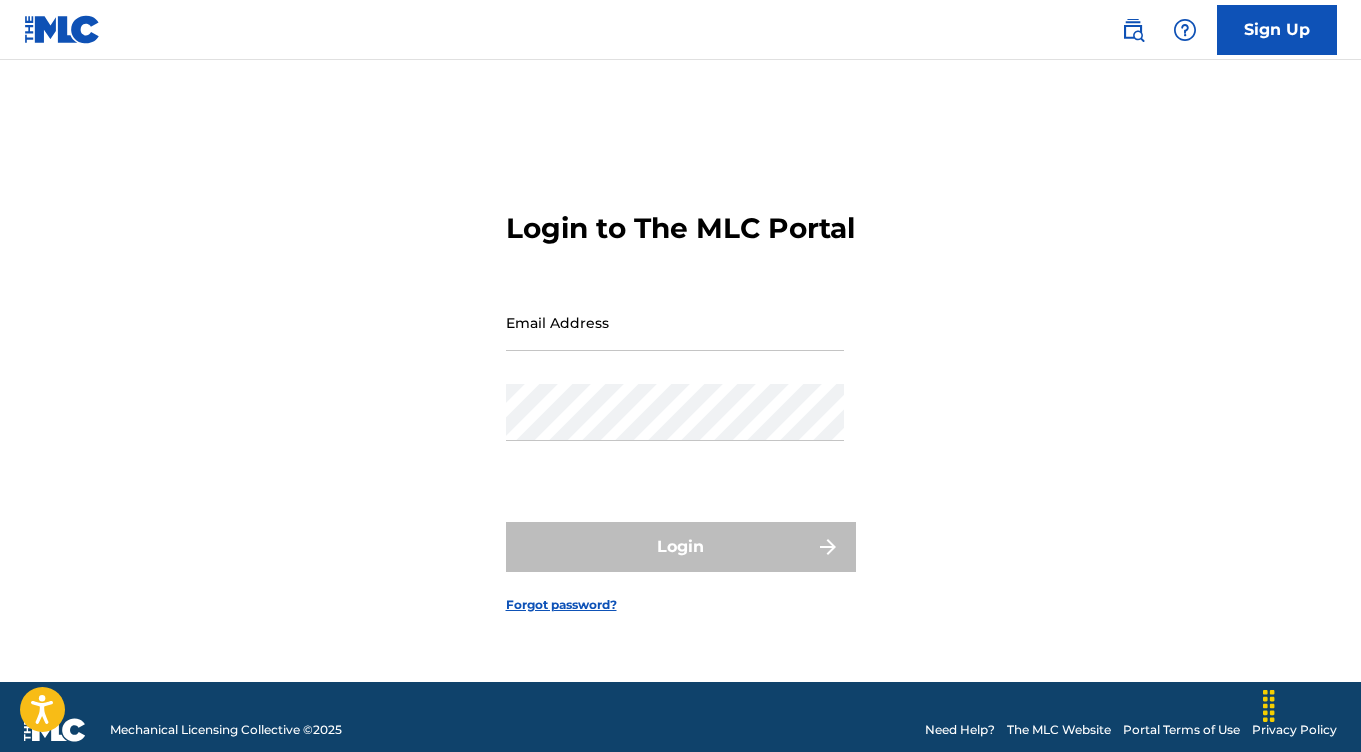 scroll, scrollTop: 0, scrollLeft: 0, axis: both 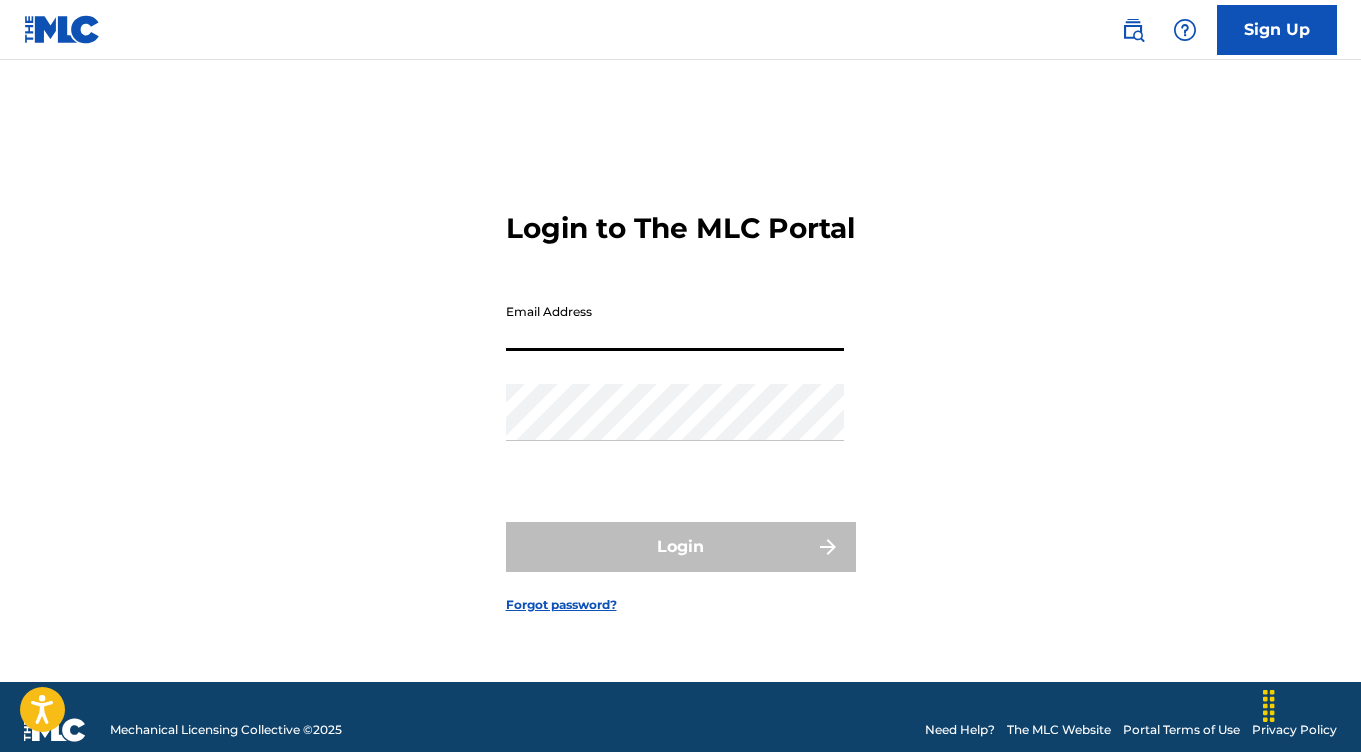 type on "[EMAIL]" 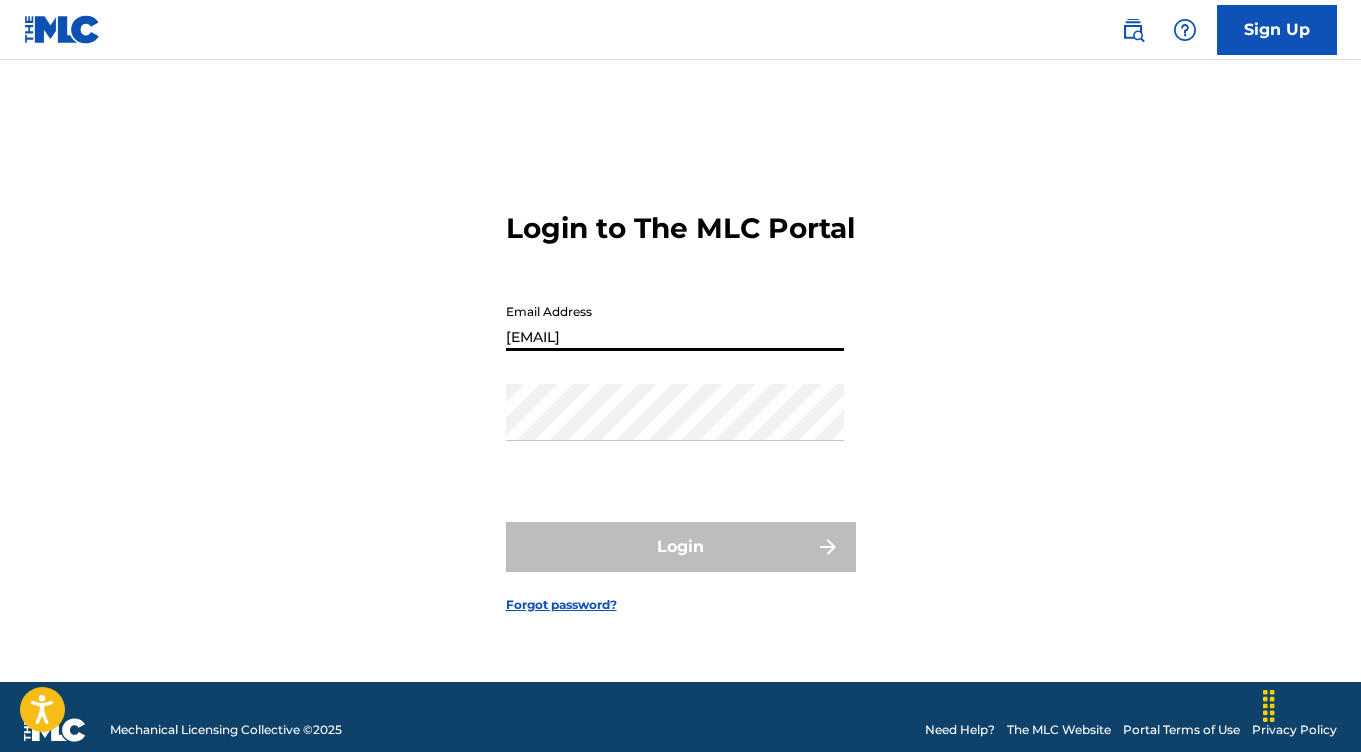 click on "Login" at bounding box center [681, 547] 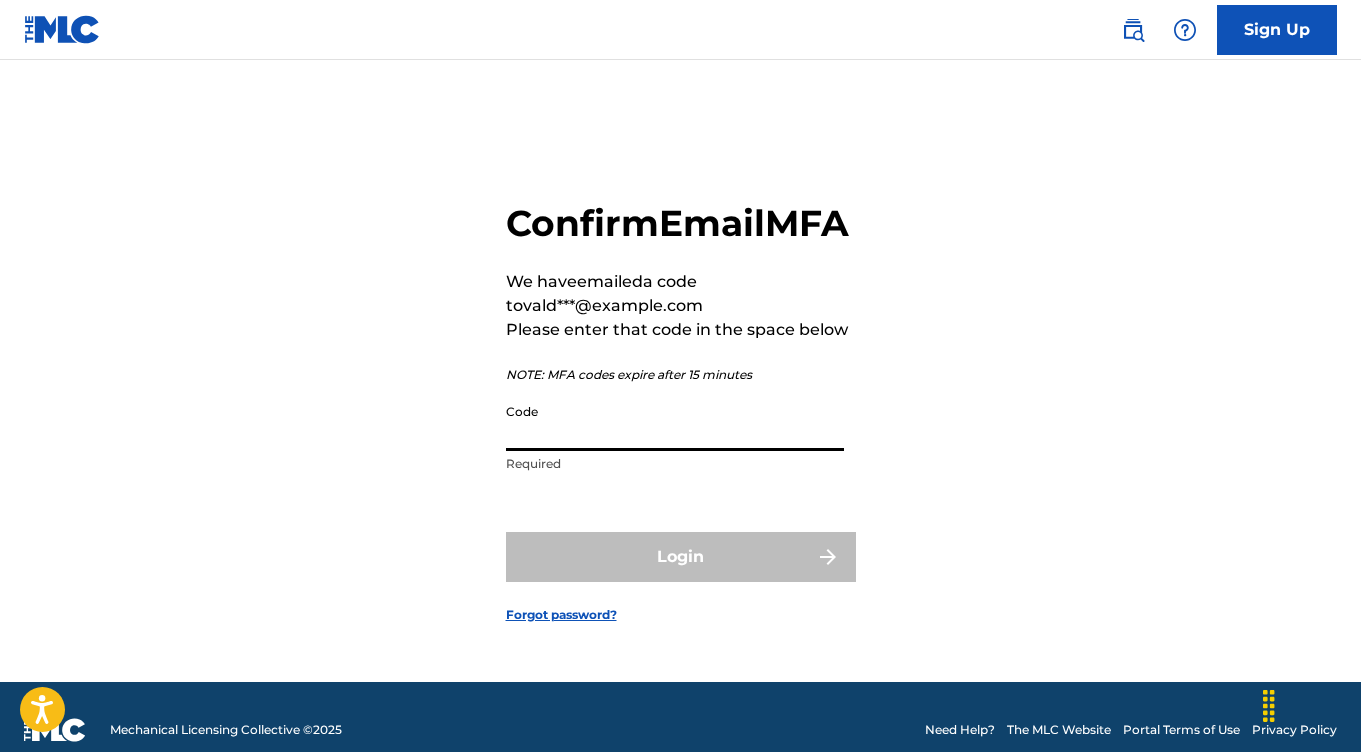 click on "Code" at bounding box center (675, 422) 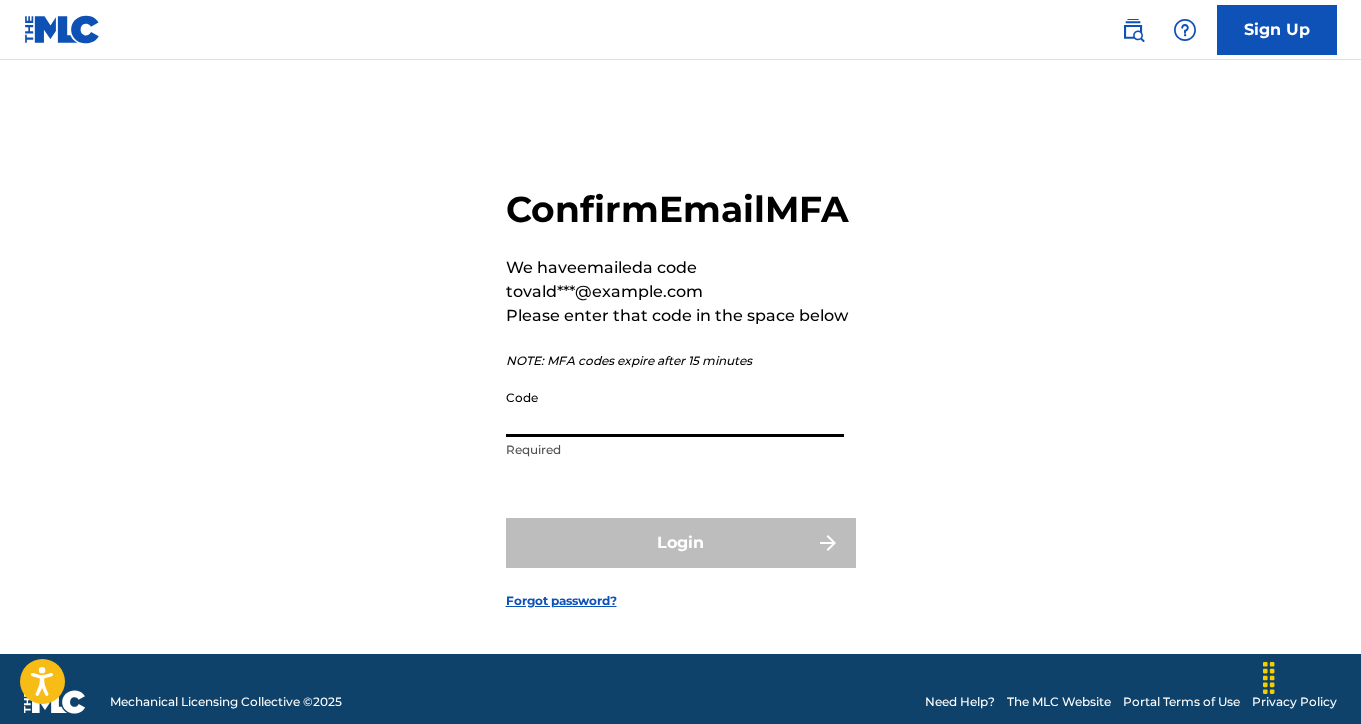paste on "[NUMBER]" 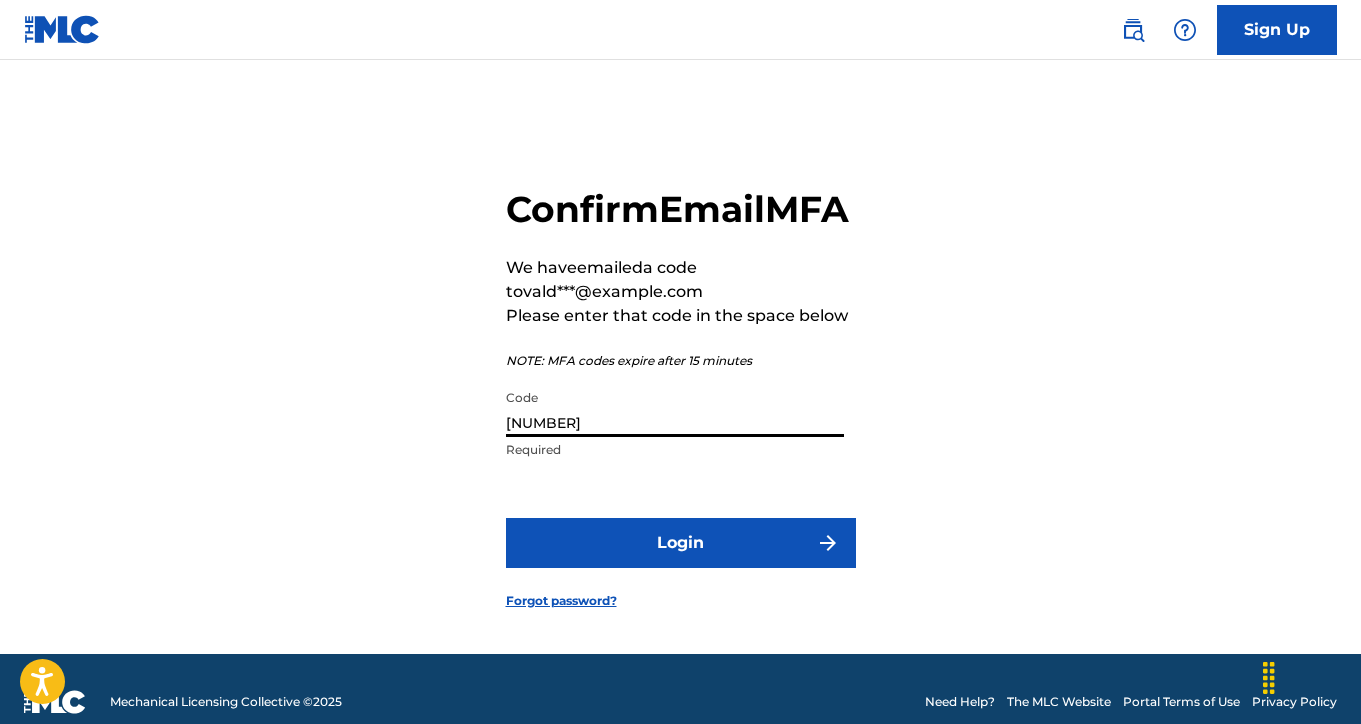 type on "[NUMBER]" 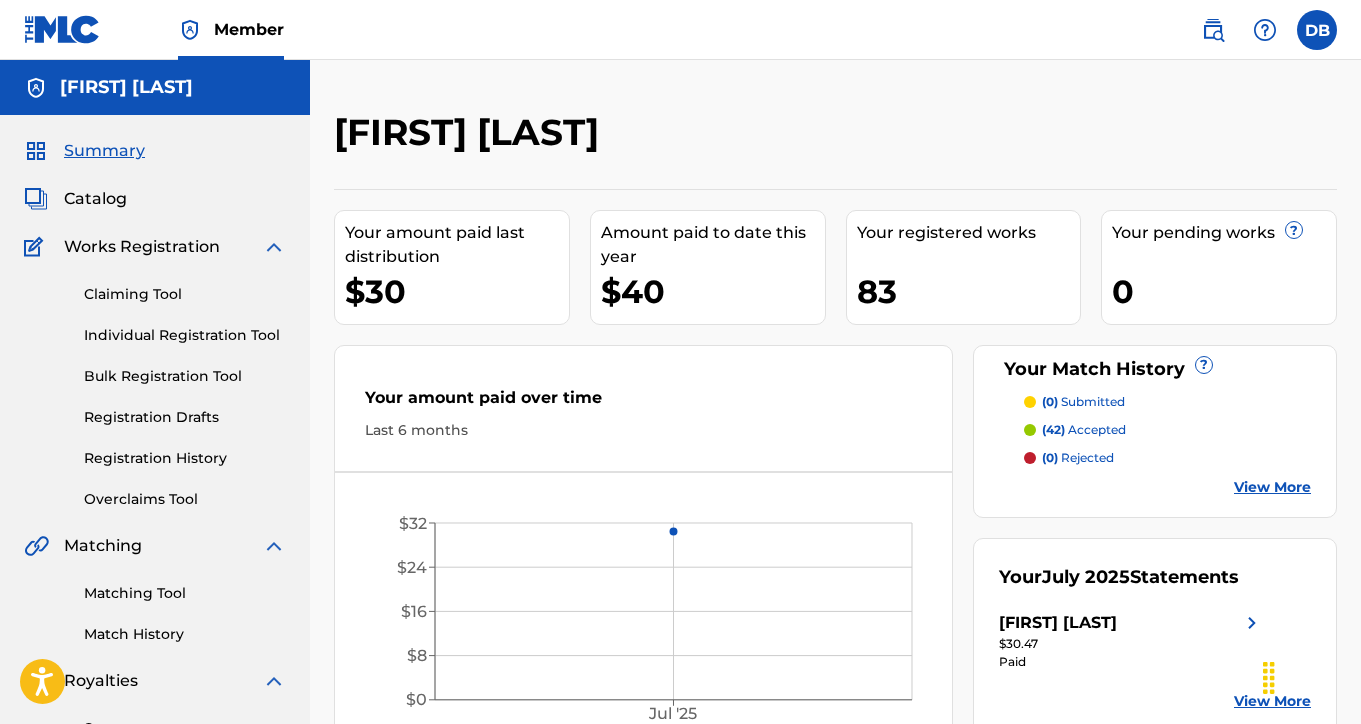 scroll, scrollTop: 0, scrollLeft: 0, axis: both 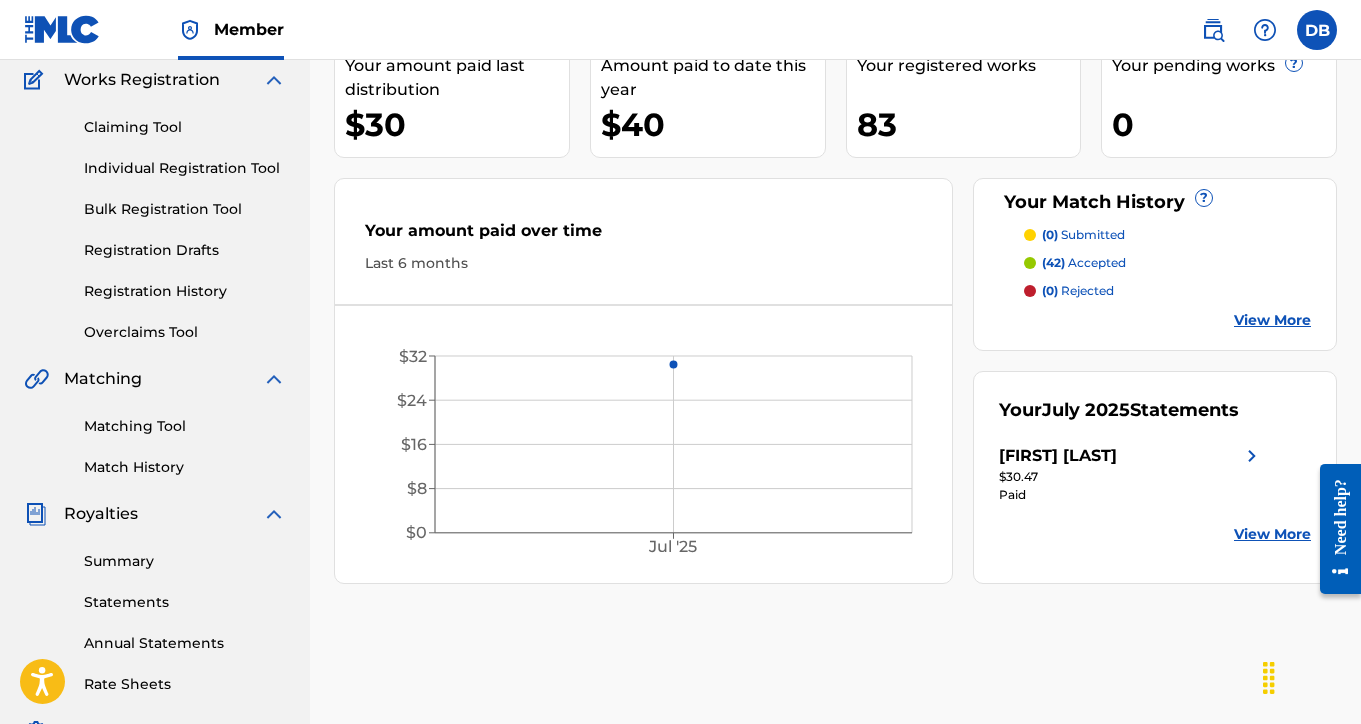 click on "Individual Registration Tool" at bounding box center (185, 168) 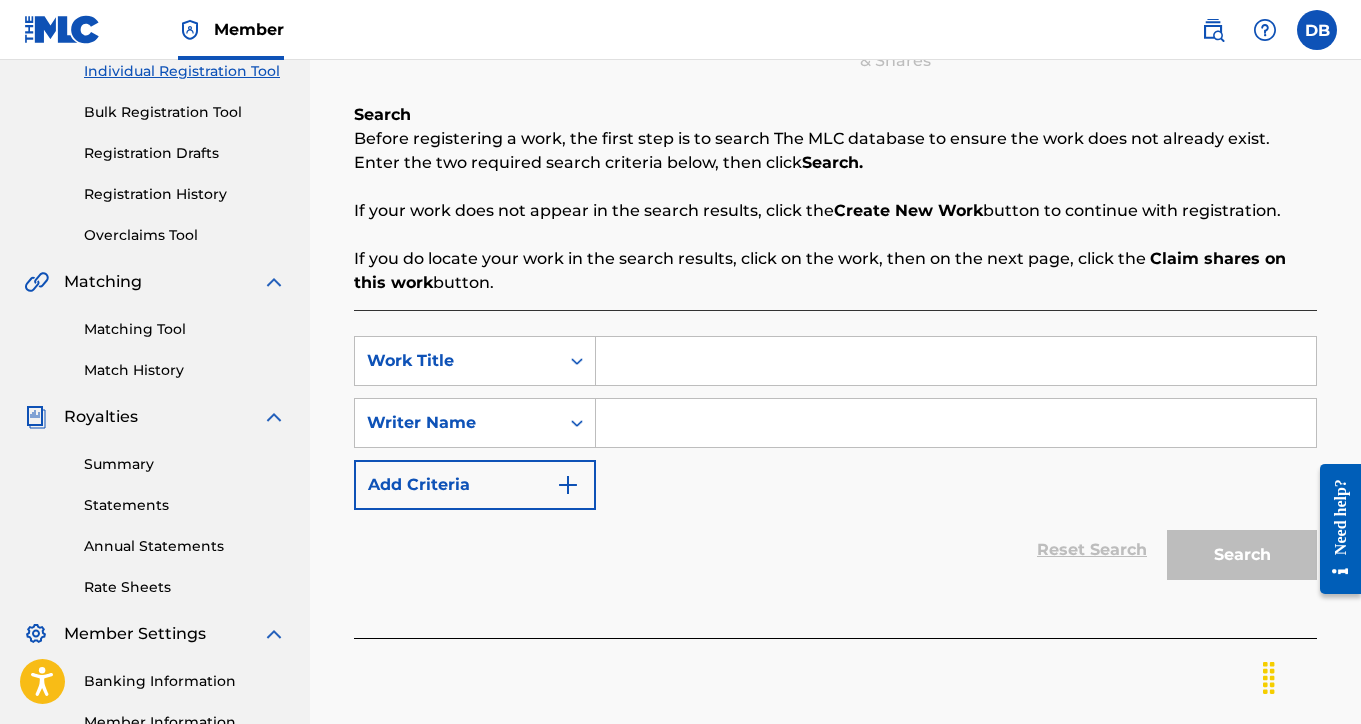 scroll, scrollTop: 248, scrollLeft: 0, axis: vertical 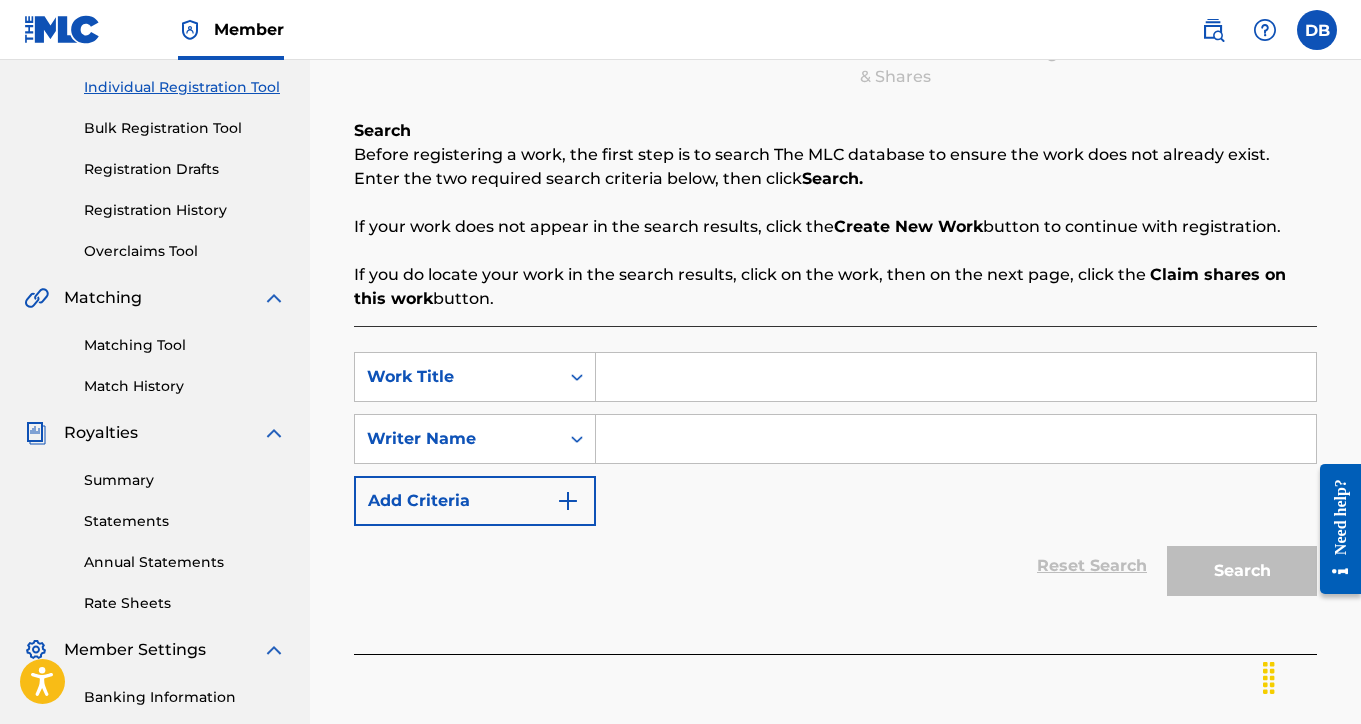 click at bounding box center [956, 377] 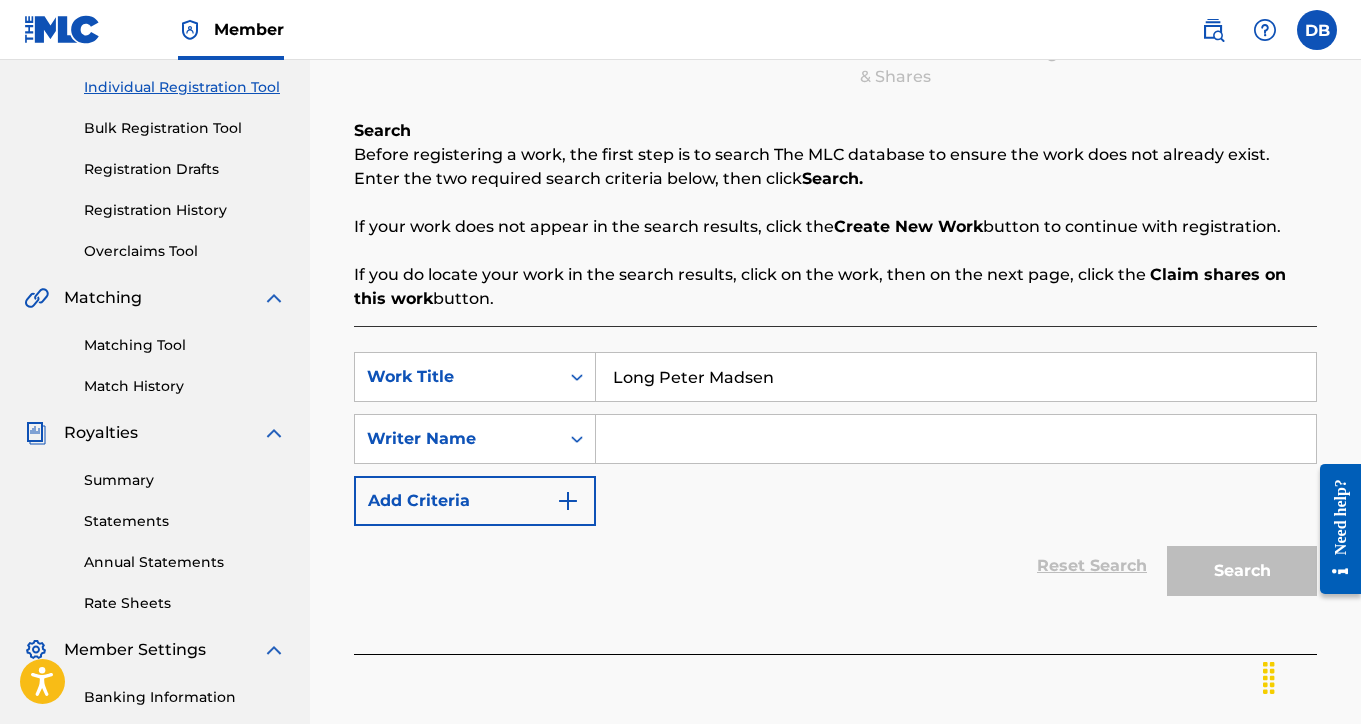 type on "Long Peter Madsen" 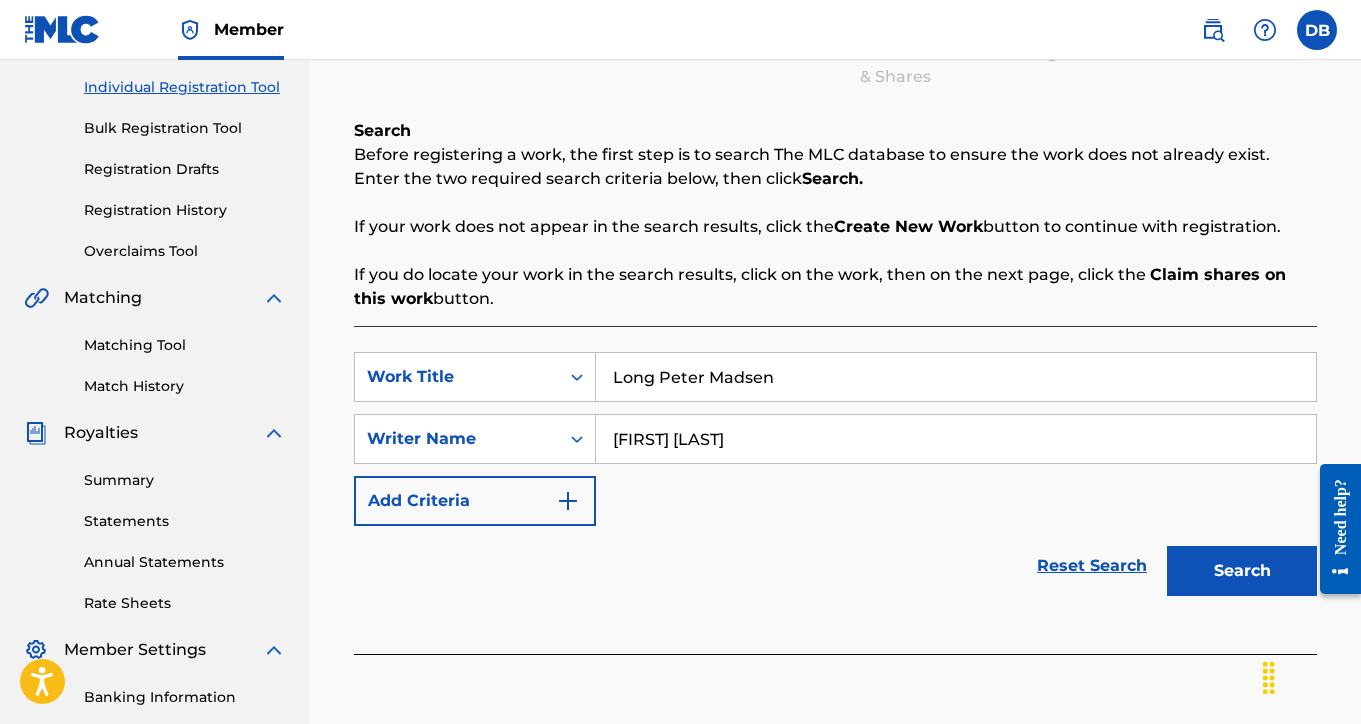type on "[FIRST] [LAST]" 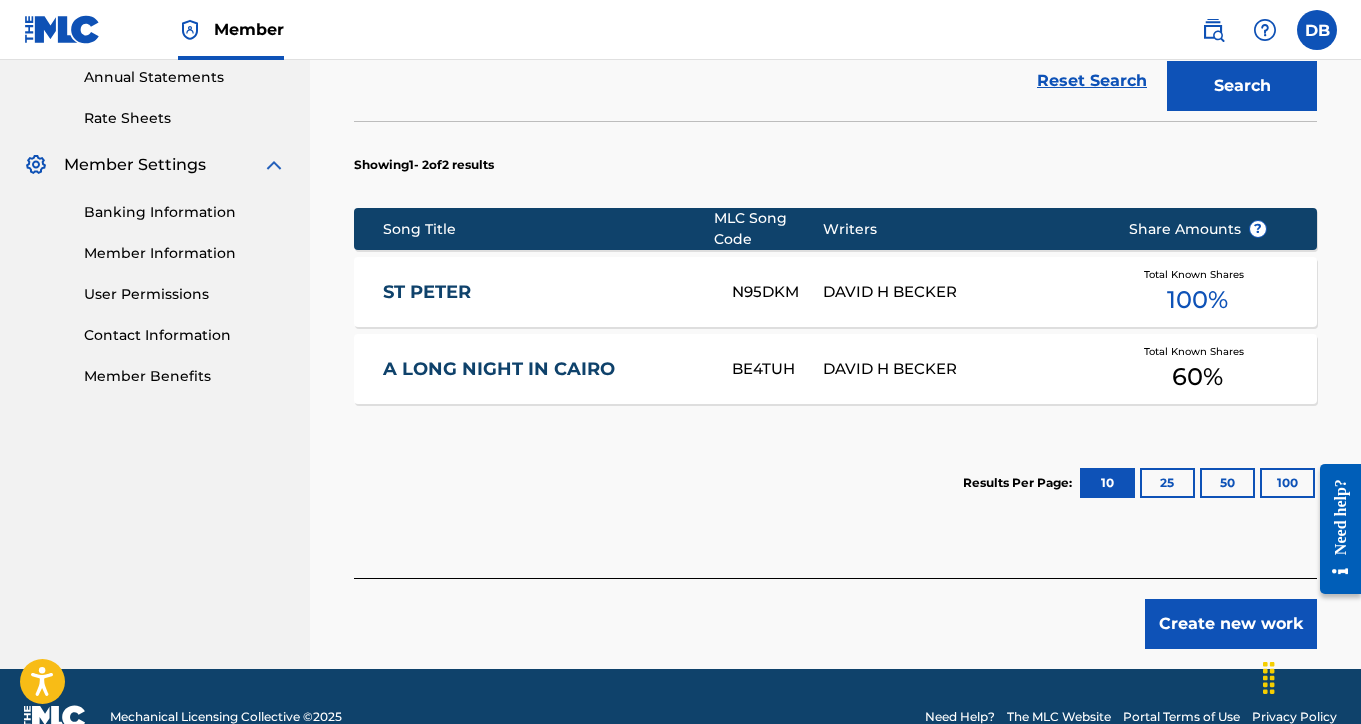 scroll, scrollTop: 759, scrollLeft: 0, axis: vertical 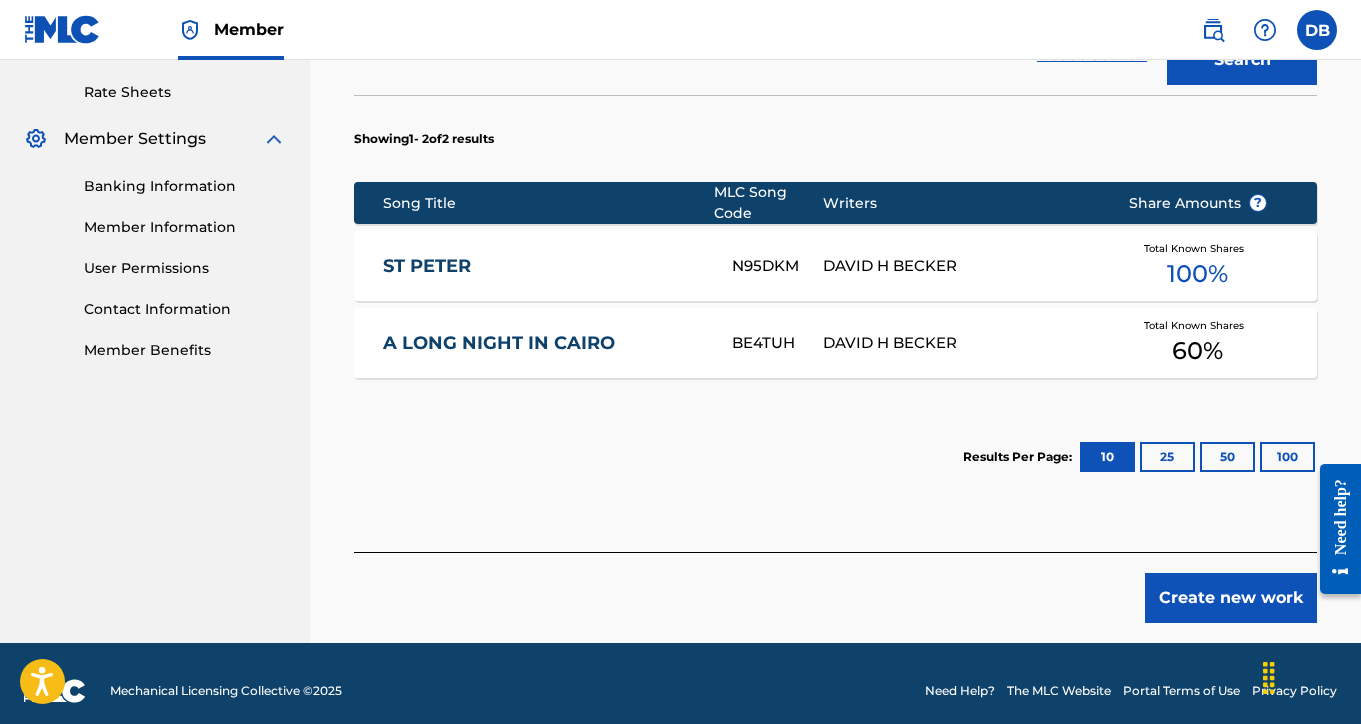 click on "Create new work" at bounding box center (1231, 598) 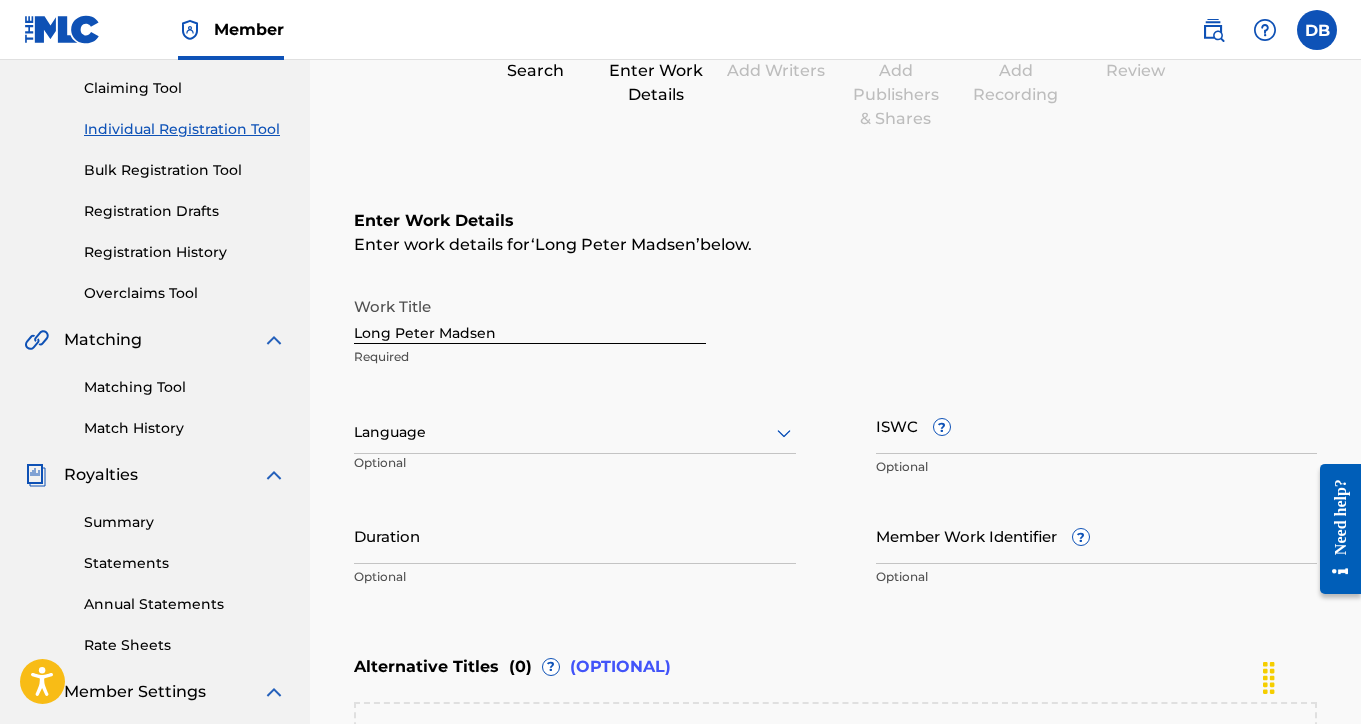 scroll, scrollTop: 334, scrollLeft: 0, axis: vertical 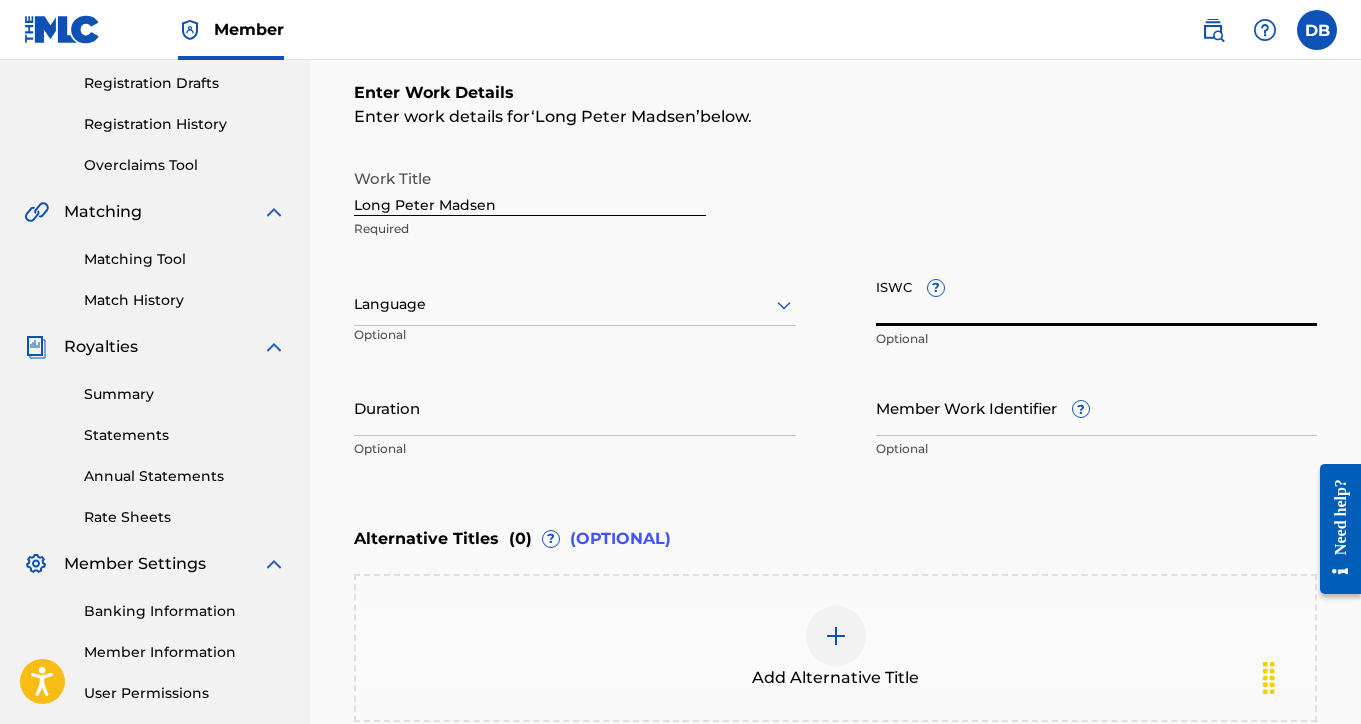 click on "ISWC   ?" at bounding box center (1097, 297) 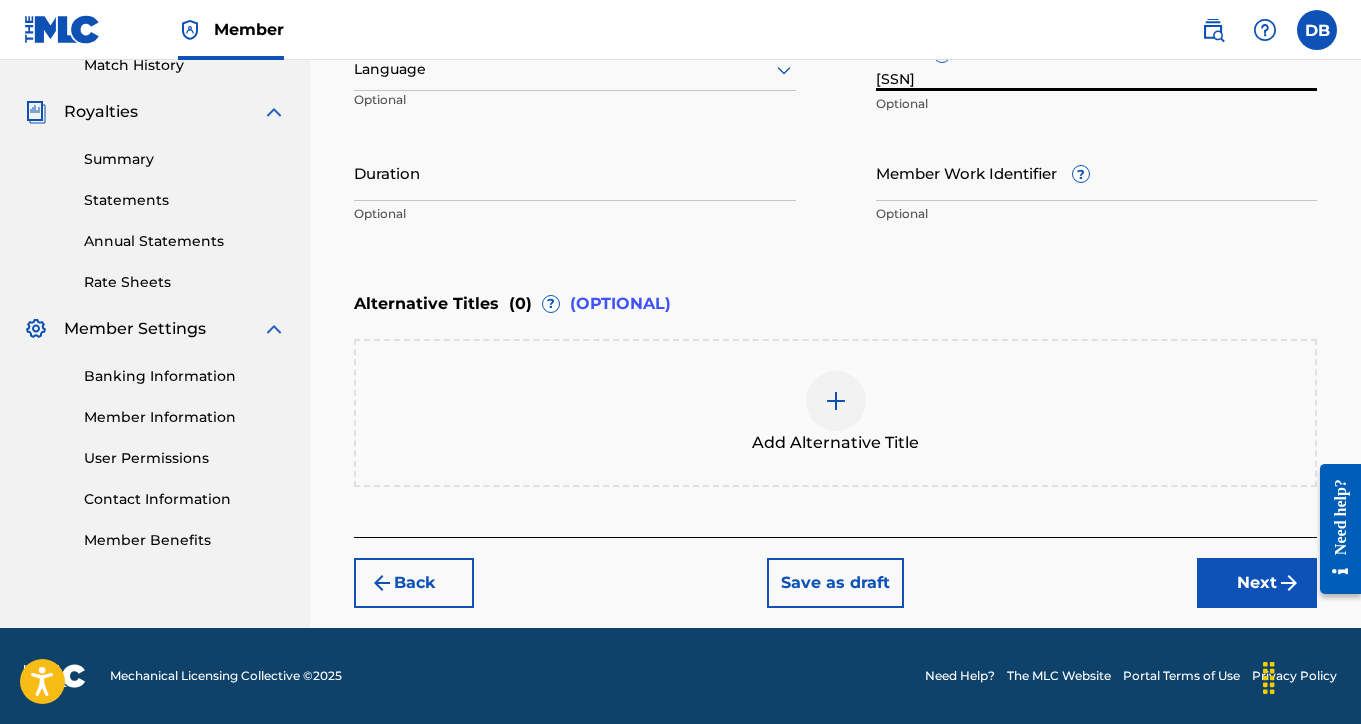 scroll, scrollTop: 569, scrollLeft: 0, axis: vertical 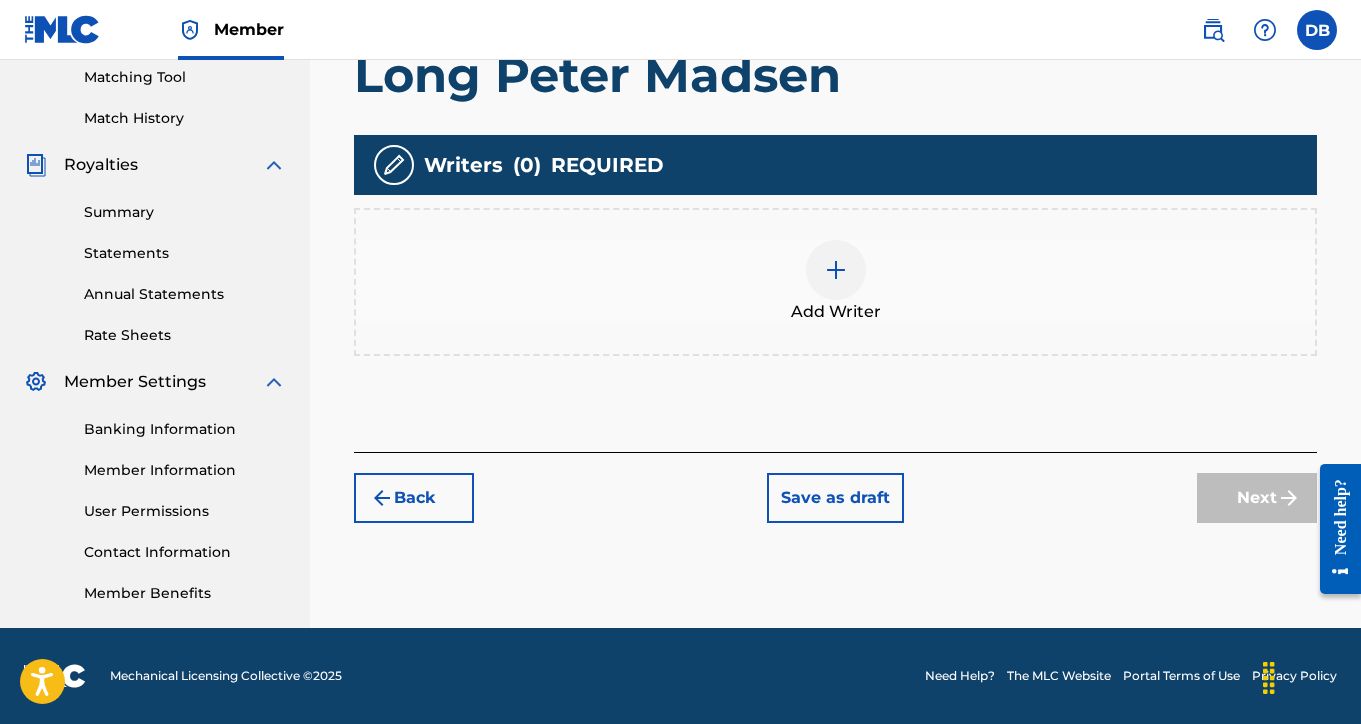 click at bounding box center (836, 270) 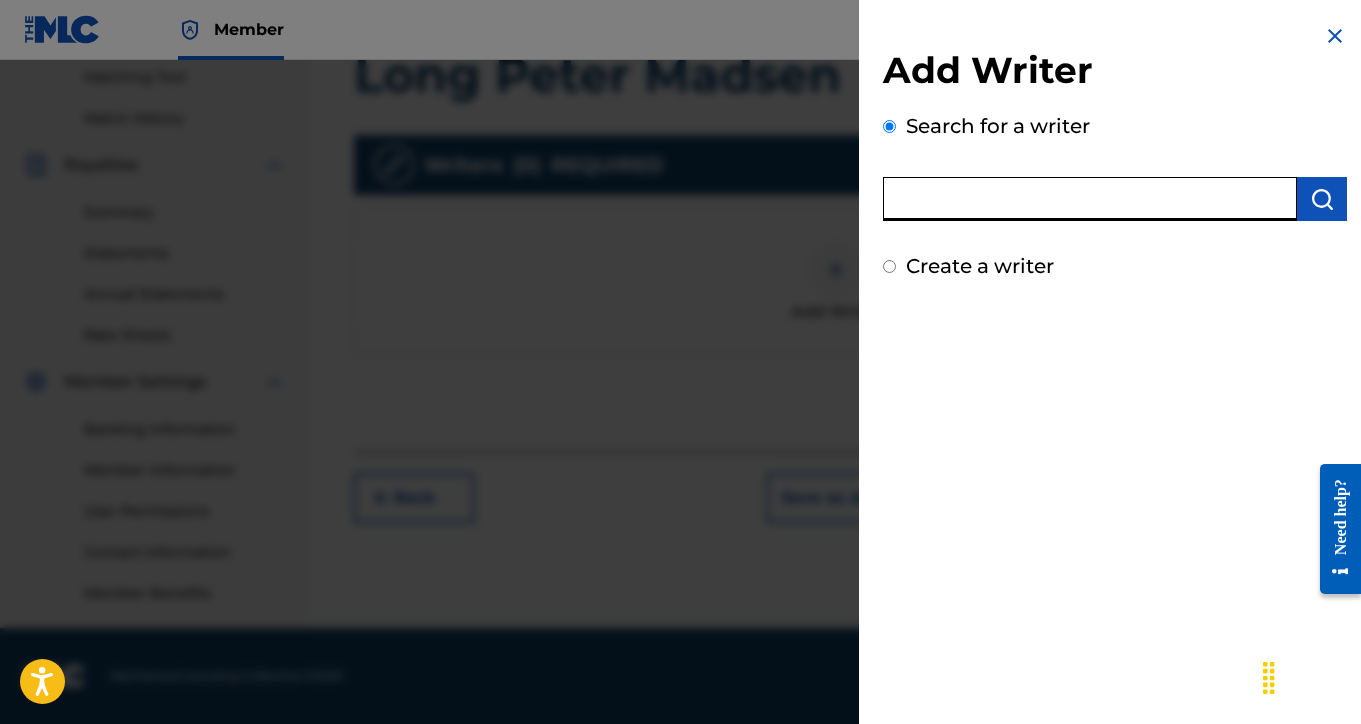 click at bounding box center [1090, 199] 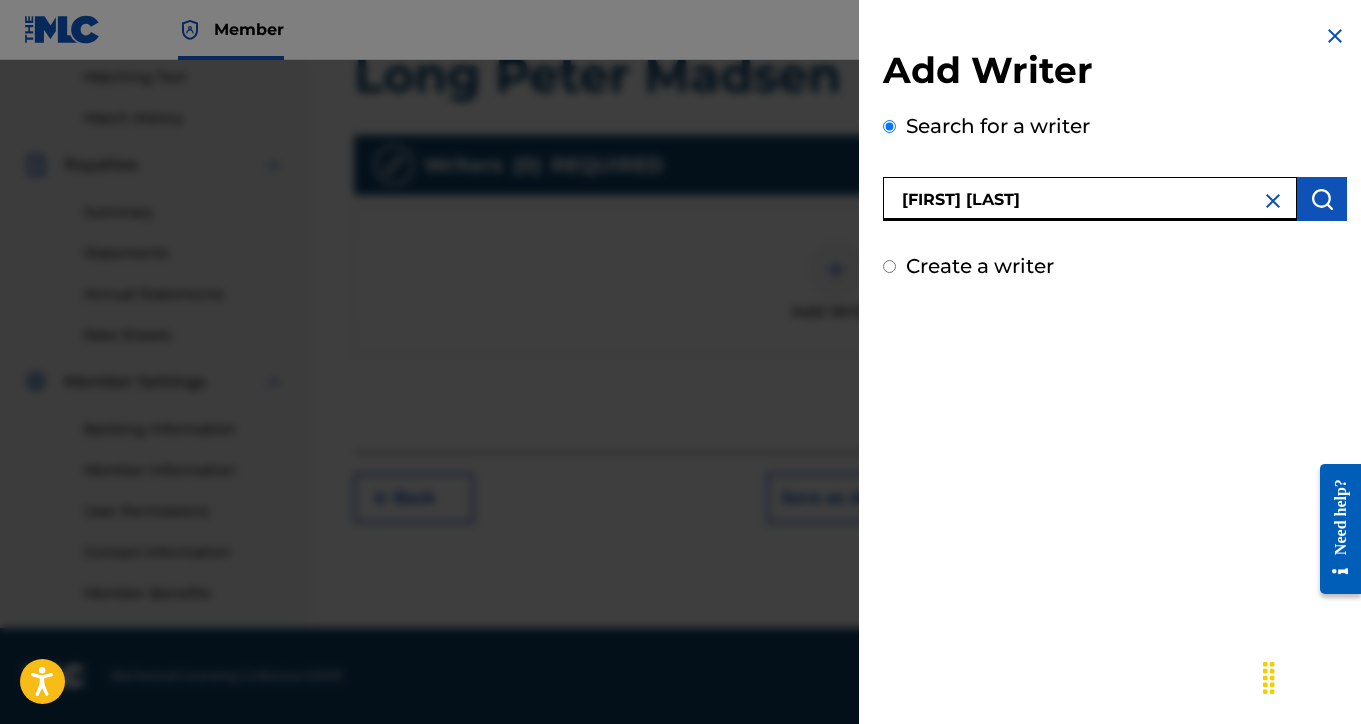 type on "[FIRST] [LAST]" 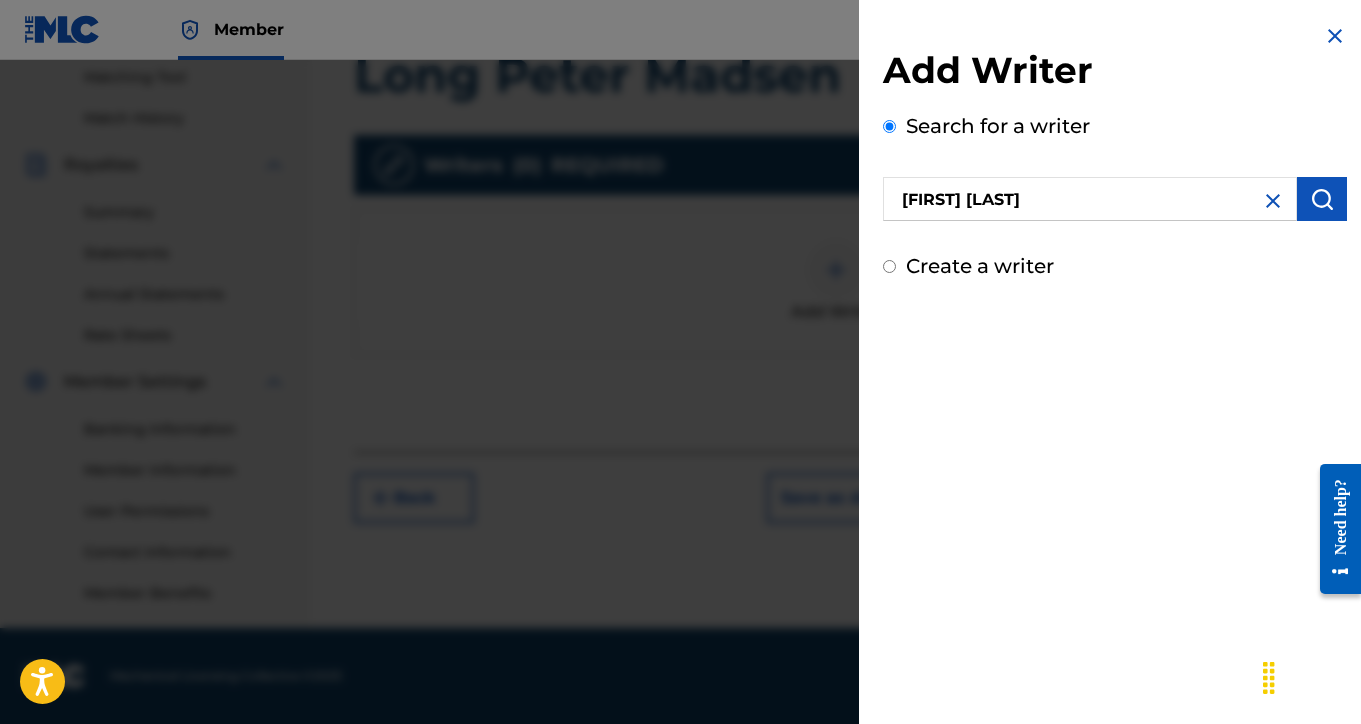 click at bounding box center (1322, 199) 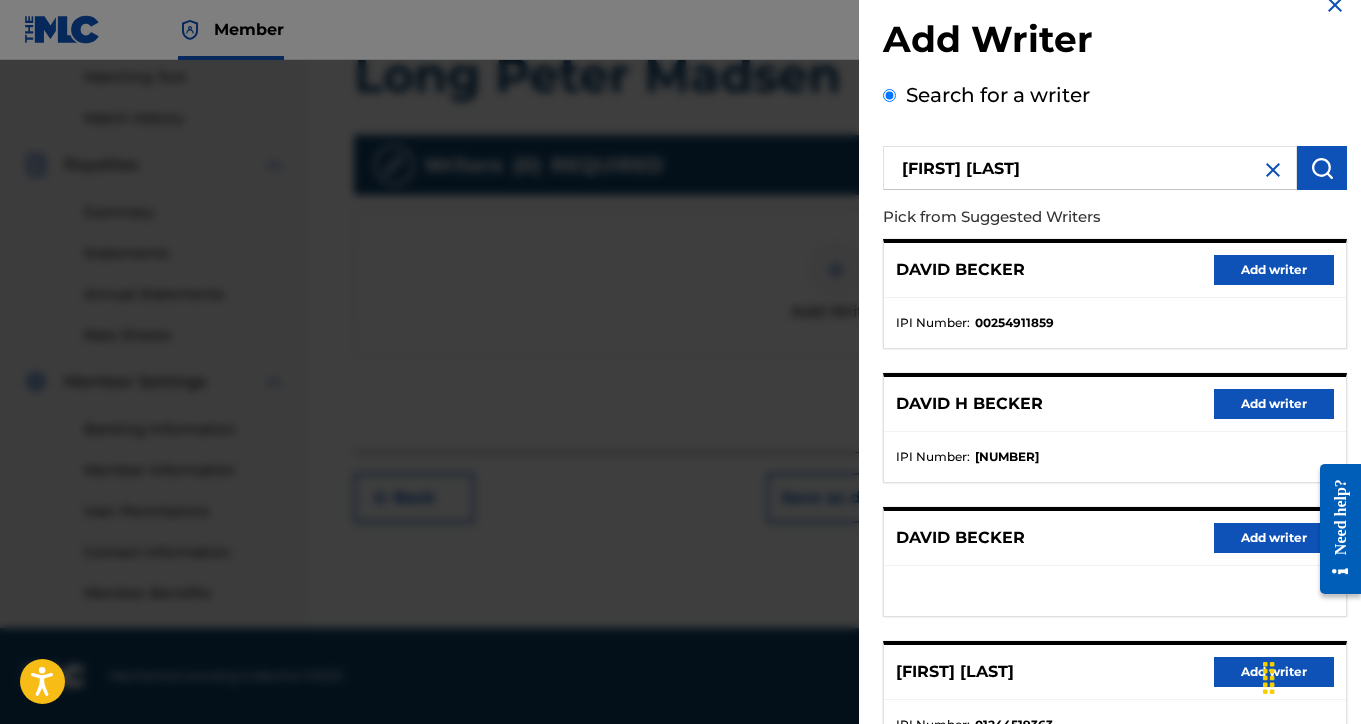 scroll, scrollTop: 32, scrollLeft: 0, axis: vertical 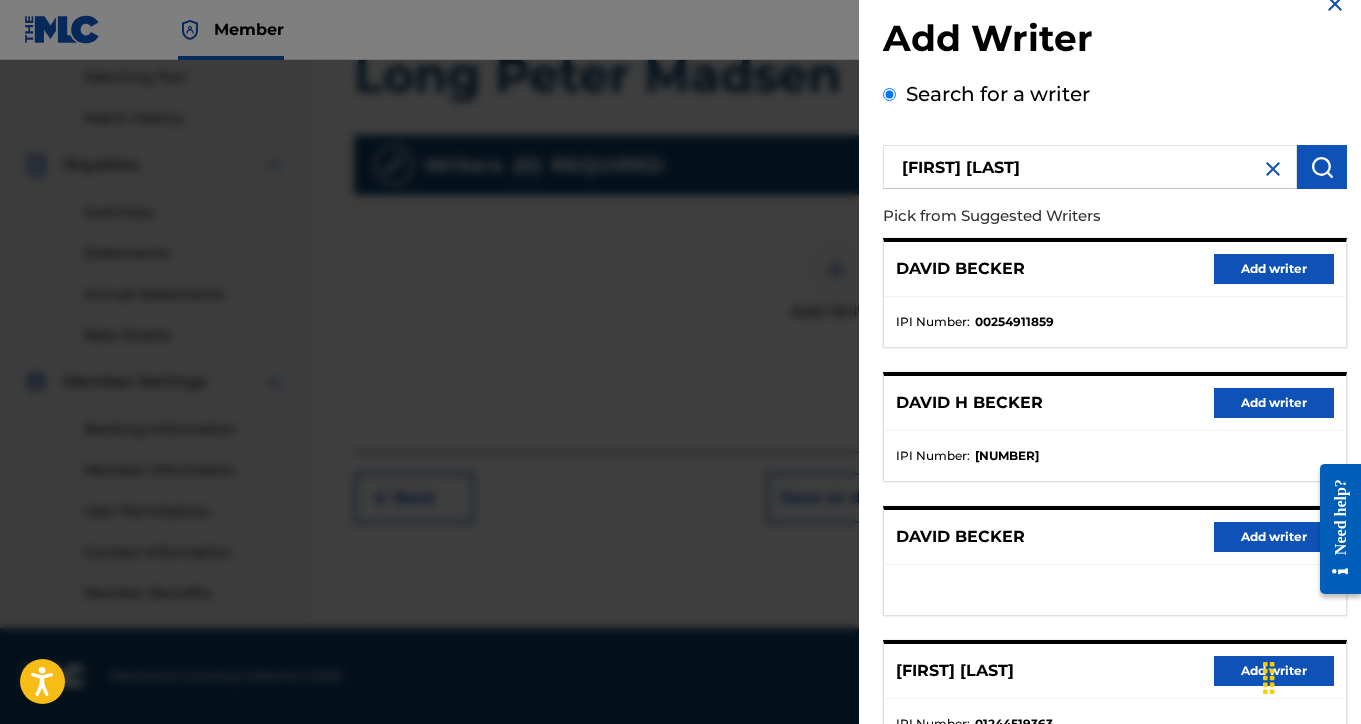 click on "Add writer" at bounding box center (1274, 403) 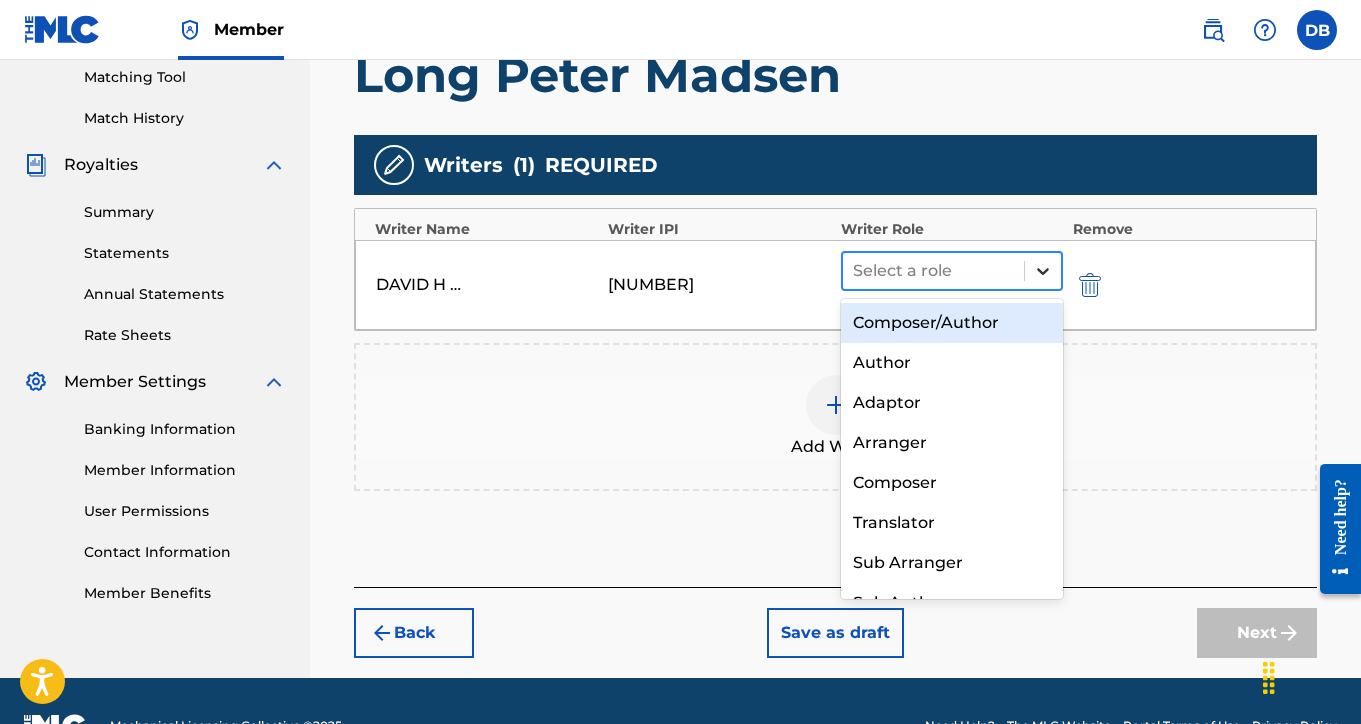 click 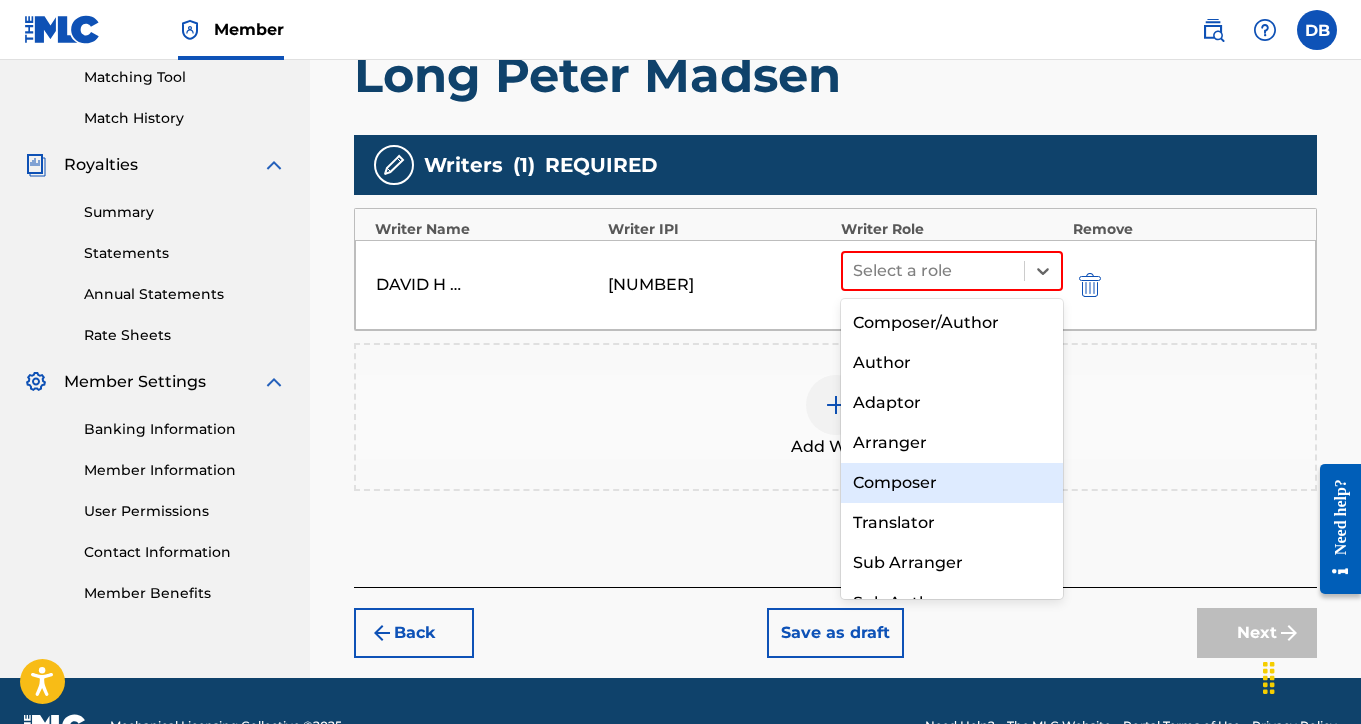 click on "Composer" at bounding box center [952, 483] 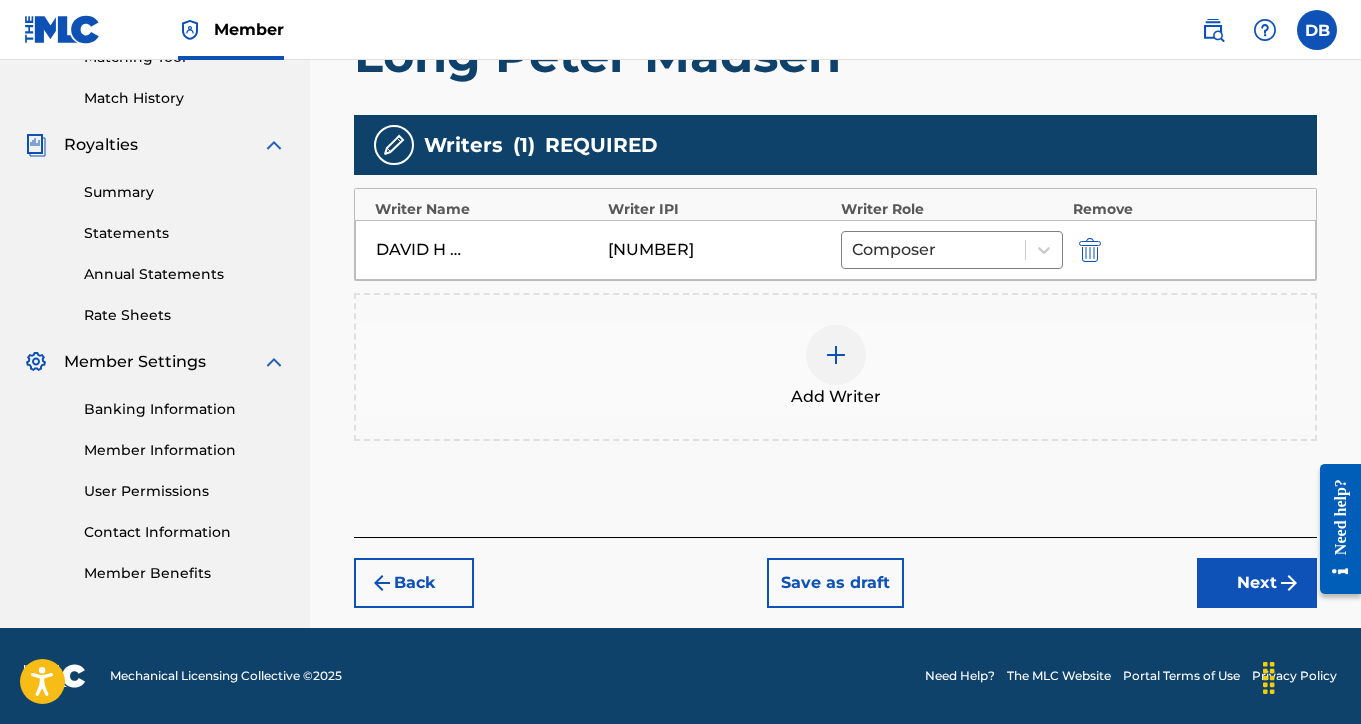 click on "Next" at bounding box center [1257, 583] 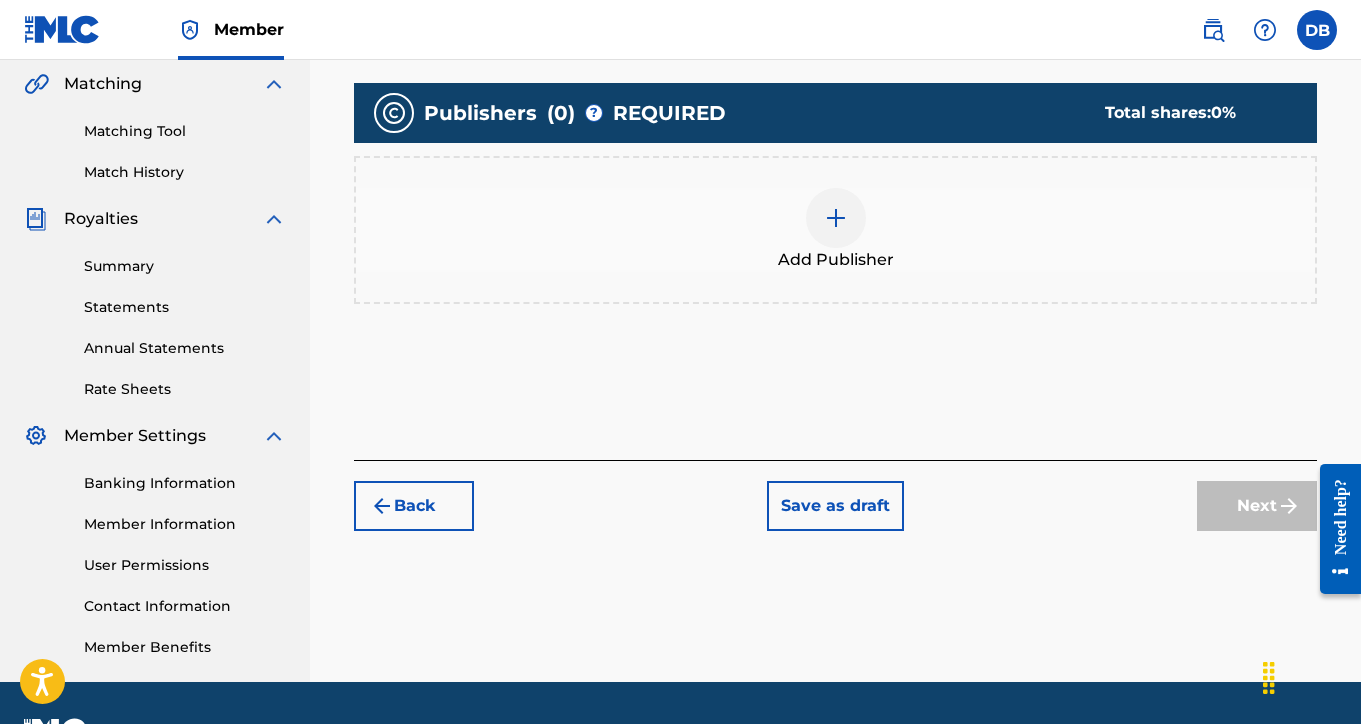 scroll, scrollTop: 409, scrollLeft: 0, axis: vertical 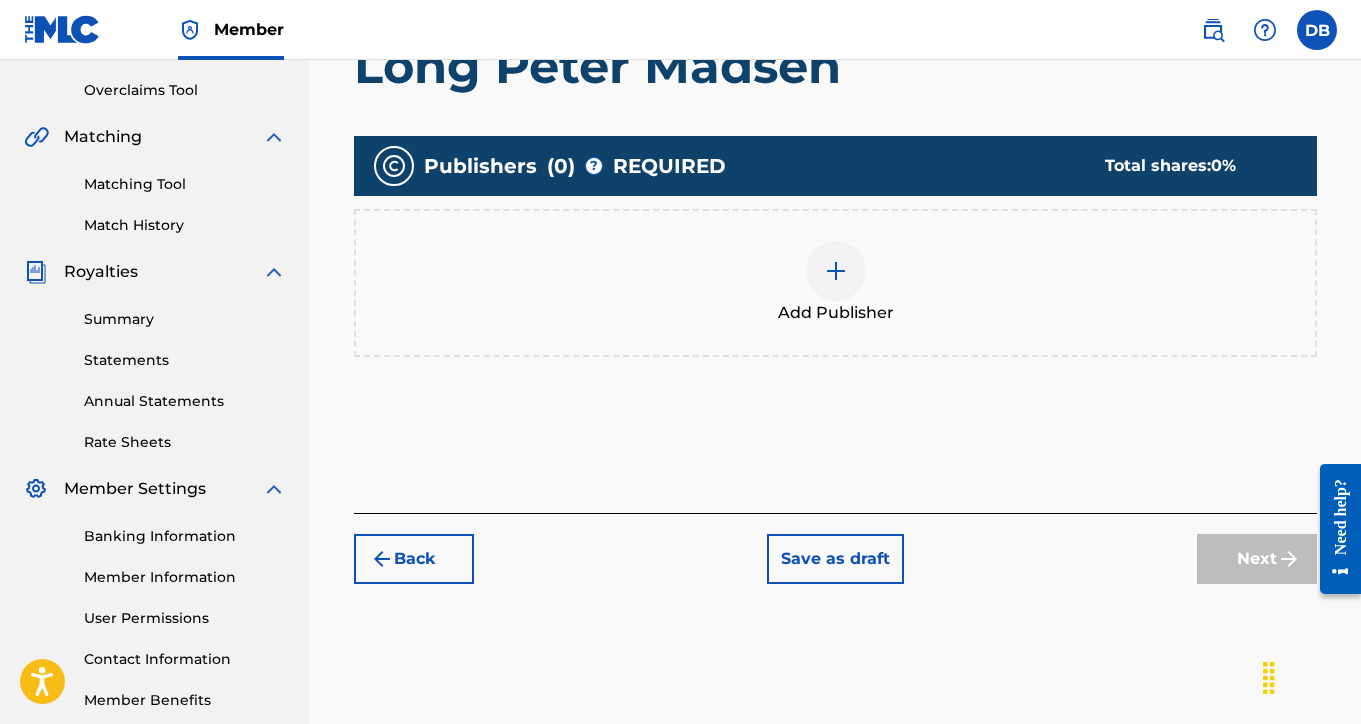 click at bounding box center [836, 271] 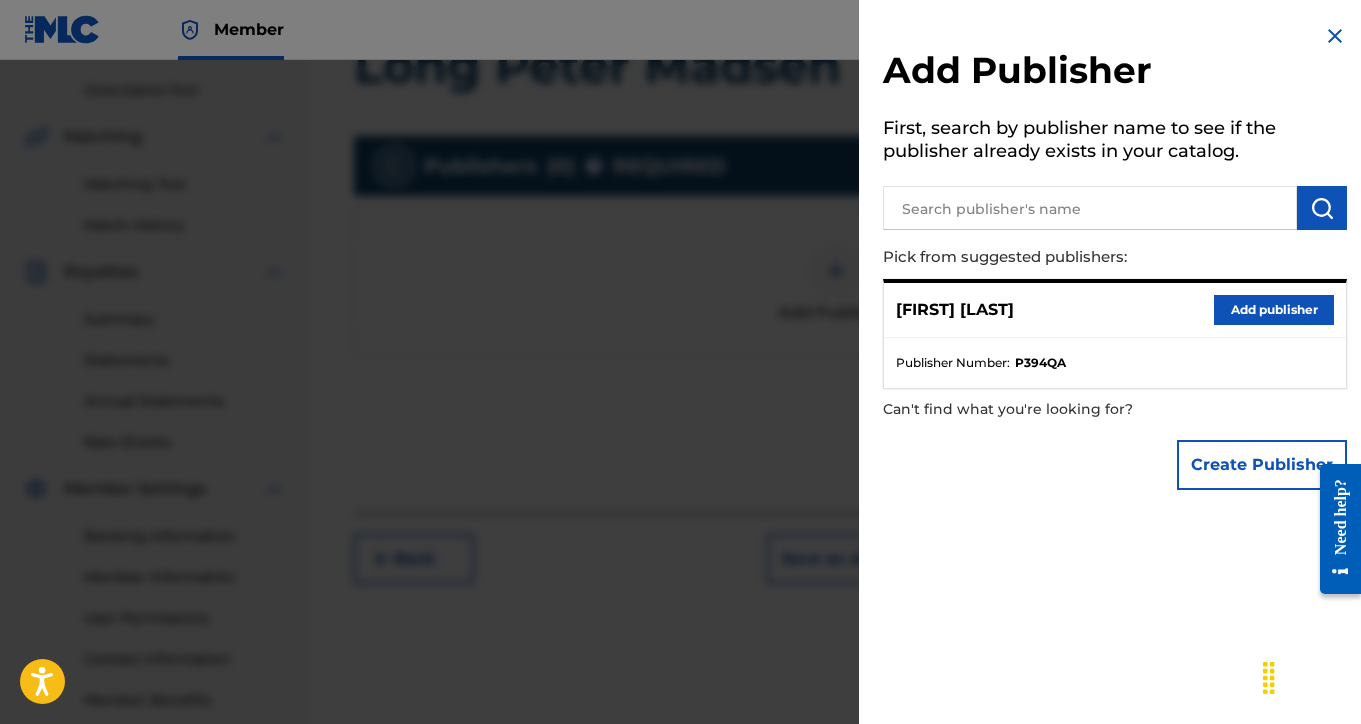 click at bounding box center (1335, 36) 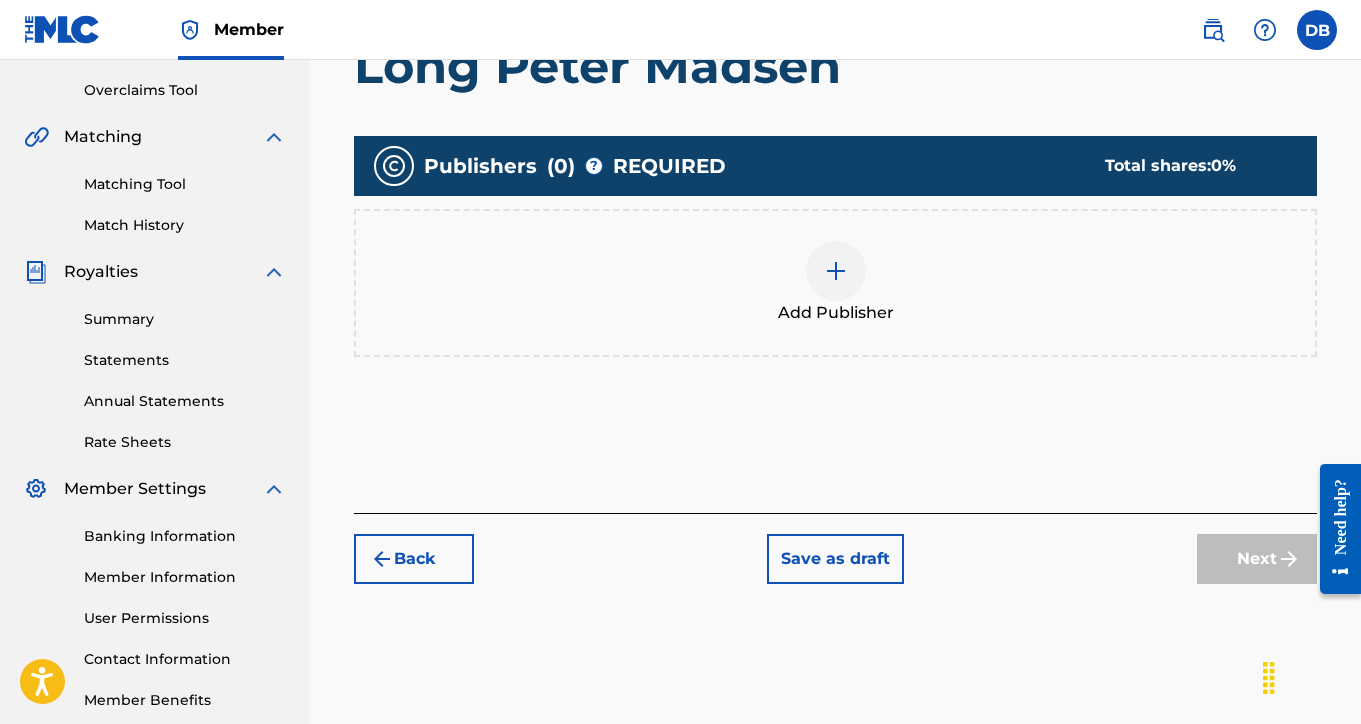 click at bounding box center [836, 271] 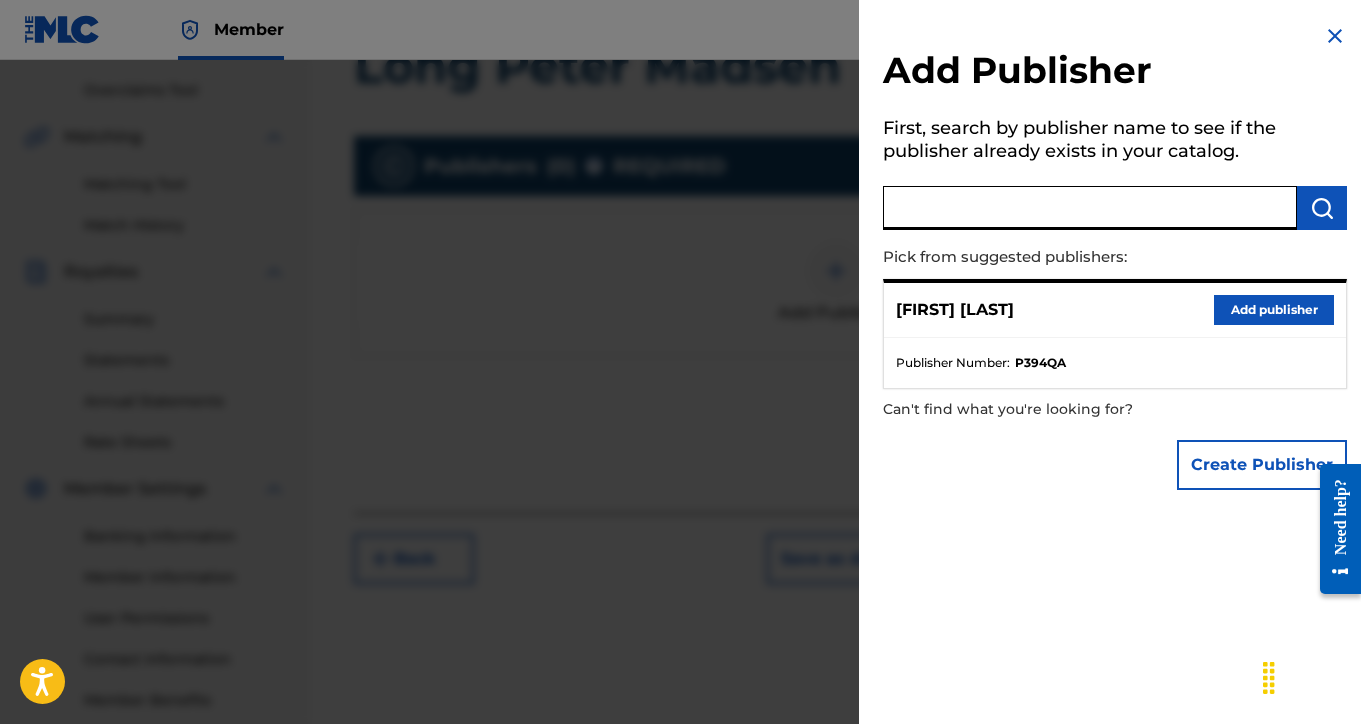 click at bounding box center [1090, 208] 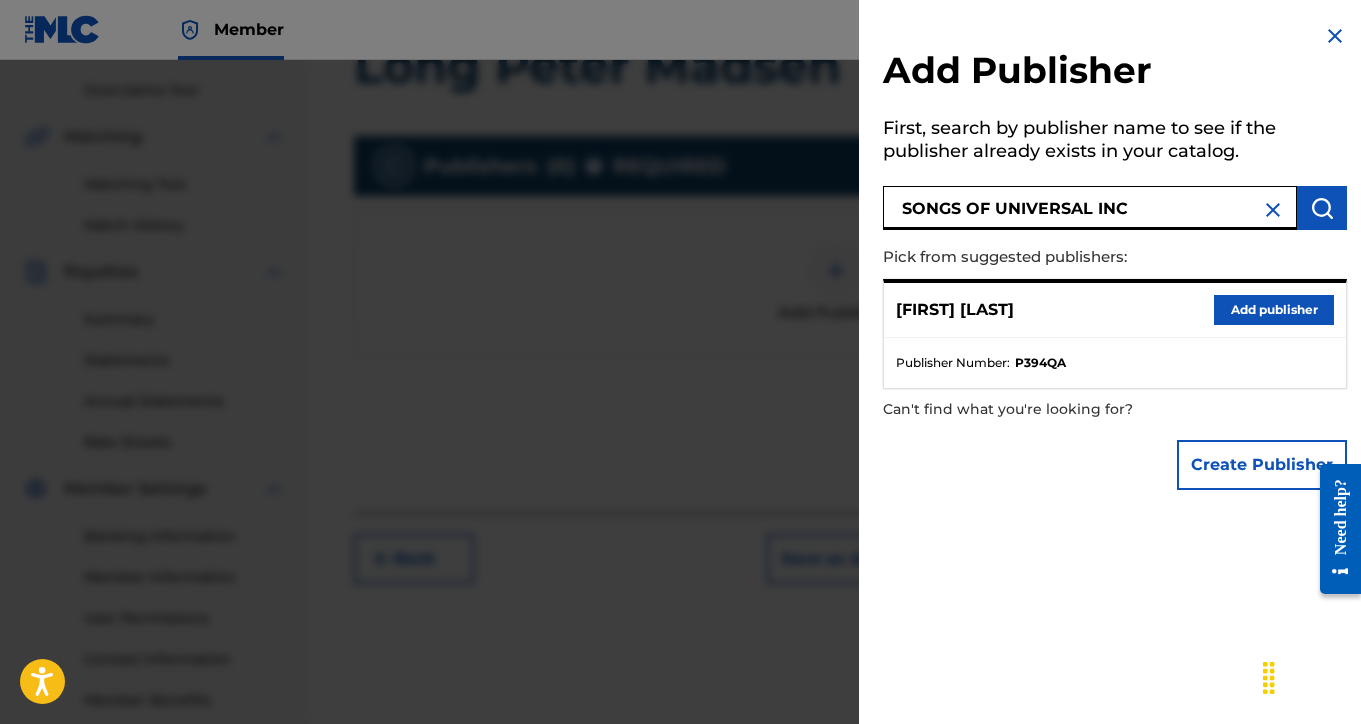type on "SONGS OF UNIVERSAL INC" 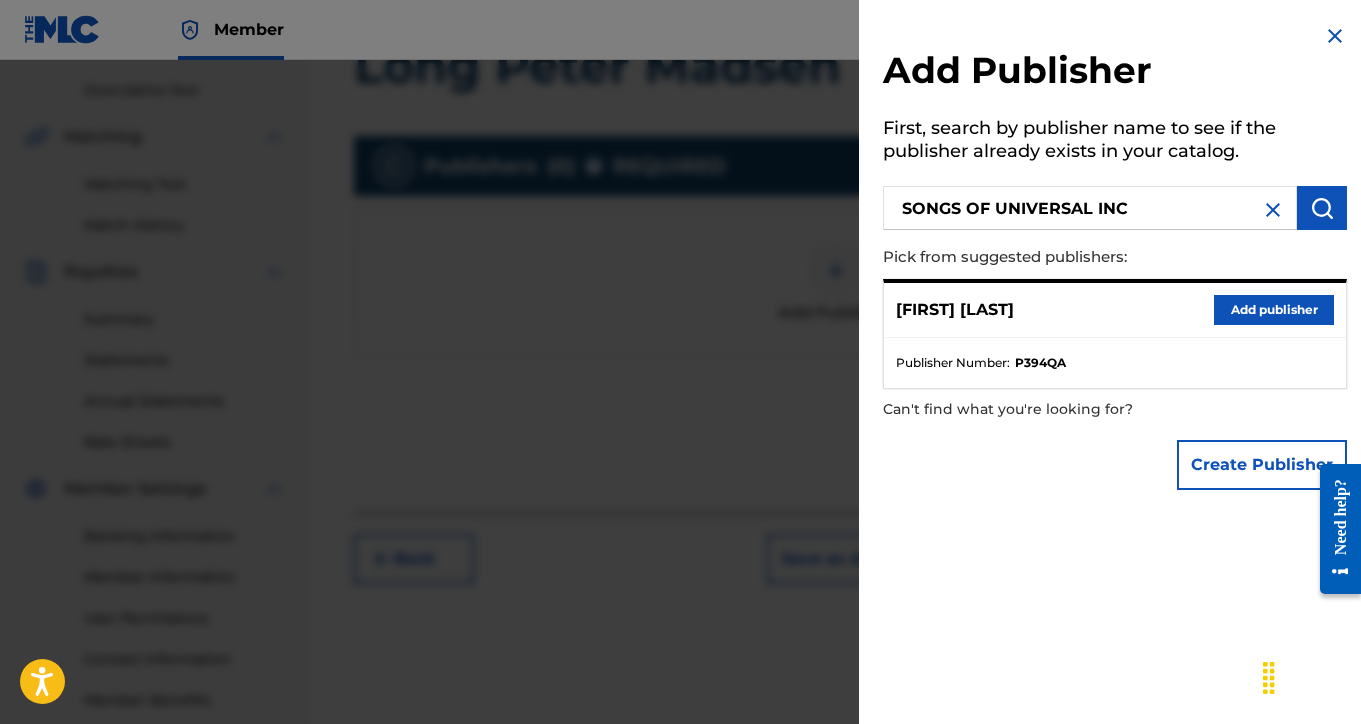 click at bounding box center [1322, 208] 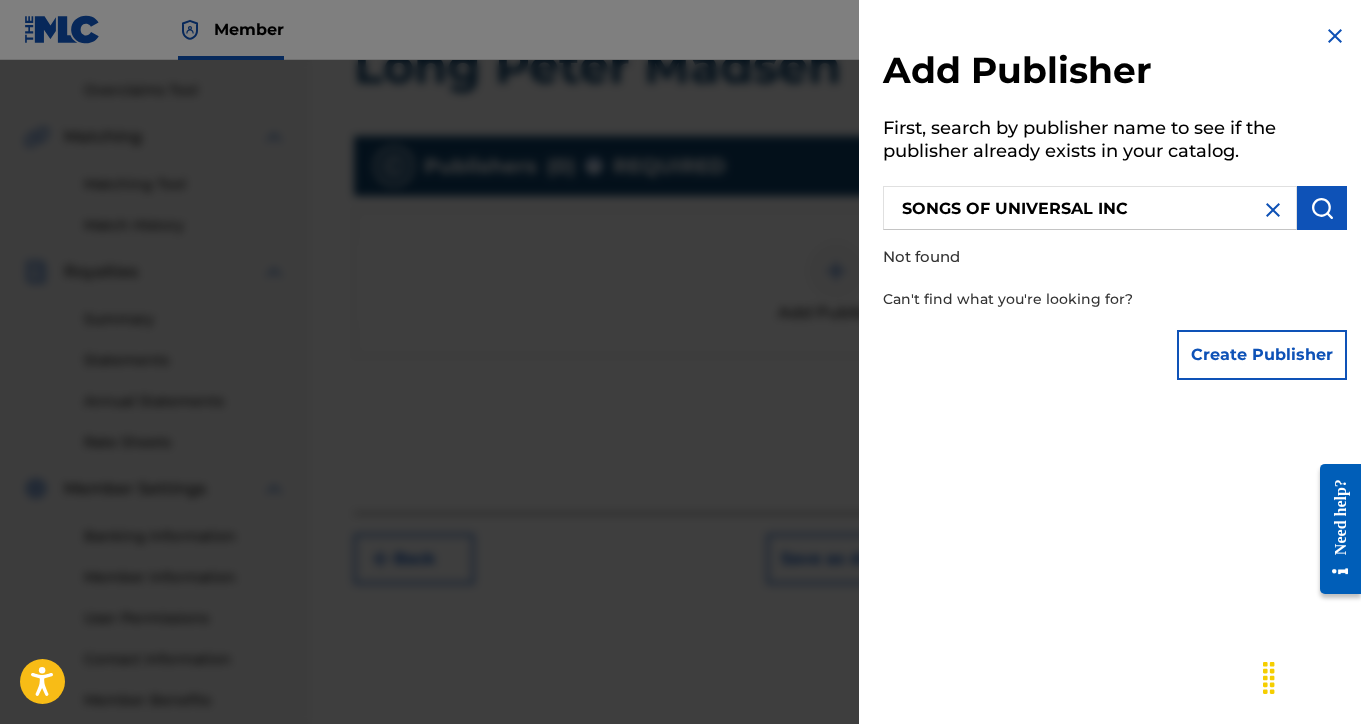 click on "Create Publisher" at bounding box center [1262, 355] 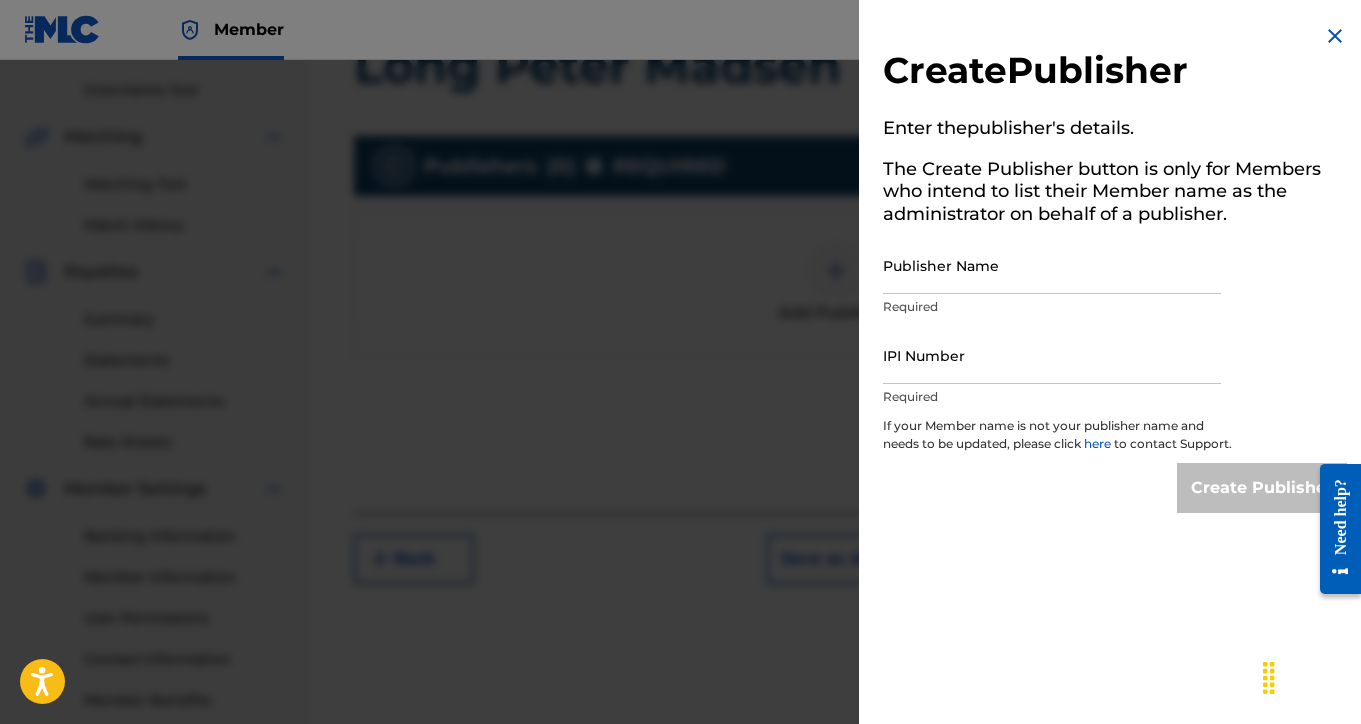 click at bounding box center [1335, 36] 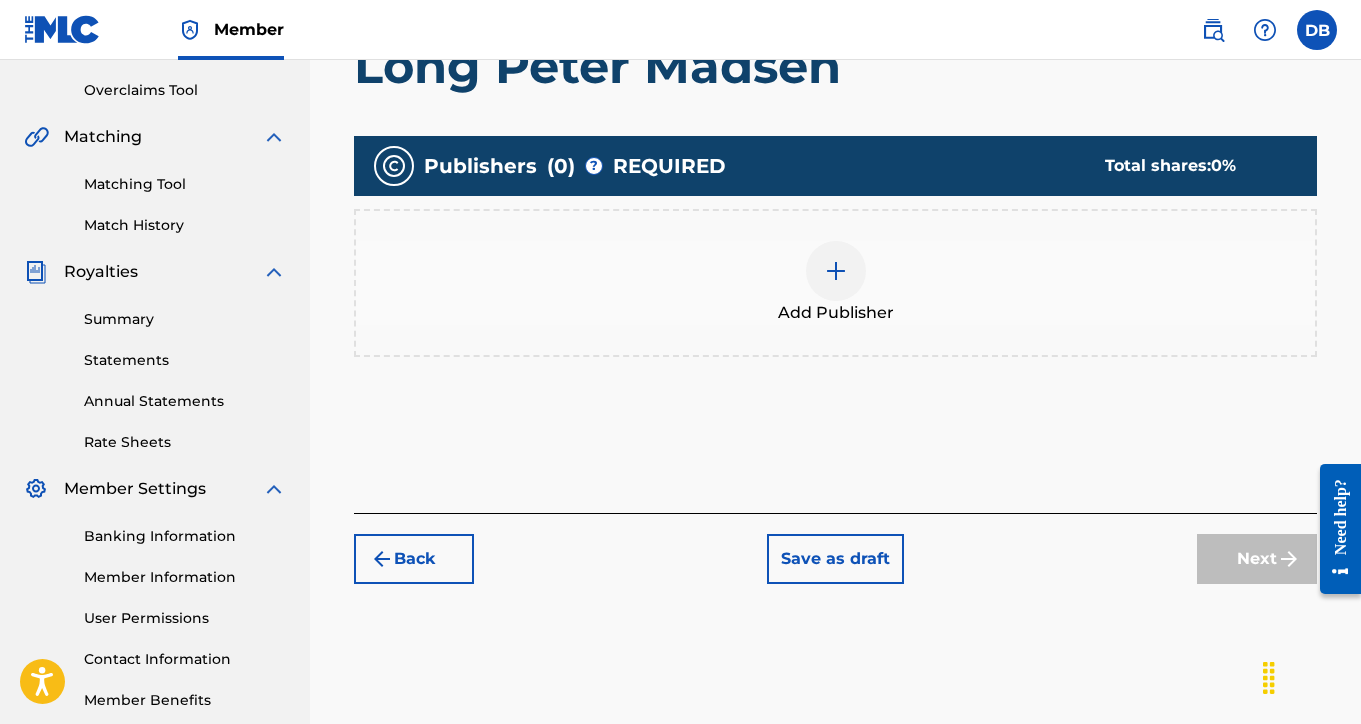 click at bounding box center [836, 271] 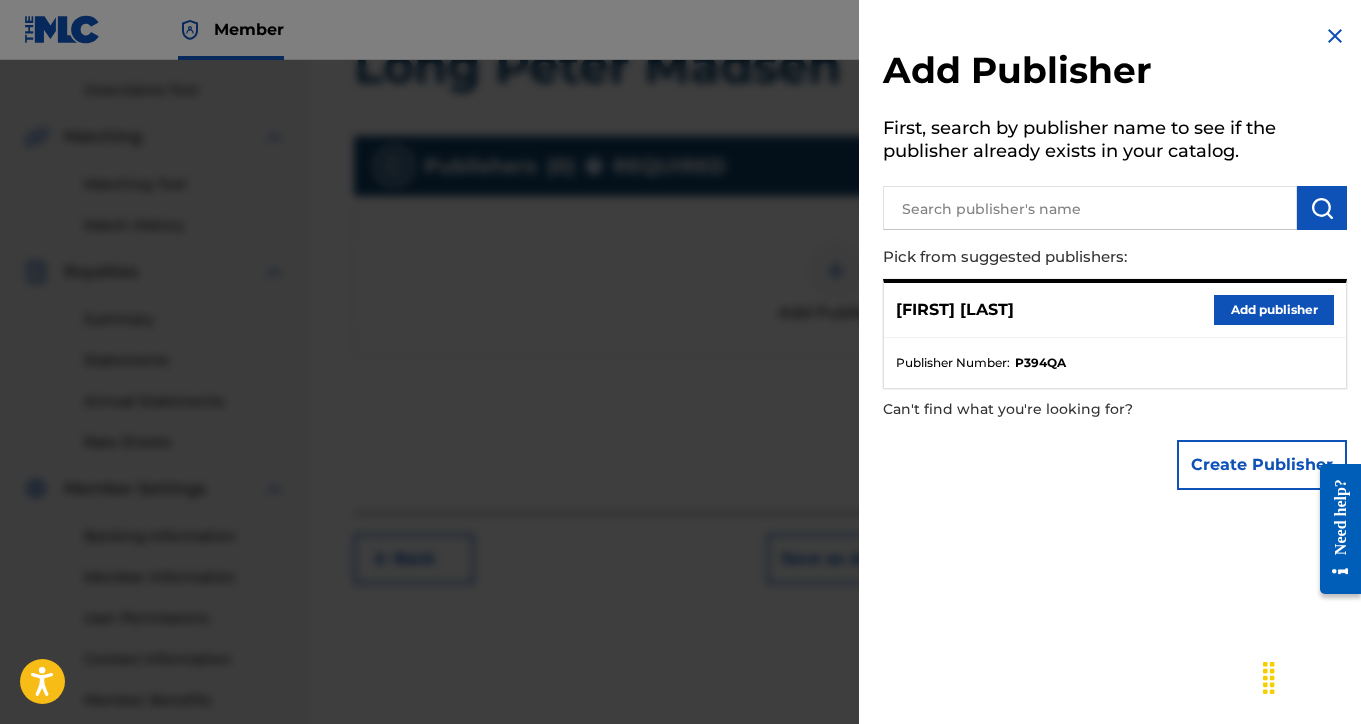click on "Add publisher" at bounding box center [1274, 310] 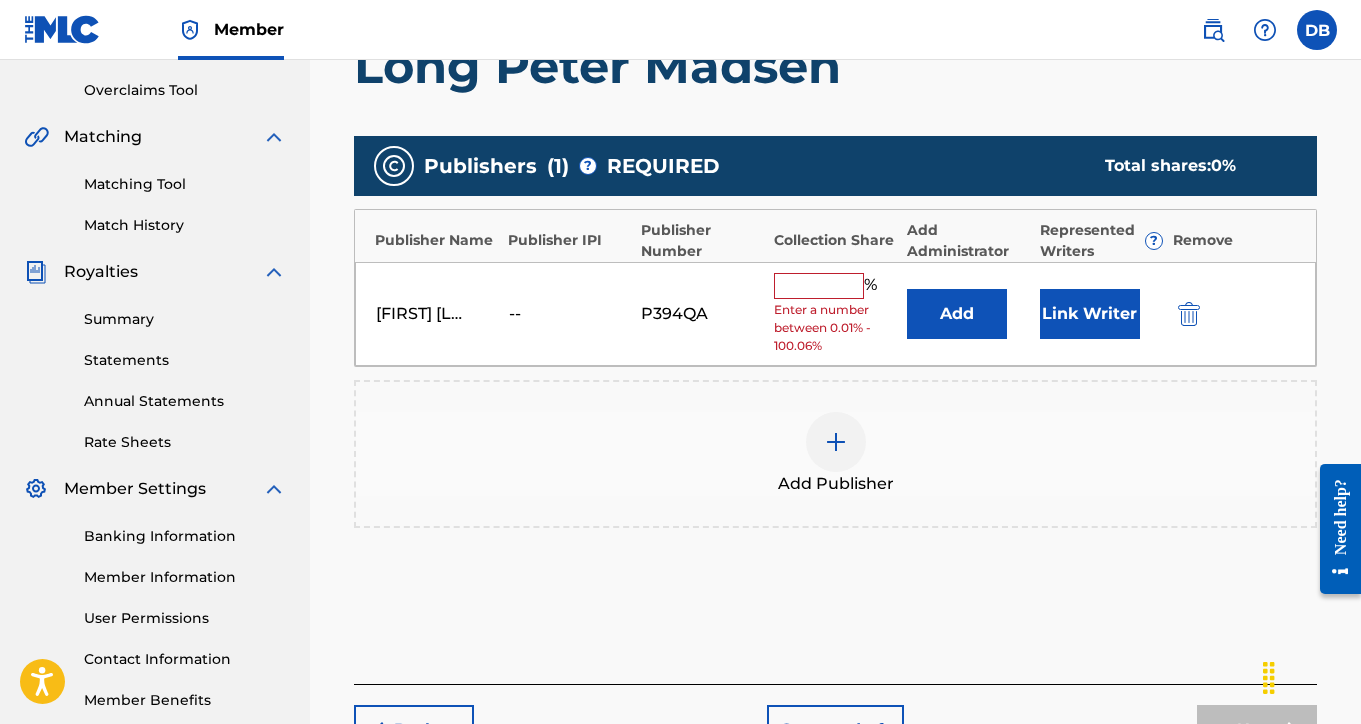 click at bounding box center [819, 286] 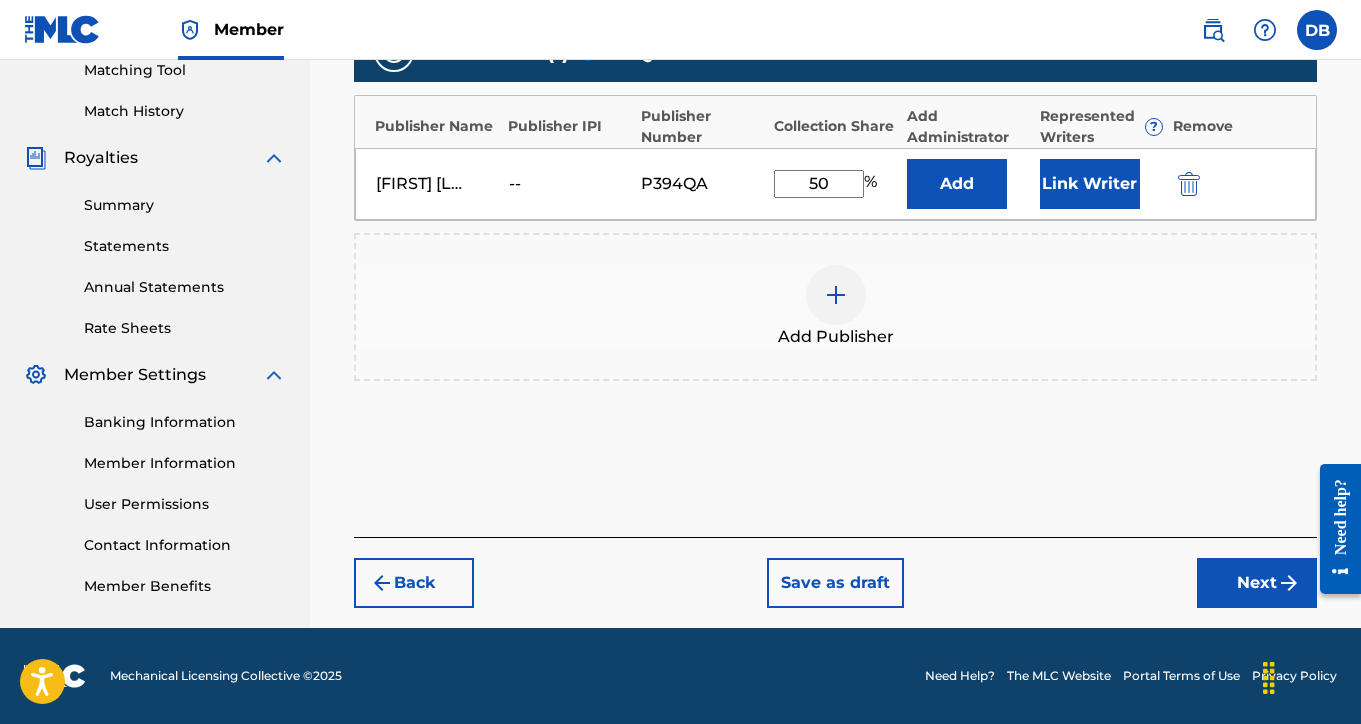 type on "50" 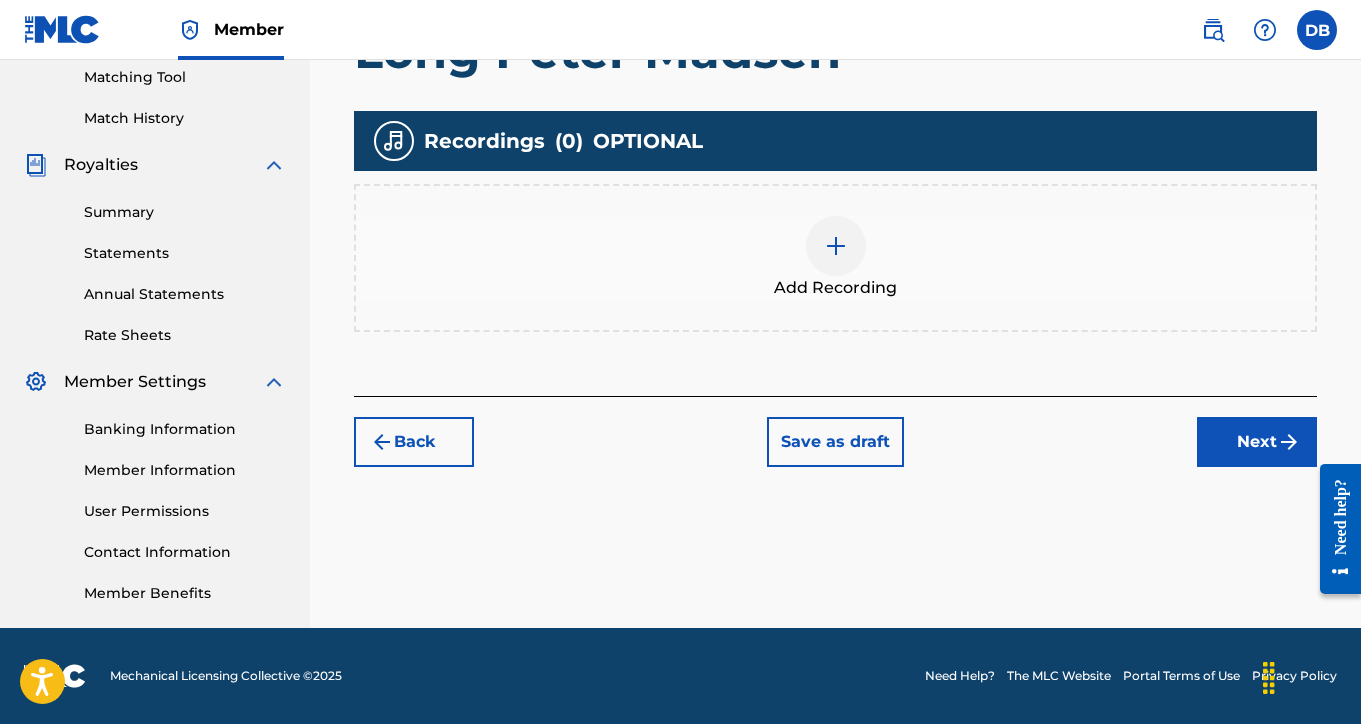 scroll, scrollTop: 516, scrollLeft: 0, axis: vertical 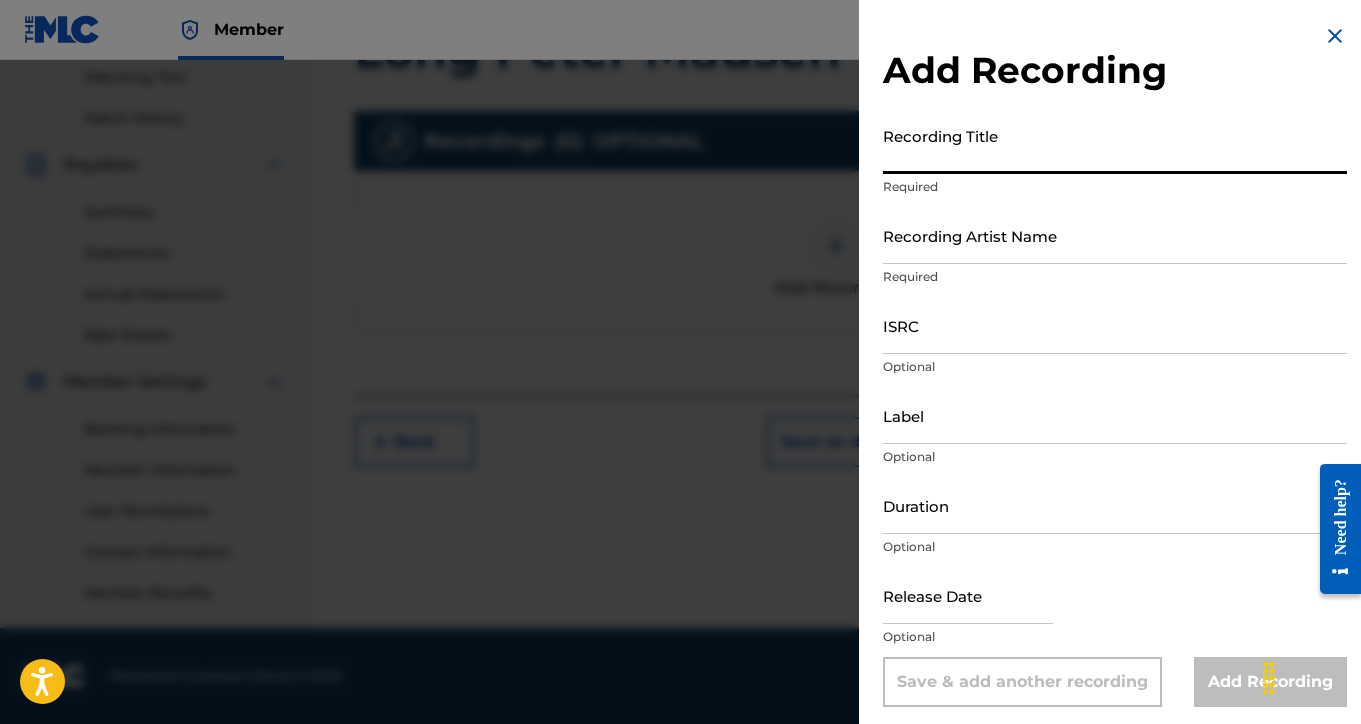 click on "Recording Title" at bounding box center (1115, 145) 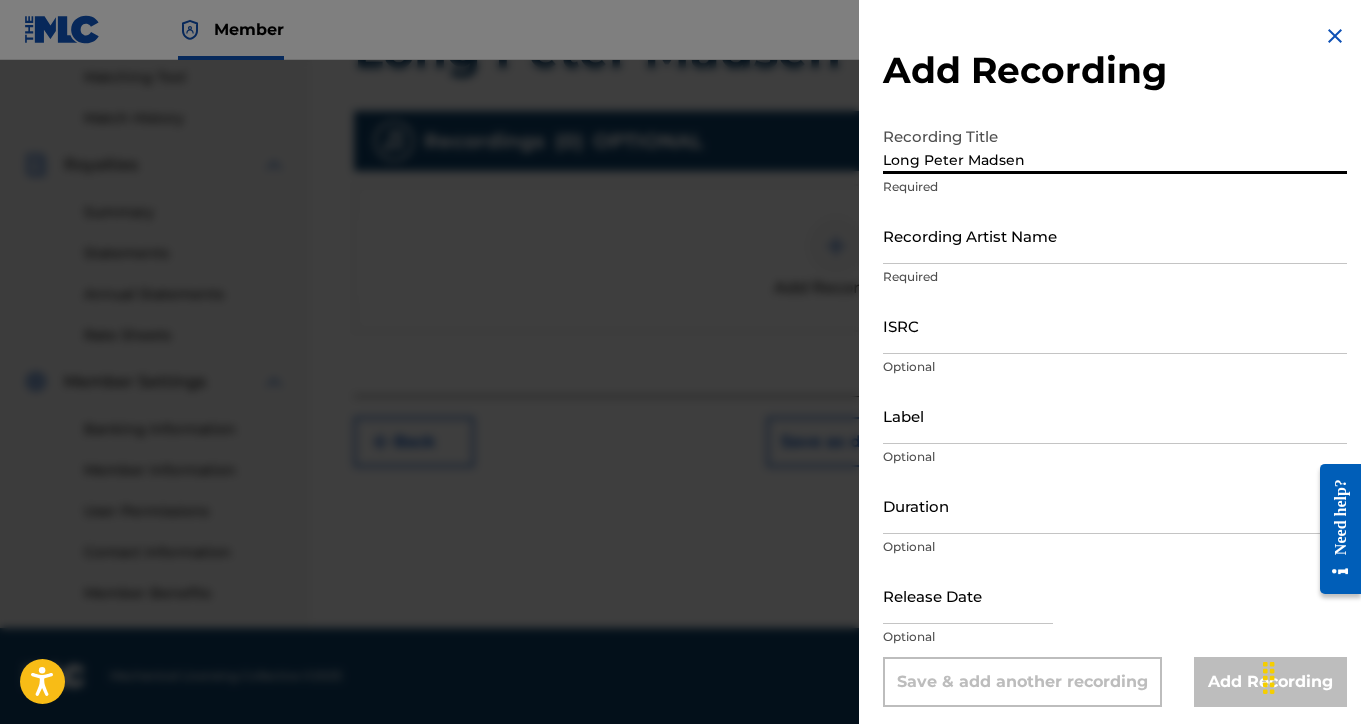 type on "Long Peter Madsen" 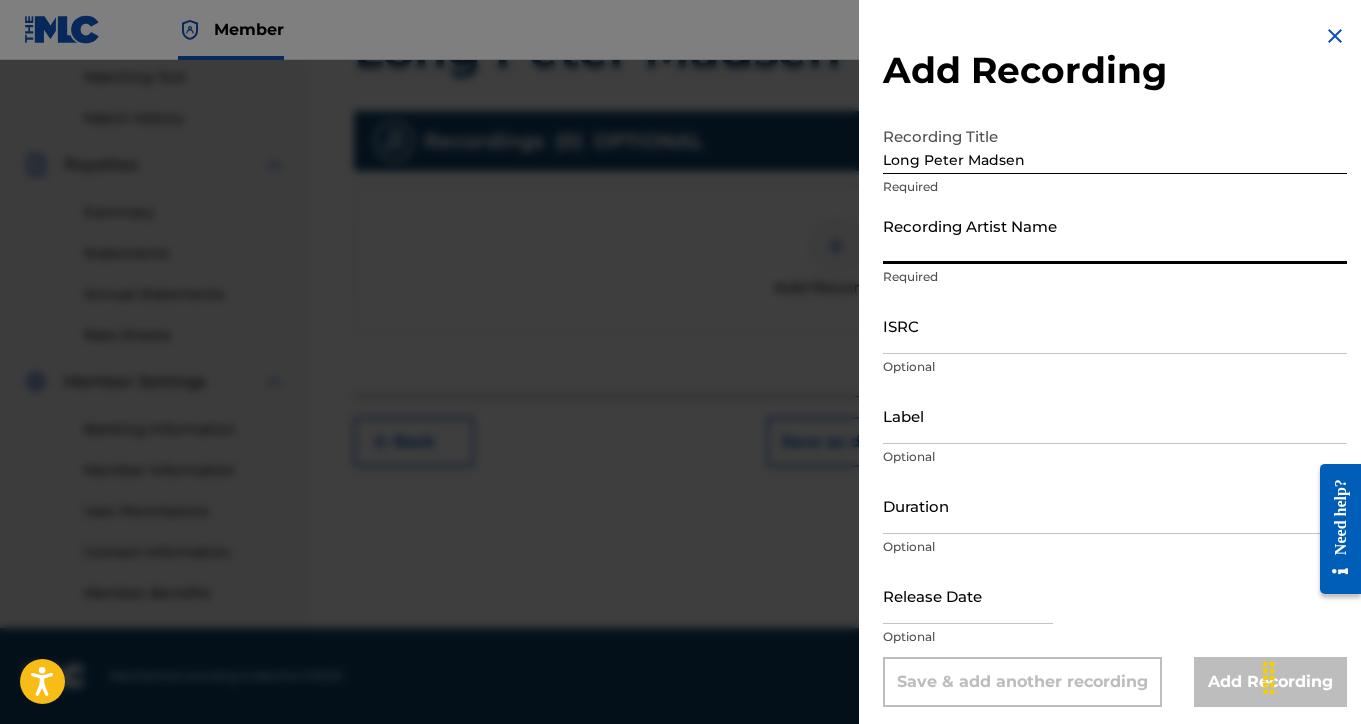 click on "Recording Artist Name" at bounding box center [1115, 235] 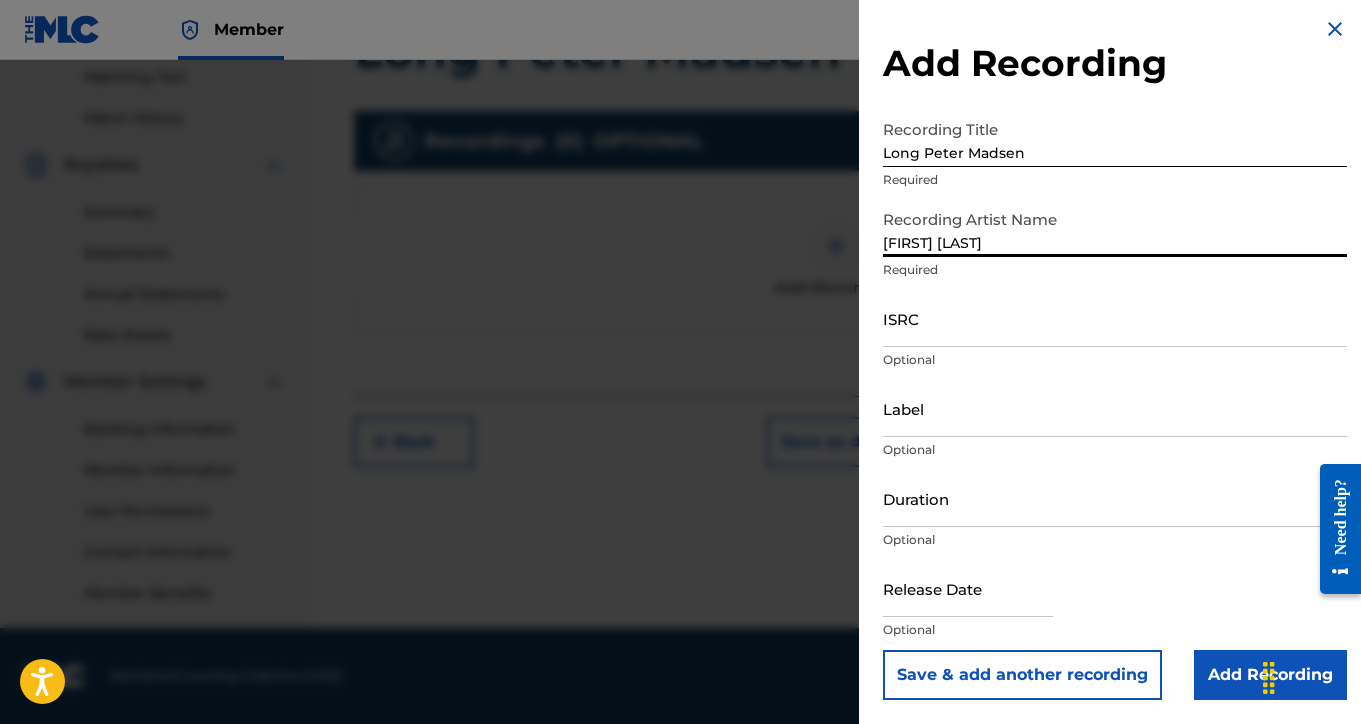 scroll, scrollTop: 7, scrollLeft: 0, axis: vertical 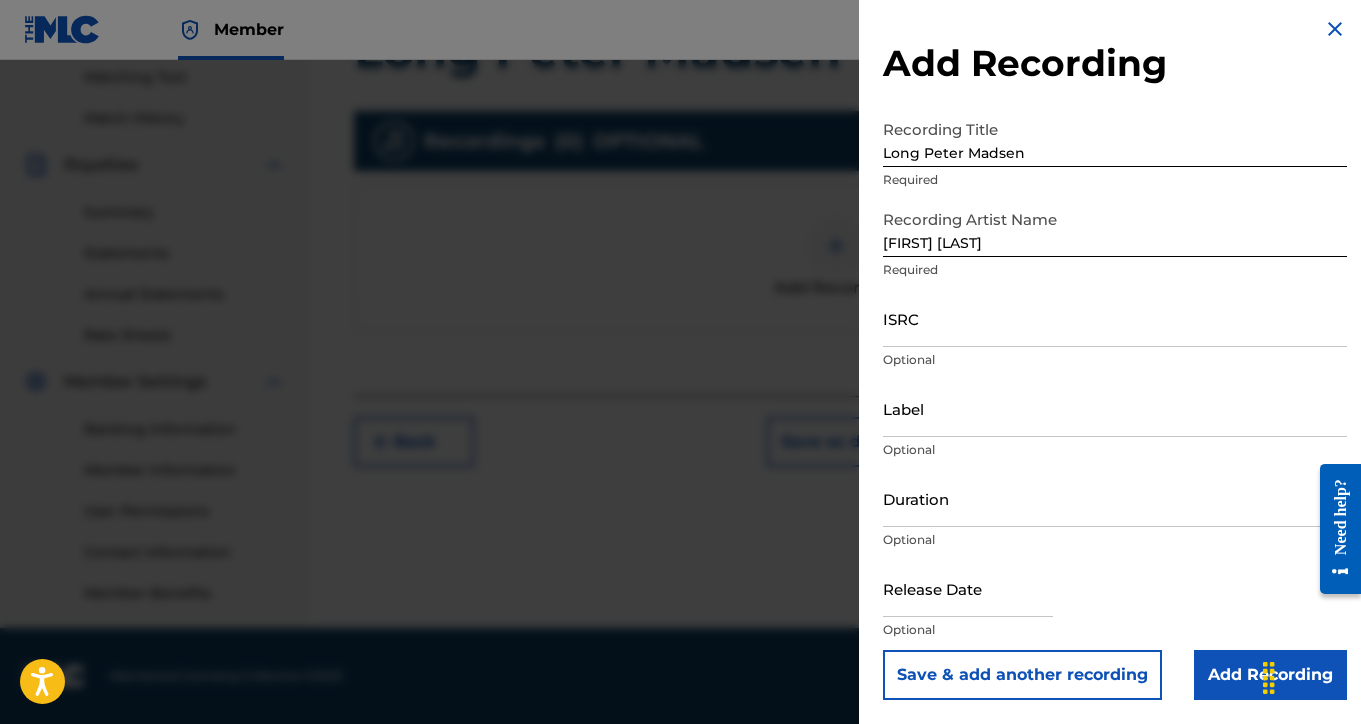 click on "Add Recording" at bounding box center (1270, 675) 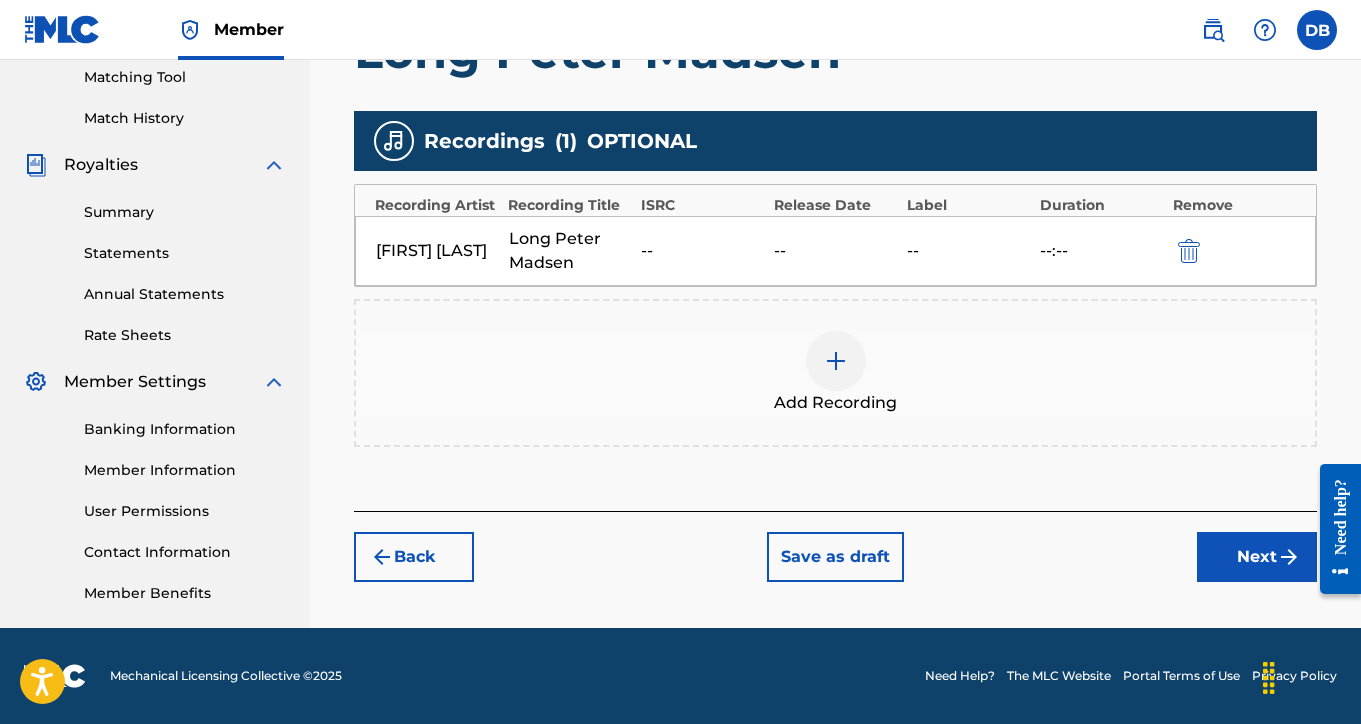 click on "Next" at bounding box center [1257, 557] 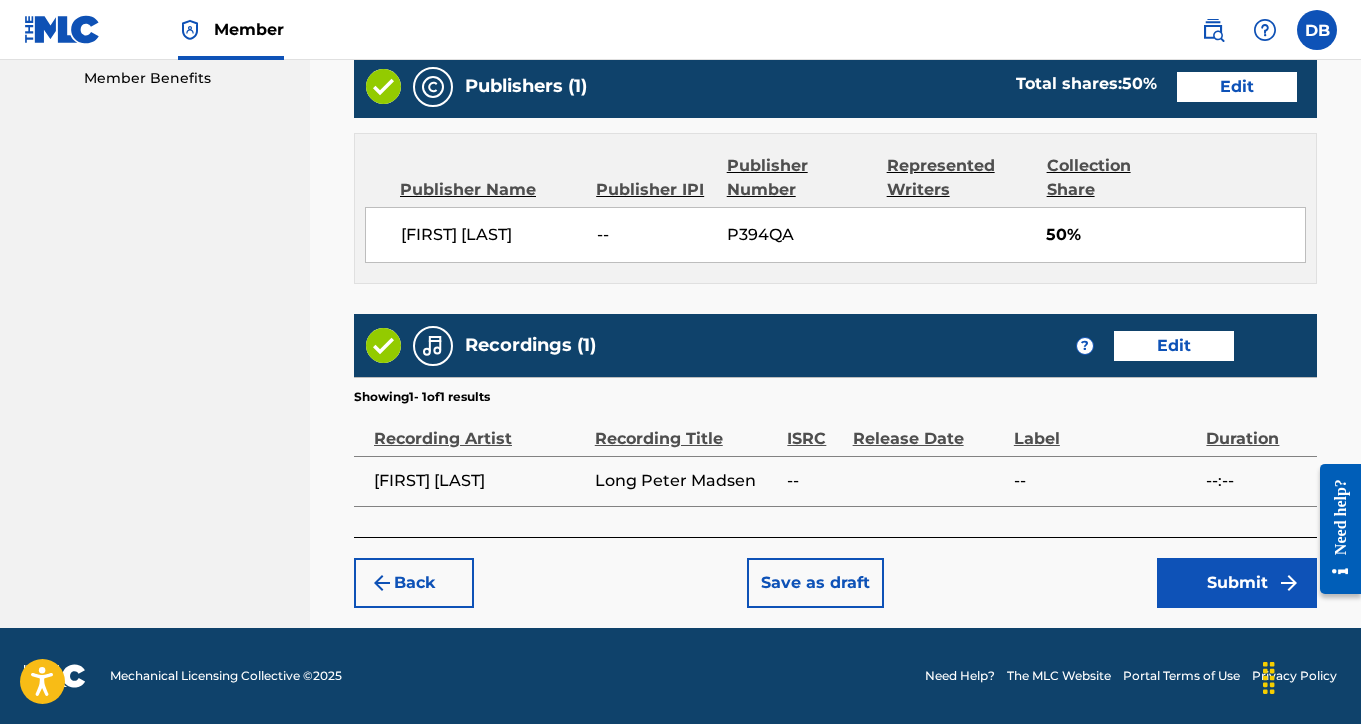 scroll, scrollTop: 1030, scrollLeft: 0, axis: vertical 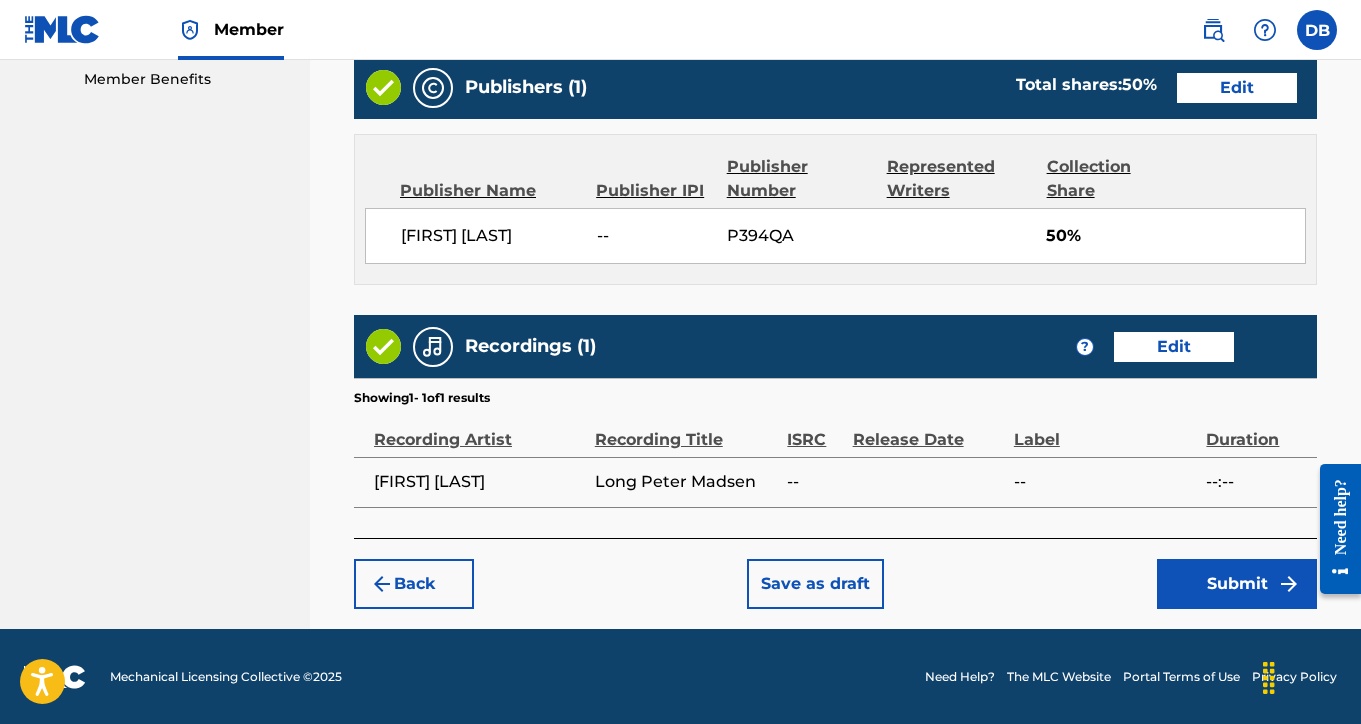 click on "Submit" at bounding box center (1237, 584) 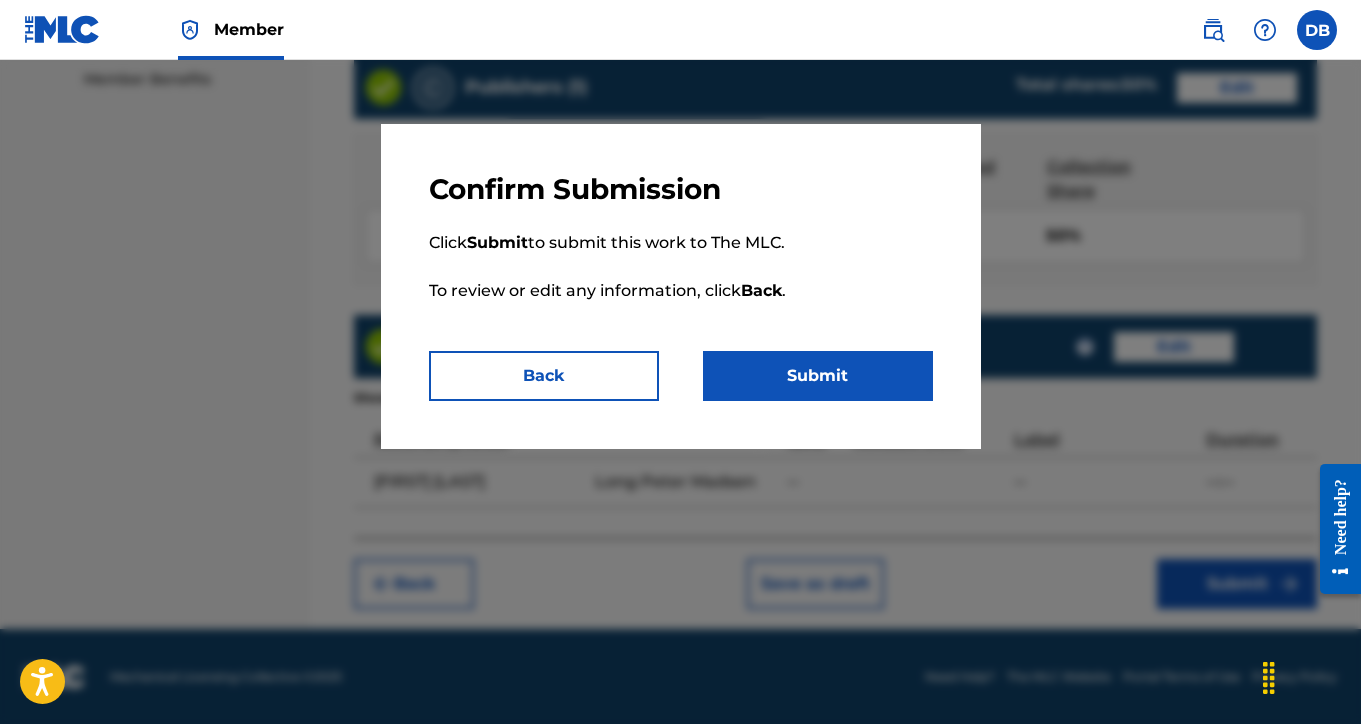 click on "Submit" at bounding box center (818, 376) 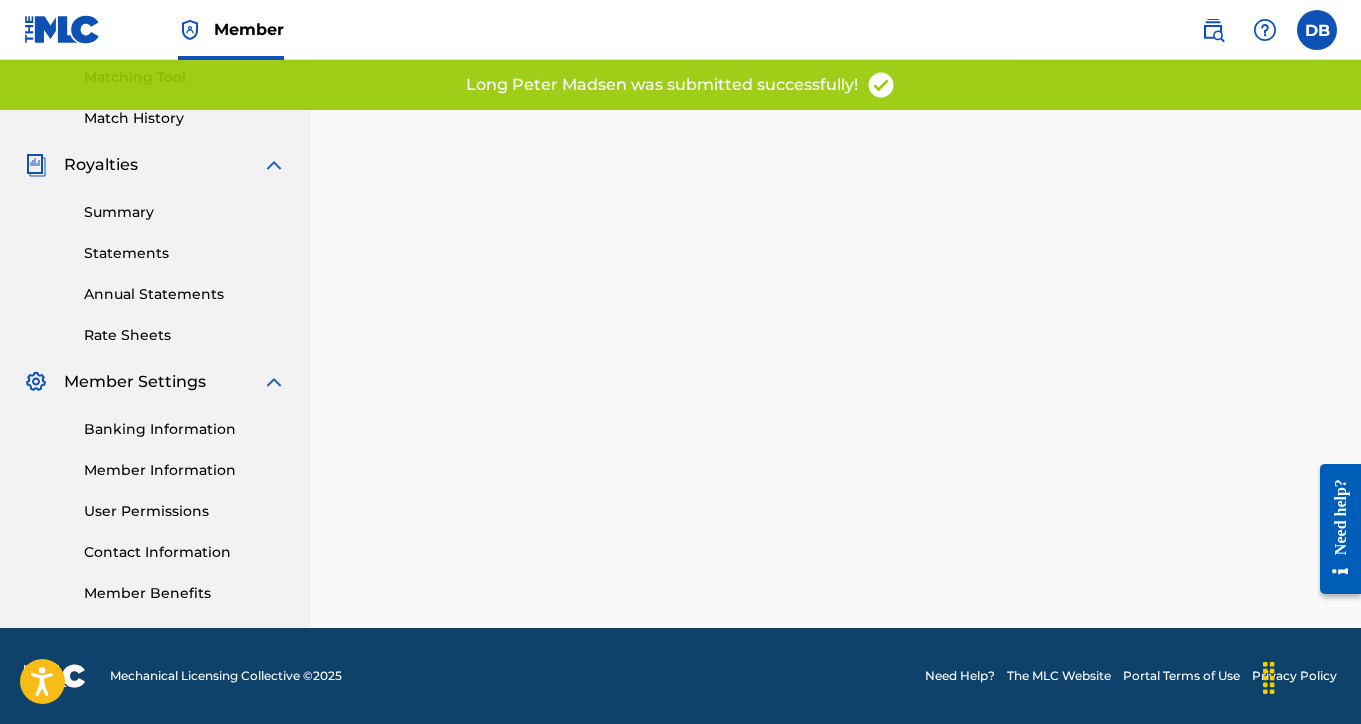 scroll, scrollTop: 0, scrollLeft: 0, axis: both 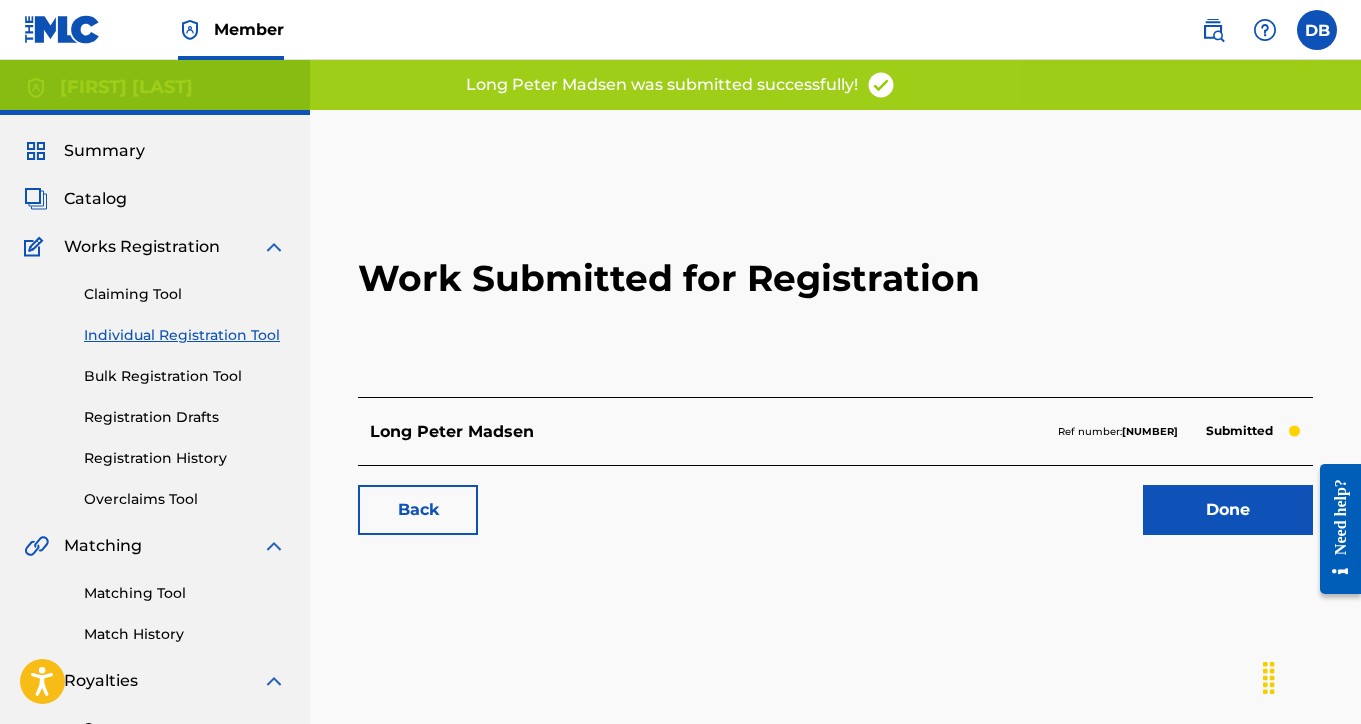 click on "Done" at bounding box center [1228, 510] 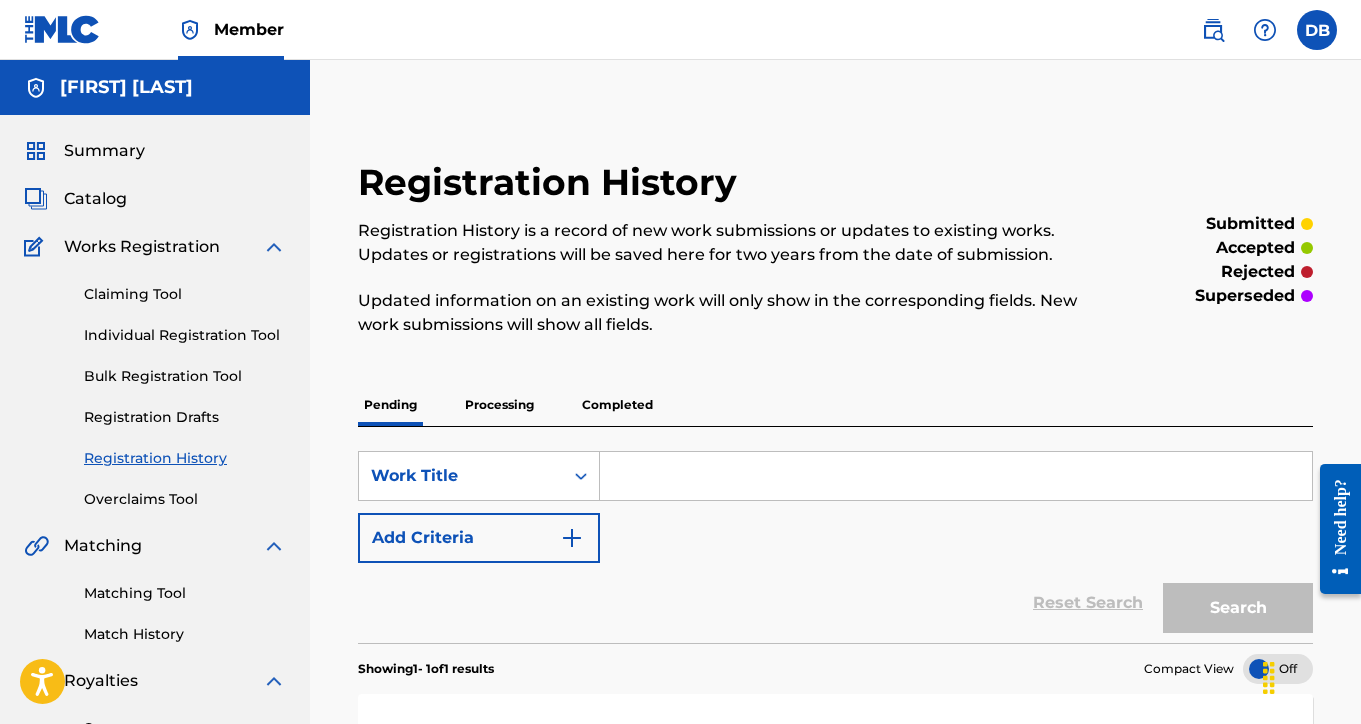 click at bounding box center [956, 476] 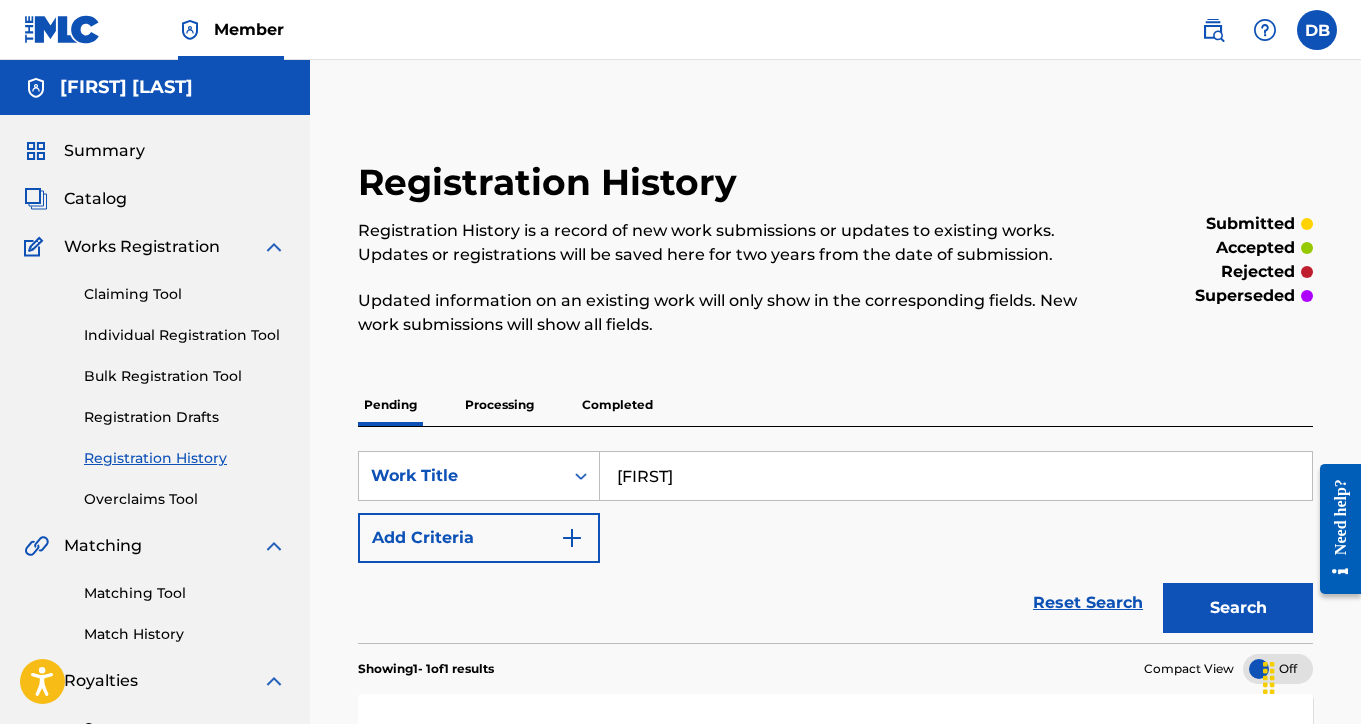 type on "[FIRST]" 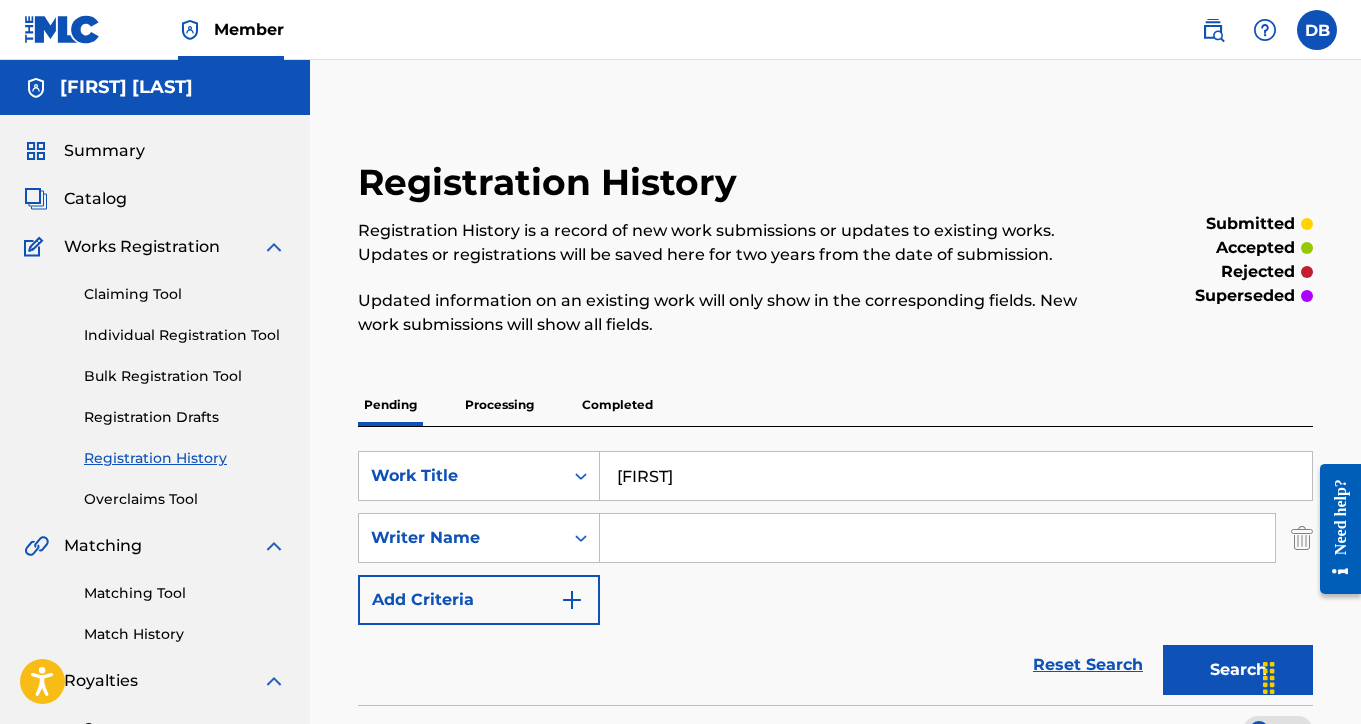 click at bounding box center [937, 538] 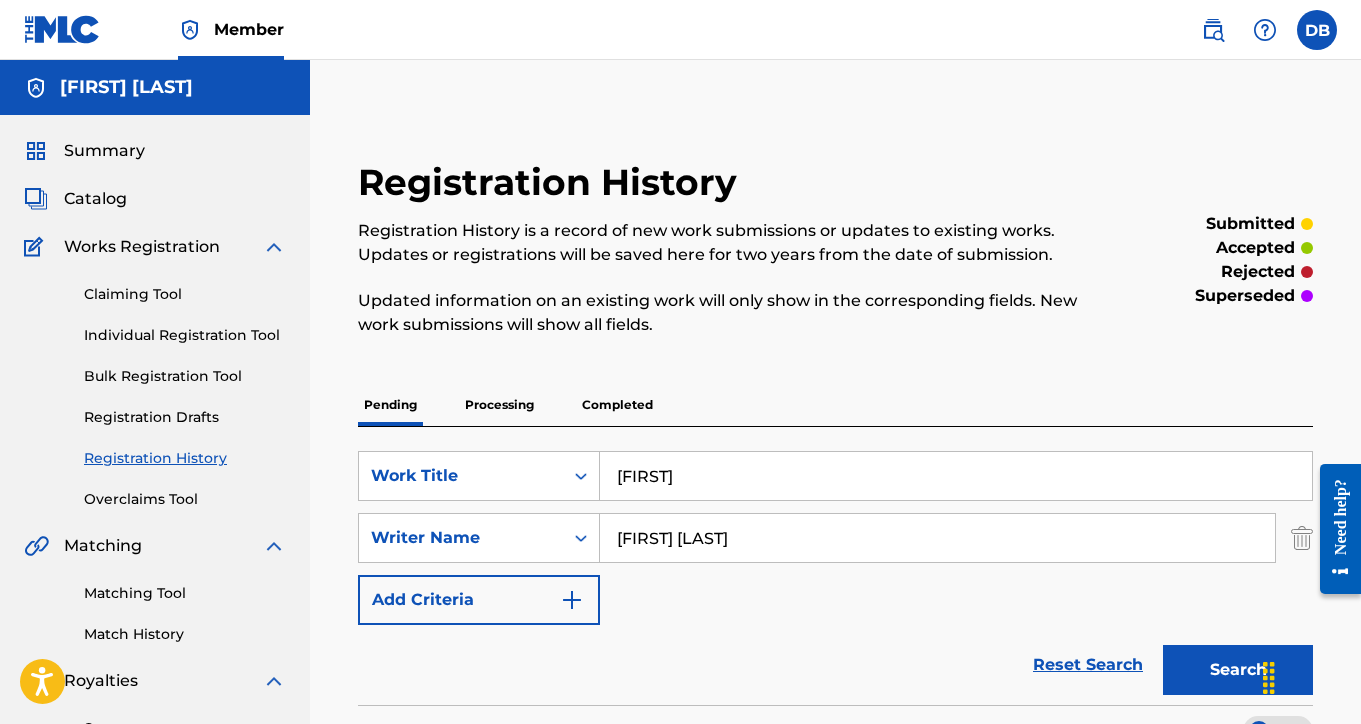 type on "[FIRST] [LAST]" 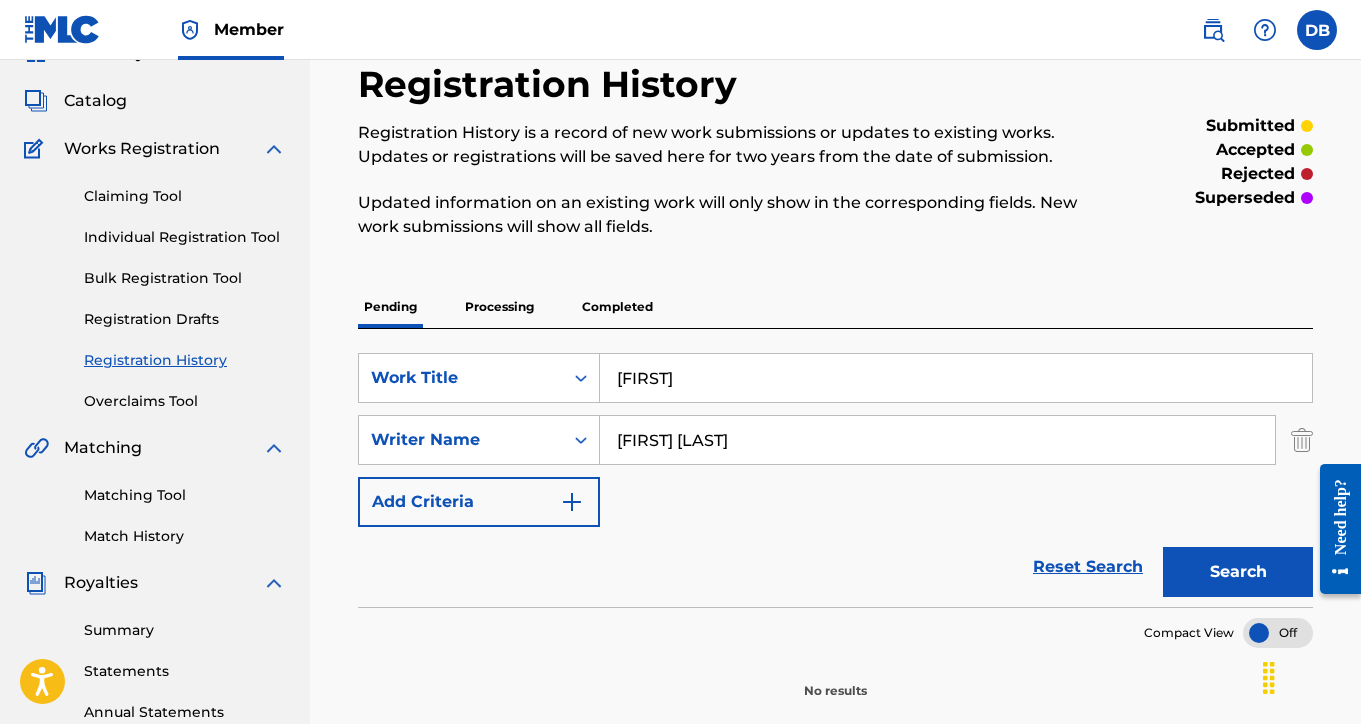 scroll, scrollTop: 11, scrollLeft: 0, axis: vertical 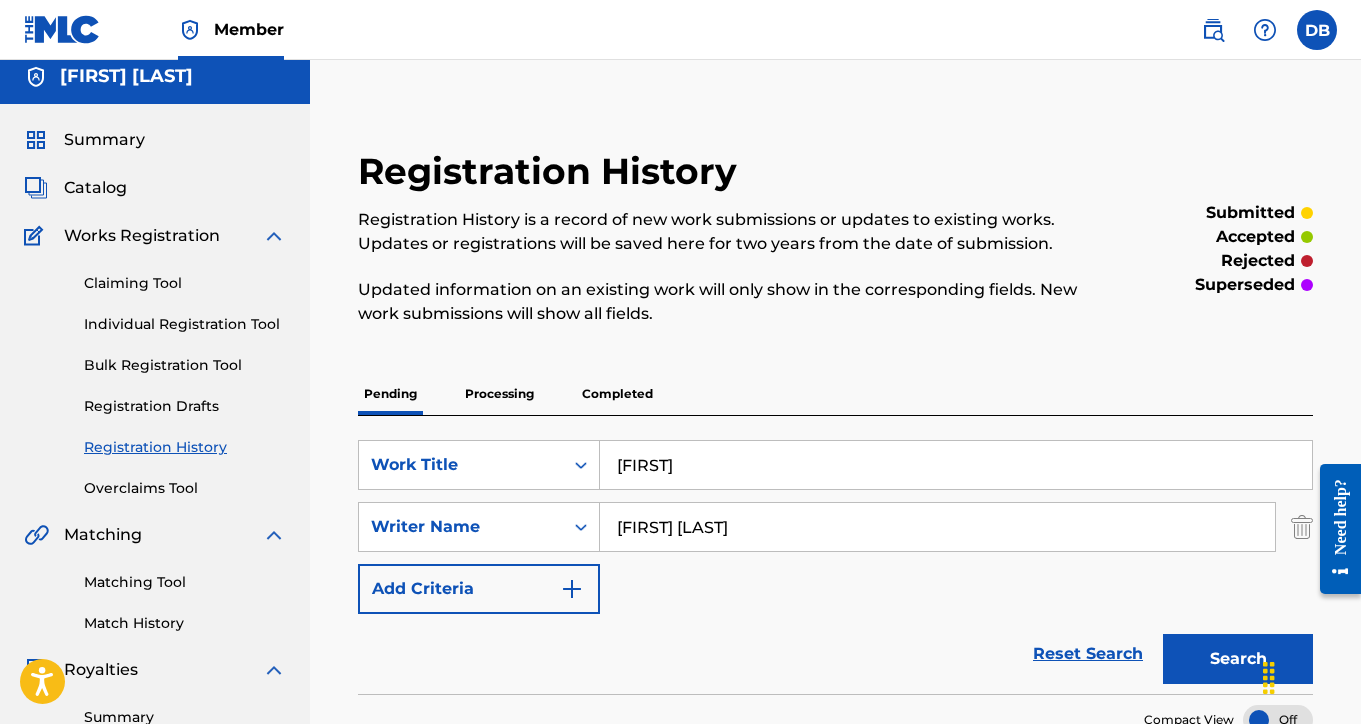 click on "Individual Registration Tool" at bounding box center (185, 324) 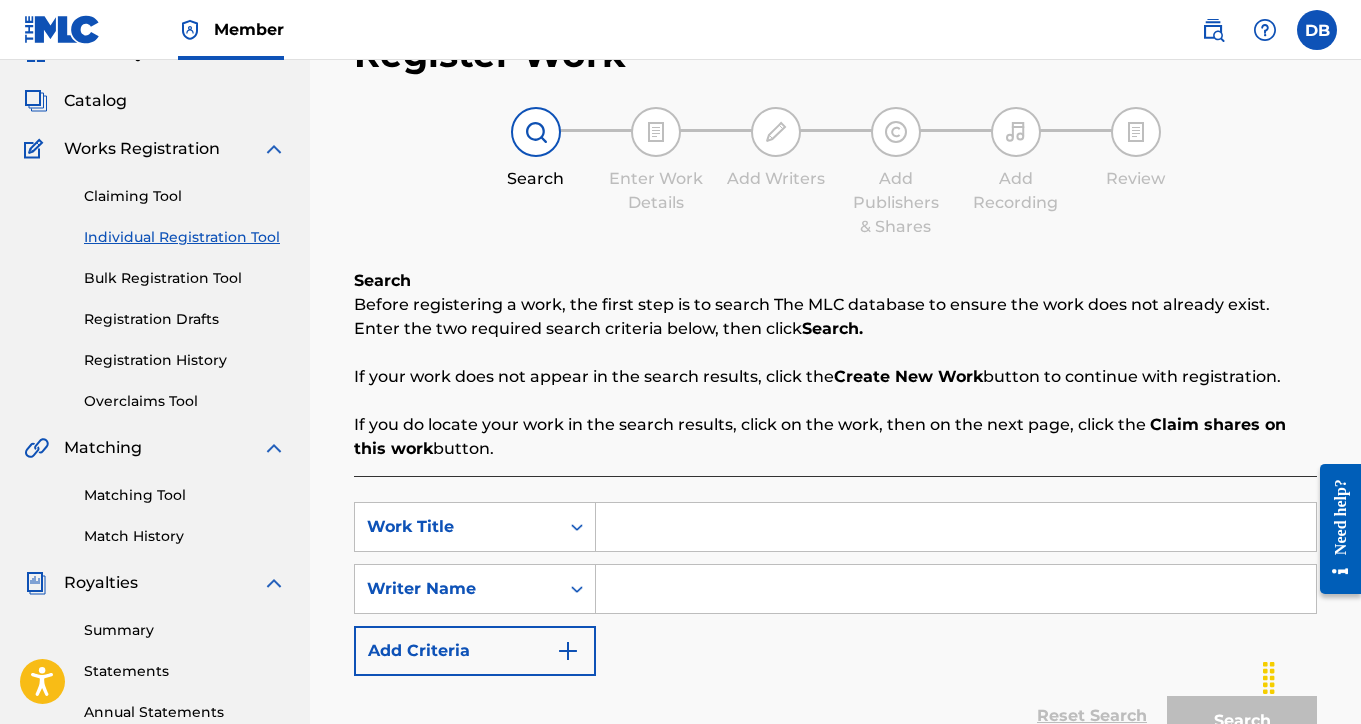 scroll, scrollTop: 179, scrollLeft: 0, axis: vertical 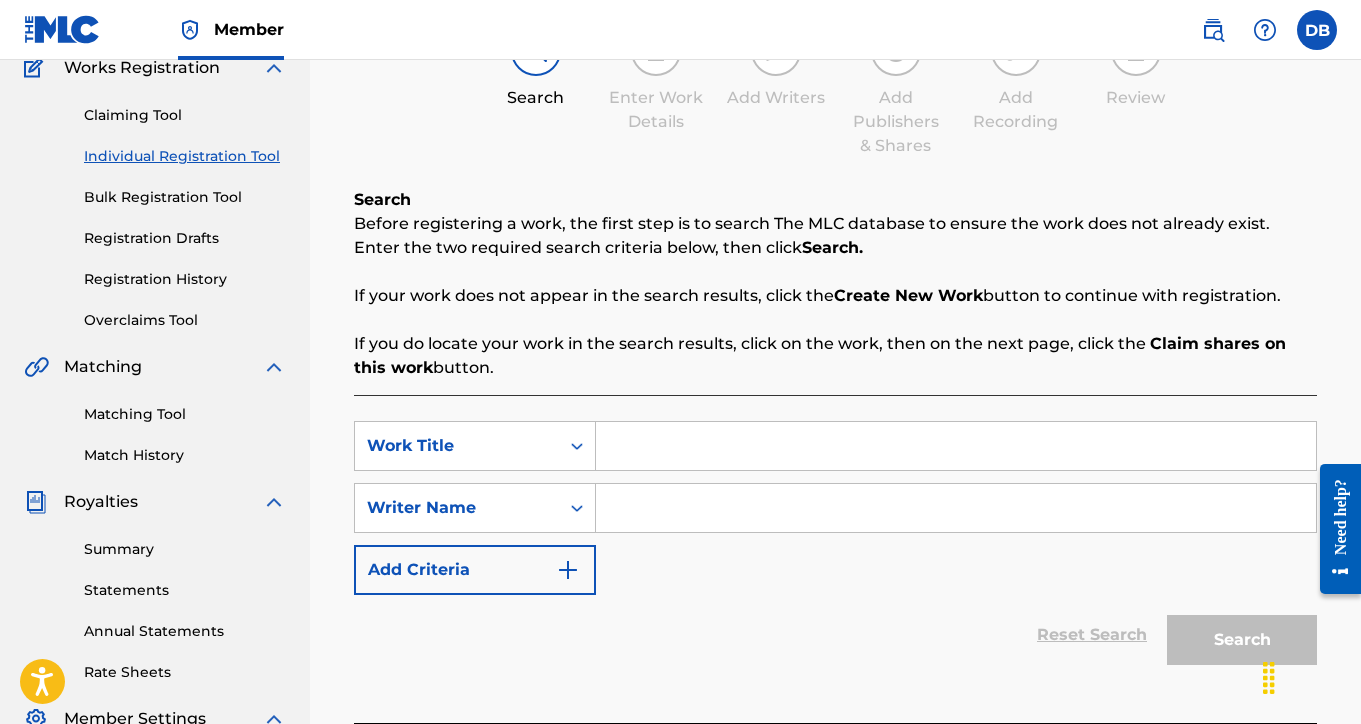 click at bounding box center [956, 446] 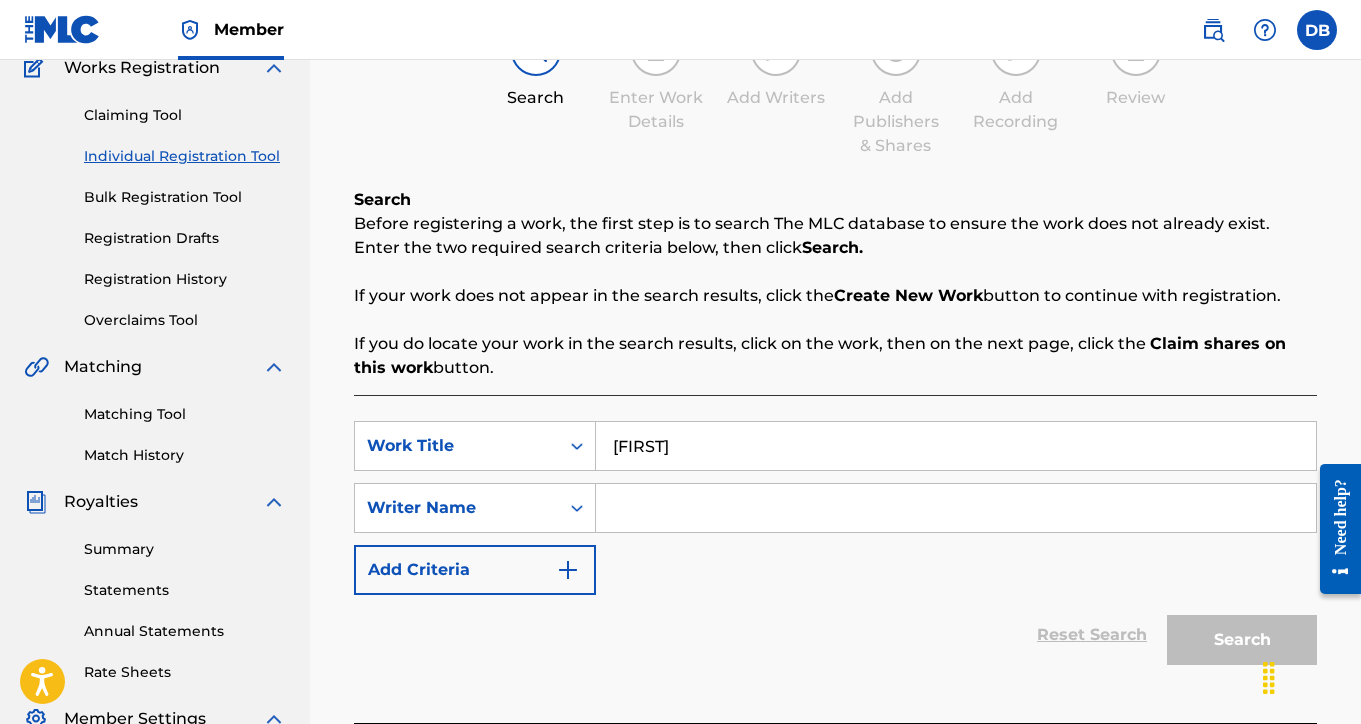 type on "[FIRST]" 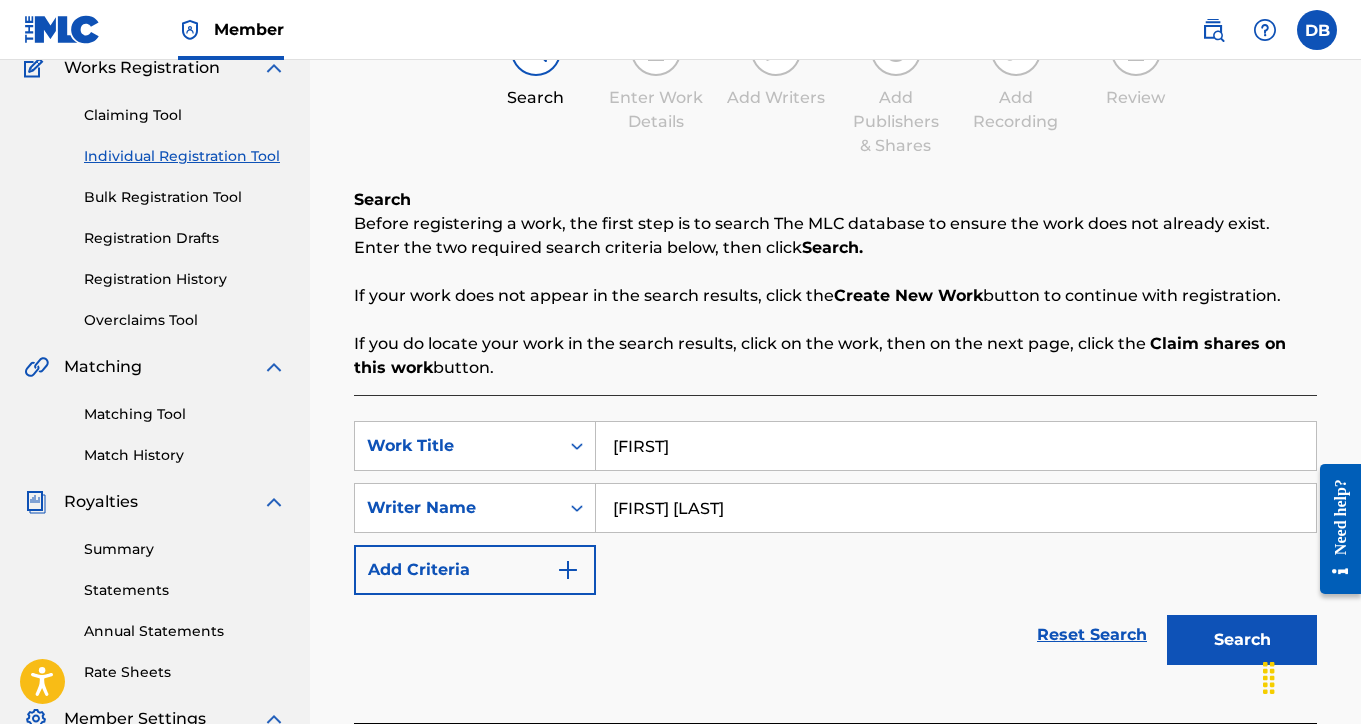 type on "[FIRST] [LAST]" 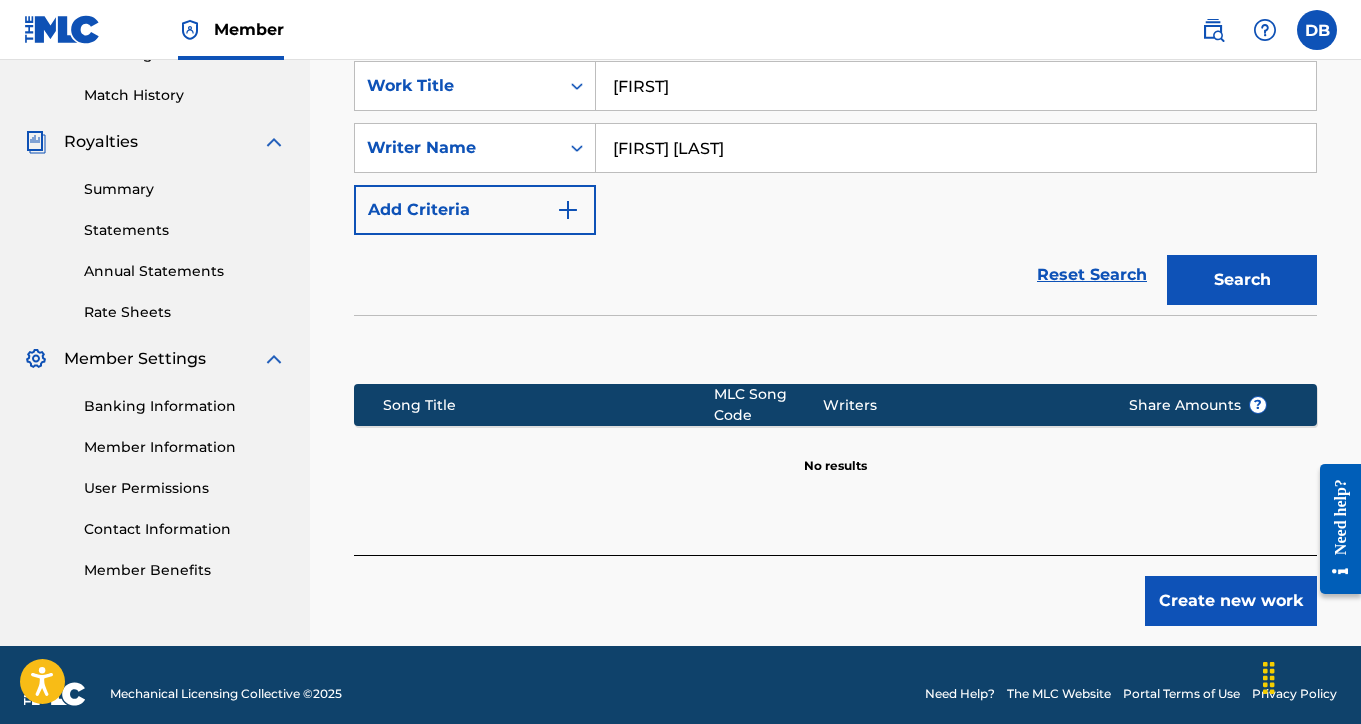scroll, scrollTop: 547, scrollLeft: 0, axis: vertical 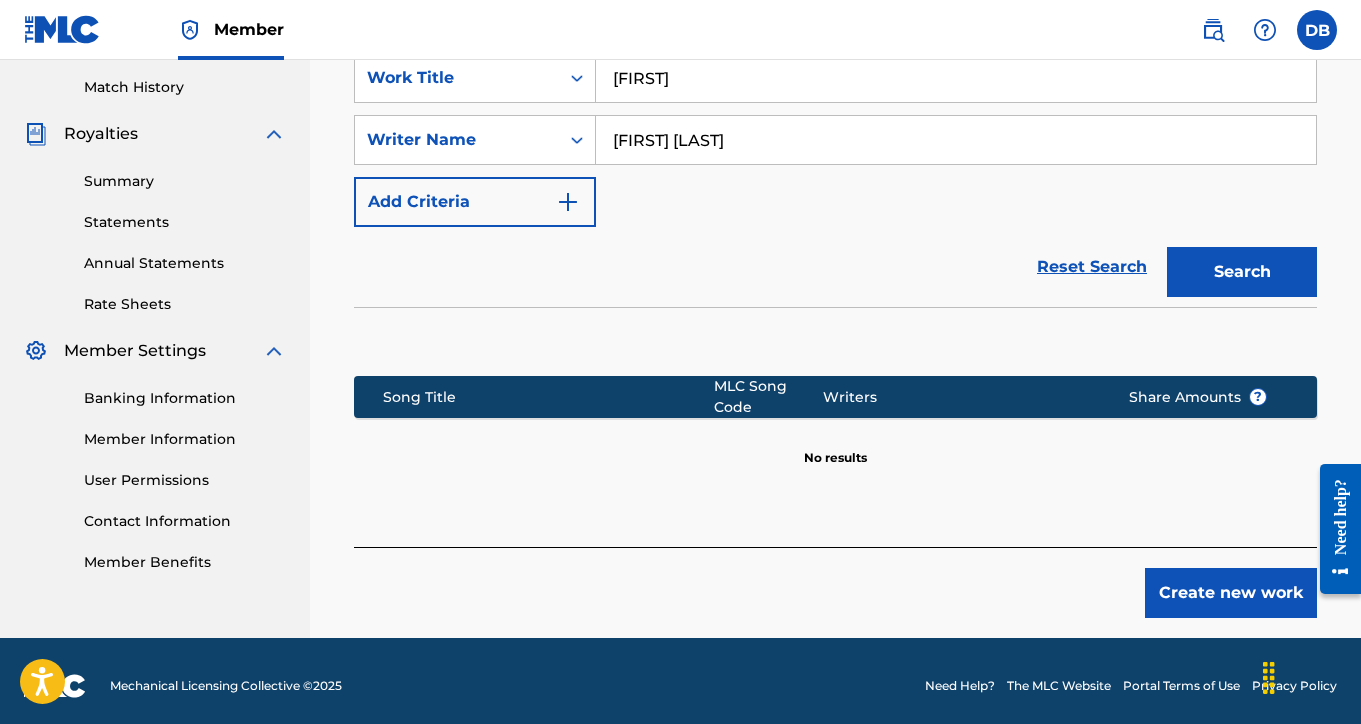 click on "Create new work" at bounding box center [1231, 593] 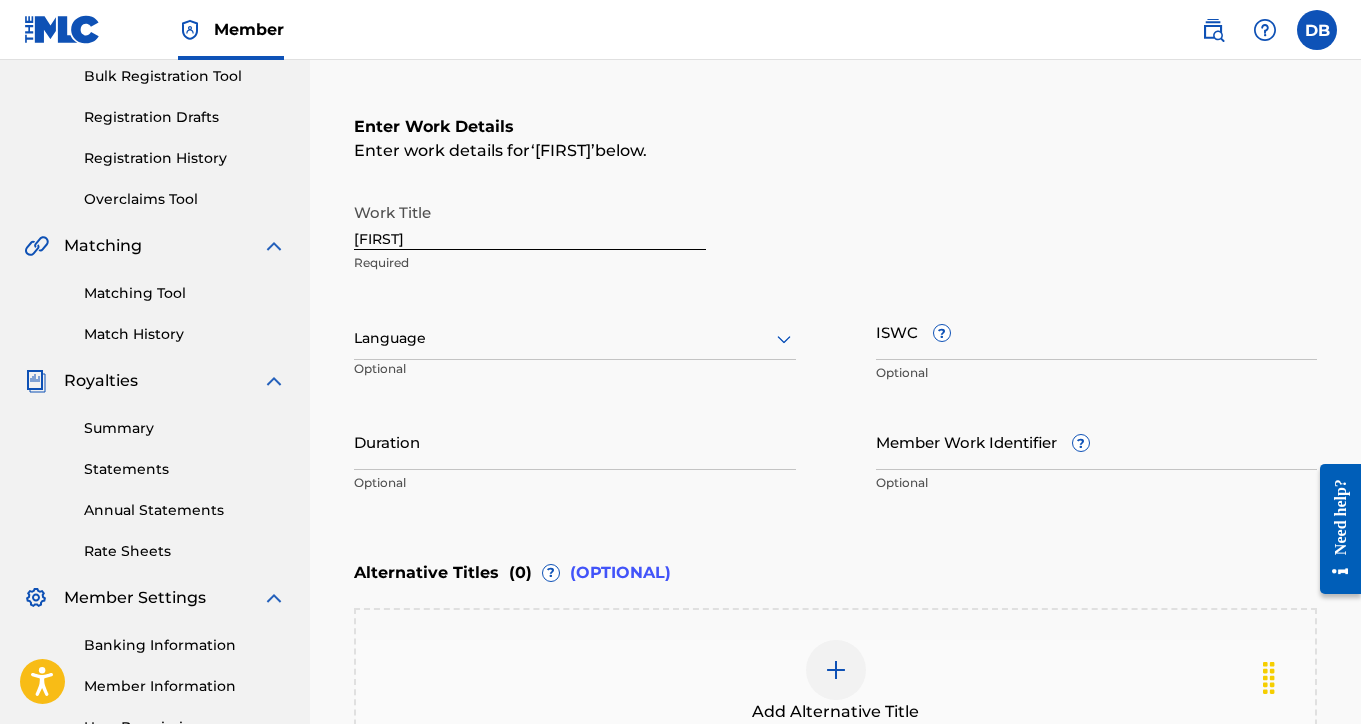 scroll, scrollTop: 172, scrollLeft: 0, axis: vertical 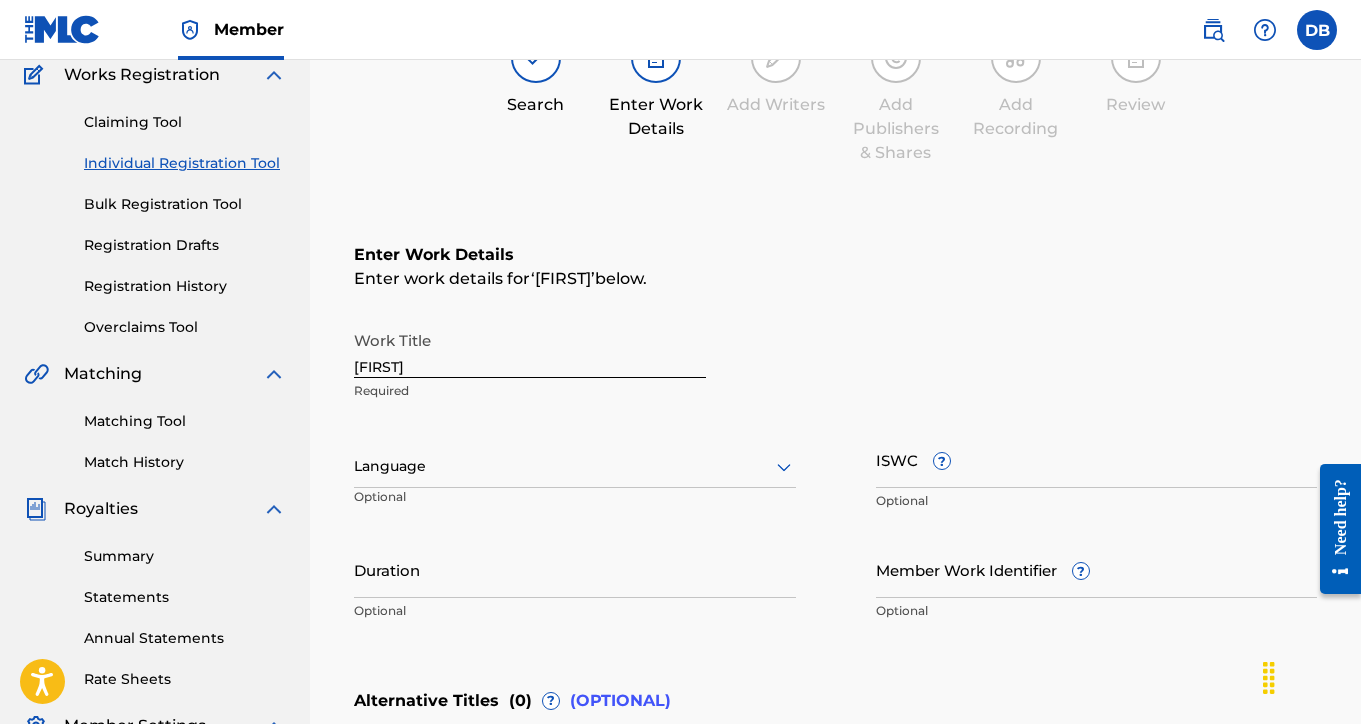 click 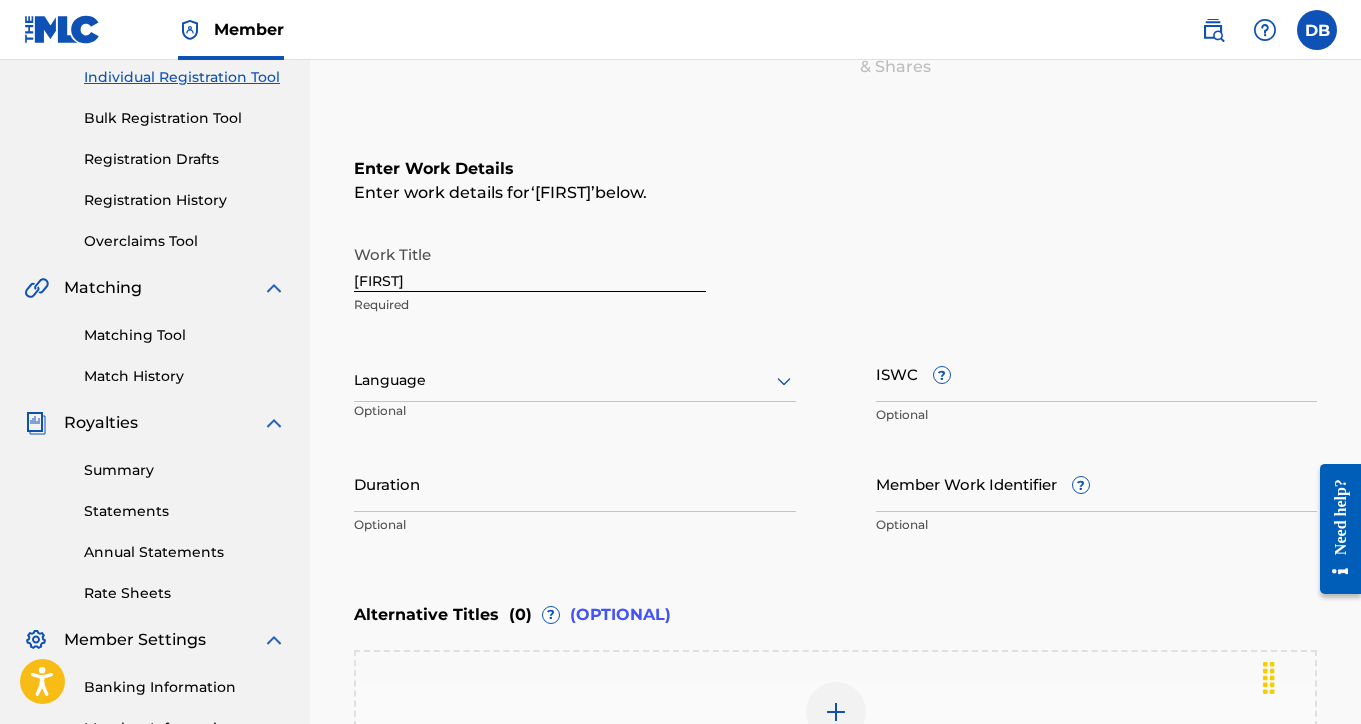 scroll, scrollTop: 301, scrollLeft: 0, axis: vertical 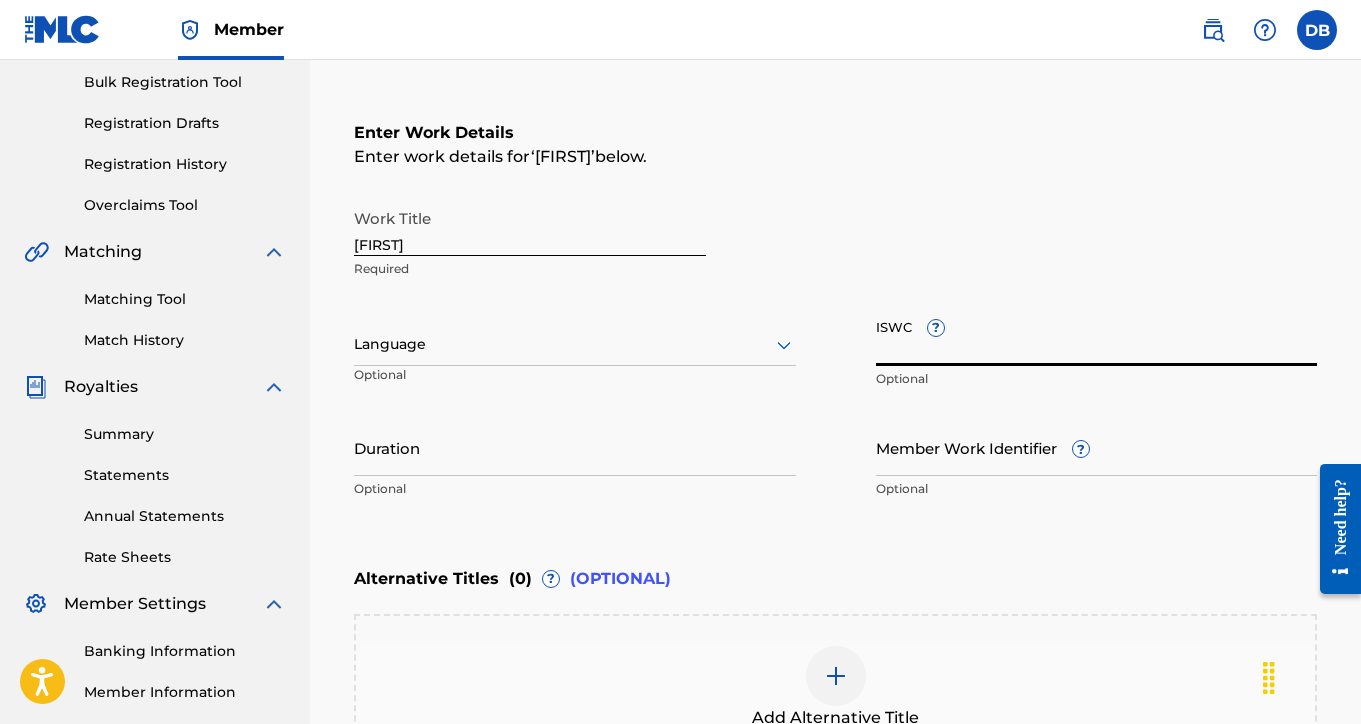 click on "ISWC   ?" at bounding box center (1097, 337) 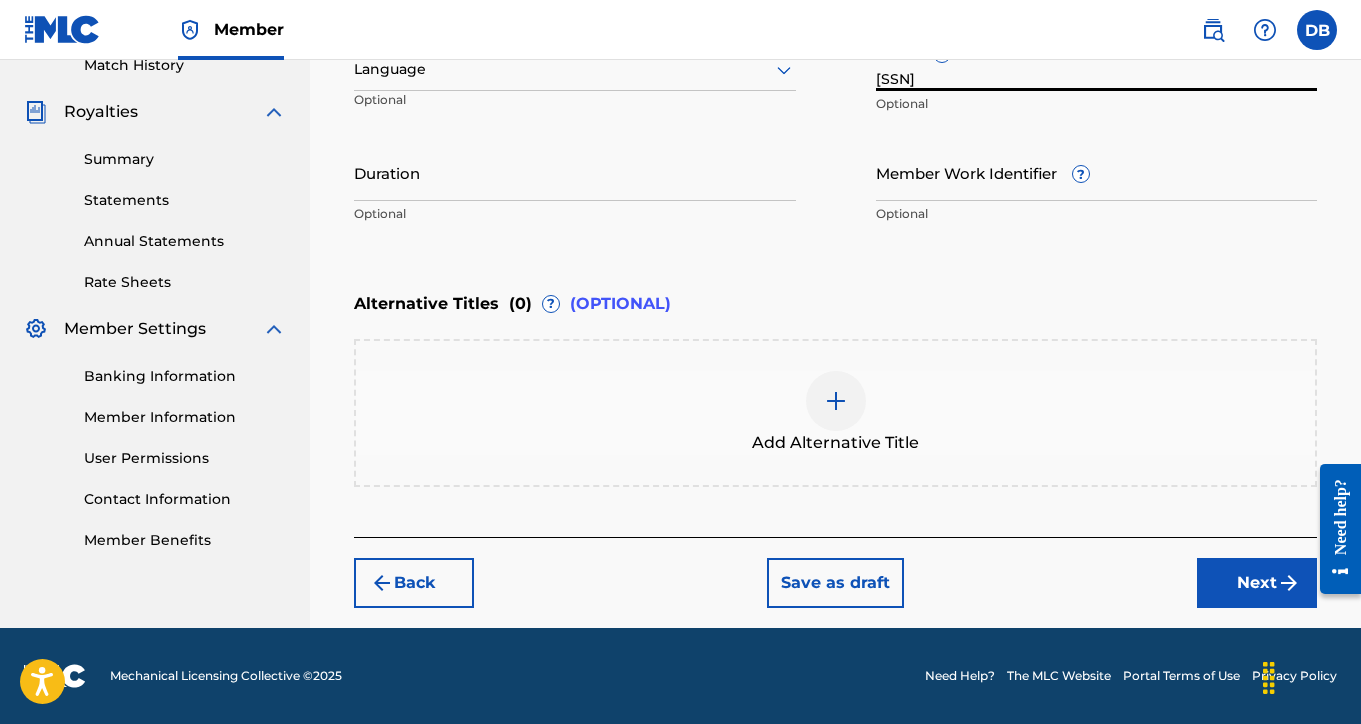 scroll, scrollTop: 569, scrollLeft: 0, axis: vertical 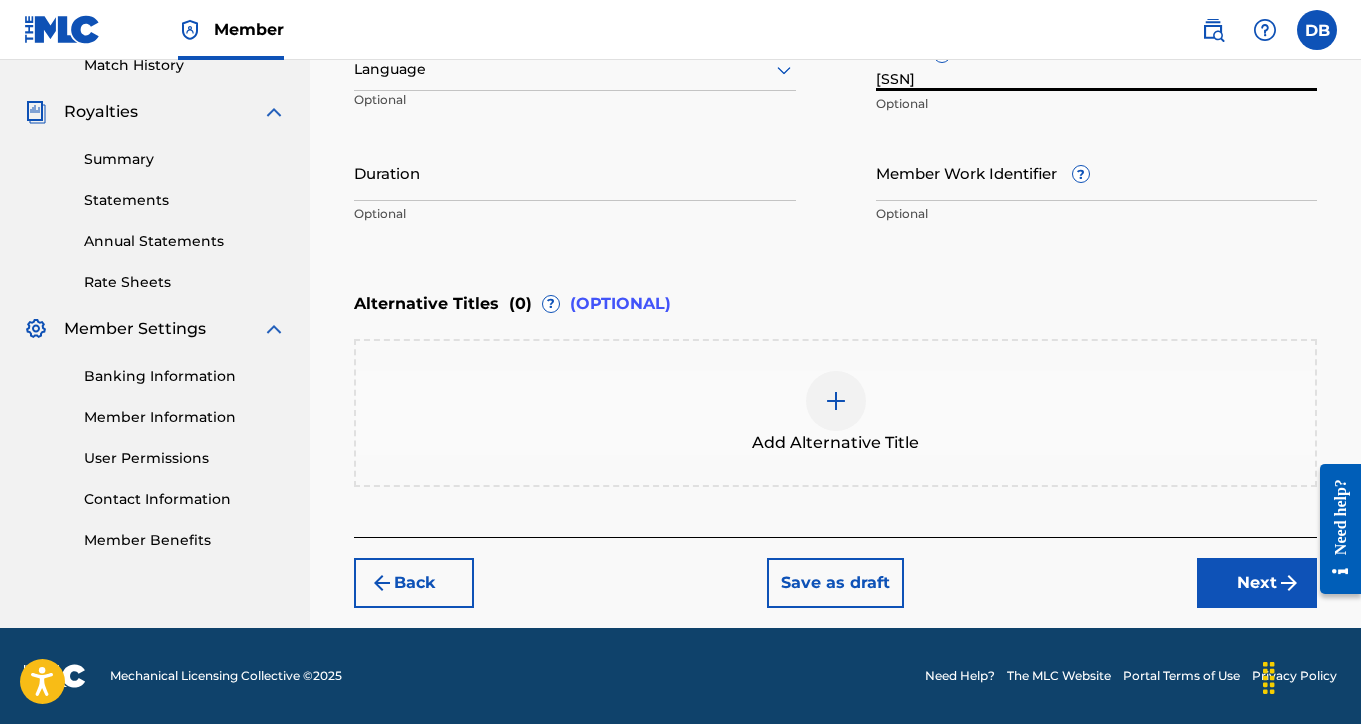 type on "[SSN]" 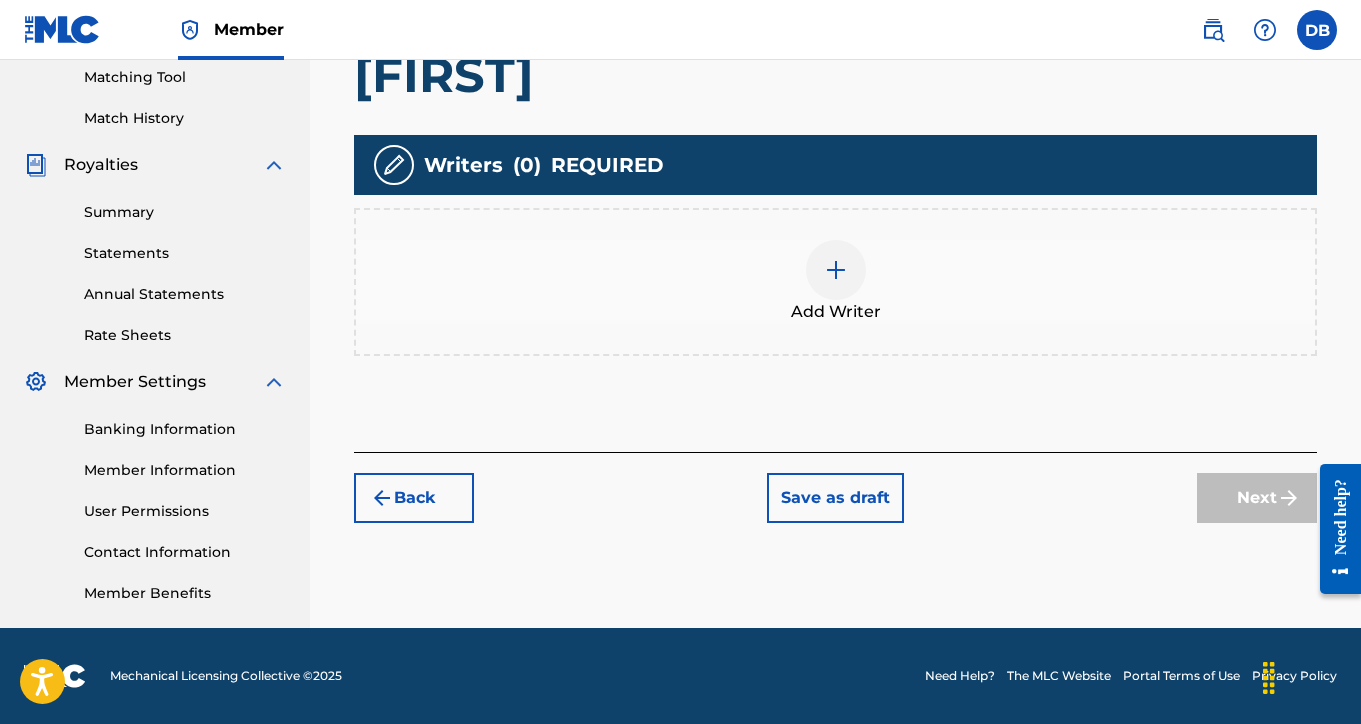 scroll, scrollTop: 516, scrollLeft: 0, axis: vertical 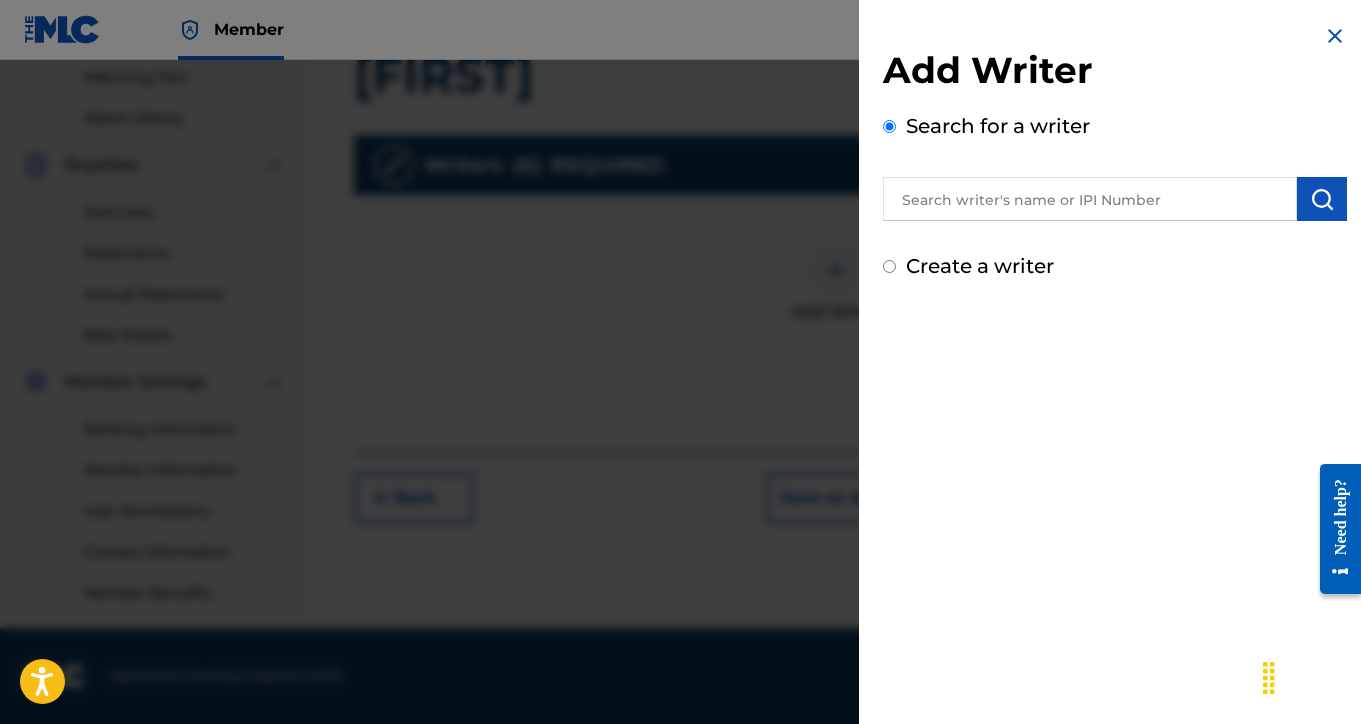 click at bounding box center [1090, 199] 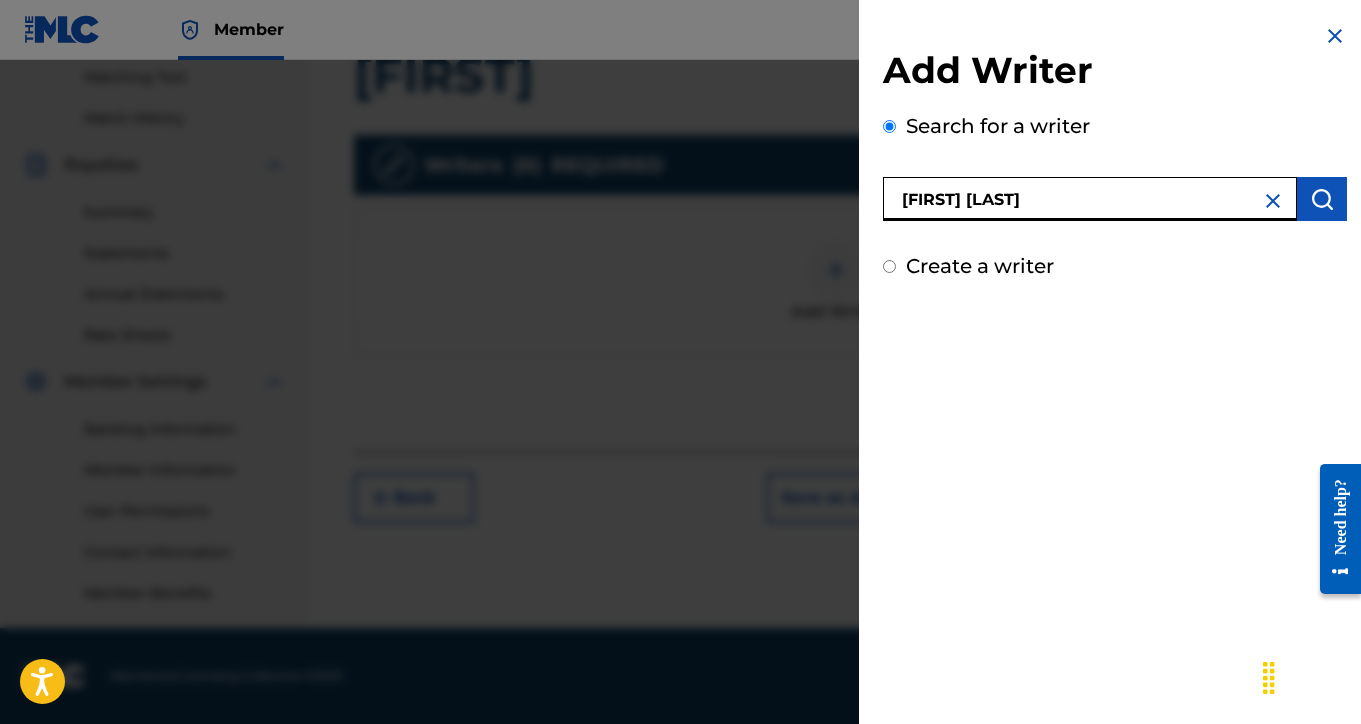 type on "[FIRST] [LAST]" 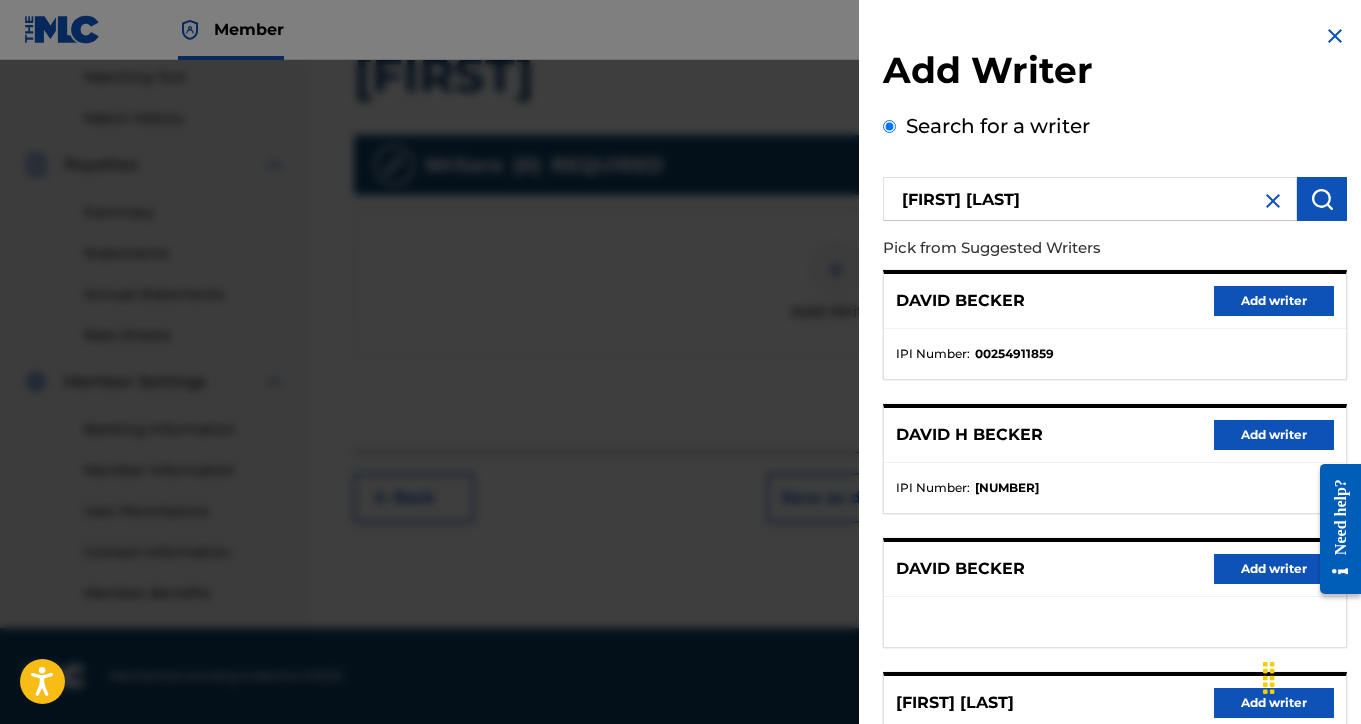 click on "Add writer" at bounding box center [1274, 435] 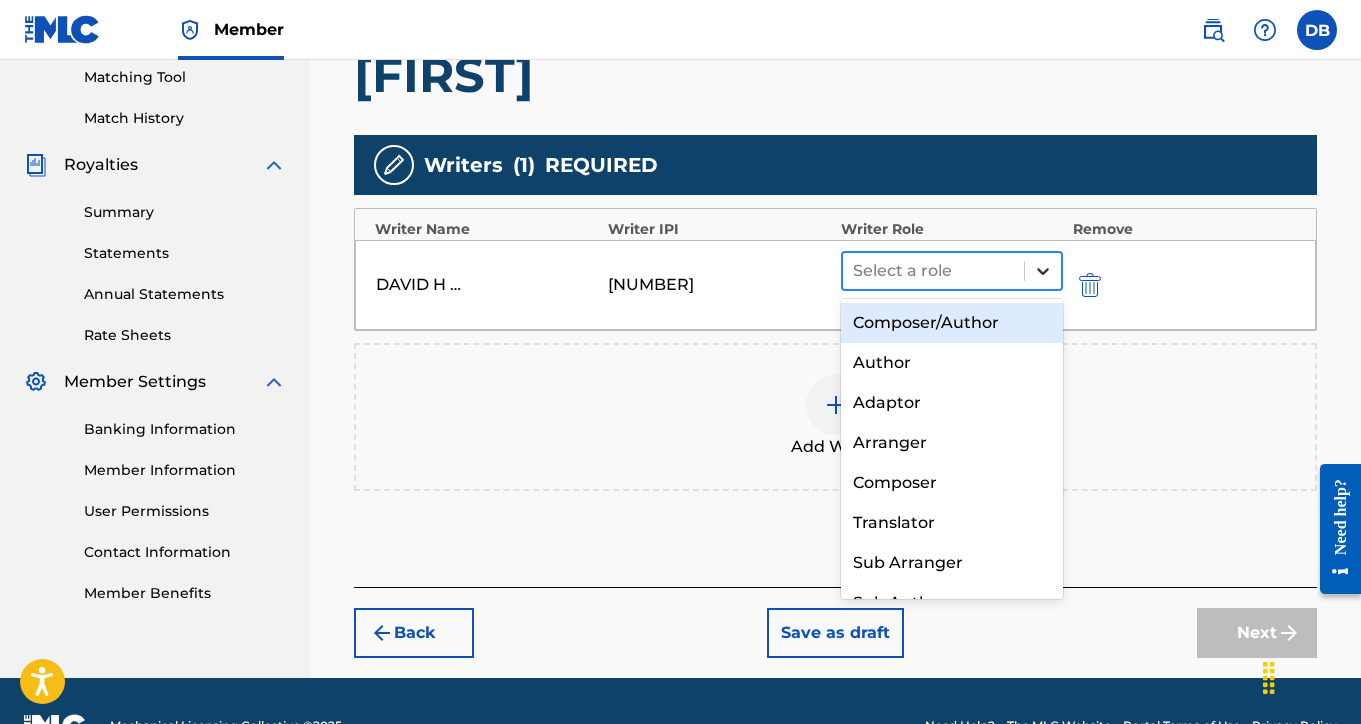click 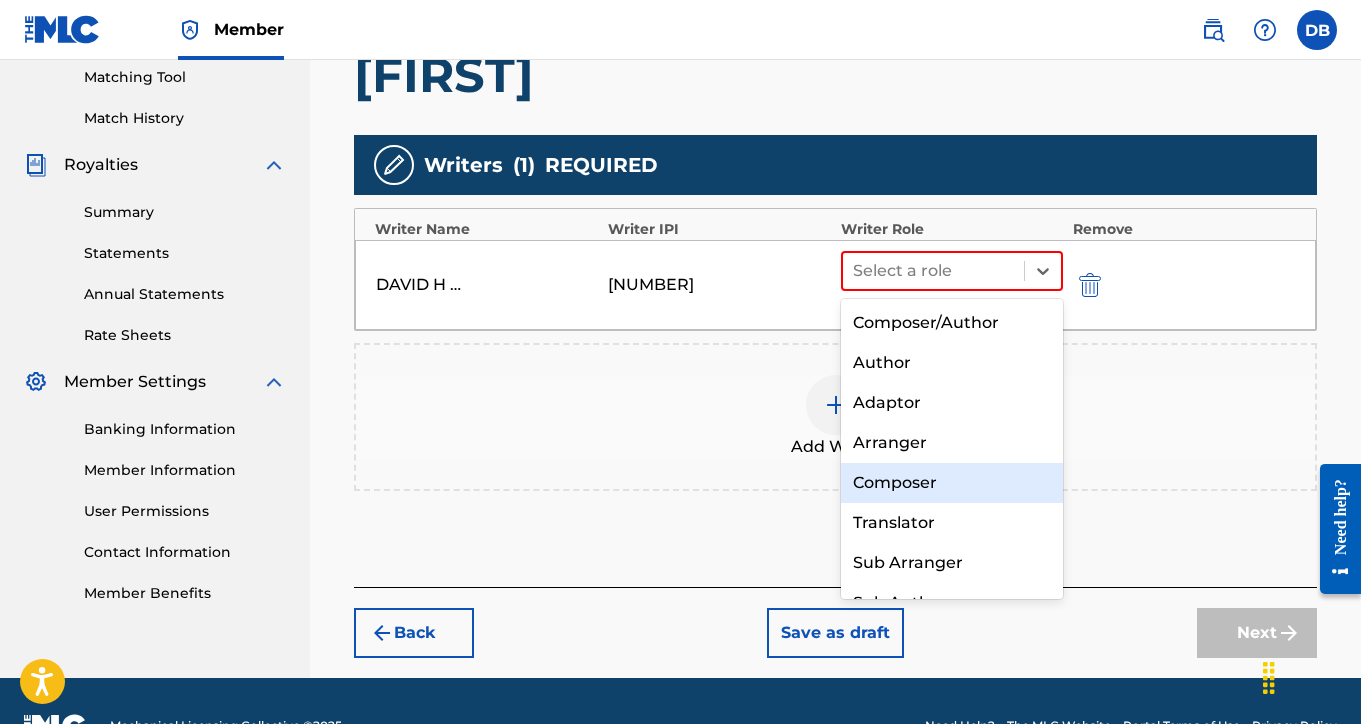 click on "Composer" at bounding box center [952, 483] 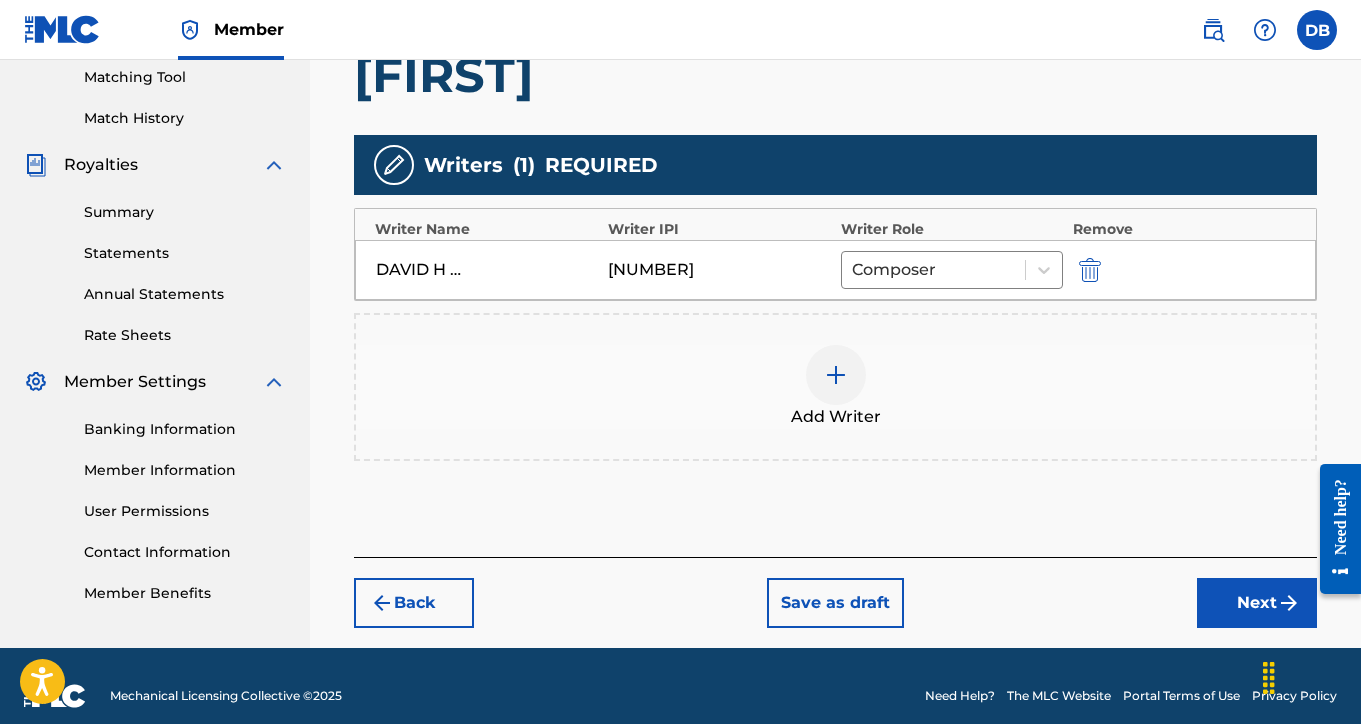 click on "Next" at bounding box center [1257, 603] 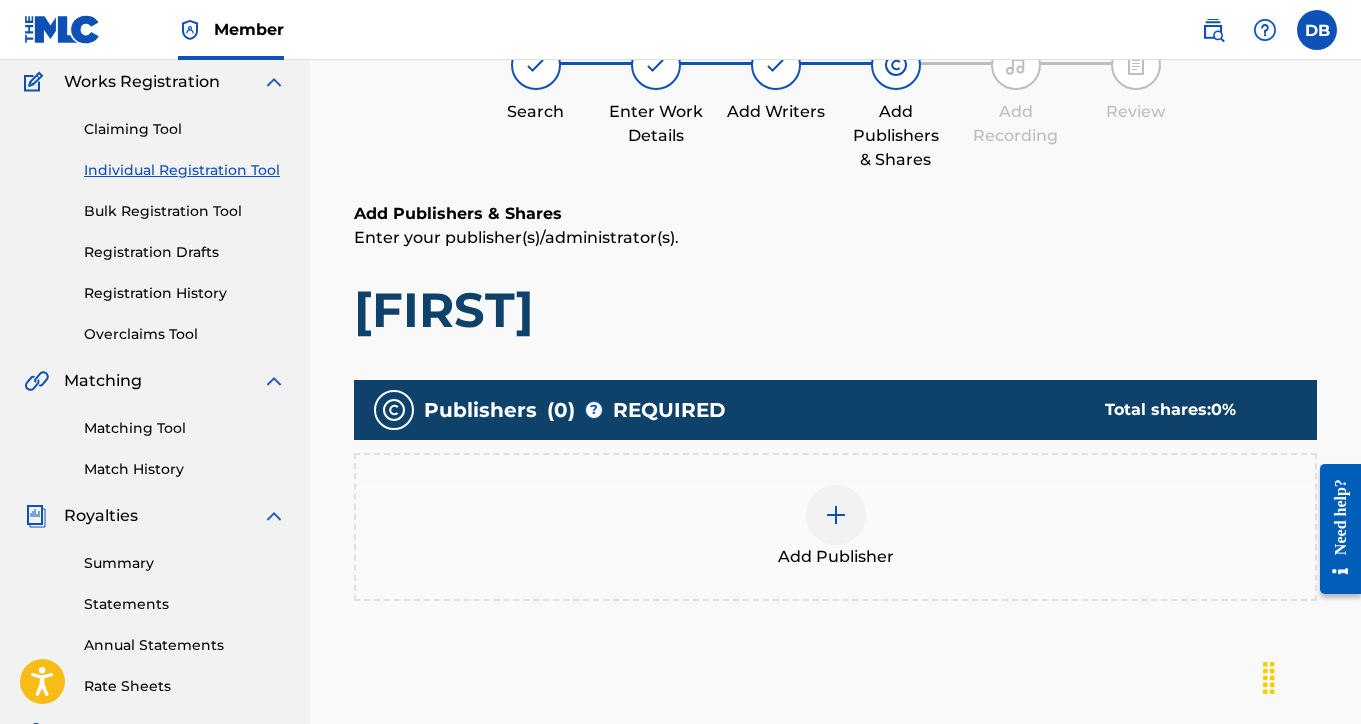 scroll, scrollTop: 202, scrollLeft: 0, axis: vertical 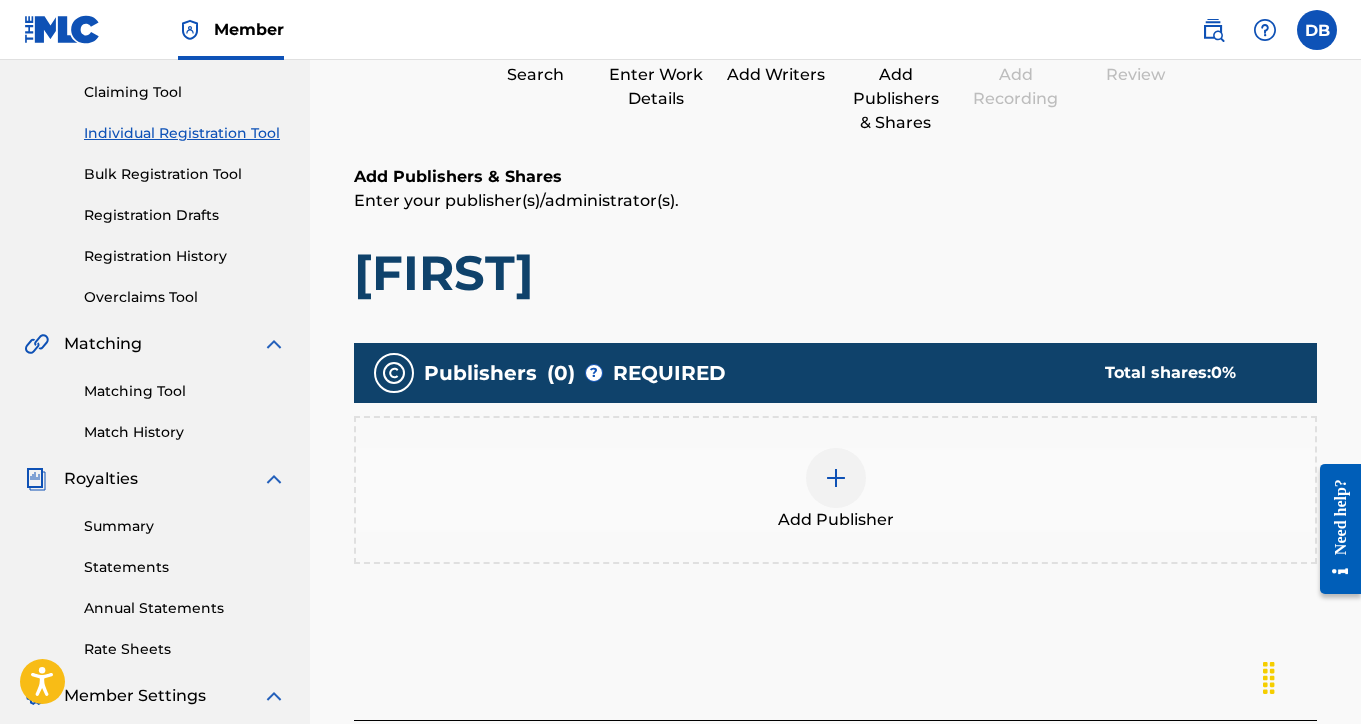 click at bounding box center (836, 478) 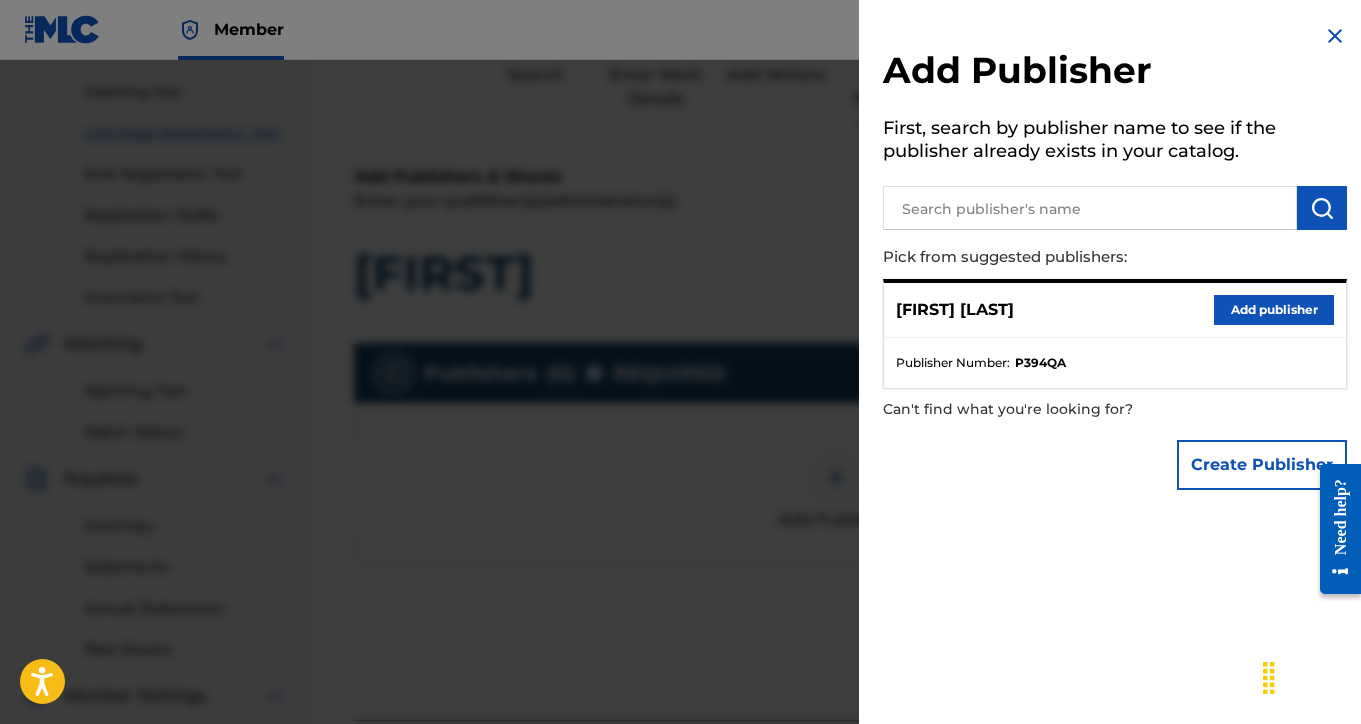 click on "Add publisher" at bounding box center (1274, 310) 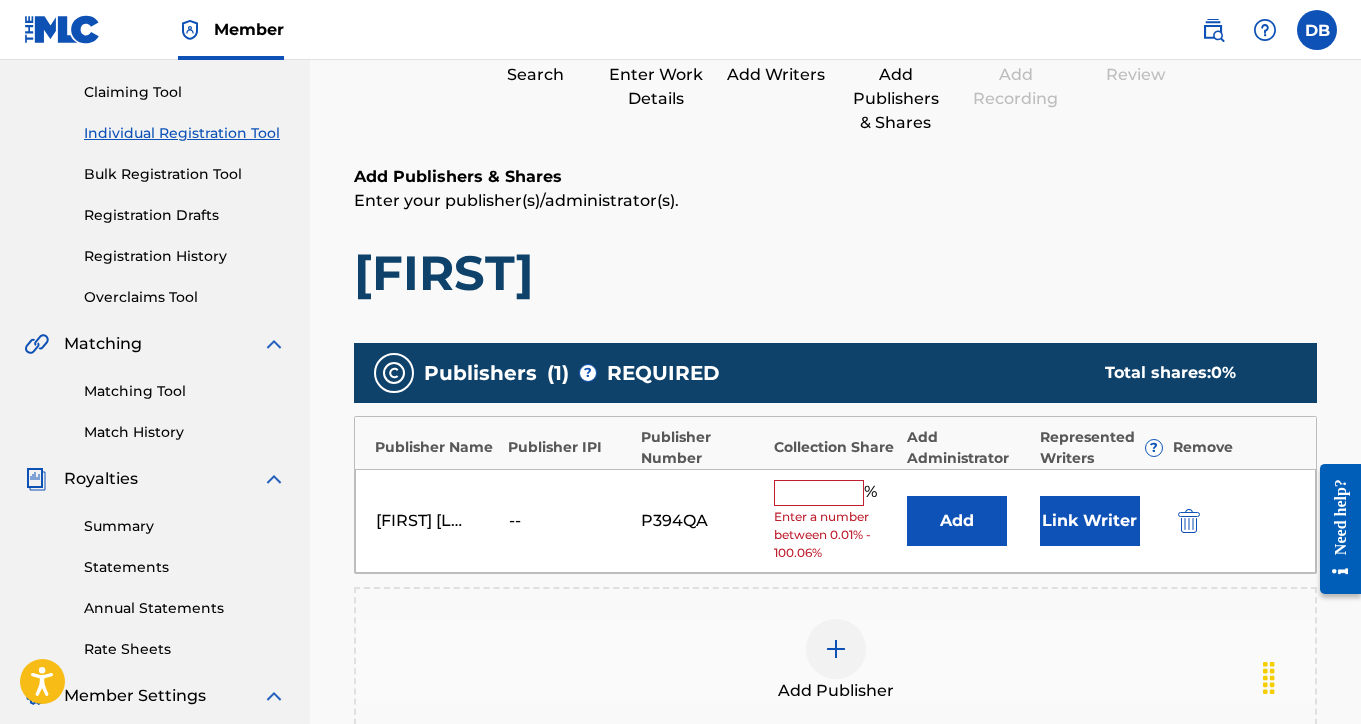 click at bounding box center [819, 493] 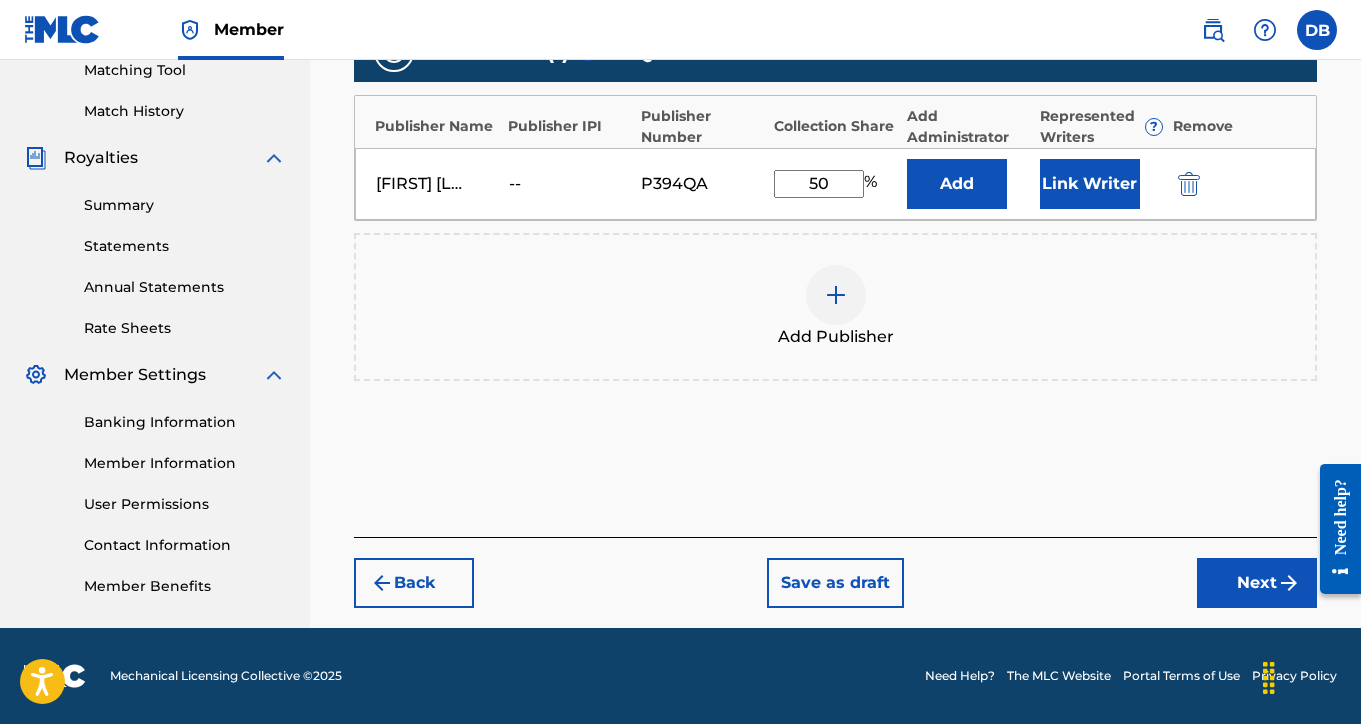 scroll, scrollTop: 523, scrollLeft: 0, axis: vertical 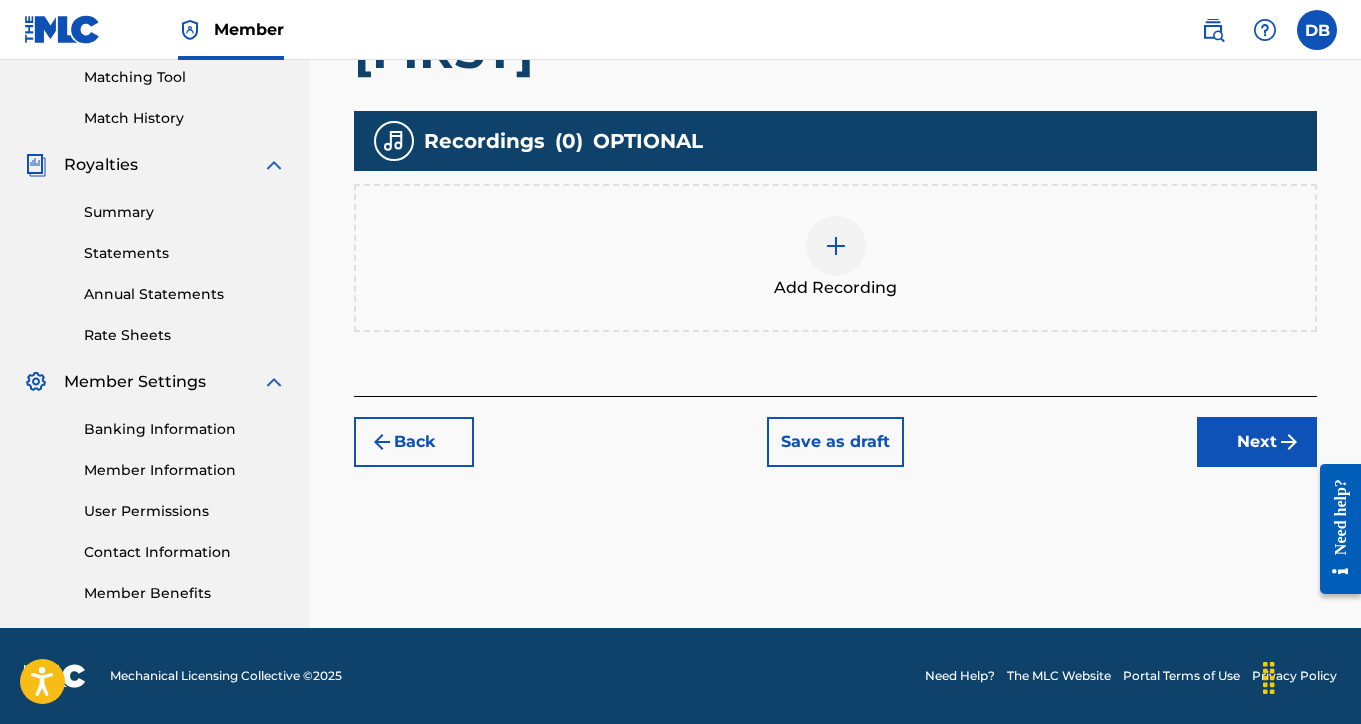 click at bounding box center [836, 246] 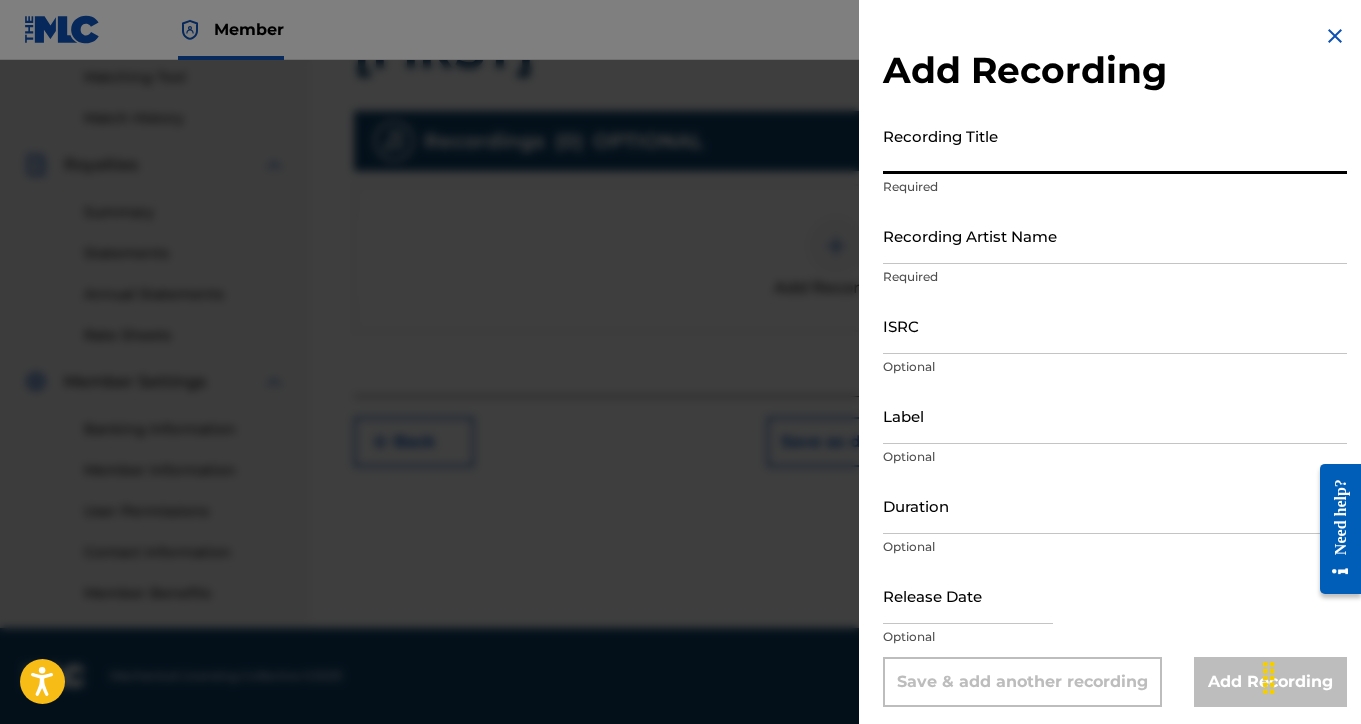 click on "Recording Title" at bounding box center [1115, 145] 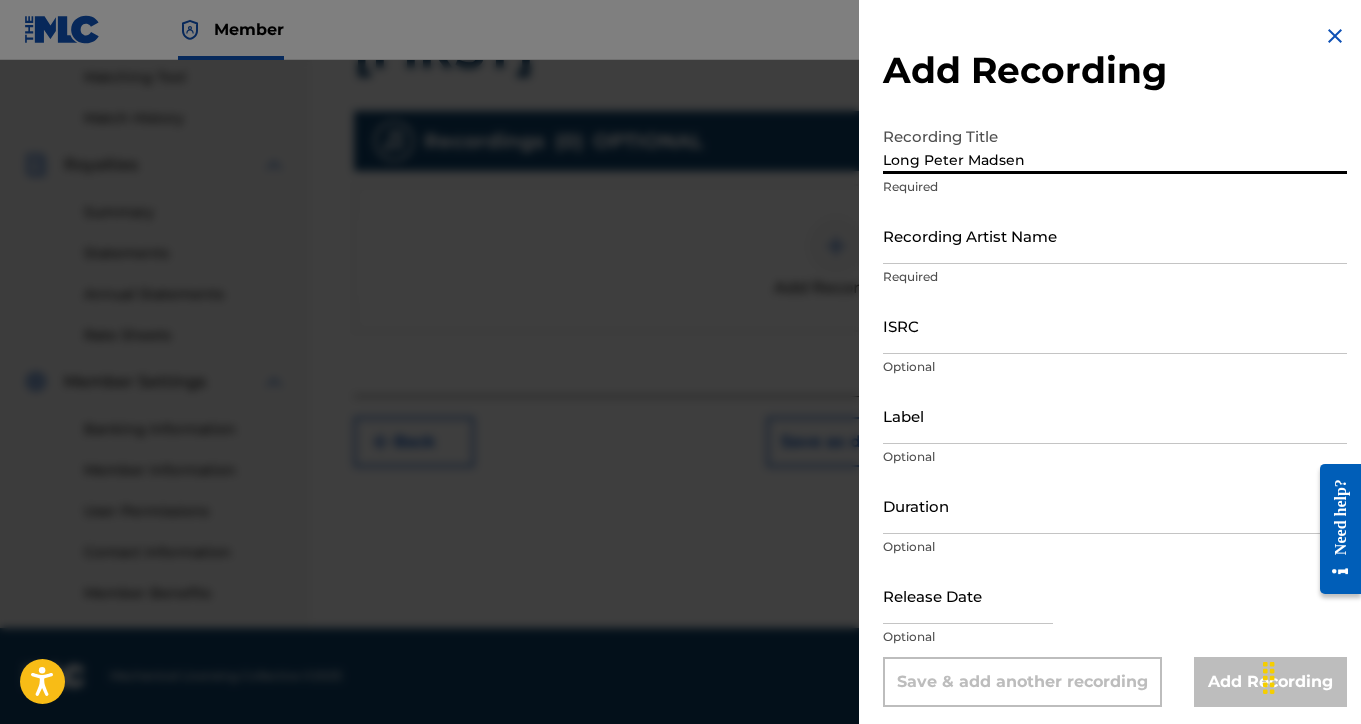 type on "Long Peter Madsen" 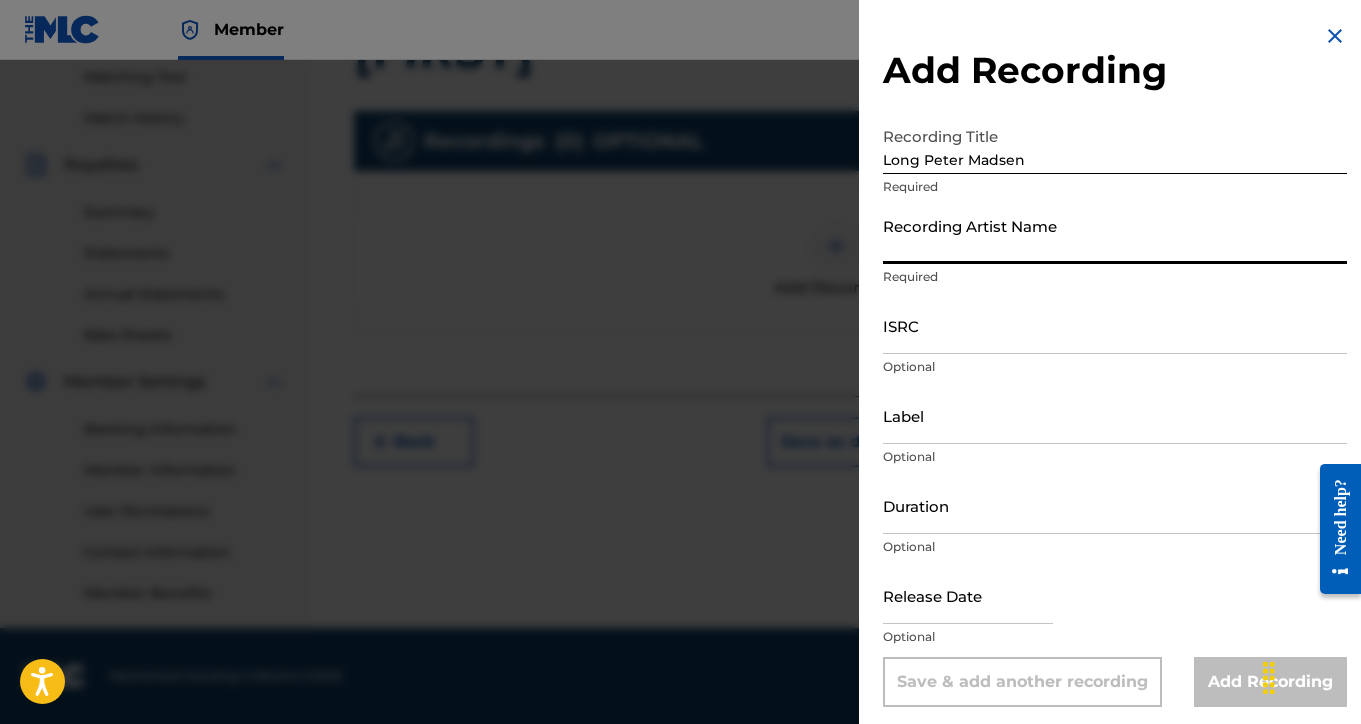 click on "Recording Artist Name" at bounding box center [1115, 235] 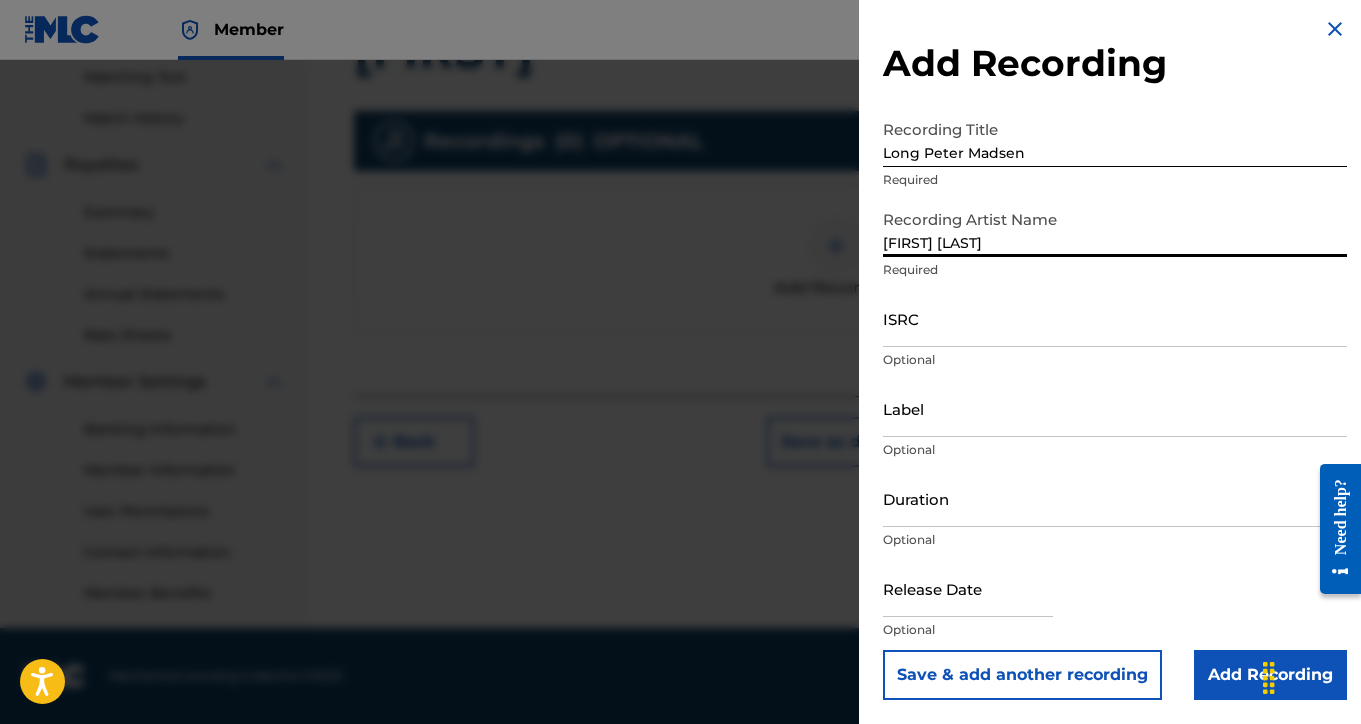 scroll, scrollTop: 7, scrollLeft: 0, axis: vertical 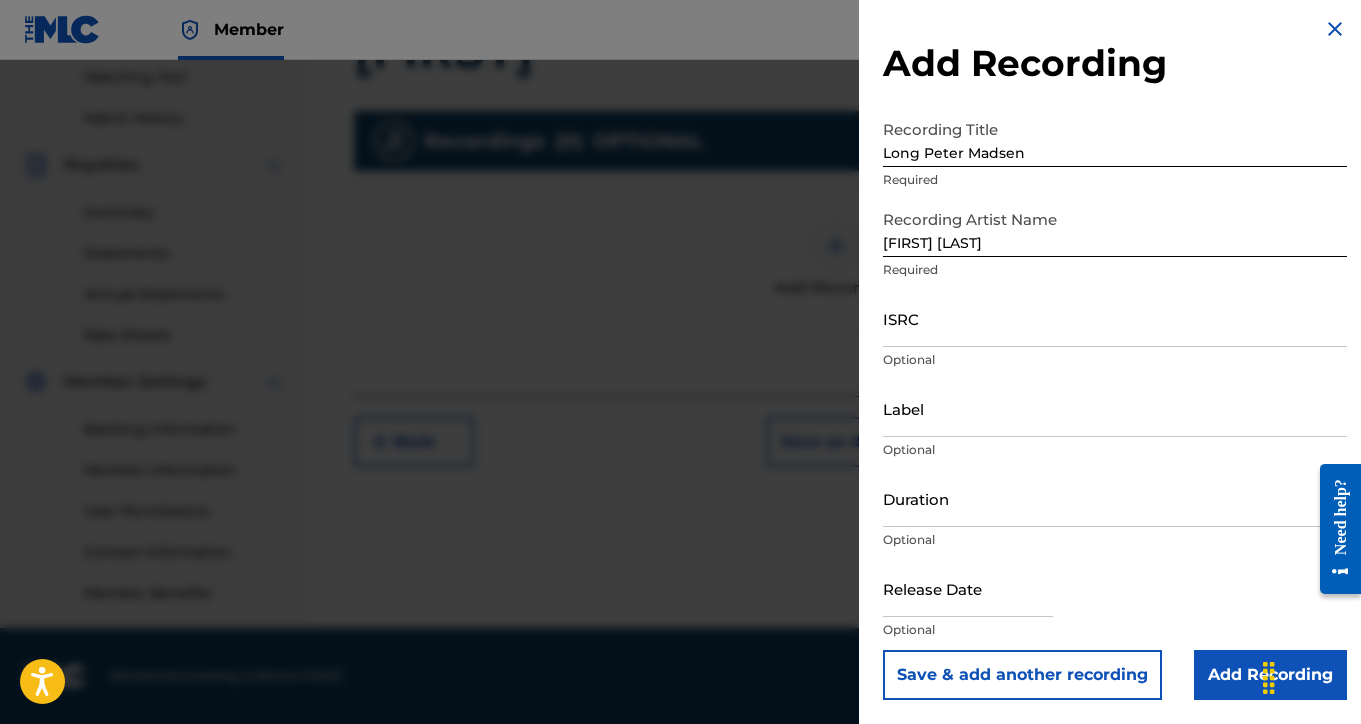 click on "Add Recording" at bounding box center (1270, 675) 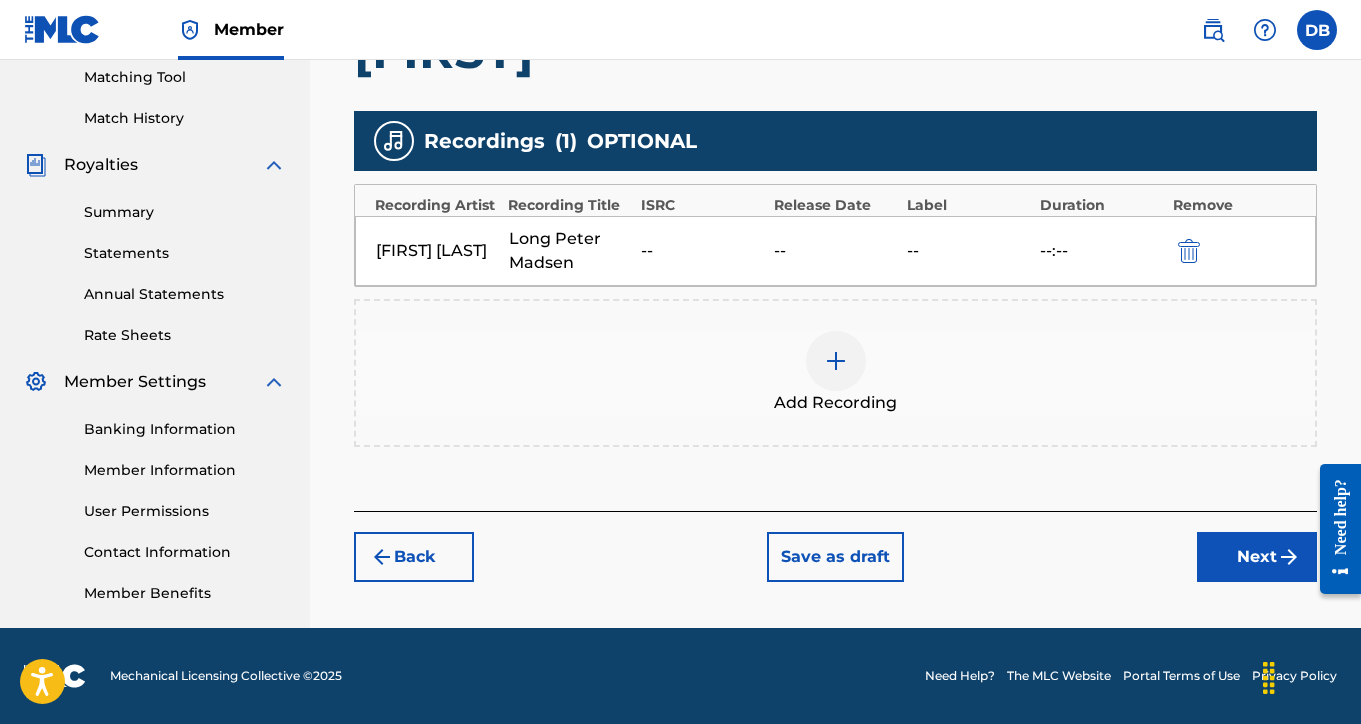 click on "Next" at bounding box center (1257, 557) 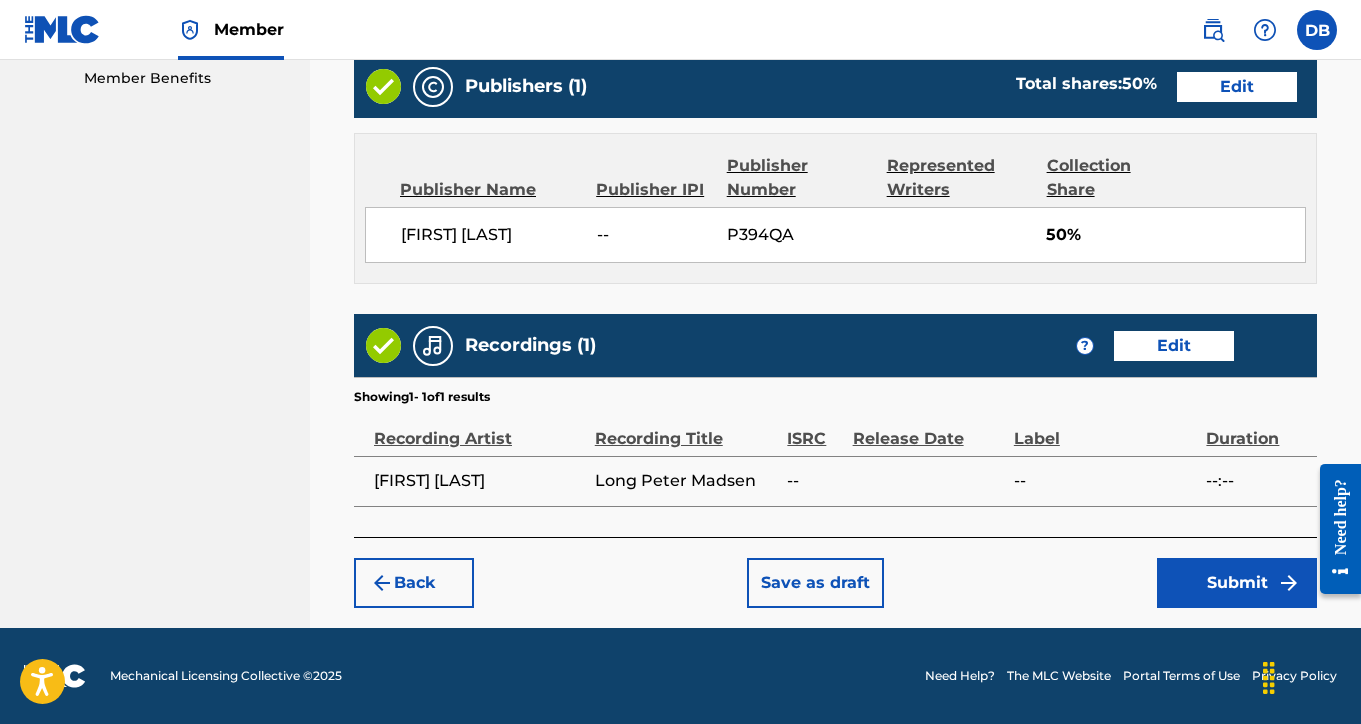 scroll, scrollTop: 1030, scrollLeft: 0, axis: vertical 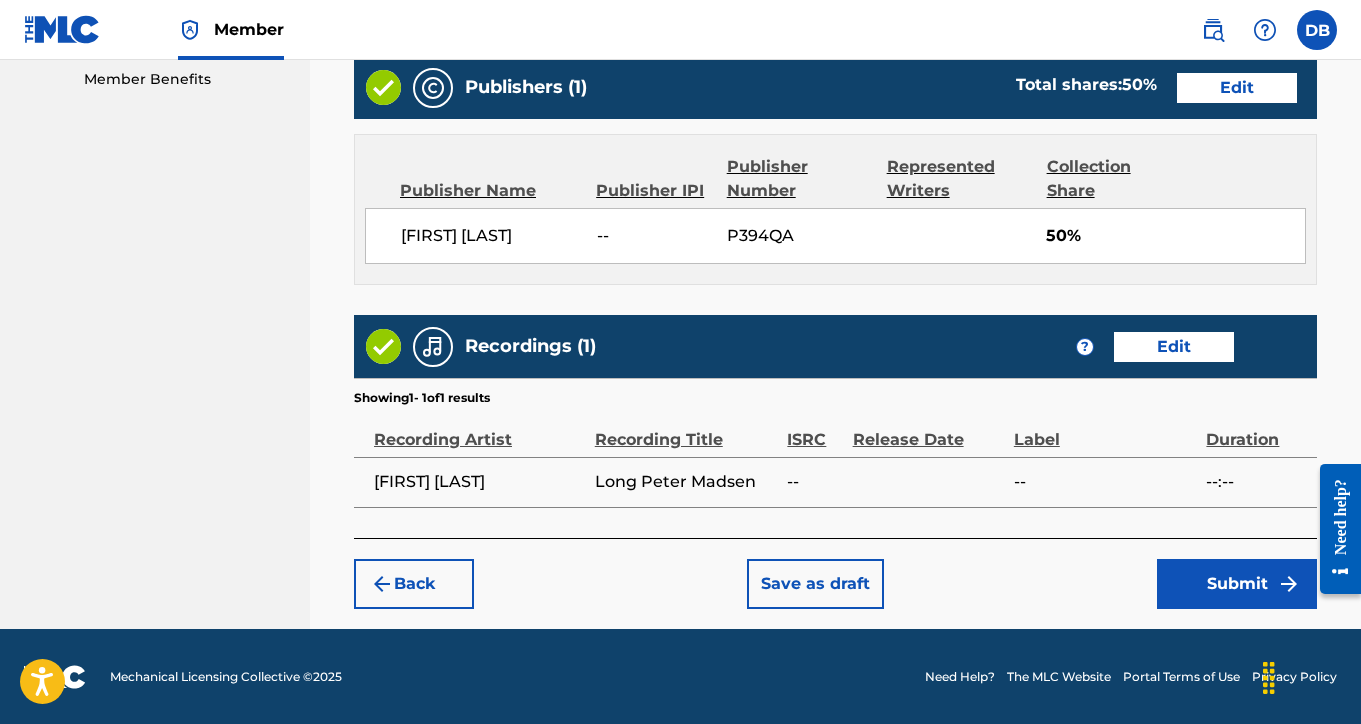 click on "Submit" at bounding box center [1237, 584] 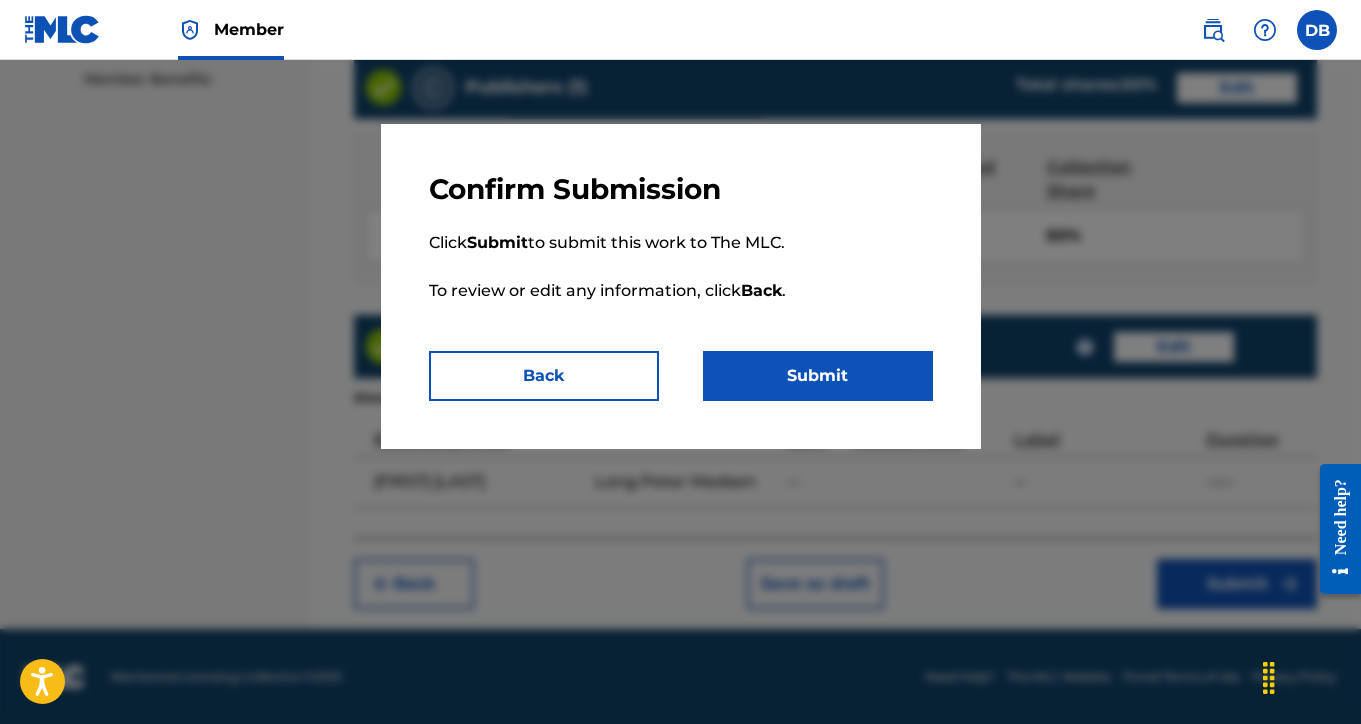 click on "Submit" at bounding box center (818, 376) 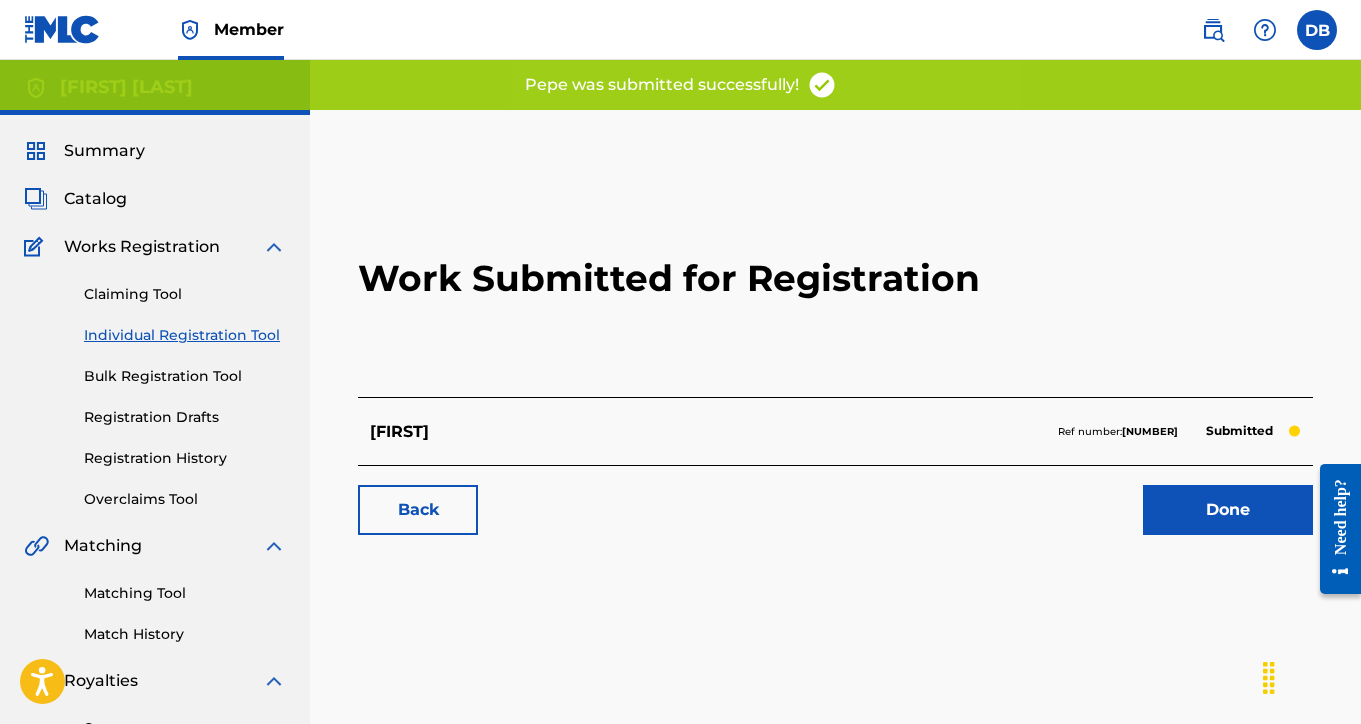 click on "Done" at bounding box center [1228, 510] 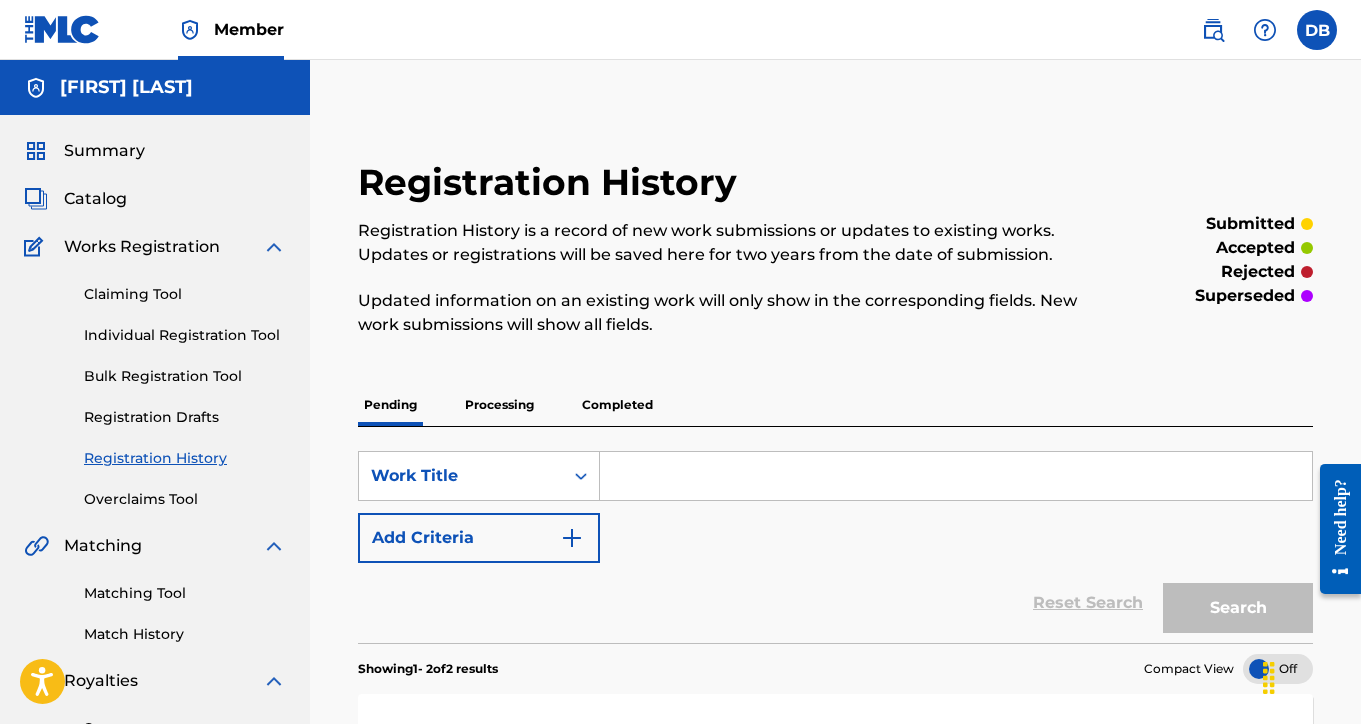 click on "Individual Registration Tool" at bounding box center (185, 335) 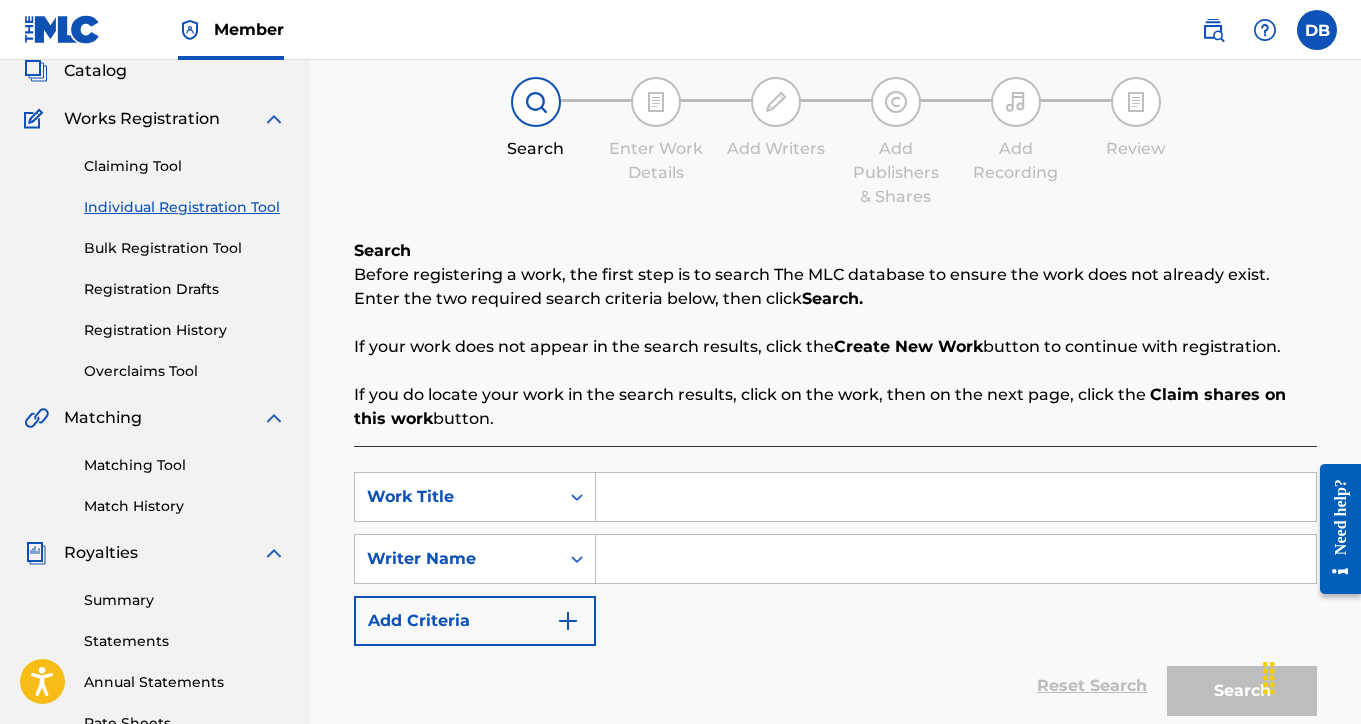 scroll, scrollTop: 226, scrollLeft: 0, axis: vertical 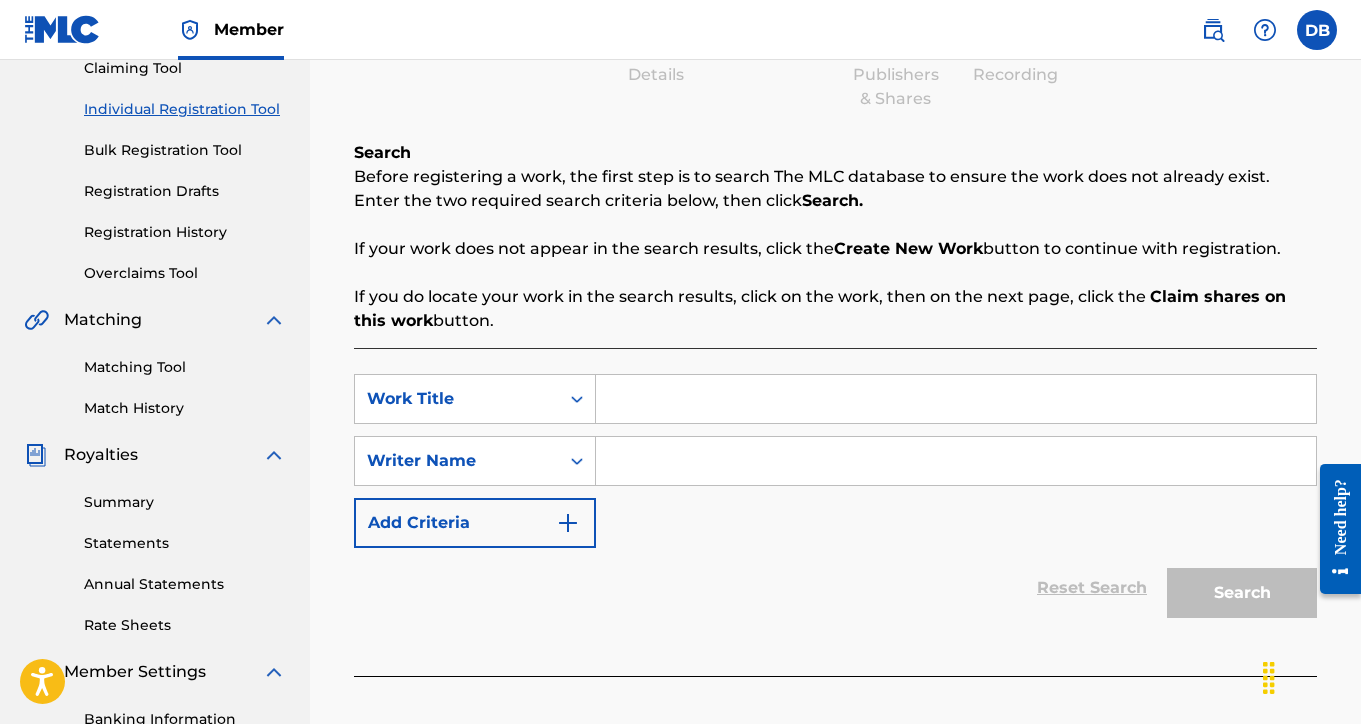 click at bounding box center (956, 399) 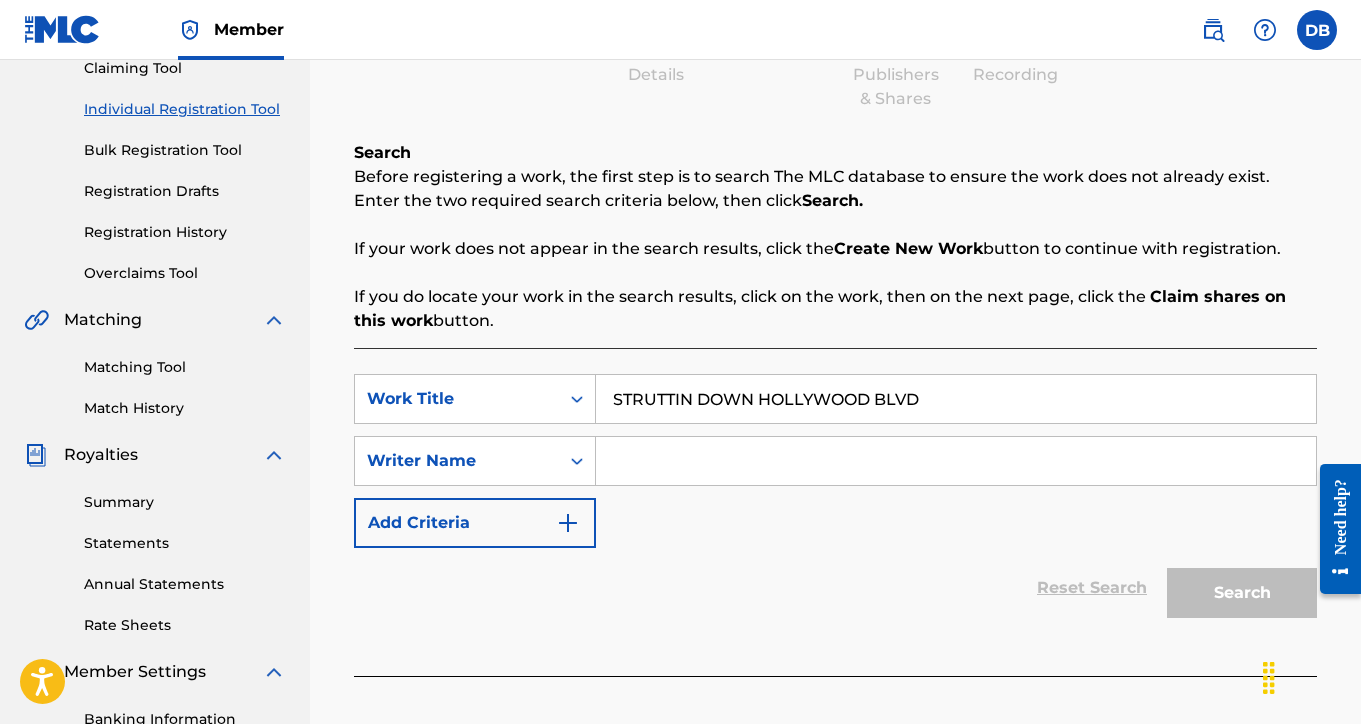 type on "STRUTTIN DOWN HOLLYWOOD BLVD" 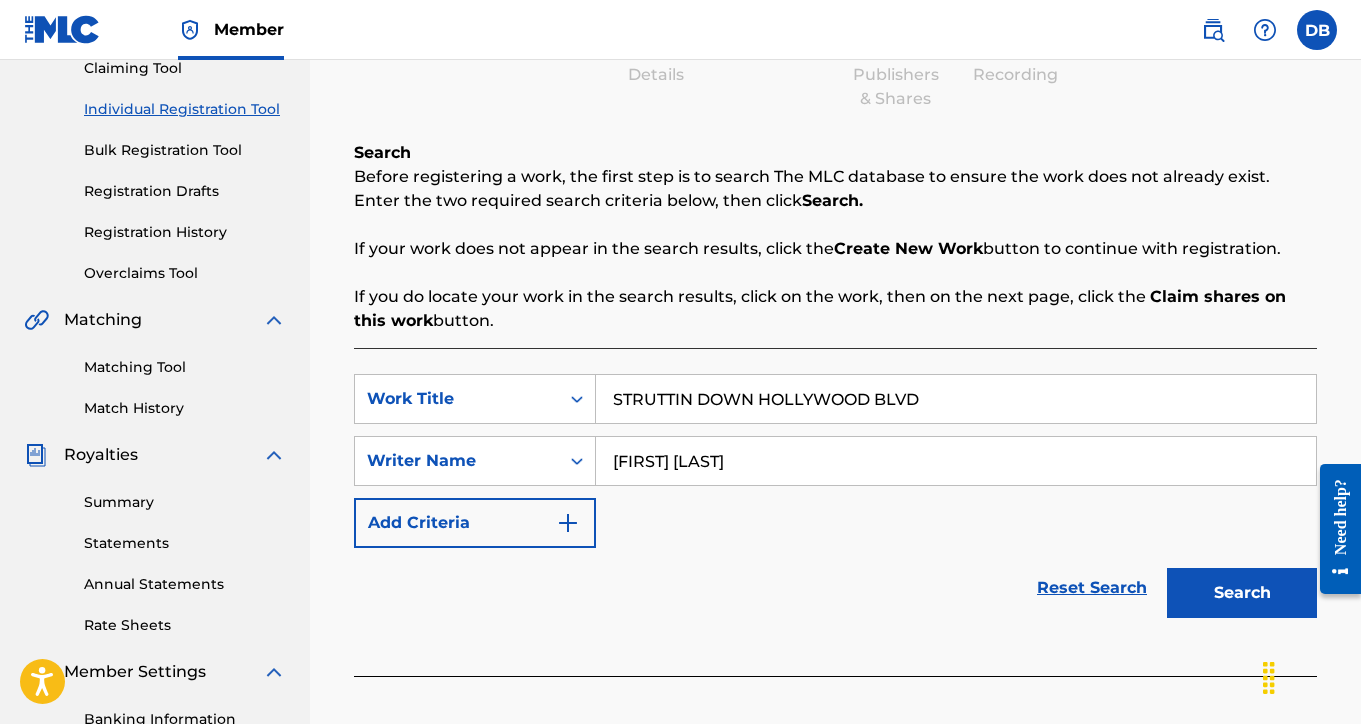 type on "[FIRST] [LAST]" 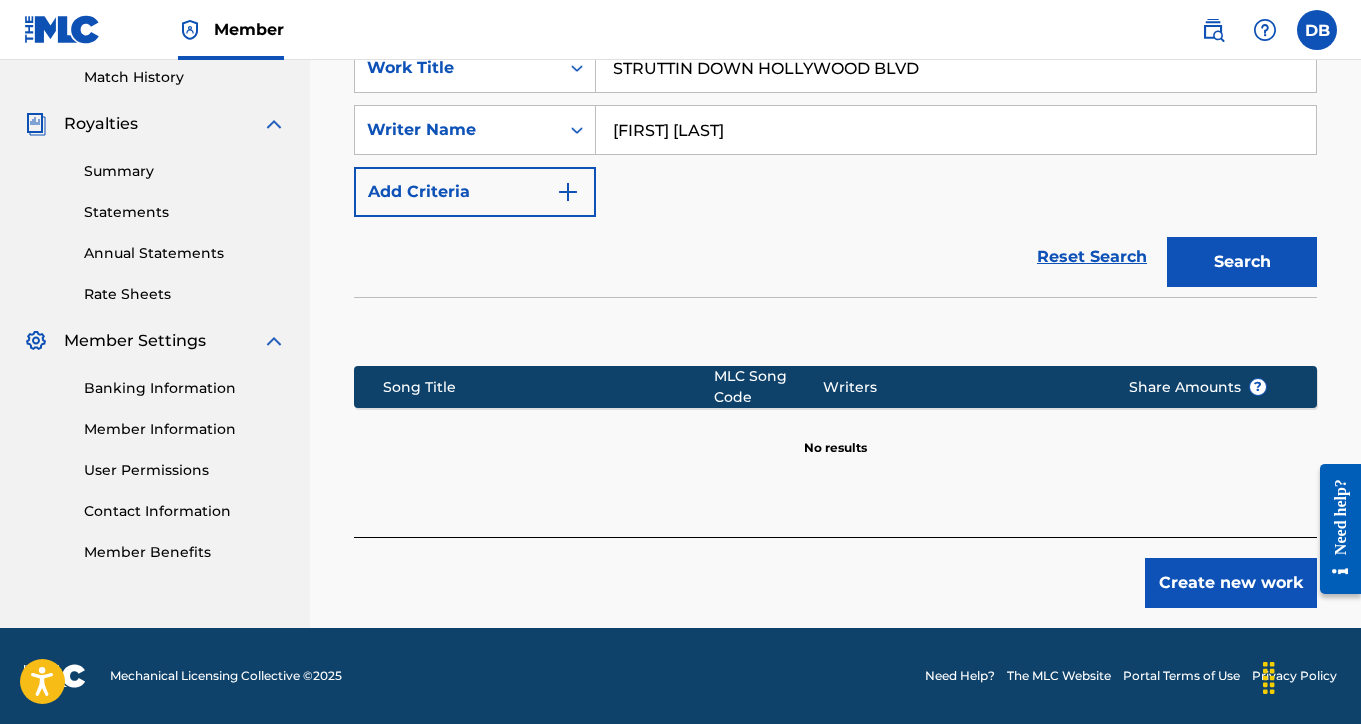 scroll, scrollTop: 557, scrollLeft: 0, axis: vertical 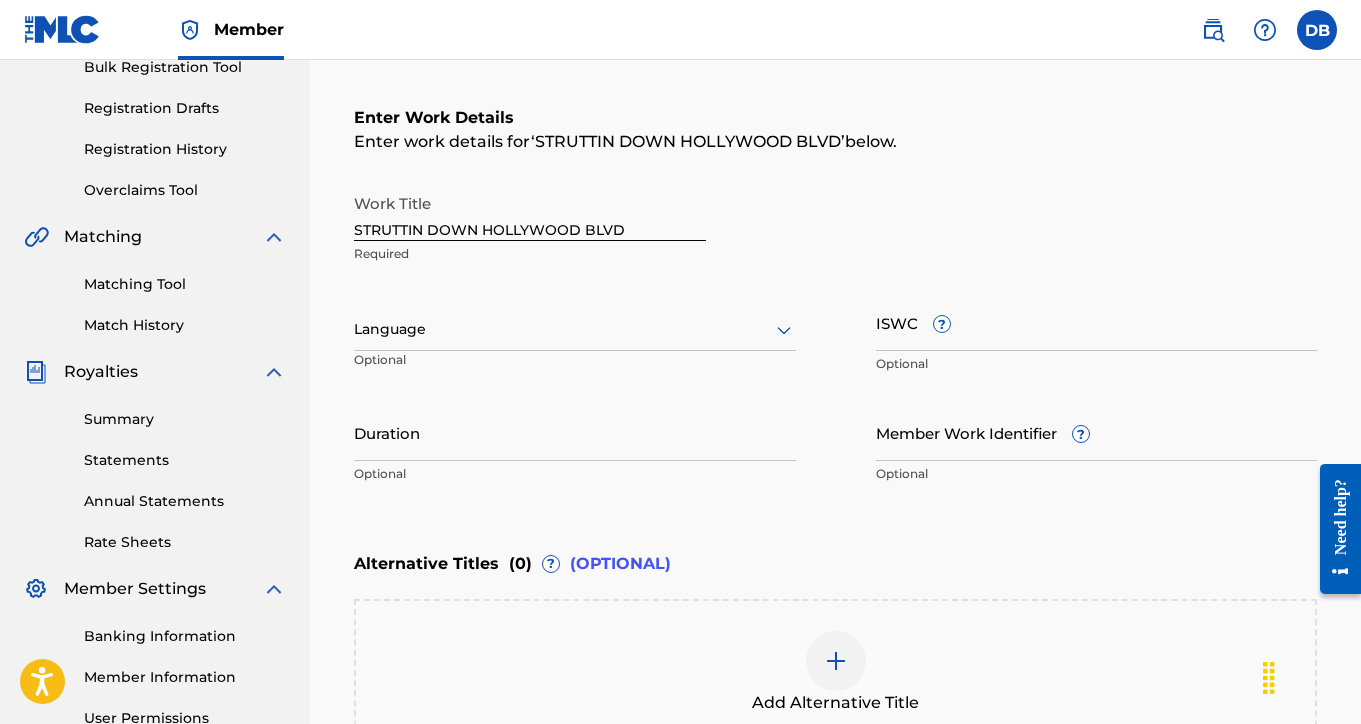 click on "ISWC   ?" at bounding box center (1097, 322) 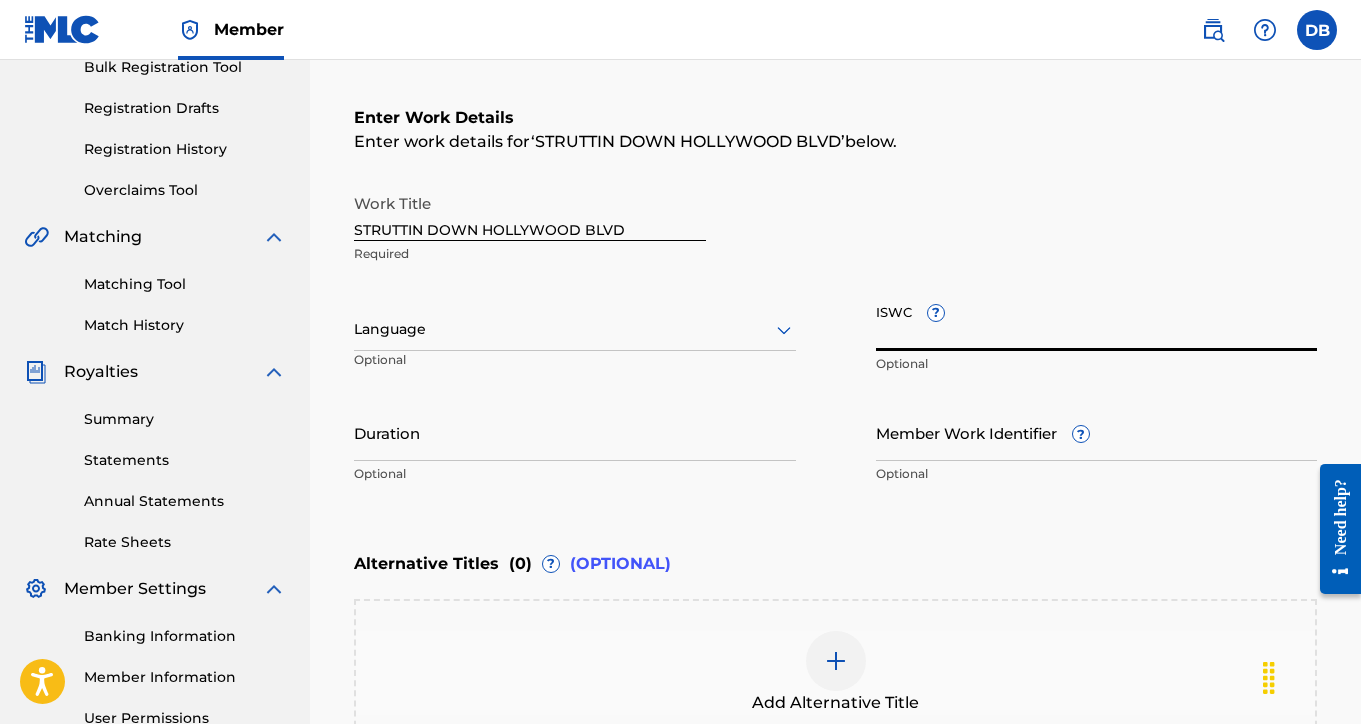 paste on "T-918.292.117-1" 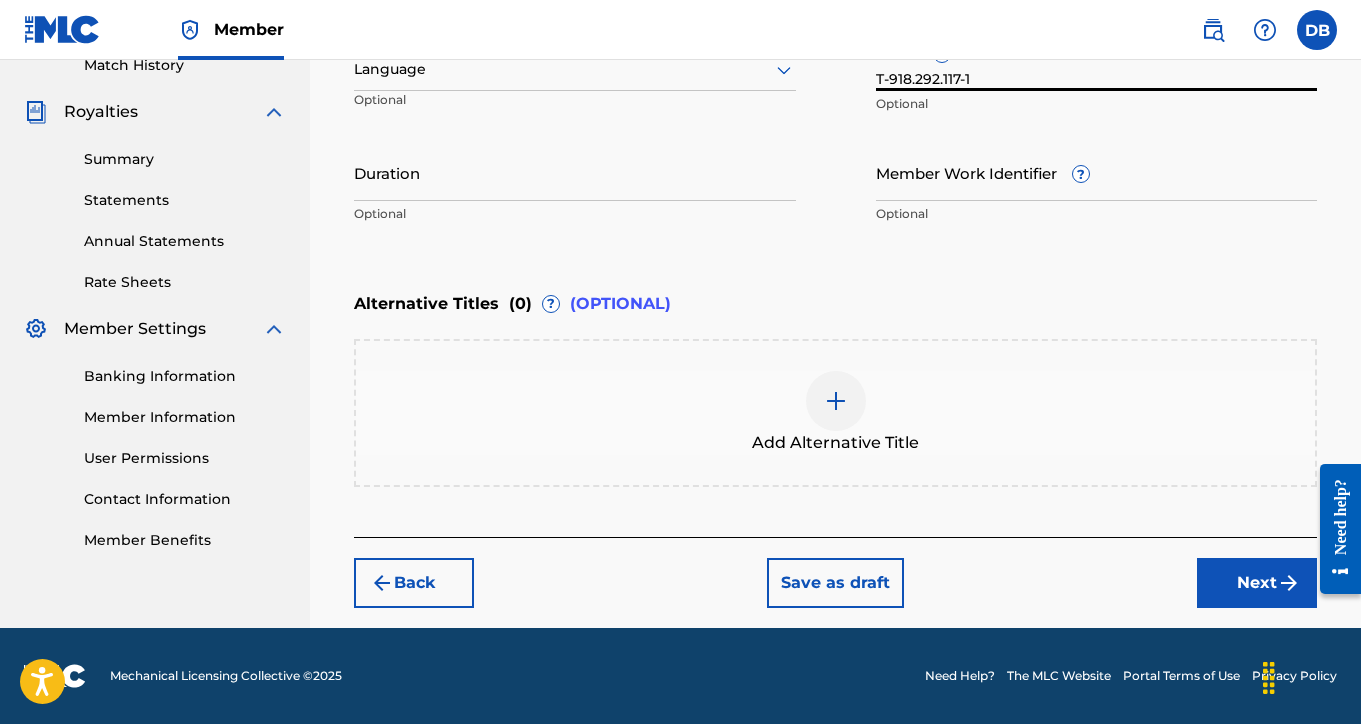 scroll, scrollTop: 569, scrollLeft: 0, axis: vertical 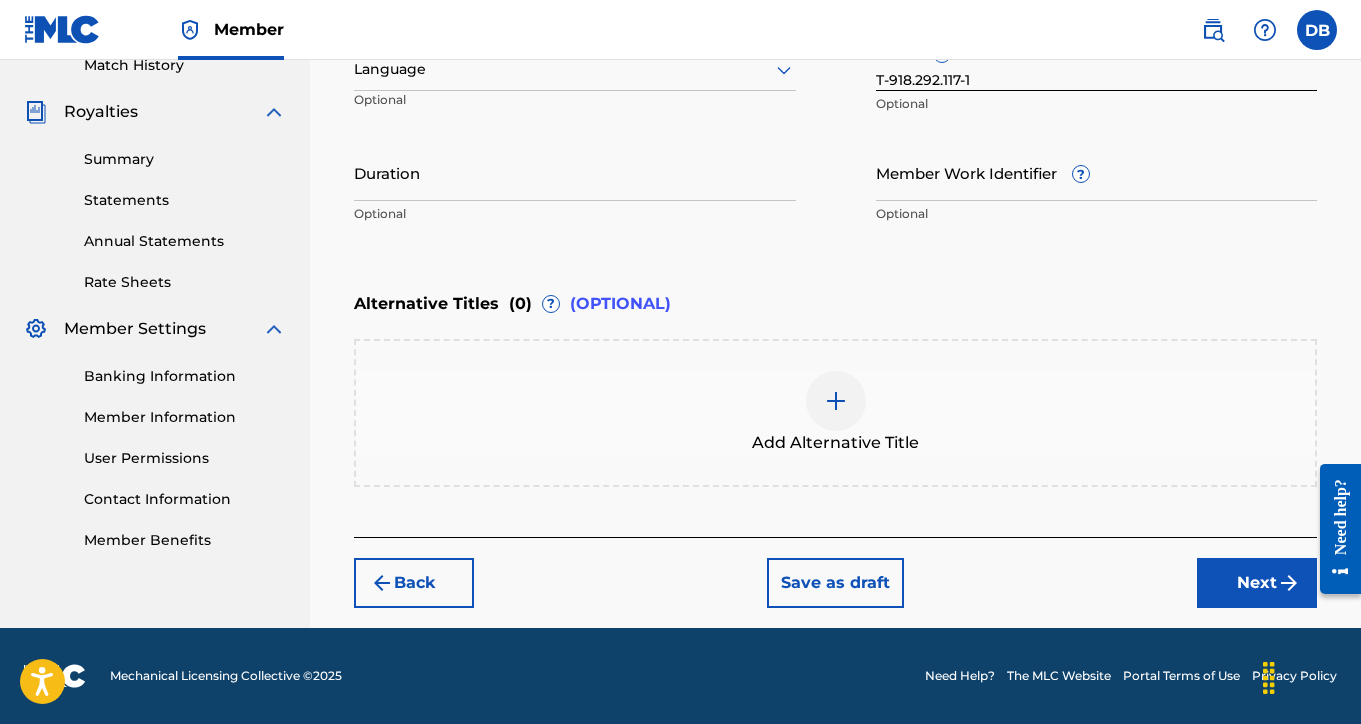 click on "Next" at bounding box center [1257, 583] 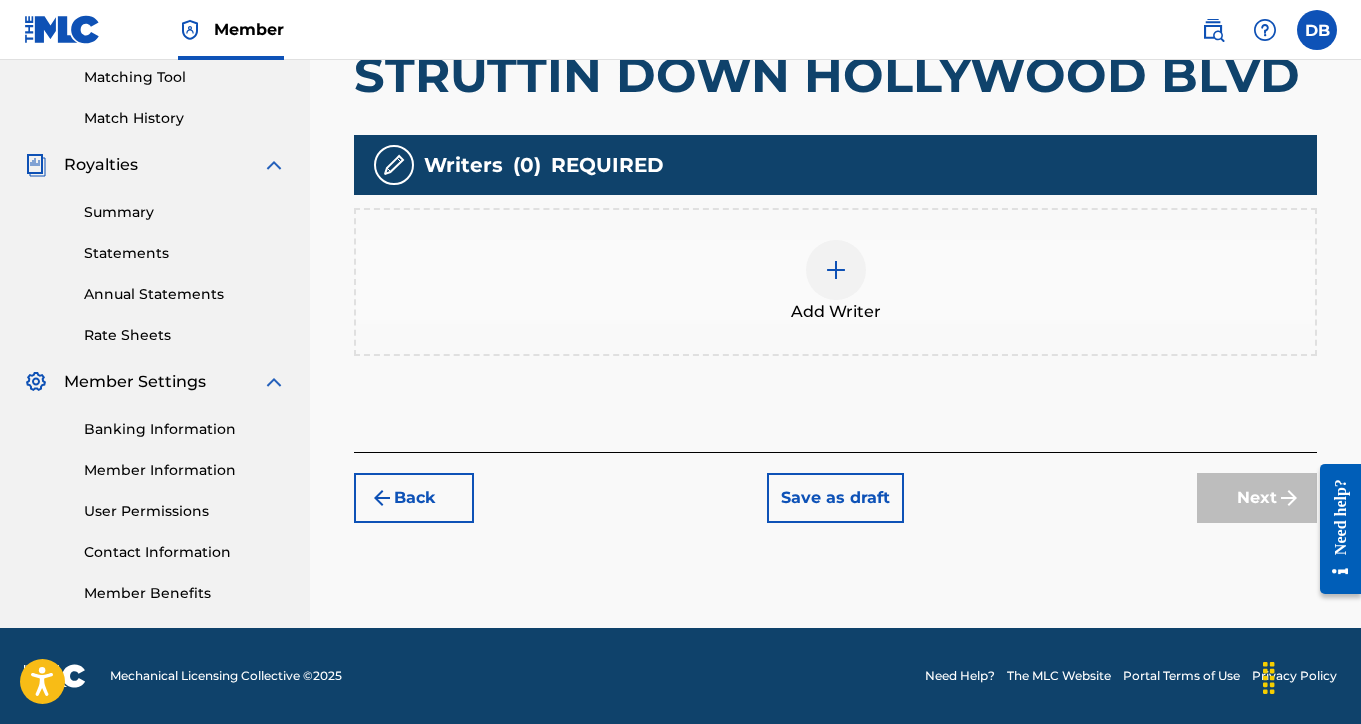 click at bounding box center [836, 270] 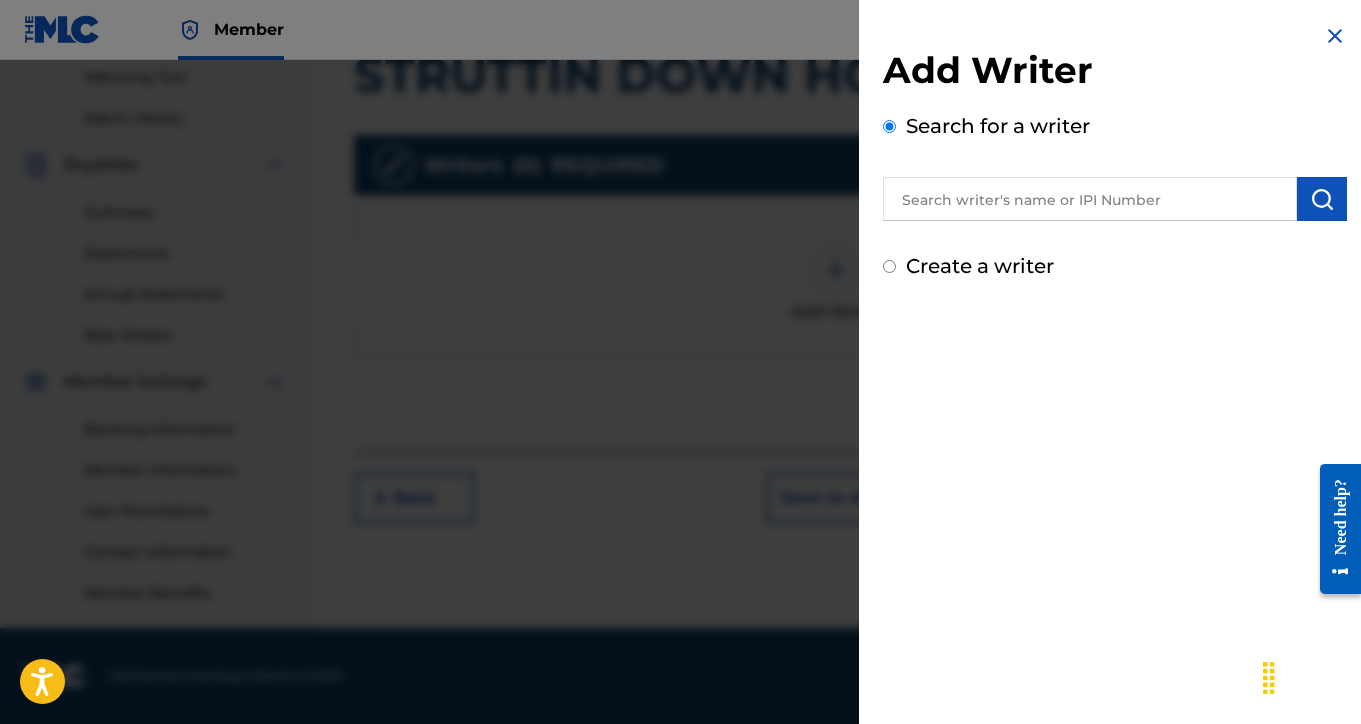 click at bounding box center (1090, 199) 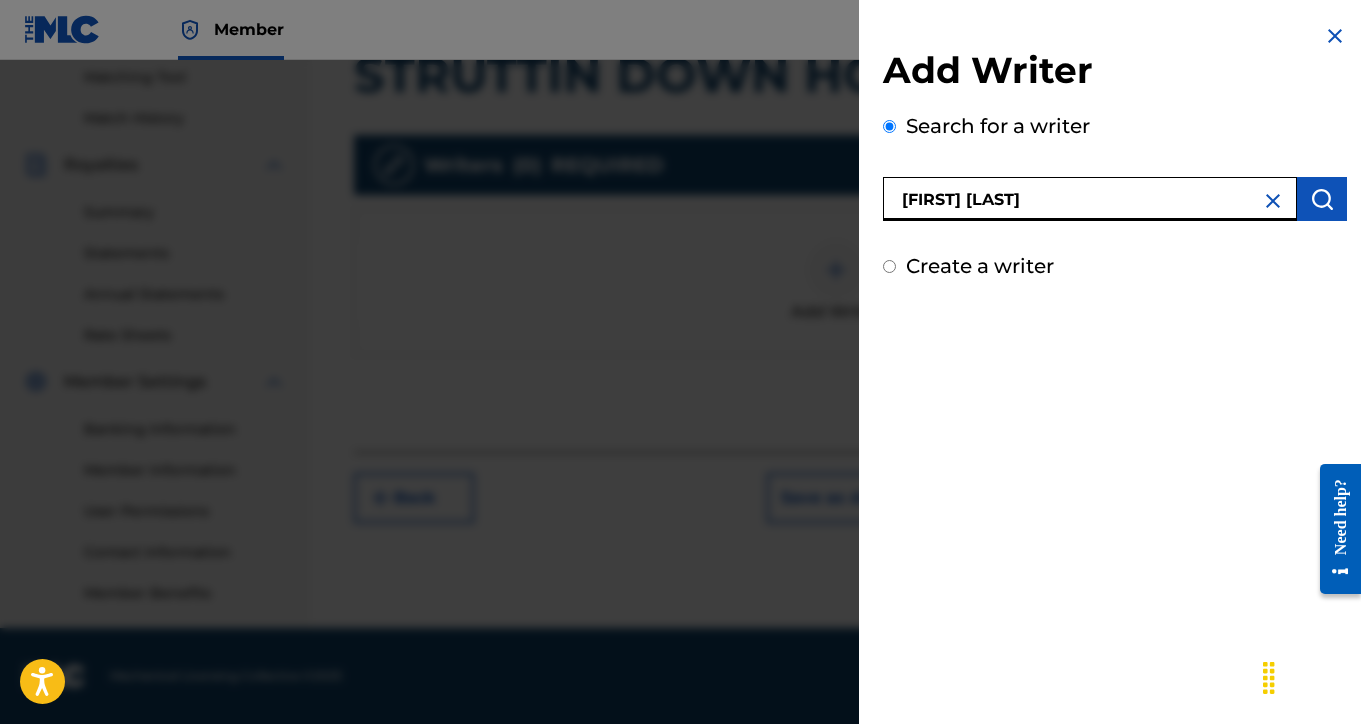 type on "[FIRST] [LAST]" 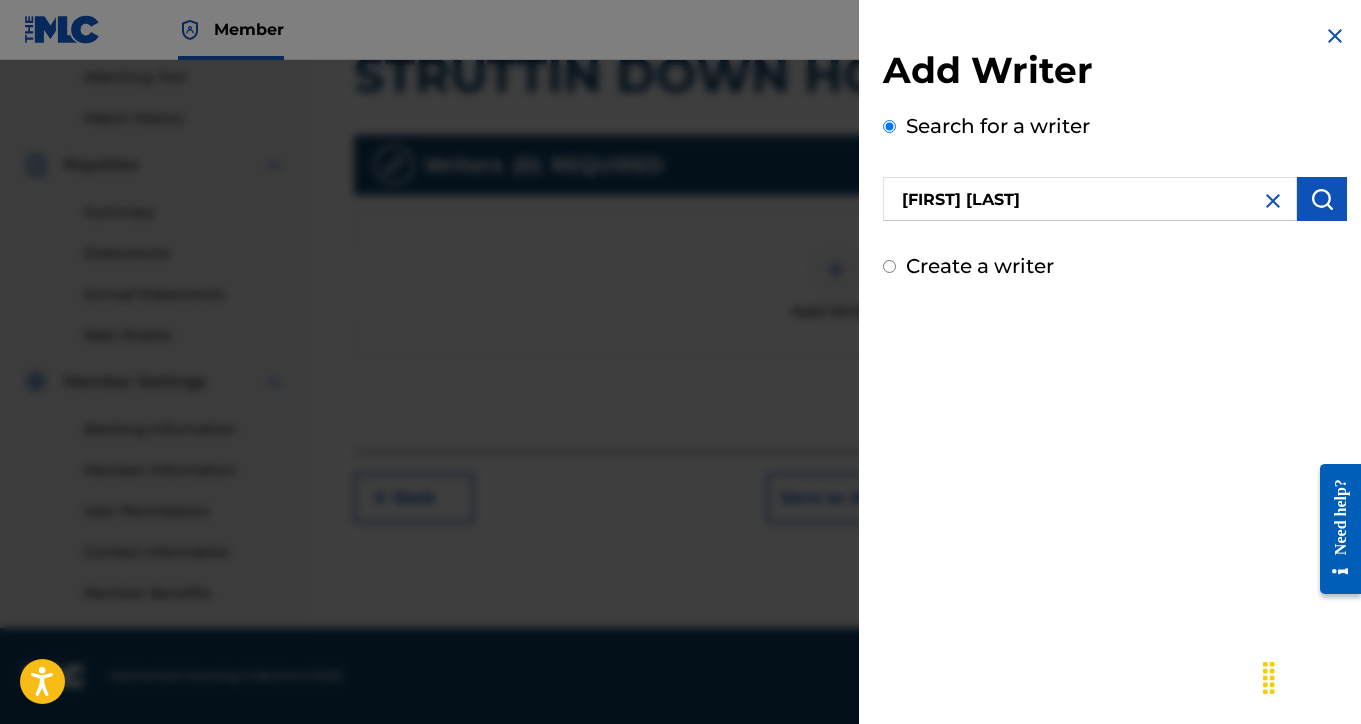 click at bounding box center (1322, 199) 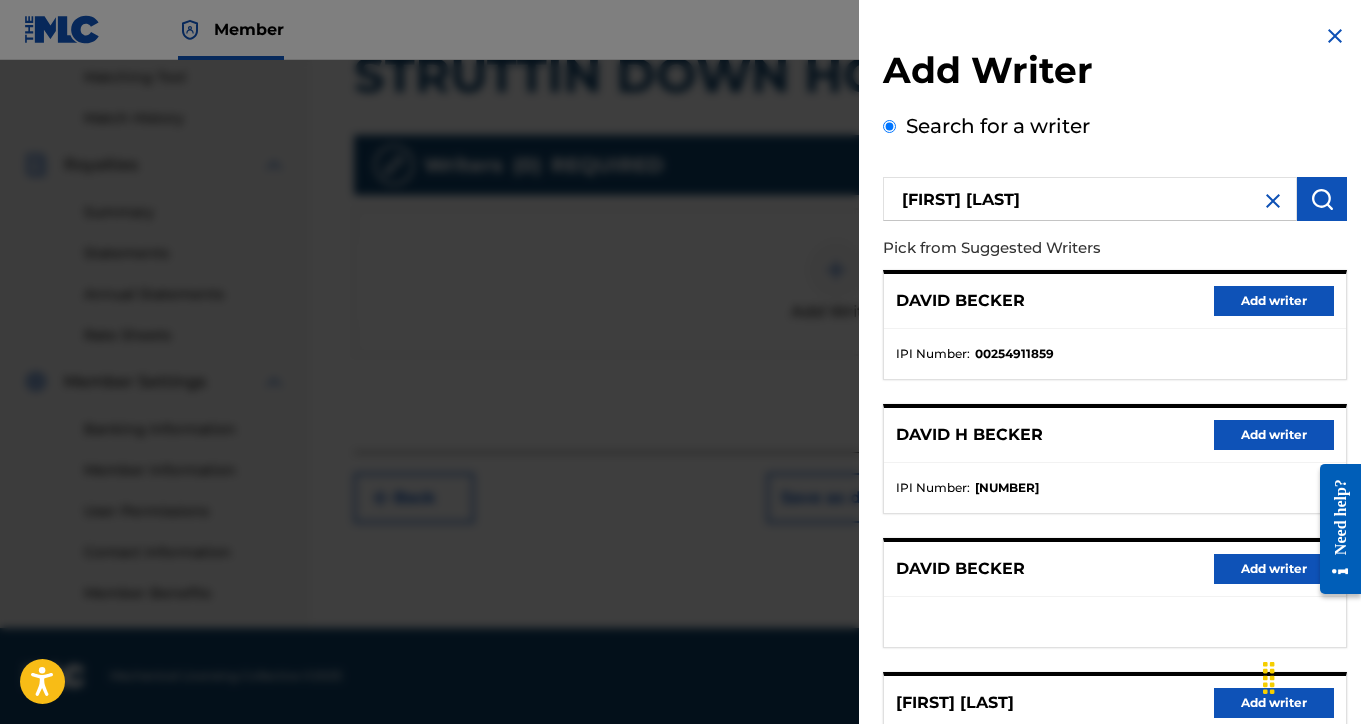 click on "Add writer" at bounding box center (1274, 435) 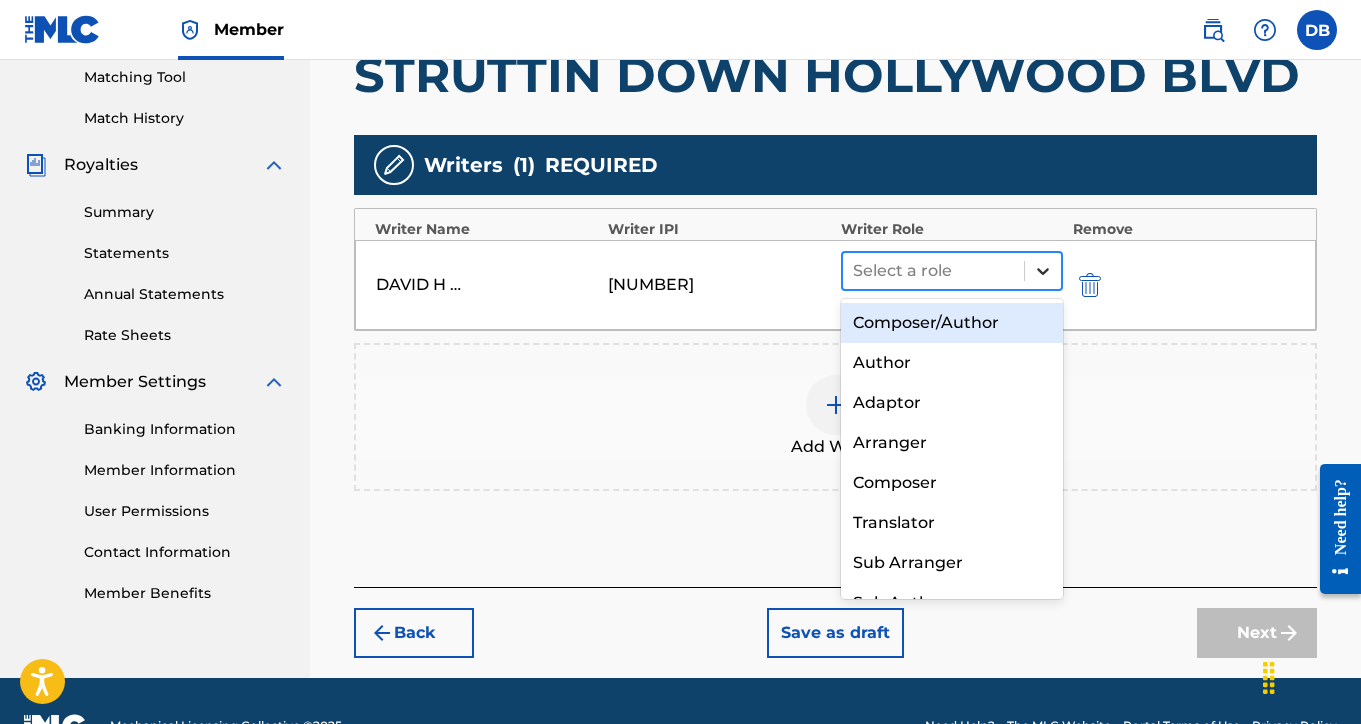 click 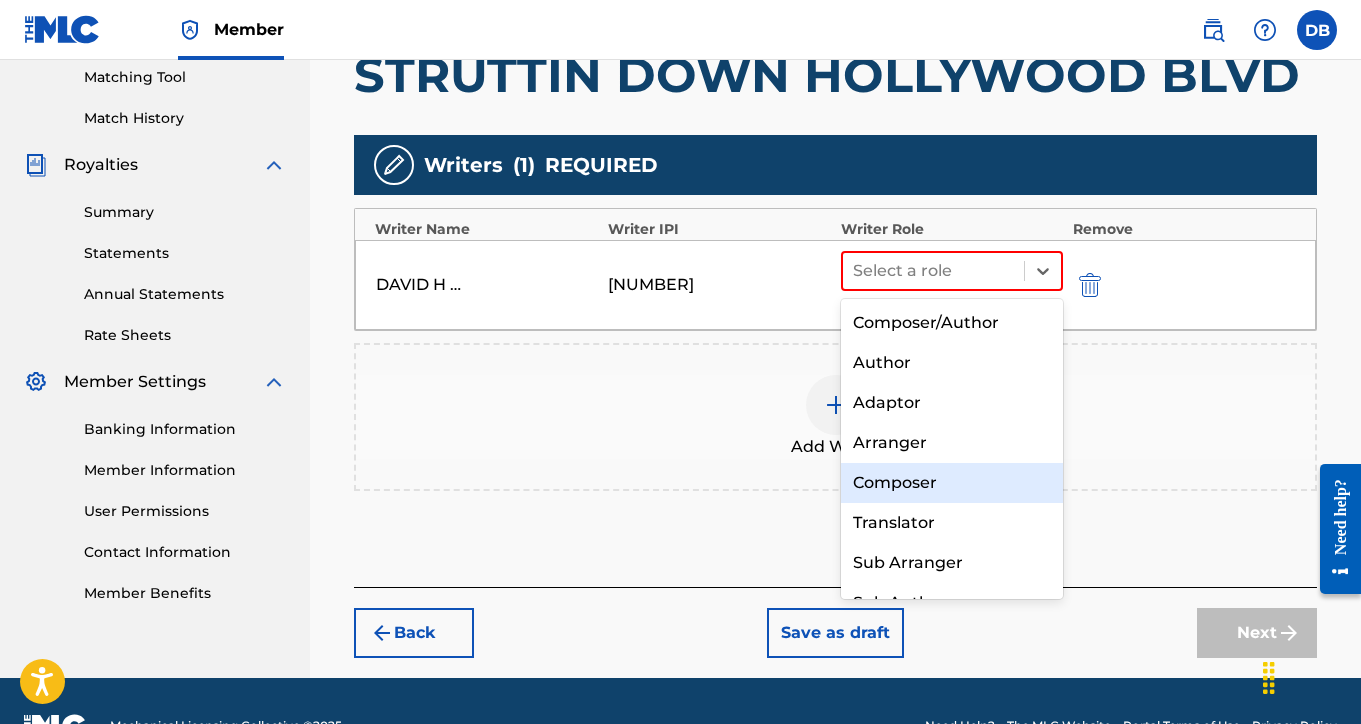 click on "Composer" at bounding box center [952, 483] 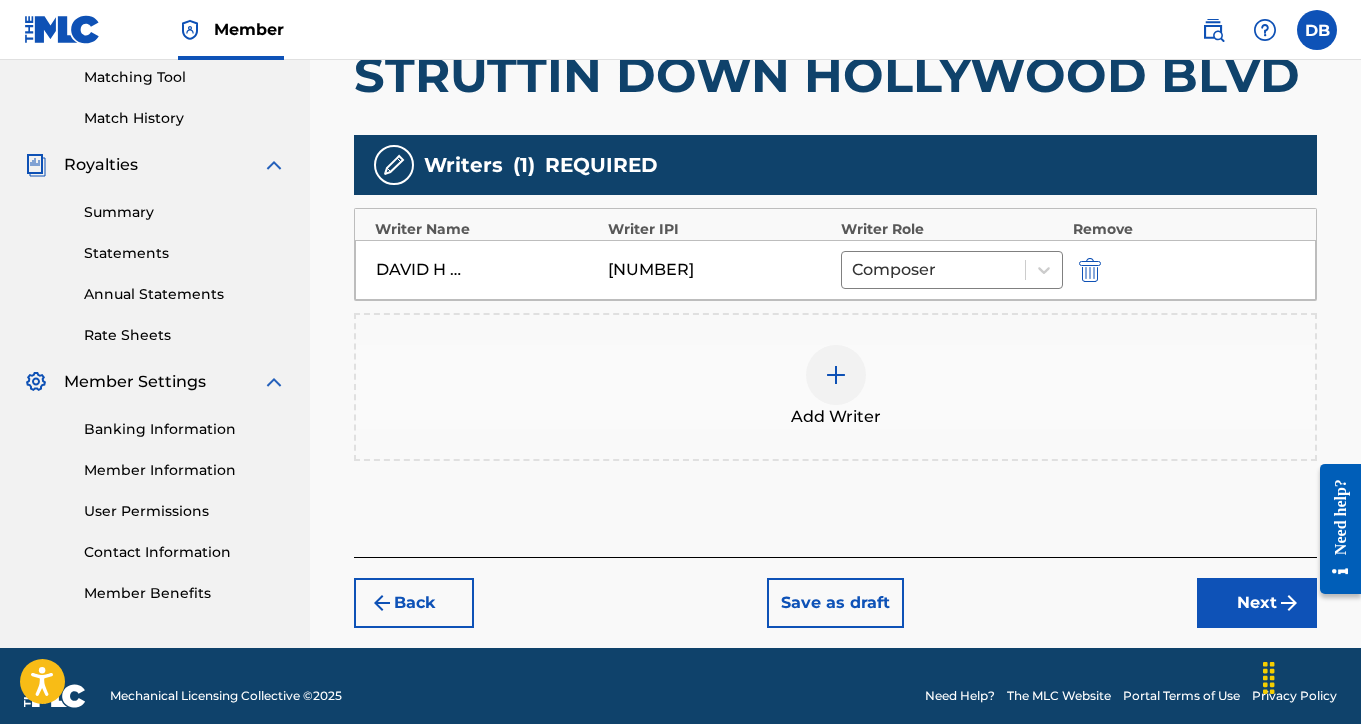 click on "Next" at bounding box center [1257, 603] 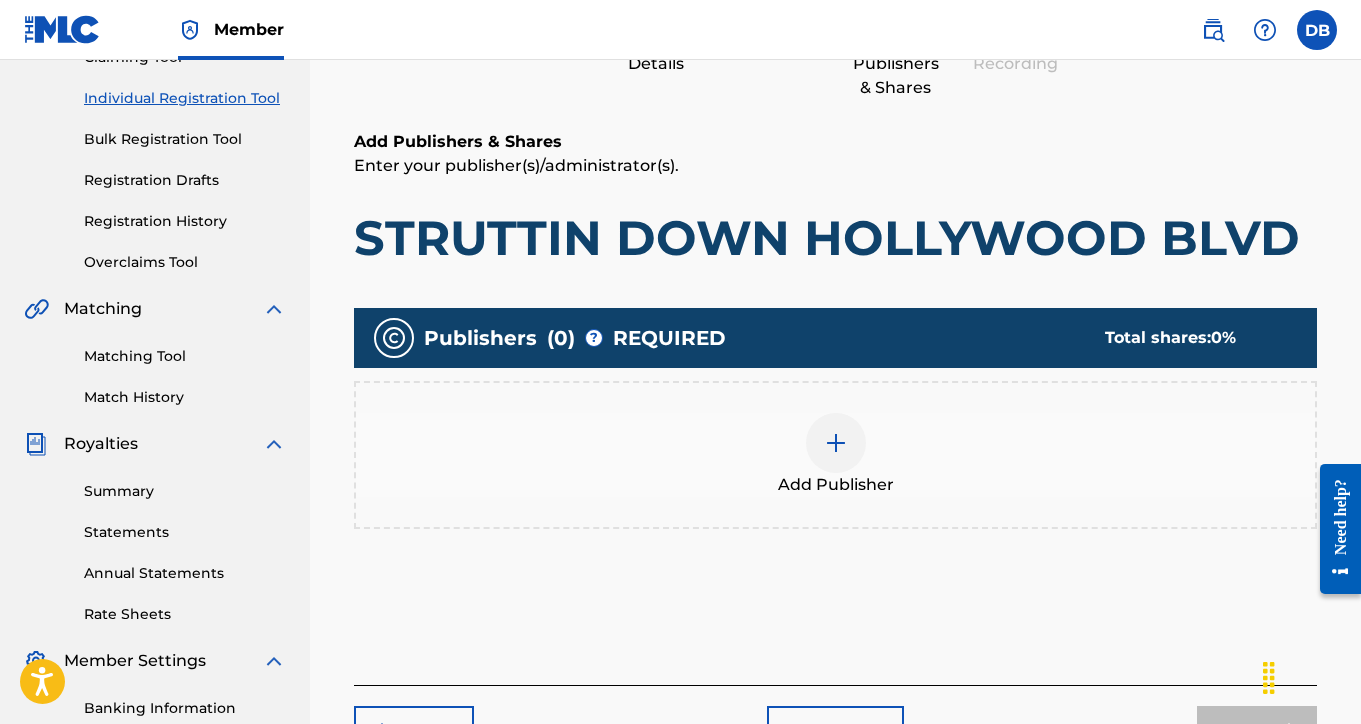 scroll, scrollTop: 286, scrollLeft: 0, axis: vertical 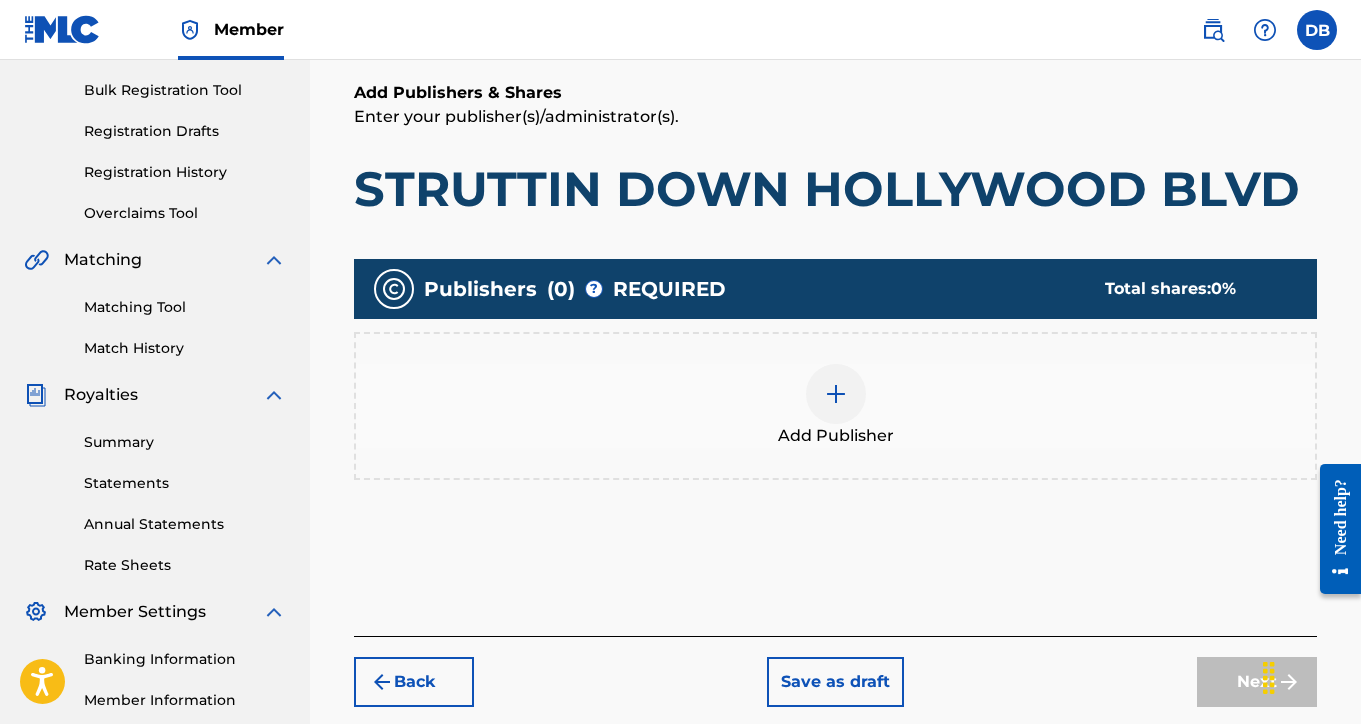 click at bounding box center (836, 394) 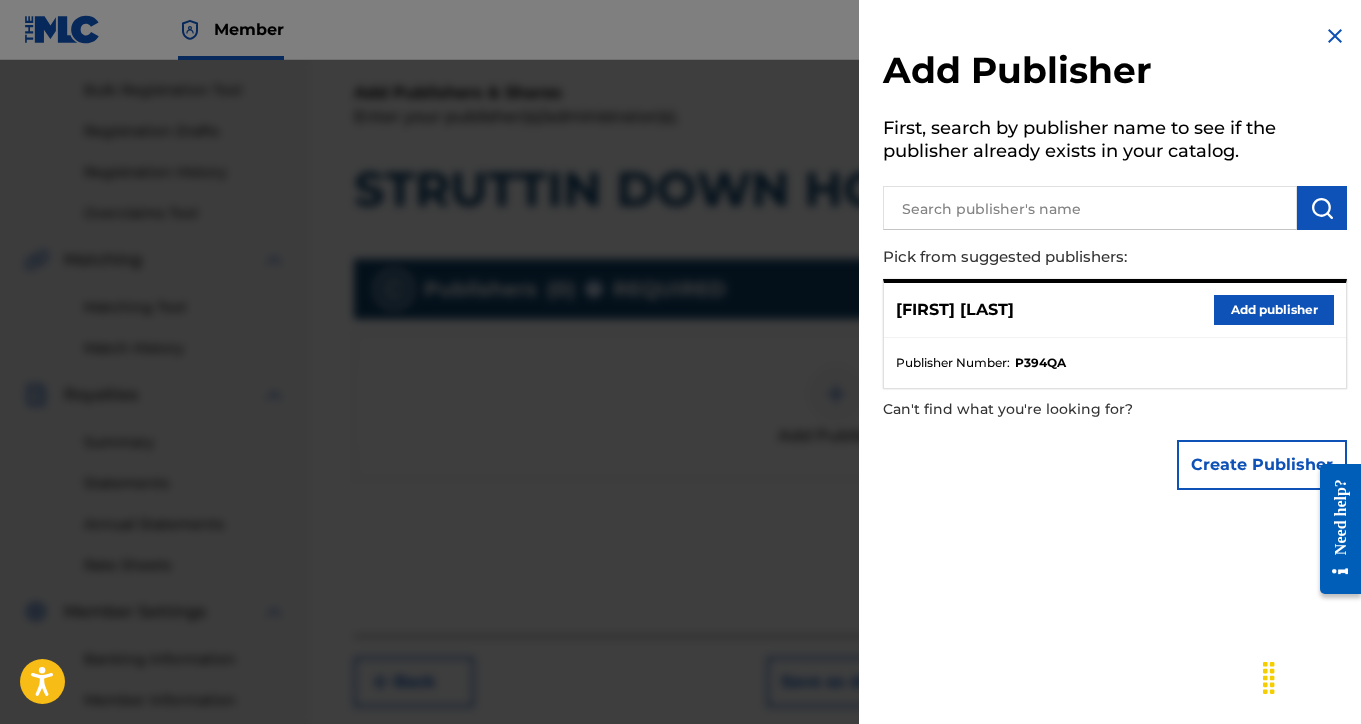 click on "Add publisher" at bounding box center [1274, 310] 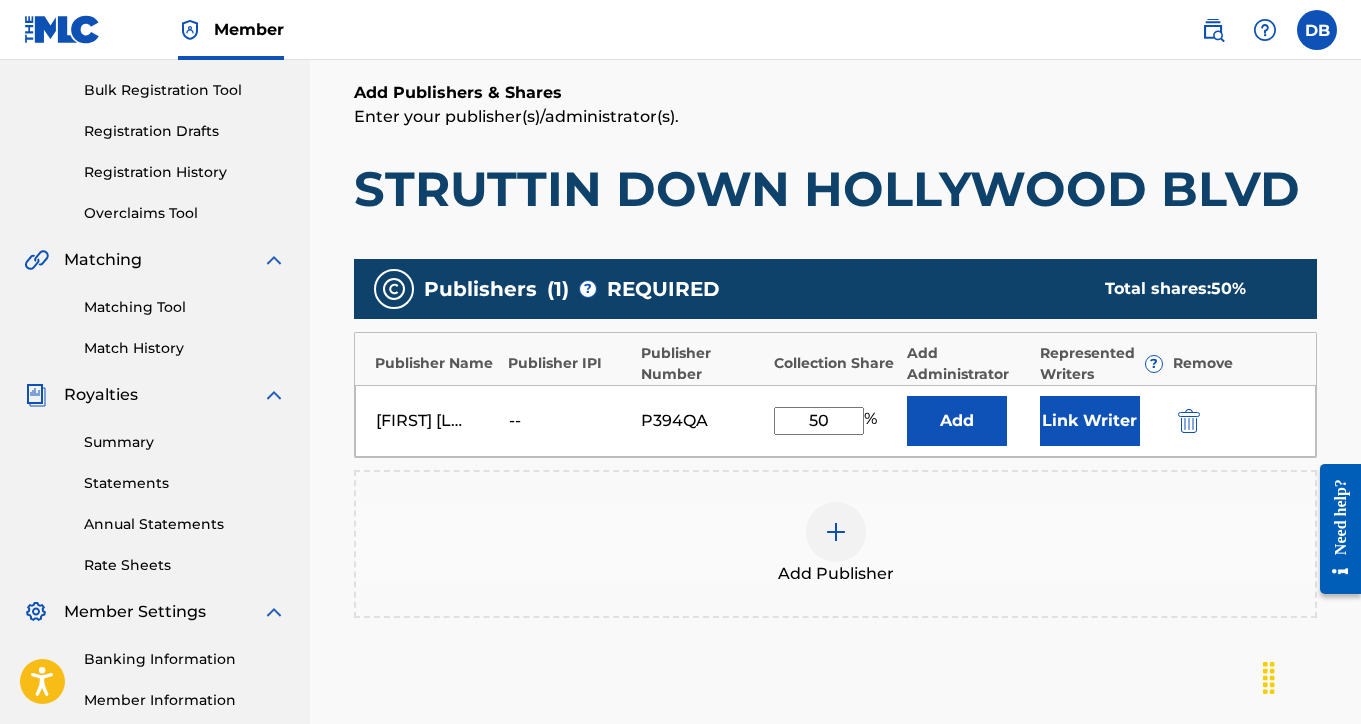 type on "50" 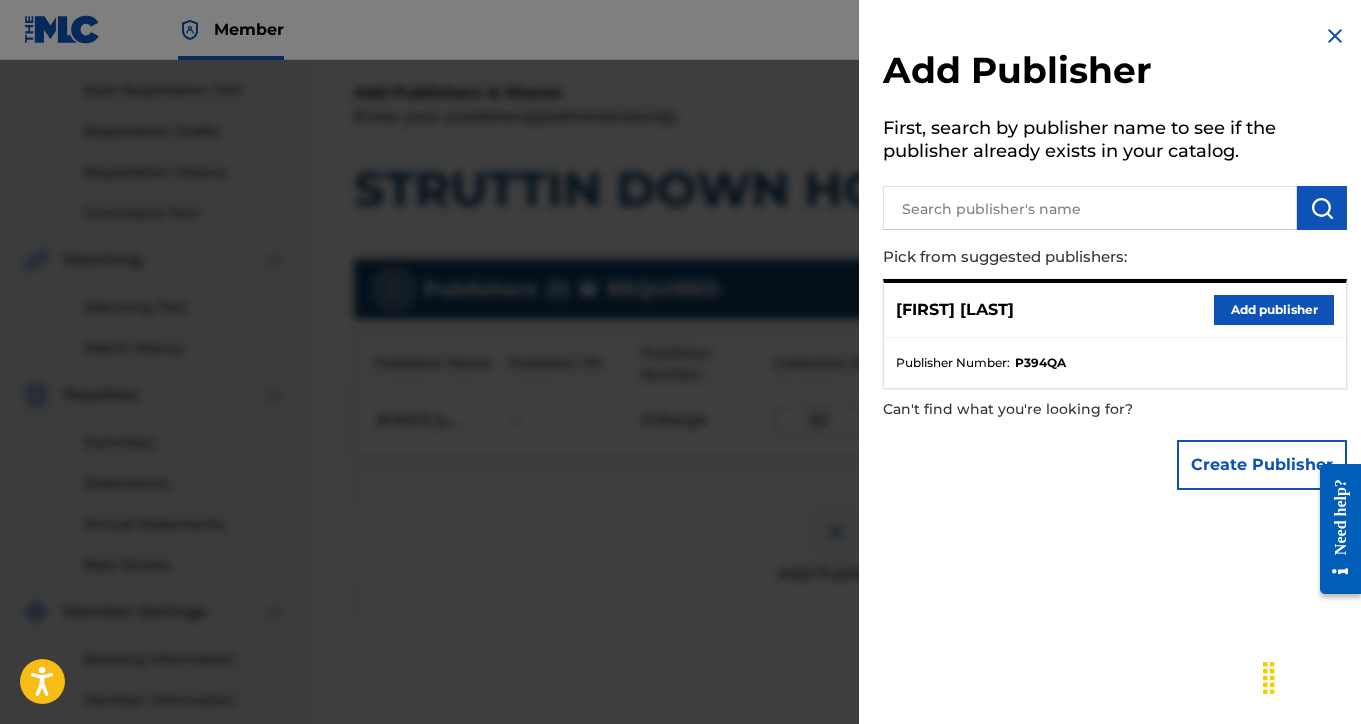scroll, scrollTop: 325, scrollLeft: 0, axis: vertical 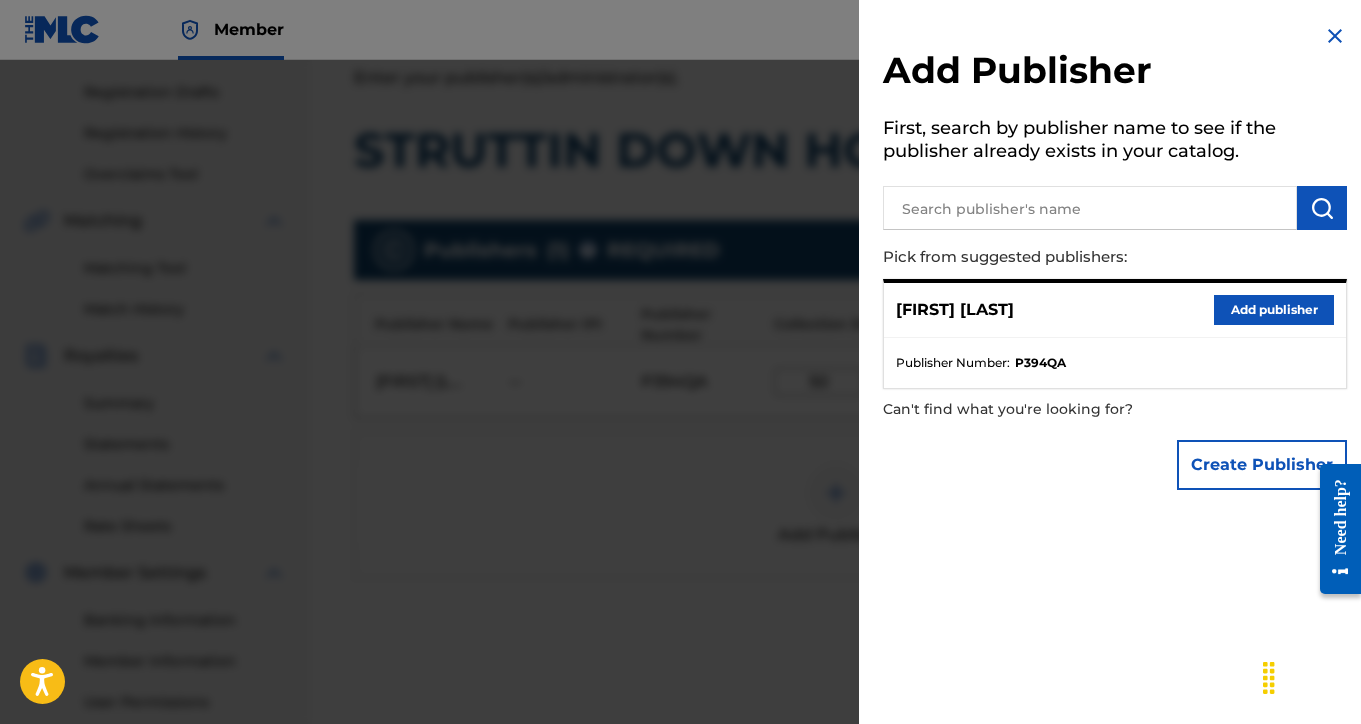 click at bounding box center [680, 422] 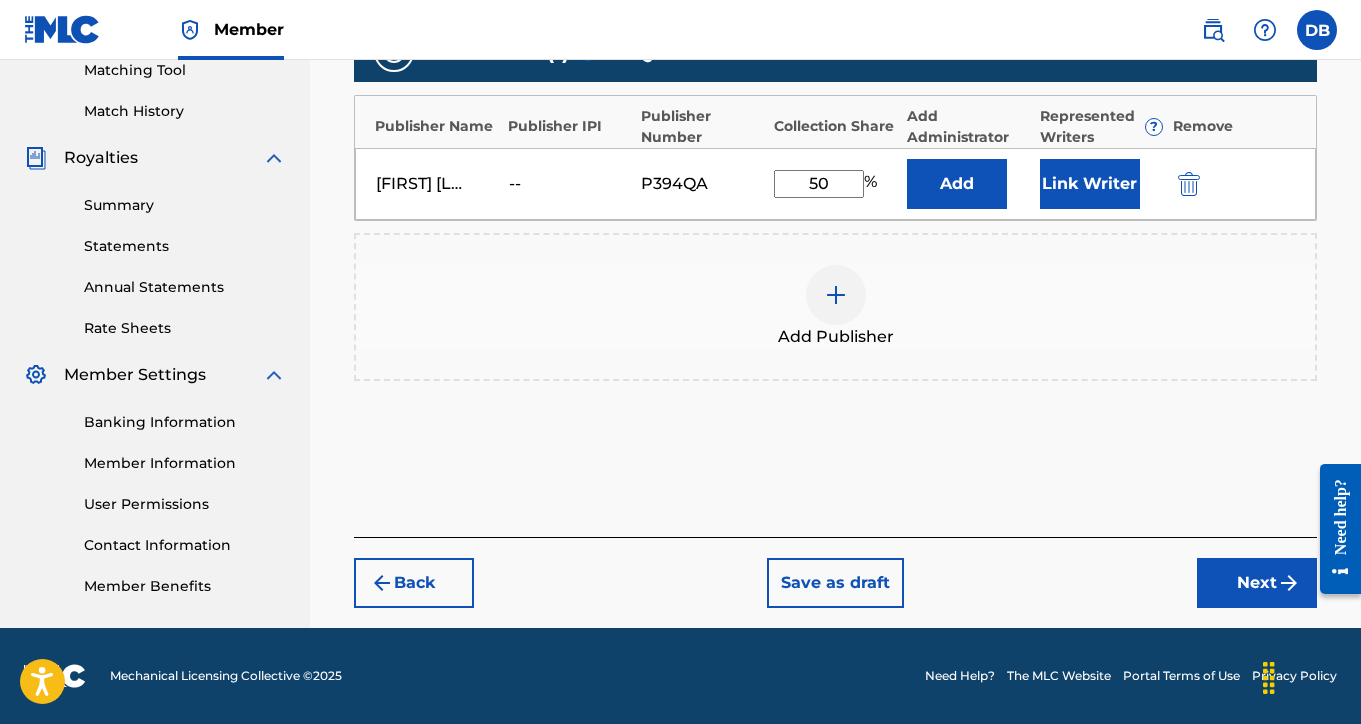 click on "Next" at bounding box center [1257, 583] 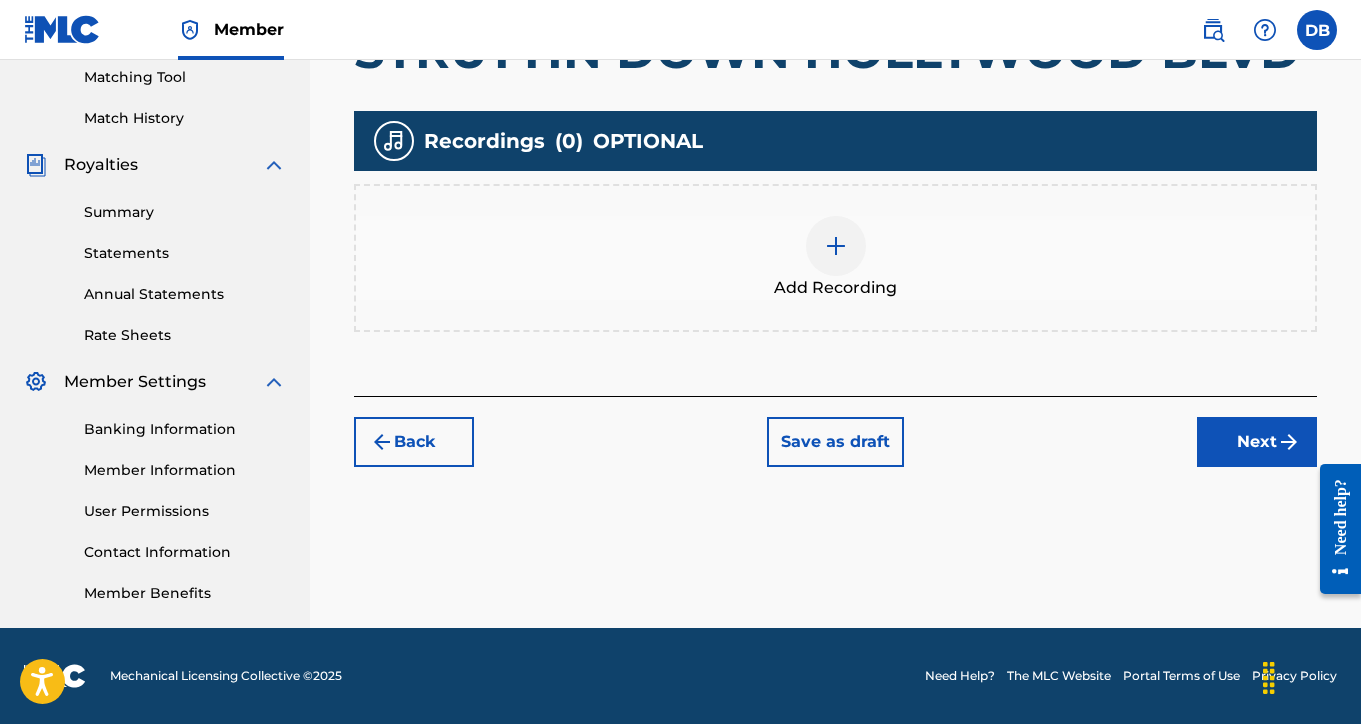 scroll, scrollTop: 516, scrollLeft: 0, axis: vertical 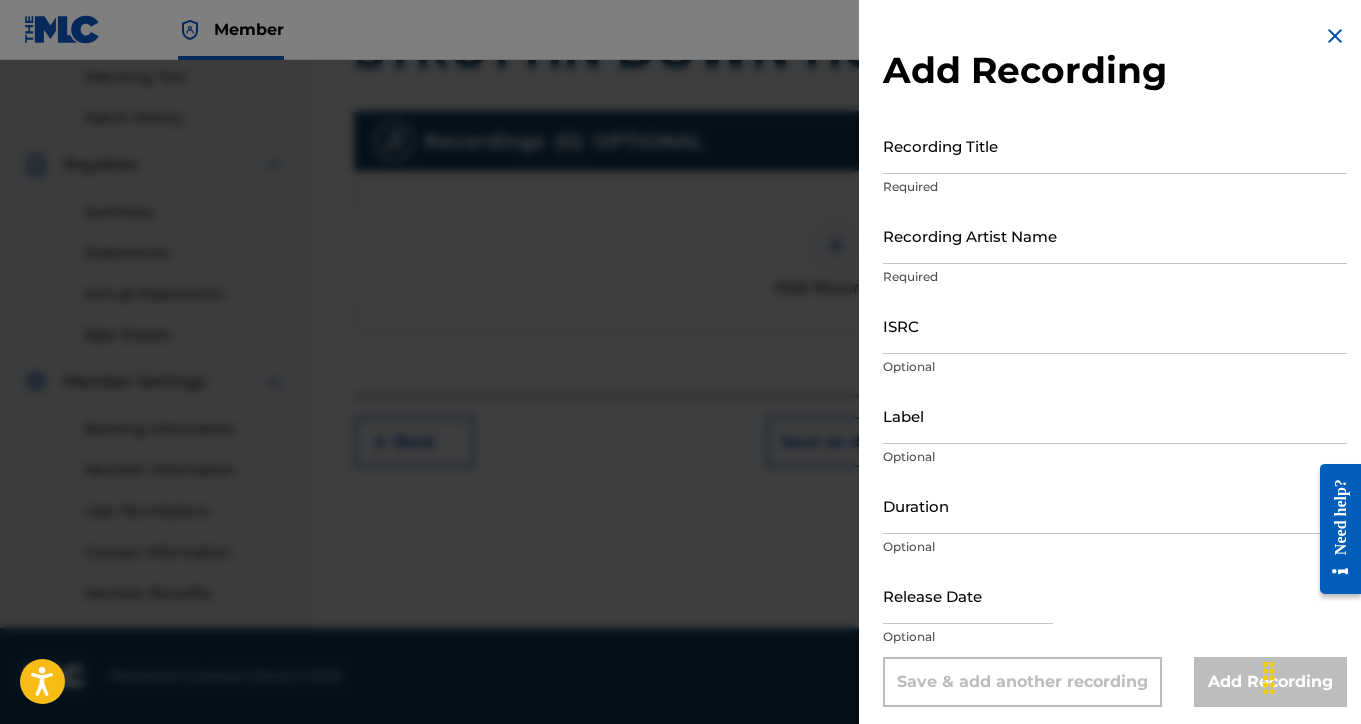 click on "Recording Title" at bounding box center (1115, 145) 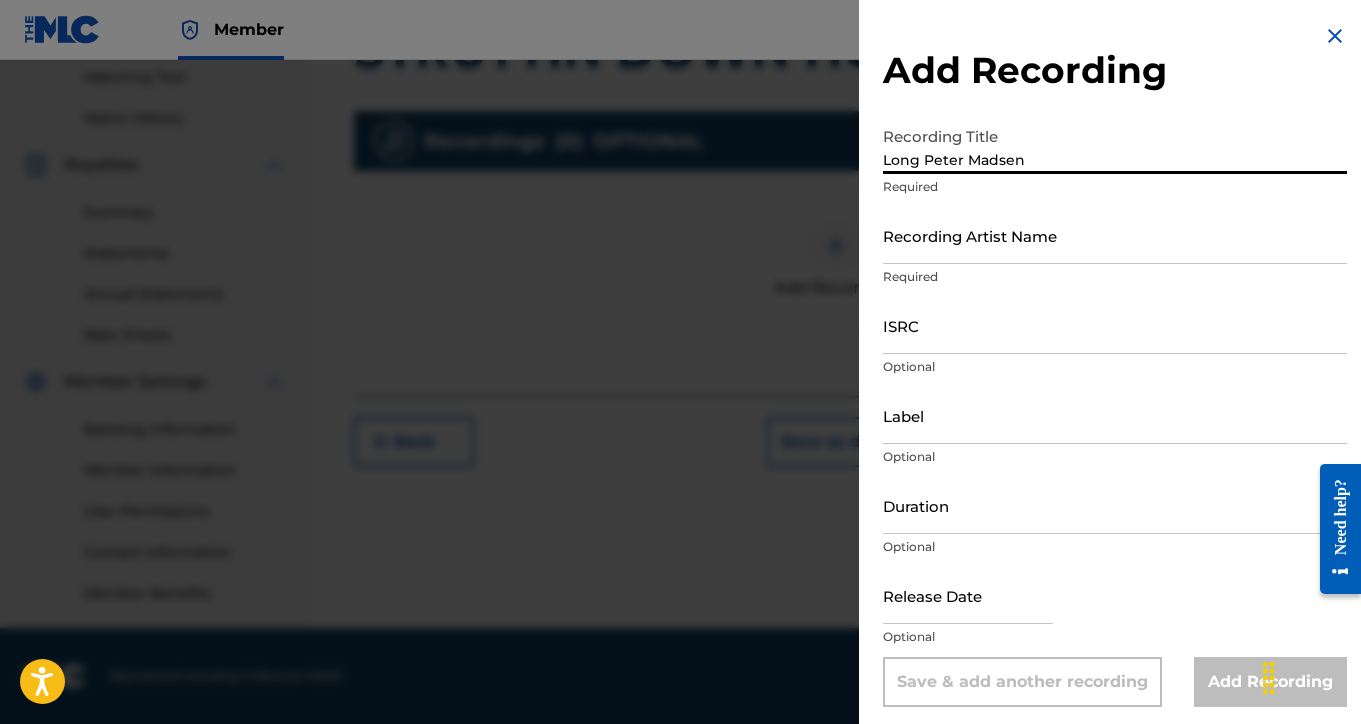 type on "Long Peter Madsen" 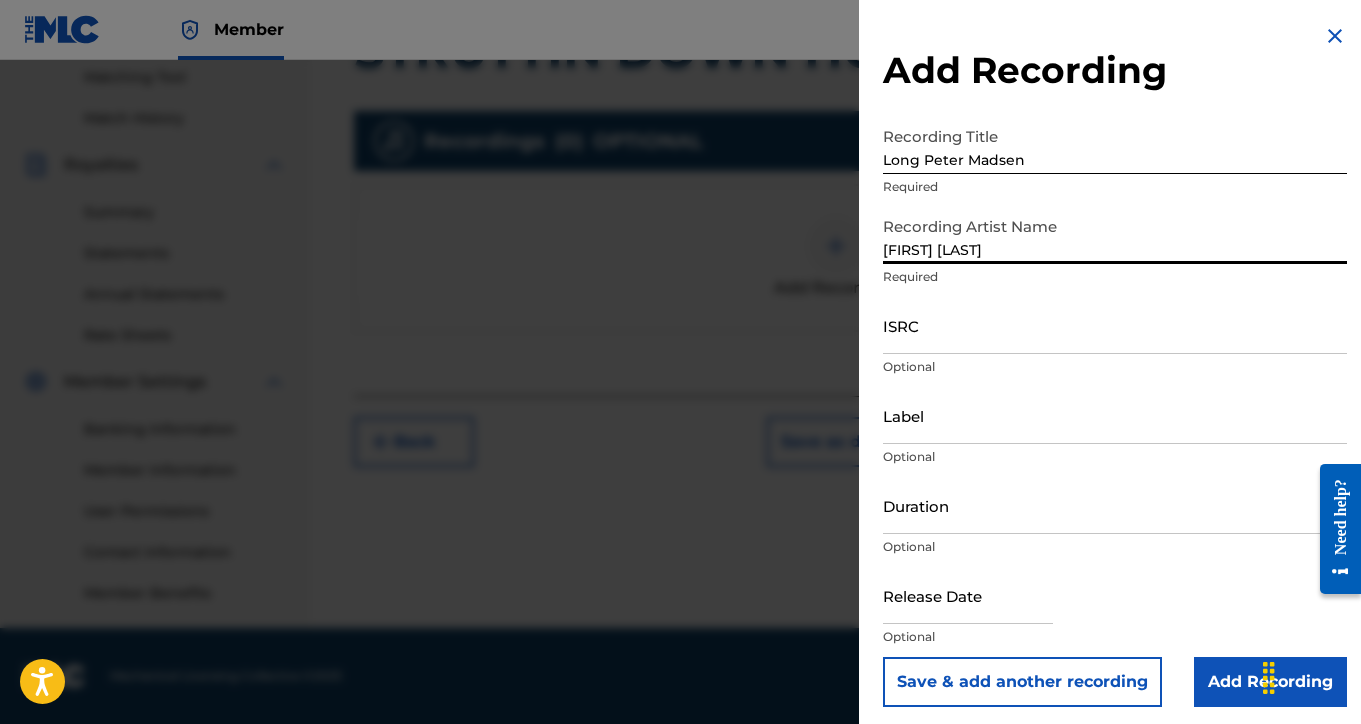 type on "[FIRST] [LAST]" 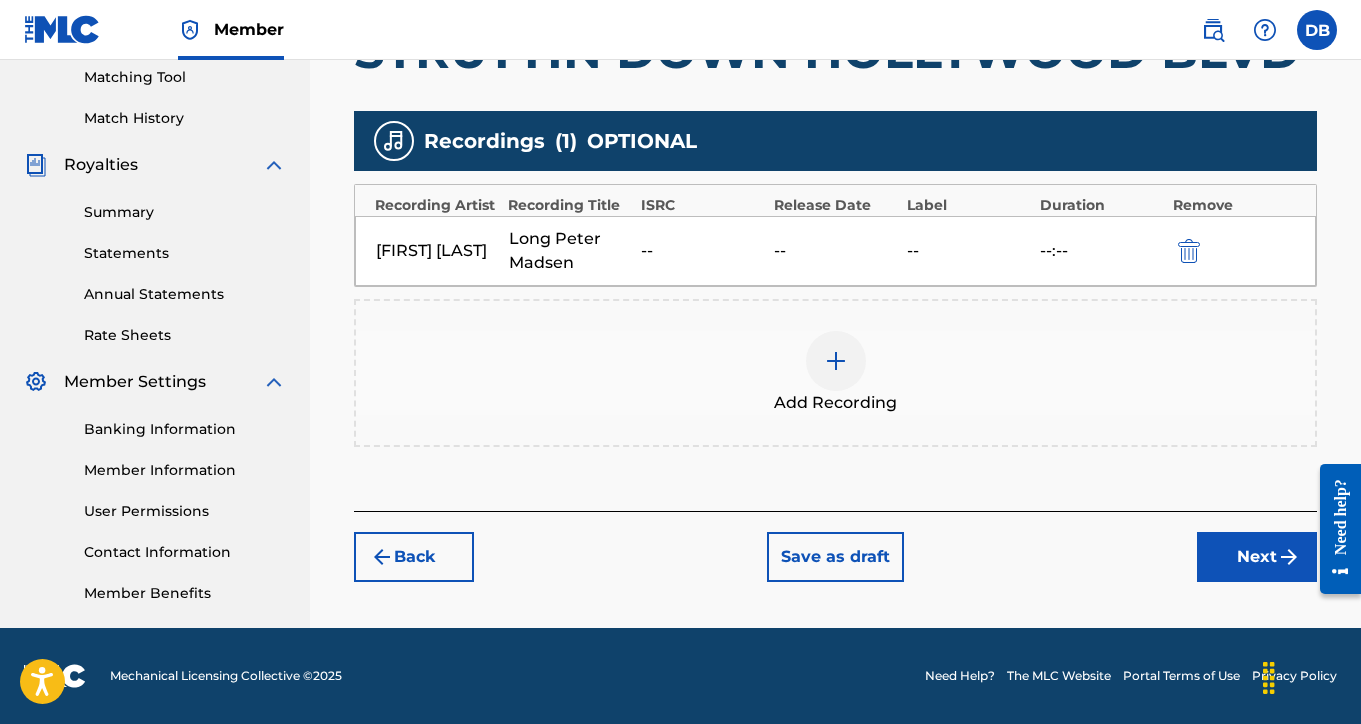 click on "Next" at bounding box center (1257, 557) 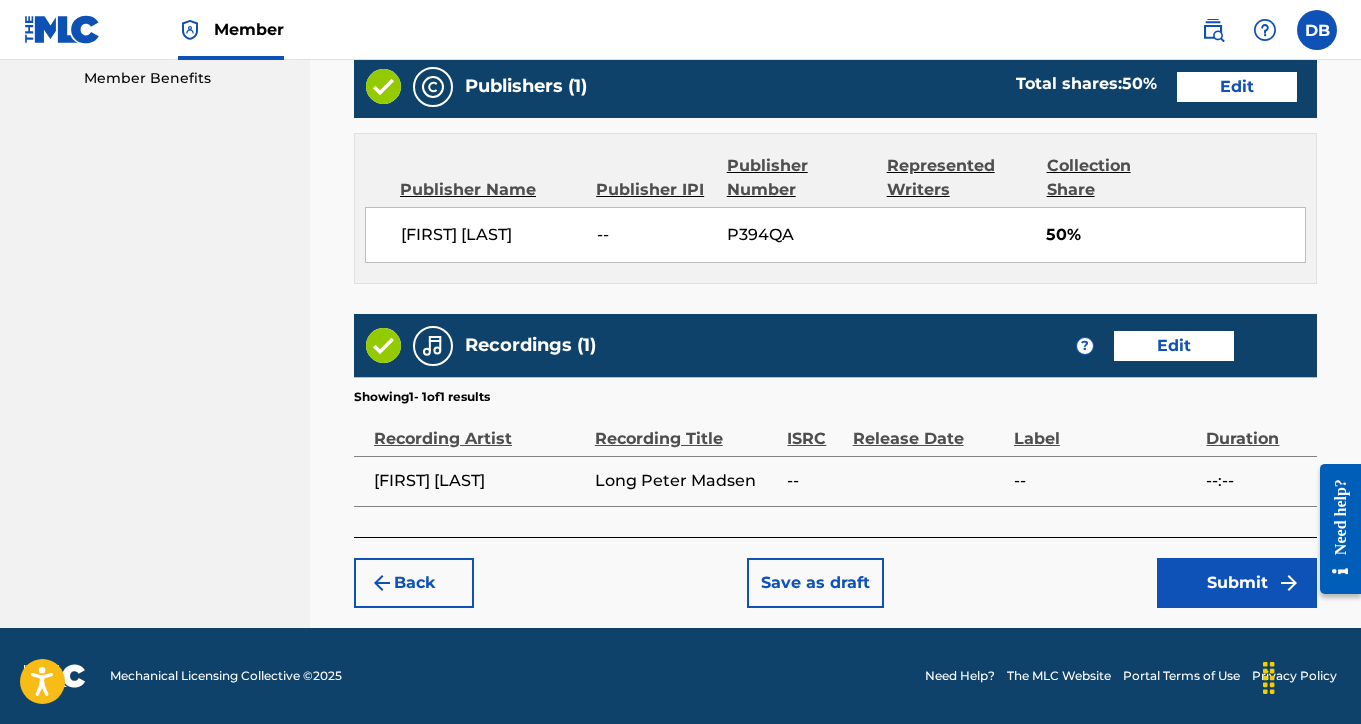 scroll, scrollTop: 1030, scrollLeft: 0, axis: vertical 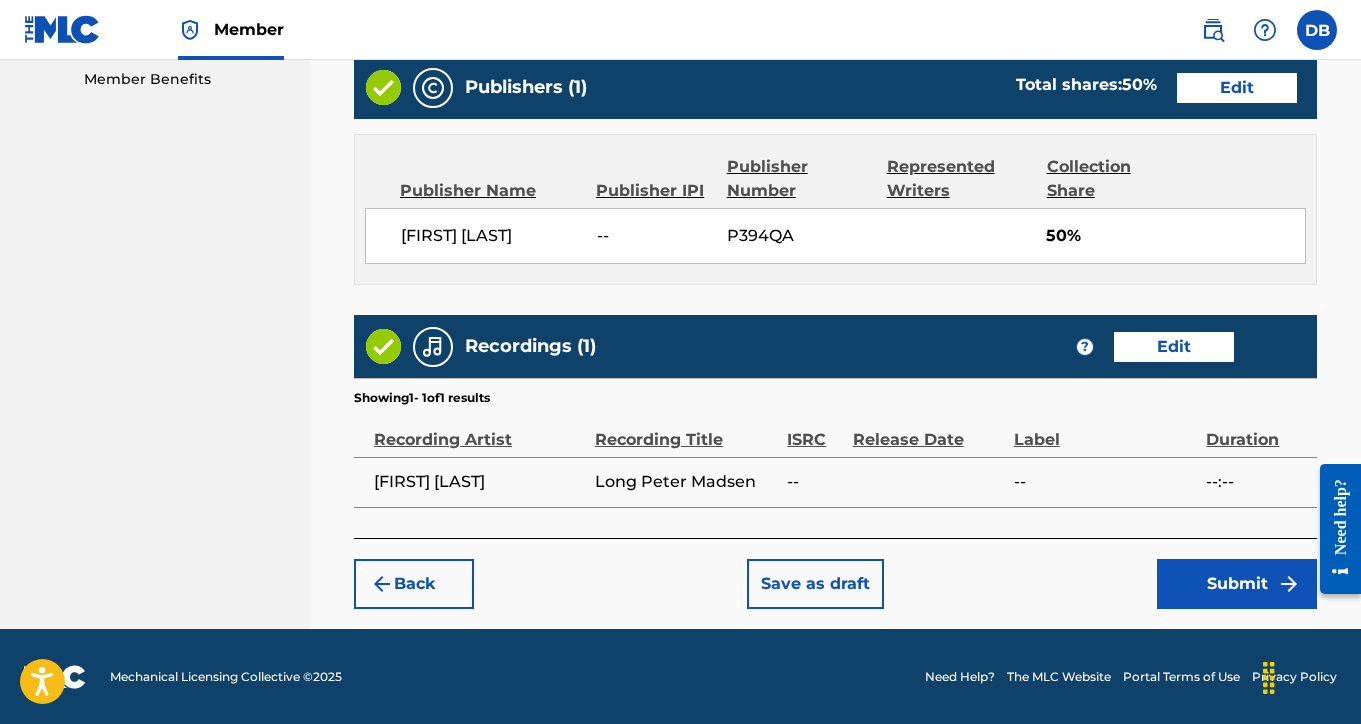 click on "Submit" at bounding box center [1237, 584] 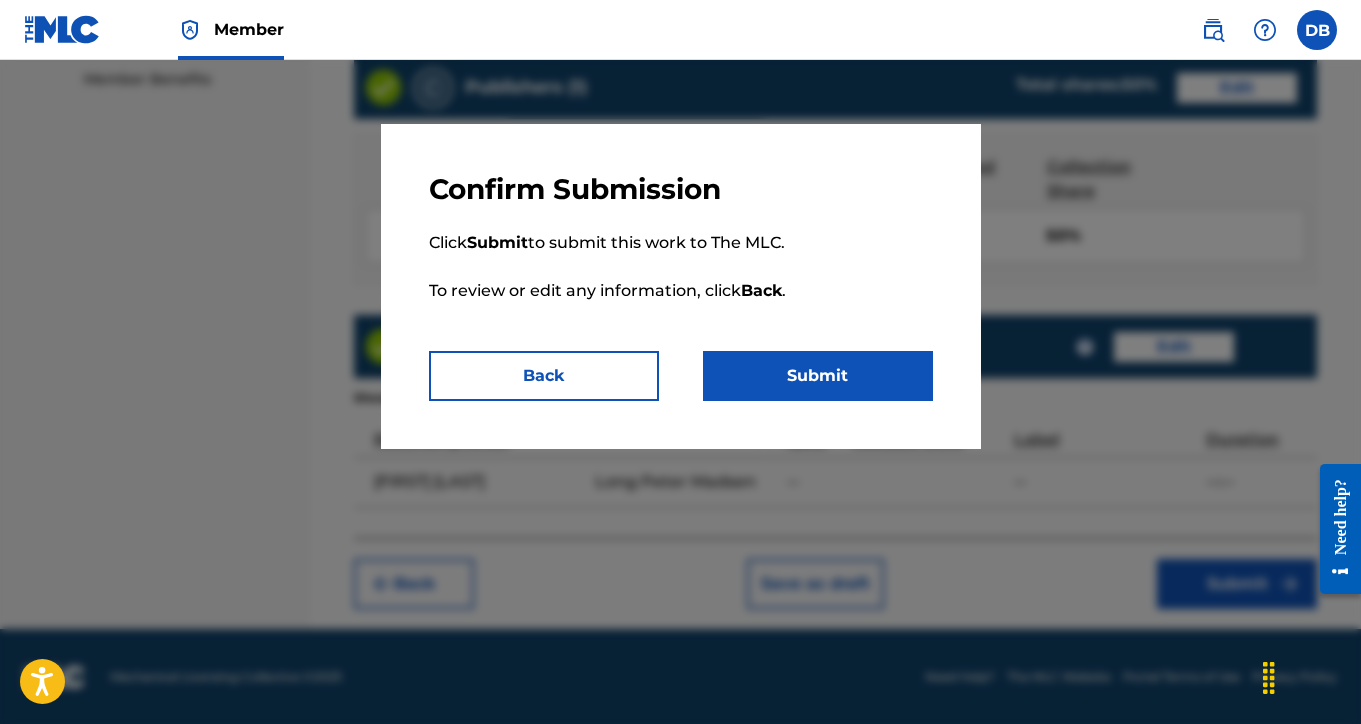 click on "Submit" at bounding box center [818, 376] 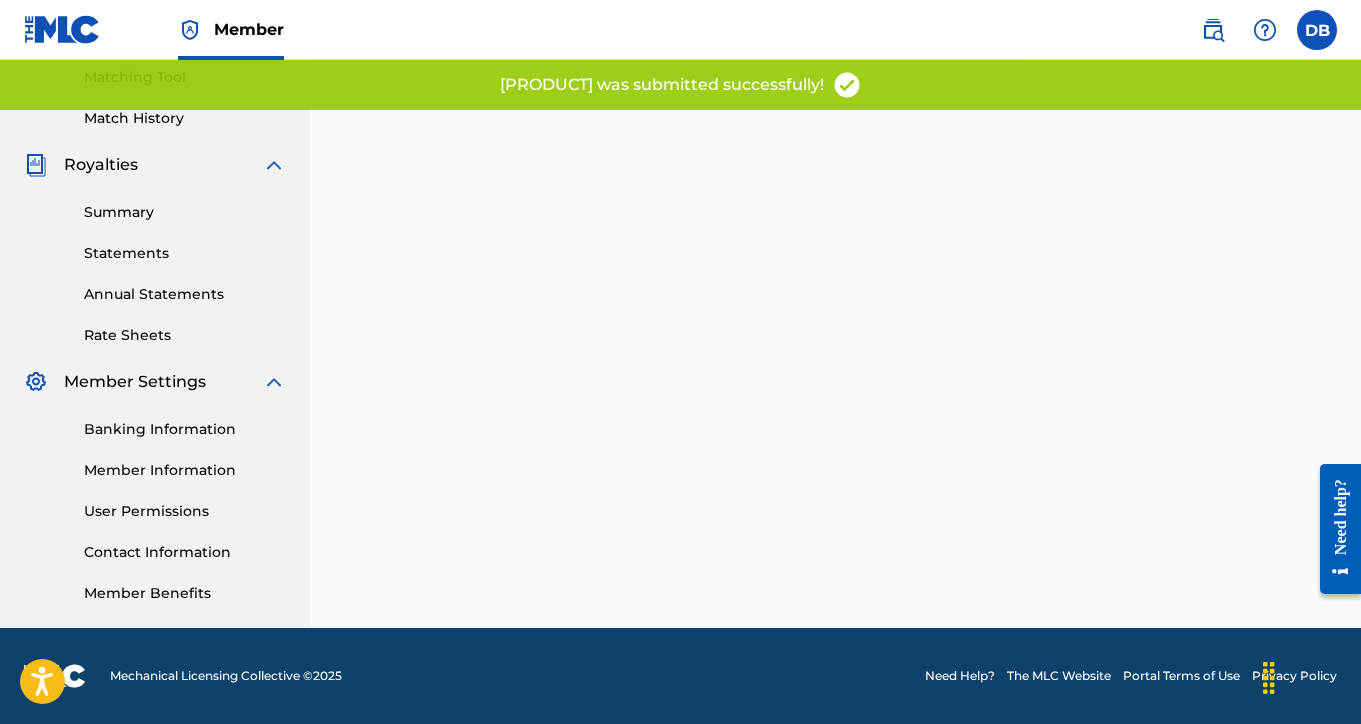 scroll, scrollTop: 0, scrollLeft: 0, axis: both 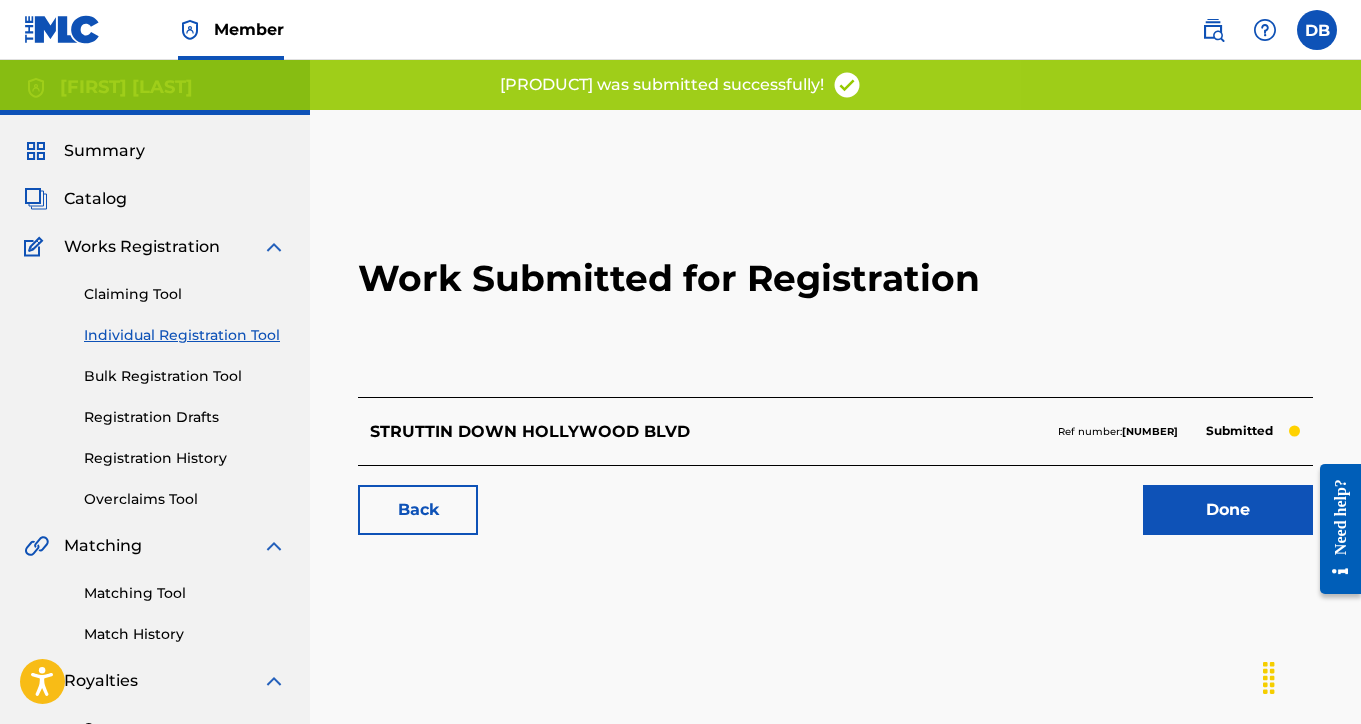 click on "Done" at bounding box center [1228, 510] 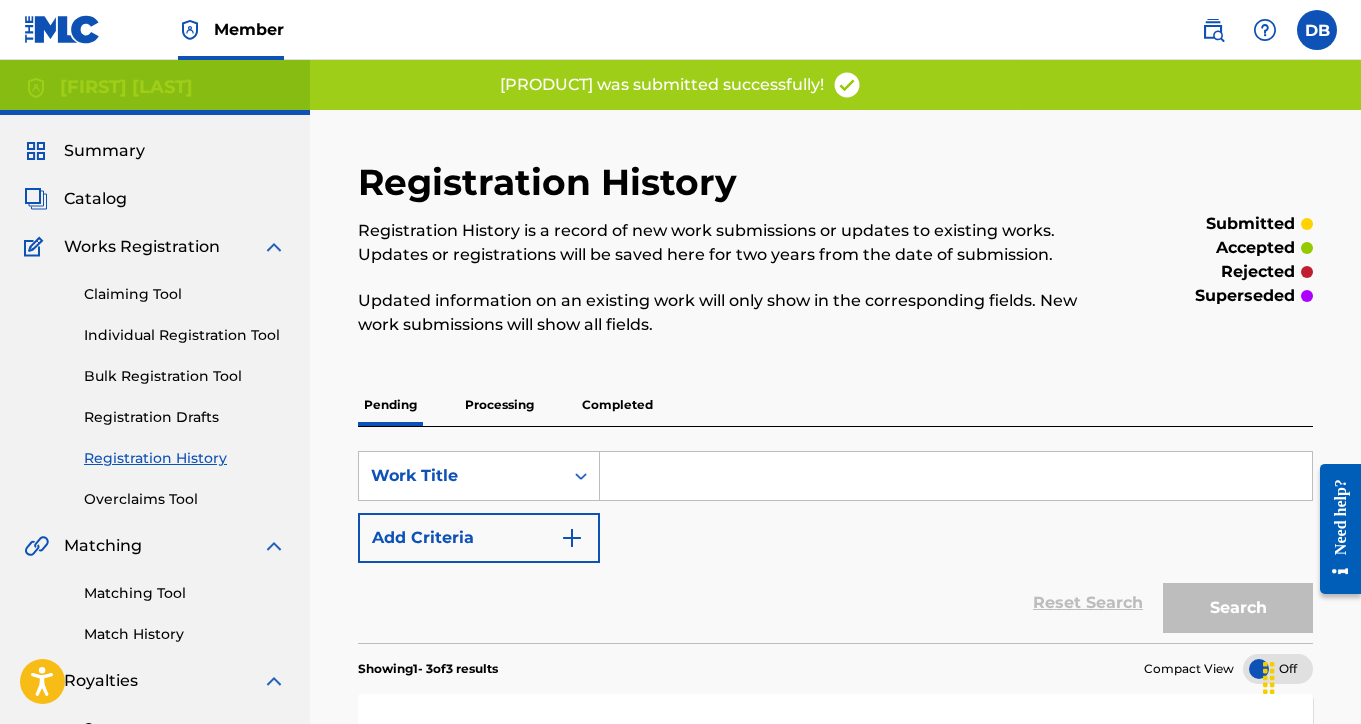 scroll, scrollTop: 0, scrollLeft: 0, axis: both 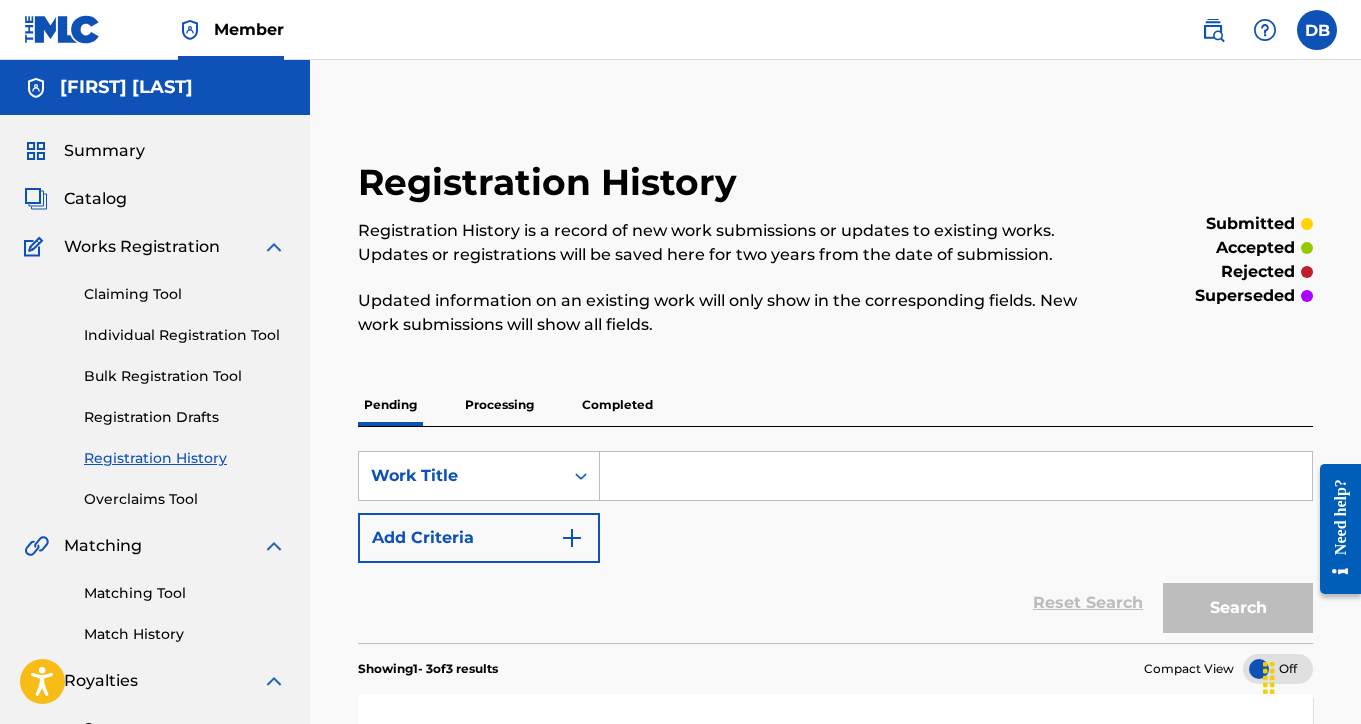 click on "Individual Registration Tool" at bounding box center [185, 335] 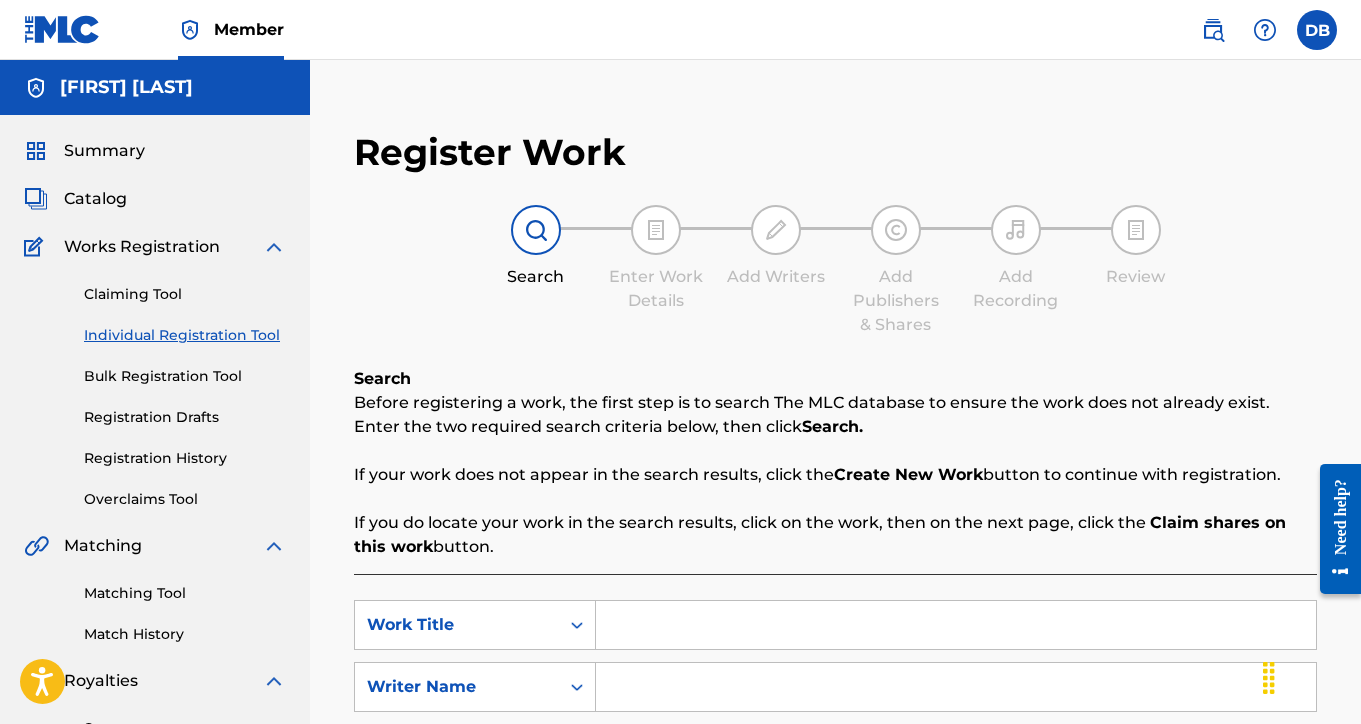 click at bounding box center [956, 625] 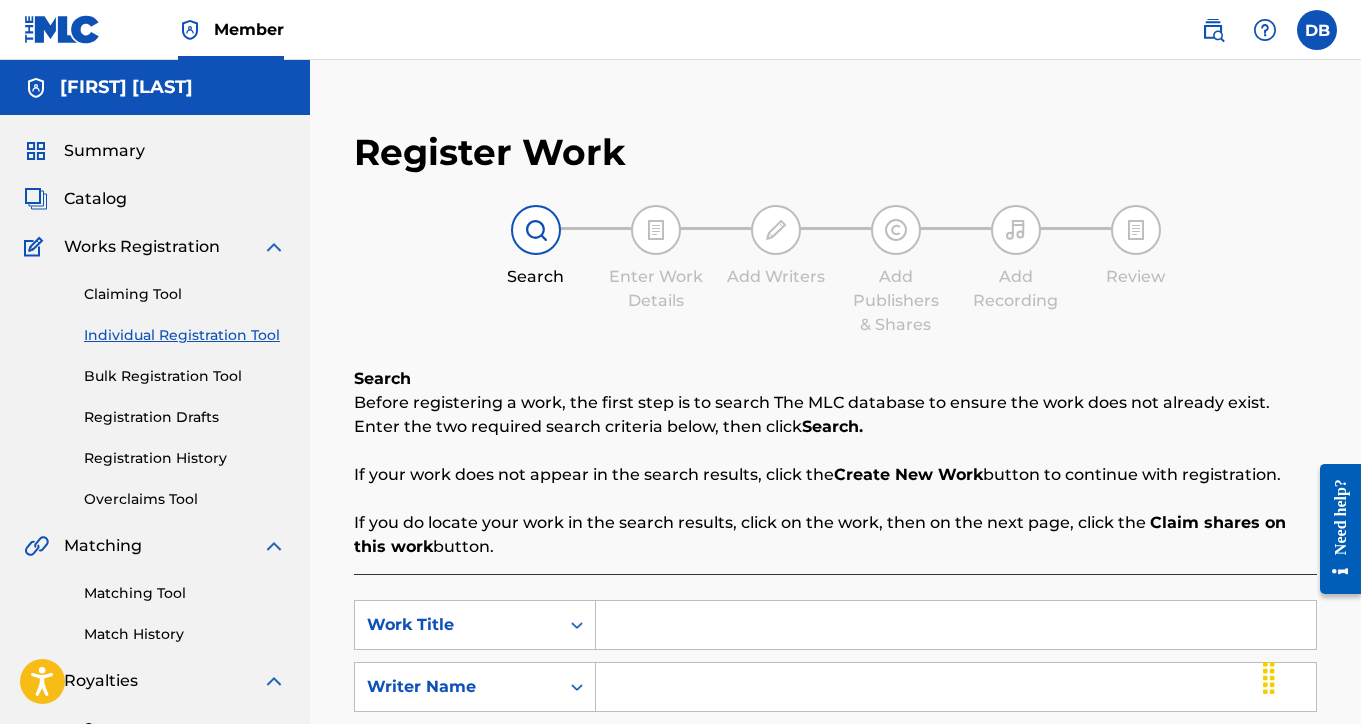 paste on "BOP DU BU BOP" 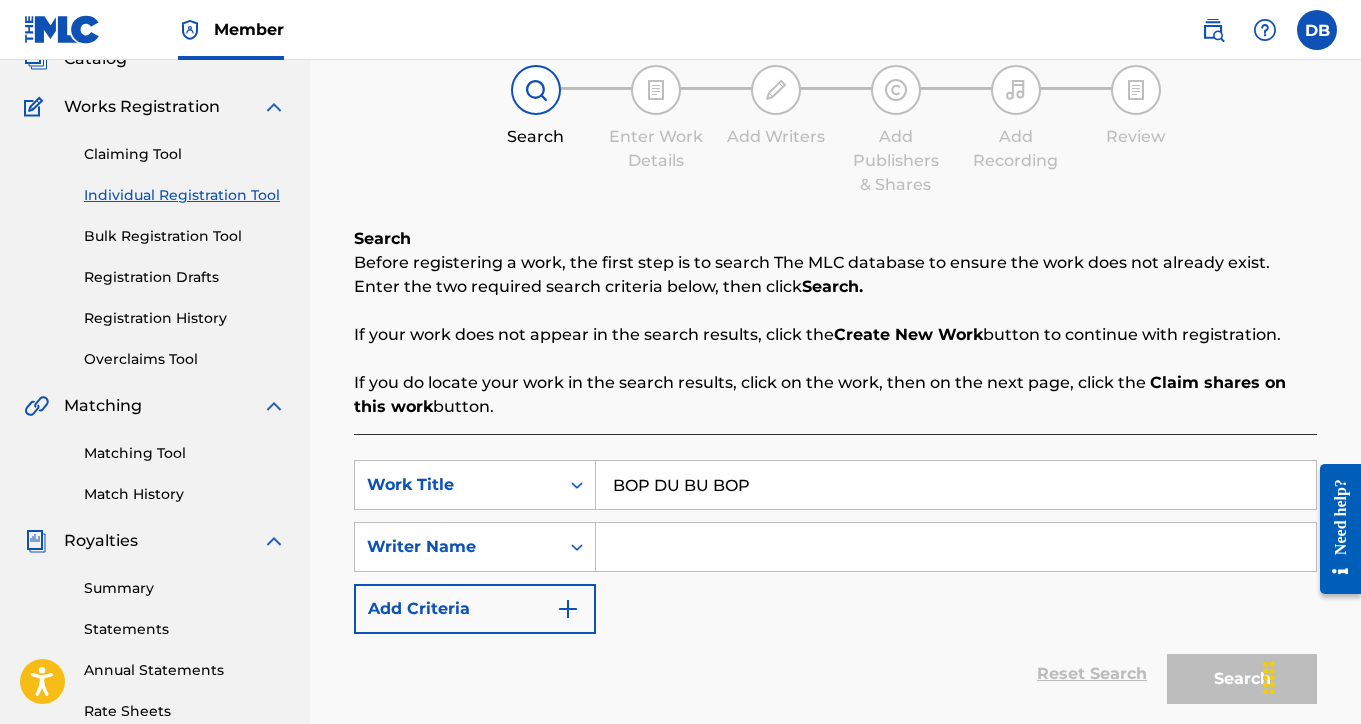 scroll, scrollTop: 219, scrollLeft: 0, axis: vertical 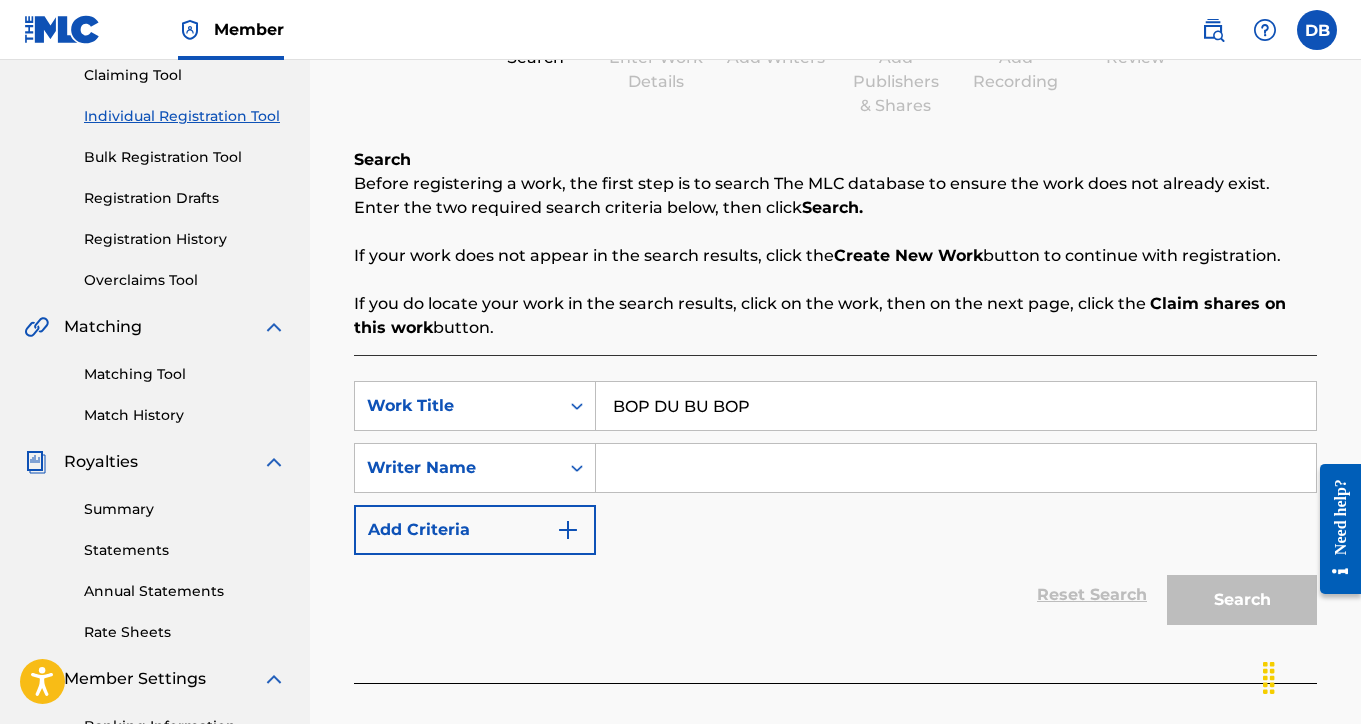 type on "BOP DU BU BOP" 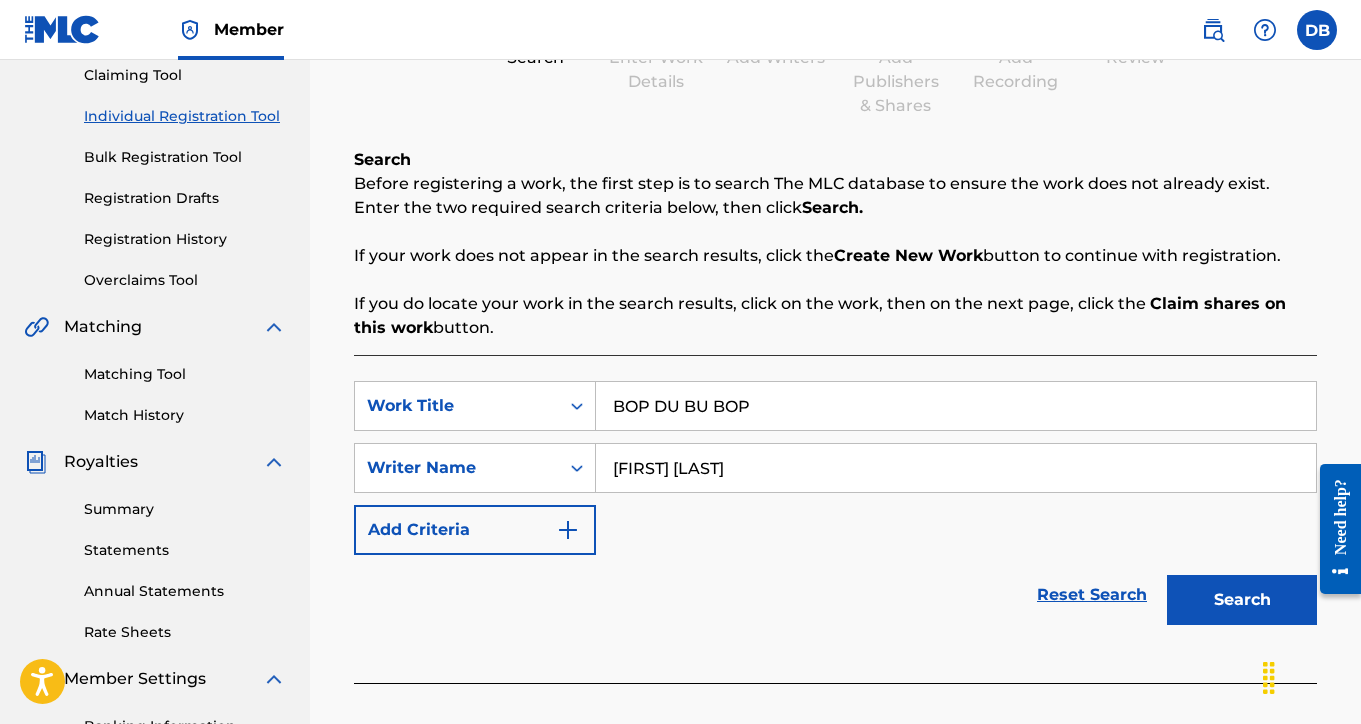 type on "[FIRST] [LAST]" 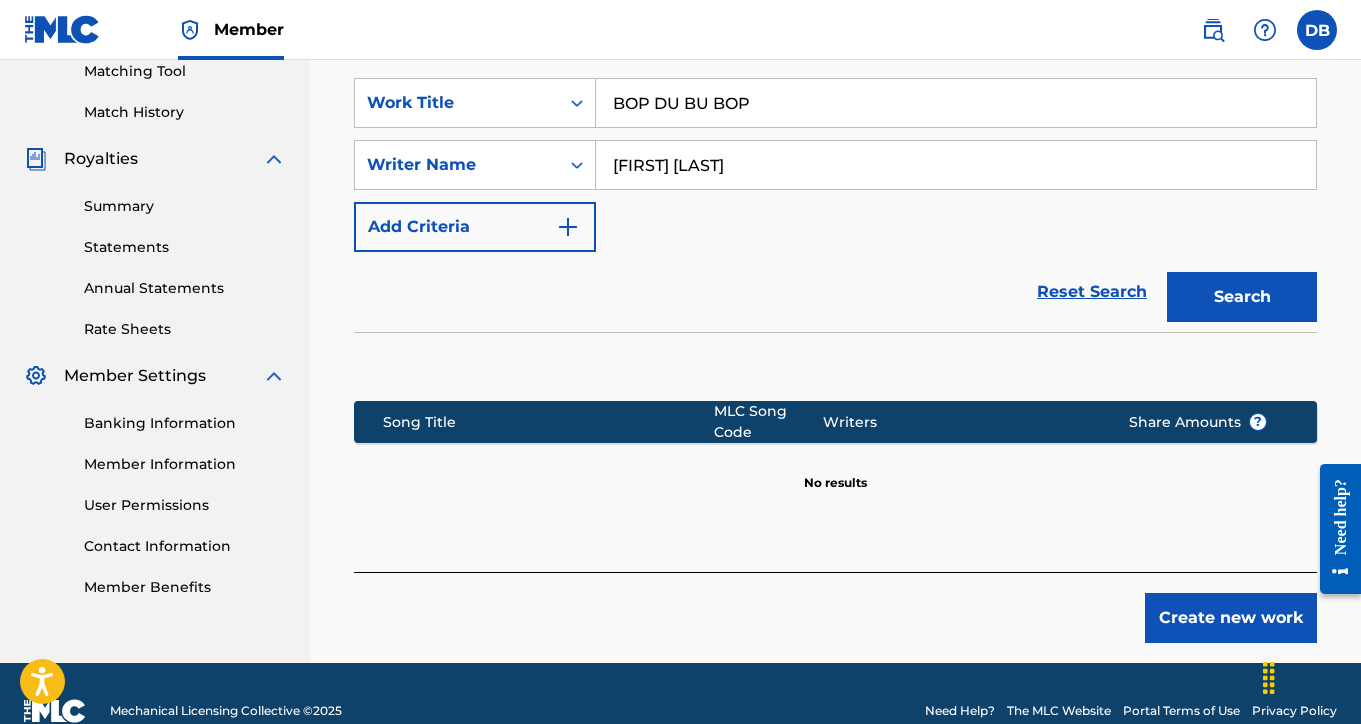 scroll, scrollTop: 527, scrollLeft: 0, axis: vertical 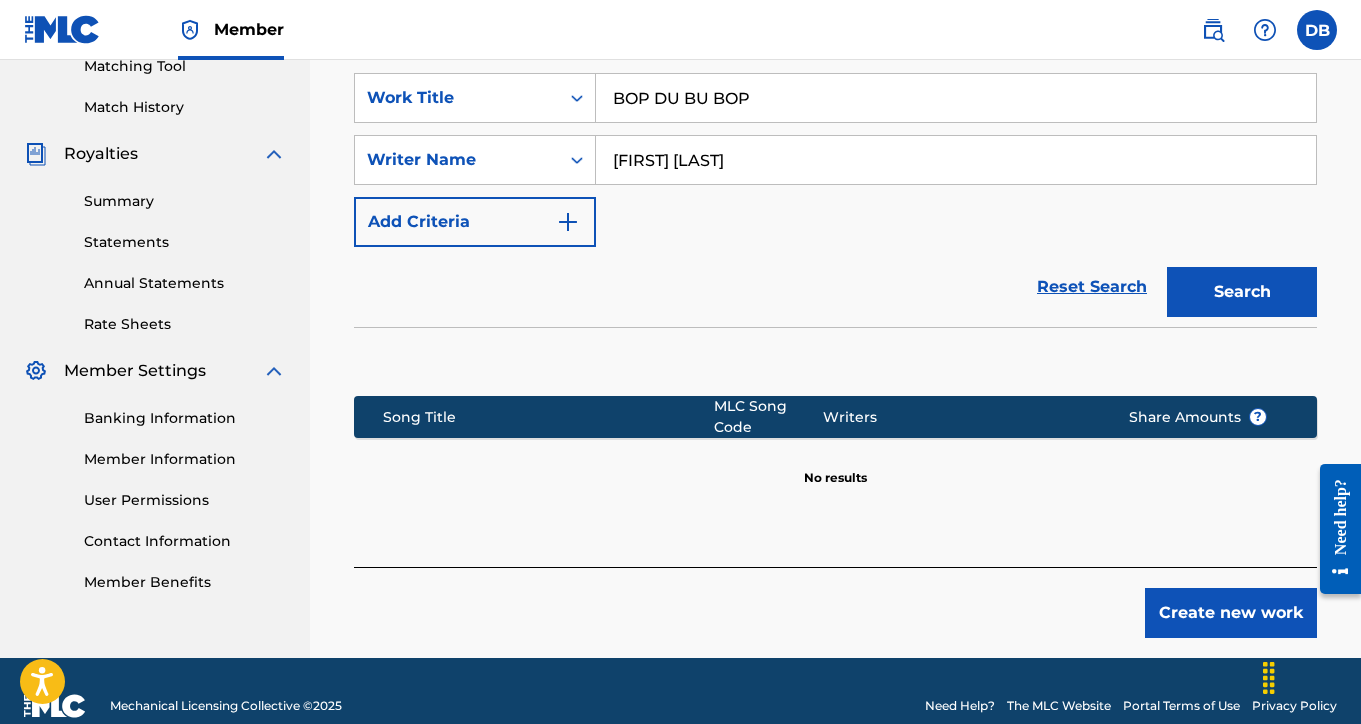 click on "Create new work" at bounding box center (1231, 613) 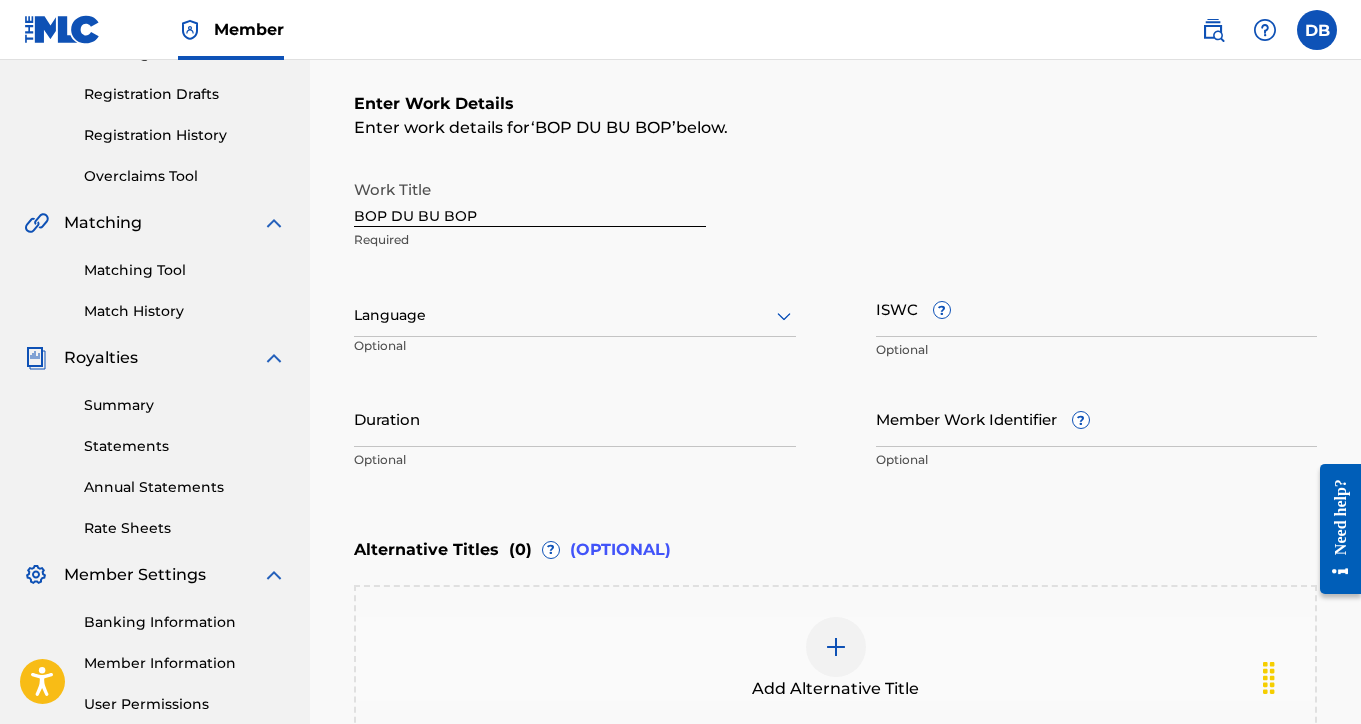 scroll, scrollTop: 322, scrollLeft: 0, axis: vertical 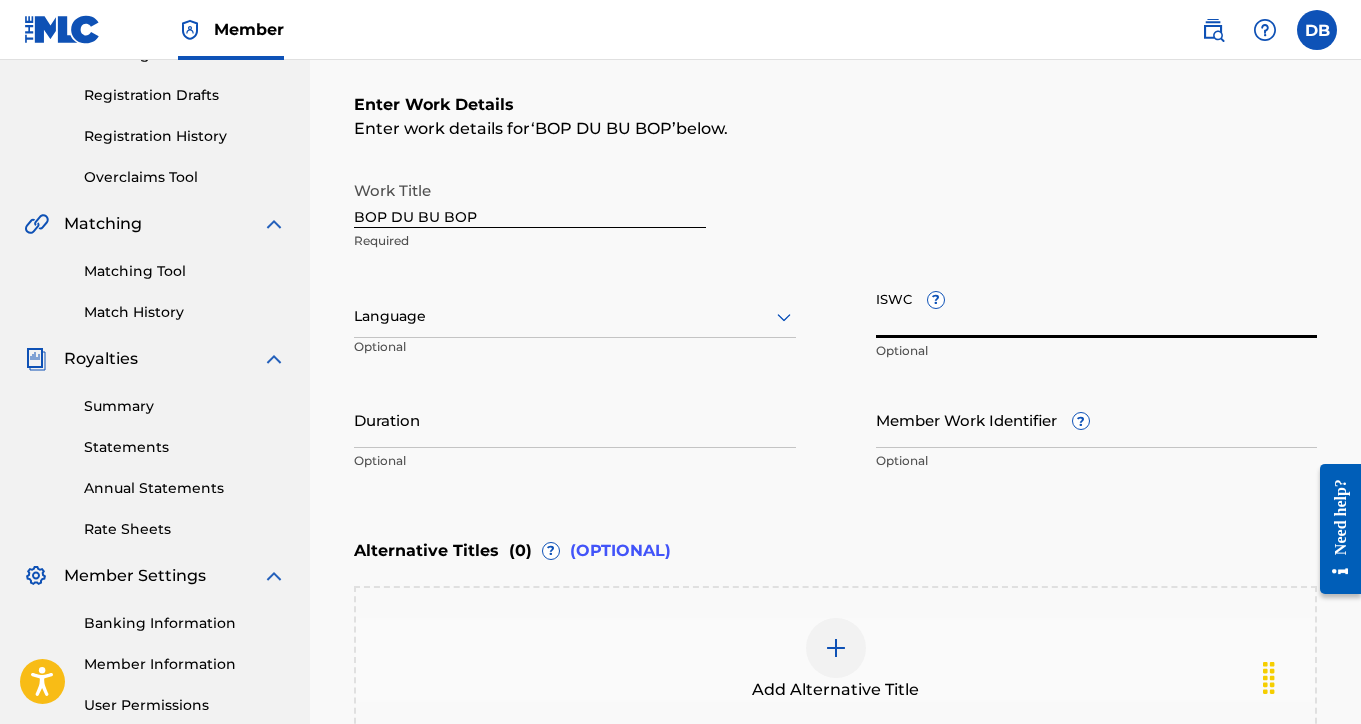 click on "ISWC   ?" at bounding box center (1097, 309) 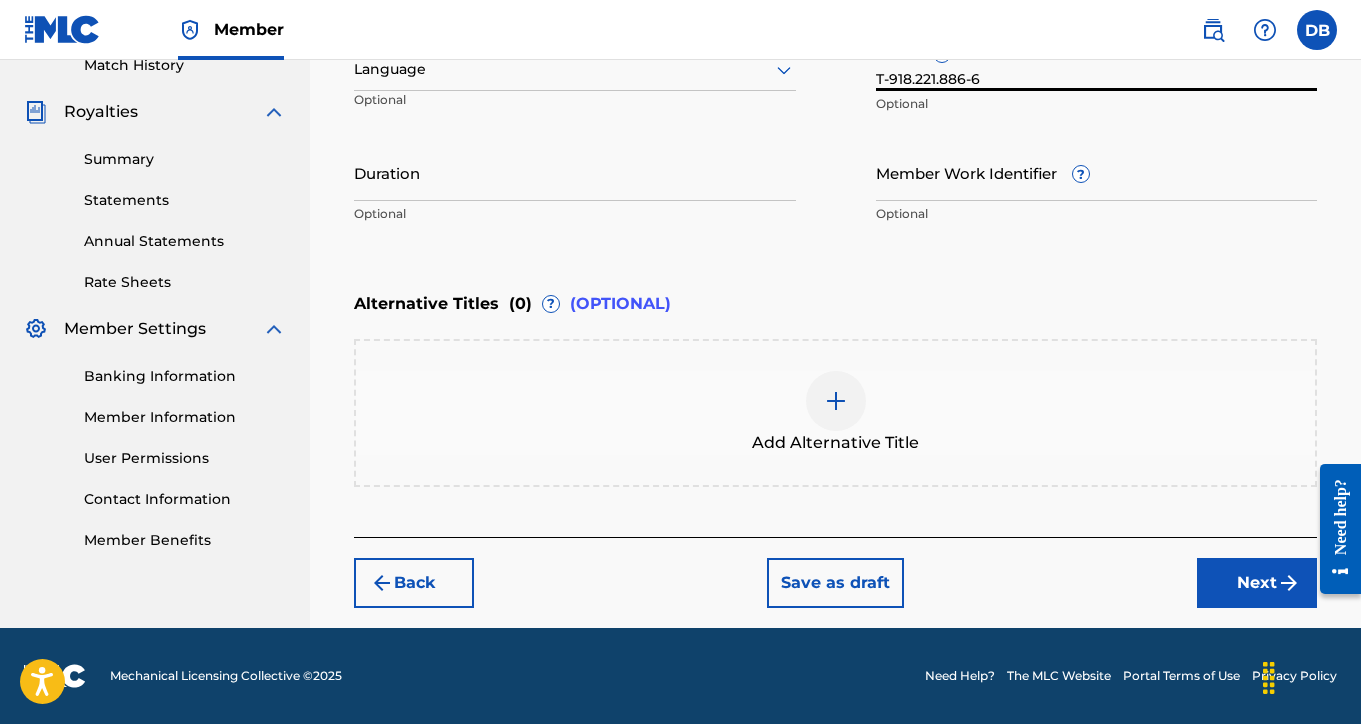 scroll, scrollTop: 569, scrollLeft: 0, axis: vertical 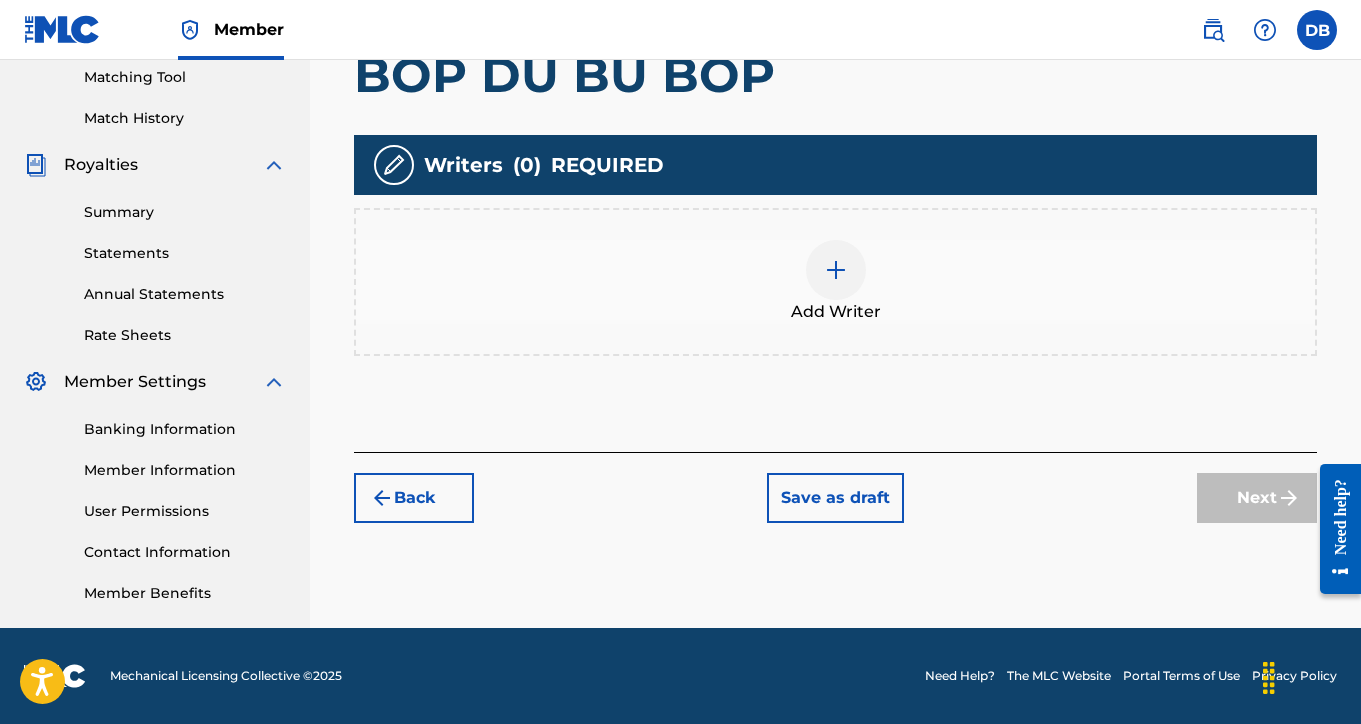 click at bounding box center [836, 270] 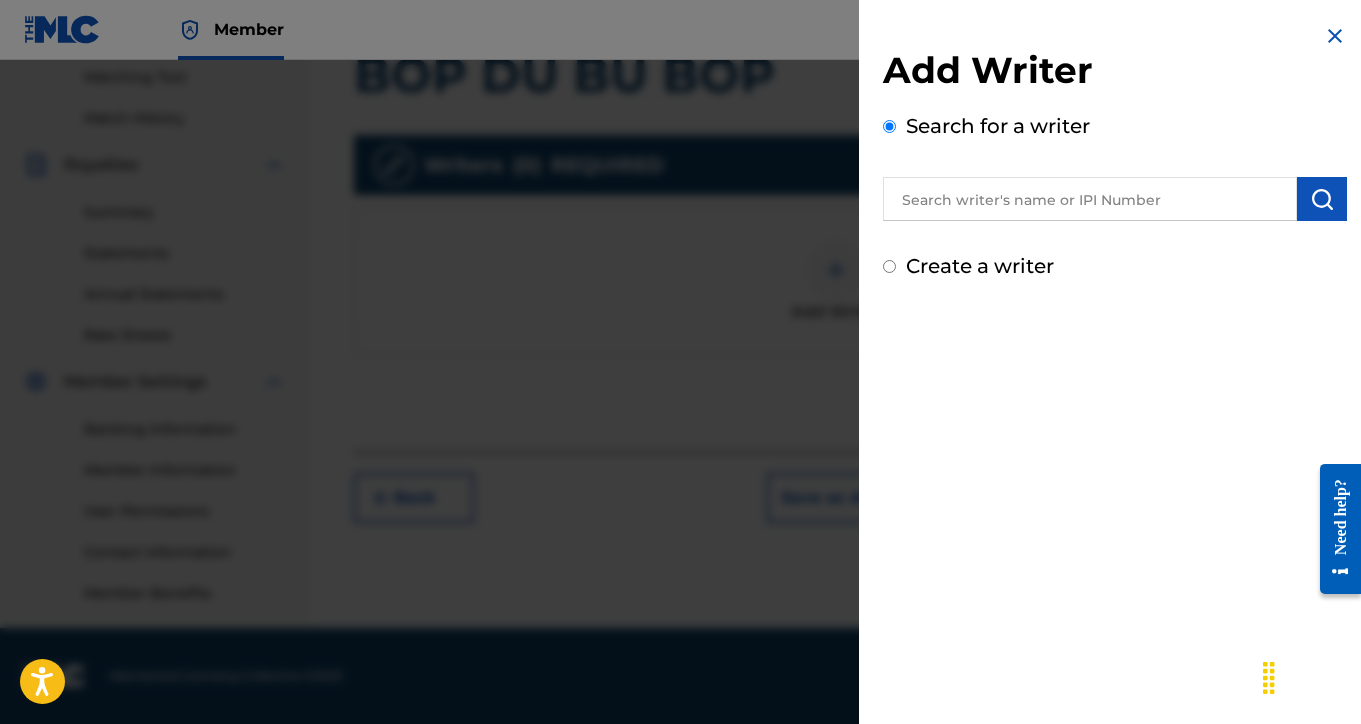 click at bounding box center (1090, 199) 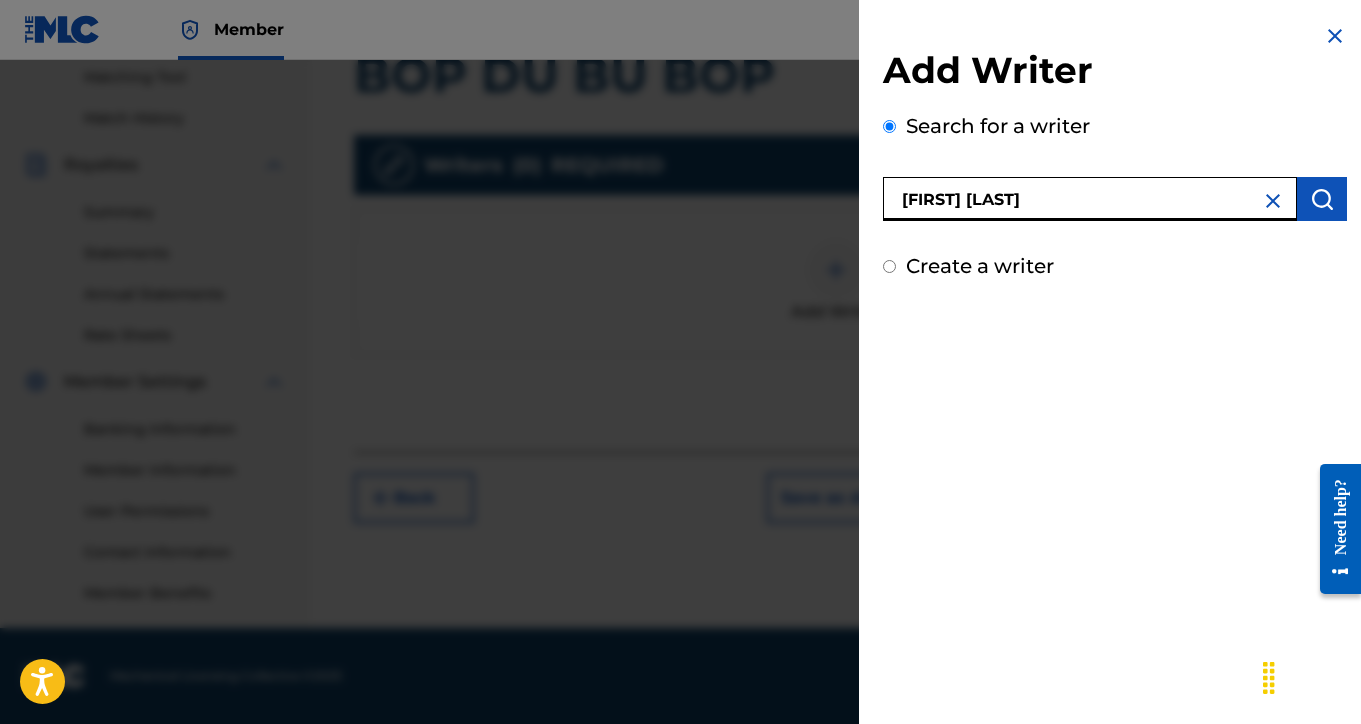 type on "[FIRST] [LAST]" 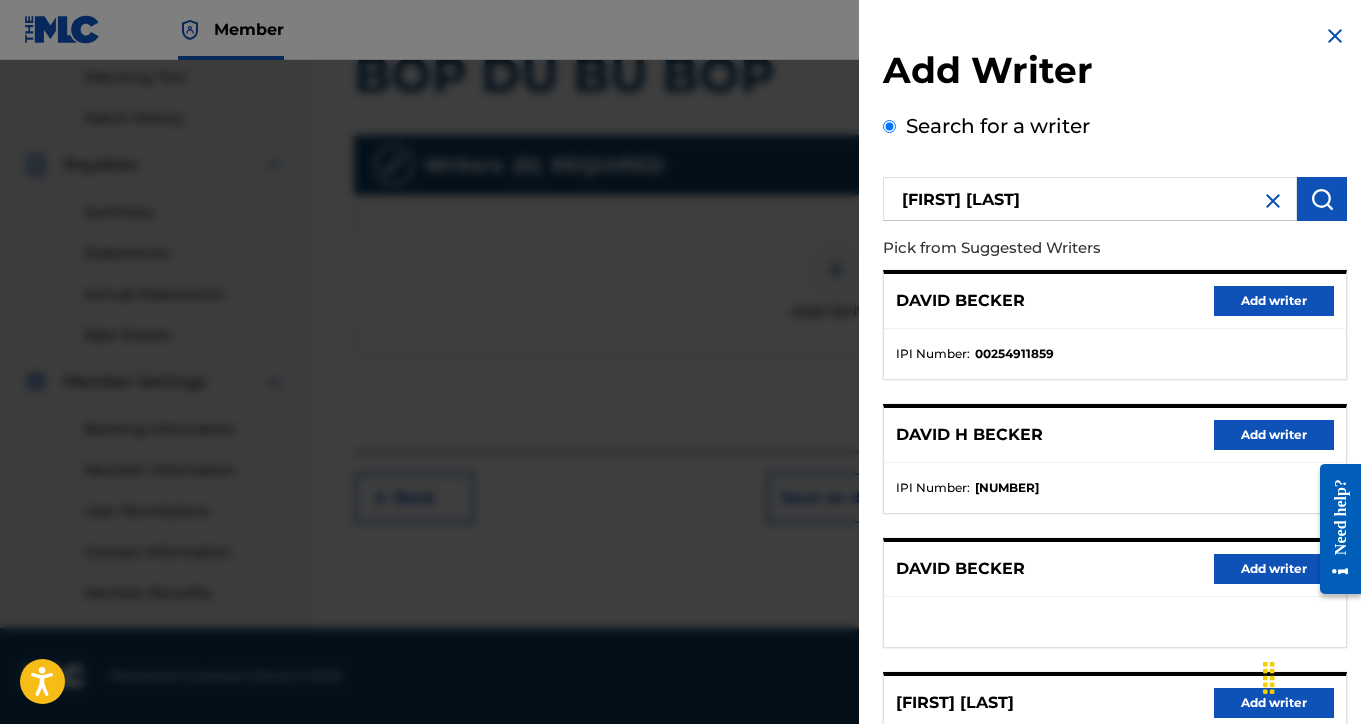click on "Add writer" at bounding box center (1274, 435) 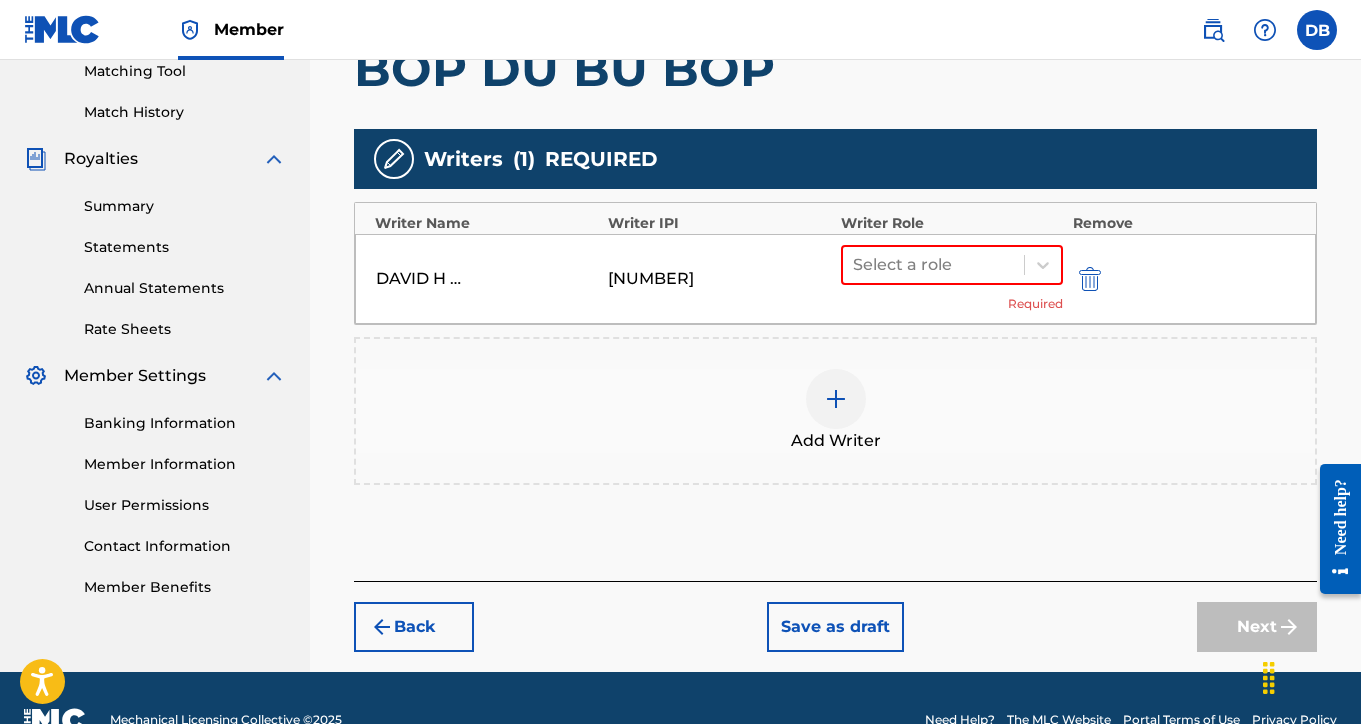 scroll, scrollTop: 525, scrollLeft: 0, axis: vertical 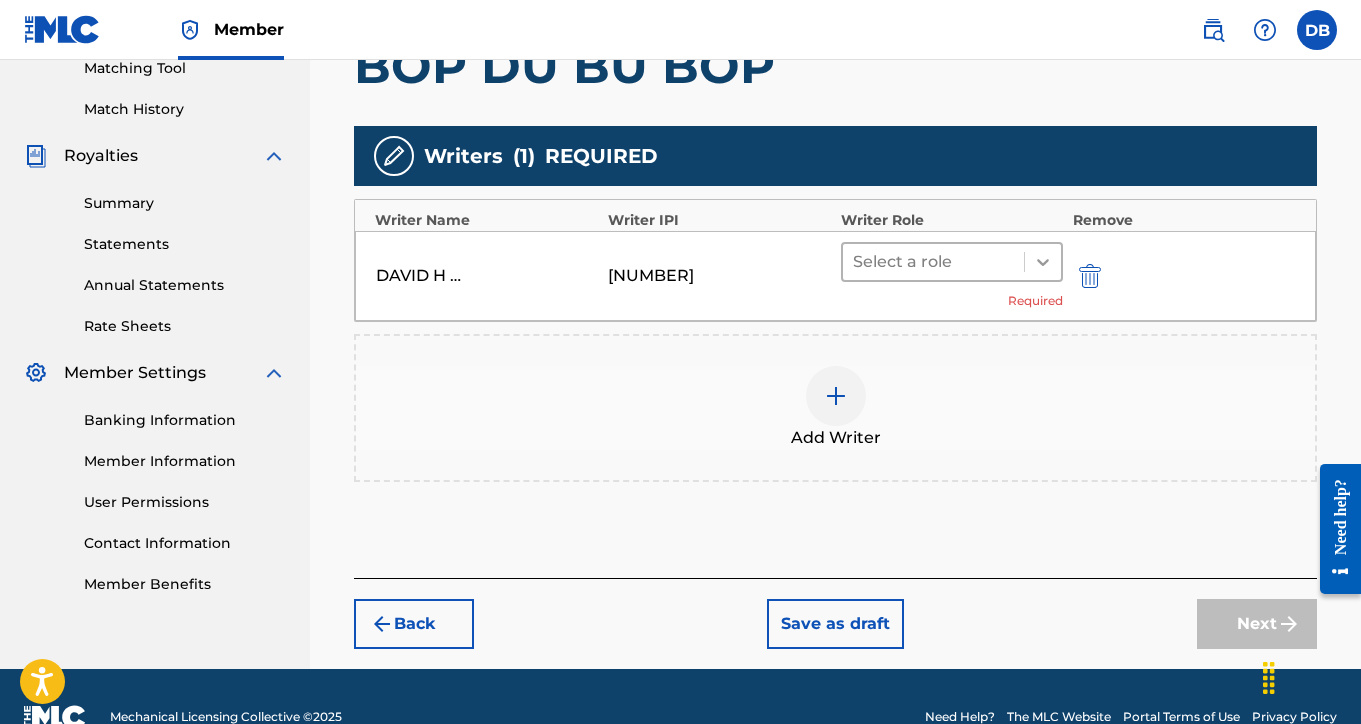 click 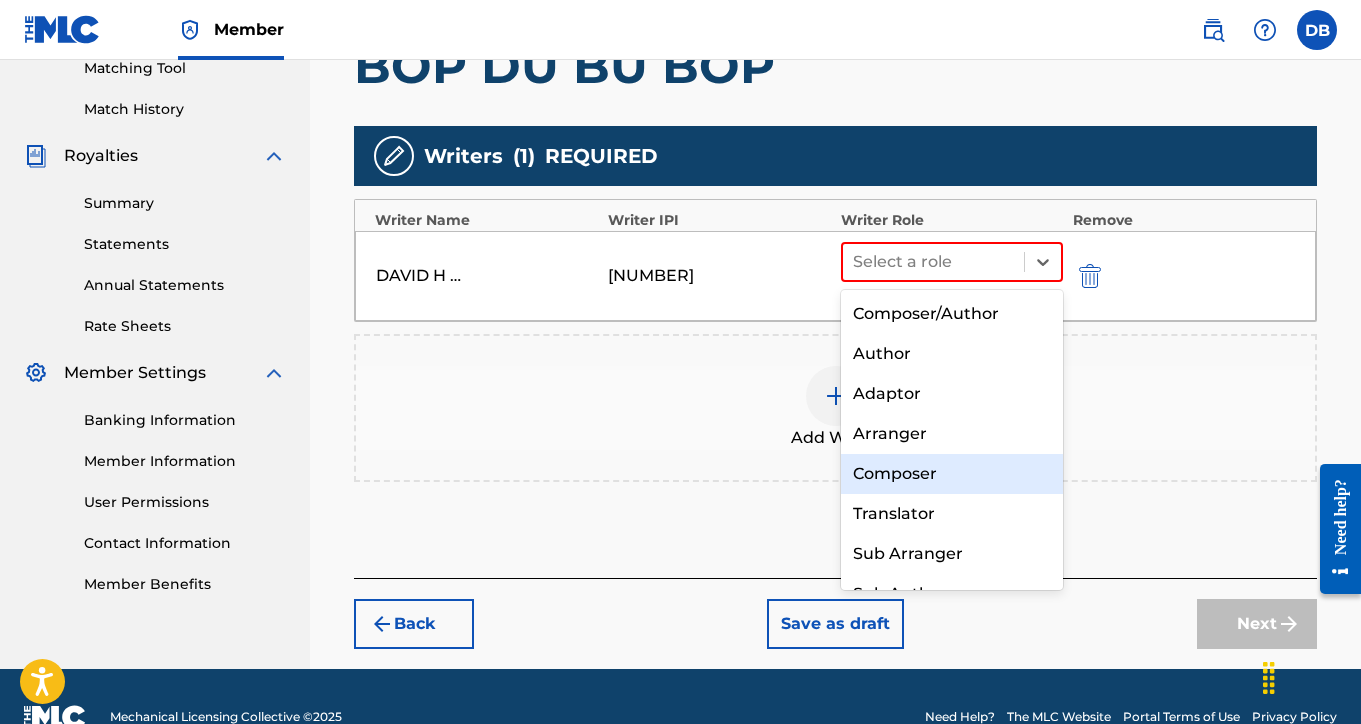 click on "Composer" at bounding box center [952, 474] 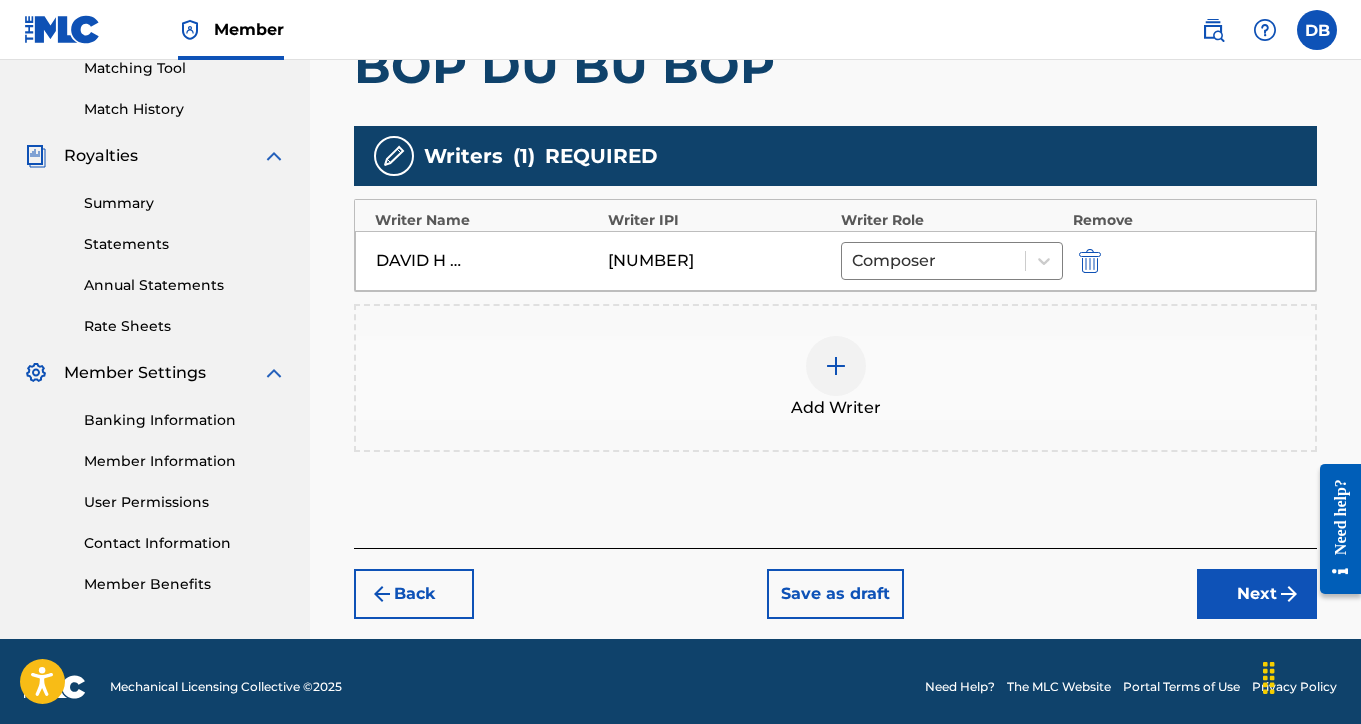 click on "Next" at bounding box center (1257, 594) 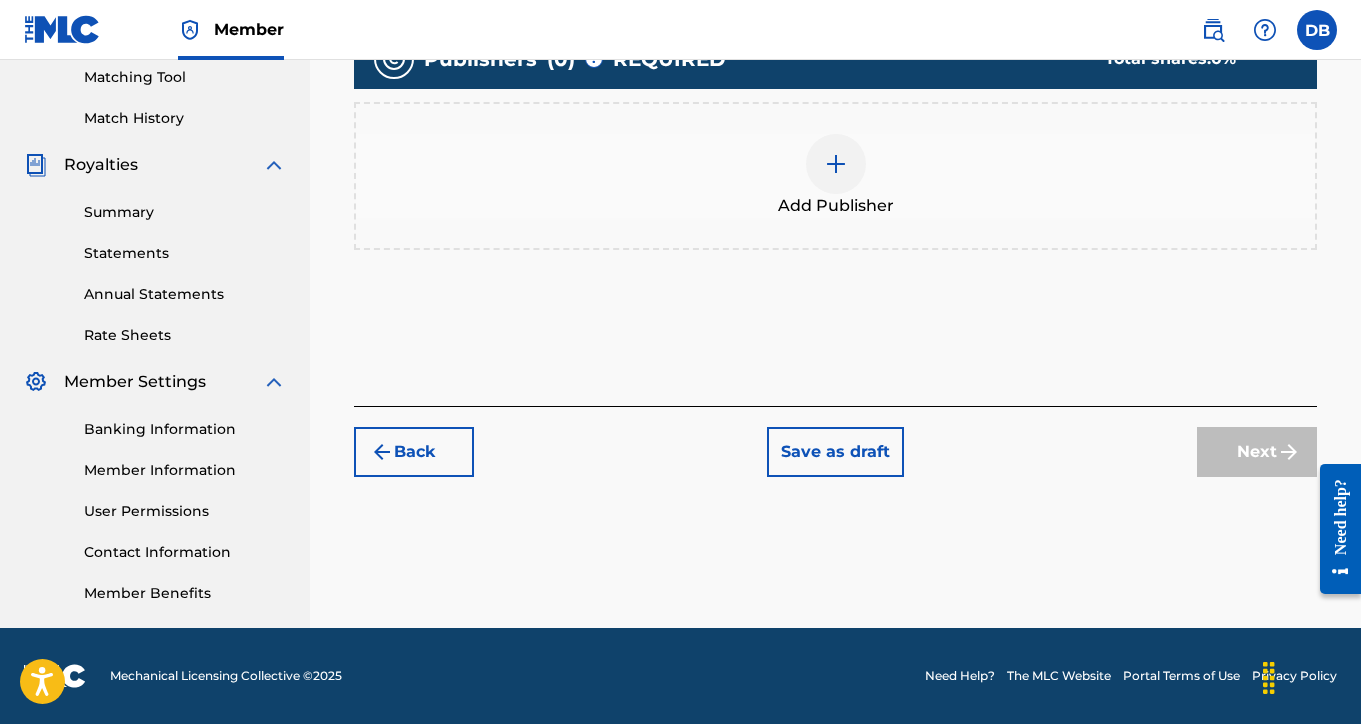 click at bounding box center [836, 164] 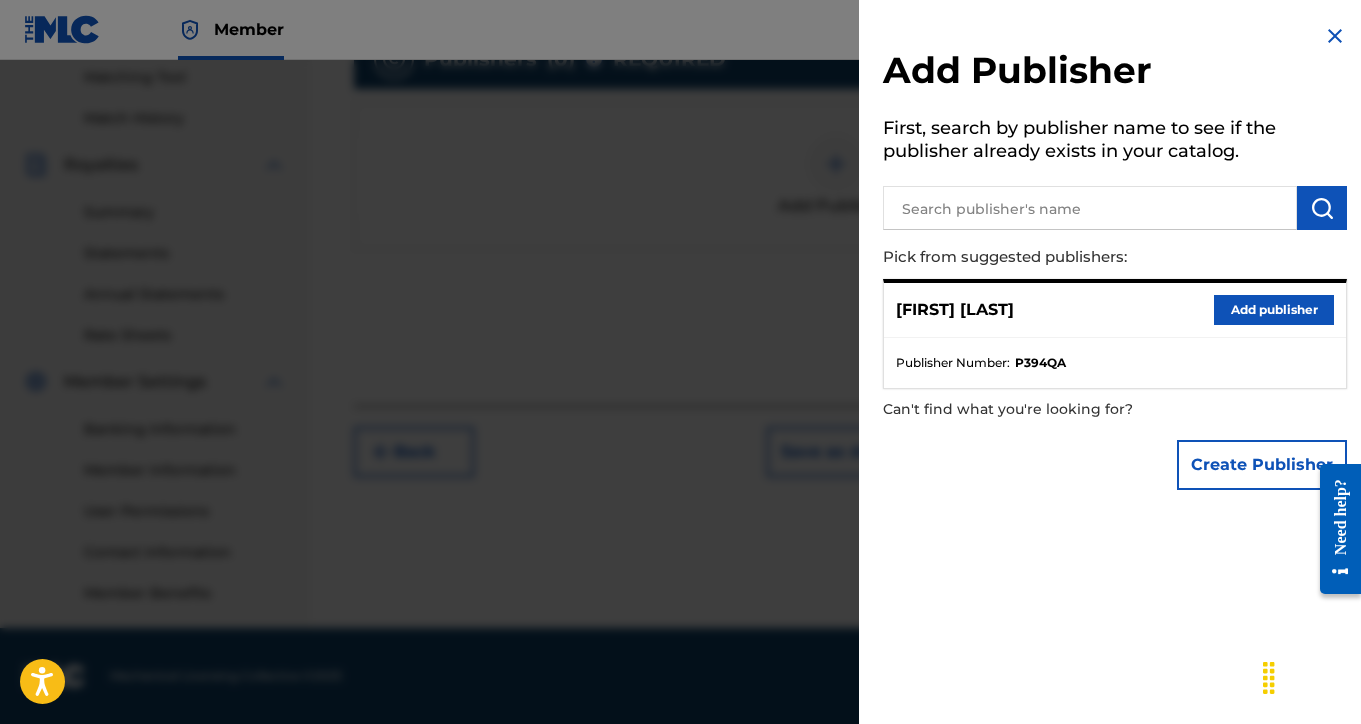 click on "Add publisher" at bounding box center [1274, 310] 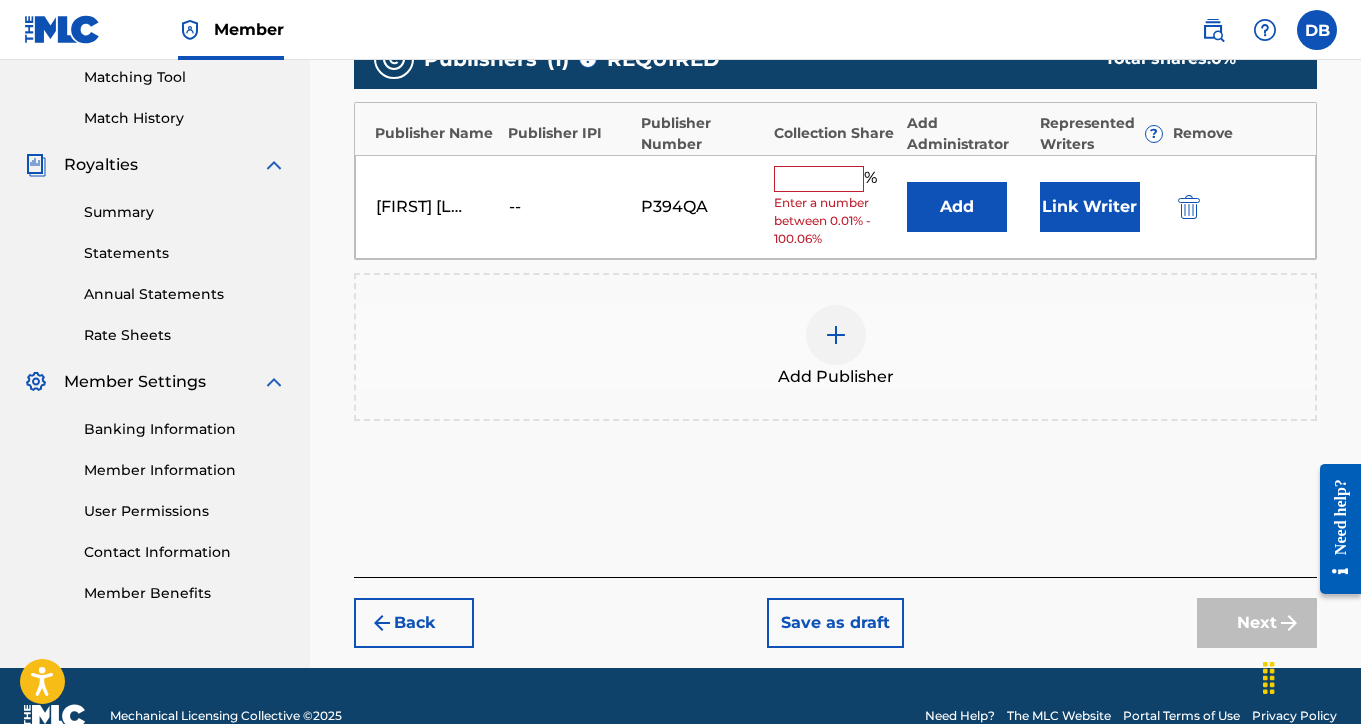 click at bounding box center [819, 179] 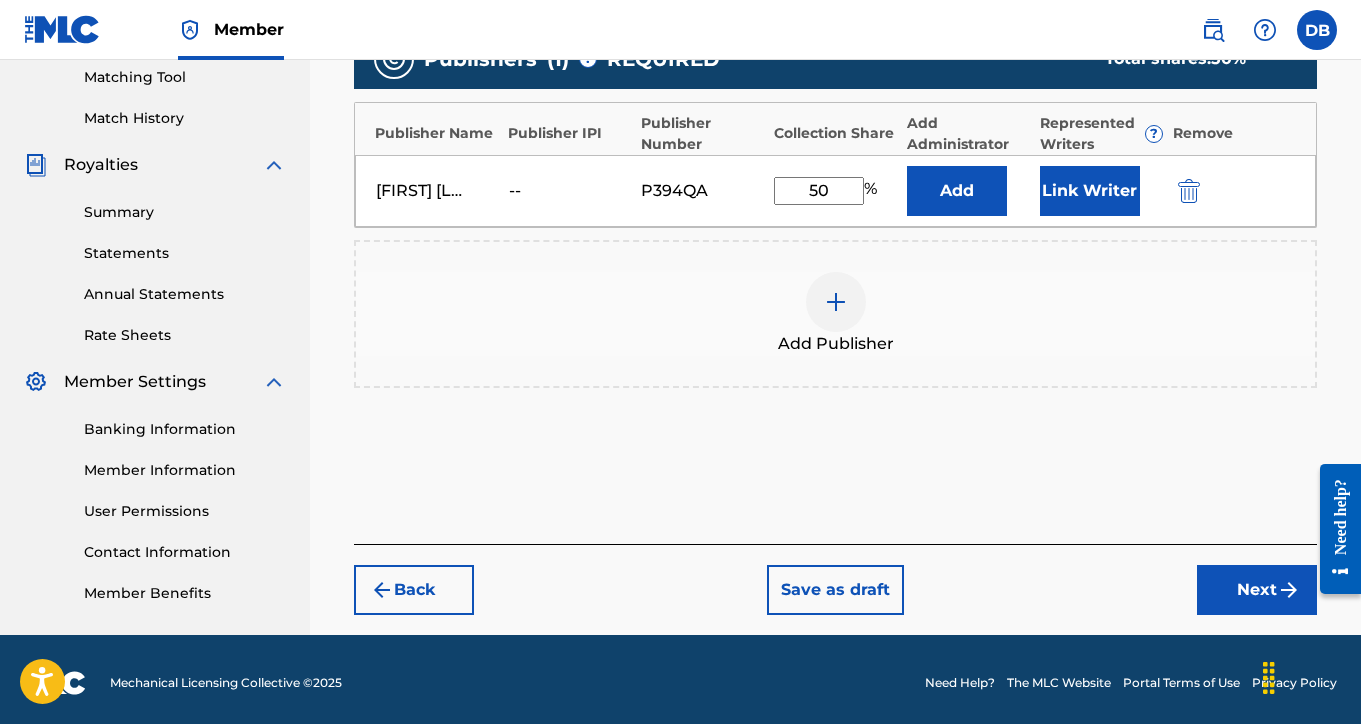 type on "50" 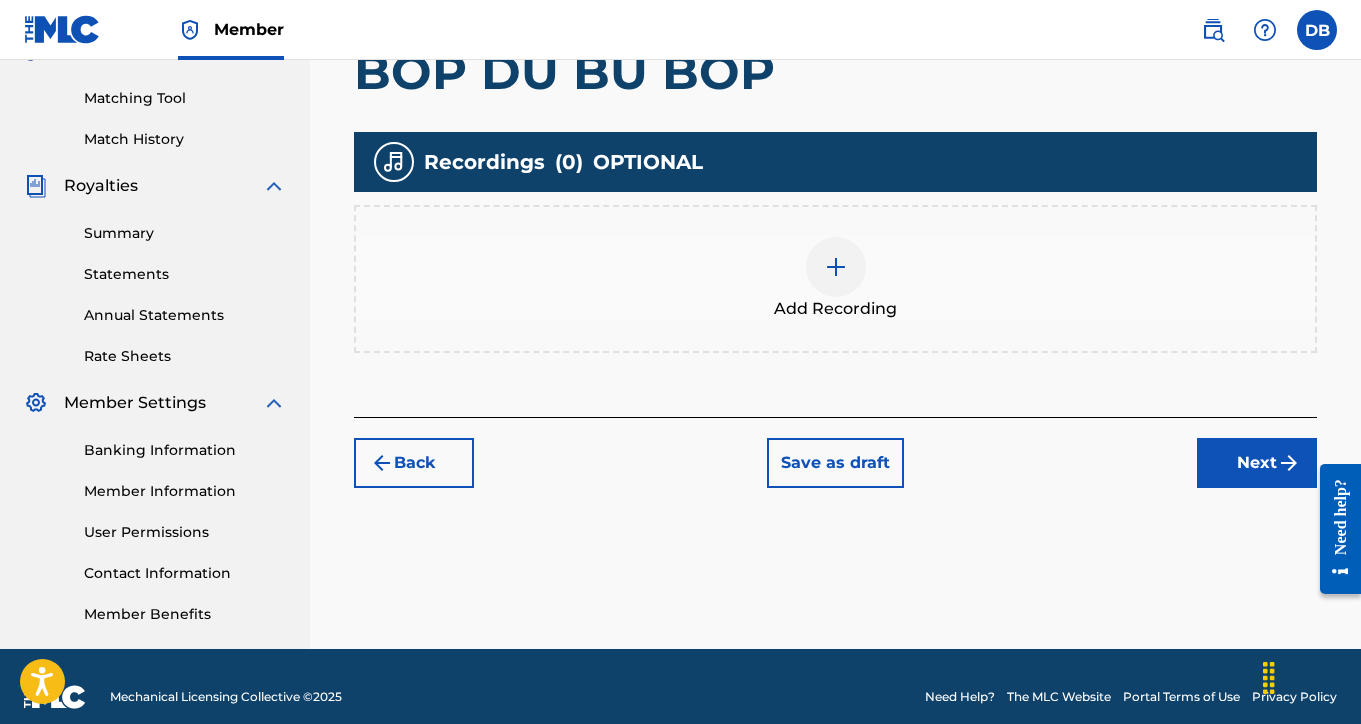 scroll, scrollTop: 496, scrollLeft: 0, axis: vertical 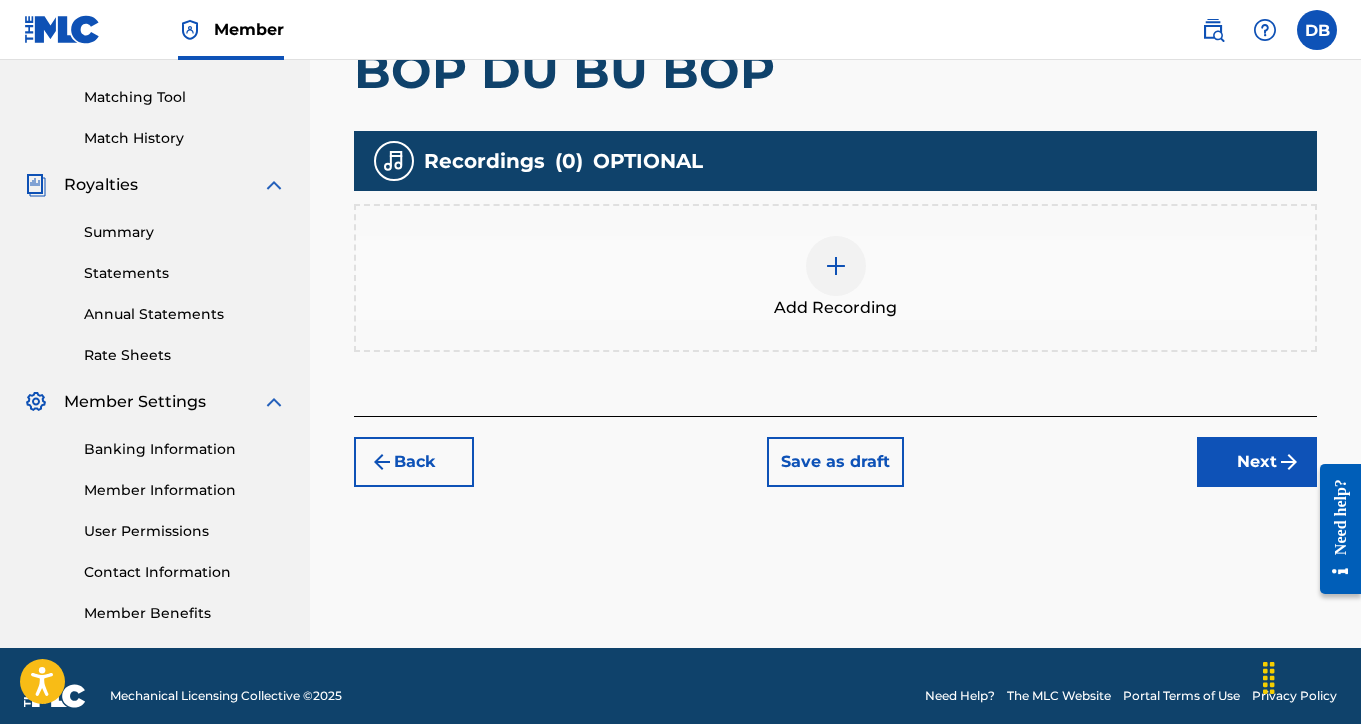 click at bounding box center [836, 266] 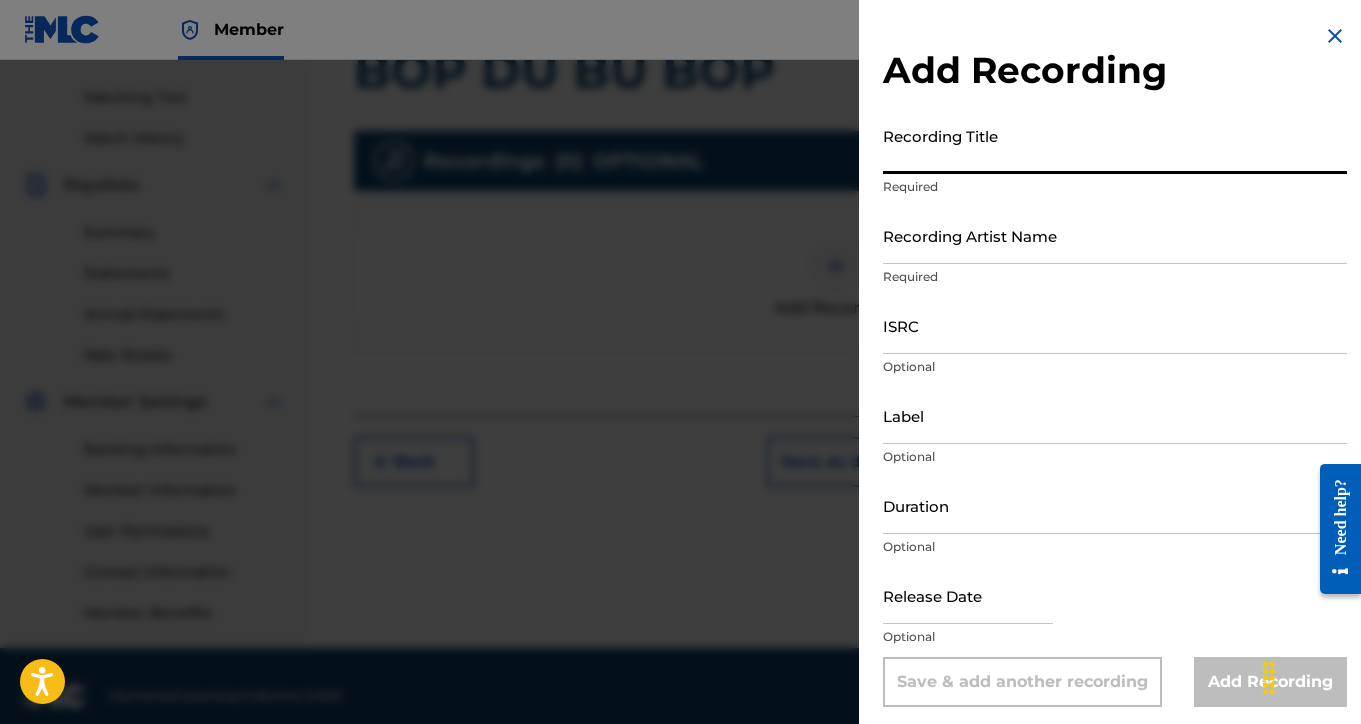 click on "Recording Title" at bounding box center (1115, 145) 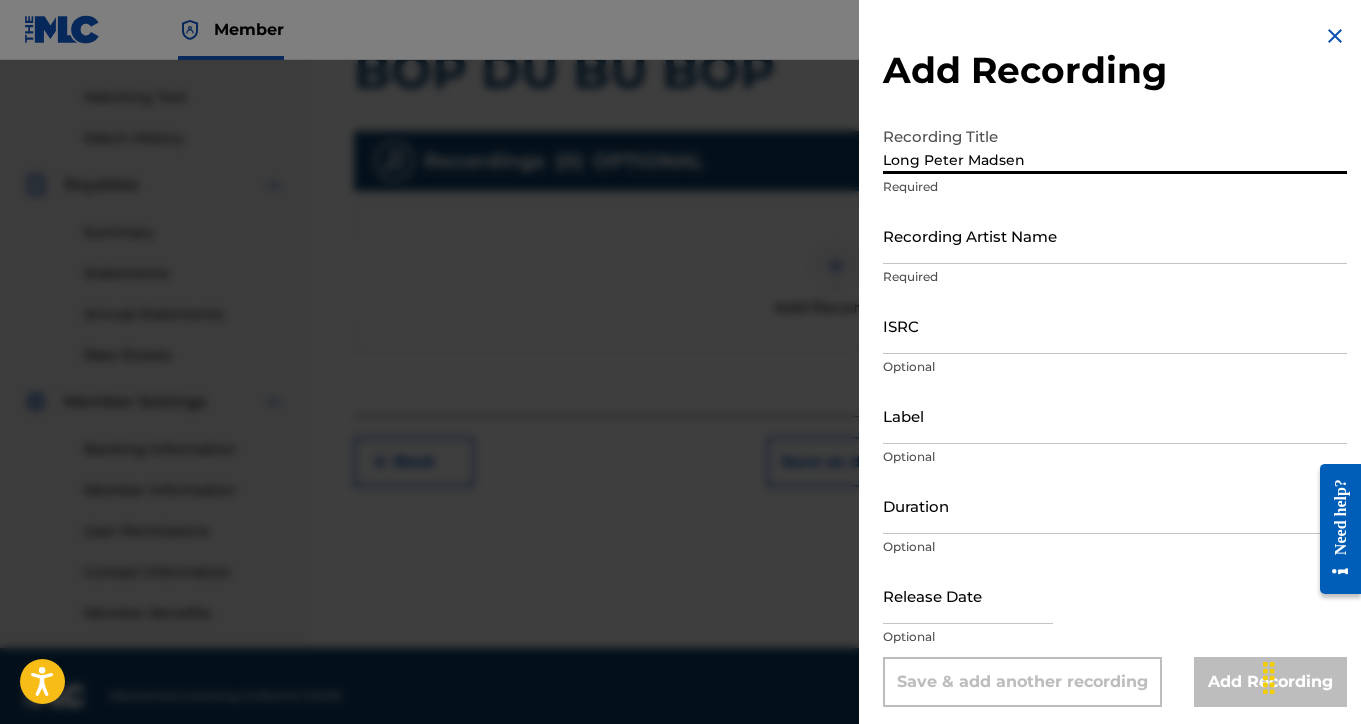 type on "Long Peter Madsen" 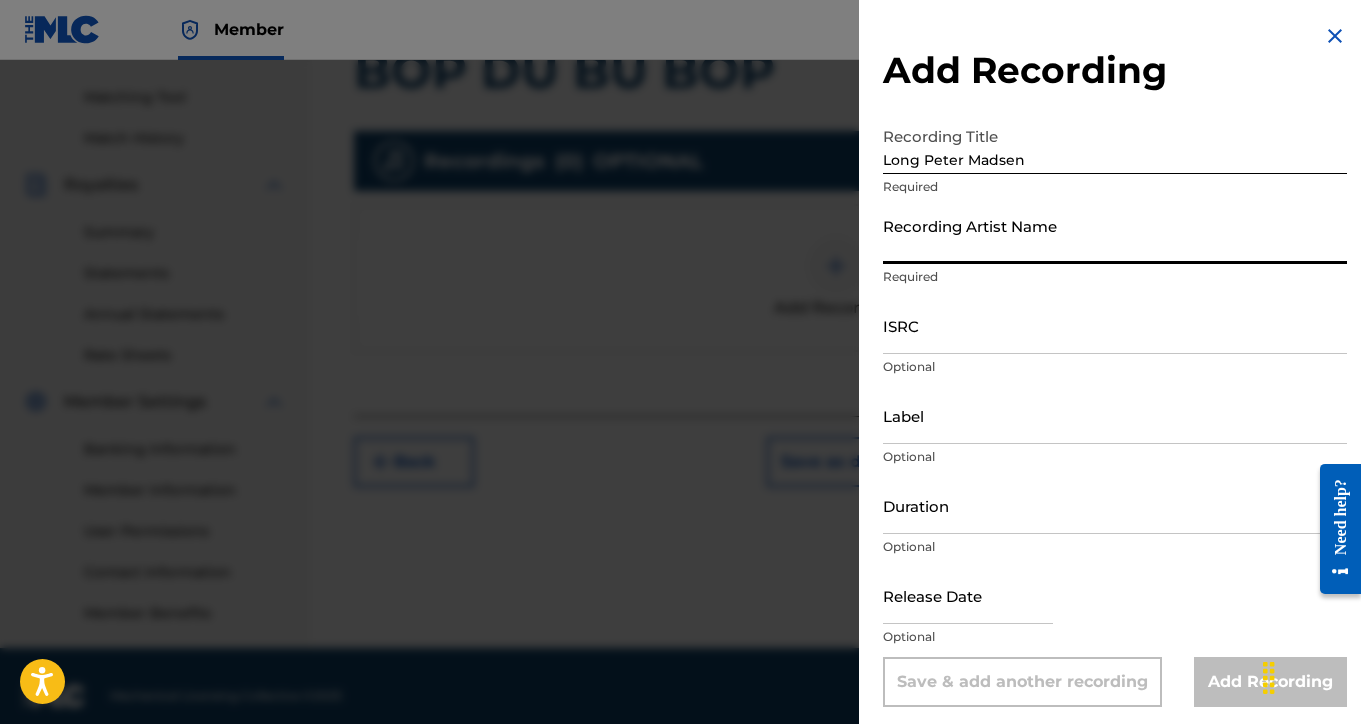 click on "Recording Artist Name" at bounding box center (1115, 235) 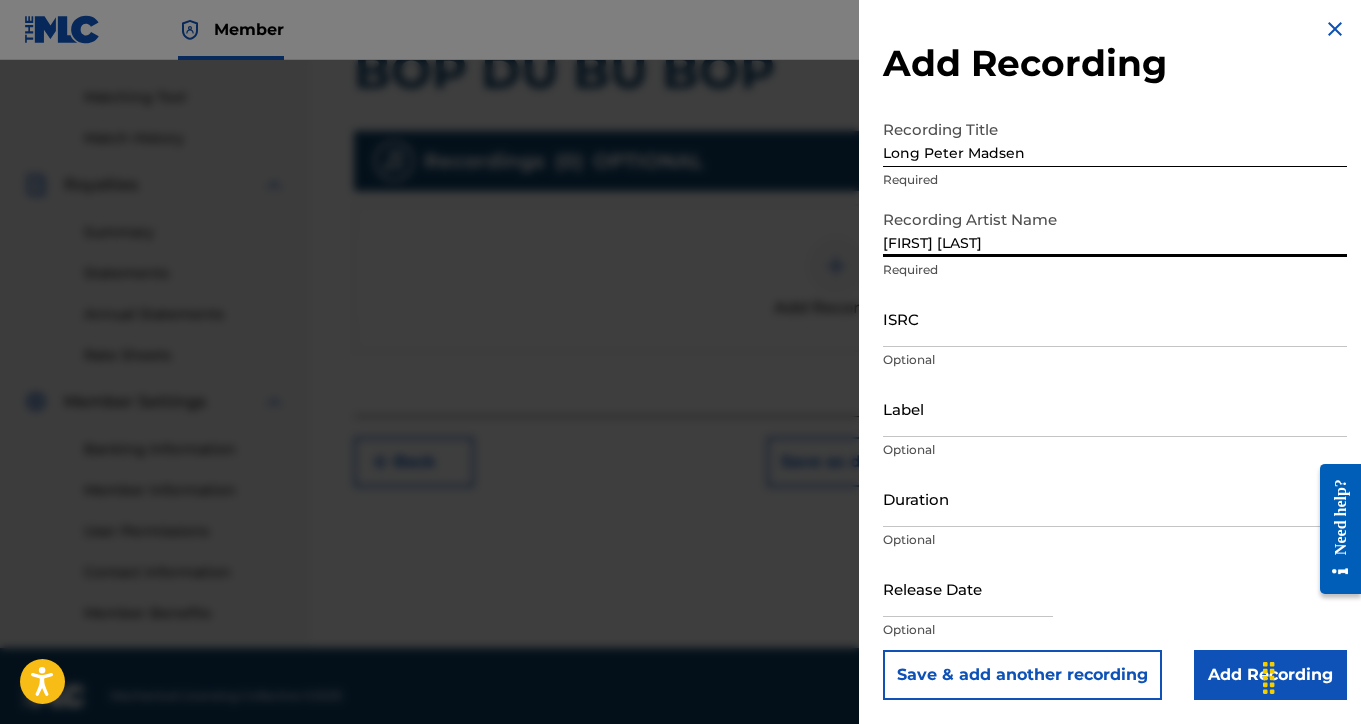 scroll, scrollTop: 7, scrollLeft: 0, axis: vertical 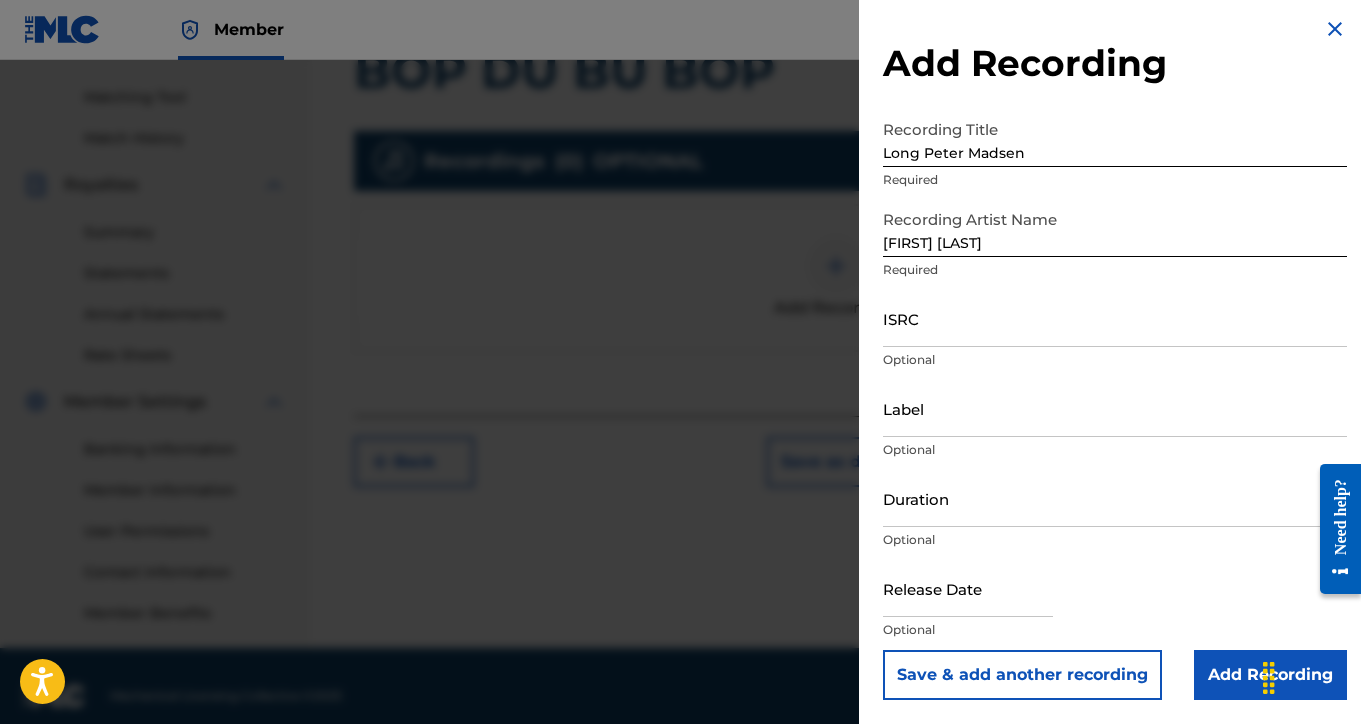 click on "Add Recording" at bounding box center [1270, 675] 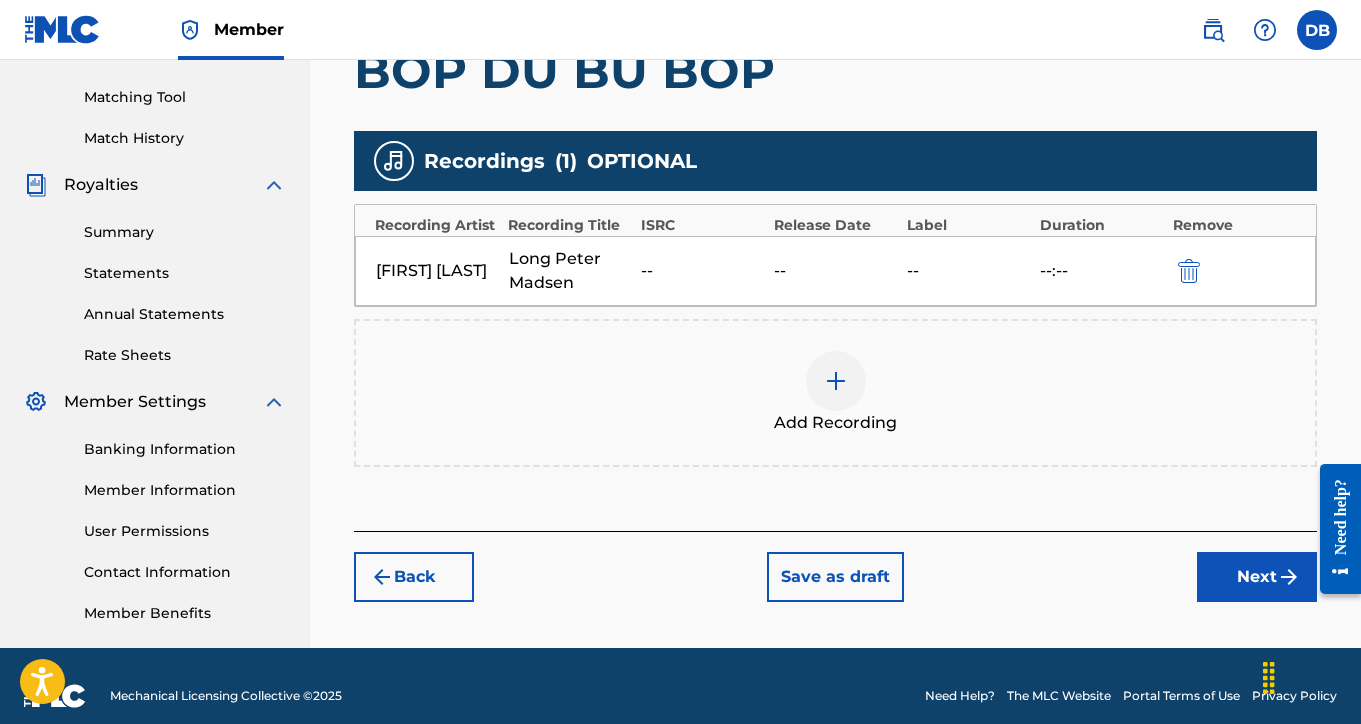 click on "Next" at bounding box center [1257, 577] 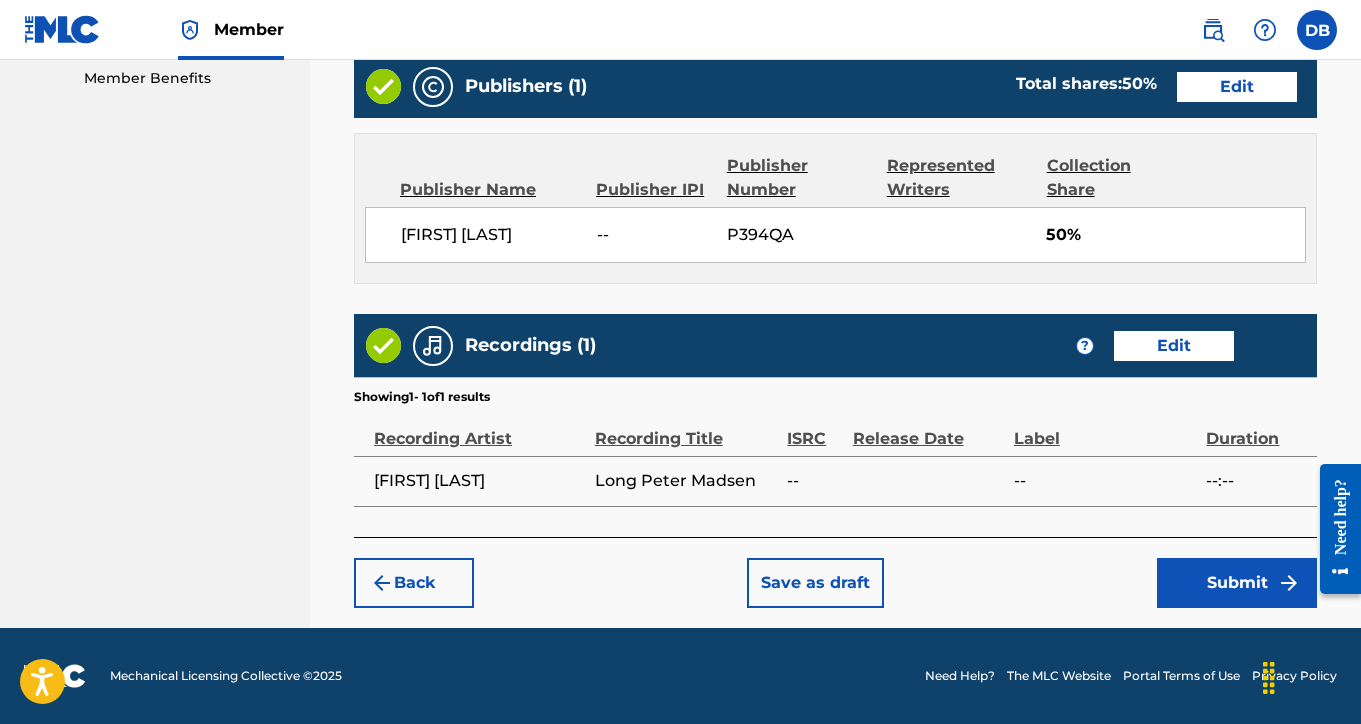 scroll, scrollTop: 1030, scrollLeft: 0, axis: vertical 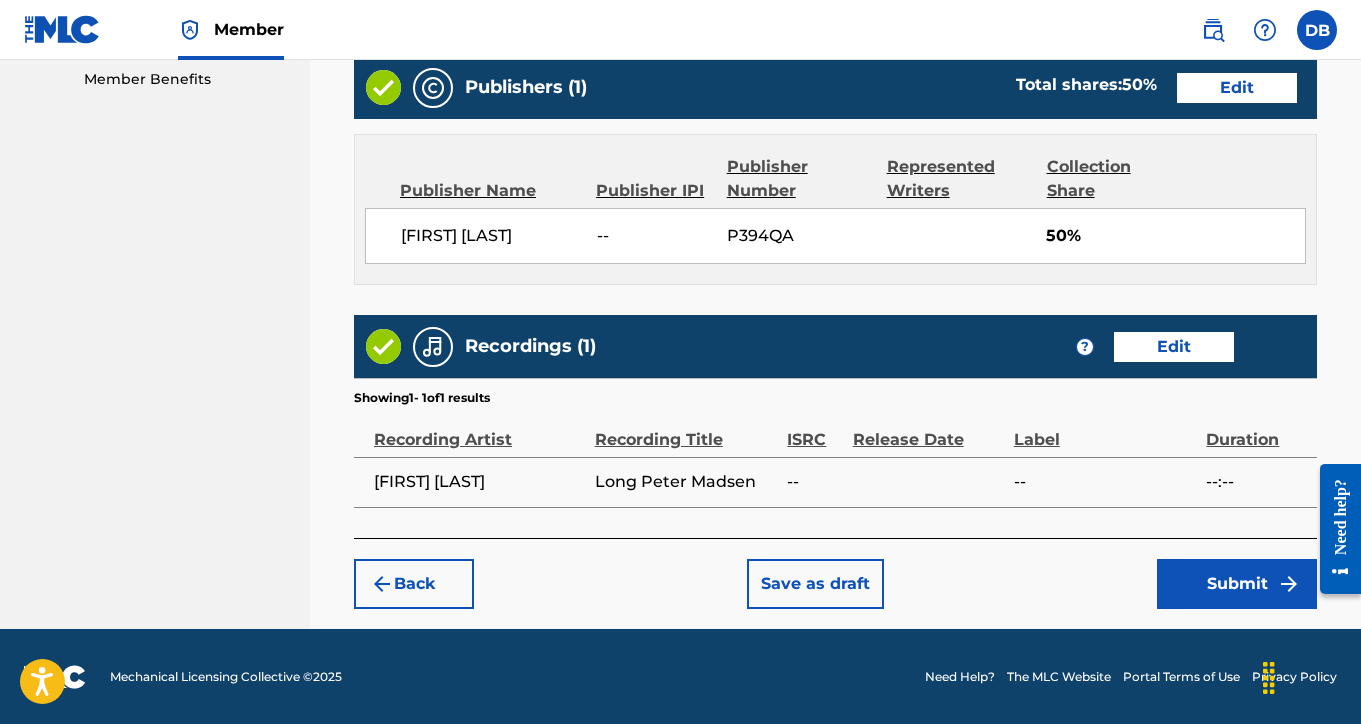 click on "Submit" at bounding box center [1237, 584] 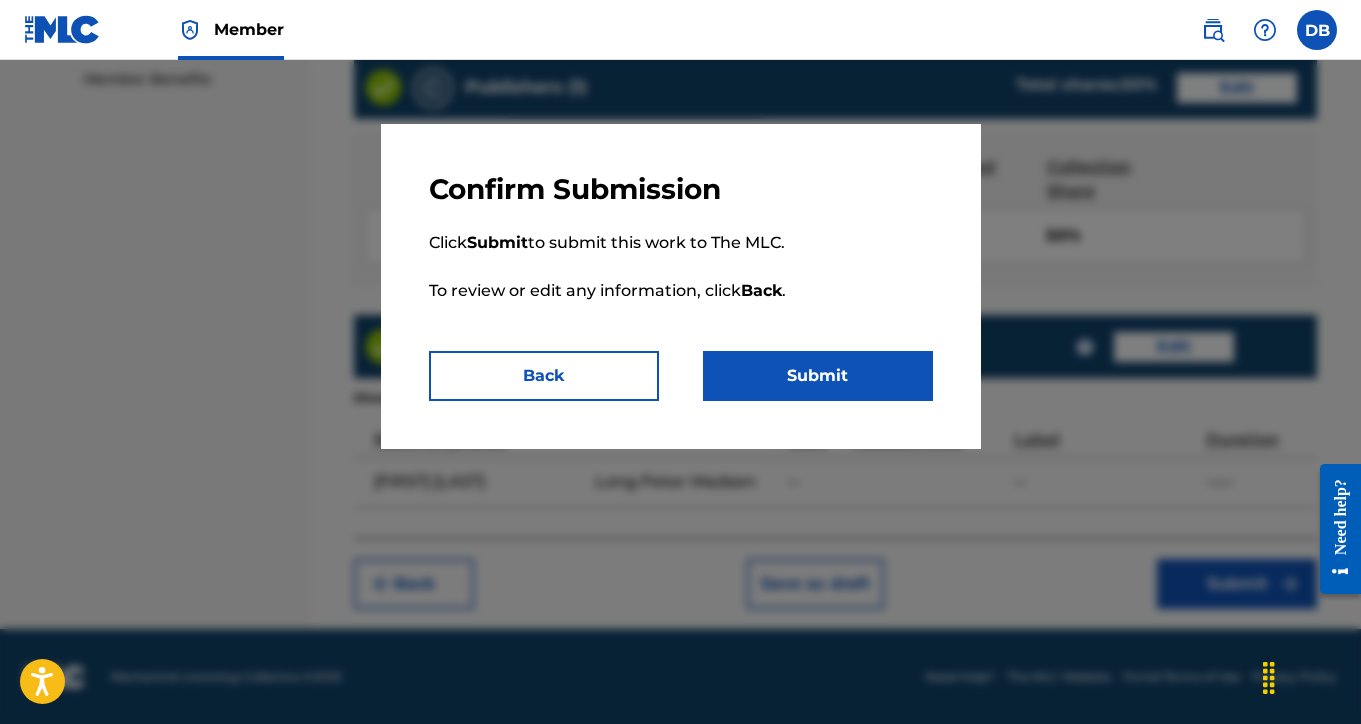 click on "Submit" at bounding box center [818, 376] 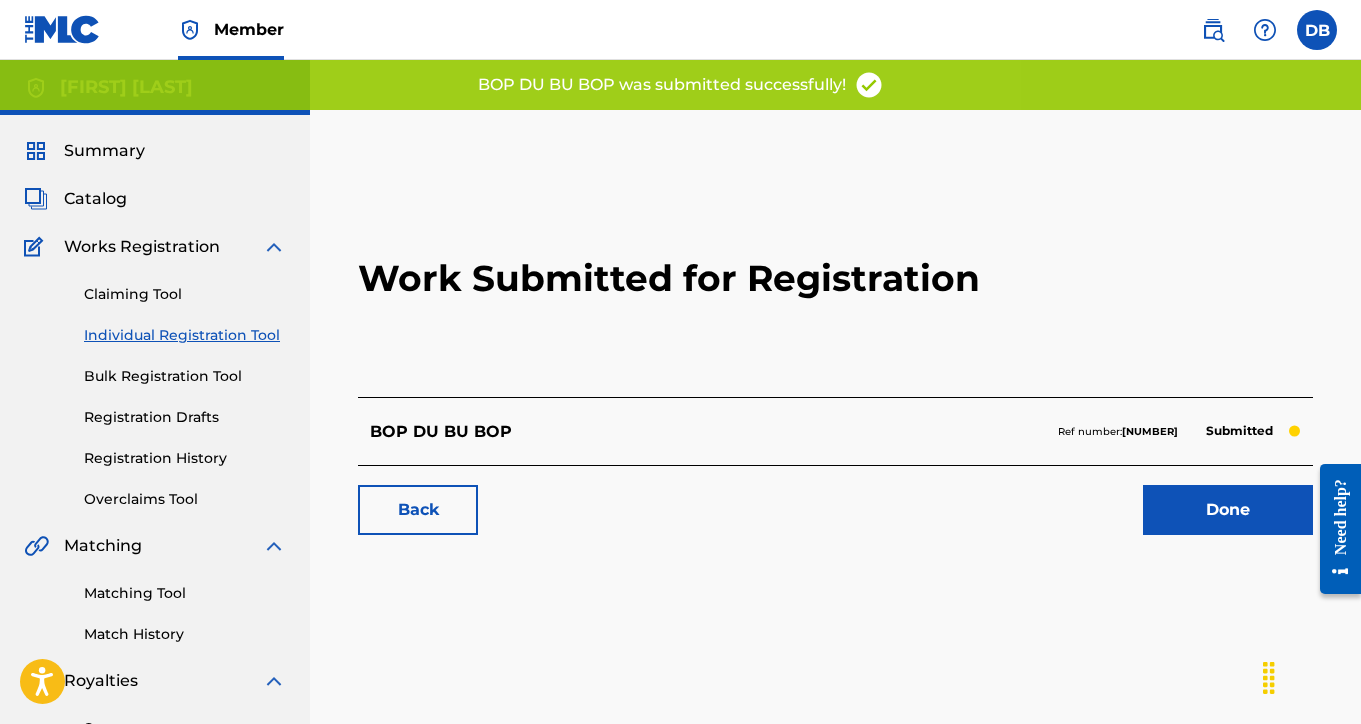 click on "Done" at bounding box center (1228, 510) 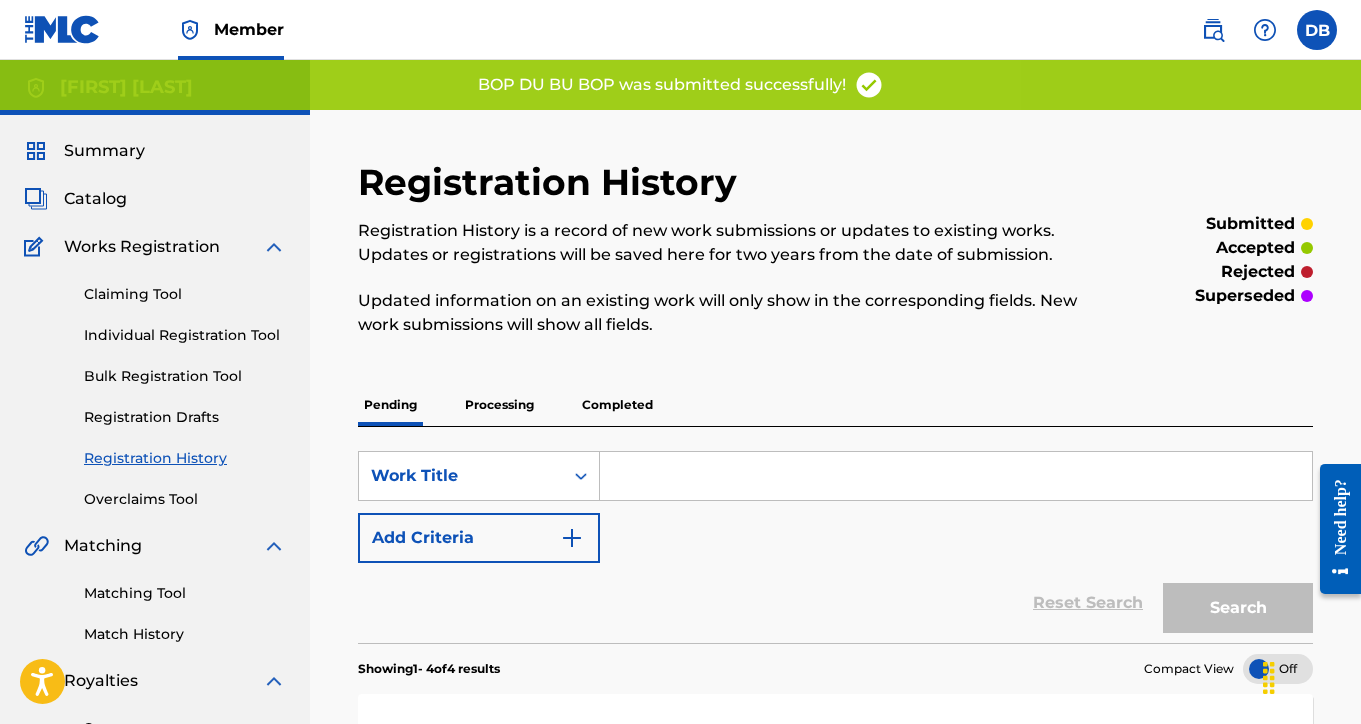 click on "Individual Registration Tool" at bounding box center [185, 335] 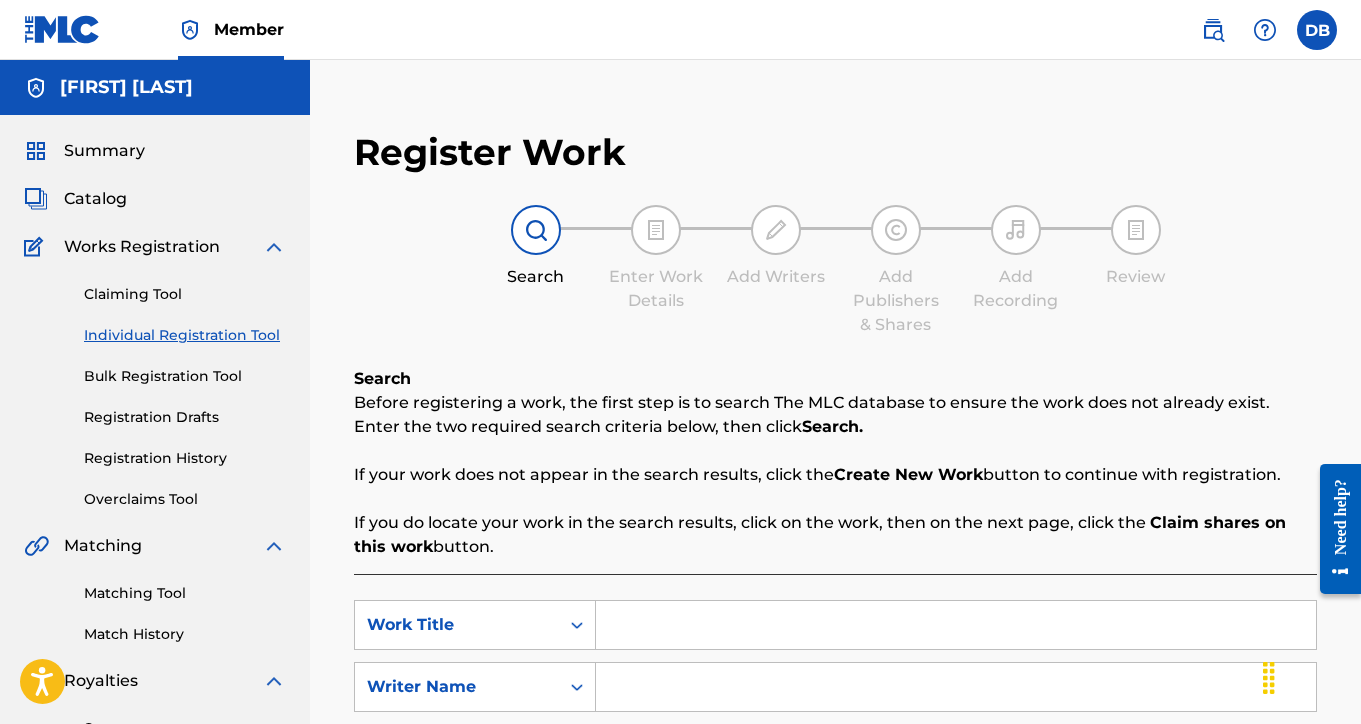 click at bounding box center [956, 625] 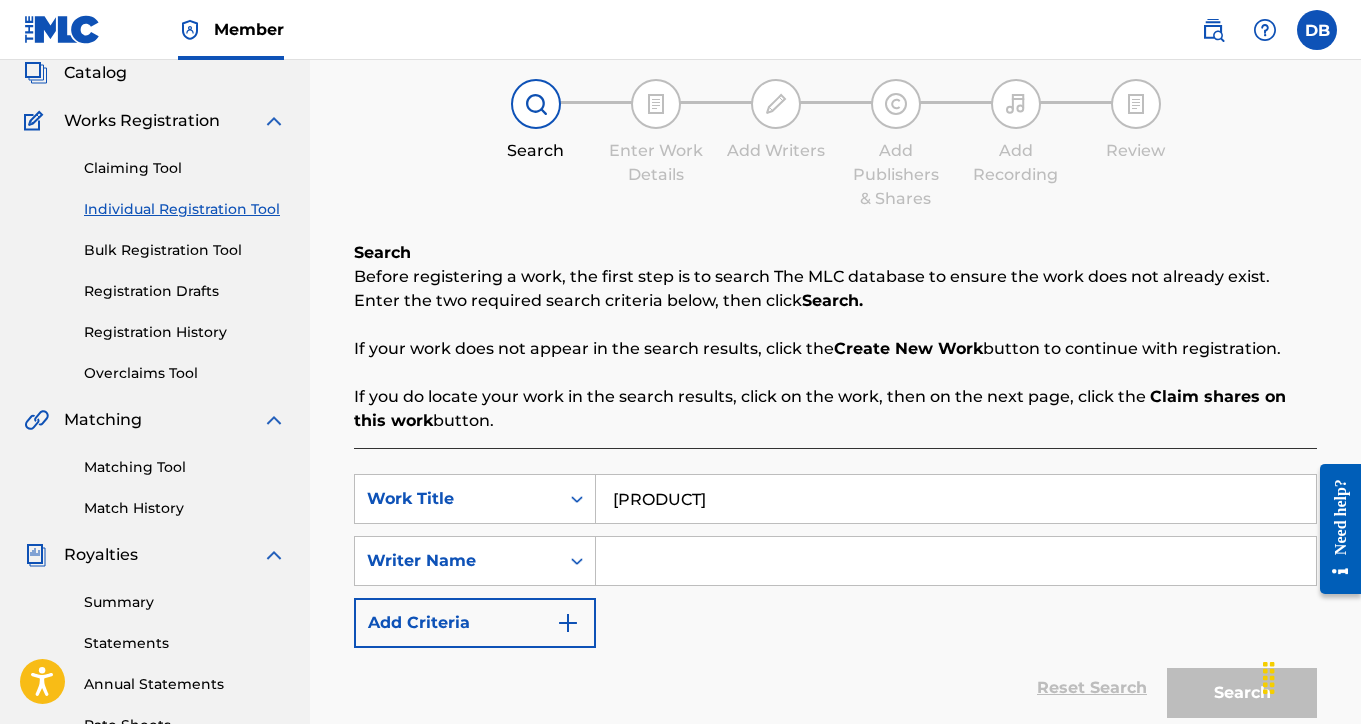 scroll, scrollTop: 130, scrollLeft: 0, axis: vertical 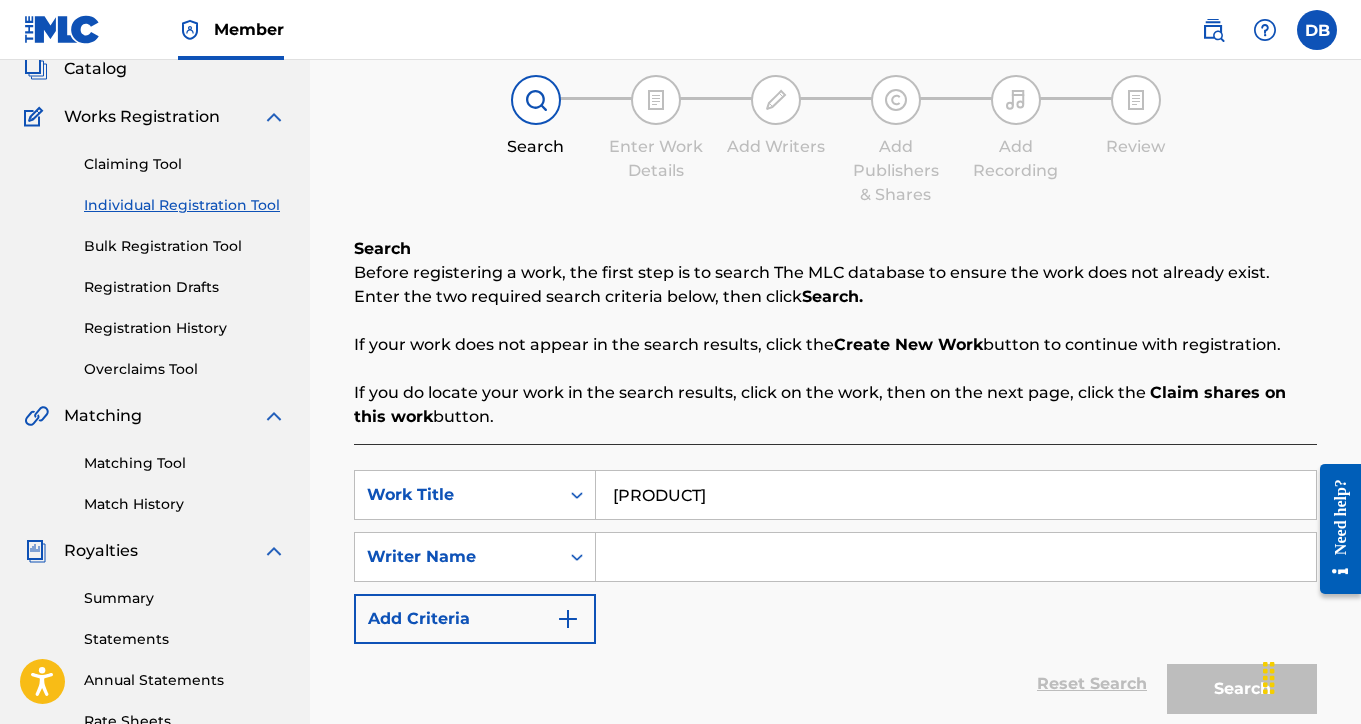type on "[PRODUCT]" 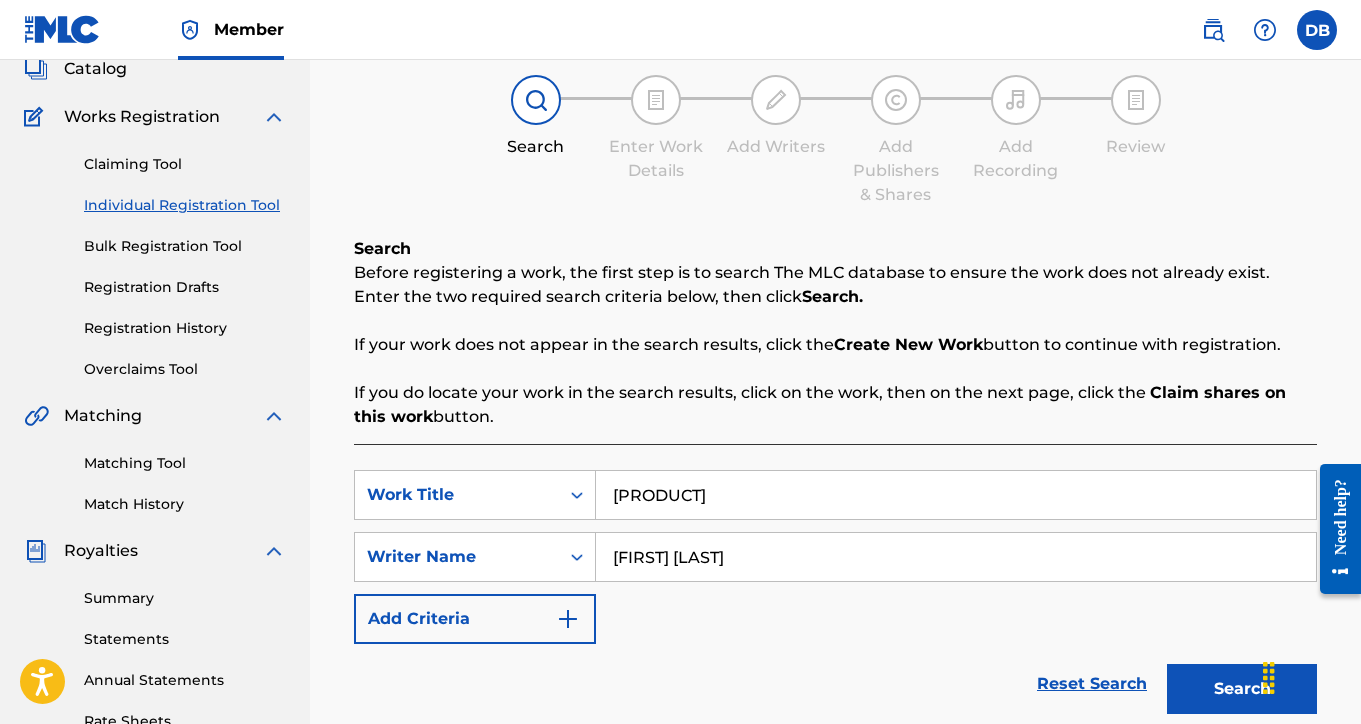 type on "[FIRST] [LAST]" 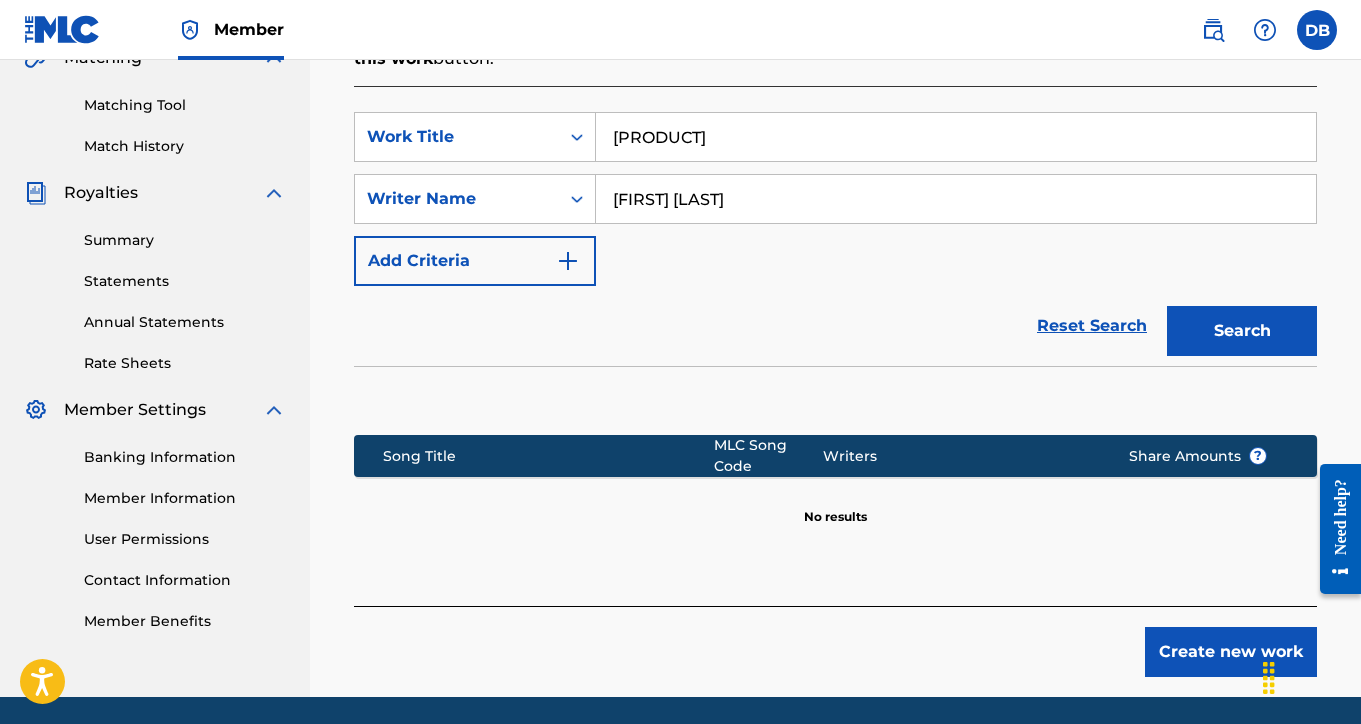 scroll, scrollTop: 554, scrollLeft: 0, axis: vertical 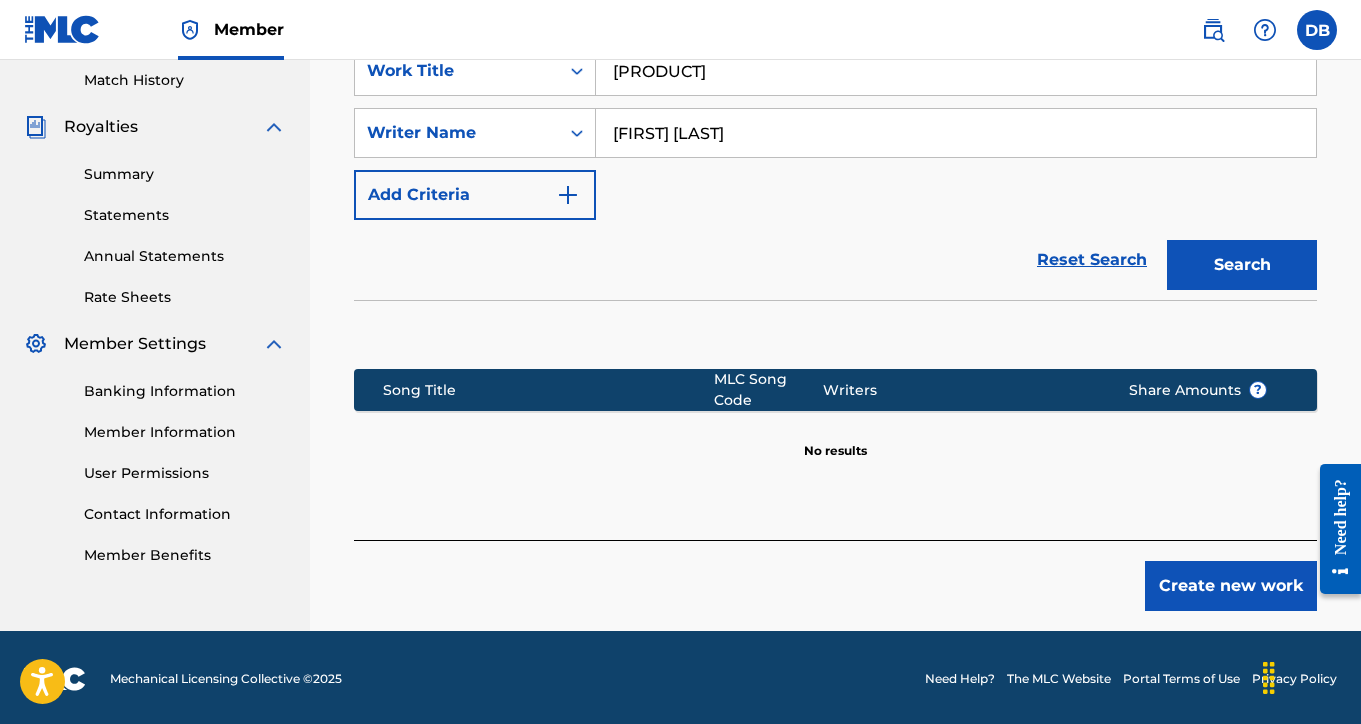 click on "Create new work" at bounding box center (1231, 586) 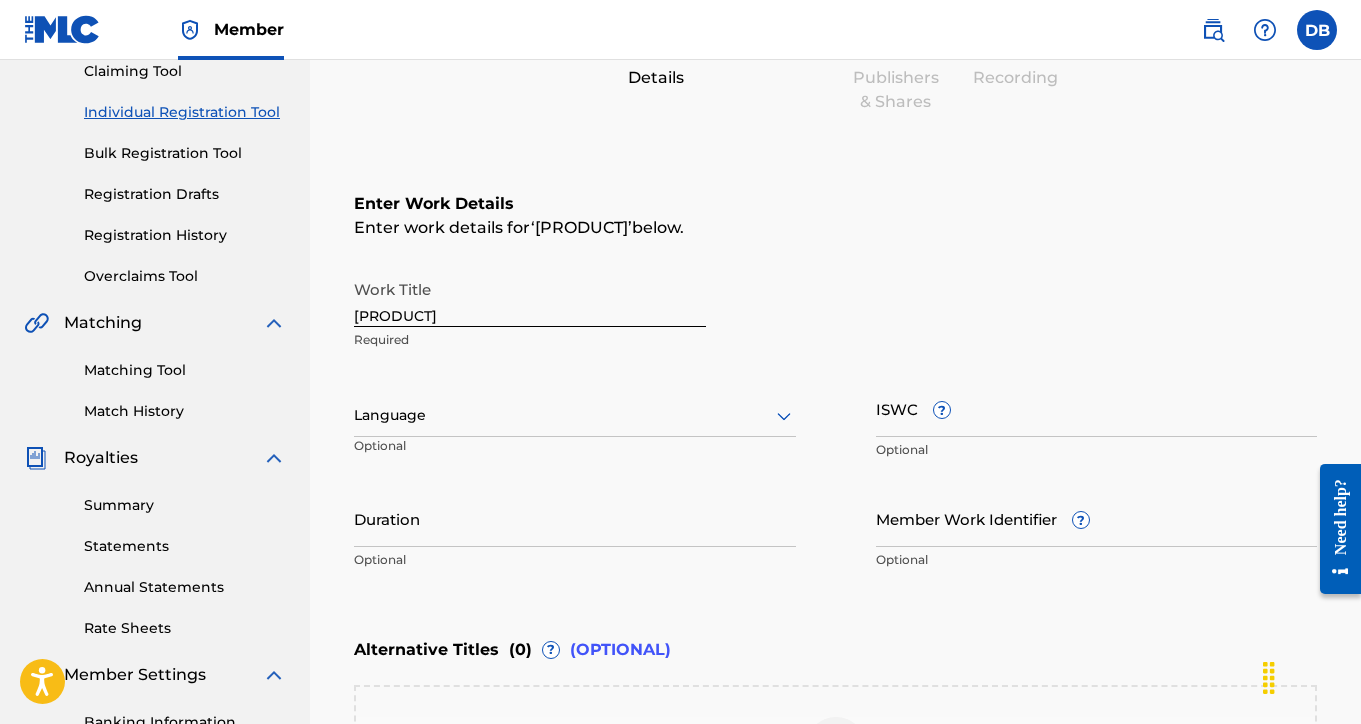 scroll, scrollTop: 226, scrollLeft: 0, axis: vertical 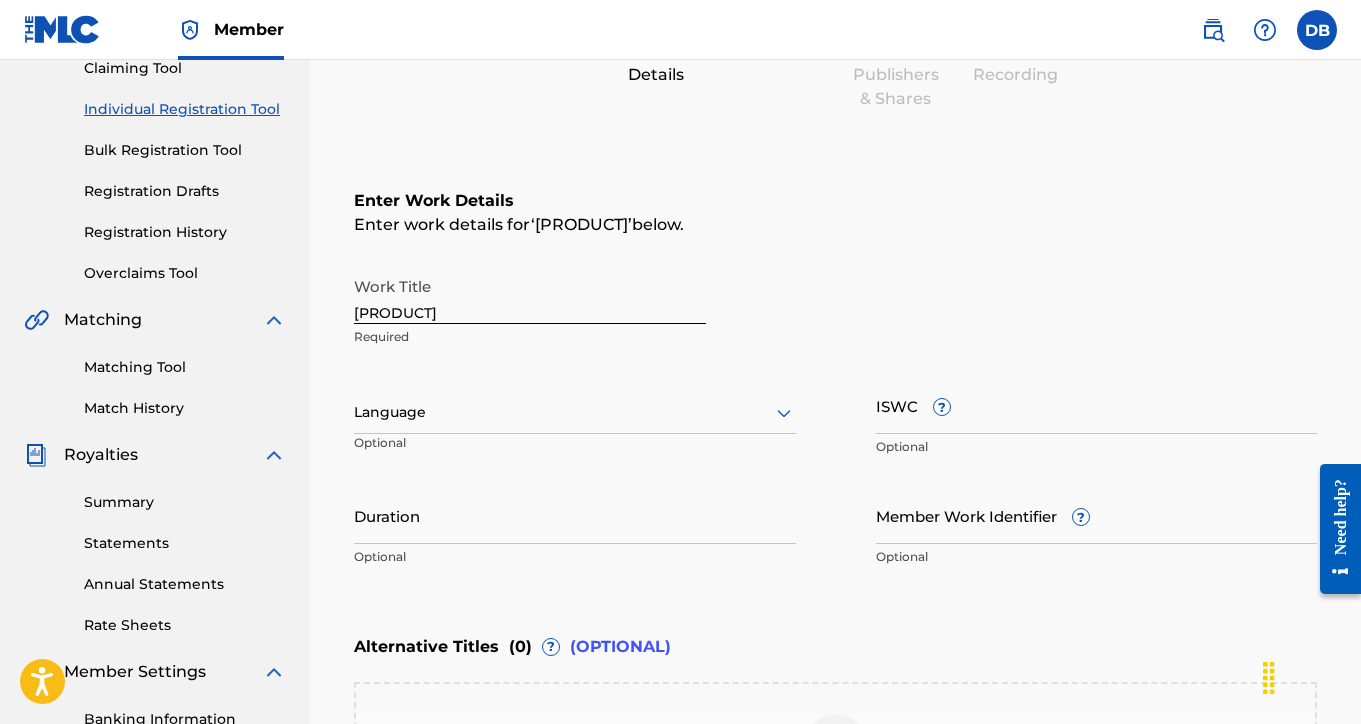 click on "ISWC   ?" at bounding box center (1097, 405) 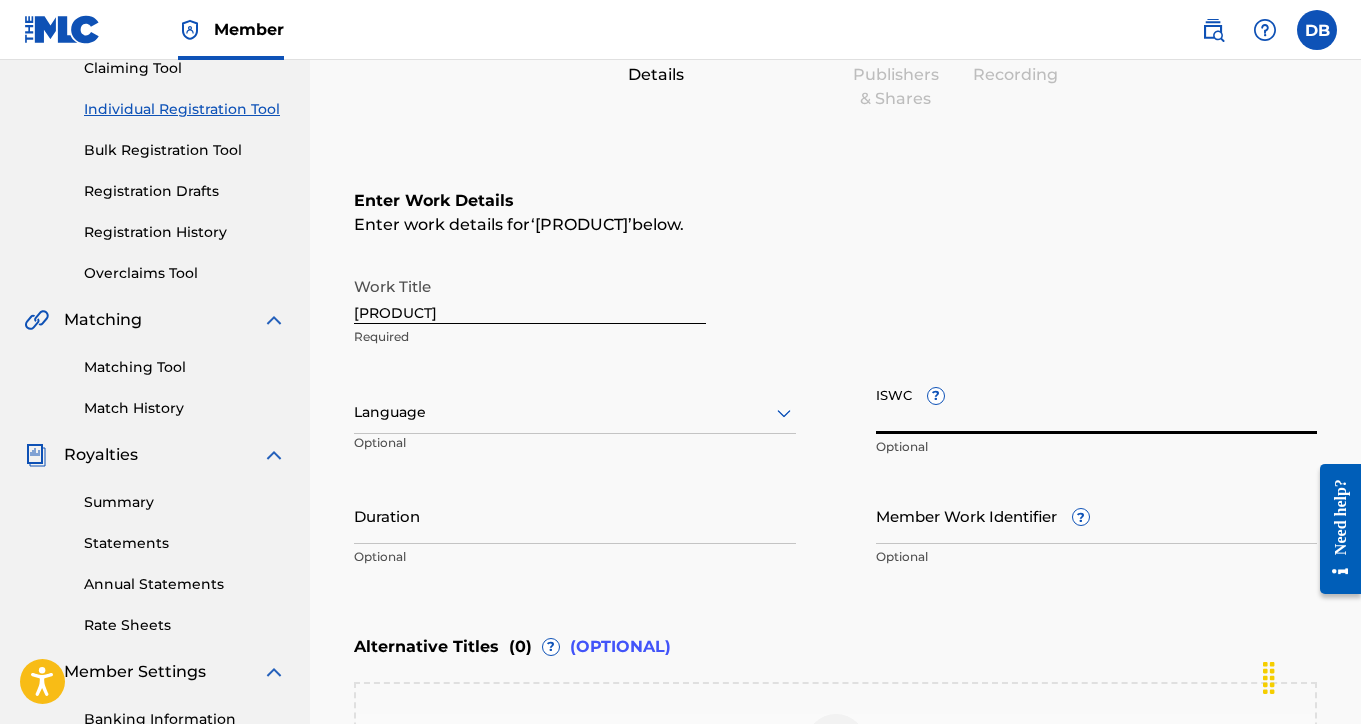 paste on "T-918.285.856-6" 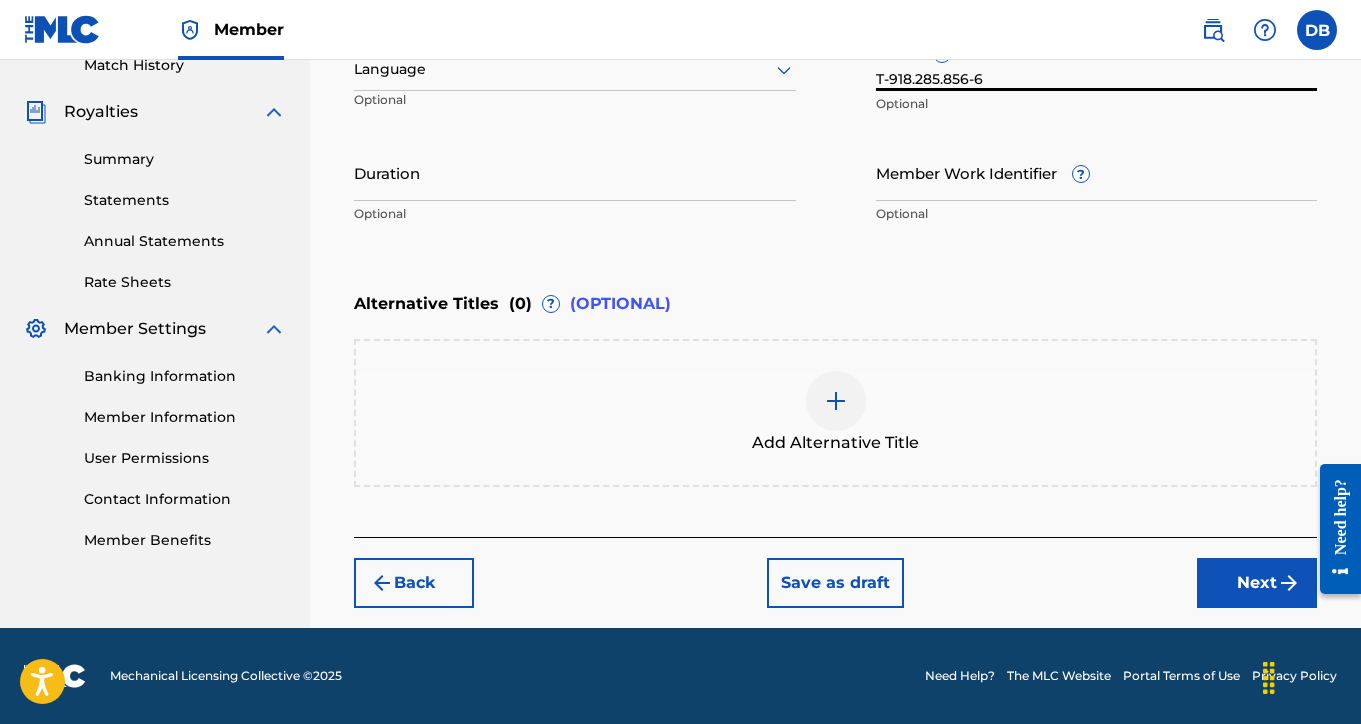 scroll, scrollTop: 569, scrollLeft: 0, axis: vertical 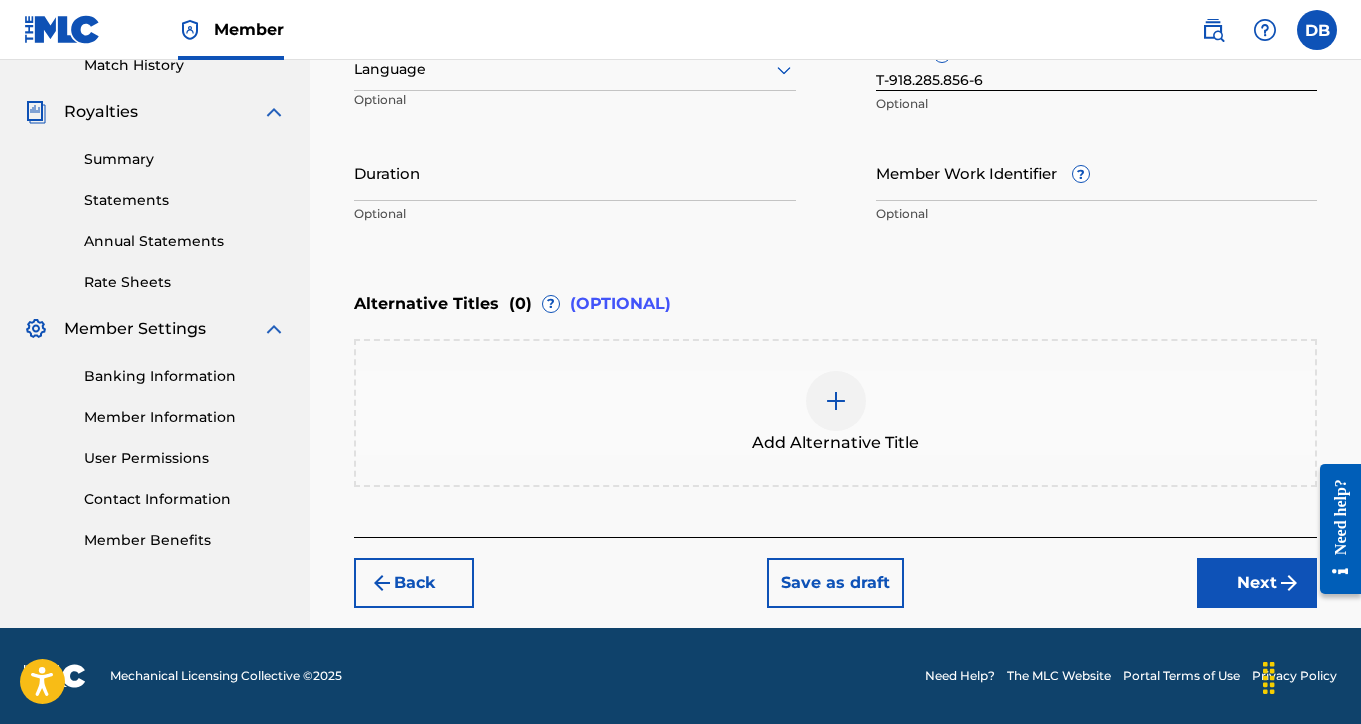 click on "Next" at bounding box center [1257, 583] 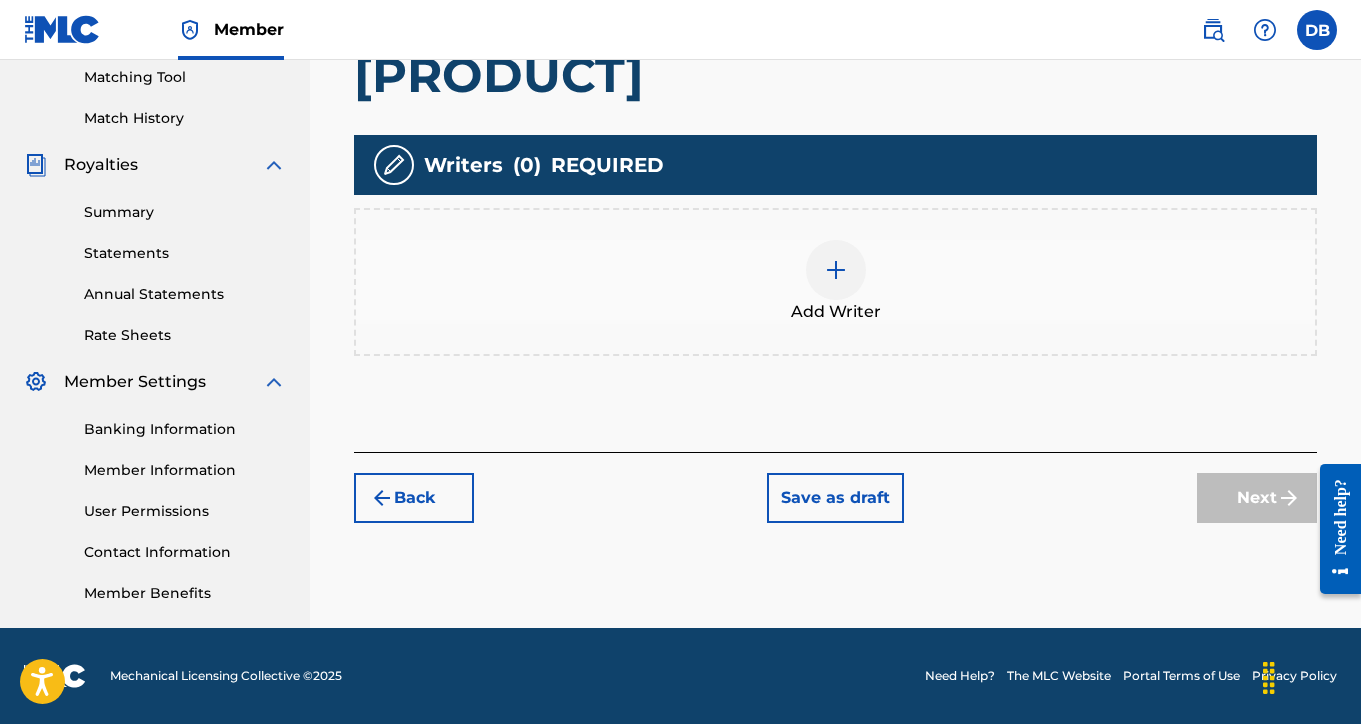 click at bounding box center (836, 270) 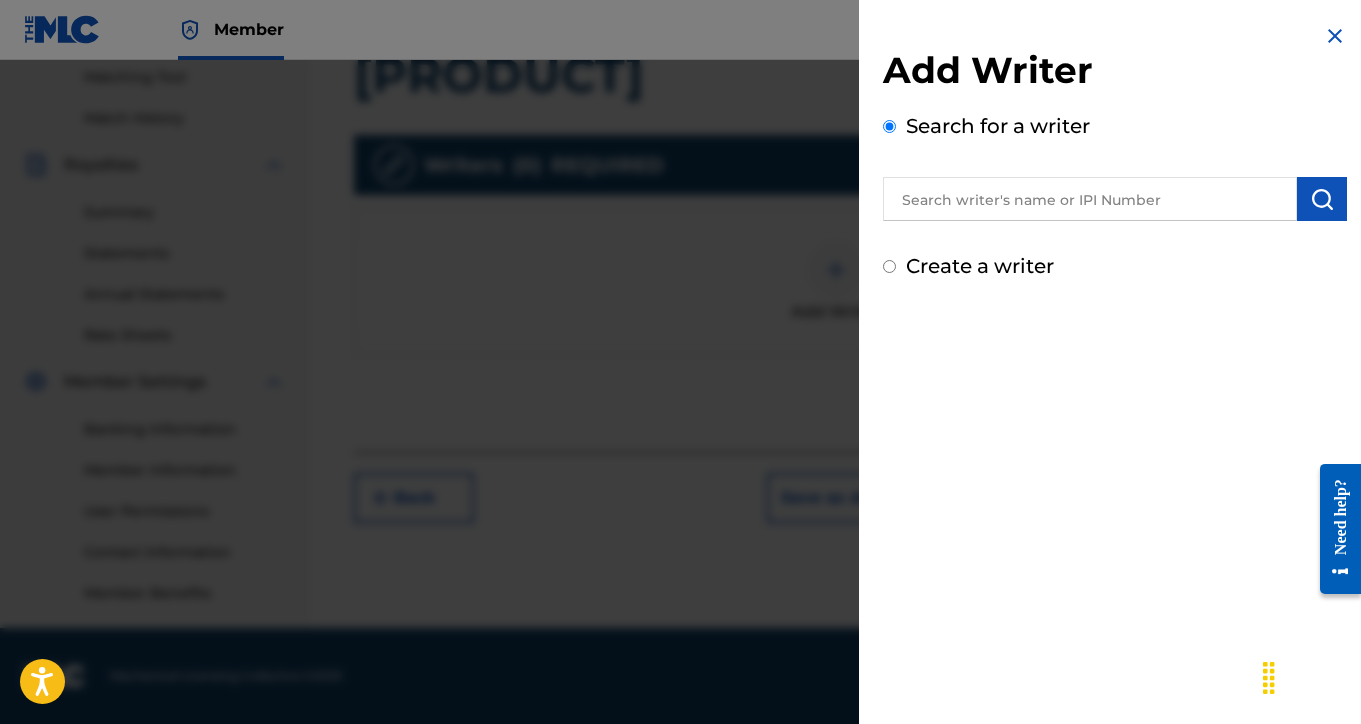 click at bounding box center [1090, 199] 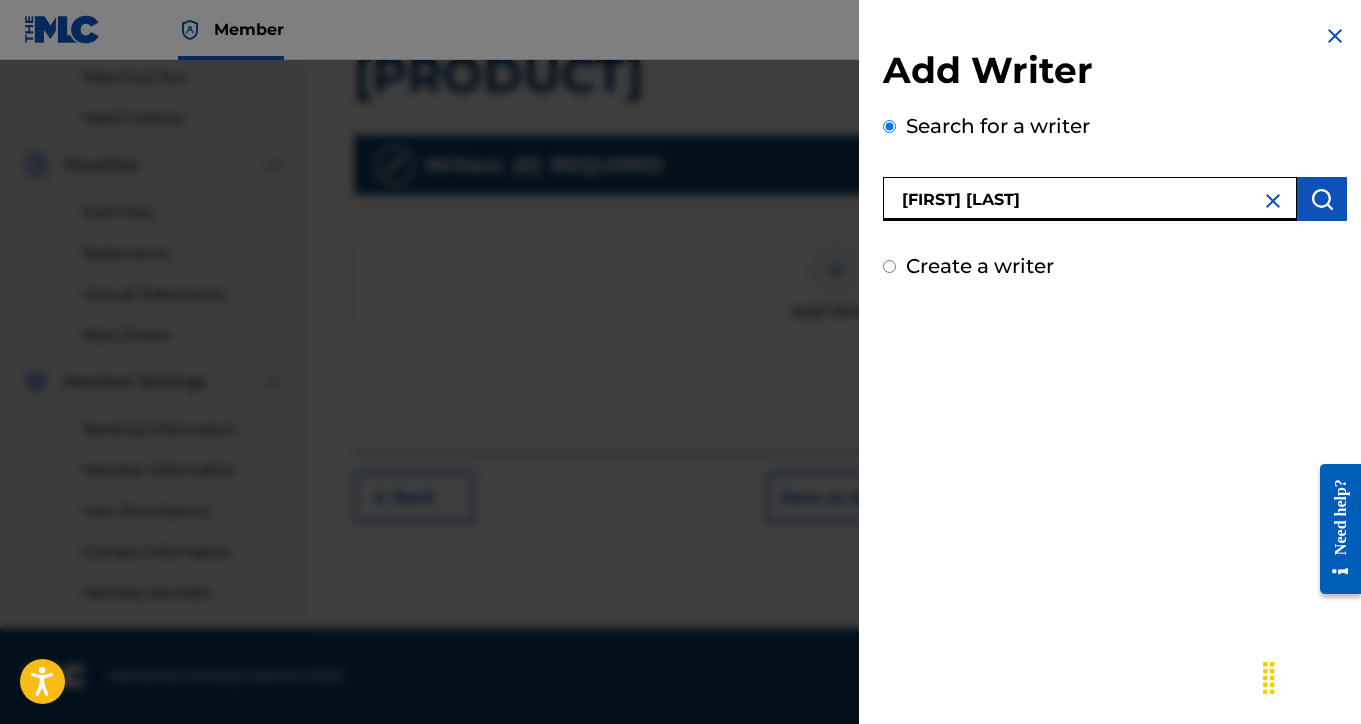 type on "[FIRST] [LAST]" 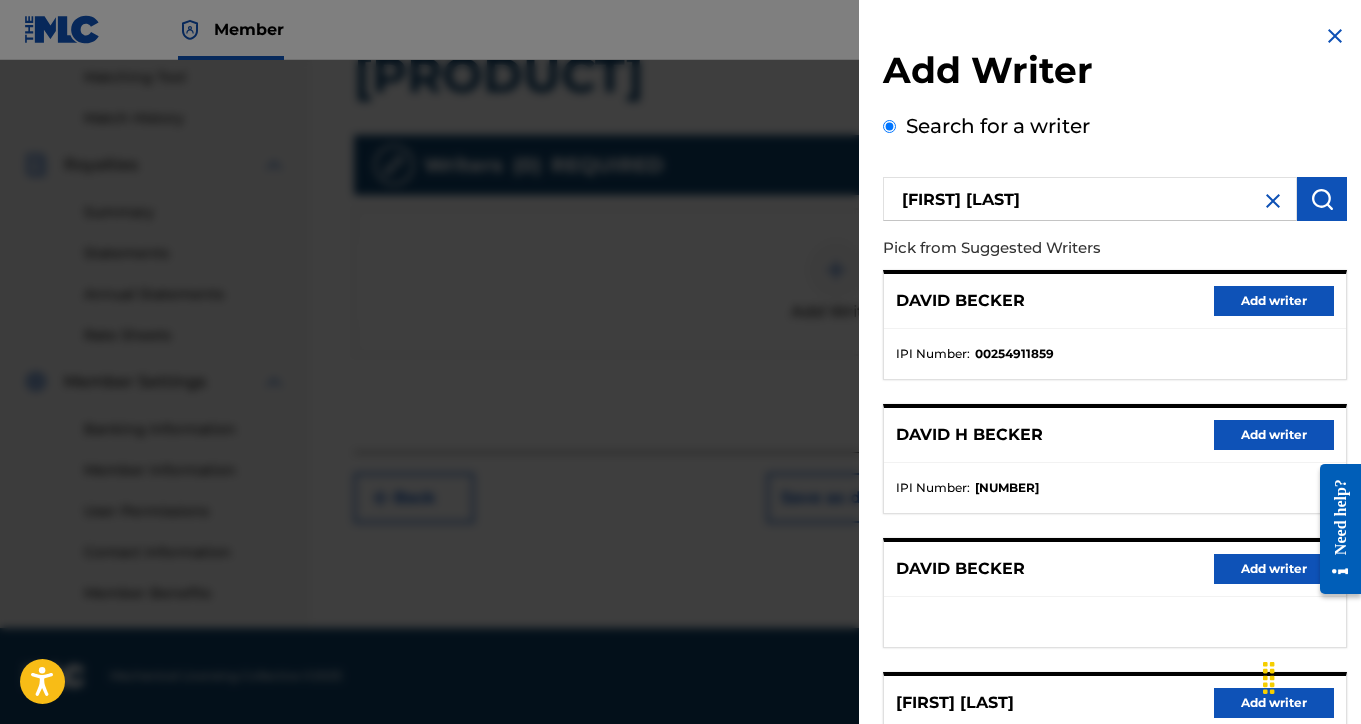 click on "Add writer" at bounding box center (1274, 435) 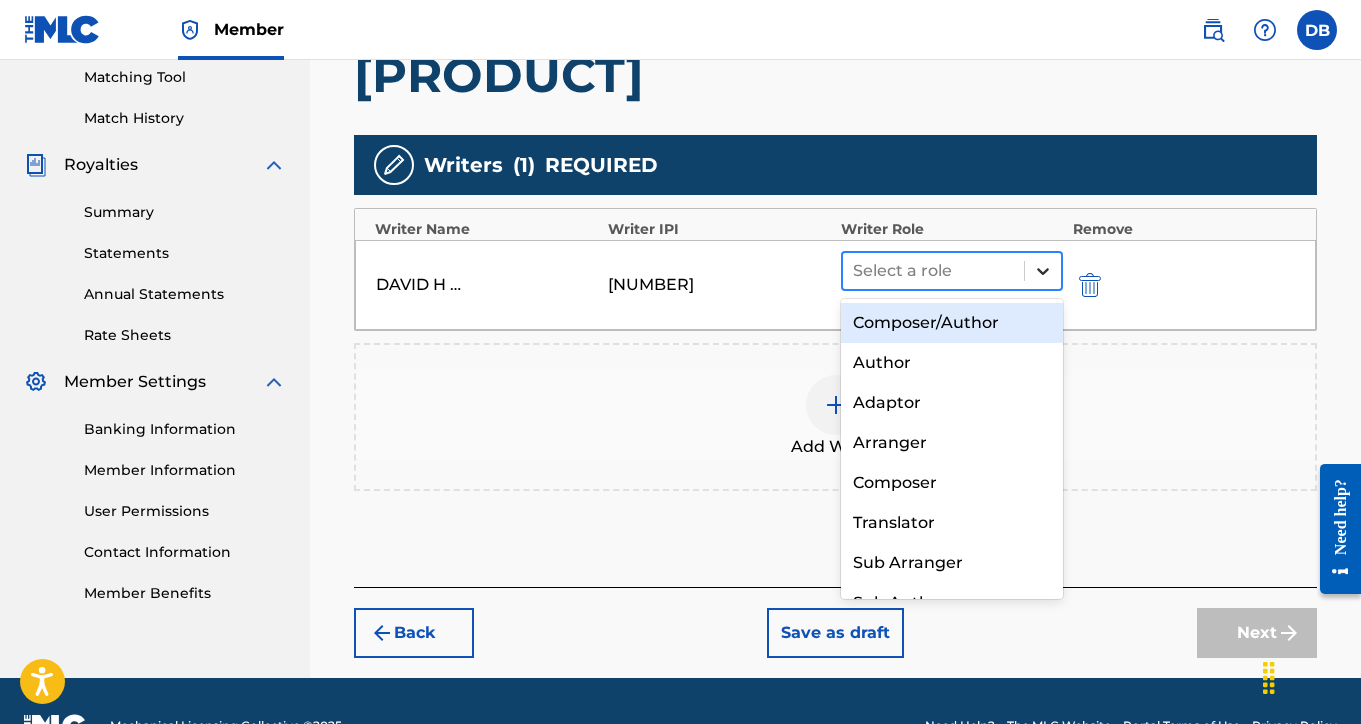 click 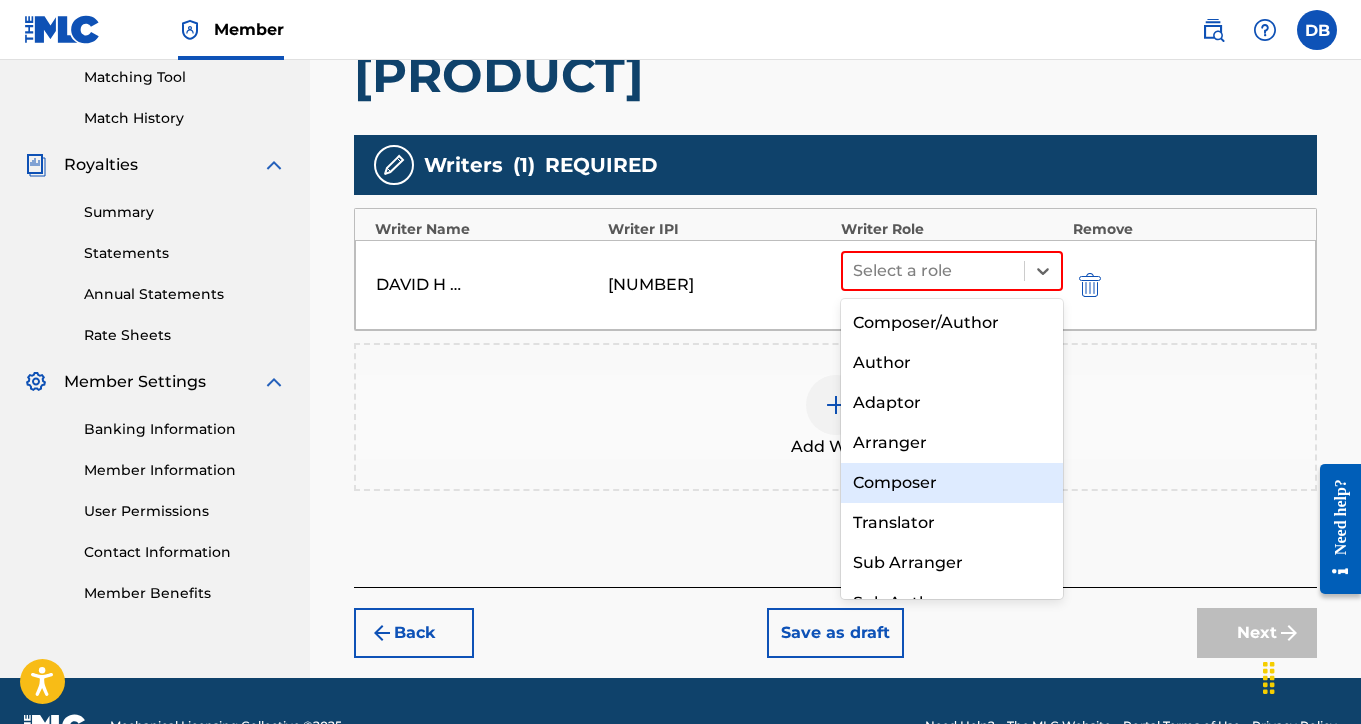 click on "Composer" at bounding box center [952, 483] 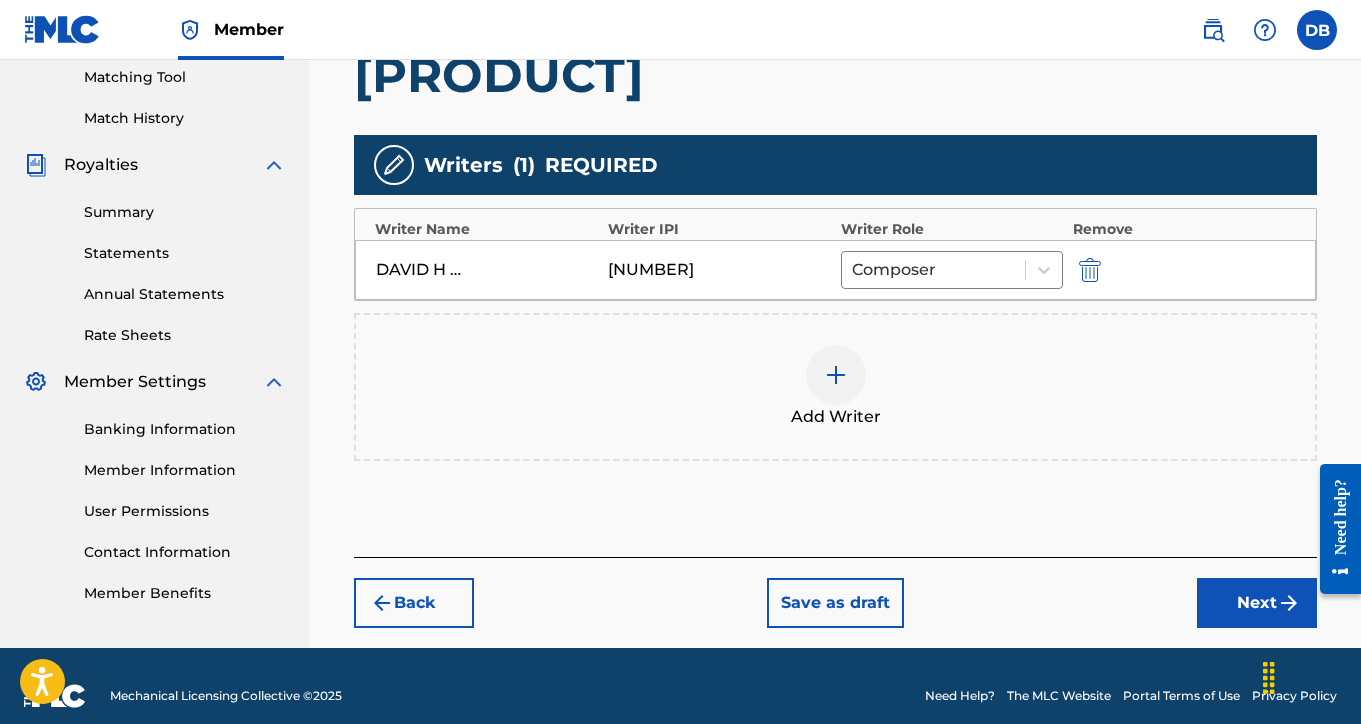 click on "Next" at bounding box center (1257, 603) 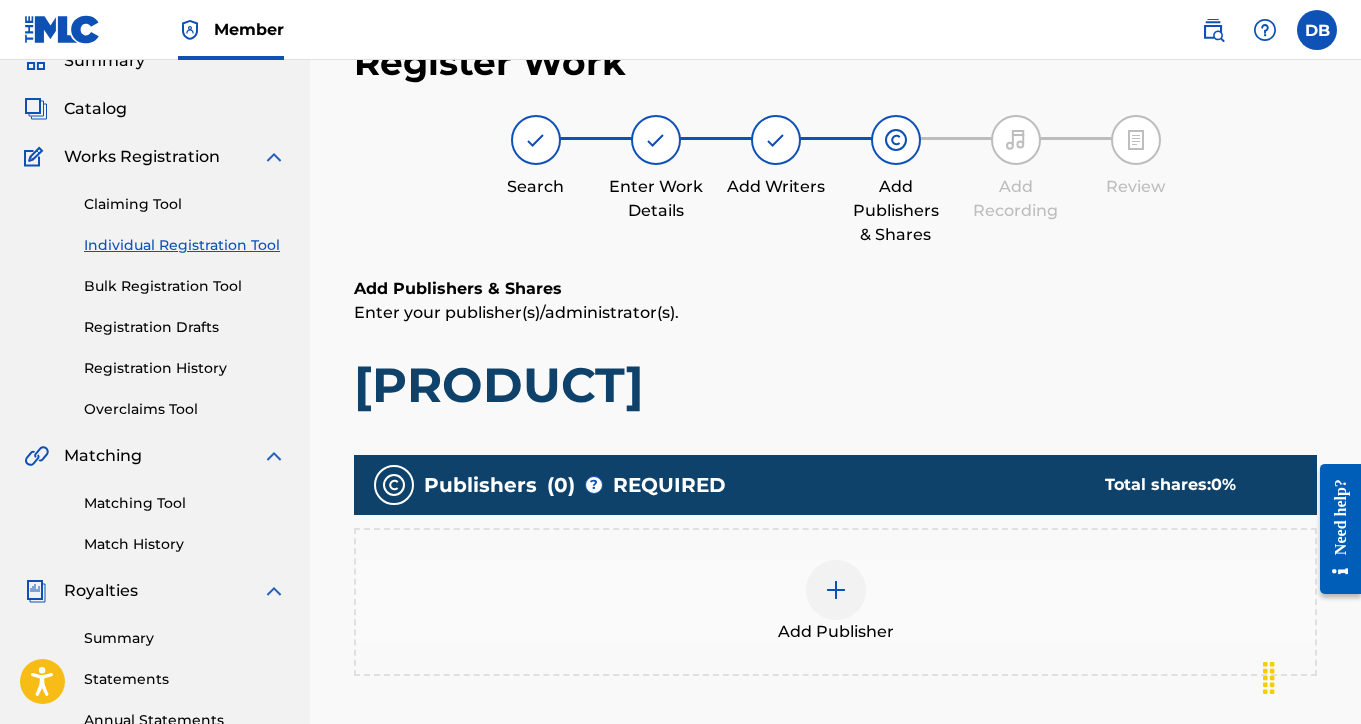 scroll, scrollTop: 232, scrollLeft: 0, axis: vertical 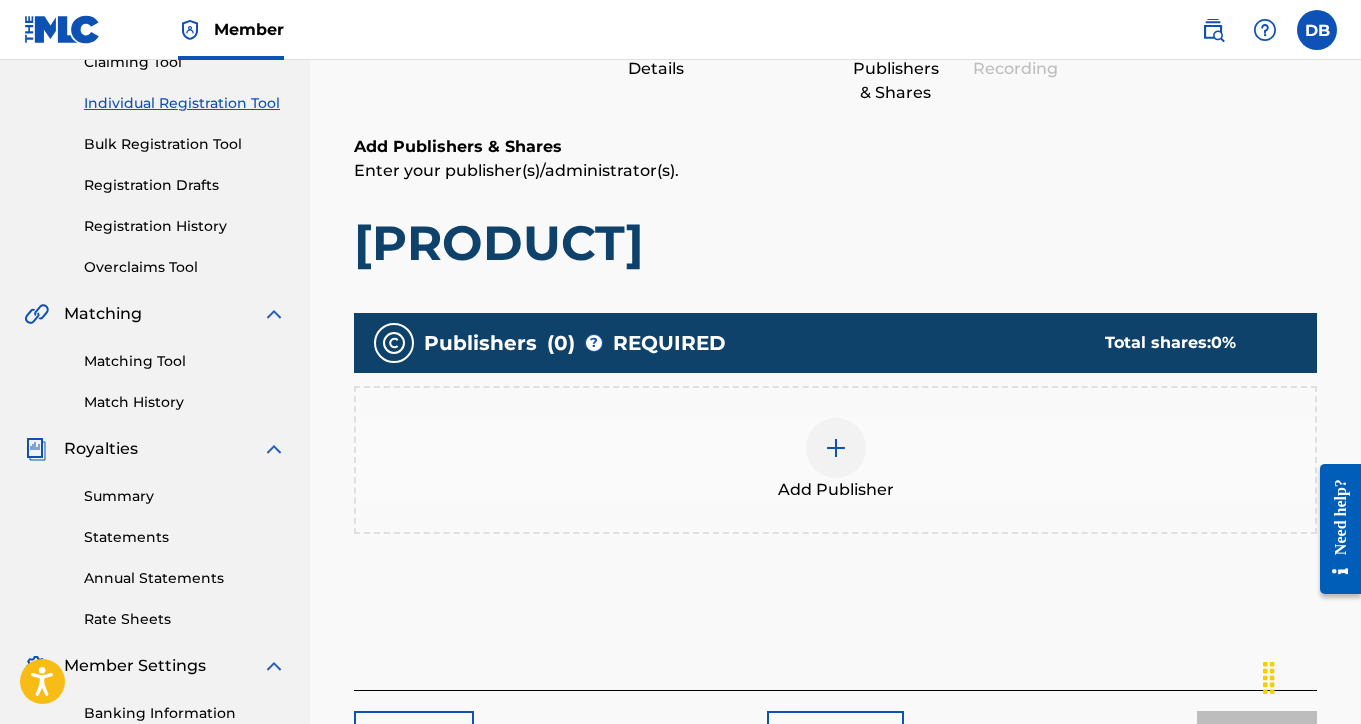 click at bounding box center [836, 448] 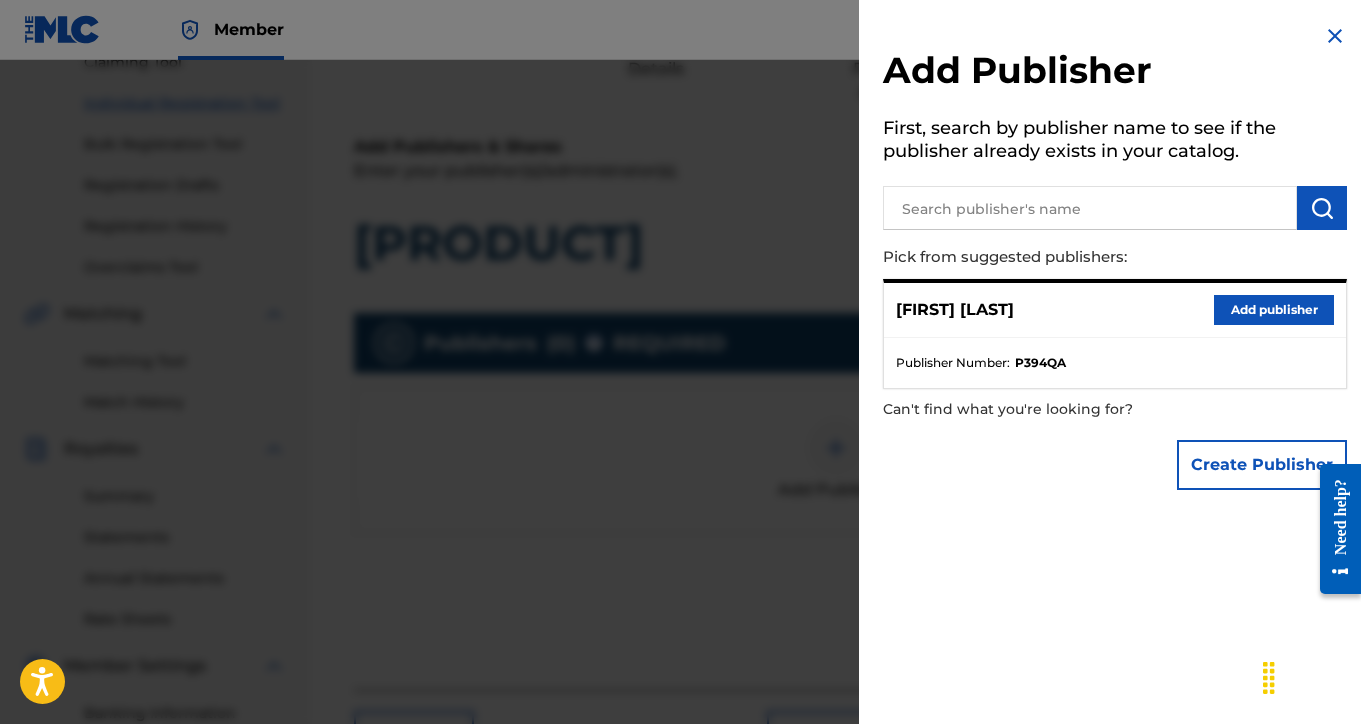 click on "Add publisher" at bounding box center [1274, 310] 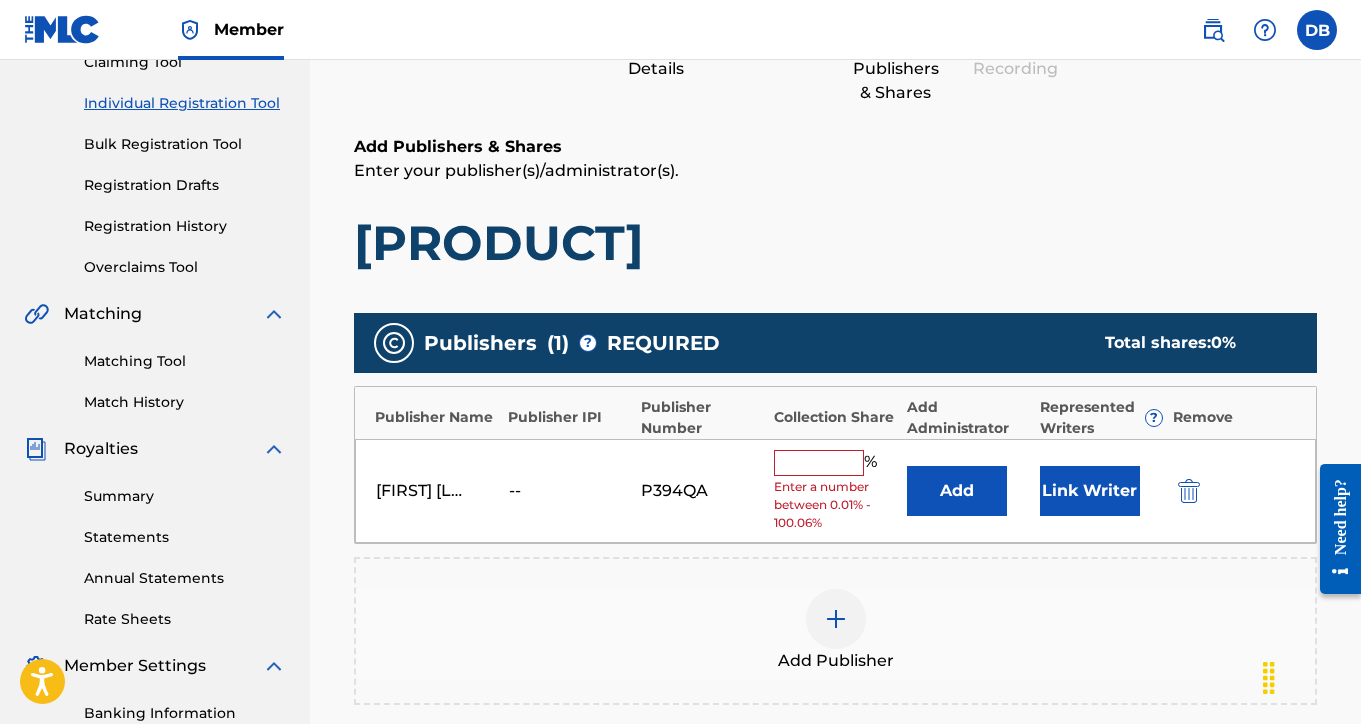 click at bounding box center (819, 463) 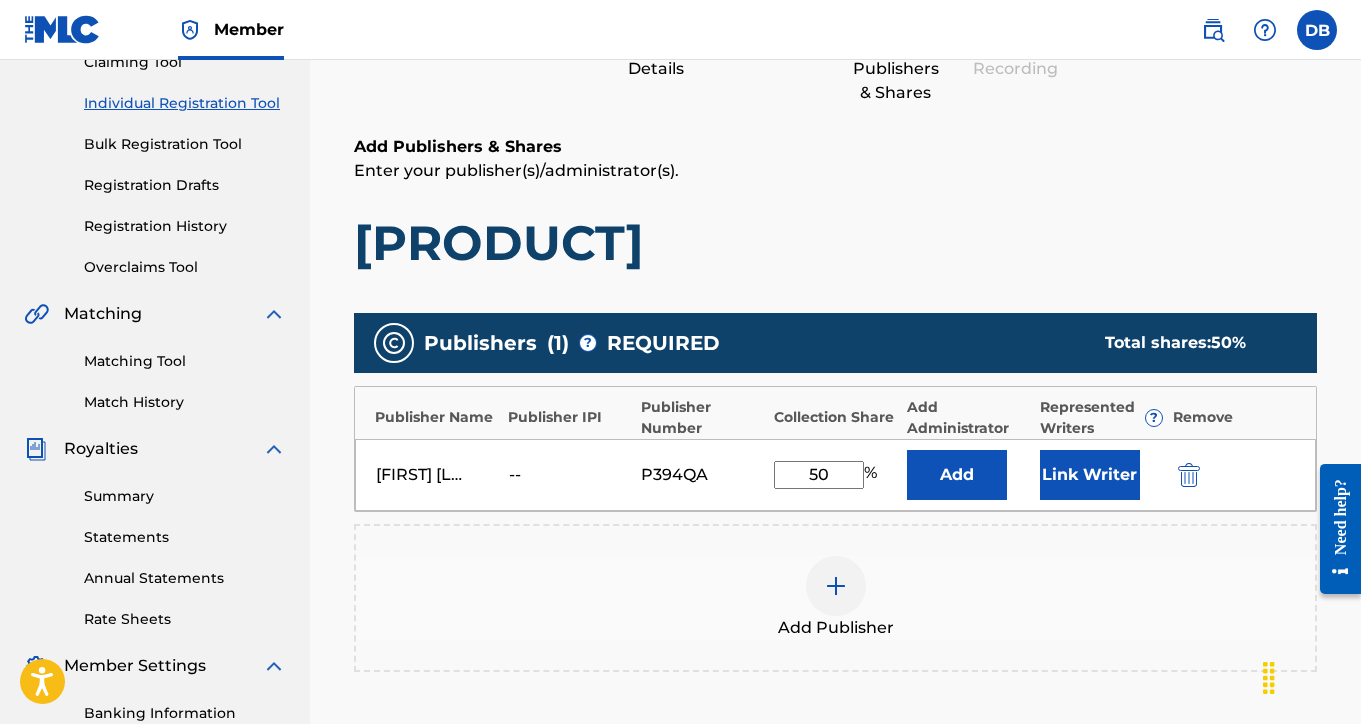 type on "50" 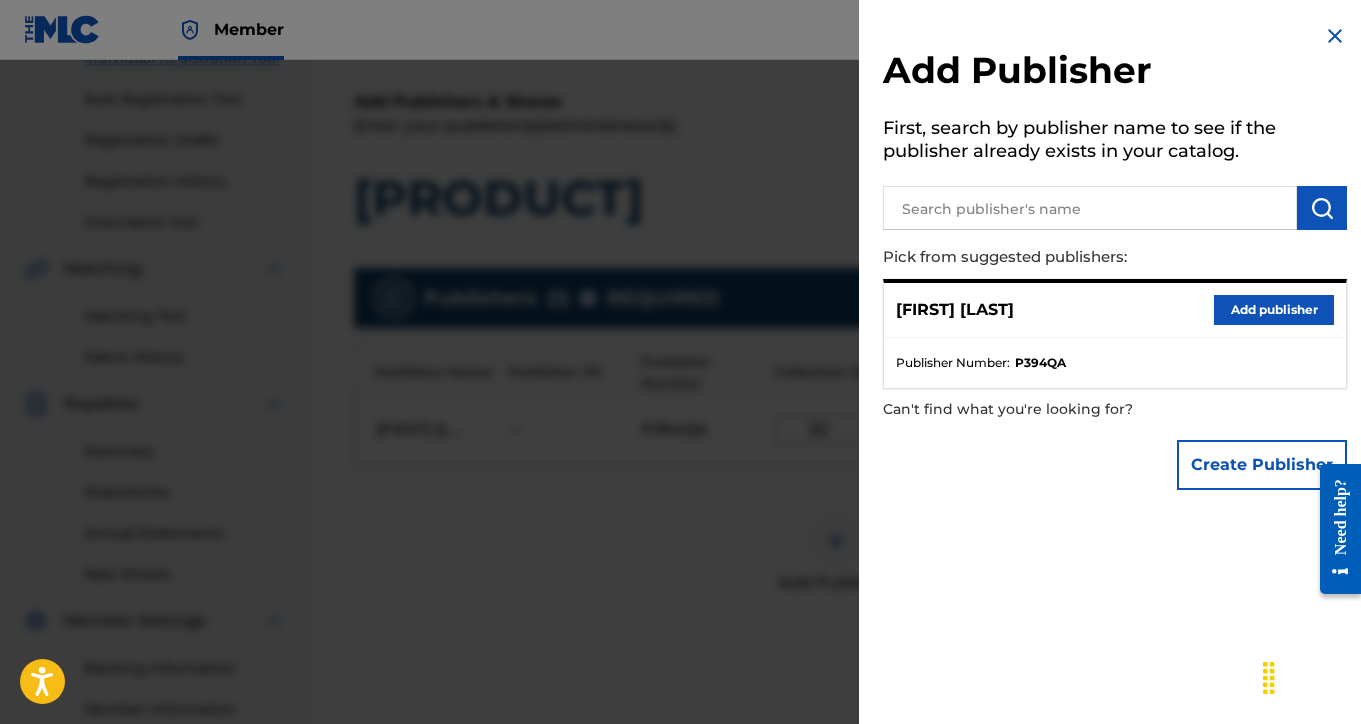 scroll, scrollTop: 273, scrollLeft: 0, axis: vertical 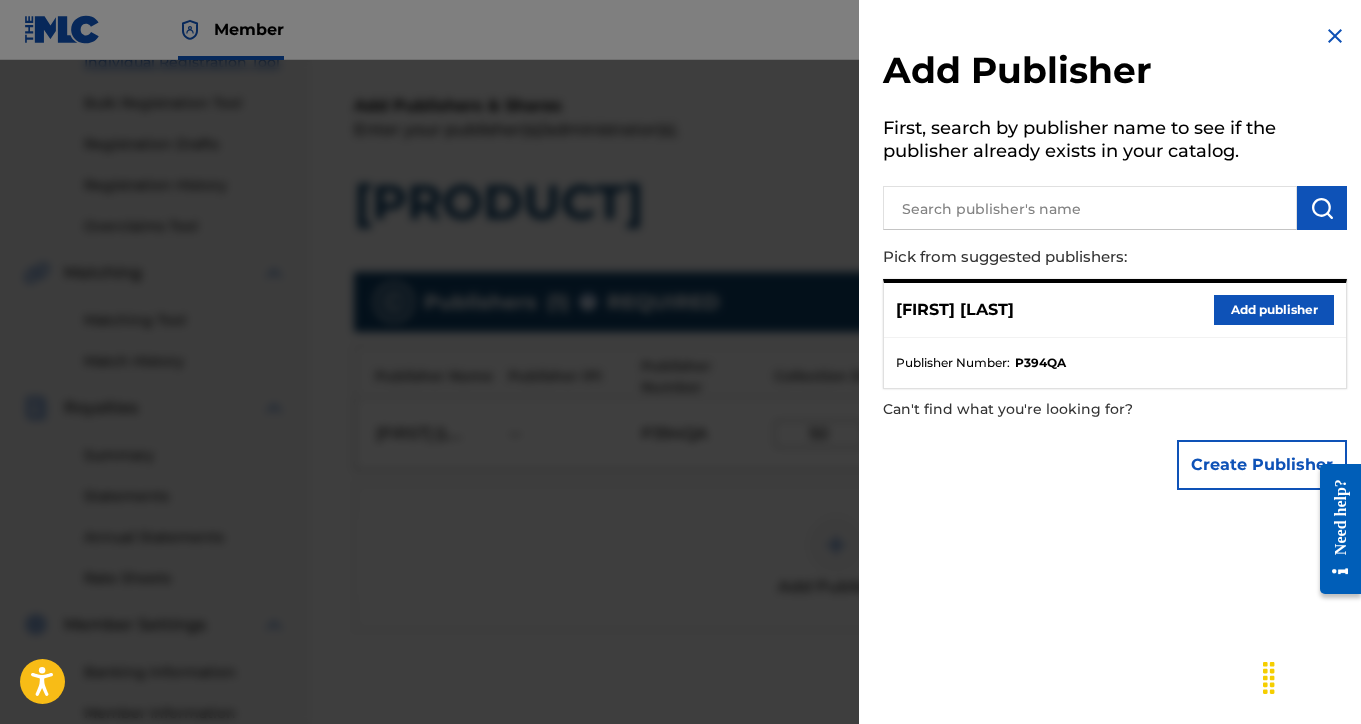 click at bounding box center (680, 422) 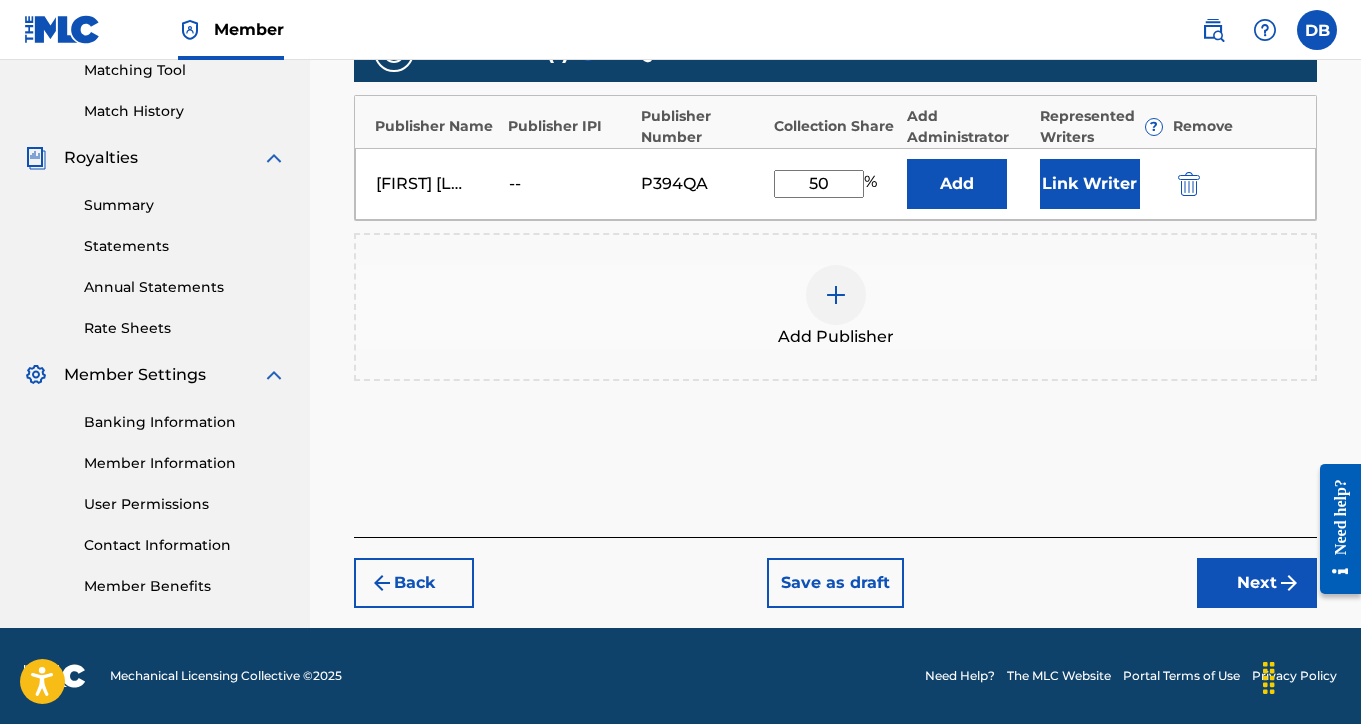 click on "Next" at bounding box center [1257, 583] 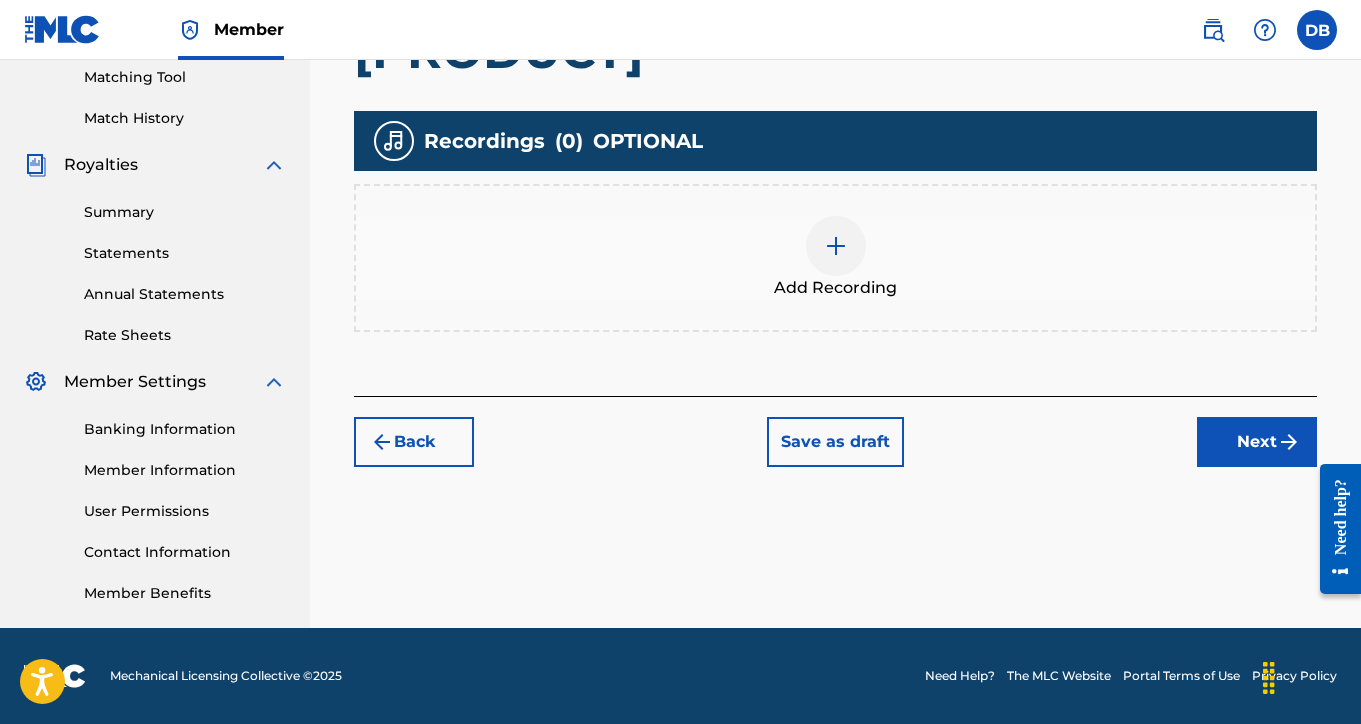 click at bounding box center [836, 246] 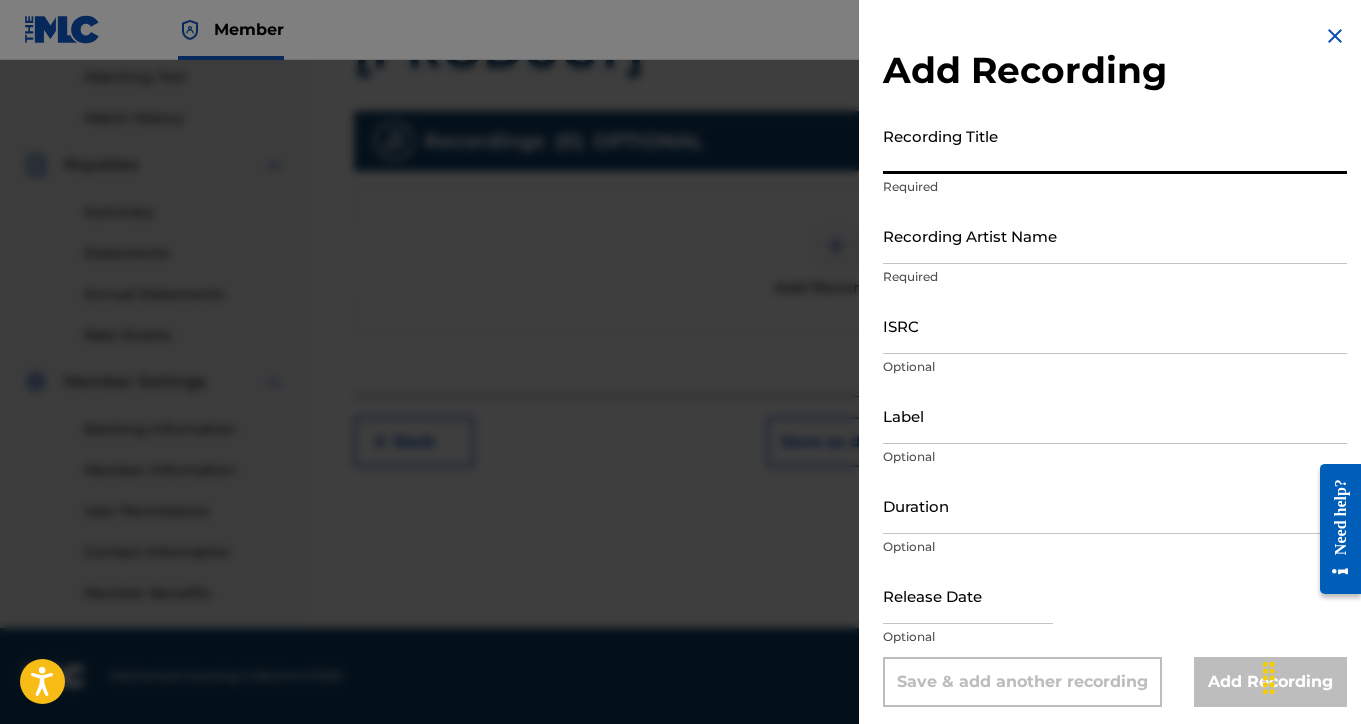 click on "Recording Title" at bounding box center (1115, 145) 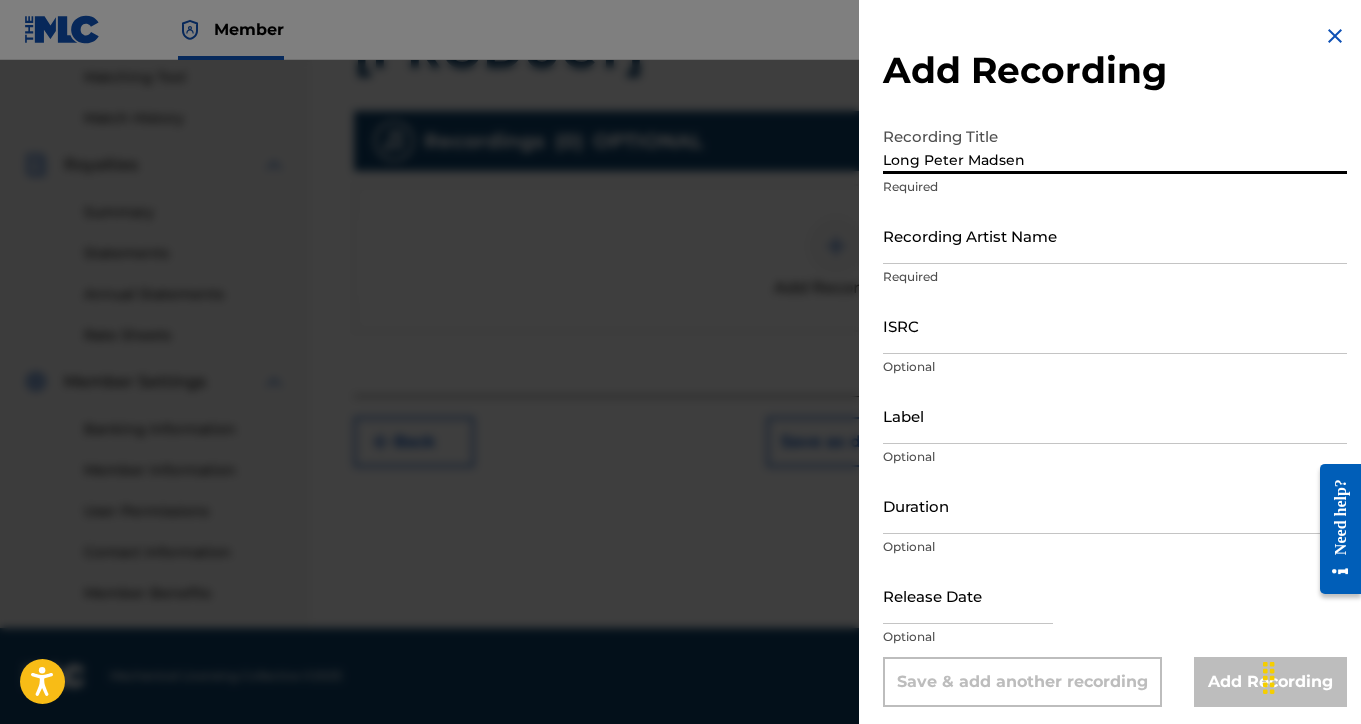 type on "Long Peter Madsen" 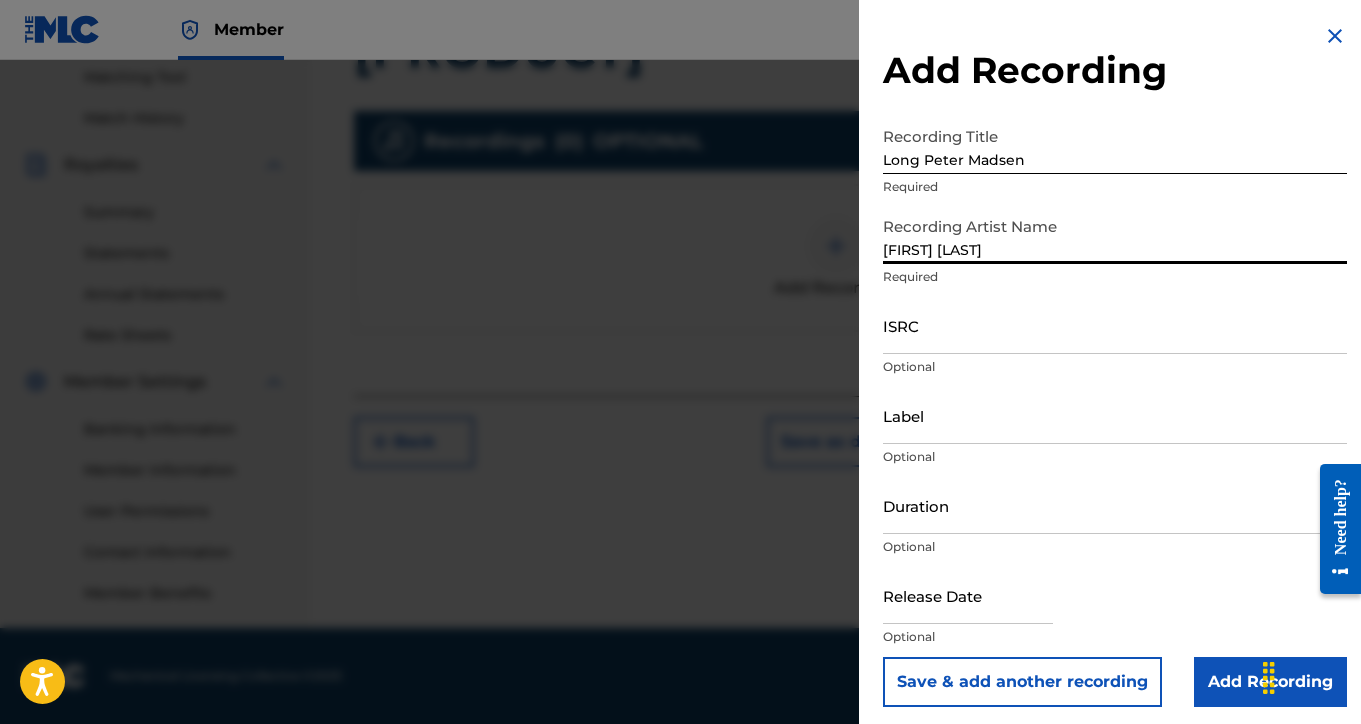 type on "[FIRST] [LAST]" 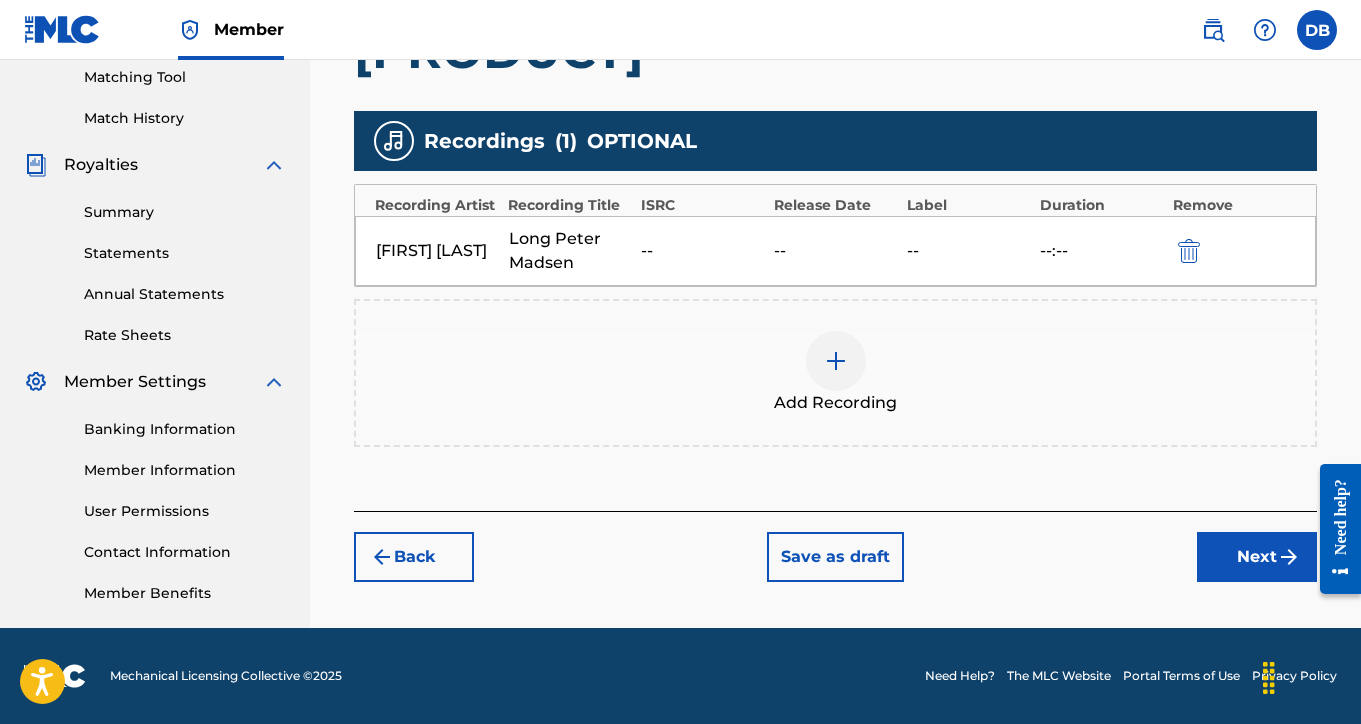 click on "Next" at bounding box center [1257, 557] 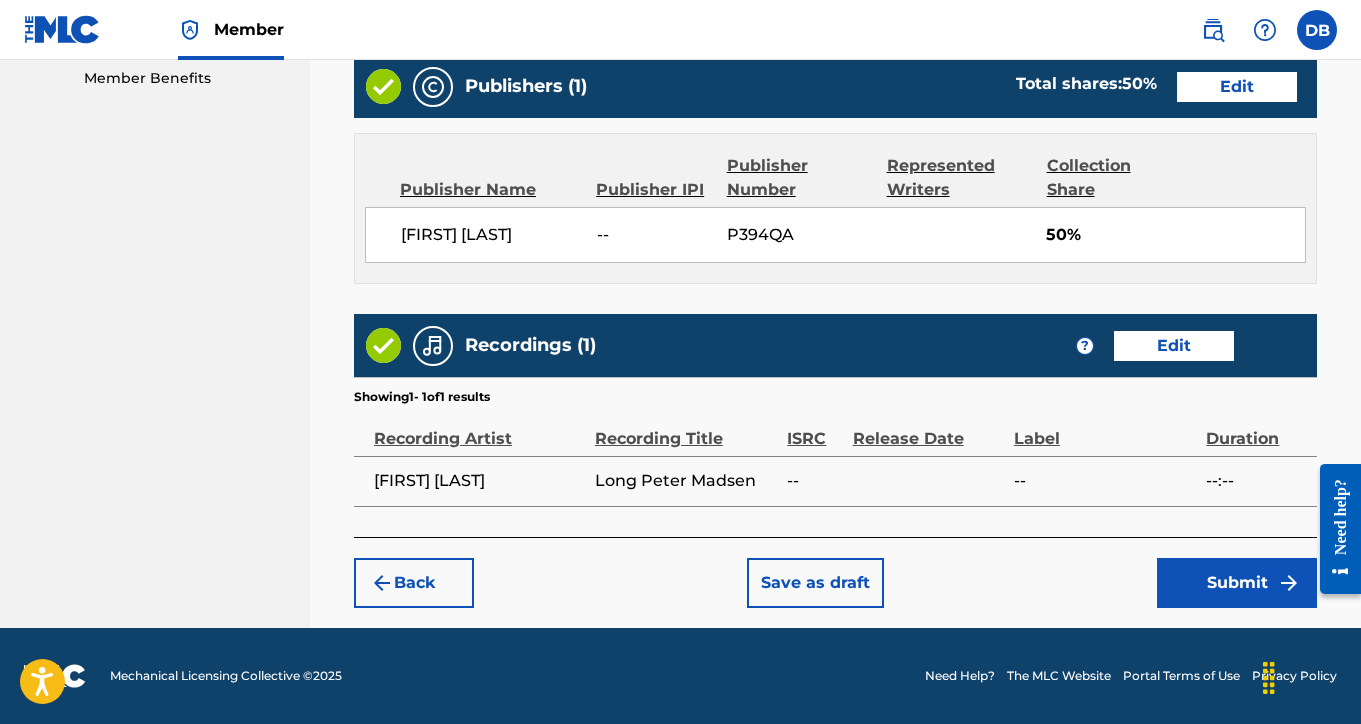 scroll, scrollTop: 1030, scrollLeft: 0, axis: vertical 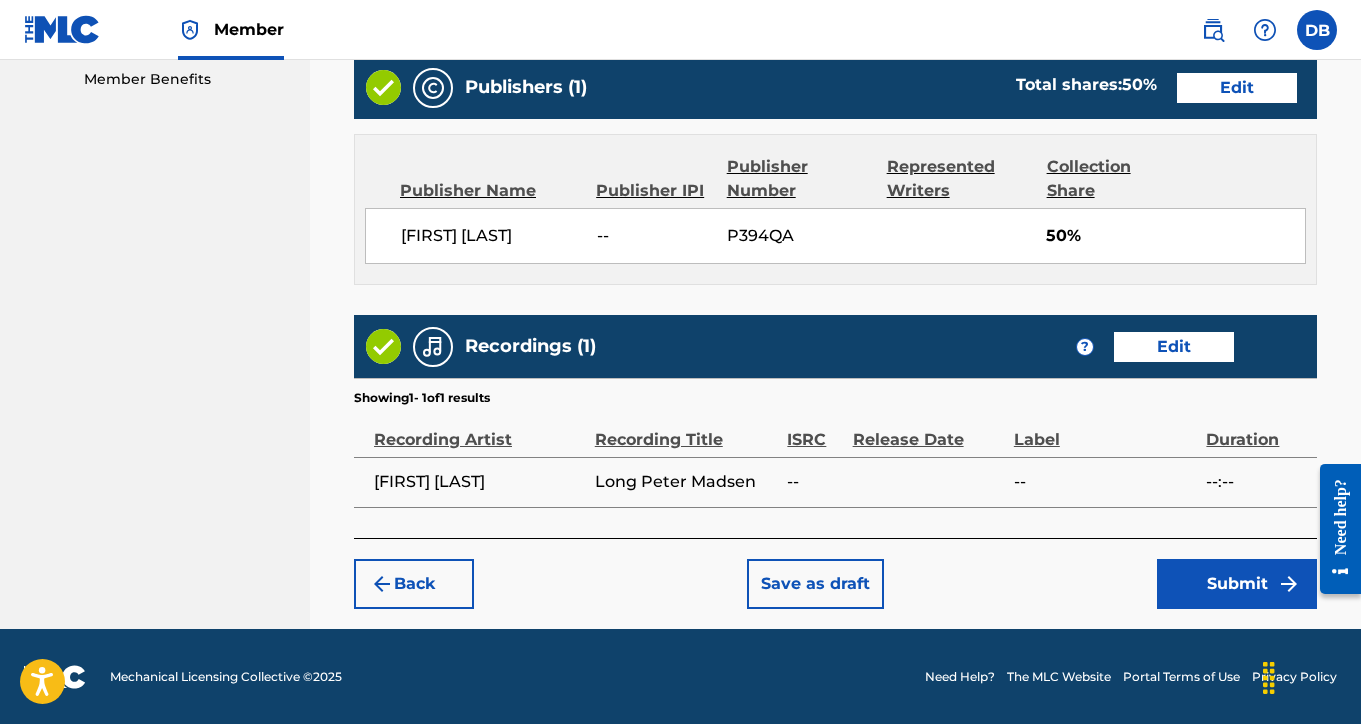 click on "Submit" at bounding box center (1237, 584) 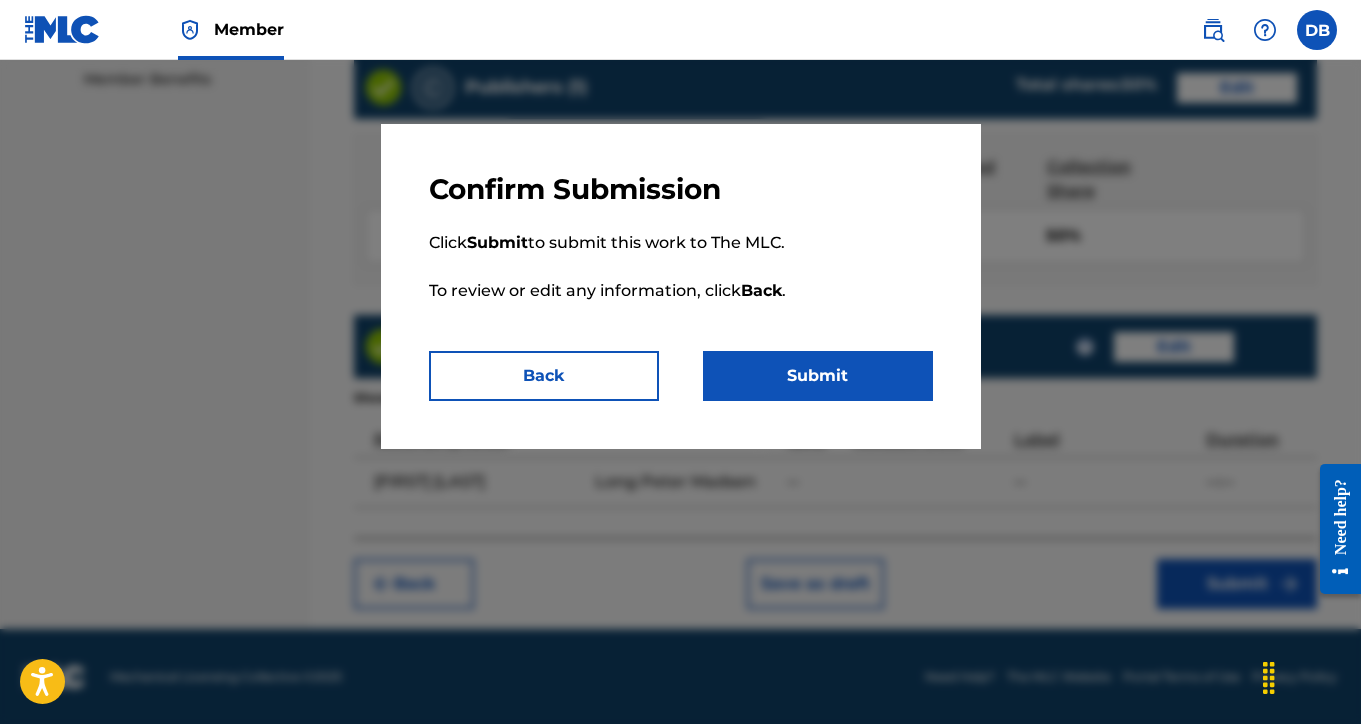 click on "Submit" at bounding box center (818, 376) 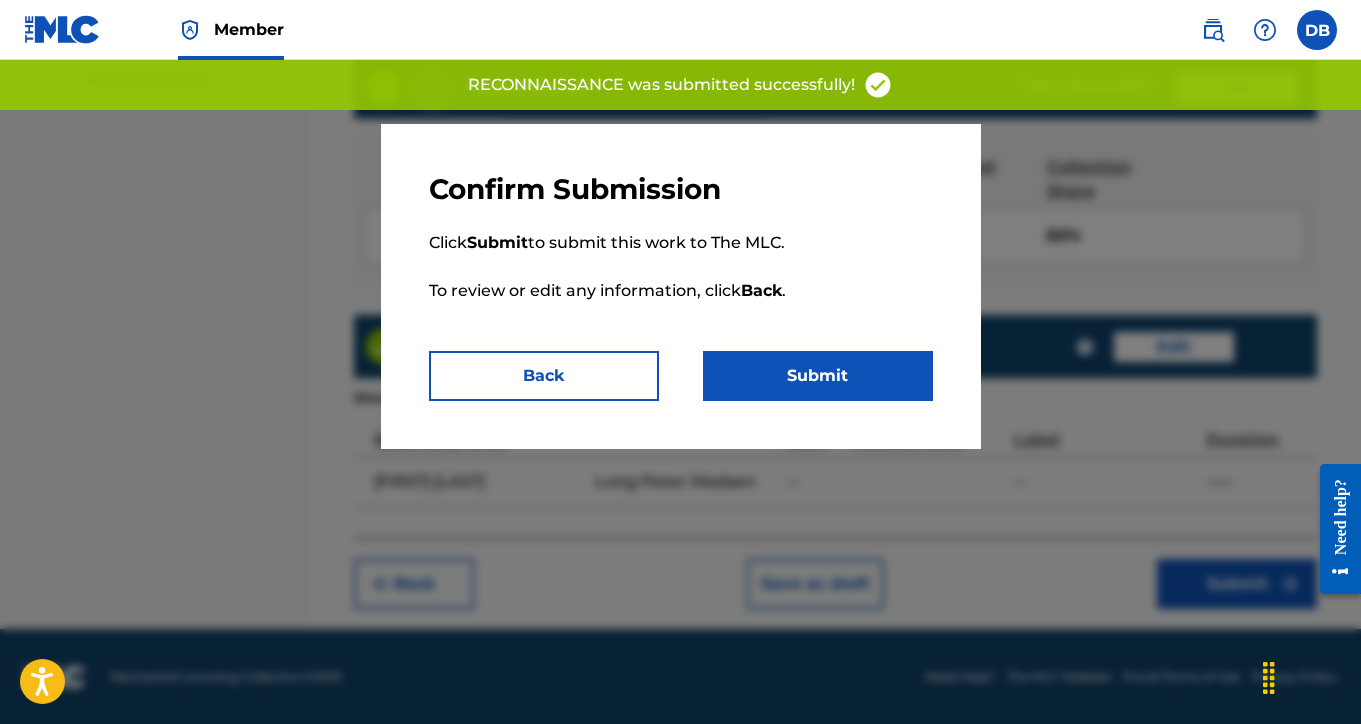 scroll, scrollTop: 0, scrollLeft: 0, axis: both 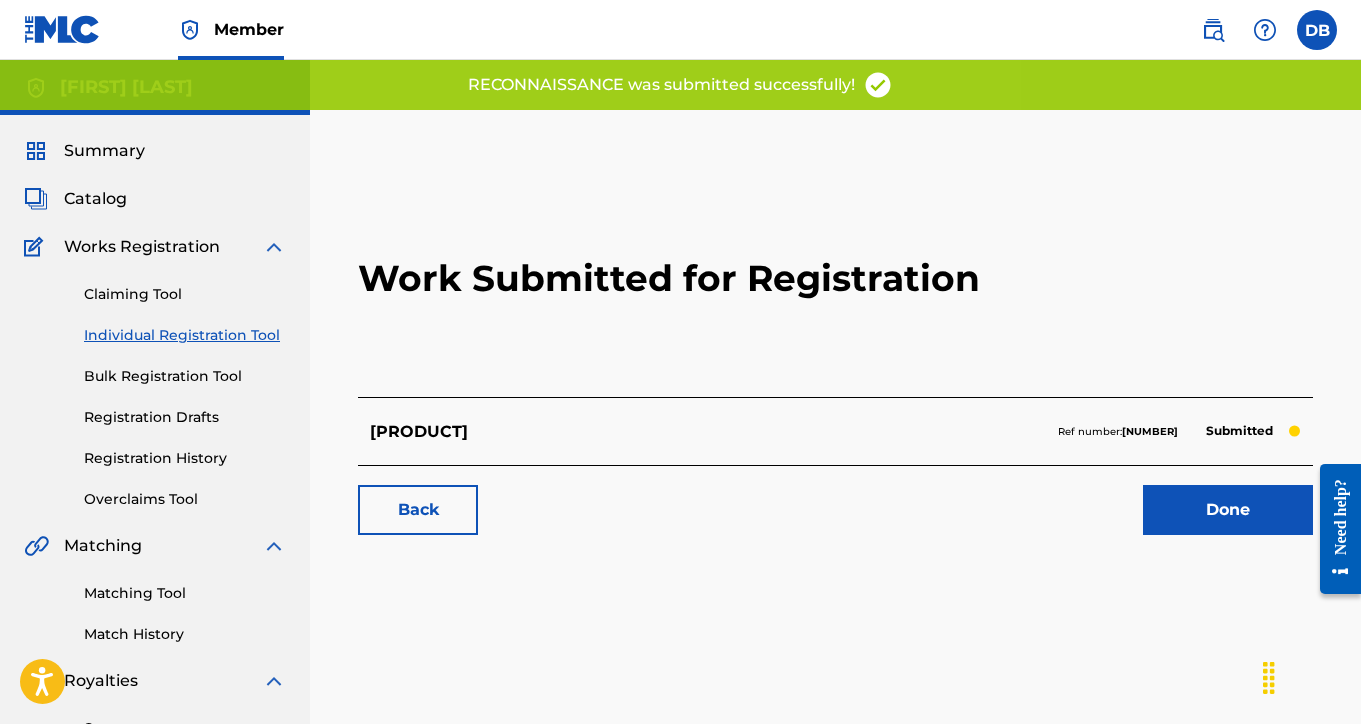 click on "Done" at bounding box center (1228, 510) 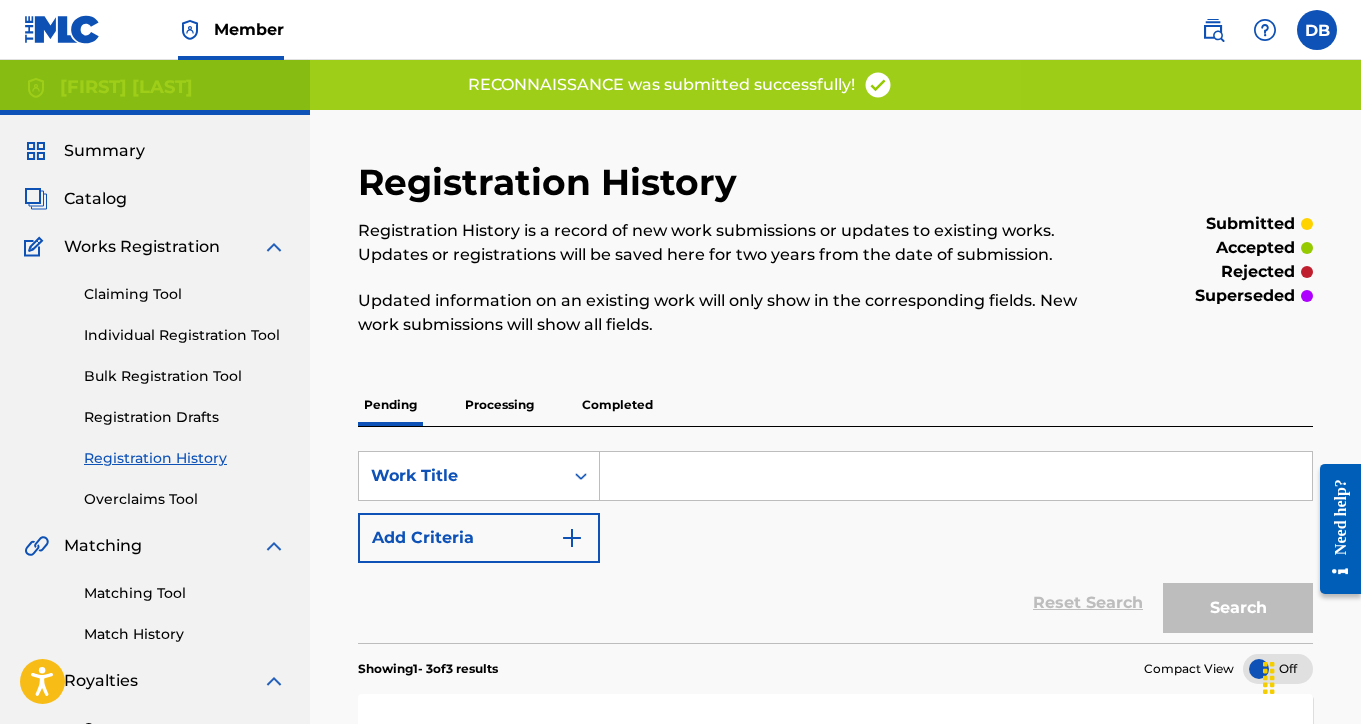 click on "Individual Registration Tool" at bounding box center (185, 335) 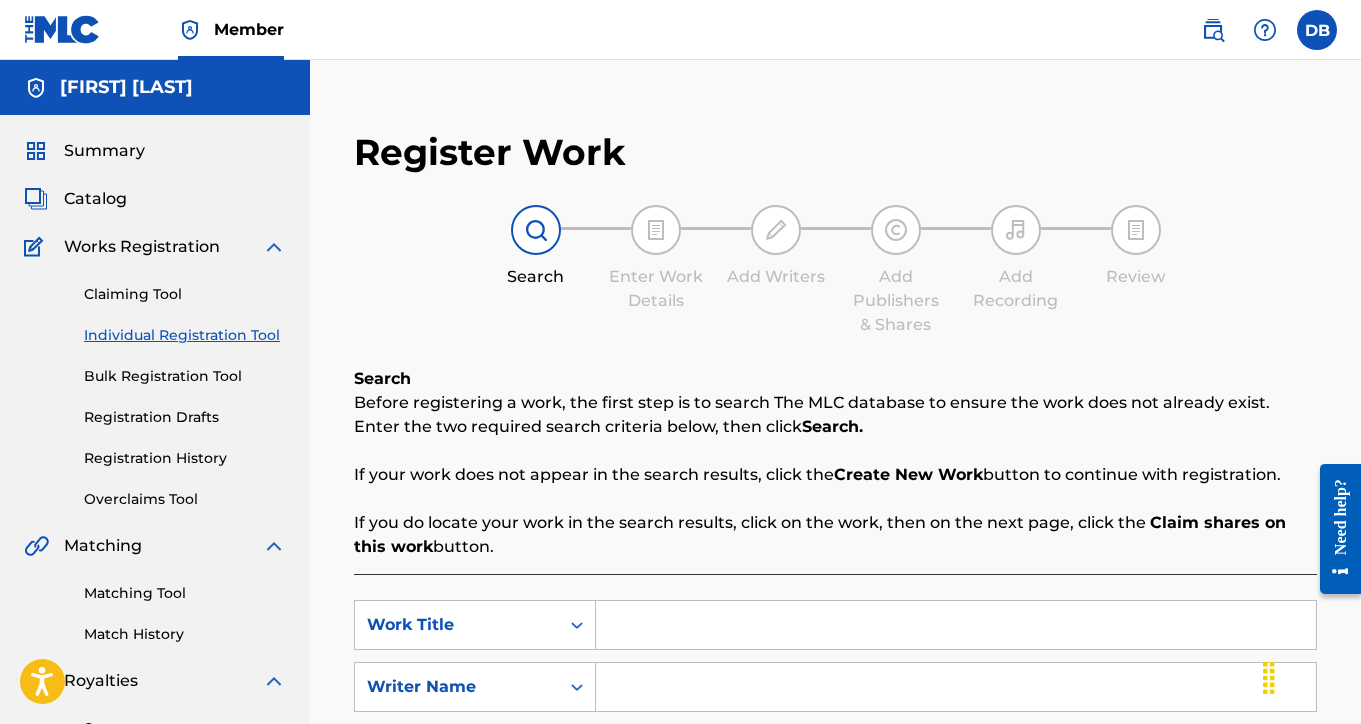 click at bounding box center [956, 625] 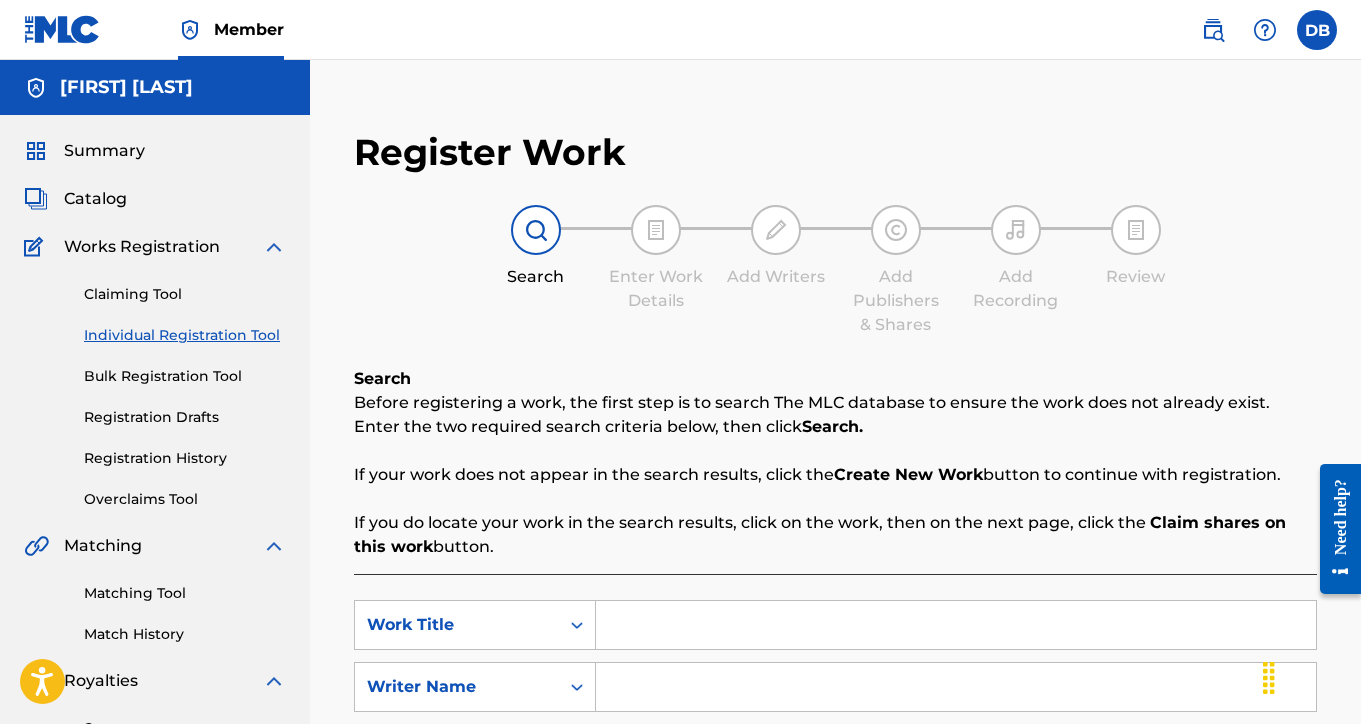 paste on "NAZARETH" 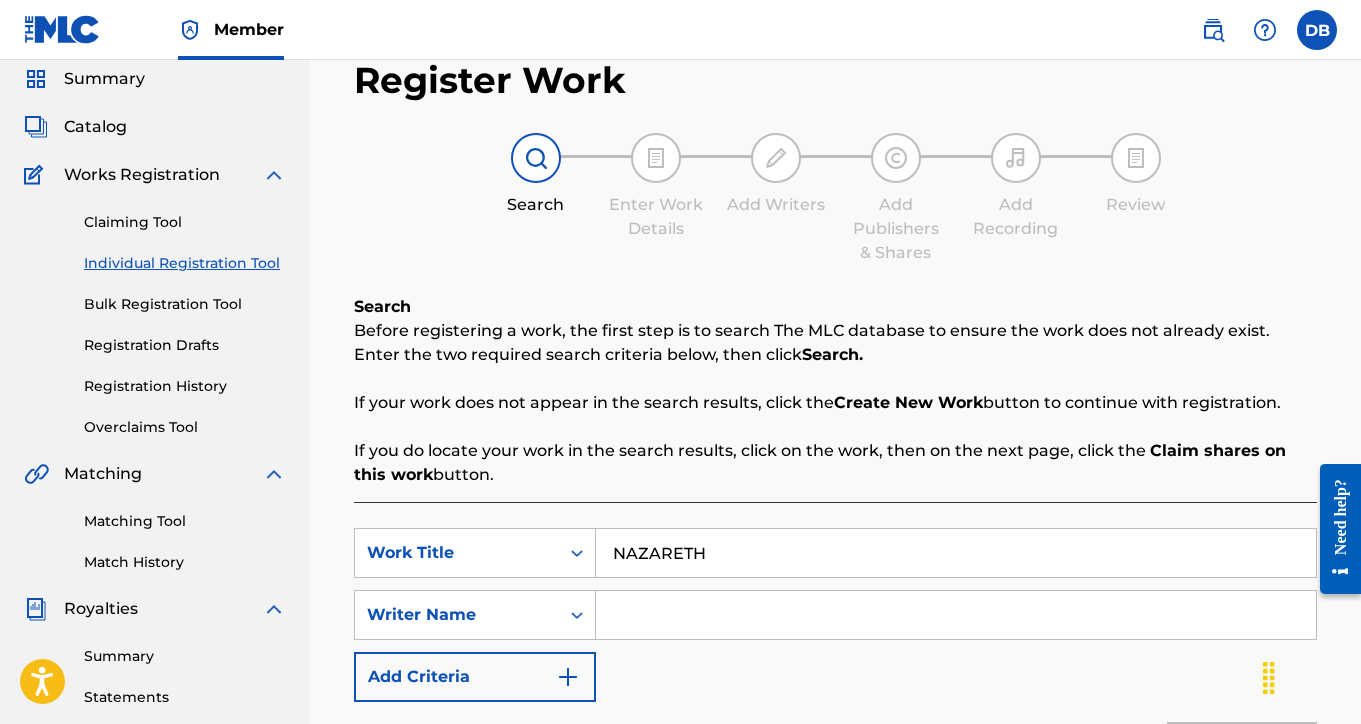 scroll, scrollTop: 97, scrollLeft: 0, axis: vertical 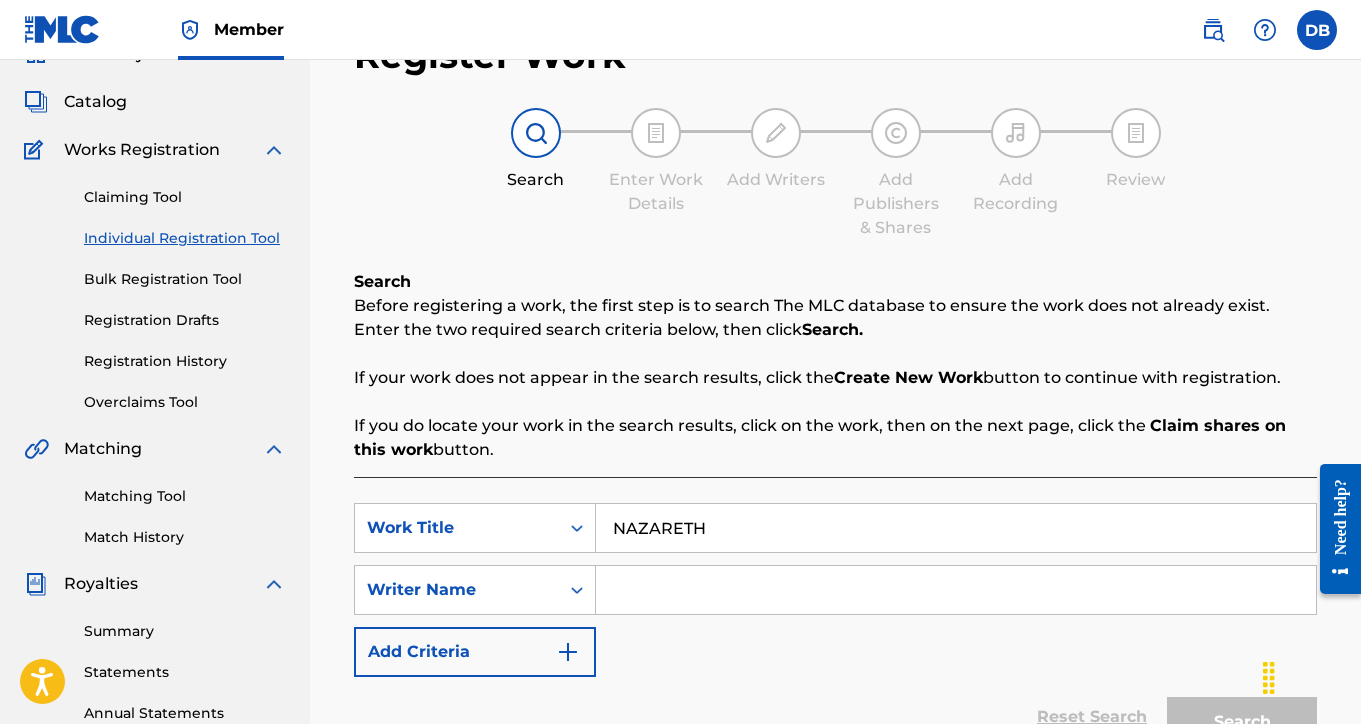 type on "NAZARETH" 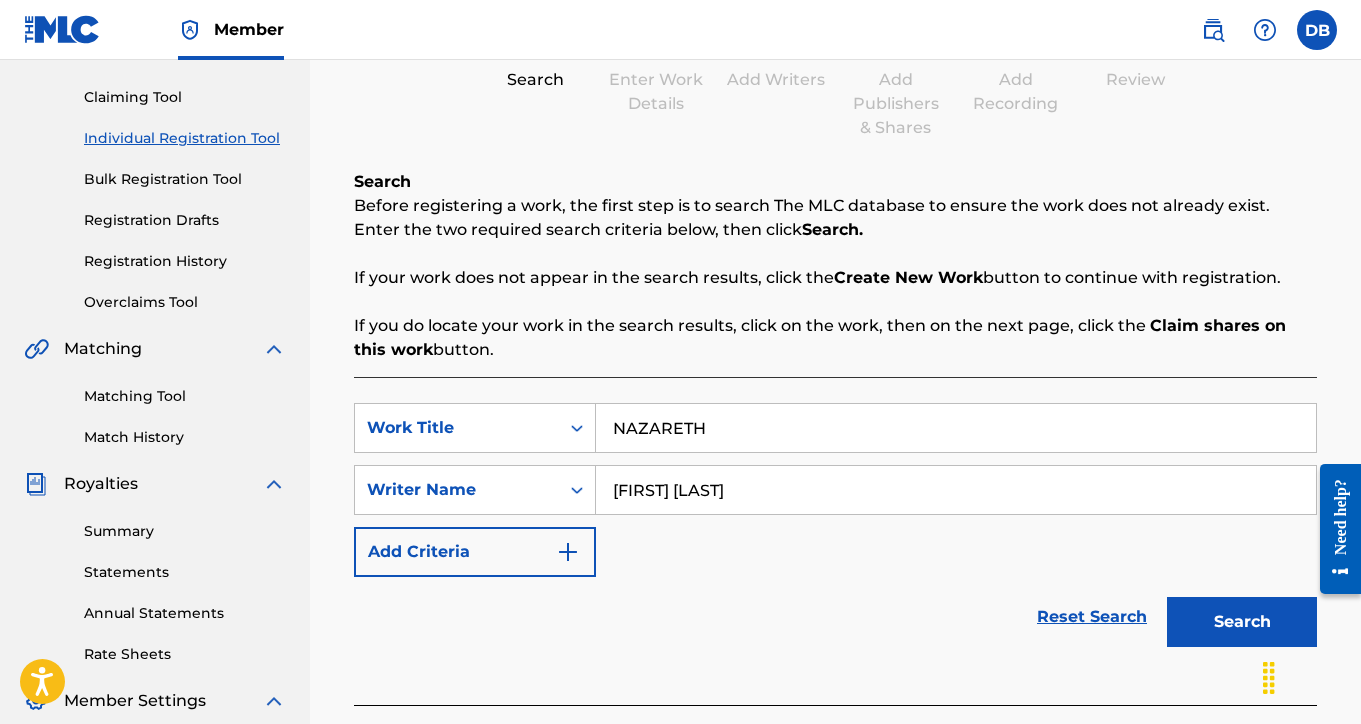 scroll, scrollTop: 281, scrollLeft: 0, axis: vertical 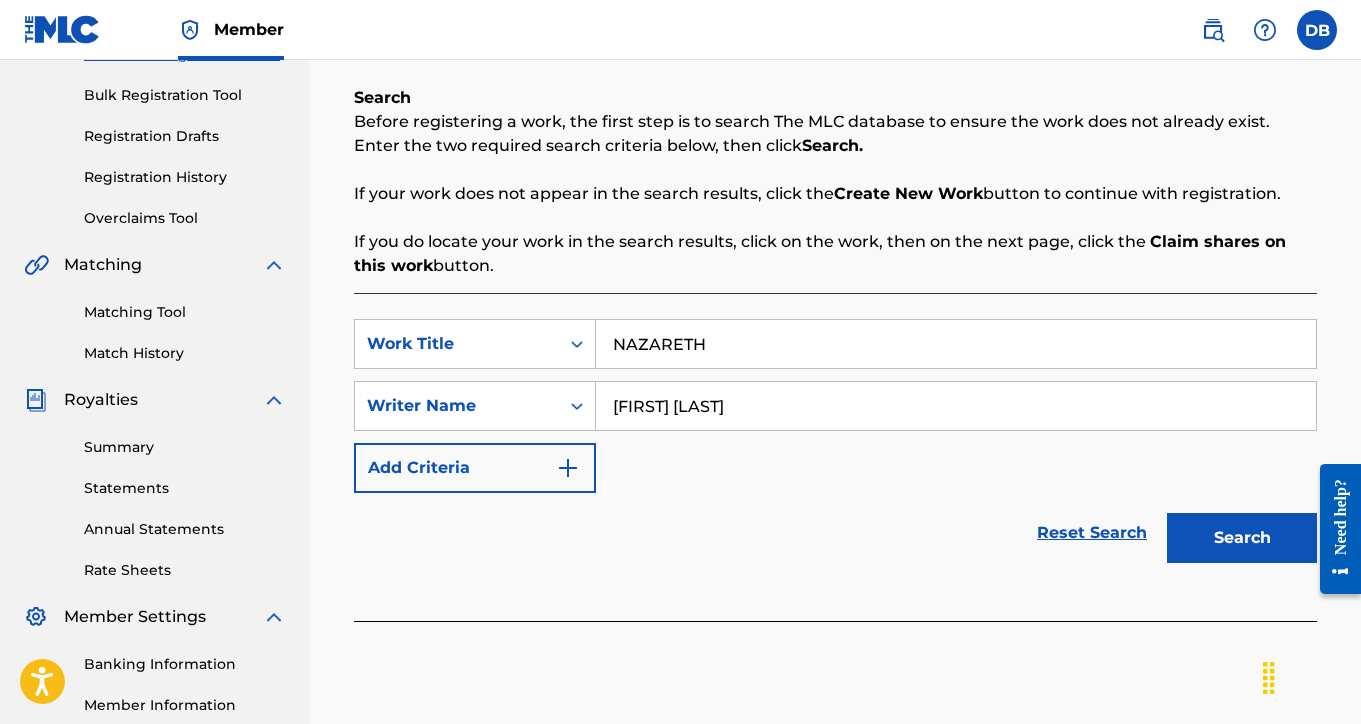 type on "[FIRST] [LAST]" 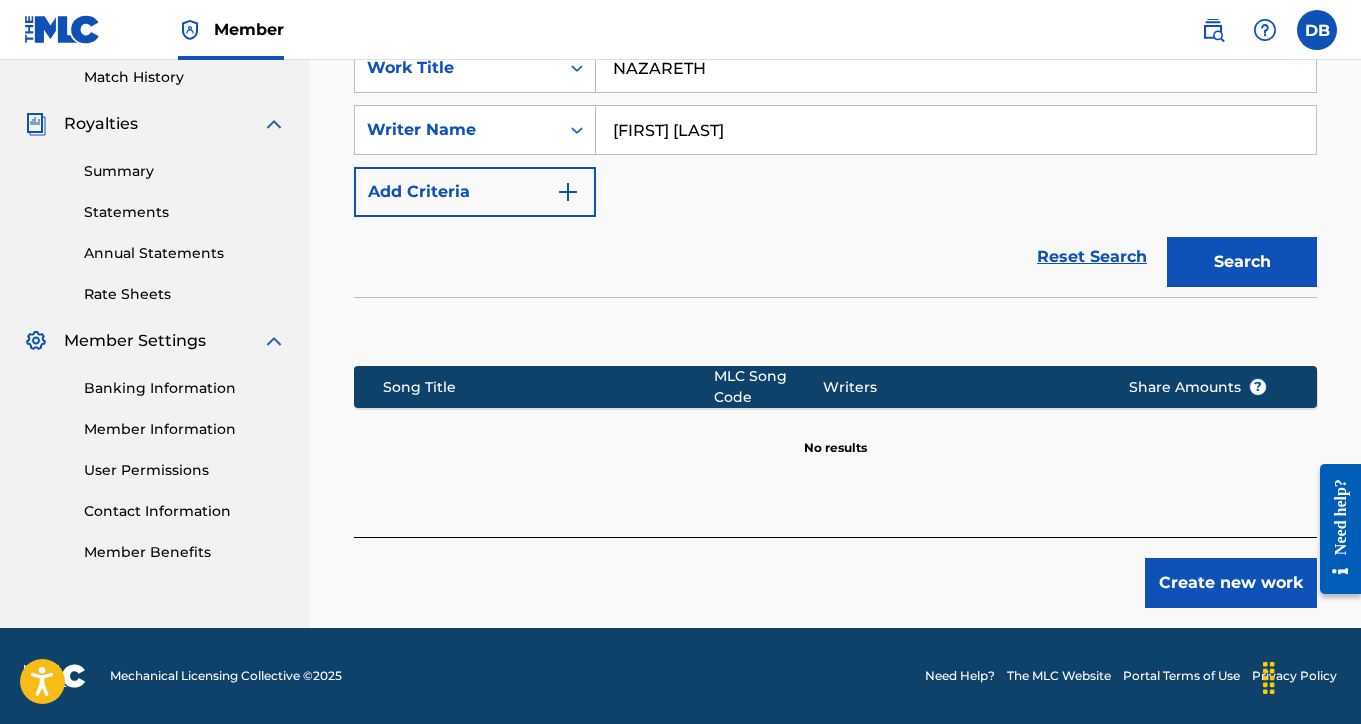 scroll, scrollTop: 557, scrollLeft: 0, axis: vertical 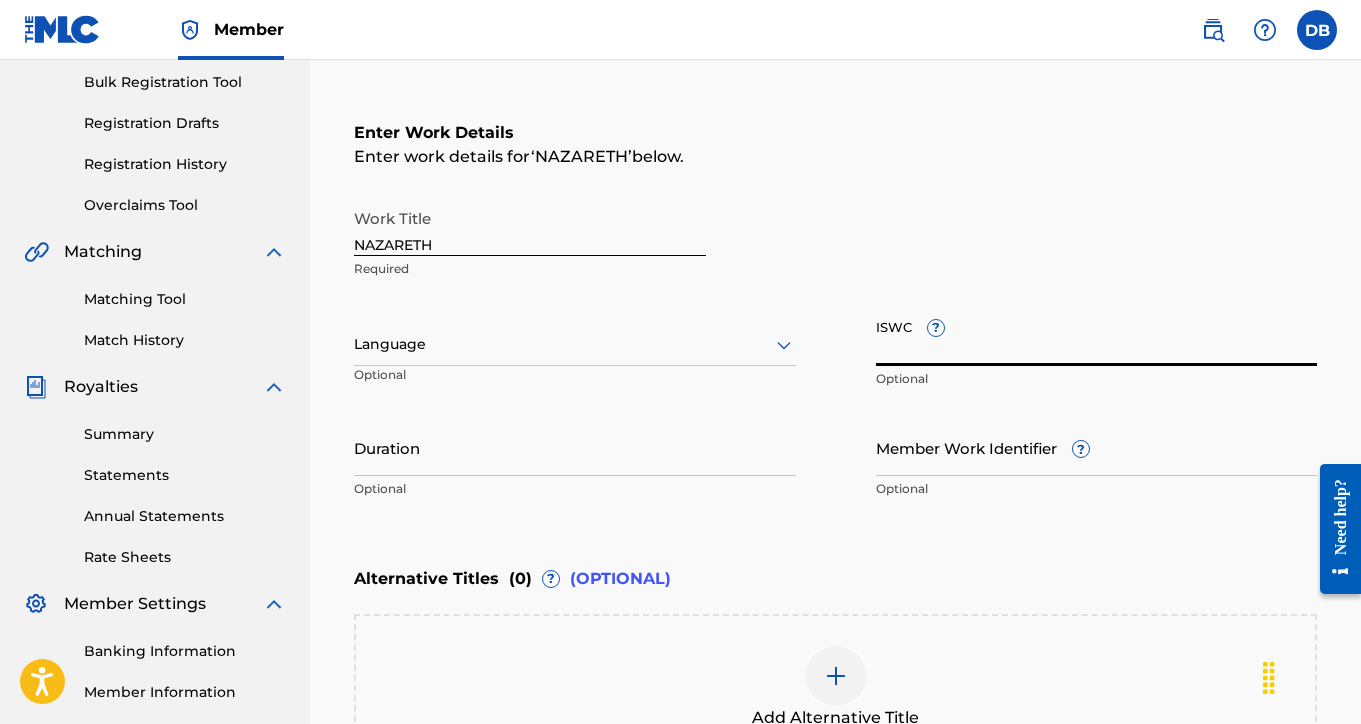 click on "ISWC   ?" at bounding box center (1097, 337) 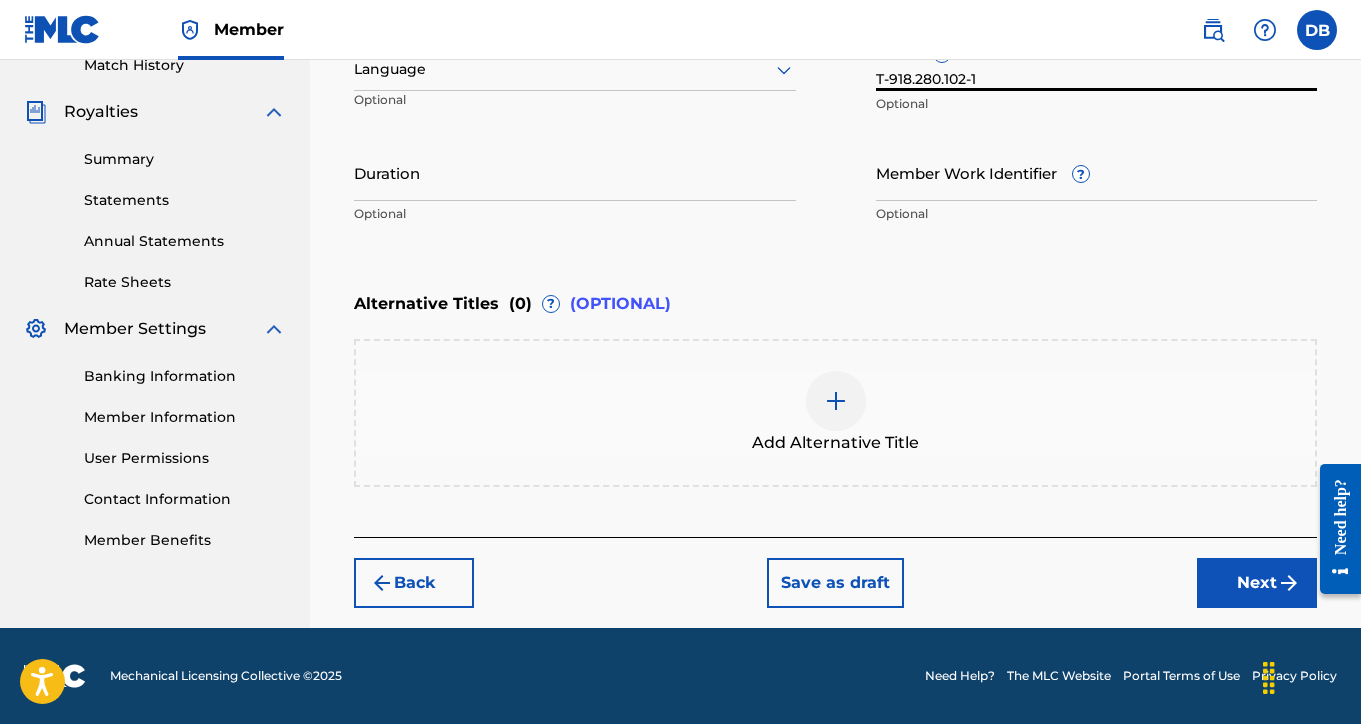 scroll, scrollTop: 569, scrollLeft: 0, axis: vertical 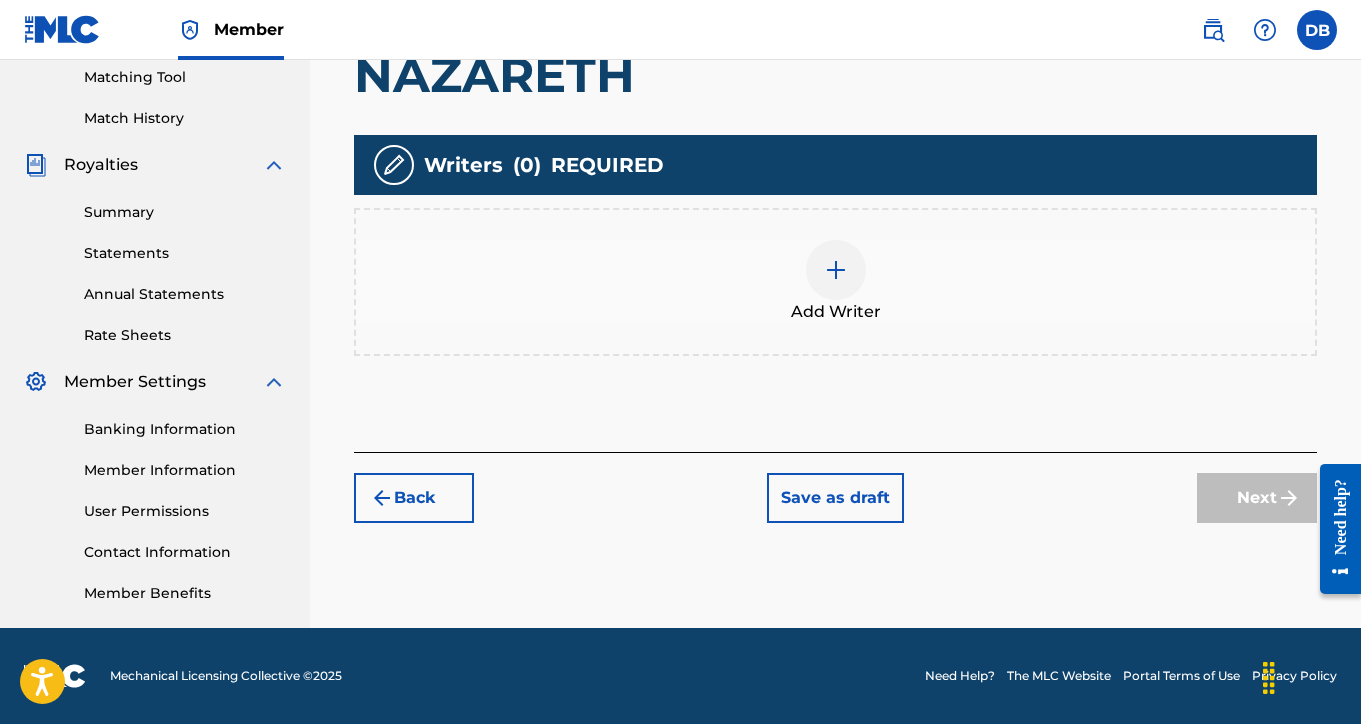 click at bounding box center [836, 270] 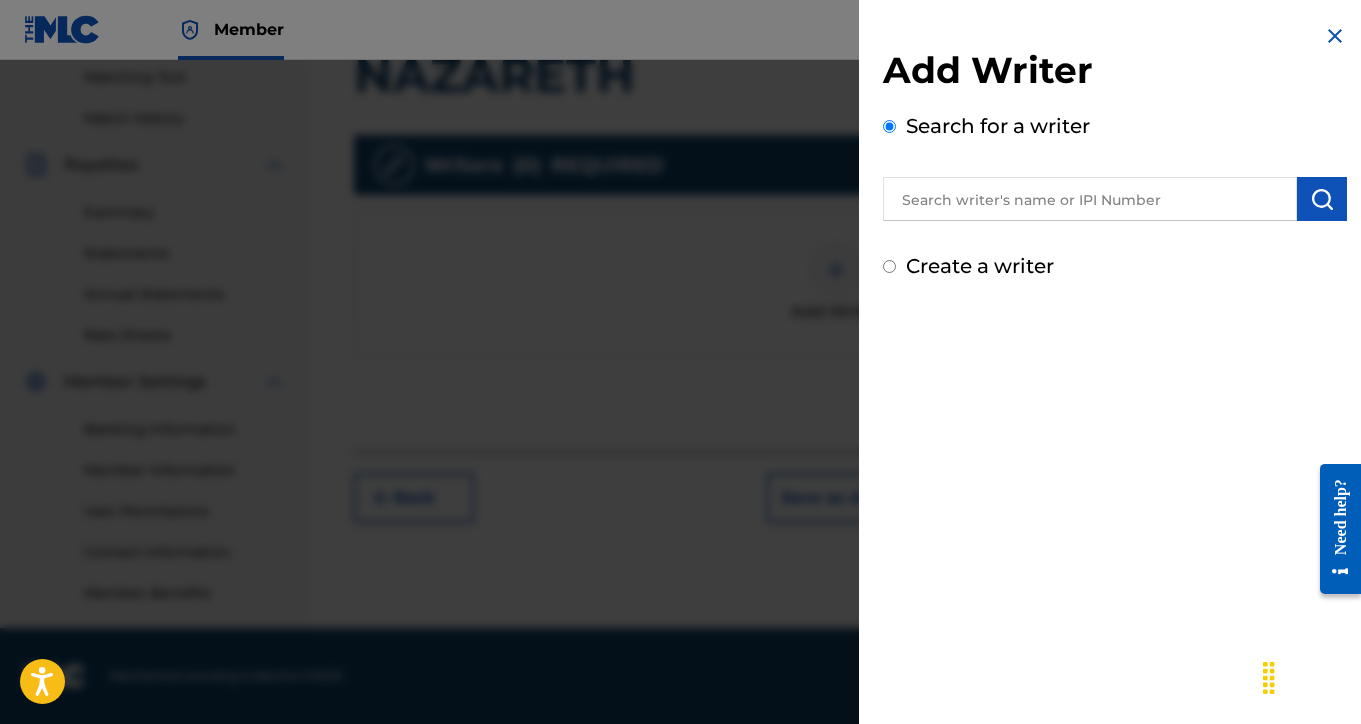 click at bounding box center (1090, 199) 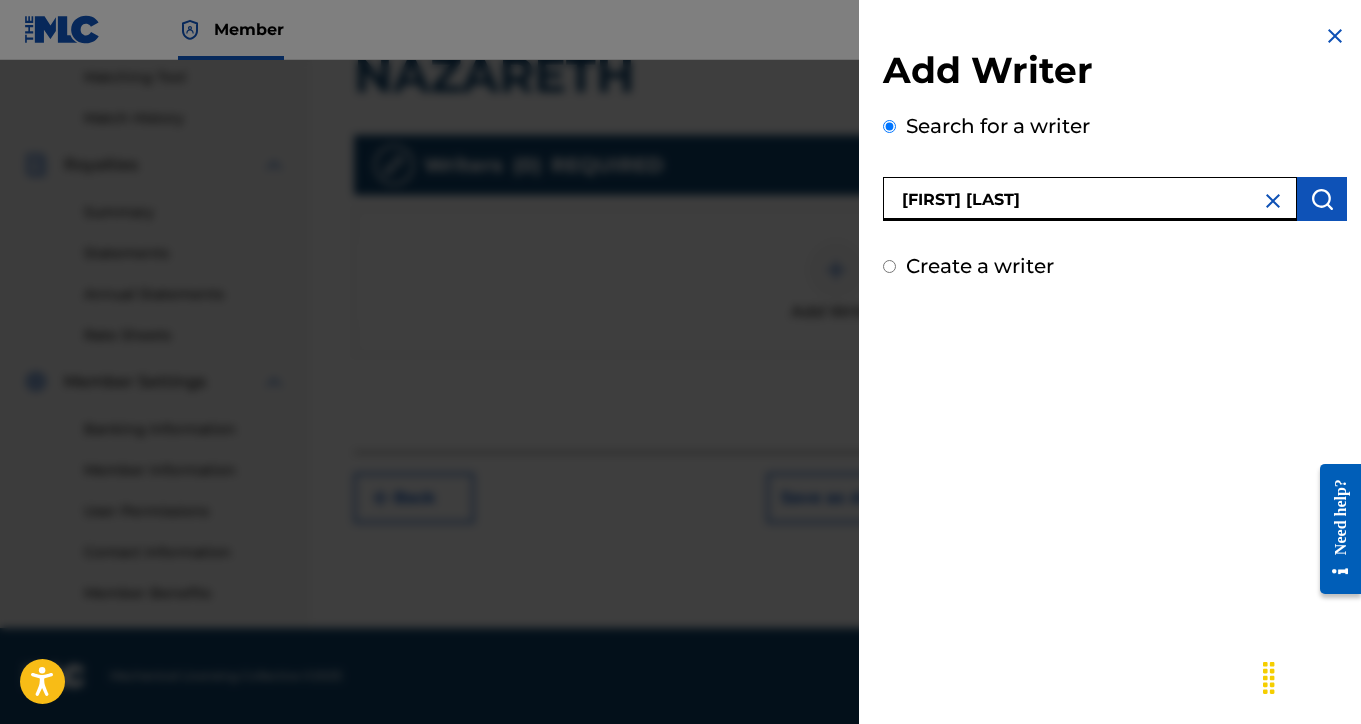 type on "[FIRST] [LAST]" 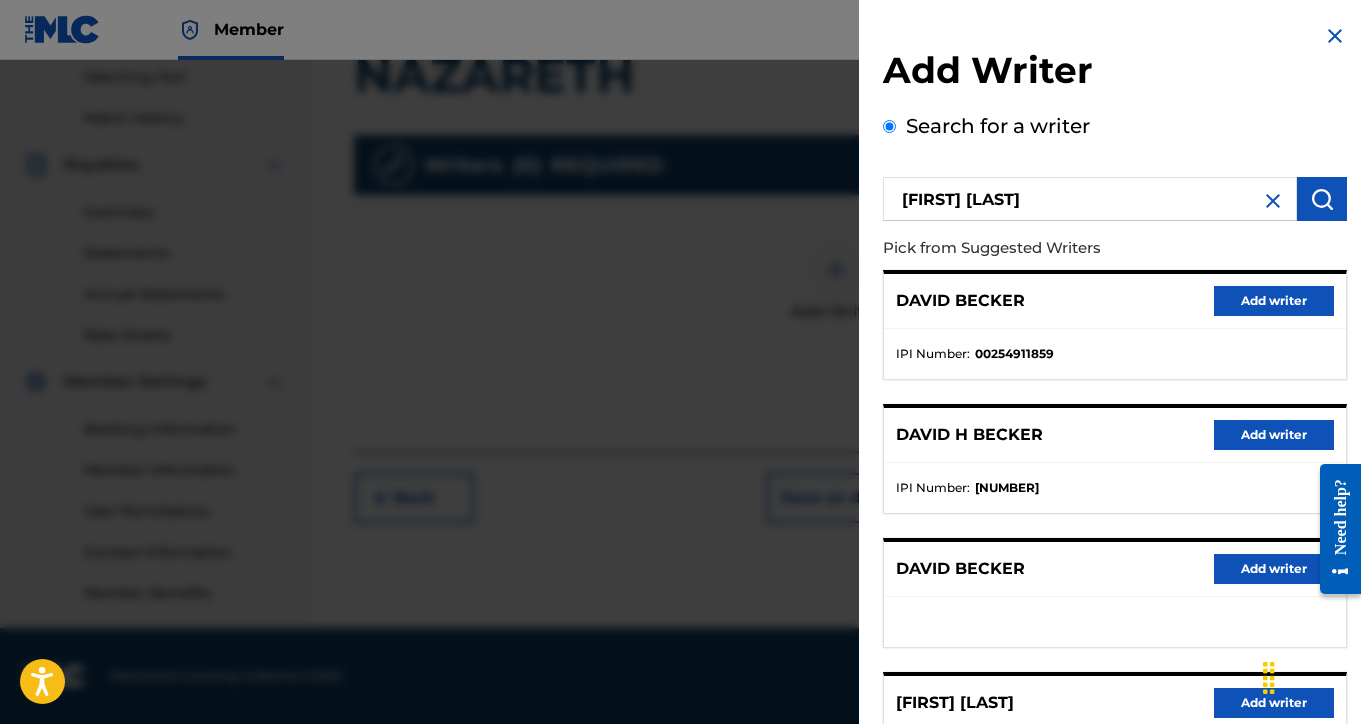 click on "Add writer" at bounding box center (1274, 435) 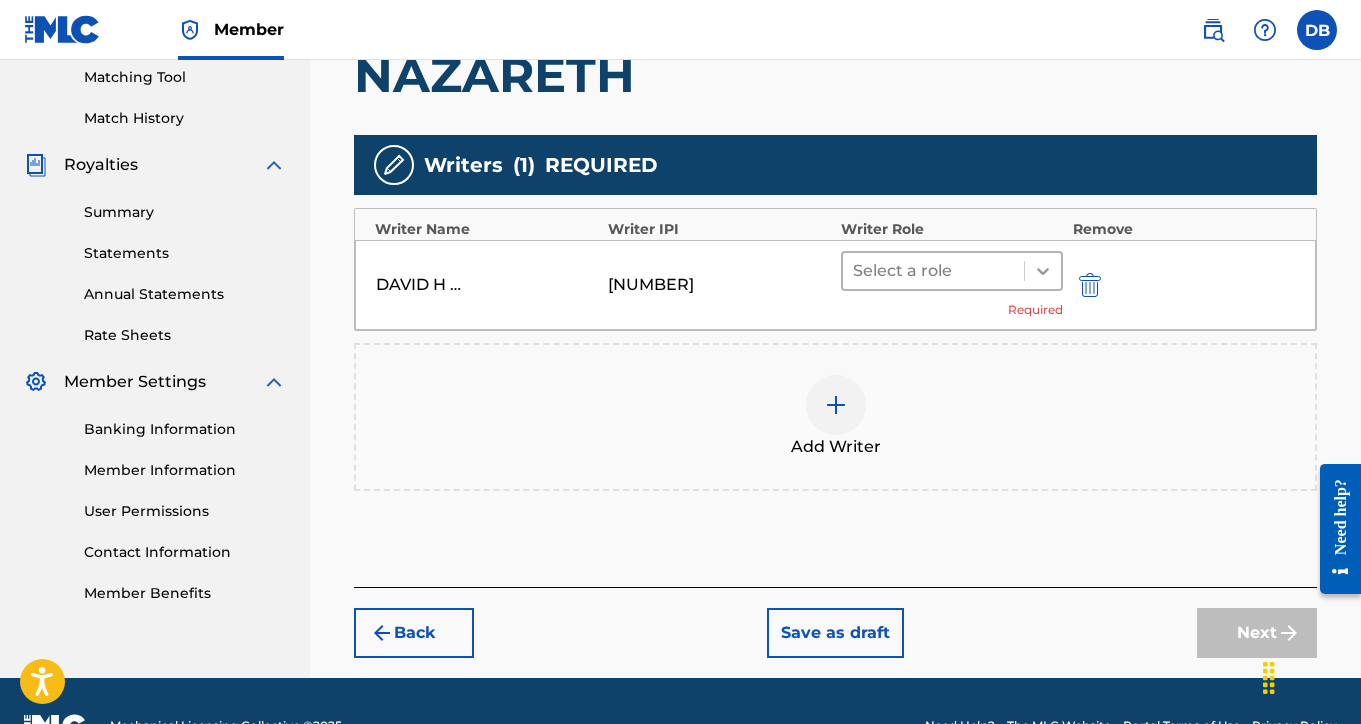 click 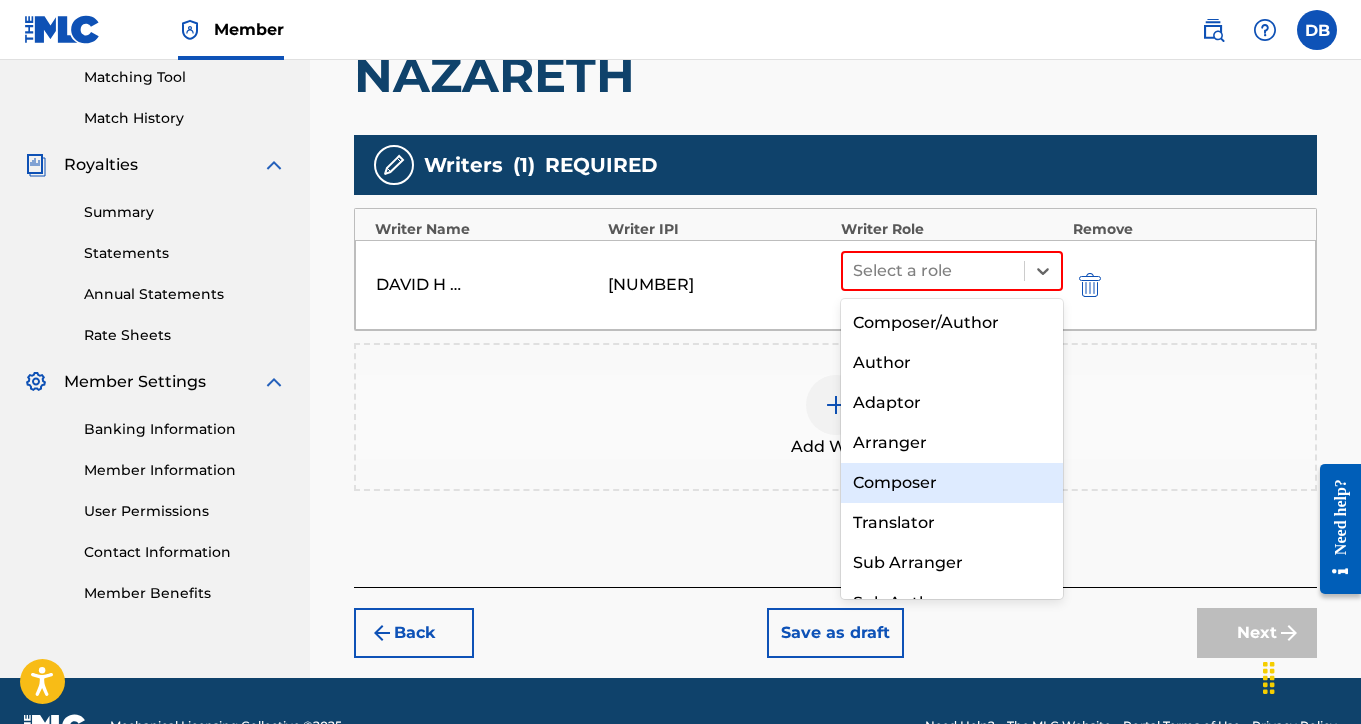 click on "Composer" at bounding box center [952, 483] 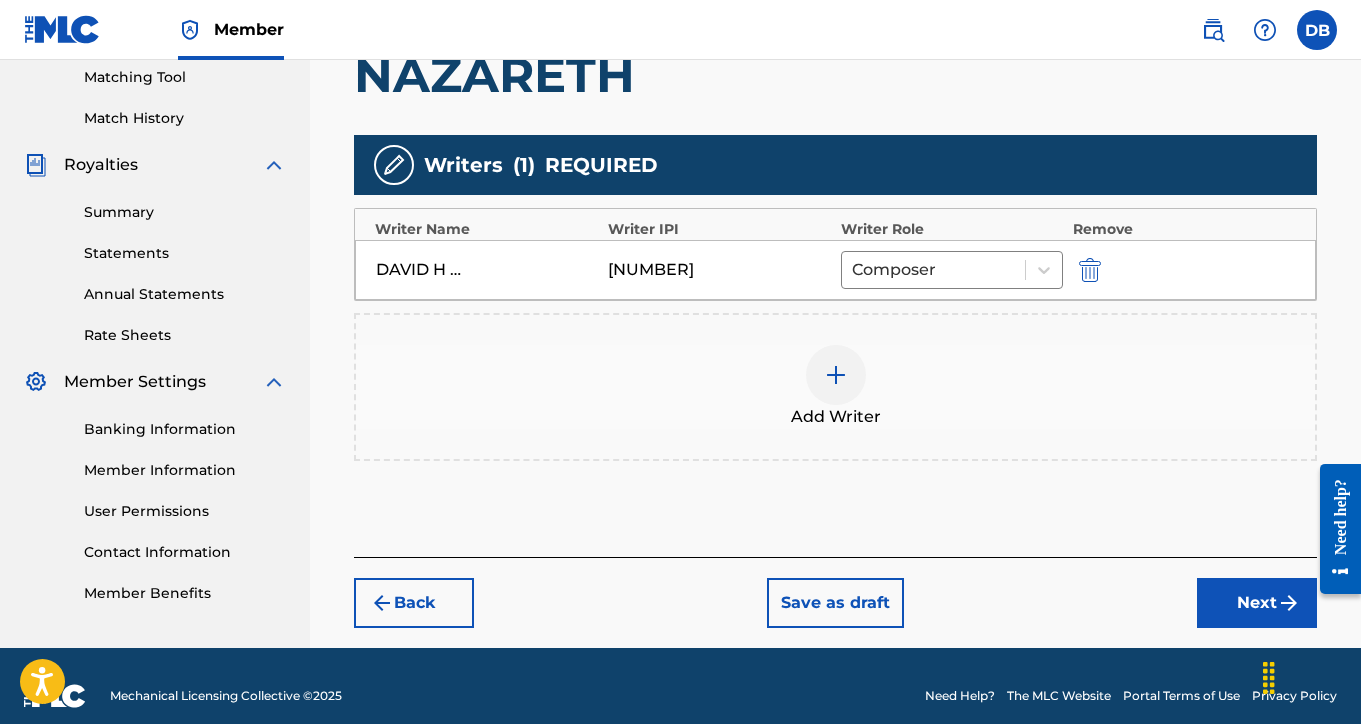 click on "Next" at bounding box center [1257, 603] 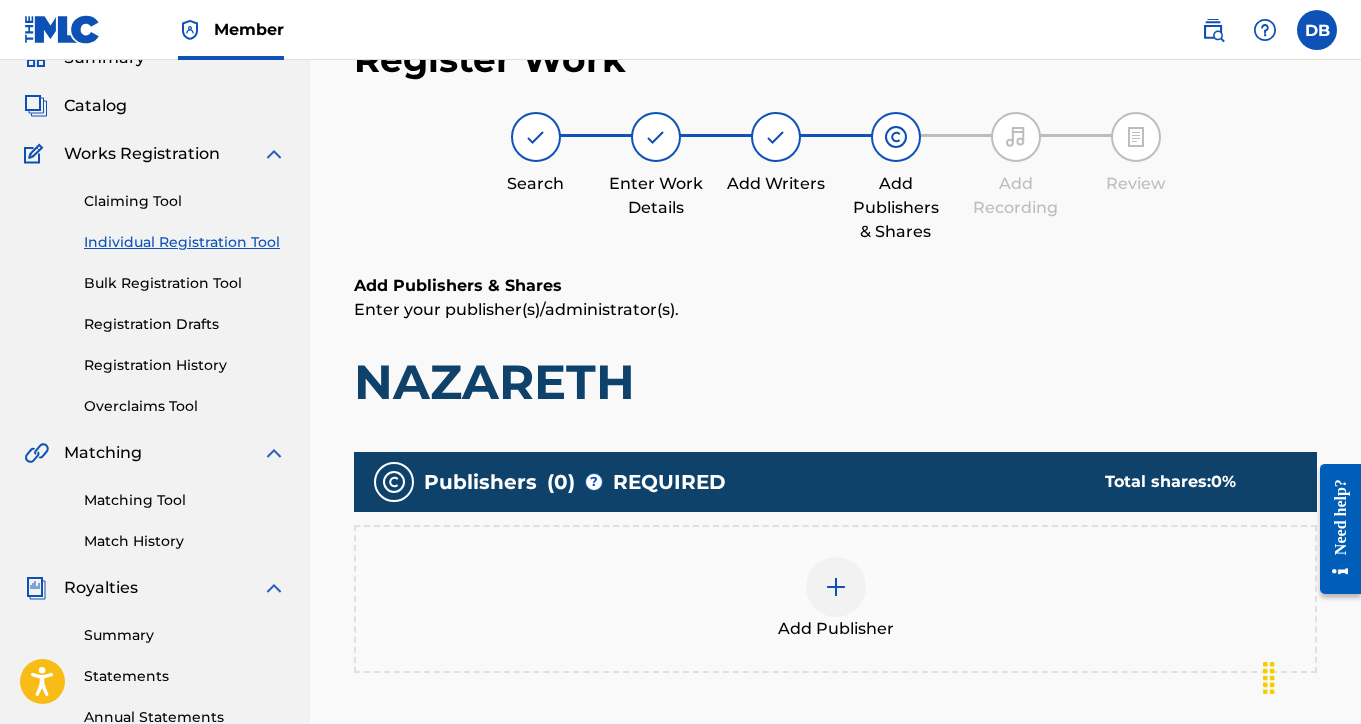 scroll, scrollTop: 97, scrollLeft: 0, axis: vertical 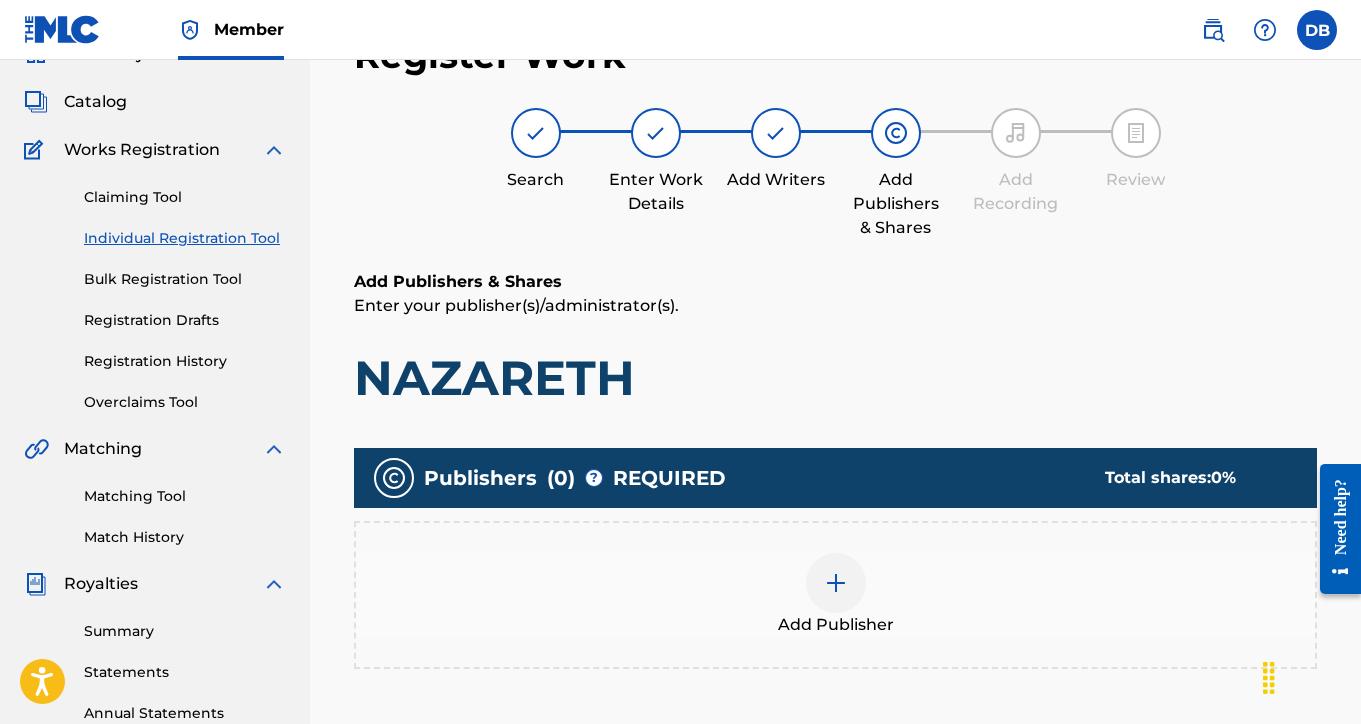 click at bounding box center (836, 583) 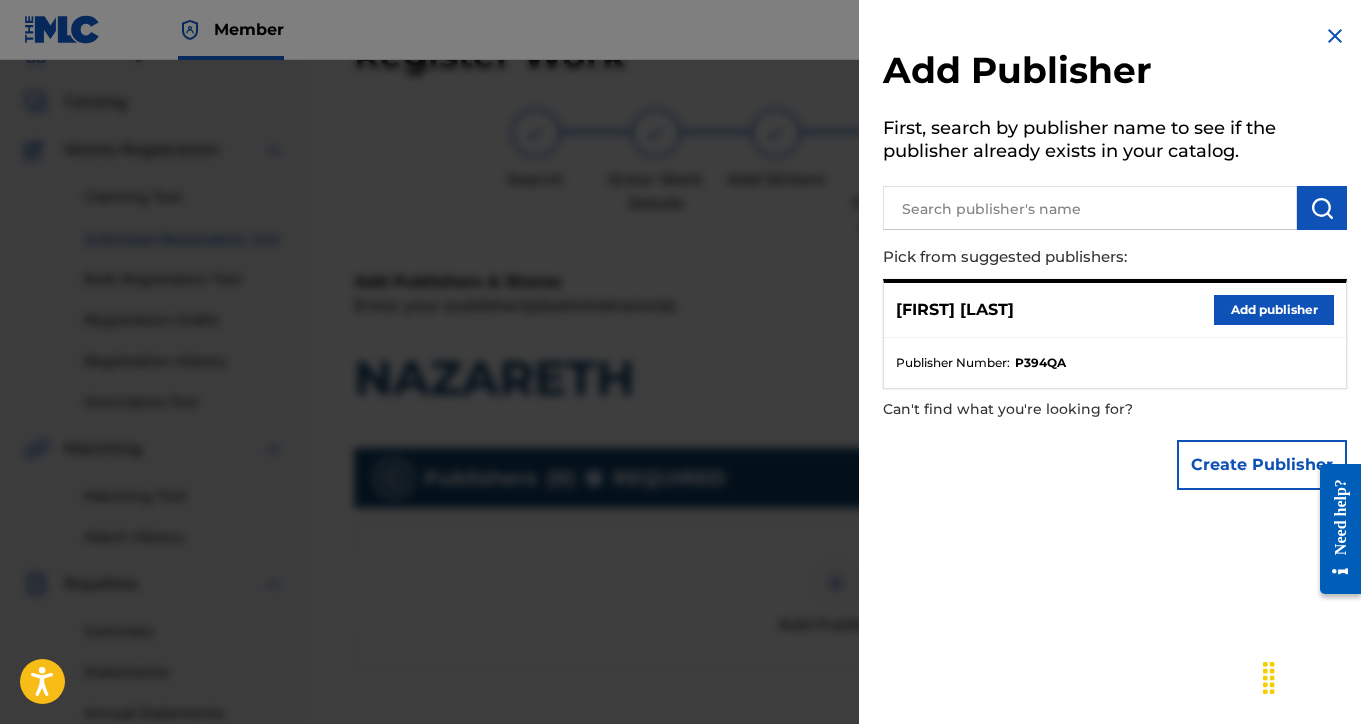 click on "Add publisher" at bounding box center [1274, 310] 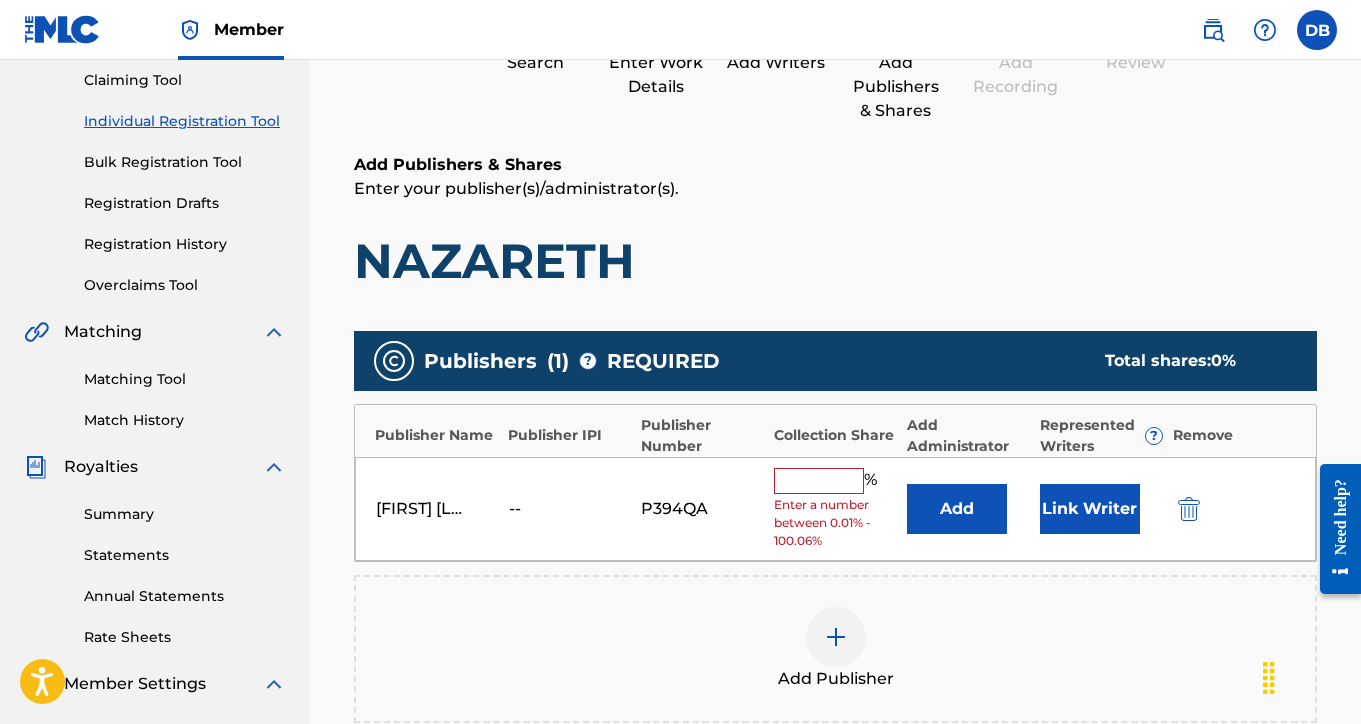 scroll, scrollTop: 228, scrollLeft: 0, axis: vertical 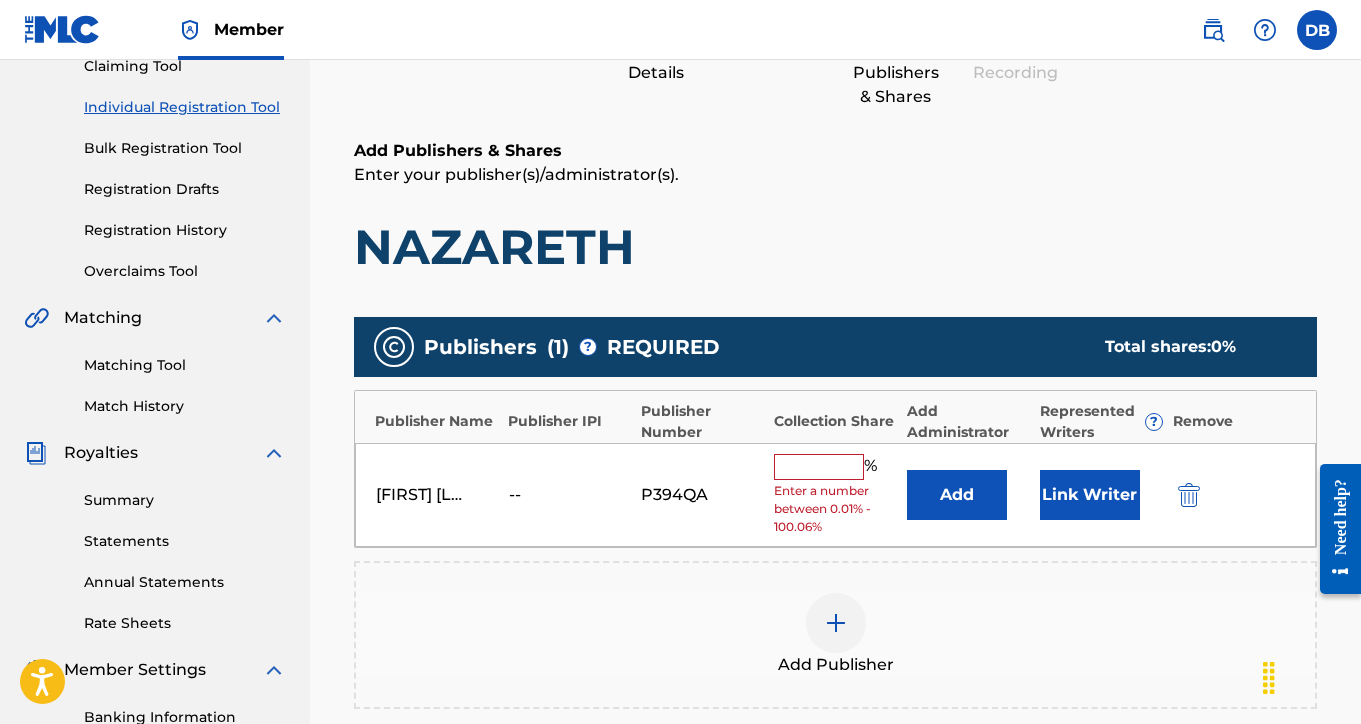 click at bounding box center [819, 467] 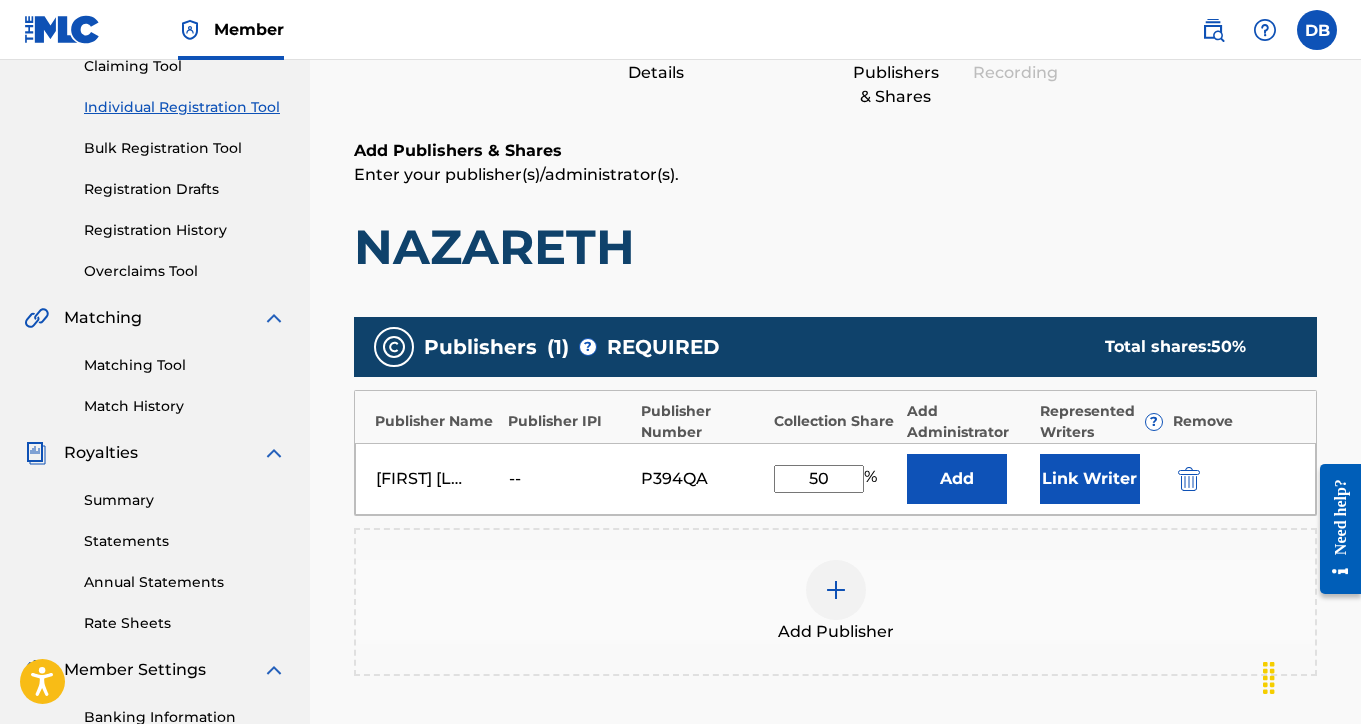 type on "50" 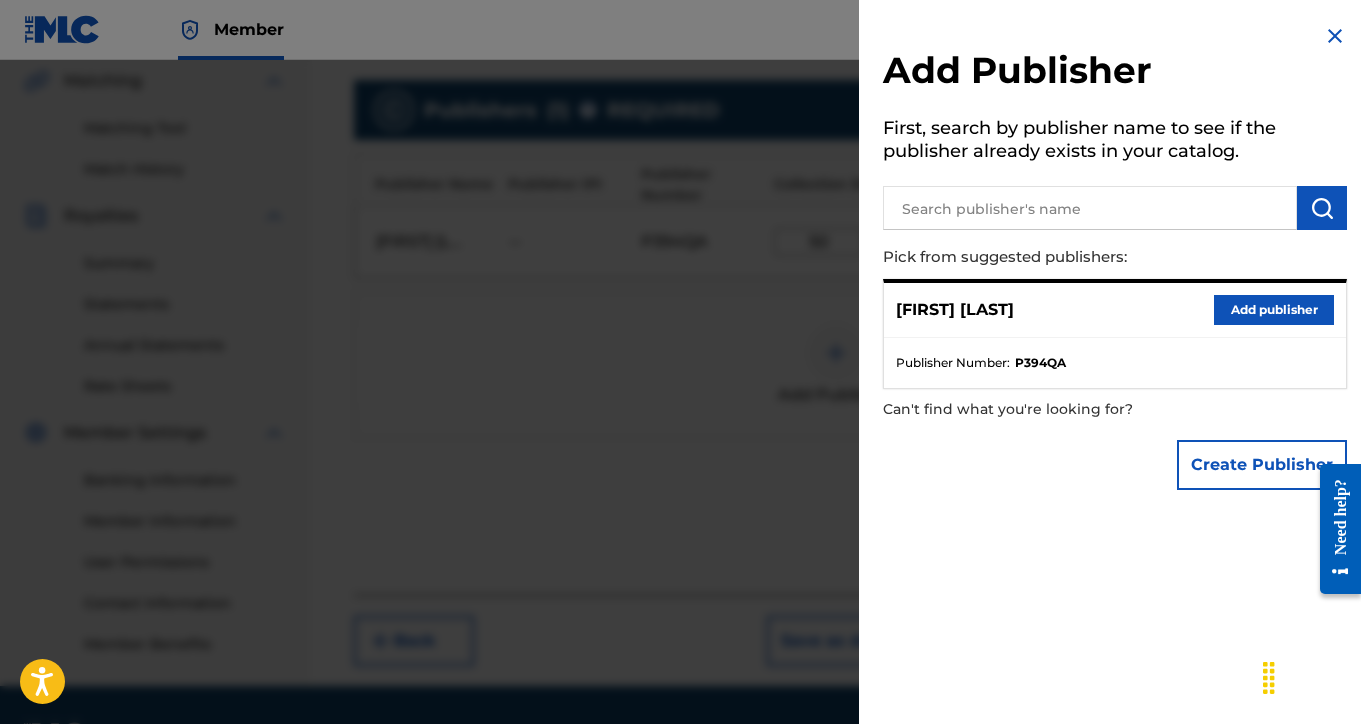 scroll, scrollTop: 486, scrollLeft: 0, axis: vertical 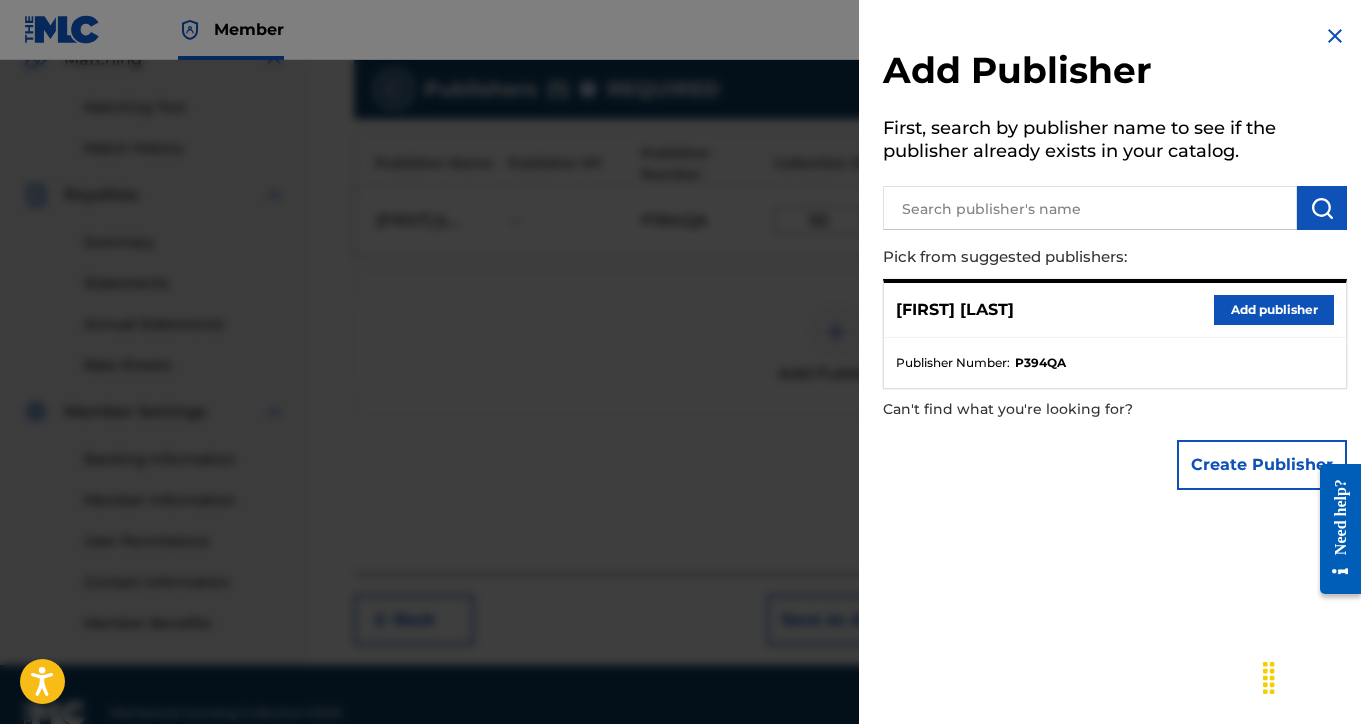 click at bounding box center [680, 422] 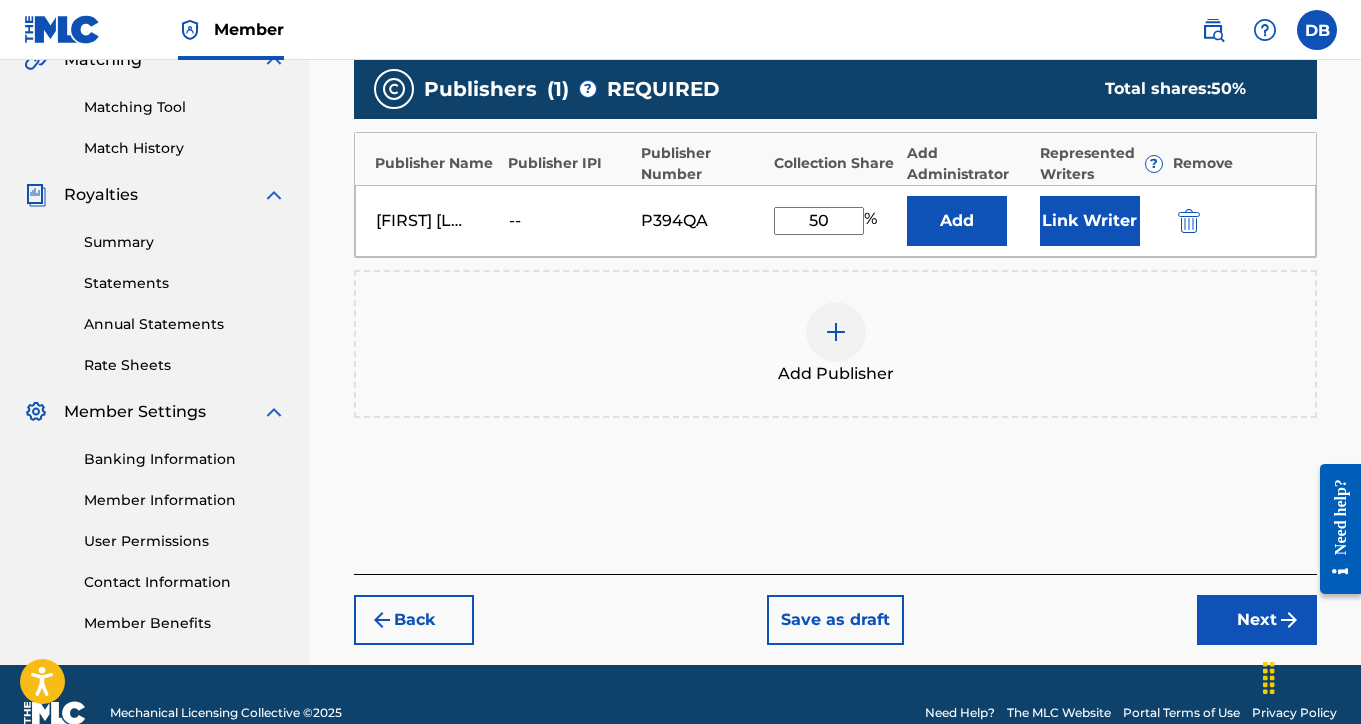 click on "Next" at bounding box center (1257, 620) 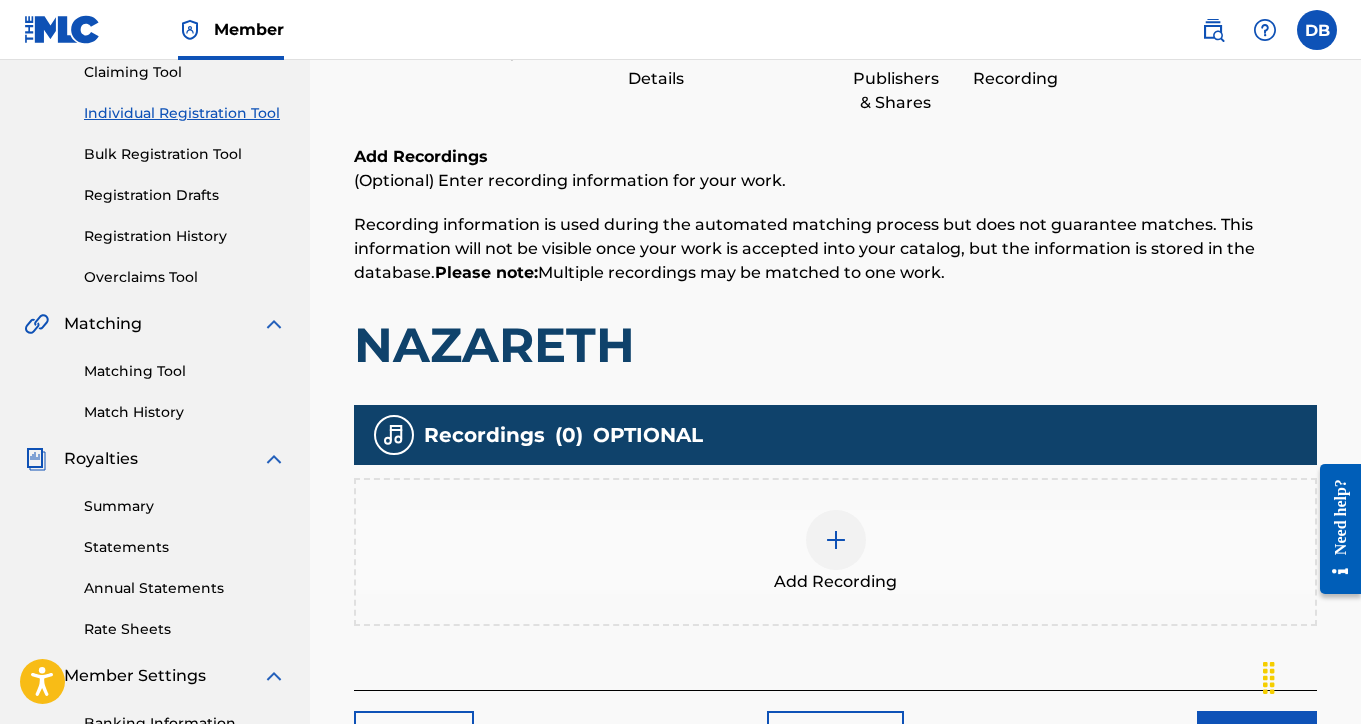 scroll, scrollTop: 225, scrollLeft: 1, axis: both 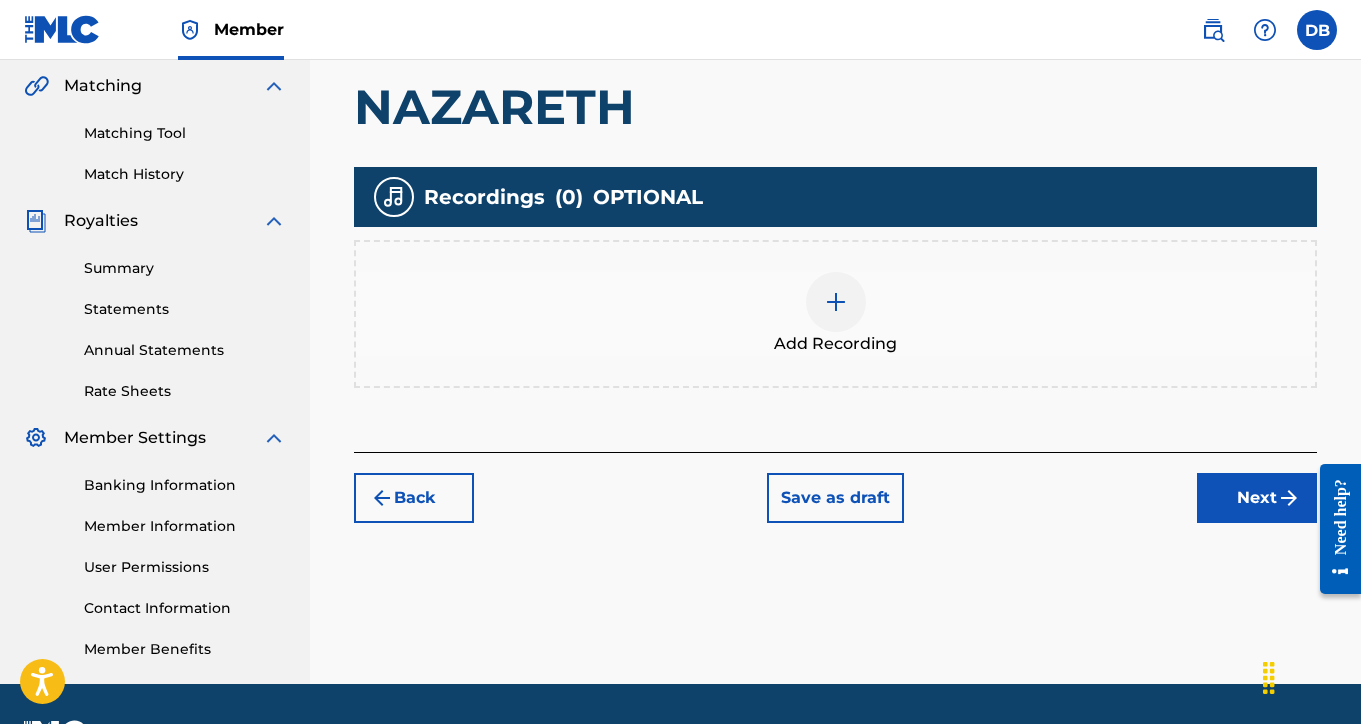 click on "Next" at bounding box center (1257, 498) 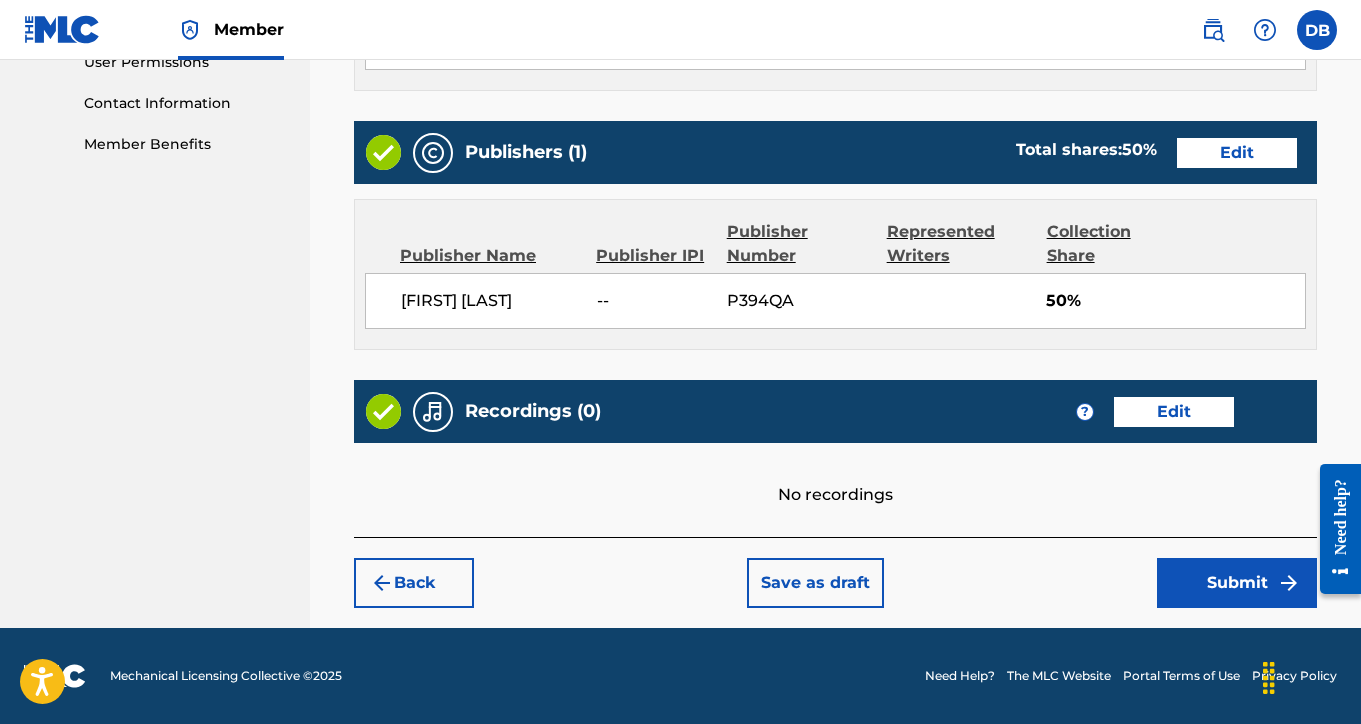scroll, scrollTop: 964, scrollLeft: 0, axis: vertical 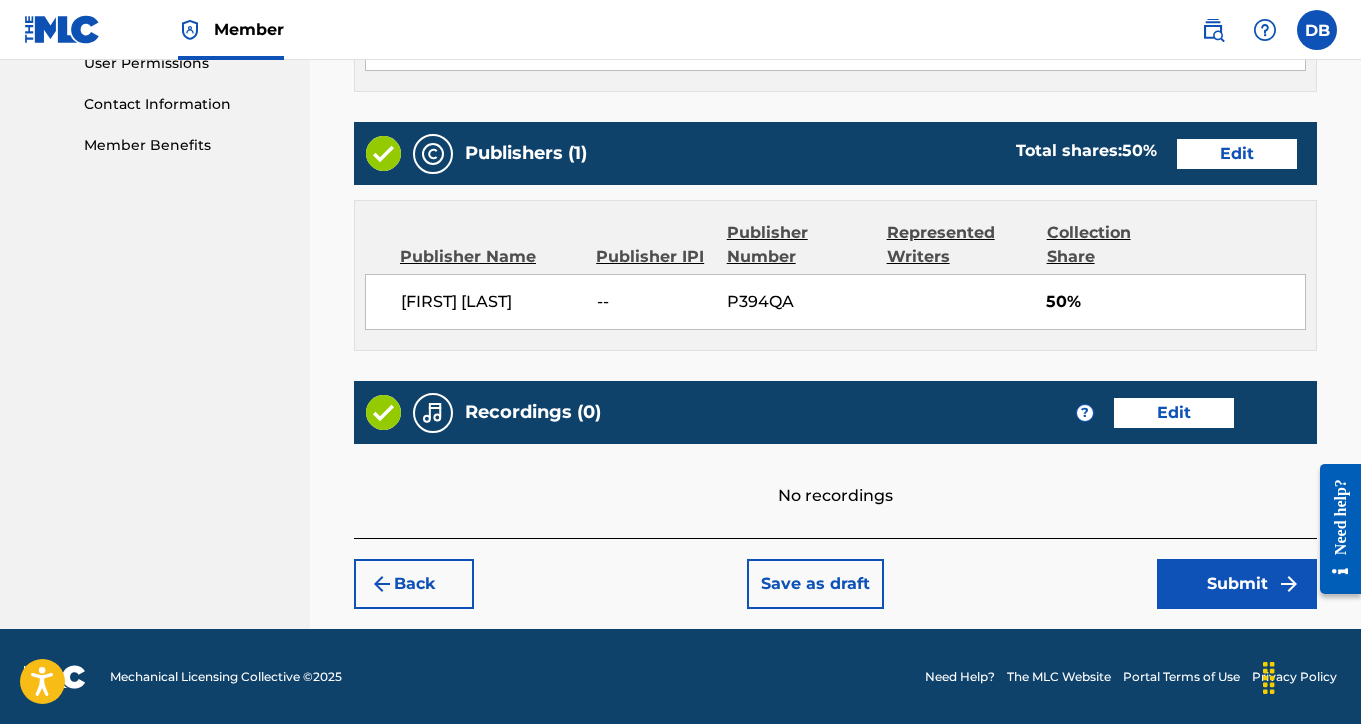 click on "Edit" at bounding box center (1174, 413) 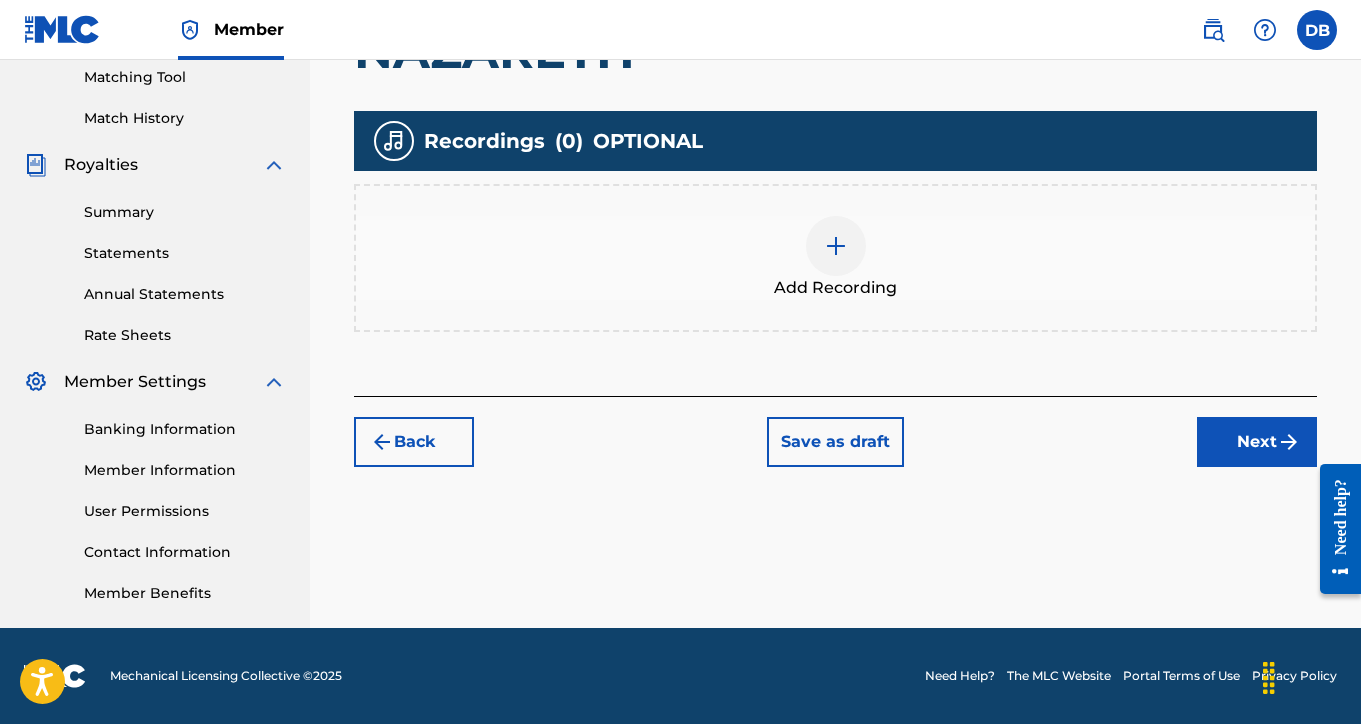 scroll, scrollTop: 516, scrollLeft: 0, axis: vertical 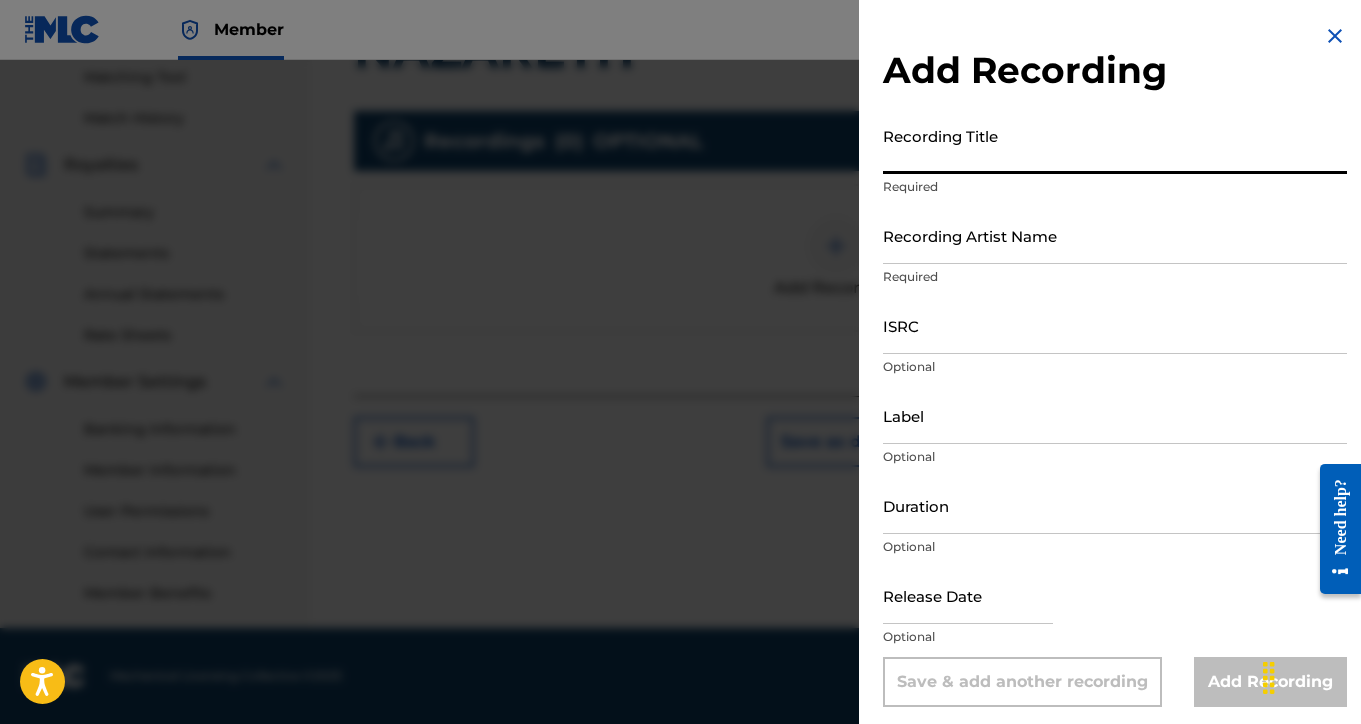 click on "Recording Title" at bounding box center [1115, 145] 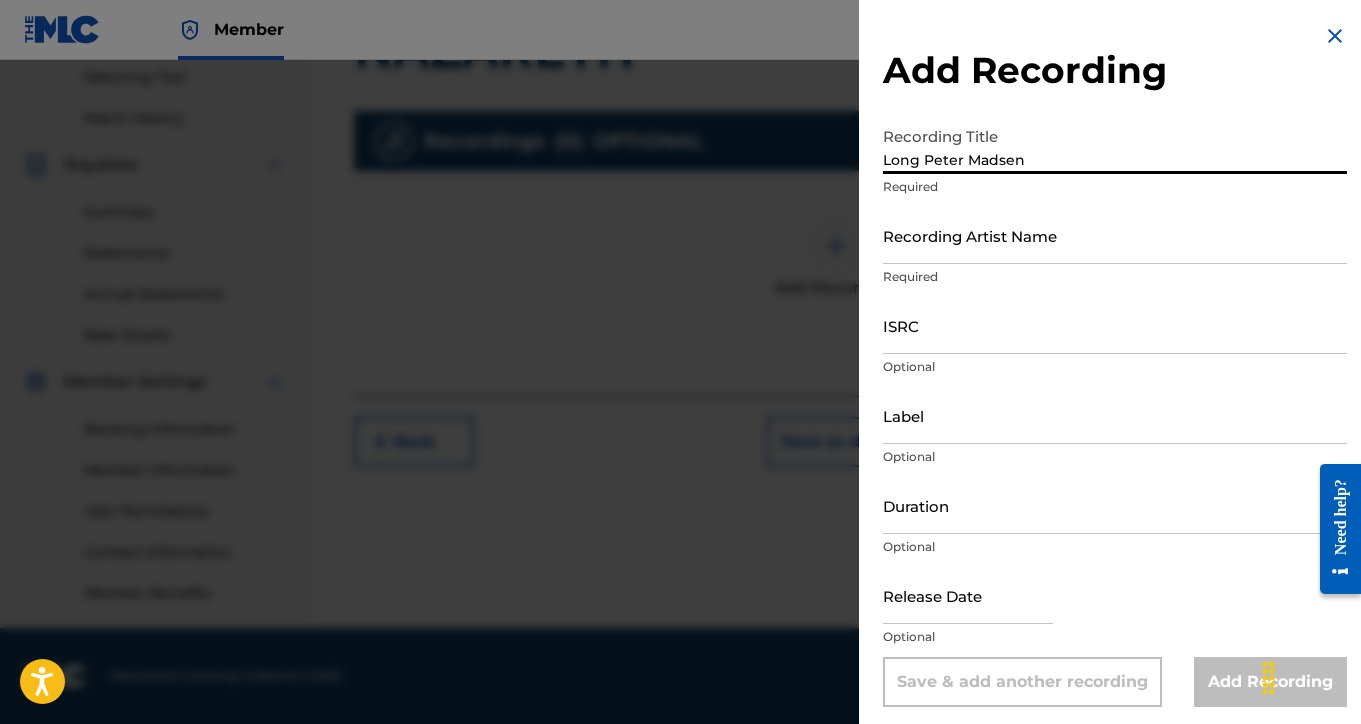 type on "Long Peter Madsen" 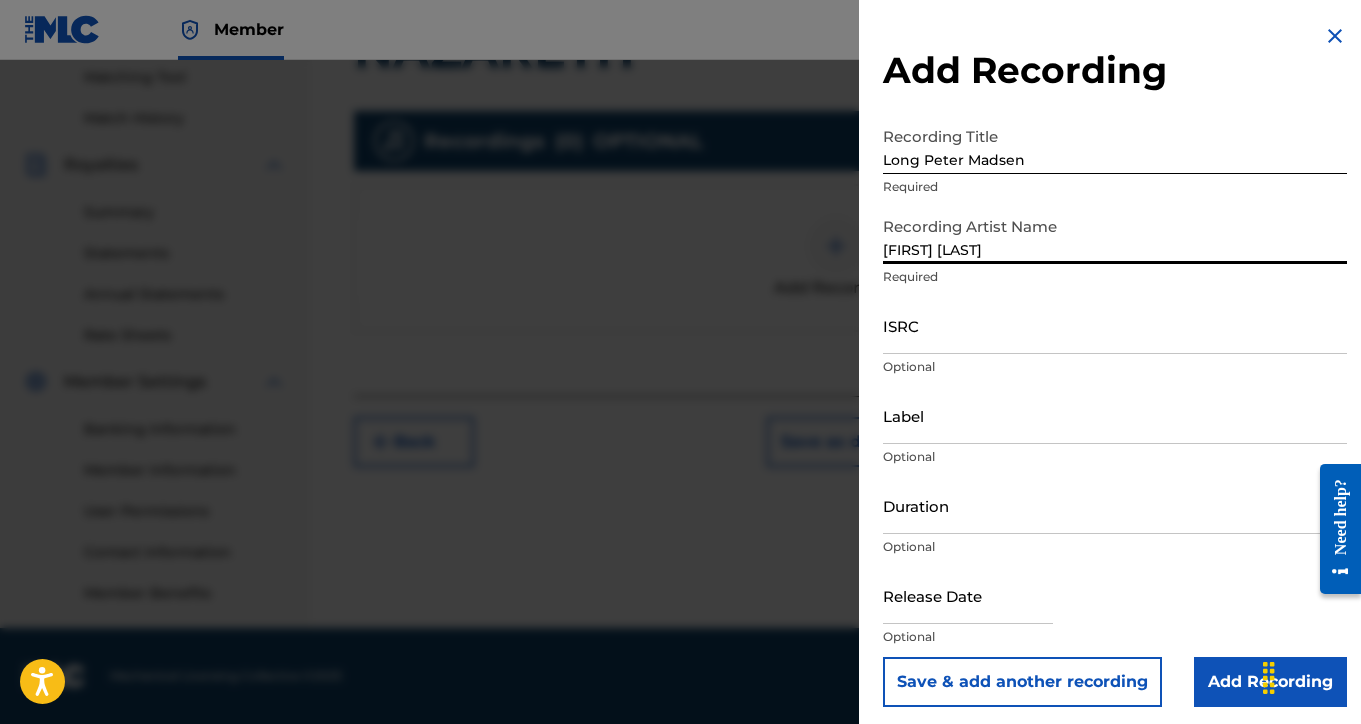 type on "[FIRST] [LAST]" 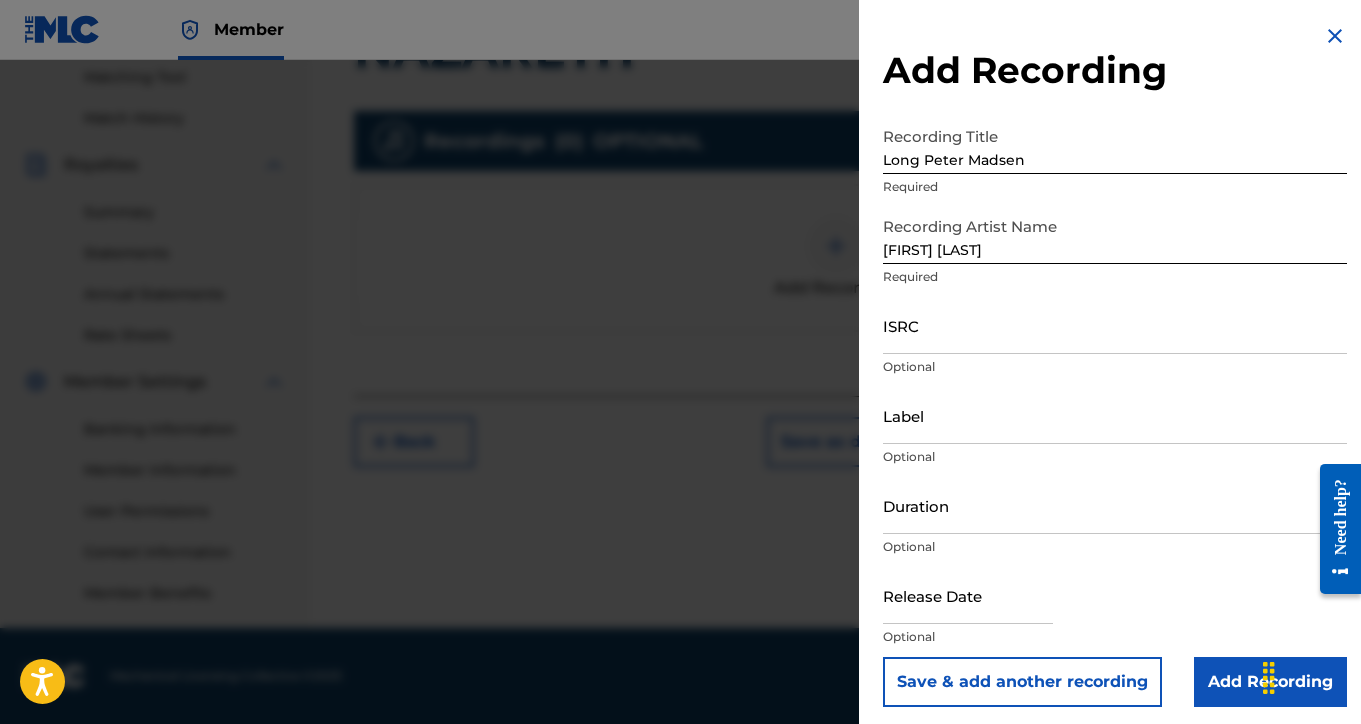 click on "Add Recording" at bounding box center [1270, 682] 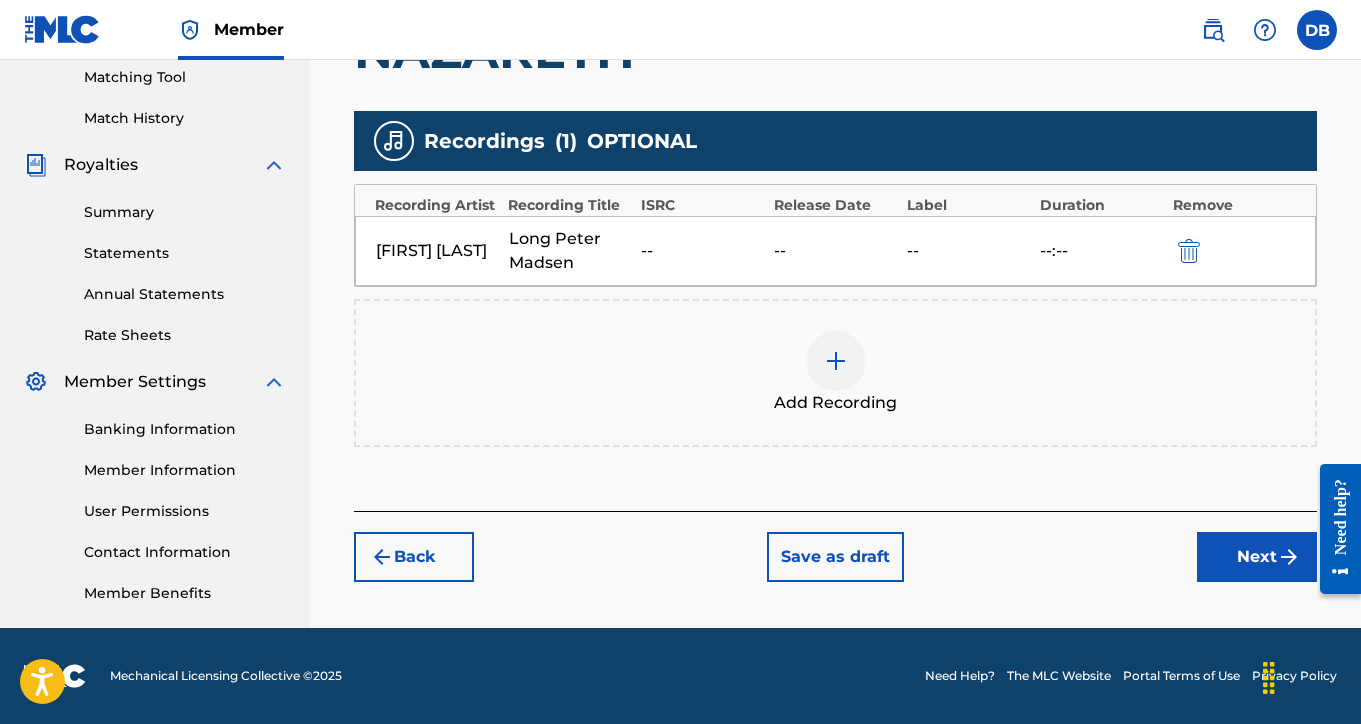 click on "Next" at bounding box center (1257, 557) 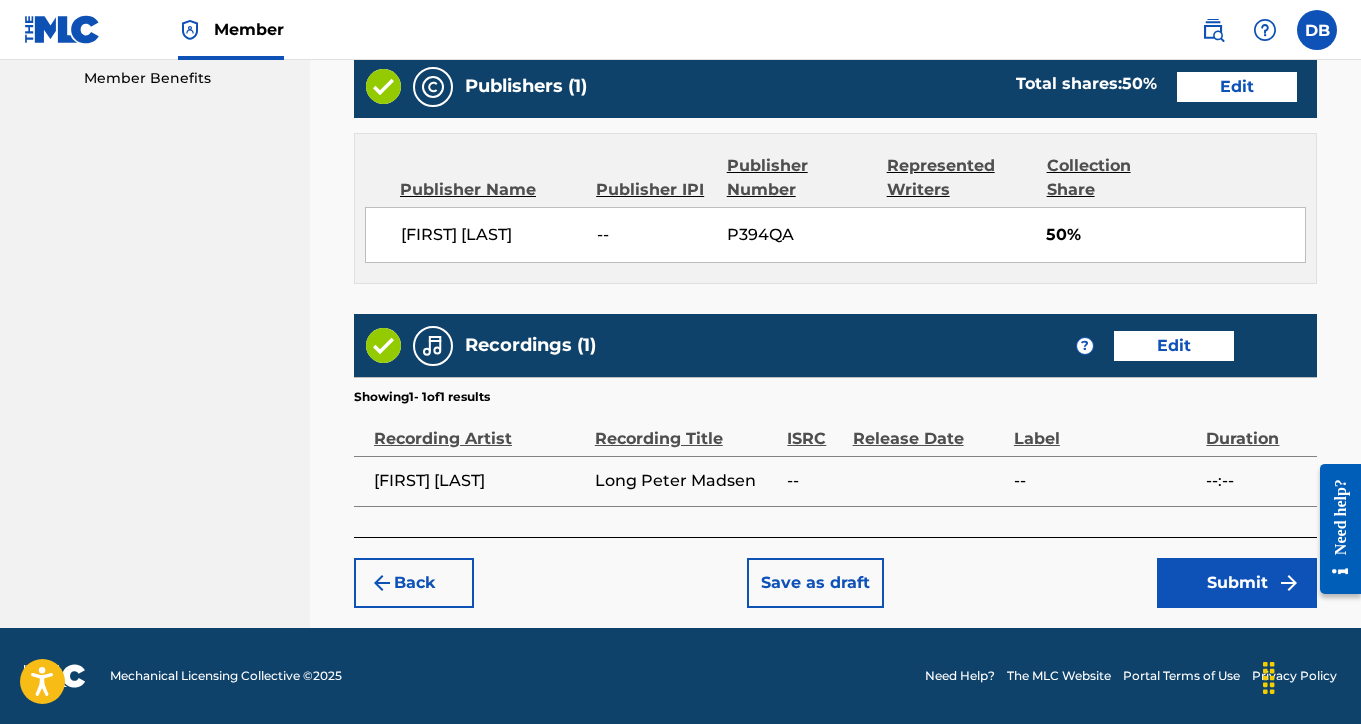 scroll, scrollTop: 1030, scrollLeft: 0, axis: vertical 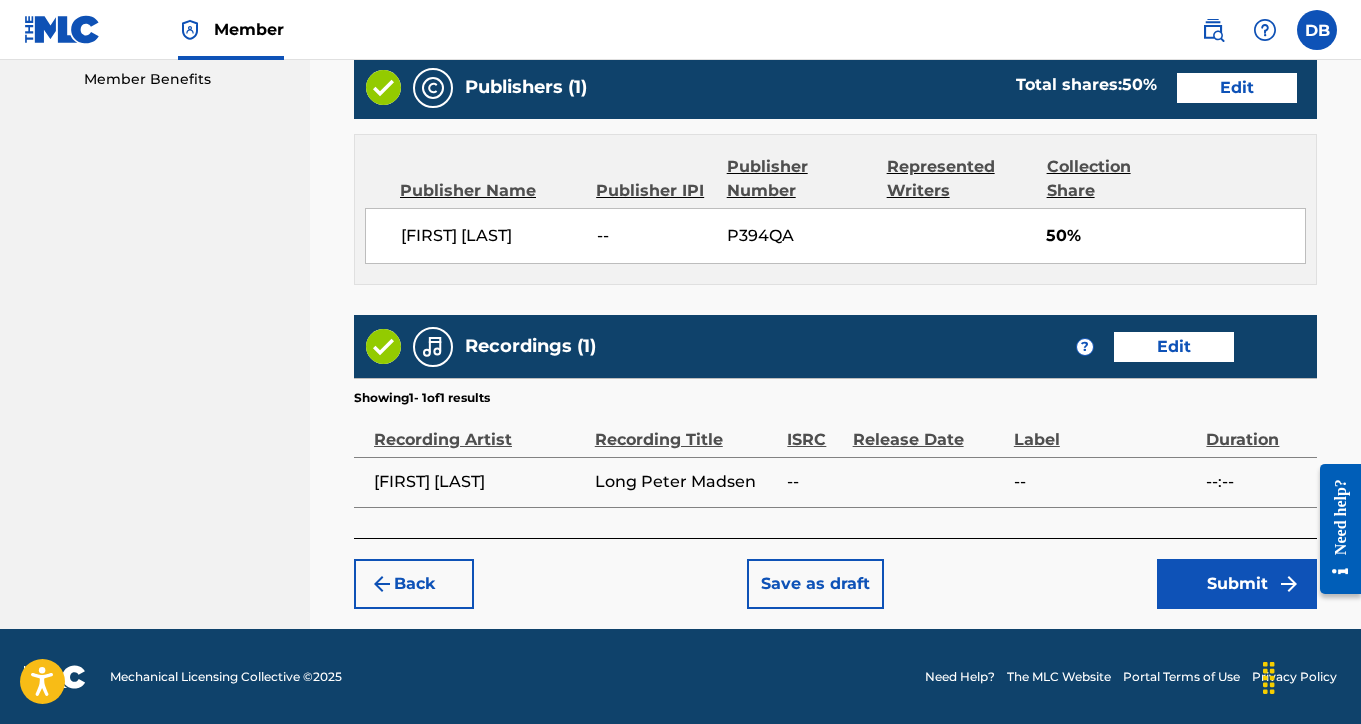 click on "Submit" at bounding box center [1237, 584] 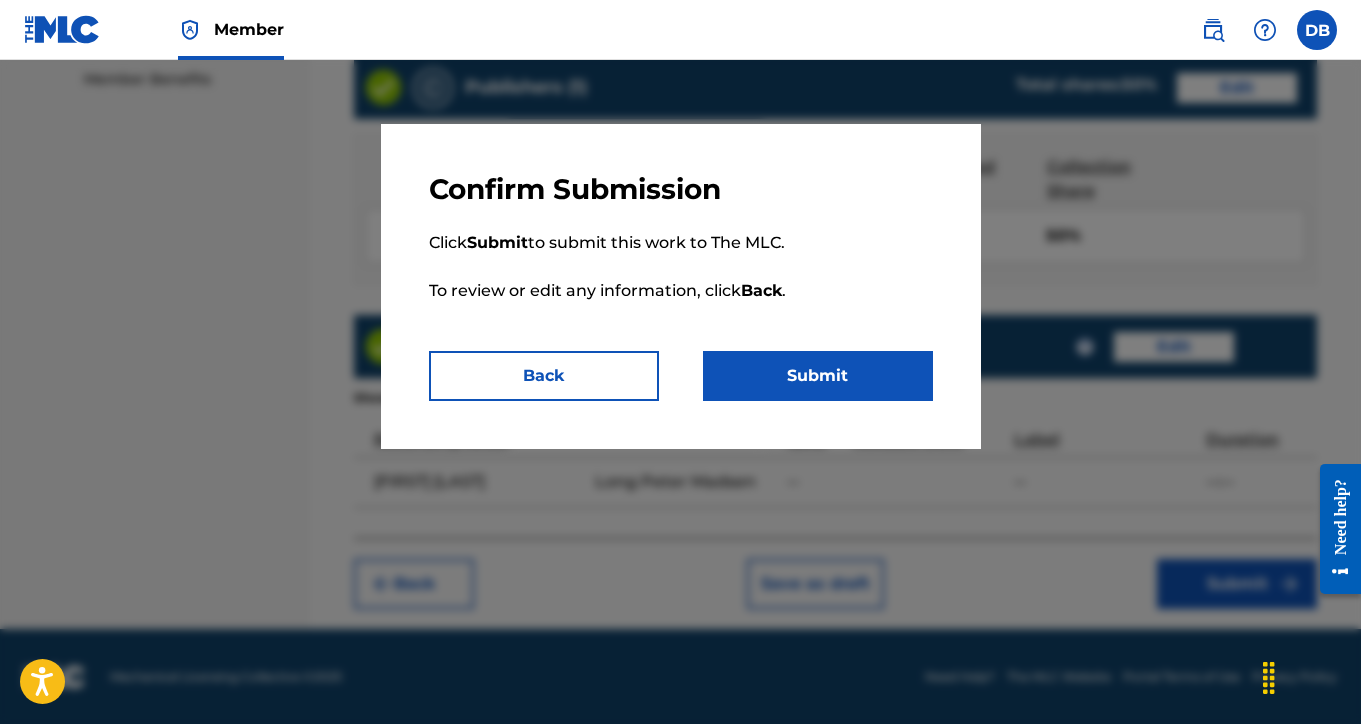 click on "Submit" at bounding box center [818, 376] 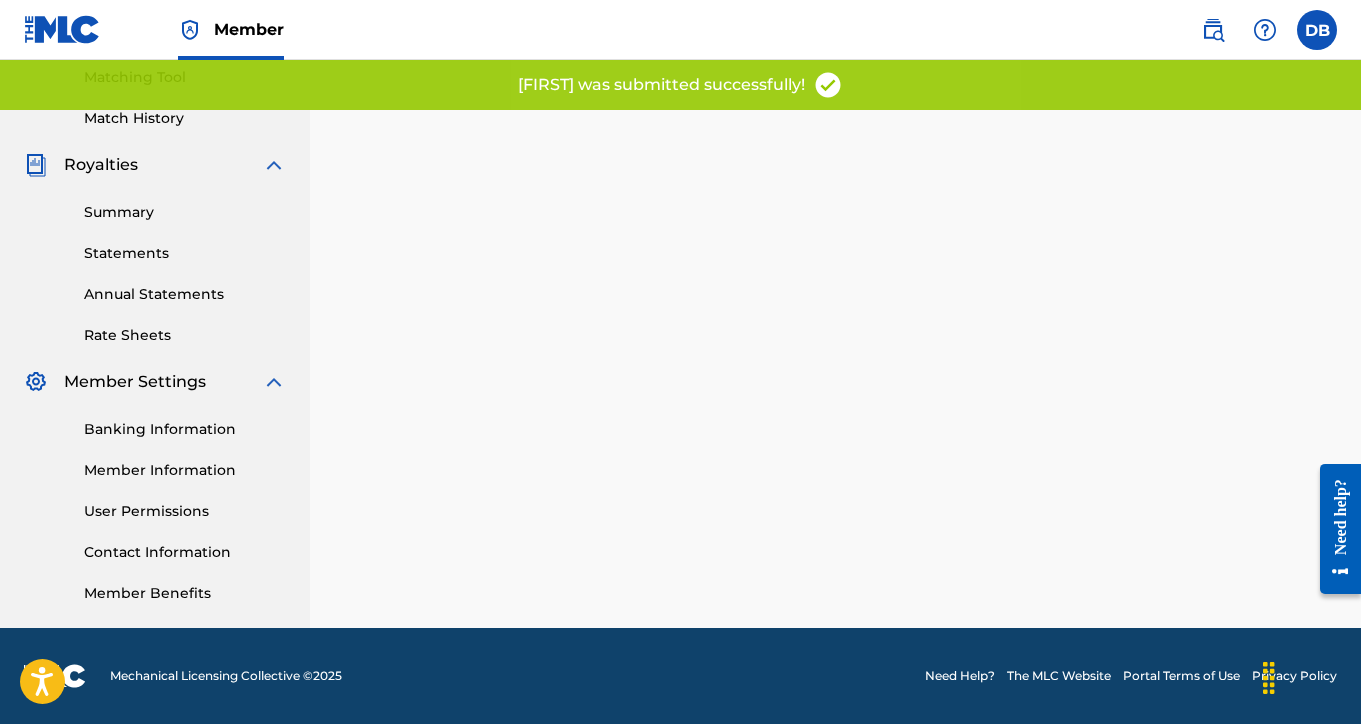 scroll, scrollTop: 0, scrollLeft: 0, axis: both 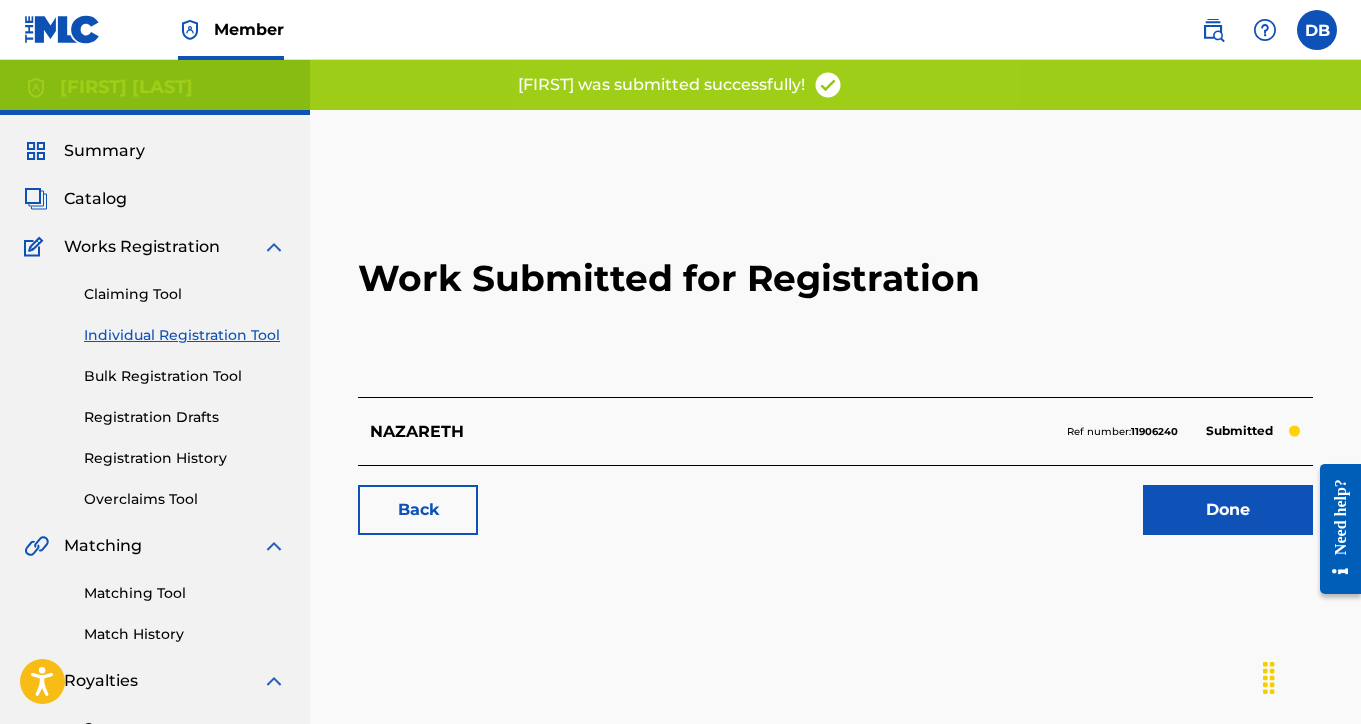 click on "Done" at bounding box center (1228, 510) 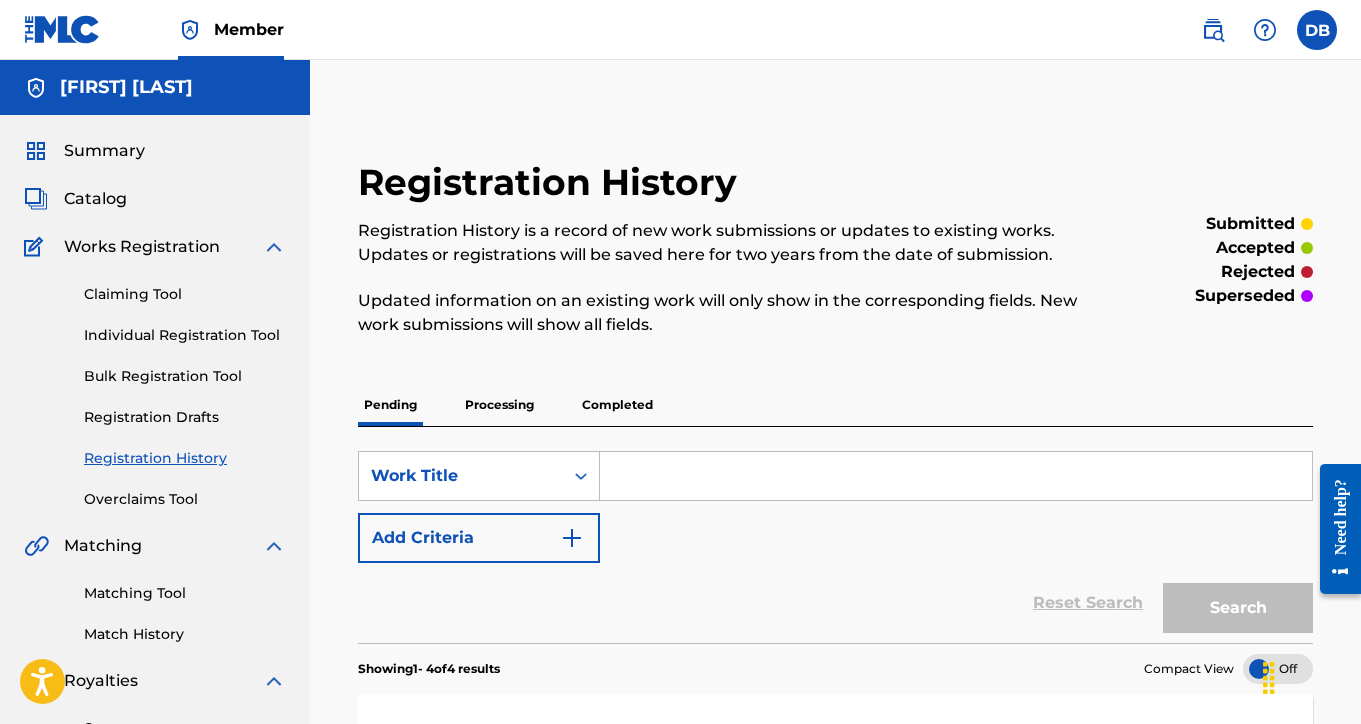 click on "Individual Registration Tool" at bounding box center [185, 335] 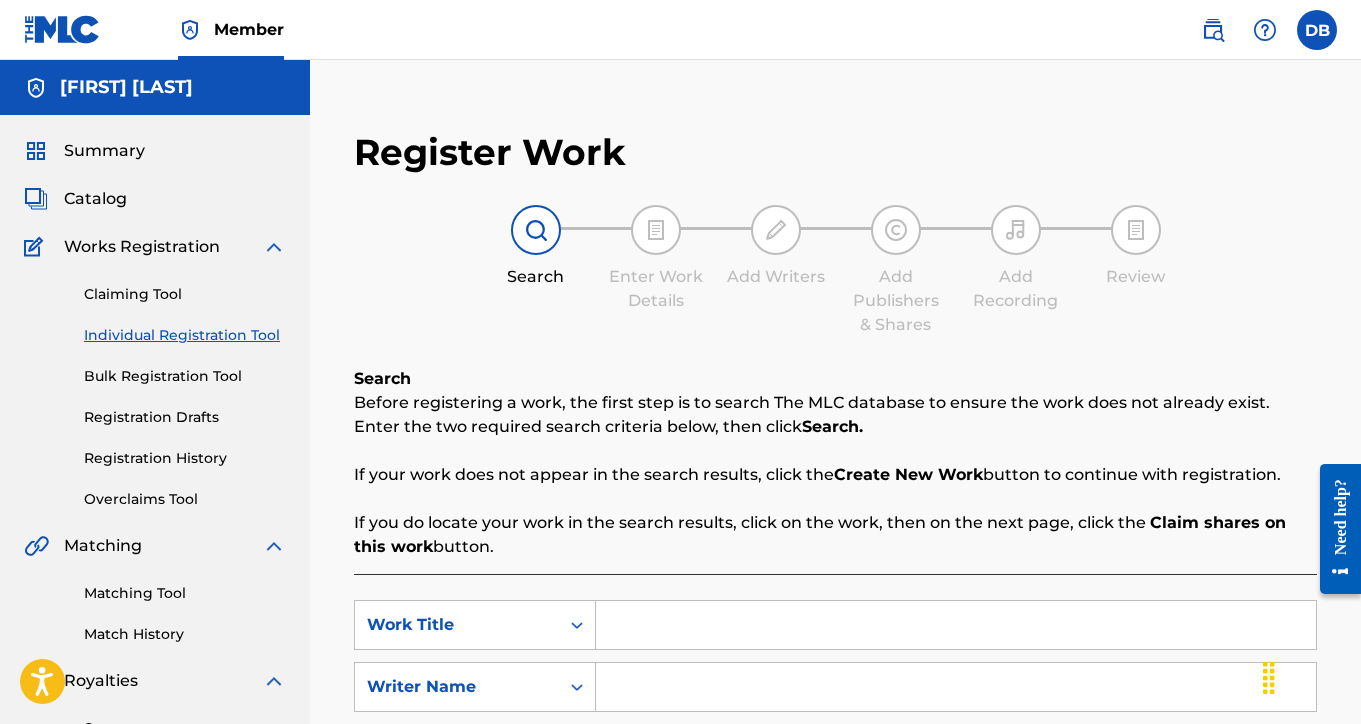 click at bounding box center [956, 625] 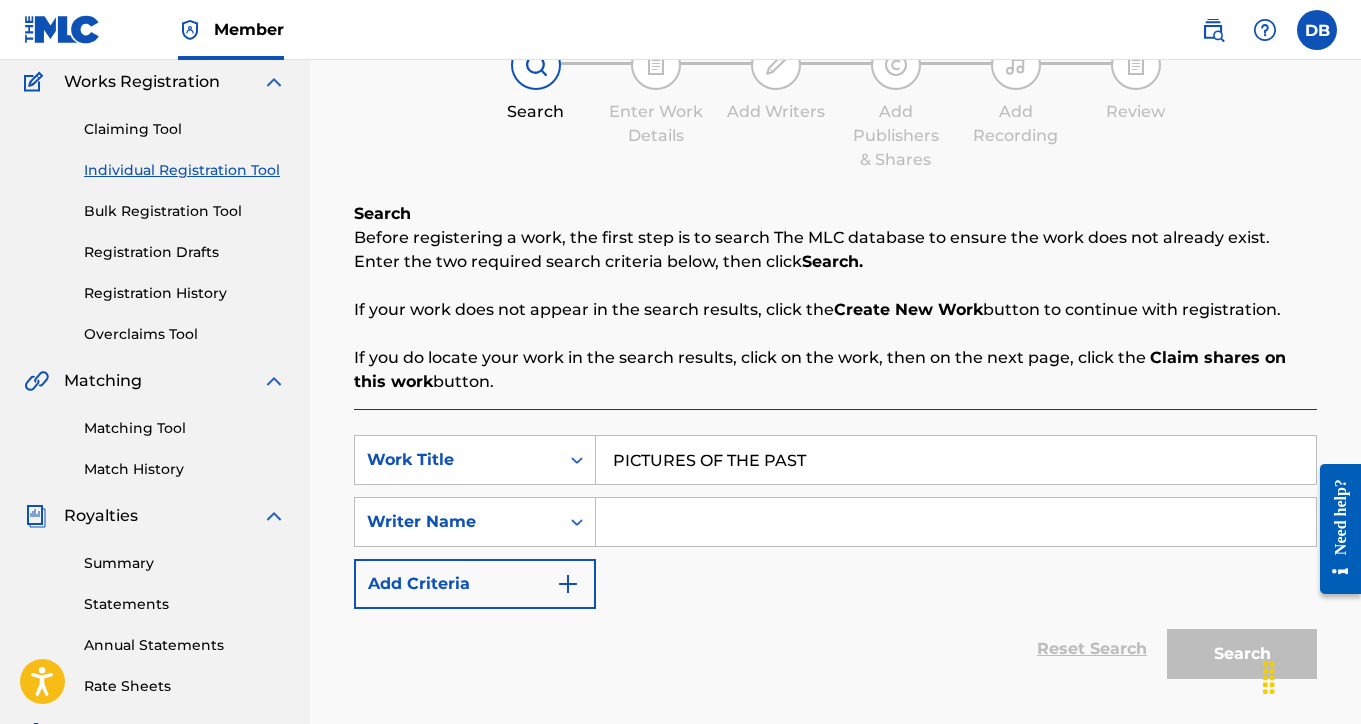 scroll, scrollTop: 177, scrollLeft: 0, axis: vertical 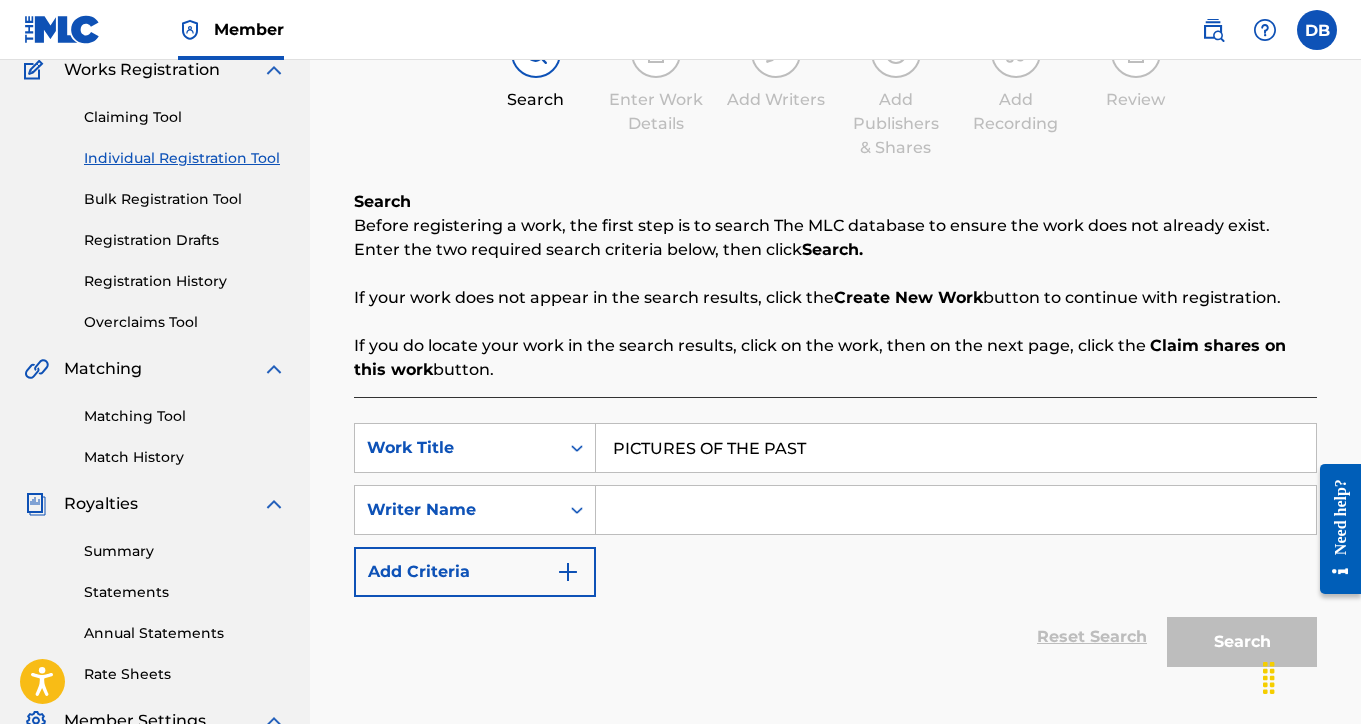 type on "PICTURES OF THE PAST" 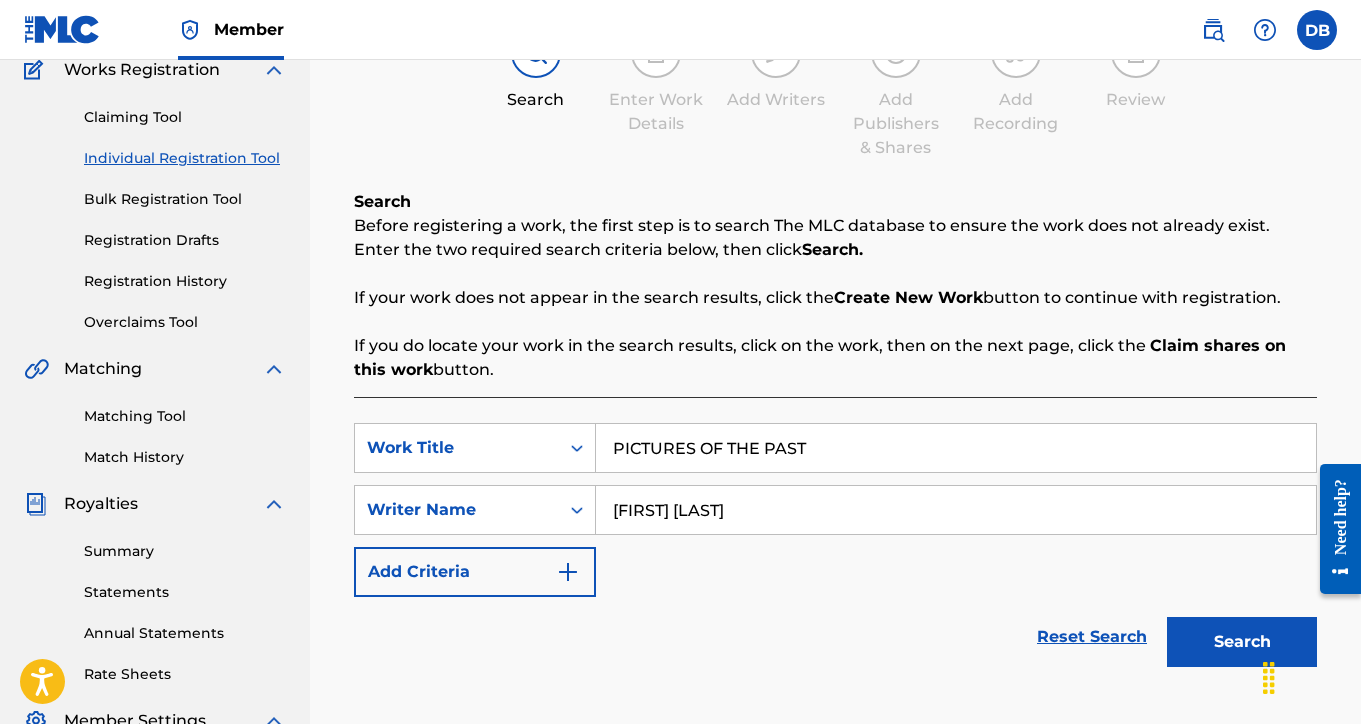 type on "[FIRST] [LAST]" 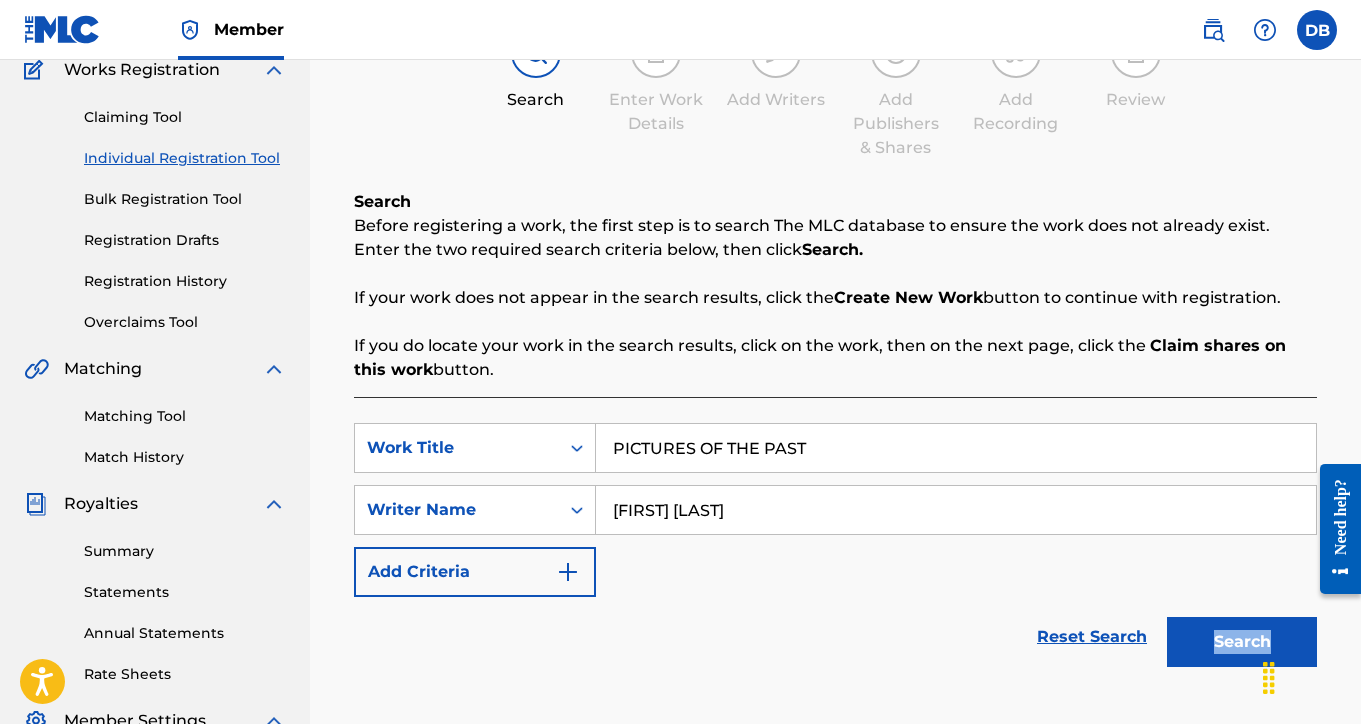 click on "Search" at bounding box center (1242, 642) 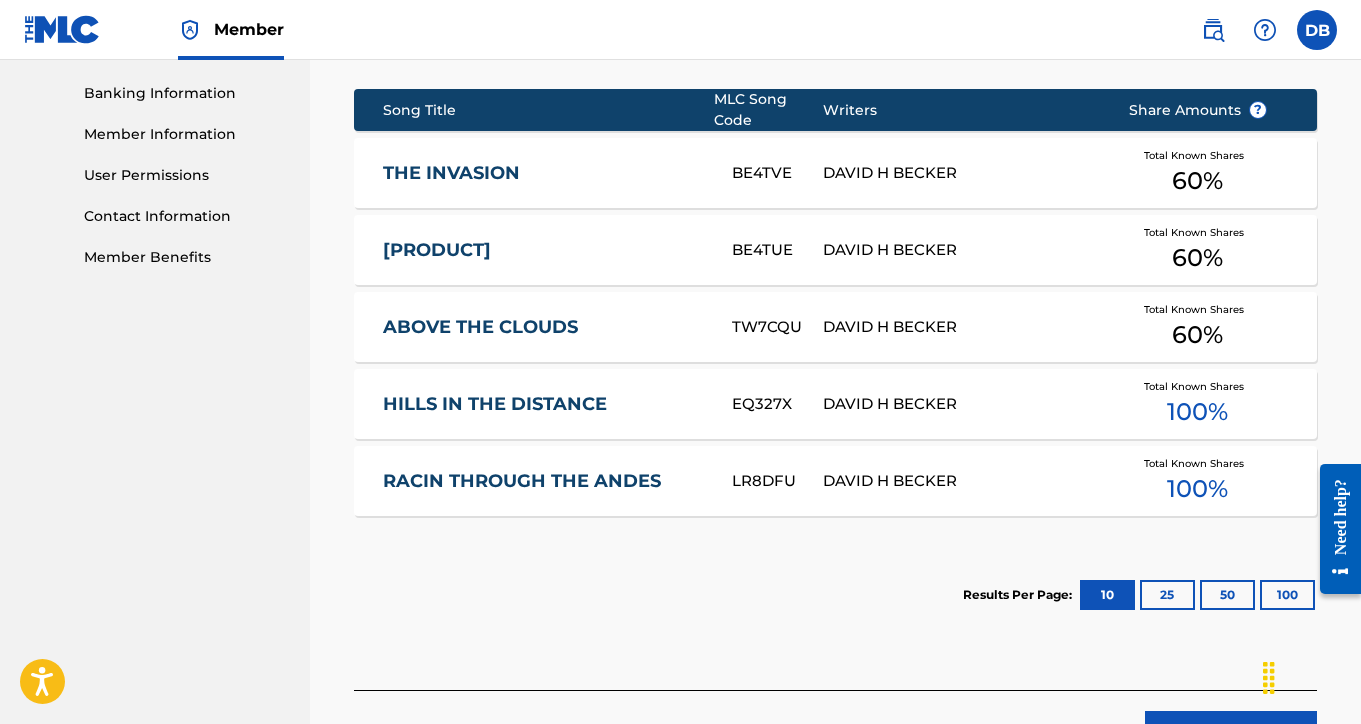 scroll, scrollTop: 853, scrollLeft: 0, axis: vertical 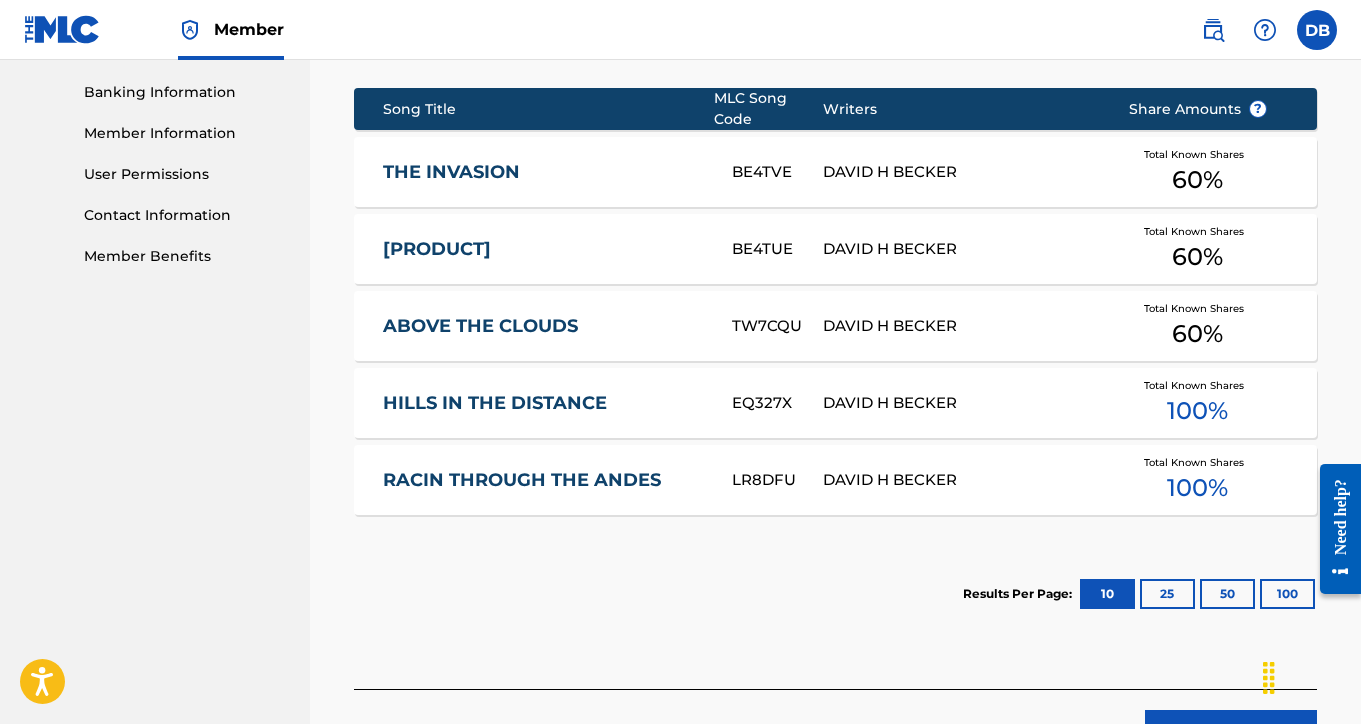 click on "25" at bounding box center [1167, 594] 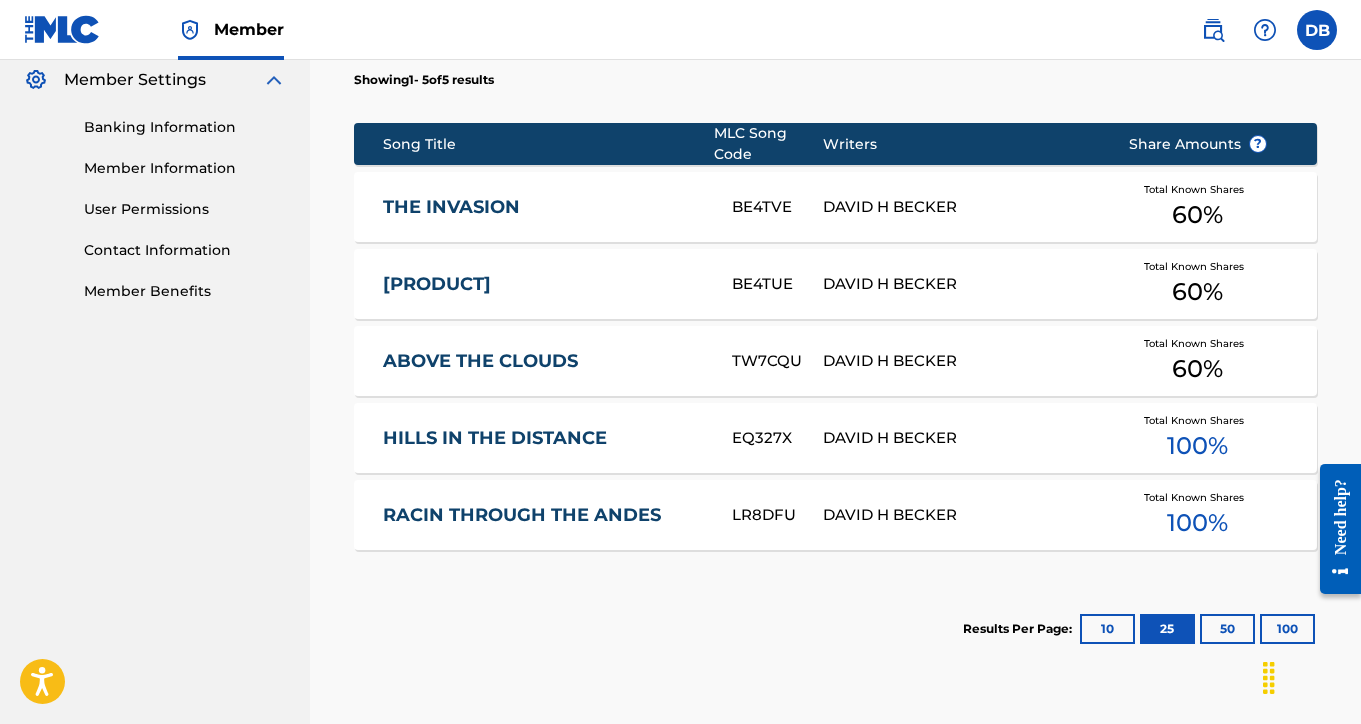scroll, scrollTop: 824, scrollLeft: 0, axis: vertical 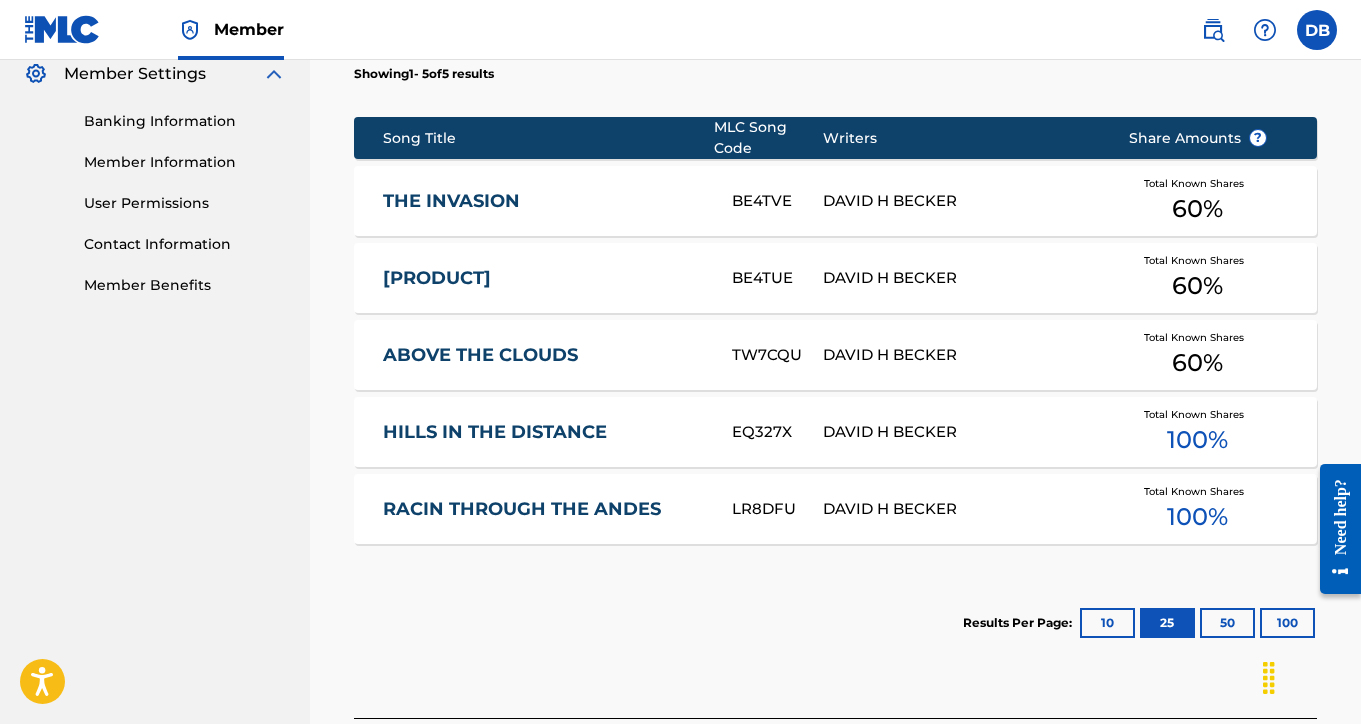 click on "50" at bounding box center (1227, 623) 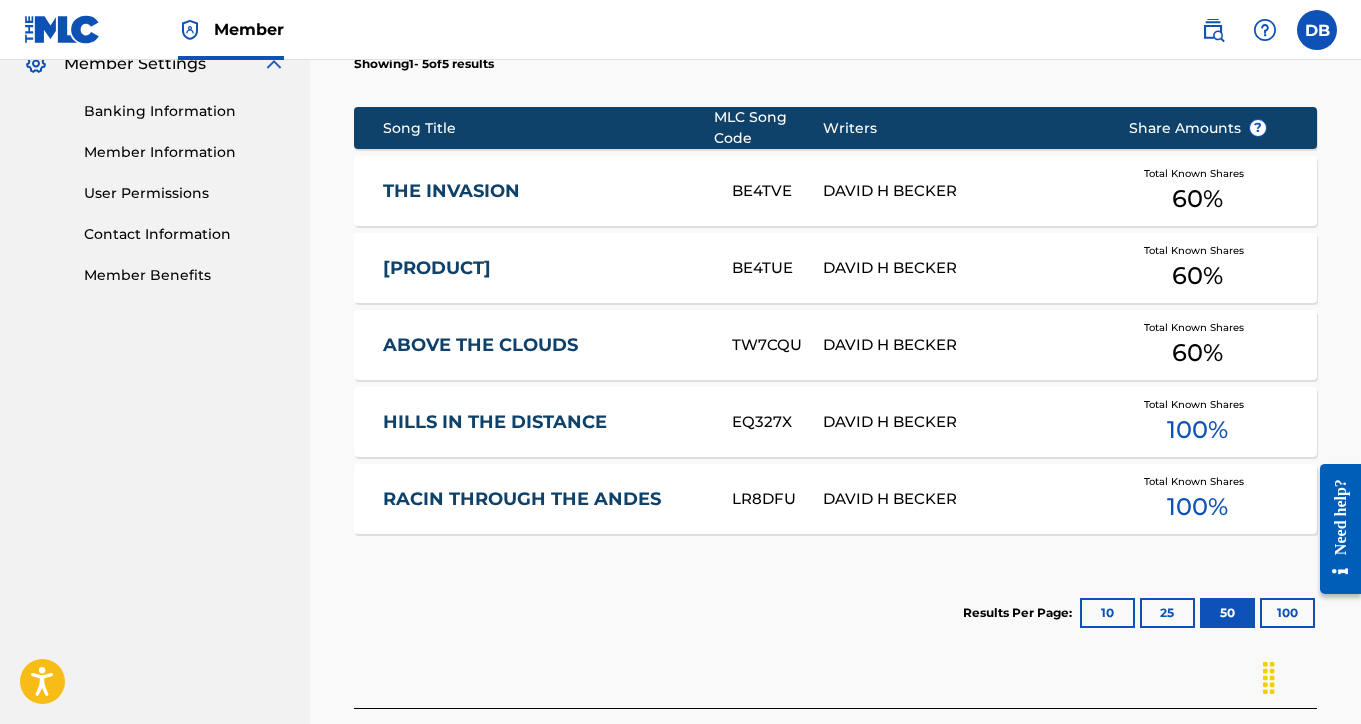 scroll, scrollTop: 863, scrollLeft: 0, axis: vertical 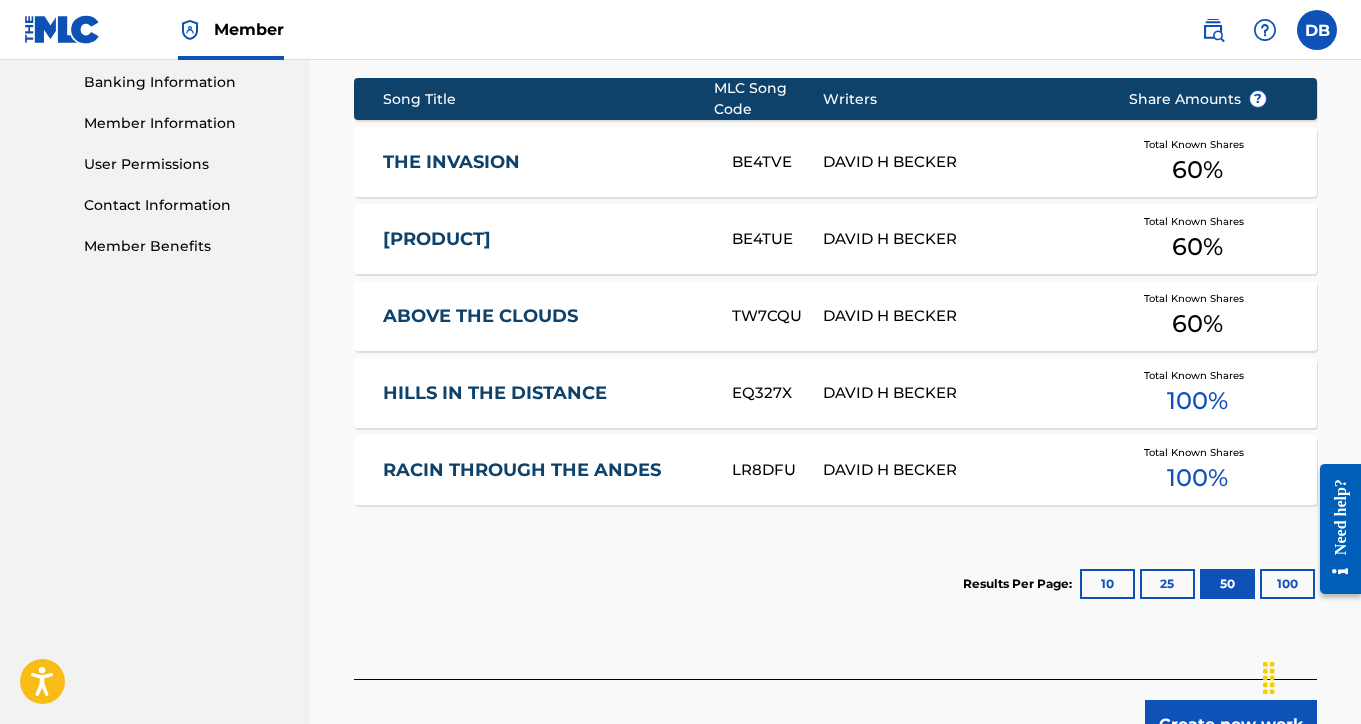 click on "100" at bounding box center (1287, 584) 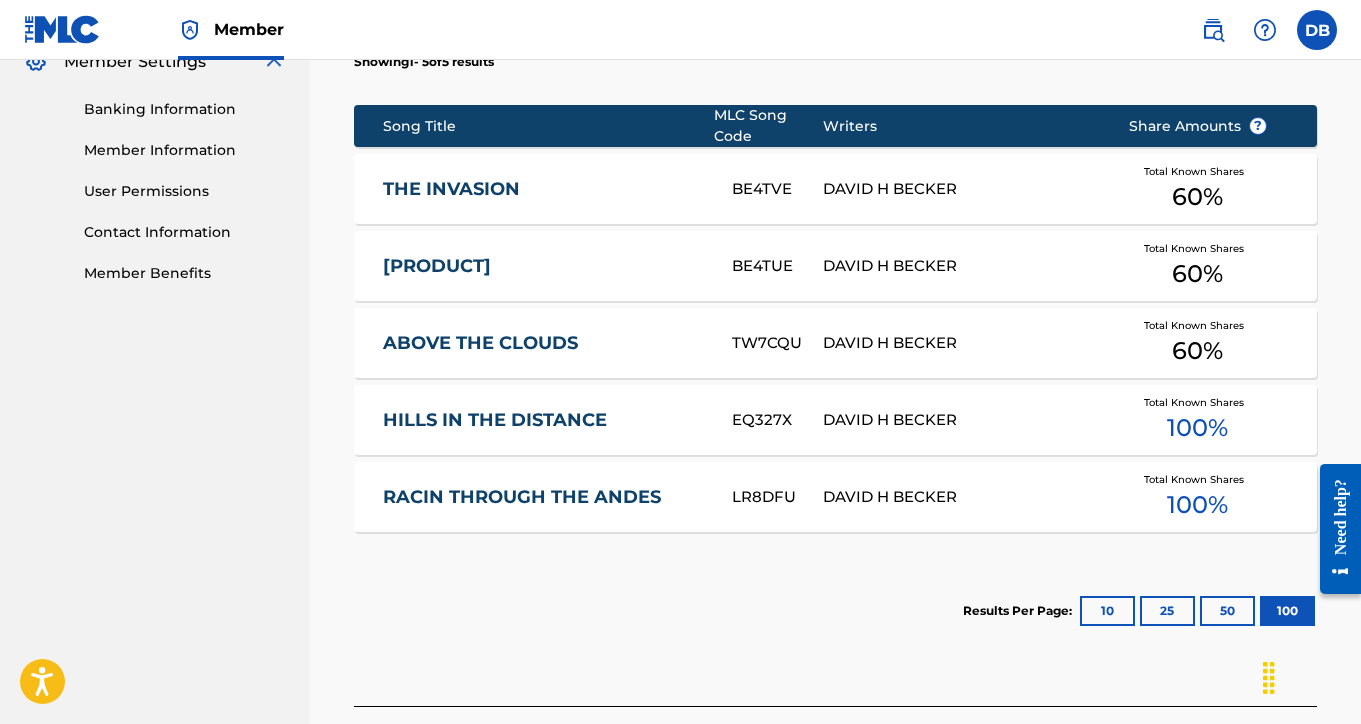 click on "10" at bounding box center [1107, 611] 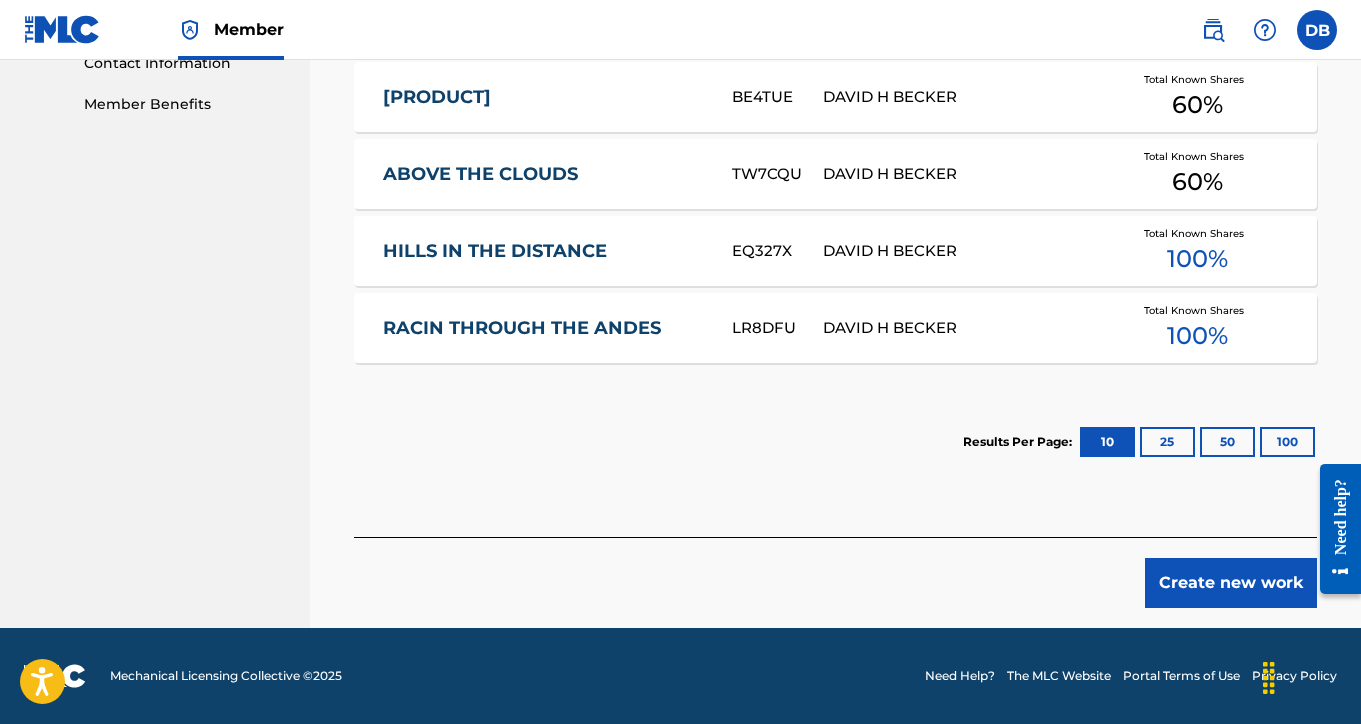 click on "Create new work" at bounding box center (1231, 583) 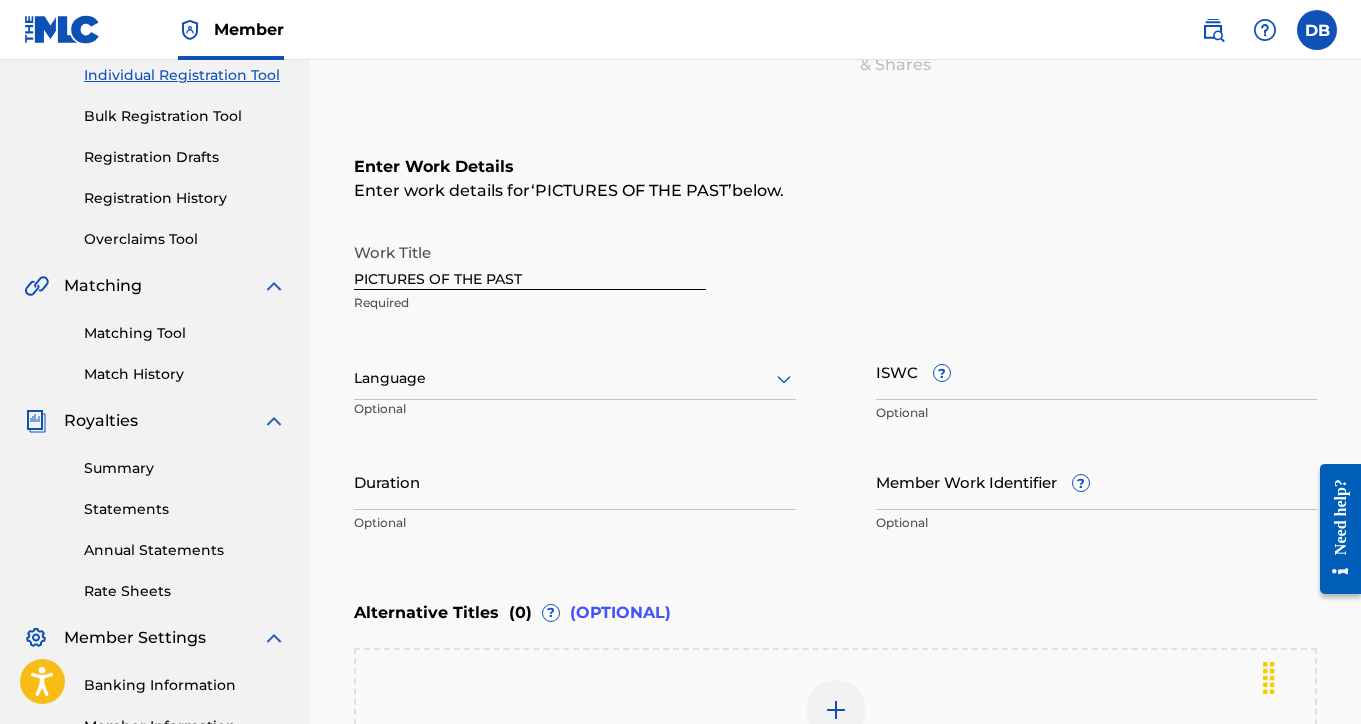 scroll, scrollTop: 251, scrollLeft: 0, axis: vertical 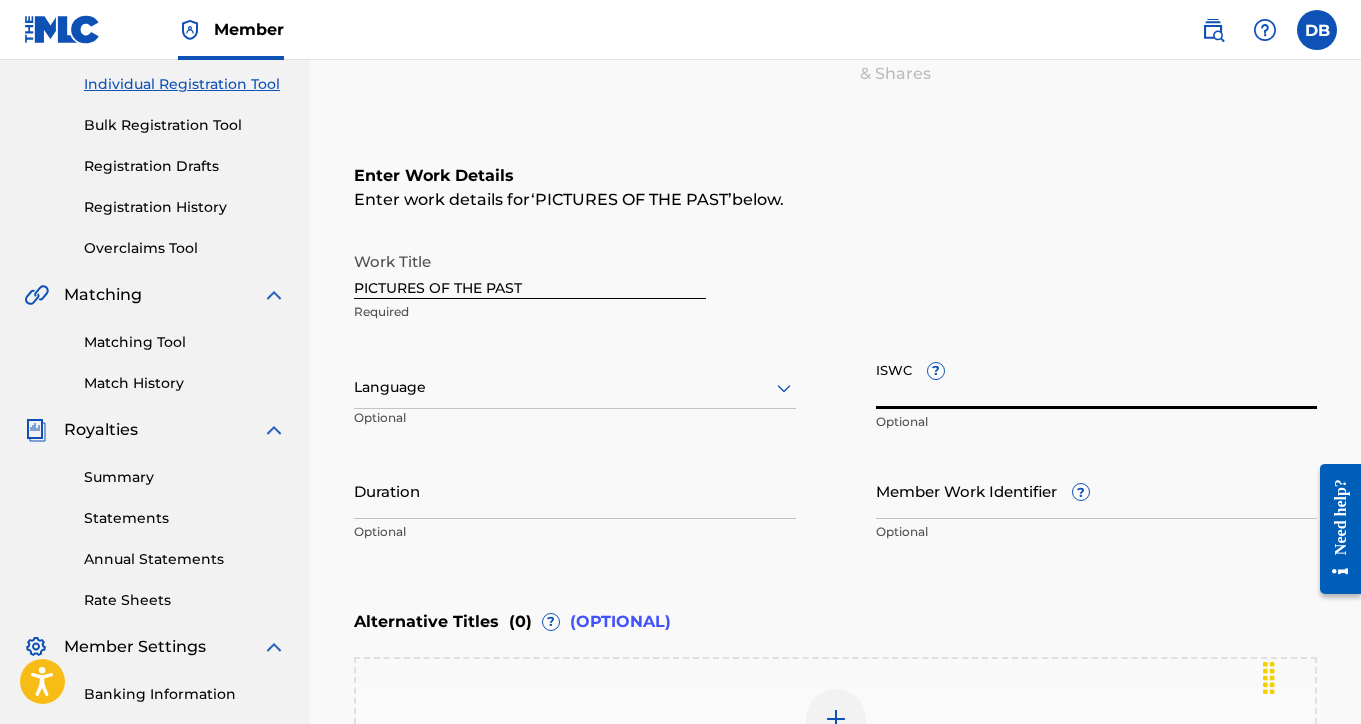 click on "ISWC   ?" at bounding box center [1097, 380] 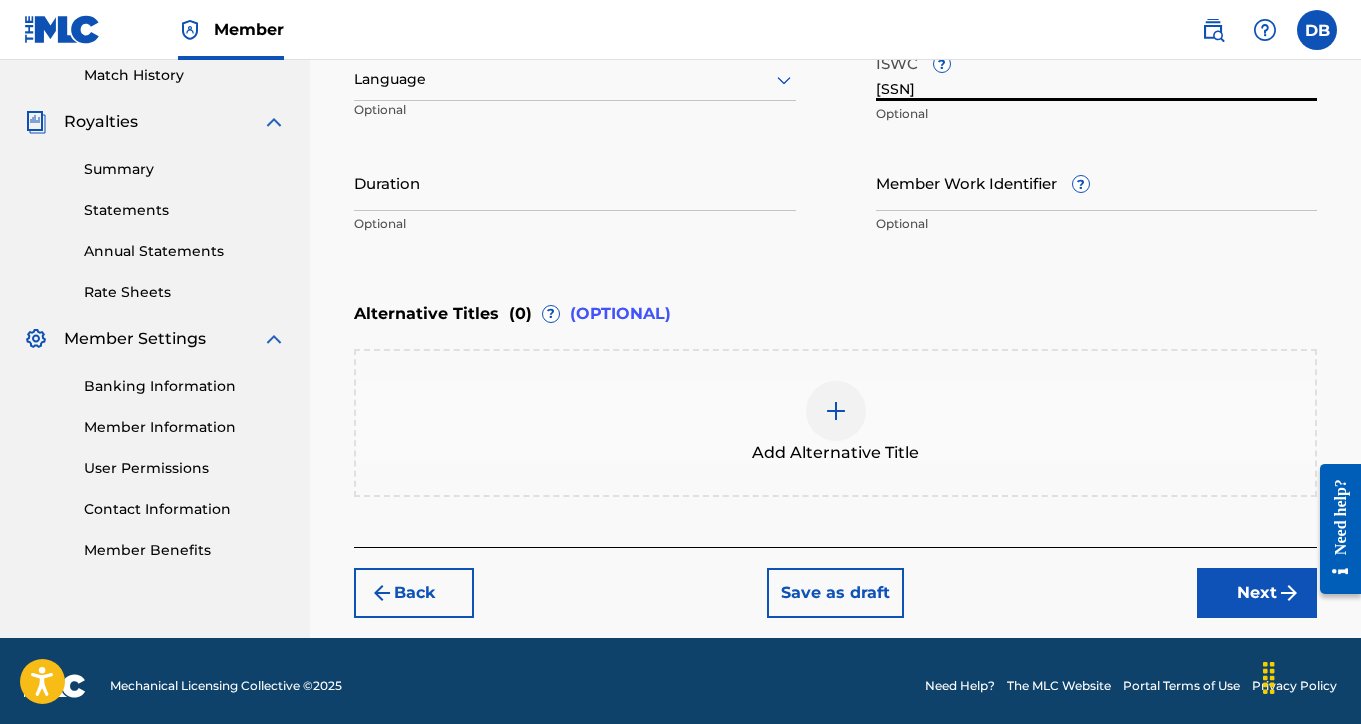 scroll, scrollTop: 564, scrollLeft: 0, axis: vertical 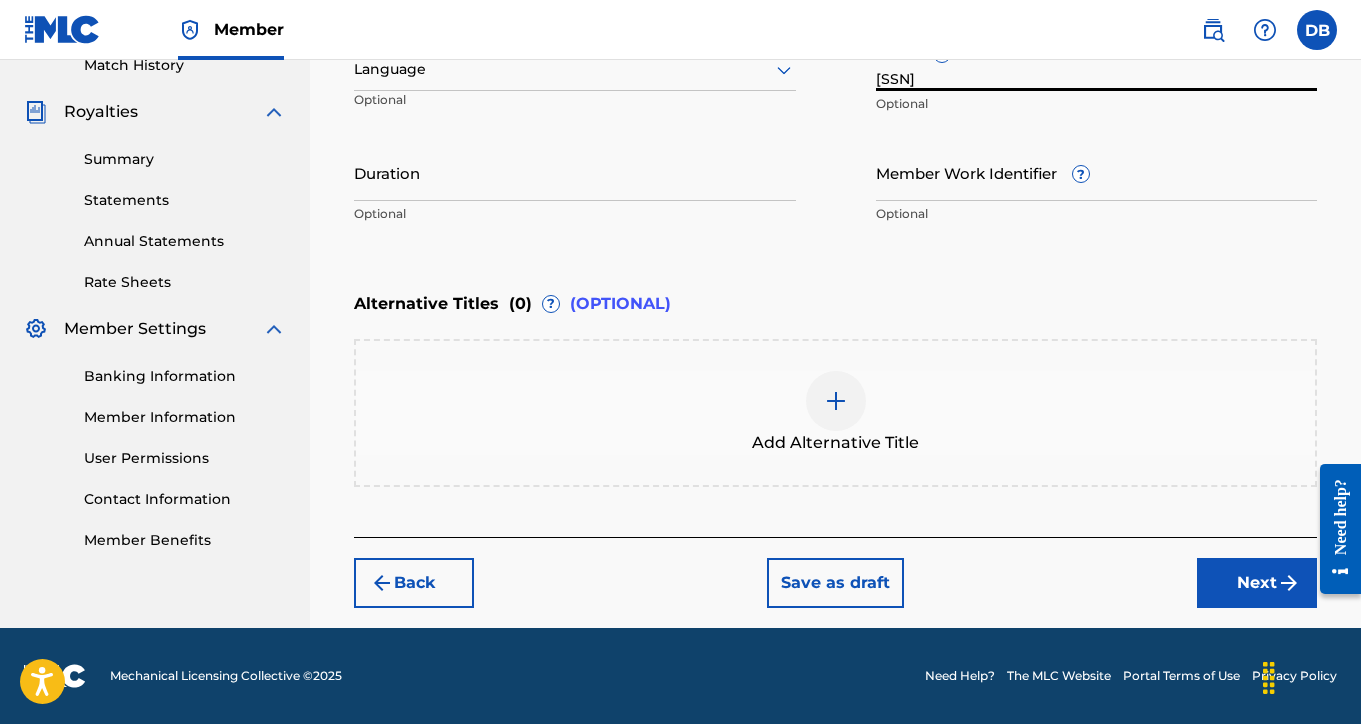 type on "[SSN]" 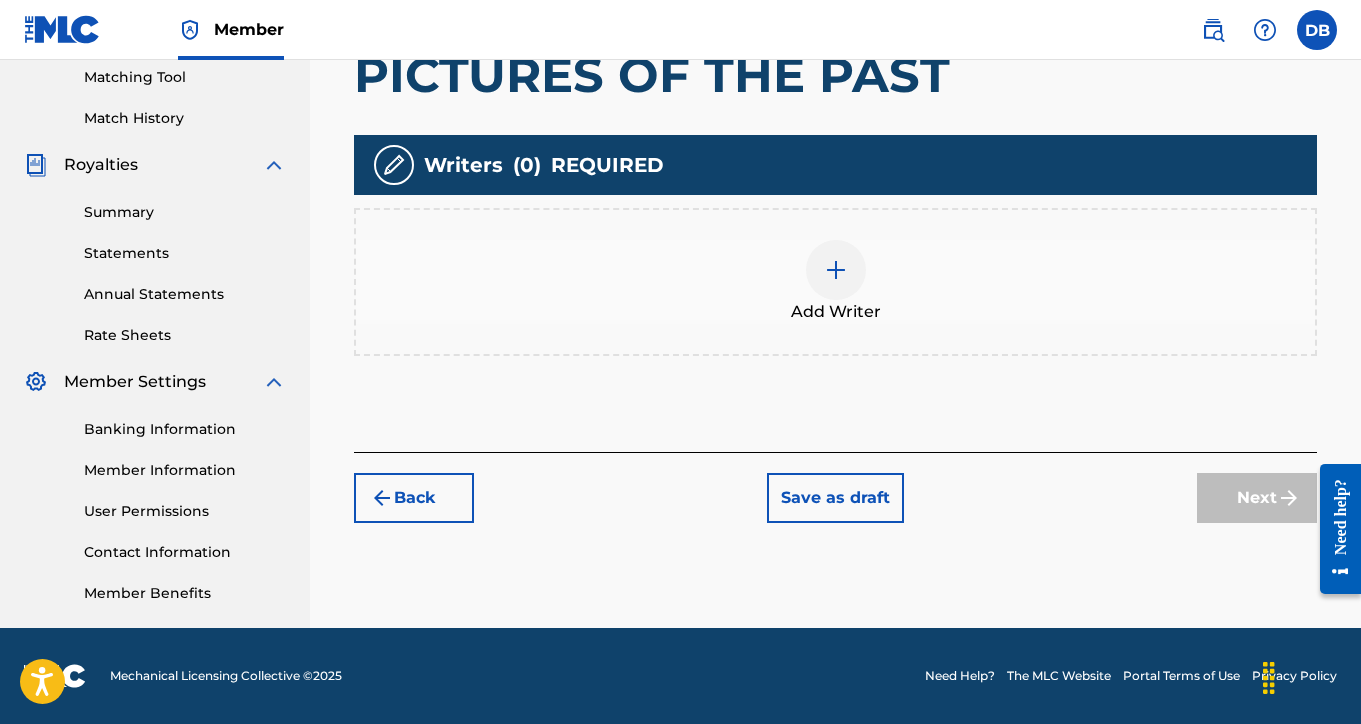 scroll, scrollTop: 516, scrollLeft: 0, axis: vertical 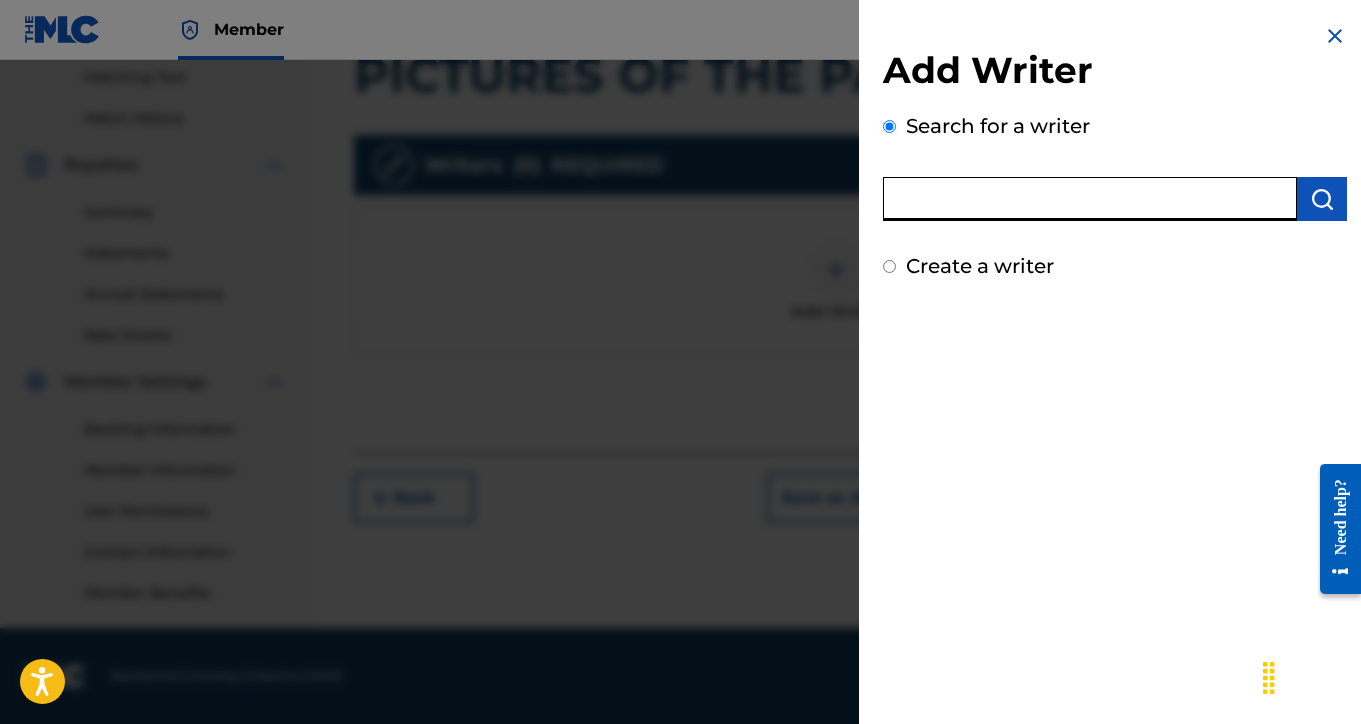click at bounding box center (1090, 199) 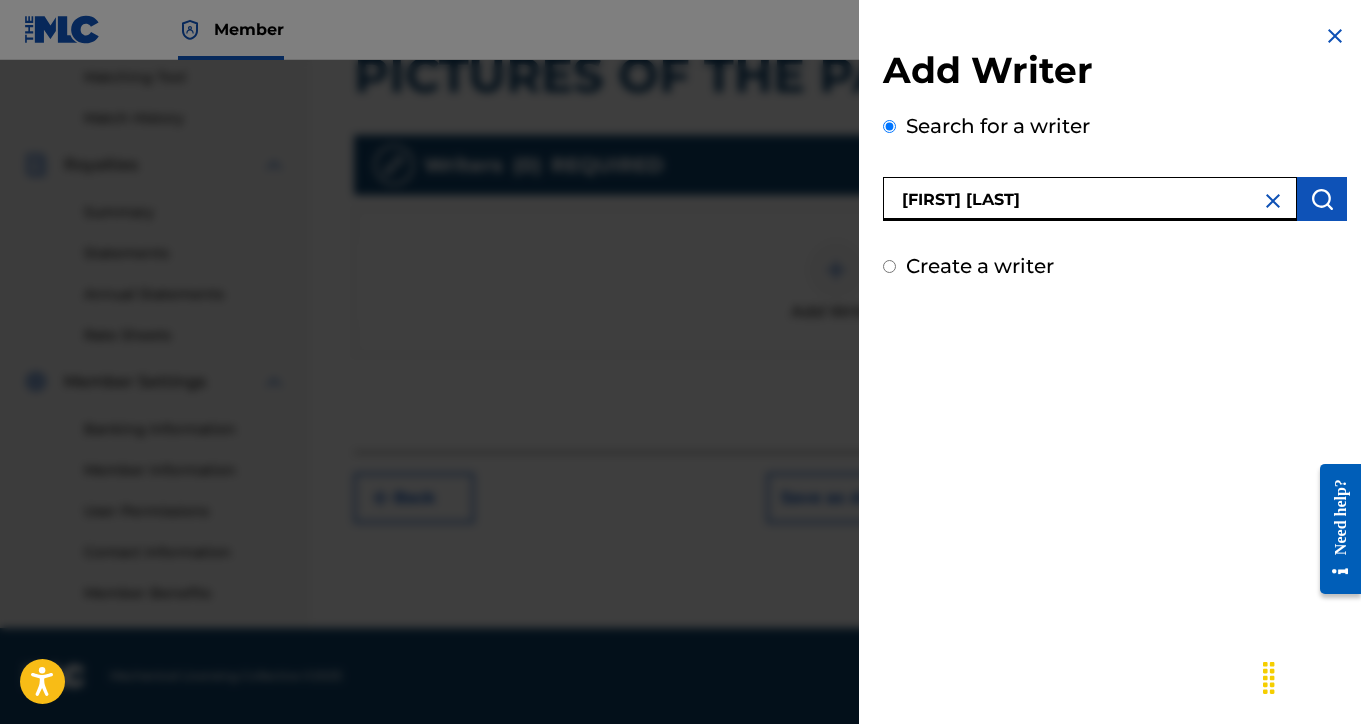 type on "[FIRST] [LAST]" 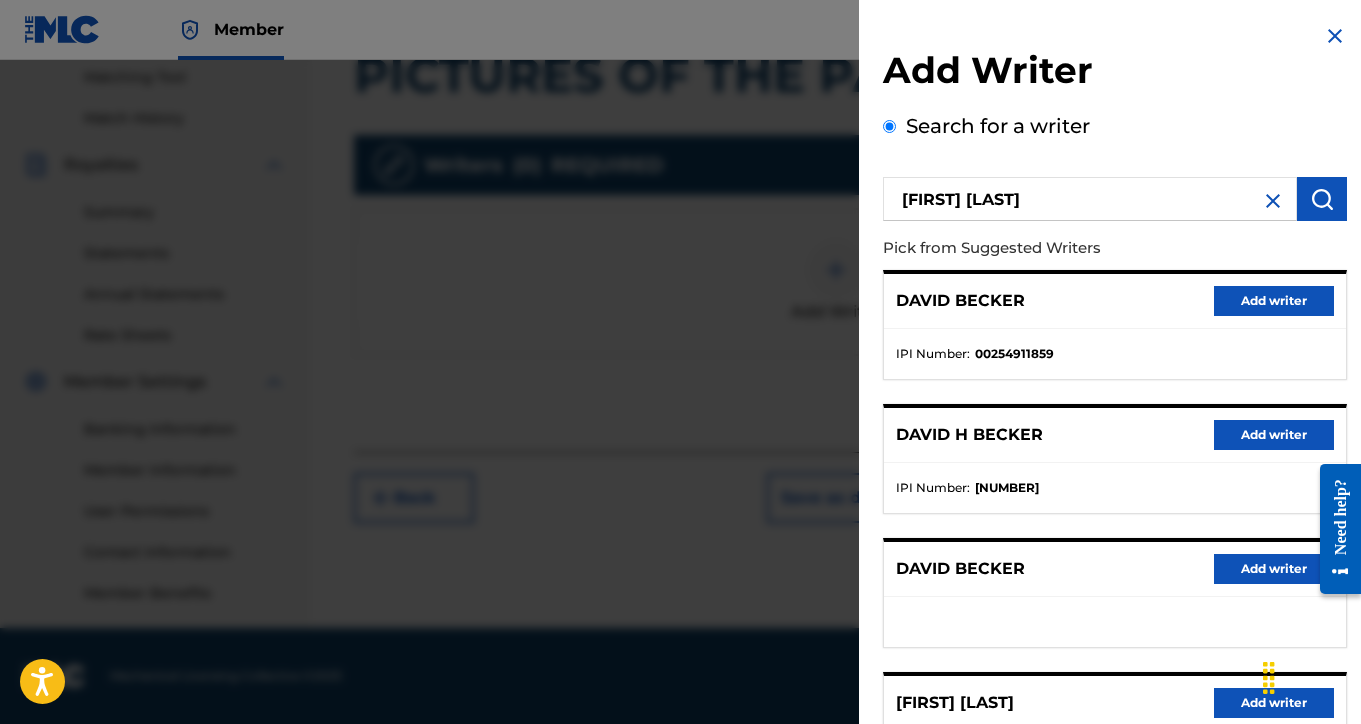 click on "Add writer" at bounding box center (1274, 435) 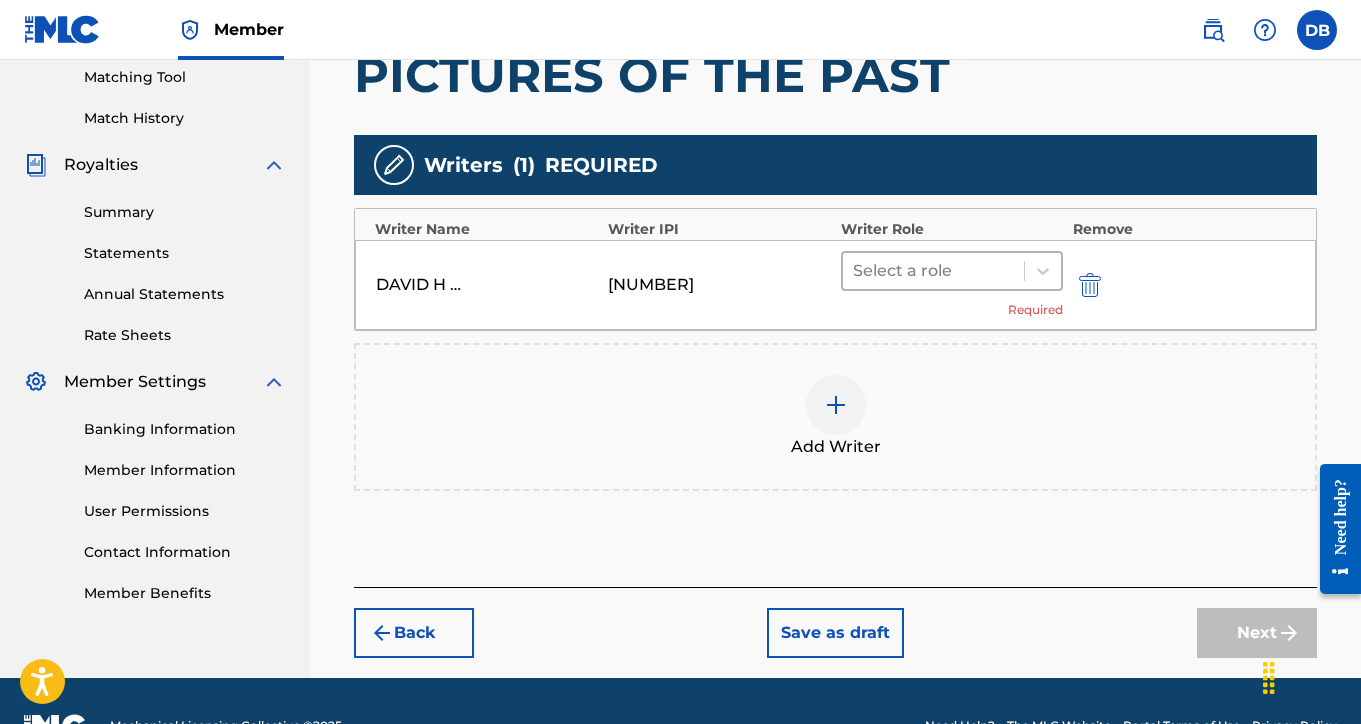 click on "Select a role" at bounding box center [933, 271] 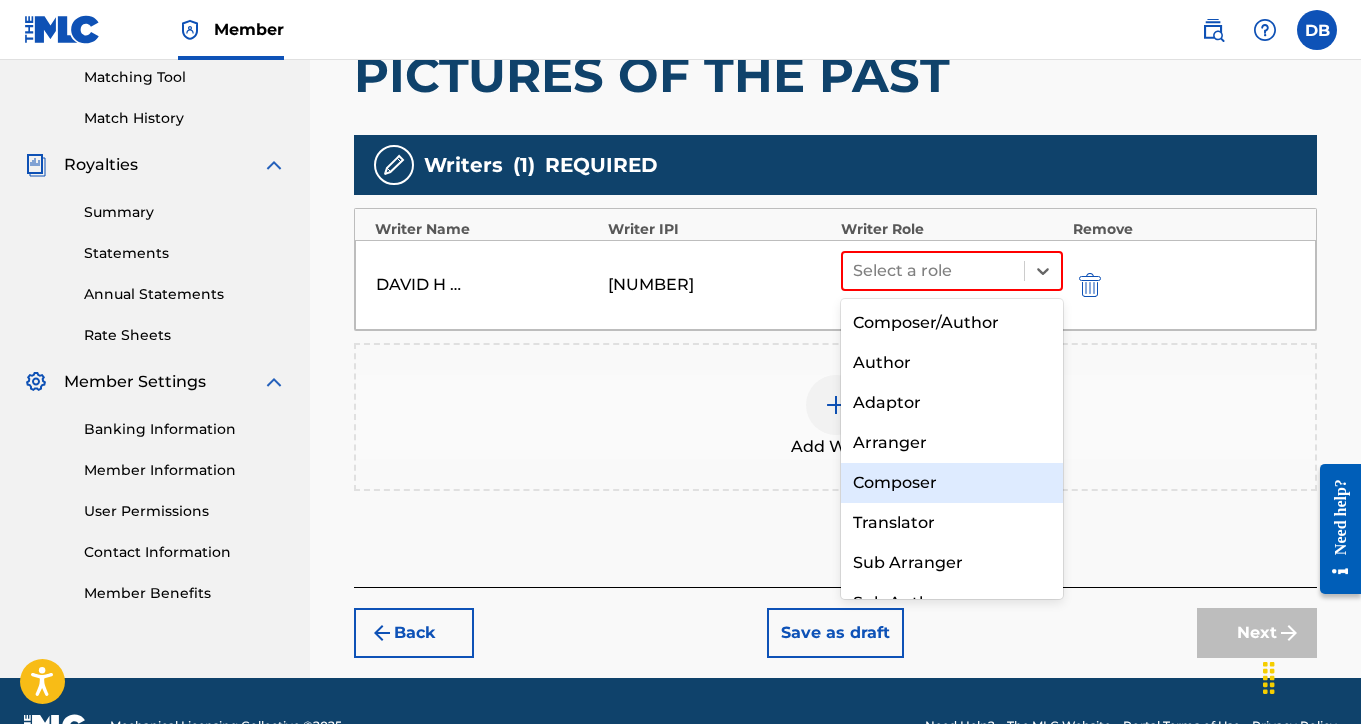 click on "Composer" at bounding box center (952, 483) 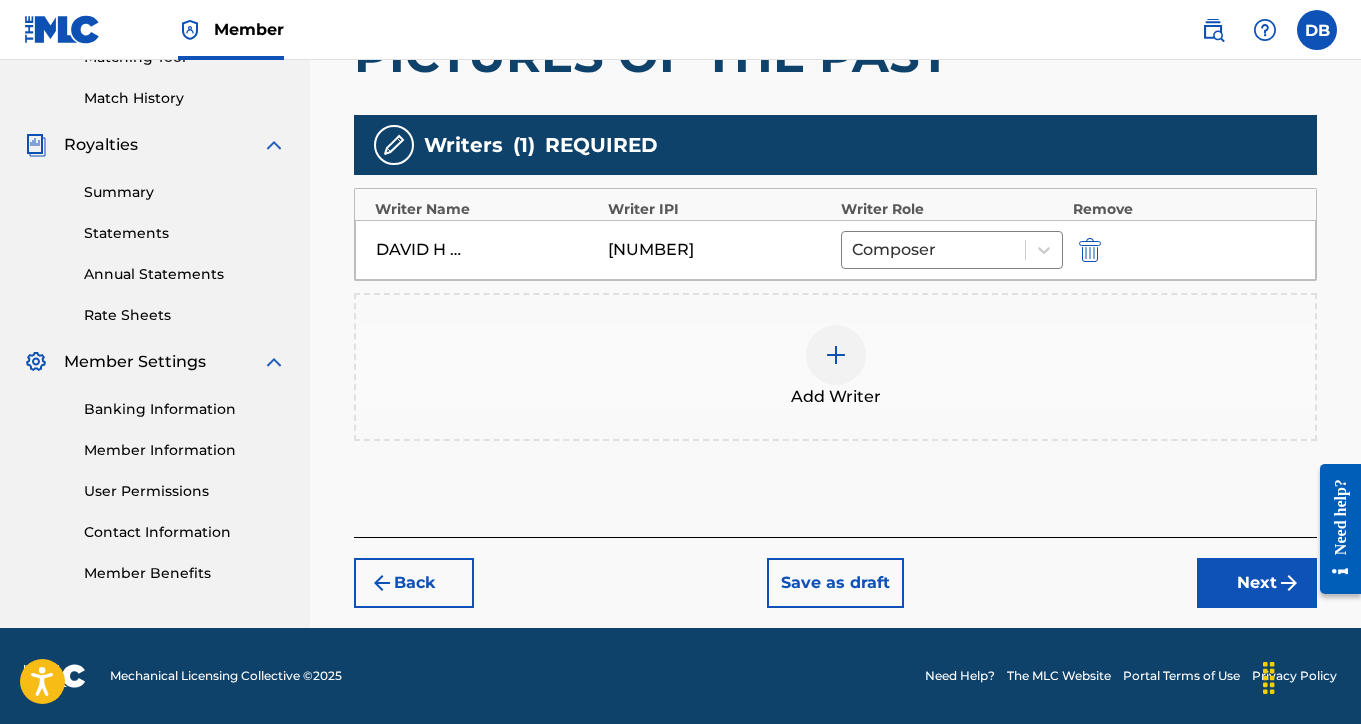 click on "Next" at bounding box center (1257, 583) 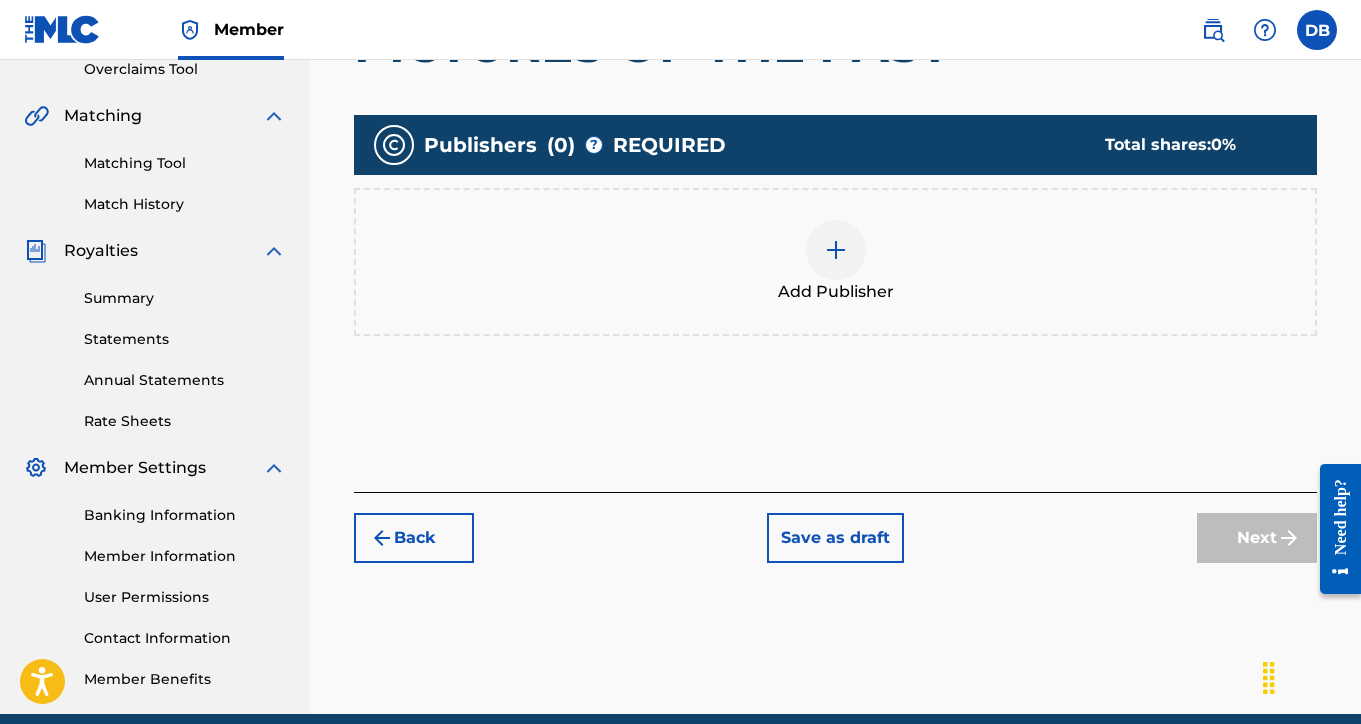 scroll, scrollTop: 365, scrollLeft: 0, axis: vertical 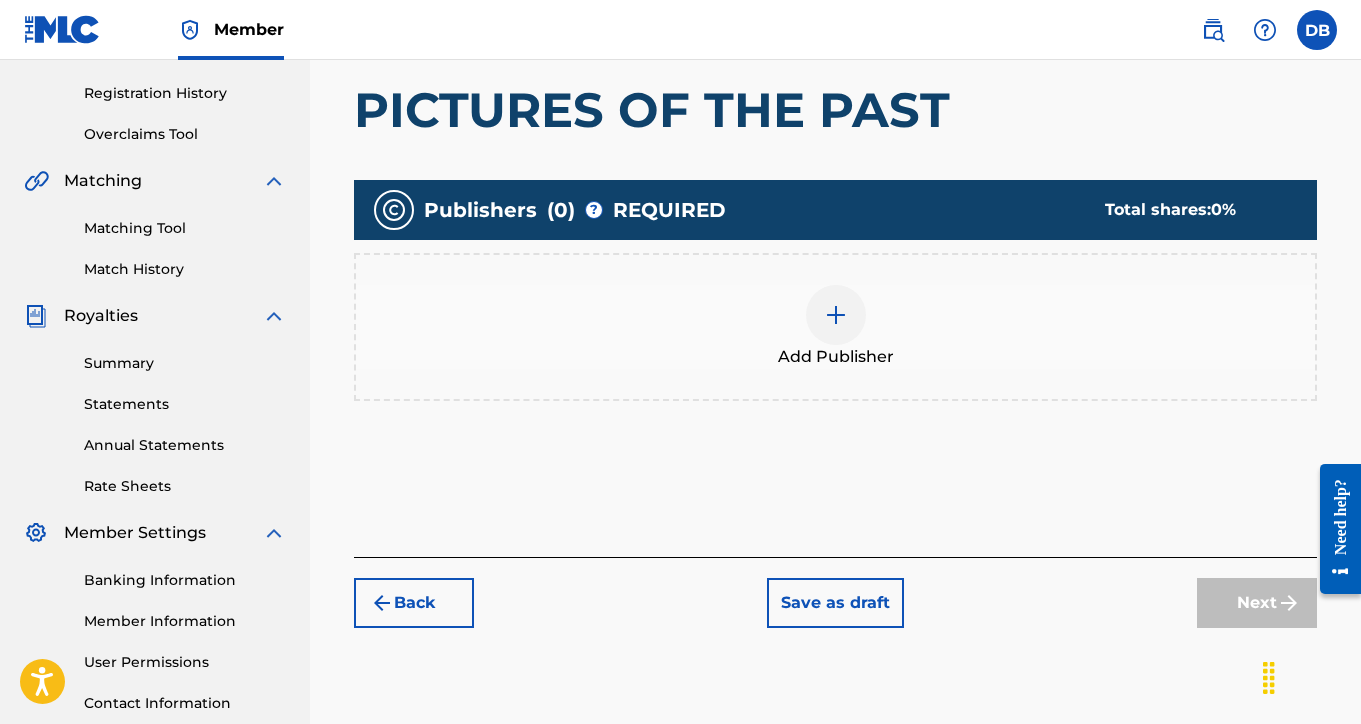 click at bounding box center (836, 315) 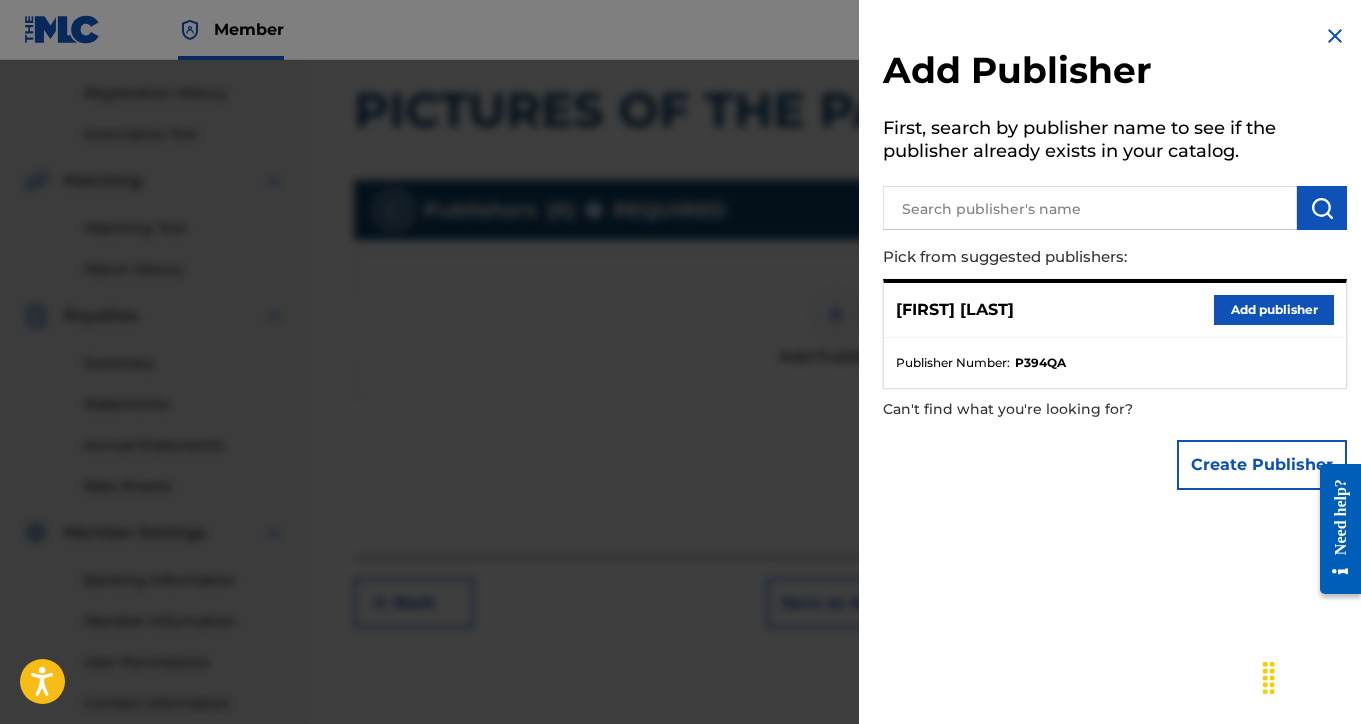 click on "Add publisher" at bounding box center (1274, 310) 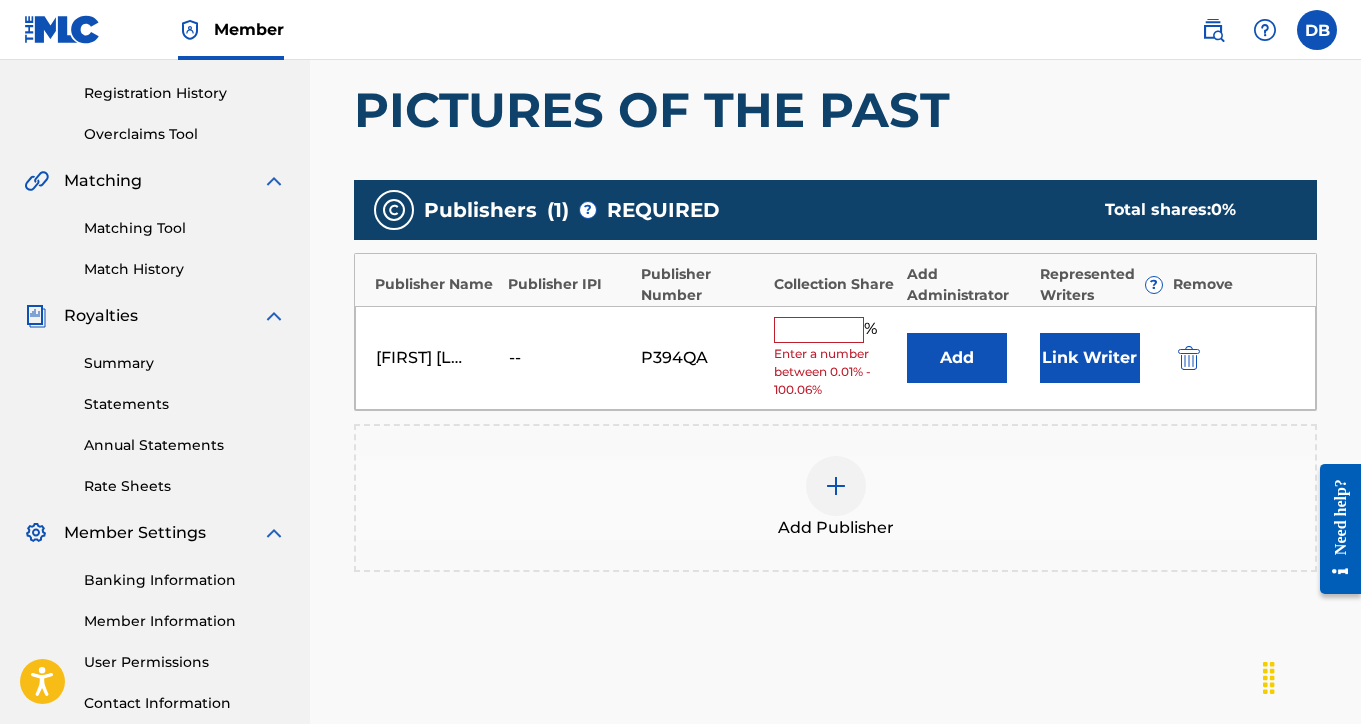 click at bounding box center [819, 330] 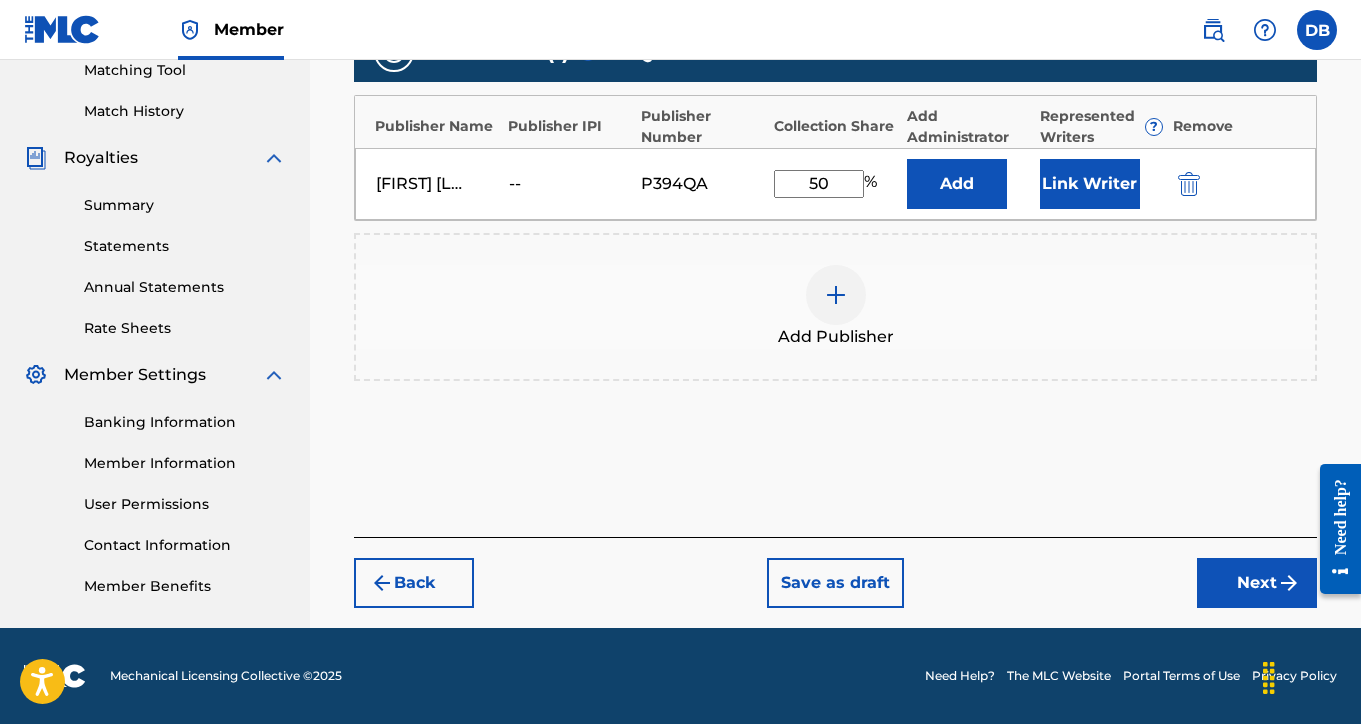 type on "50" 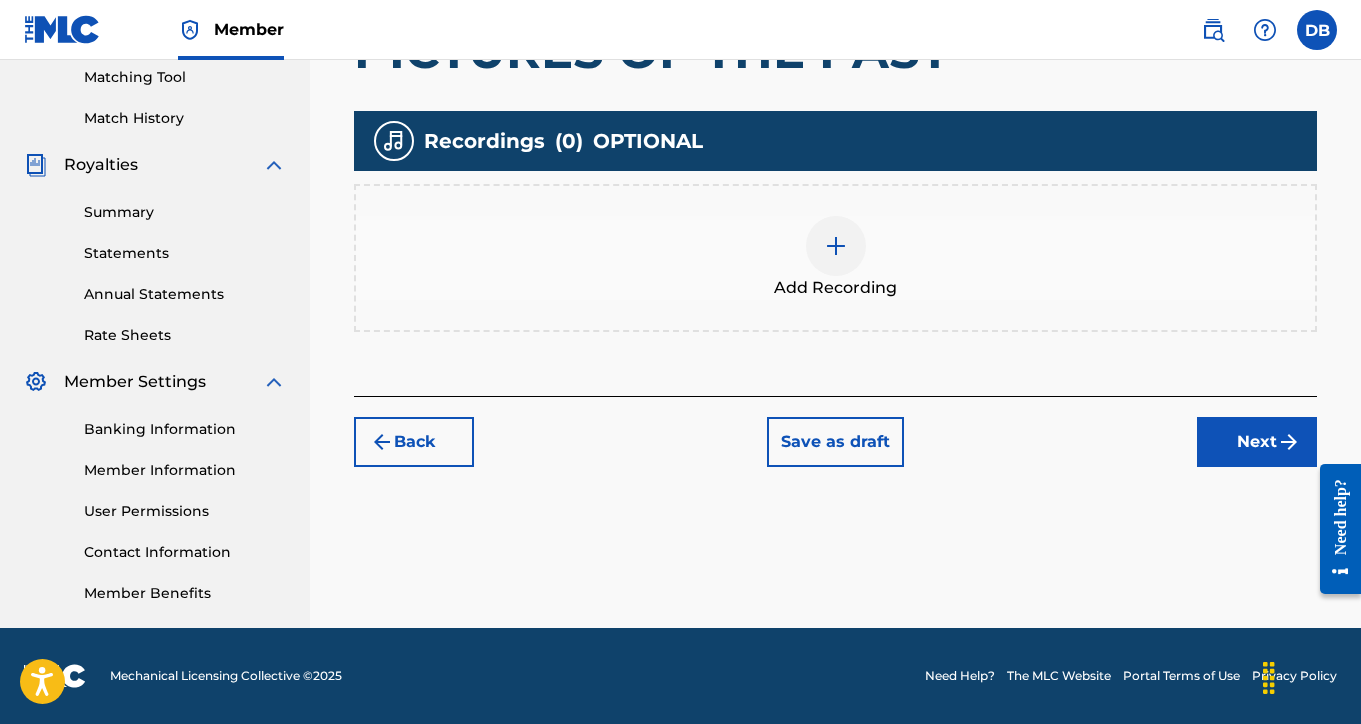 click at bounding box center (836, 246) 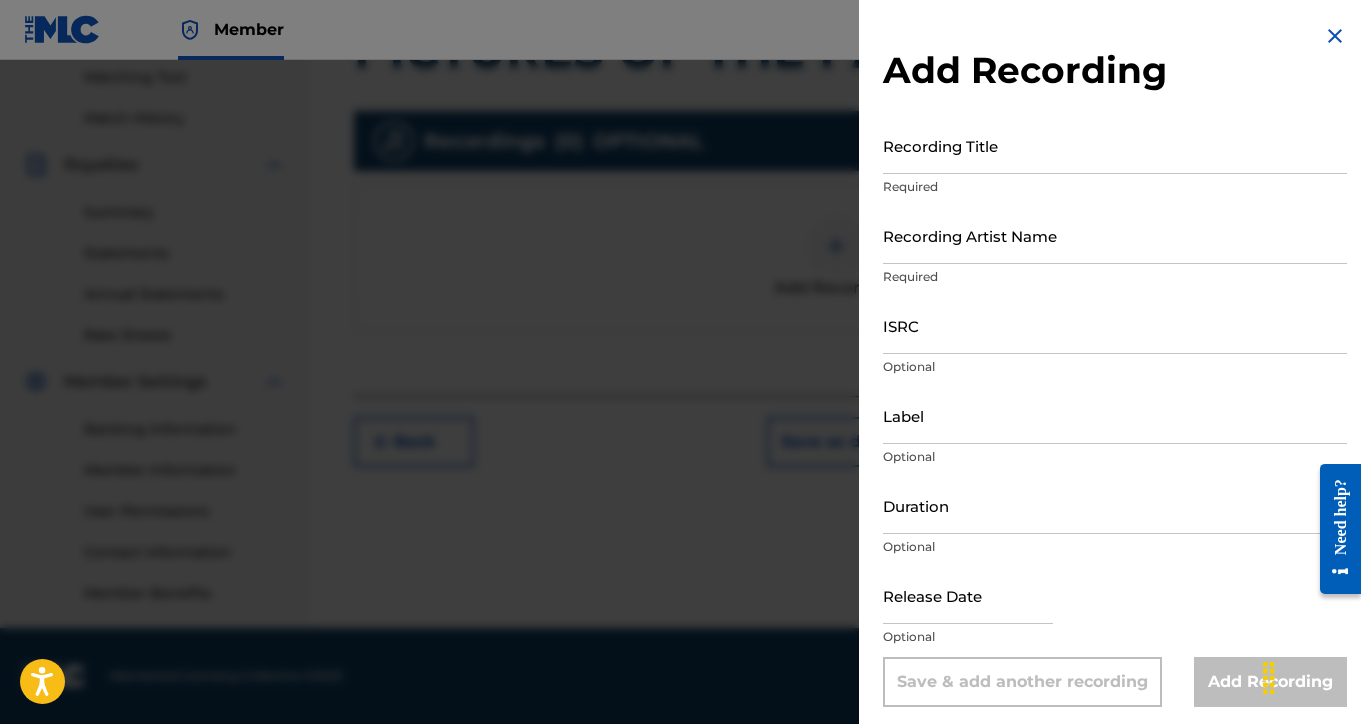click on "Recording Title" at bounding box center [1115, 145] 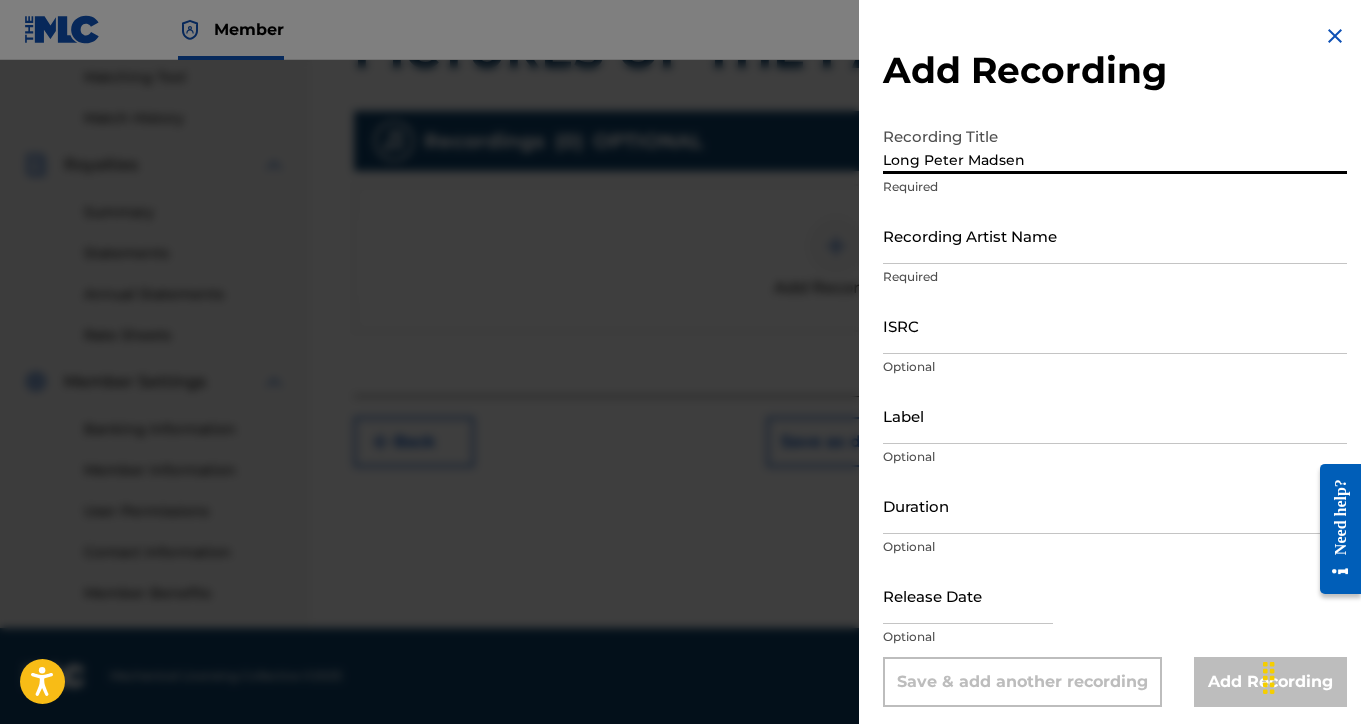type on "Long Peter Madsen" 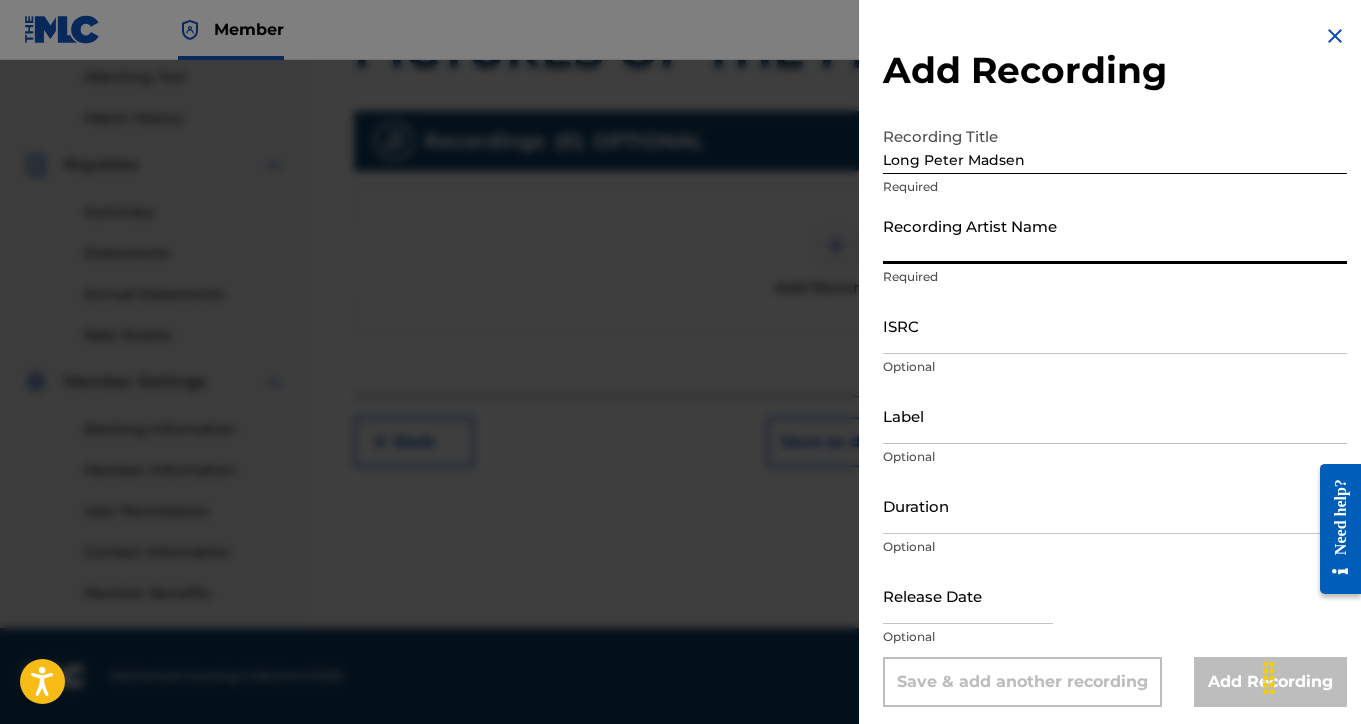 click on "Recording Artist Name" at bounding box center [1115, 235] 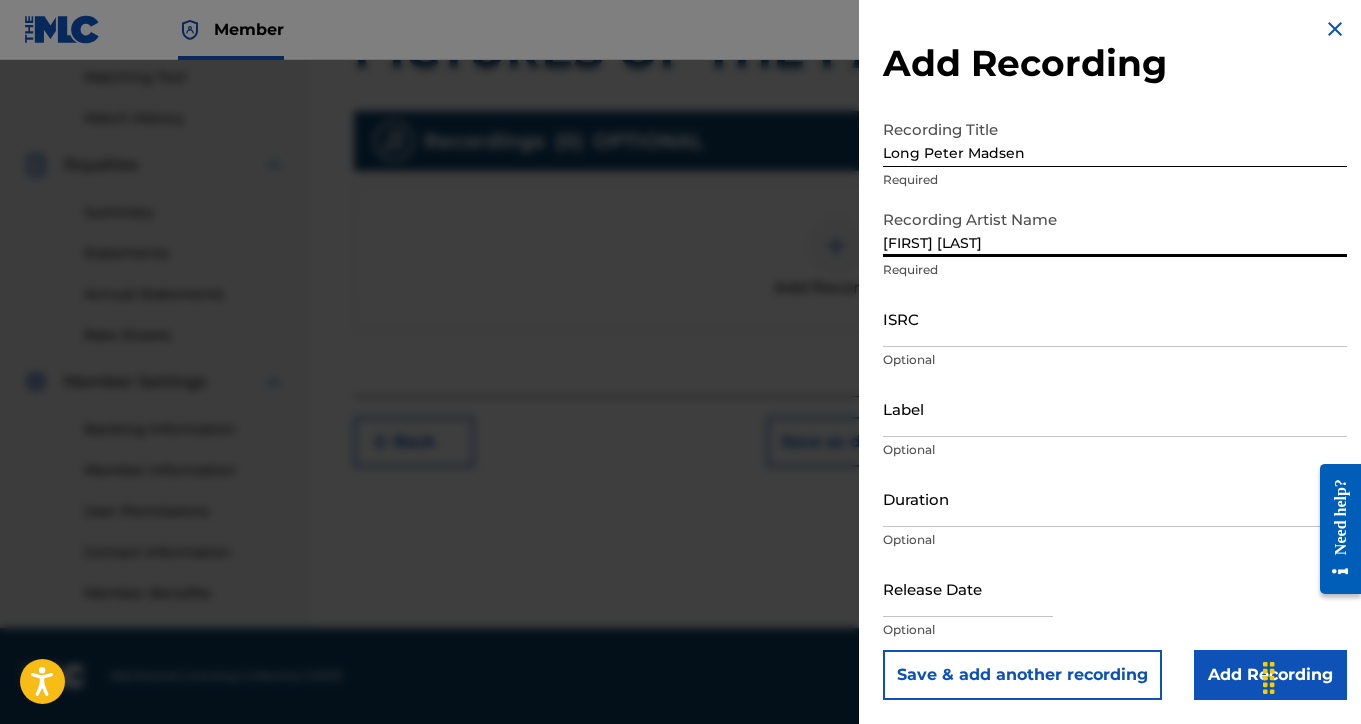 scroll, scrollTop: 8, scrollLeft: 0, axis: vertical 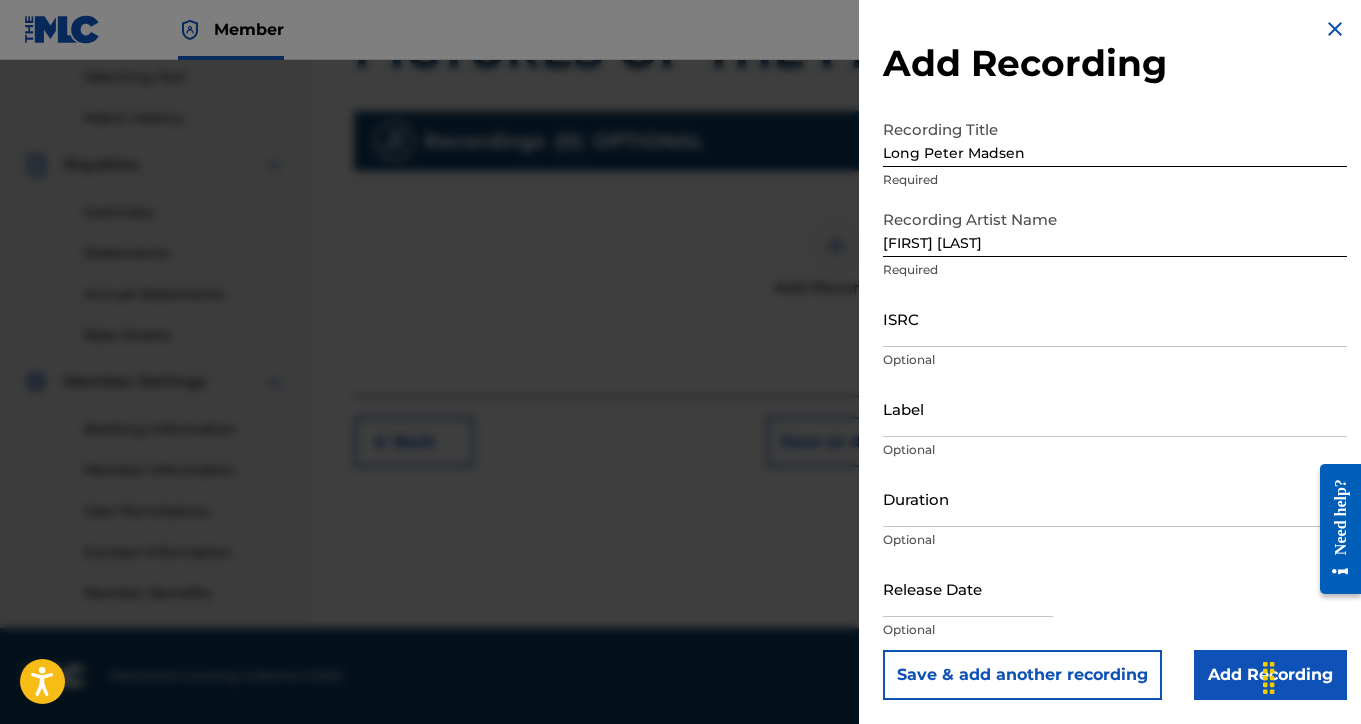 click on "Add Recording" at bounding box center [1270, 675] 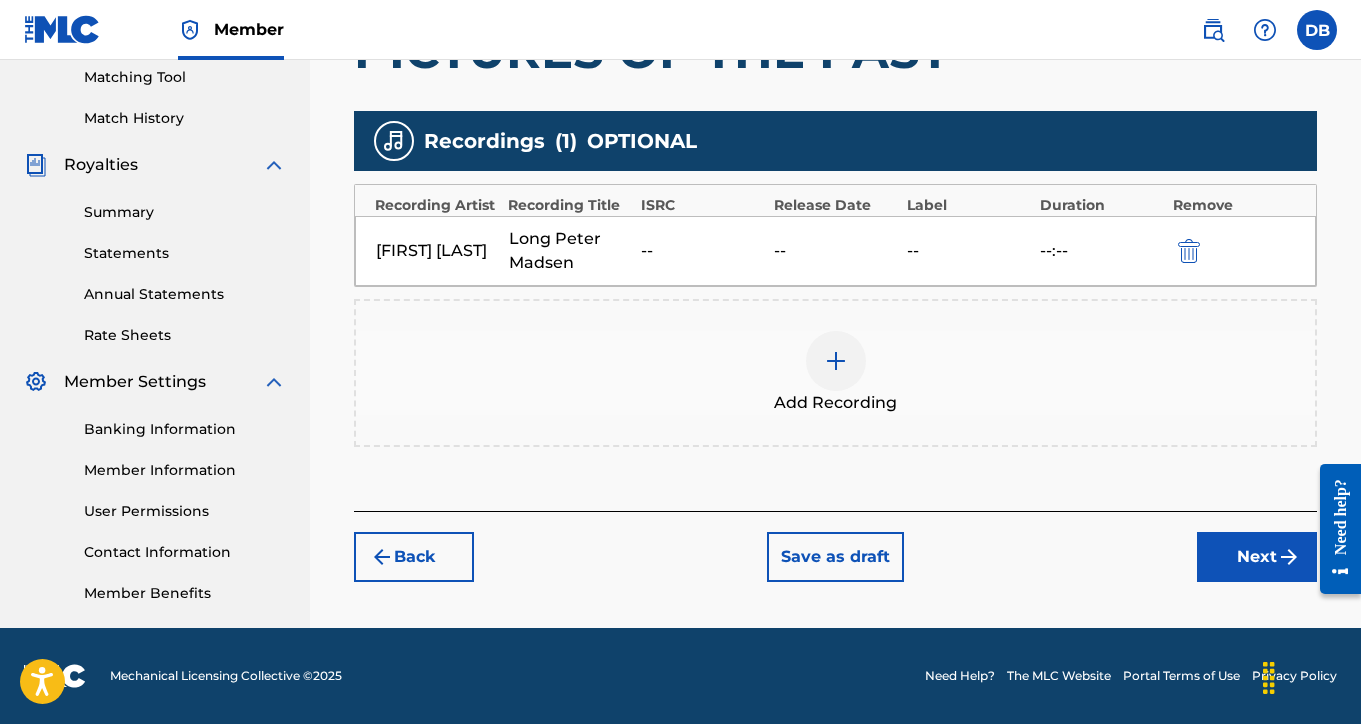 click on "Next" at bounding box center (1257, 557) 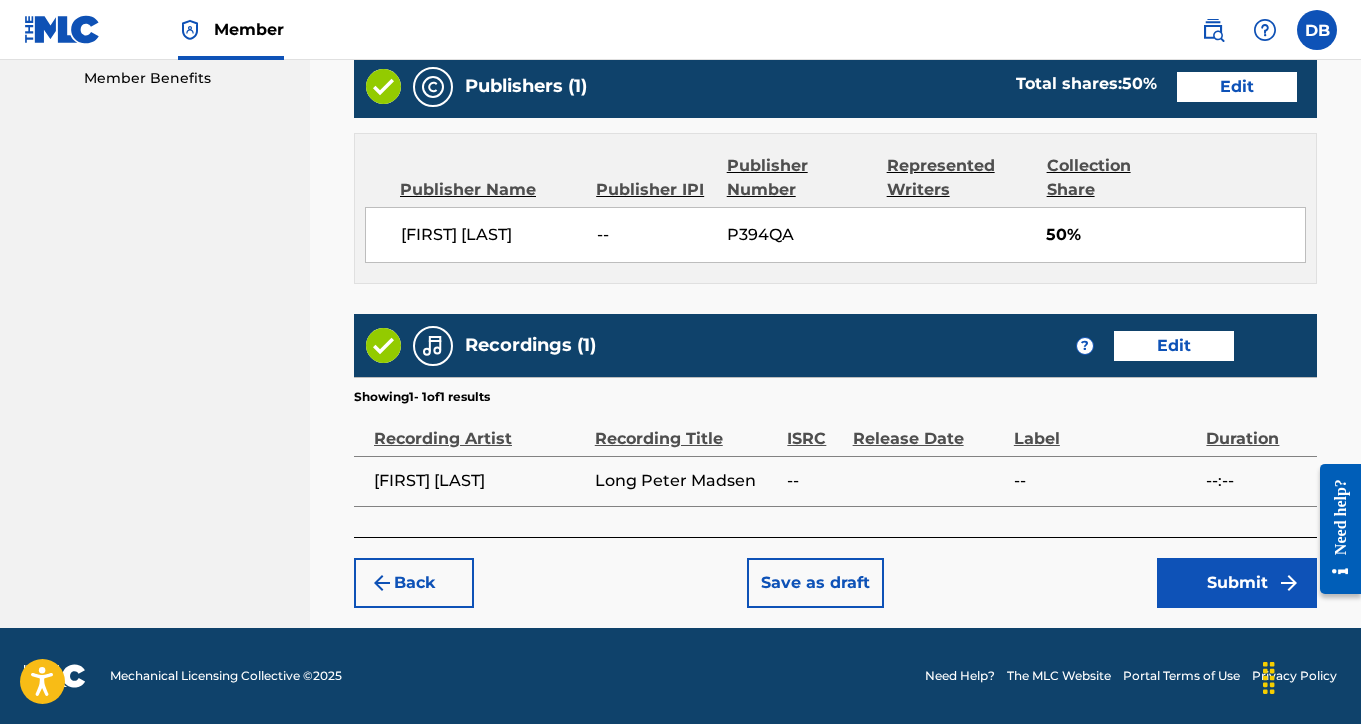 scroll, scrollTop: 1030, scrollLeft: 0, axis: vertical 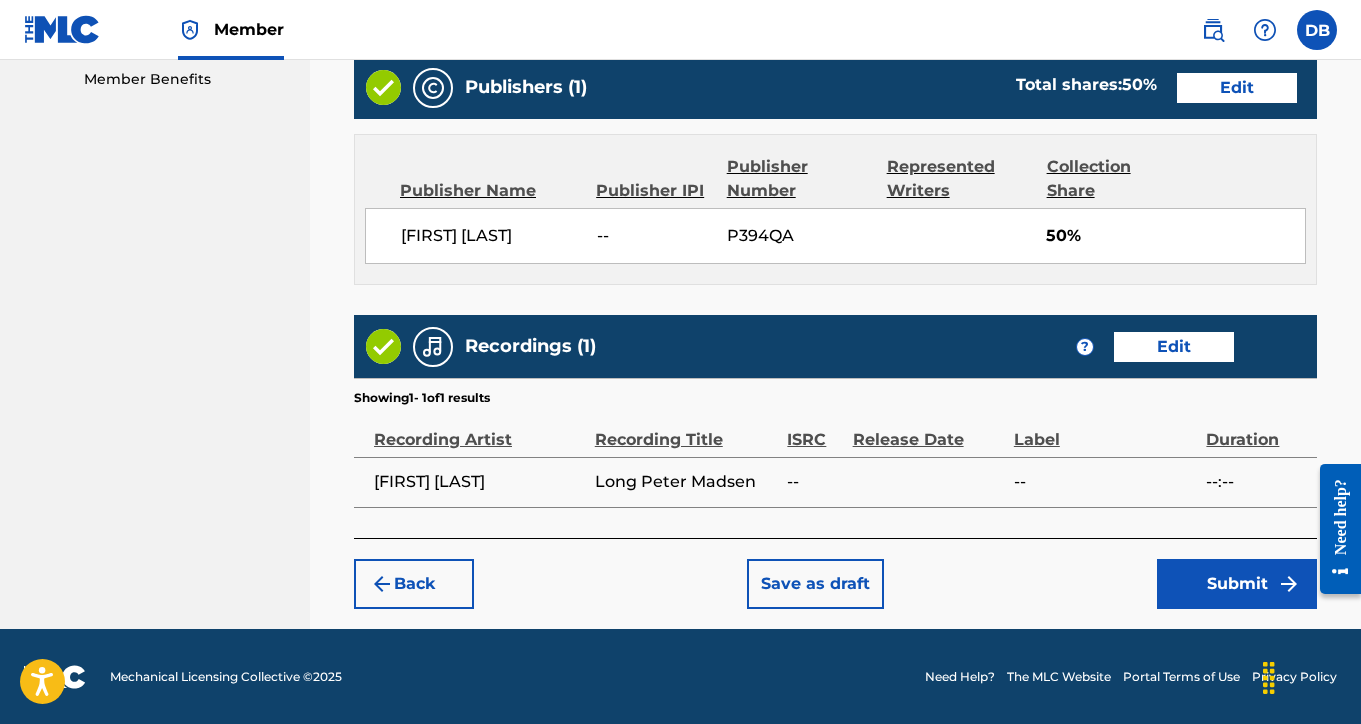 click on "Submit" at bounding box center (1237, 584) 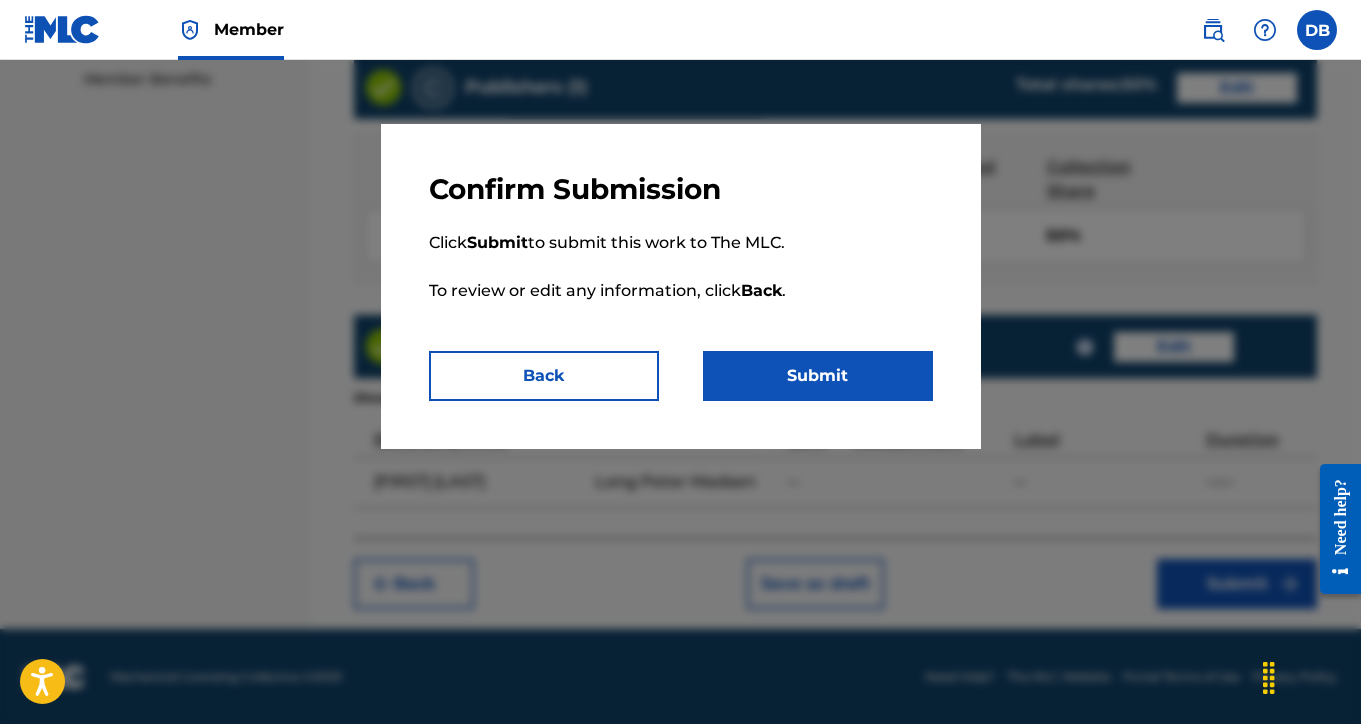 click on "Submit" at bounding box center (818, 376) 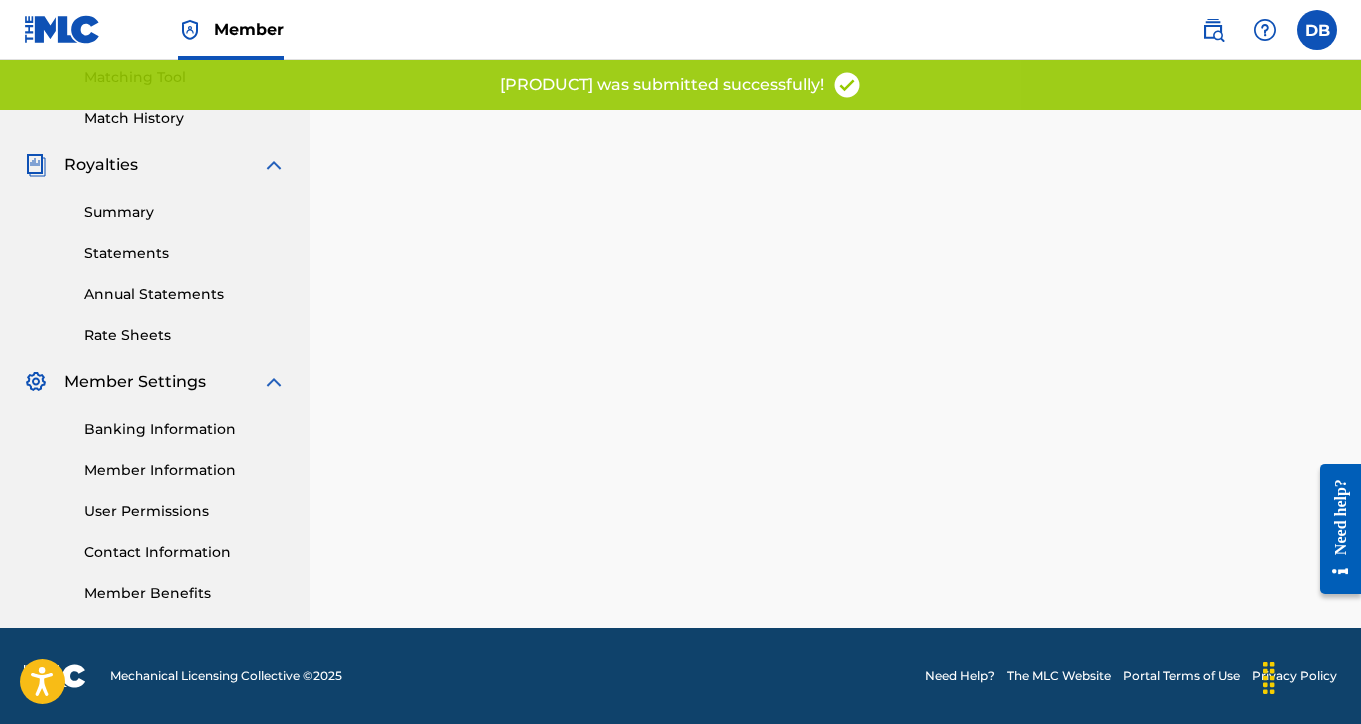 scroll, scrollTop: 0, scrollLeft: 0, axis: both 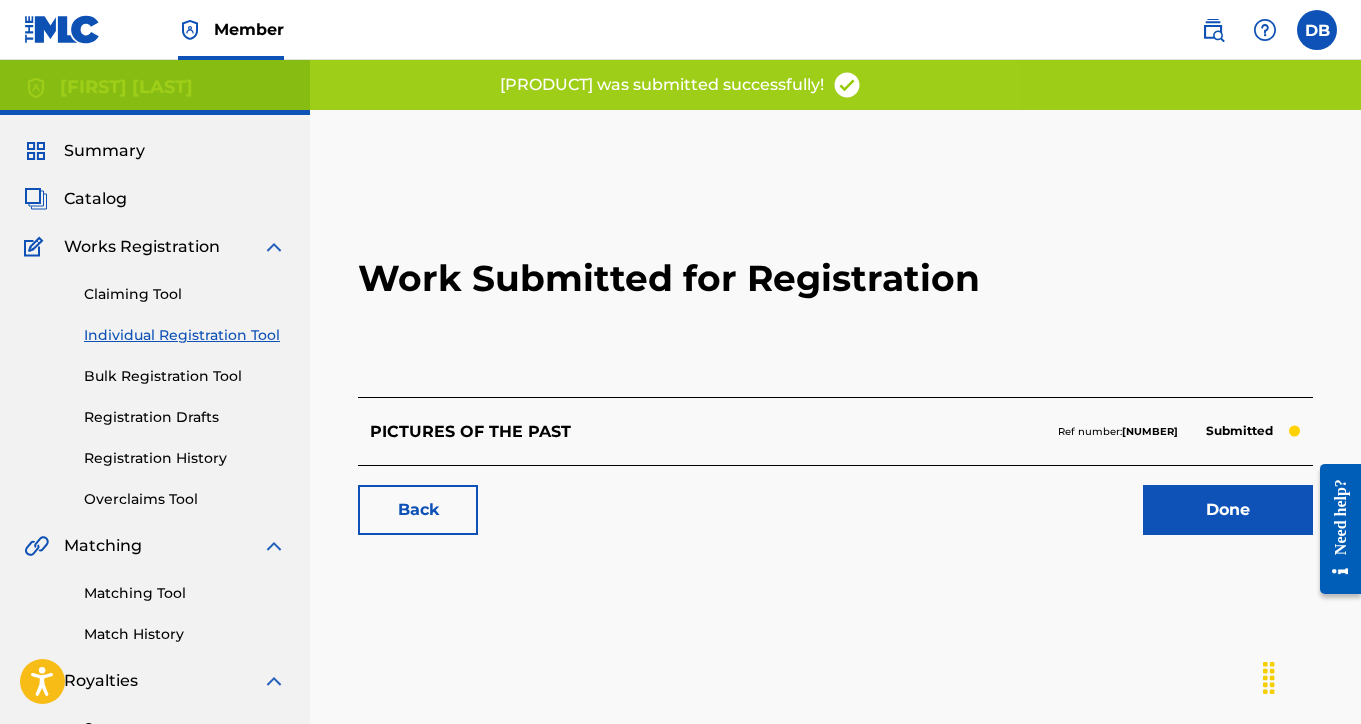 click on "Done" at bounding box center (1228, 510) 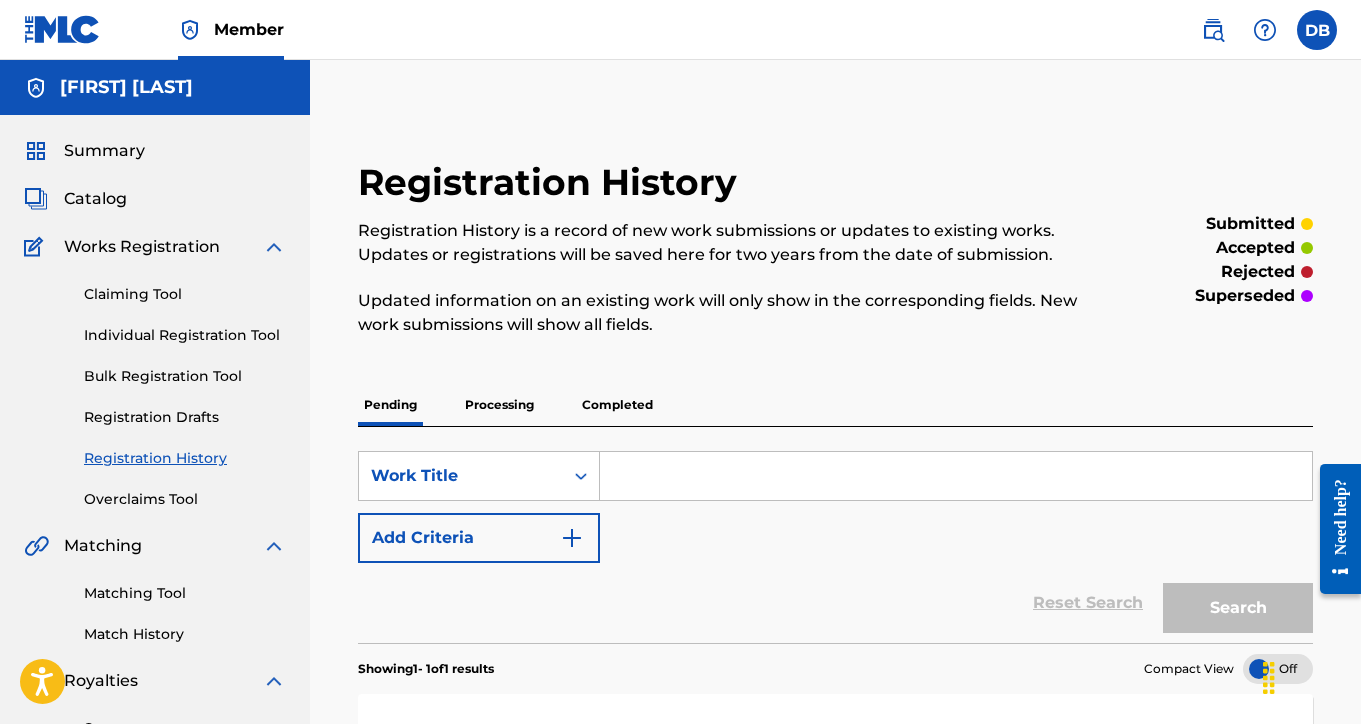 click on "Individual Registration Tool" at bounding box center (185, 335) 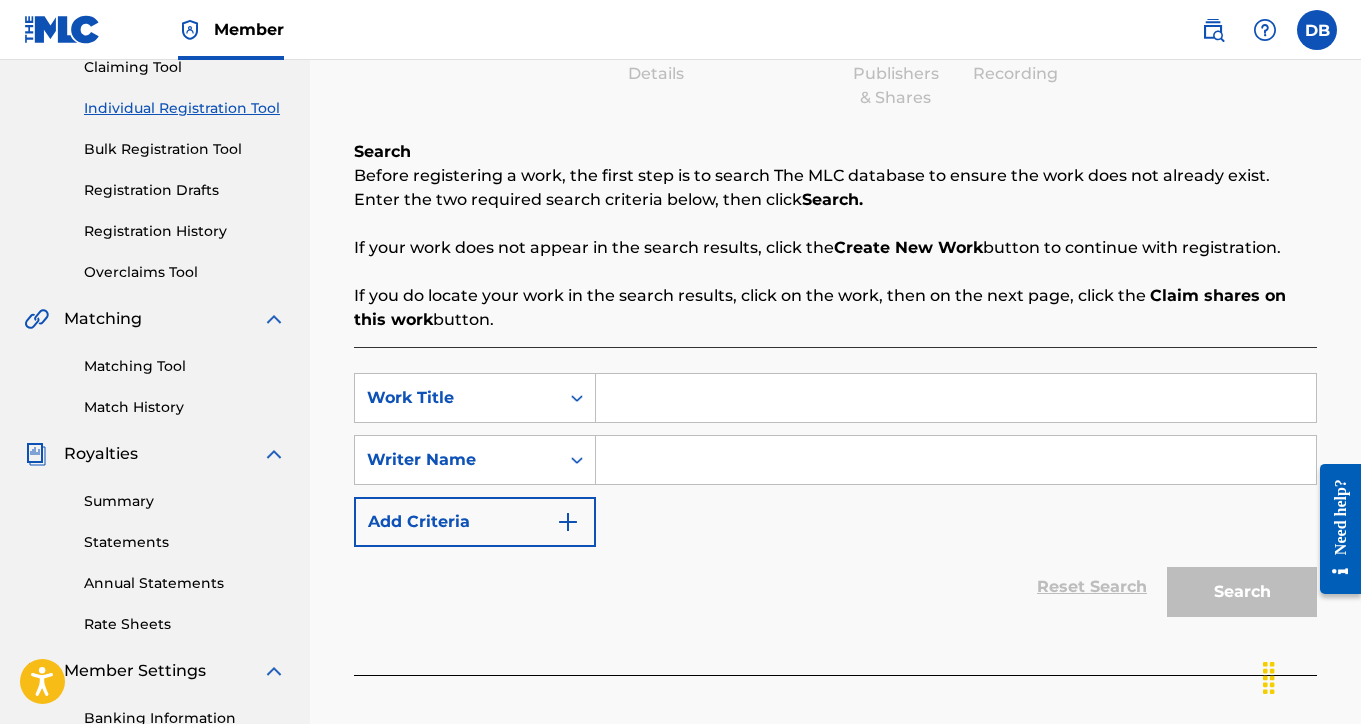 scroll, scrollTop: 339, scrollLeft: 0, axis: vertical 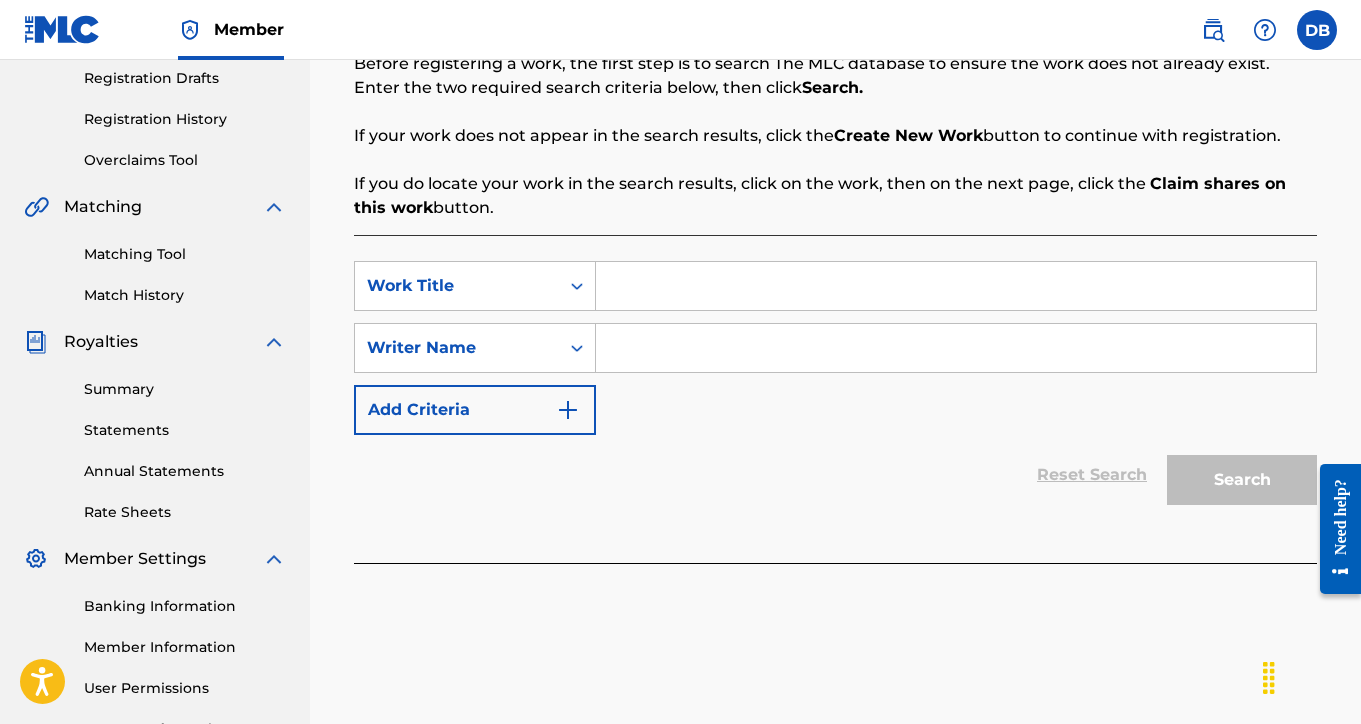 click at bounding box center (956, 286) 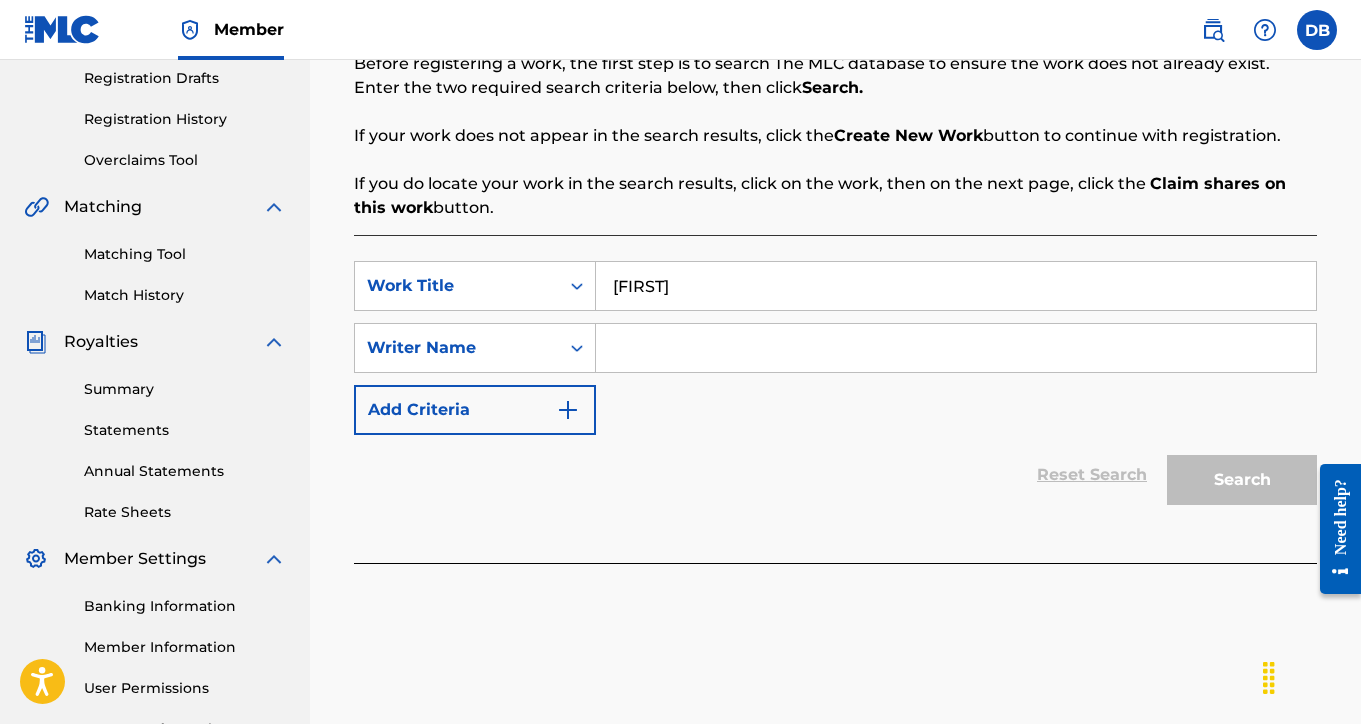 type on "[FIRST]" 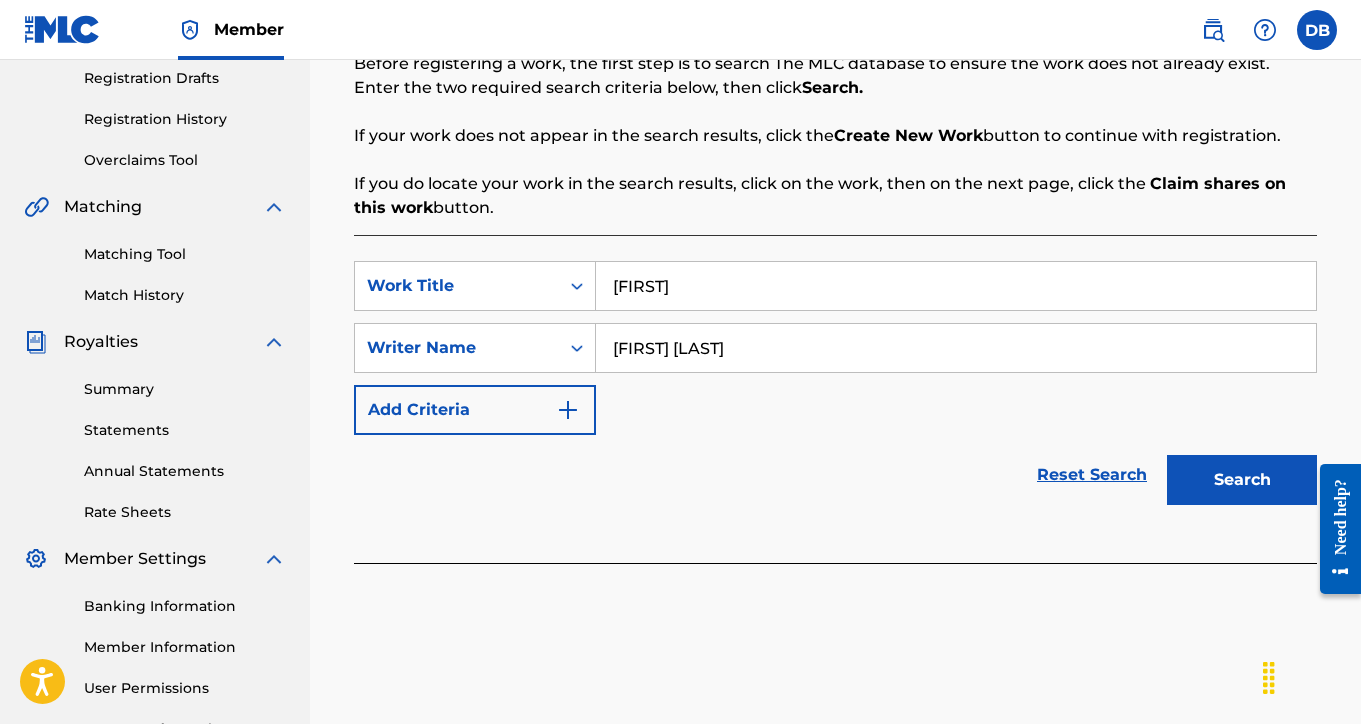 type on "[FIRST] [LAST]" 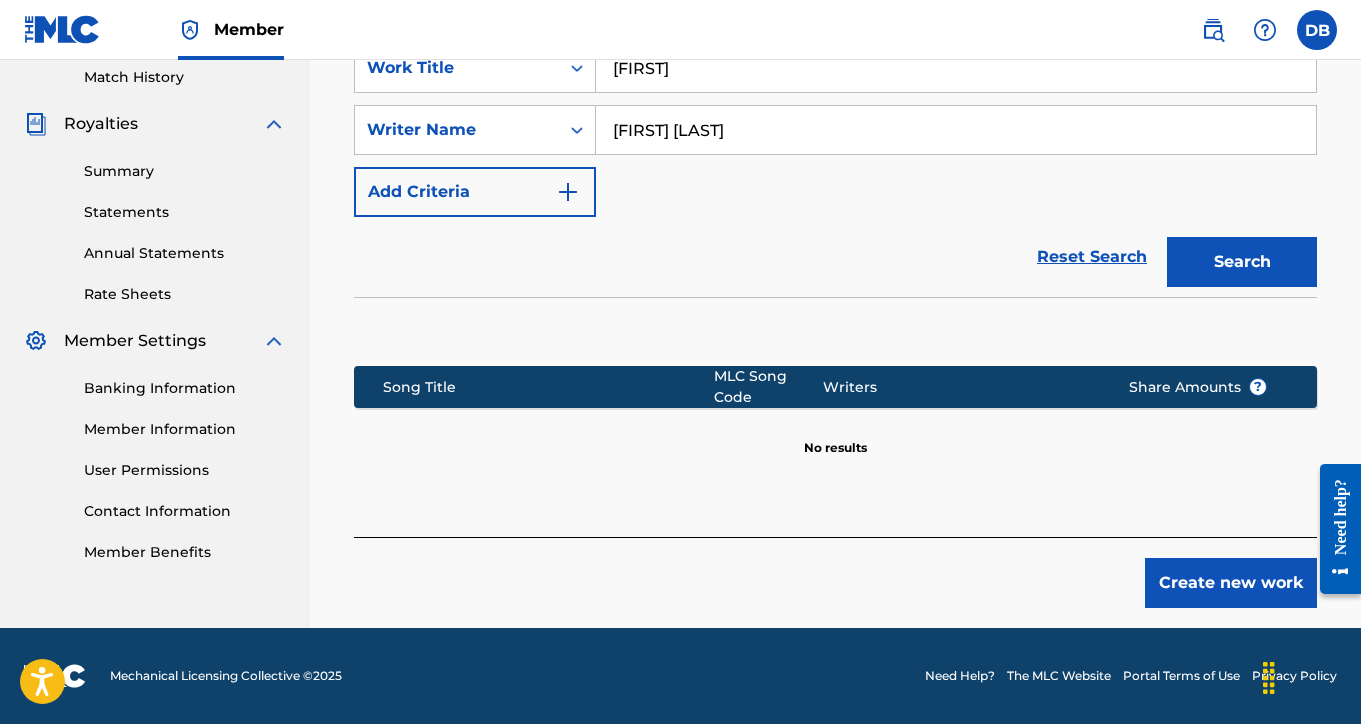 scroll, scrollTop: 557, scrollLeft: 0, axis: vertical 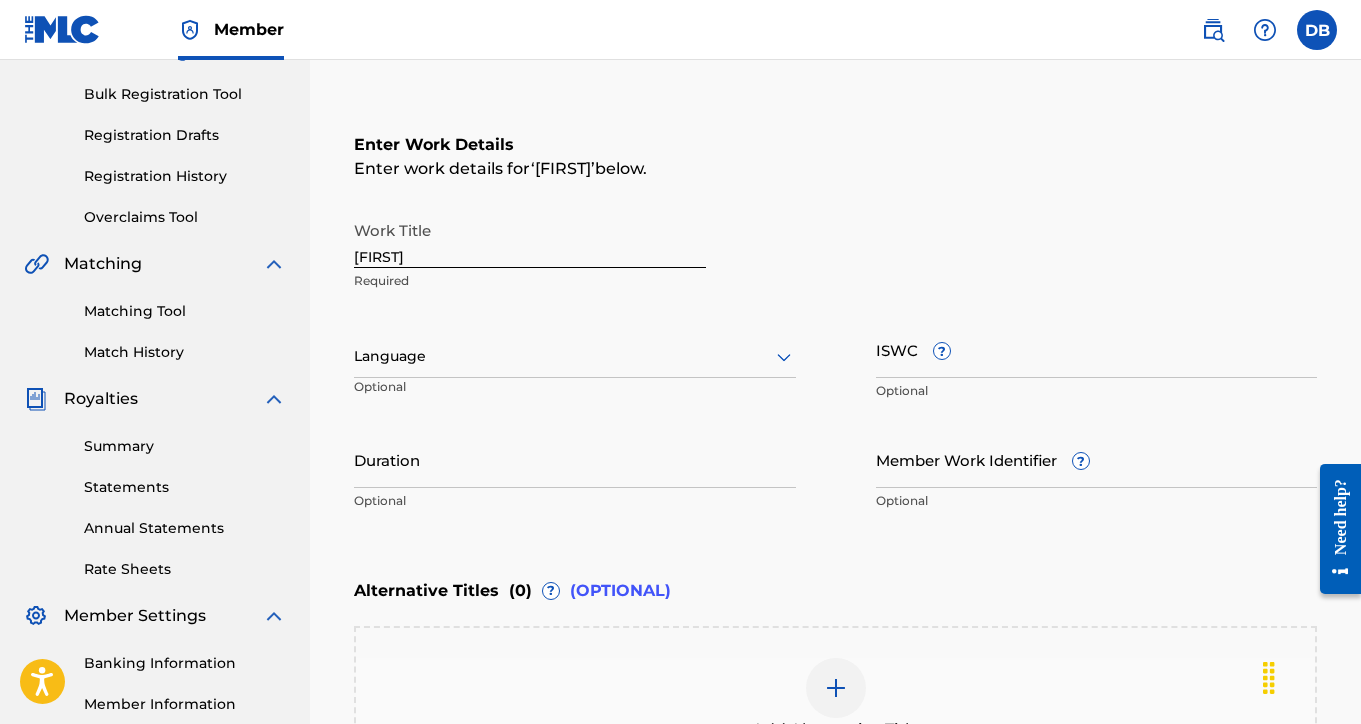 click on "ISWC   ?" at bounding box center [1097, 349] 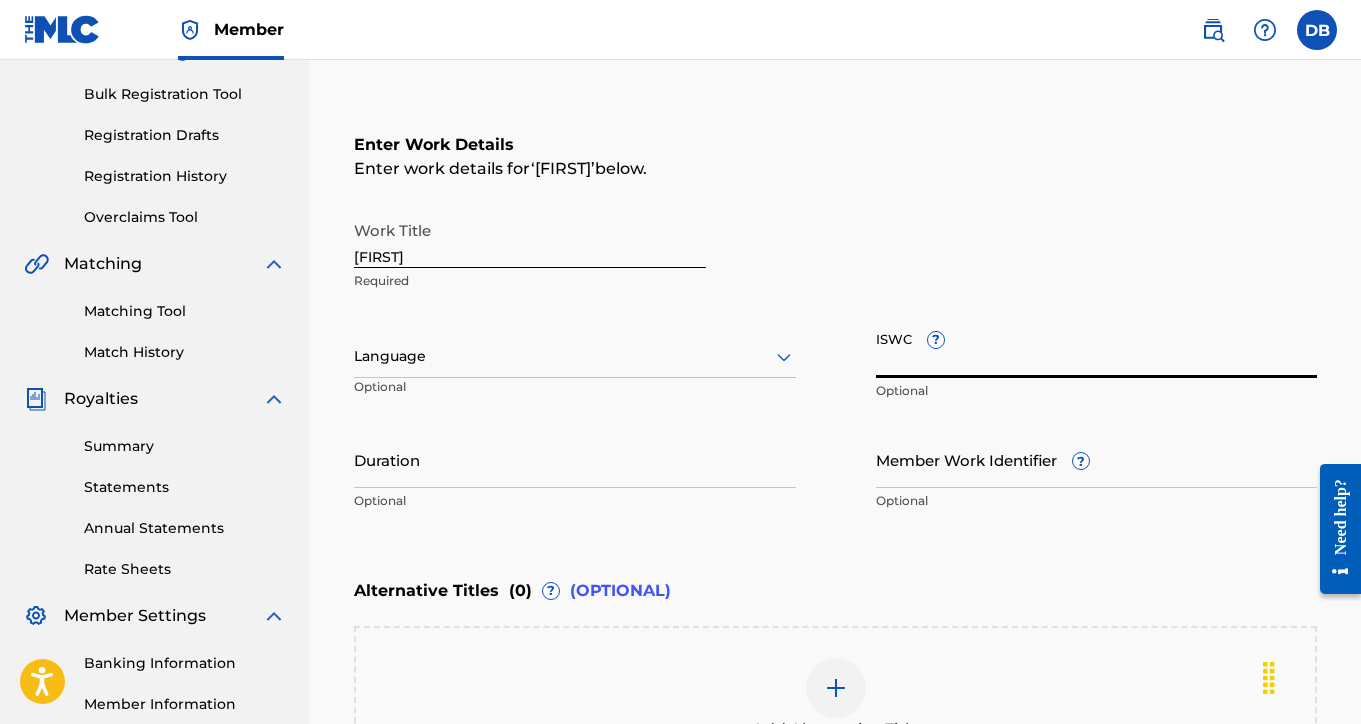 paste on "[SSN]" 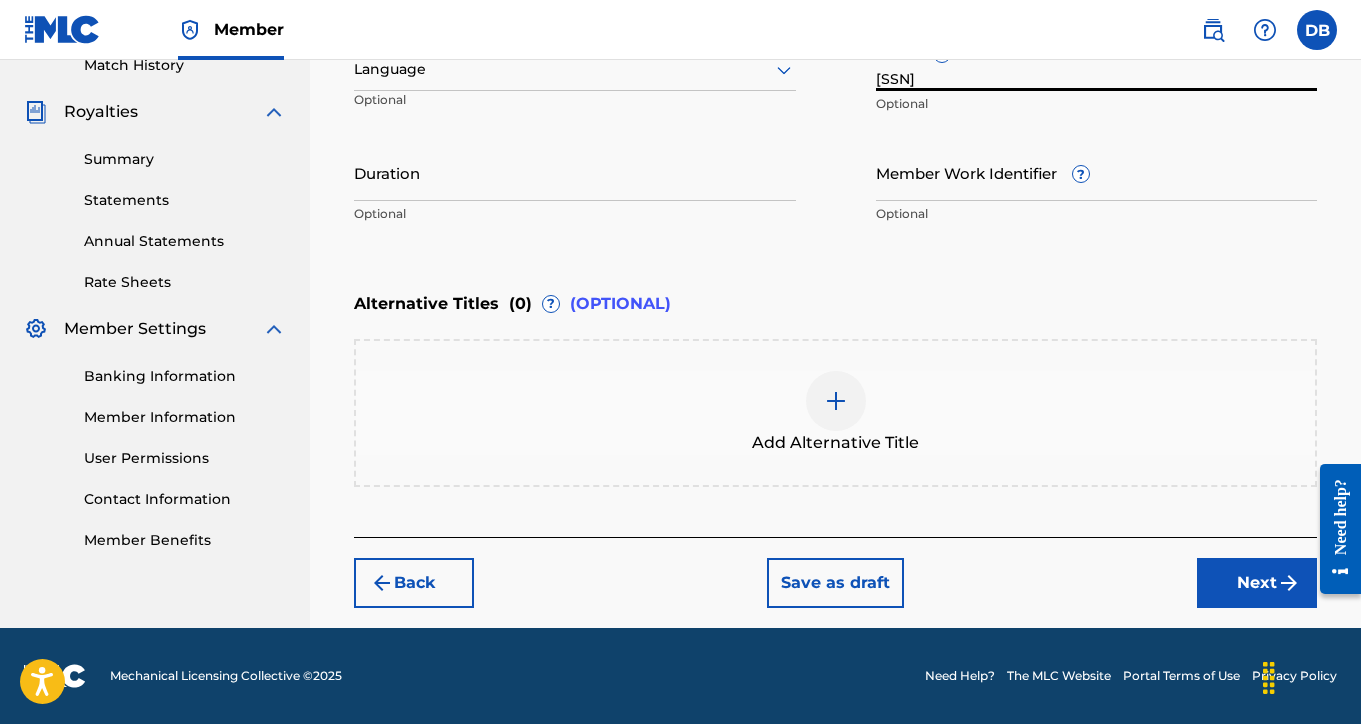 type on "[SSN]" 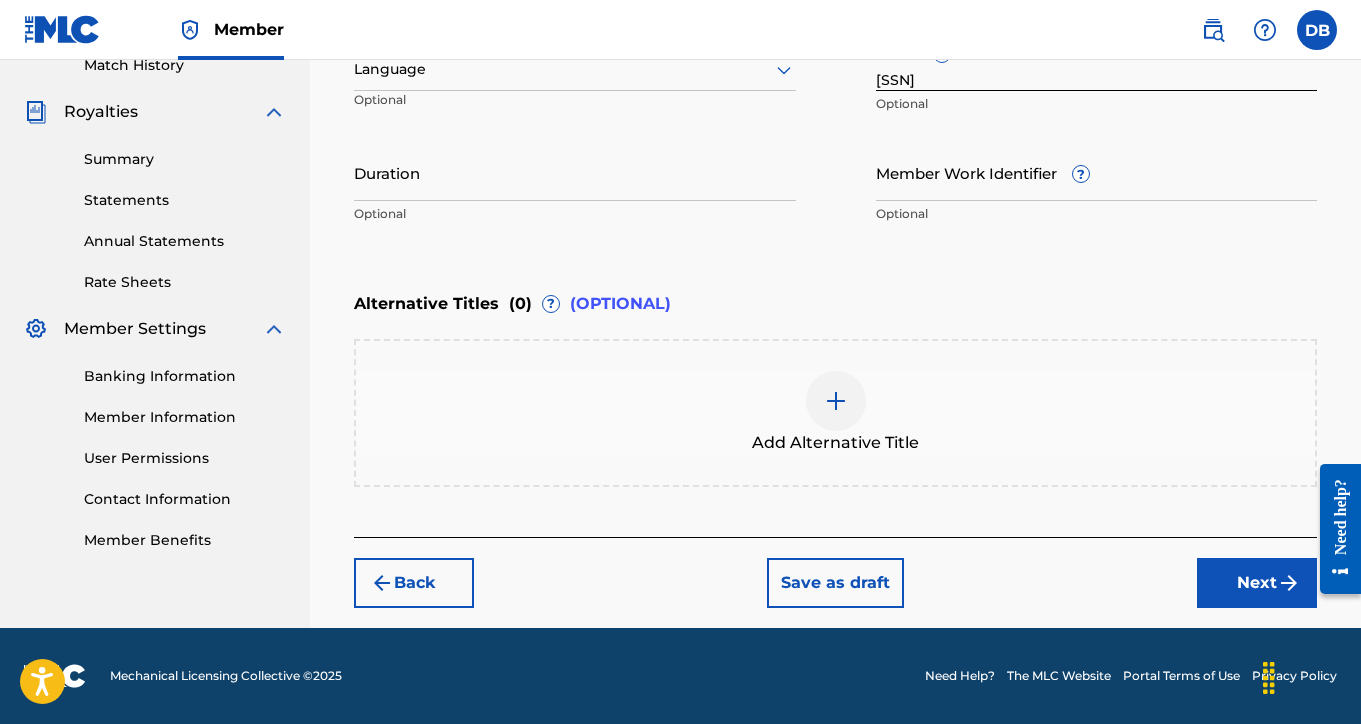click on "Next" at bounding box center (1257, 583) 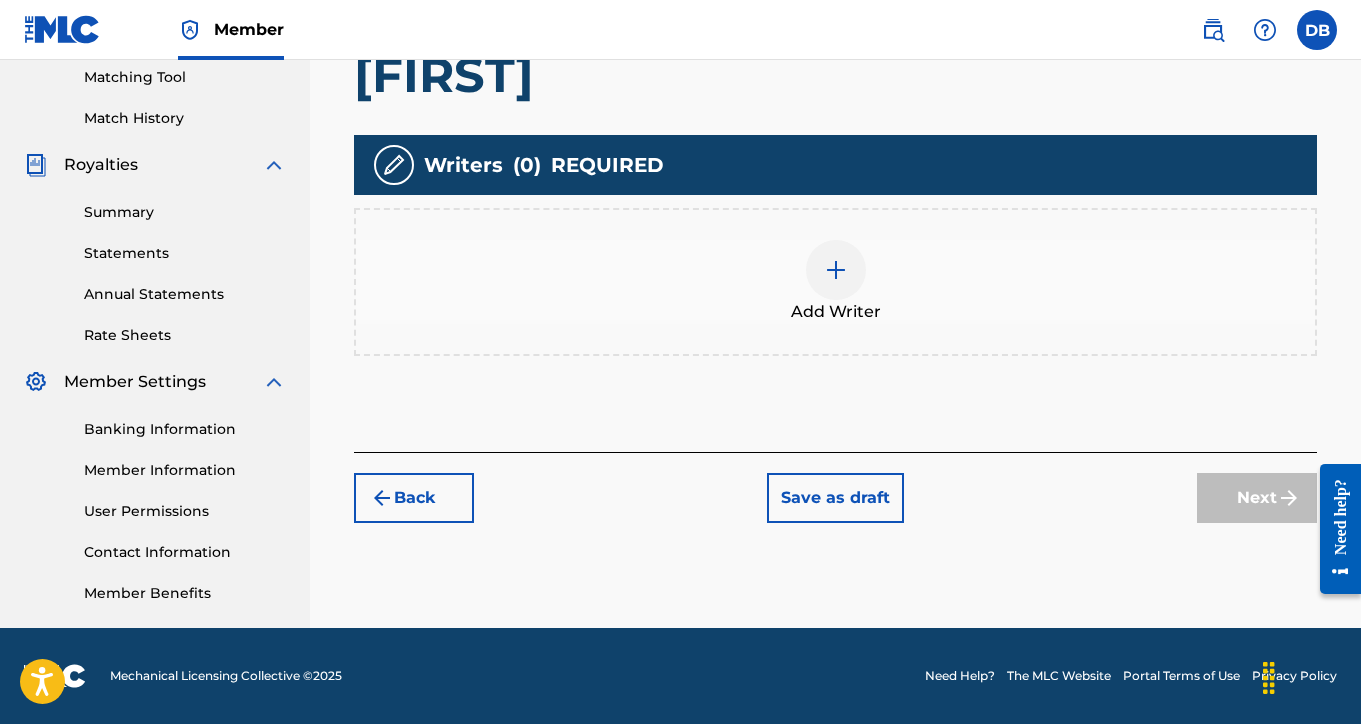 click at bounding box center [836, 270] 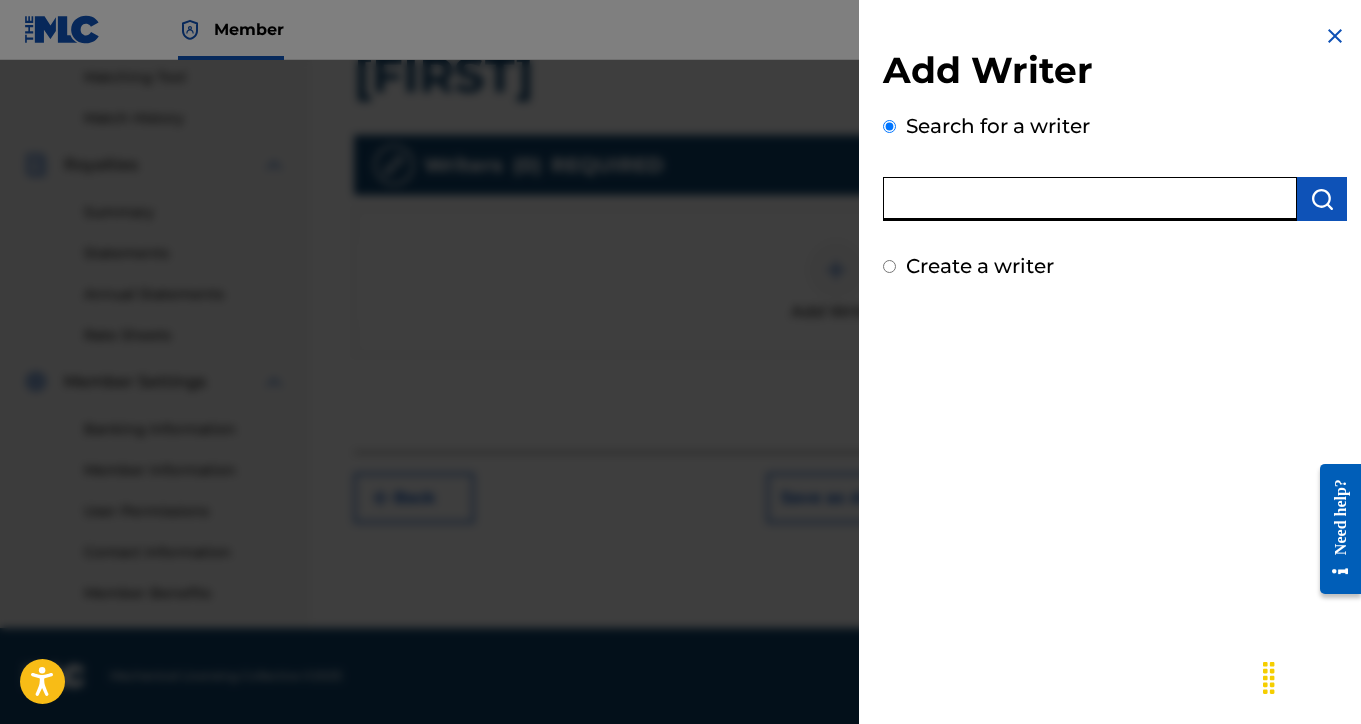 click at bounding box center [1090, 199] 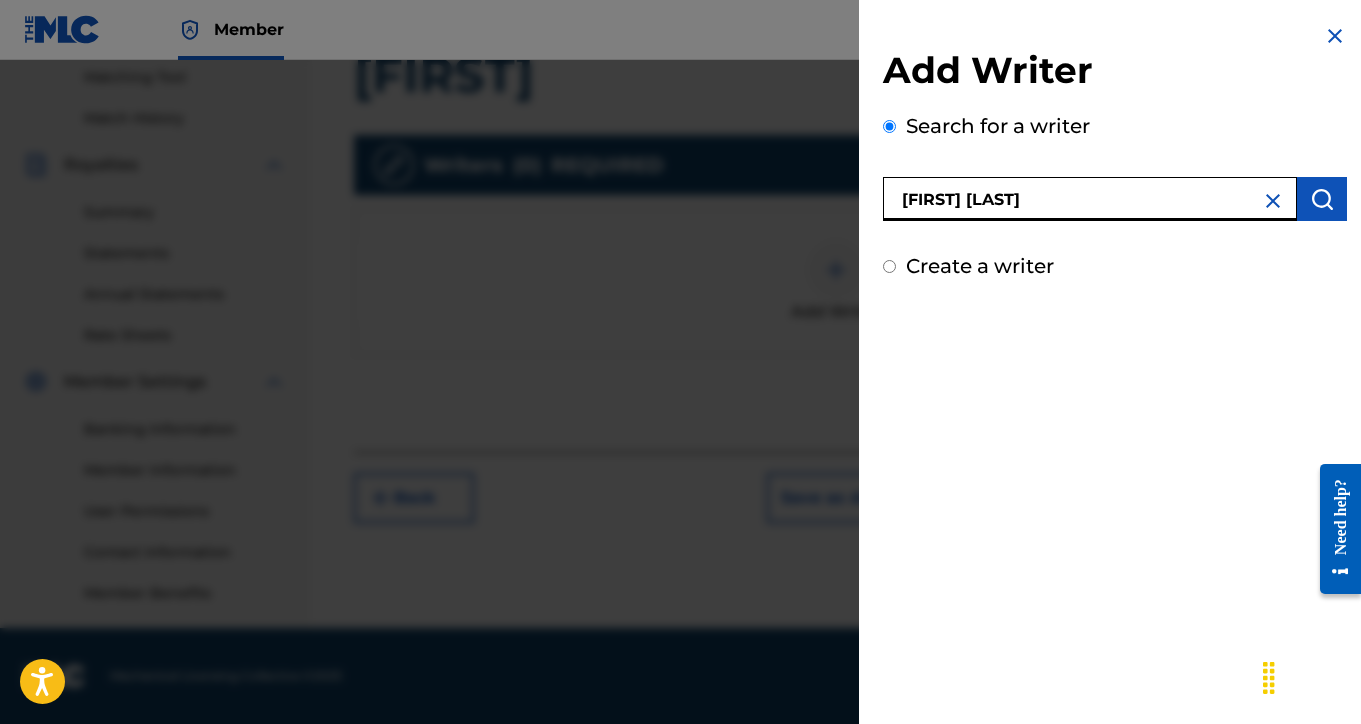 type on "[FIRST] [LAST]" 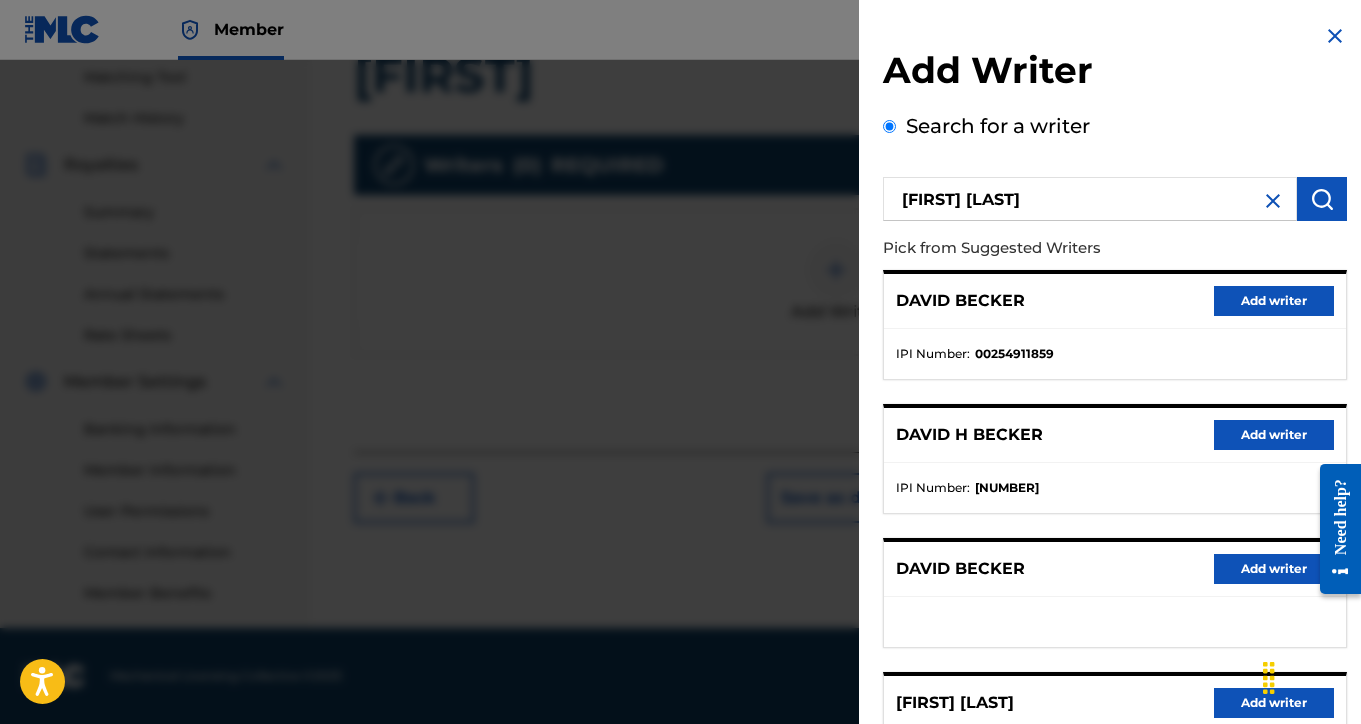 click on "Add writer" at bounding box center [1274, 435] 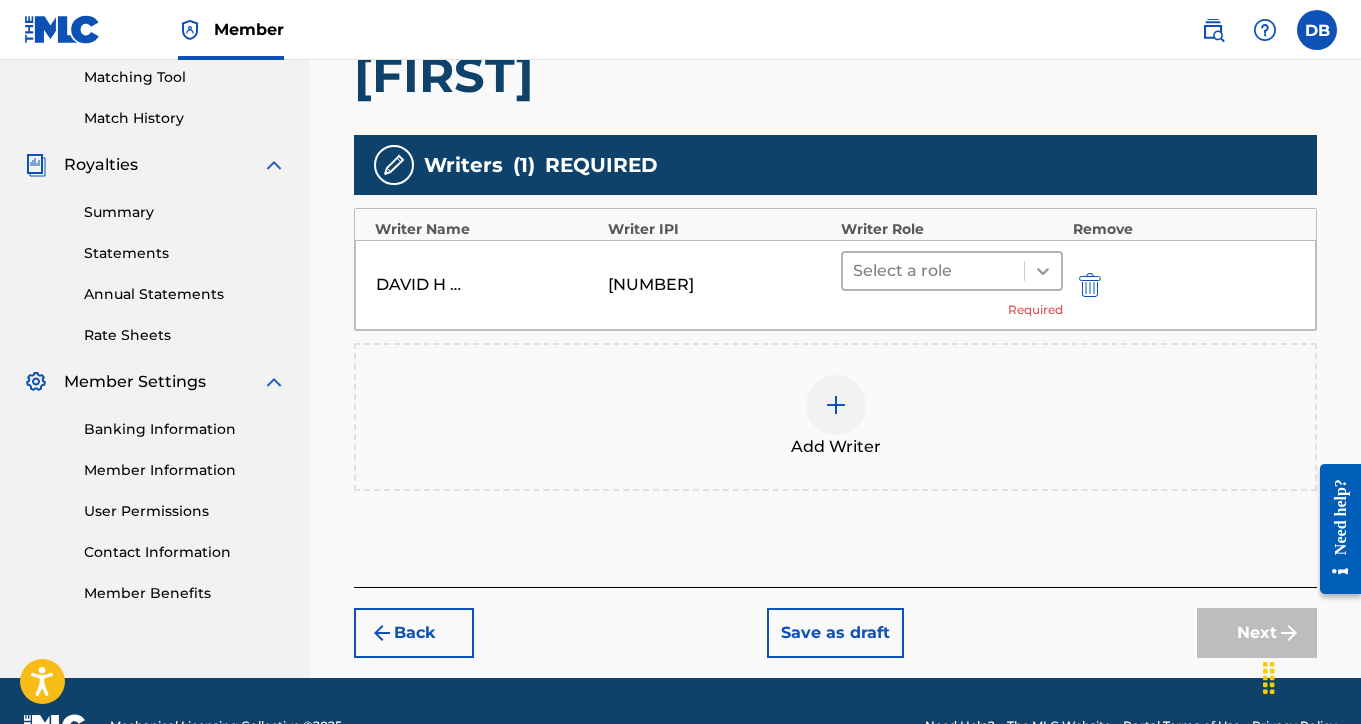 click 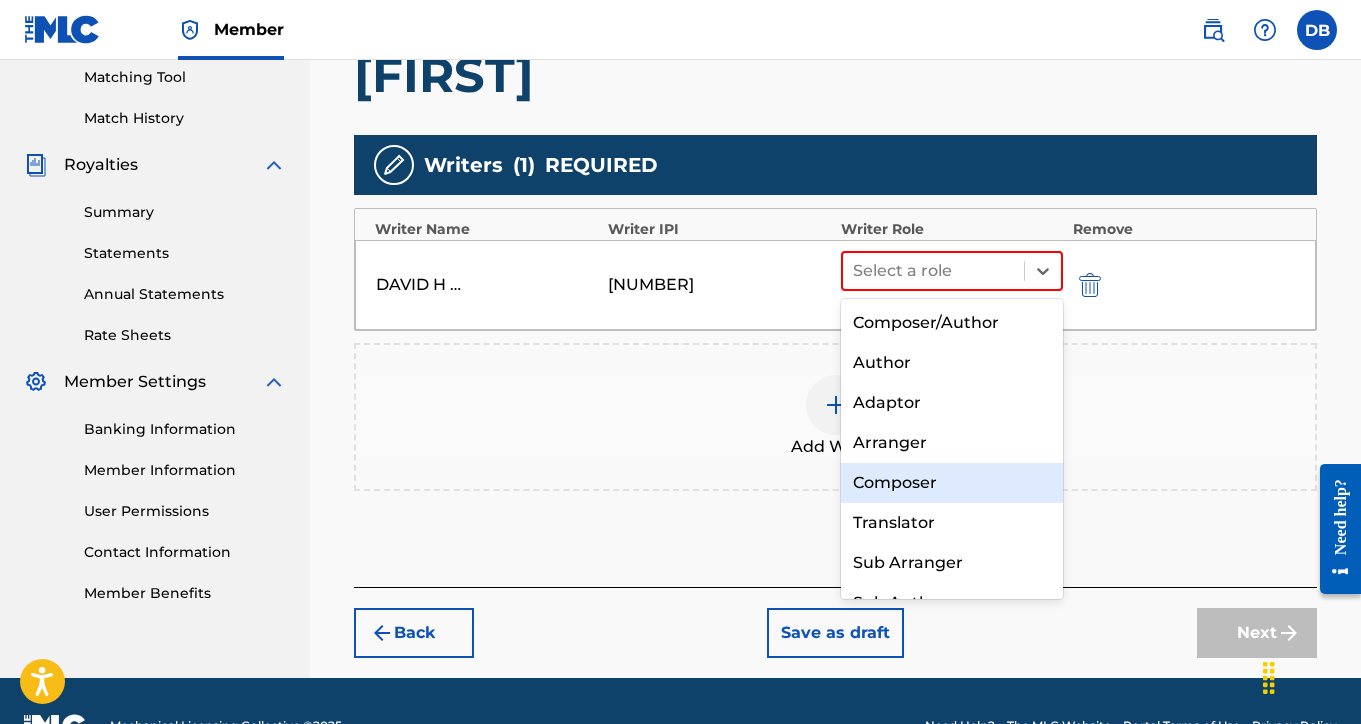 click on "Composer" at bounding box center [952, 483] 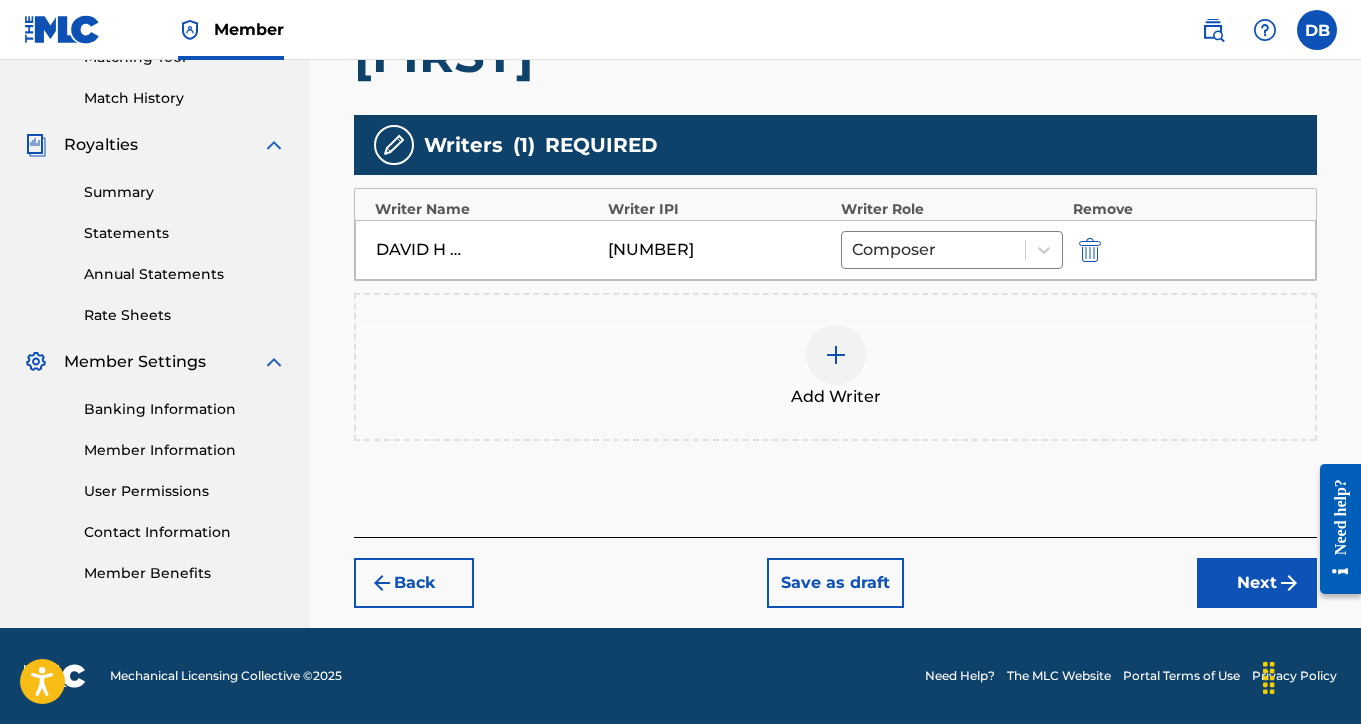 click on "Next" at bounding box center [1257, 583] 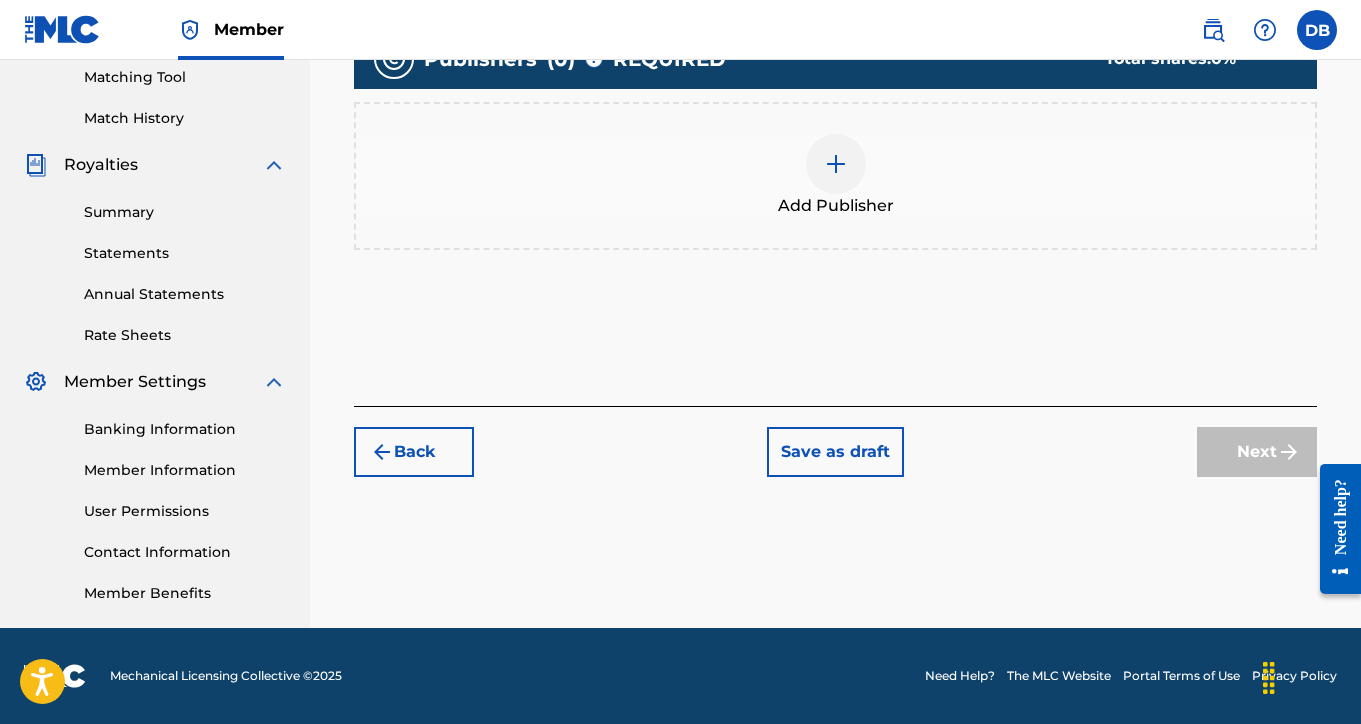 scroll, scrollTop: 516, scrollLeft: 0, axis: vertical 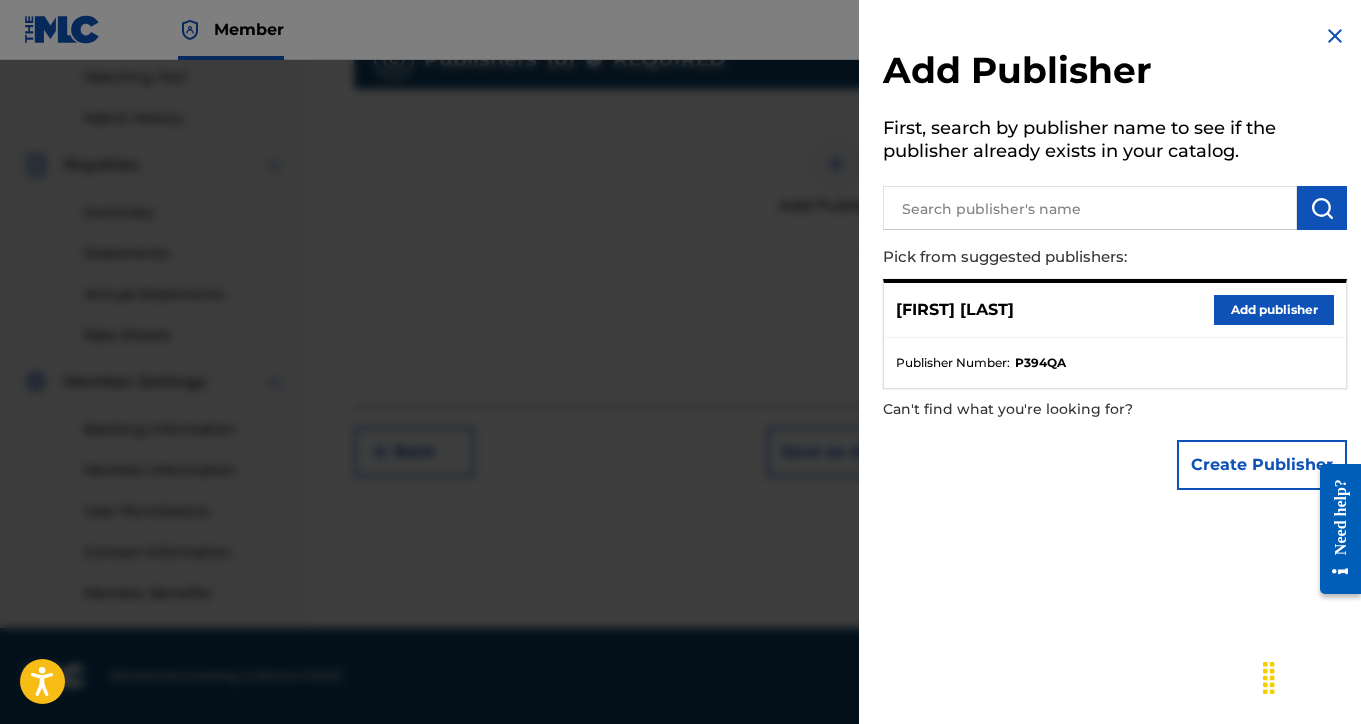 click on "Add publisher" at bounding box center [1274, 310] 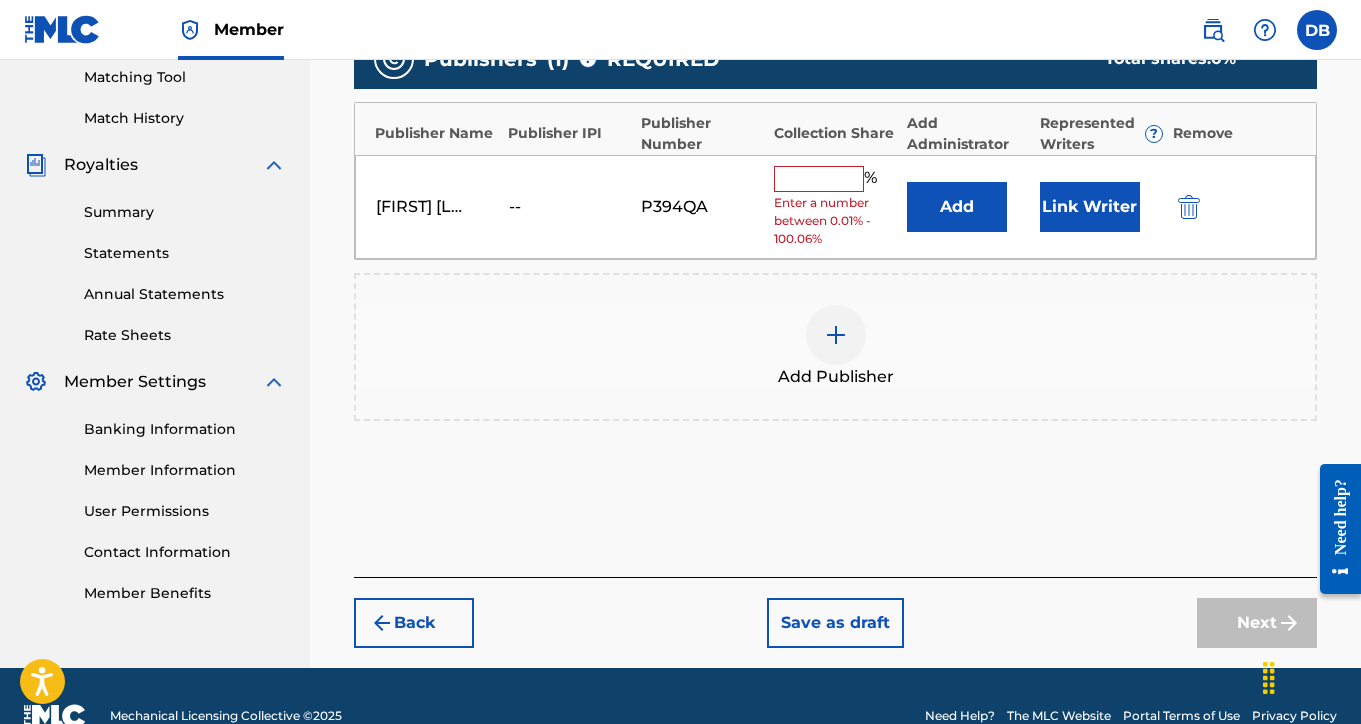 click at bounding box center (819, 179) 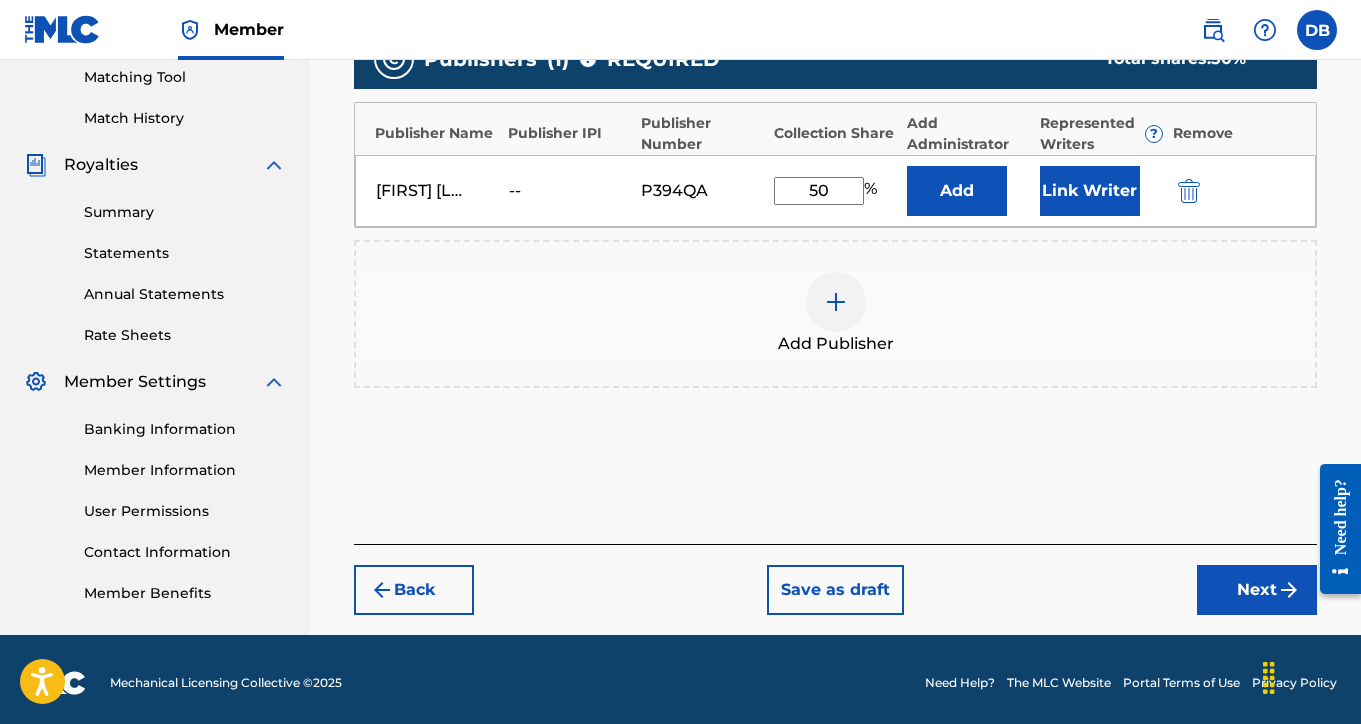 type on "50" 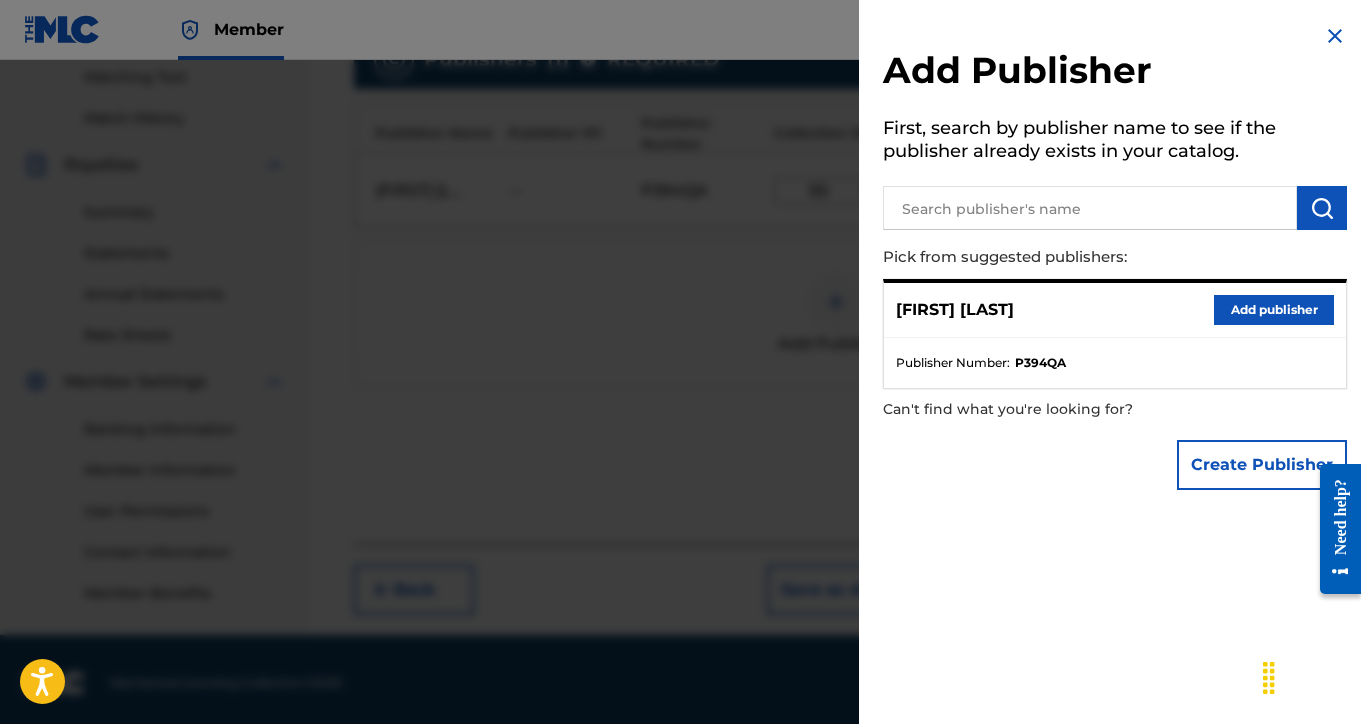 click at bounding box center (680, 422) 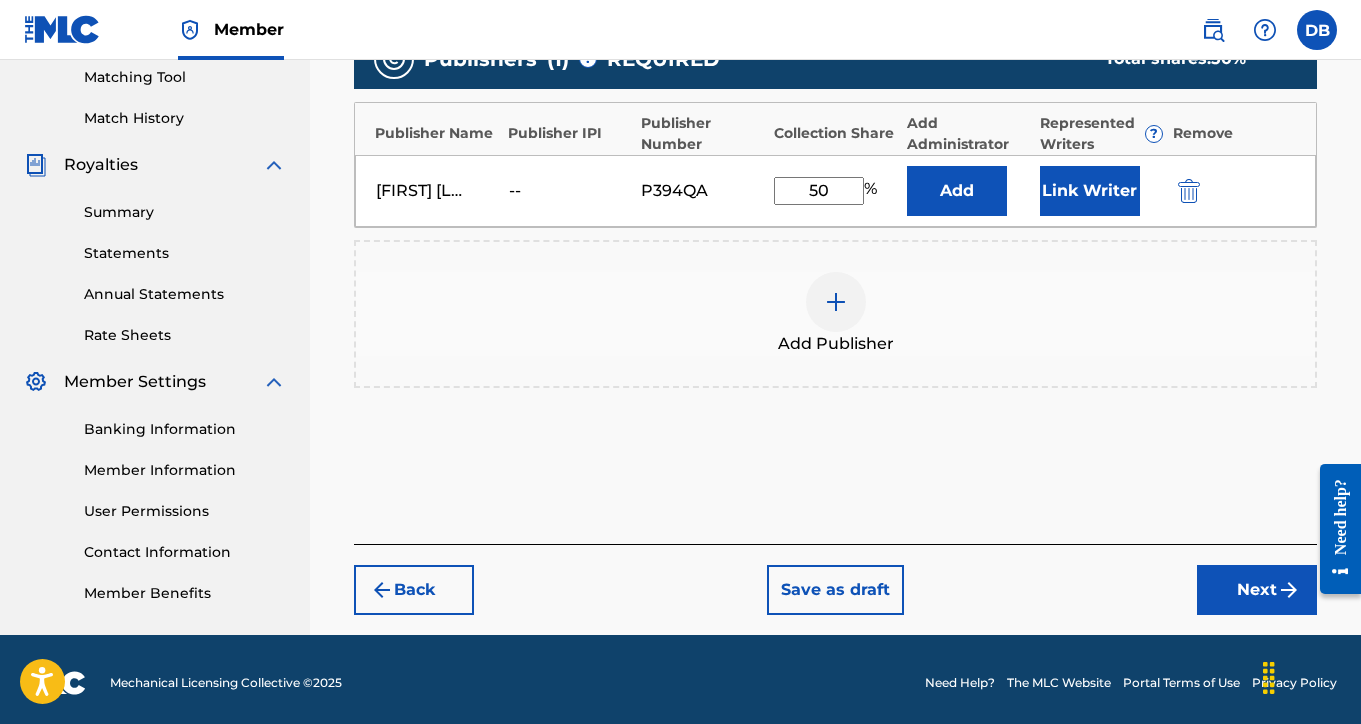 click on "Next" at bounding box center (1257, 590) 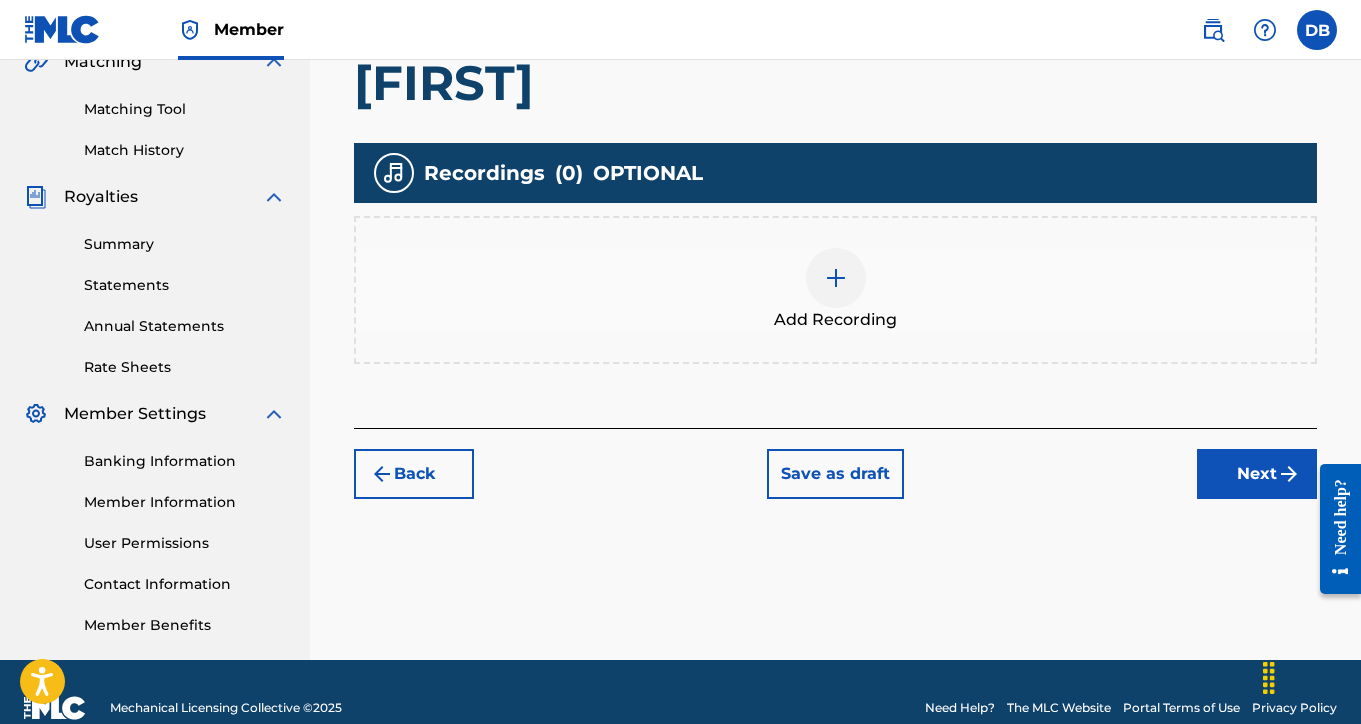 scroll, scrollTop: 486, scrollLeft: 0, axis: vertical 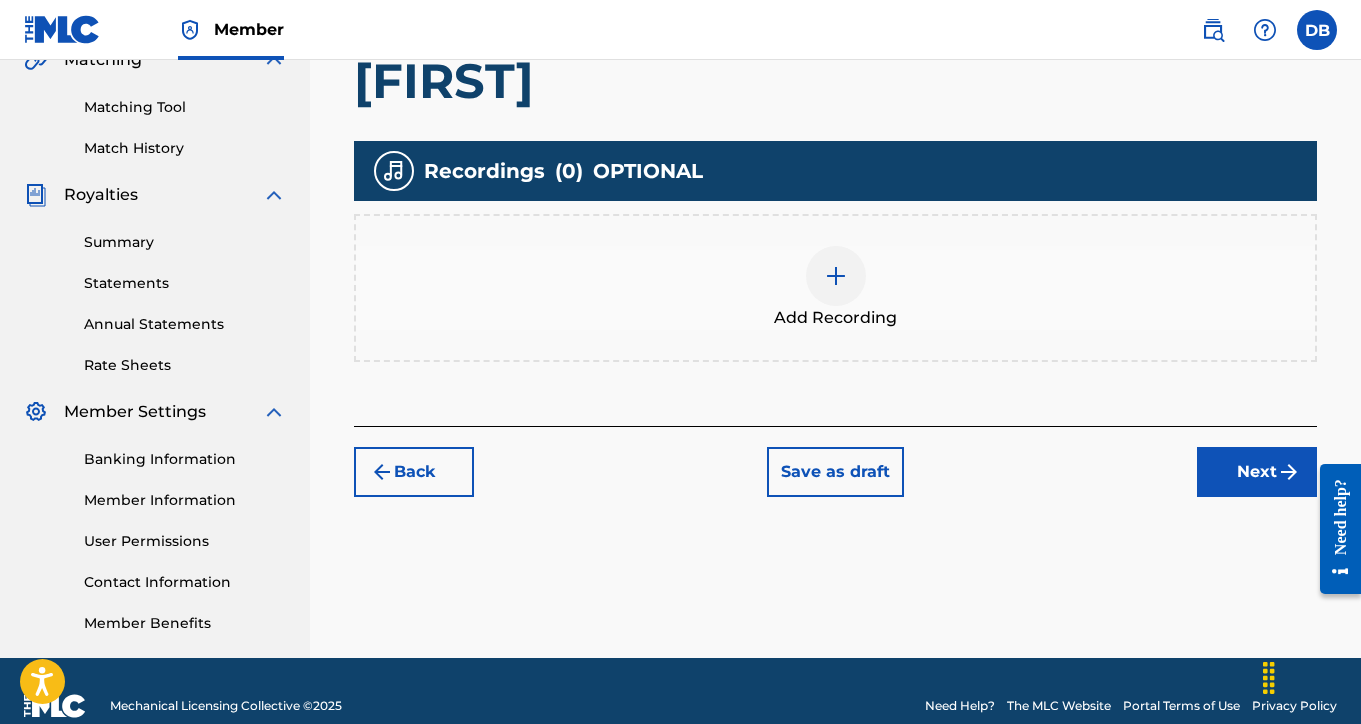 click at bounding box center [836, 276] 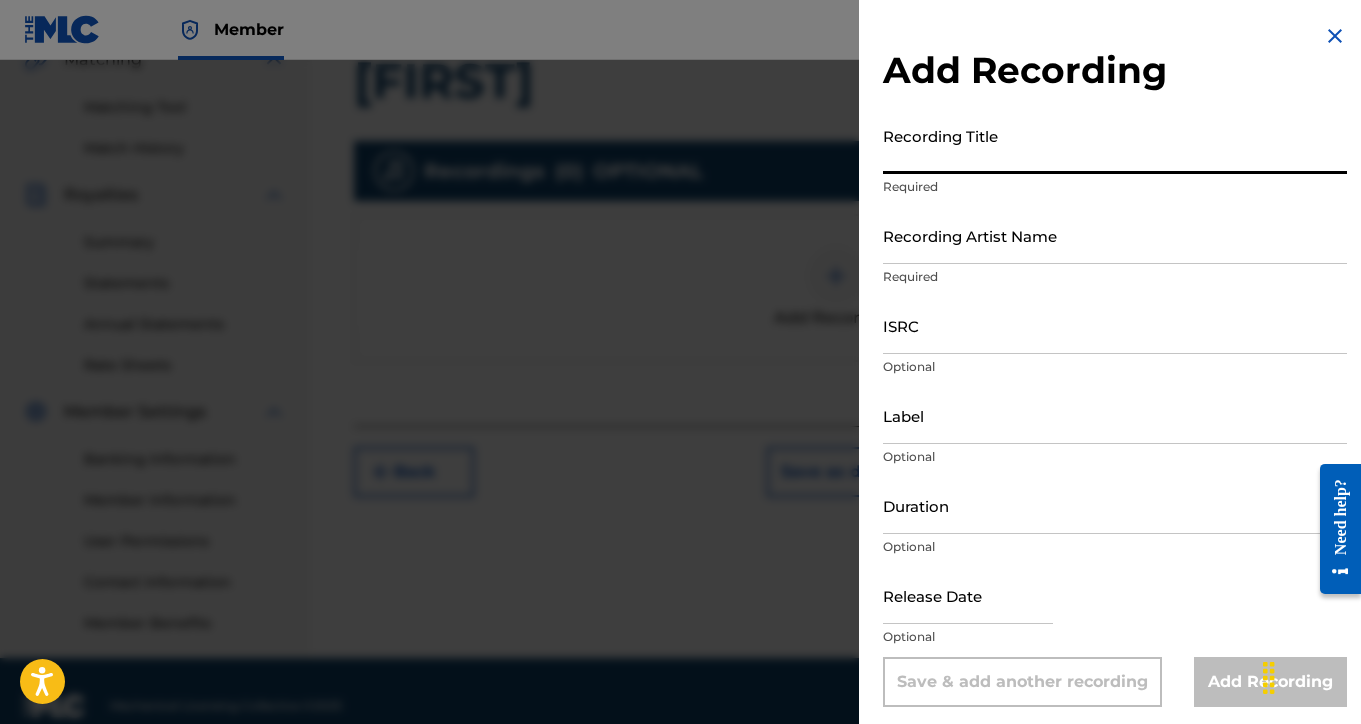 click on "Recording Title" at bounding box center (1115, 145) 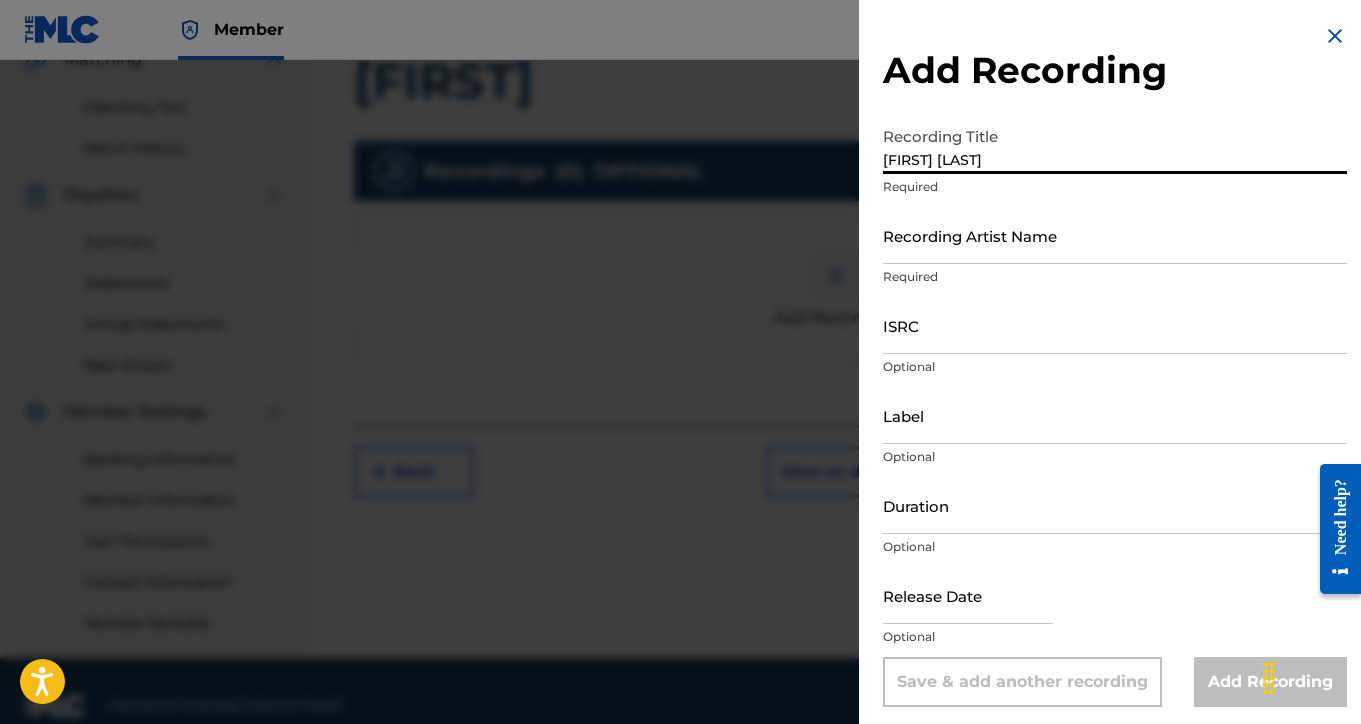 type on "[FIRST] [LAST]" 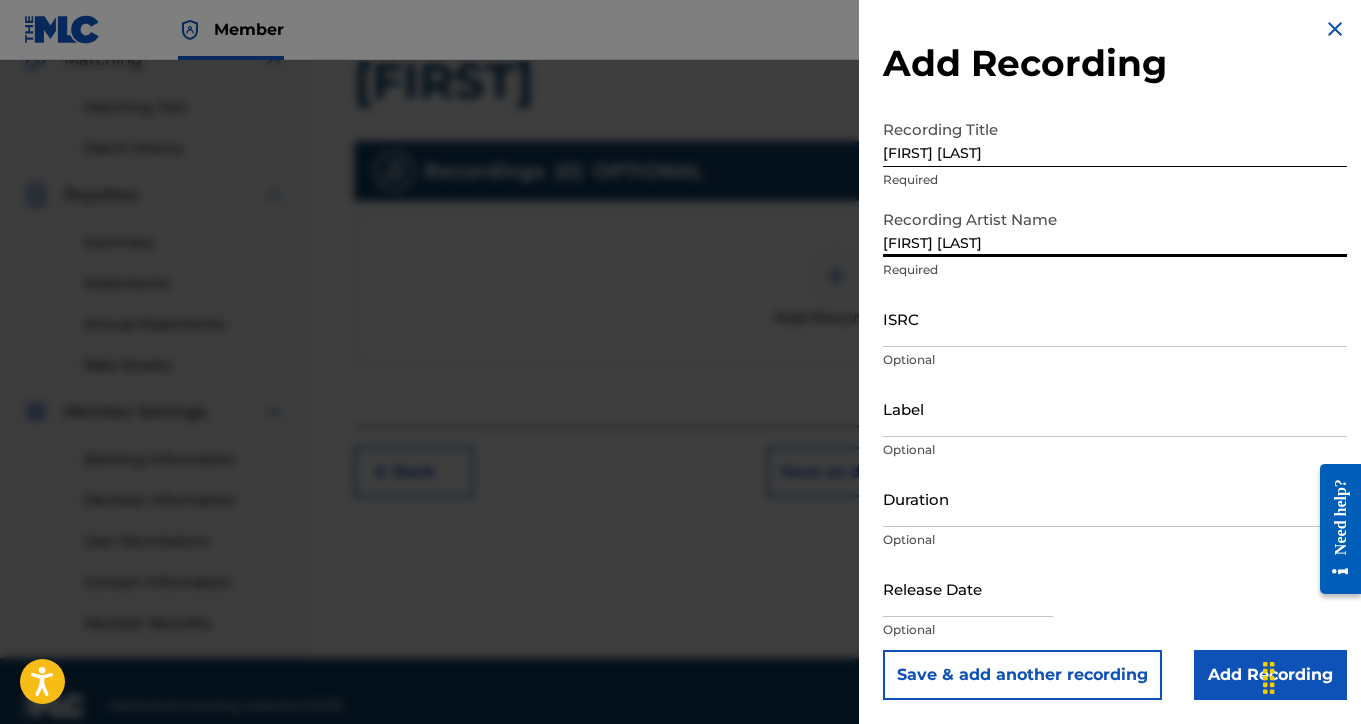 scroll, scrollTop: 7, scrollLeft: 0, axis: vertical 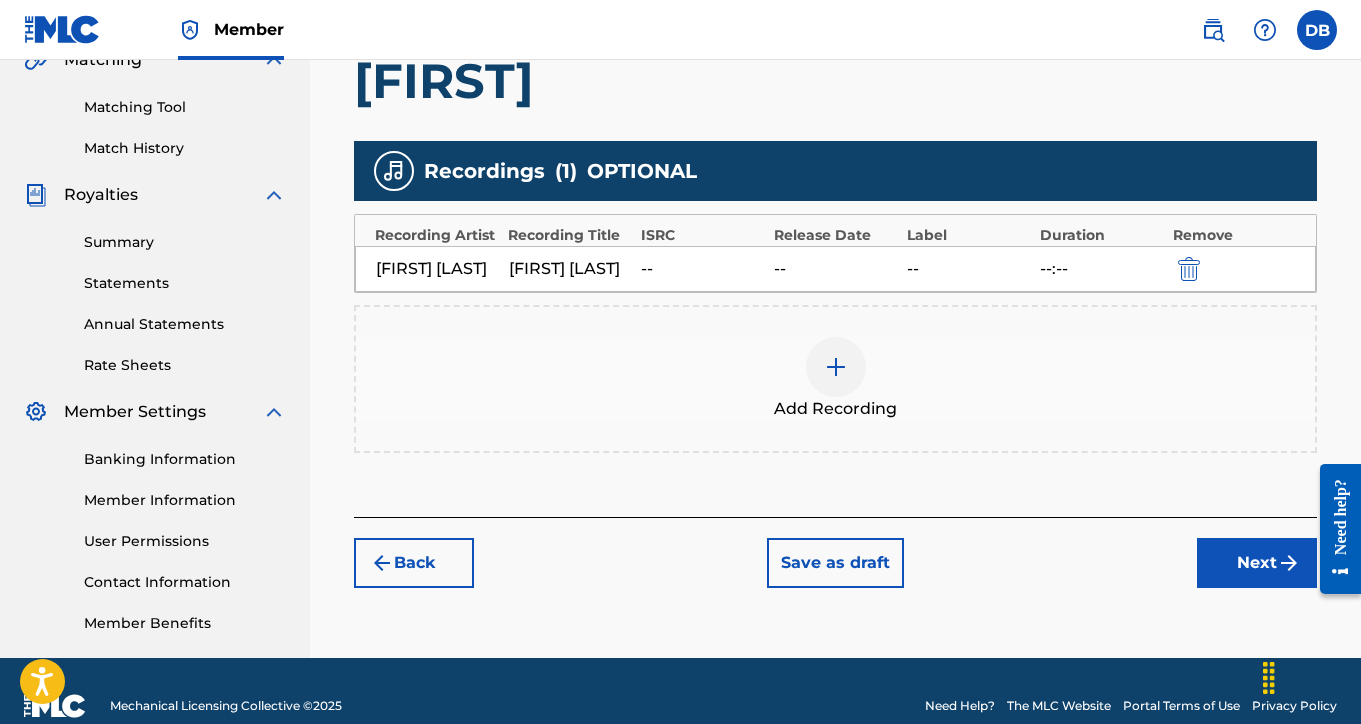 click on "Next" at bounding box center [1257, 563] 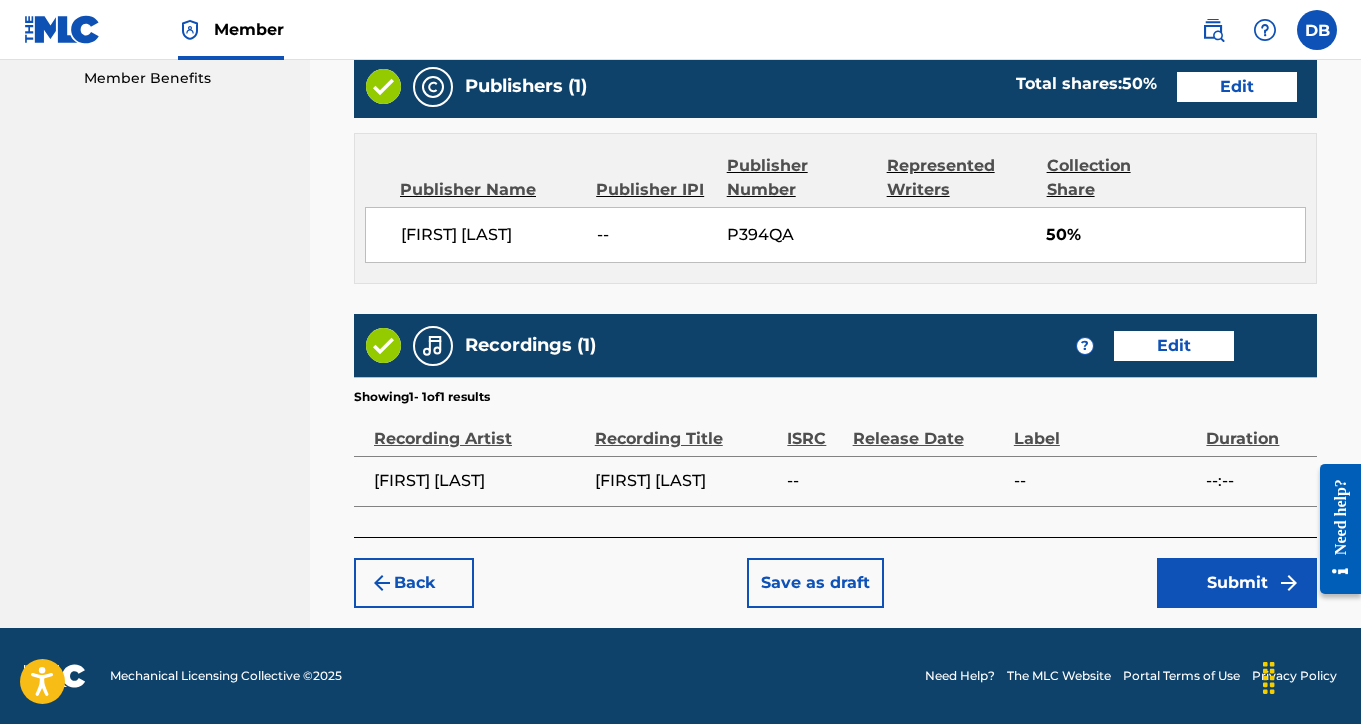 scroll, scrollTop: 1030, scrollLeft: 0, axis: vertical 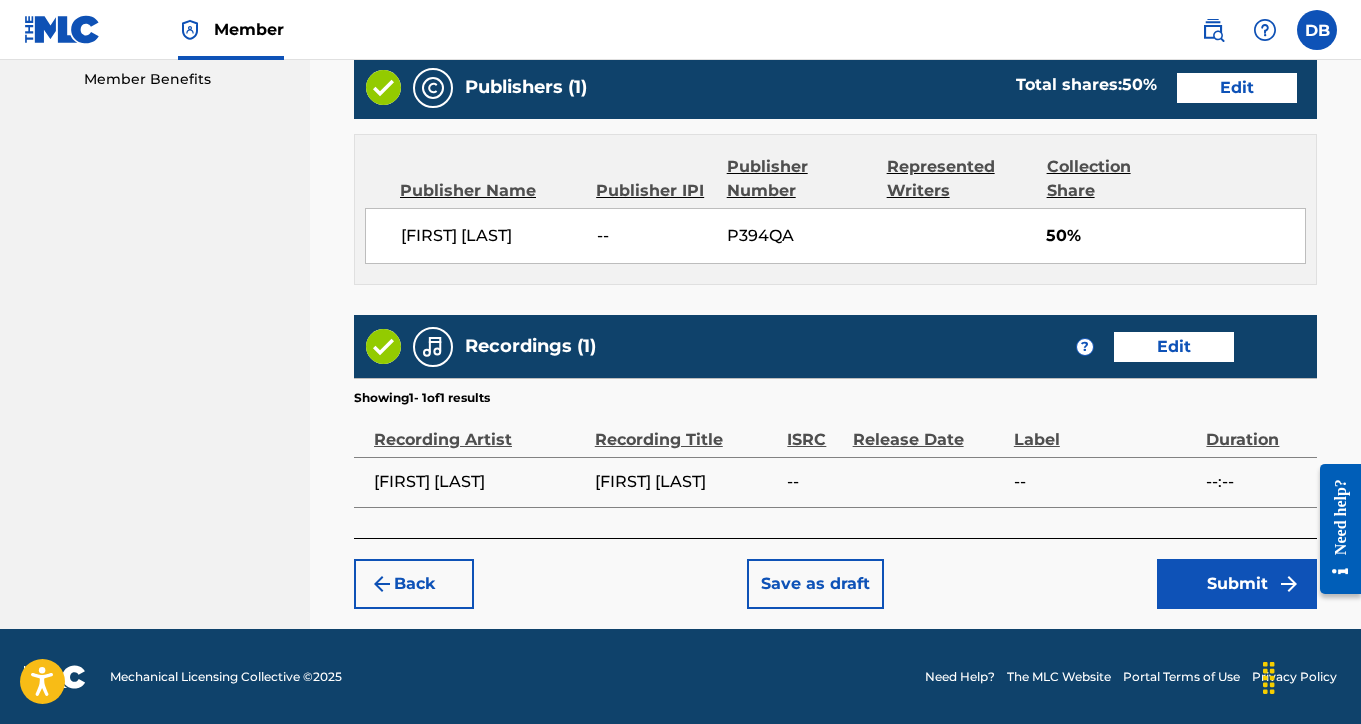 click on "Submit" at bounding box center (1237, 584) 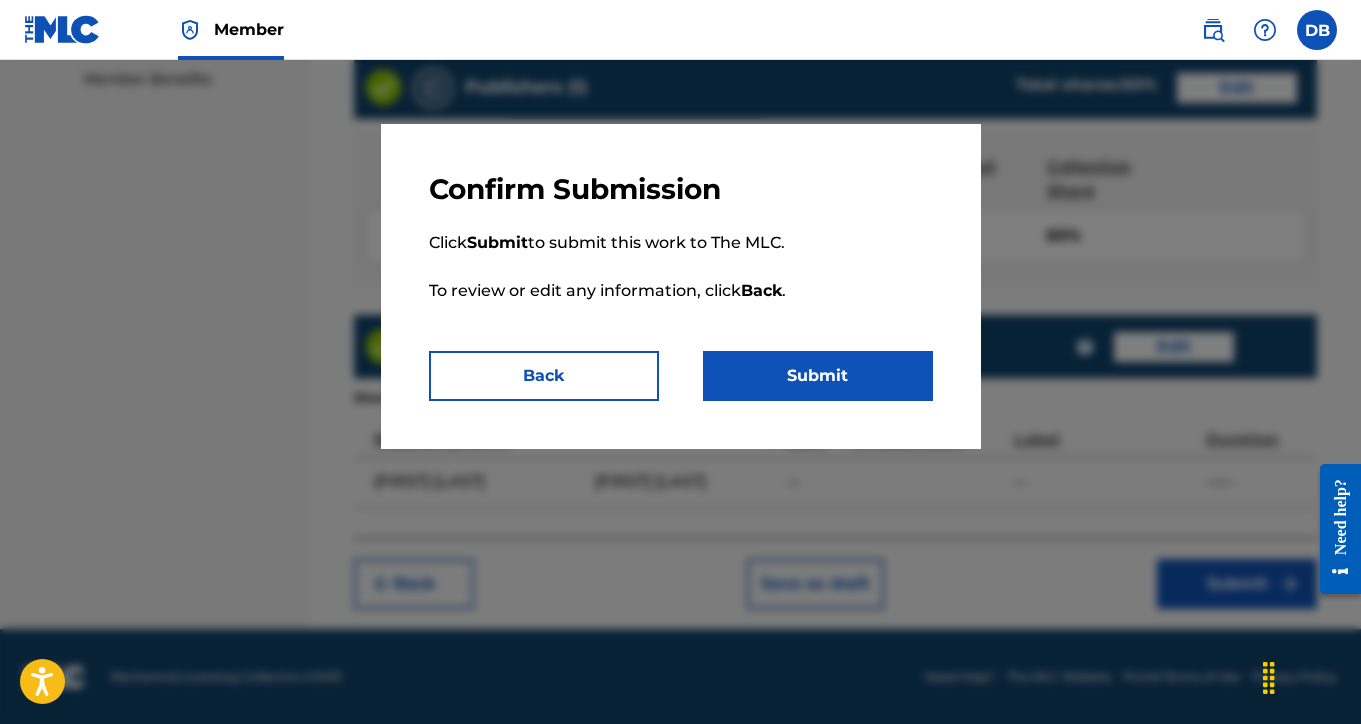 click on "Submit" at bounding box center [818, 376] 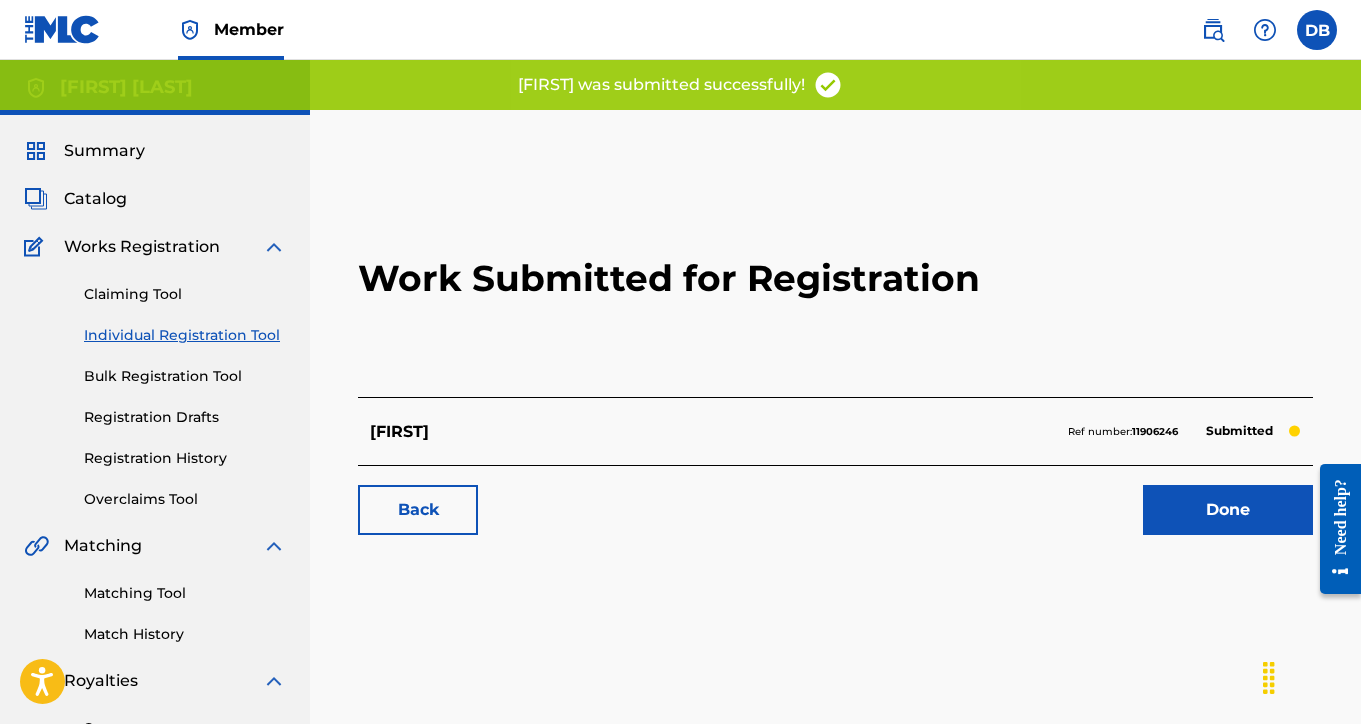 click on "Done" at bounding box center (1228, 510) 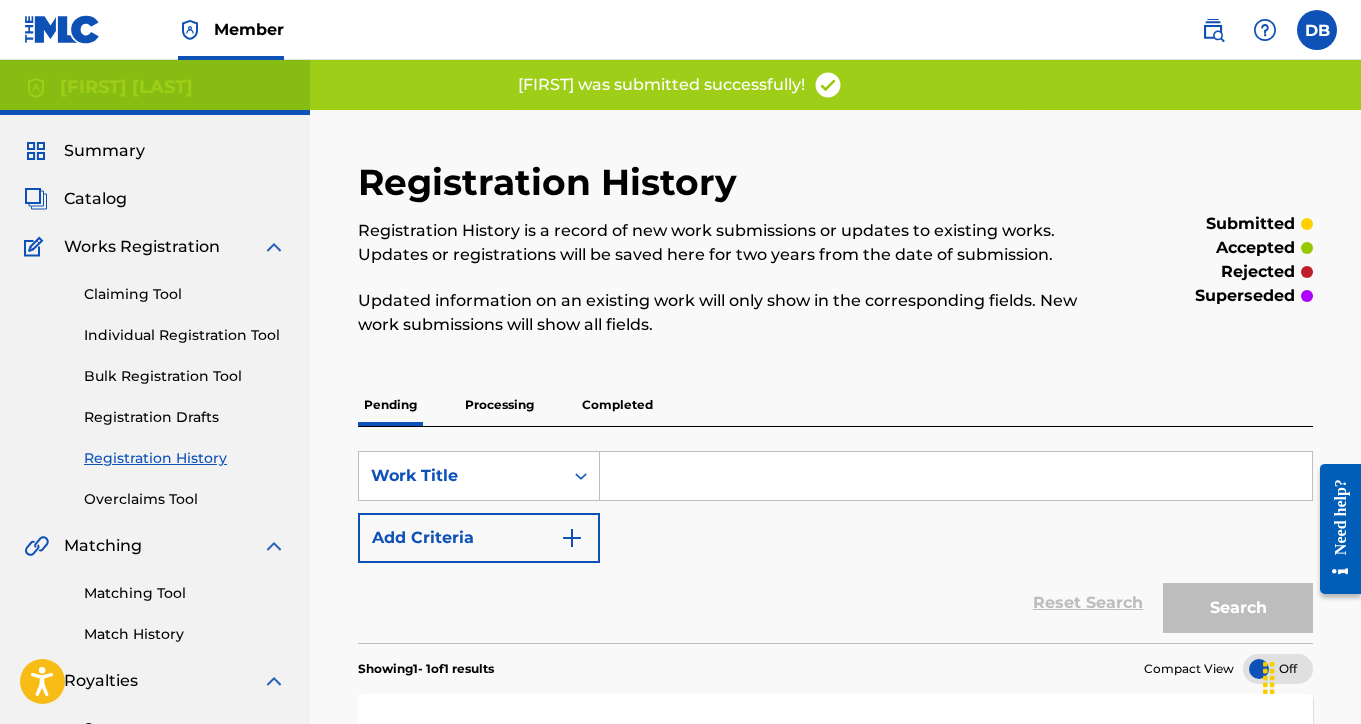 click on "Individual Registration Tool" at bounding box center (185, 335) 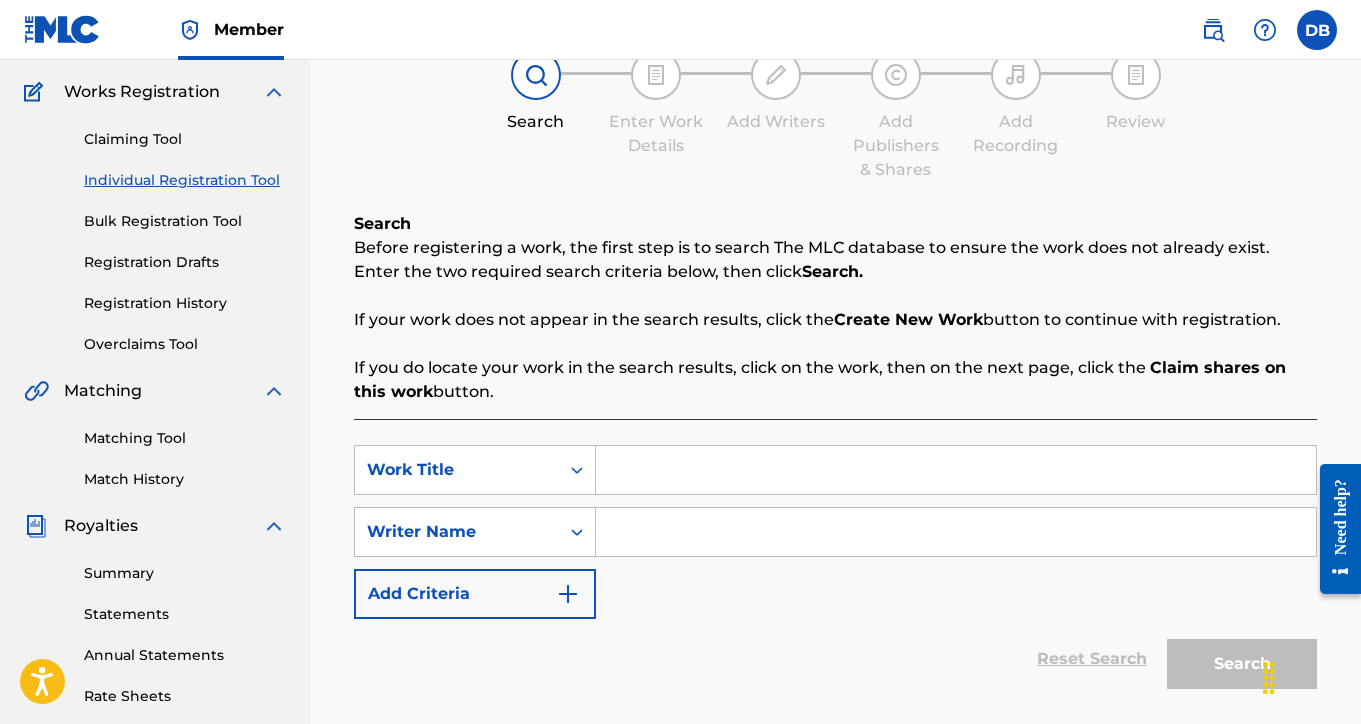 scroll, scrollTop: 187, scrollLeft: 0, axis: vertical 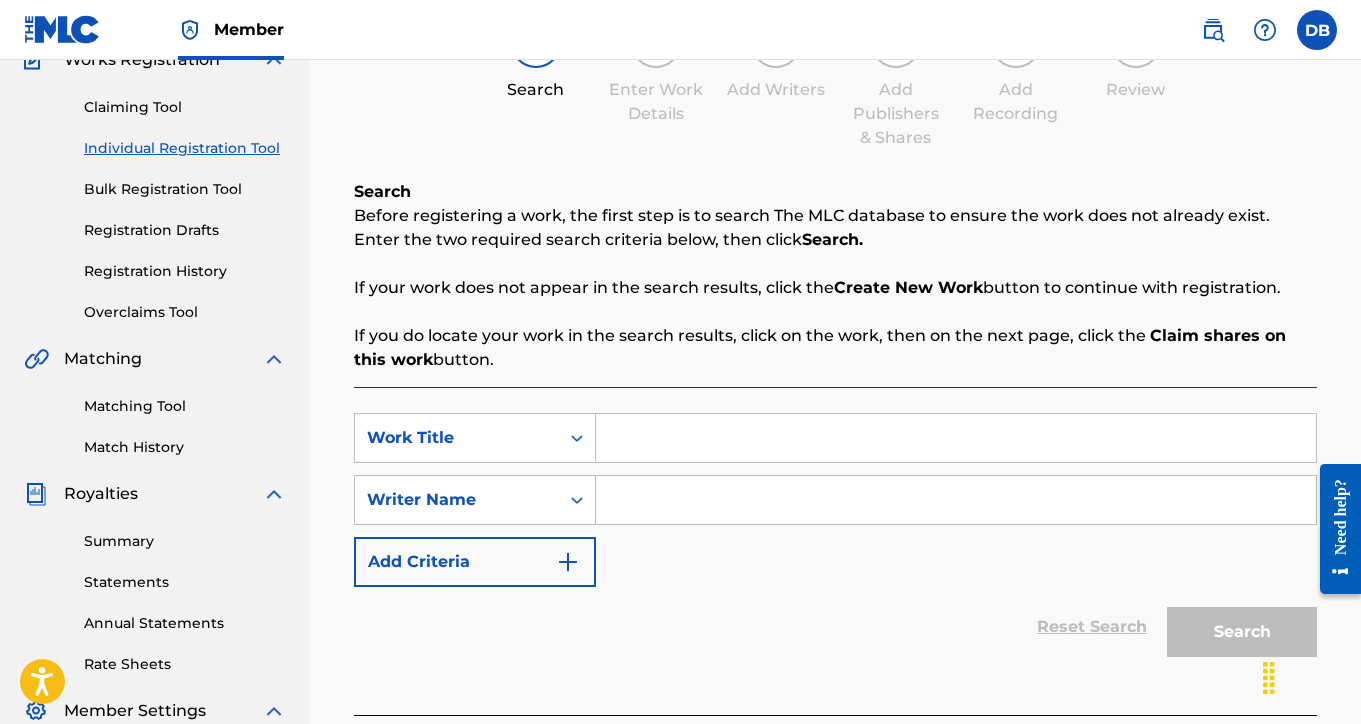 click at bounding box center [956, 438] 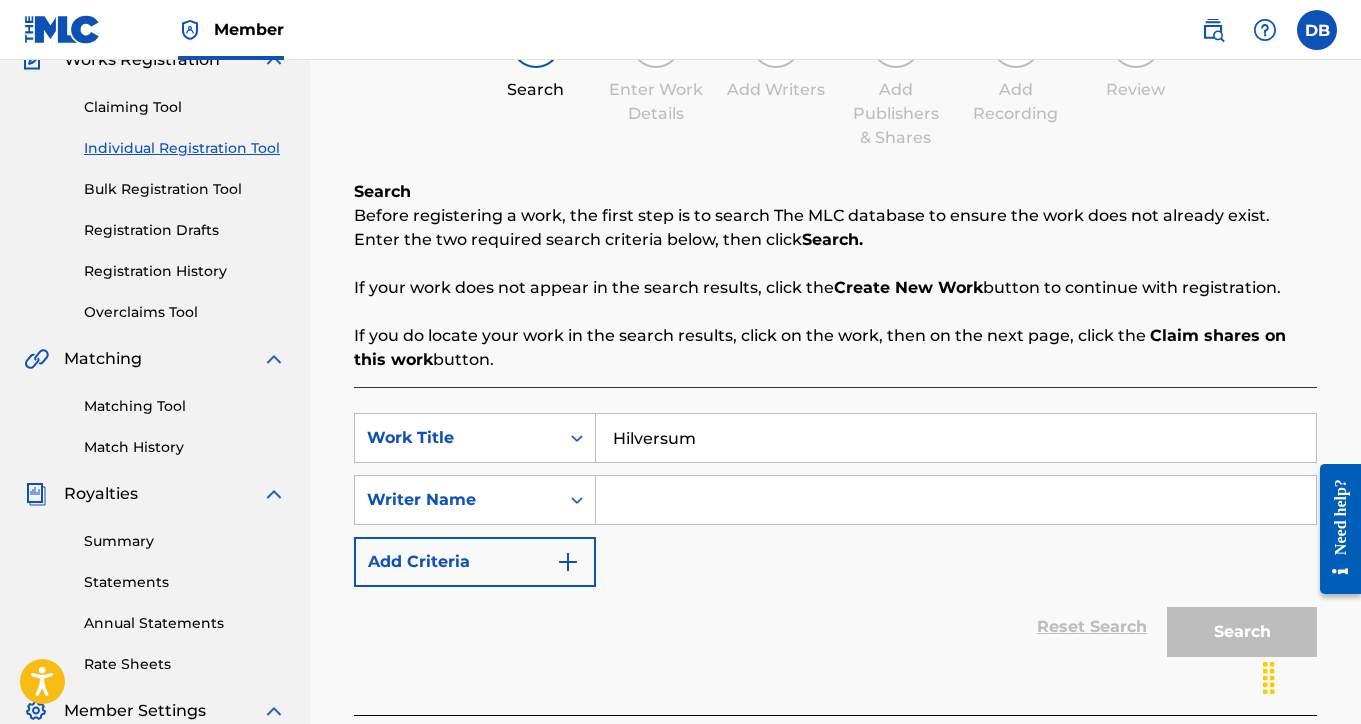 type on "Hilversum" 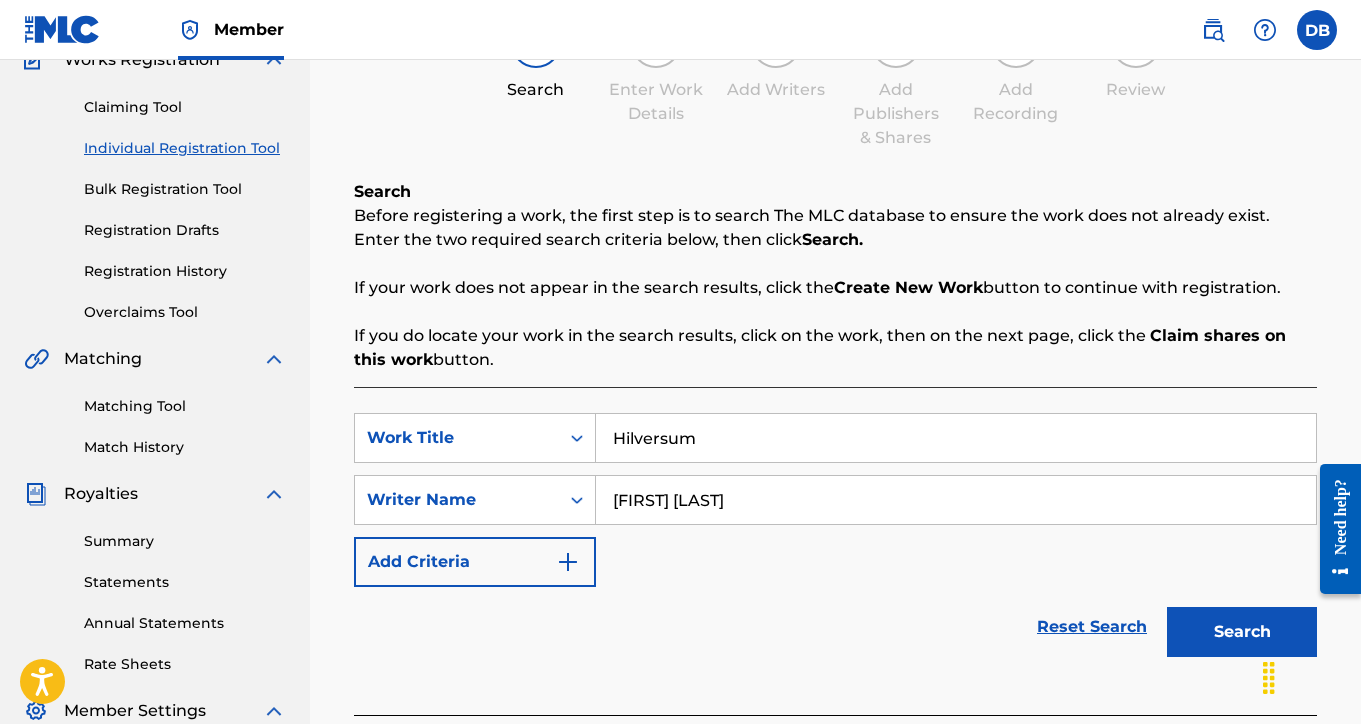 type on "[FIRST] [LAST]" 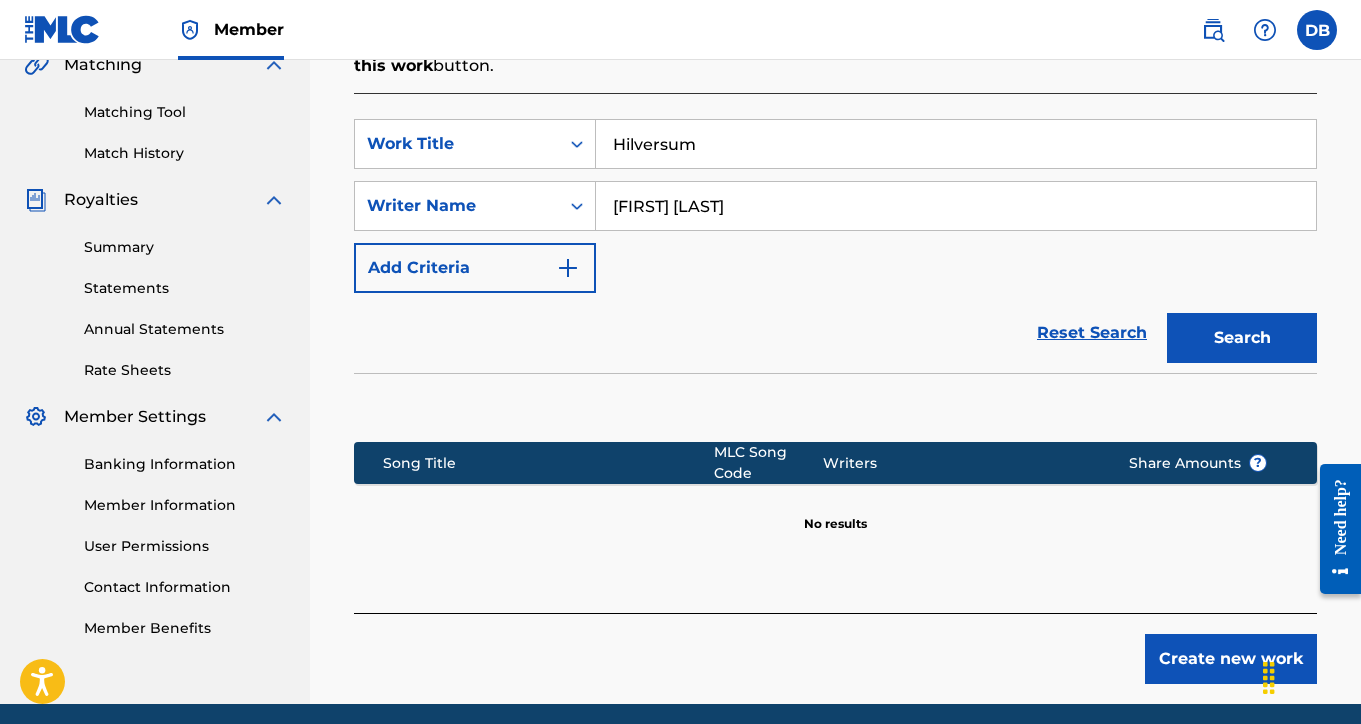 scroll, scrollTop: 547, scrollLeft: 0, axis: vertical 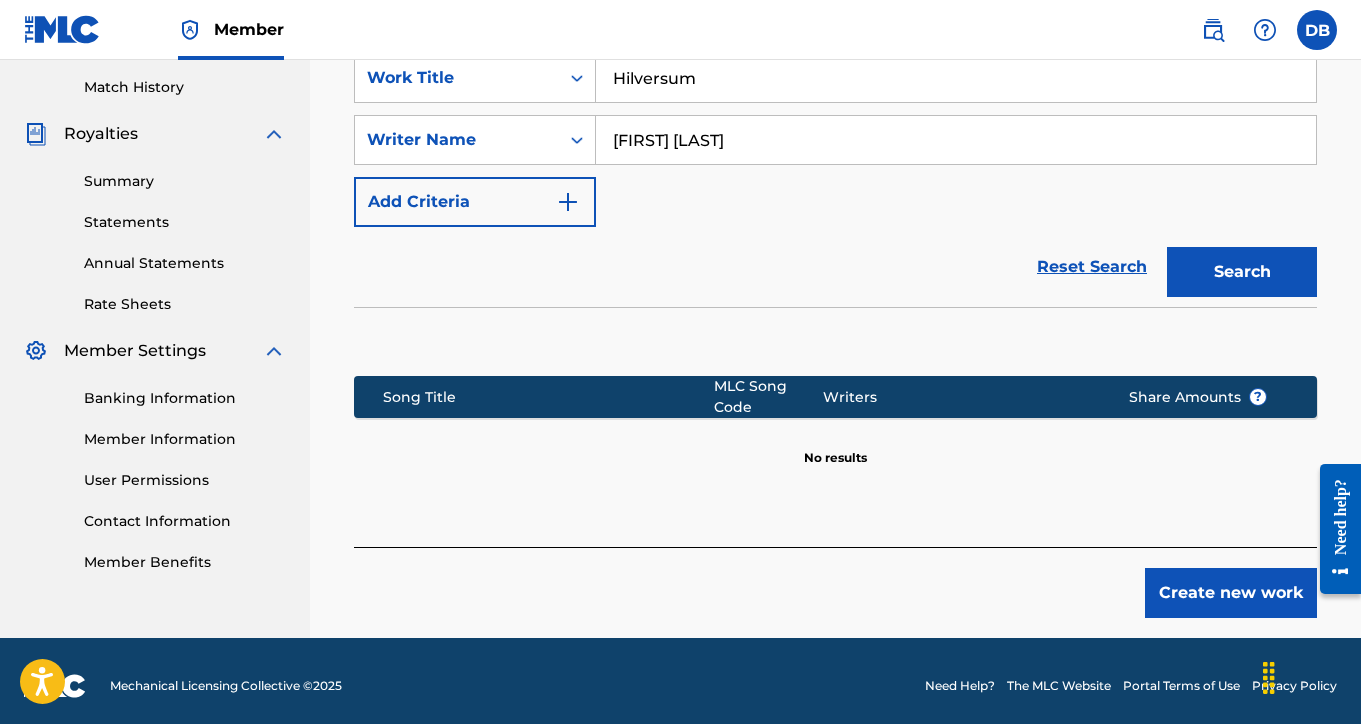 click on "Create new work" at bounding box center (1231, 593) 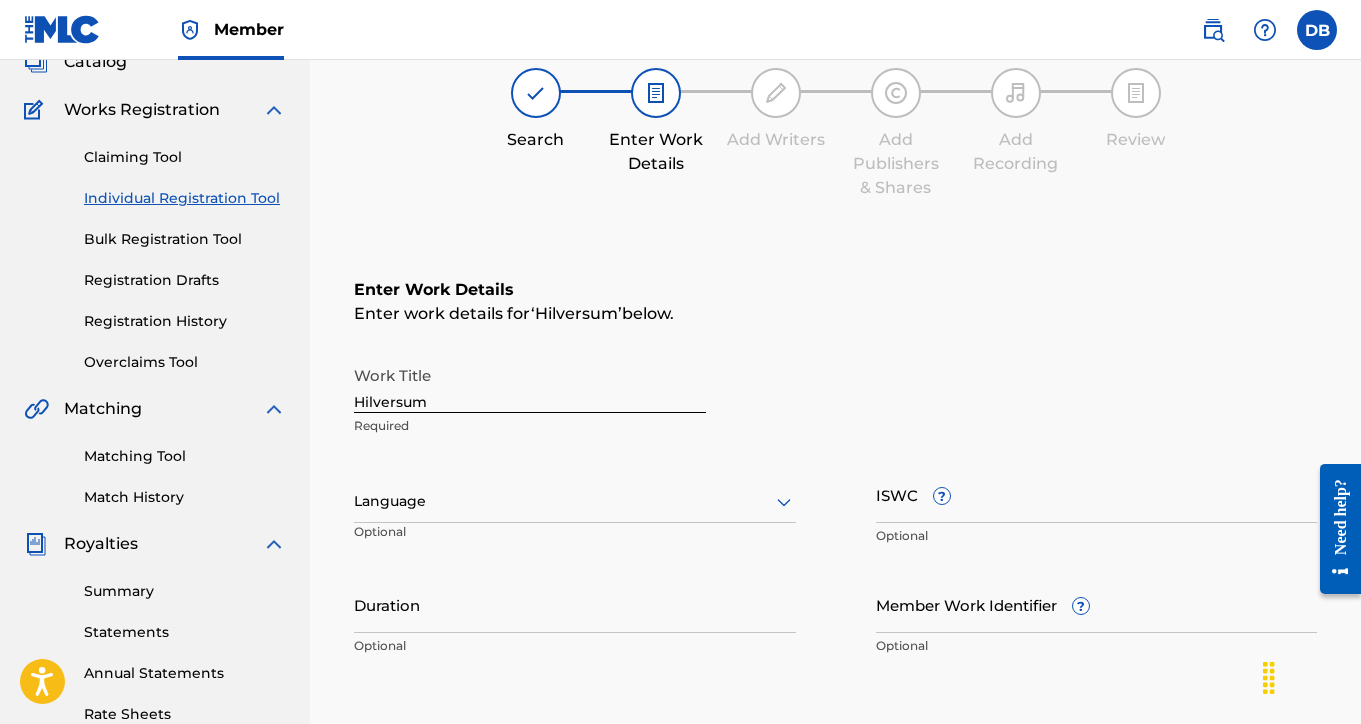 scroll, scrollTop: 135, scrollLeft: 0, axis: vertical 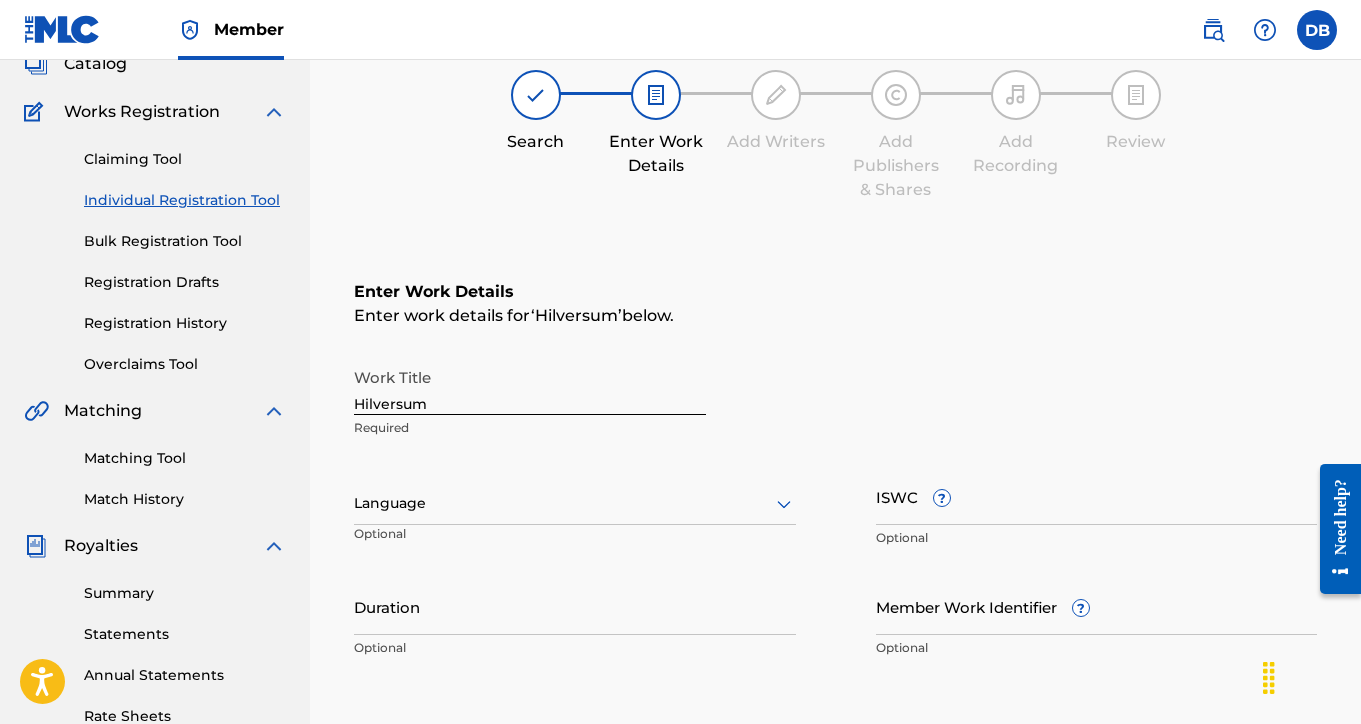 click on "ISWC   ?" at bounding box center [1097, 496] 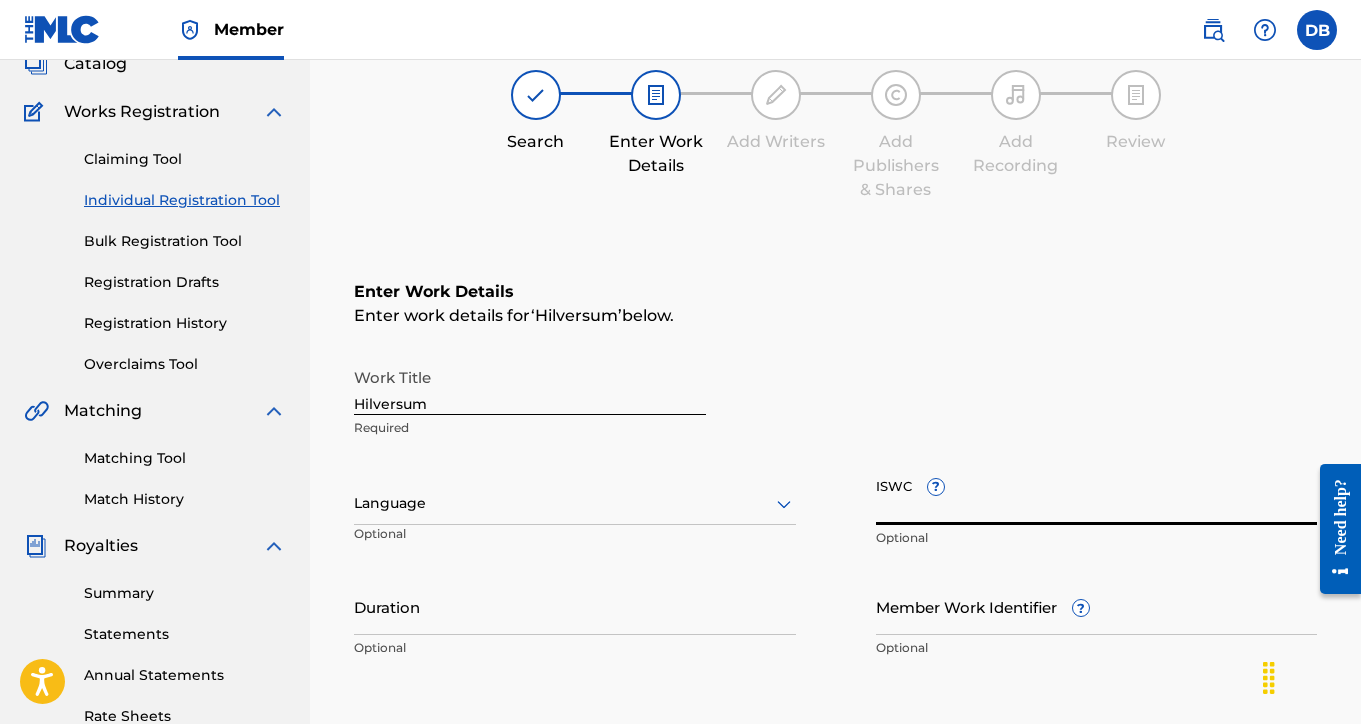 paste on "T-911.061.239-0" 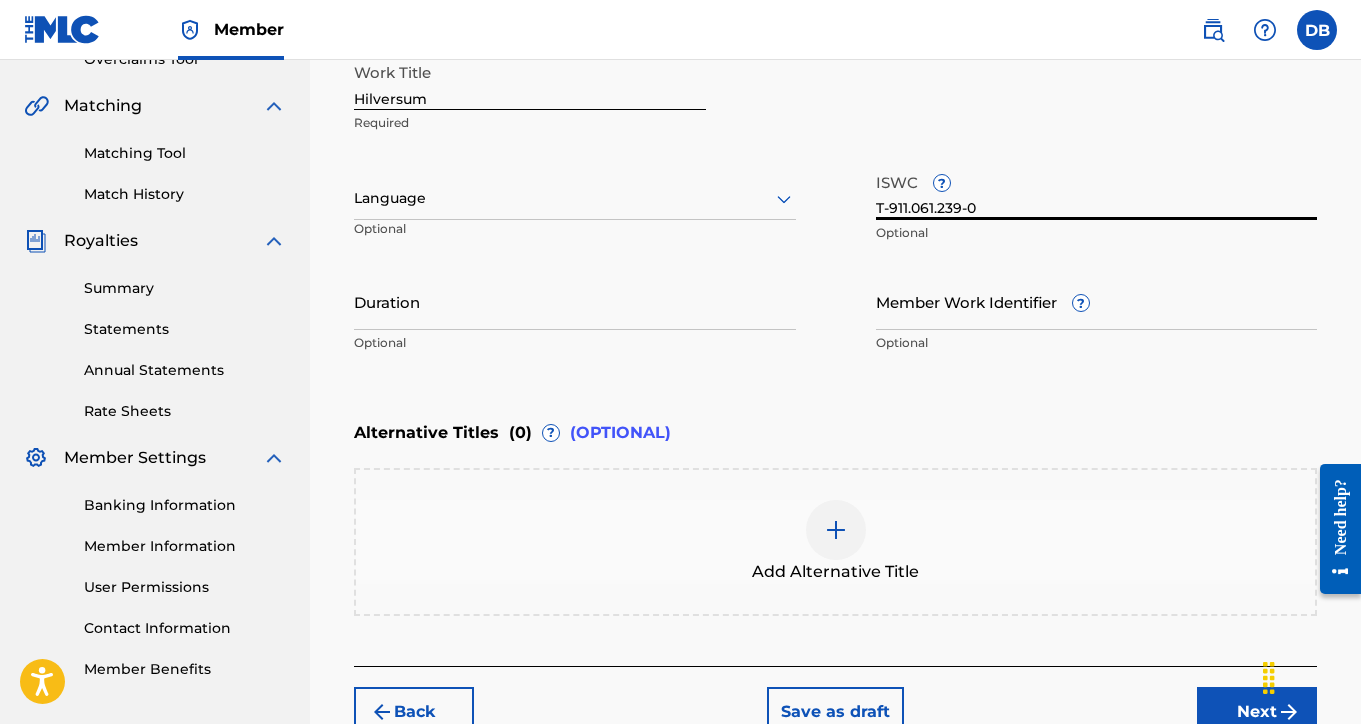 scroll, scrollTop: 520, scrollLeft: 0, axis: vertical 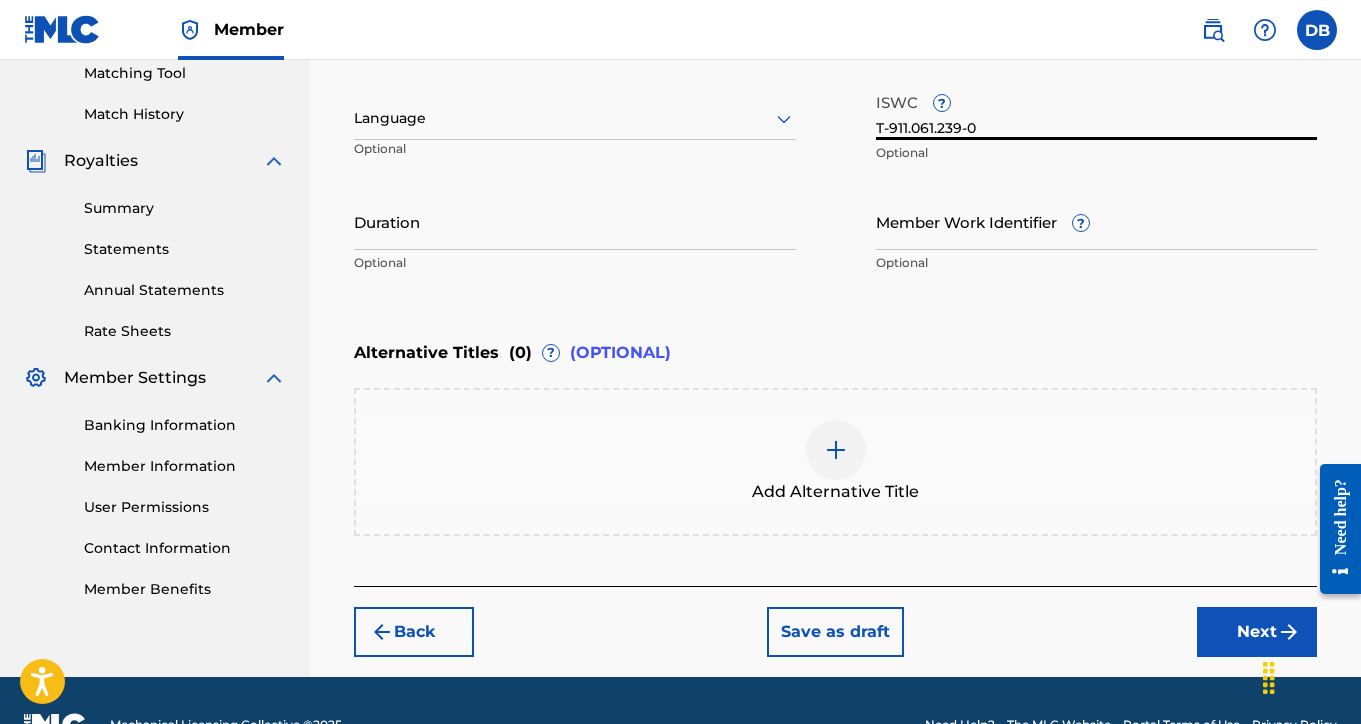 type on "T-911.061.239-0" 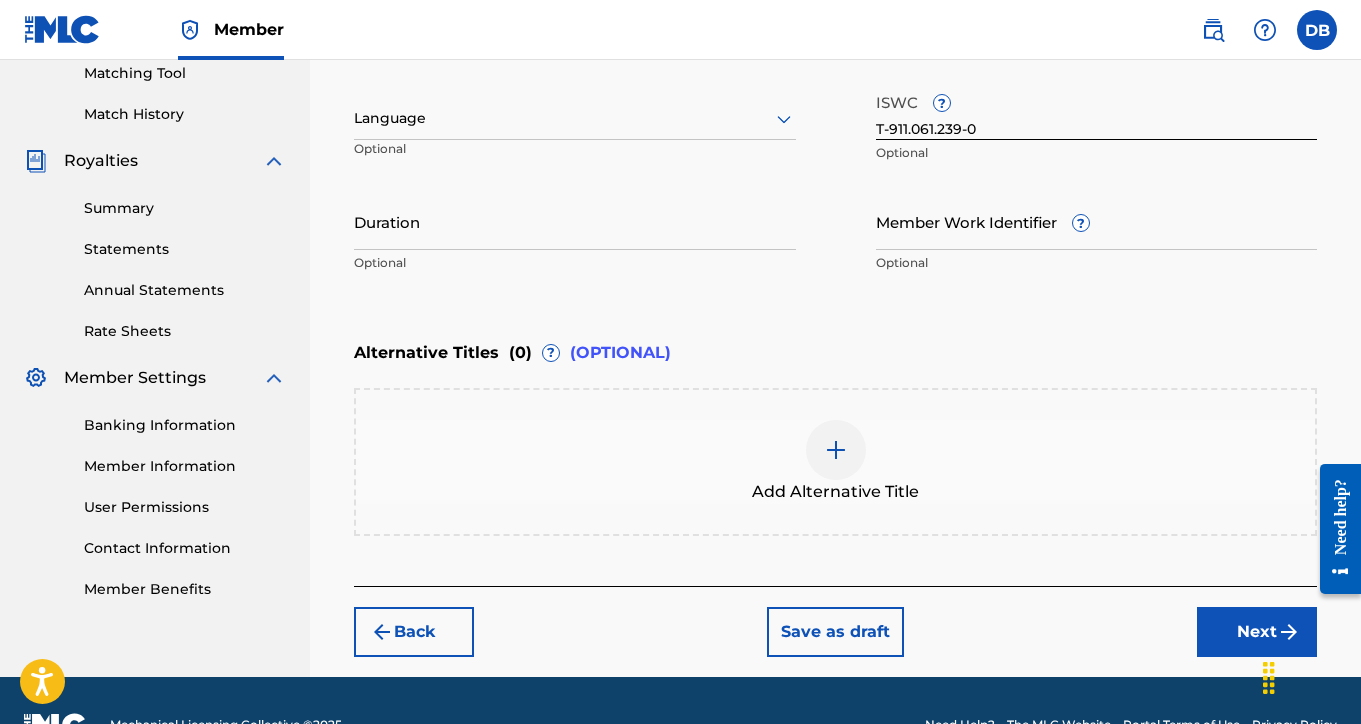 click on "Next" at bounding box center [1257, 632] 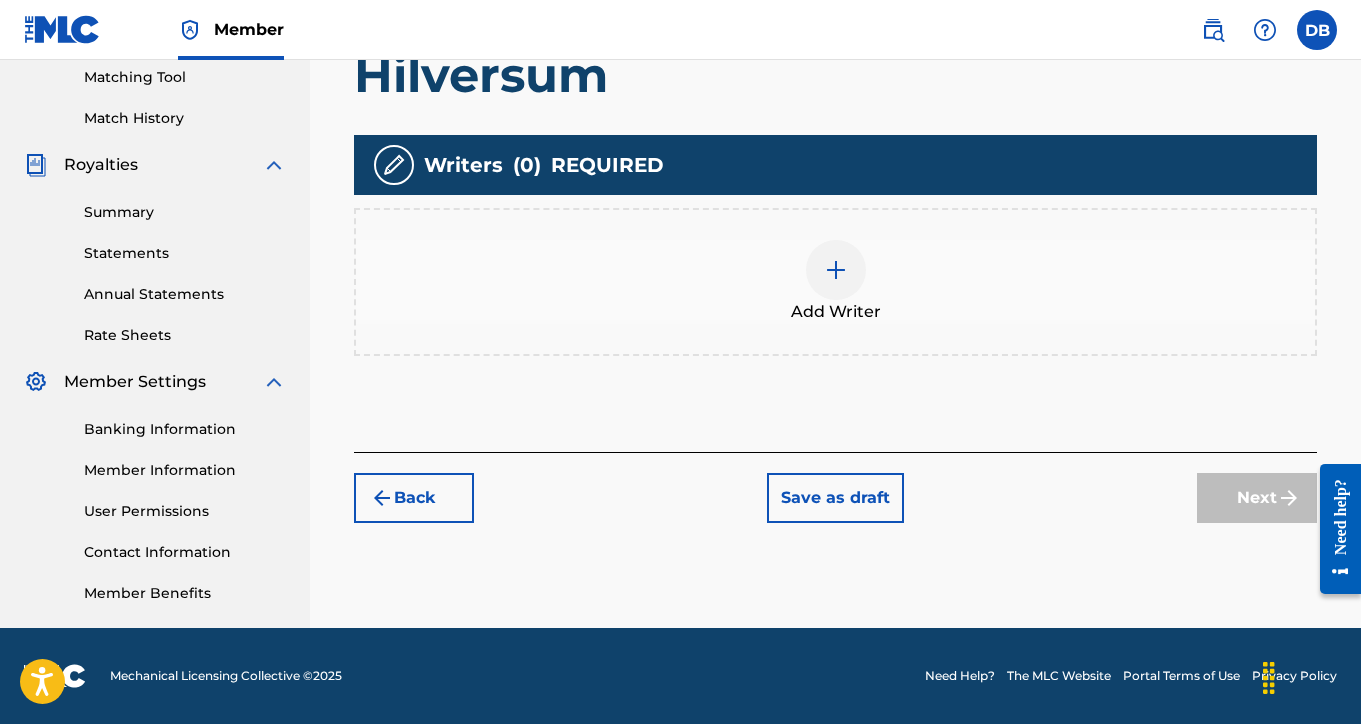 scroll, scrollTop: 516, scrollLeft: 0, axis: vertical 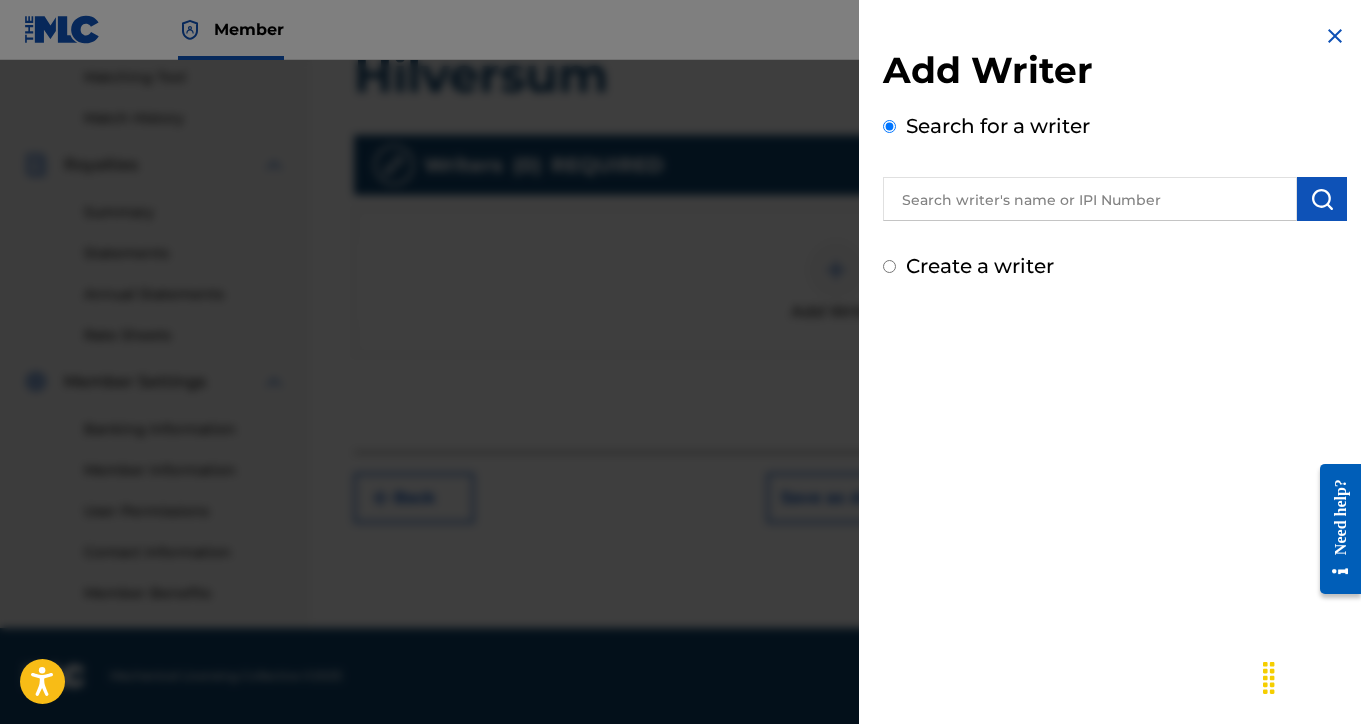 click at bounding box center [1090, 199] 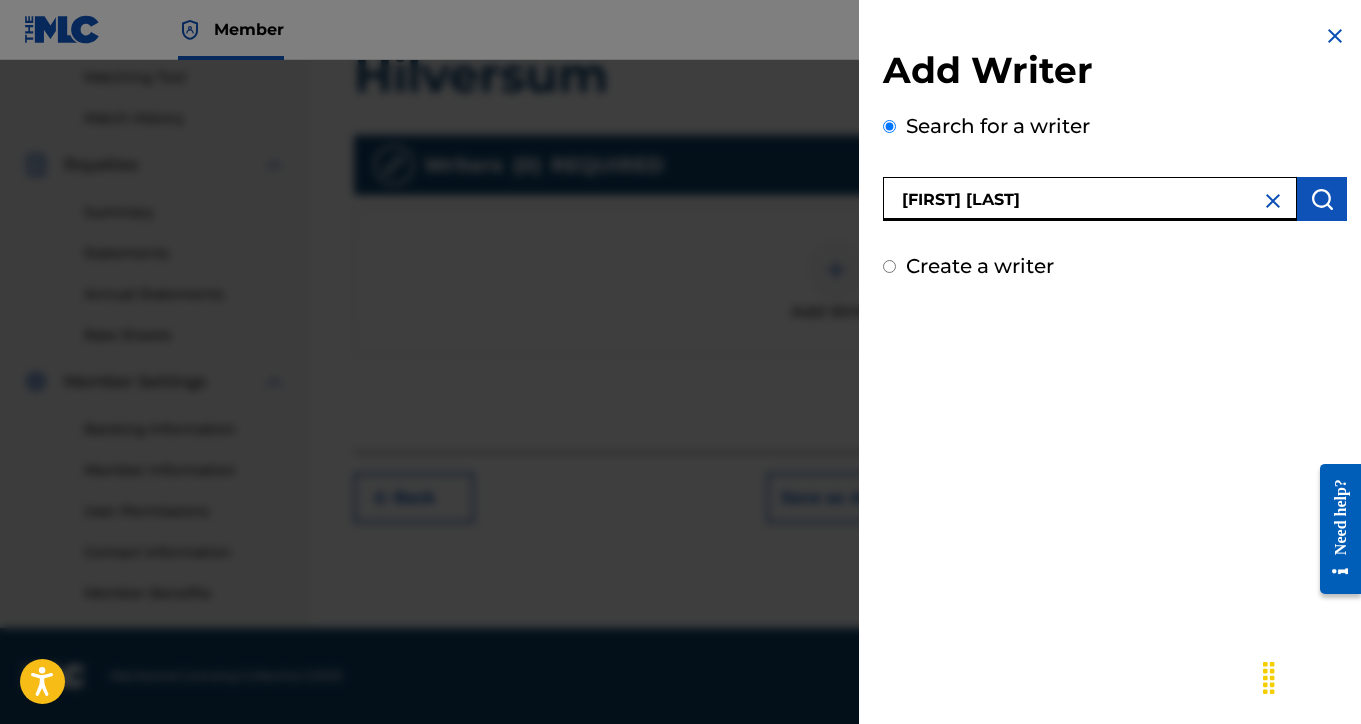 type on "[FIRST] [LAST]" 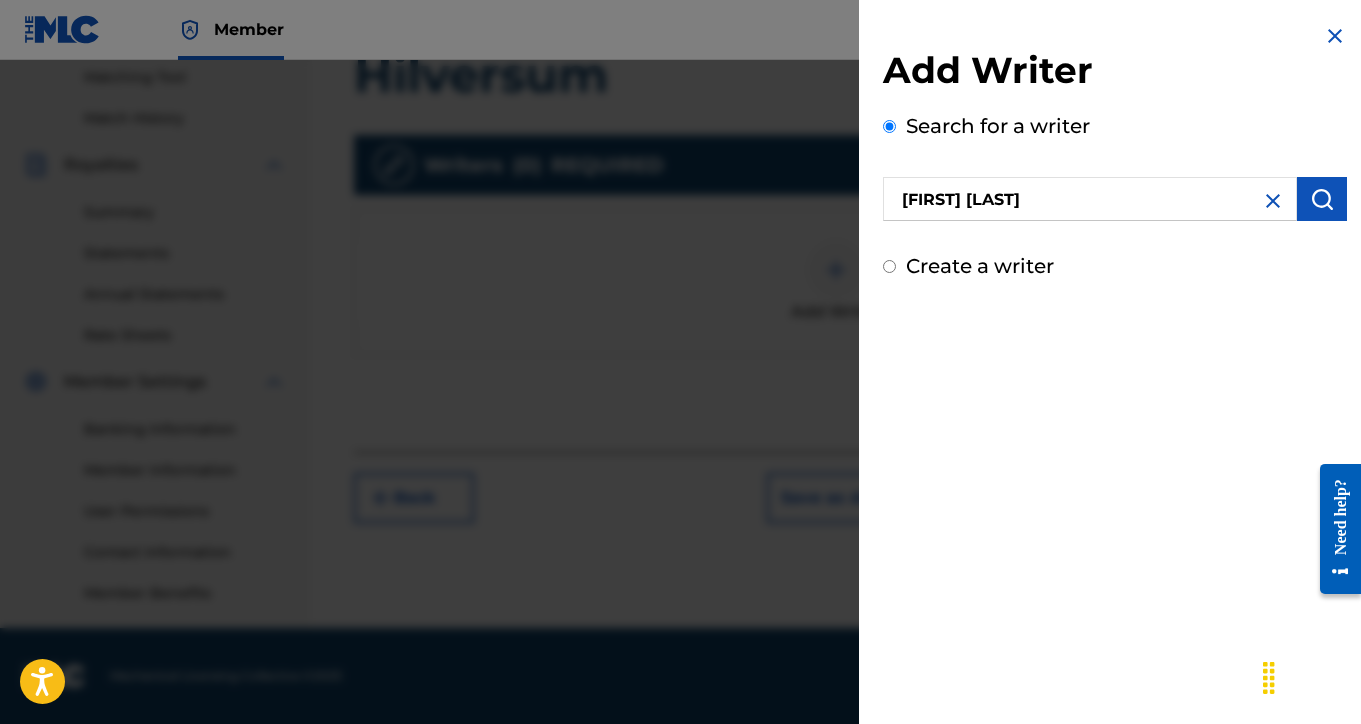click at bounding box center [1322, 199] 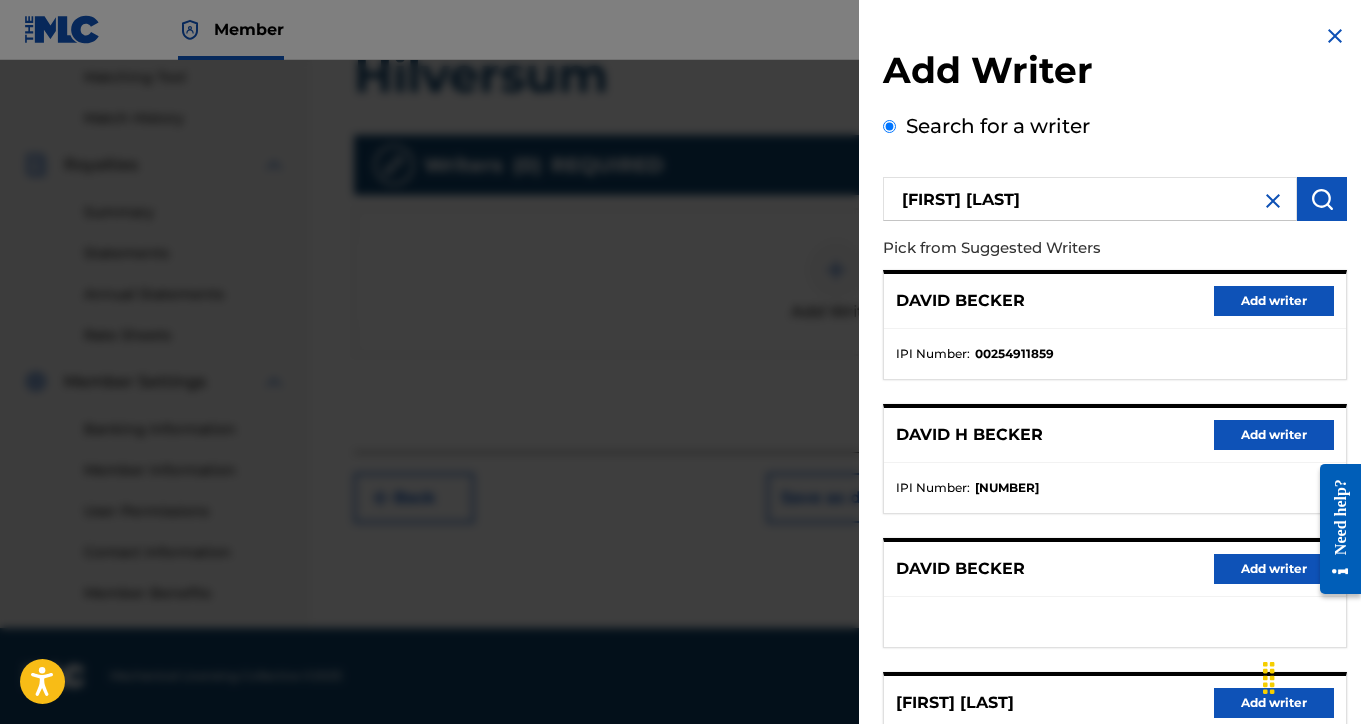 click on "Add writer" at bounding box center [1274, 435] 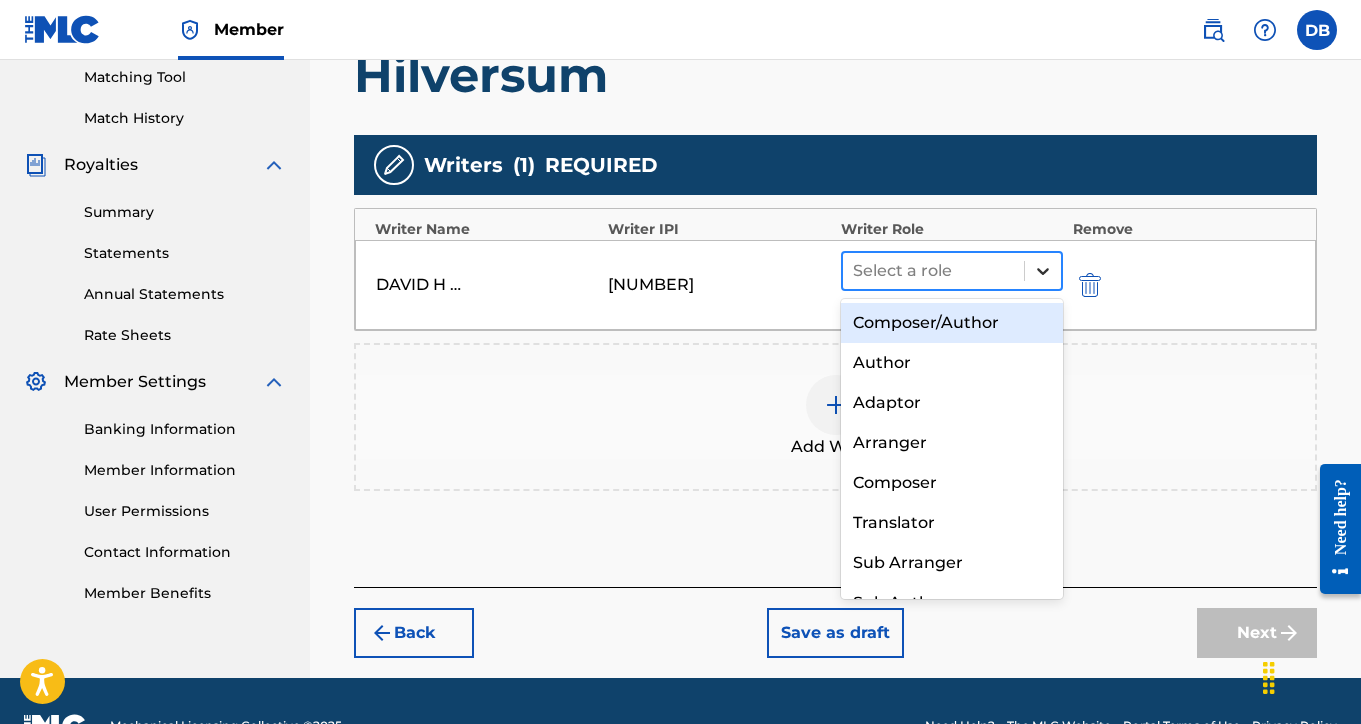 click 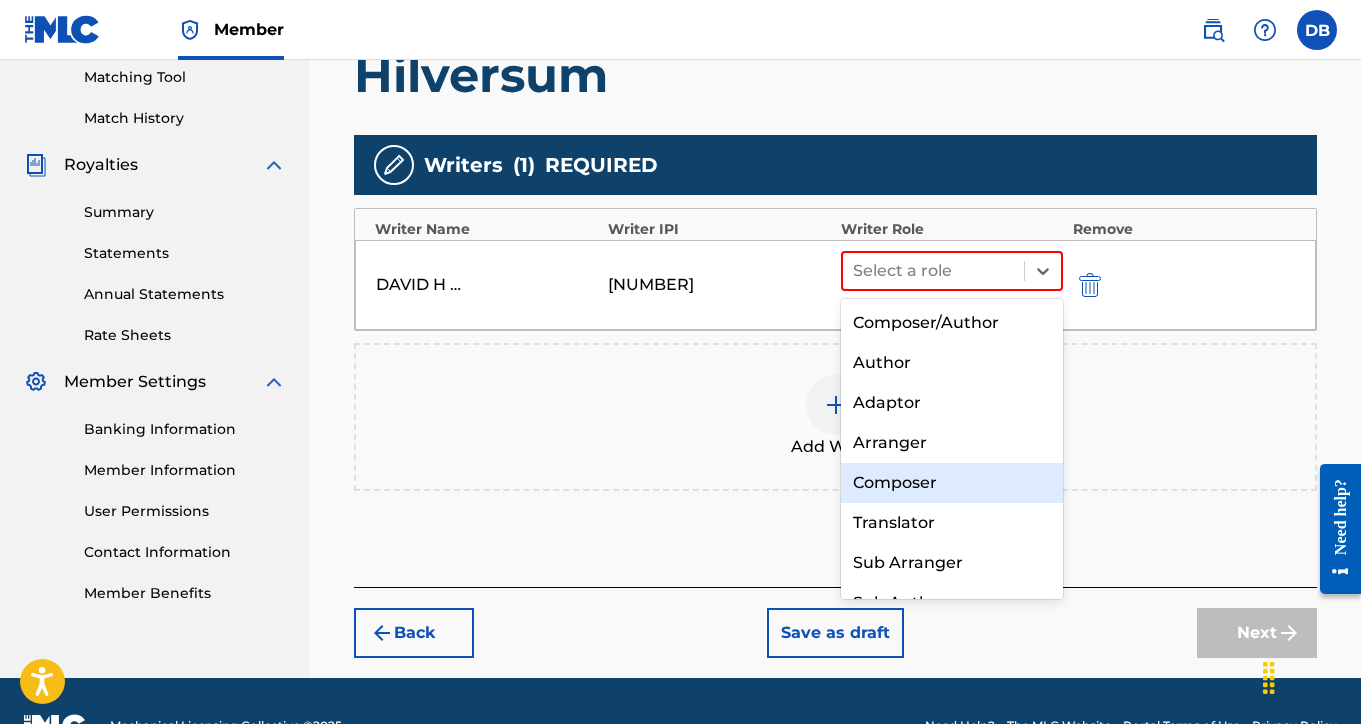 click on "Composer" at bounding box center (952, 483) 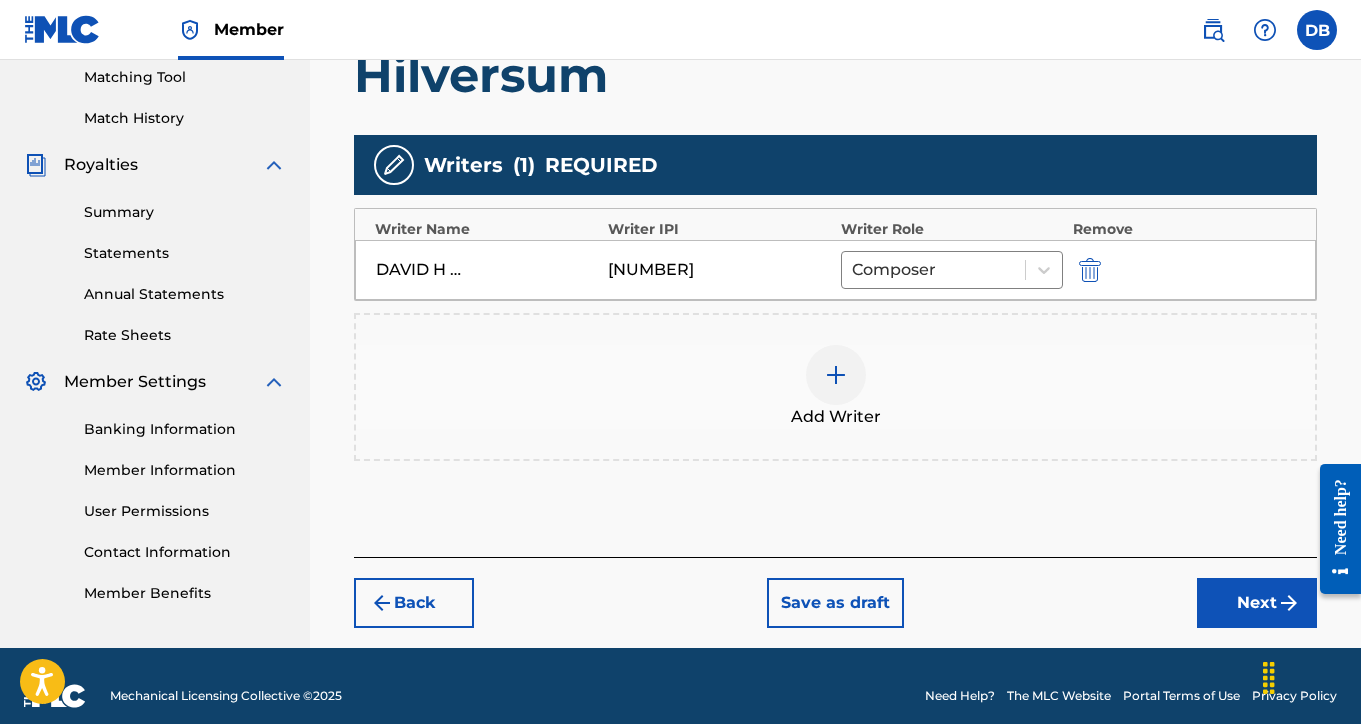 click on "Next" at bounding box center [1257, 603] 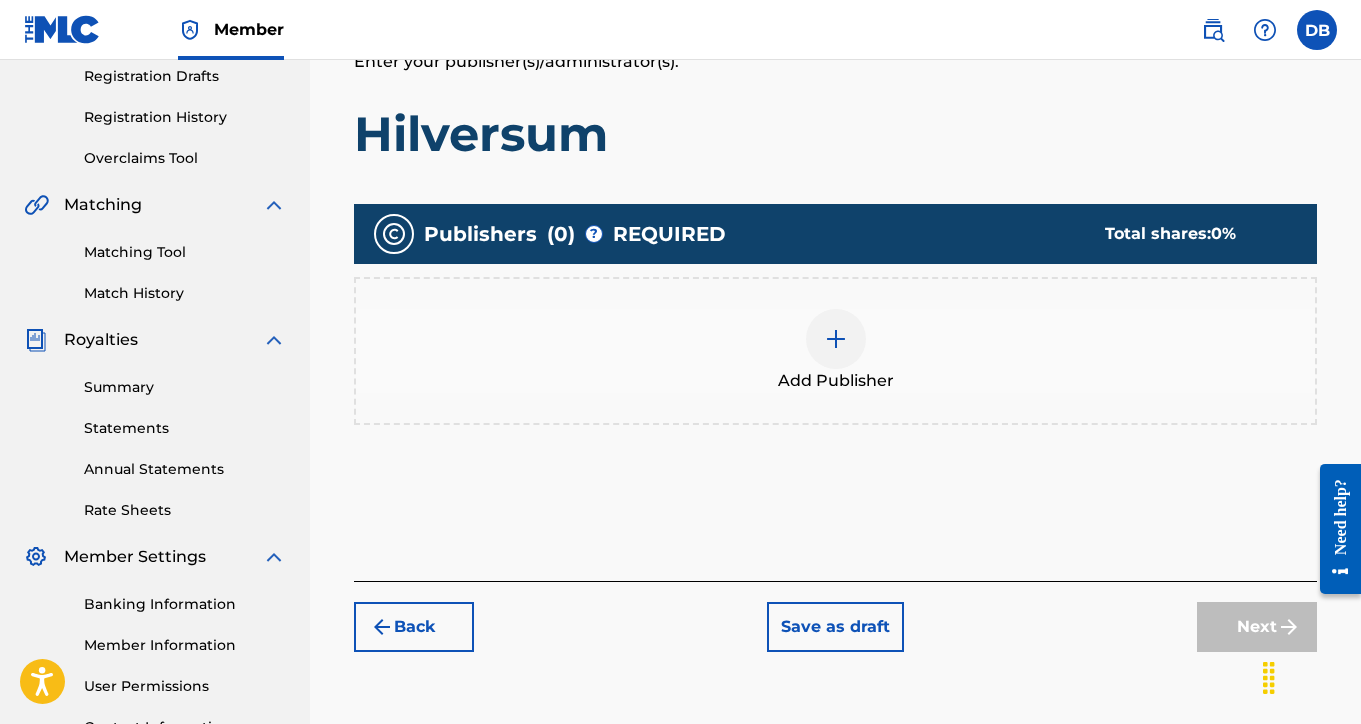 scroll, scrollTop: 398, scrollLeft: 0, axis: vertical 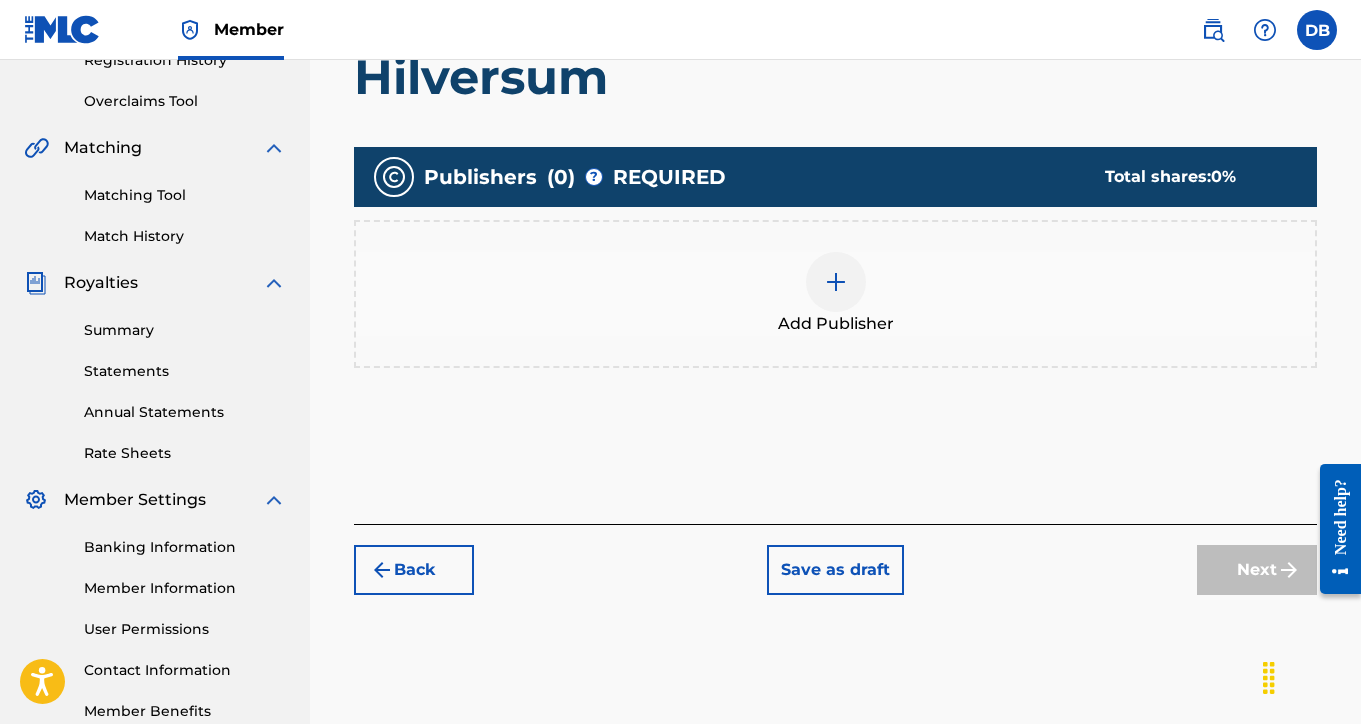 click at bounding box center (836, 282) 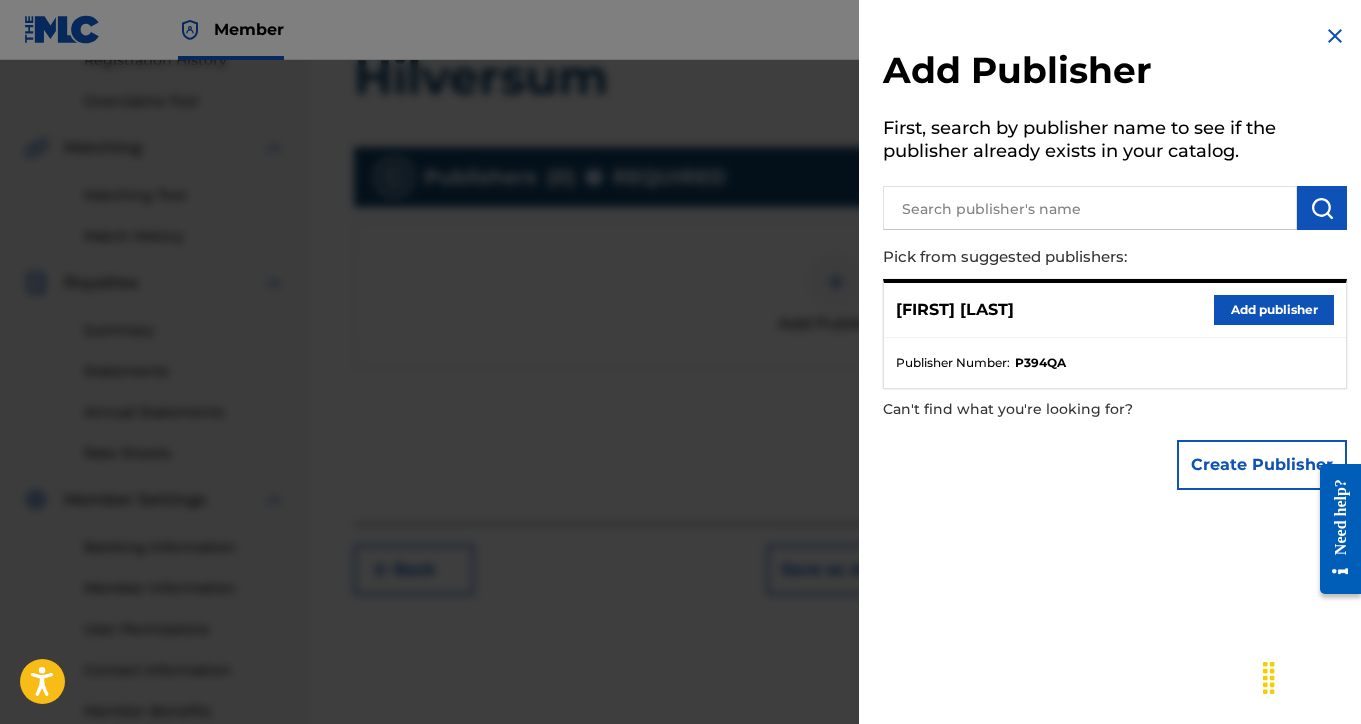 click on "Add publisher" at bounding box center (1274, 310) 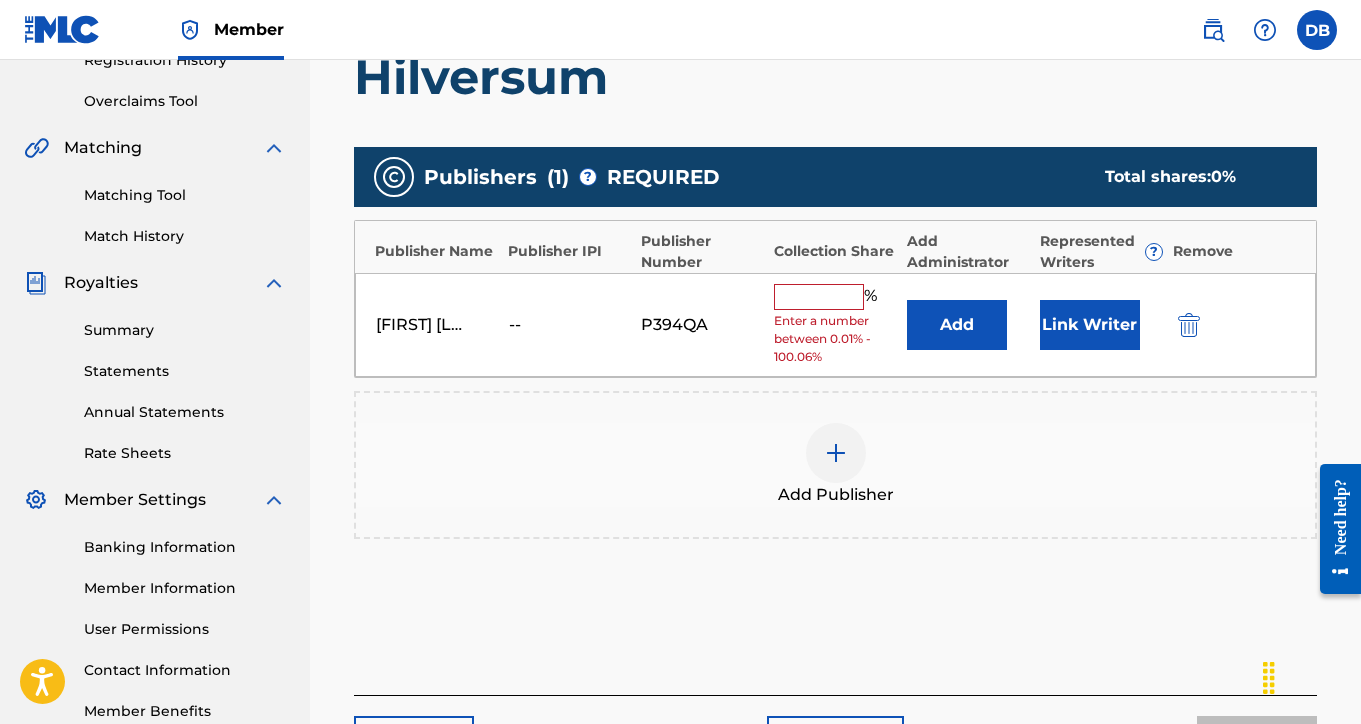 click at bounding box center (819, 297) 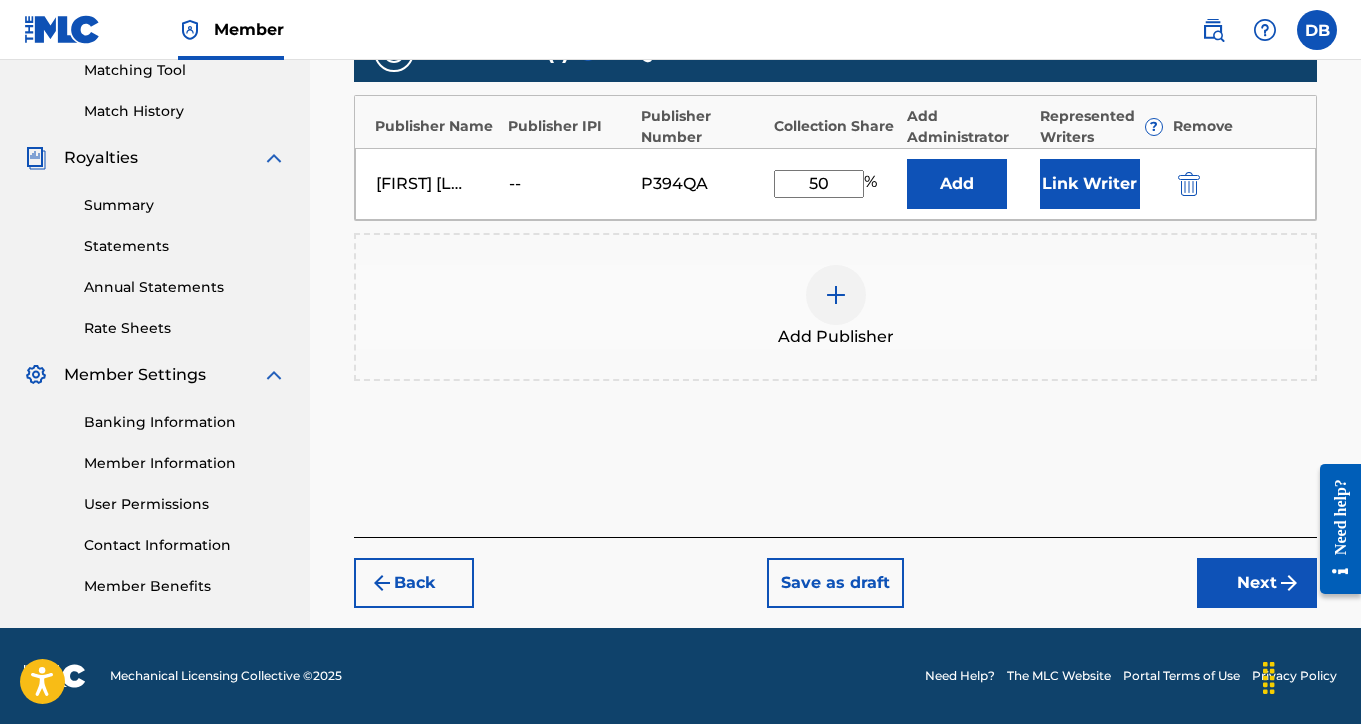 type on "50" 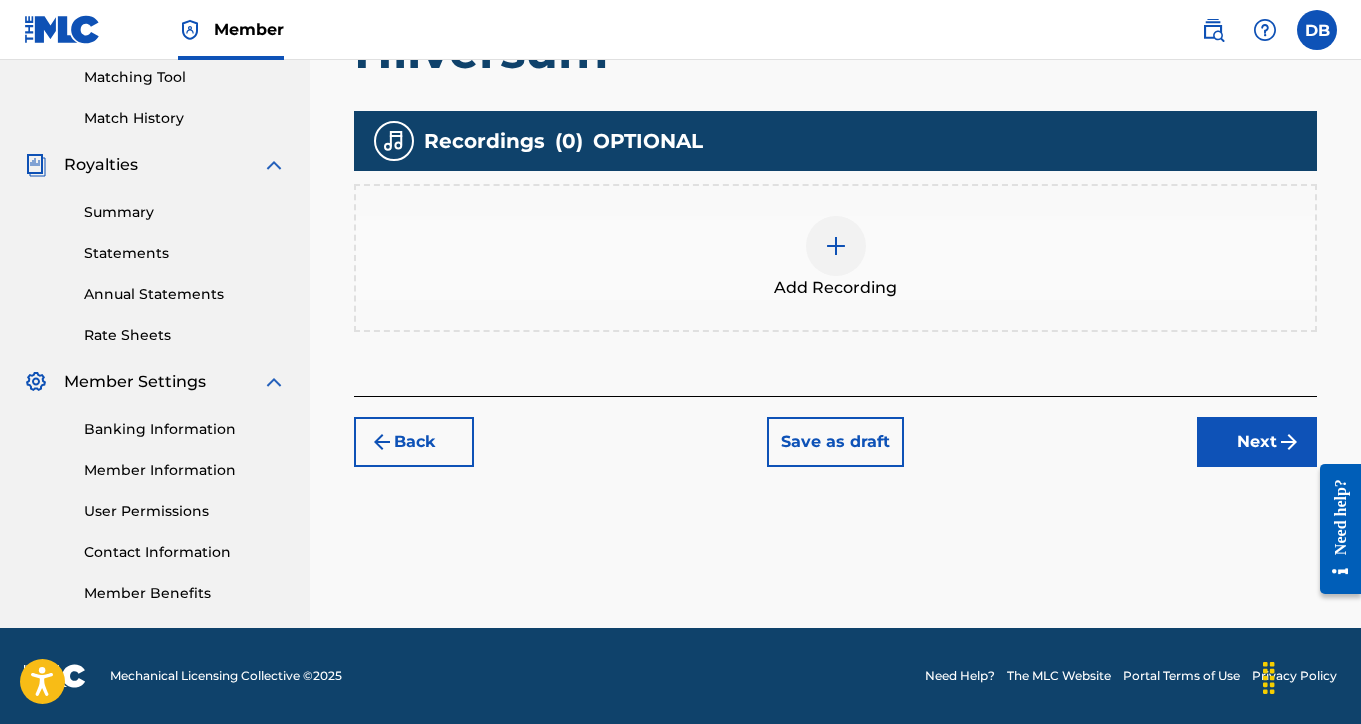 click at bounding box center (836, 246) 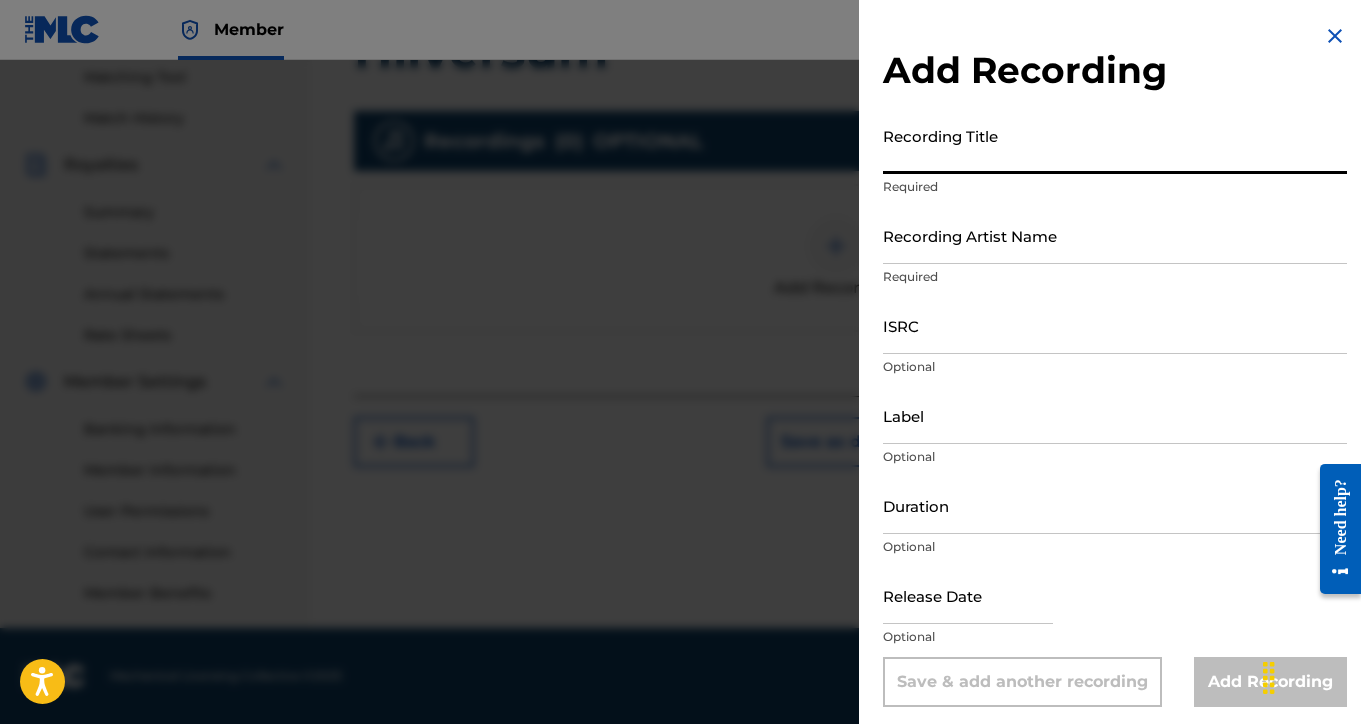 click on "Recording Title" at bounding box center (1115, 145) 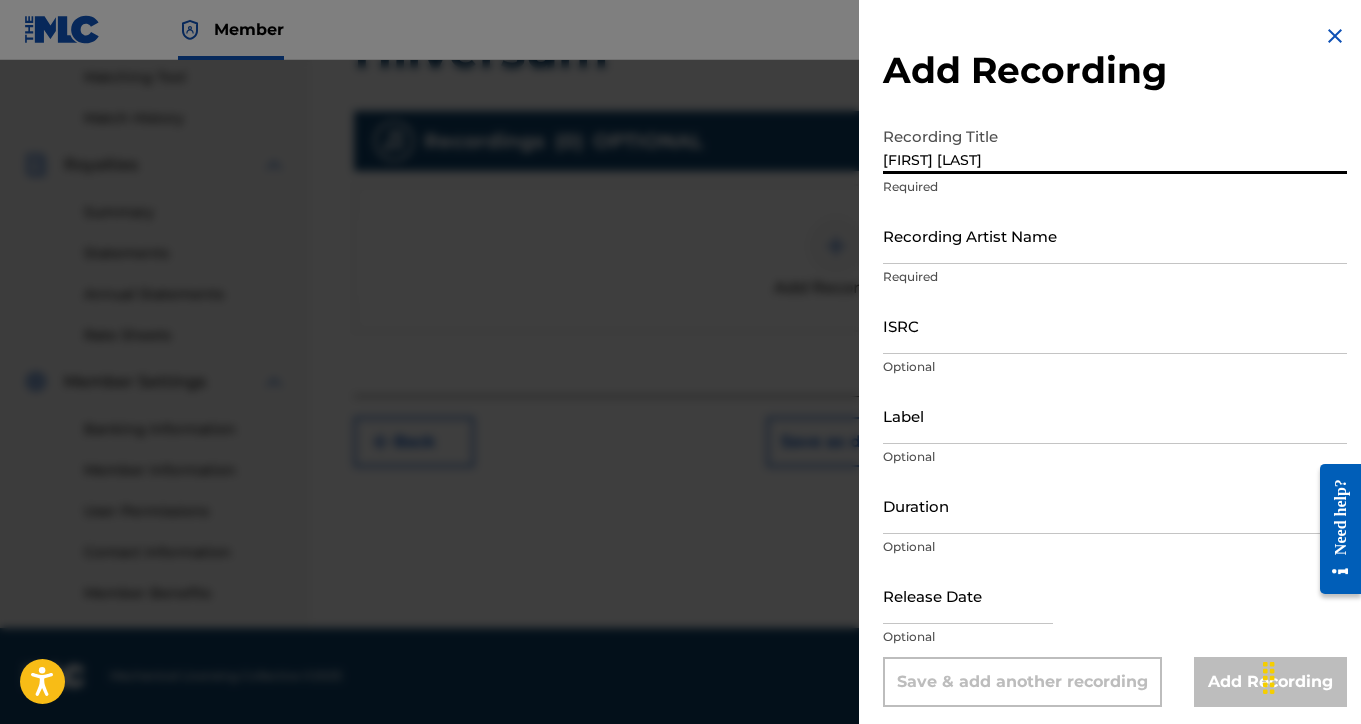 type on "[FIRST] [LAST]" 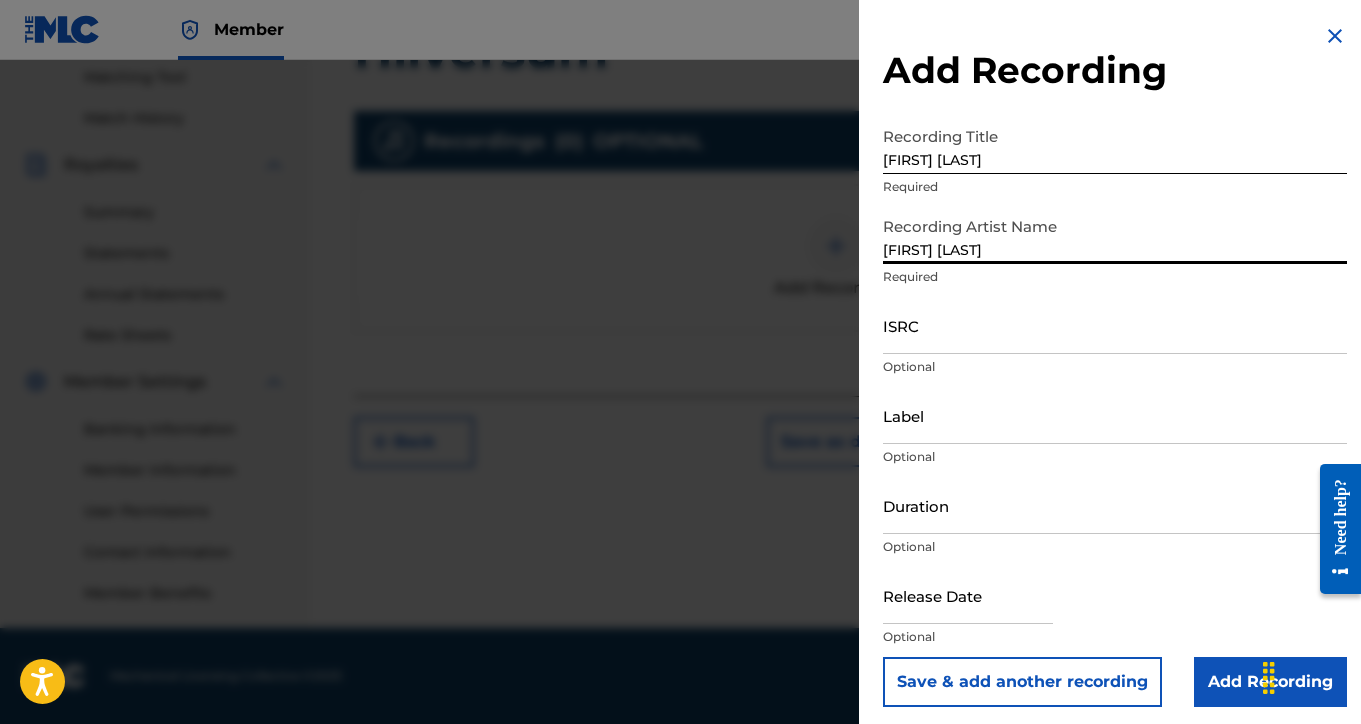 type on "[FIRST] [LAST]" 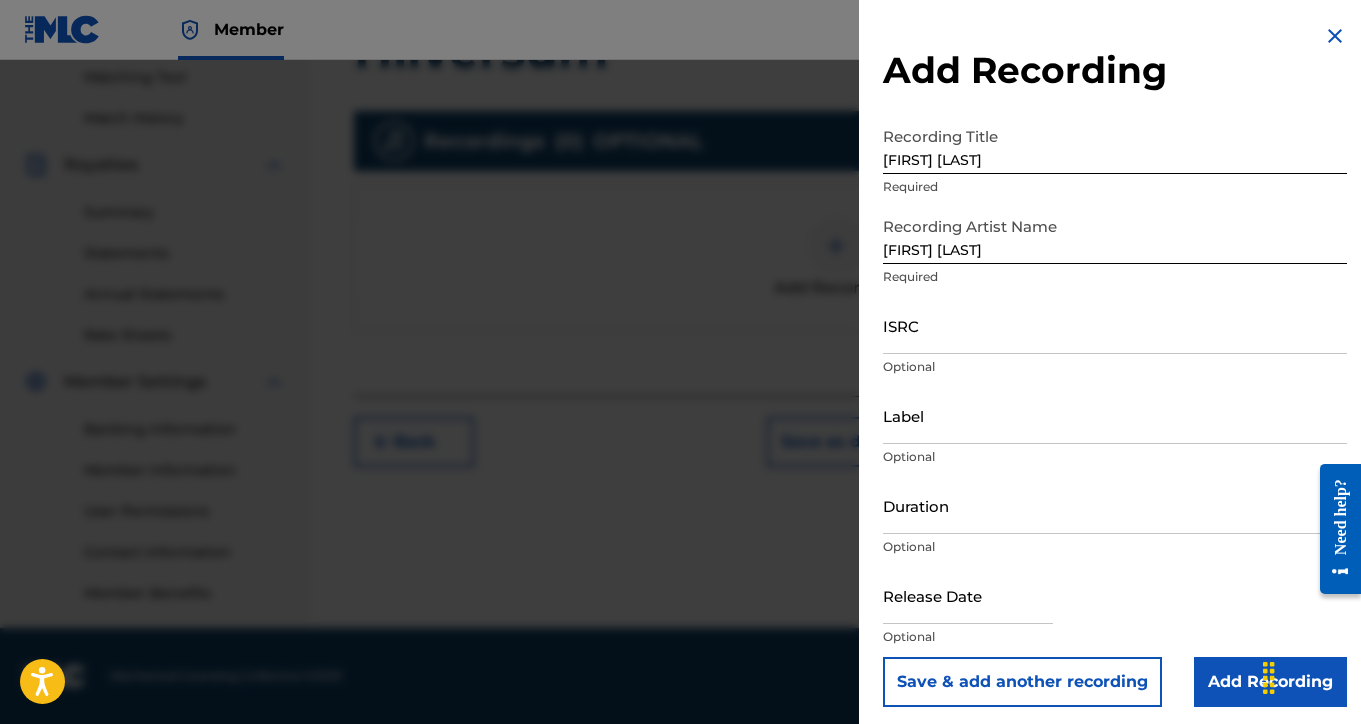 click on "Add Recording" at bounding box center [1270, 682] 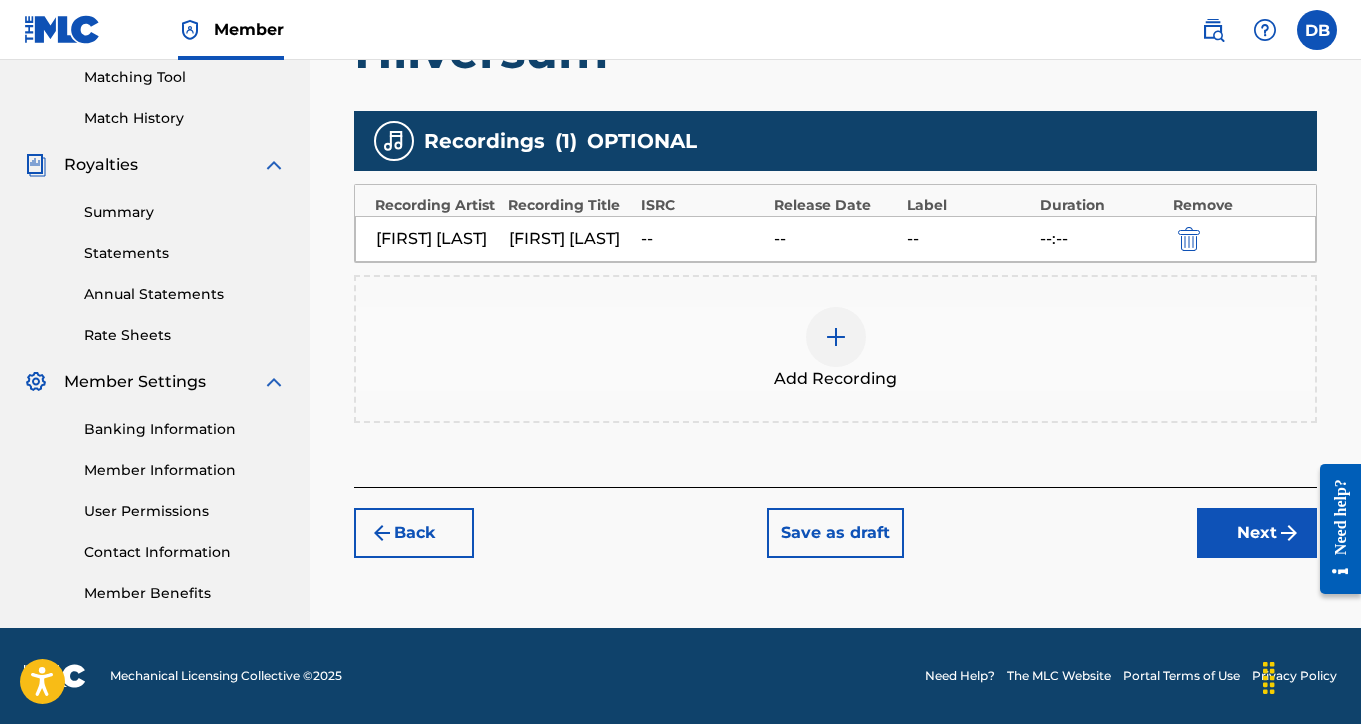 click on "Next" at bounding box center [1257, 533] 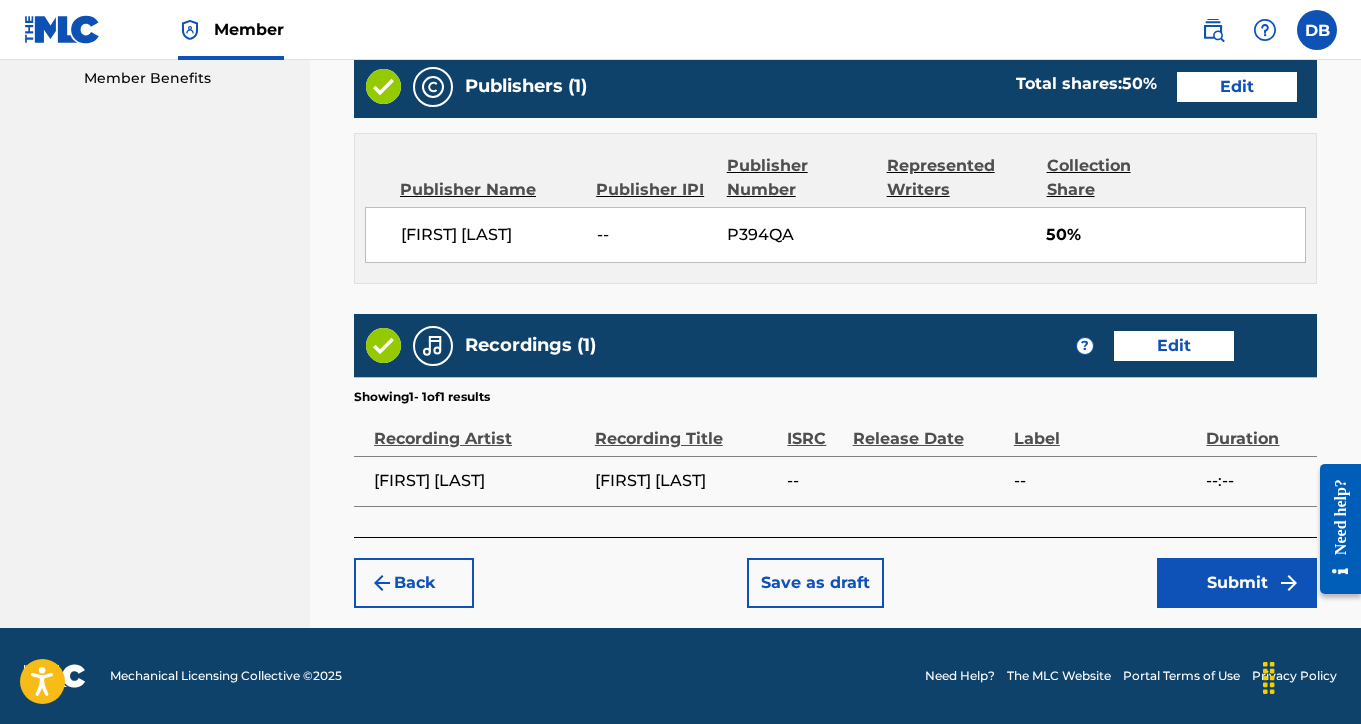 scroll, scrollTop: 1030, scrollLeft: 0, axis: vertical 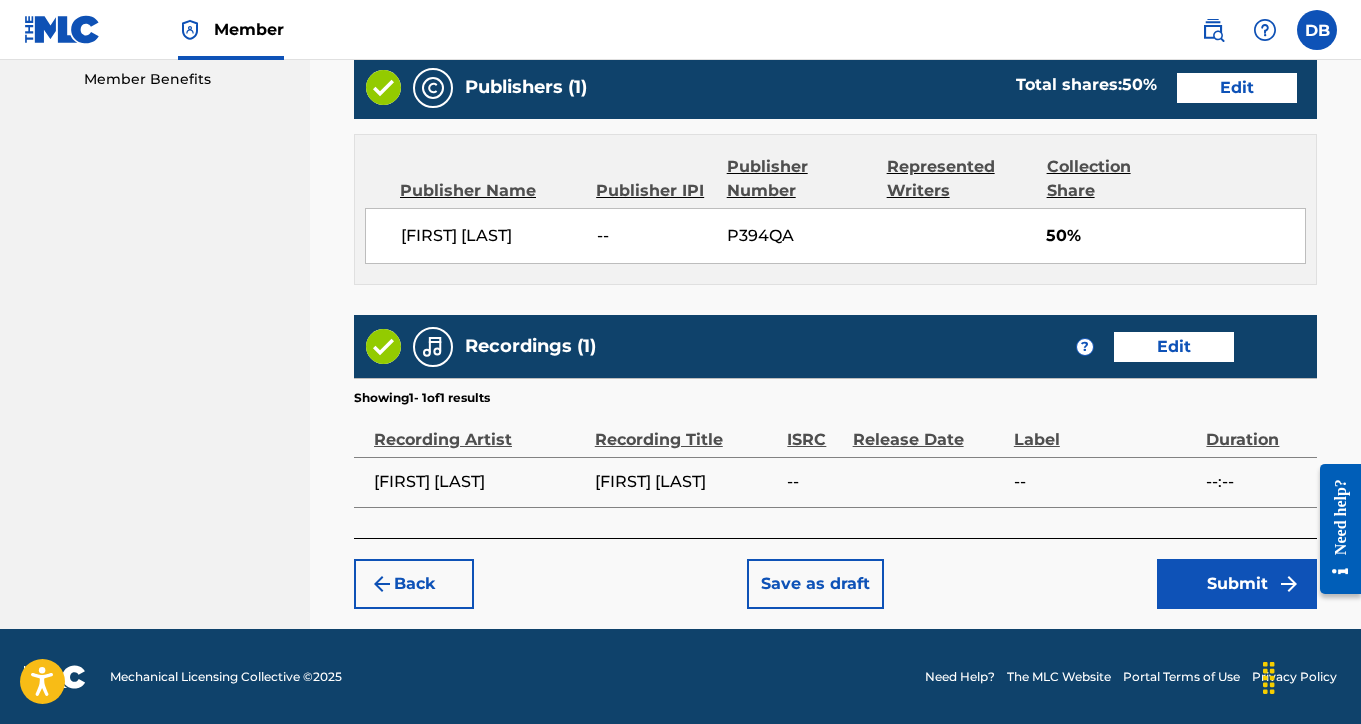 click on "Submit" at bounding box center [1237, 584] 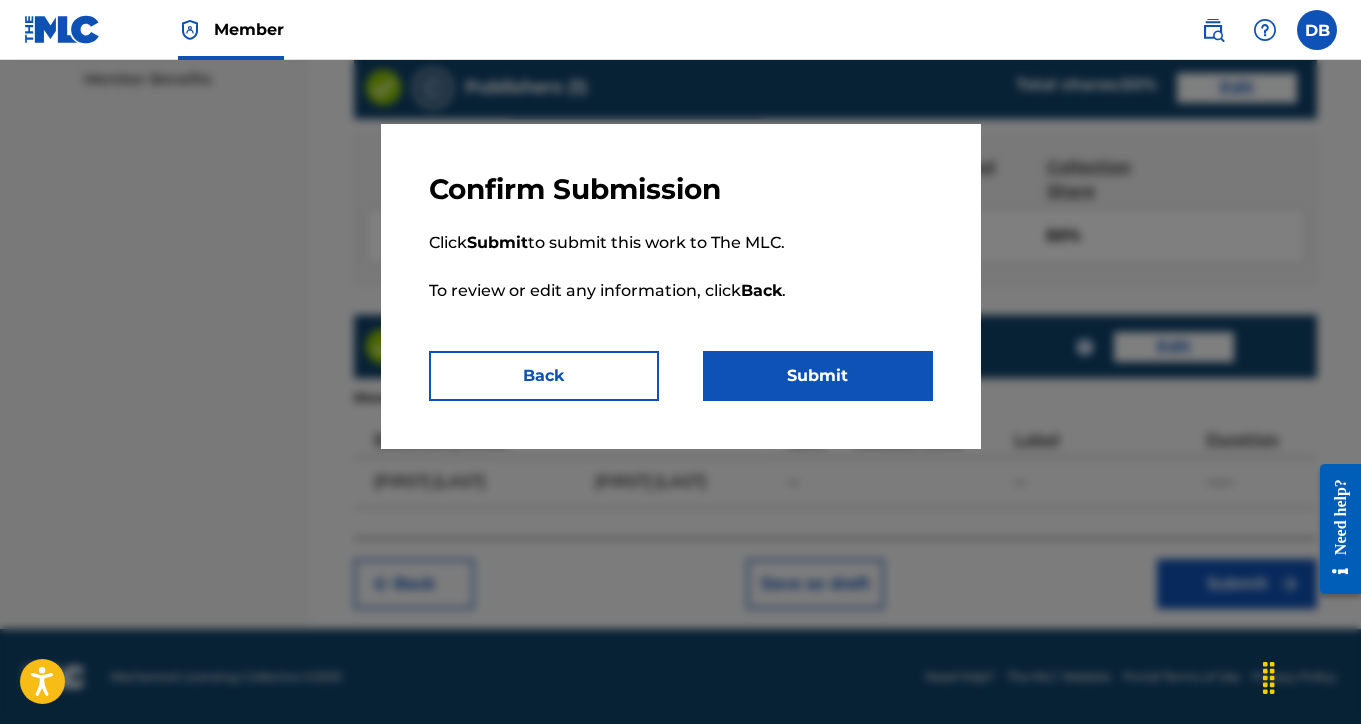 click on "Submit" at bounding box center [818, 376] 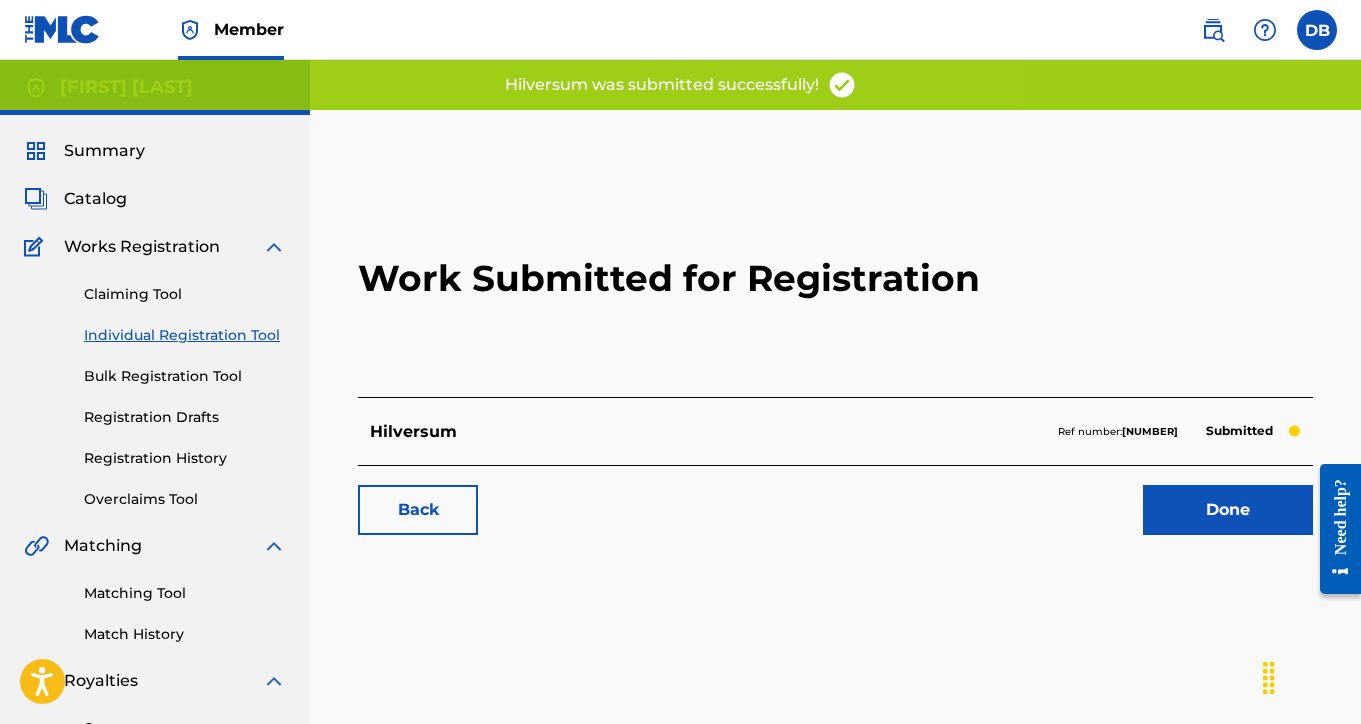 click on "Done" at bounding box center [1228, 510] 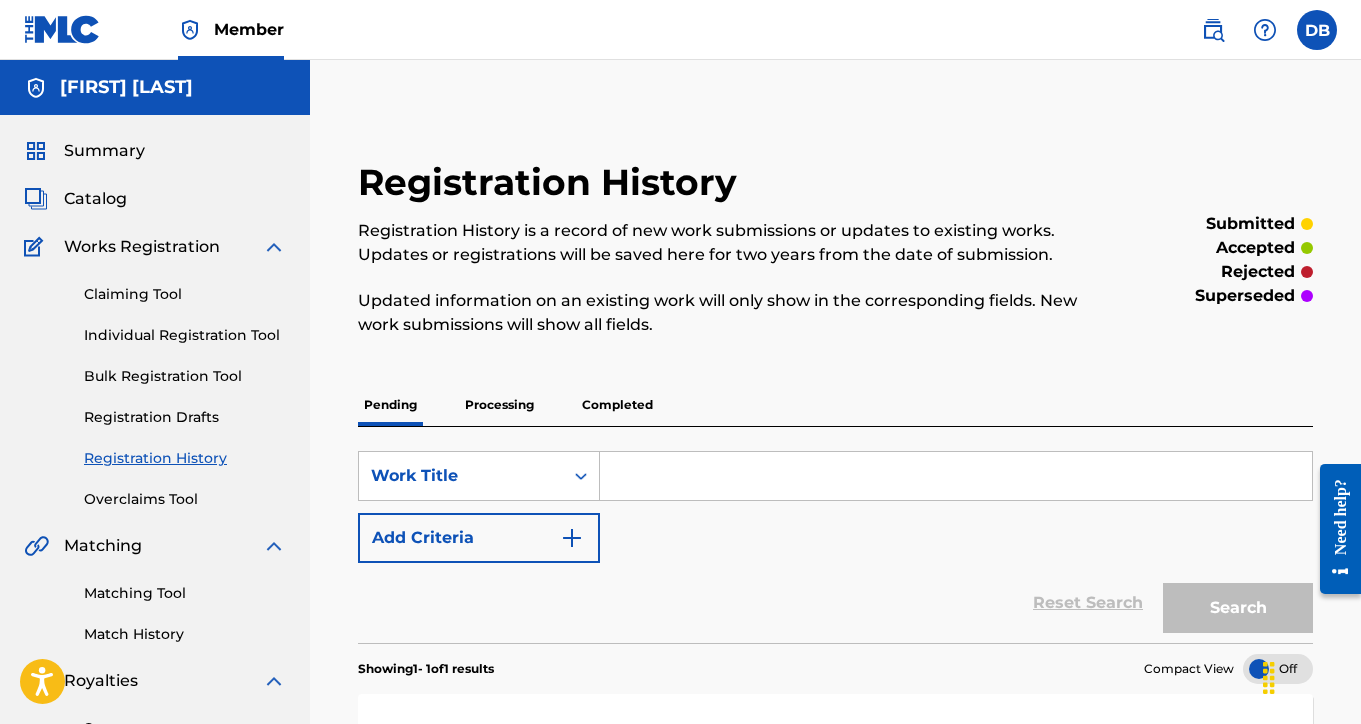 click on "Individual Registration Tool" at bounding box center [185, 335] 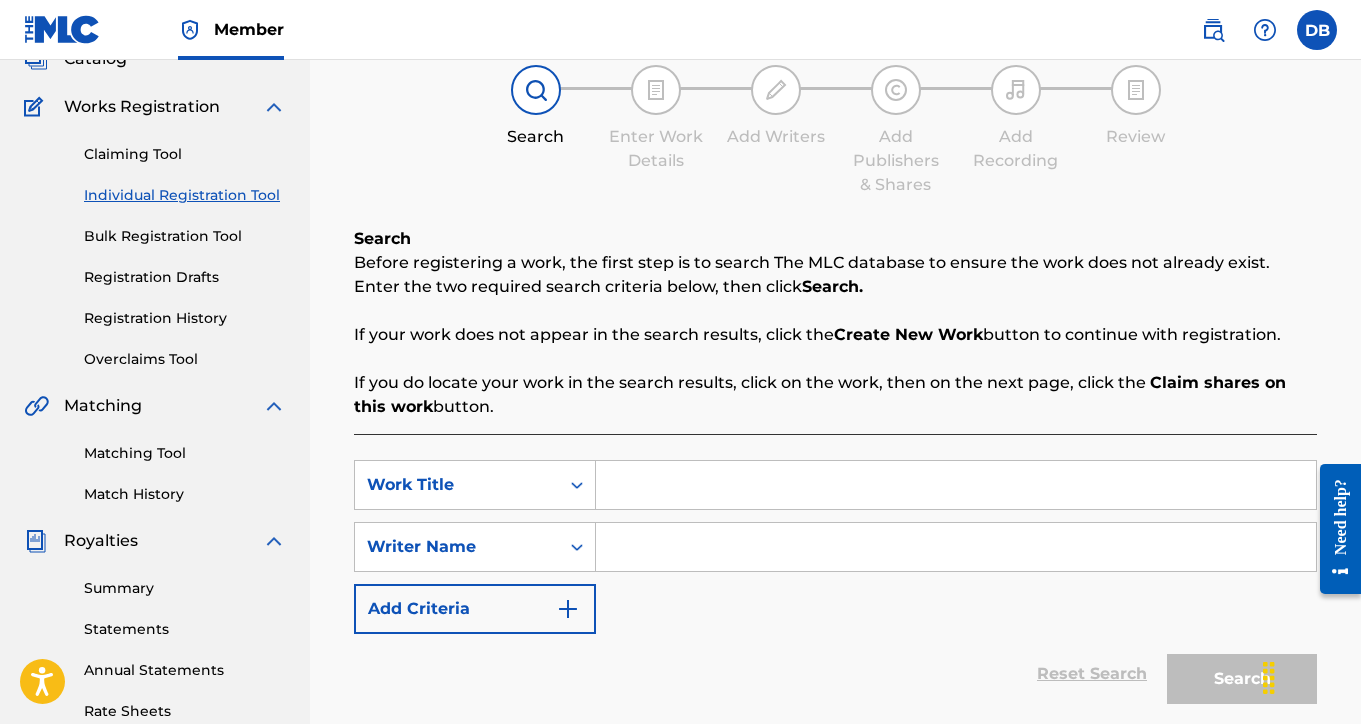 scroll, scrollTop: 171, scrollLeft: 0, axis: vertical 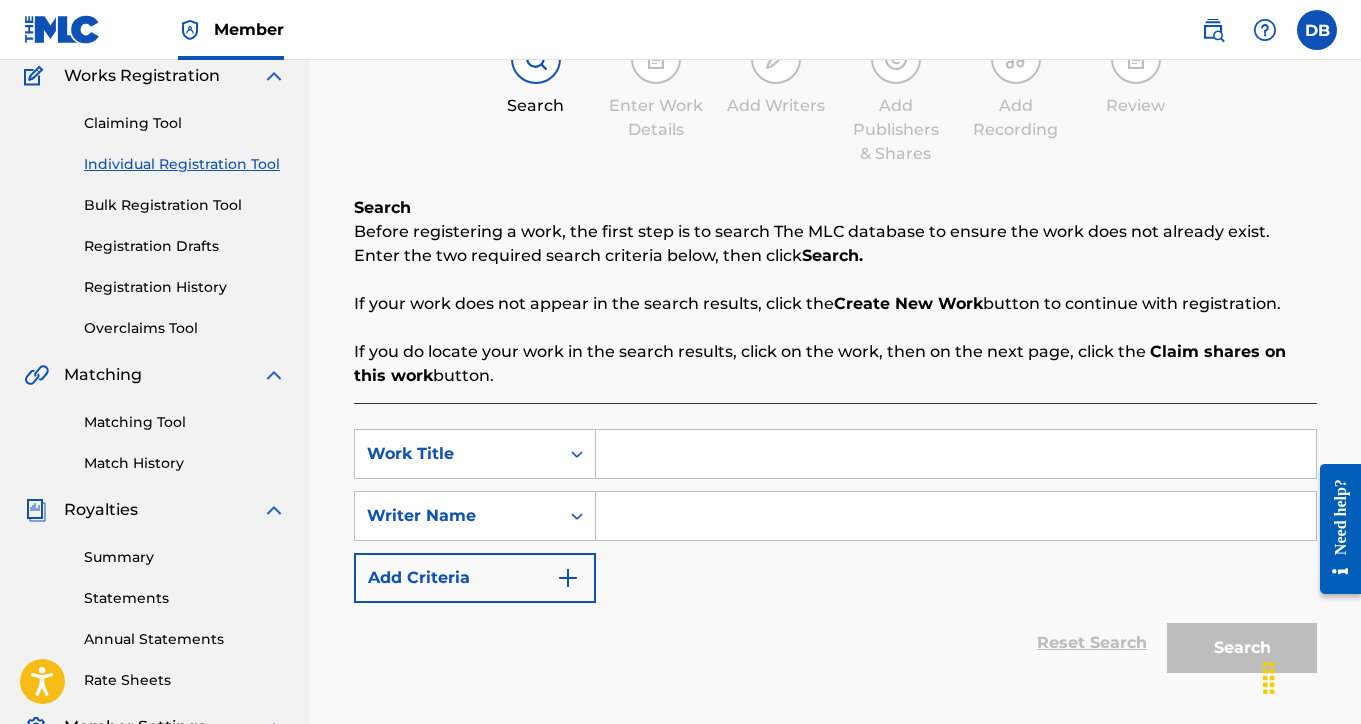 click at bounding box center [956, 454] 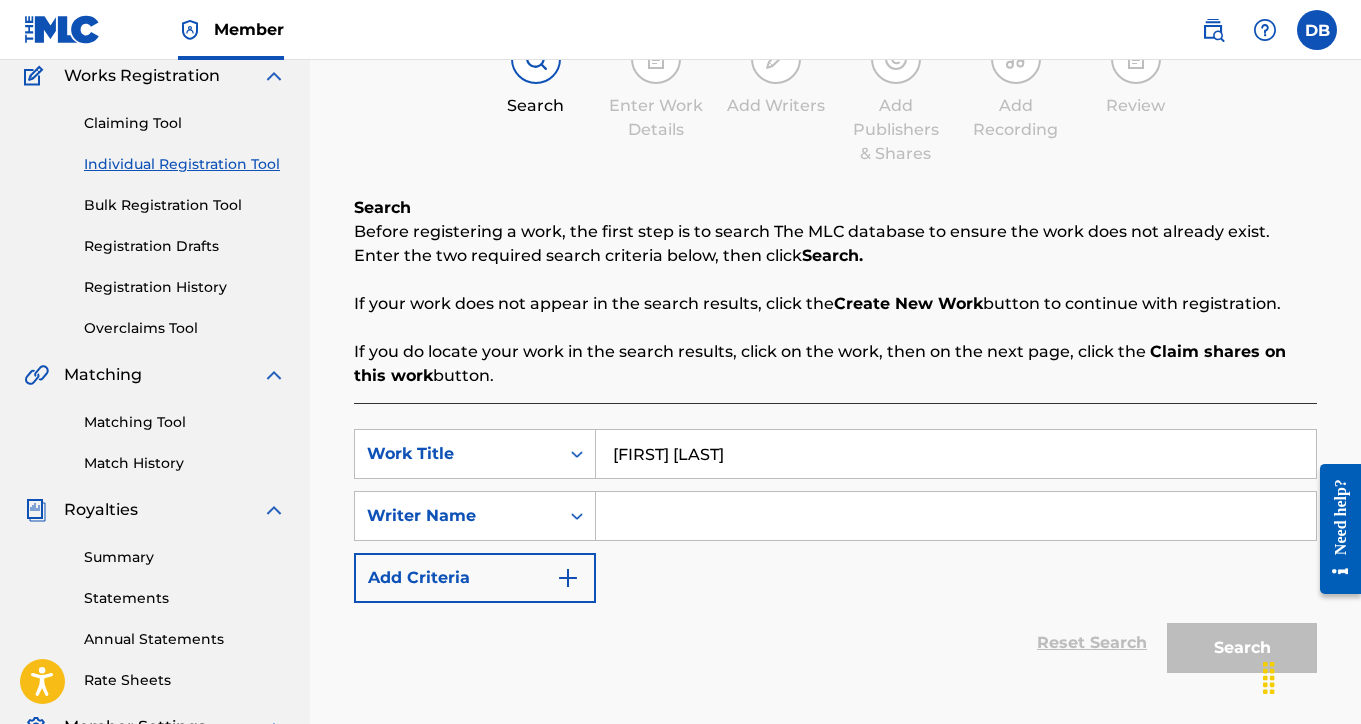 type on "[FIRST] [LAST]" 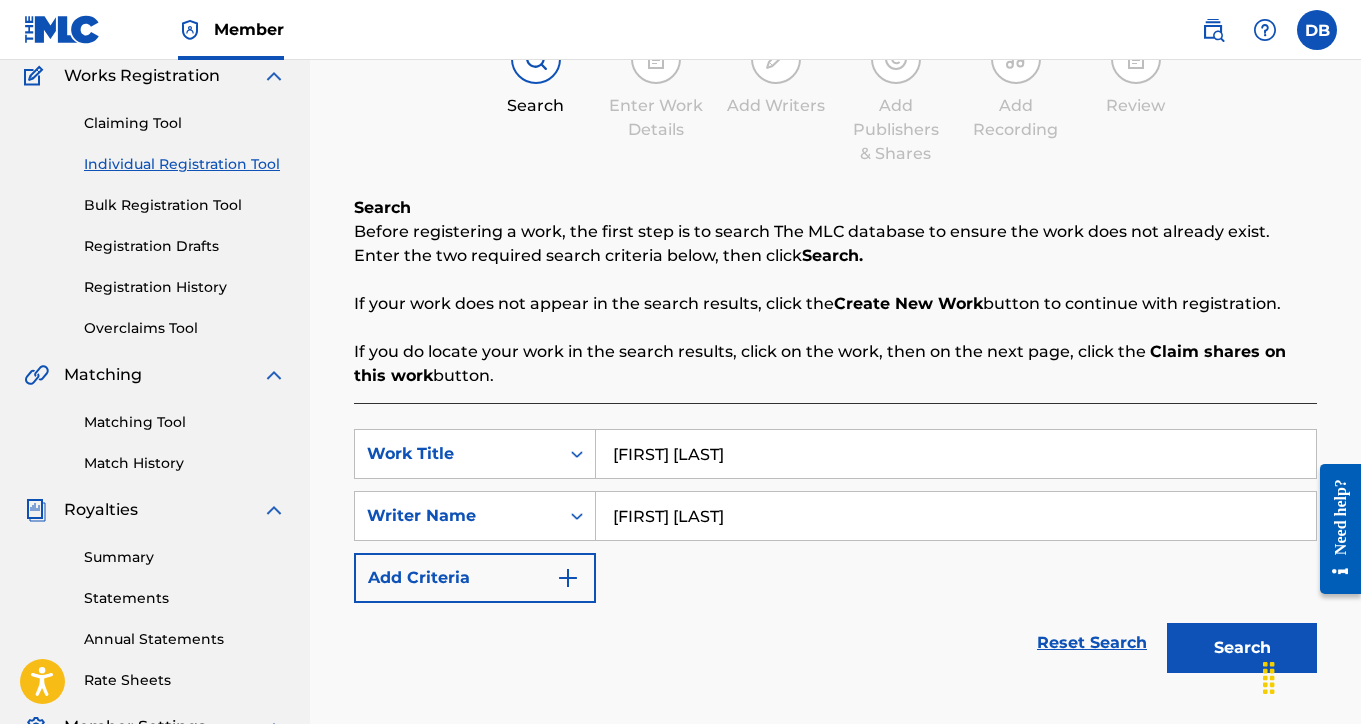 click on "[FIRST] [LAST]" at bounding box center [956, 516] 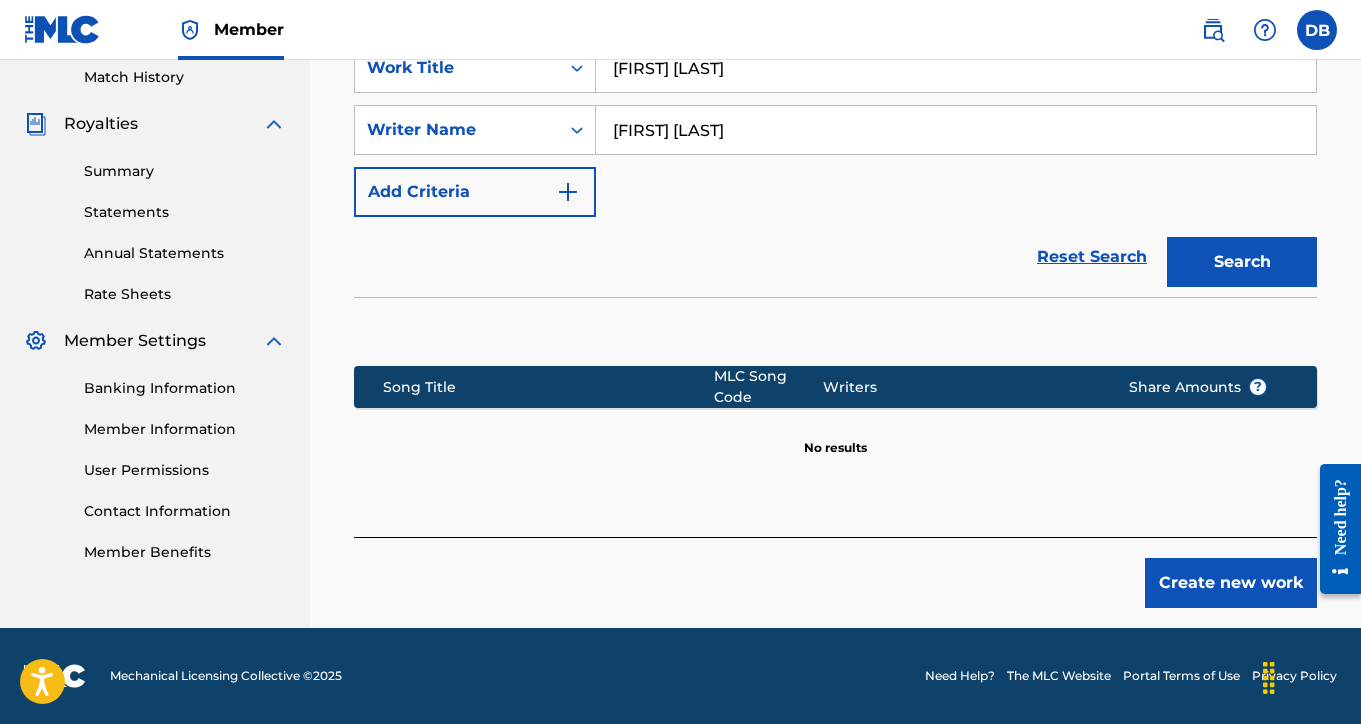 scroll, scrollTop: 557, scrollLeft: 0, axis: vertical 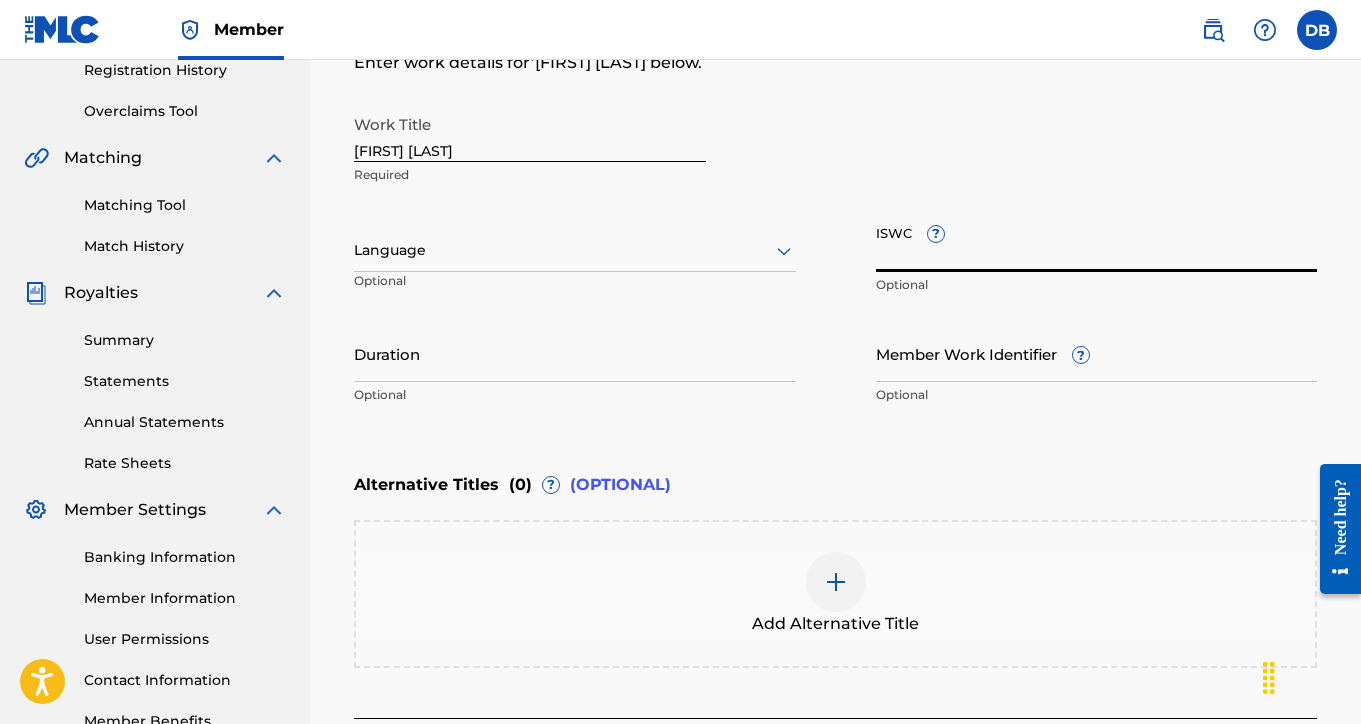 click on "ISWC   ?" at bounding box center [1097, 243] 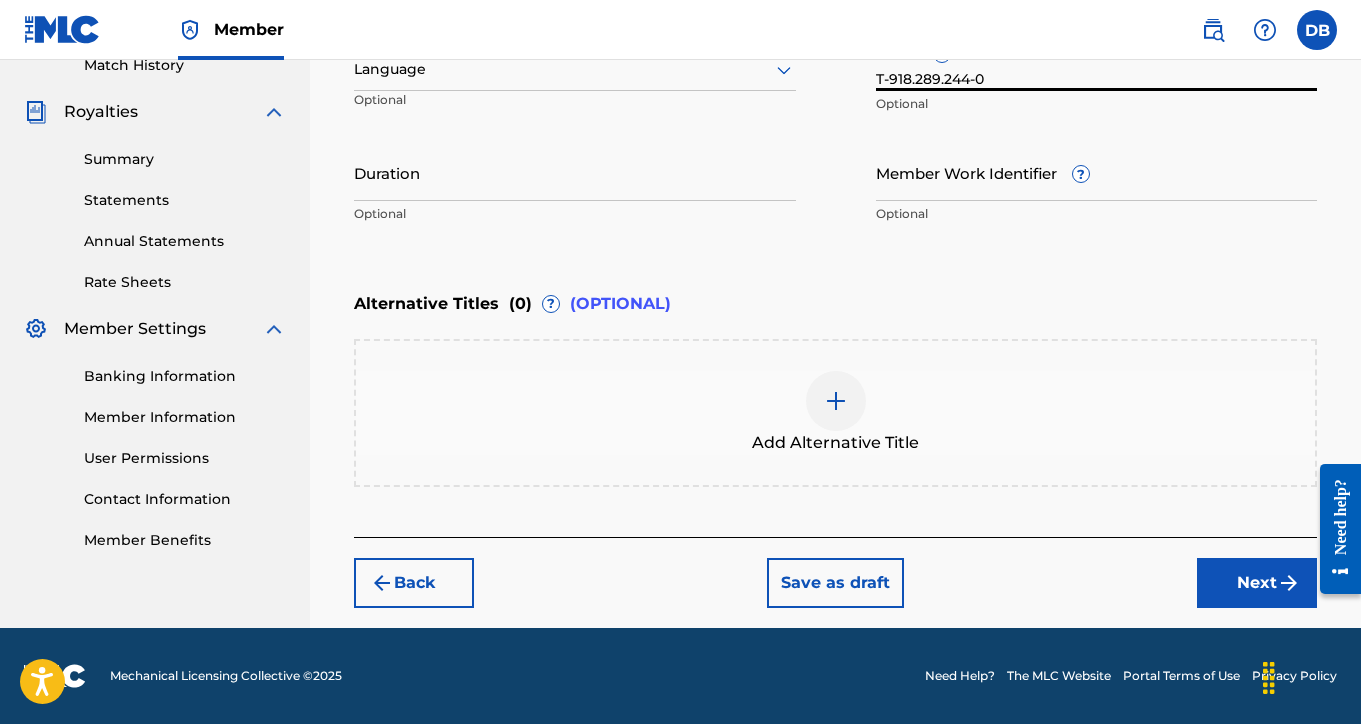 scroll, scrollTop: 569, scrollLeft: 0, axis: vertical 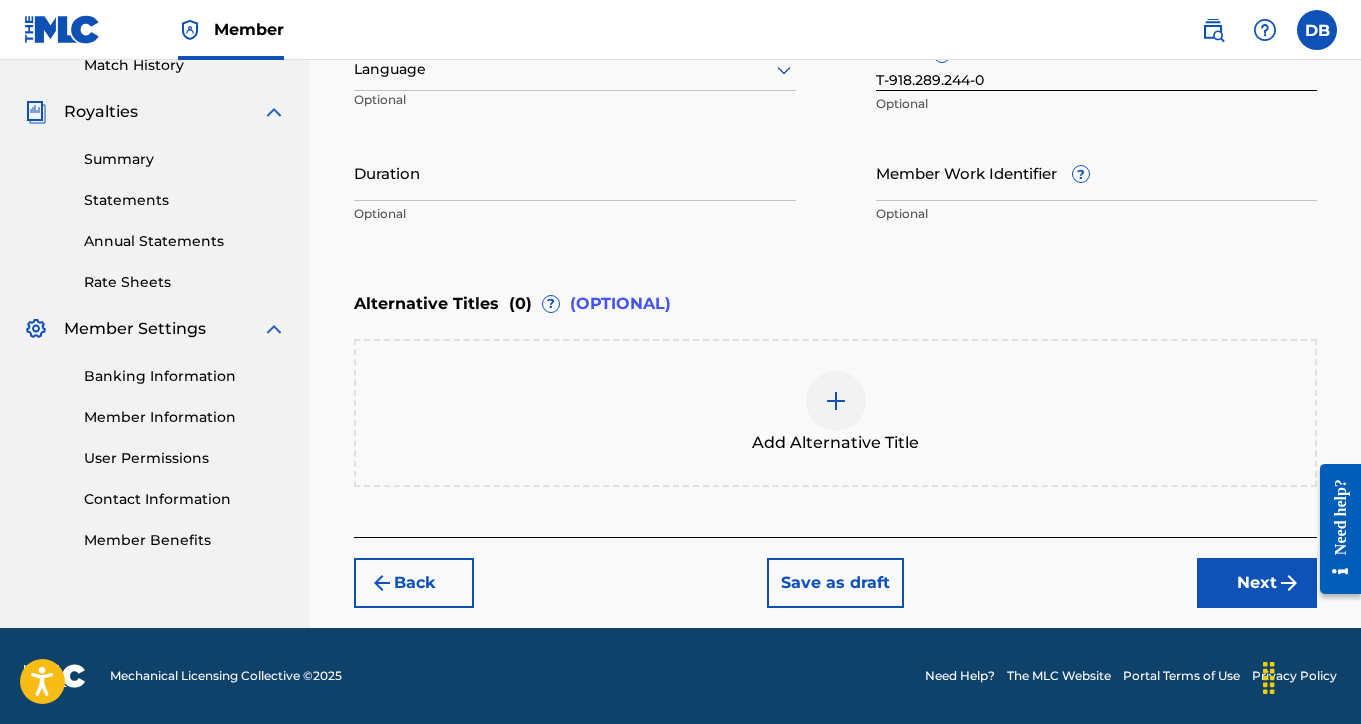 click on "Next" at bounding box center (1257, 583) 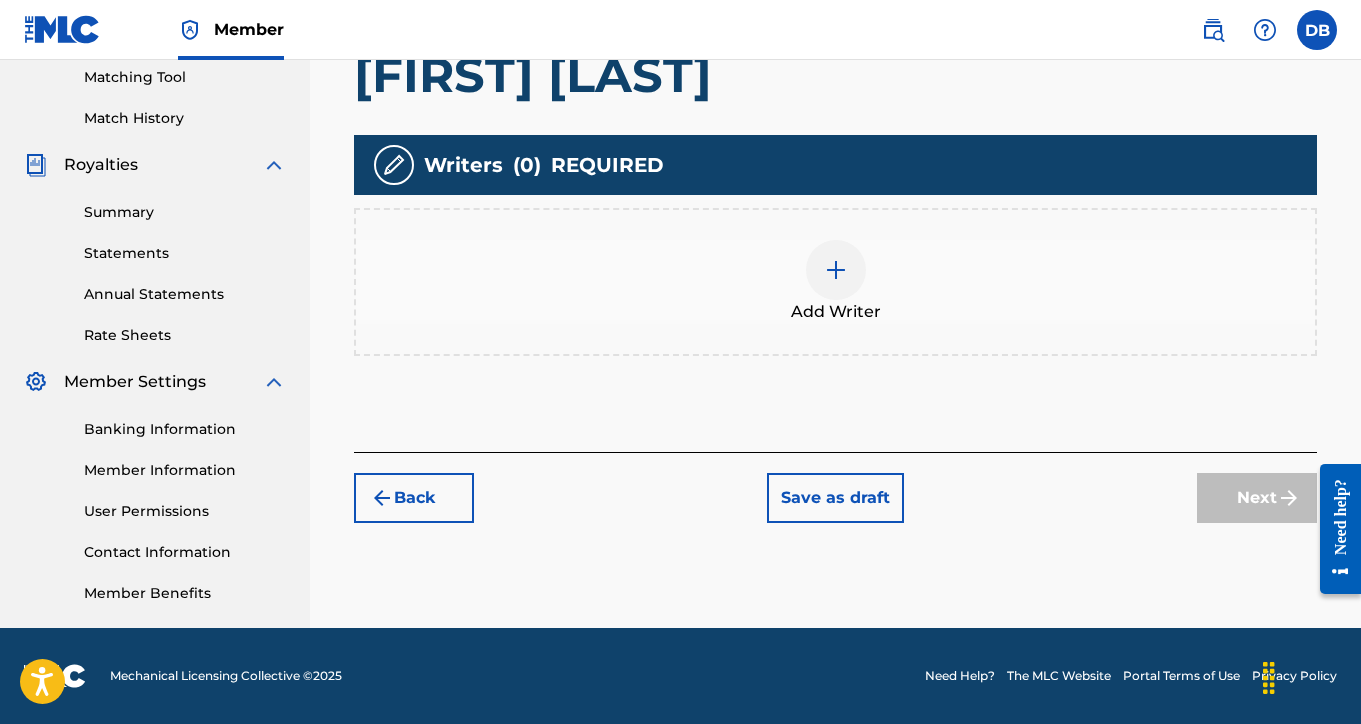 click at bounding box center [836, 270] 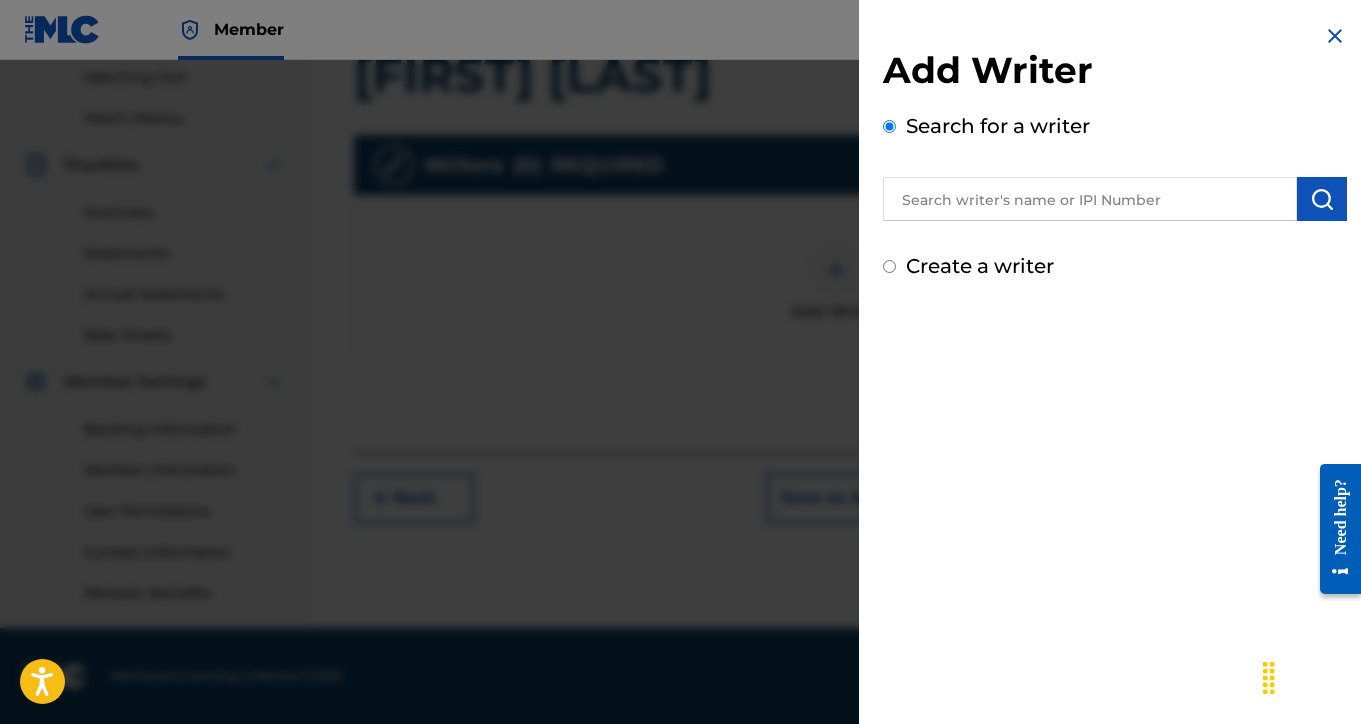 click at bounding box center (1090, 199) 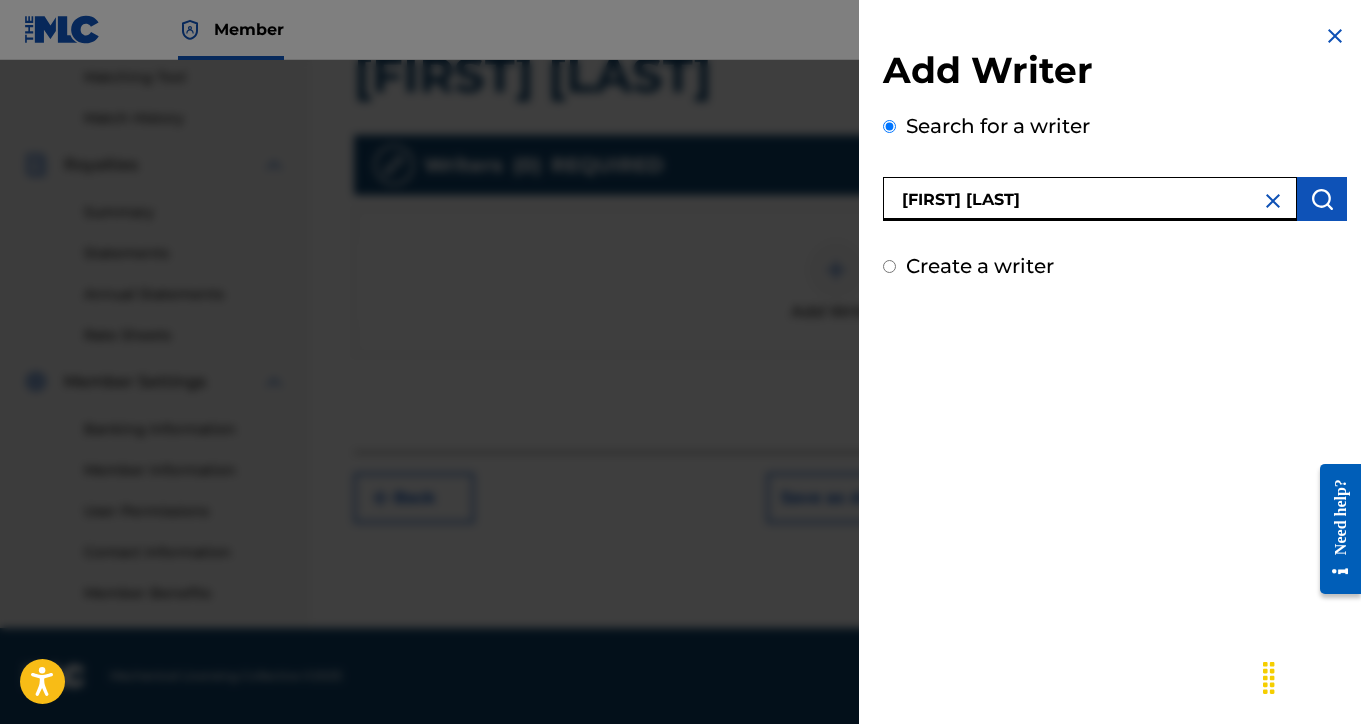 type on "[FIRST] [LAST]" 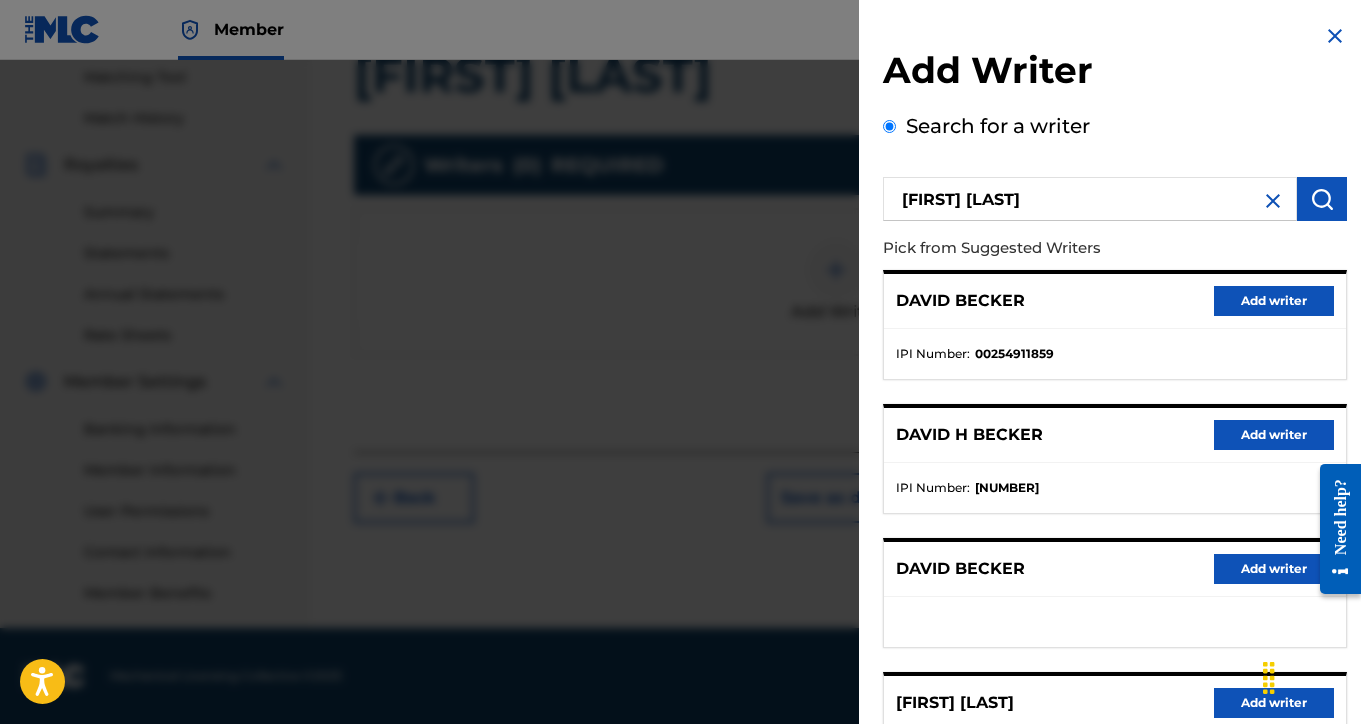click on "Add writer" at bounding box center [1274, 435] 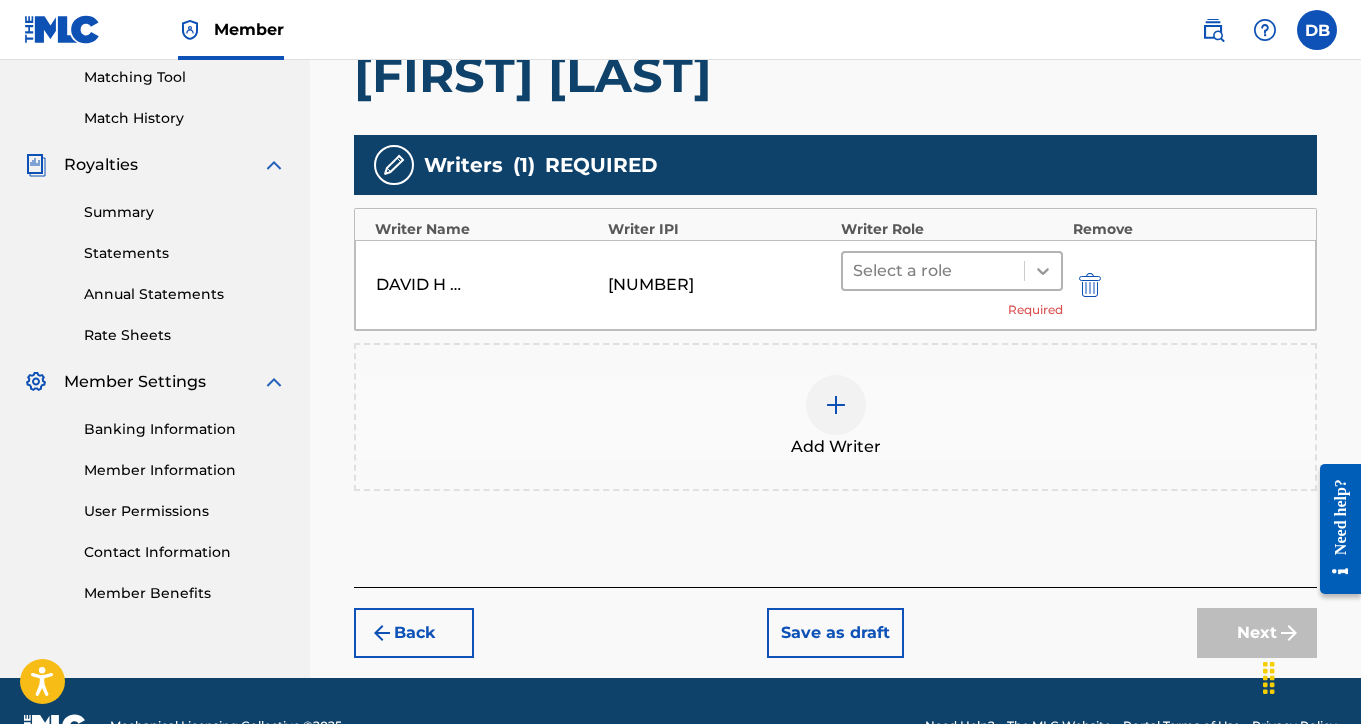click 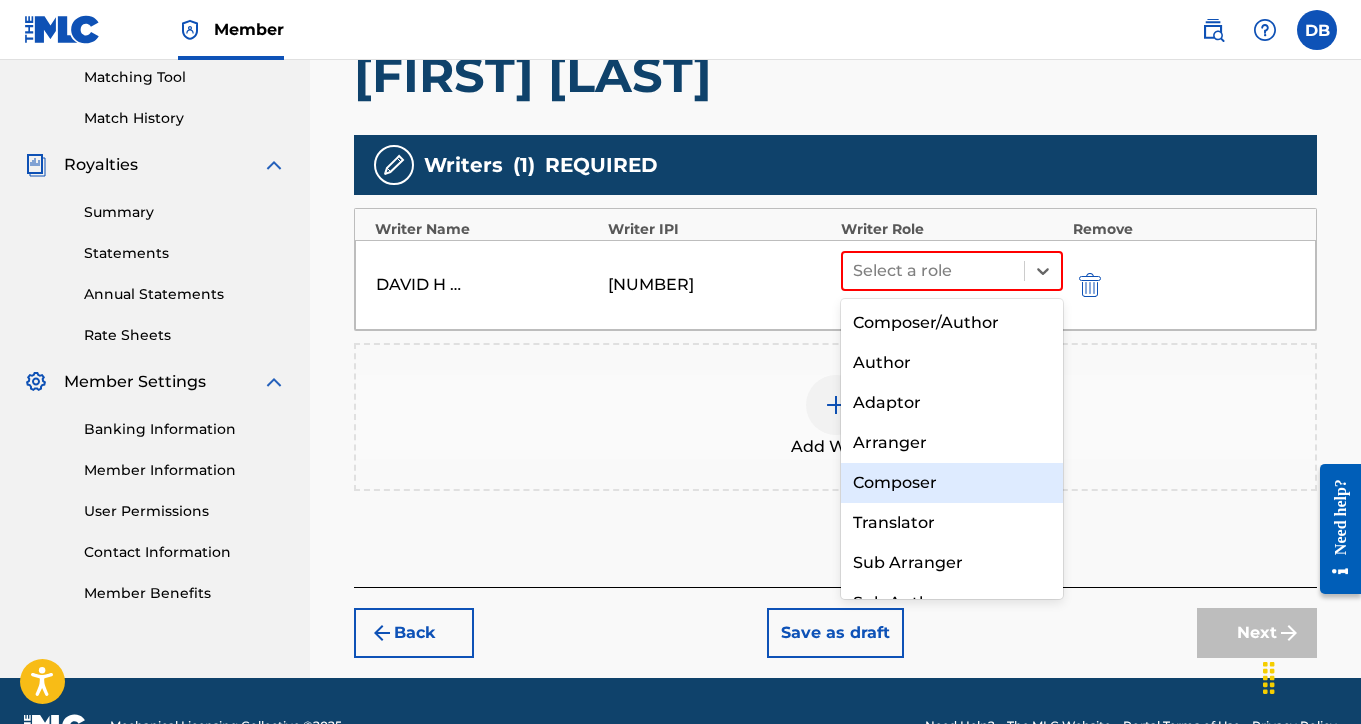 click on "Composer" at bounding box center [952, 483] 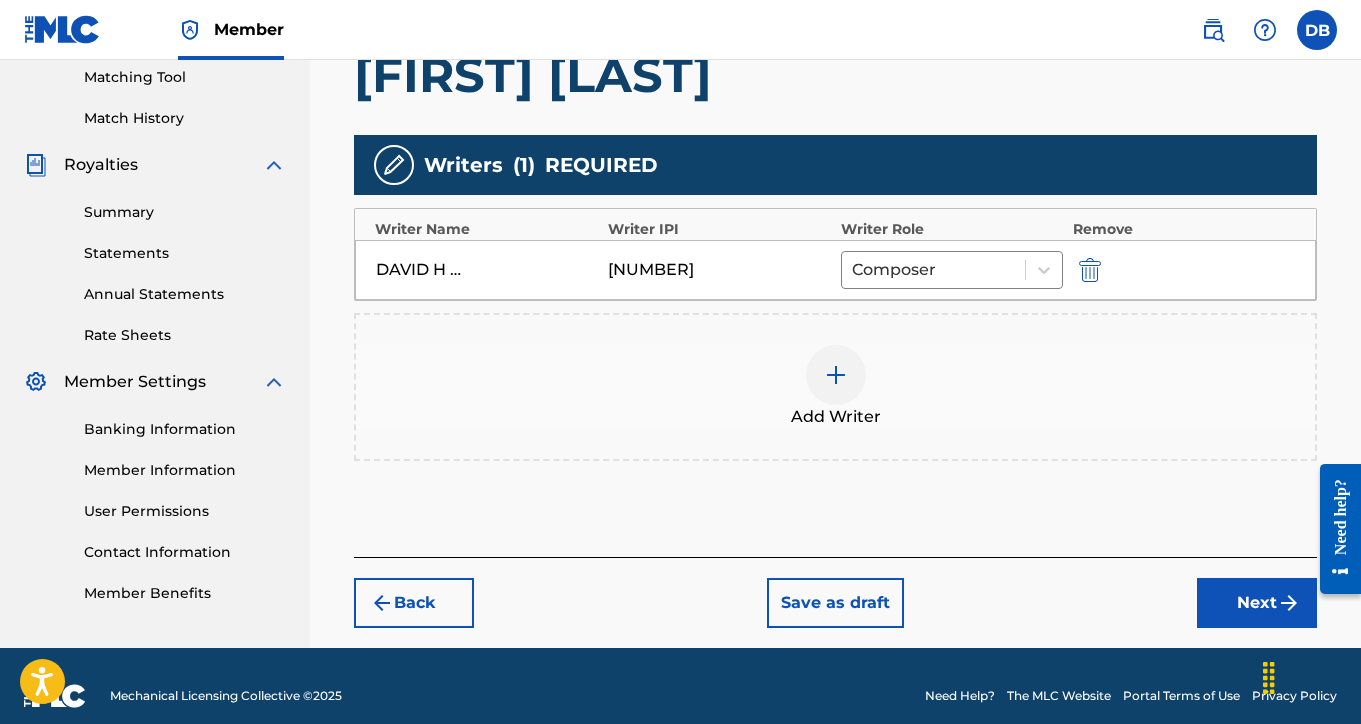 click on "Next" at bounding box center [1257, 603] 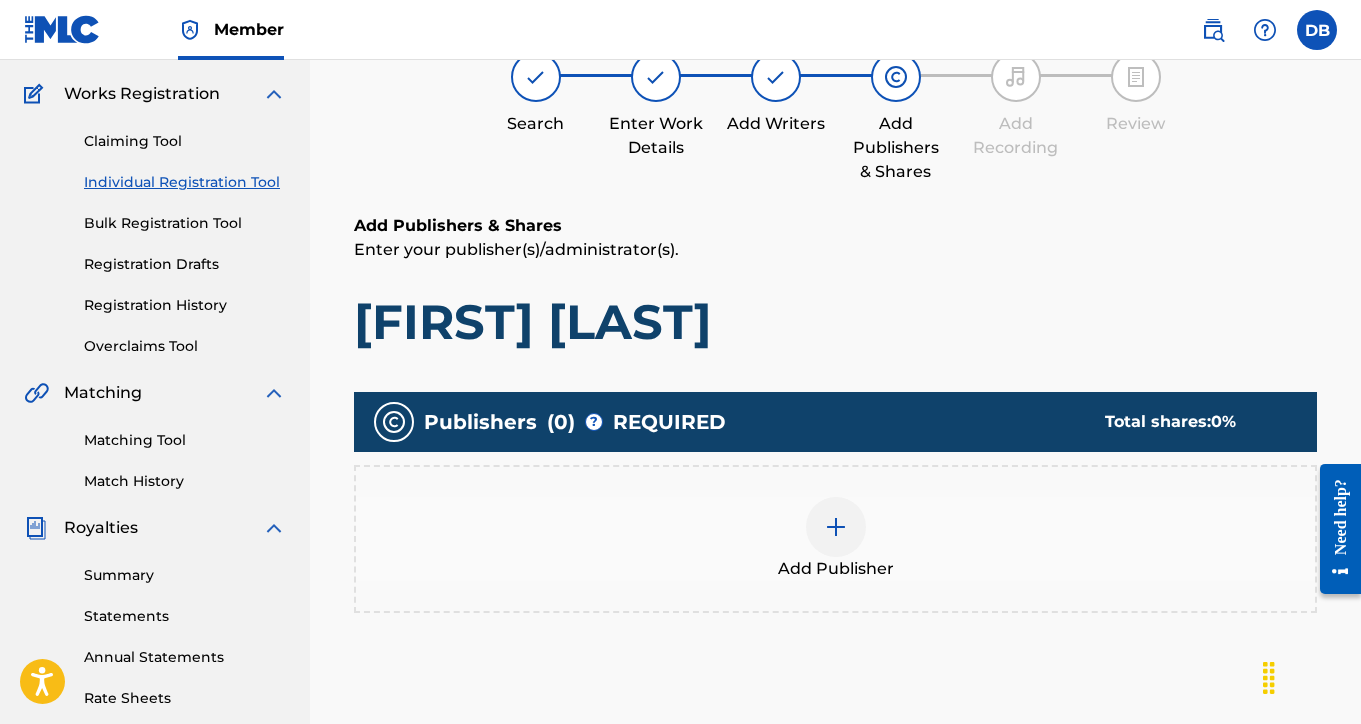 scroll, scrollTop: 90, scrollLeft: 0, axis: vertical 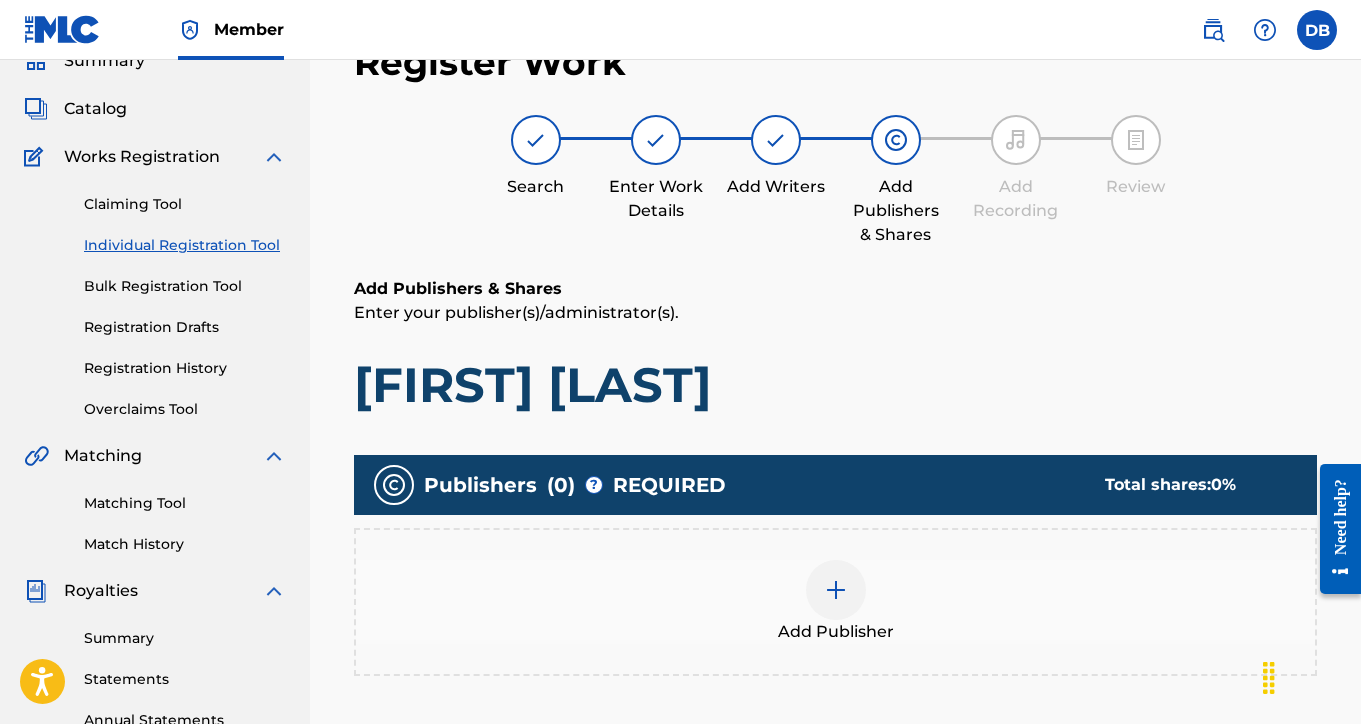 click at bounding box center [836, 590] 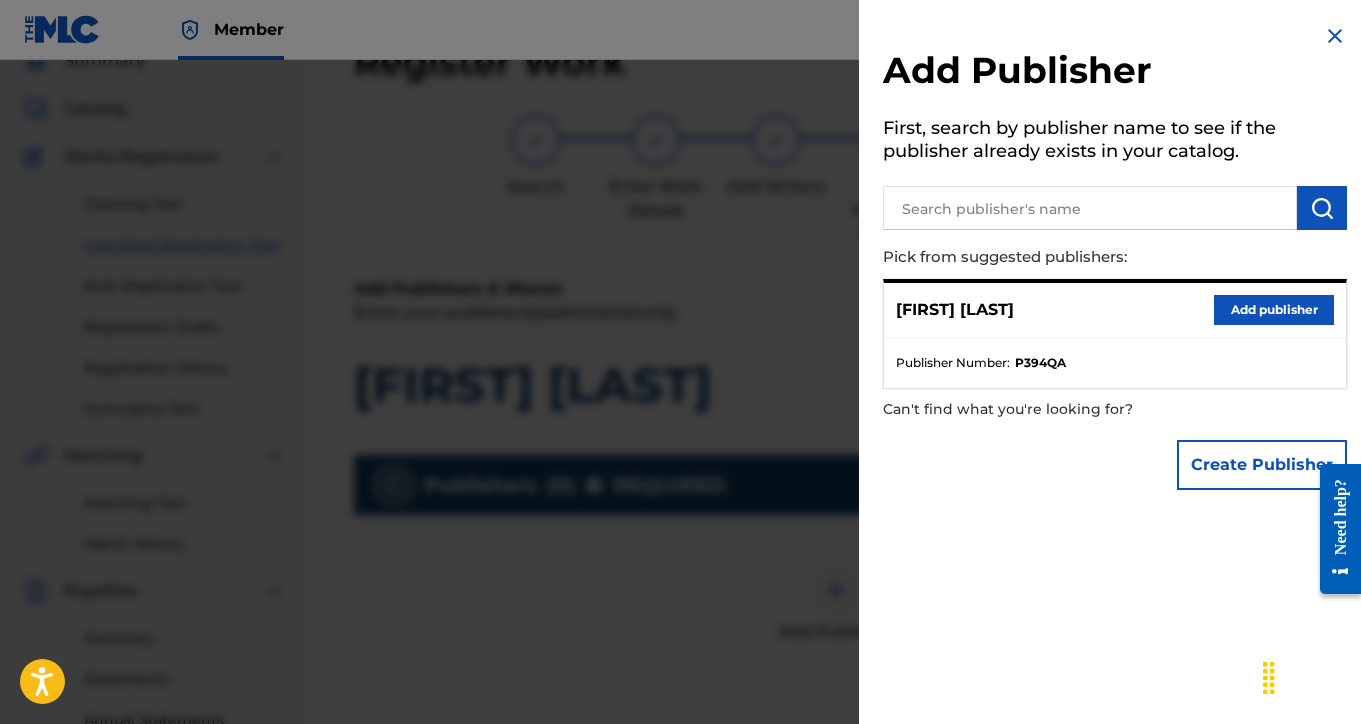 click on "Add publisher" at bounding box center (1274, 310) 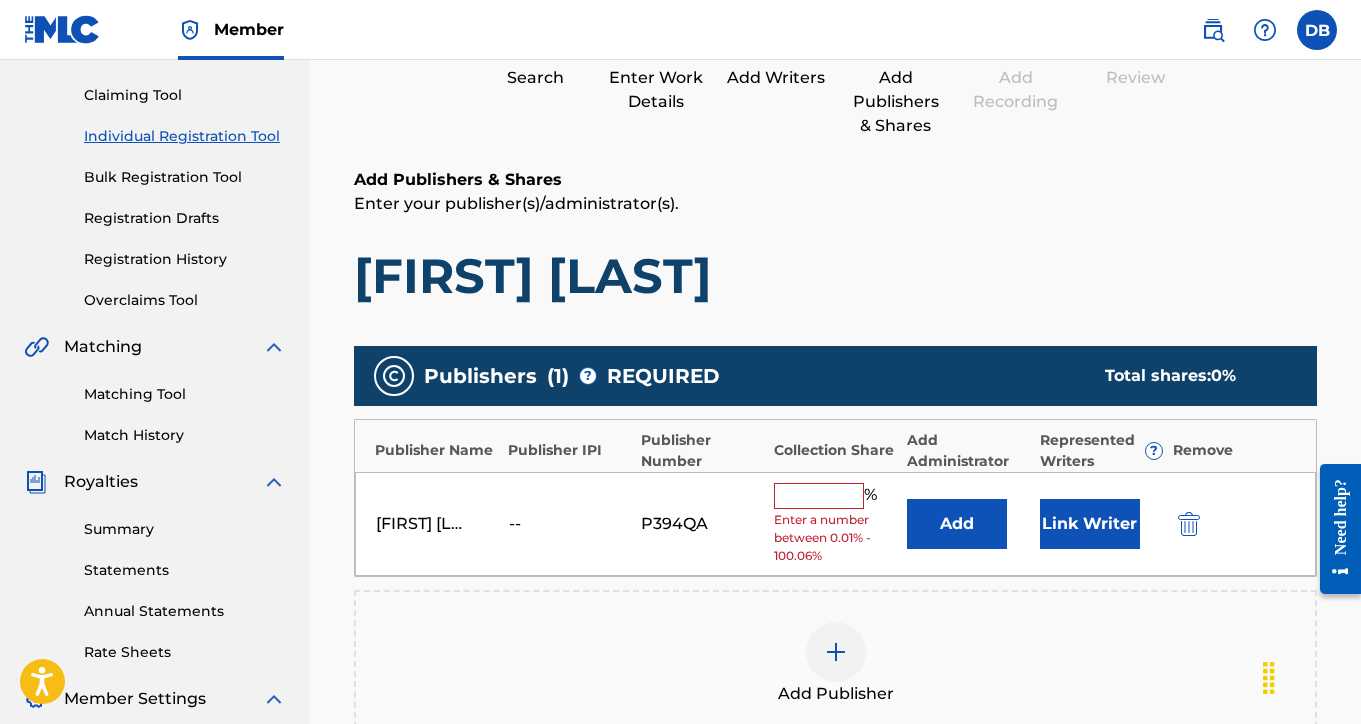 scroll, scrollTop: 208, scrollLeft: 0, axis: vertical 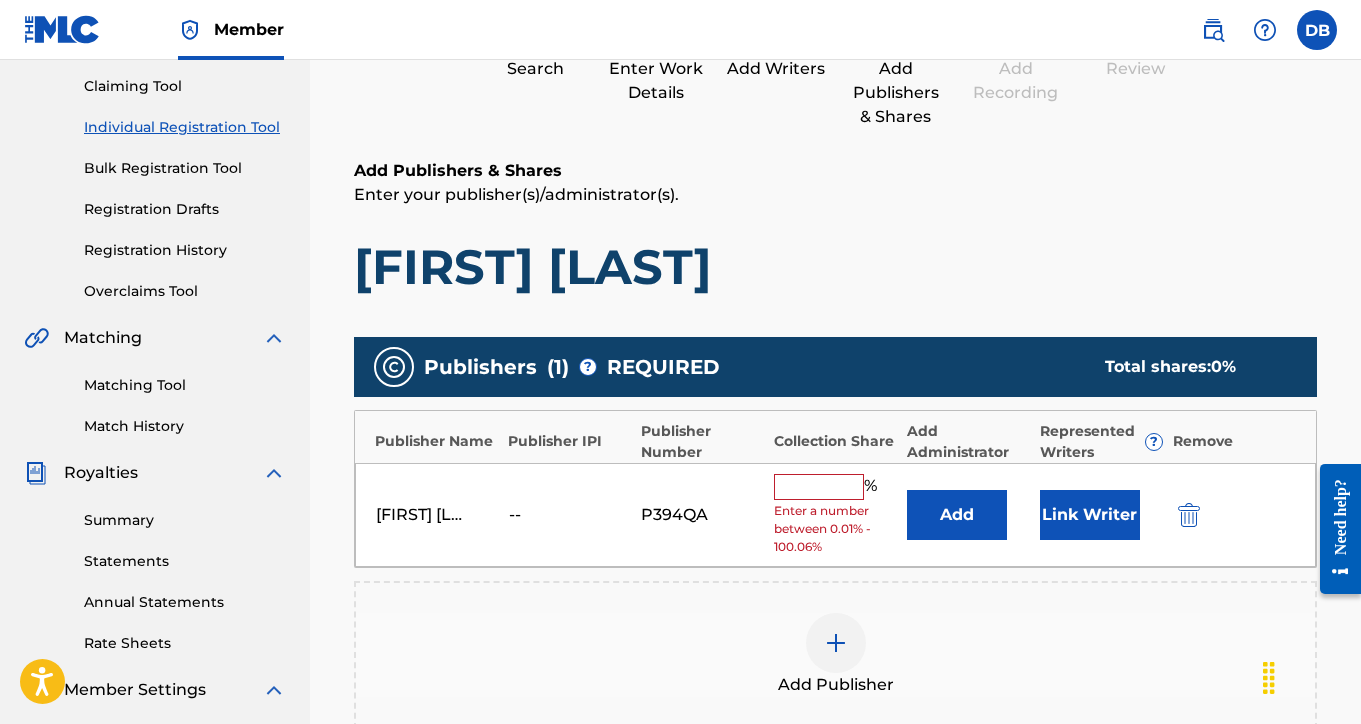 click at bounding box center [819, 487] 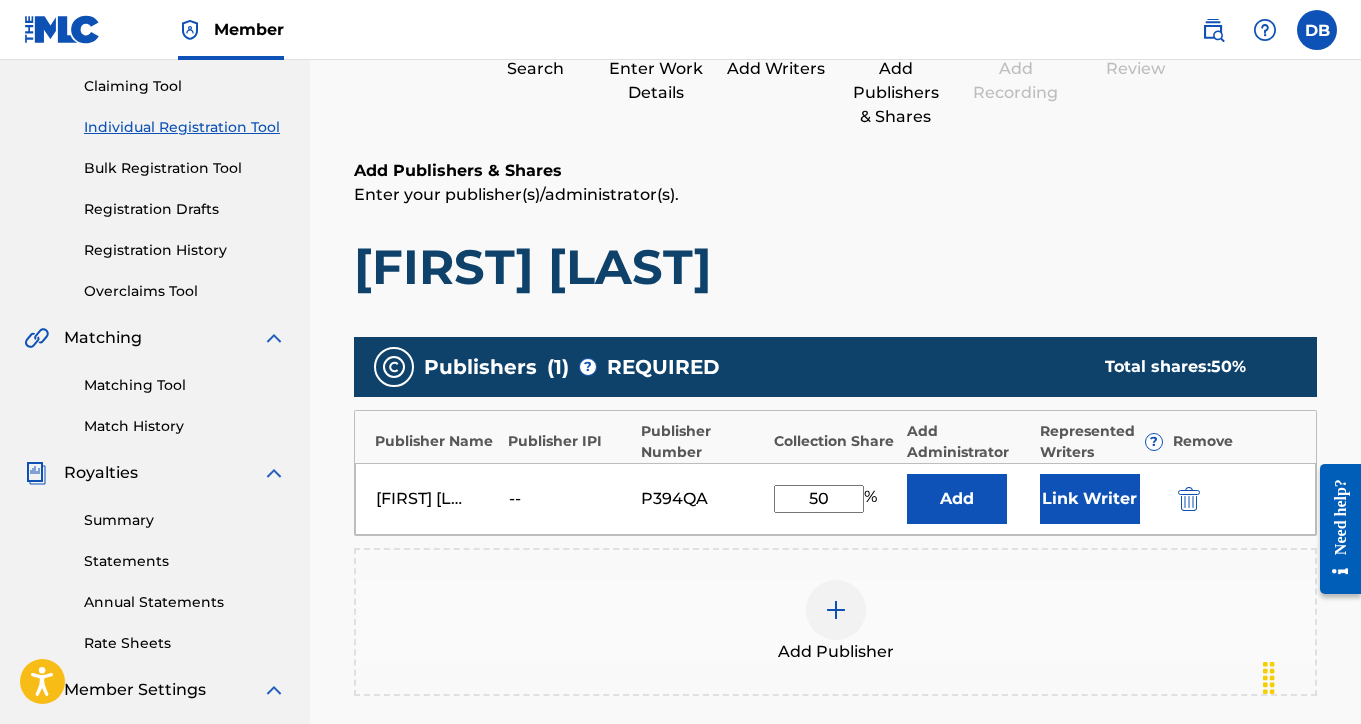 type on "50" 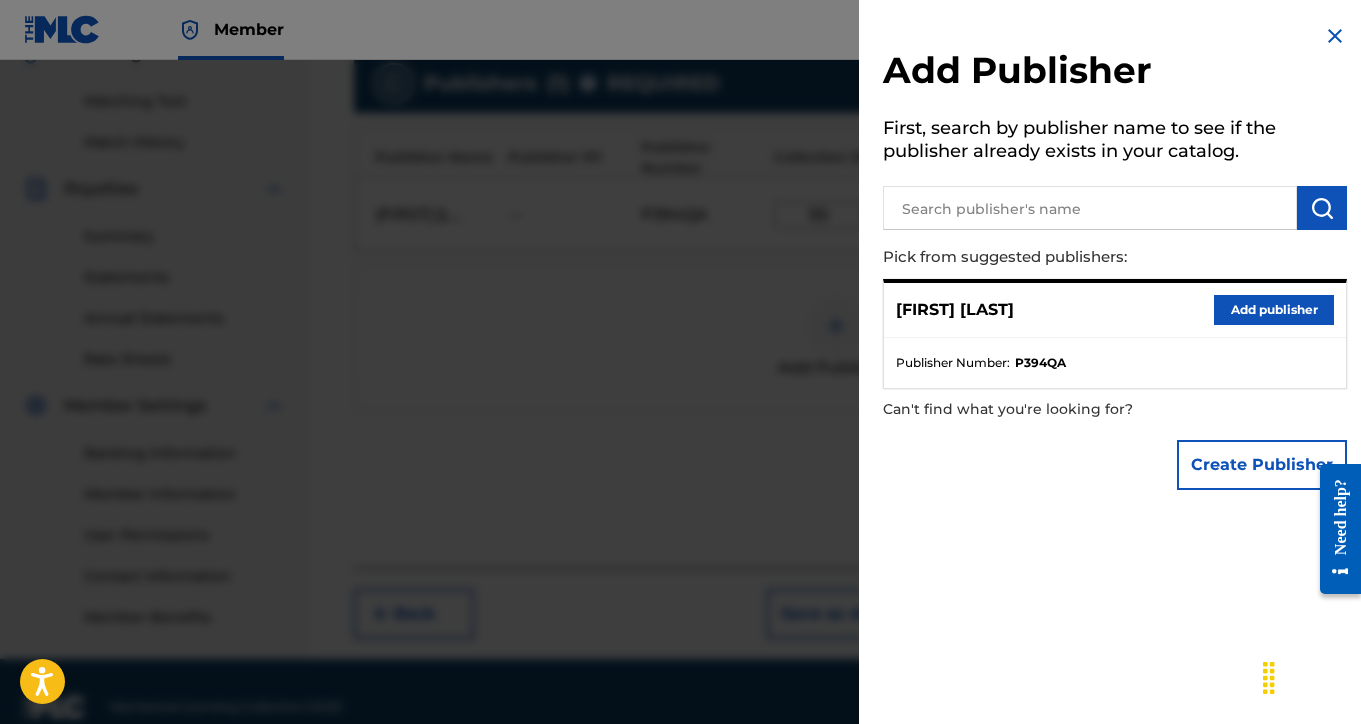 scroll, scrollTop: 505, scrollLeft: 0, axis: vertical 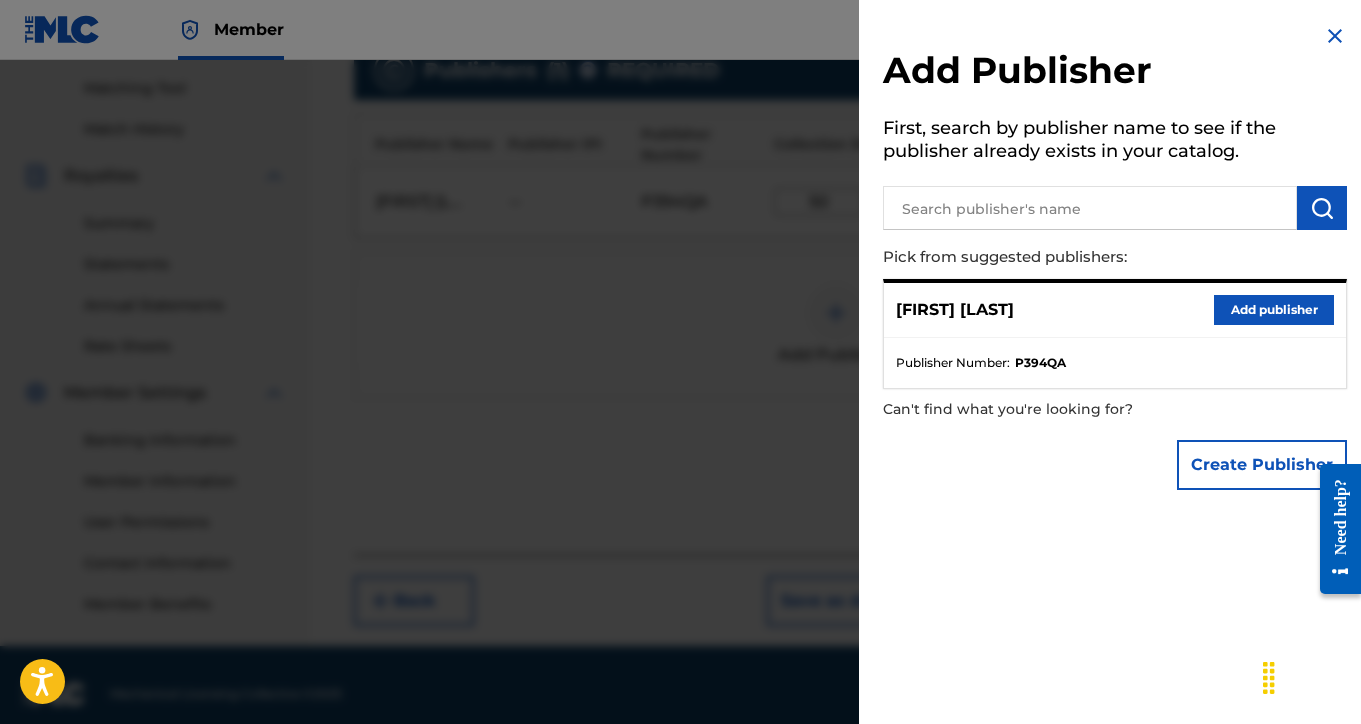 click at bounding box center (680, 422) 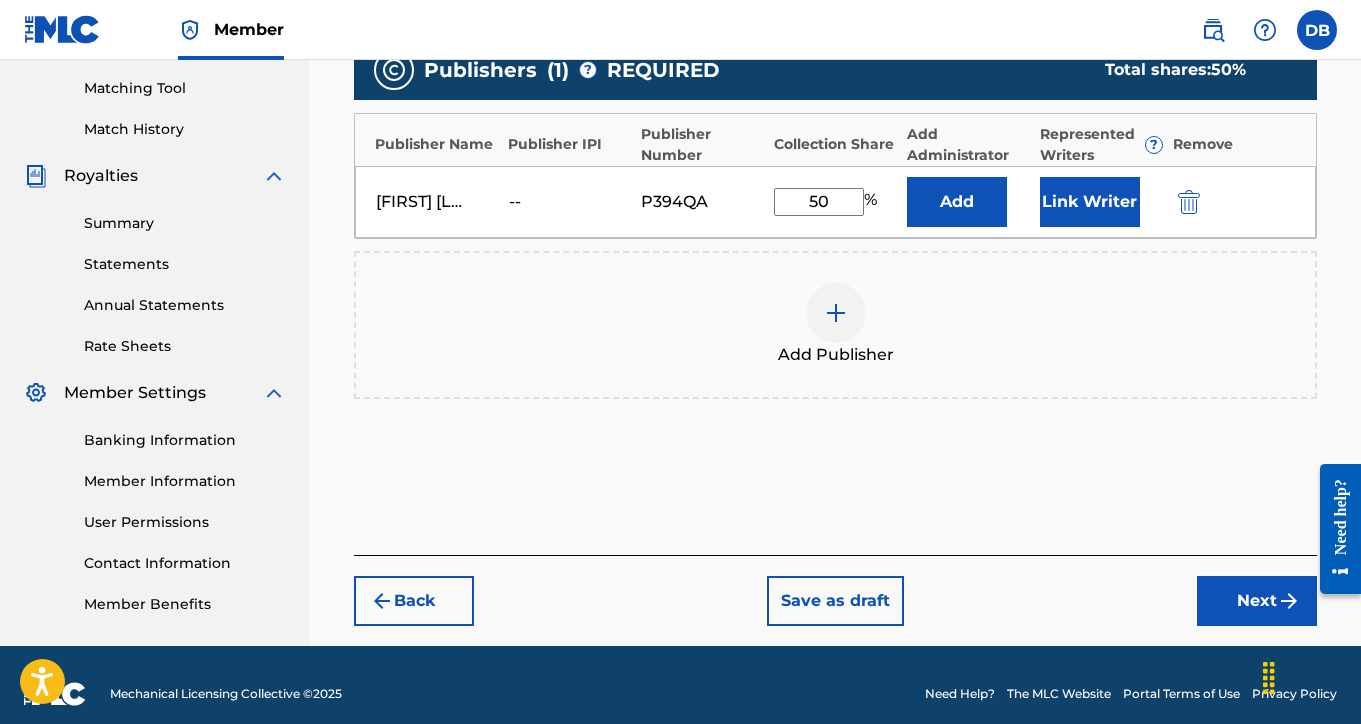 click on "Next" at bounding box center [1257, 601] 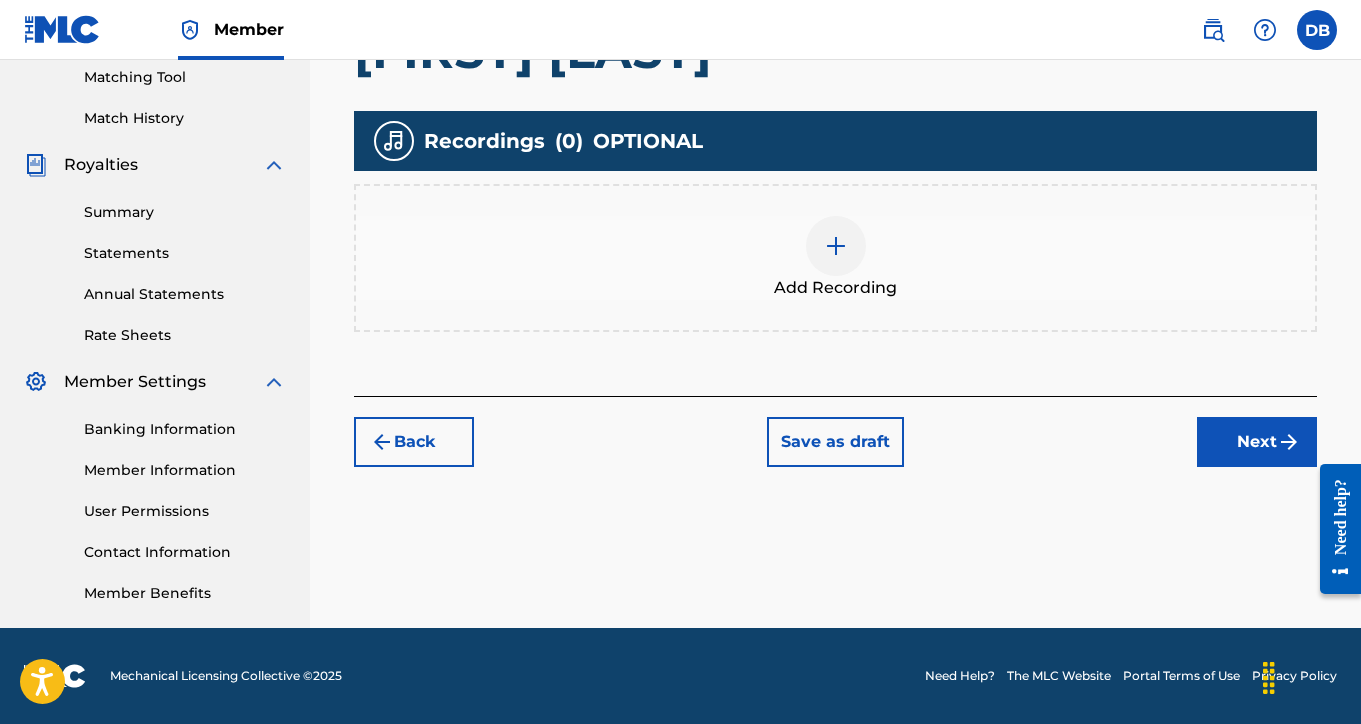 scroll, scrollTop: 516, scrollLeft: 0, axis: vertical 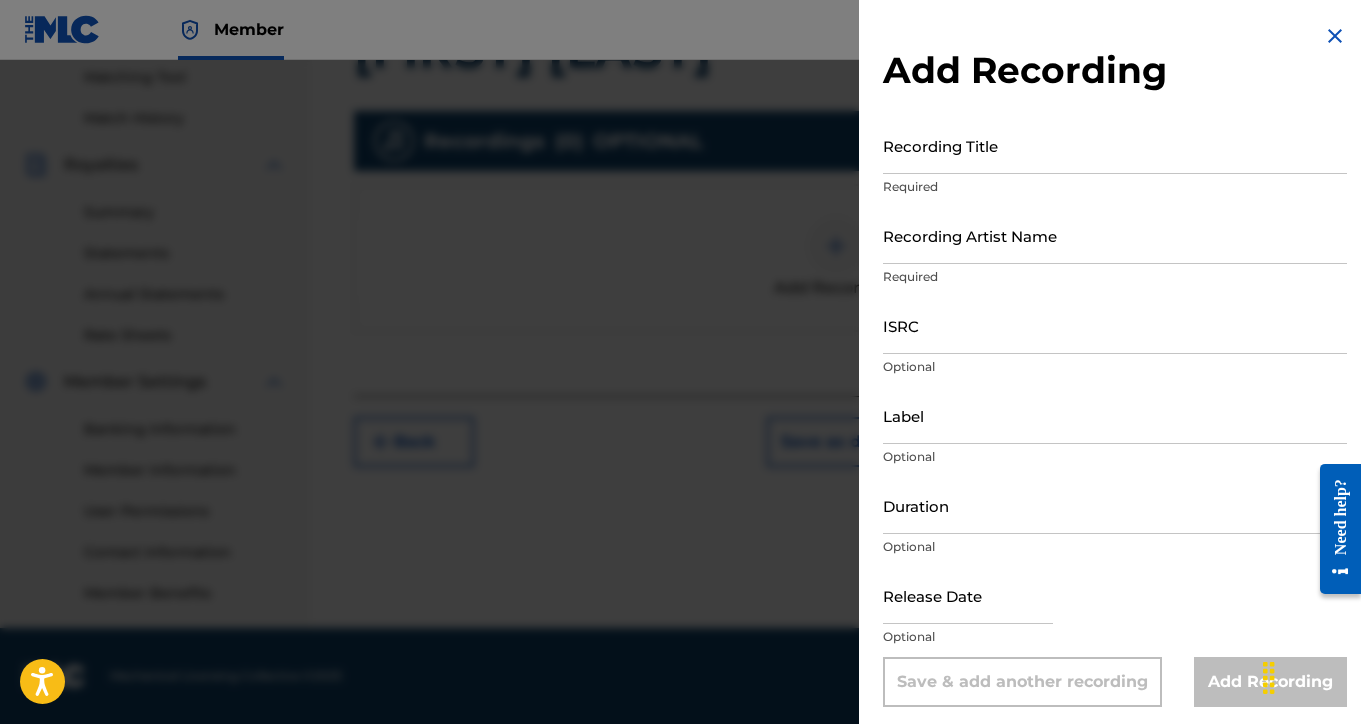 click on "Recording Title" at bounding box center (1115, 145) 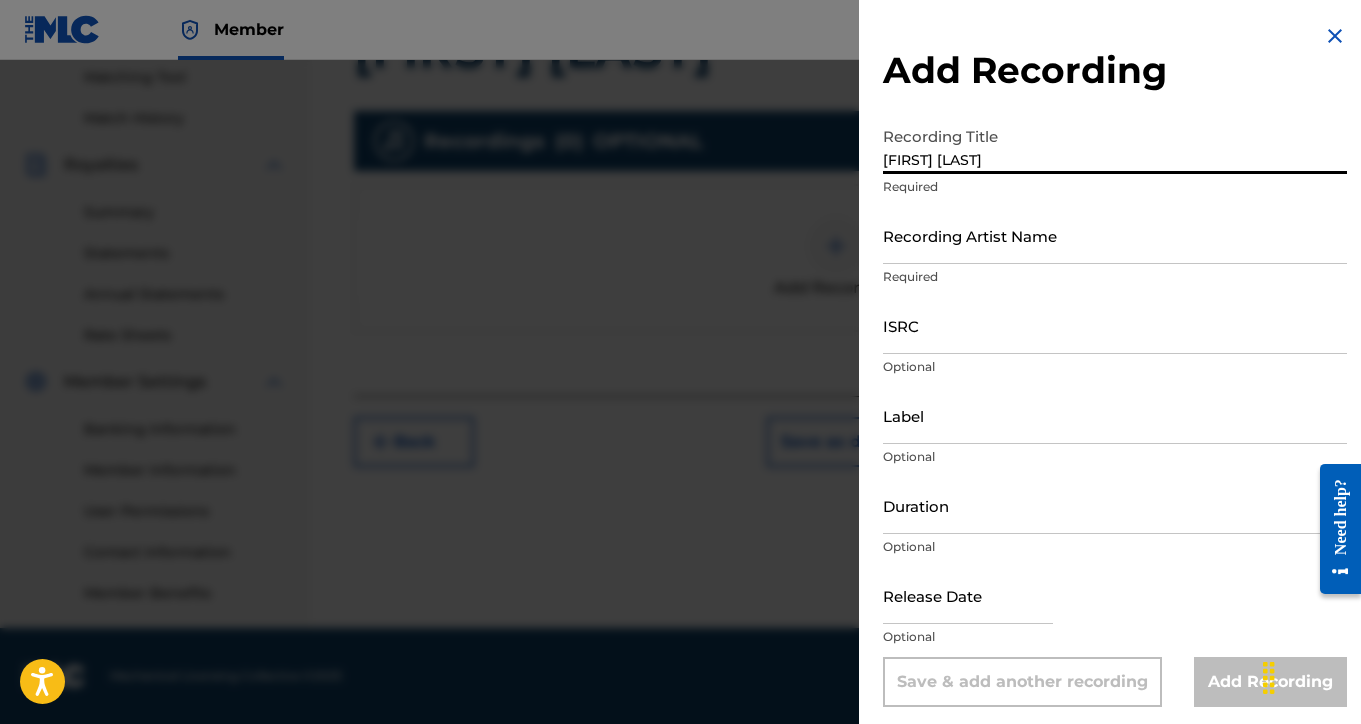type on "[FIRST] [LAST]" 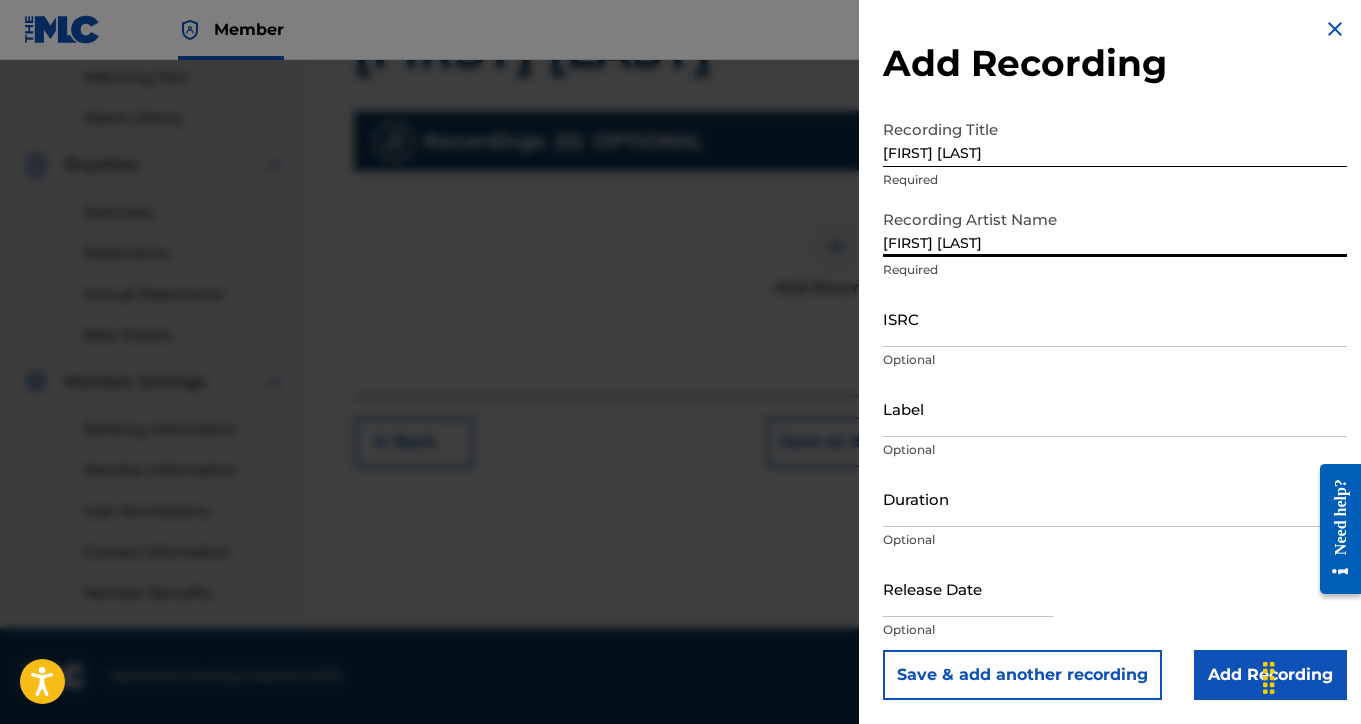 scroll, scrollTop: 7, scrollLeft: 0, axis: vertical 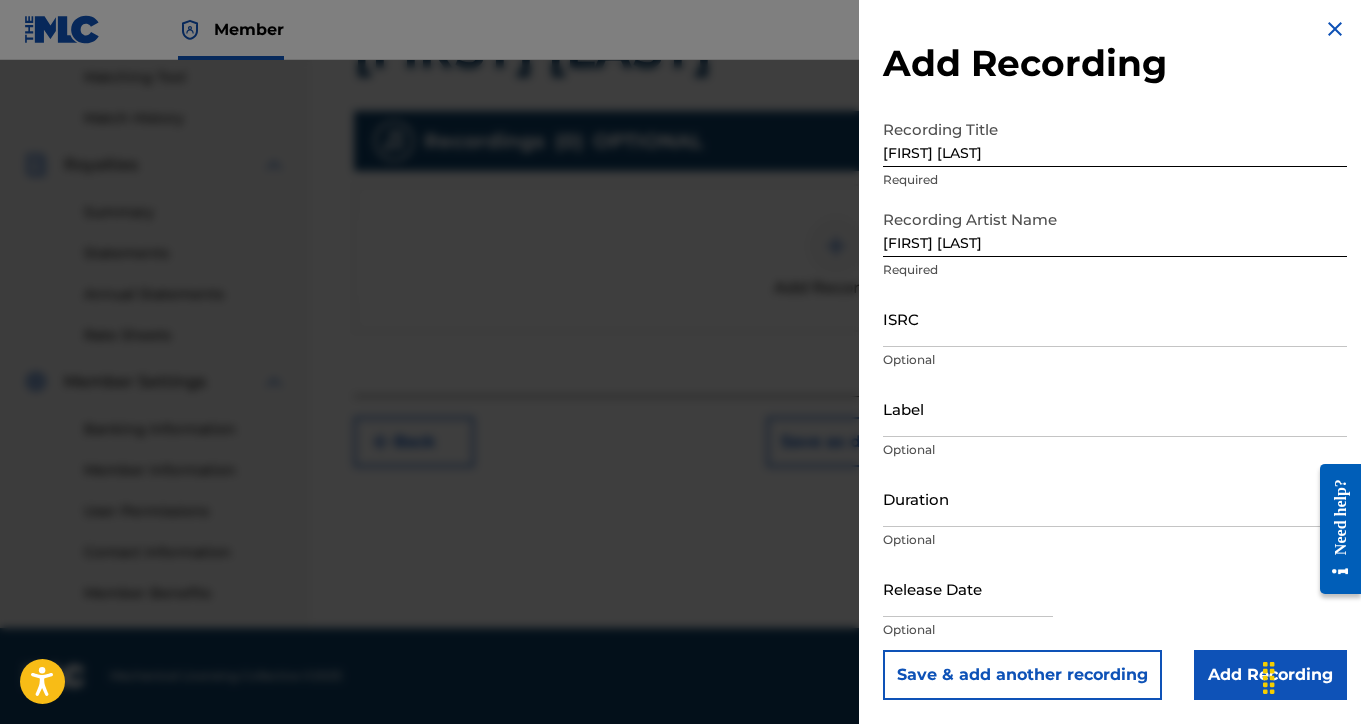 click on "Add Recording" at bounding box center (1270, 675) 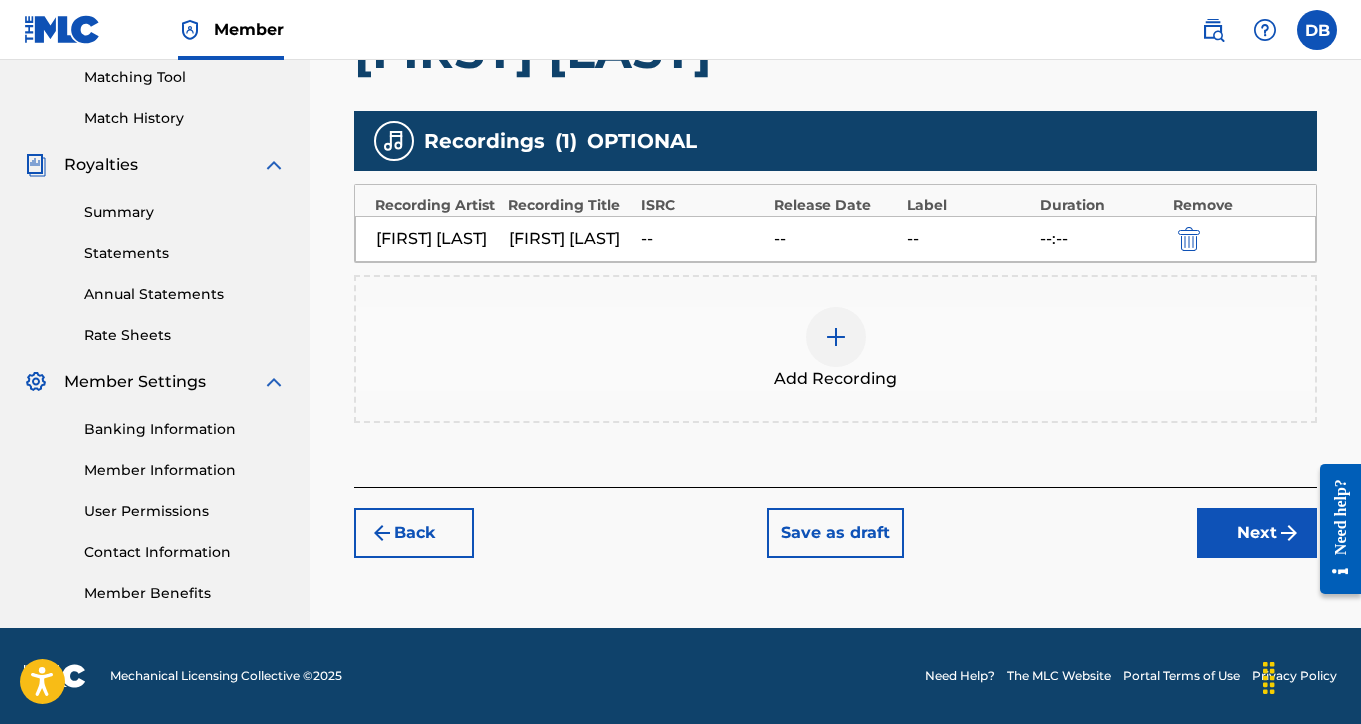 click on "Next" at bounding box center [1257, 533] 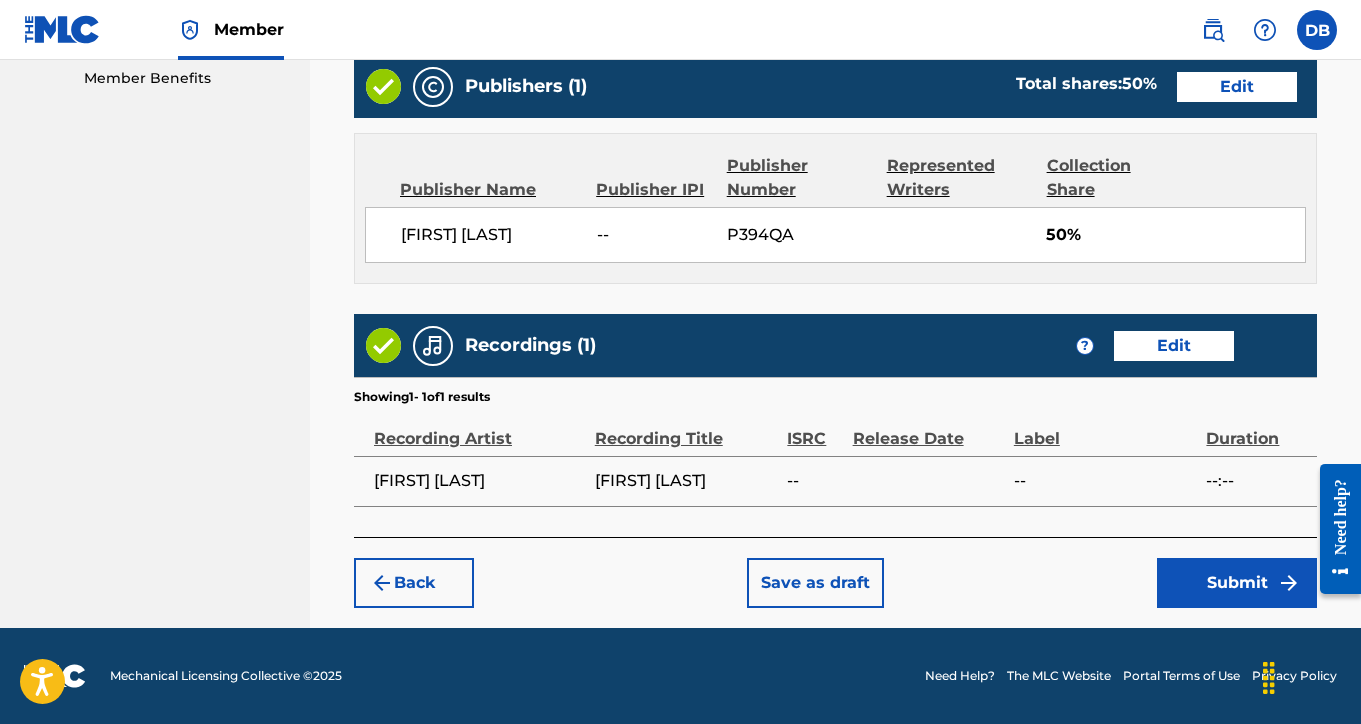 scroll, scrollTop: 1030, scrollLeft: 0, axis: vertical 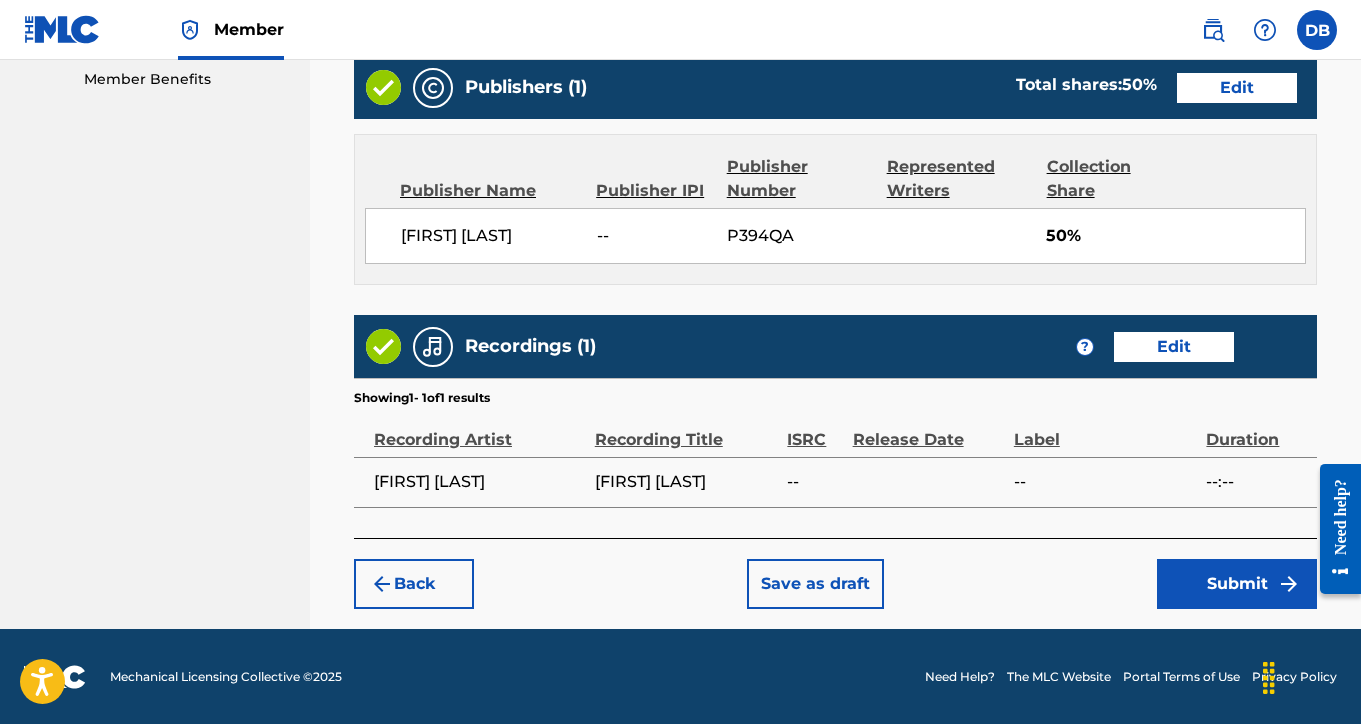 click on "Submit" at bounding box center (1237, 584) 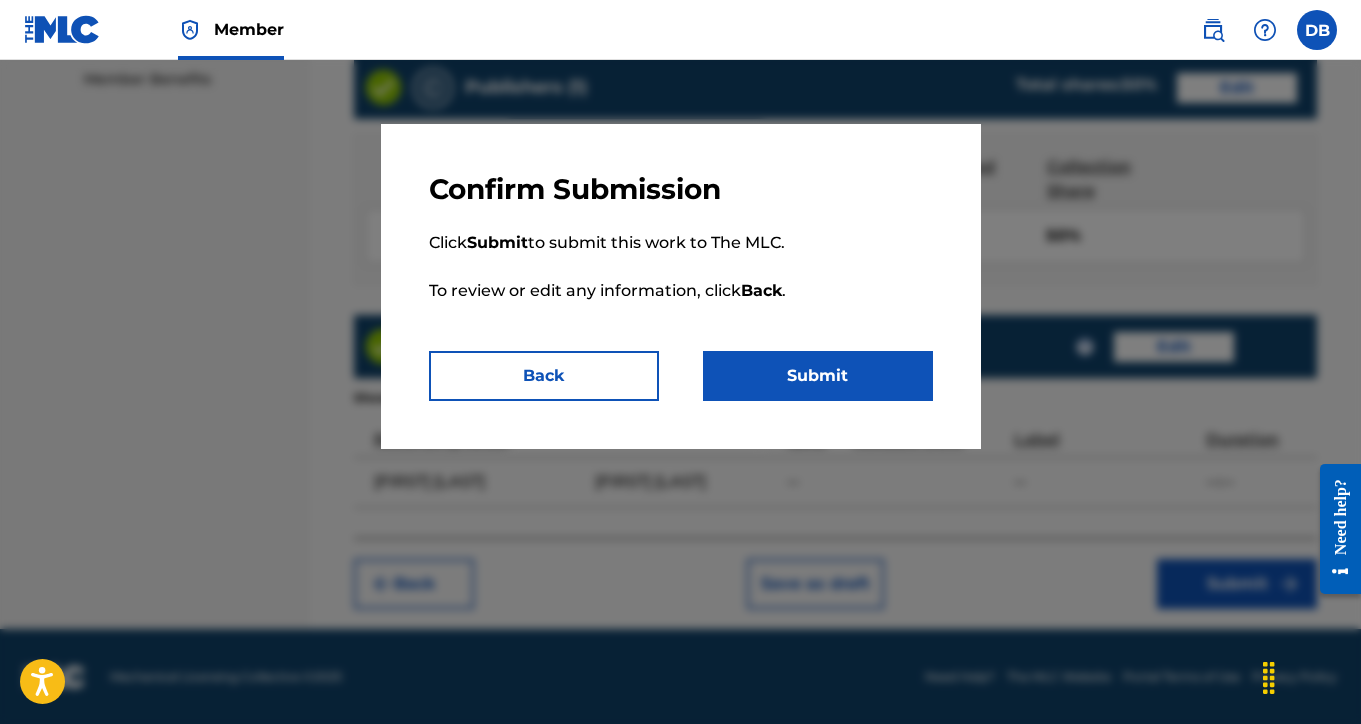click on "Submit" at bounding box center (818, 376) 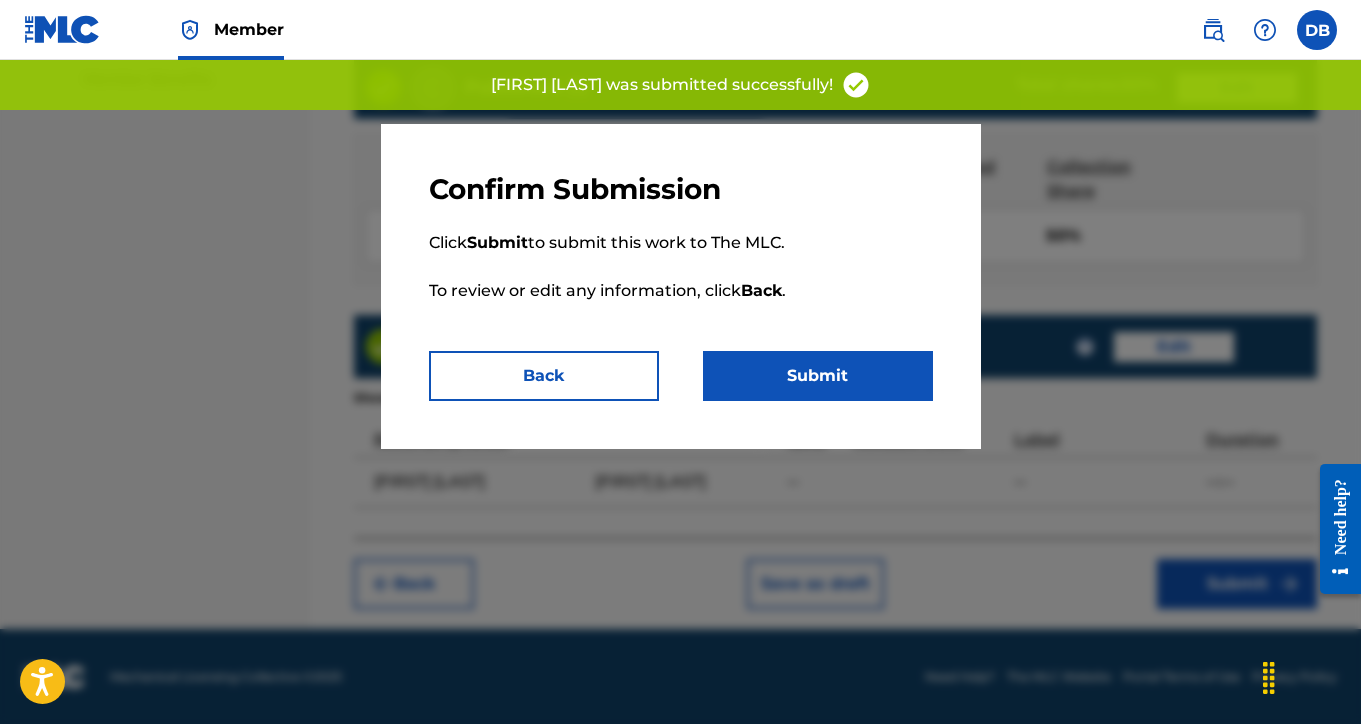 scroll, scrollTop: 0, scrollLeft: 0, axis: both 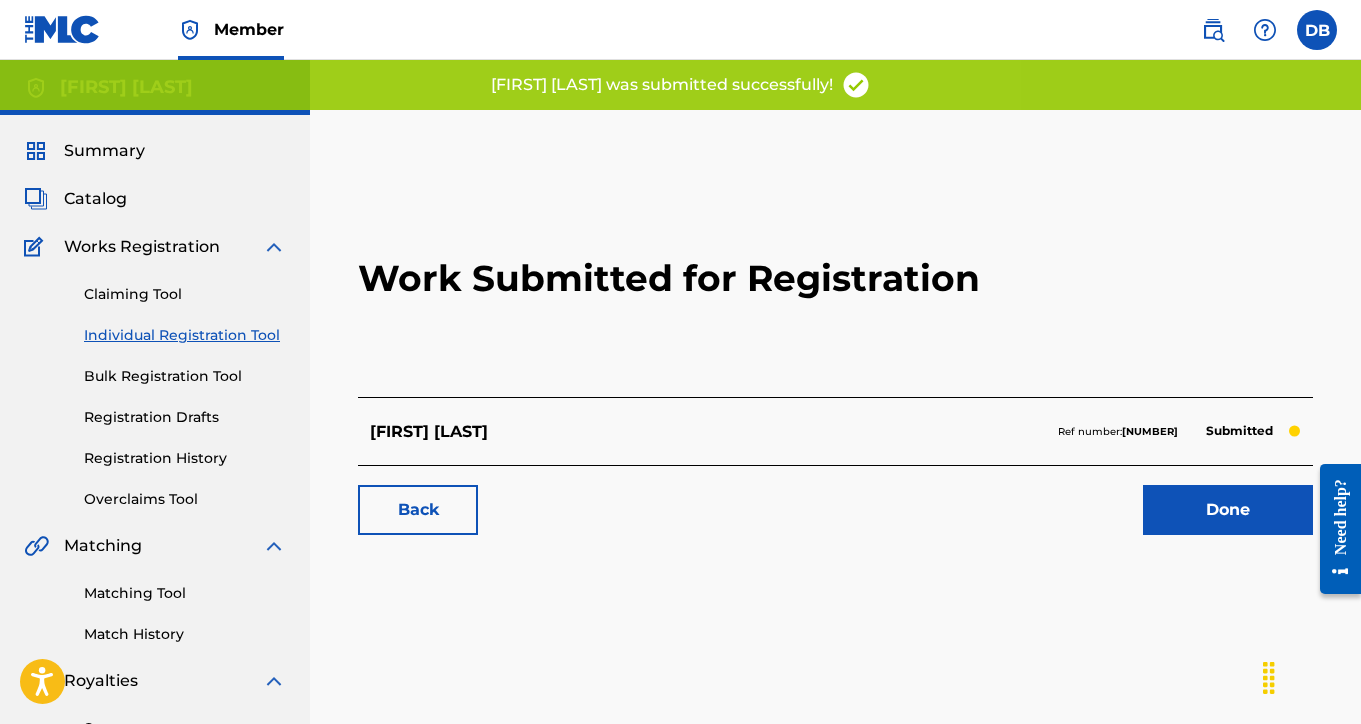 click on "Done" at bounding box center (1228, 510) 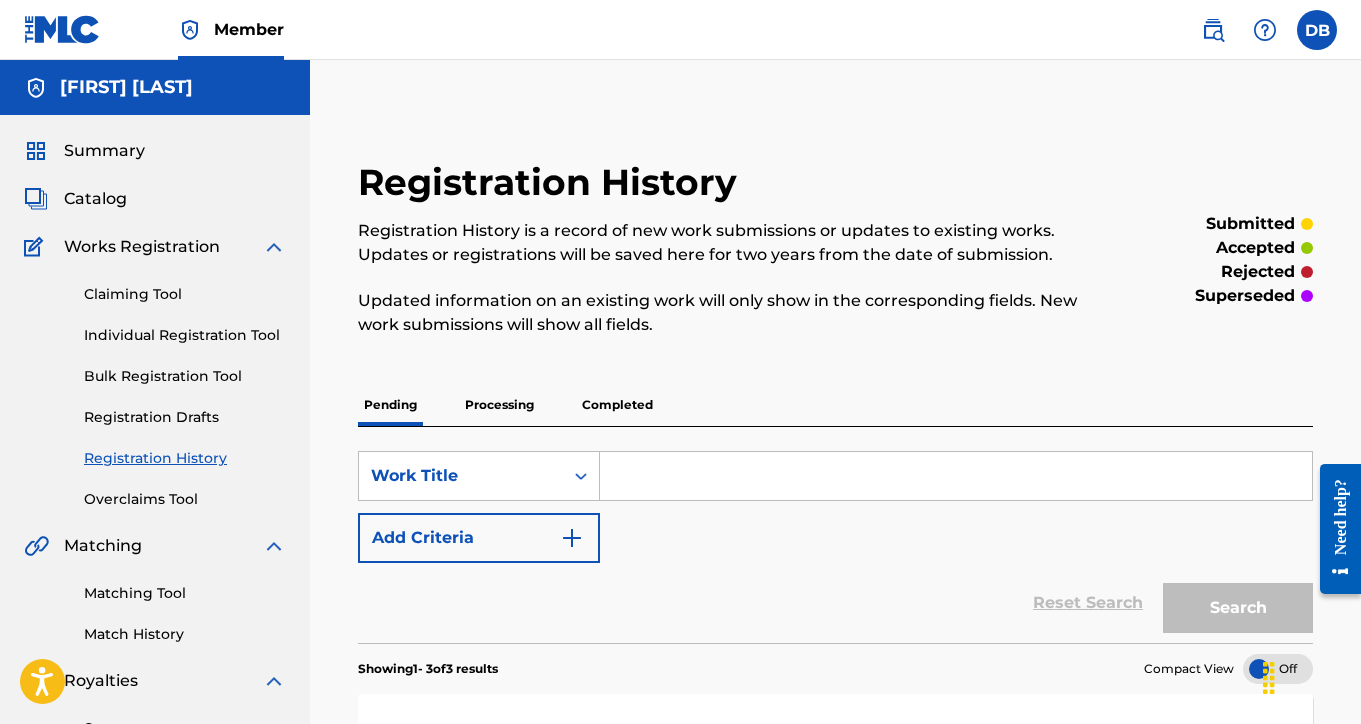 click at bounding box center (956, 476) 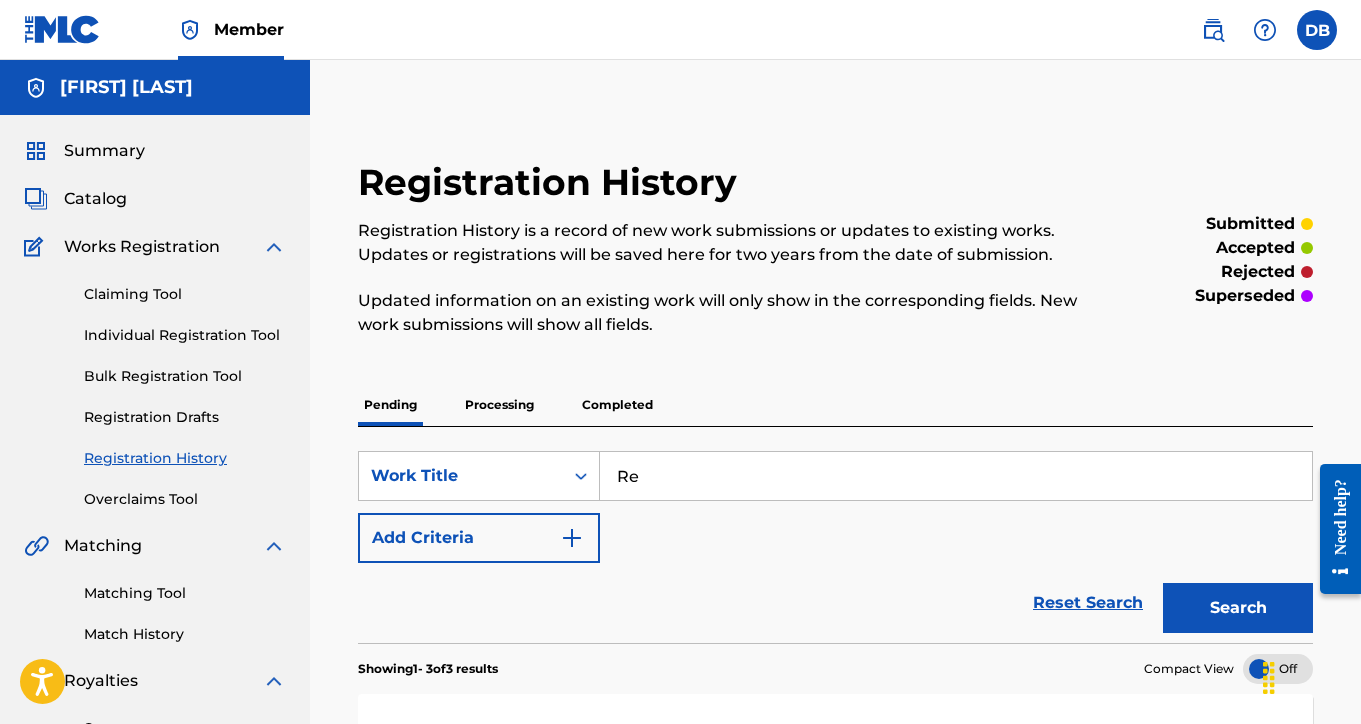 type on "R" 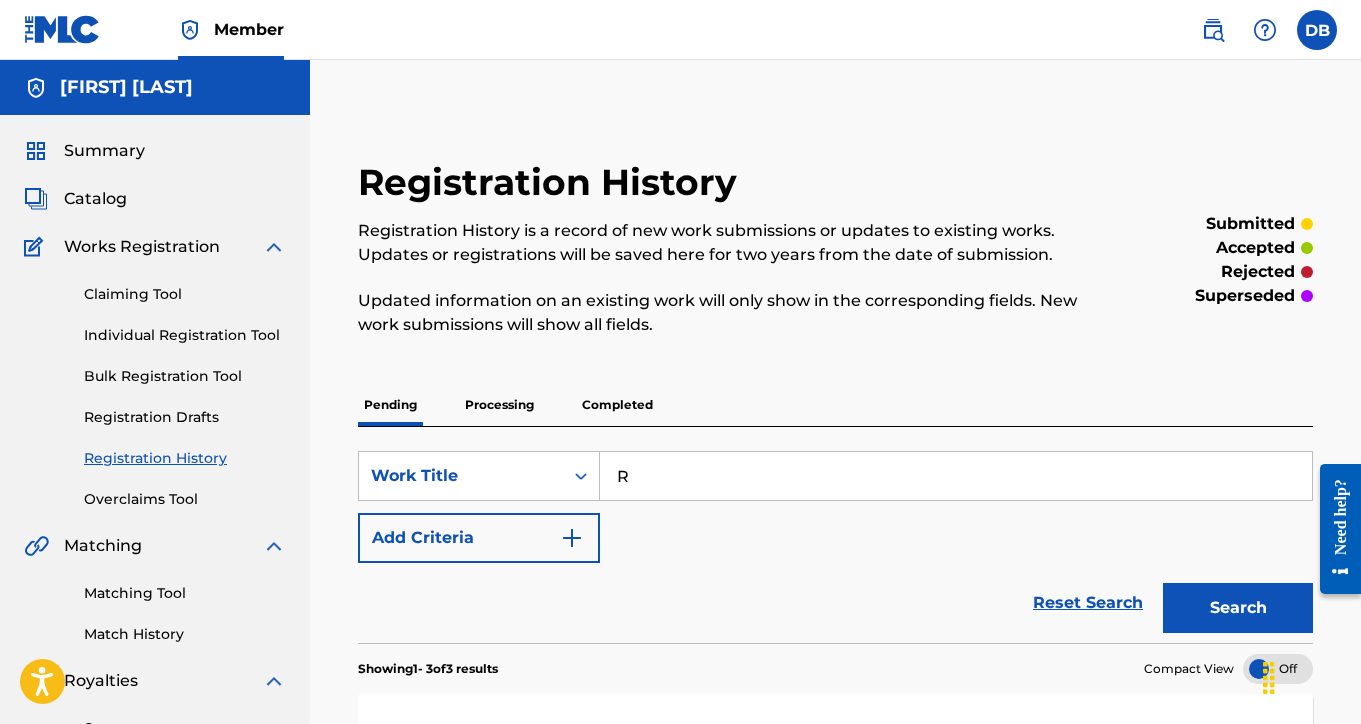 type 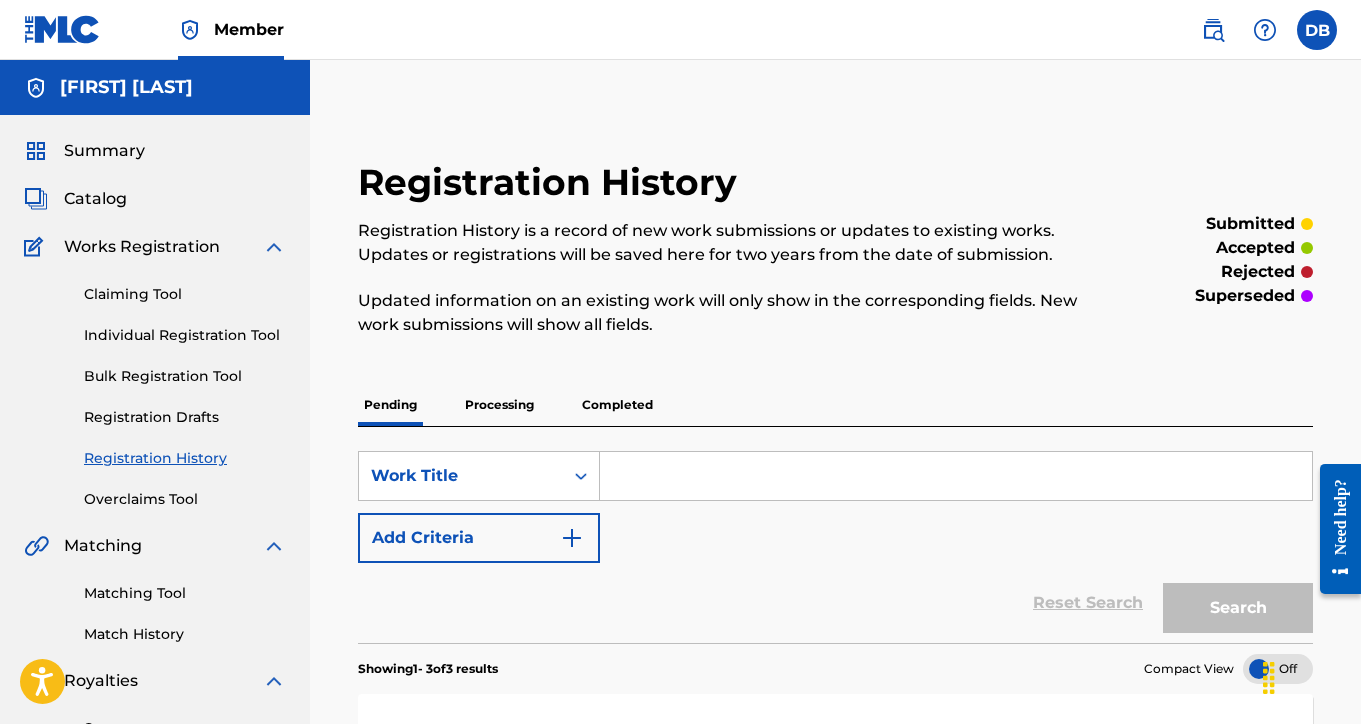 click on "Individual Registration Tool" at bounding box center (185, 335) 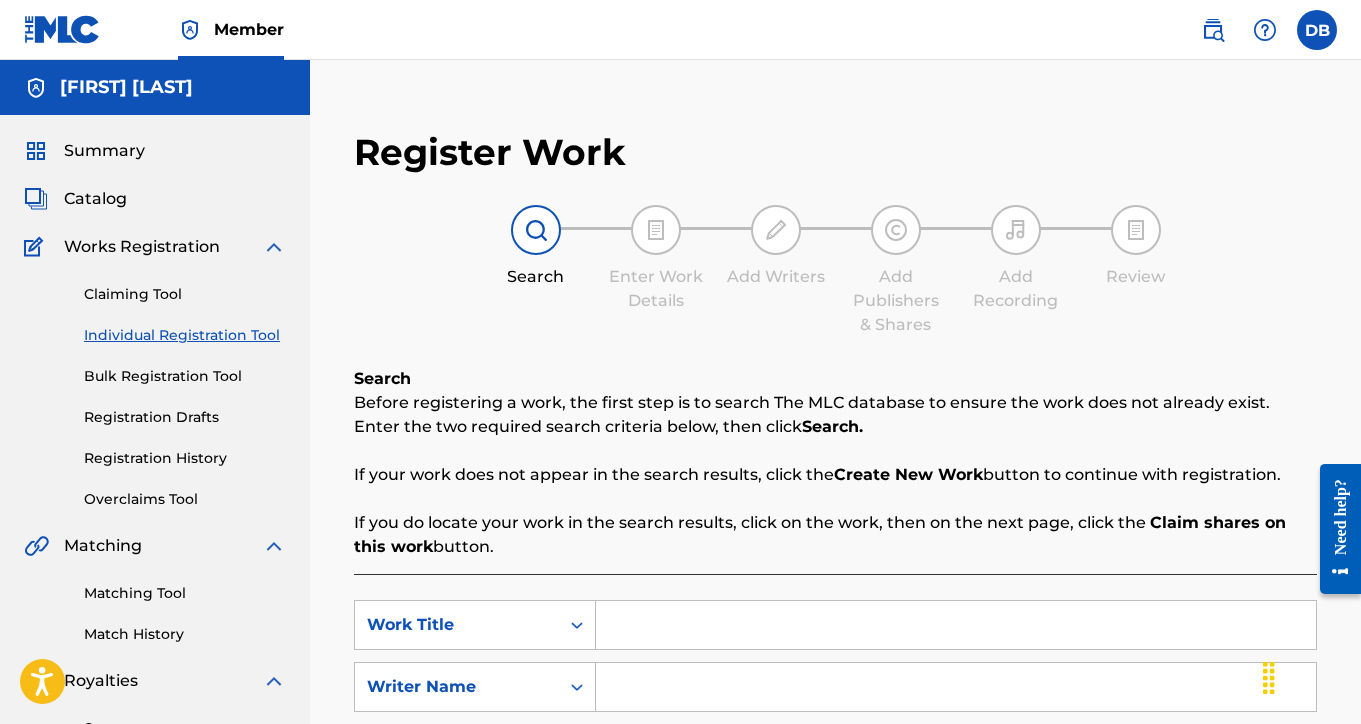 click at bounding box center (956, 625) 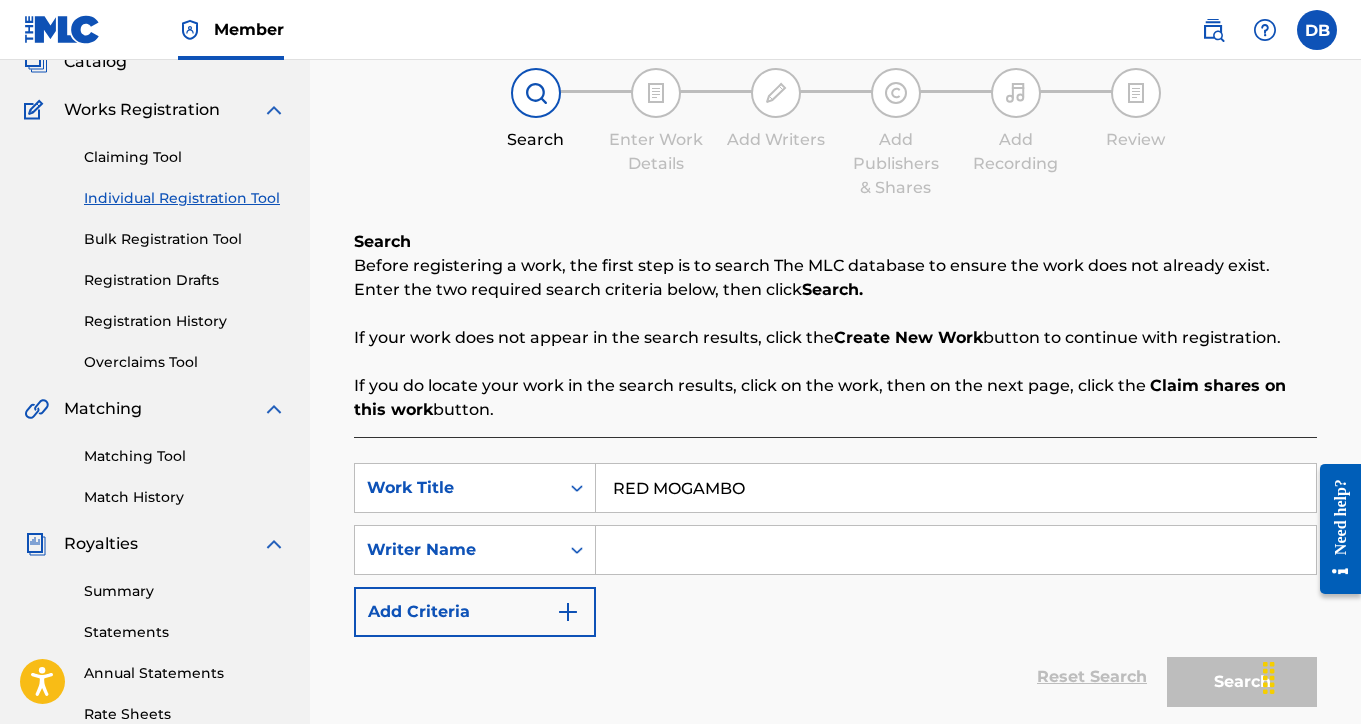 scroll, scrollTop: 199, scrollLeft: 0, axis: vertical 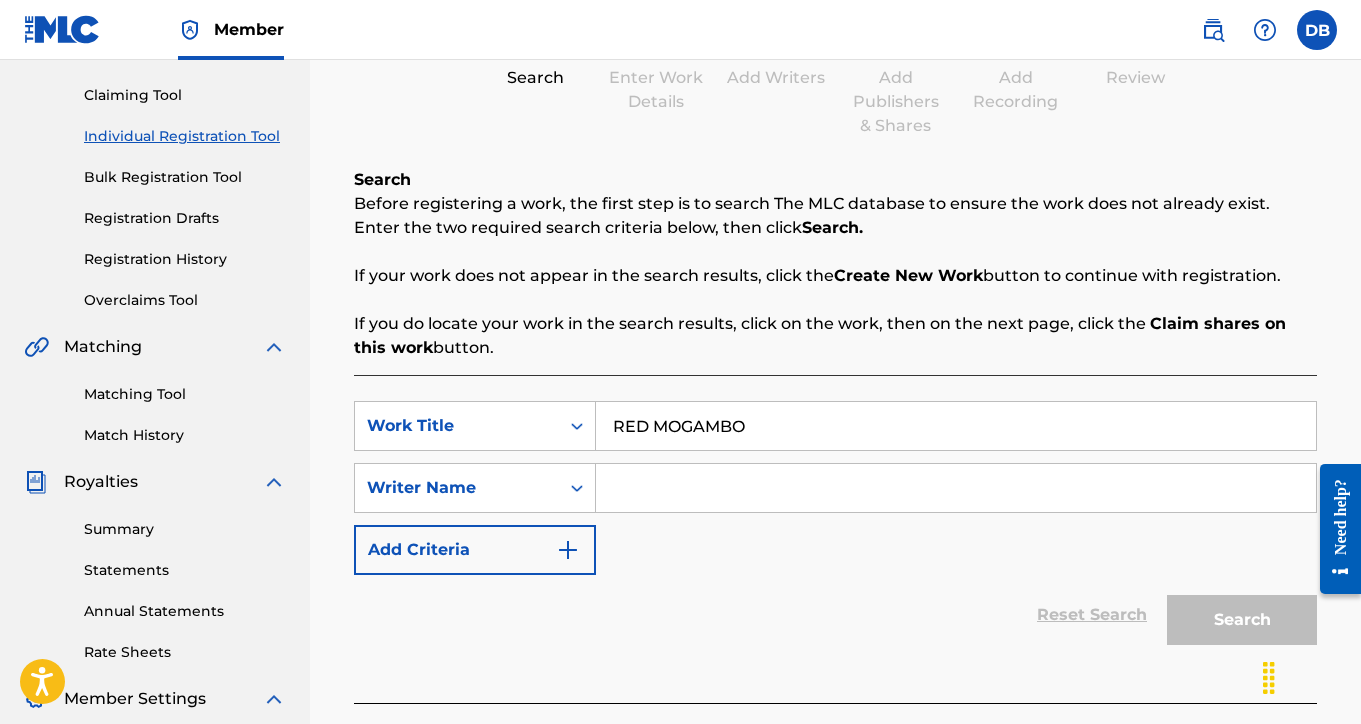 type on "RED MOGAMBO" 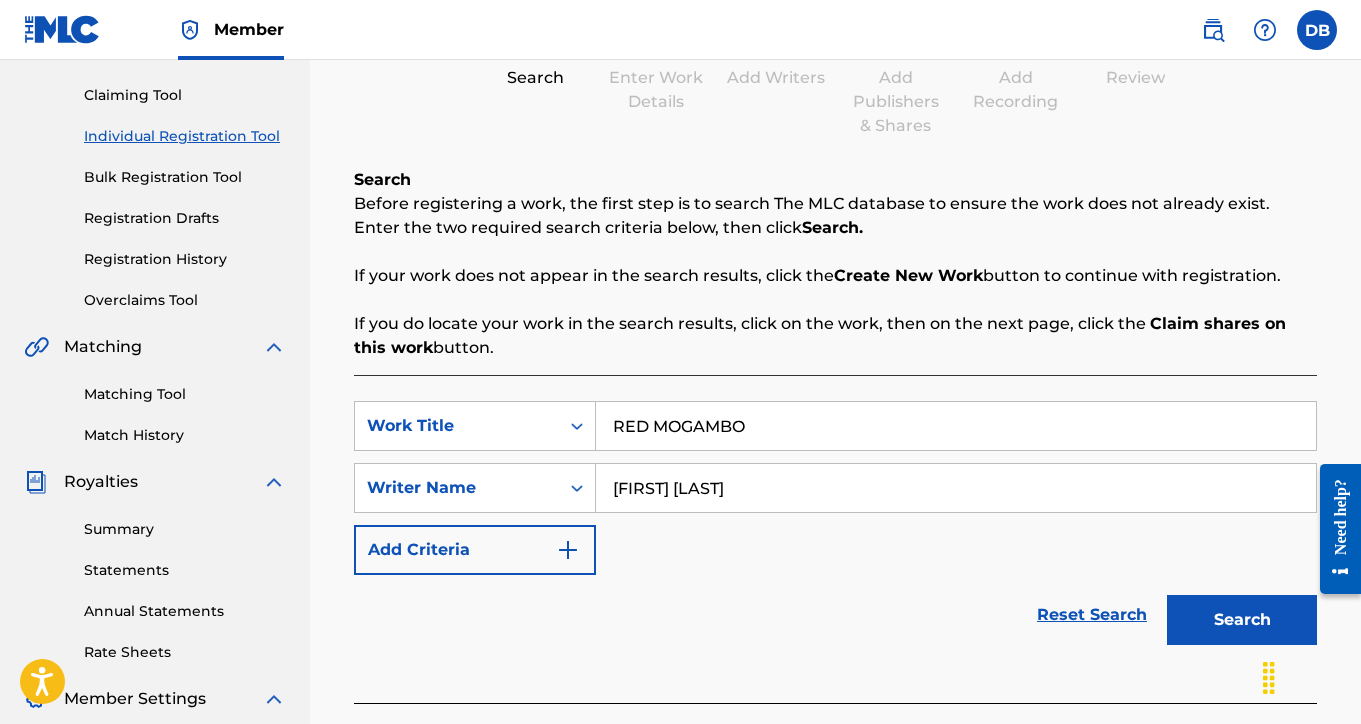 type on "[FIRST] [LAST]" 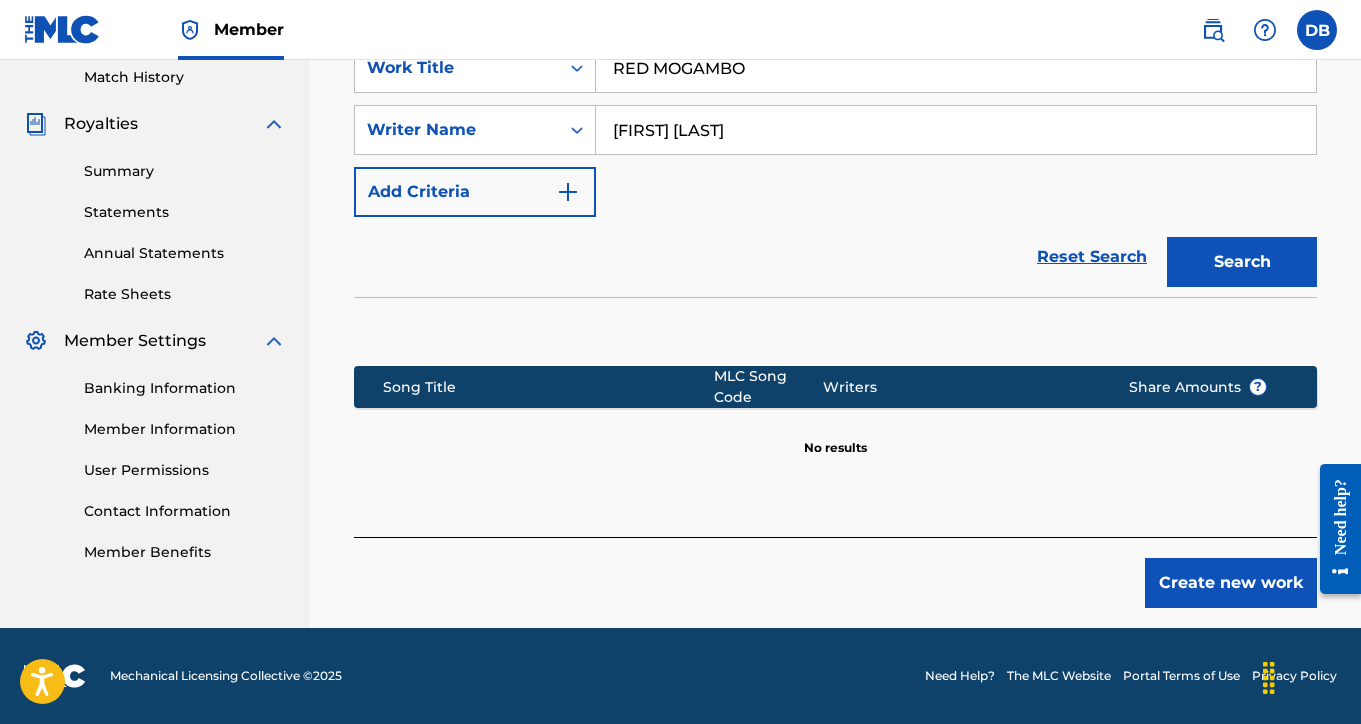 scroll, scrollTop: 557, scrollLeft: 0, axis: vertical 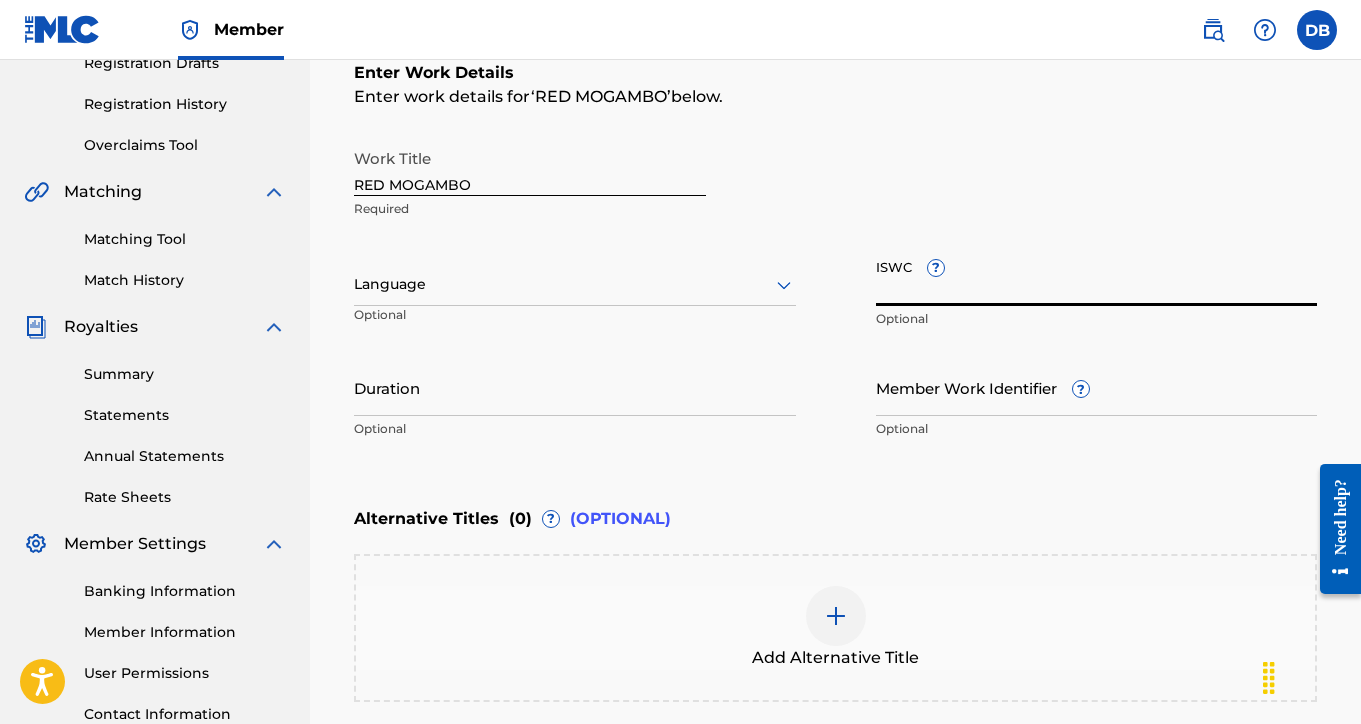click on "ISWC   ?" at bounding box center (1097, 277) 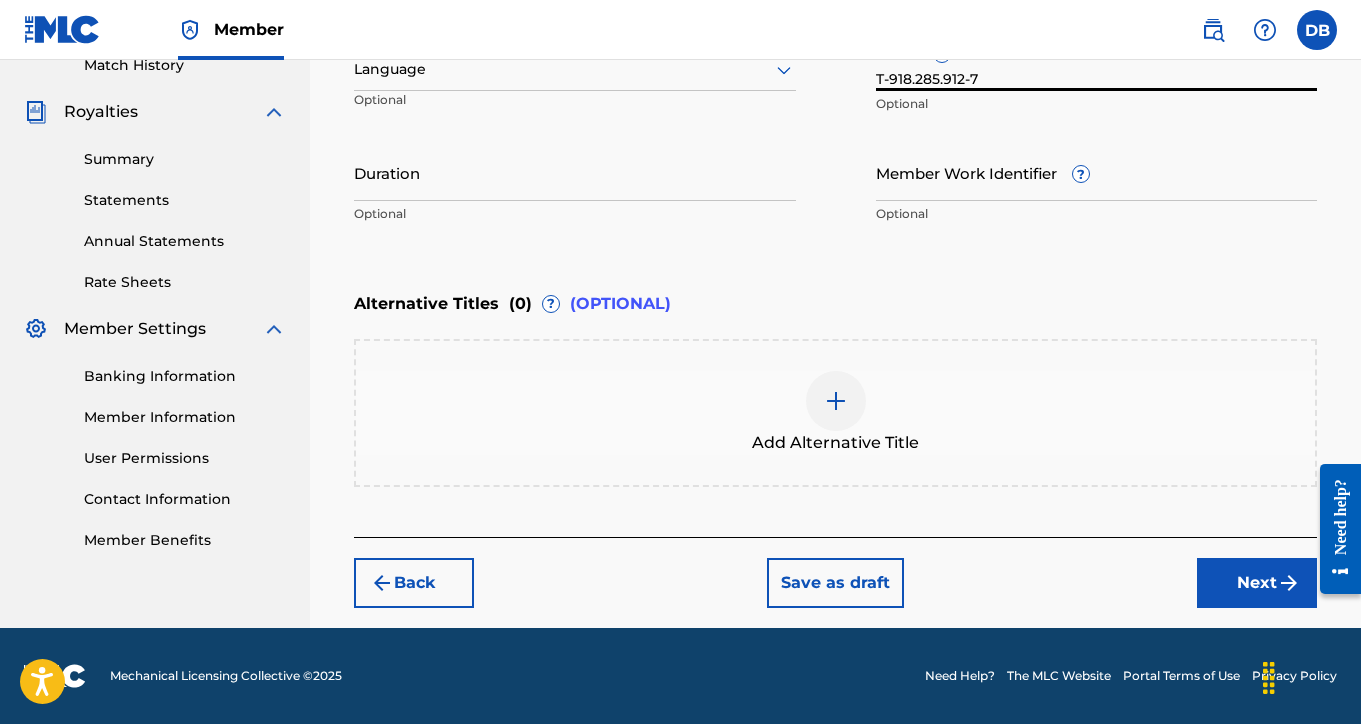 type on "T-918.285.912-7" 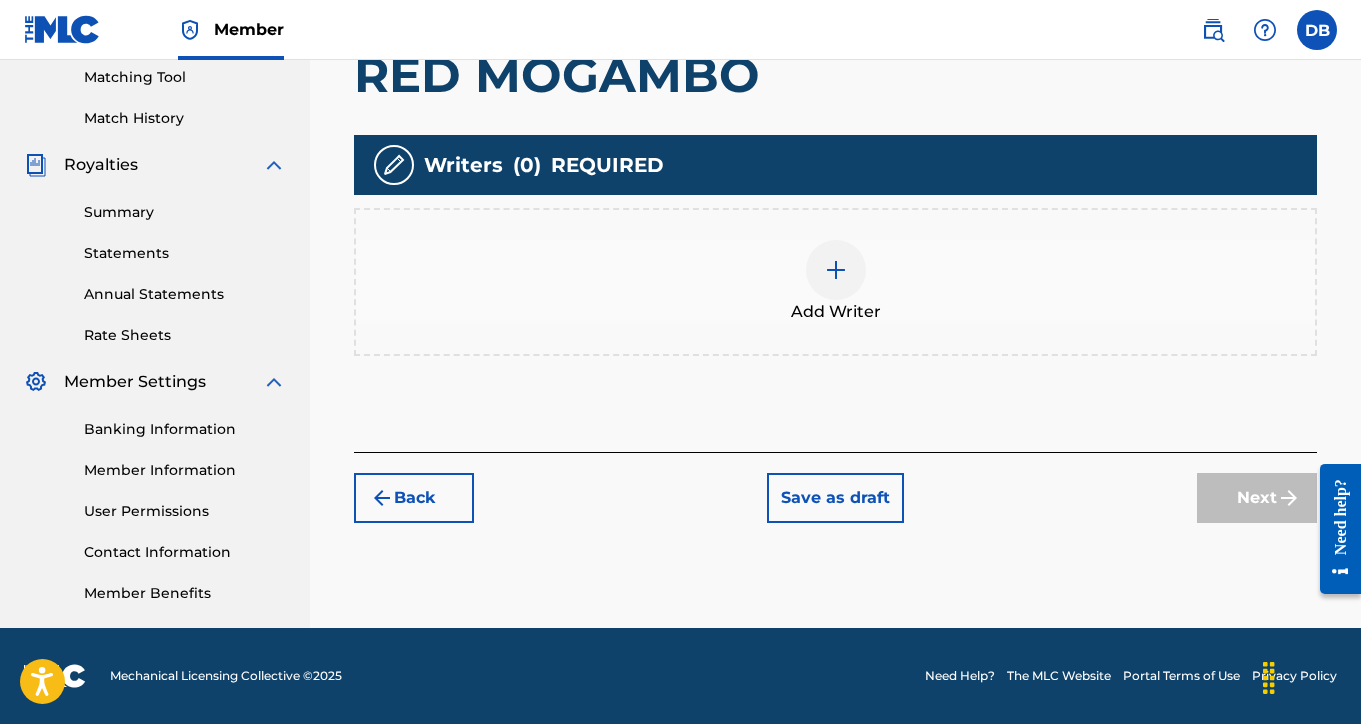 click at bounding box center (836, 270) 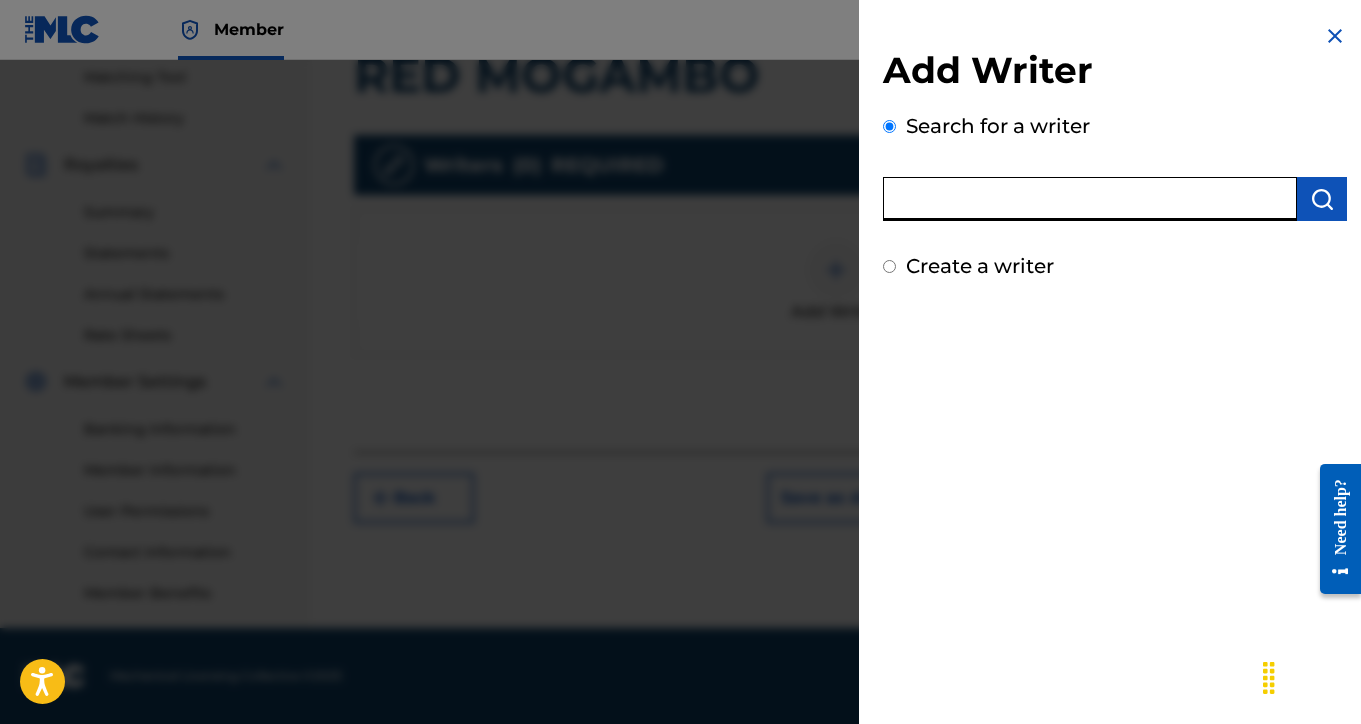 click at bounding box center [1090, 199] 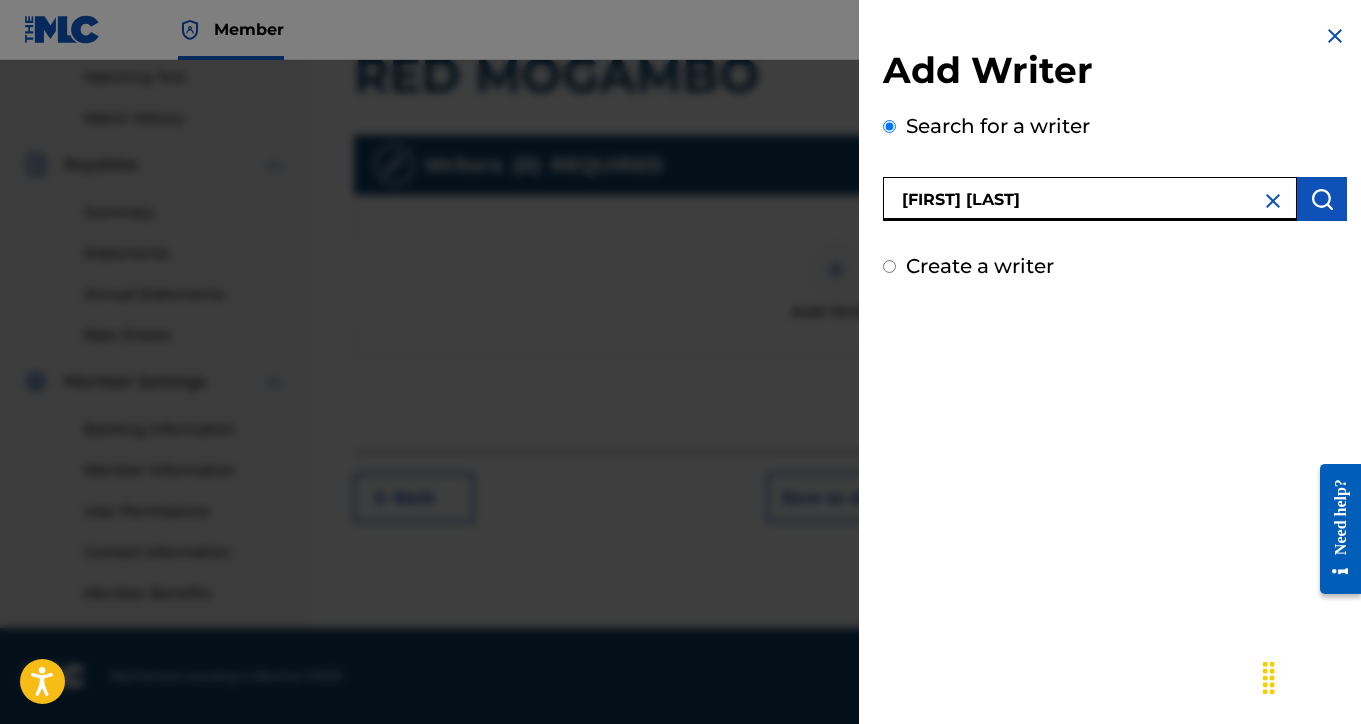 type on "[FIRST] [LAST]" 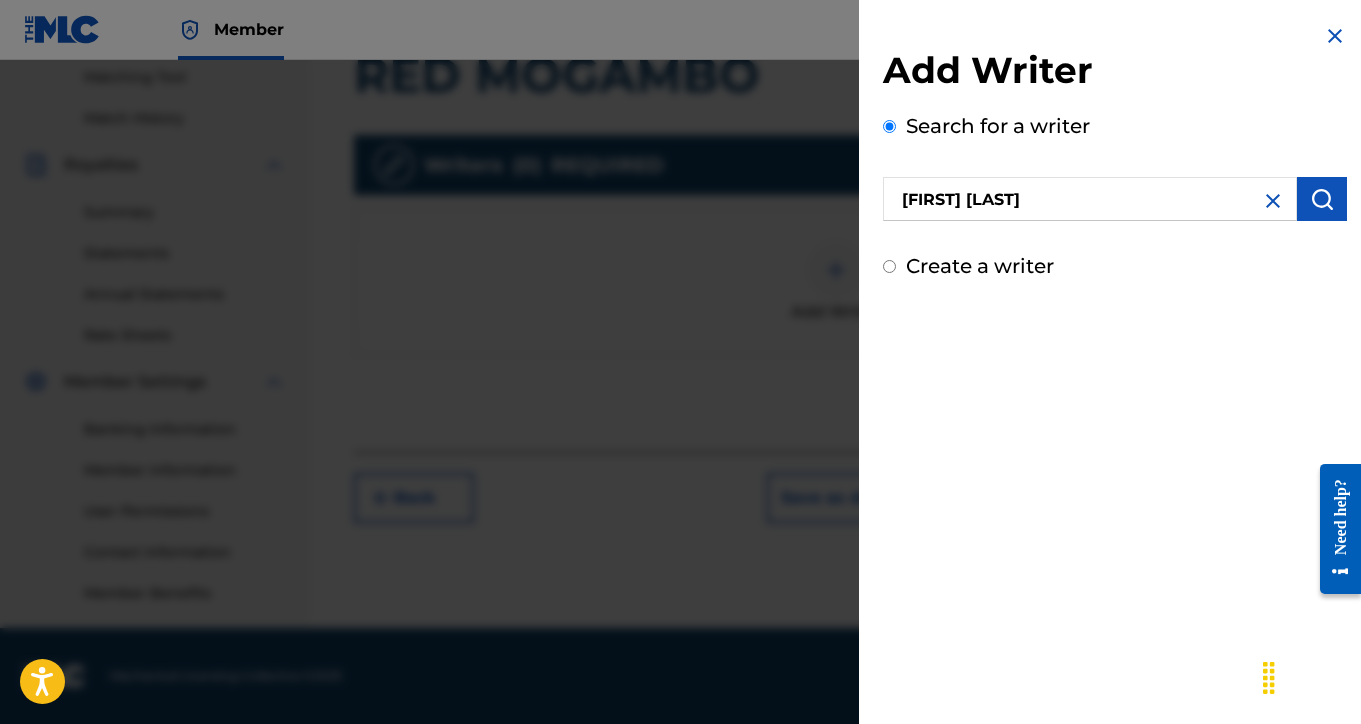 click at bounding box center (1322, 199) 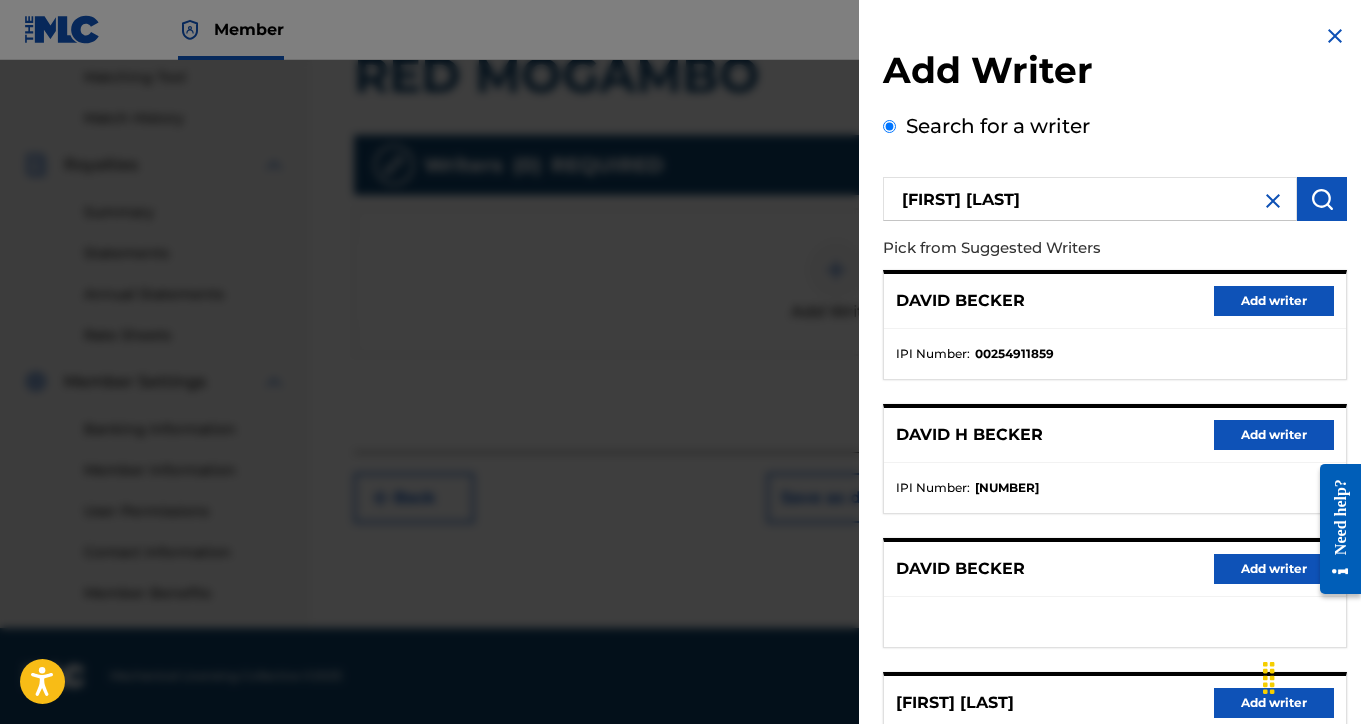 click on "Add writer" at bounding box center (1274, 435) 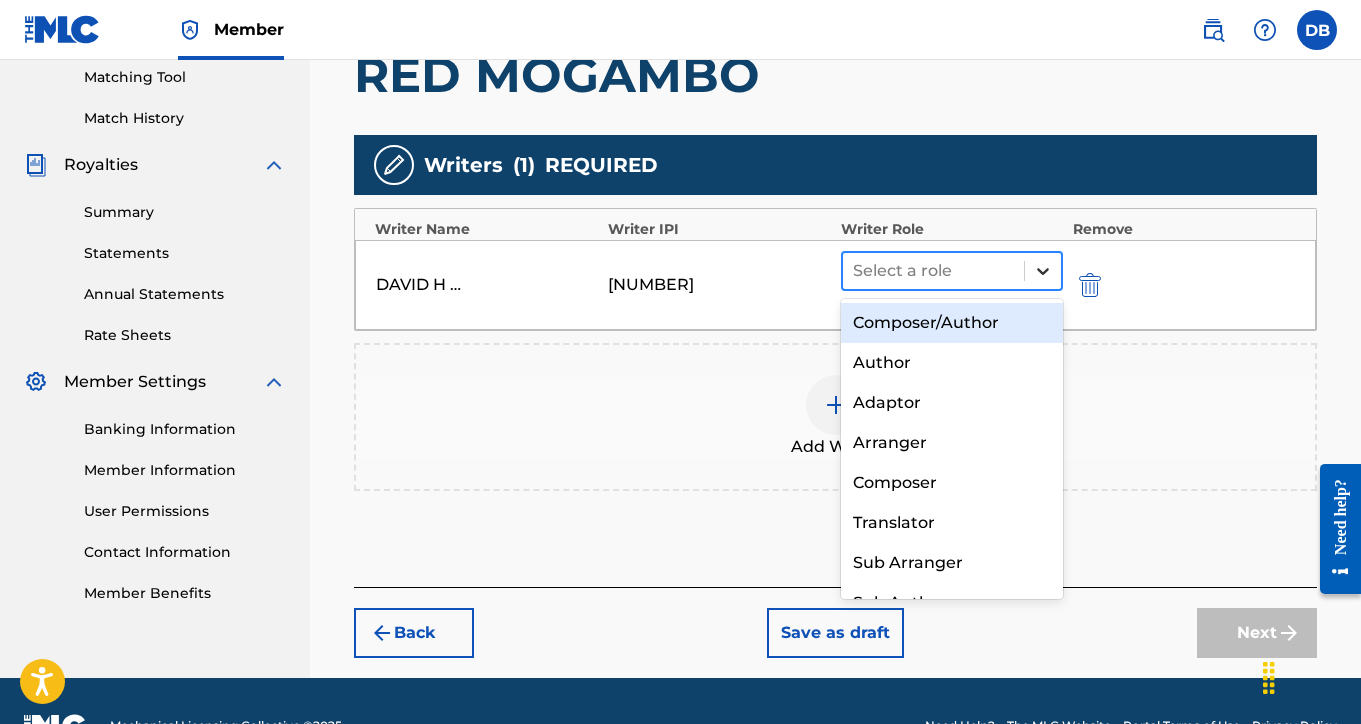 click 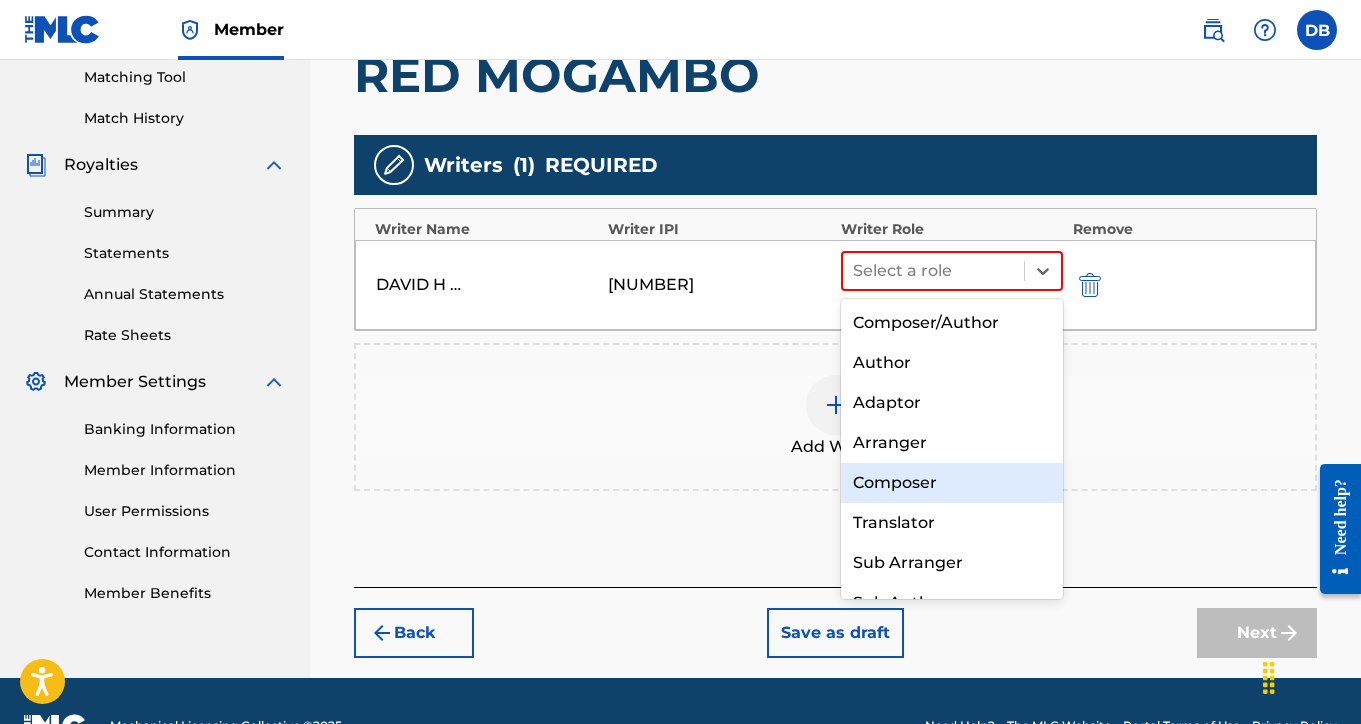 click on "Composer" at bounding box center [952, 483] 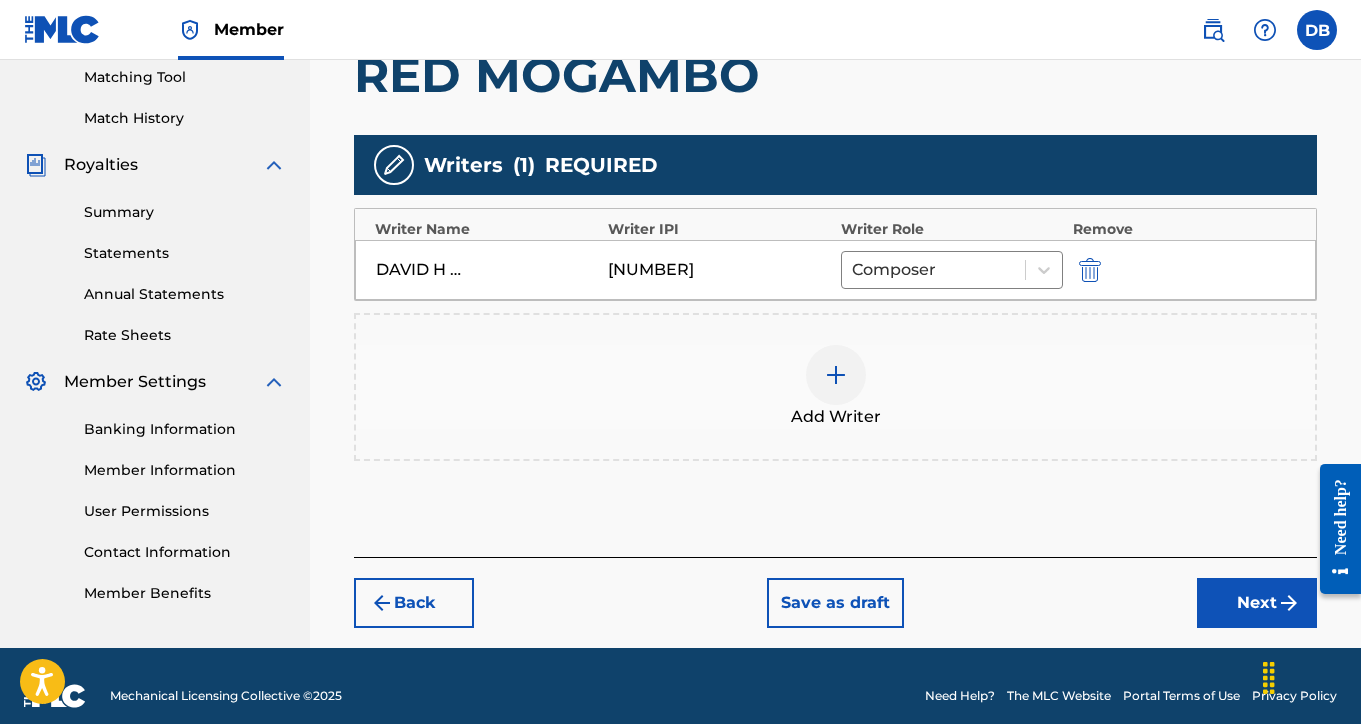 click on "Next" at bounding box center (1257, 603) 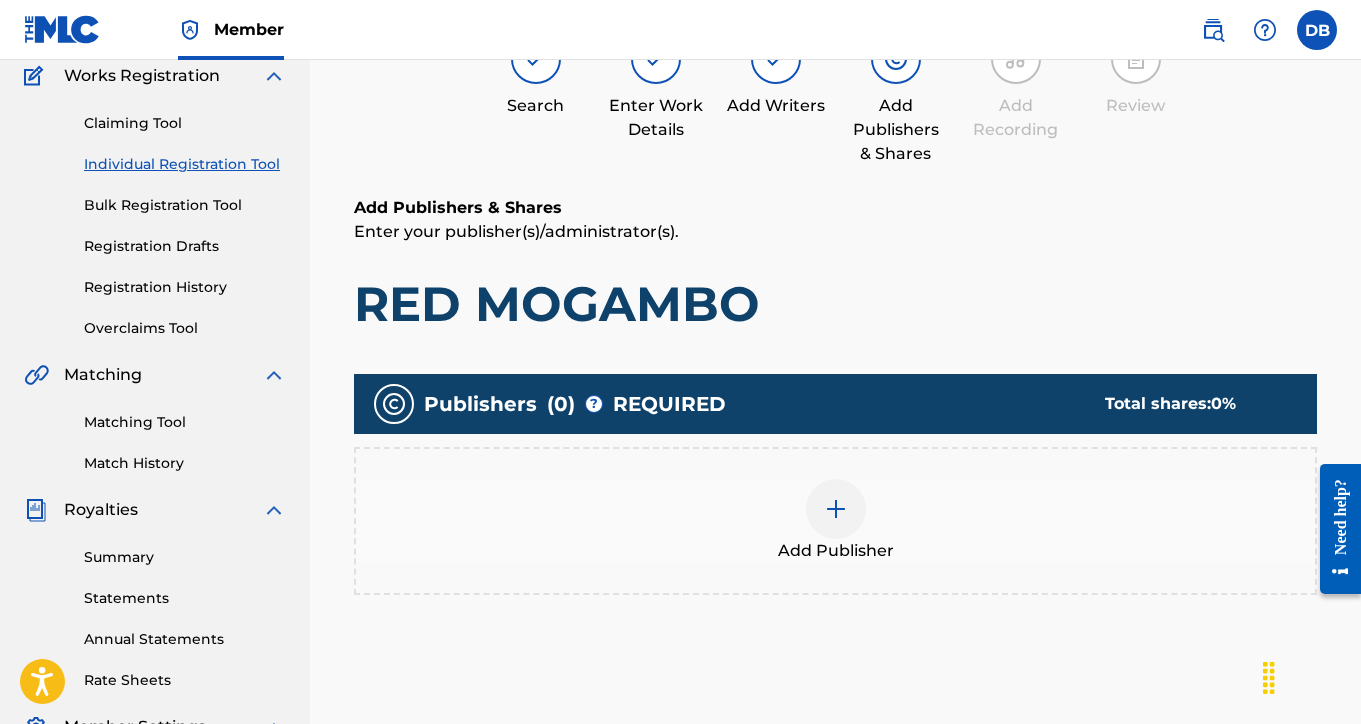 scroll, scrollTop: 90, scrollLeft: 0, axis: vertical 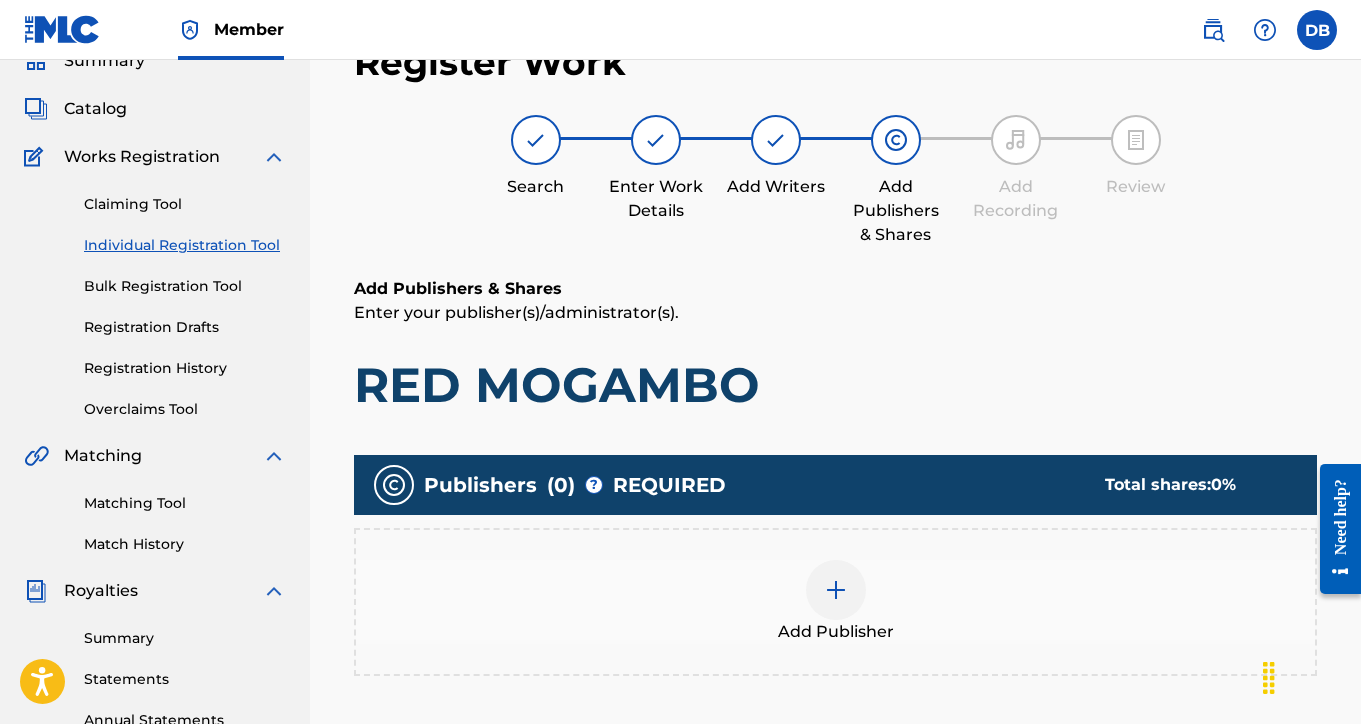 click at bounding box center (836, 590) 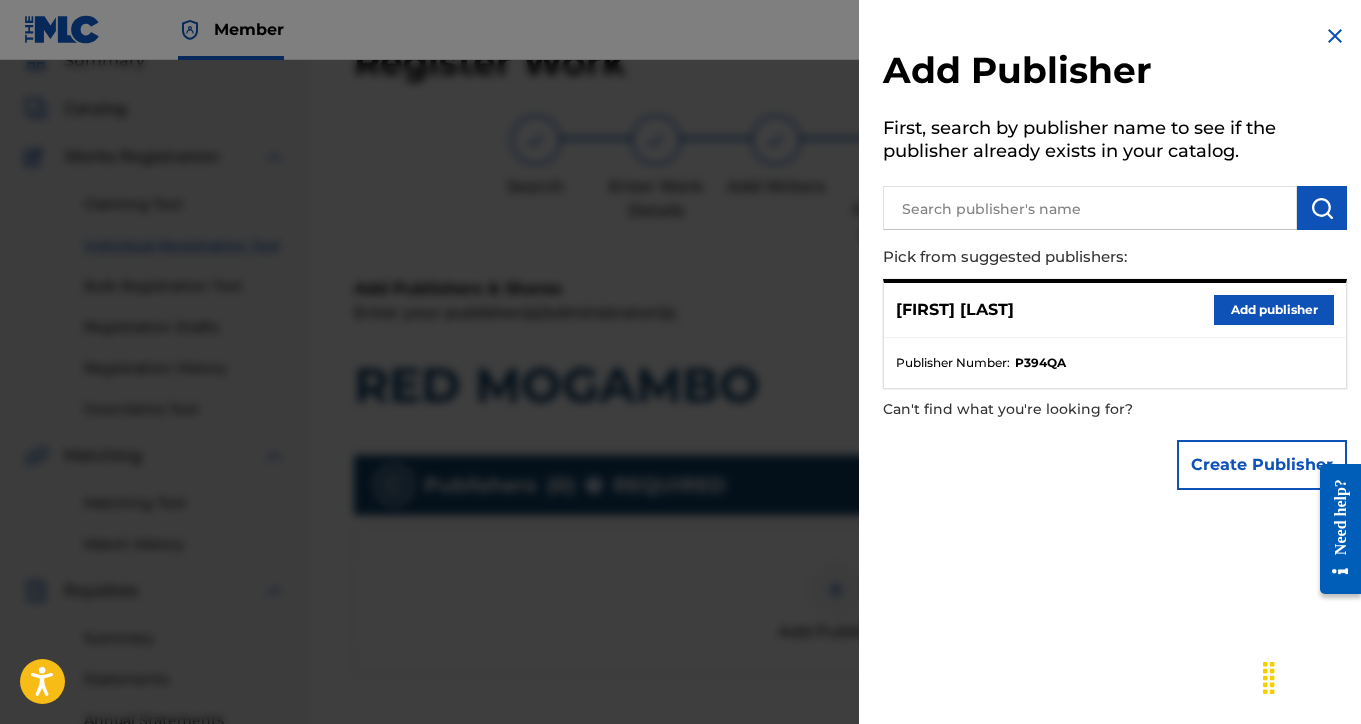 click on "Add publisher" at bounding box center [1274, 310] 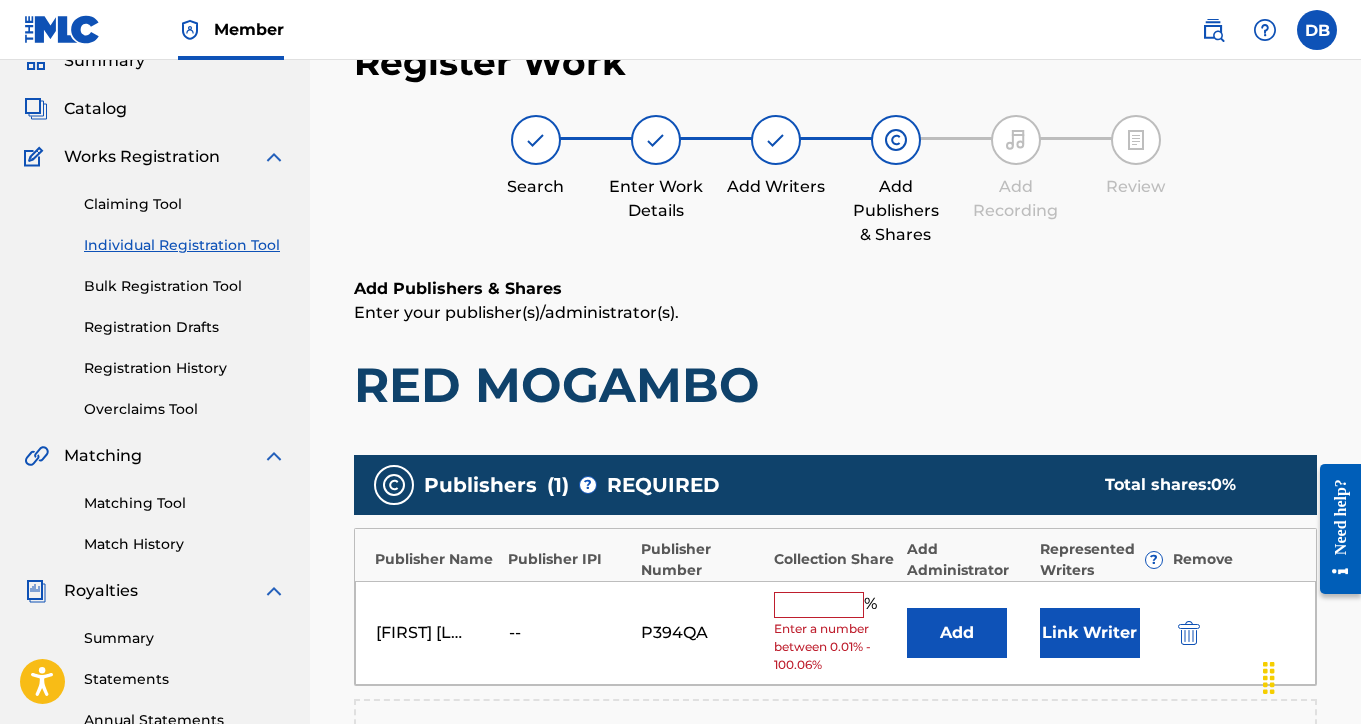 click at bounding box center (819, 605) 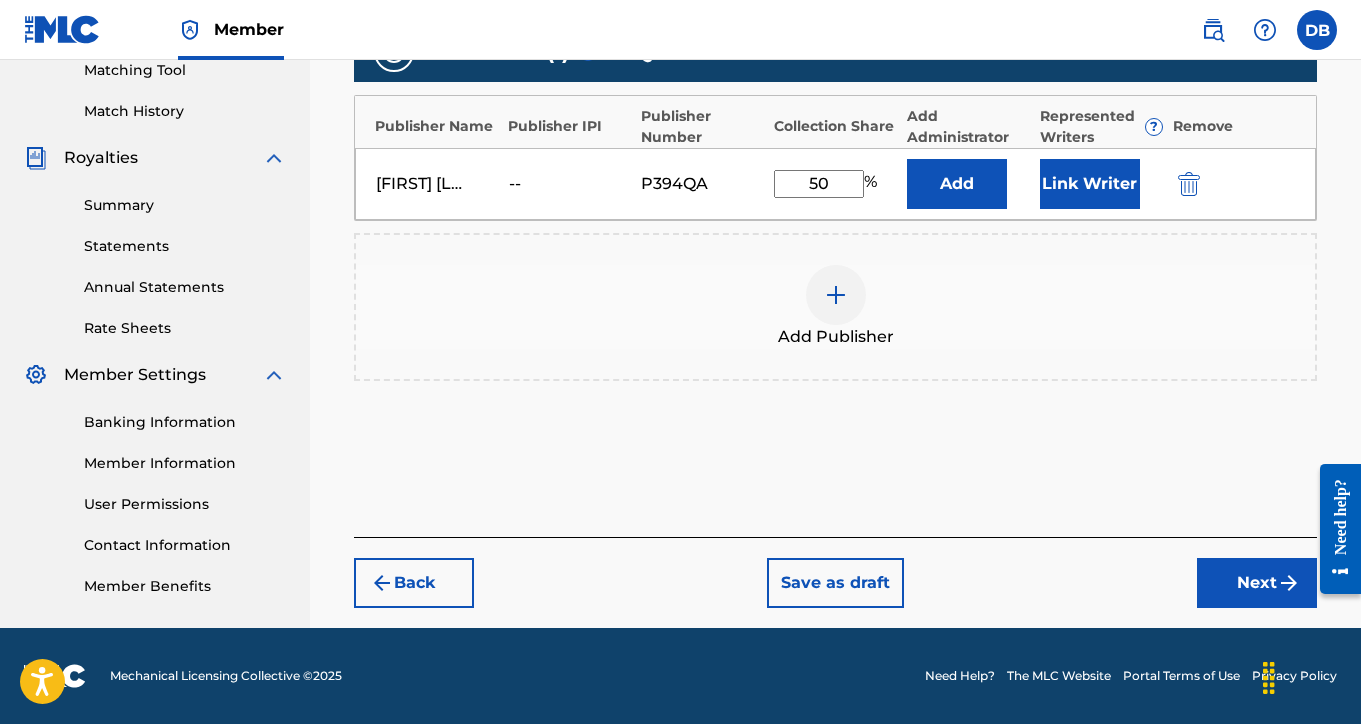 type on "50" 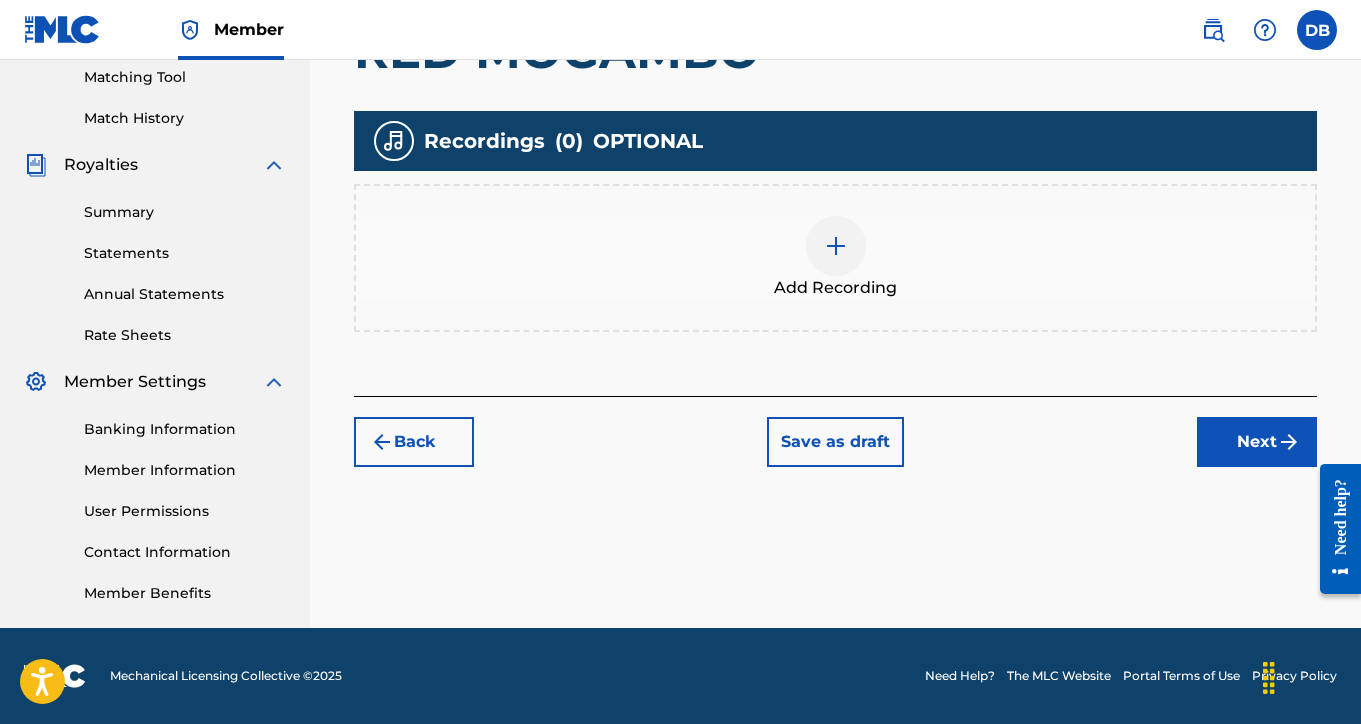 click at bounding box center (836, 246) 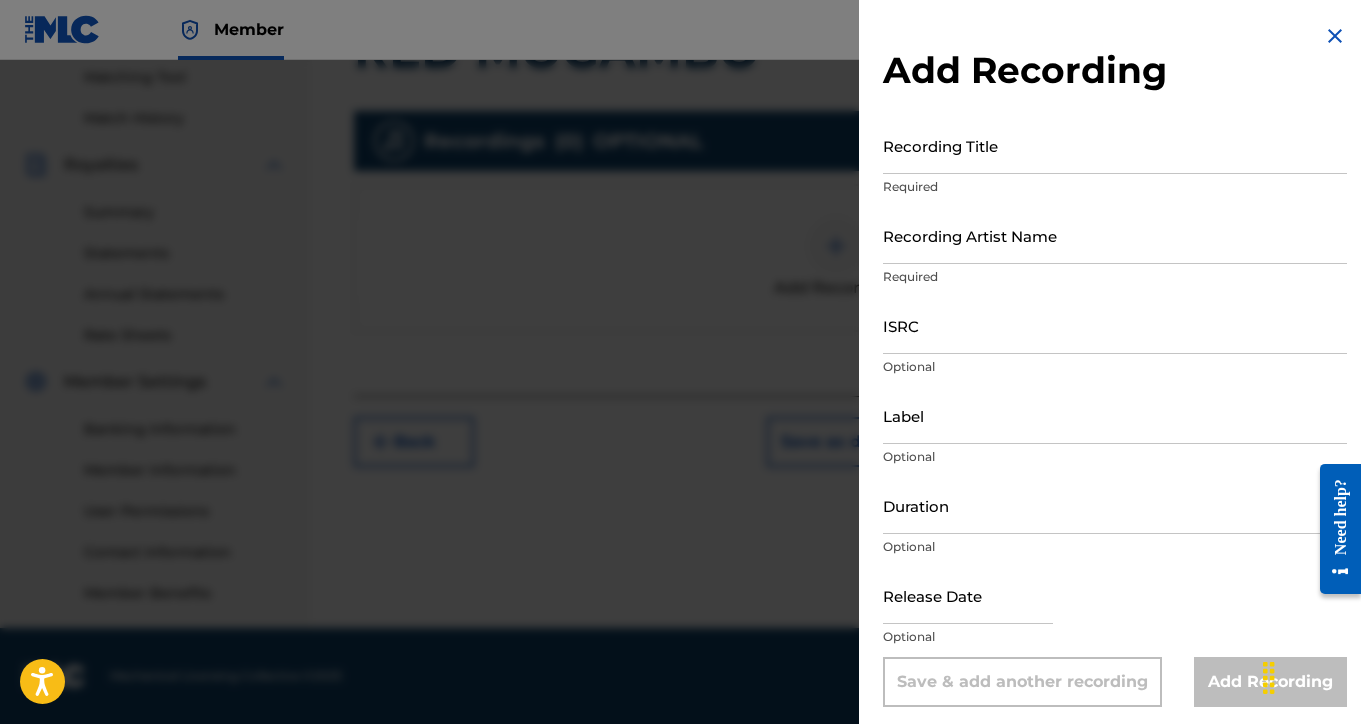 click on "Recording Title" at bounding box center (1115, 145) 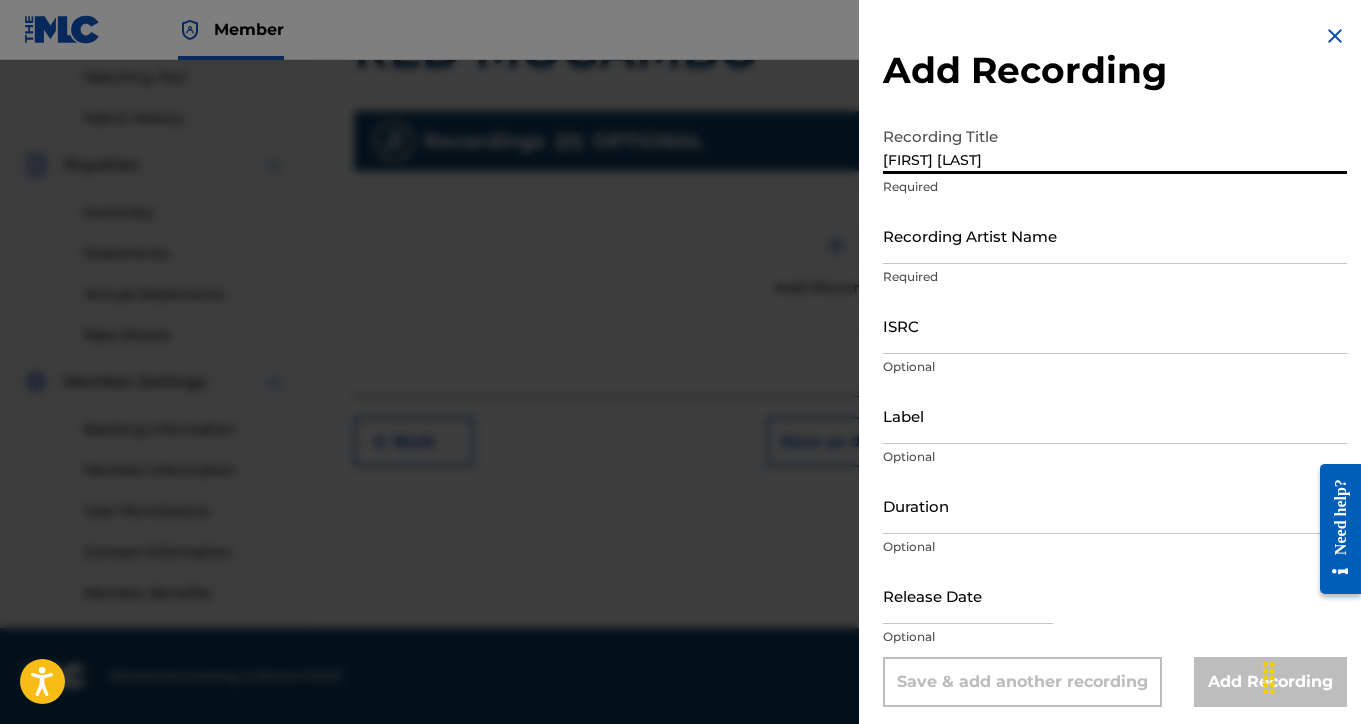 type on "[FIRST] [LAST]" 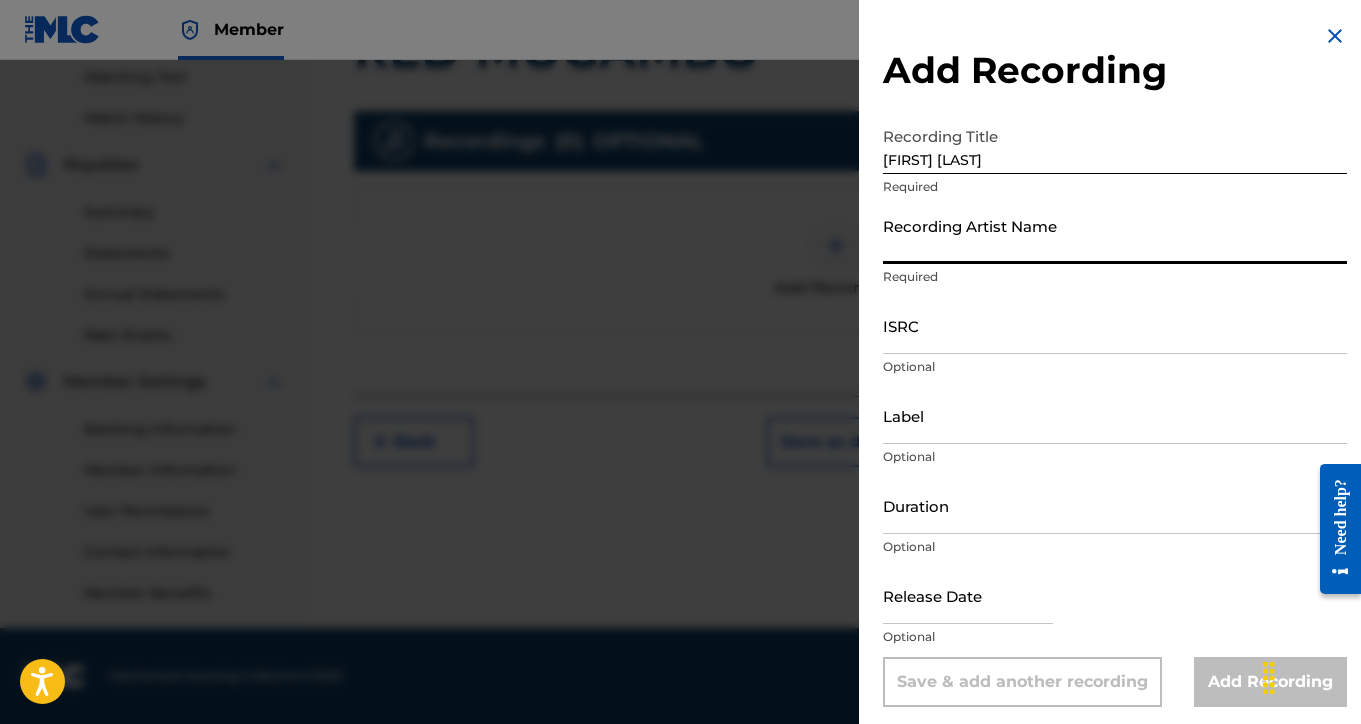 click on "Recording Artist Name" at bounding box center (1115, 235) 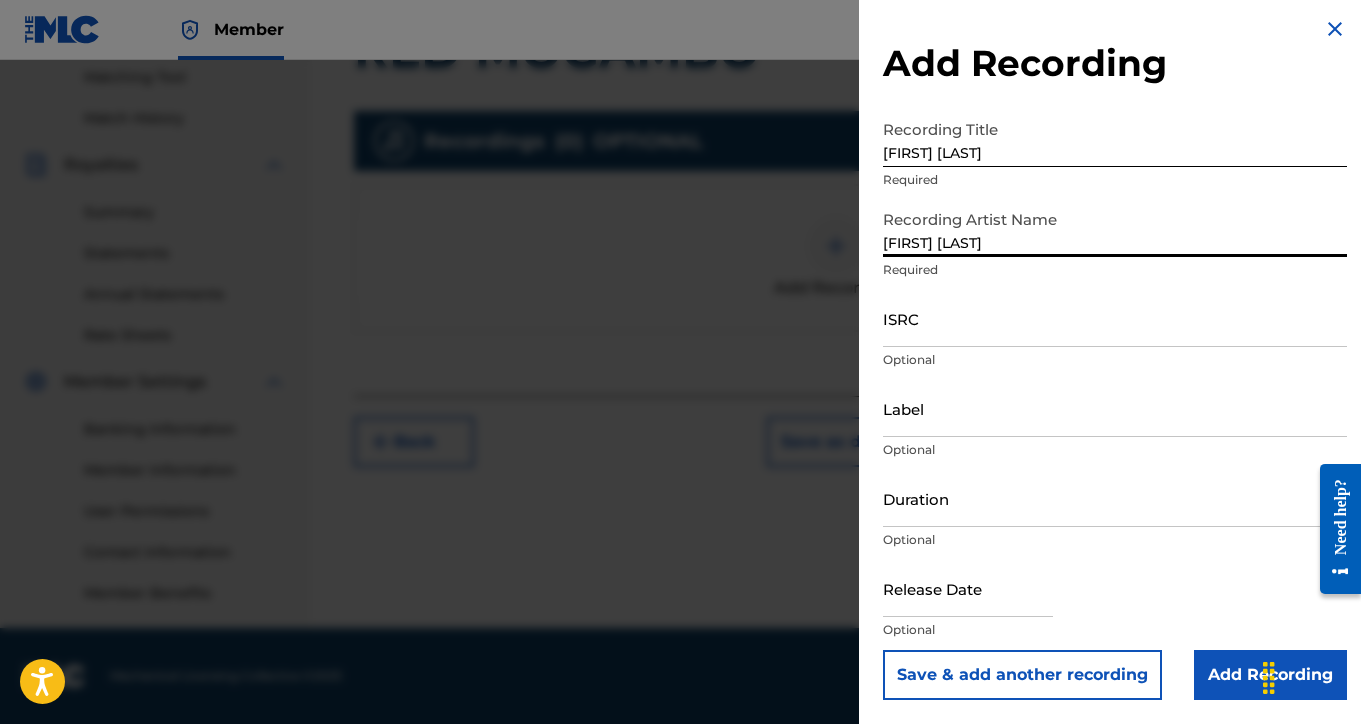 scroll, scrollTop: 7, scrollLeft: 0, axis: vertical 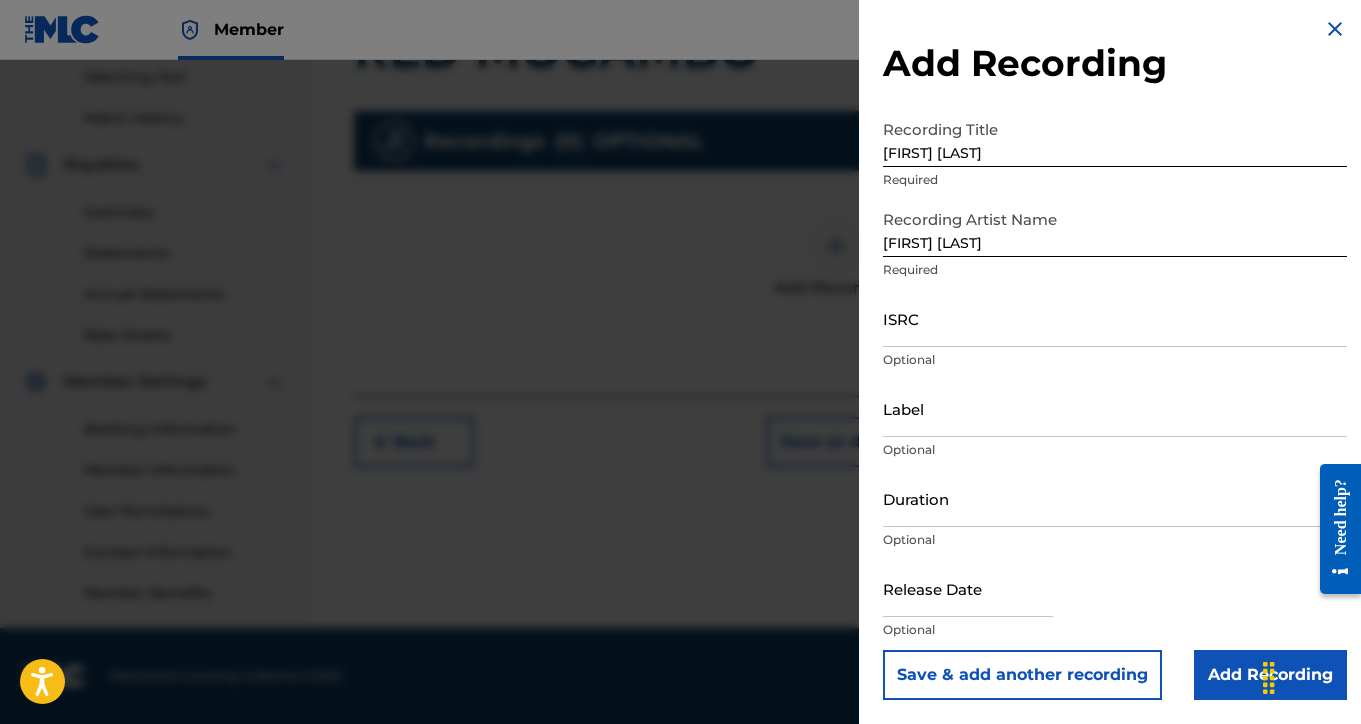 click on "Add Recording" at bounding box center [1270, 675] 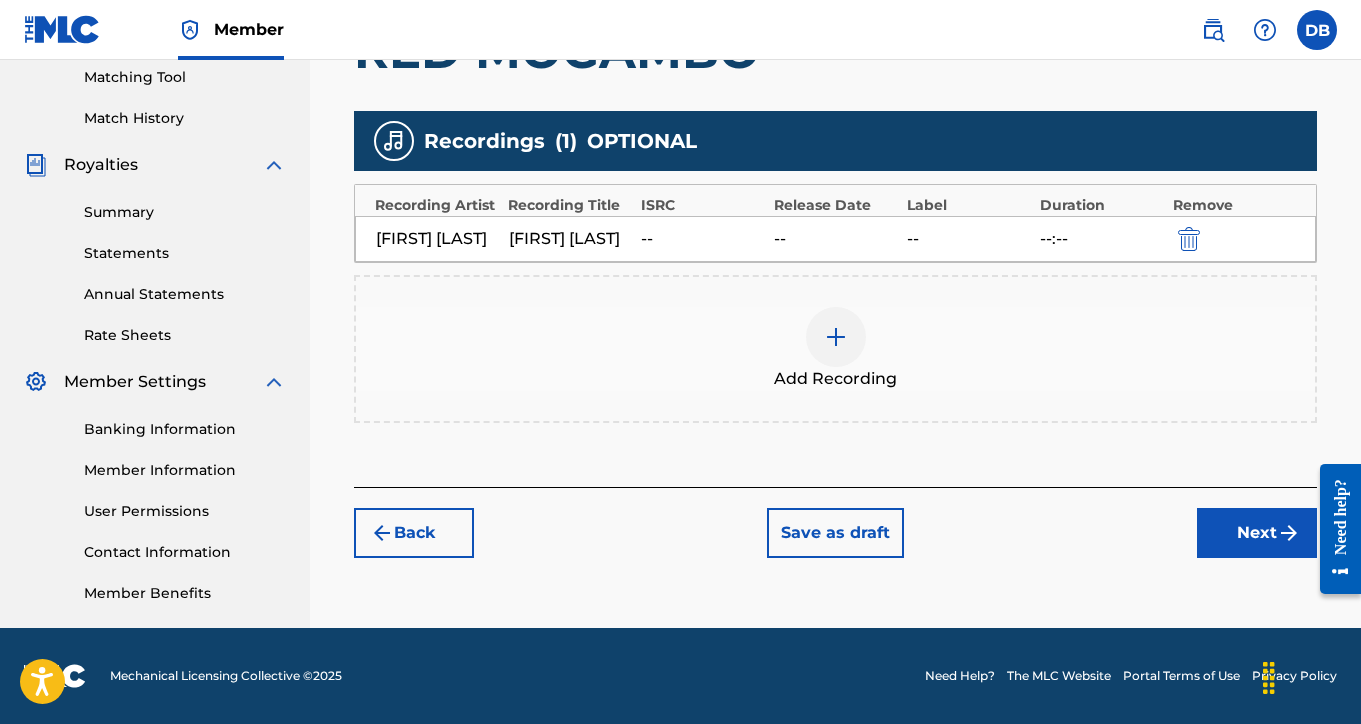 click on "Next" at bounding box center (1257, 533) 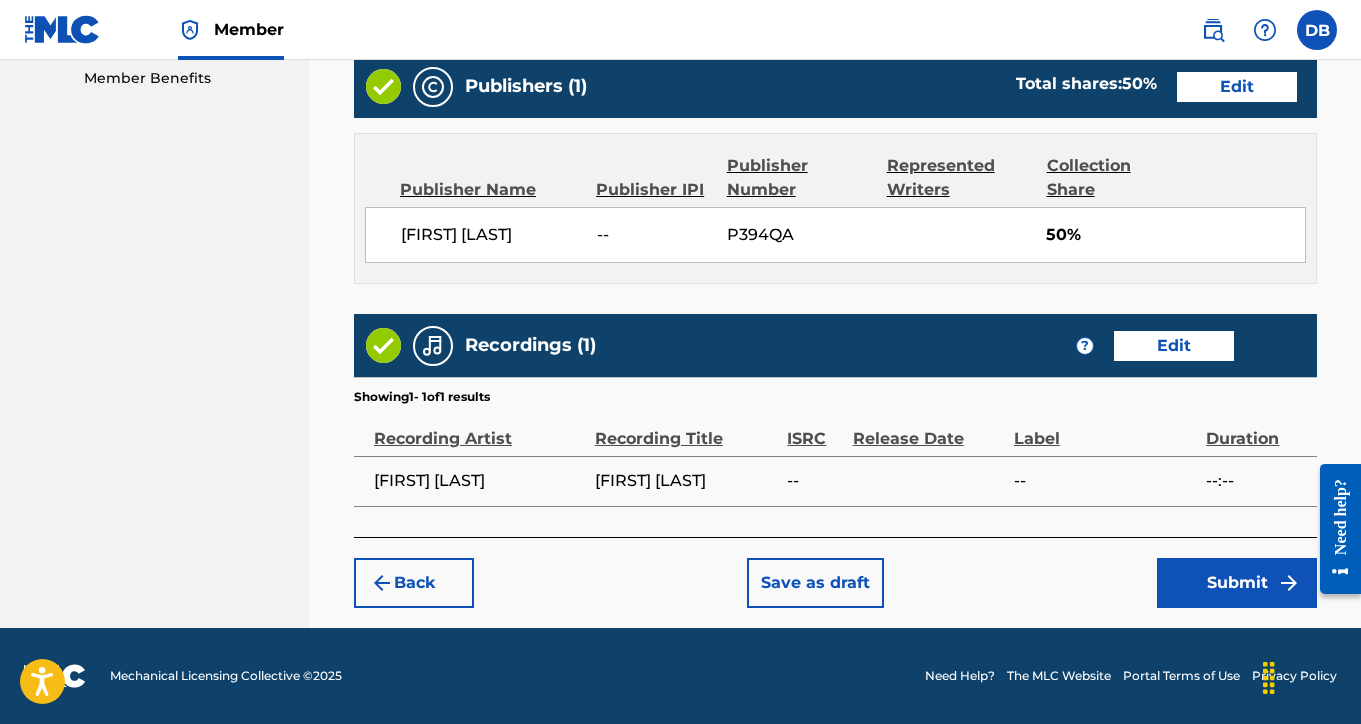 scroll, scrollTop: 1030, scrollLeft: 0, axis: vertical 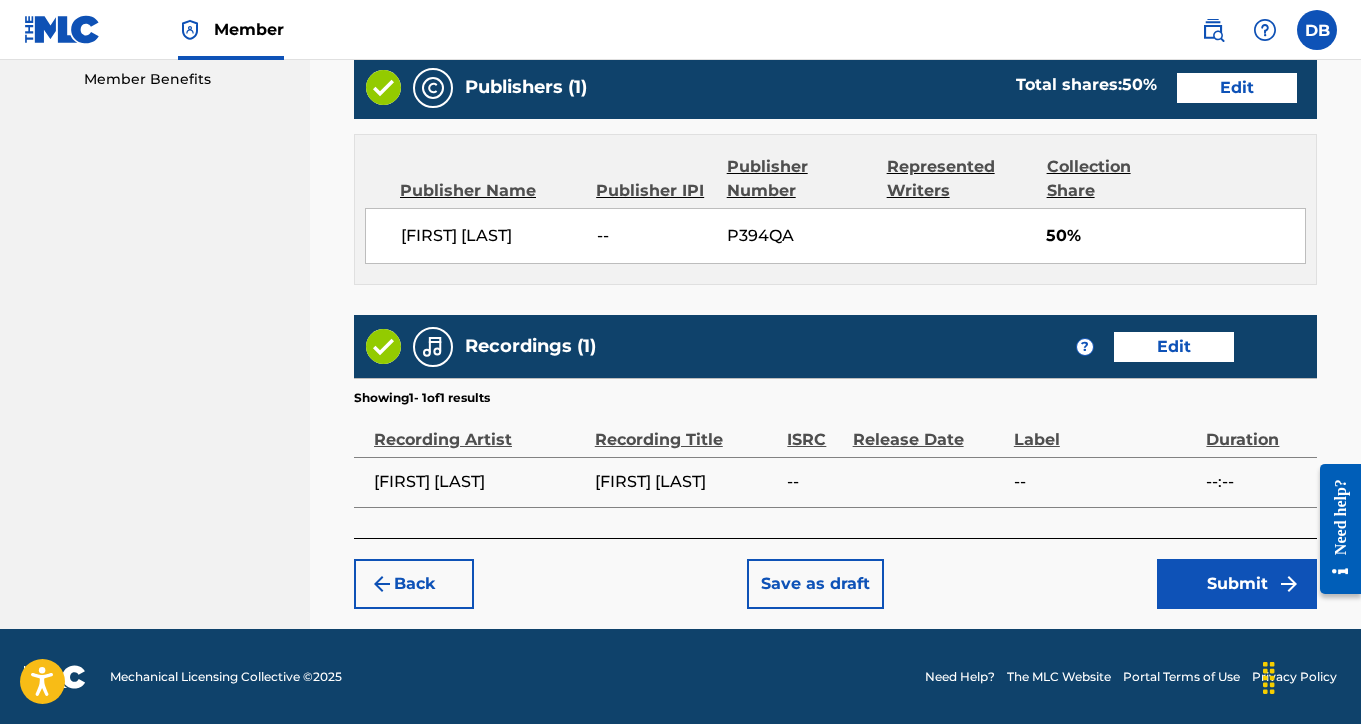 click on "Submit" at bounding box center (1237, 584) 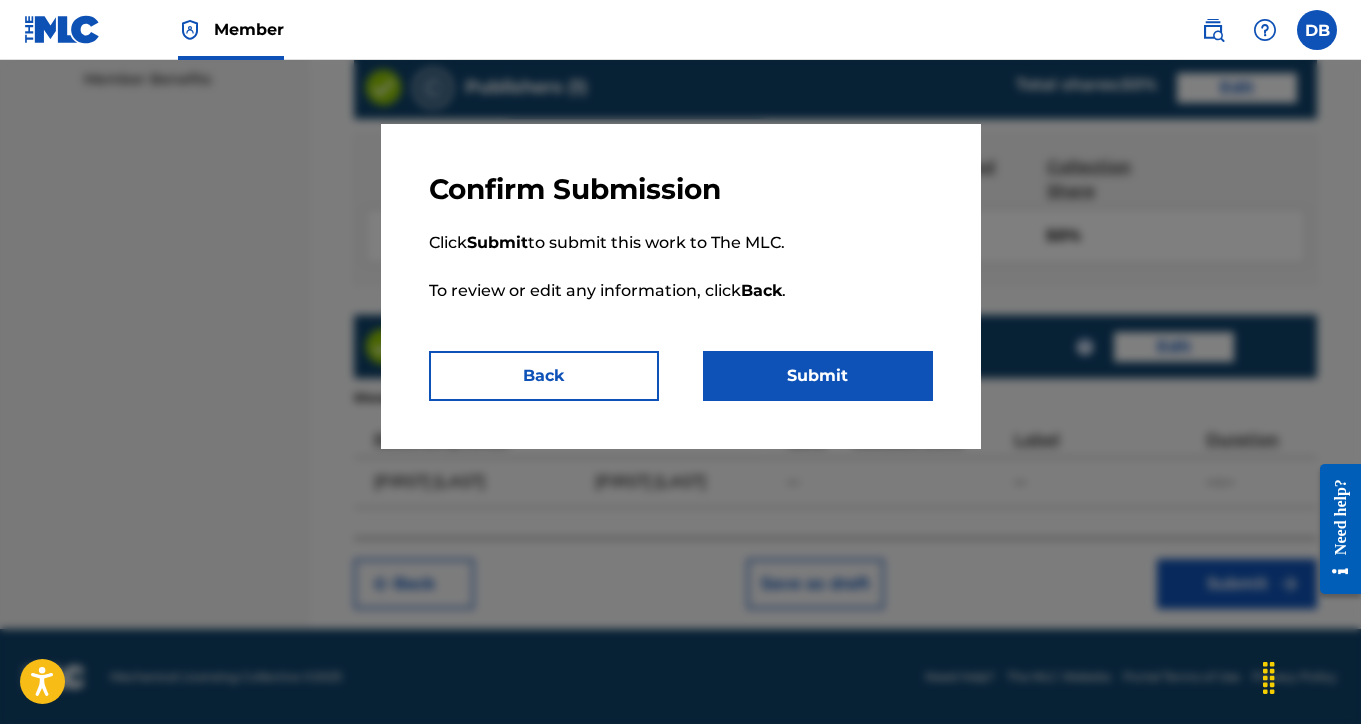 click on "Submit" at bounding box center [818, 376] 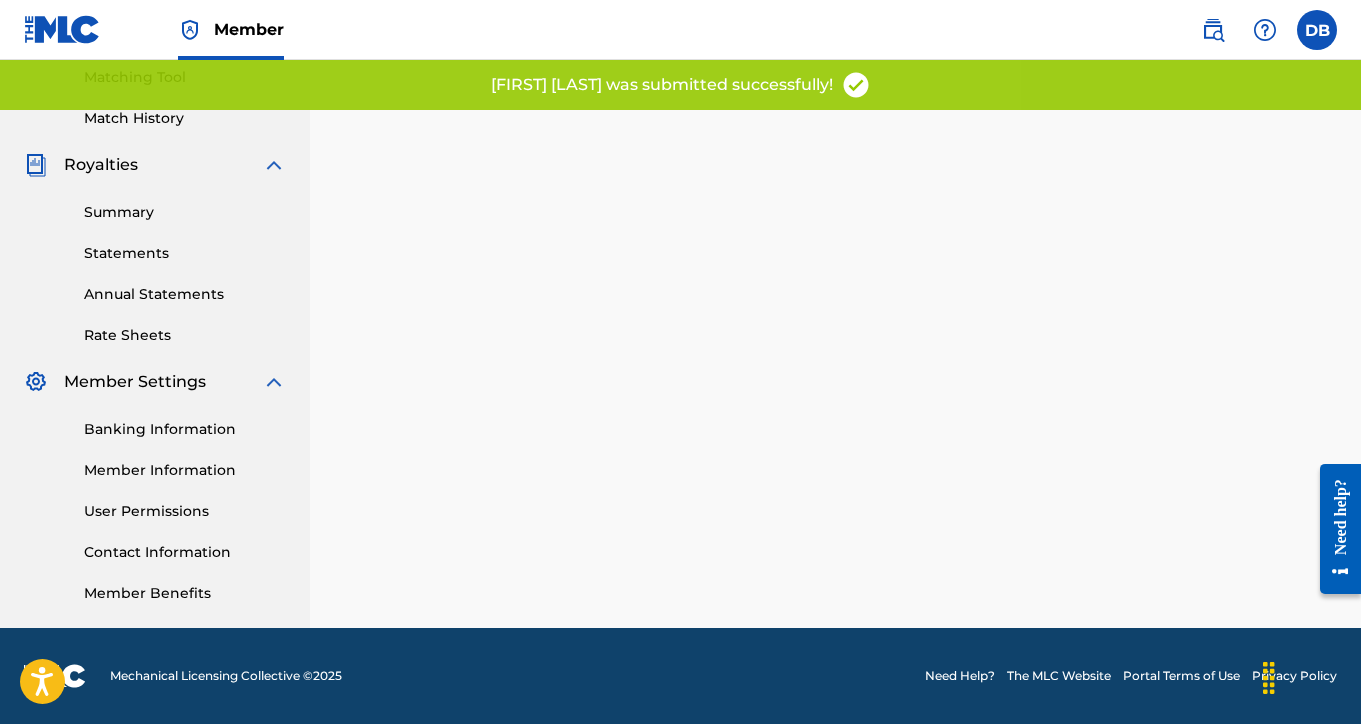 scroll, scrollTop: 0, scrollLeft: 0, axis: both 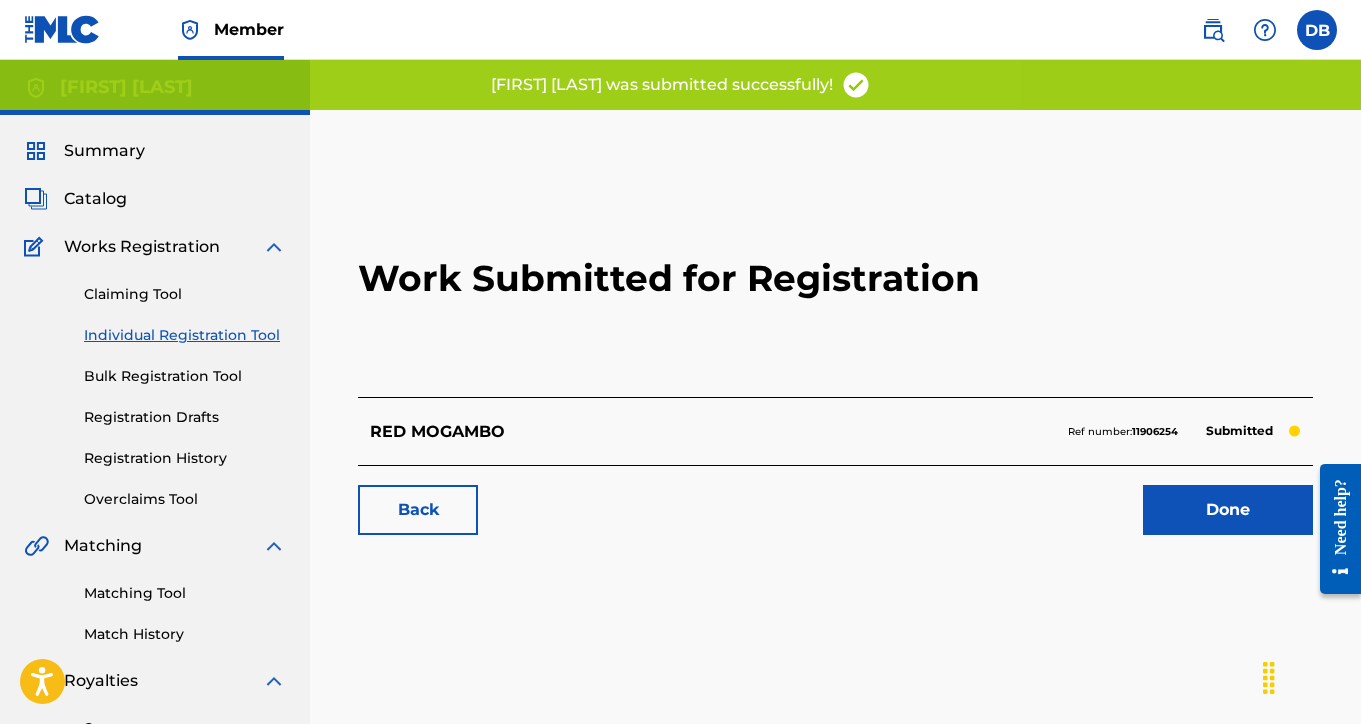 click on "Done" at bounding box center (1228, 510) 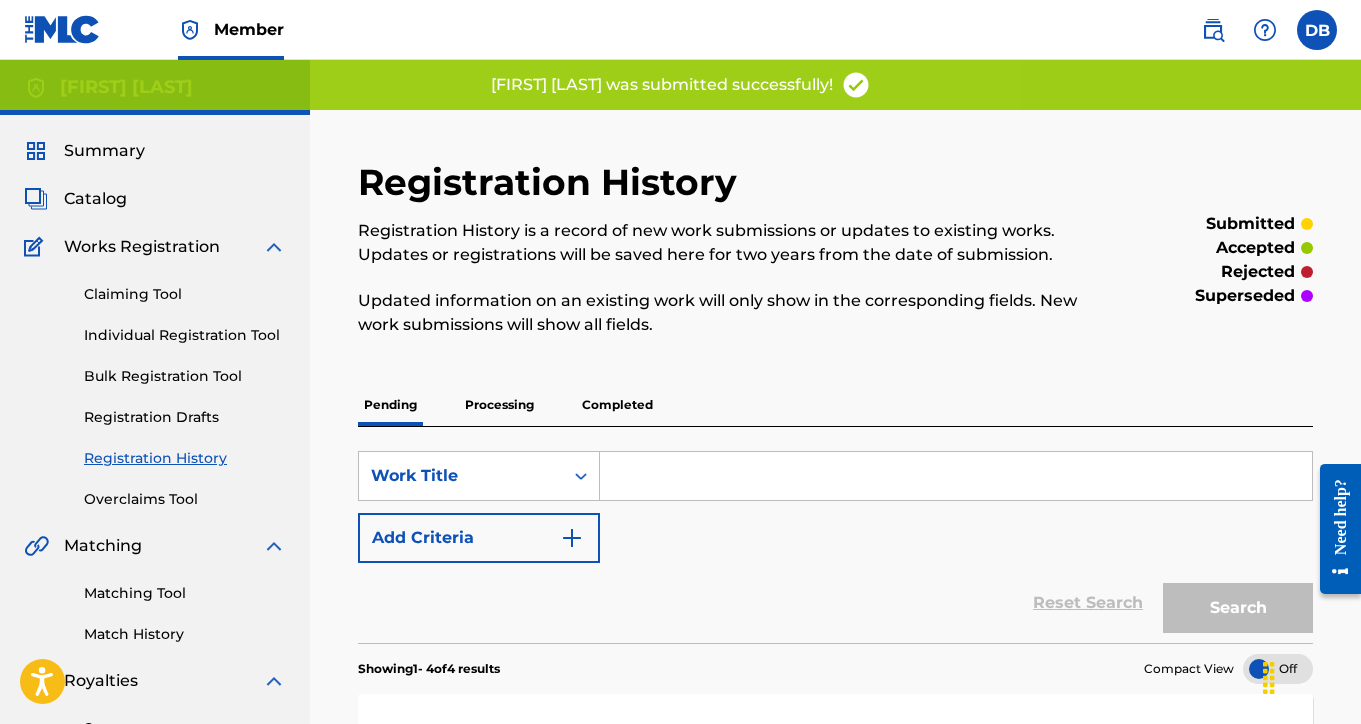 click on "Individual Registration Tool" at bounding box center [185, 335] 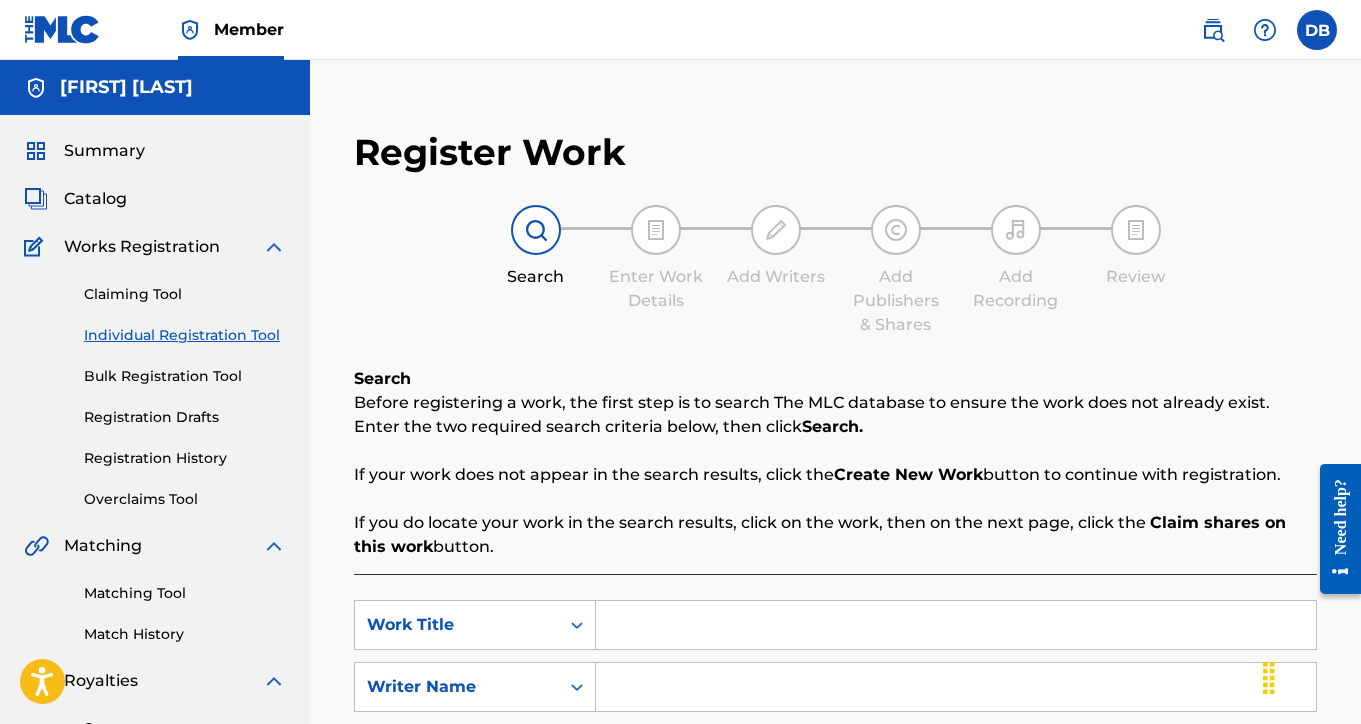 click on "Individual Registration Tool" at bounding box center [185, 335] 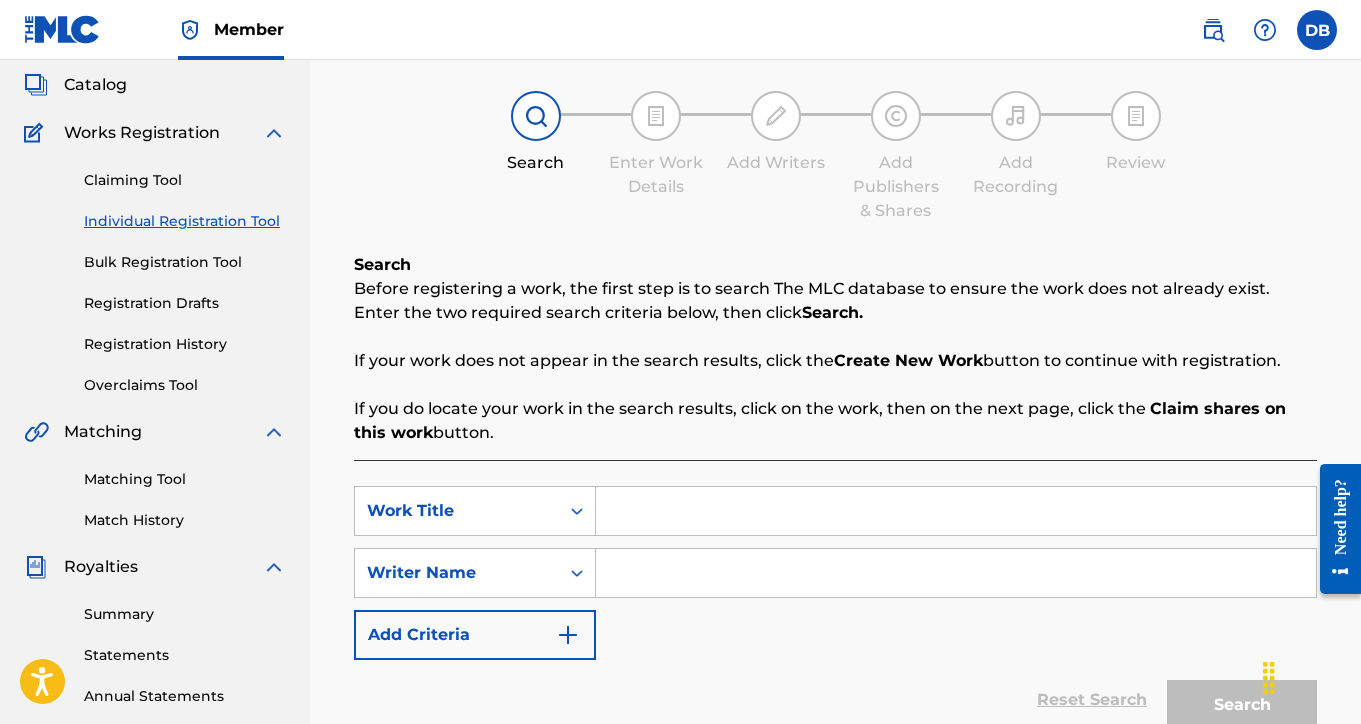 scroll, scrollTop: 141, scrollLeft: 0, axis: vertical 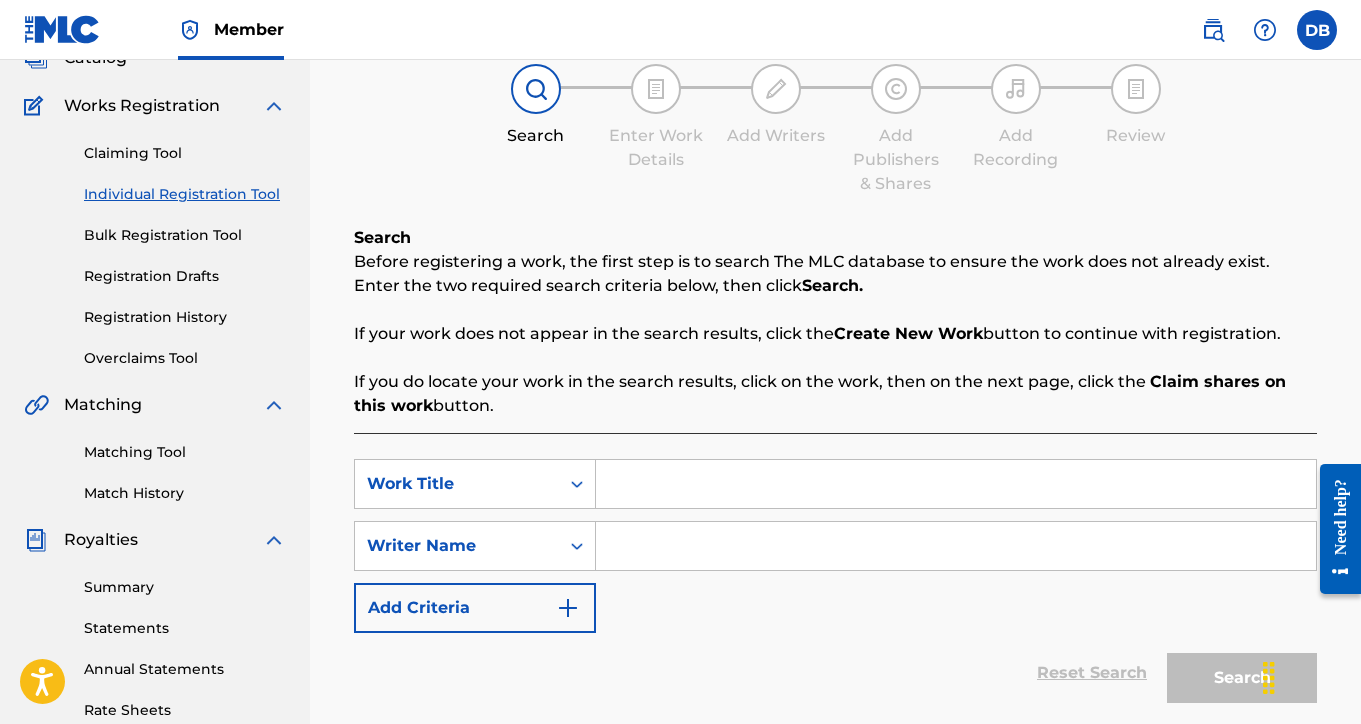 click at bounding box center [956, 484] 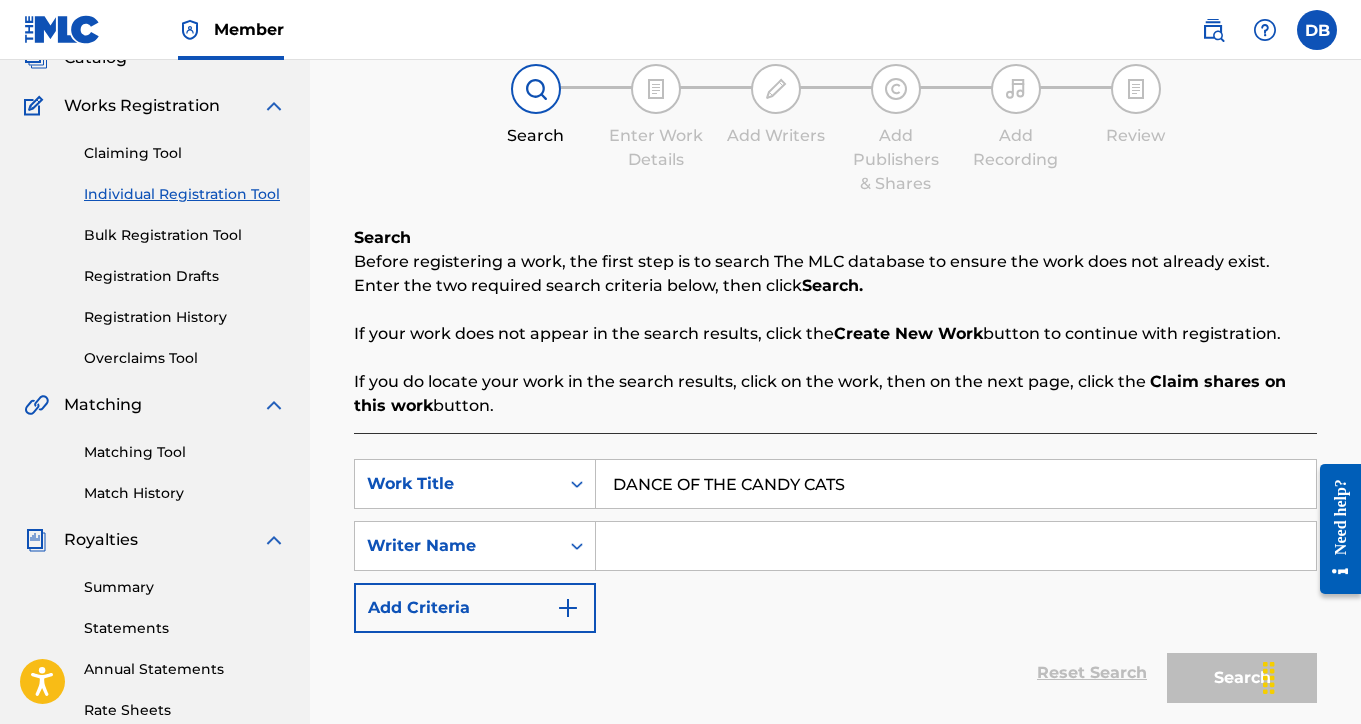 type on "DANCE OF THE CANDY CATS" 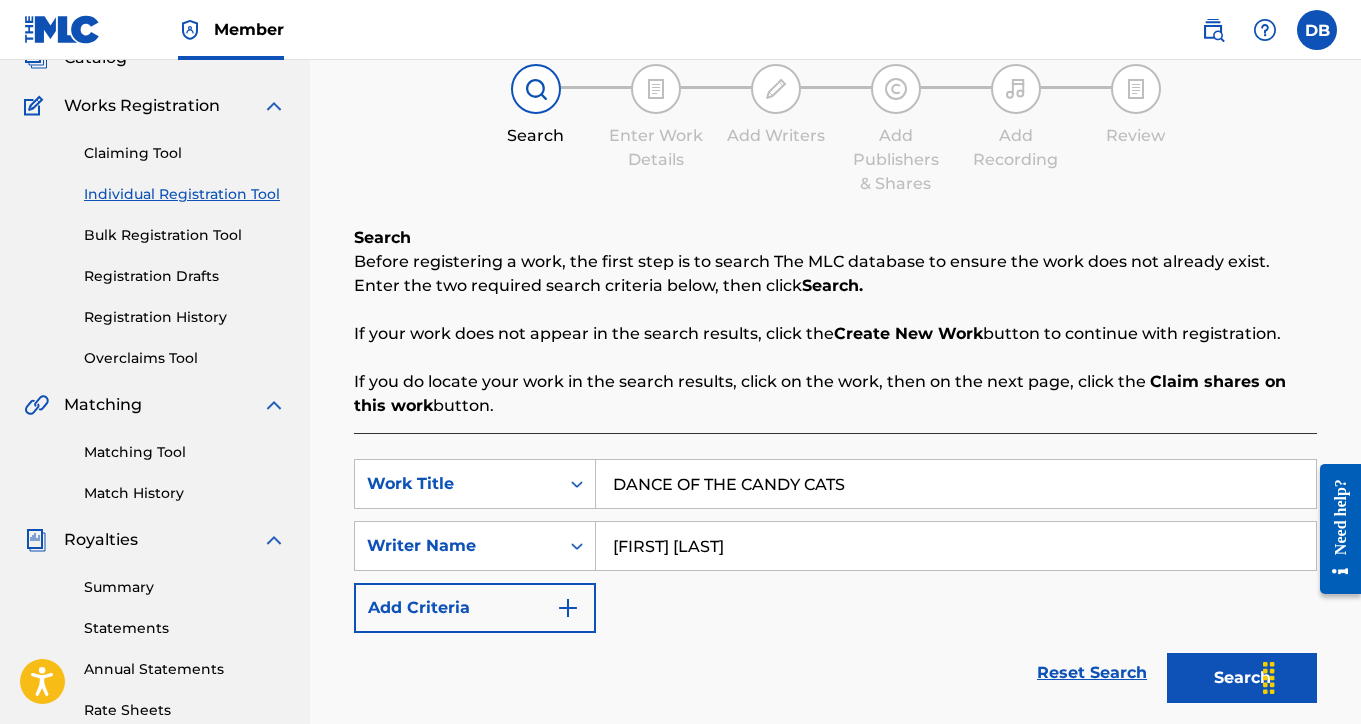 type on "[FIRST] [LAST]" 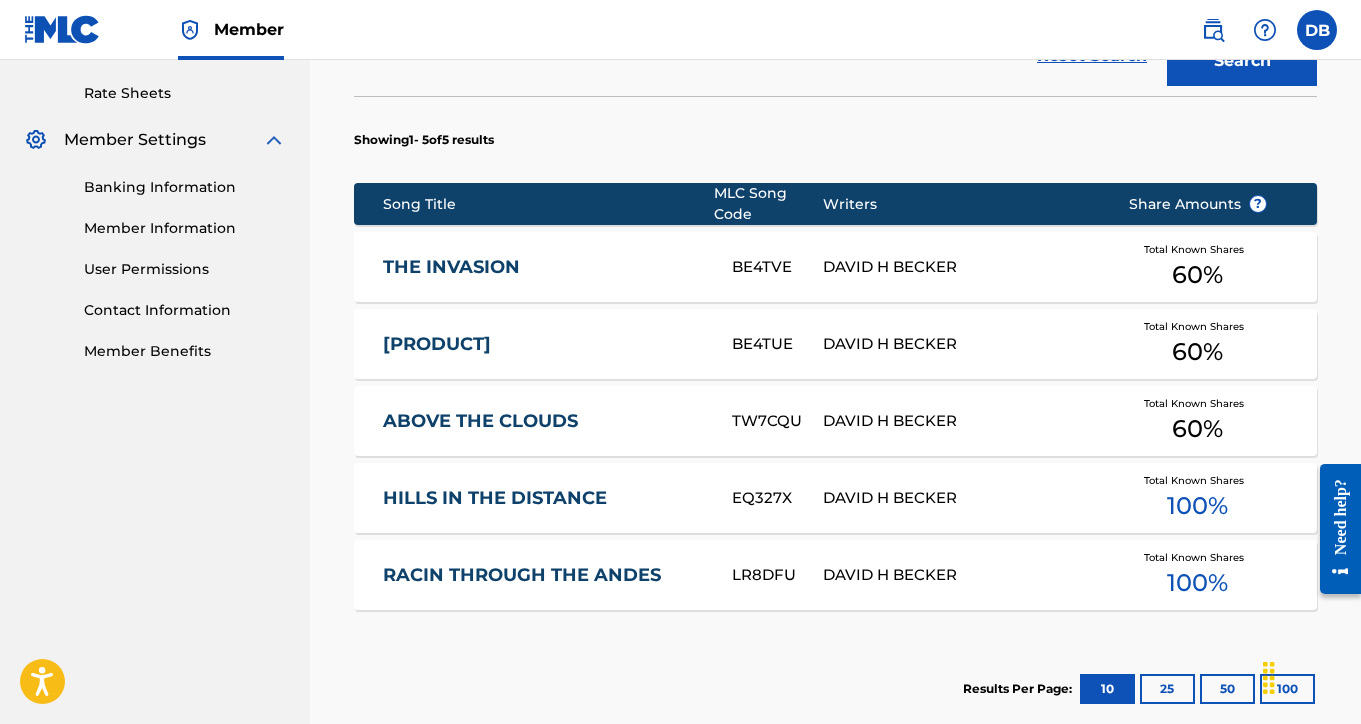 scroll, scrollTop: 761, scrollLeft: 0, axis: vertical 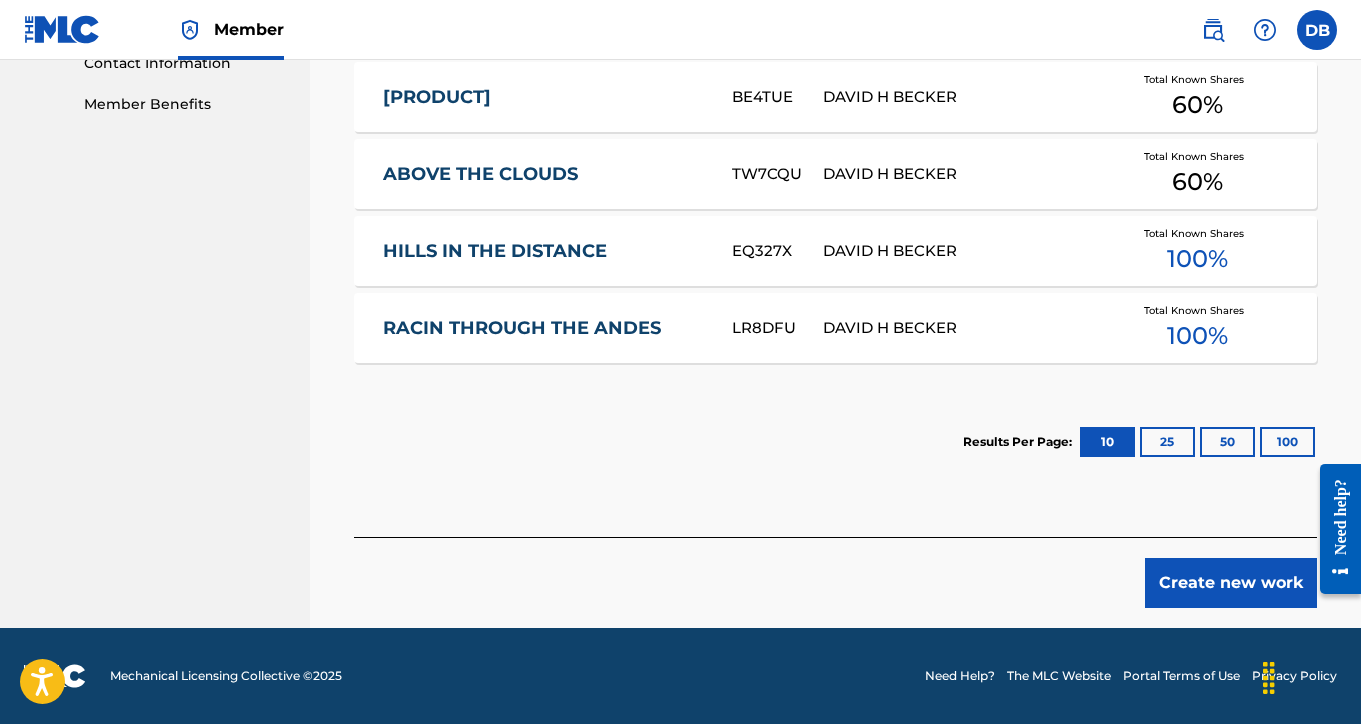 click on "Create new work" at bounding box center [1231, 583] 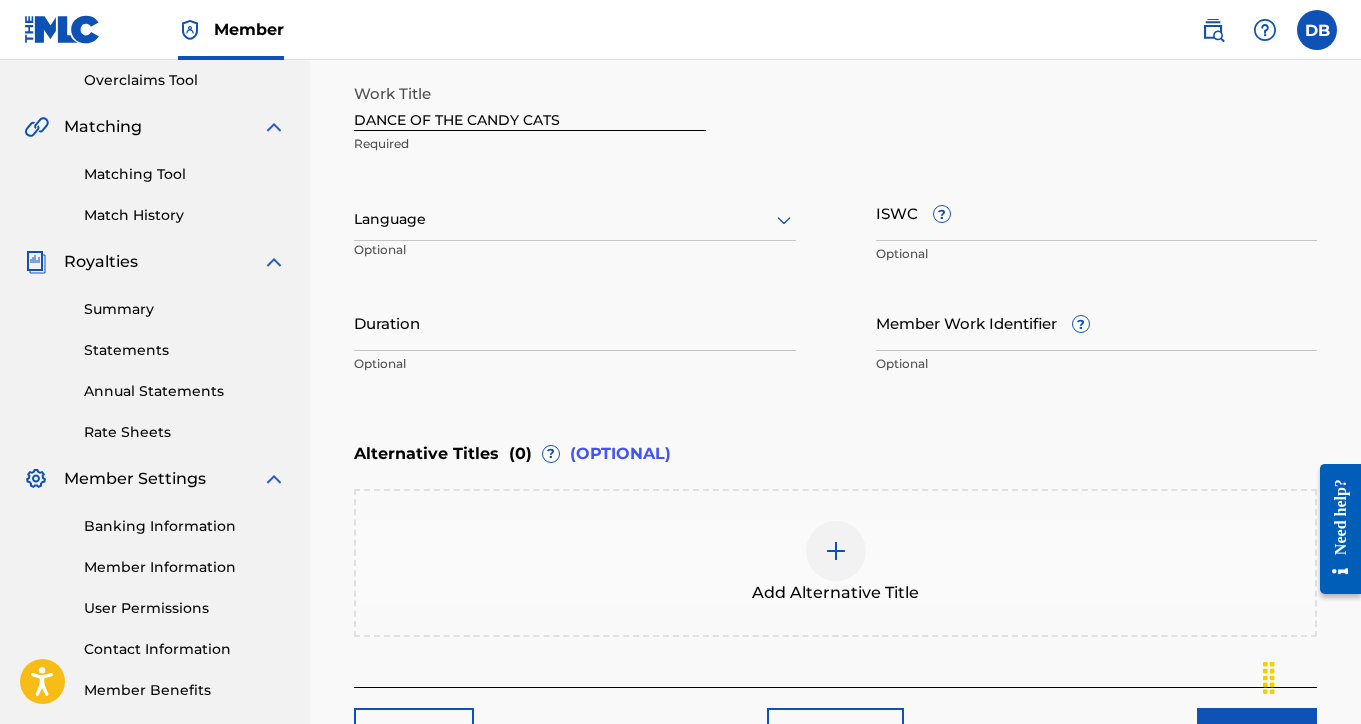 scroll, scrollTop: 374, scrollLeft: 0, axis: vertical 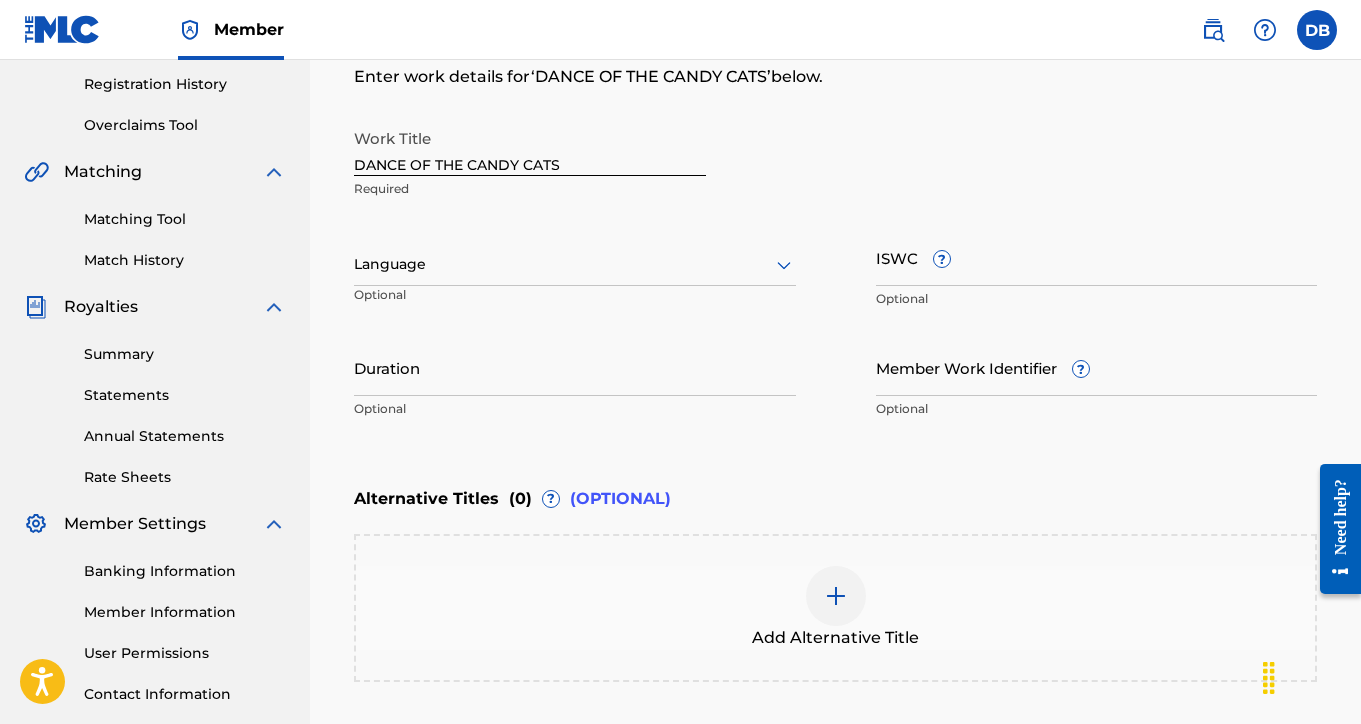 click on "ISWC   ?" at bounding box center [1097, 257] 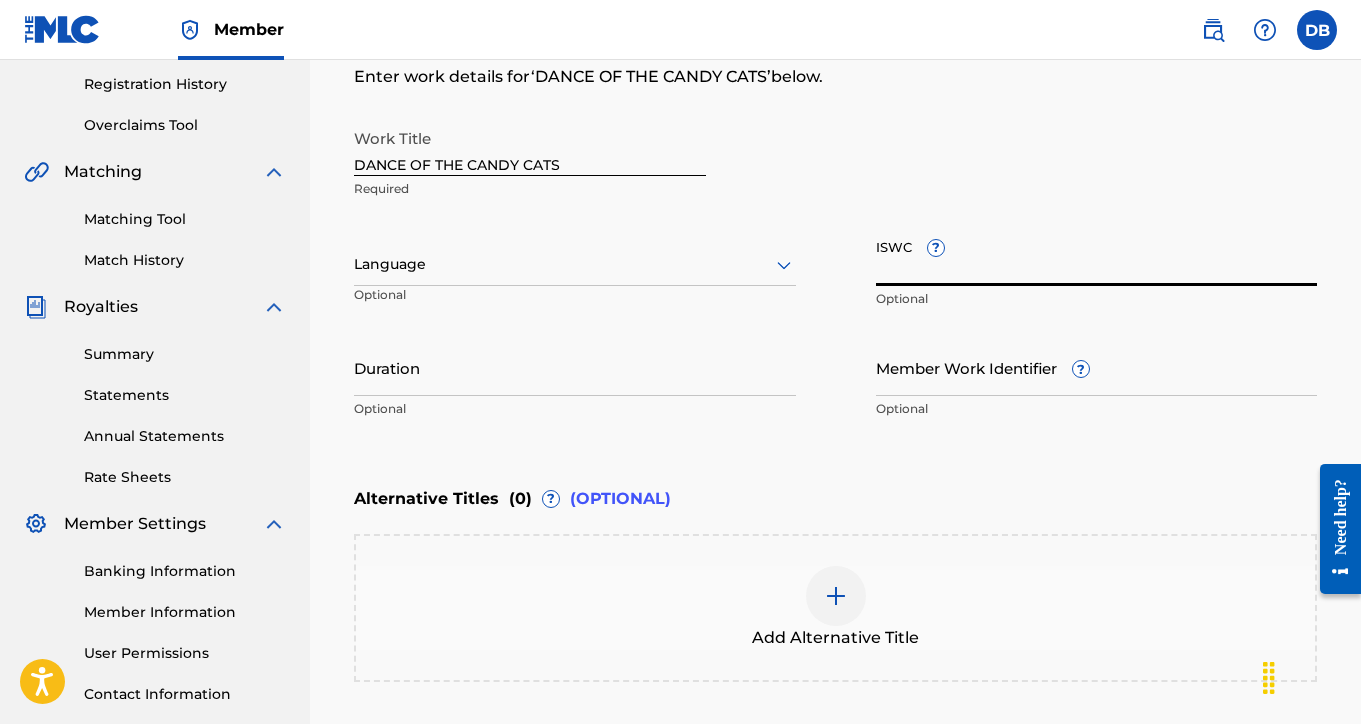 paste on "T-911.056.983-0" 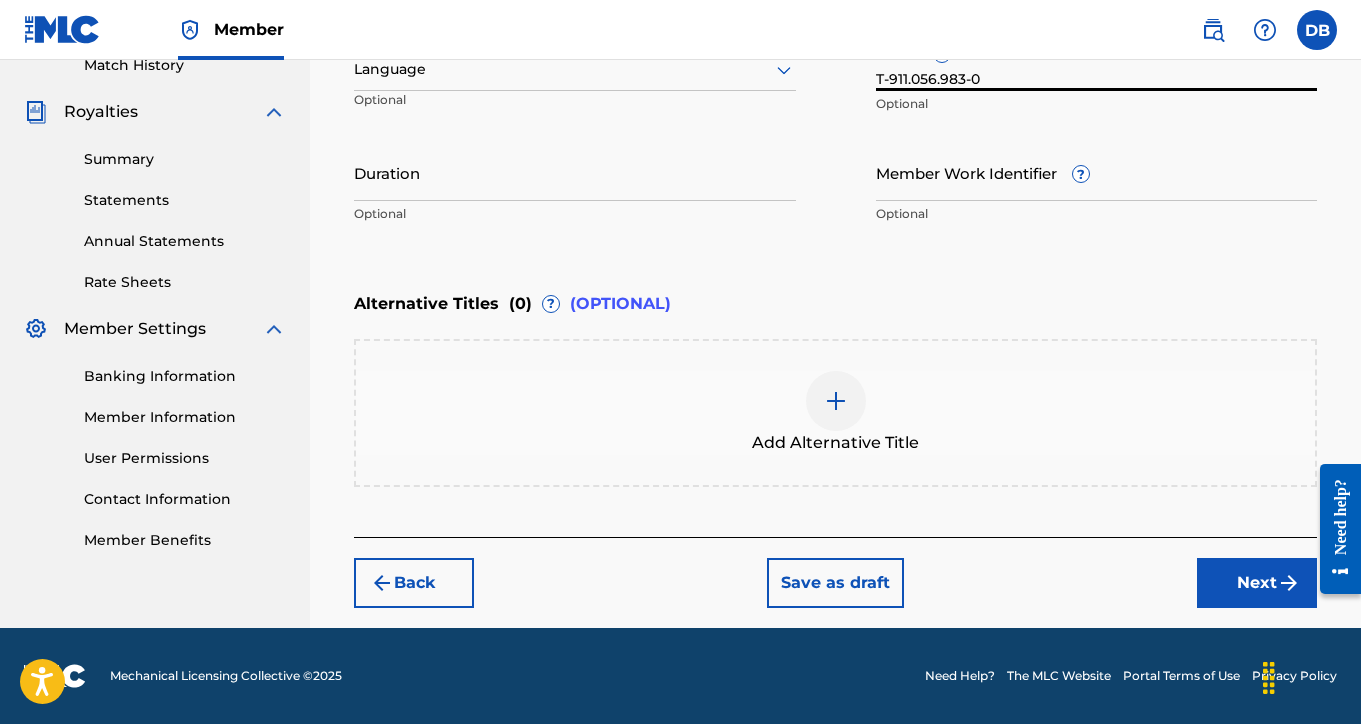 type on "T-911.056.983-0" 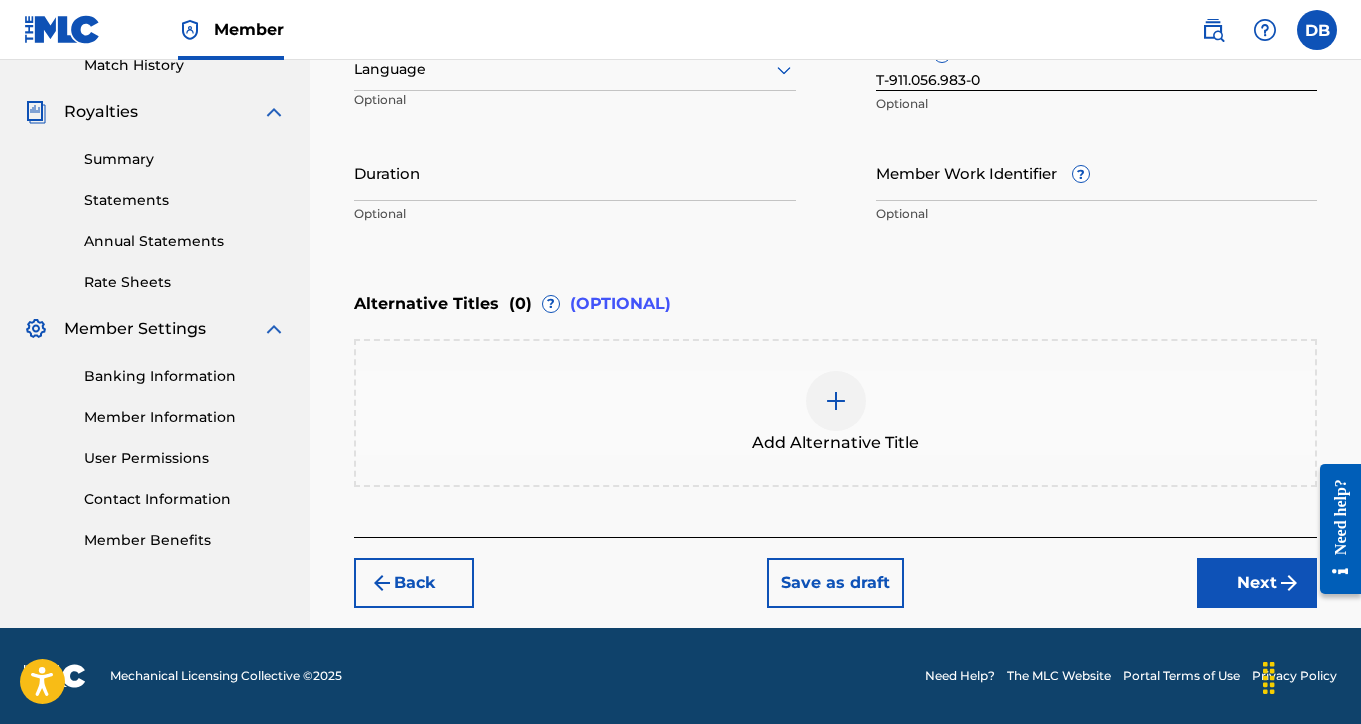 click on "Next" at bounding box center (1257, 583) 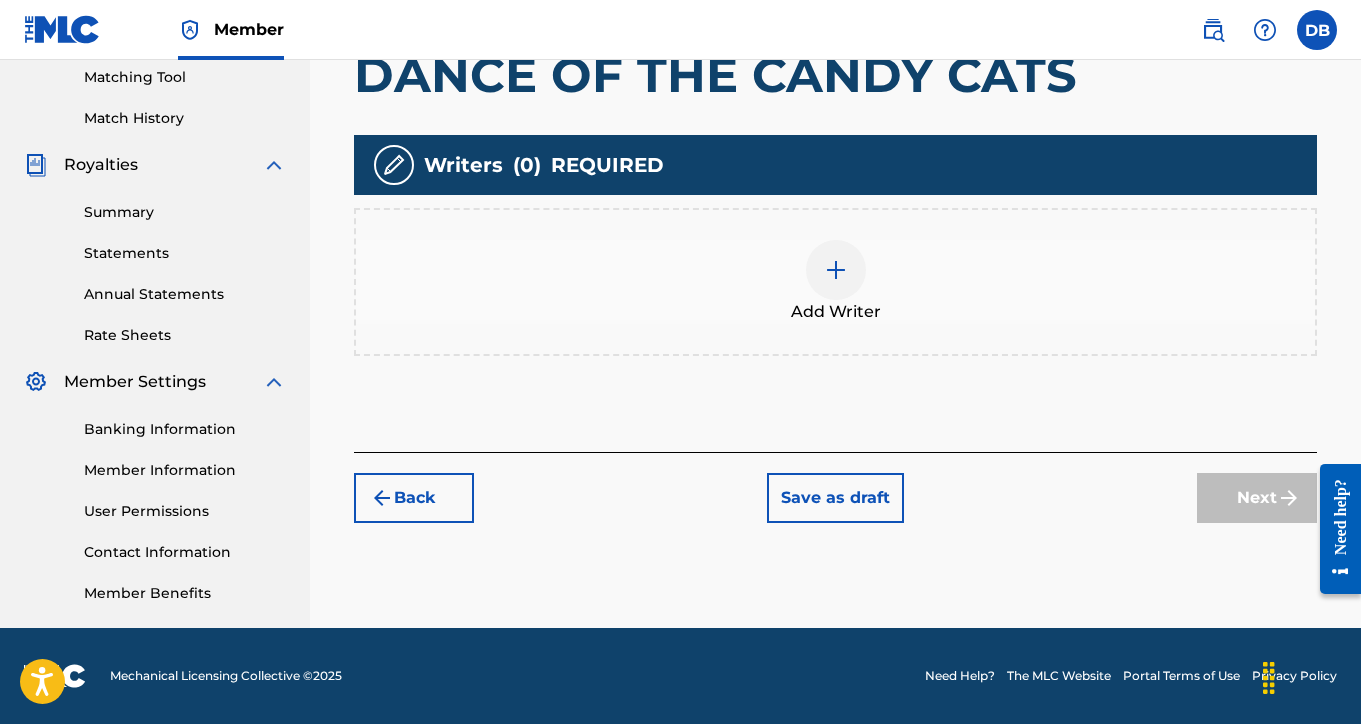 click at bounding box center (836, 270) 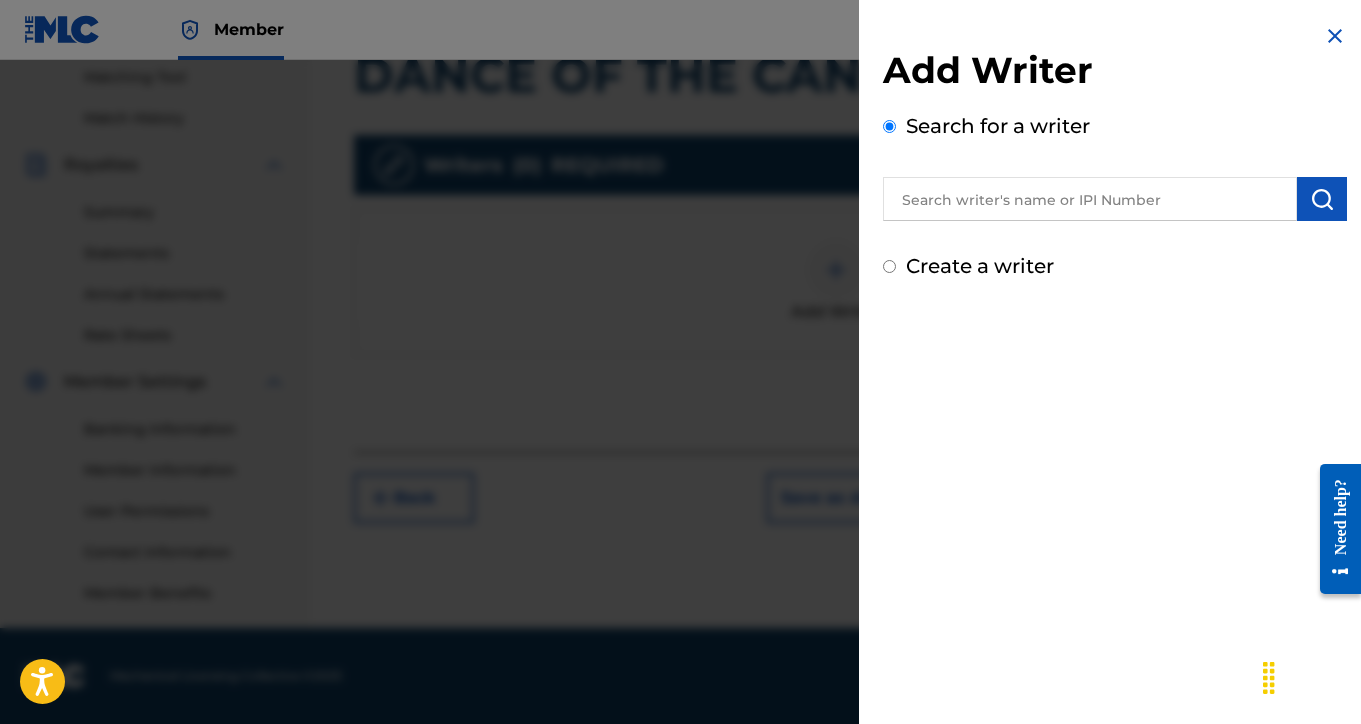 click at bounding box center (1090, 199) 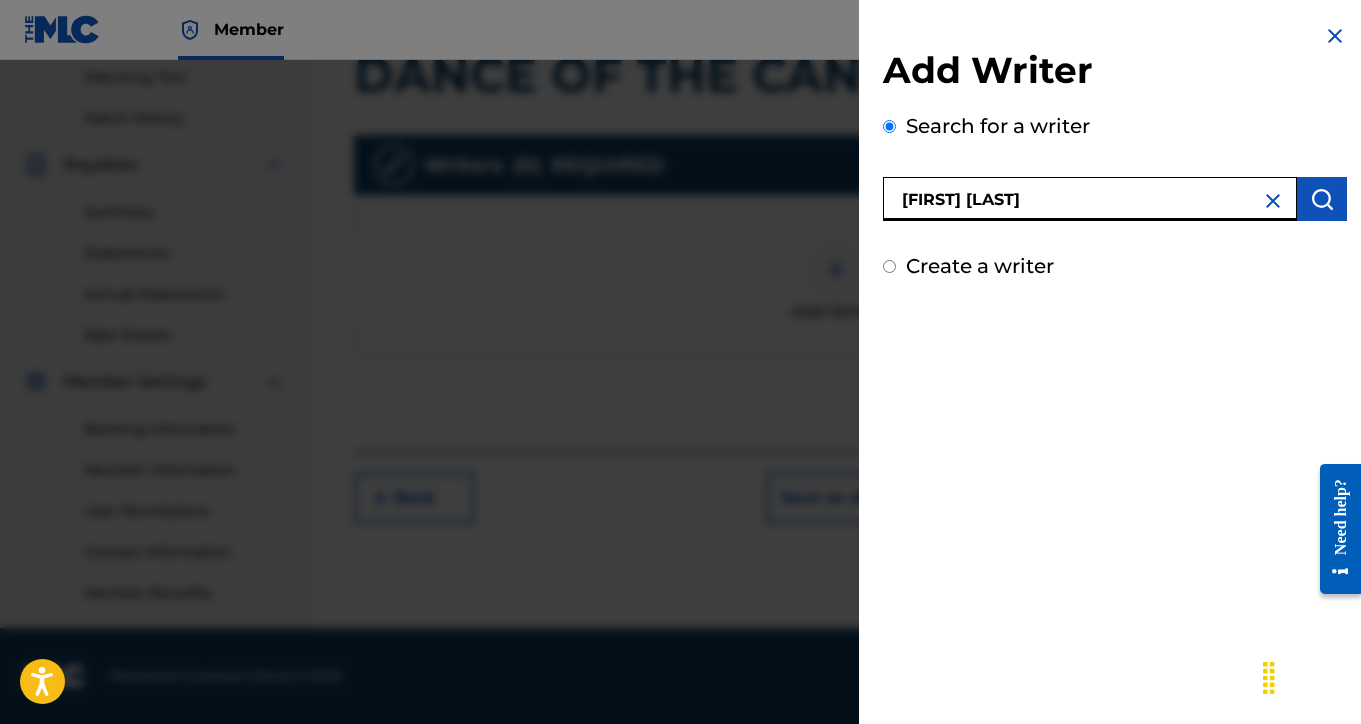 type on "[FIRST] [LAST]" 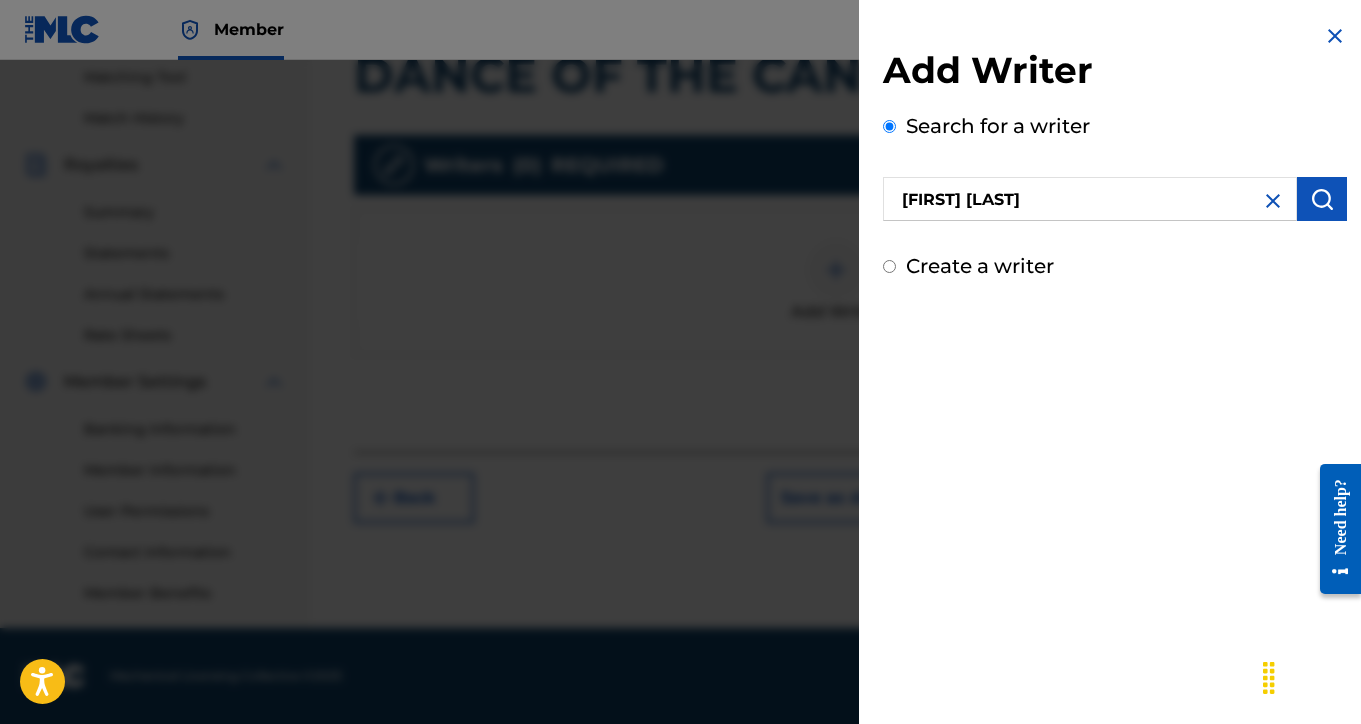 click at bounding box center [1322, 199] 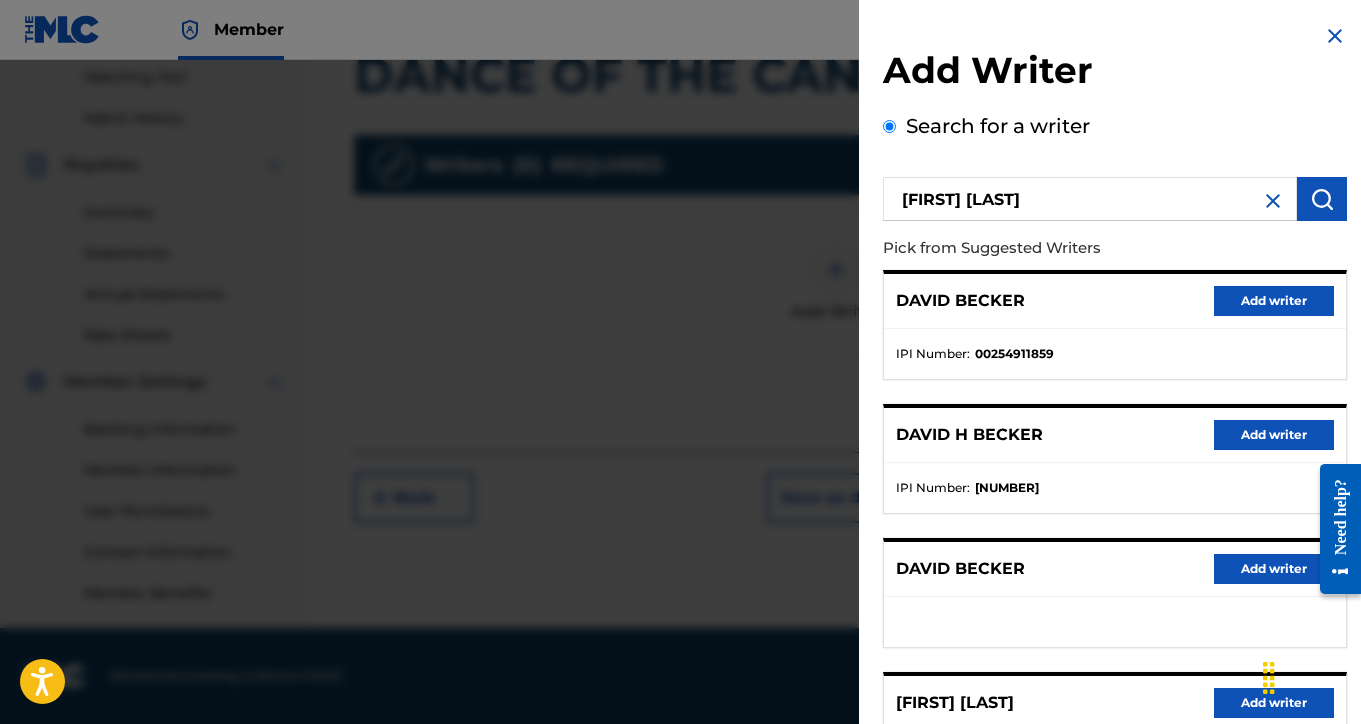 click on "Add writer" at bounding box center [1274, 435] 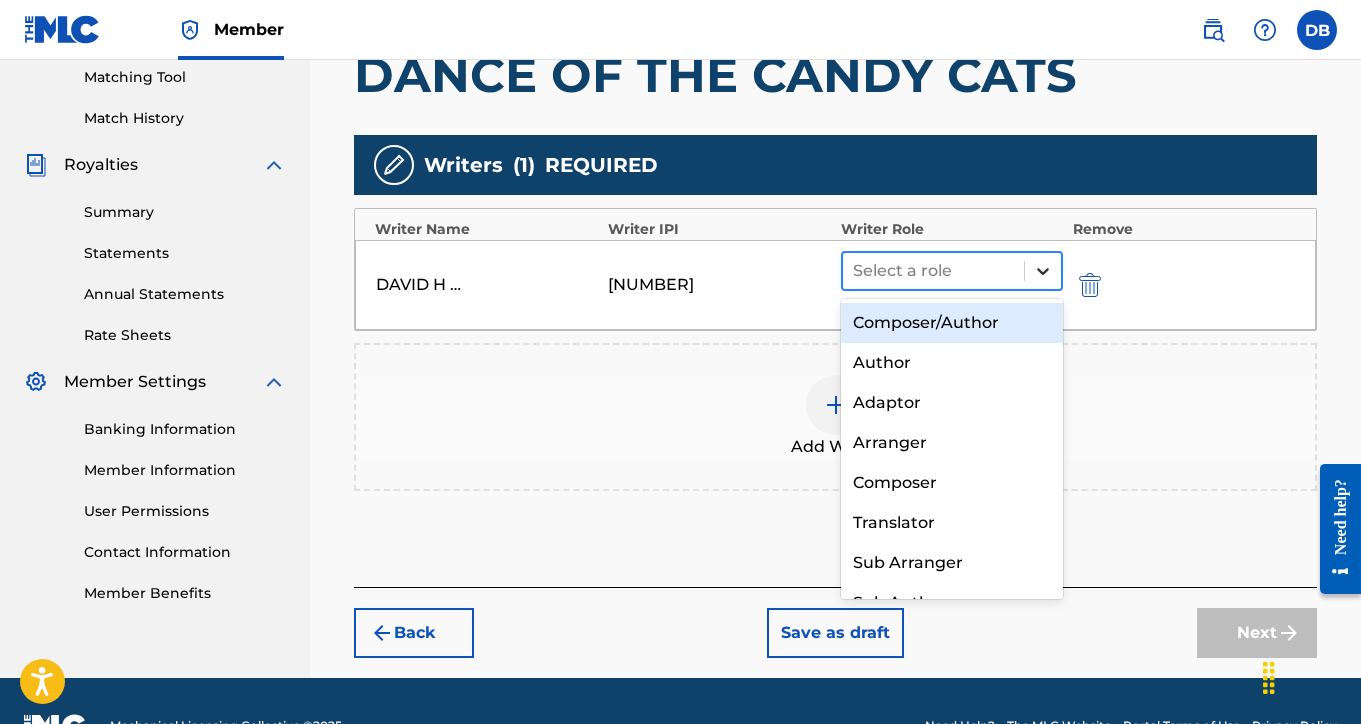 click 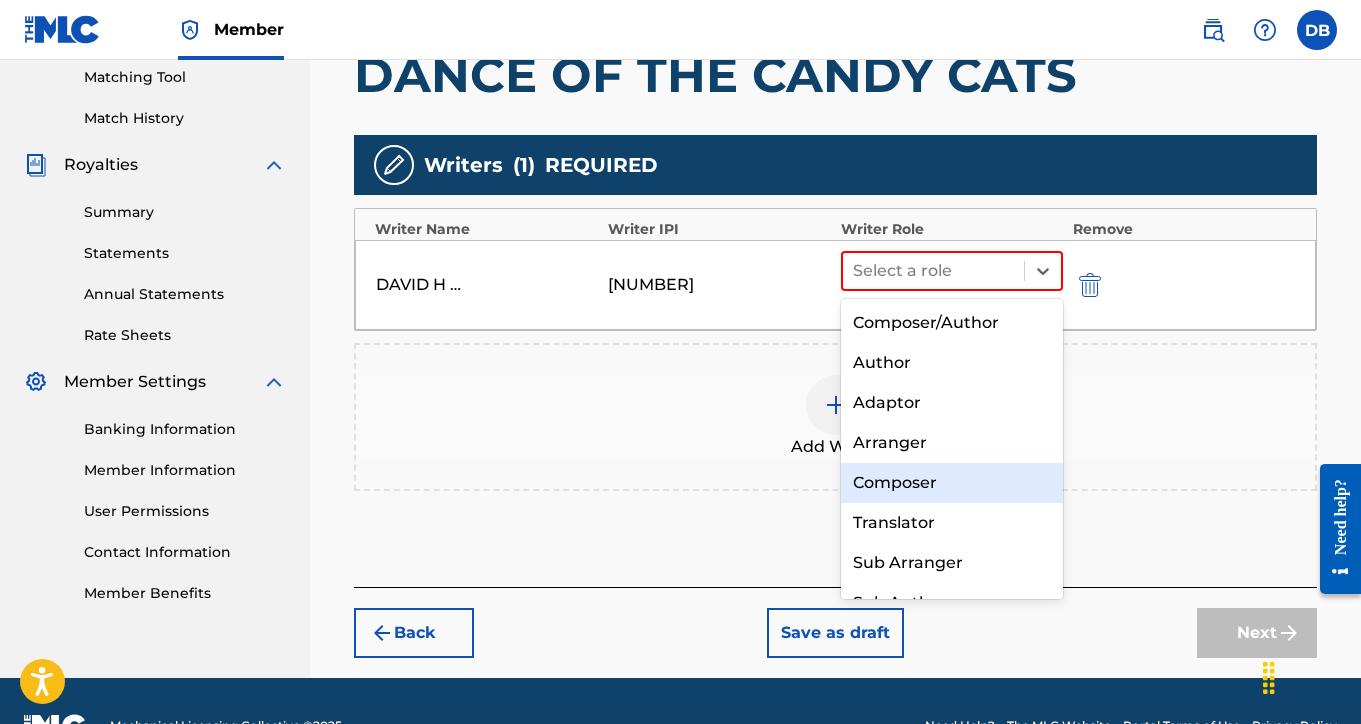 click on "Composer" at bounding box center [952, 483] 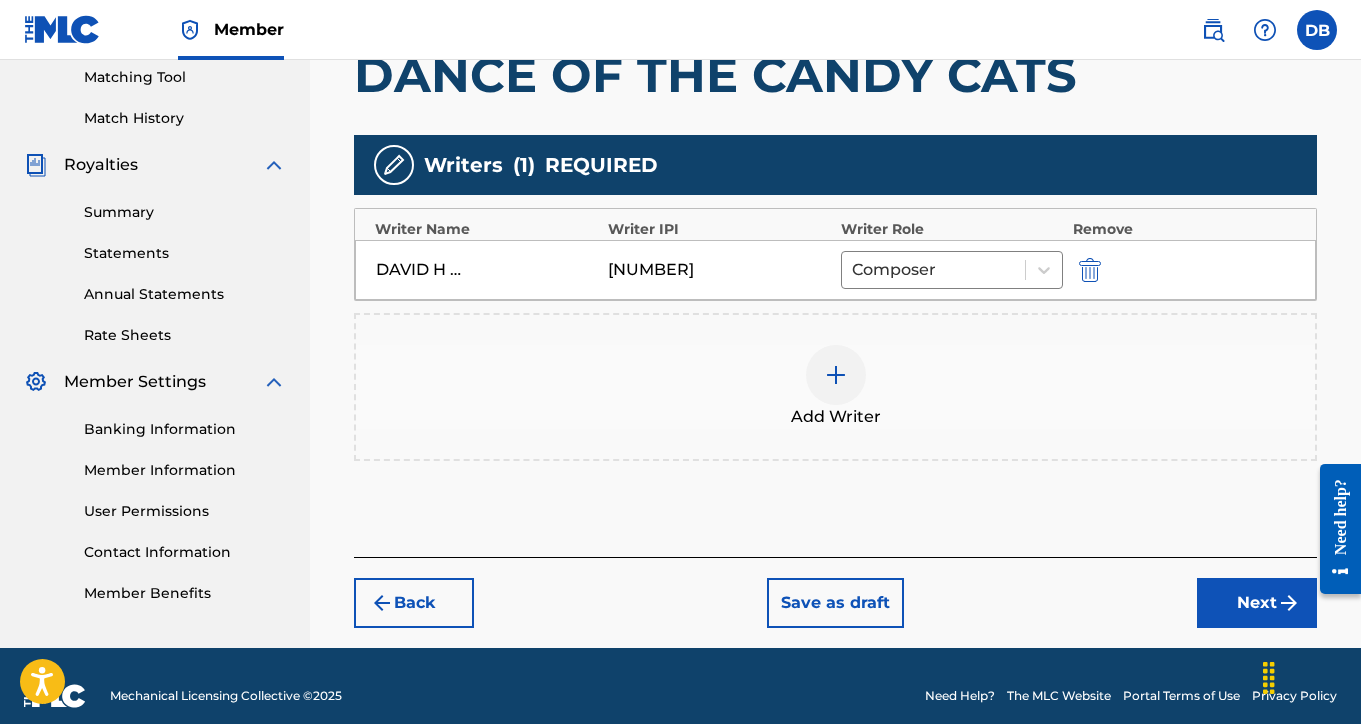 click on "Next" at bounding box center (1257, 603) 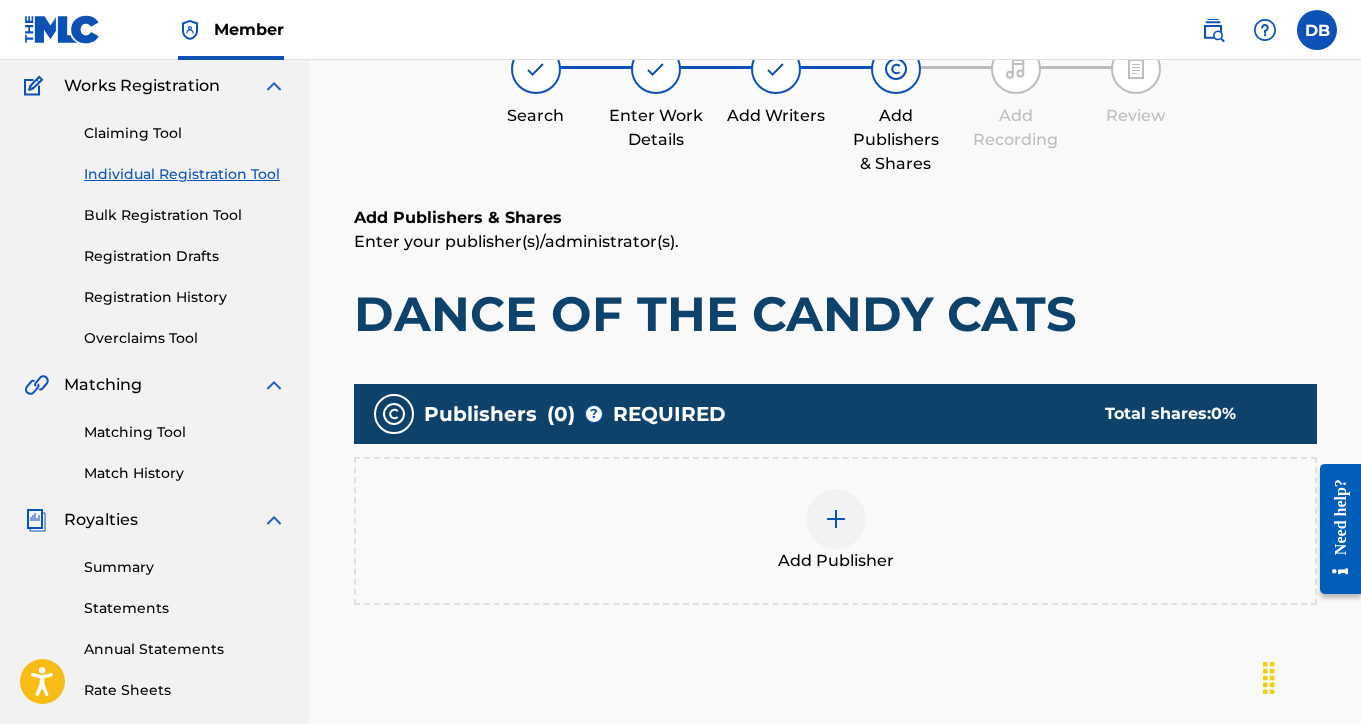 scroll, scrollTop: 90, scrollLeft: 0, axis: vertical 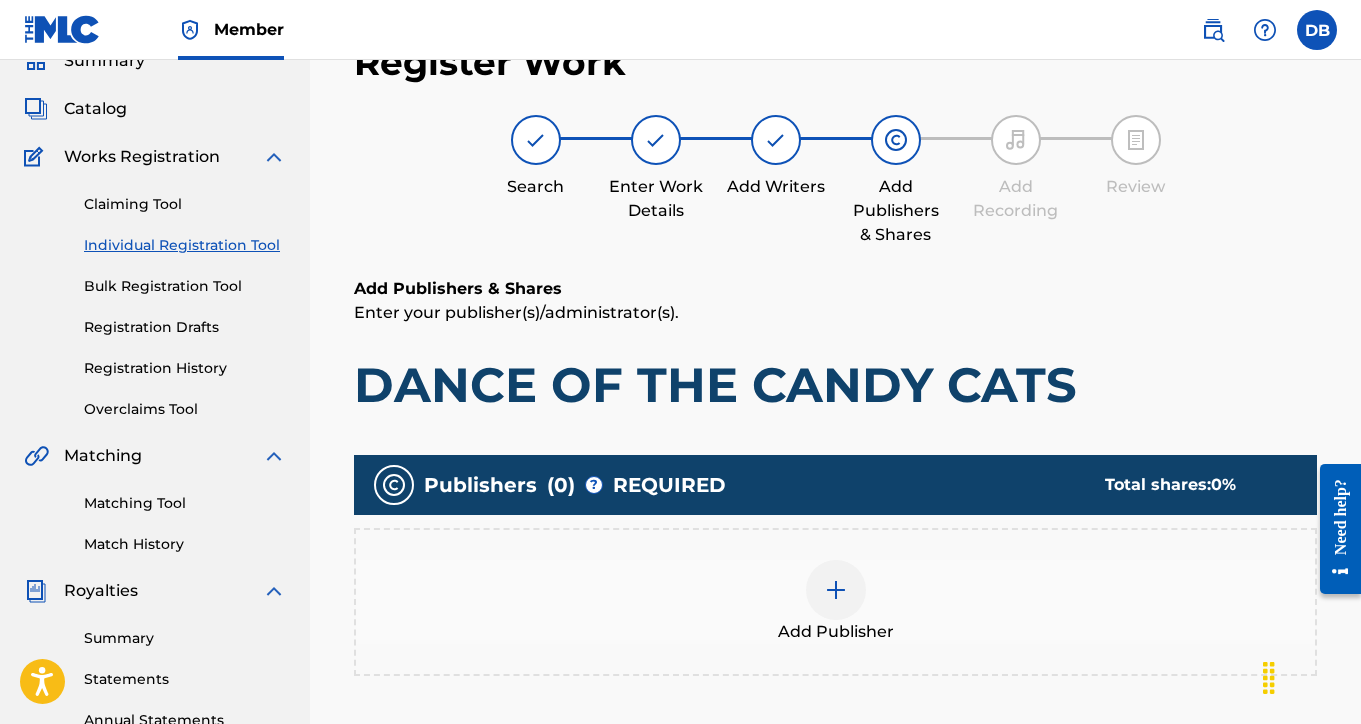 click at bounding box center [836, 590] 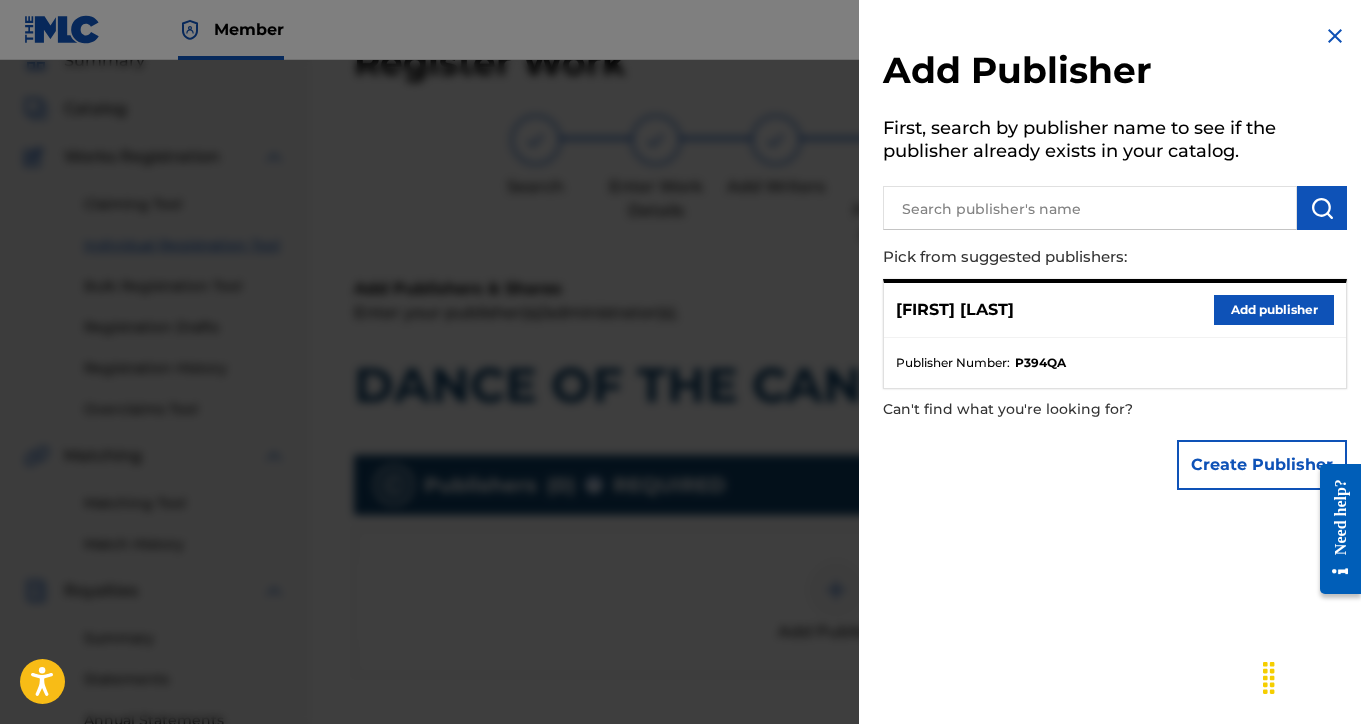 click on "Add publisher" at bounding box center (1274, 310) 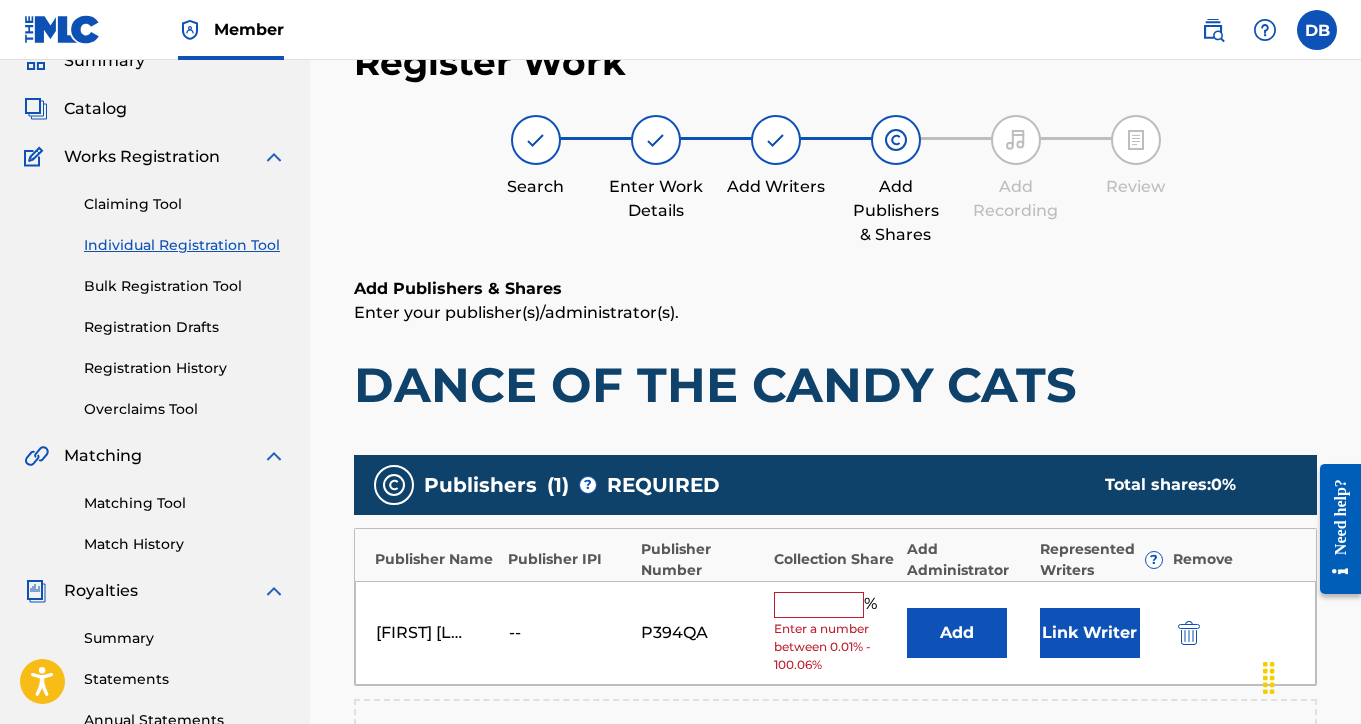 click at bounding box center (819, 605) 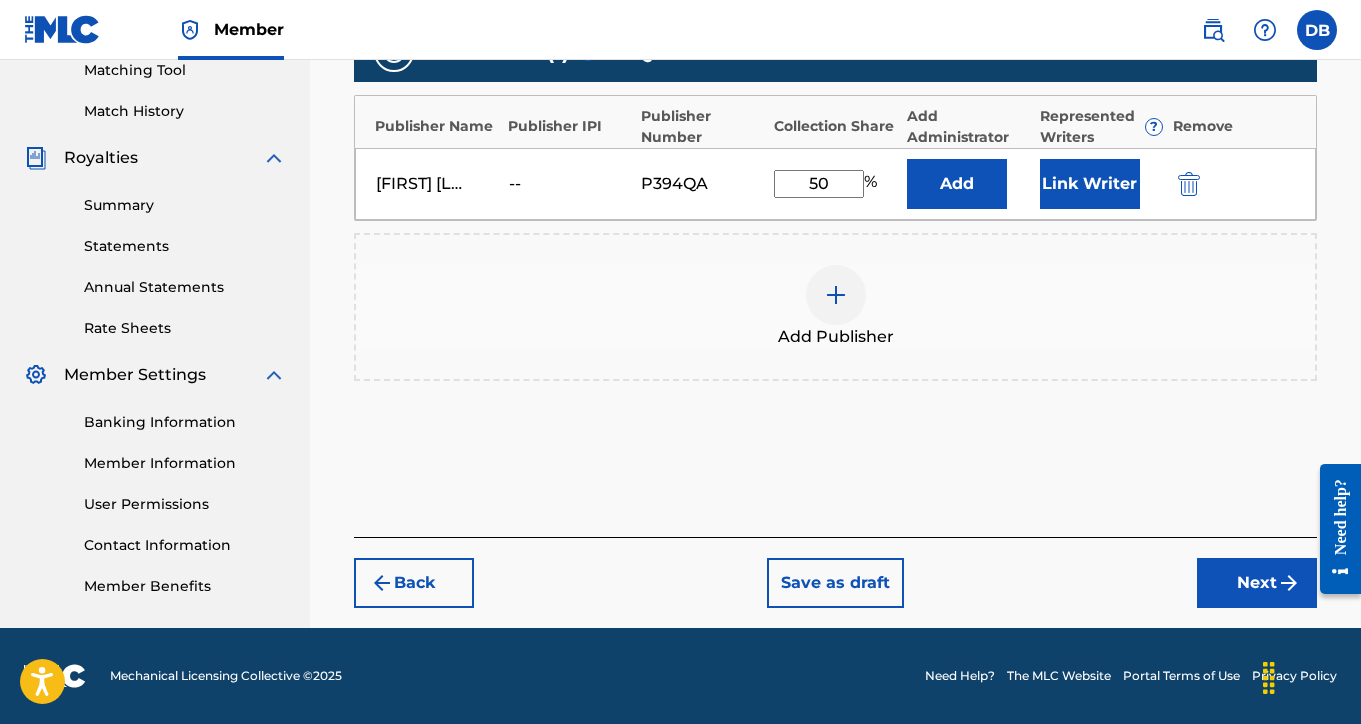 type on "50" 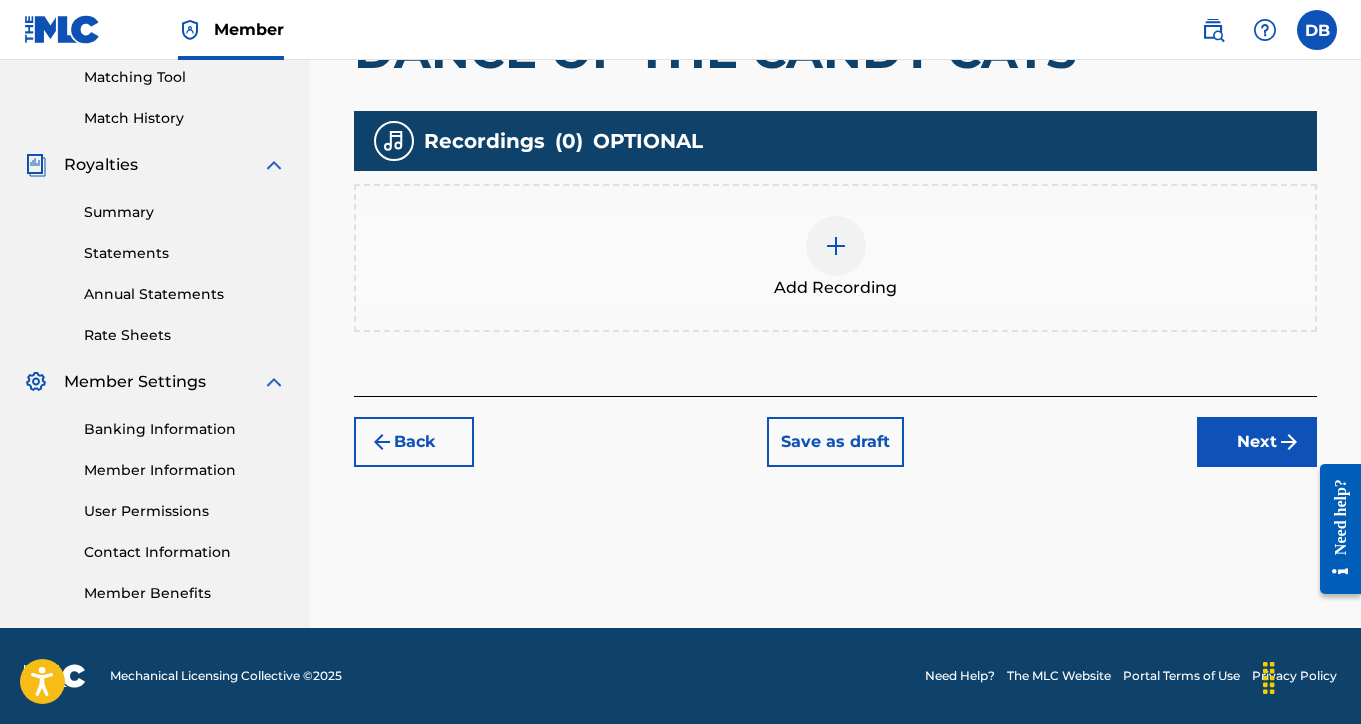 scroll, scrollTop: 516, scrollLeft: 0, axis: vertical 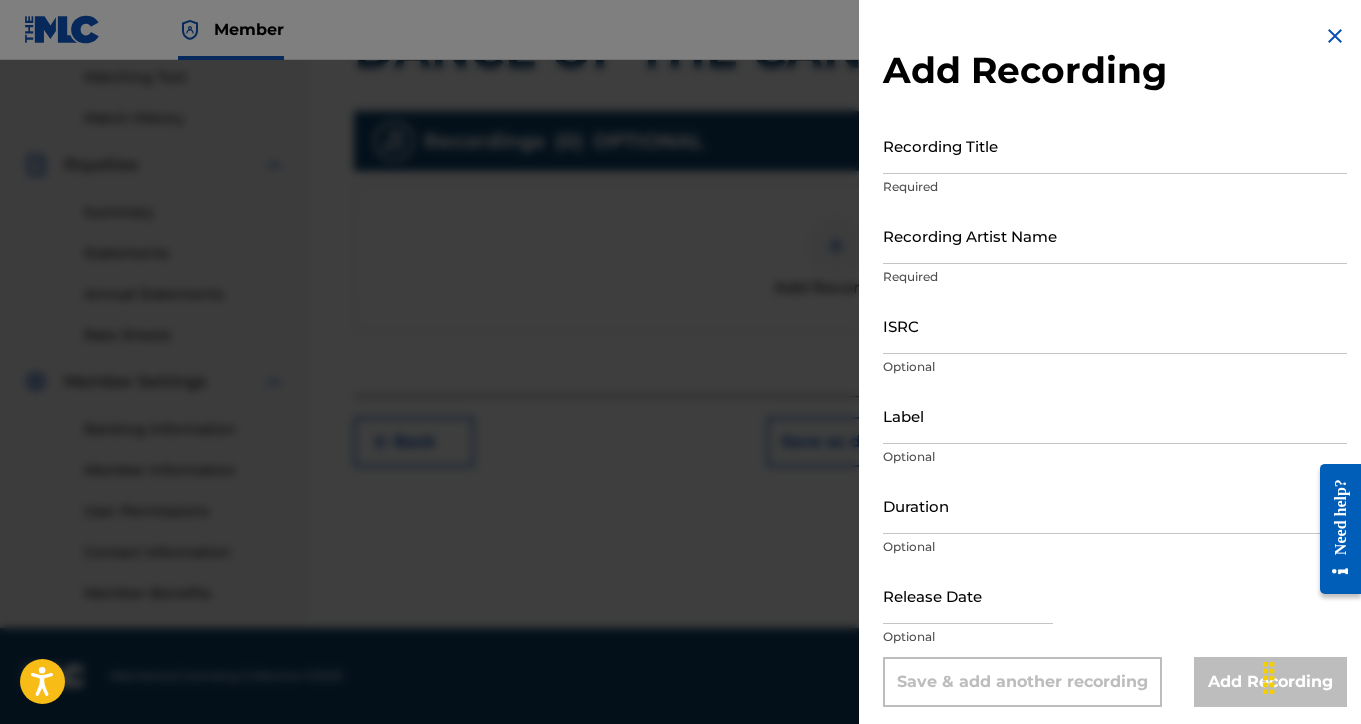 click on "Recording Title" at bounding box center [1115, 145] 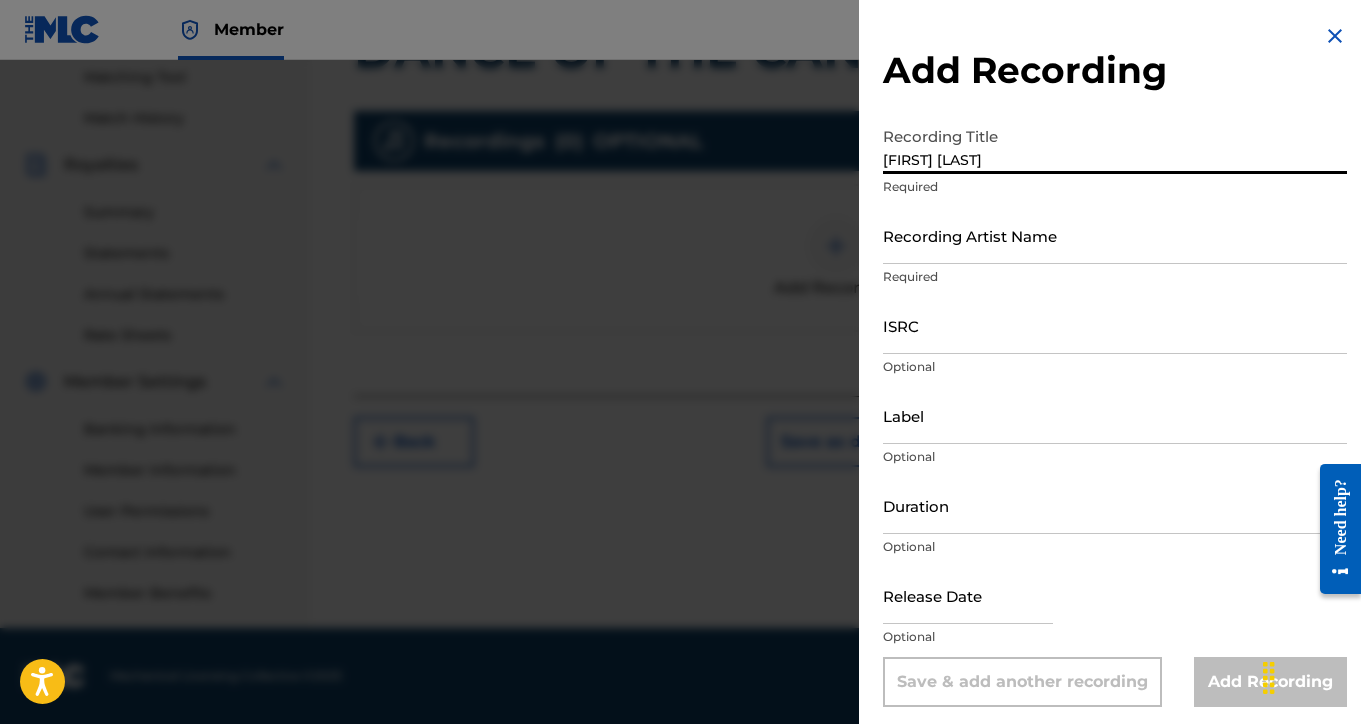 type on "[FIRST] [LAST]" 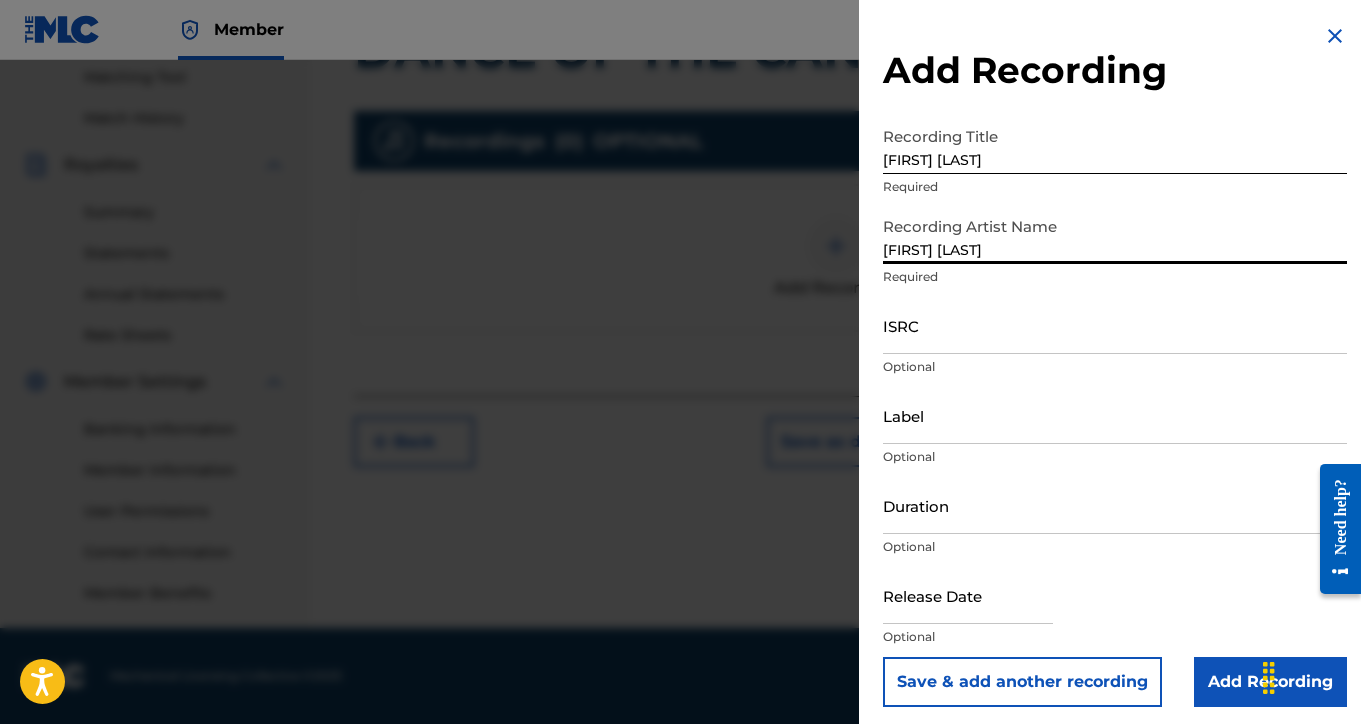 type on "[FIRST] [LAST]" 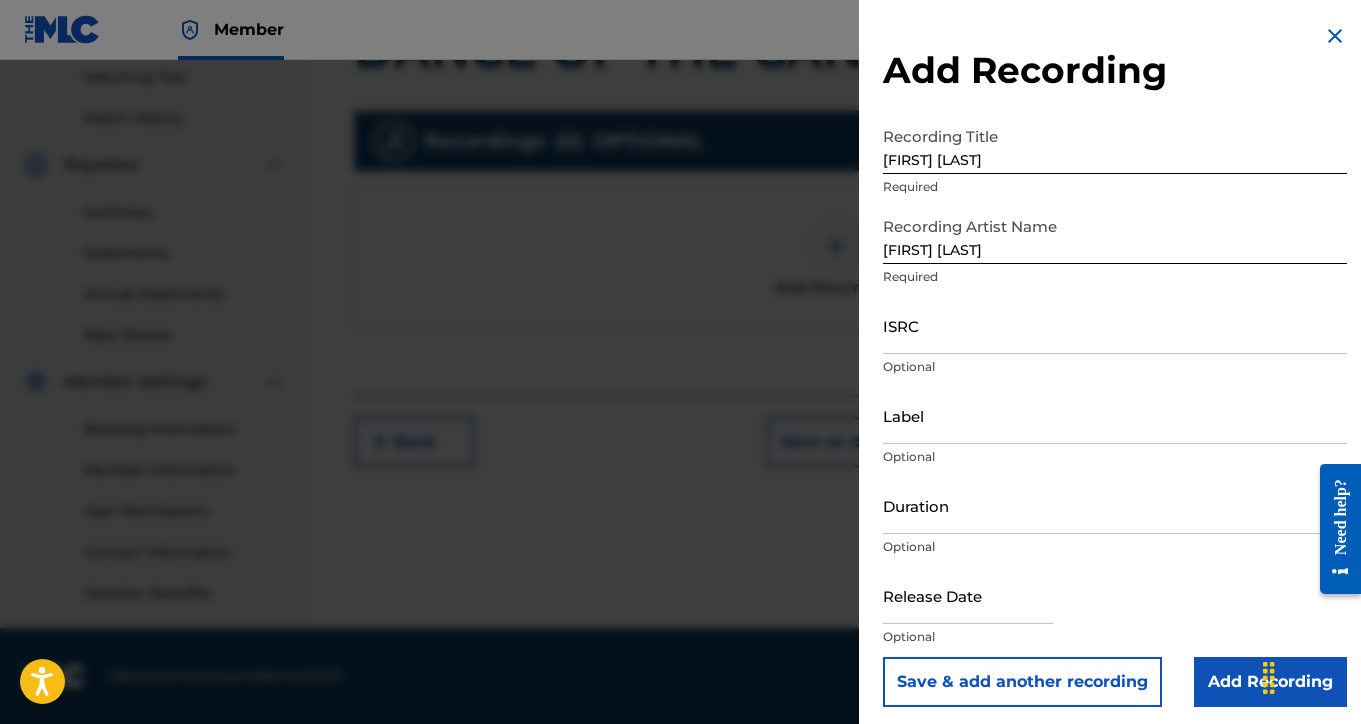 click on "Add Recording" at bounding box center (1270, 682) 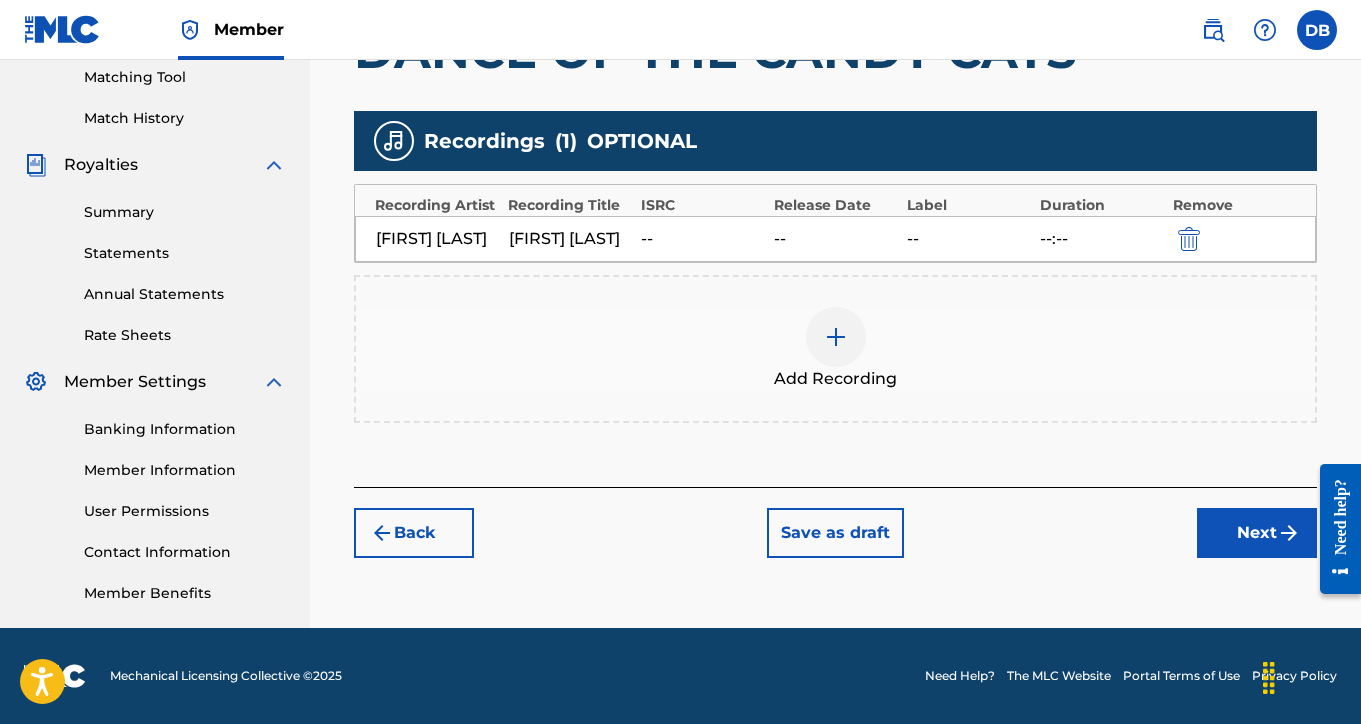 click on "Next" at bounding box center [1257, 533] 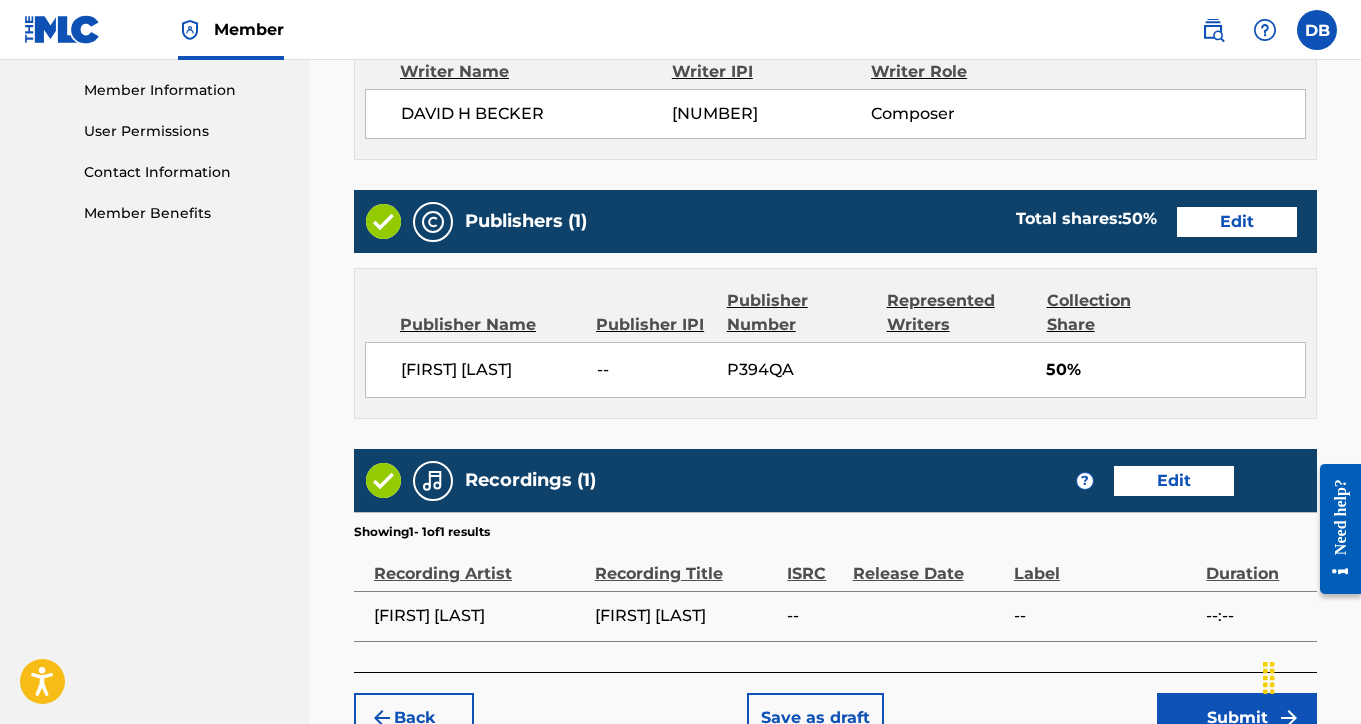 scroll, scrollTop: 974, scrollLeft: 0, axis: vertical 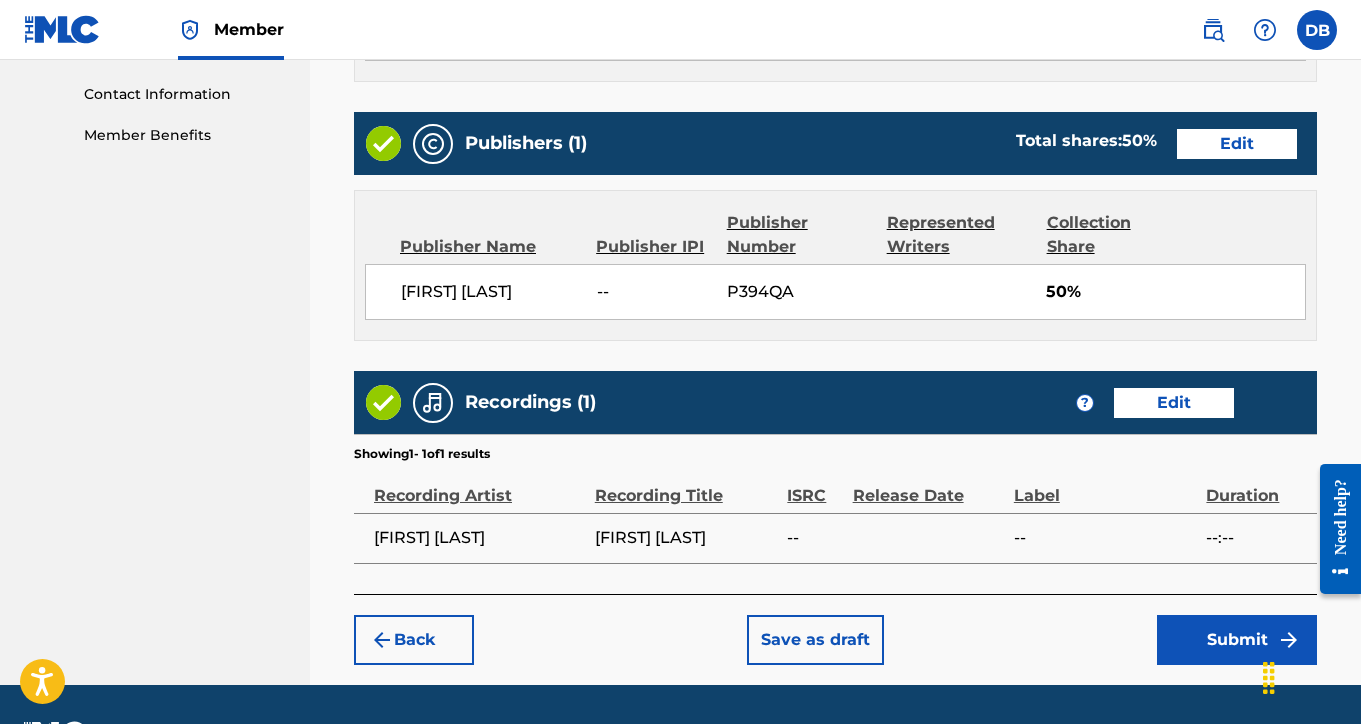 click on "Submit" at bounding box center (1237, 640) 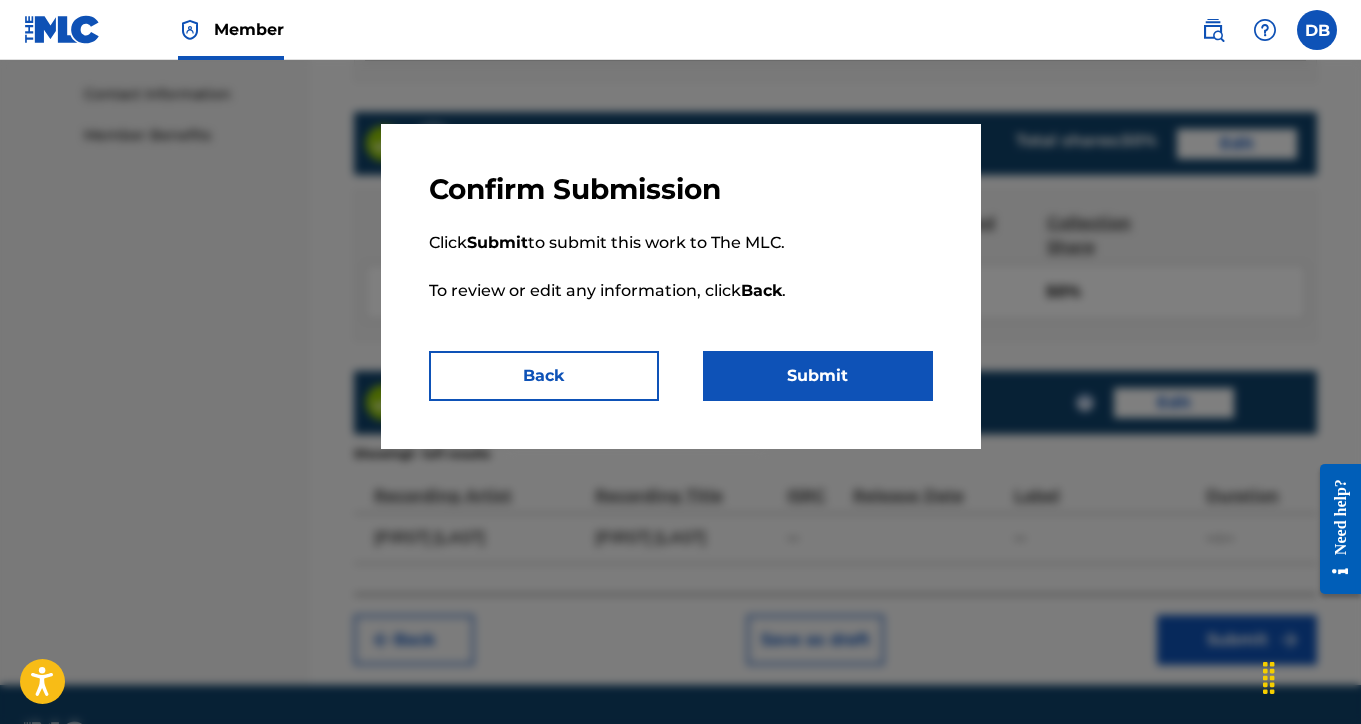 click on "Submit" at bounding box center (818, 376) 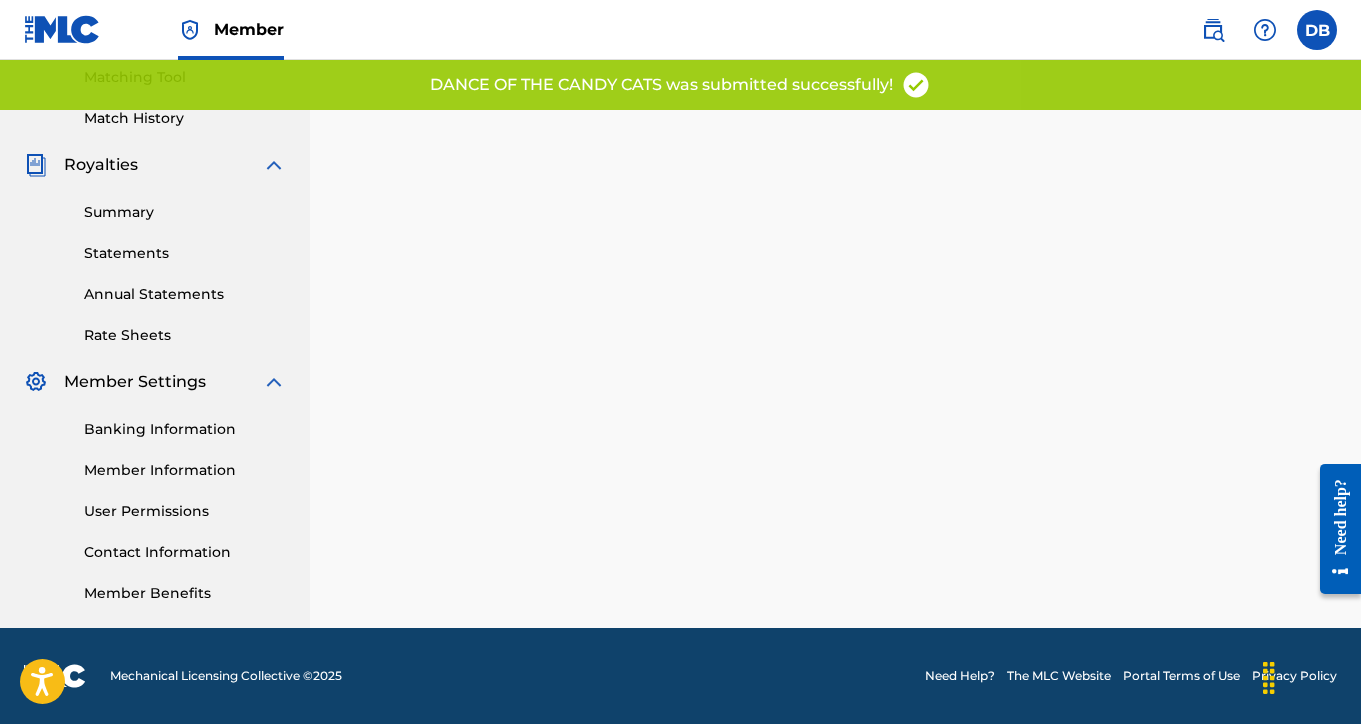 scroll, scrollTop: 0, scrollLeft: 0, axis: both 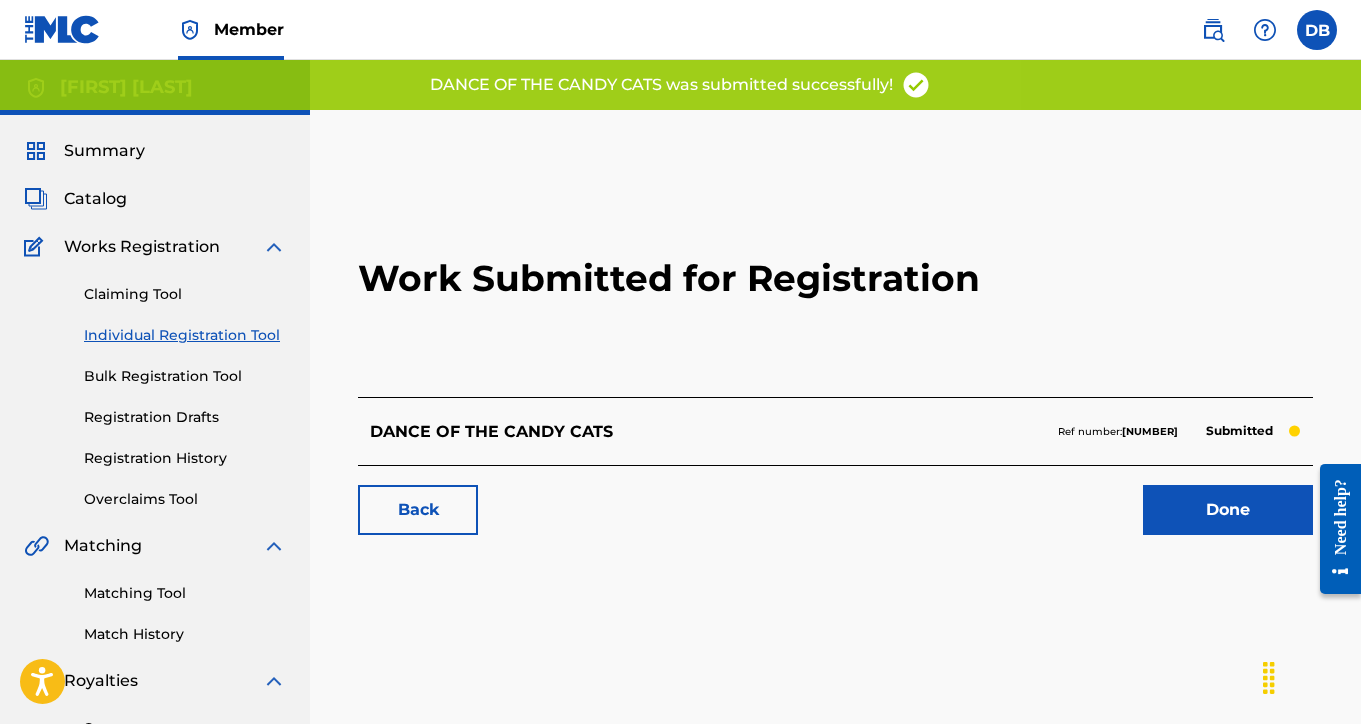 click on "Done" at bounding box center (1228, 510) 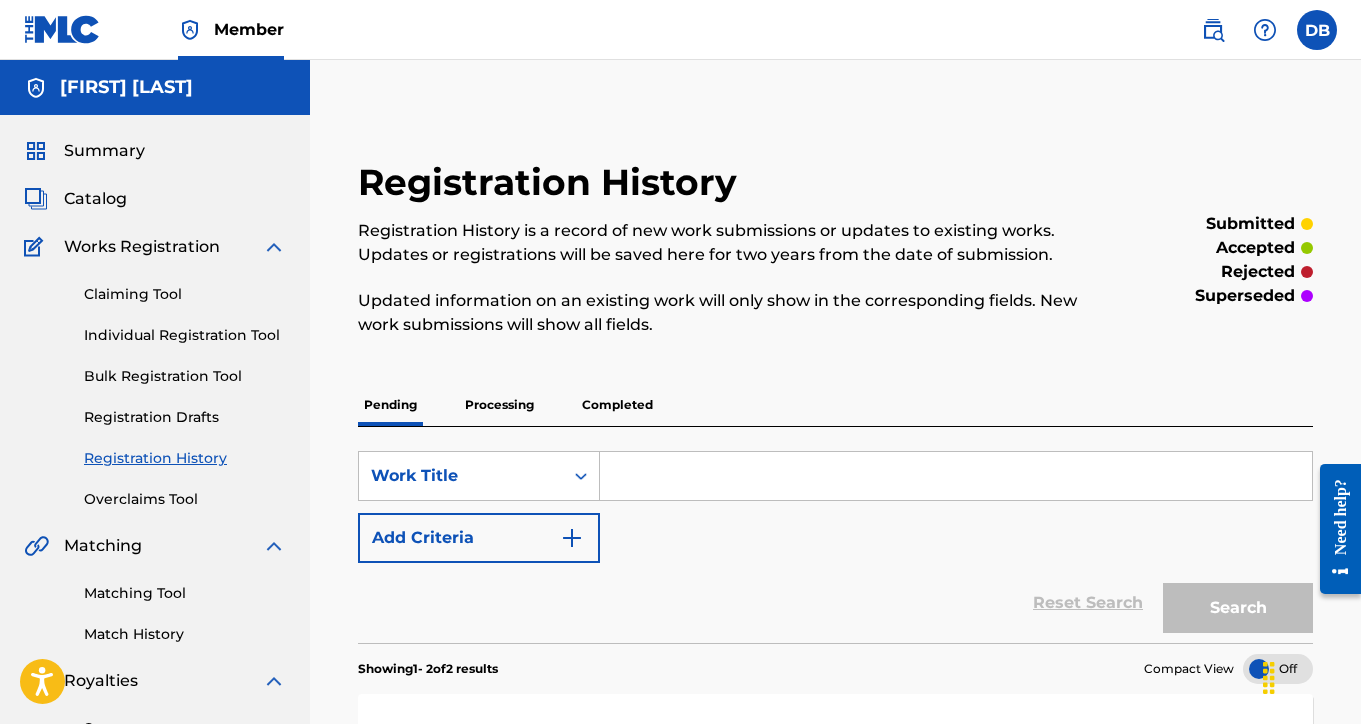click on "Individual Registration Tool" at bounding box center [185, 335] 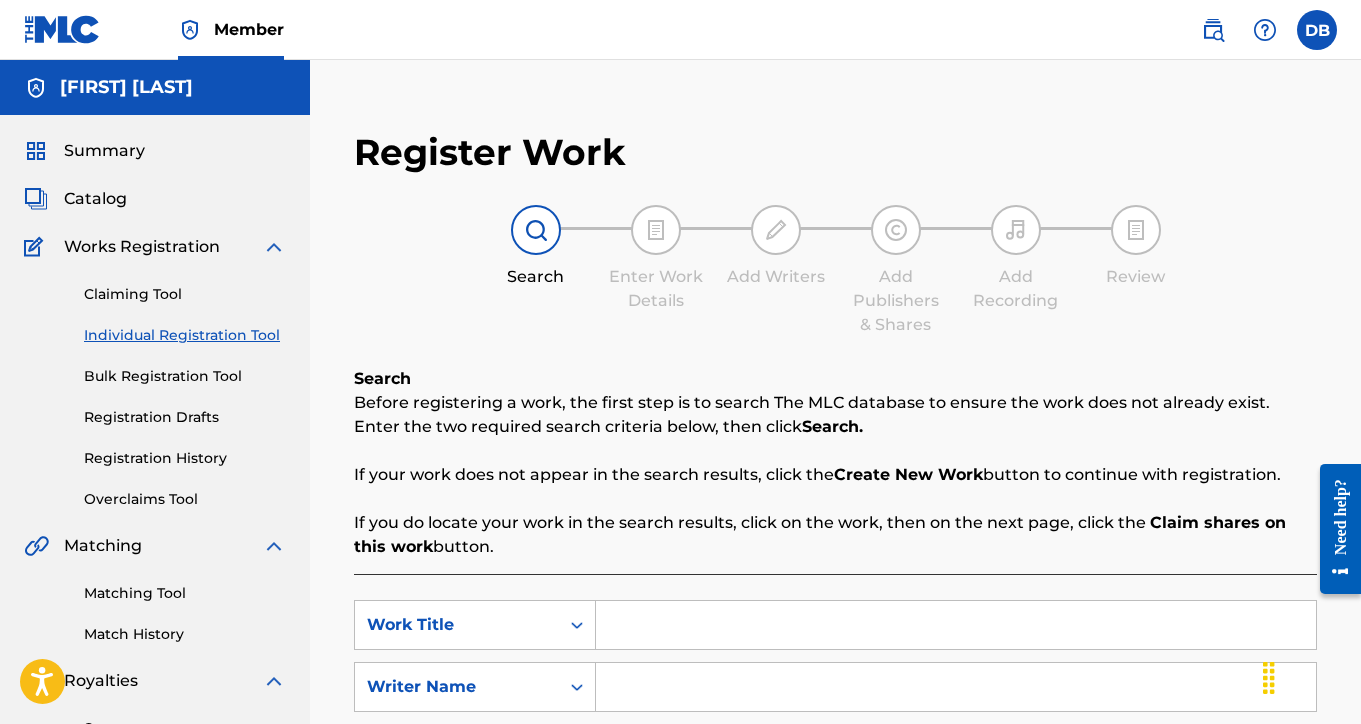 click at bounding box center [956, 625] 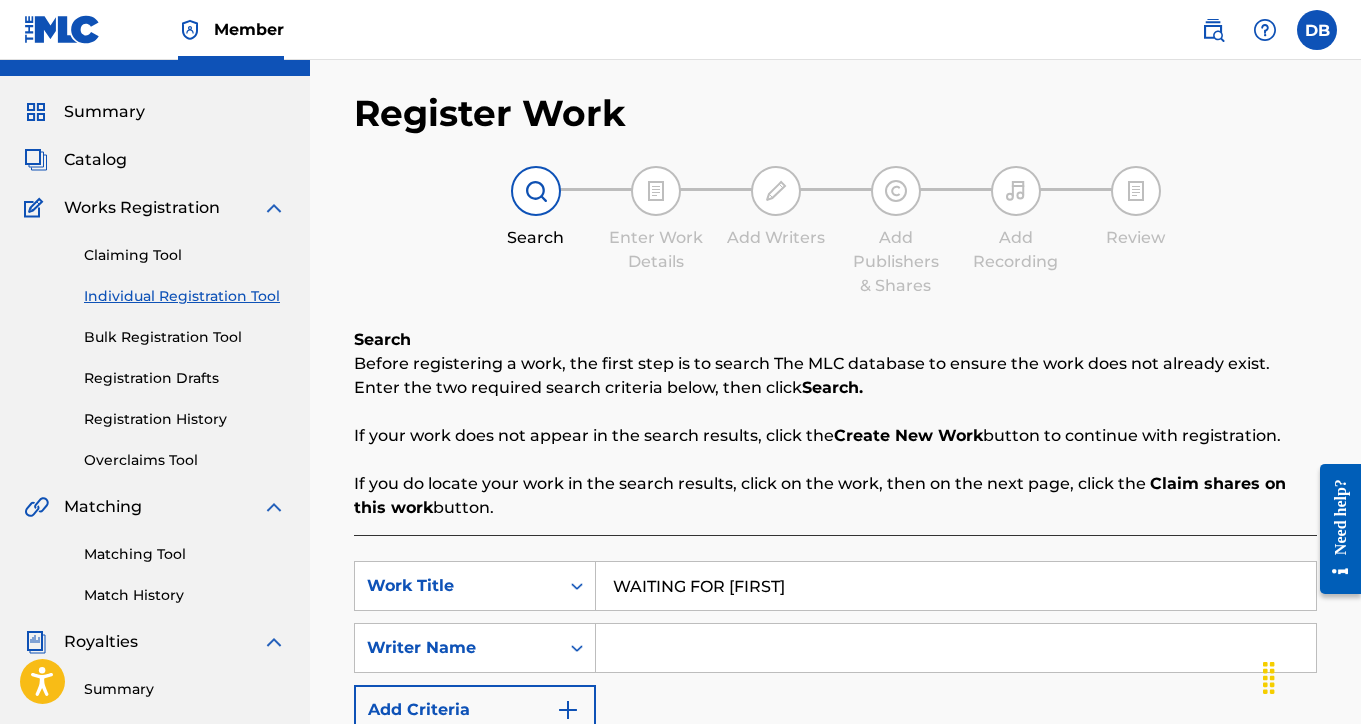 scroll, scrollTop: 232, scrollLeft: 0, axis: vertical 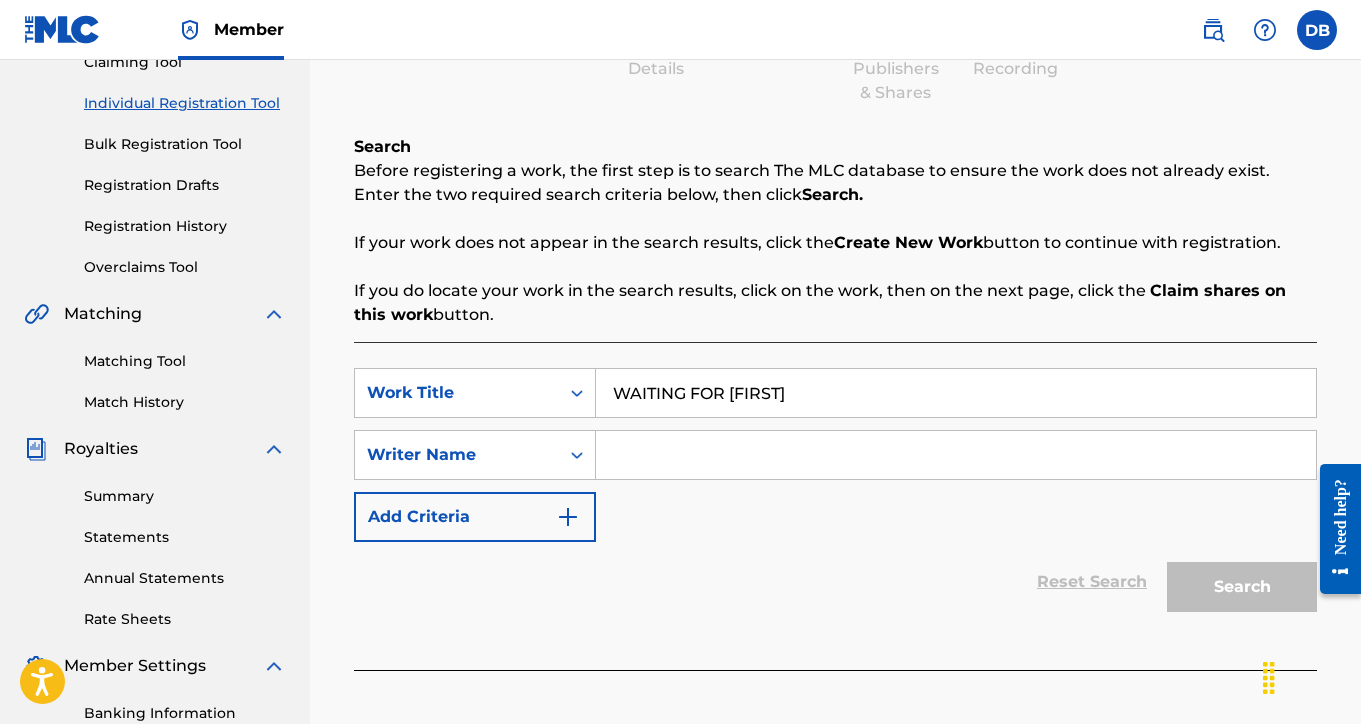 type on "WAITING FOR [FIRST]" 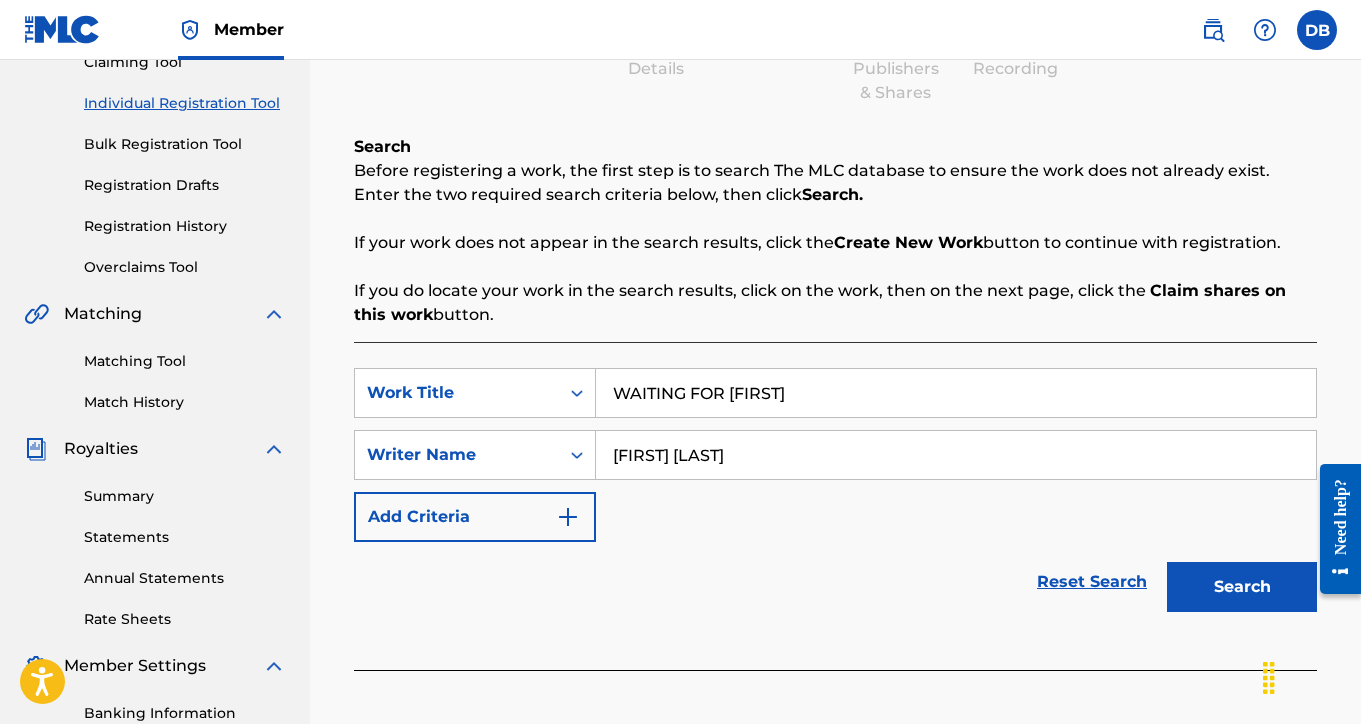 type on "[FIRST] [LAST]" 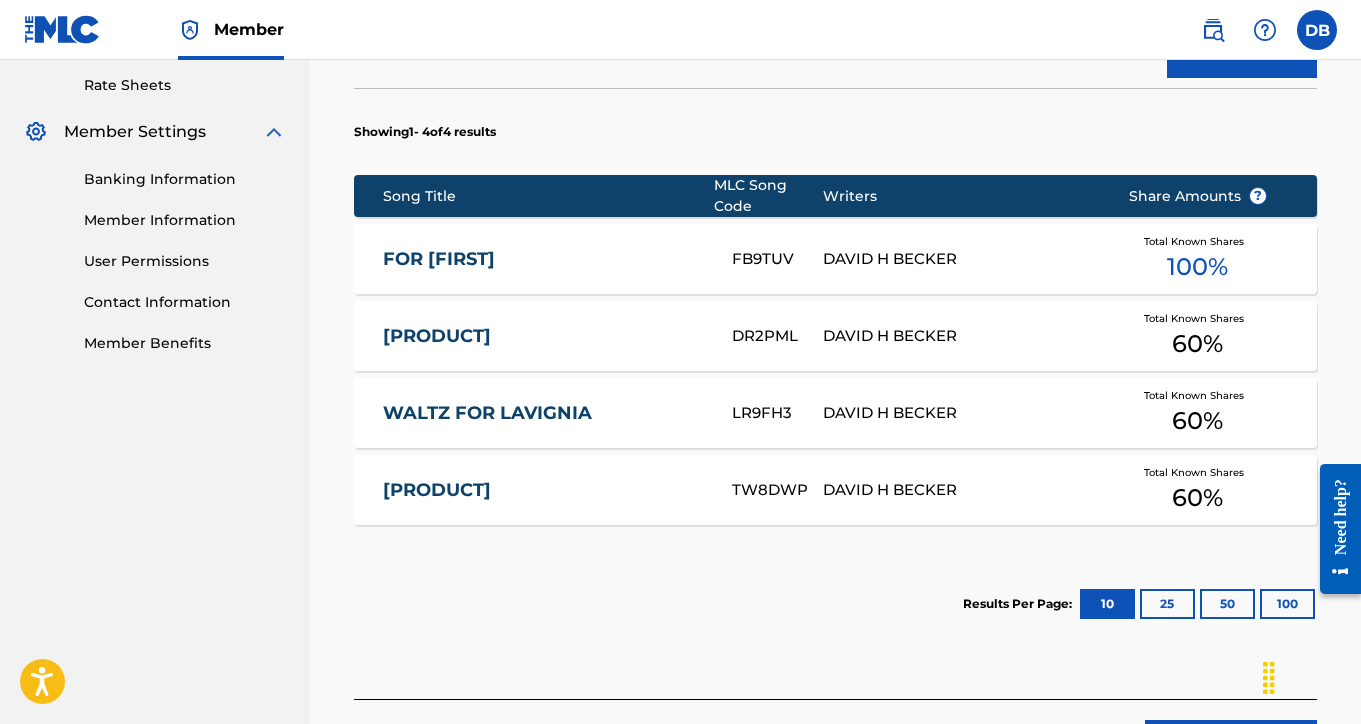 scroll, scrollTop: 772, scrollLeft: 0, axis: vertical 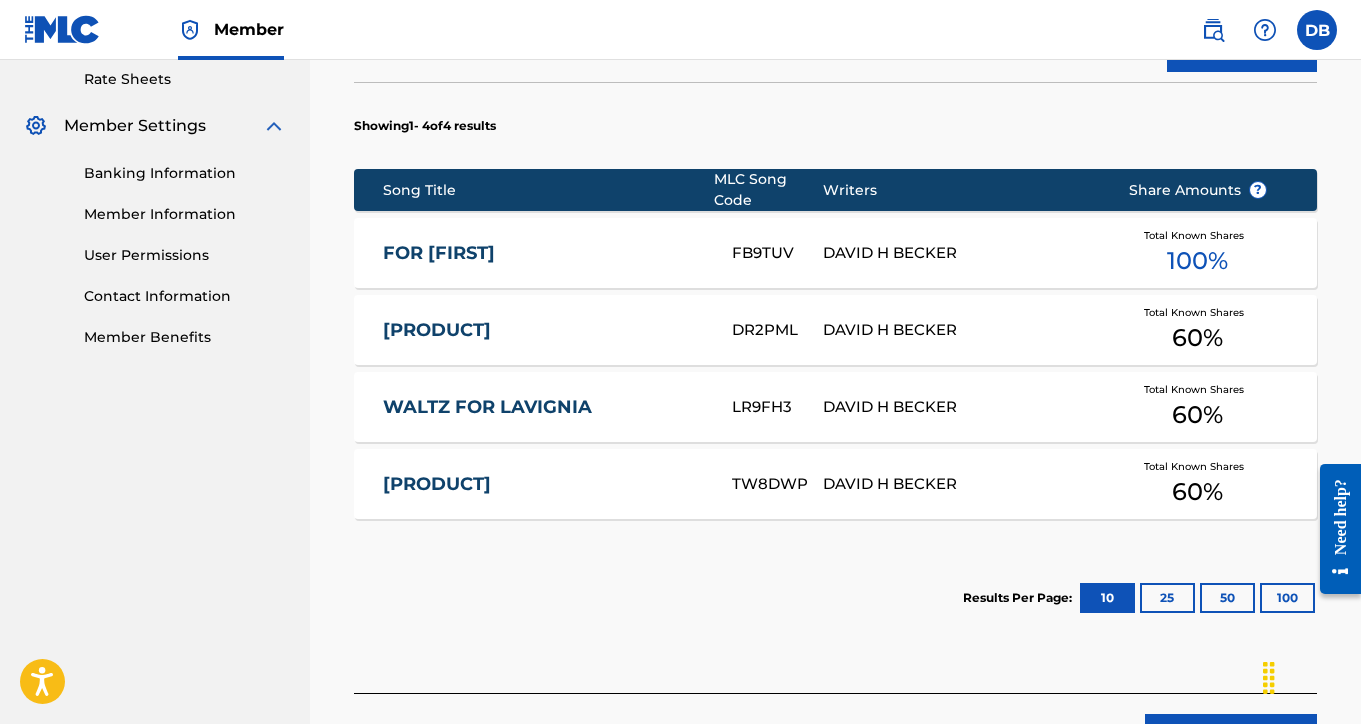 click on "25" at bounding box center [1167, 598] 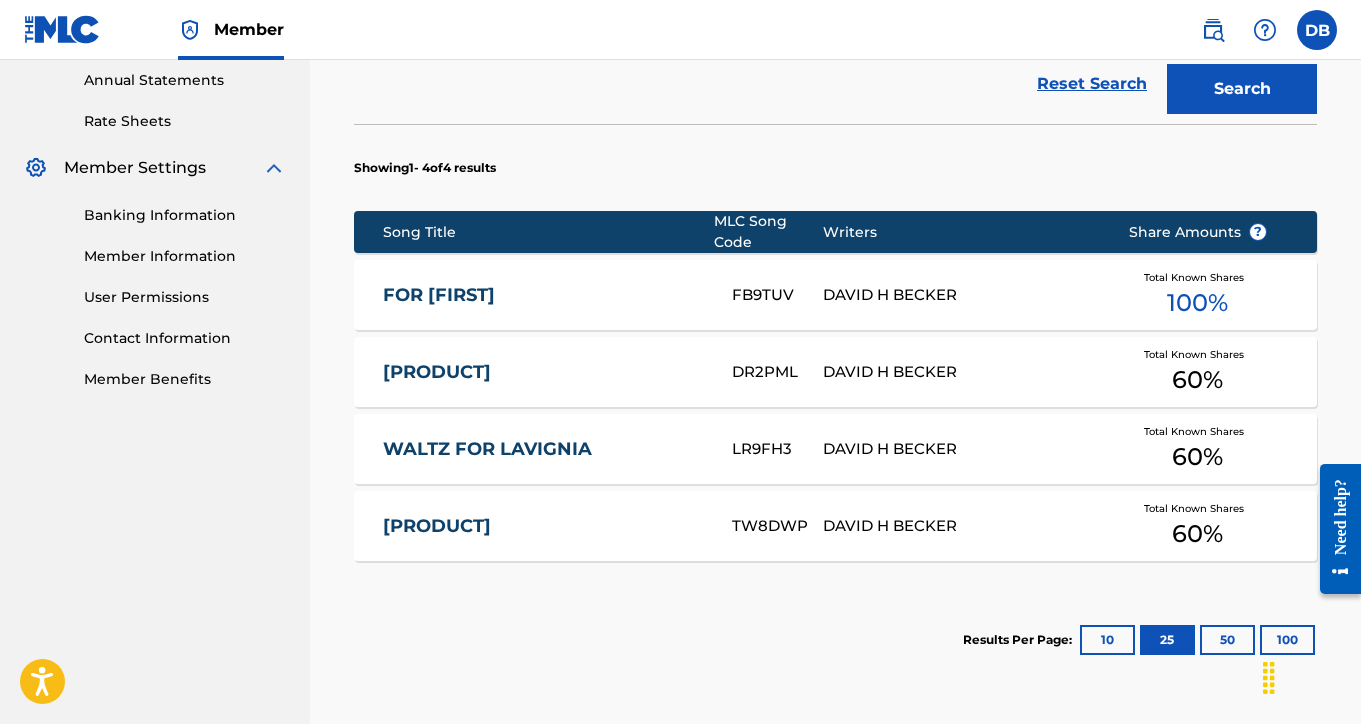 scroll, scrollTop: 739, scrollLeft: 1, axis: both 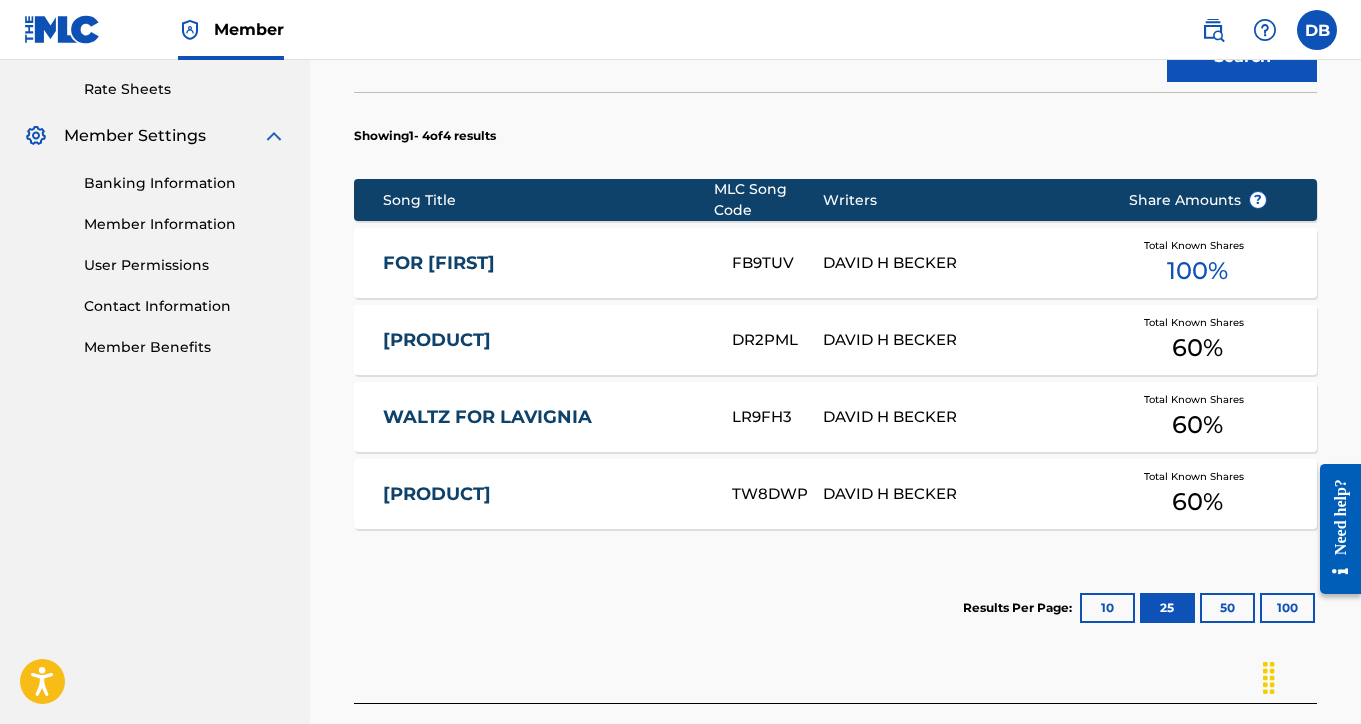 click on "50" at bounding box center (1227, 608) 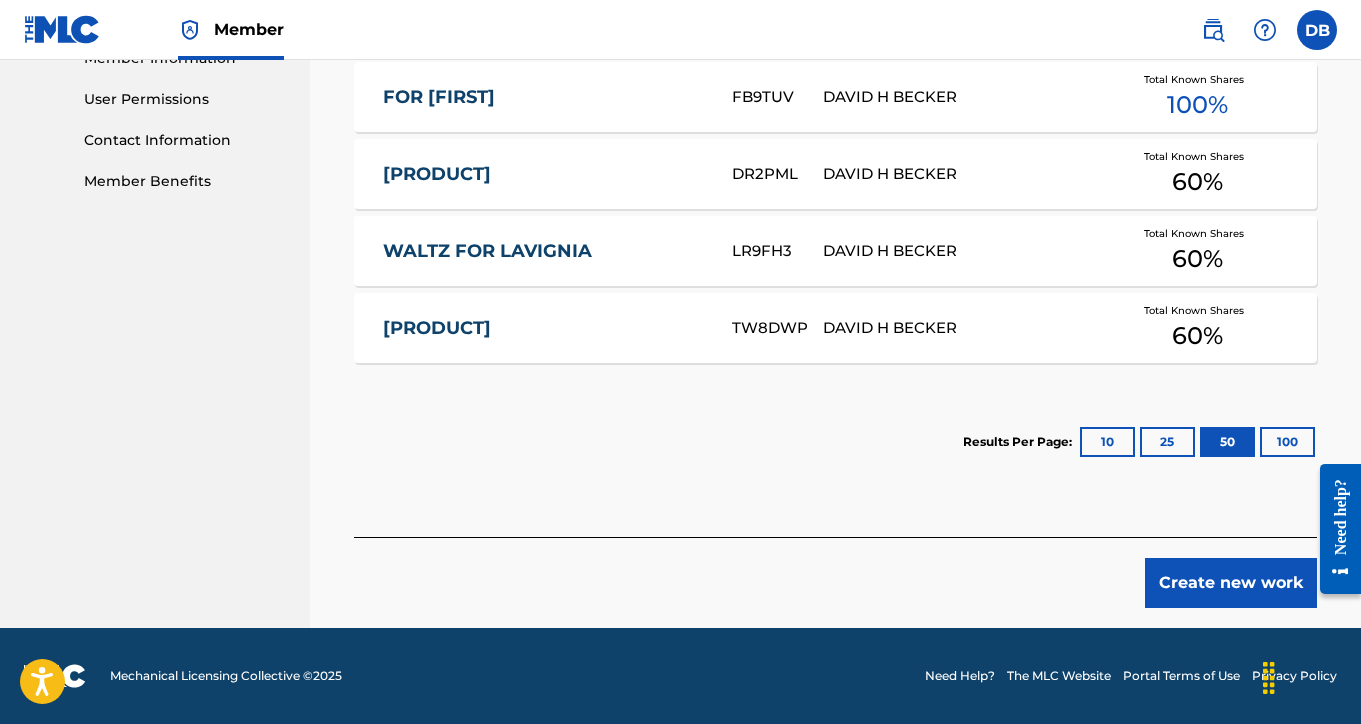 click on "Create new work" at bounding box center (1231, 583) 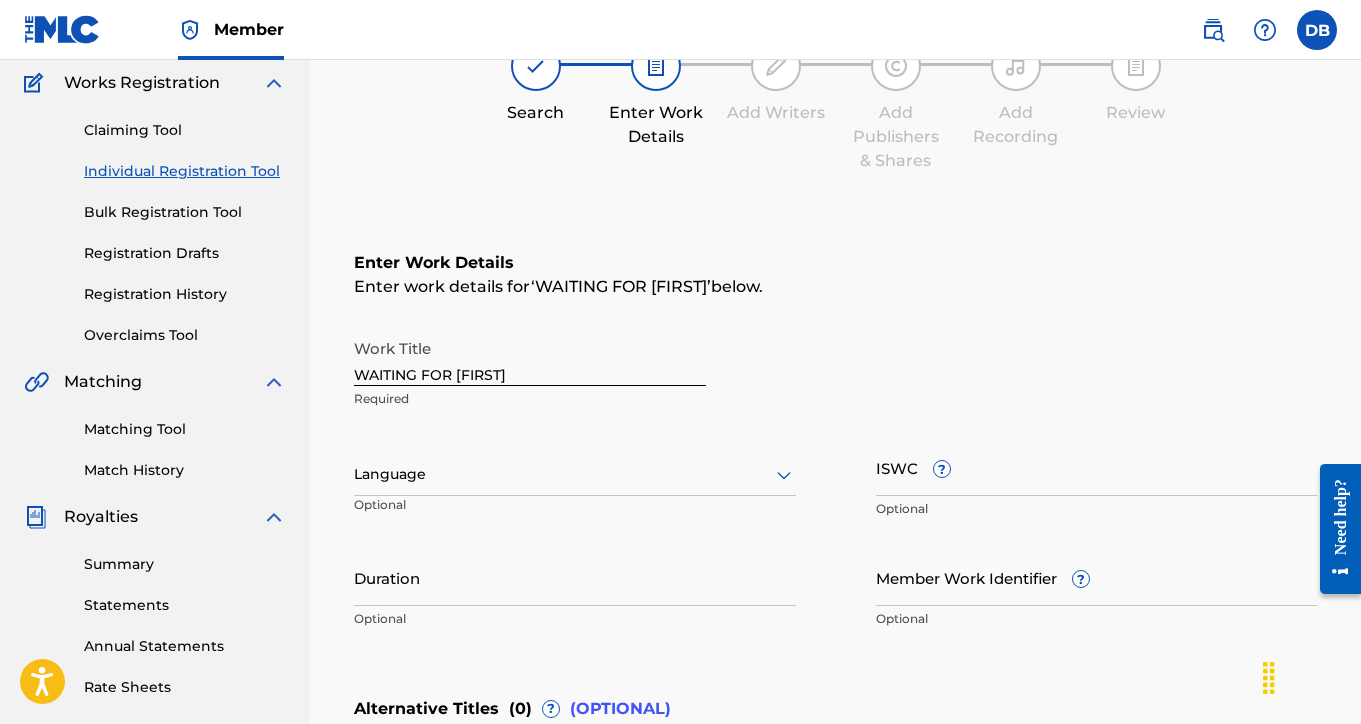 scroll, scrollTop: 248, scrollLeft: 0, axis: vertical 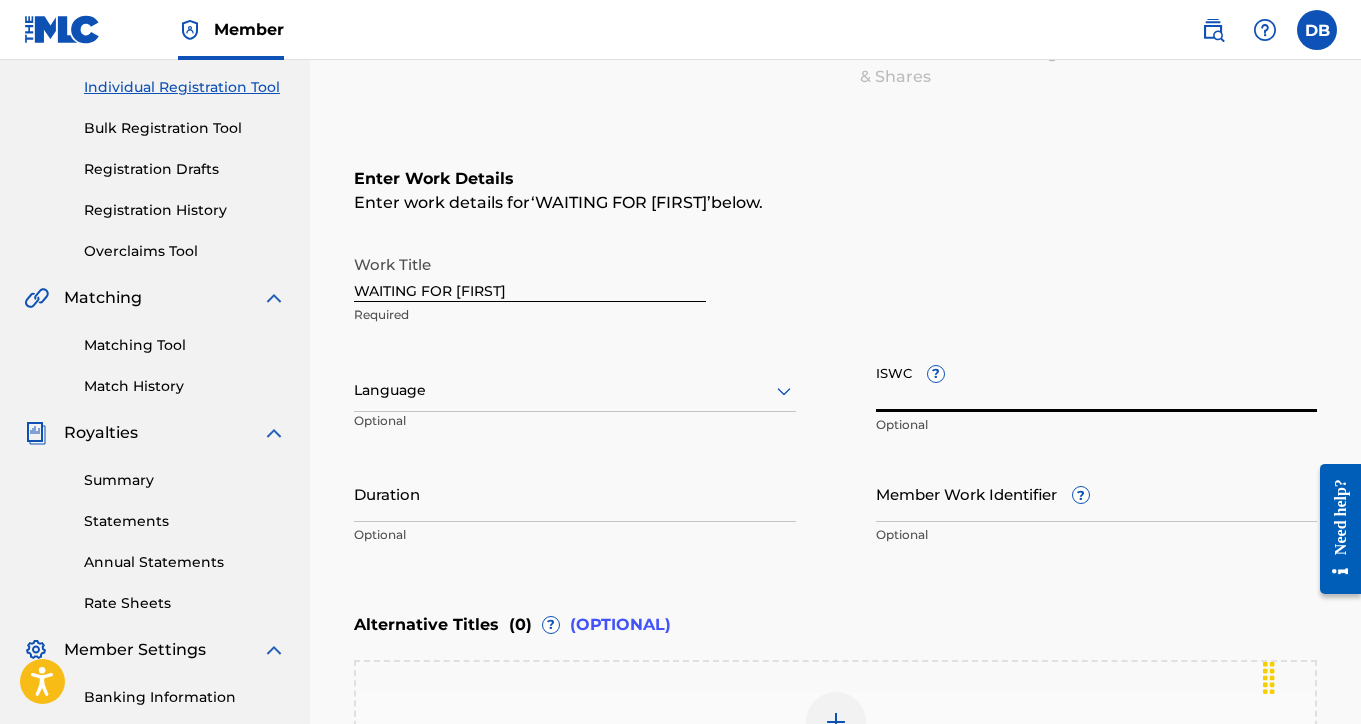 click on "ISWC   ?" at bounding box center [1097, 383] 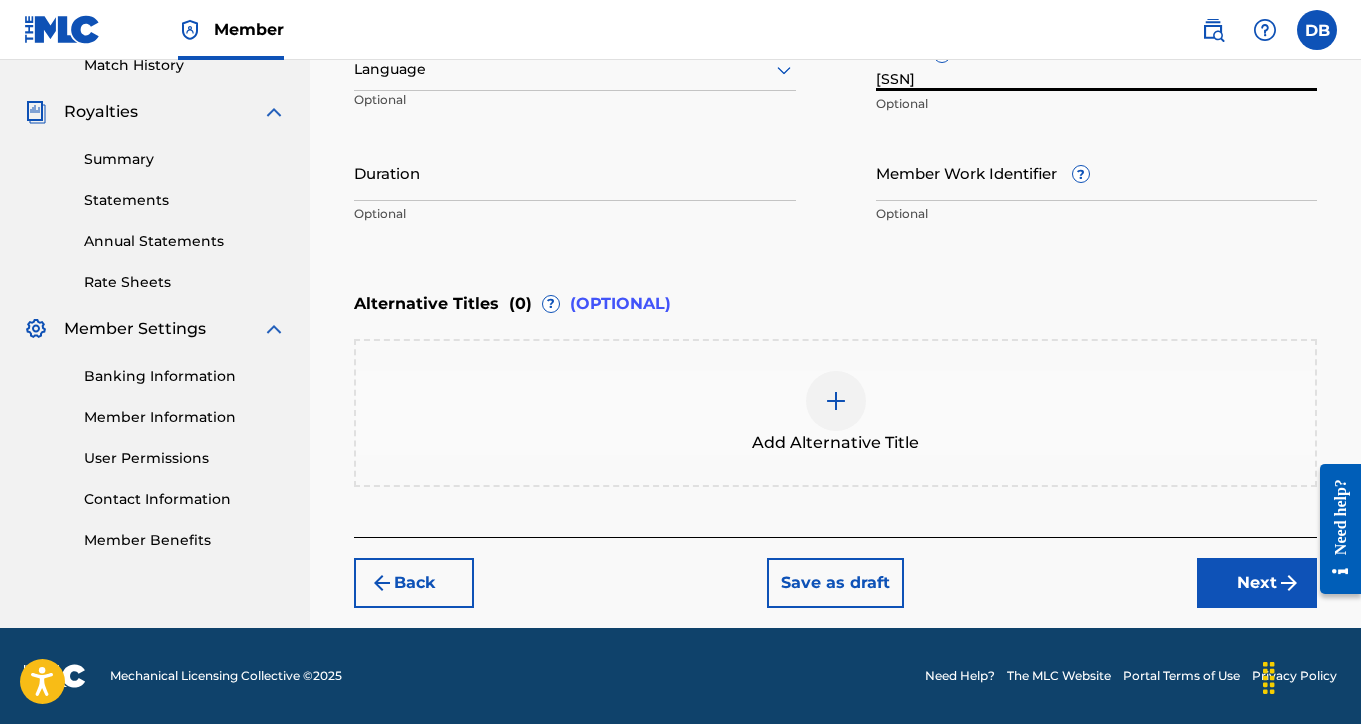 type on "[SSN]" 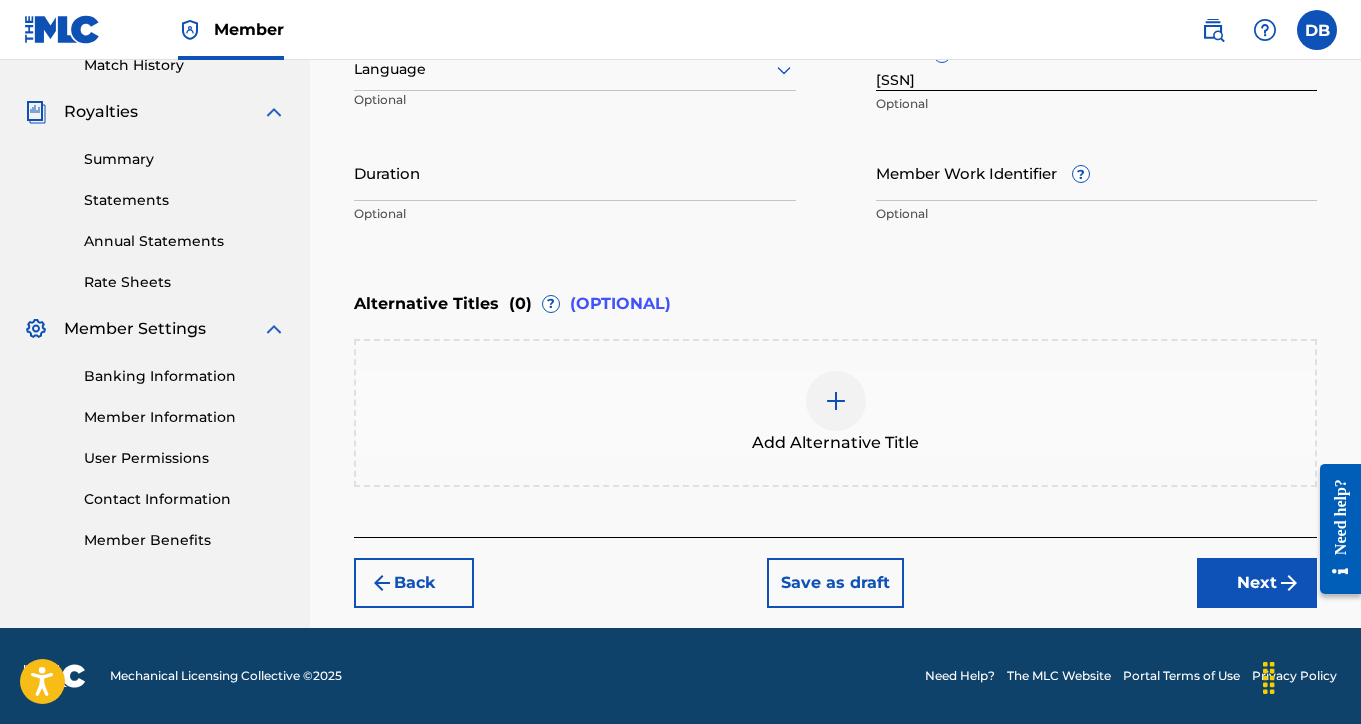 click on "Next" at bounding box center [1257, 583] 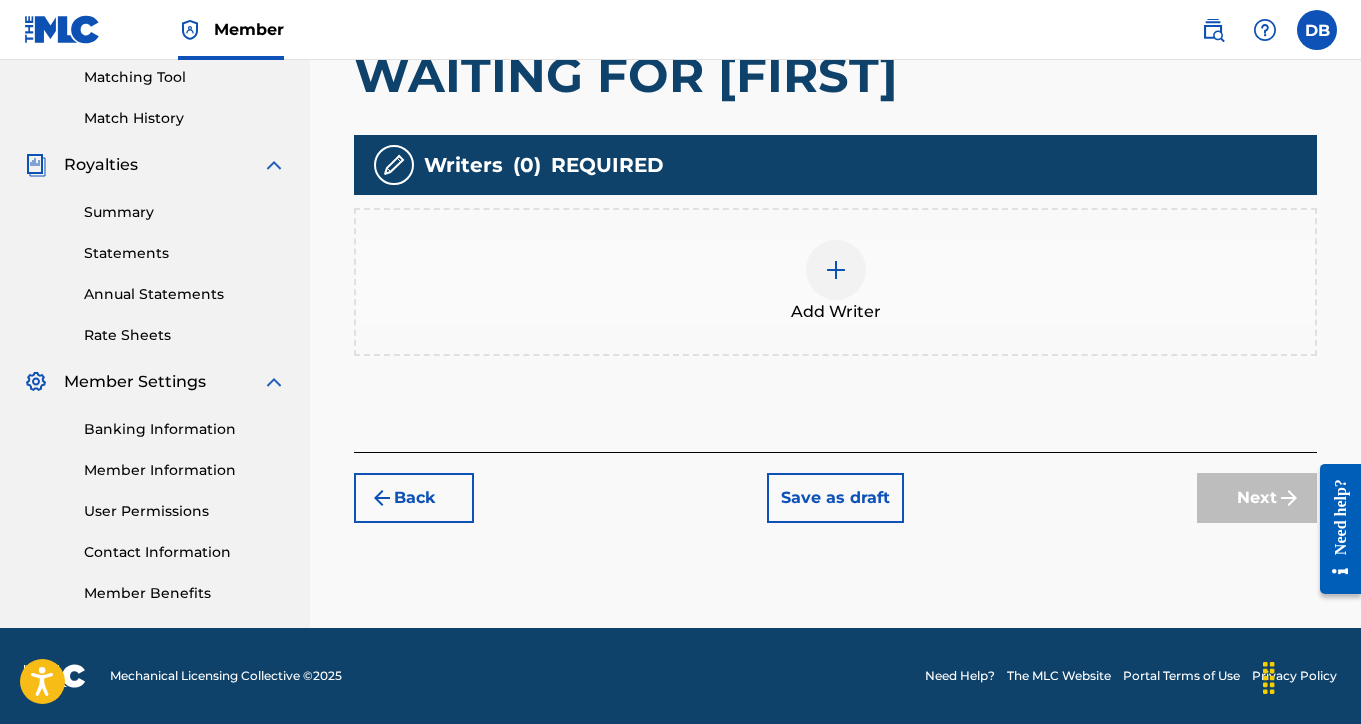 click at bounding box center (836, 270) 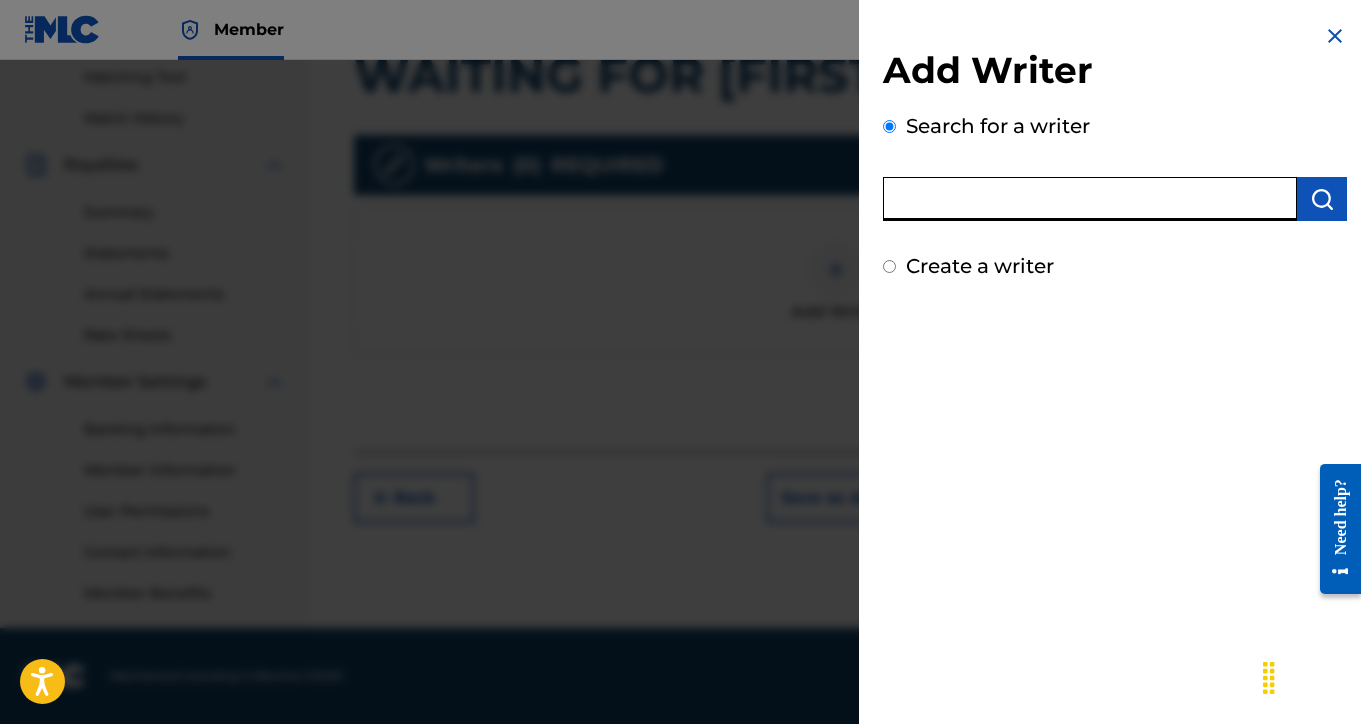 click at bounding box center (1090, 199) 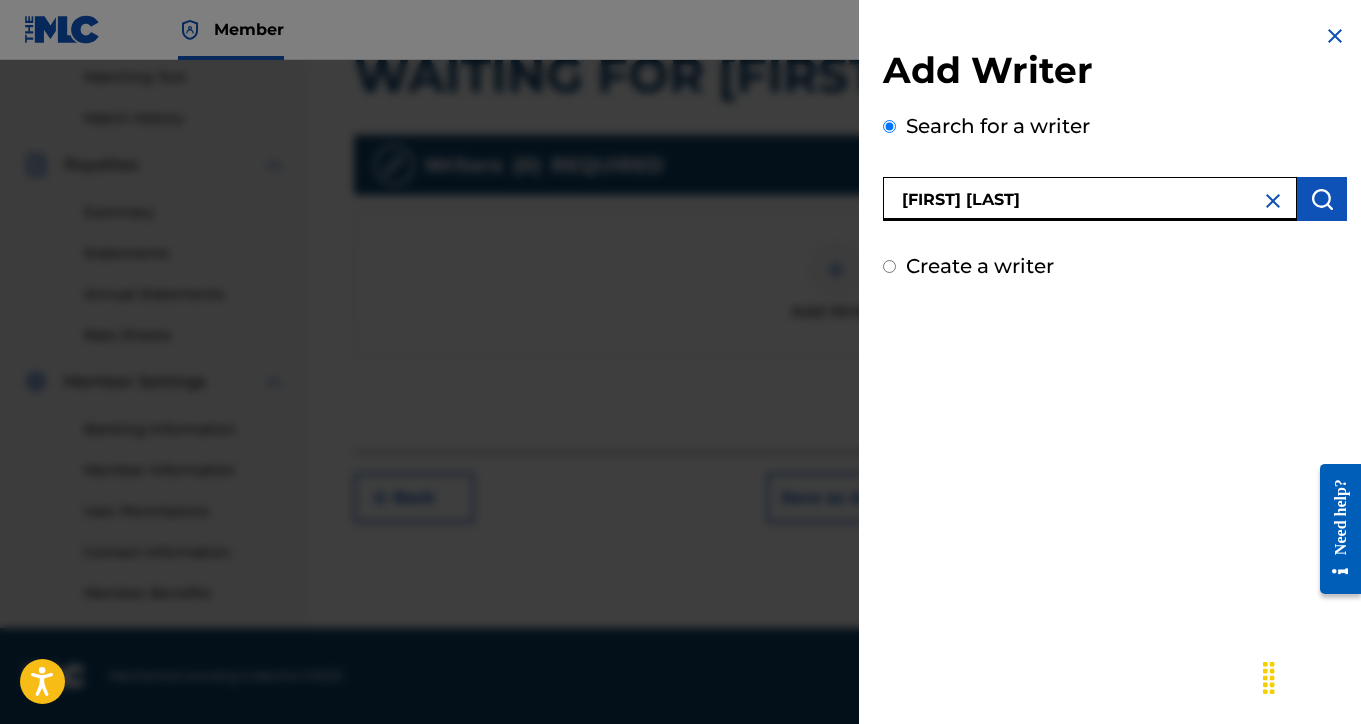 type on "[FIRST] [LAST]" 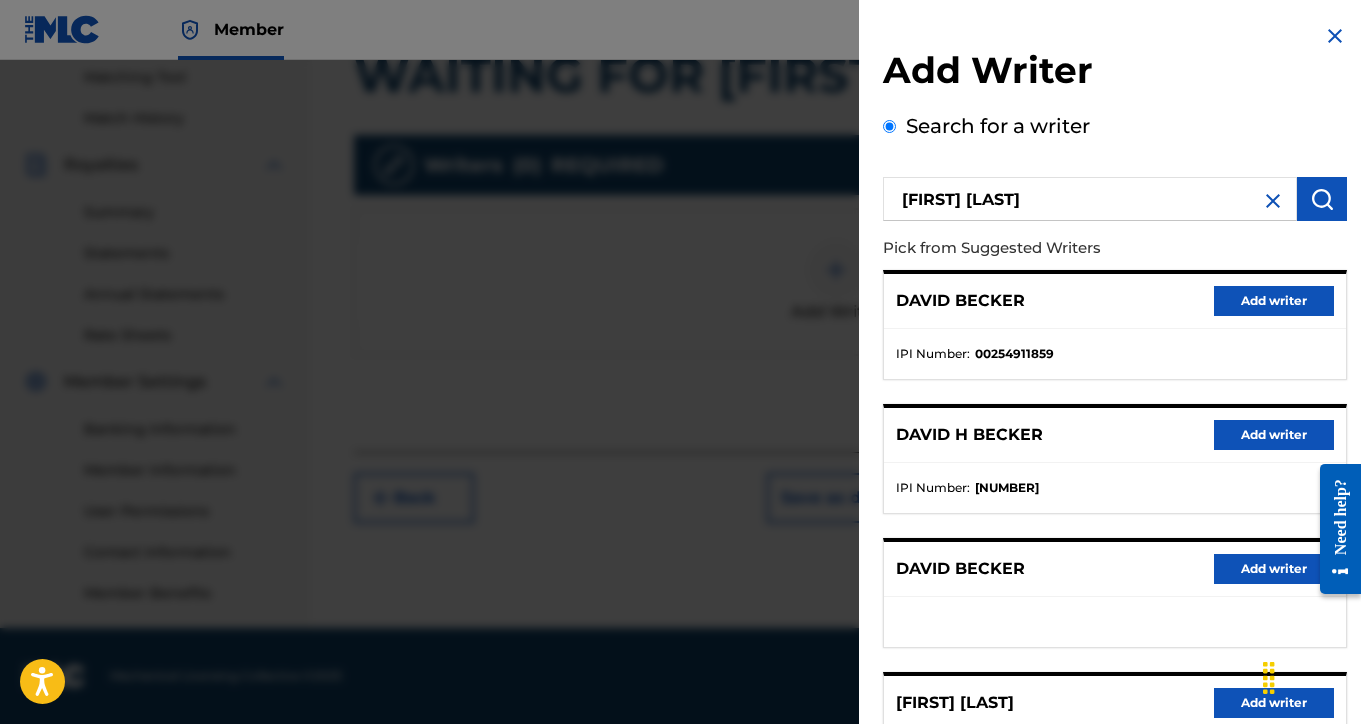 click on "Add writer" at bounding box center [1274, 435] 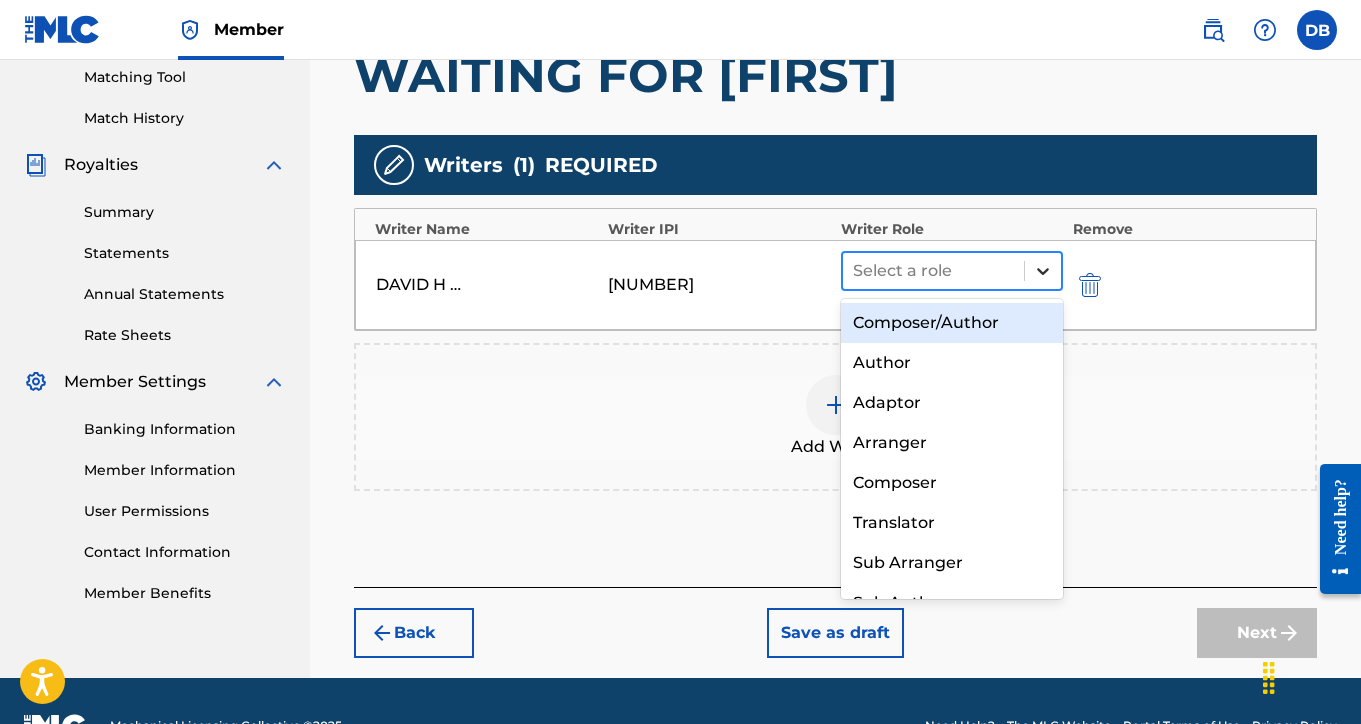 click 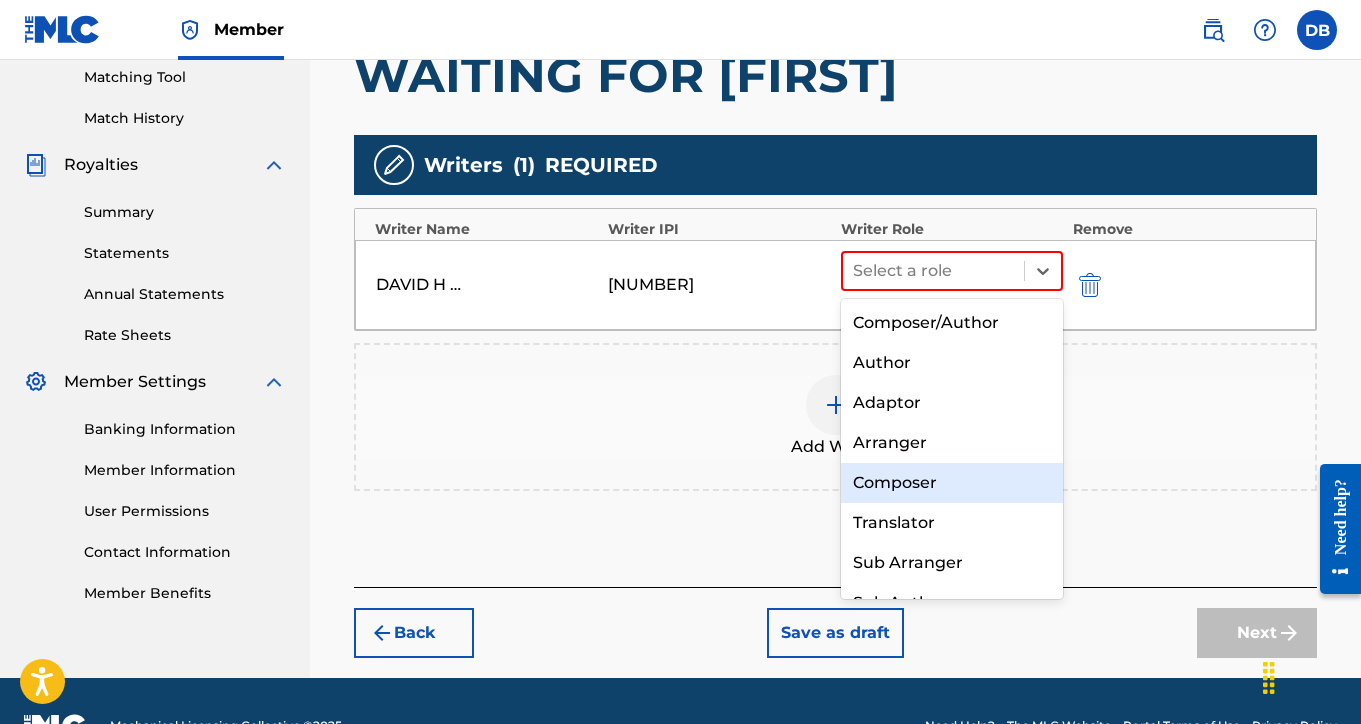 click on "Composer" at bounding box center [952, 483] 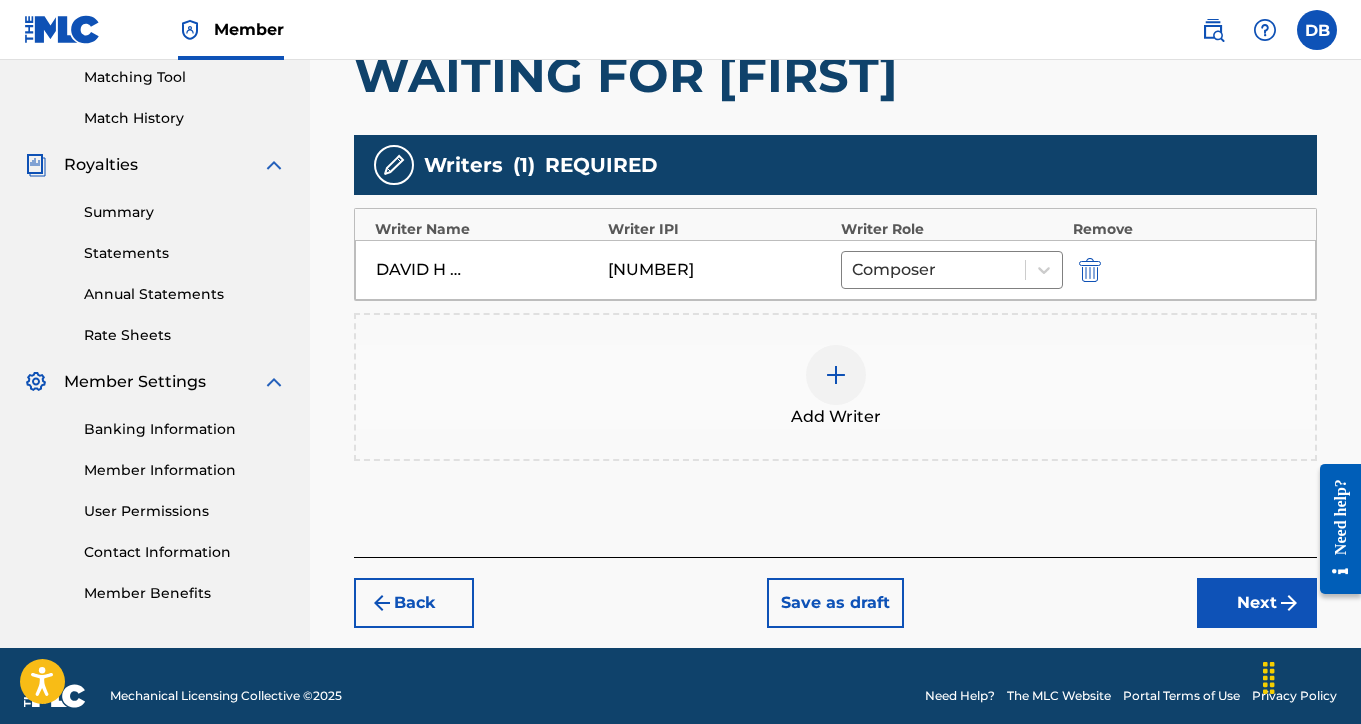 click on "Next" at bounding box center (1257, 603) 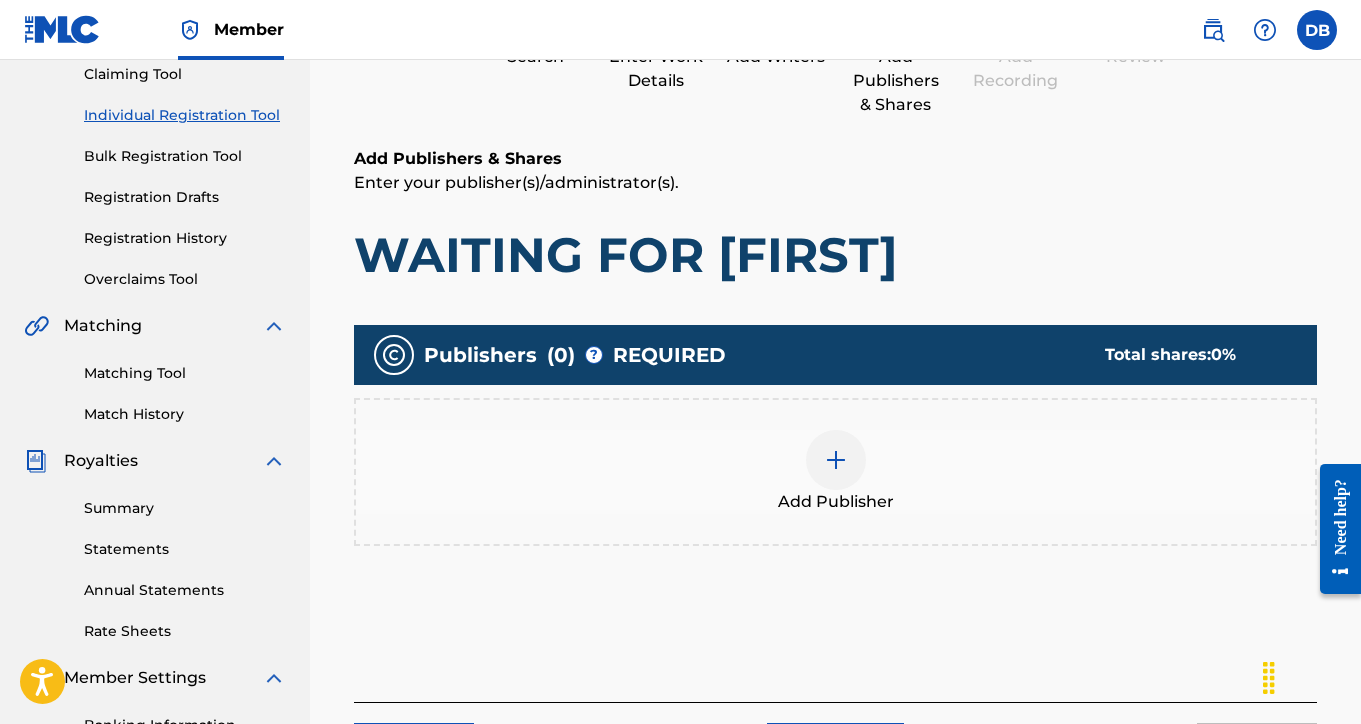 scroll, scrollTop: 223, scrollLeft: 0, axis: vertical 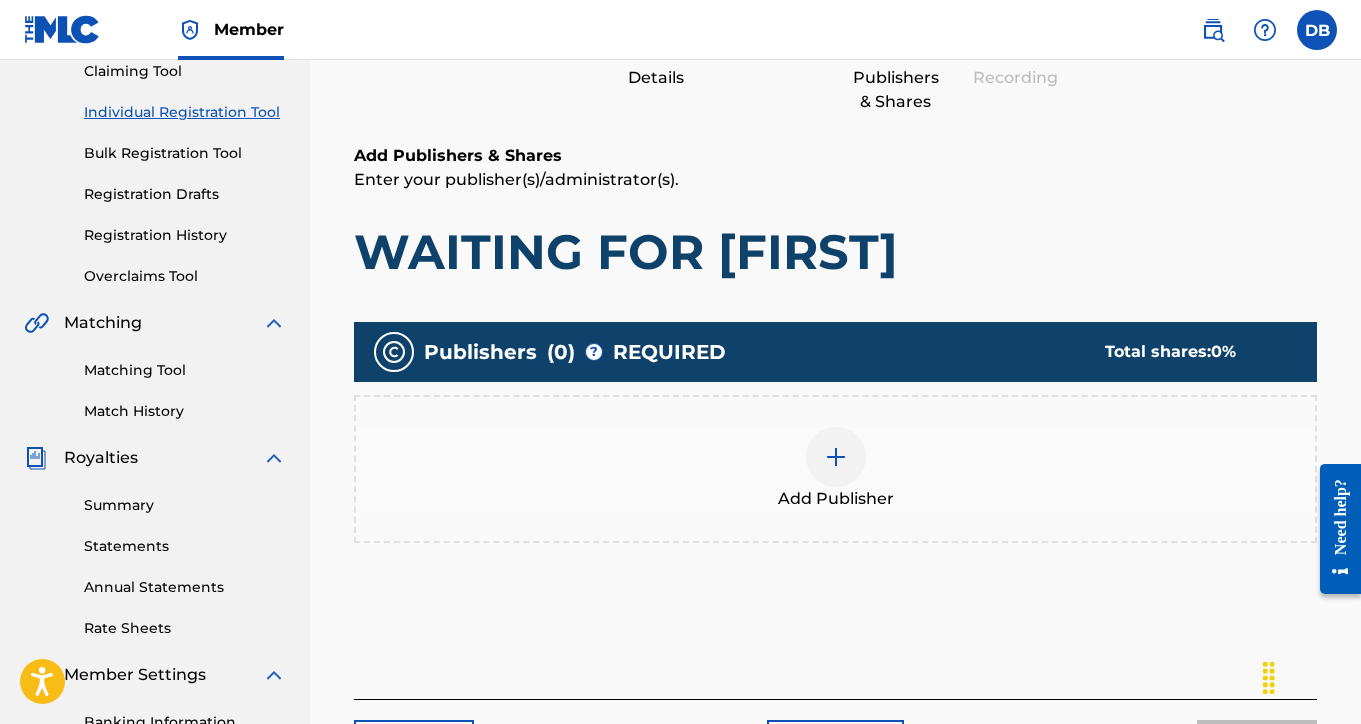 click at bounding box center [836, 457] 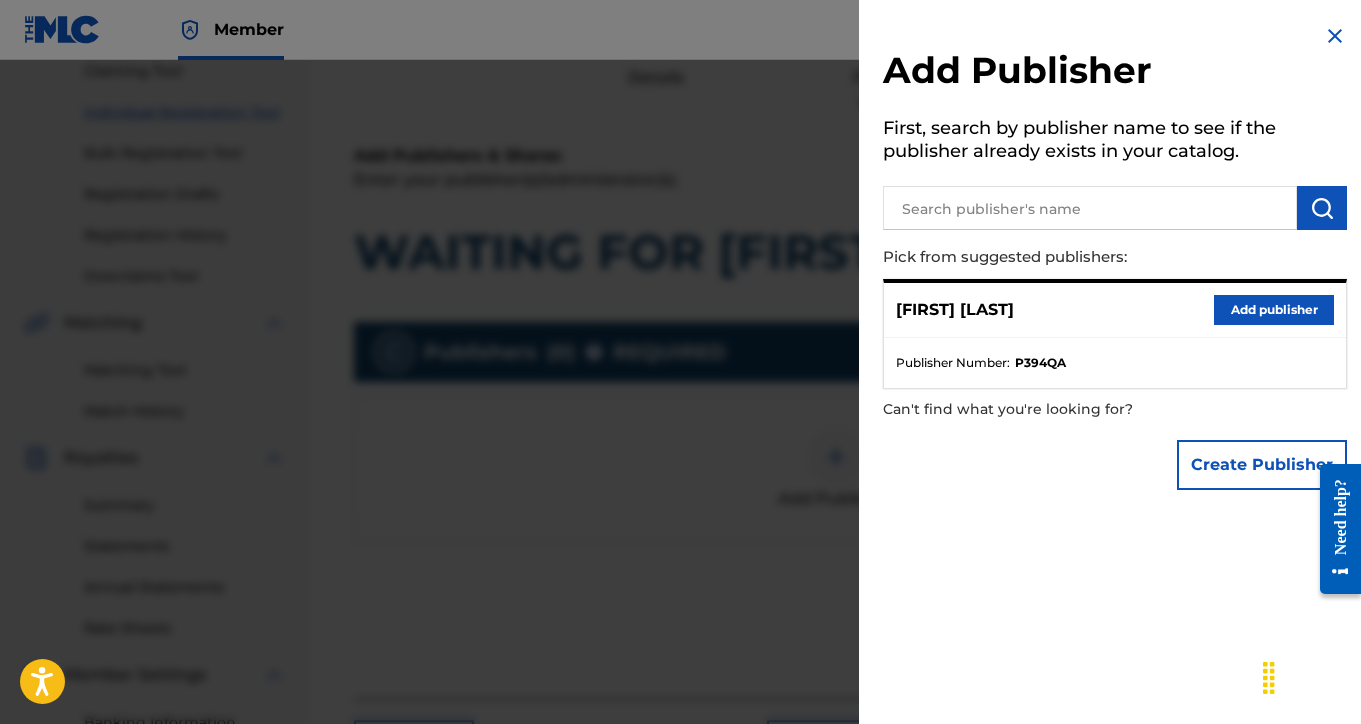 click on "Add publisher" at bounding box center (1274, 310) 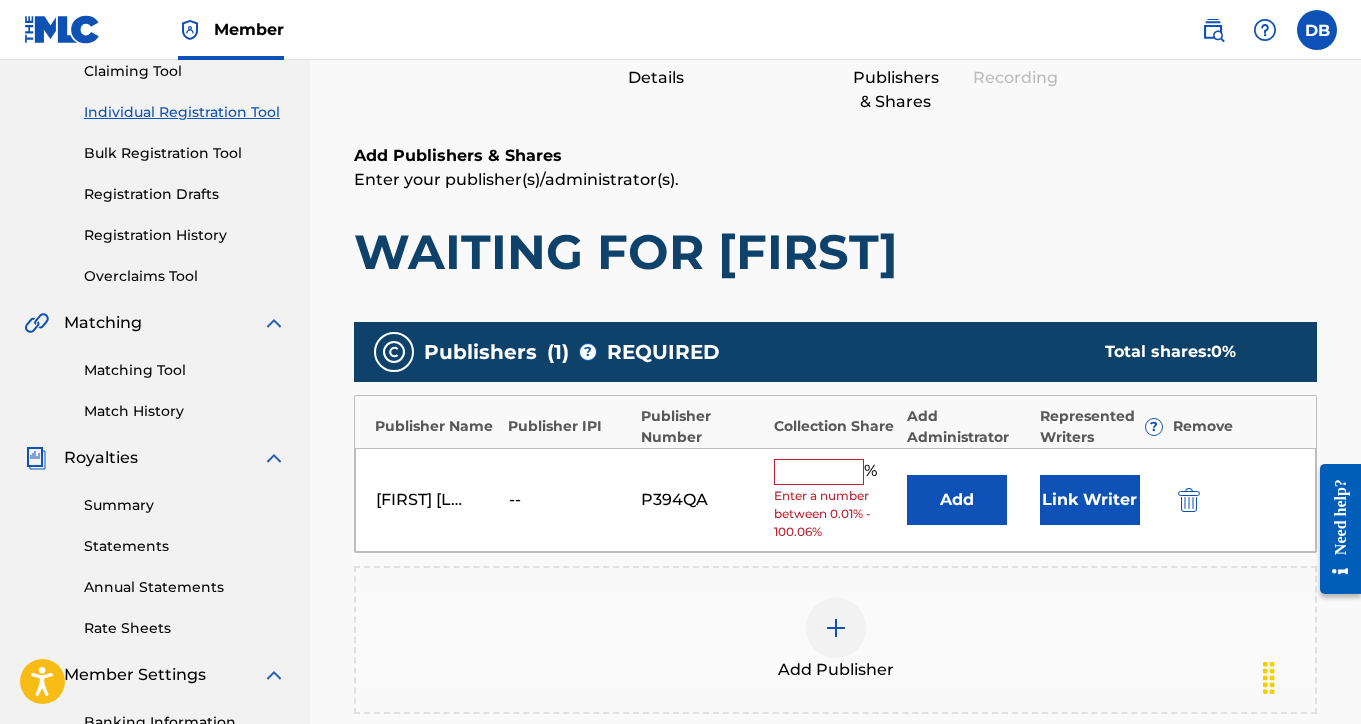 click at bounding box center [819, 472] 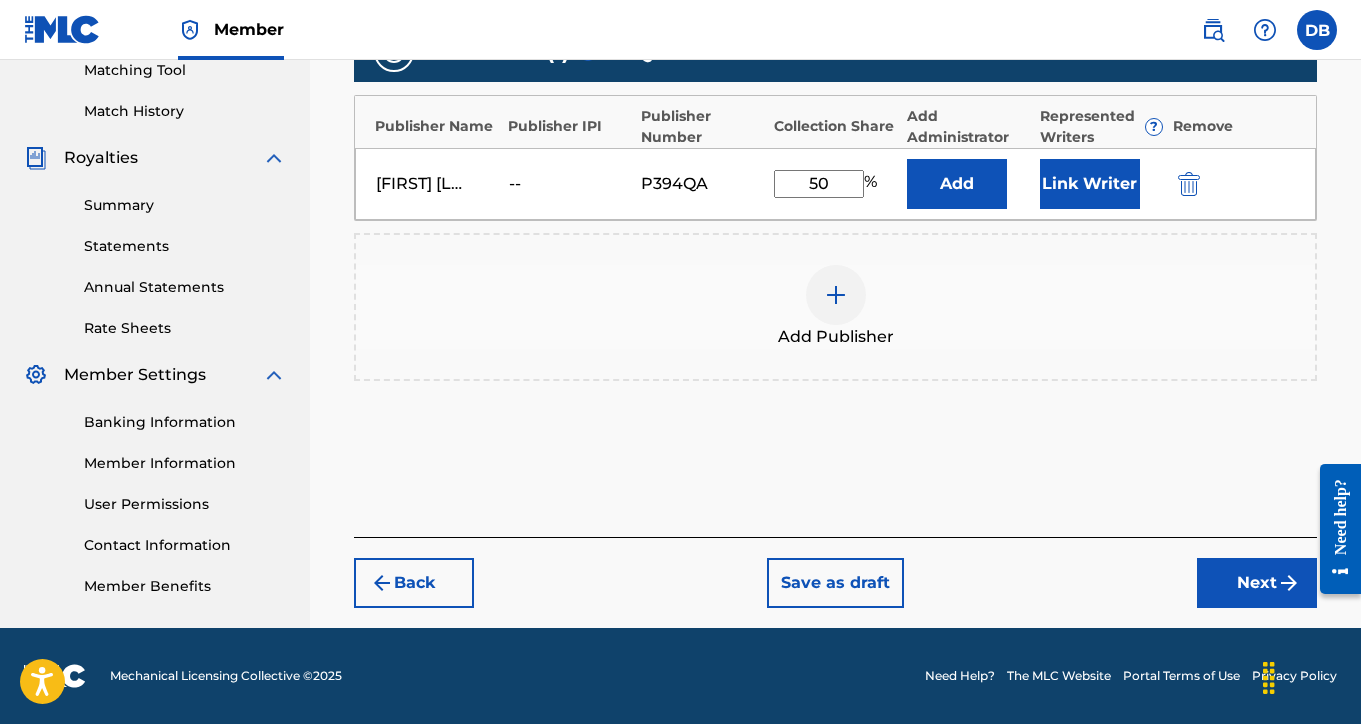 type on "50" 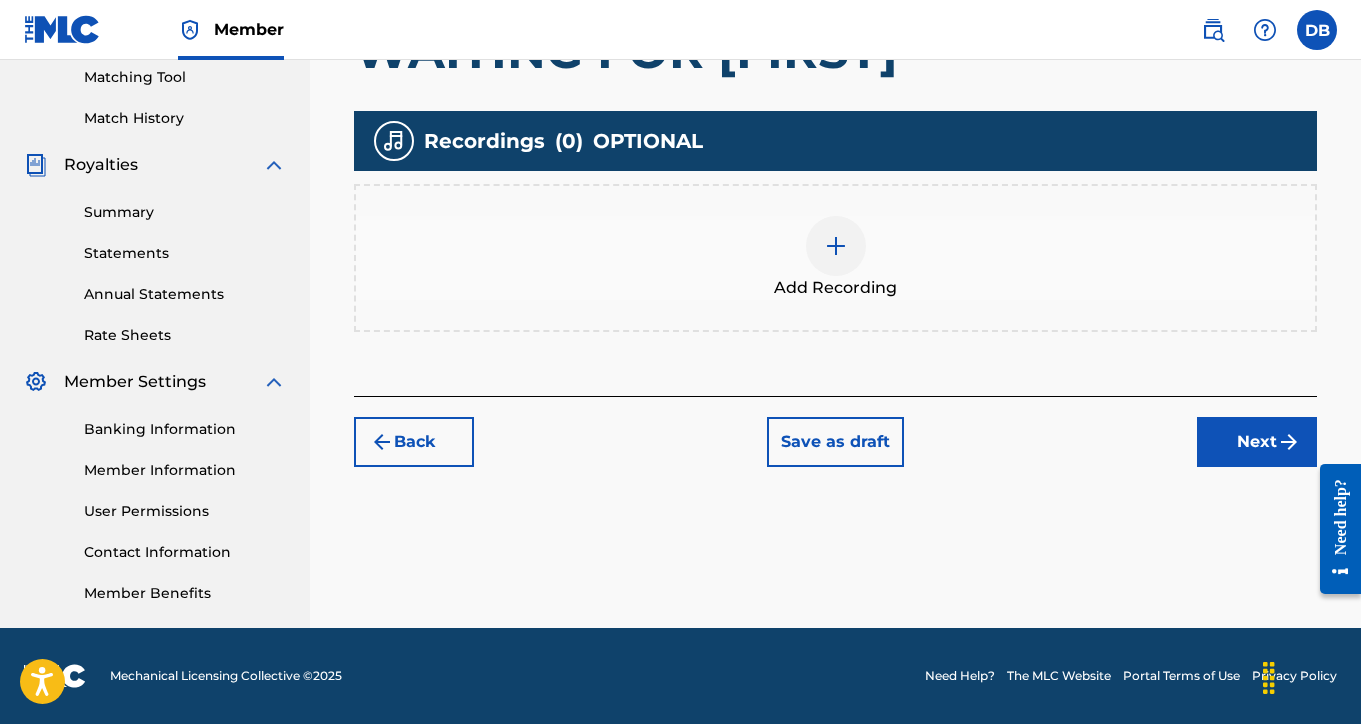 click at bounding box center [836, 246] 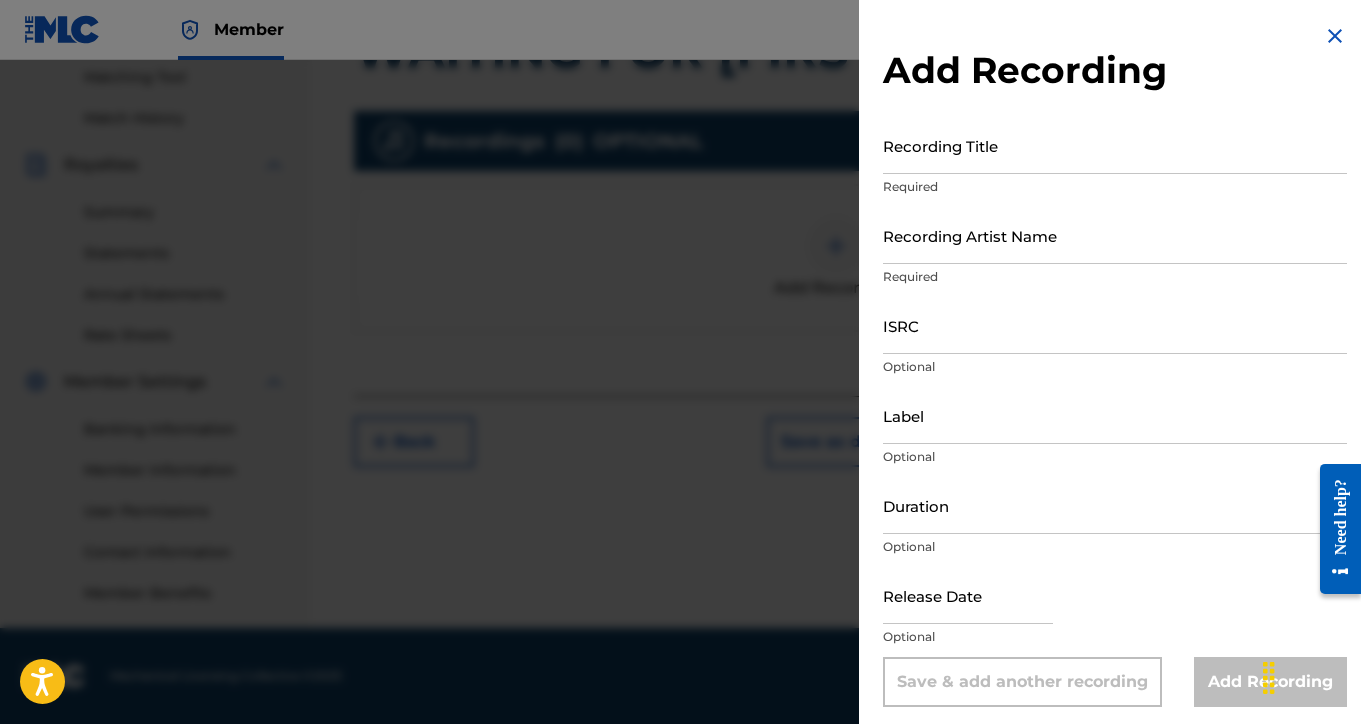 click on "Recording Title" at bounding box center [1115, 145] 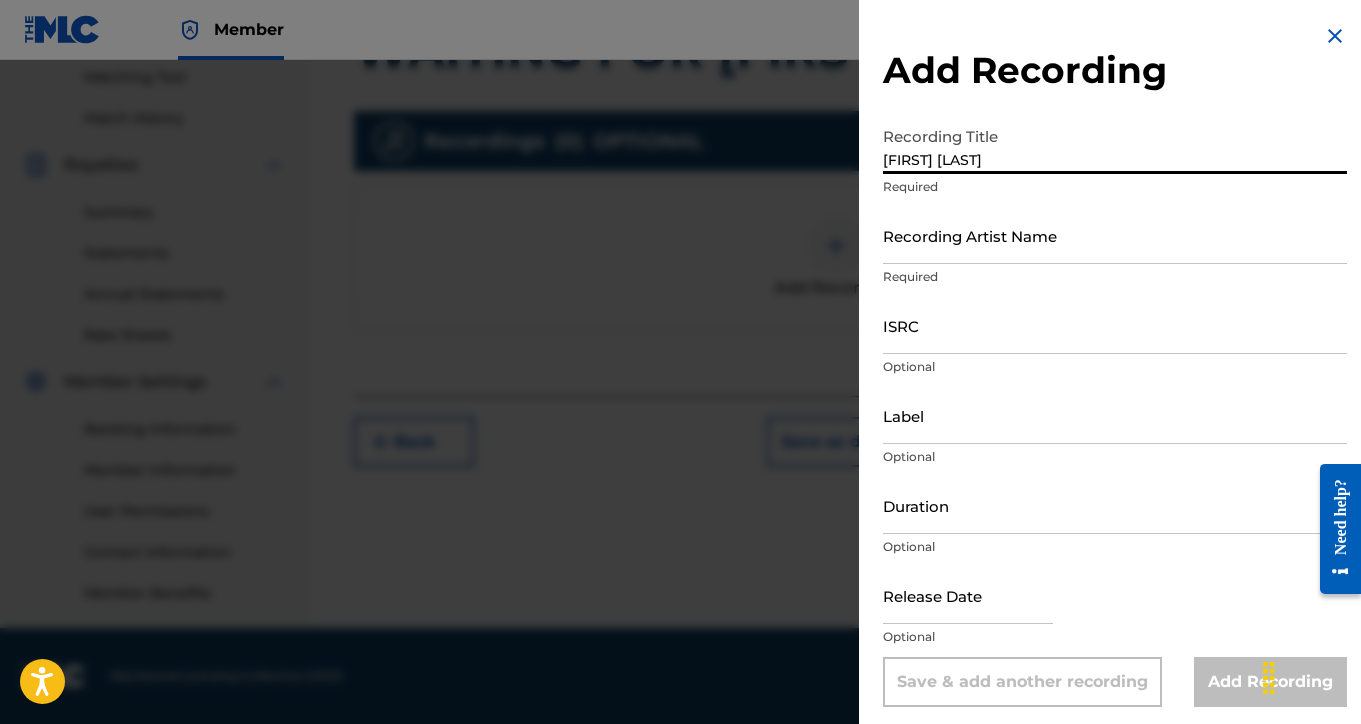 type on "[FIRST] [LAST]" 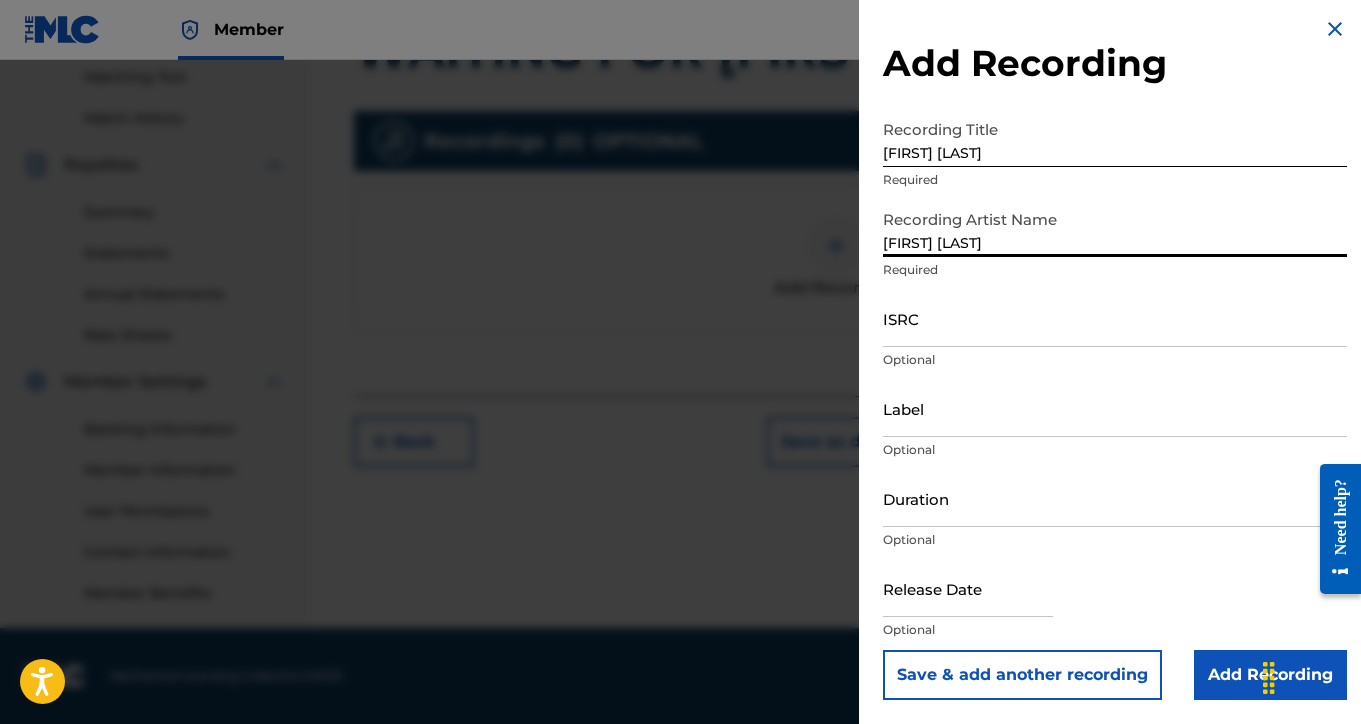 scroll, scrollTop: 7, scrollLeft: 0, axis: vertical 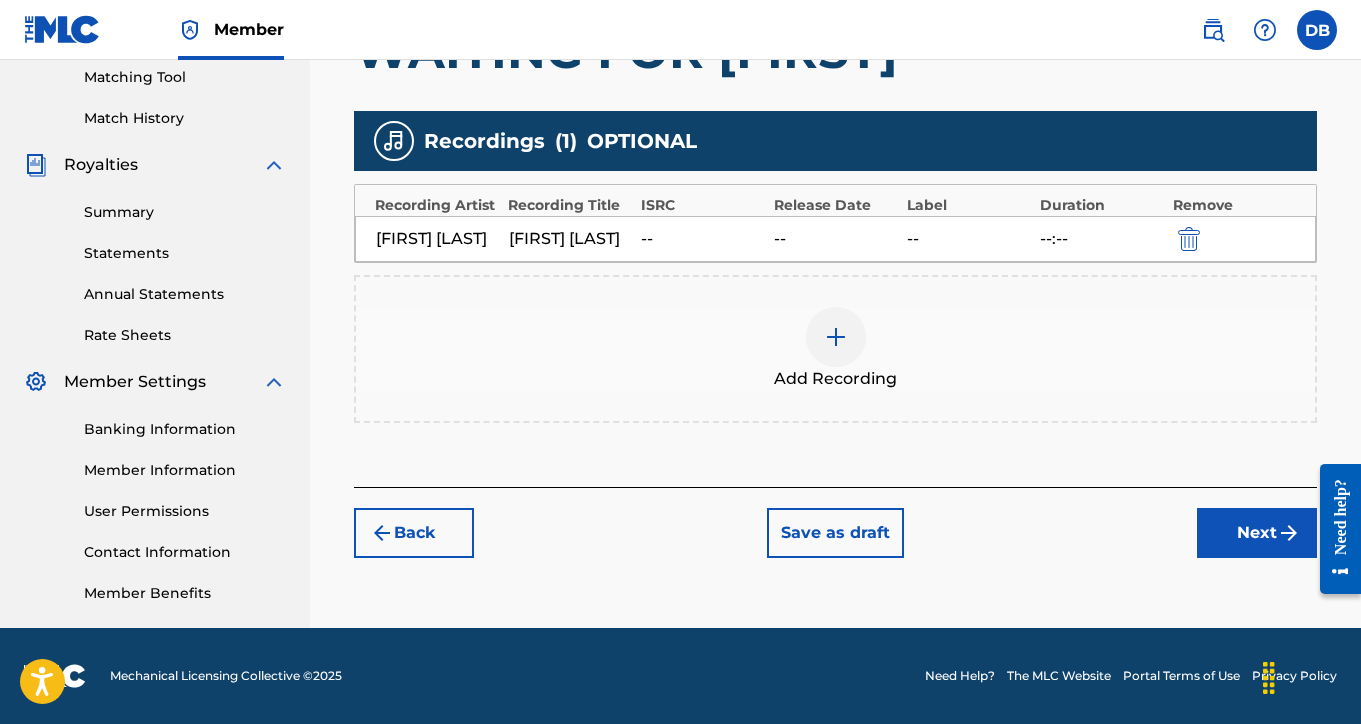 click on "Next" at bounding box center [1257, 533] 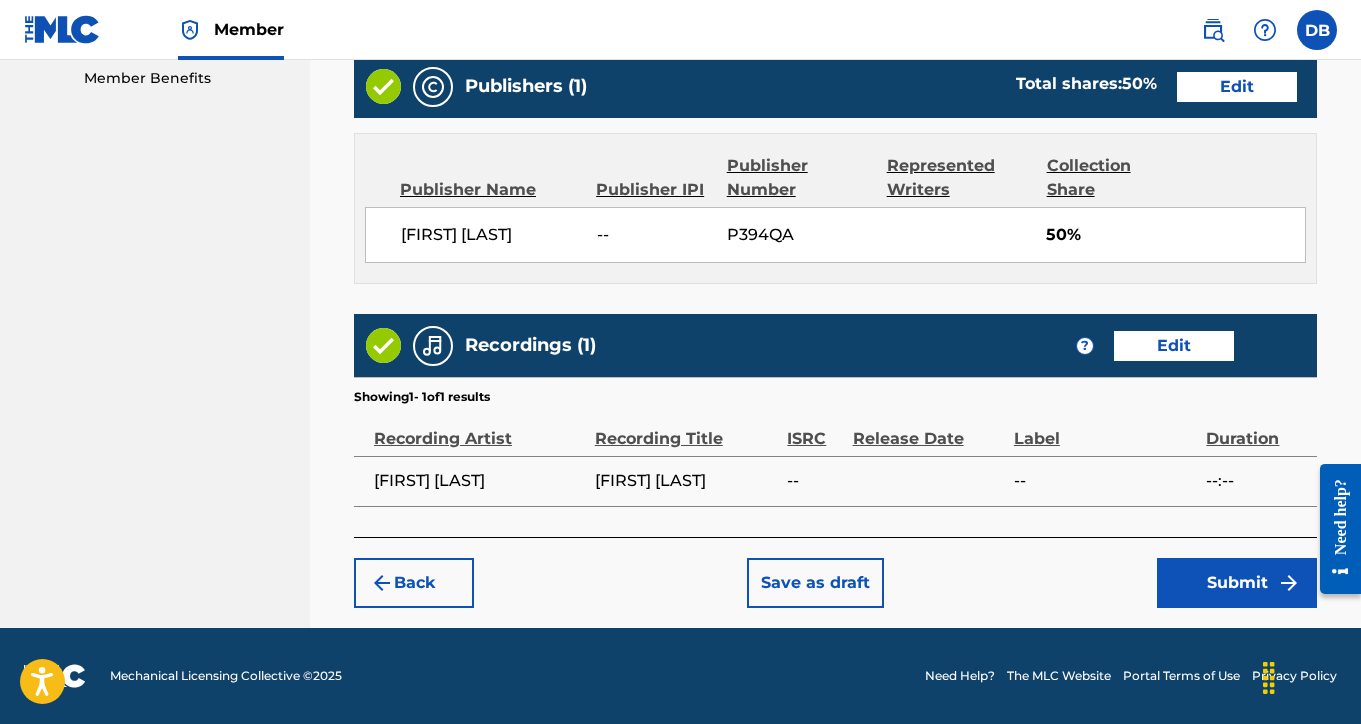 scroll, scrollTop: 1030, scrollLeft: 0, axis: vertical 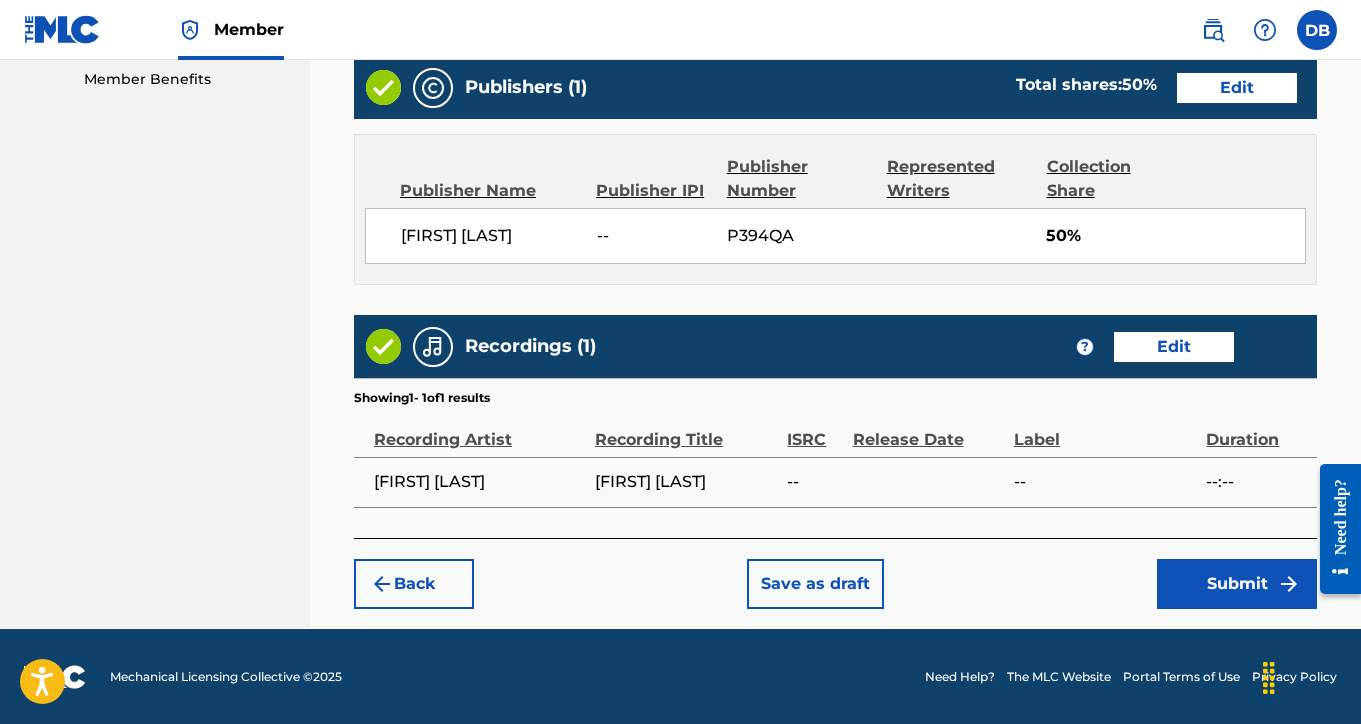 click on "Submit" at bounding box center [1237, 584] 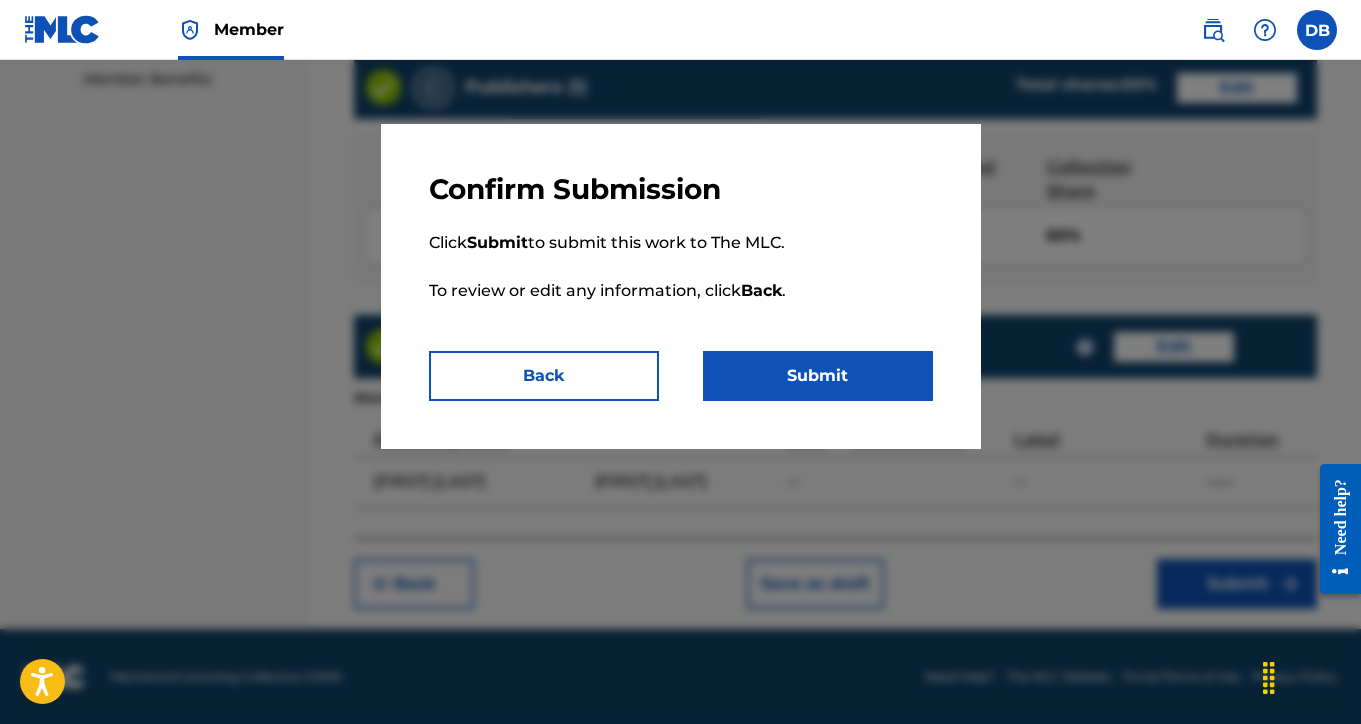 click on "Submit" at bounding box center (818, 376) 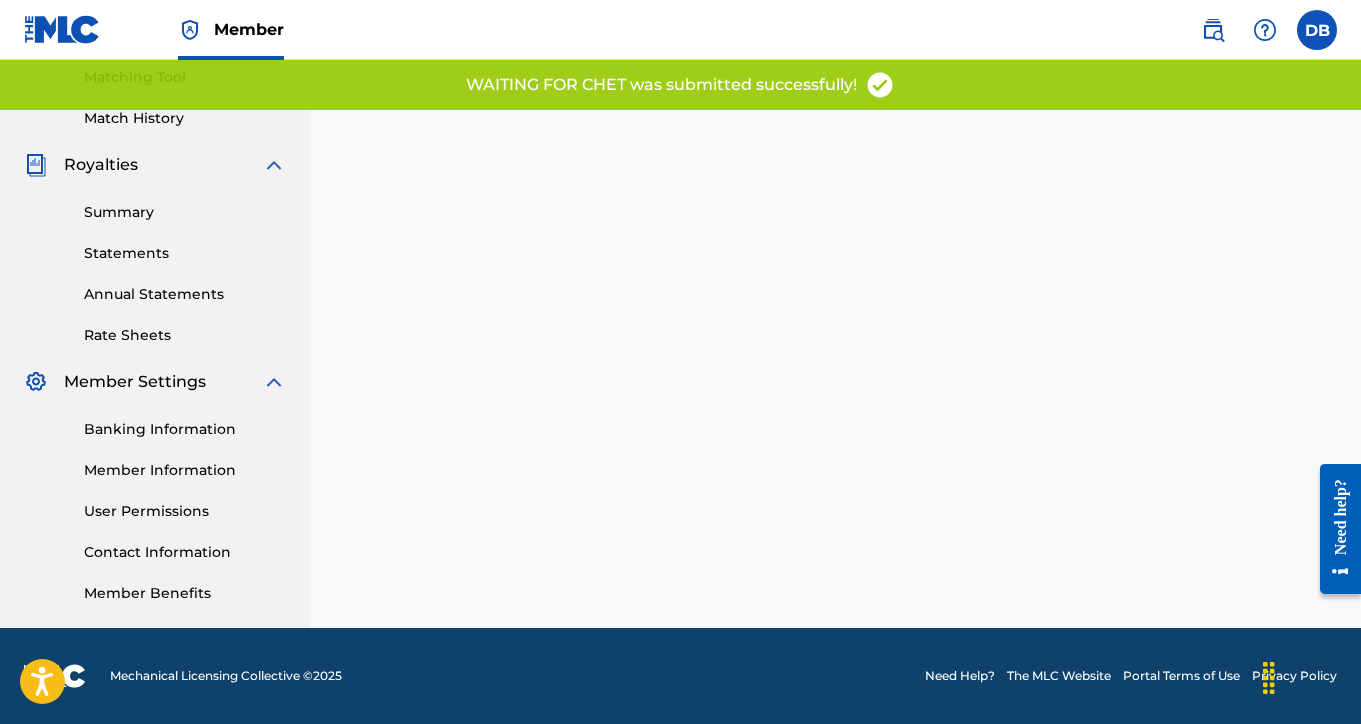 scroll, scrollTop: 0, scrollLeft: 0, axis: both 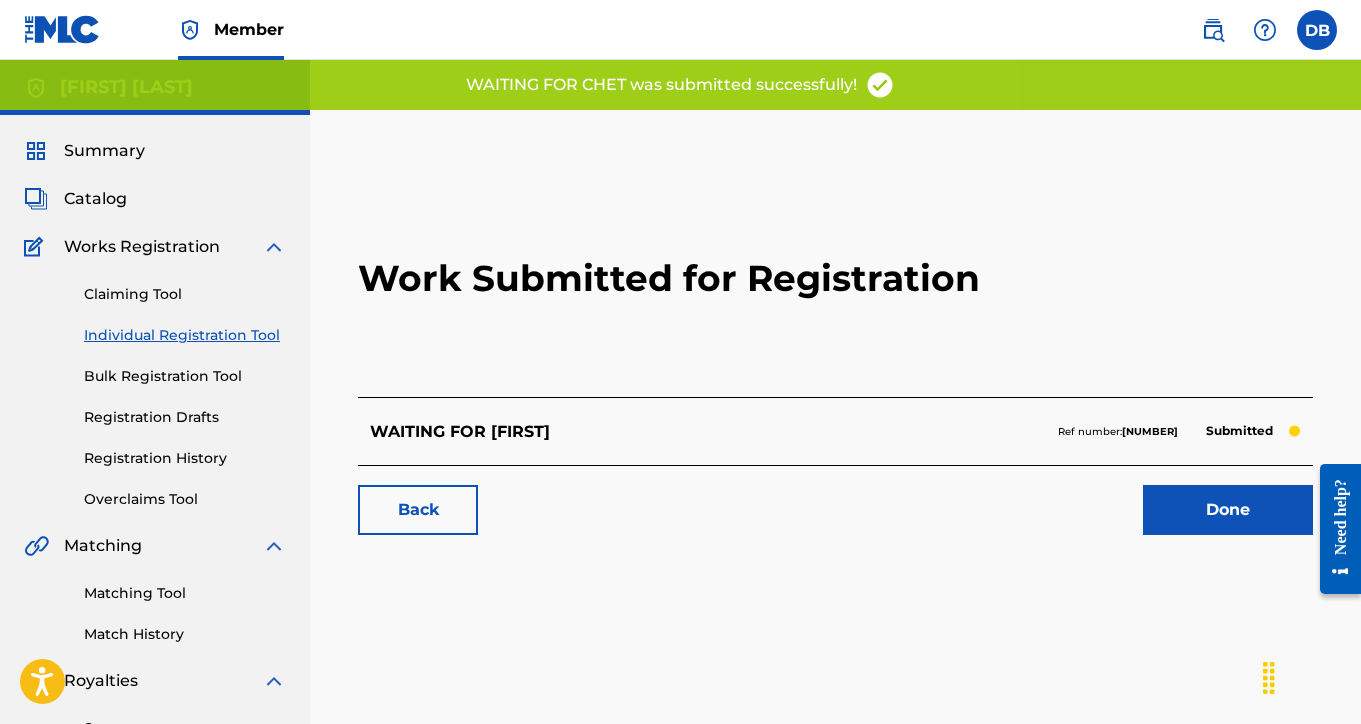 click on "Done" at bounding box center (1228, 510) 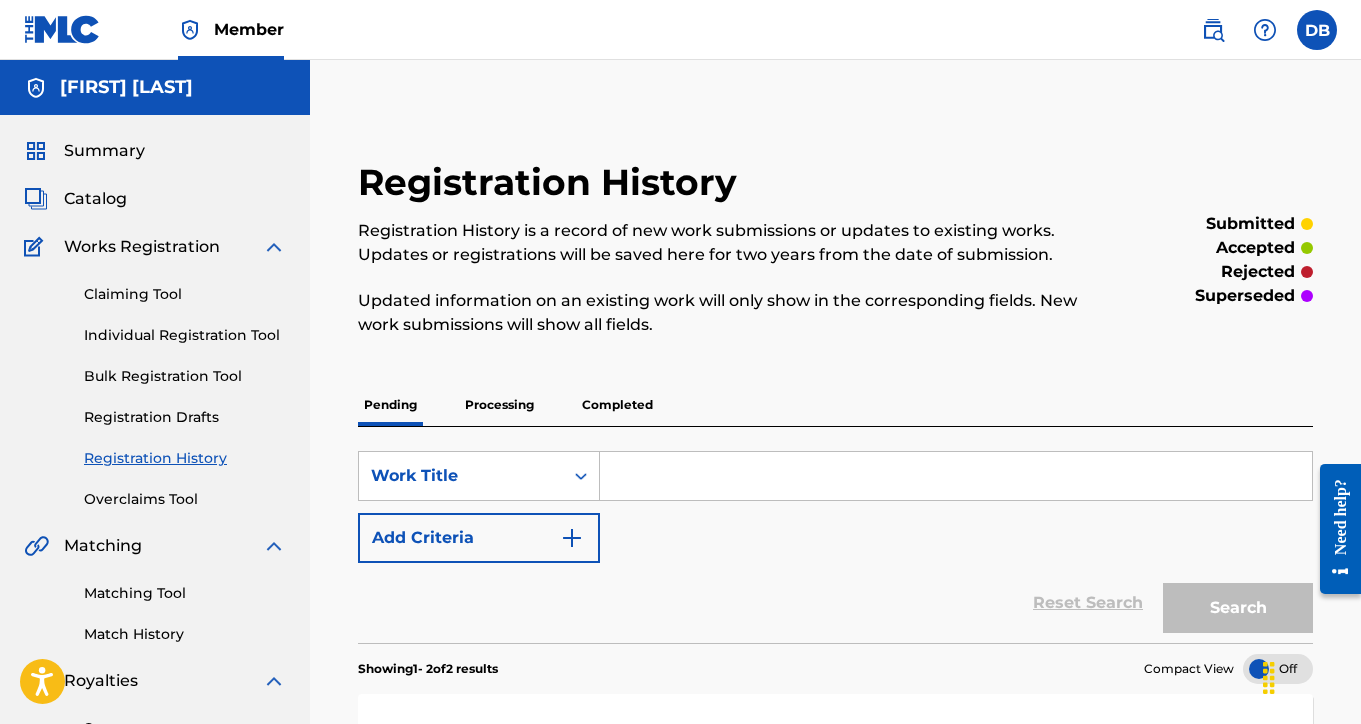 click at bounding box center [956, 476] 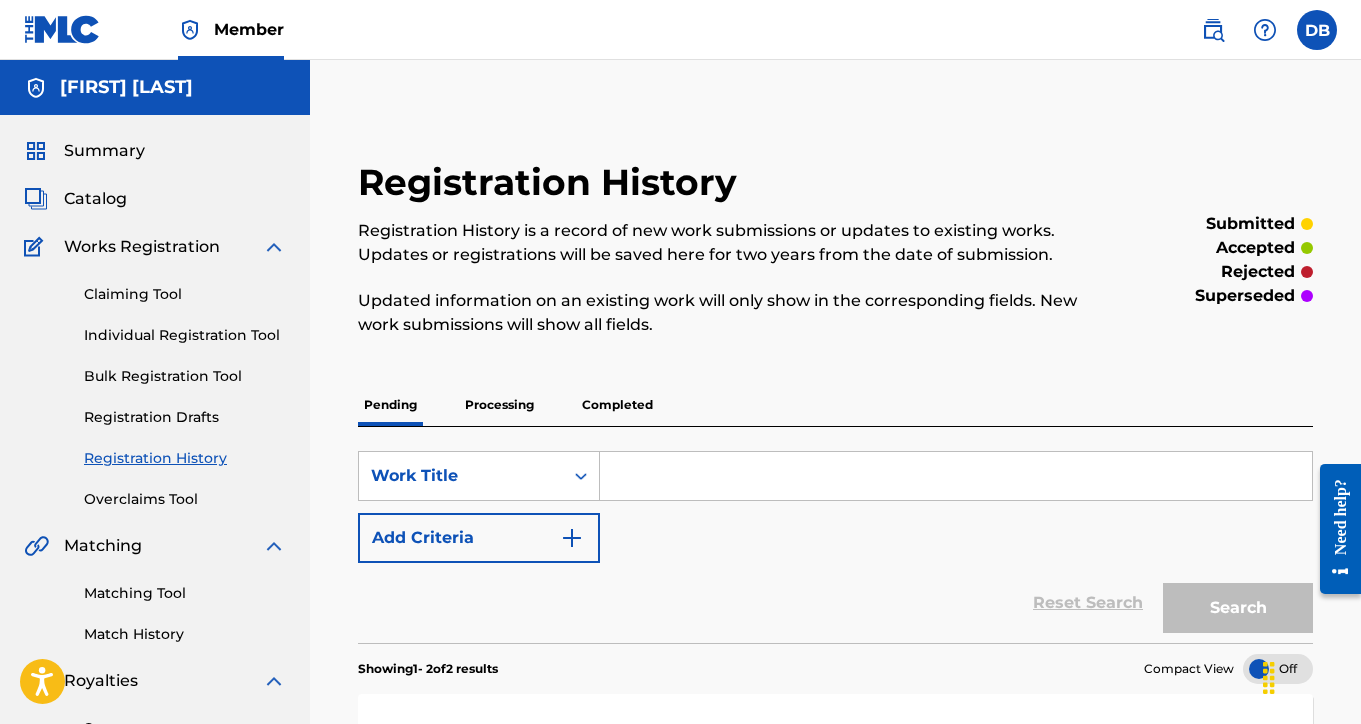 click on "Individual Registration Tool" at bounding box center (185, 335) 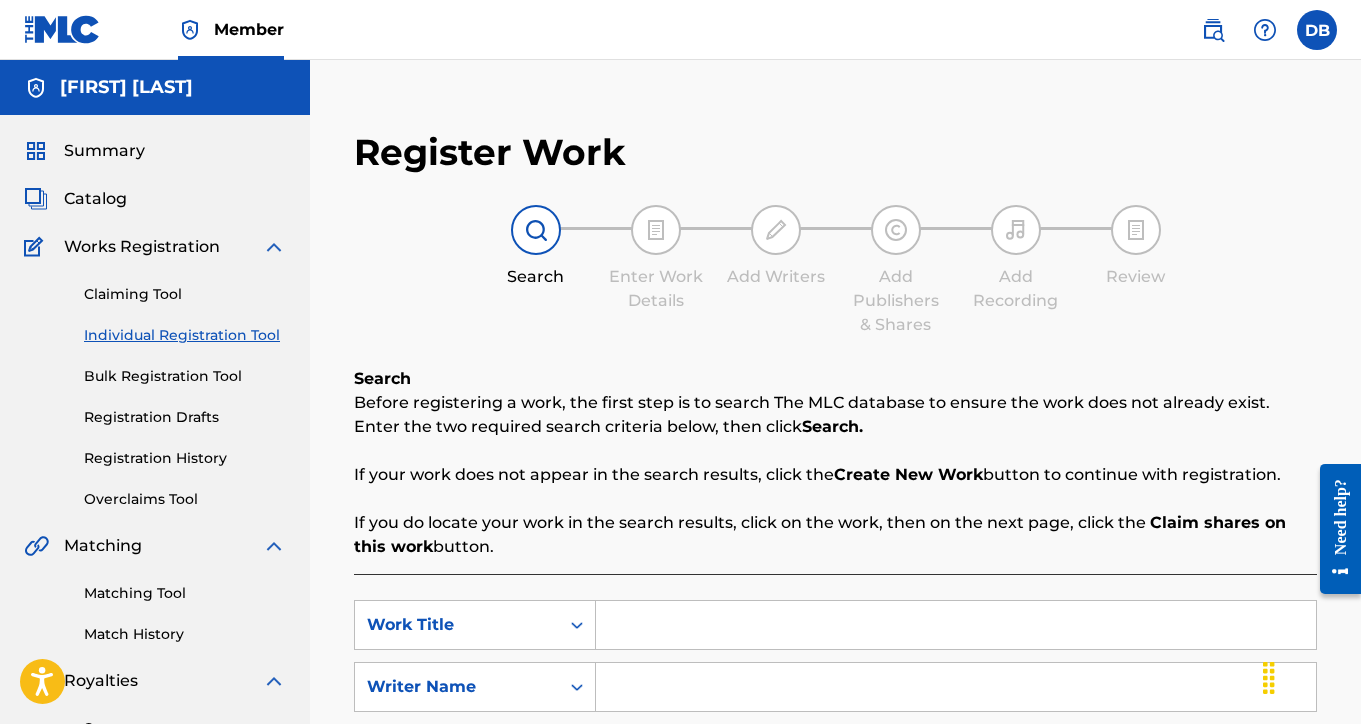 click at bounding box center [956, 625] 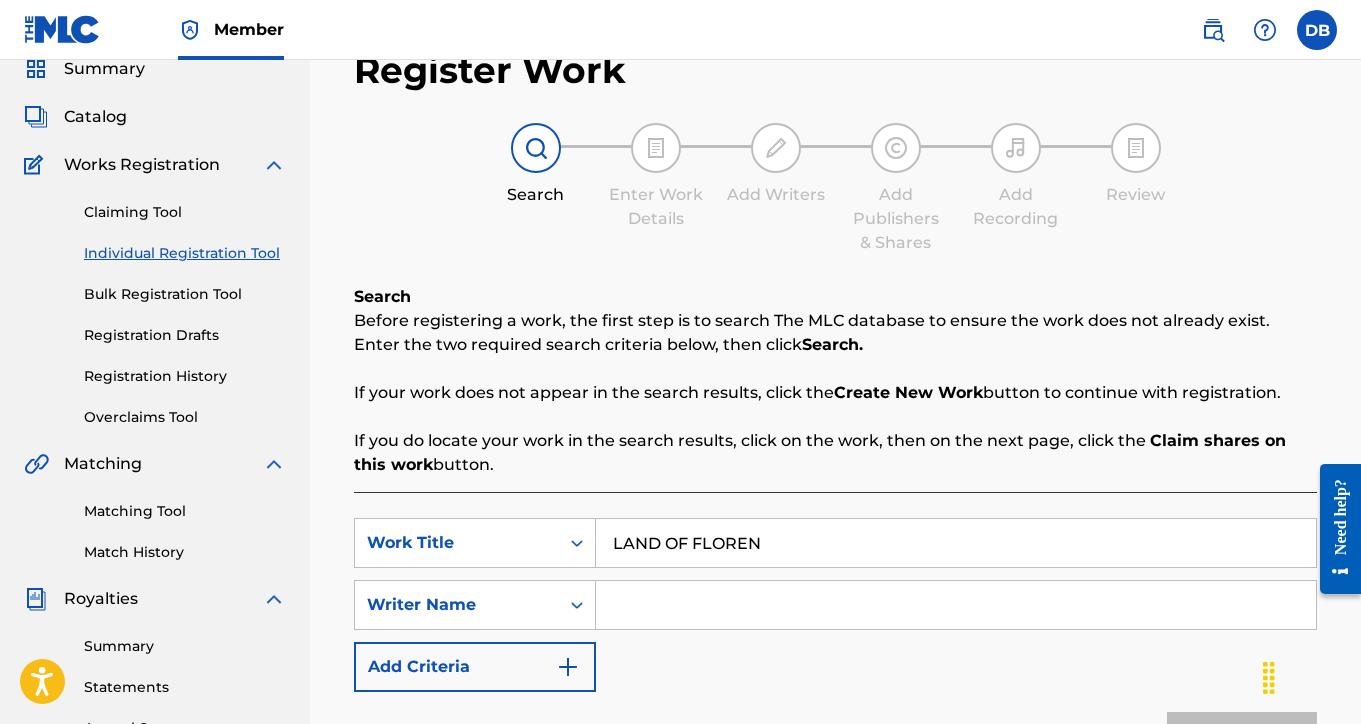 scroll, scrollTop: 132, scrollLeft: 0, axis: vertical 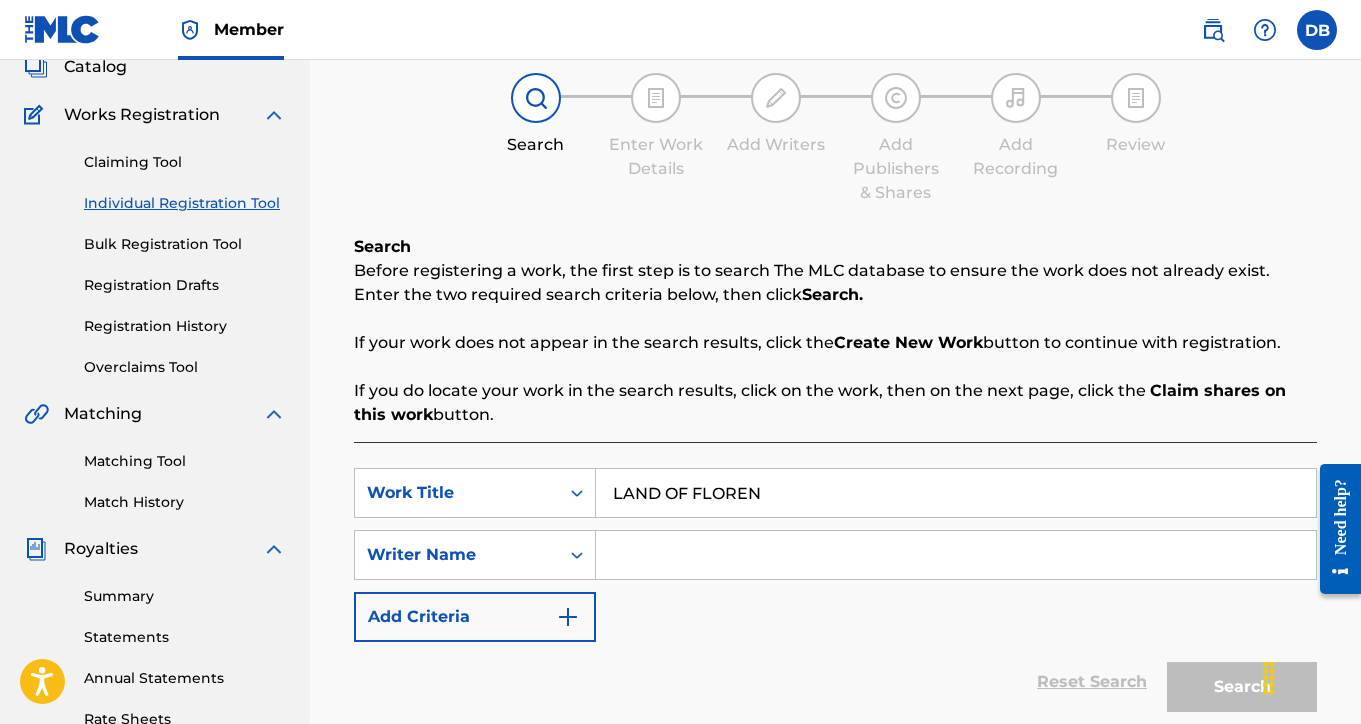 type on "LAND OF FLOREN" 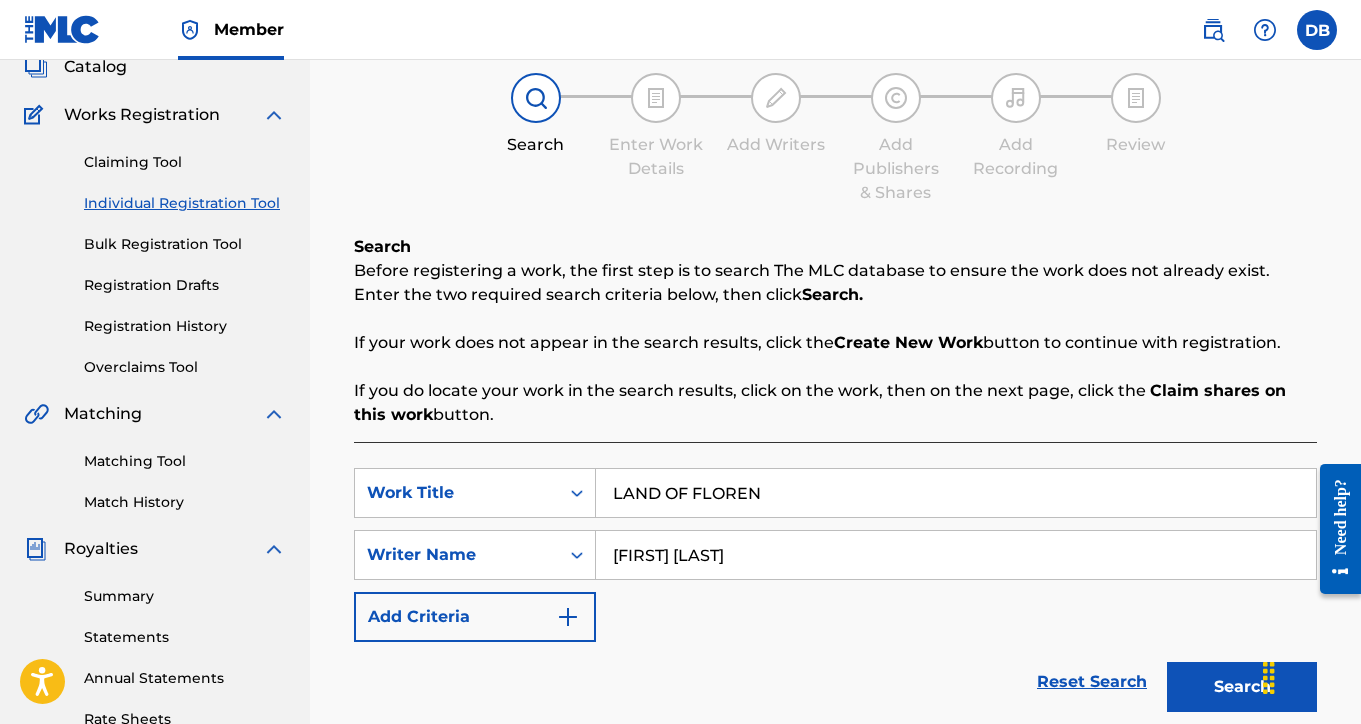 type on "[FIRST] [LAST]" 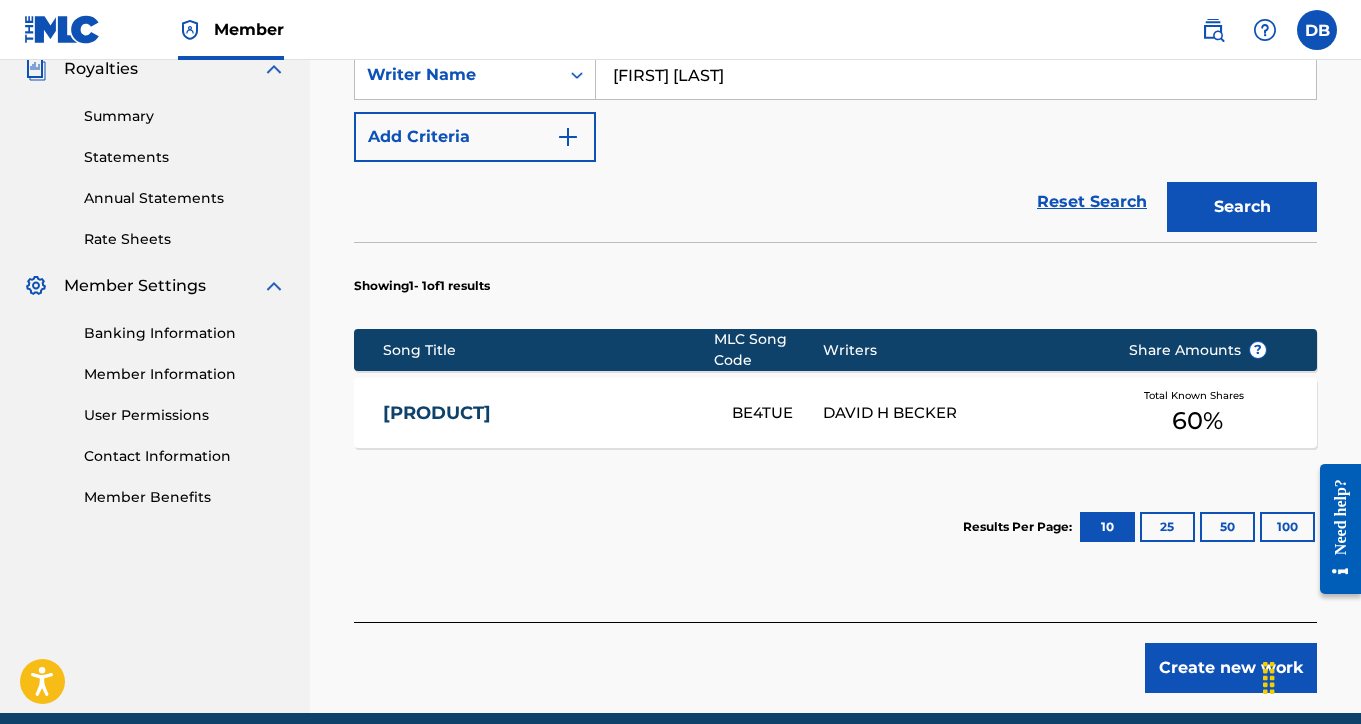 scroll, scrollTop: 616, scrollLeft: 0, axis: vertical 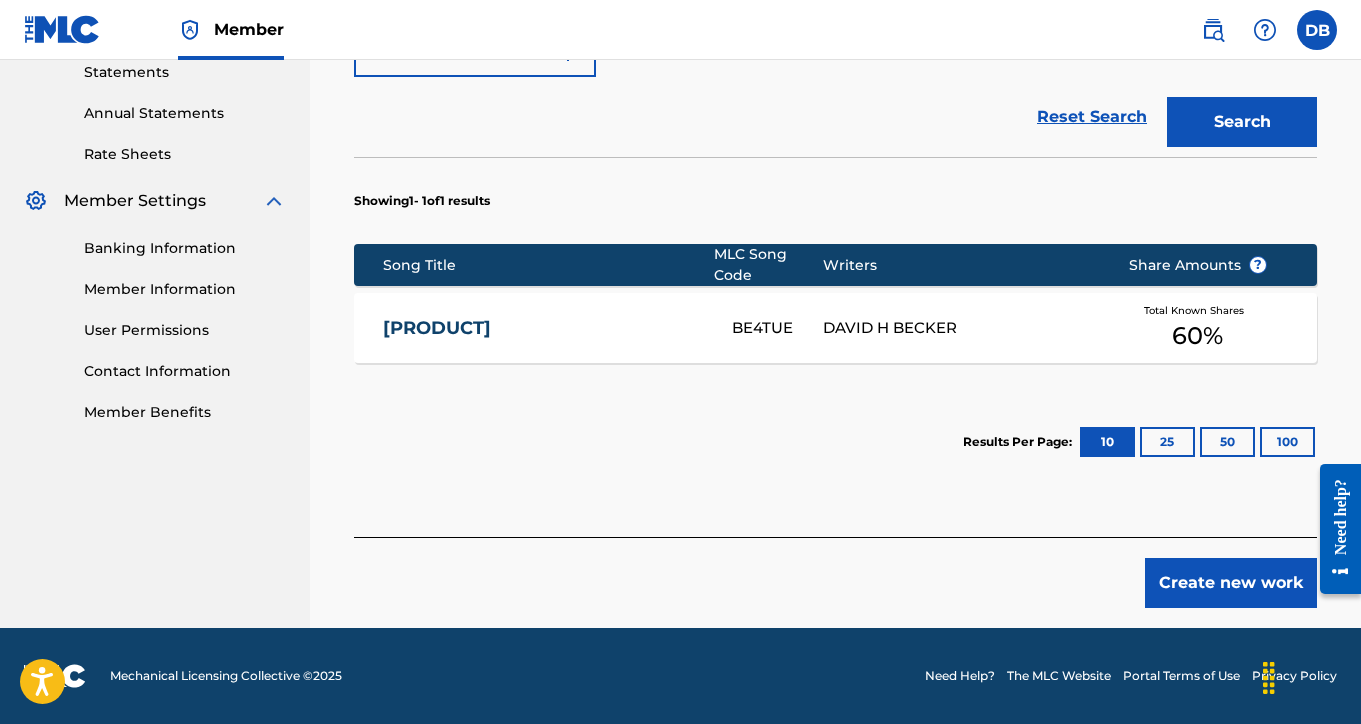 click on "Create new work" at bounding box center [1231, 583] 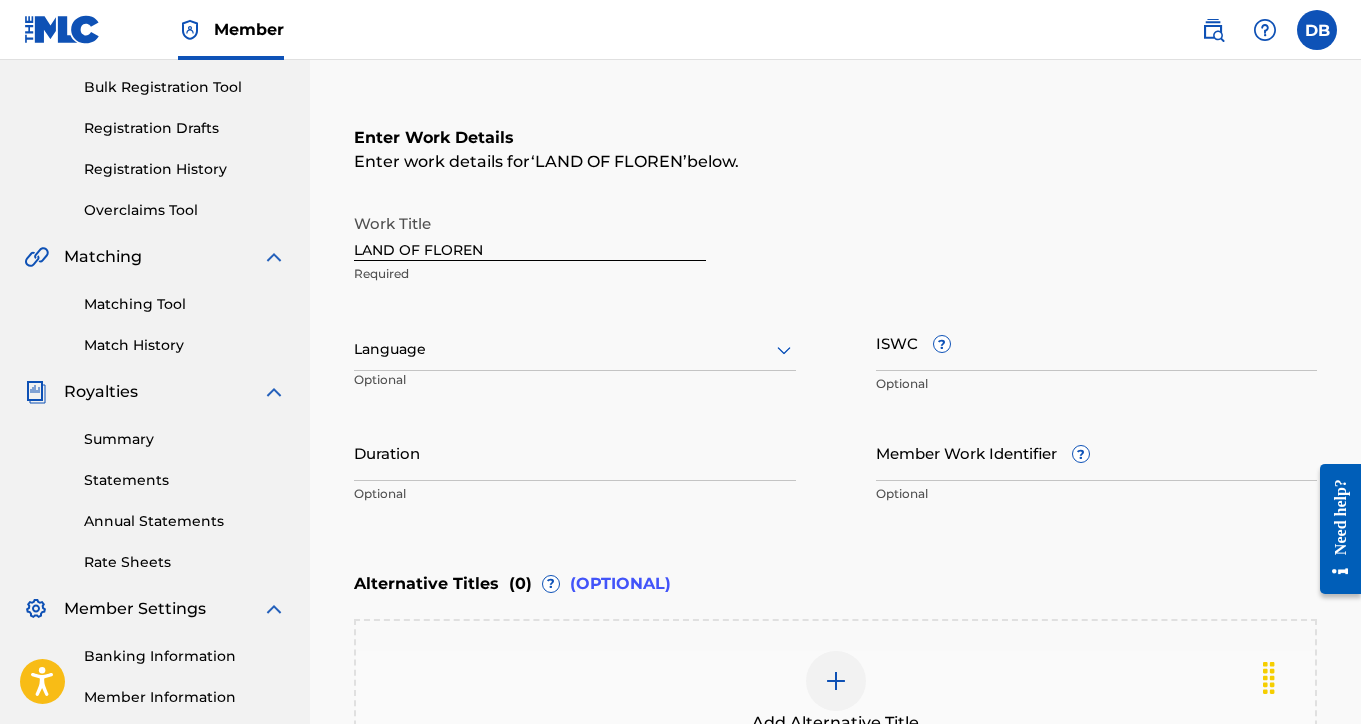 scroll, scrollTop: 275, scrollLeft: 0, axis: vertical 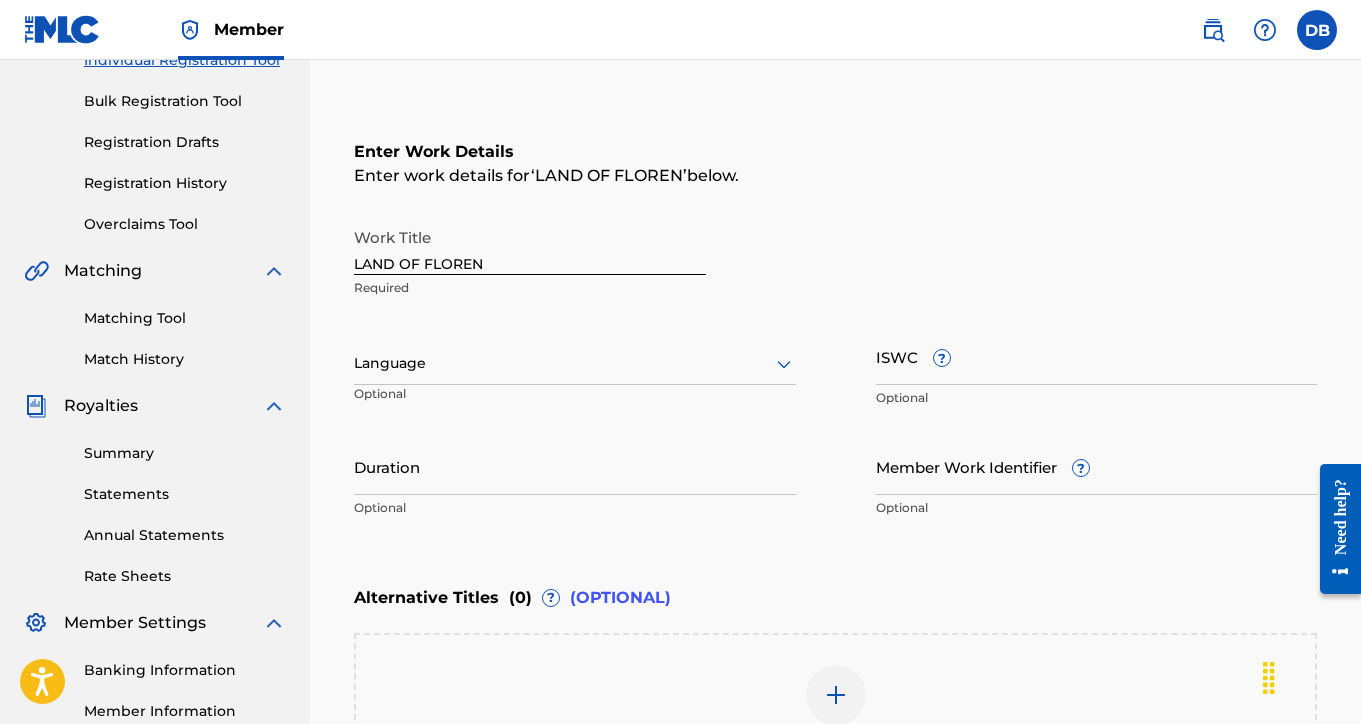 click on "ISWC   ?" at bounding box center [1097, 356] 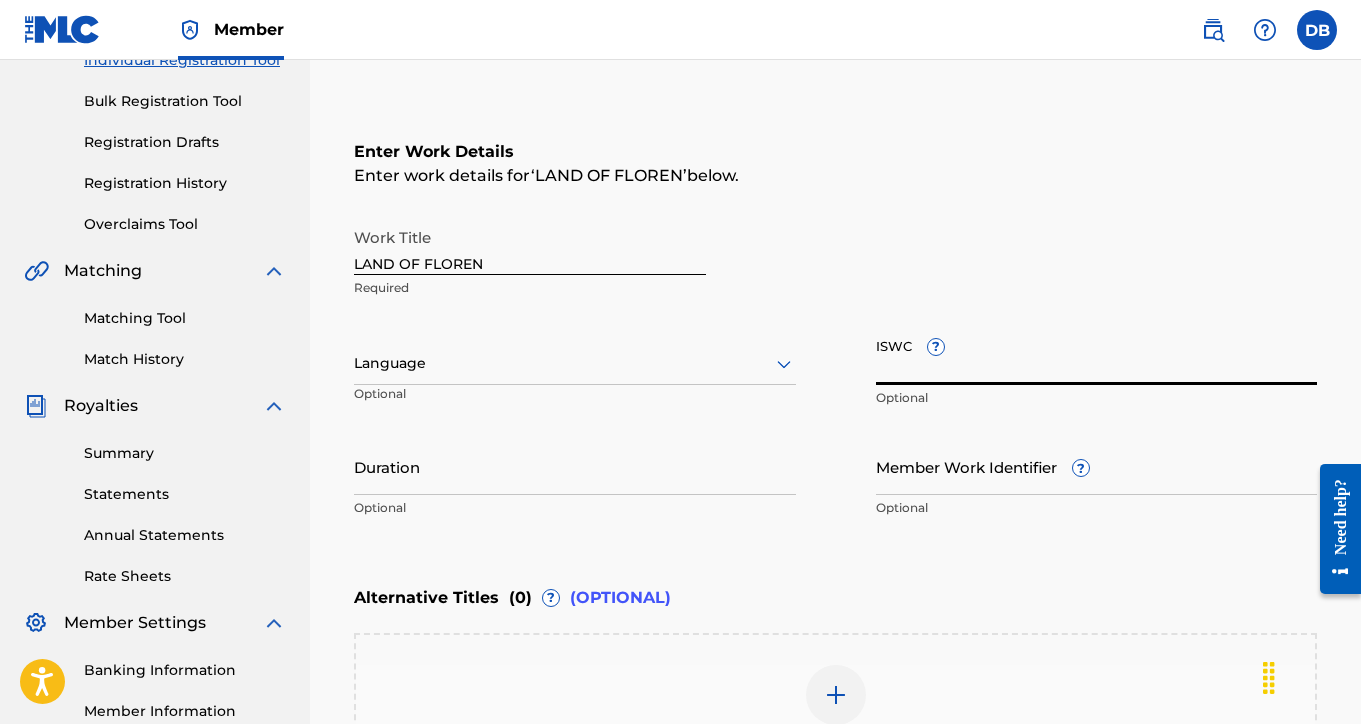 paste on "[SSN]" 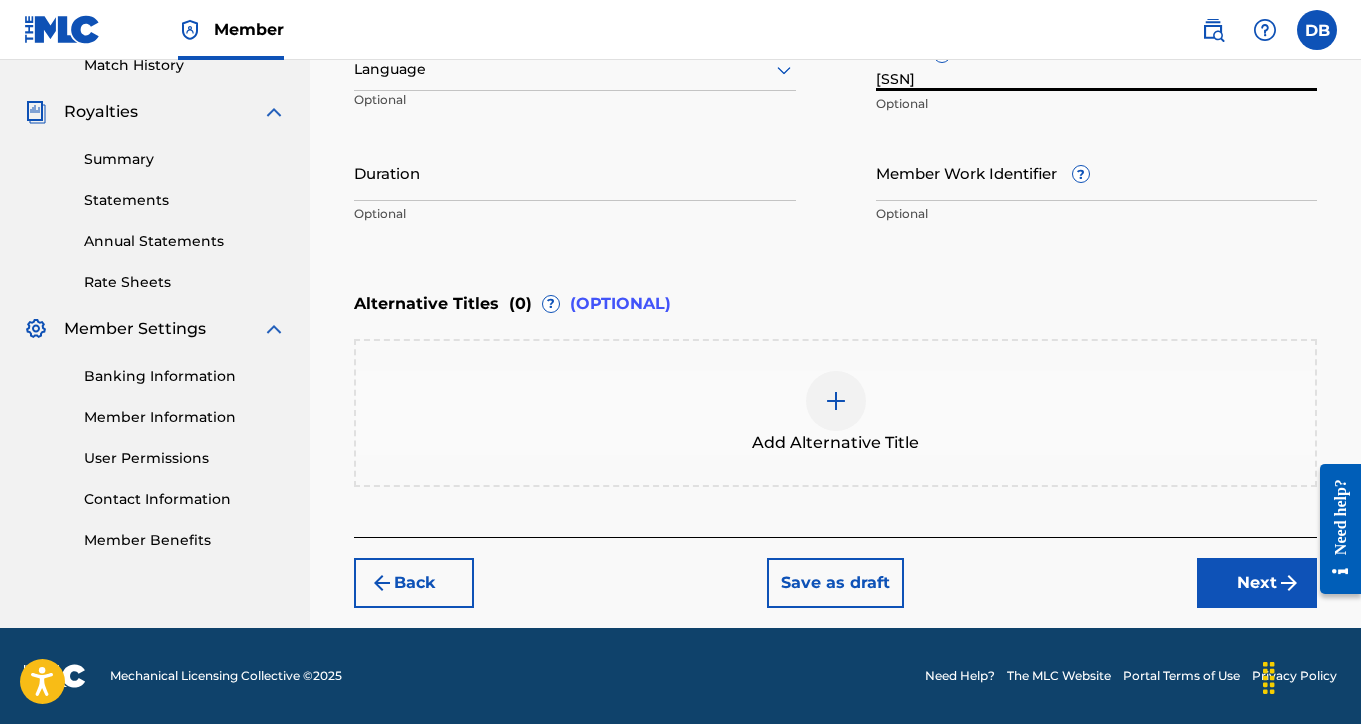 type on "[SSN]" 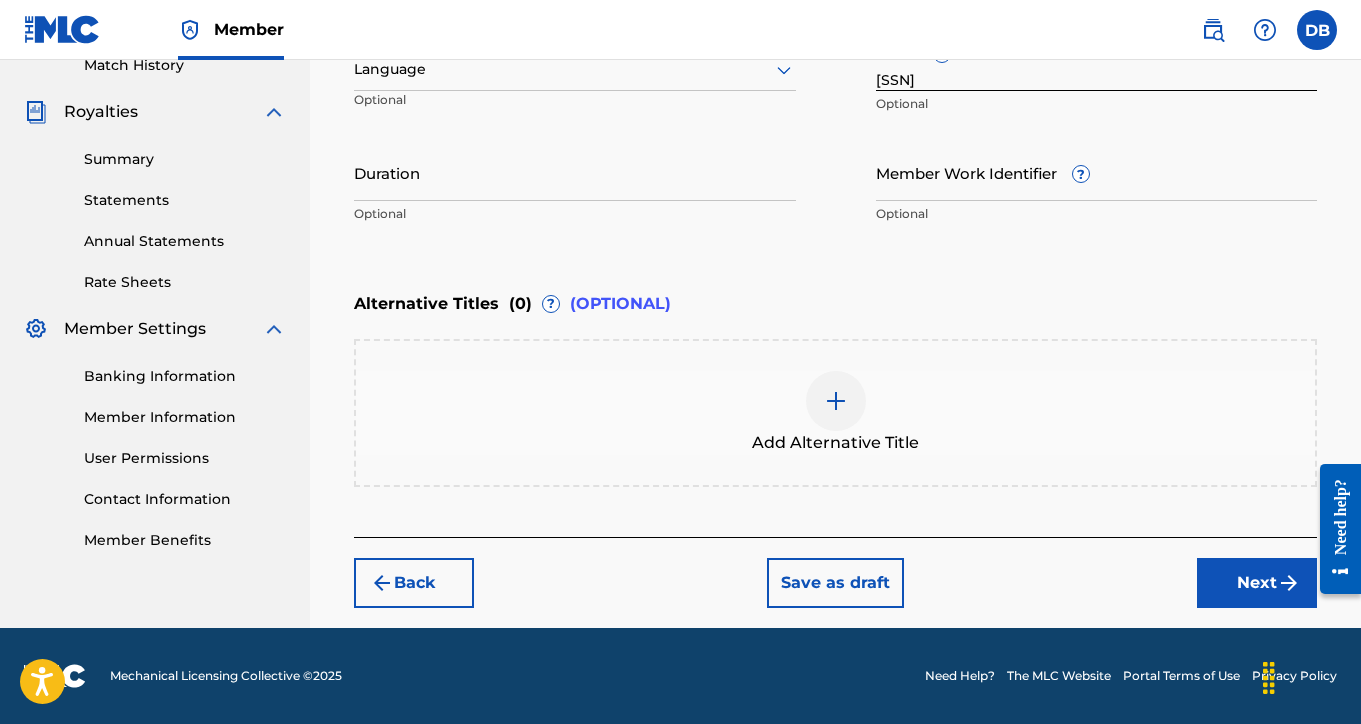 click on "Next" at bounding box center [1257, 583] 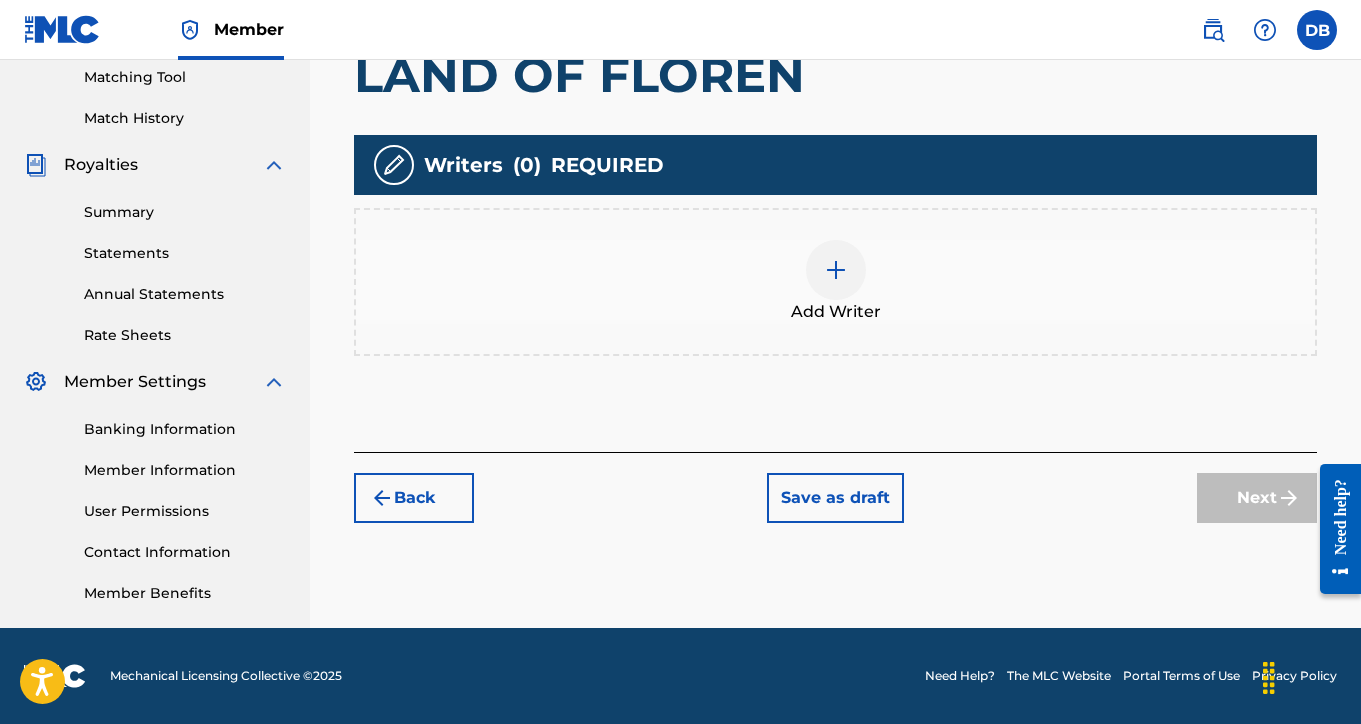 click at bounding box center [836, 270] 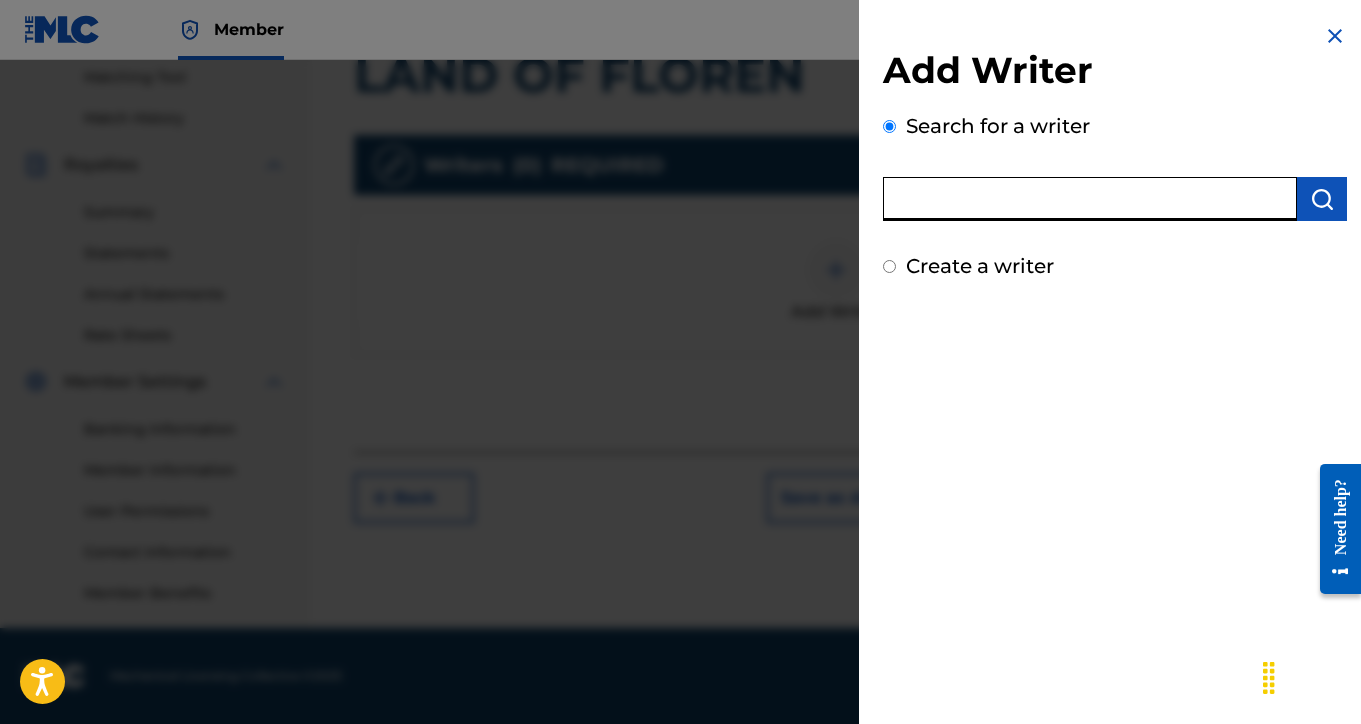 click at bounding box center [1090, 199] 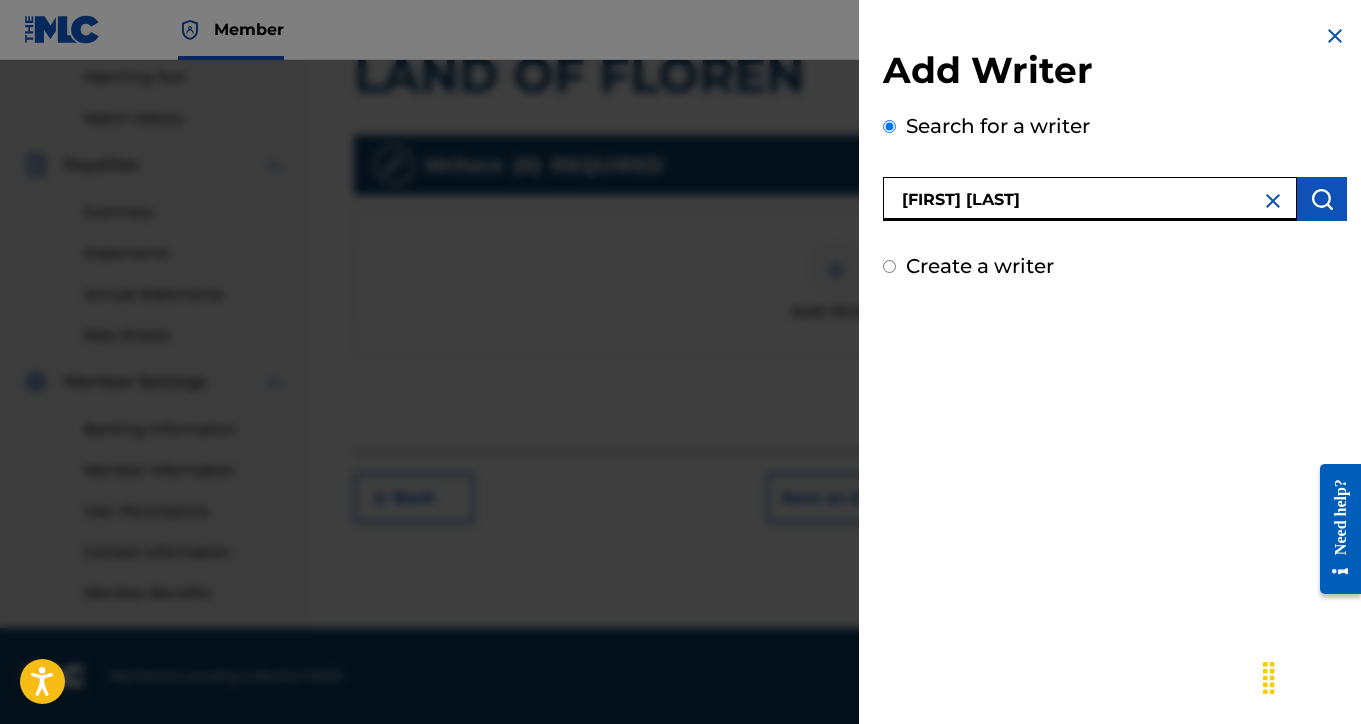 type on "[FIRST] [LAST]" 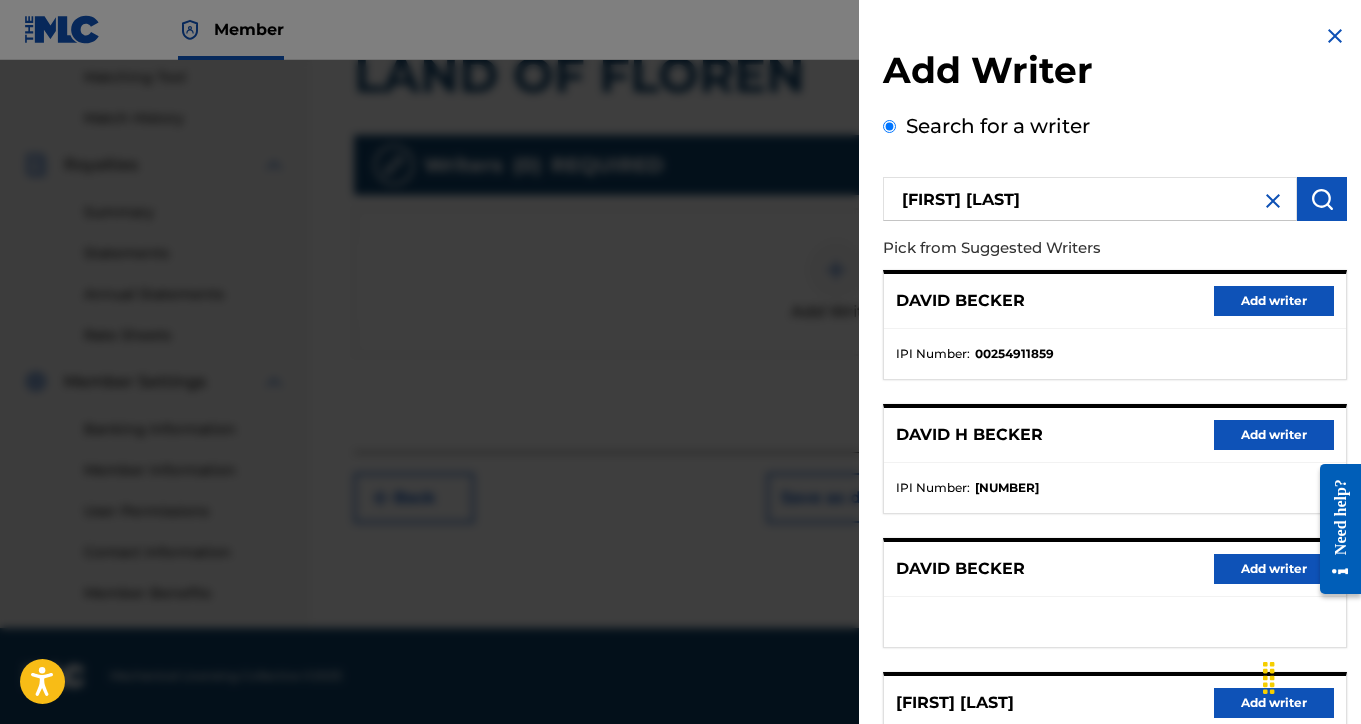 click on "Add writer" at bounding box center (1274, 435) 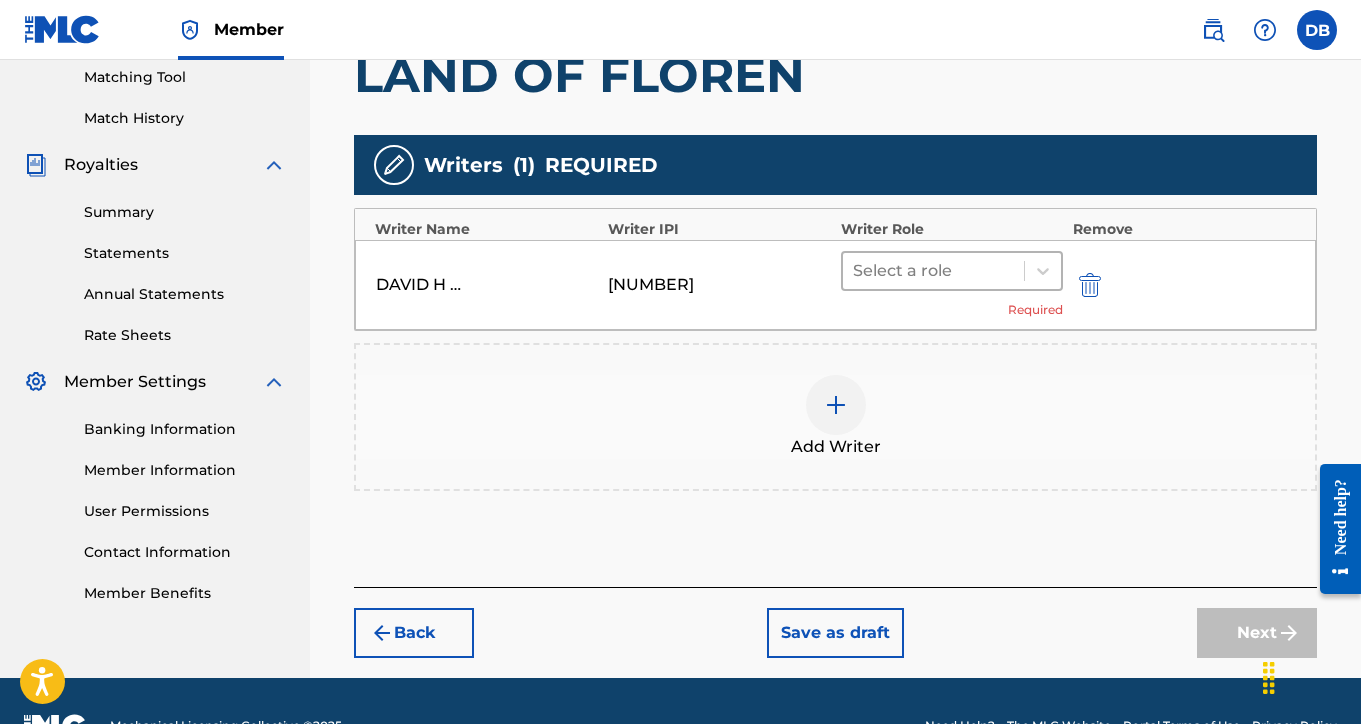 click on "Select a role" at bounding box center (933, 271) 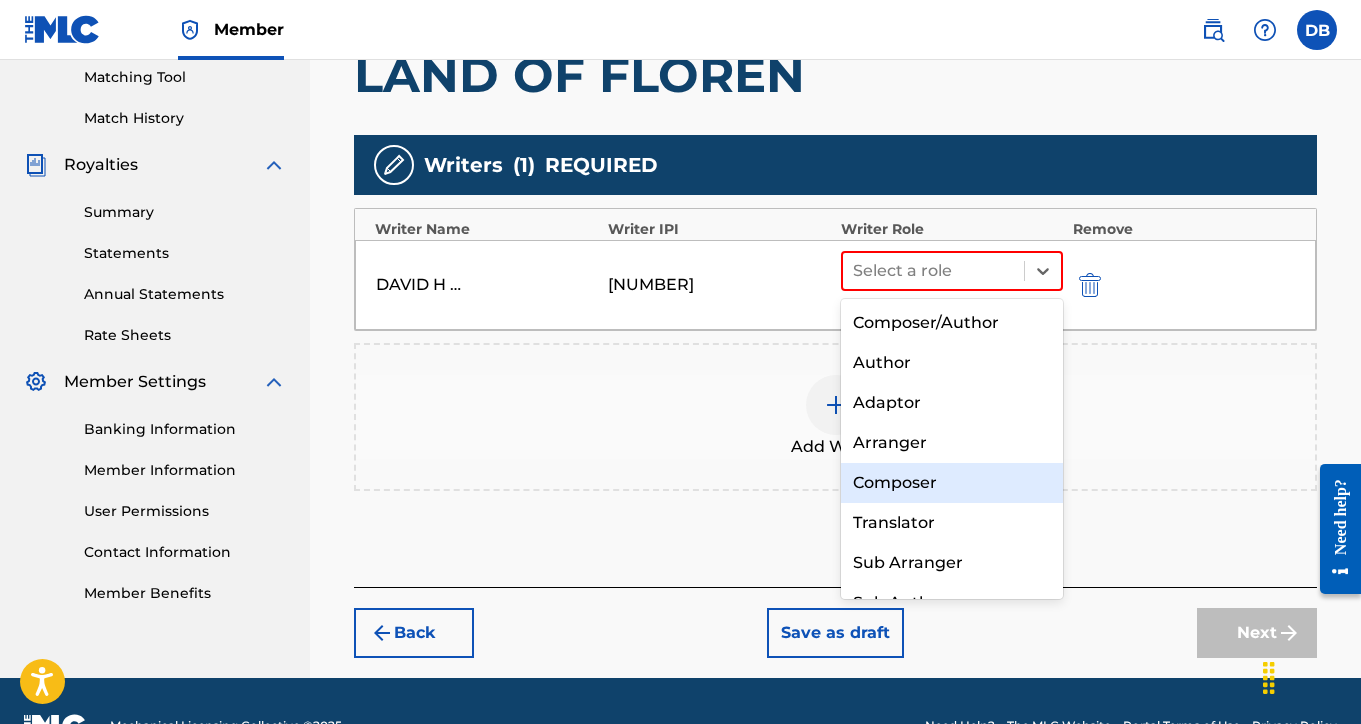click on "Composer" at bounding box center [952, 483] 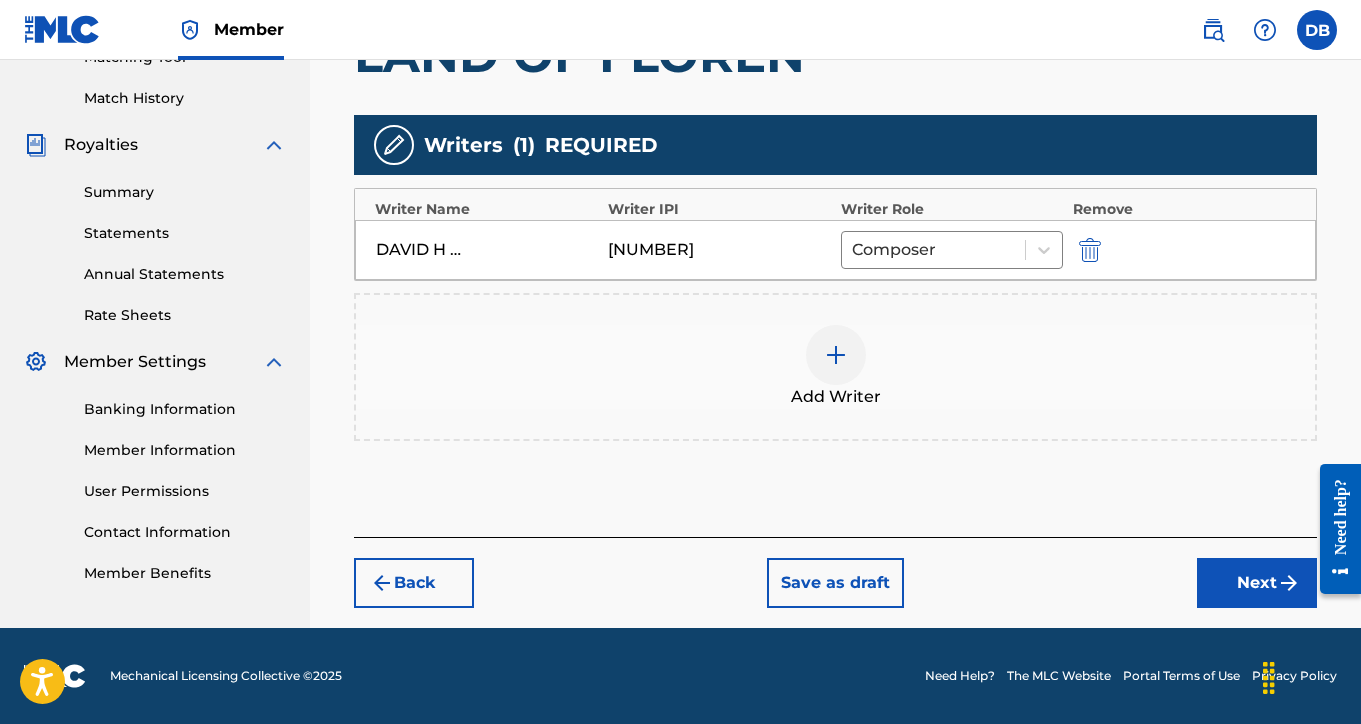 scroll, scrollTop: 536, scrollLeft: 0, axis: vertical 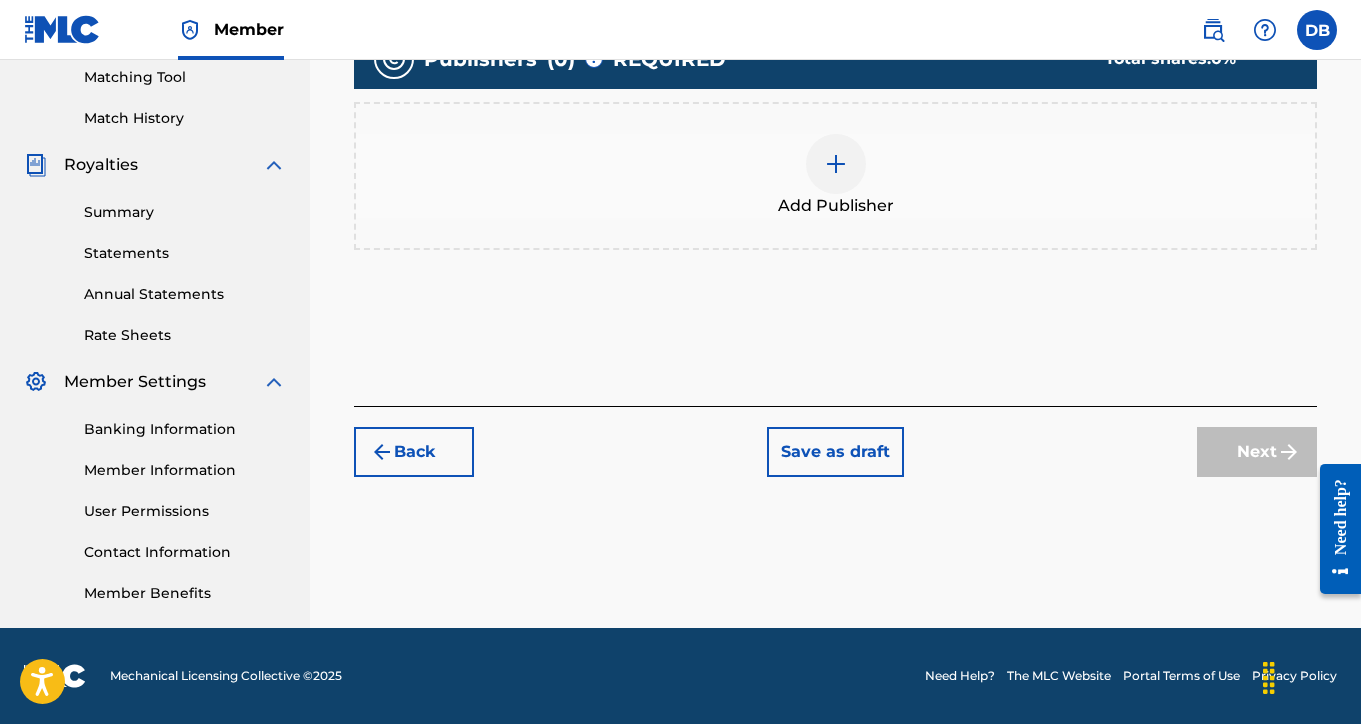 click at bounding box center (836, 164) 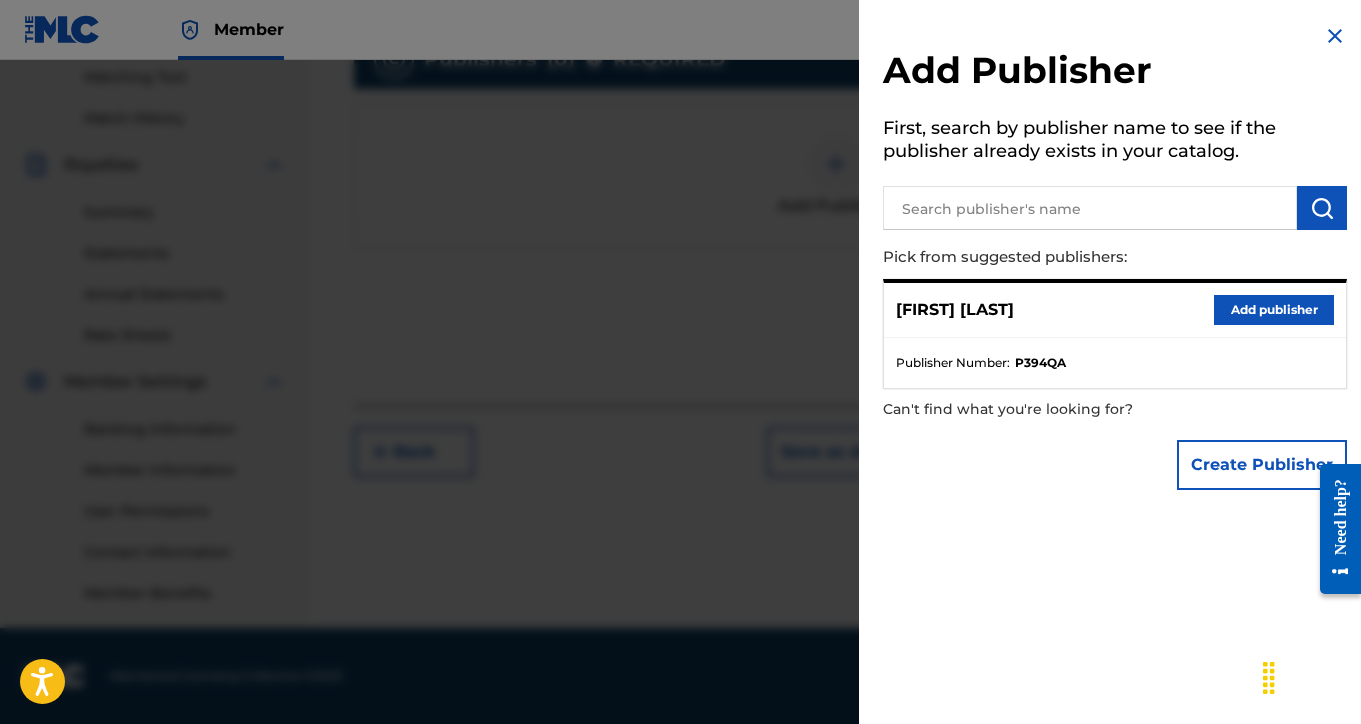 click on "Add publisher" at bounding box center (1274, 310) 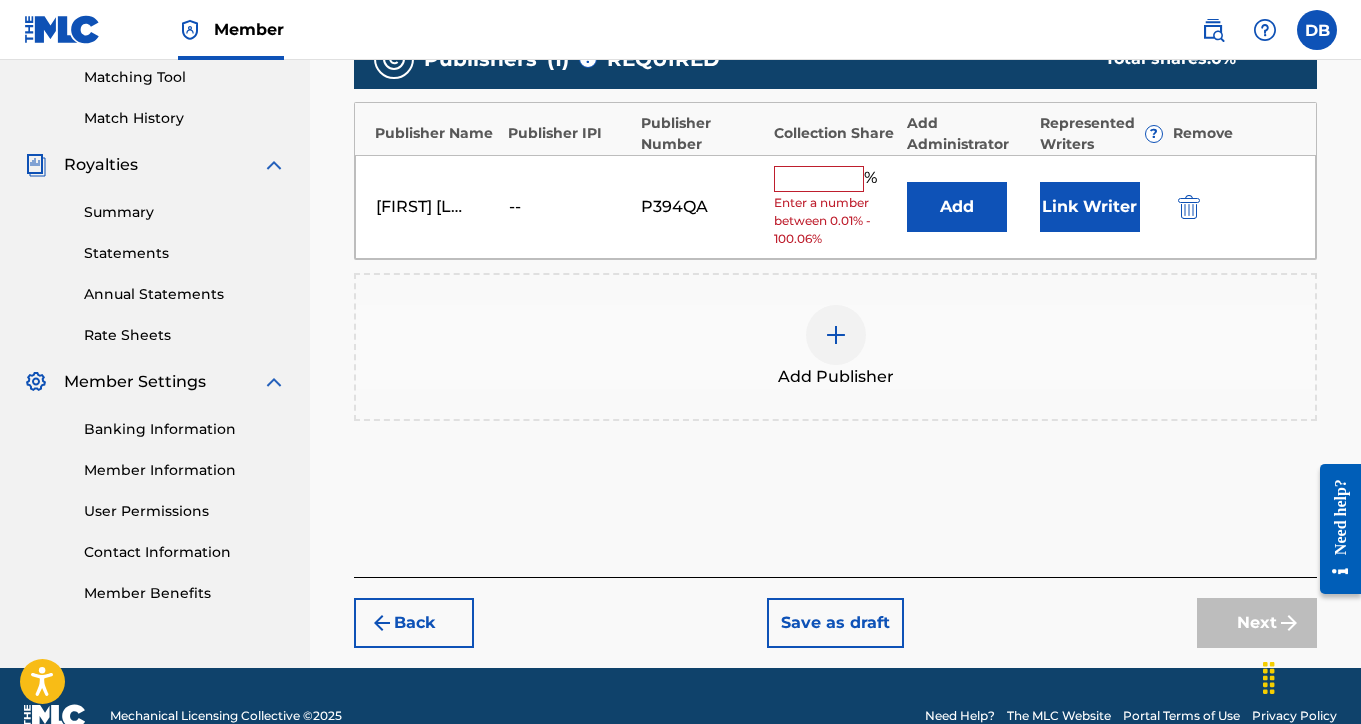 click at bounding box center (819, 179) 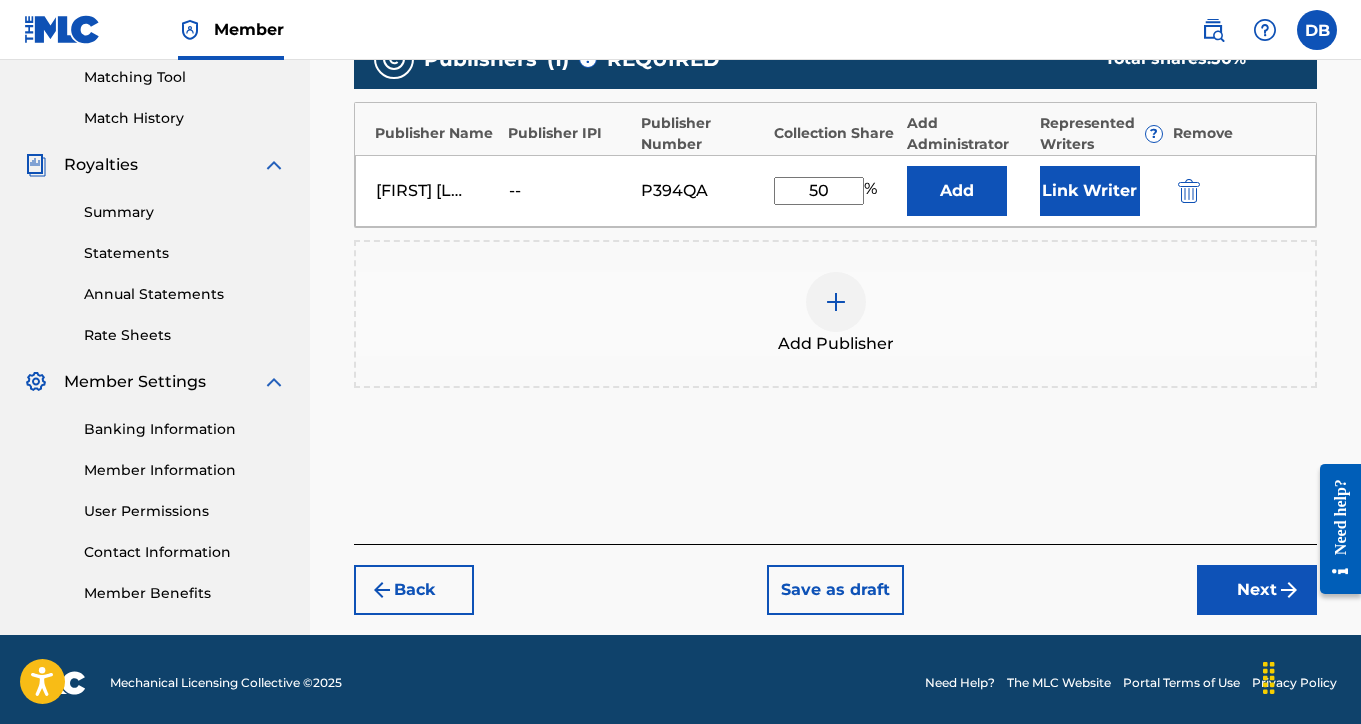type on "50" 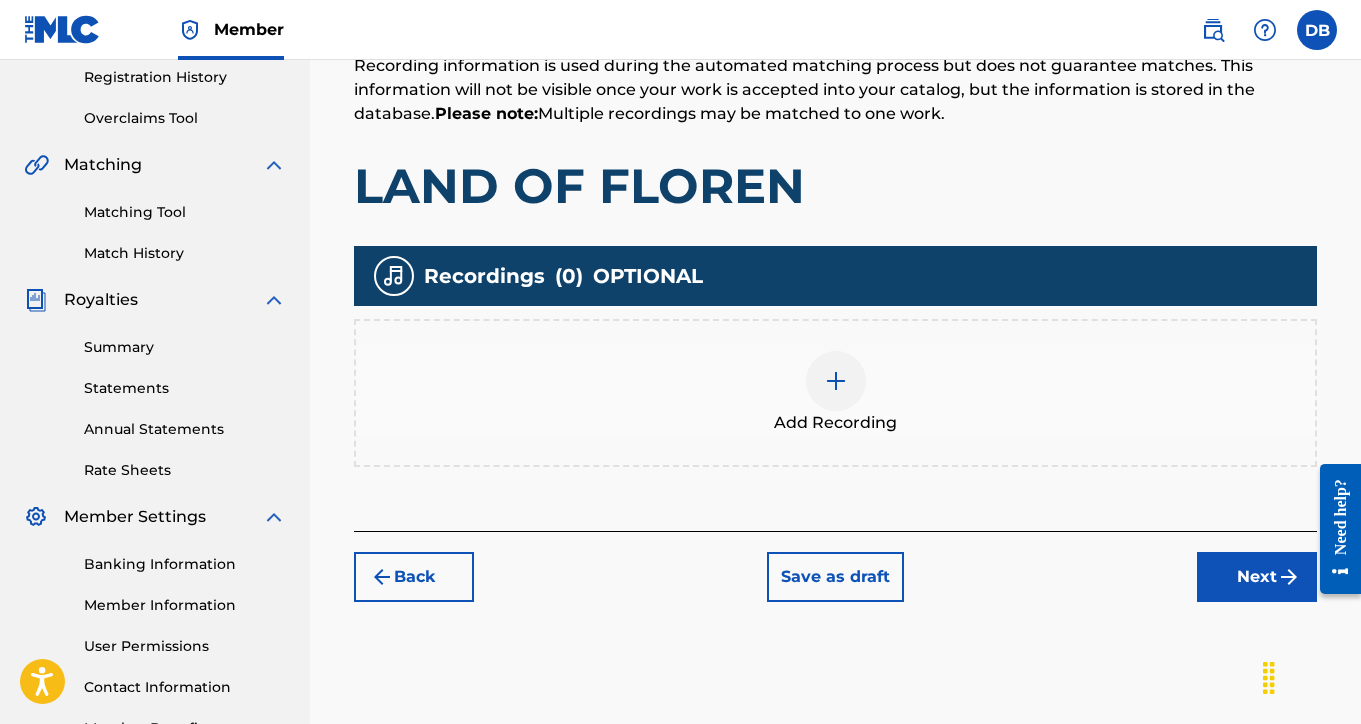 scroll, scrollTop: 415, scrollLeft: 0, axis: vertical 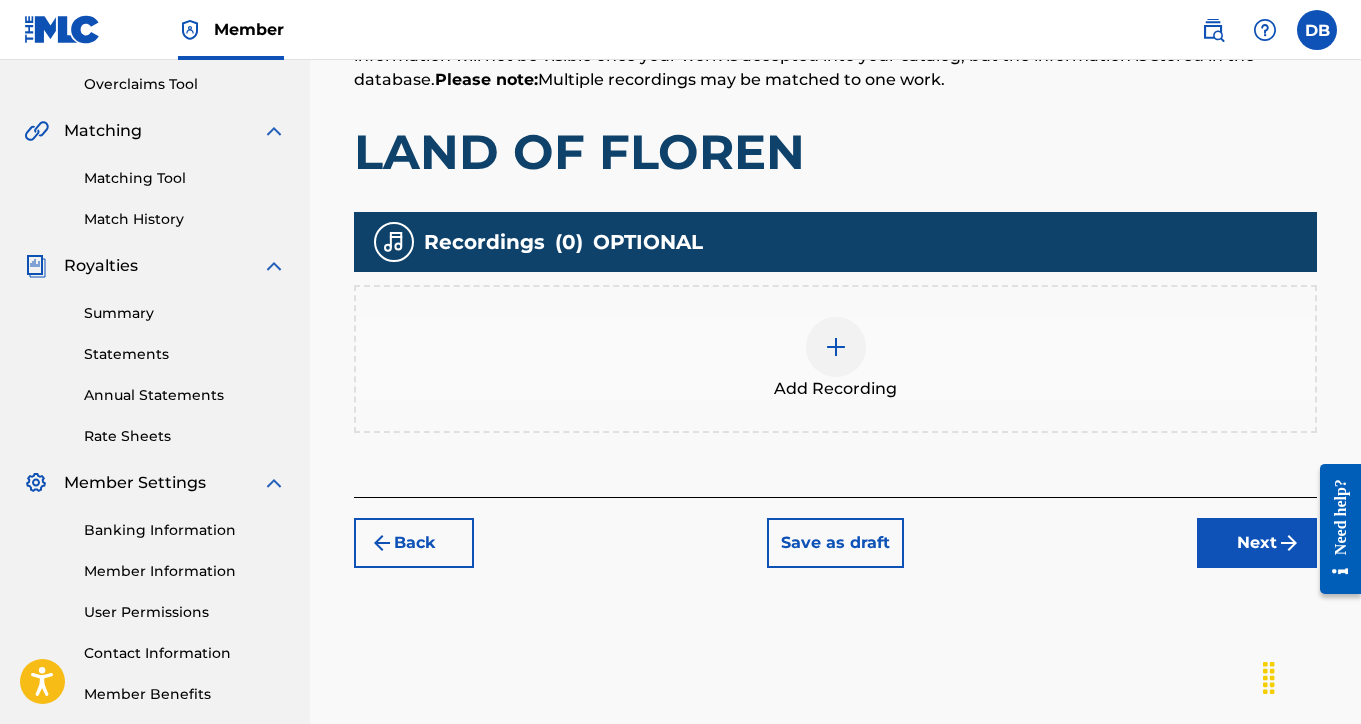 click at bounding box center [836, 347] 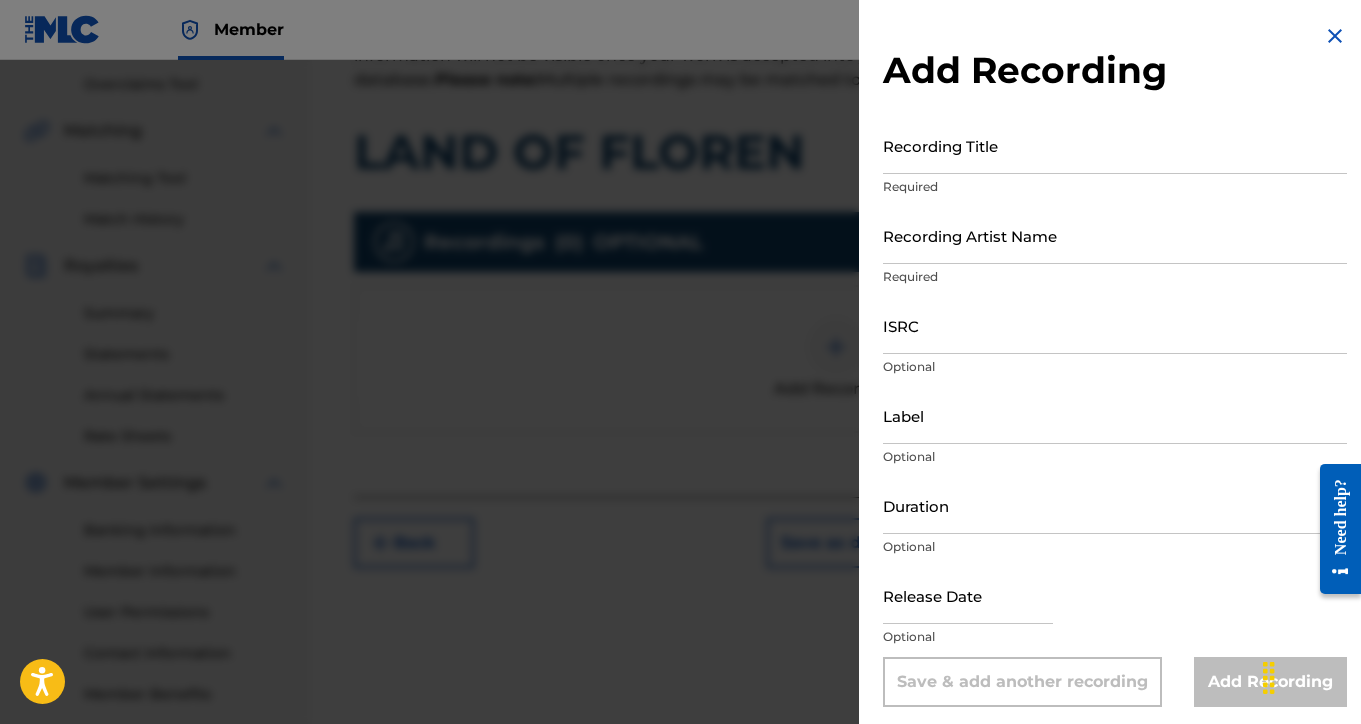 click on "Recording Title" at bounding box center (1115, 145) 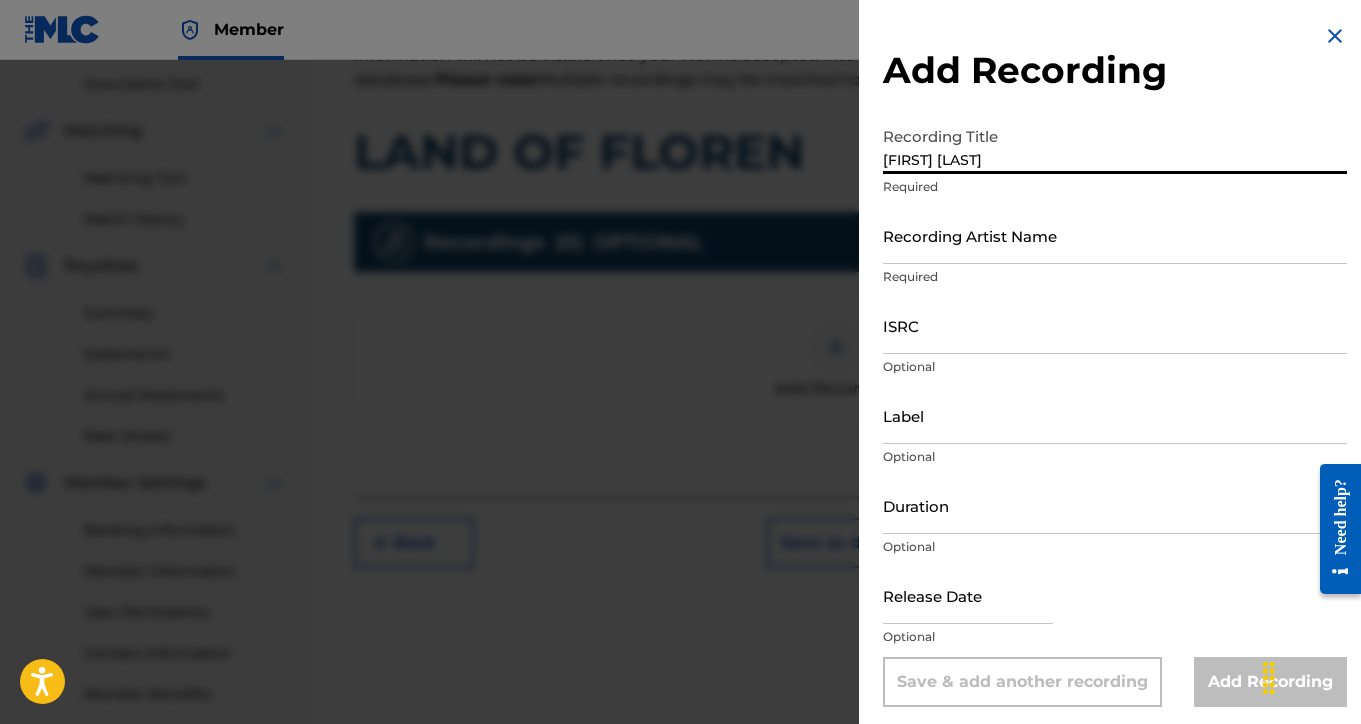 type on "[FIRST] [LAST]" 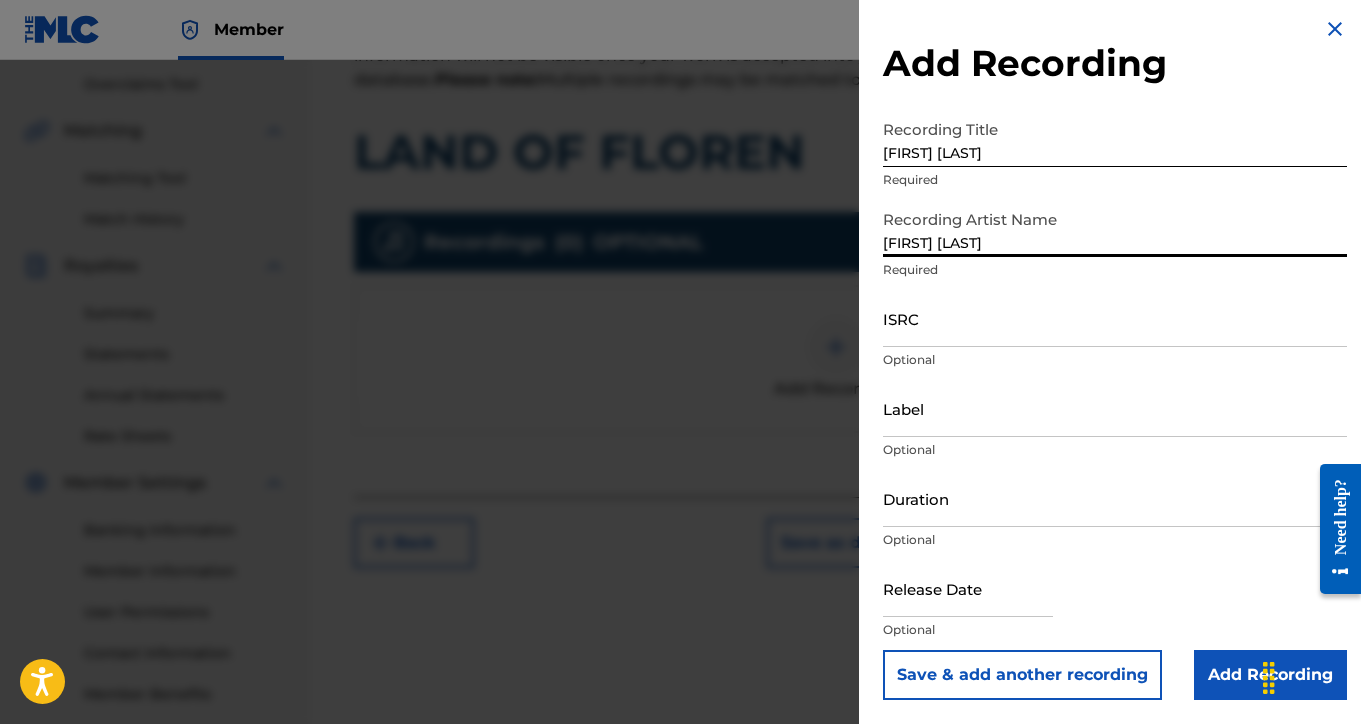 scroll, scrollTop: 7, scrollLeft: 0, axis: vertical 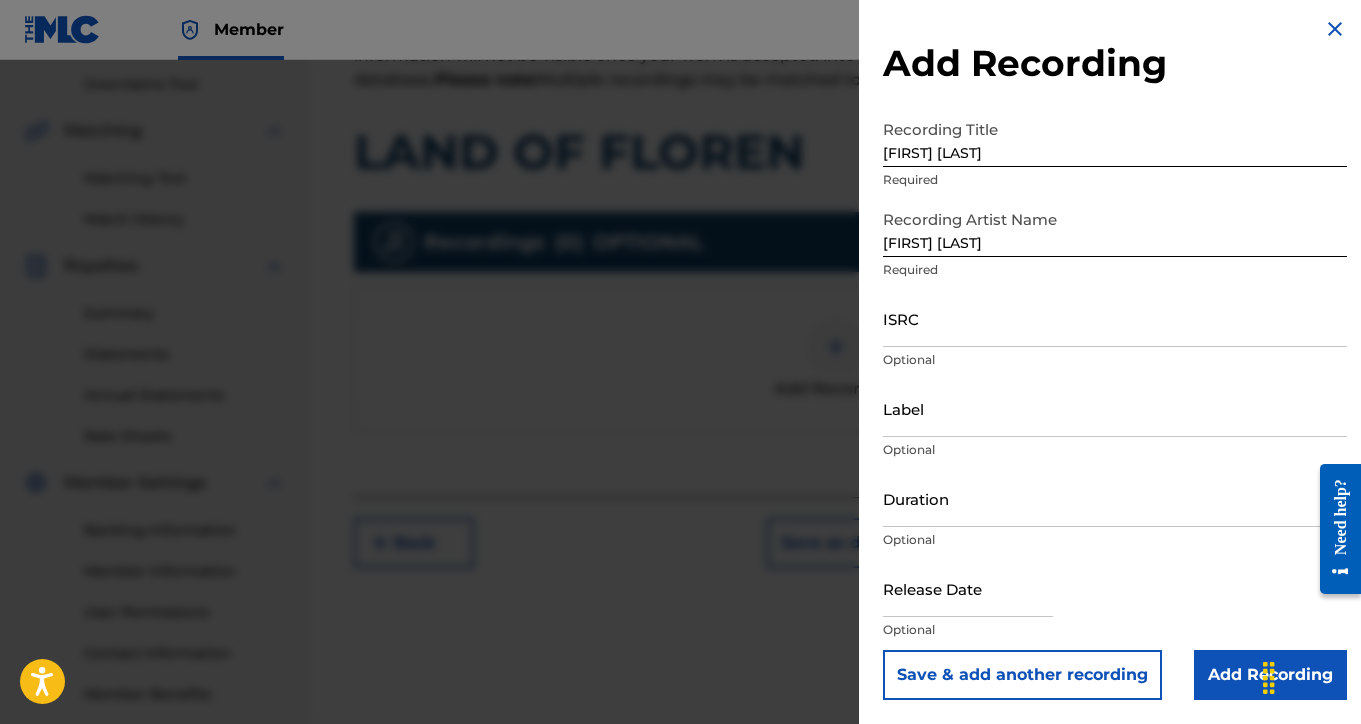 click on "Add Recording" at bounding box center (1270, 675) 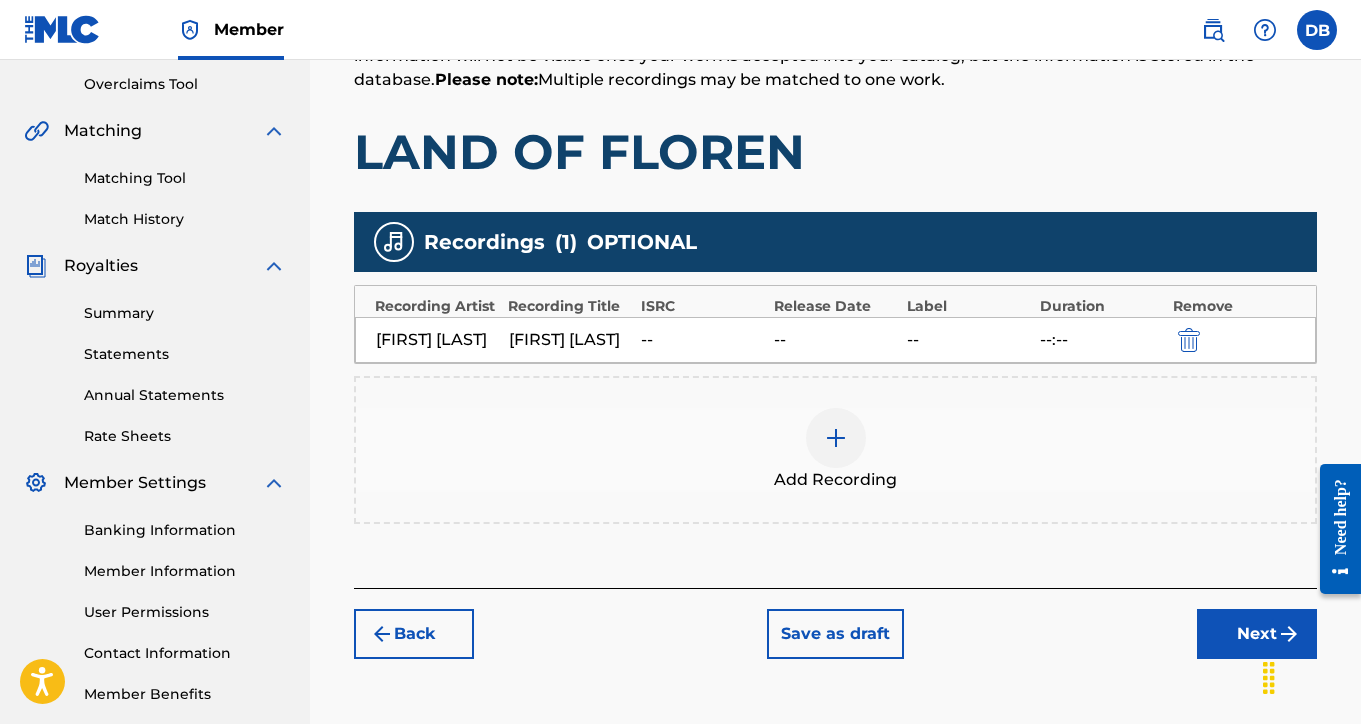 click on "Next" at bounding box center (1257, 634) 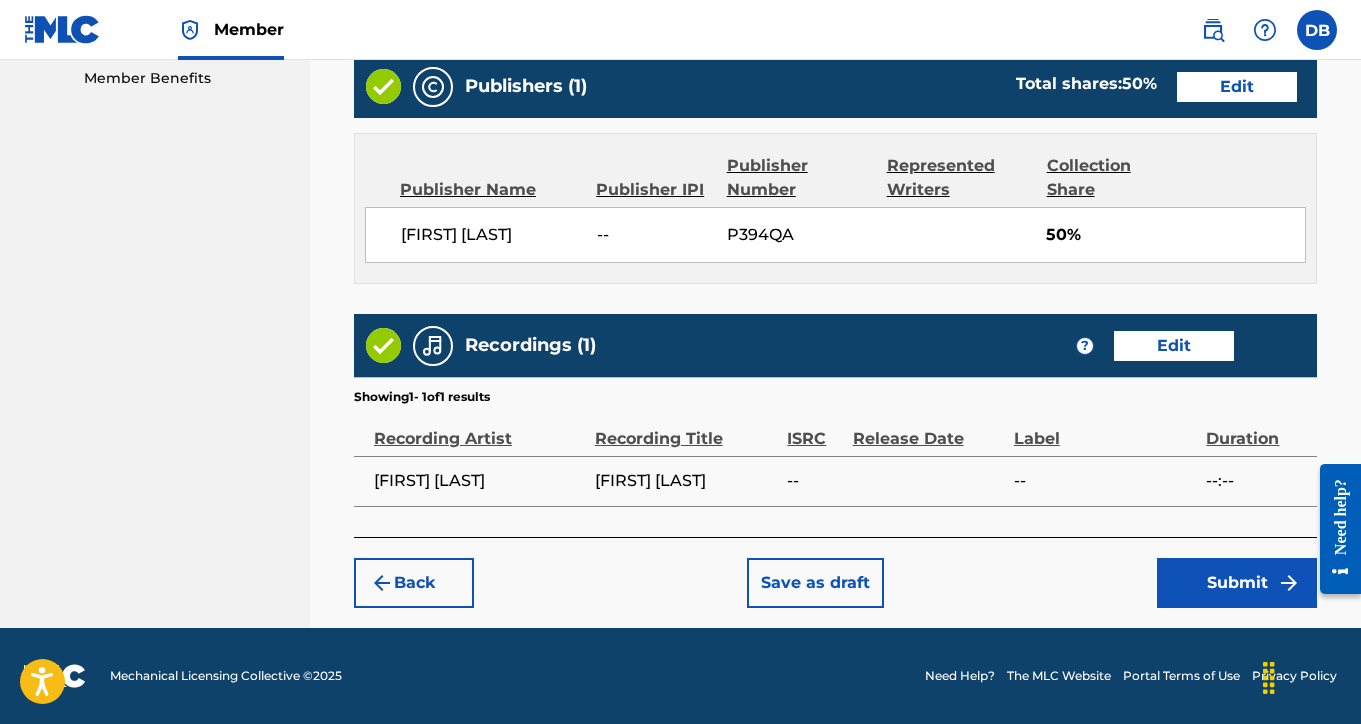 scroll, scrollTop: 1030, scrollLeft: 0, axis: vertical 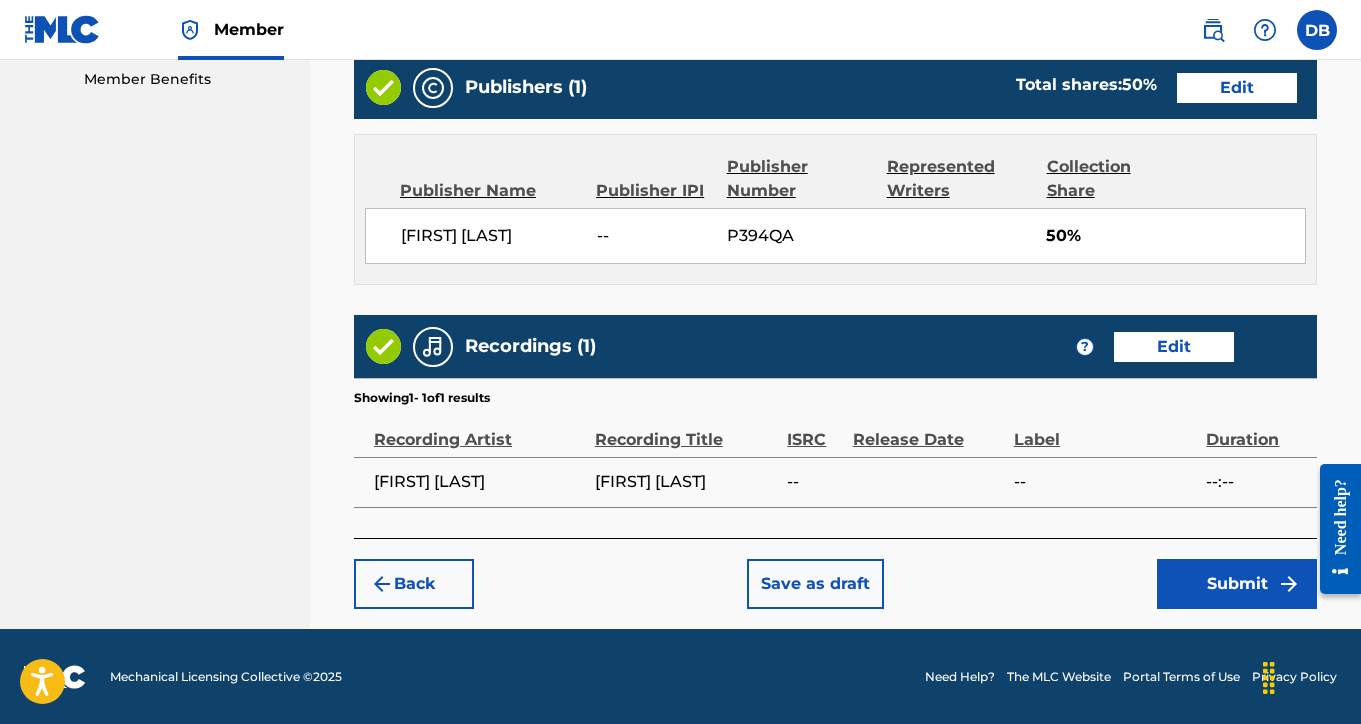 click on "Submit" at bounding box center (1237, 584) 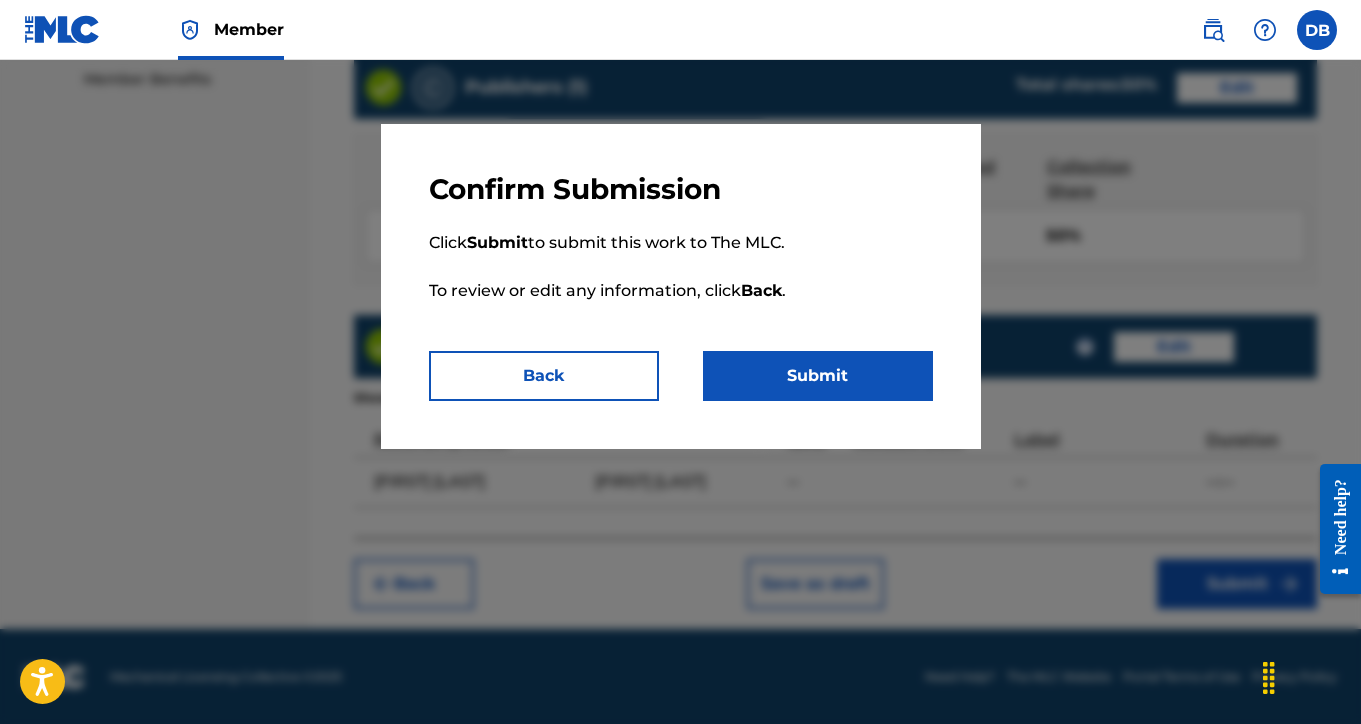 click on "Submit" at bounding box center [818, 376] 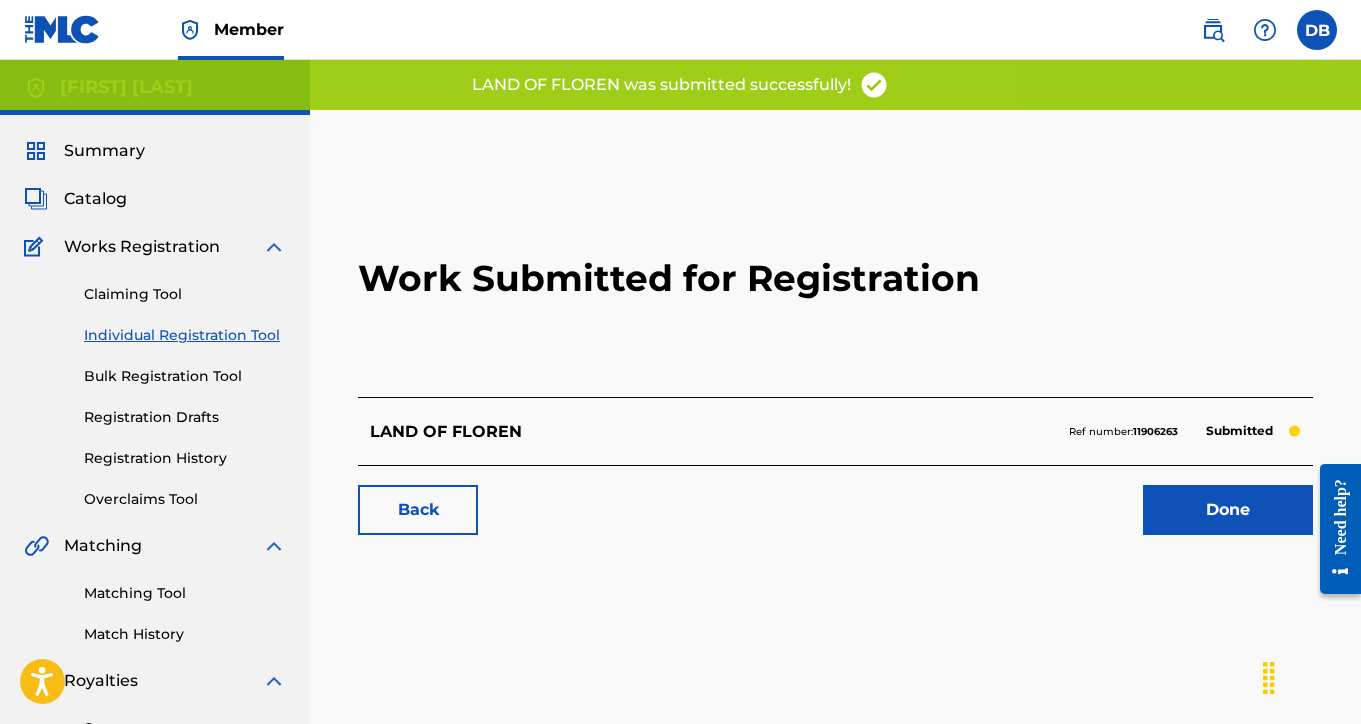 click on "Done" at bounding box center [1228, 510] 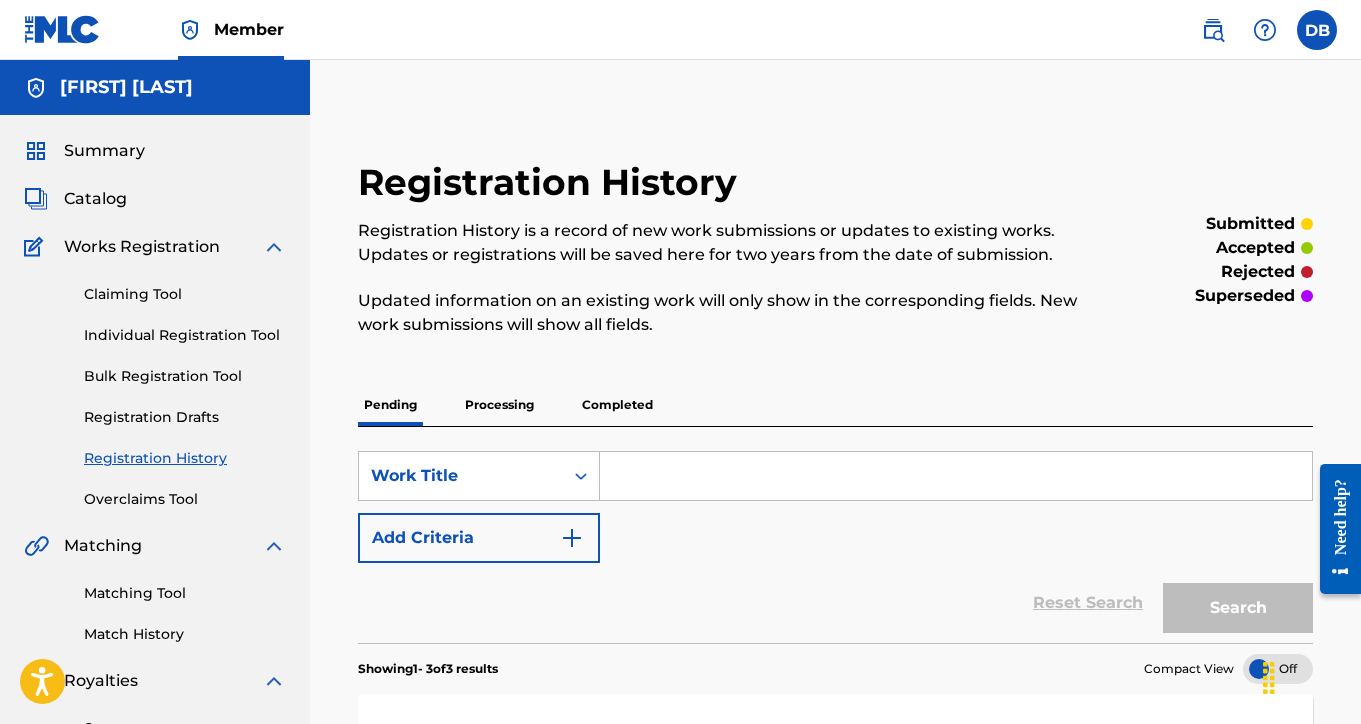 click on "Individual Registration Tool" at bounding box center (185, 335) 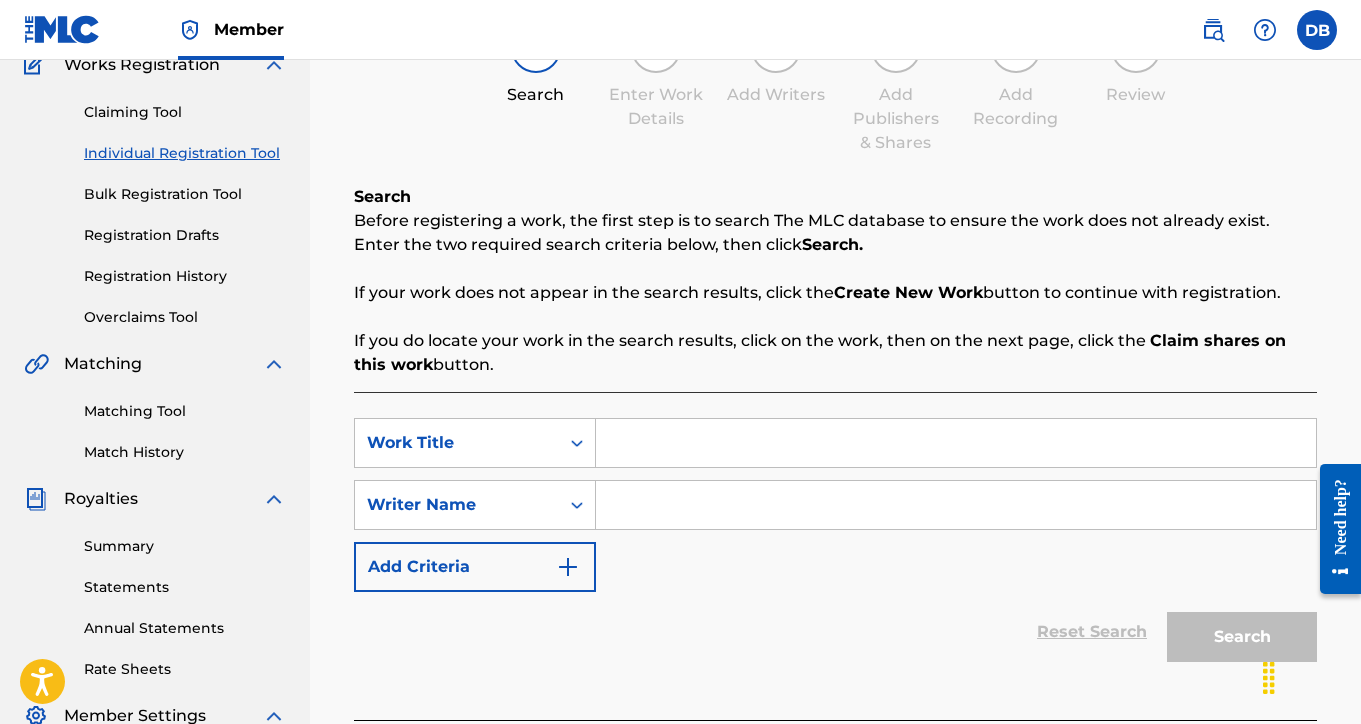 scroll, scrollTop: 254, scrollLeft: 0, axis: vertical 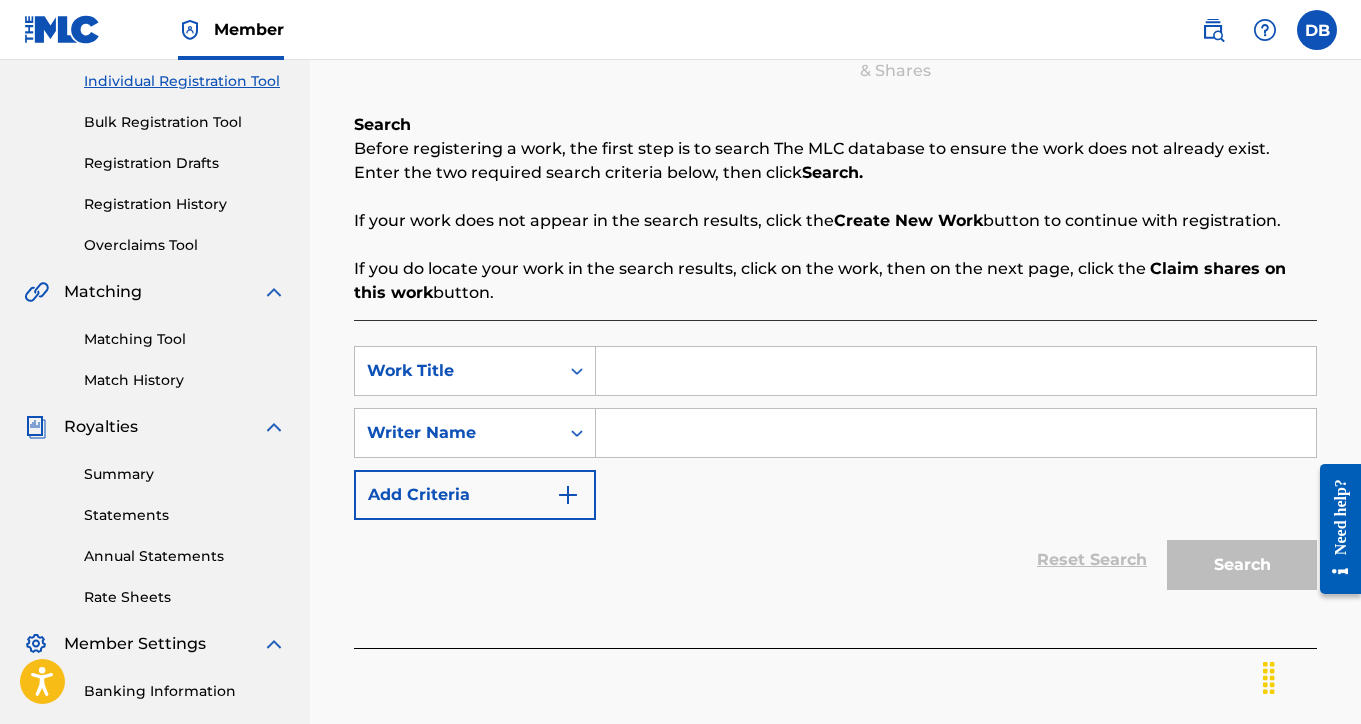 click at bounding box center [956, 371] 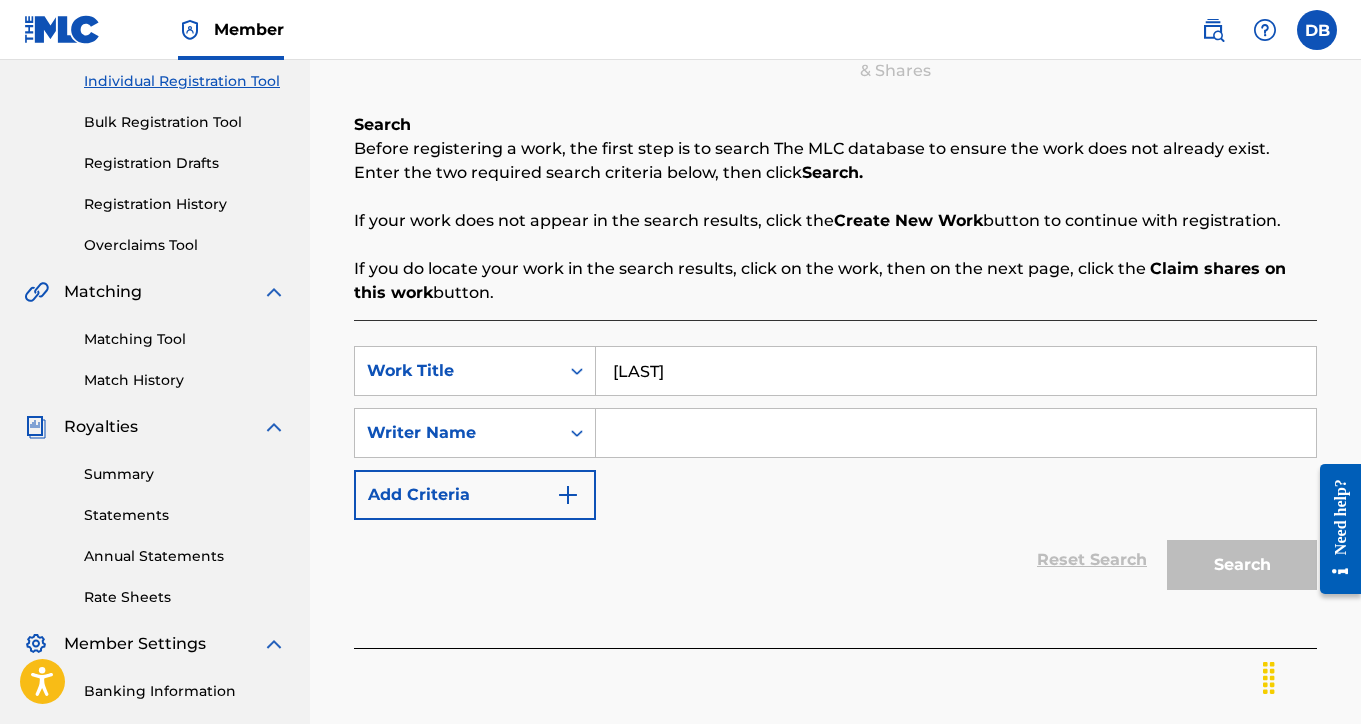 type on "[LAST]" 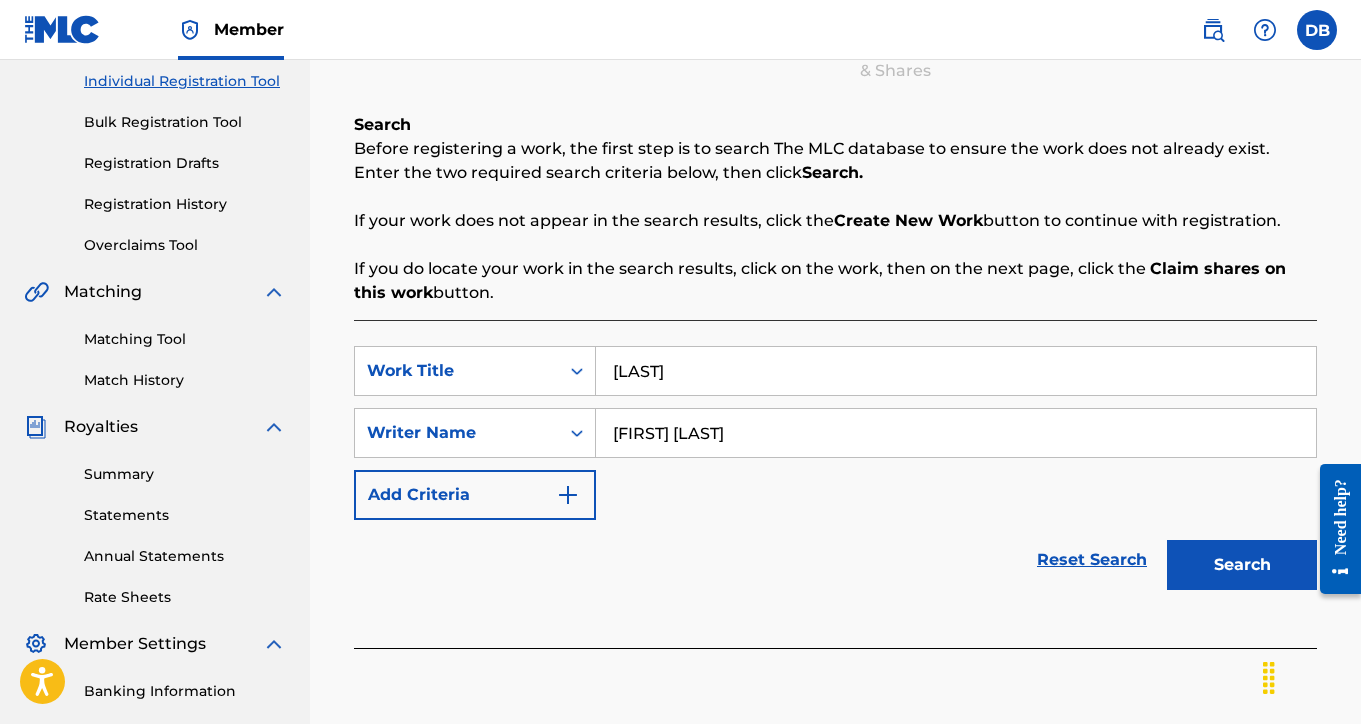 type on "[FIRST] [LAST]" 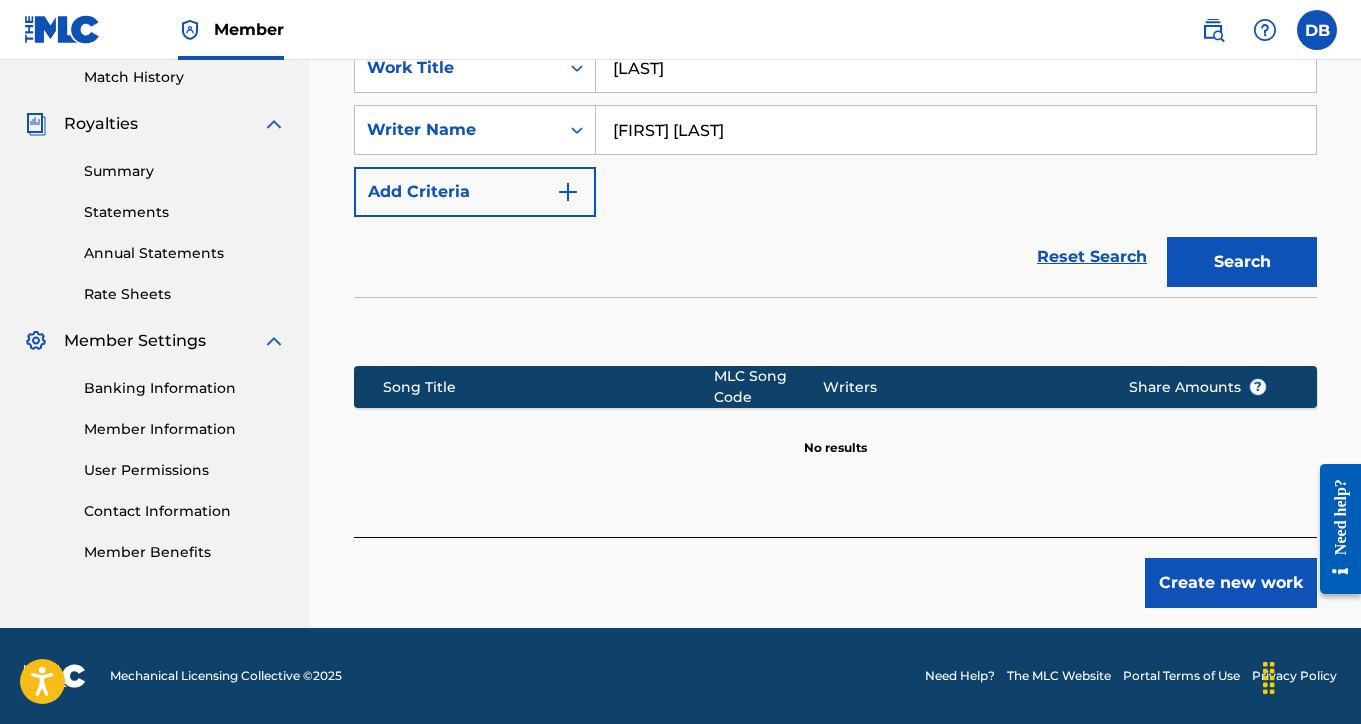 scroll, scrollTop: 557, scrollLeft: 0, axis: vertical 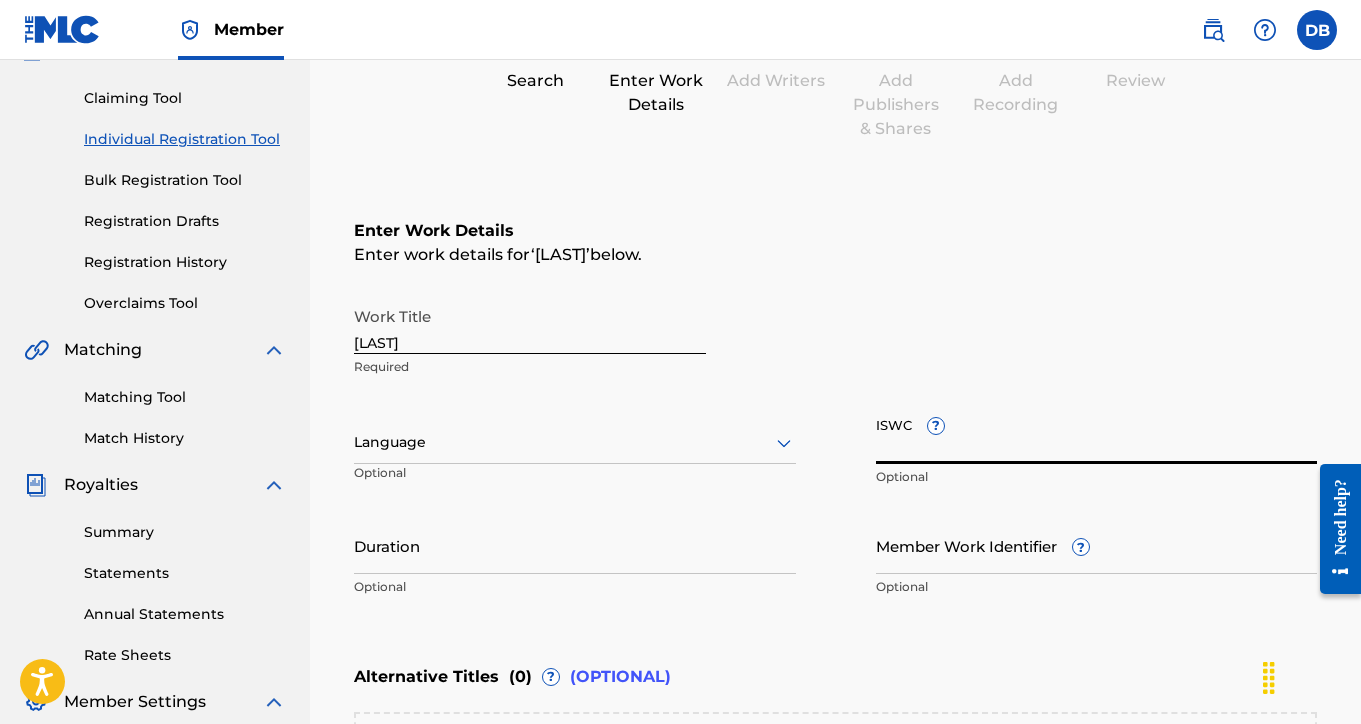 click on "ISWC   ?" at bounding box center (1097, 435) 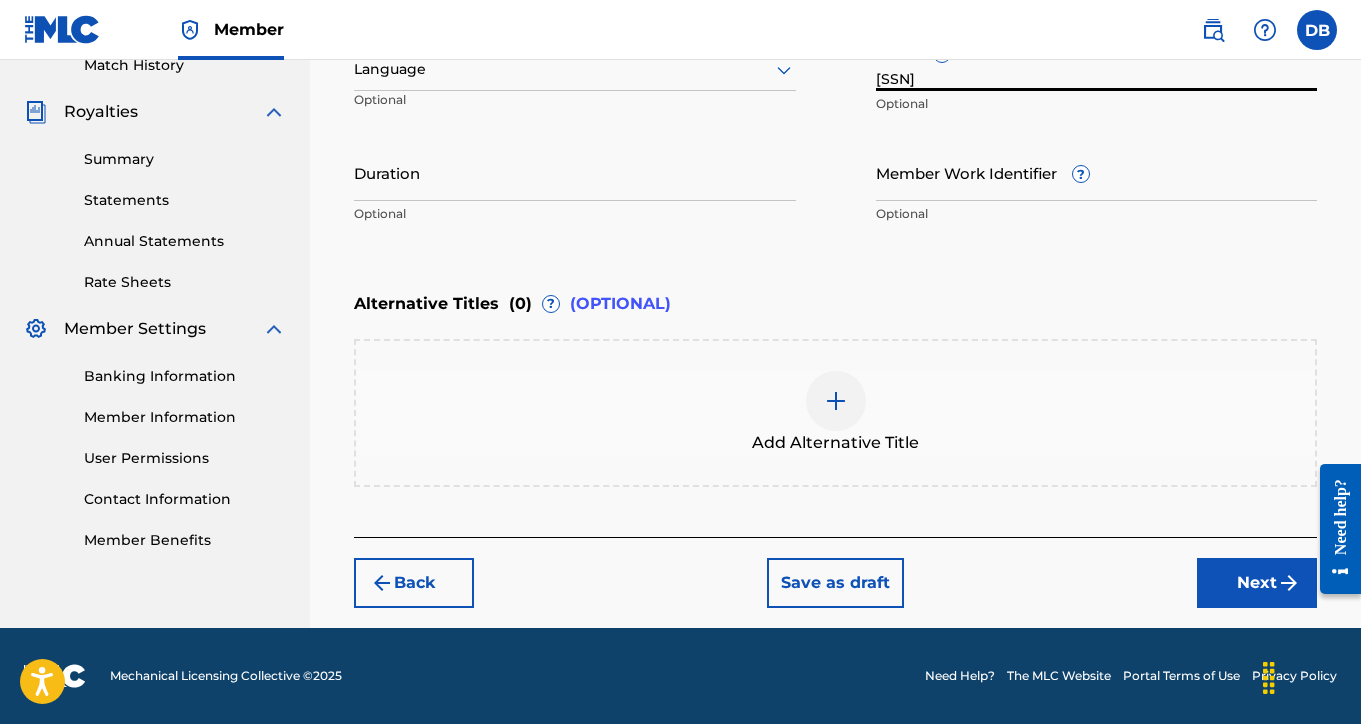 type on "[SSN]" 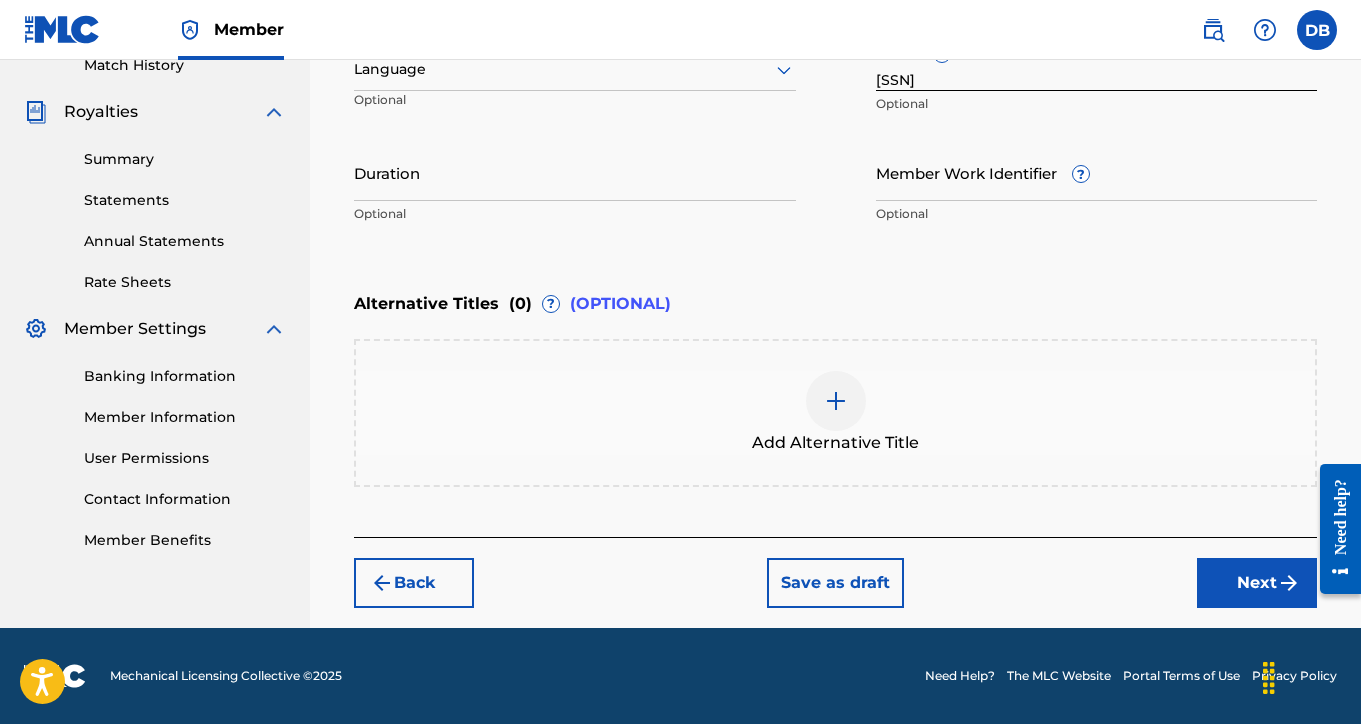 click on "Next" at bounding box center (1257, 583) 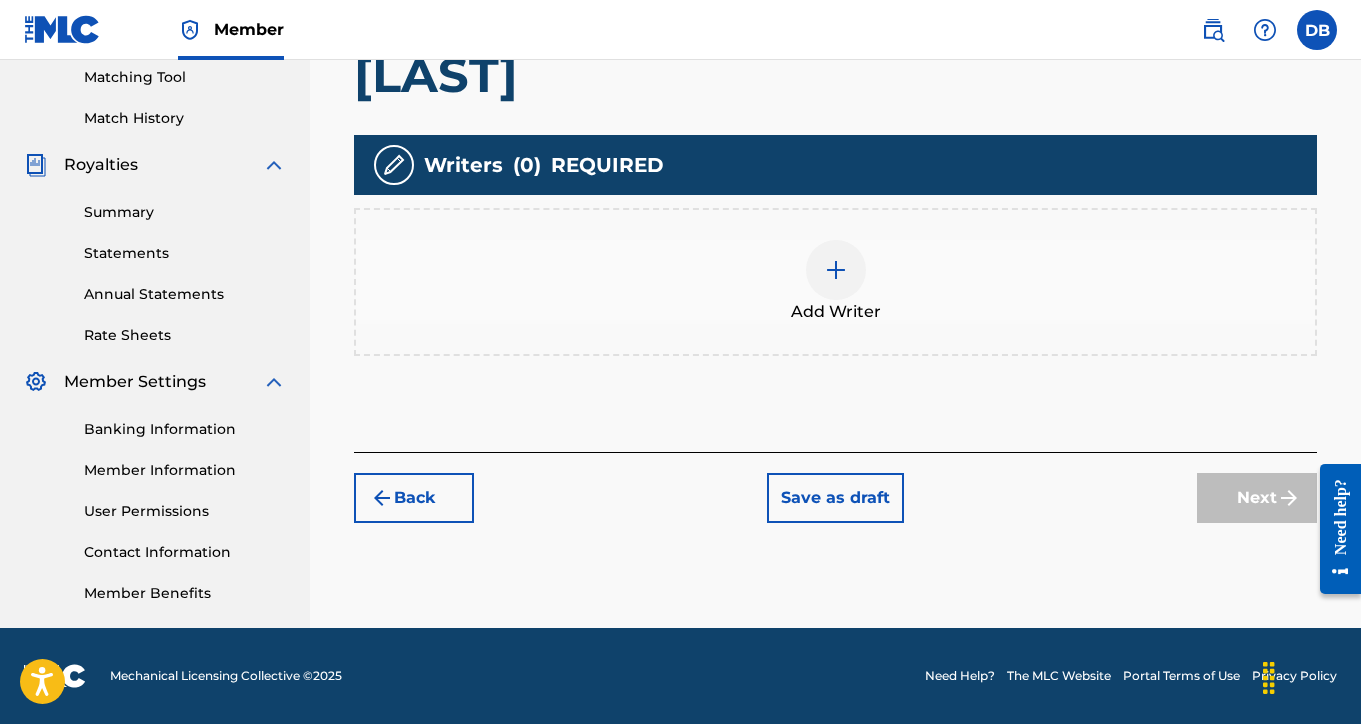 click at bounding box center [836, 270] 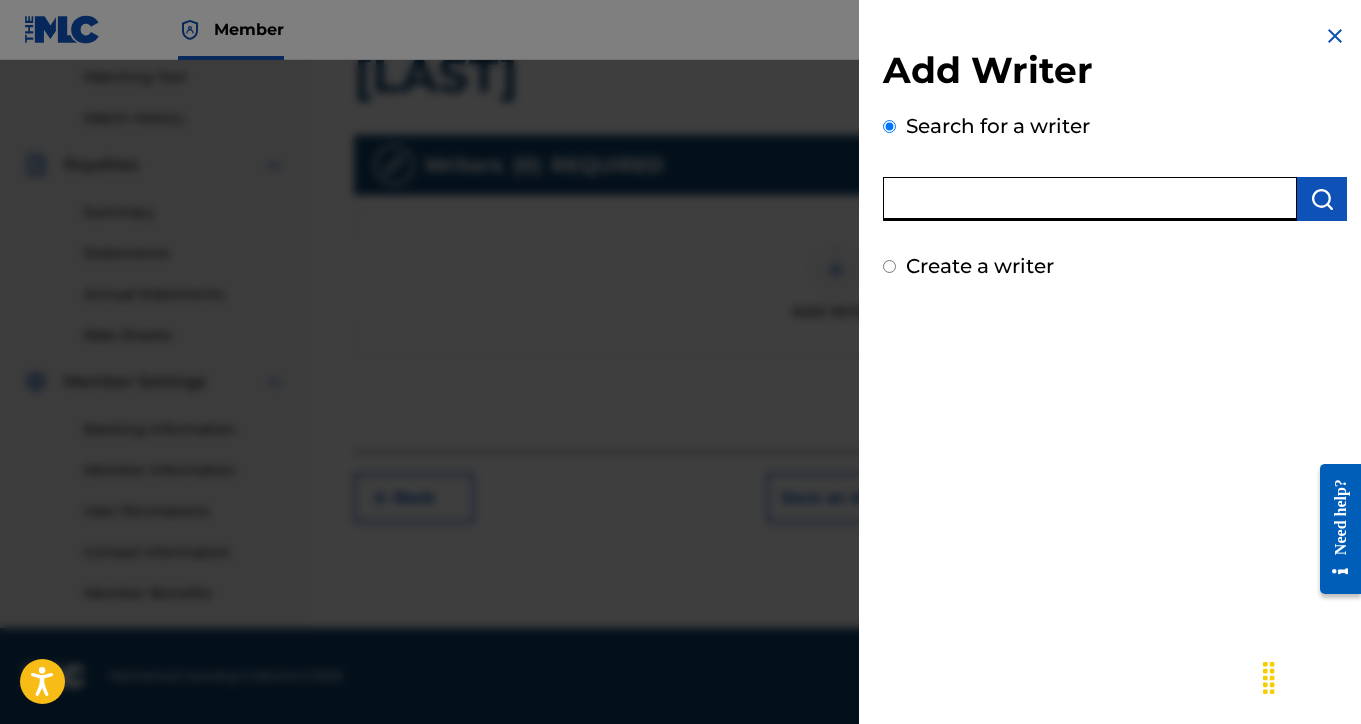 click at bounding box center [1090, 199] 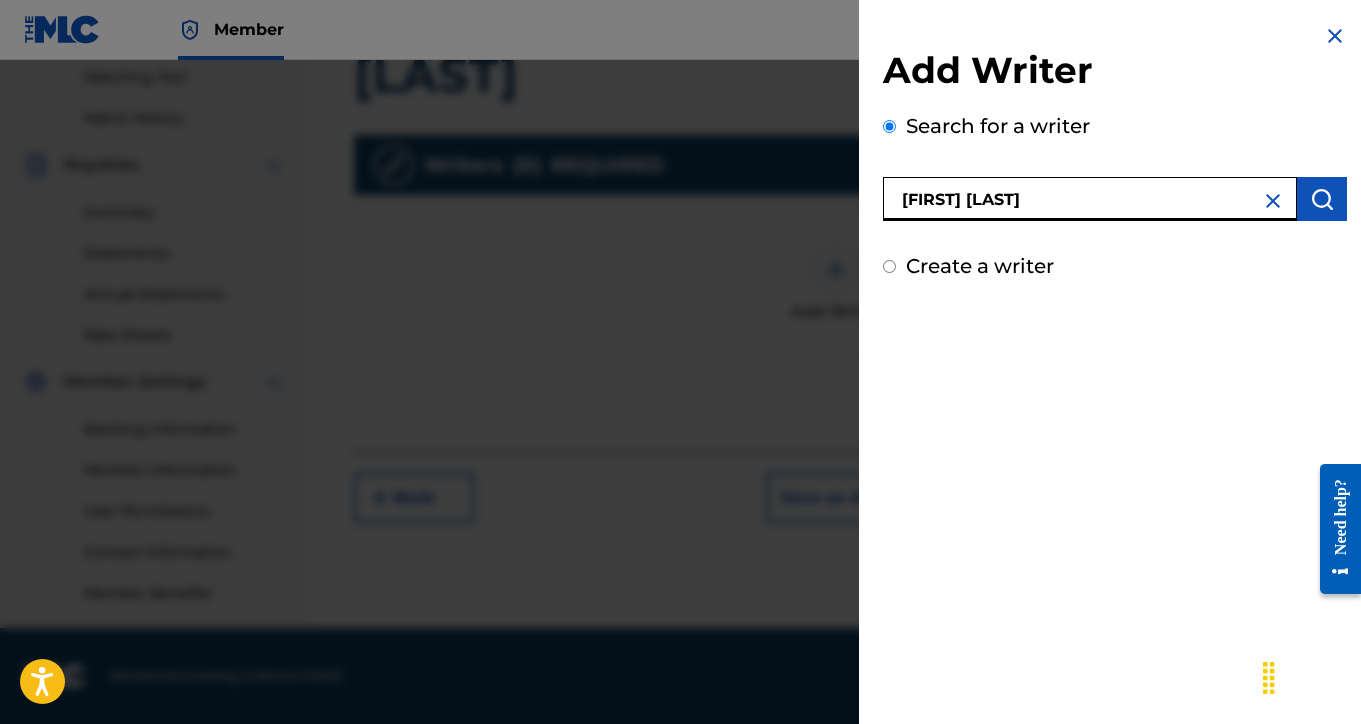 type on "[FIRST] [LAST]" 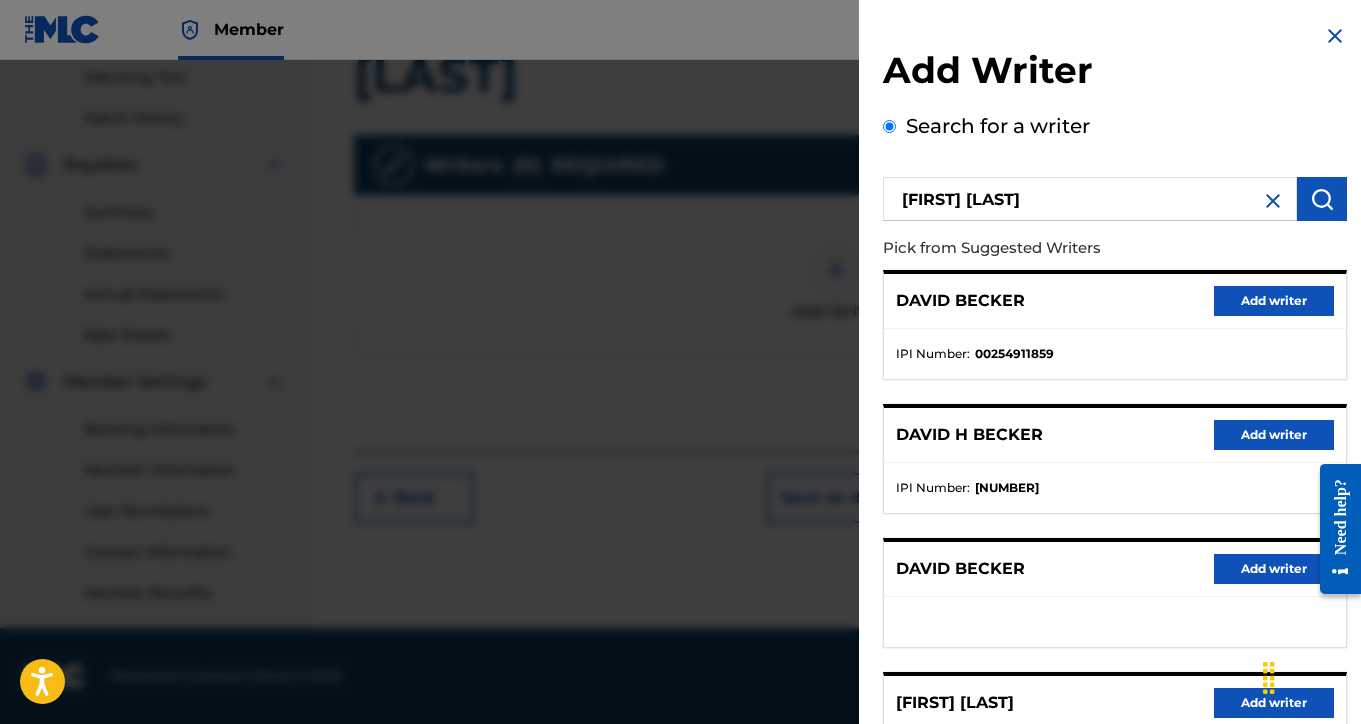 click on "Add writer" at bounding box center (1274, 435) 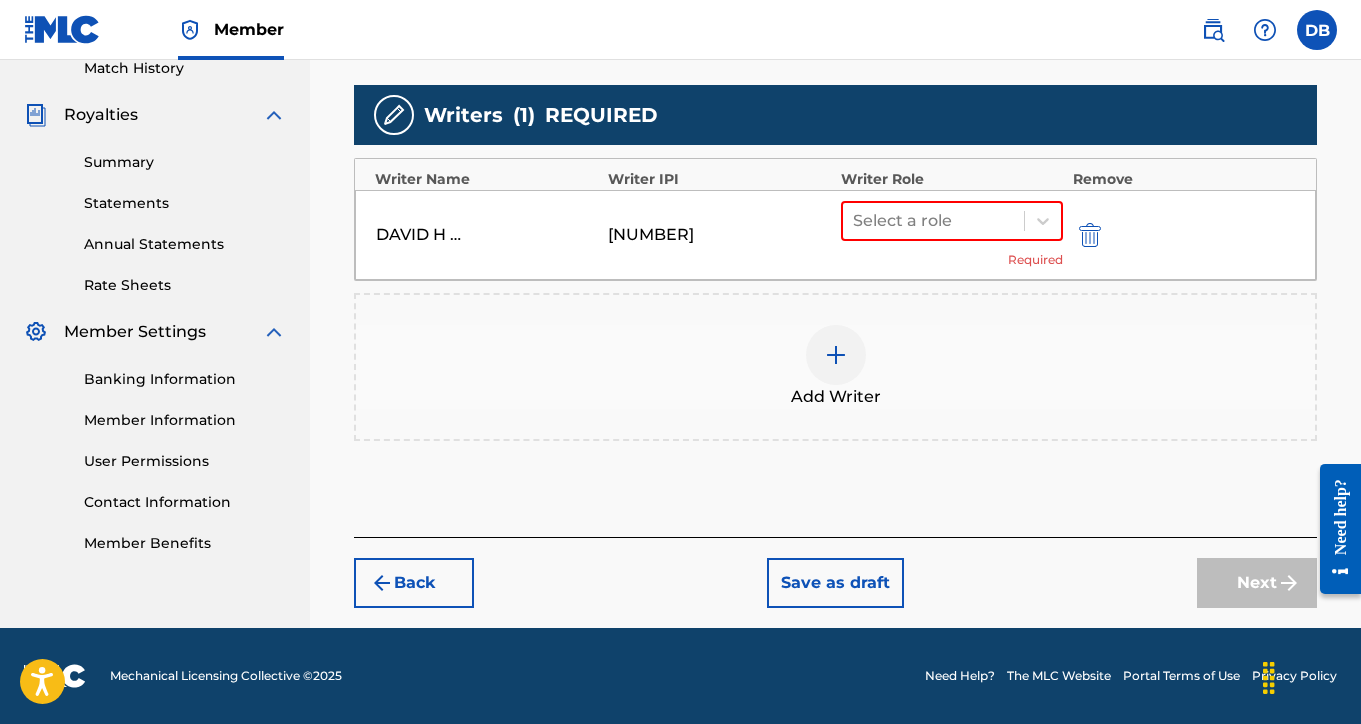 scroll, scrollTop: 566, scrollLeft: 0, axis: vertical 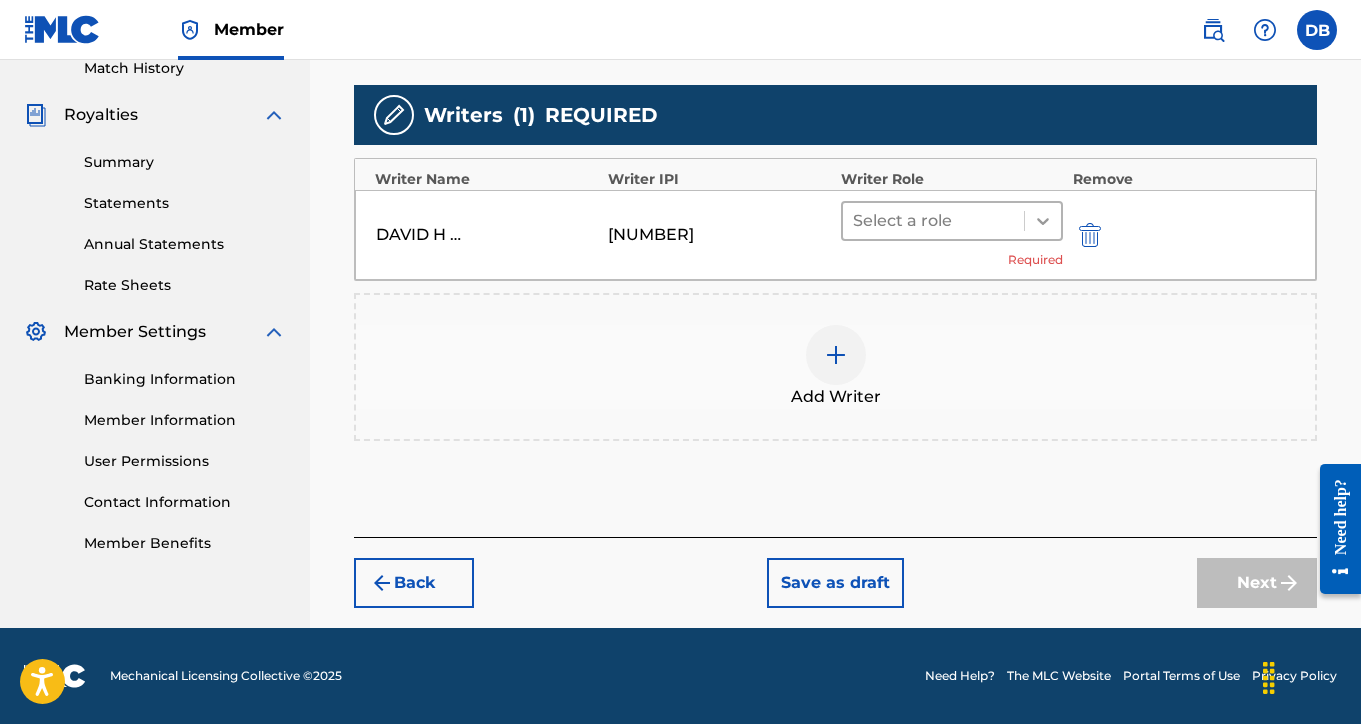 click 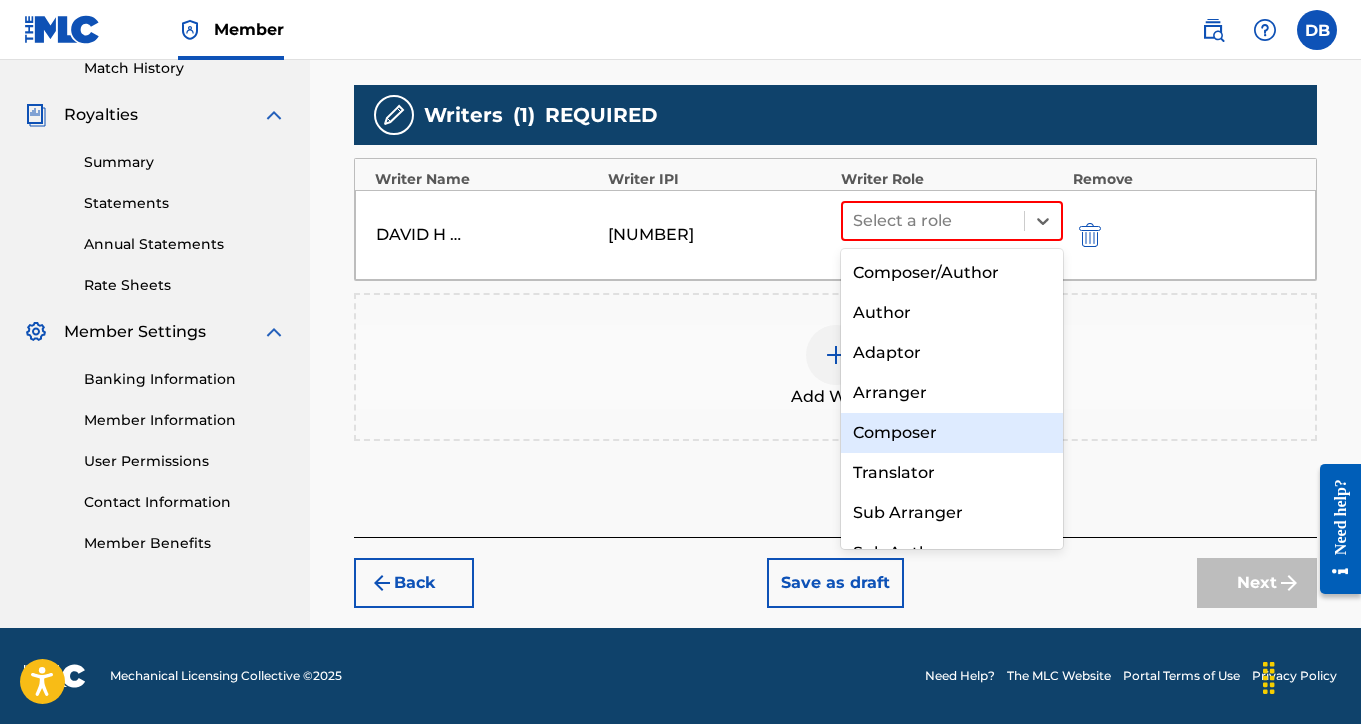 click on "Composer" at bounding box center [952, 433] 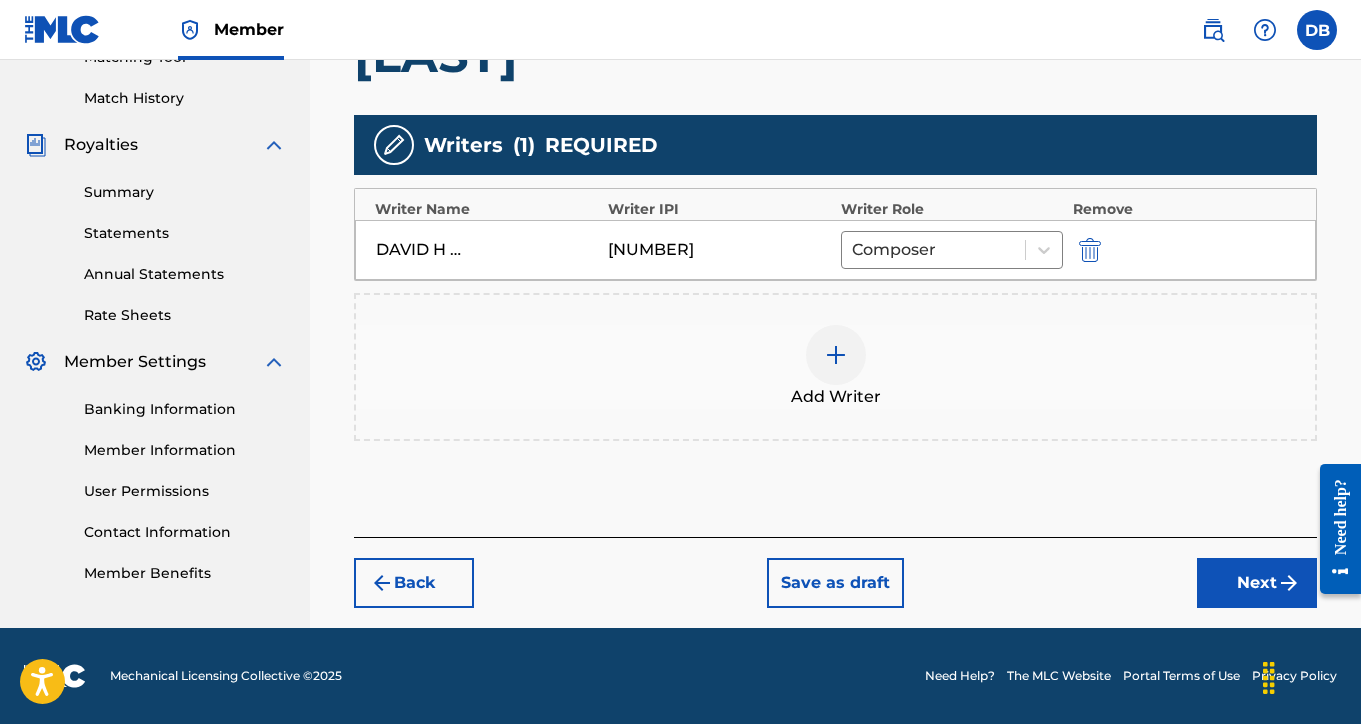 click on "Next" at bounding box center (1257, 583) 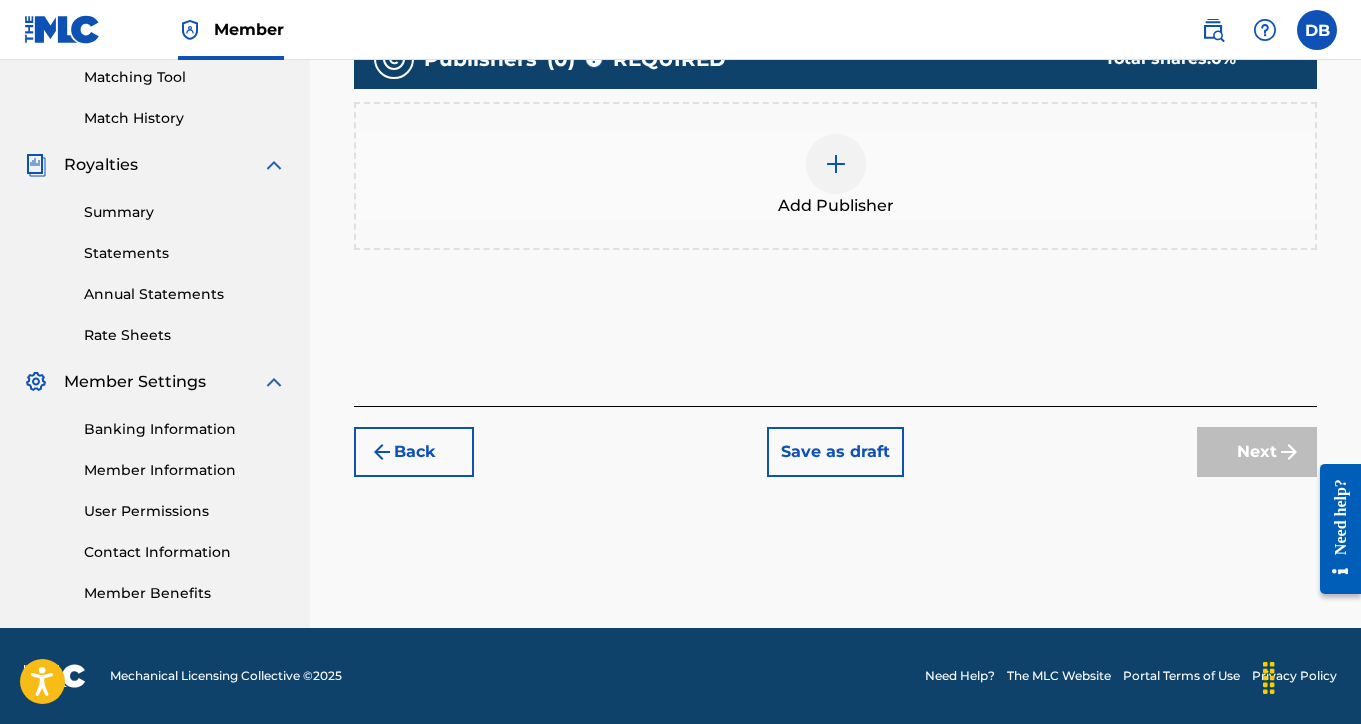 scroll, scrollTop: 516, scrollLeft: 0, axis: vertical 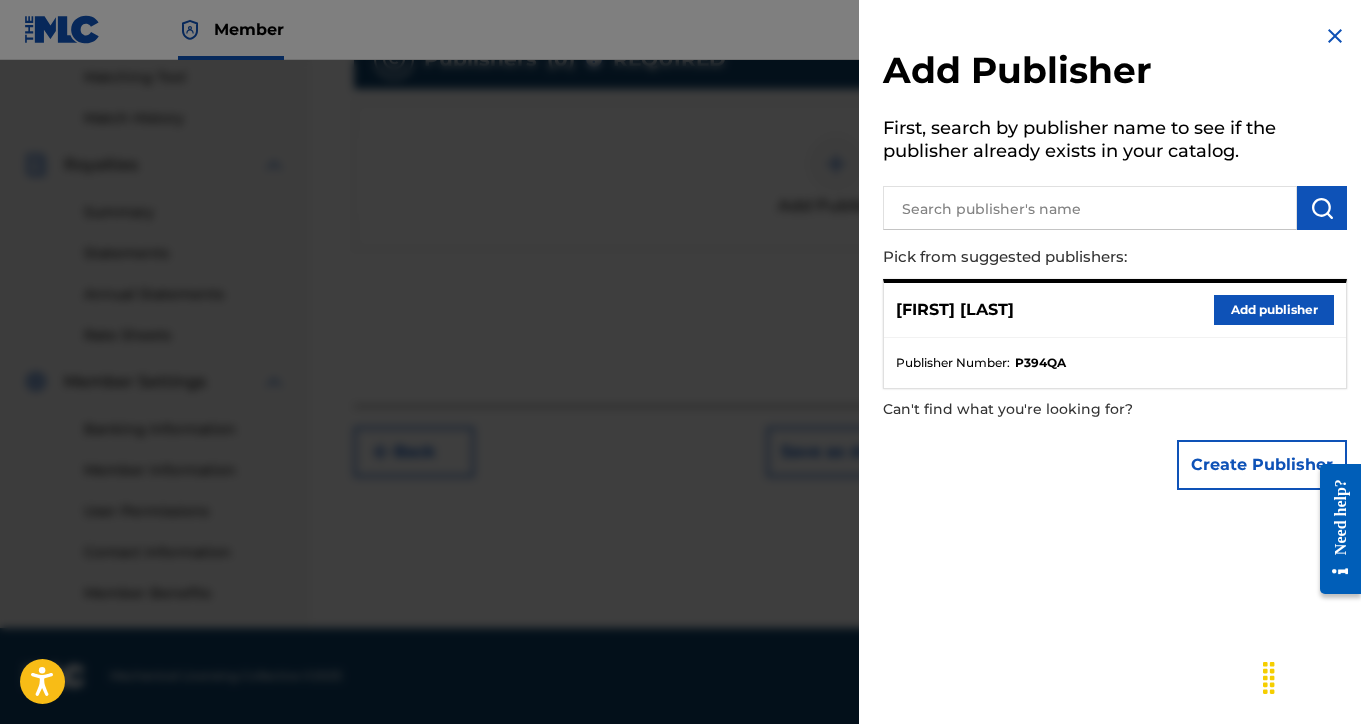 click on "Add publisher" at bounding box center [1274, 310] 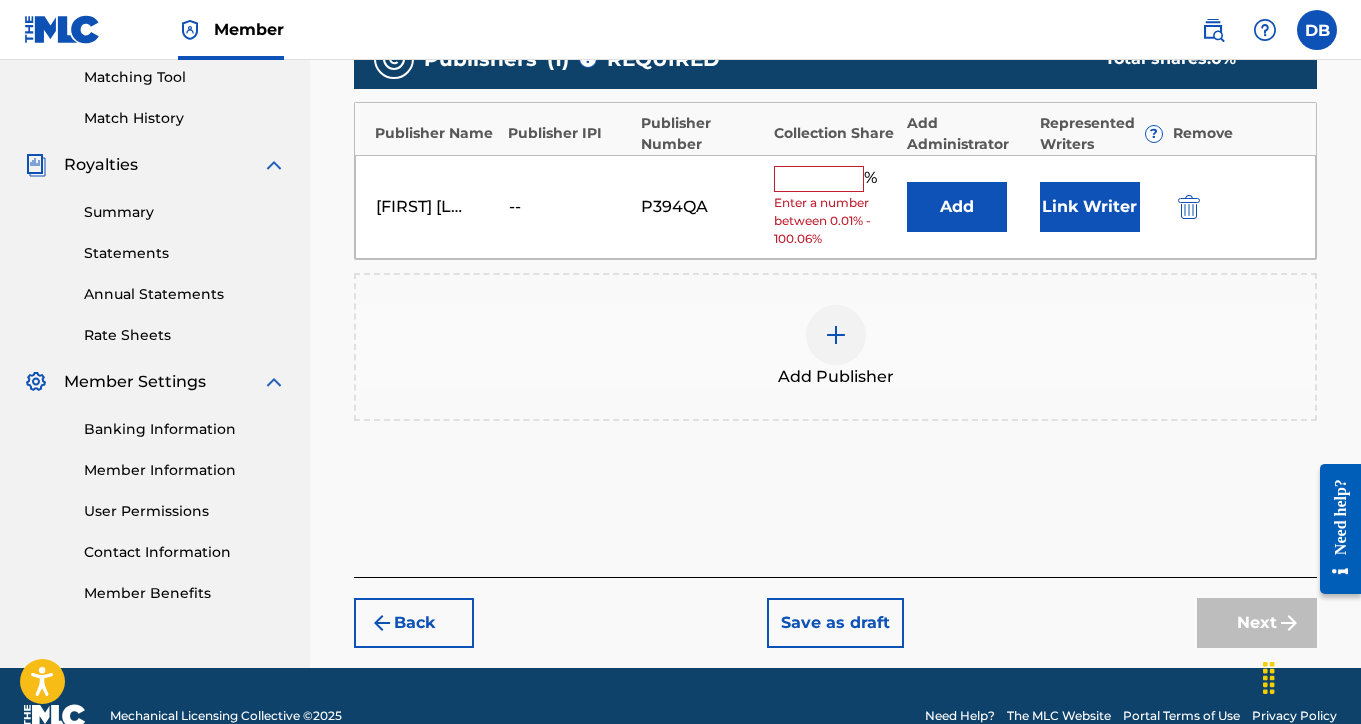 click at bounding box center [819, 179] 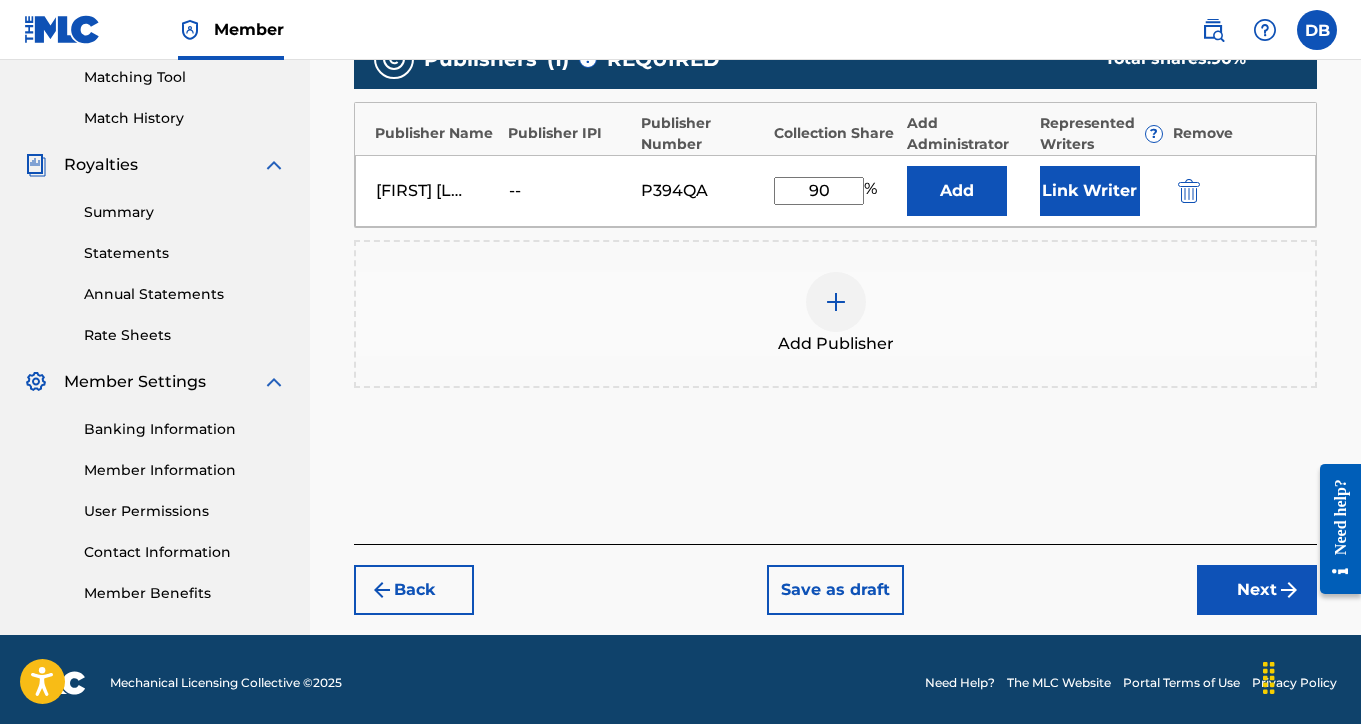 type on "90" 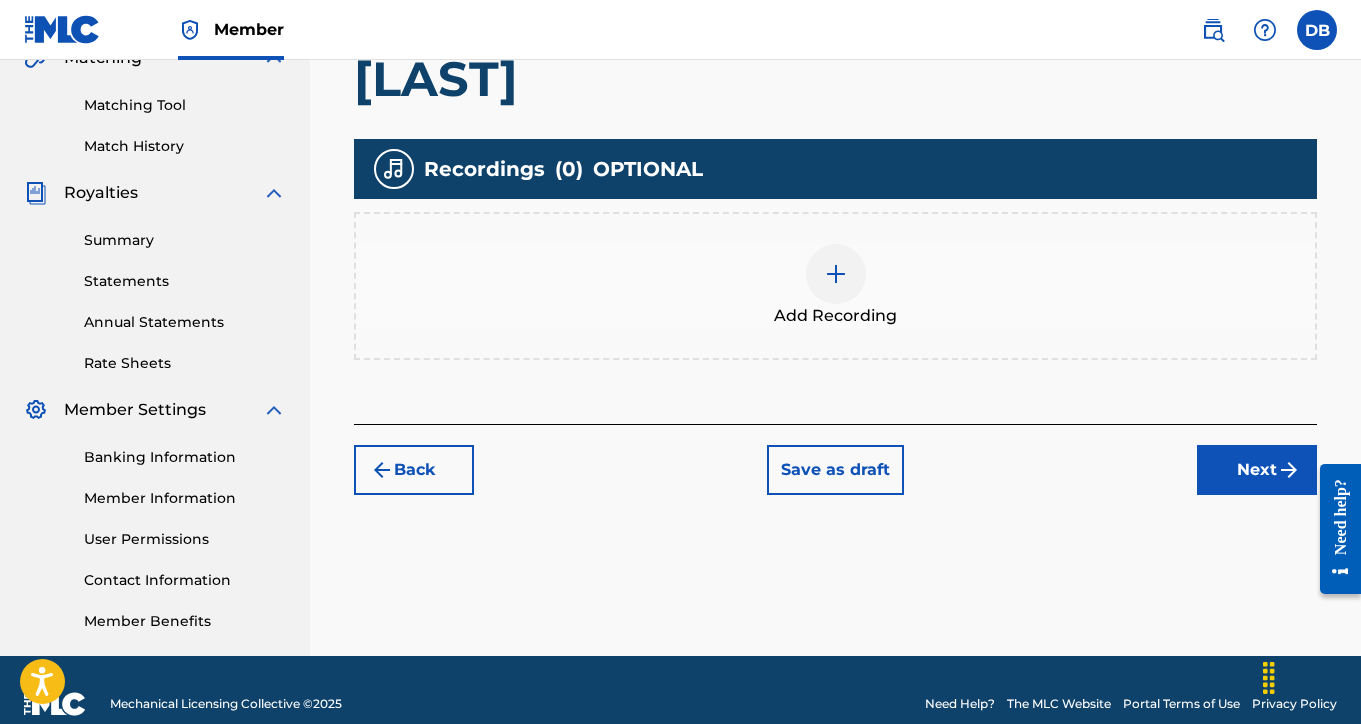 scroll, scrollTop: 500, scrollLeft: 0, axis: vertical 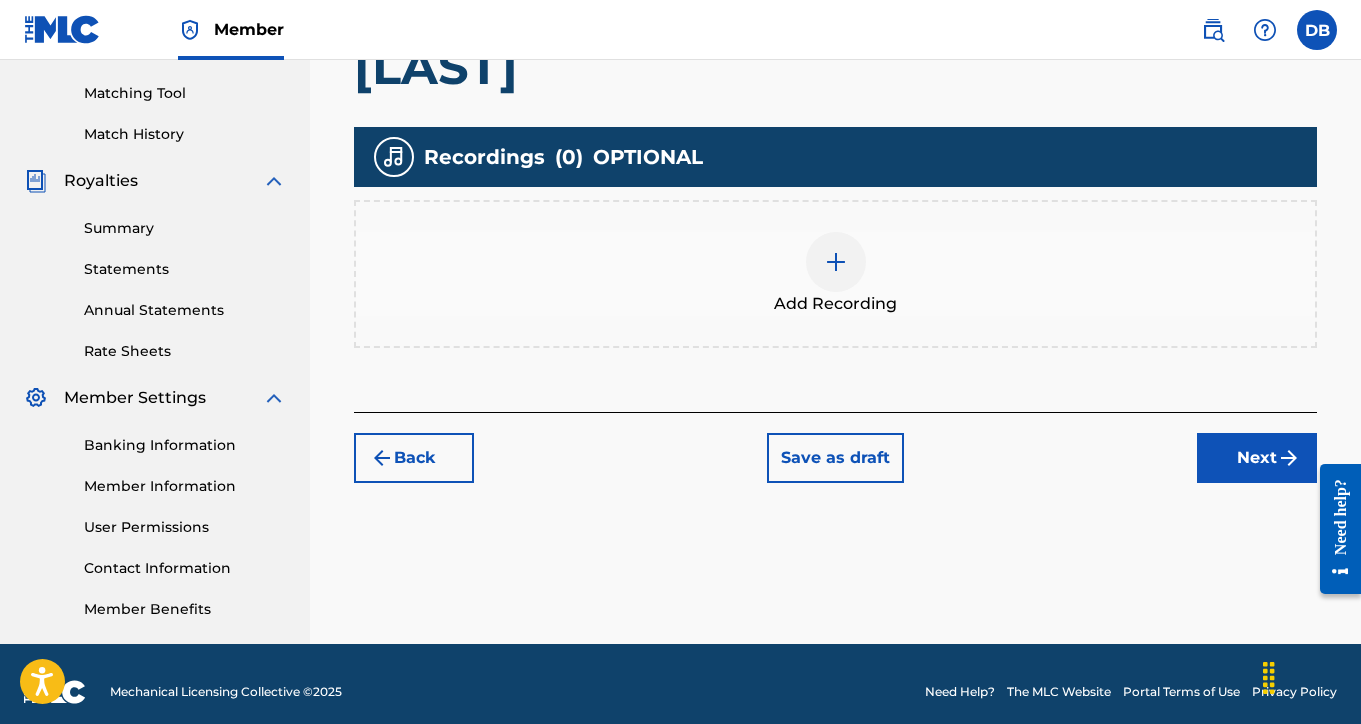 click at bounding box center (836, 262) 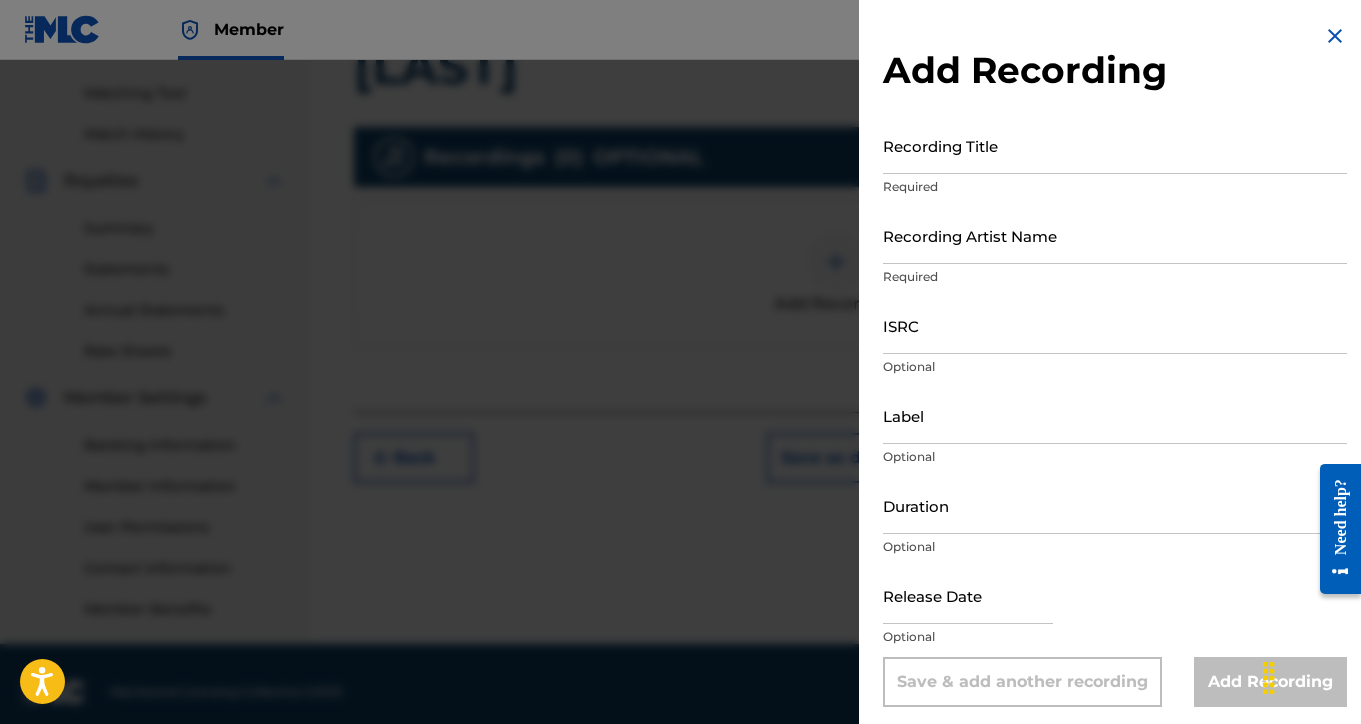 click on "Recording Title" at bounding box center [1115, 145] 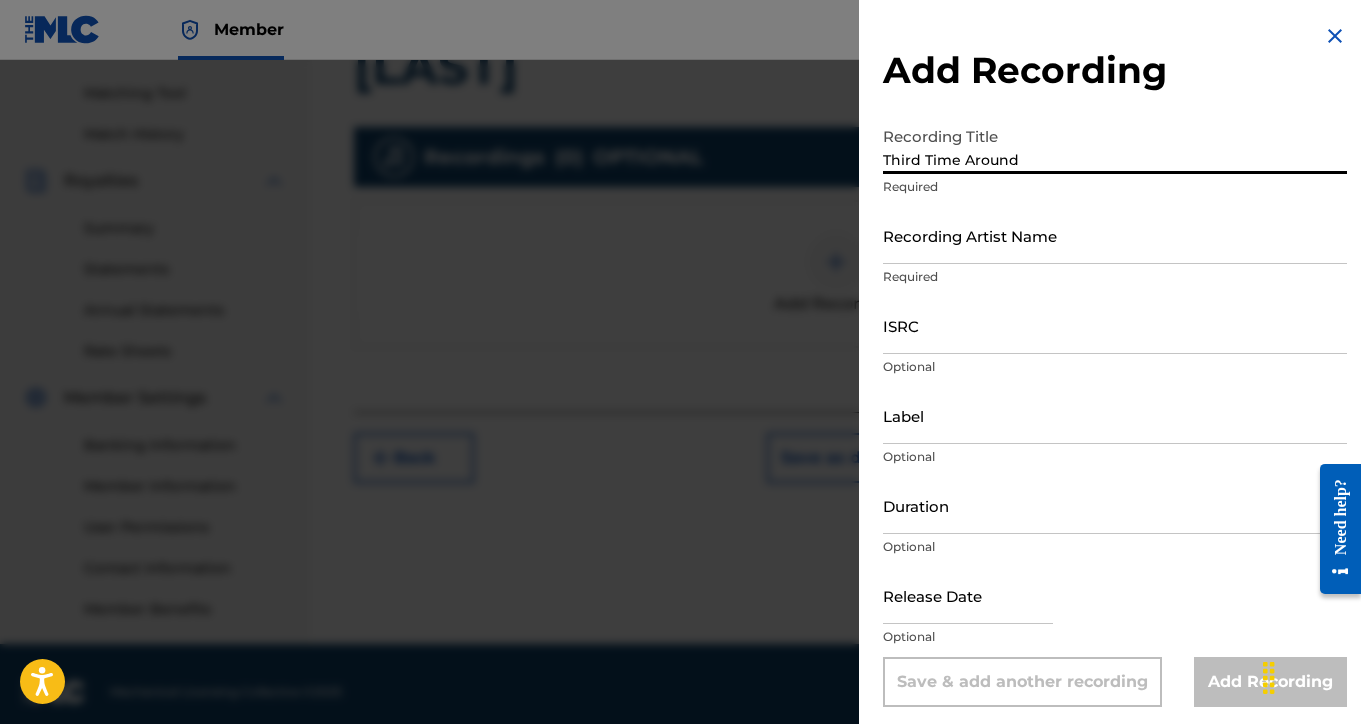 type on "Third Time Around" 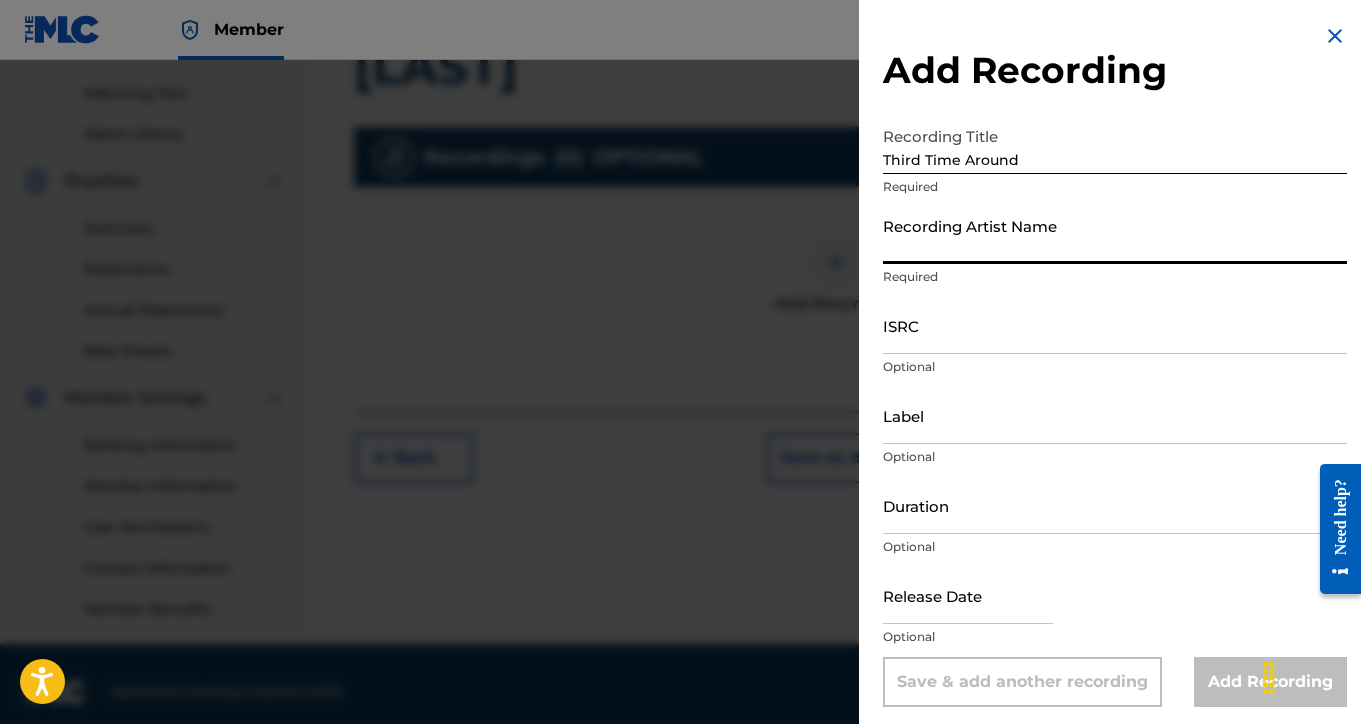 click on "Recording Artist Name" at bounding box center [1115, 235] 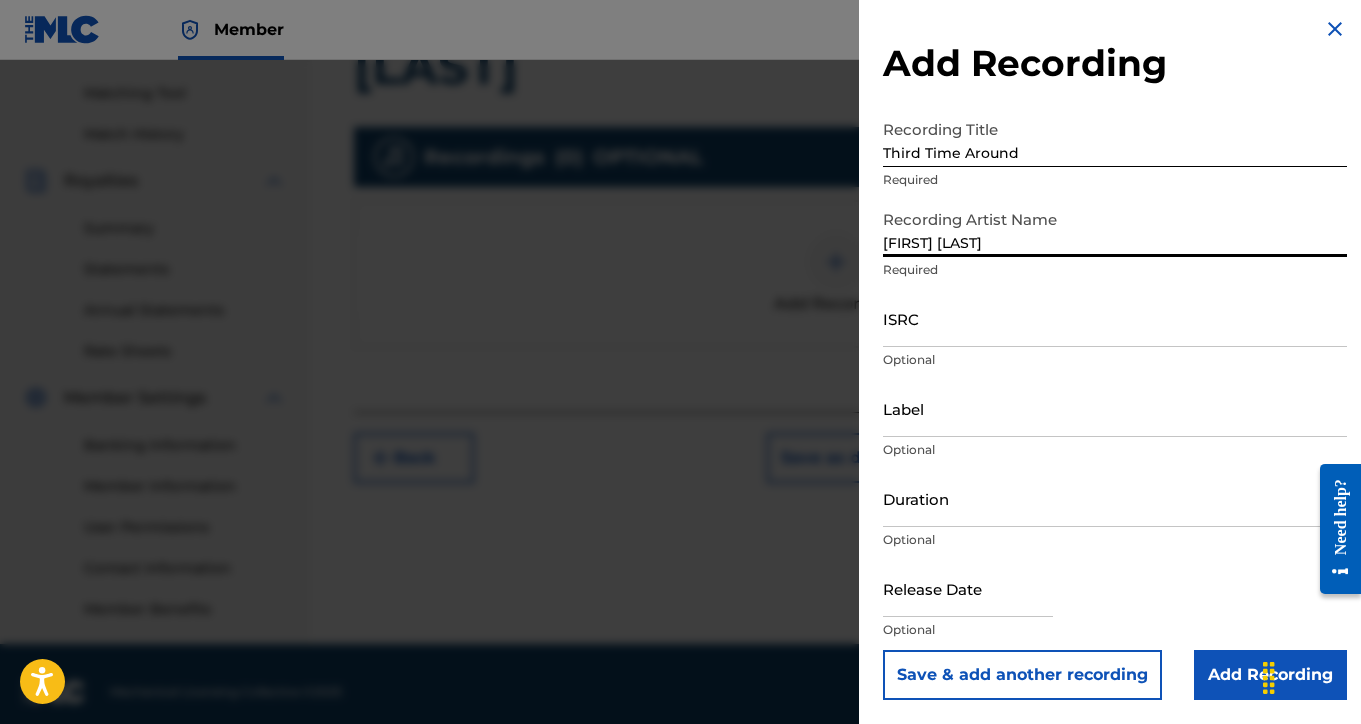 scroll, scrollTop: 7, scrollLeft: 0, axis: vertical 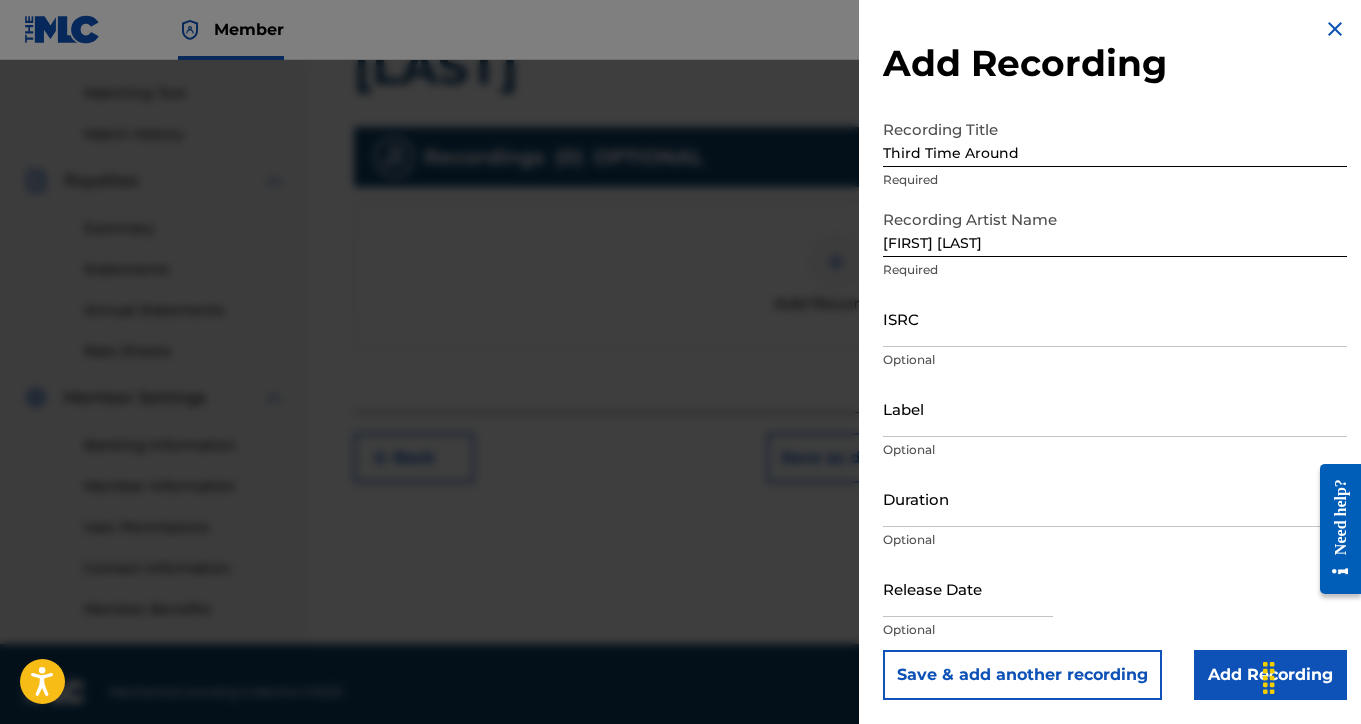 click on "Add Recording" at bounding box center [1270, 675] 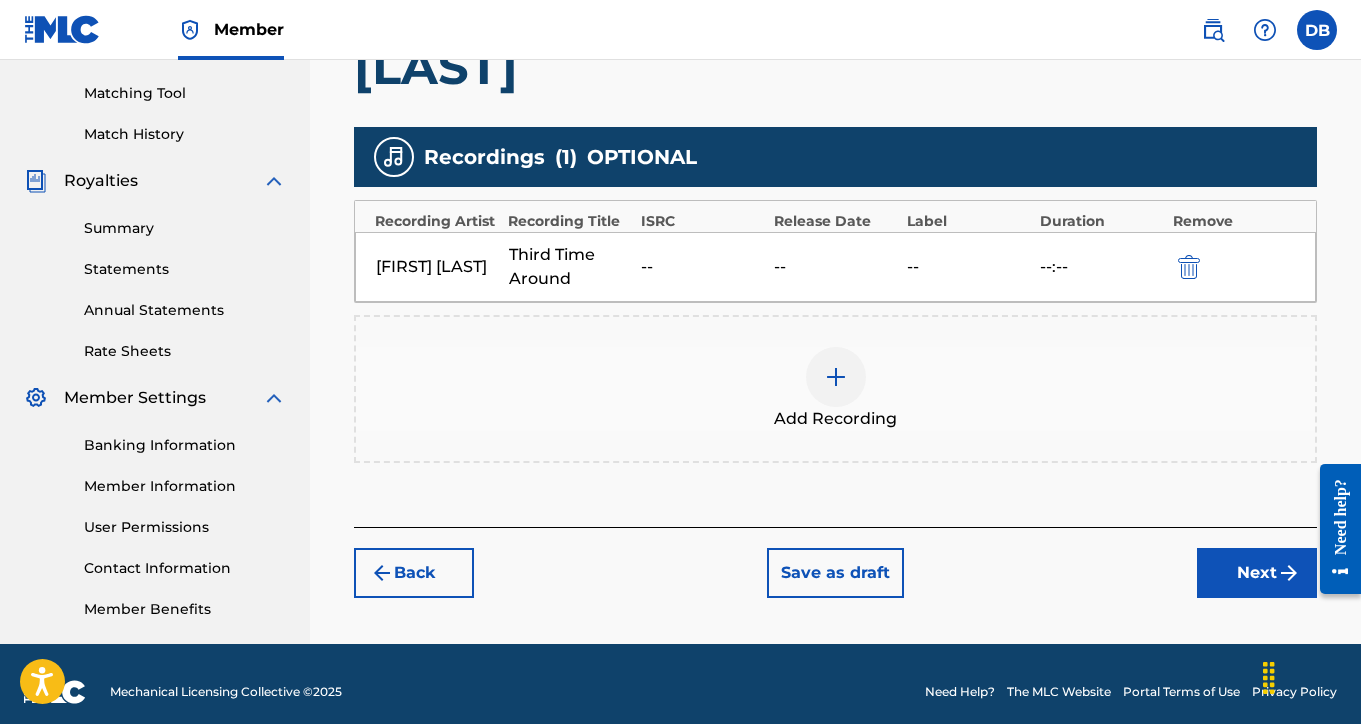 click on "Next" at bounding box center [1257, 573] 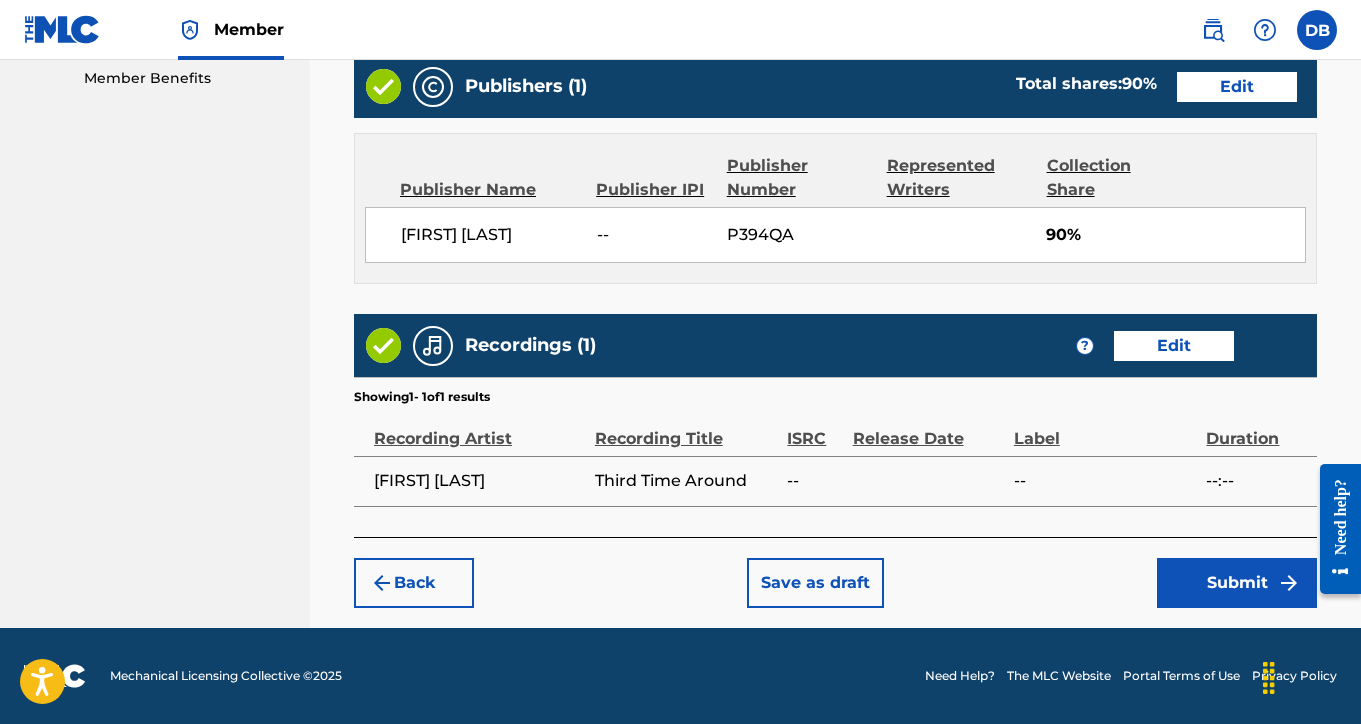 scroll, scrollTop: 1030, scrollLeft: 0, axis: vertical 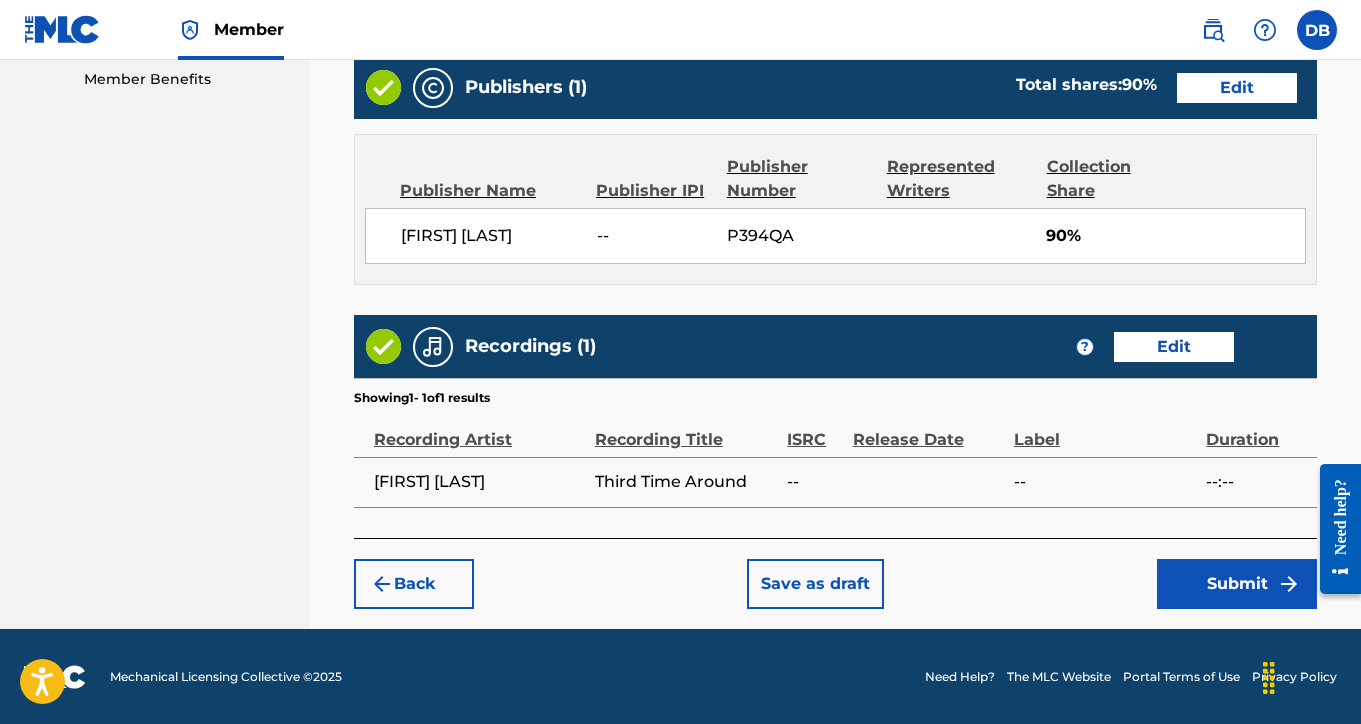 click on "Submit" at bounding box center (1237, 584) 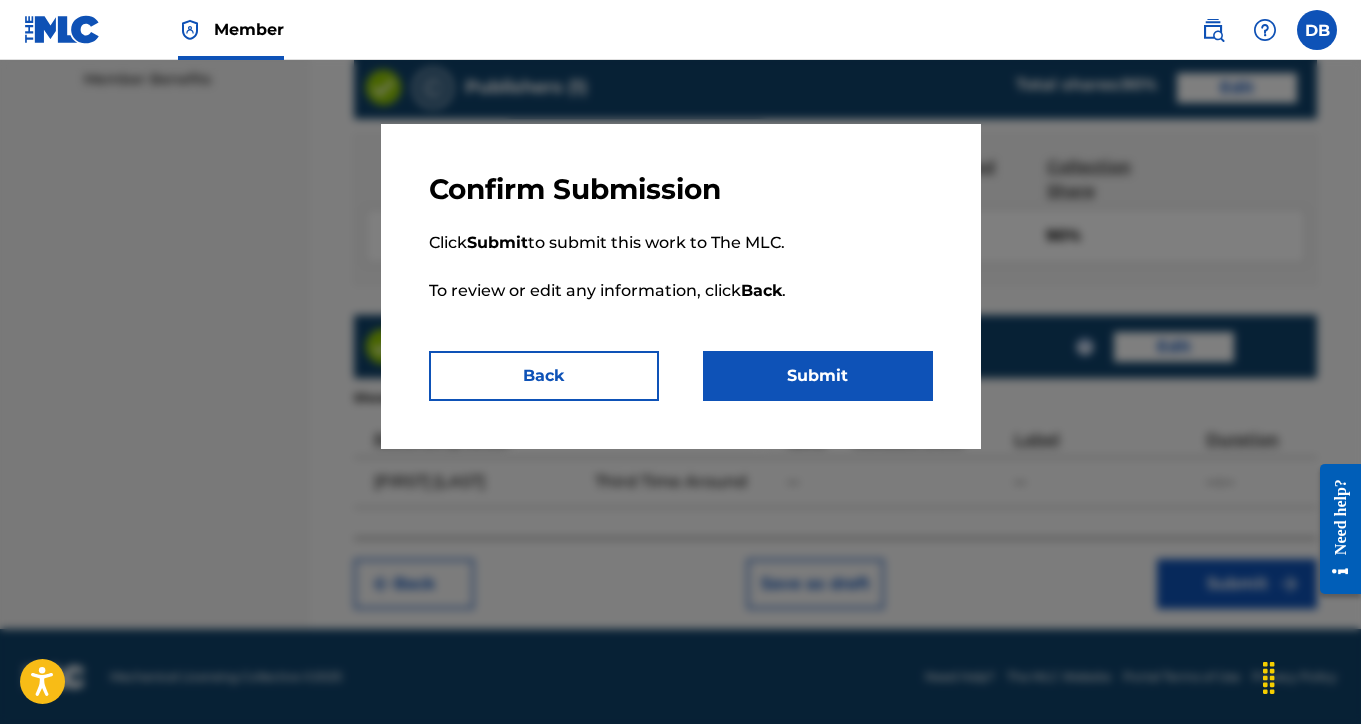 click on "Submit" at bounding box center [818, 376] 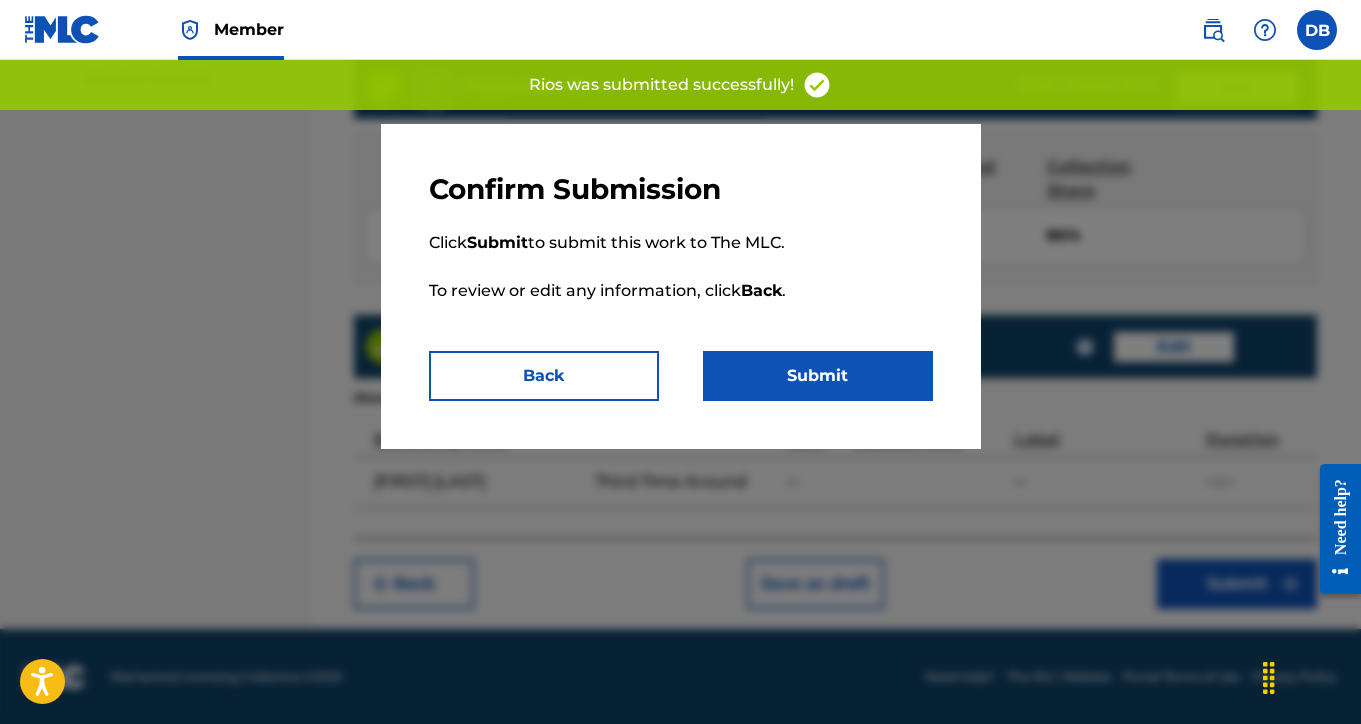 scroll, scrollTop: 0, scrollLeft: 0, axis: both 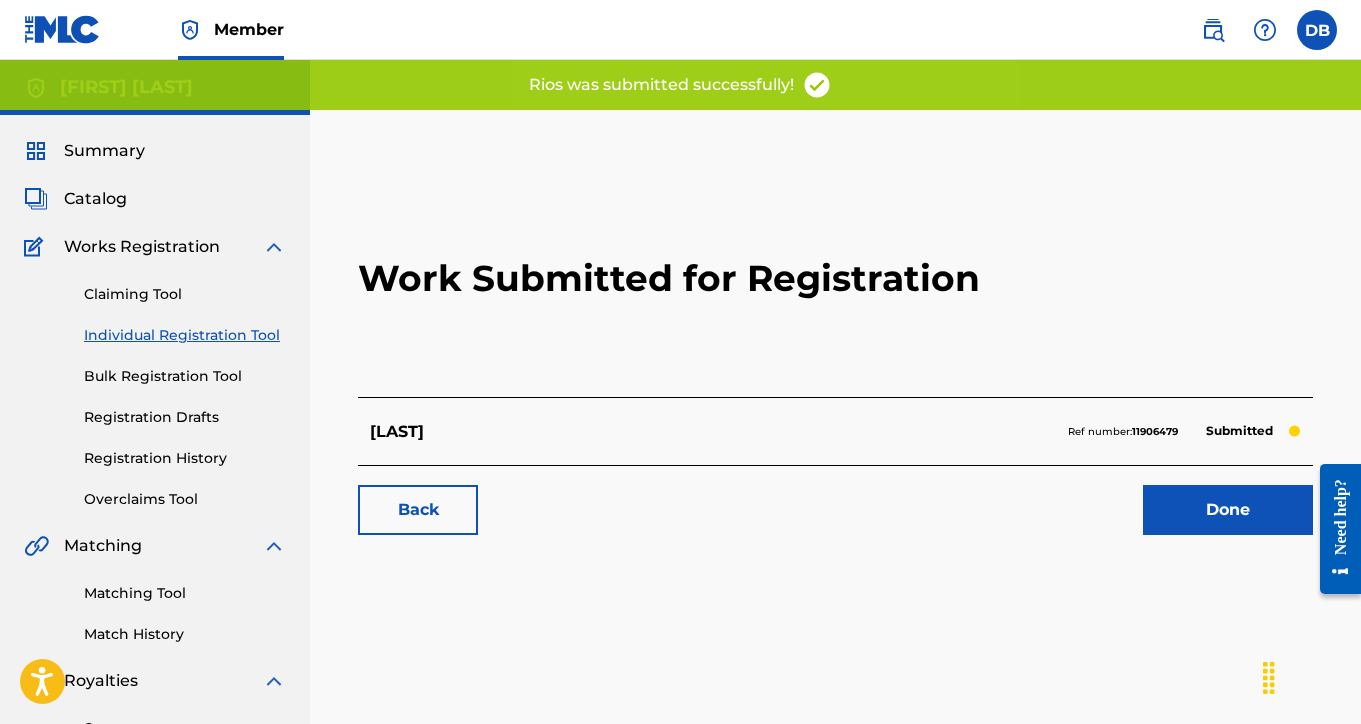 click on "Done" at bounding box center (1228, 510) 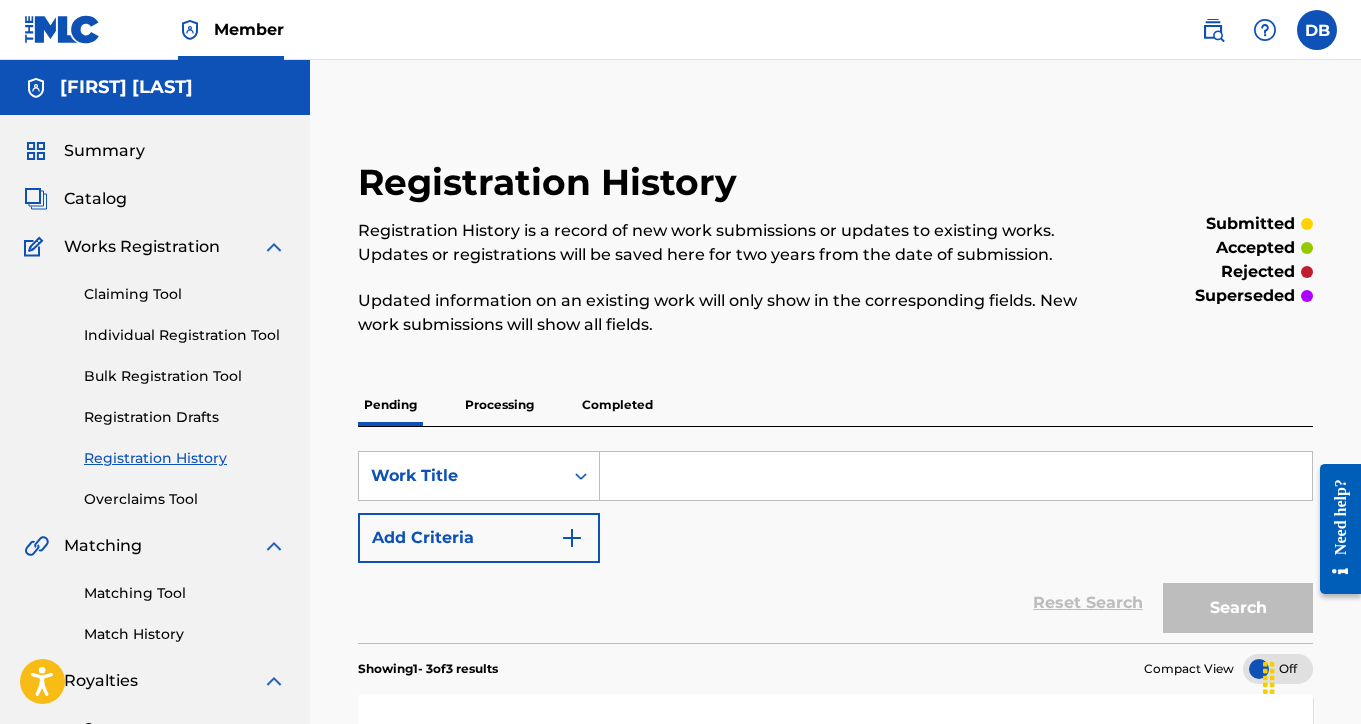 click on "Individual Registration Tool" at bounding box center (185, 335) 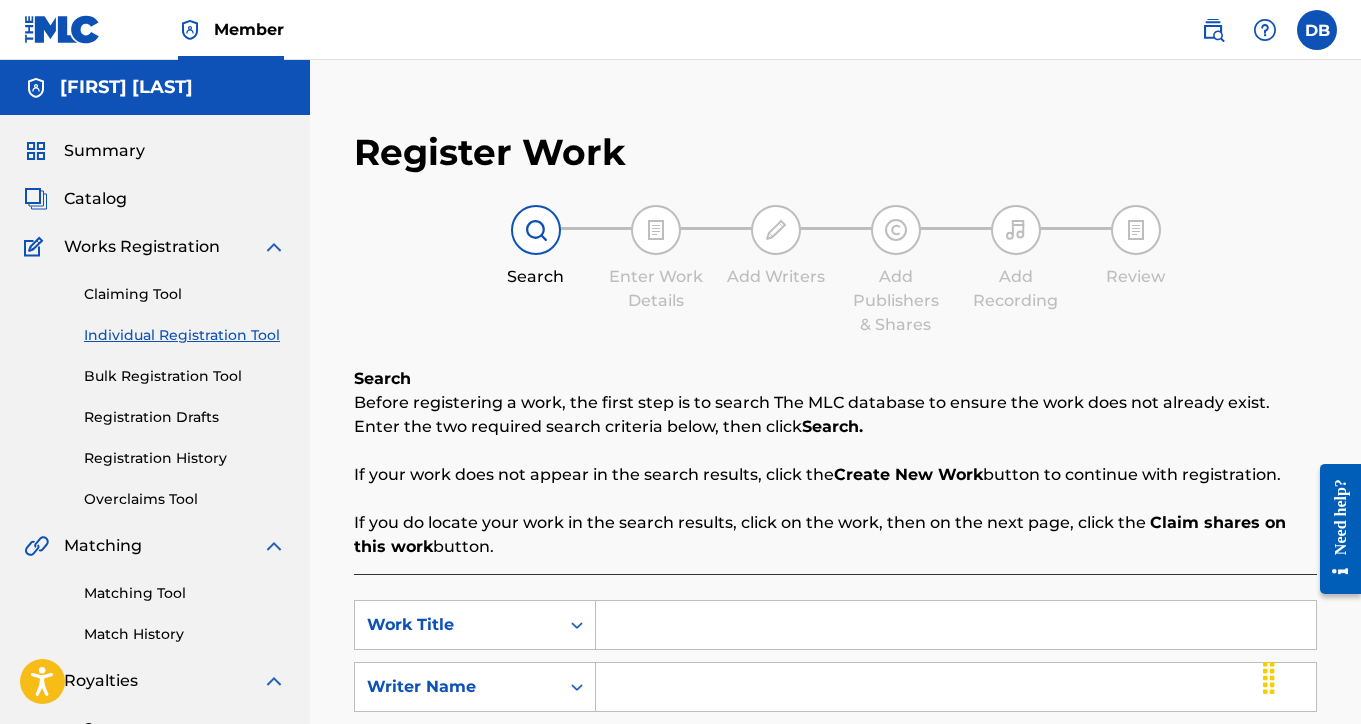 click at bounding box center (956, 625) 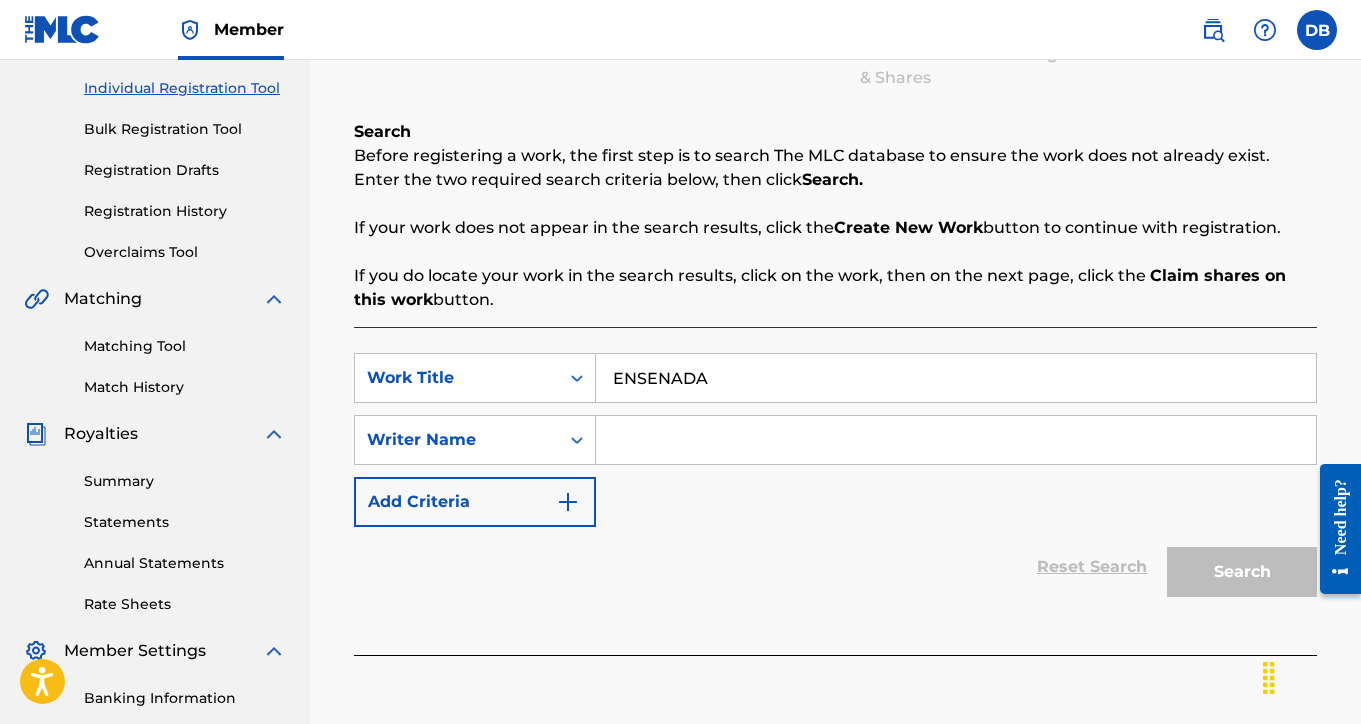scroll, scrollTop: 375, scrollLeft: 0, axis: vertical 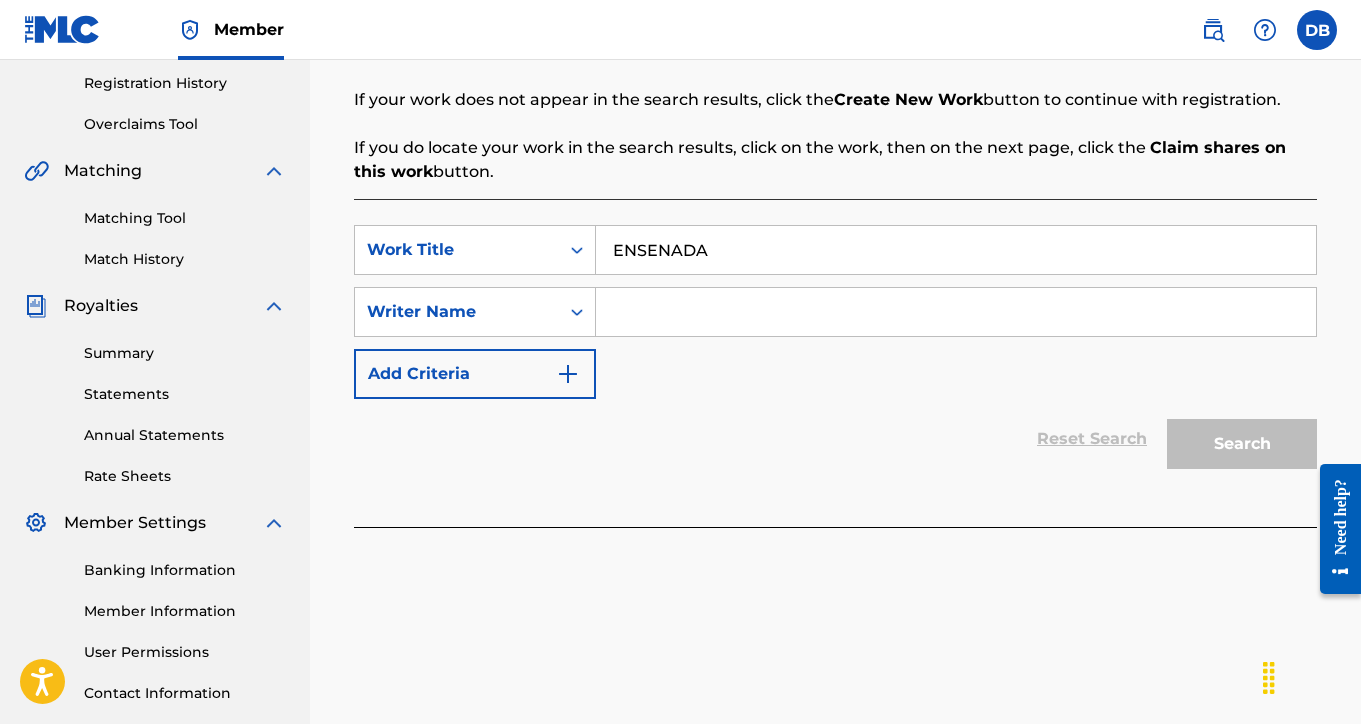 type on "ENSENADA" 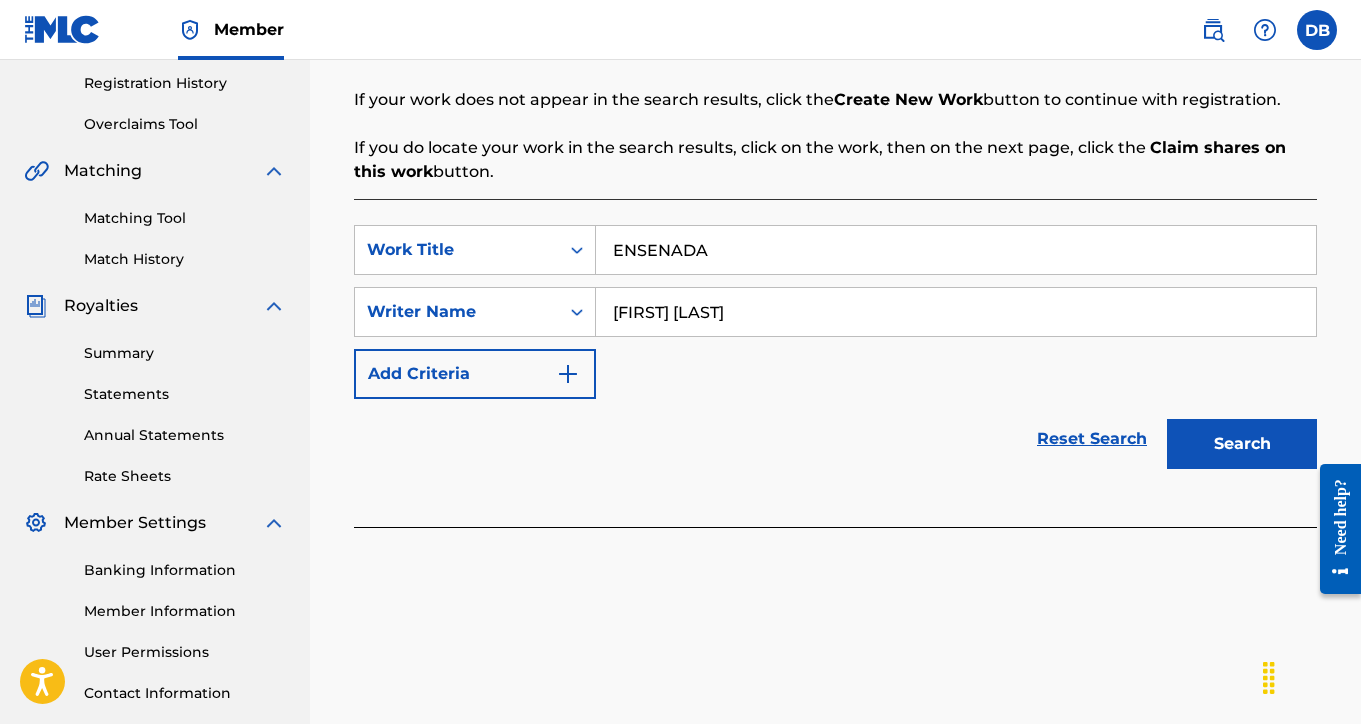 type on "[FIRST] [LAST]" 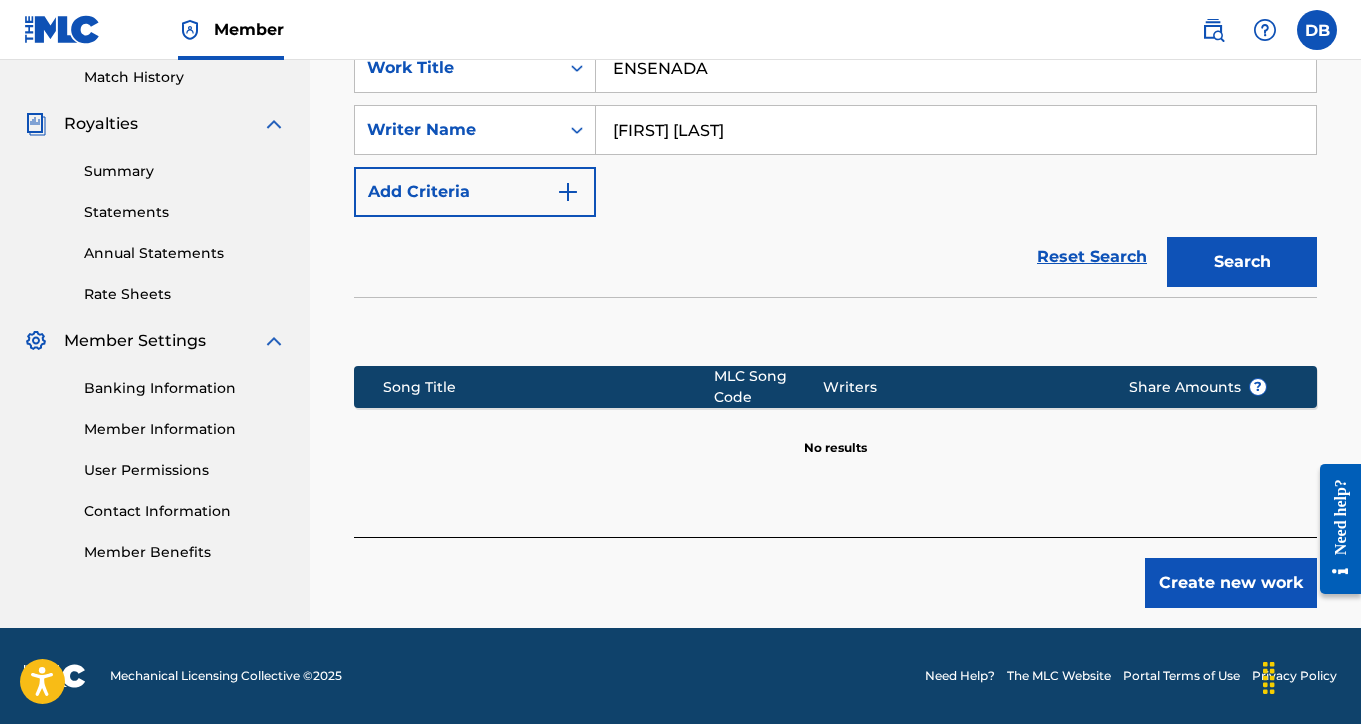 scroll, scrollTop: 557, scrollLeft: 0, axis: vertical 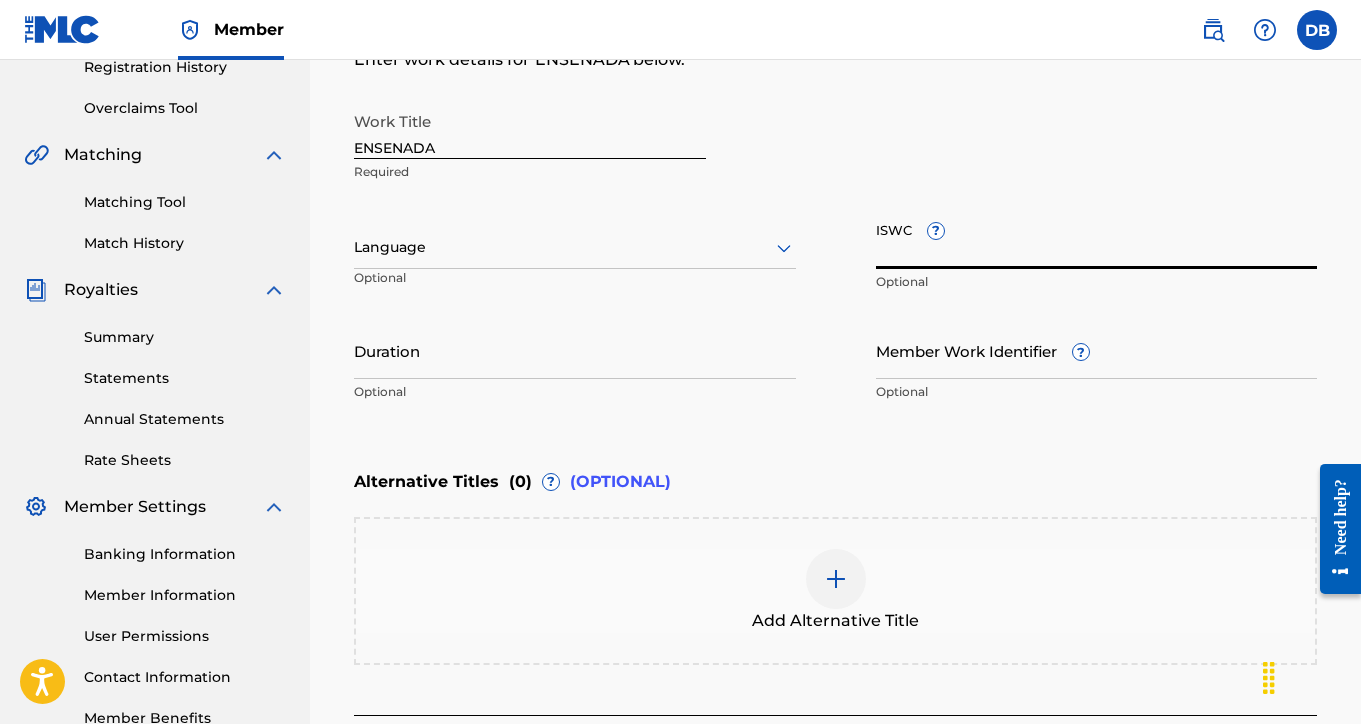 click on "ISWC   ?" at bounding box center (1097, 240) 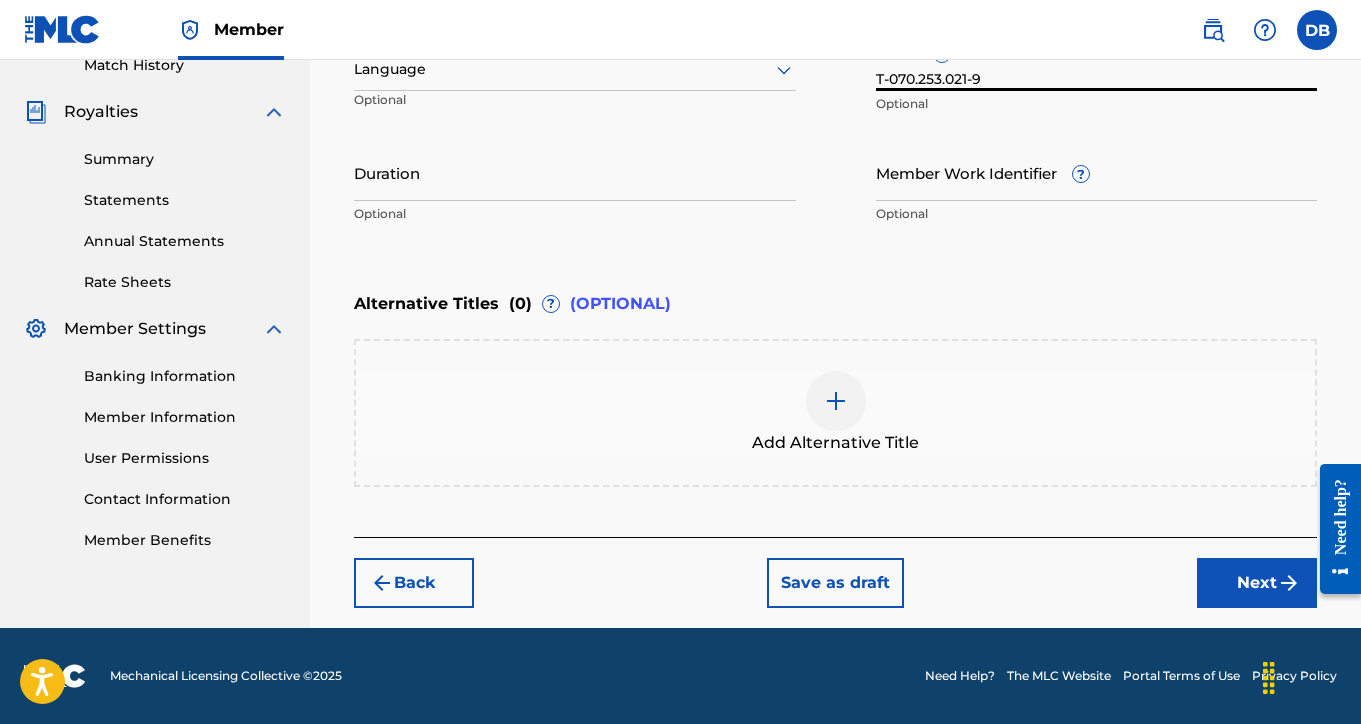 scroll, scrollTop: 569, scrollLeft: 0, axis: vertical 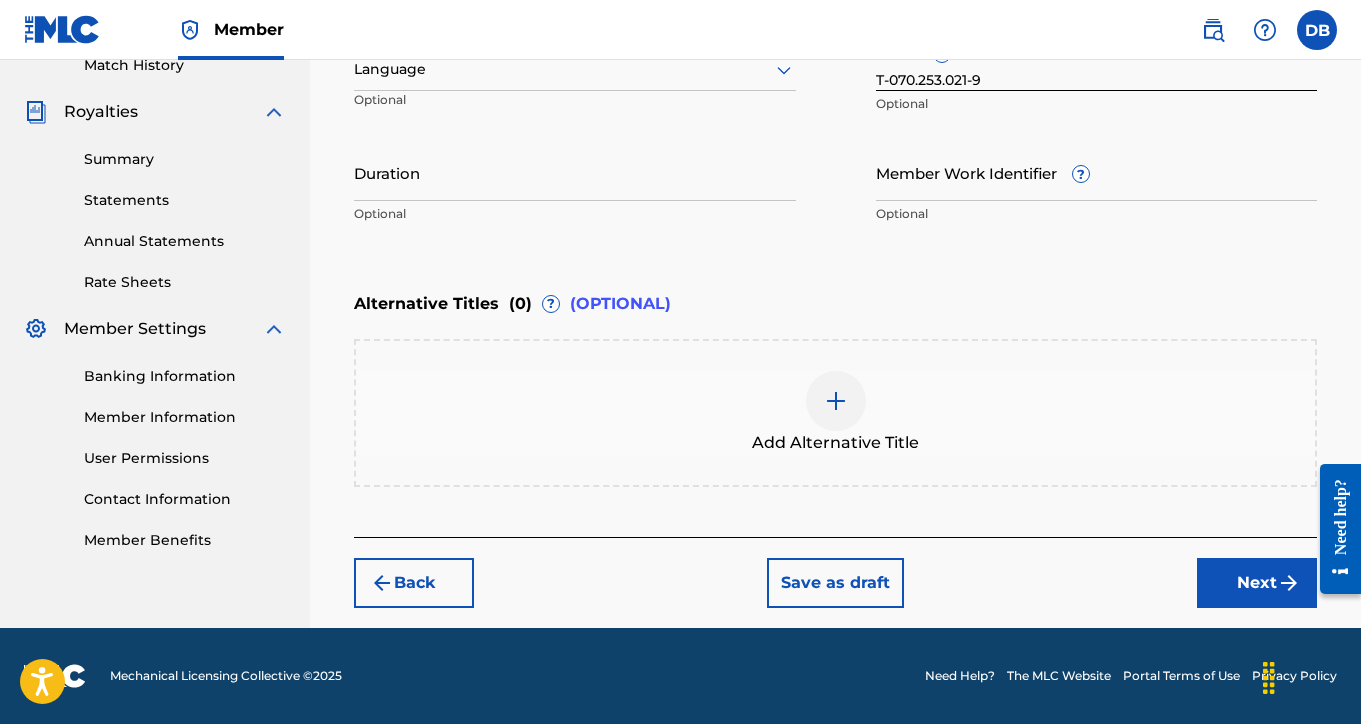 click on "Next" at bounding box center (1257, 583) 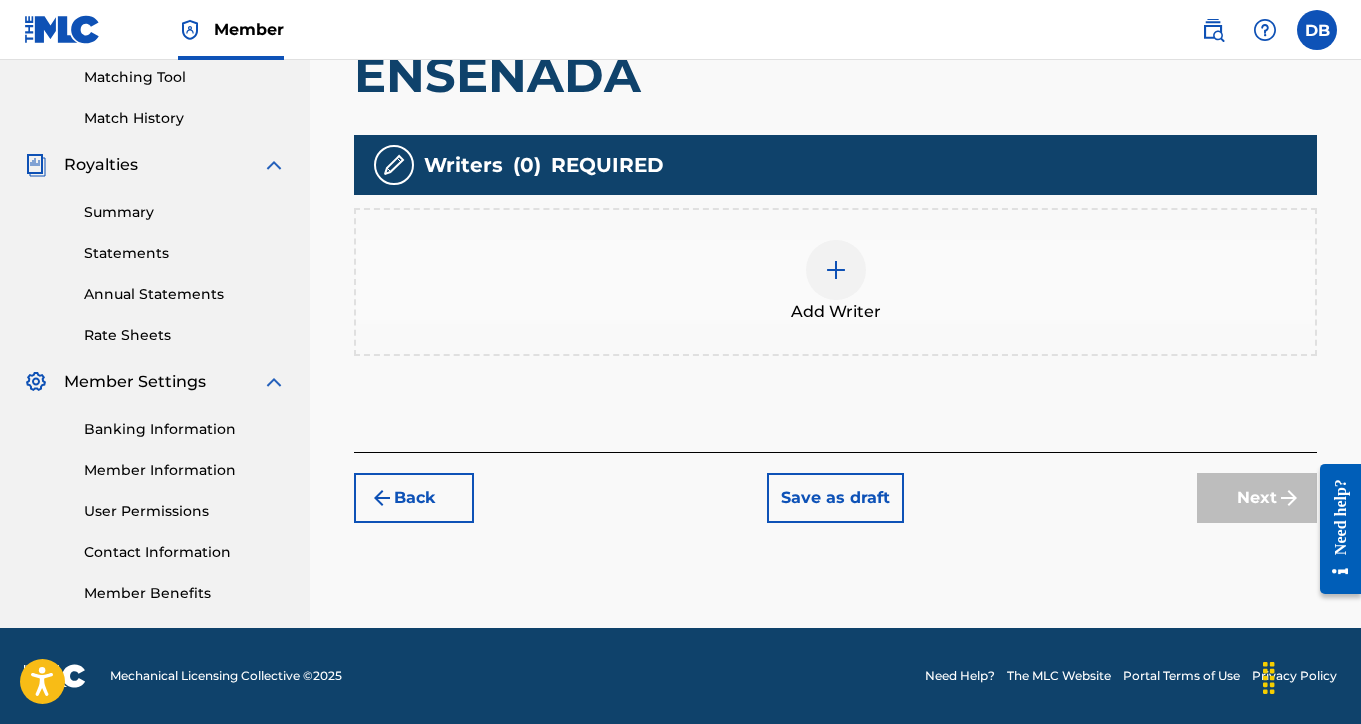 click at bounding box center (836, 270) 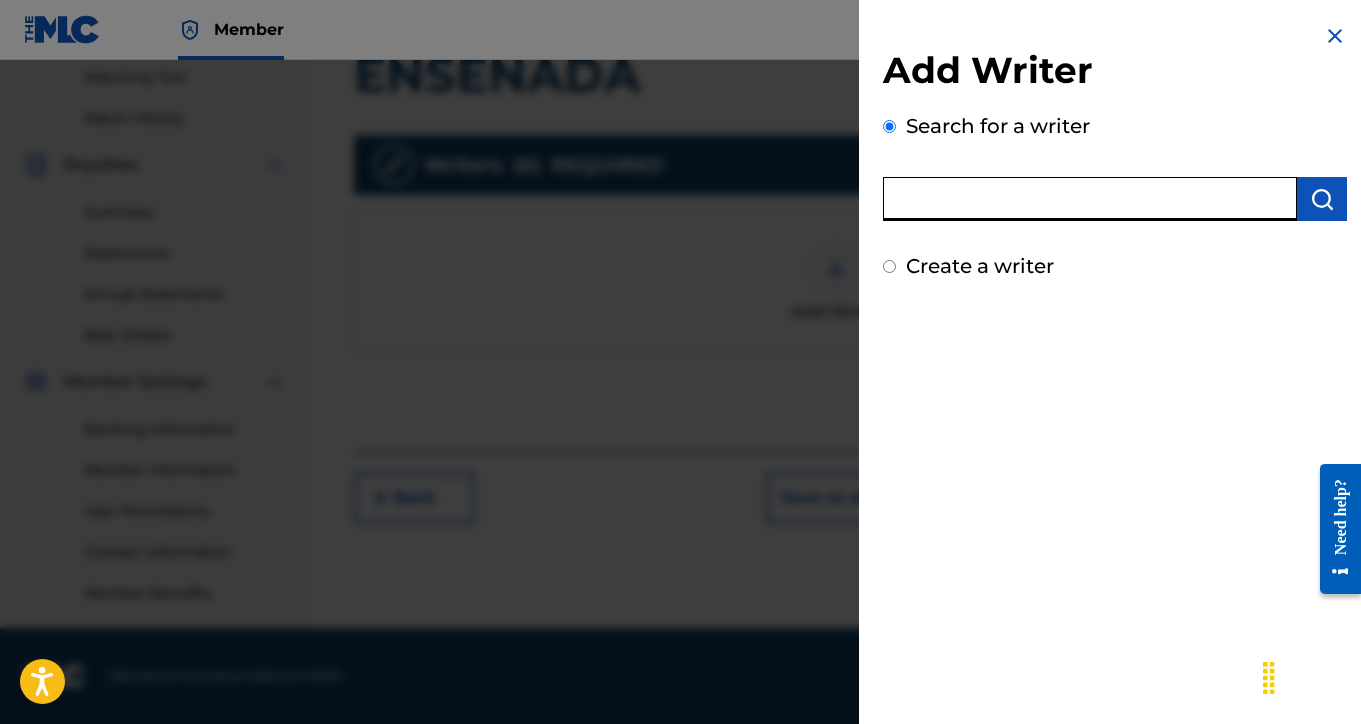 click at bounding box center [1090, 199] 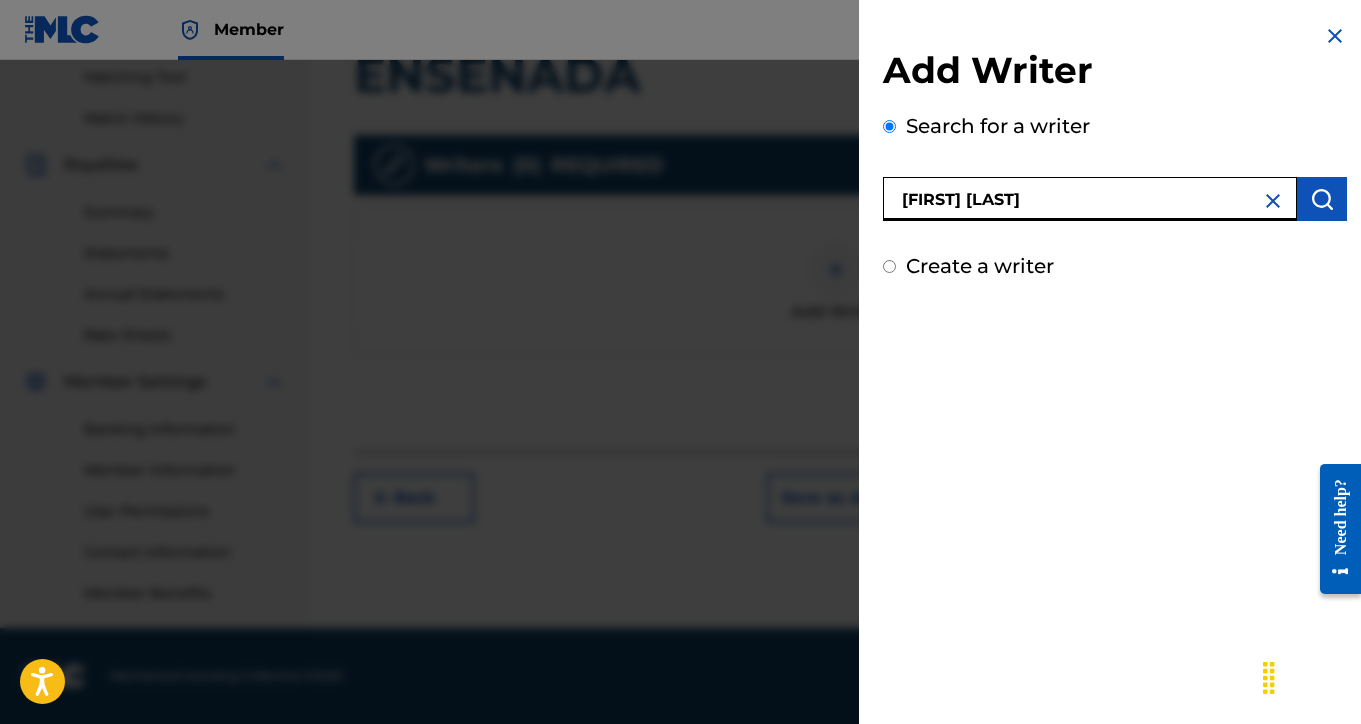 type on "[FIRST] [LAST]" 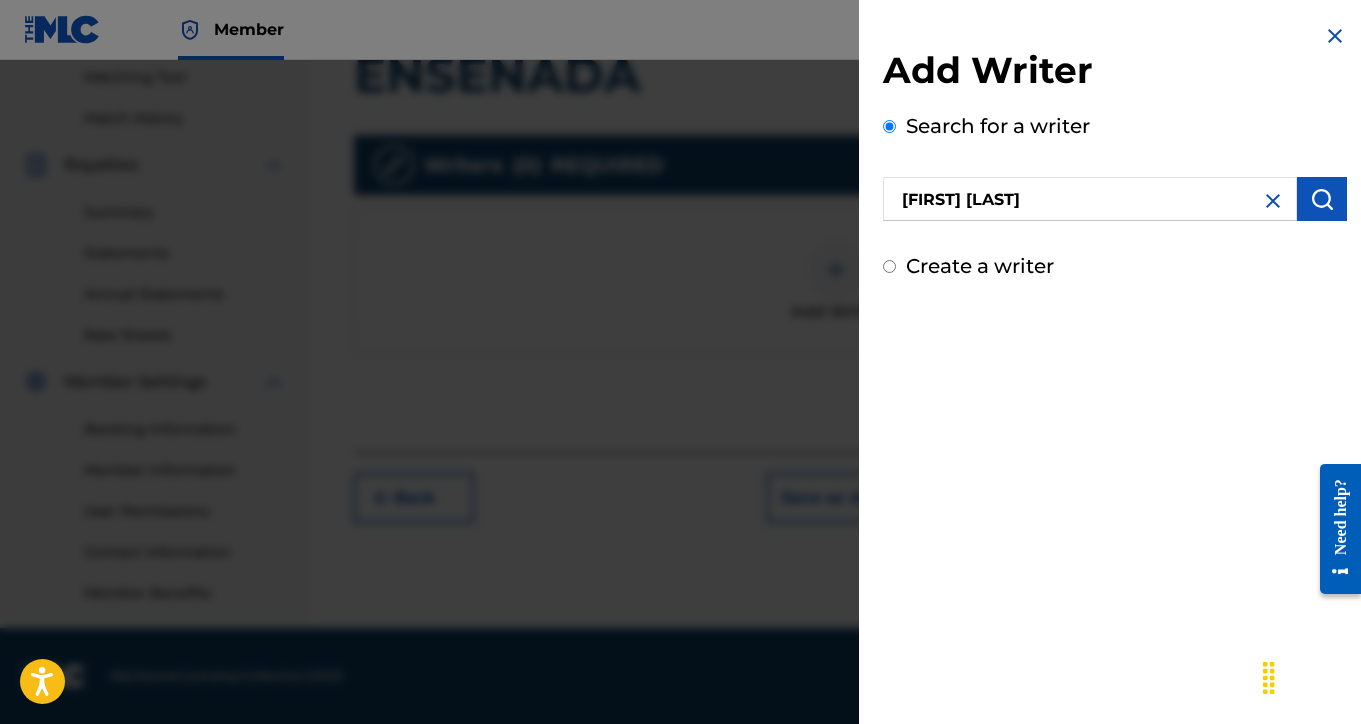 click at bounding box center [1322, 199] 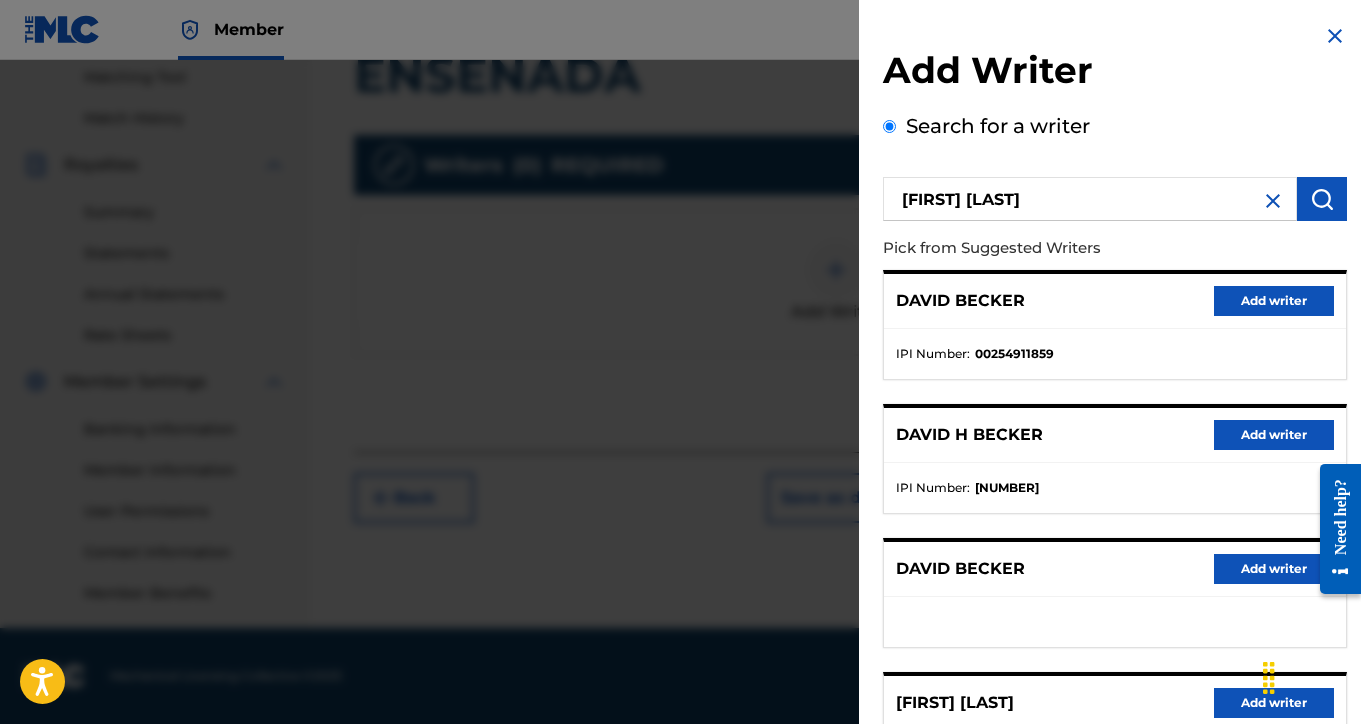 click on "Add writer" at bounding box center (1274, 435) 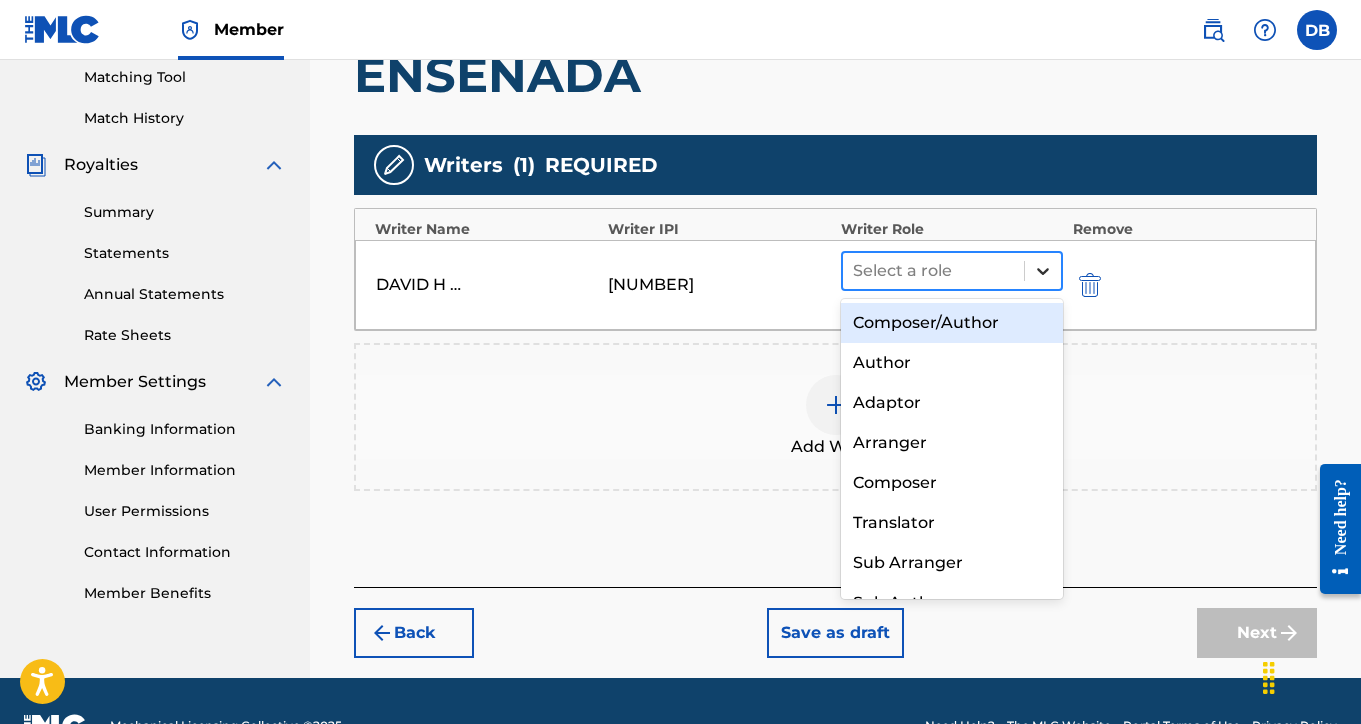 click 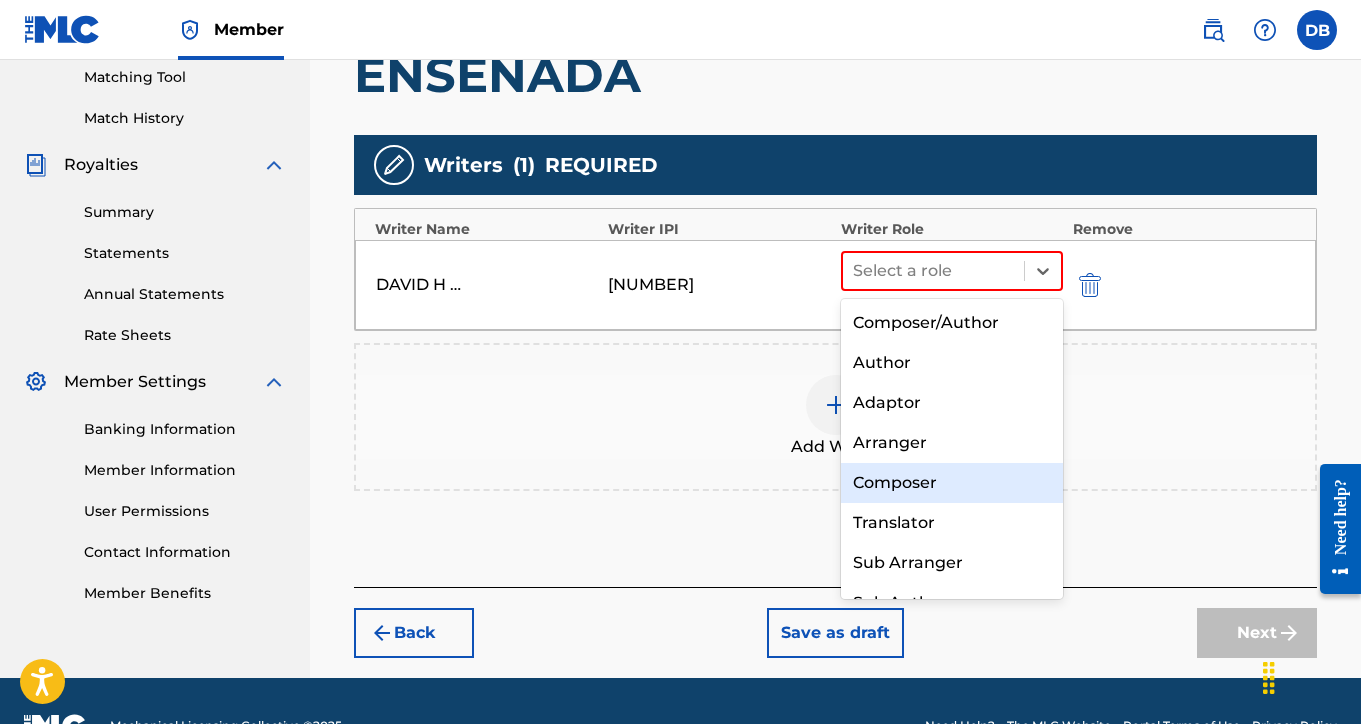 click on "Composer" at bounding box center [952, 483] 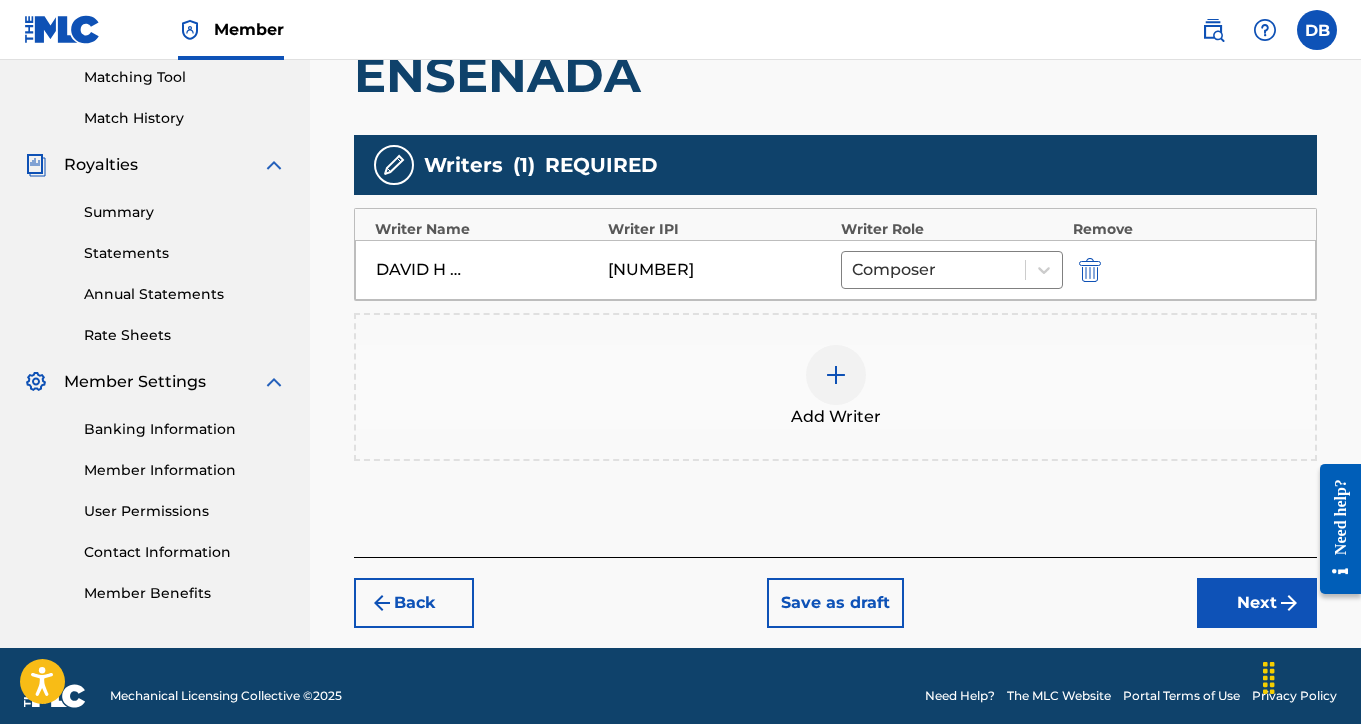 click on "Next" at bounding box center [1257, 603] 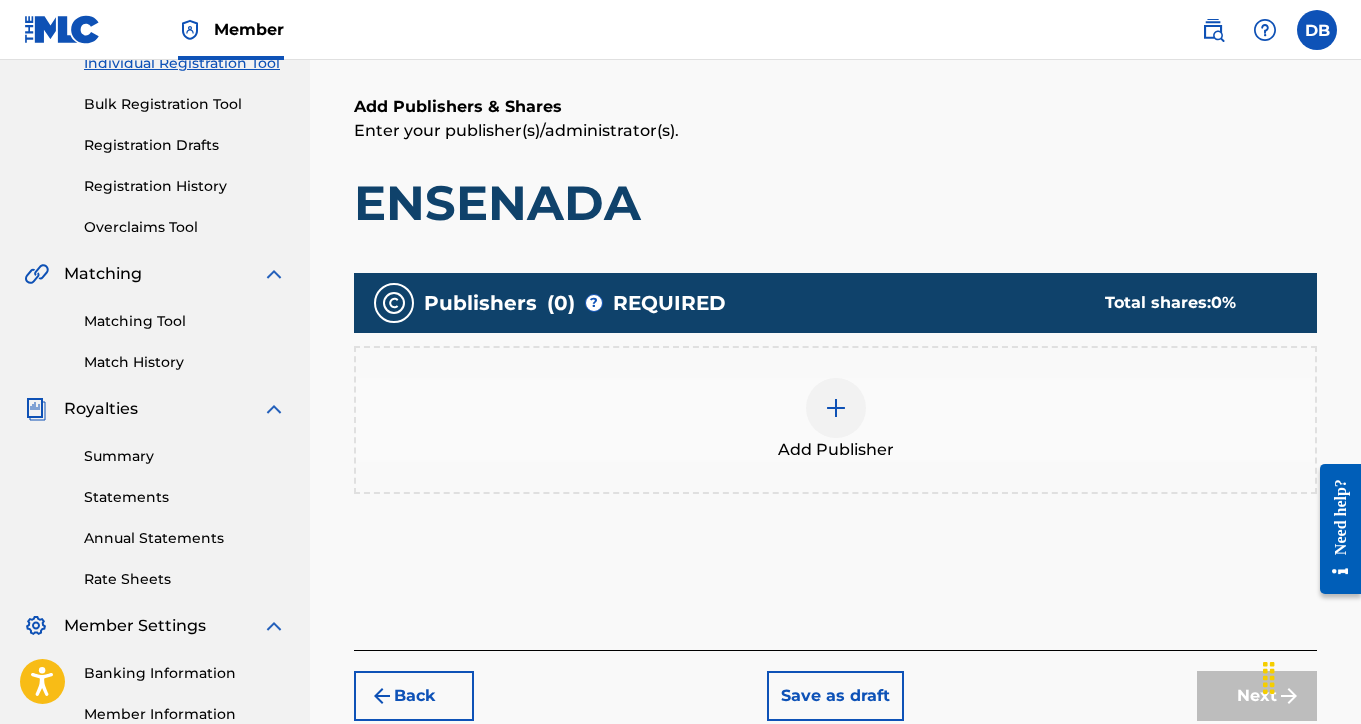 scroll, scrollTop: 346, scrollLeft: 0, axis: vertical 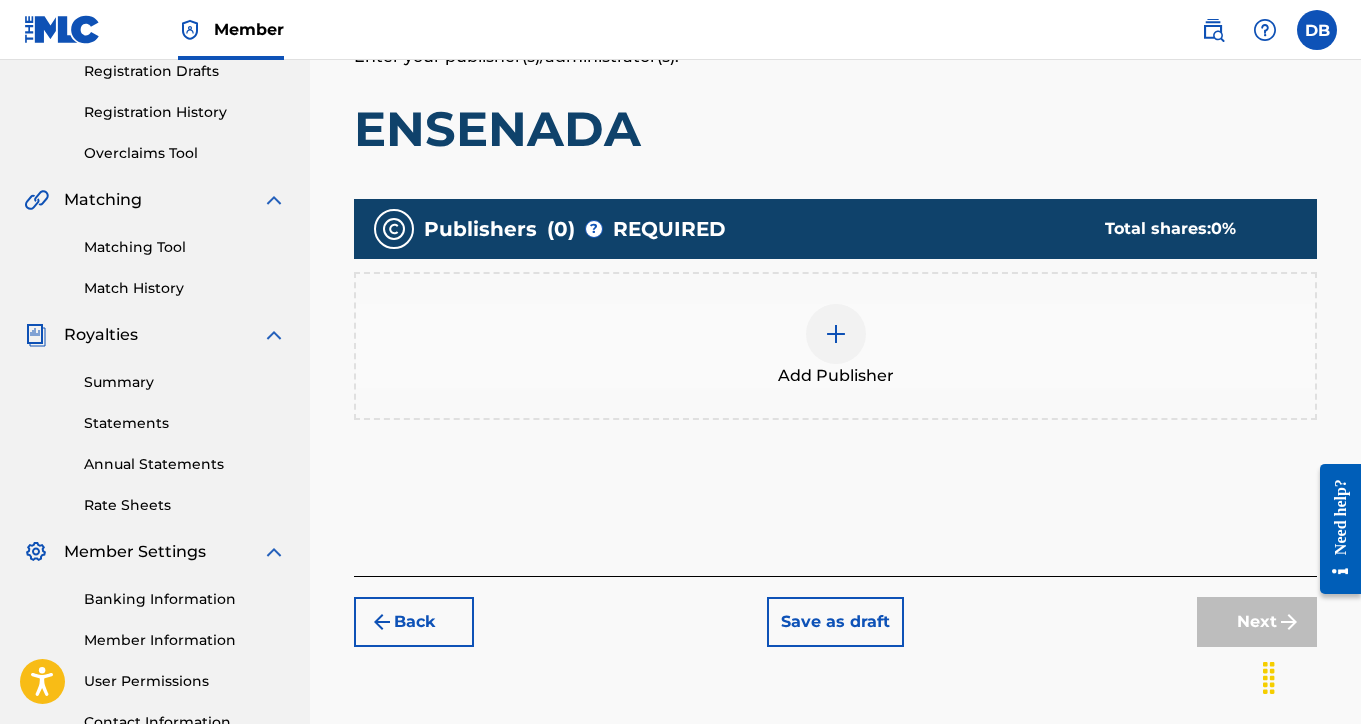 click at bounding box center [836, 334] 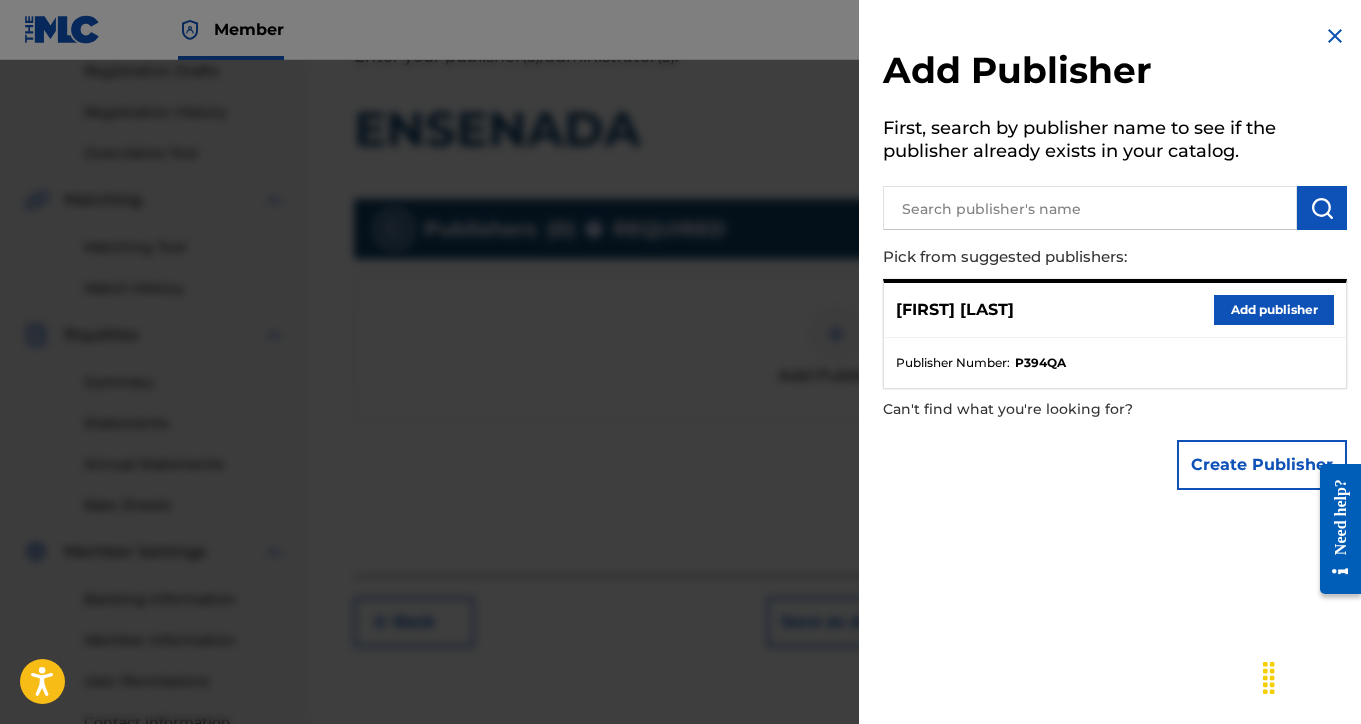 click on "Add publisher" at bounding box center [1274, 310] 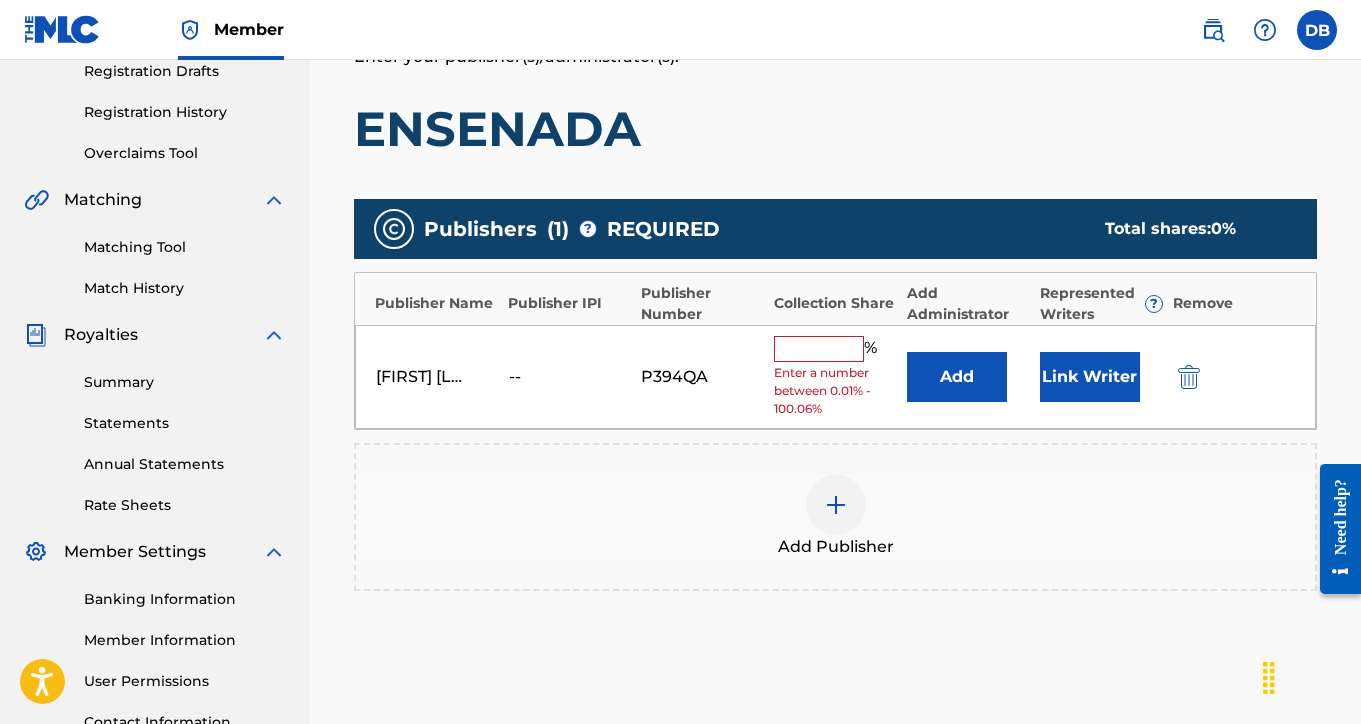 click at bounding box center (819, 349) 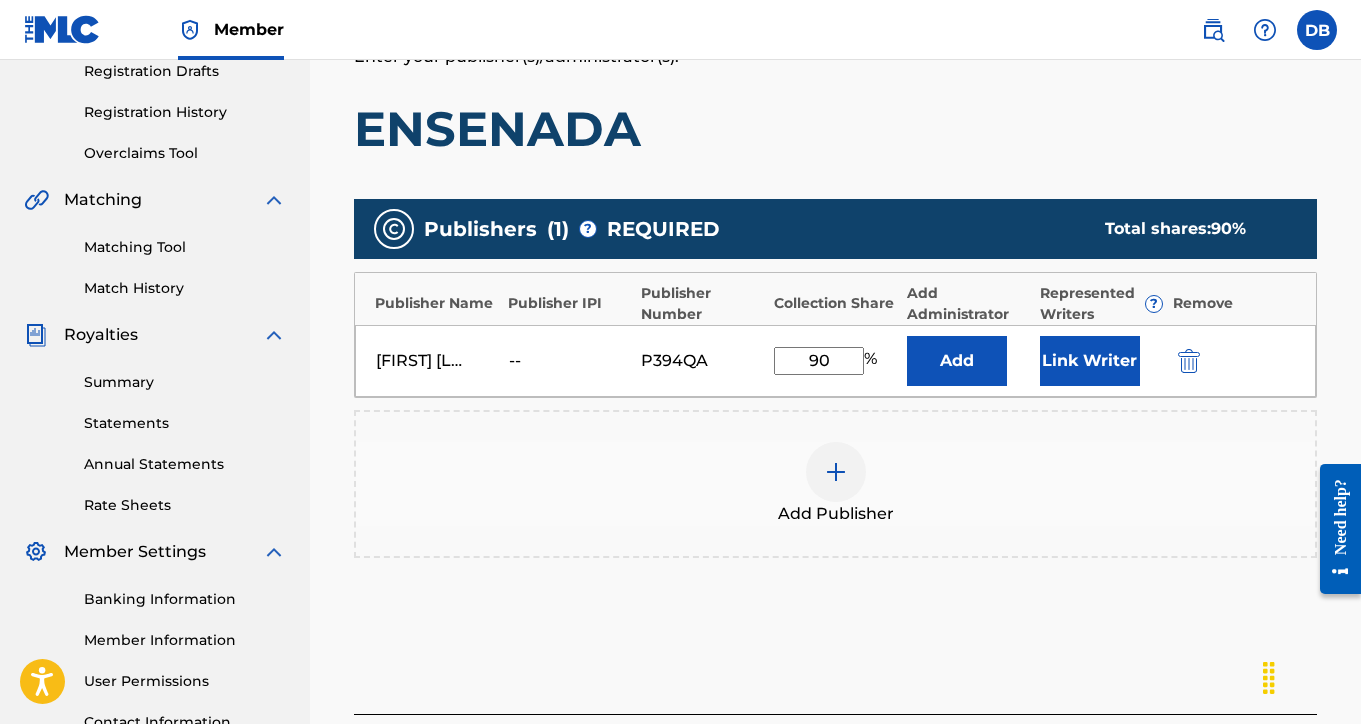 type on "90" 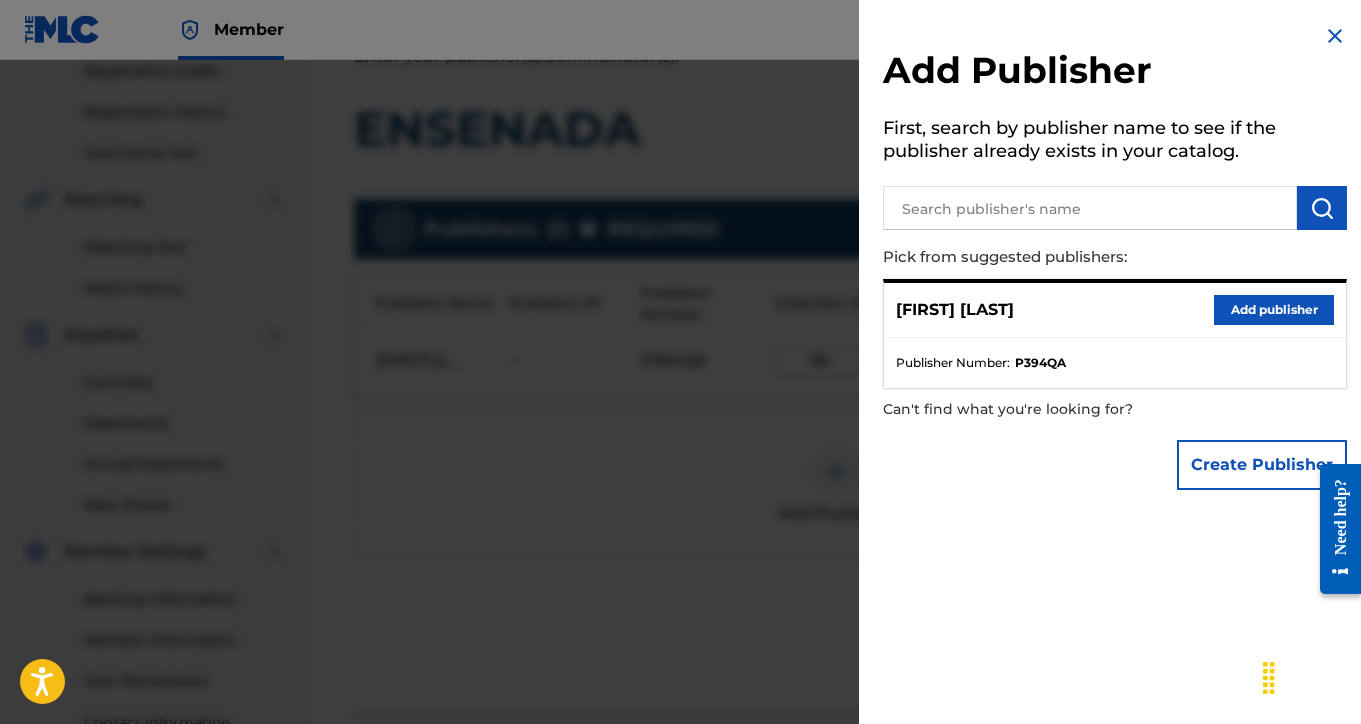 click at bounding box center [680, 422] 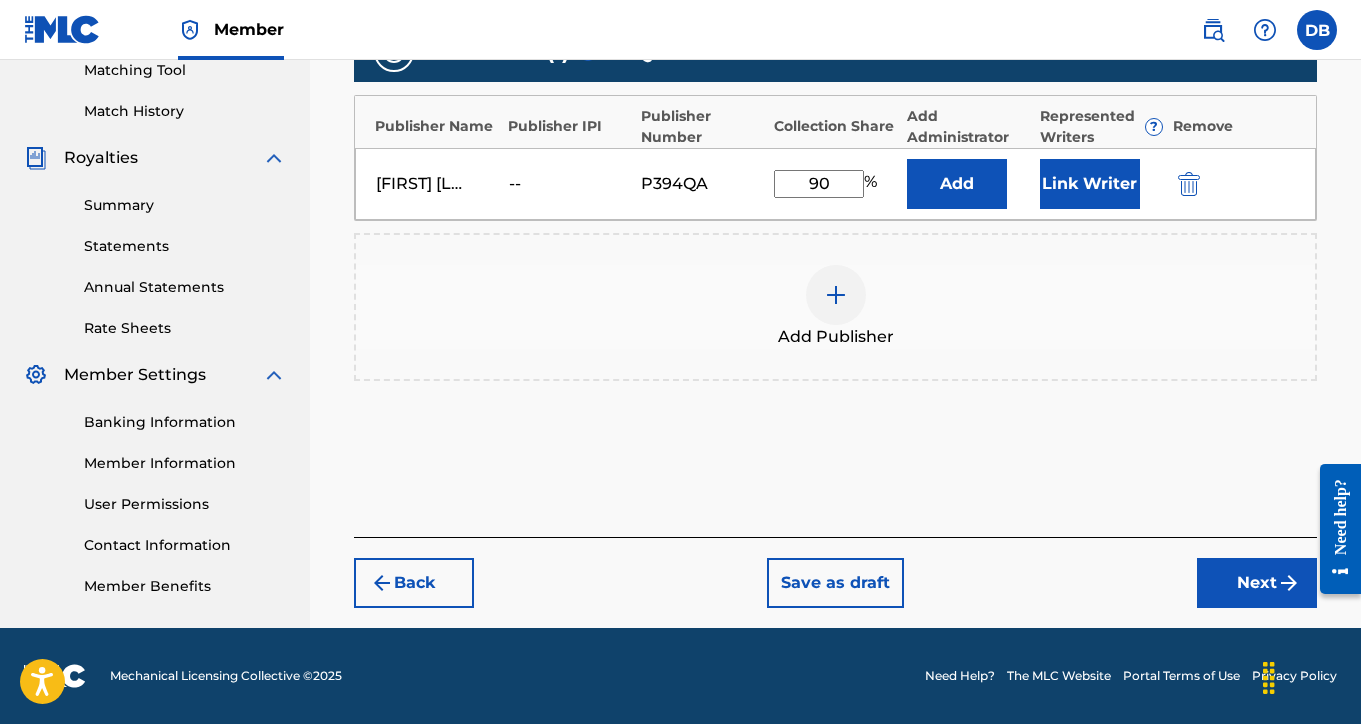 click on "Next" at bounding box center [1257, 583] 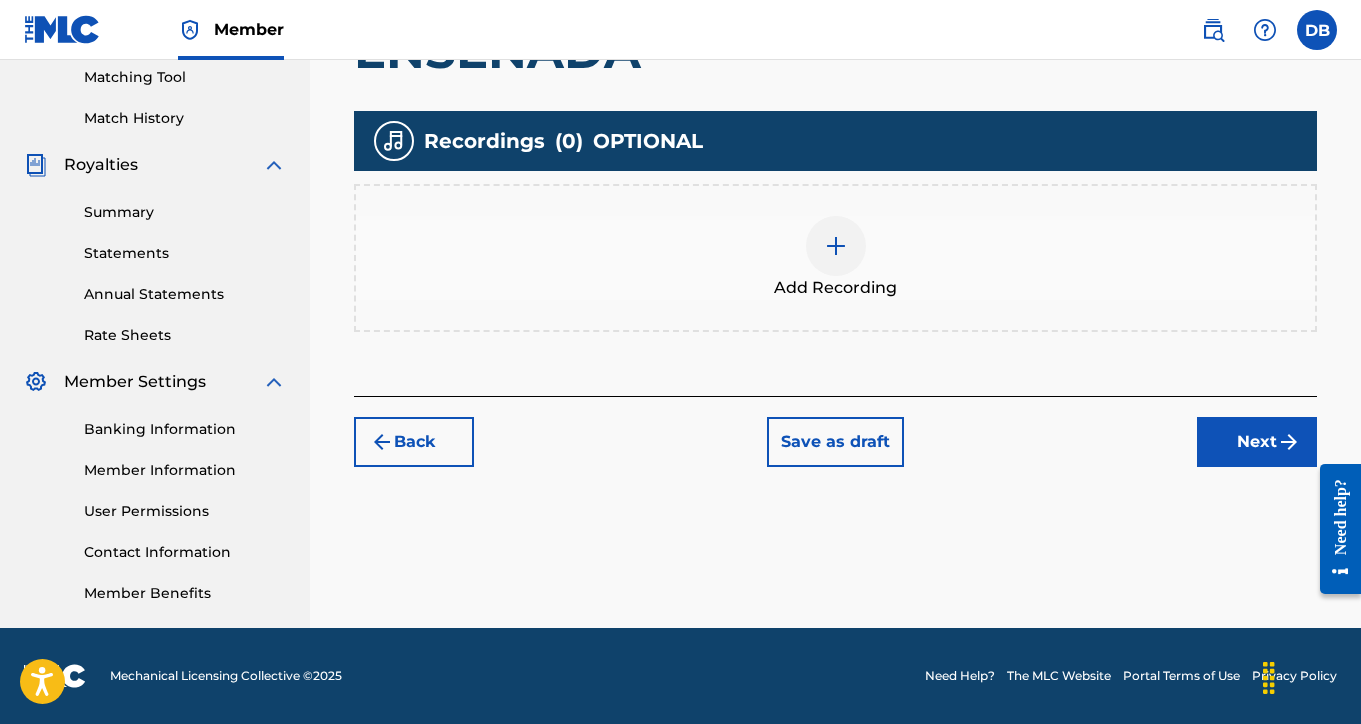 scroll, scrollTop: 516, scrollLeft: 0, axis: vertical 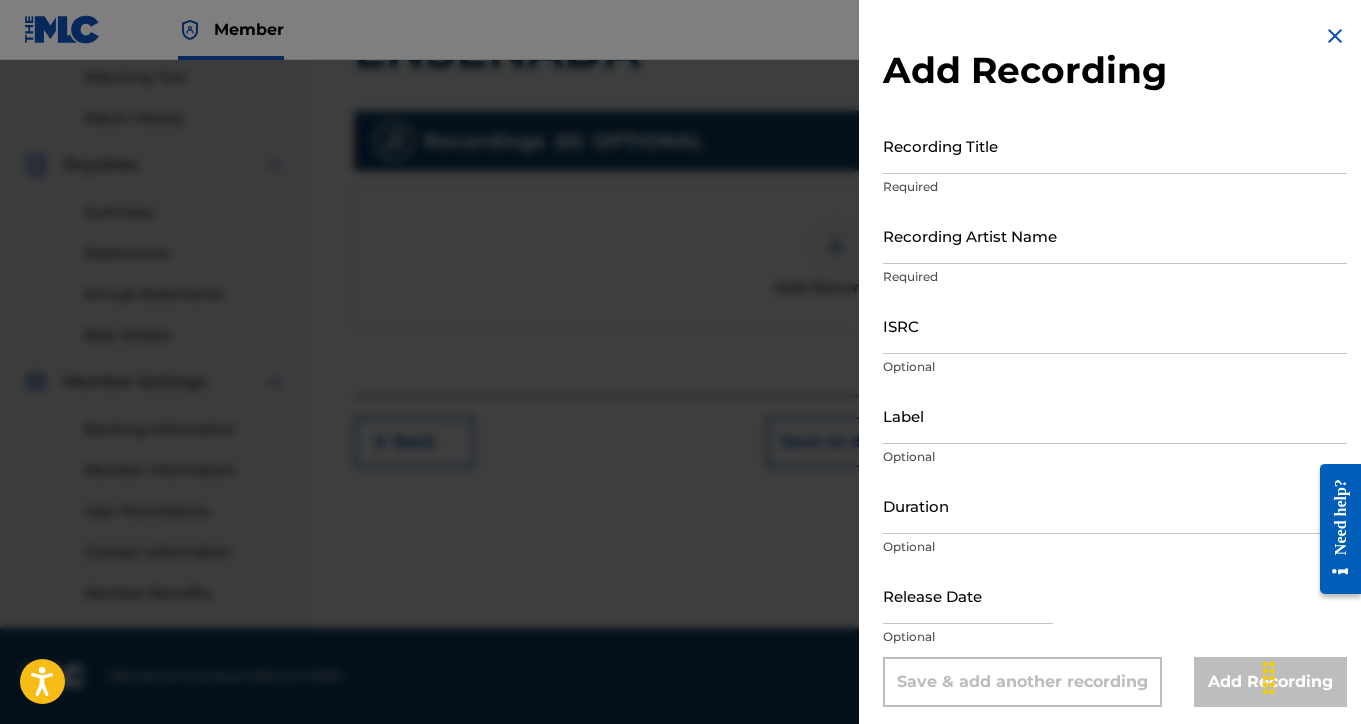 click on "Recording Title" at bounding box center (1115, 145) 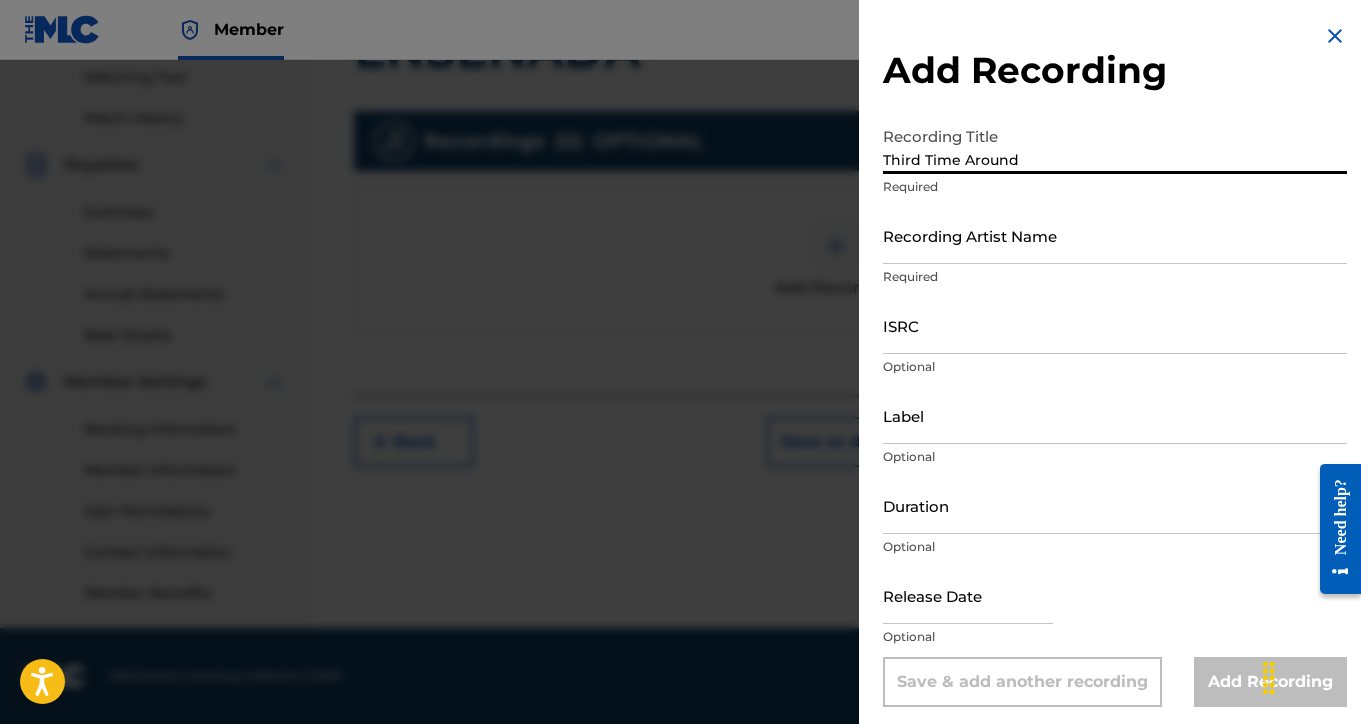 type on "Third Time Around" 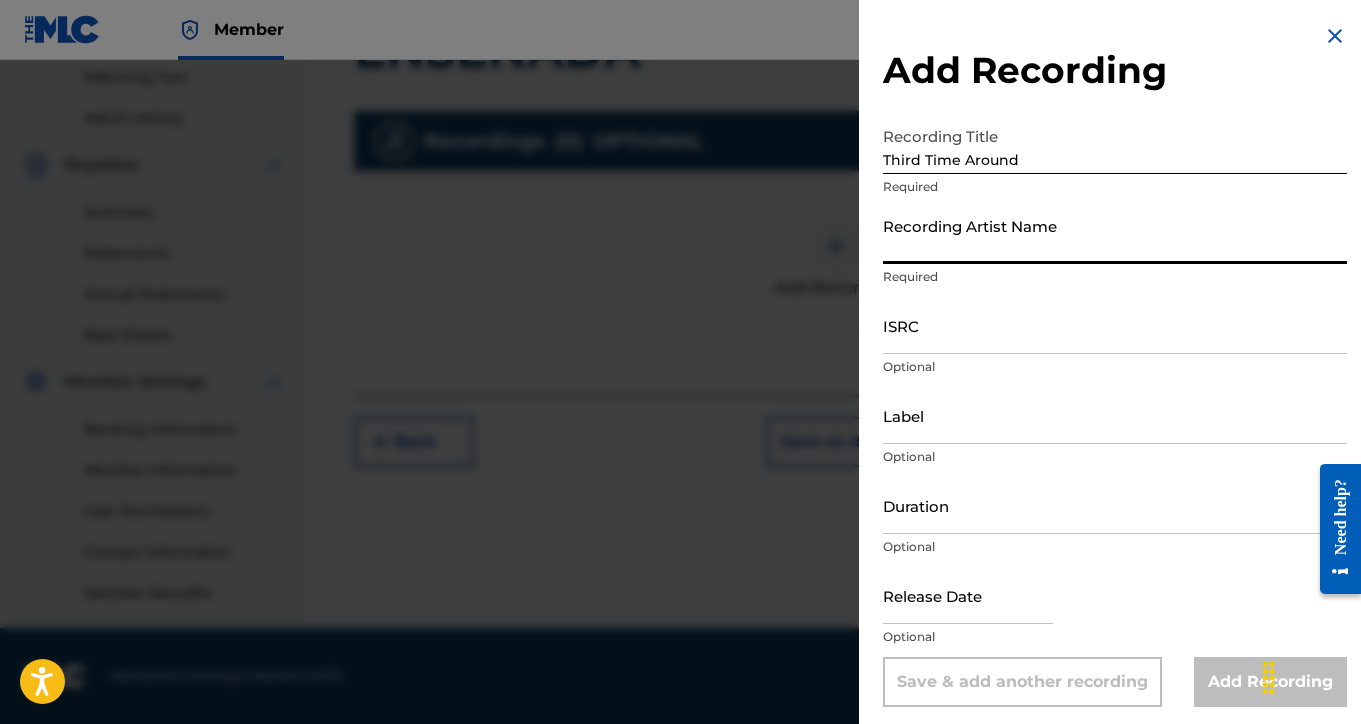 click on "Recording Artist Name" at bounding box center [1115, 235] 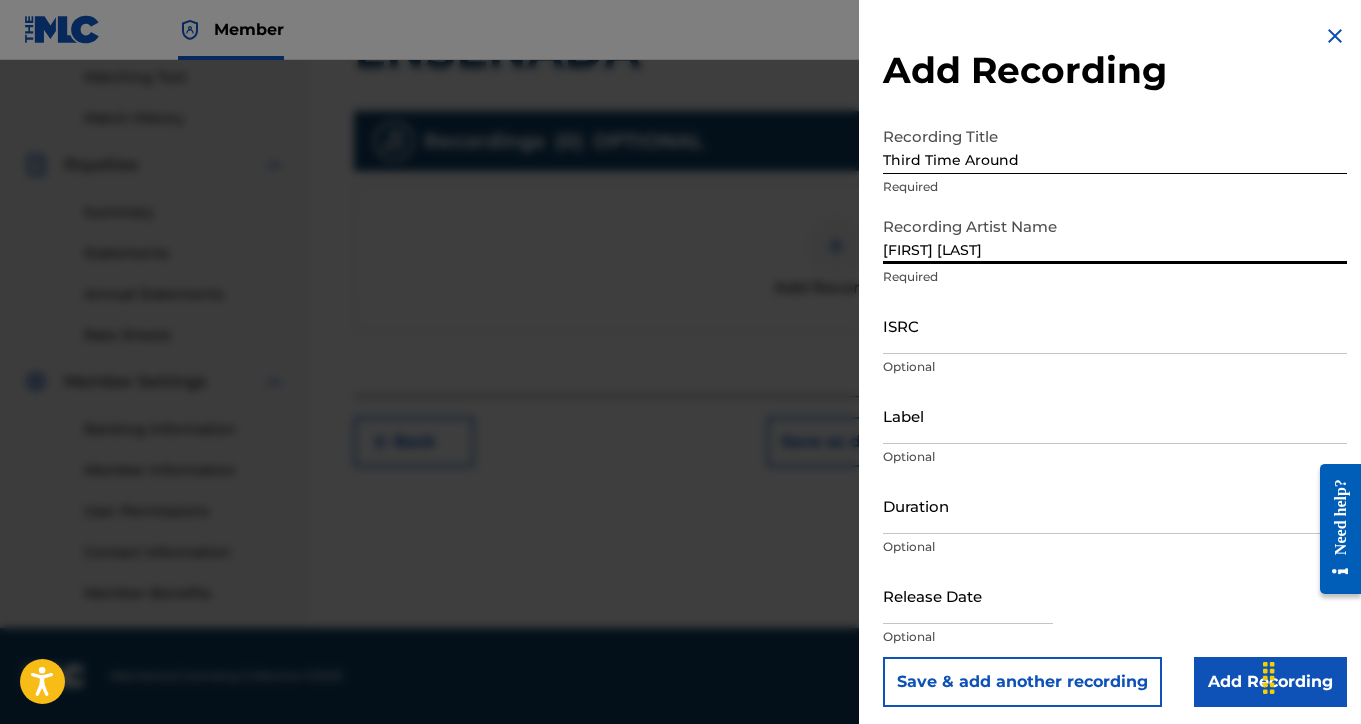 type on "[FIRST] [LAST]" 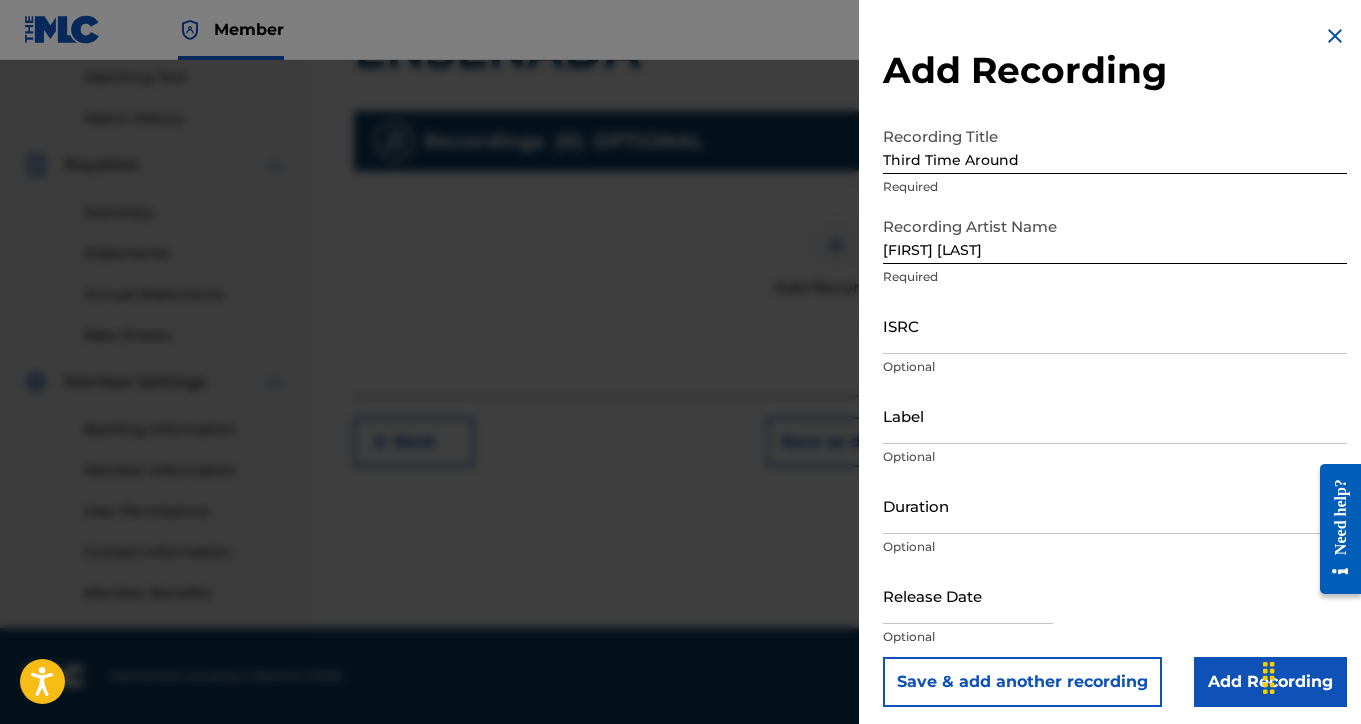 click on "Add Recording" at bounding box center (1270, 682) 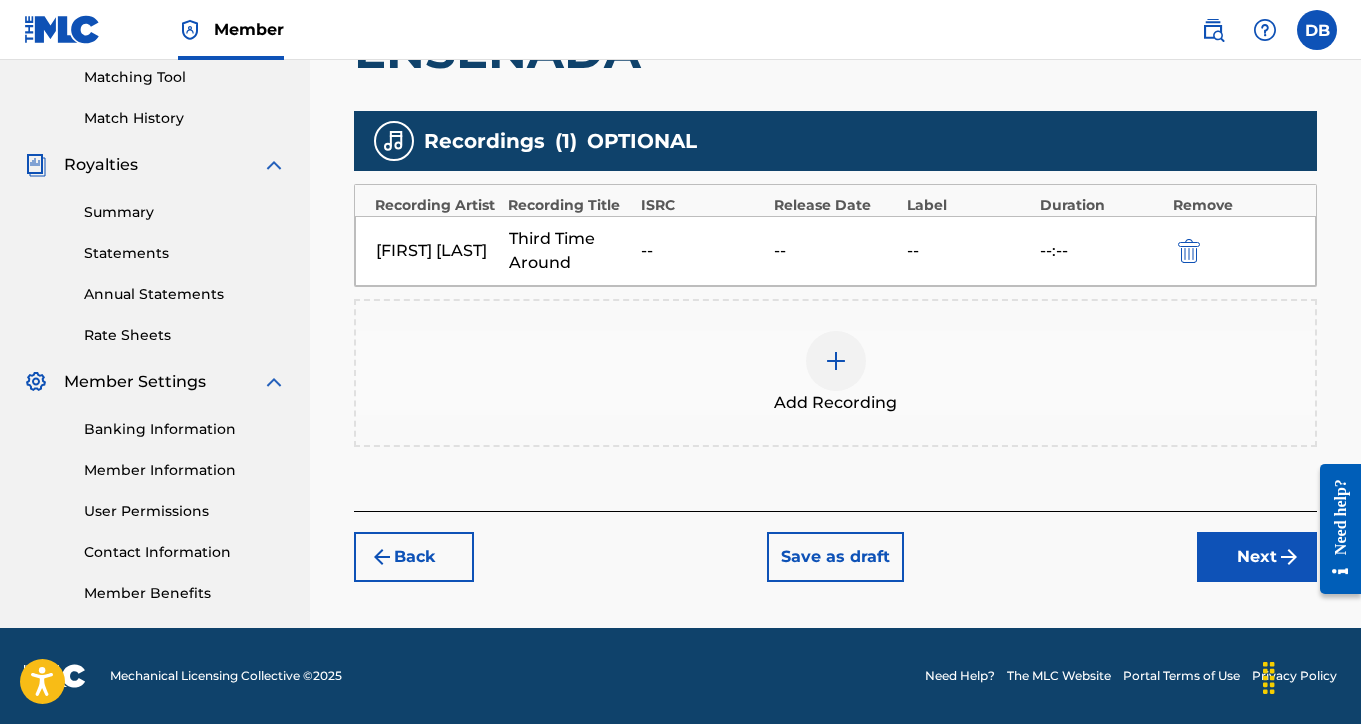 click on "Next" at bounding box center [1257, 557] 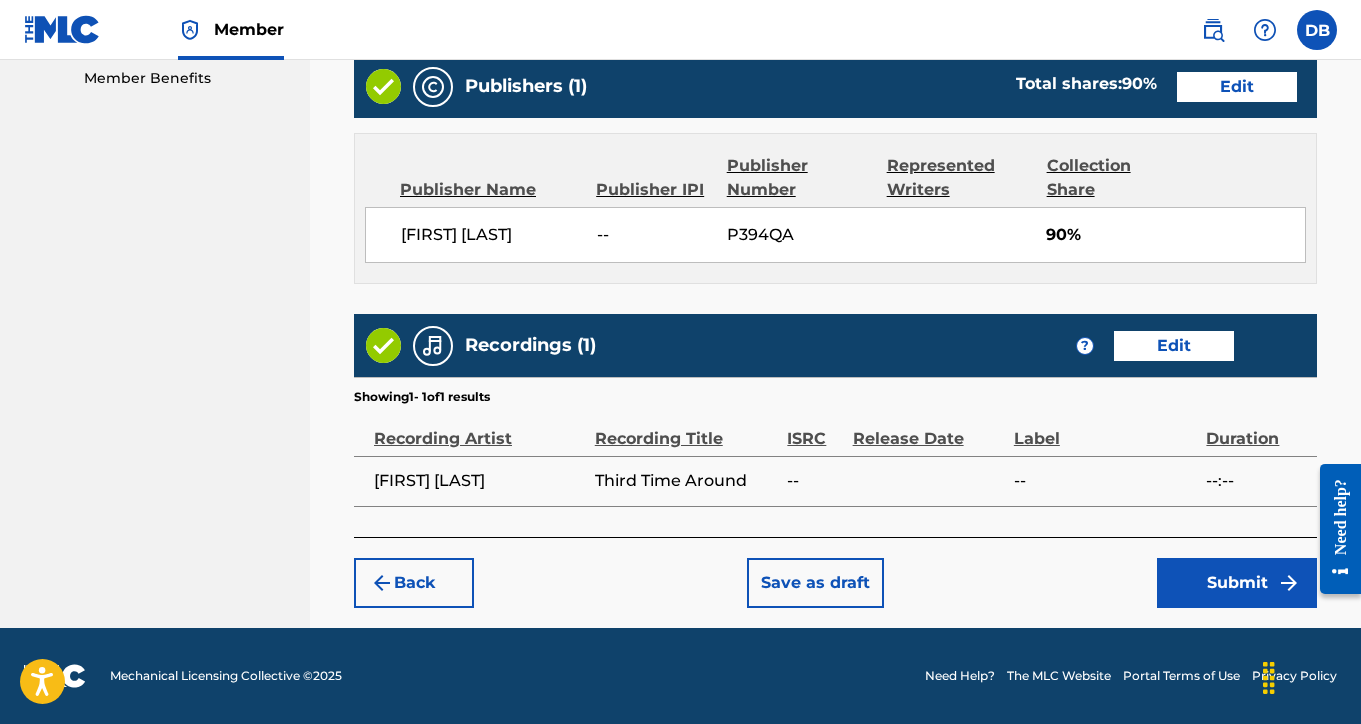 scroll, scrollTop: 1030, scrollLeft: 0, axis: vertical 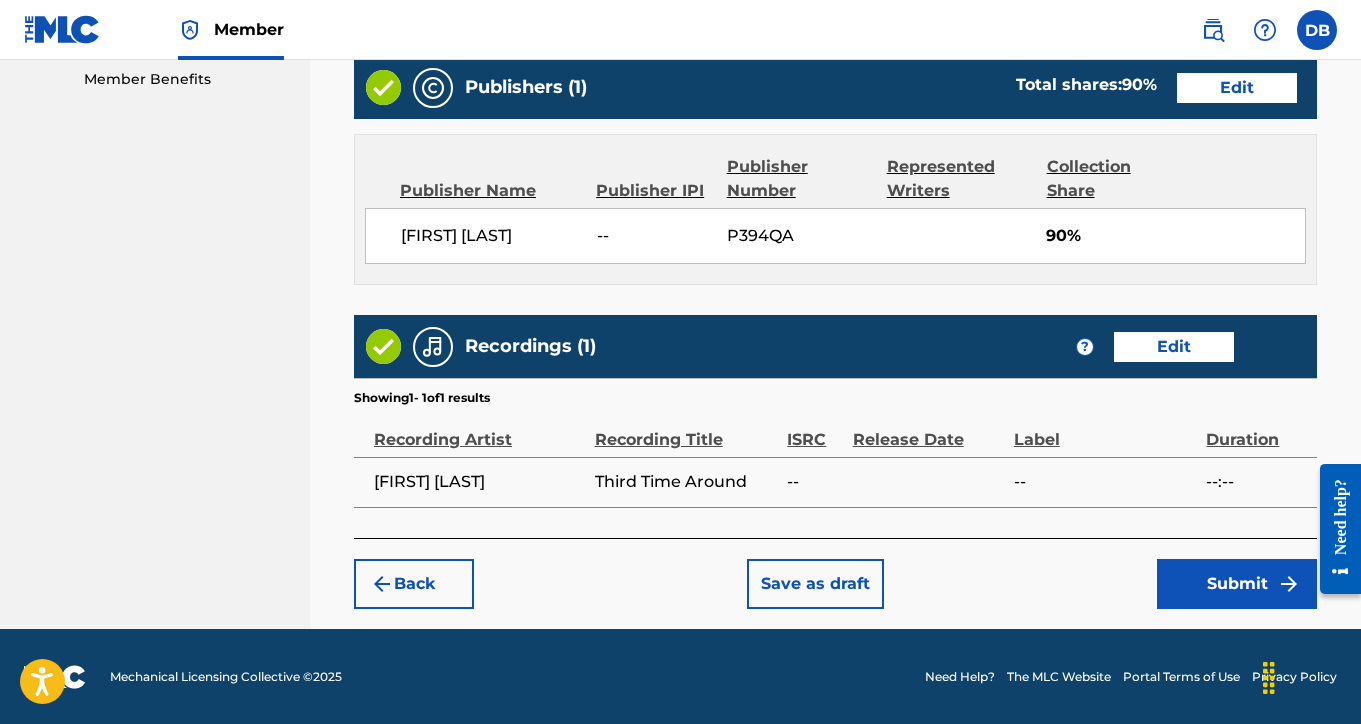 click on "Submit" at bounding box center (1237, 584) 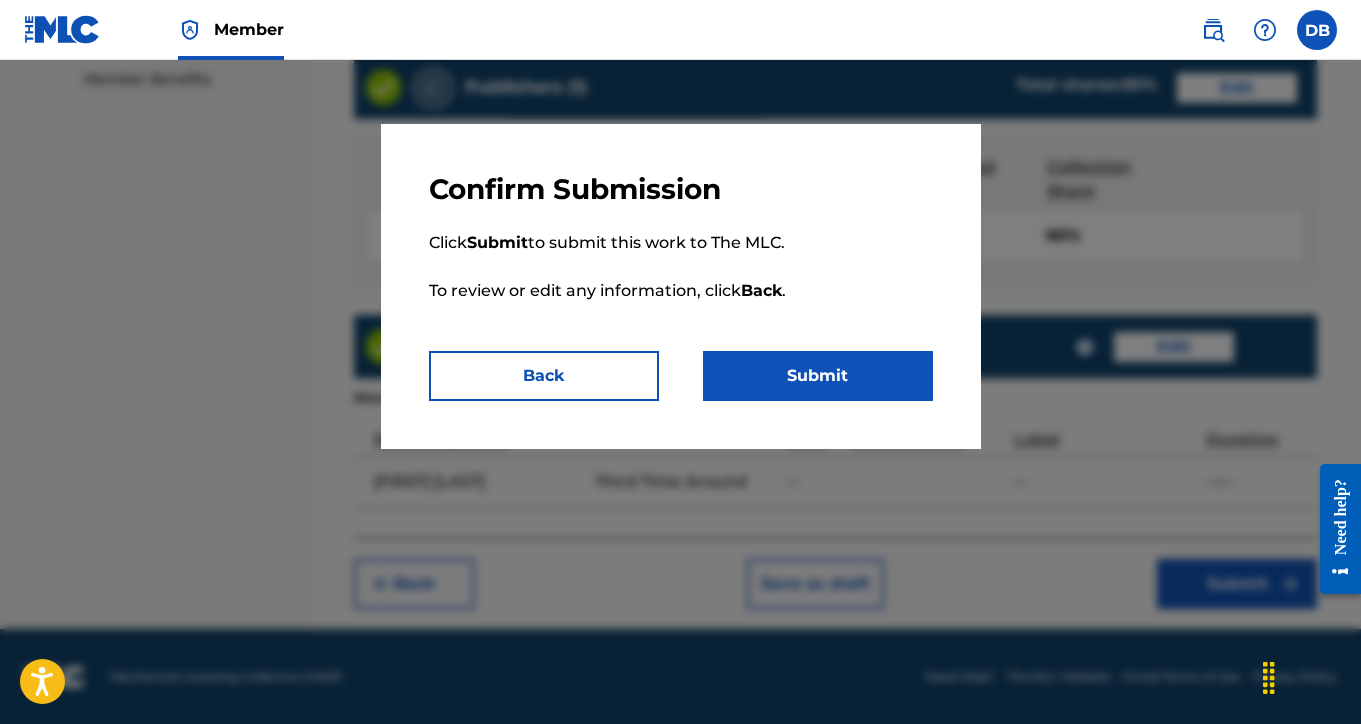 click on "Submit" at bounding box center (818, 376) 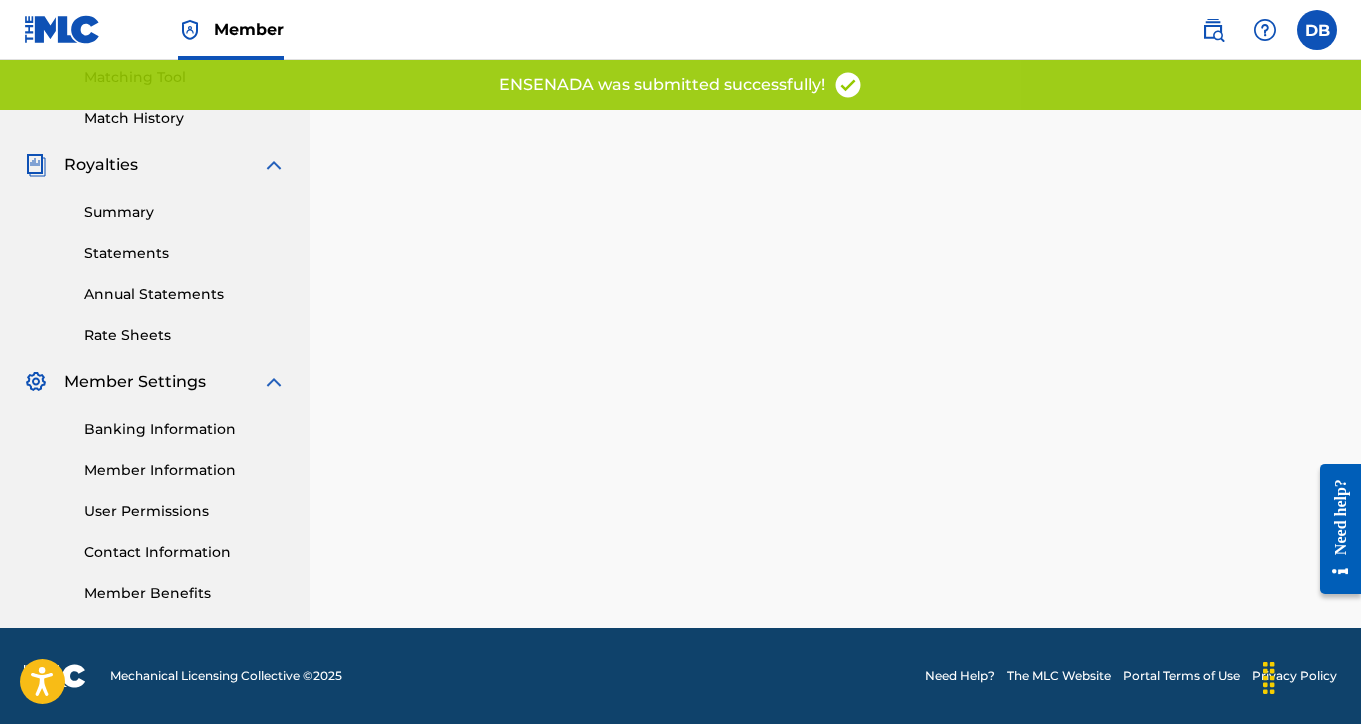 scroll, scrollTop: 0, scrollLeft: 0, axis: both 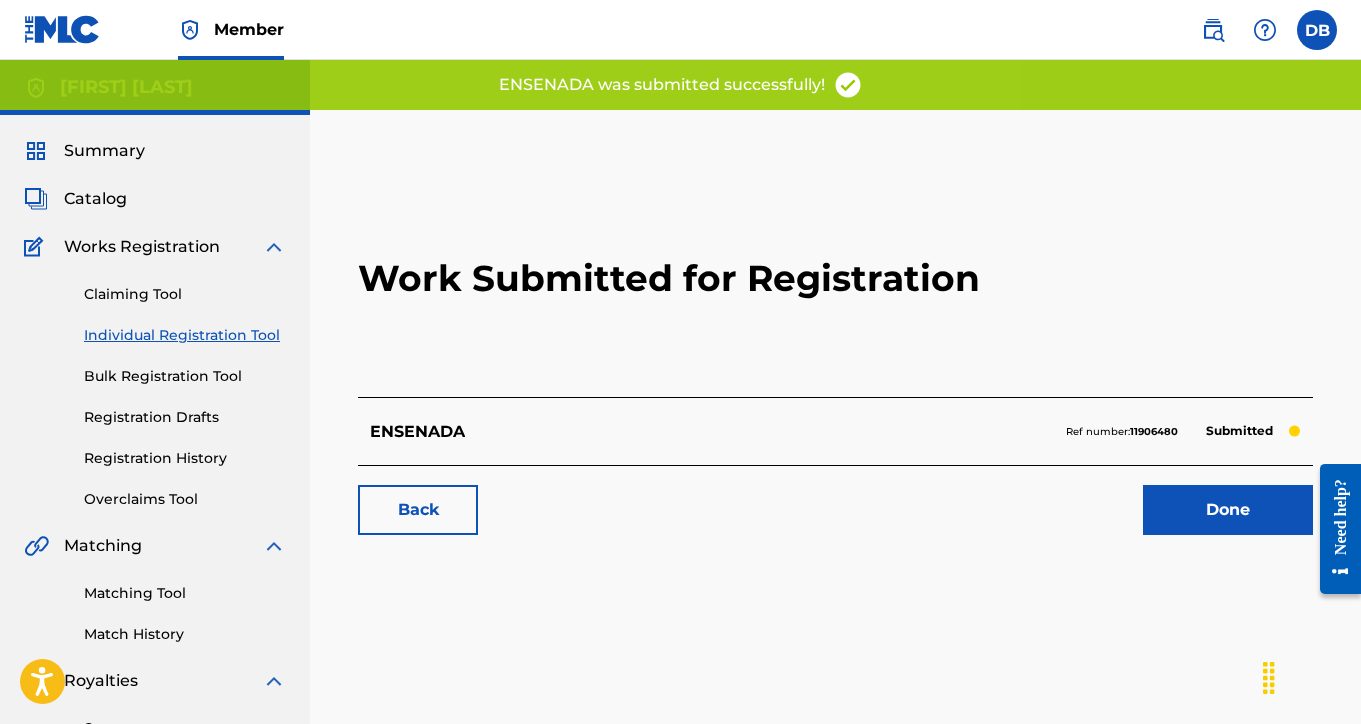 click on "Done" at bounding box center [1228, 510] 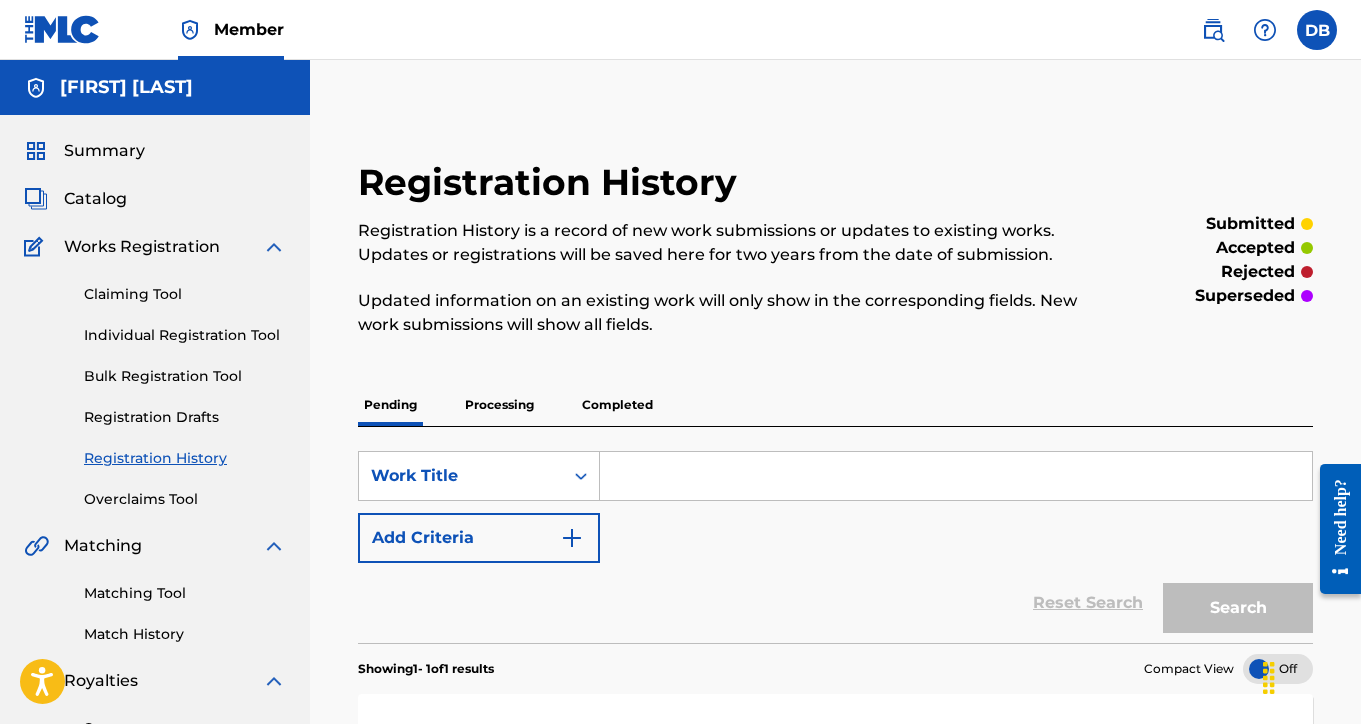 click at bounding box center [956, 476] 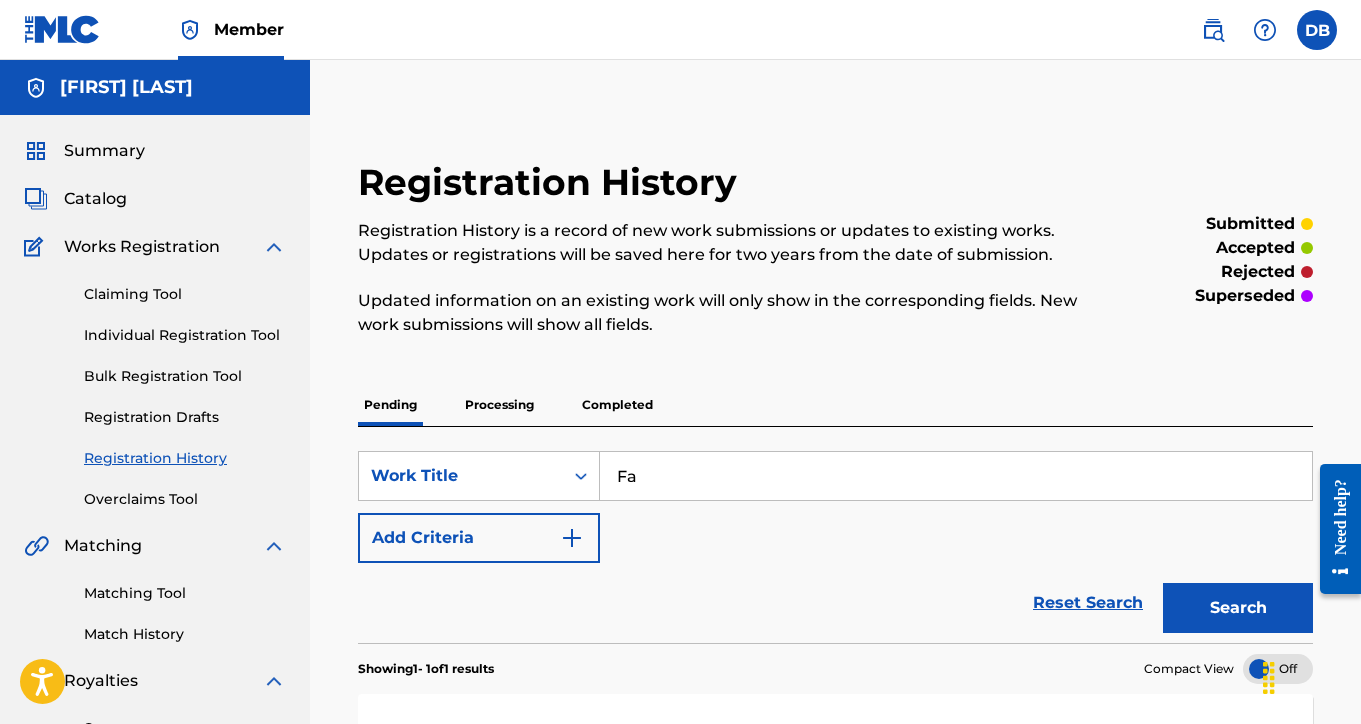 type on "F" 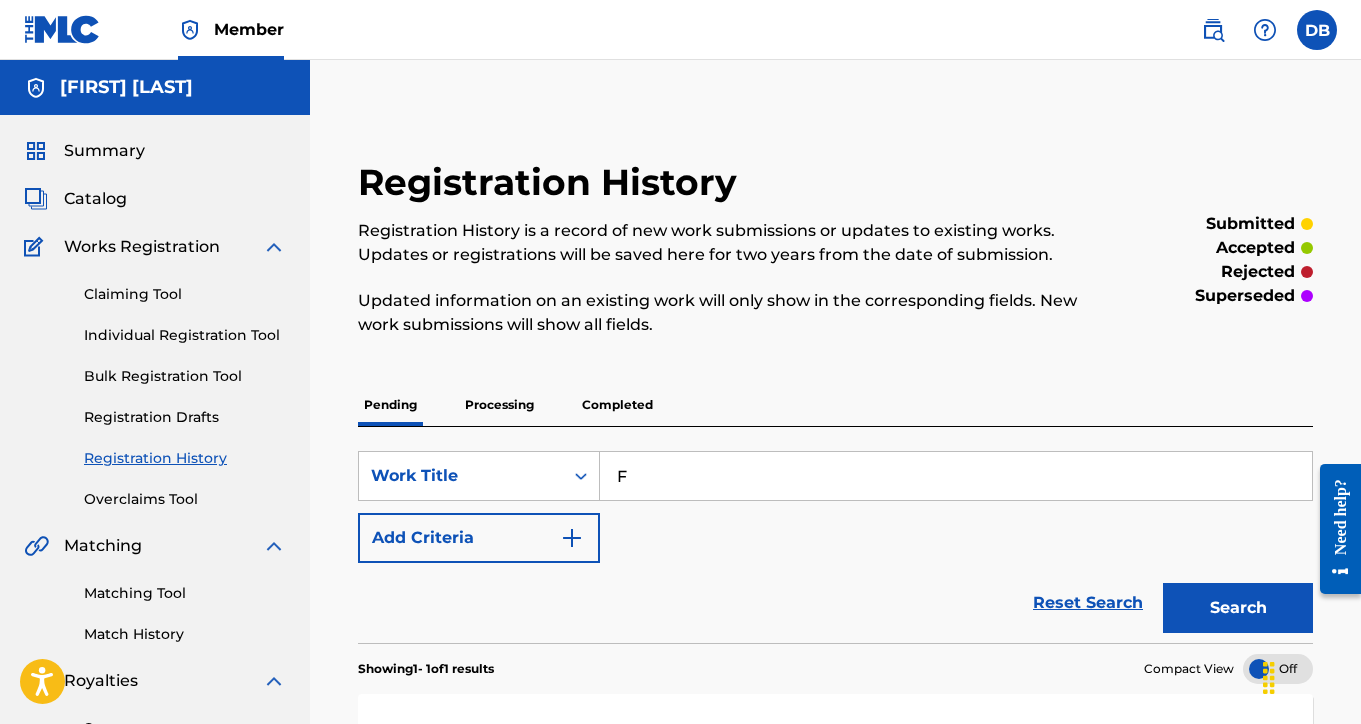 type 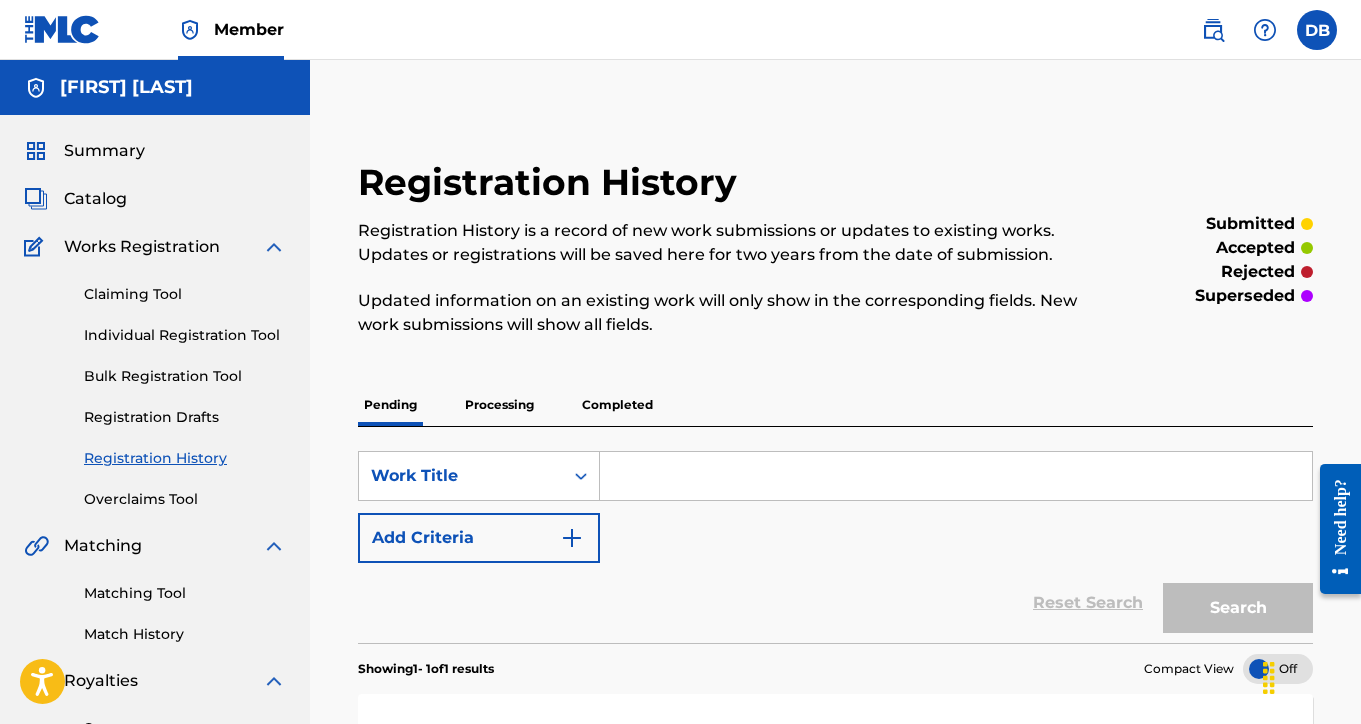 click on "Individual Registration Tool" at bounding box center [185, 335] 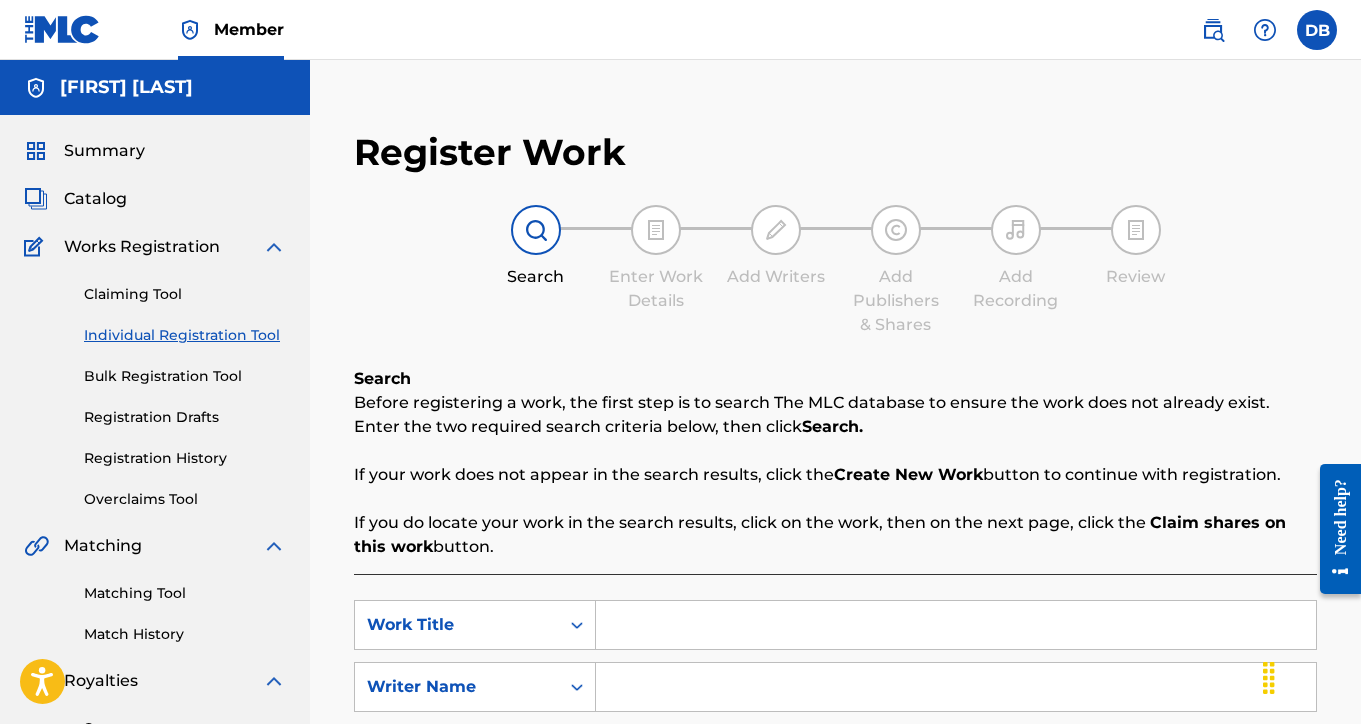 click at bounding box center (956, 625) 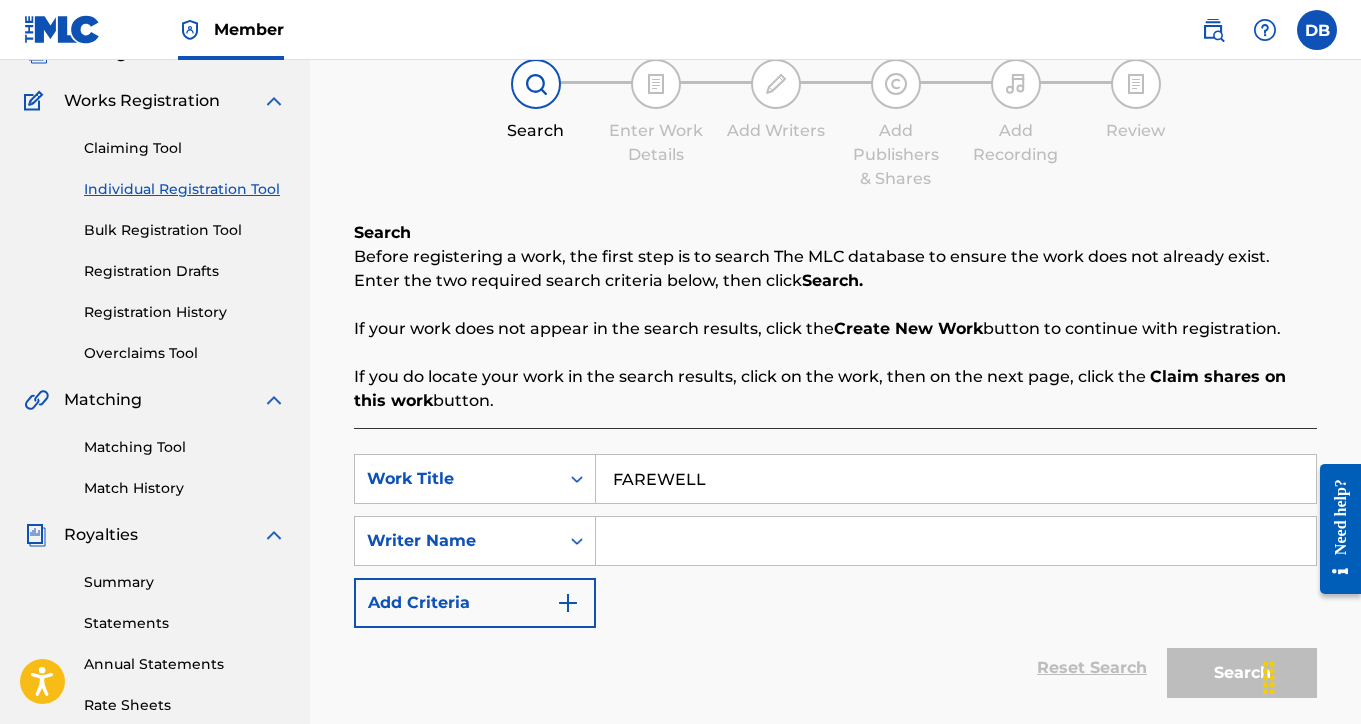 scroll, scrollTop: 177, scrollLeft: 0, axis: vertical 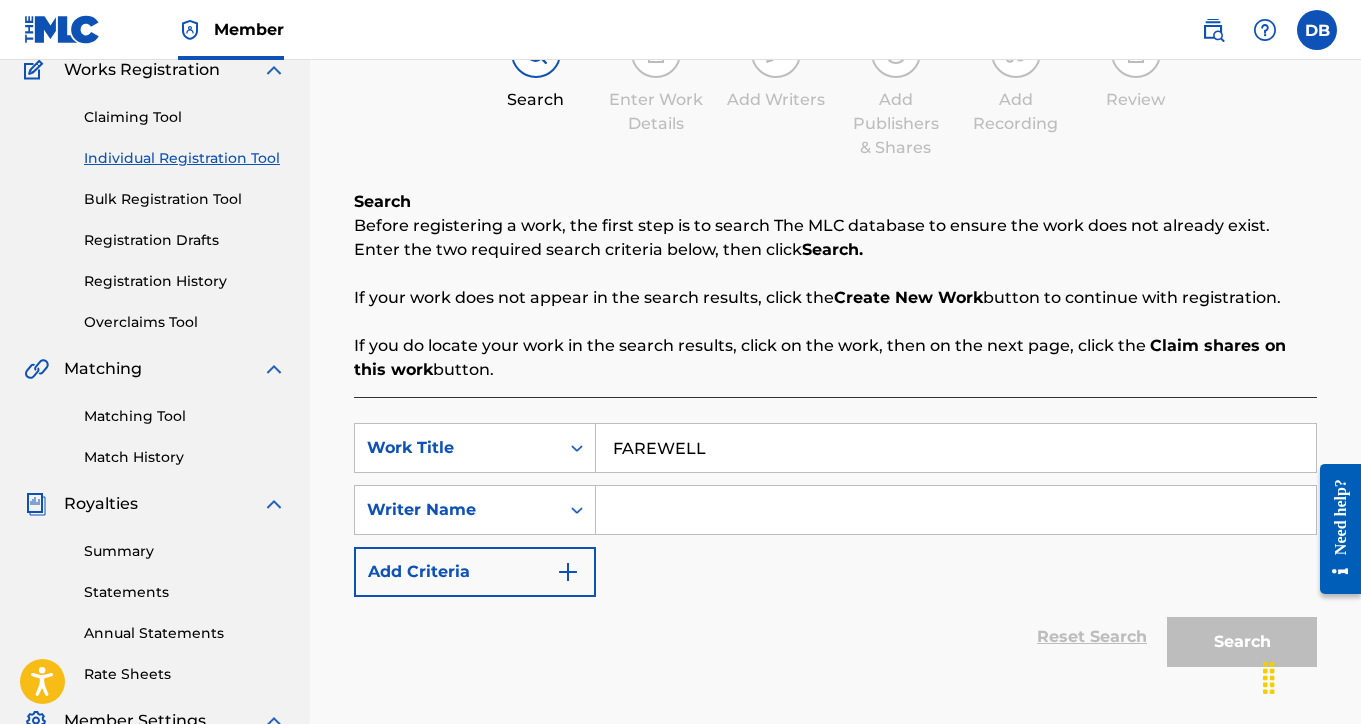 type on "FAREWELL" 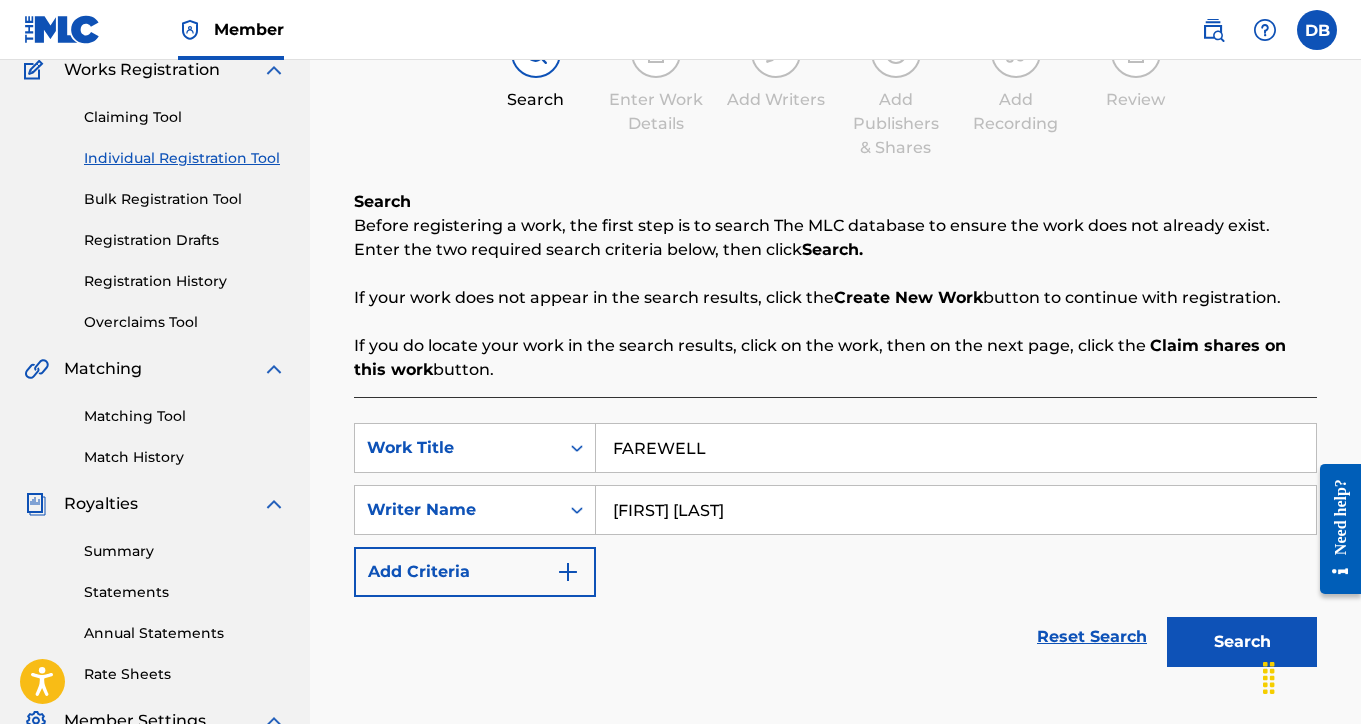 type on "[FIRST] [LAST]" 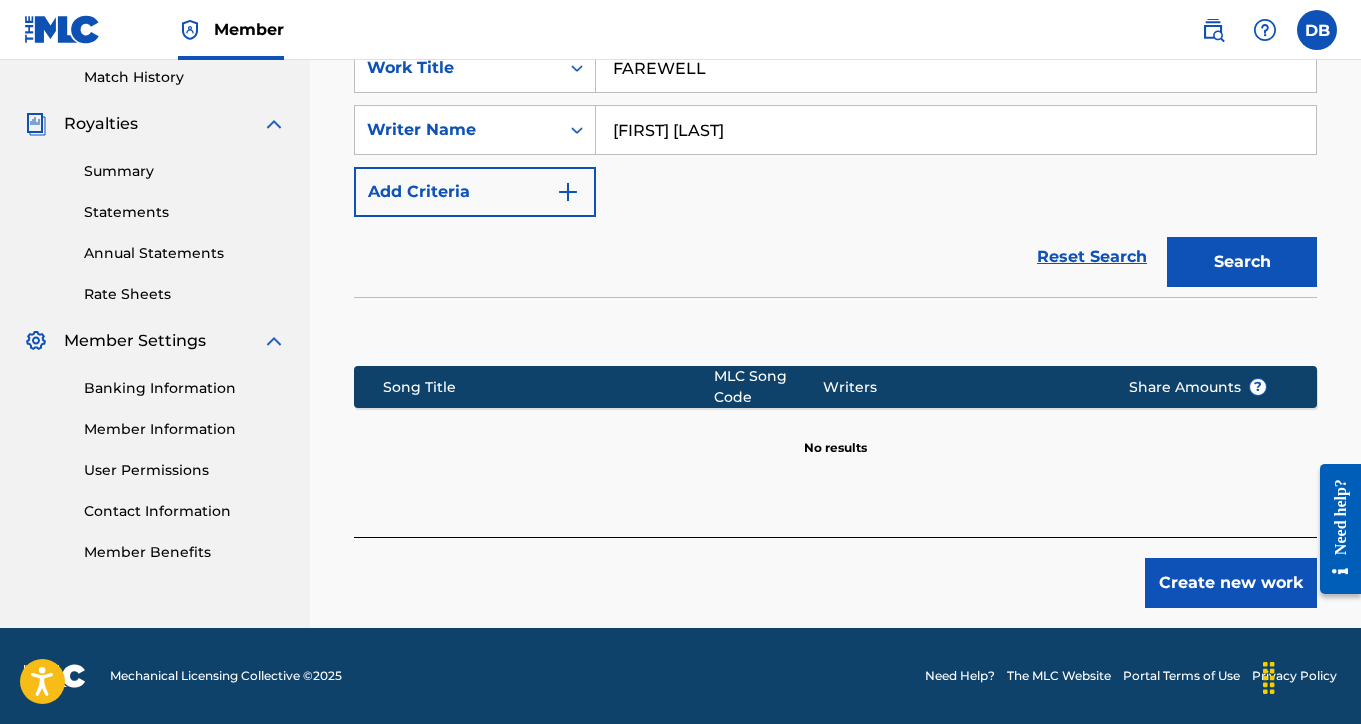 scroll, scrollTop: 557, scrollLeft: 0, axis: vertical 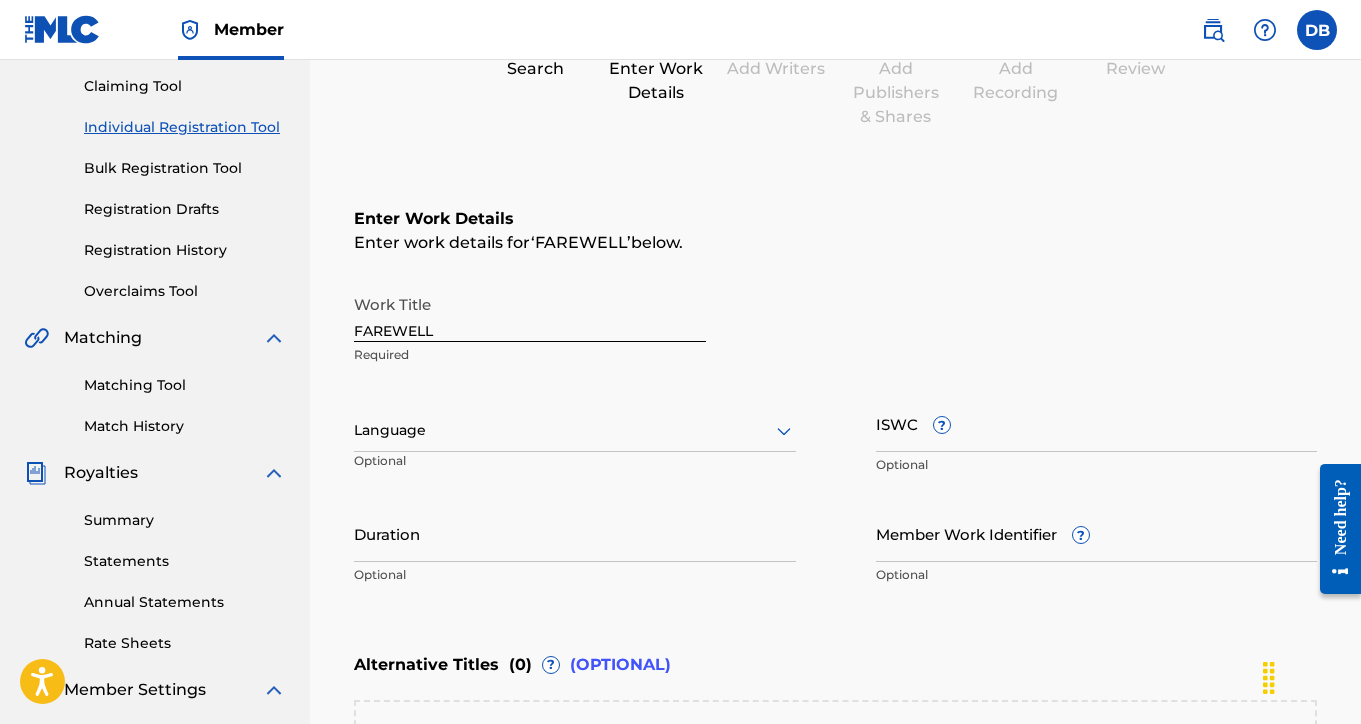 click on "ISWC   ?" at bounding box center (1097, 423) 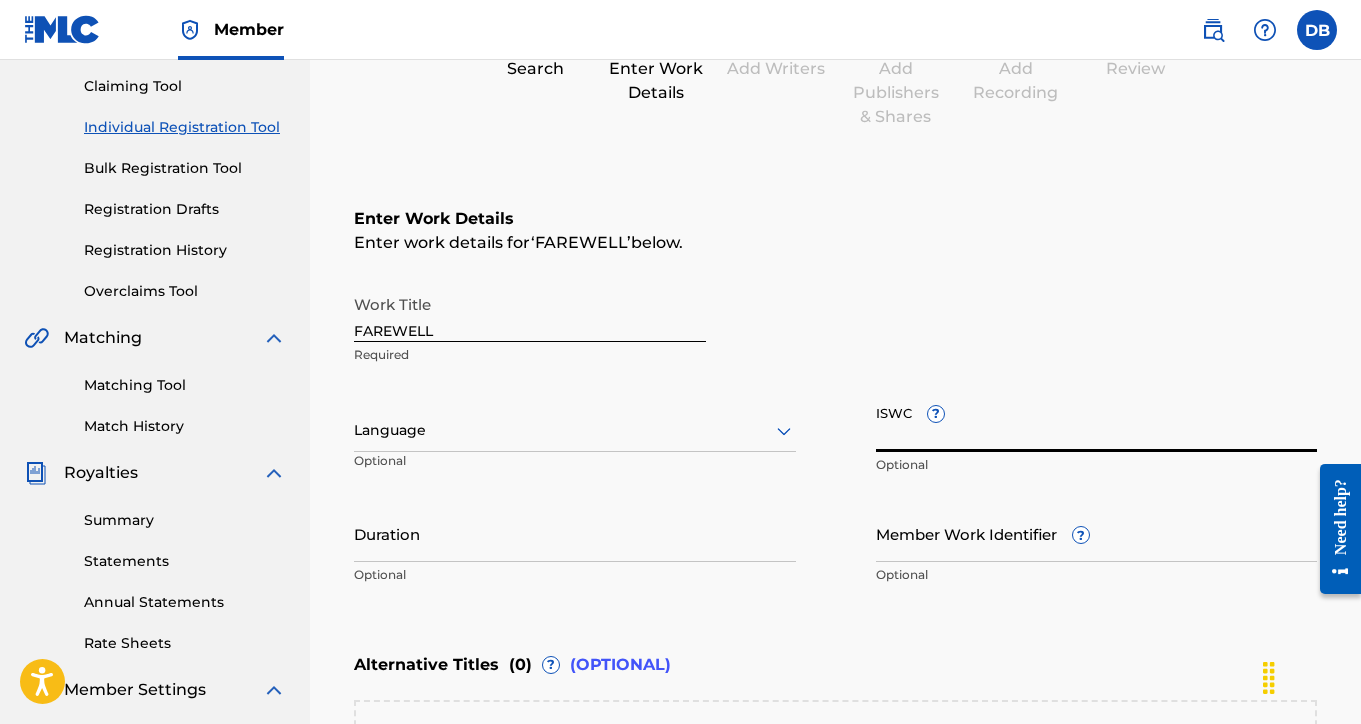 paste on "[SSN]" 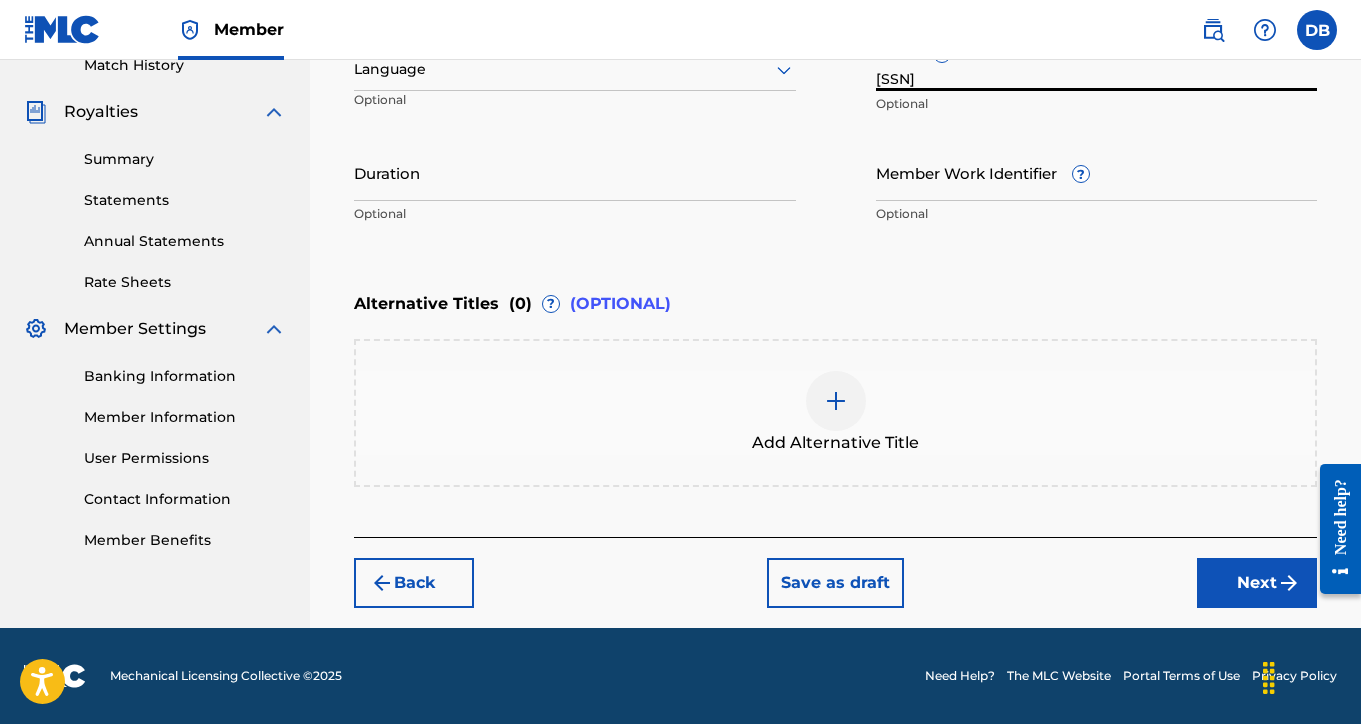 scroll, scrollTop: 569, scrollLeft: 0, axis: vertical 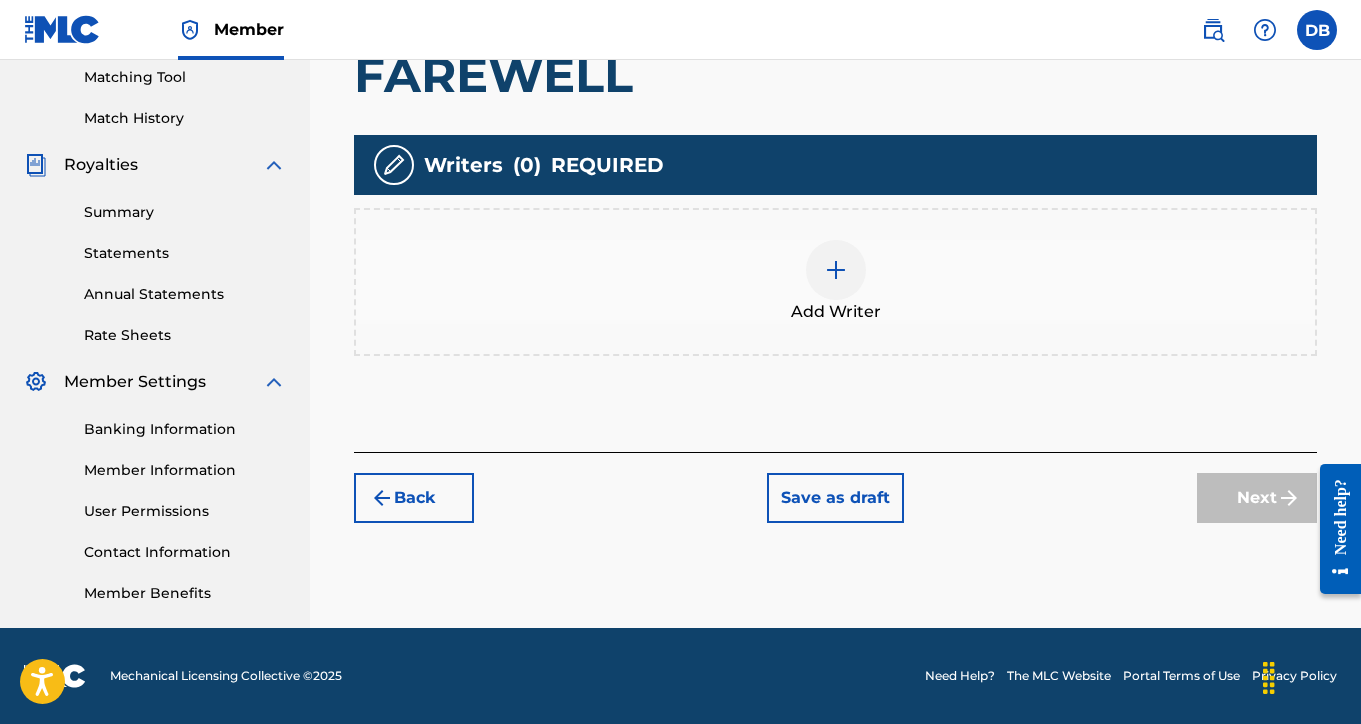 click at bounding box center (836, 270) 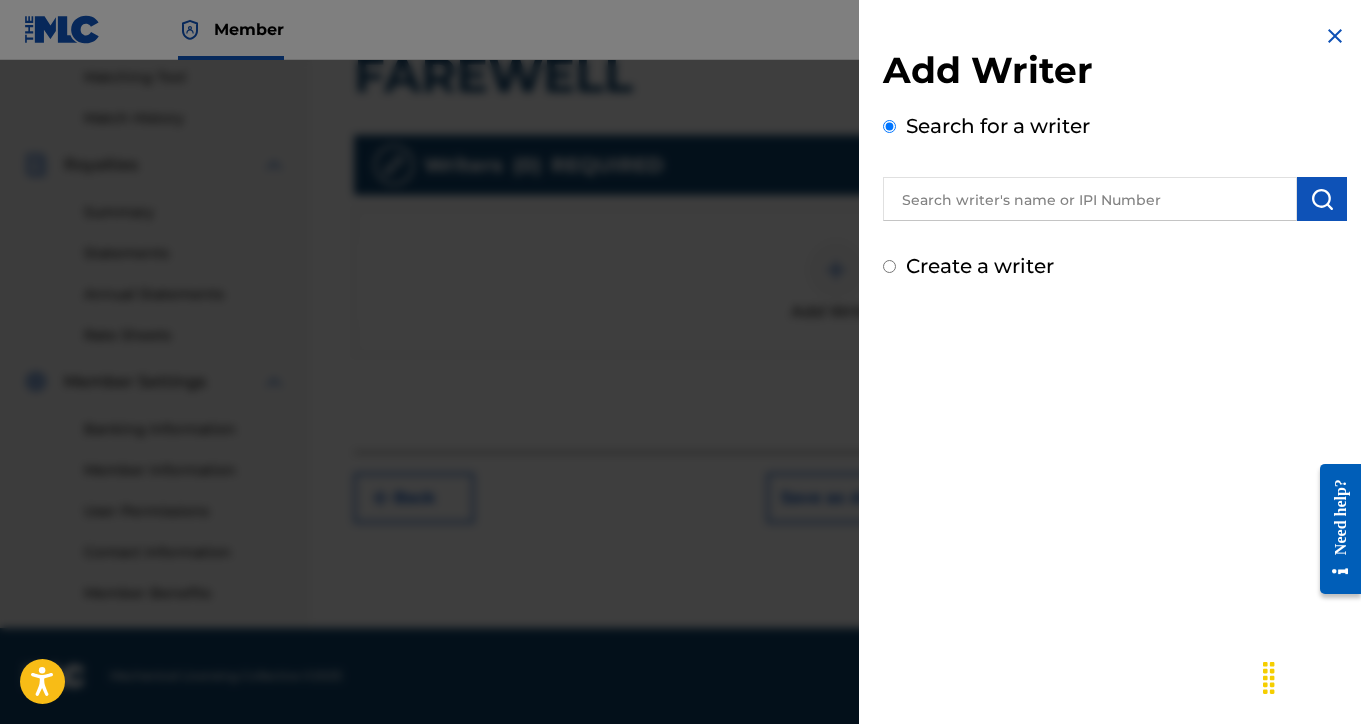 click at bounding box center [1090, 199] 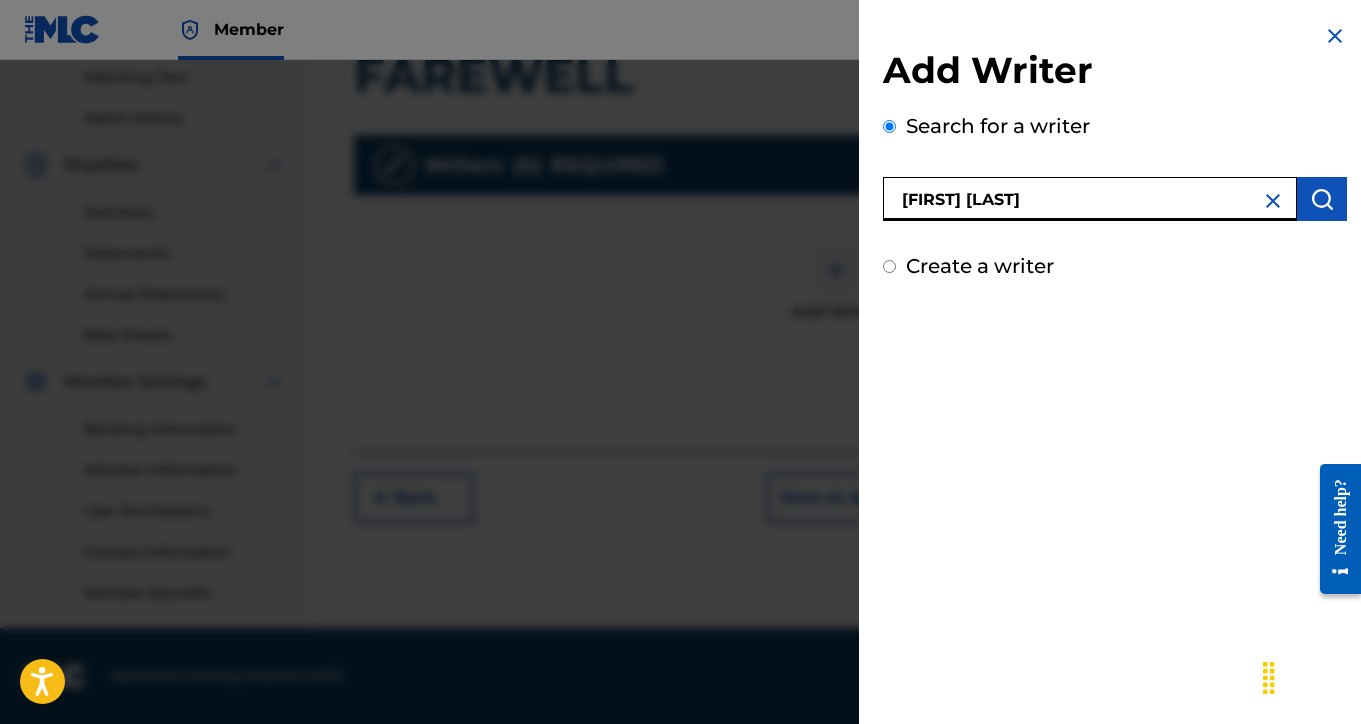 type on "[FIRST] [LAST]" 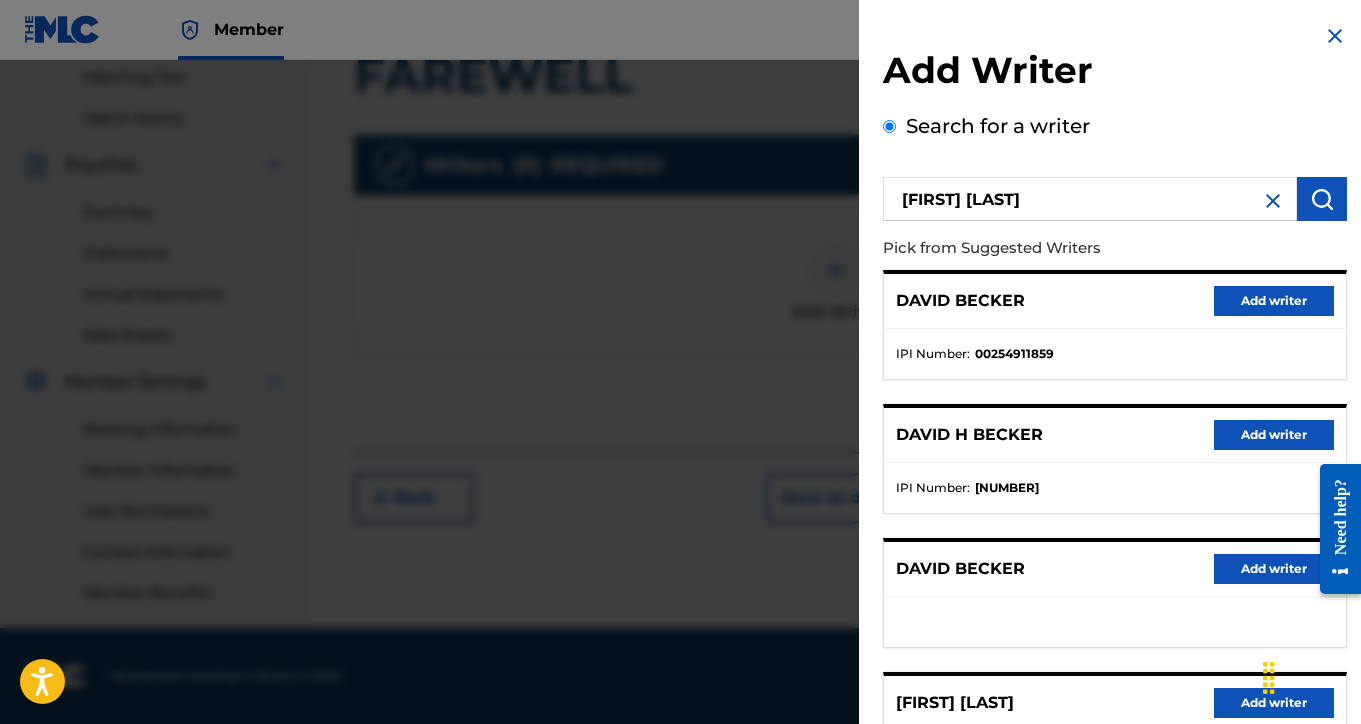 click on "Add writer" at bounding box center (1274, 435) 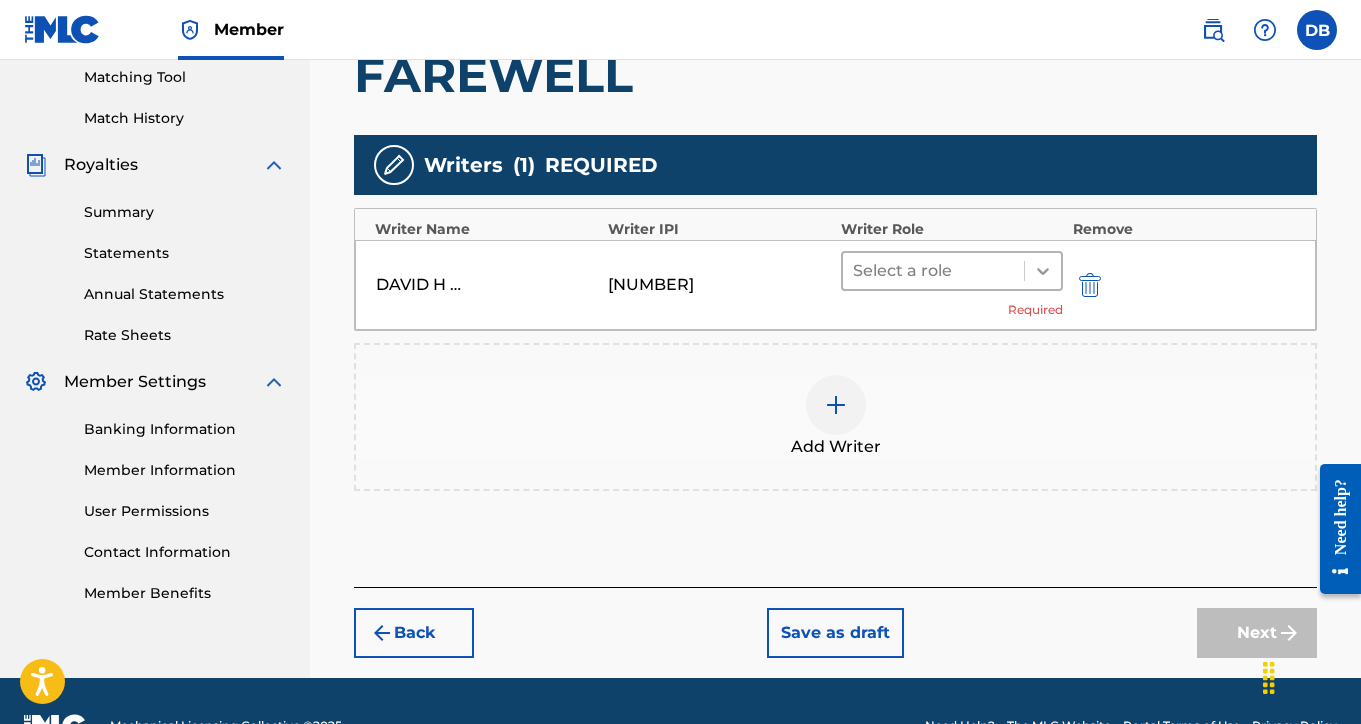 click 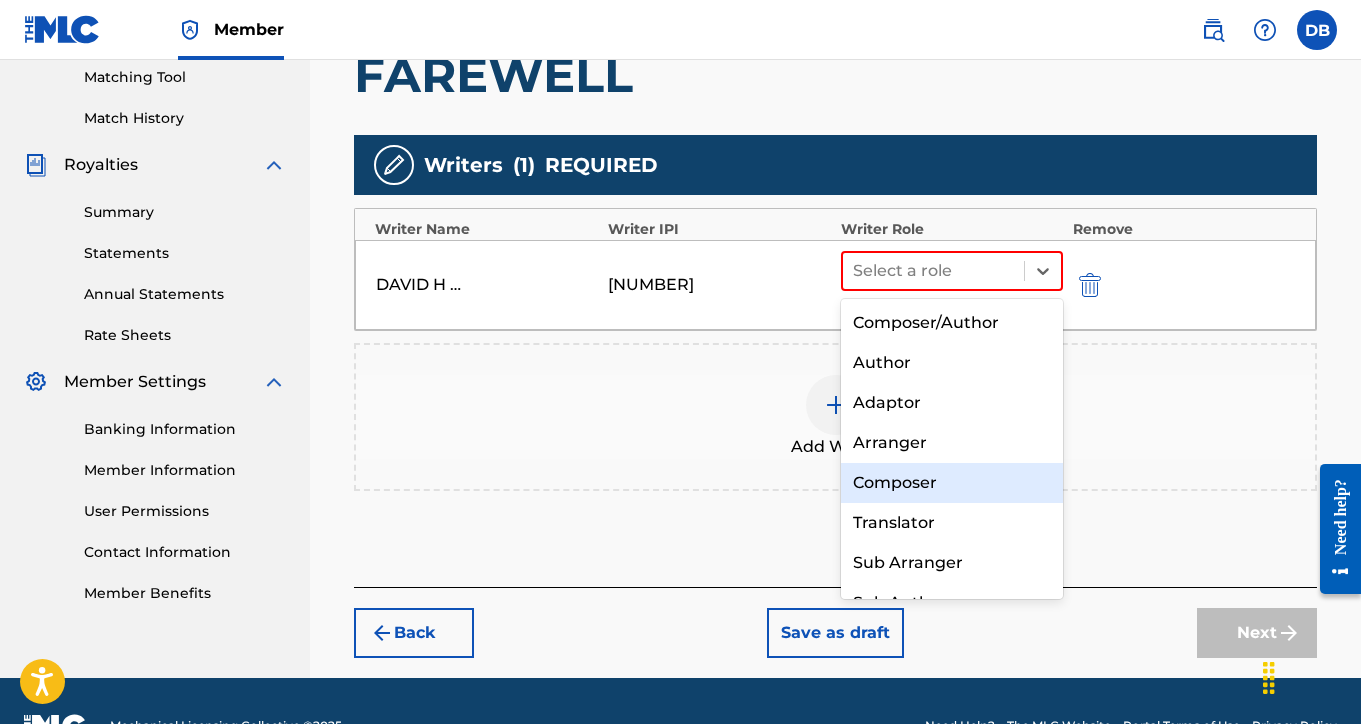 click on "Composer" at bounding box center (952, 483) 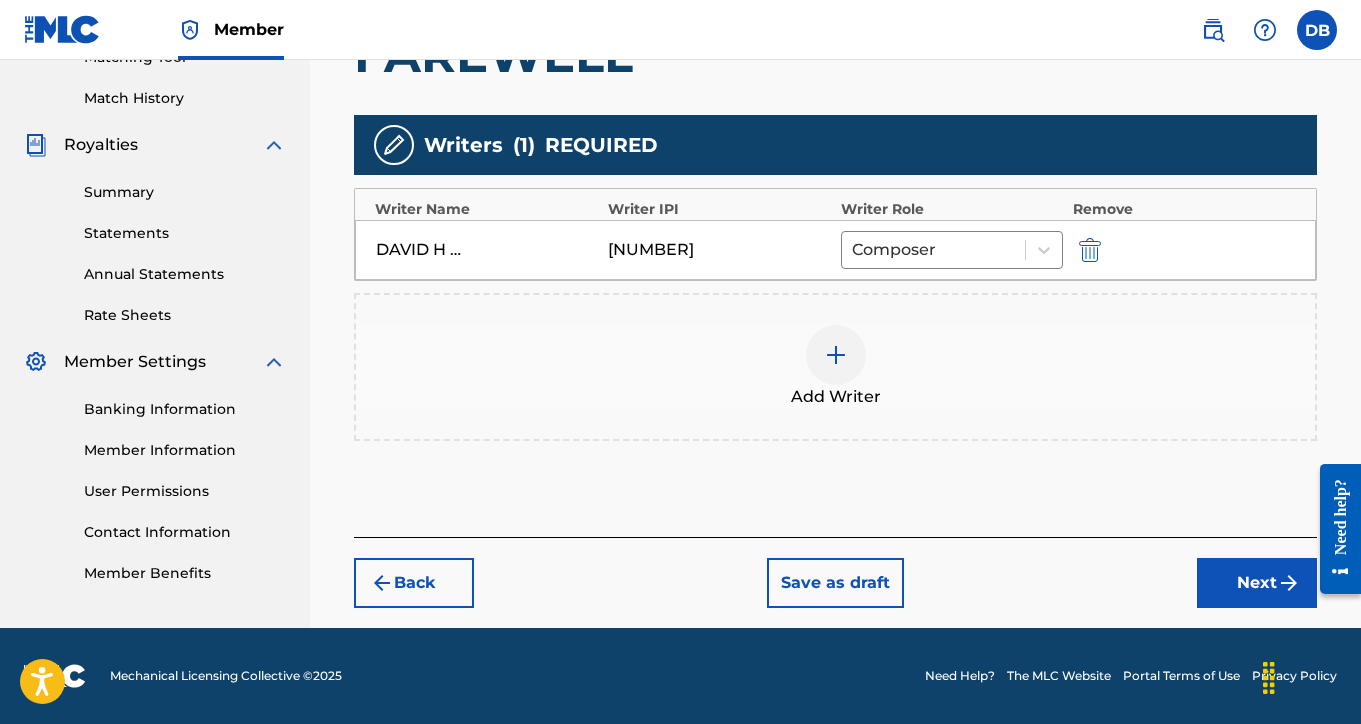 click on "Next" at bounding box center (1257, 583) 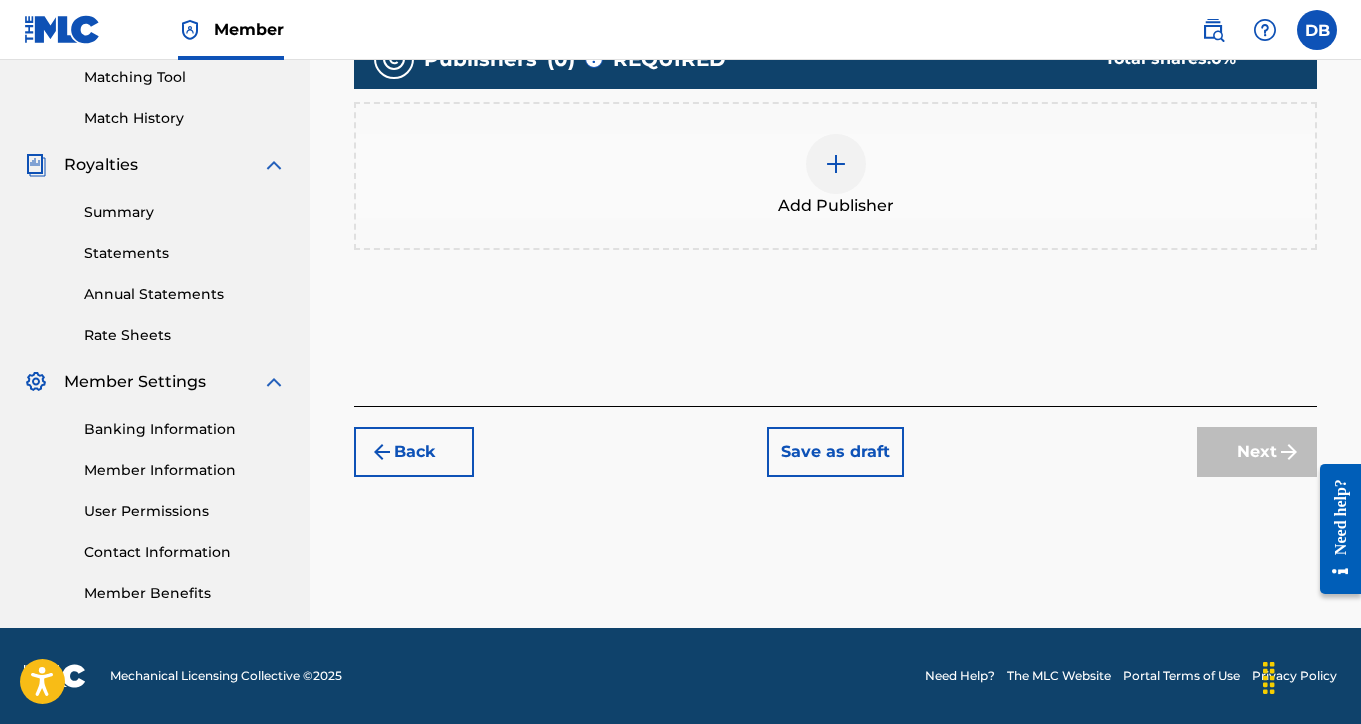click at bounding box center (836, 164) 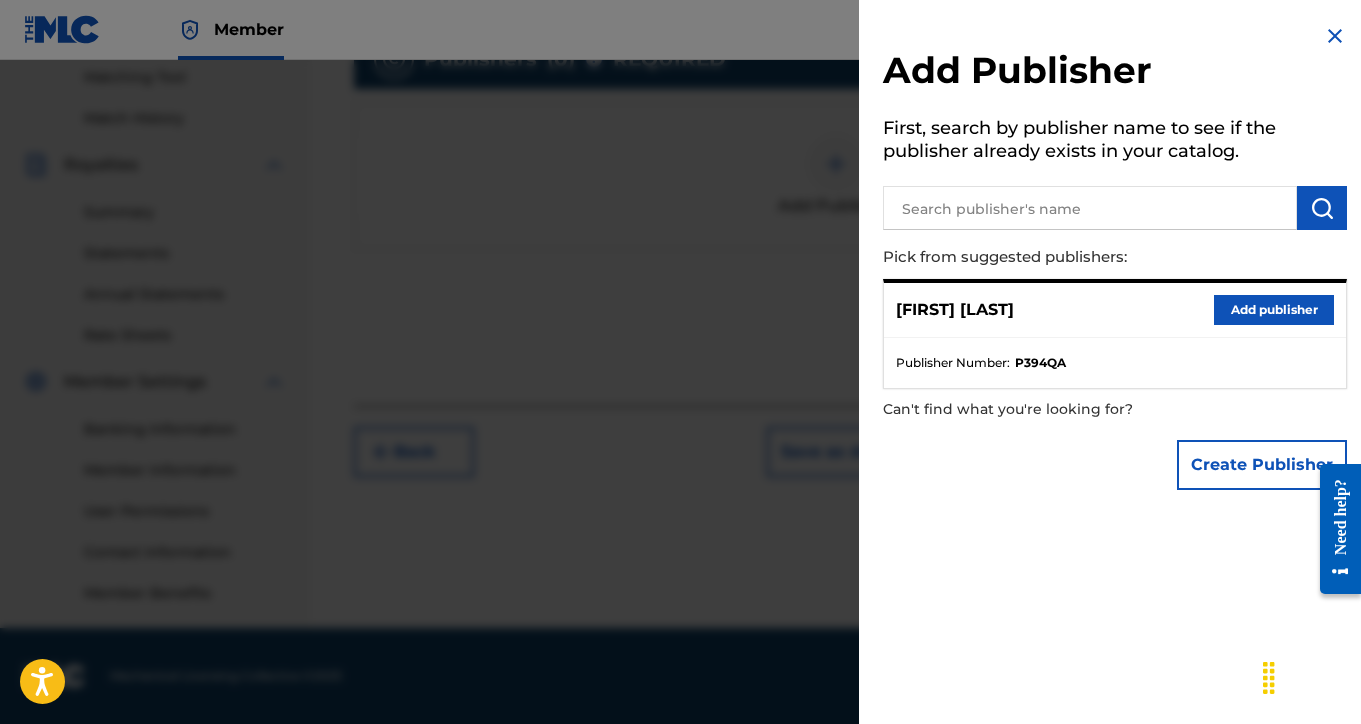 click on "Add publisher" at bounding box center (1274, 310) 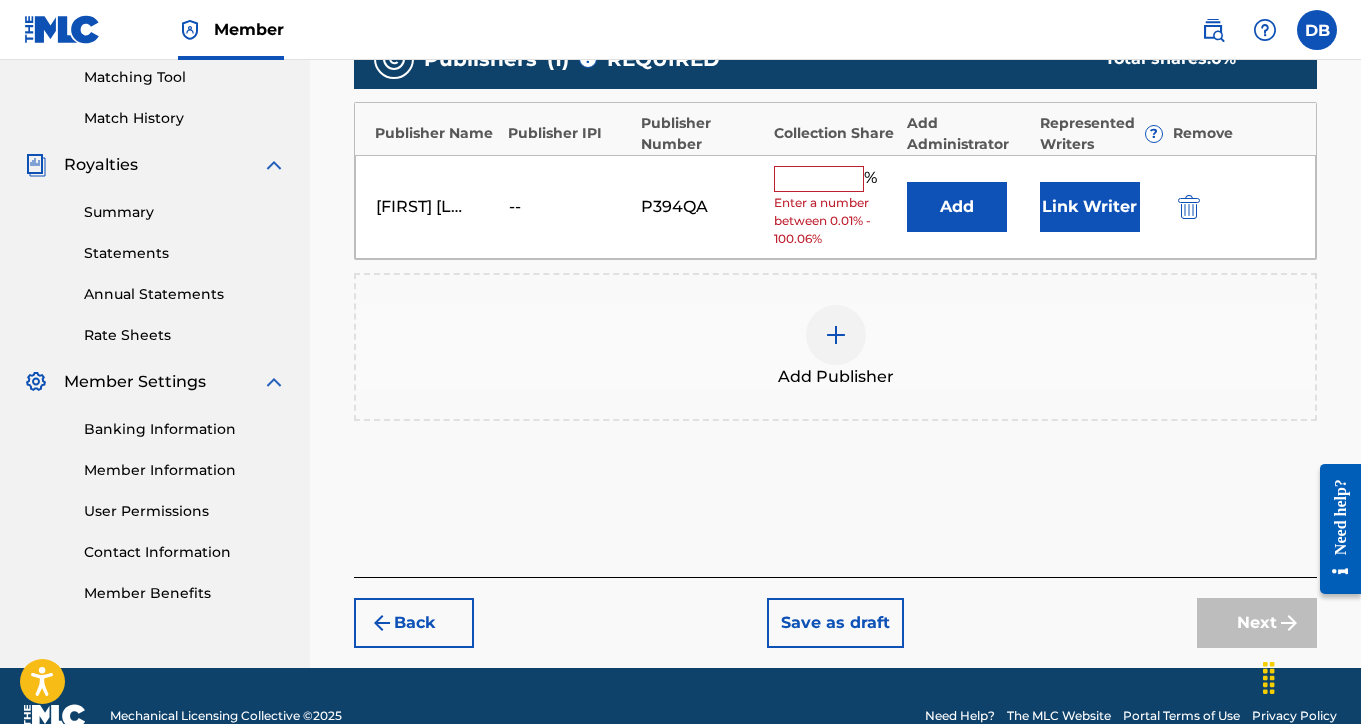 click at bounding box center (819, 179) 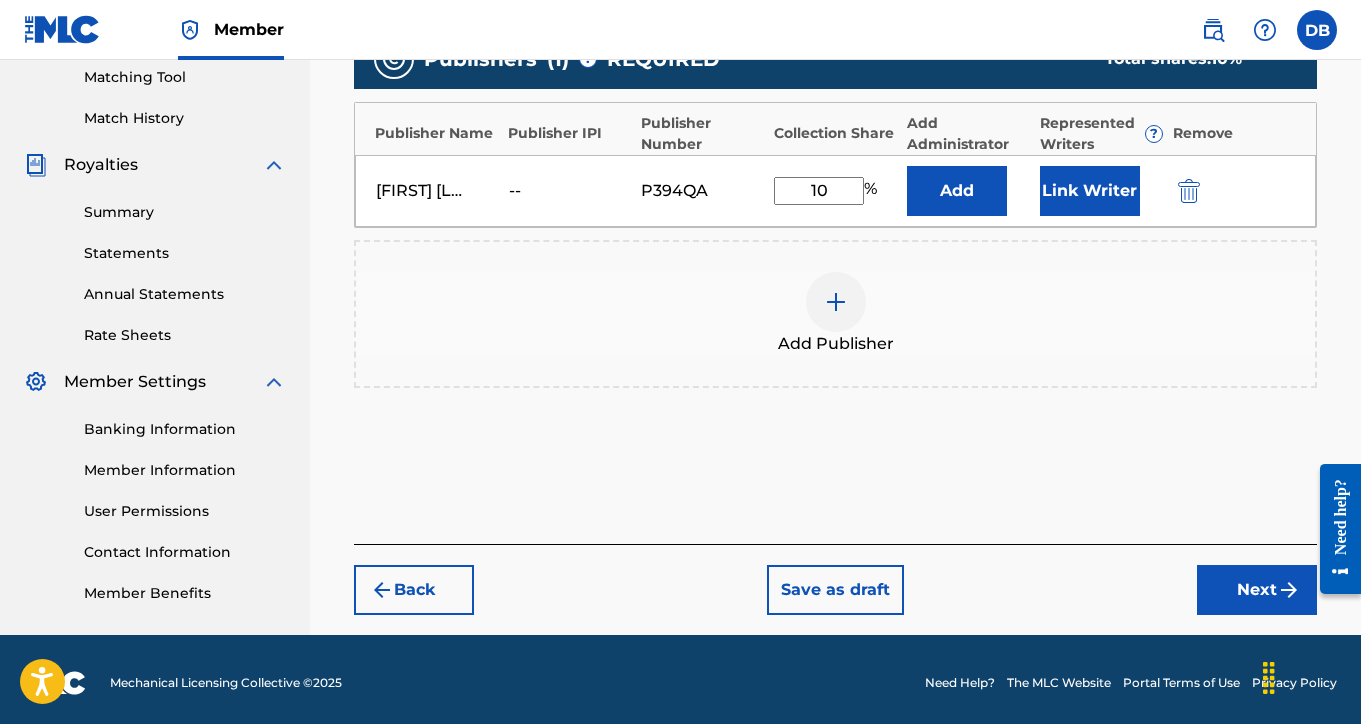 type on "1" 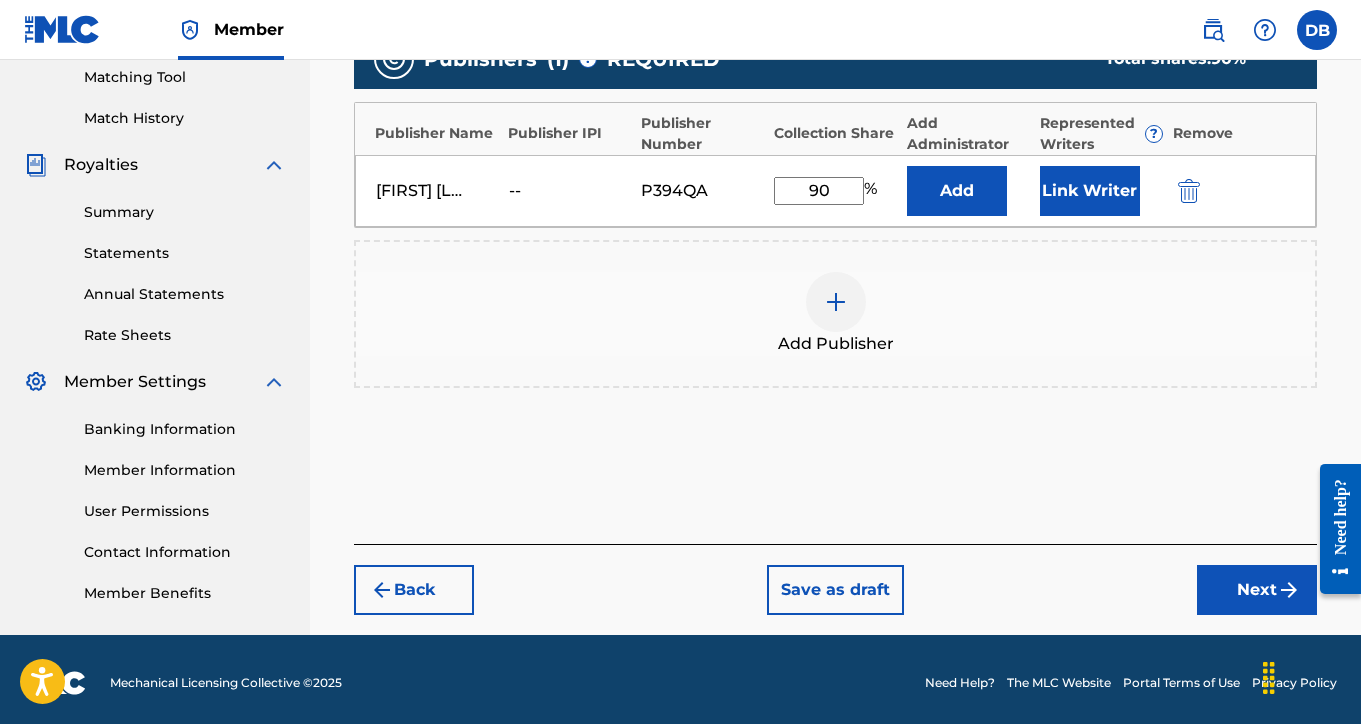 type on "90" 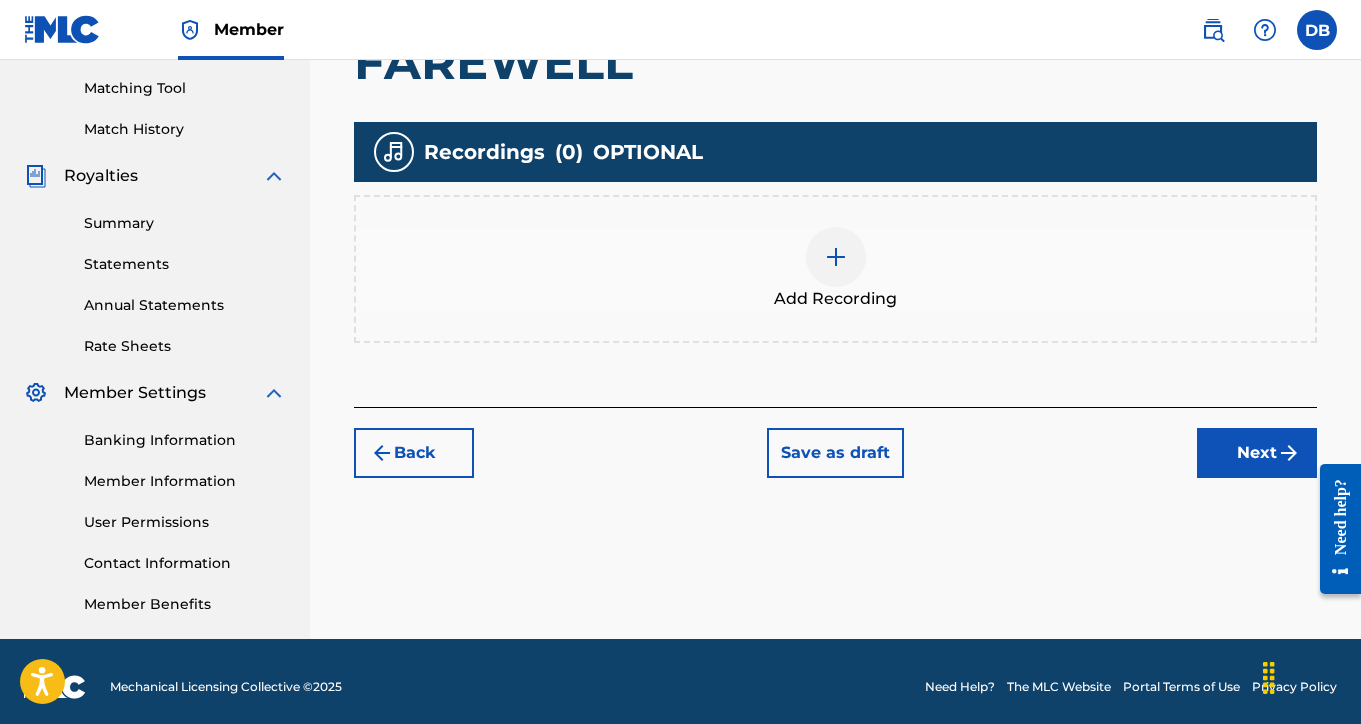 scroll, scrollTop: 509, scrollLeft: 0, axis: vertical 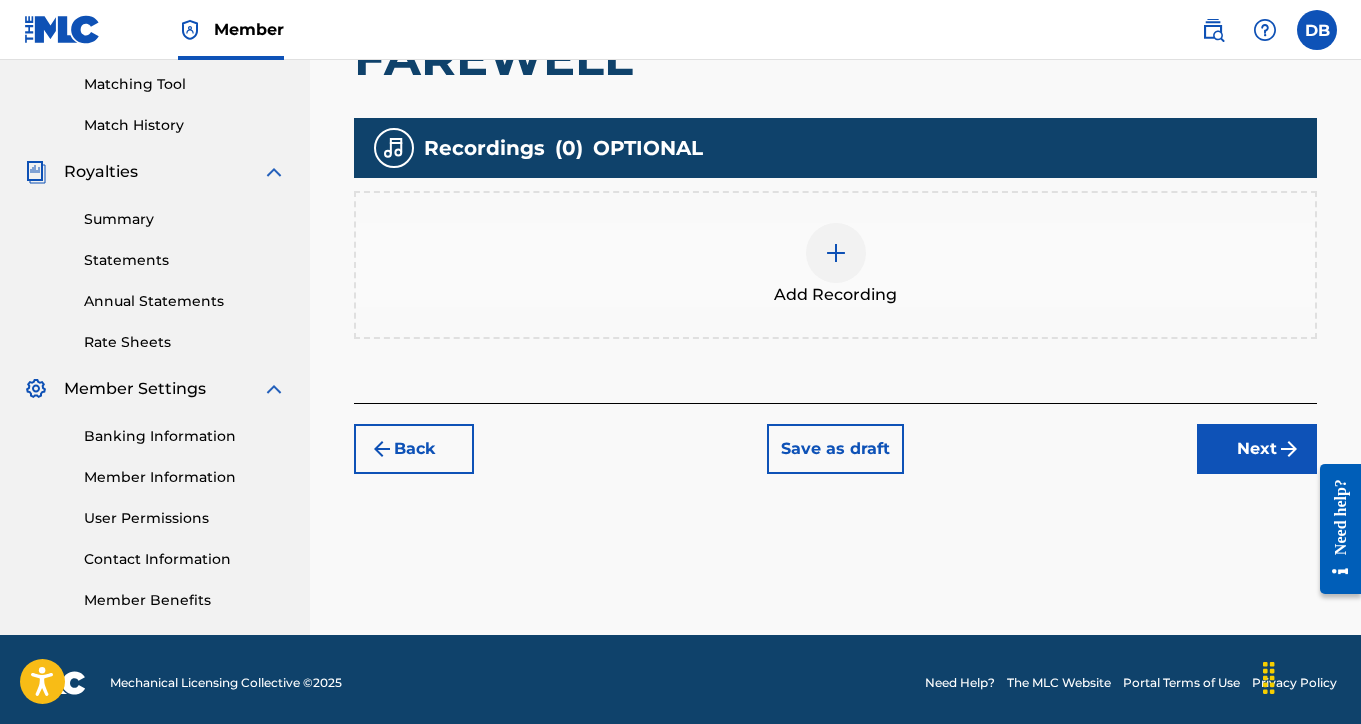click at bounding box center (836, 253) 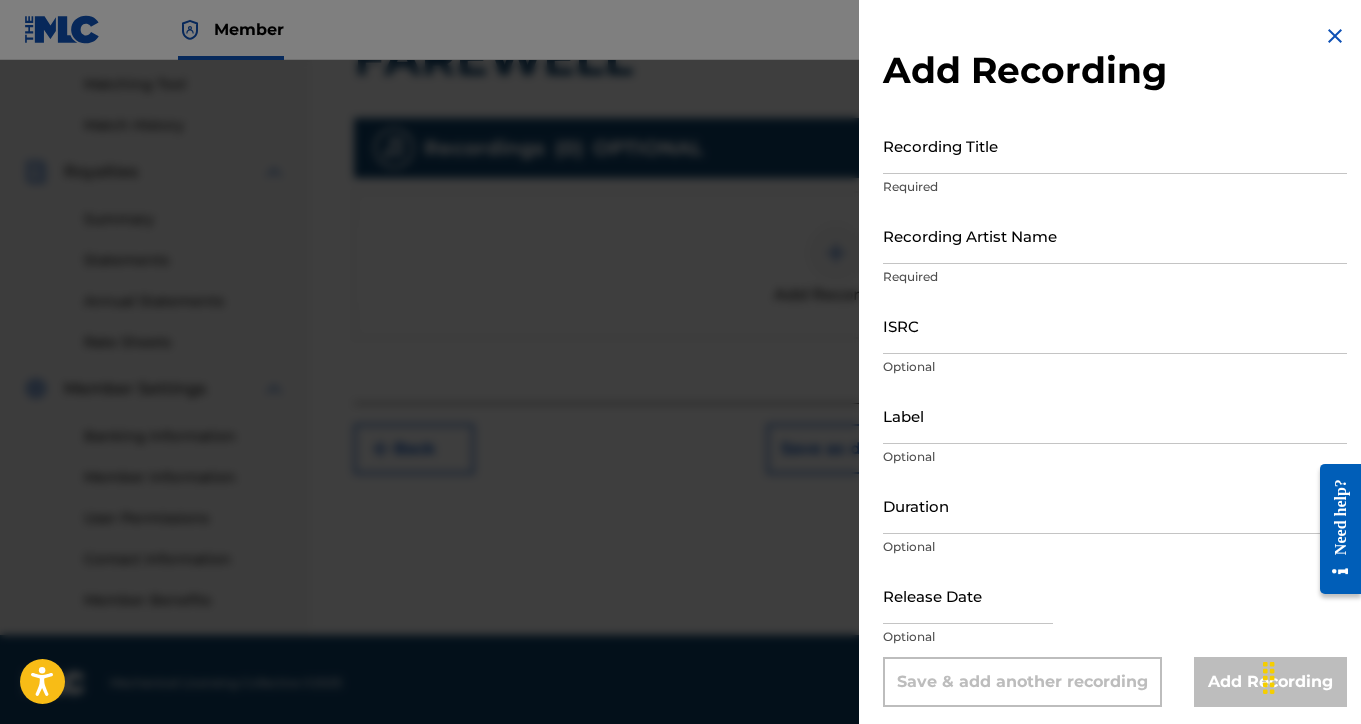 click on "Recording Title" at bounding box center [1115, 145] 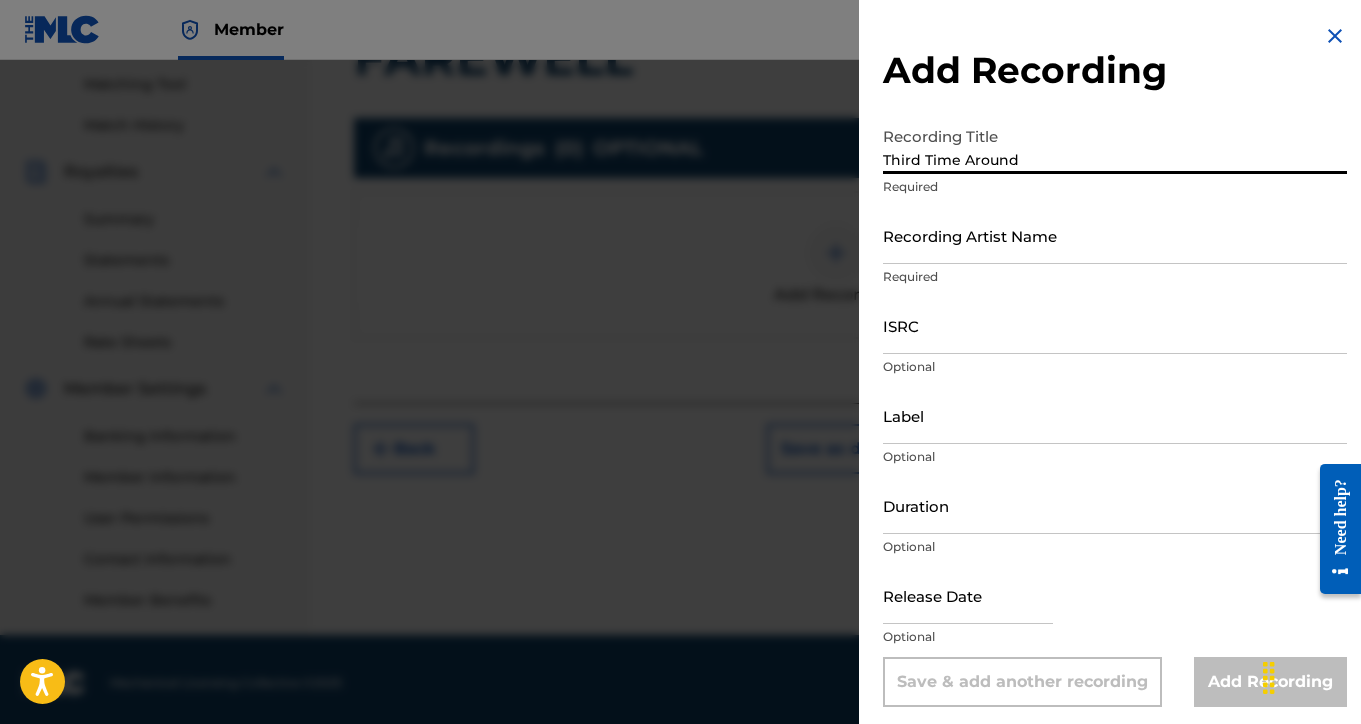 type on "Third Time Around" 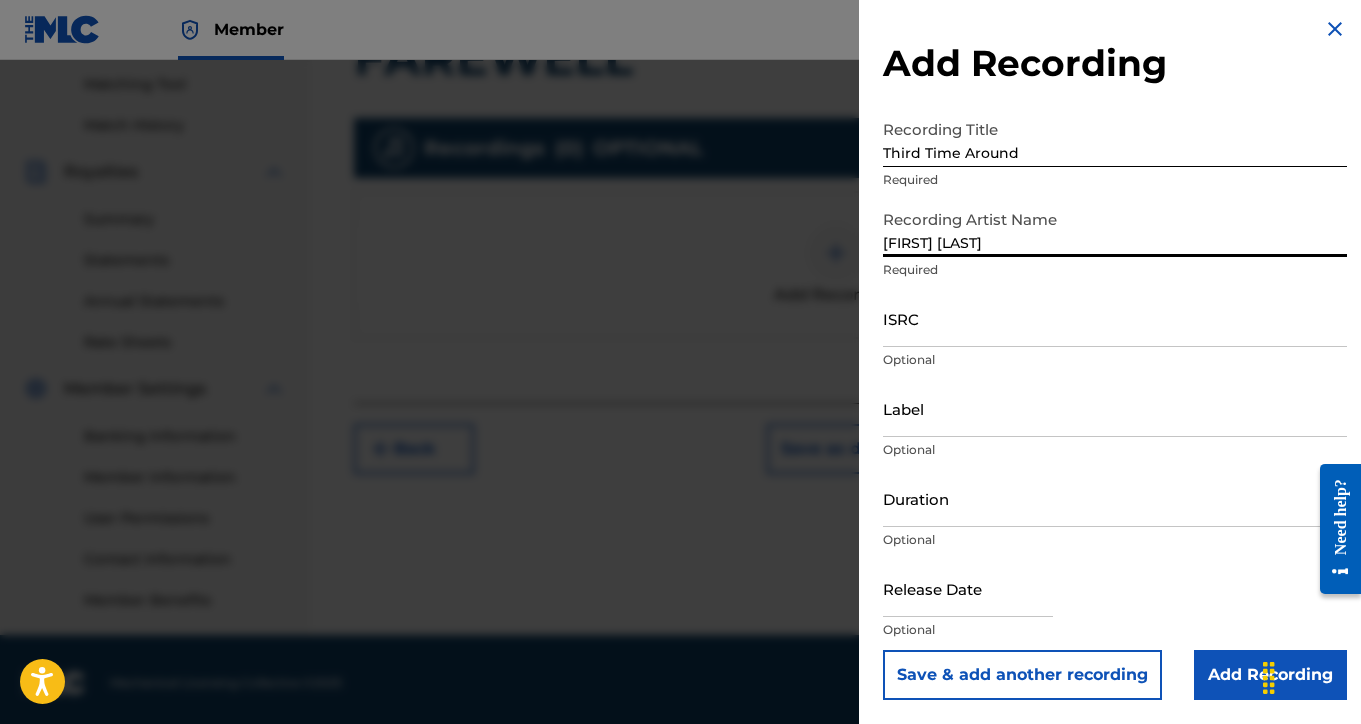 scroll, scrollTop: 7, scrollLeft: 0, axis: vertical 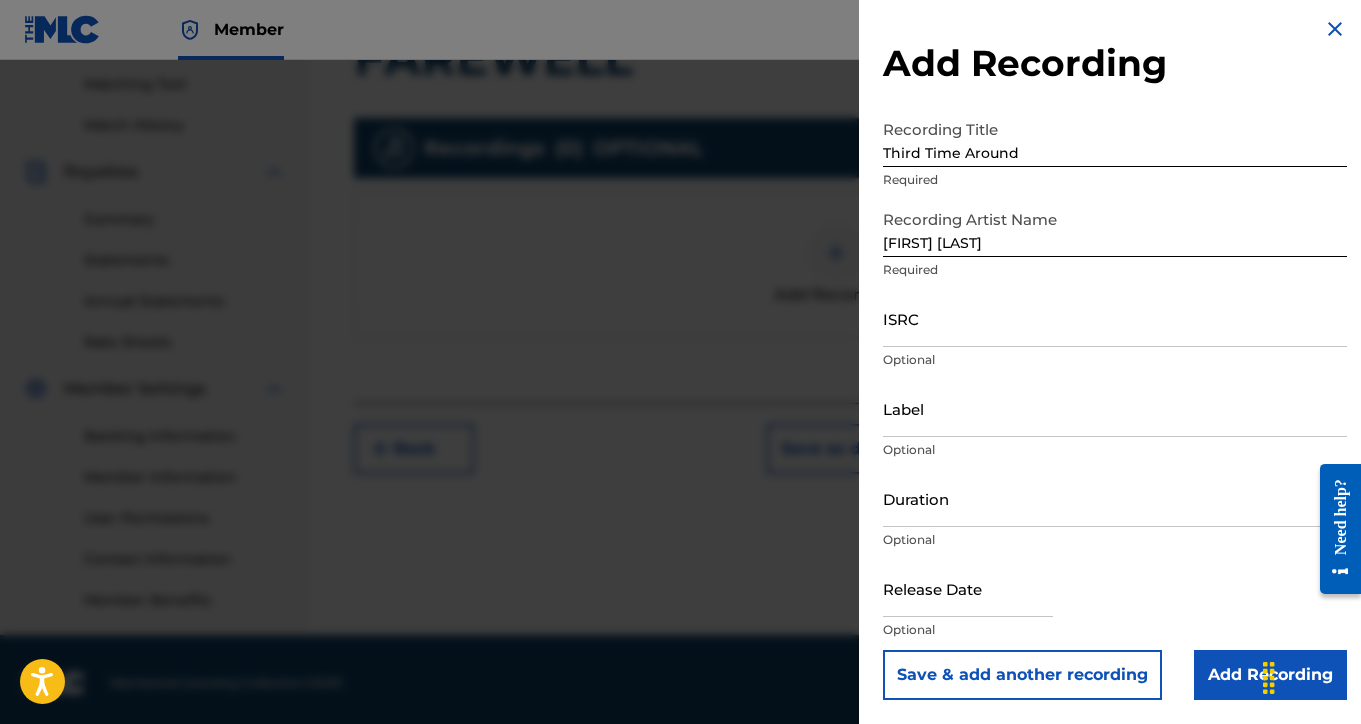 click on "Add Recording" at bounding box center (1270, 675) 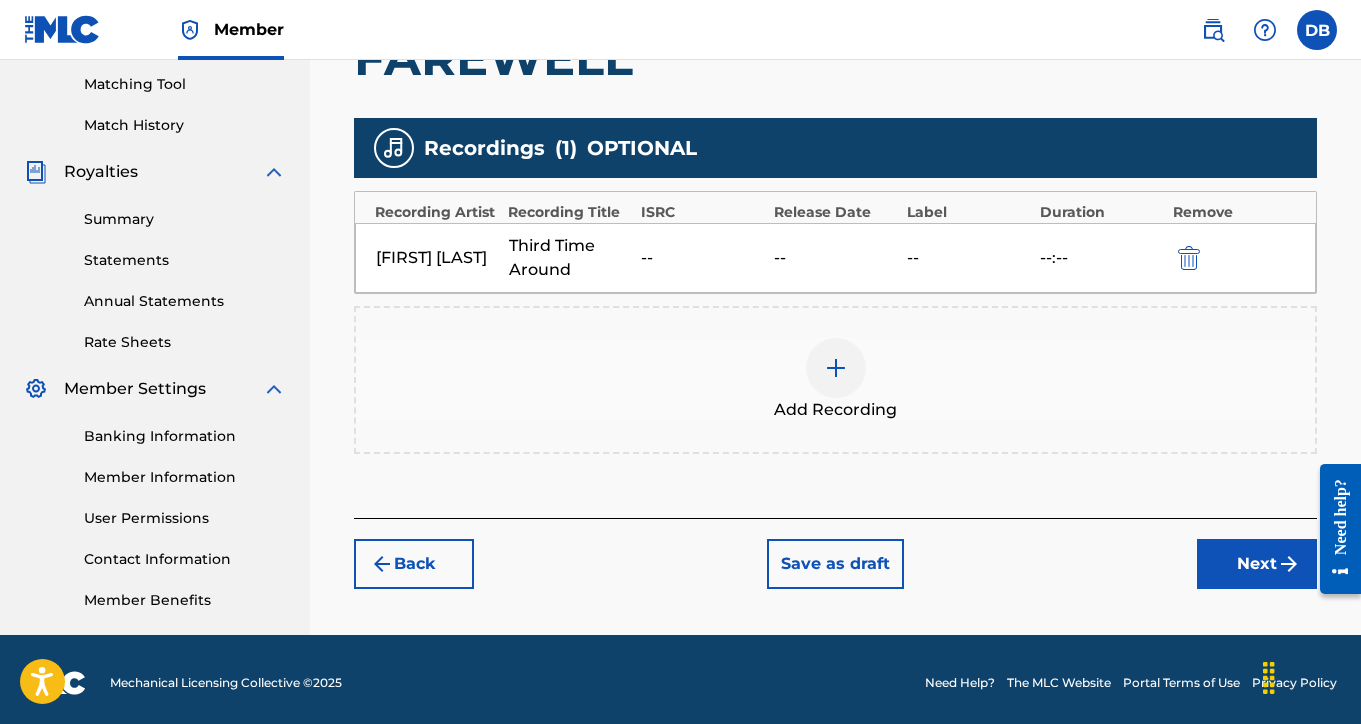 click on "Next" at bounding box center [1257, 564] 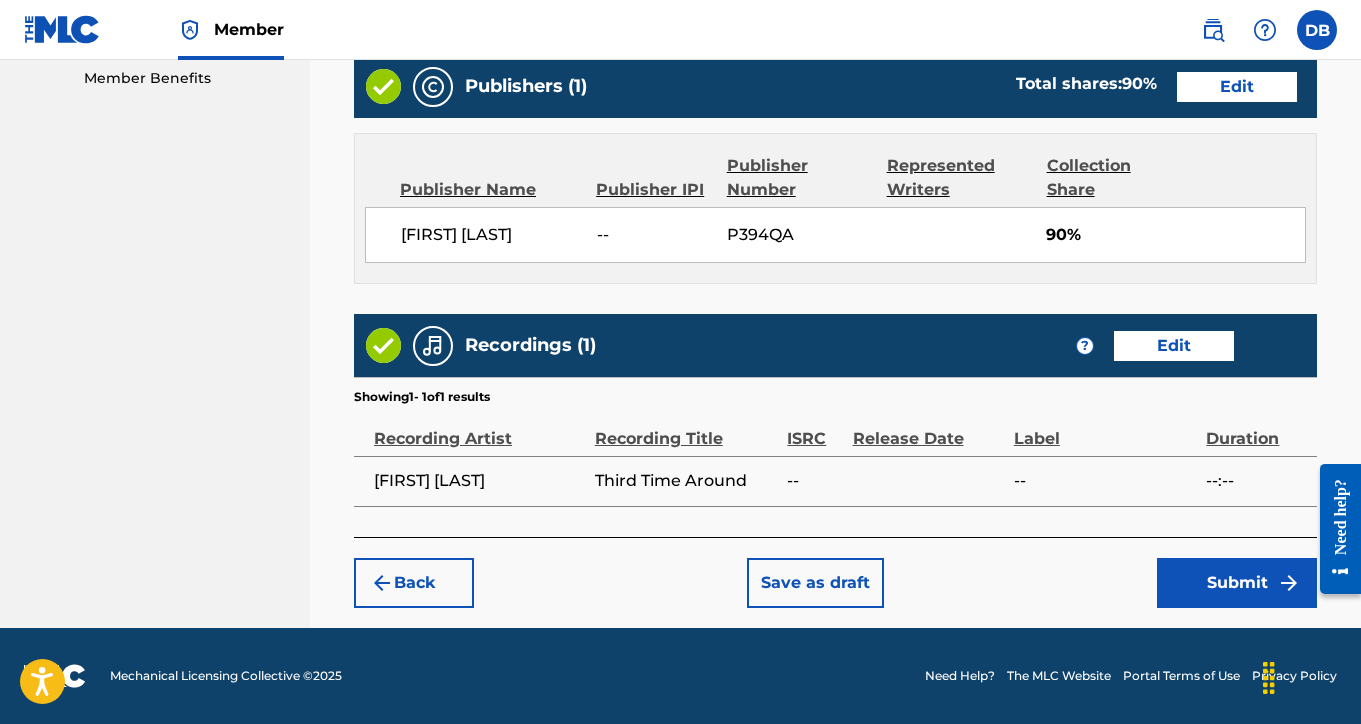 scroll, scrollTop: 1030, scrollLeft: 0, axis: vertical 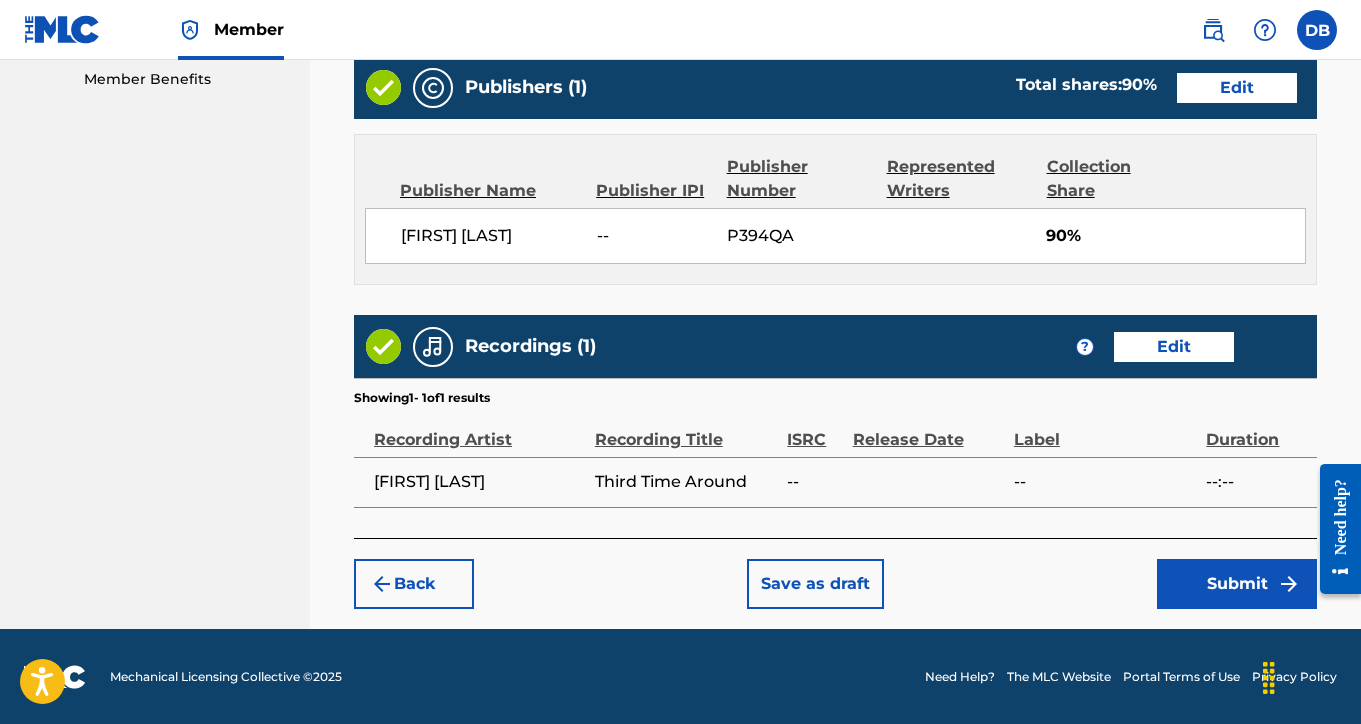 click on "Submit" at bounding box center [1237, 584] 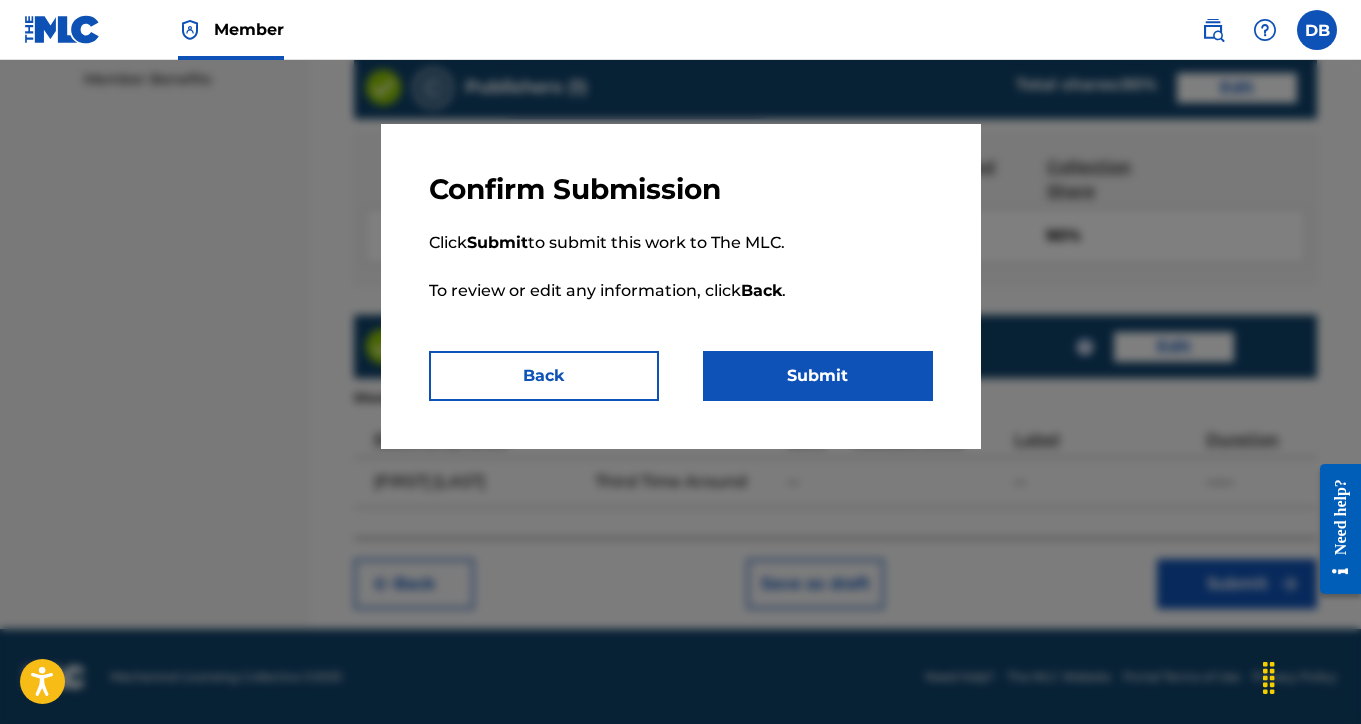 click on "Submit" at bounding box center (818, 376) 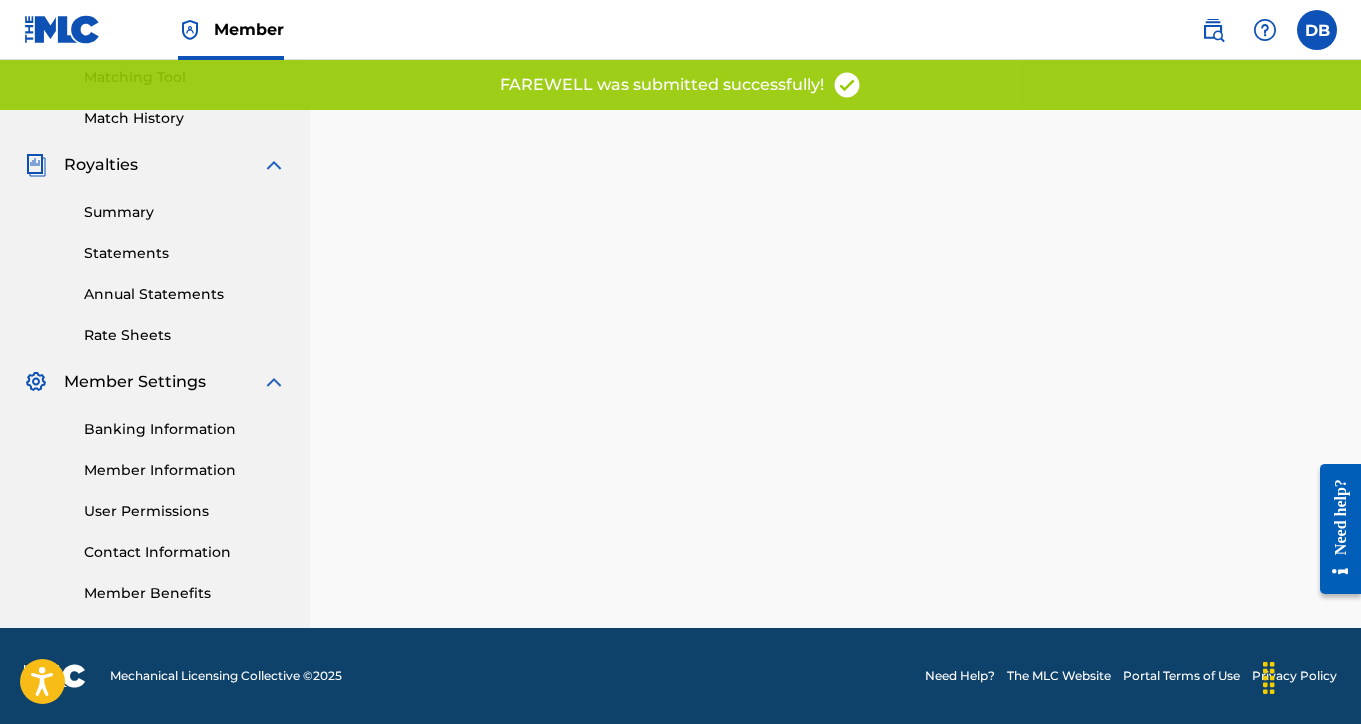 scroll, scrollTop: 0, scrollLeft: 0, axis: both 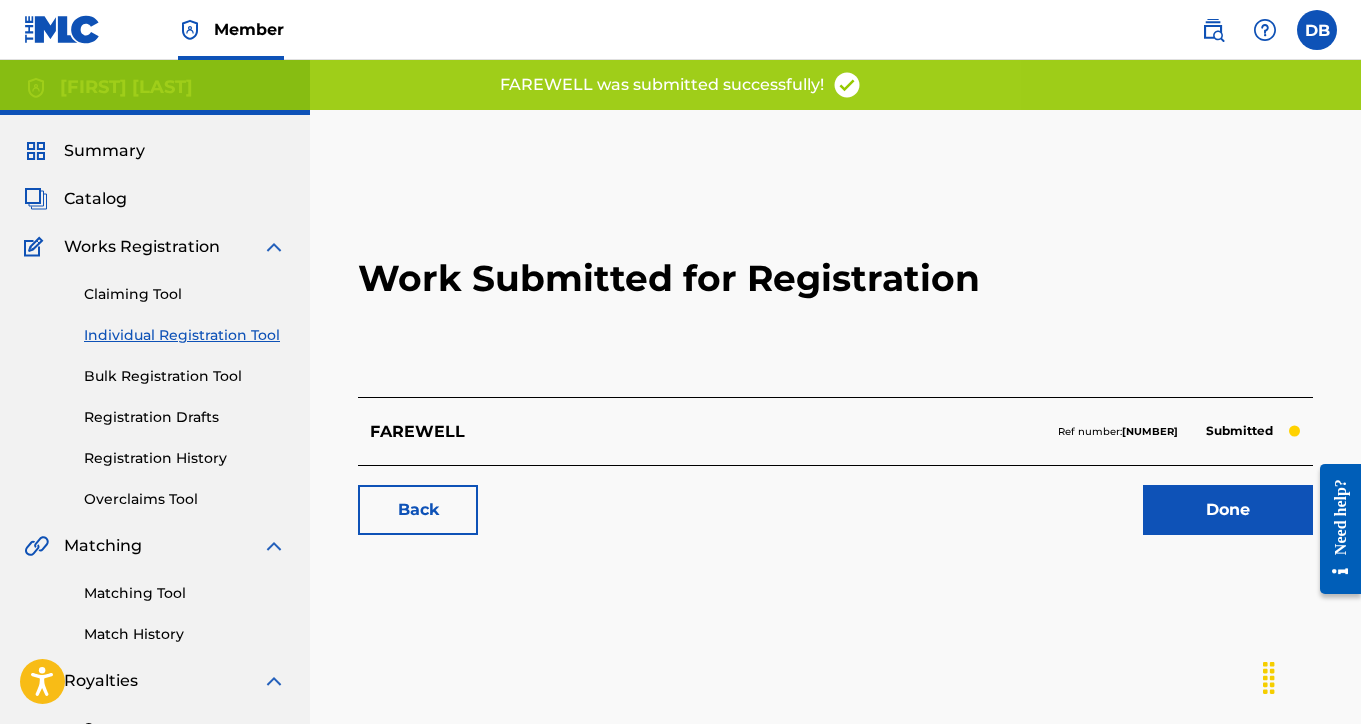 click on "Done" at bounding box center (1228, 510) 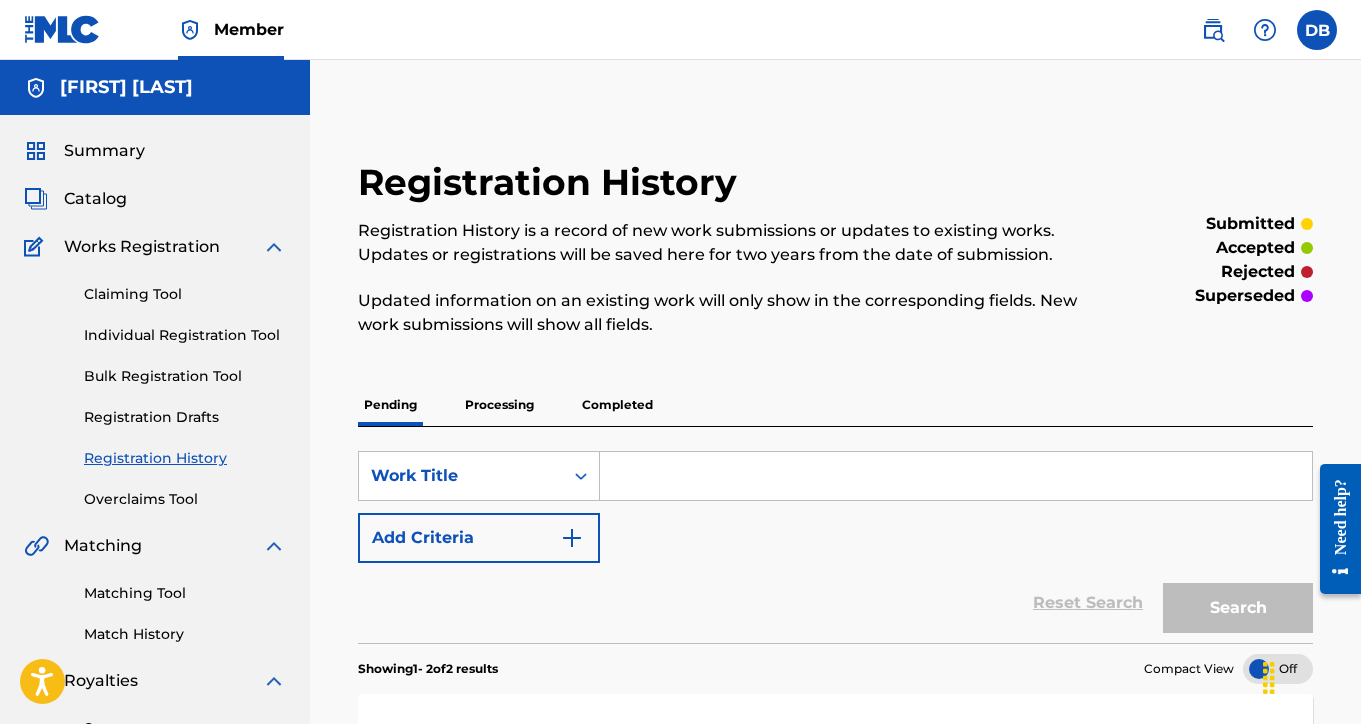 click on "Individual Registration Tool" at bounding box center (185, 335) 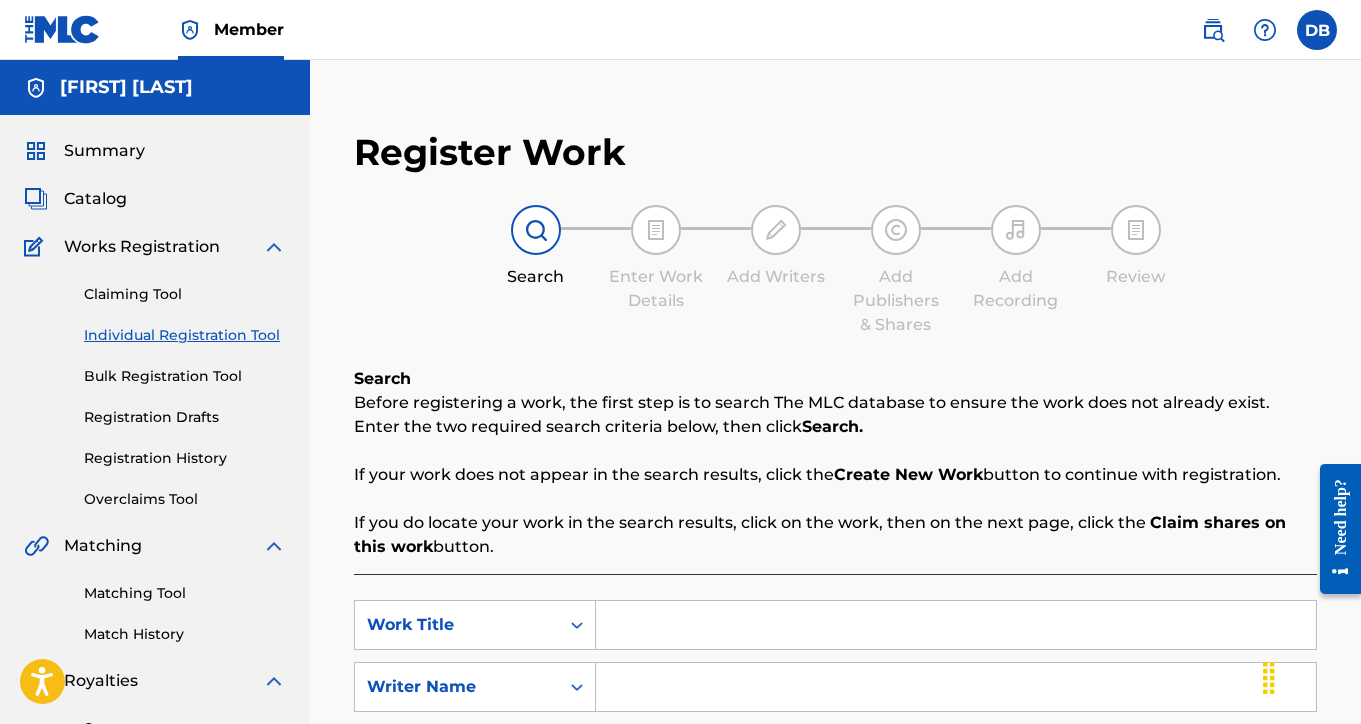 click at bounding box center (956, 625) 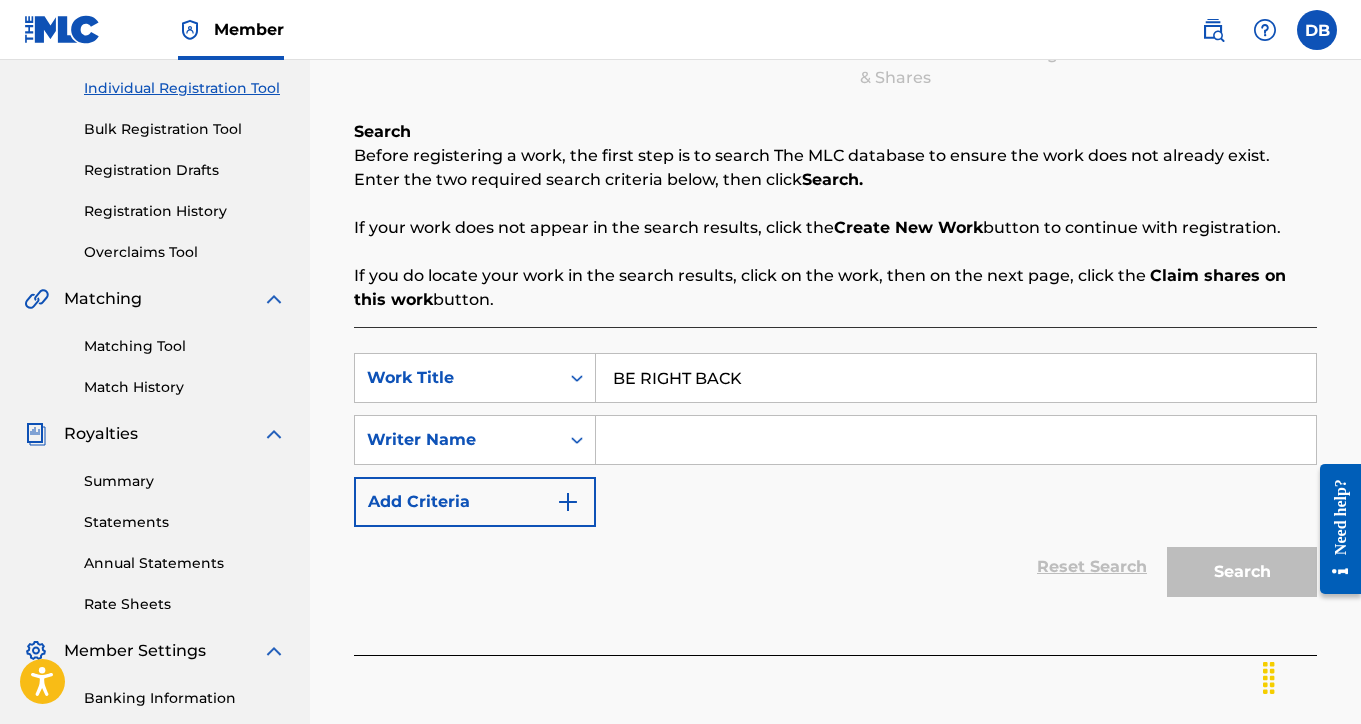 scroll, scrollTop: 280, scrollLeft: 0, axis: vertical 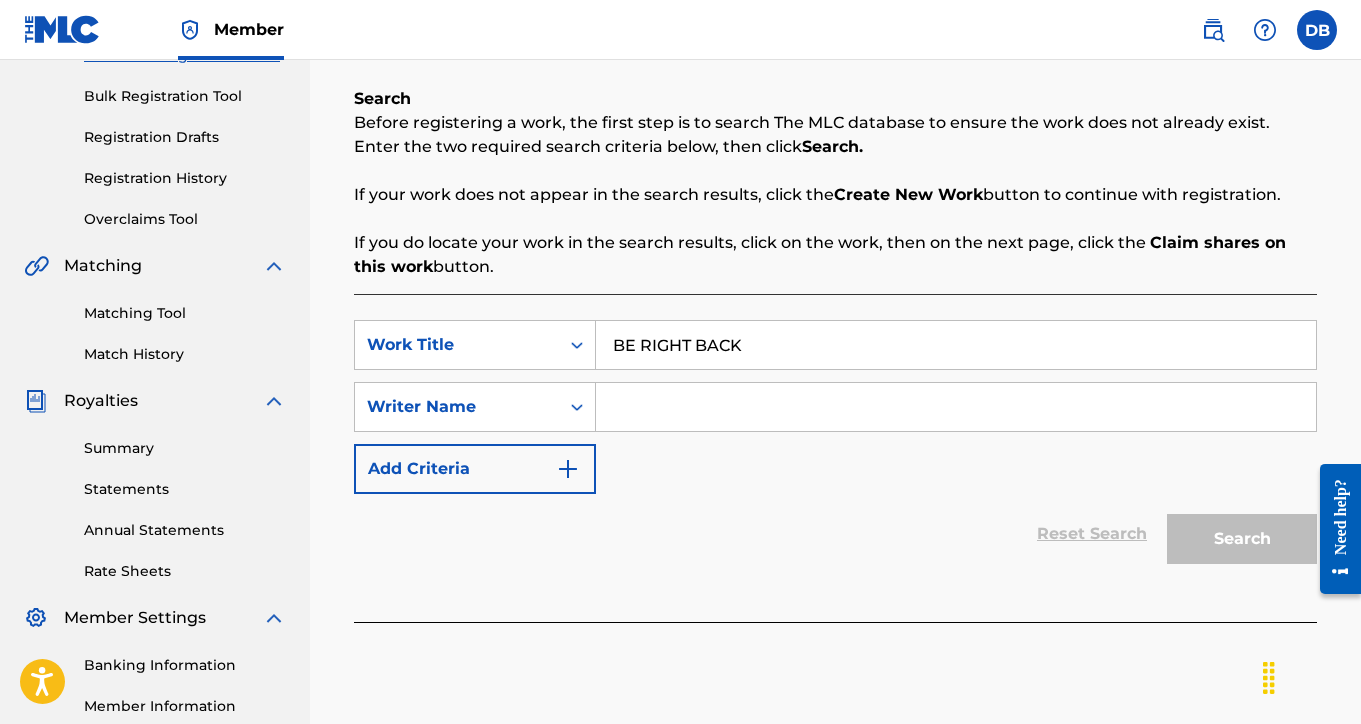 type on "BE RIGHT BACK" 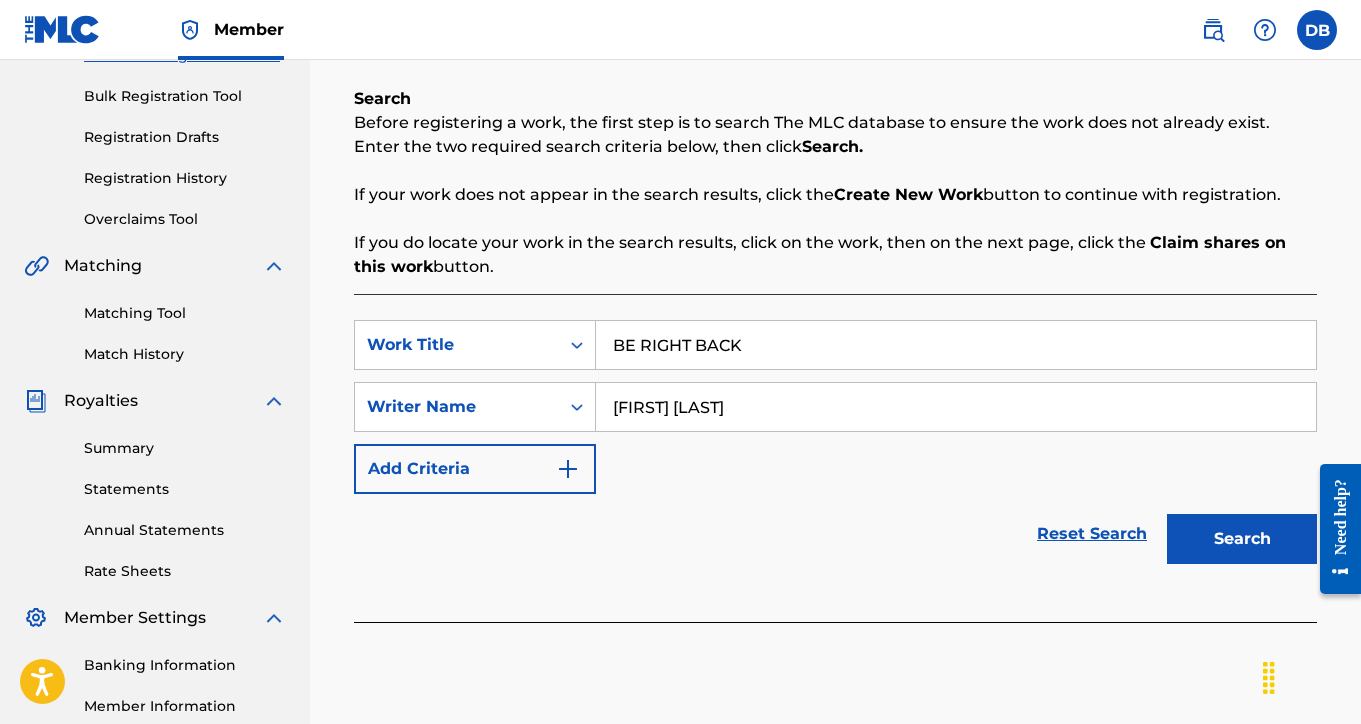 type on "[FIRST] [LAST]" 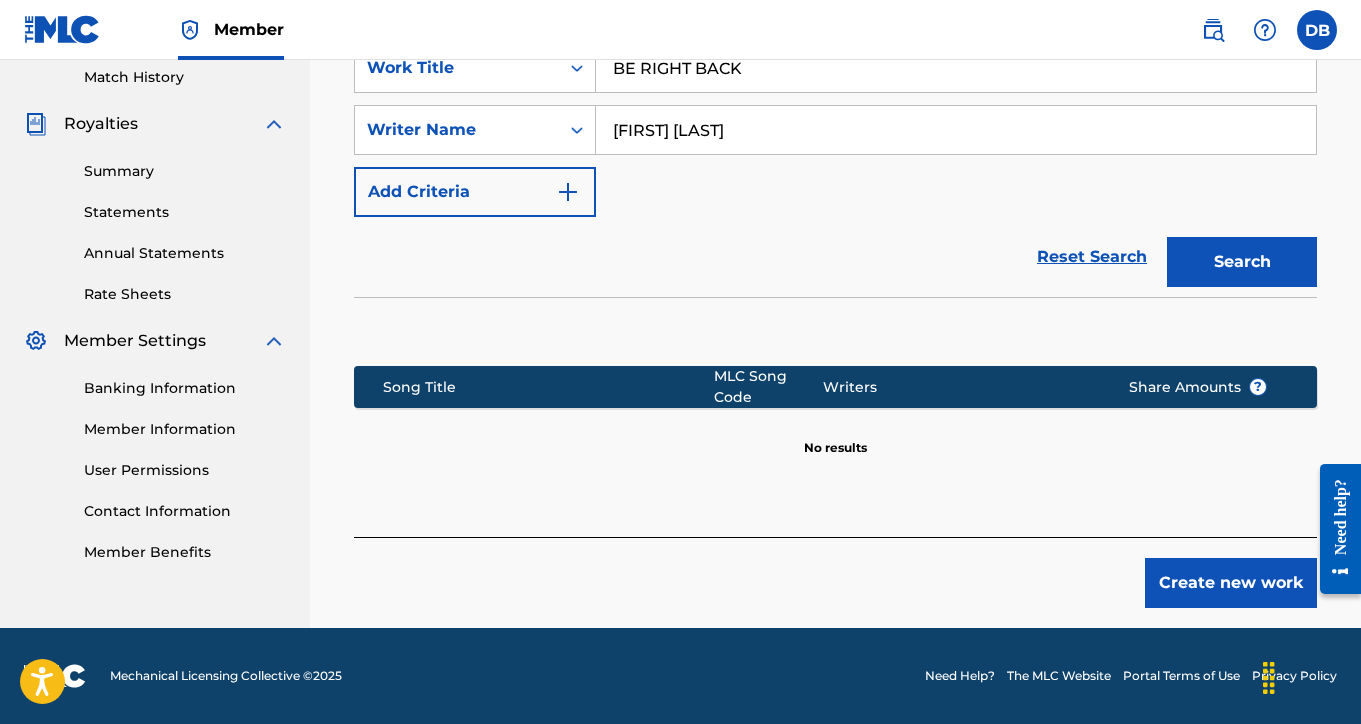 scroll, scrollTop: 557, scrollLeft: 0, axis: vertical 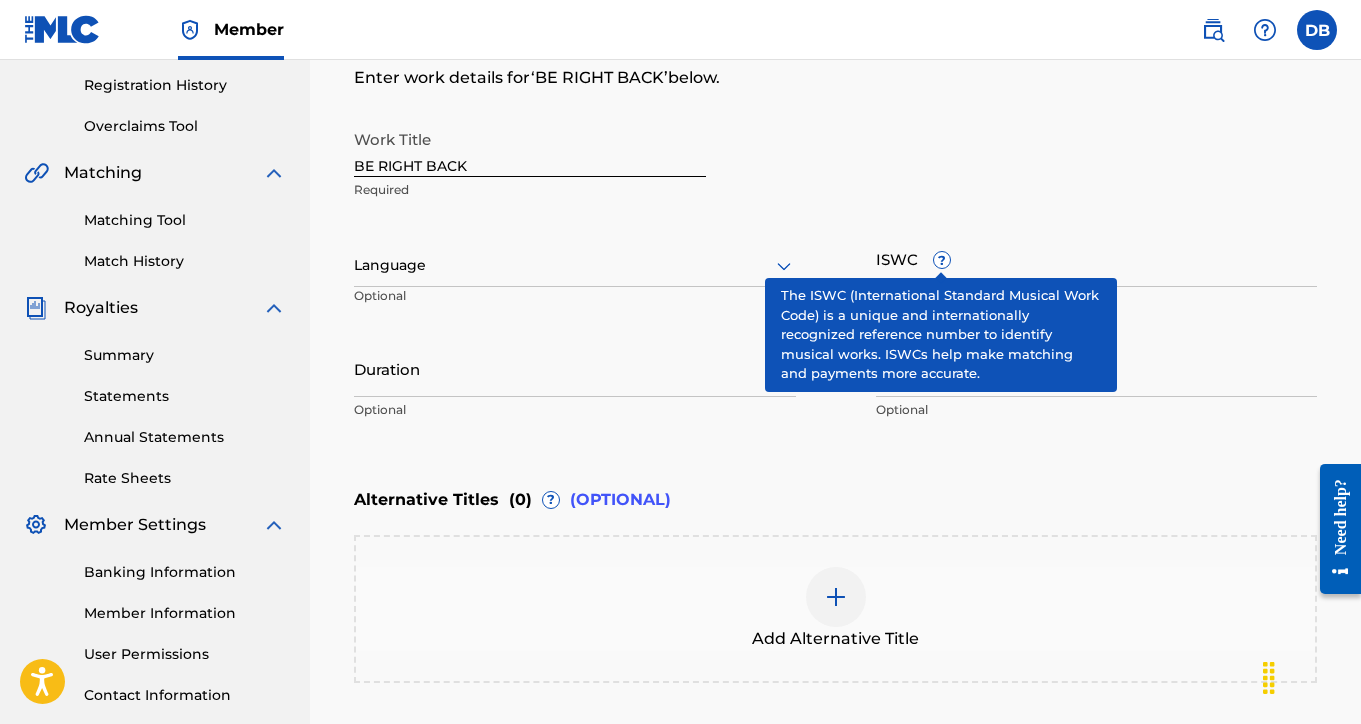 click on "?" at bounding box center [942, 260] 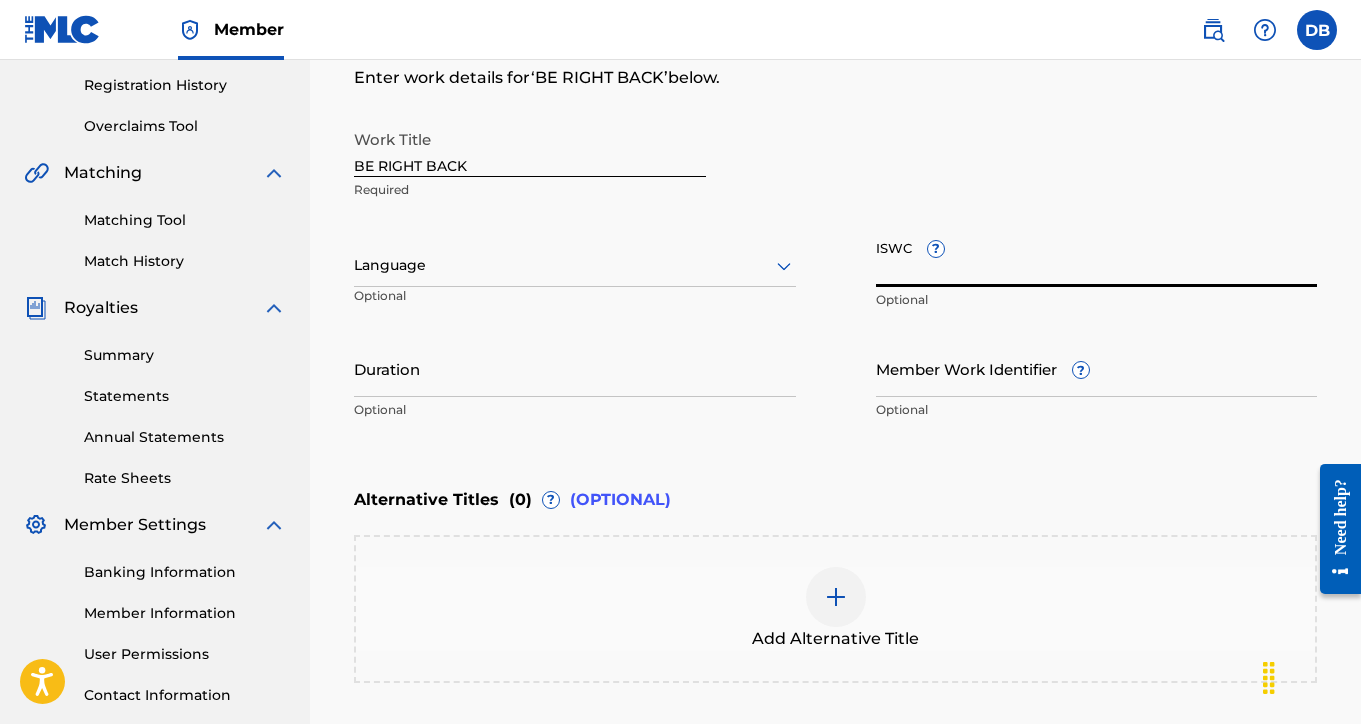 paste on "T-070.228.224-3 Songview Status" 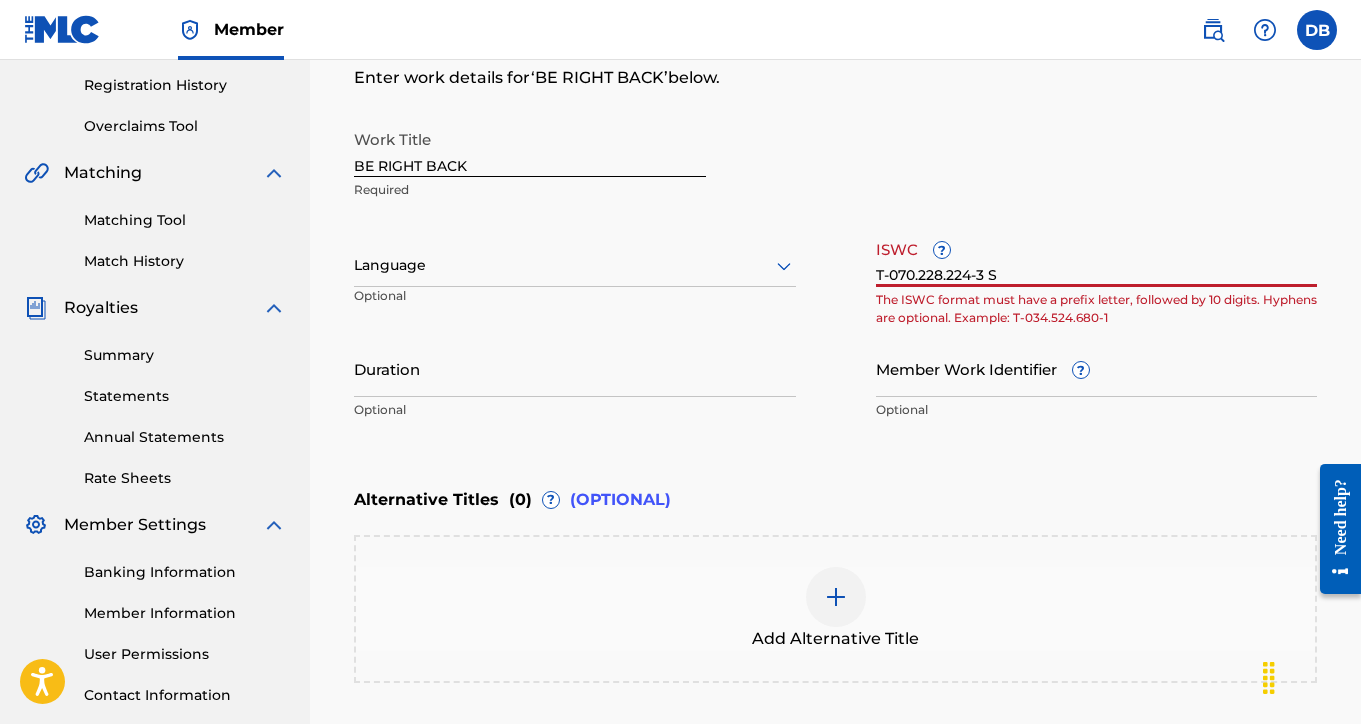 type on "T-070.228.224-3" 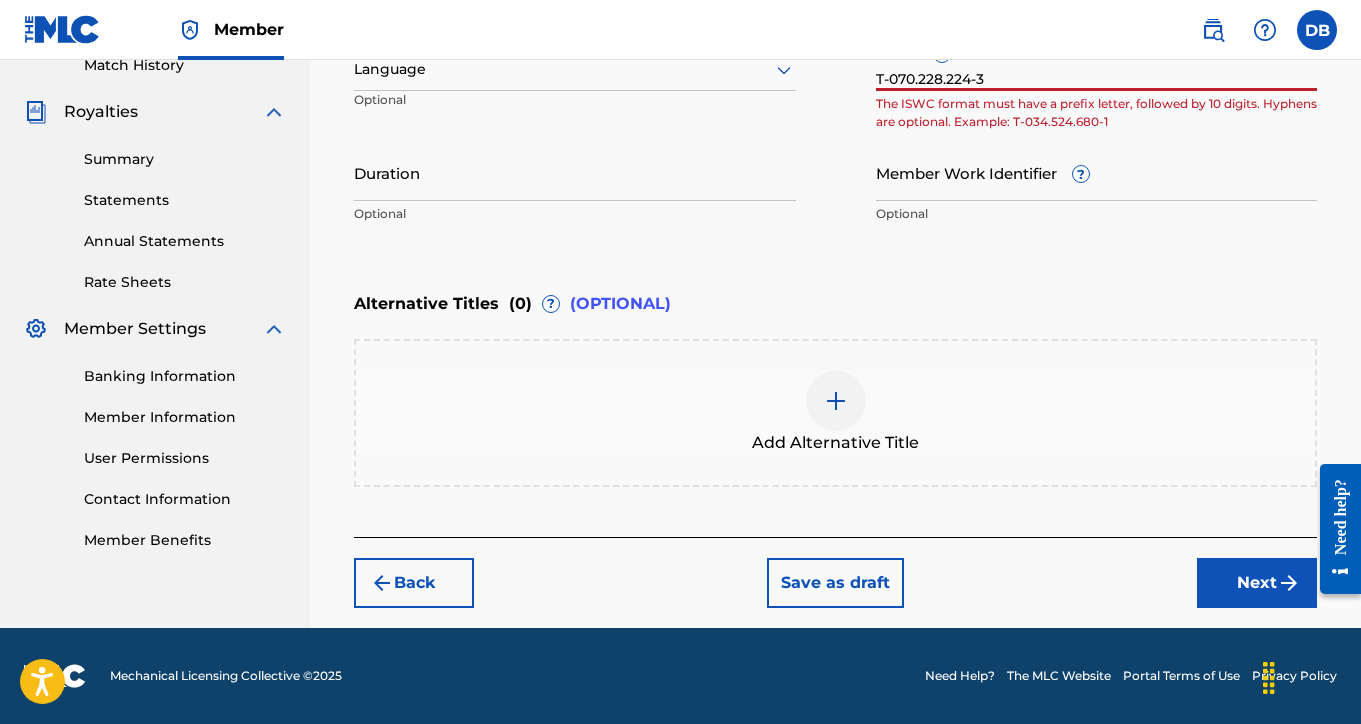 click on "Next" at bounding box center [1257, 583] 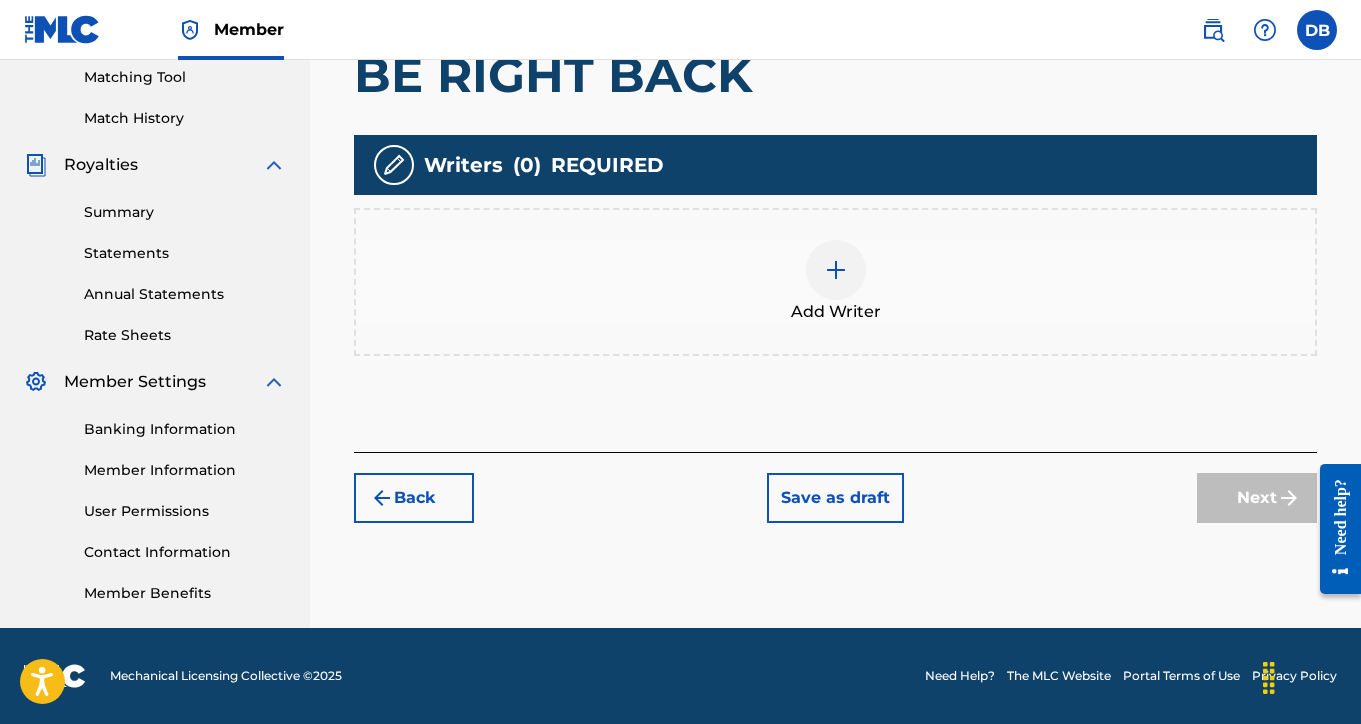 scroll, scrollTop: 516, scrollLeft: 0, axis: vertical 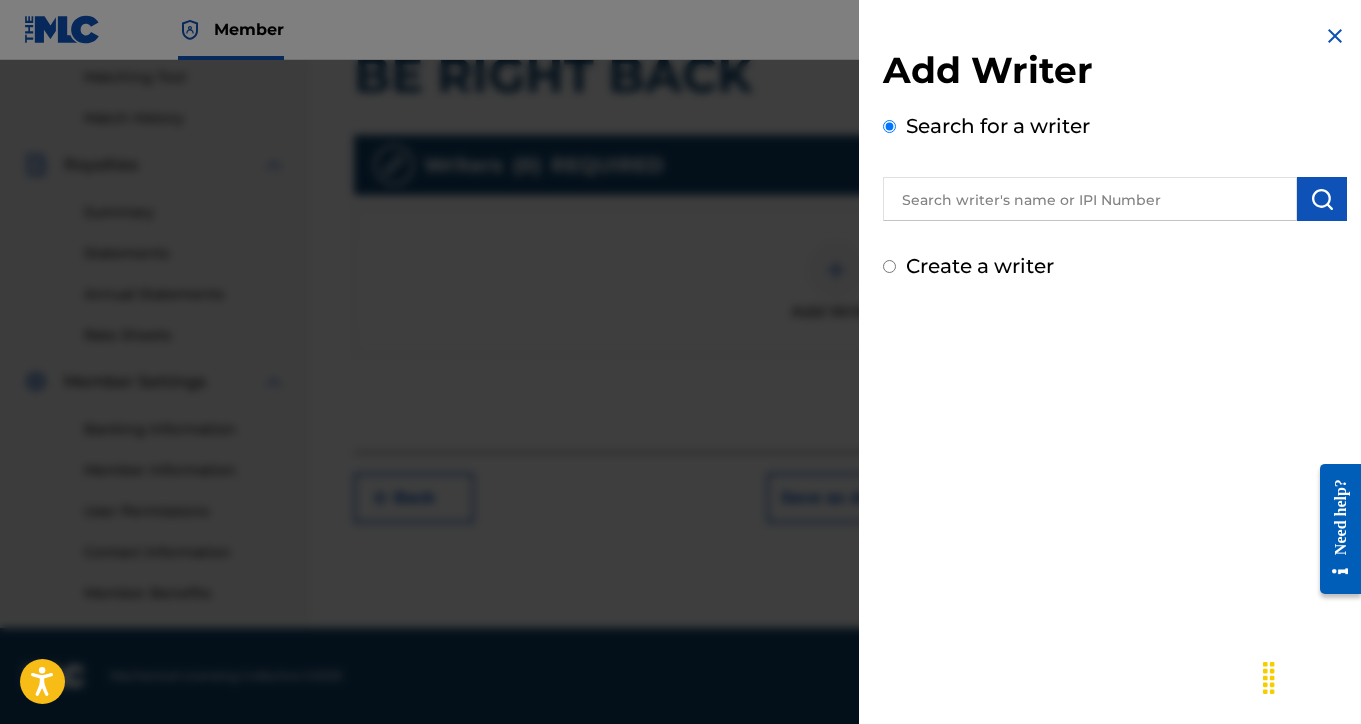 click at bounding box center (1090, 199) 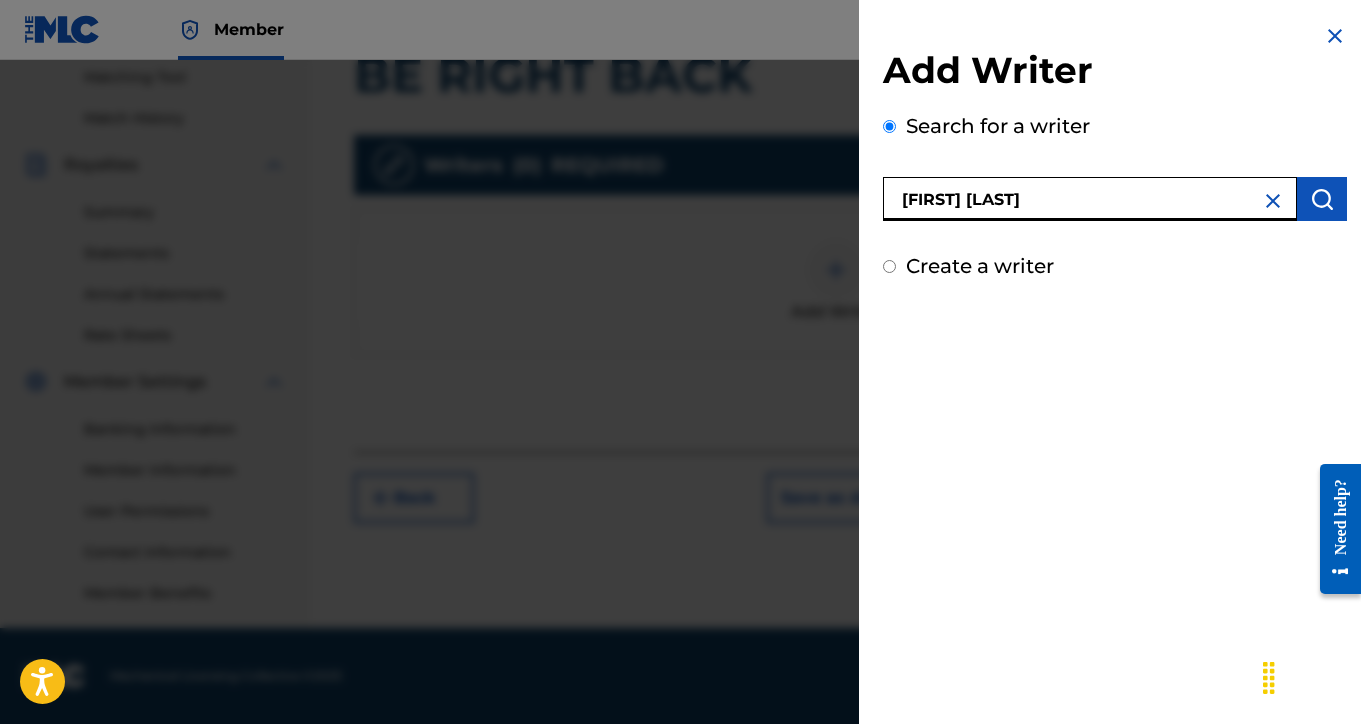 type on "[FIRST] [LAST]" 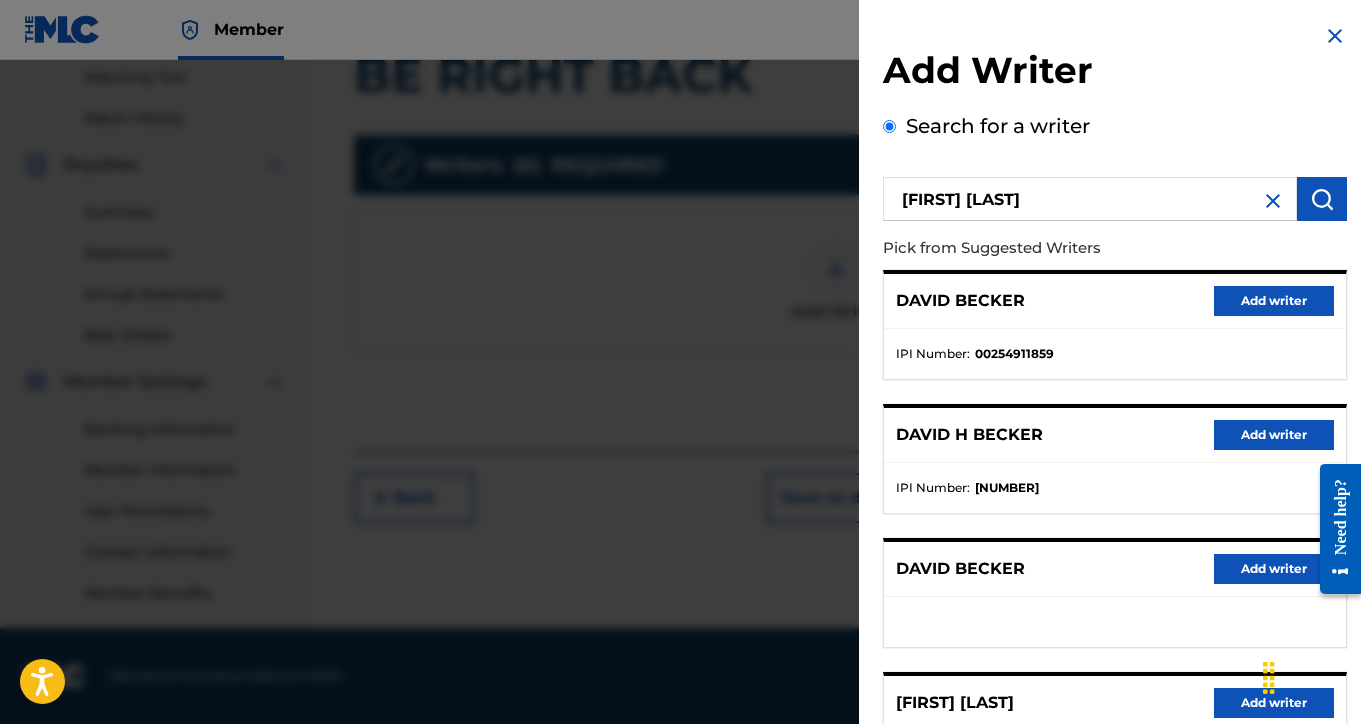 click on "Add writer" at bounding box center (1274, 435) 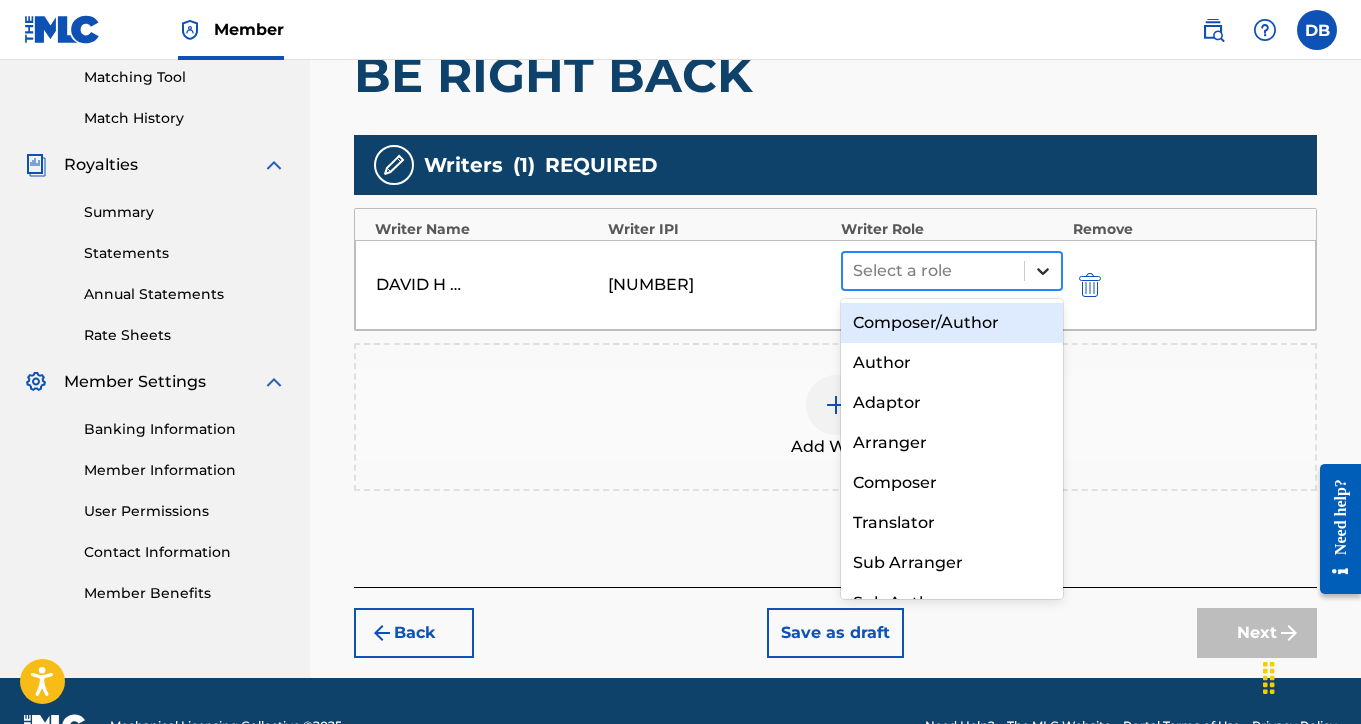 click 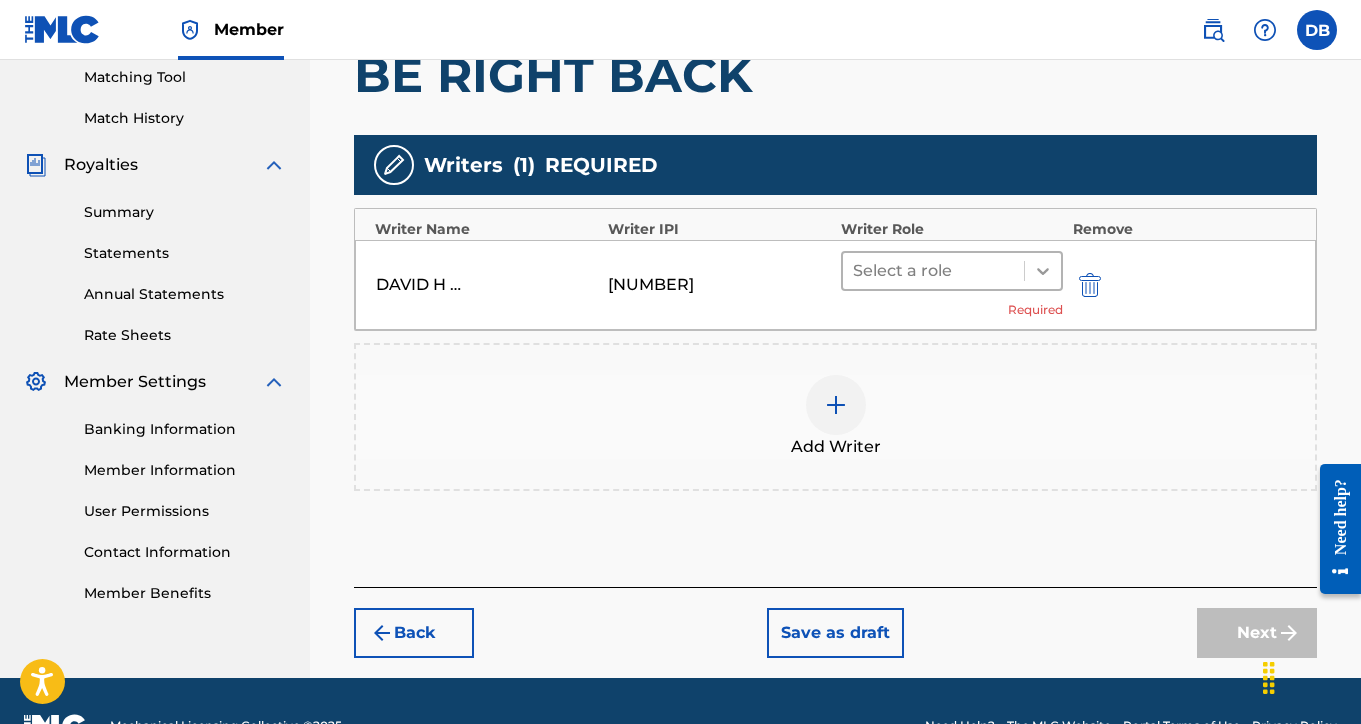 click 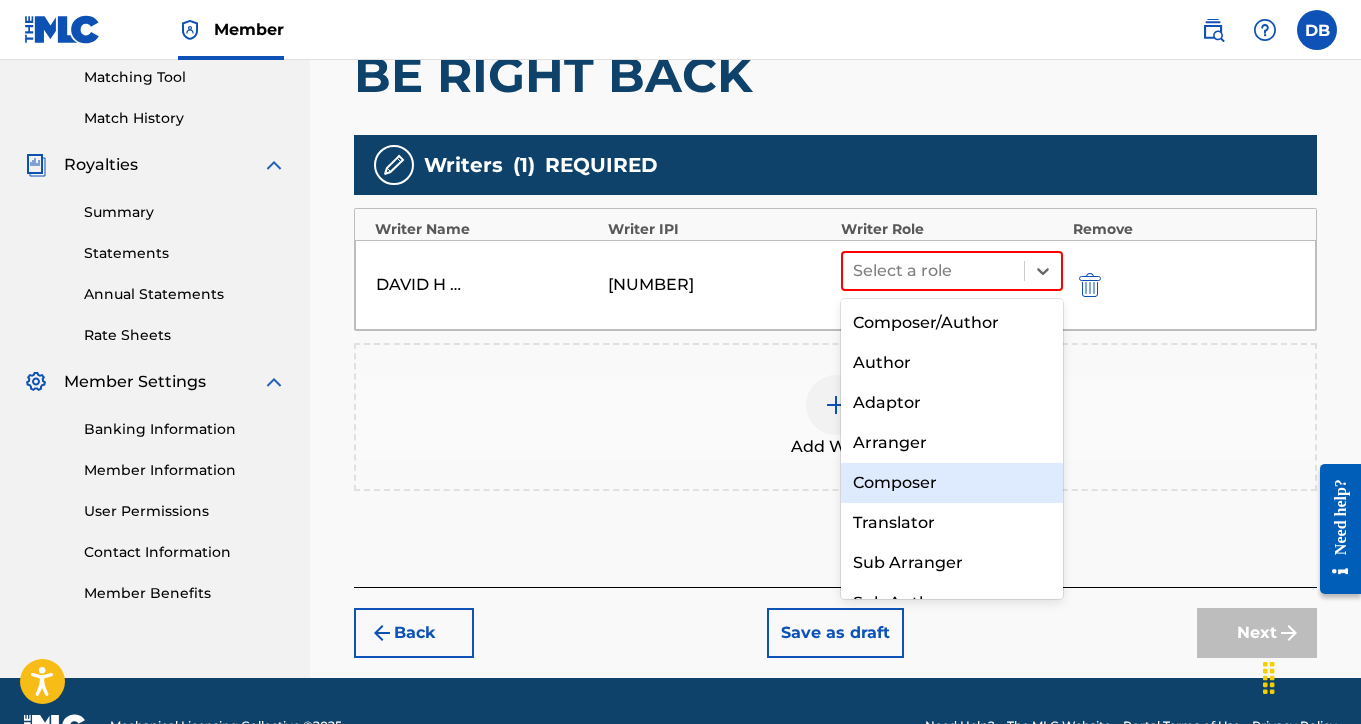 click on "Composer" at bounding box center (952, 483) 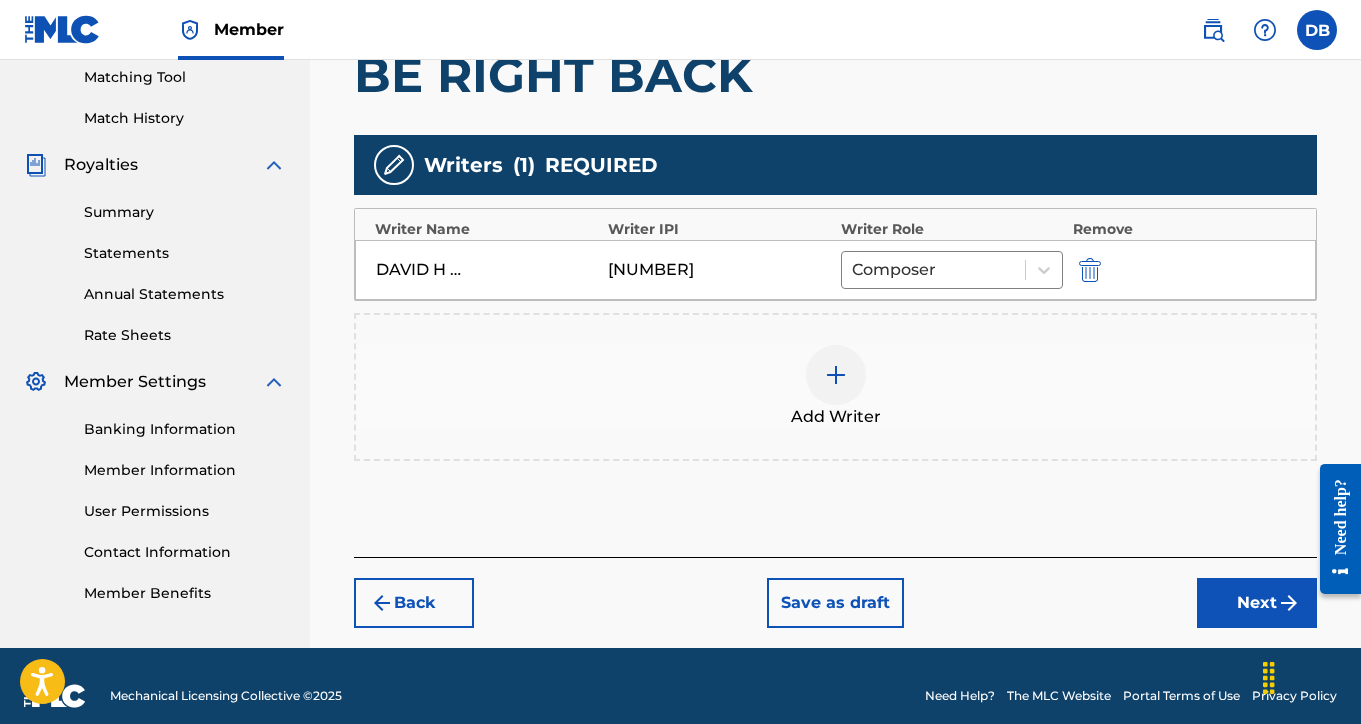 click on "Next" at bounding box center [1257, 603] 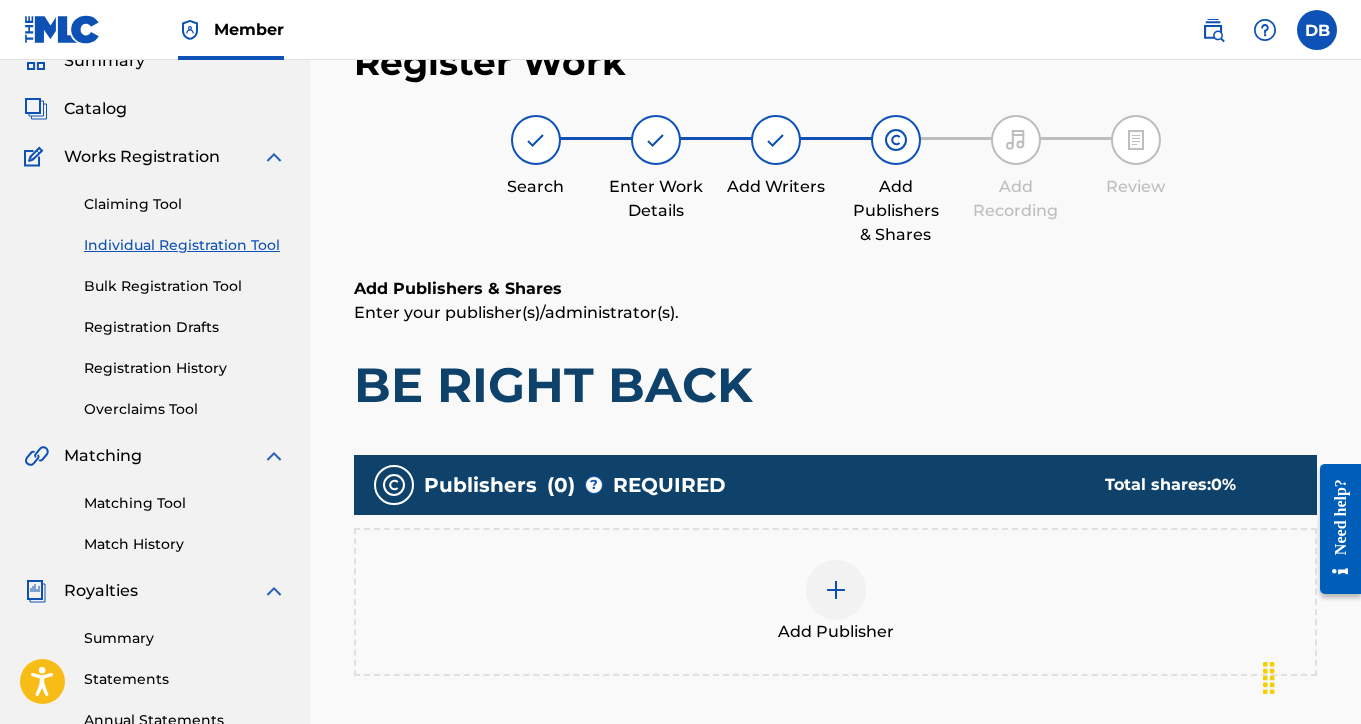 scroll, scrollTop: 202, scrollLeft: 0, axis: vertical 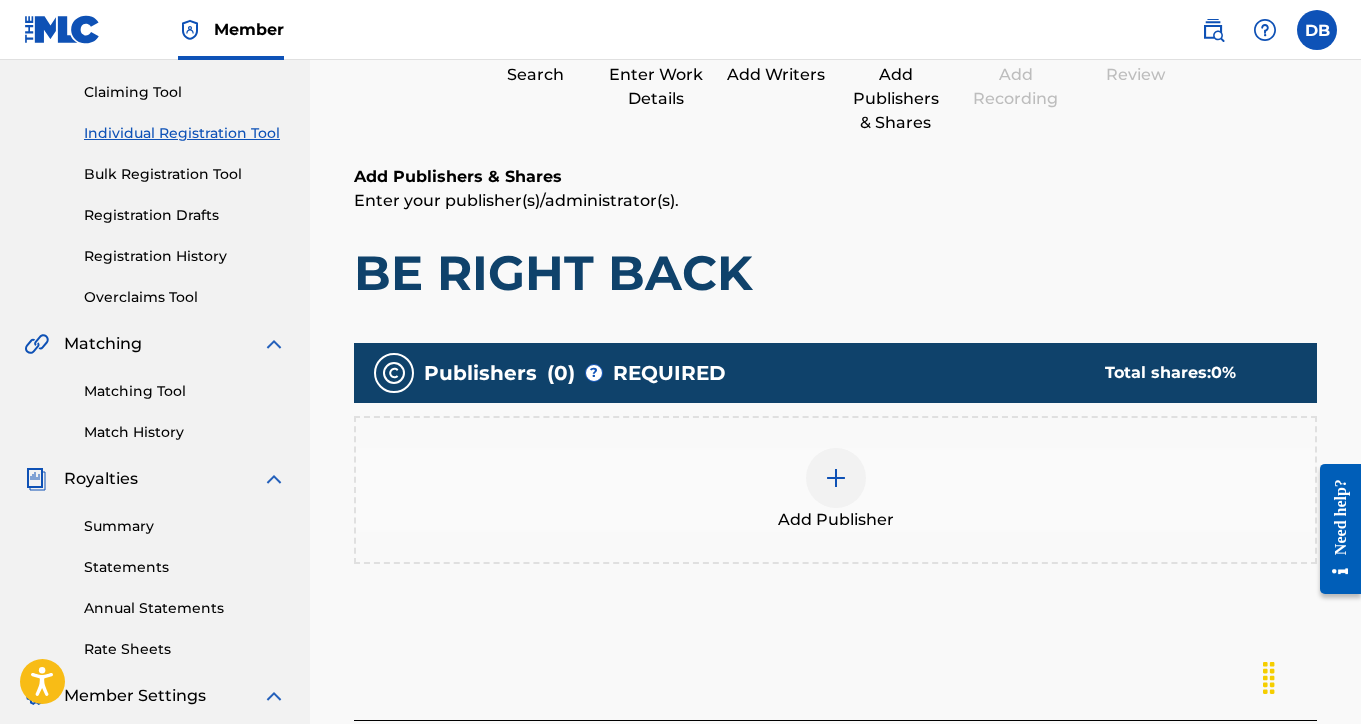 click at bounding box center (836, 478) 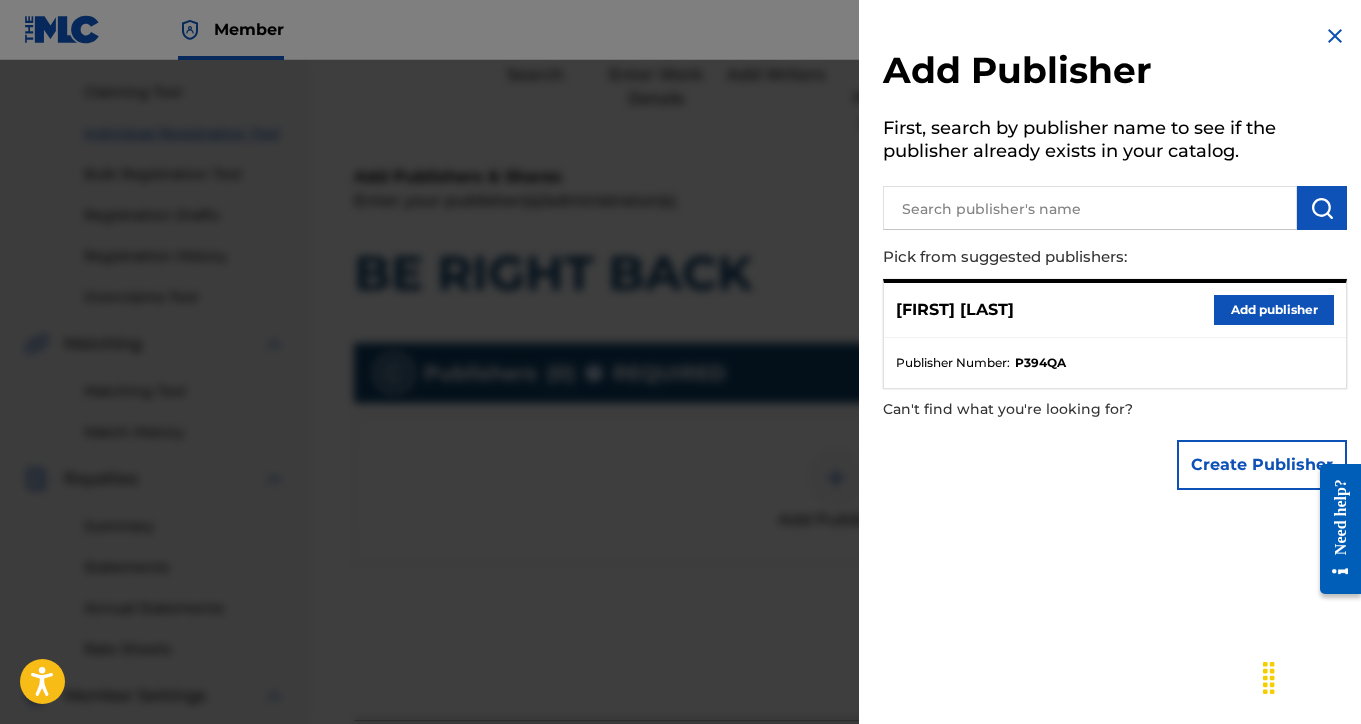 click on "Add publisher" at bounding box center (1274, 310) 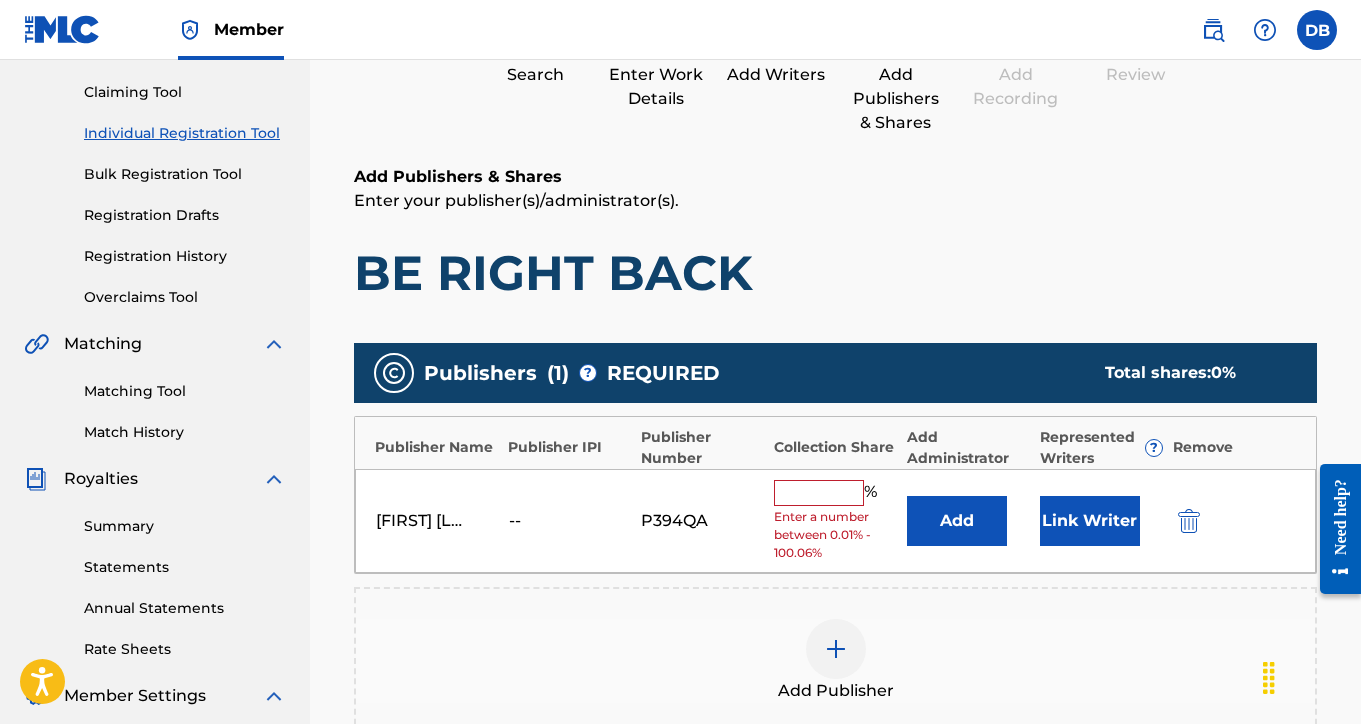 click at bounding box center (819, 493) 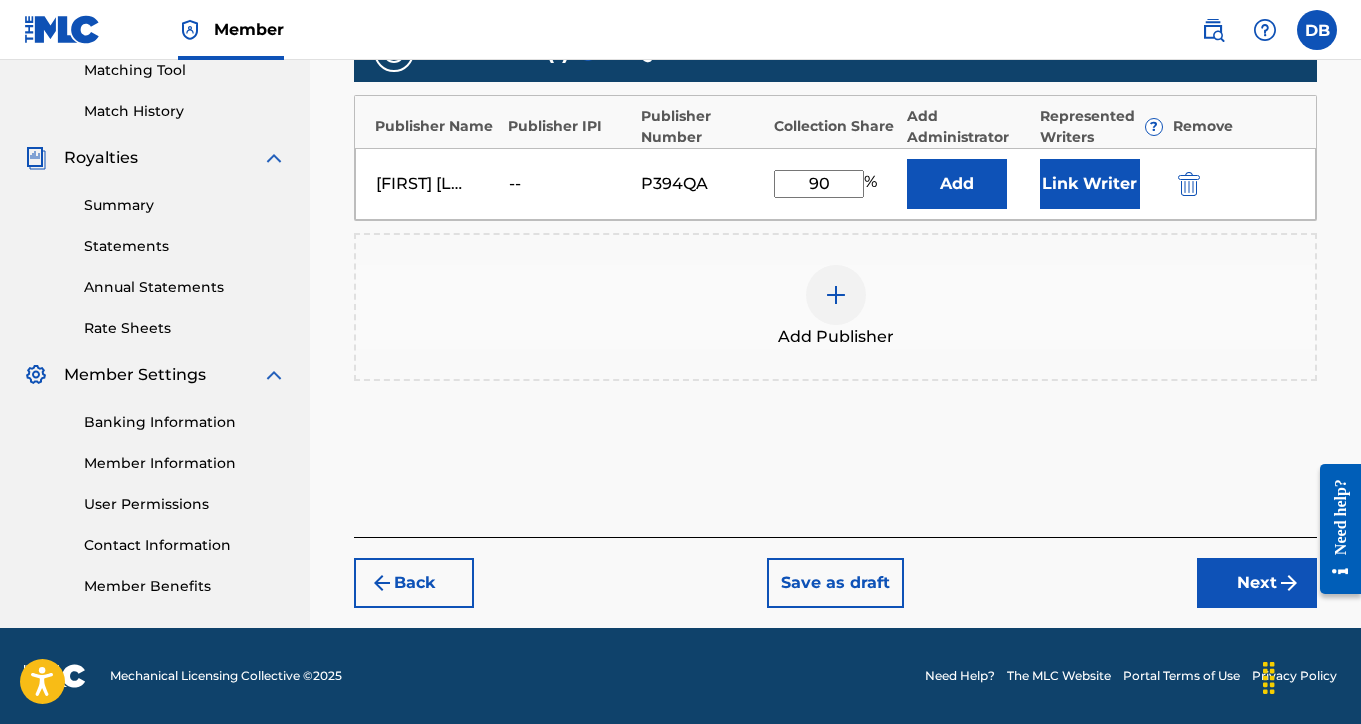 scroll, scrollTop: 523, scrollLeft: 0, axis: vertical 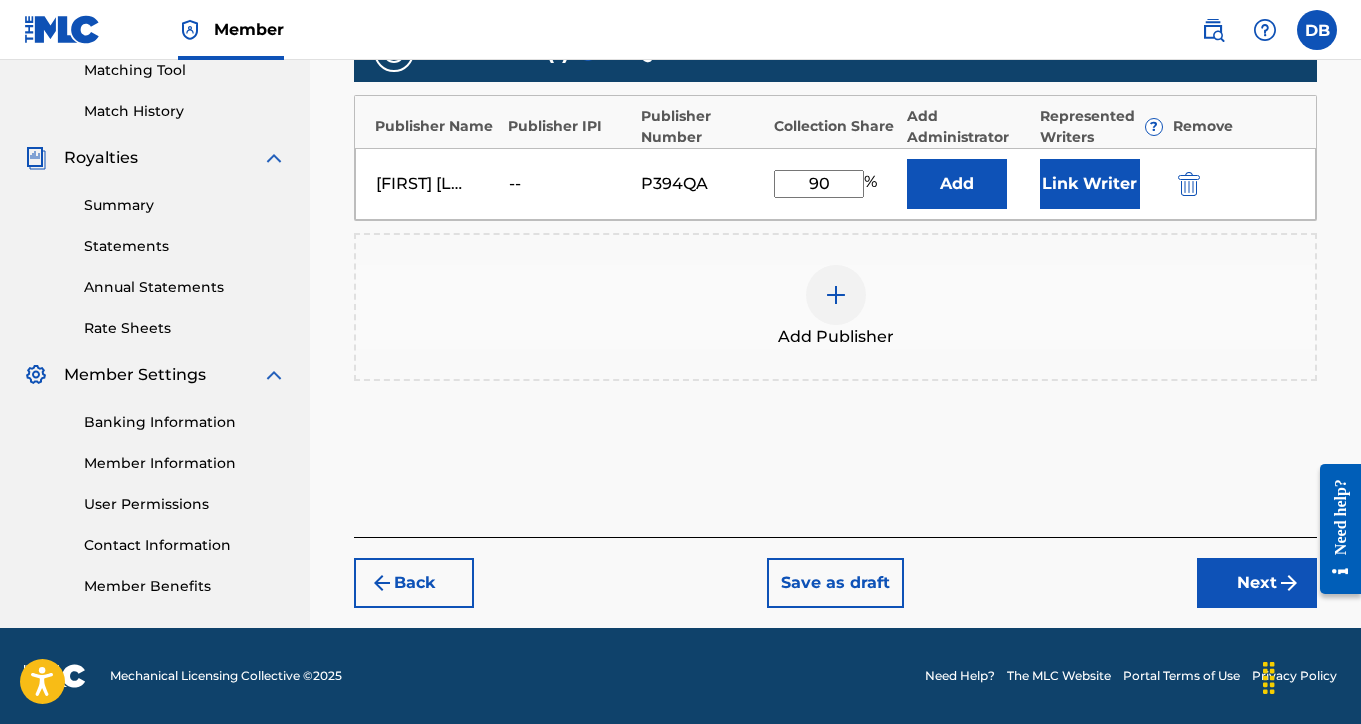 type on "90" 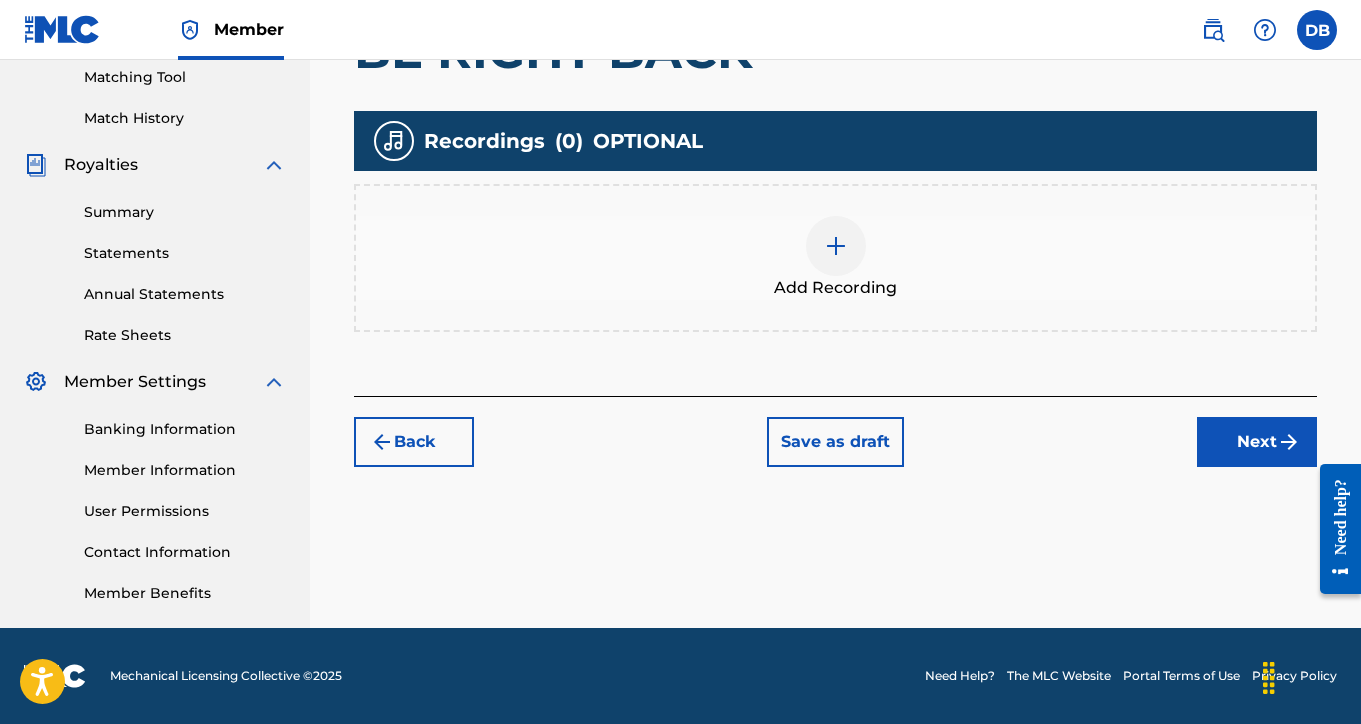 scroll, scrollTop: 516, scrollLeft: 0, axis: vertical 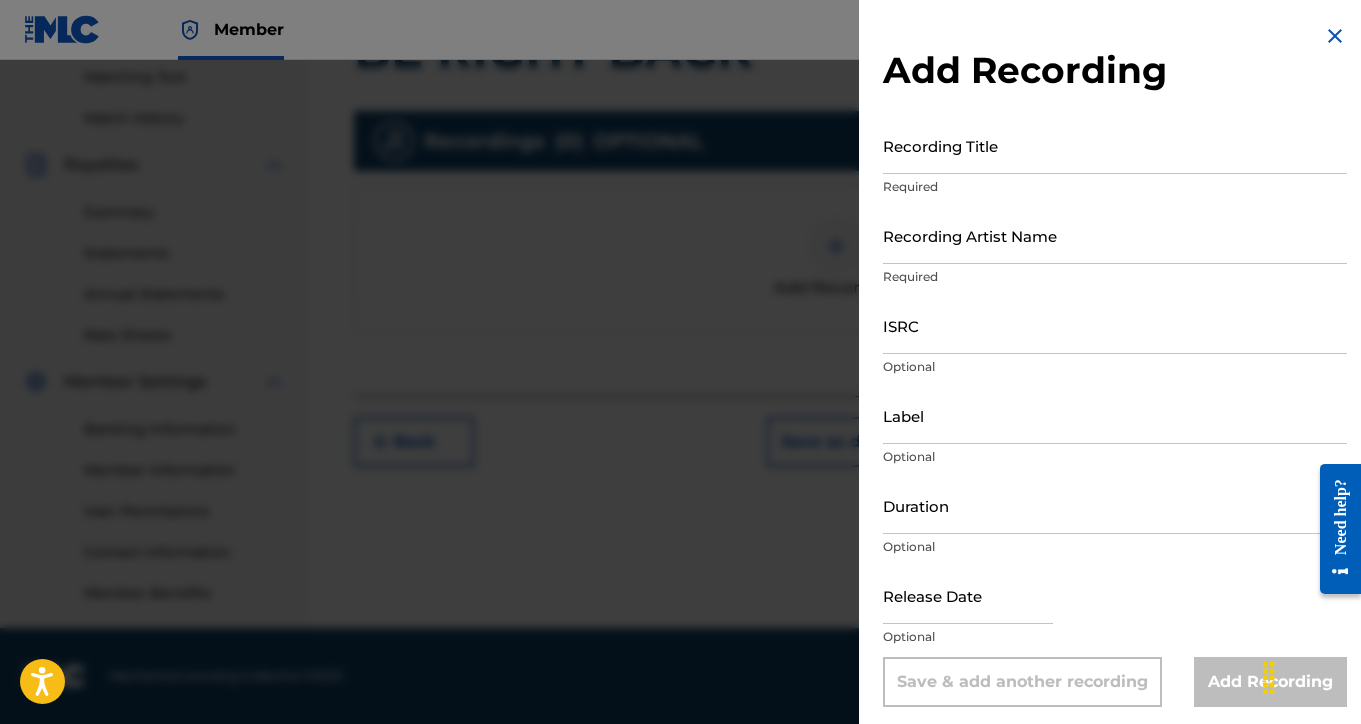 click on "Recording Title" at bounding box center (1115, 145) 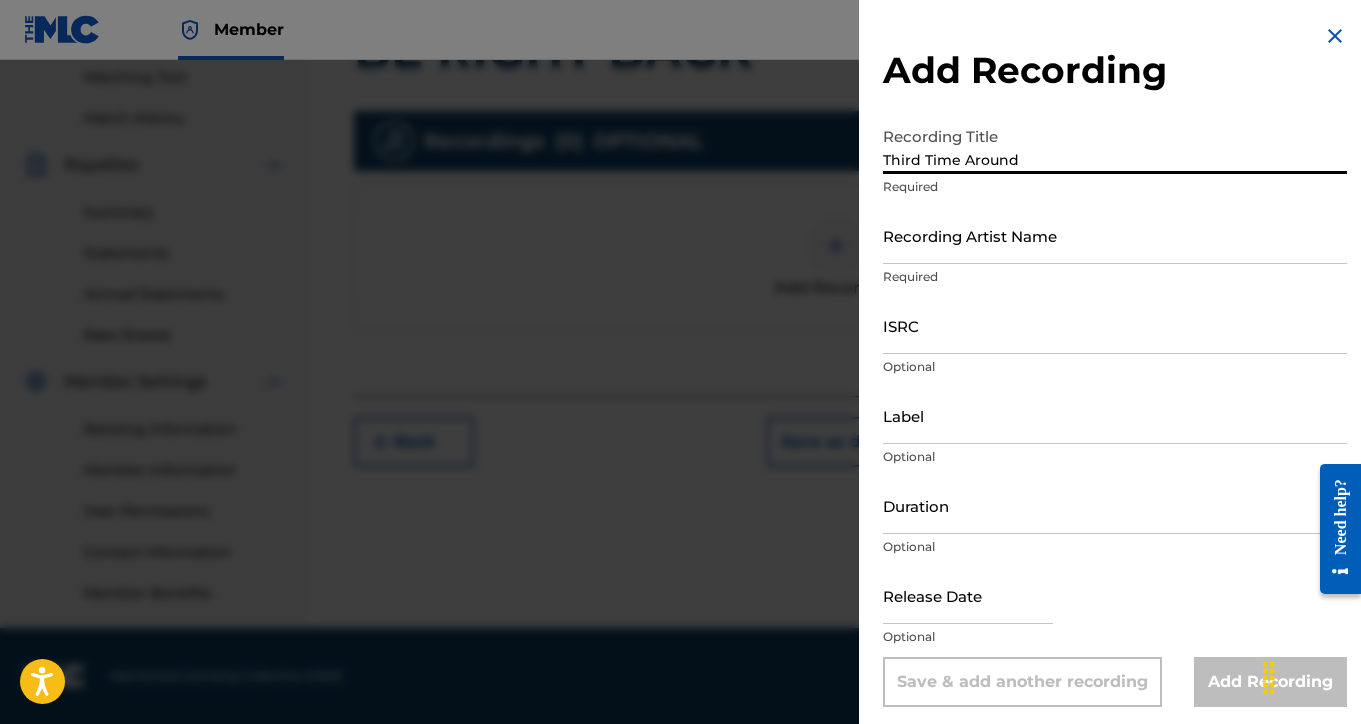 type on "Third Time Around" 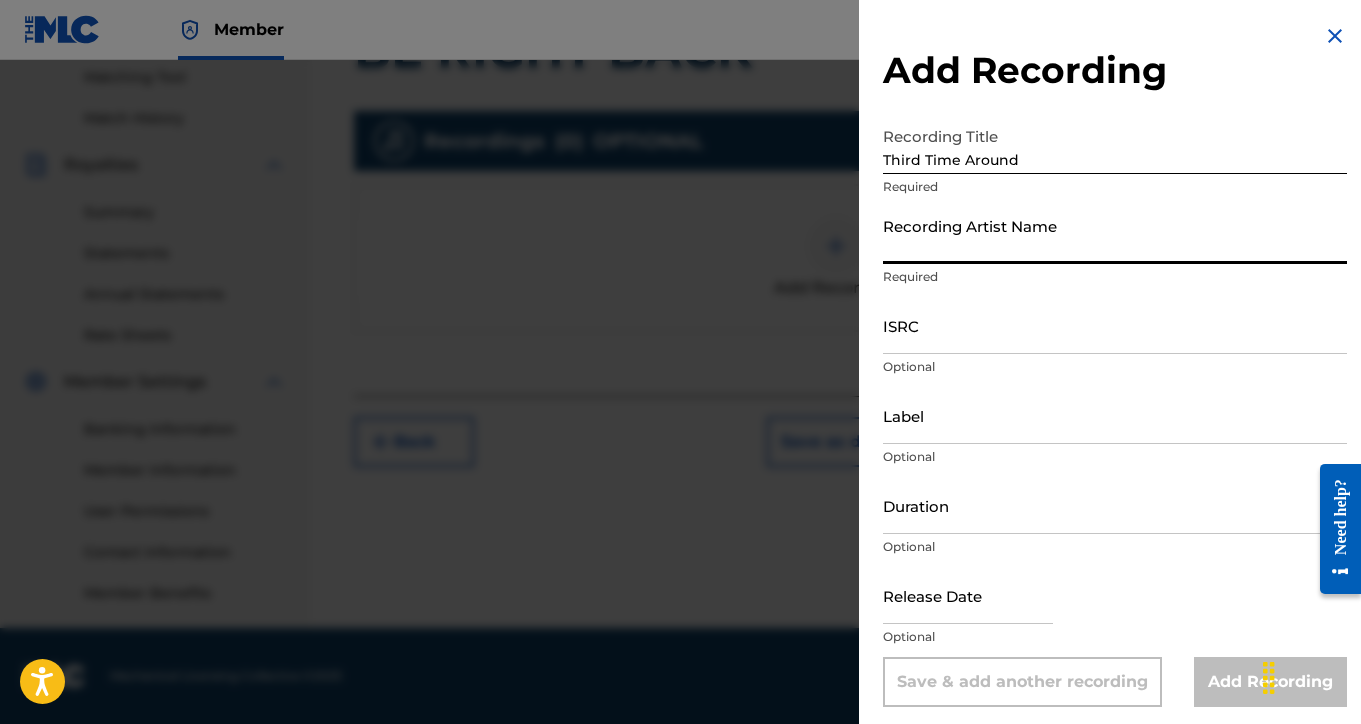click on "Recording Artist Name" at bounding box center (1115, 235) 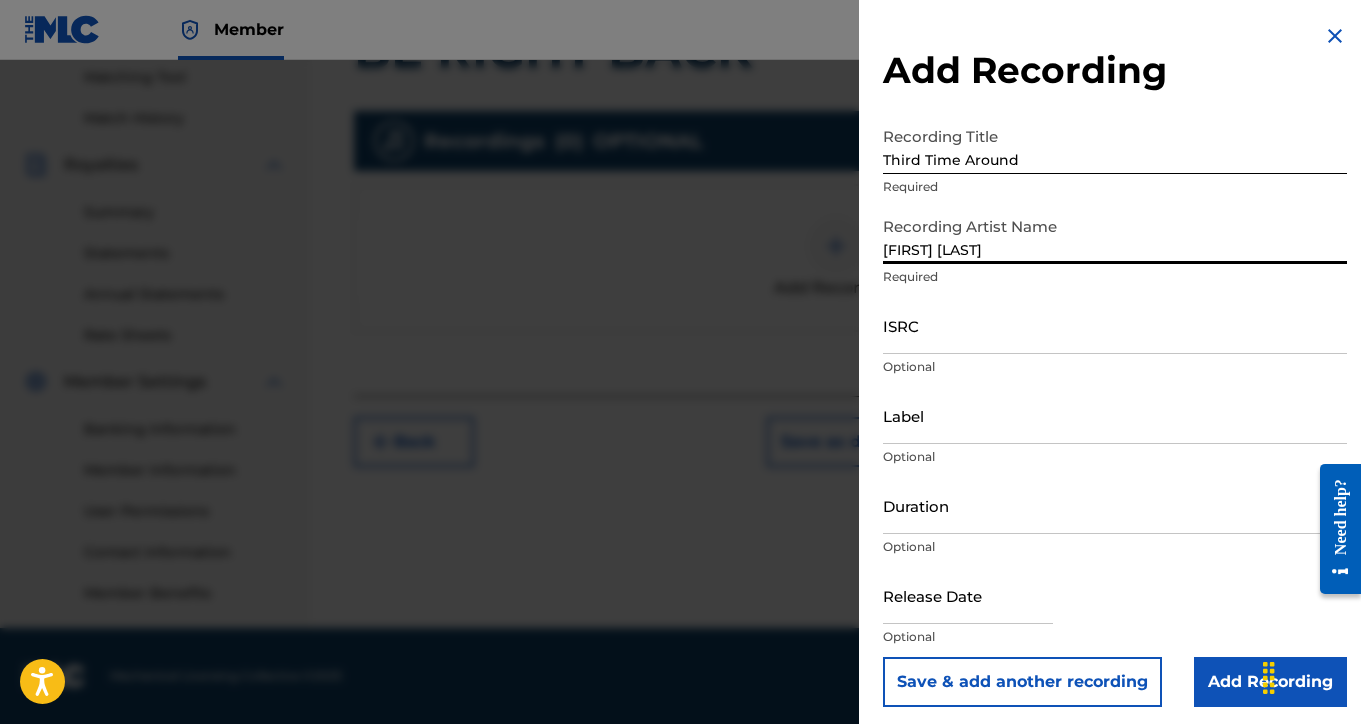 type on "[FIRST] [LAST]" 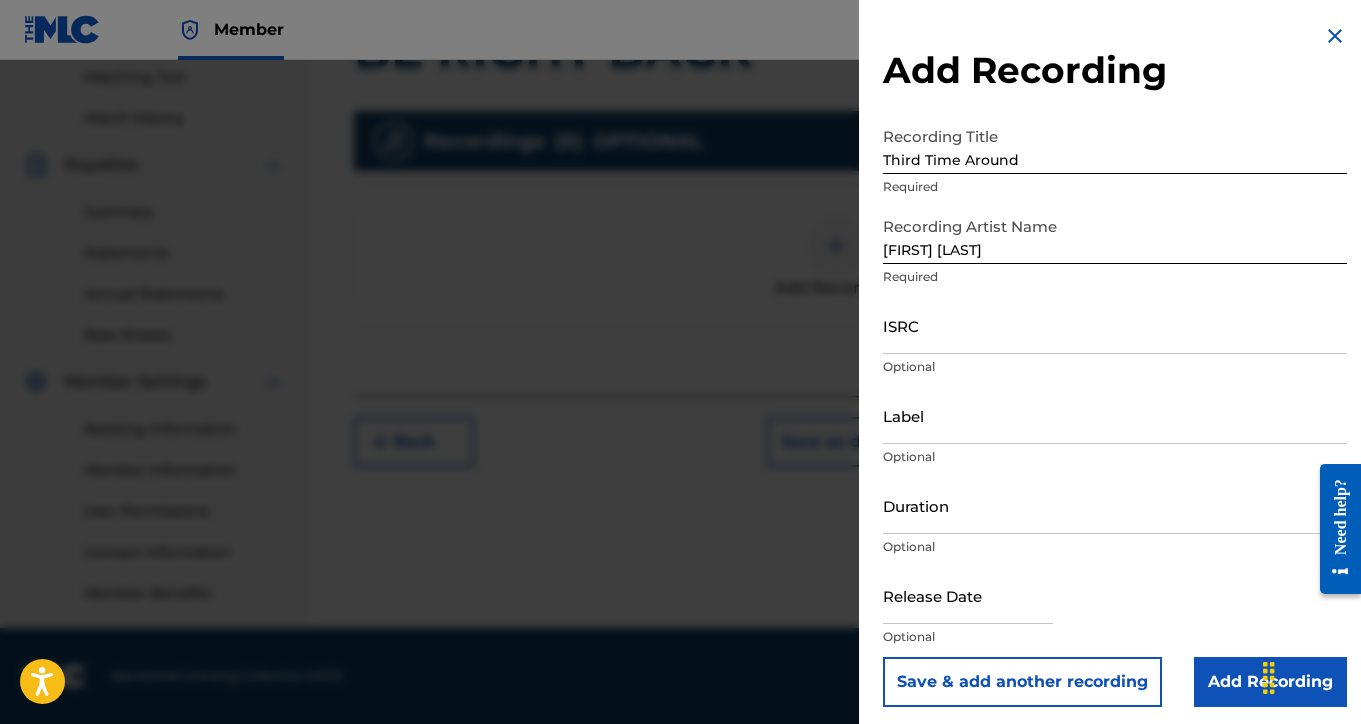 click on "Add Recording" at bounding box center (1270, 682) 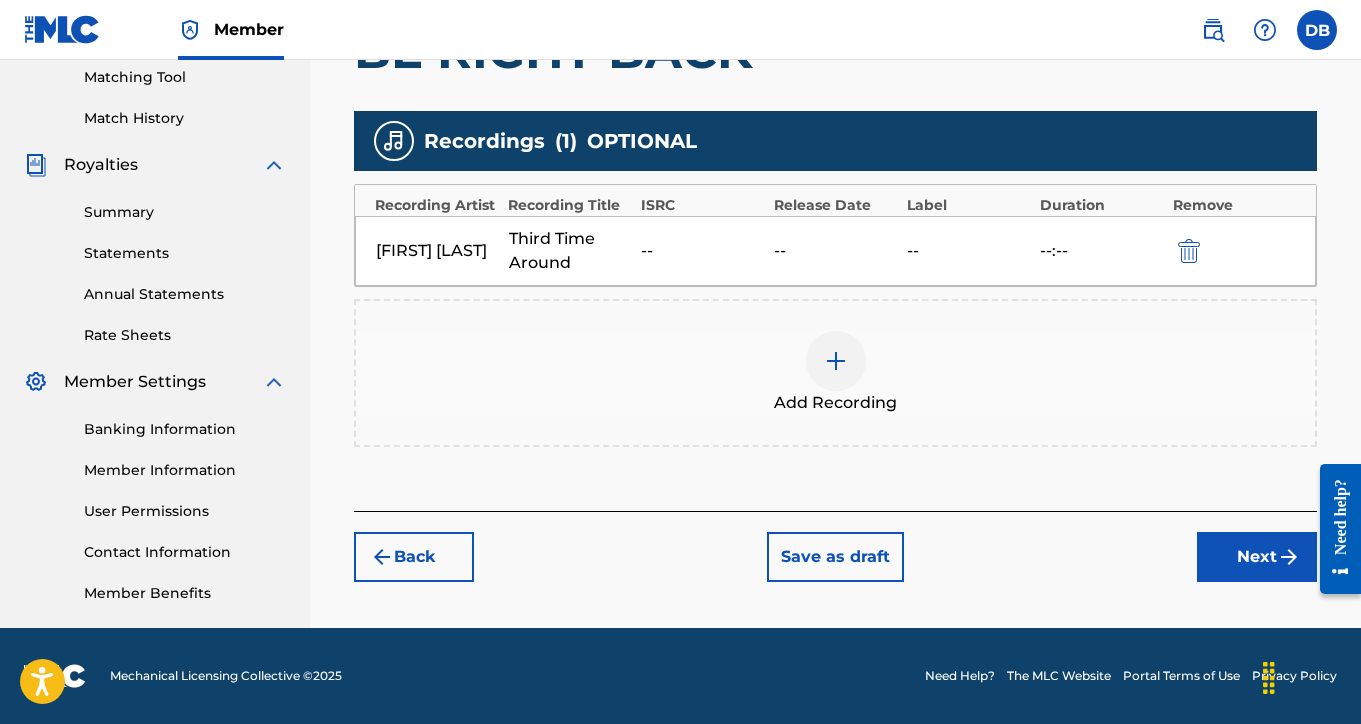 click on "Next" at bounding box center (1257, 557) 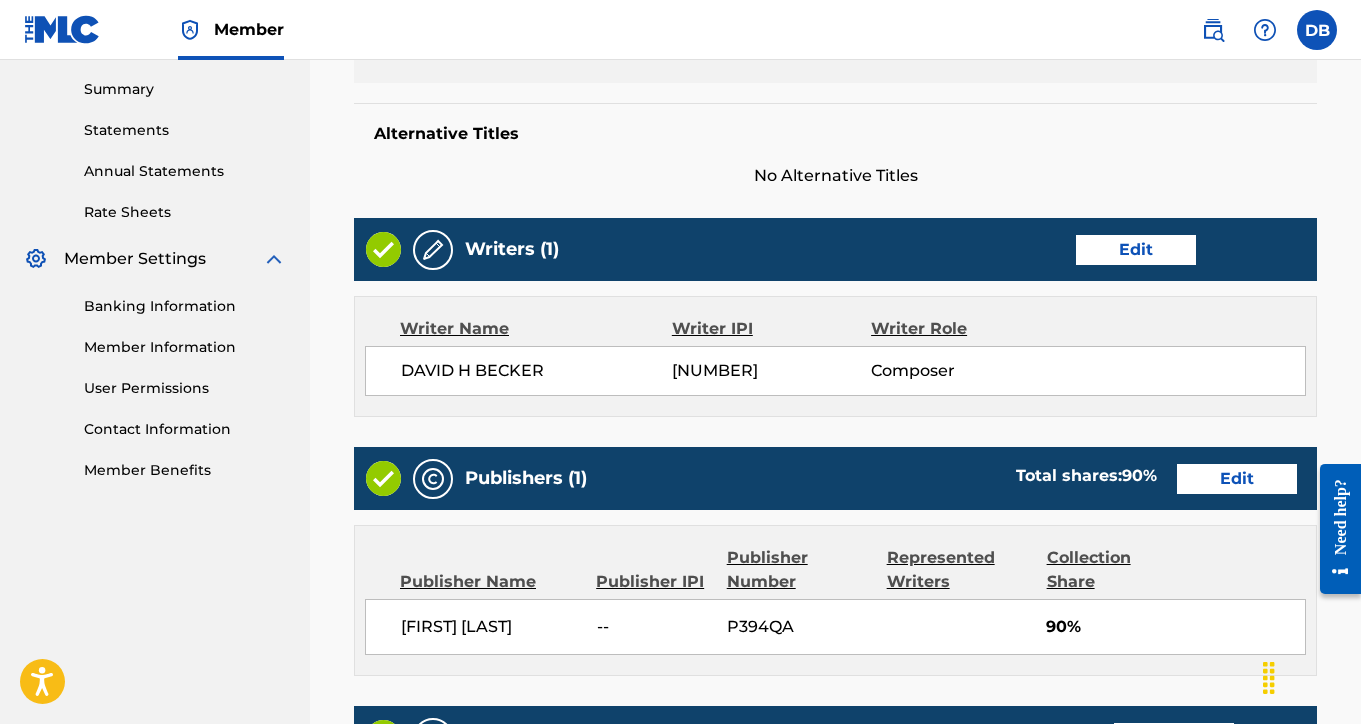 scroll, scrollTop: 1024, scrollLeft: 0, axis: vertical 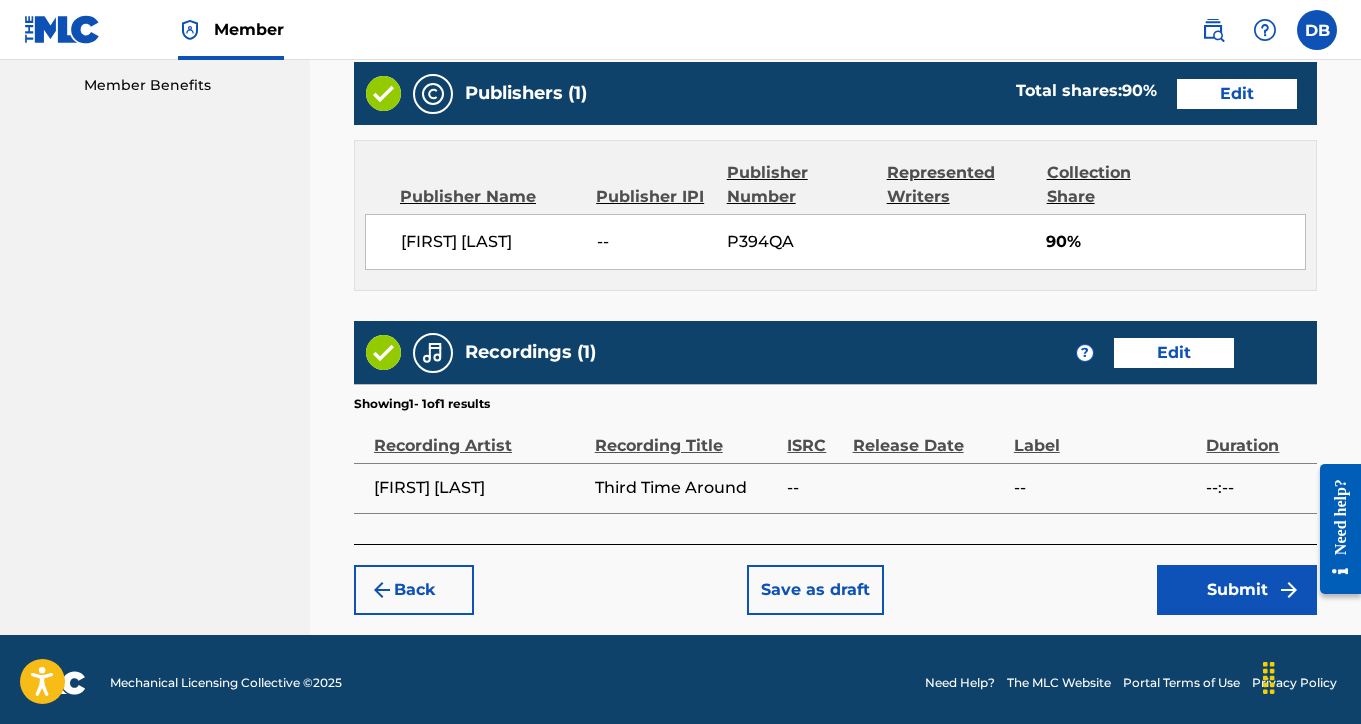click on "Submit" at bounding box center (1237, 590) 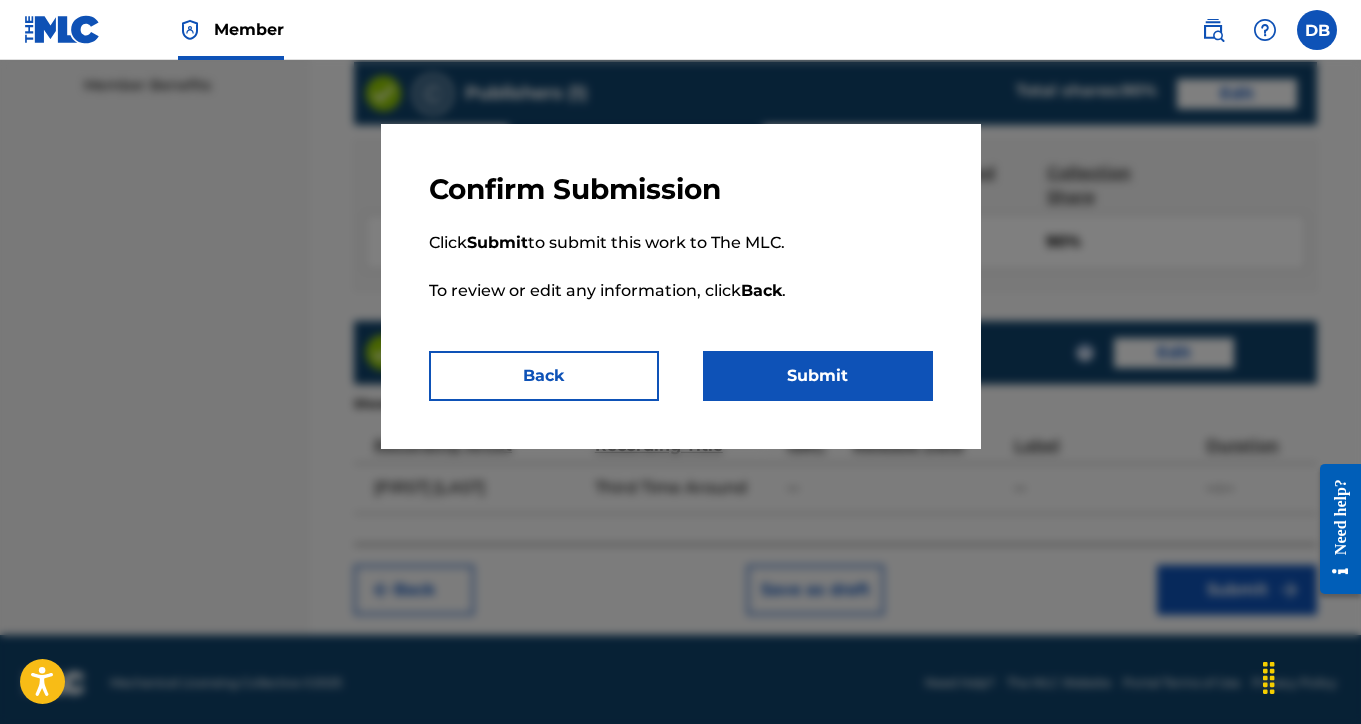 click on "Submit" at bounding box center (818, 376) 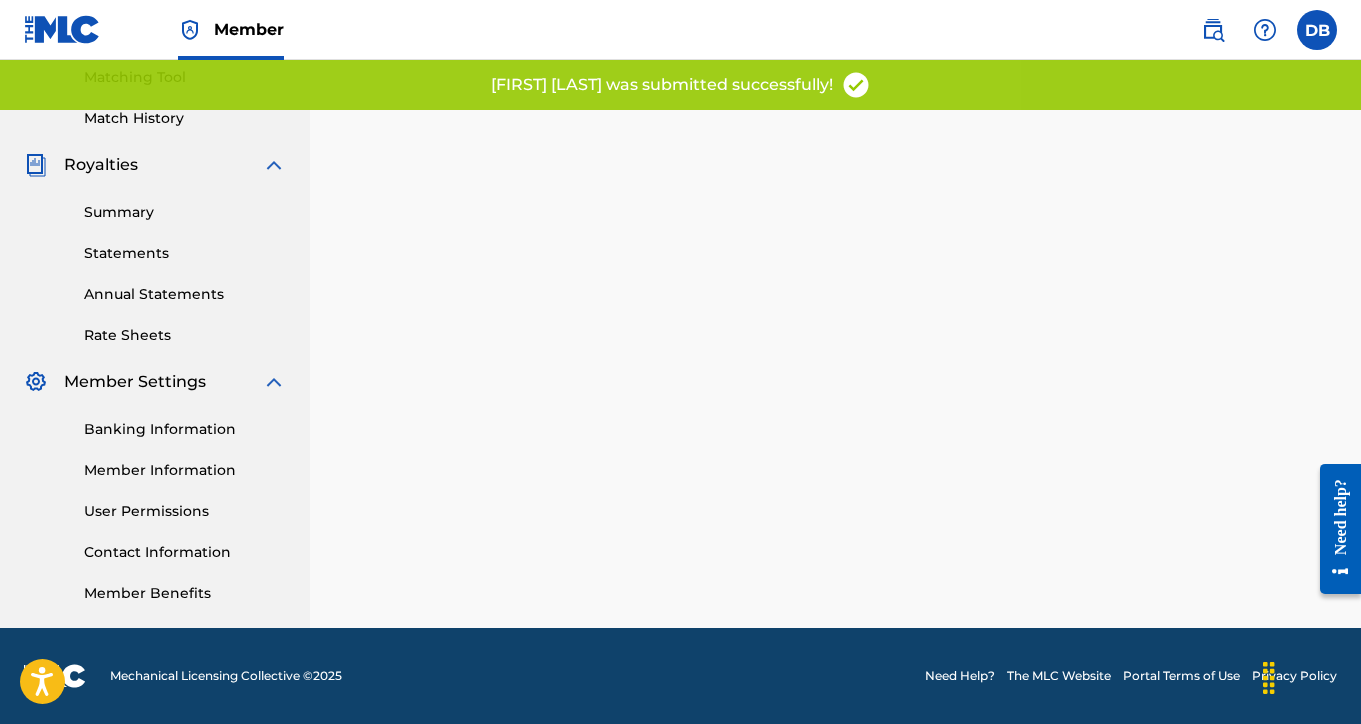scroll, scrollTop: 0, scrollLeft: 0, axis: both 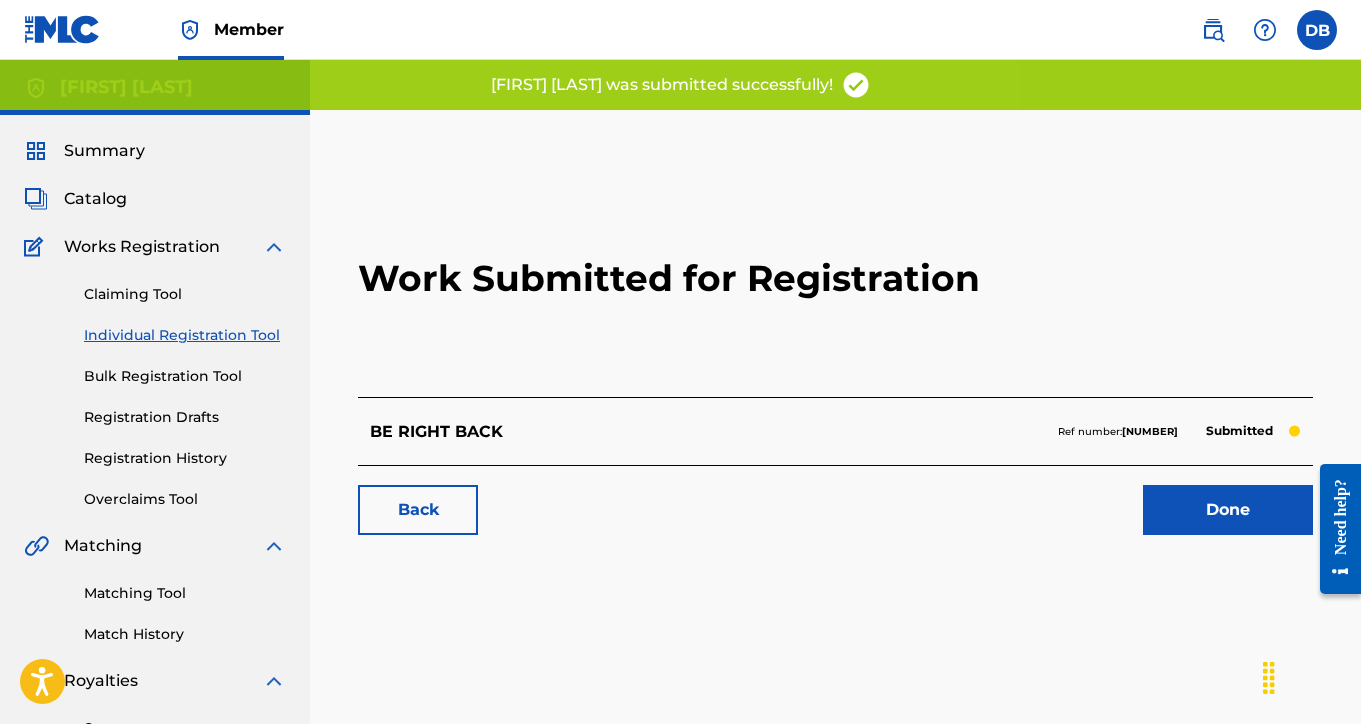 click on "Done" at bounding box center [1228, 510] 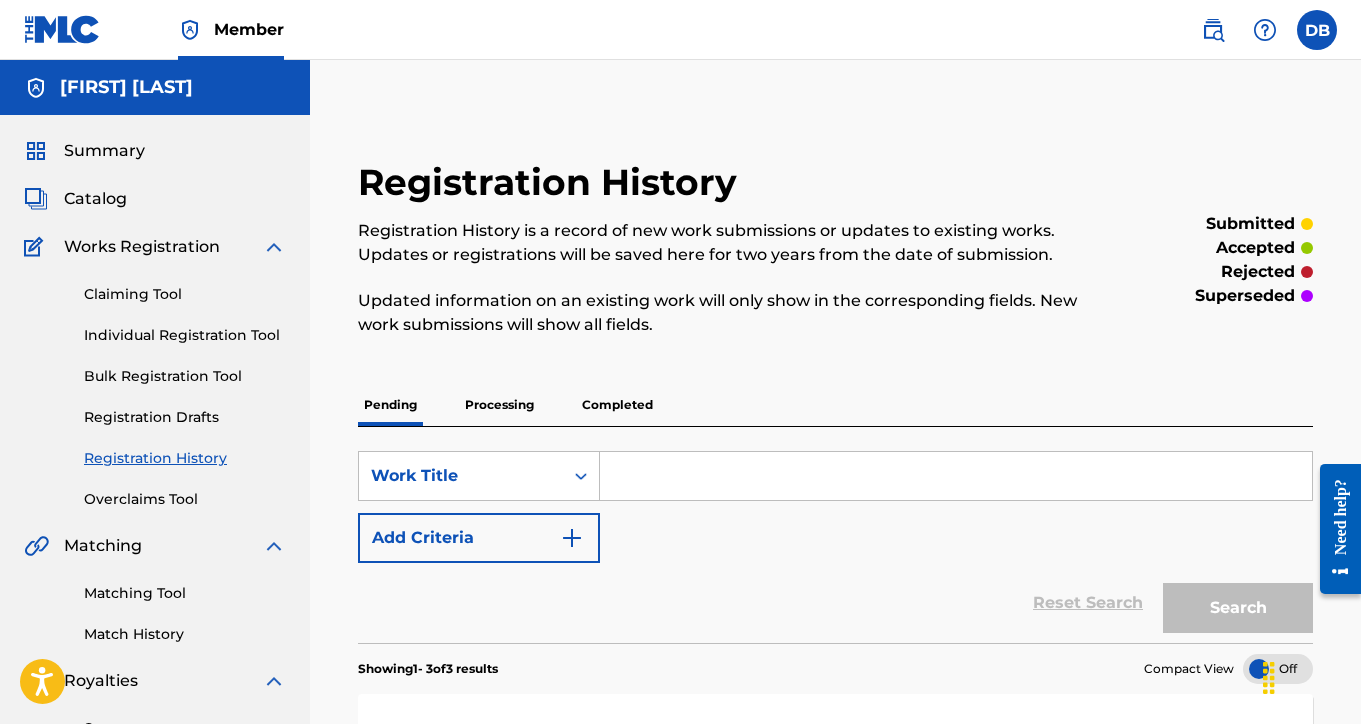 click on "Individual Registration Tool" at bounding box center [185, 335] 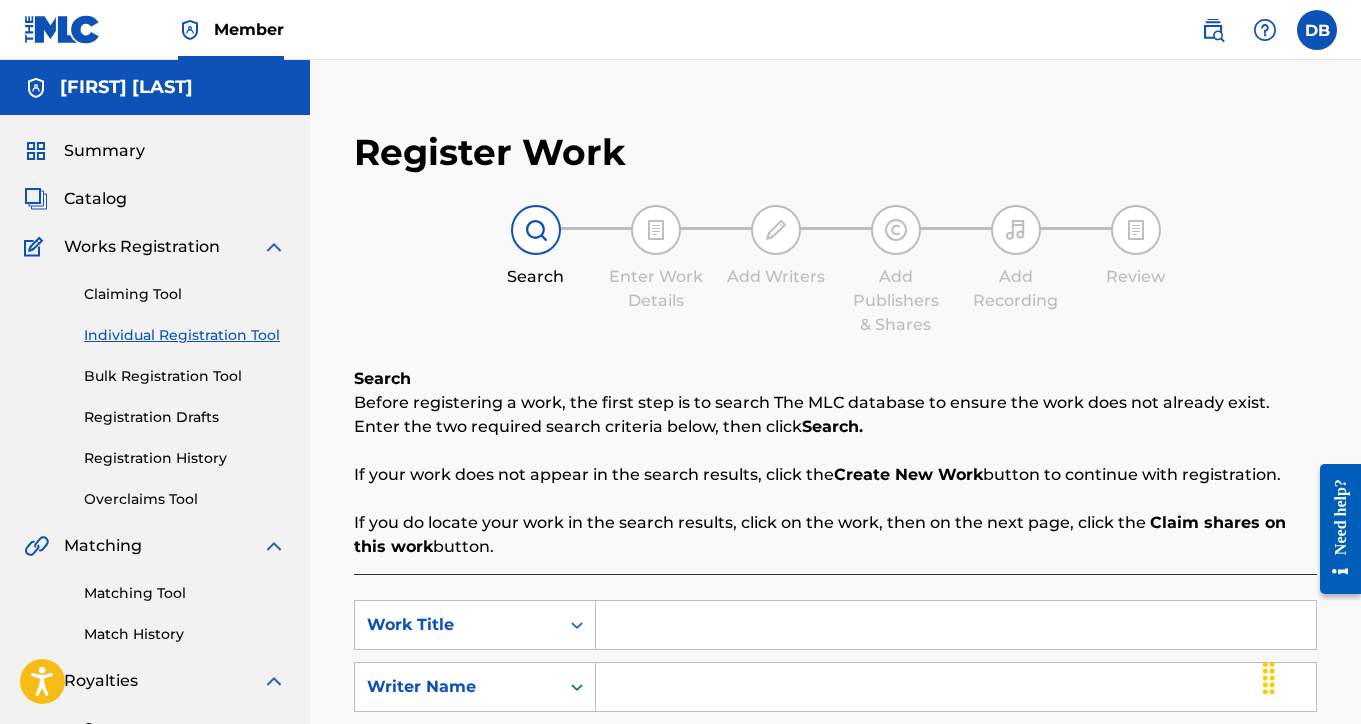 click at bounding box center (956, 625) 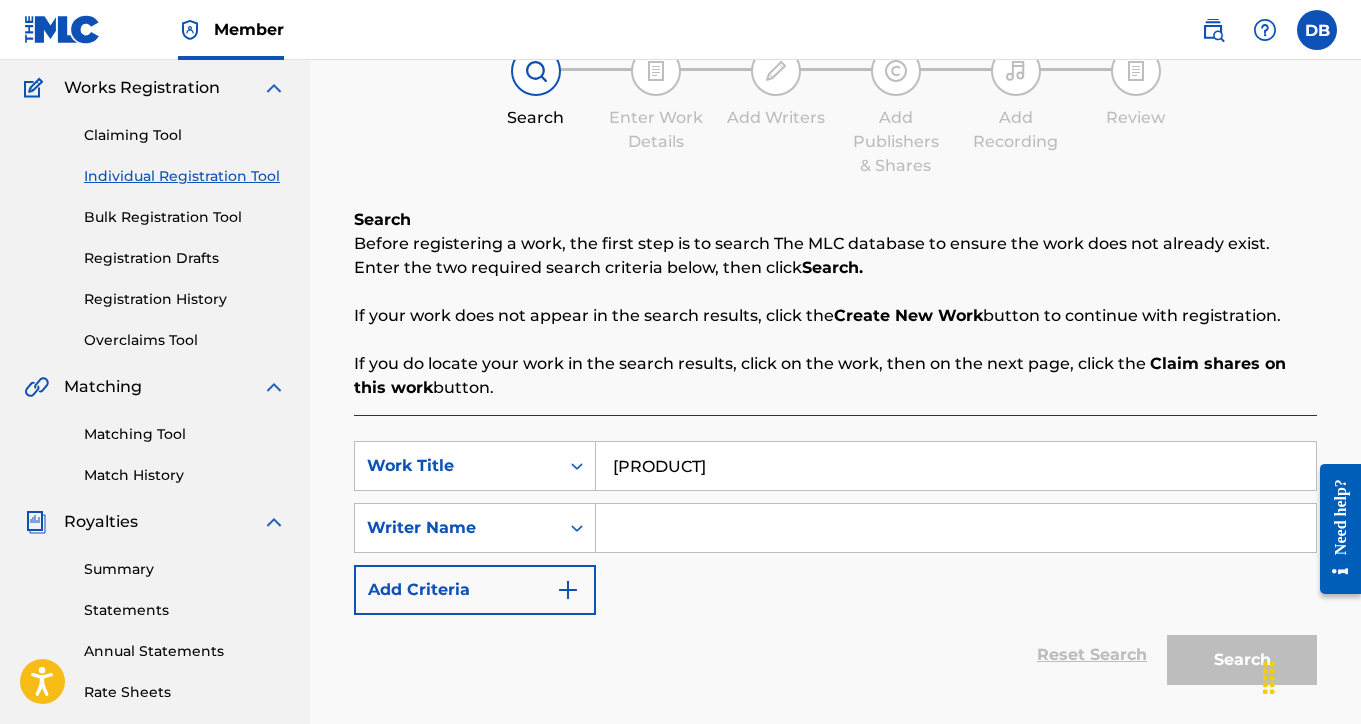 scroll, scrollTop: 170, scrollLeft: 0, axis: vertical 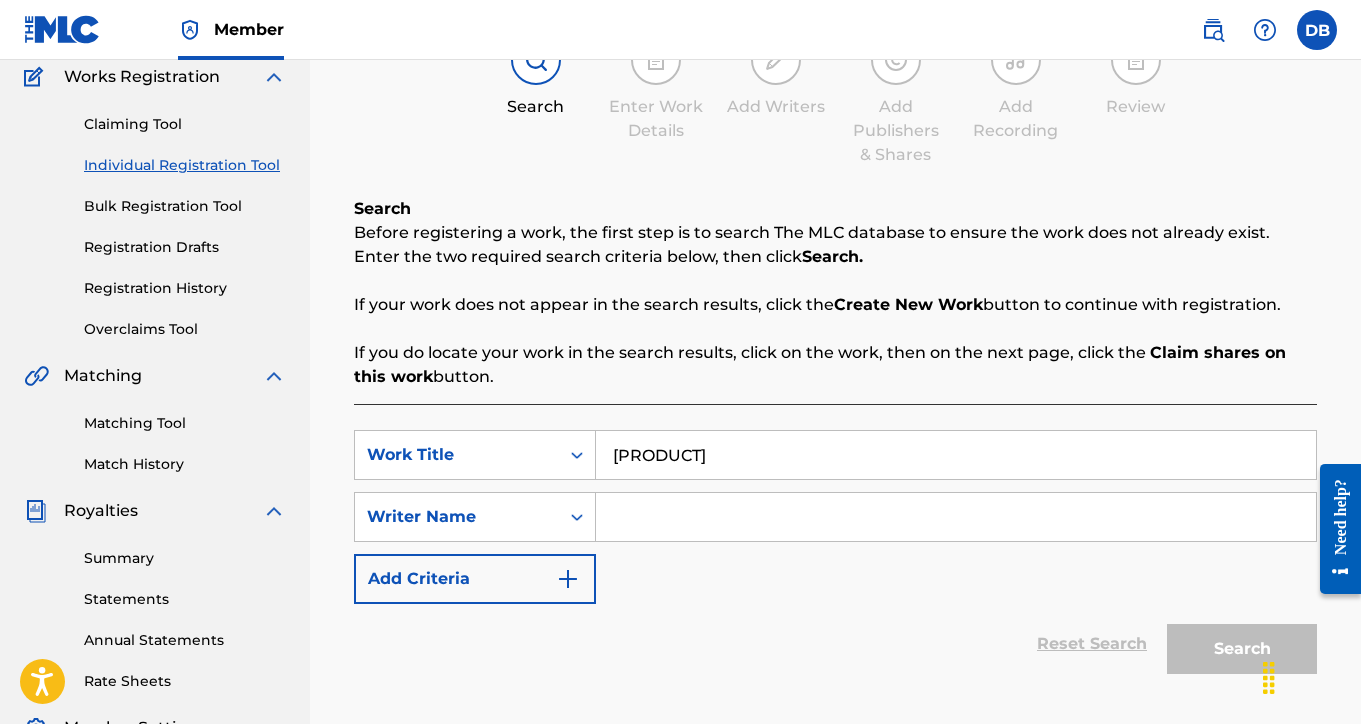 type on "[PRODUCT]" 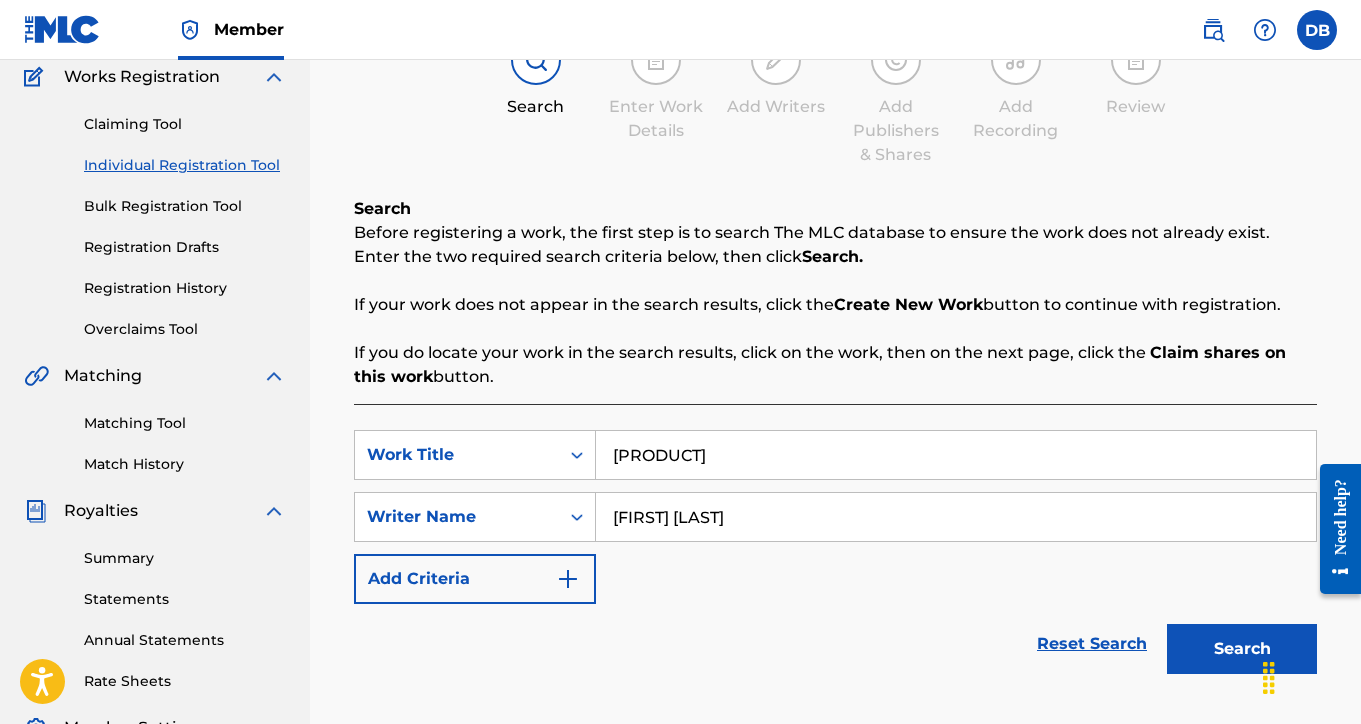 type on "[FIRST] [LAST]" 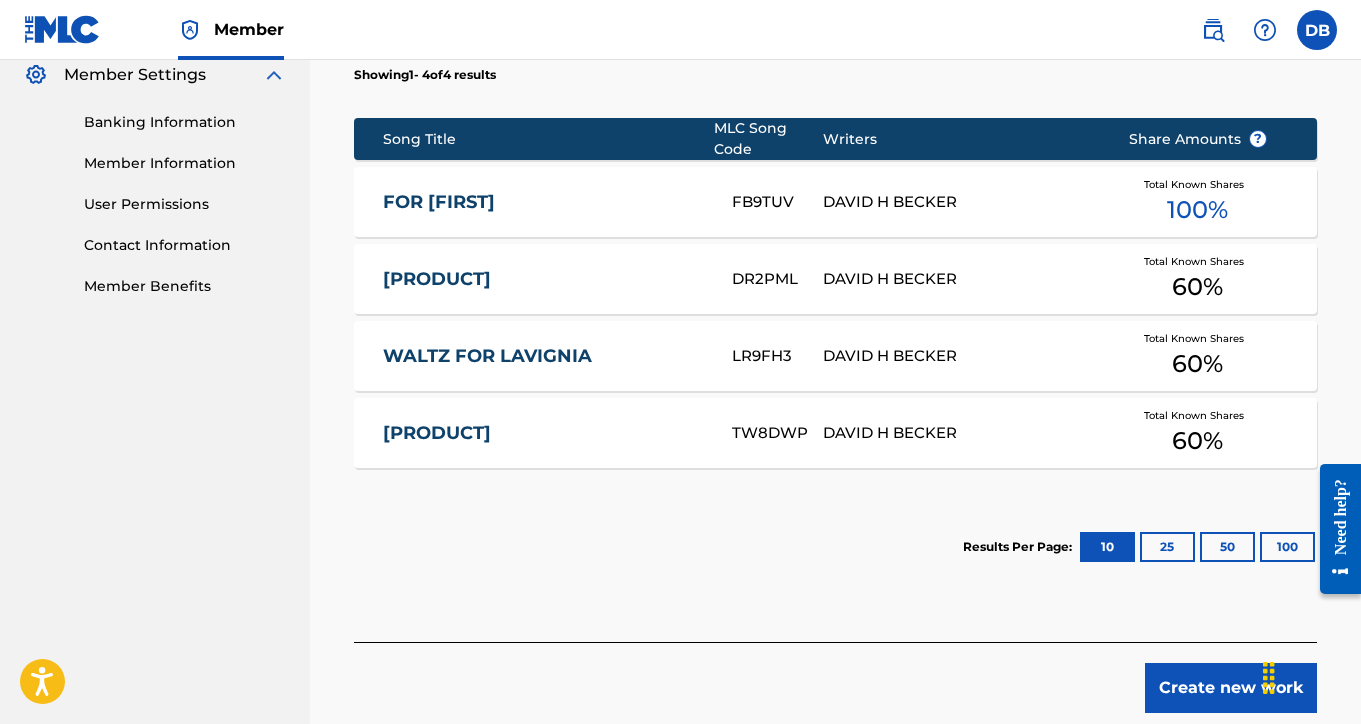 scroll, scrollTop: 871, scrollLeft: 0, axis: vertical 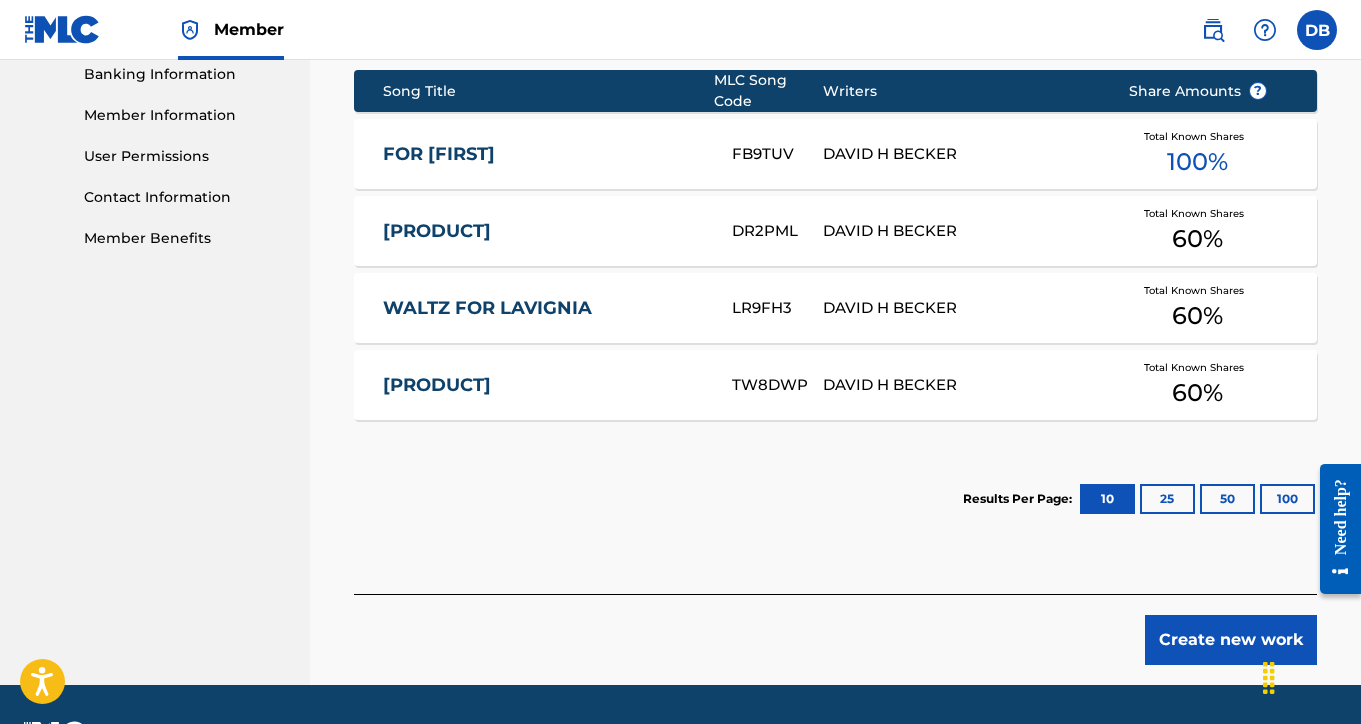 click on "Create new work" at bounding box center (1231, 640) 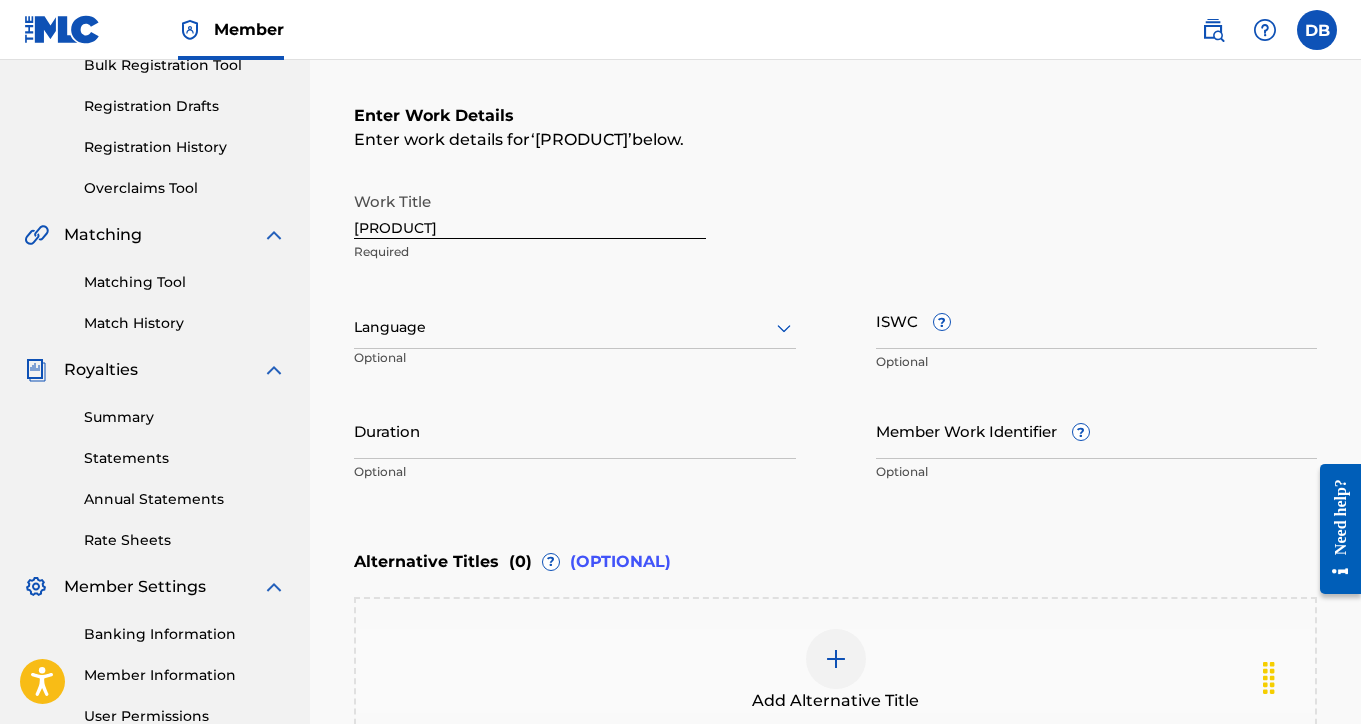 scroll, scrollTop: 248, scrollLeft: 0, axis: vertical 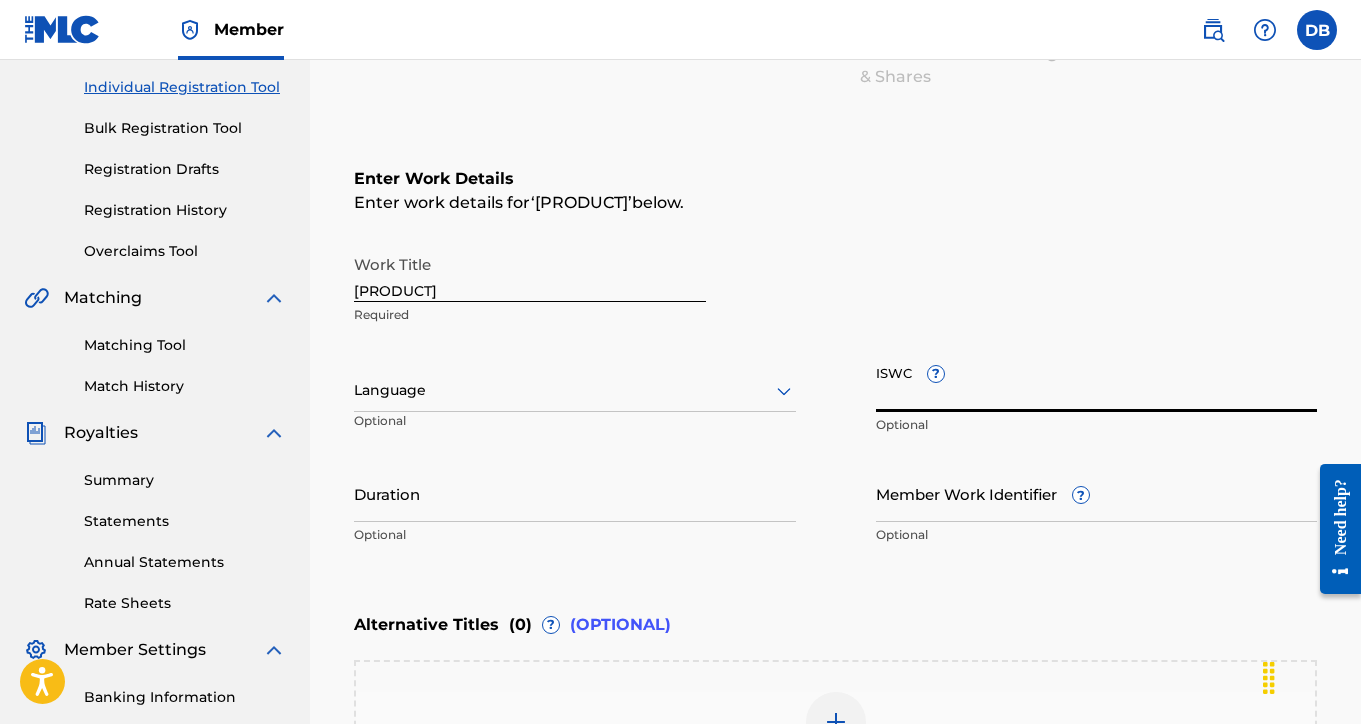 click on "ISWC   ?" at bounding box center [1097, 383] 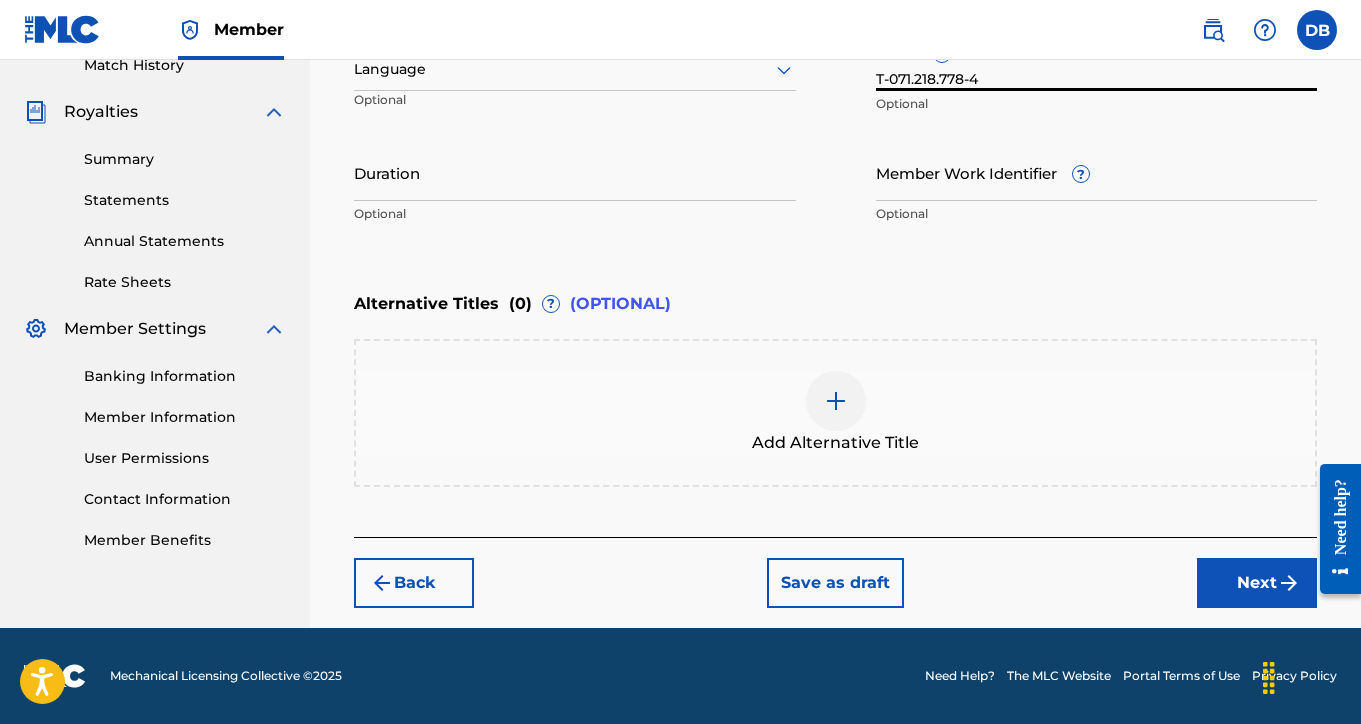 type on "T-071.218.778-4" 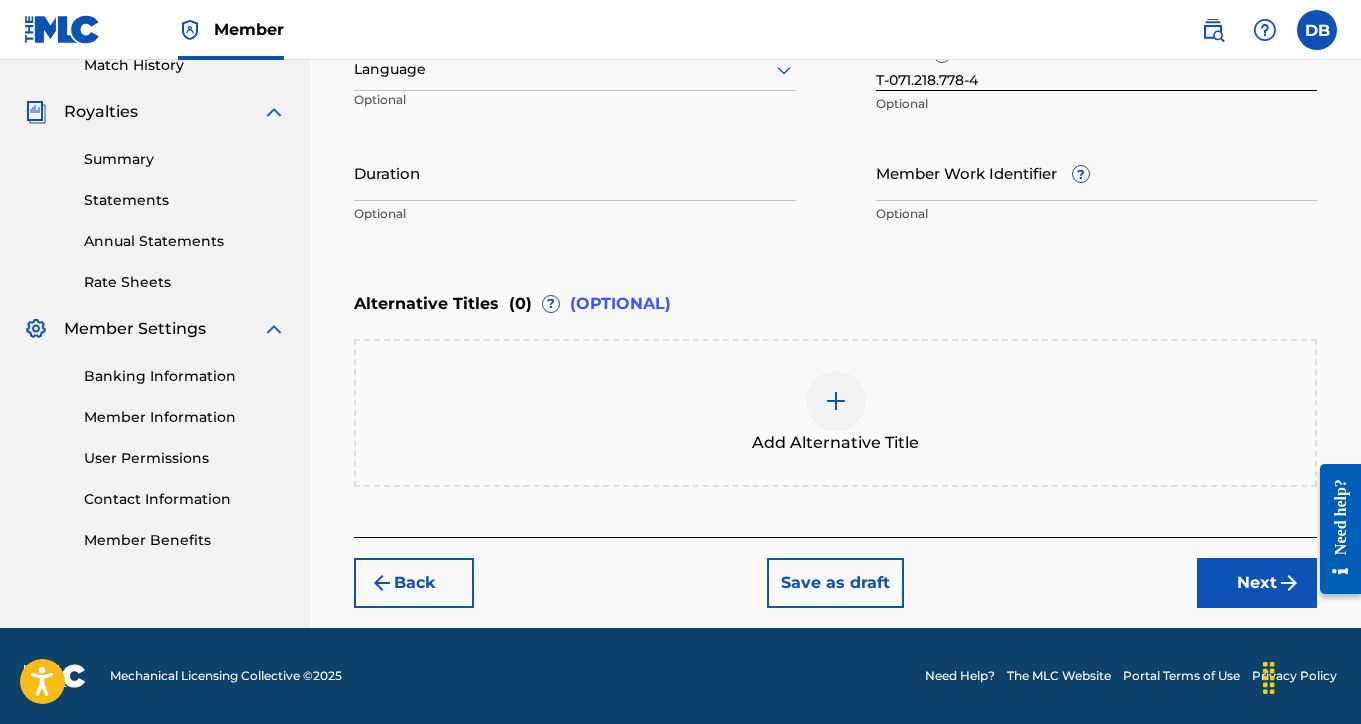 click on "Next" at bounding box center [1257, 583] 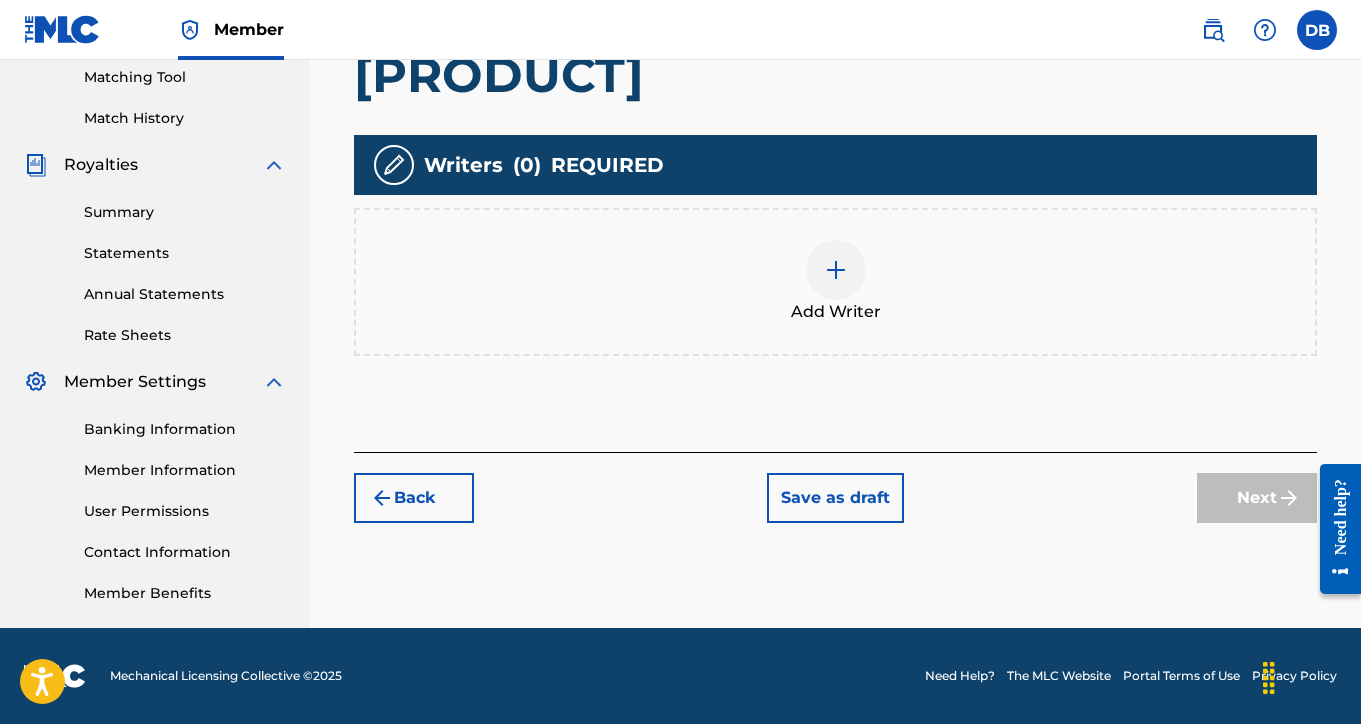 click at bounding box center [836, 270] 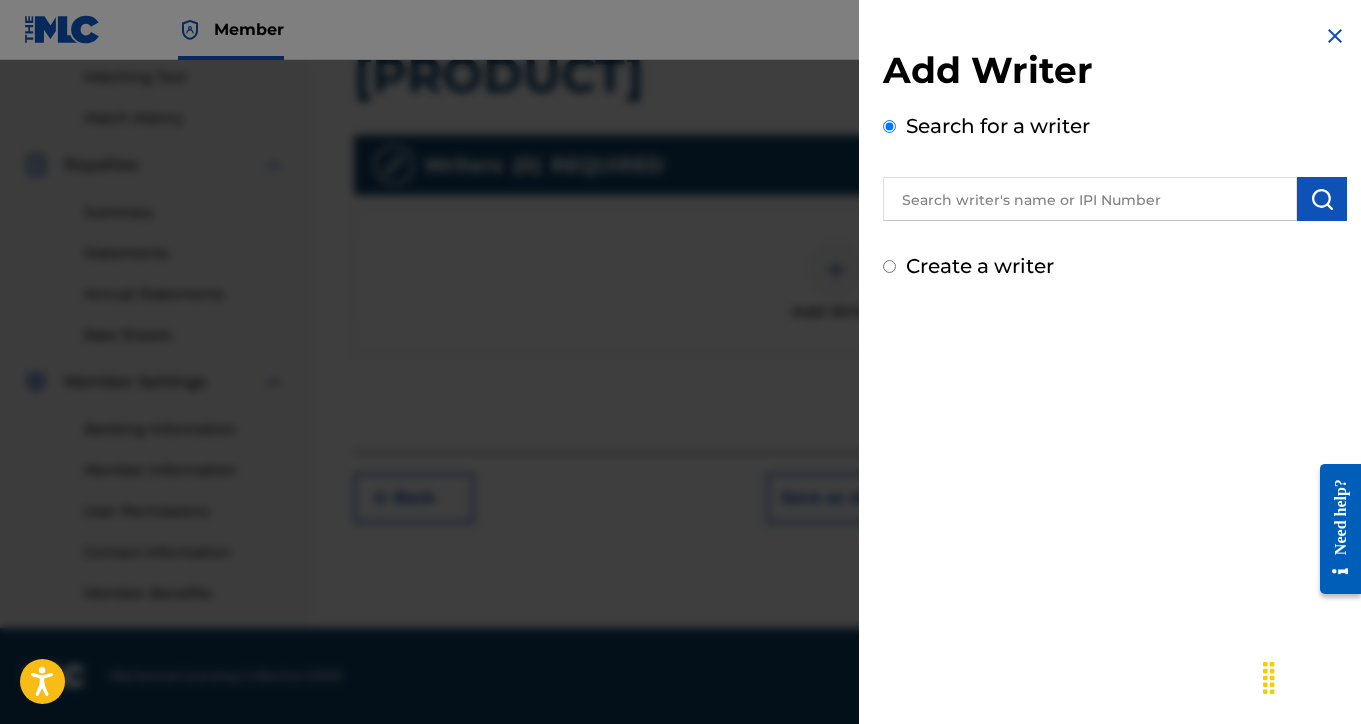 click at bounding box center (1090, 199) 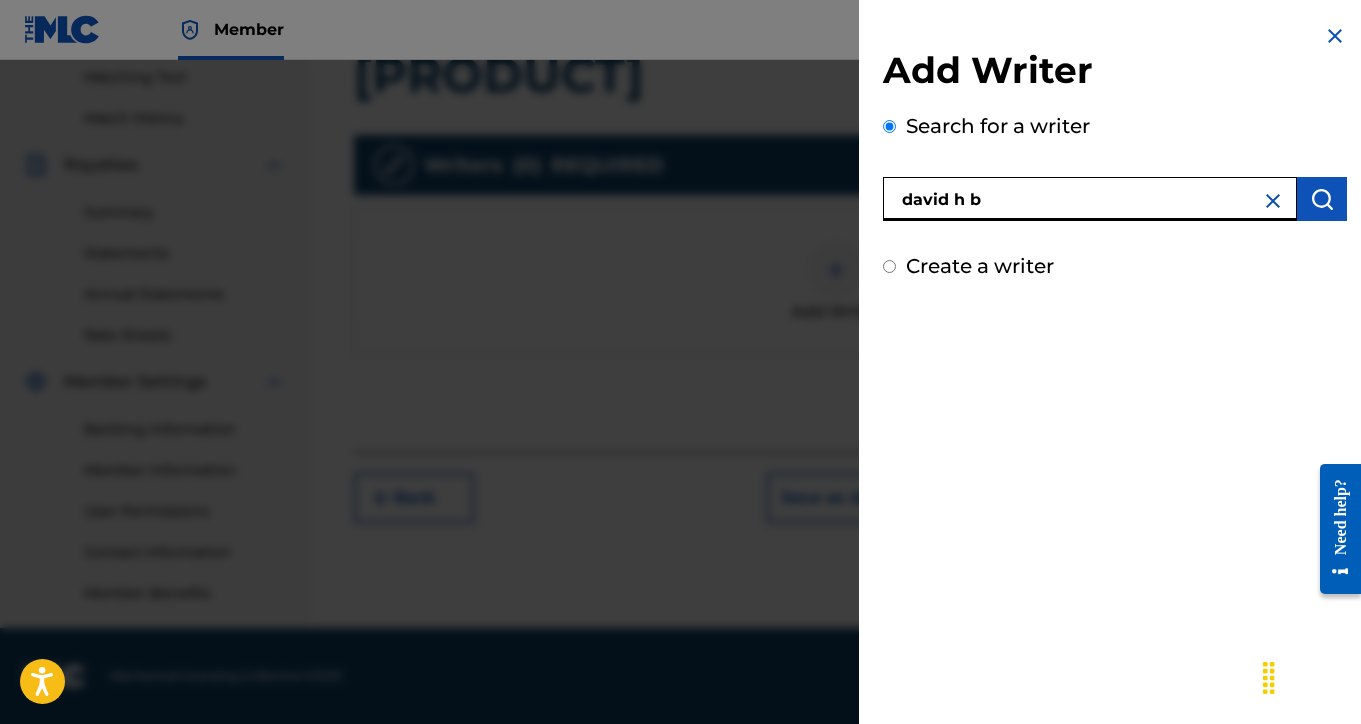 type on "david h b" 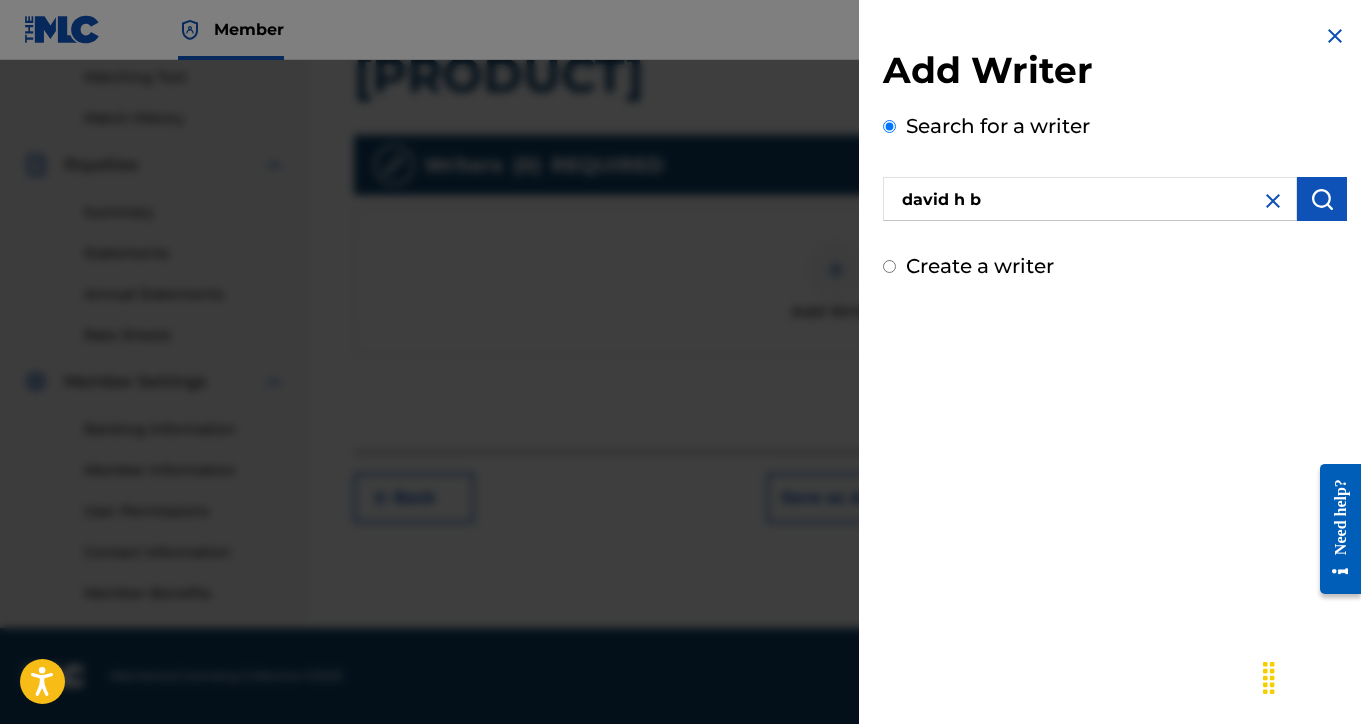 click at bounding box center (1322, 199) 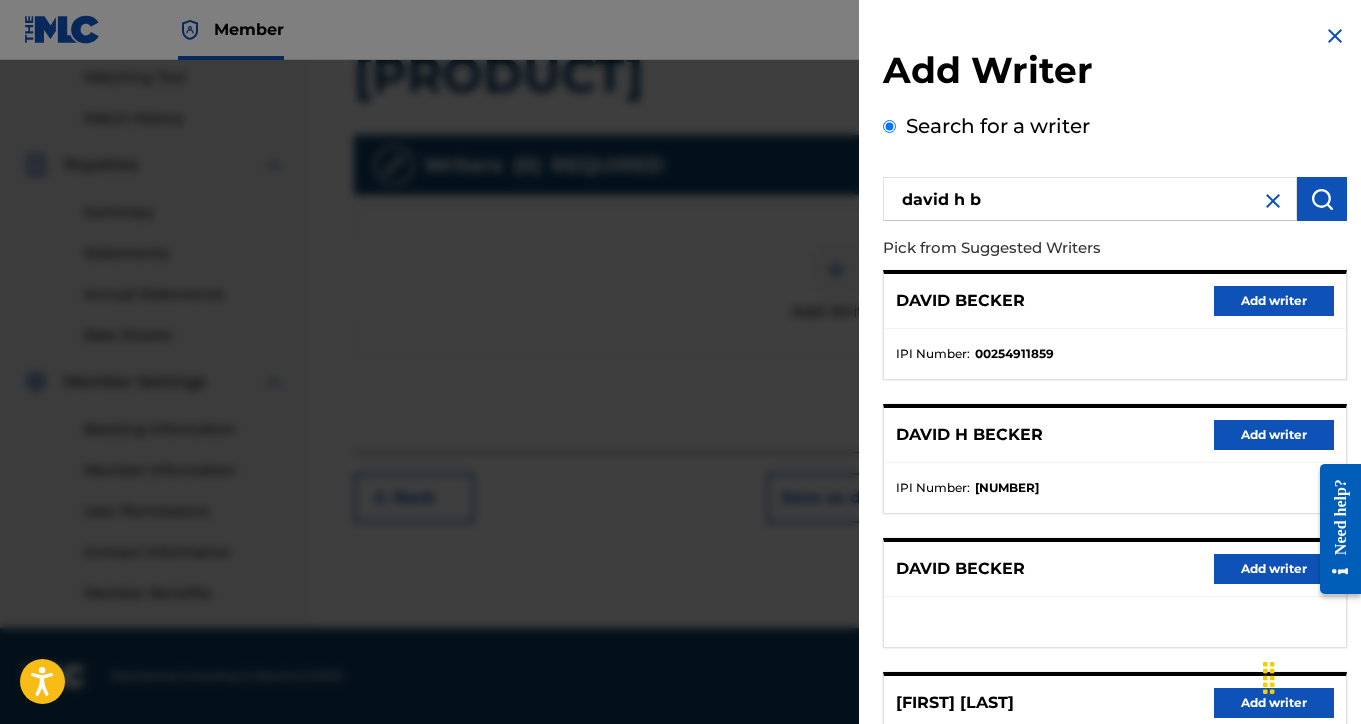 click on "Add writer" at bounding box center (1274, 435) 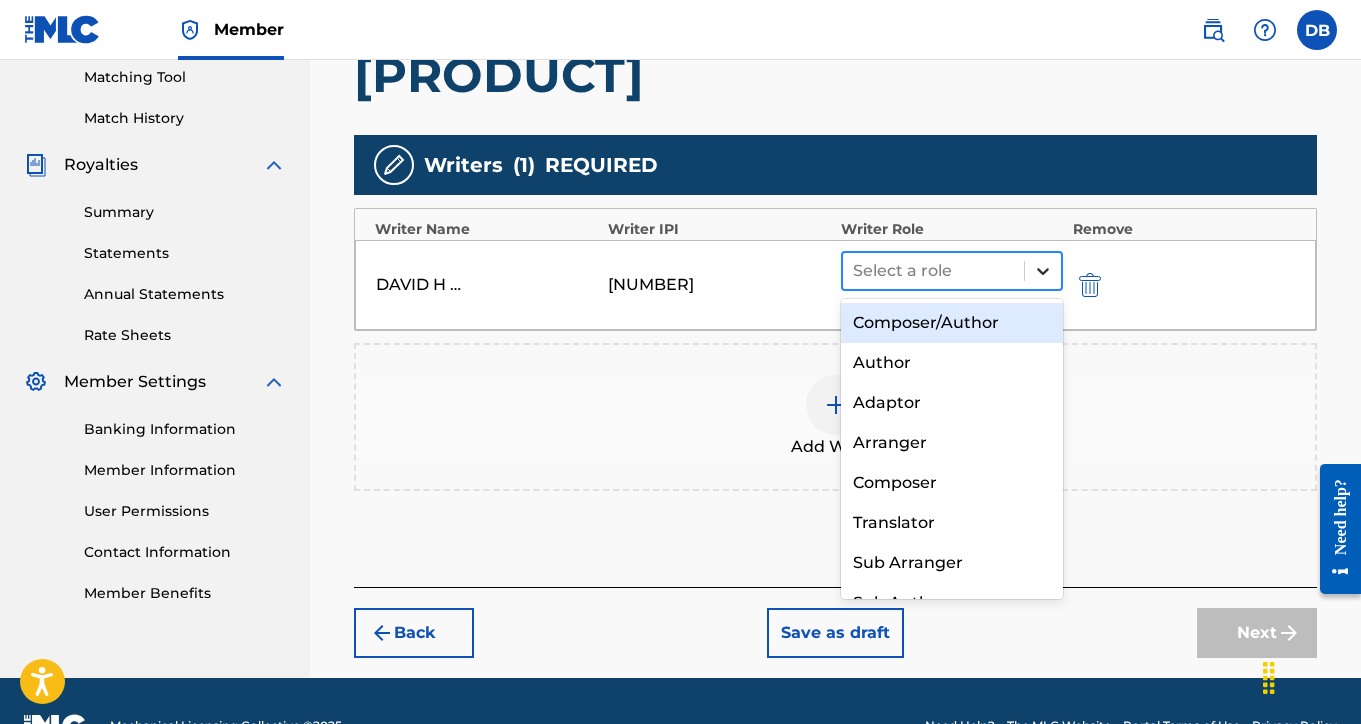 click 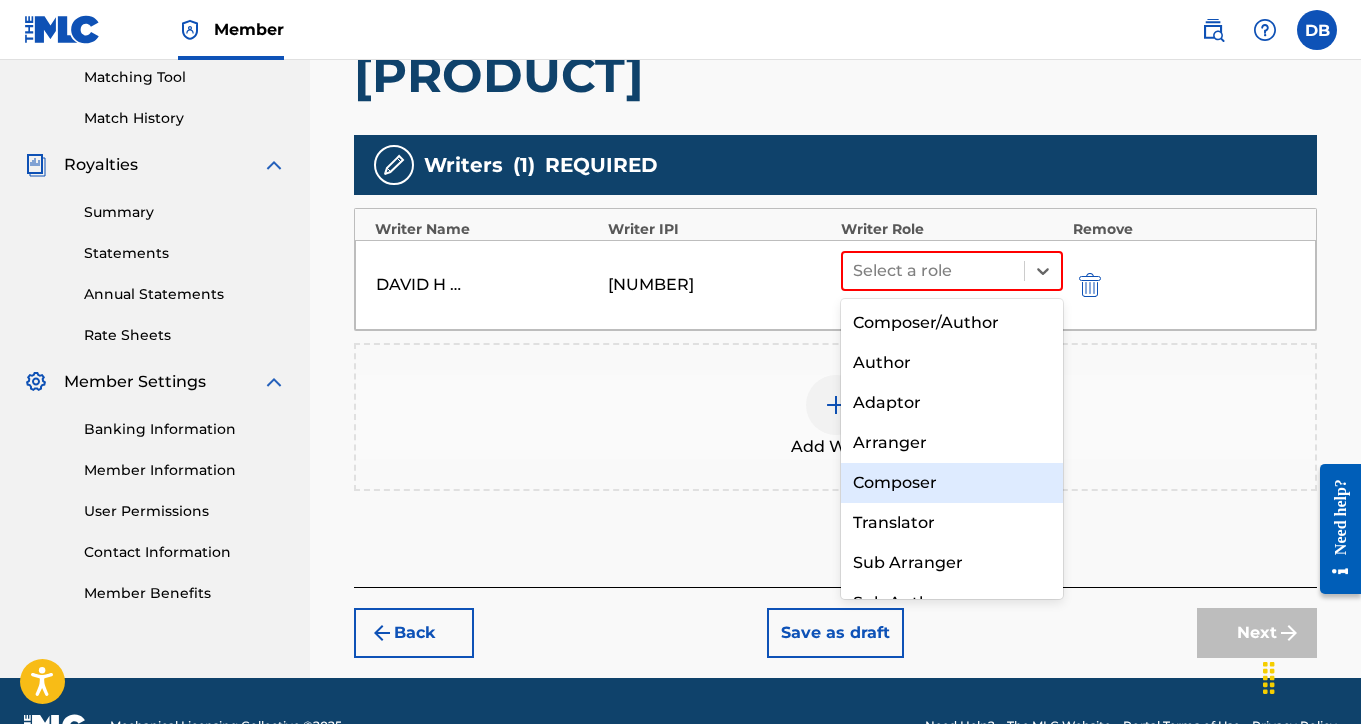 click on "Composer" at bounding box center (952, 483) 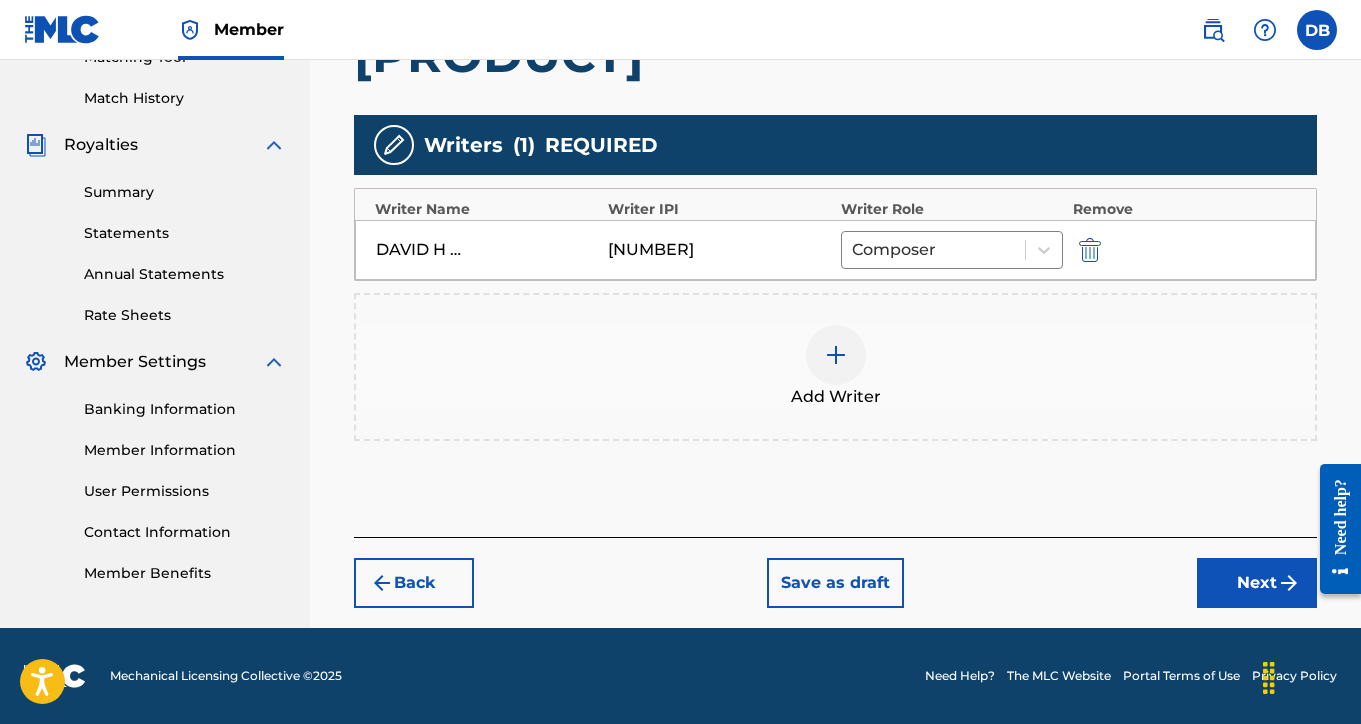 click on "Next" at bounding box center (1257, 583) 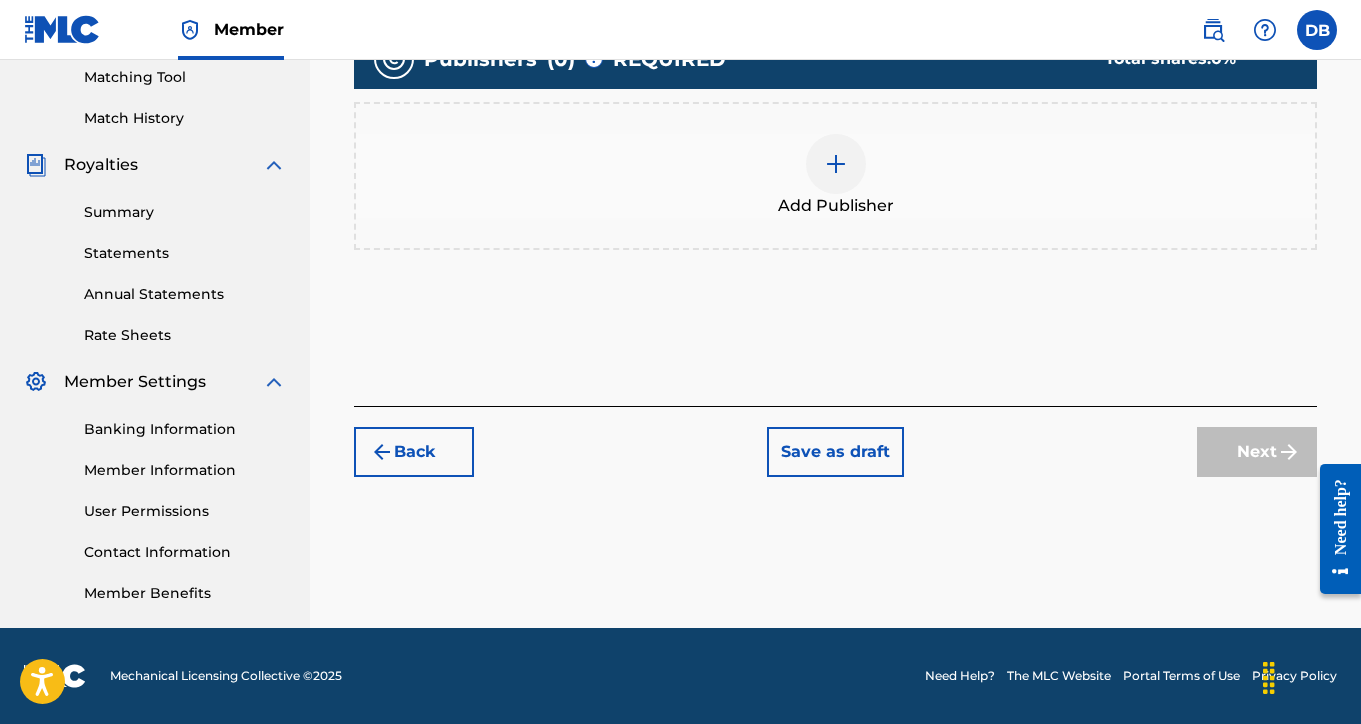 scroll, scrollTop: 516, scrollLeft: 0, axis: vertical 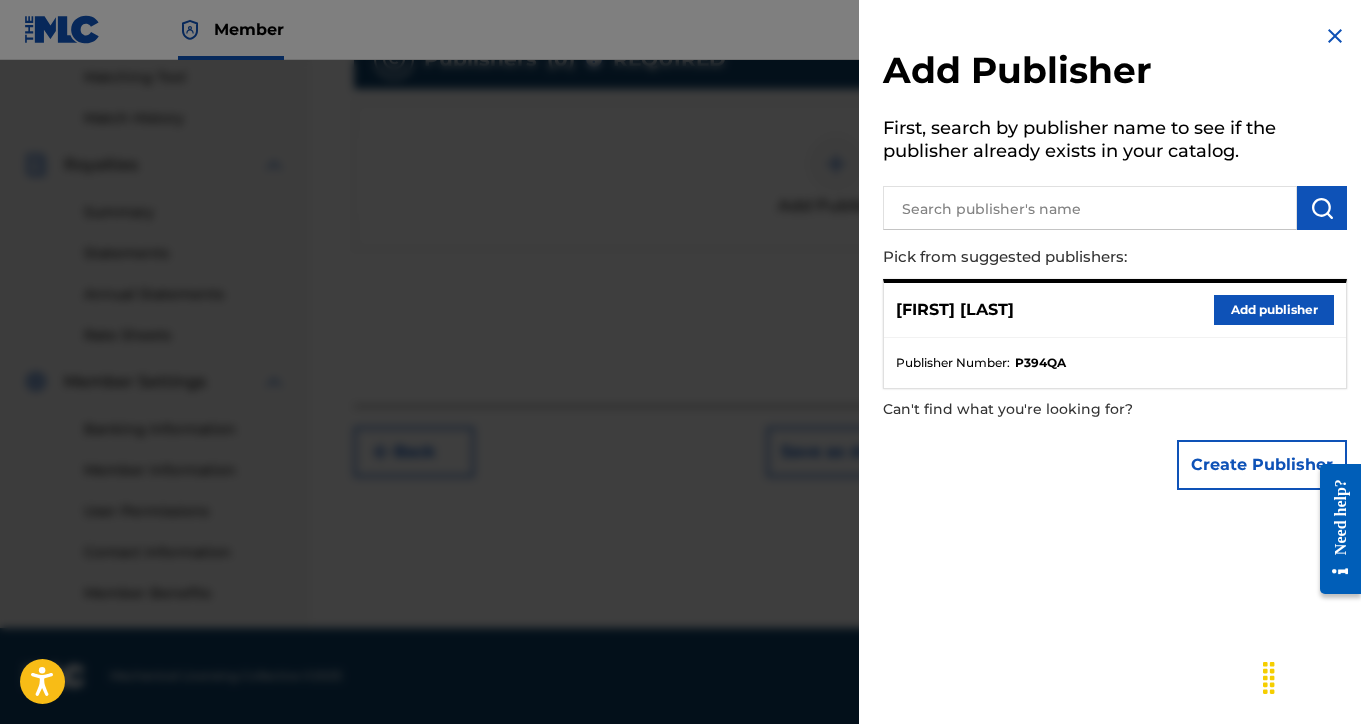 click on "Add publisher" at bounding box center (1274, 310) 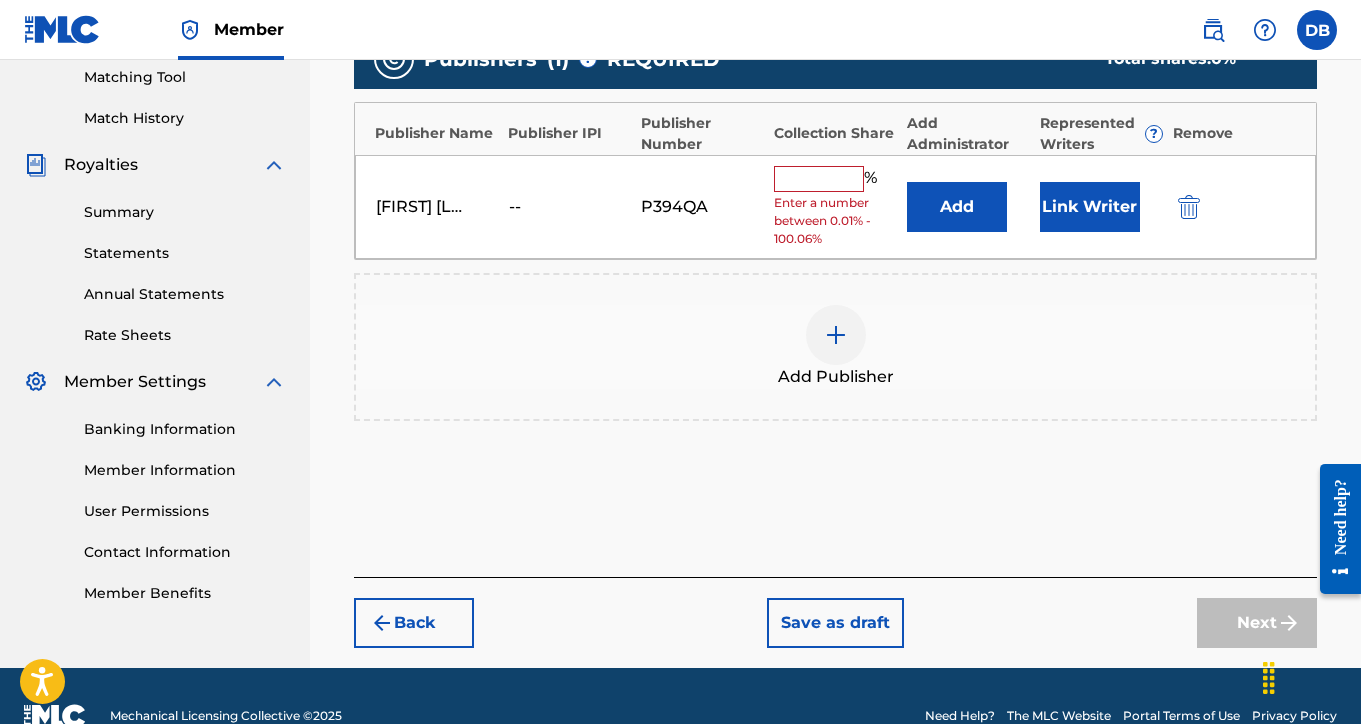 click at bounding box center (819, 179) 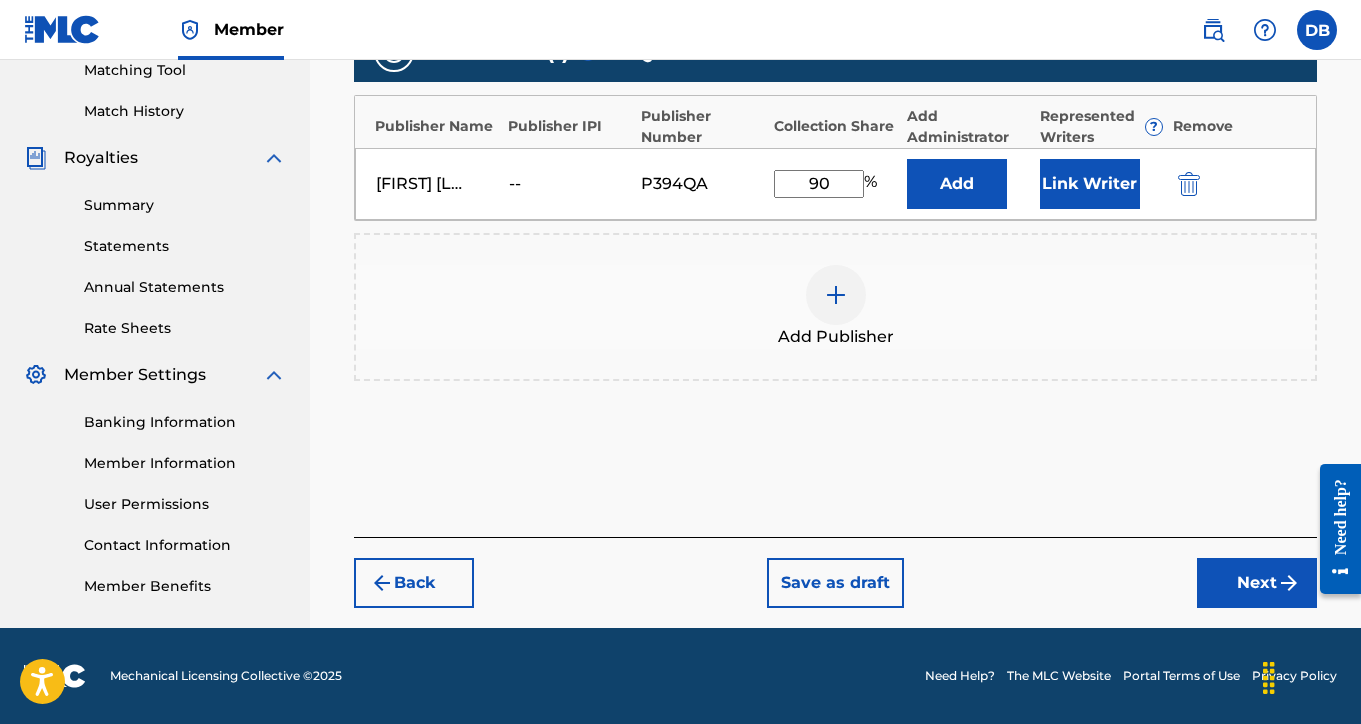 type on "90" 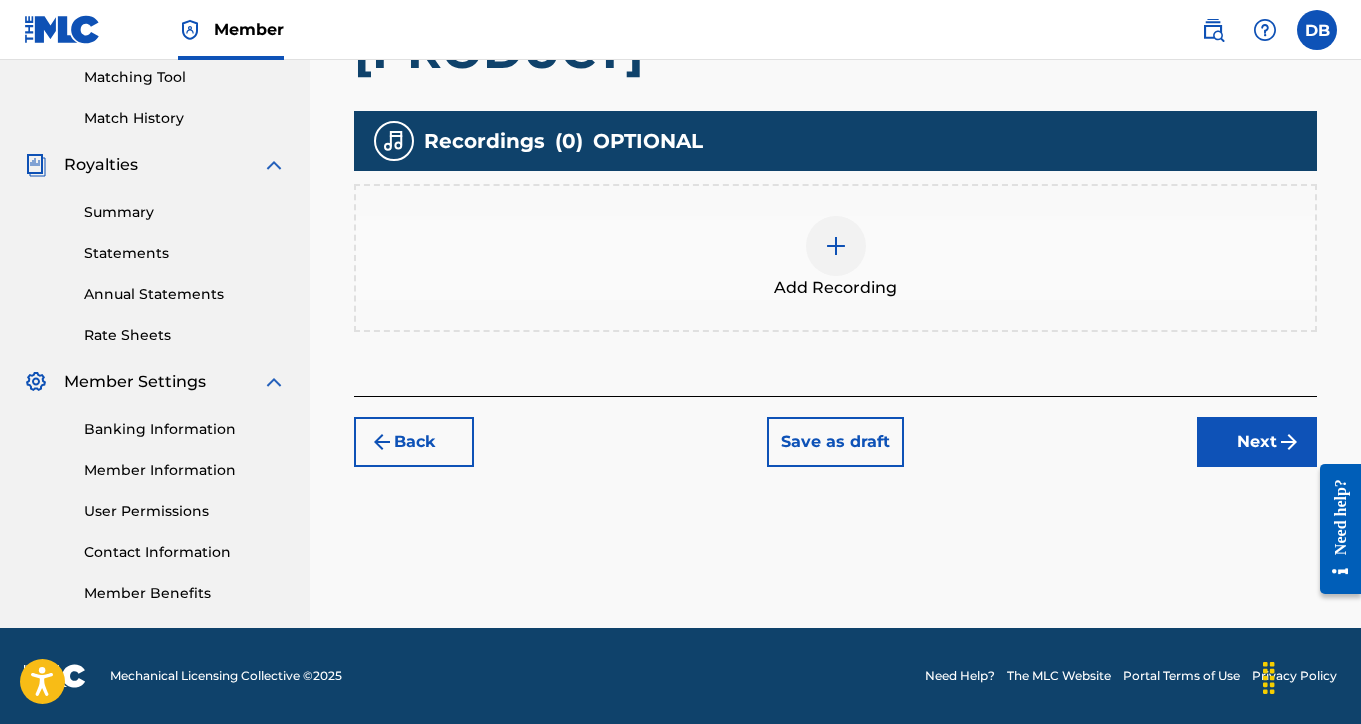 scroll, scrollTop: 516, scrollLeft: 0, axis: vertical 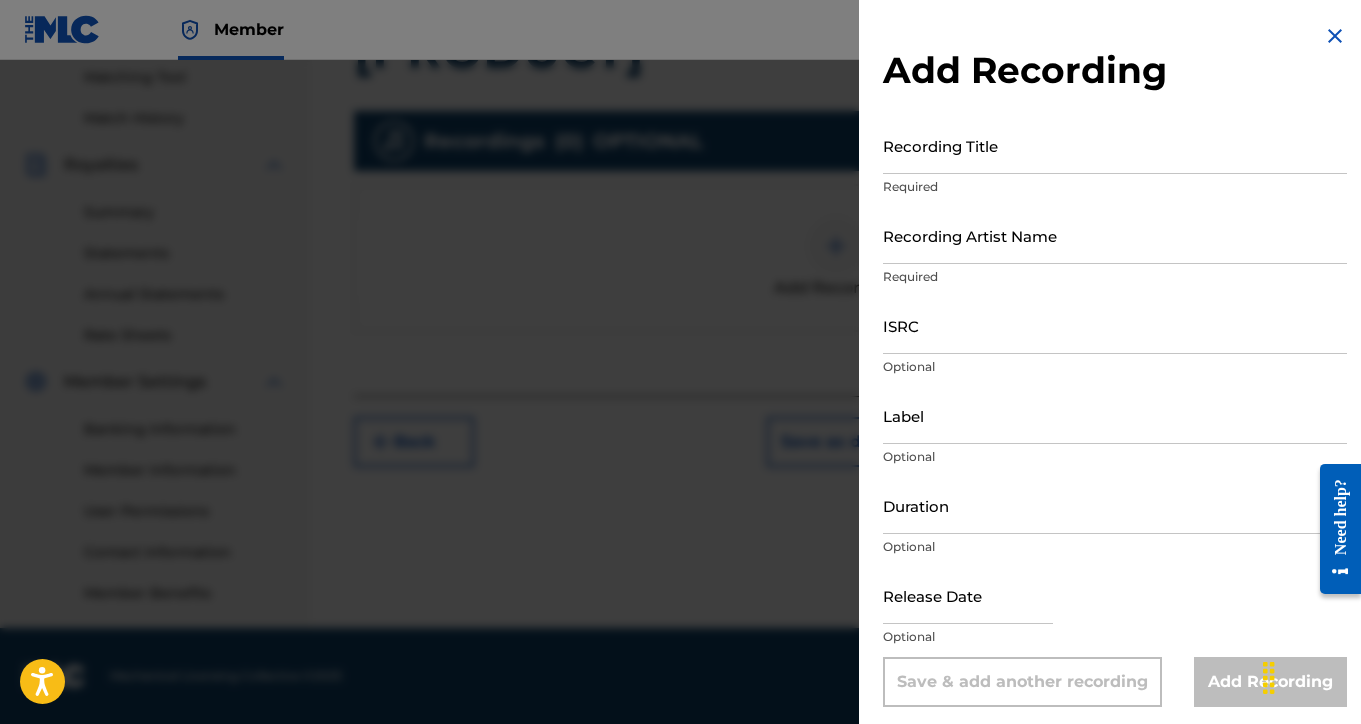 click on "Recording Title" at bounding box center (1115, 145) 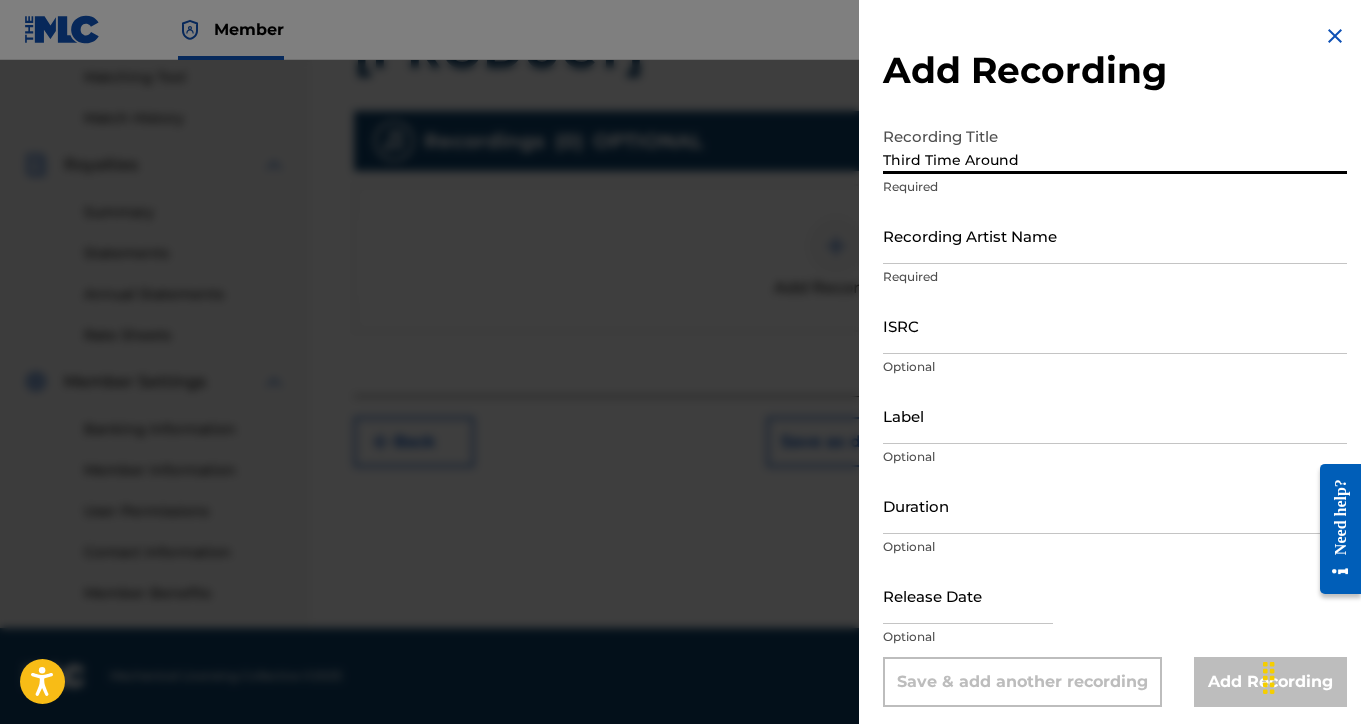 type on "Third Time Around" 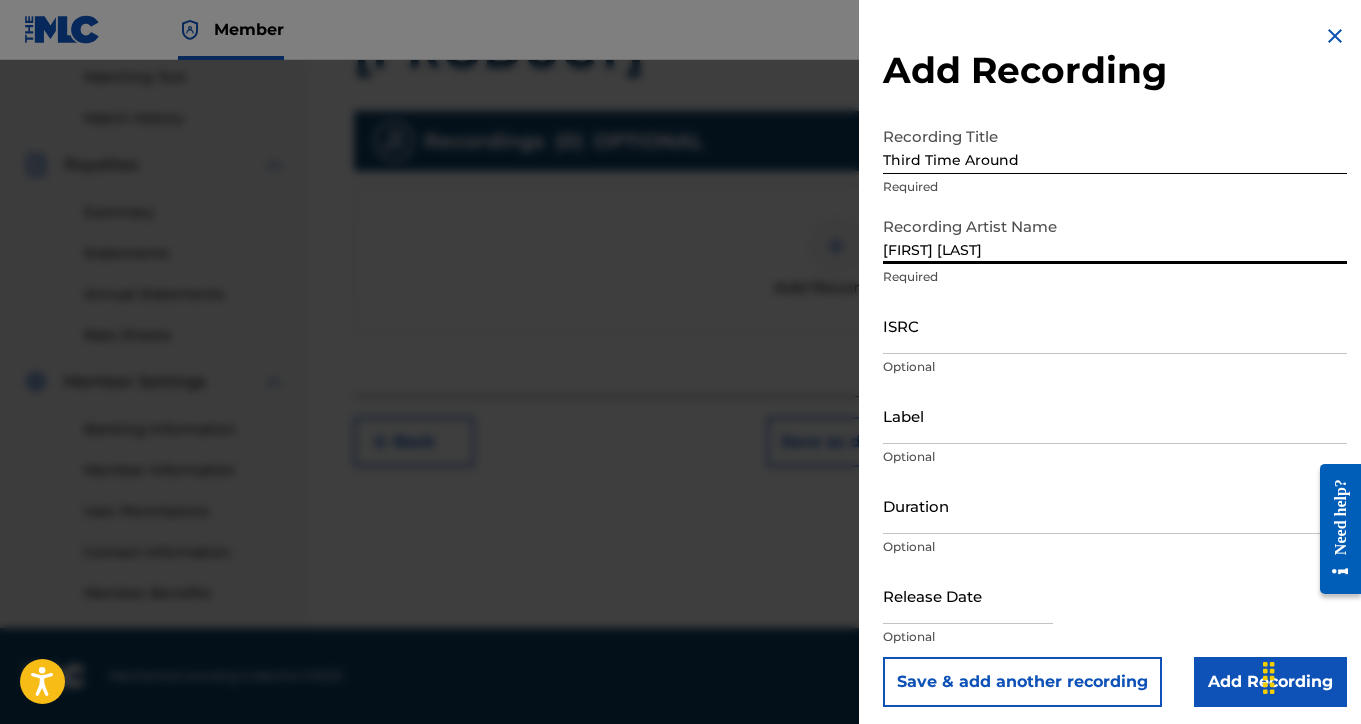 type on "[FIRST] [LAST]" 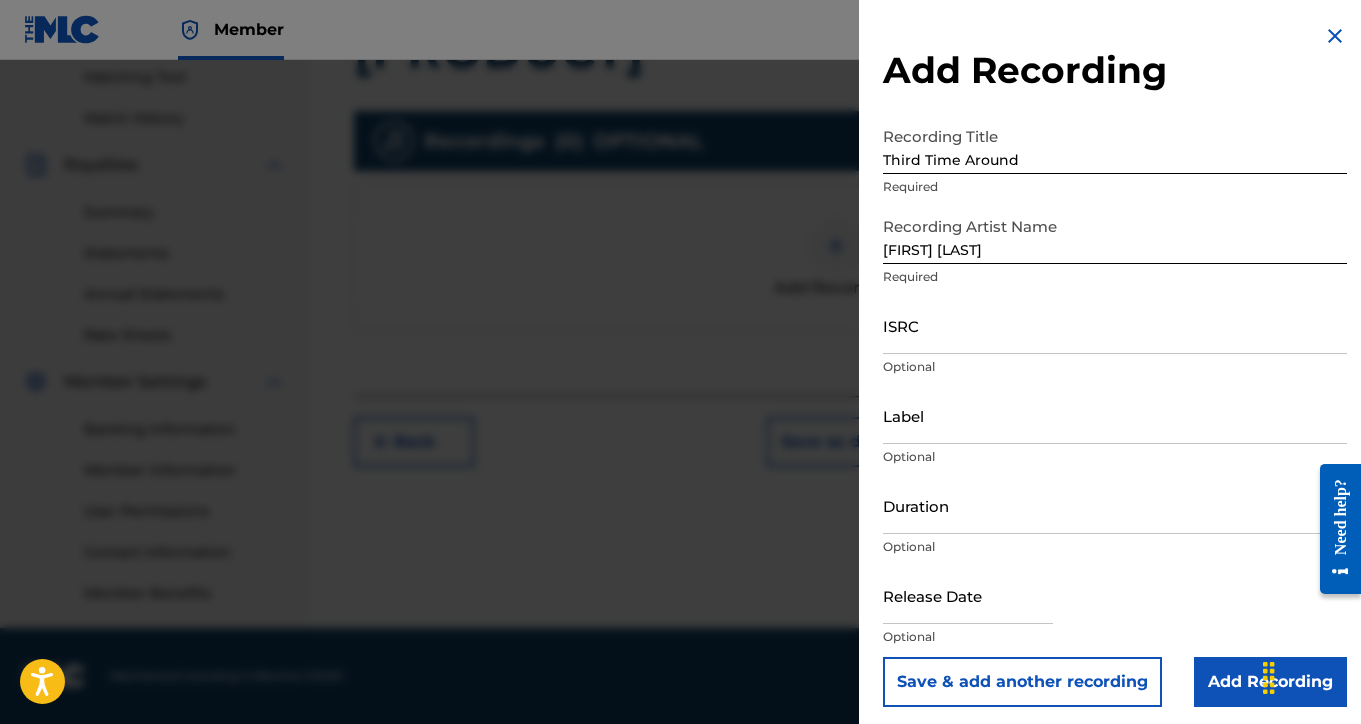 click on "Add Recording" at bounding box center (1270, 682) 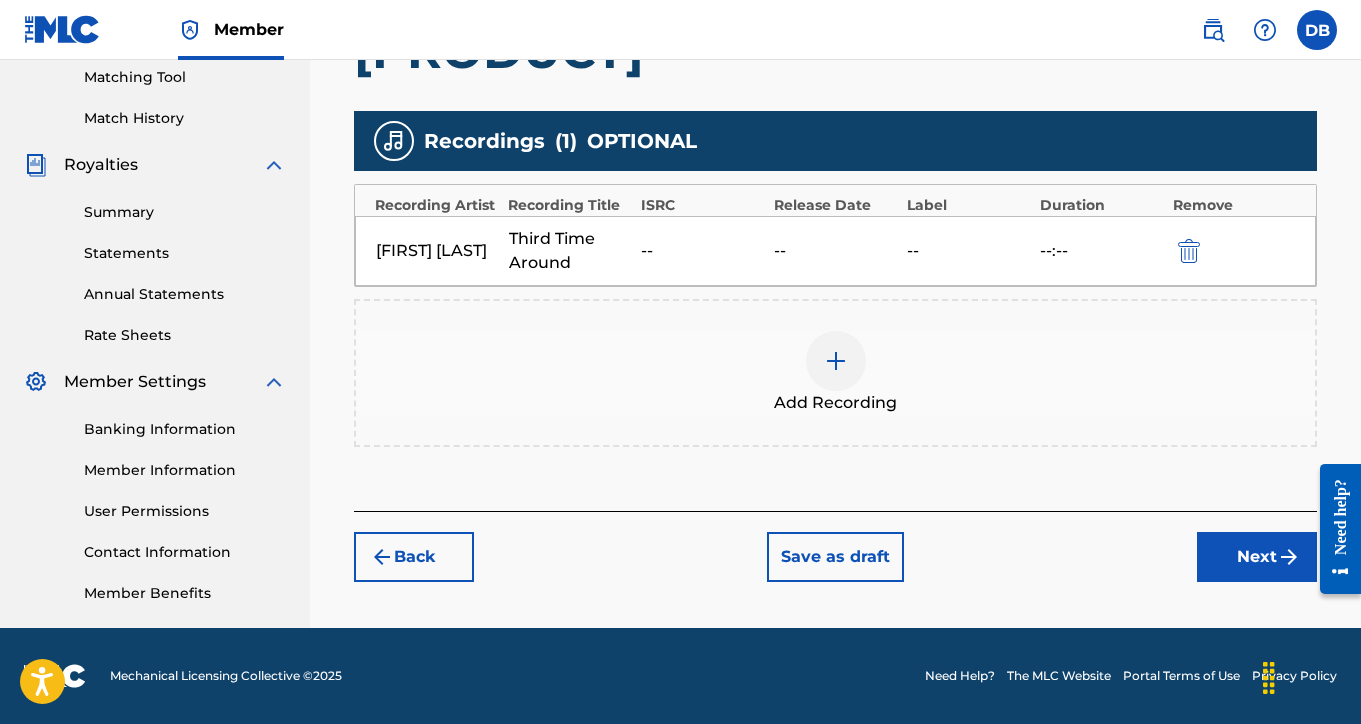 click on "Next" at bounding box center (1257, 557) 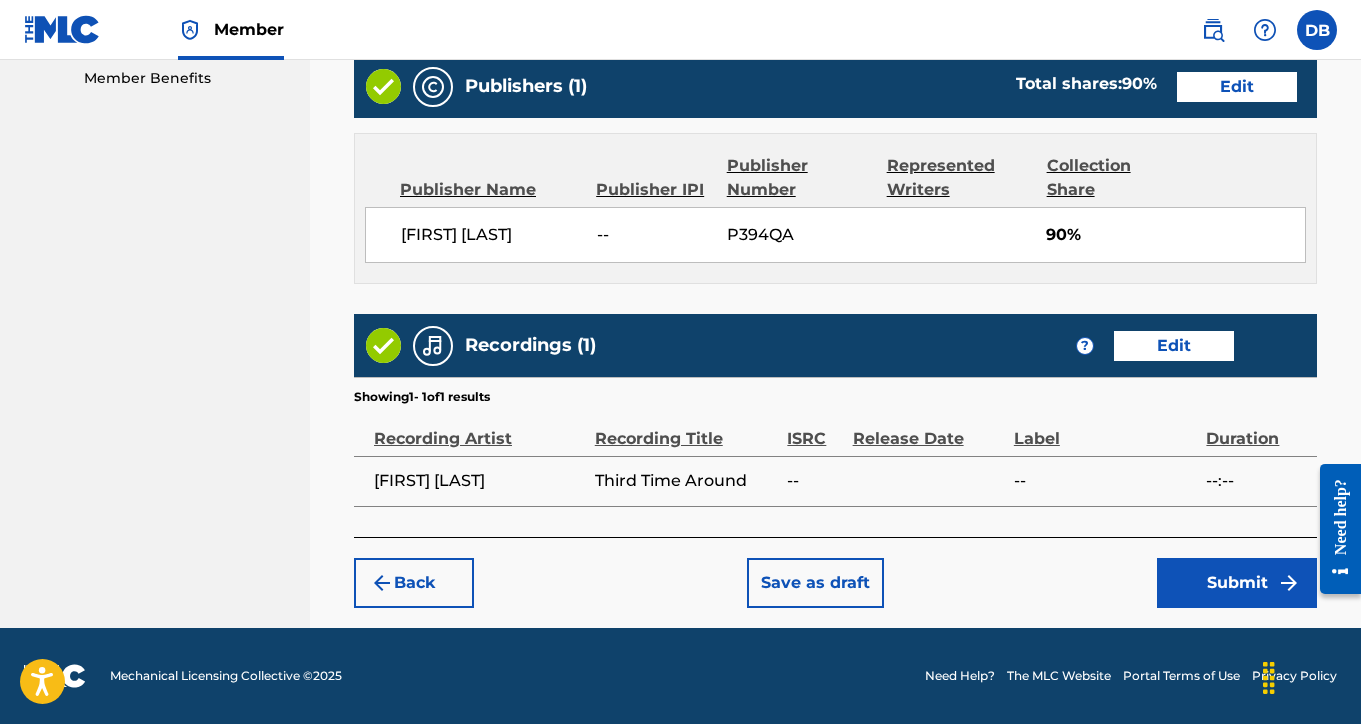 scroll, scrollTop: 1030, scrollLeft: 0, axis: vertical 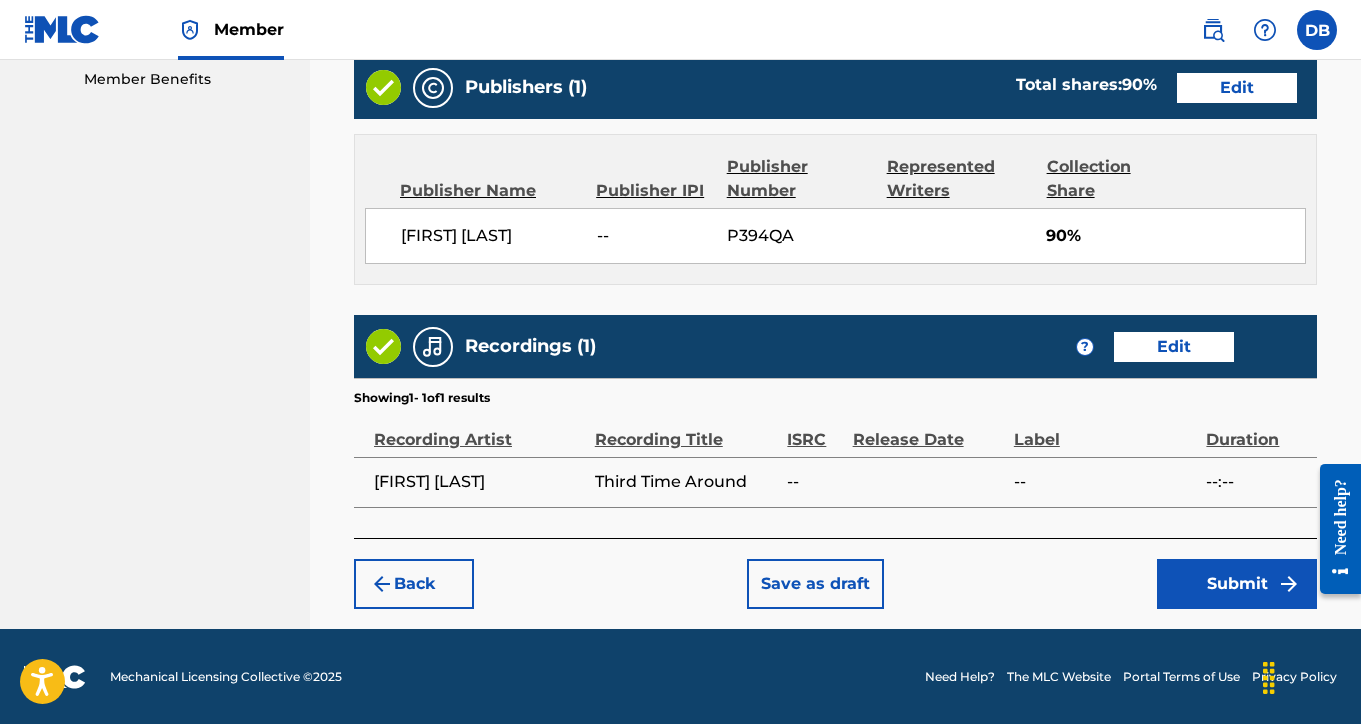 click on "Submit" at bounding box center (1237, 584) 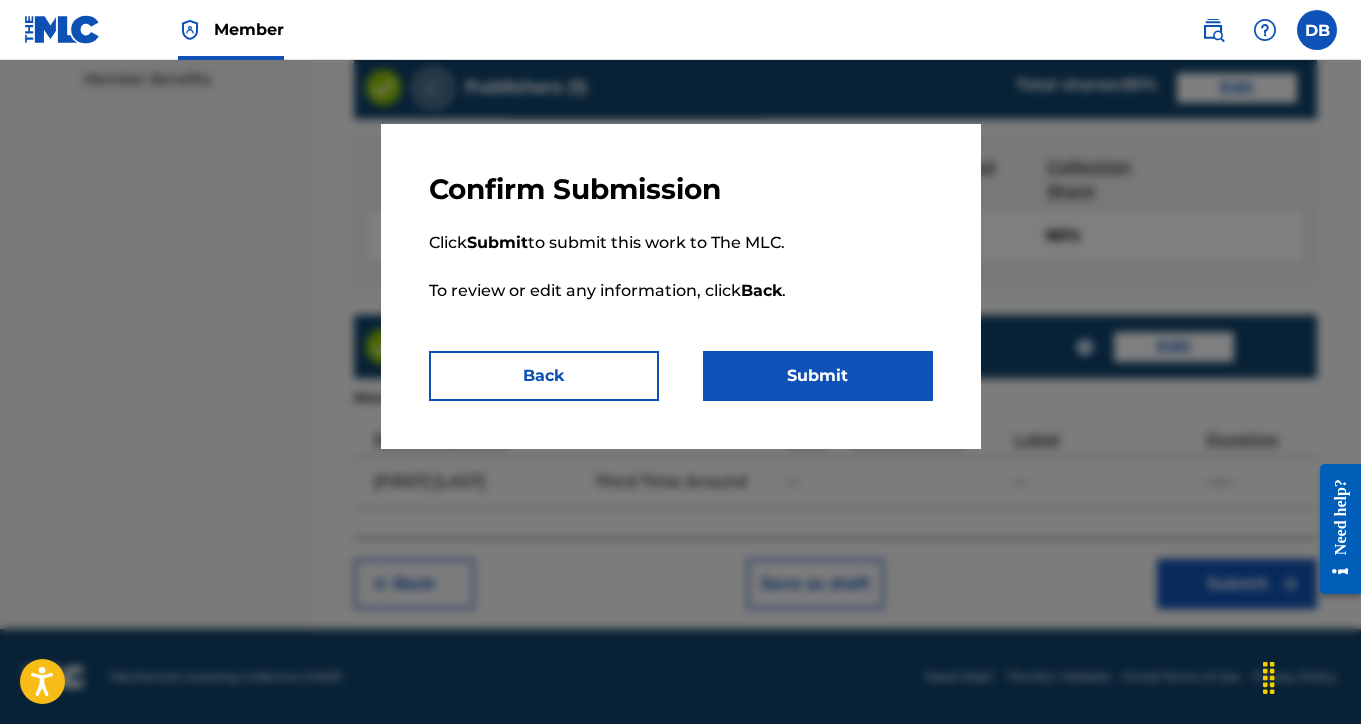 click on "Submit" at bounding box center (818, 376) 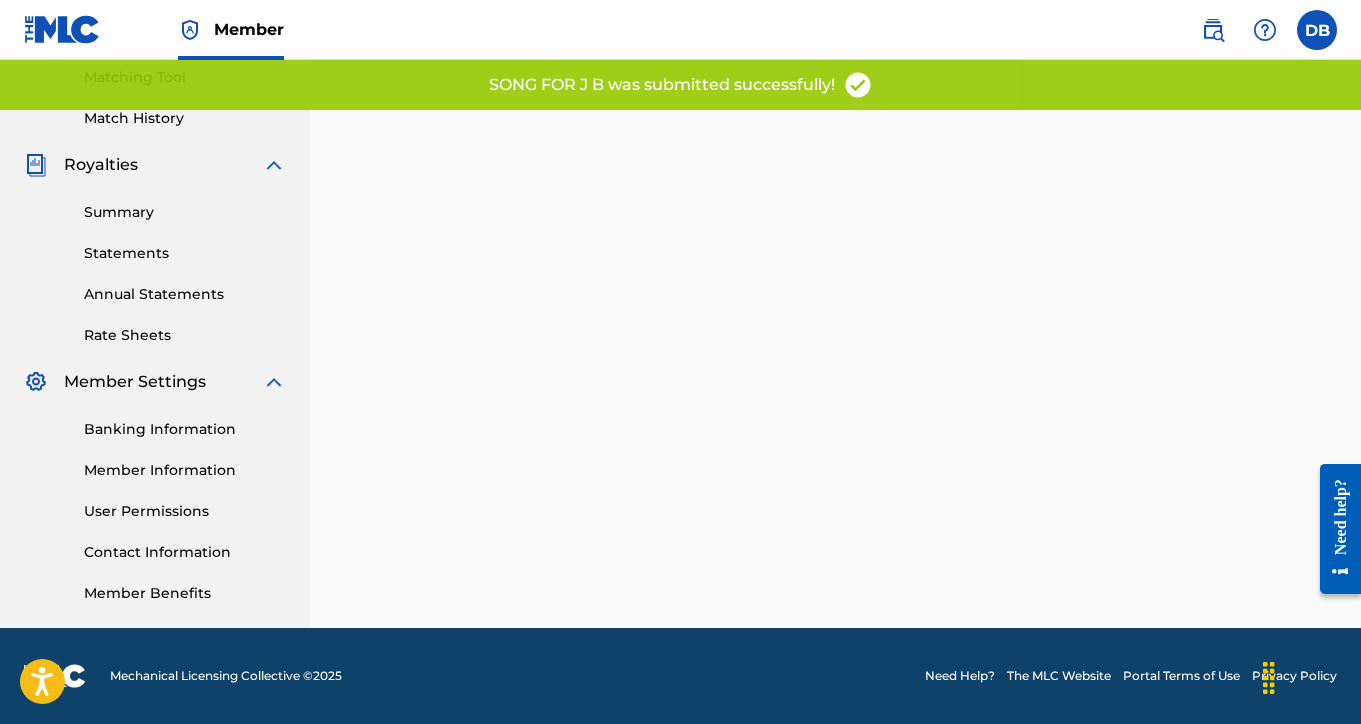 scroll, scrollTop: 0, scrollLeft: 0, axis: both 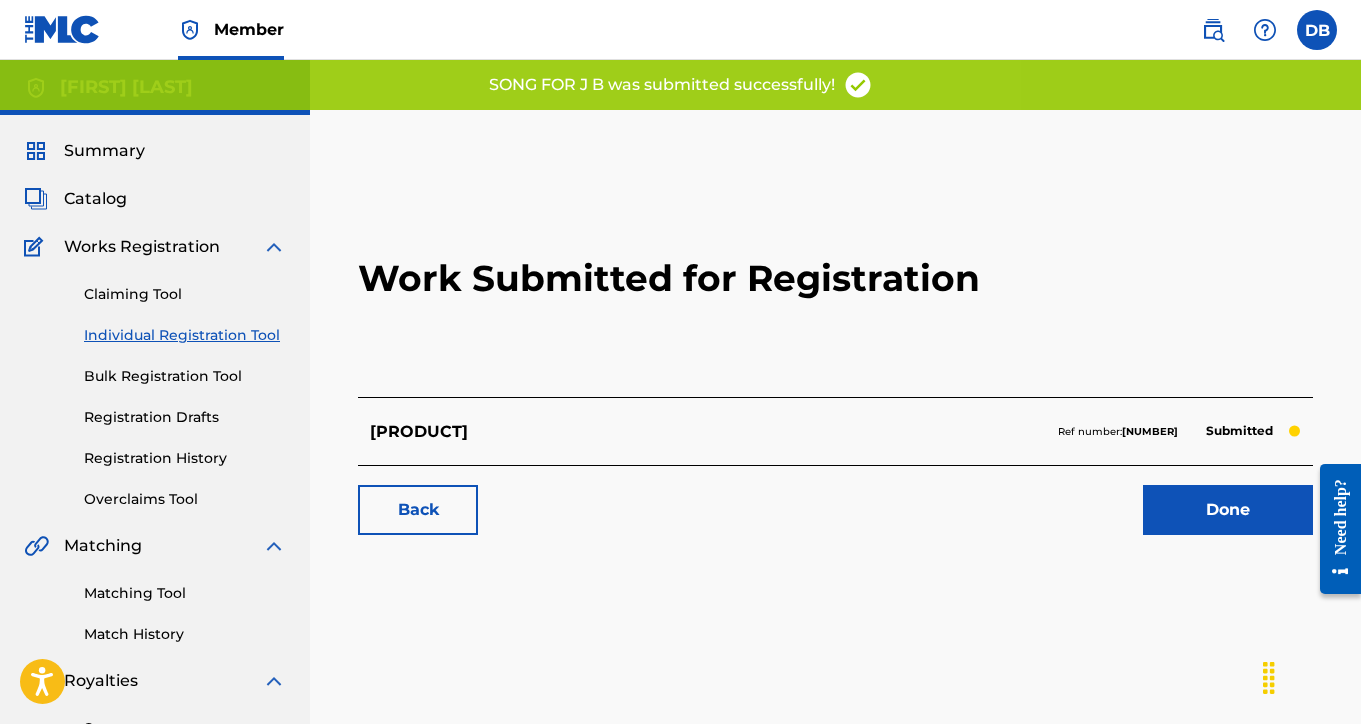 click on "Done" at bounding box center [1228, 510] 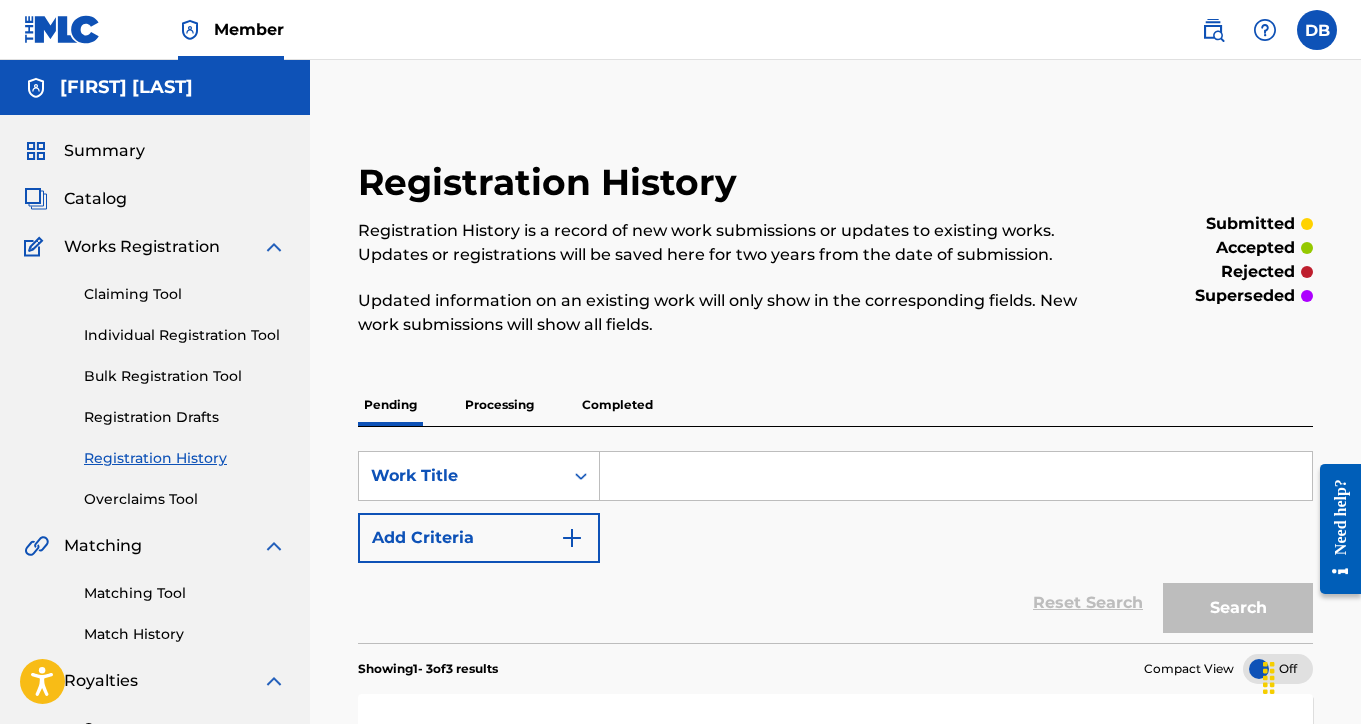 click on "Individual Registration Tool" at bounding box center (185, 335) 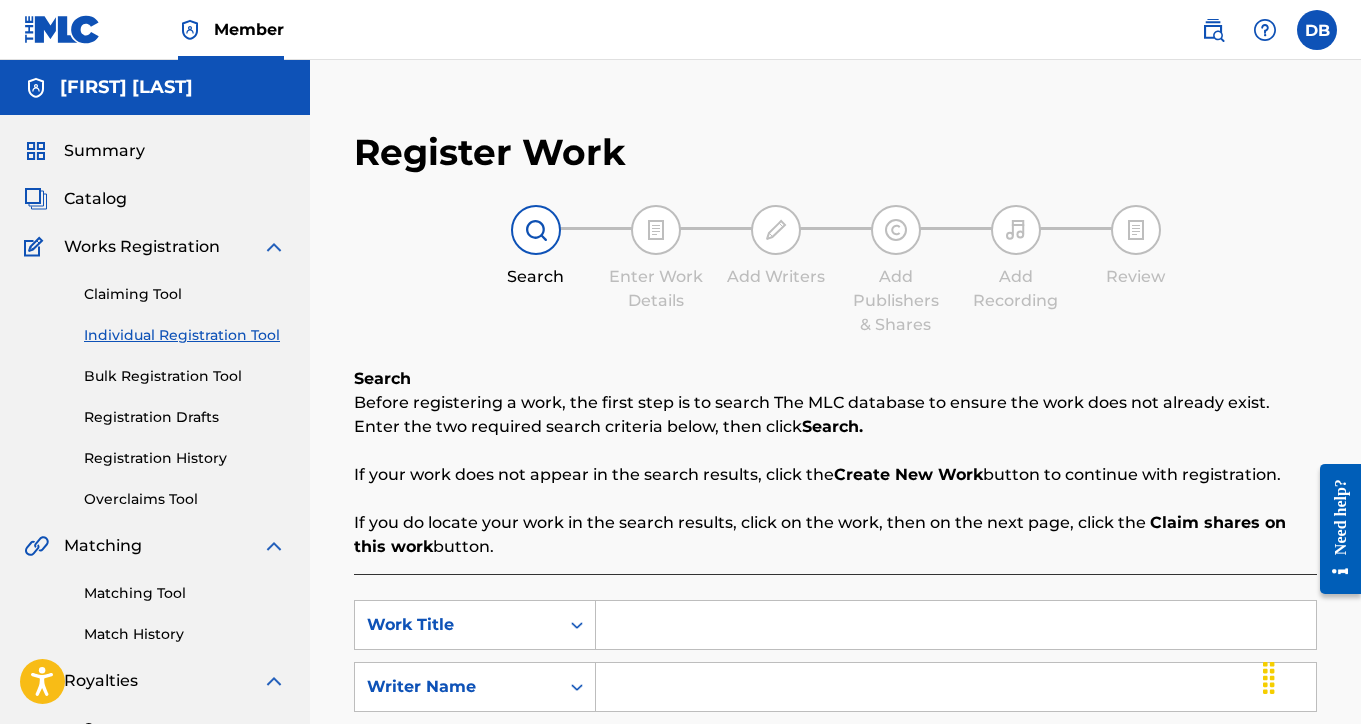 click at bounding box center [956, 625] 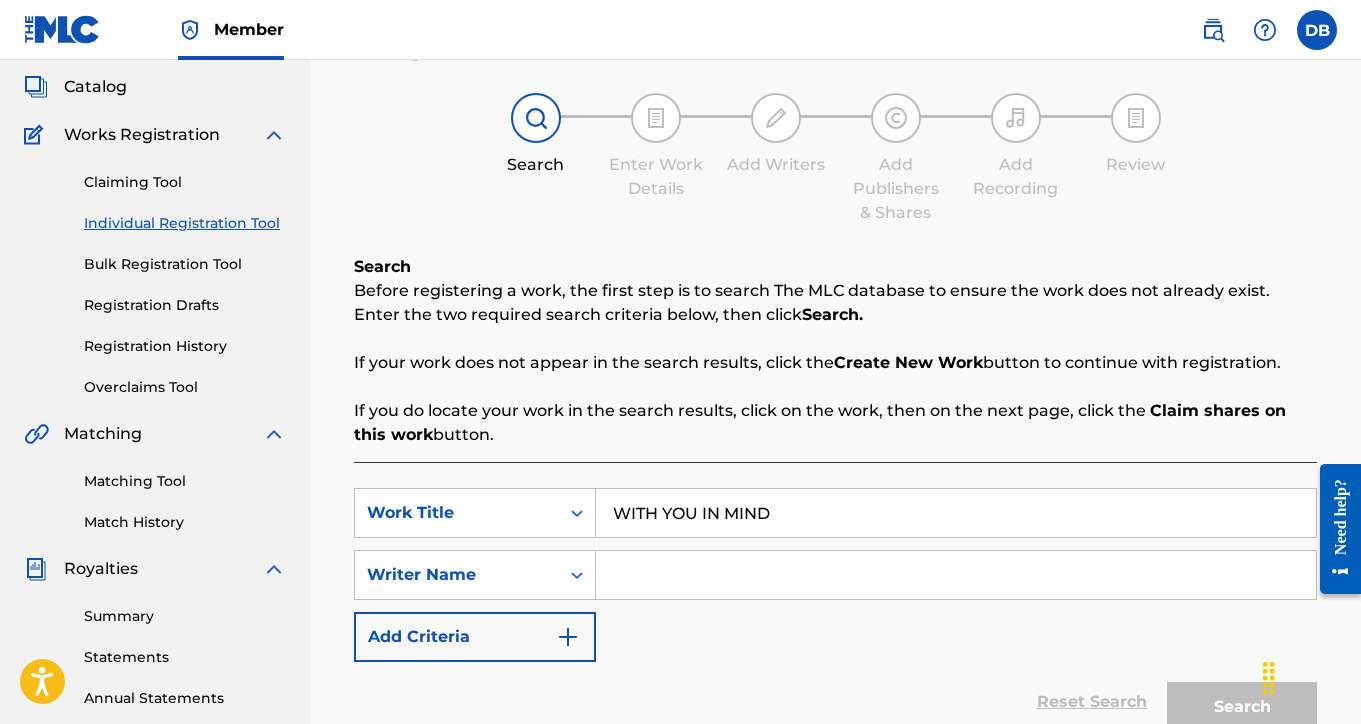 scroll, scrollTop: 131, scrollLeft: 0, axis: vertical 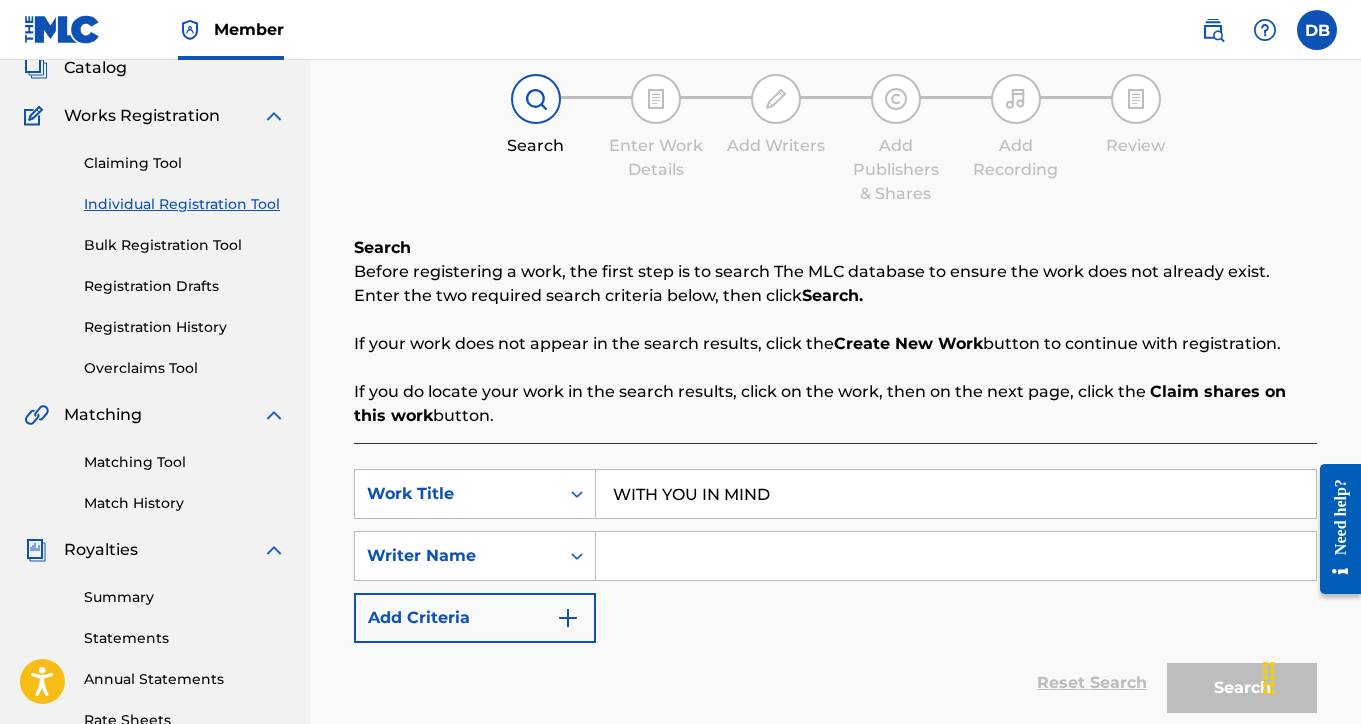 type on "WITH YOU IN MIND" 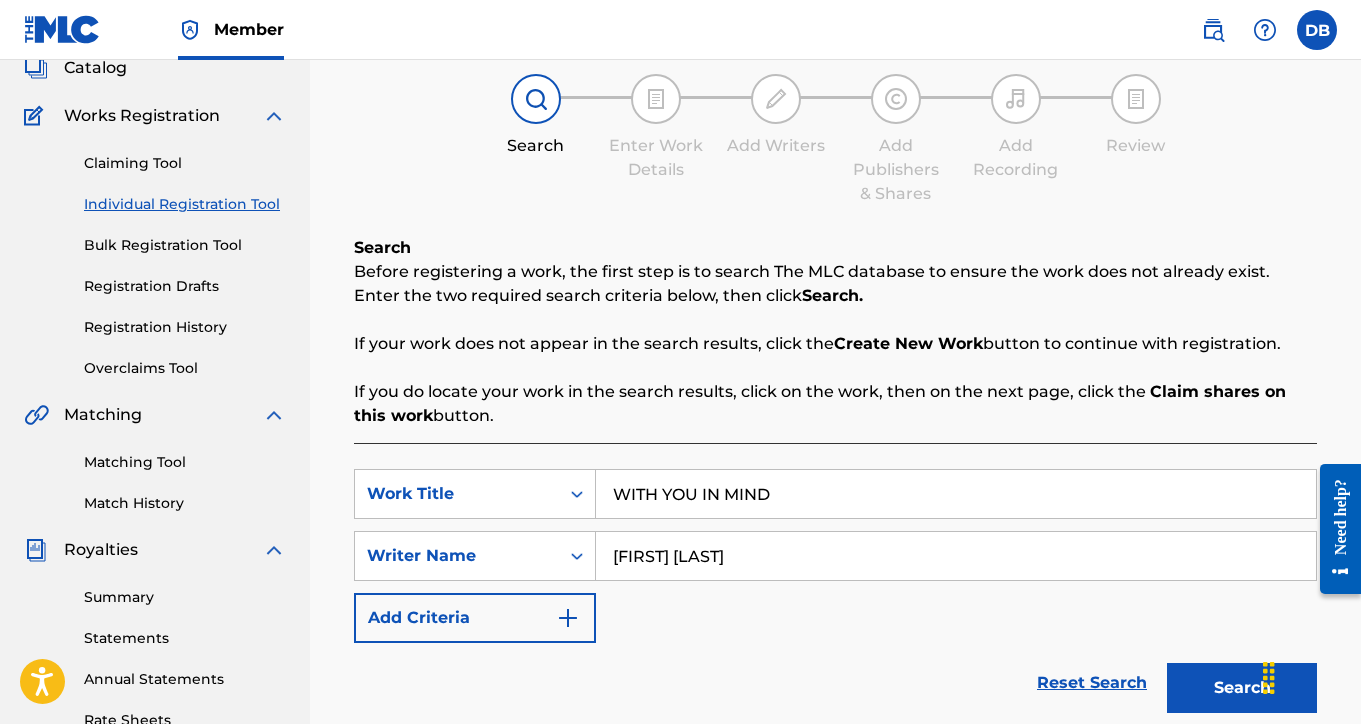 type on "[FIRST] [LAST]" 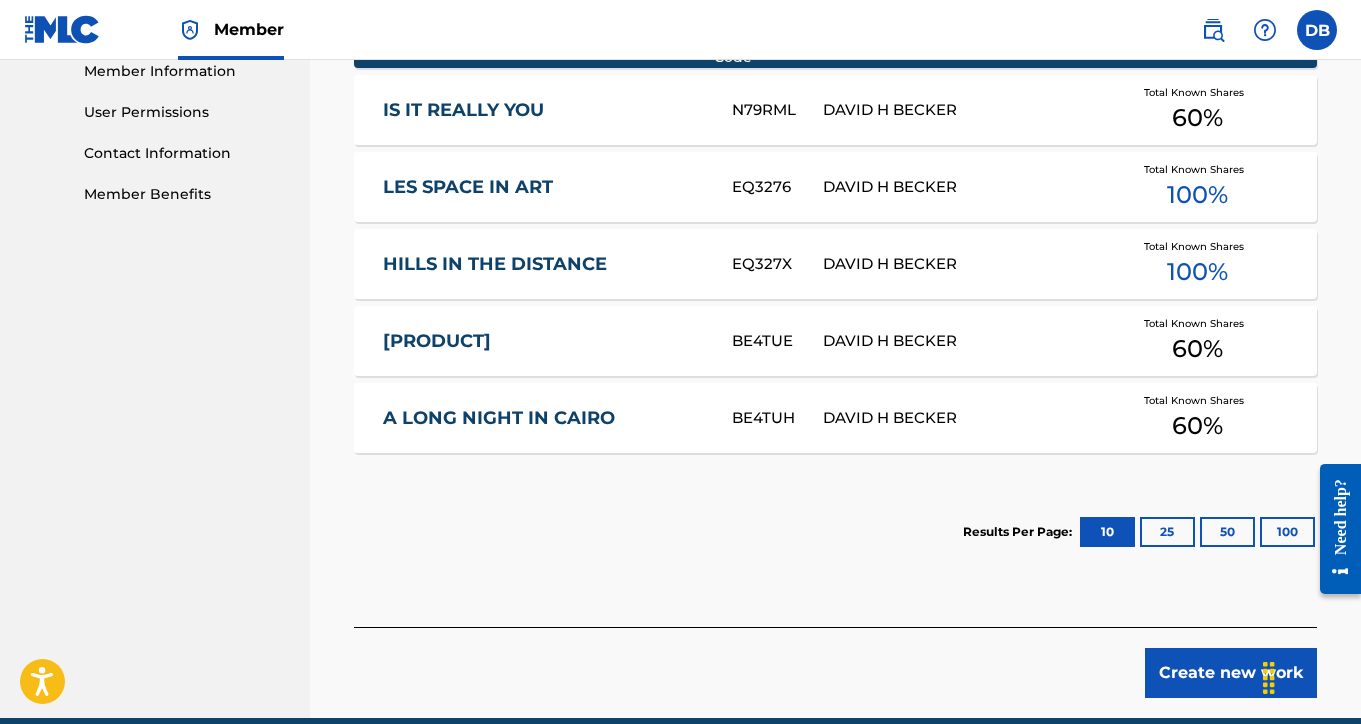 scroll, scrollTop: 974, scrollLeft: 0, axis: vertical 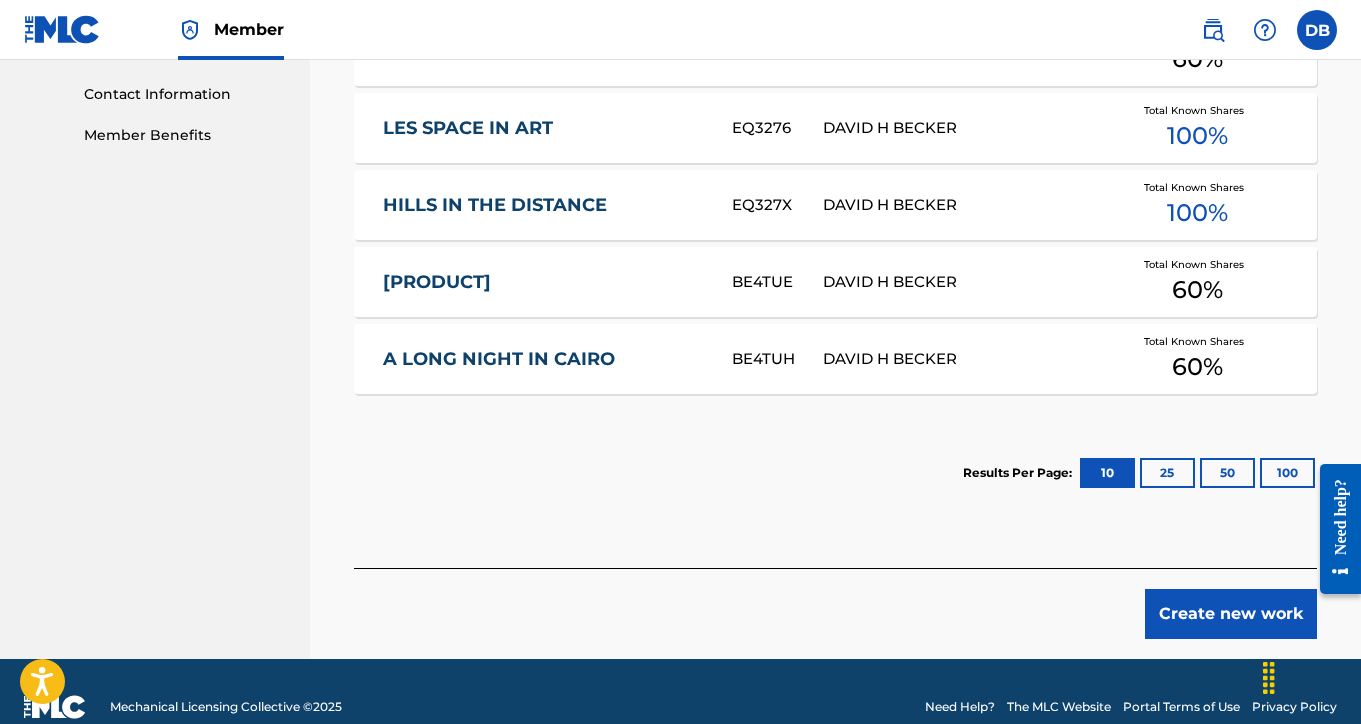 click on "Create new work" at bounding box center (1231, 614) 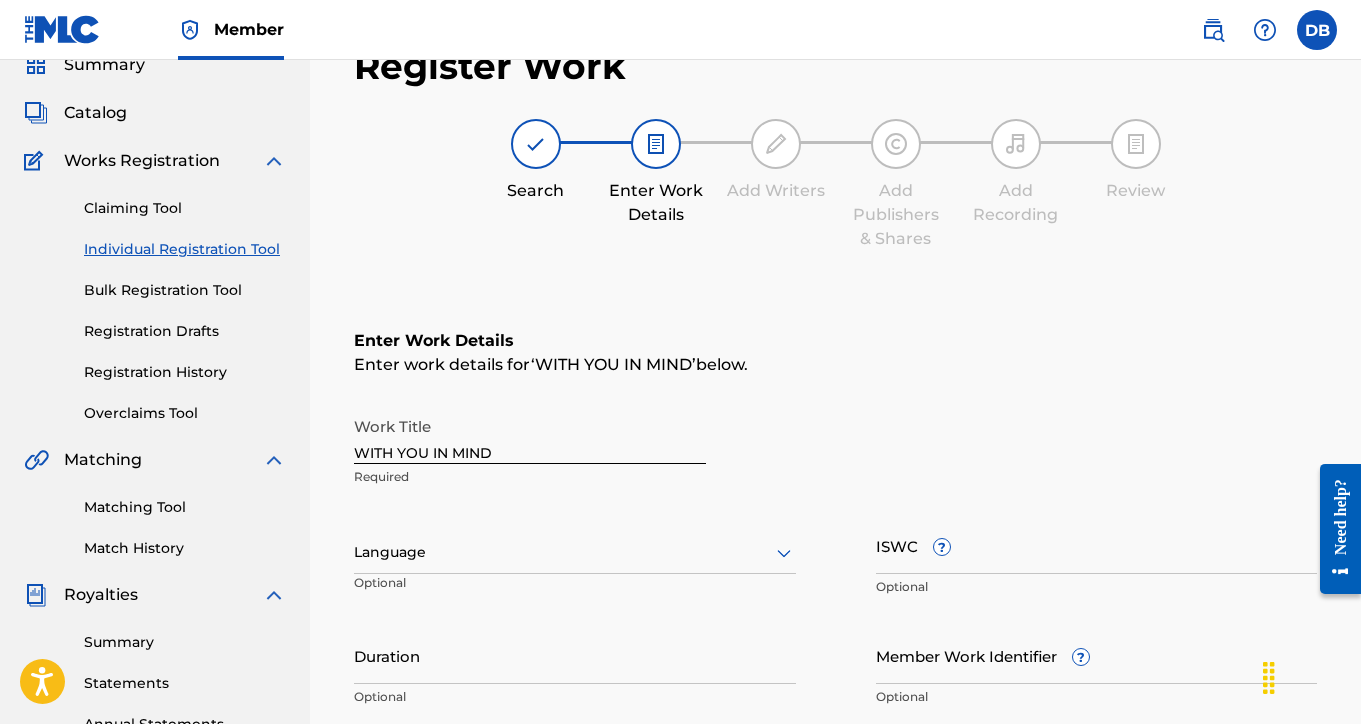 scroll, scrollTop: 89, scrollLeft: 0, axis: vertical 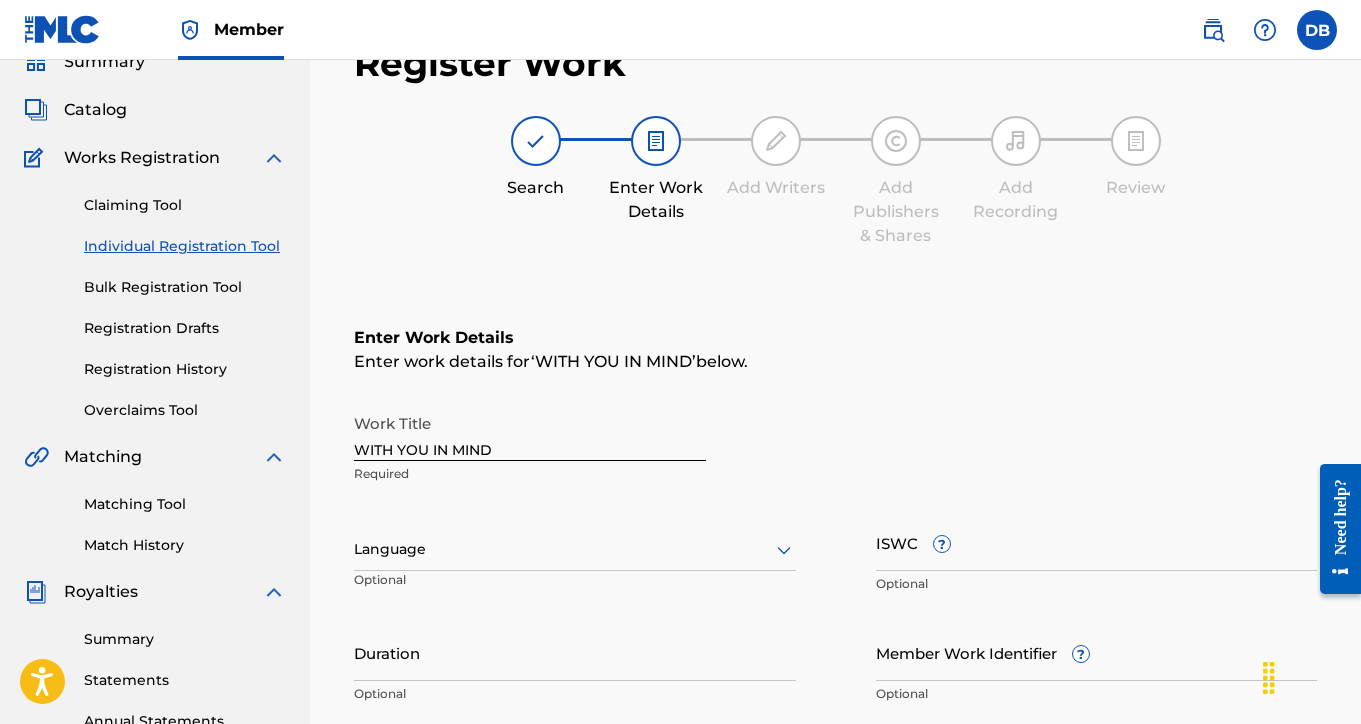click on "ISWC   ?" at bounding box center (1097, 542) 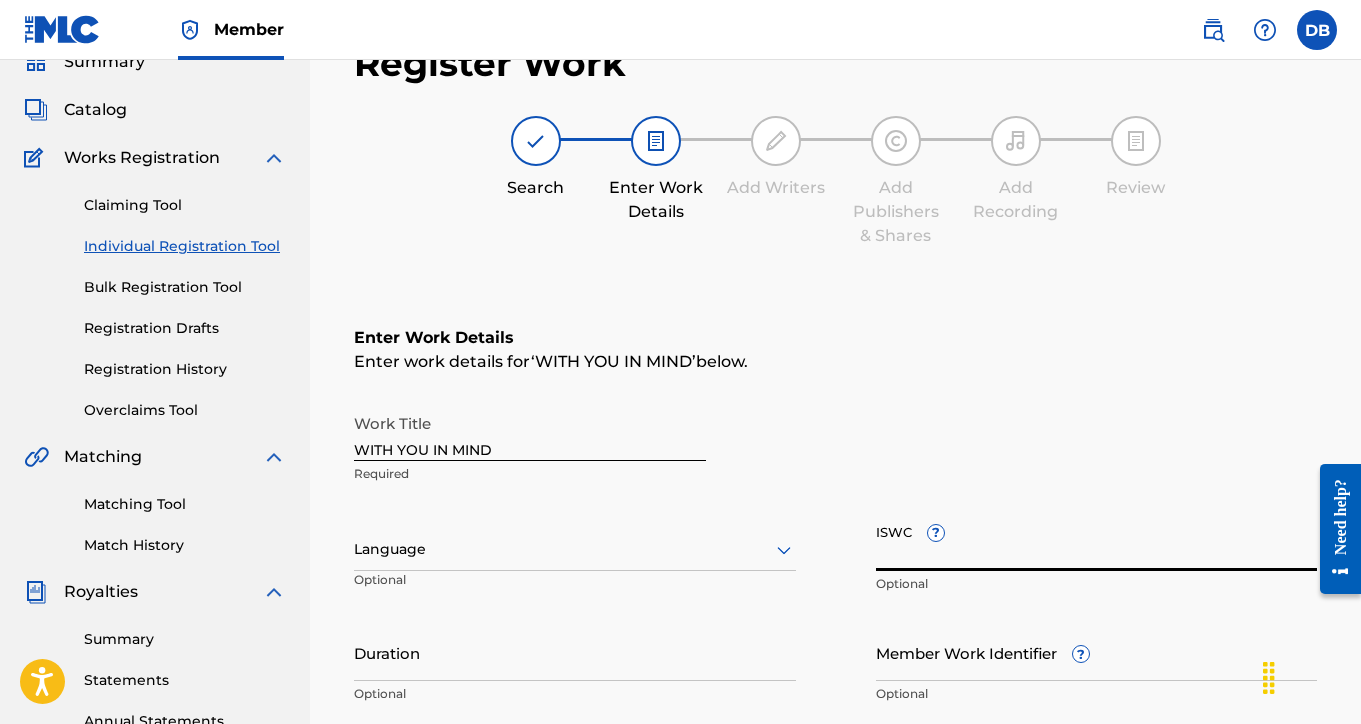 paste on "[SSN]" 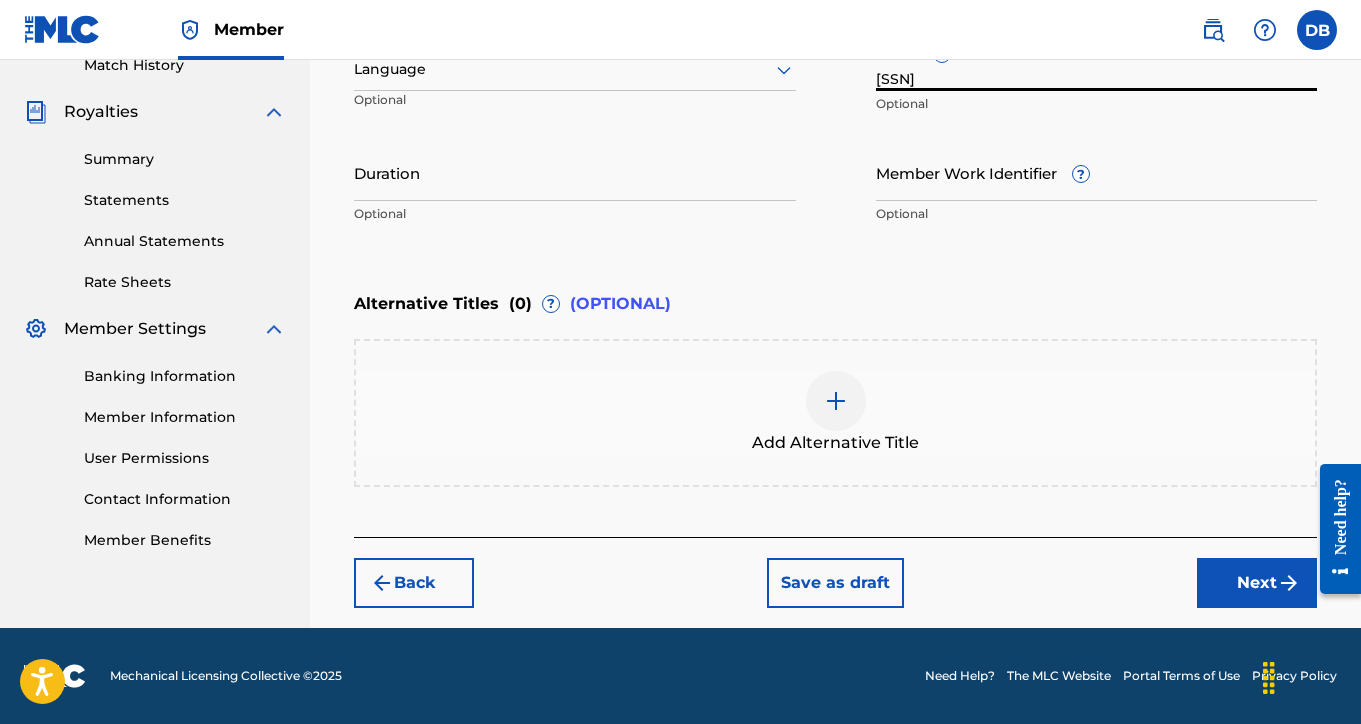 type on "[SSN]" 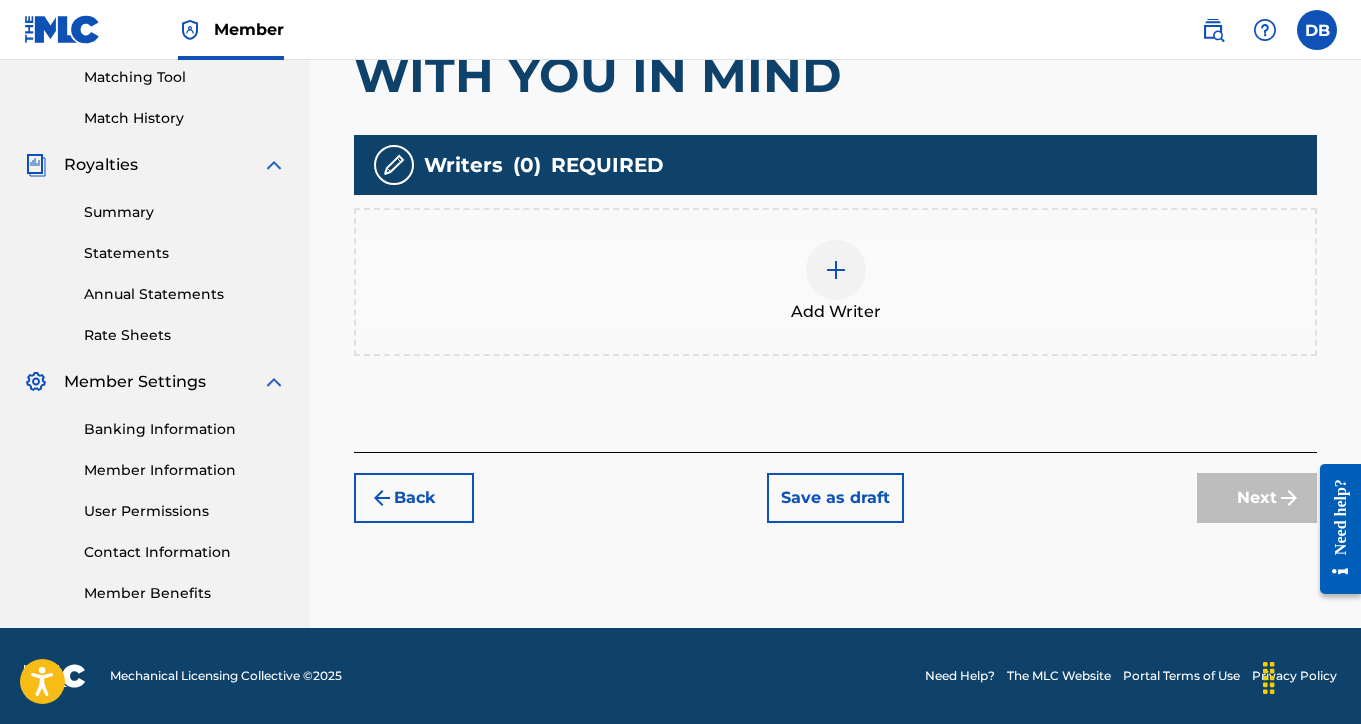 scroll, scrollTop: 516, scrollLeft: 0, axis: vertical 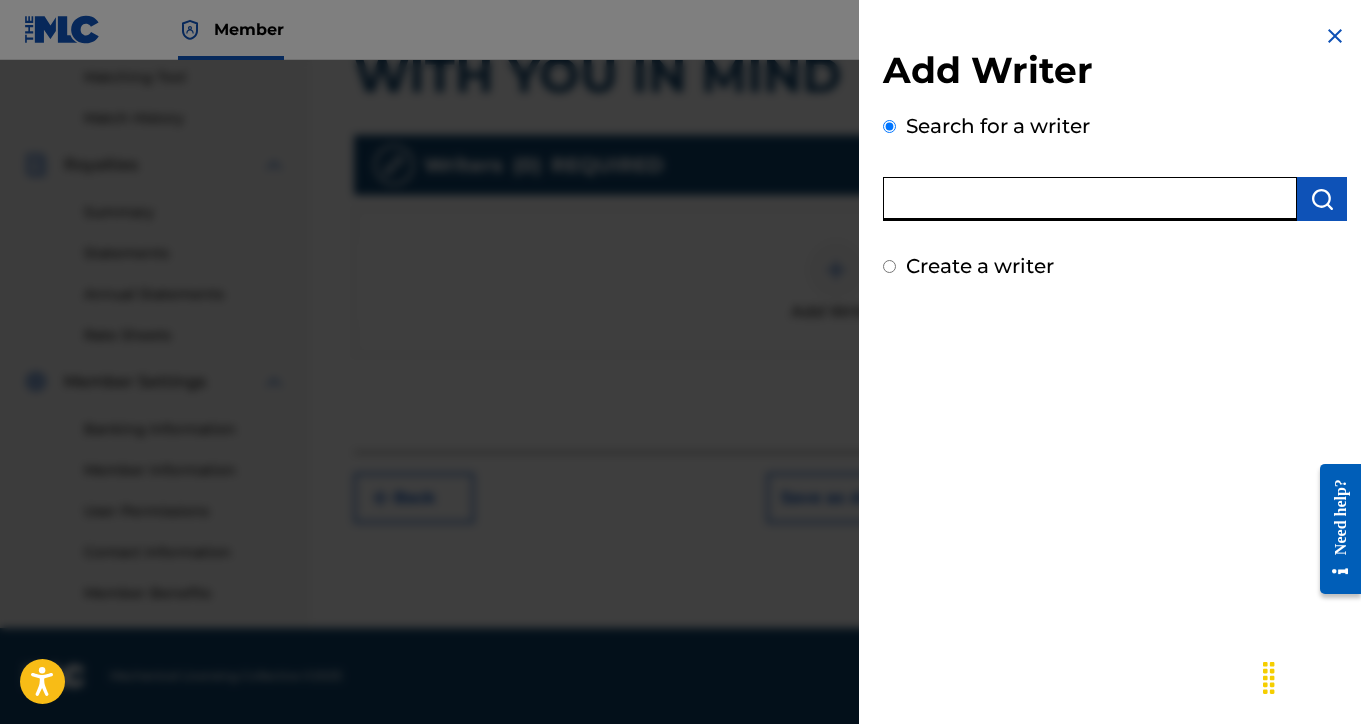click at bounding box center [1090, 199] 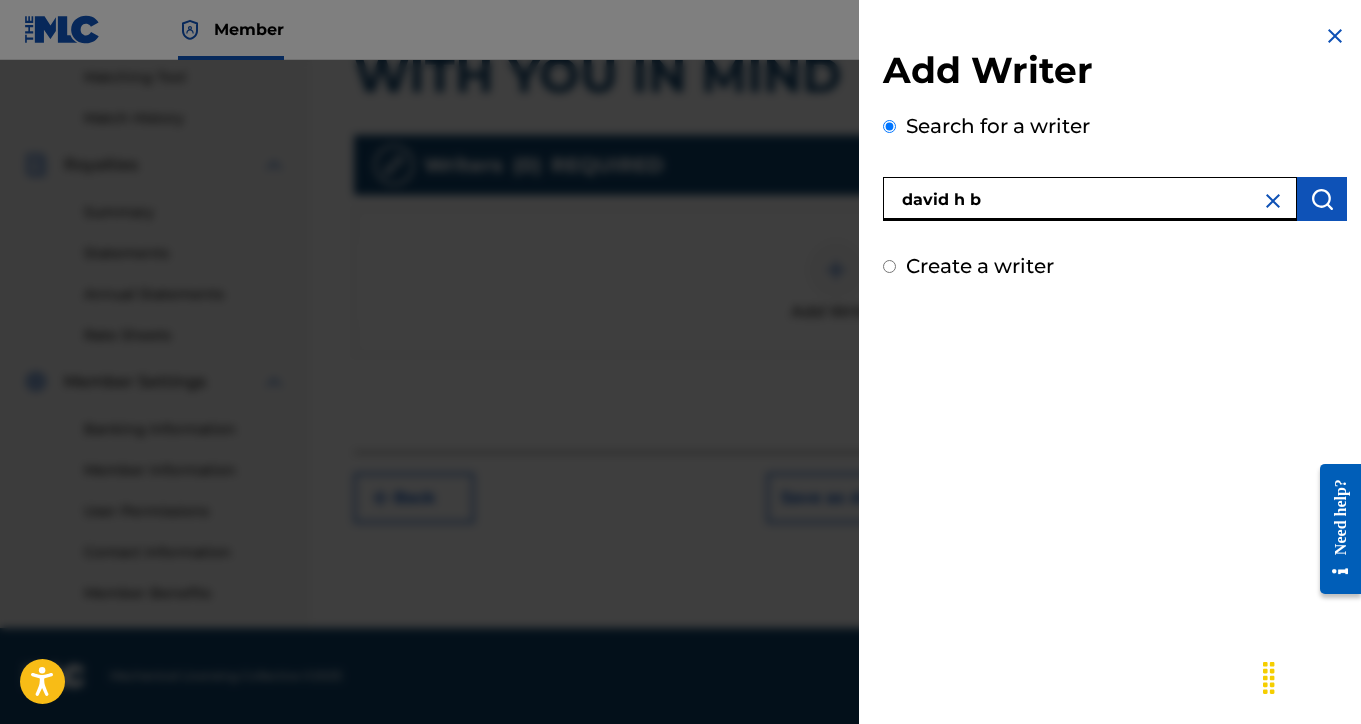 type on "david h b" 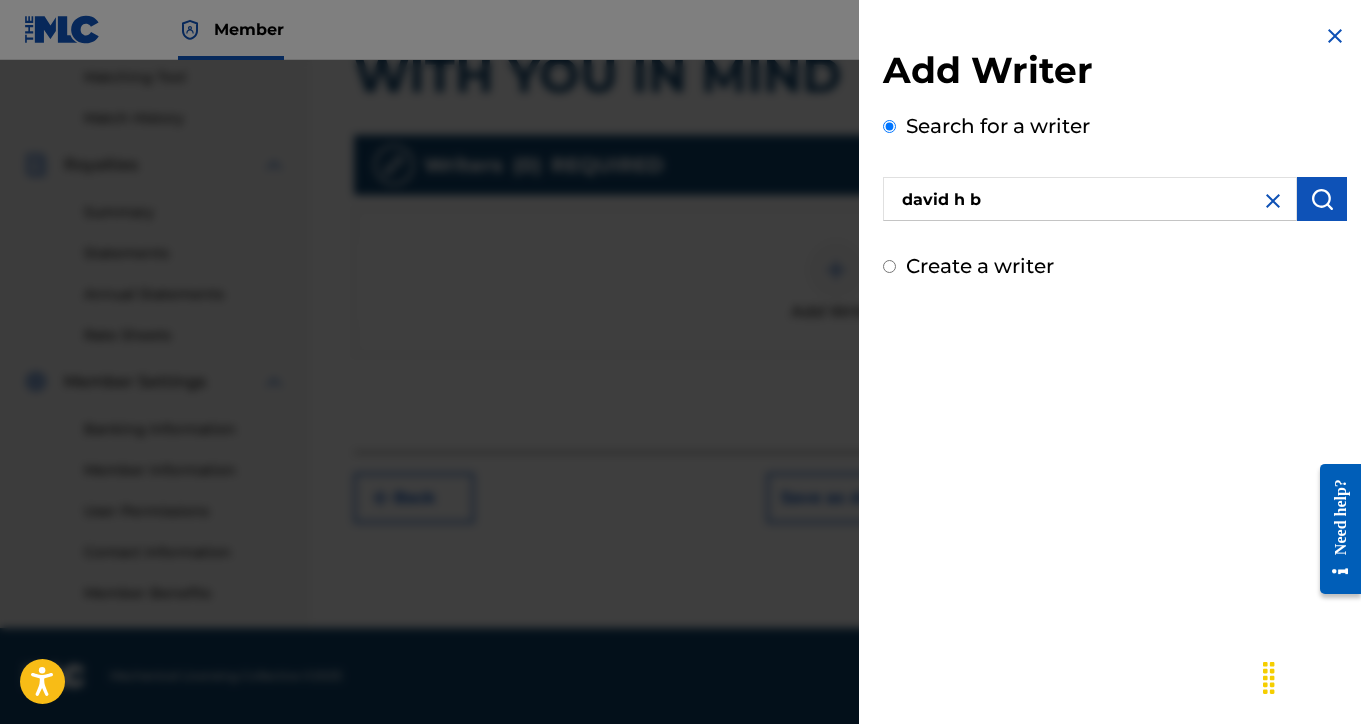 click at bounding box center [1322, 199] 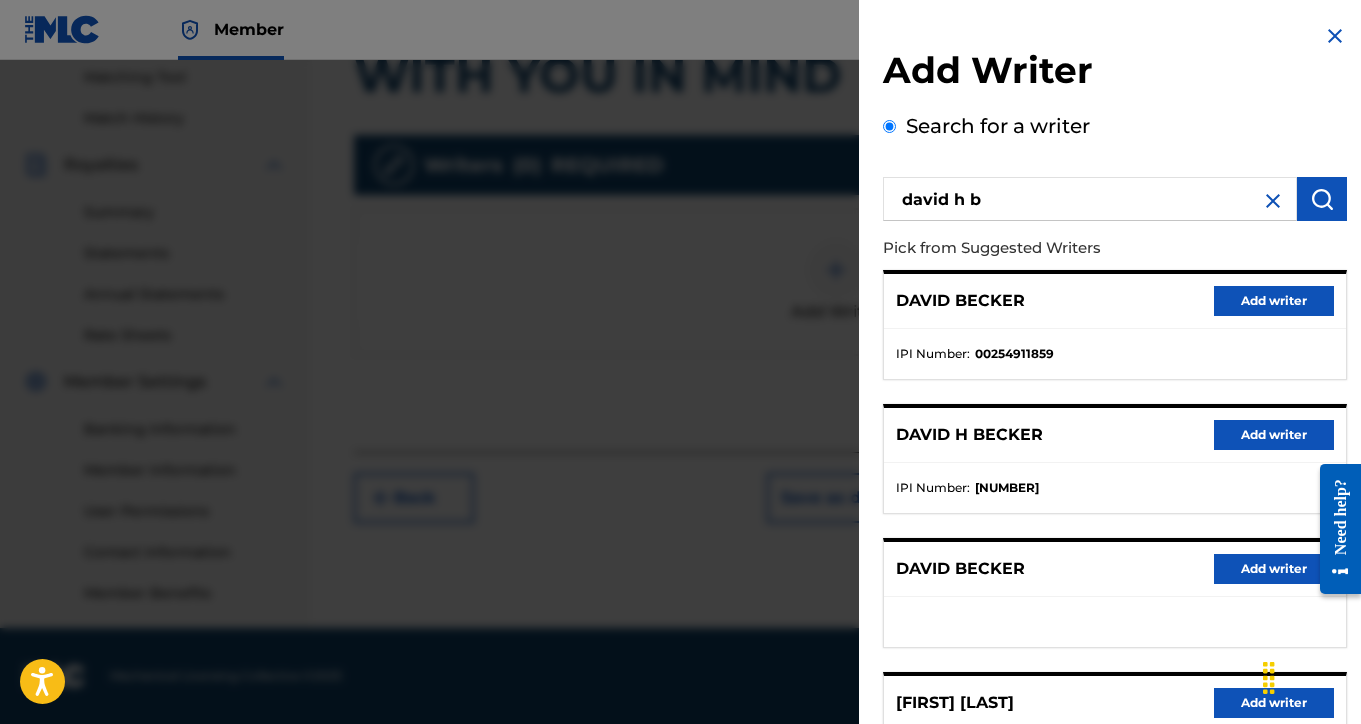 click on "Add writer" at bounding box center [1274, 435] 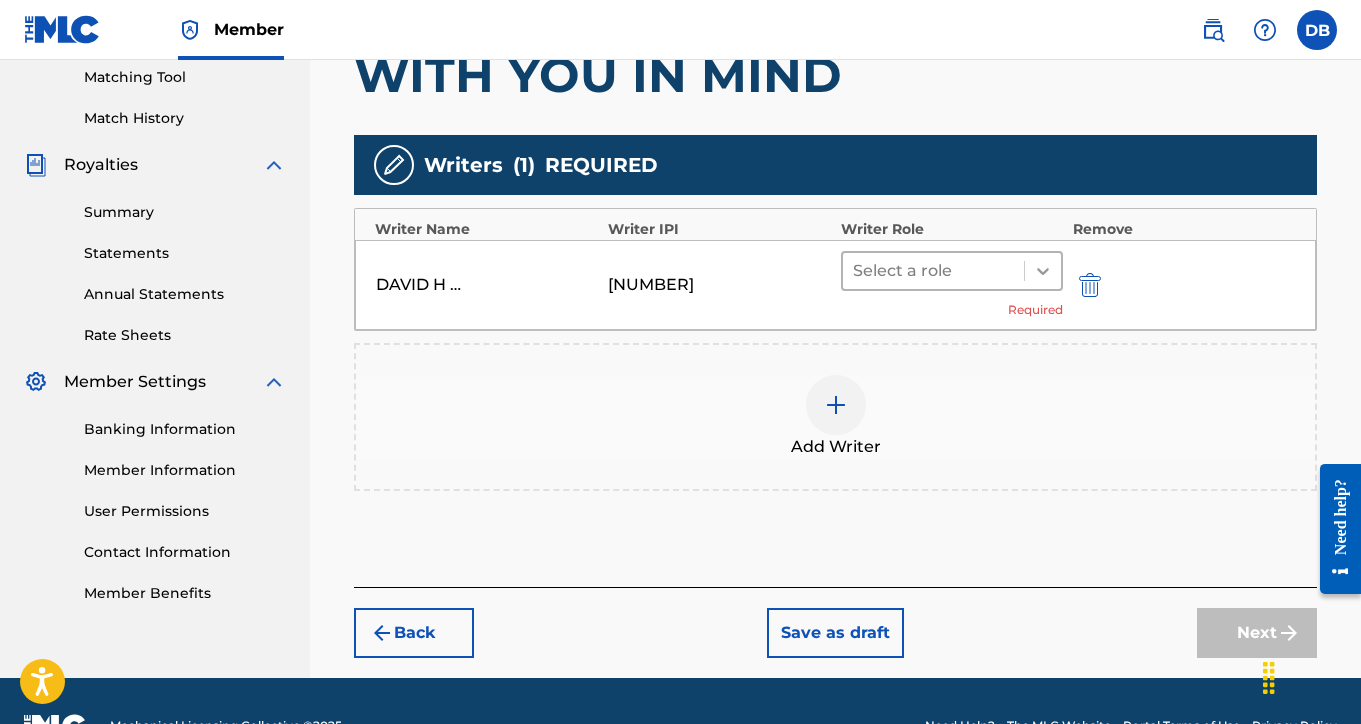 click 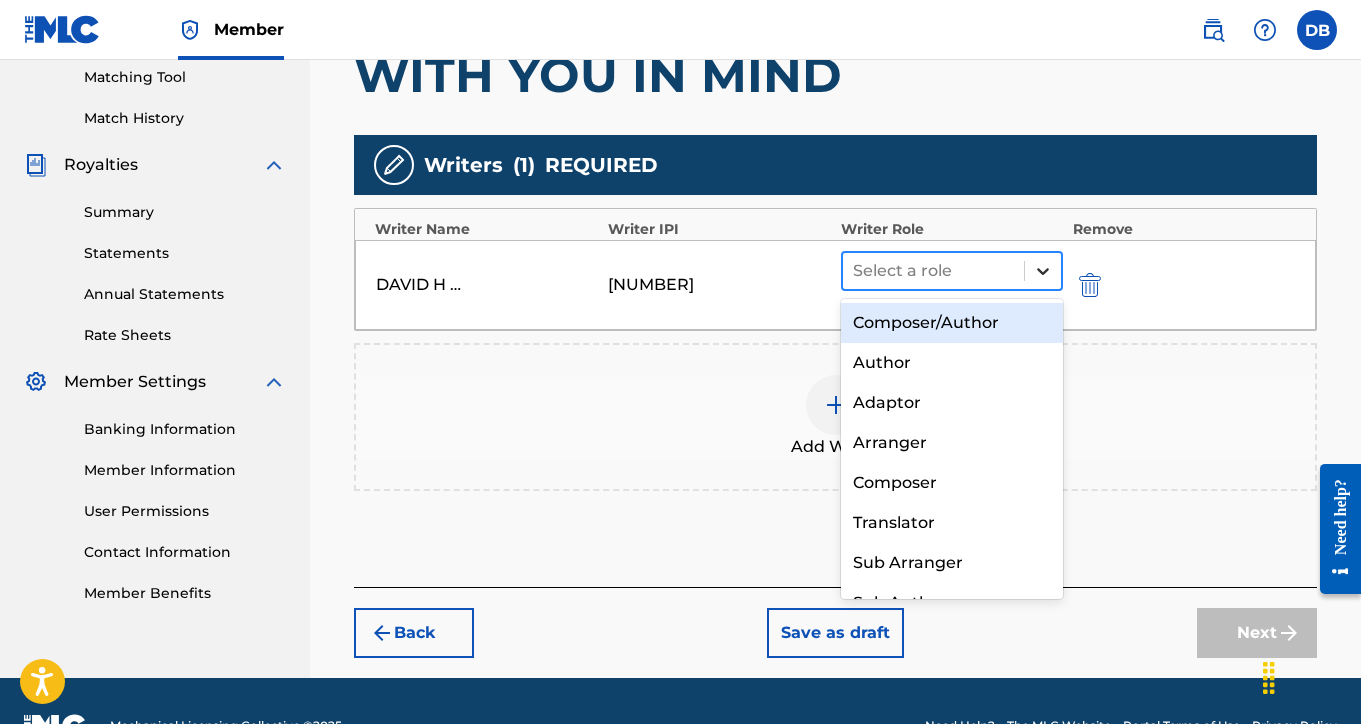 click 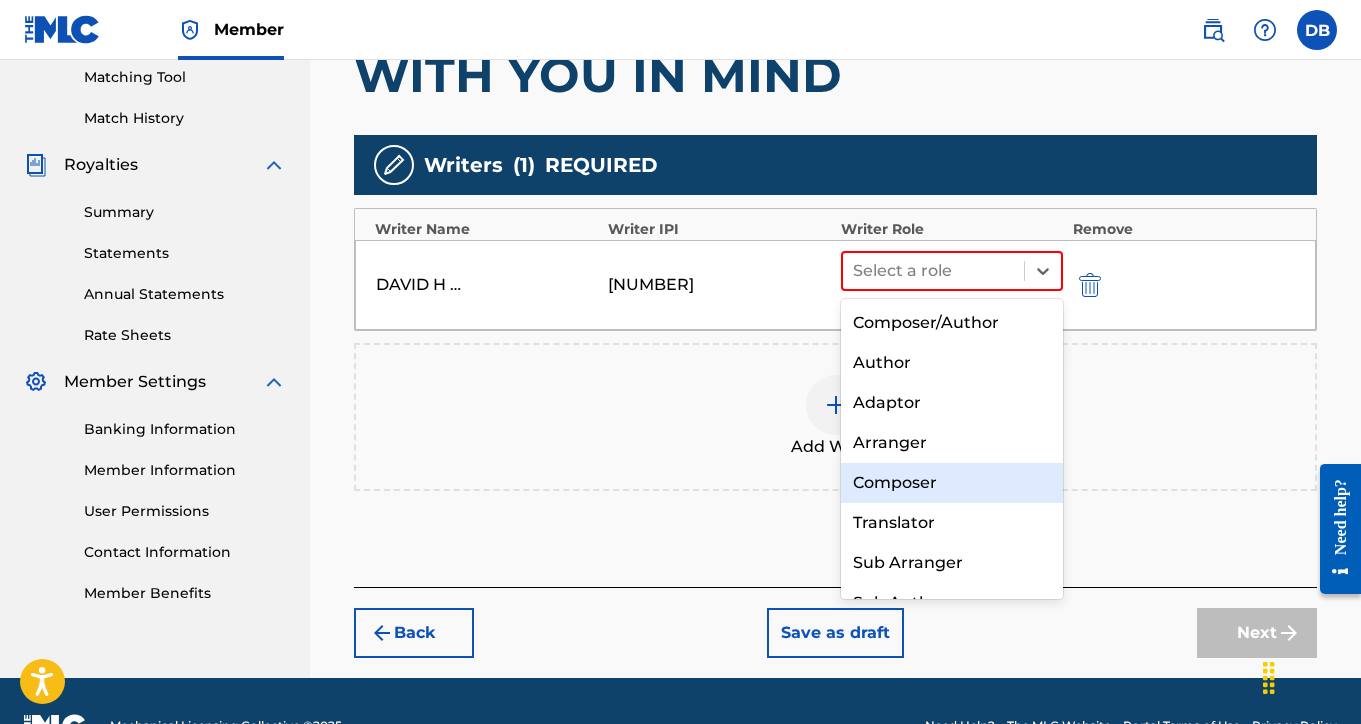 click on "Composer" at bounding box center [952, 483] 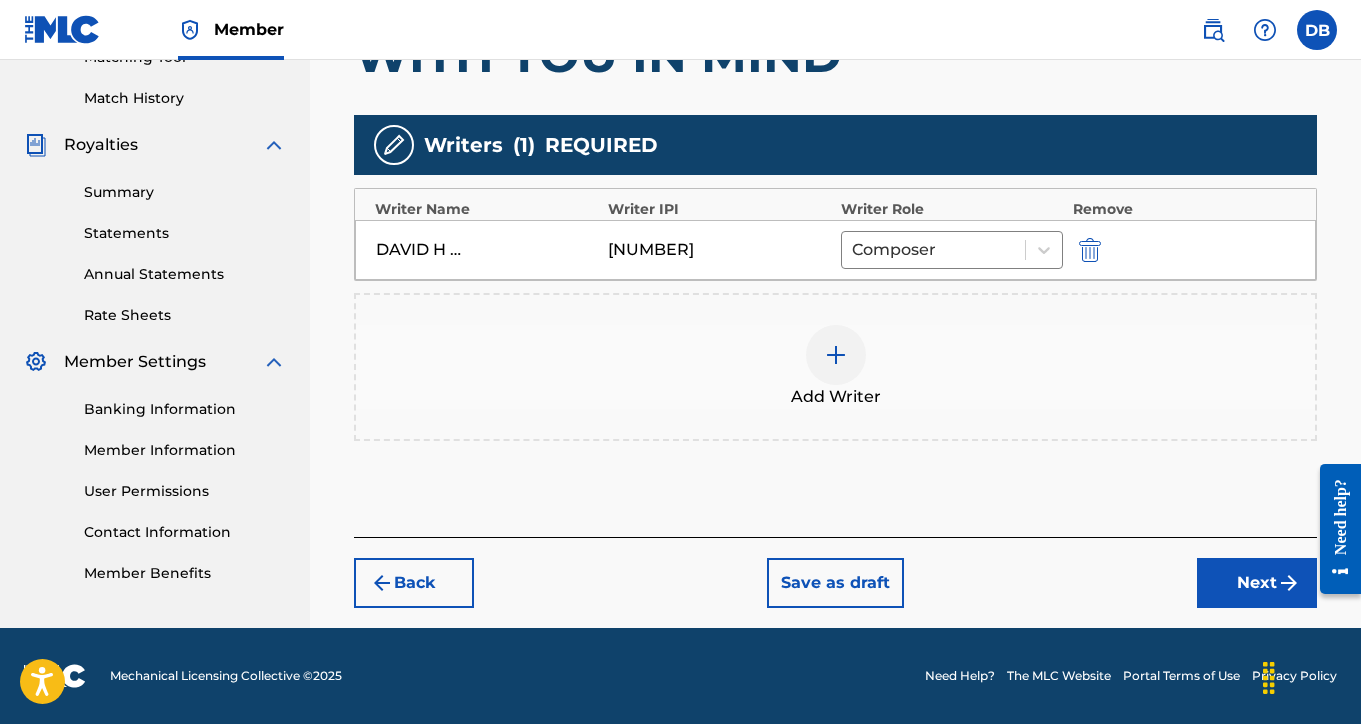 click on "Next" at bounding box center (1257, 583) 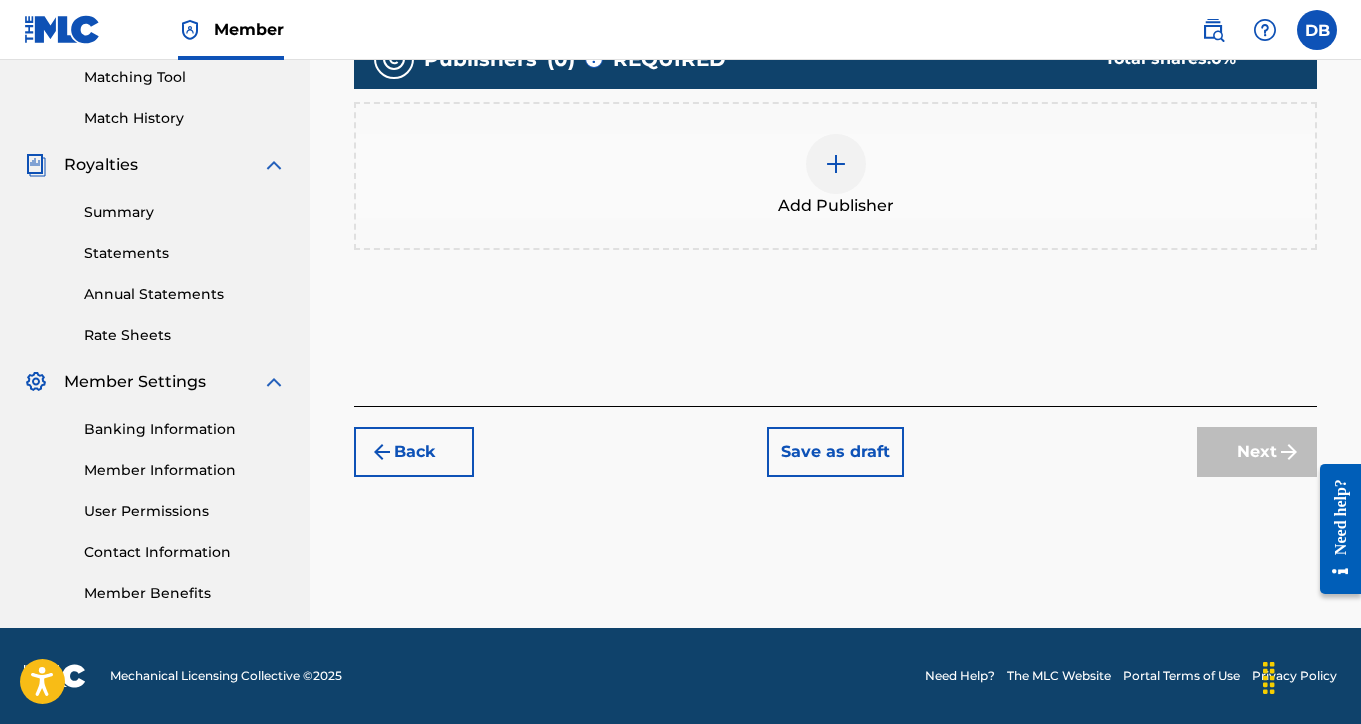 scroll, scrollTop: 516, scrollLeft: 0, axis: vertical 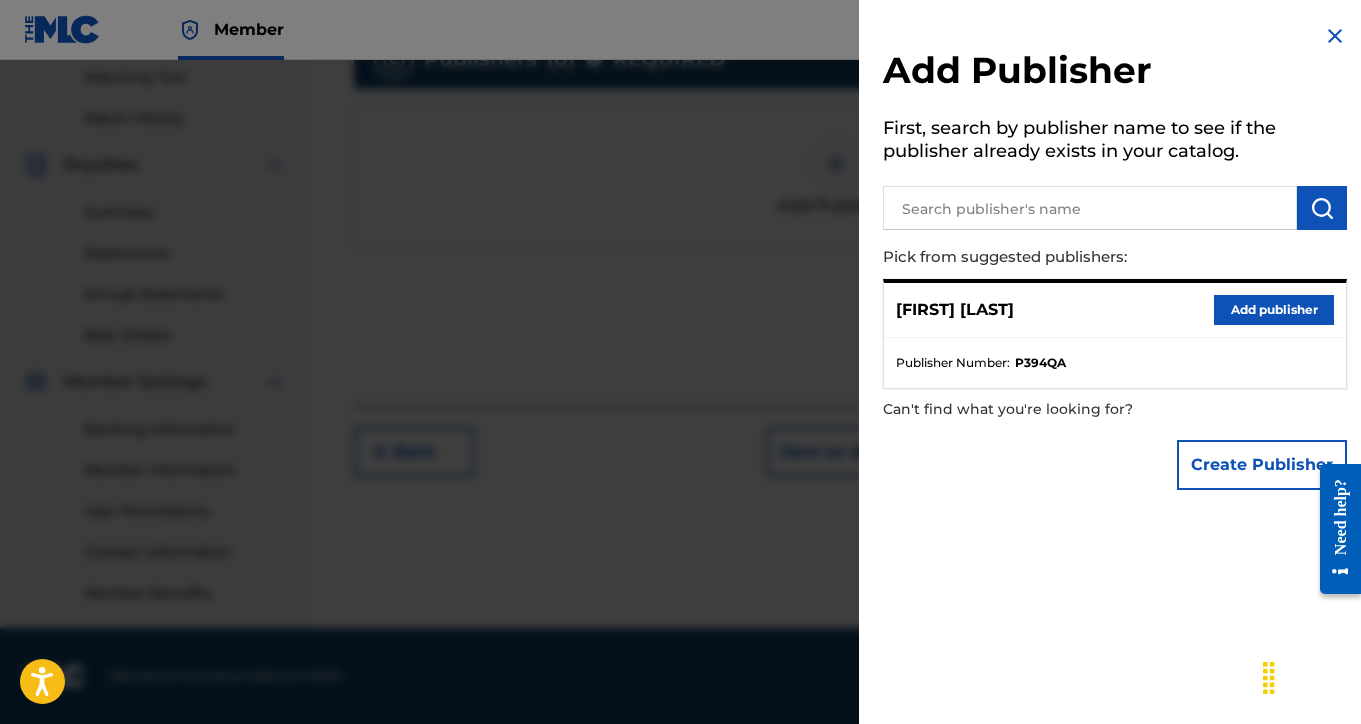 click on "Add publisher" at bounding box center [1274, 310] 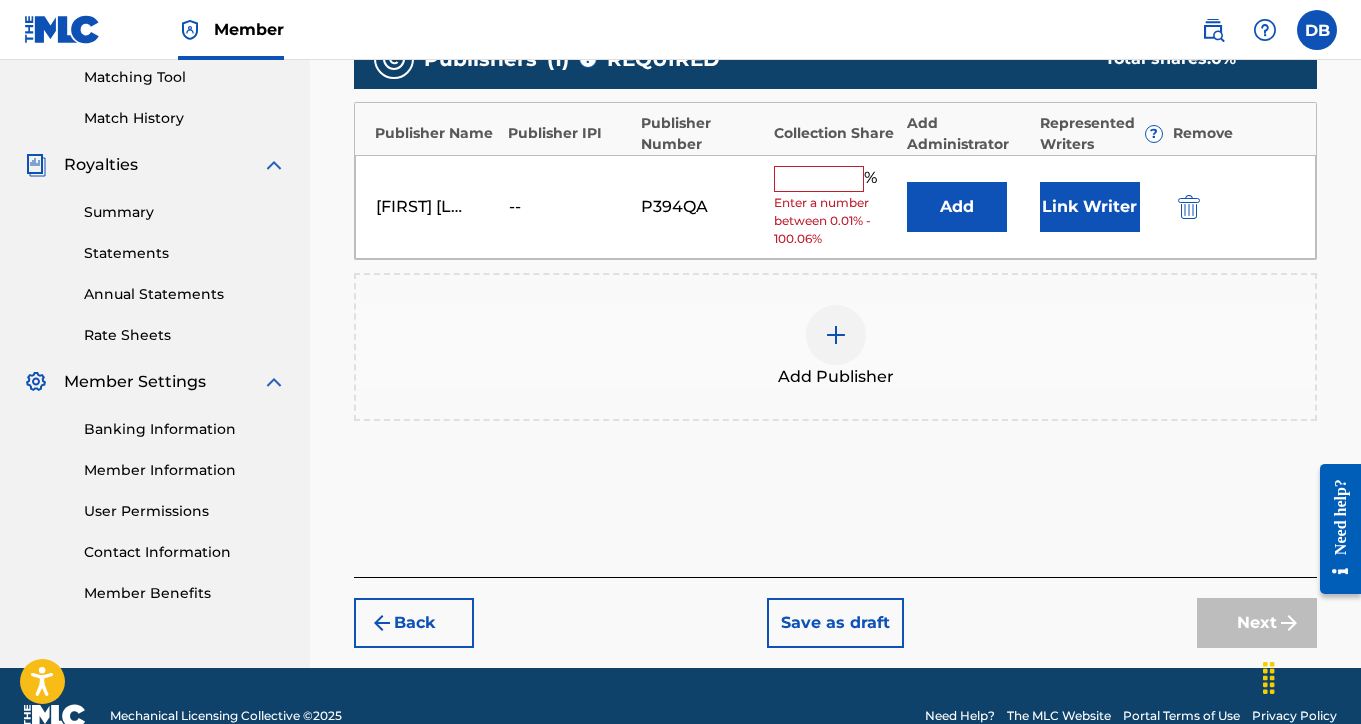 click at bounding box center (819, 179) 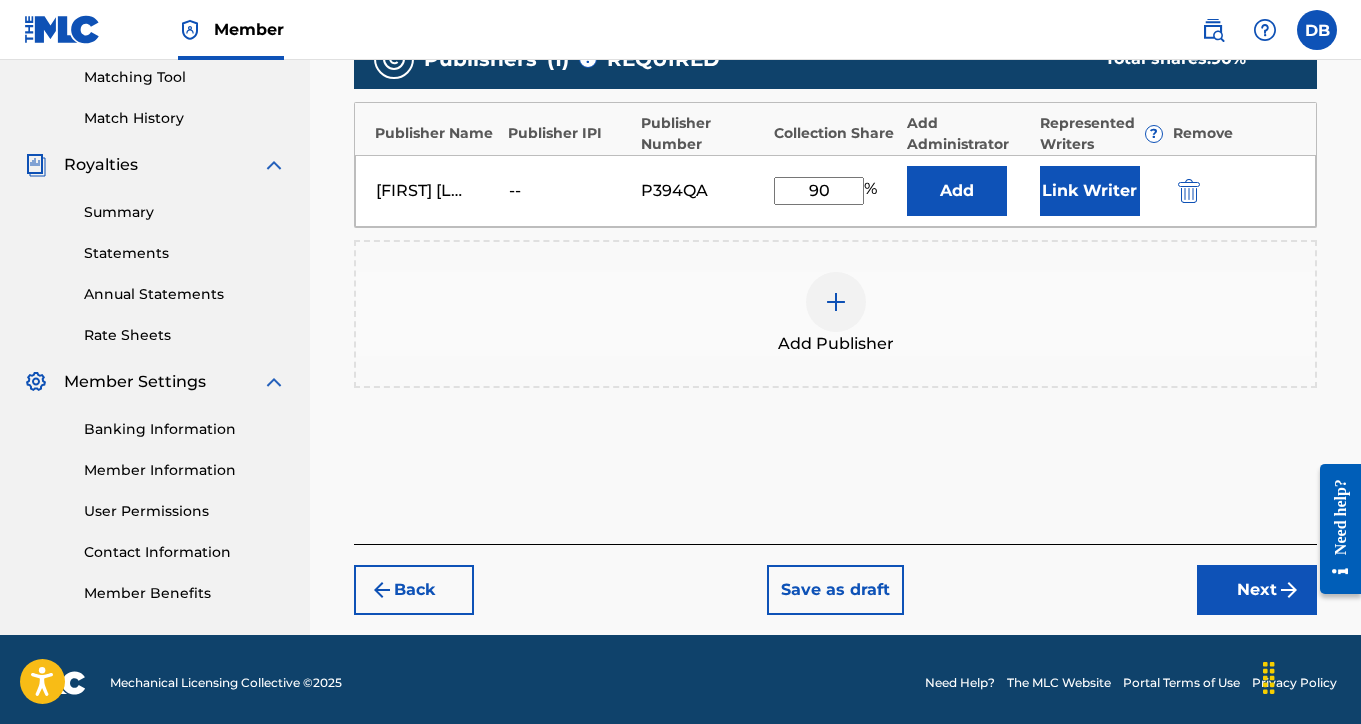 type on "90" 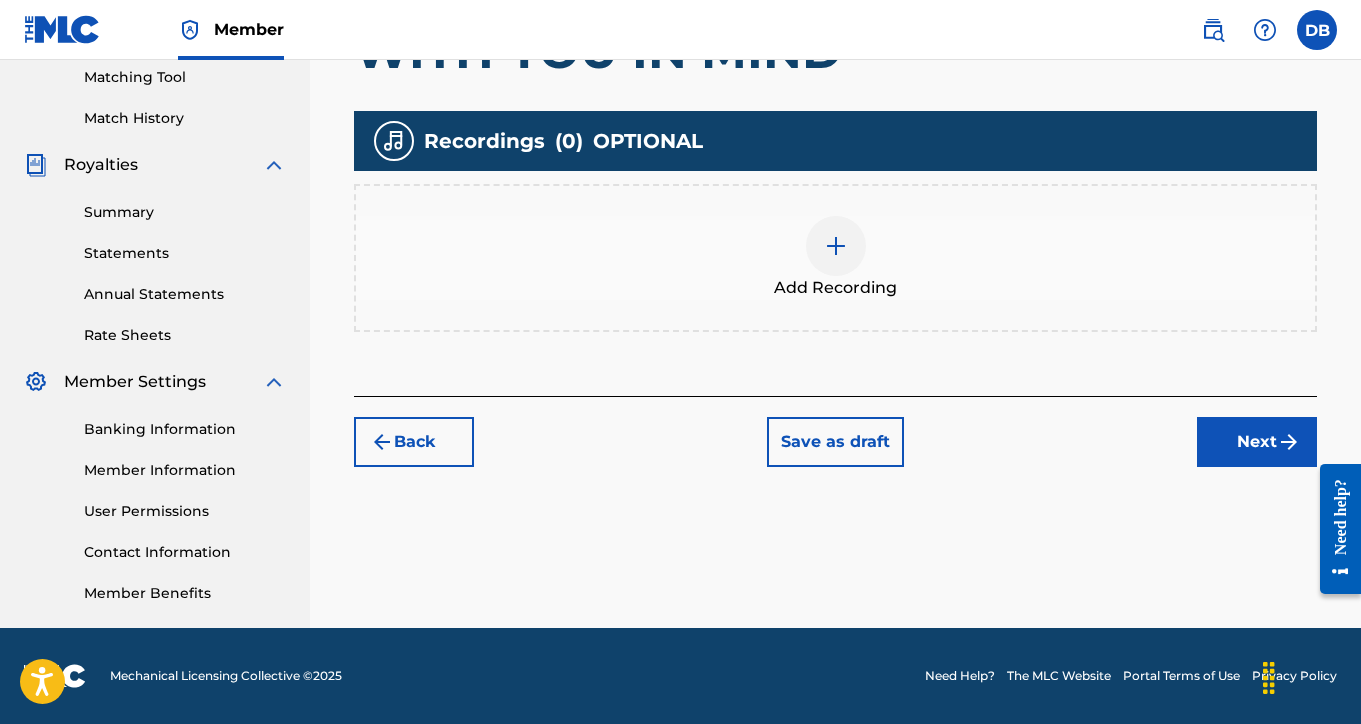 scroll, scrollTop: 516, scrollLeft: 0, axis: vertical 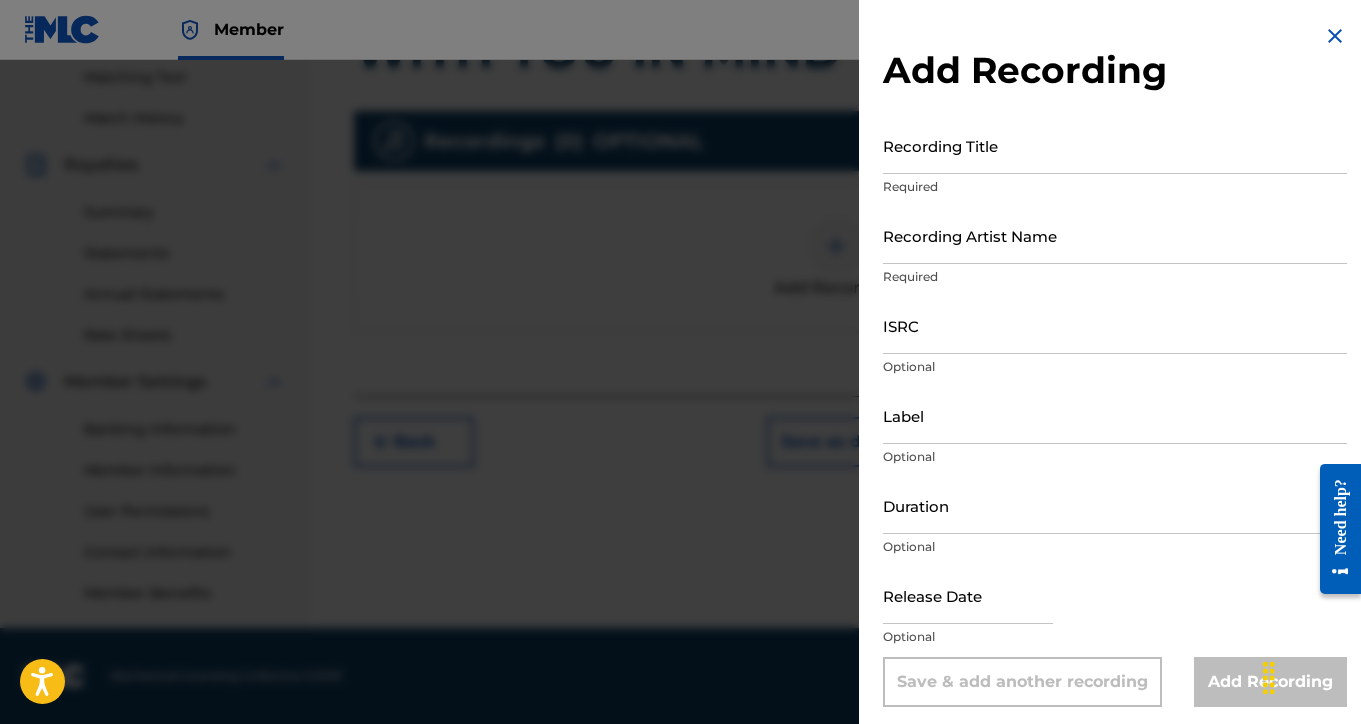 click on "Recording Title" at bounding box center (1115, 145) 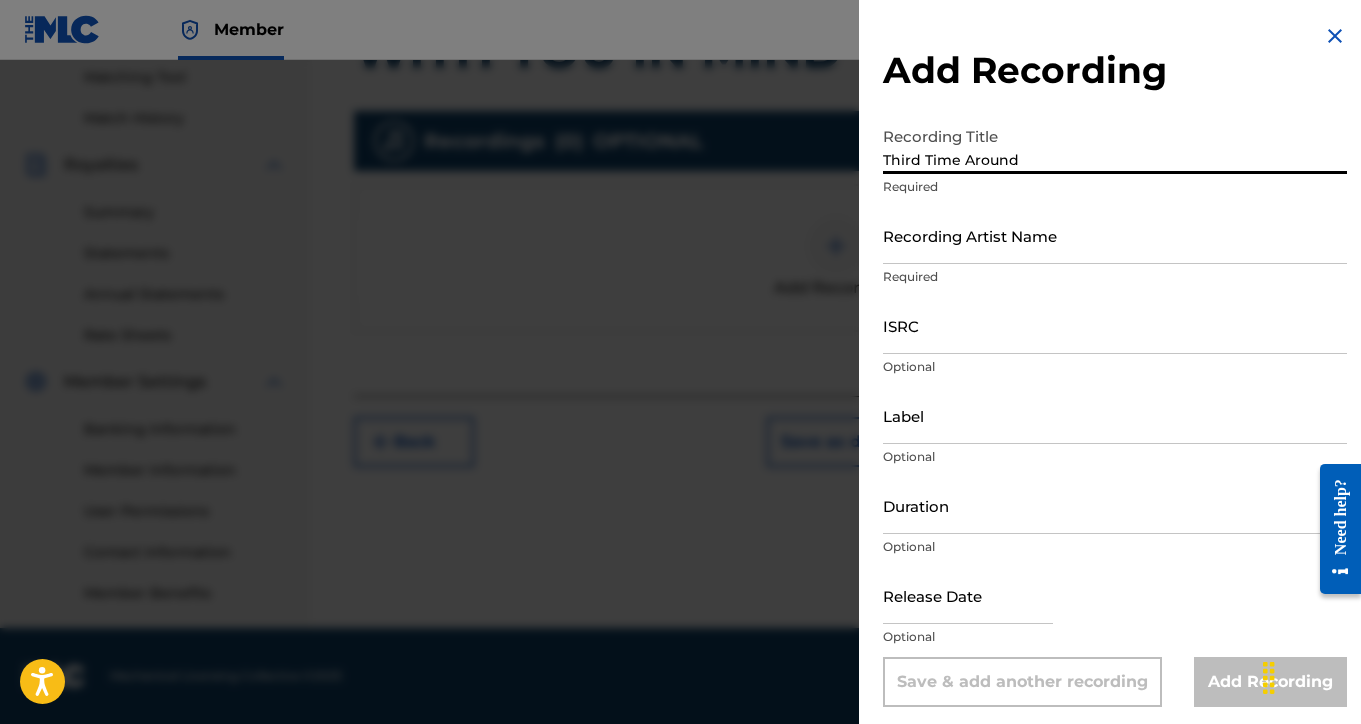 type on "Third Time Around" 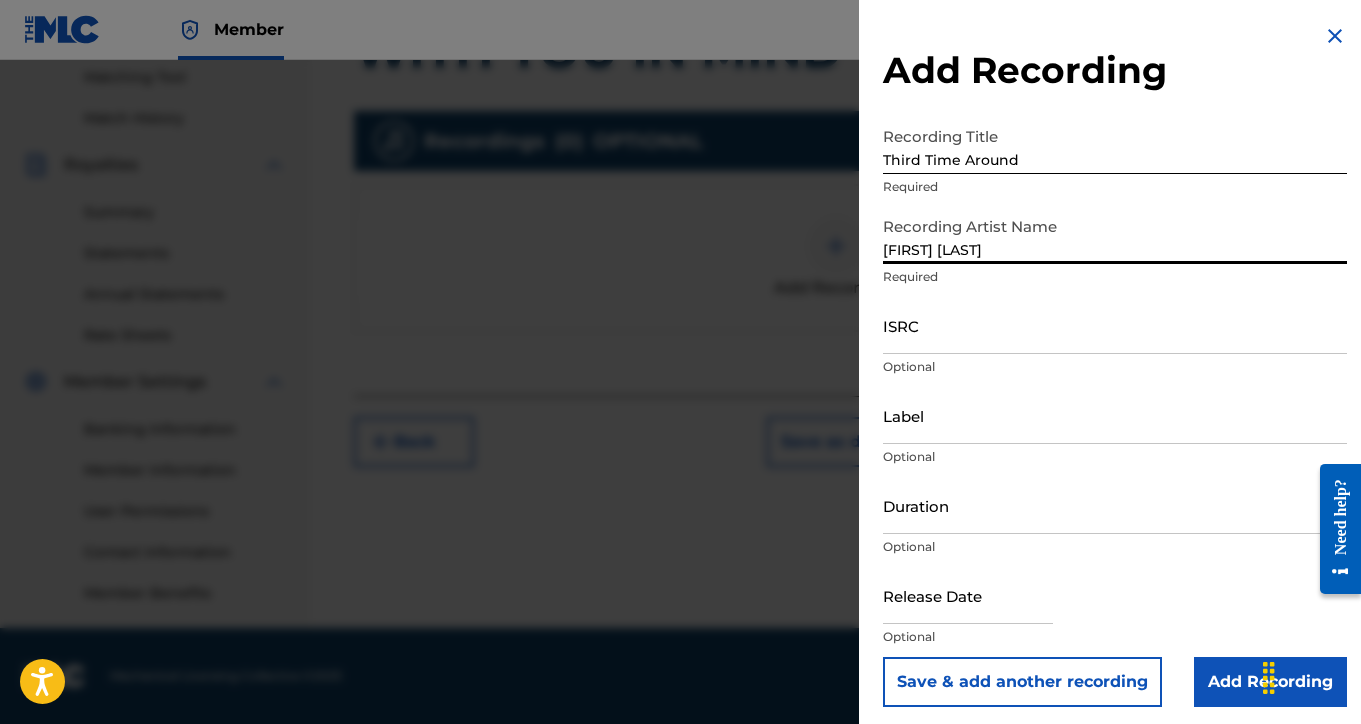 type on "[FIRST] [LAST]" 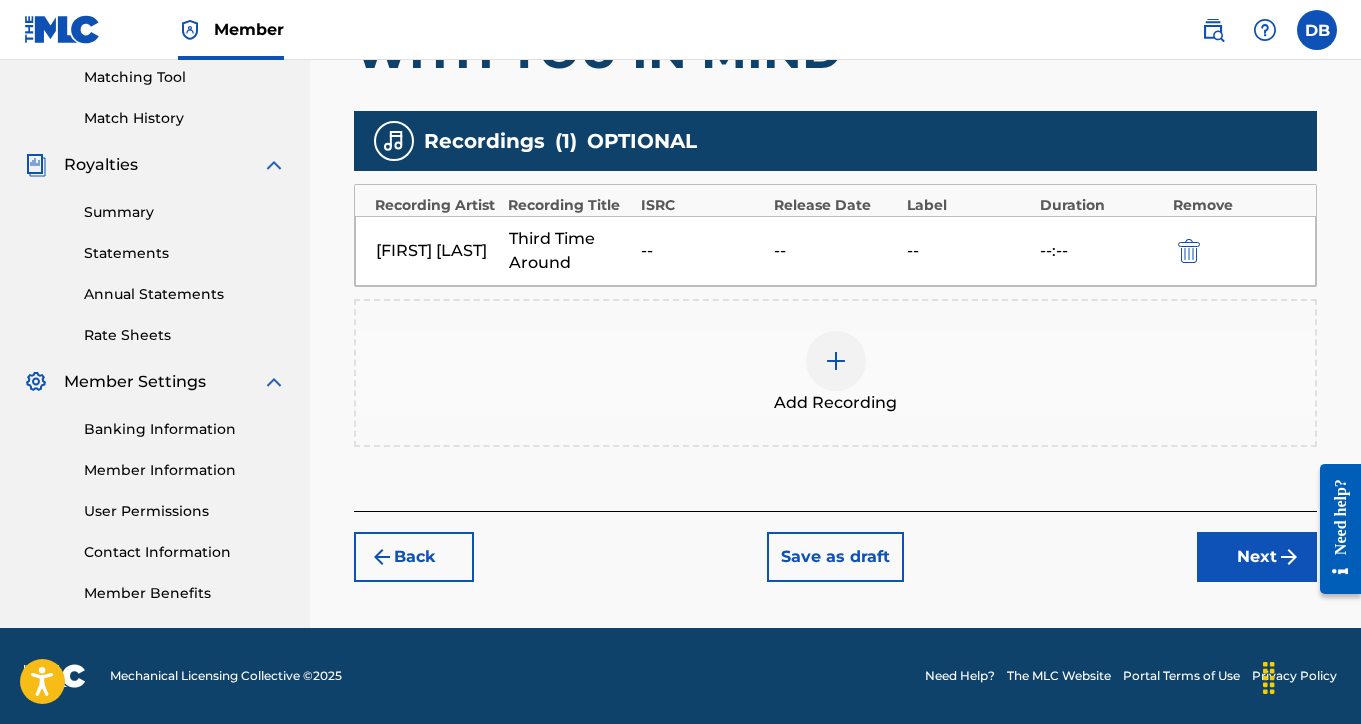 click on "Next" at bounding box center [1257, 557] 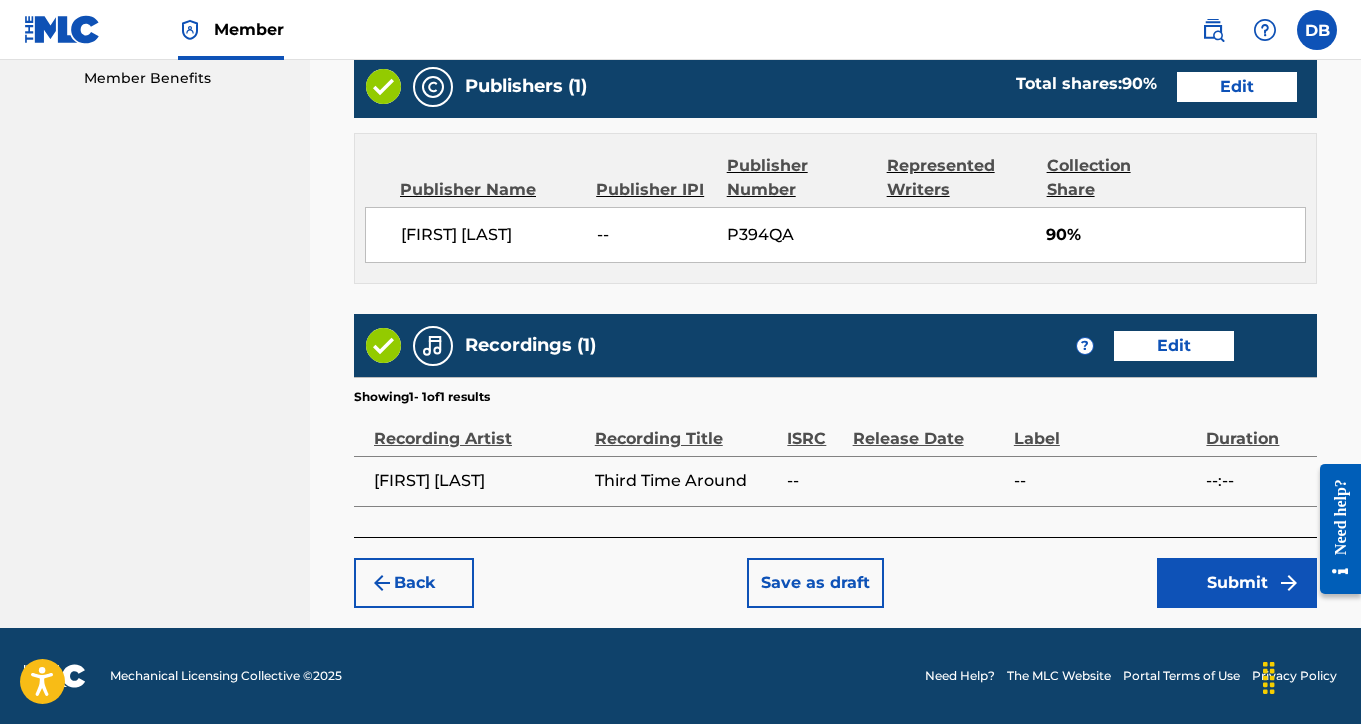 scroll, scrollTop: 1030, scrollLeft: 0, axis: vertical 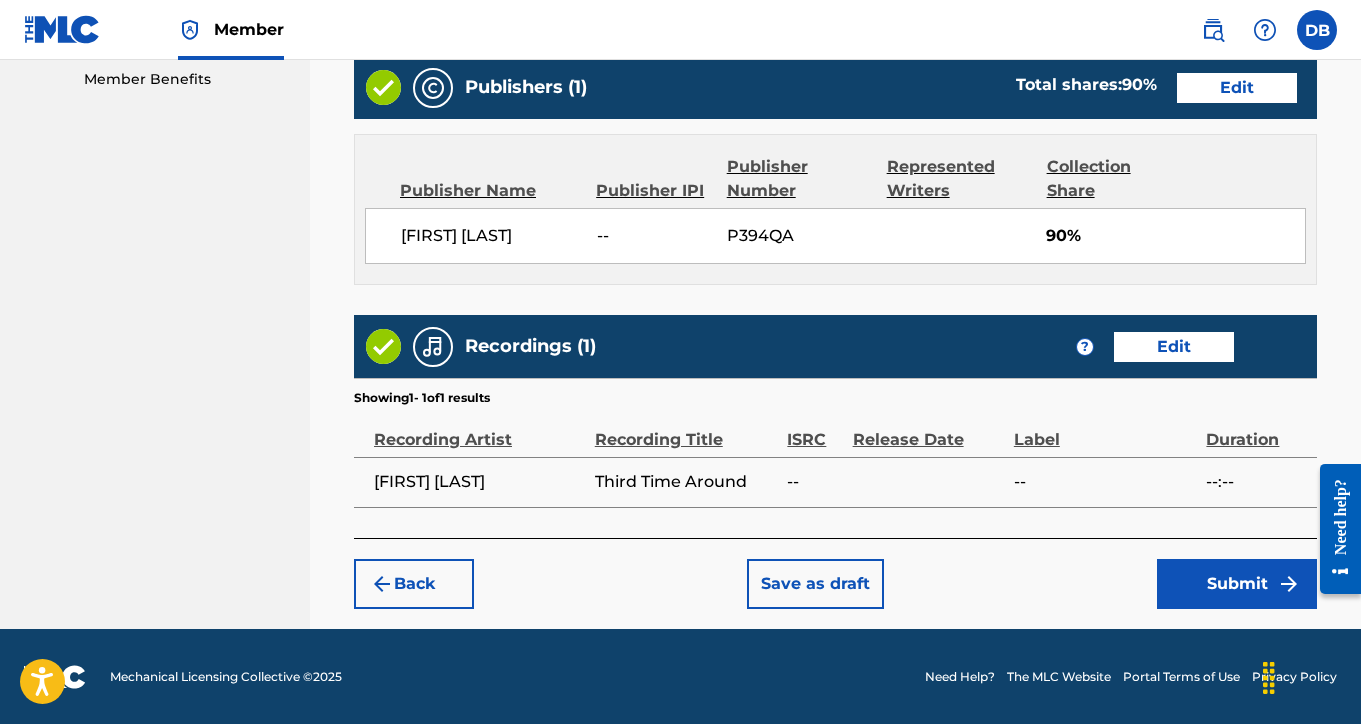 click on "Submit" at bounding box center (1237, 584) 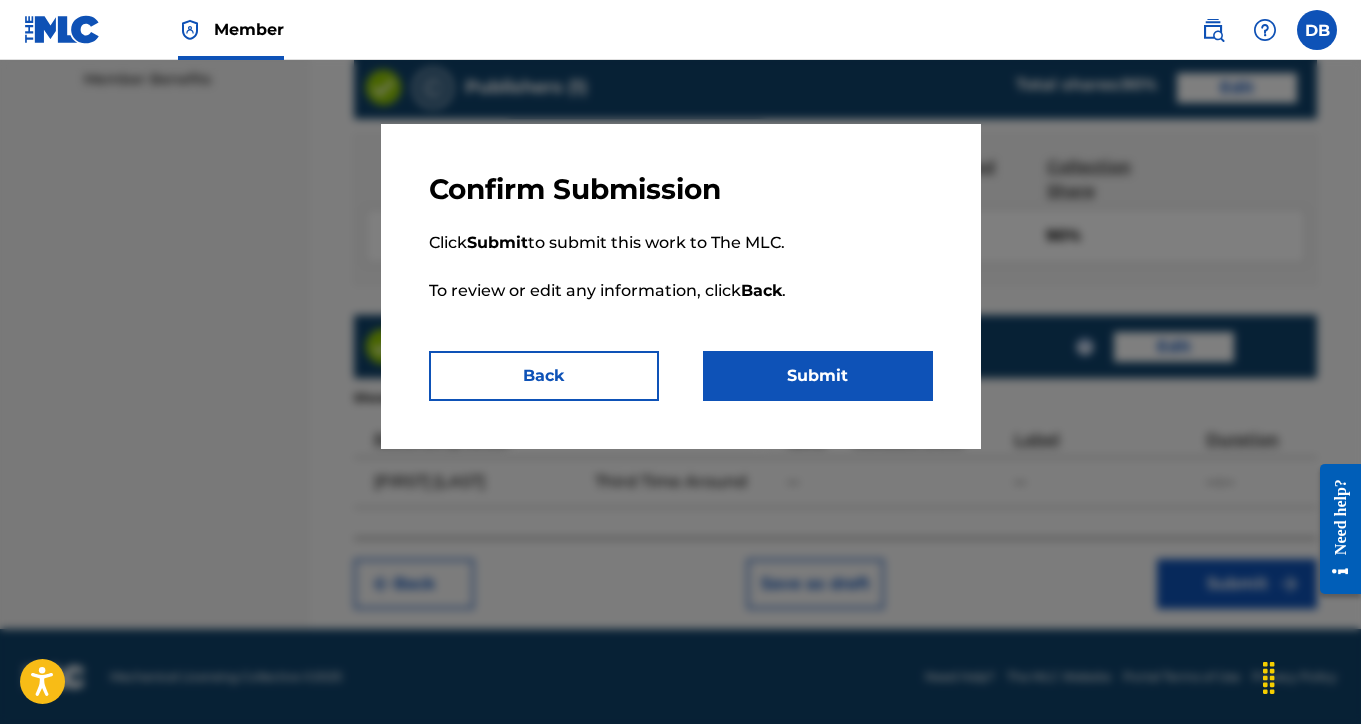 click on "Submit" at bounding box center [818, 376] 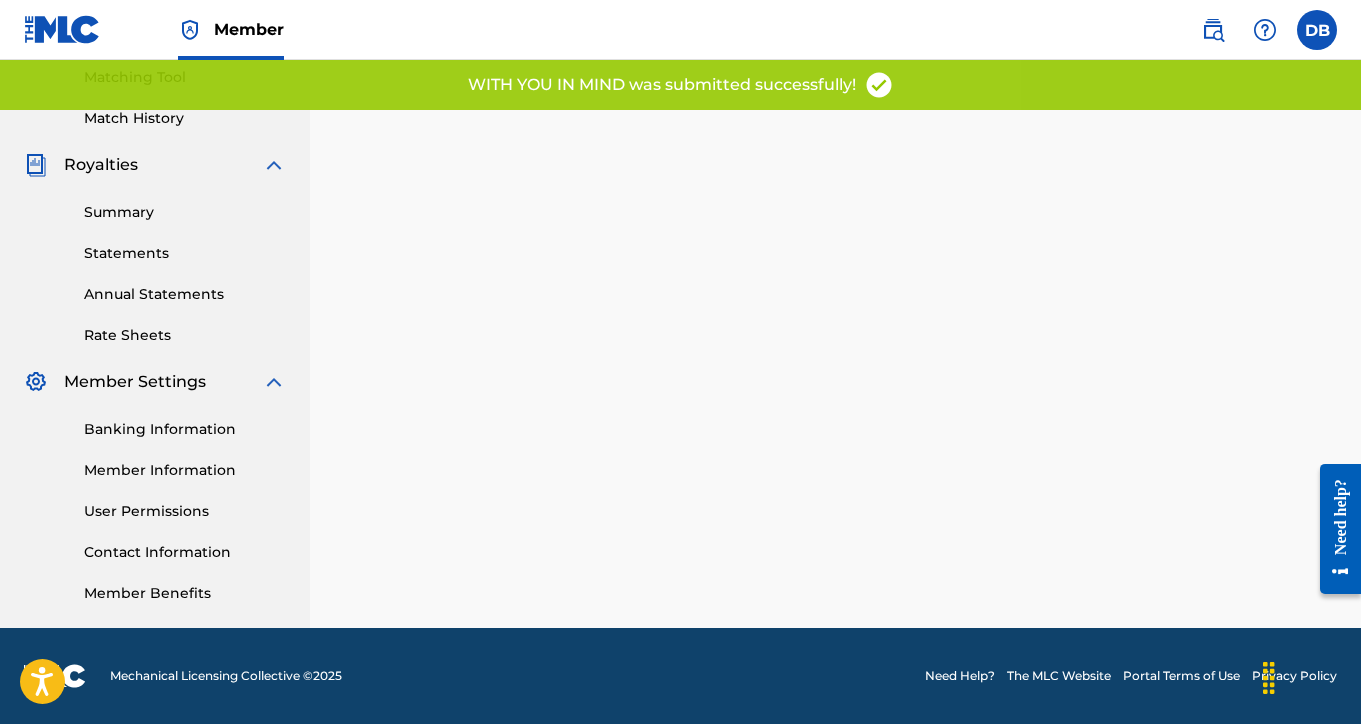 scroll, scrollTop: 0, scrollLeft: 0, axis: both 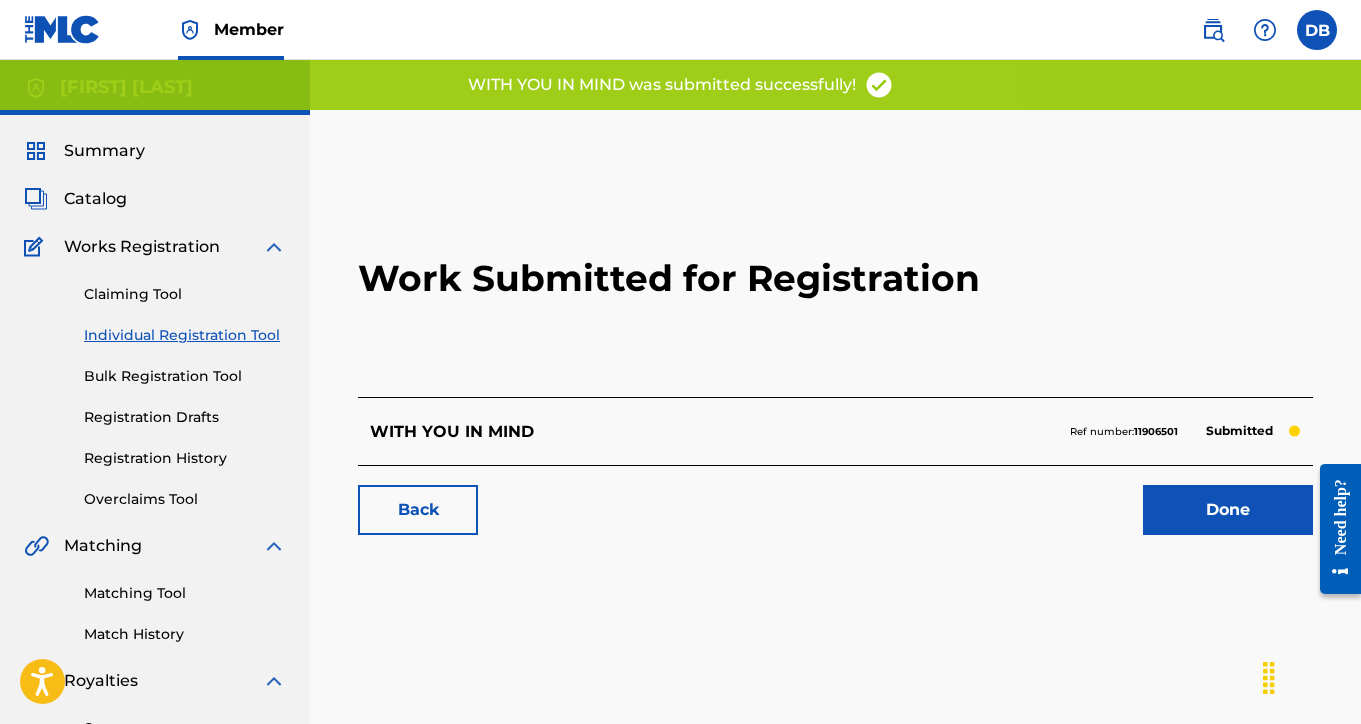 click on "Done" at bounding box center (1228, 510) 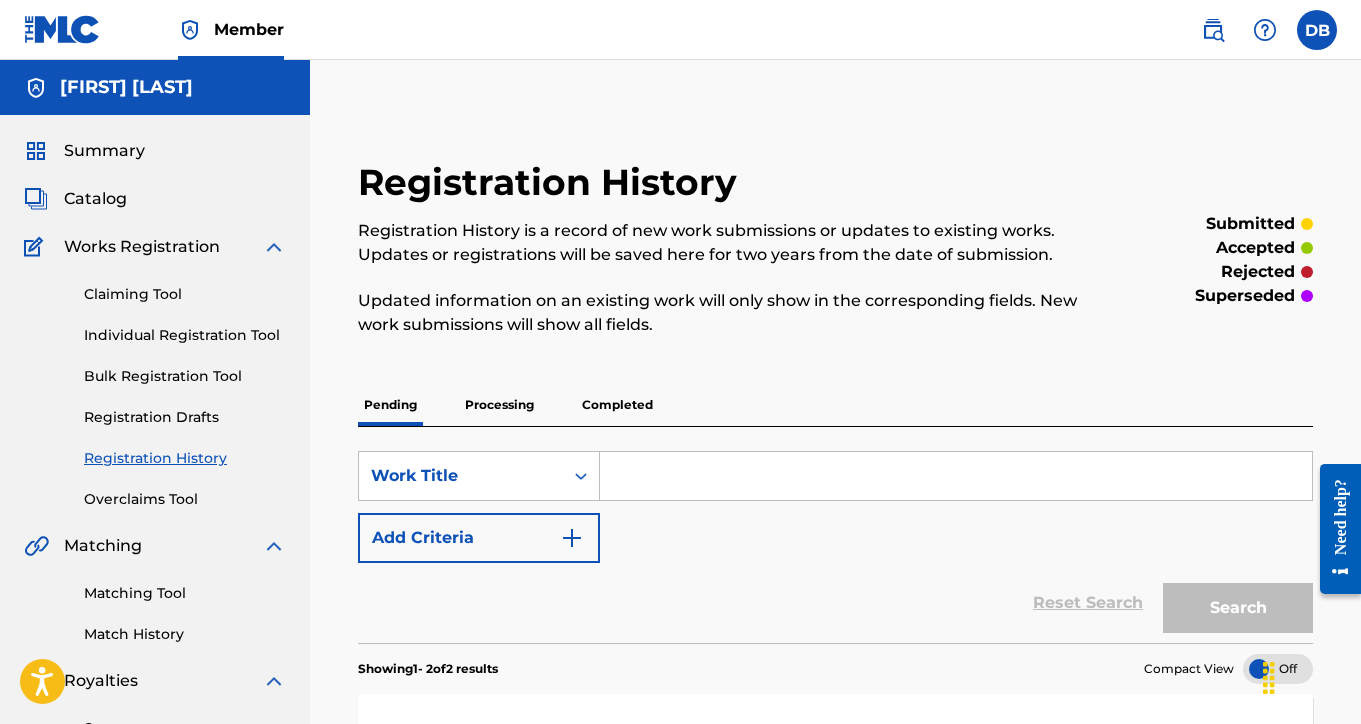 click on "Individual Registration Tool" at bounding box center [185, 335] 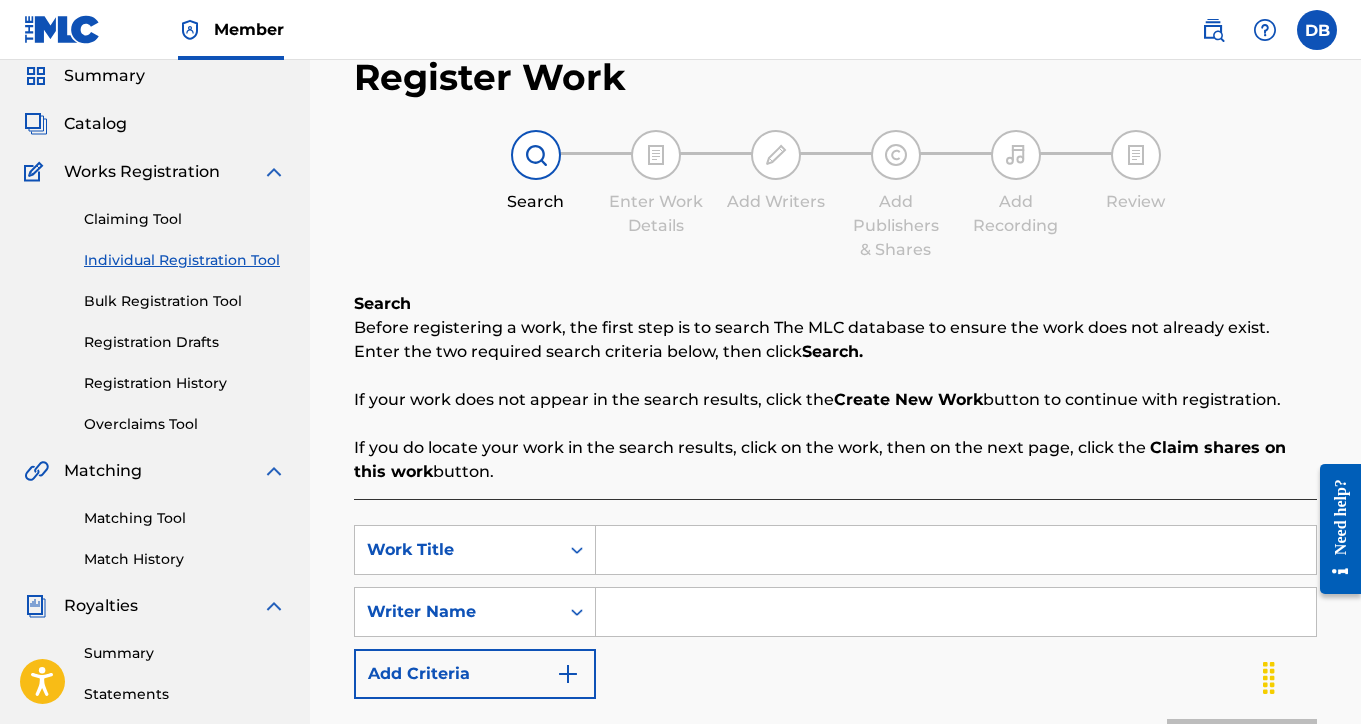 scroll, scrollTop: 93, scrollLeft: 0, axis: vertical 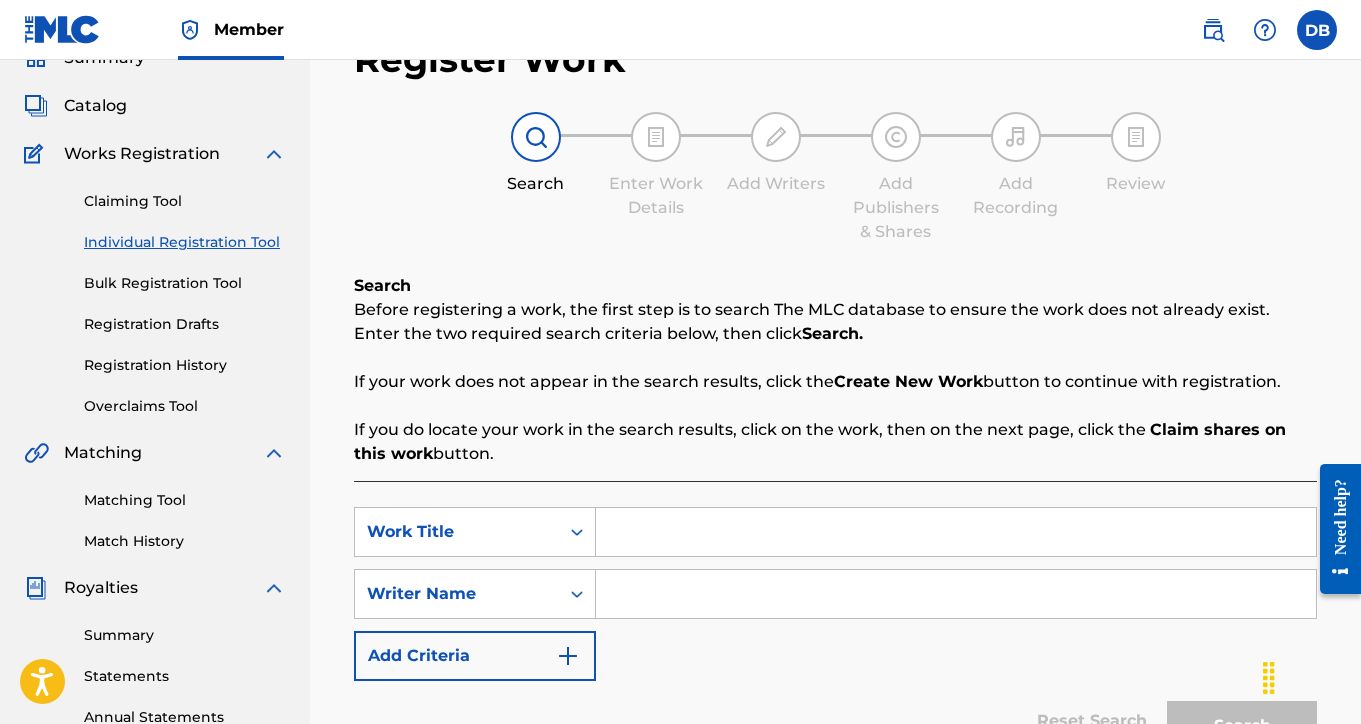 click at bounding box center (956, 532) 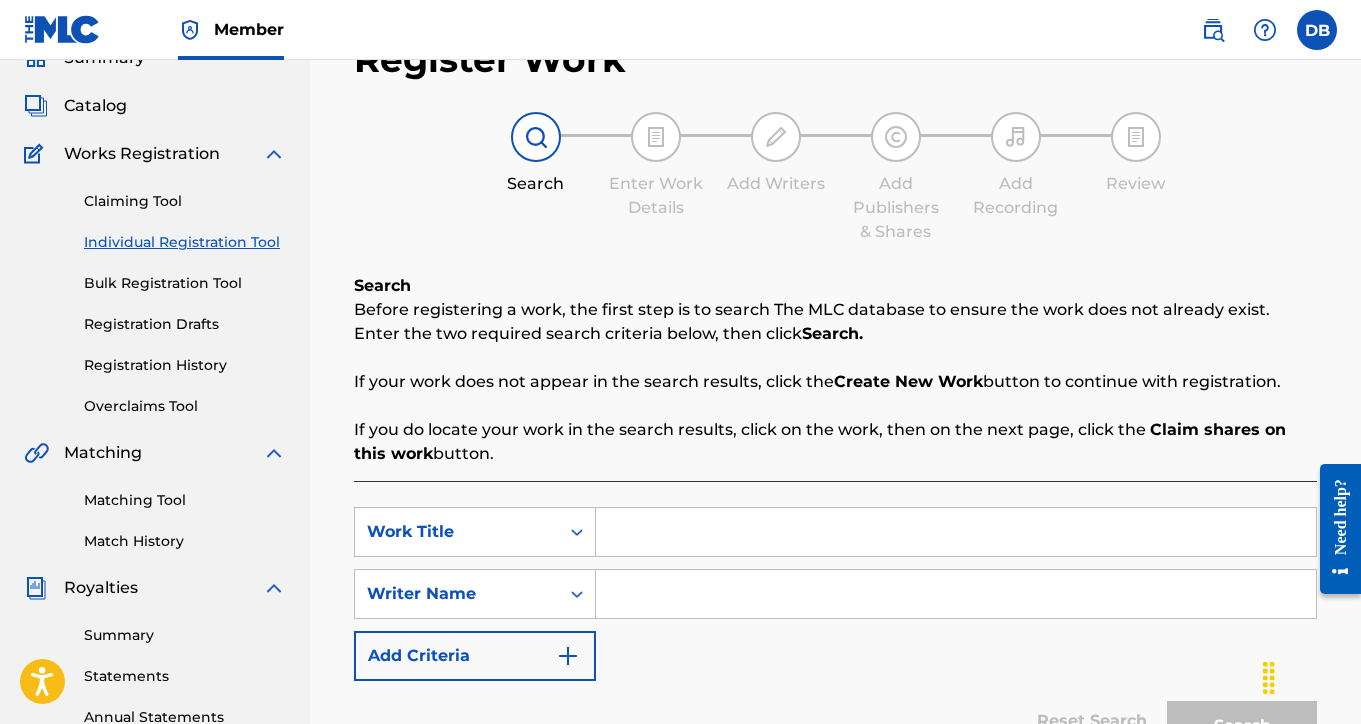 paste on "WESWARD HO" 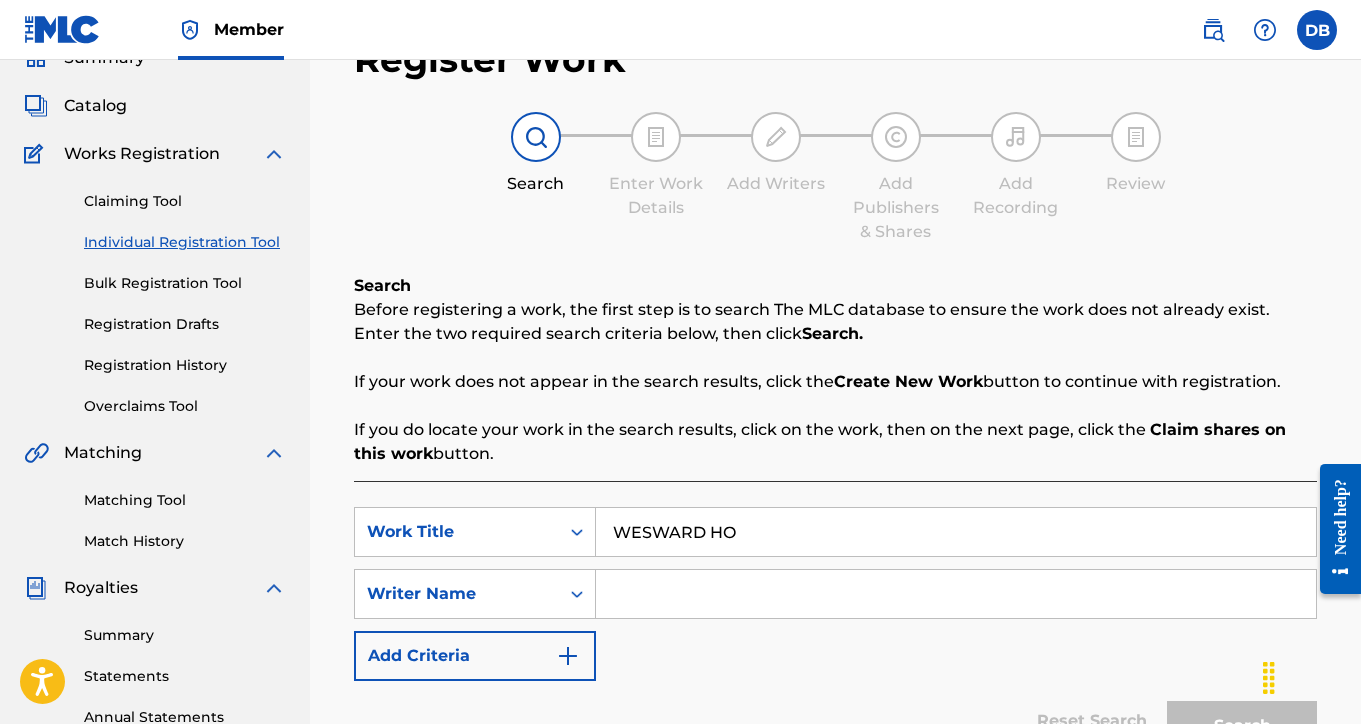 type on "WESWARD HO" 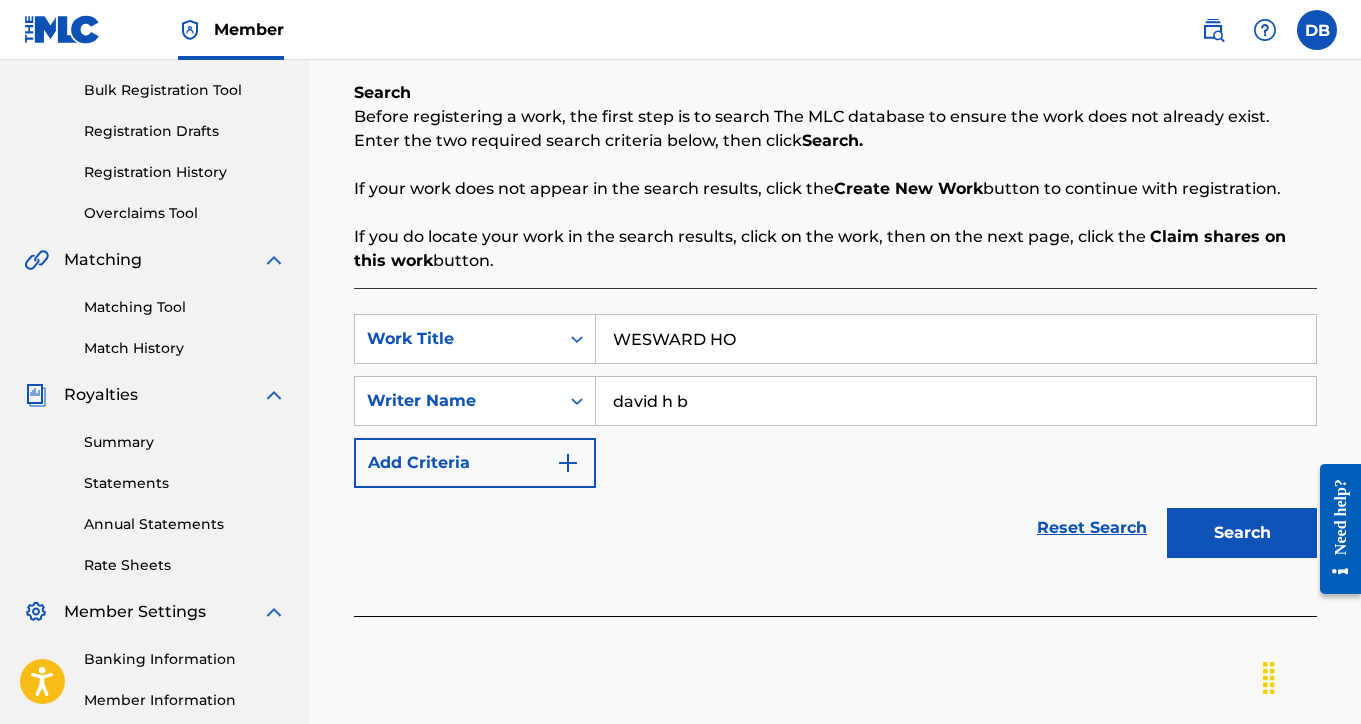 scroll, scrollTop: 351, scrollLeft: 0, axis: vertical 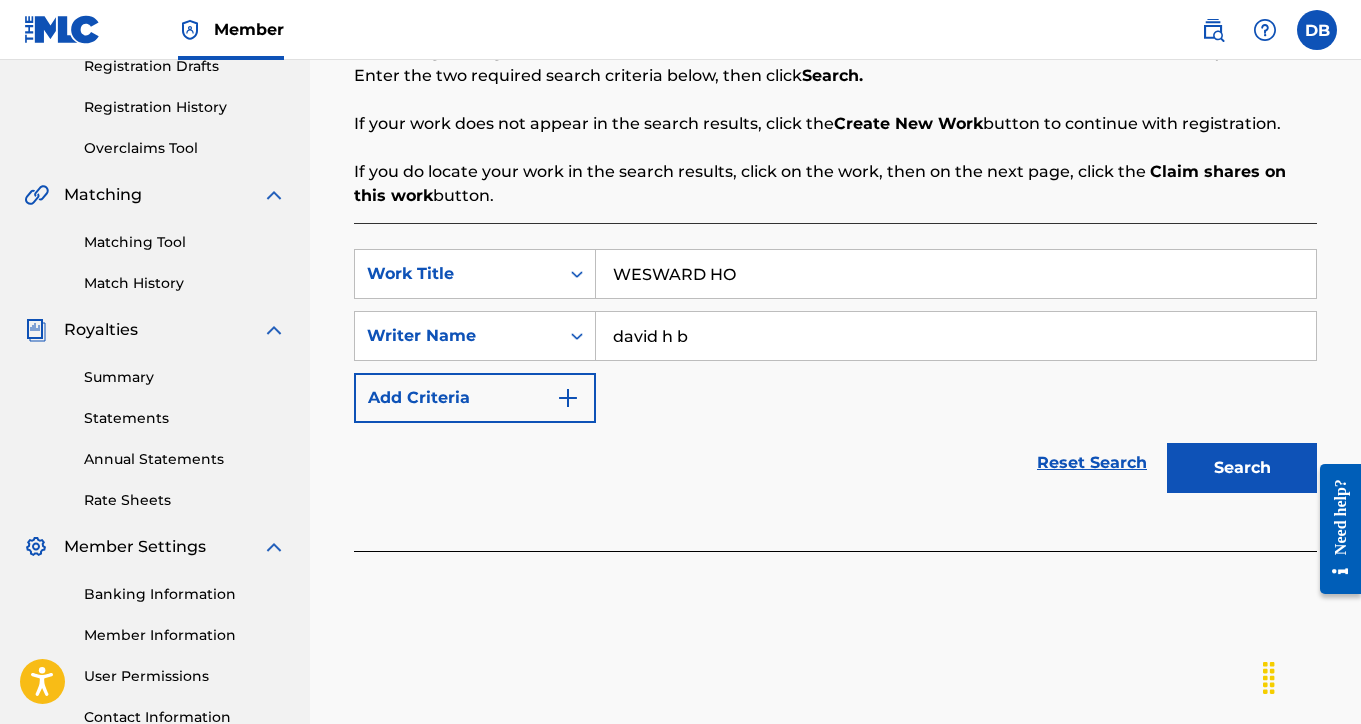 type on "david h b" 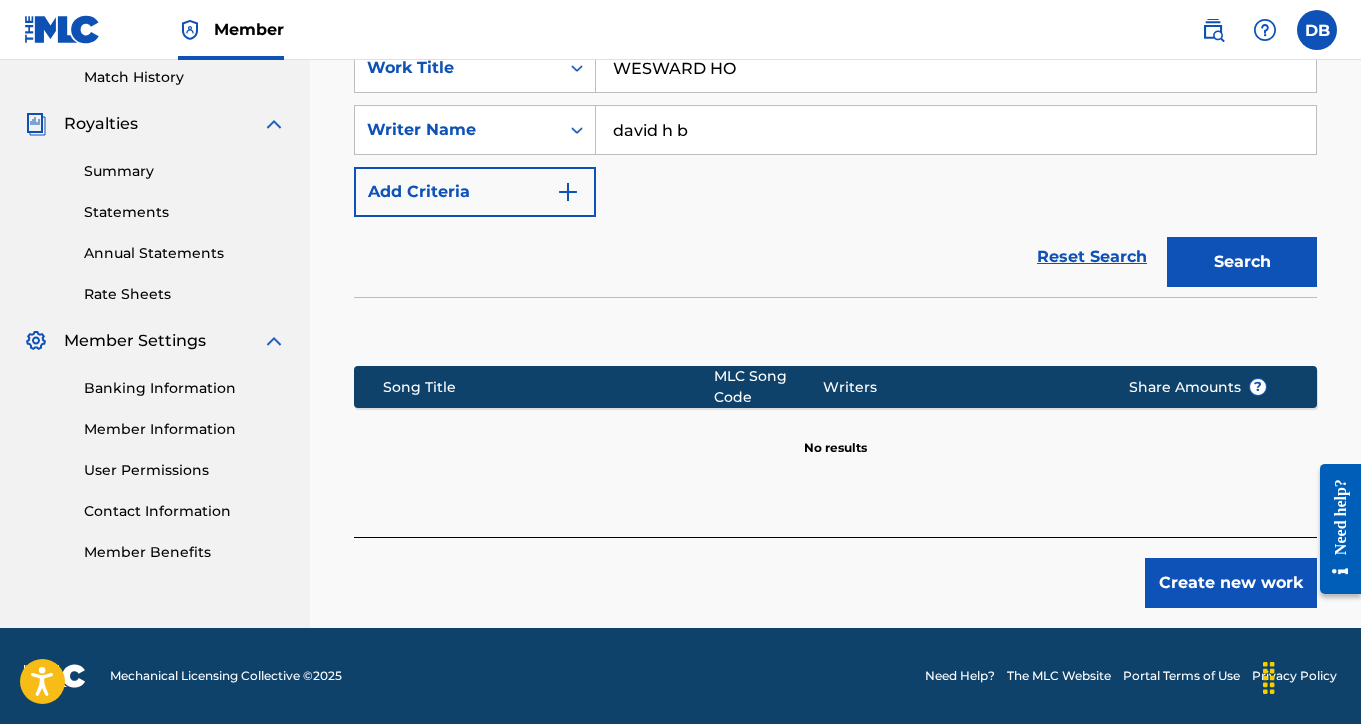 scroll, scrollTop: 557, scrollLeft: 0, axis: vertical 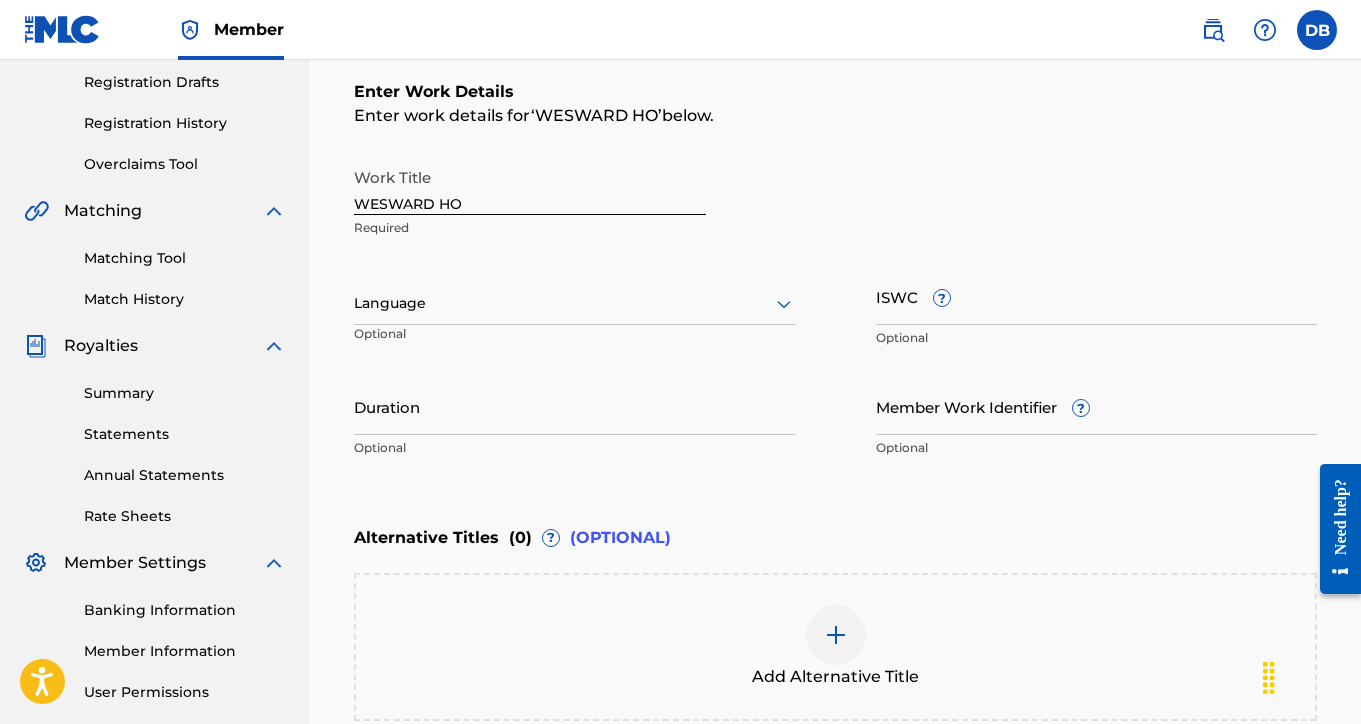 click on "ISWC   ?" at bounding box center [1097, 296] 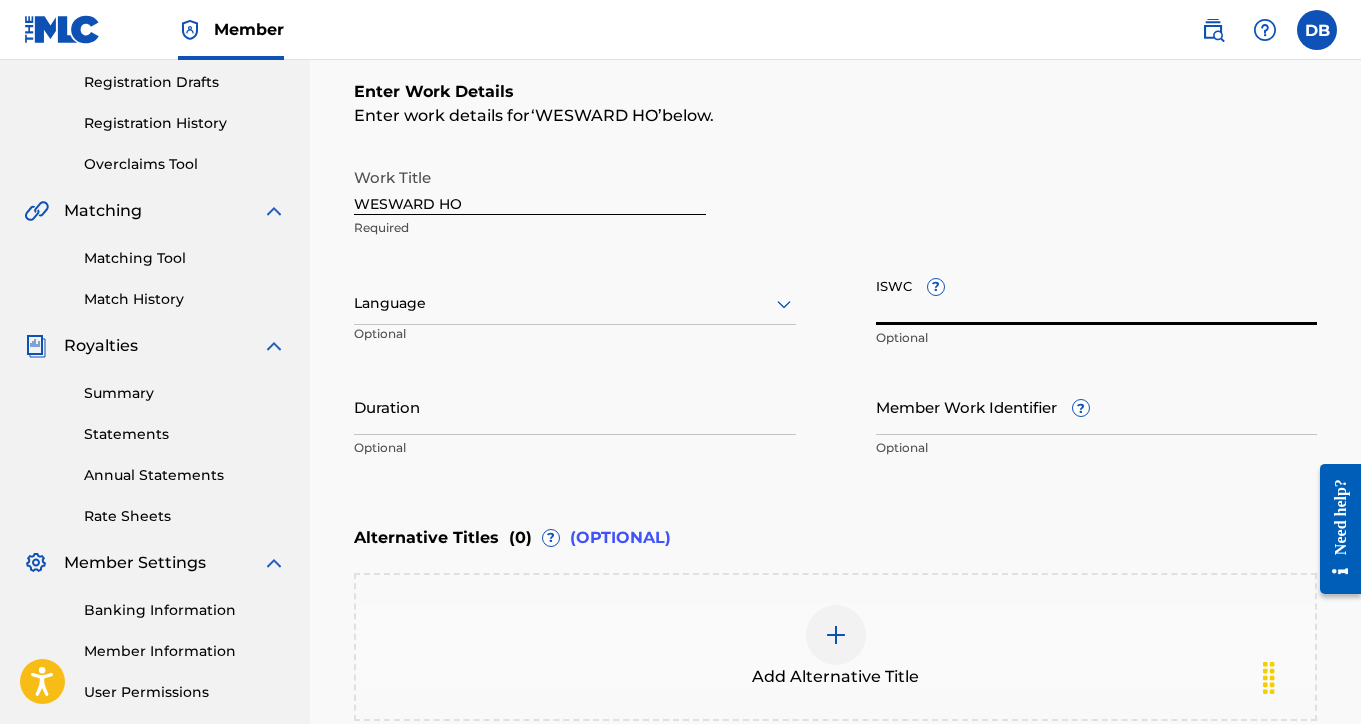 paste on "[SSN]" 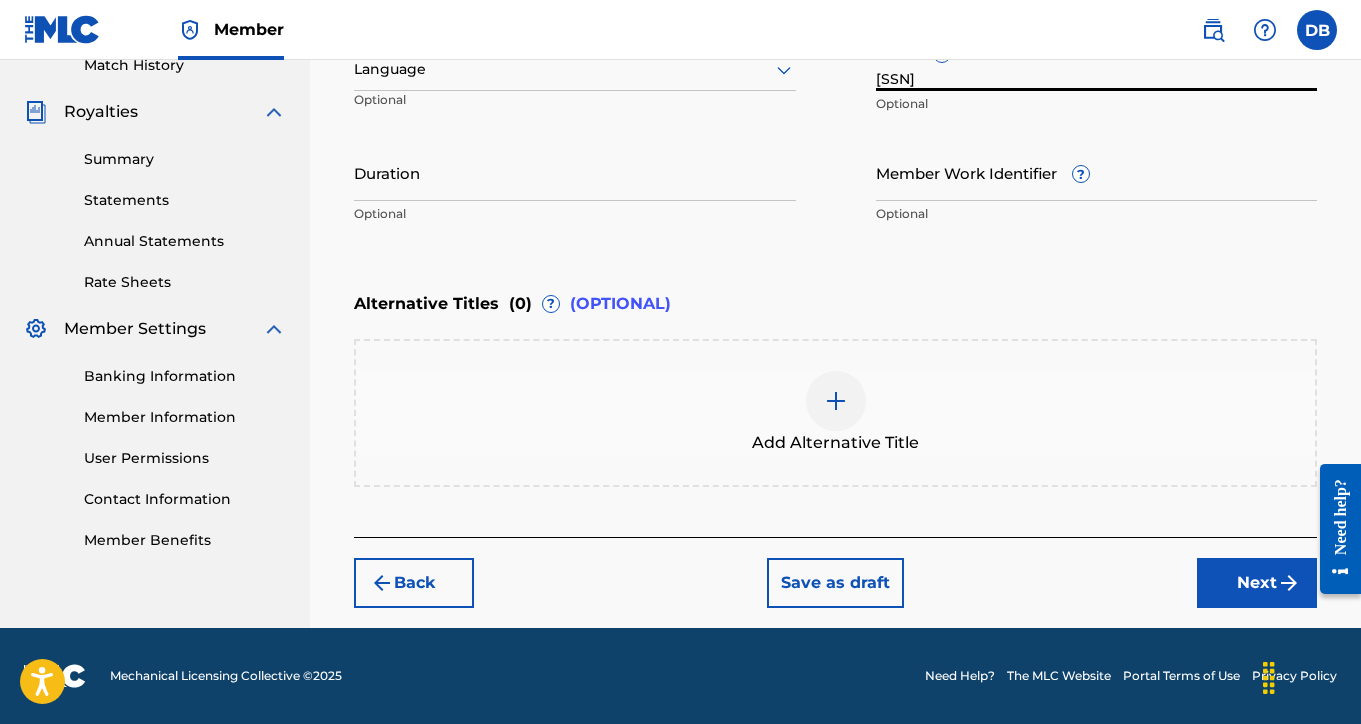 scroll, scrollTop: 569, scrollLeft: 0, axis: vertical 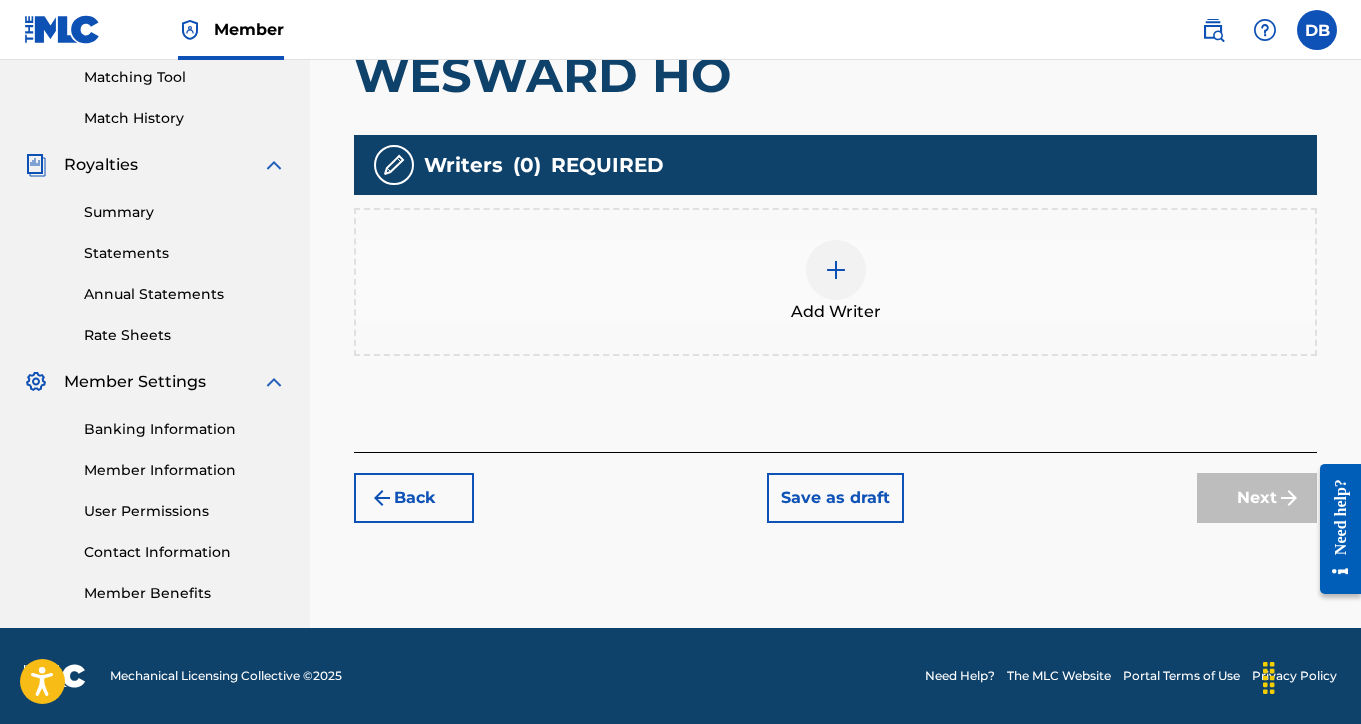 click at bounding box center [836, 270] 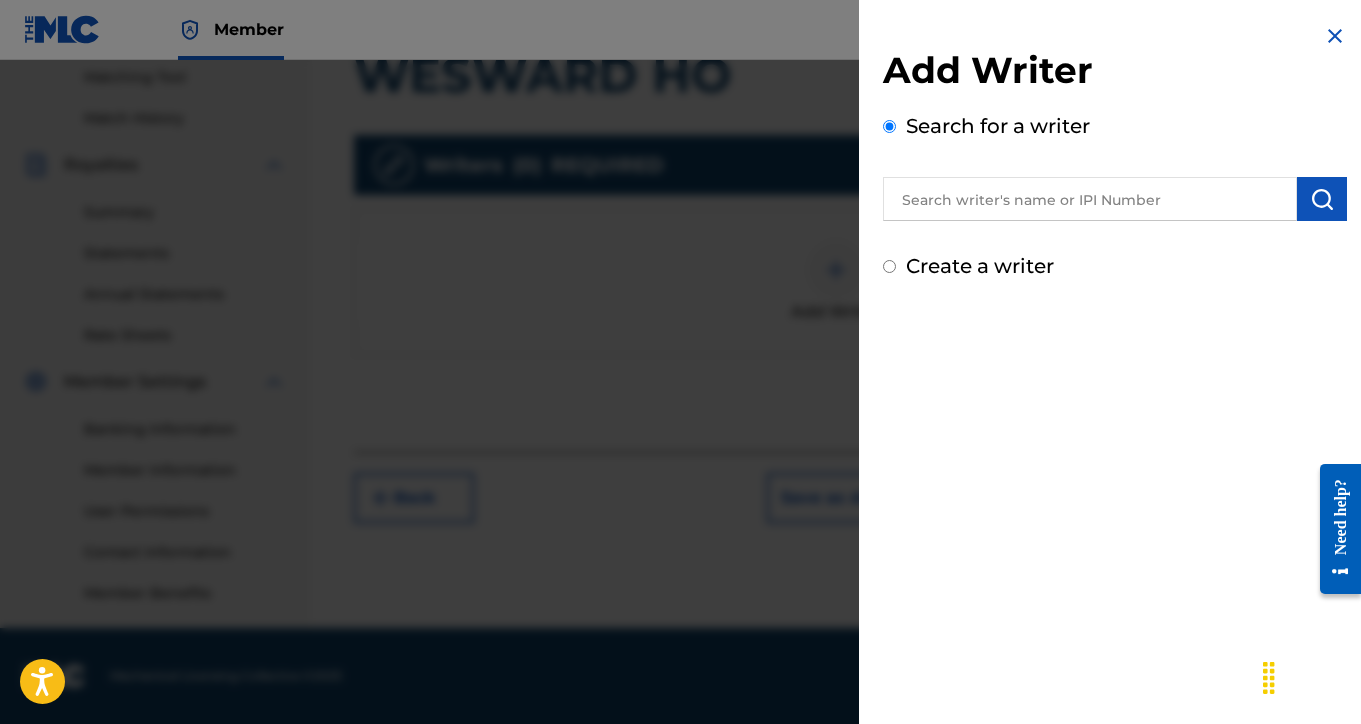 click at bounding box center [1090, 199] 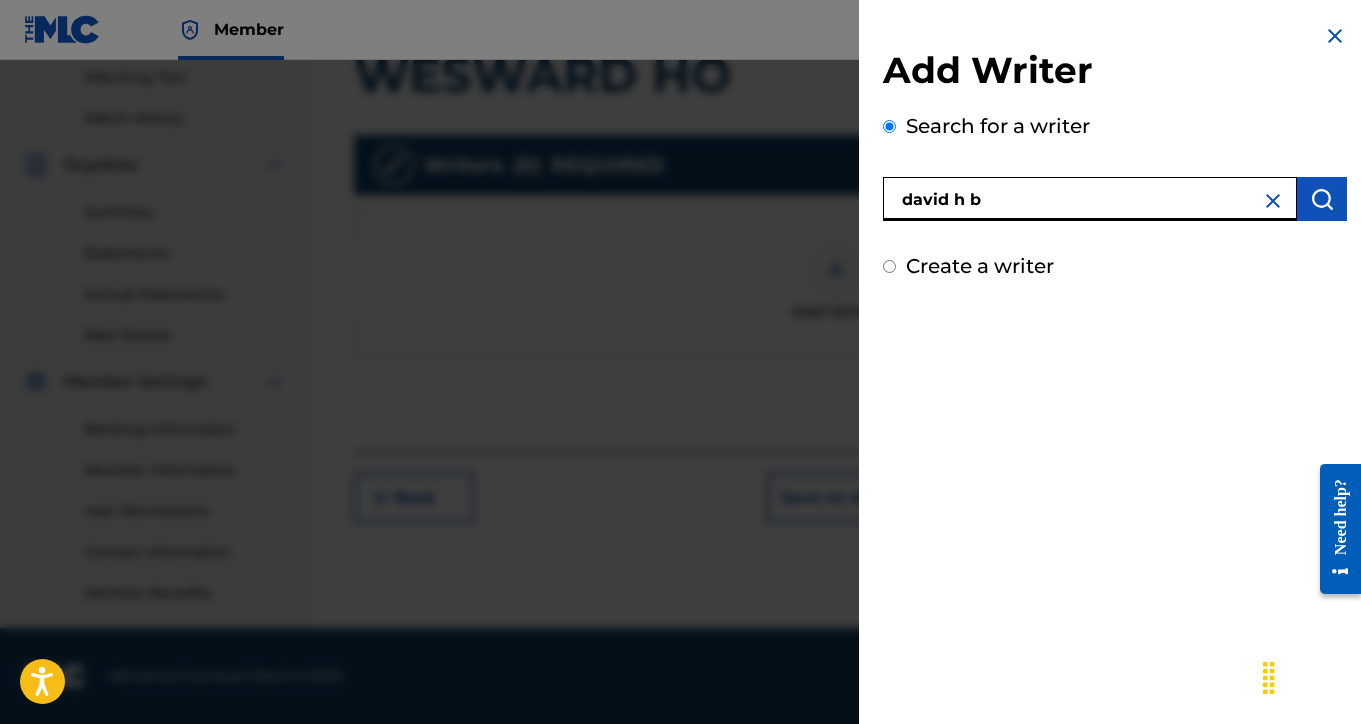 type on "david h b" 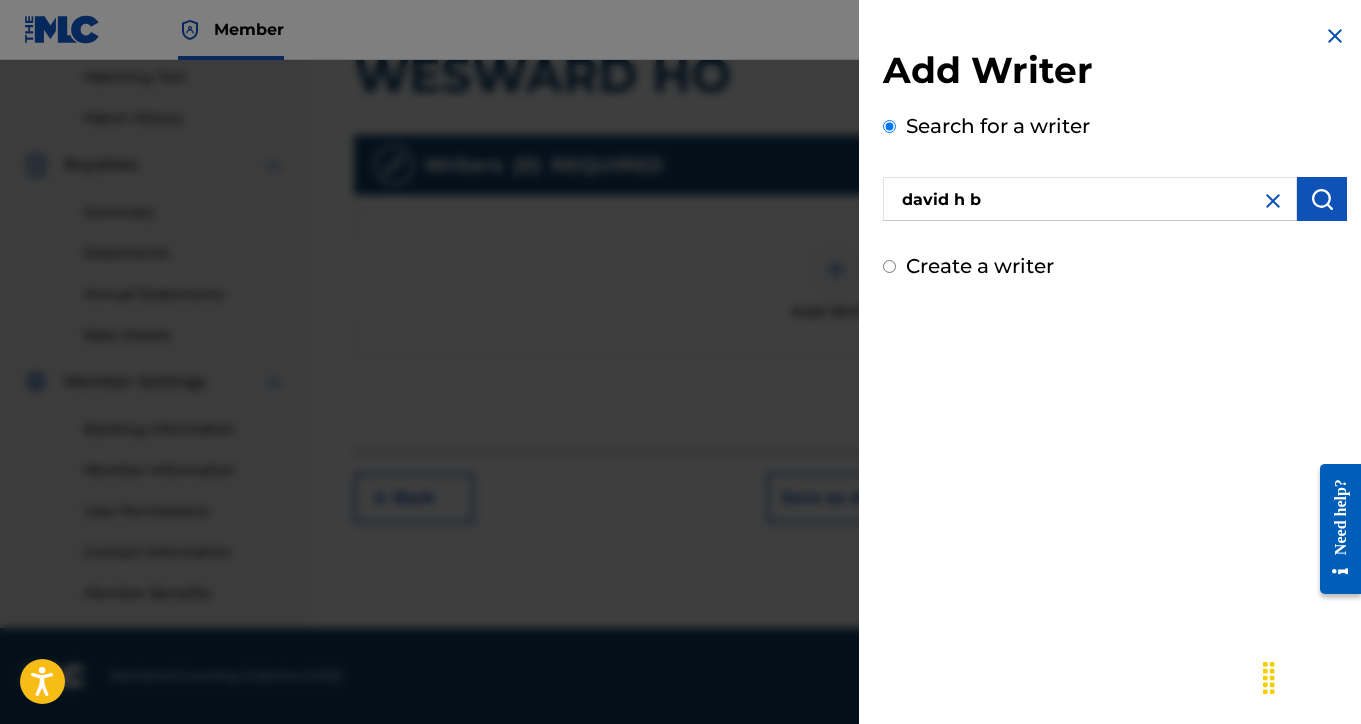 click at bounding box center [1322, 199] 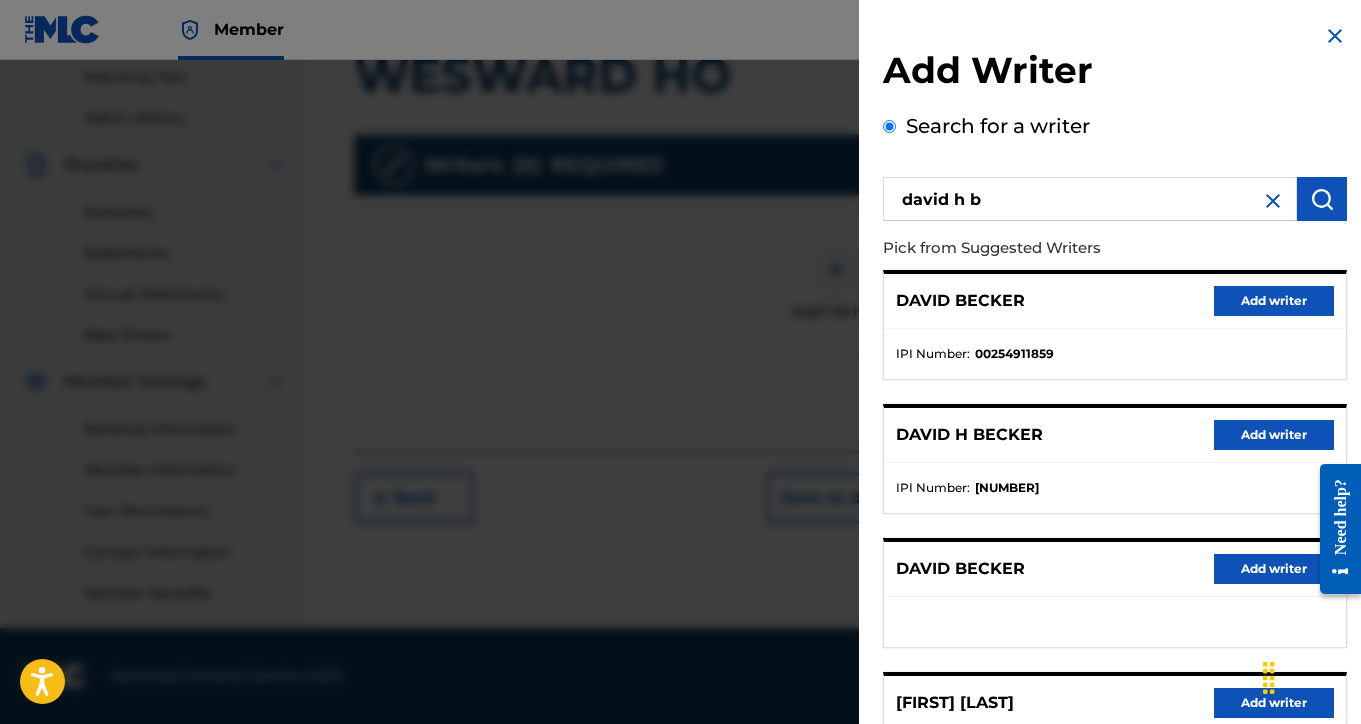click on "Add writer" at bounding box center [1274, 435] 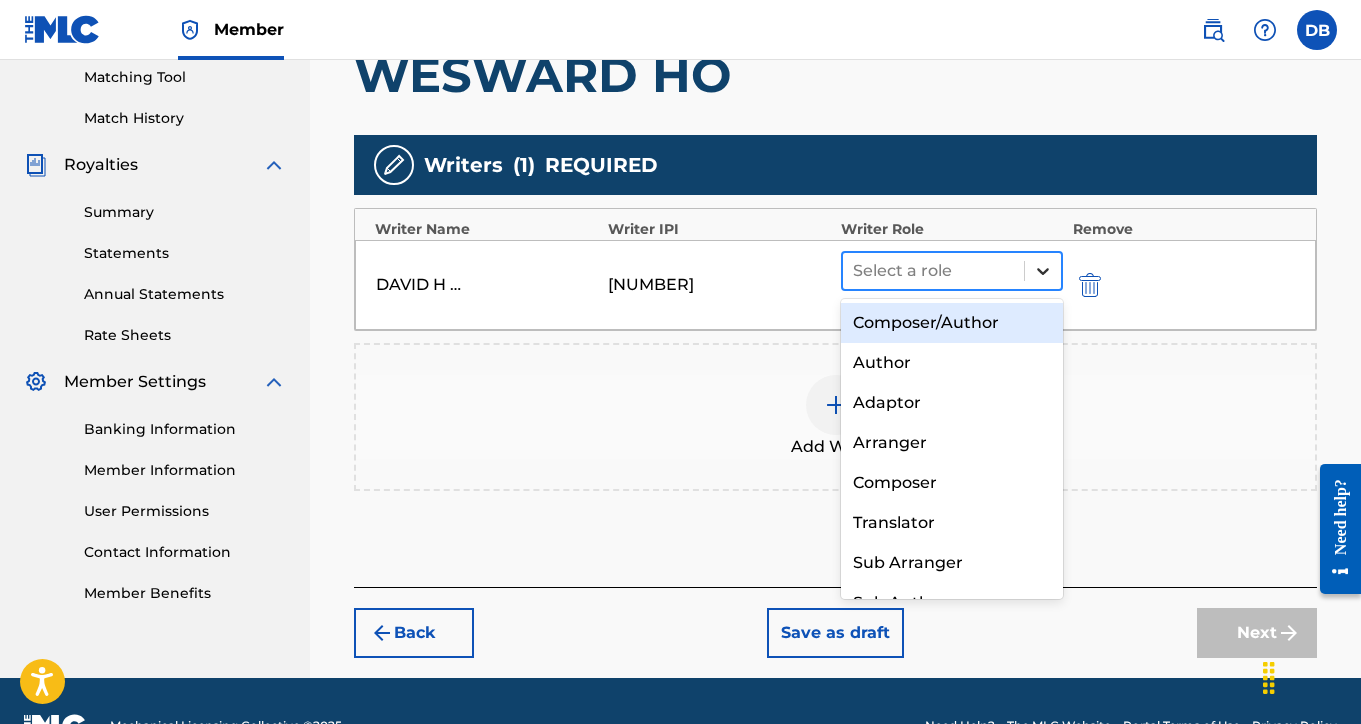 click at bounding box center (1043, 271) 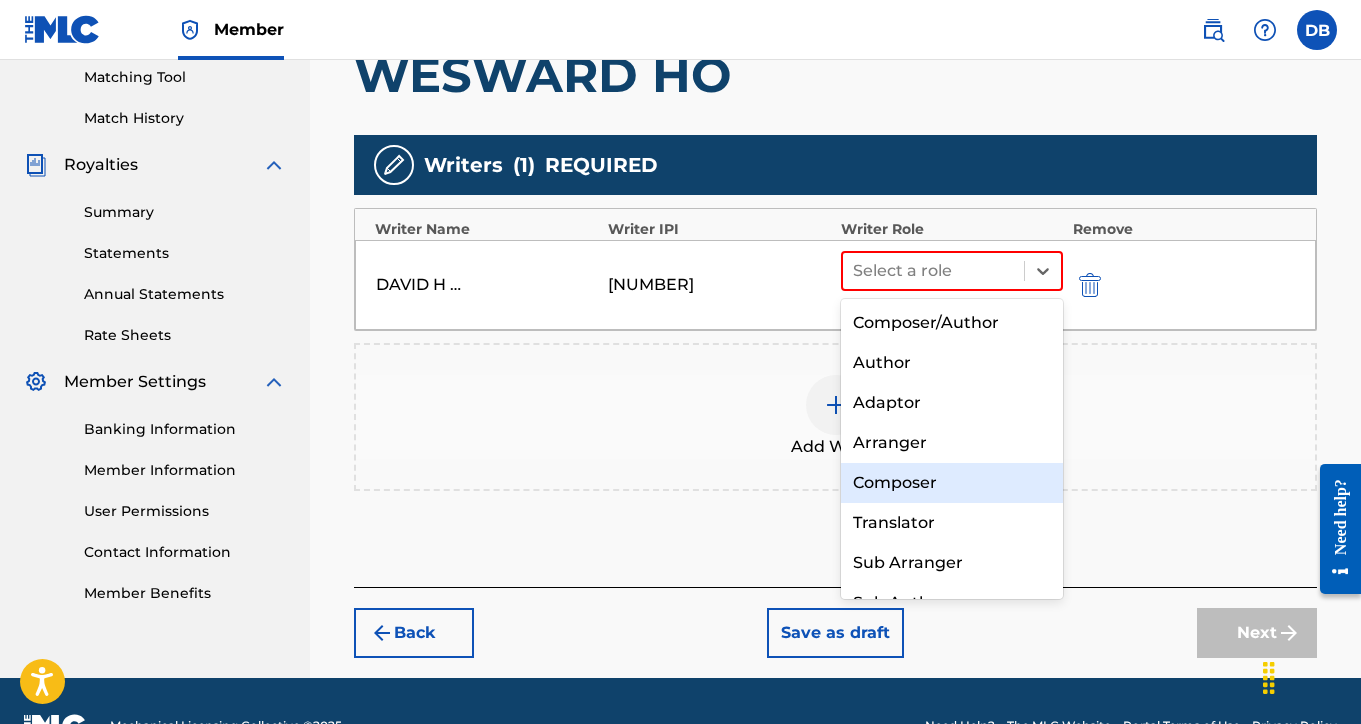click on "Composer" at bounding box center (952, 483) 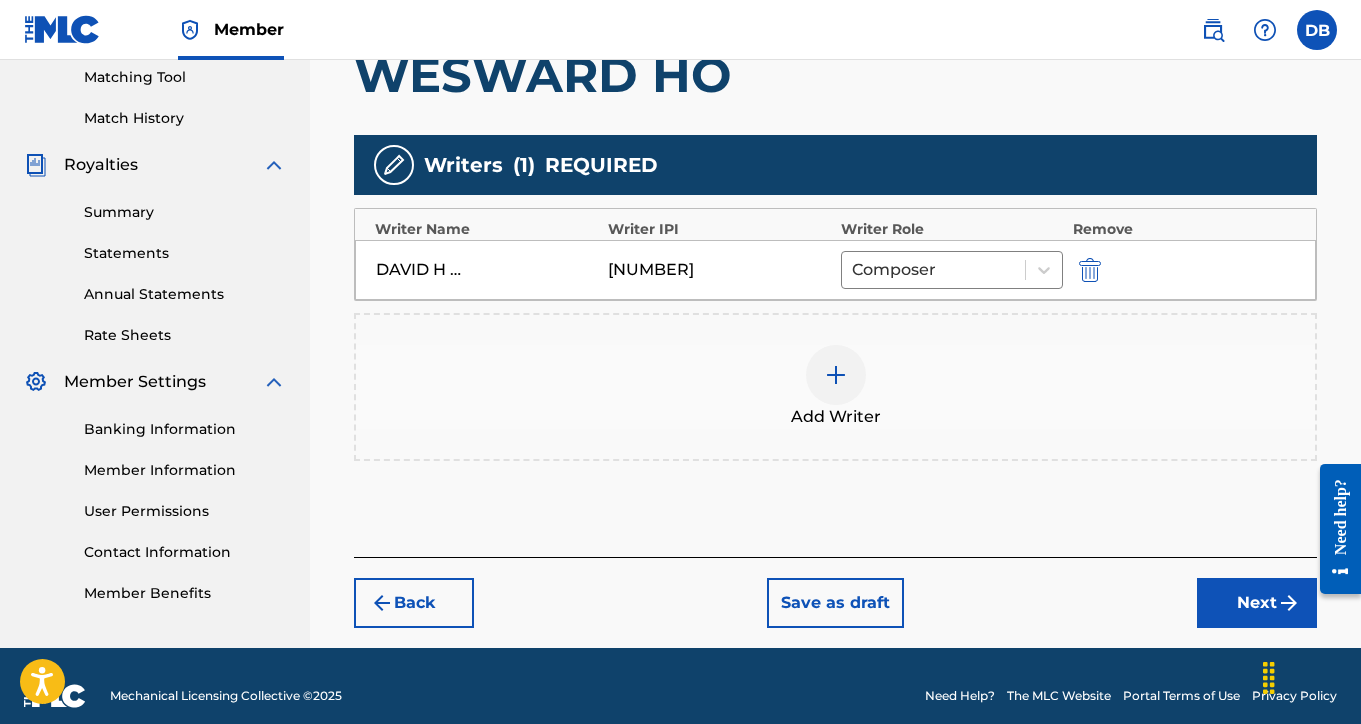click on "Next" at bounding box center (1257, 603) 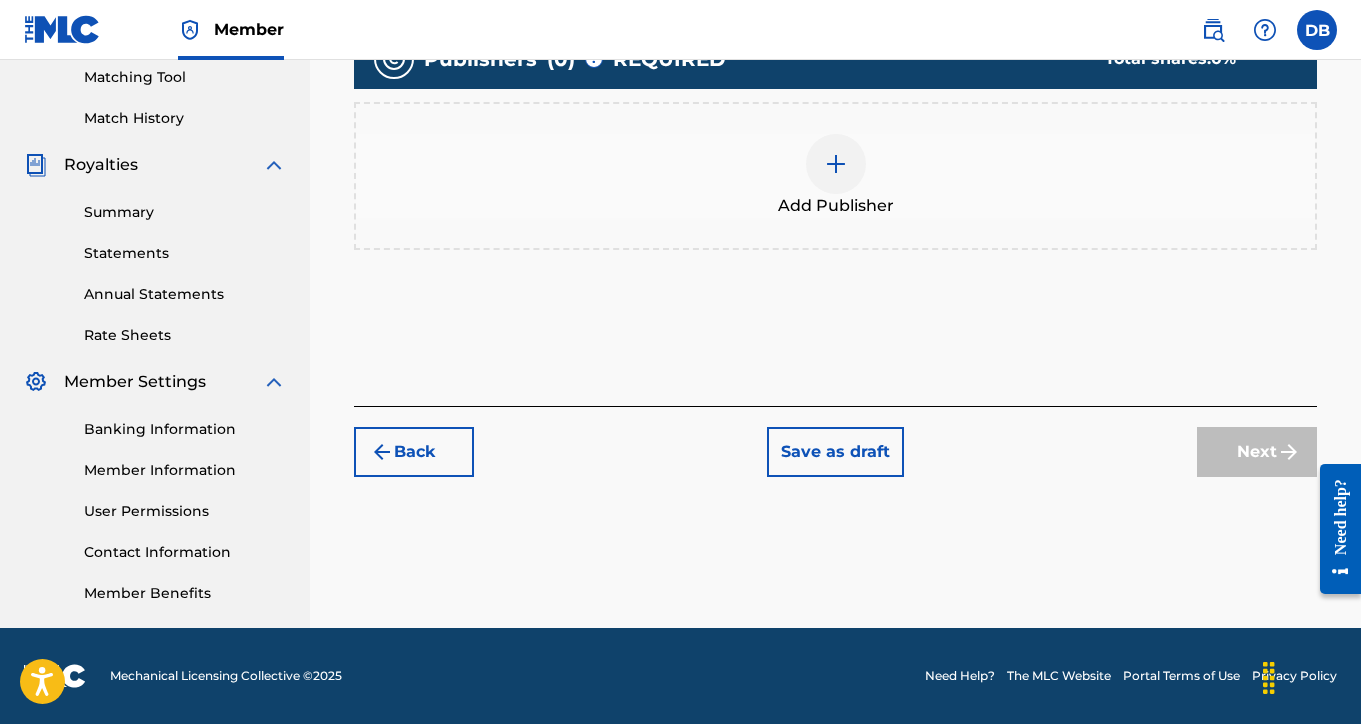 scroll, scrollTop: 90, scrollLeft: 0, axis: vertical 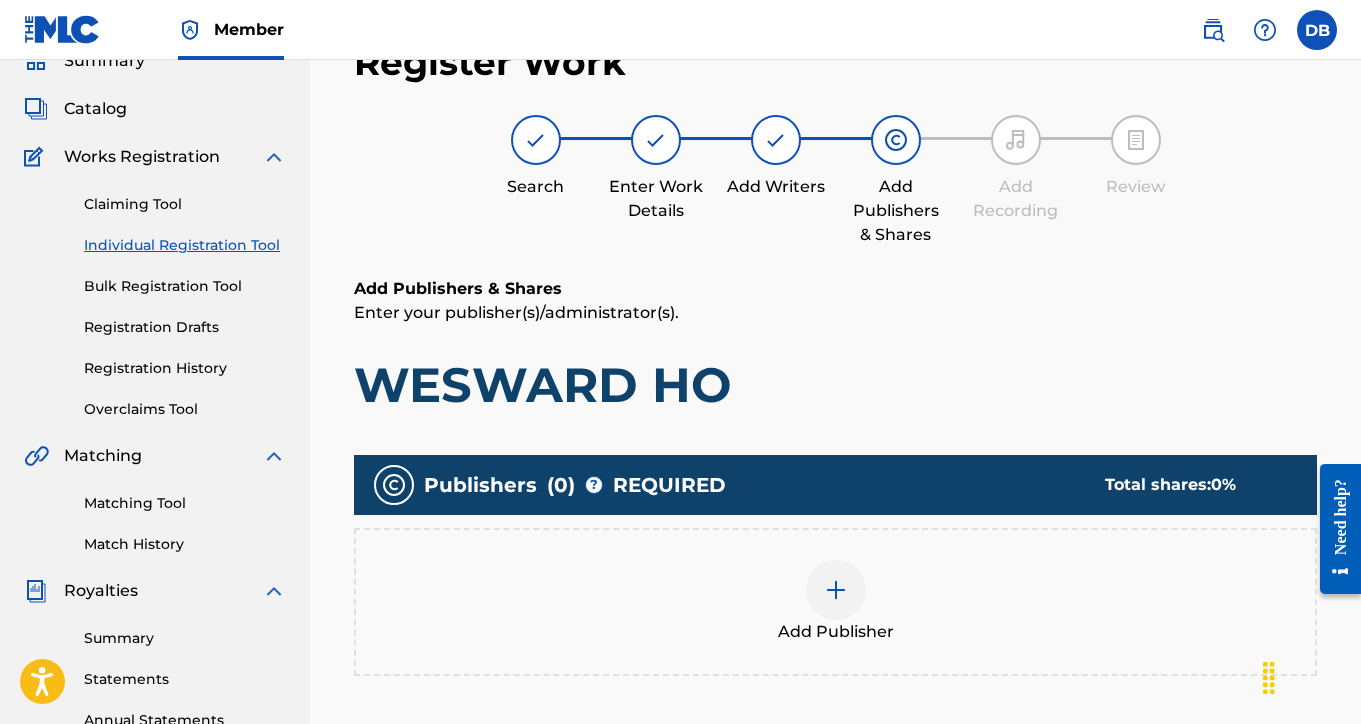 click at bounding box center (836, 590) 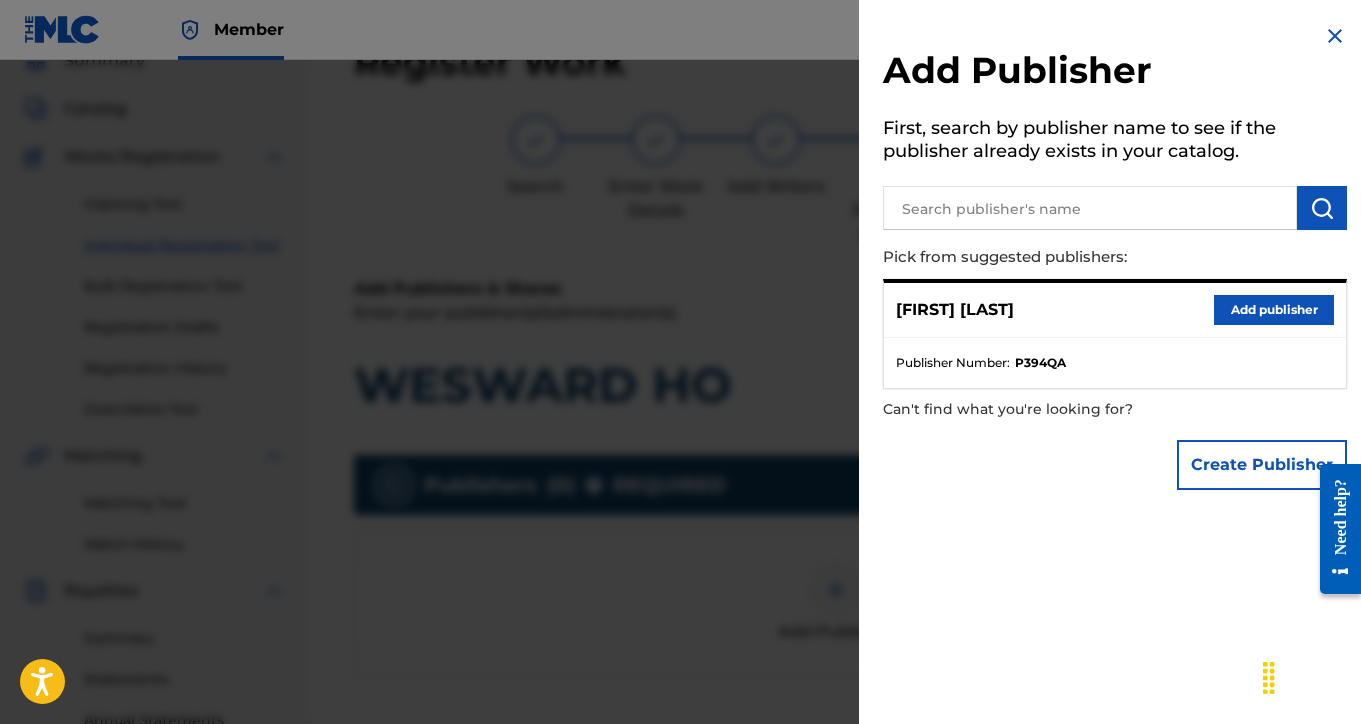 click on "Add publisher" at bounding box center (1274, 310) 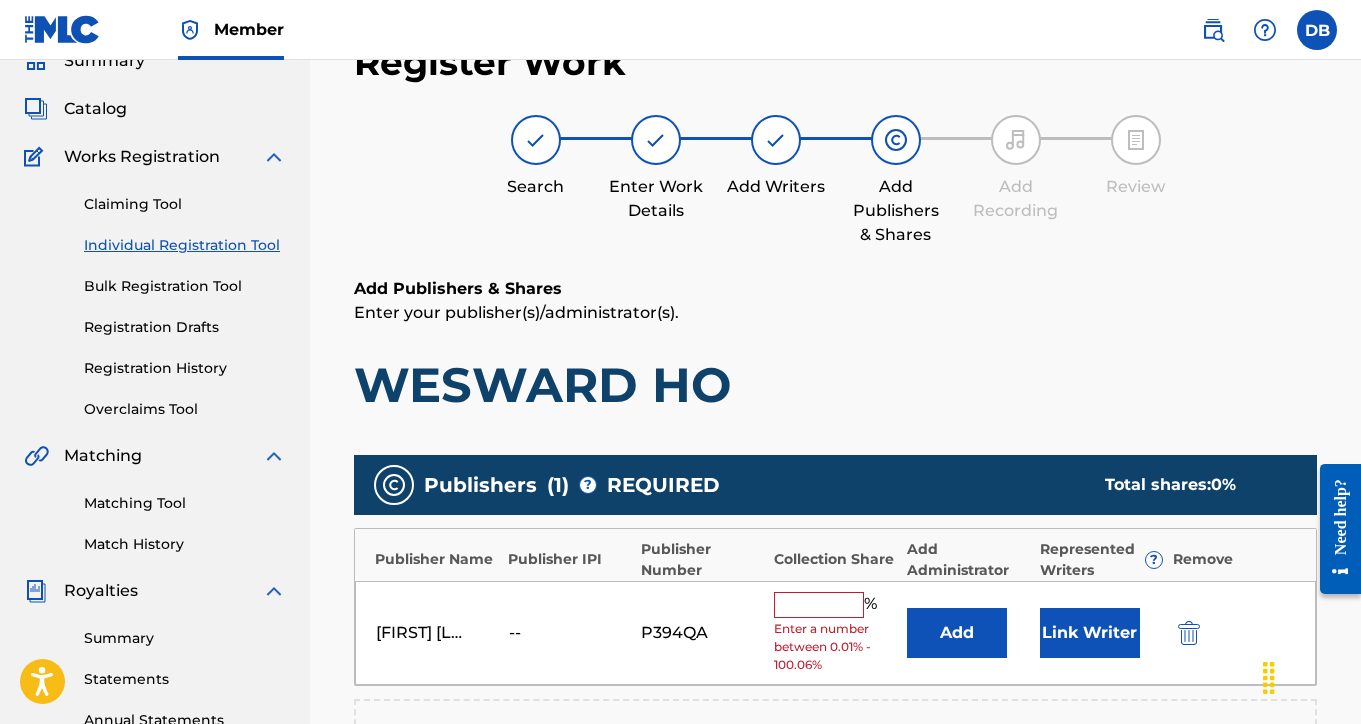 click at bounding box center [819, 605] 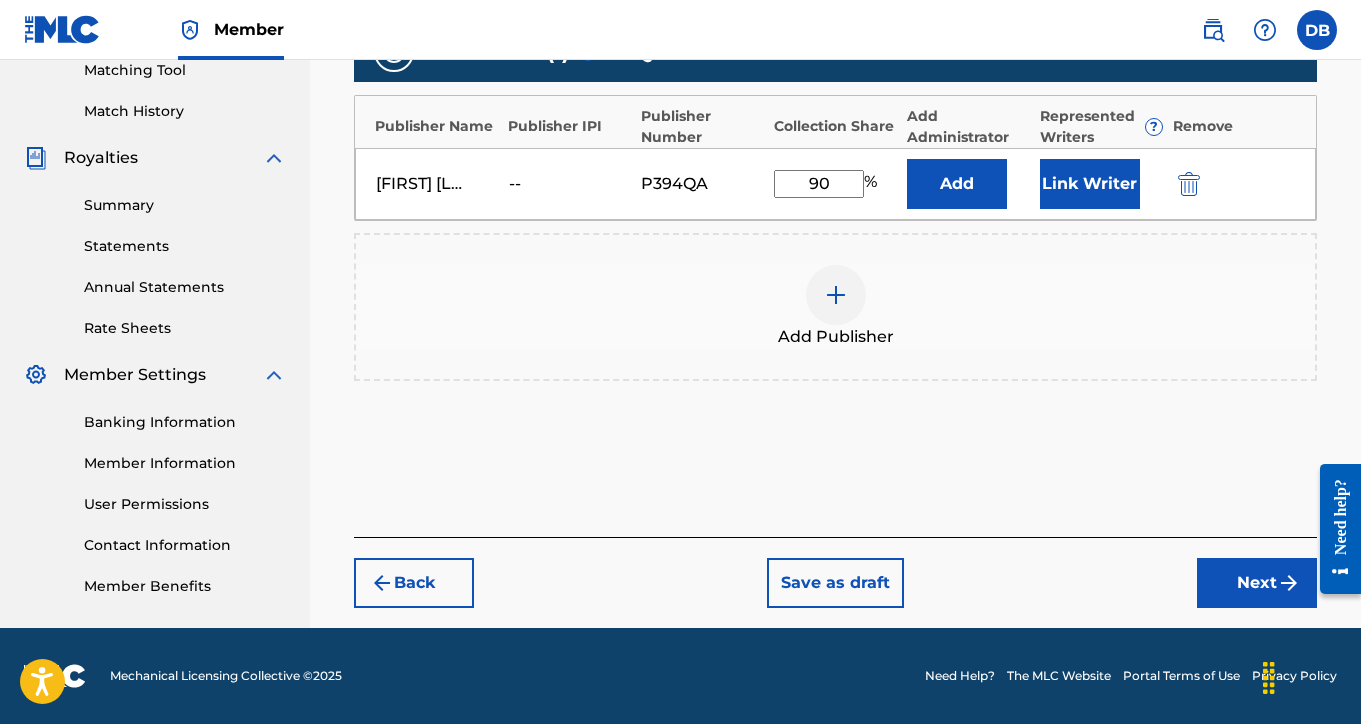 type on "90" 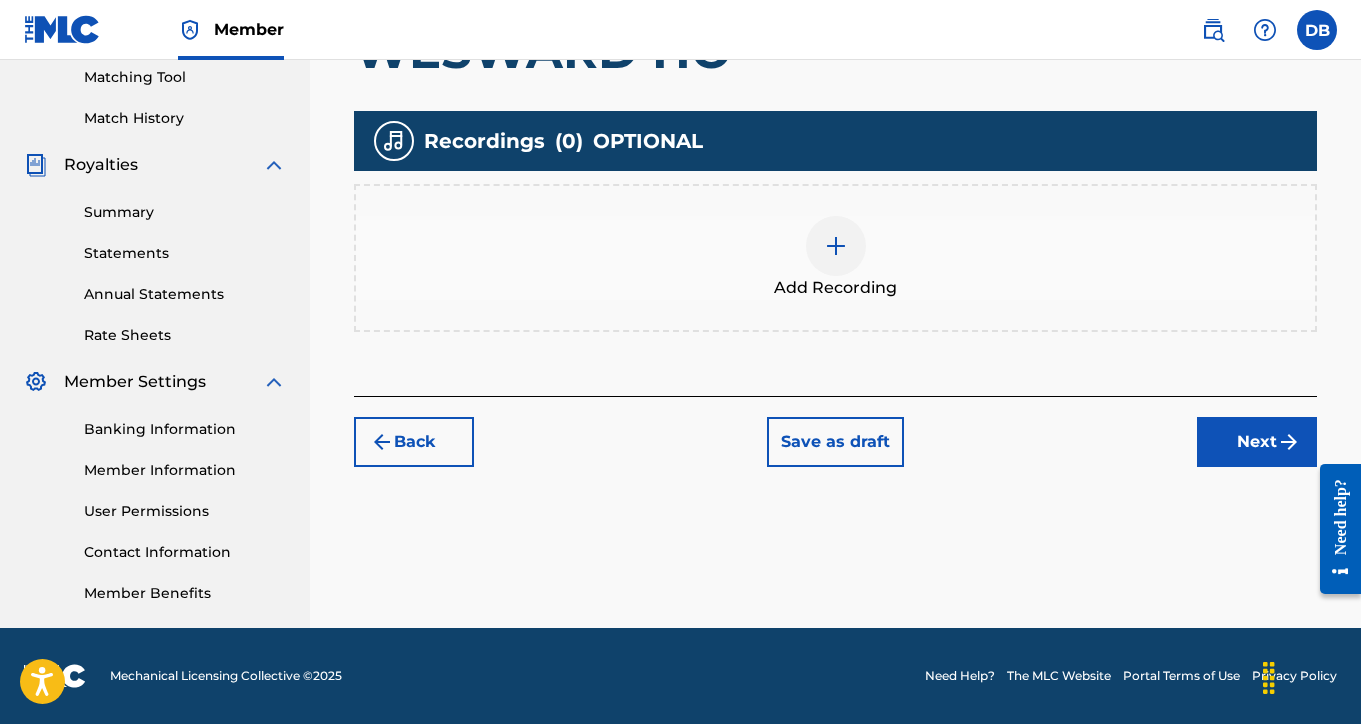 scroll, scrollTop: 516, scrollLeft: 0, axis: vertical 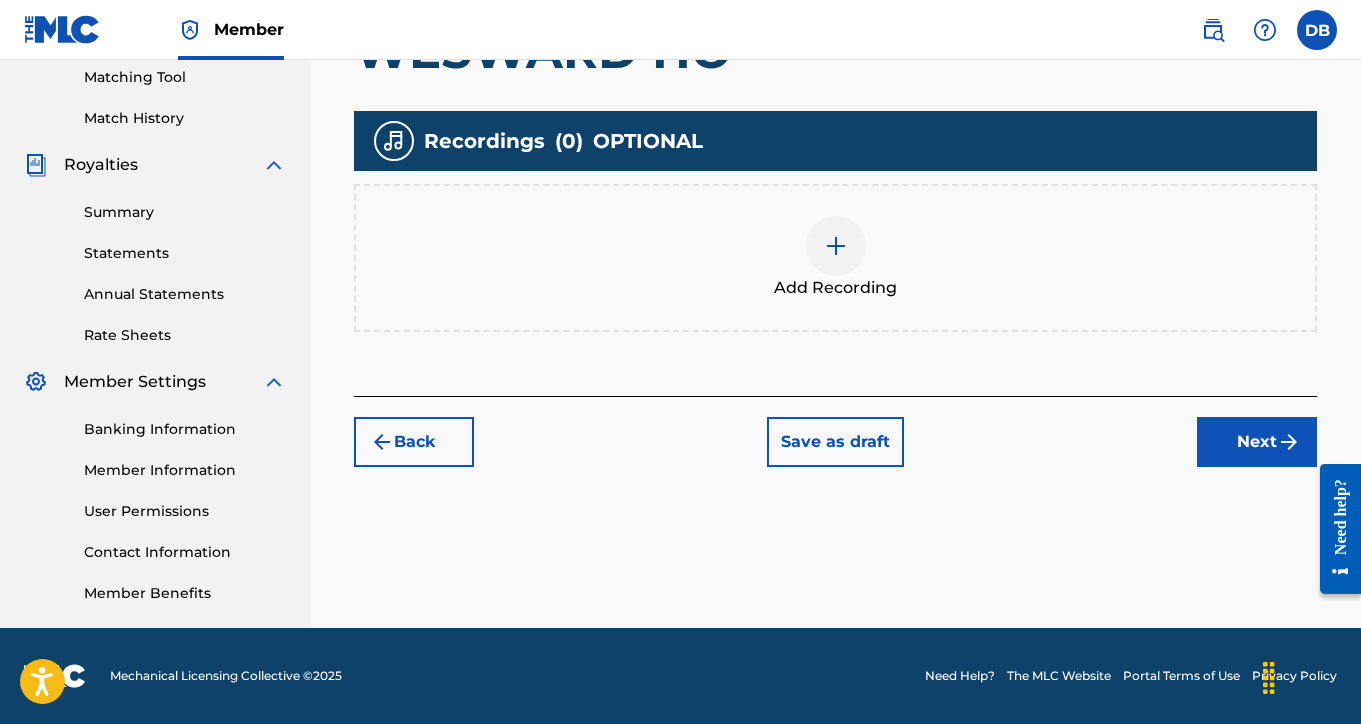 click at bounding box center [836, 246] 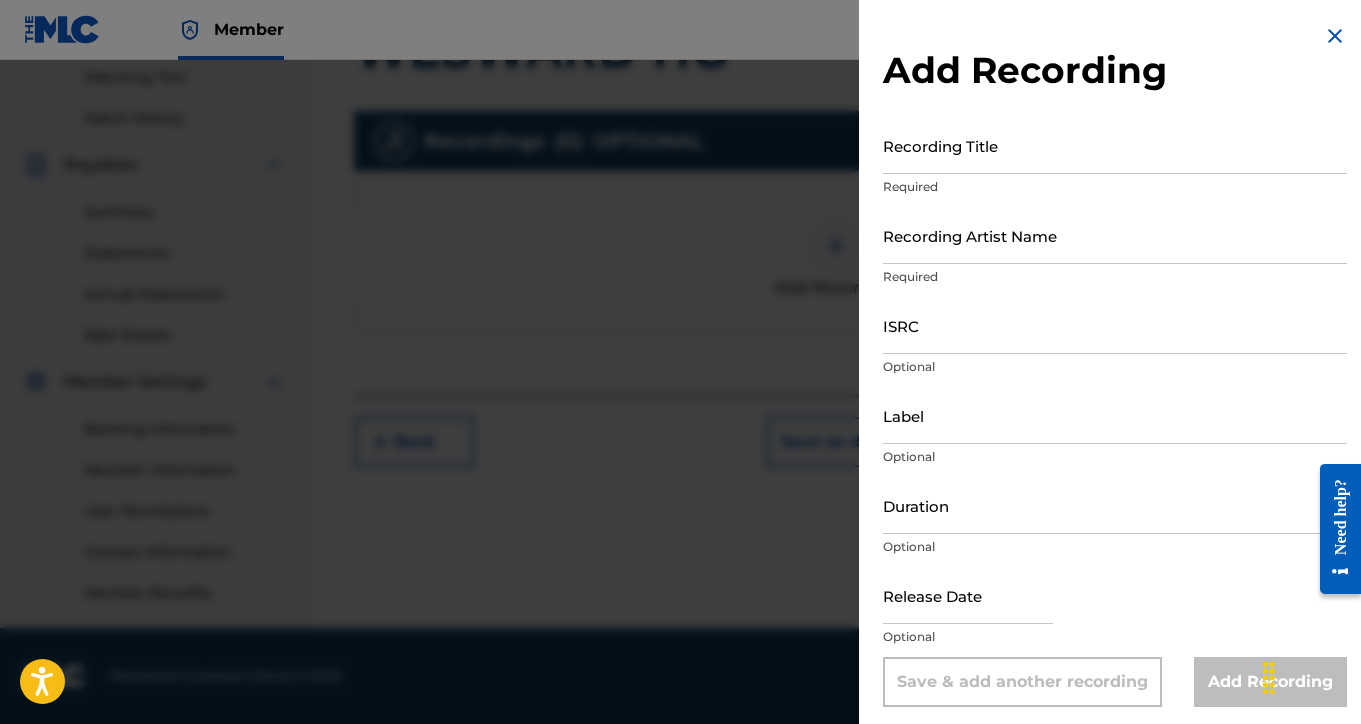 click on "Recording Title" at bounding box center (1115, 145) 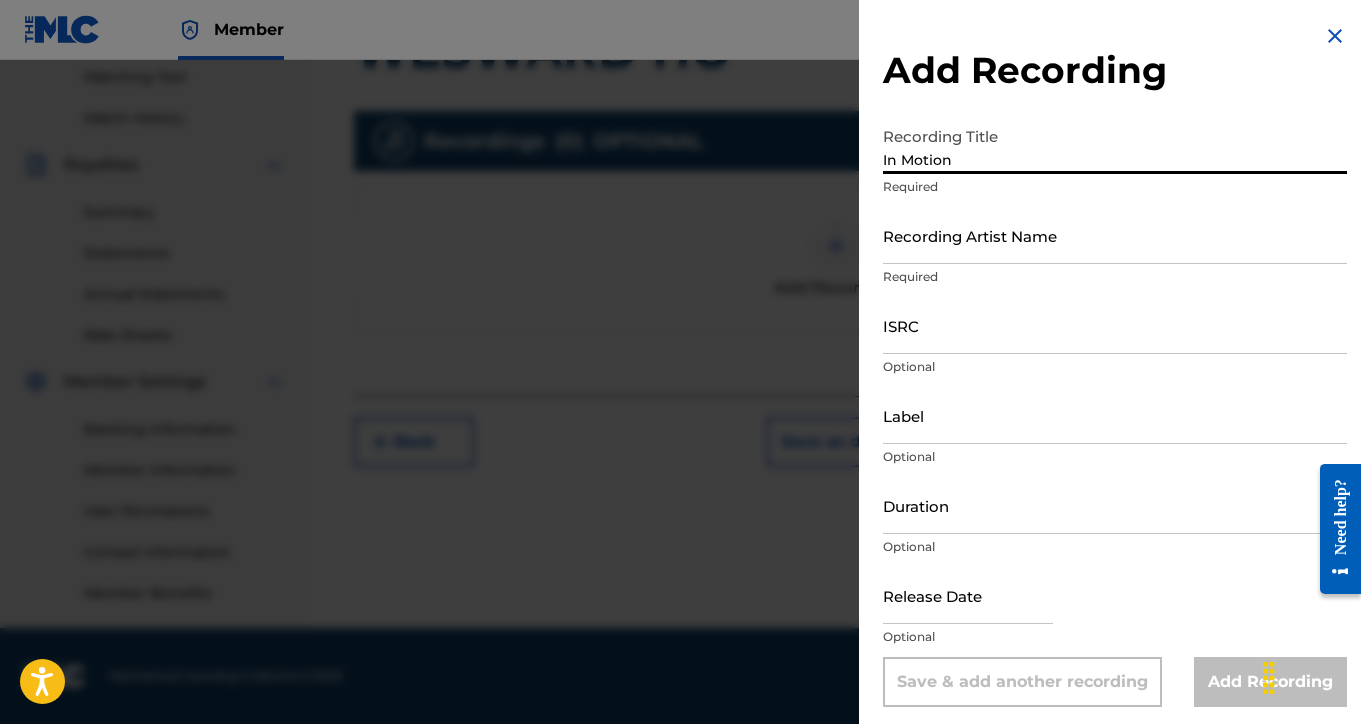 type on "In Motion" 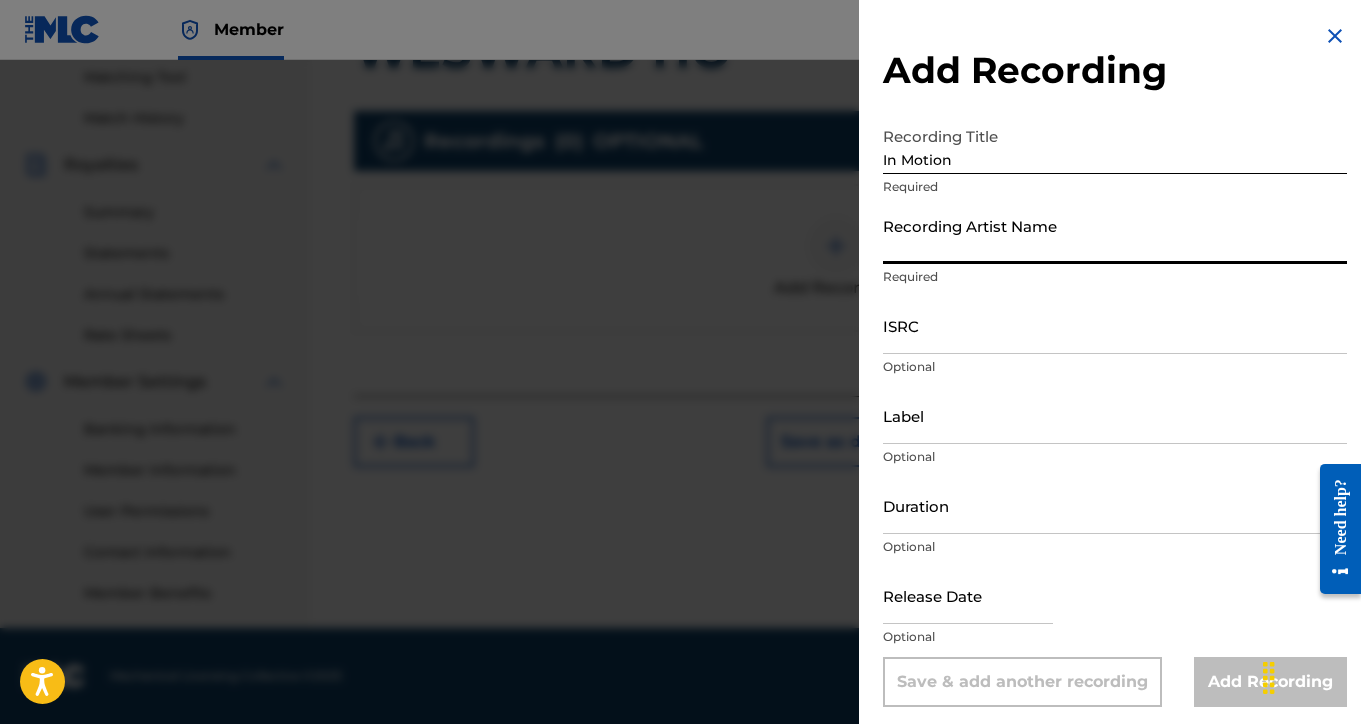 click on "Recording Artist Name" at bounding box center [1115, 235] 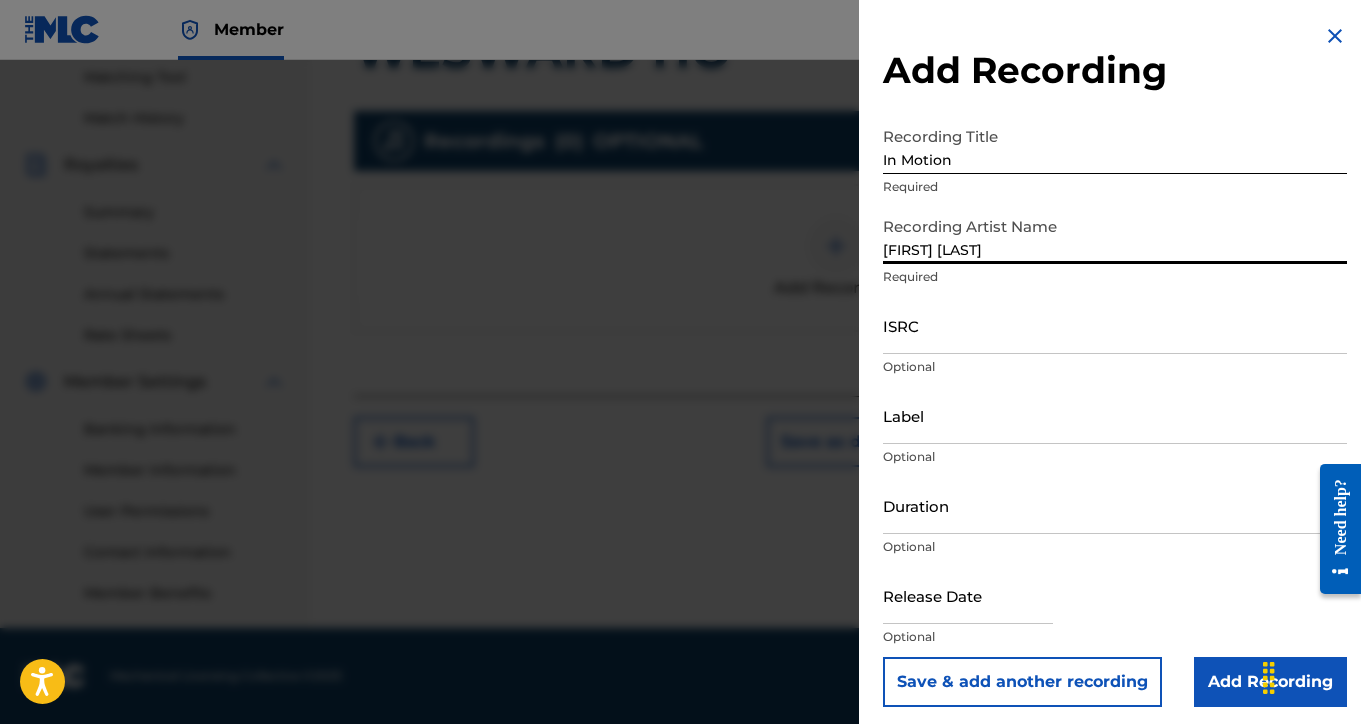 type on "[FIRST] [LAST]" 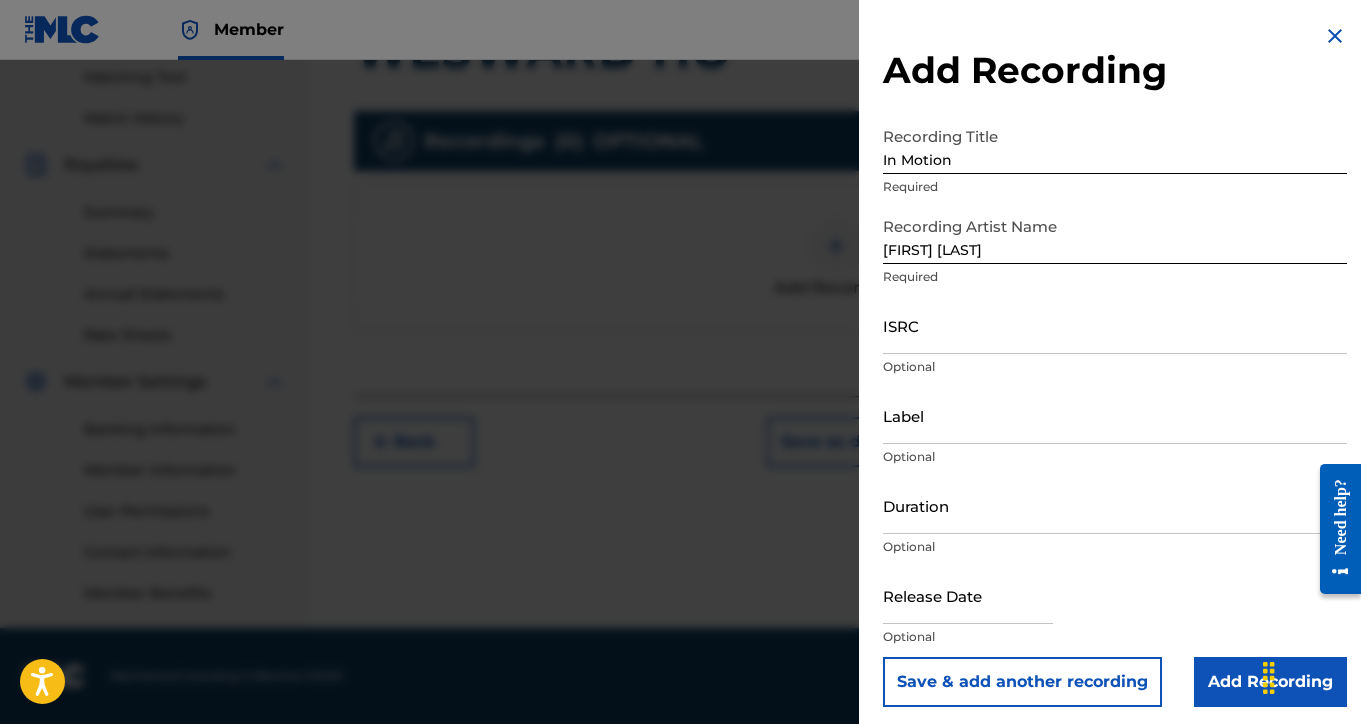 click on "Add Recording" at bounding box center [1270, 682] 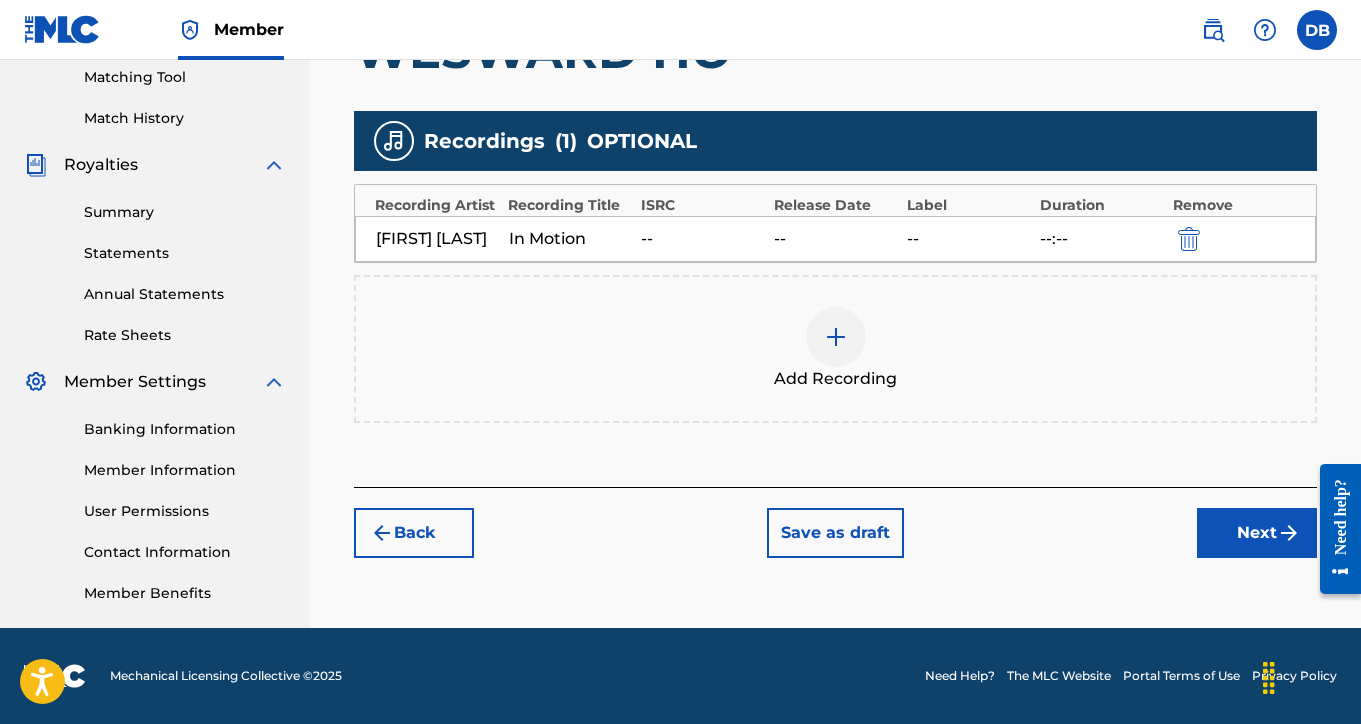 click on "Next" at bounding box center (1257, 533) 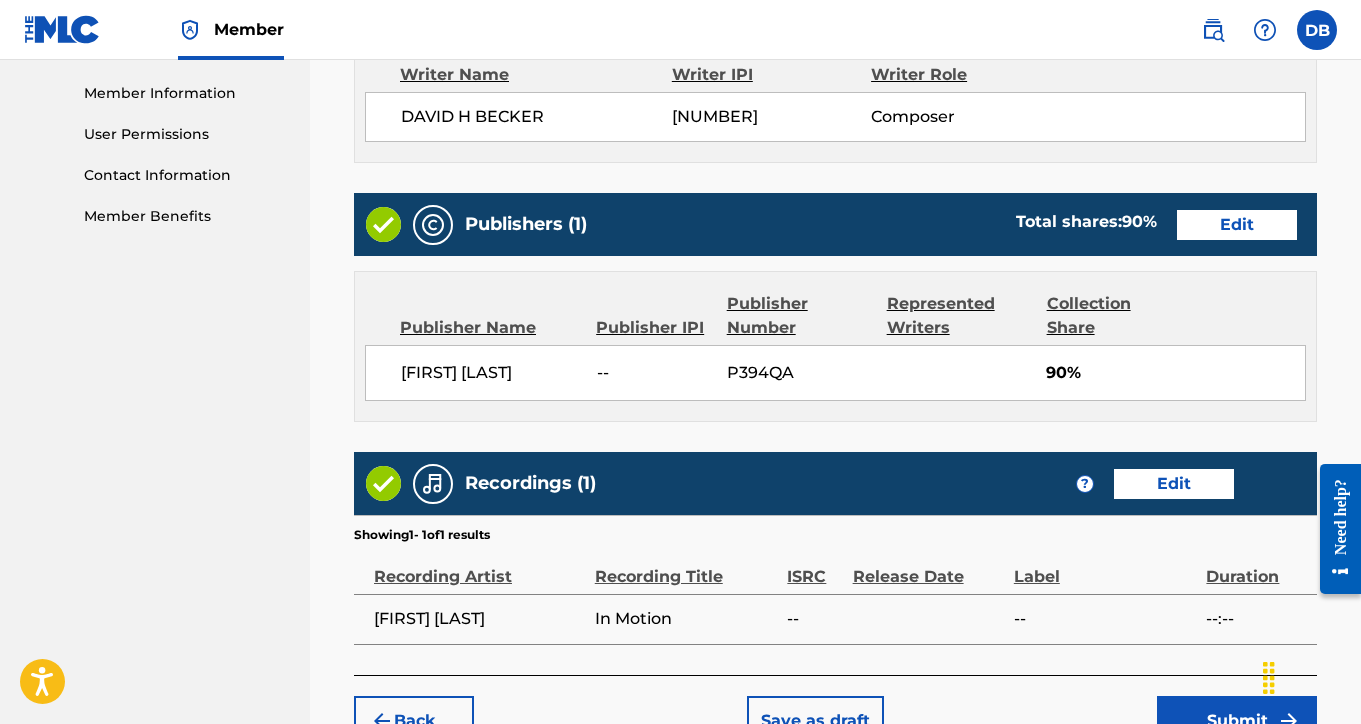 scroll, scrollTop: 981, scrollLeft: 0, axis: vertical 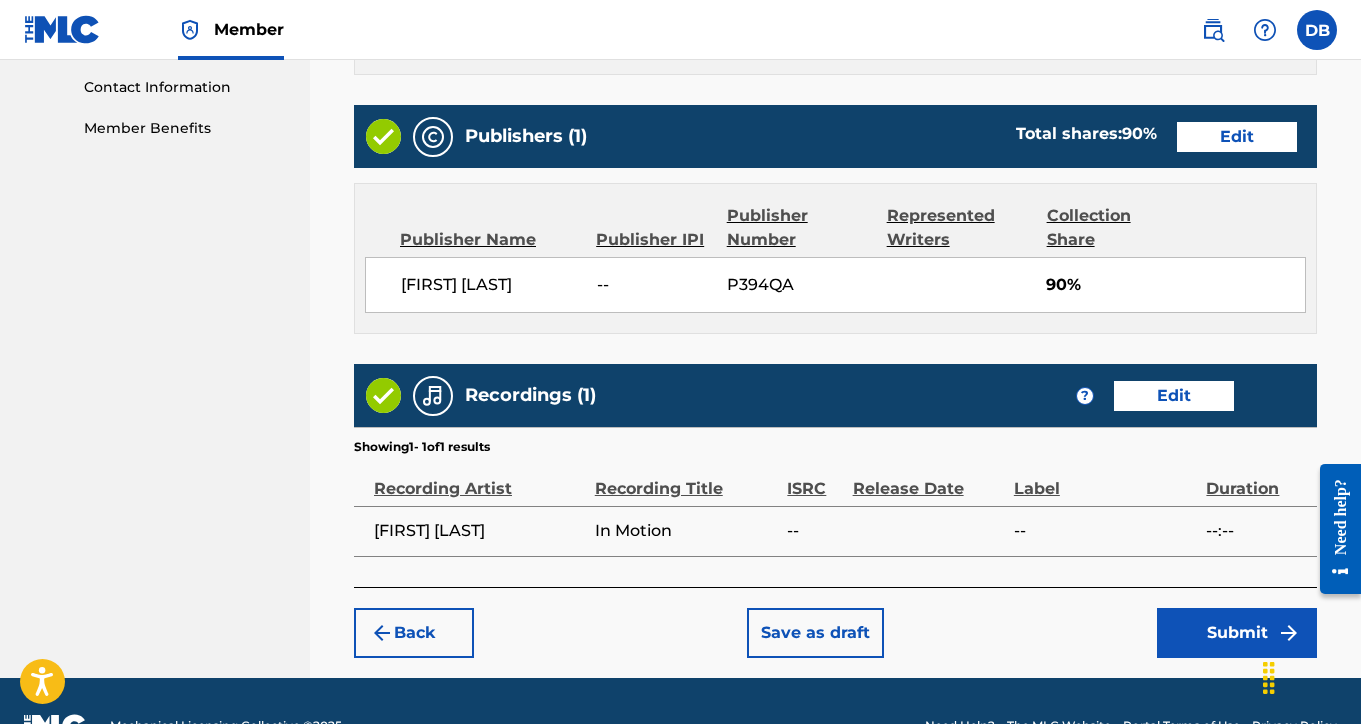 click on "Submit" at bounding box center [1237, 633] 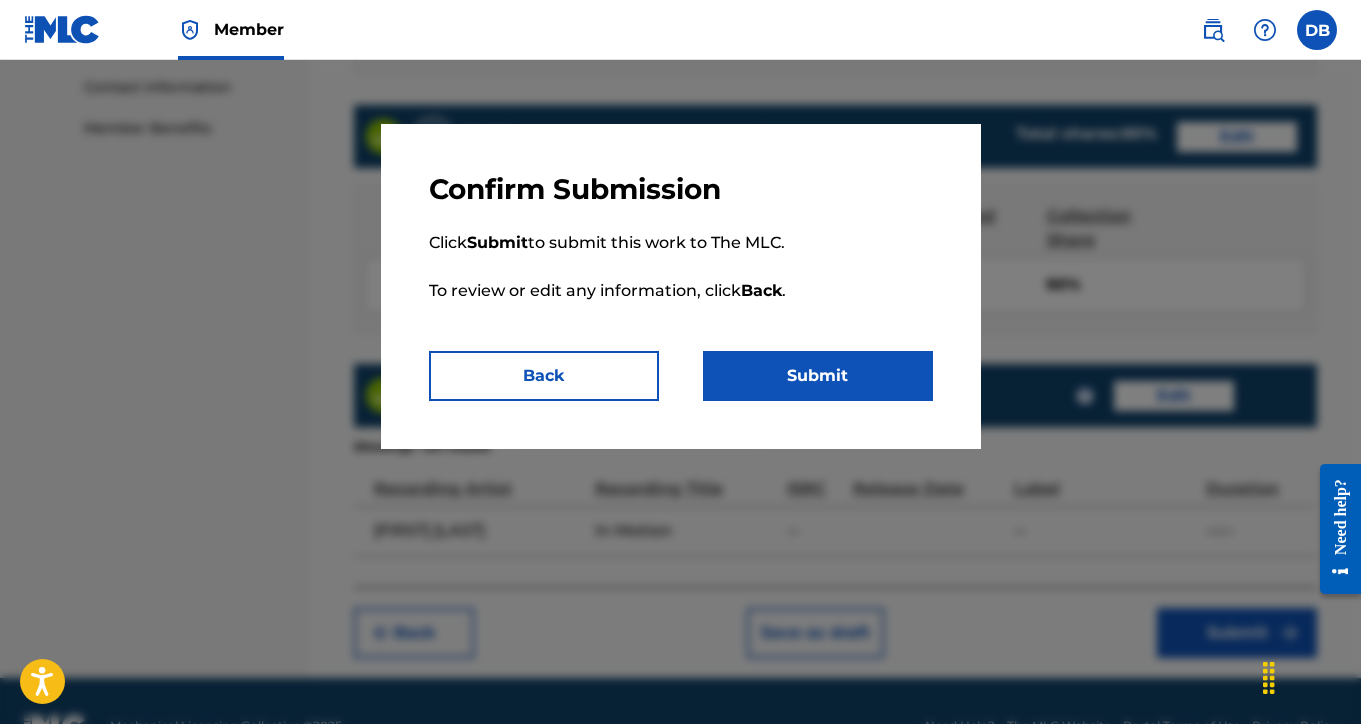click on "Submit" at bounding box center [818, 376] 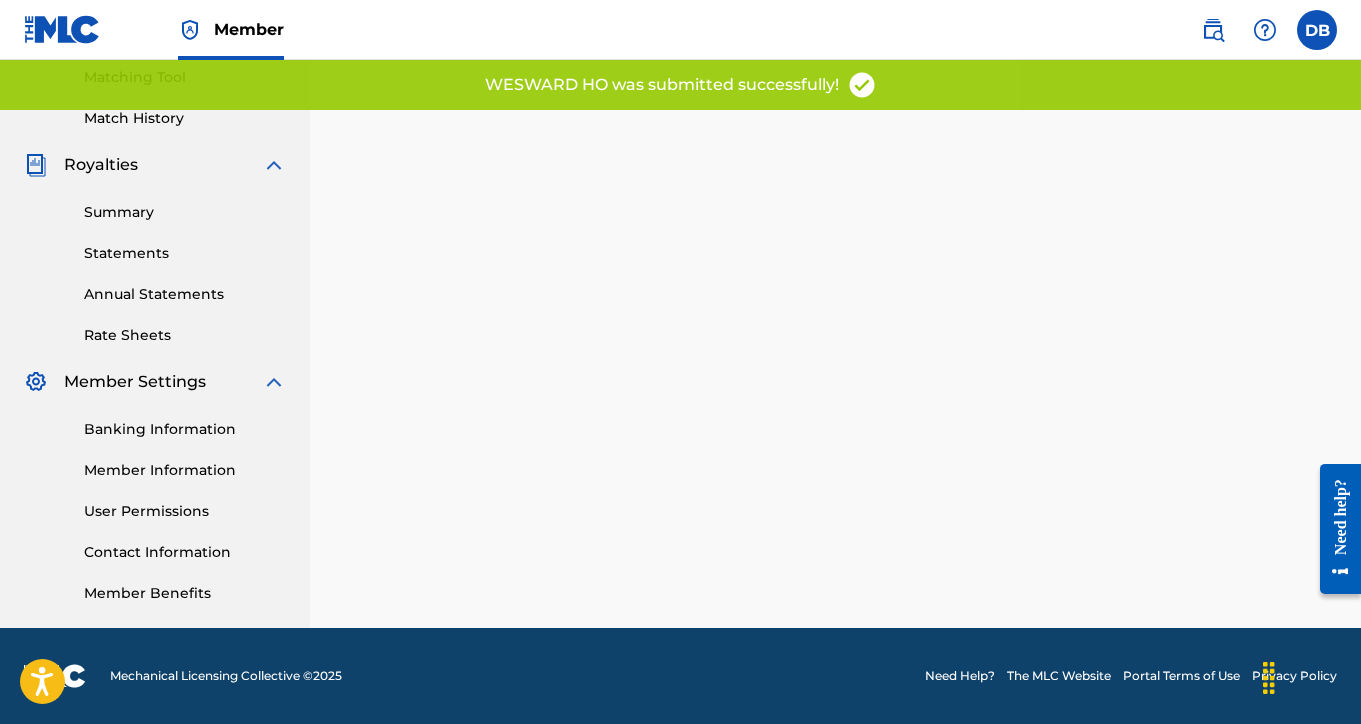 scroll, scrollTop: 0, scrollLeft: 0, axis: both 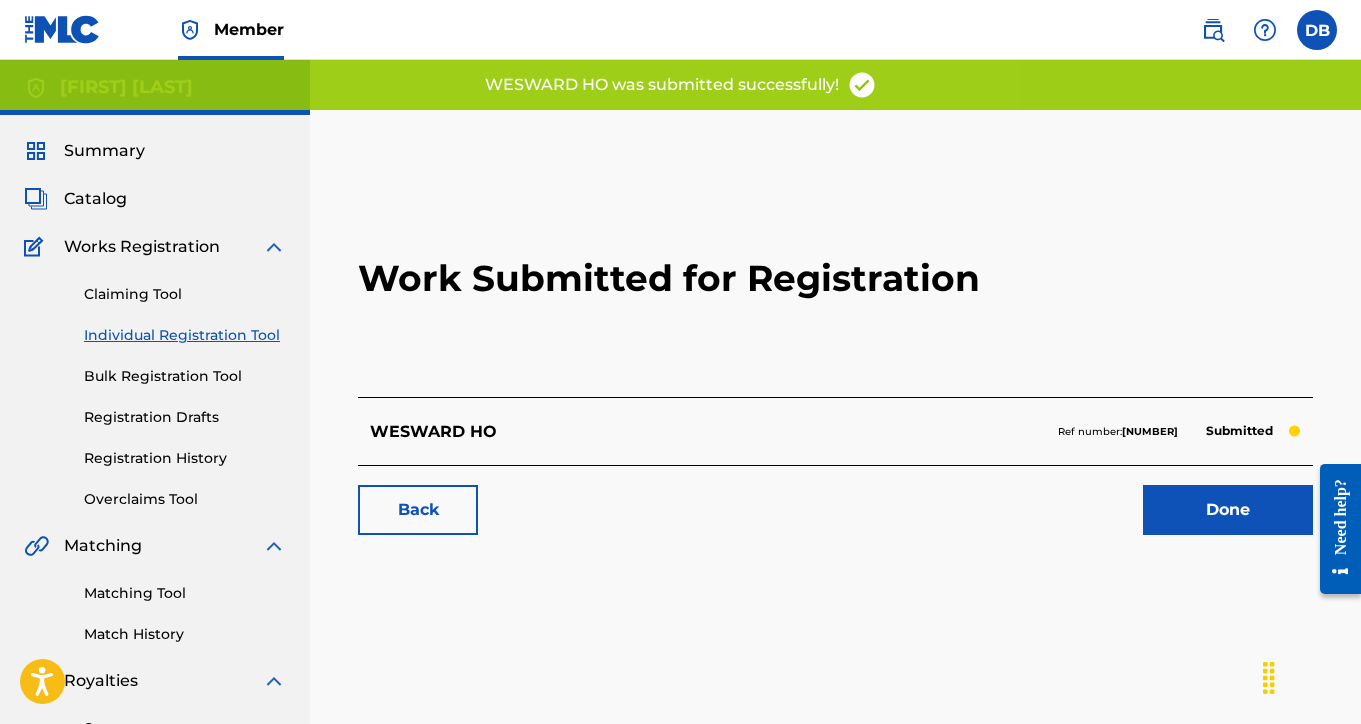 click on "Done" at bounding box center (1228, 510) 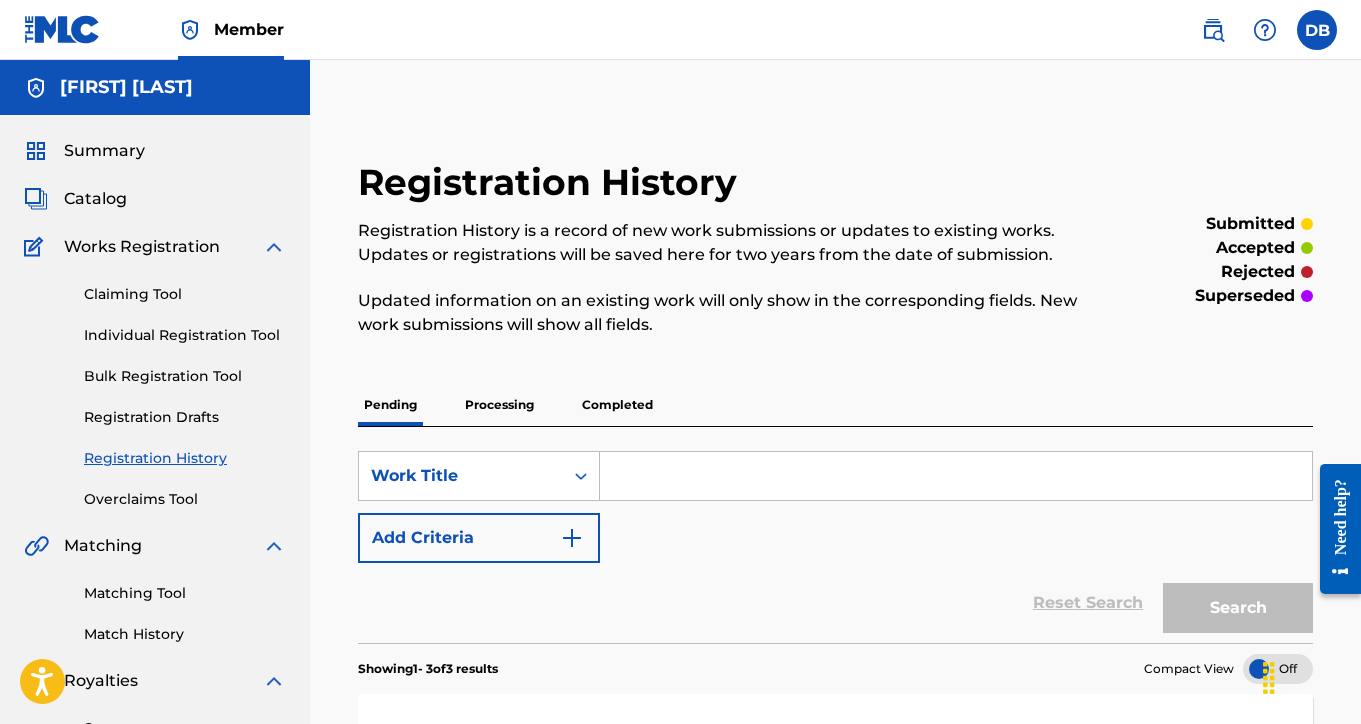 click on "Individual Registration Tool" at bounding box center (185, 335) 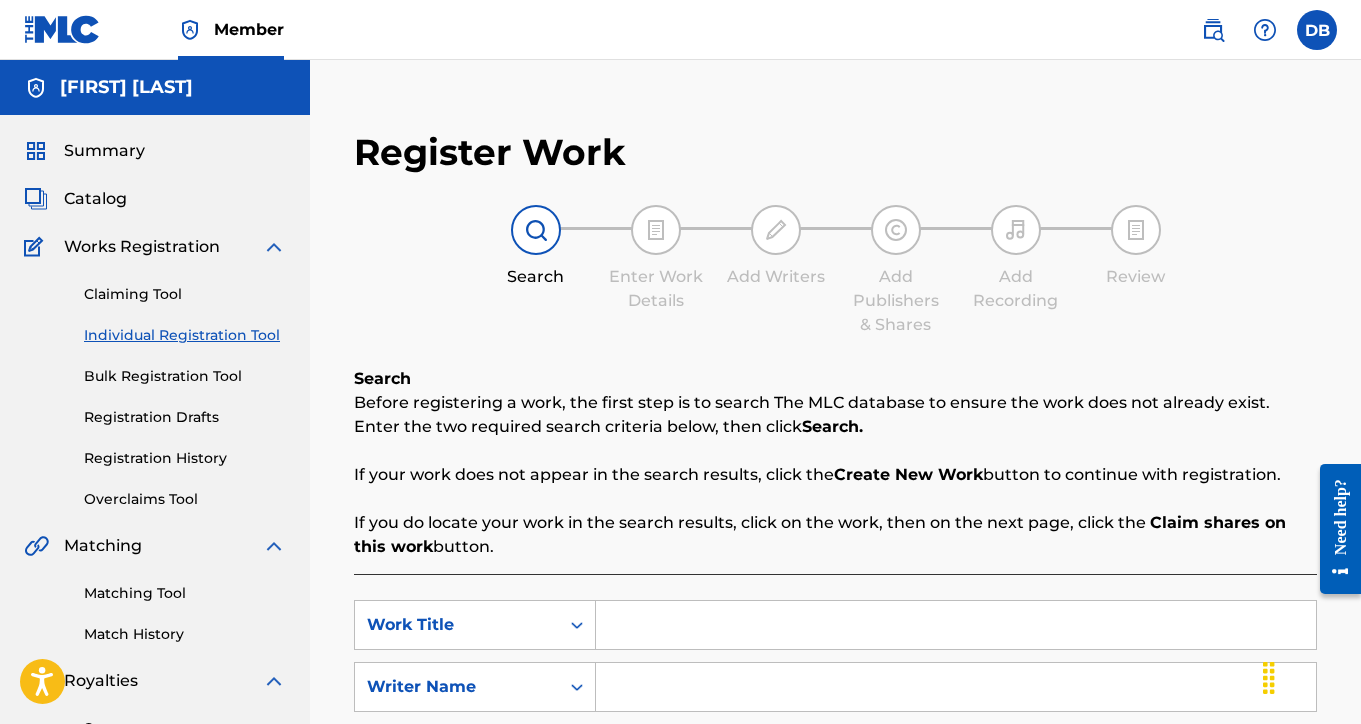 click at bounding box center (956, 625) 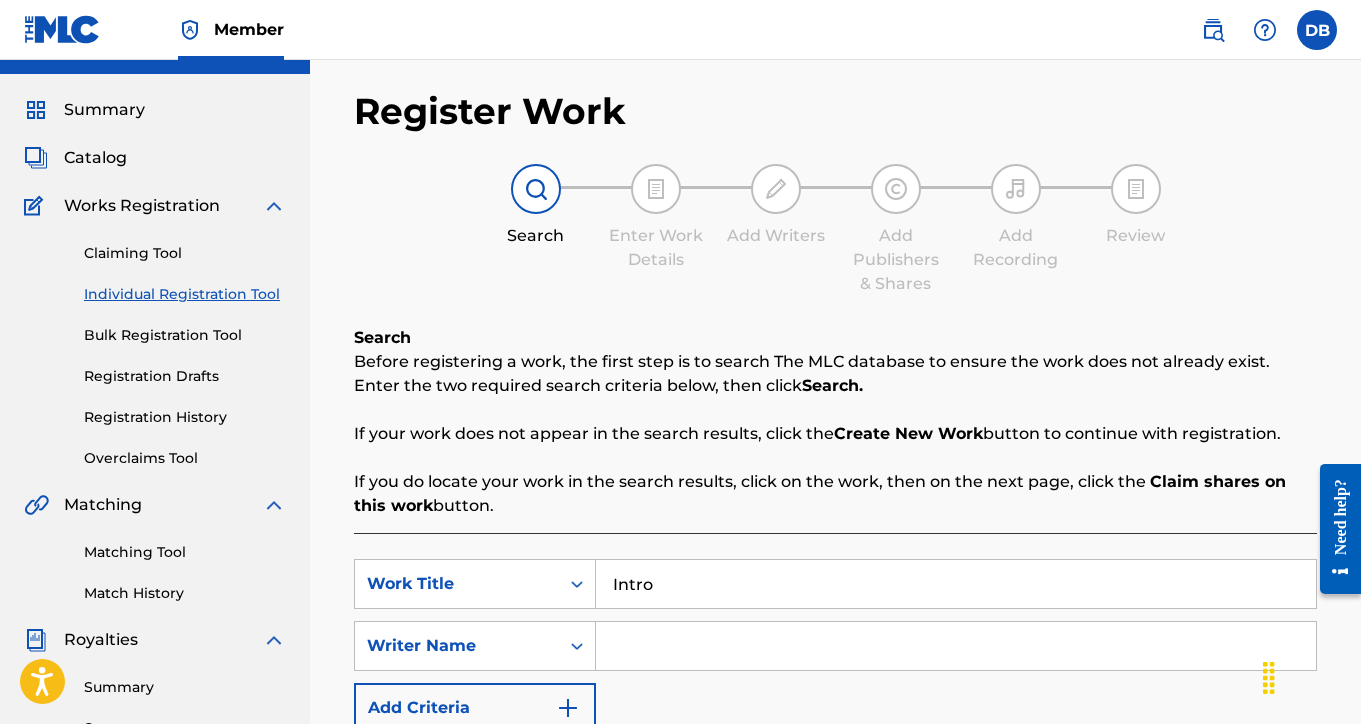 scroll, scrollTop: 100, scrollLeft: 0, axis: vertical 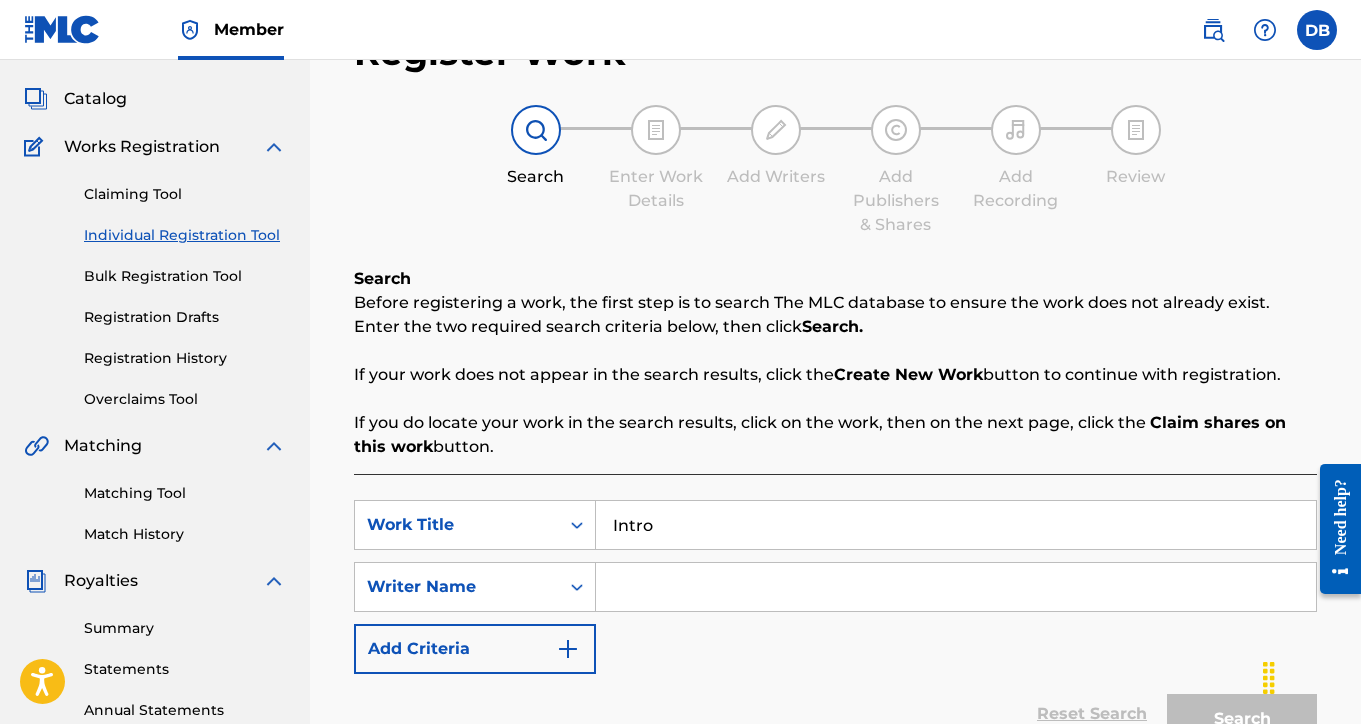 type on "Intro" 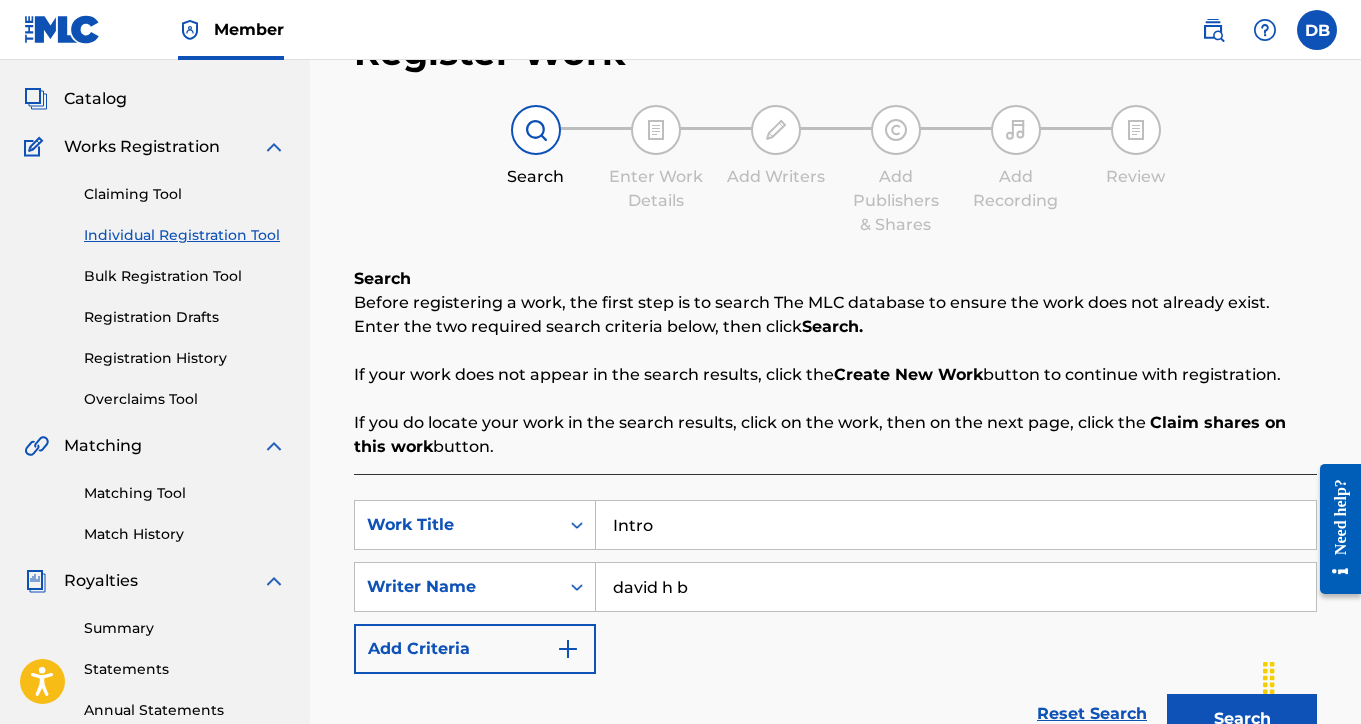 type on "david h b" 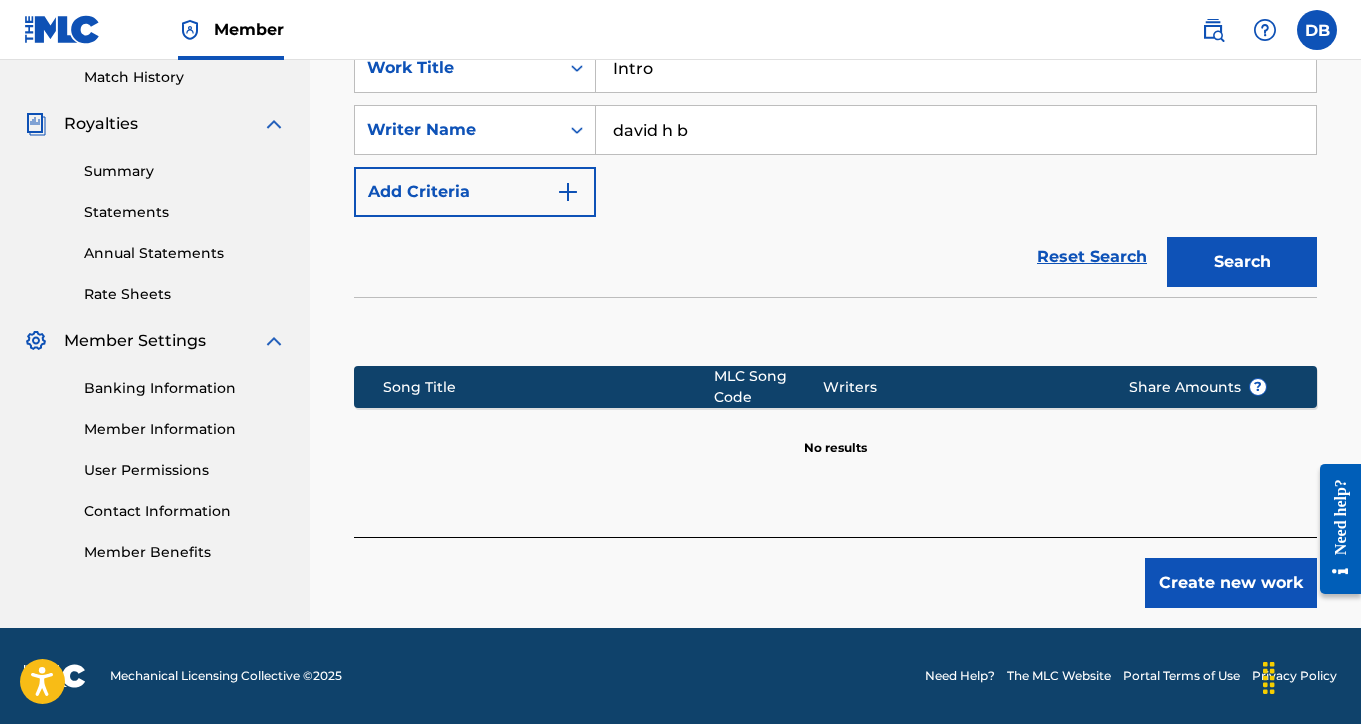 scroll, scrollTop: 557, scrollLeft: 0, axis: vertical 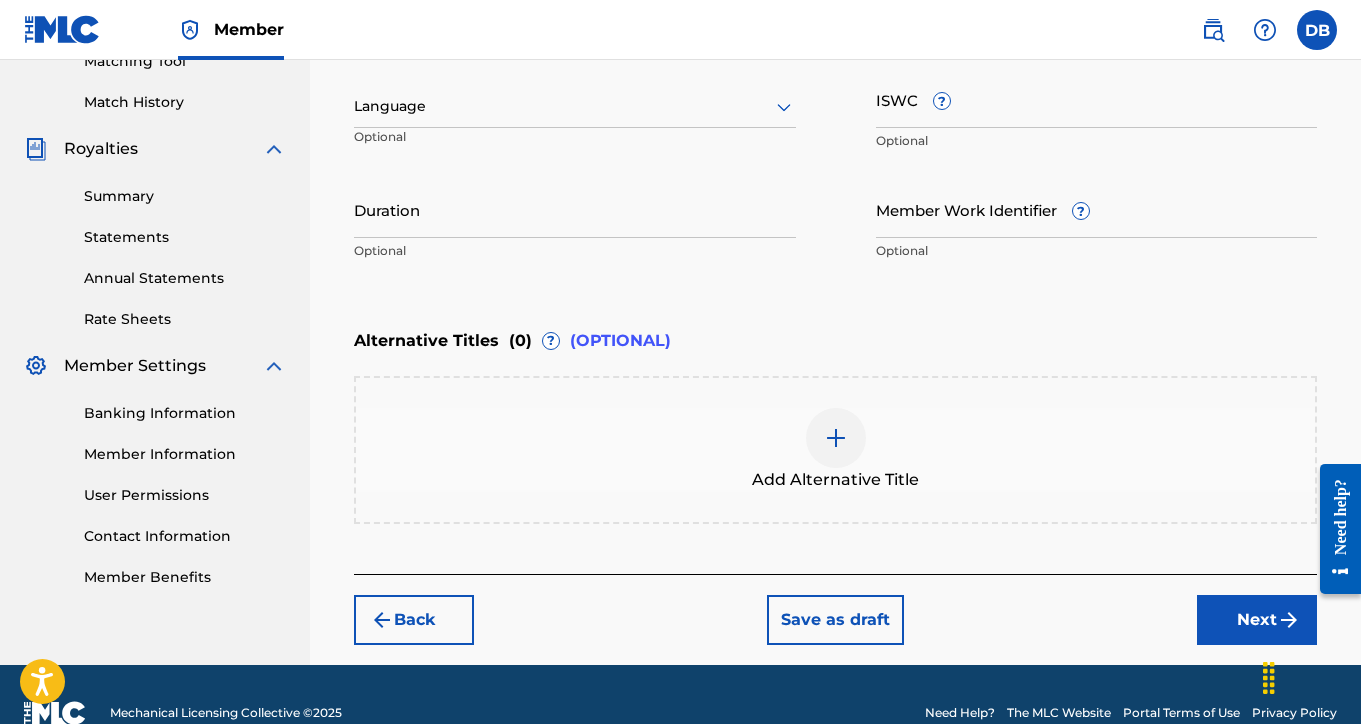 click on "Back" at bounding box center [414, 620] 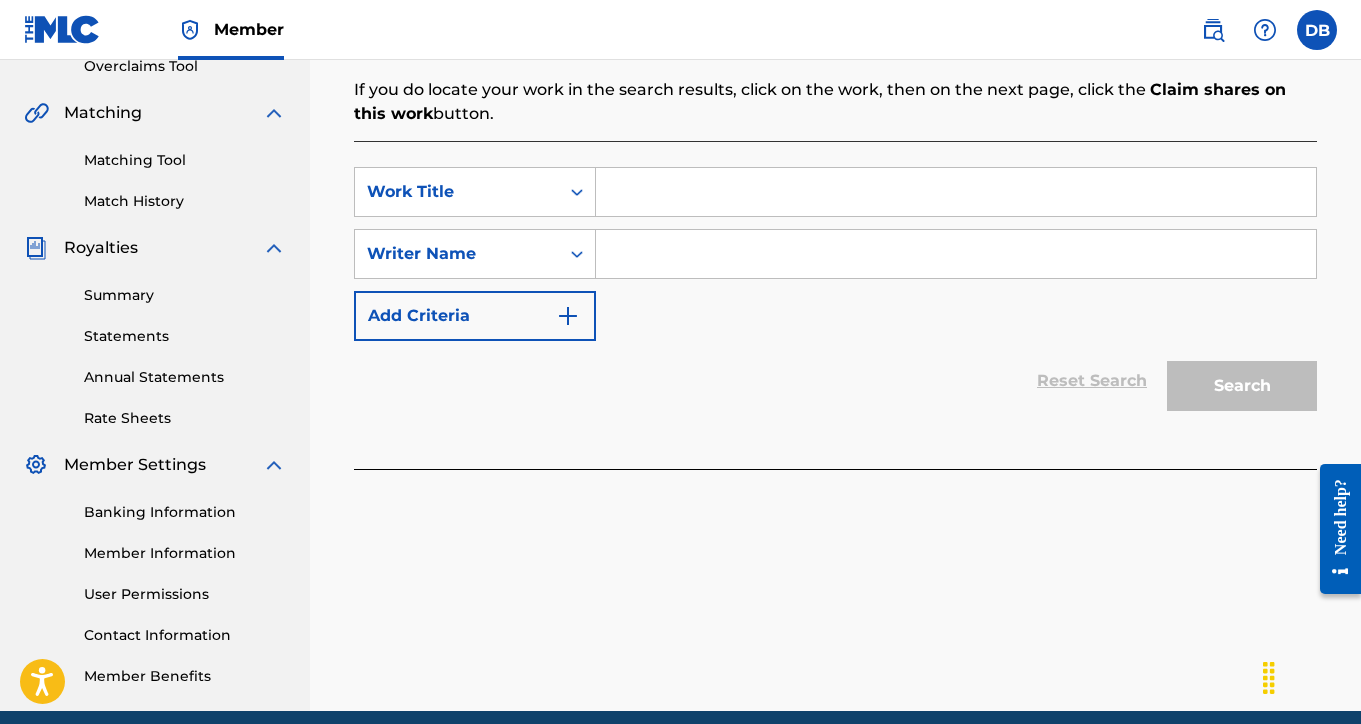scroll, scrollTop: 289, scrollLeft: 0, axis: vertical 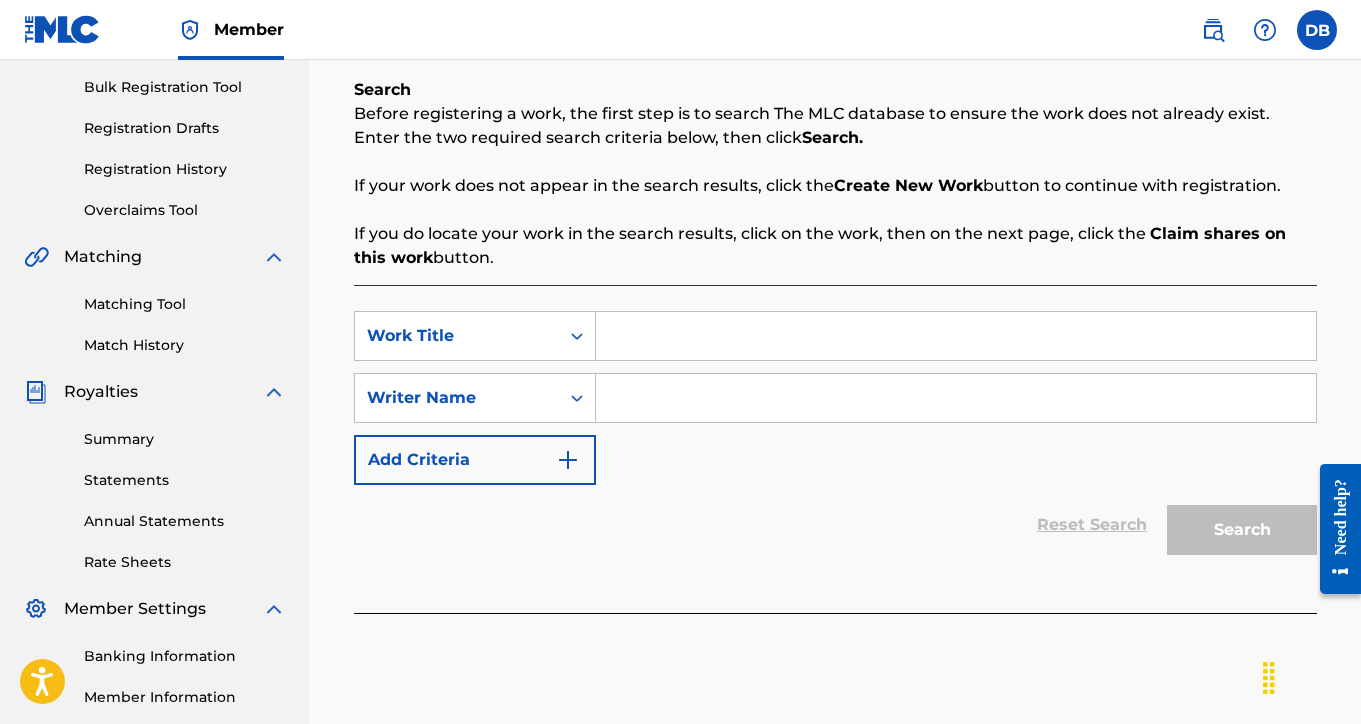 click at bounding box center [956, 336] 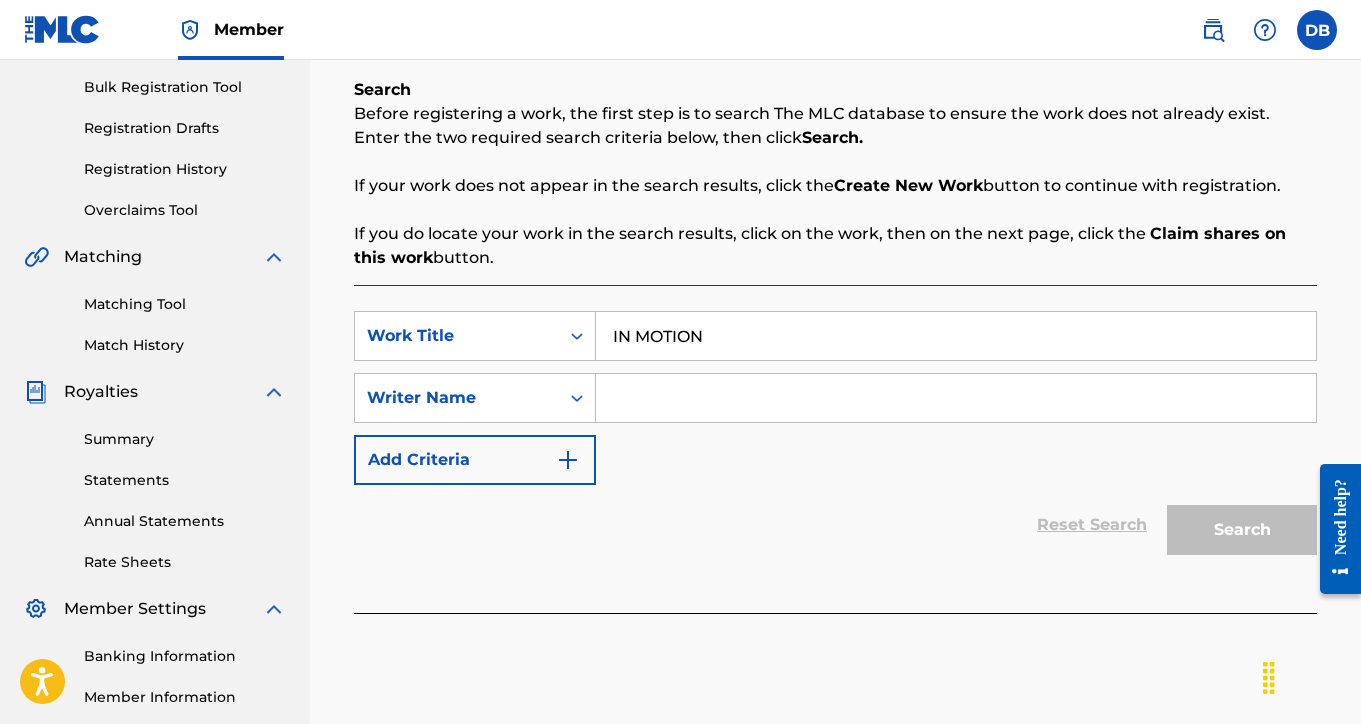 type on "IN MOTION" 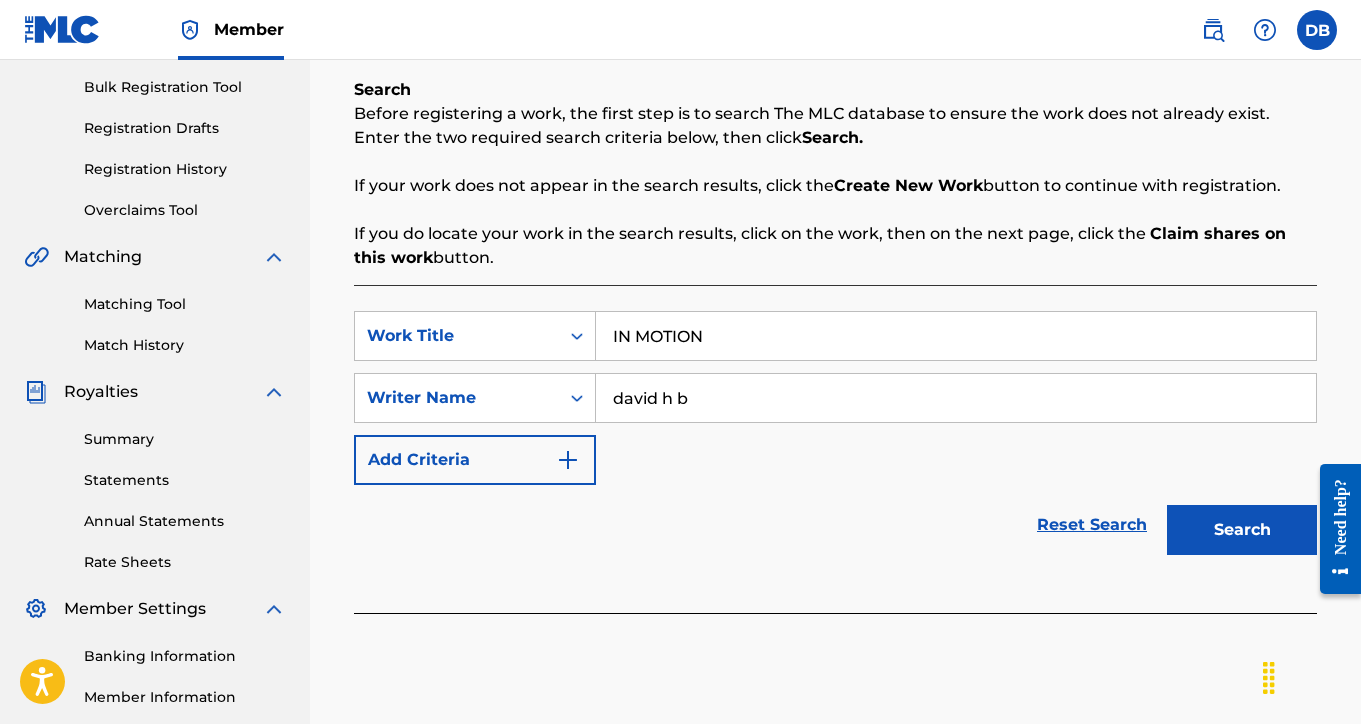 type on "david h b" 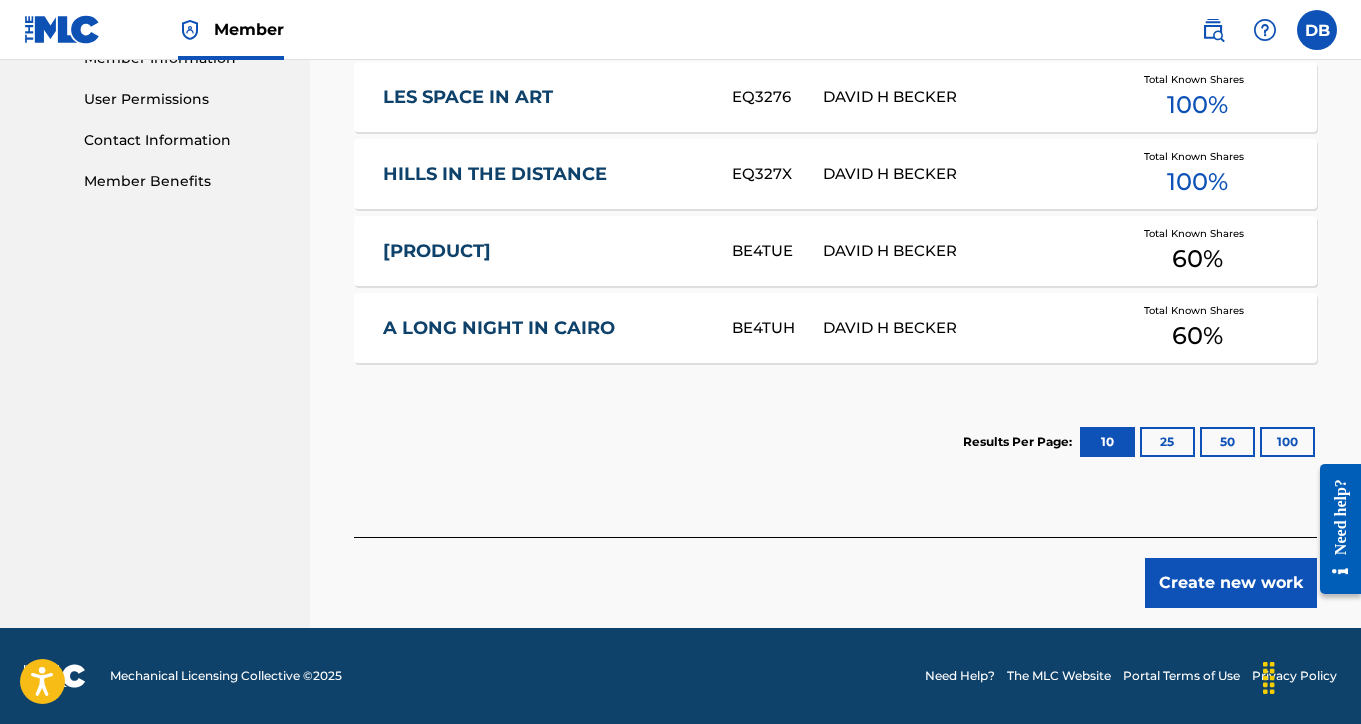 scroll, scrollTop: 928, scrollLeft: 0, axis: vertical 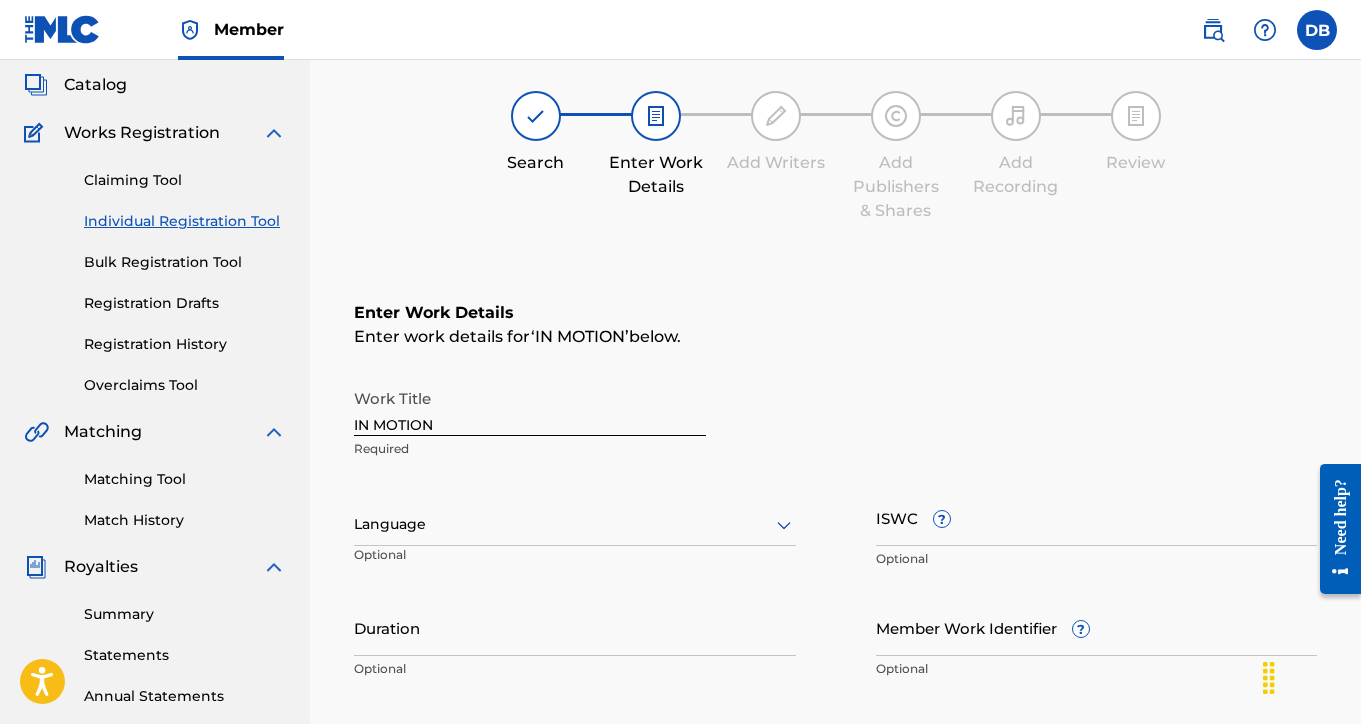 click on "ISWC   ?" at bounding box center (1097, 517) 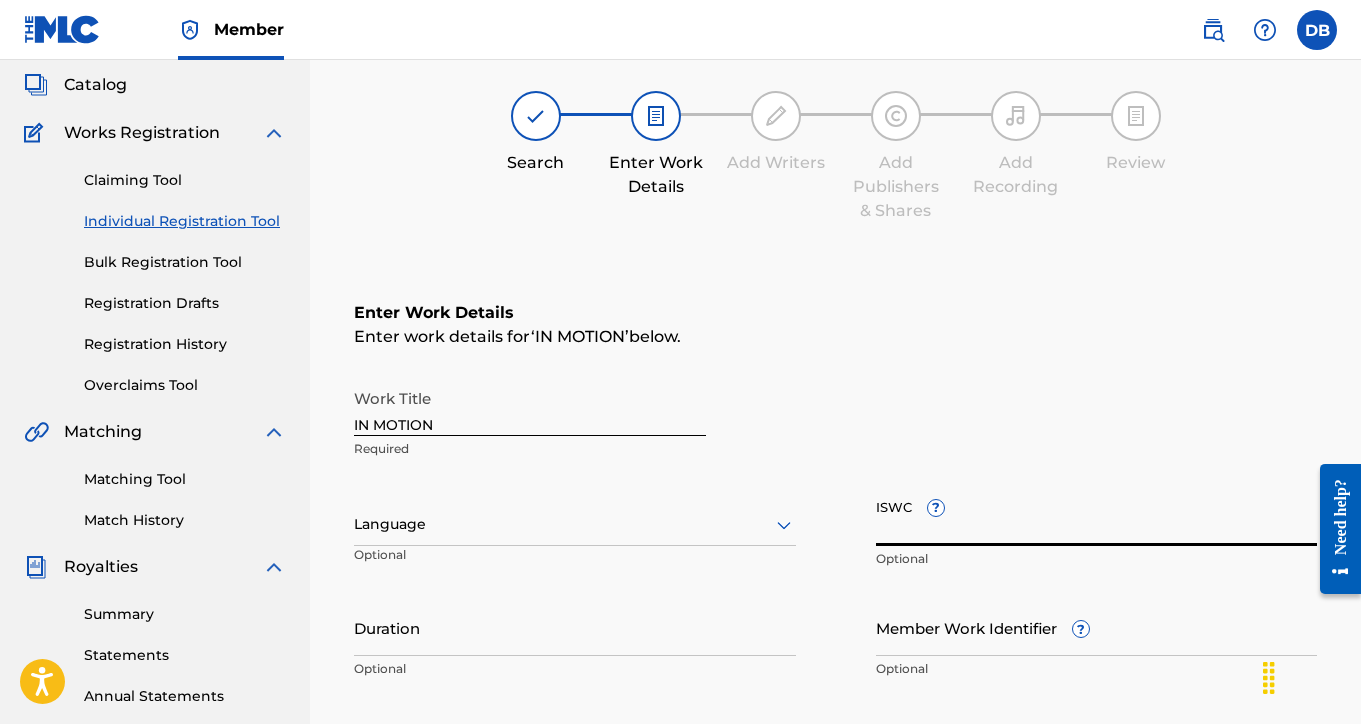 paste on "[SSN]" 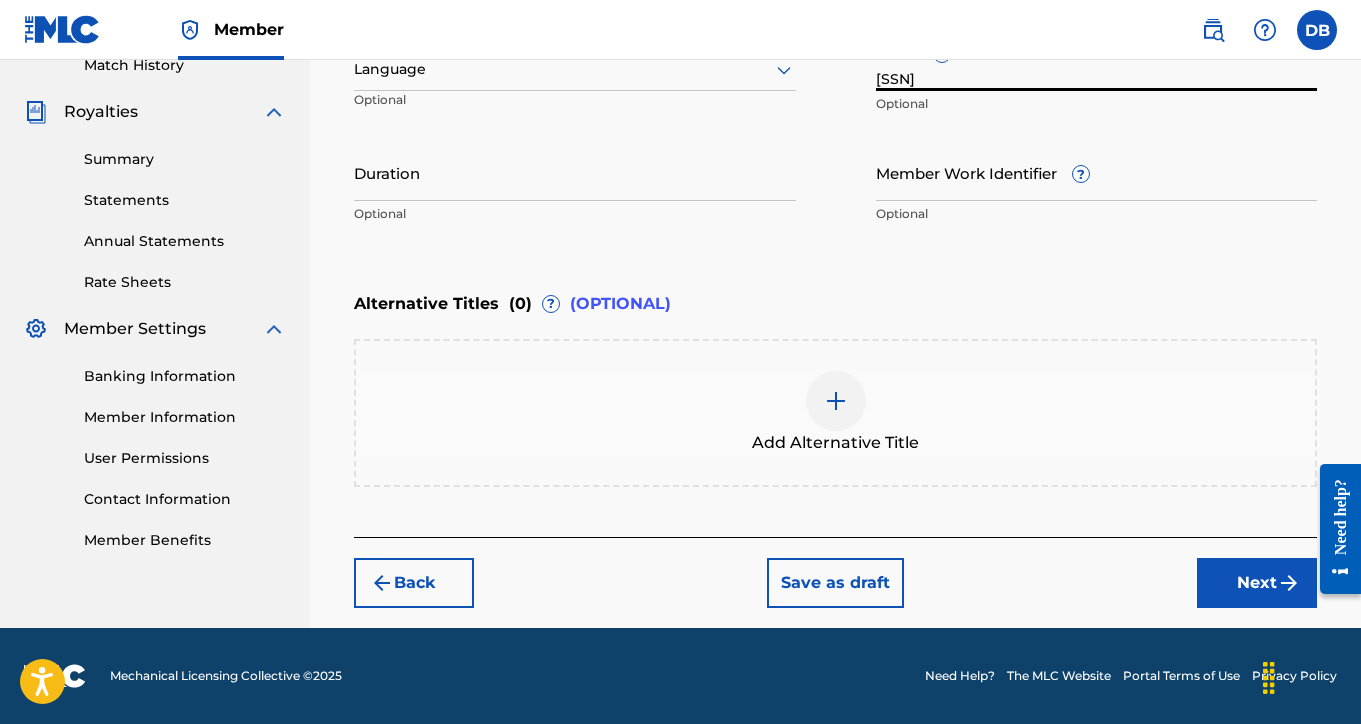 type on "[SSN]" 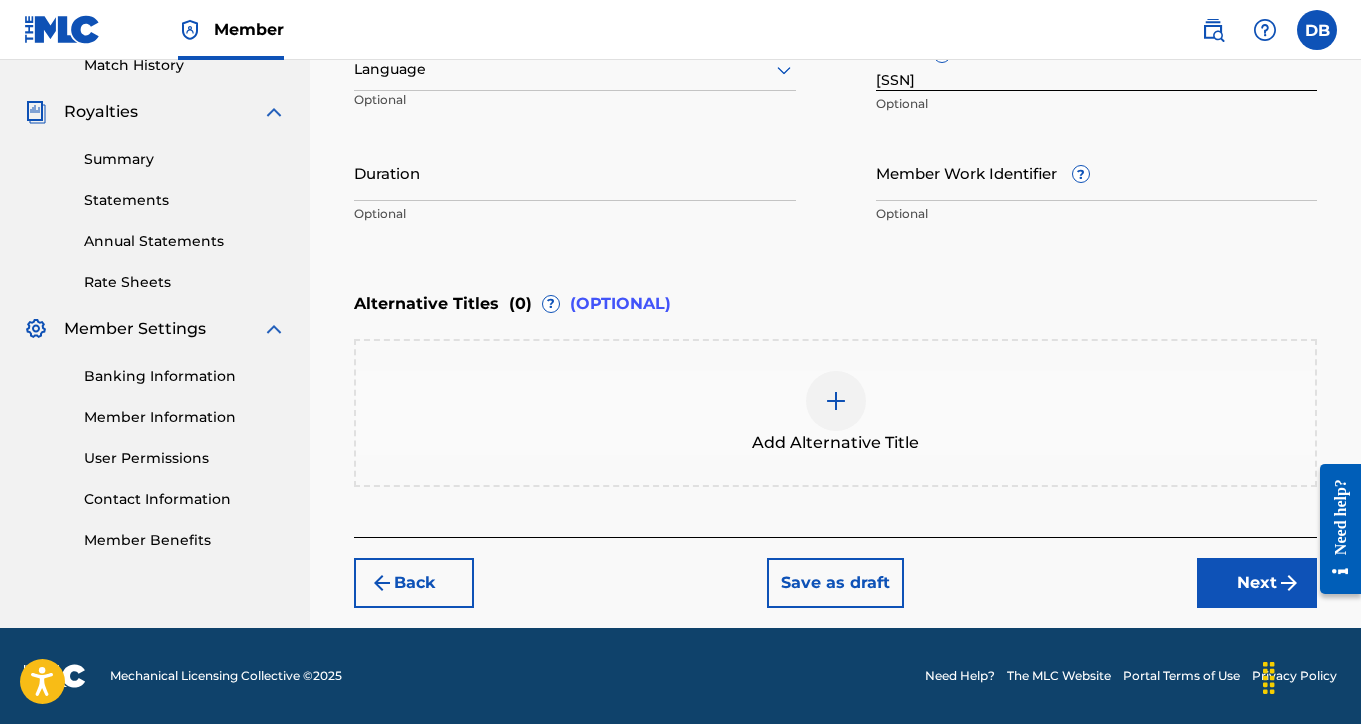 click on "Next" at bounding box center (1257, 583) 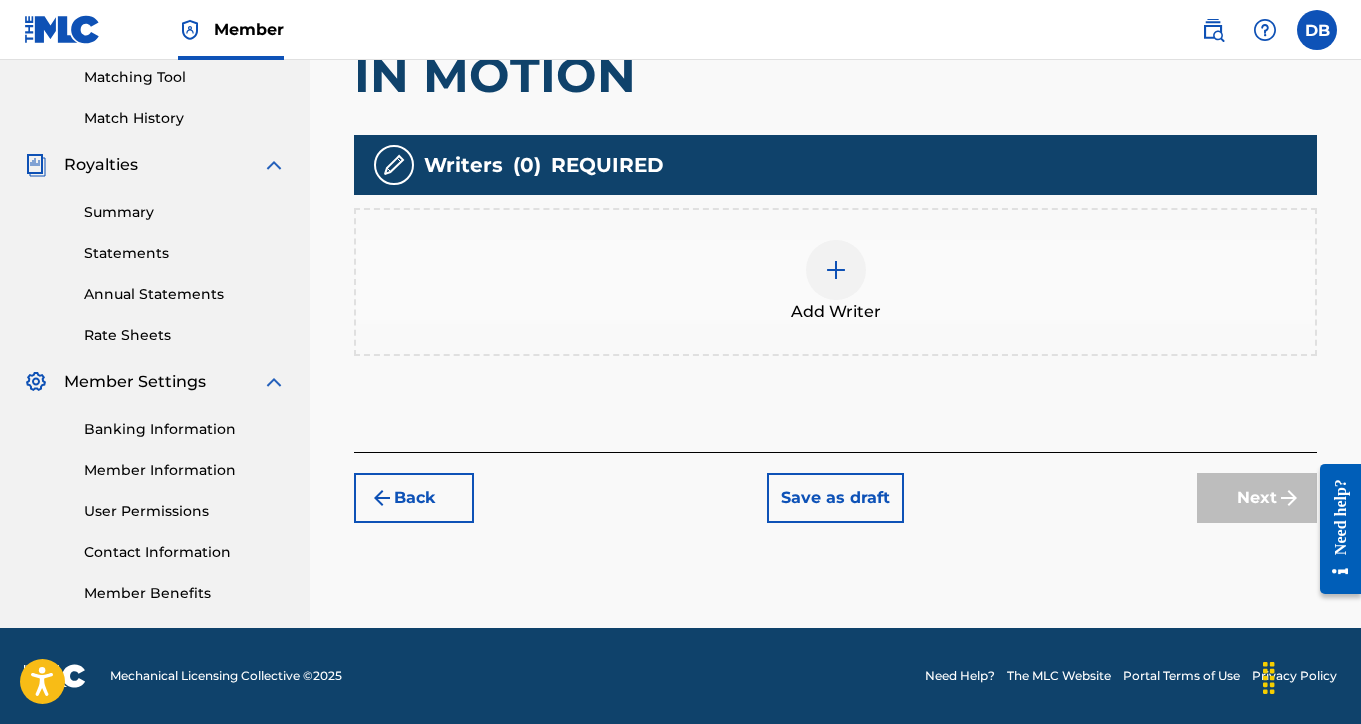 click at bounding box center (836, 270) 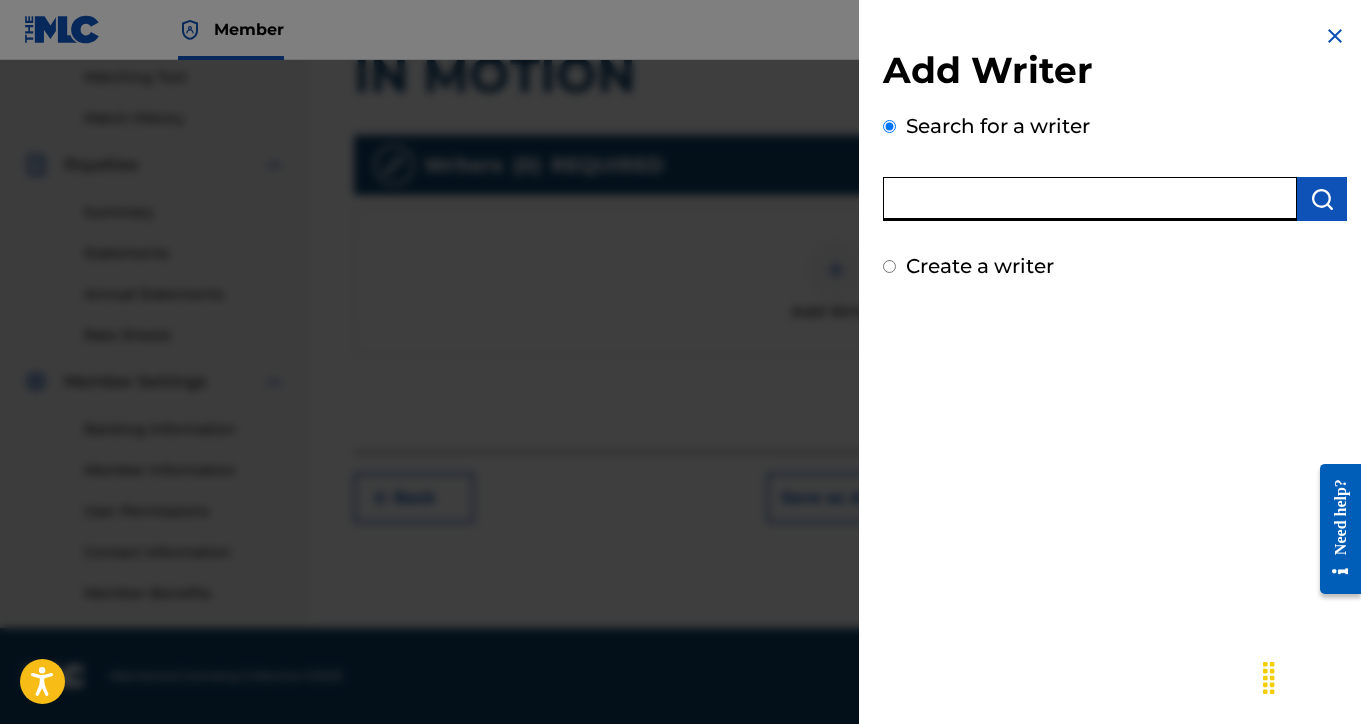 click at bounding box center [1090, 199] 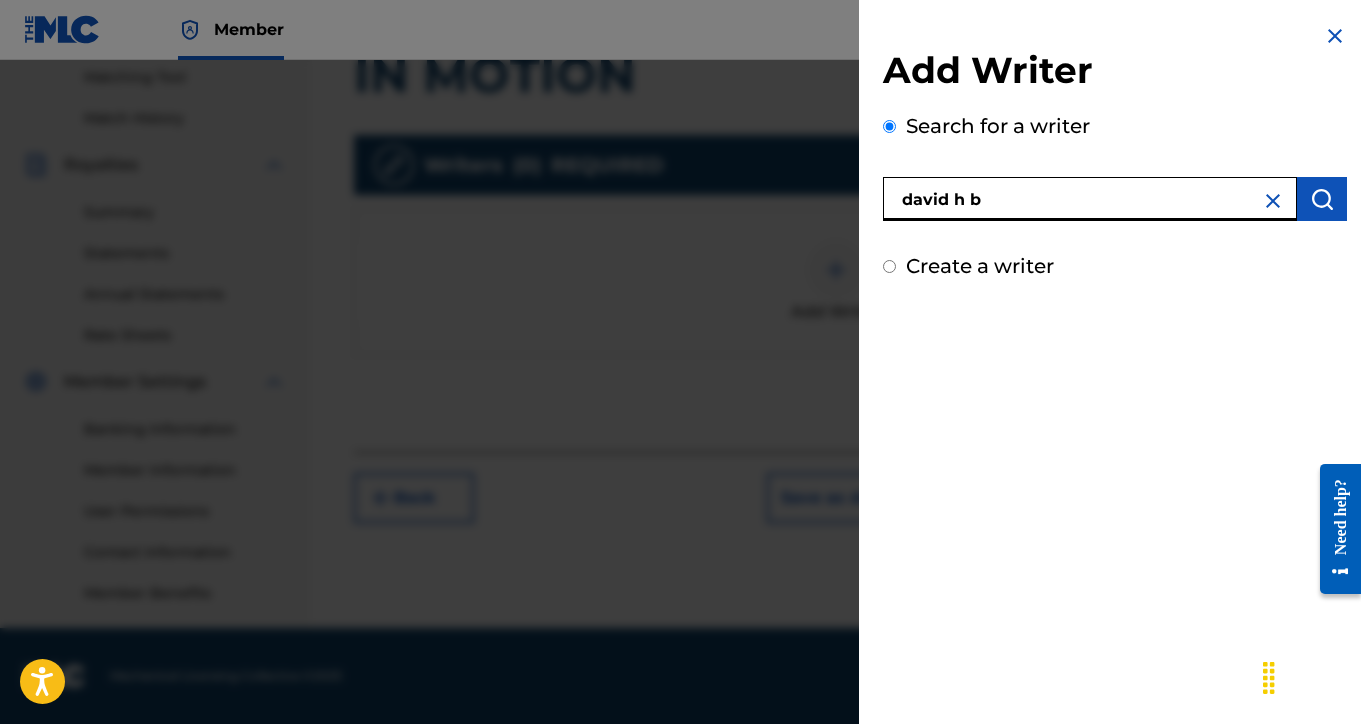 type on "david h b" 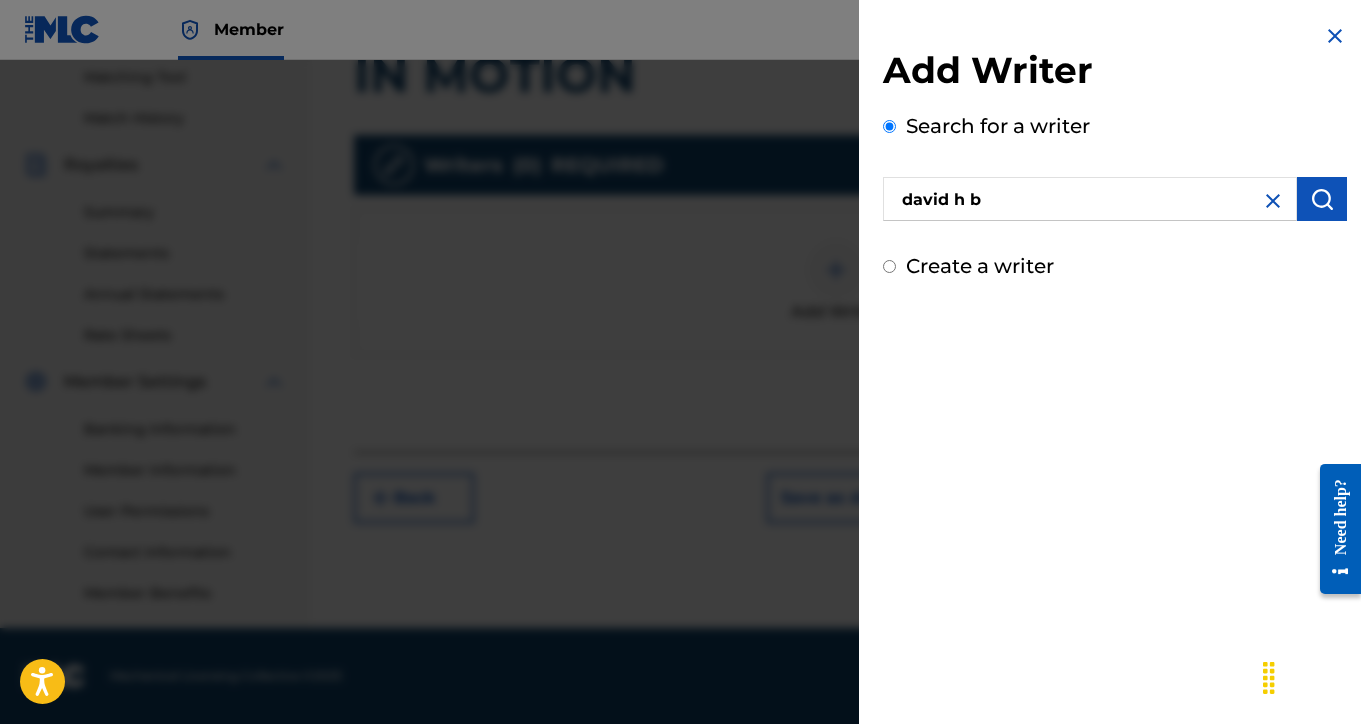 click at bounding box center (1322, 199) 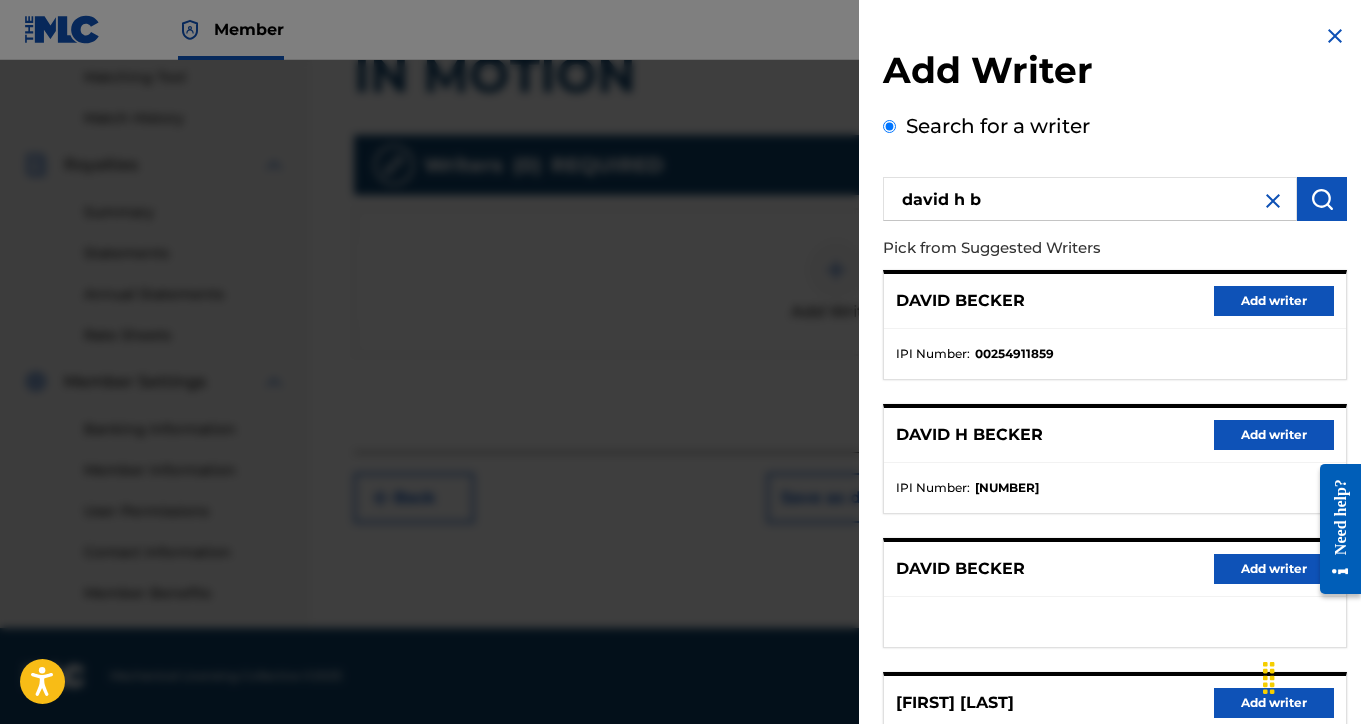 click on "Add writer" at bounding box center (1274, 435) 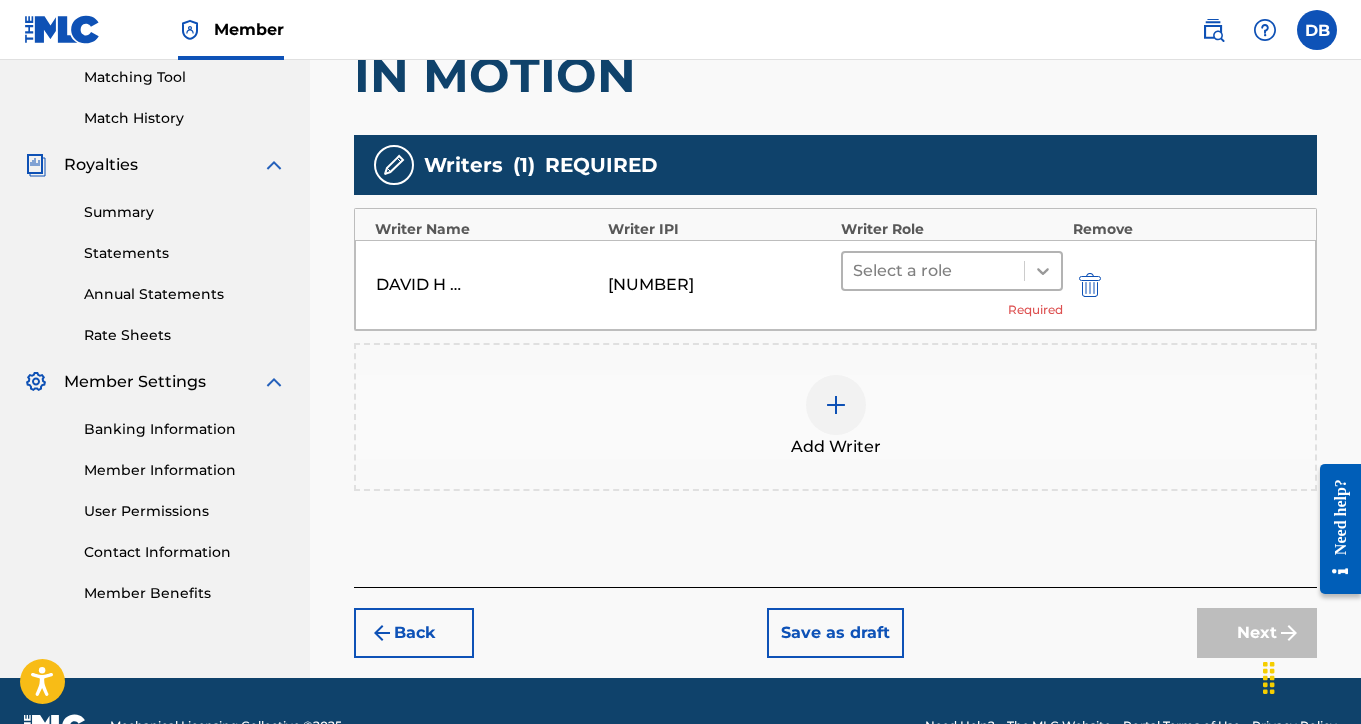 click 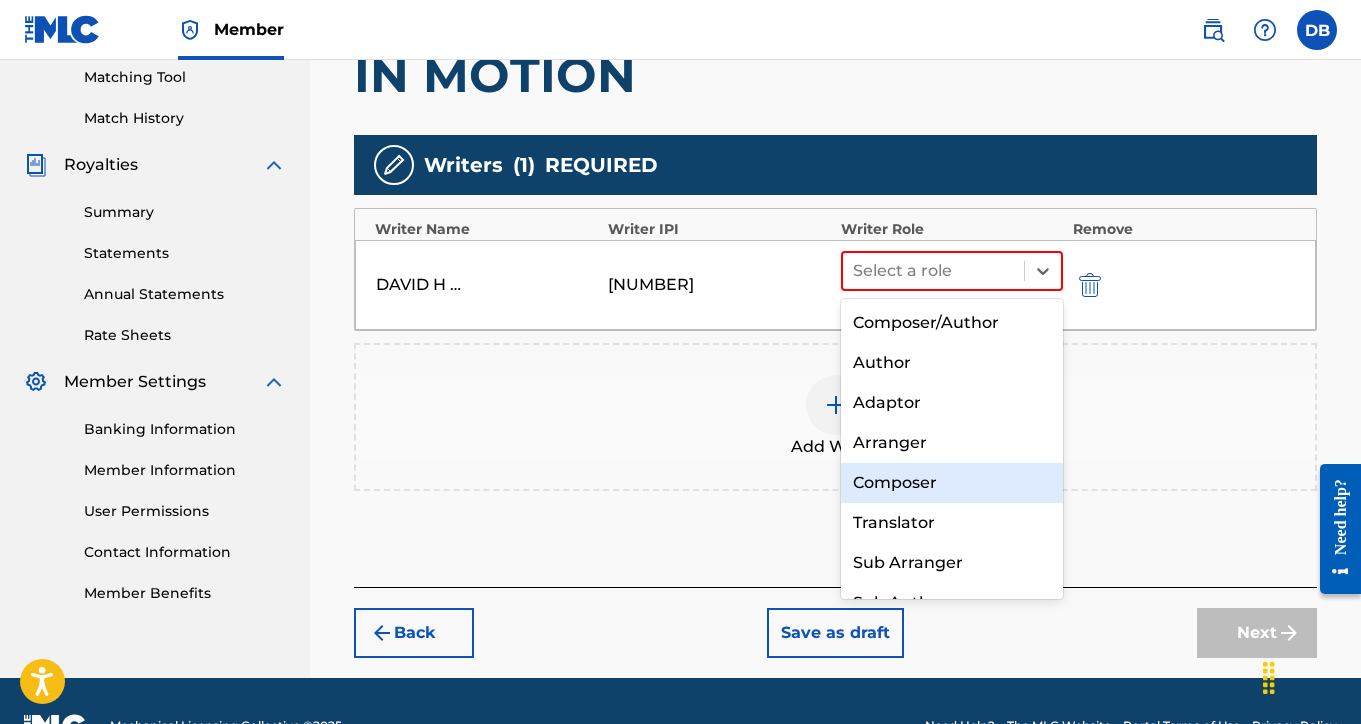 click on "Composer" at bounding box center (952, 483) 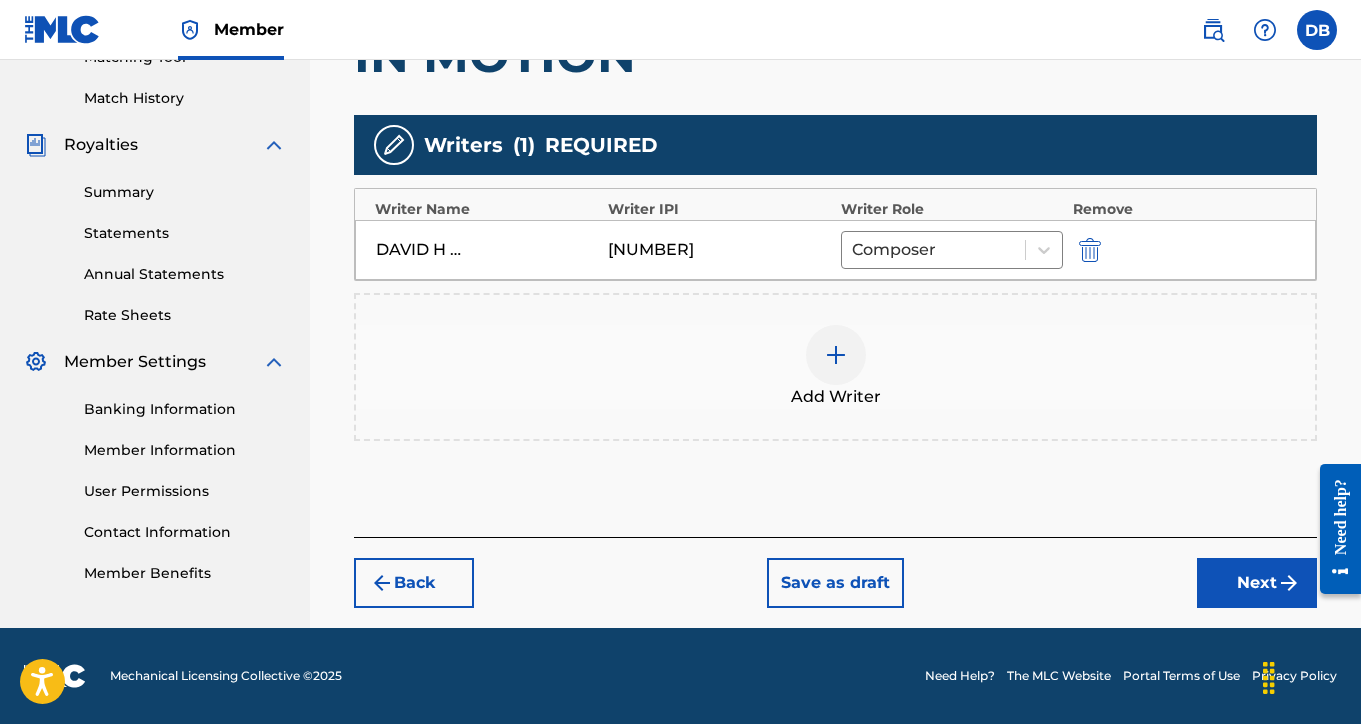 click on "Next" at bounding box center [1257, 583] 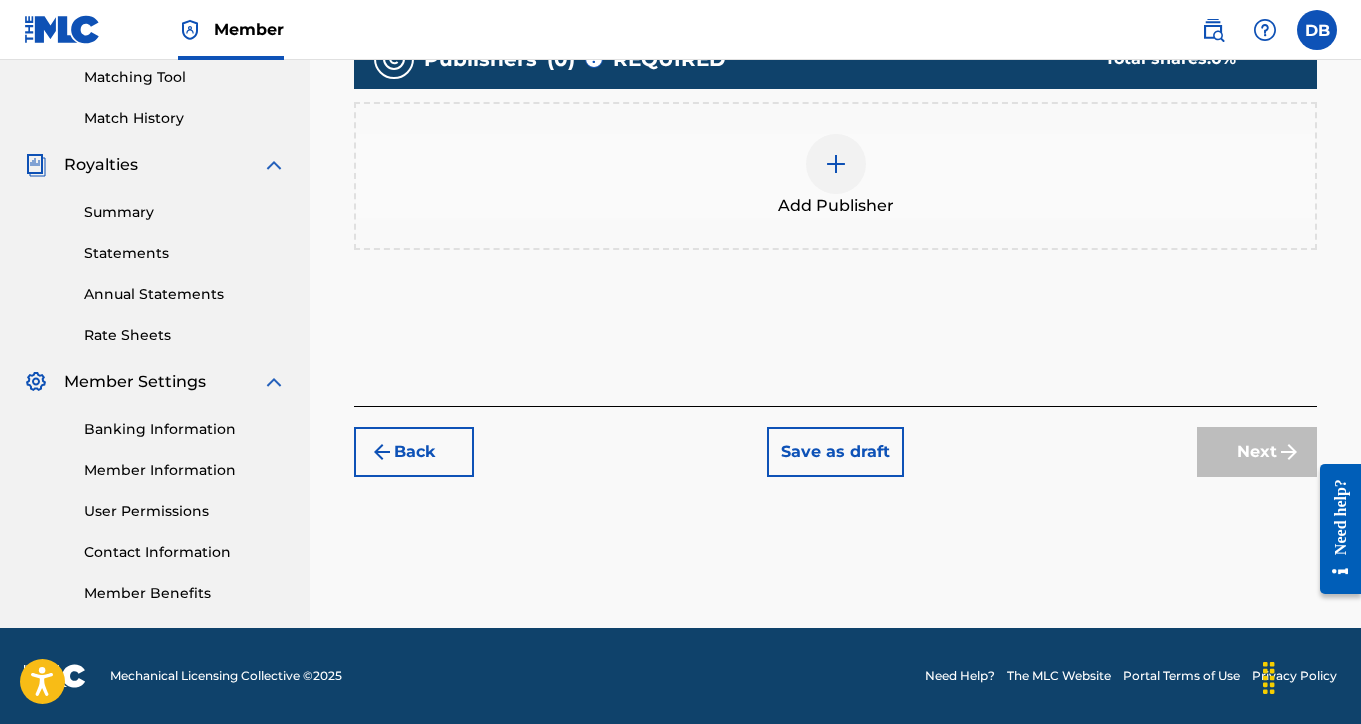 click at bounding box center [836, 164] 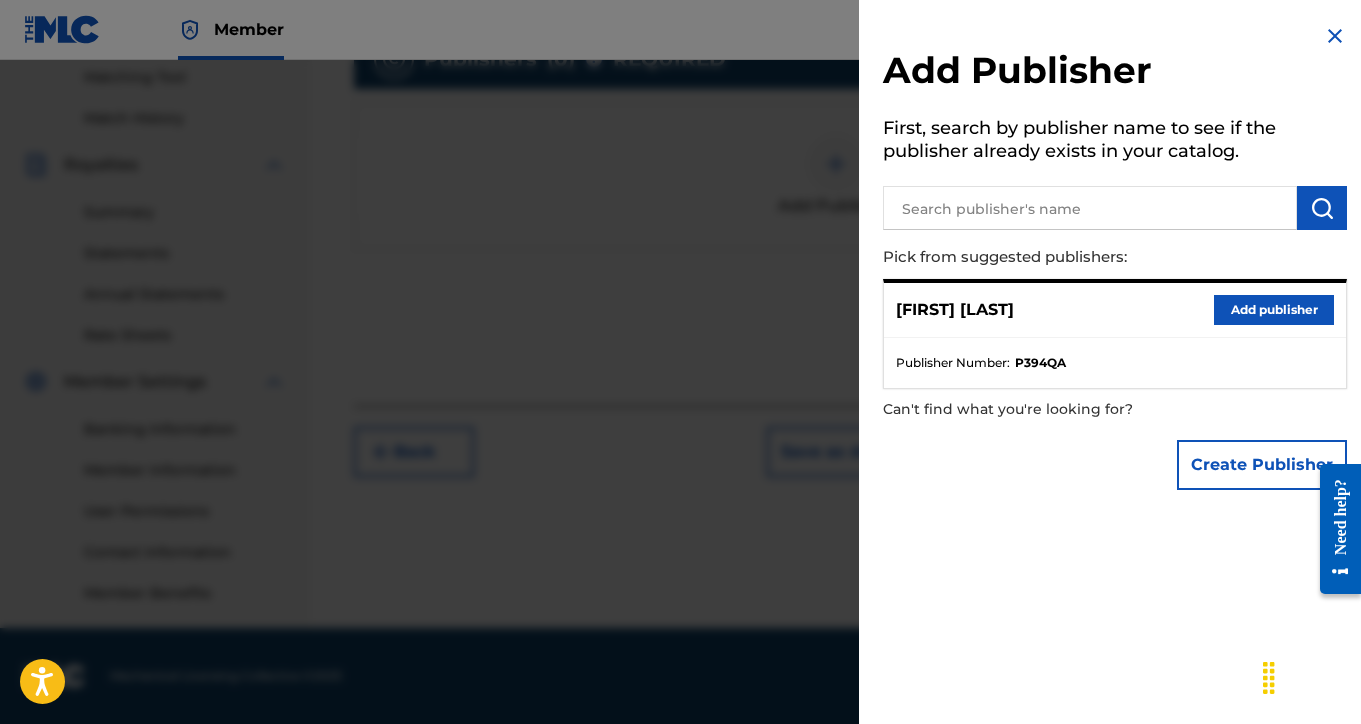 click on "Add publisher" at bounding box center (1274, 310) 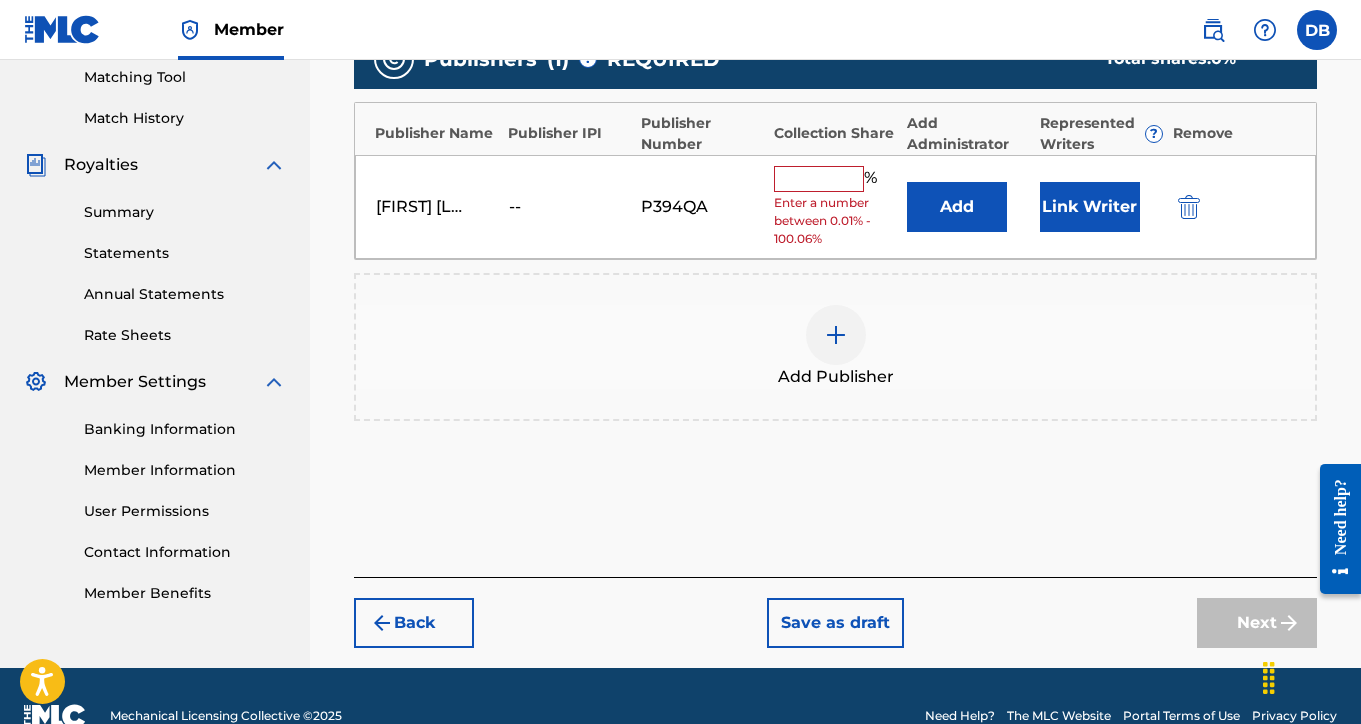 click at bounding box center (819, 179) 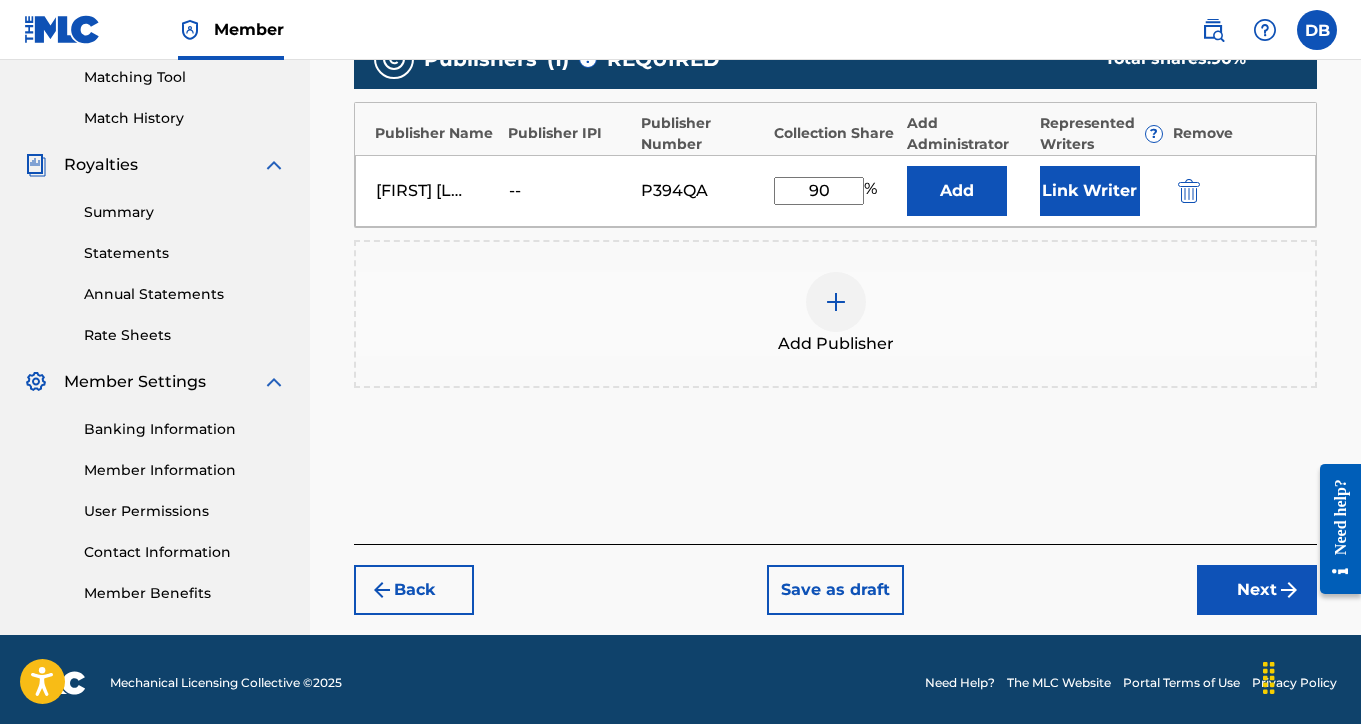 type on "90" 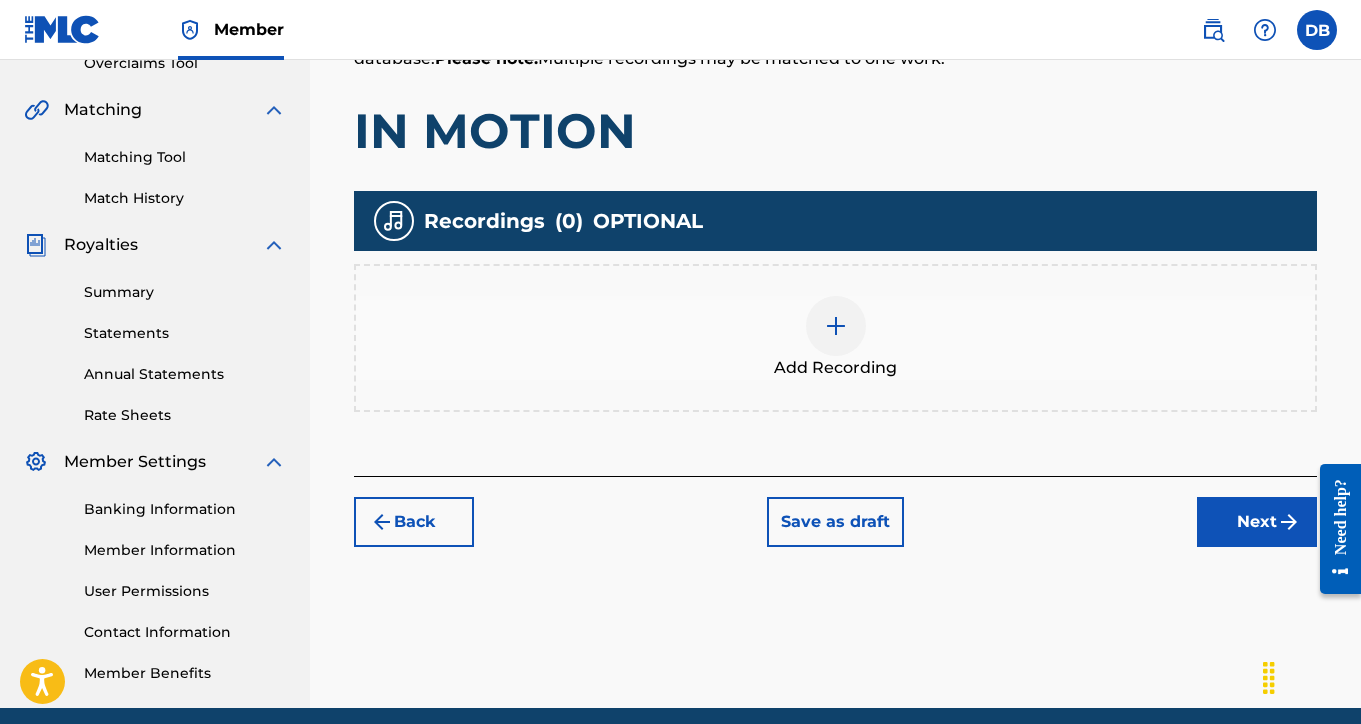 scroll, scrollTop: 443, scrollLeft: 0, axis: vertical 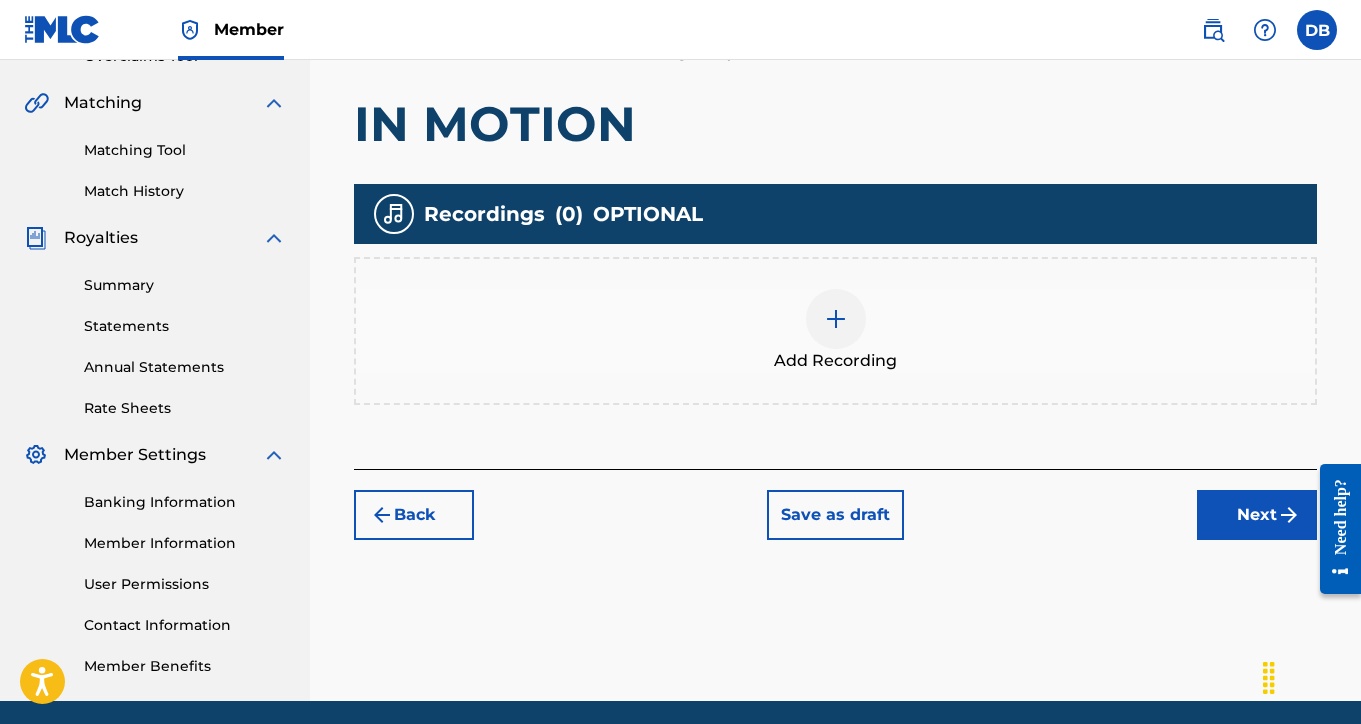 click at bounding box center [836, 319] 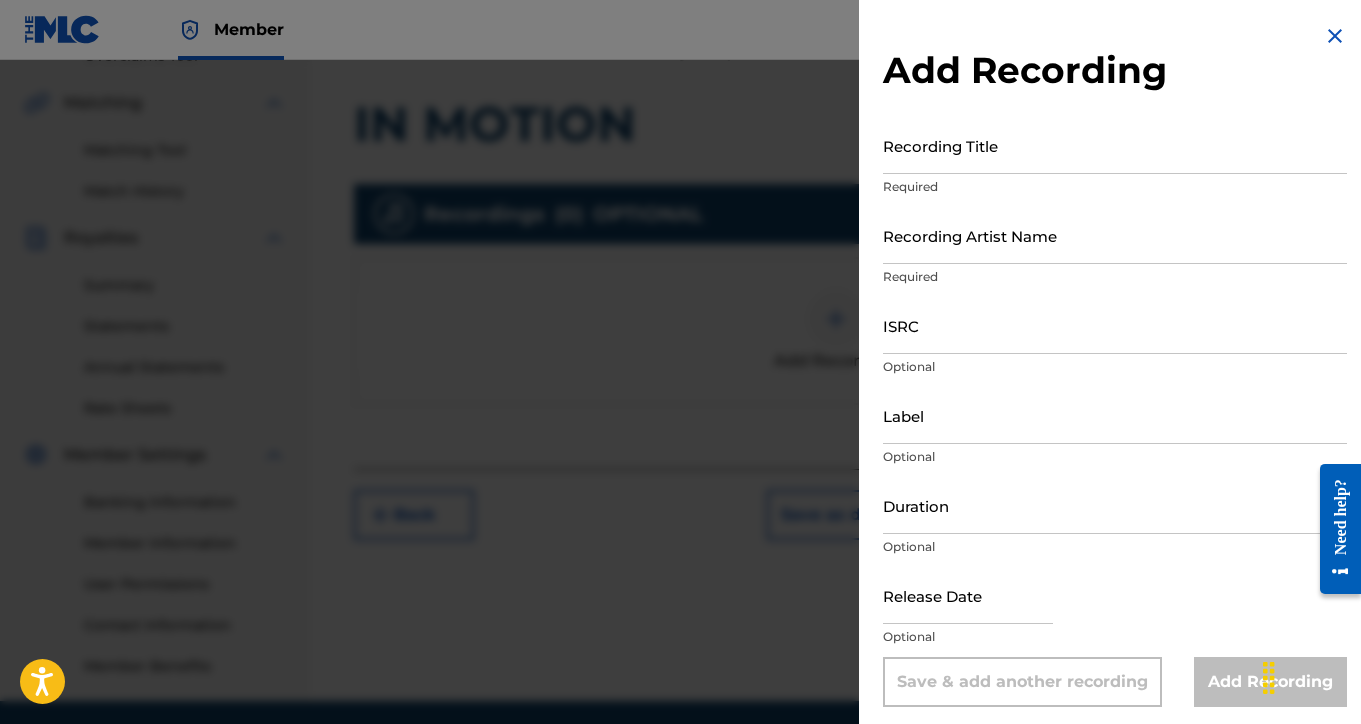 click on "Recording Title" at bounding box center (1115, 145) 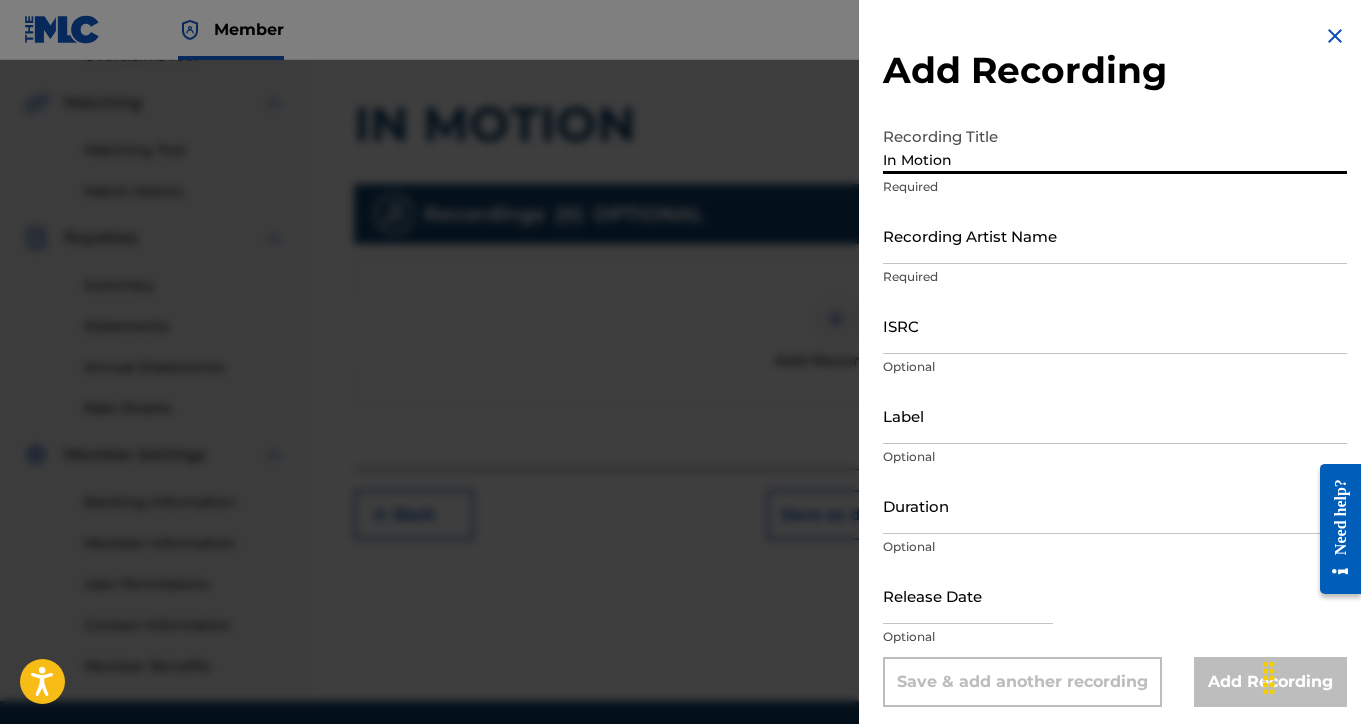 type on "In Motion" 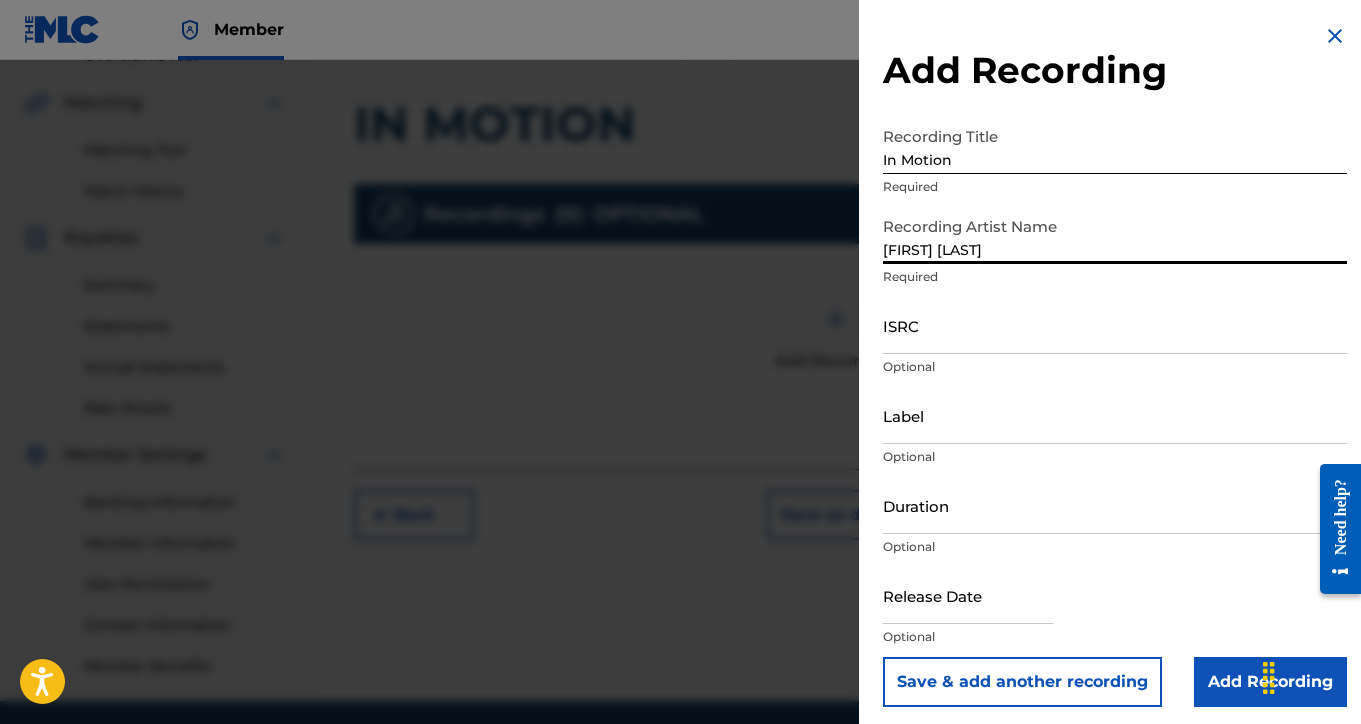 type on "[FIRST] [LAST]" 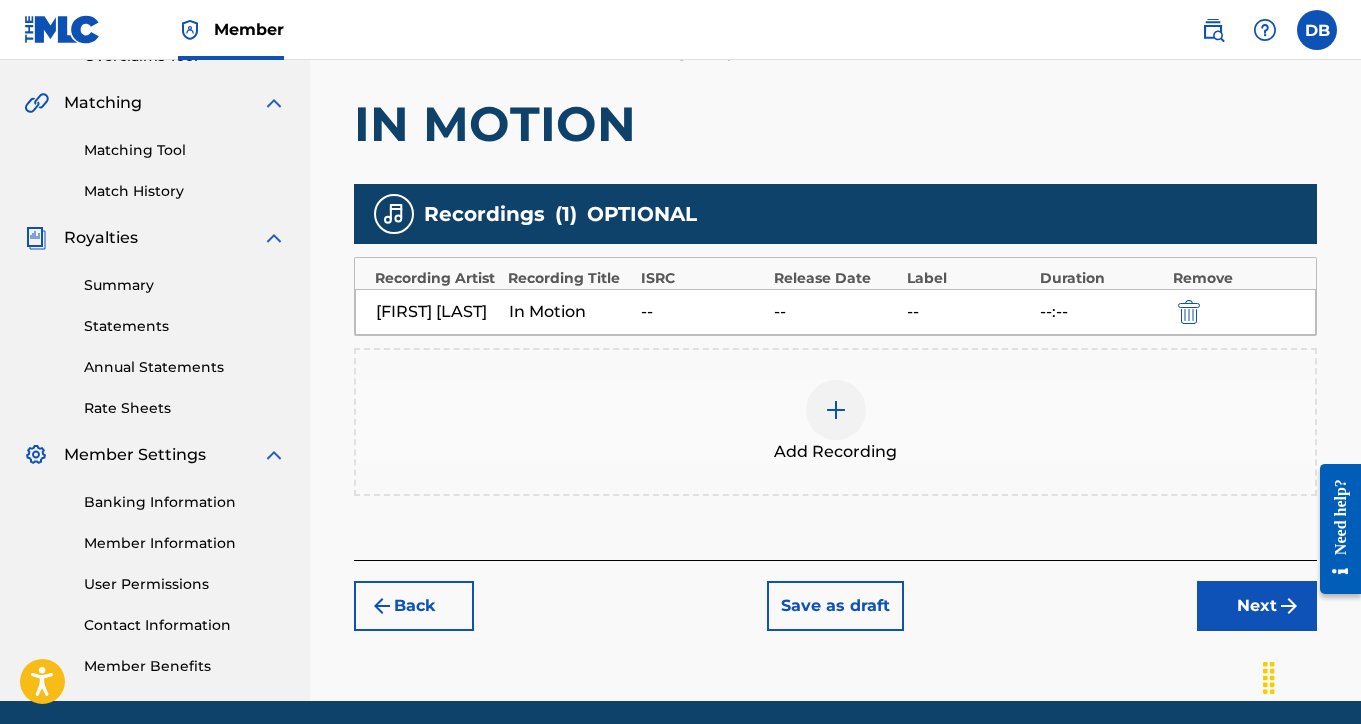 click on "Next" at bounding box center (1257, 606) 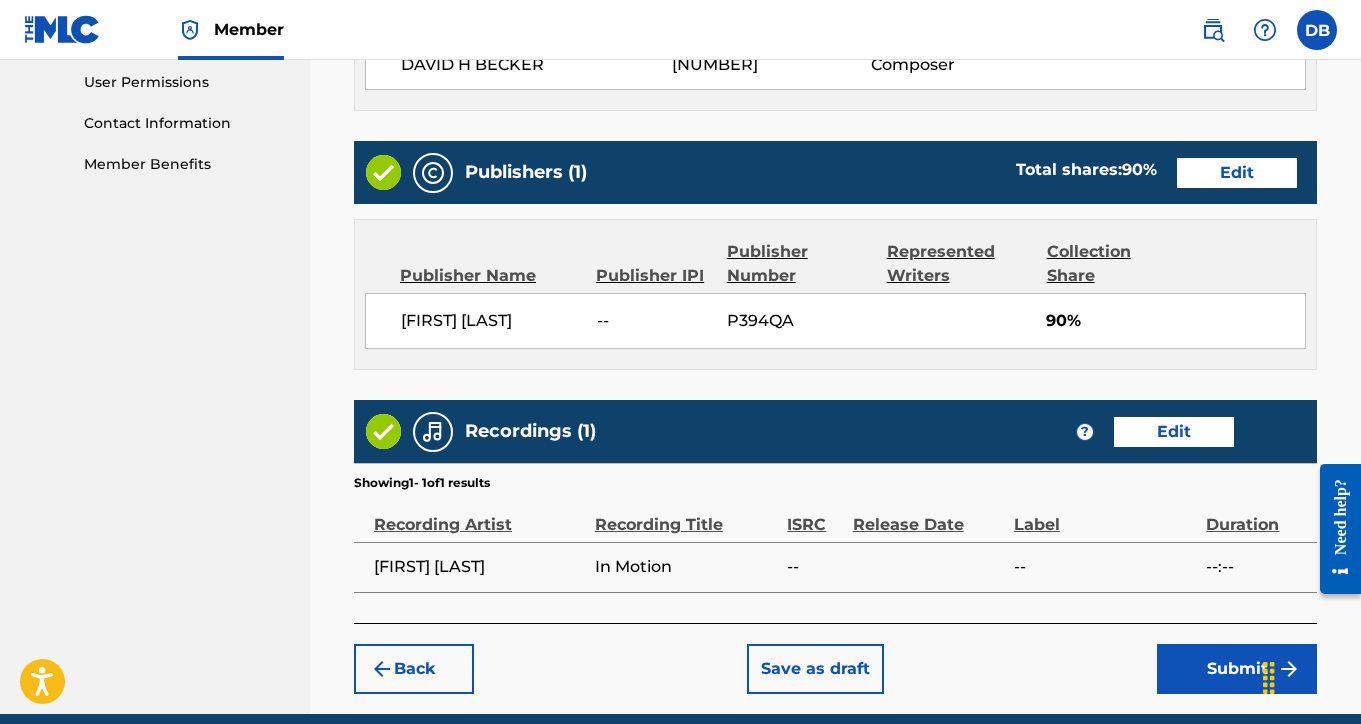 scroll, scrollTop: 988, scrollLeft: 0, axis: vertical 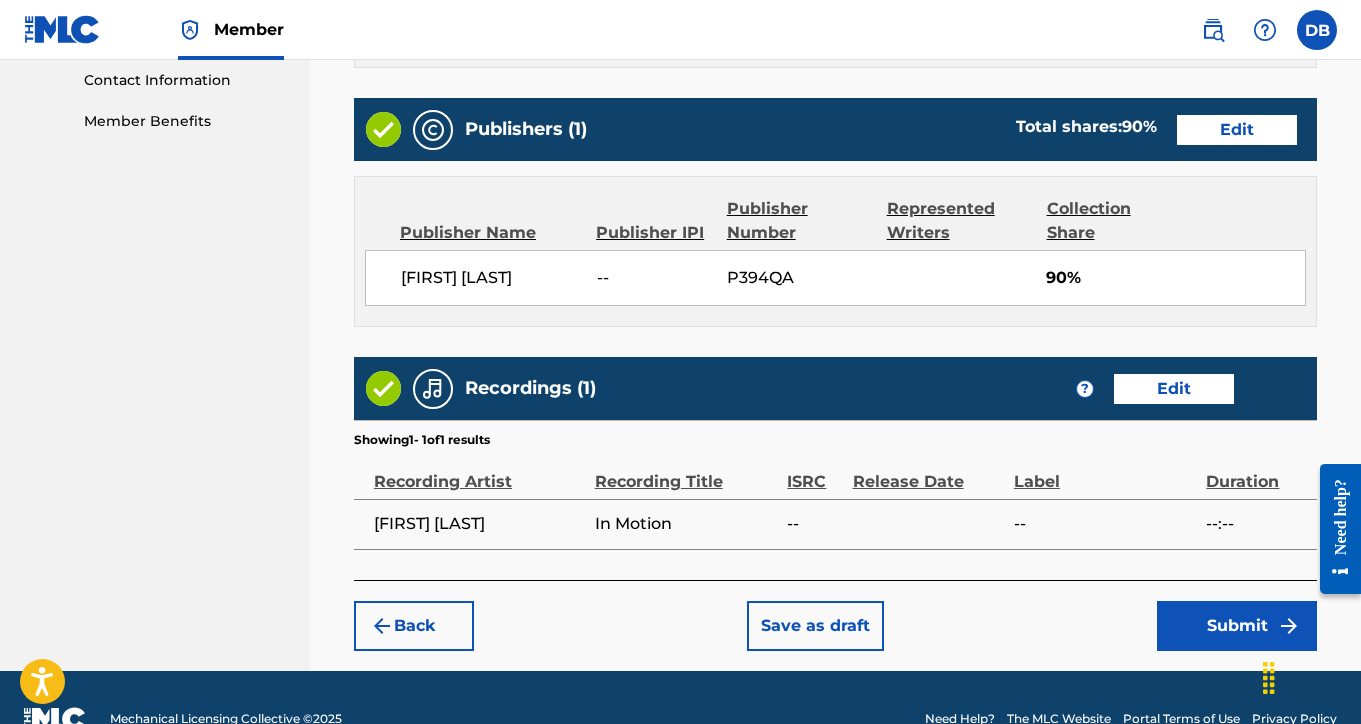 click on "Submit" at bounding box center [1237, 626] 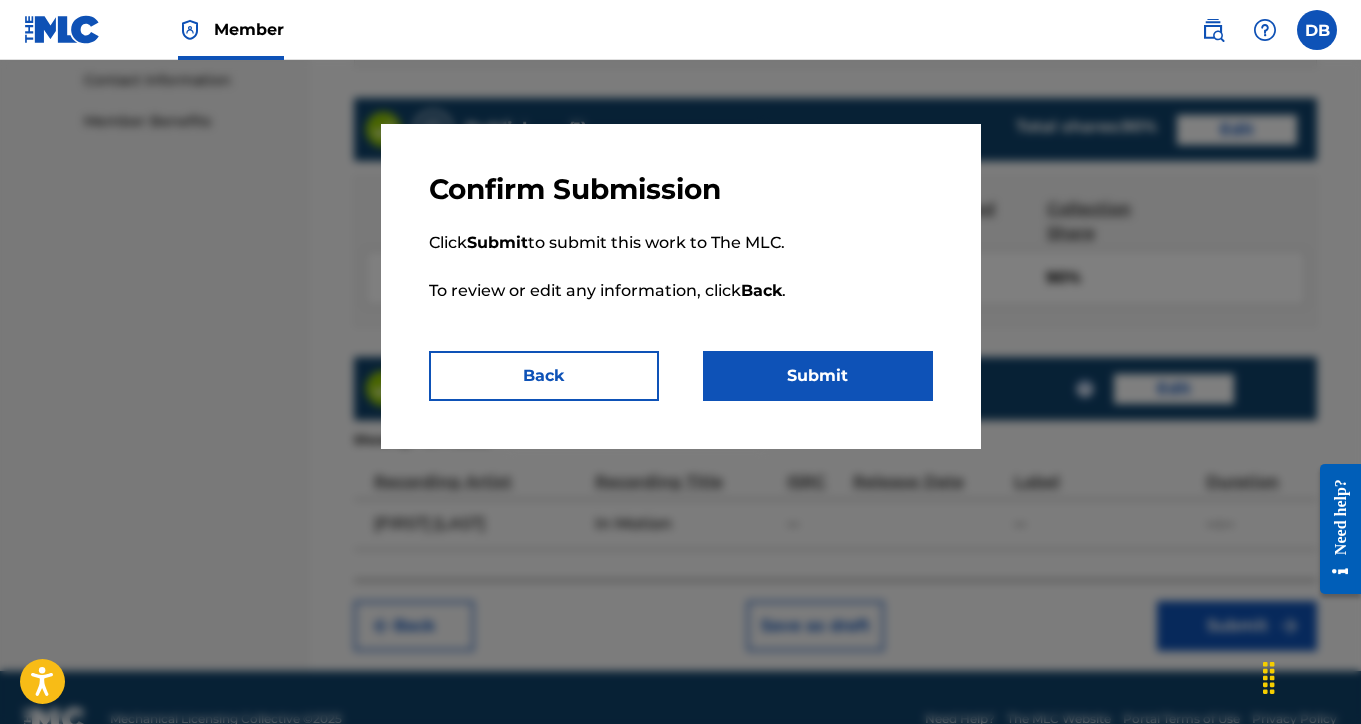 click on "Submit" at bounding box center (818, 376) 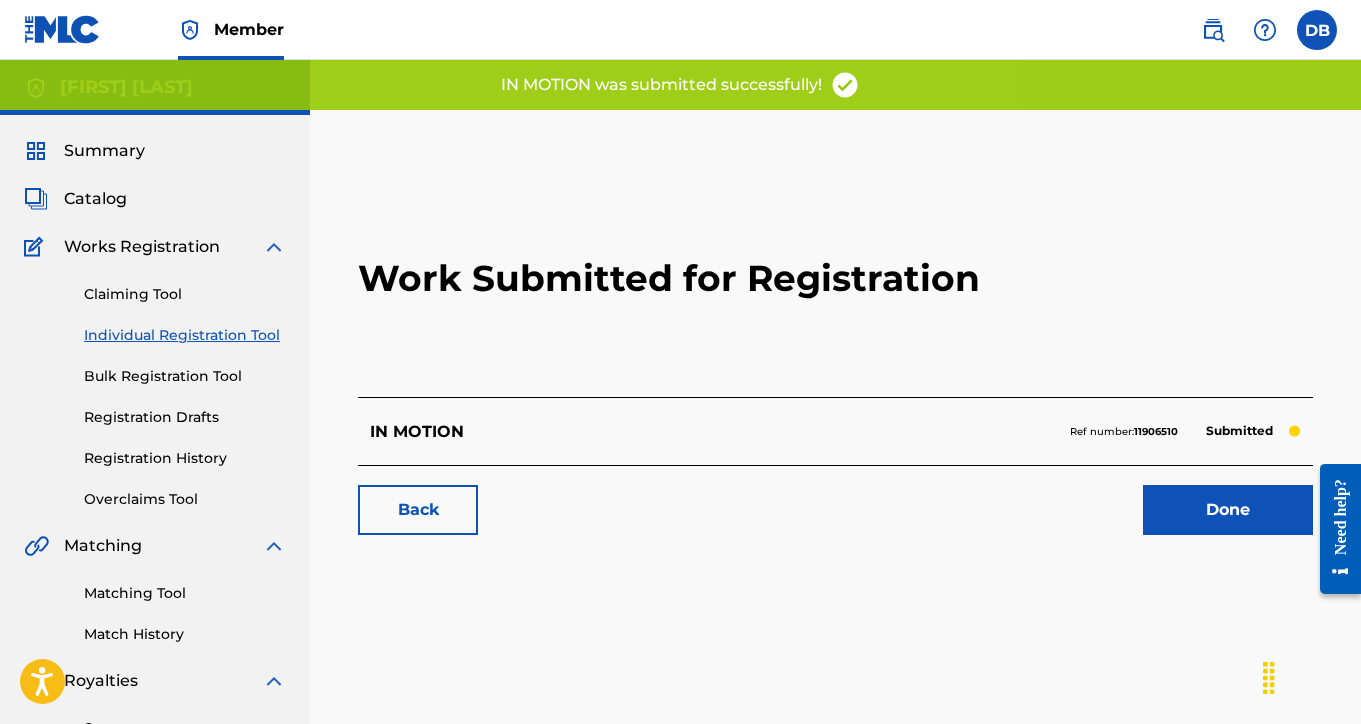 click on "Done" at bounding box center (1228, 510) 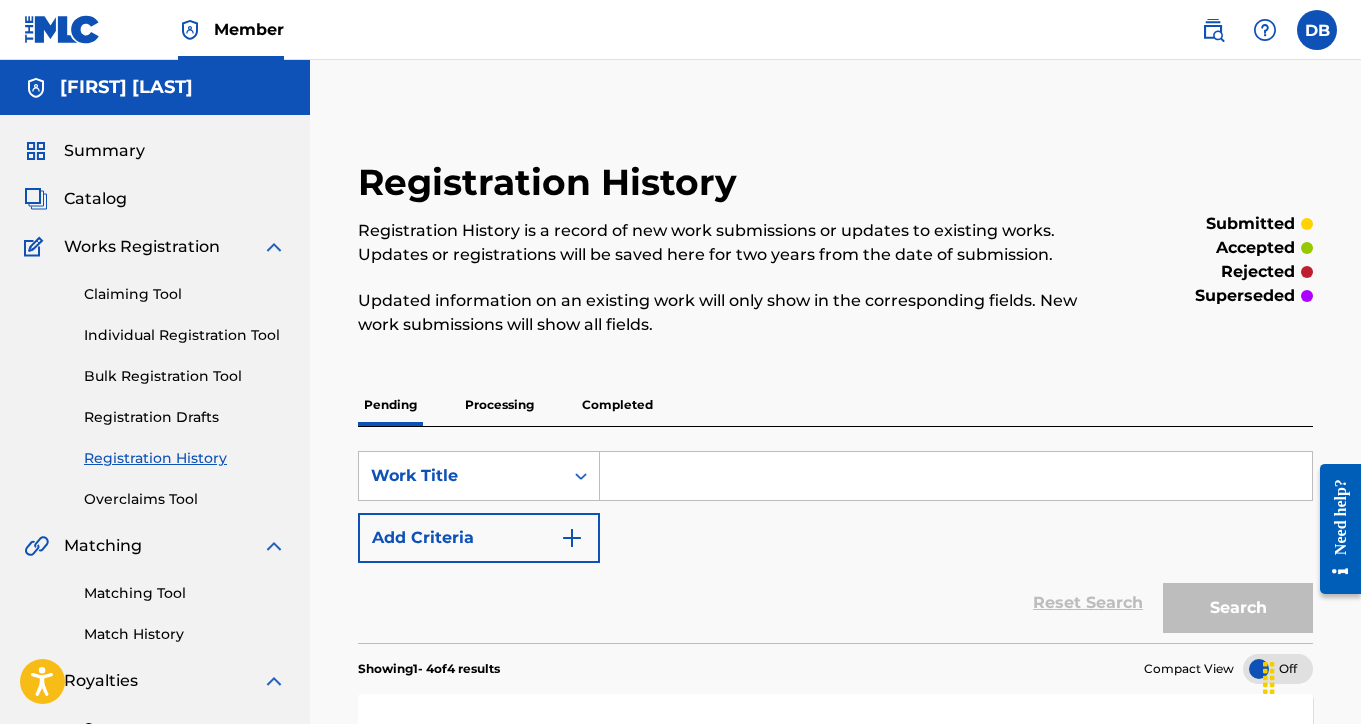 click at bounding box center (956, 476) 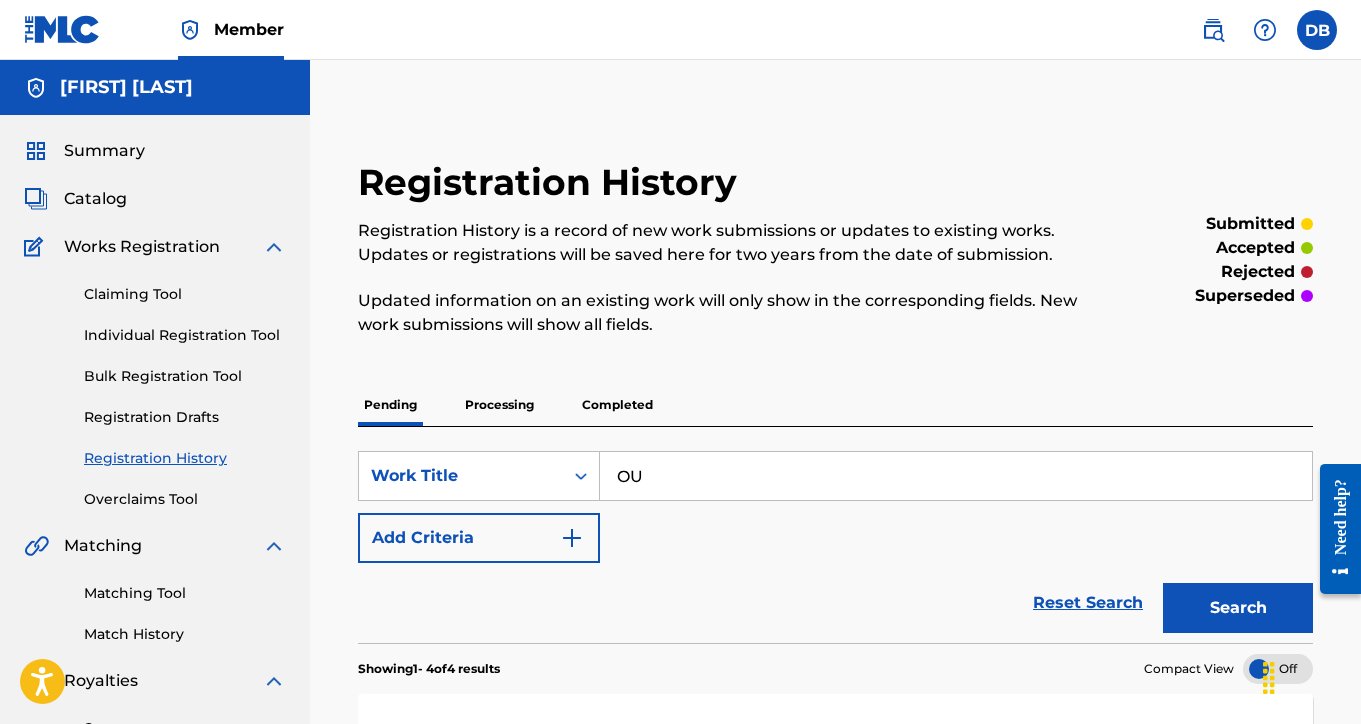 type on "O" 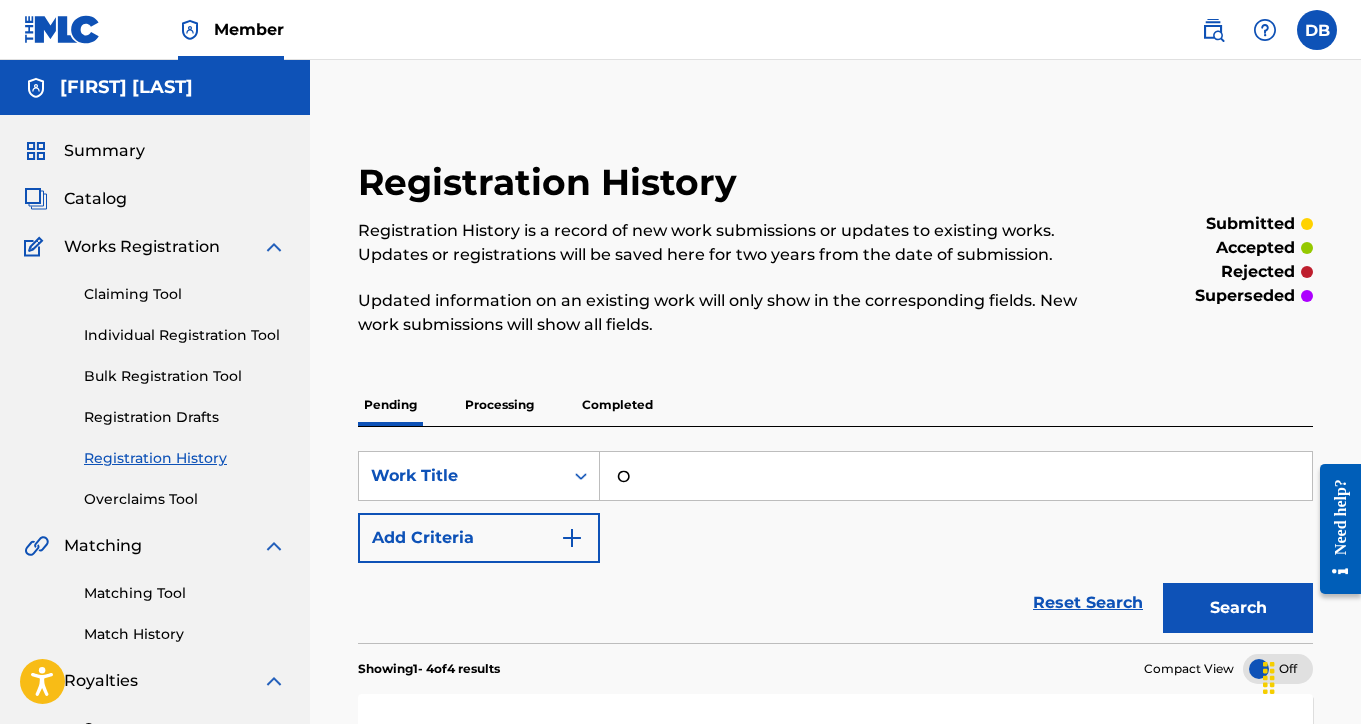 type 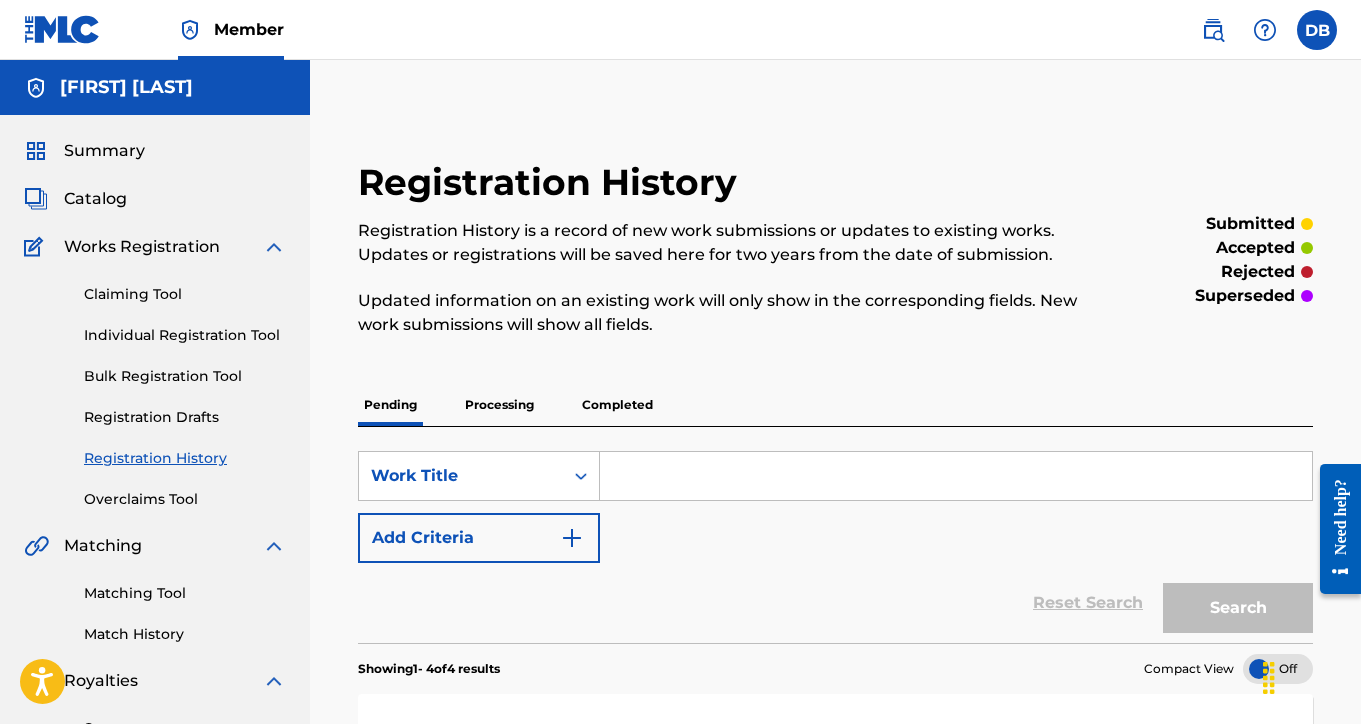 click on "Individual Registration Tool" at bounding box center (185, 335) 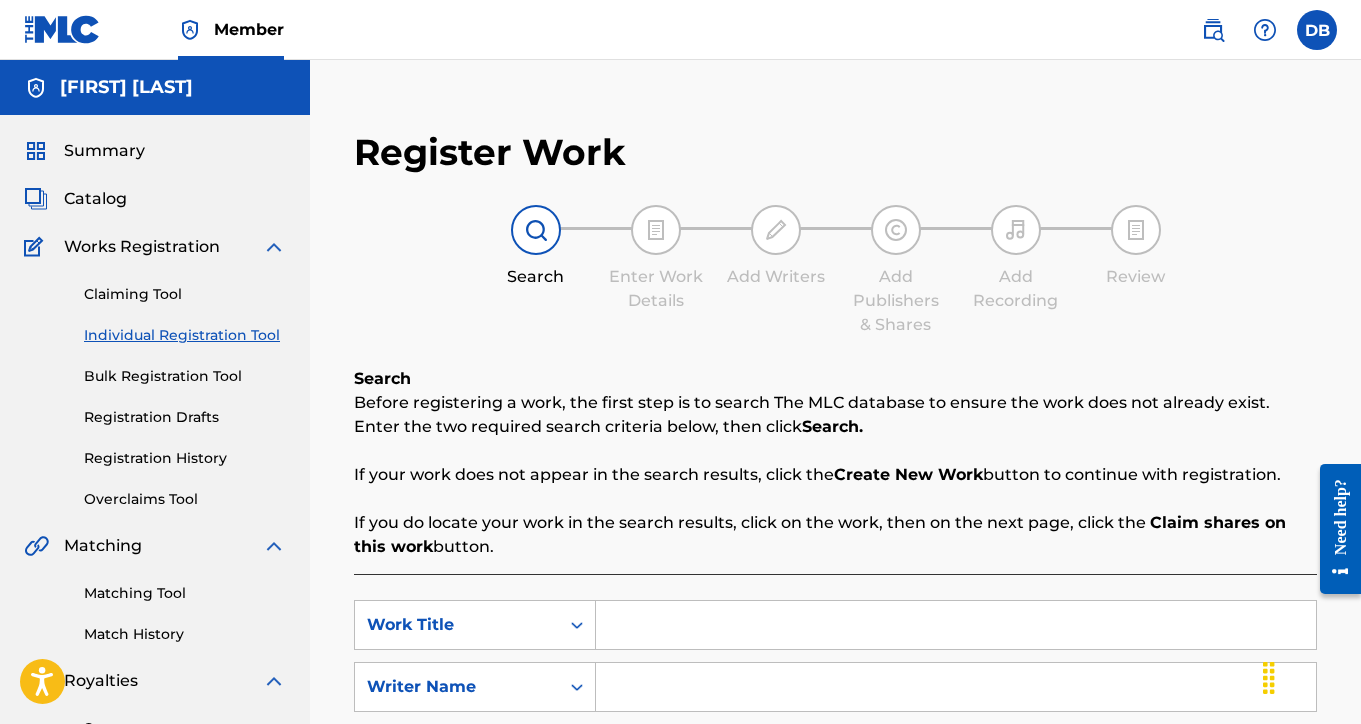 click at bounding box center (956, 625) 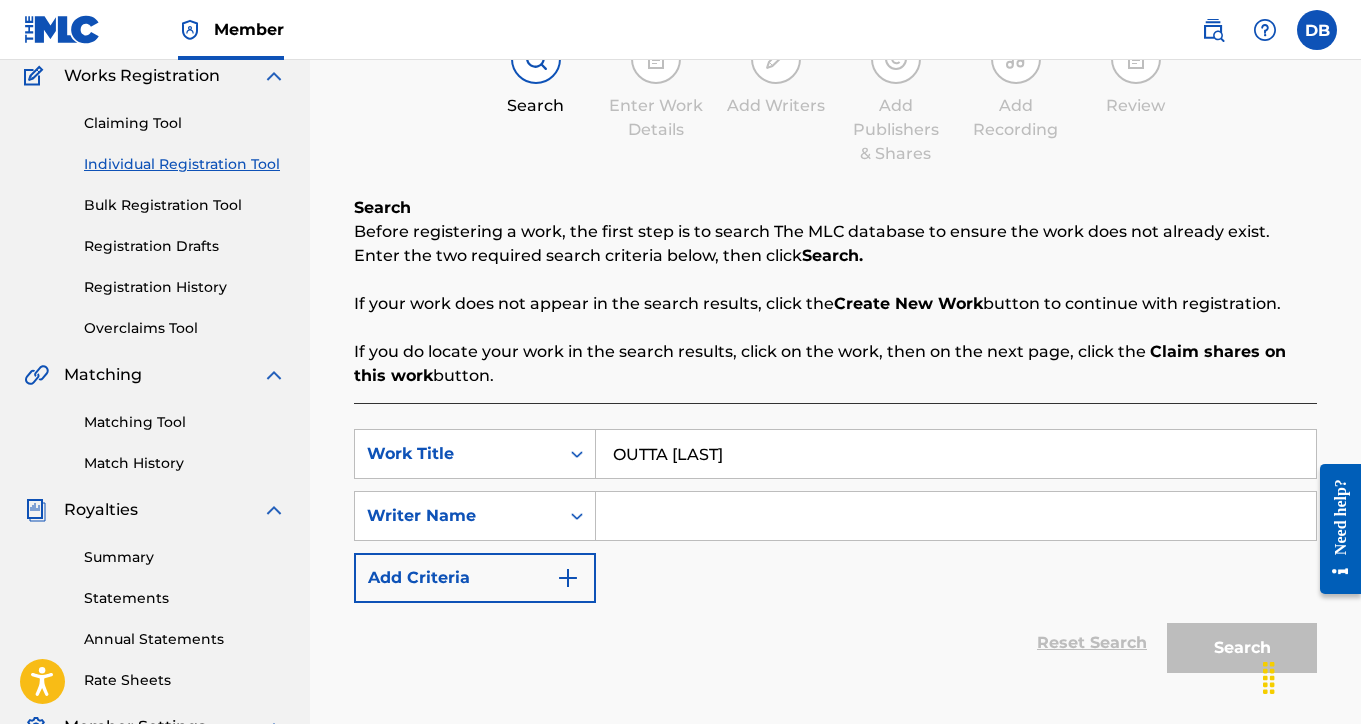 scroll, scrollTop: 230, scrollLeft: 0, axis: vertical 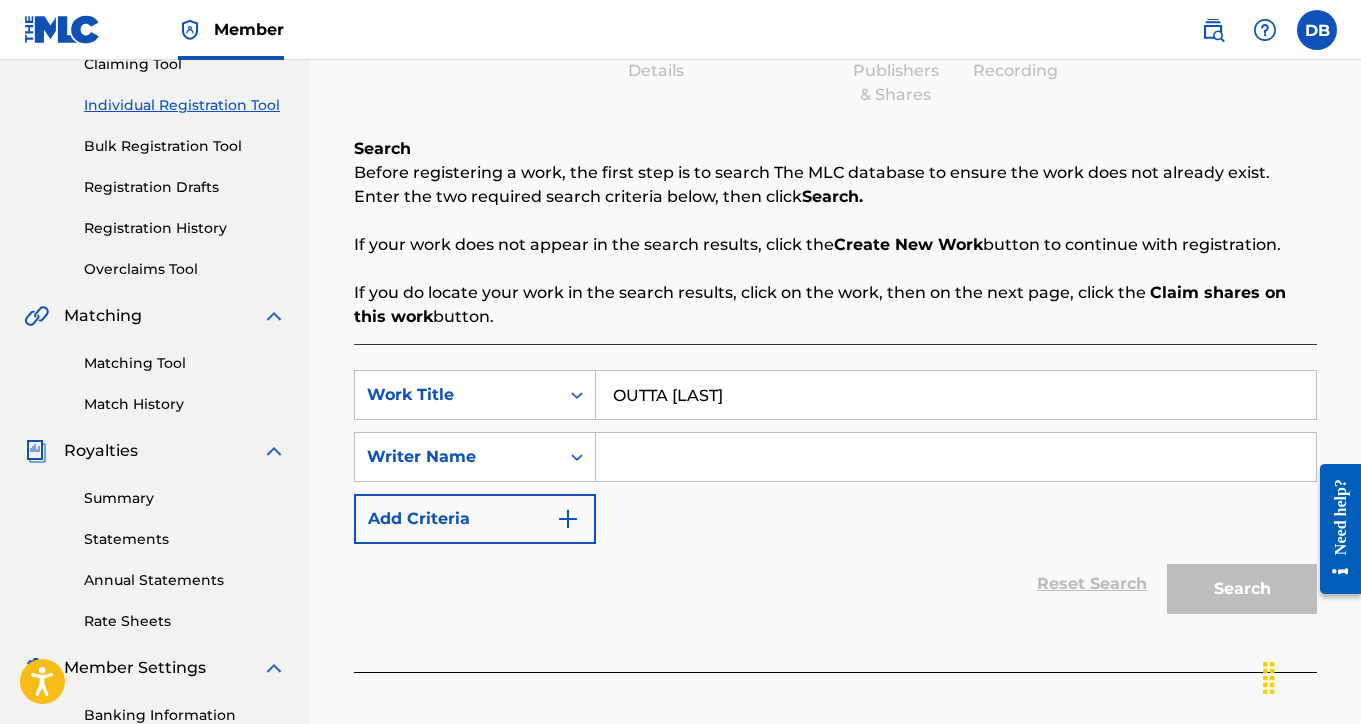 type on "OUTTA [LAST]" 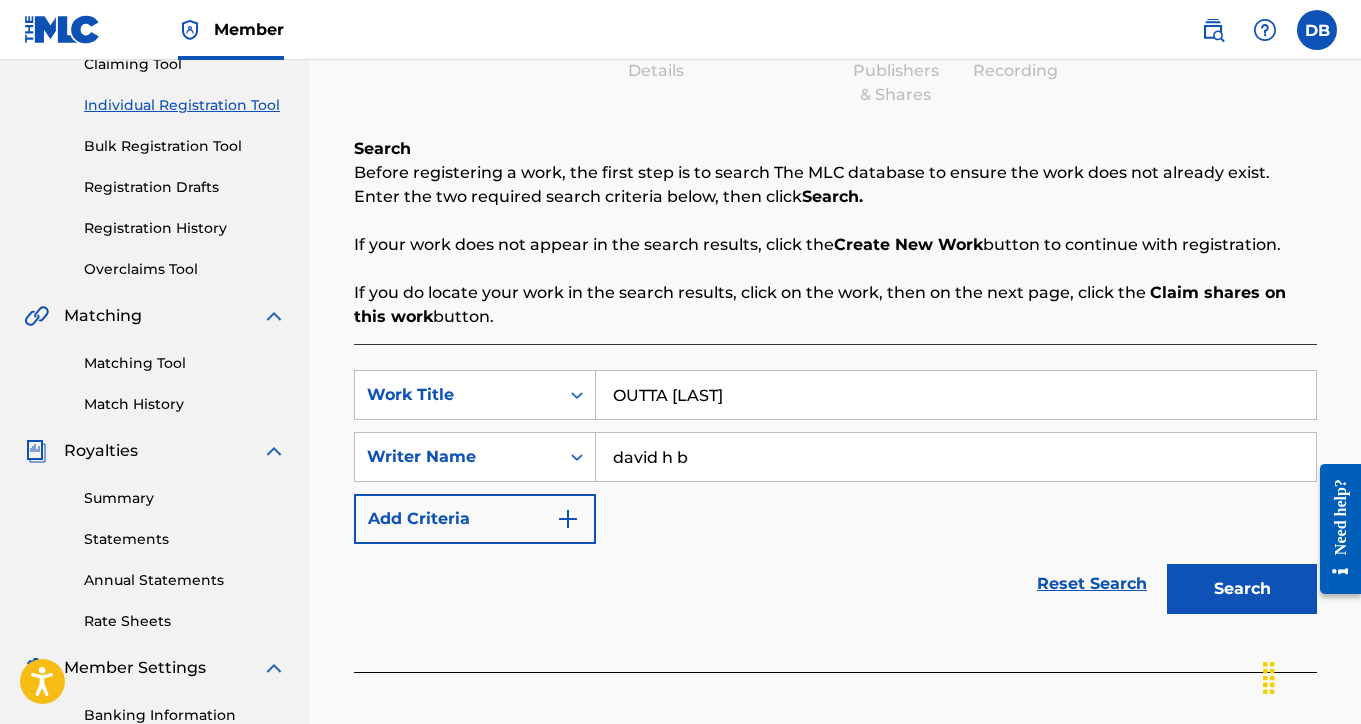 type on "david h b" 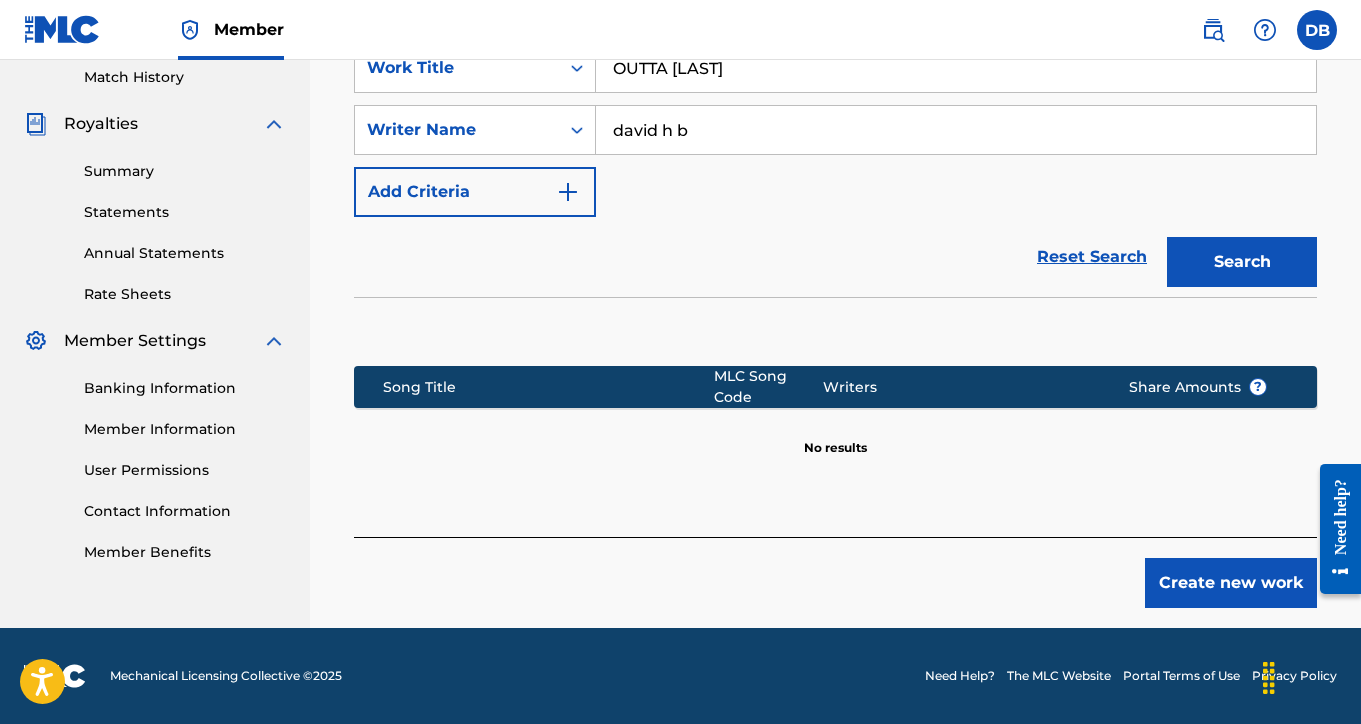 scroll, scrollTop: 557, scrollLeft: 0, axis: vertical 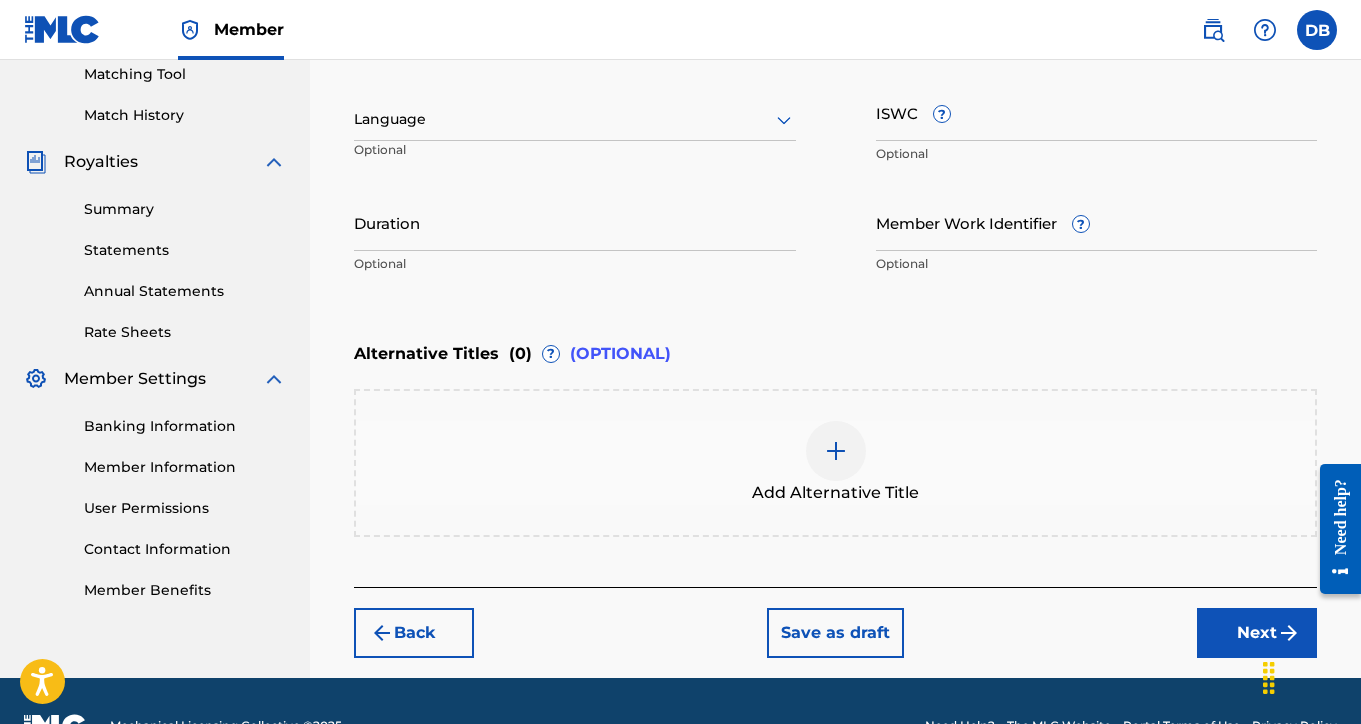 click on "ISWC   ?" at bounding box center (1097, 112) 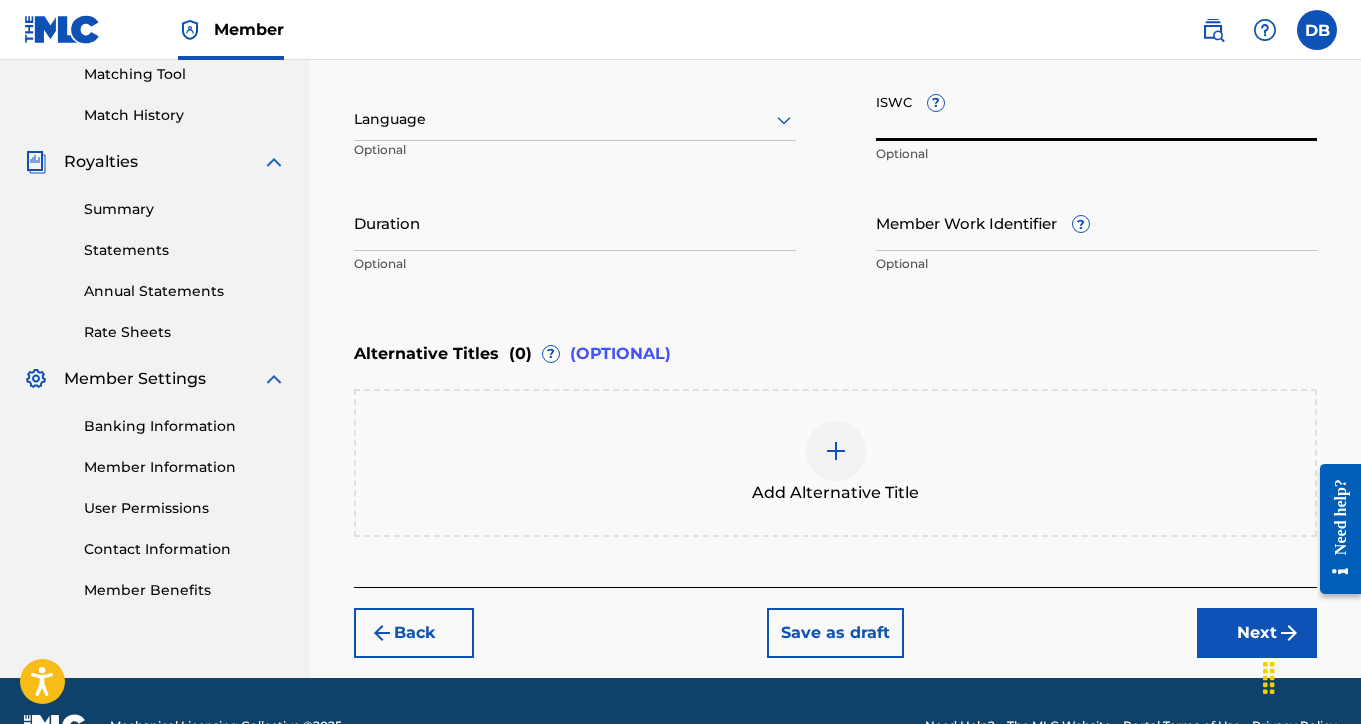 paste on "[SSN]" 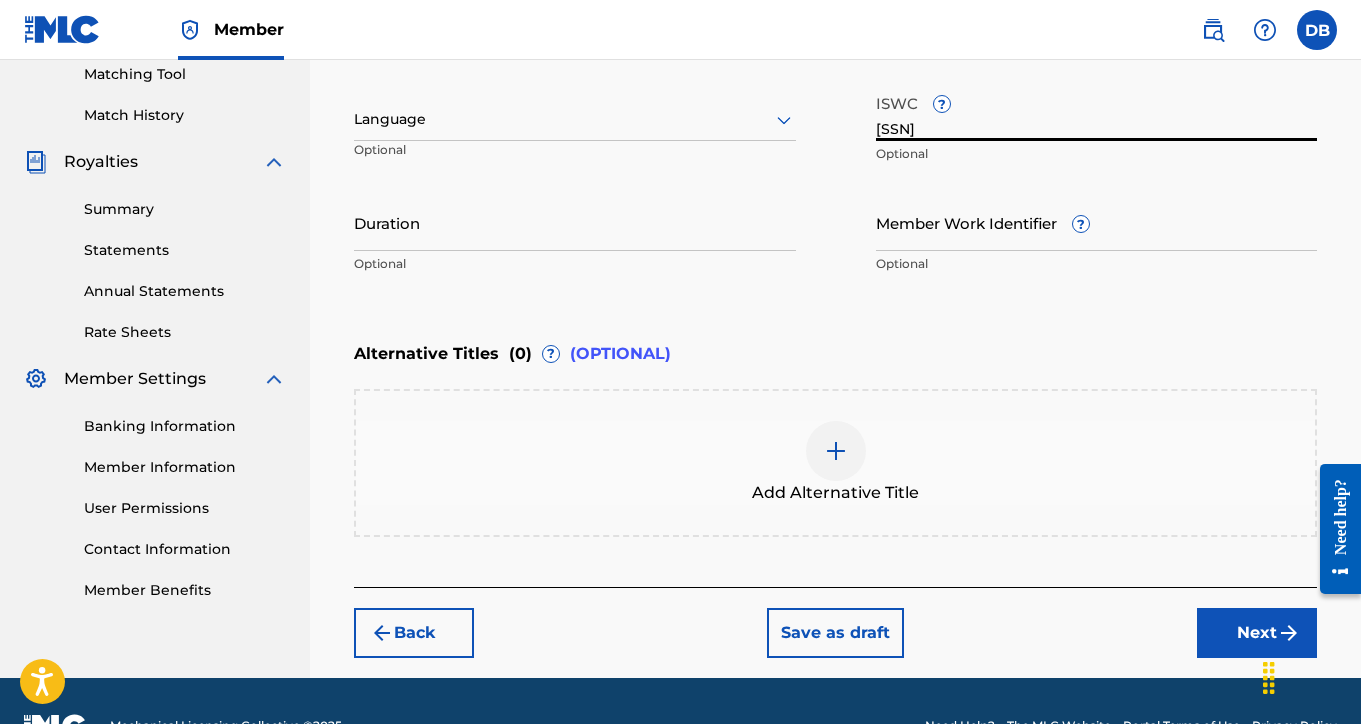 type on "[SSN]" 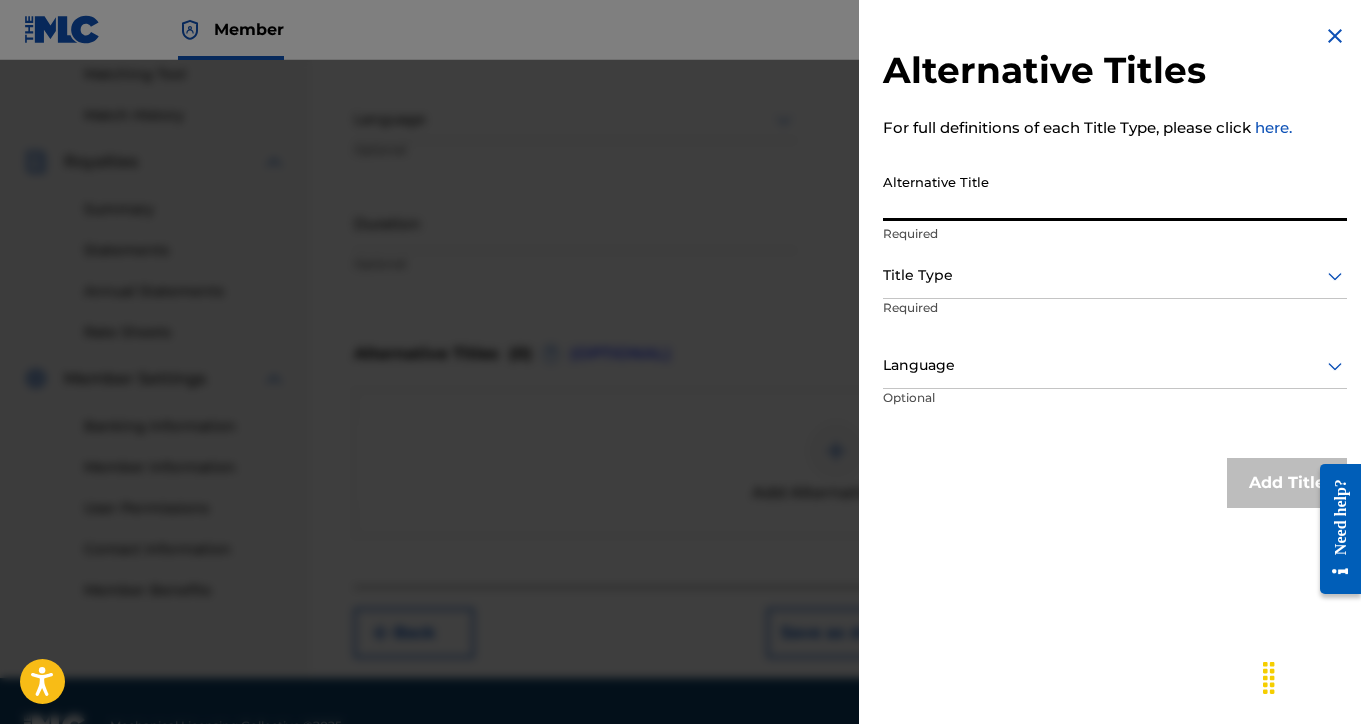 click on "Alternative Title" at bounding box center (1115, 192) 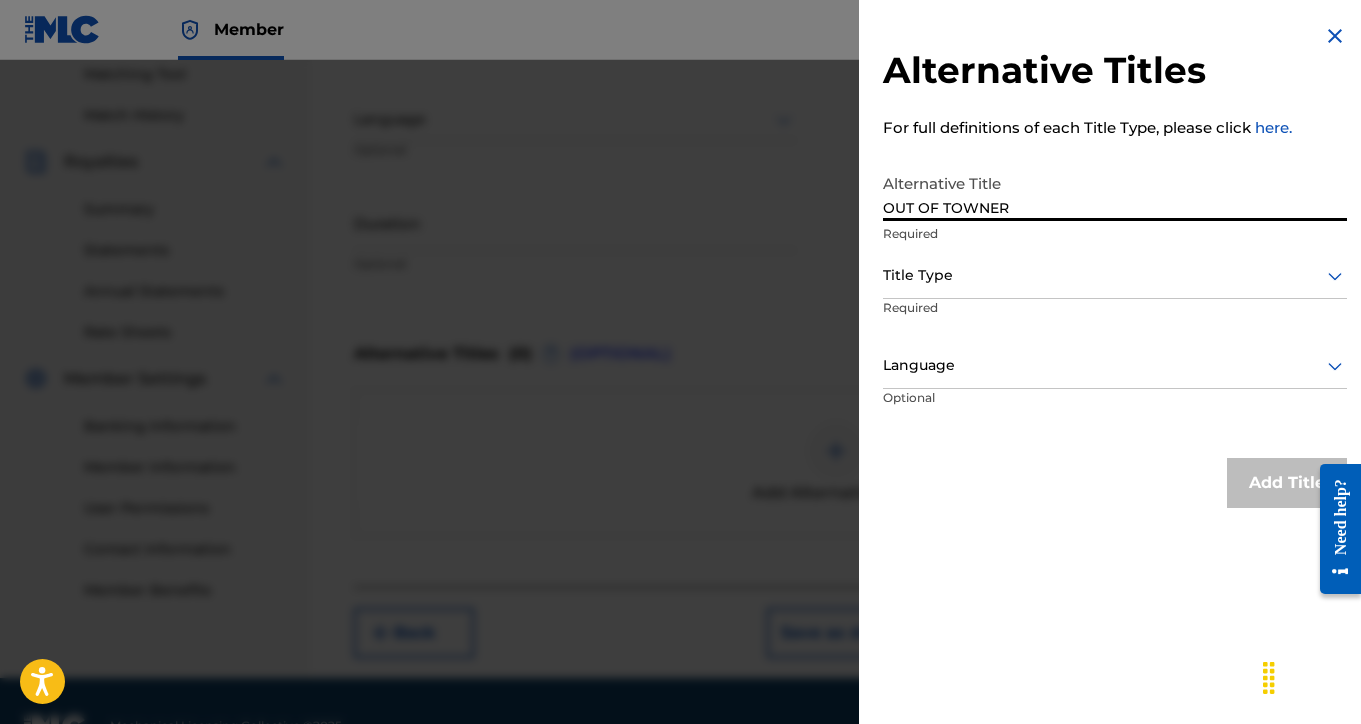 click 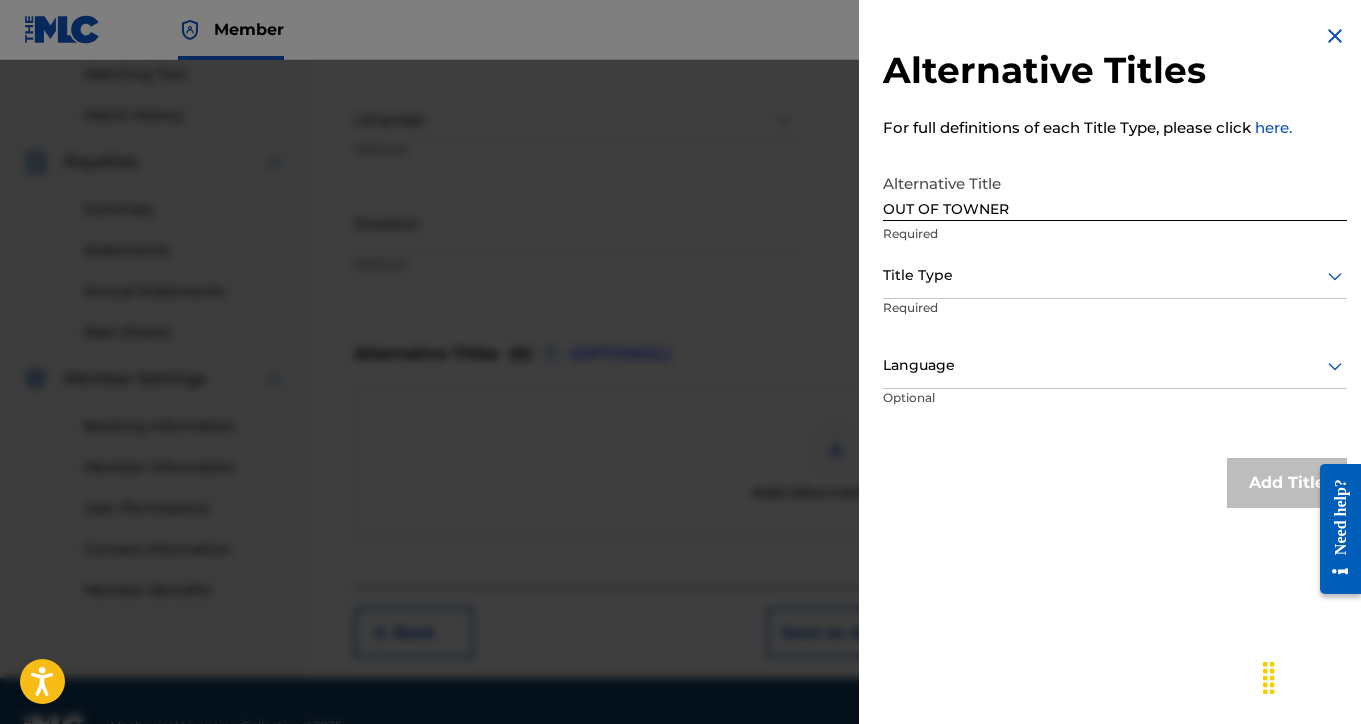 click 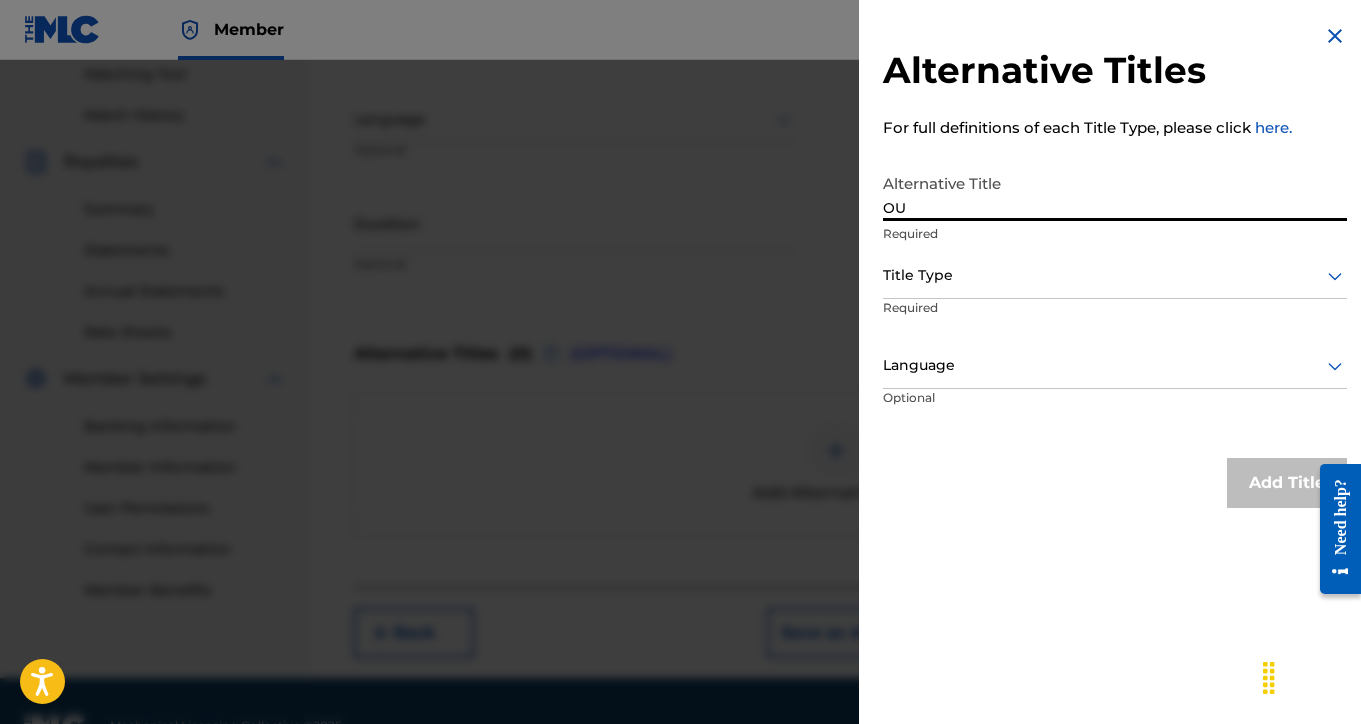 type on "O" 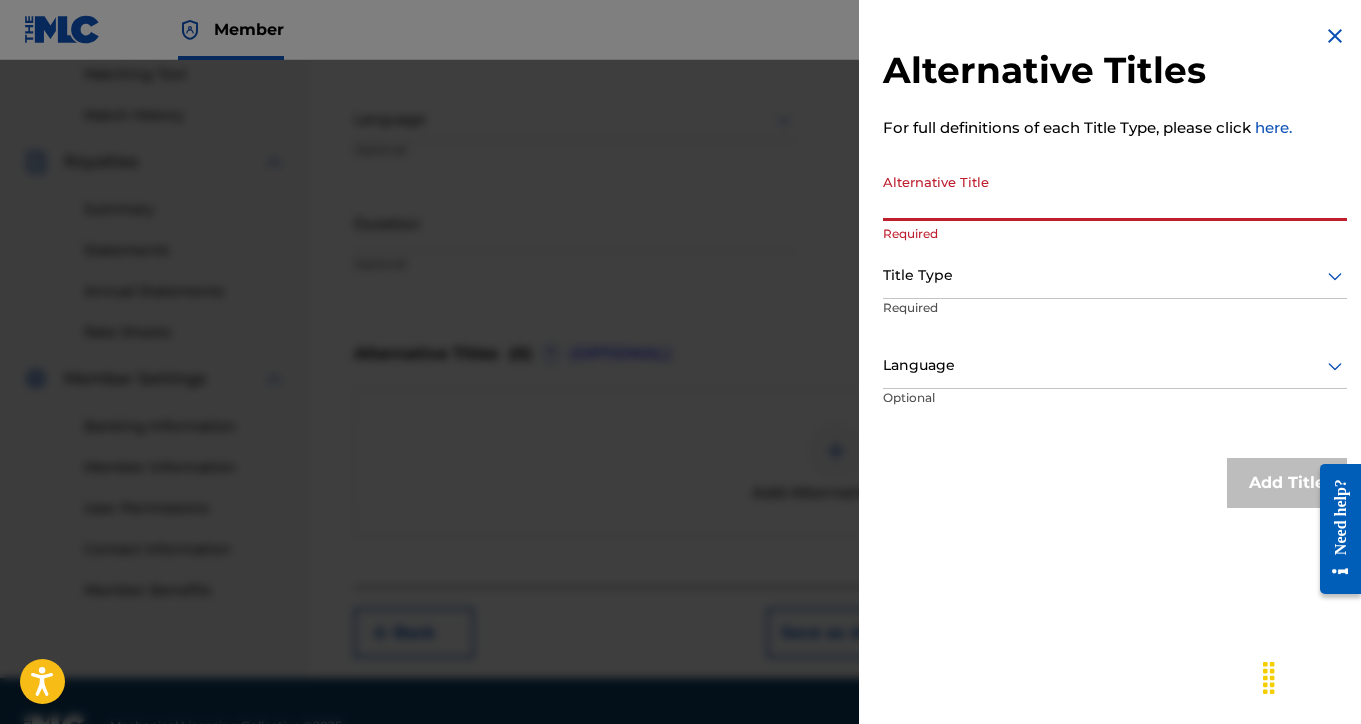 type 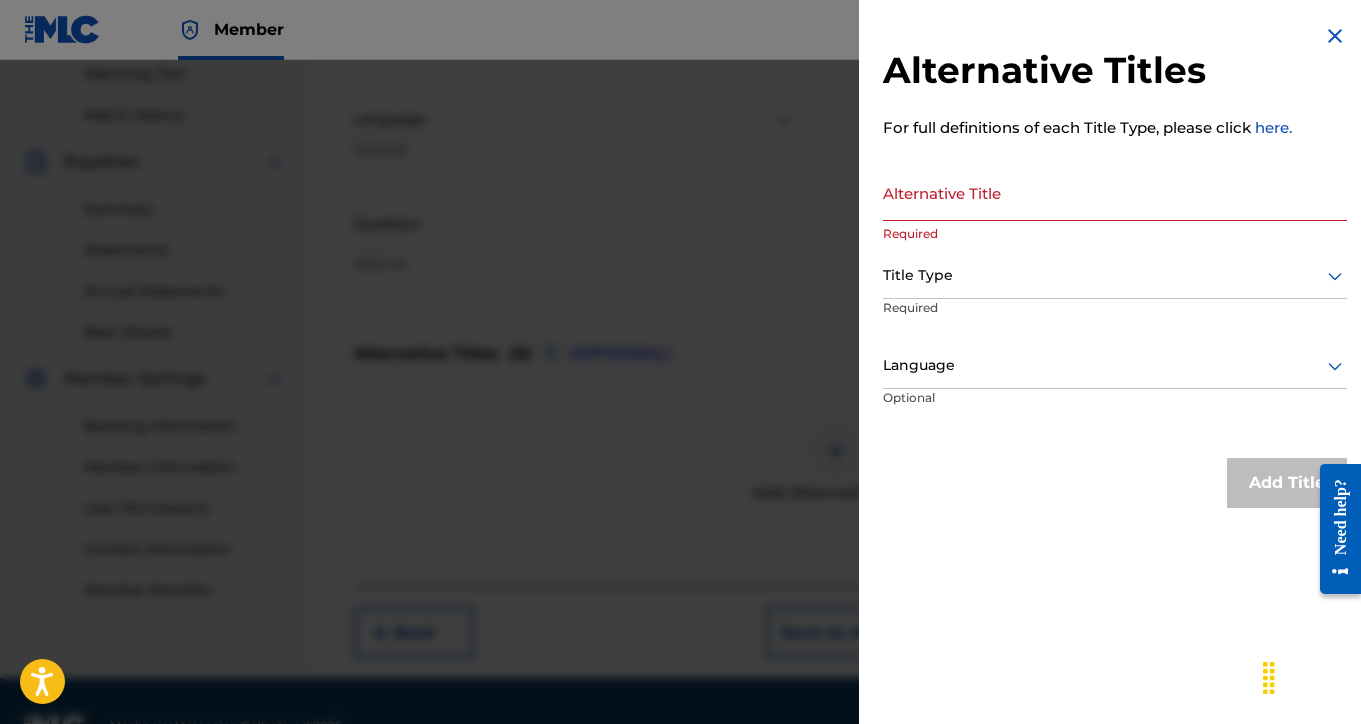 click at bounding box center [1335, 36] 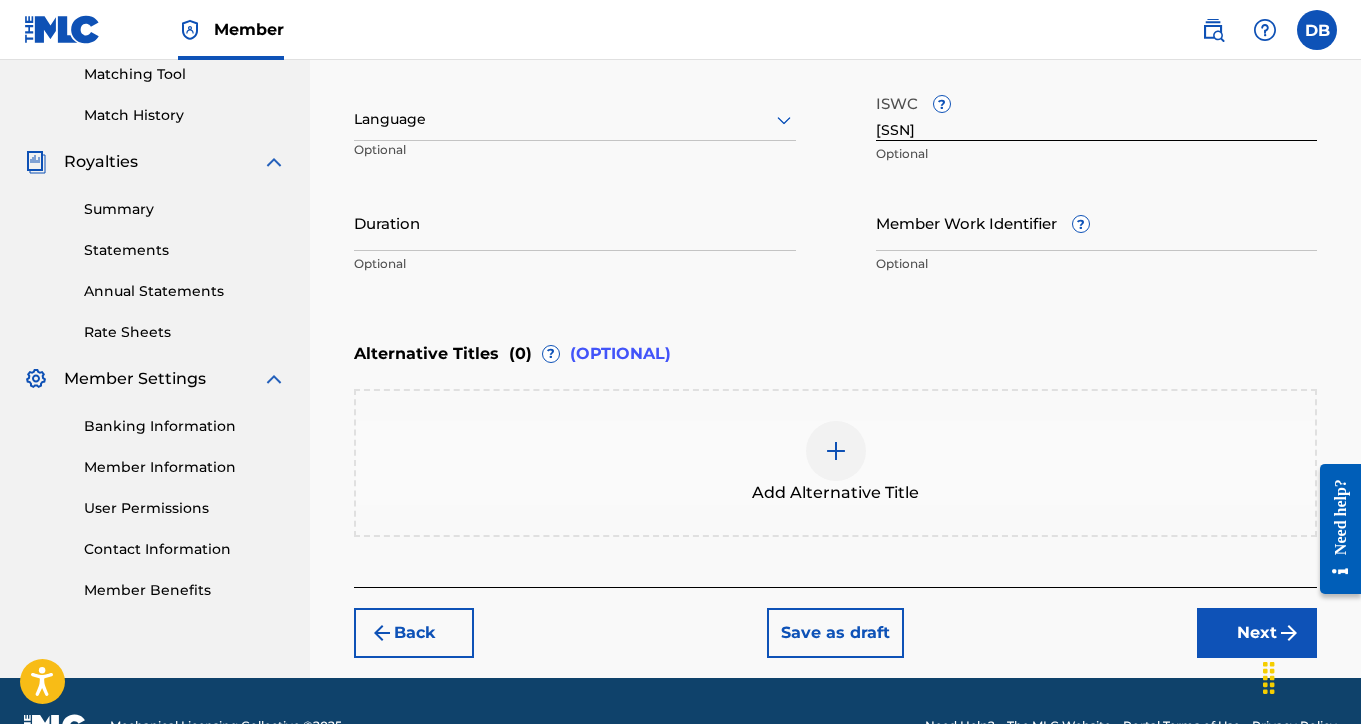 click on "Next" at bounding box center (1257, 633) 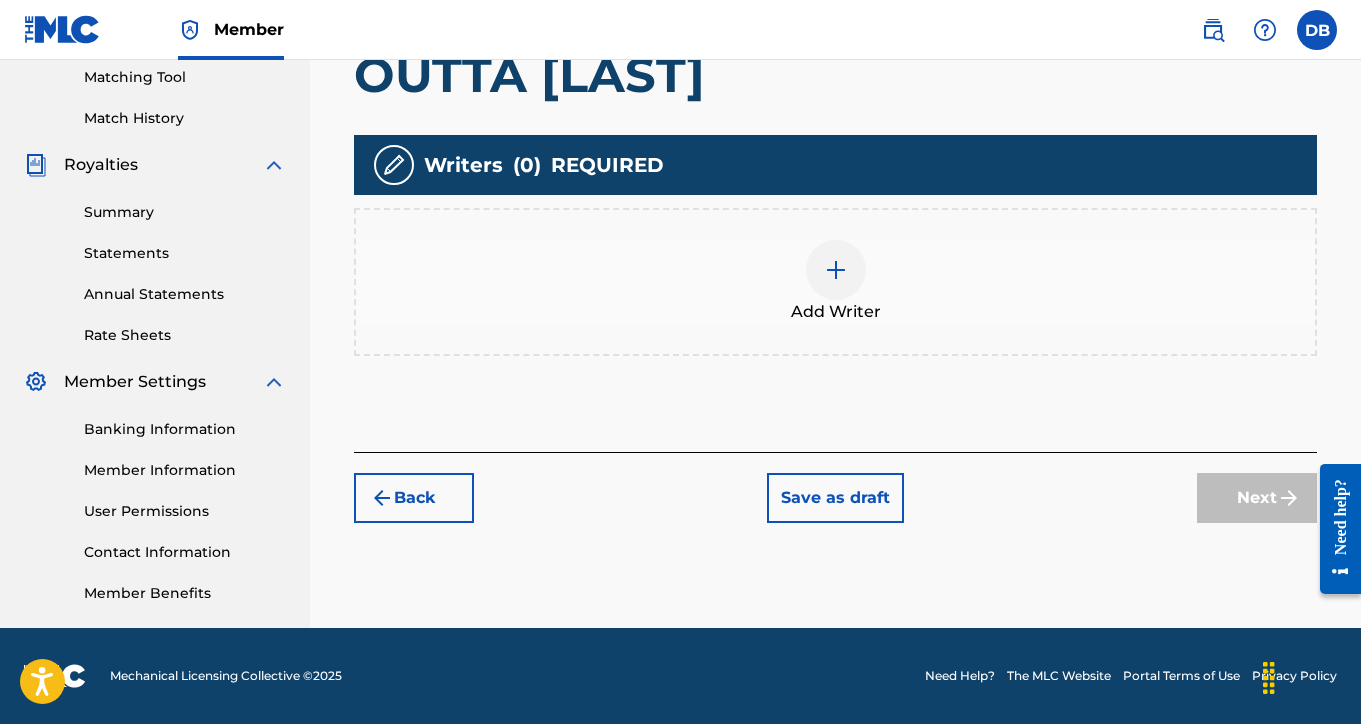 scroll, scrollTop: 516, scrollLeft: 0, axis: vertical 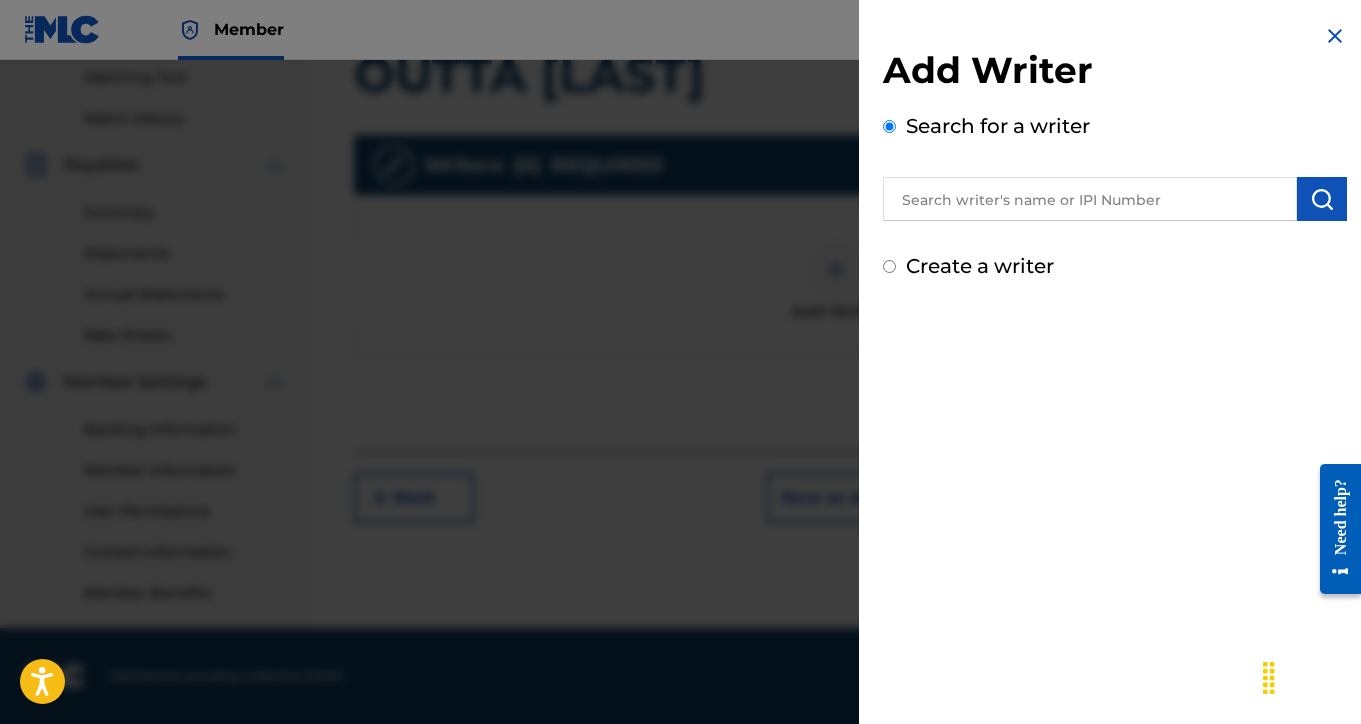 click at bounding box center (1090, 199) 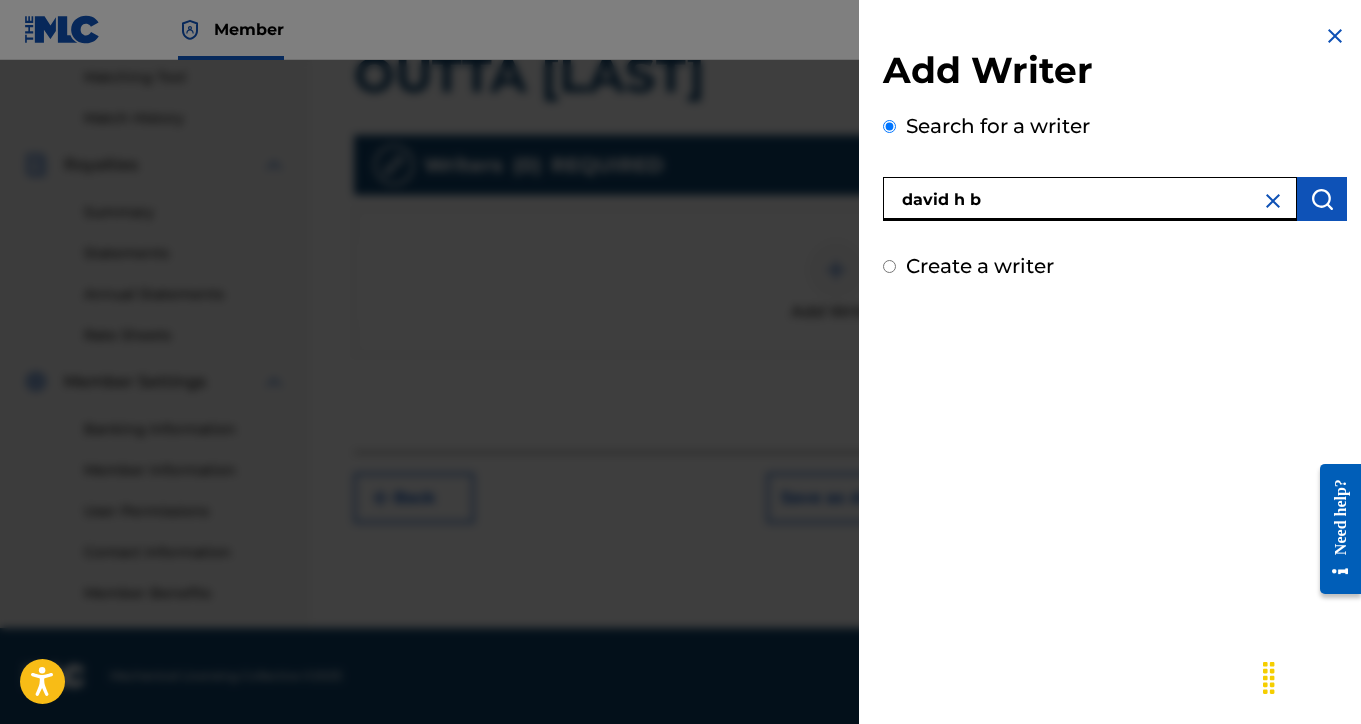 type on "david h b" 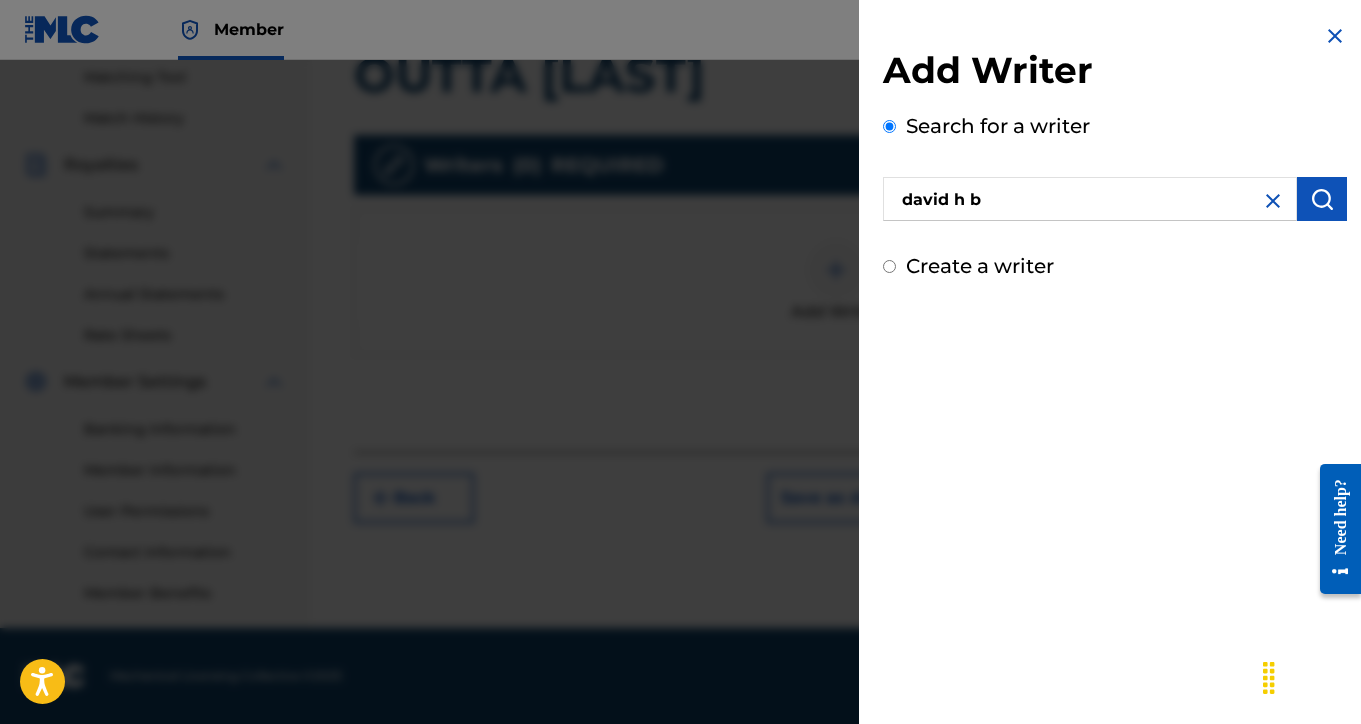 click at bounding box center (1322, 199) 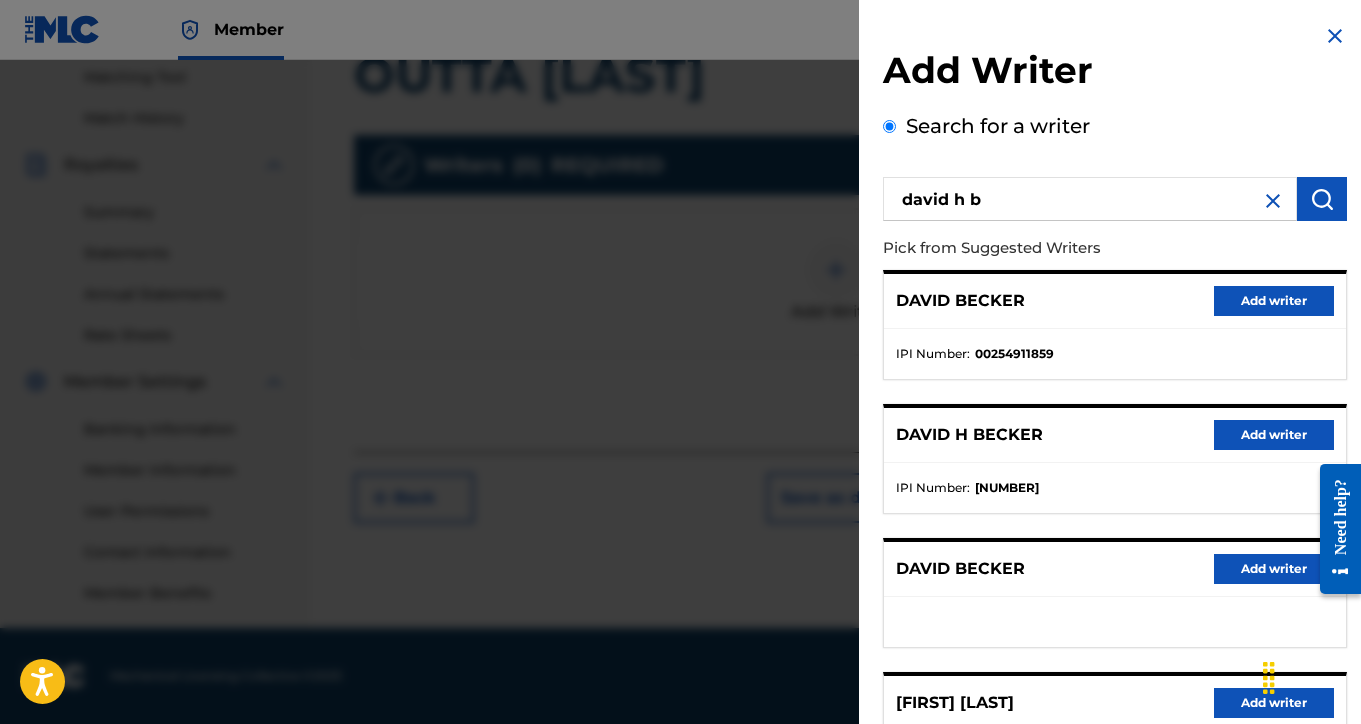 click on "Add writer" at bounding box center [1274, 435] 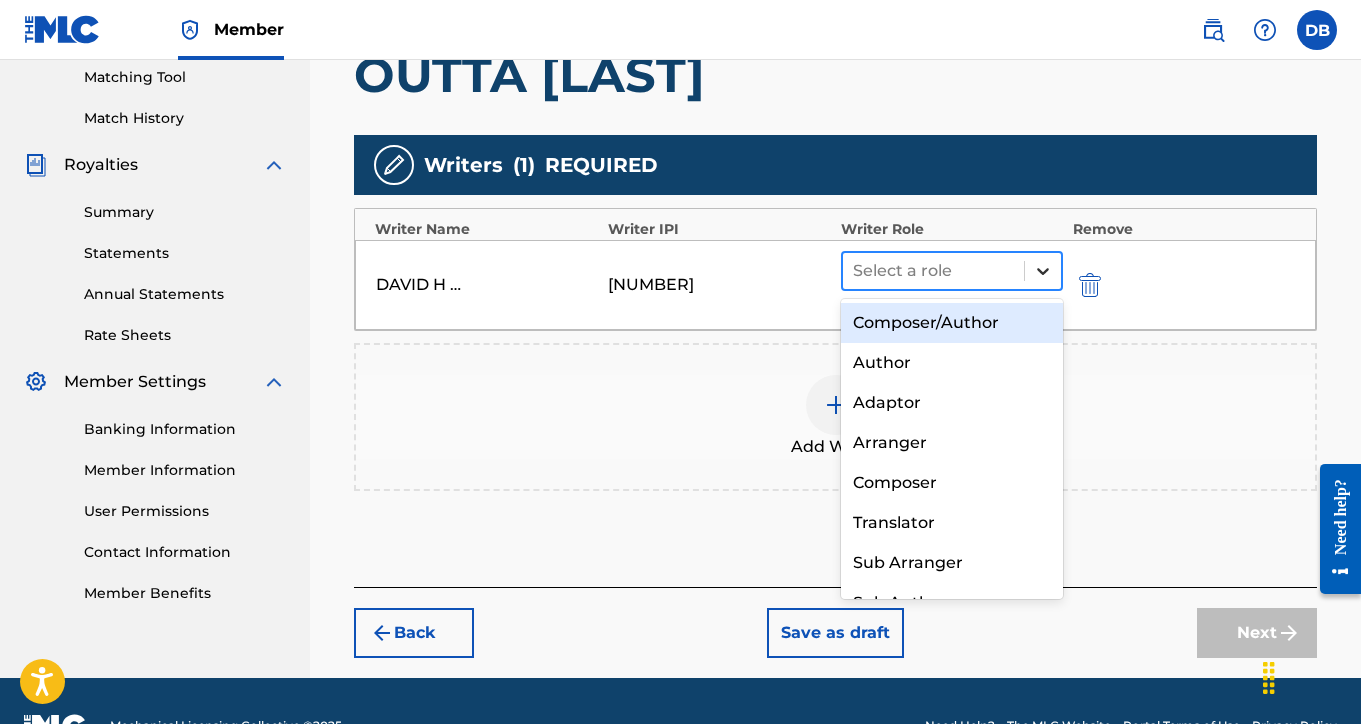 click 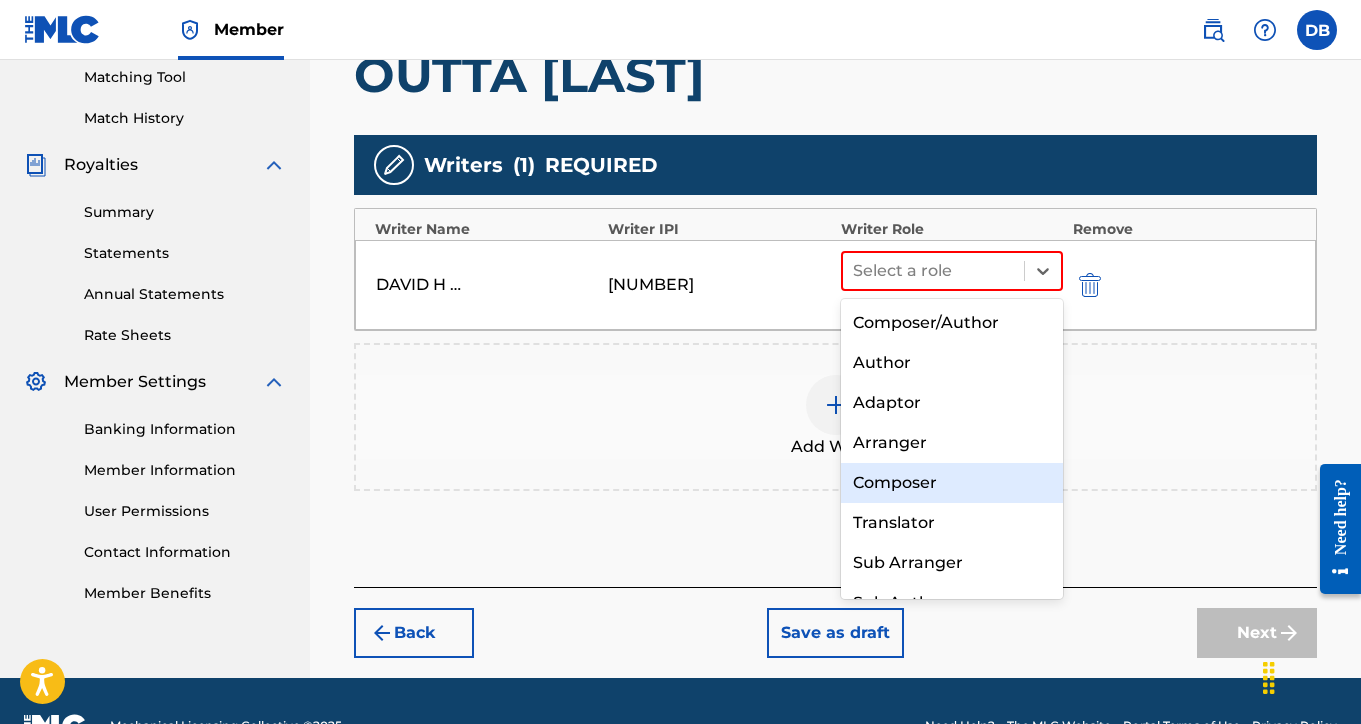 click on "Composer" at bounding box center [952, 483] 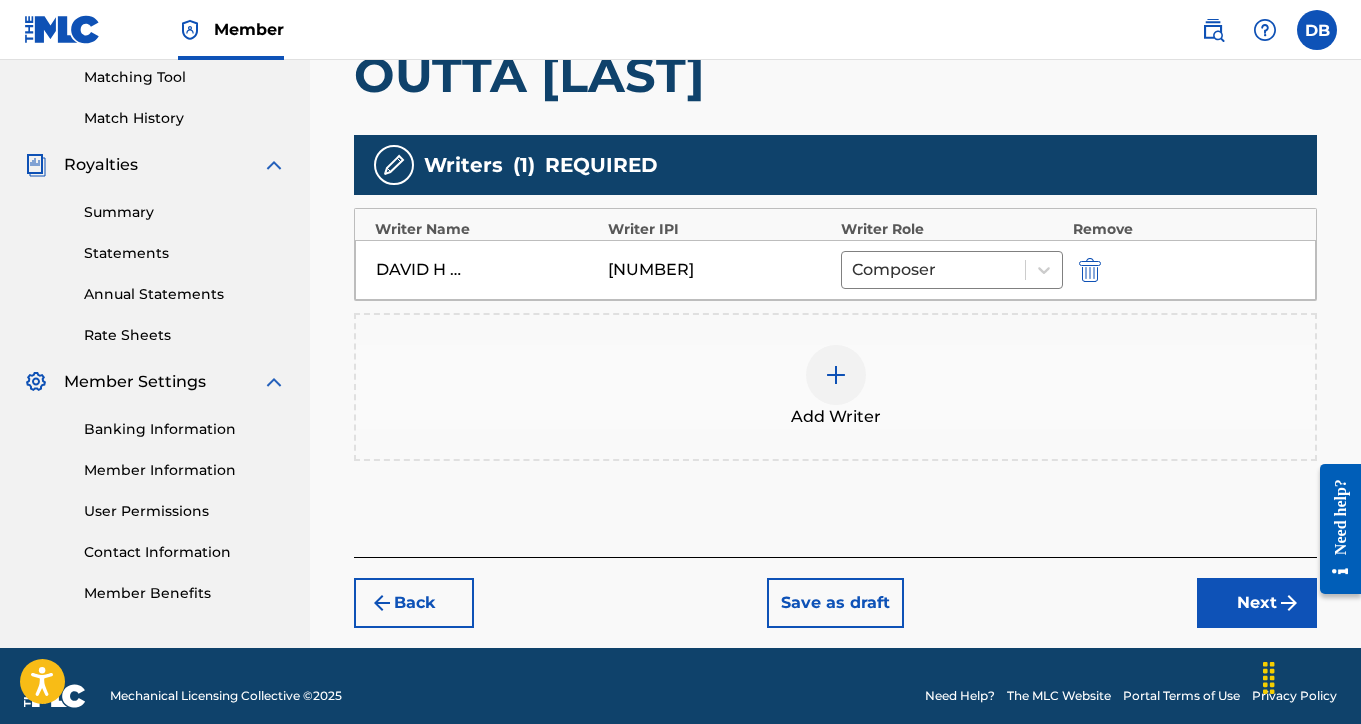 click on "Next" at bounding box center (1257, 603) 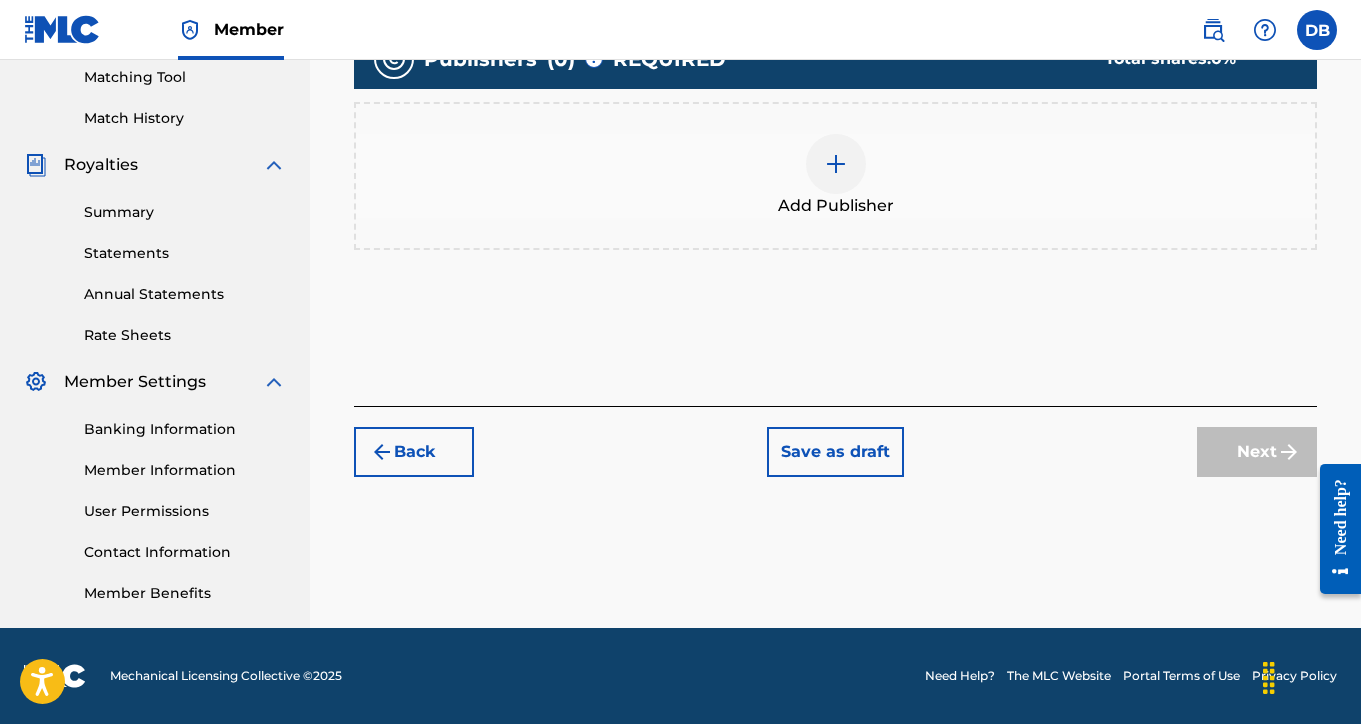 scroll, scrollTop: 90, scrollLeft: 0, axis: vertical 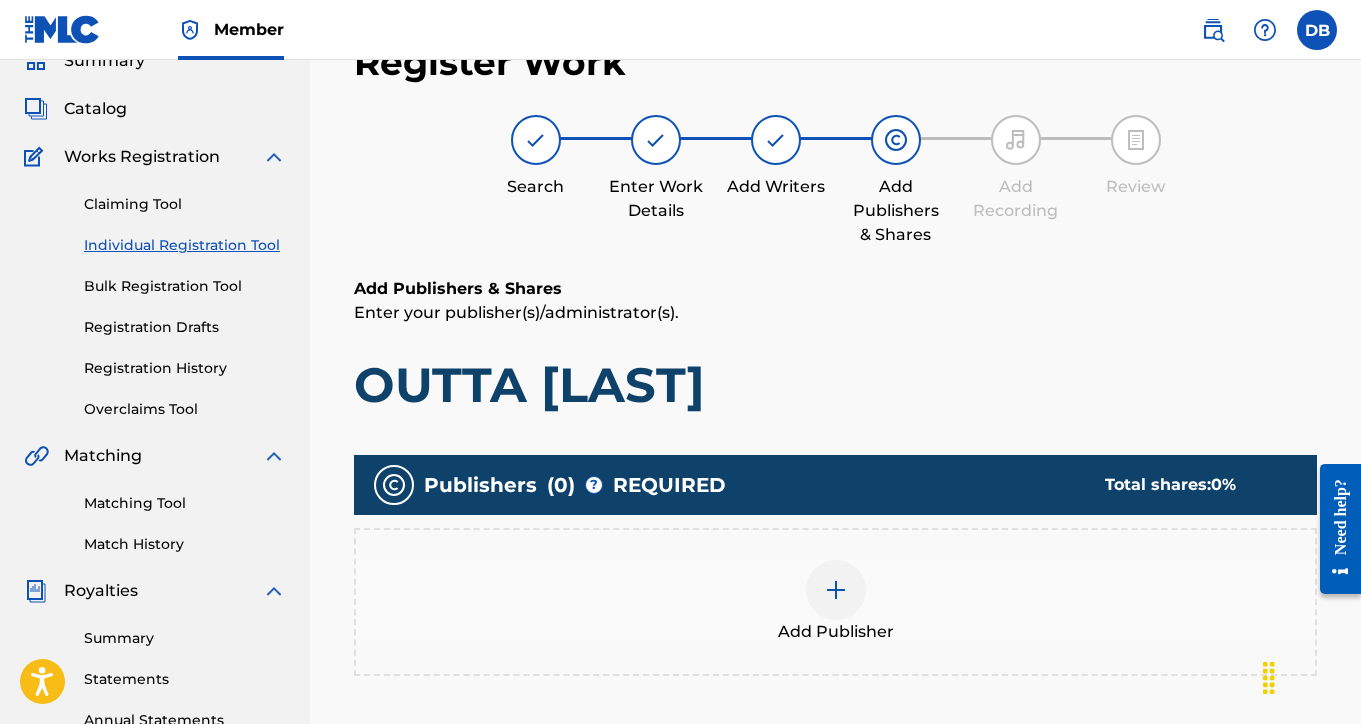 click at bounding box center (836, 590) 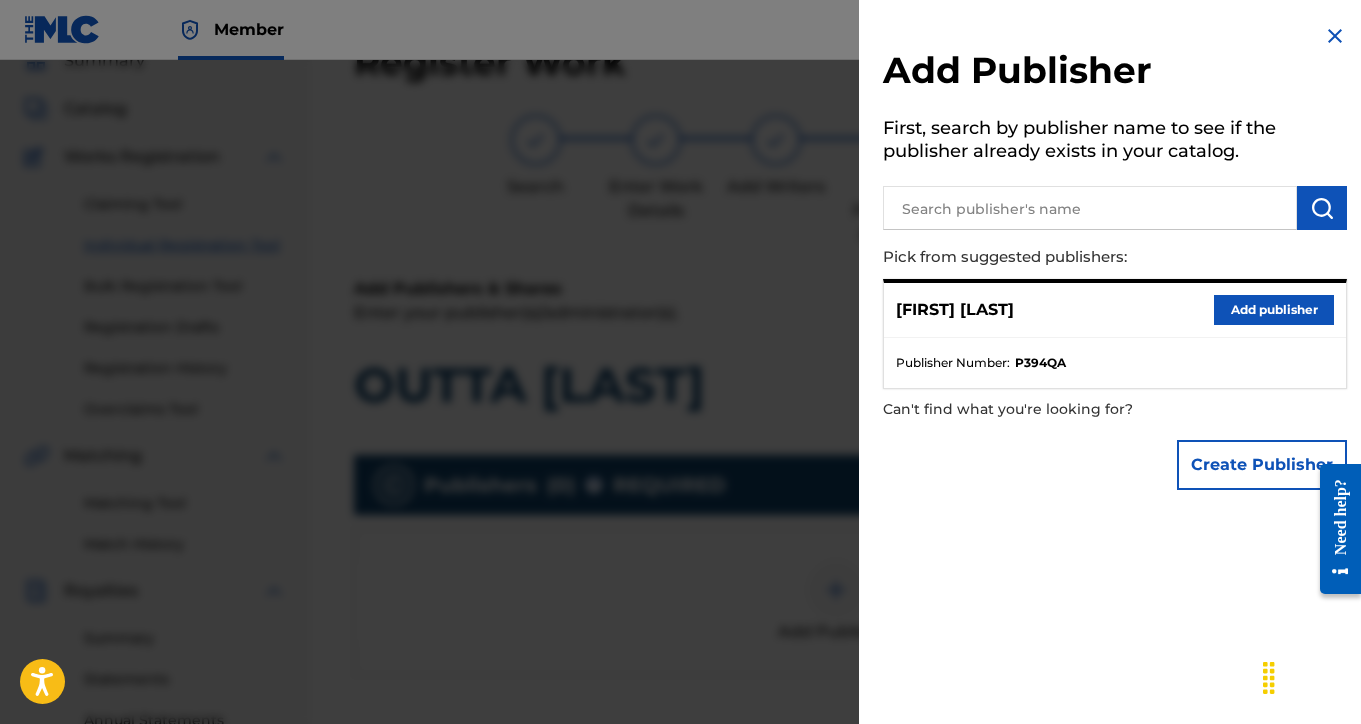 click on "Add publisher" at bounding box center [1274, 310] 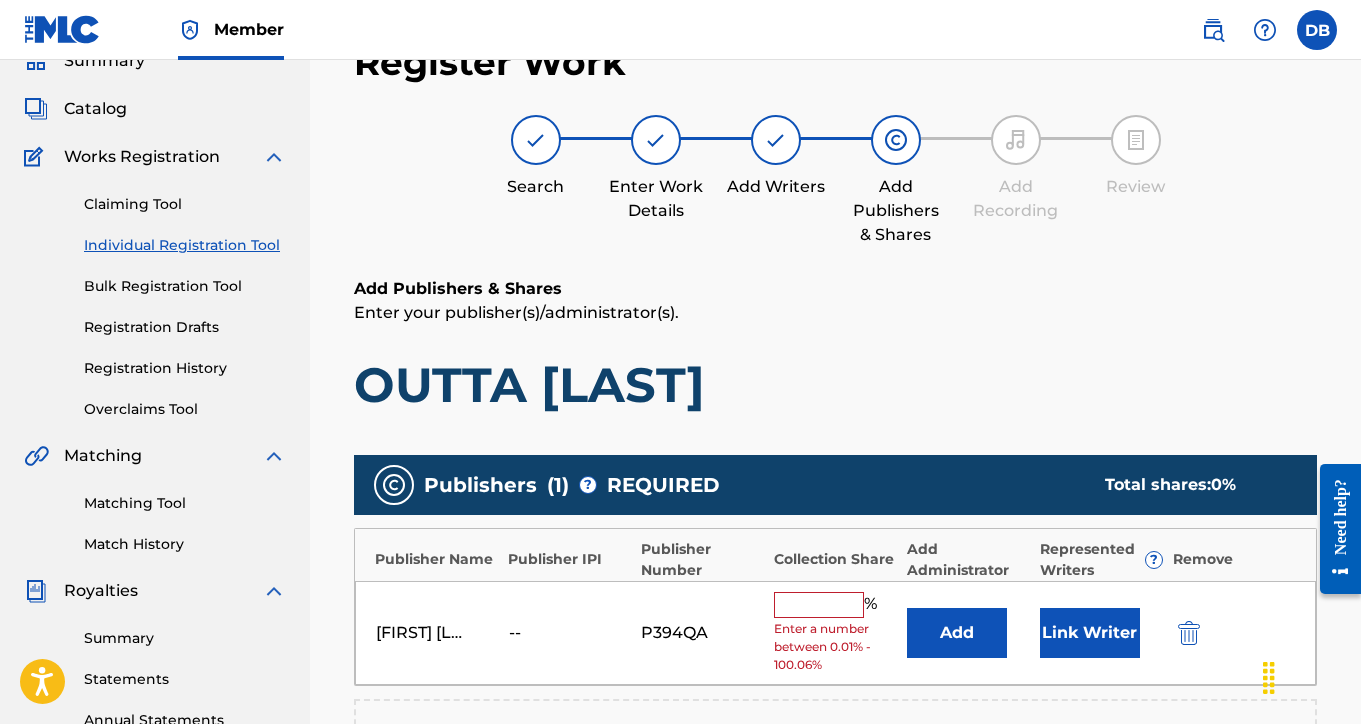 click at bounding box center (819, 605) 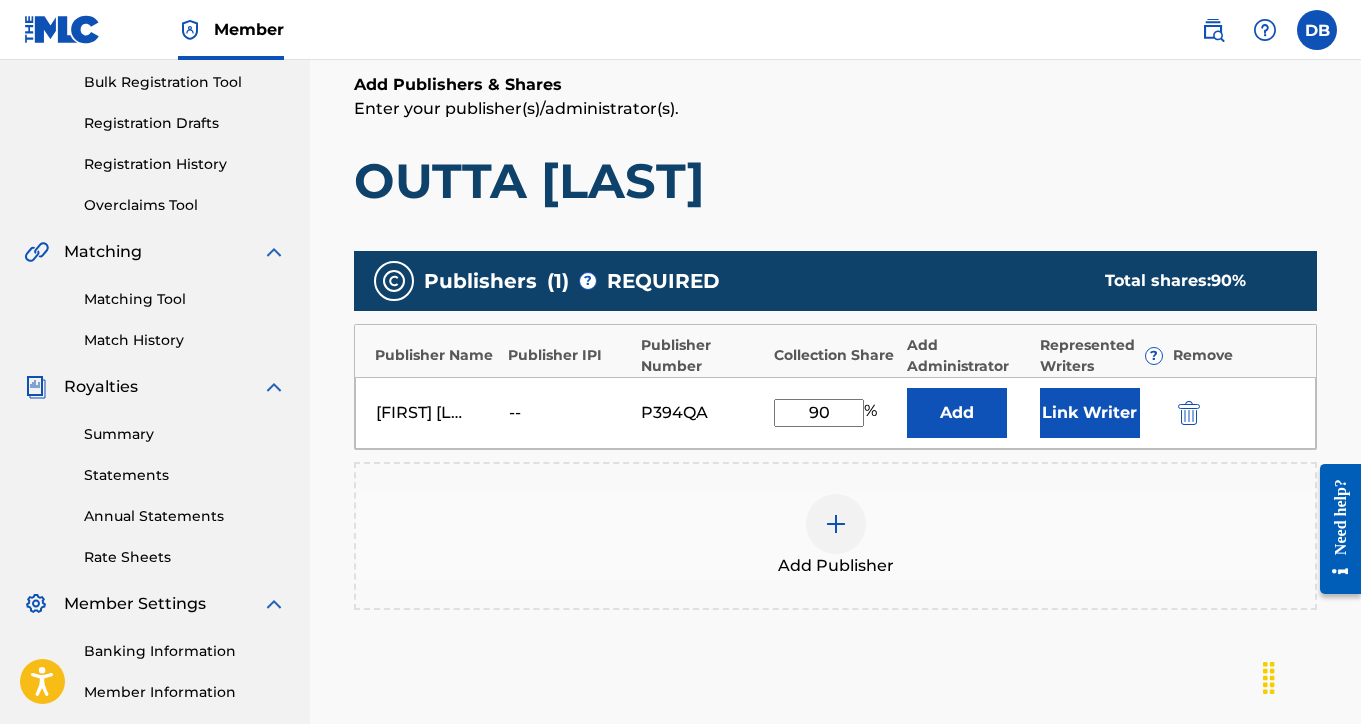 scroll, scrollTop: 501, scrollLeft: 0, axis: vertical 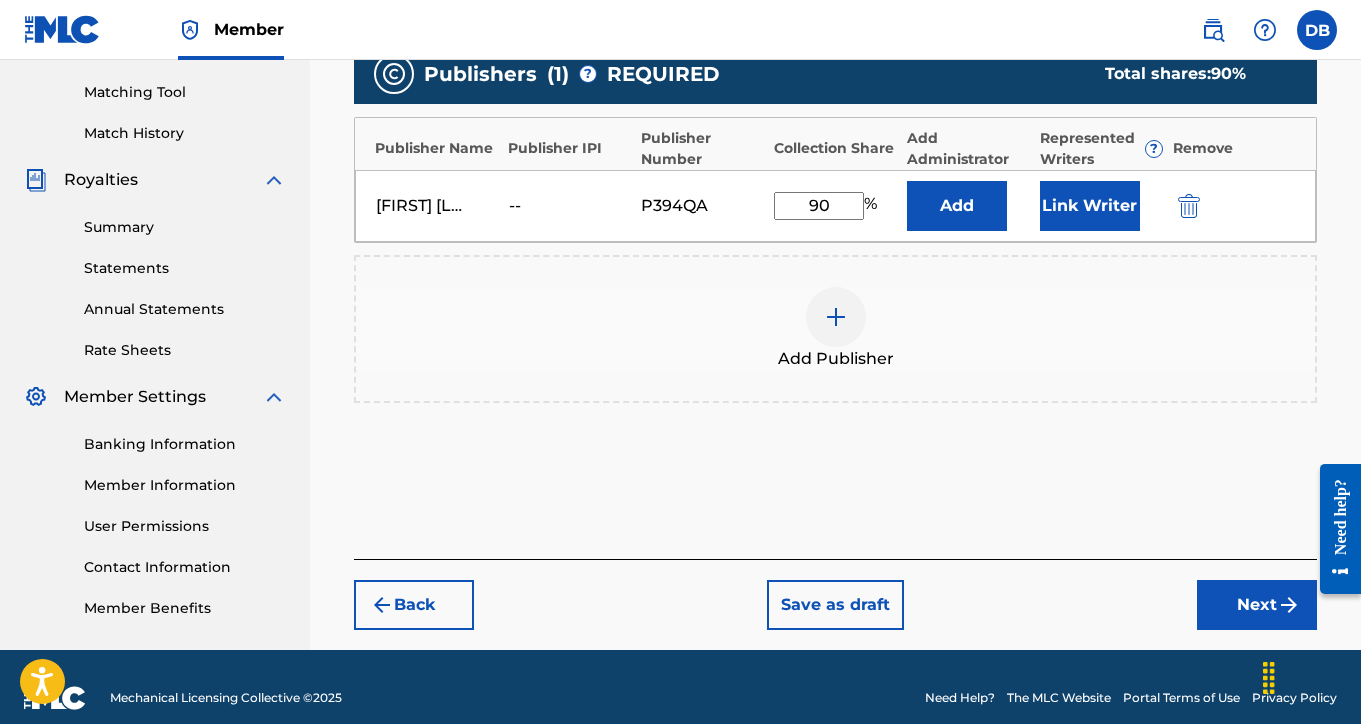 type on "90" 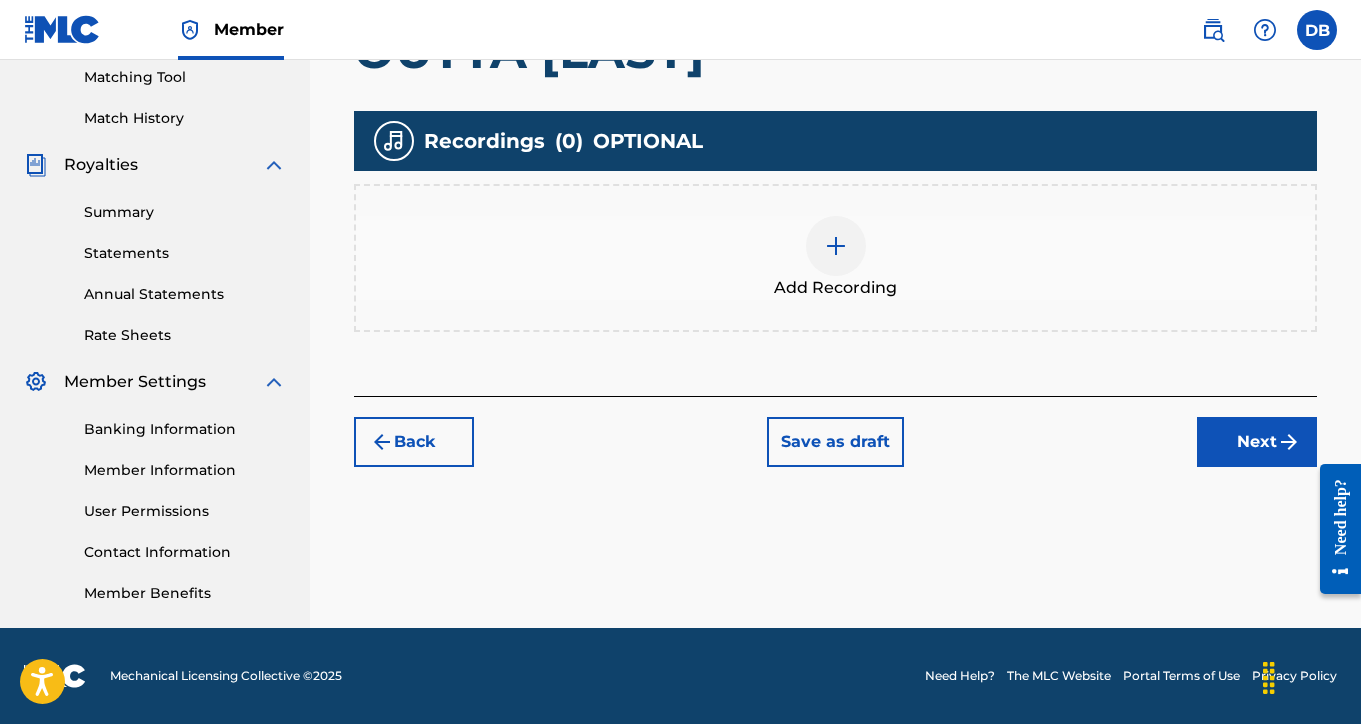 scroll, scrollTop: 516, scrollLeft: 0, axis: vertical 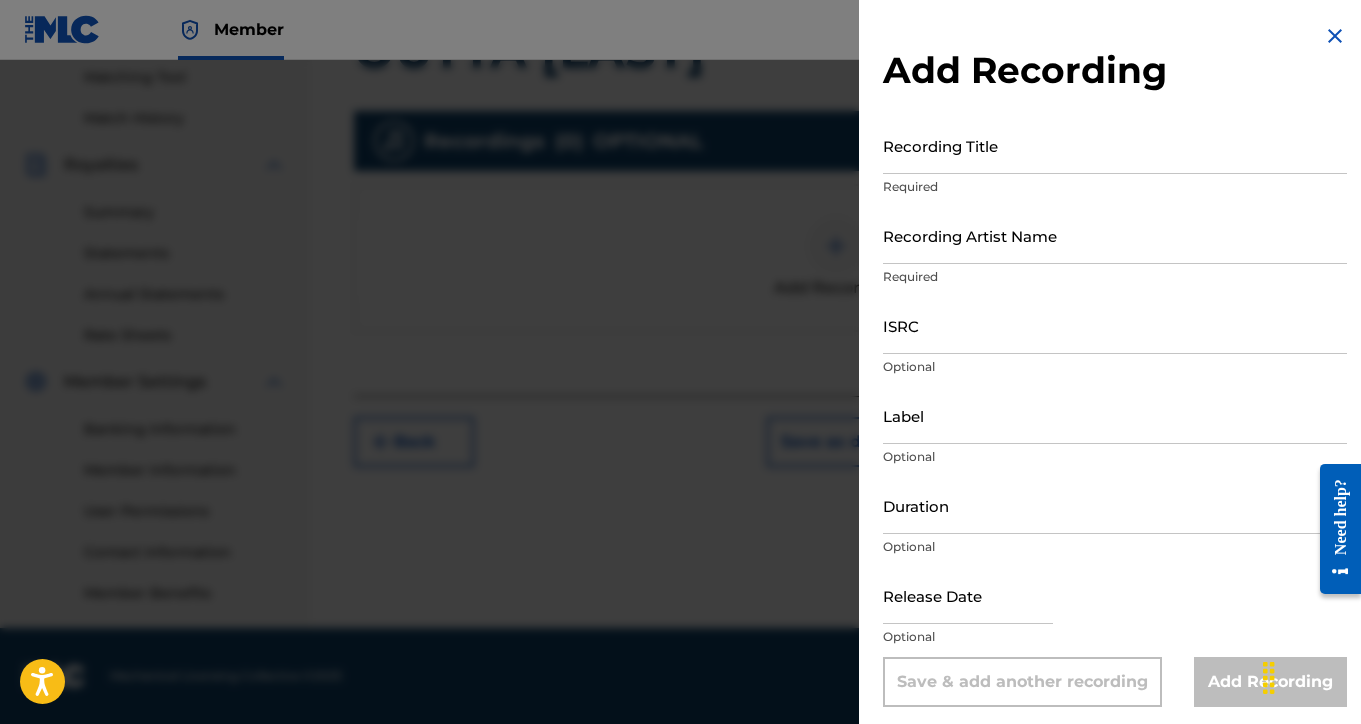 click on "Recording Title" at bounding box center (1115, 145) 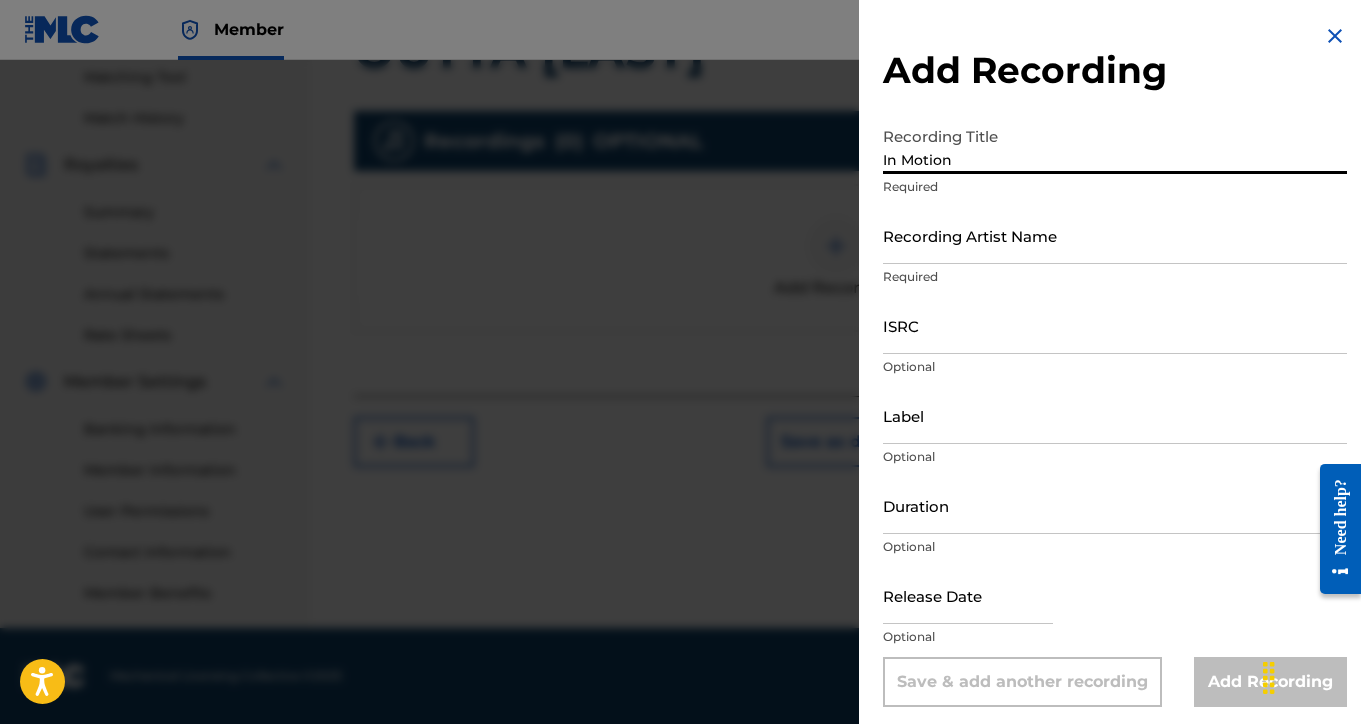 type on "In Motion" 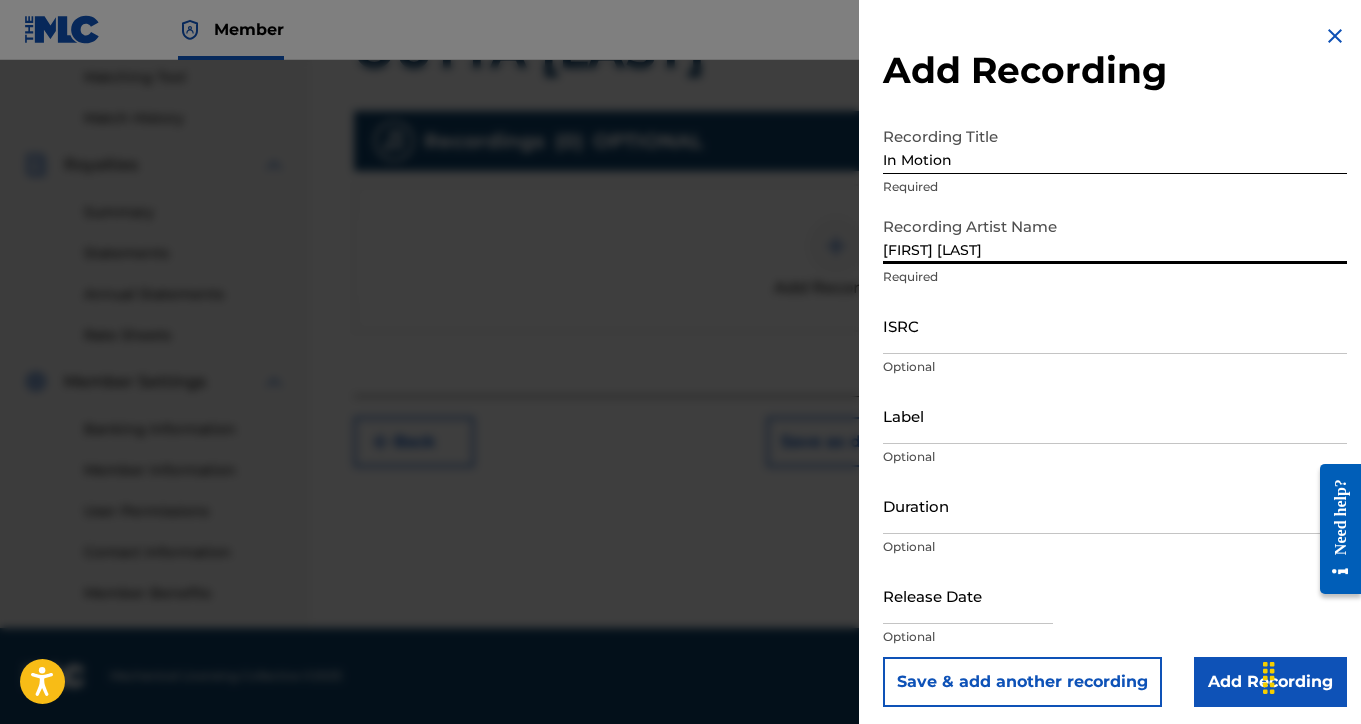 type on "[FIRST] [LAST]" 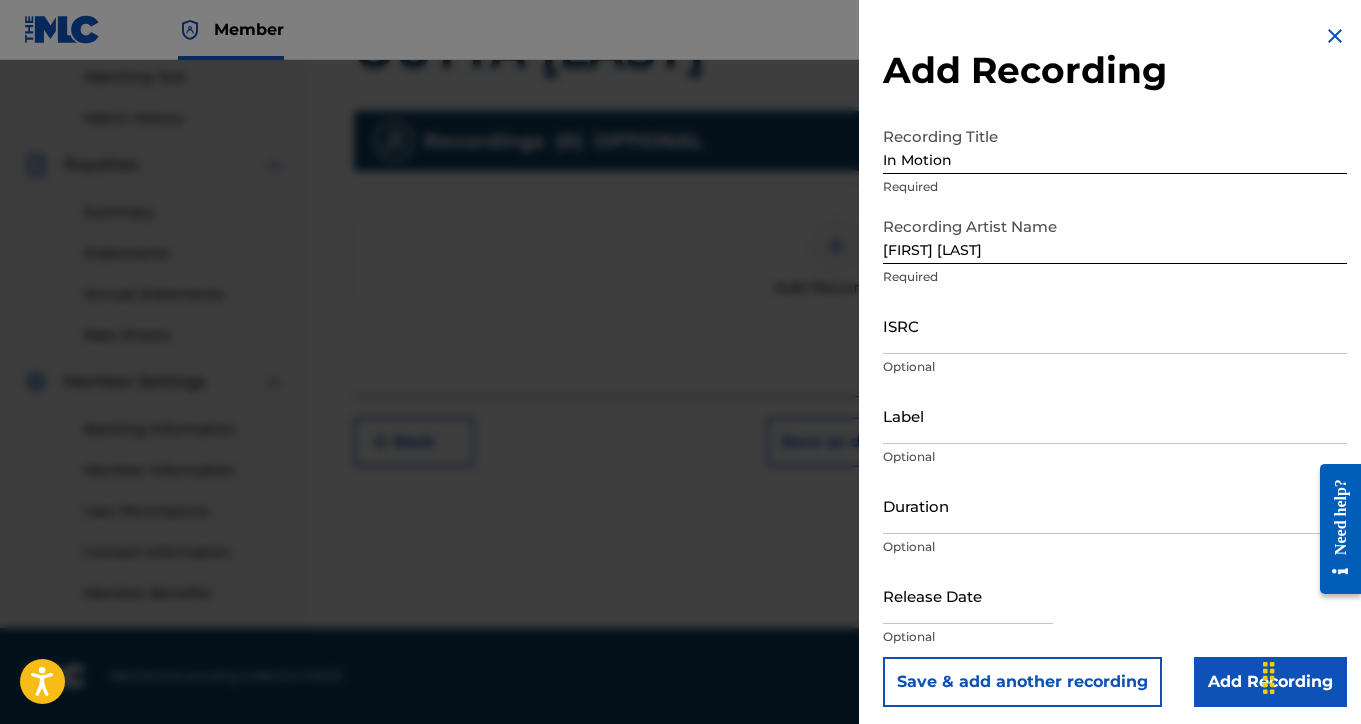 click on "Add Recording" at bounding box center [1270, 682] 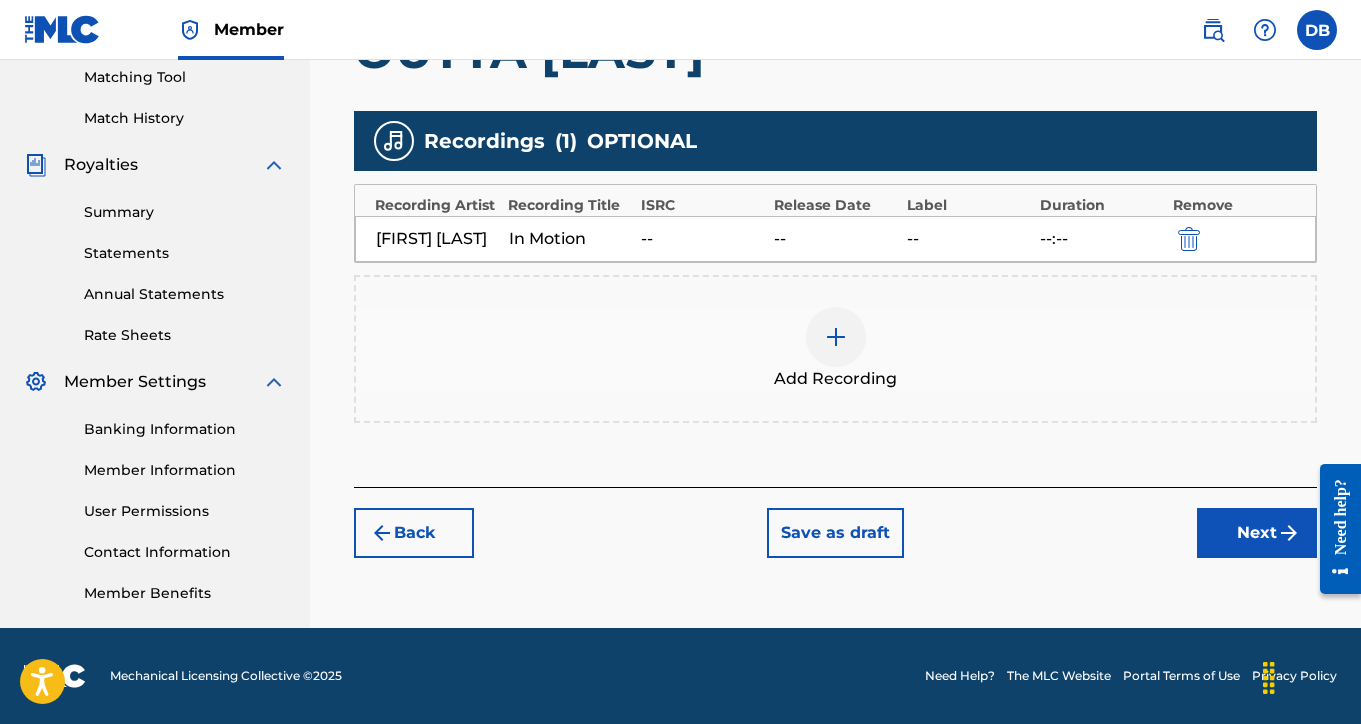 click on "Next" at bounding box center (1257, 533) 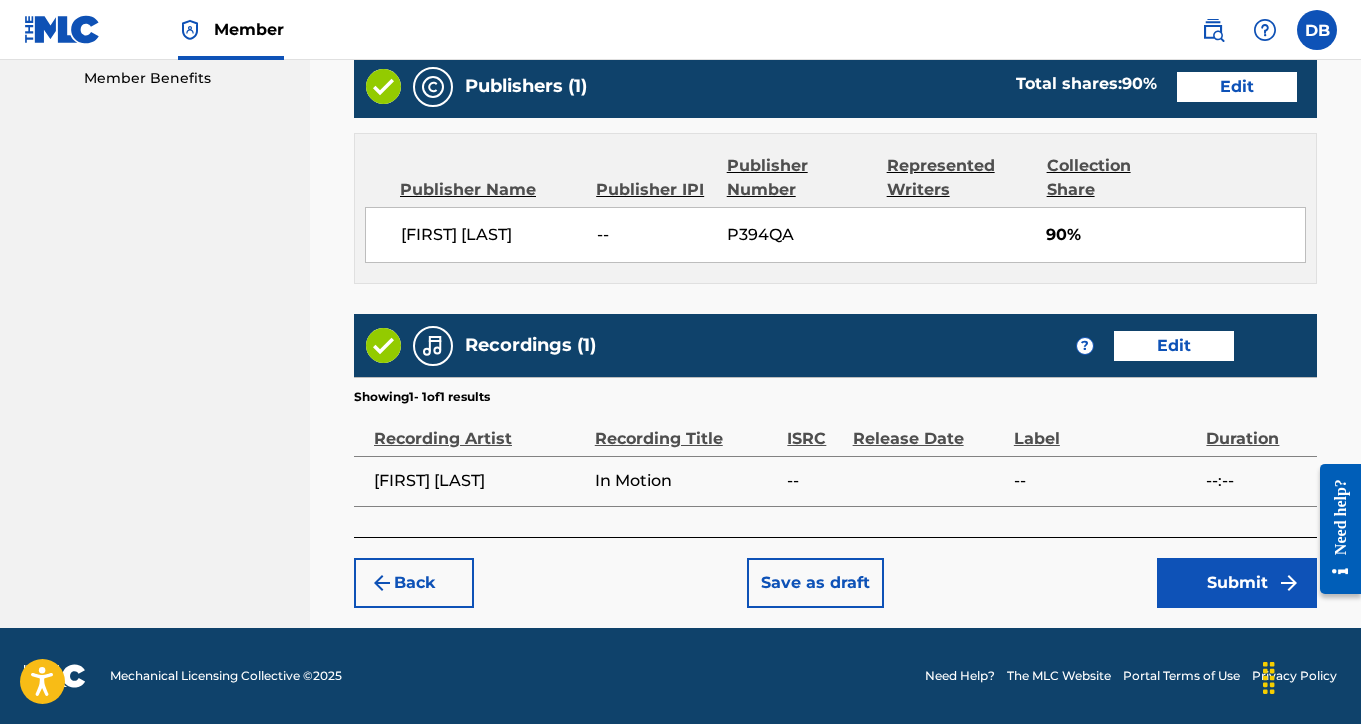 scroll, scrollTop: 1030, scrollLeft: 0, axis: vertical 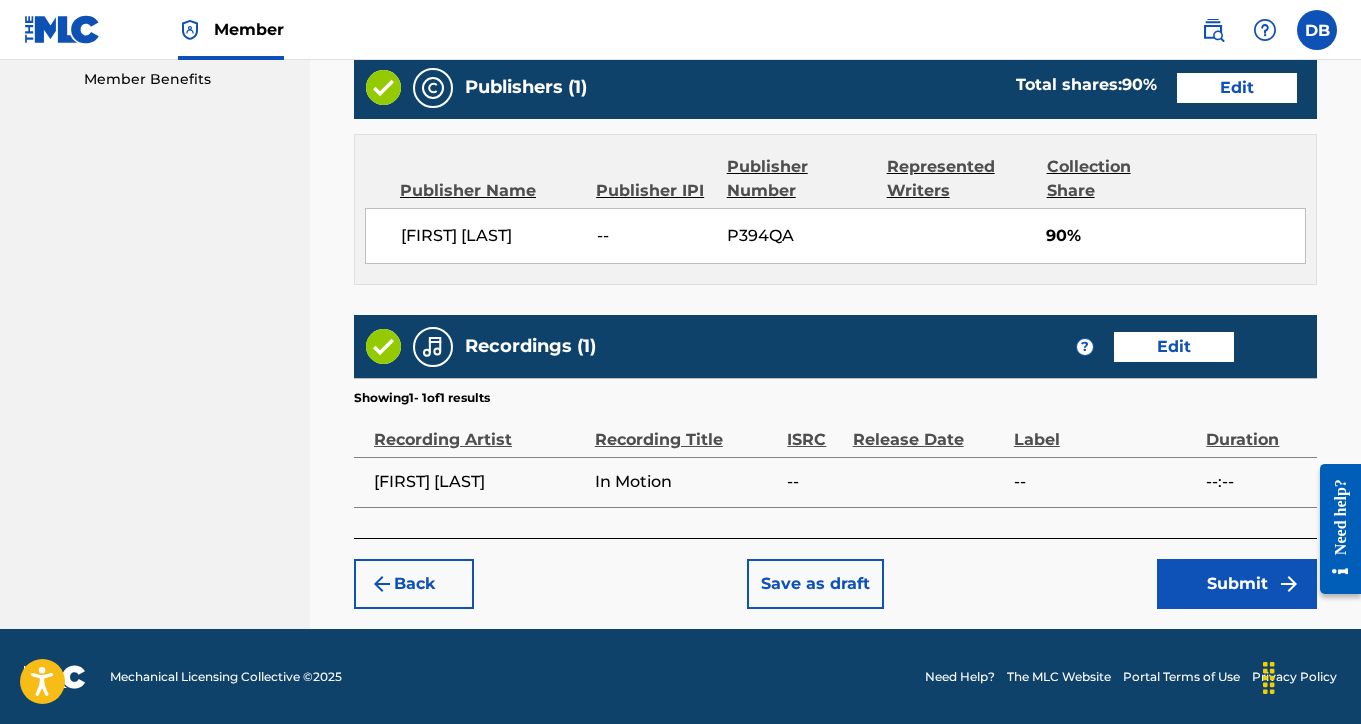 click on "Submit" at bounding box center [1237, 584] 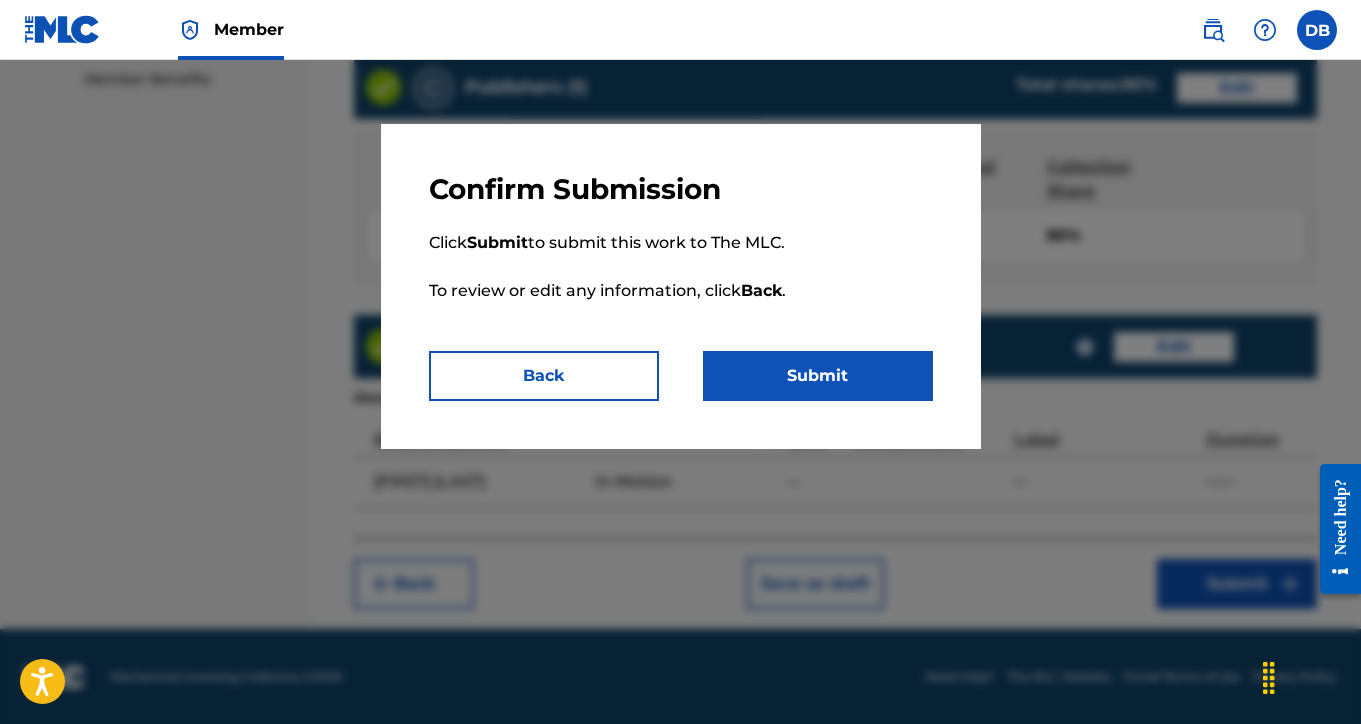 click on "Submit" at bounding box center [818, 376] 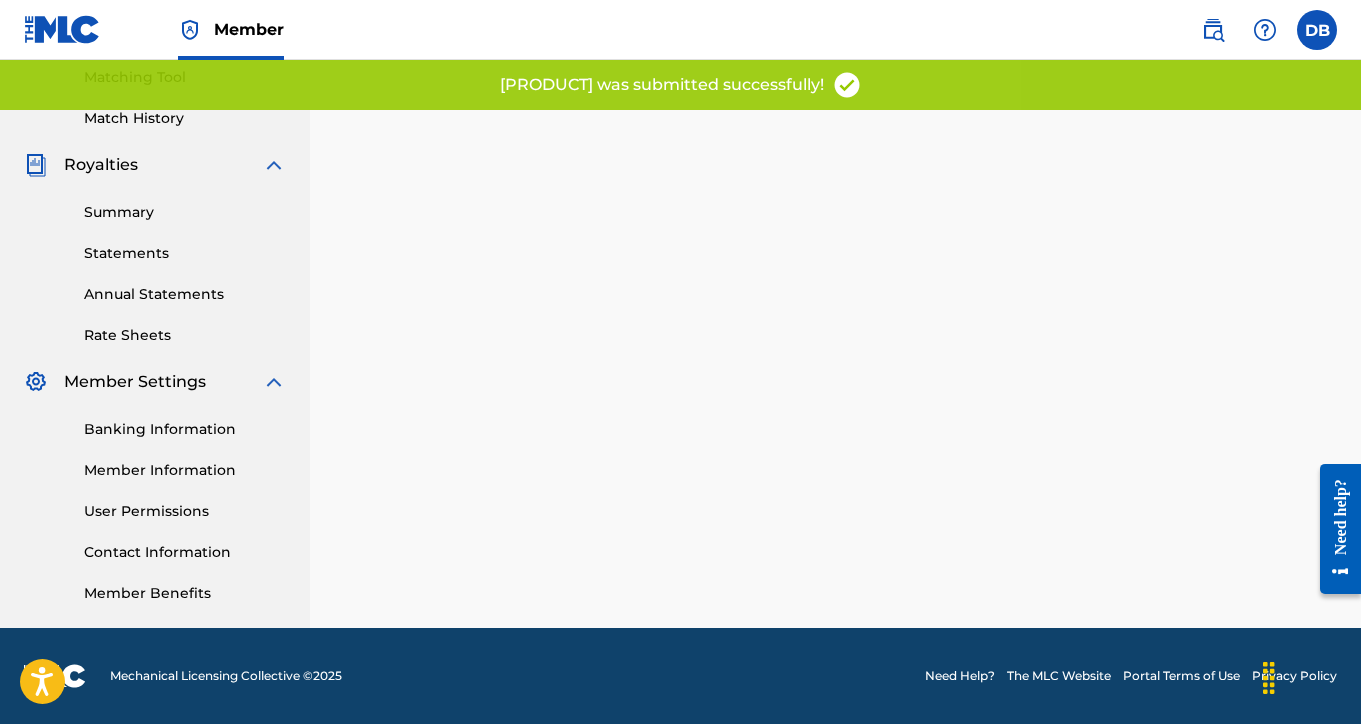 scroll, scrollTop: 0, scrollLeft: 0, axis: both 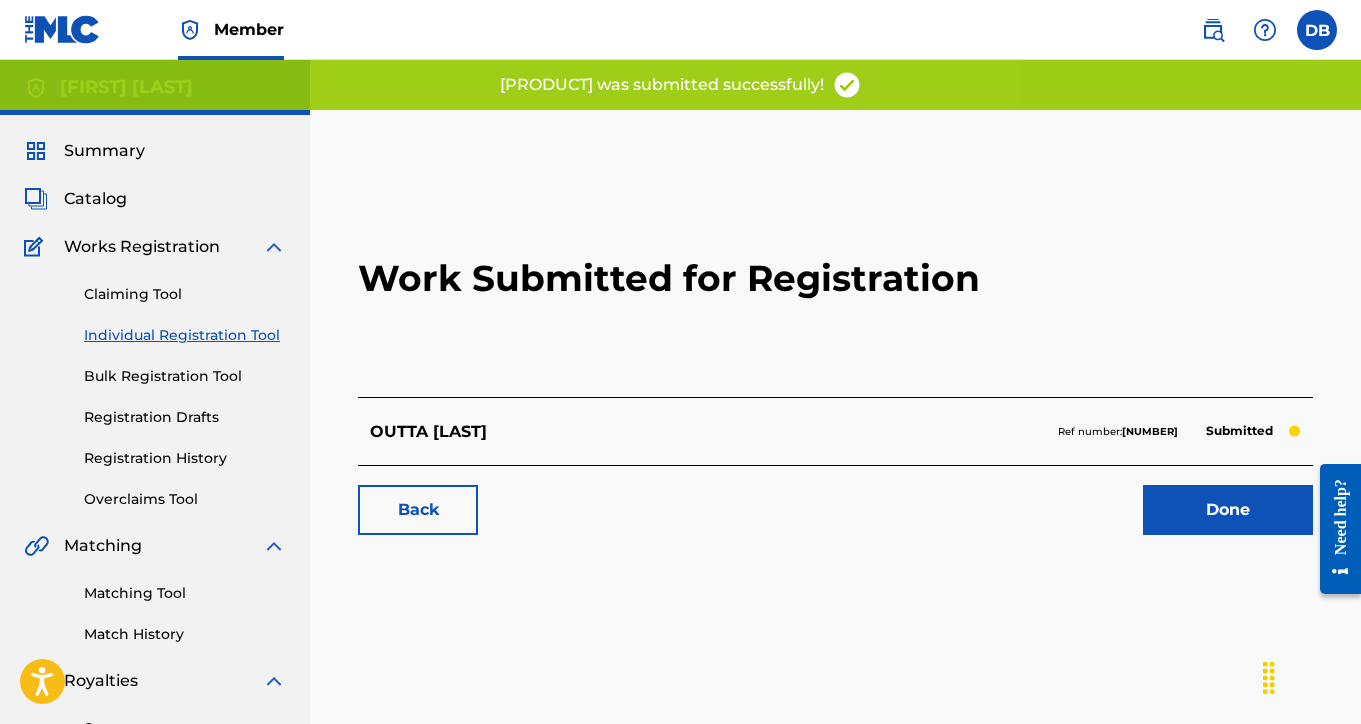 click on "Done" at bounding box center (1228, 510) 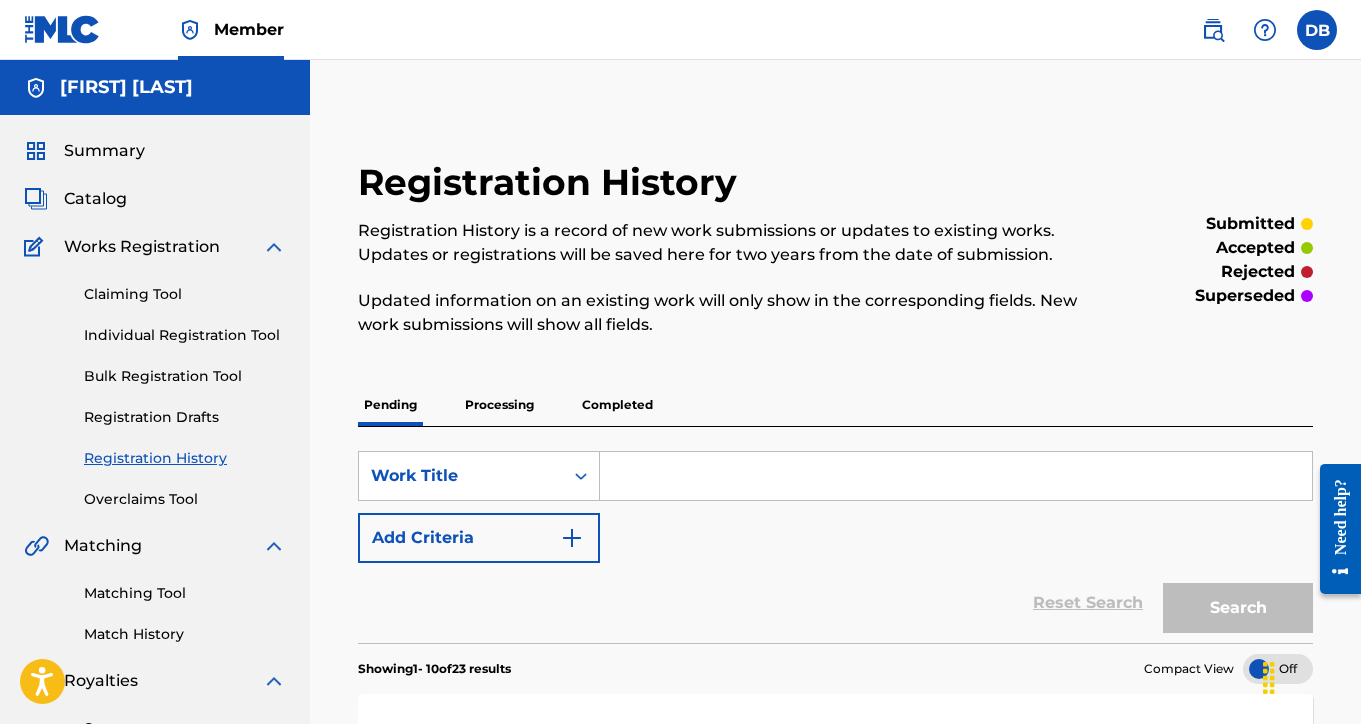 click on "Individual Registration Tool" at bounding box center [185, 335] 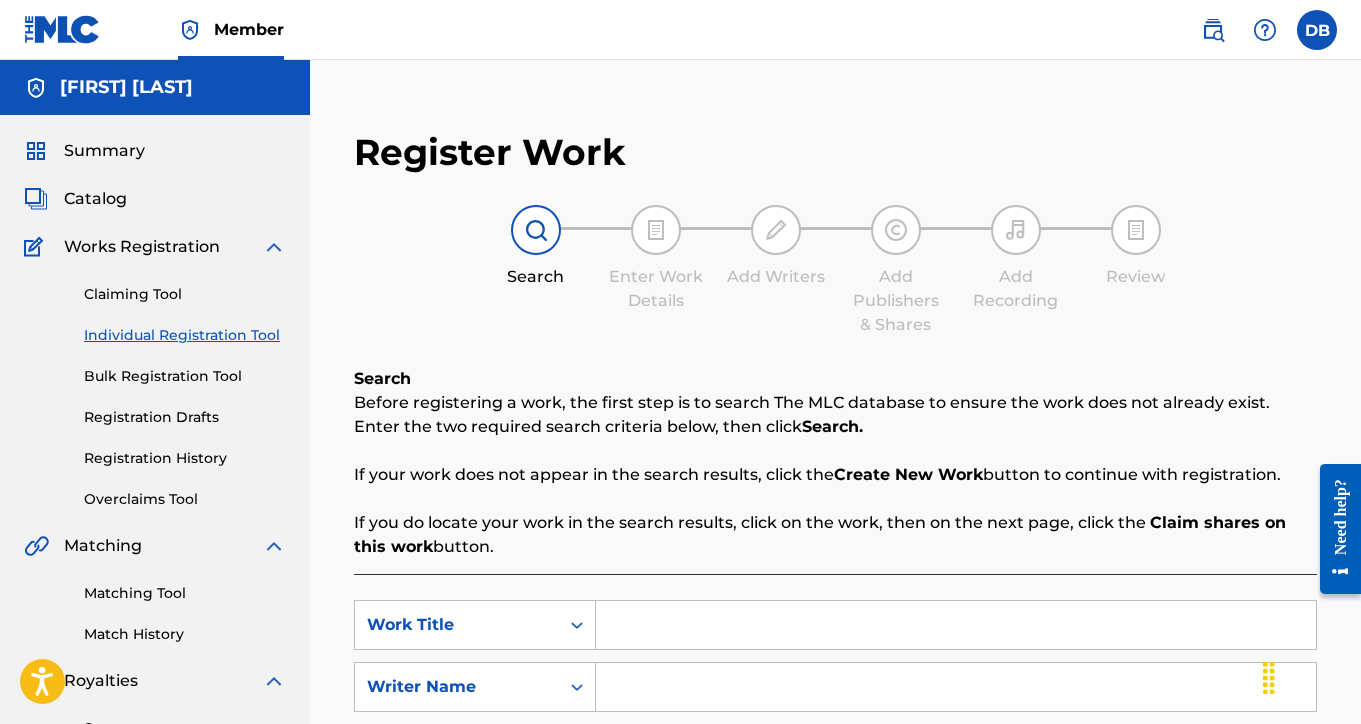 paste on "FORGOTTEN FRIENDS" 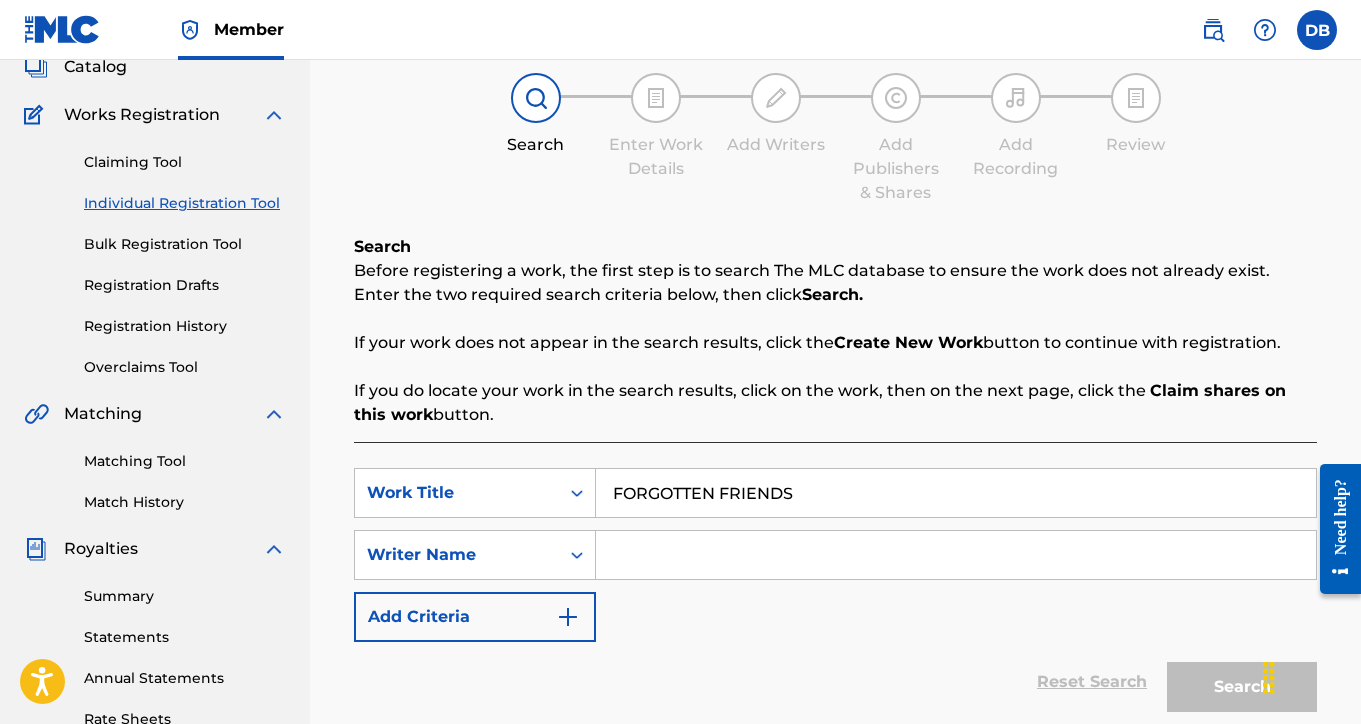 scroll, scrollTop: 145, scrollLeft: 0, axis: vertical 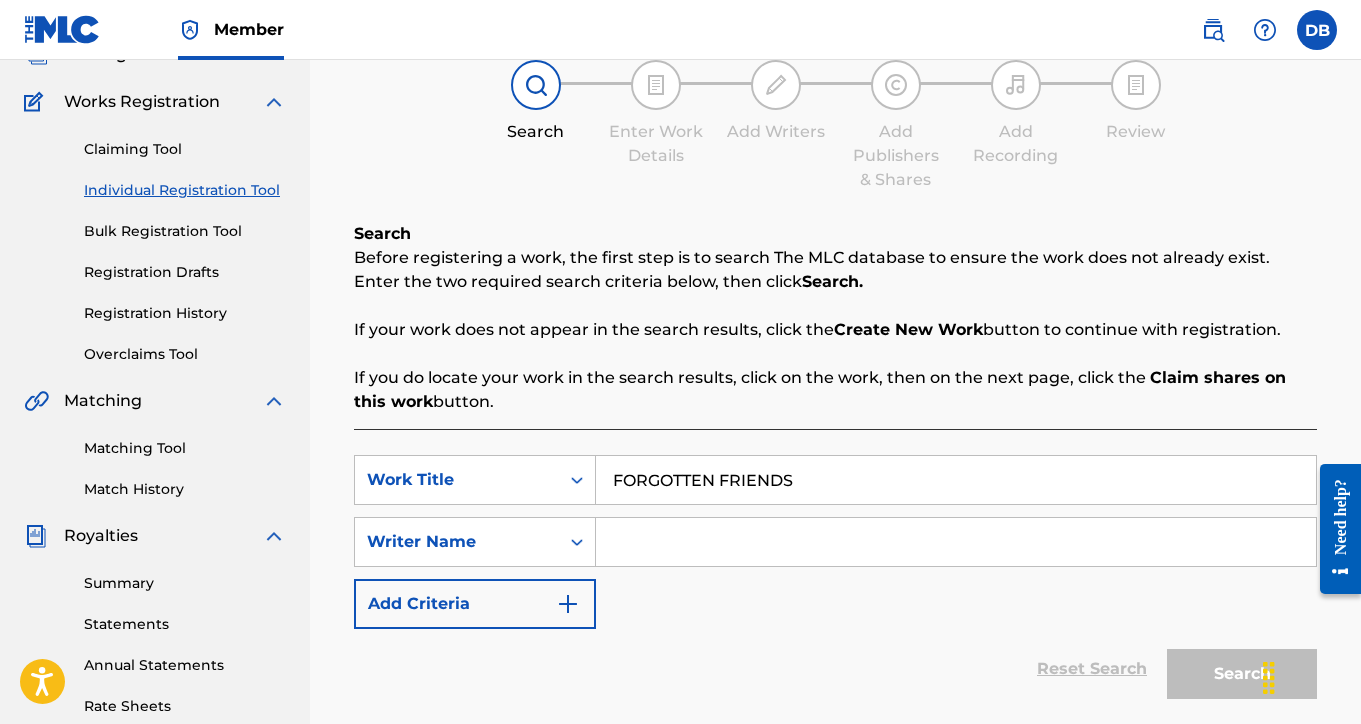 type on "FORGOTTEN FRIENDS" 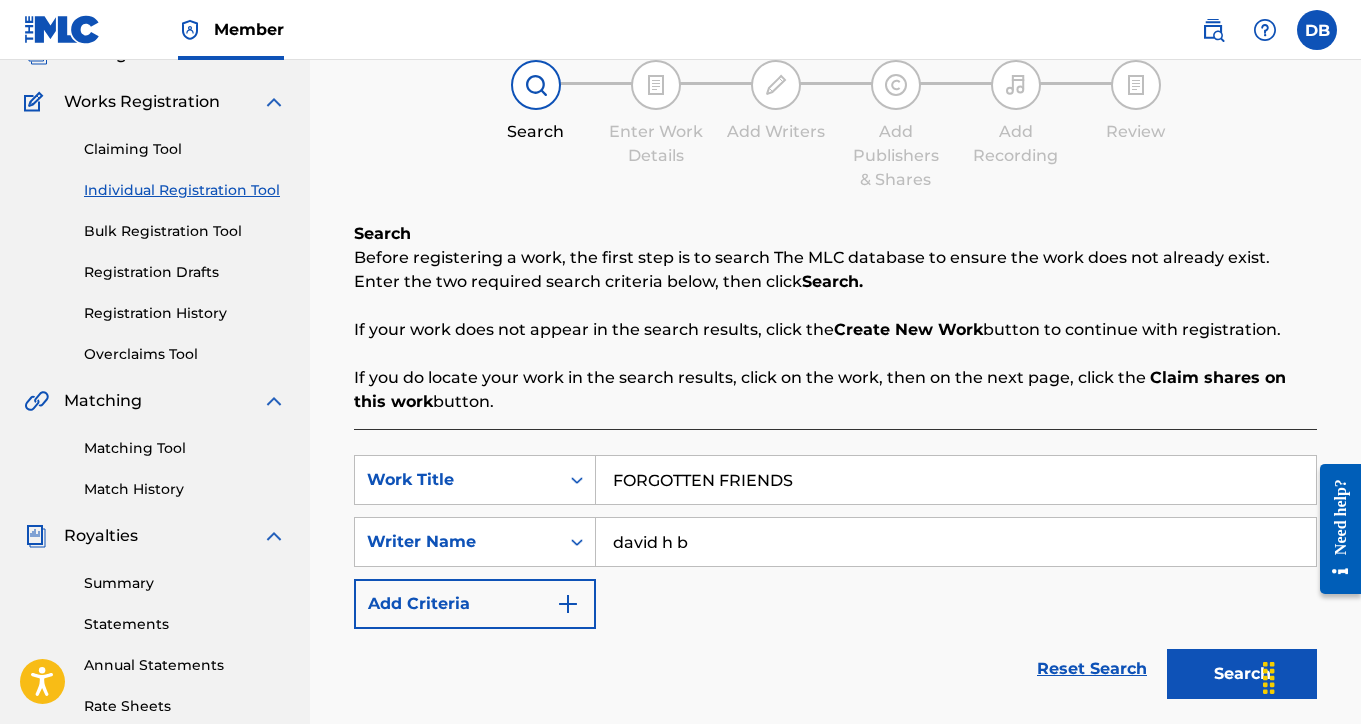 type on "david h b" 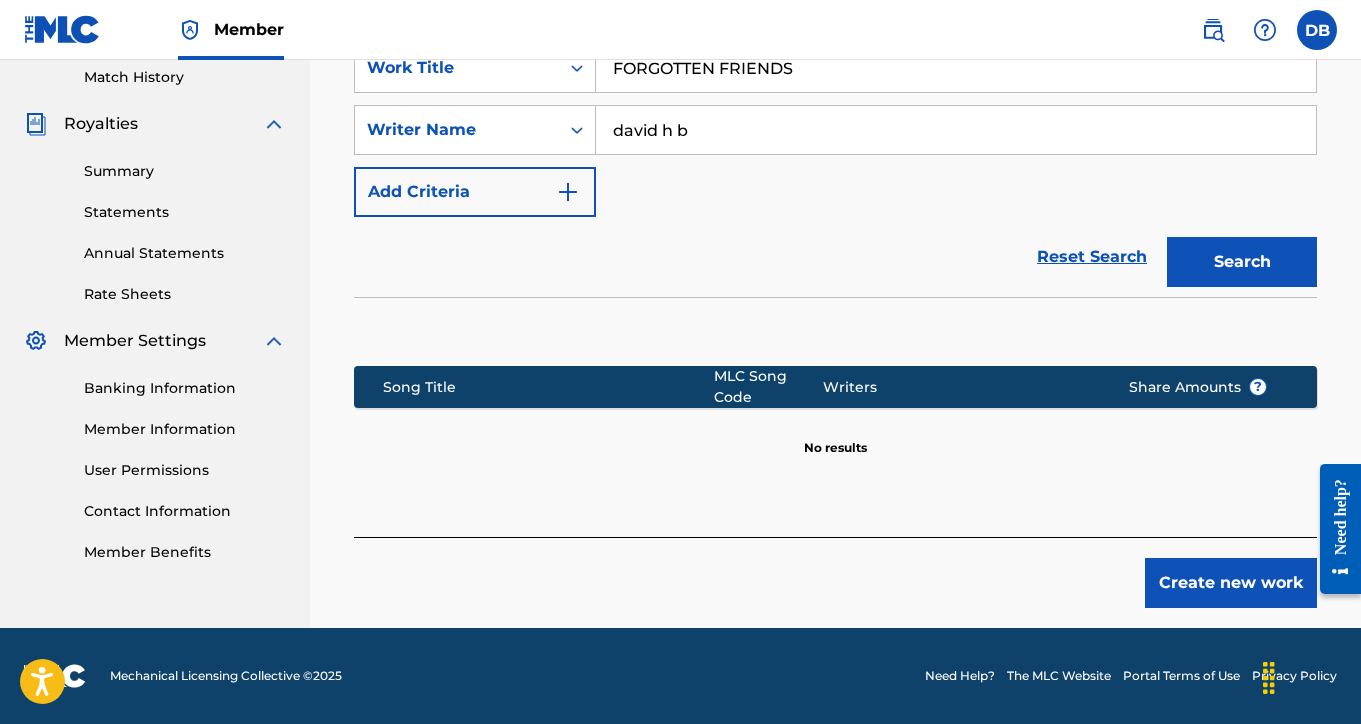 scroll, scrollTop: 557, scrollLeft: 0, axis: vertical 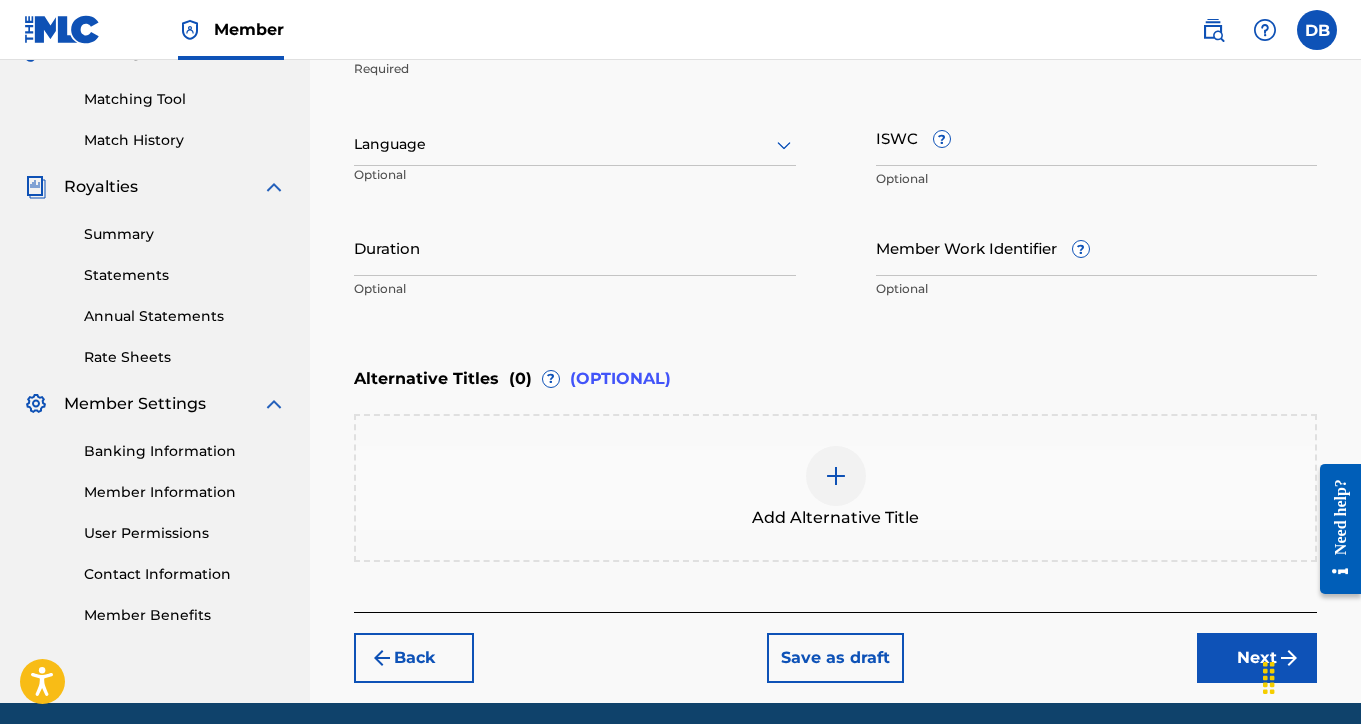 click on "ISWC   ?" at bounding box center (1097, 137) 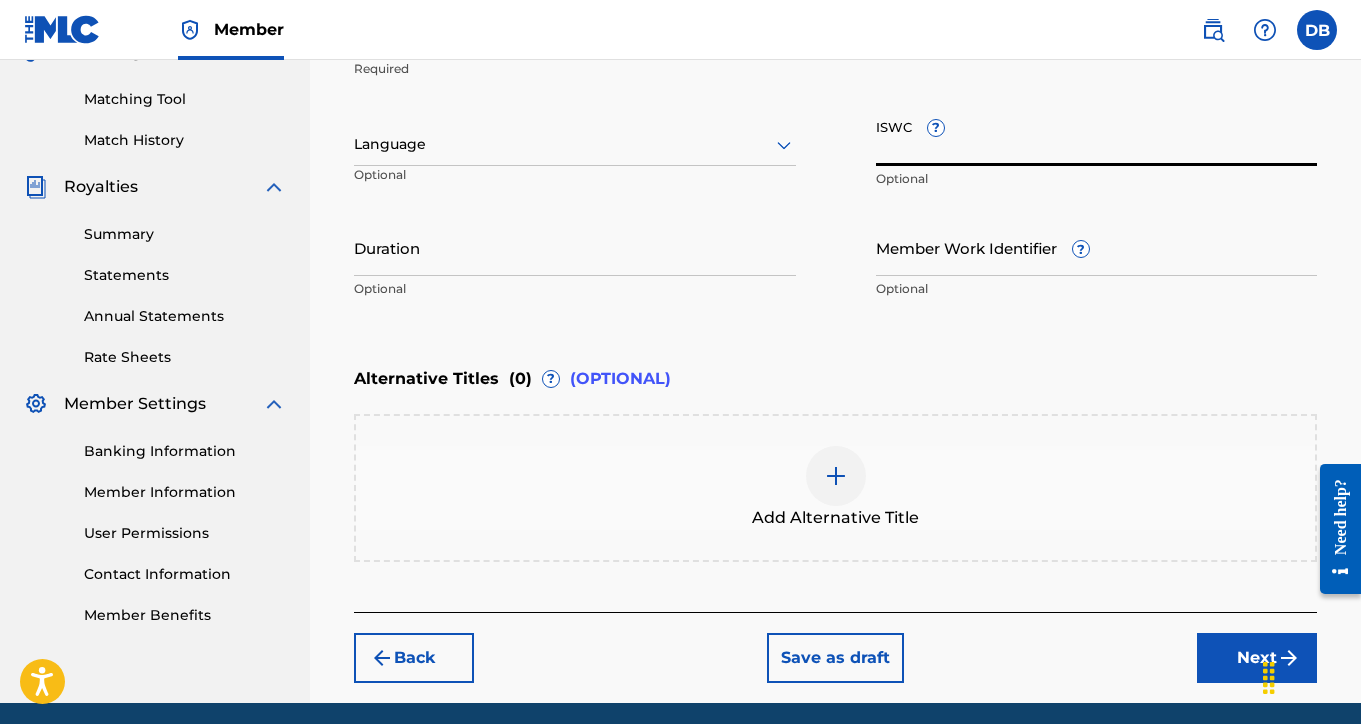 paste on "[SSN]" 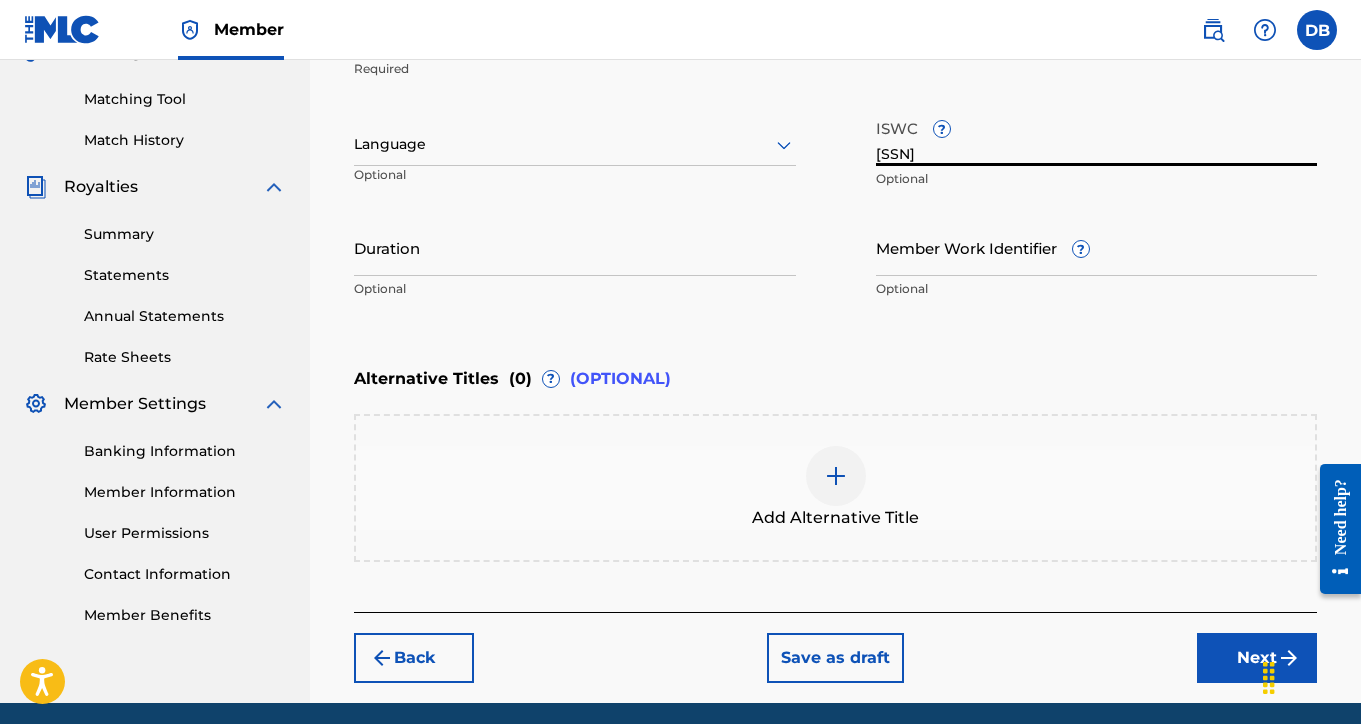 type on "[SSN]" 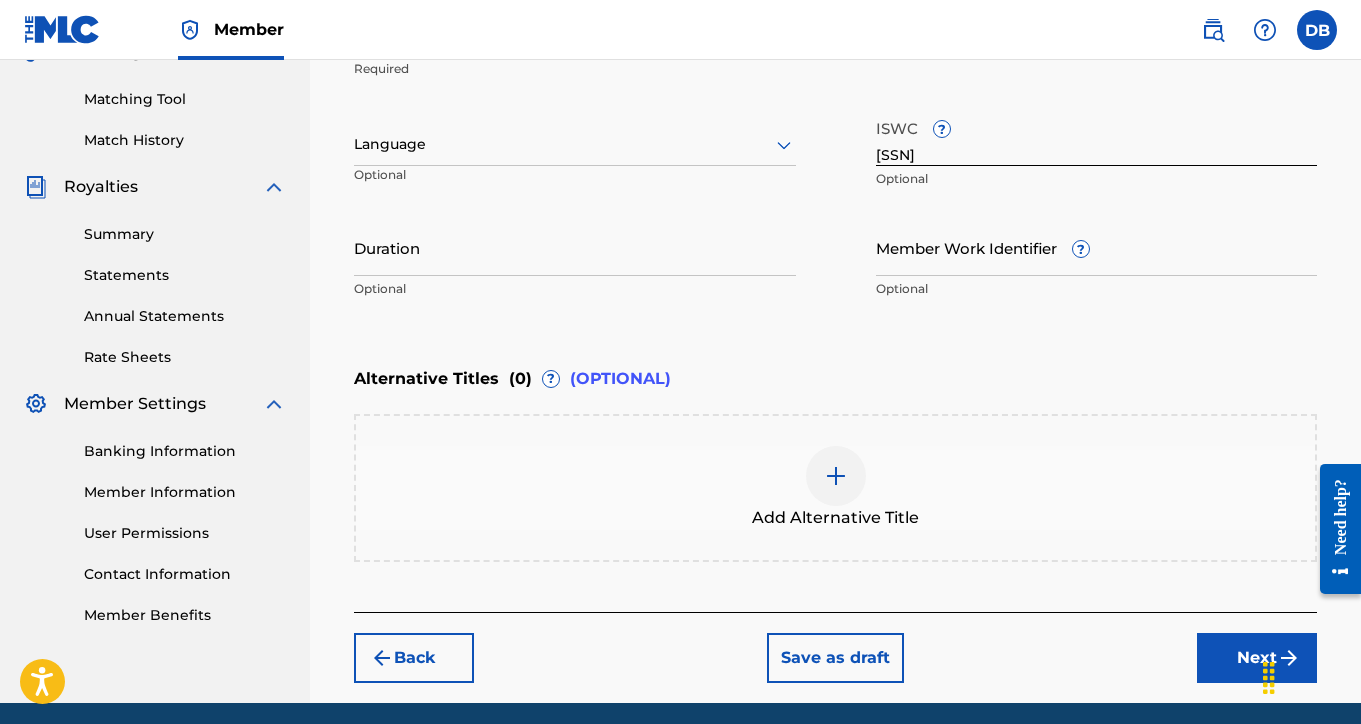 click on "Next" at bounding box center [1257, 658] 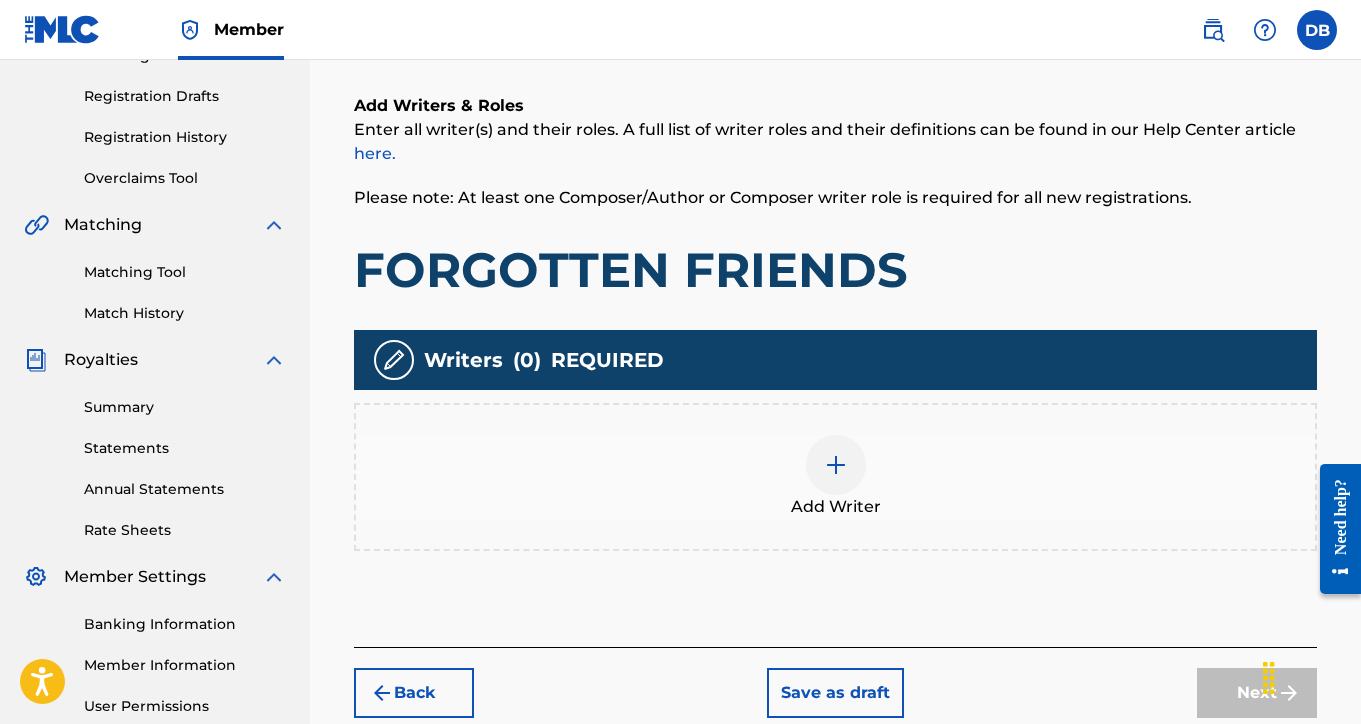 scroll, scrollTop: 404, scrollLeft: 0, axis: vertical 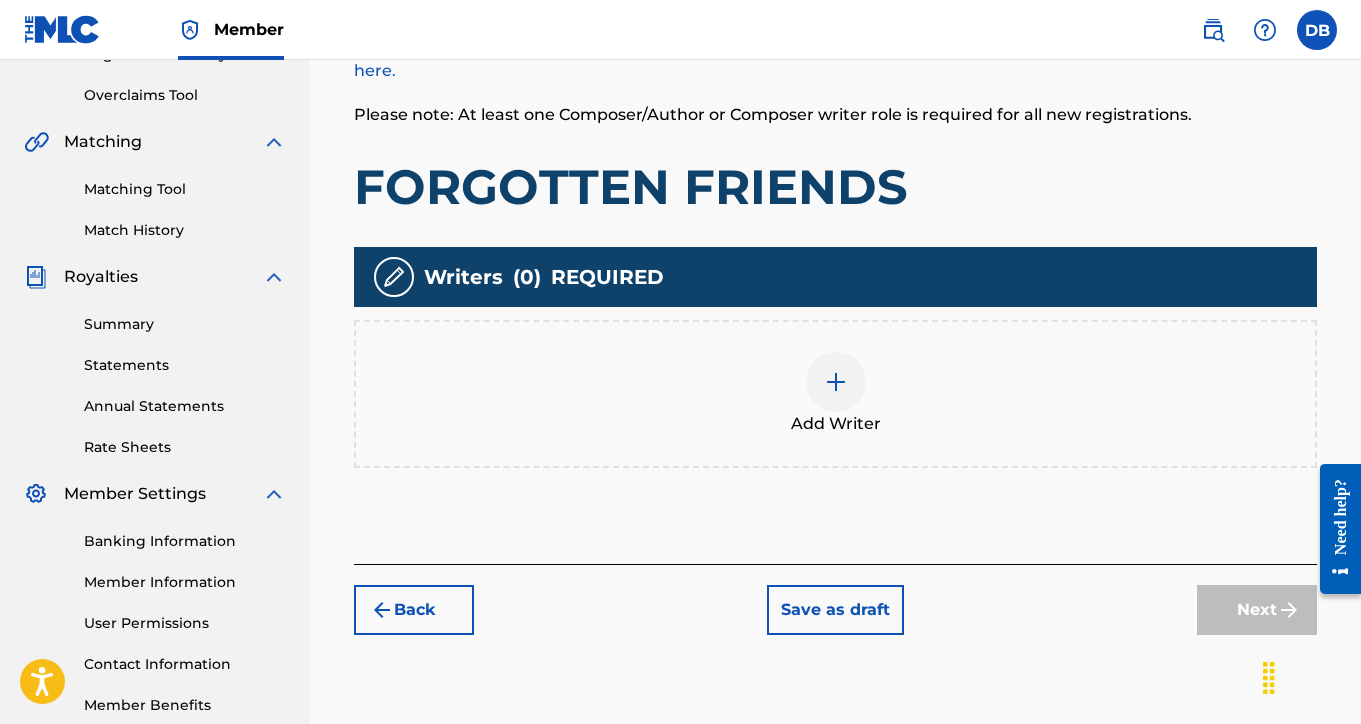click at bounding box center [836, 382] 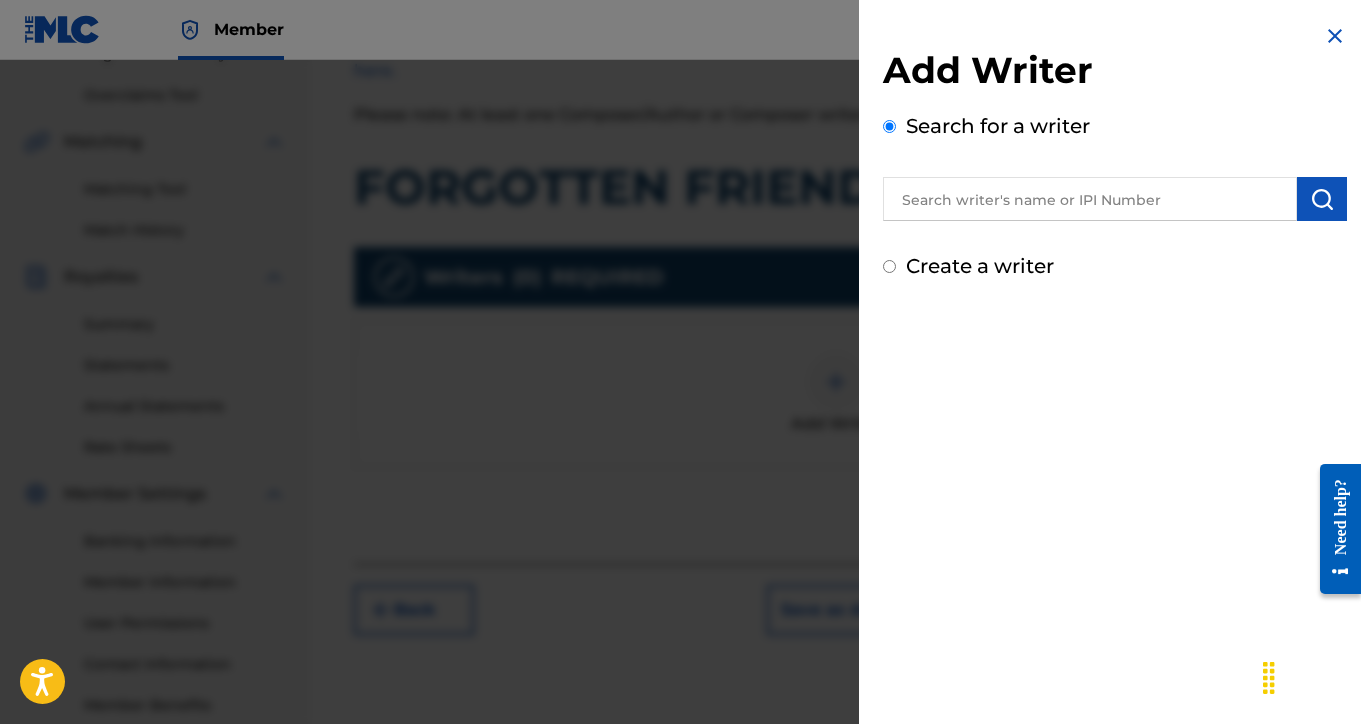 click at bounding box center [1090, 199] 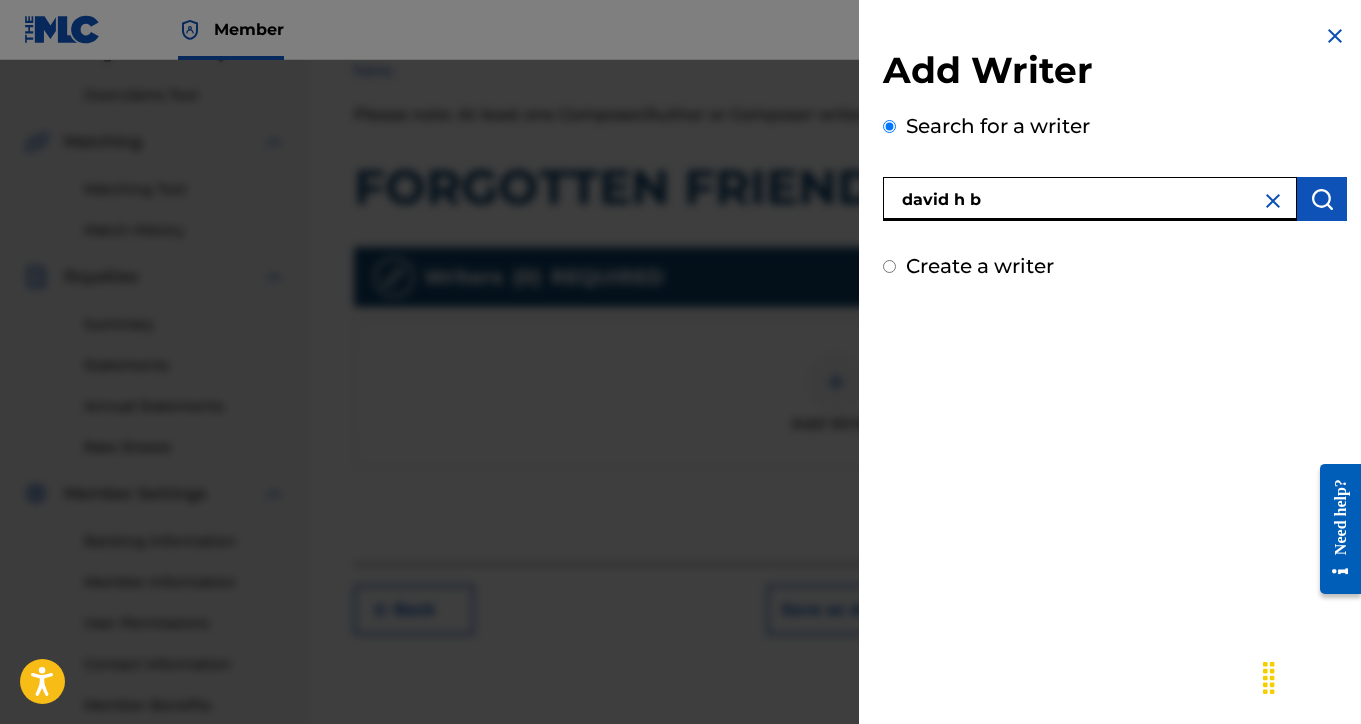 type on "david h b" 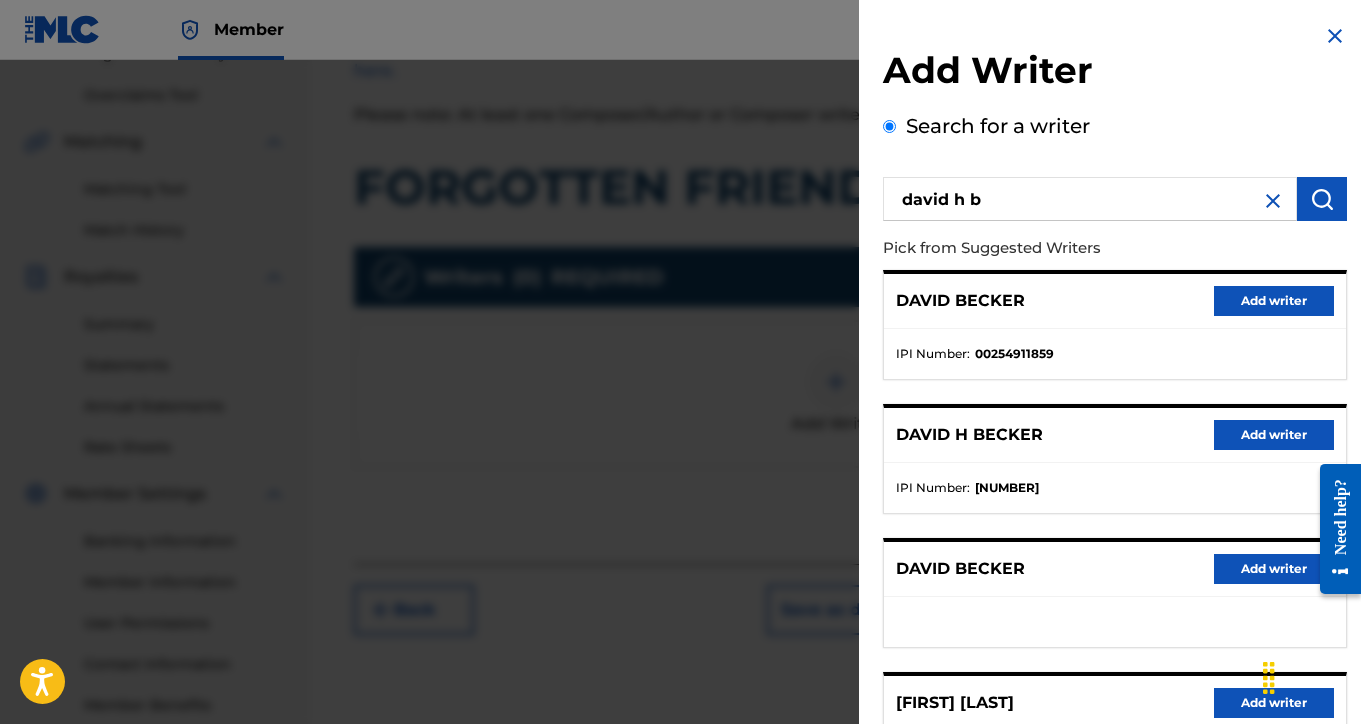 click on "Add writer" at bounding box center [1274, 435] 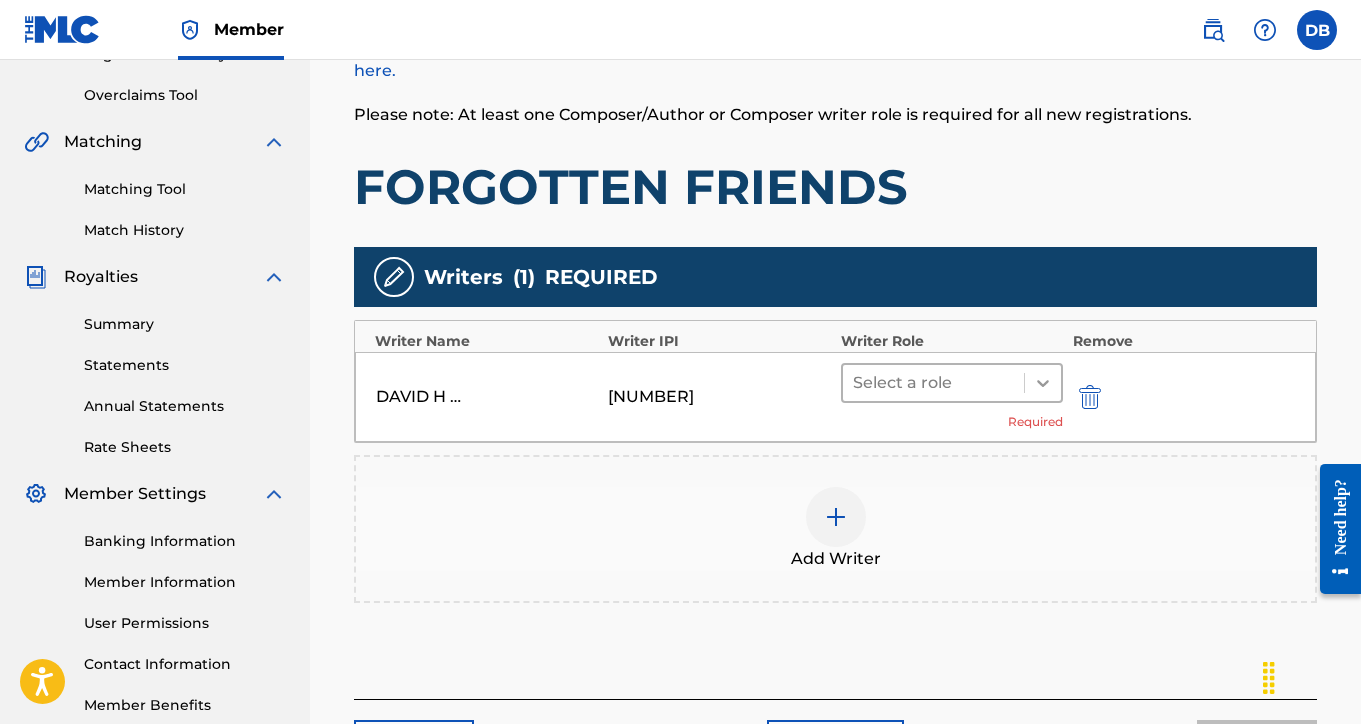 click 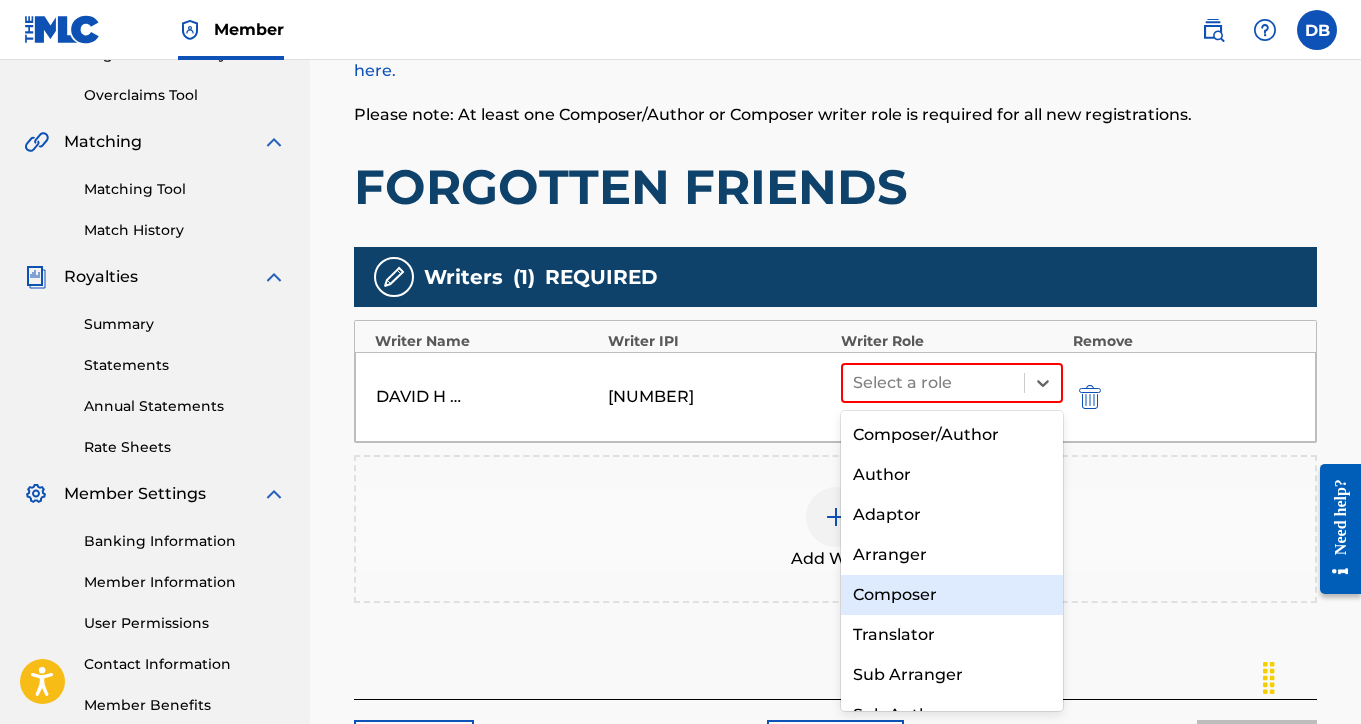 click on "Composer" at bounding box center (952, 595) 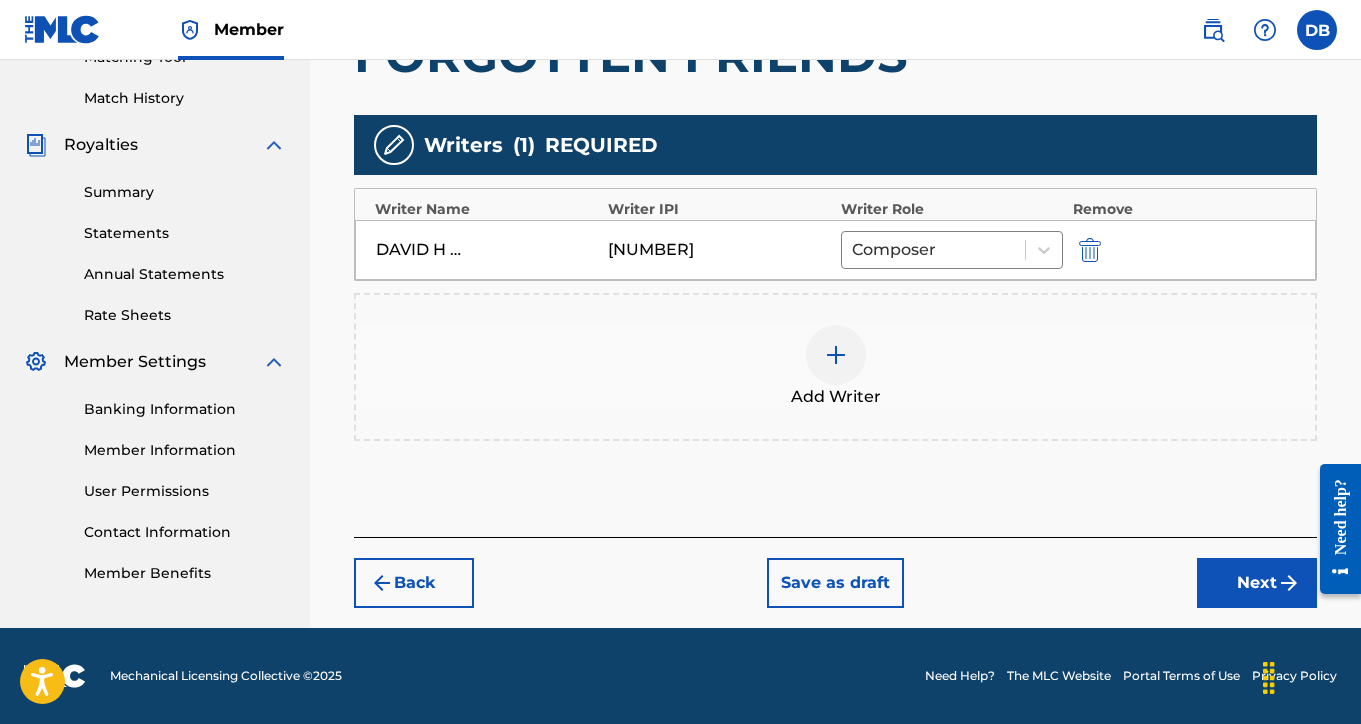 click on "Next" at bounding box center [1257, 583] 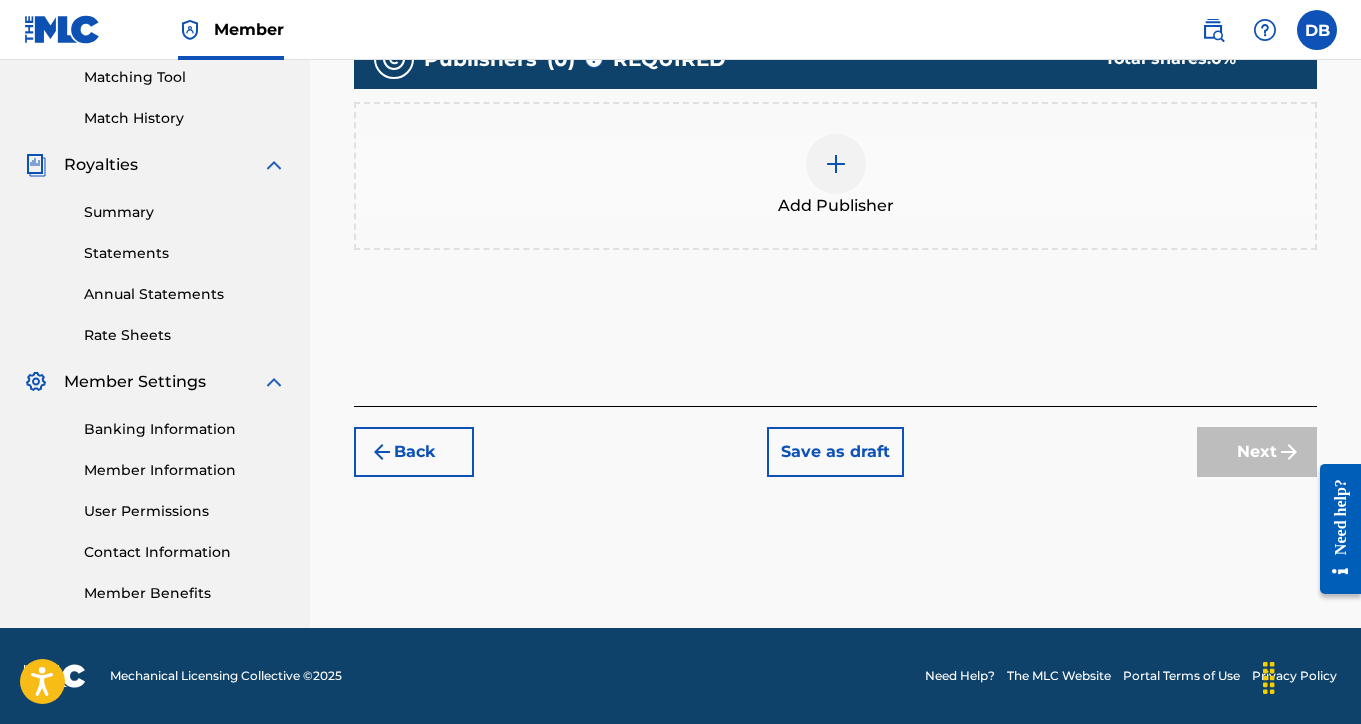 click at bounding box center [836, 164] 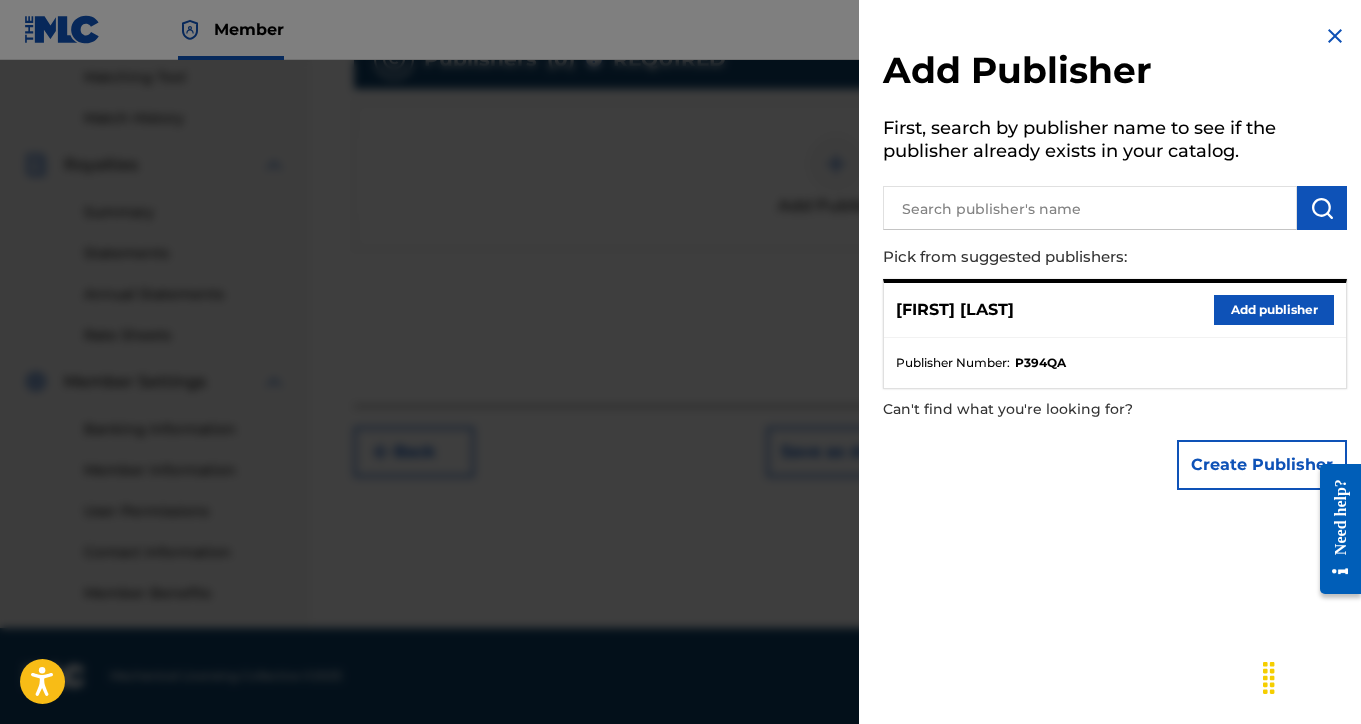 click on "Add publisher" at bounding box center (1274, 310) 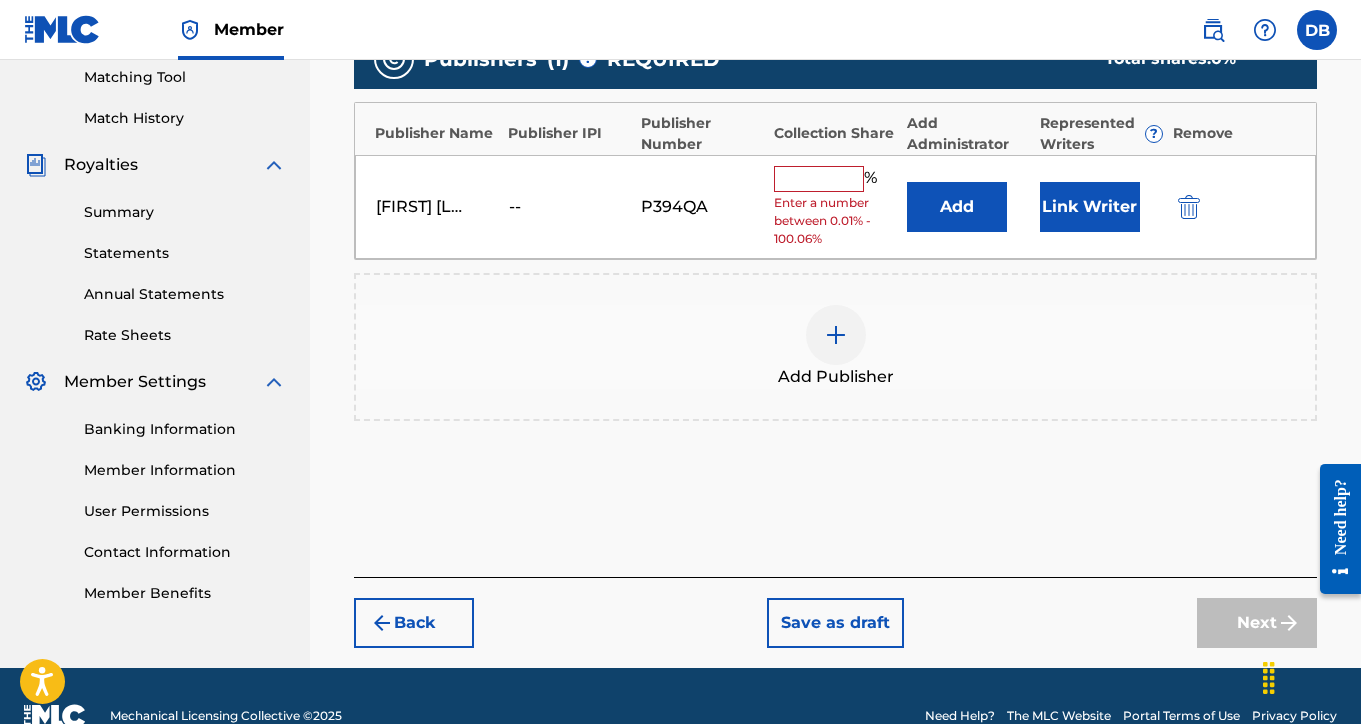 click at bounding box center (819, 179) 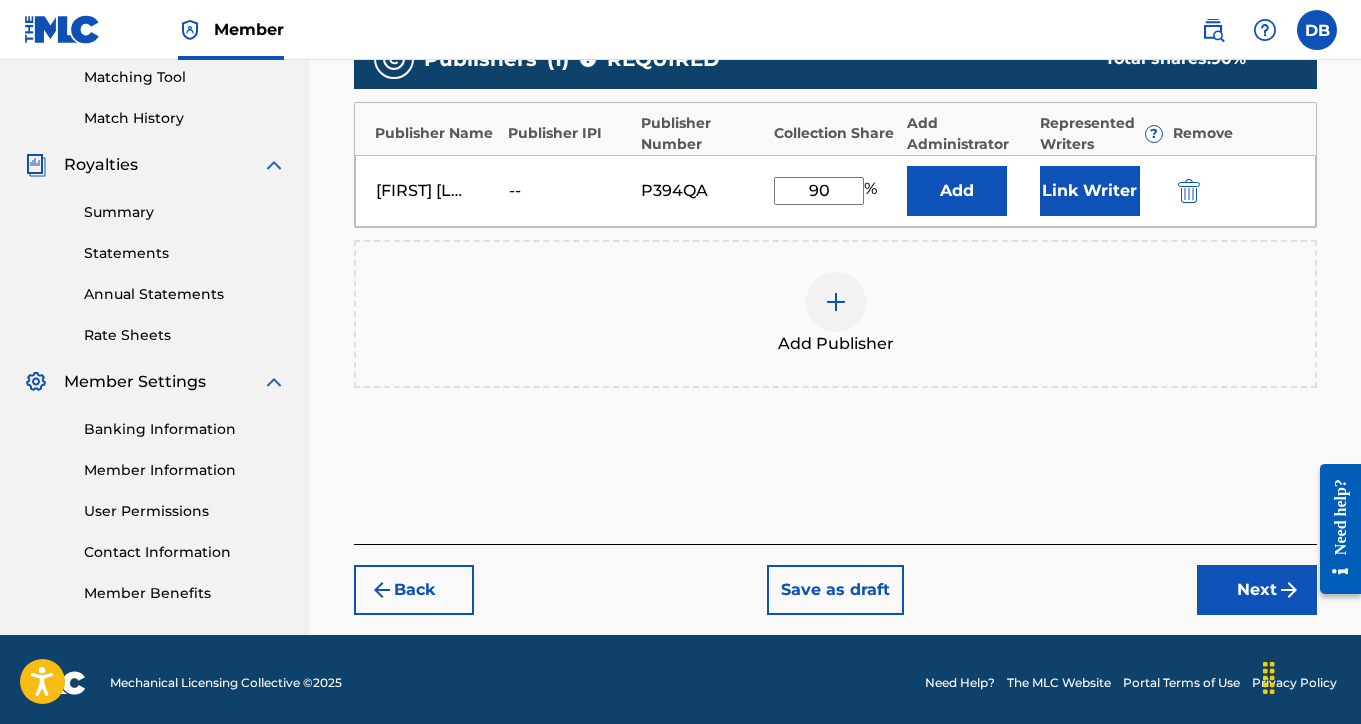 type on "90" 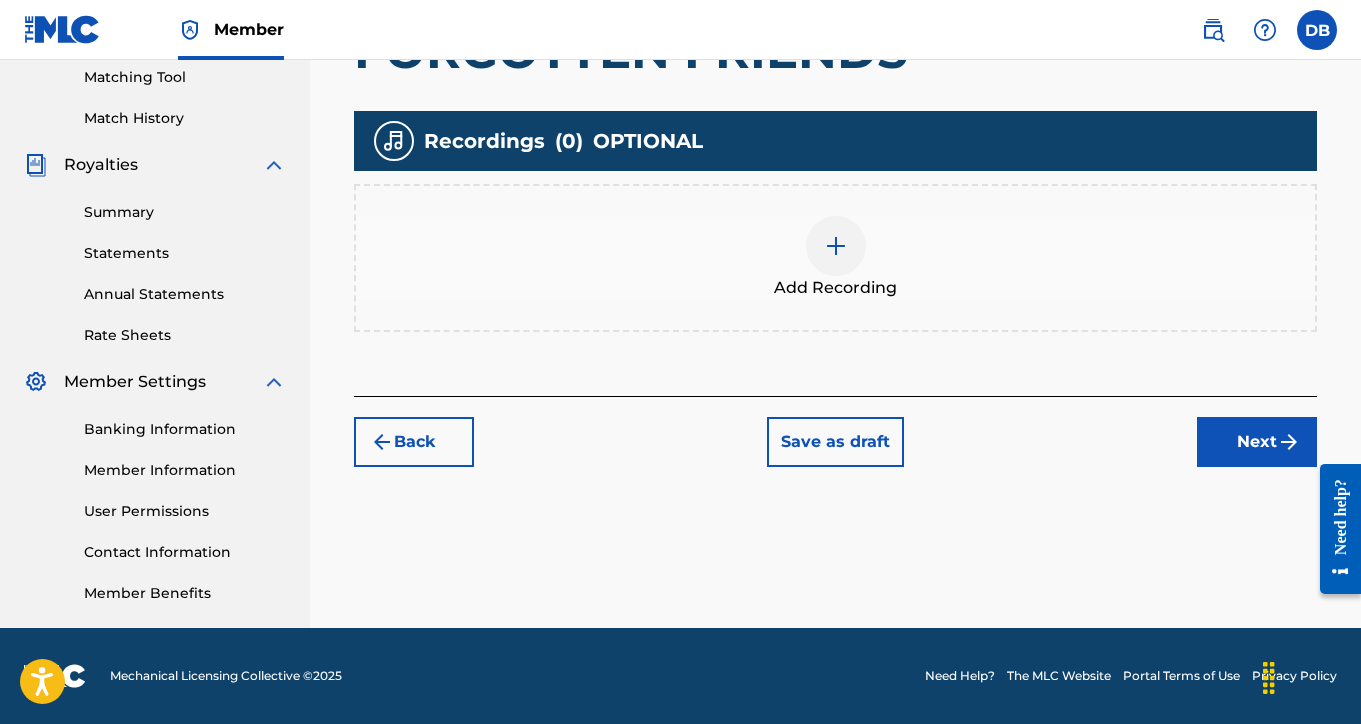 scroll, scrollTop: 516, scrollLeft: 0, axis: vertical 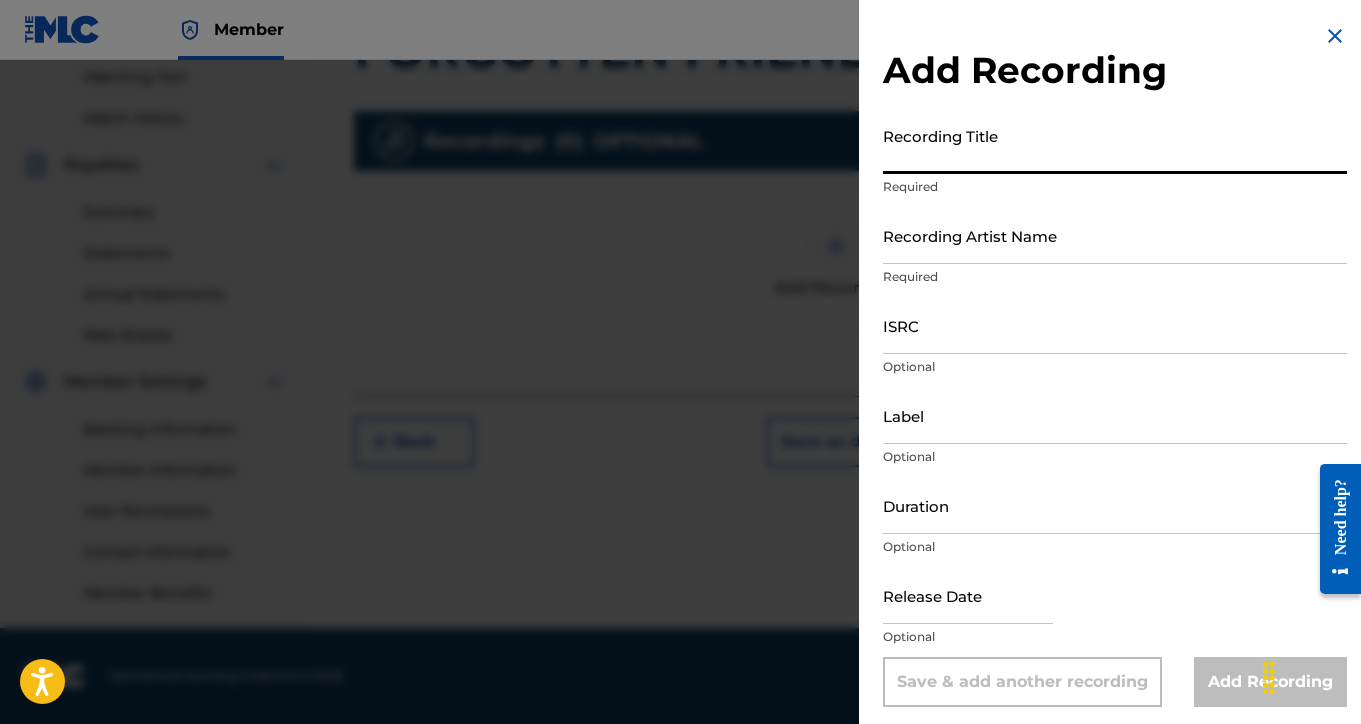 click on "Recording Title" at bounding box center (1115, 145) 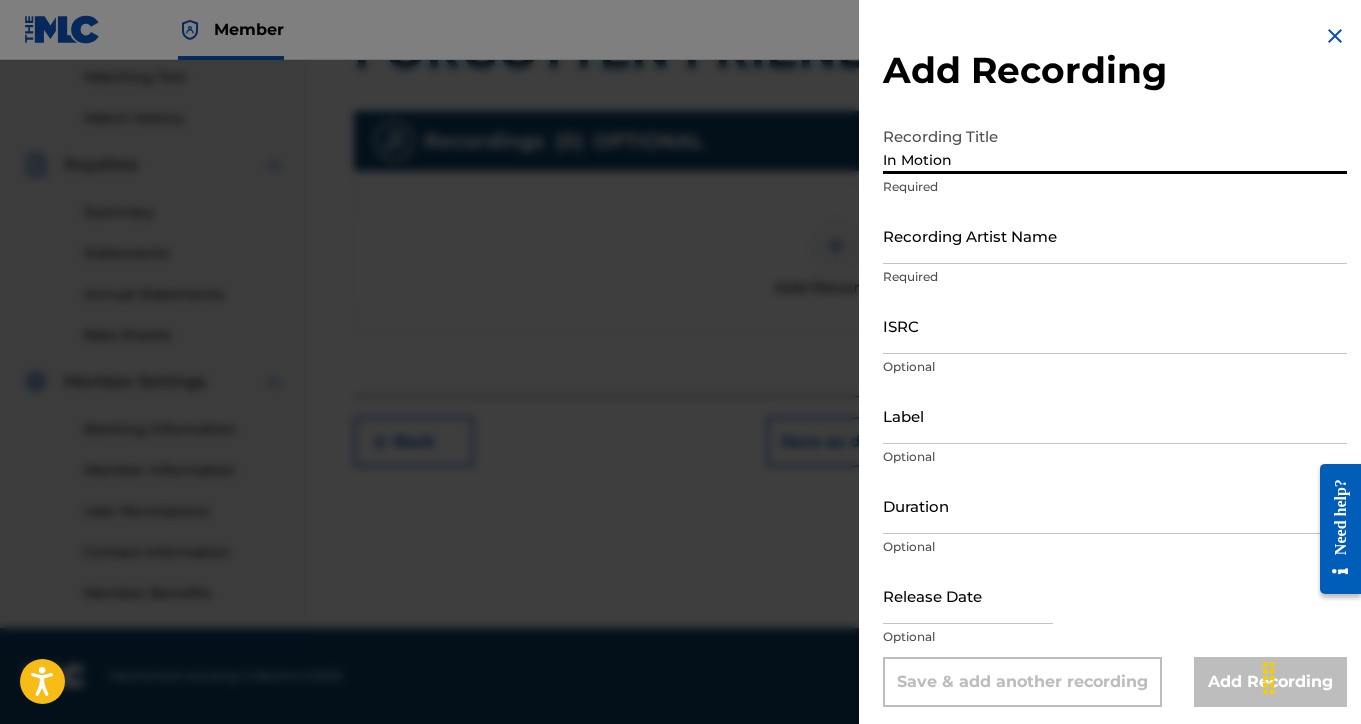 type on "In Motion" 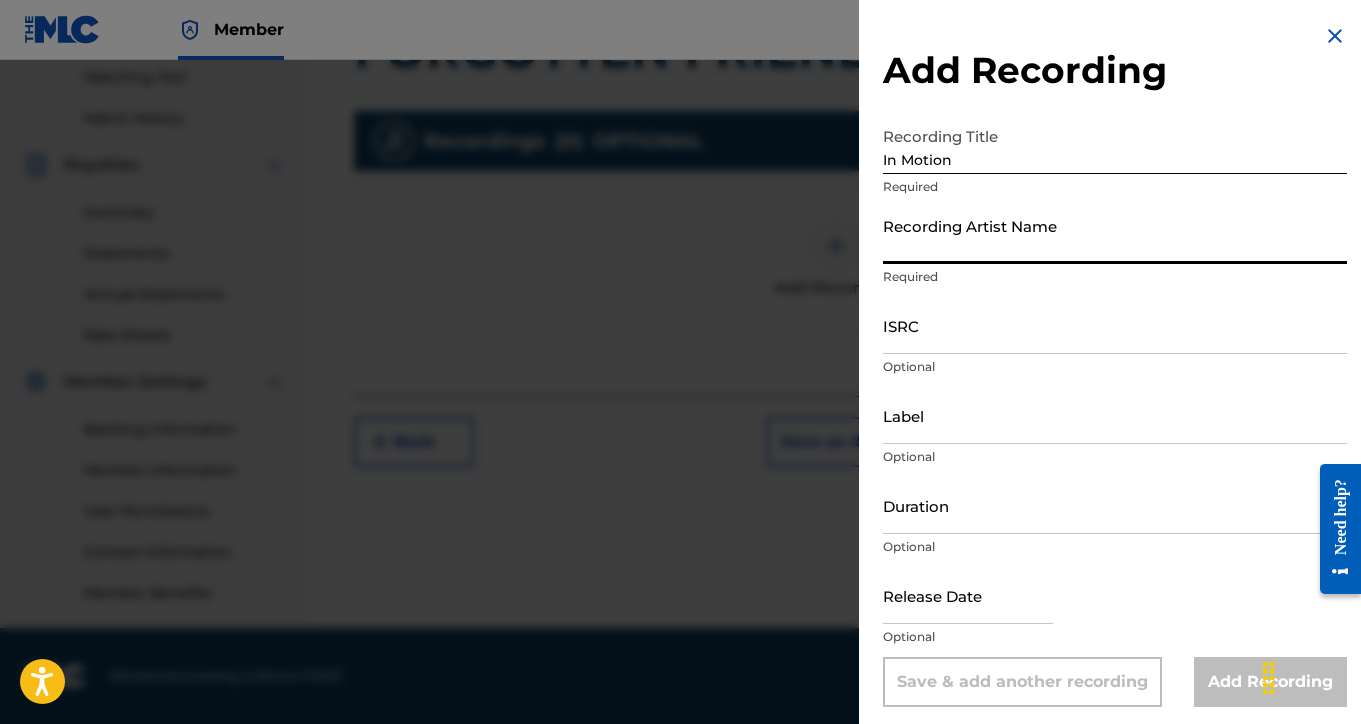 click on "Recording Artist Name" at bounding box center (1115, 235) 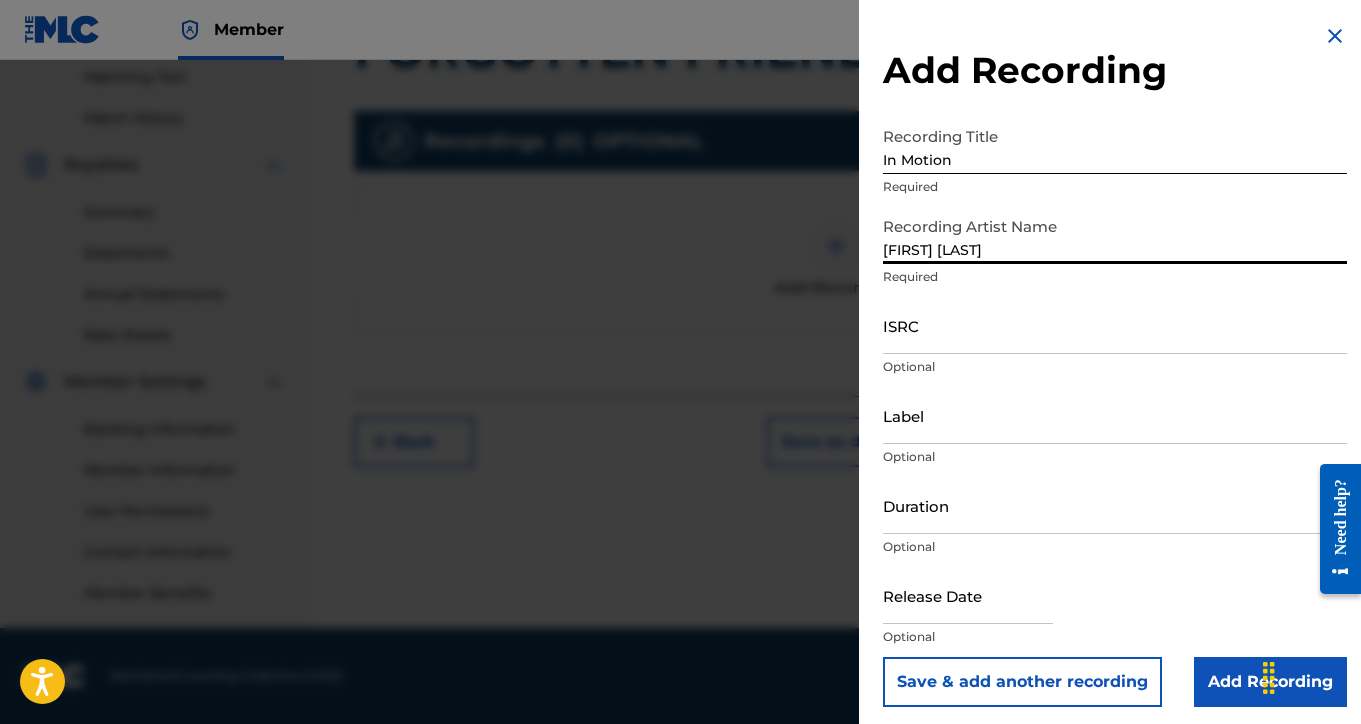 type on "[FIRST] [LAST]" 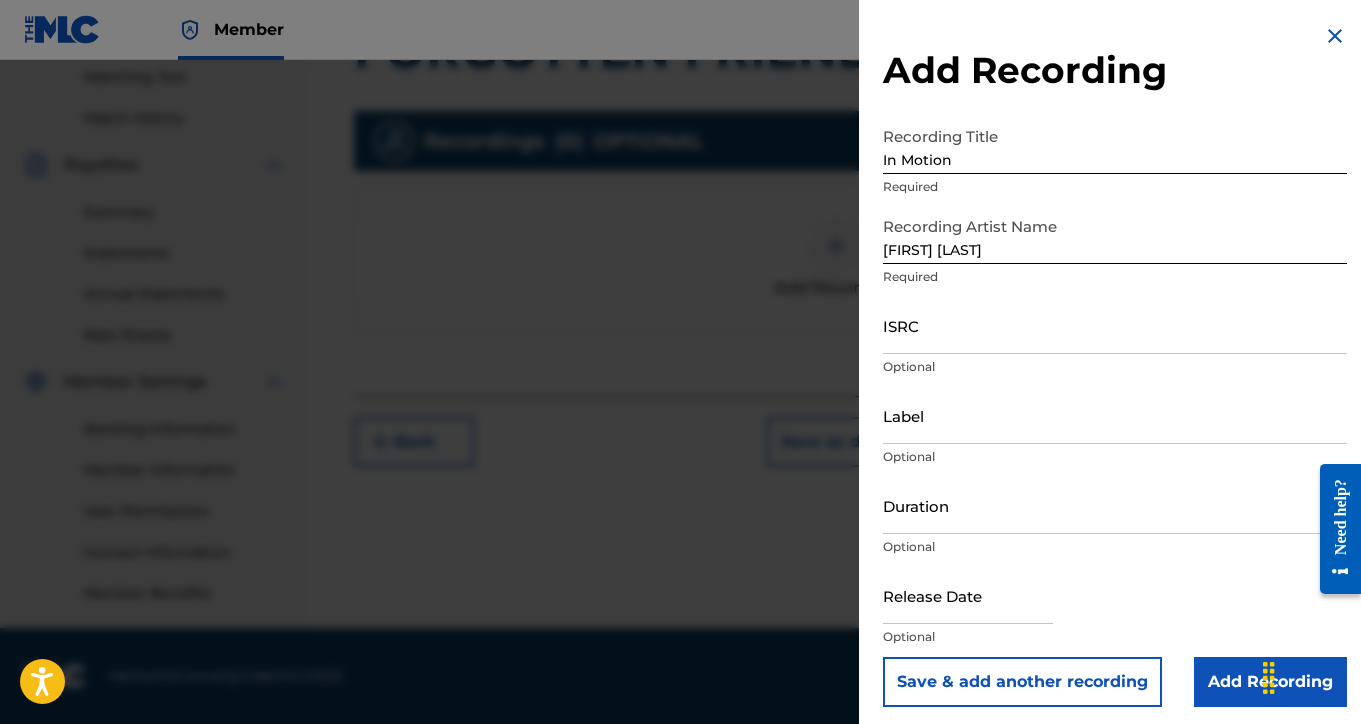 click on "Add Recording" at bounding box center (1270, 682) 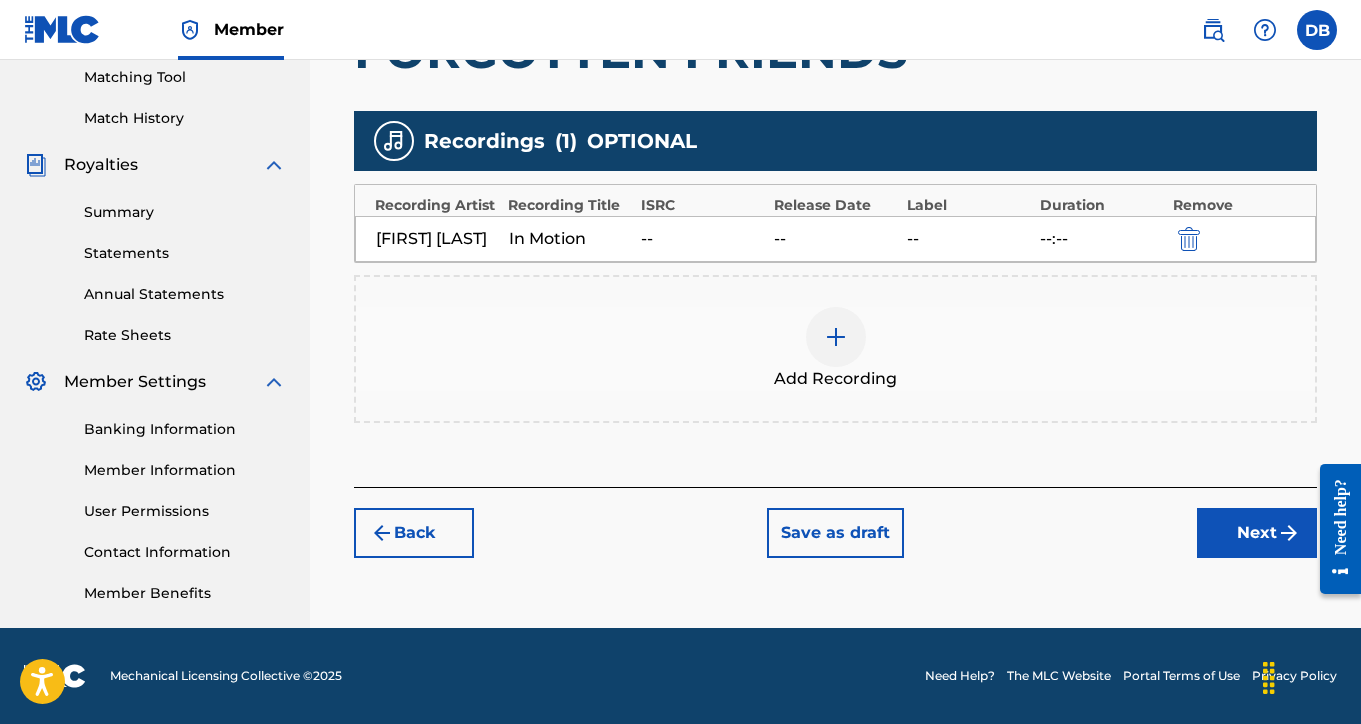 click on "Next" at bounding box center (1257, 533) 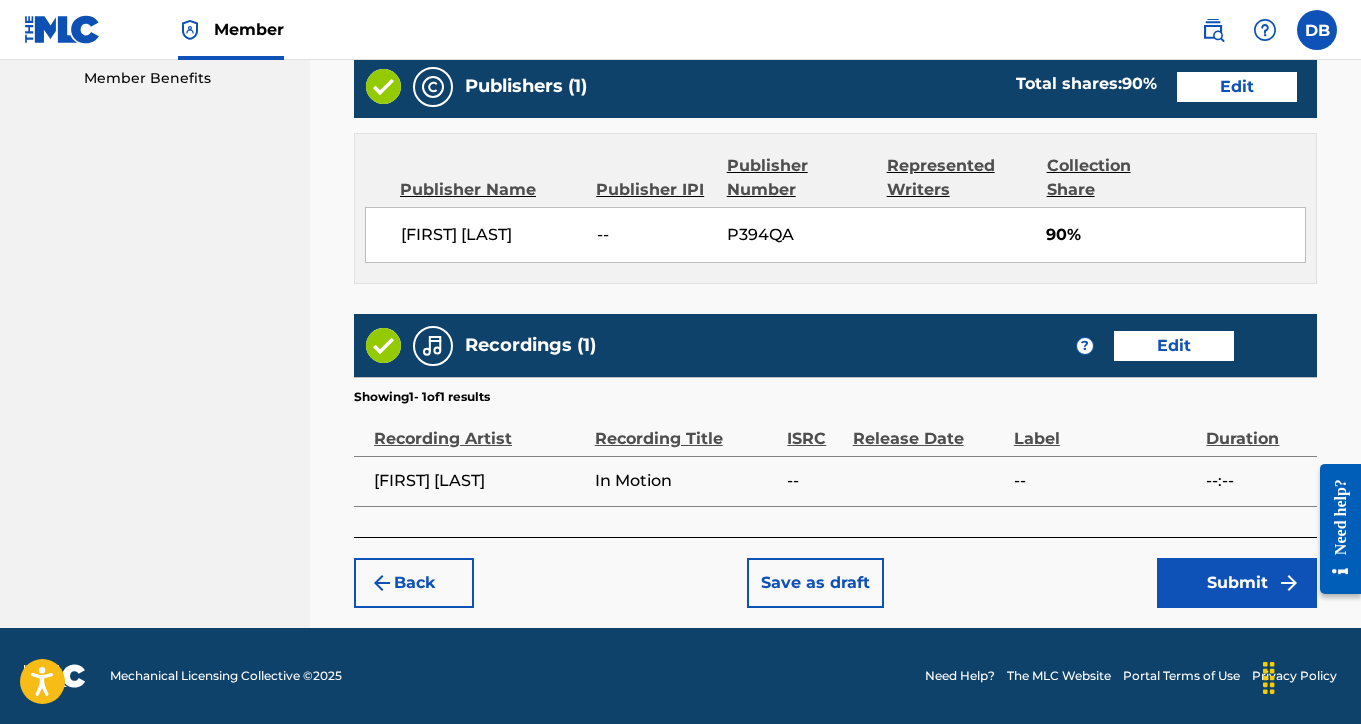 scroll, scrollTop: 1030, scrollLeft: 0, axis: vertical 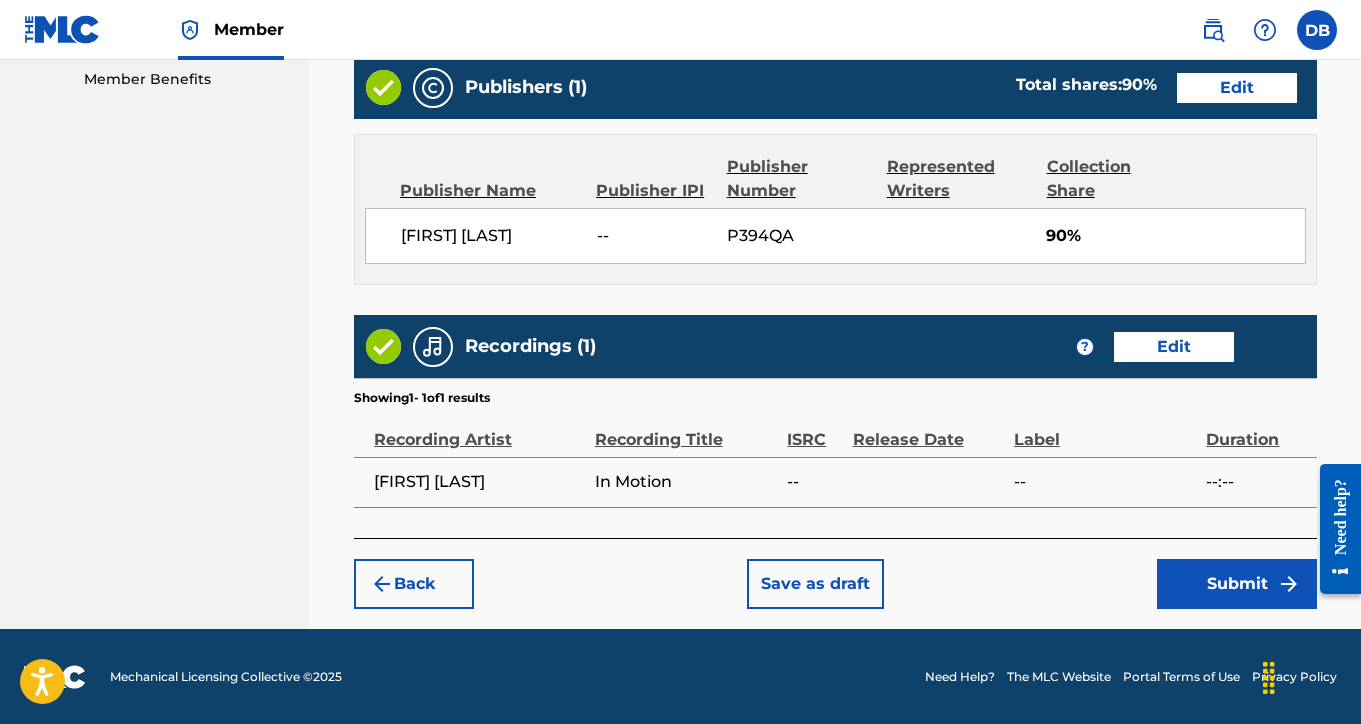 click on "Submit" at bounding box center (1237, 584) 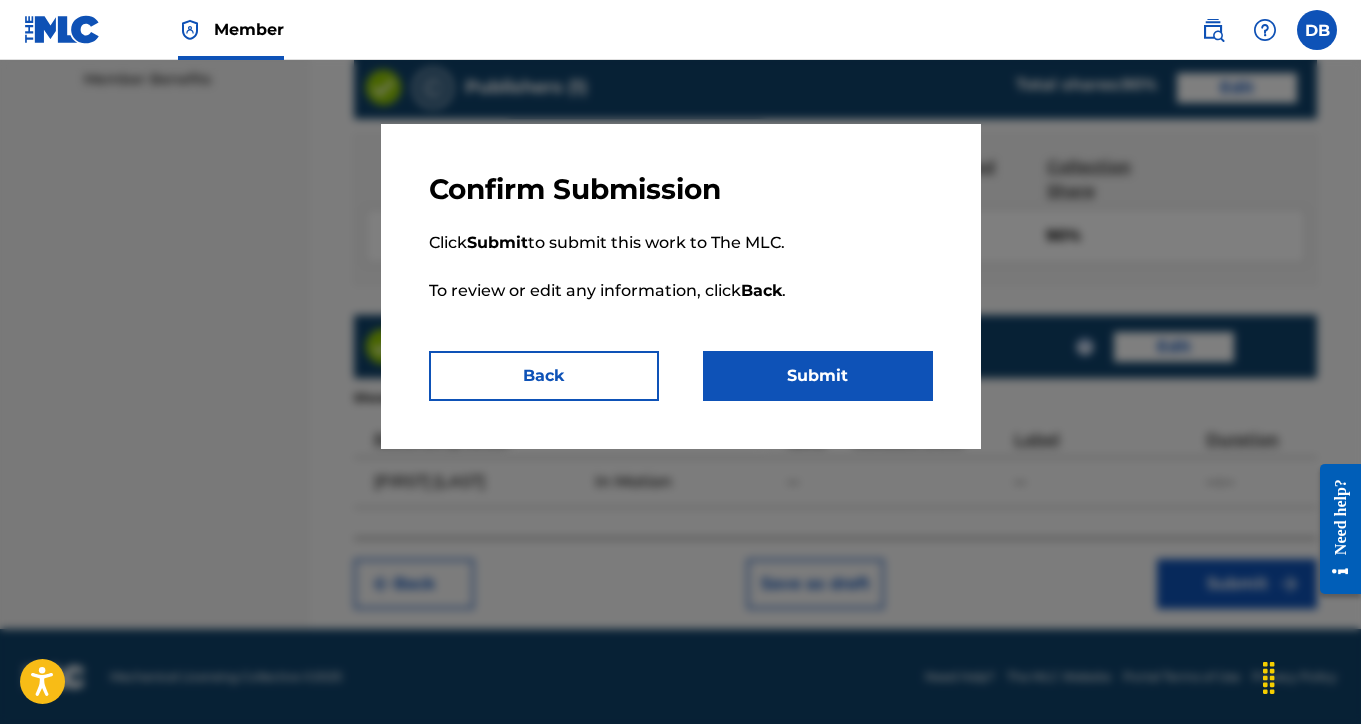 click on "Submit" at bounding box center (818, 376) 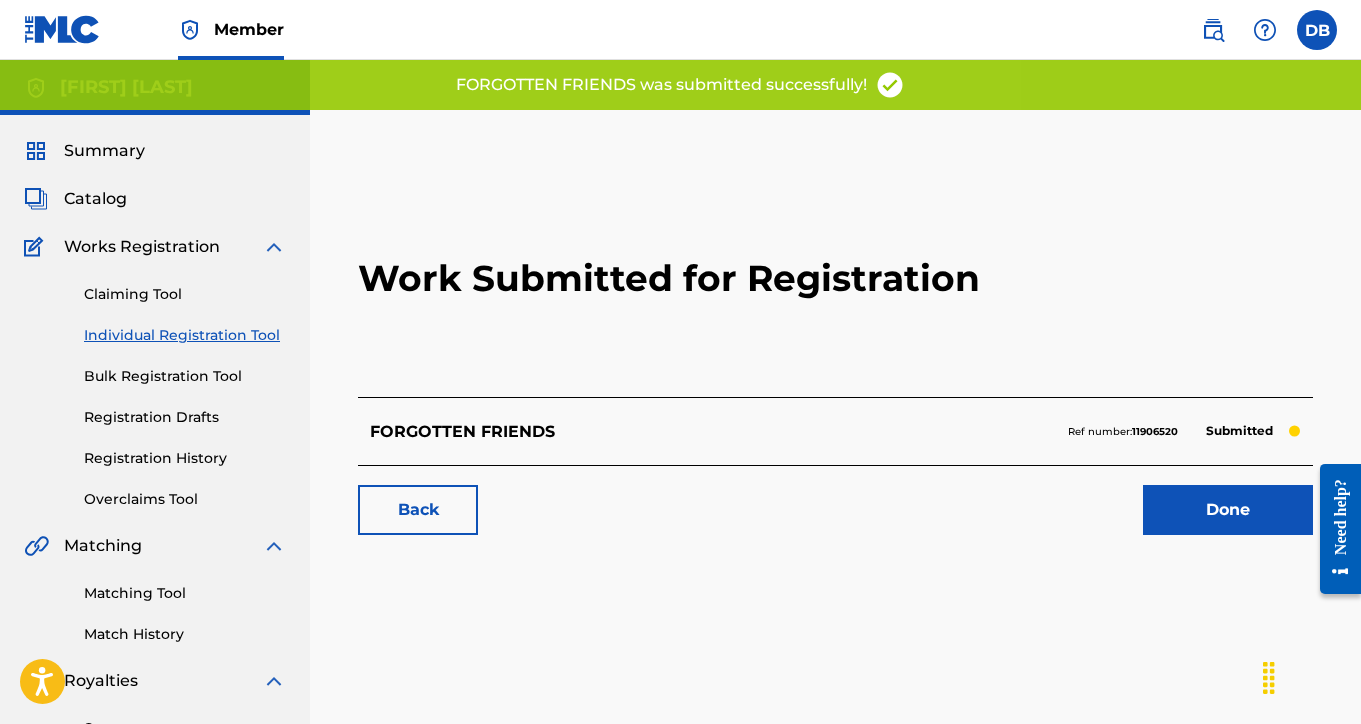 click on "Done" at bounding box center (1228, 510) 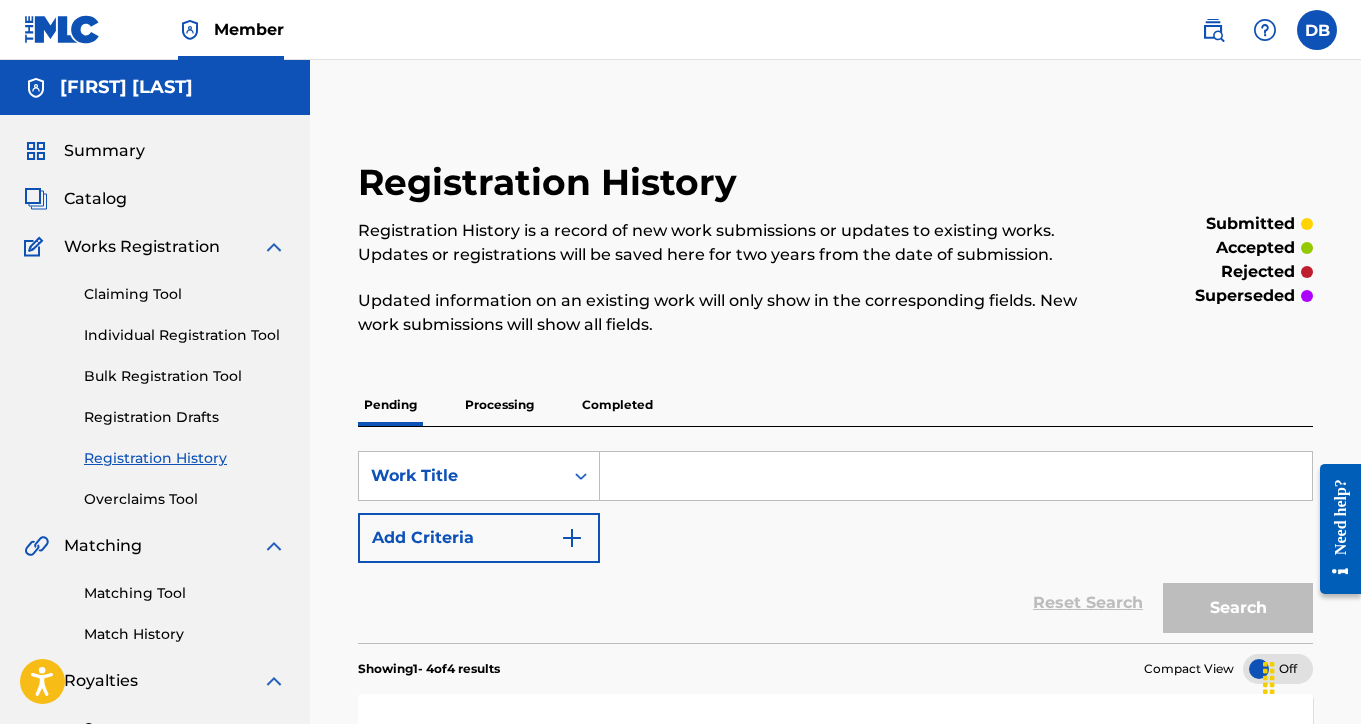 click on "Individual Registration Tool" at bounding box center [185, 335] 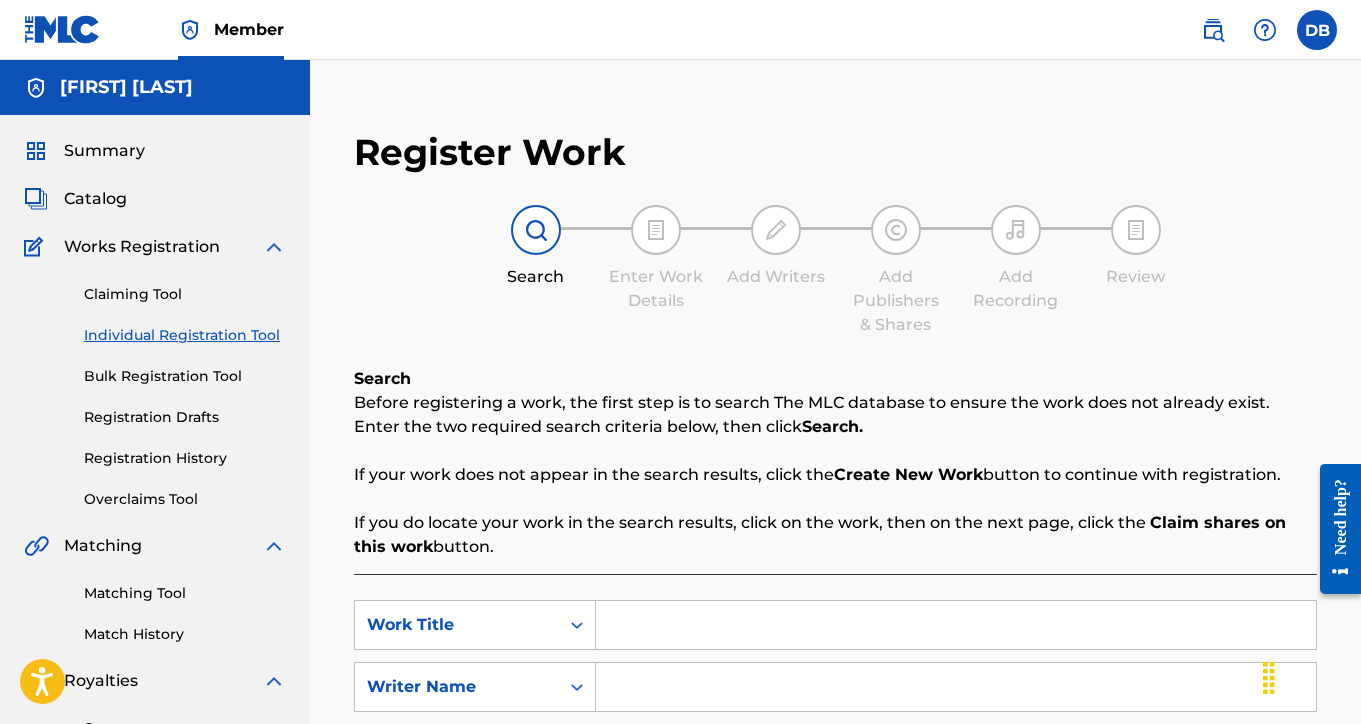 click at bounding box center (956, 625) 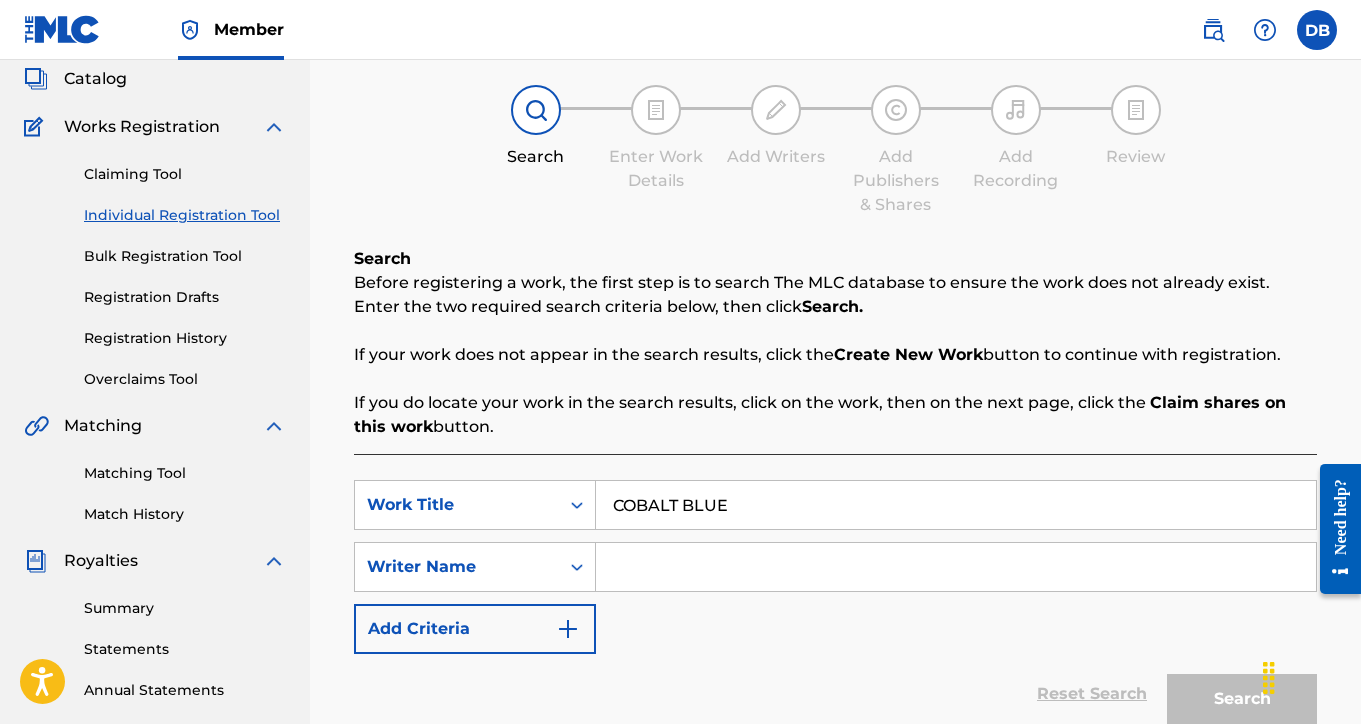 scroll, scrollTop: 142, scrollLeft: 0, axis: vertical 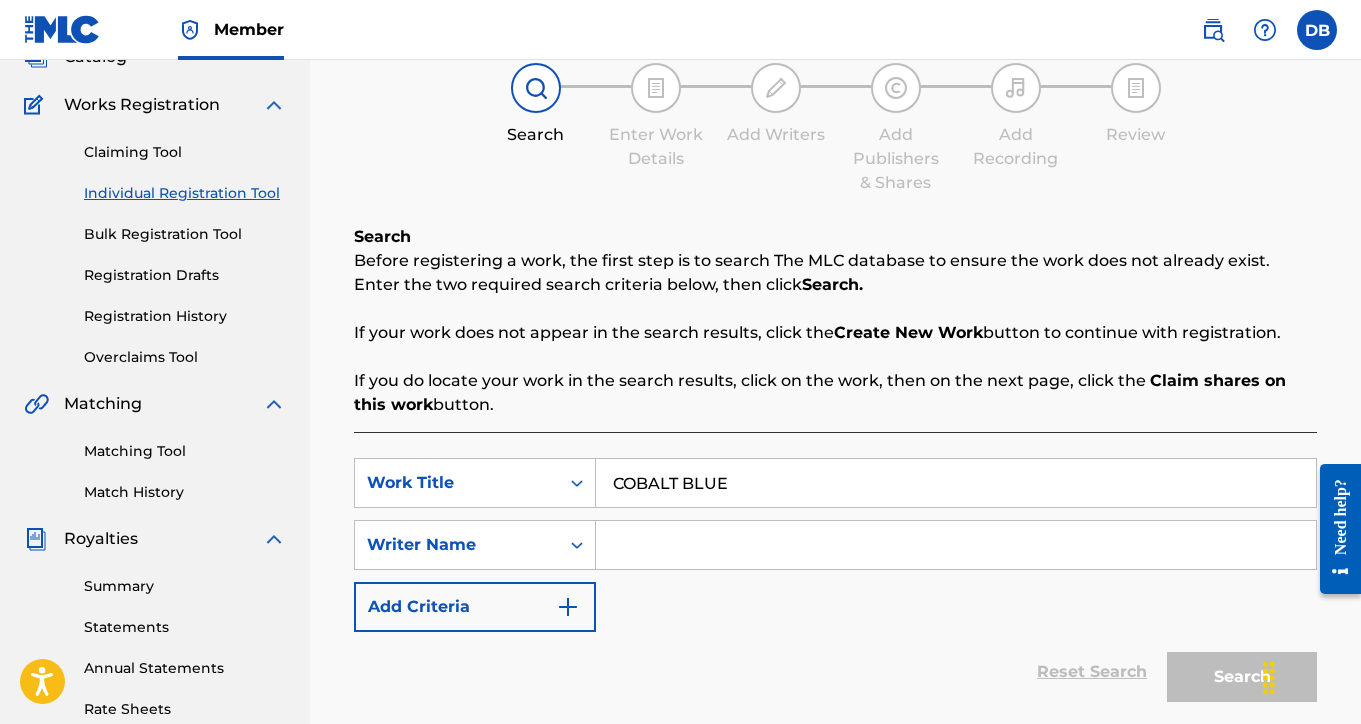 type on "COBALT BLUE" 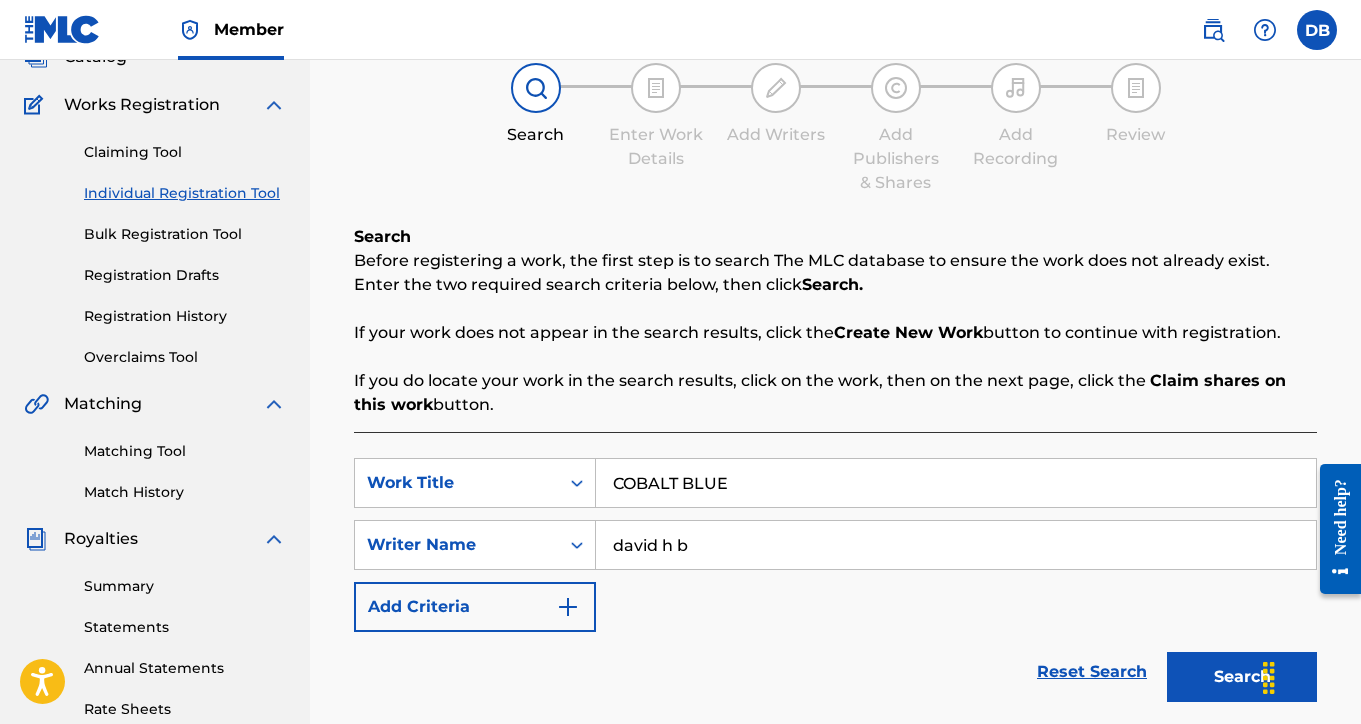 type on "david h b" 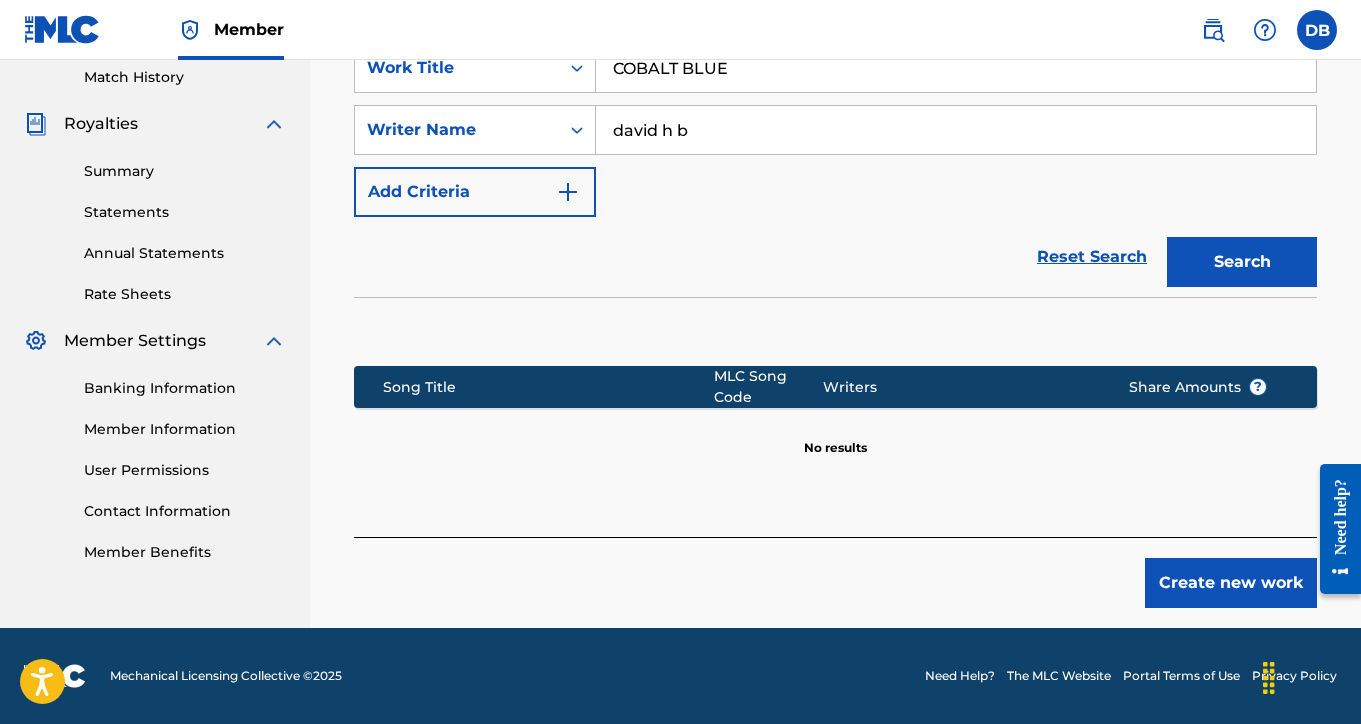 scroll, scrollTop: 557, scrollLeft: 0, axis: vertical 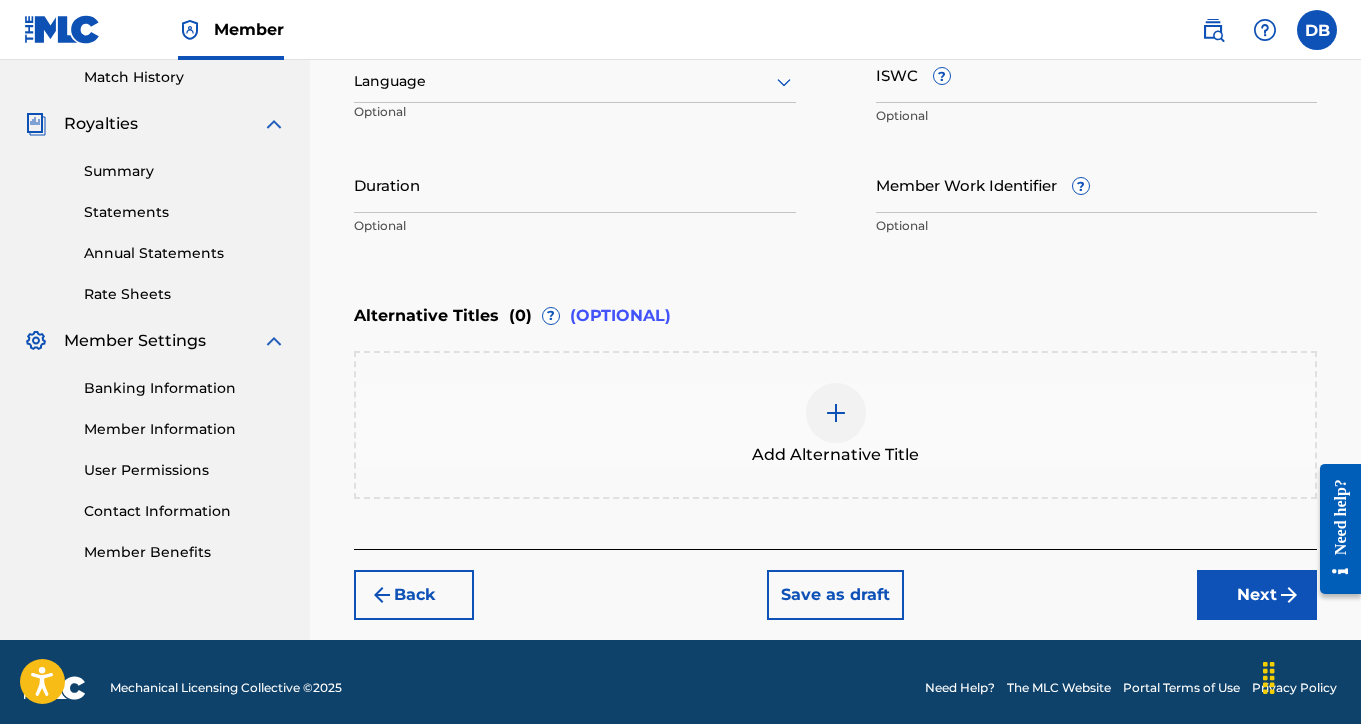 click on "ISWC   ?" at bounding box center [1097, 74] 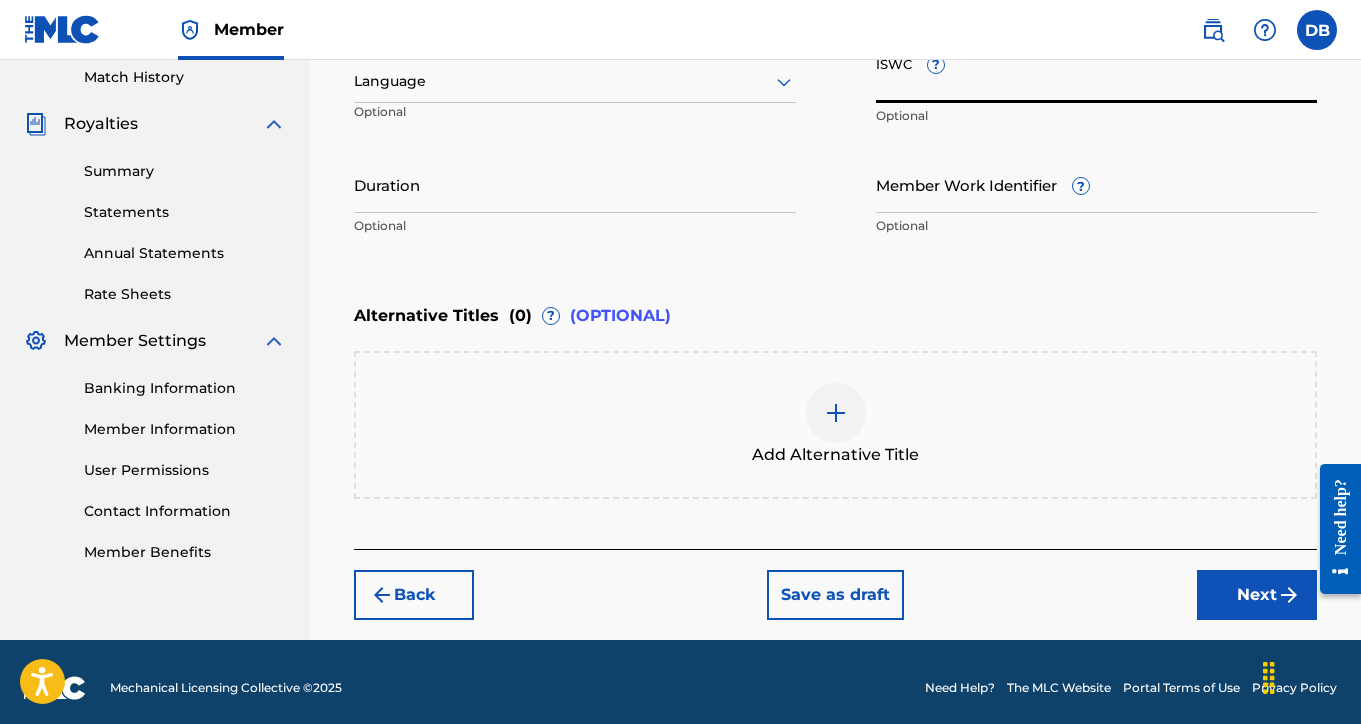 paste on "[SSN]" 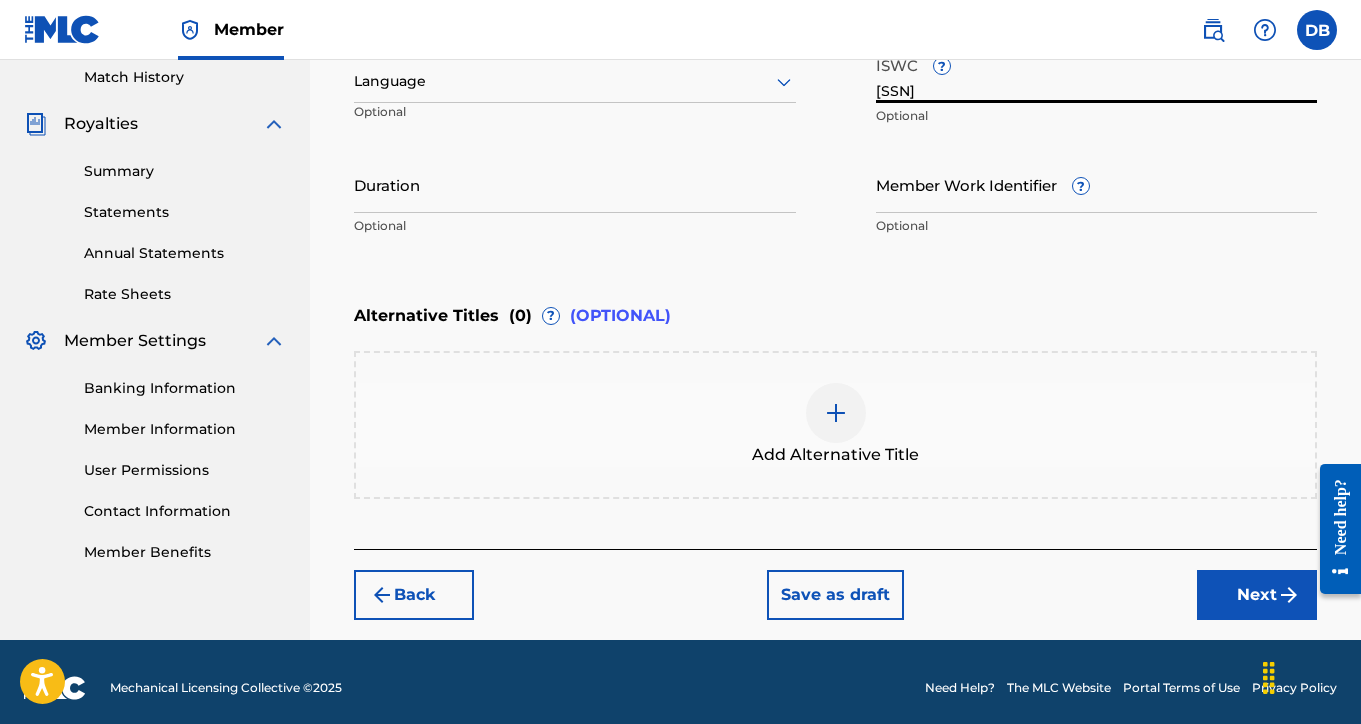 type on "[SSN]" 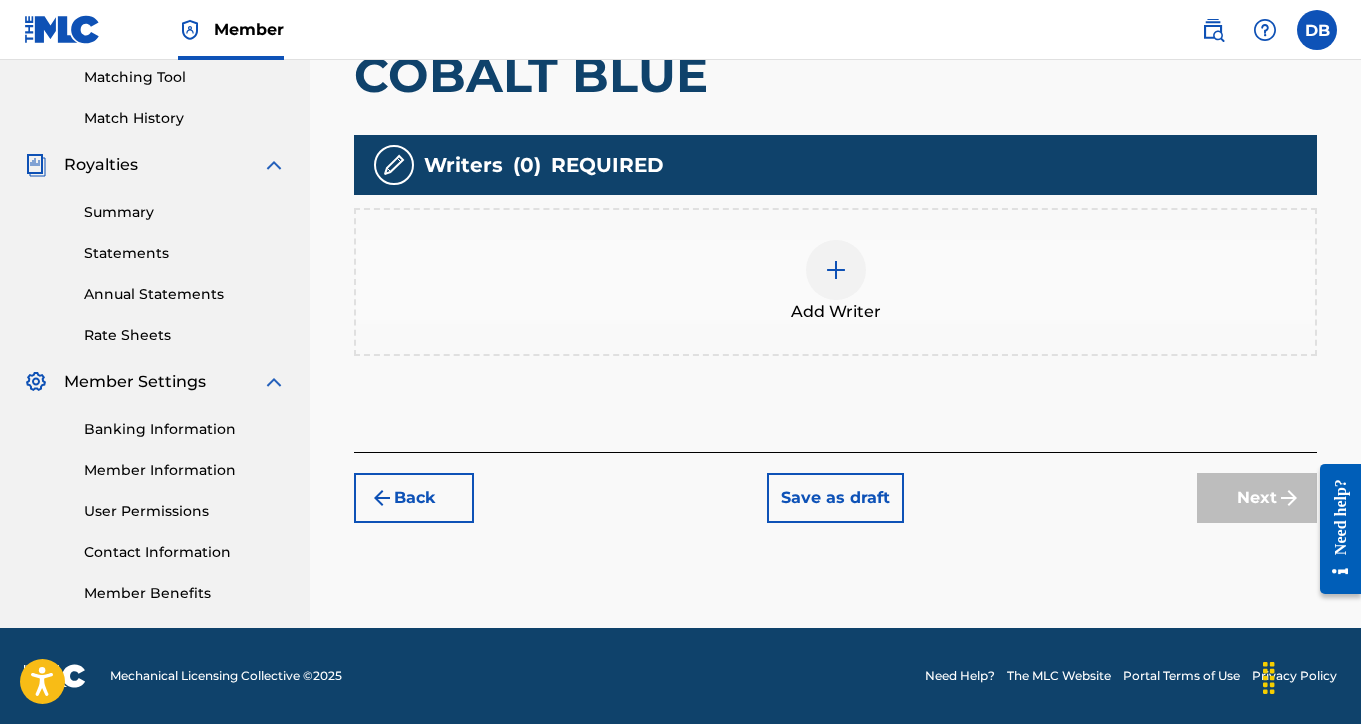 scroll, scrollTop: 516, scrollLeft: 0, axis: vertical 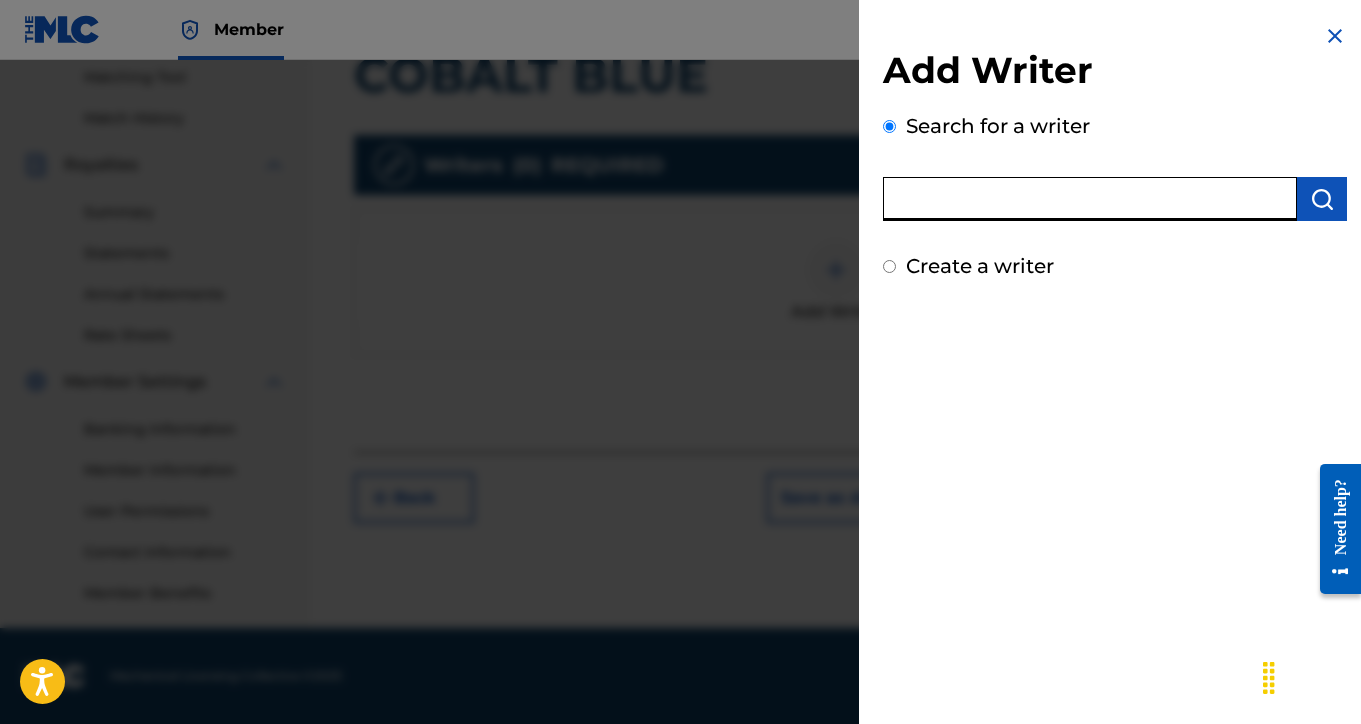 click at bounding box center (1090, 199) 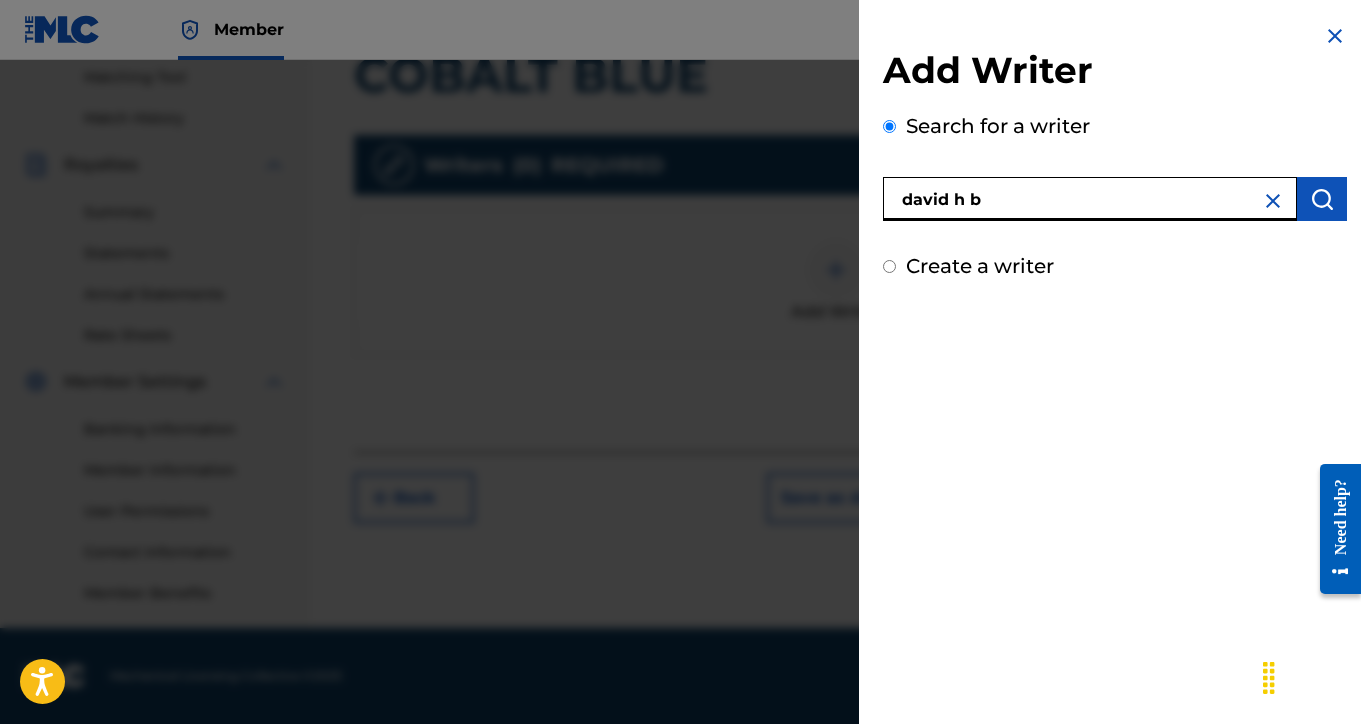 type on "david h b" 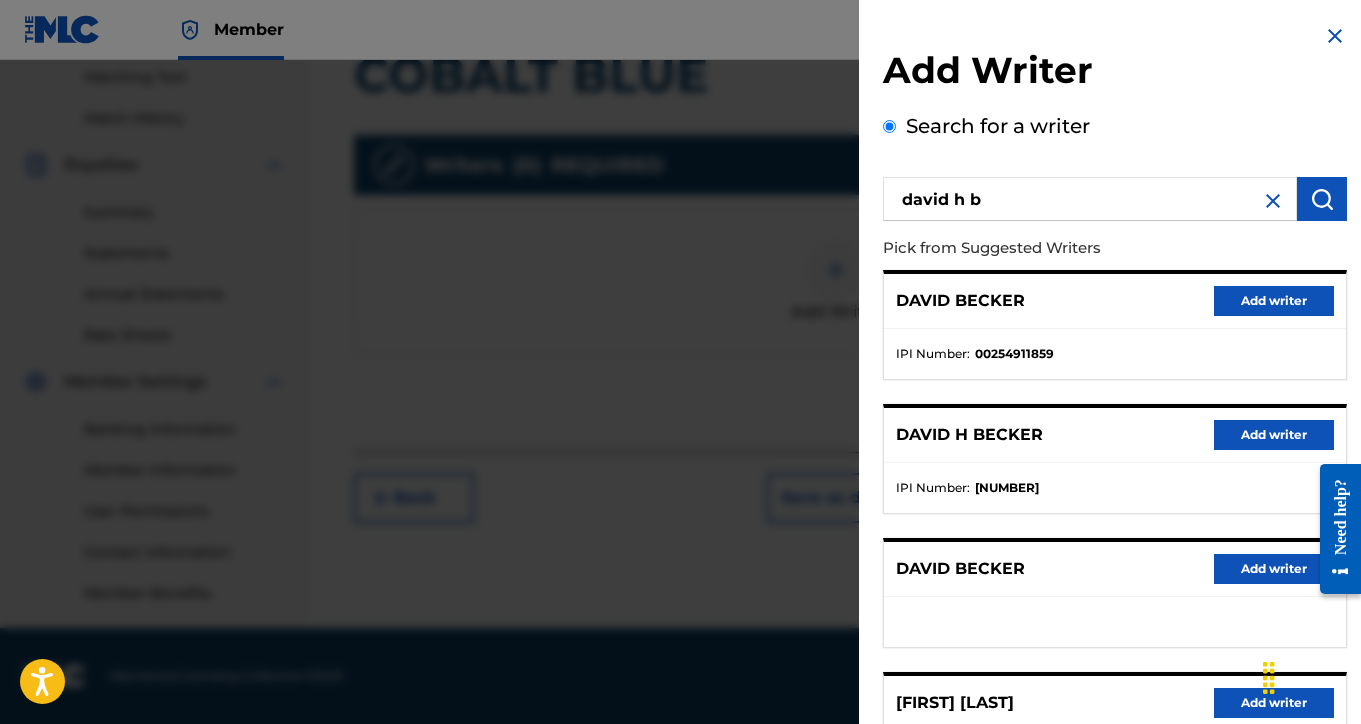 click on "Add writer" at bounding box center [1274, 435] 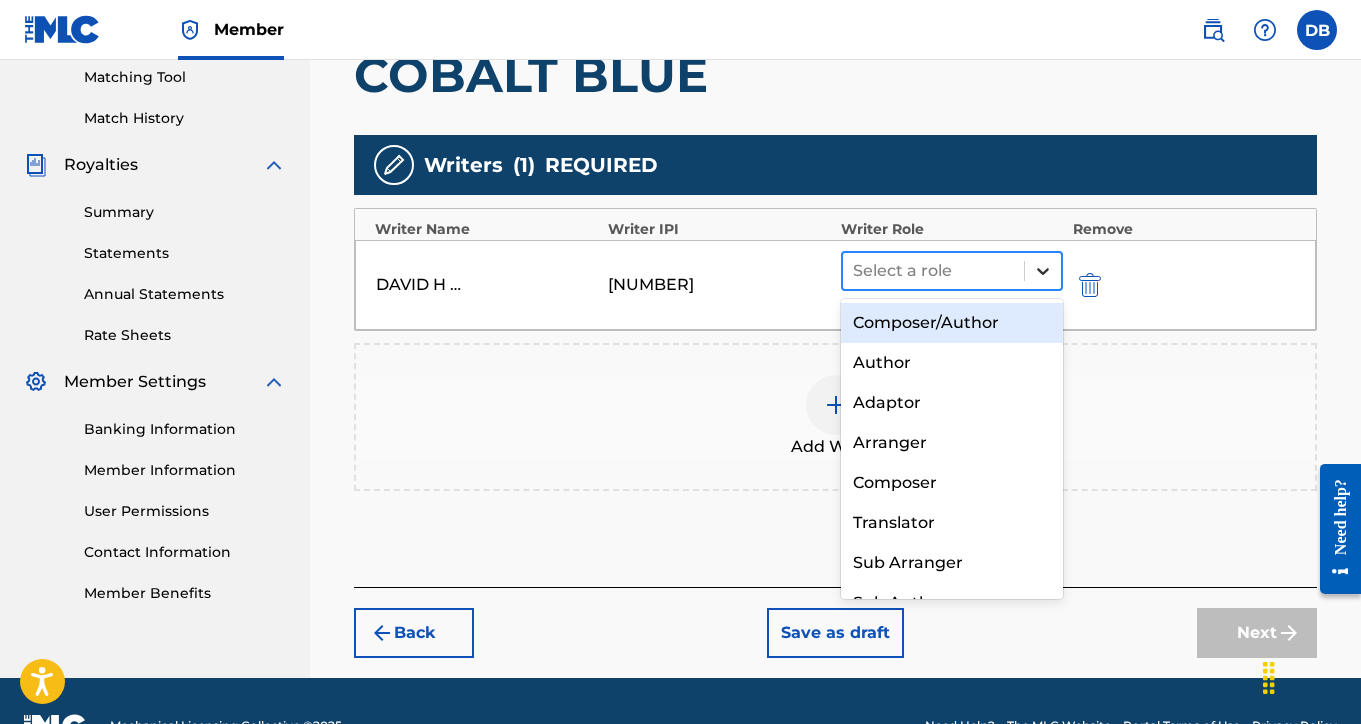 click 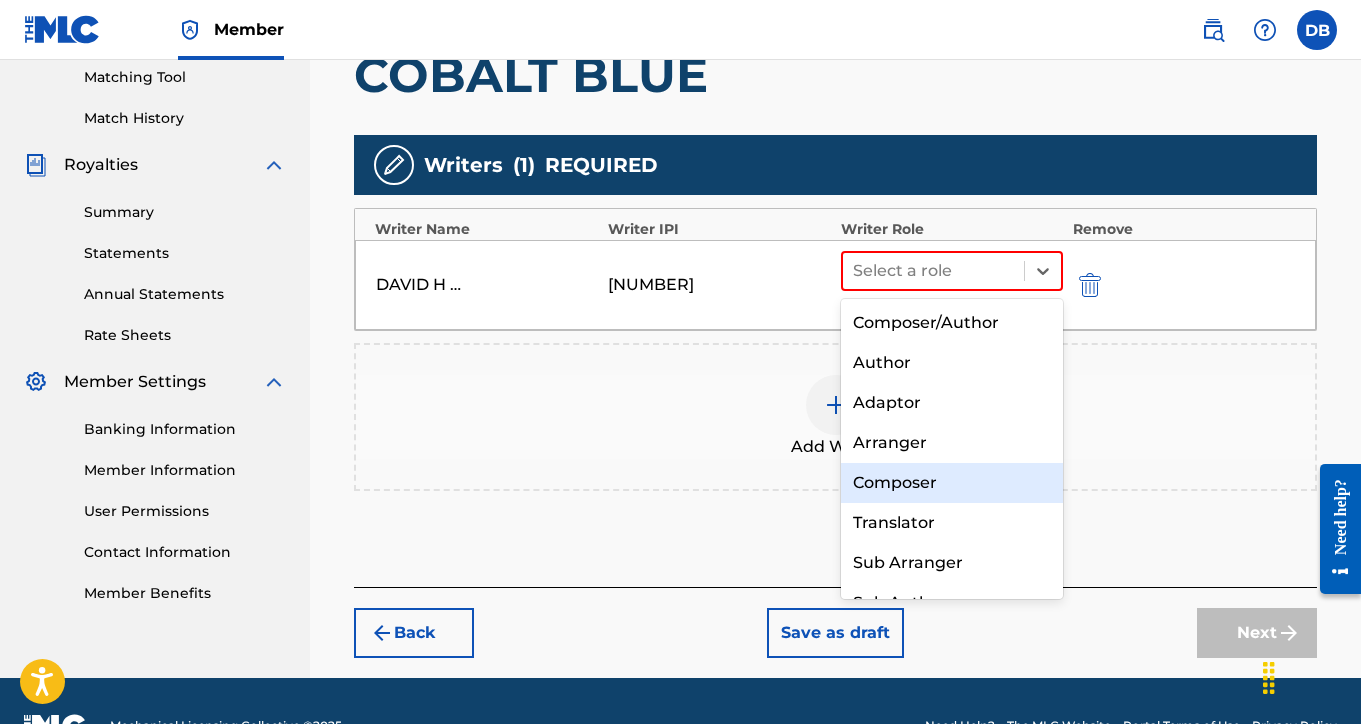 click on "Composer" at bounding box center [952, 483] 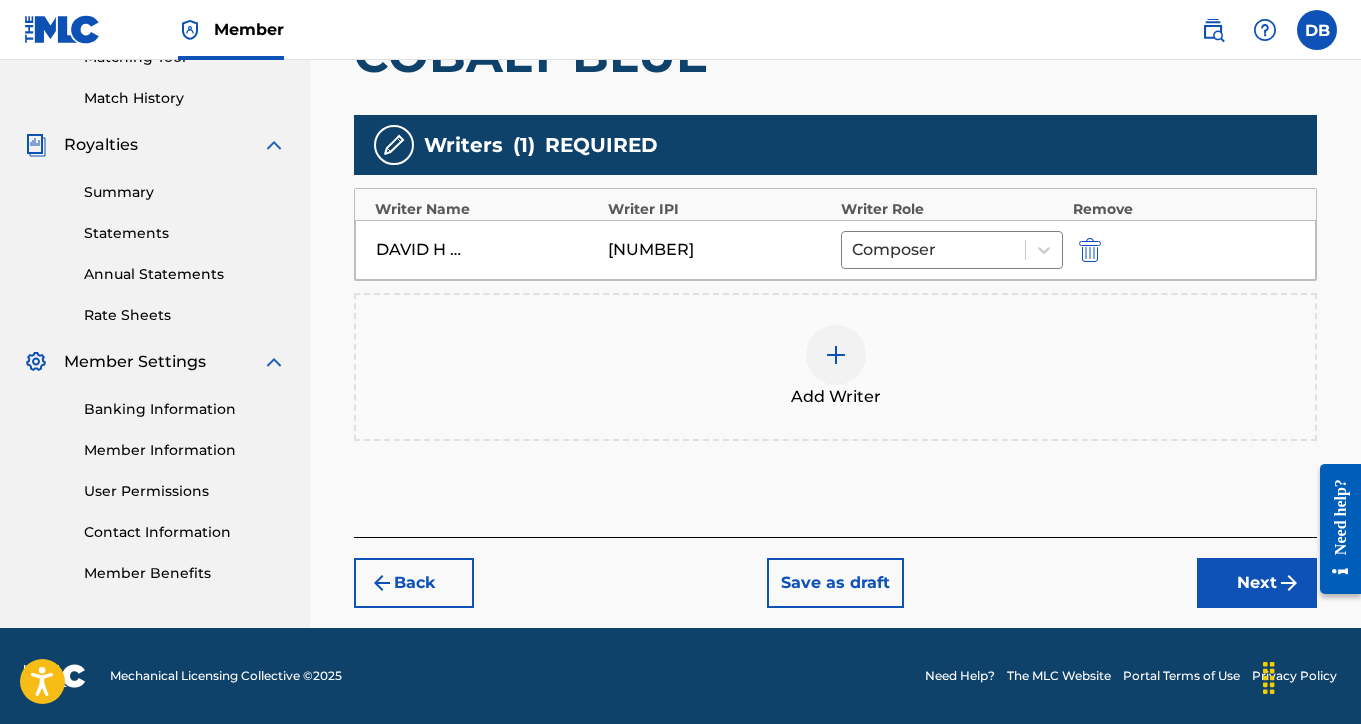 click on "Next" at bounding box center (1257, 583) 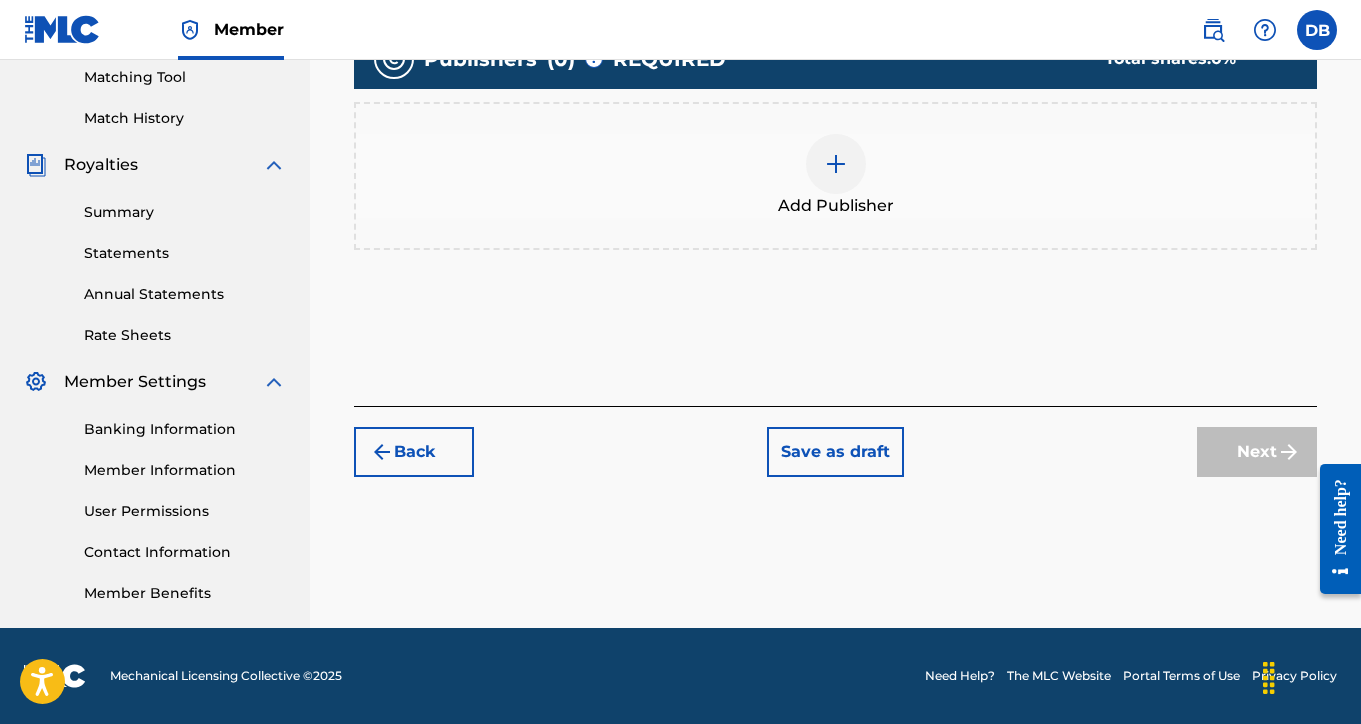 scroll, scrollTop: 516, scrollLeft: 0, axis: vertical 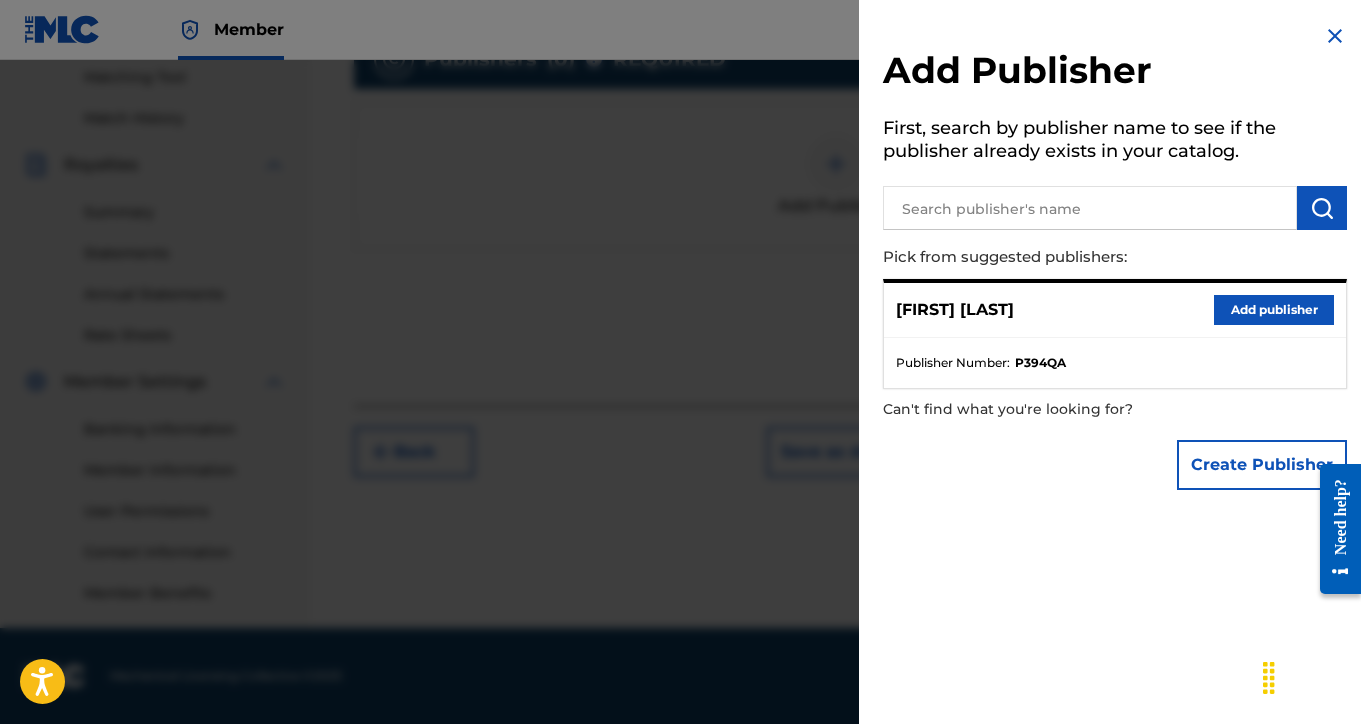 click on "Add publisher" at bounding box center [1274, 310] 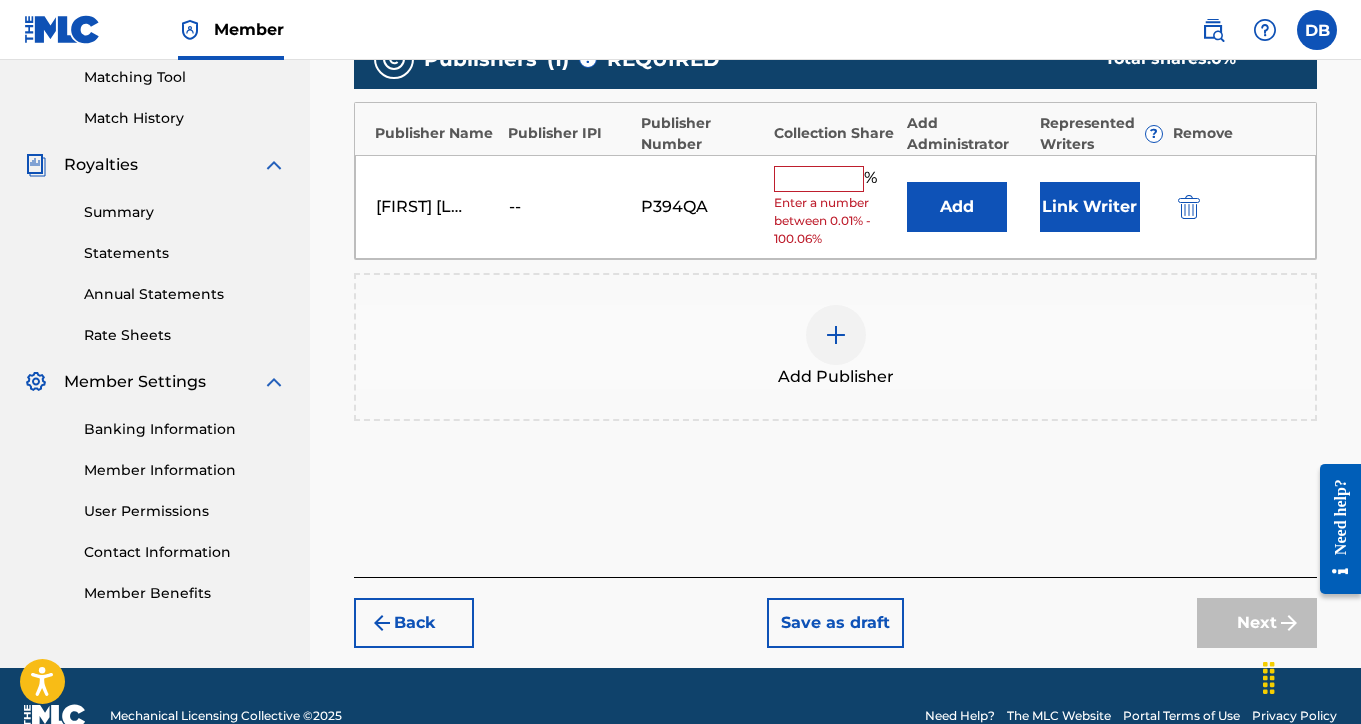 click at bounding box center (819, 179) 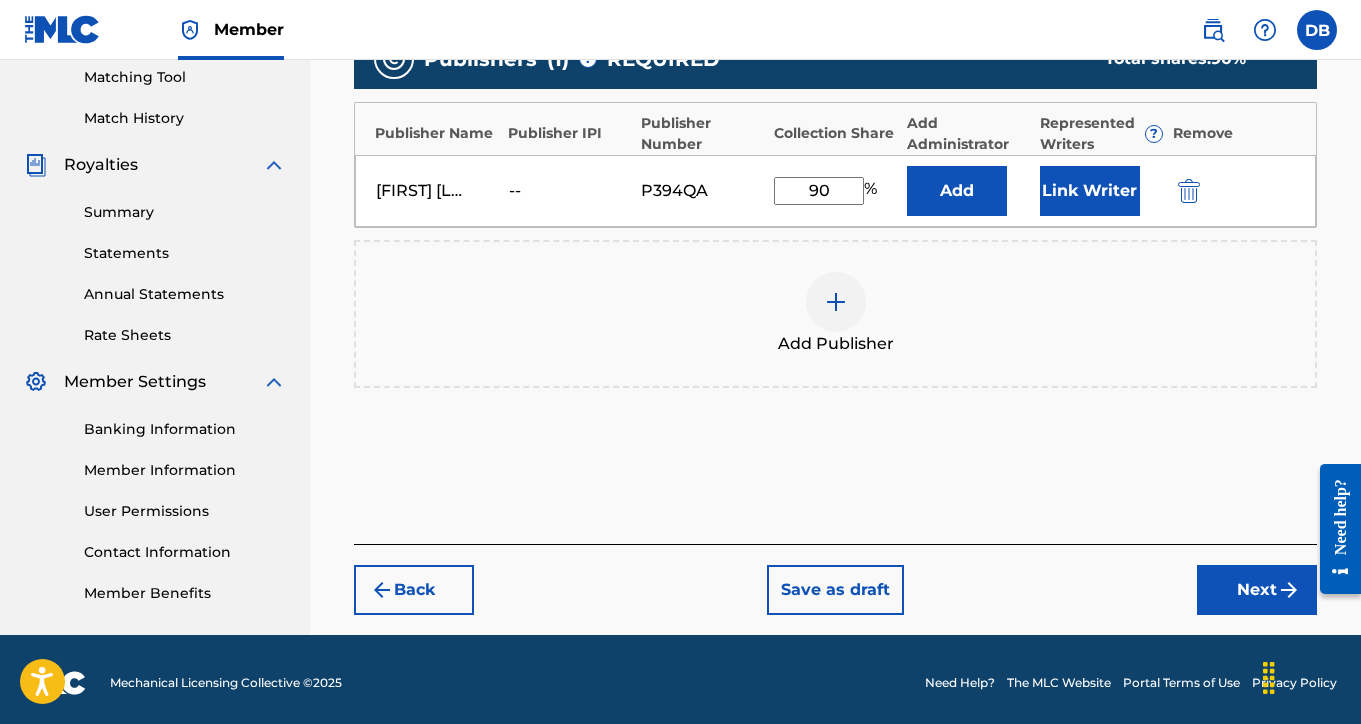 type on "90" 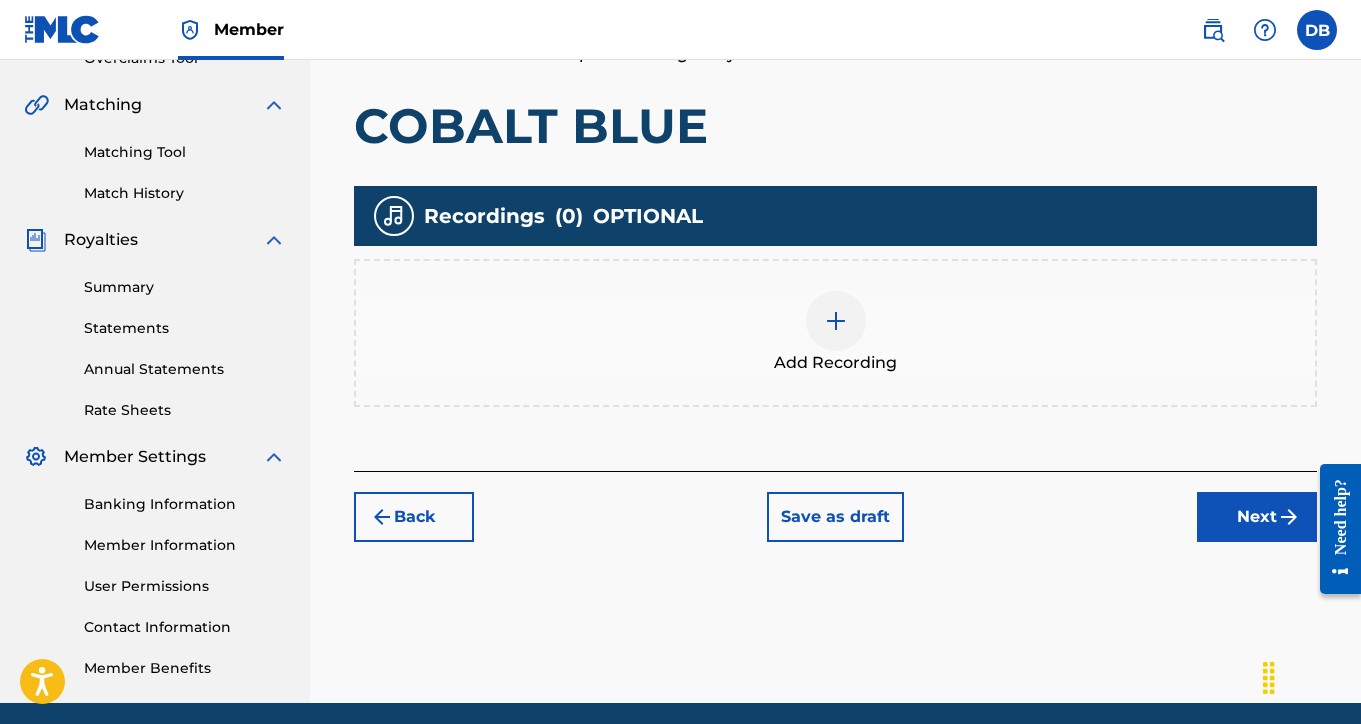scroll, scrollTop: 506, scrollLeft: 0, axis: vertical 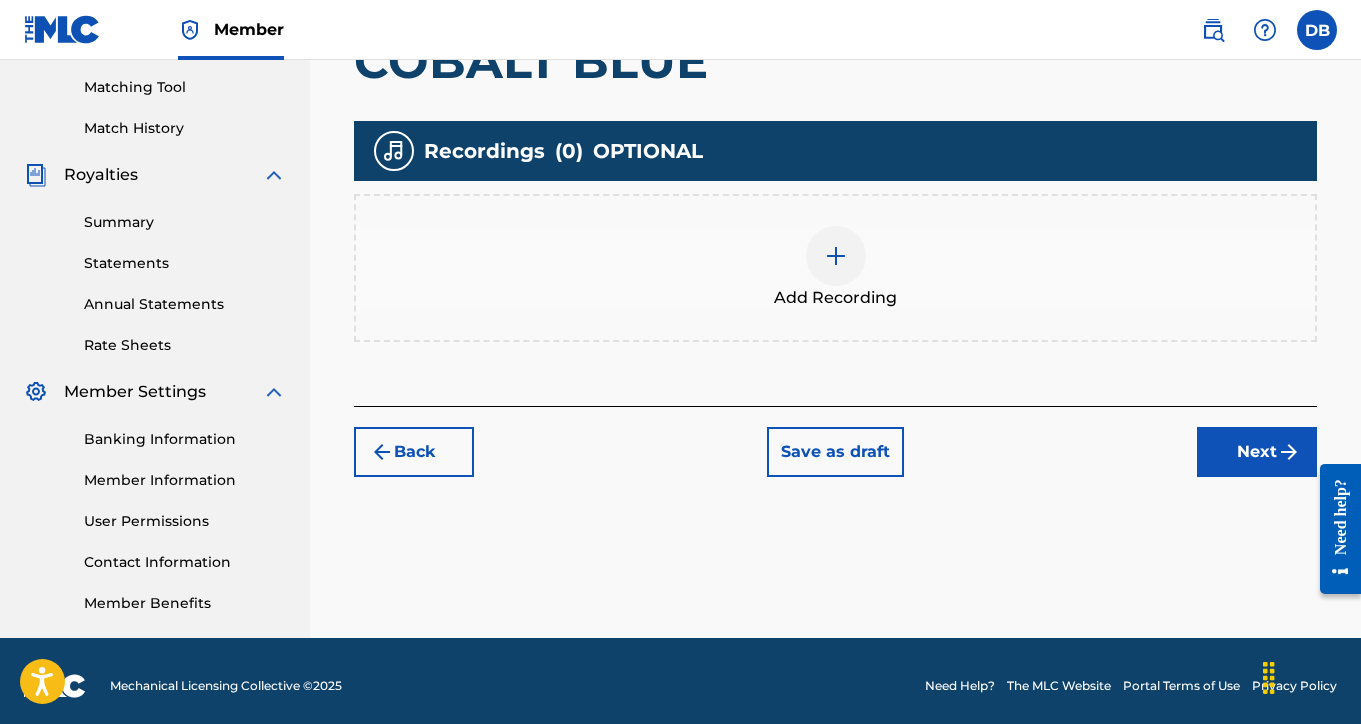 click at bounding box center (836, 256) 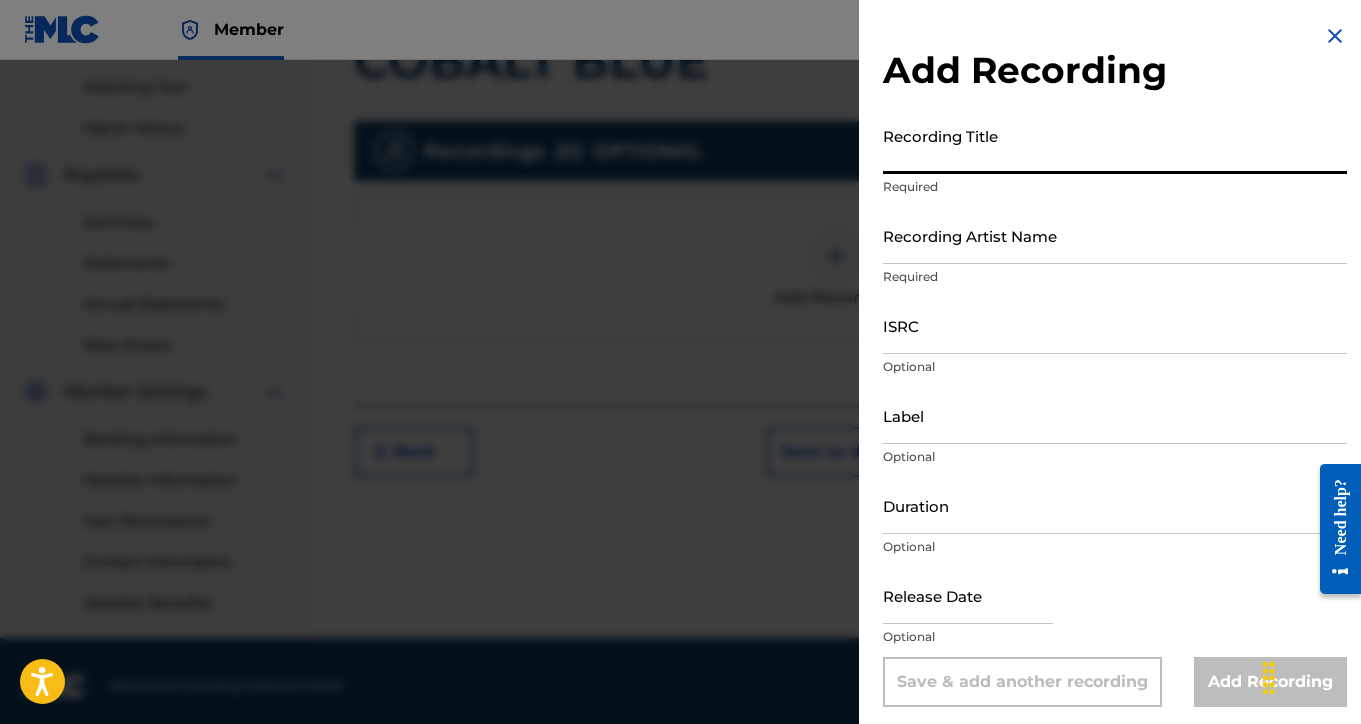 click on "Recording Title" at bounding box center (1115, 145) 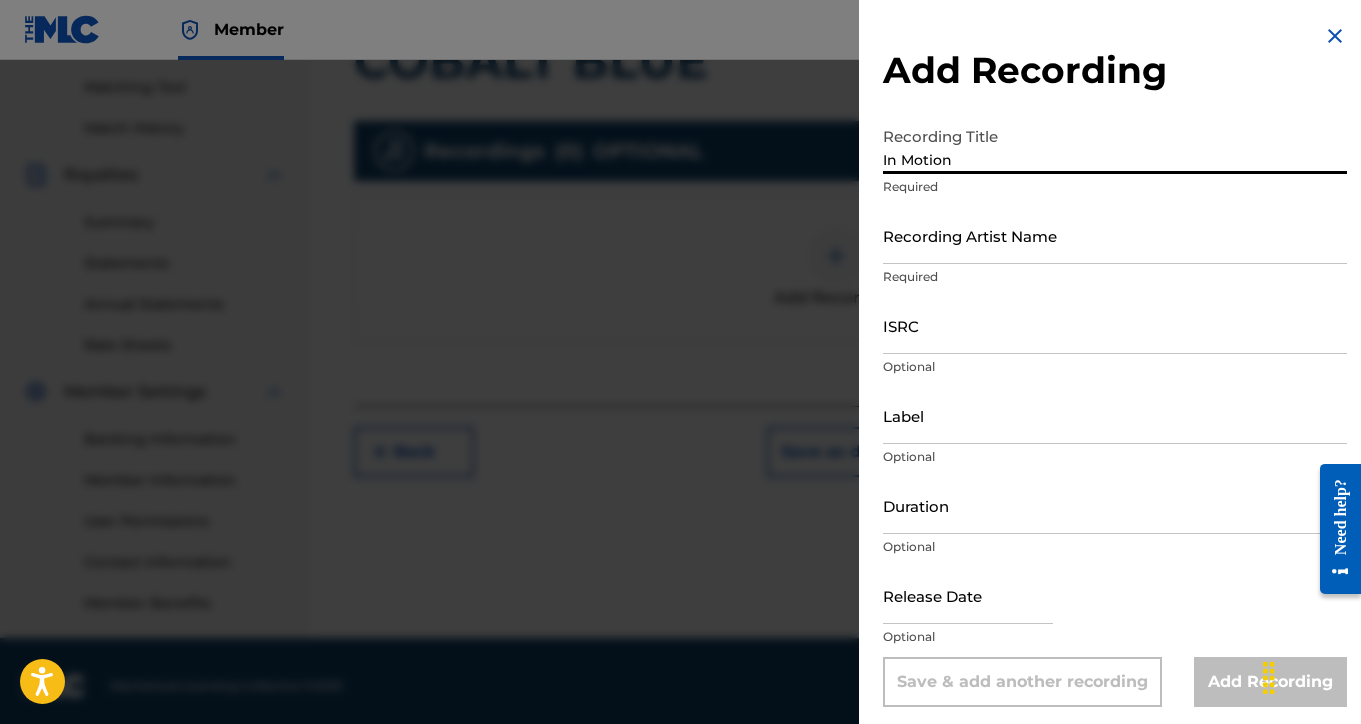 type on "In Motion" 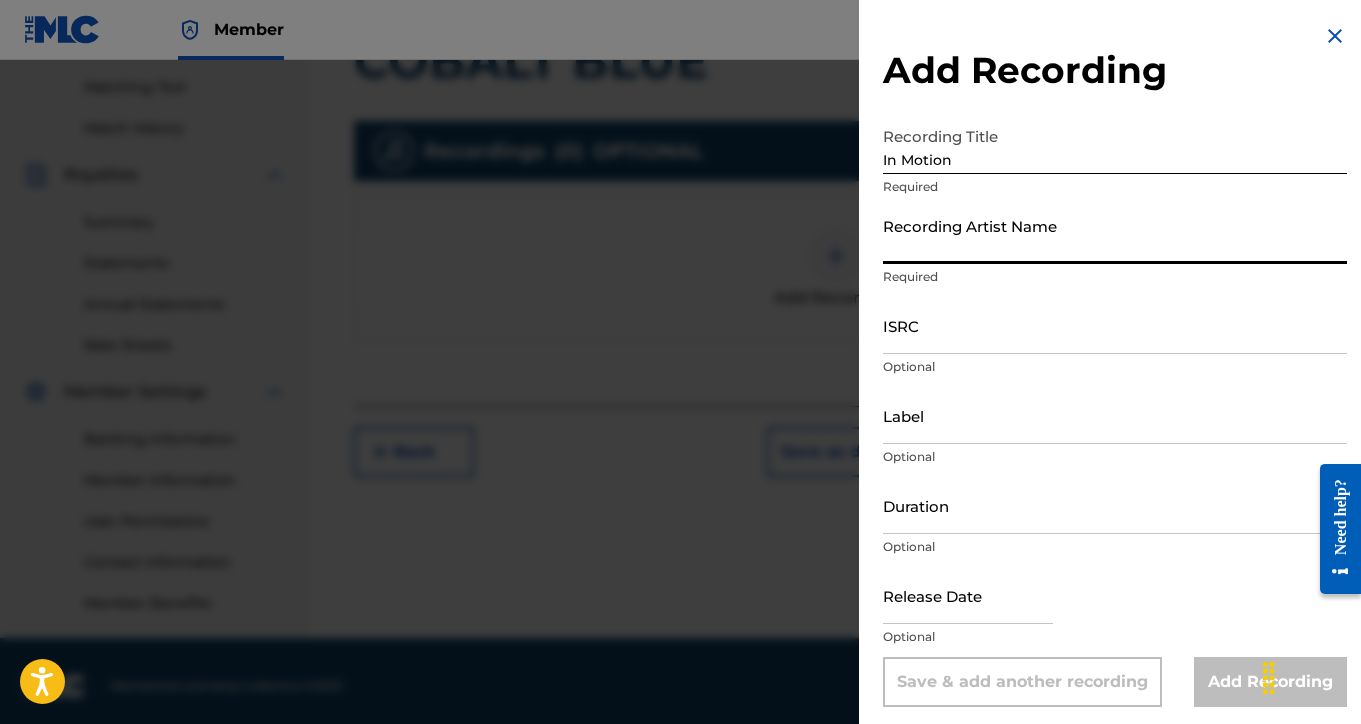 click on "Recording Artist Name" at bounding box center (1115, 235) 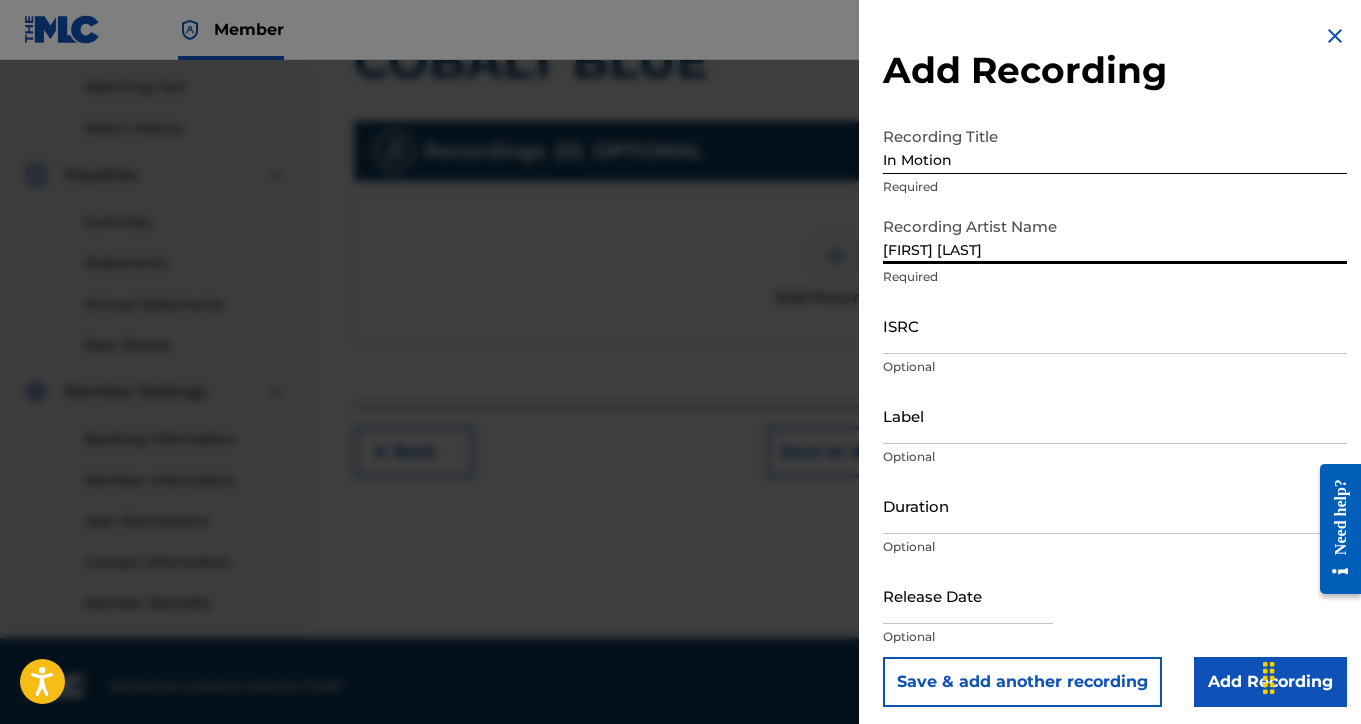 type on "[FIRST] [LAST]" 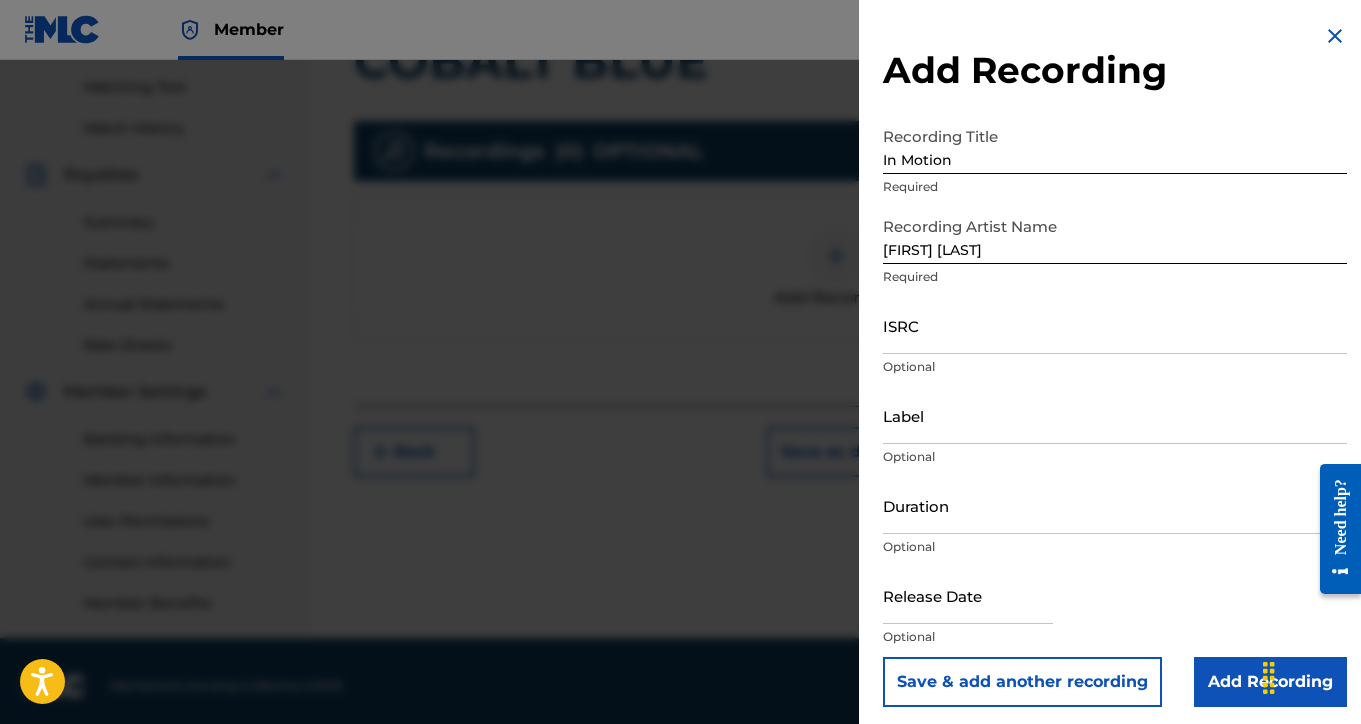 click on "Add Recording" at bounding box center [1270, 682] 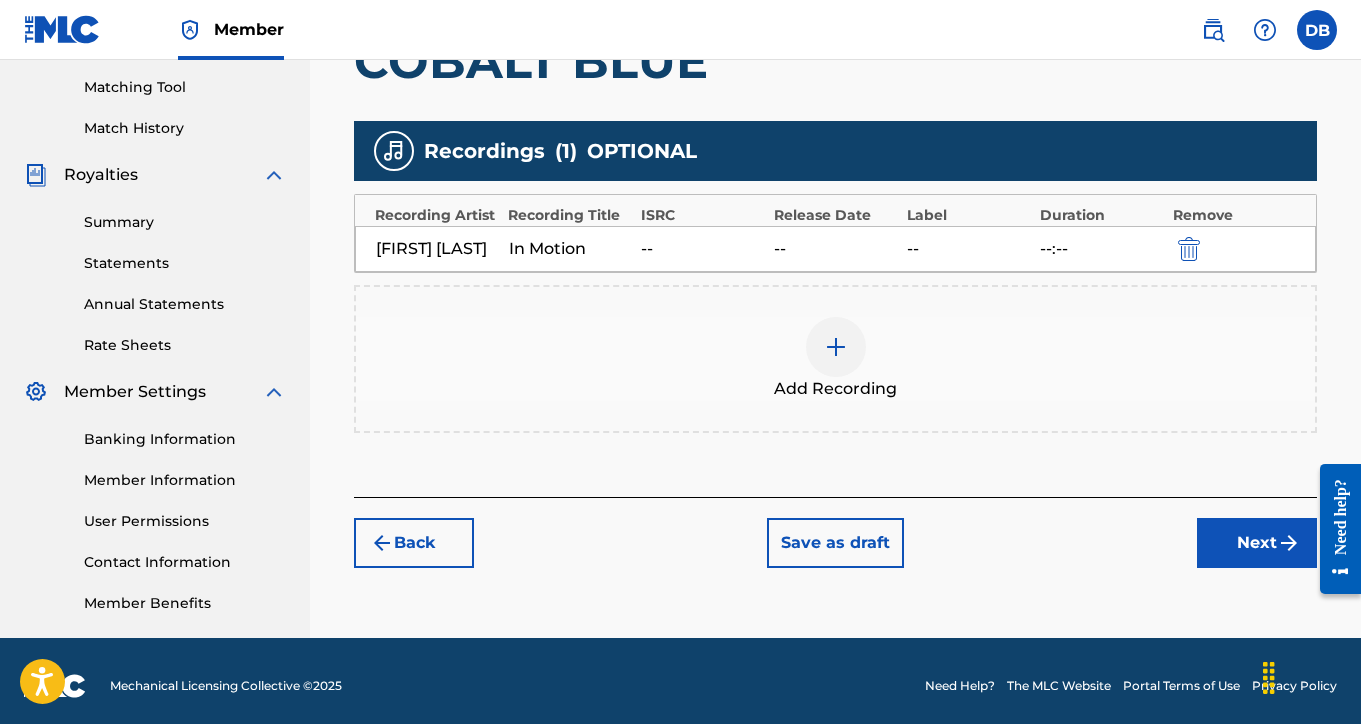 click on "Next" at bounding box center (1257, 543) 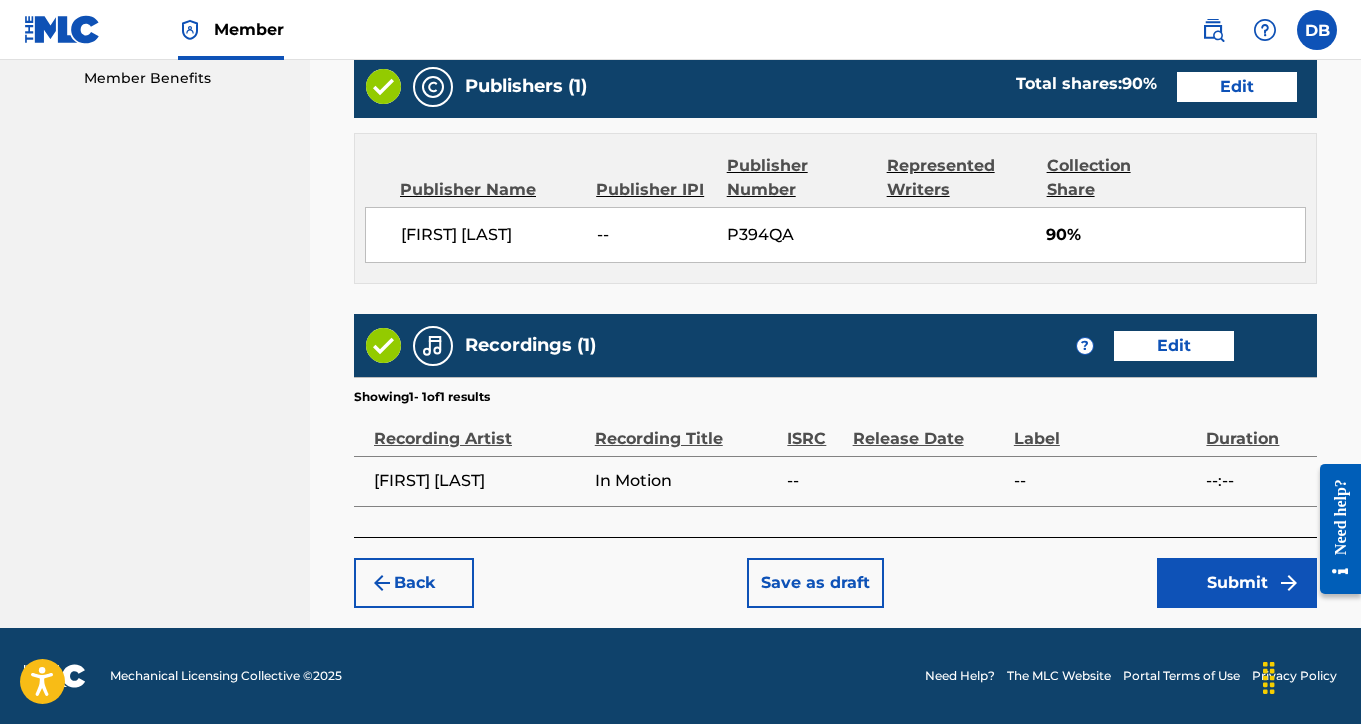 scroll, scrollTop: 1030, scrollLeft: 0, axis: vertical 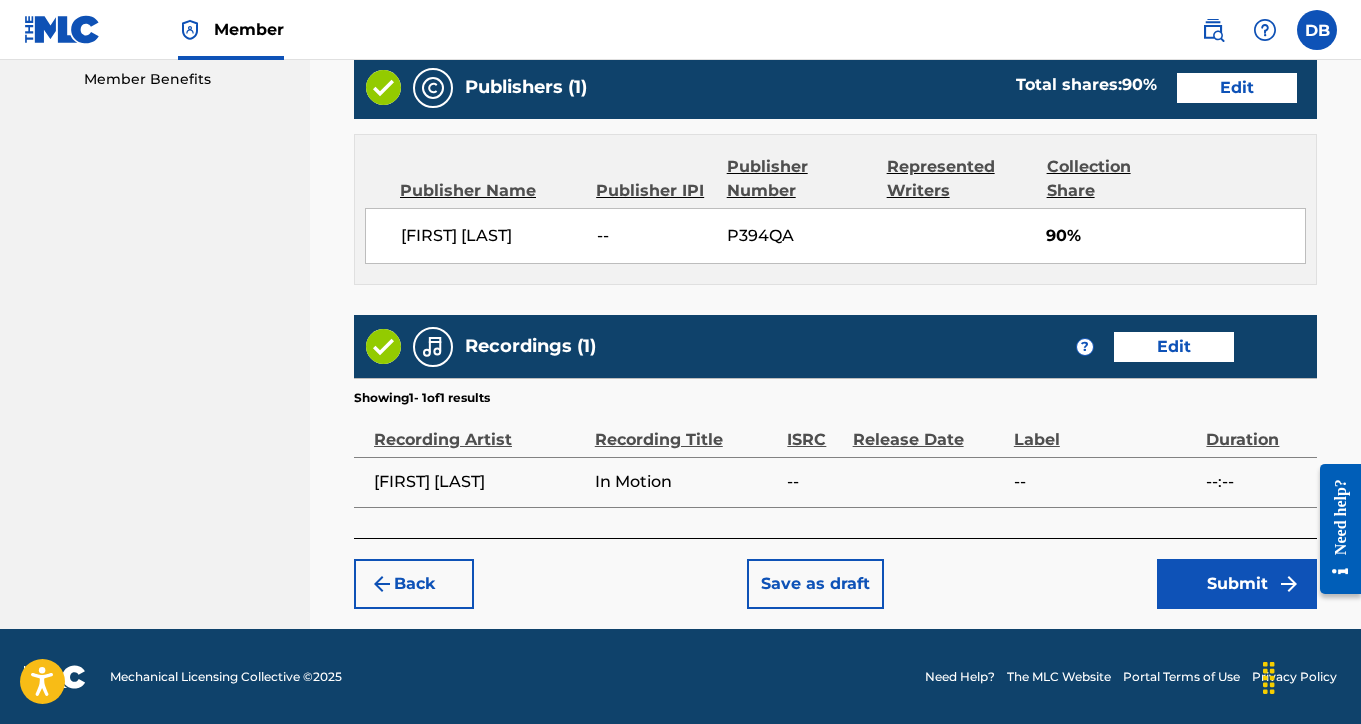 click on "Submit" at bounding box center [1237, 584] 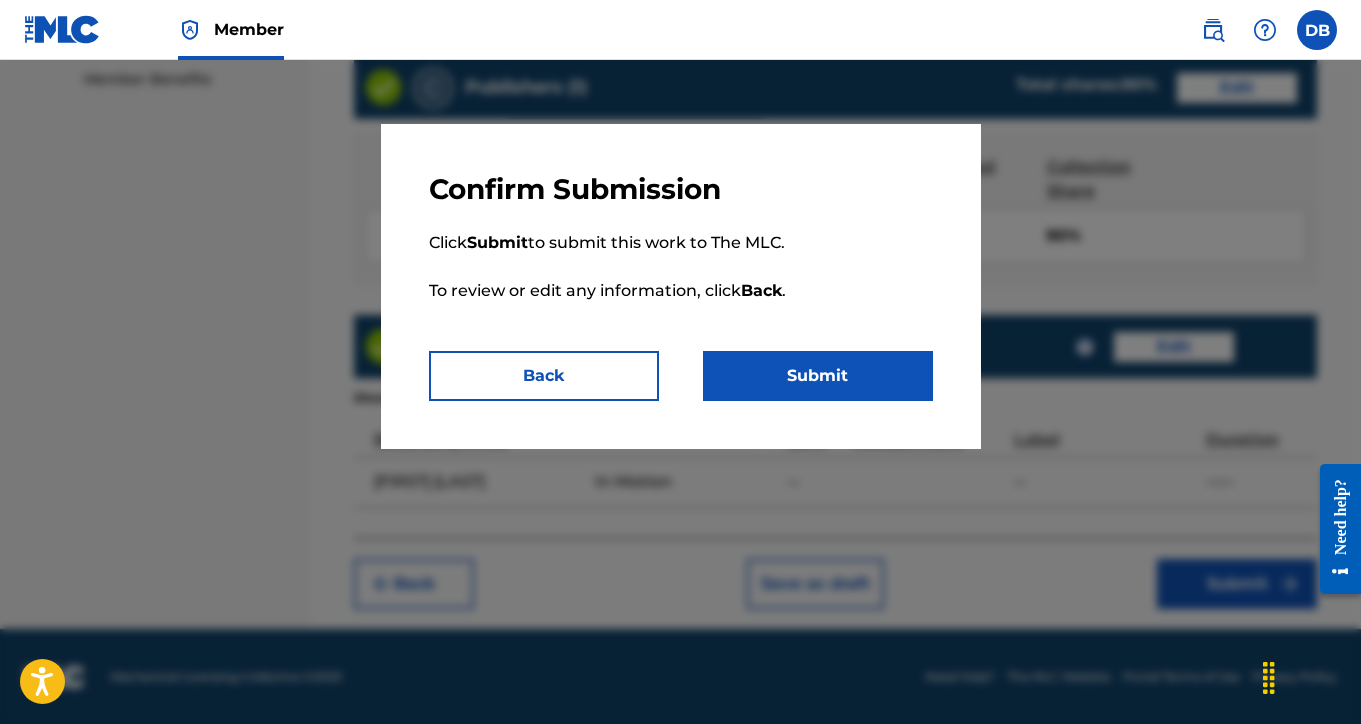 click on "Submit" at bounding box center (818, 376) 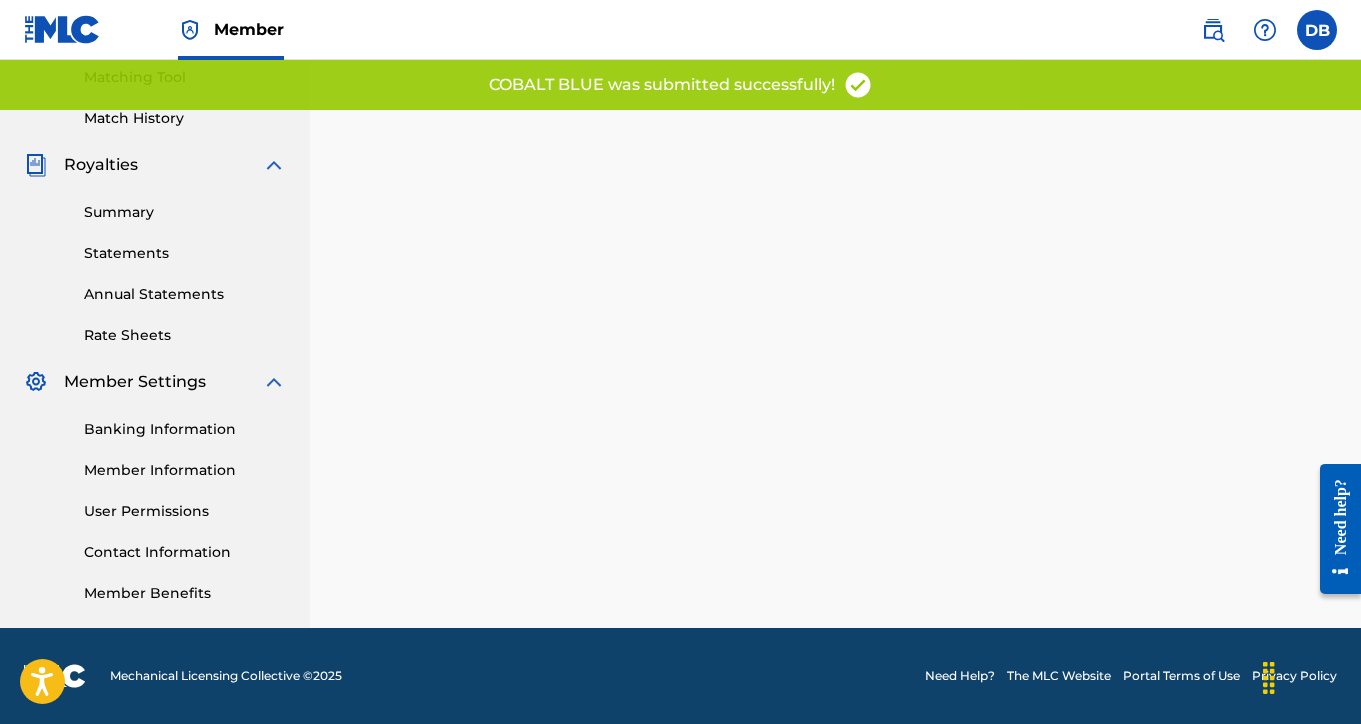 scroll, scrollTop: 0, scrollLeft: 0, axis: both 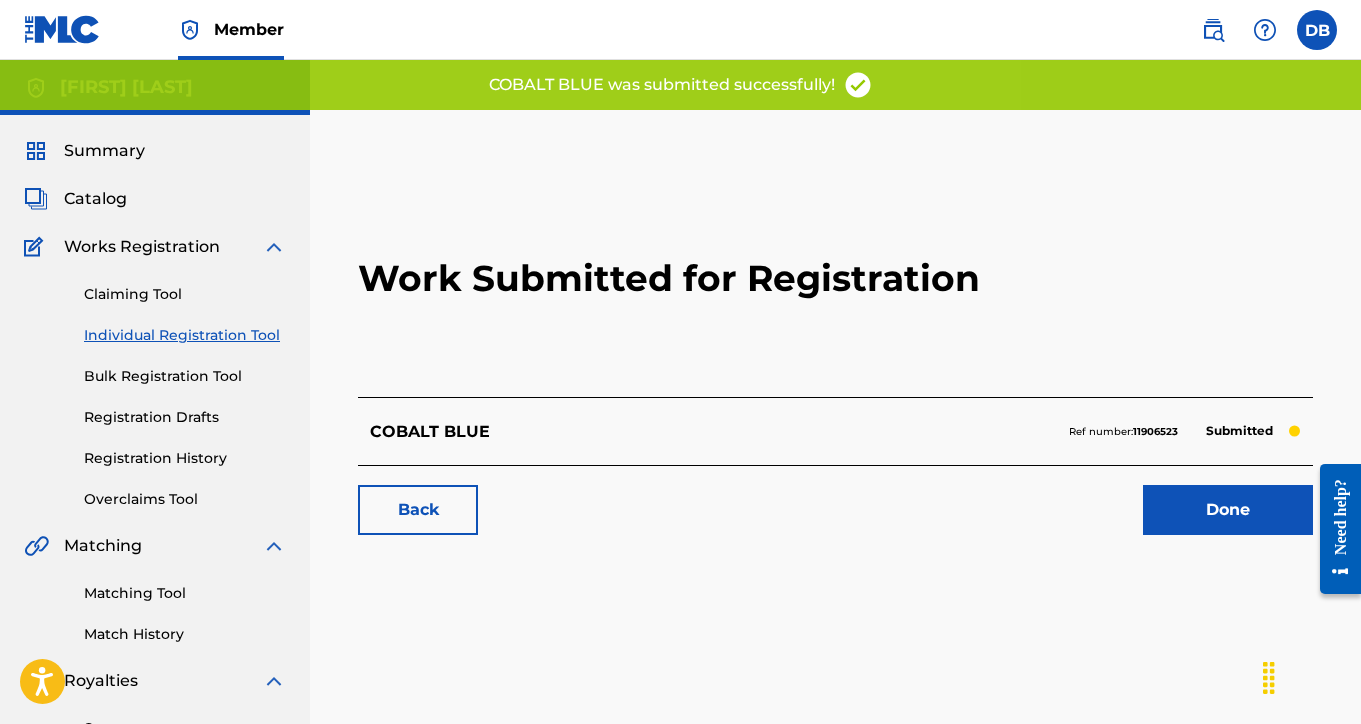 click on "Done" at bounding box center (1228, 510) 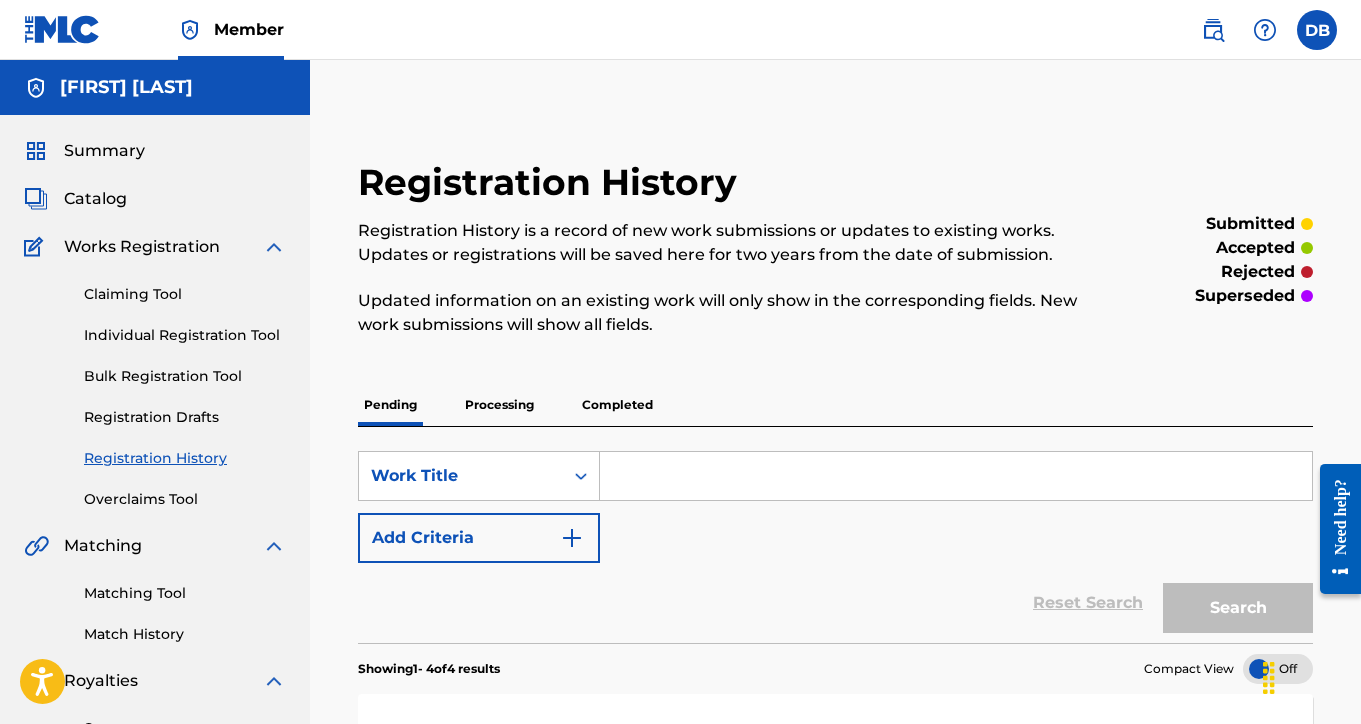 click on "Individual Registration Tool" at bounding box center [185, 335] 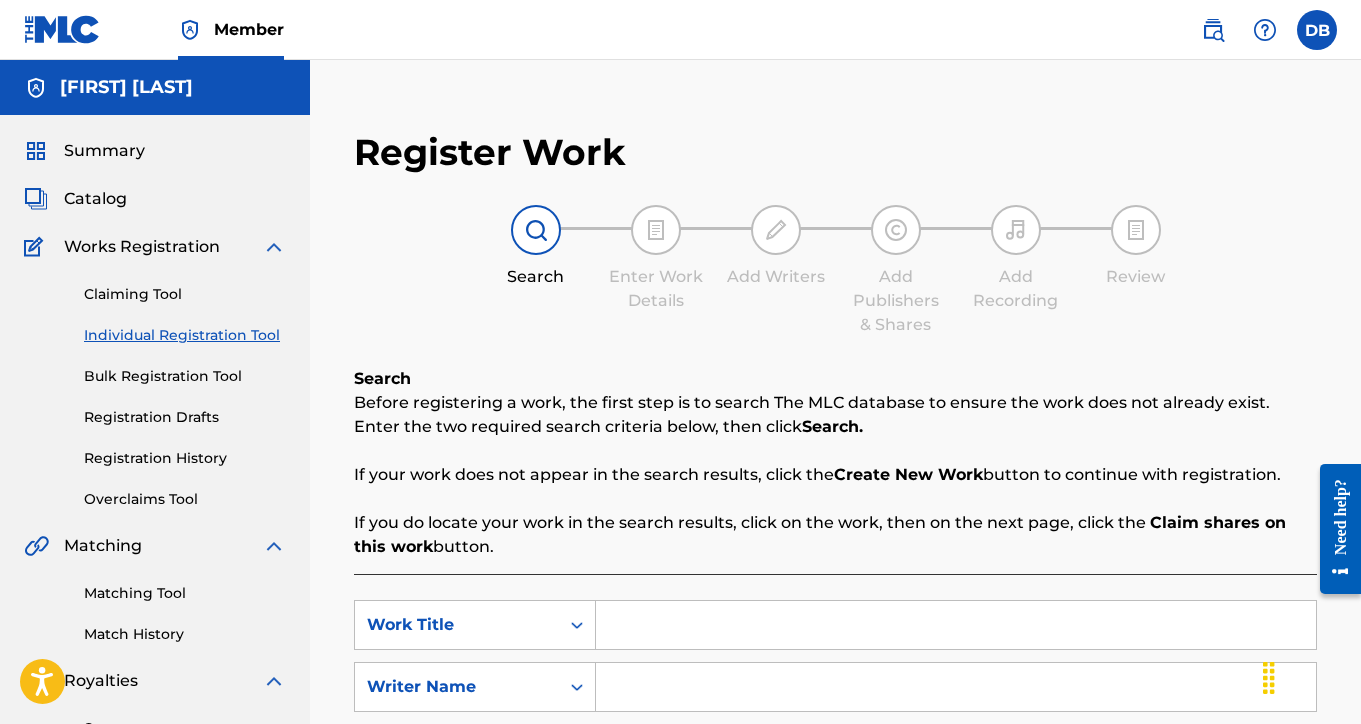 click at bounding box center [956, 625] 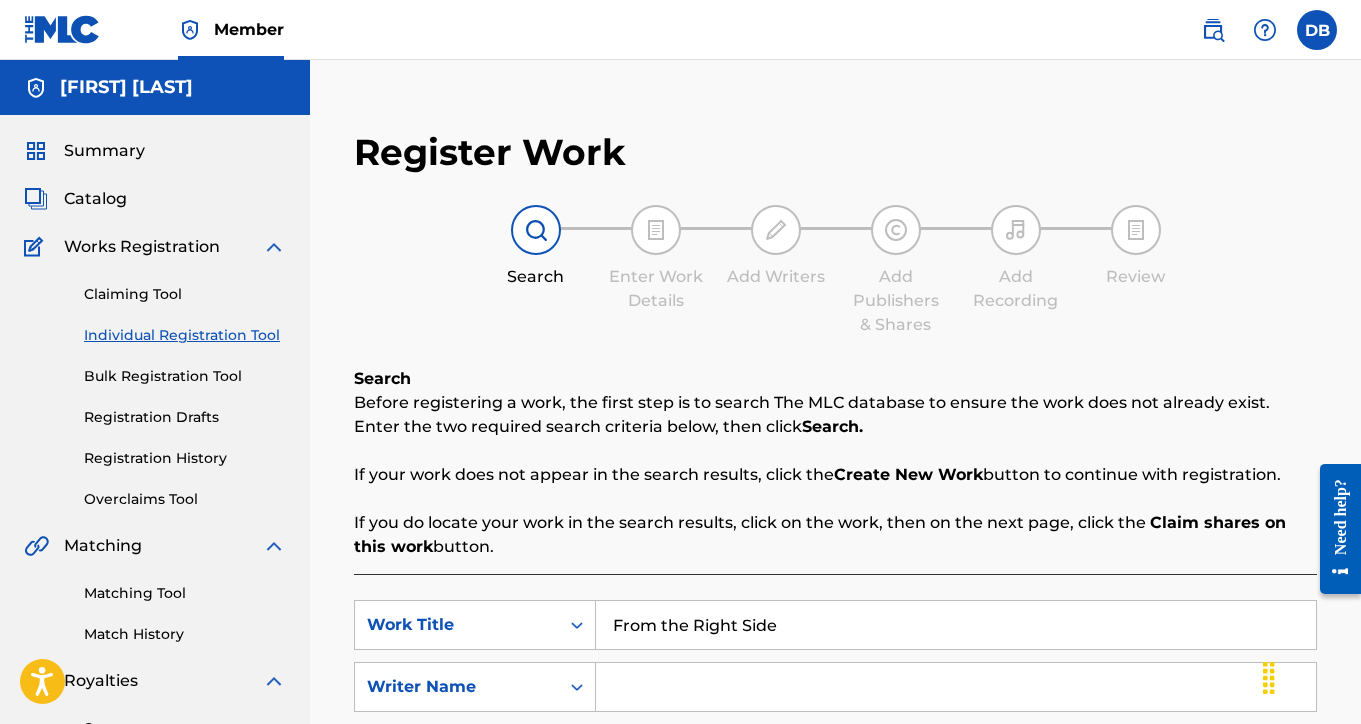 type on "From the Right Side" 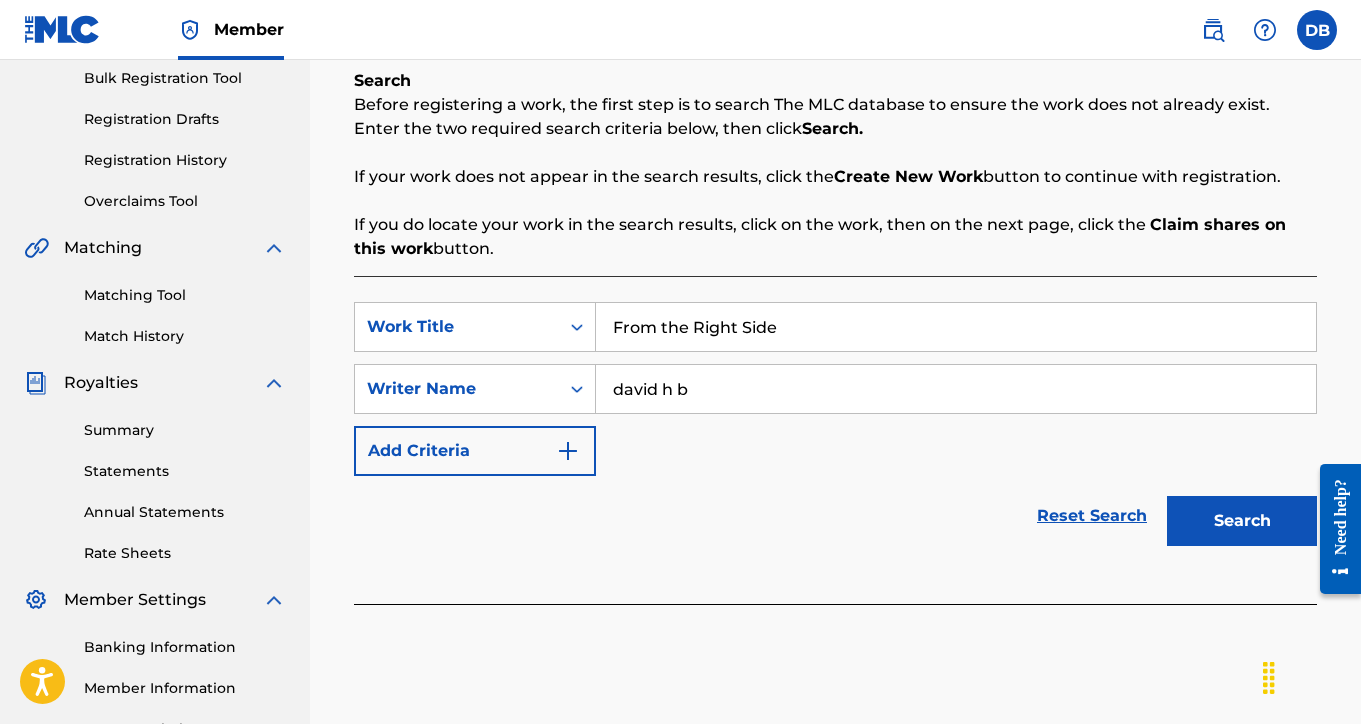 scroll, scrollTop: 336, scrollLeft: 0, axis: vertical 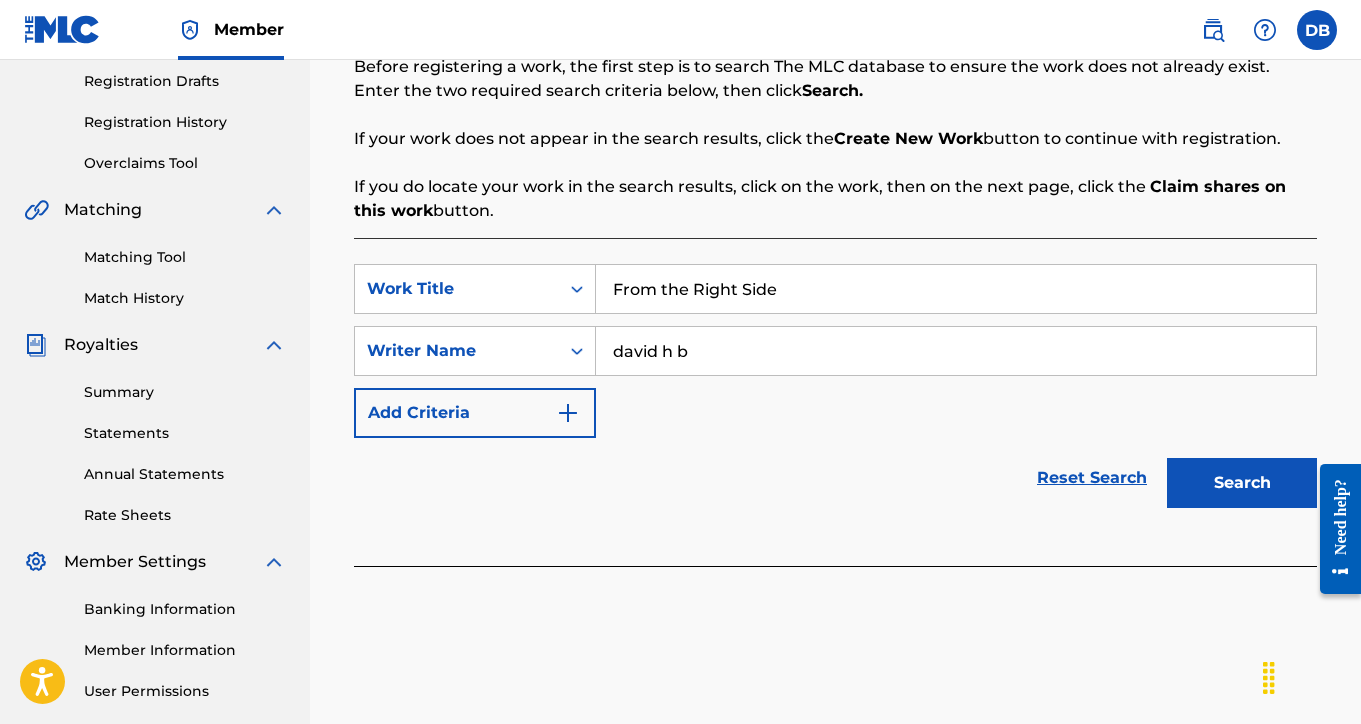 type on "david h b" 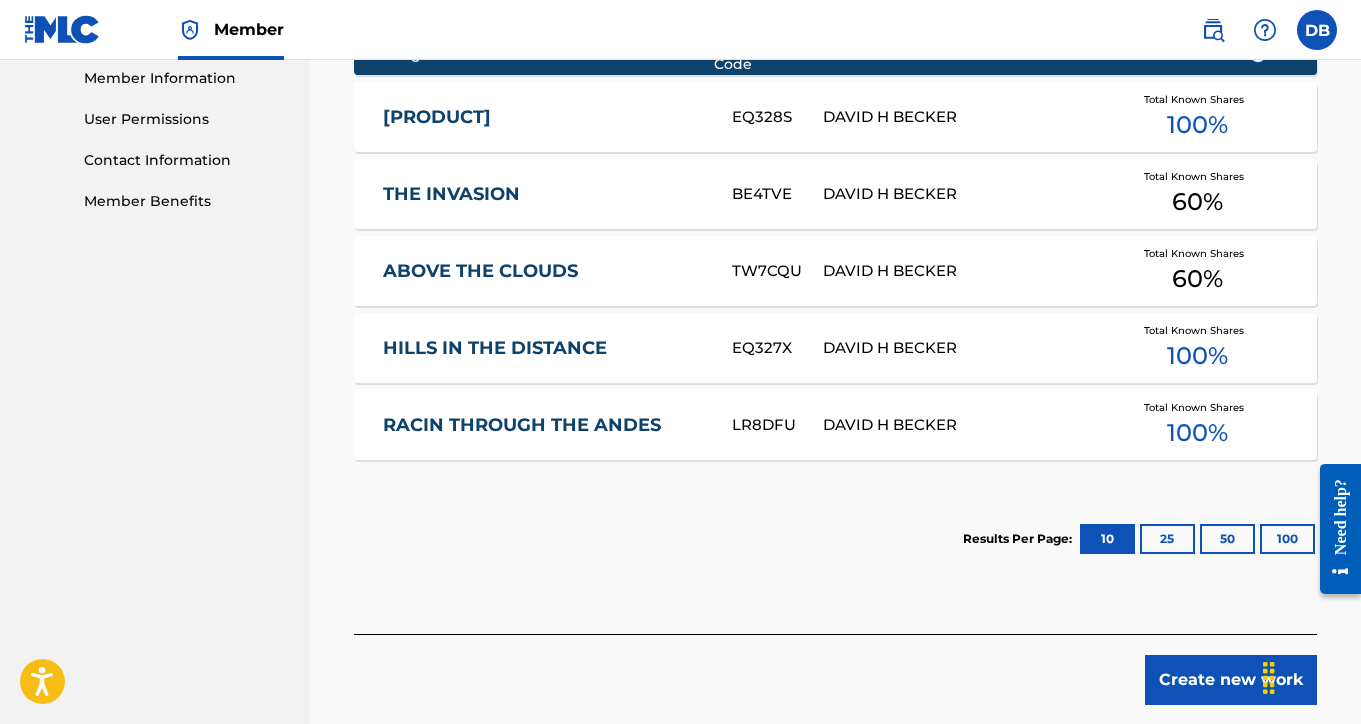 scroll, scrollTop: 909, scrollLeft: 0, axis: vertical 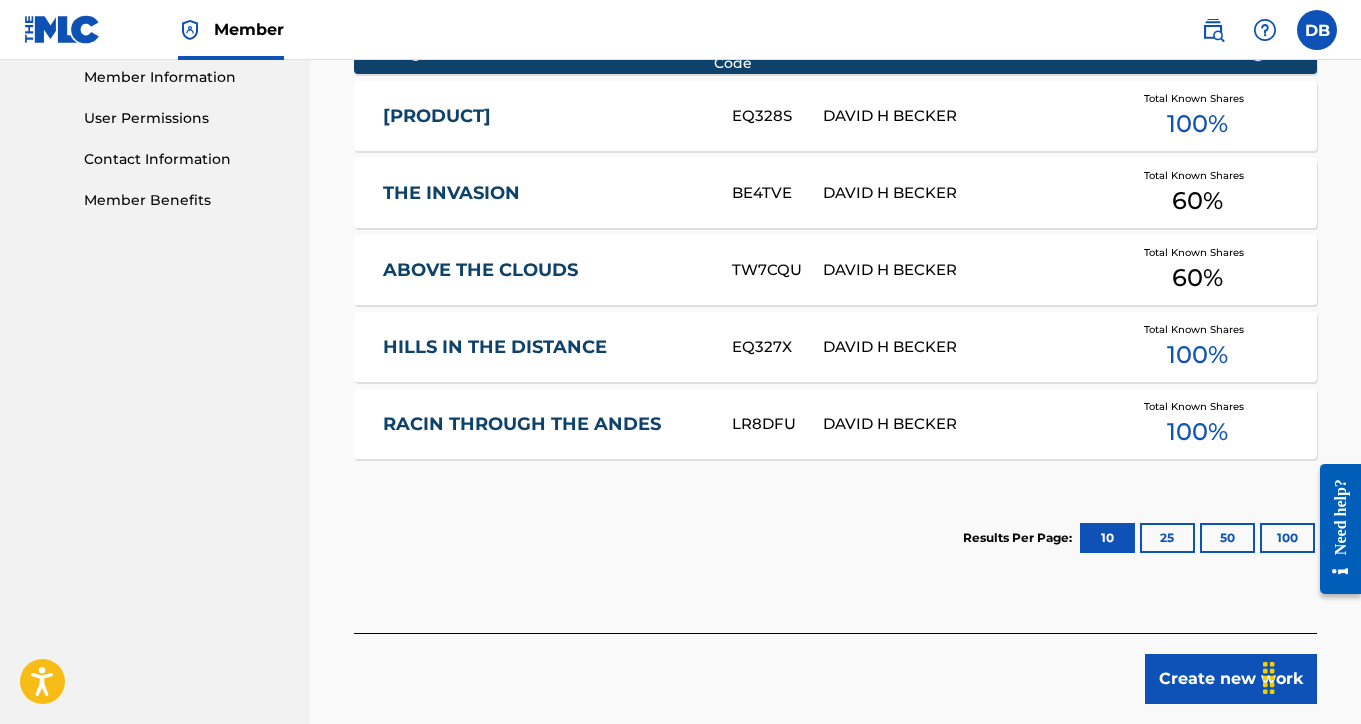 click on "Create new work" at bounding box center [1231, 679] 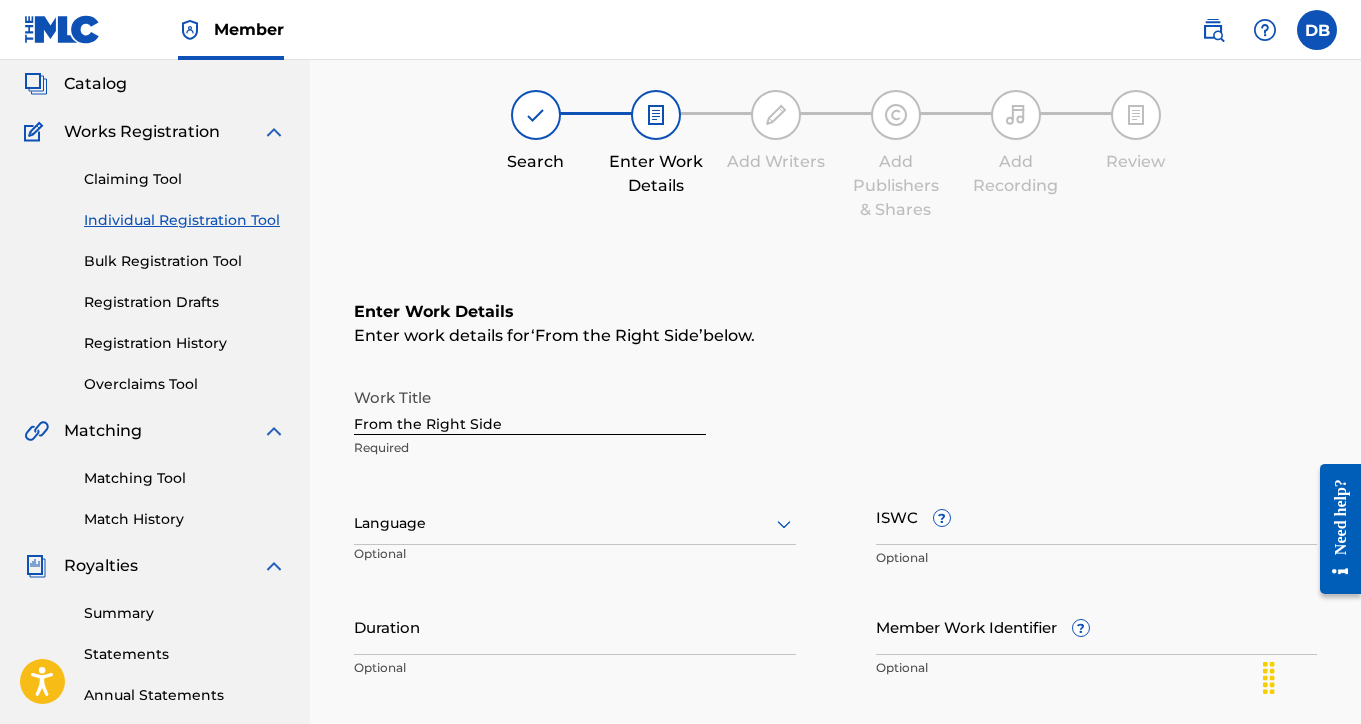 scroll, scrollTop: 194, scrollLeft: 0, axis: vertical 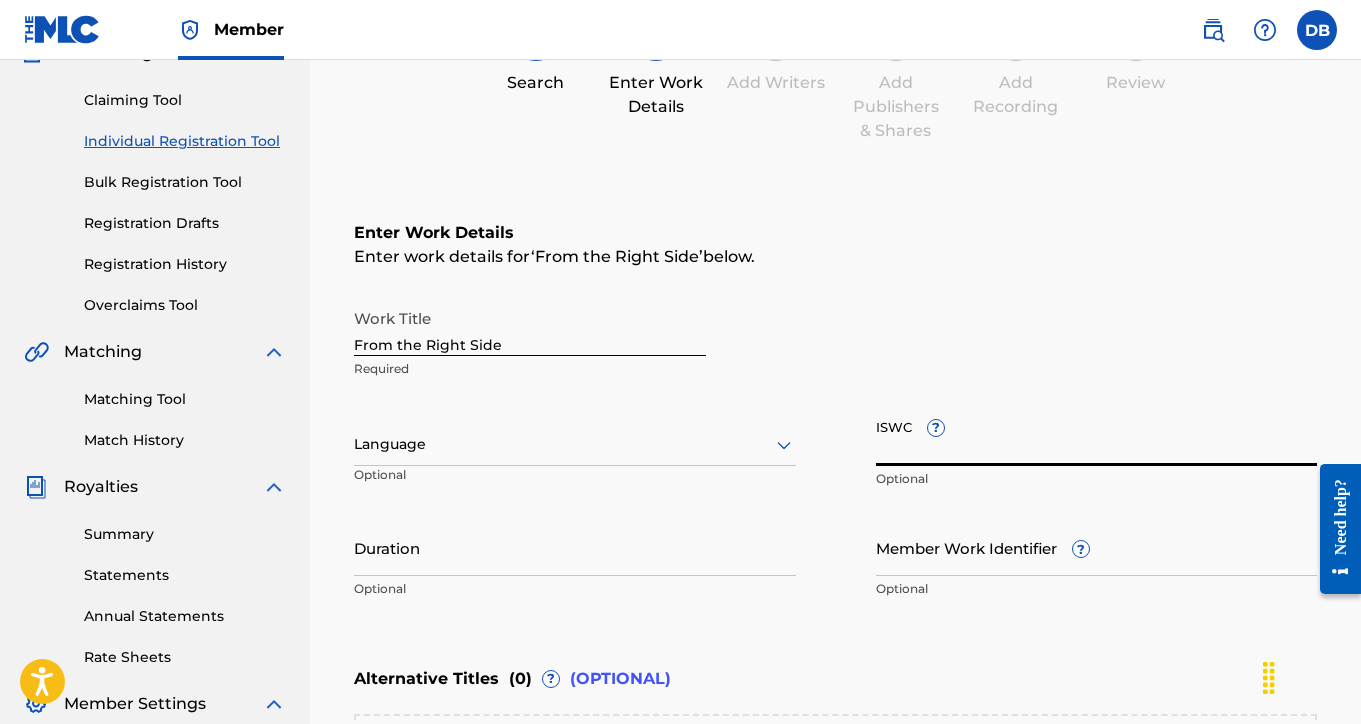 click on "ISWC   ?" at bounding box center (1097, 437) 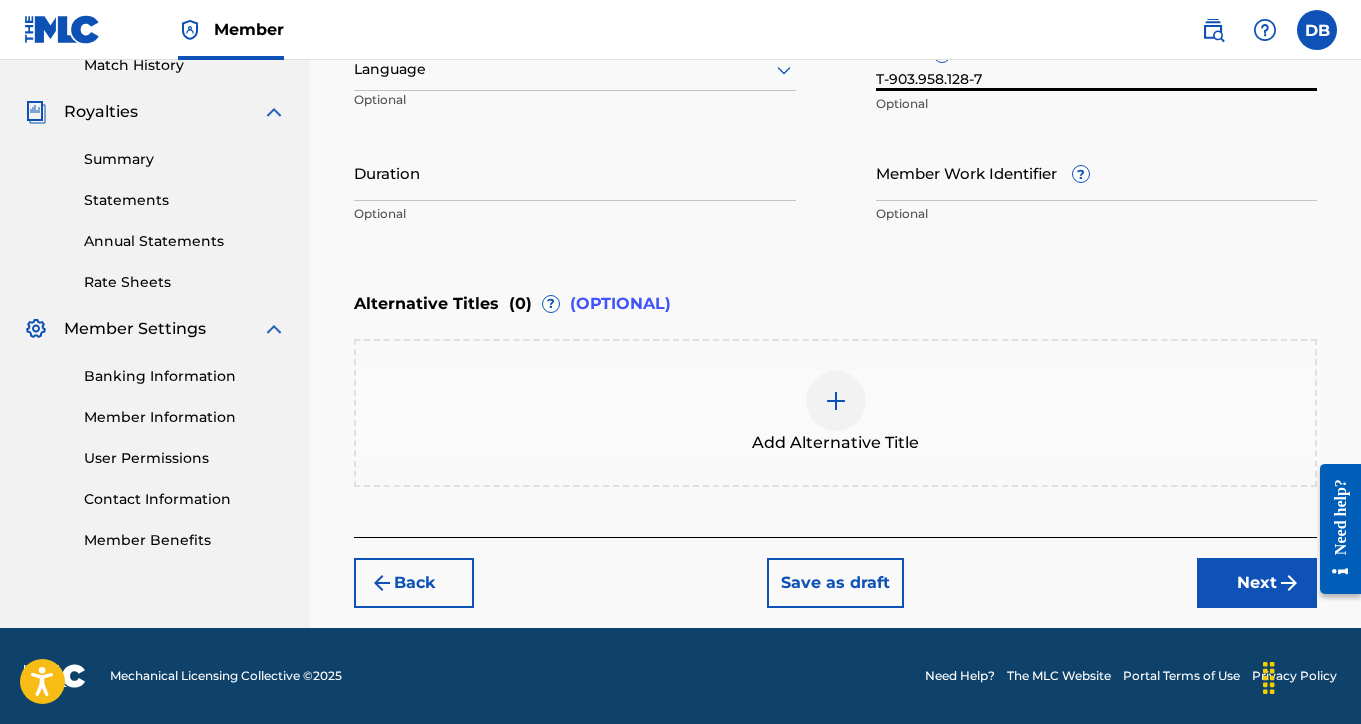 type on "T-903.958.128-7" 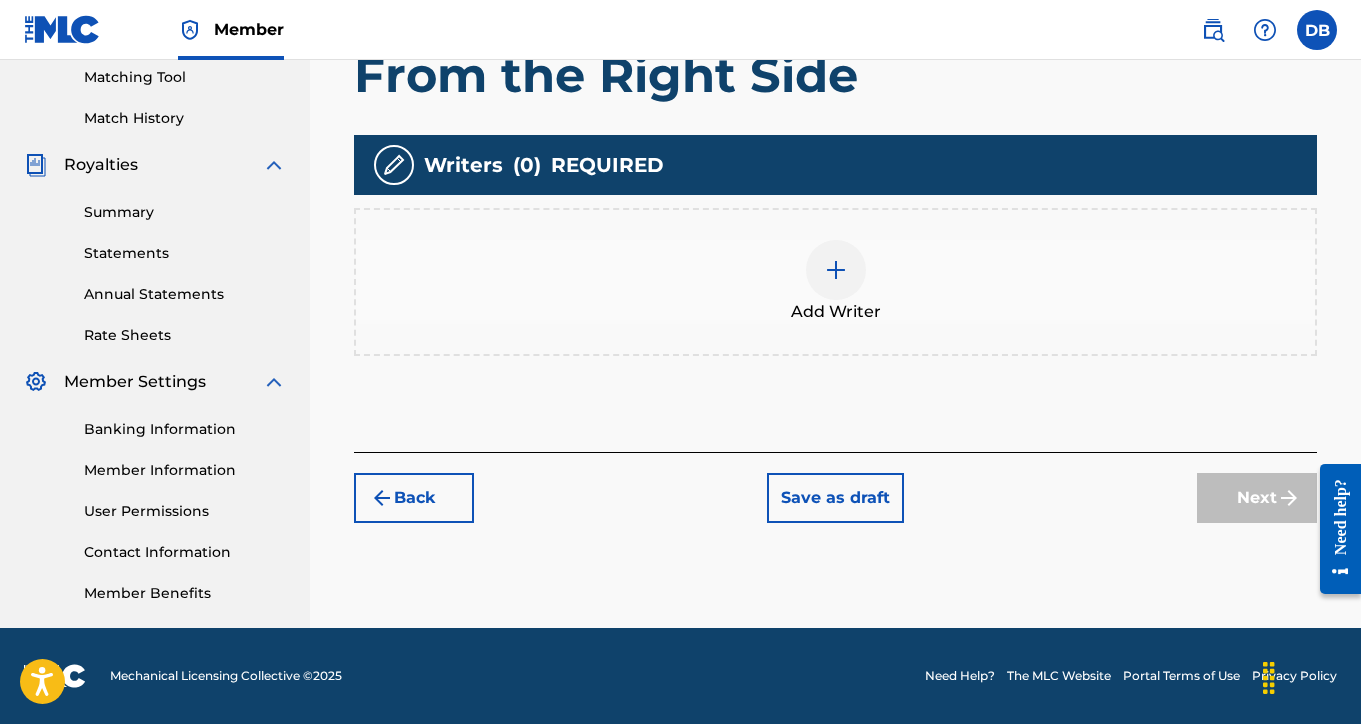 click at bounding box center (836, 270) 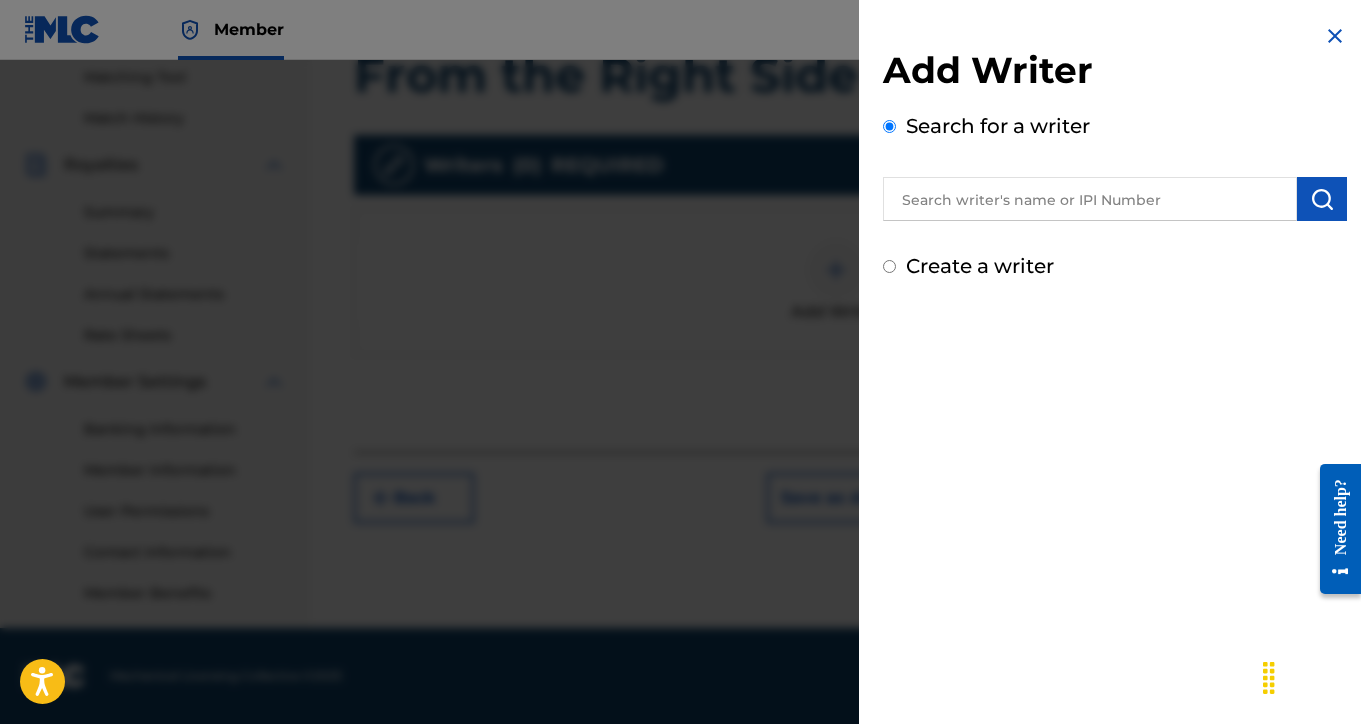 click at bounding box center (1090, 199) 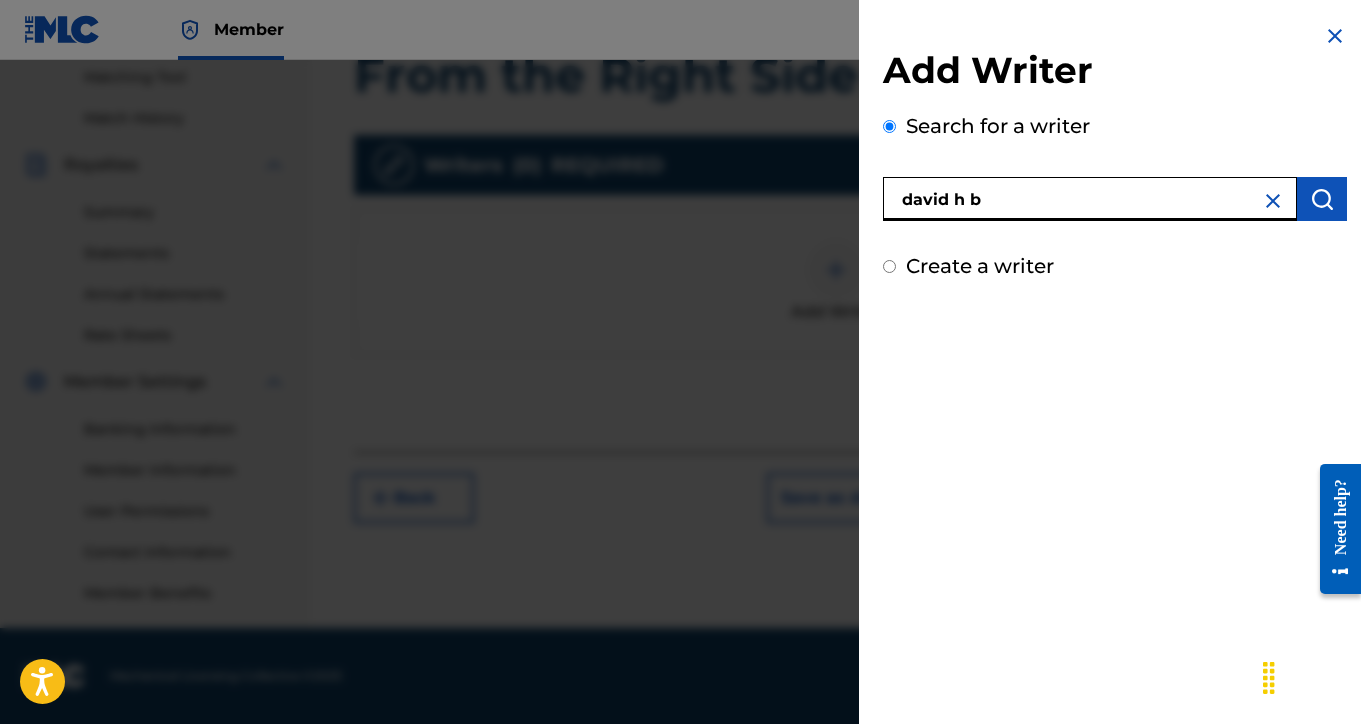 type on "david h b" 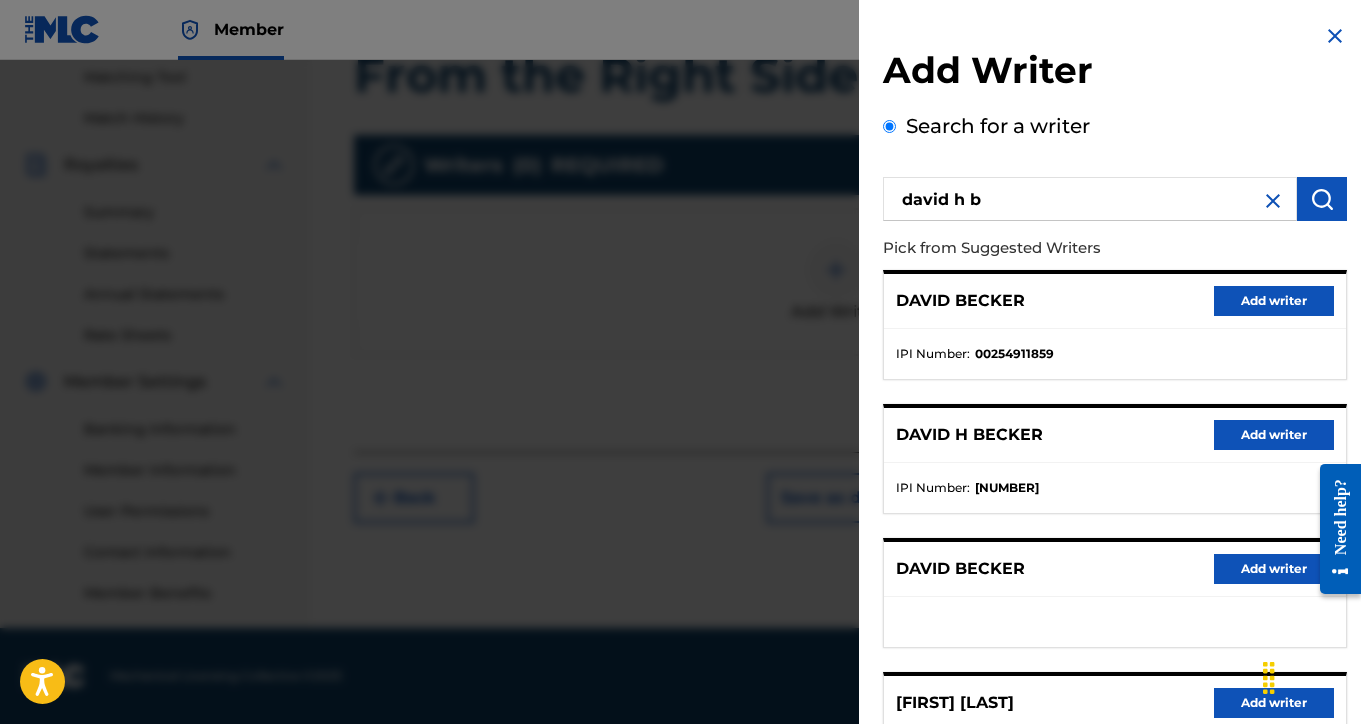 click on "Add writer" at bounding box center (1274, 435) 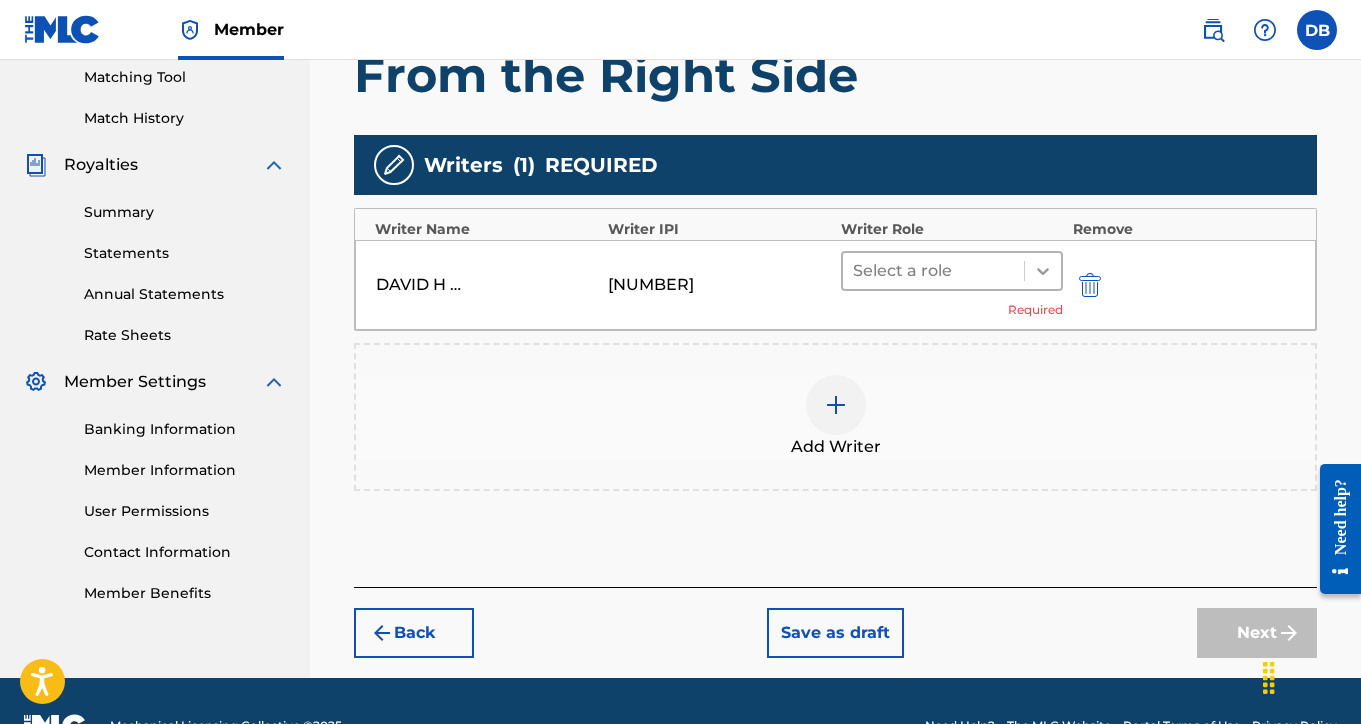 click 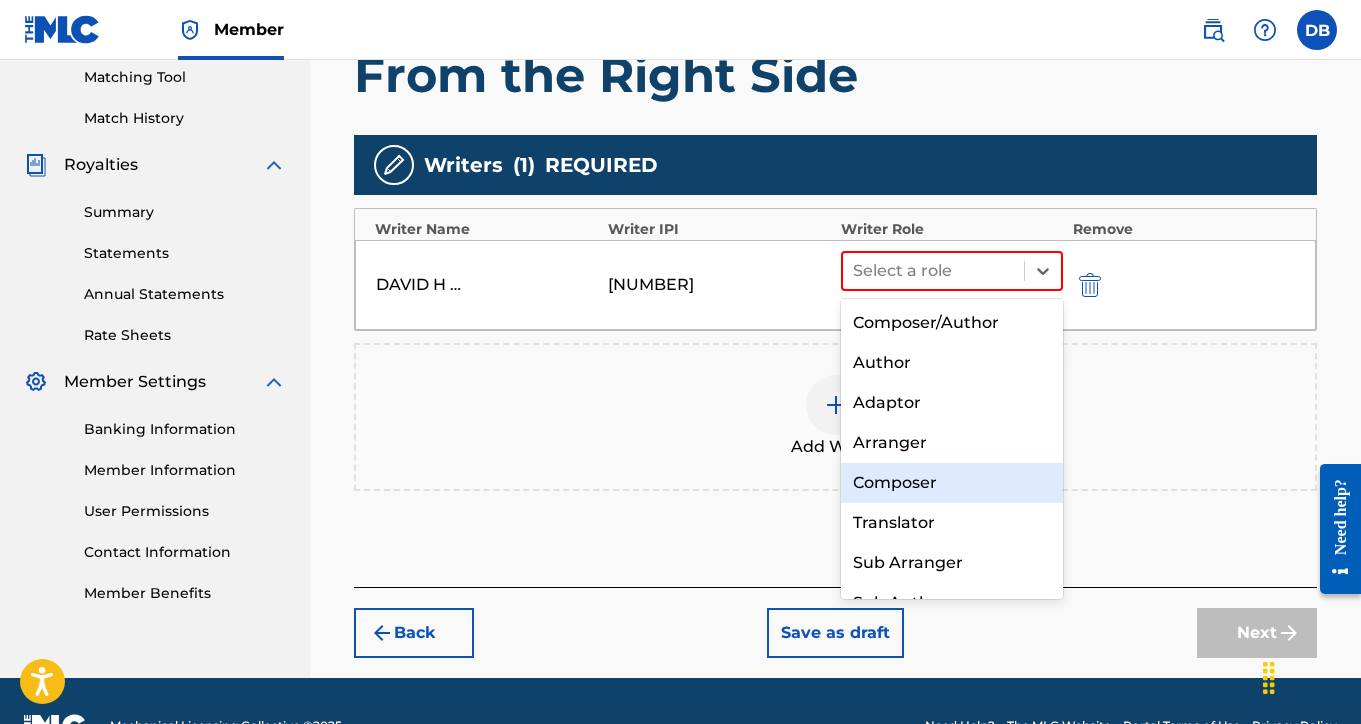click on "Composer" at bounding box center [952, 483] 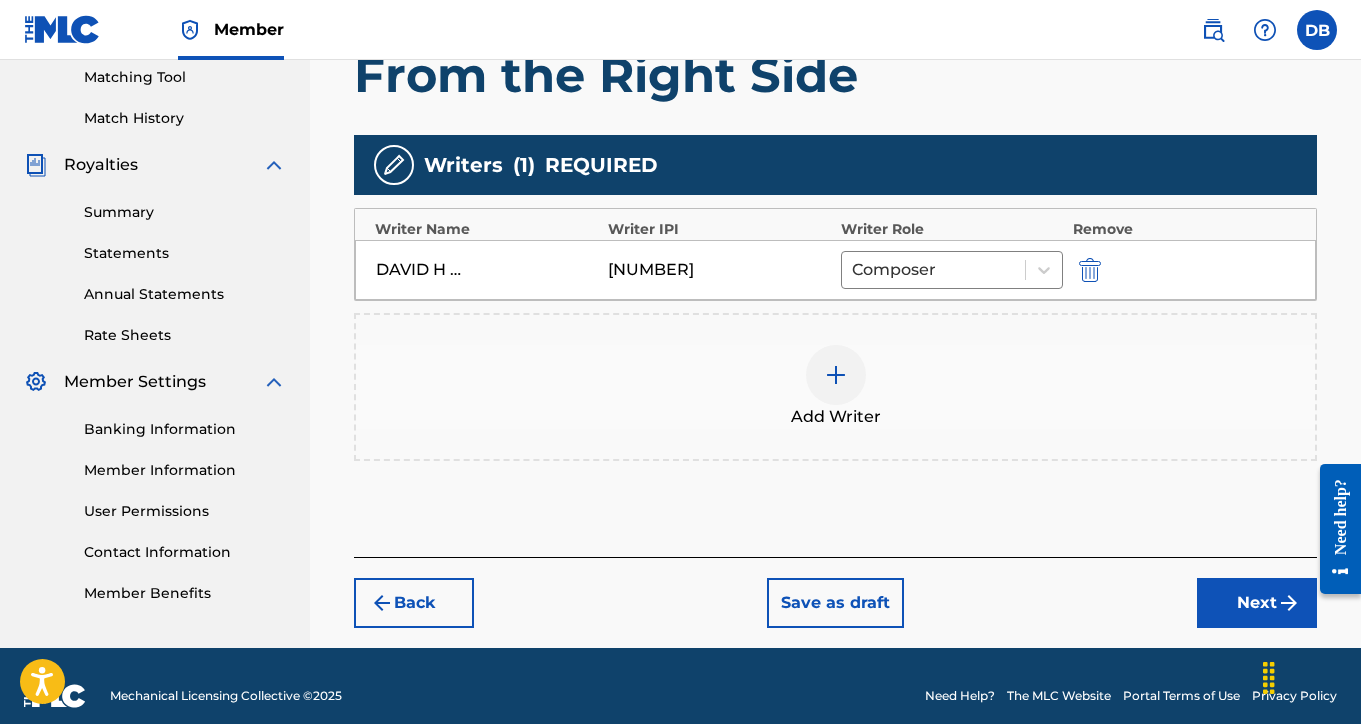 click on "Next" at bounding box center (1257, 603) 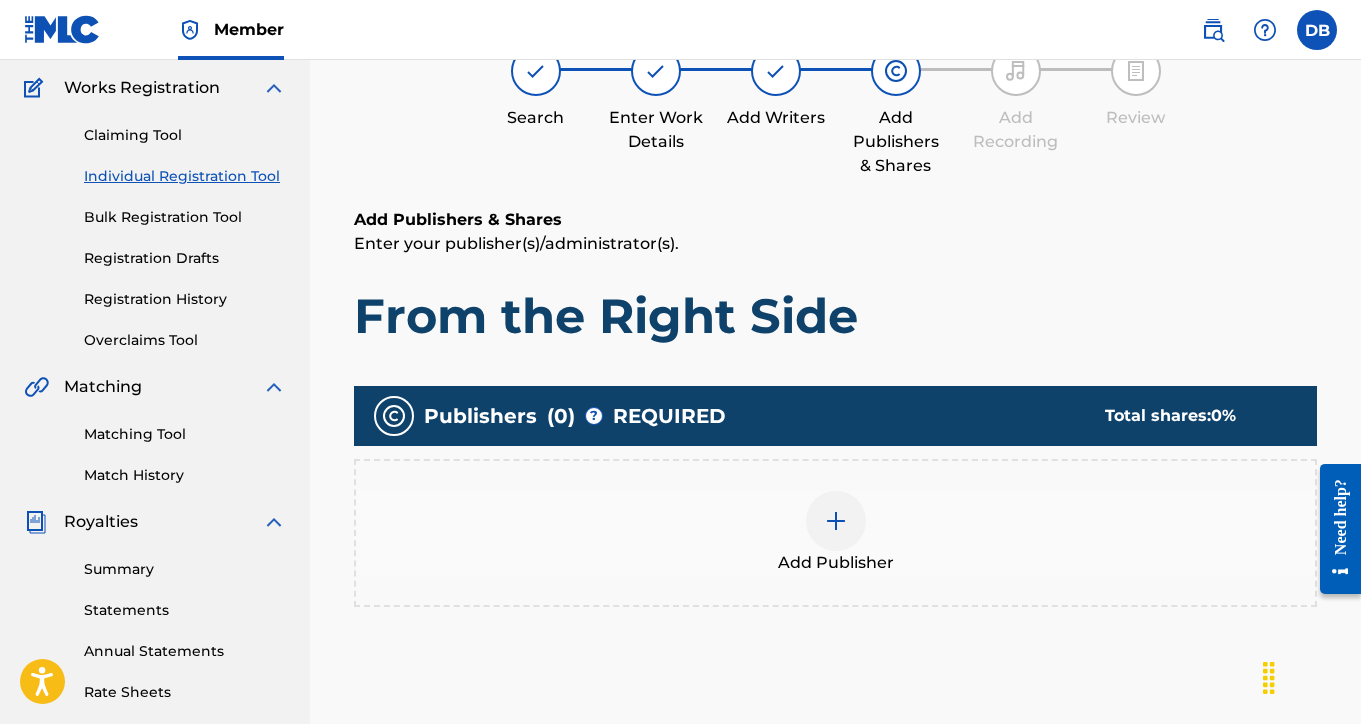 scroll, scrollTop: 90, scrollLeft: 0, axis: vertical 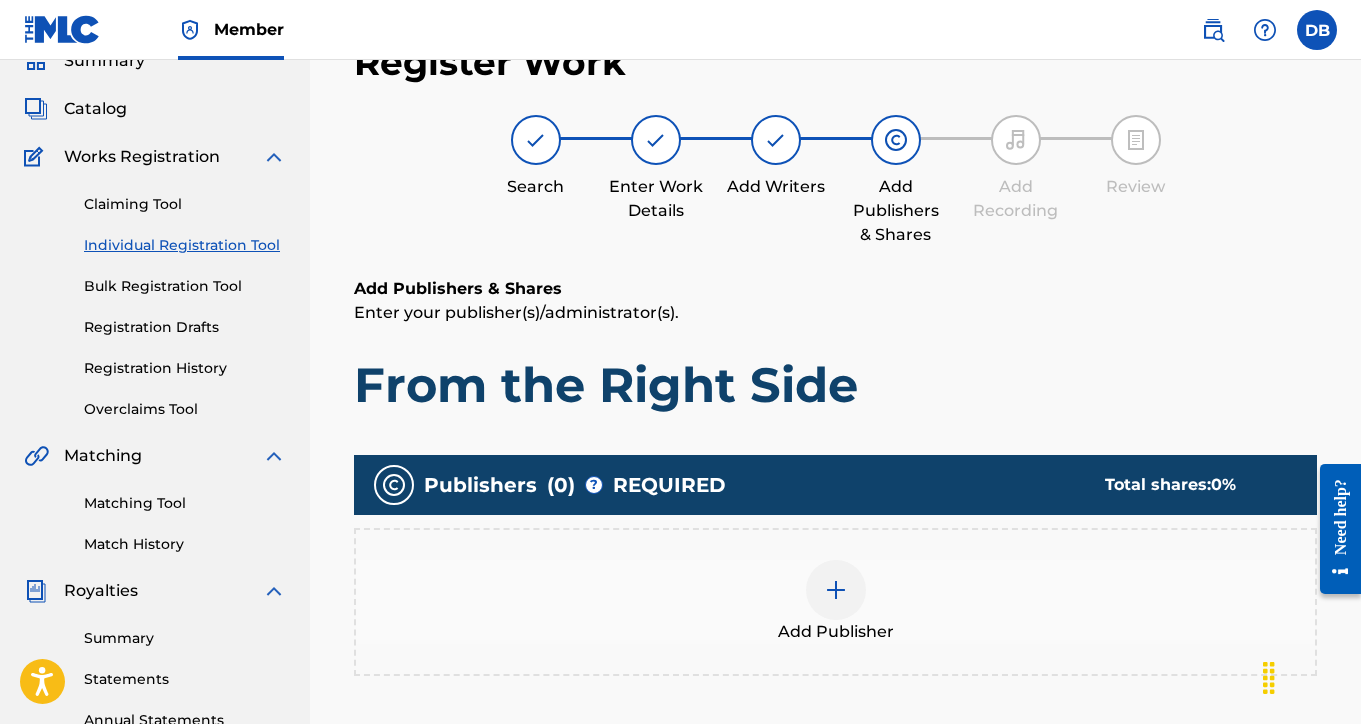 click at bounding box center [836, 590] 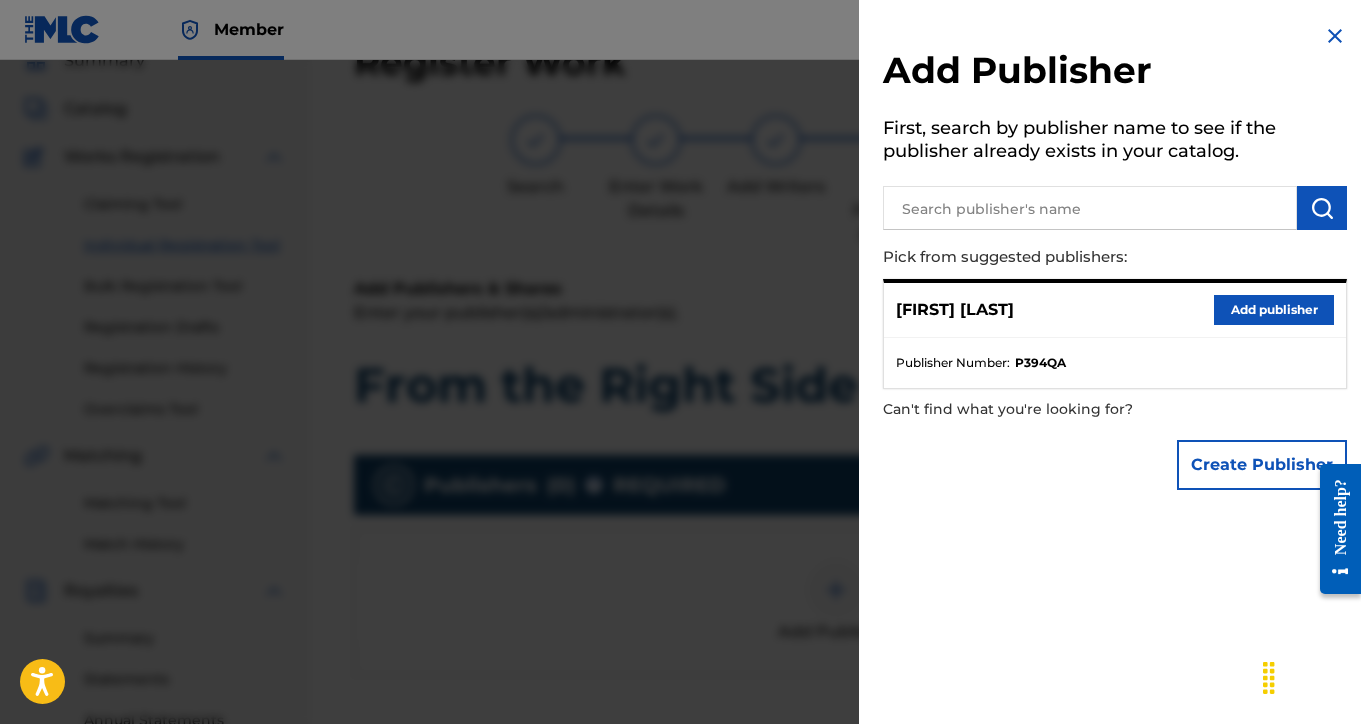 click on "Add publisher" at bounding box center [1274, 310] 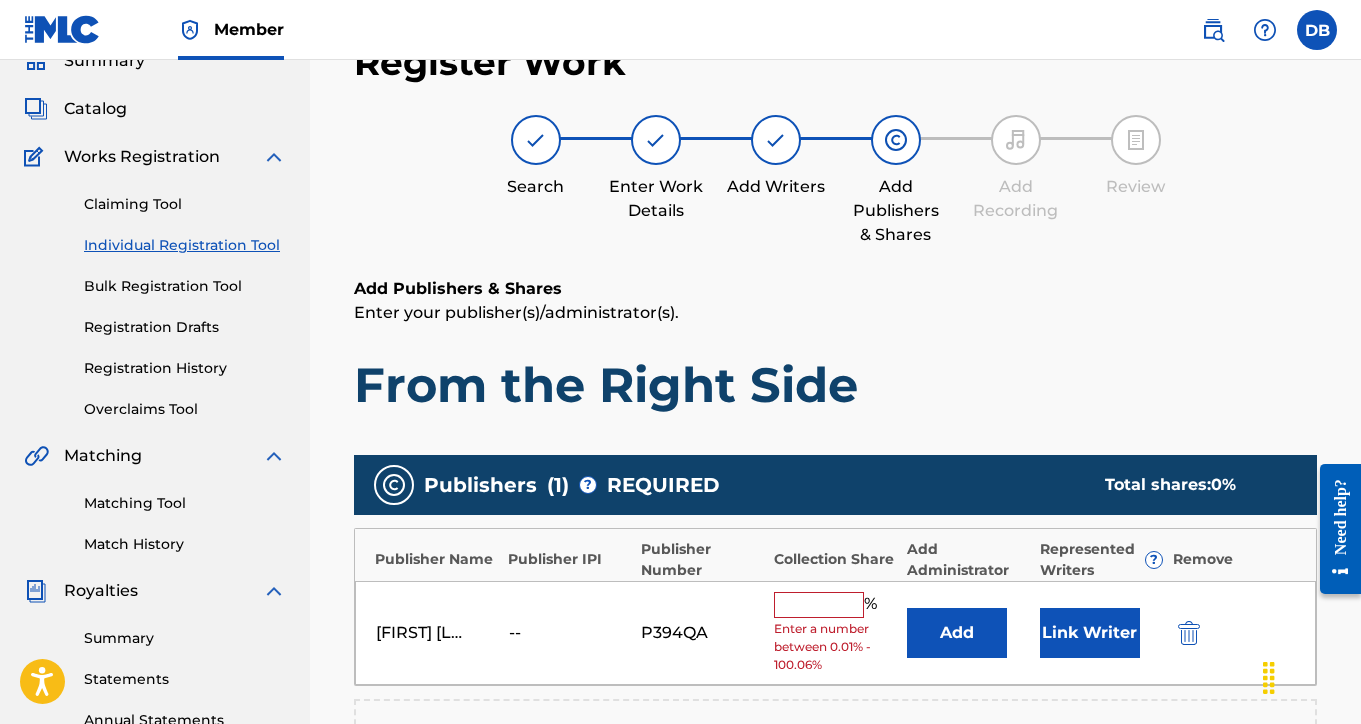 click at bounding box center (819, 605) 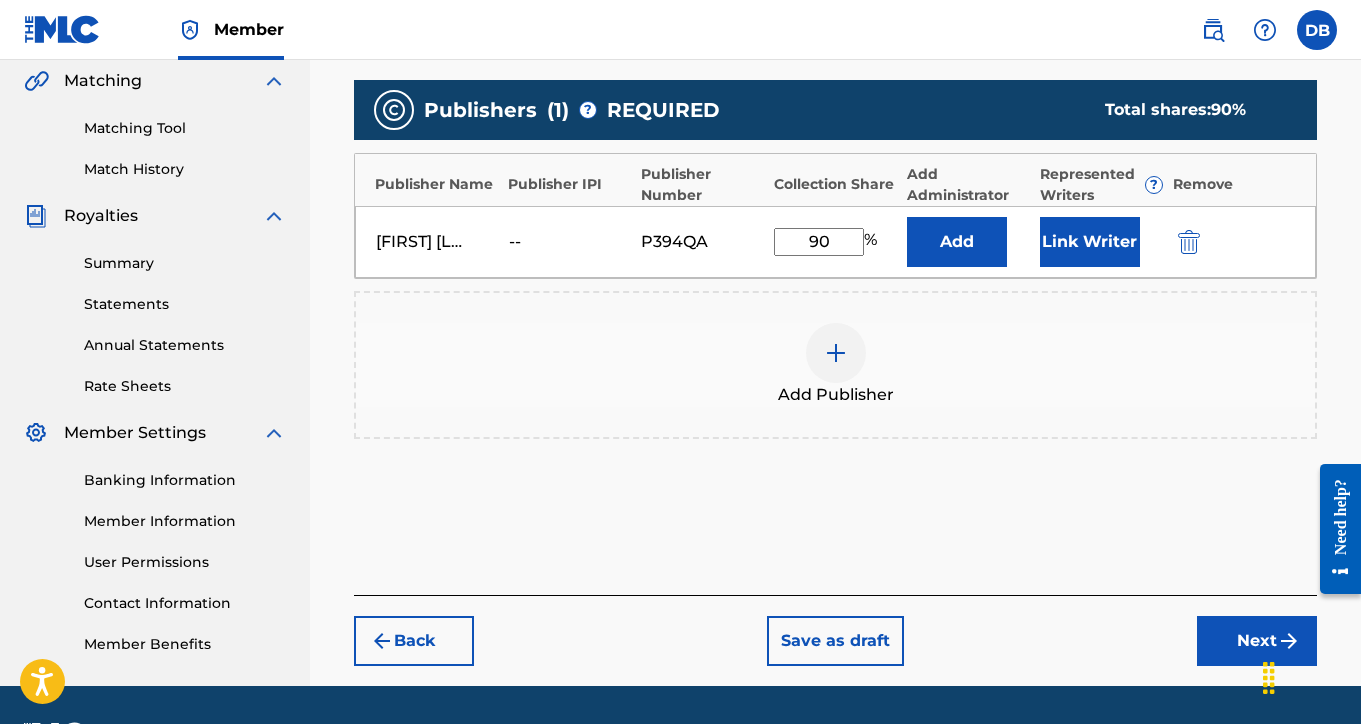 scroll, scrollTop: 510, scrollLeft: 0, axis: vertical 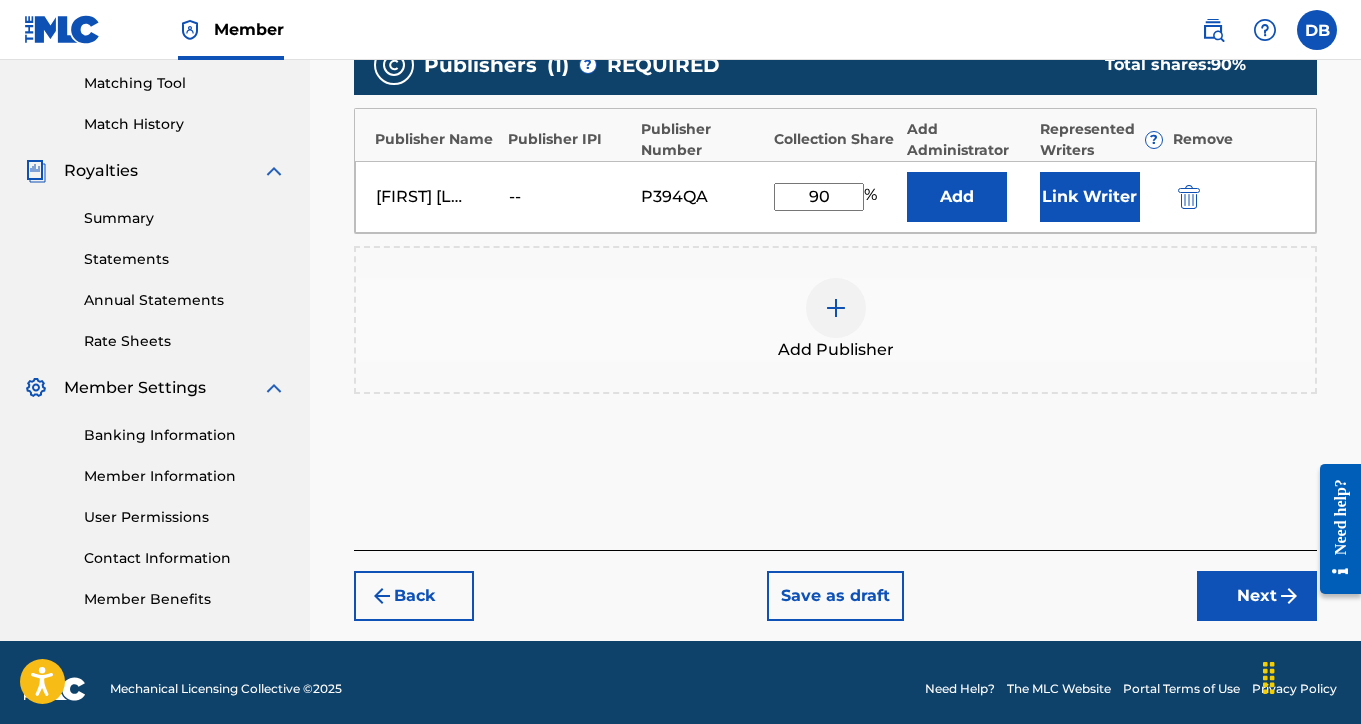 type on "90" 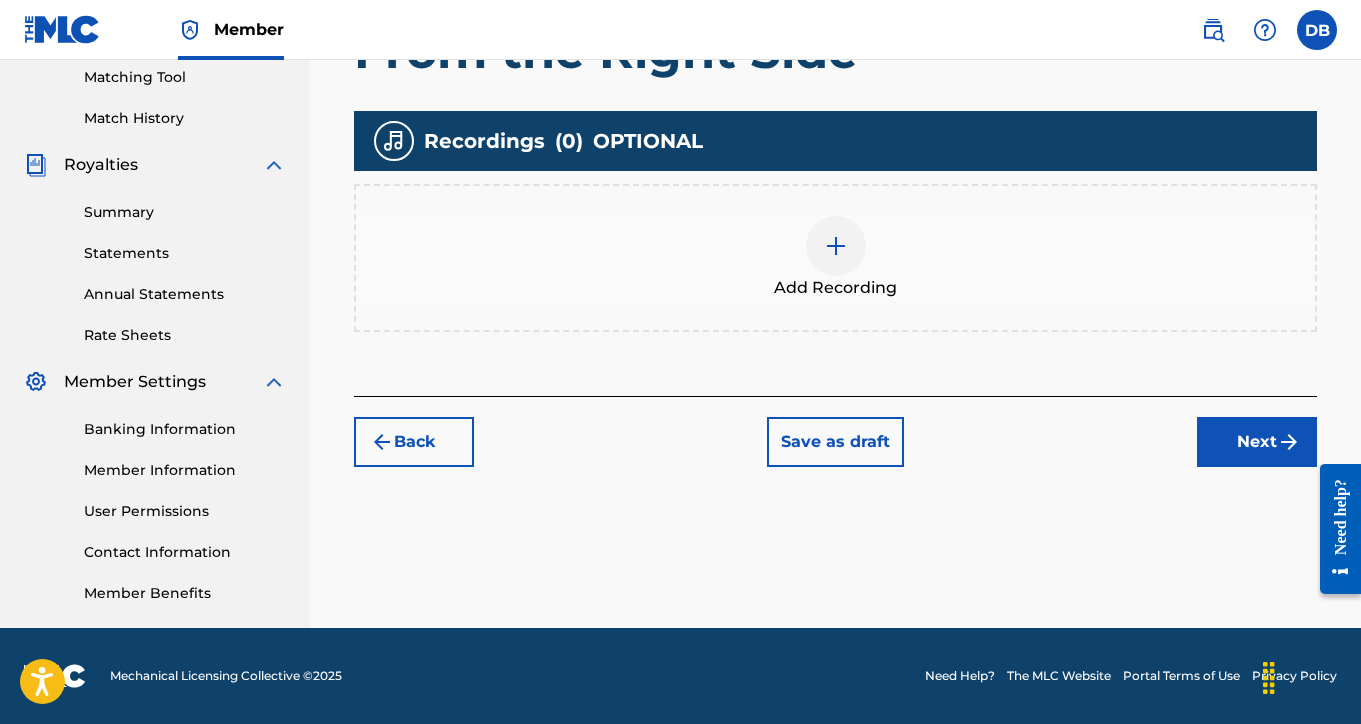 click on "Next" at bounding box center [1257, 442] 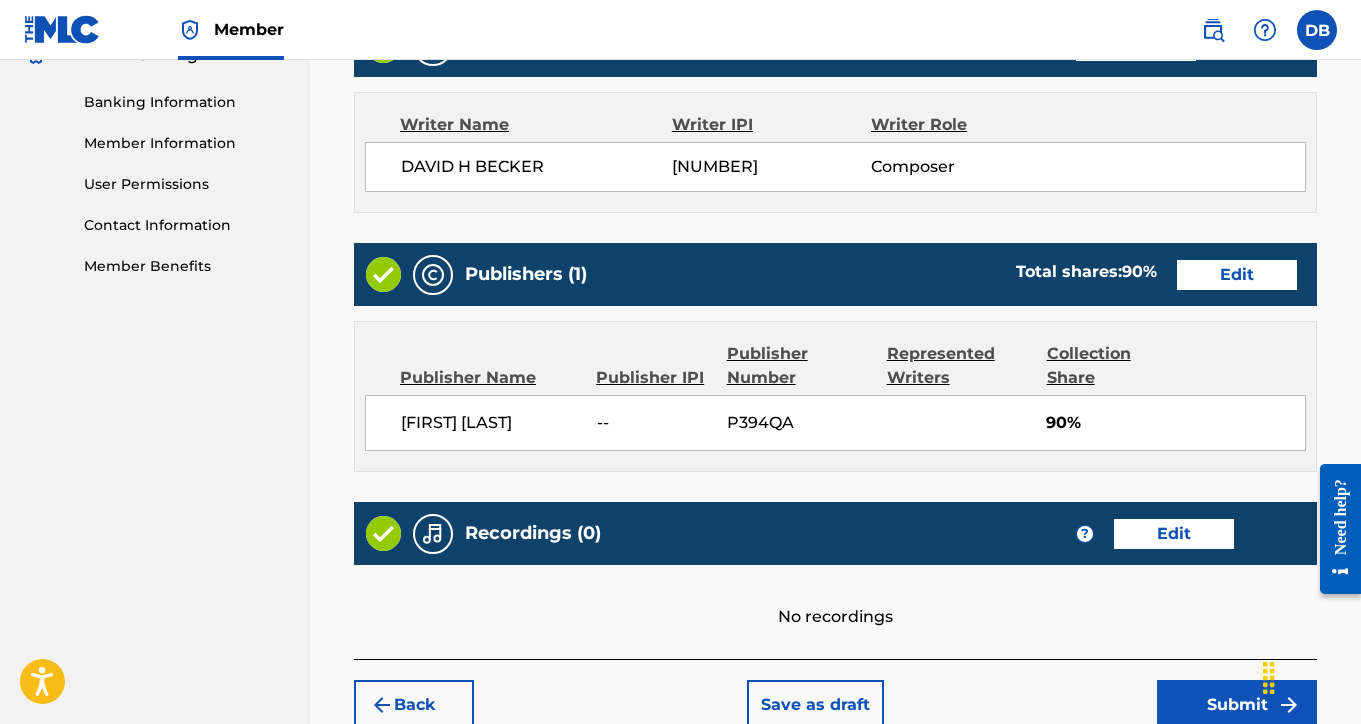 scroll, scrollTop: 884, scrollLeft: 0, axis: vertical 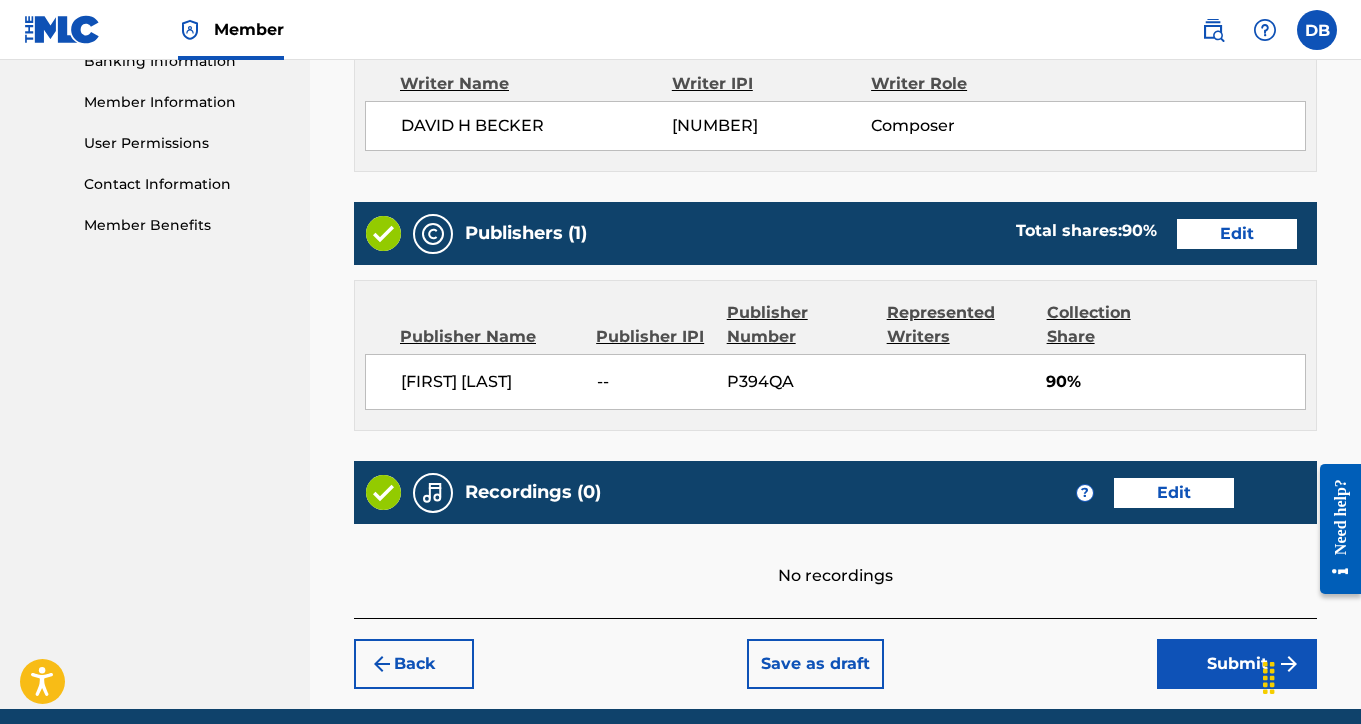 click on "Edit" at bounding box center (1174, 493) 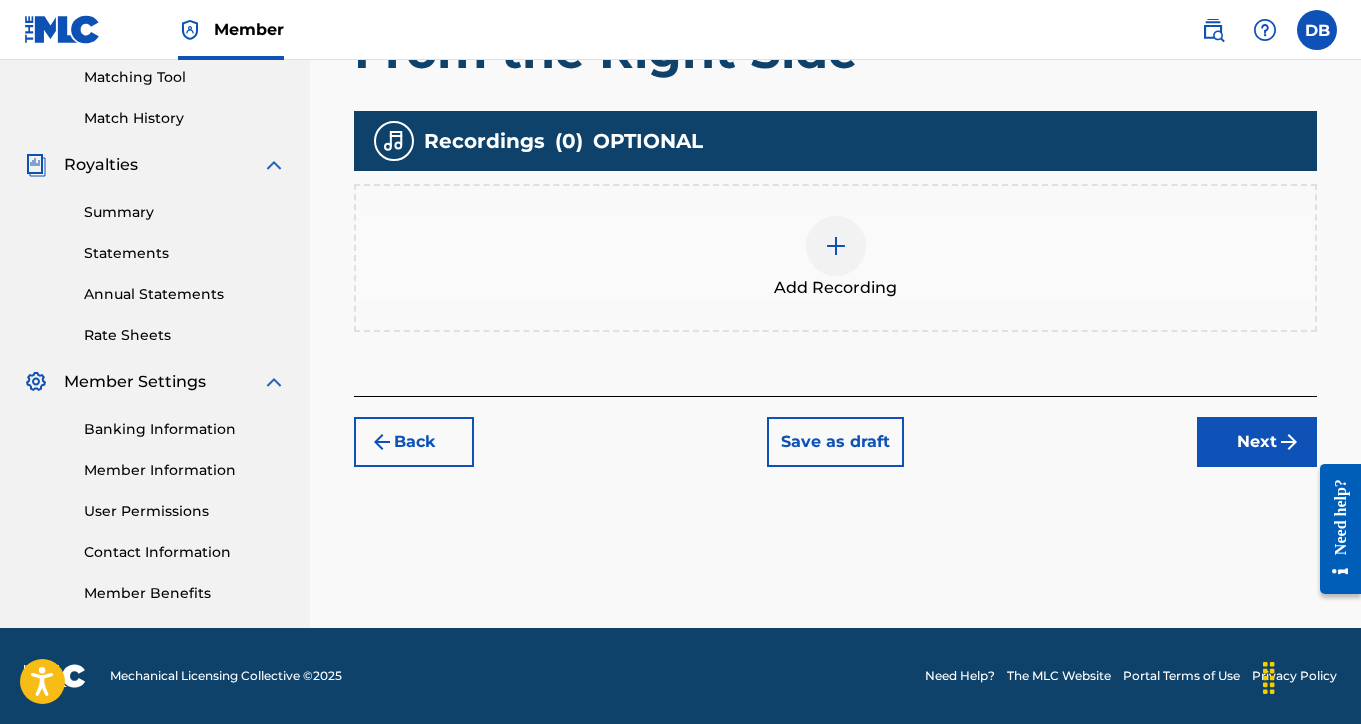 click at bounding box center [836, 246] 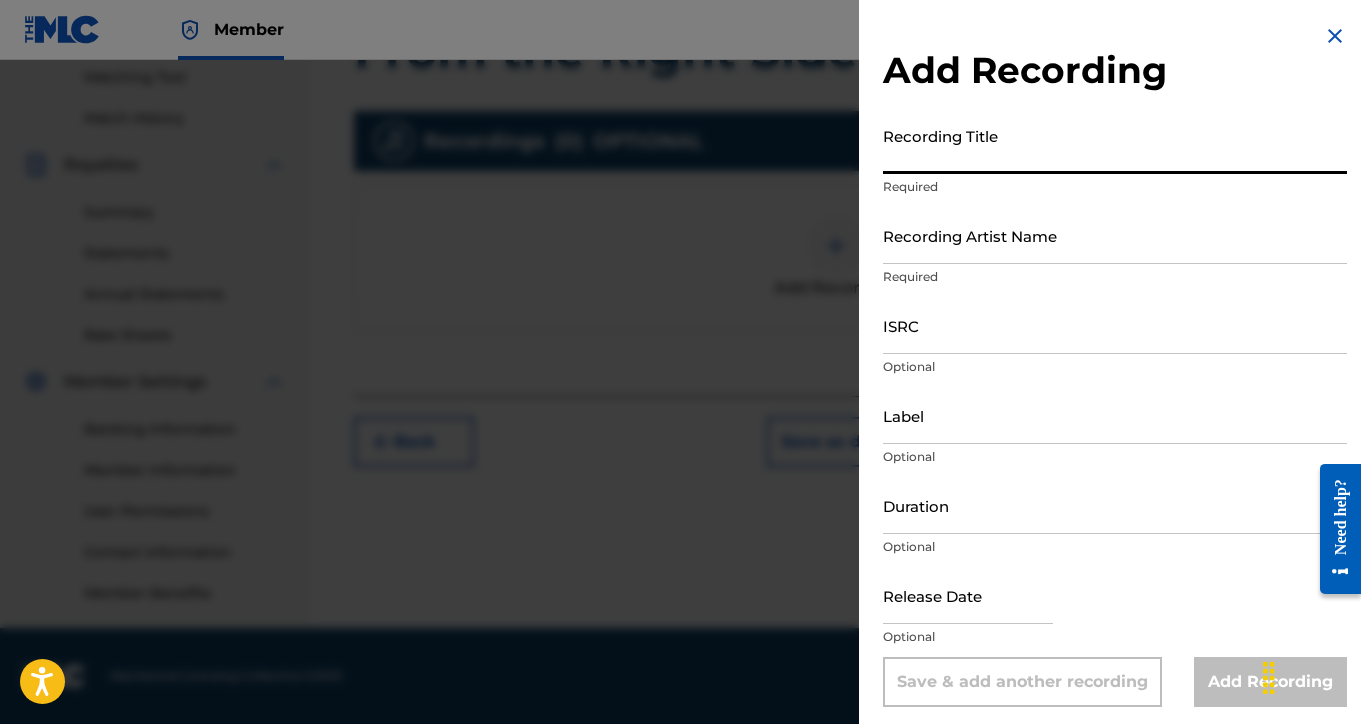click on "Recording Title" at bounding box center [1115, 145] 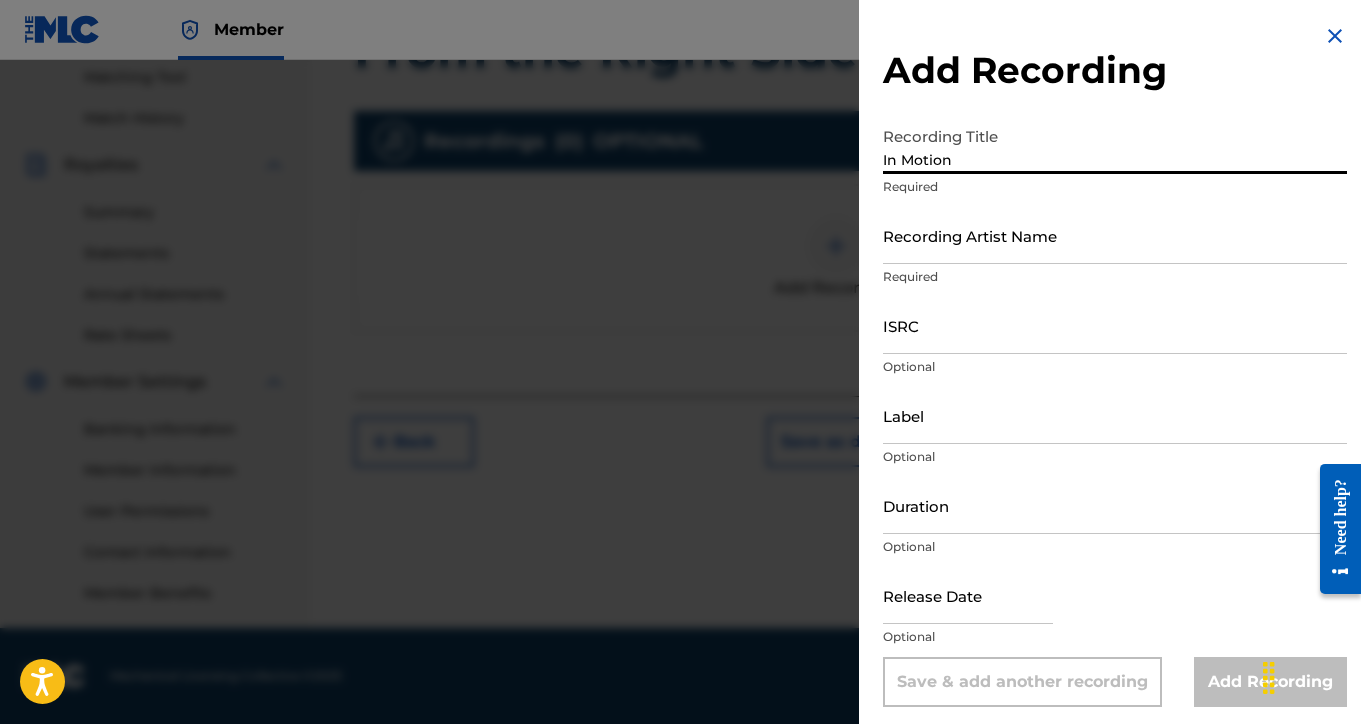 type on "In Motion" 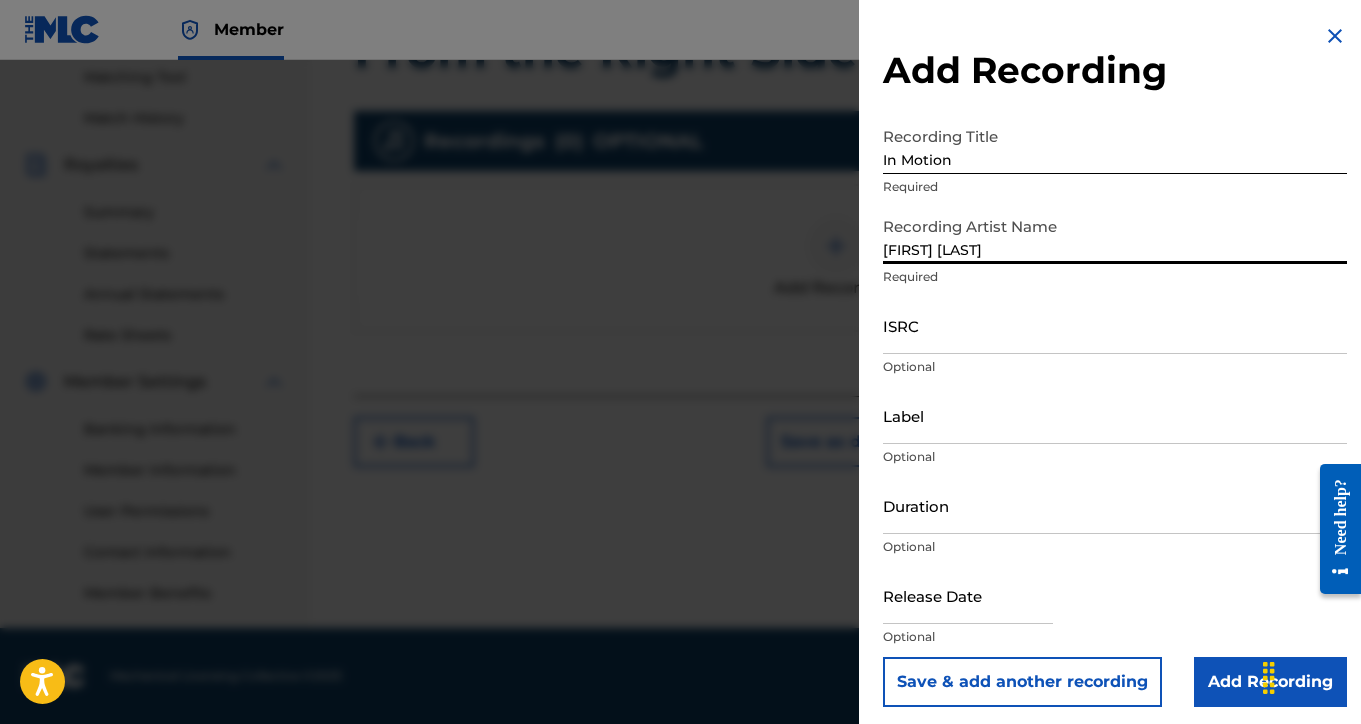 type on "[FIRST] [LAST]" 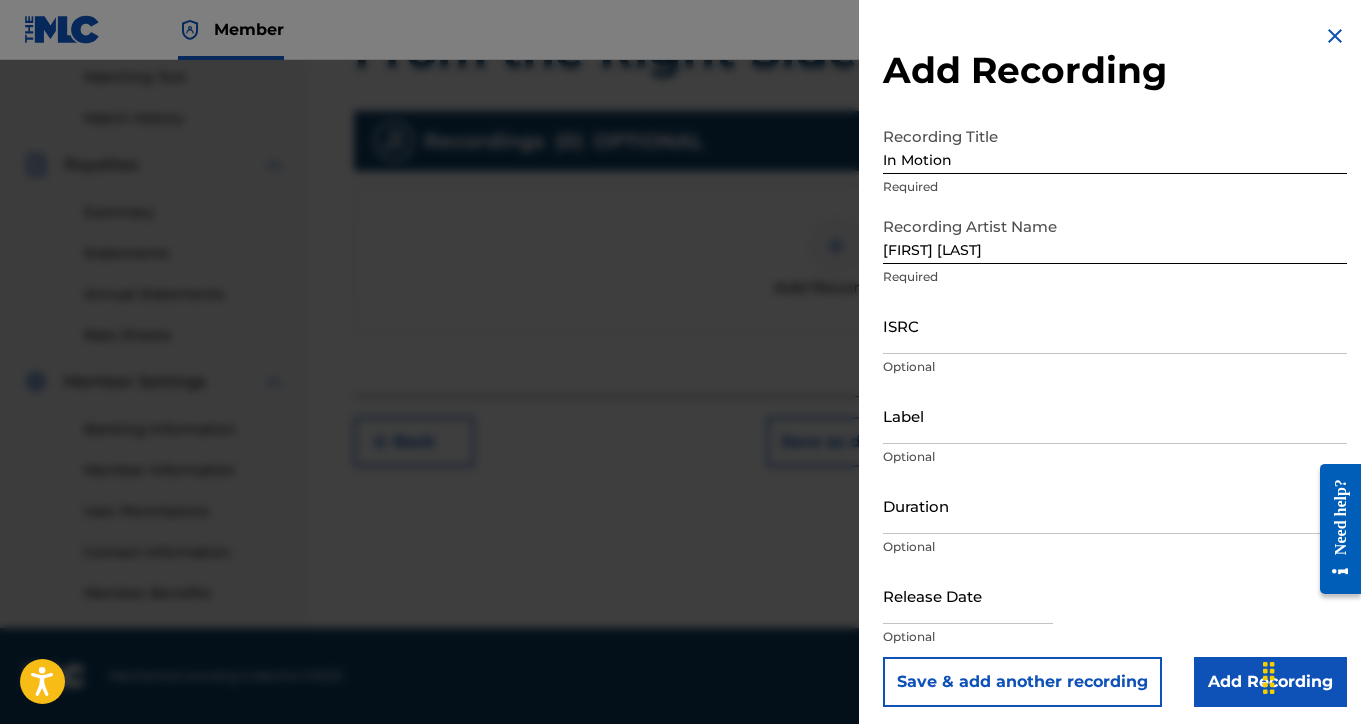 click on "Add Recording" at bounding box center (1270, 682) 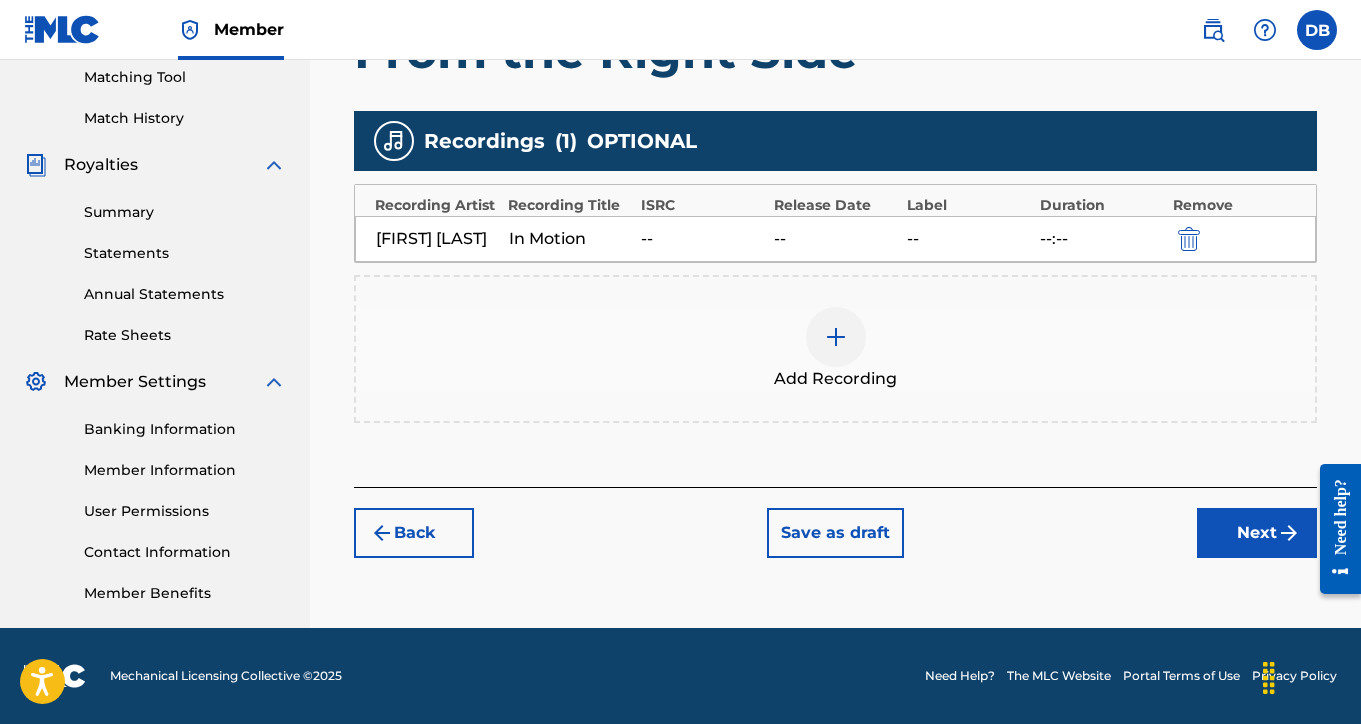 click on "Next" at bounding box center (1257, 533) 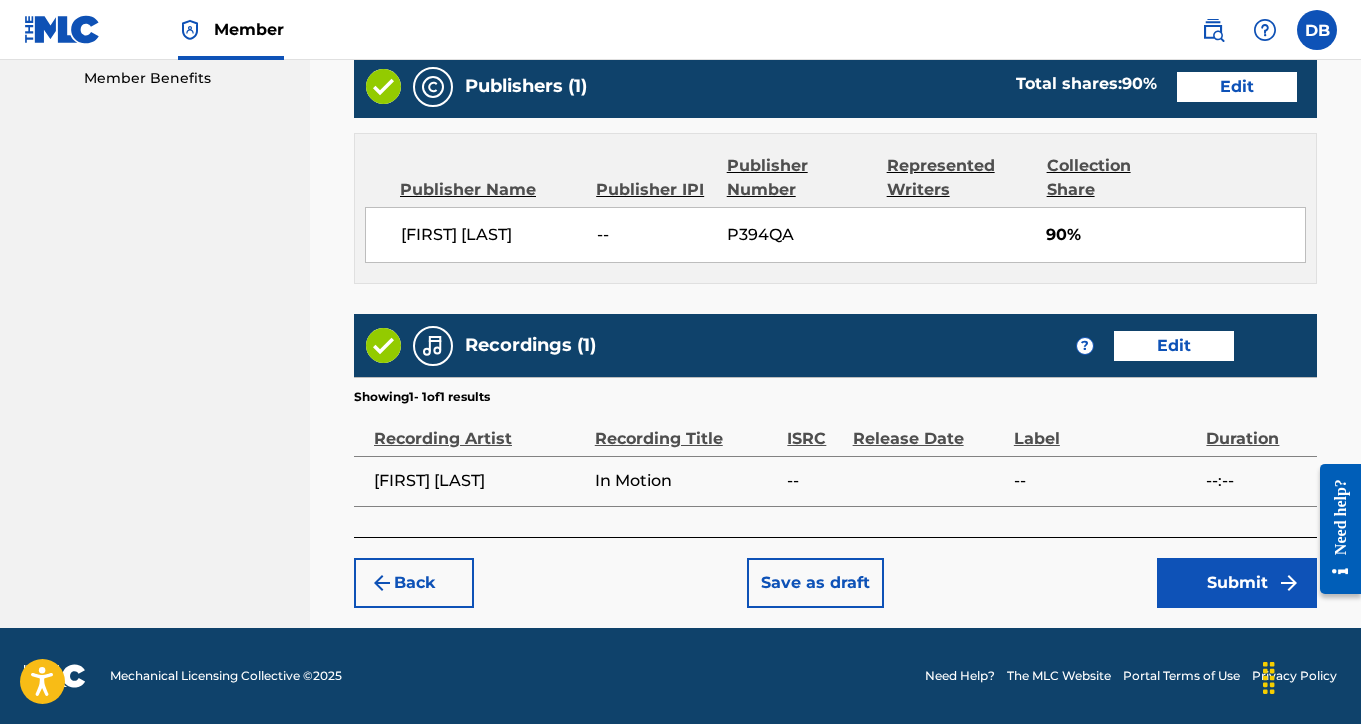 scroll, scrollTop: 1030, scrollLeft: 0, axis: vertical 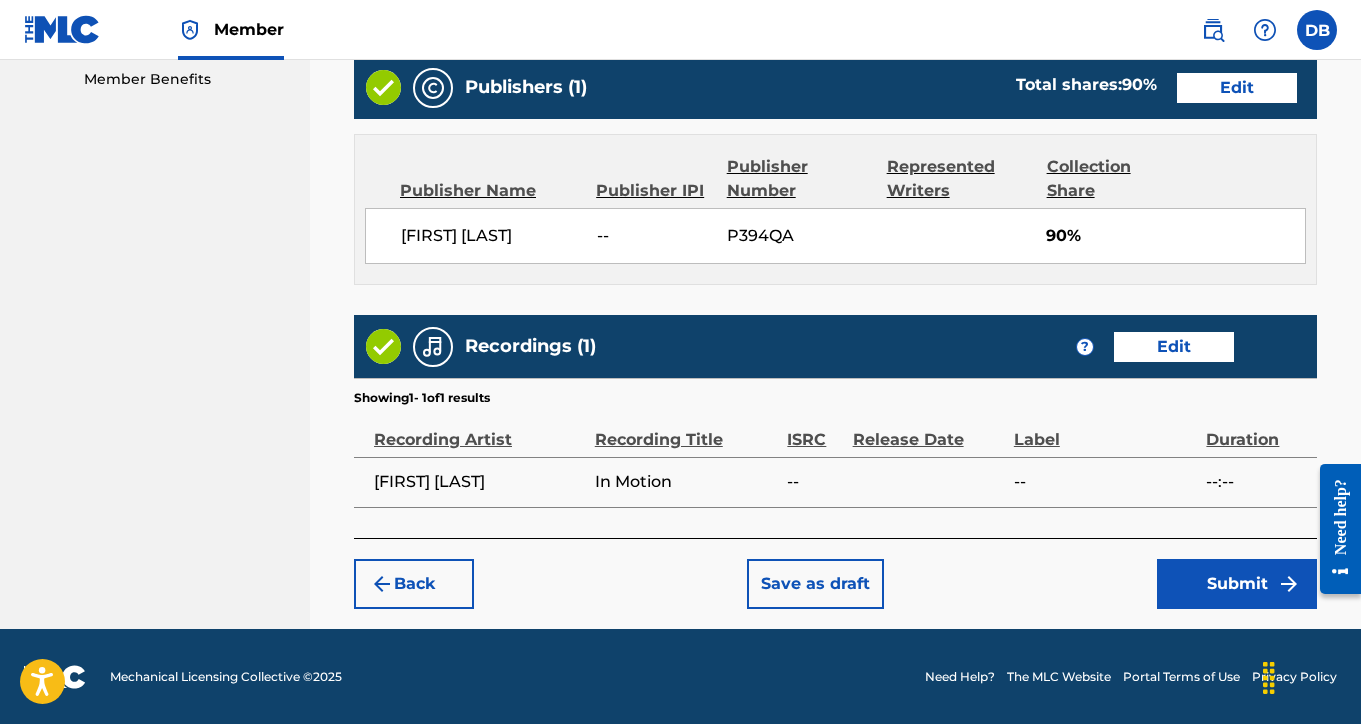 click on "Submit" at bounding box center [1237, 584] 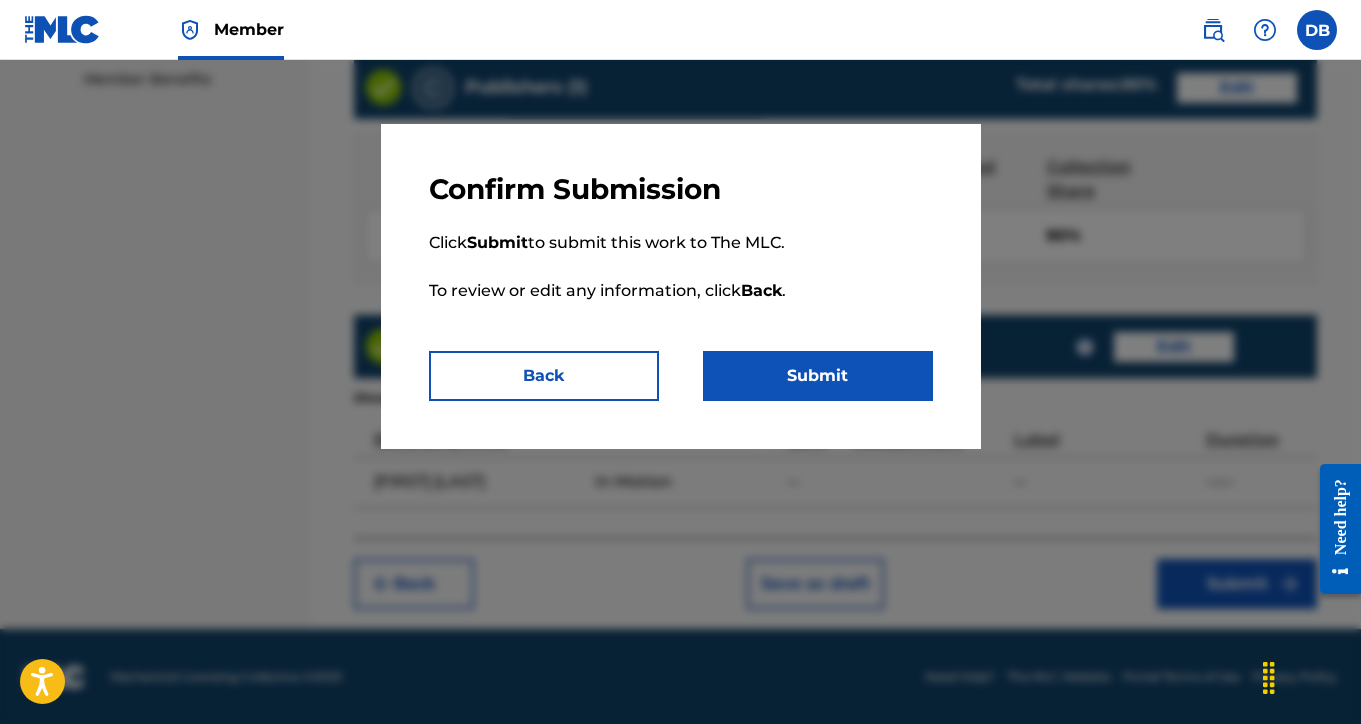 click on "Submit" at bounding box center (818, 376) 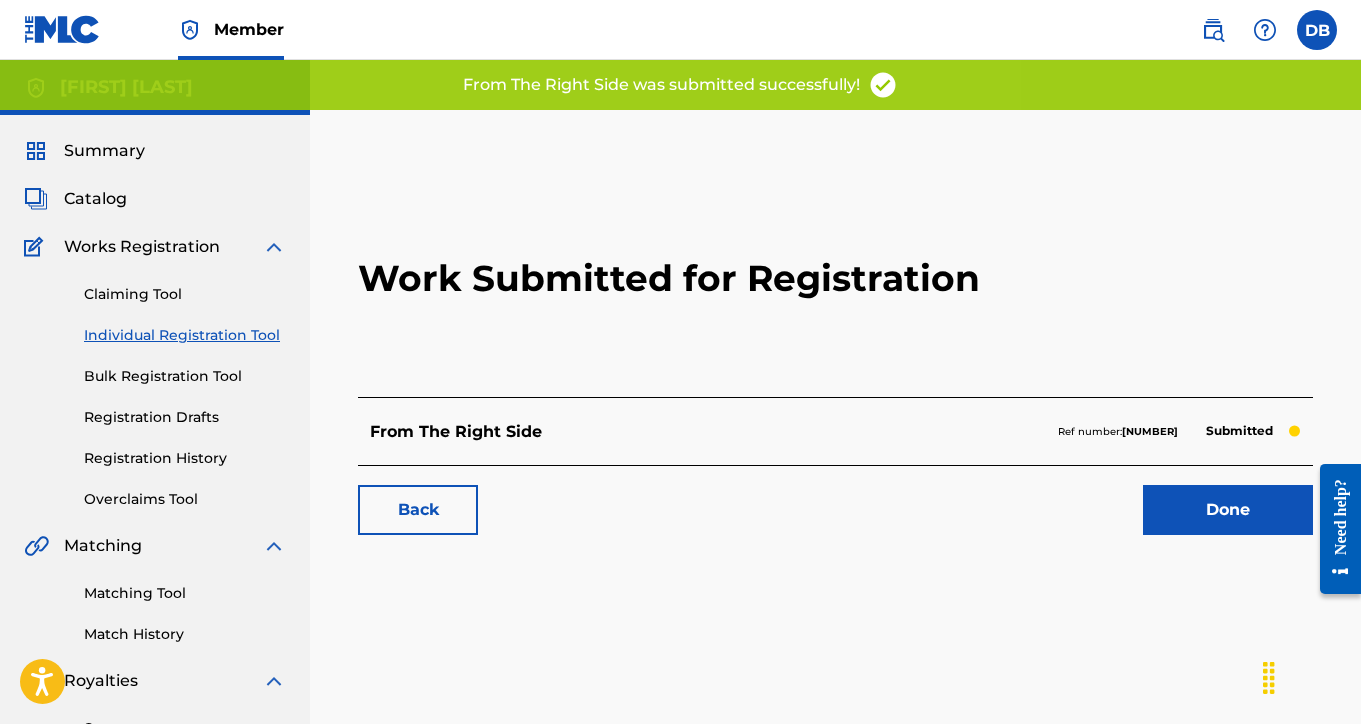 click on "Done" at bounding box center [1228, 510] 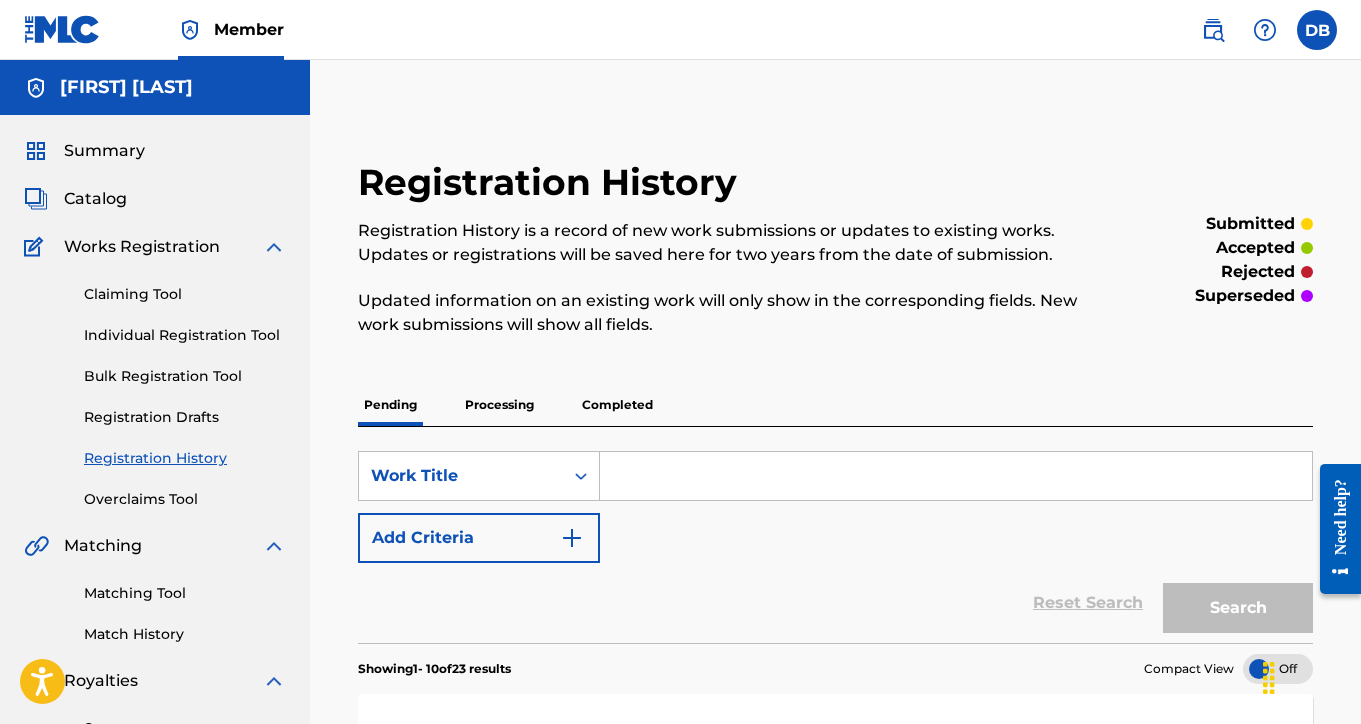 click on "Claiming Tool" at bounding box center [185, 294] 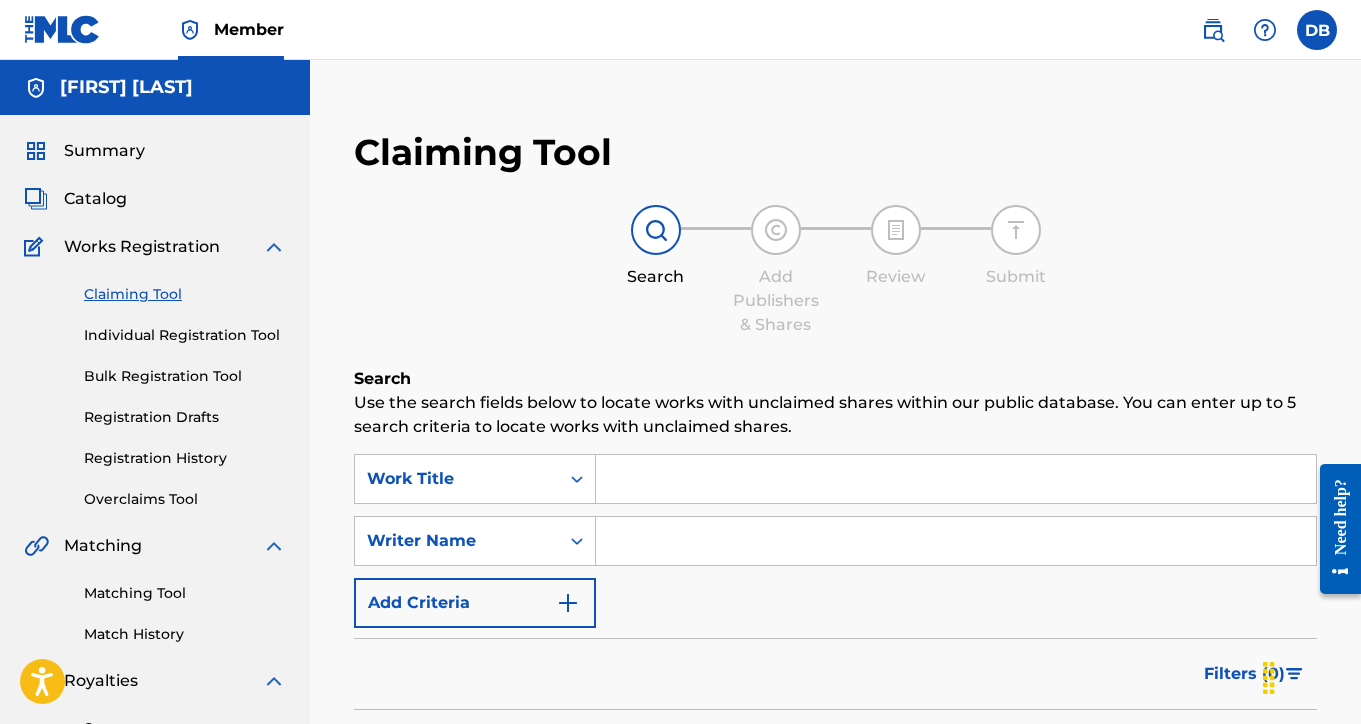 click at bounding box center [956, 479] 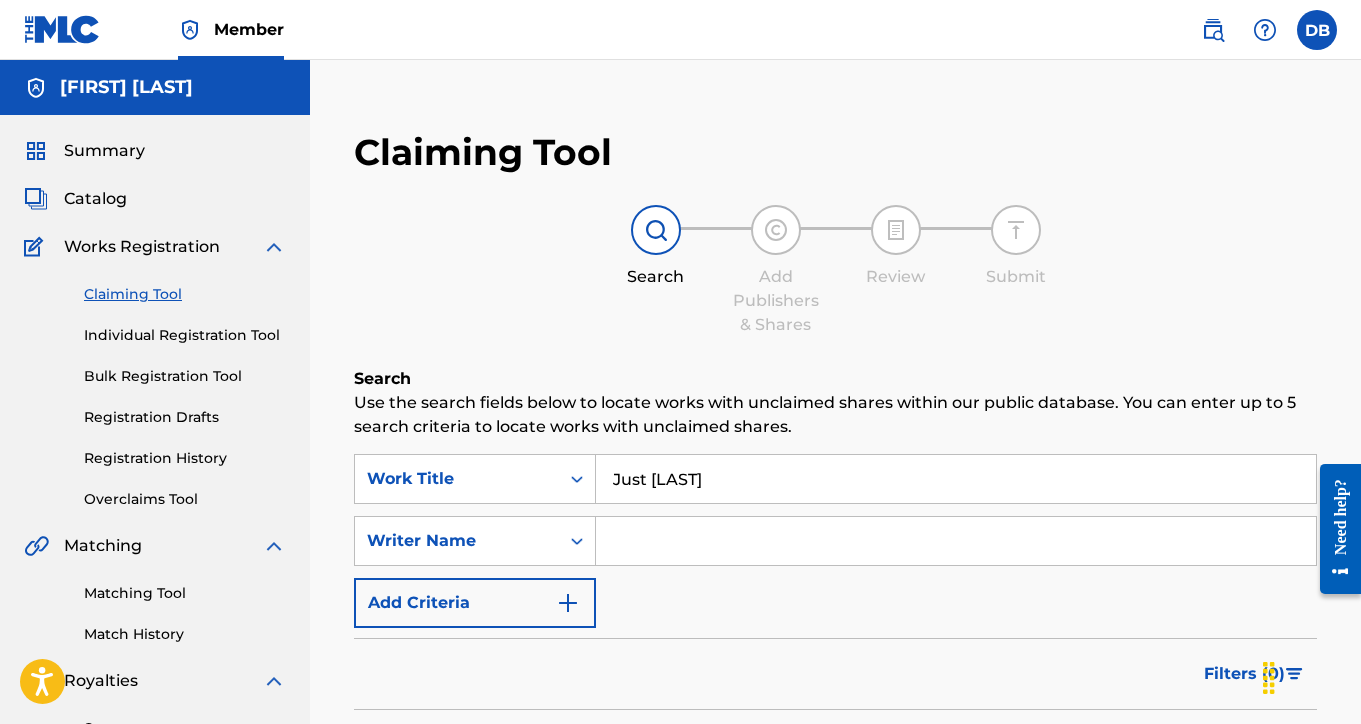 type on "Just [LAST]" 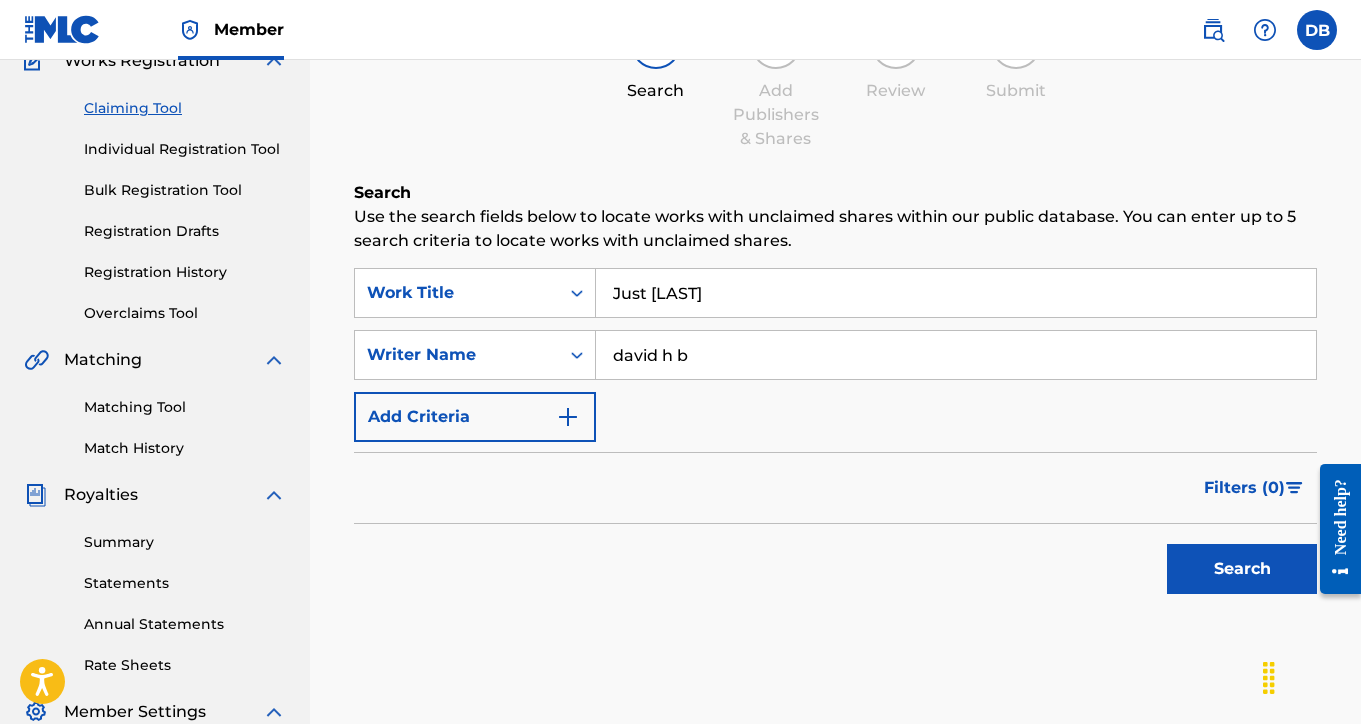 scroll, scrollTop: 337, scrollLeft: 0, axis: vertical 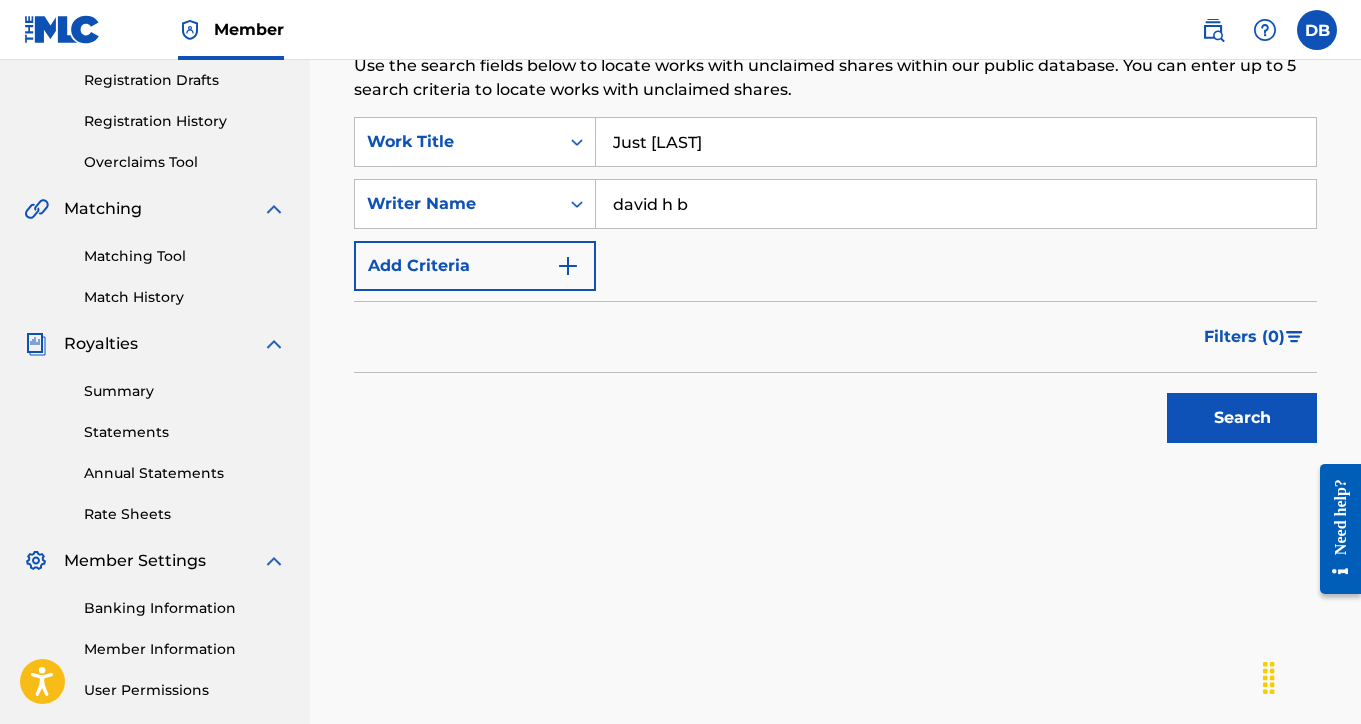 type on "david h b" 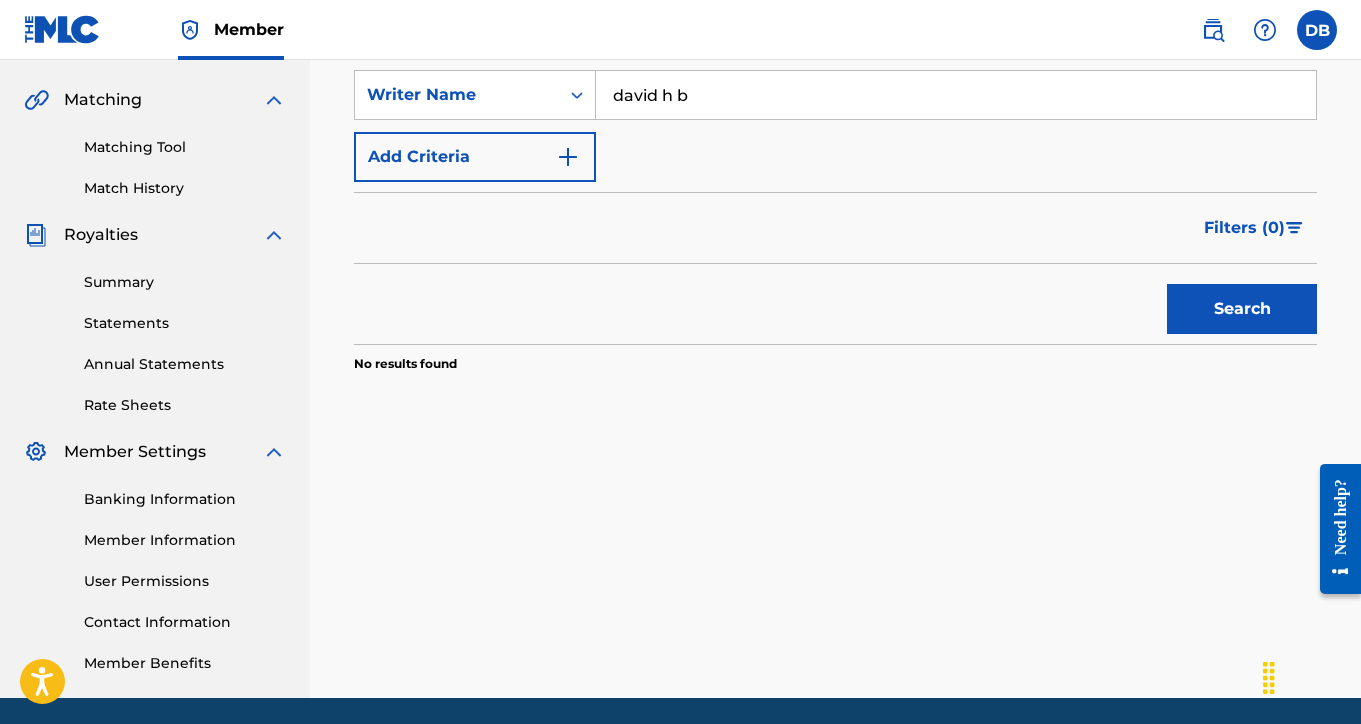 scroll, scrollTop: 212, scrollLeft: 0, axis: vertical 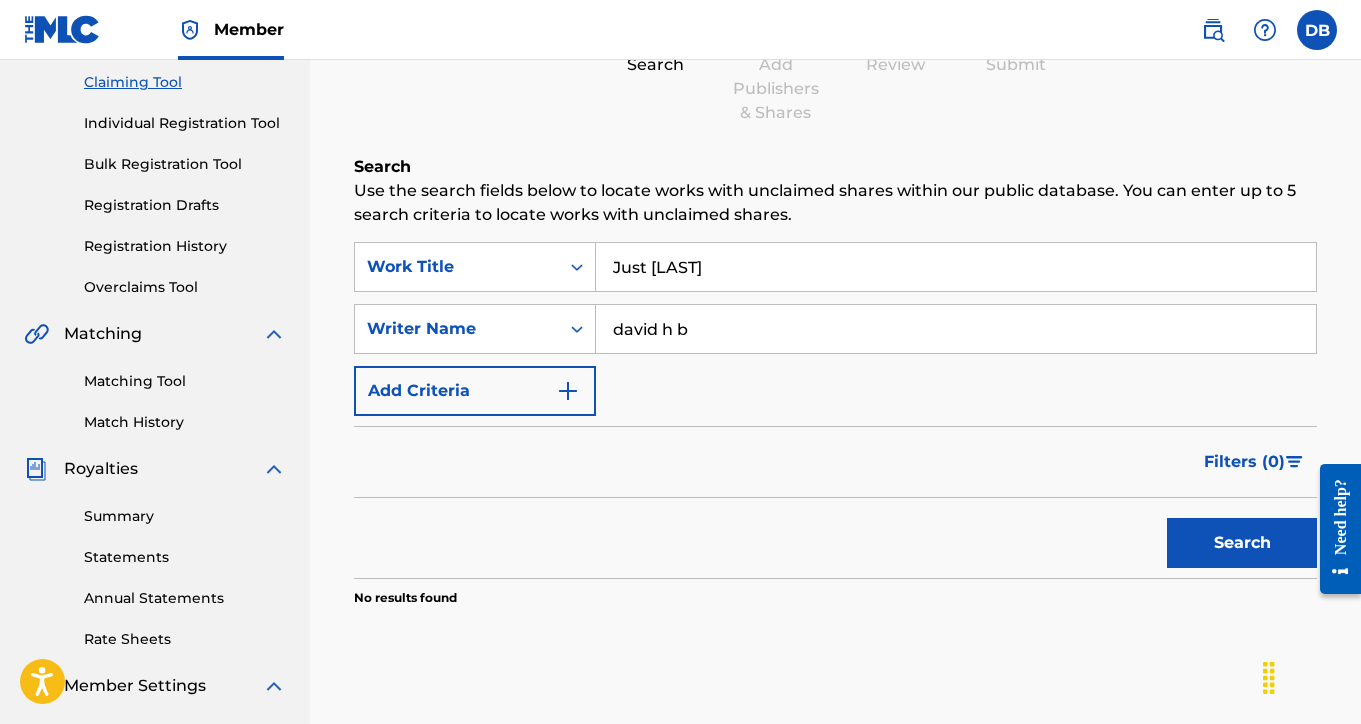 click on "Individual Registration Tool" at bounding box center (185, 123) 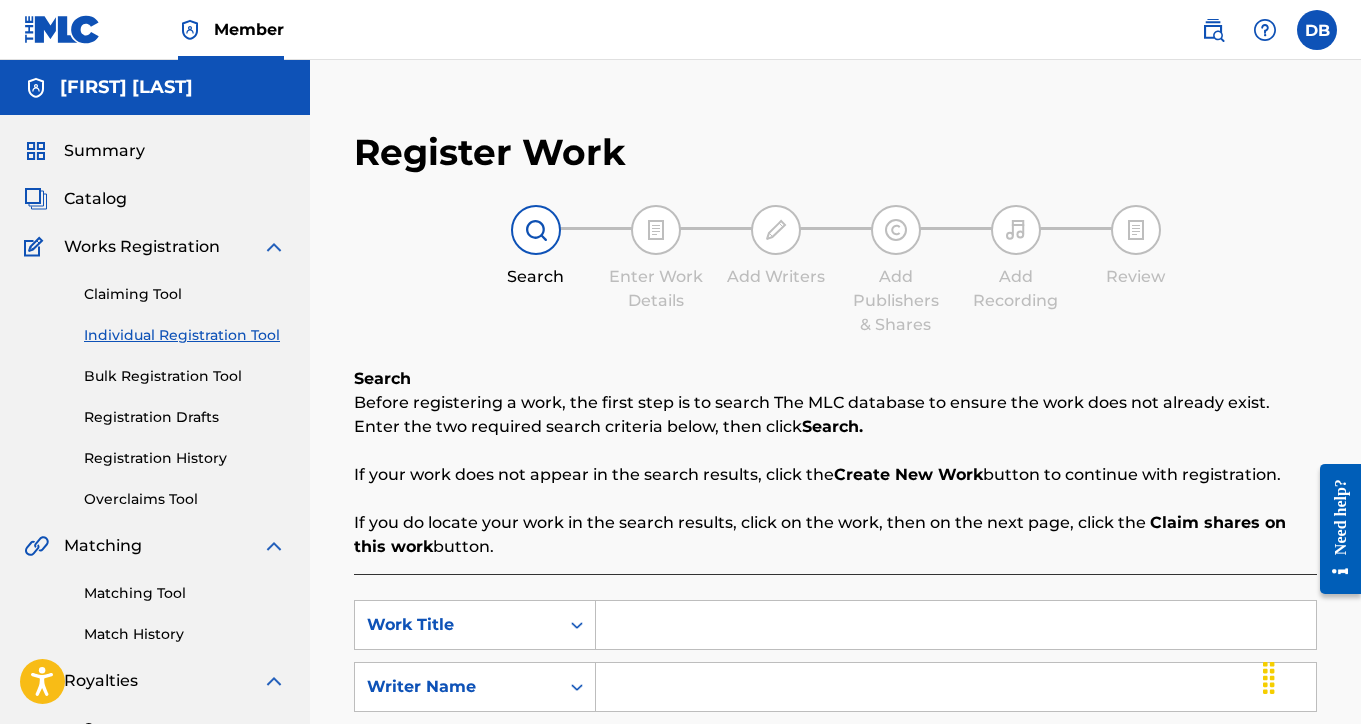 click at bounding box center (956, 625) 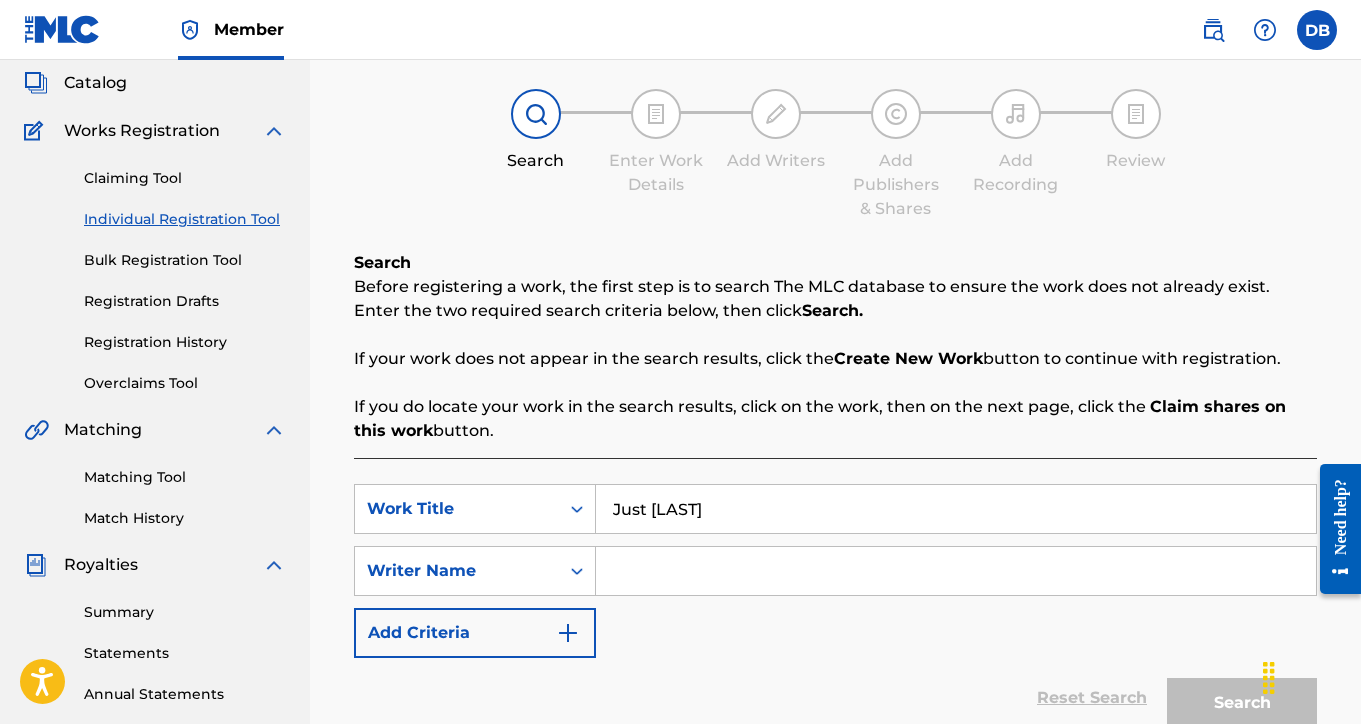 scroll, scrollTop: 175, scrollLeft: 0, axis: vertical 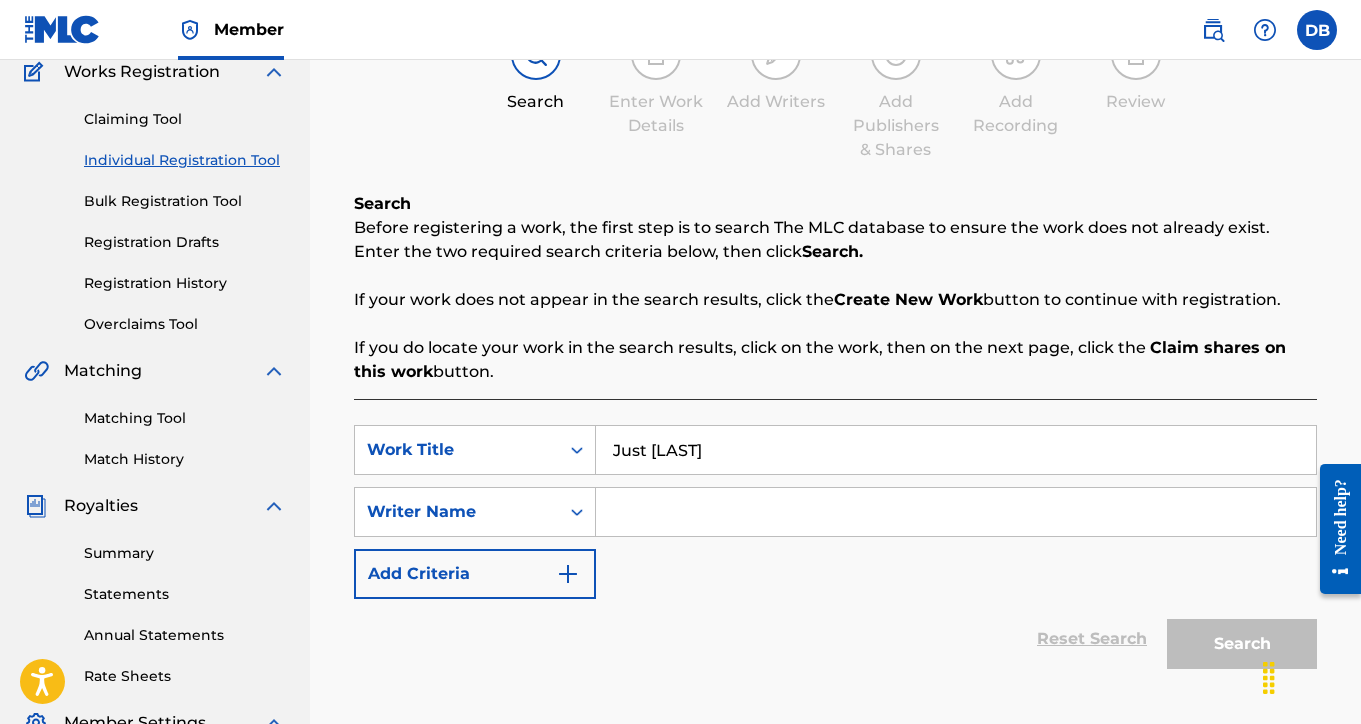 type 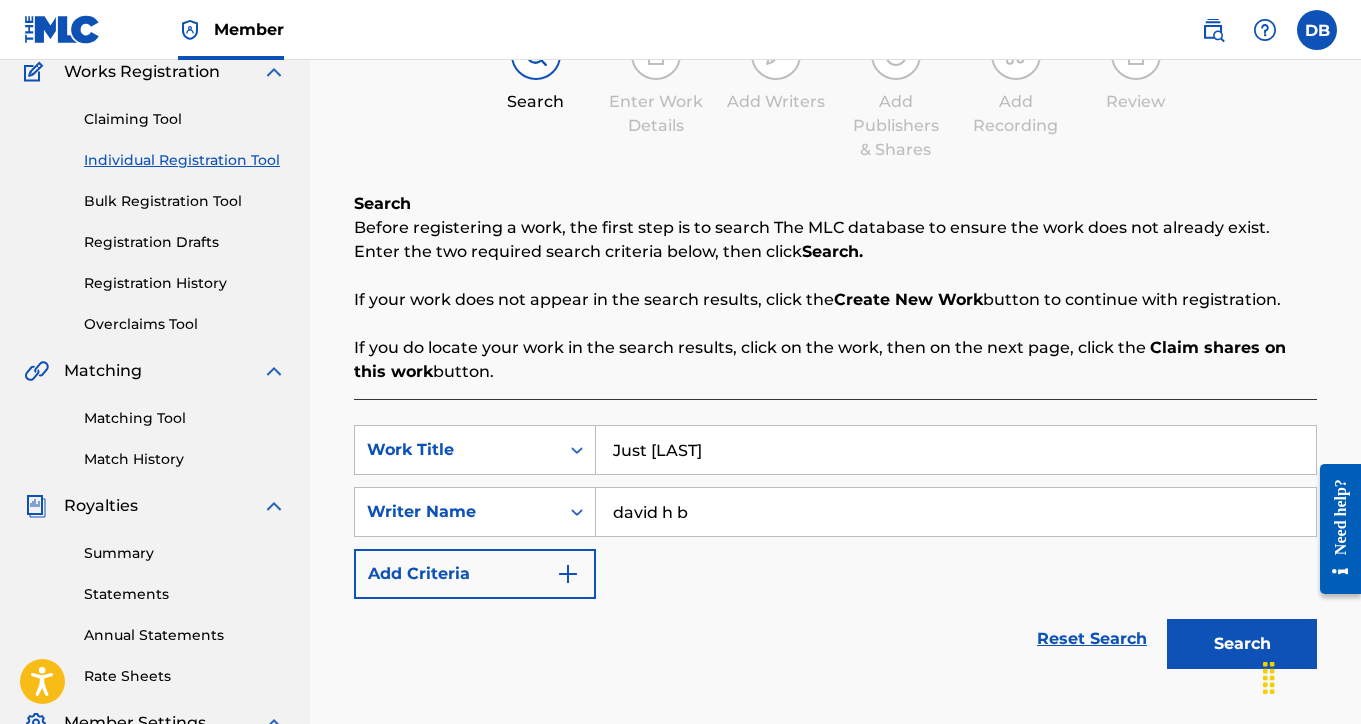 click on "Search" at bounding box center [1242, 644] 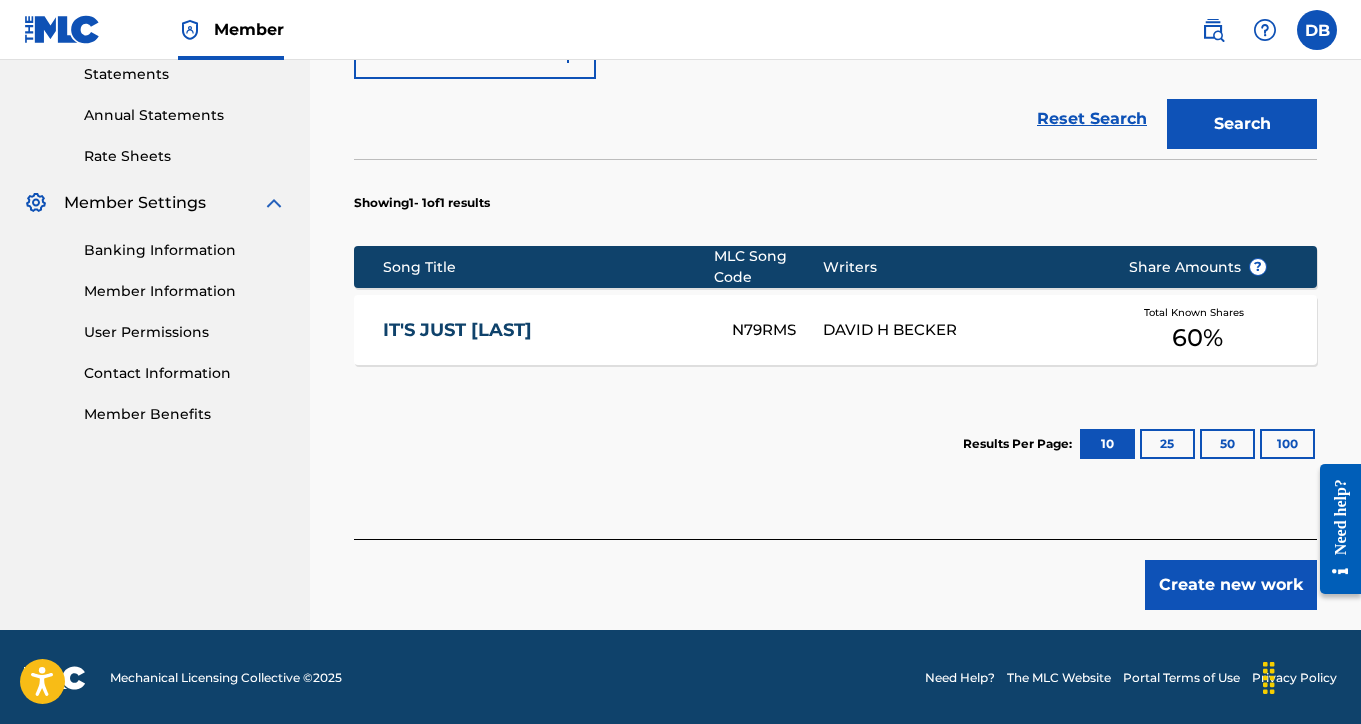 click on "Create new work" at bounding box center [1231, 585] 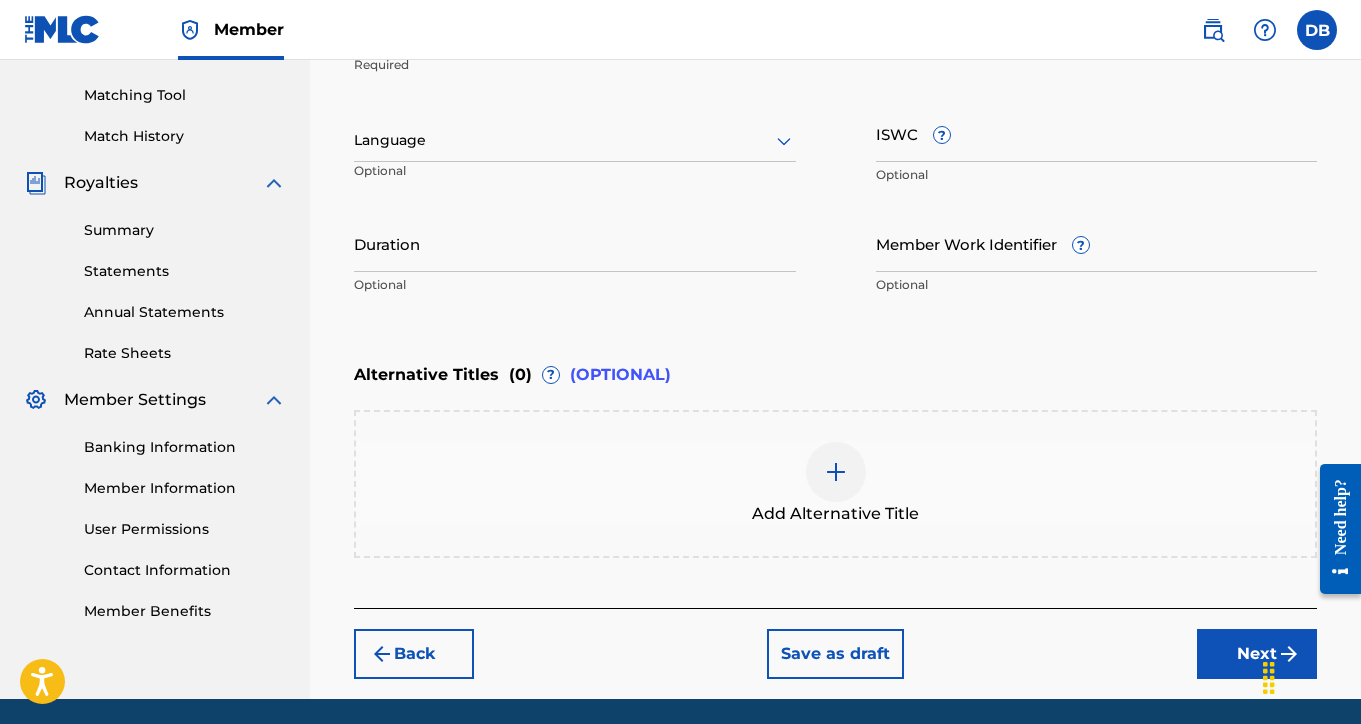 scroll, scrollTop: 481, scrollLeft: 0, axis: vertical 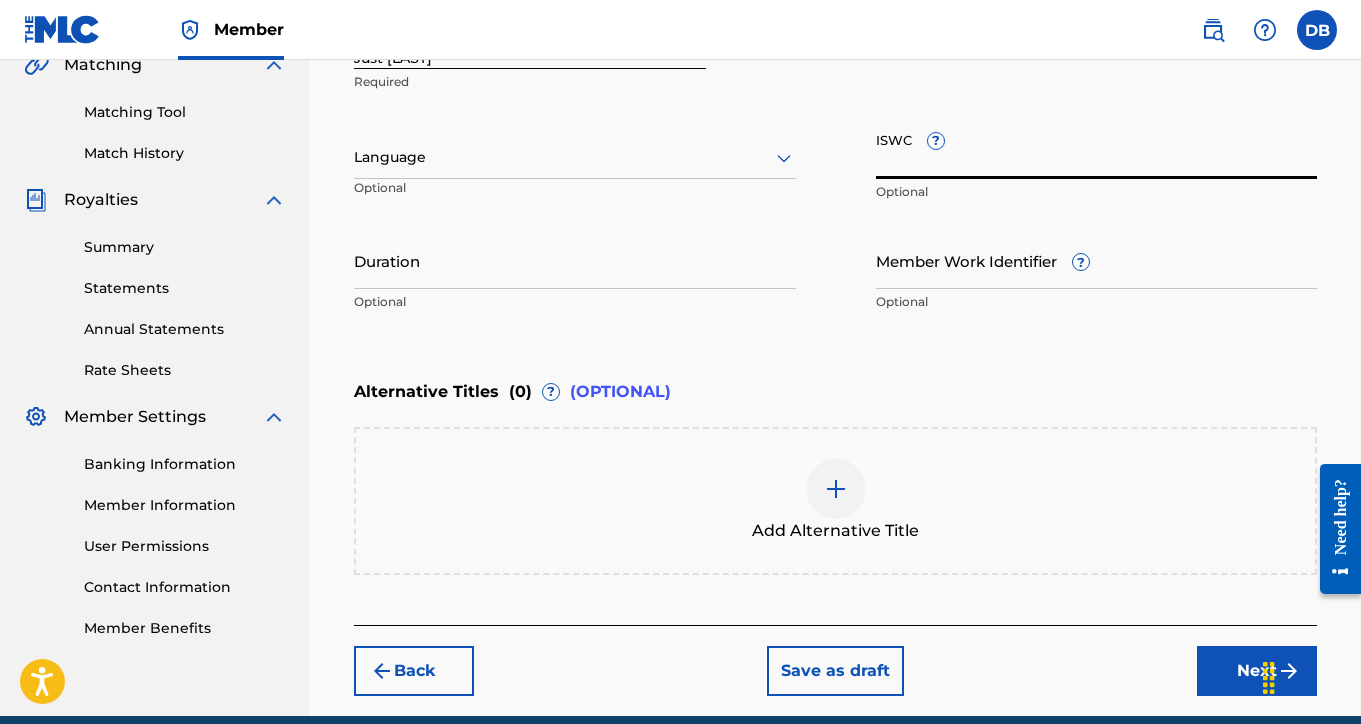 click on "ISWC   ?" at bounding box center [1097, 150] 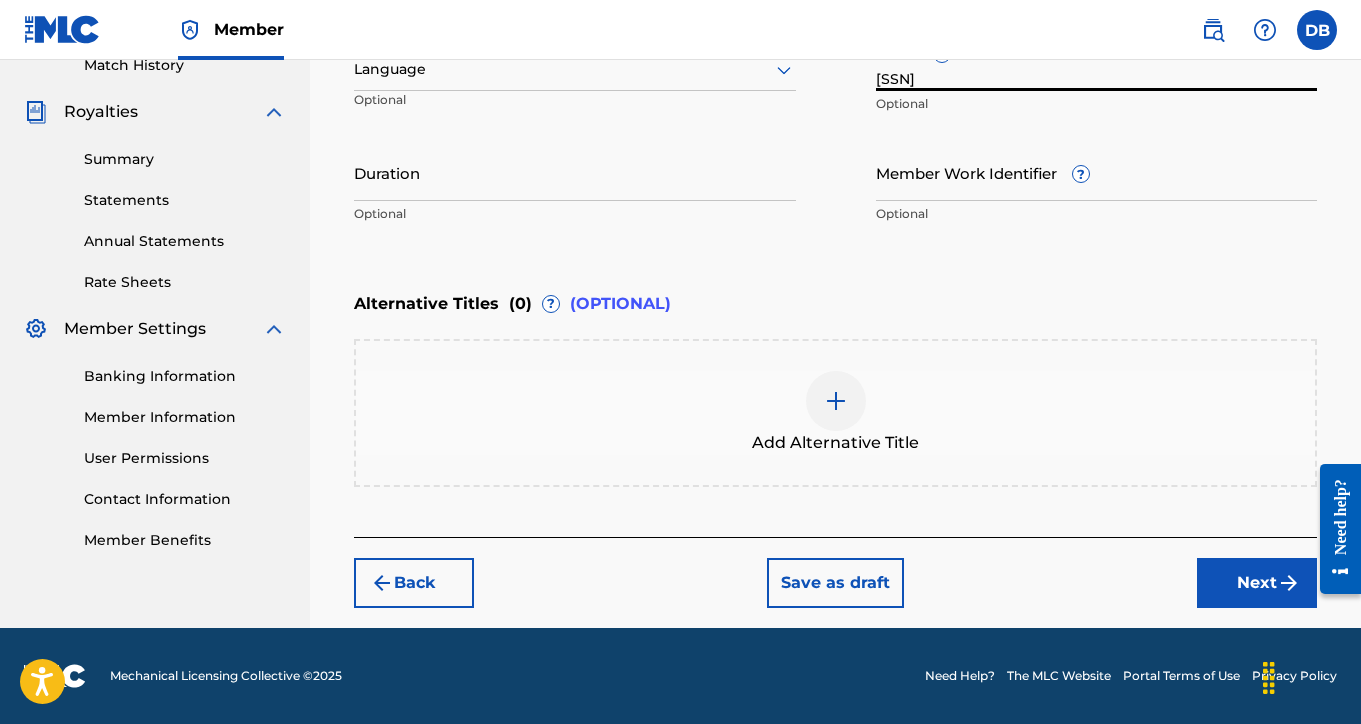 click on "Next" at bounding box center (1257, 583) 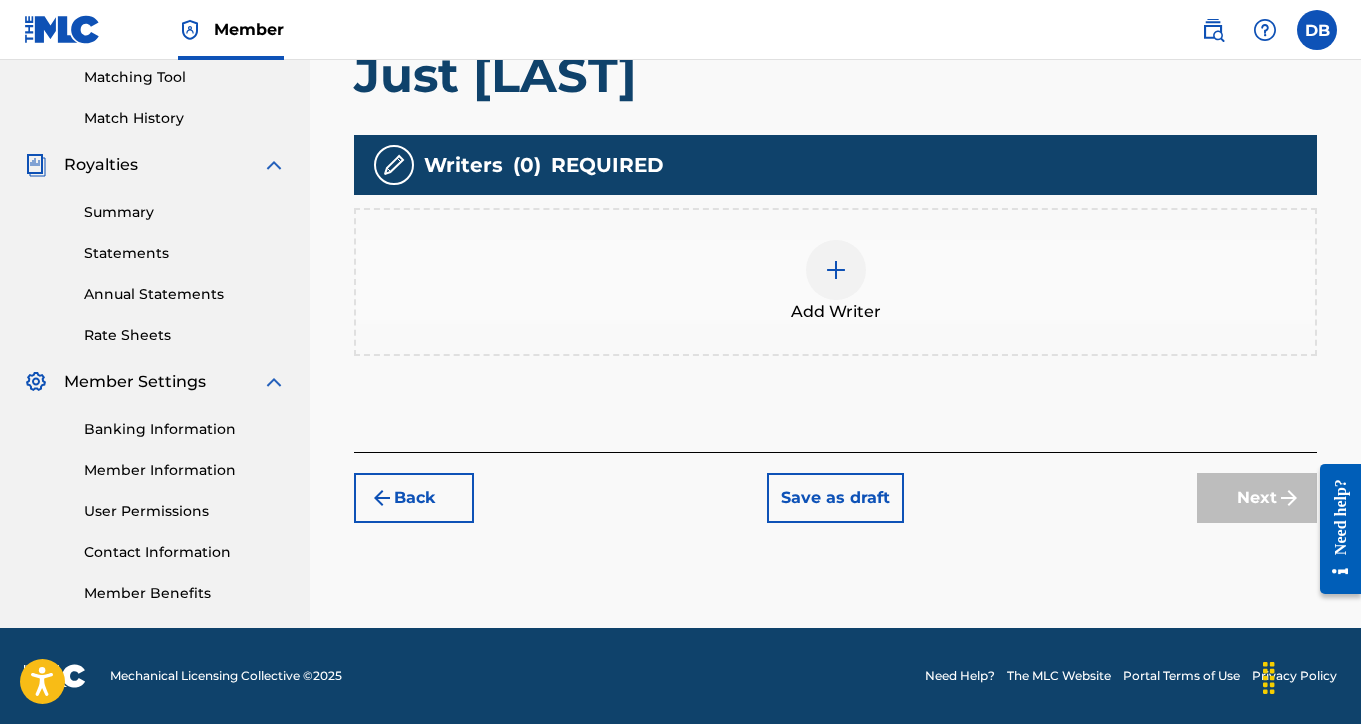 scroll, scrollTop: 516, scrollLeft: 0, axis: vertical 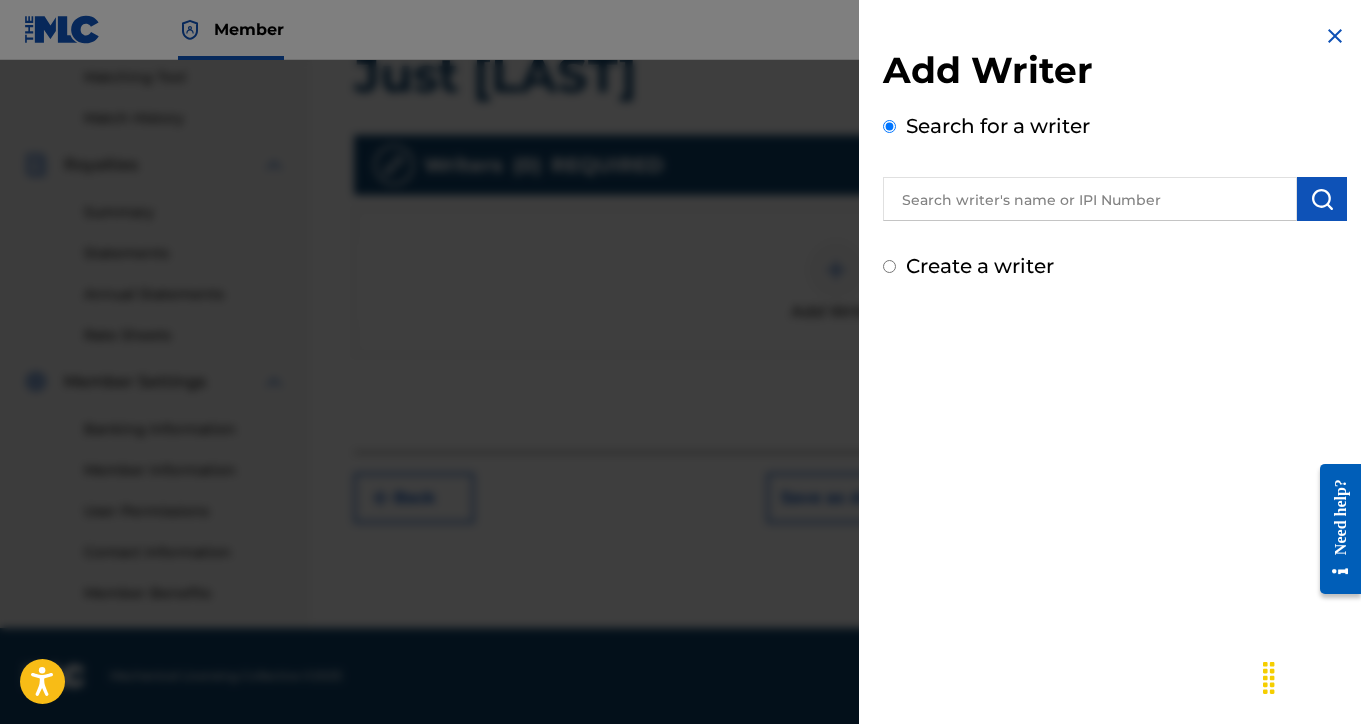 click at bounding box center (1090, 199) 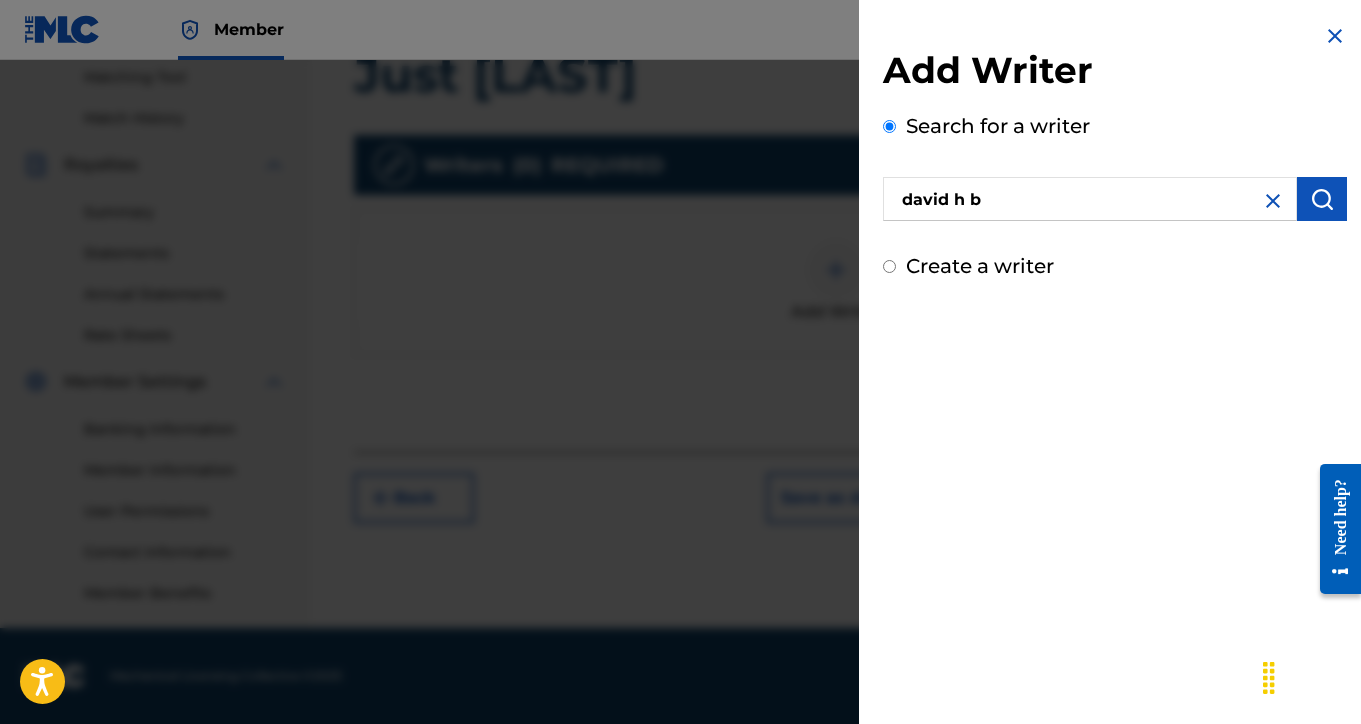 click at bounding box center (1322, 199) 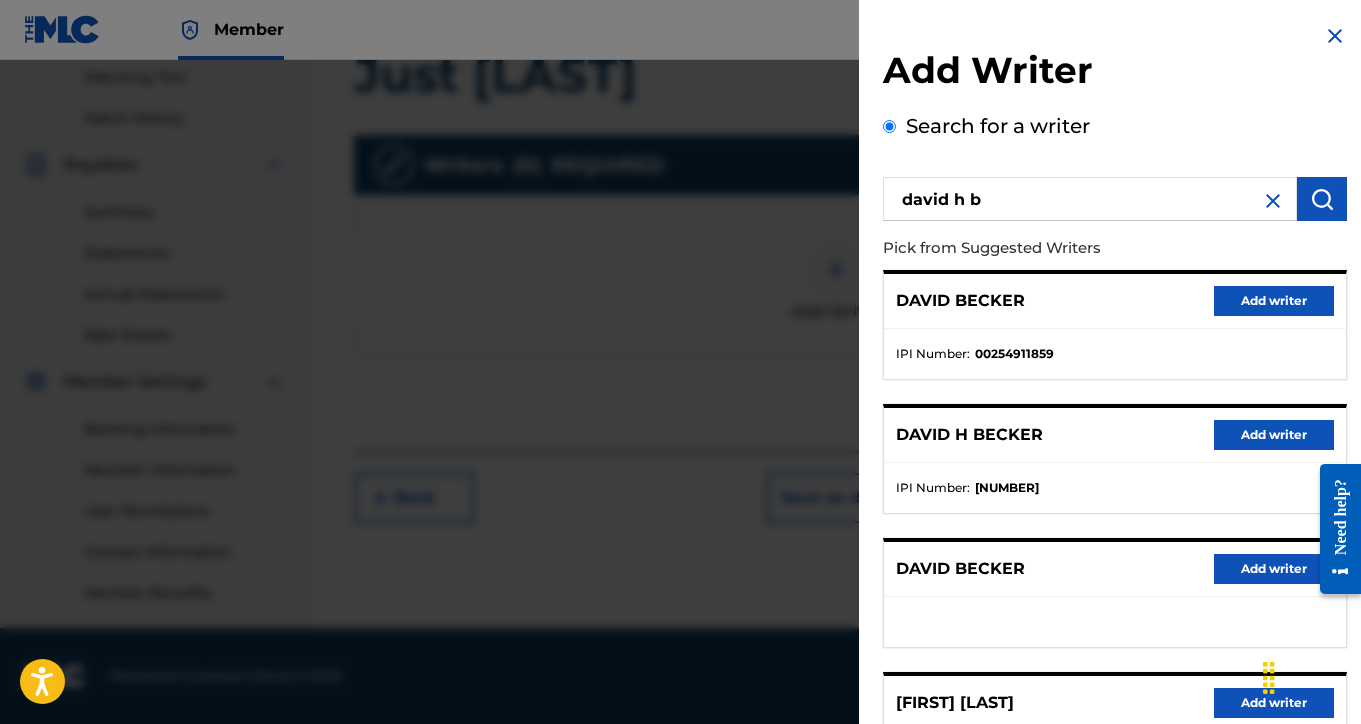 click on "Add writer" at bounding box center [1274, 435] 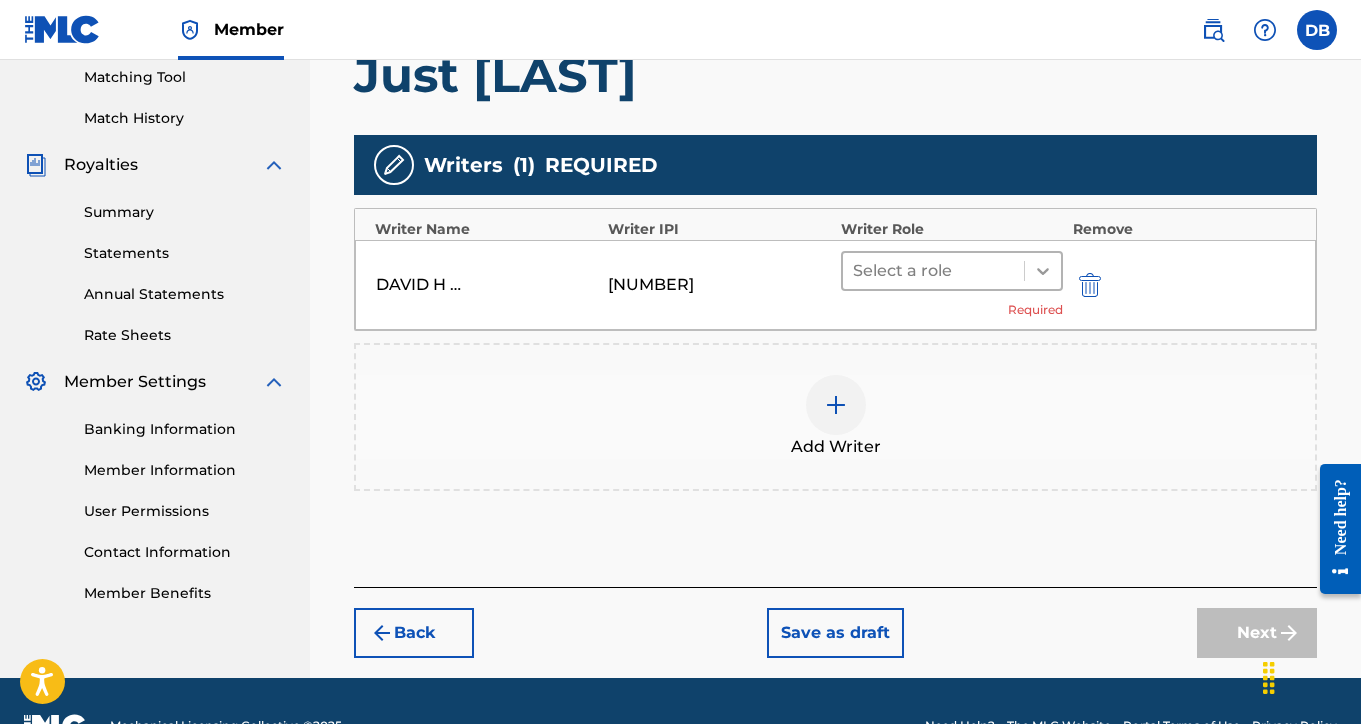 click 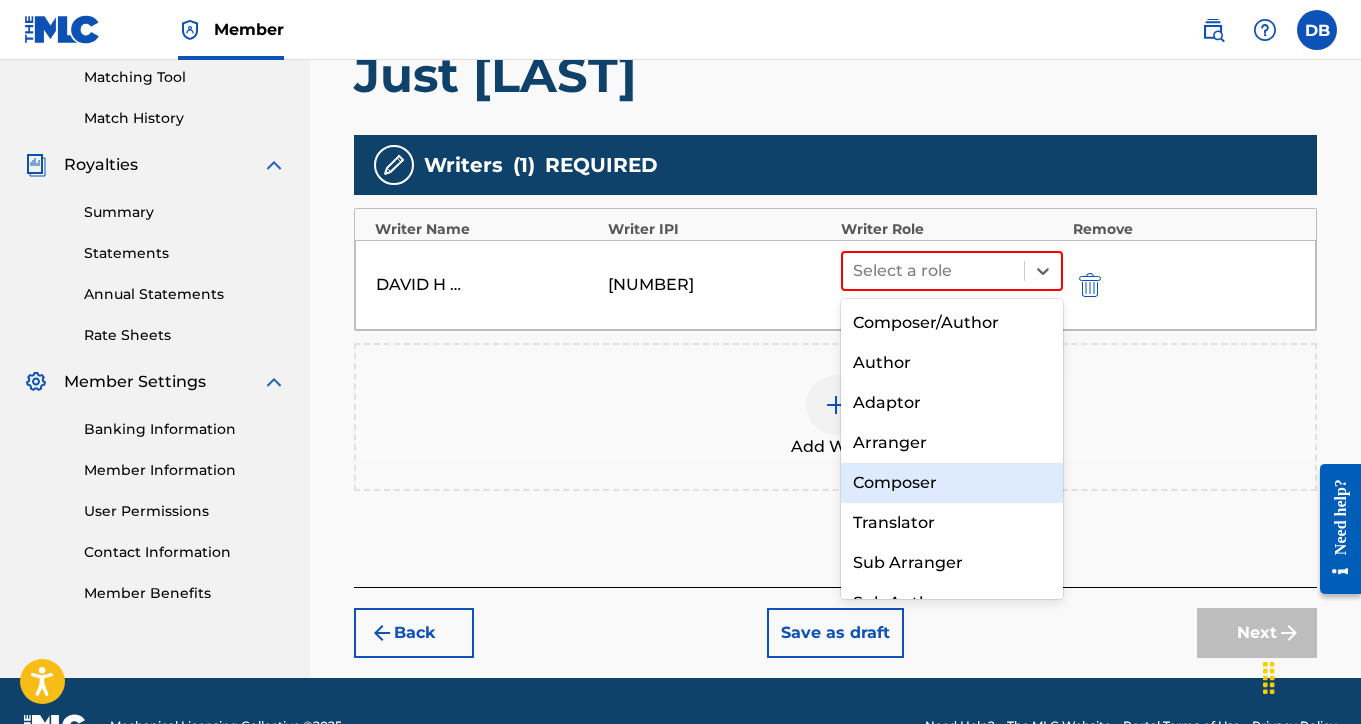 click on "Composer" at bounding box center (952, 483) 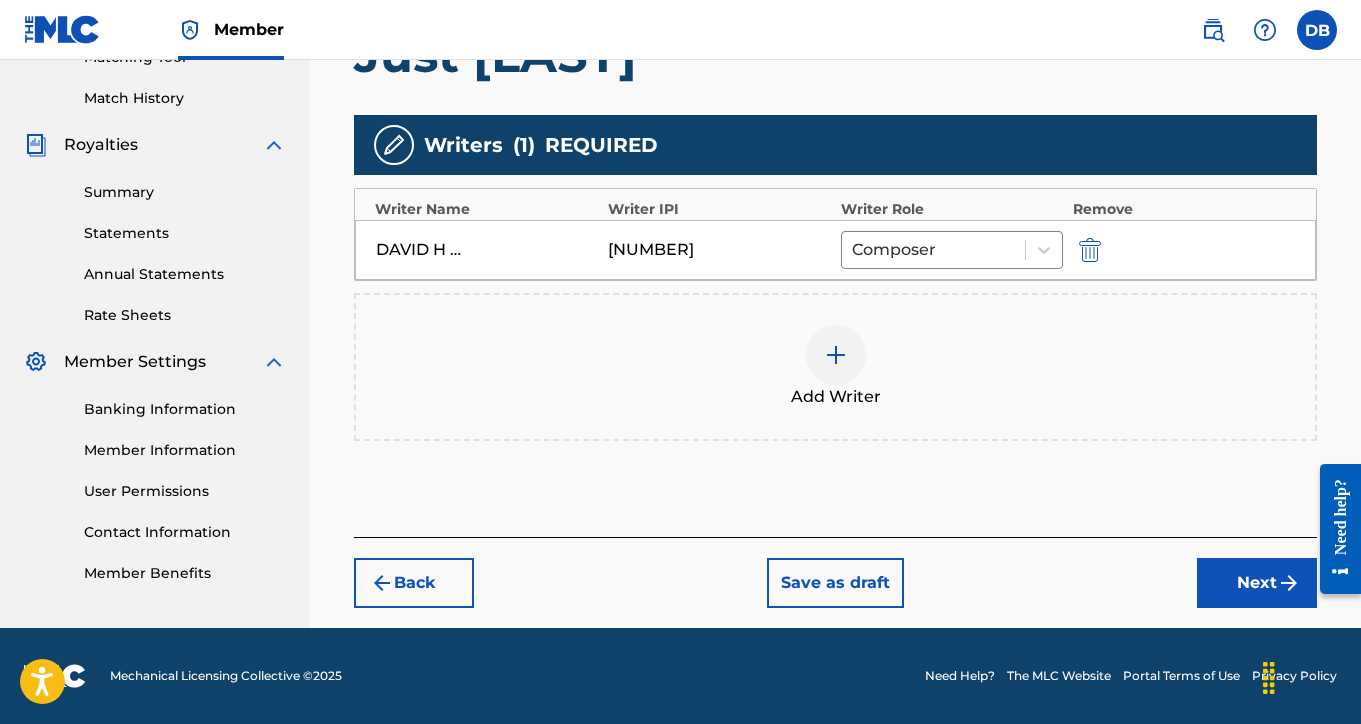 click on "Next" at bounding box center (1257, 583) 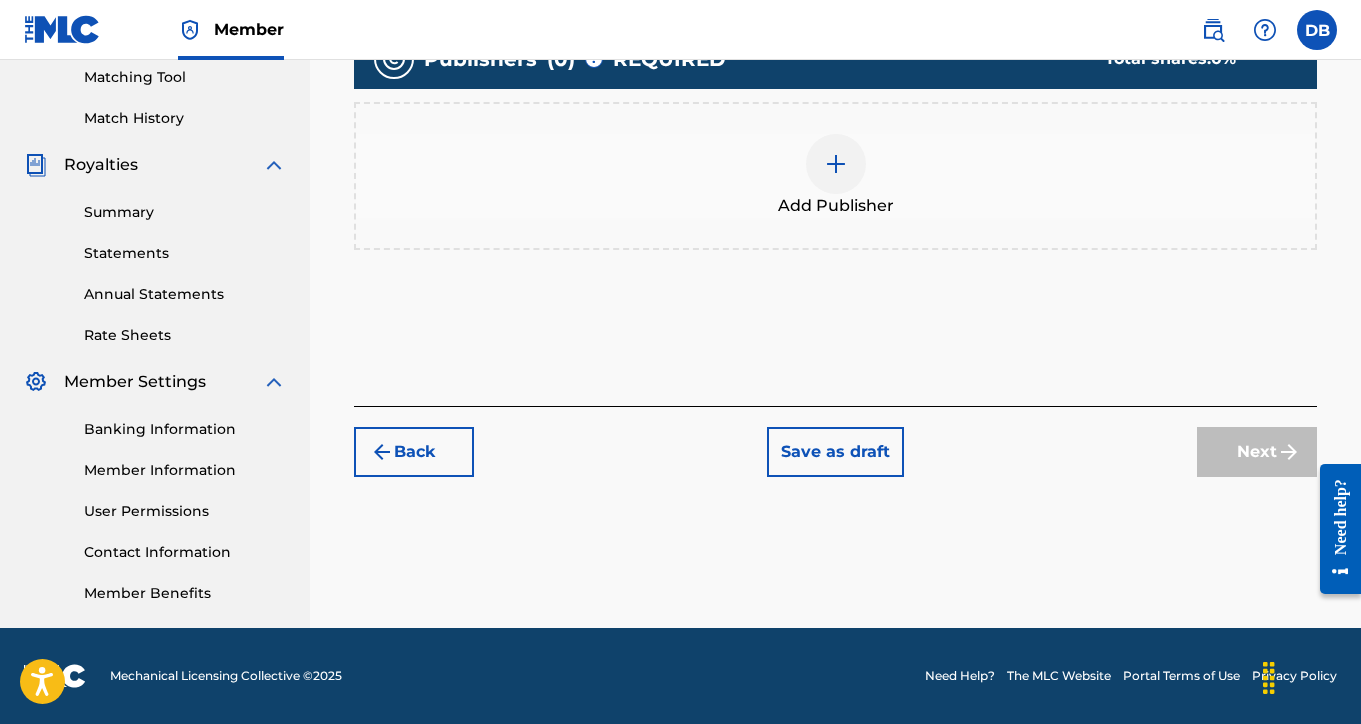 scroll, scrollTop: 516, scrollLeft: 0, axis: vertical 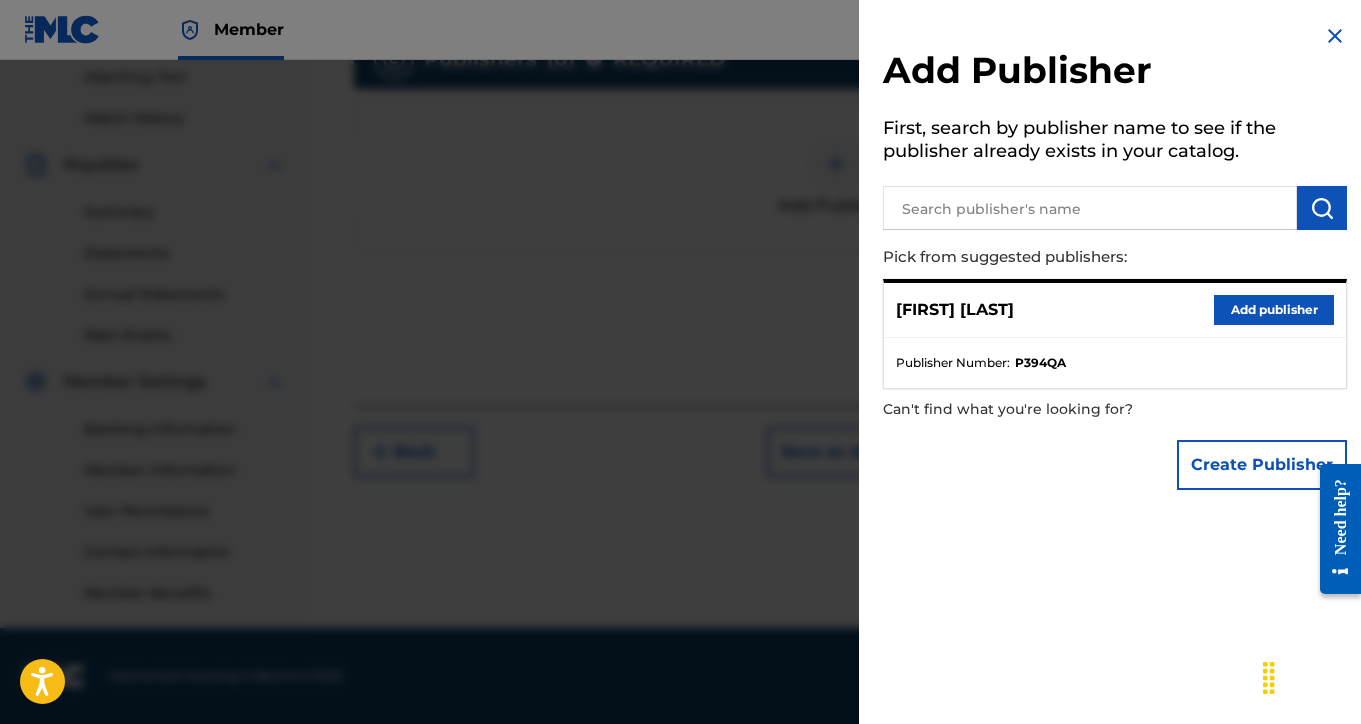 click on "Add publisher" at bounding box center [1274, 310] 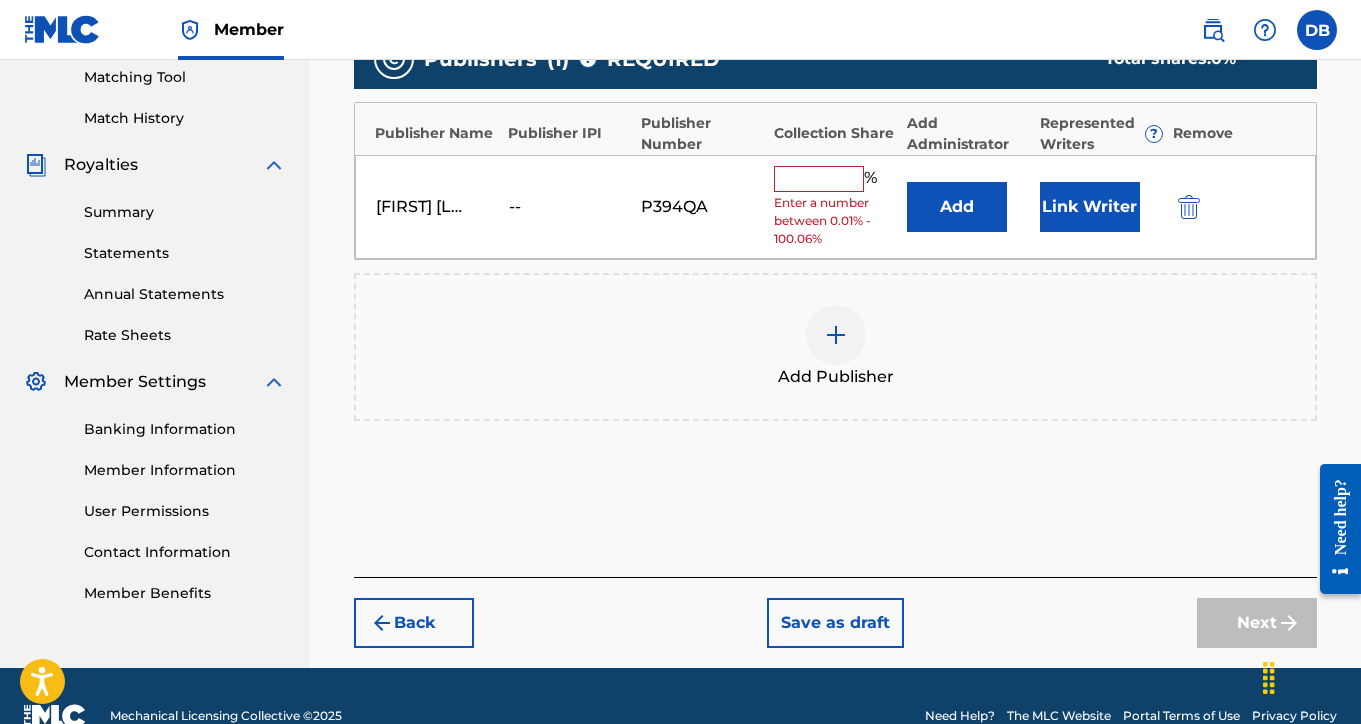 click at bounding box center (819, 179) 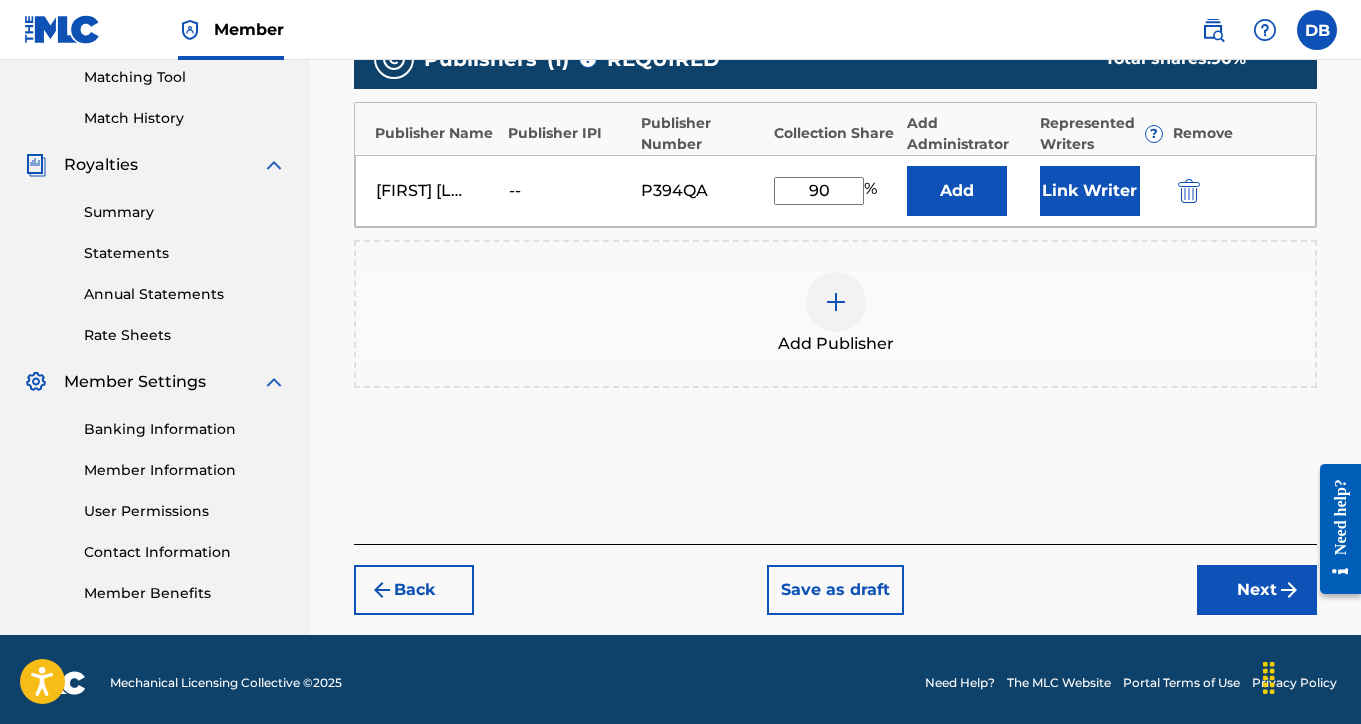 click on "Next" at bounding box center (1257, 590) 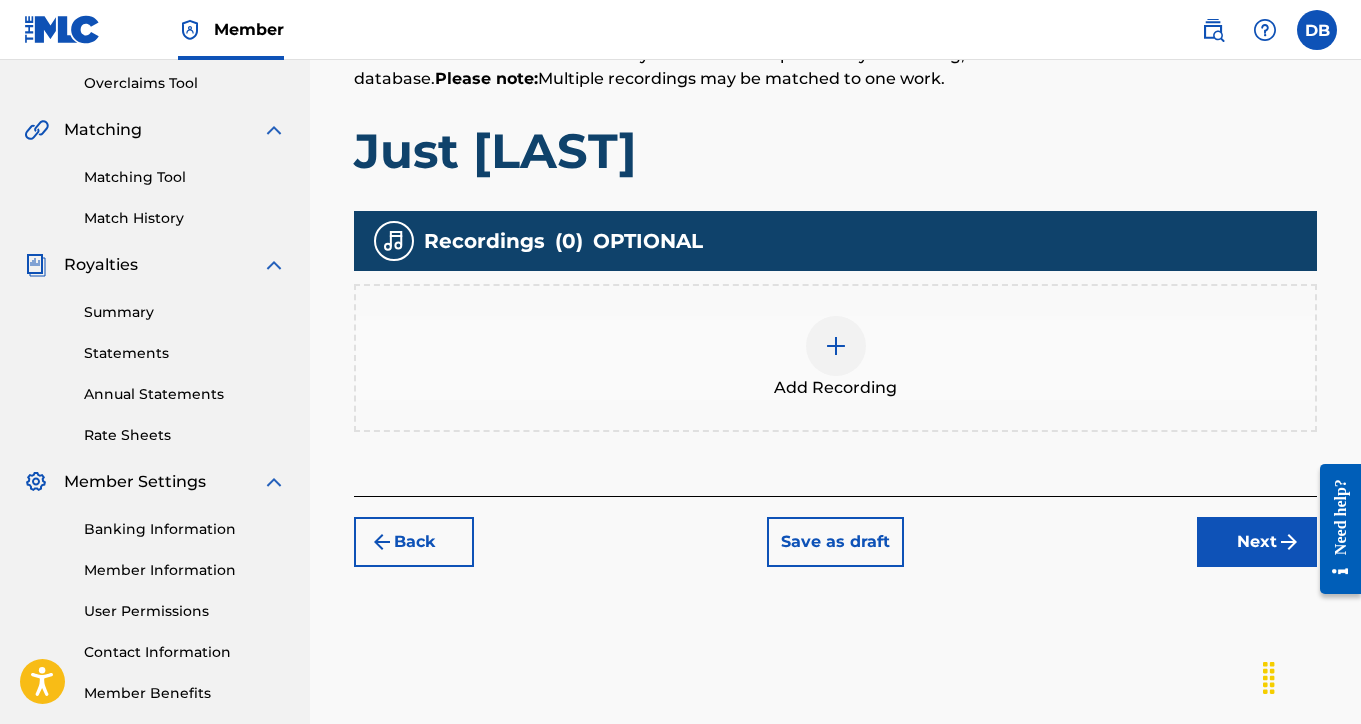 scroll, scrollTop: 438, scrollLeft: 0, axis: vertical 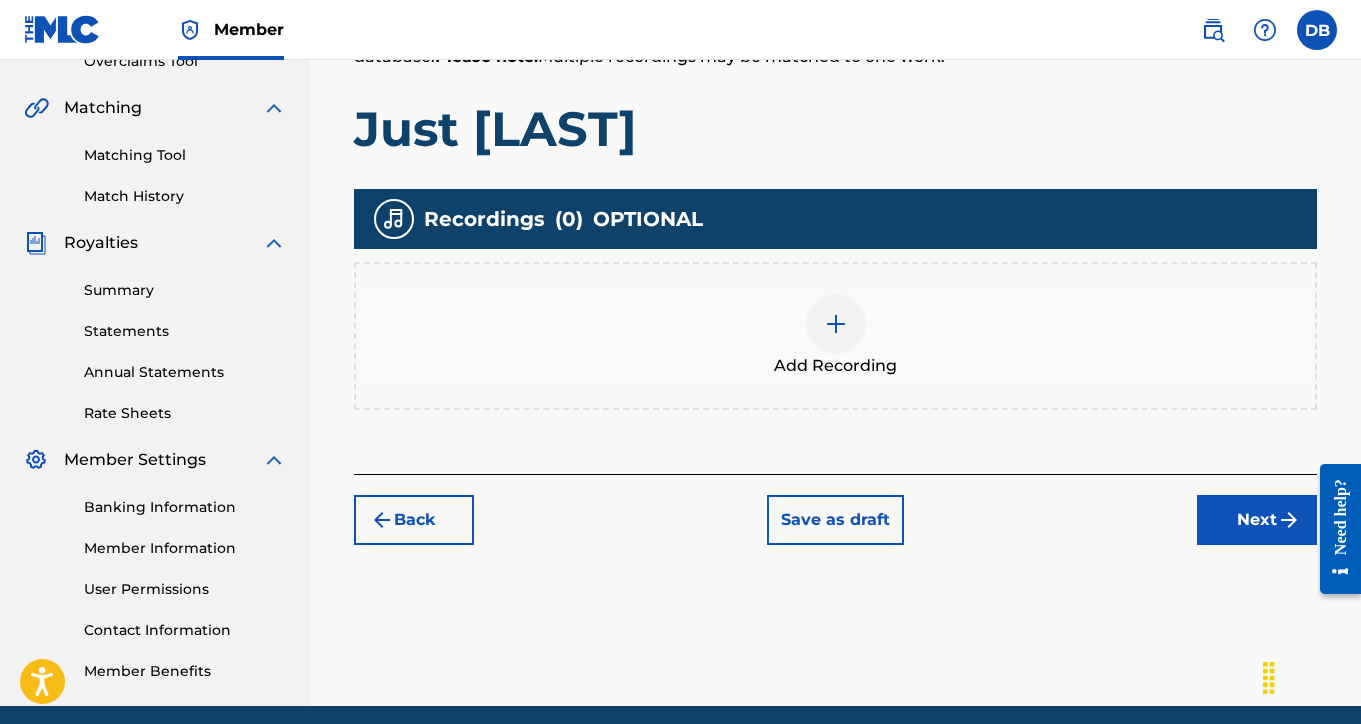 click at bounding box center (836, 324) 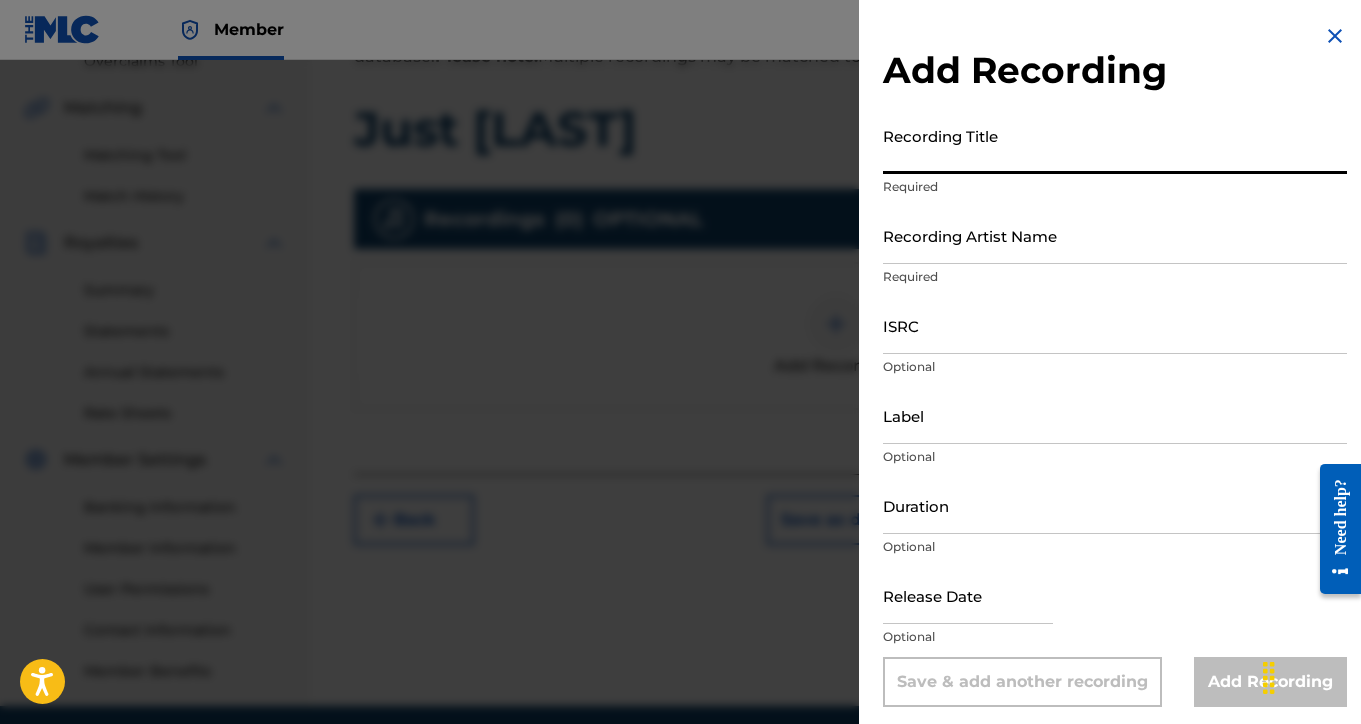 click on "Recording Title" at bounding box center [1115, 145] 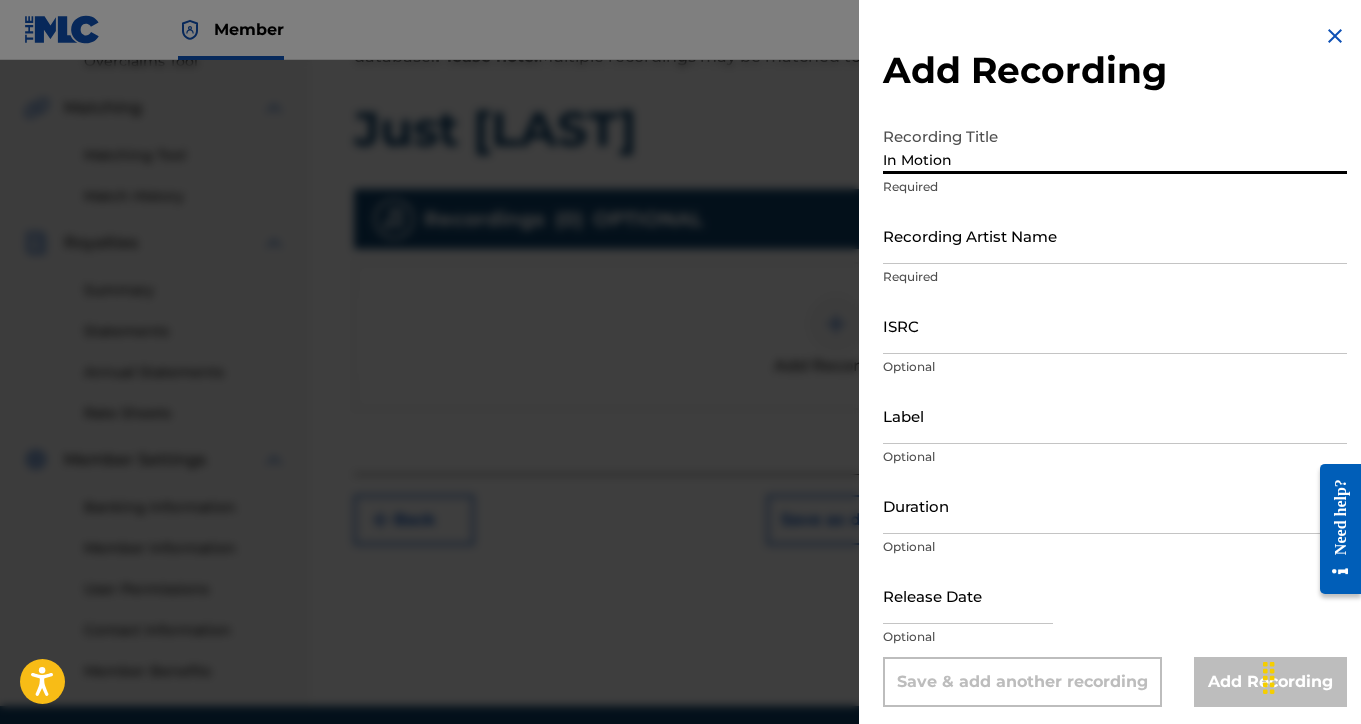 click on "Recording Artist Name" at bounding box center (1115, 235) 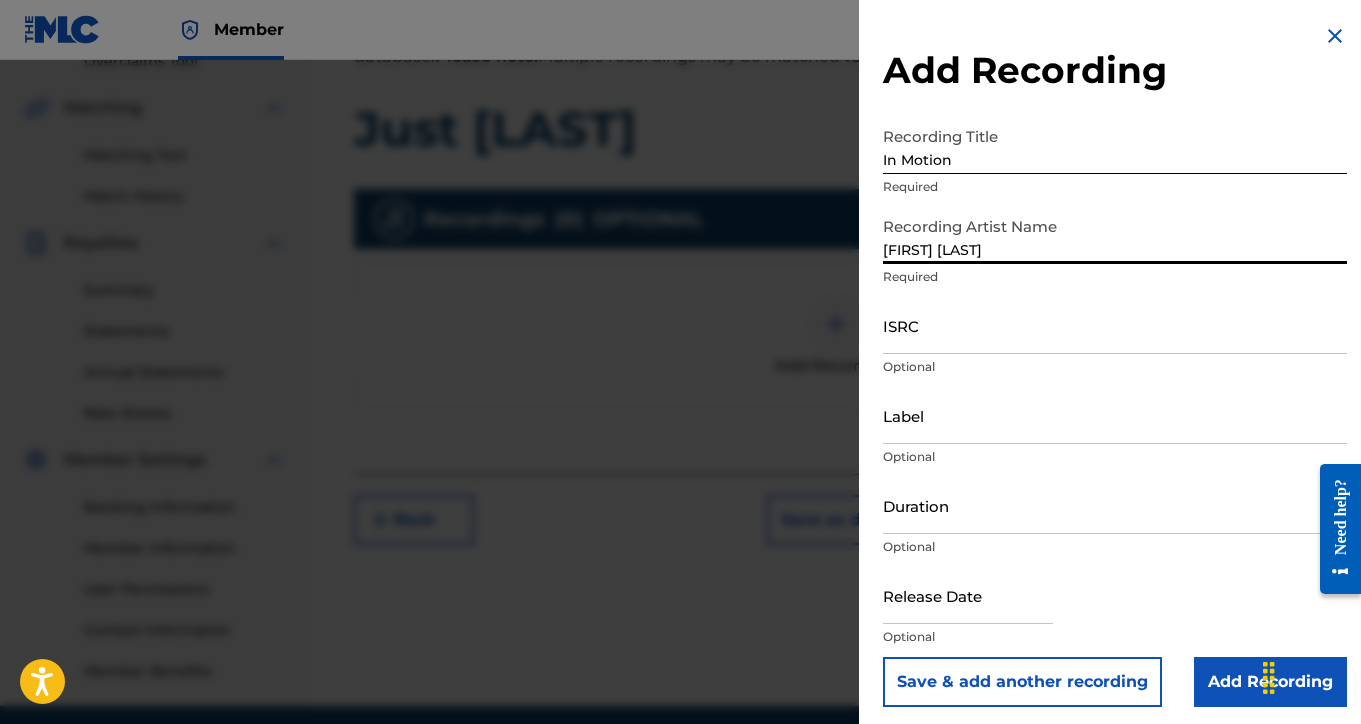 click on "Add Recording" at bounding box center (1270, 682) 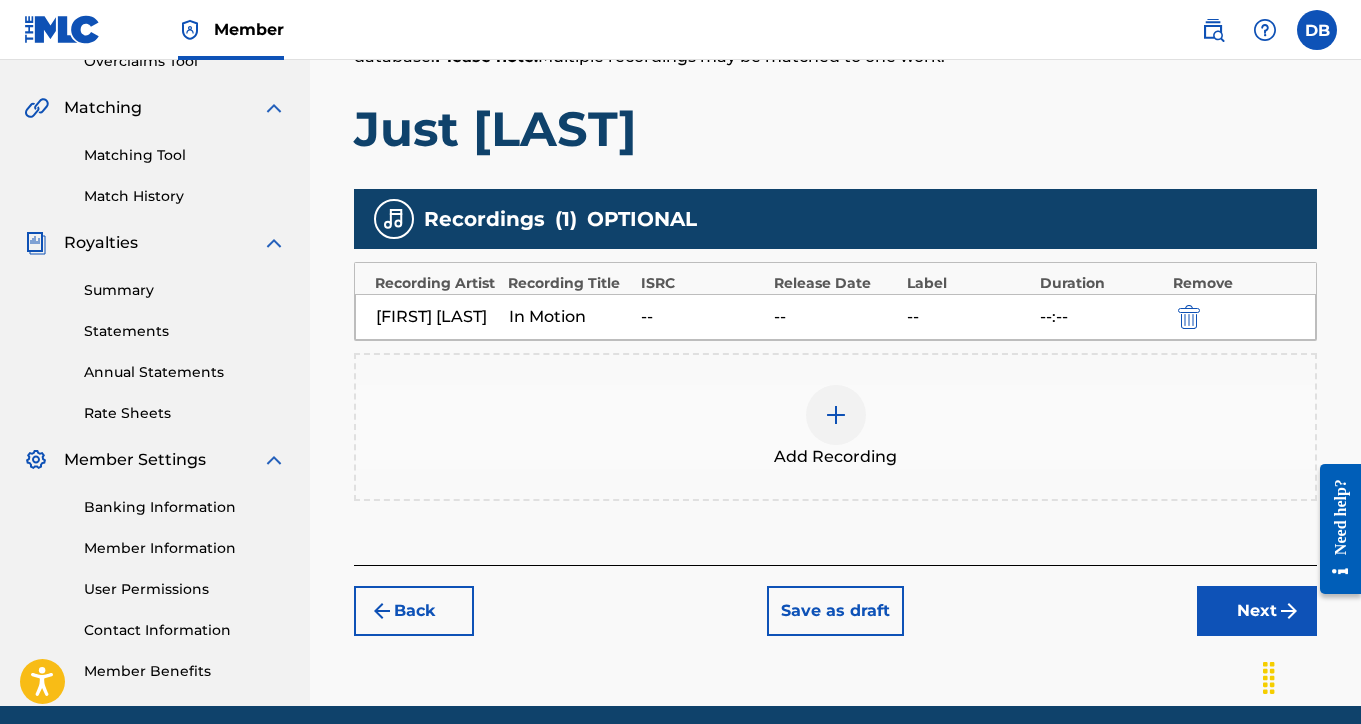 click on "Next" at bounding box center [1257, 611] 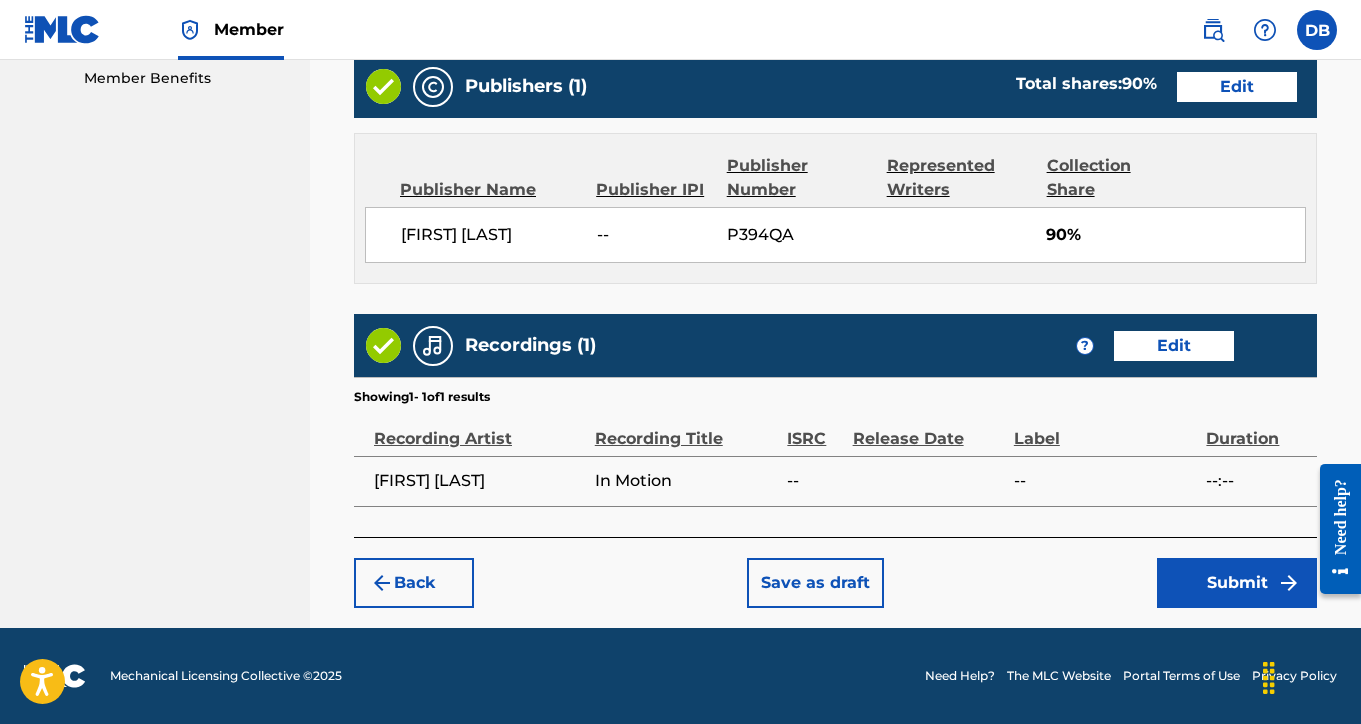 scroll, scrollTop: 1030, scrollLeft: 0, axis: vertical 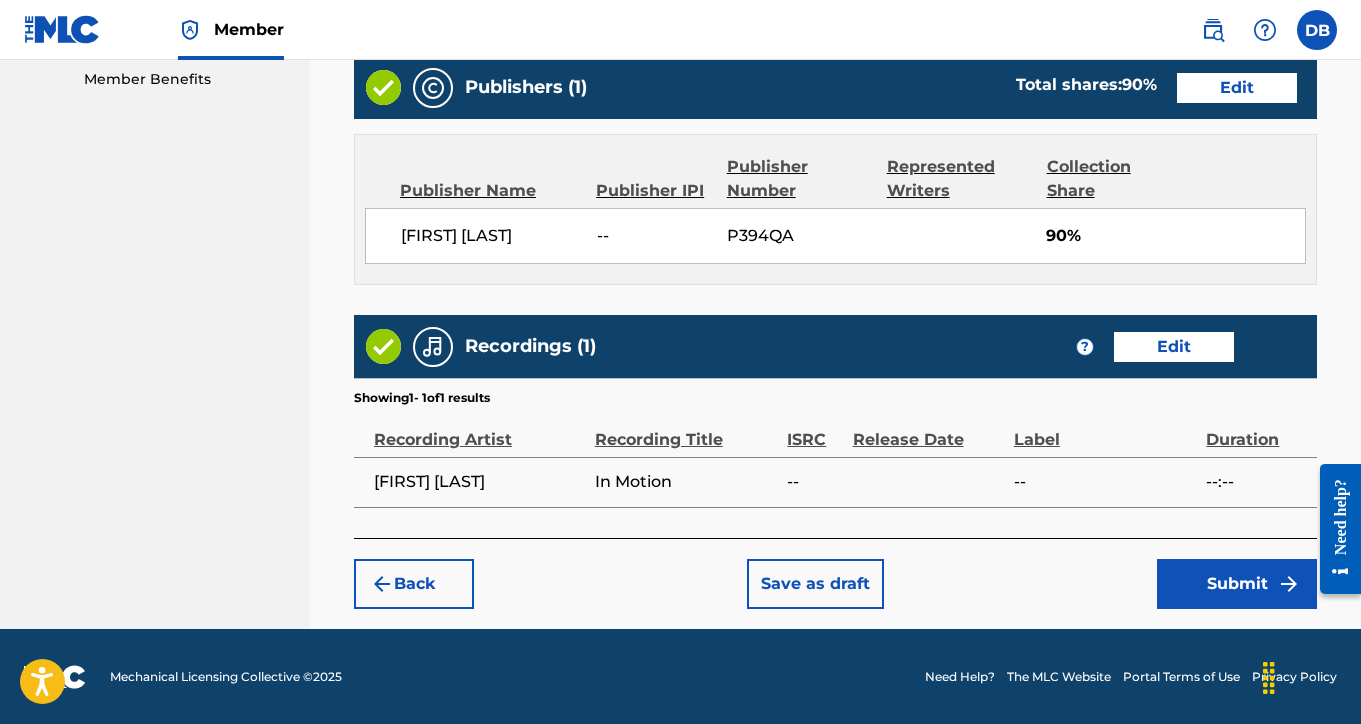 click on "Submit" at bounding box center [1237, 584] 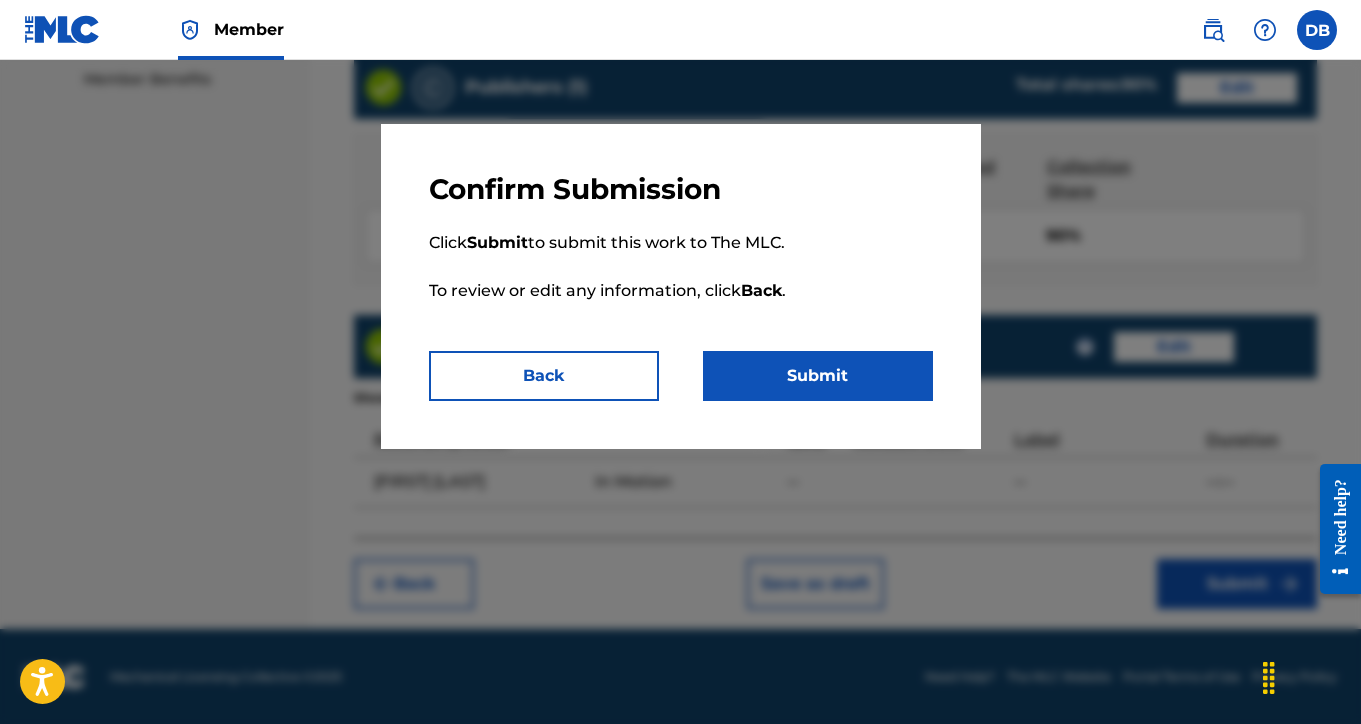 click on "Submit" at bounding box center [818, 376] 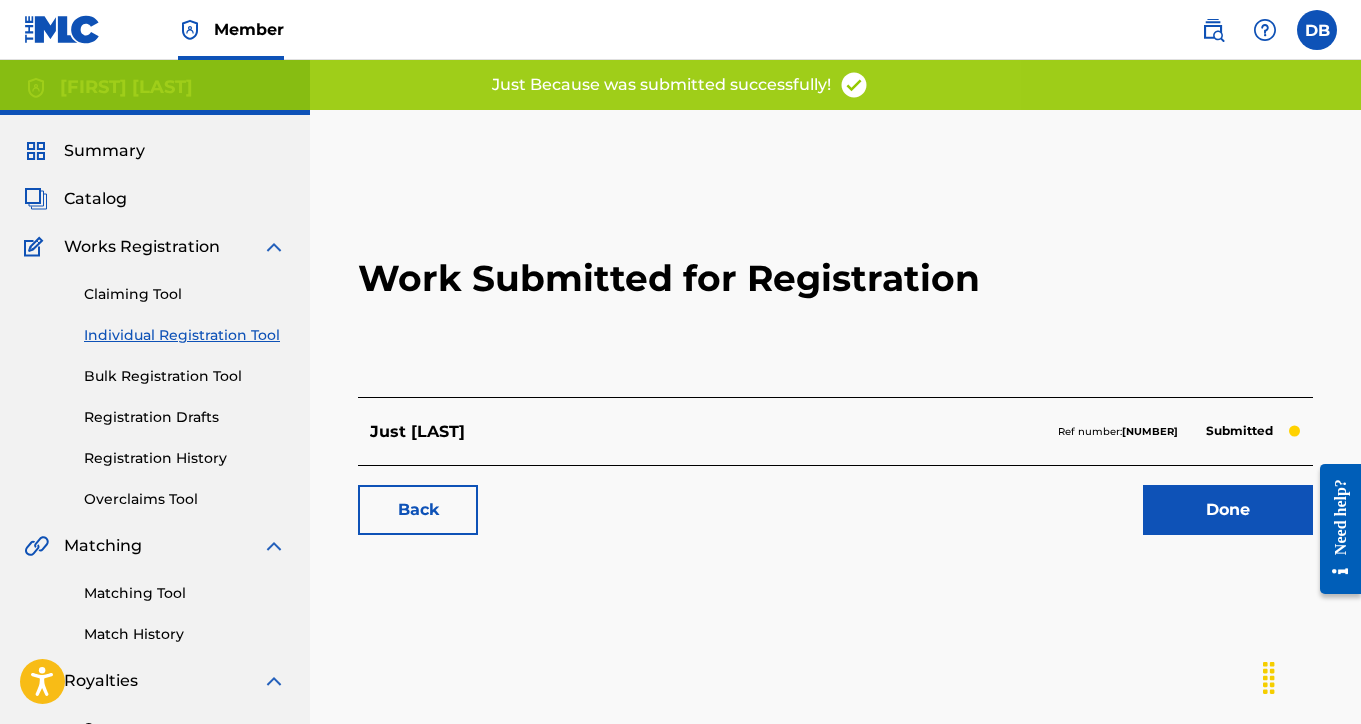 click on "Done" at bounding box center (1228, 510) 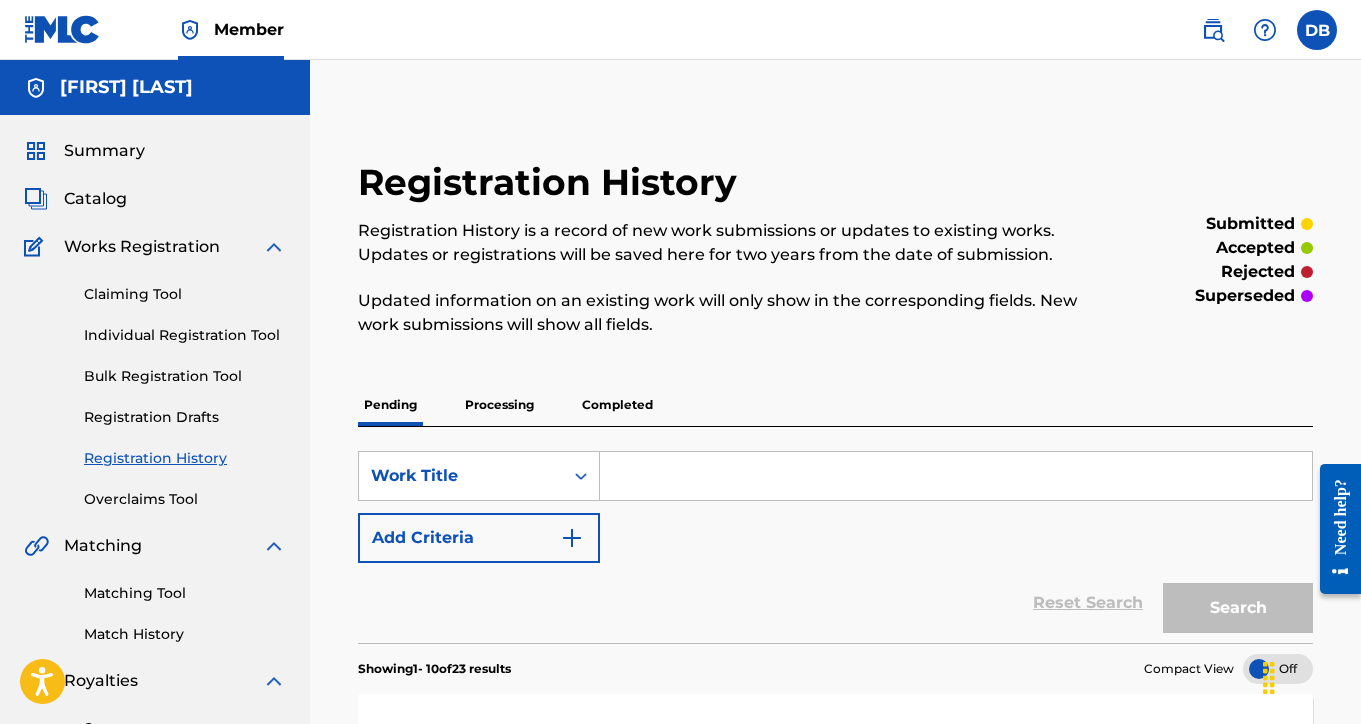 click on "Individual Registration Tool" at bounding box center (185, 335) 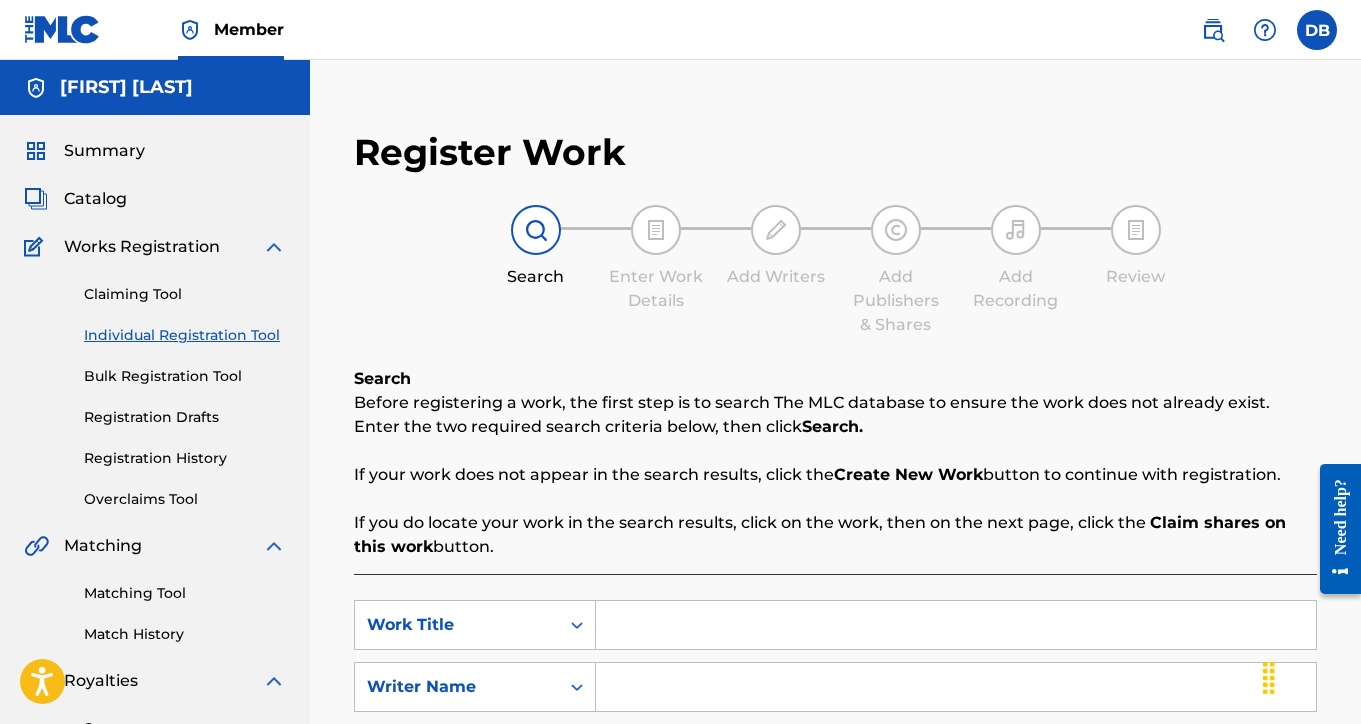click at bounding box center [956, 625] 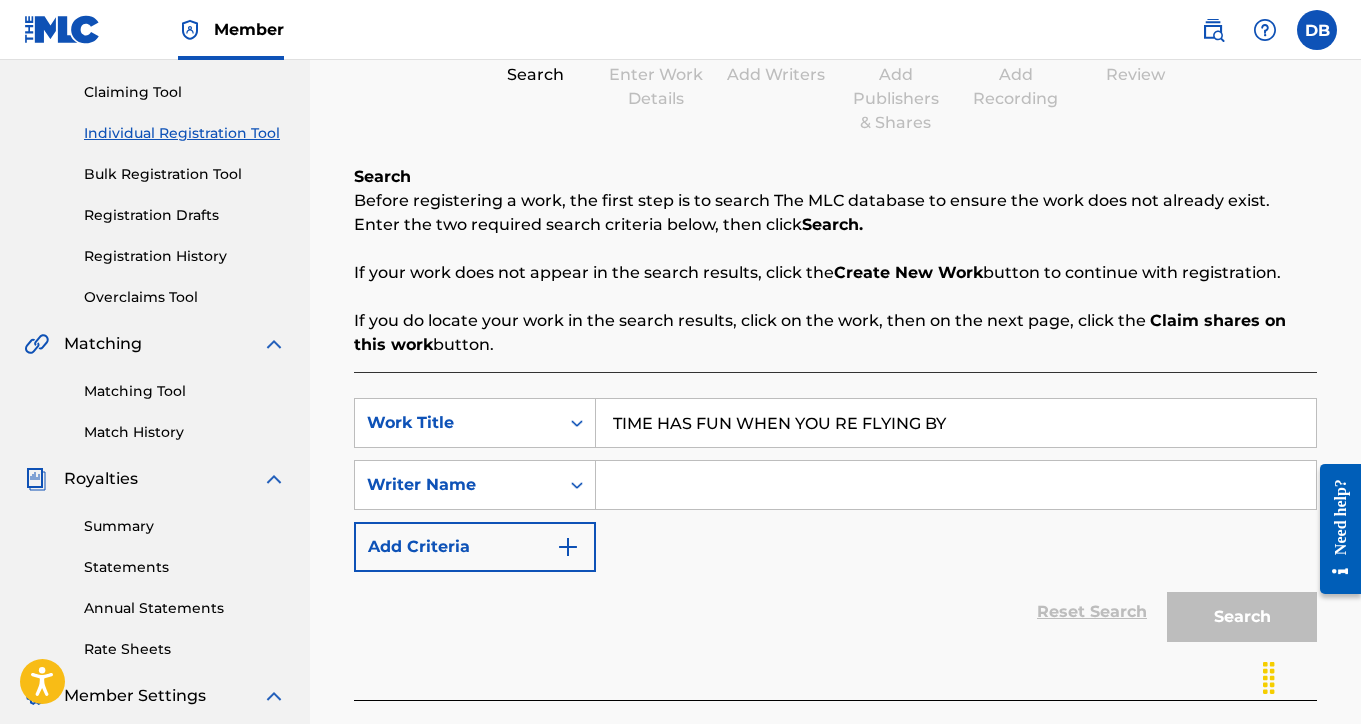 scroll, scrollTop: 226, scrollLeft: 0, axis: vertical 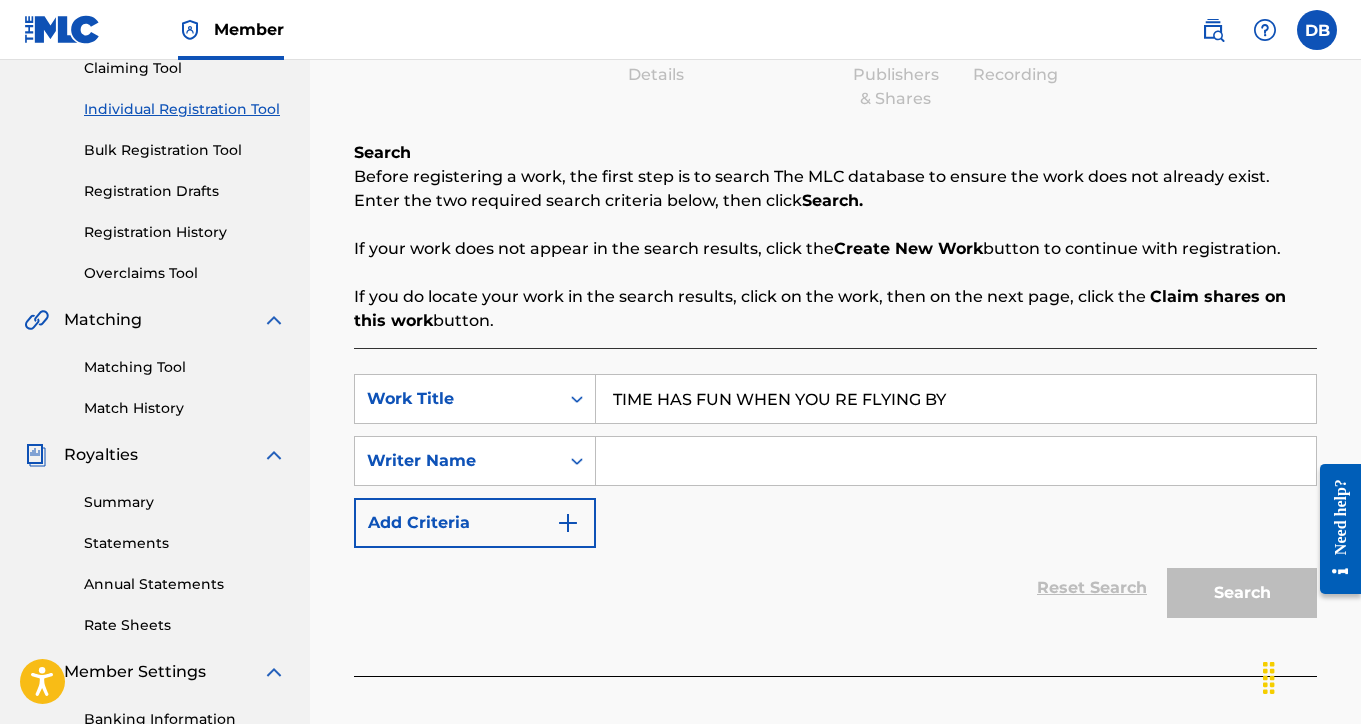 click at bounding box center [956, 461] 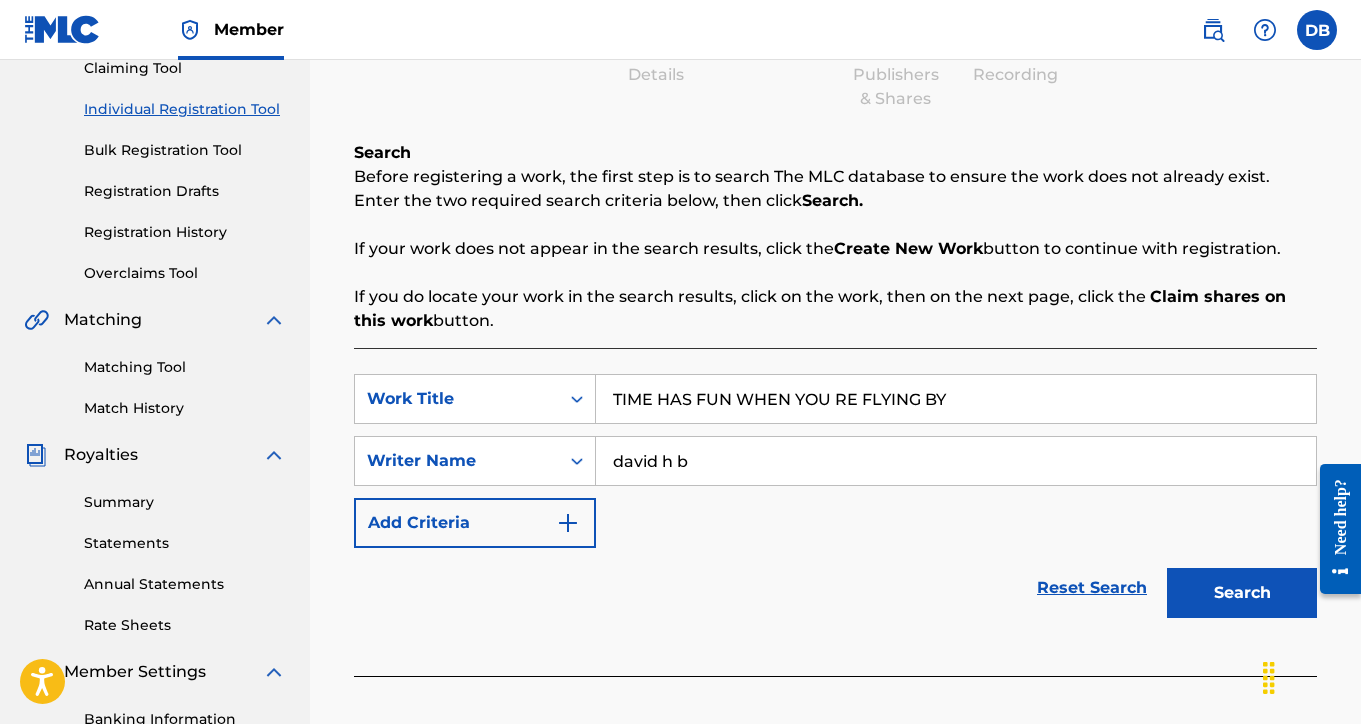 click on "Search" at bounding box center [1242, 593] 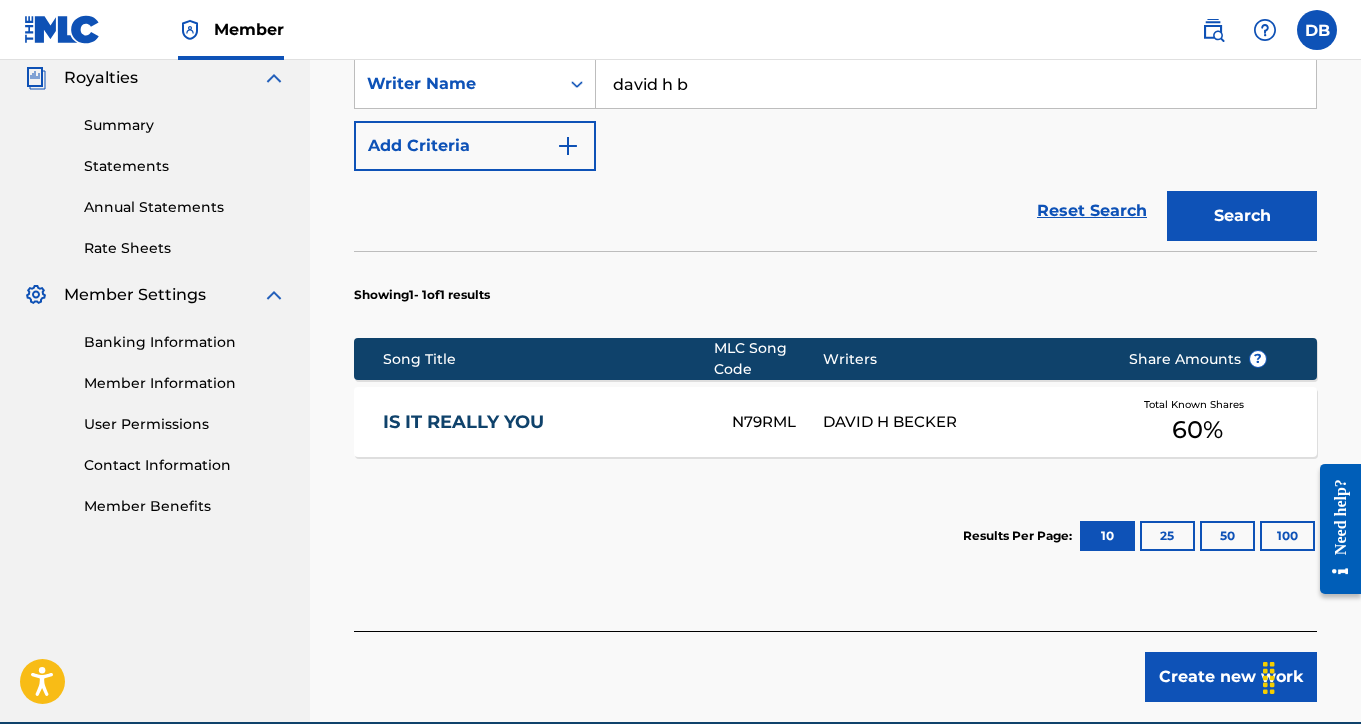 scroll, scrollTop: 605, scrollLeft: 0, axis: vertical 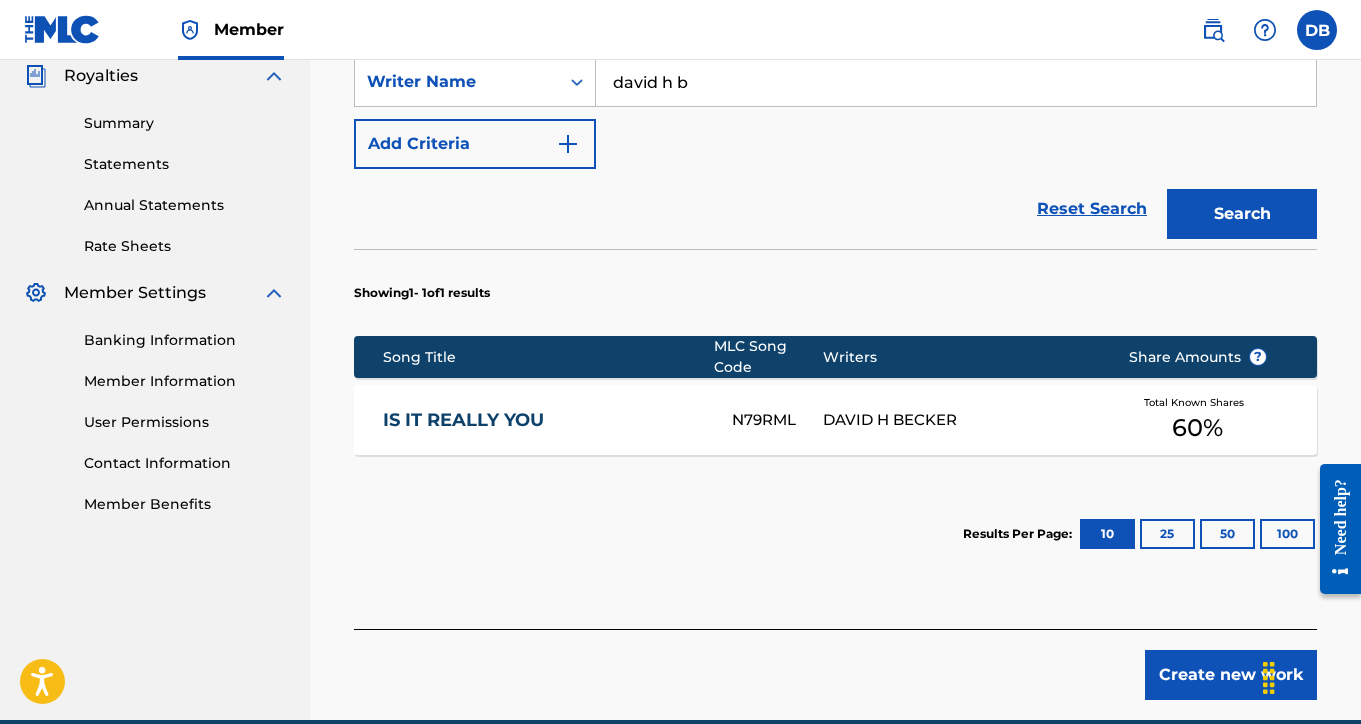 click on "Create new work" at bounding box center [1231, 675] 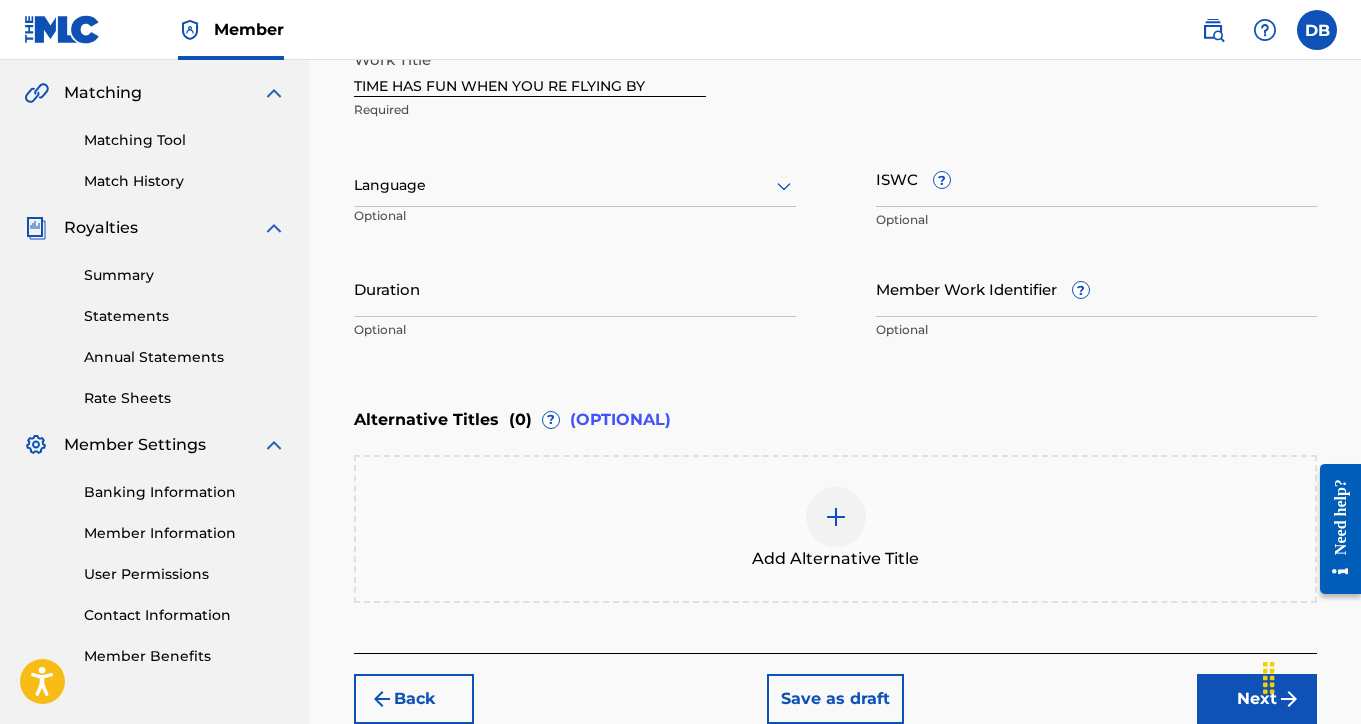 scroll, scrollTop: 437, scrollLeft: 0, axis: vertical 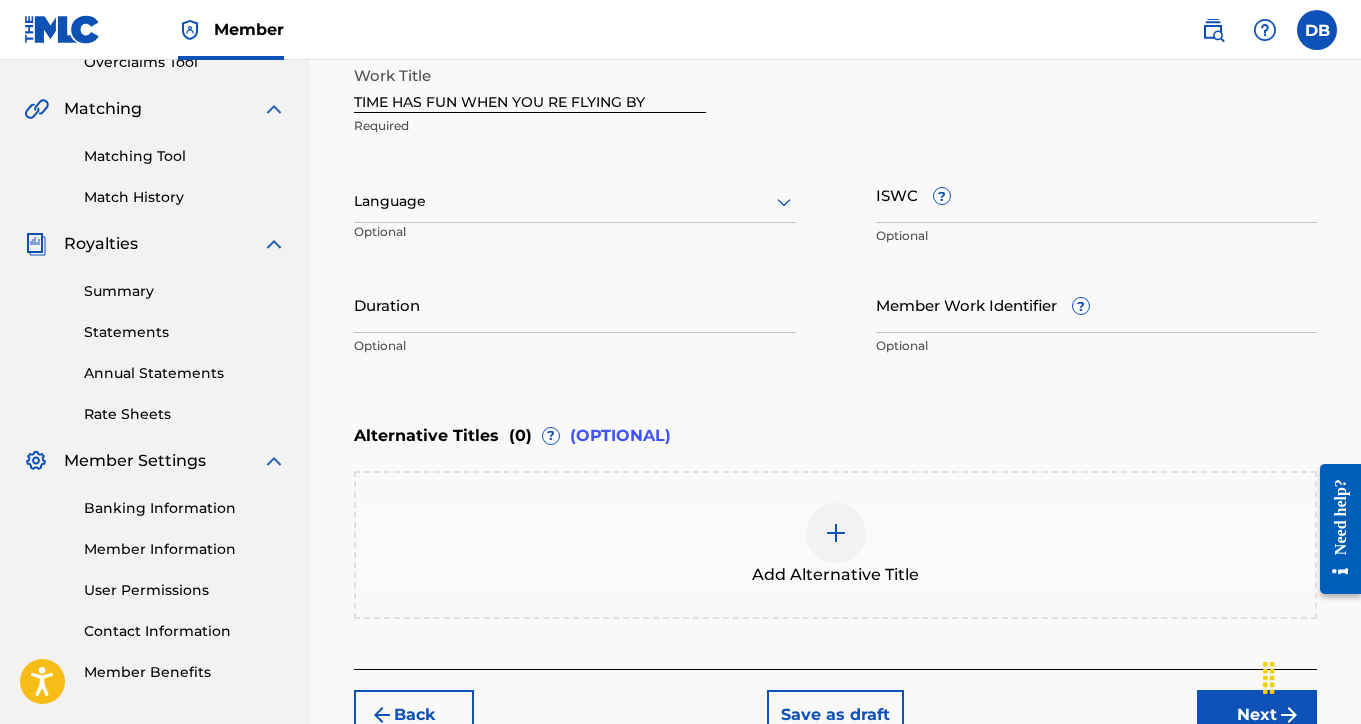 click on "ISWC   ?" at bounding box center (1097, 194) 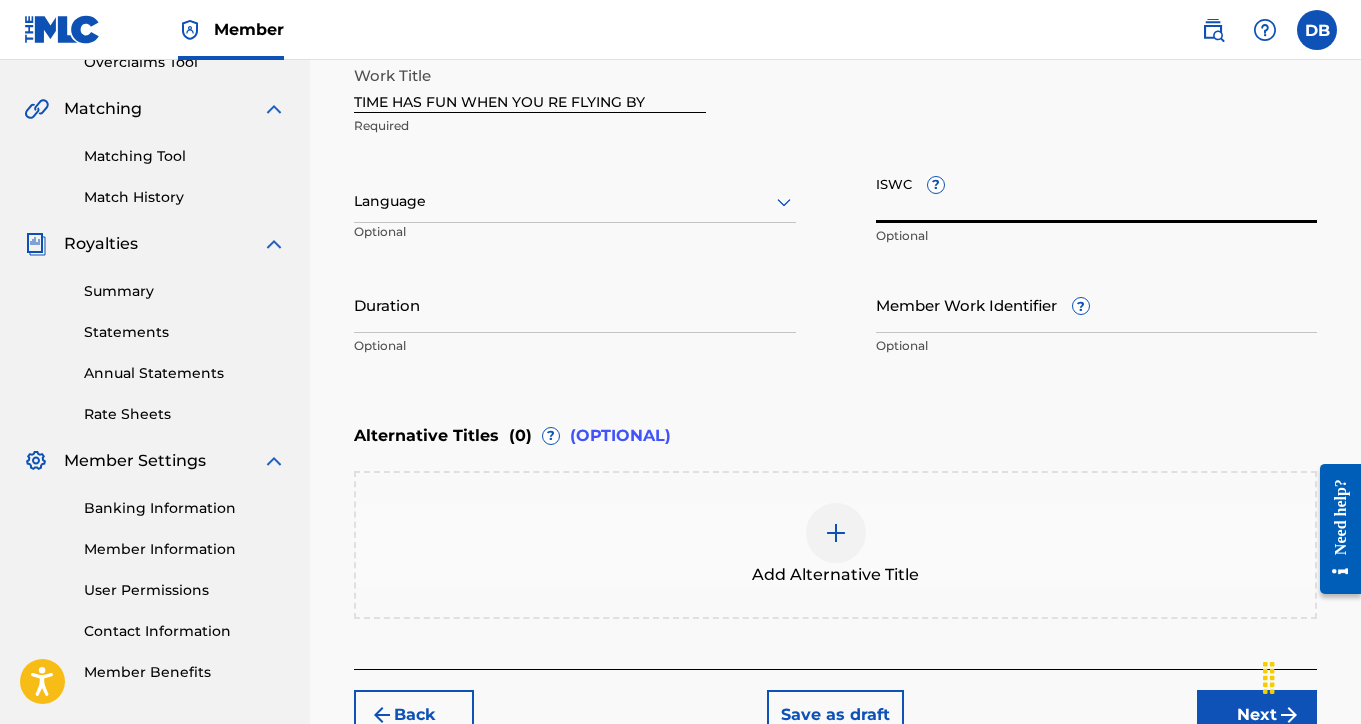paste on "T-700.072.781-3" 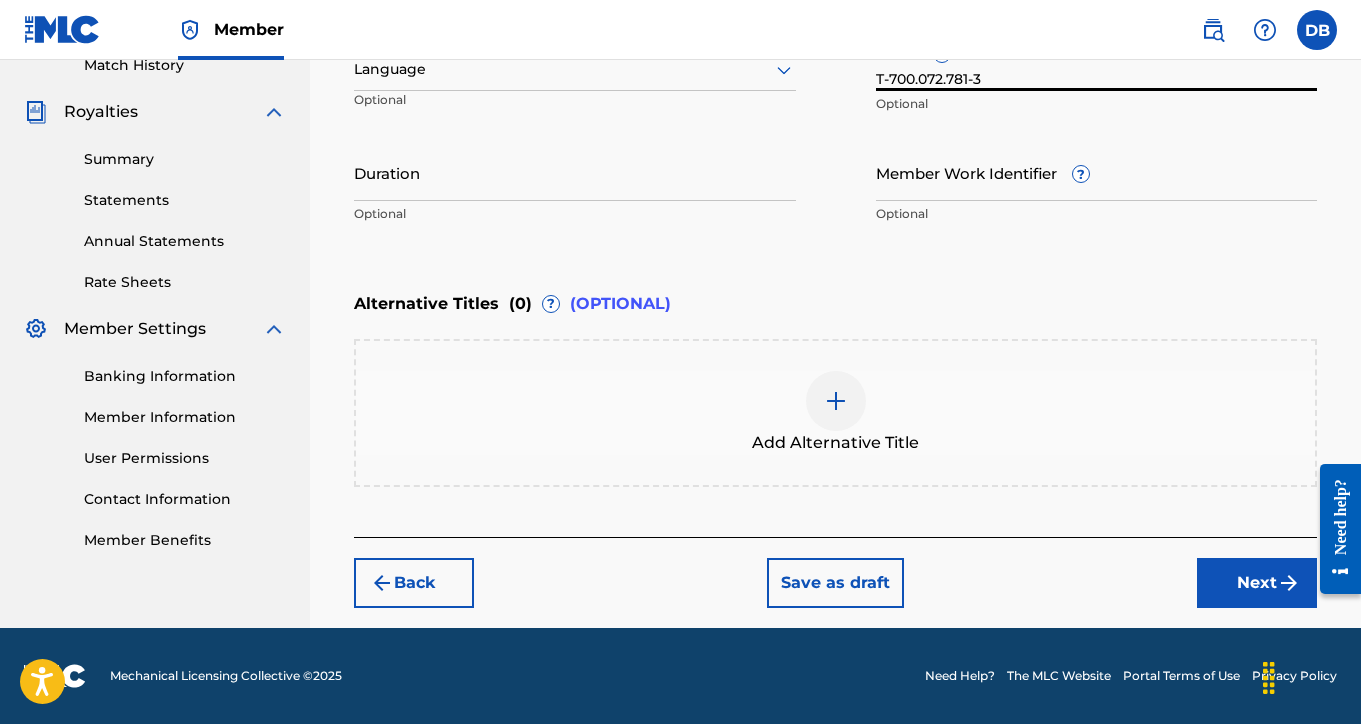 click on "Next" at bounding box center [1257, 583] 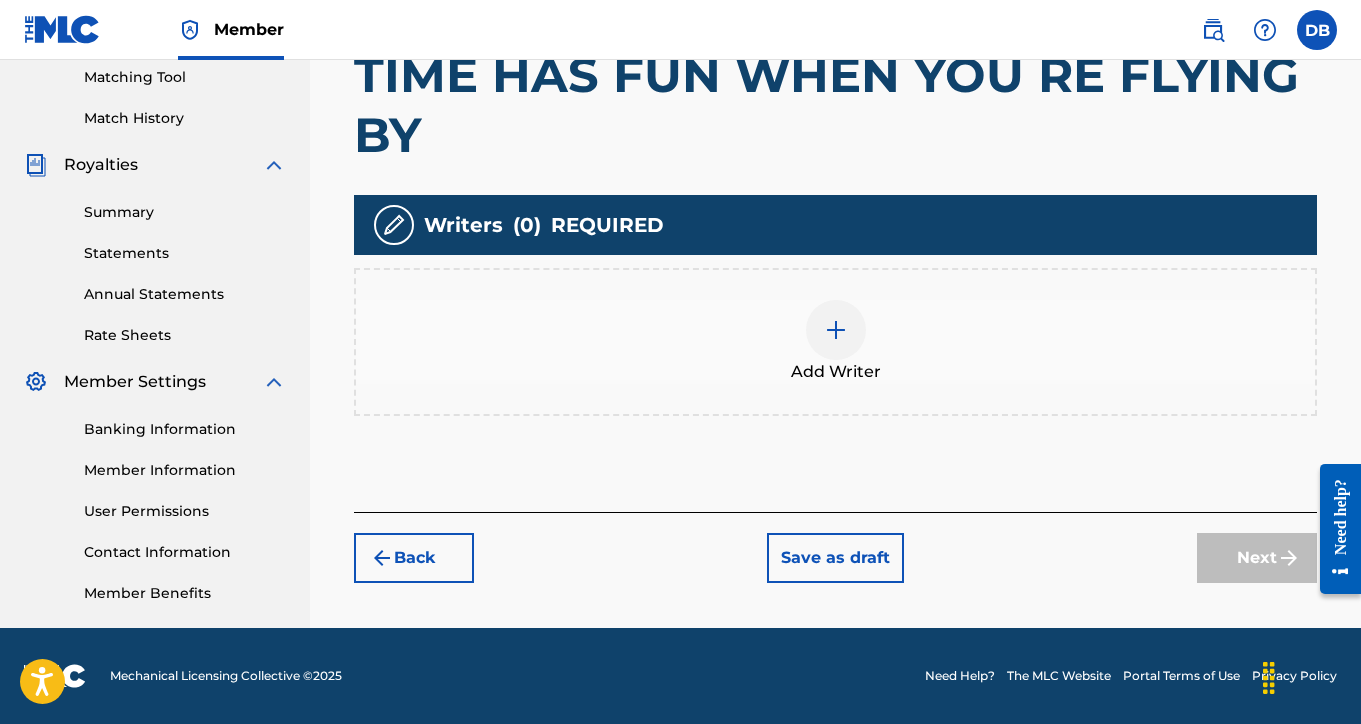 scroll, scrollTop: 516, scrollLeft: 0, axis: vertical 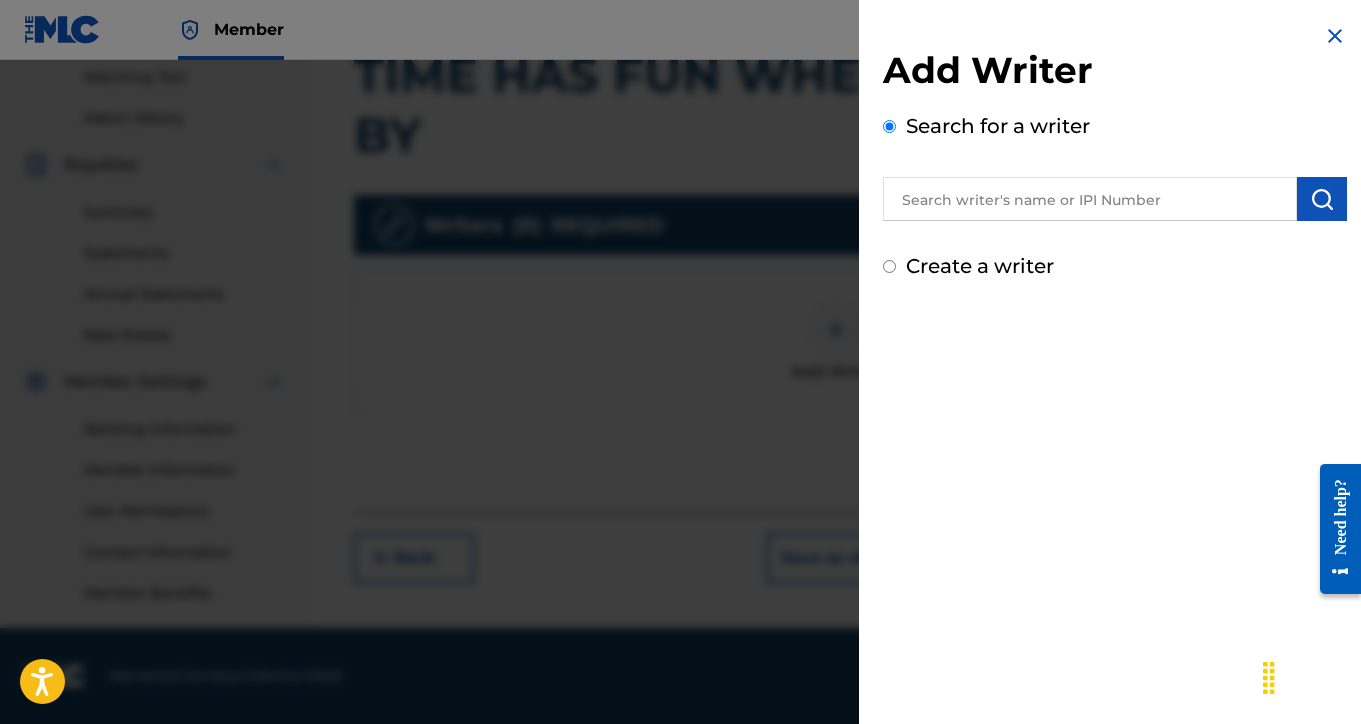 click at bounding box center (1090, 199) 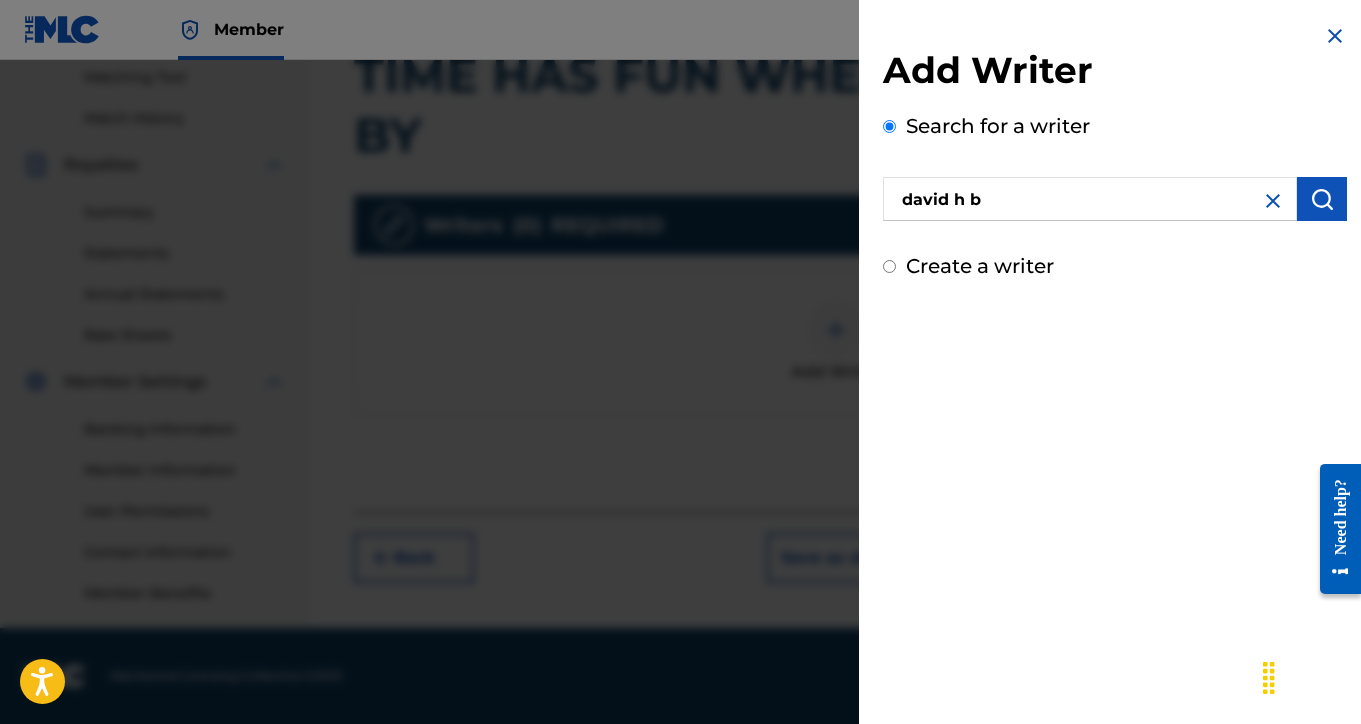 click at bounding box center (1322, 199) 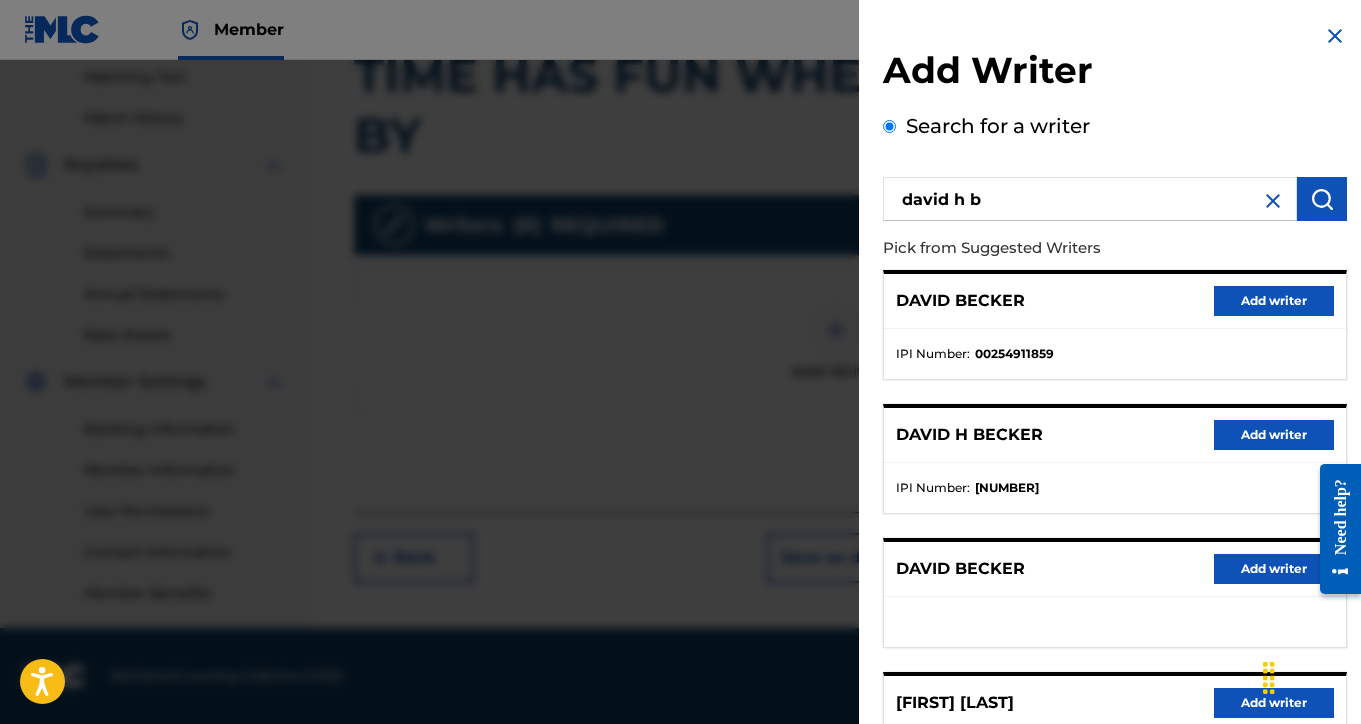 click on "Add writer" at bounding box center (1274, 435) 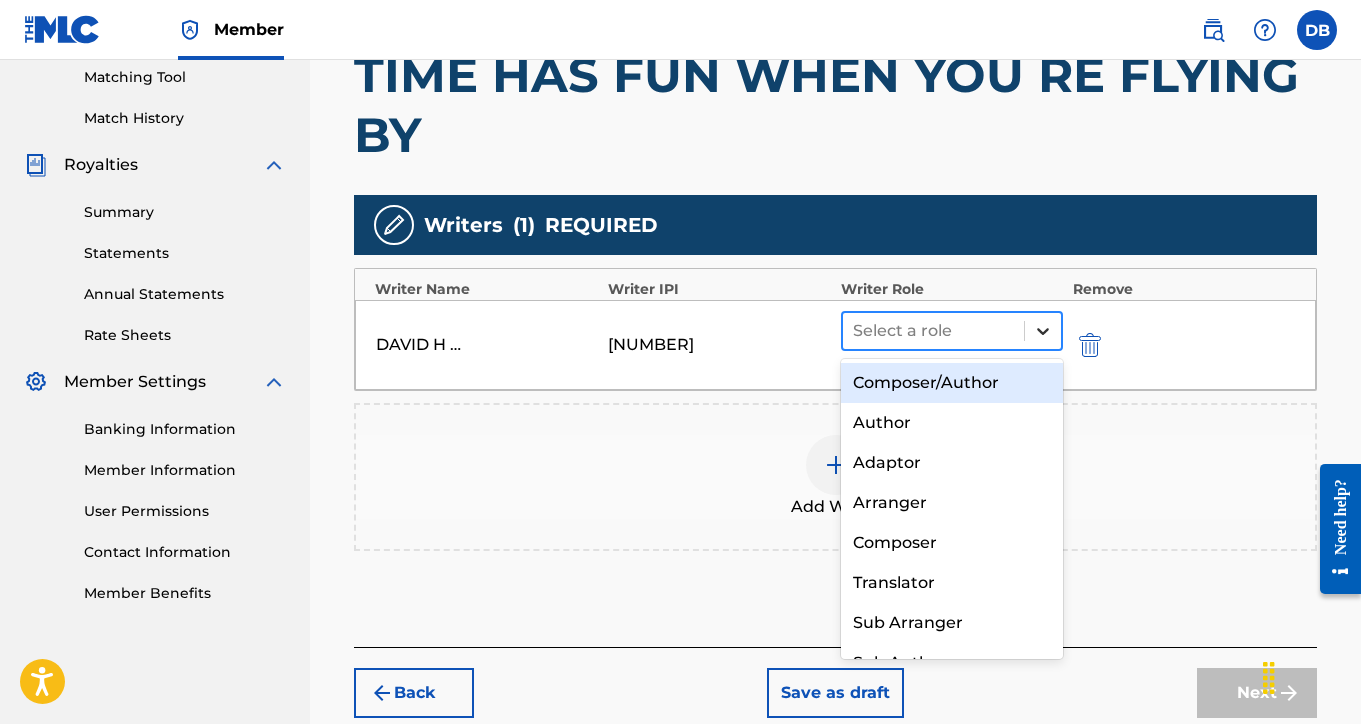 click 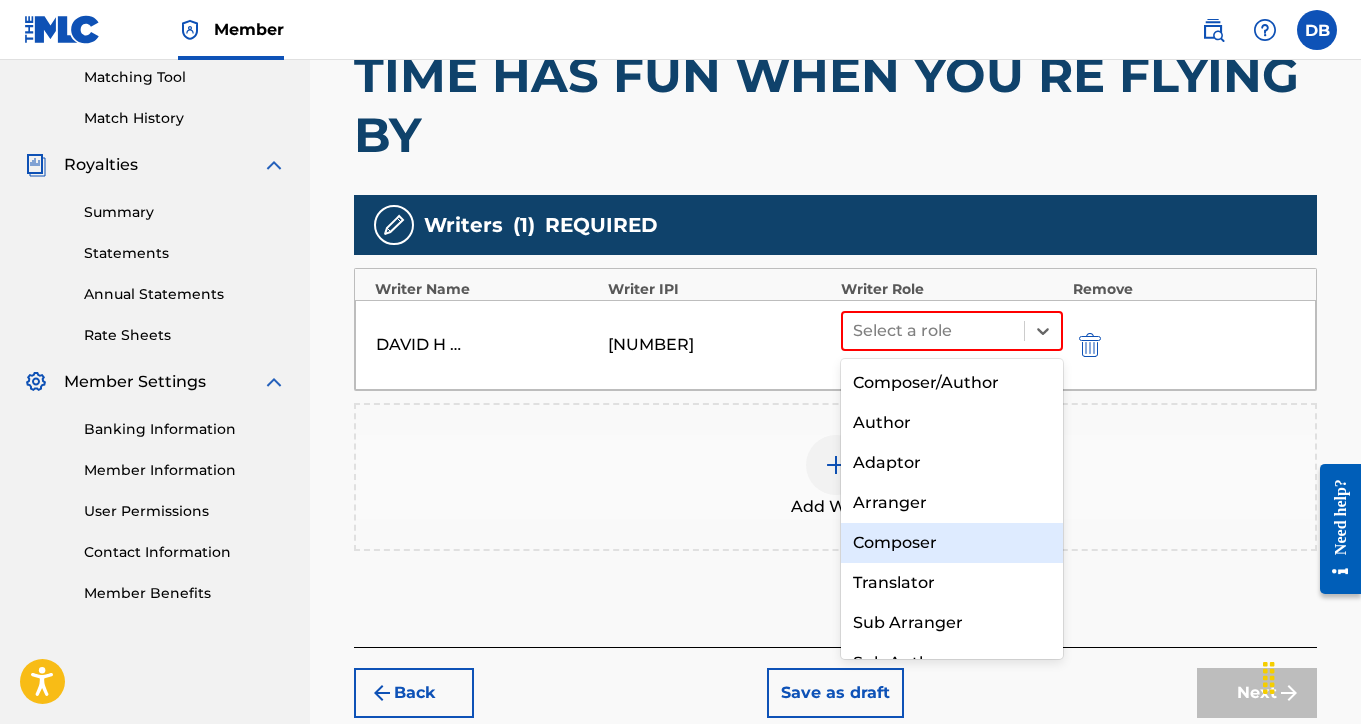 click on "Composer" at bounding box center [952, 543] 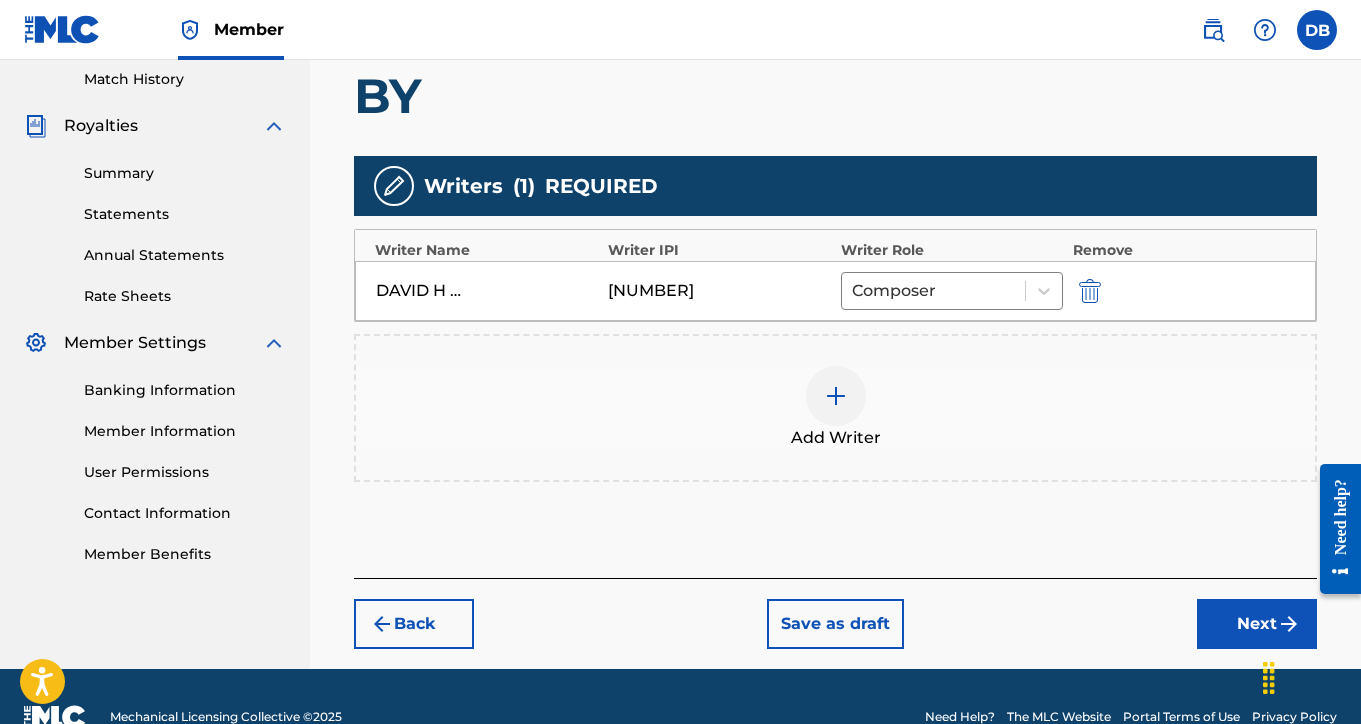 scroll, scrollTop: 556, scrollLeft: 0, axis: vertical 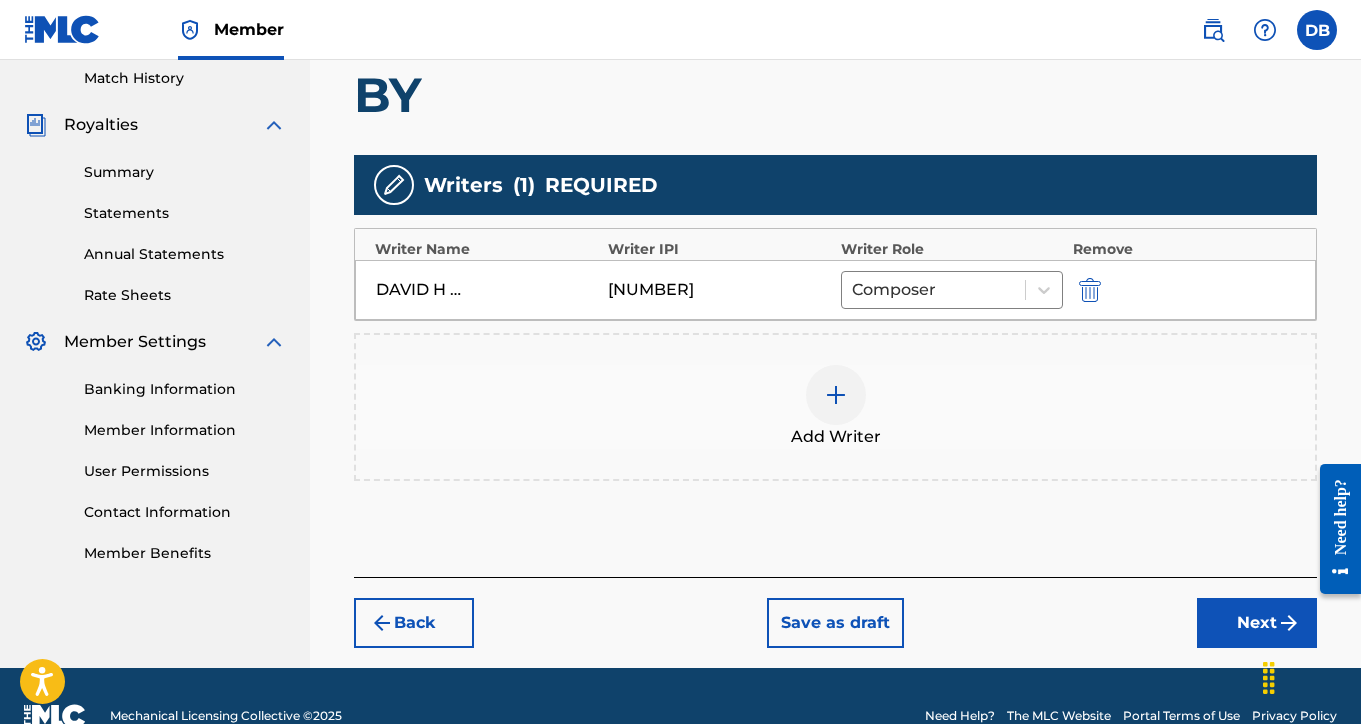 click at bounding box center (836, 395) 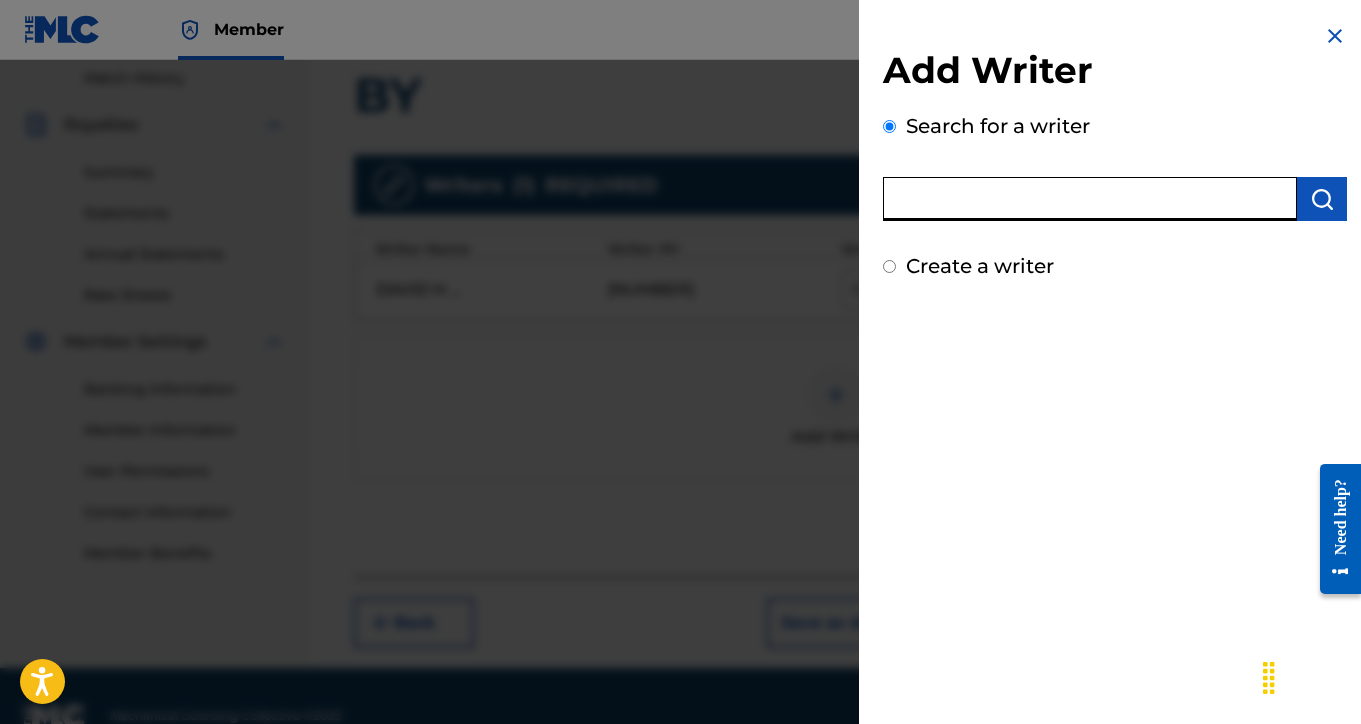 click at bounding box center [1090, 199] 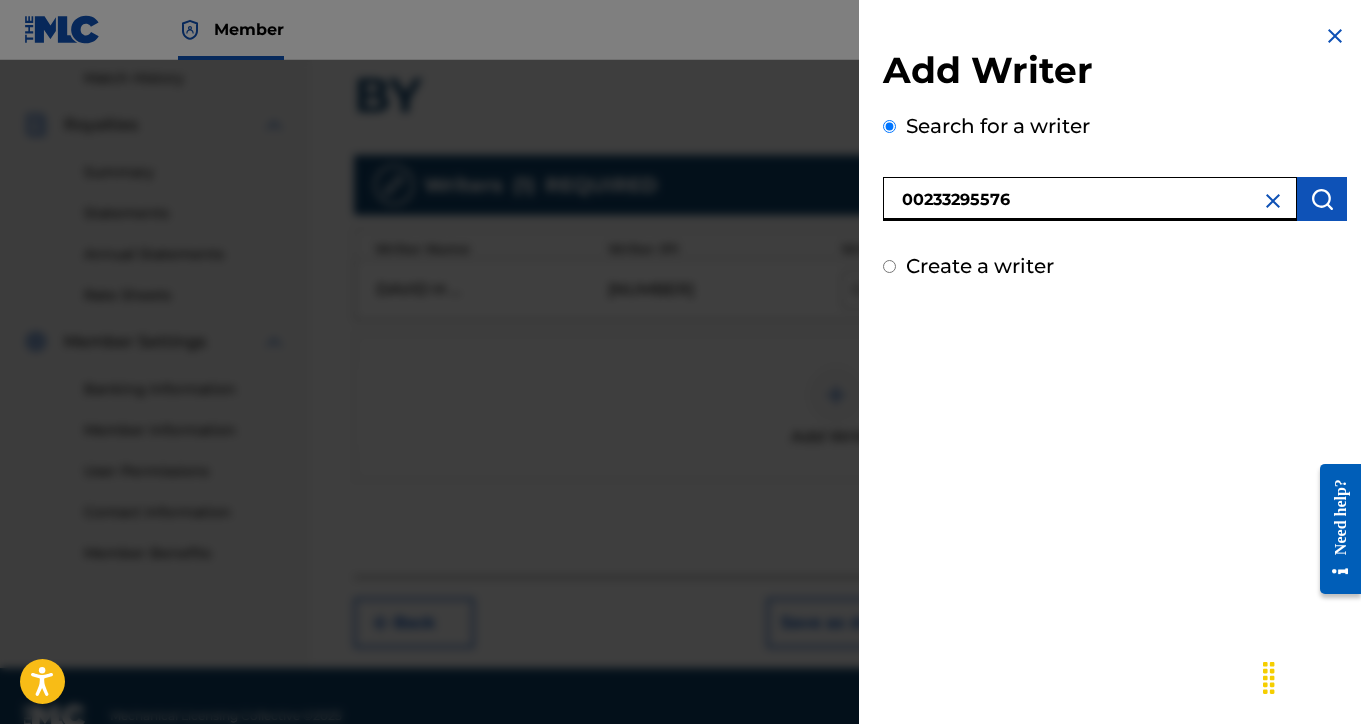 click at bounding box center [1322, 199] 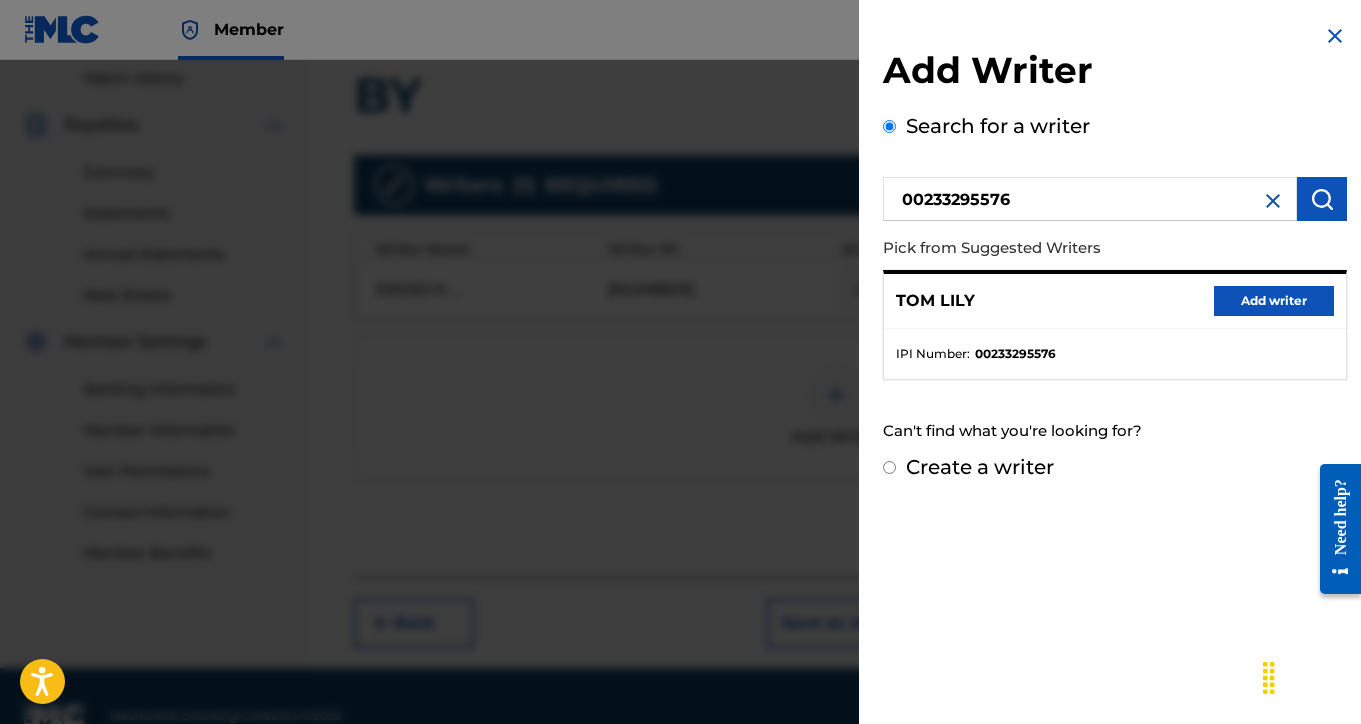 click on "Add writer" at bounding box center (1274, 301) 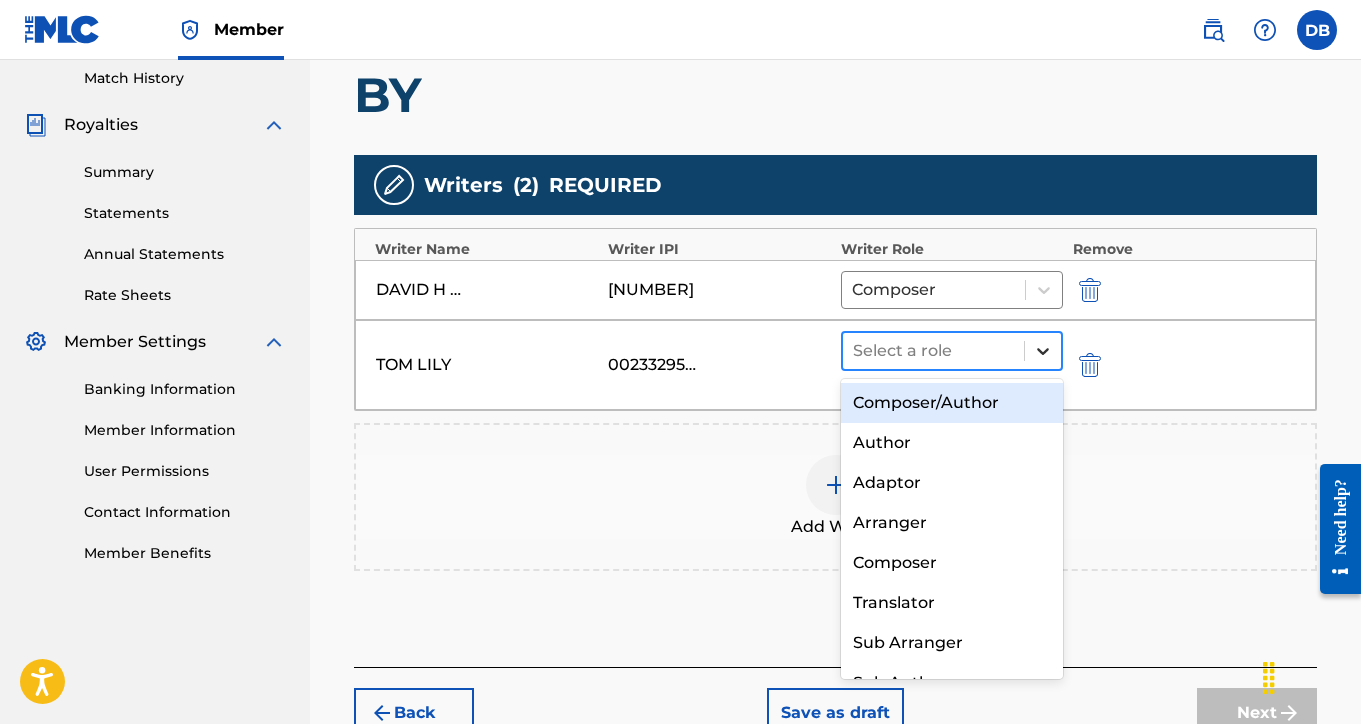 click 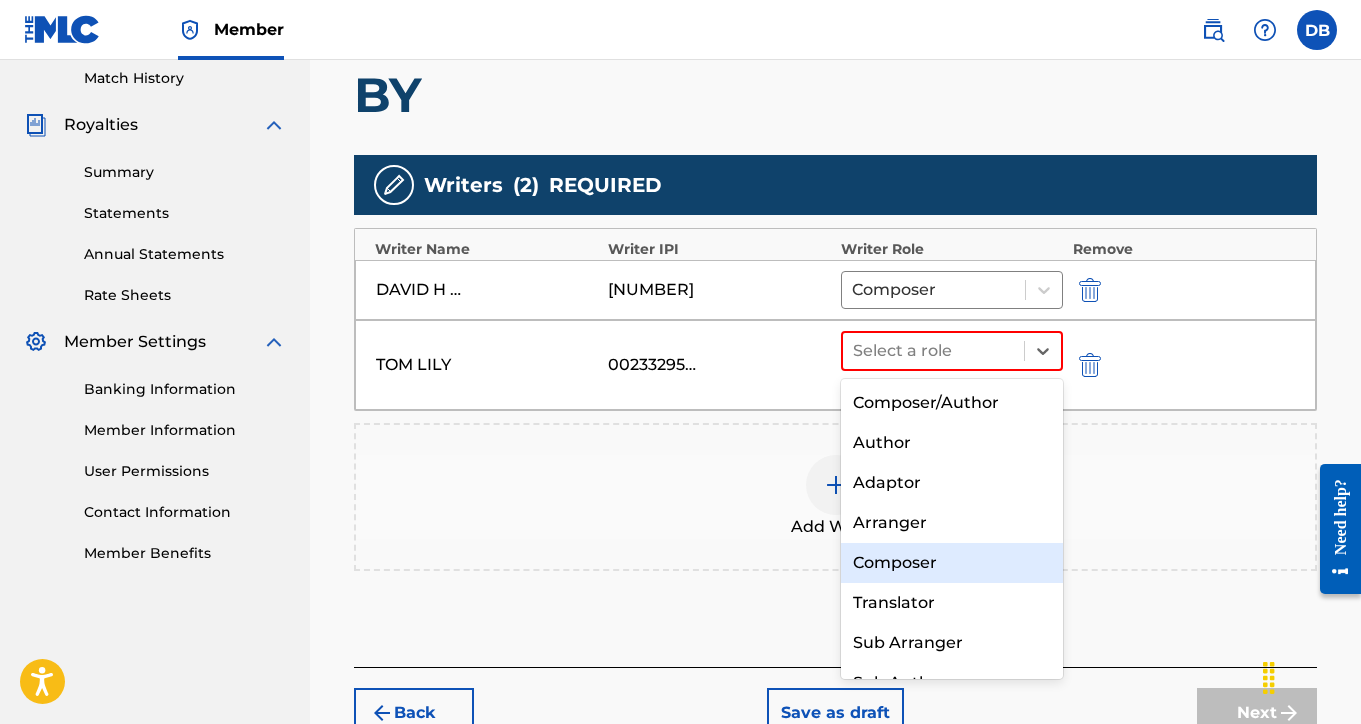 click on "Composer" at bounding box center (952, 563) 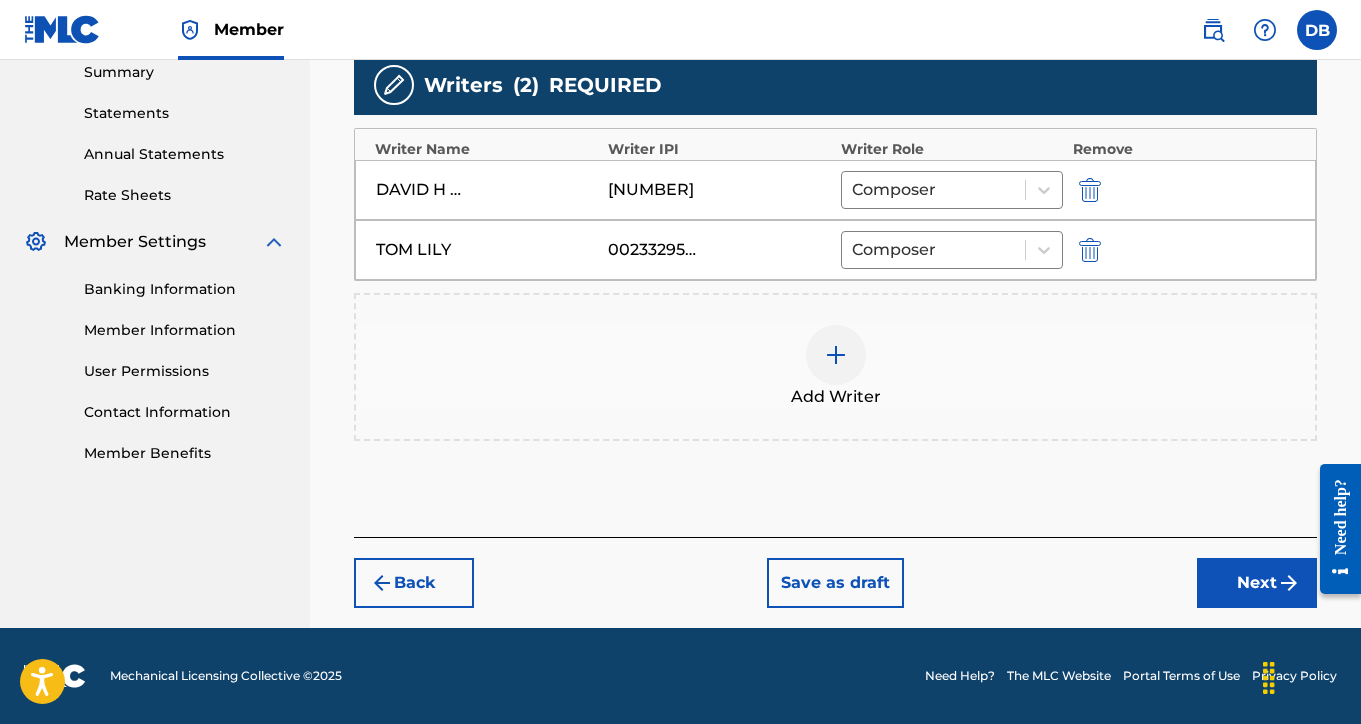 click on "Next" at bounding box center [1257, 583] 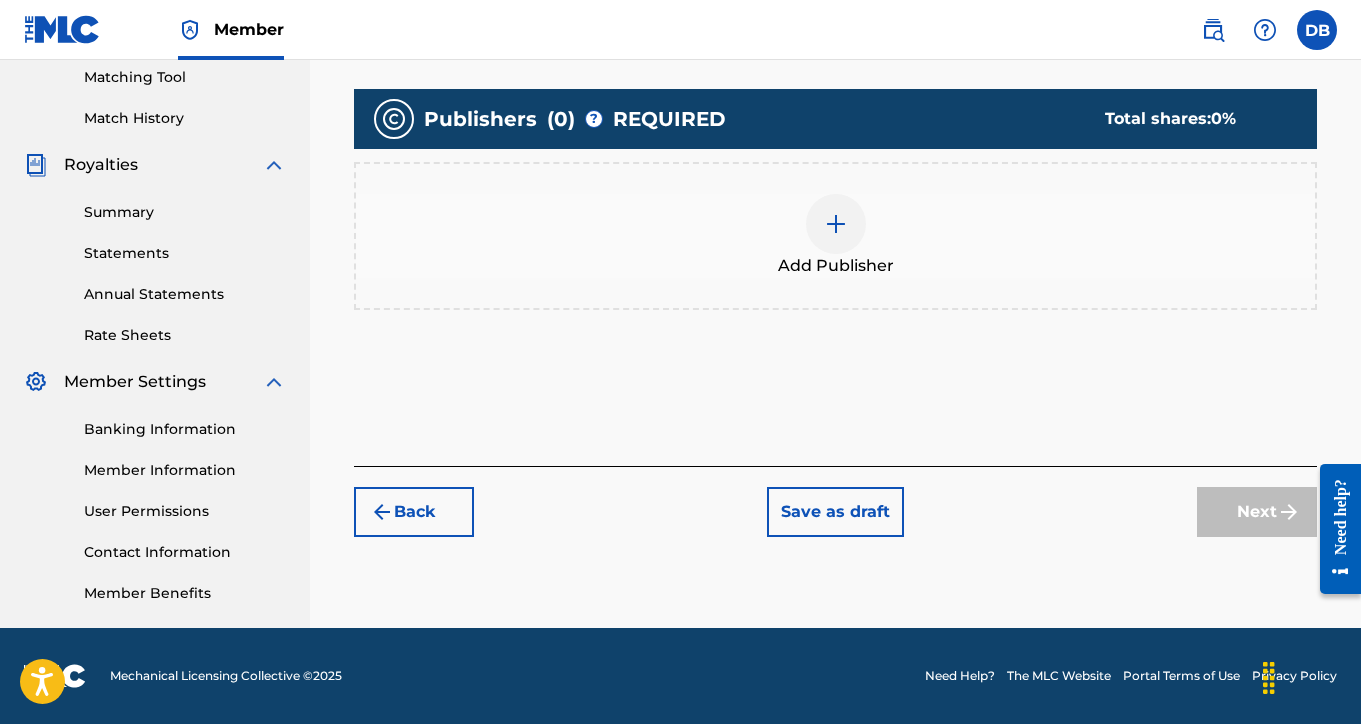click at bounding box center [836, 224] 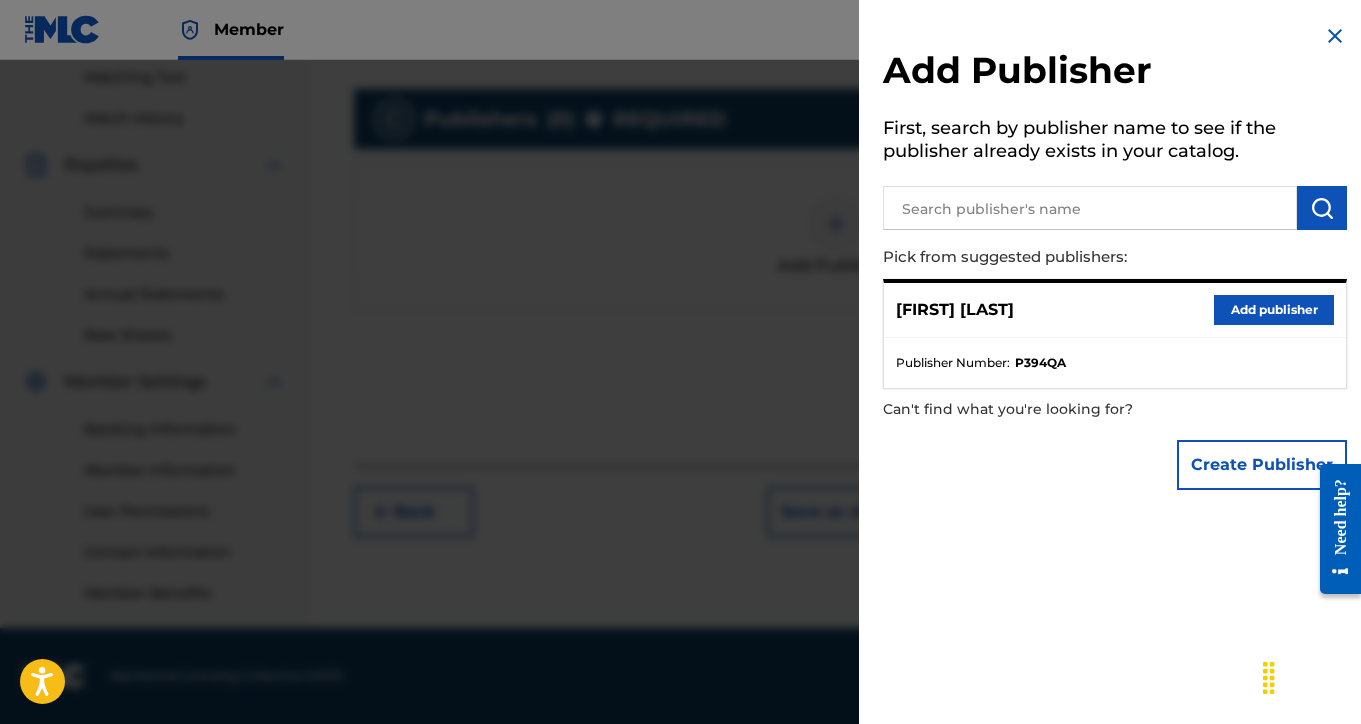 click on "Add publisher" at bounding box center [1274, 310] 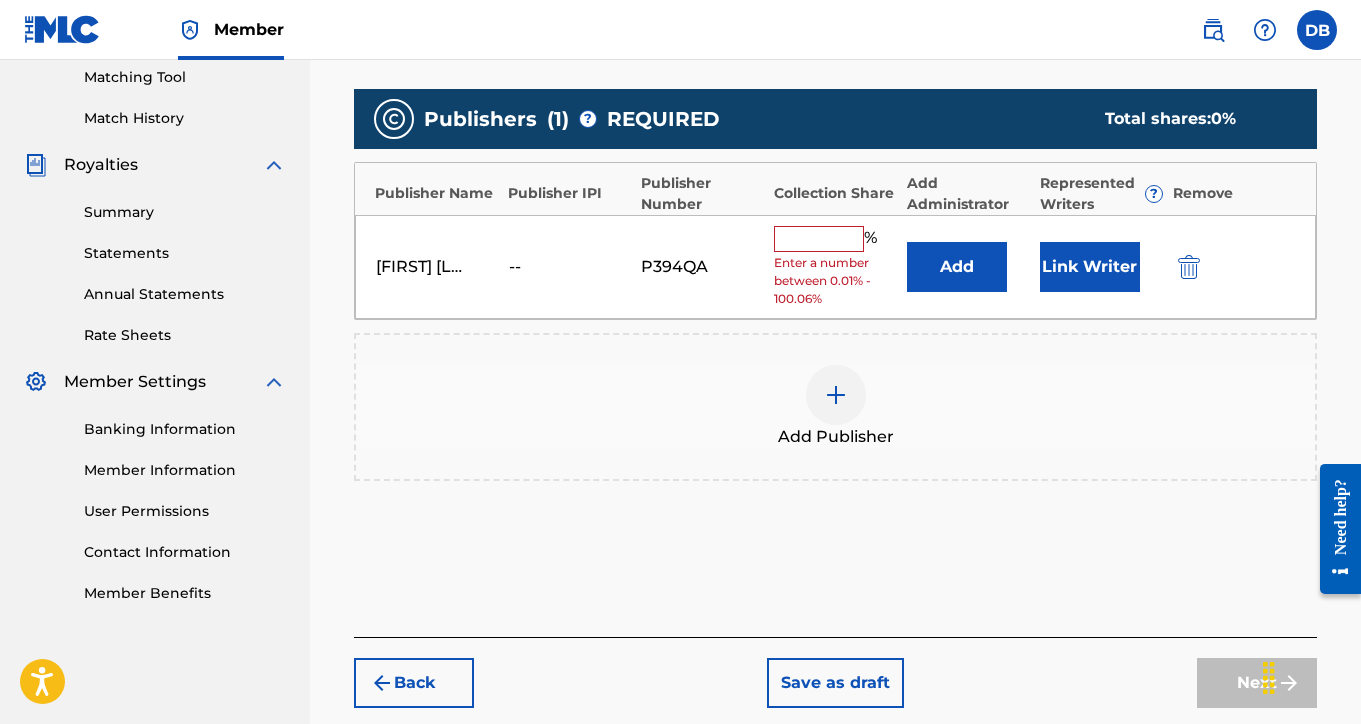 click at bounding box center [819, 239] 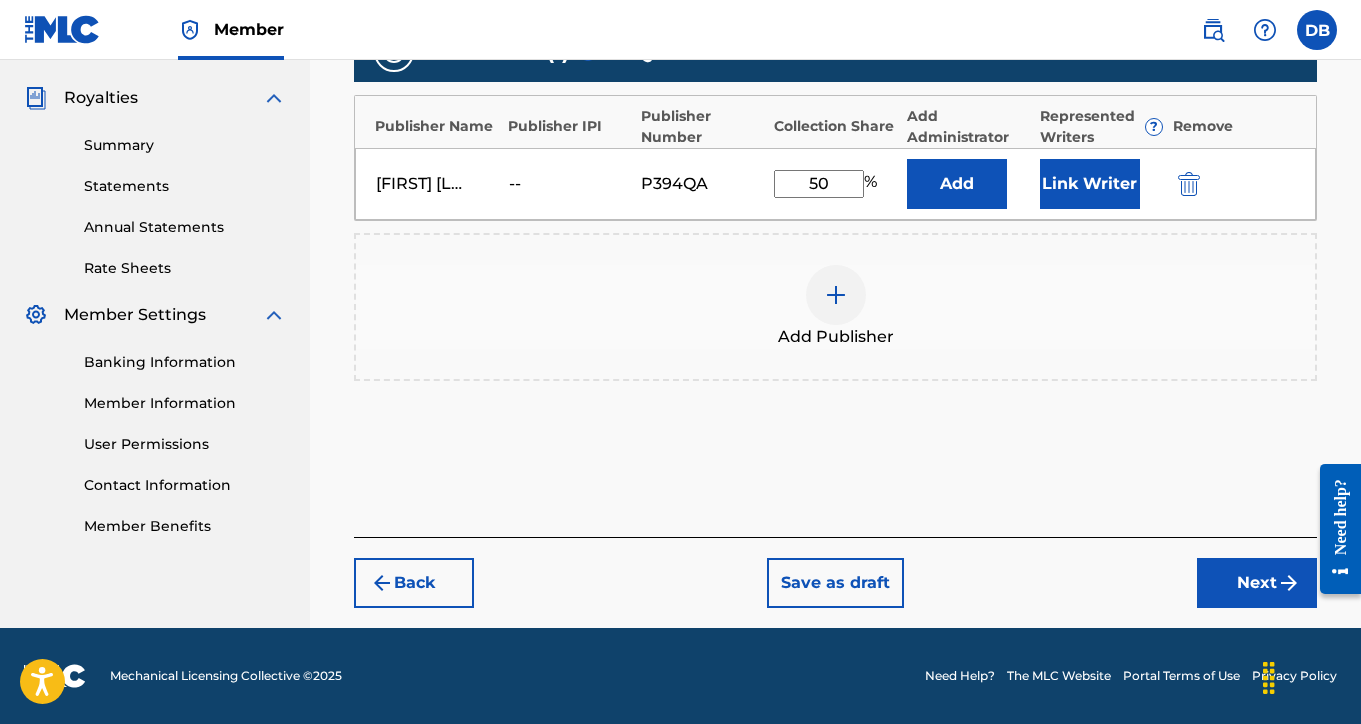 scroll, scrollTop: 583, scrollLeft: 0, axis: vertical 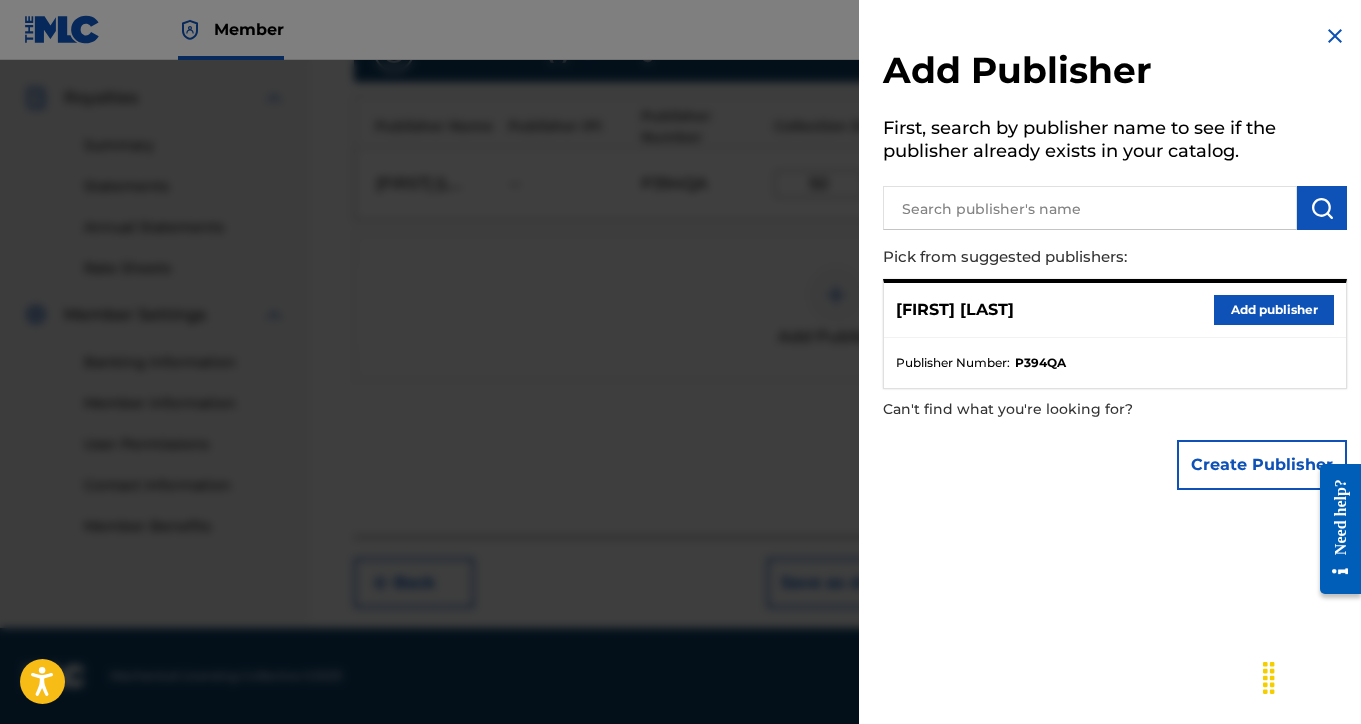 click at bounding box center (1090, 208) 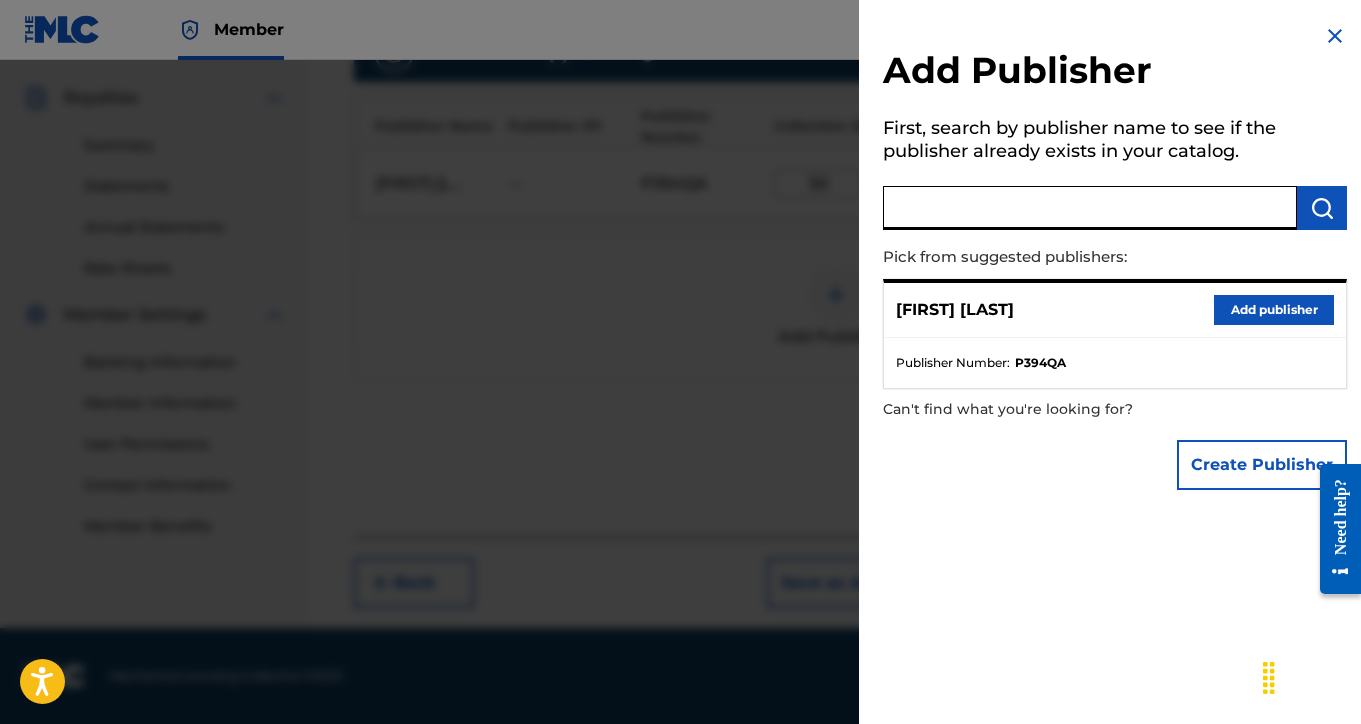 paste on "00233444197" 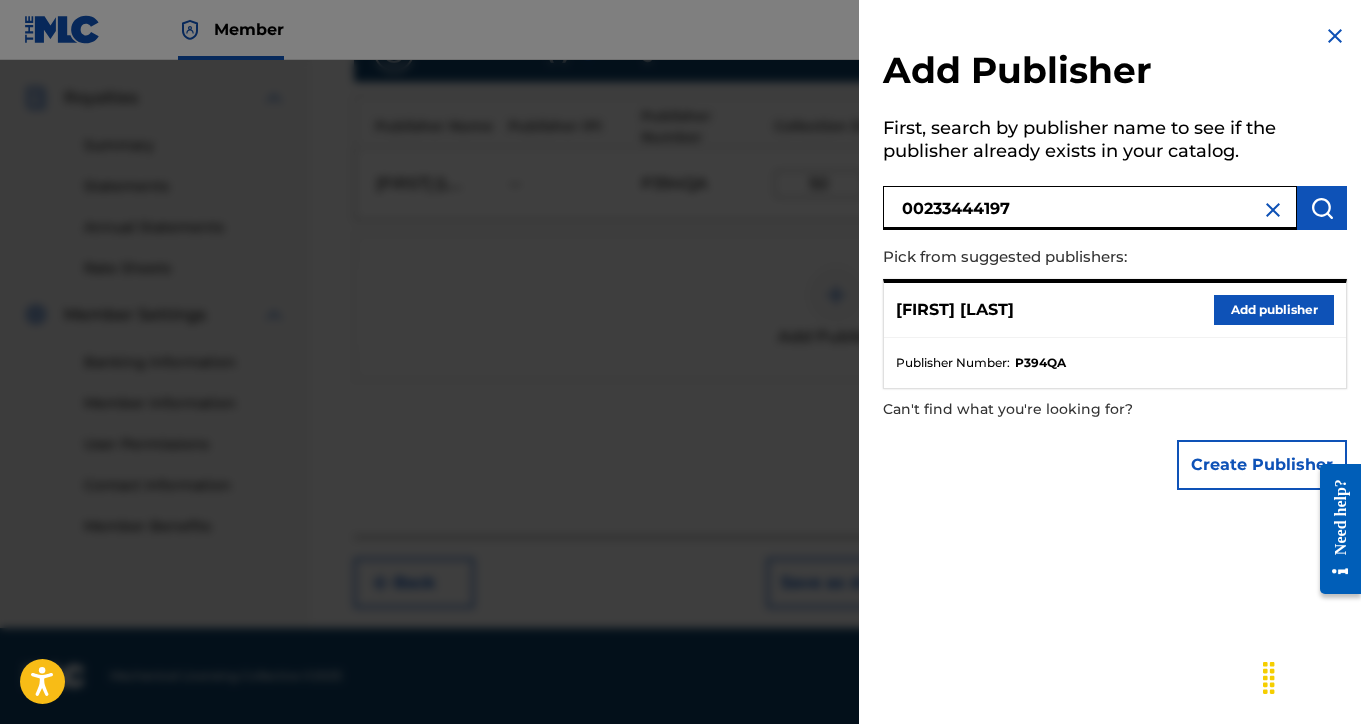 click at bounding box center [1322, 208] 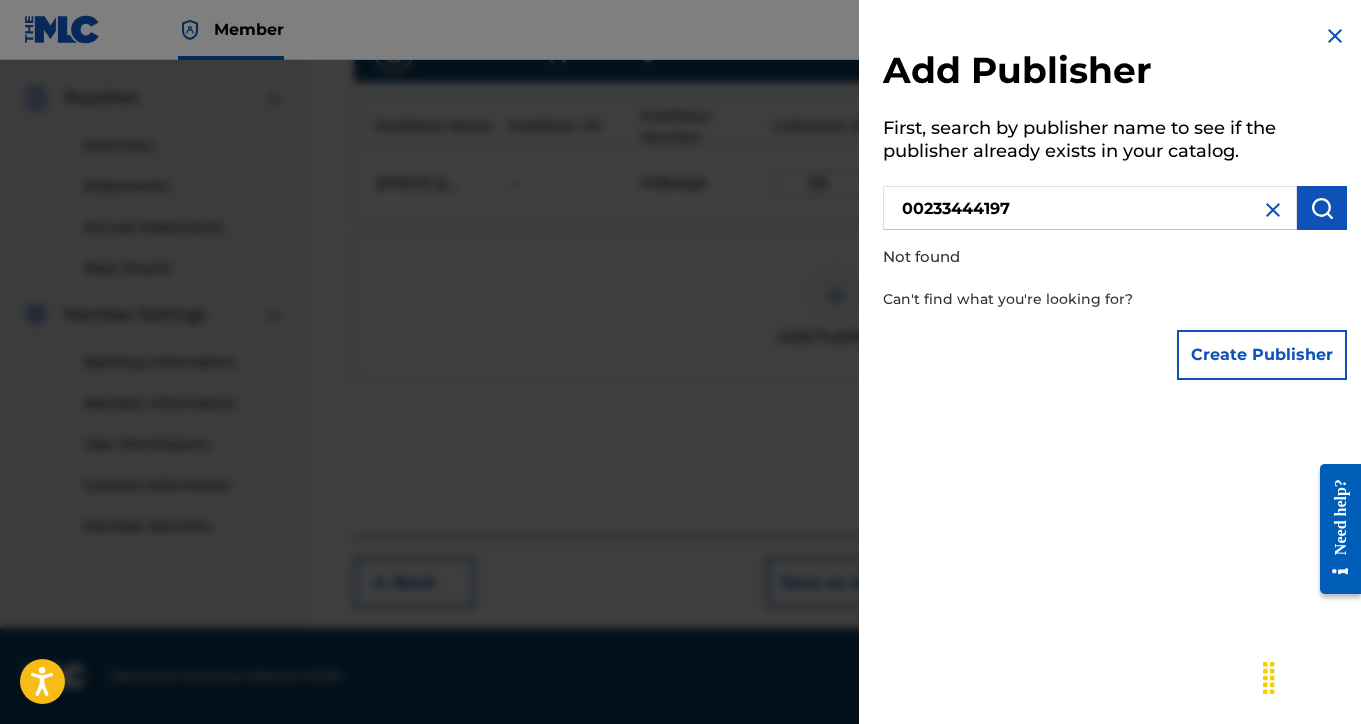 click at bounding box center (1335, 36) 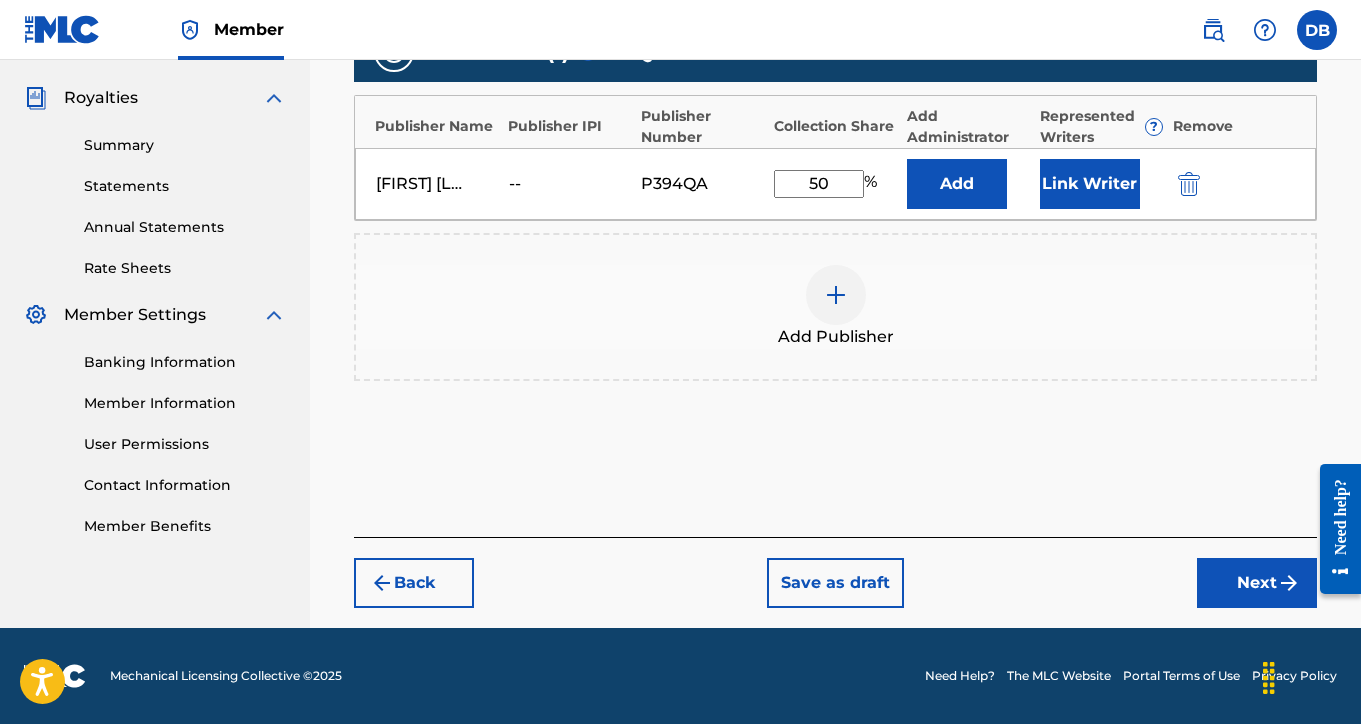 scroll, scrollTop: 583, scrollLeft: 0, axis: vertical 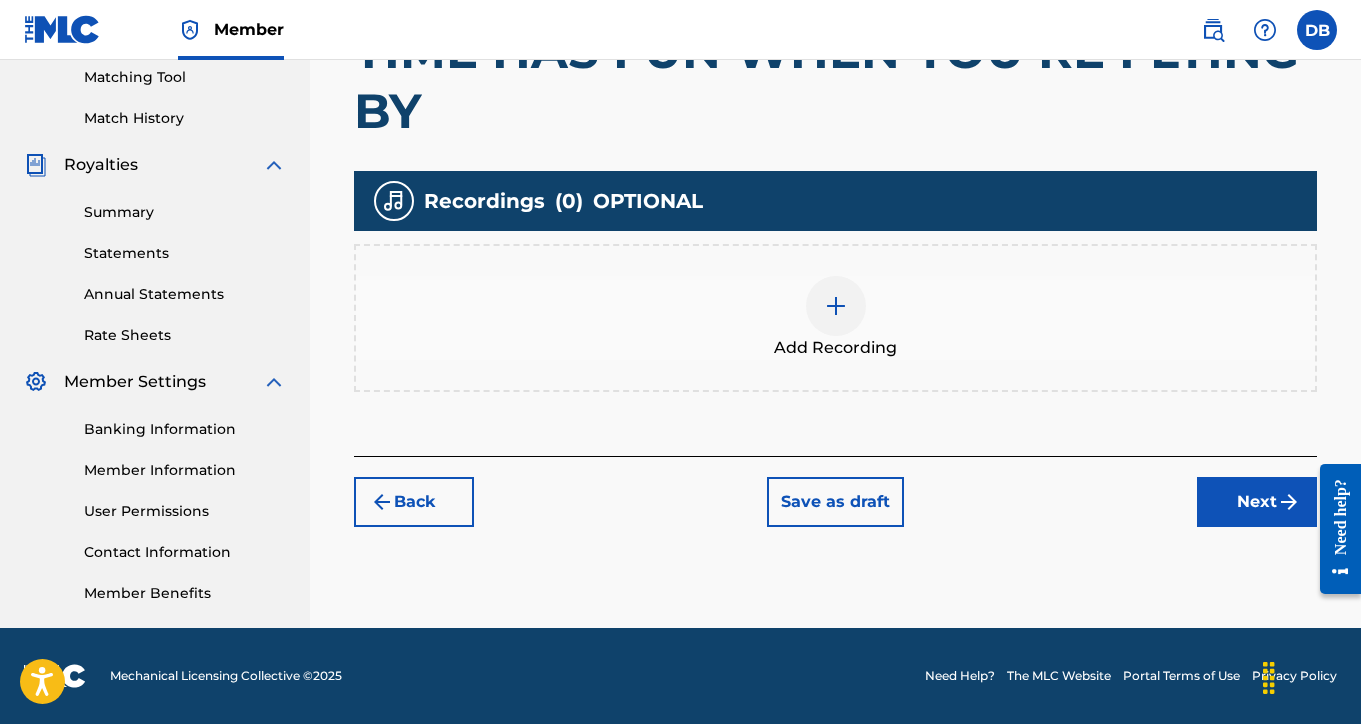click at bounding box center [836, 306] 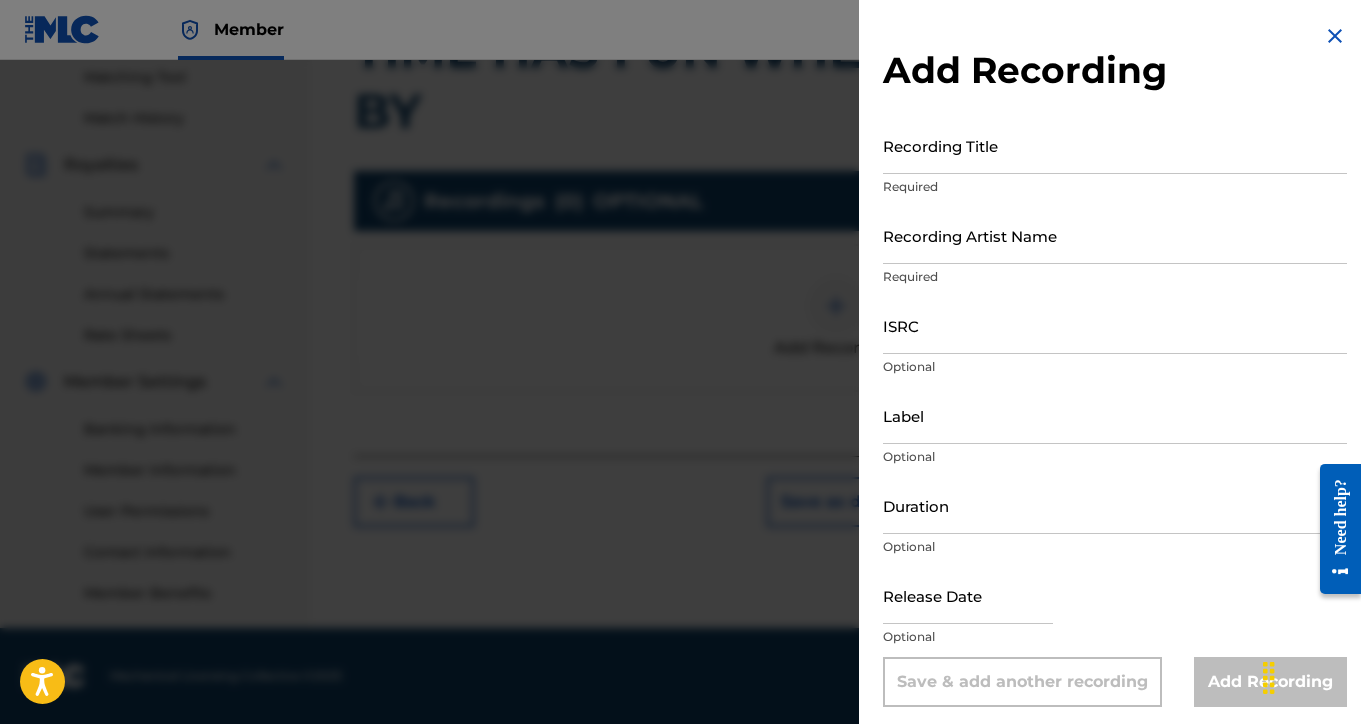 click on "Recording Title" at bounding box center (1115, 145) 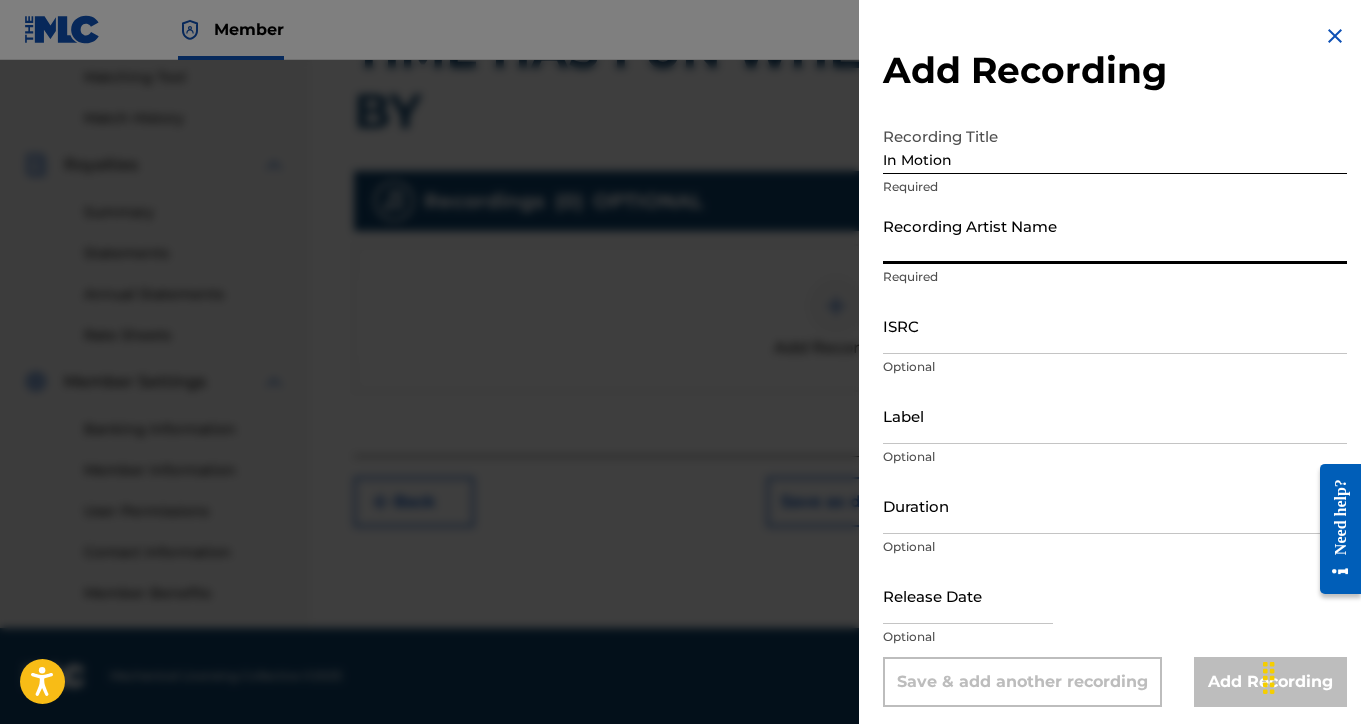 click on "Recording Artist Name" at bounding box center (1115, 235) 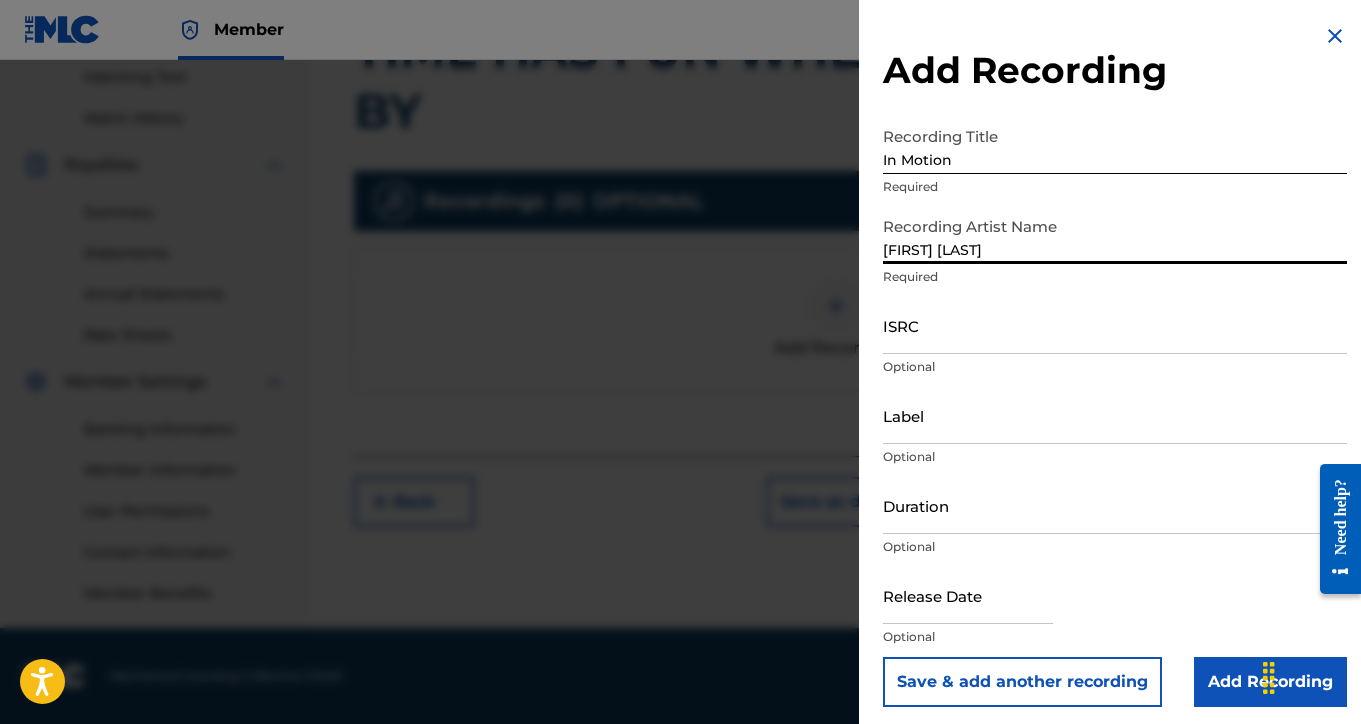 click on "Add Recording" at bounding box center (1270, 682) 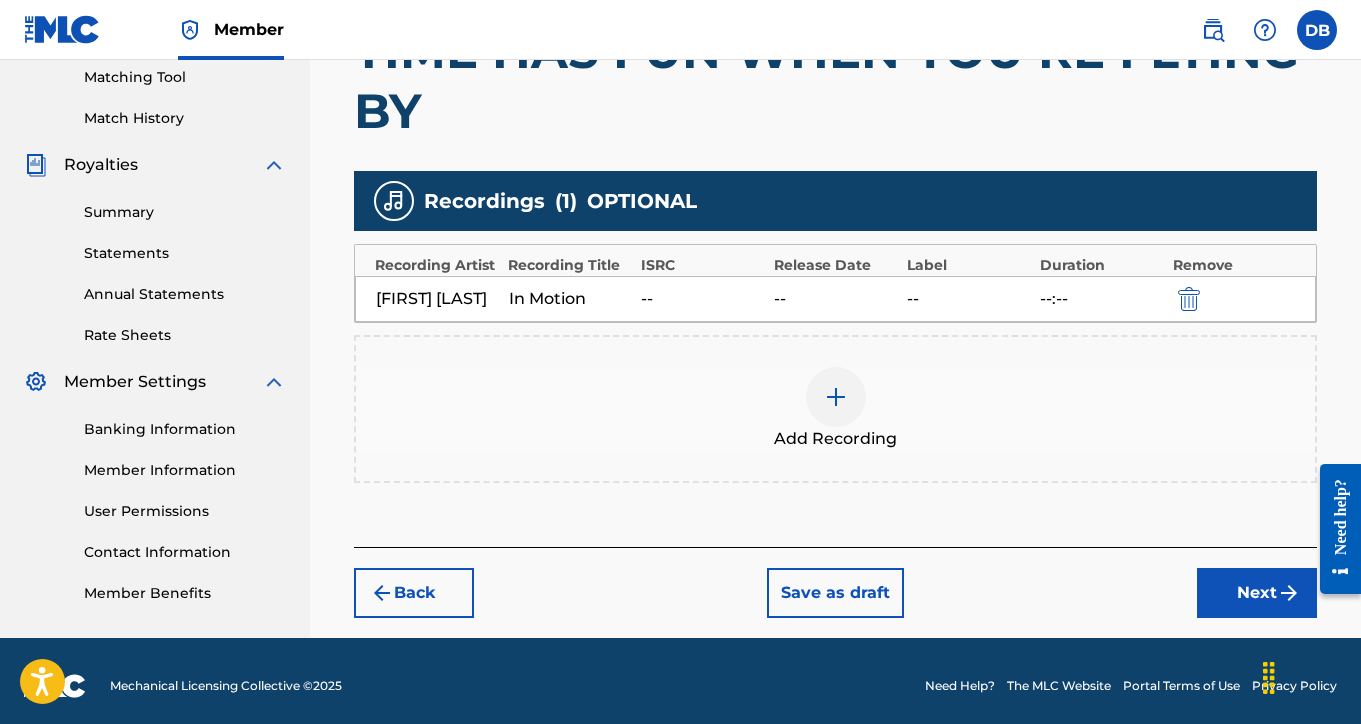 click on "Next" at bounding box center [1257, 593] 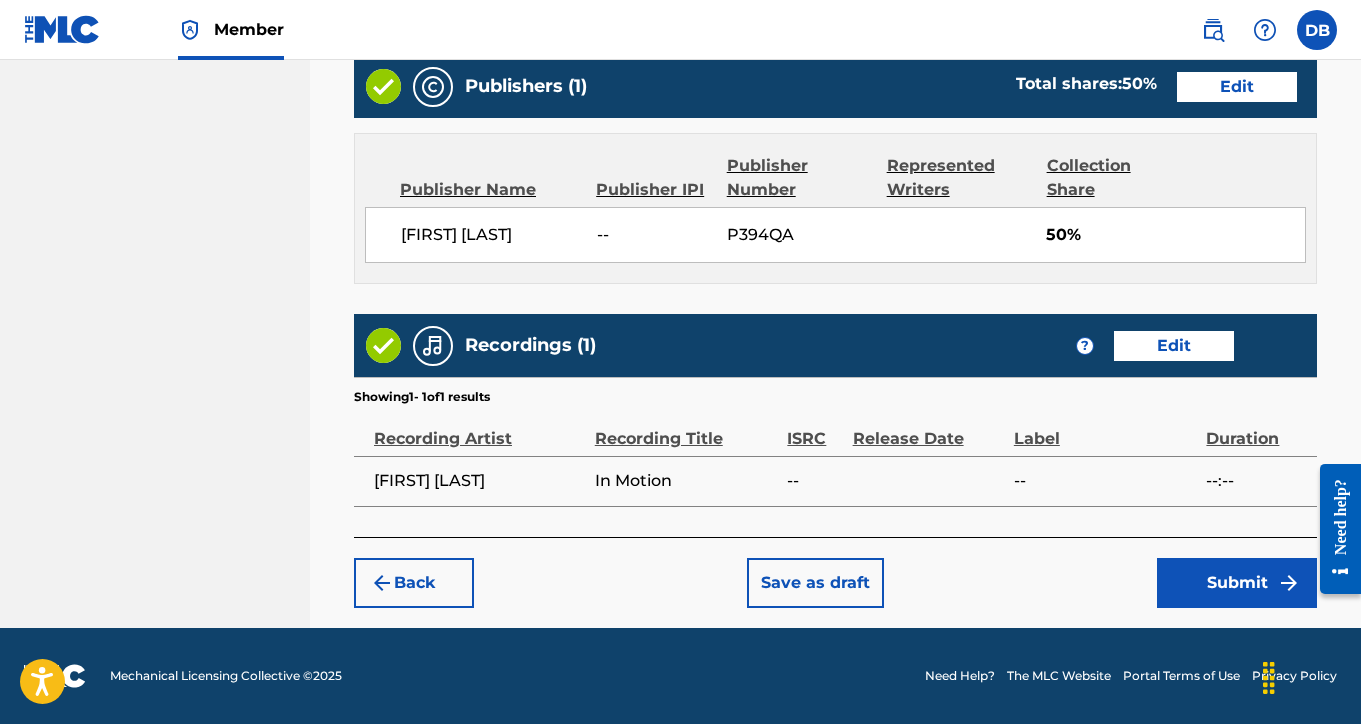 scroll, scrollTop: 1104, scrollLeft: 0, axis: vertical 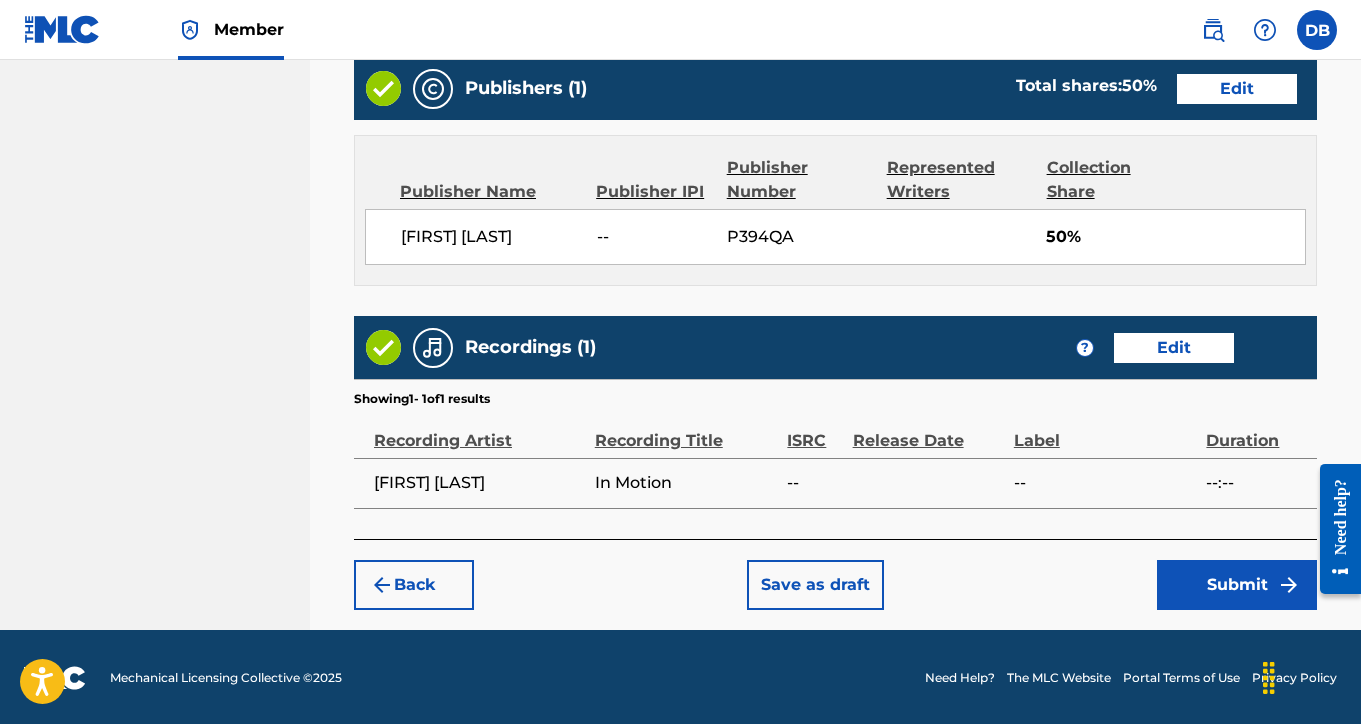 click on "Submit" at bounding box center [1237, 585] 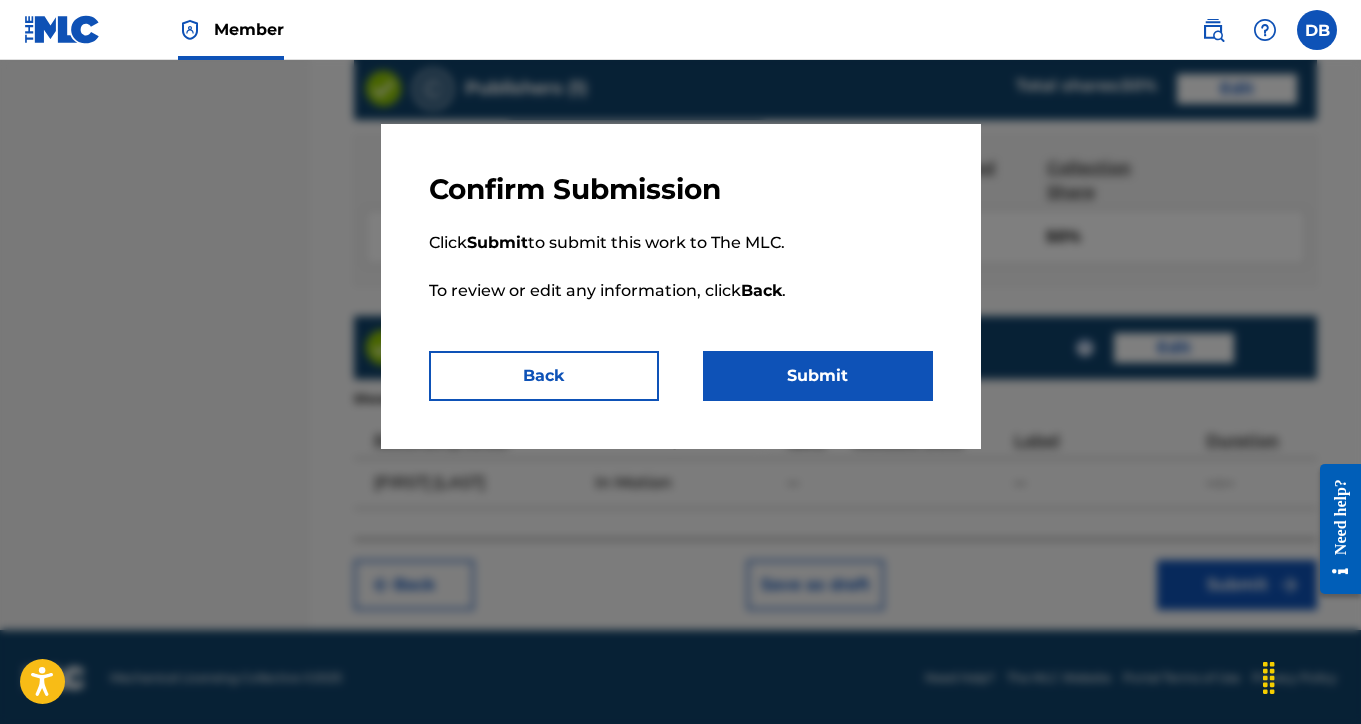 click on "Submit" at bounding box center (818, 376) 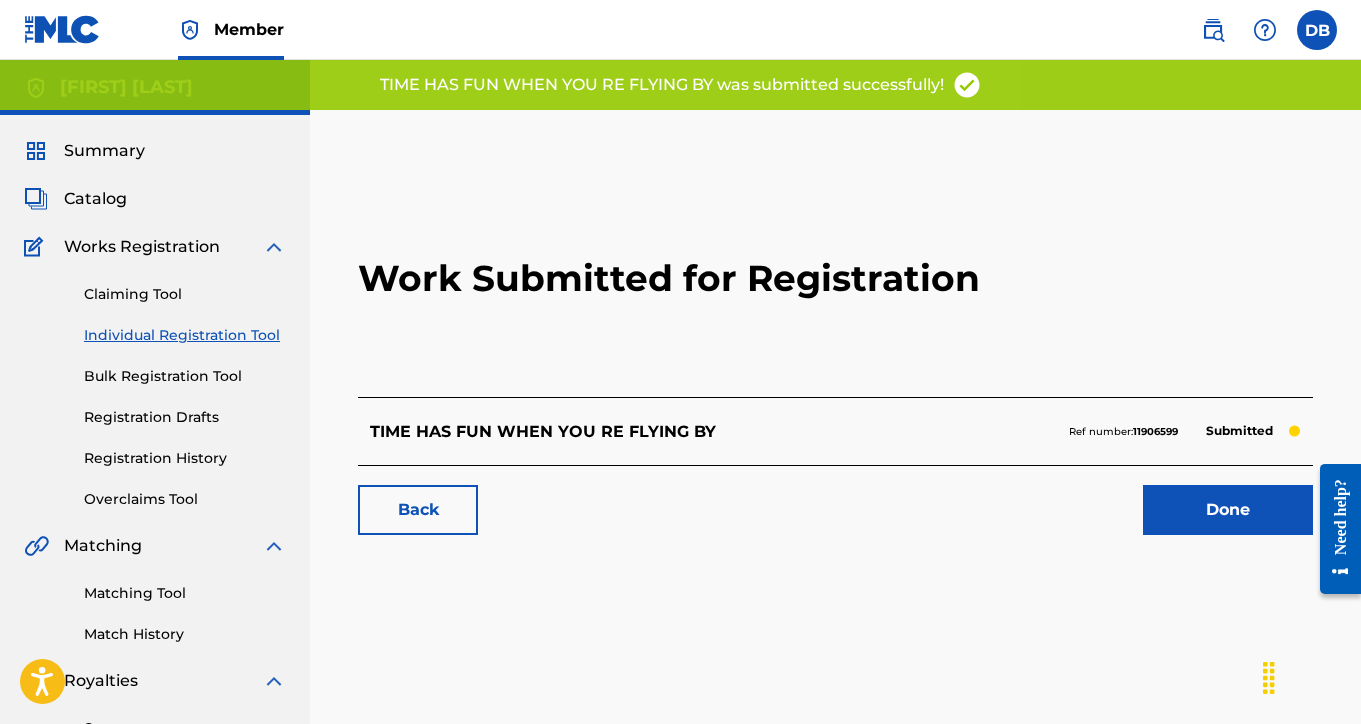 click on "Done" at bounding box center (1228, 510) 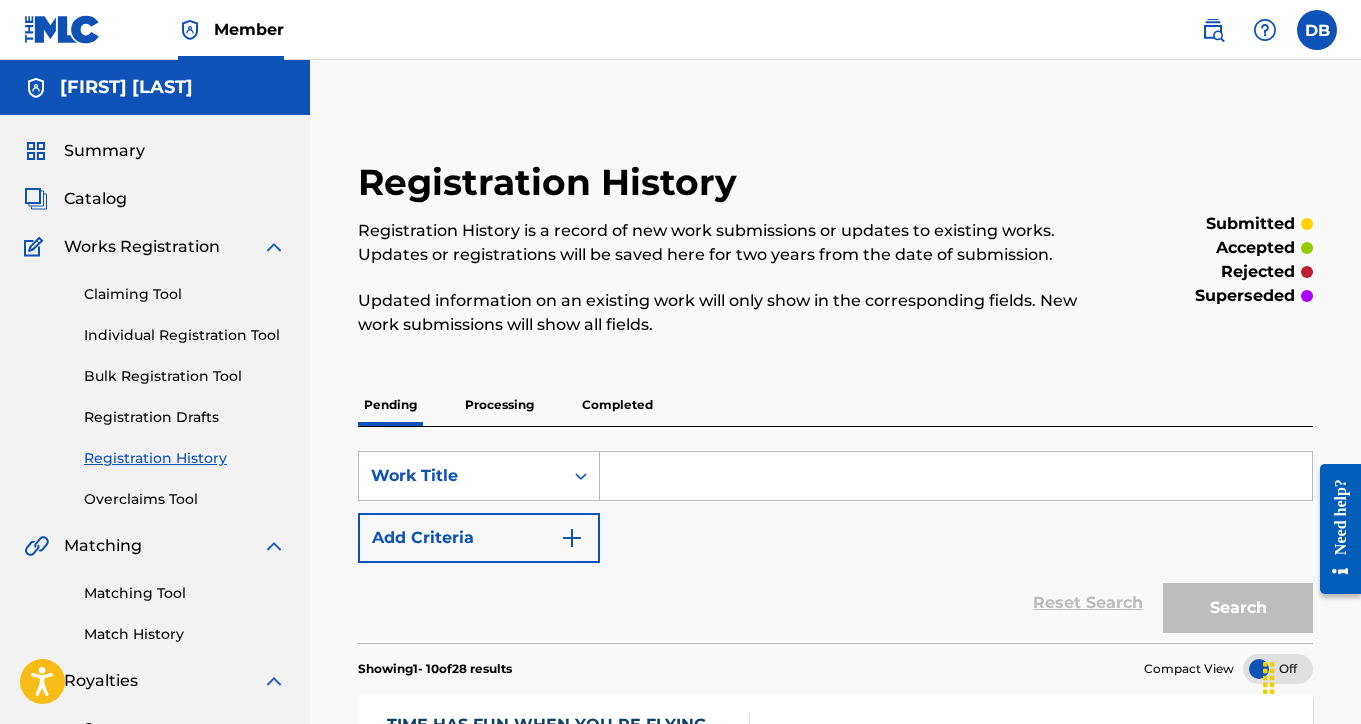 click on "Individual Registration Tool" at bounding box center (185, 335) 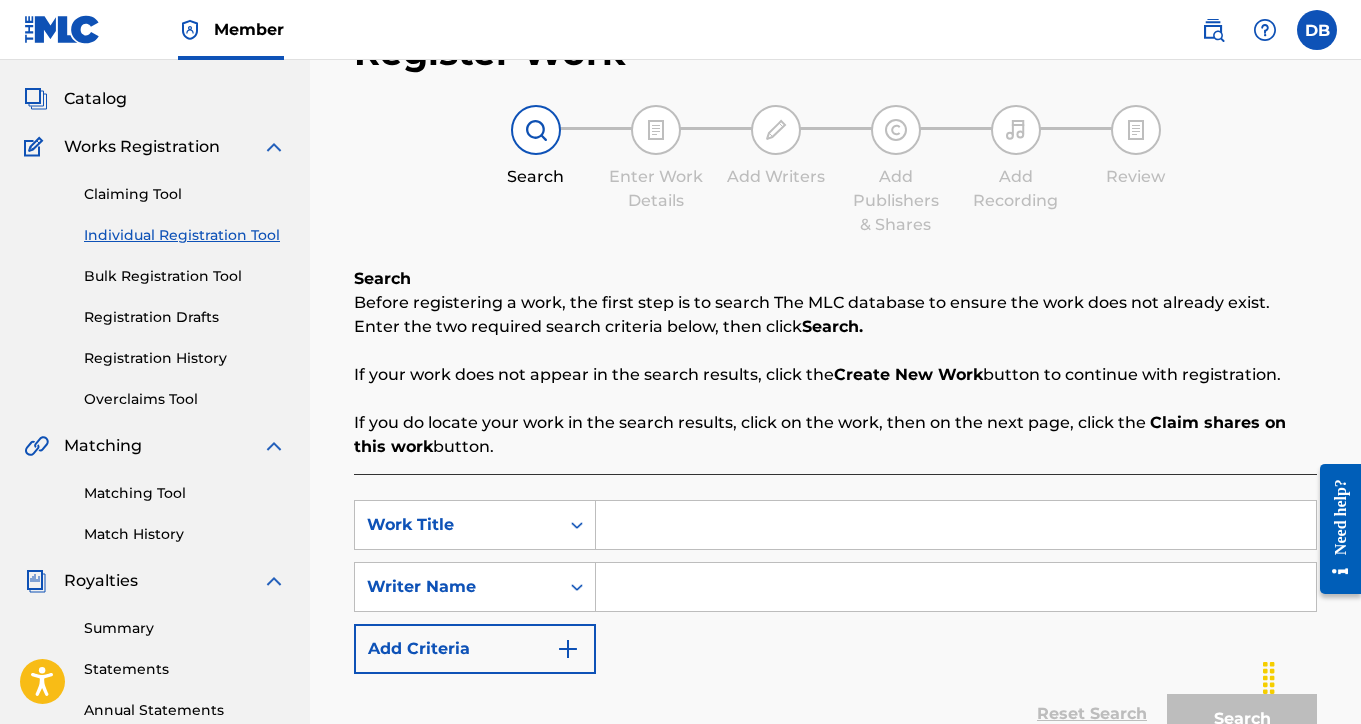 scroll, scrollTop: 117, scrollLeft: 0, axis: vertical 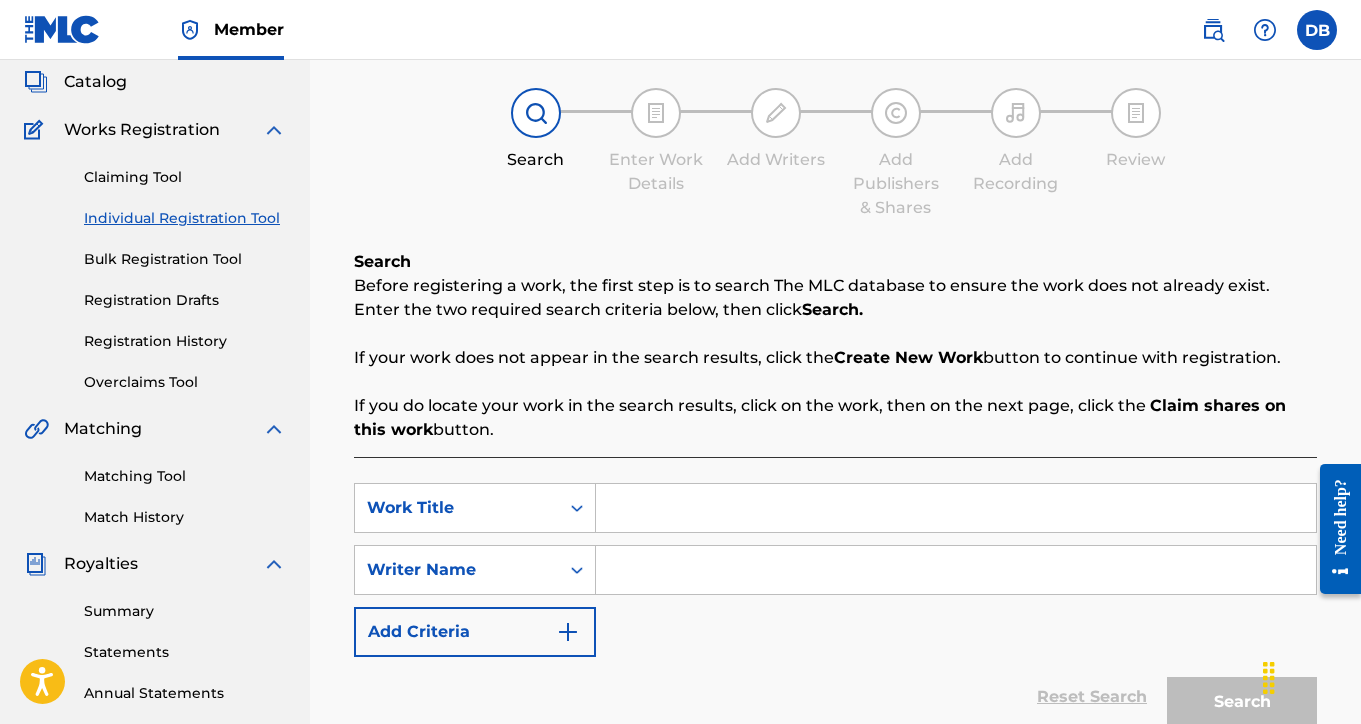 click at bounding box center [956, 508] 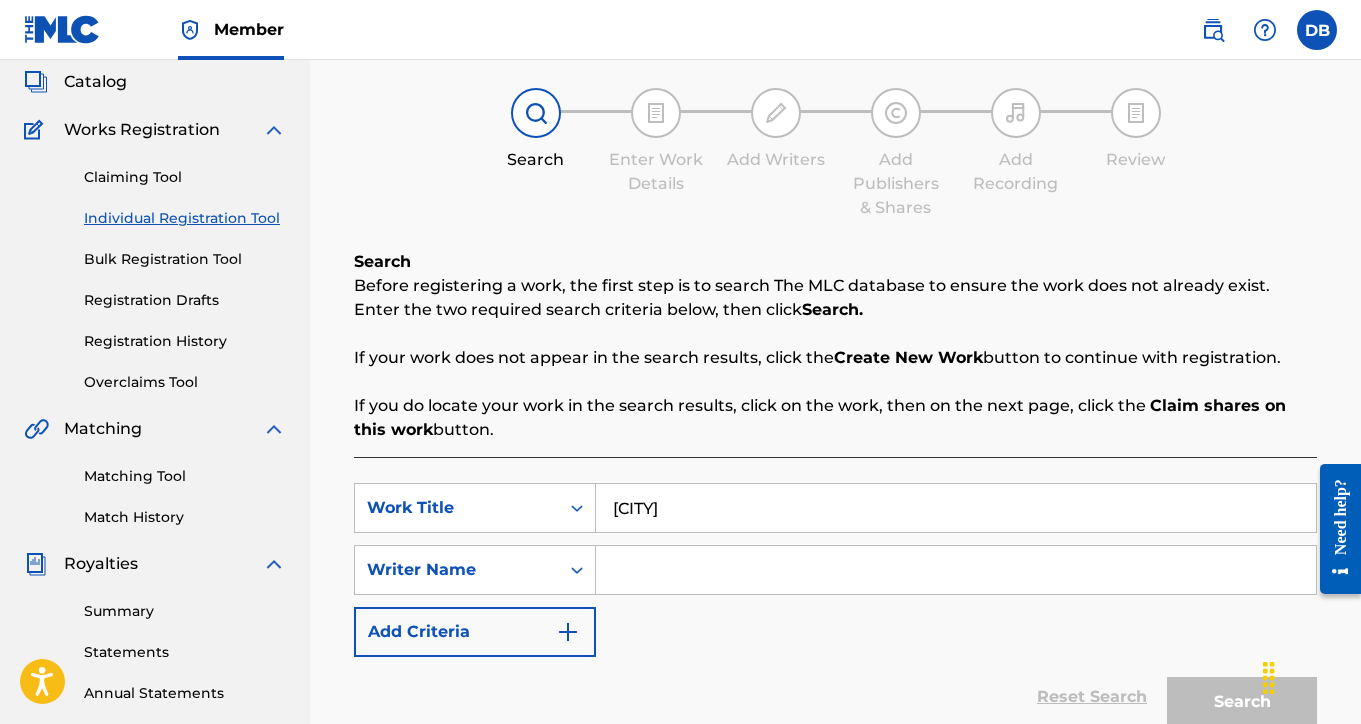 click at bounding box center (956, 570) 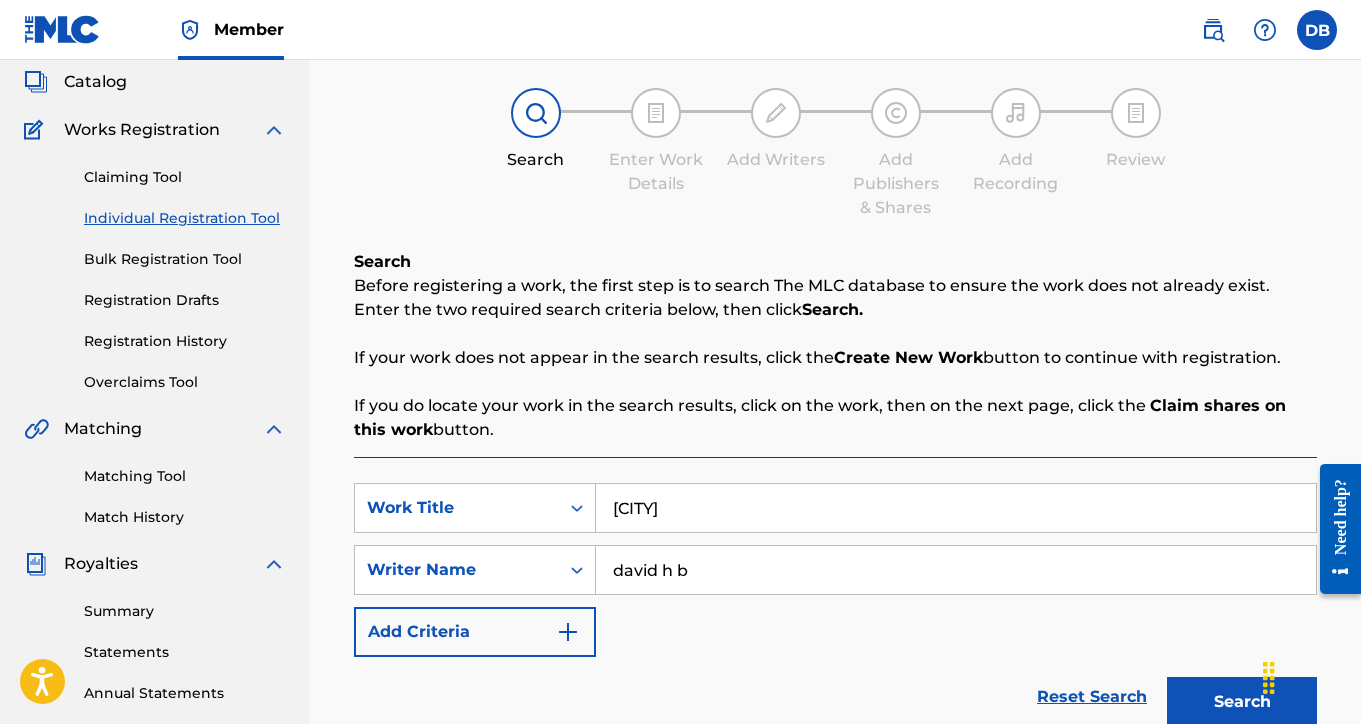 click on "Search" at bounding box center [1242, 702] 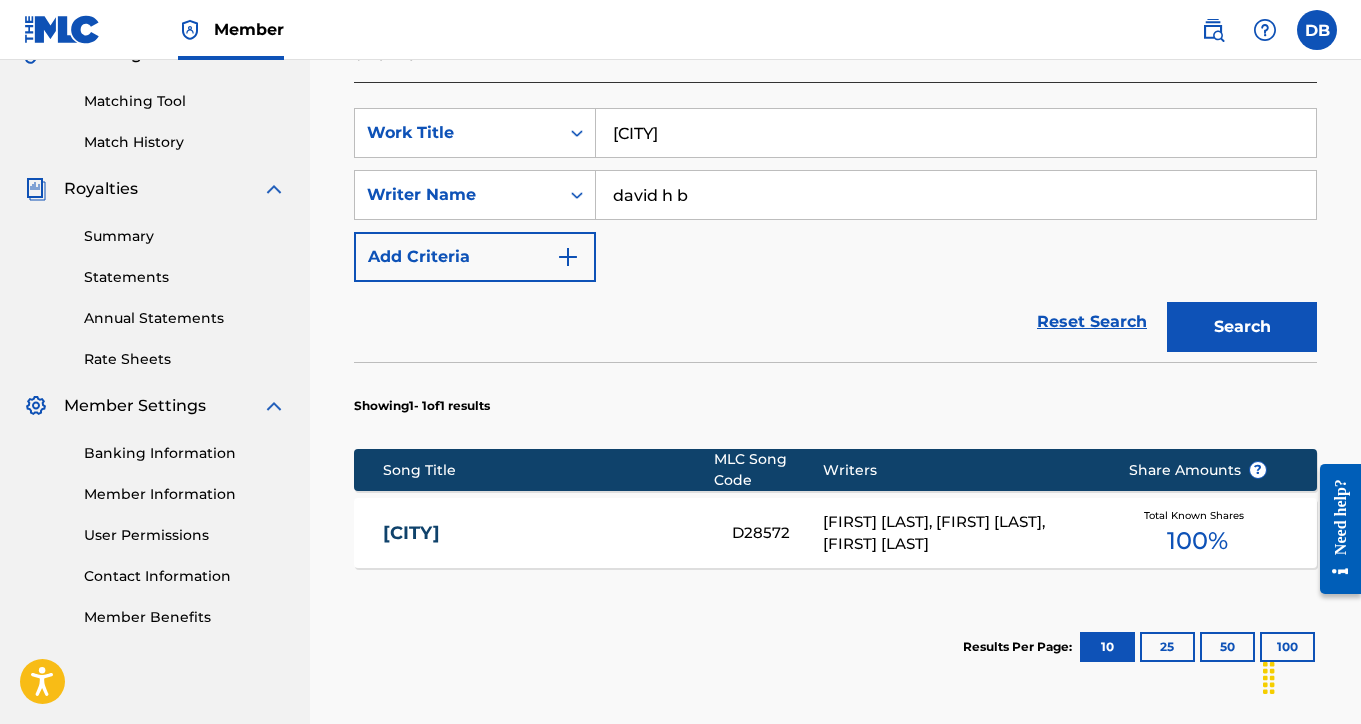 scroll, scrollTop: 506, scrollLeft: 0, axis: vertical 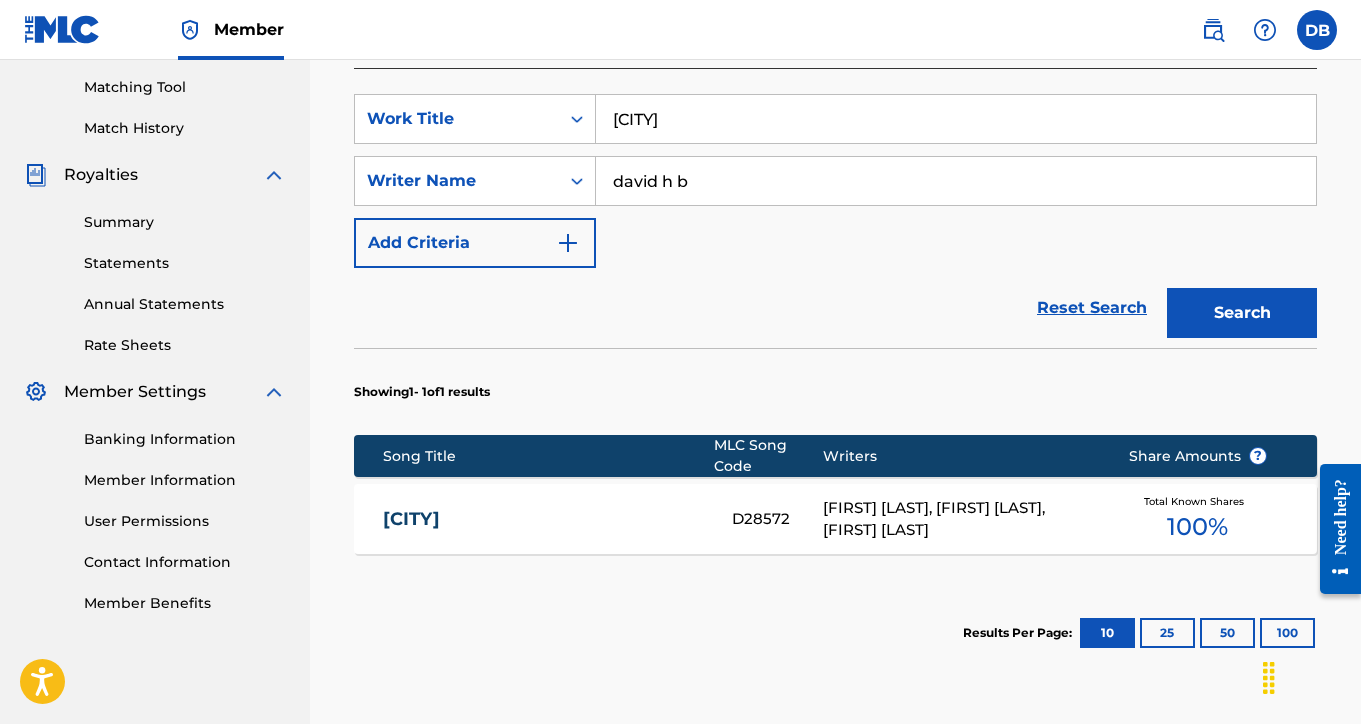 click on "[CITY]" at bounding box center [544, 519] 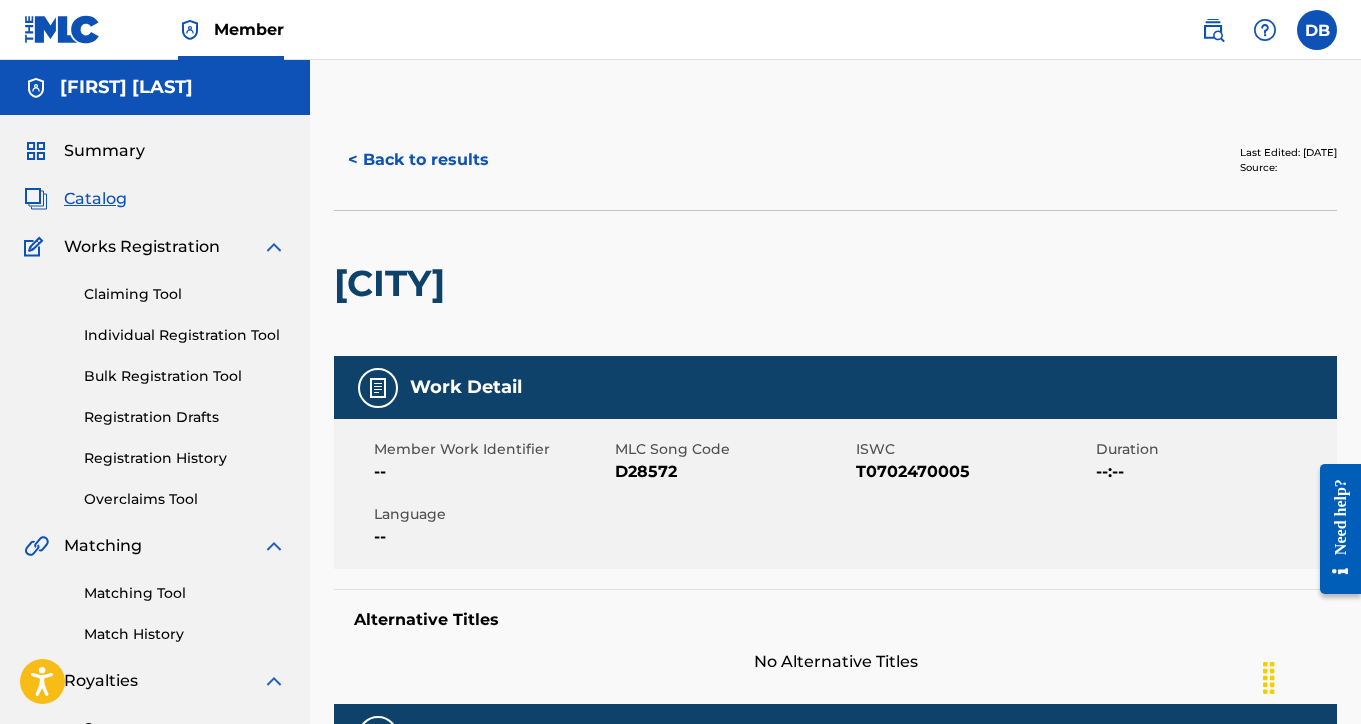 scroll, scrollTop: 0, scrollLeft: 0, axis: both 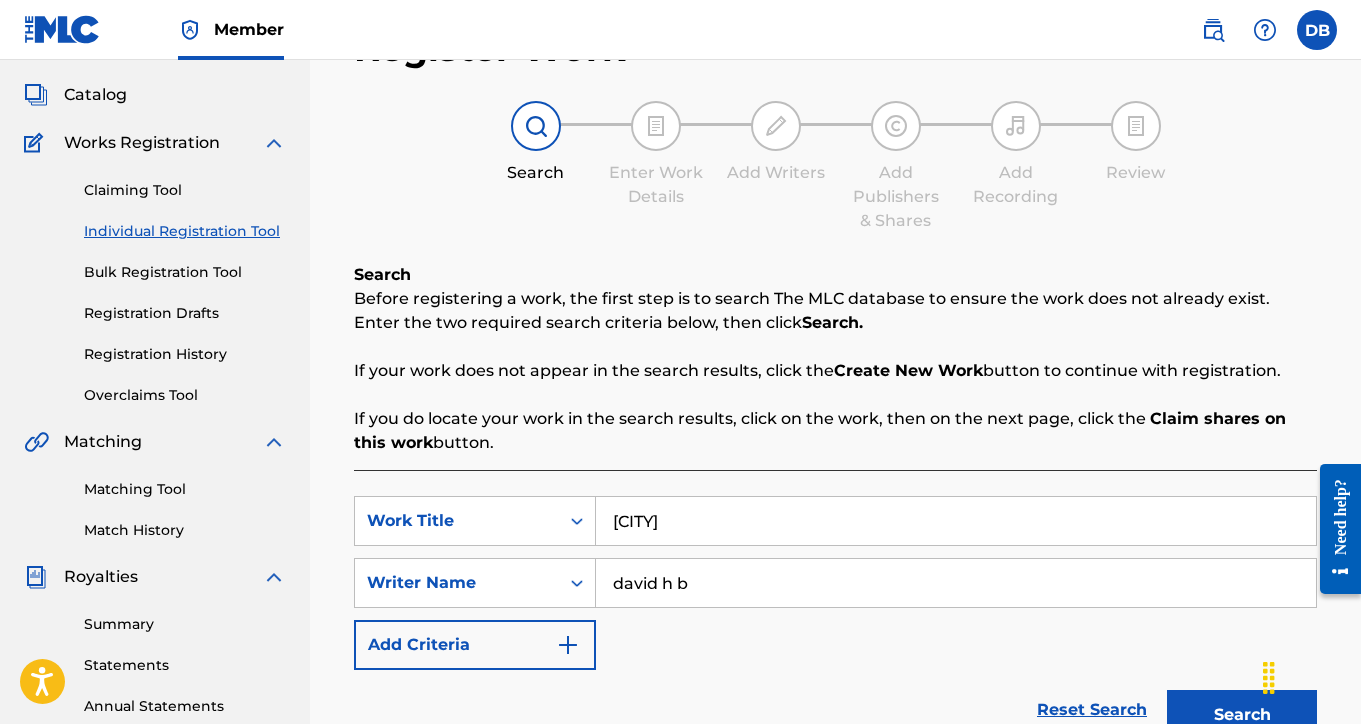 click on "[CITY]" at bounding box center (956, 521) 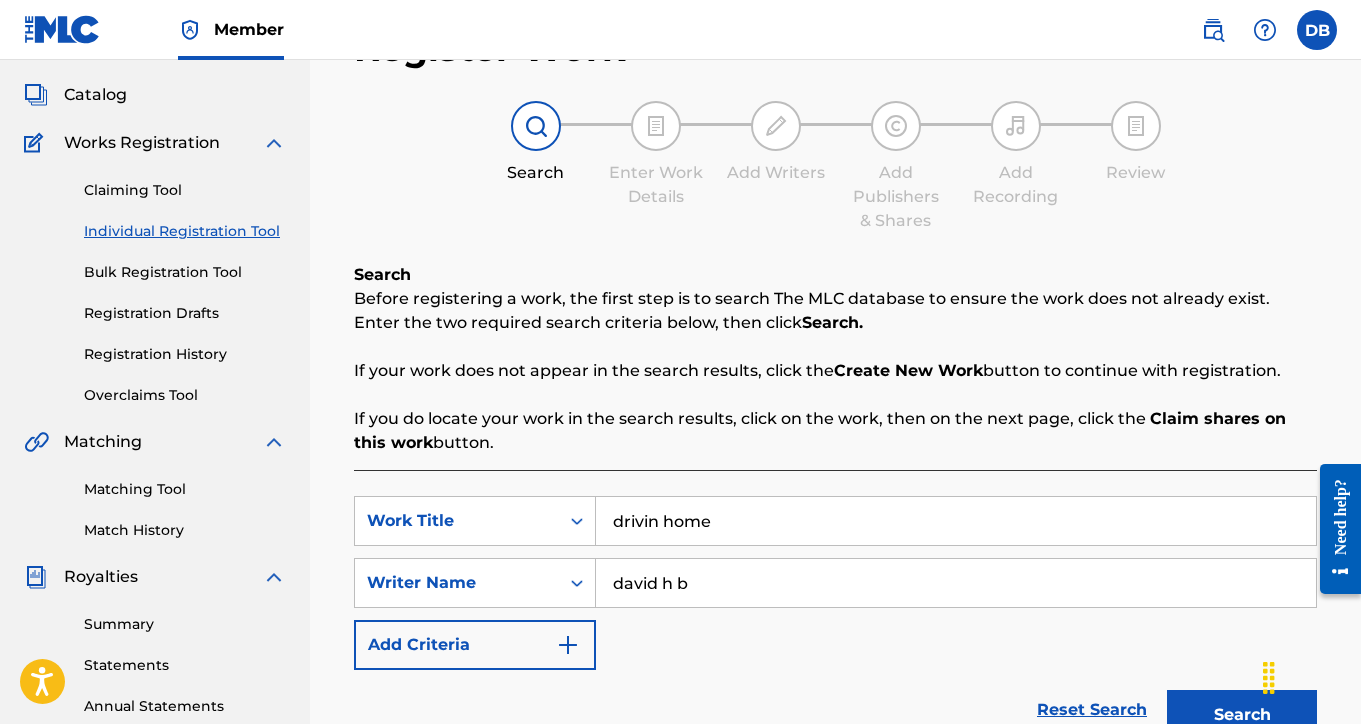 click on "Search" at bounding box center [1242, 715] 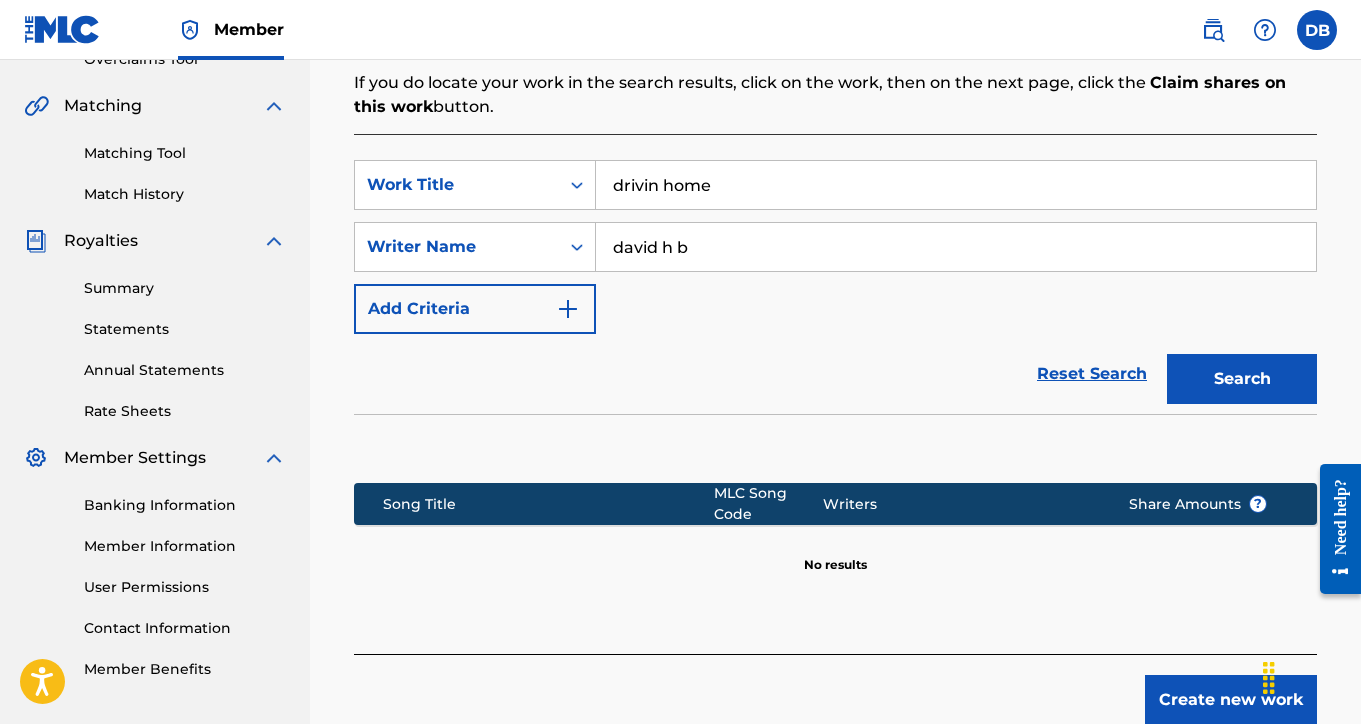 scroll, scrollTop: 451, scrollLeft: 0, axis: vertical 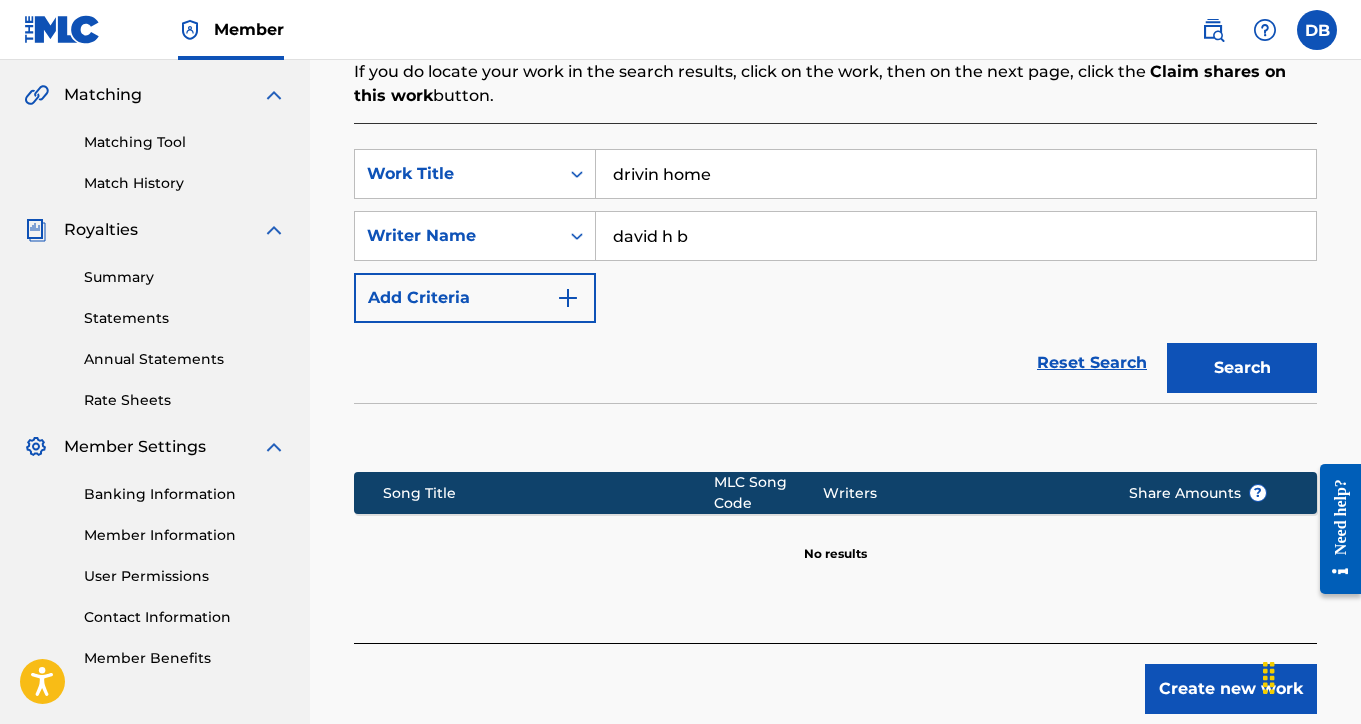 click at bounding box center [568, 298] 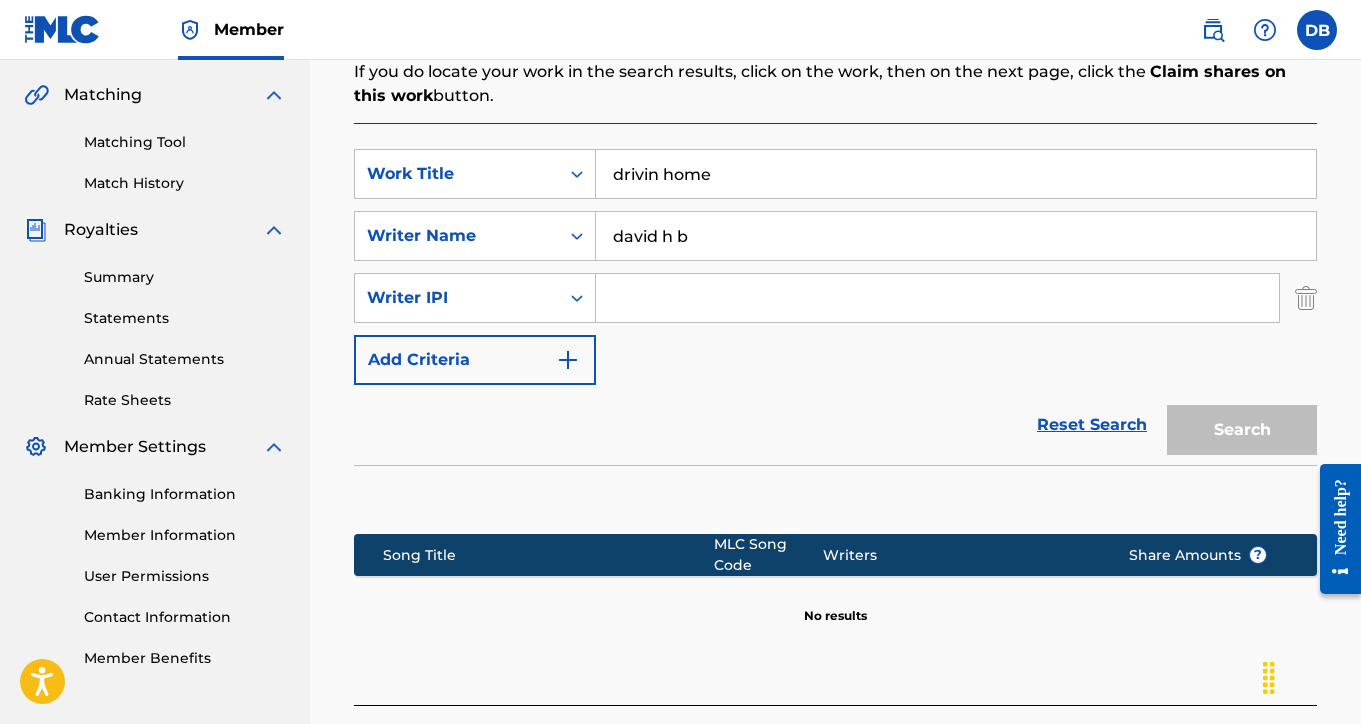 click at bounding box center (568, 360) 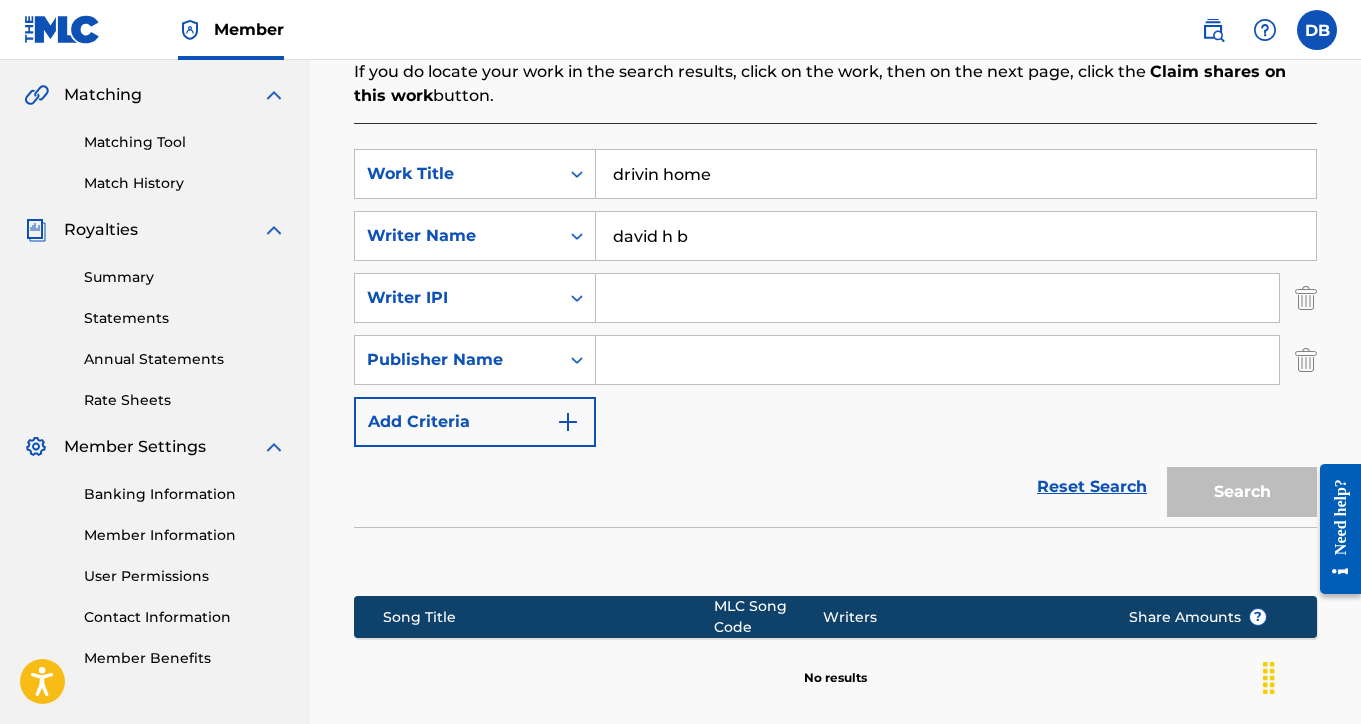 click at bounding box center (1306, 360) 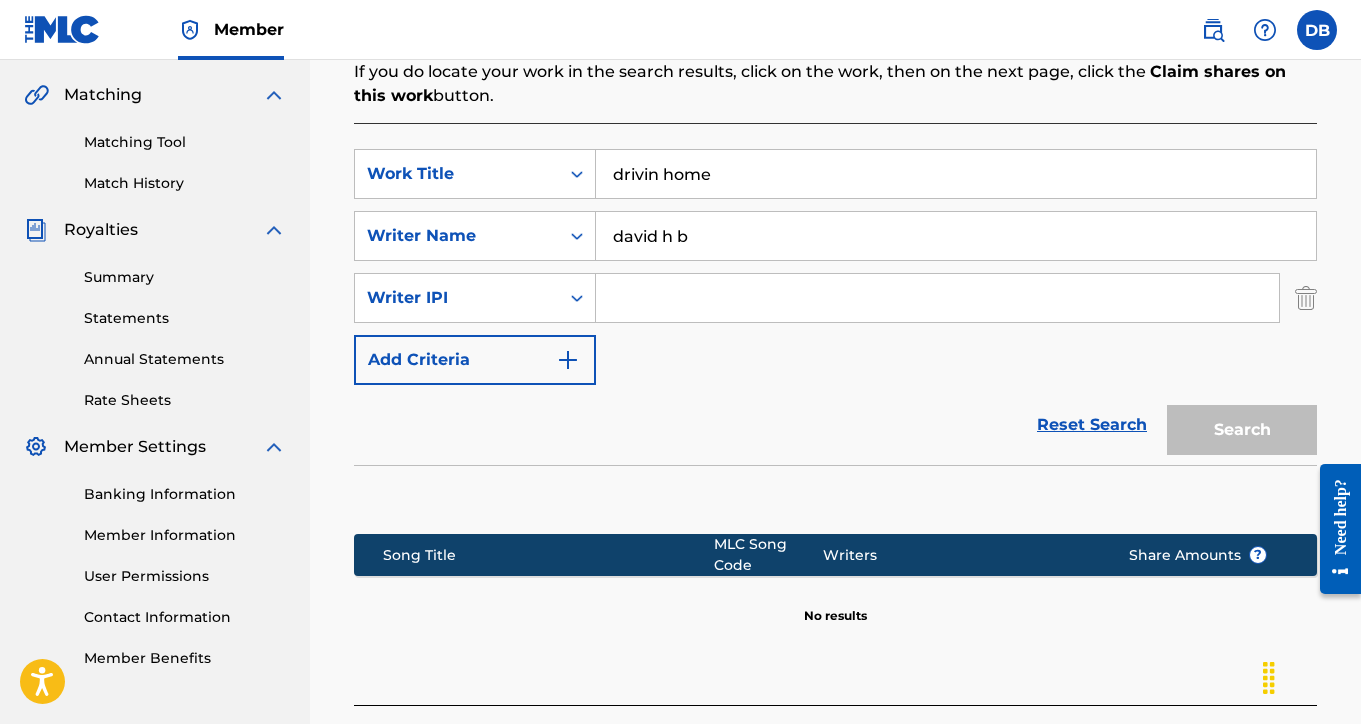 click at bounding box center [1306, 298] 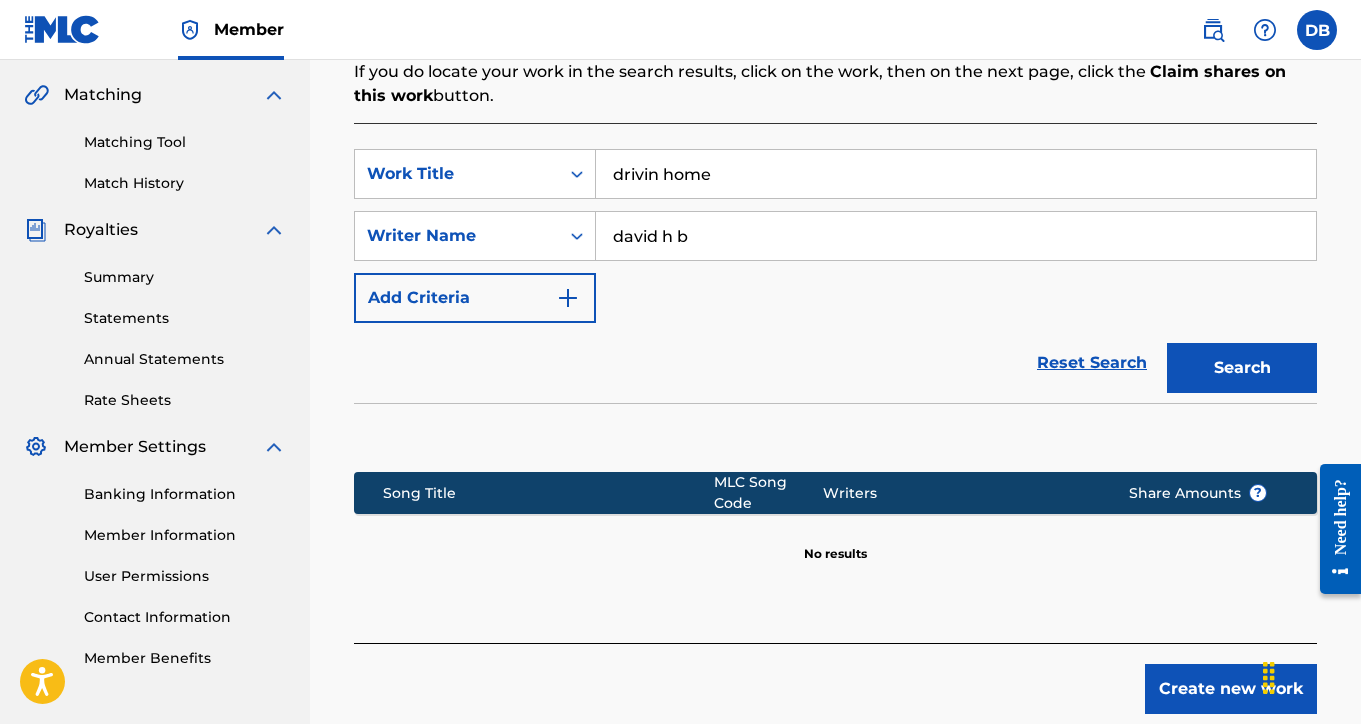 click on "drivin home" at bounding box center [956, 174] 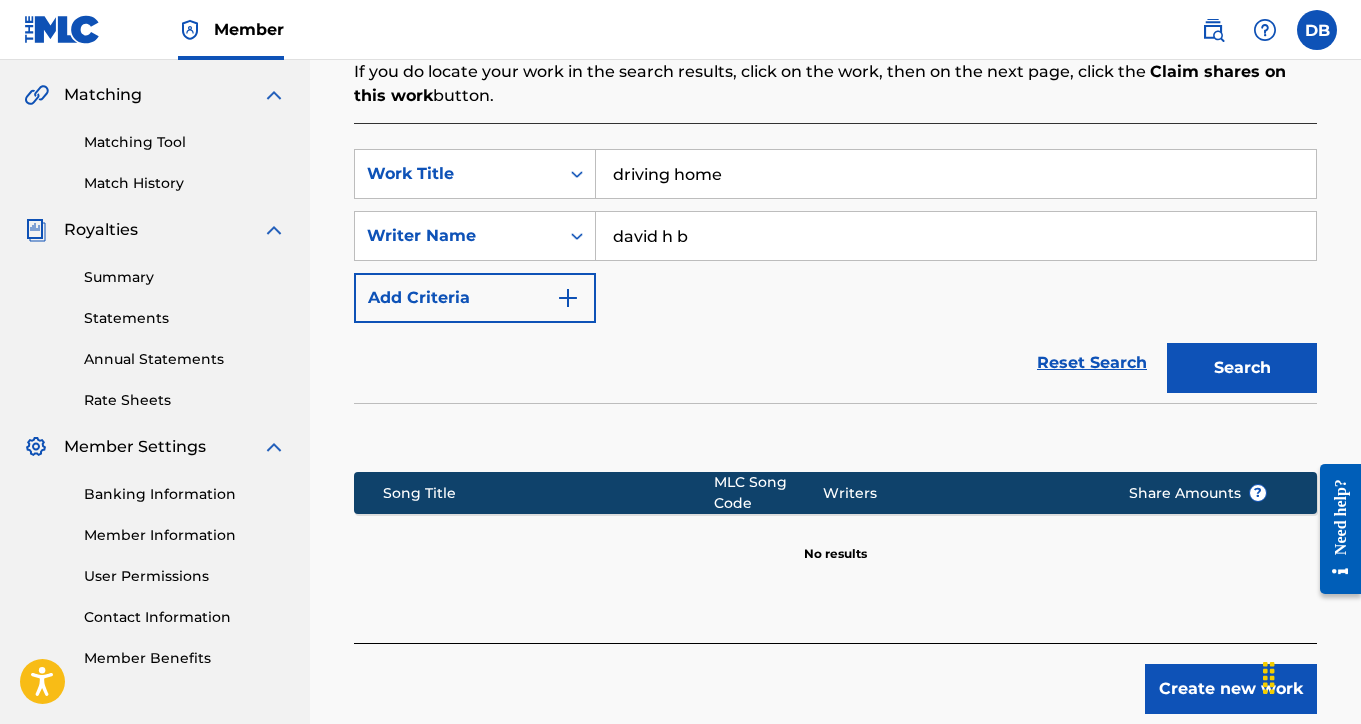 click on "Search" at bounding box center (1242, 368) 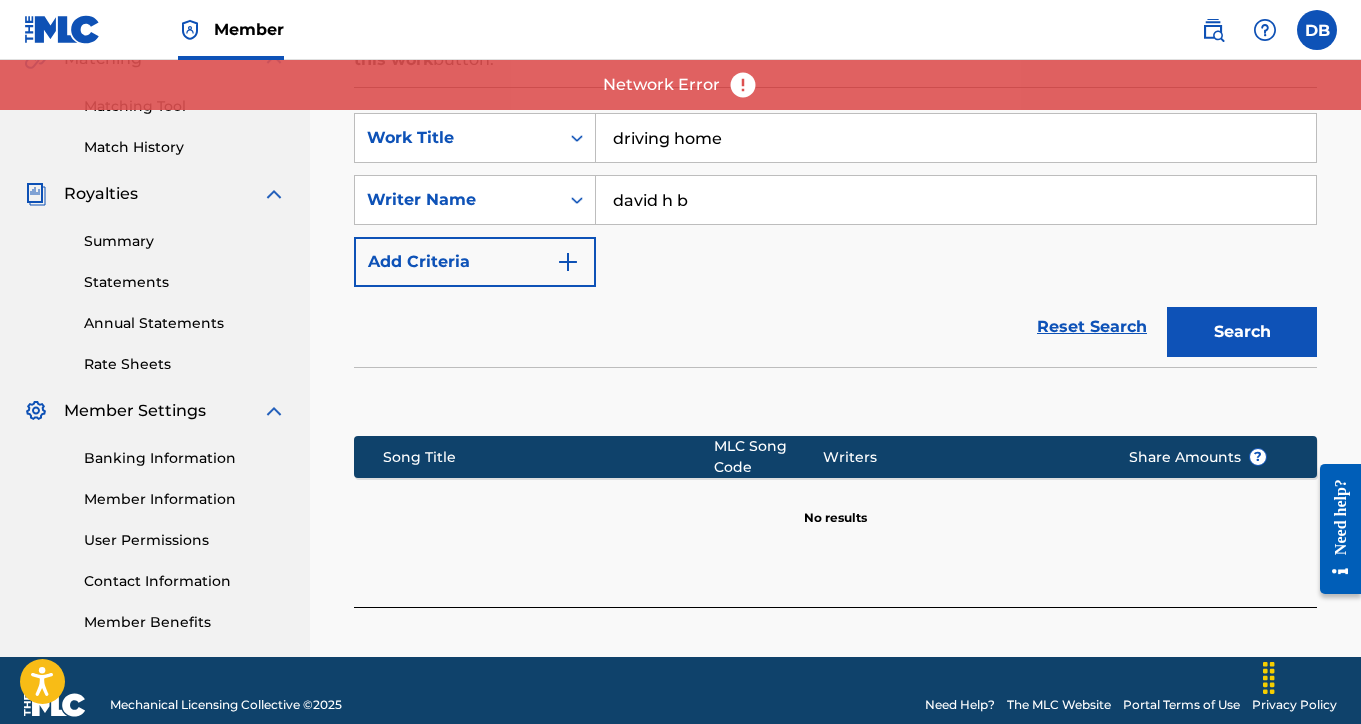 scroll, scrollTop: 426, scrollLeft: 0, axis: vertical 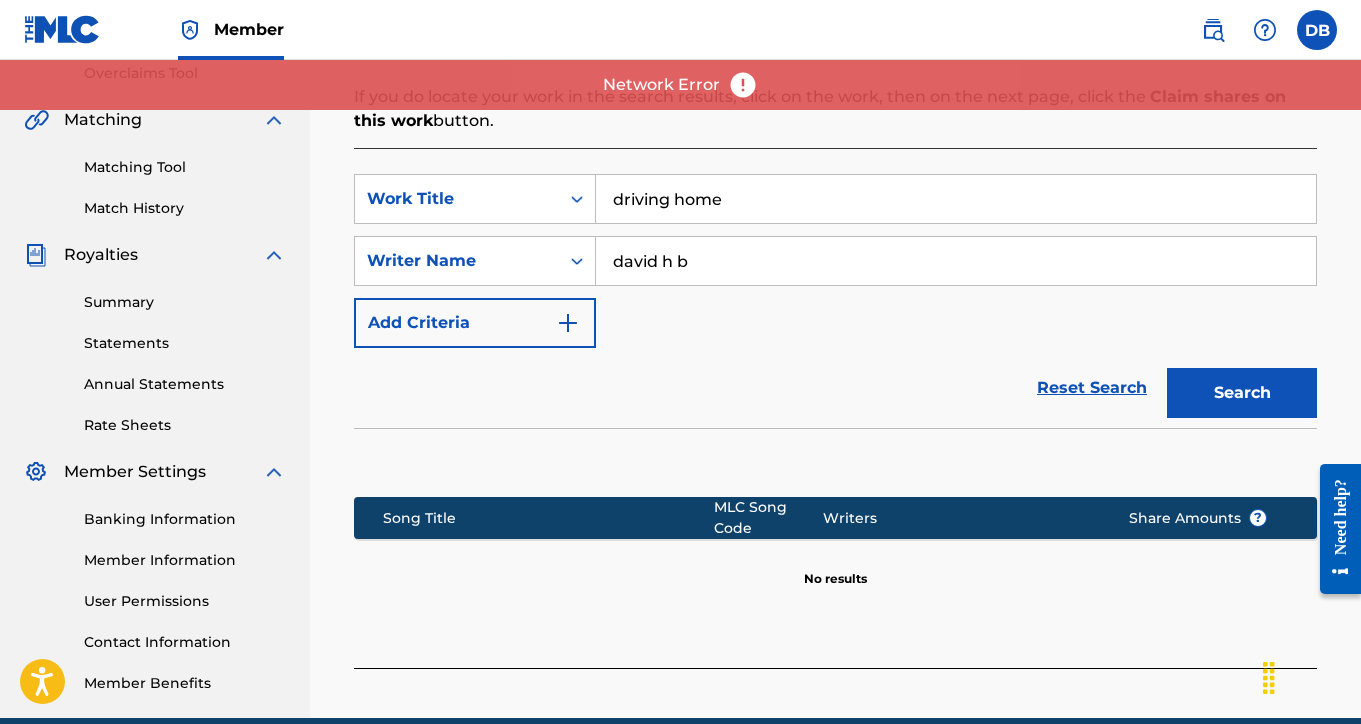click on "driving home" at bounding box center [956, 199] 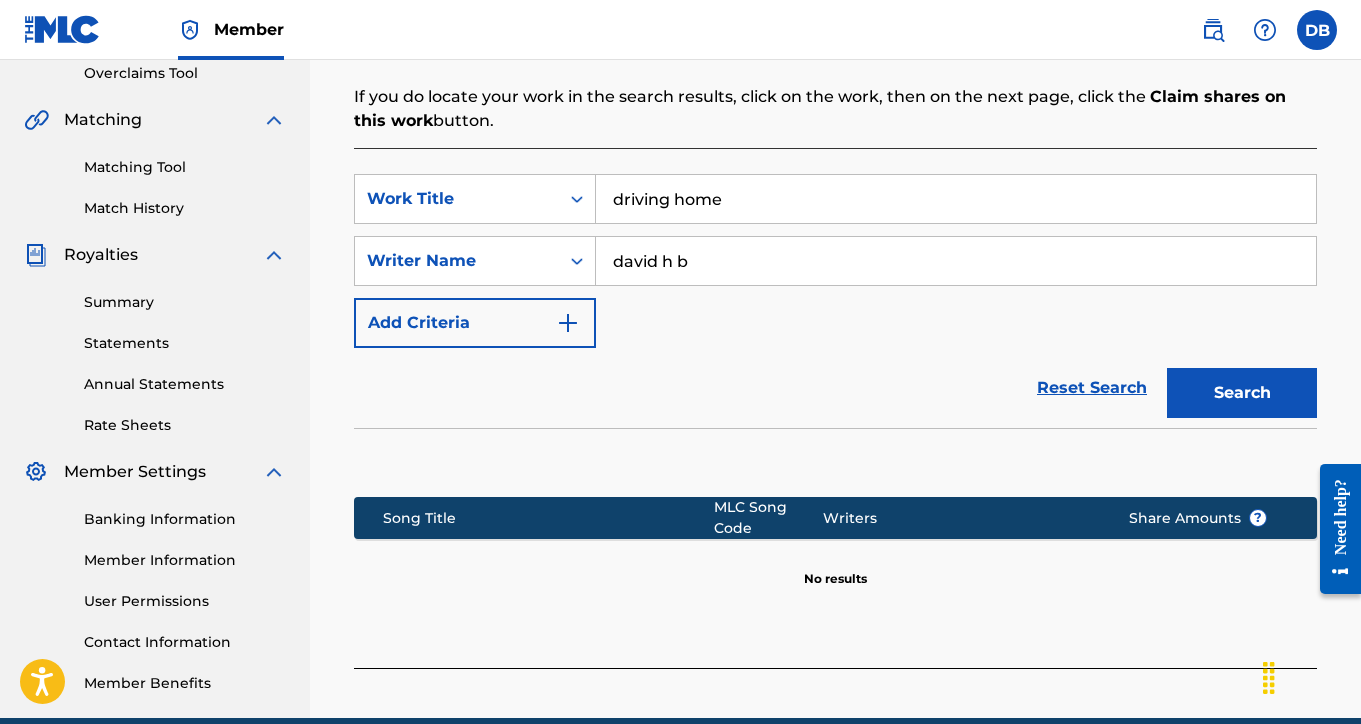 click on "driving home" at bounding box center (956, 199) 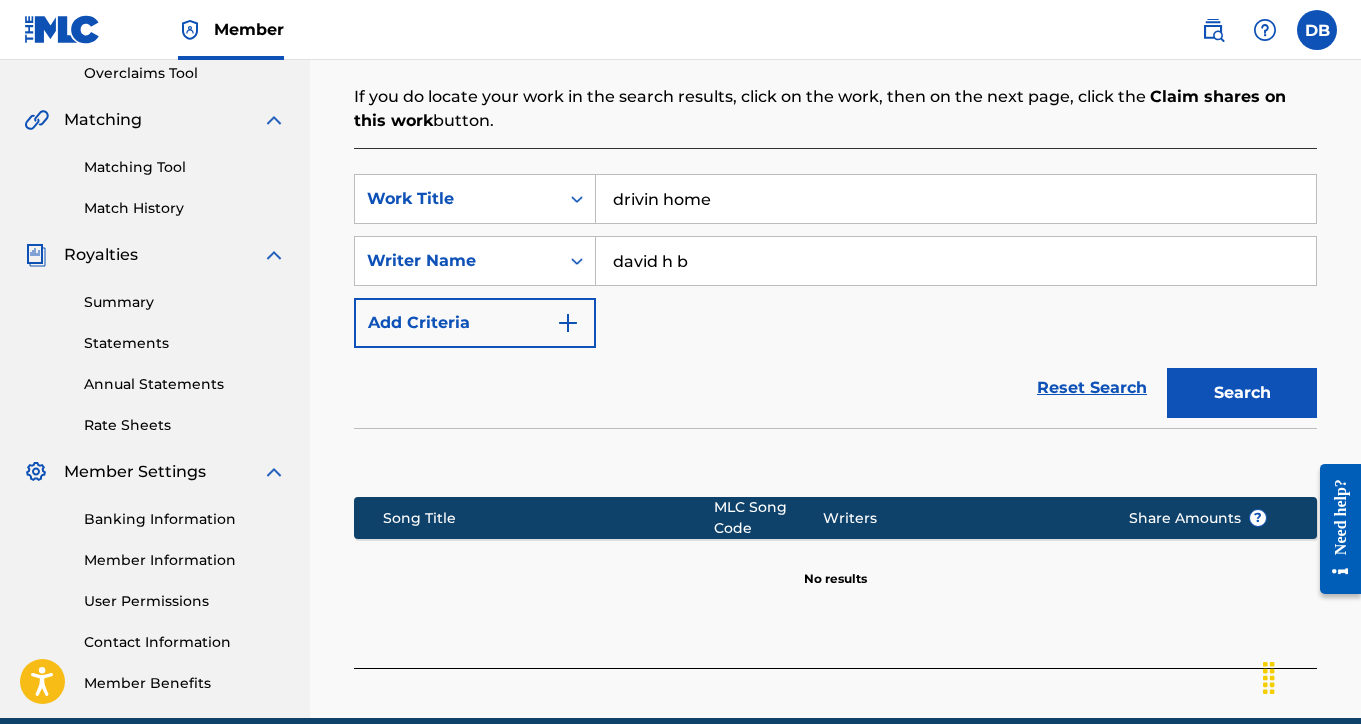 click on "Search" at bounding box center [1242, 393] 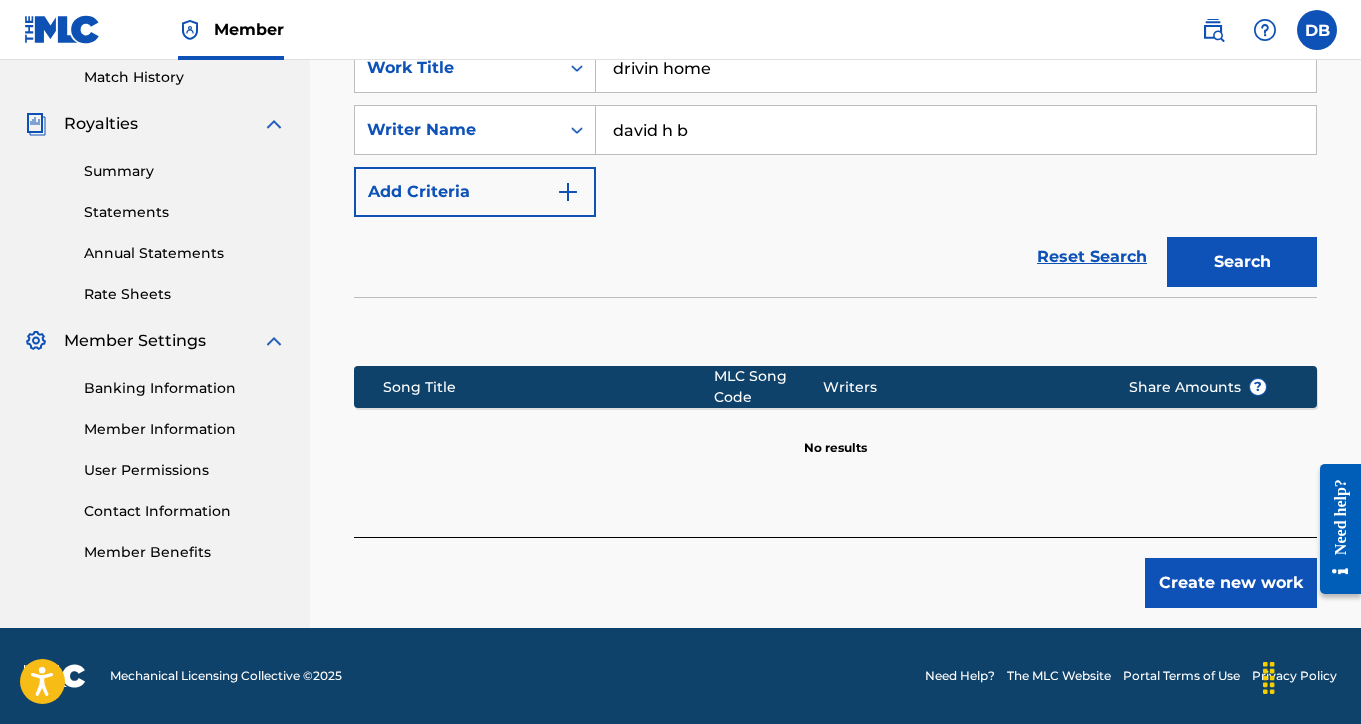 scroll, scrollTop: 557, scrollLeft: 0, axis: vertical 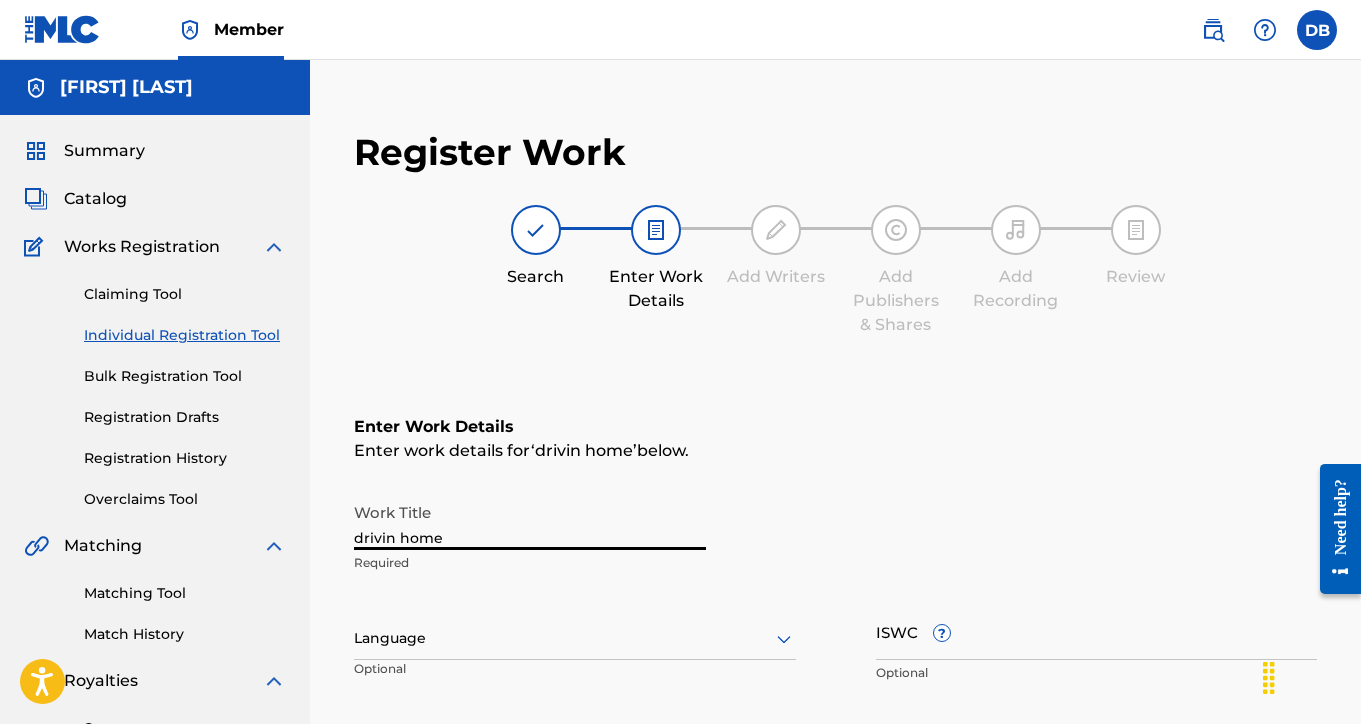 click on "drivin home" at bounding box center (530, 521) 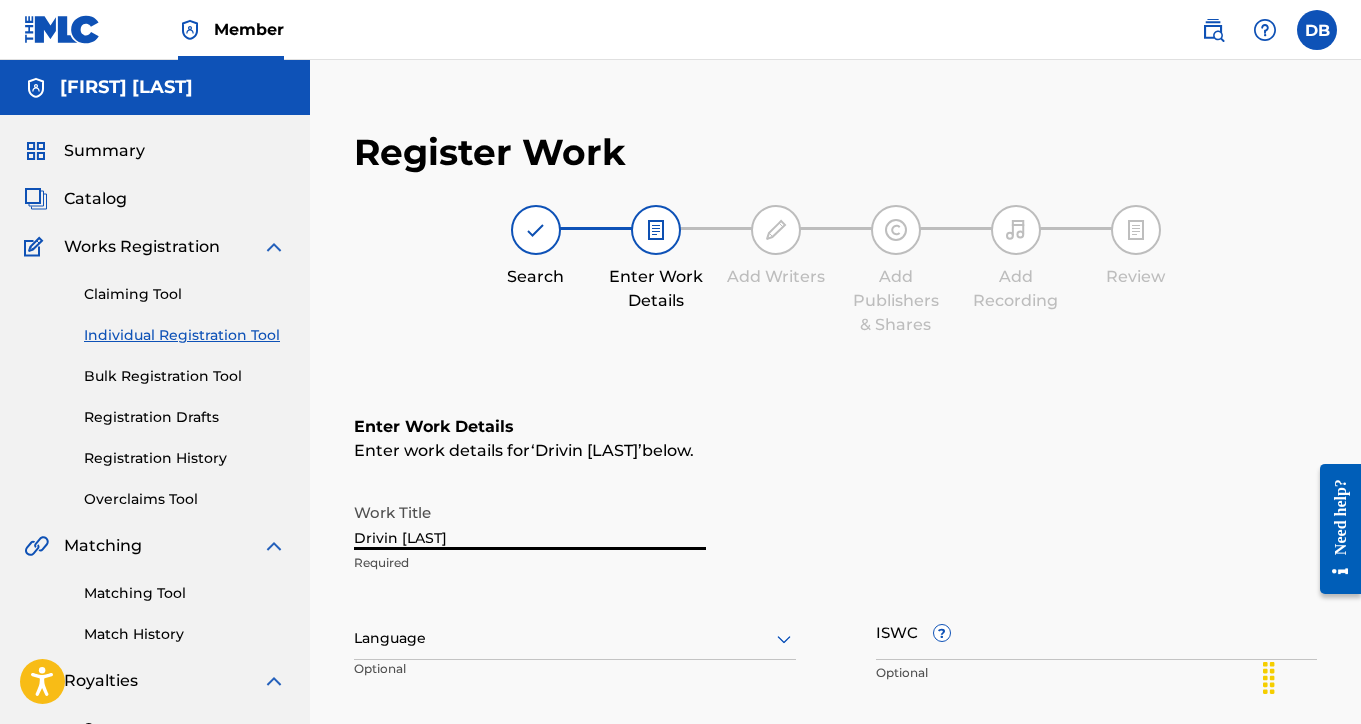 click on "Drivin [LAST]" at bounding box center [530, 521] 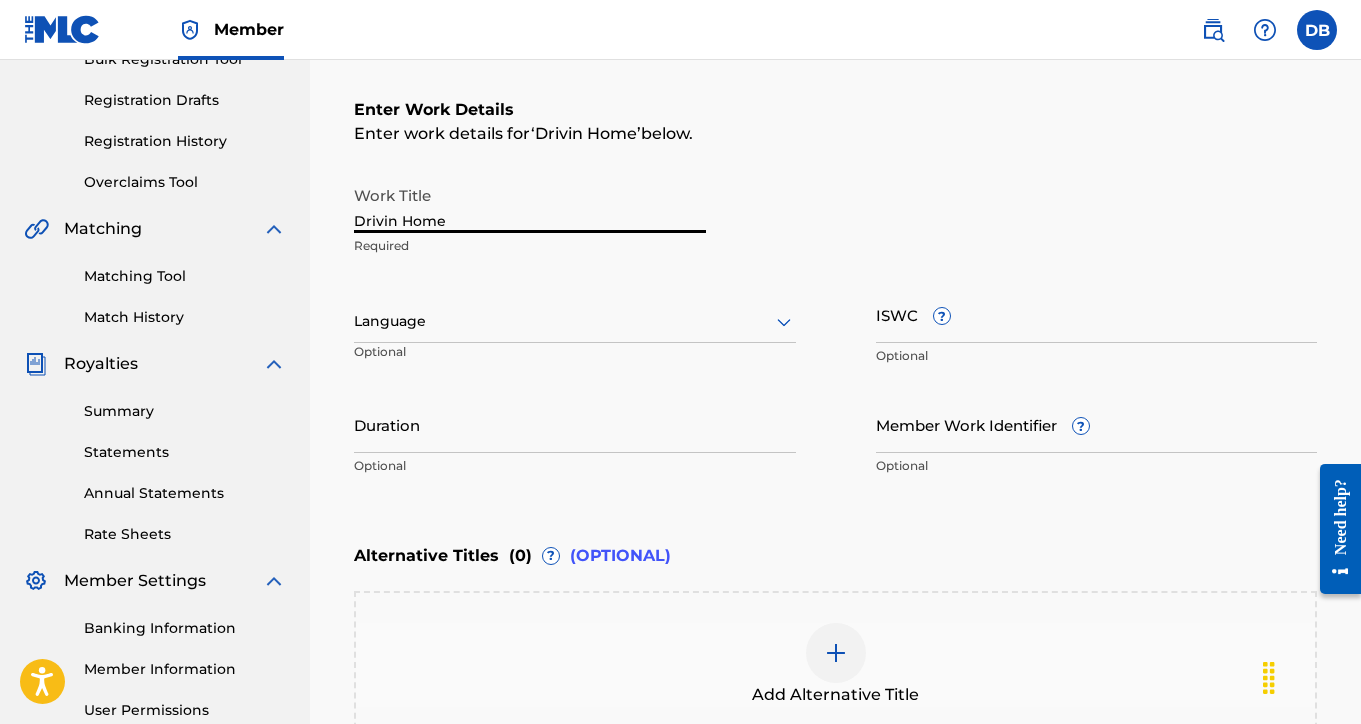 scroll, scrollTop: 324, scrollLeft: 0, axis: vertical 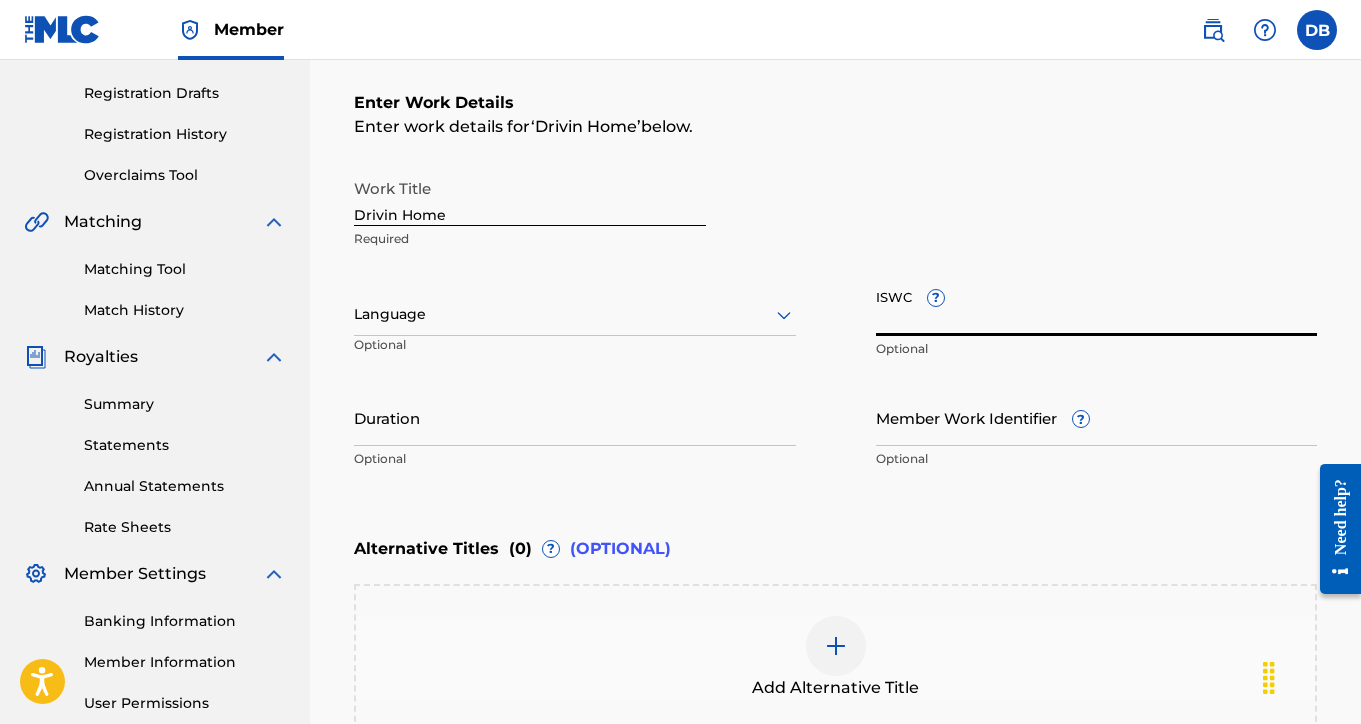 click on "ISWC   ?" at bounding box center [1097, 307] 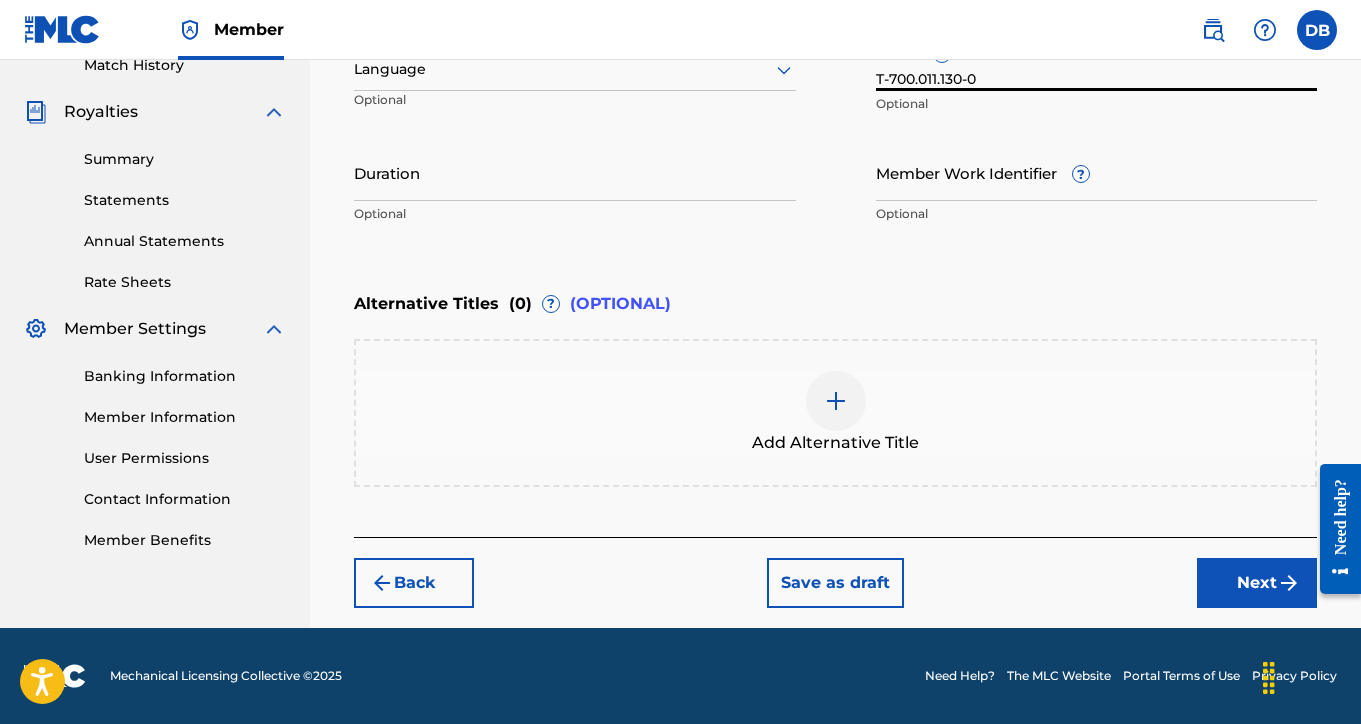 click on "Next" at bounding box center (1257, 583) 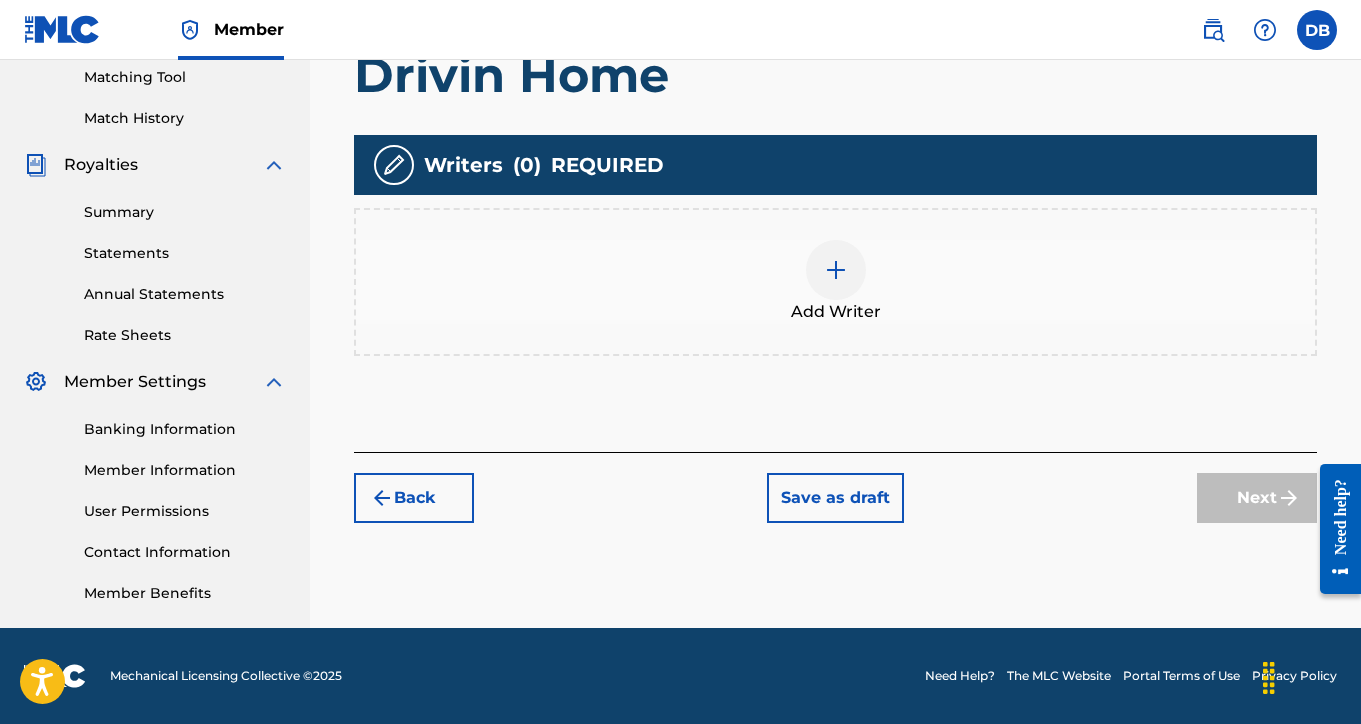 scroll, scrollTop: 516, scrollLeft: 0, axis: vertical 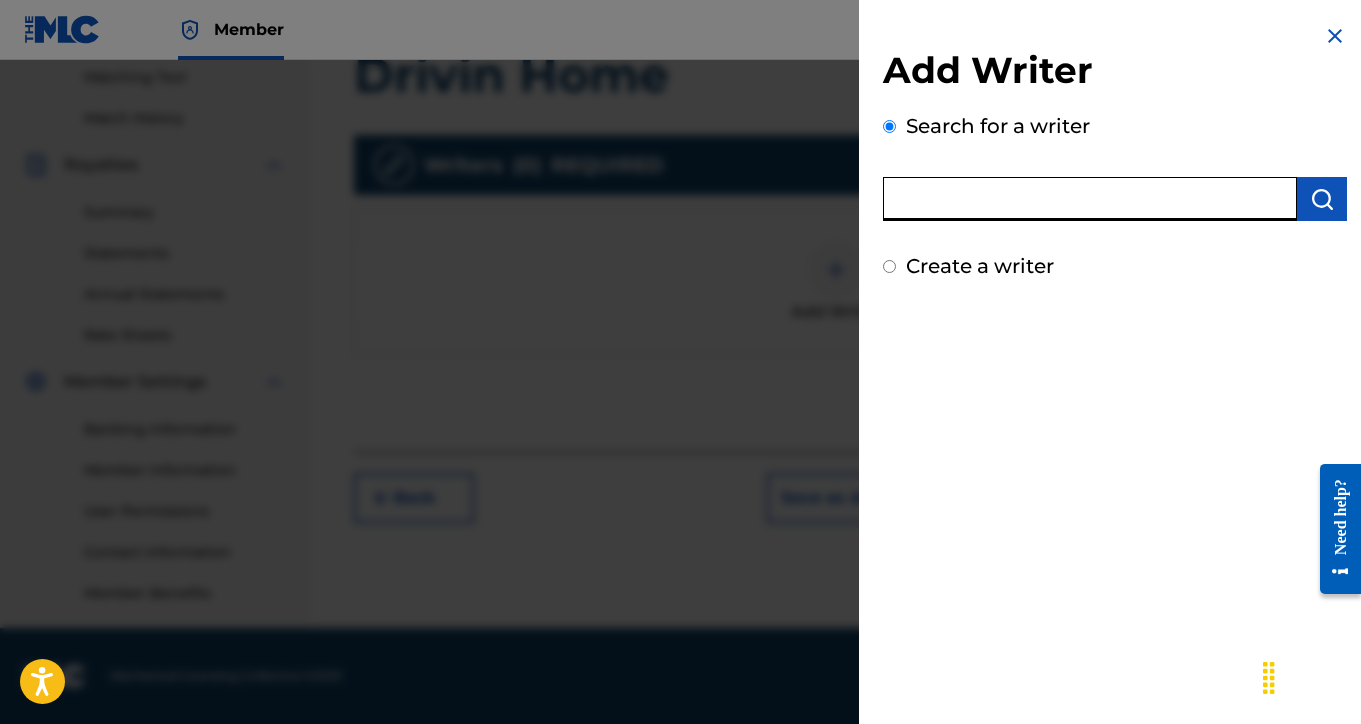 click at bounding box center [1090, 199] 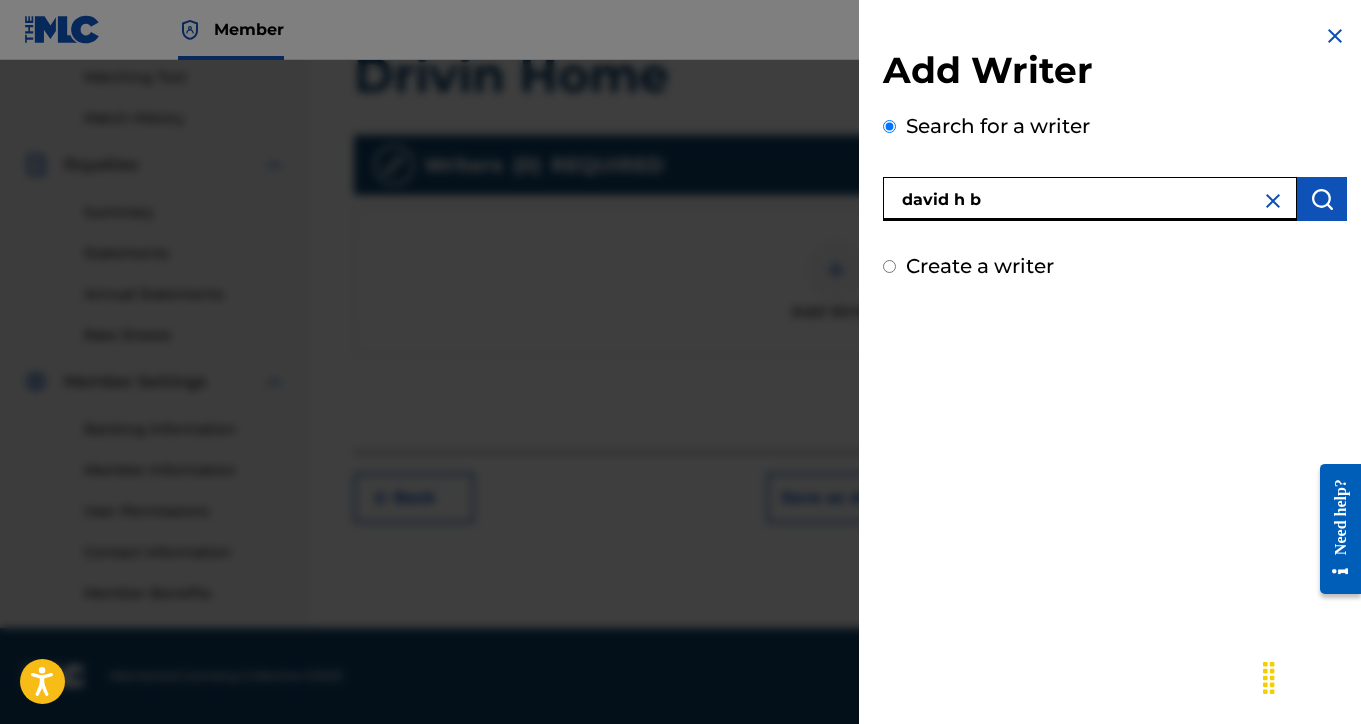 click at bounding box center [1322, 199] 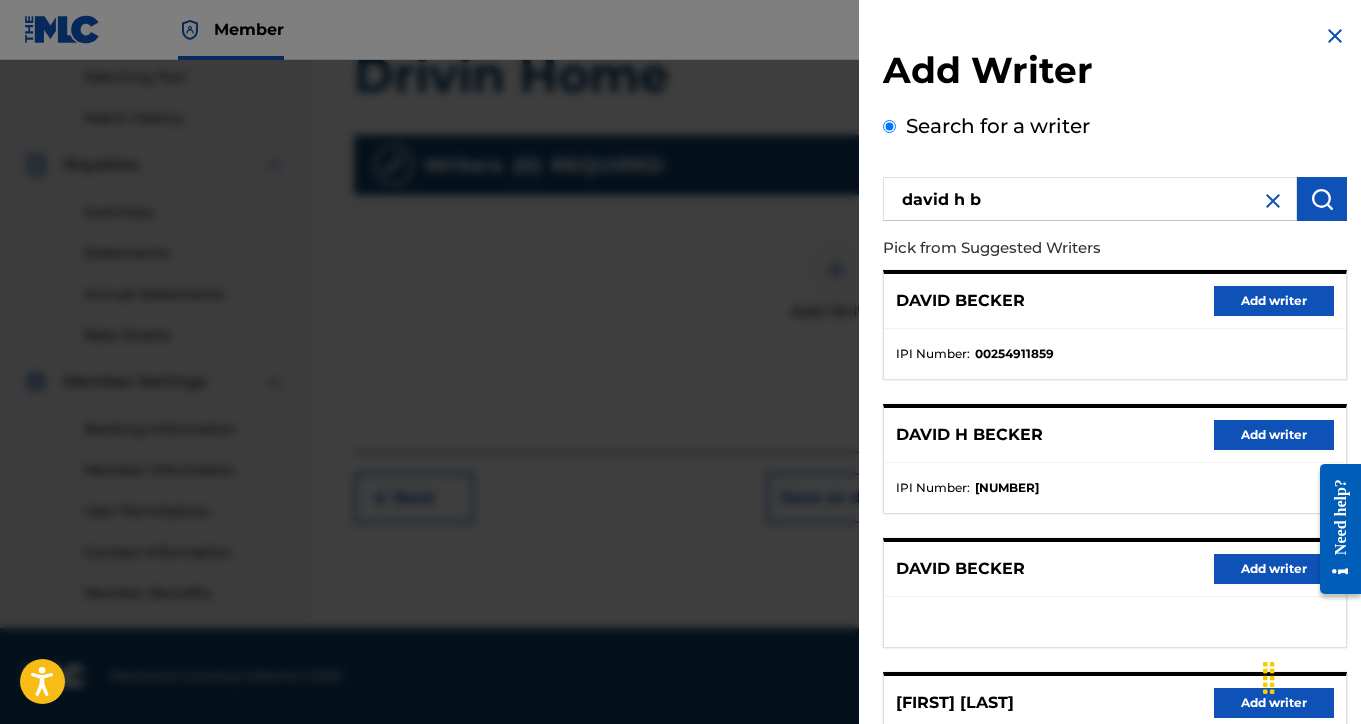 click on "Add writer" at bounding box center [1274, 435] 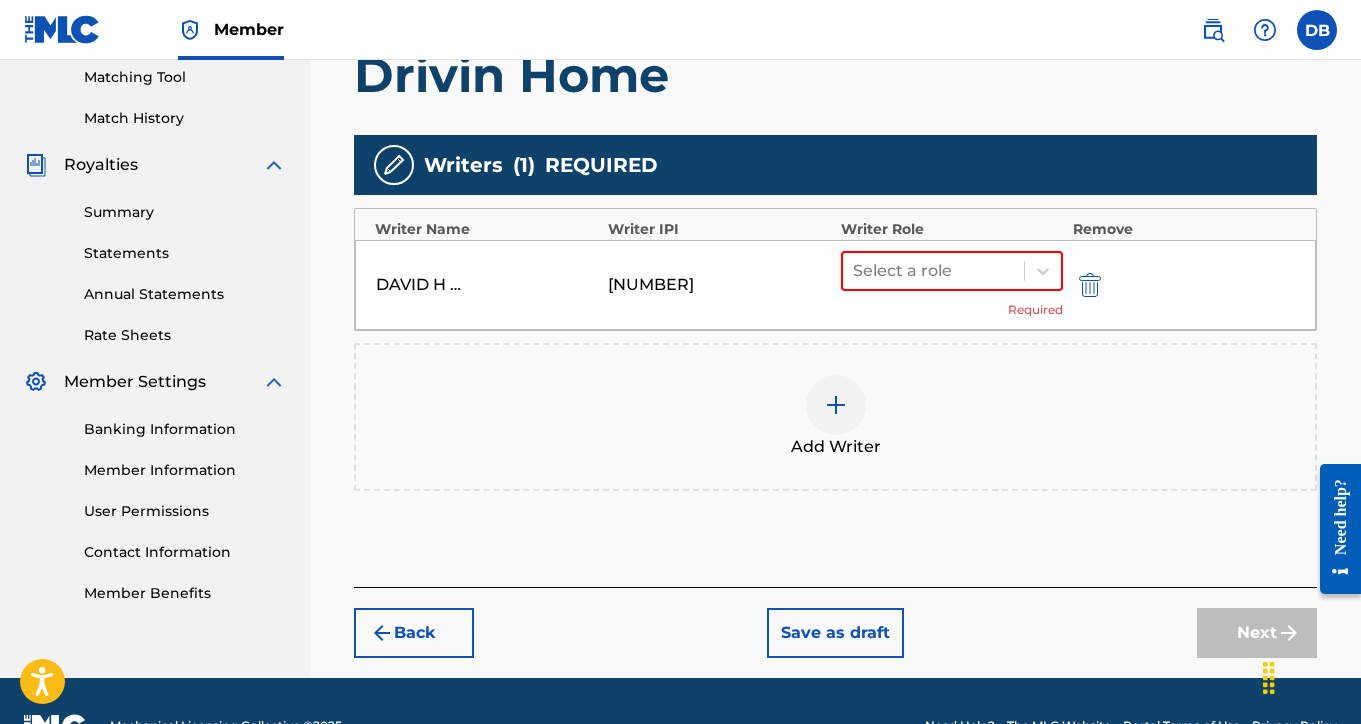 click at bounding box center [836, 405] 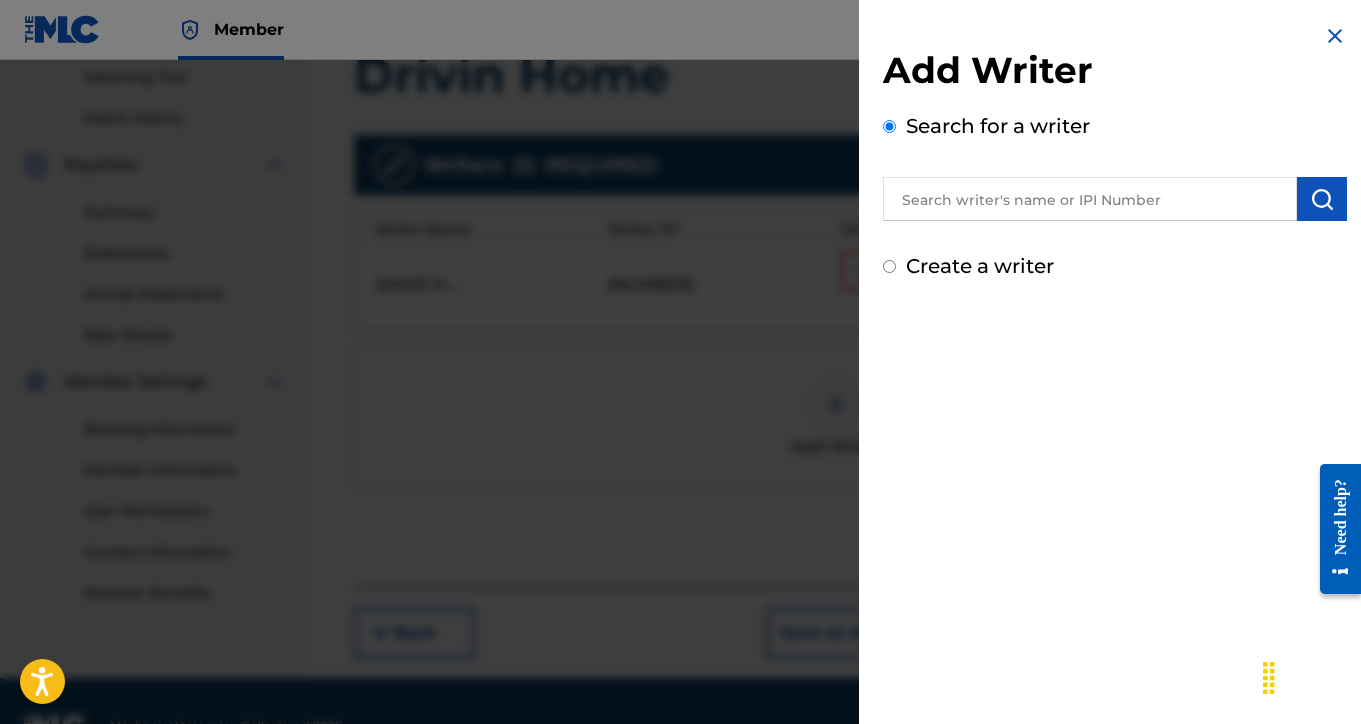 click at bounding box center (1090, 199) 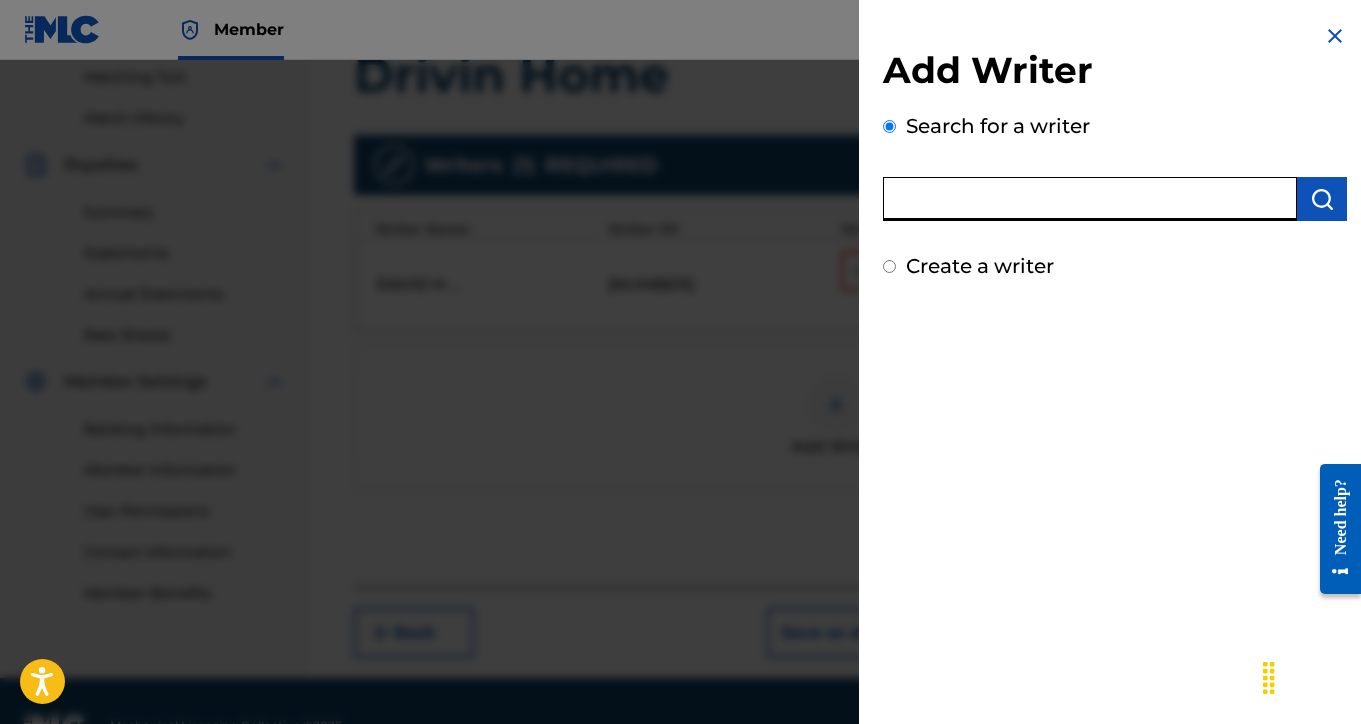 paste on "[NUMBER]" 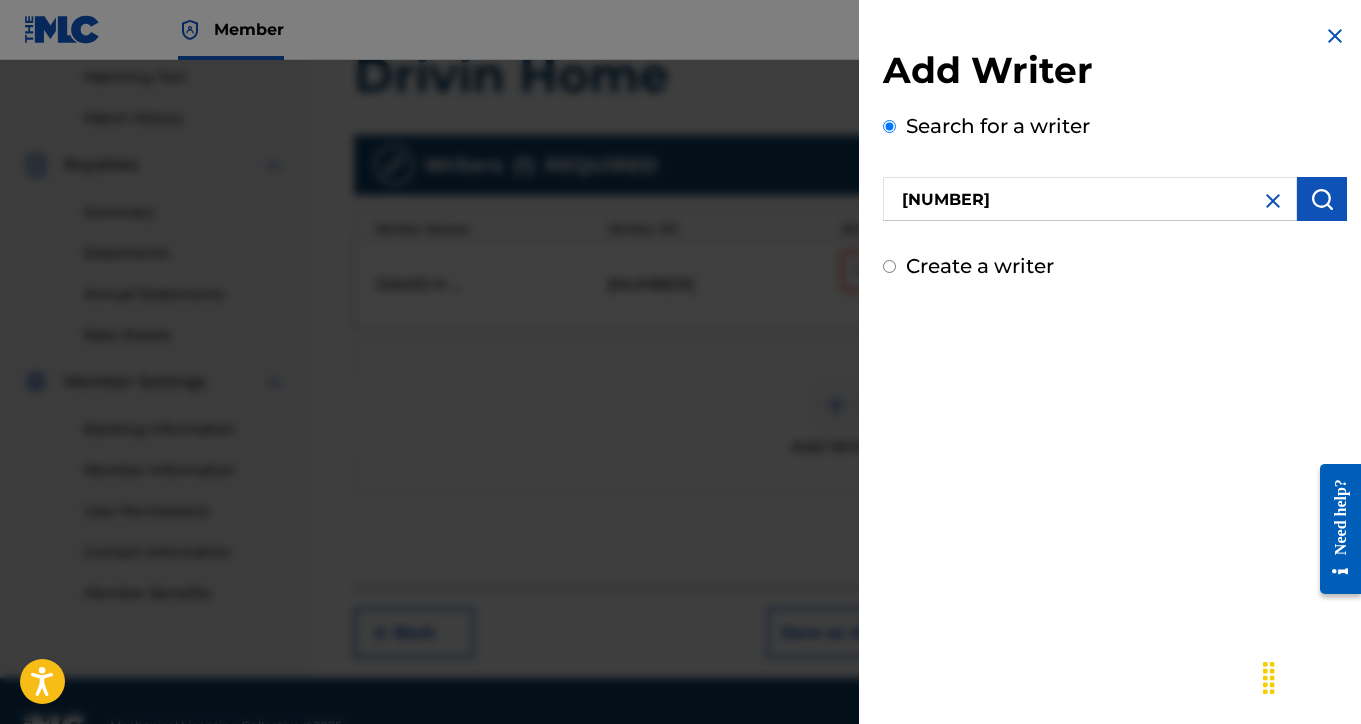 click at bounding box center [1322, 199] 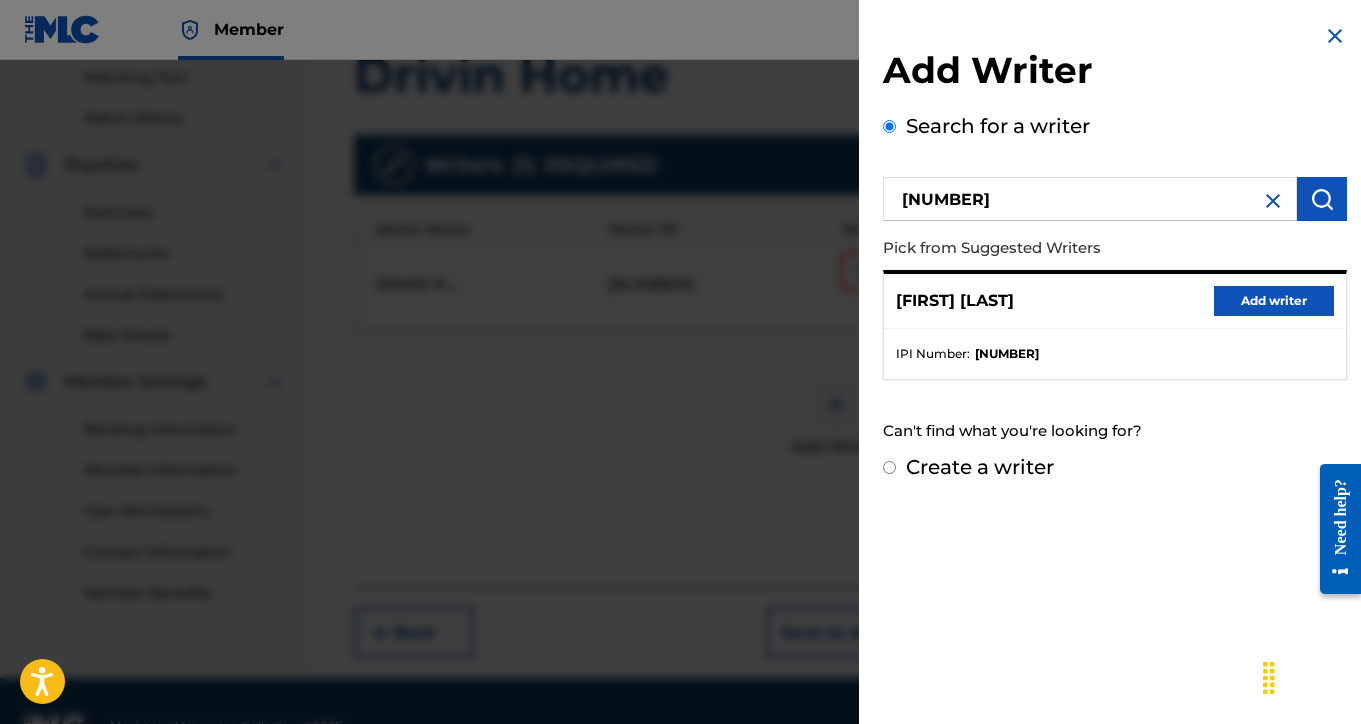 click on "Add writer" at bounding box center (1274, 301) 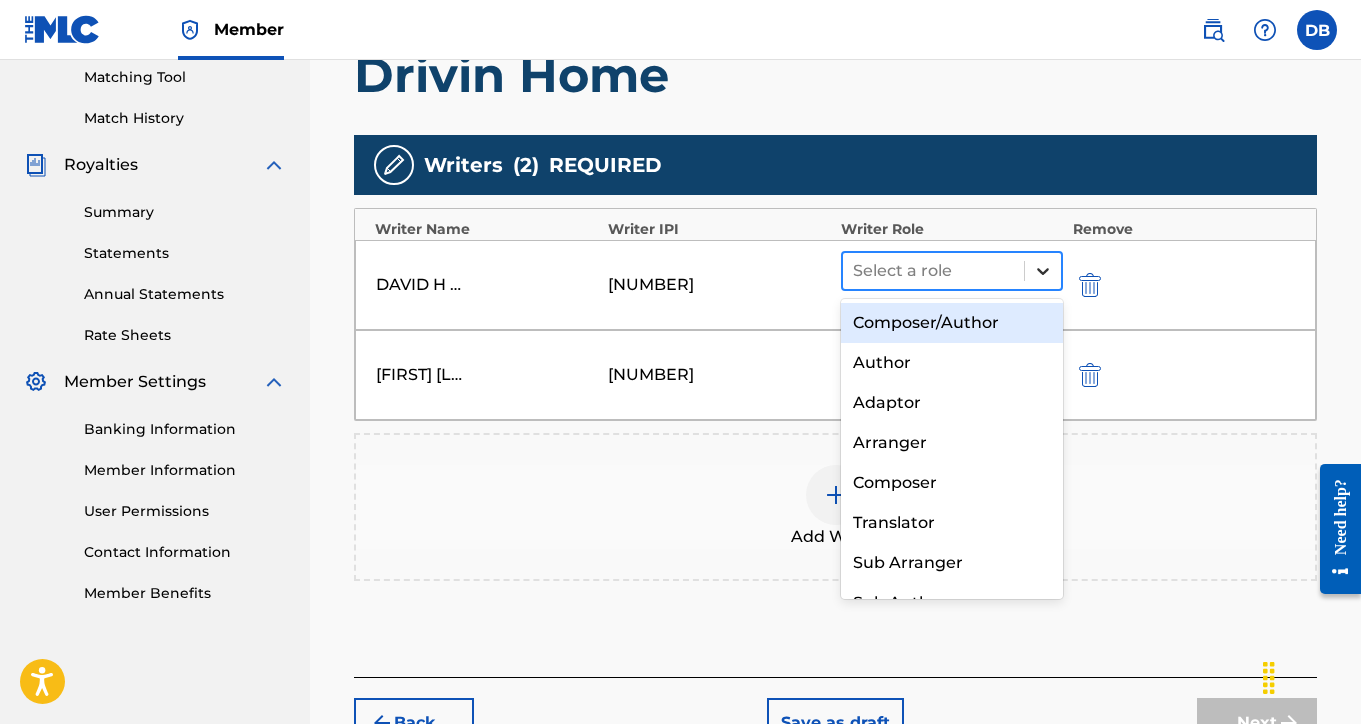click 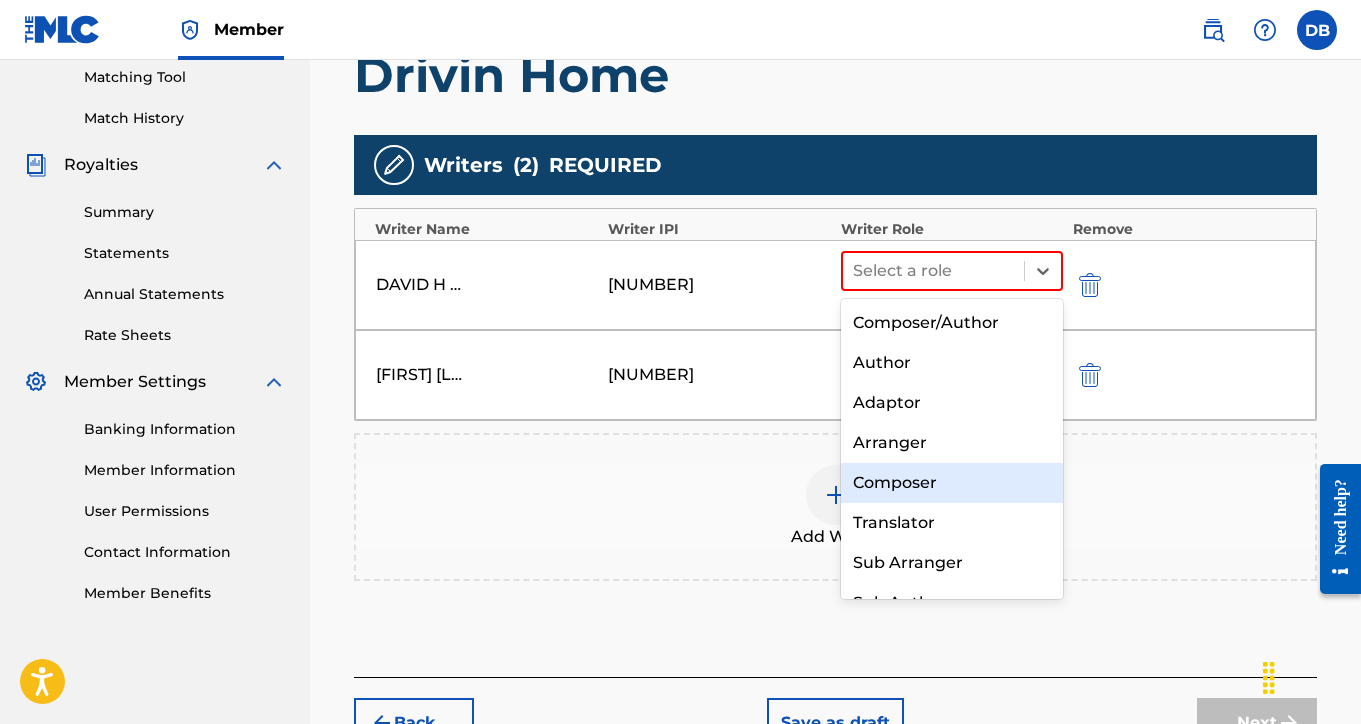 click on "Composer" at bounding box center [952, 483] 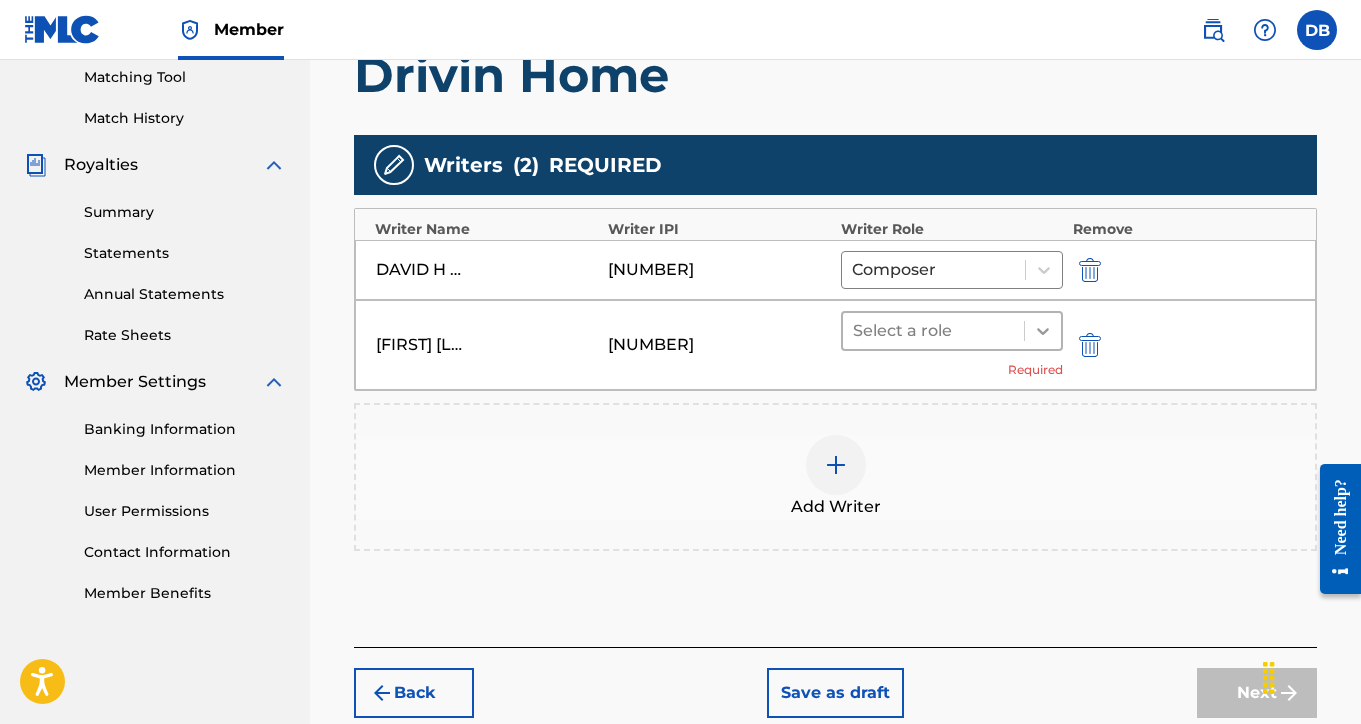 click 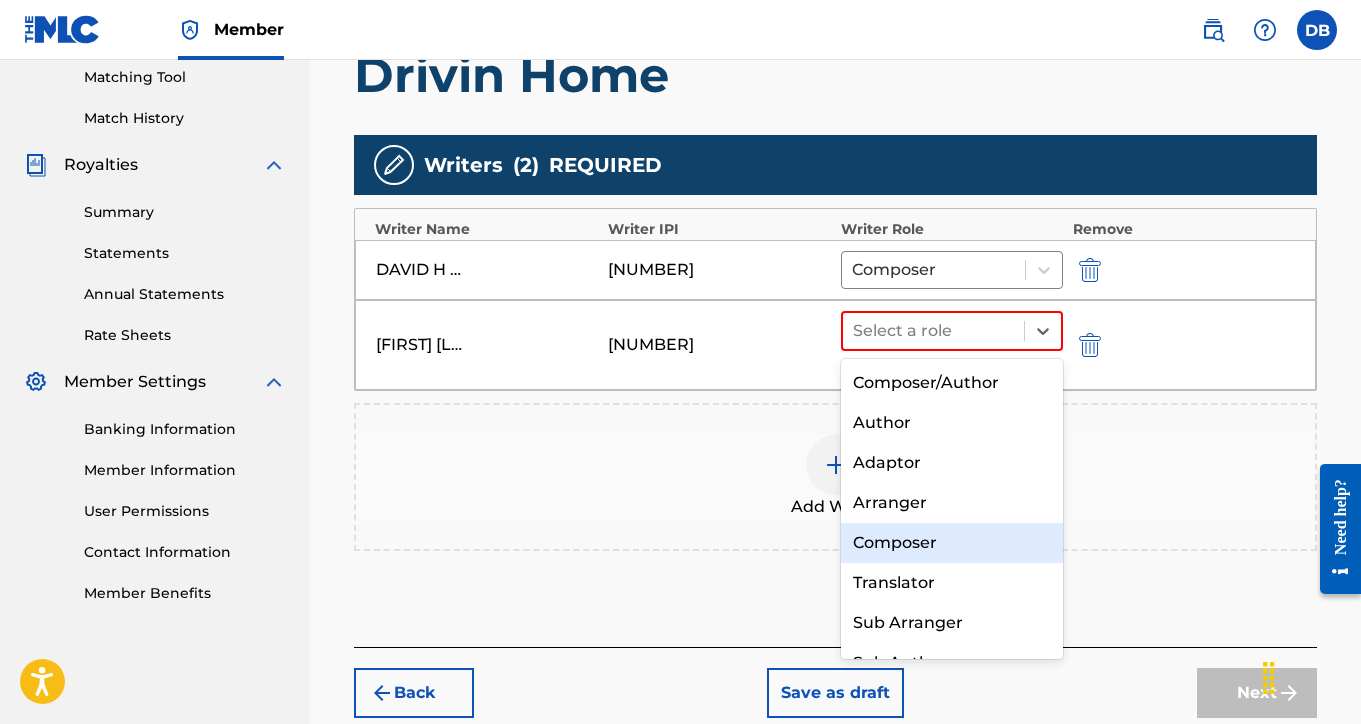 click on "Composer" at bounding box center (952, 543) 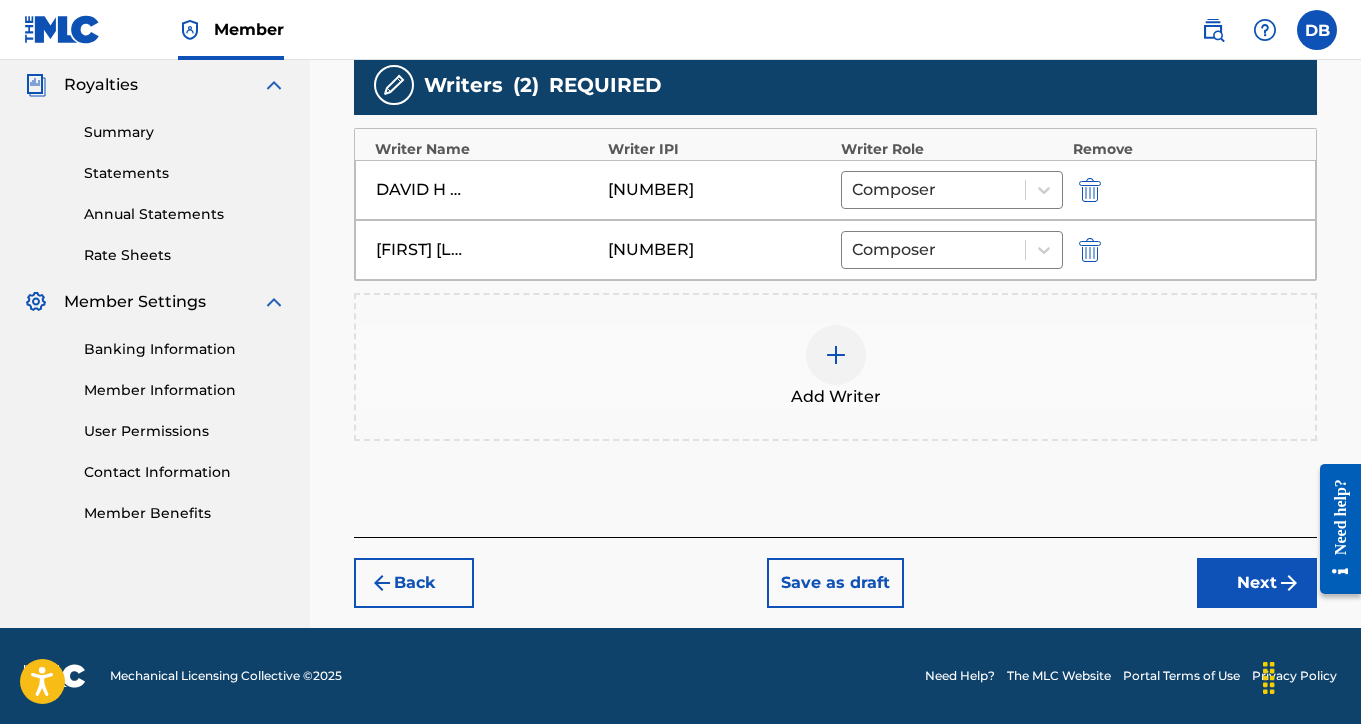 click on "Next" at bounding box center (1257, 583) 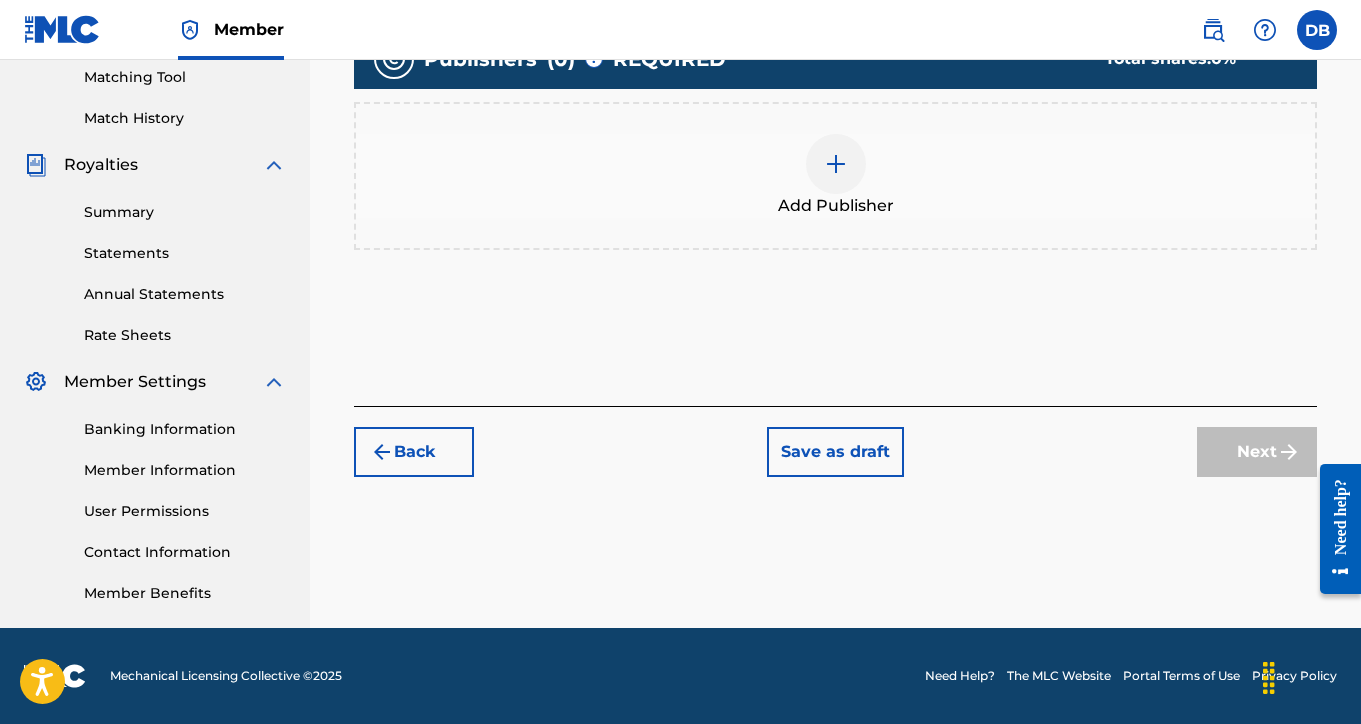 click at bounding box center (836, 164) 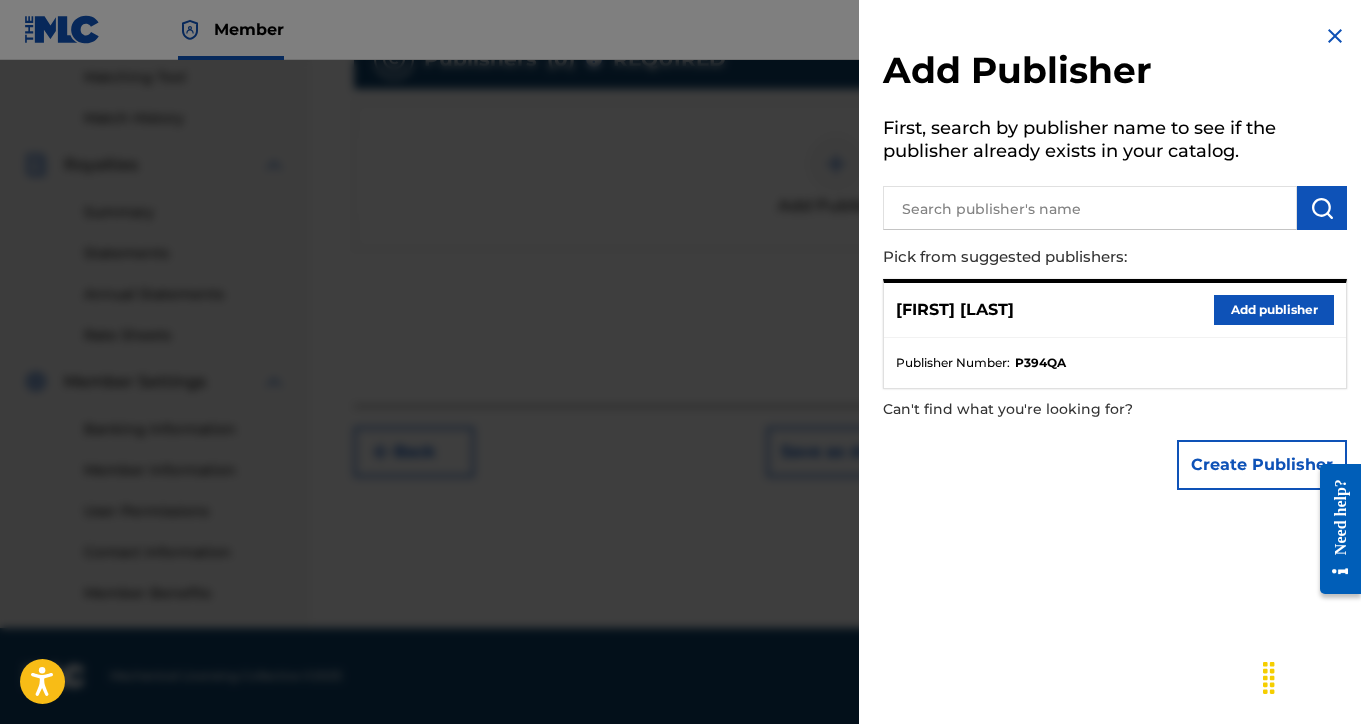 click on "Add publisher" at bounding box center [1274, 310] 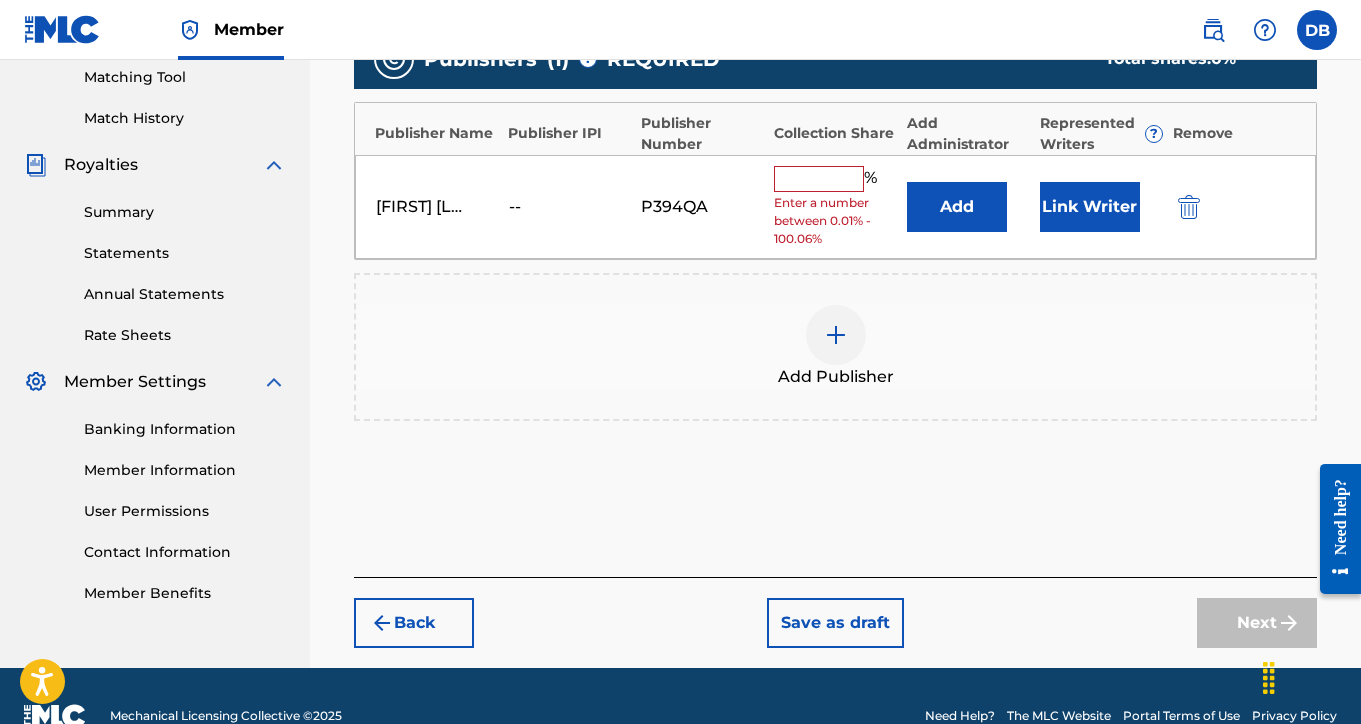 click at bounding box center [819, 179] 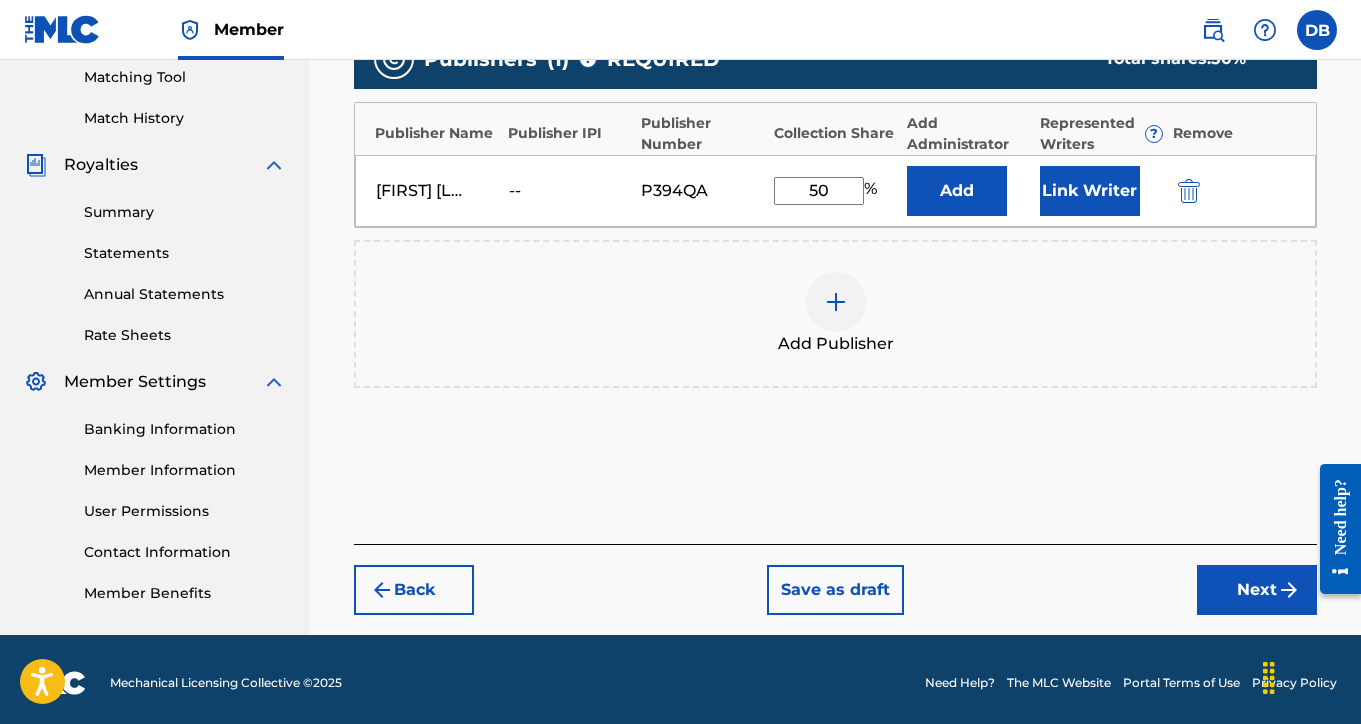 click at bounding box center [836, 302] 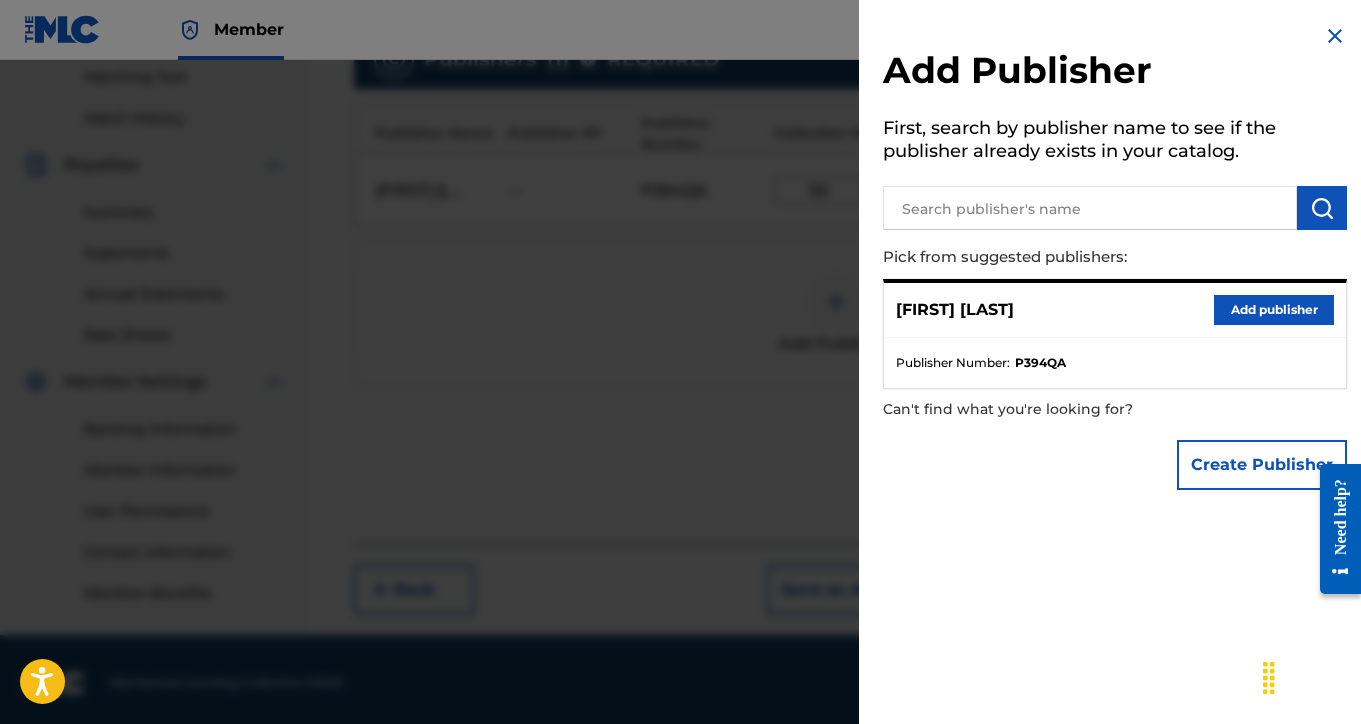 click at bounding box center [1090, 208] 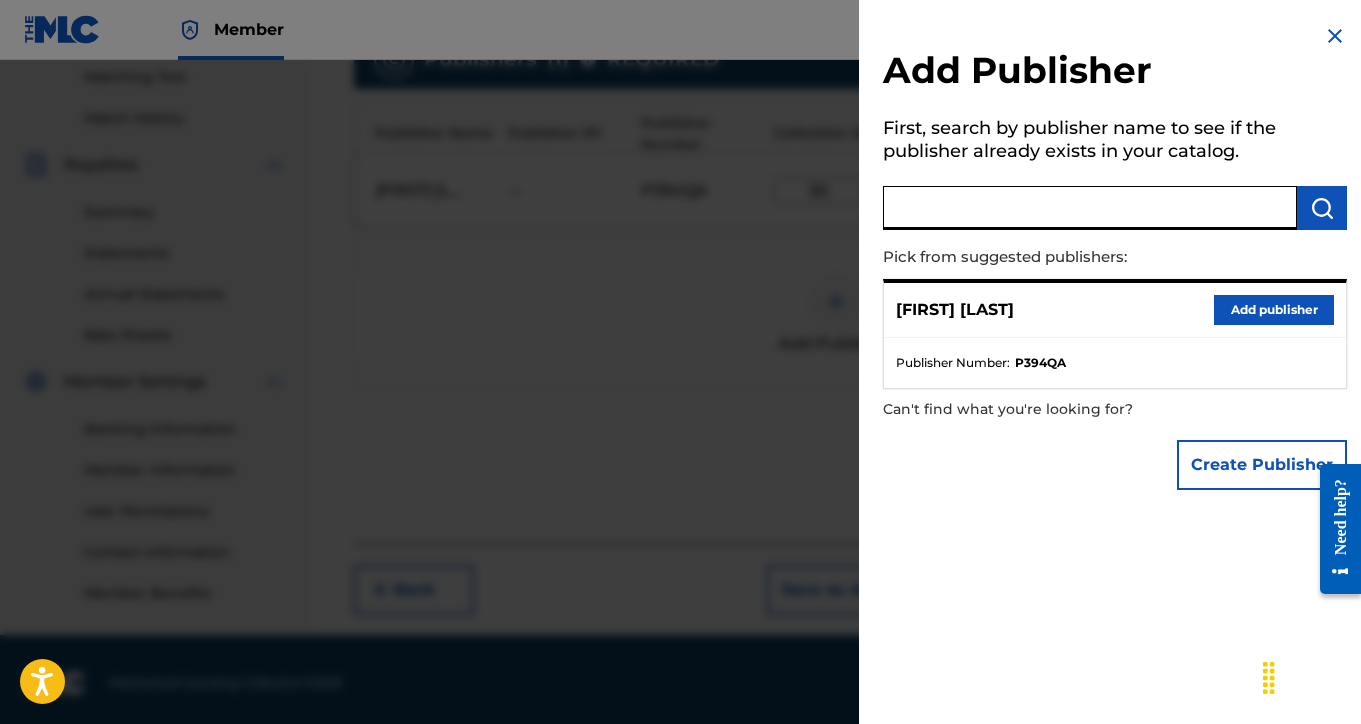 paste on "00241827181" 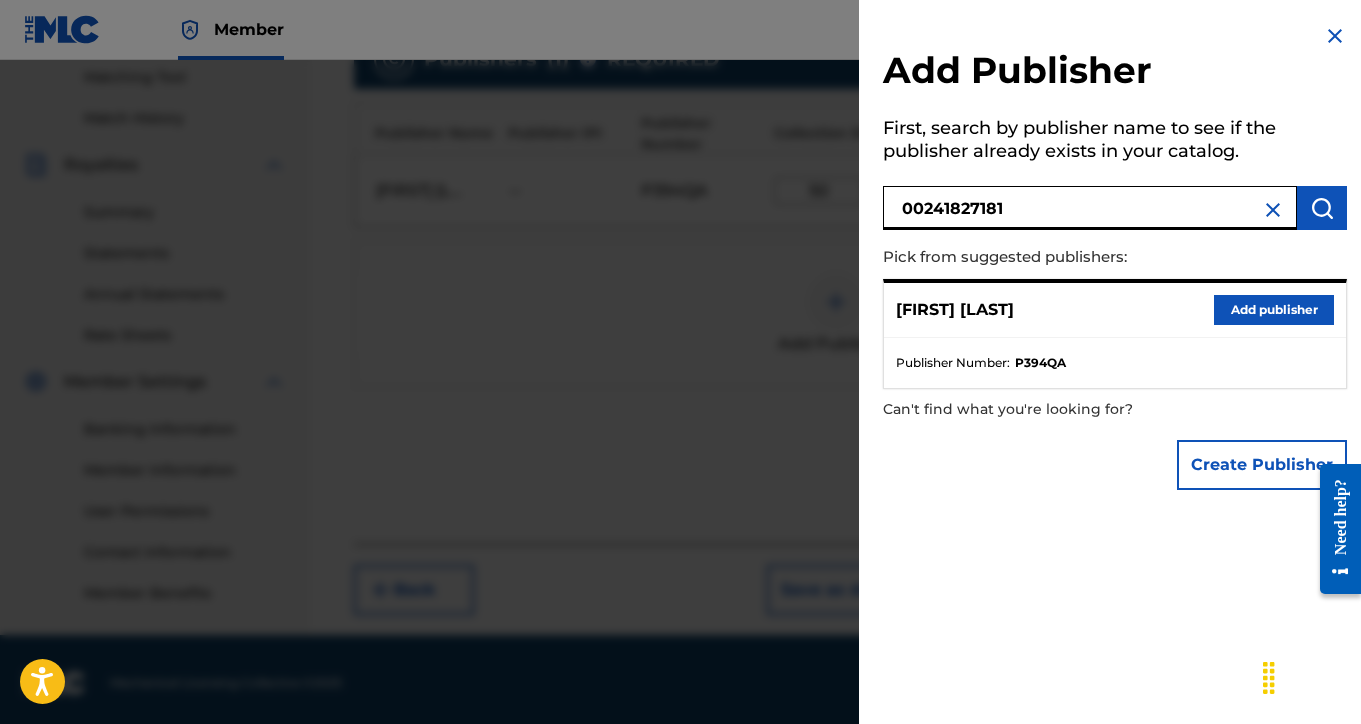 click at bounding box center (1322, 208) 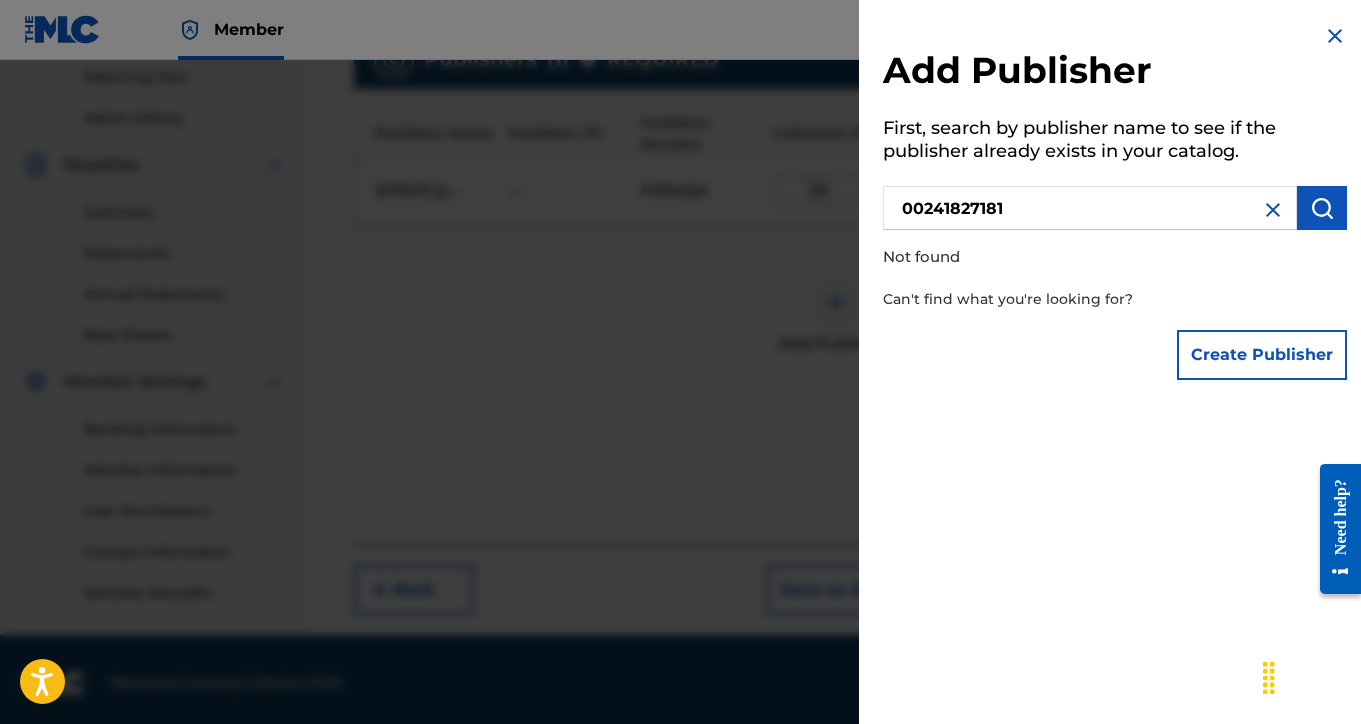click at bounding box center (1335, 36) 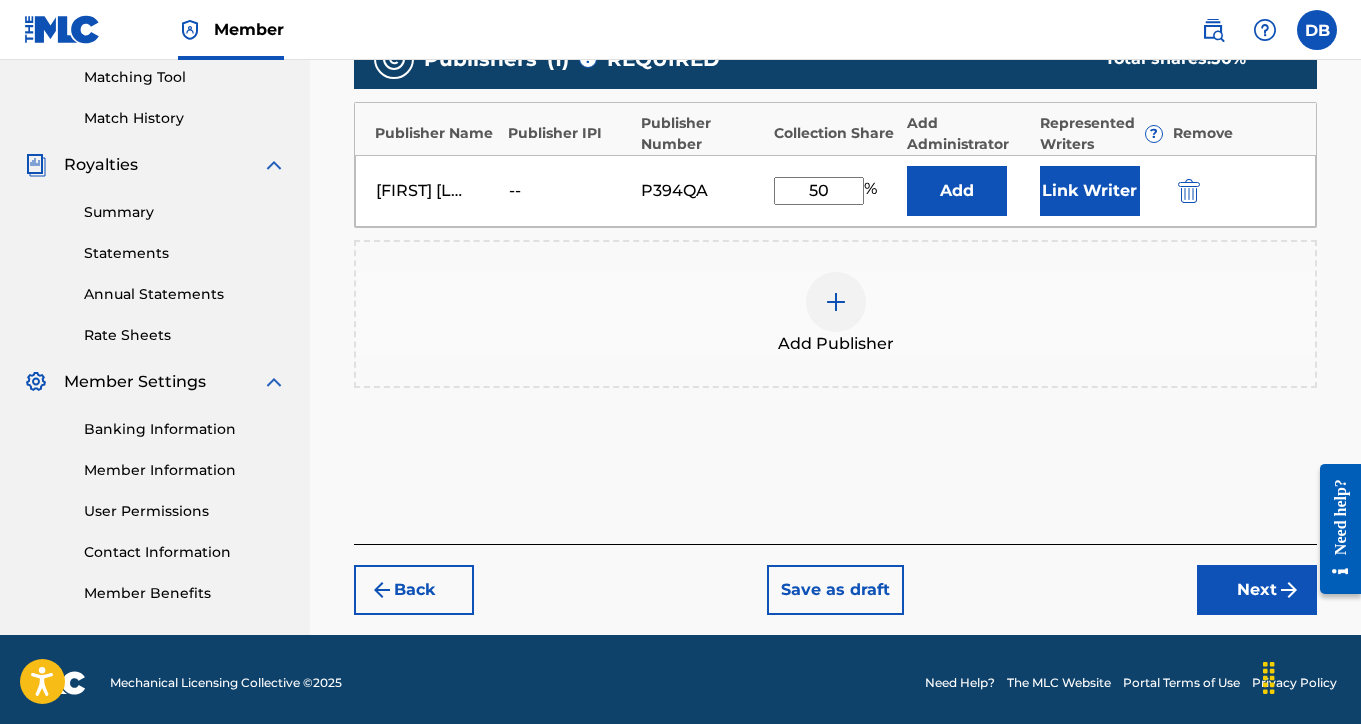 click on "Next" at bounding box center (1257, 590) 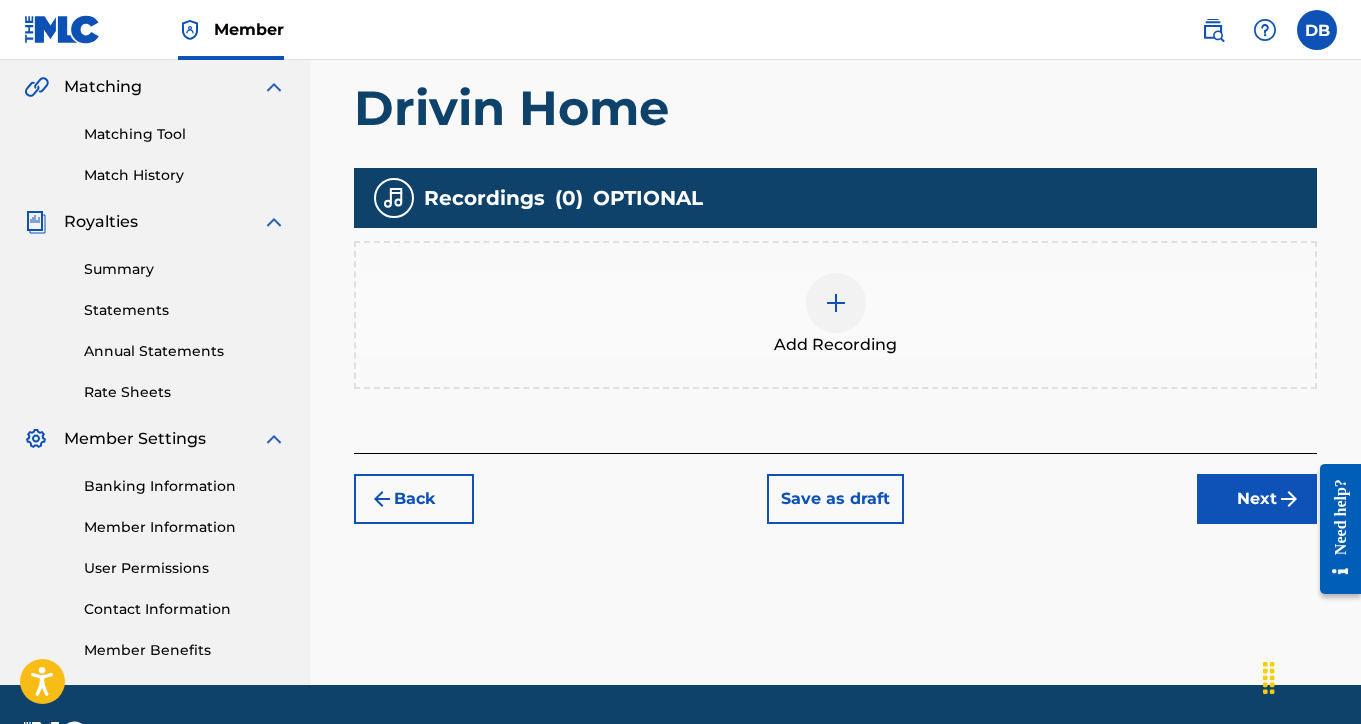 scroll, scrollTop: 504, scrollLeft: 0, axis: vertical 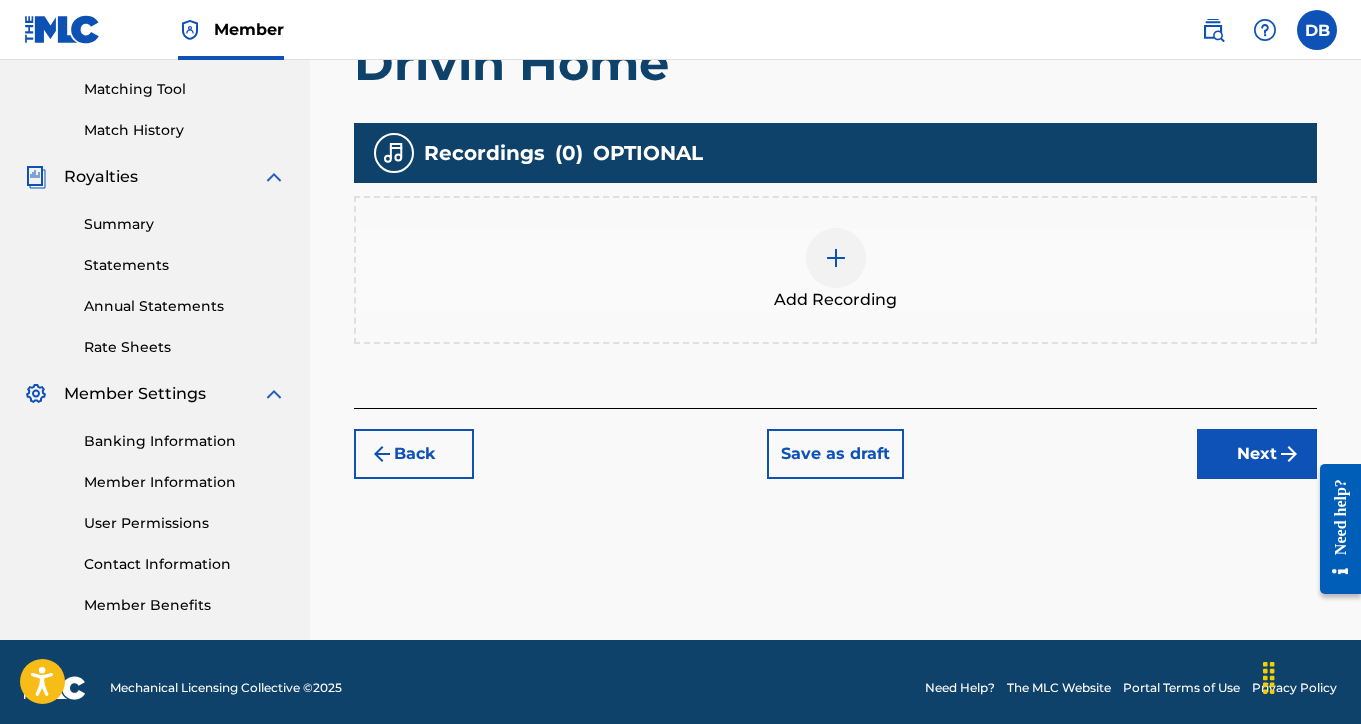 click at bounding box center [836, 258] 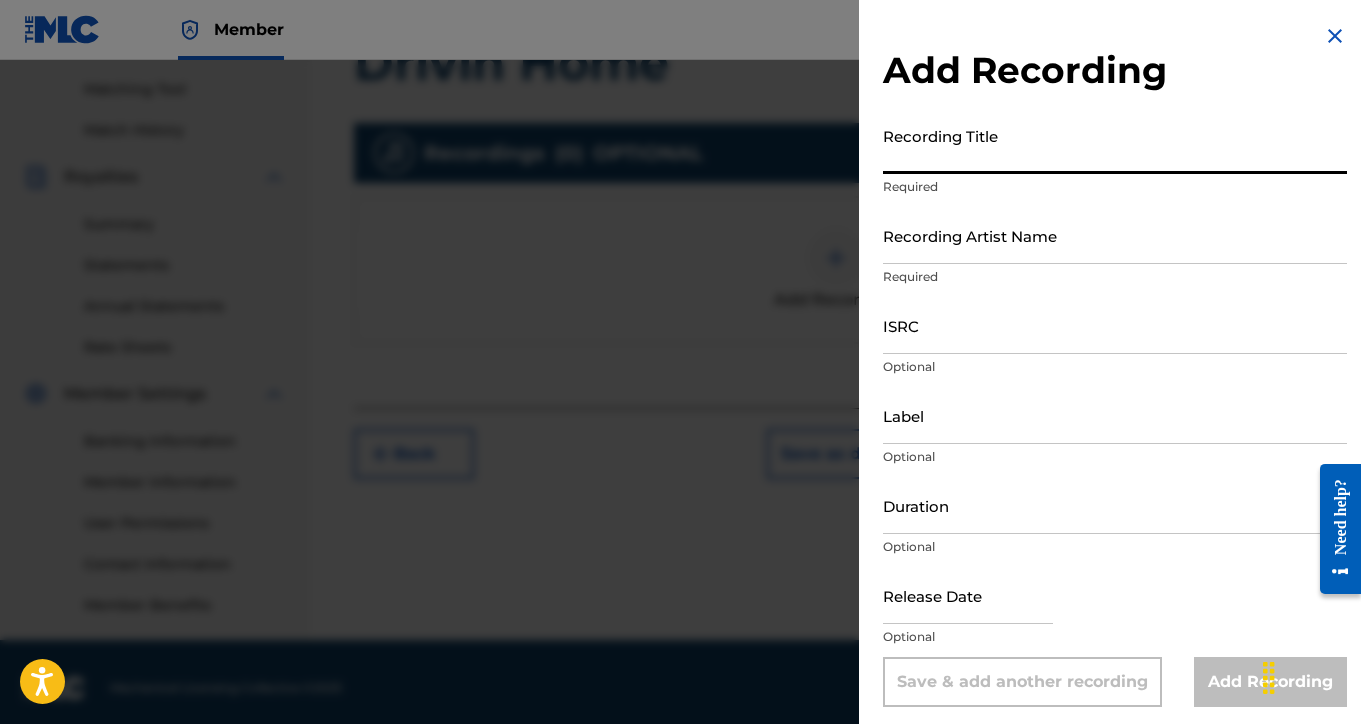 click on "Recording Title" at bounding box center [1115, 145] 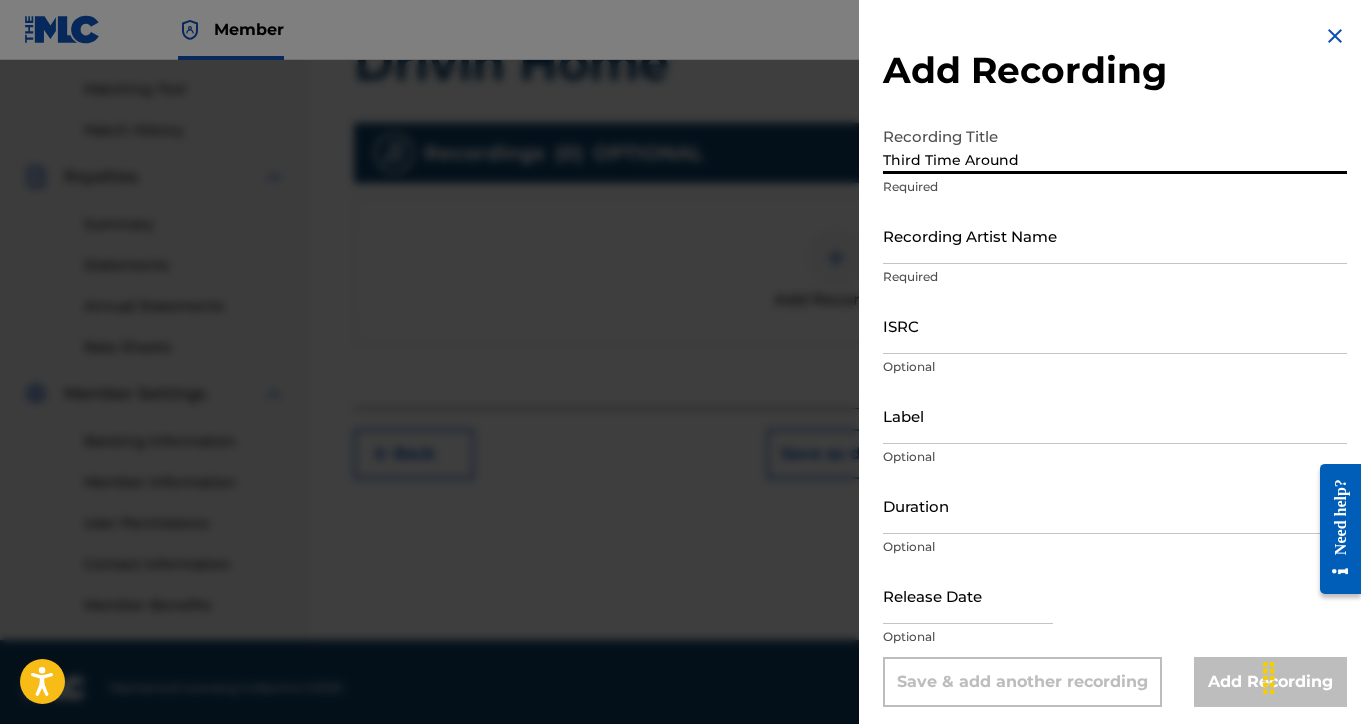 click on "Recording Artist Name" at bounding box center [1115, 235] 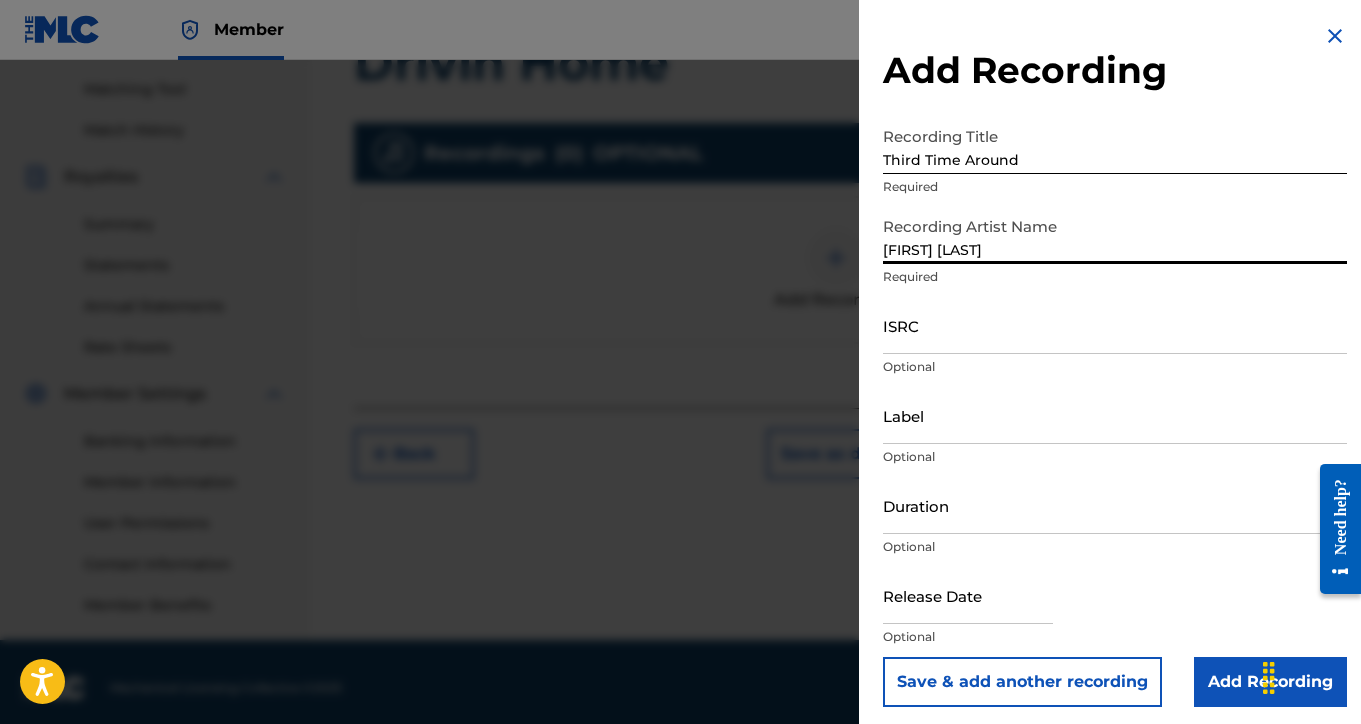 click on "Add Recording" at bounding box center (1270, 682) 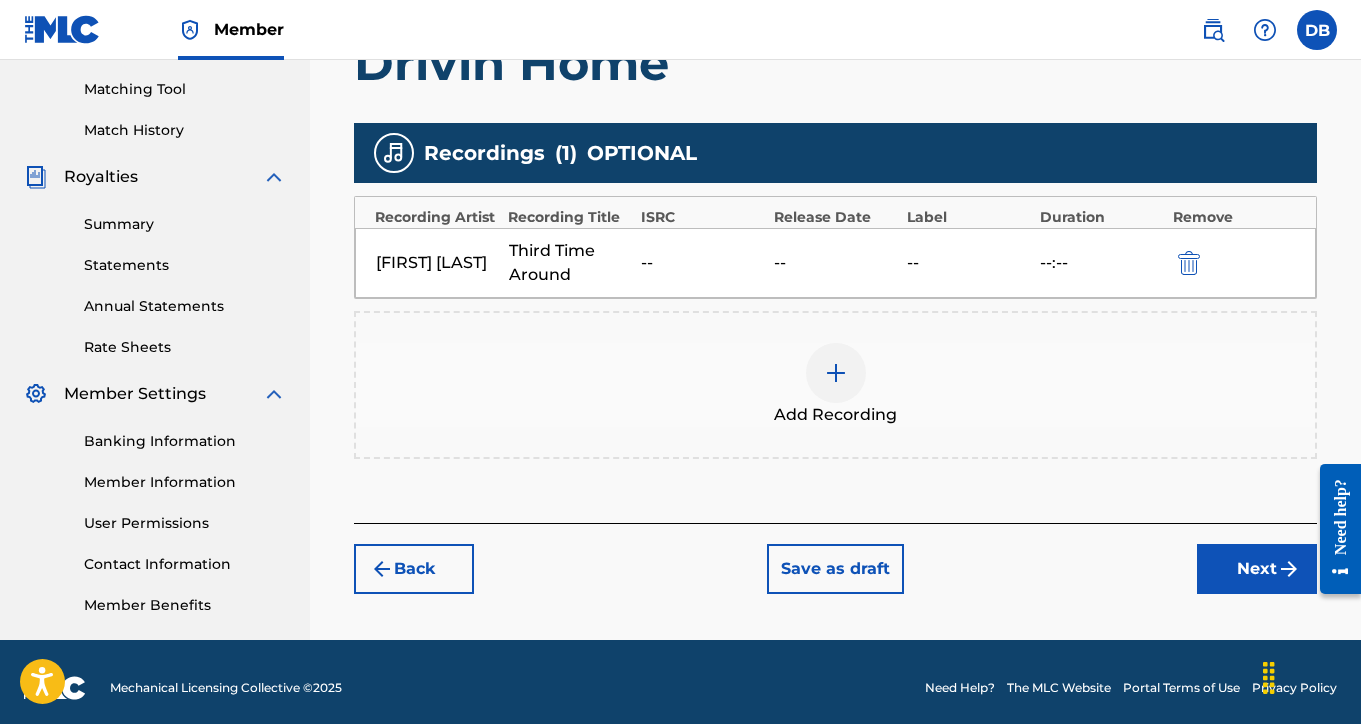click on "Next" at bounding box center [1257, 569] 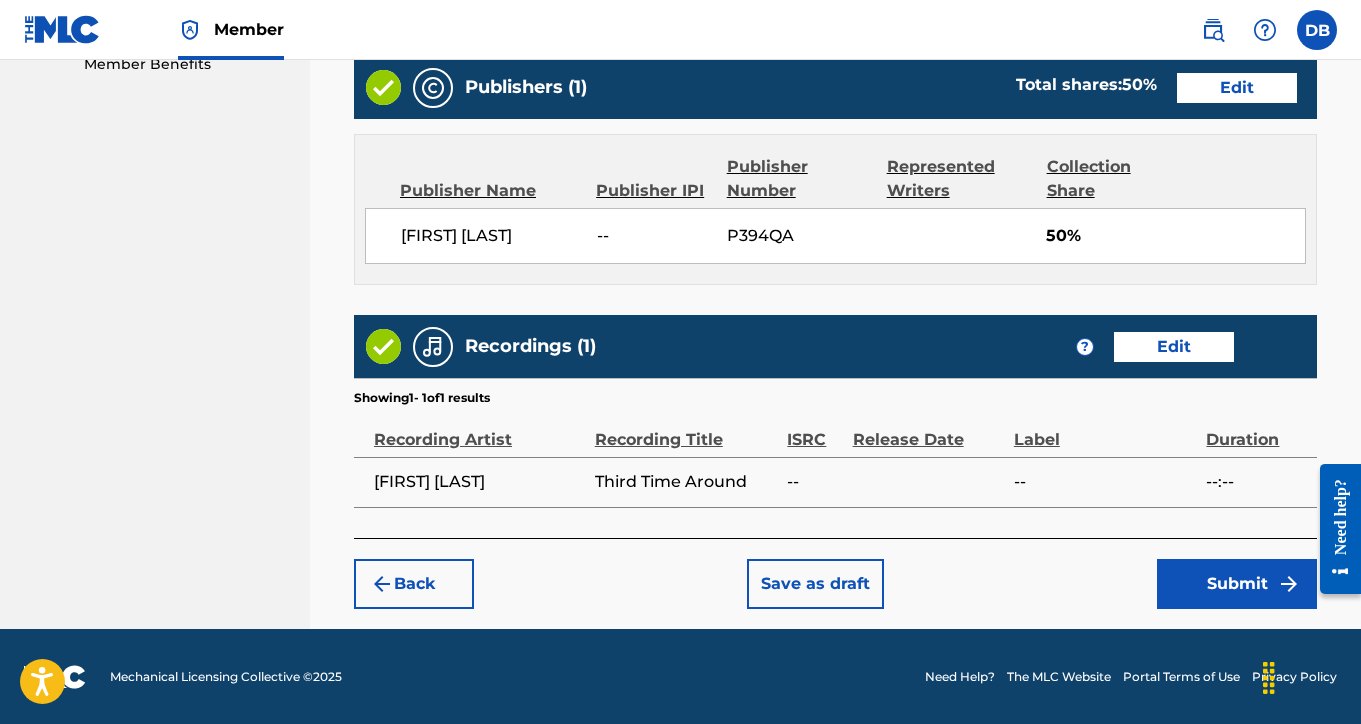 scroll, scrollTop: 1044, scrollLeft: 0, axis: vertical 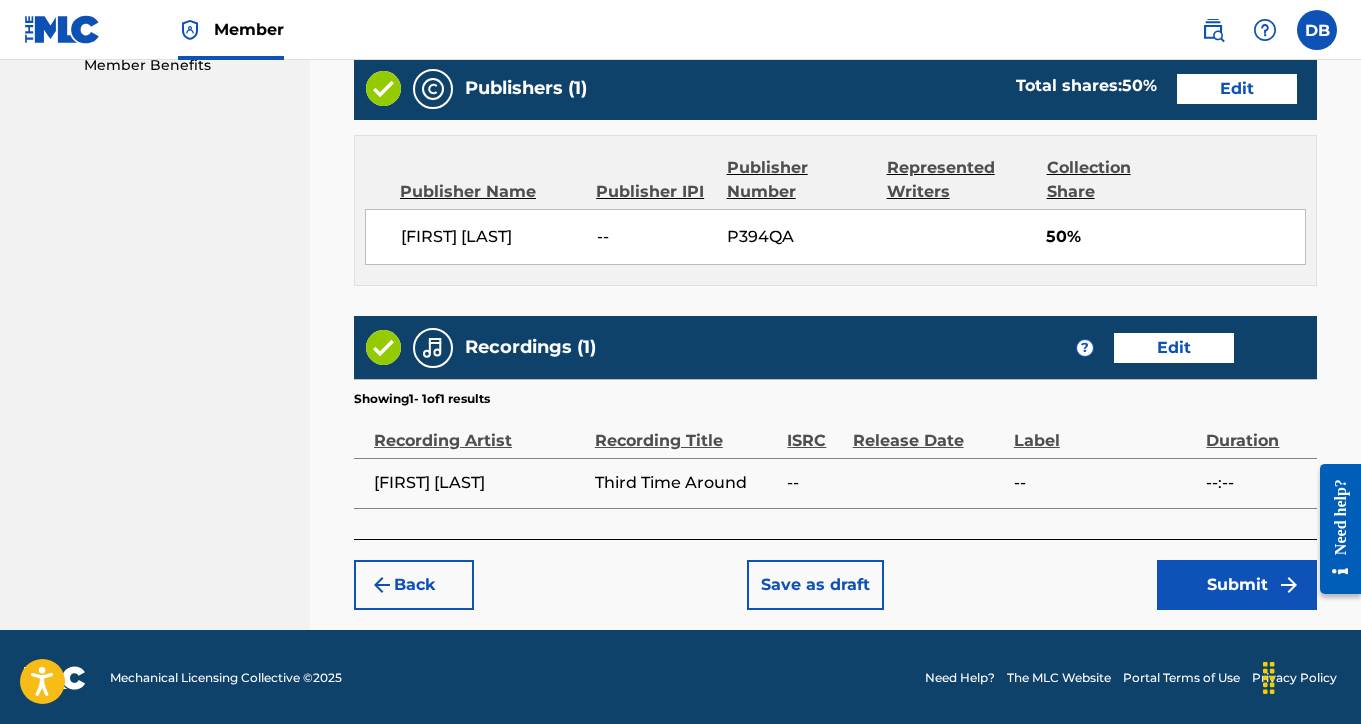 click on "Submit" at bounding box center [1237, 585] 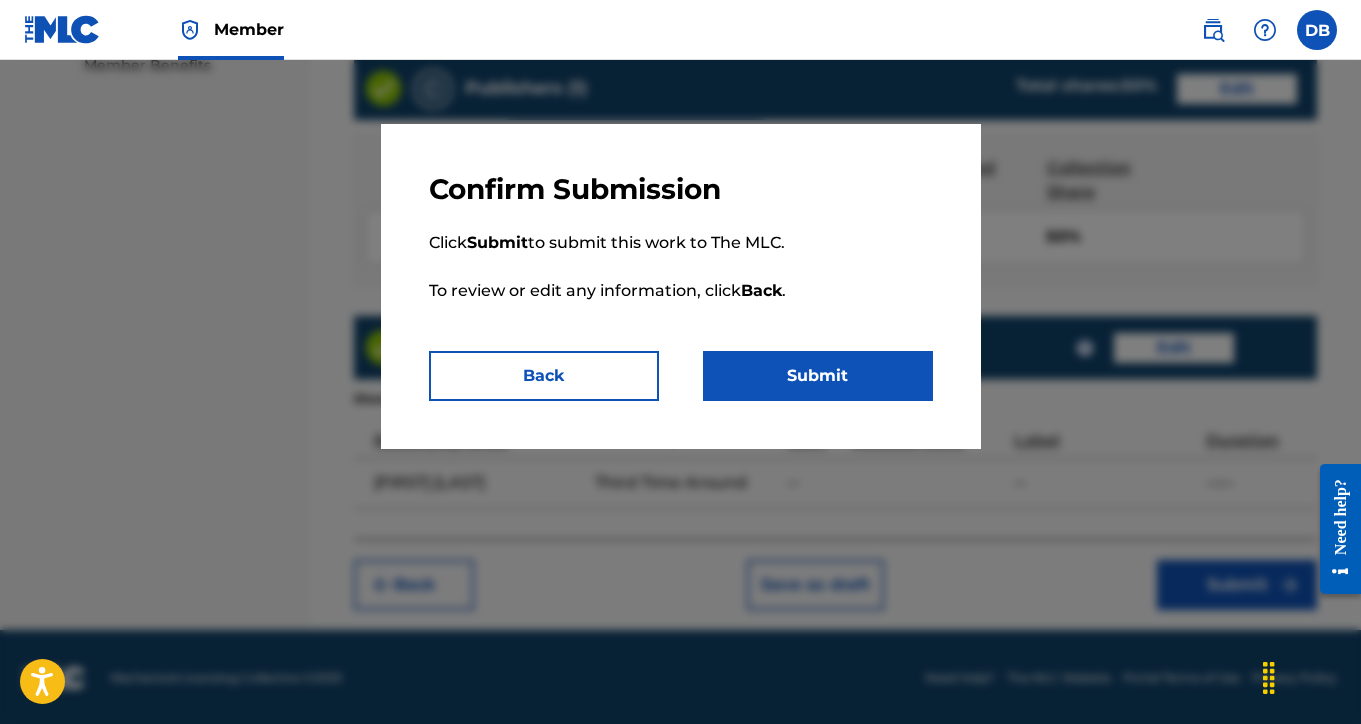 click on "Submit" at bounding box center [818, 376] 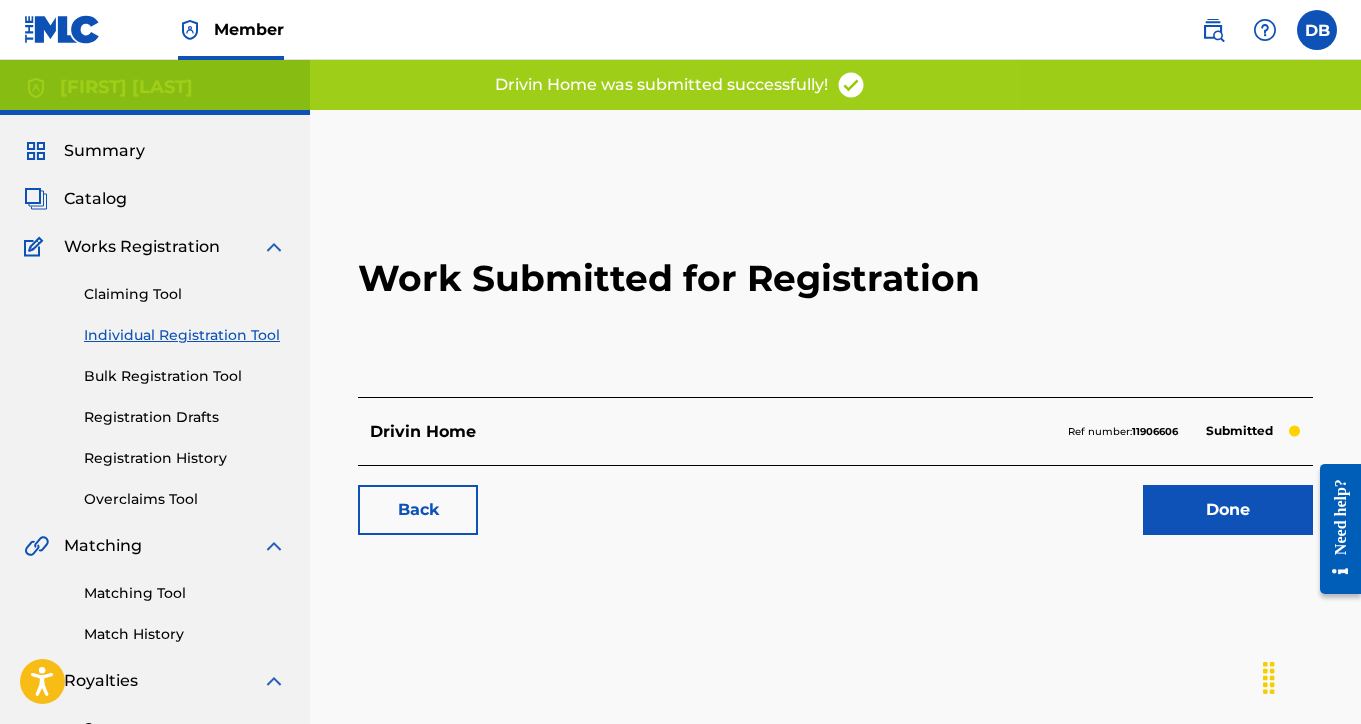 click on "Done" at bounding box center [1228, 510] 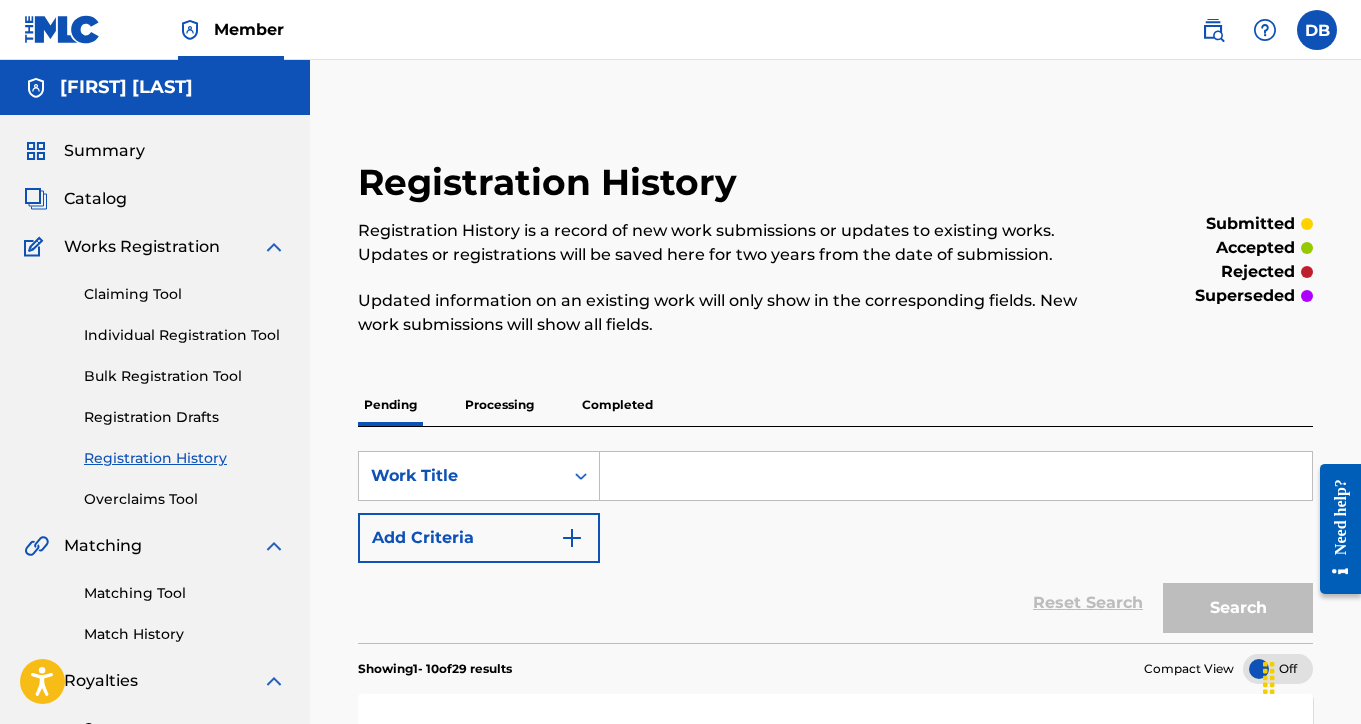 scroll, scrollTop: 0, scrollLeft: 0, axis: both 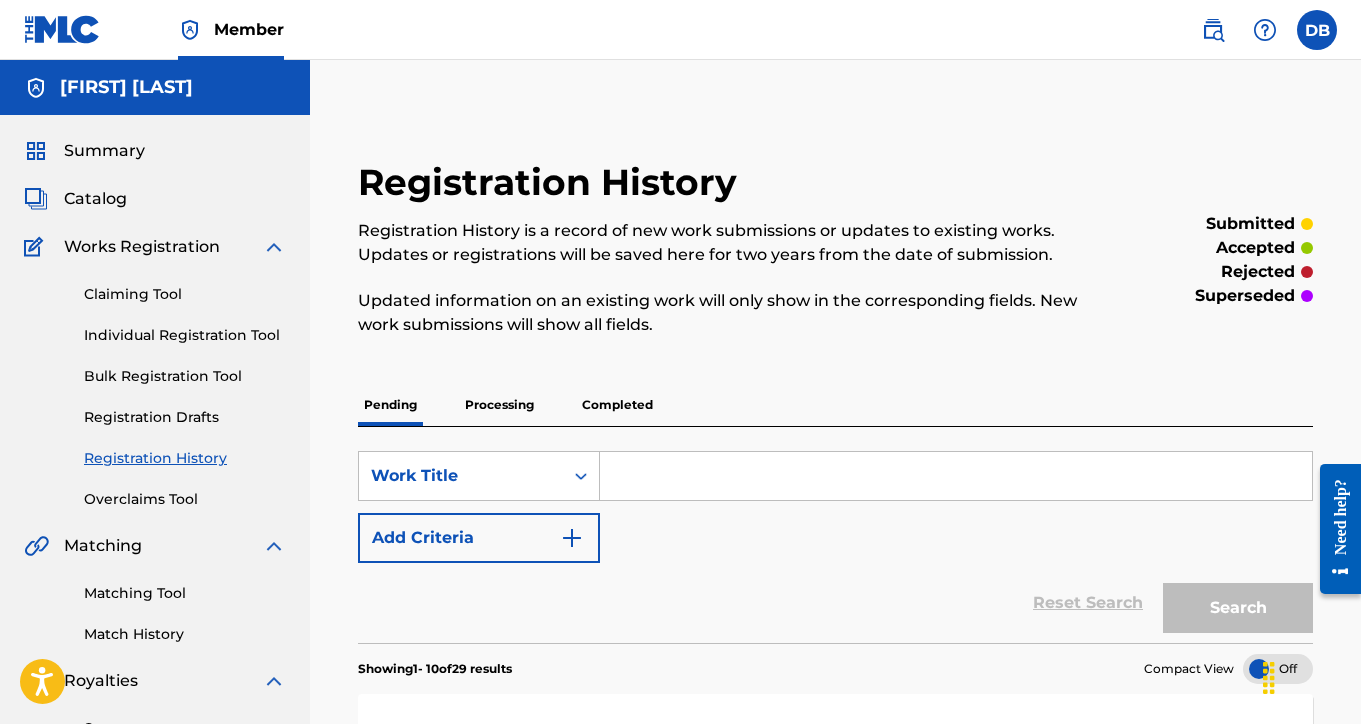 click on "Catalog" at bounding box center (95, 199) 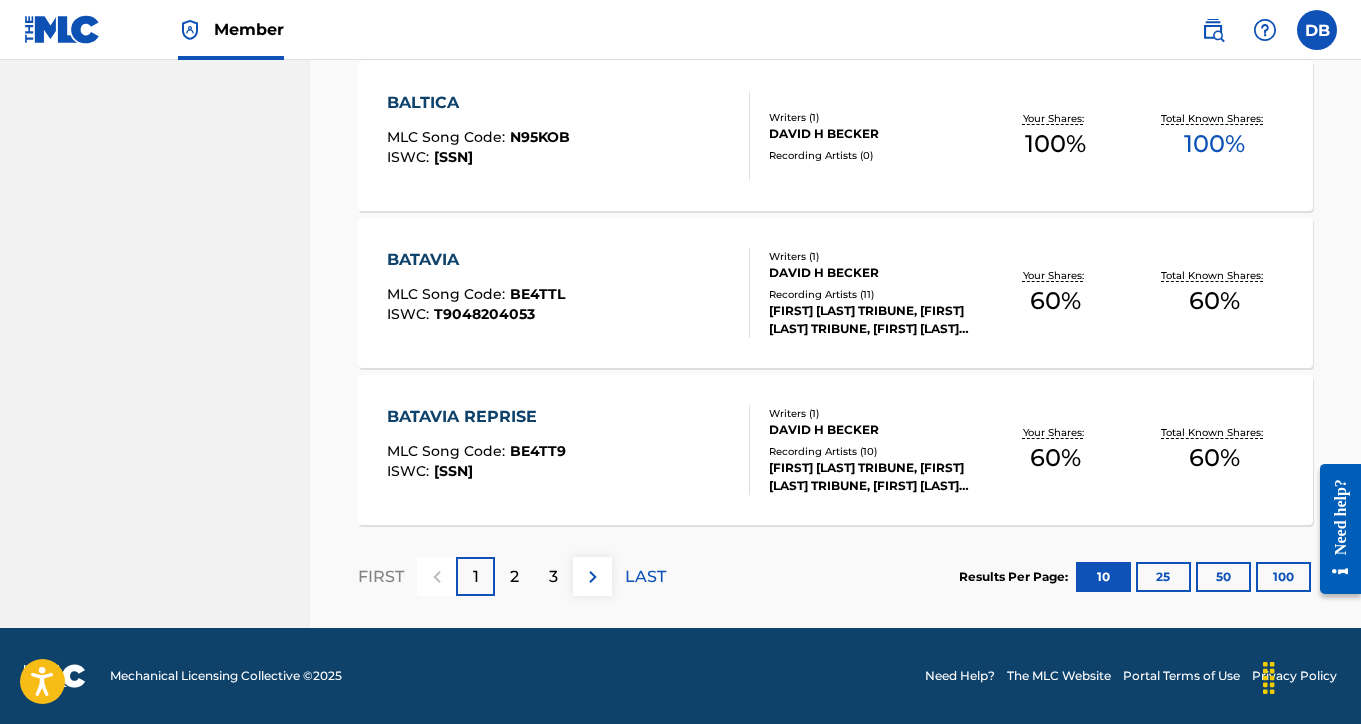 scroll, scrollTop: 1615, scrollLeft: 0, axis: vertical 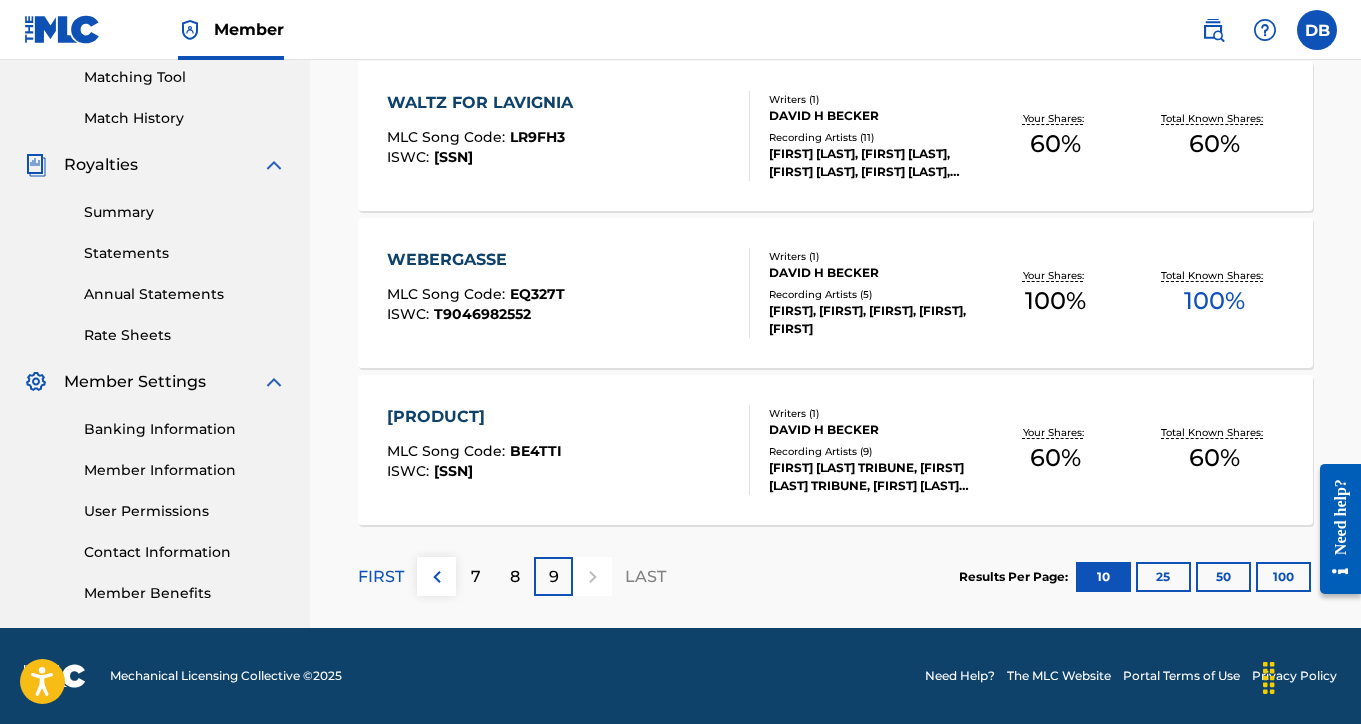 click on "8" at bounding box center [515, 577] 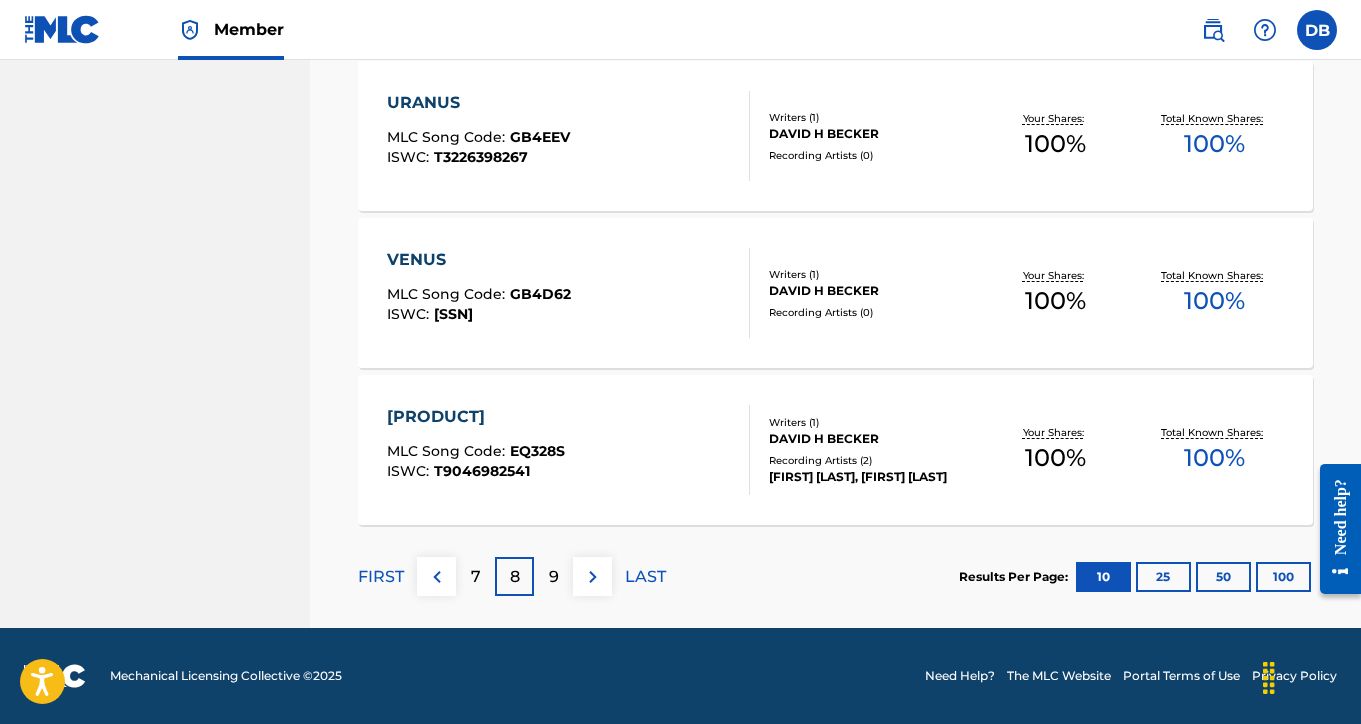 click on "7" at bounding box center [476, 577] 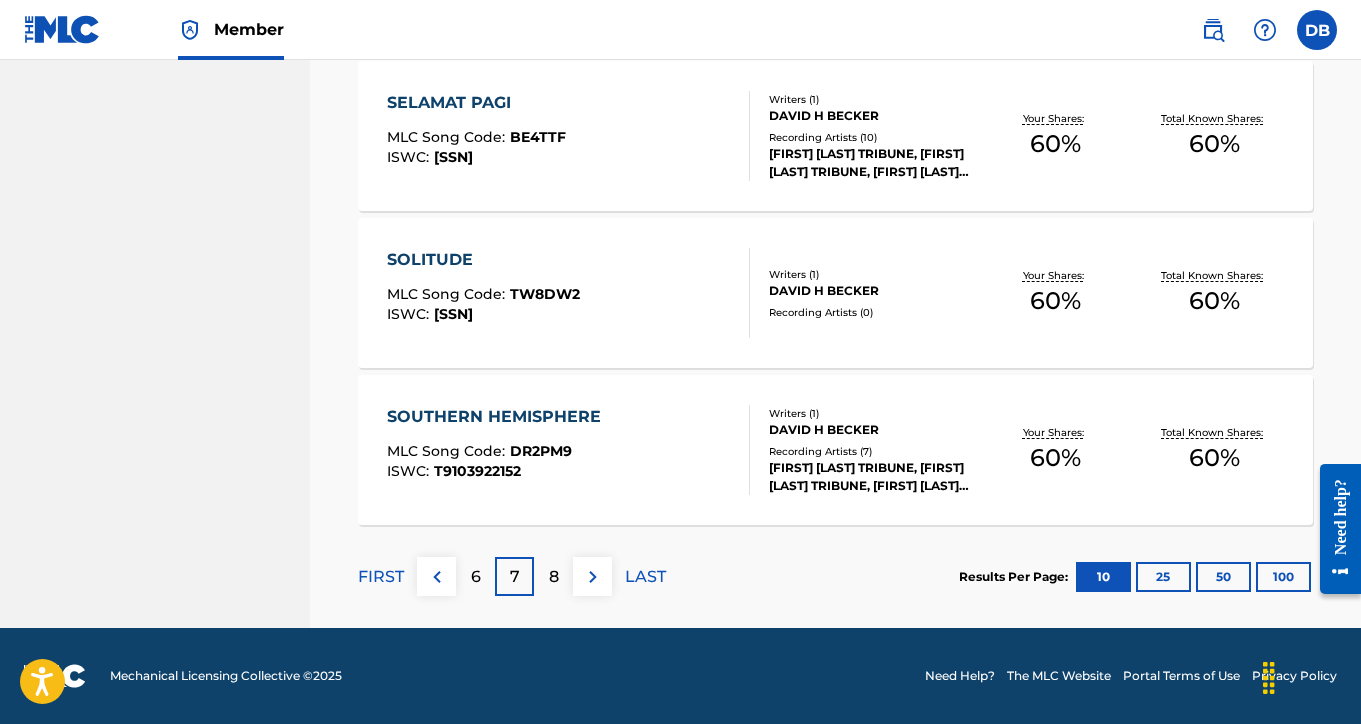 scroll, scrollTop: 1615, scrollLeft: 0, axis: vertical 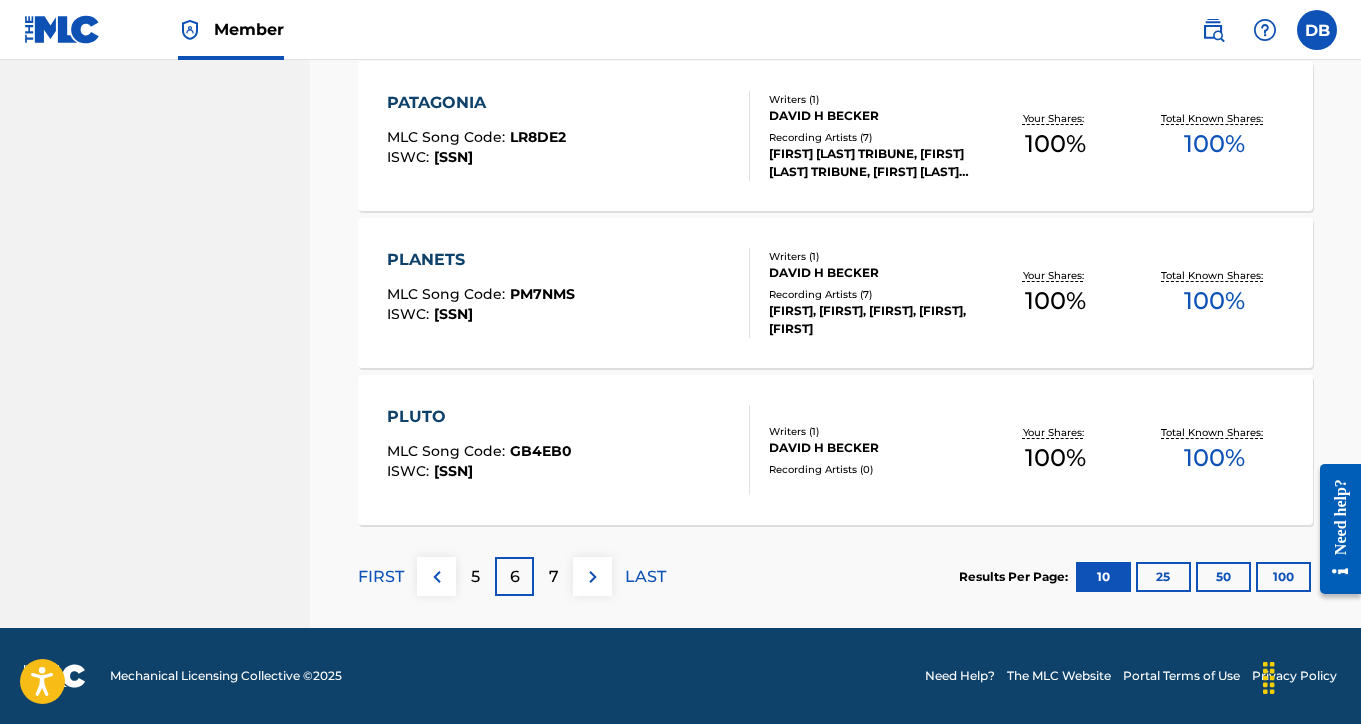click on "5" at bounding box center (475, 577) 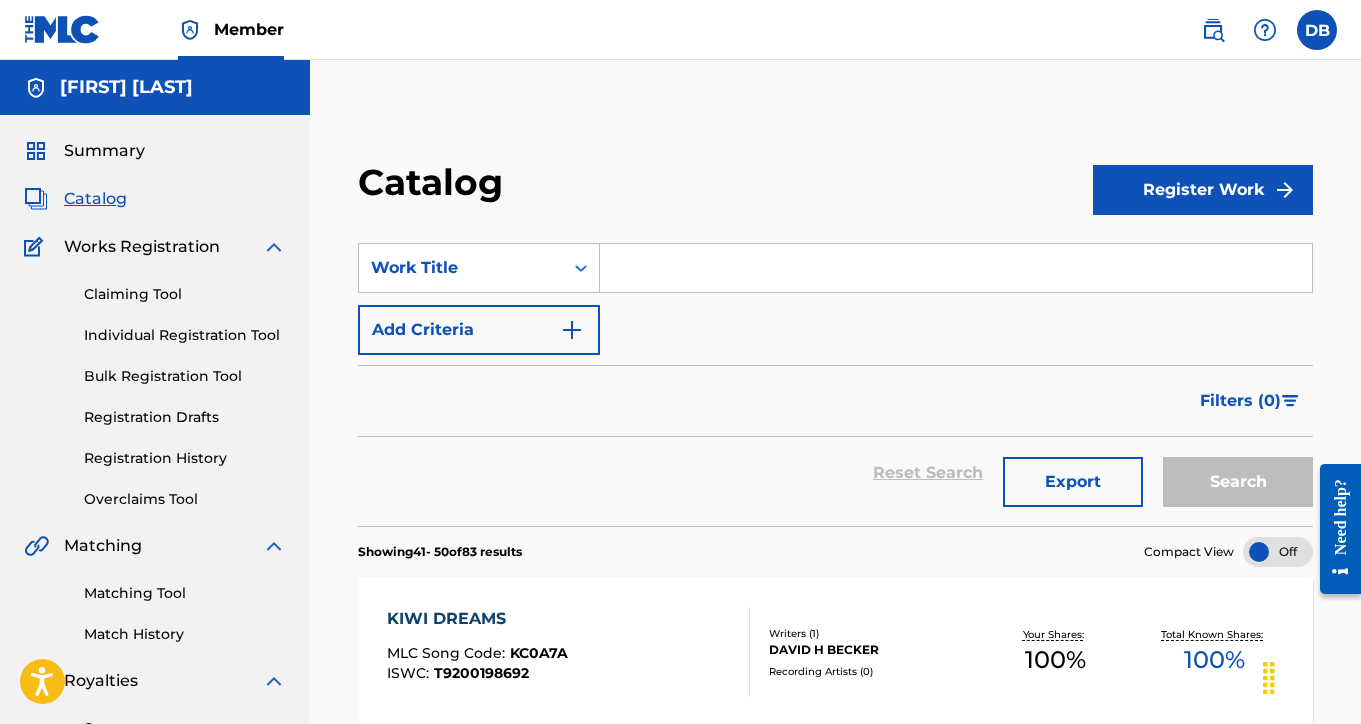 scroll, scrollTop: 0, scrollLeft: 0, axis: both 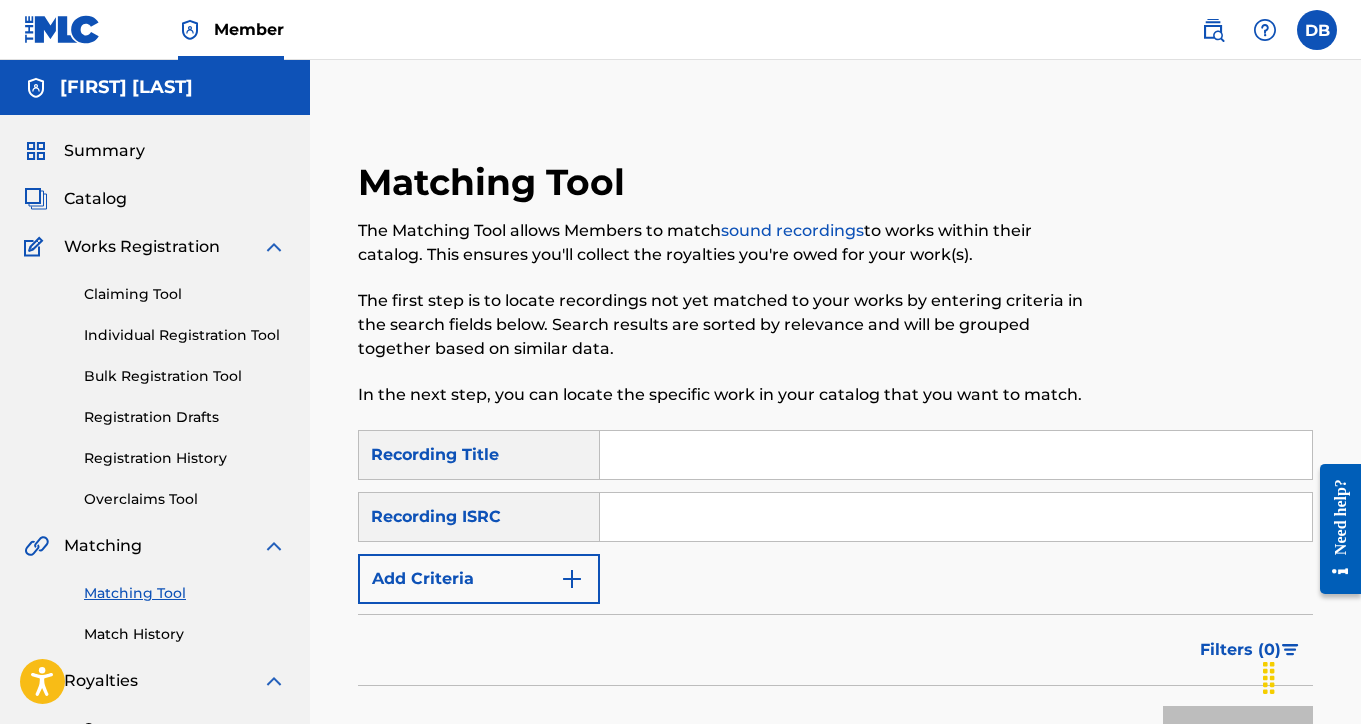 click at bounding box center (956, 455) 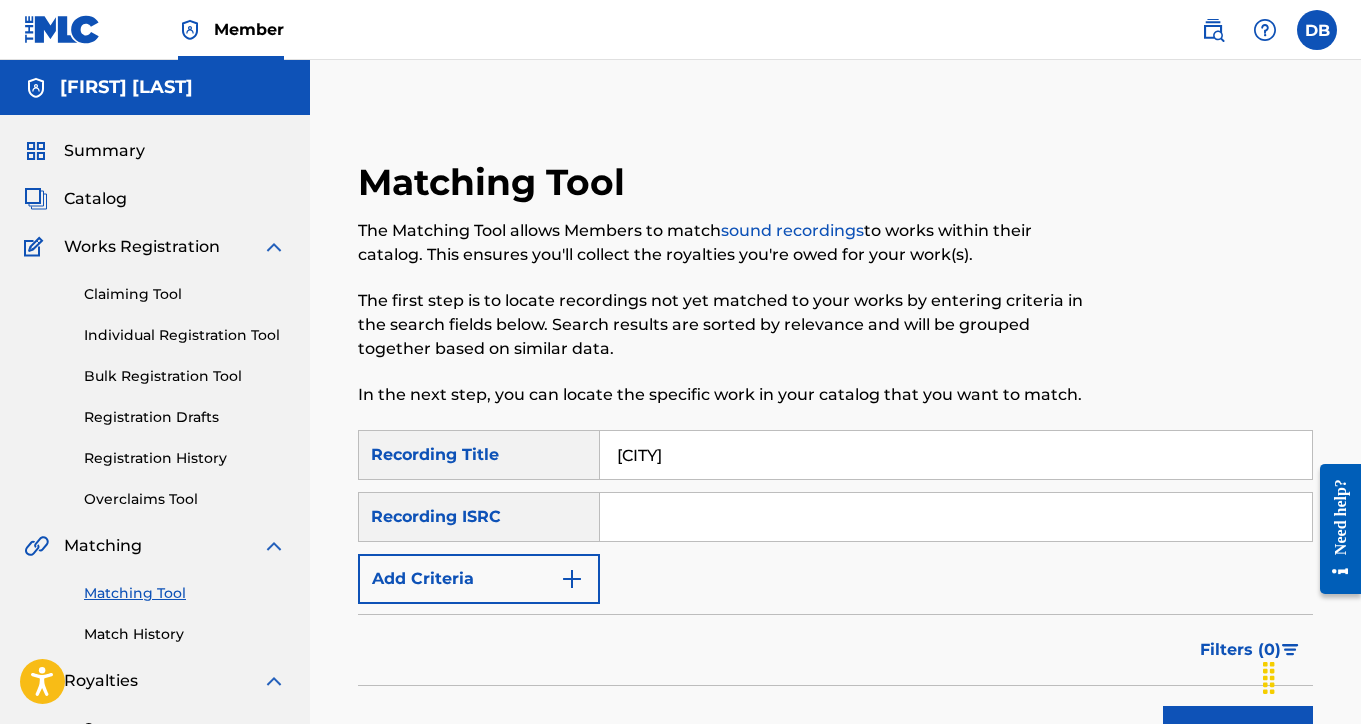 click at bounding box center [956, 517] 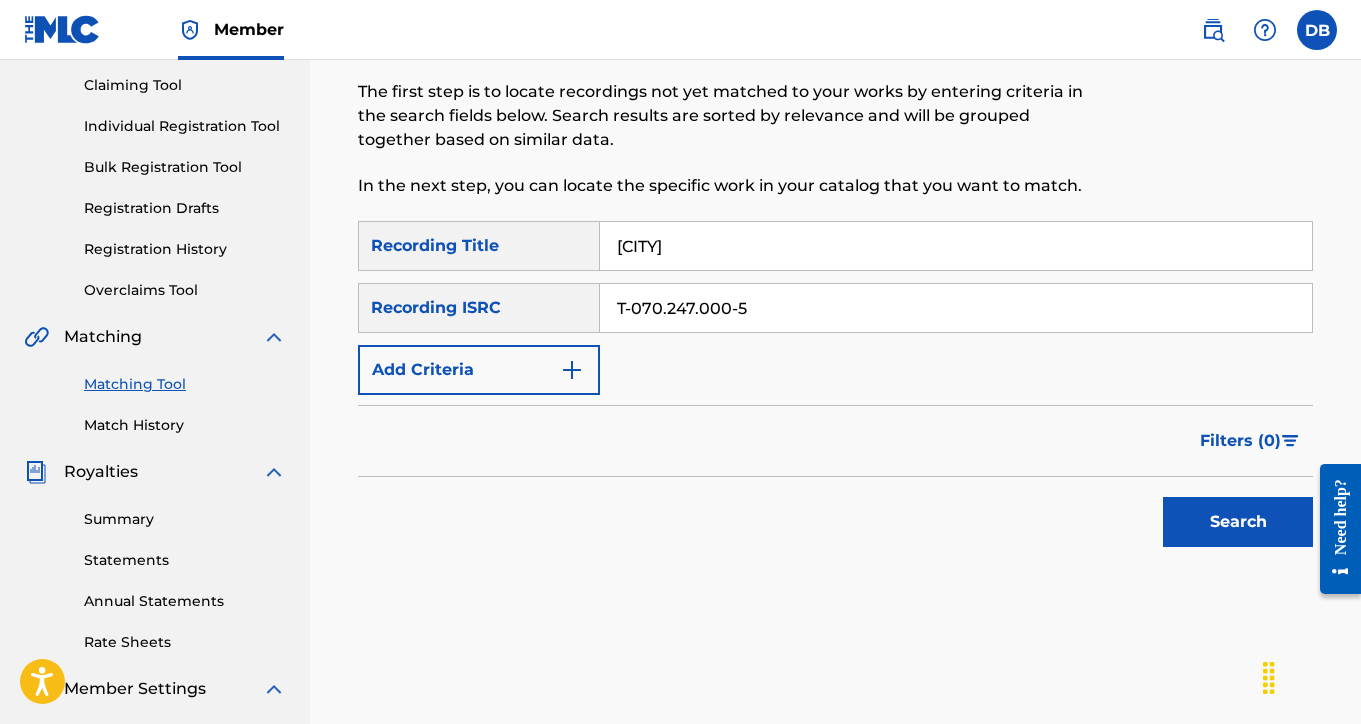 scroll, scrollTop: 221, scrollLeft: 0, axis: vertical 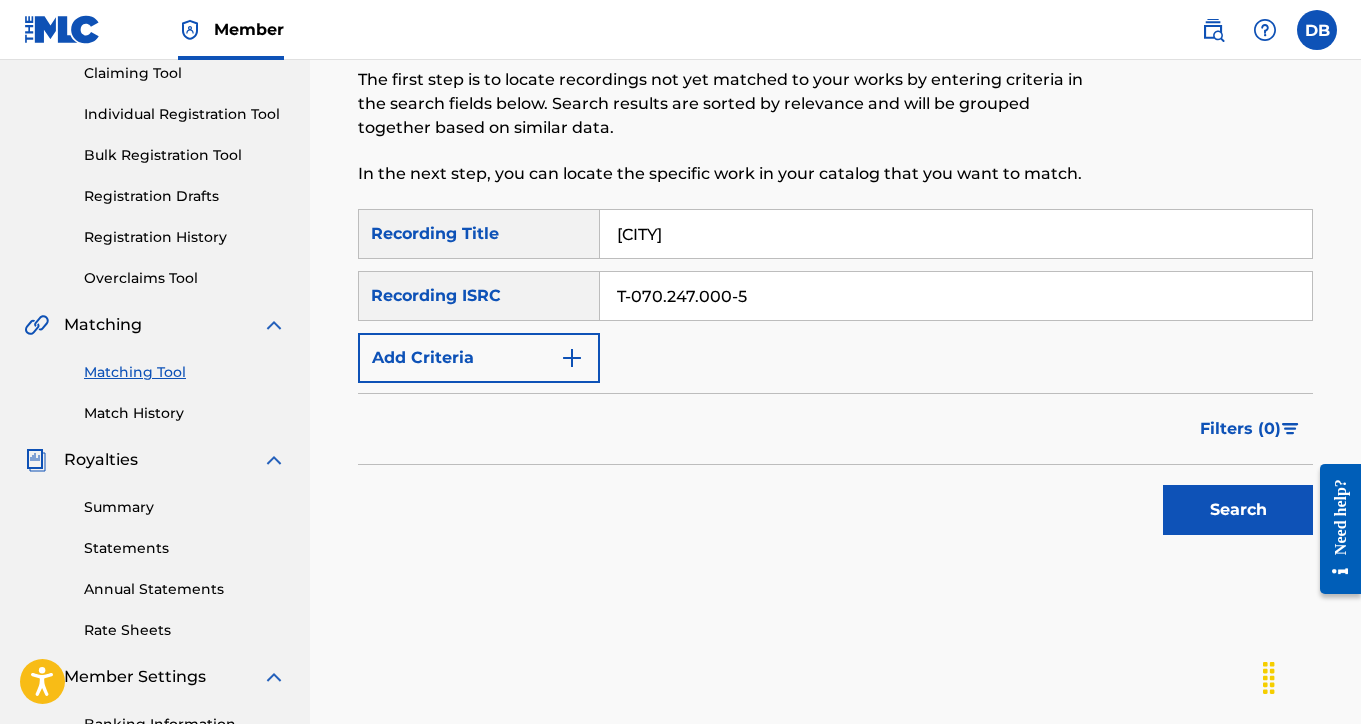 click on "Search" at bounding box center (1238, 510) 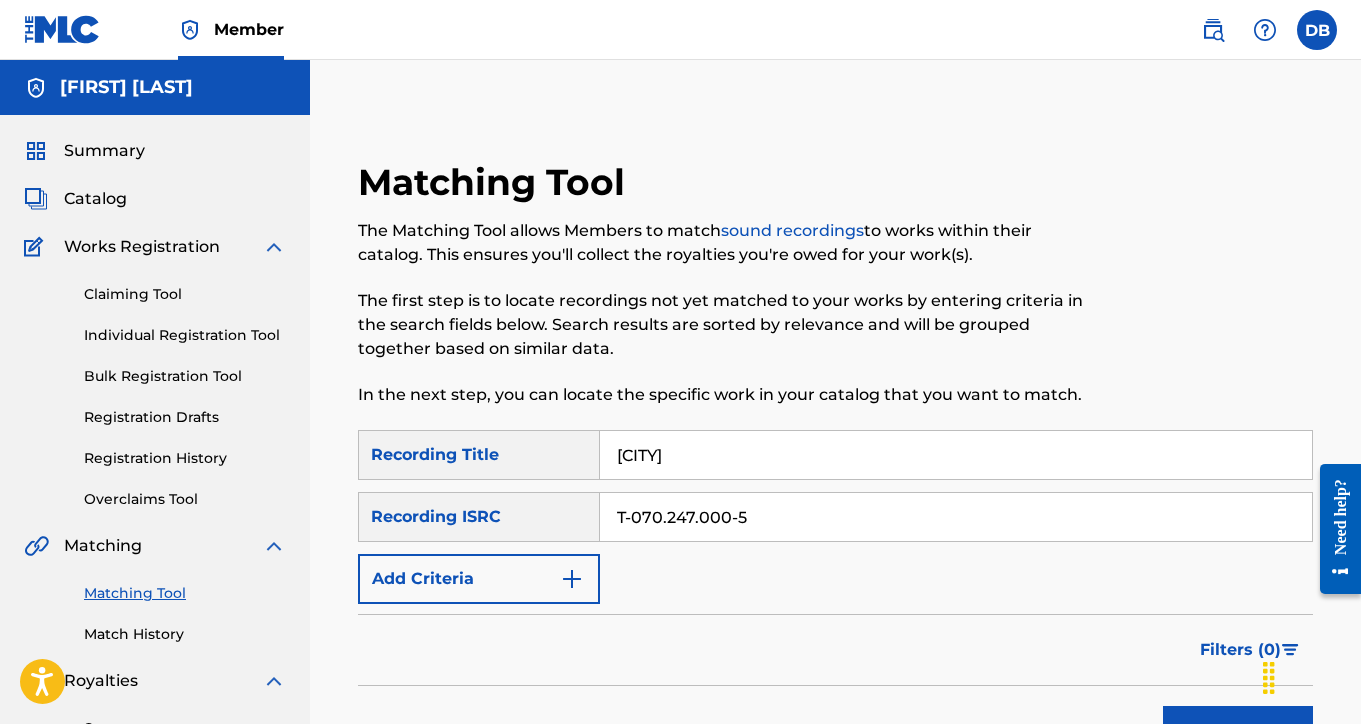 scroll, scrollTop: 0, scrollLeft: 0, axis: both 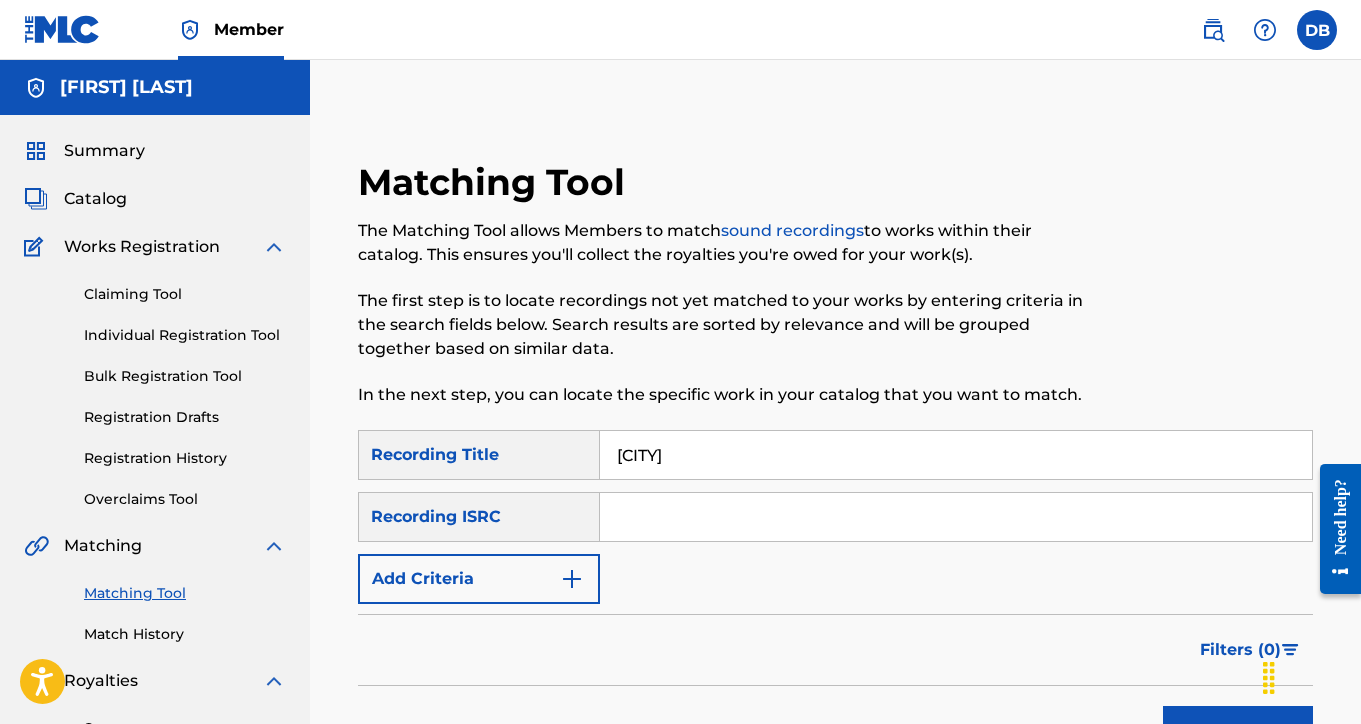 click at bounding box center [572, 579] 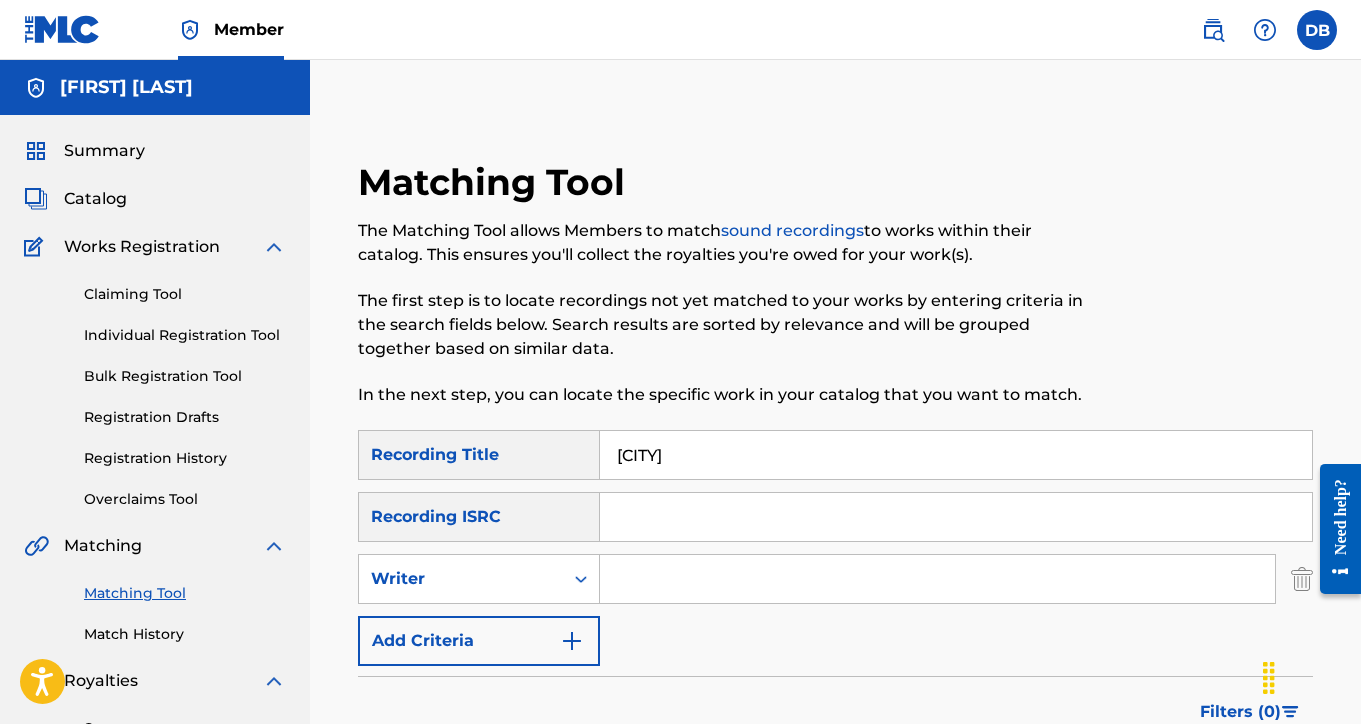 click at bounding box center [937, 579] 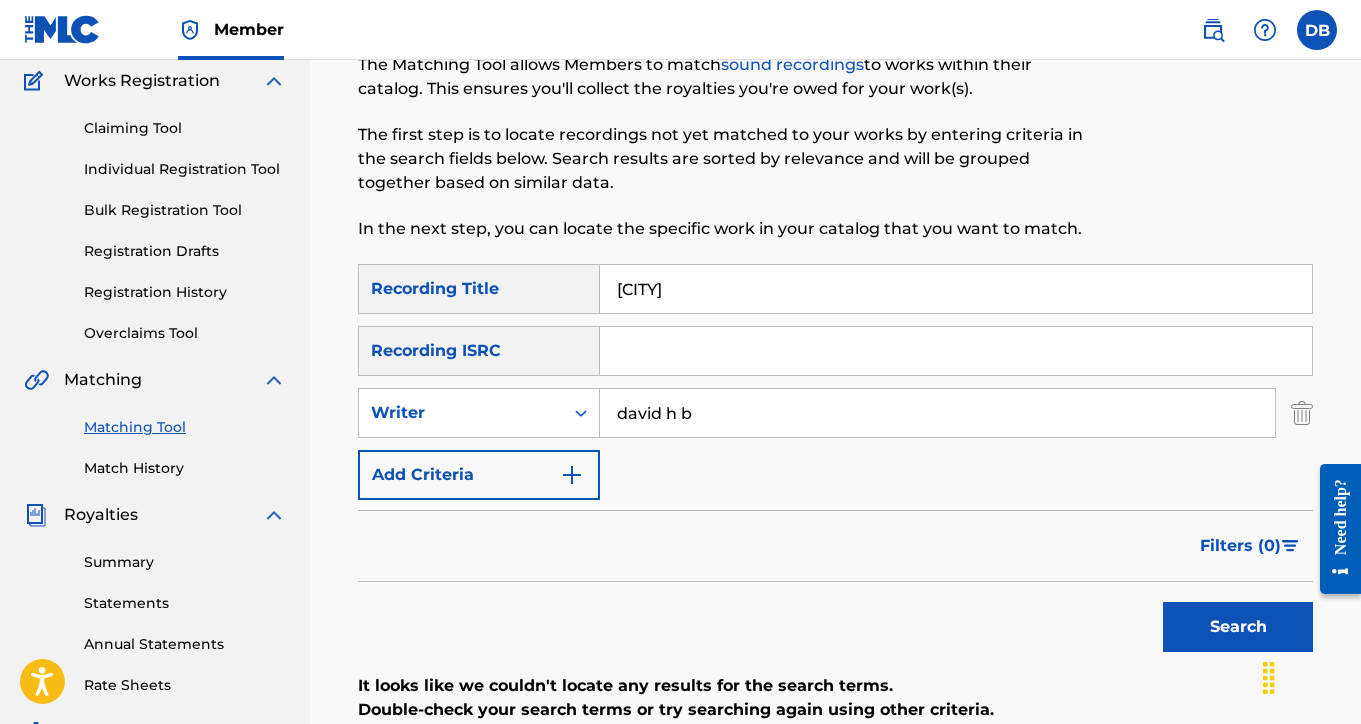 scroll, scrollTop: 179, scrollLeft: 0, axis: vertical 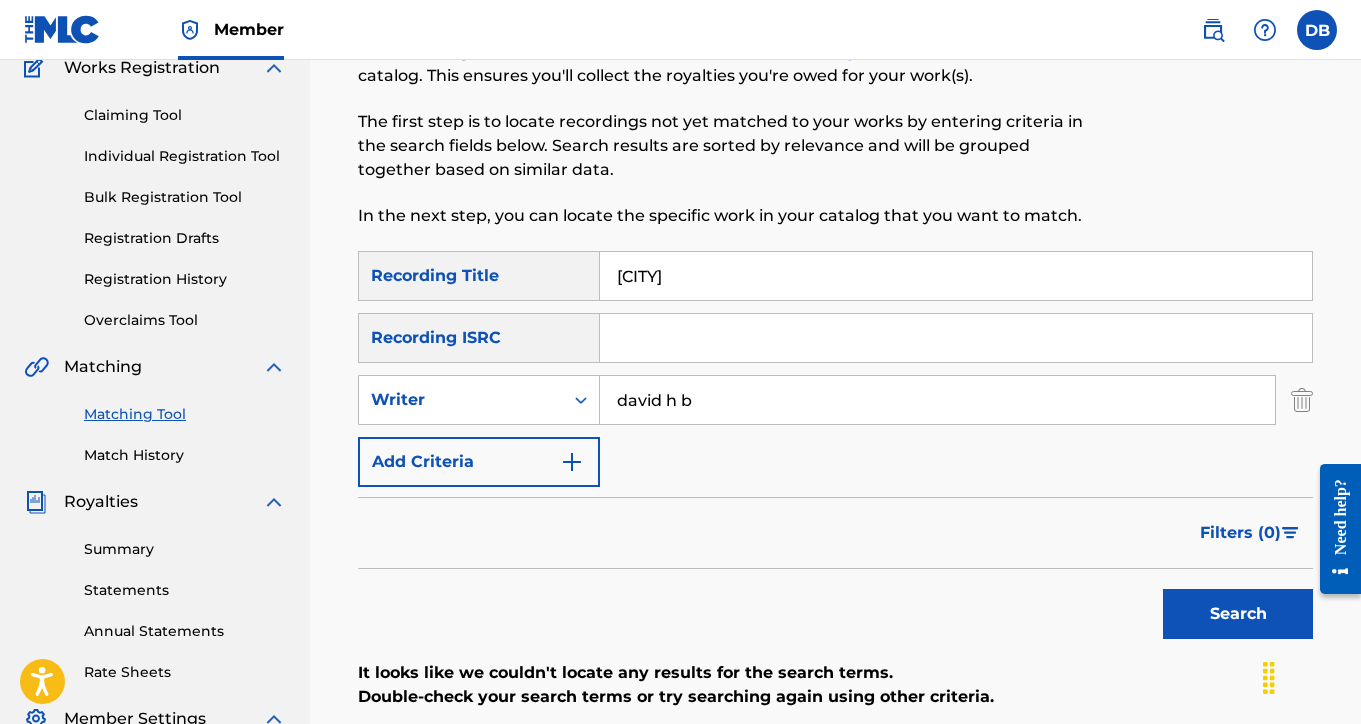 click on "Search" at bounding box center [1238, 614] 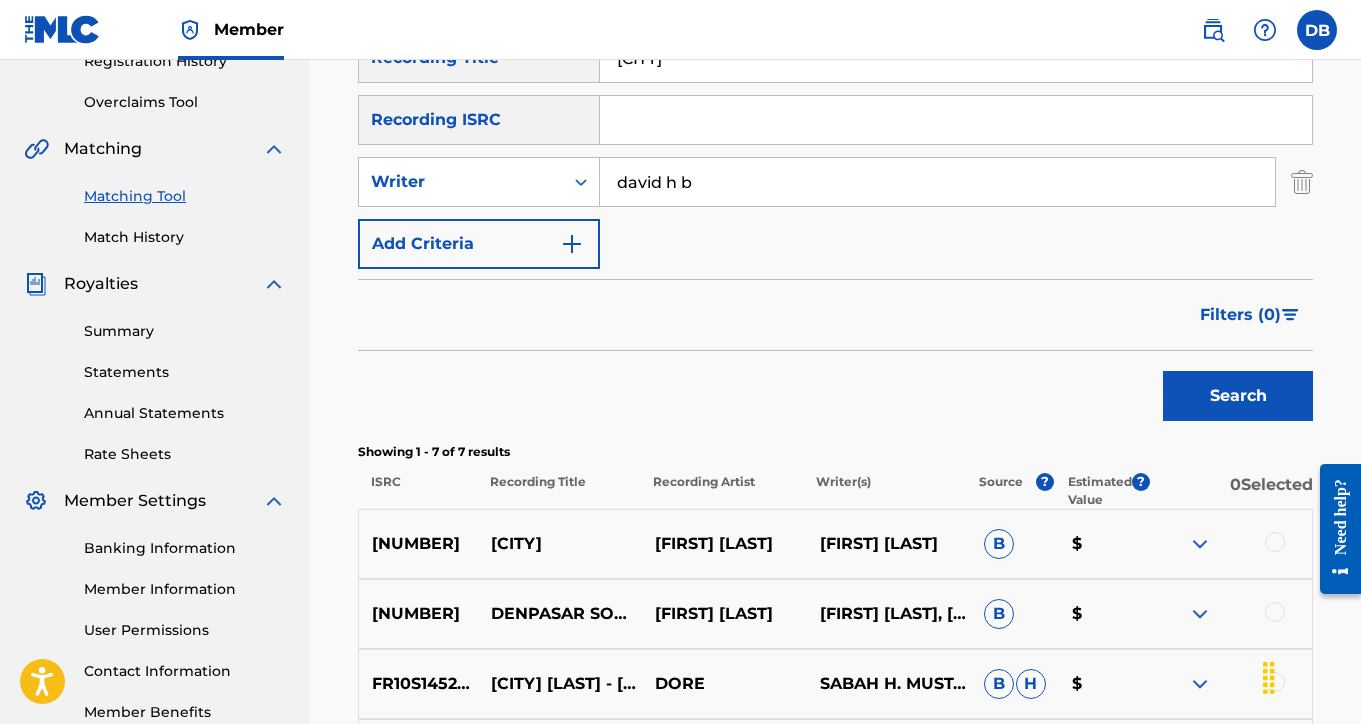 scroll, scrollTop: 163, scrollLeft: 0, axis: vertical 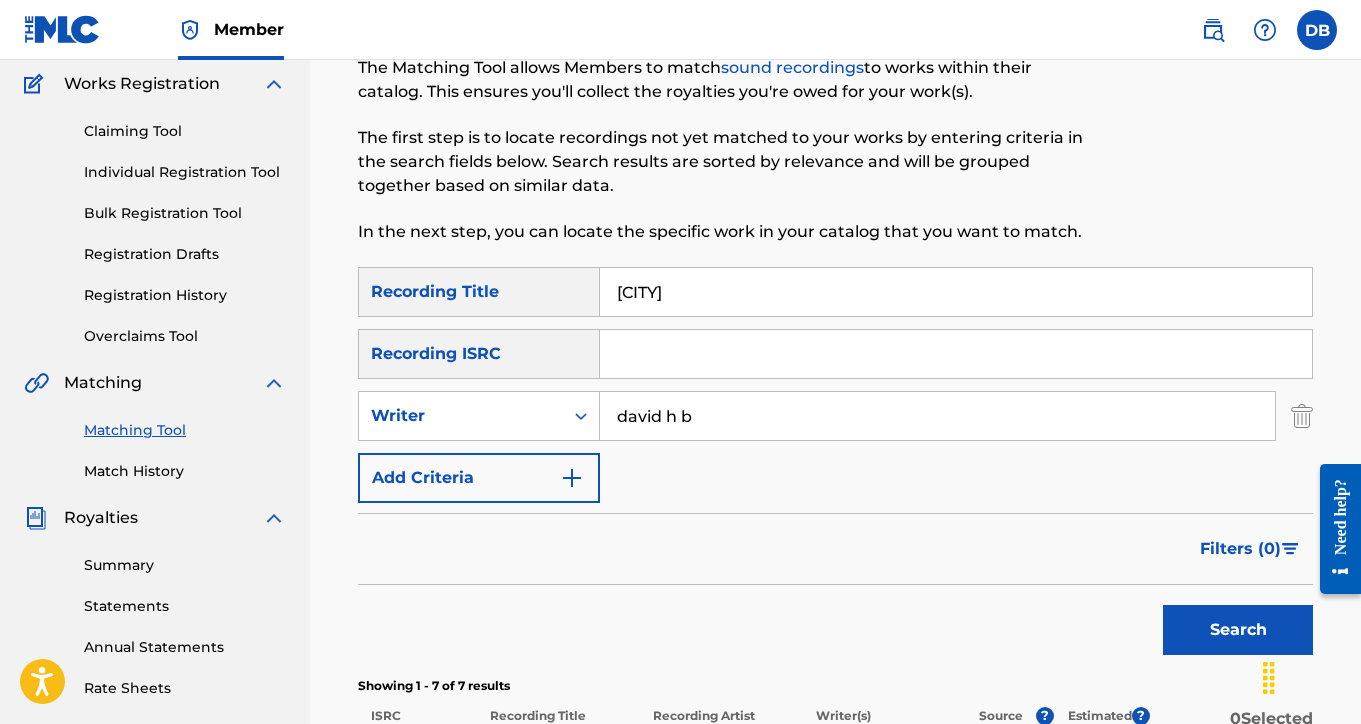 click on "david h b" at bounding box center (937, 416) 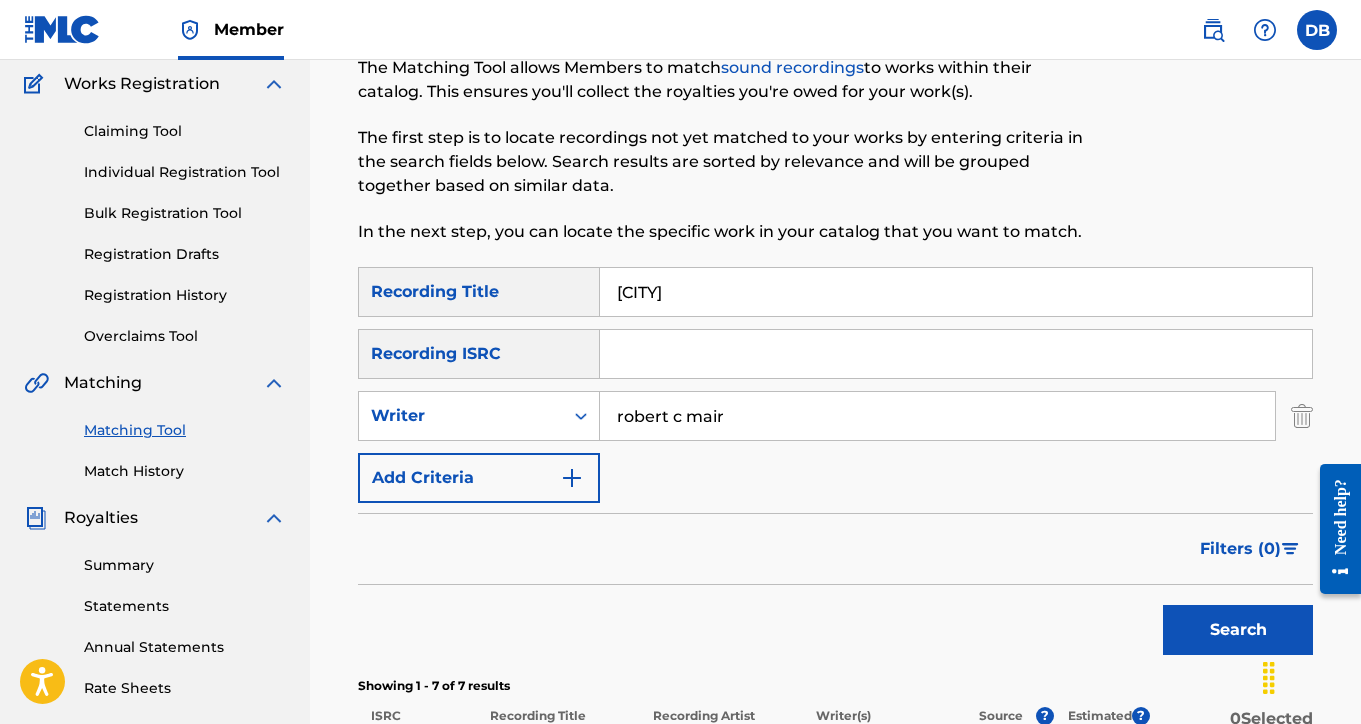 click on "Search" at bounding box center (1238, 630) 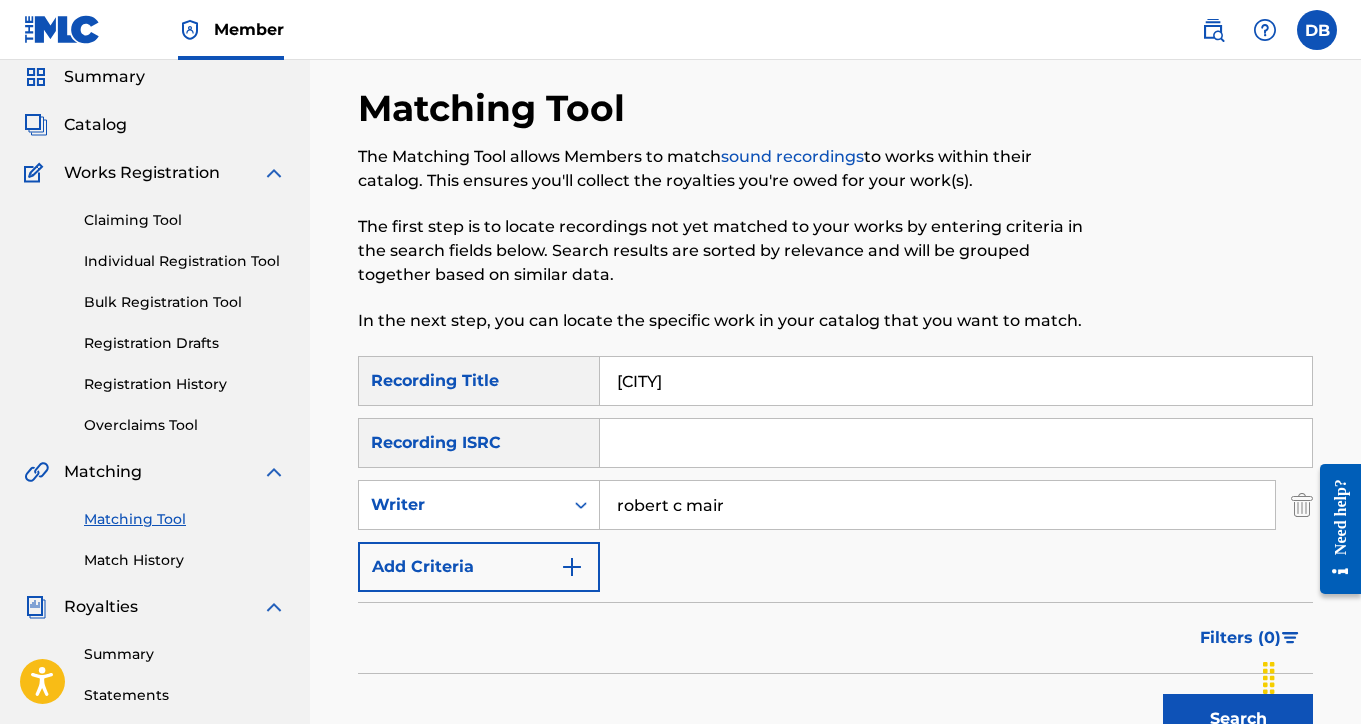 scroll, scrollTop: 59, scrollLeft: 0, axis: vertical 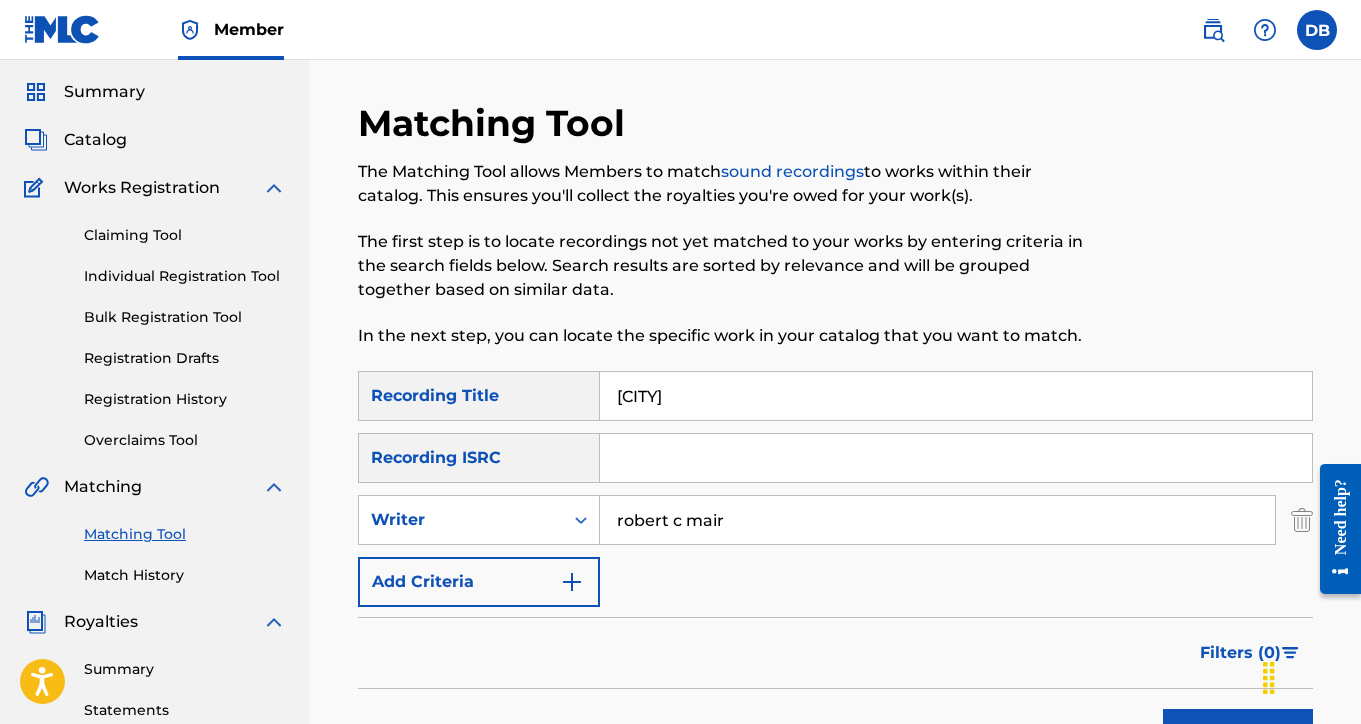 click on "Claiming Tool" at bounding box center (185, 235) 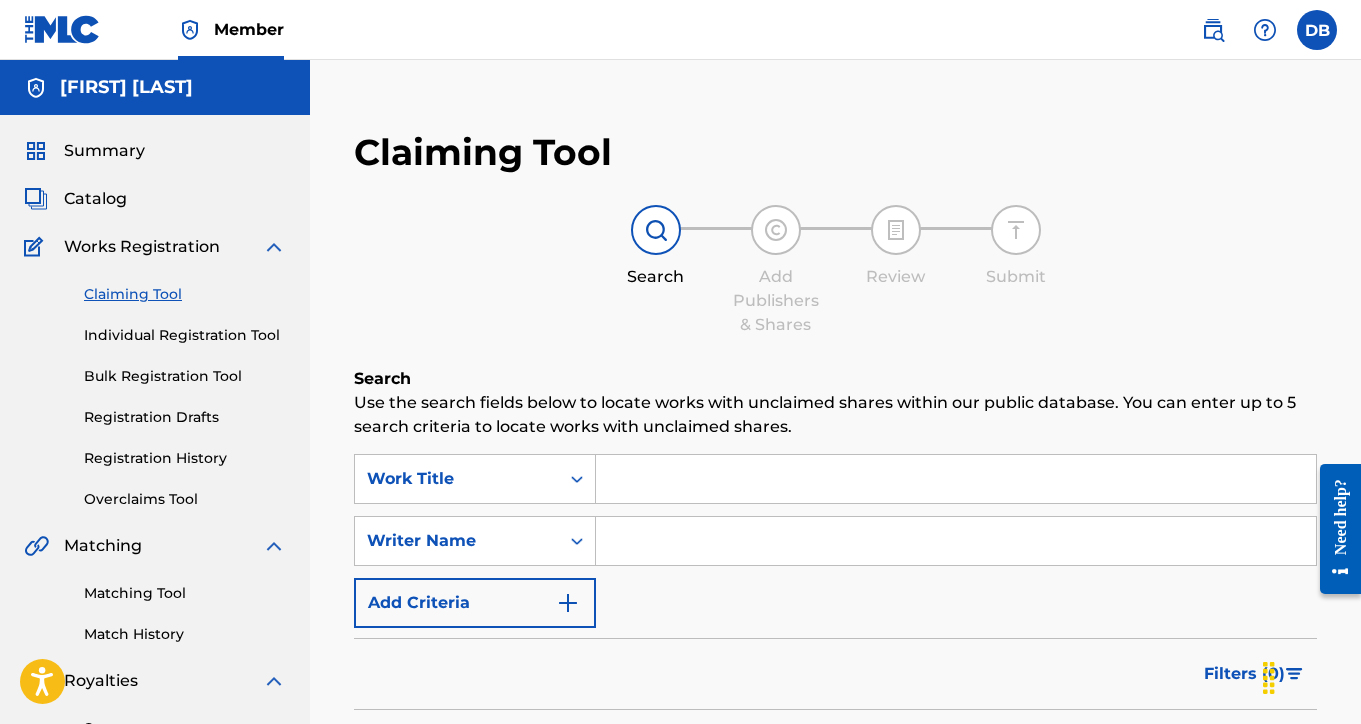 click at bounding box center [956, 479] 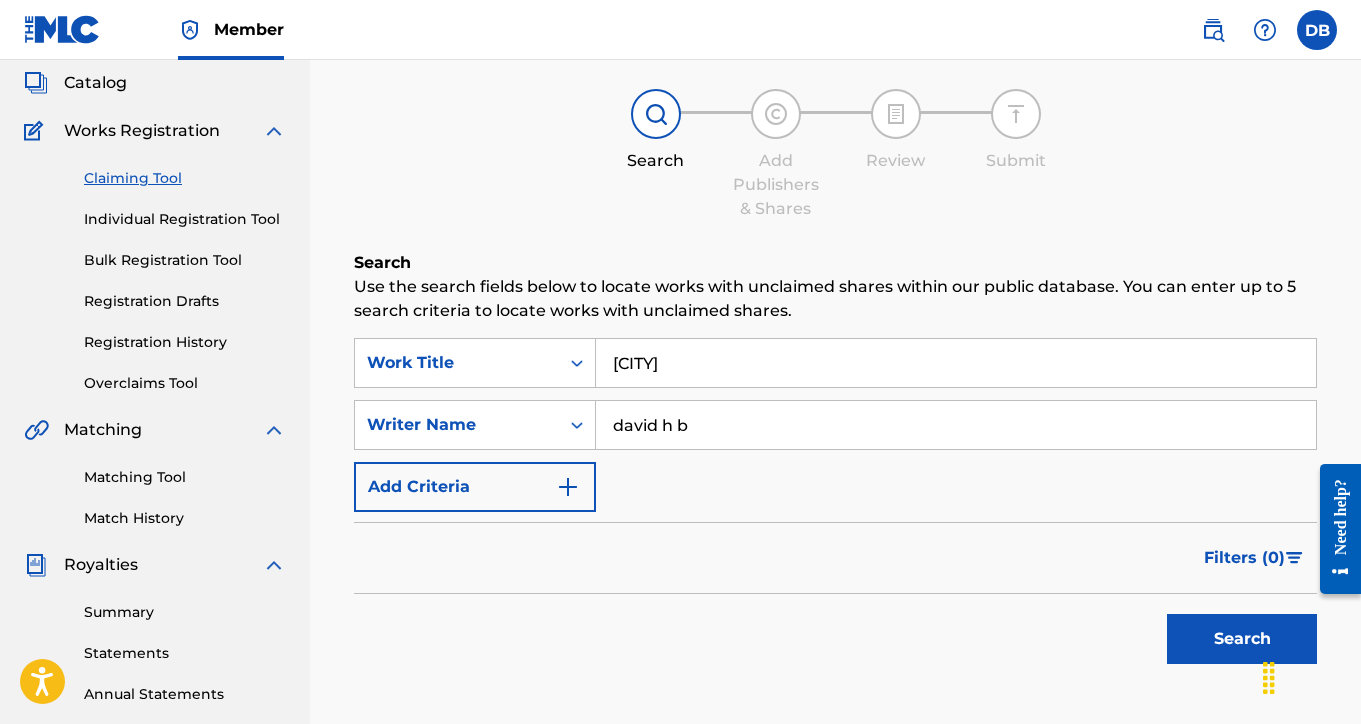 scroll, scrollTop: 175, scrollLeft: 0, axis: vertical 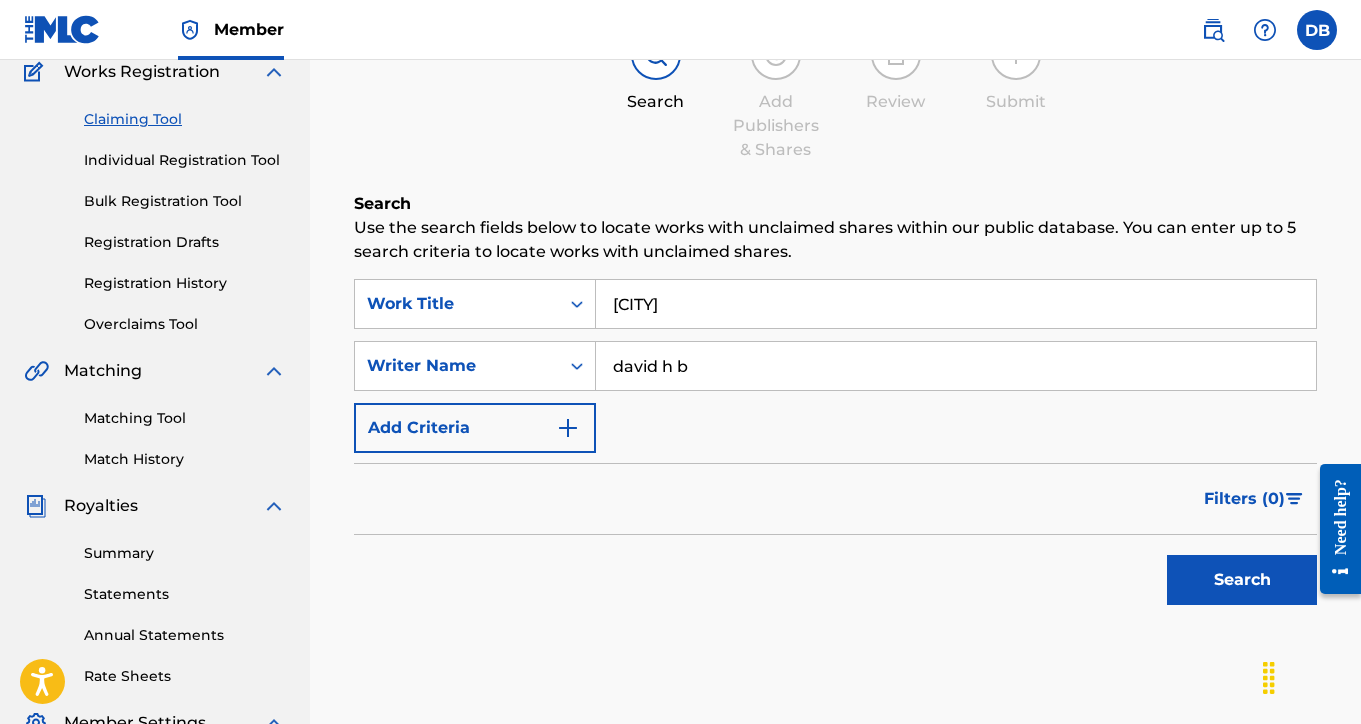 click on "Search" at bounding box center [1242, 580] 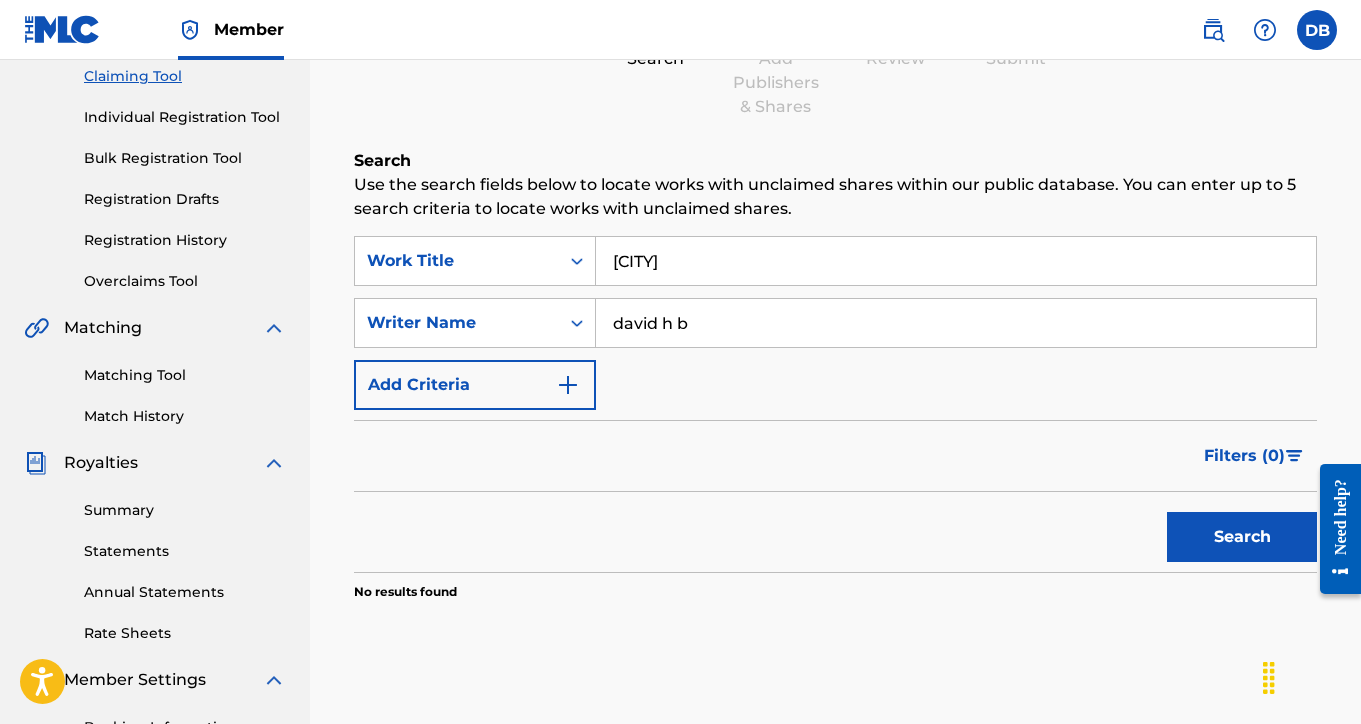 scroll, scrollTop: 244, scrollLeft: 0, axis: vertical 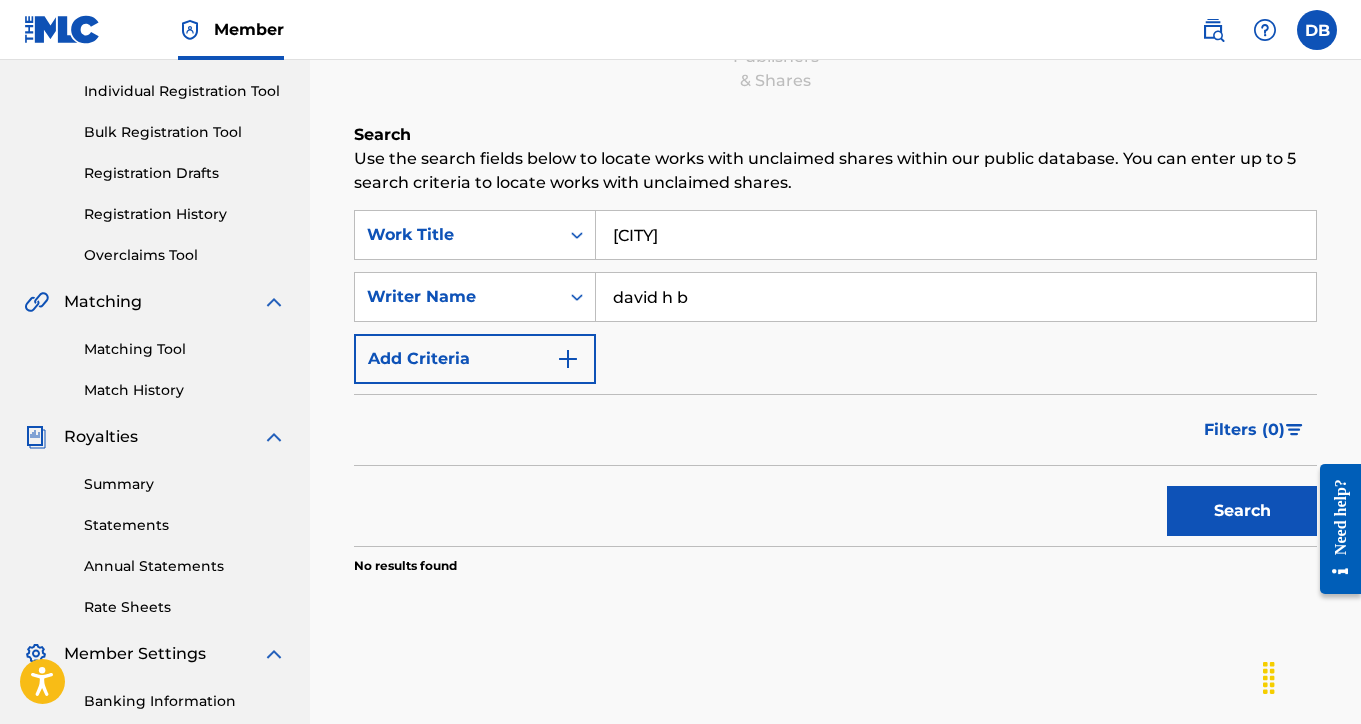 click on "[CITY]" at bounding box center [956, 235] 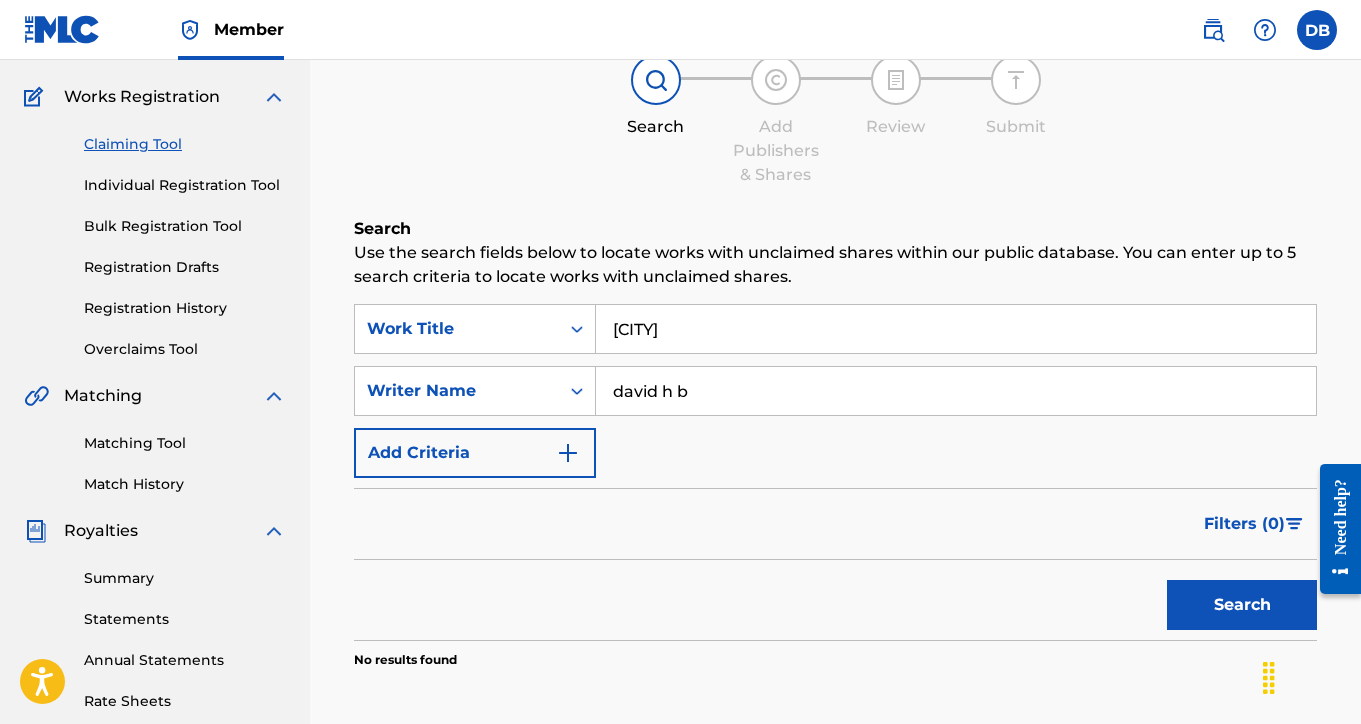 scroll, scrollTop: 137, scrollLeft: 0, axis: vertical 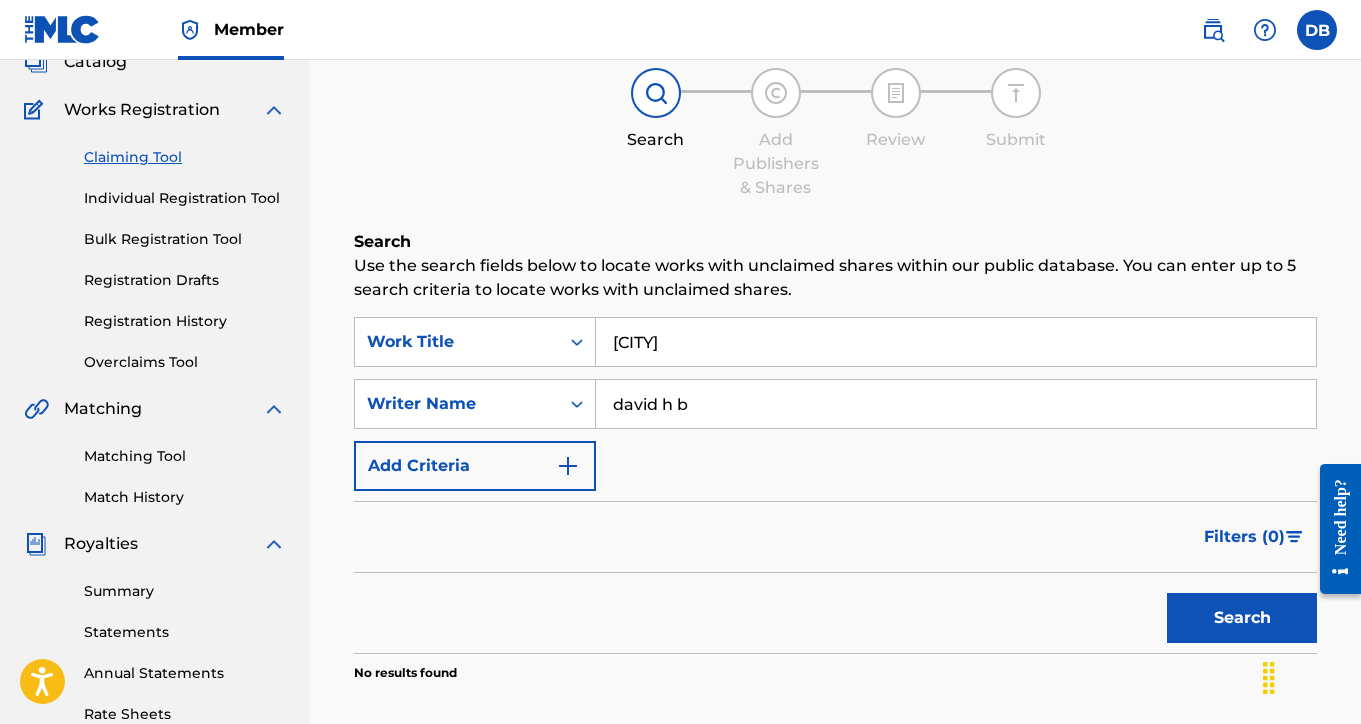 click on "Individual Registration Tool" at bounding box center (185, 198) 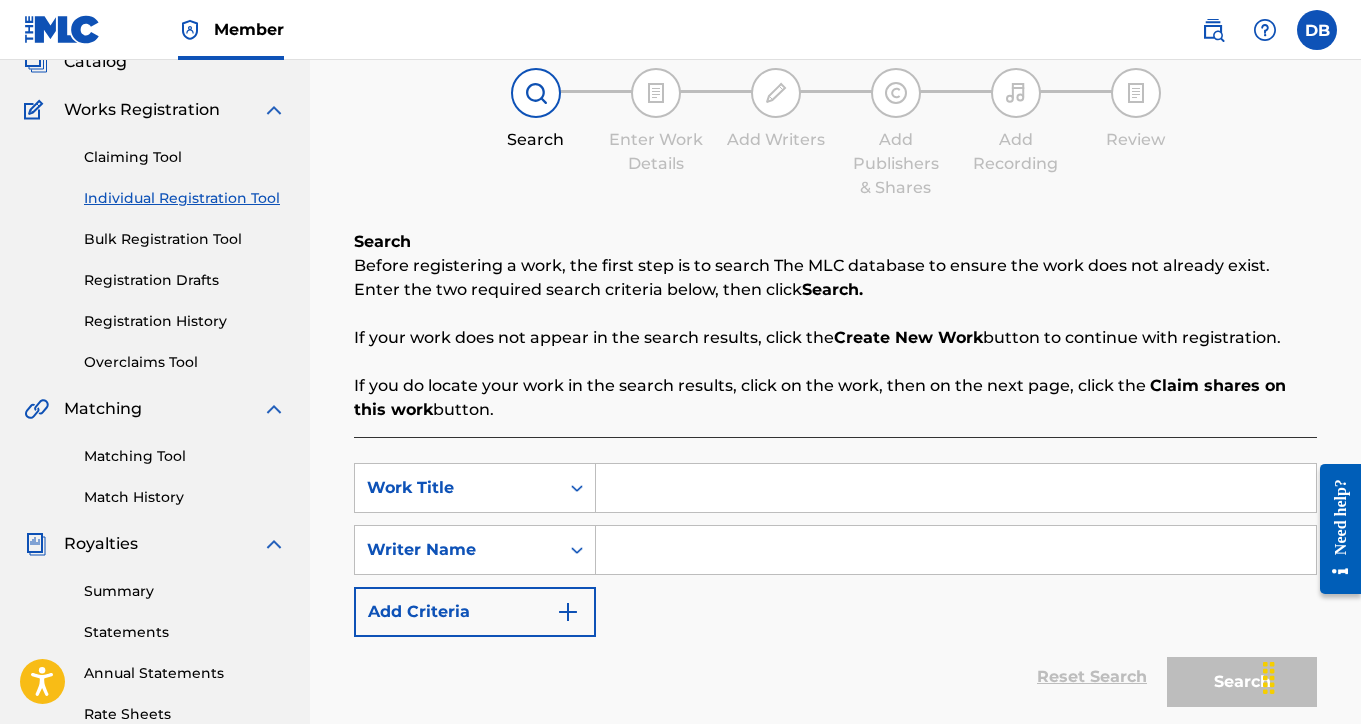 scroll, scrollTop: 0, scrollLeft: 0, axis: both 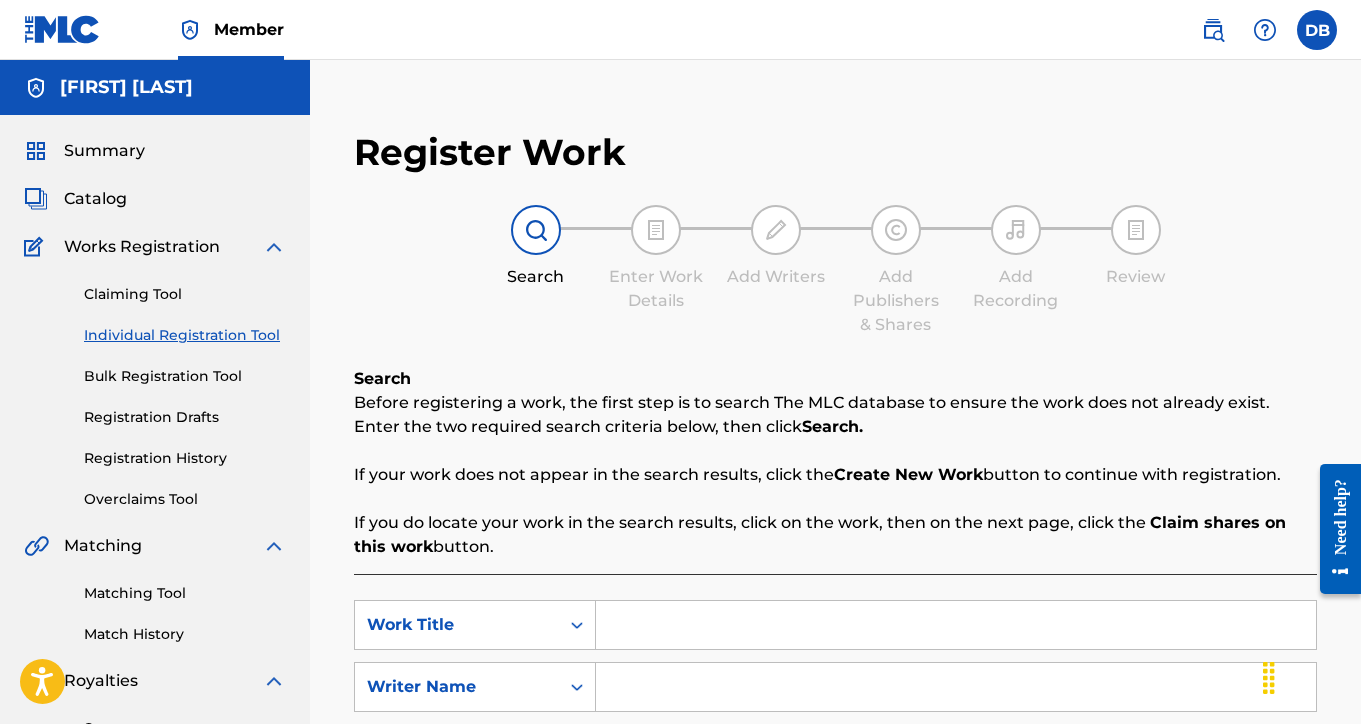 click at bounding box center [956, 625] 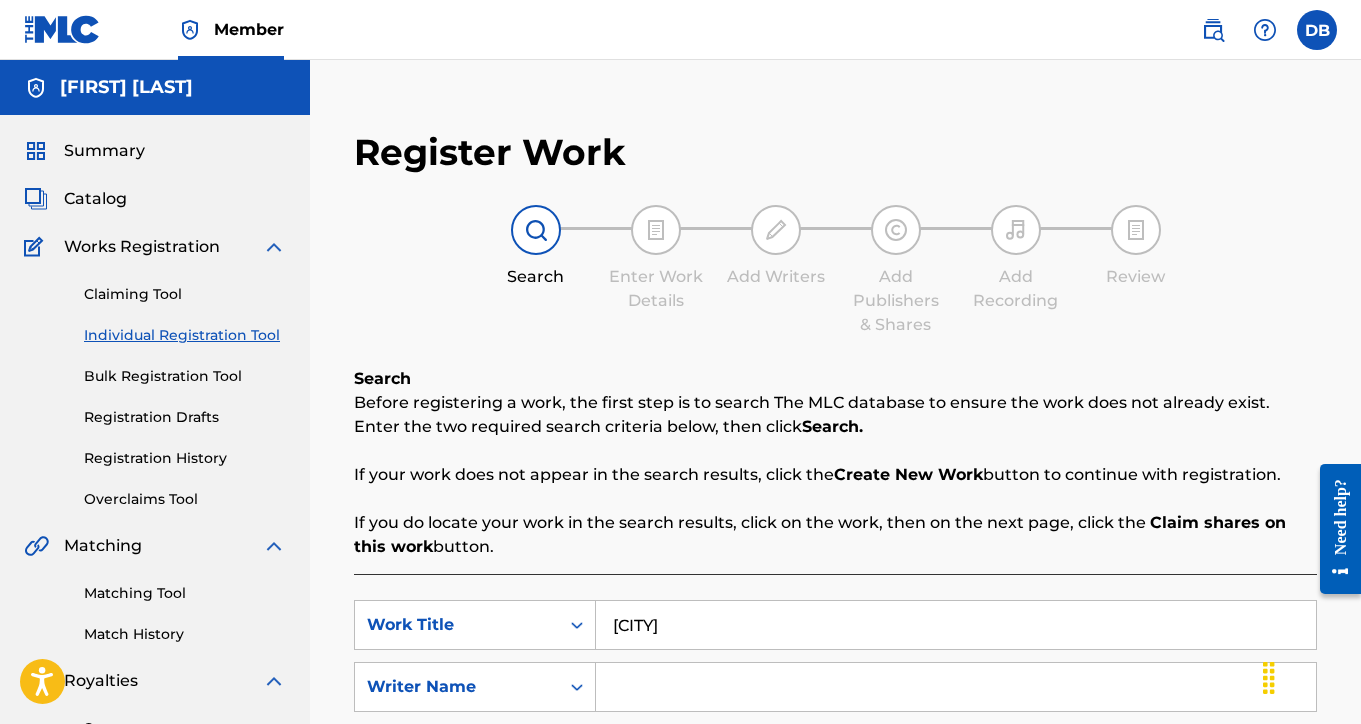 click at bounding box center (956, 687) 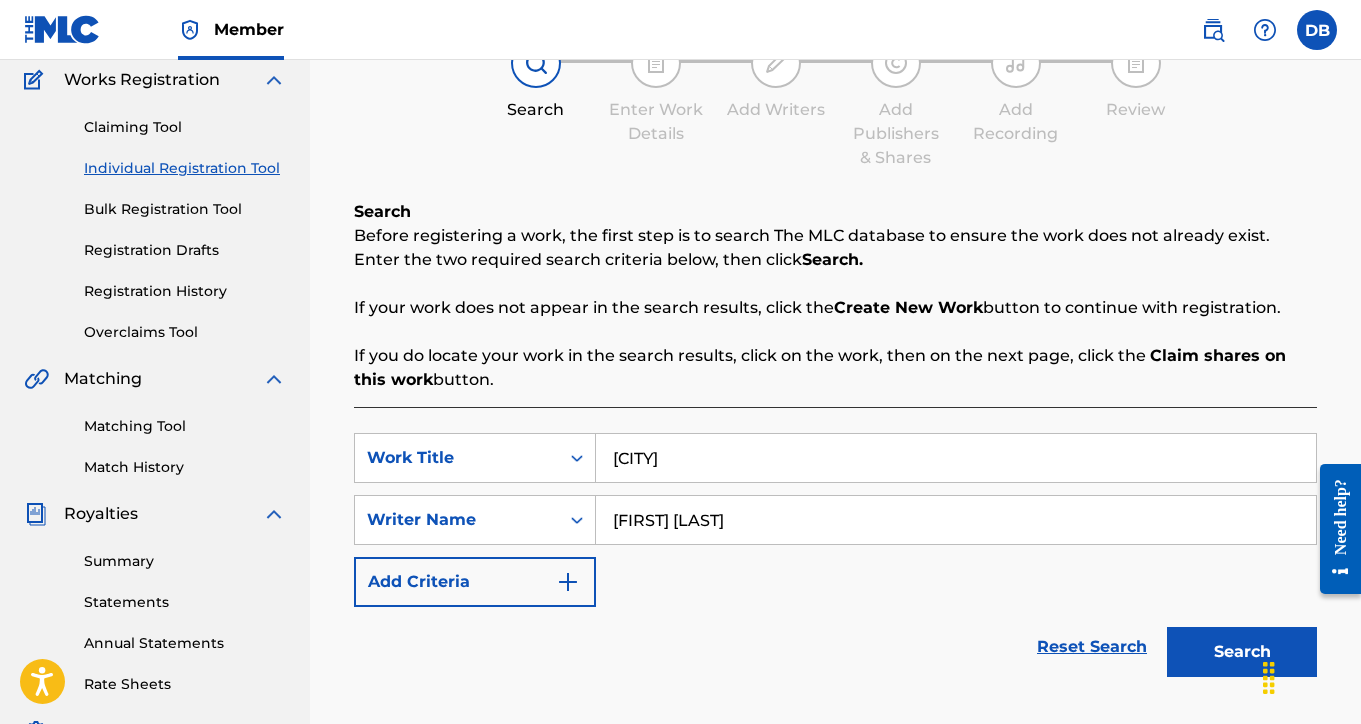 scroll, scrollTop: 244, scrollLeft: 0, axis: vertical 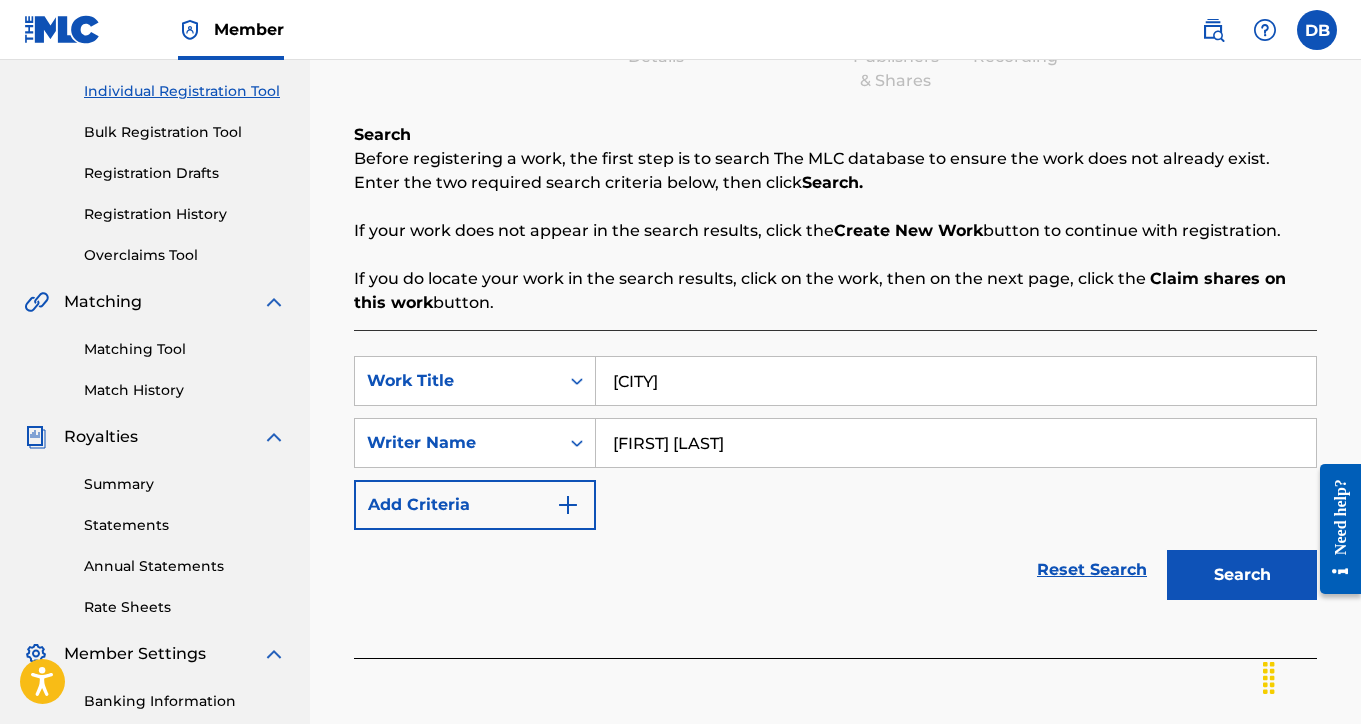 click on "Search" at bounding box center [1242, 575] 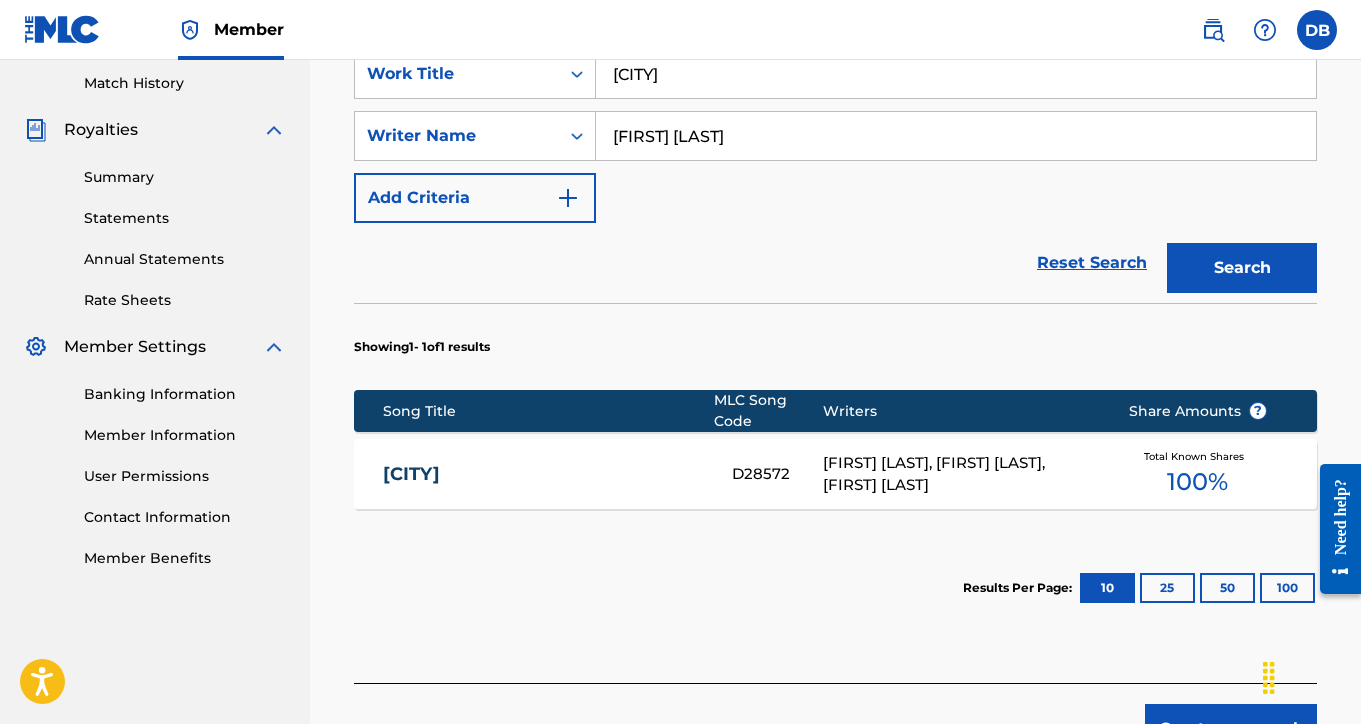 scroll, scrollTop: 559, scrollLeft: 0, axis: vertical 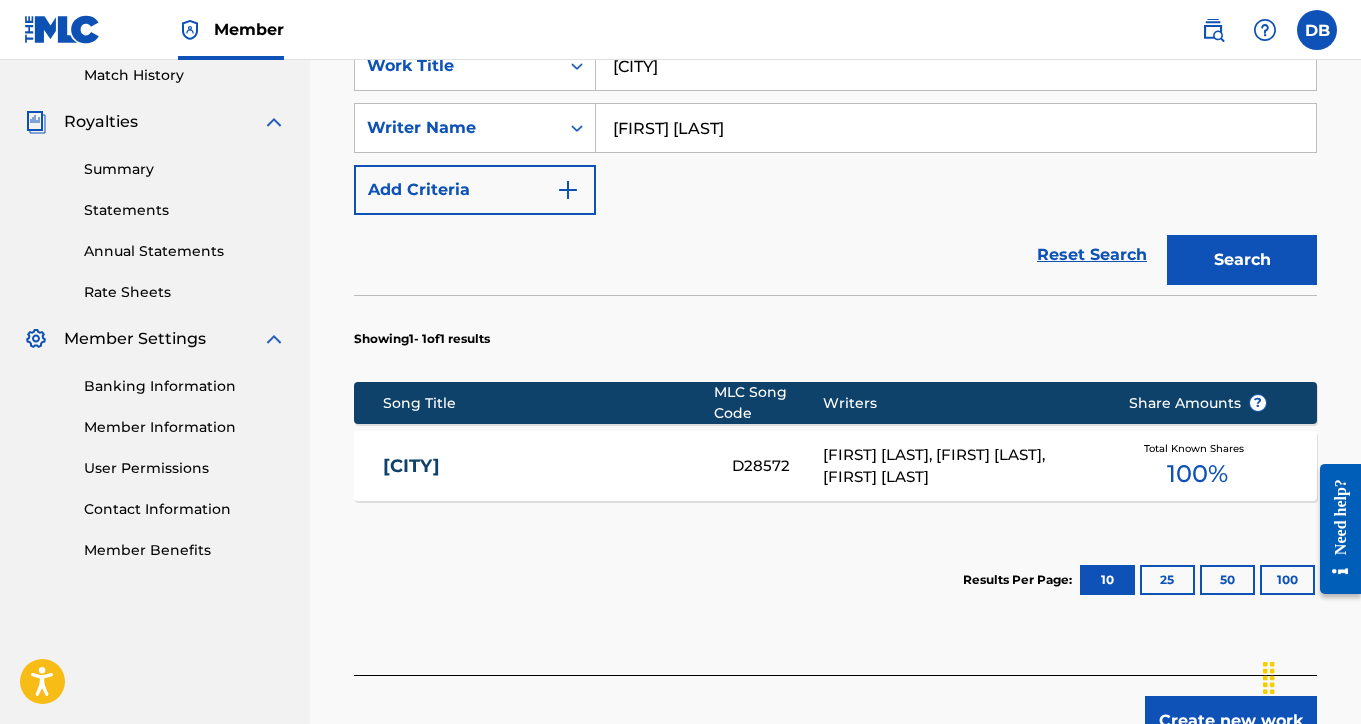 click on "[FIRST] [LAST], [FIRST] [LAST], [FIRST] [LAST]" at bounding box center (960, 466) 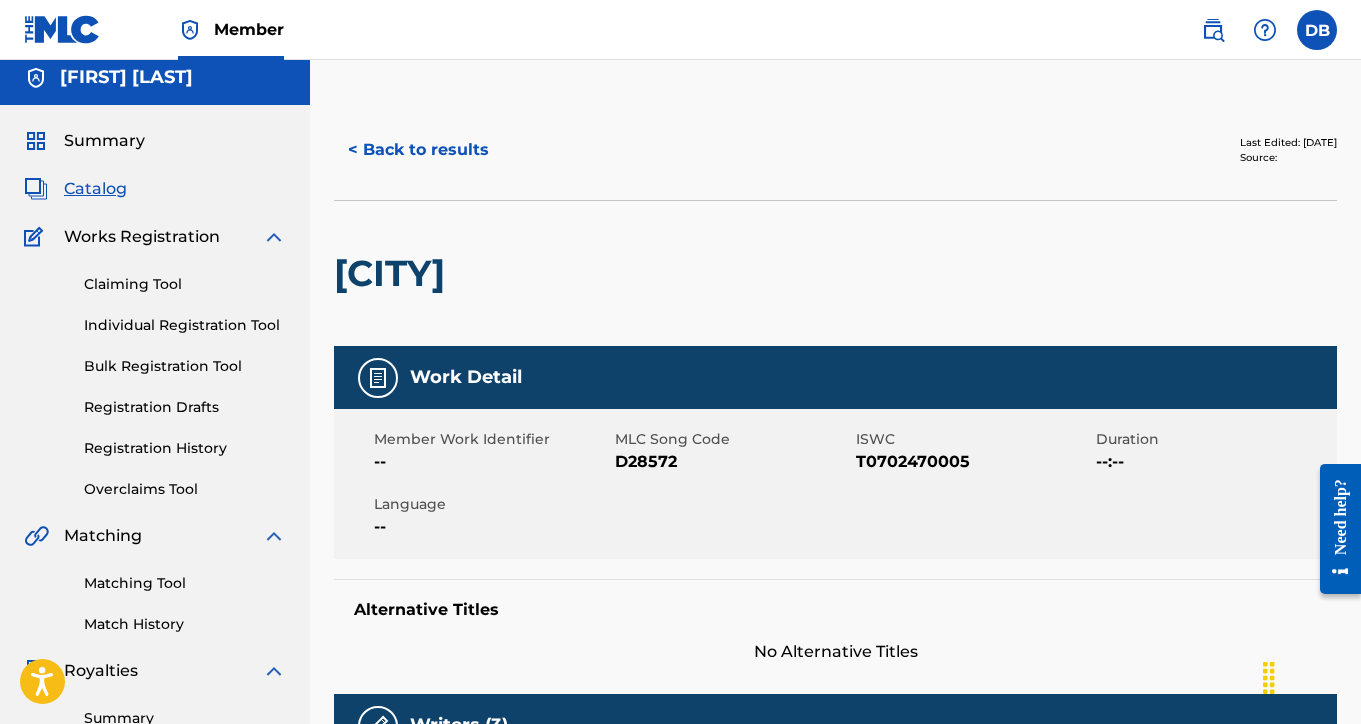 scroll, scrollTop: 8, scrollLeft: 0, axis: vertical 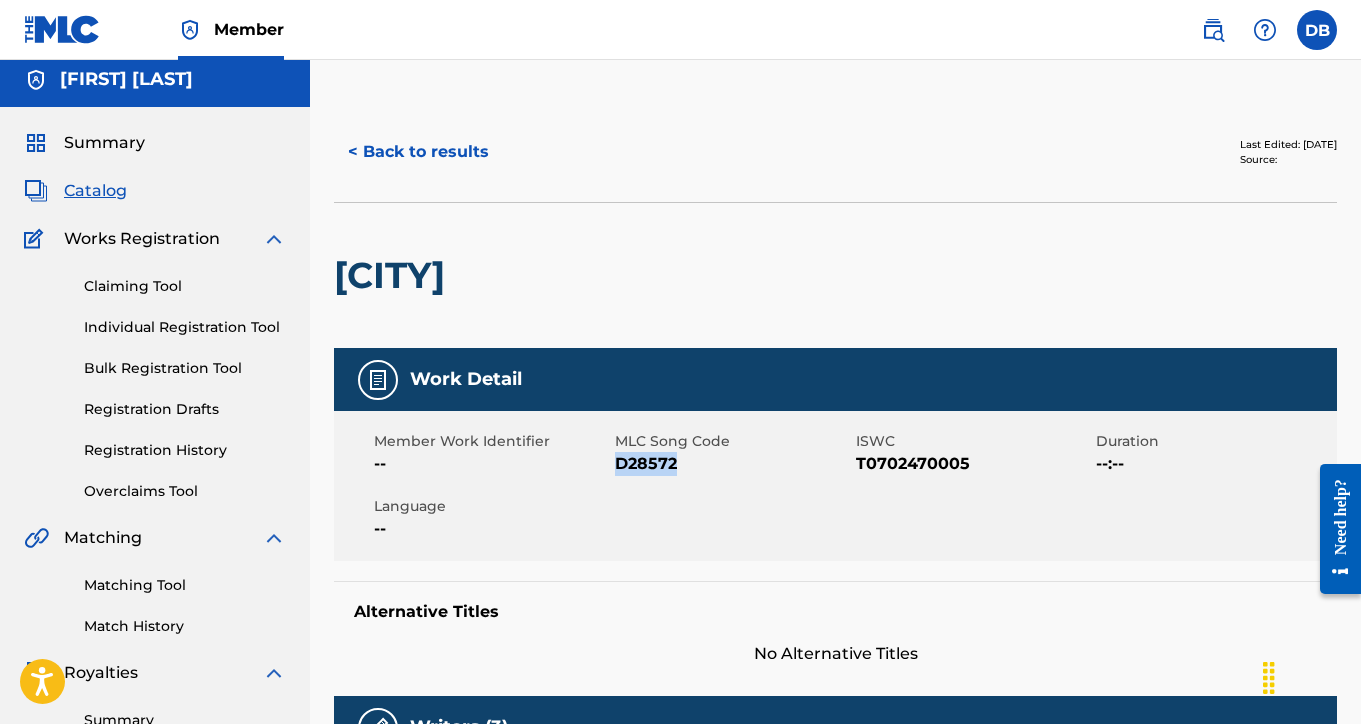 drag, startPoint x: 615, startPoint y: 461, endPoint x: 721, endPoint y: 457, distance: 106.07545 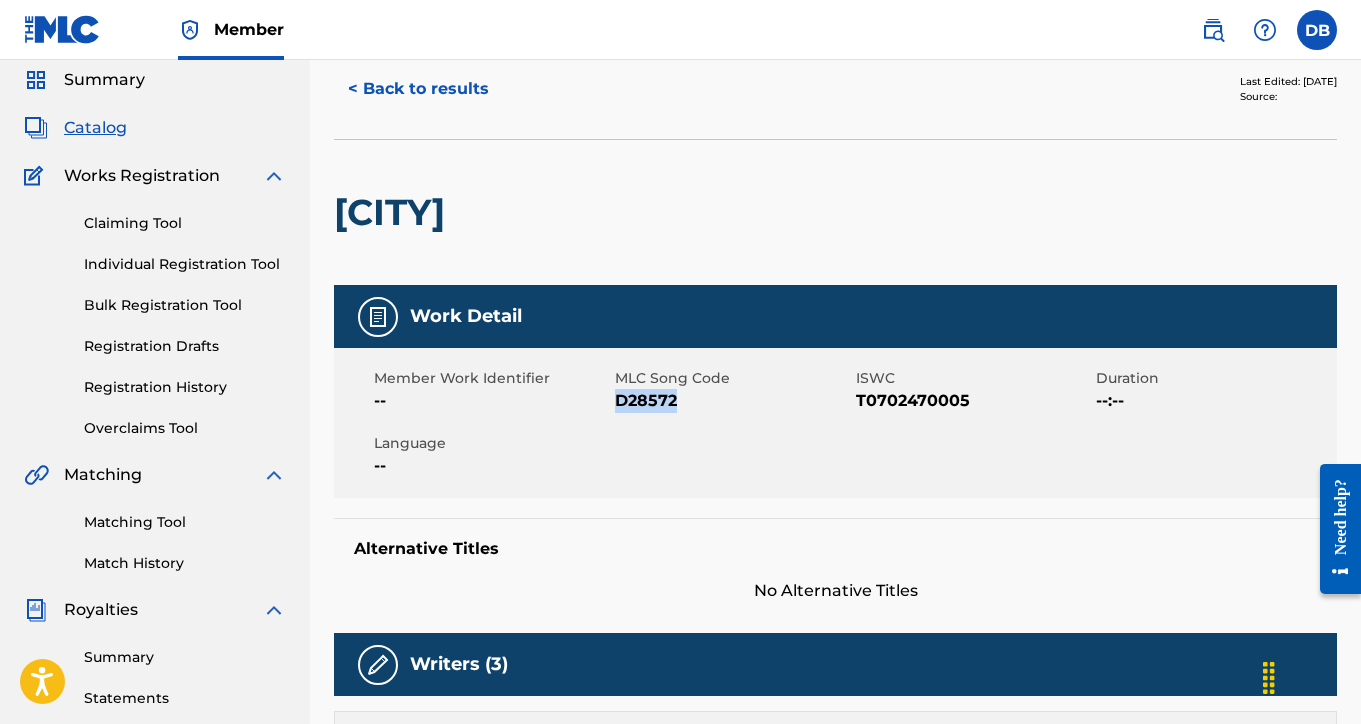 scroll, scrollTop: 74, scrollLeft: 0, axis: vertical 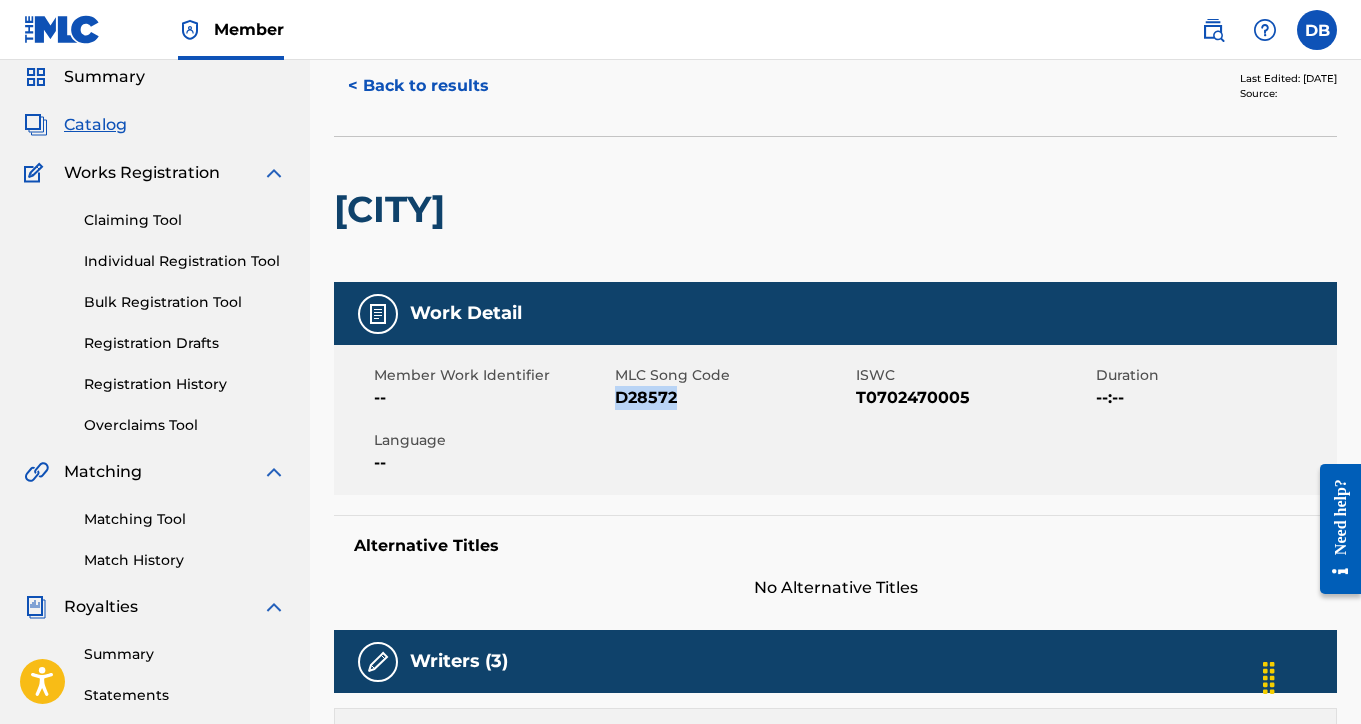 click on "Matching Tool" at bounding box center [185, 519] 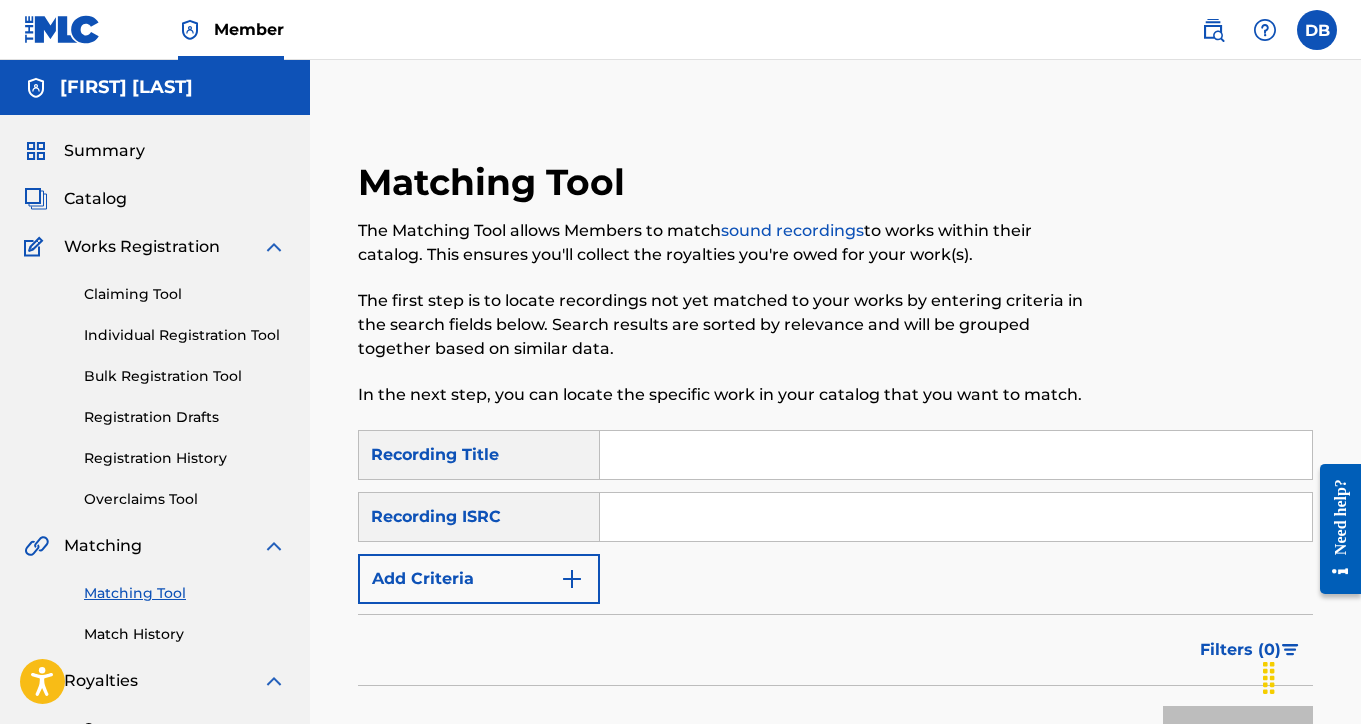 scroll, scrollTop: 0, scrollLeft: 0, axis: both 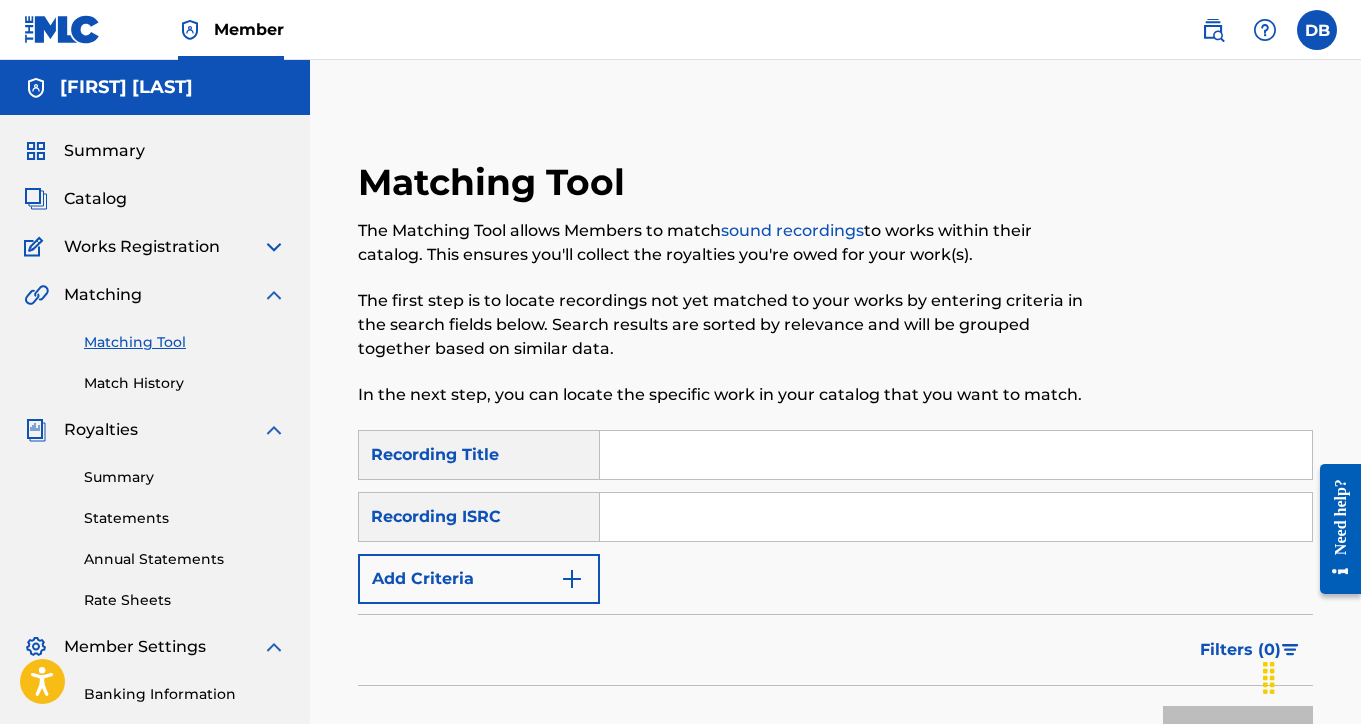 click on "Catalog" at bounding box center (95, 199) 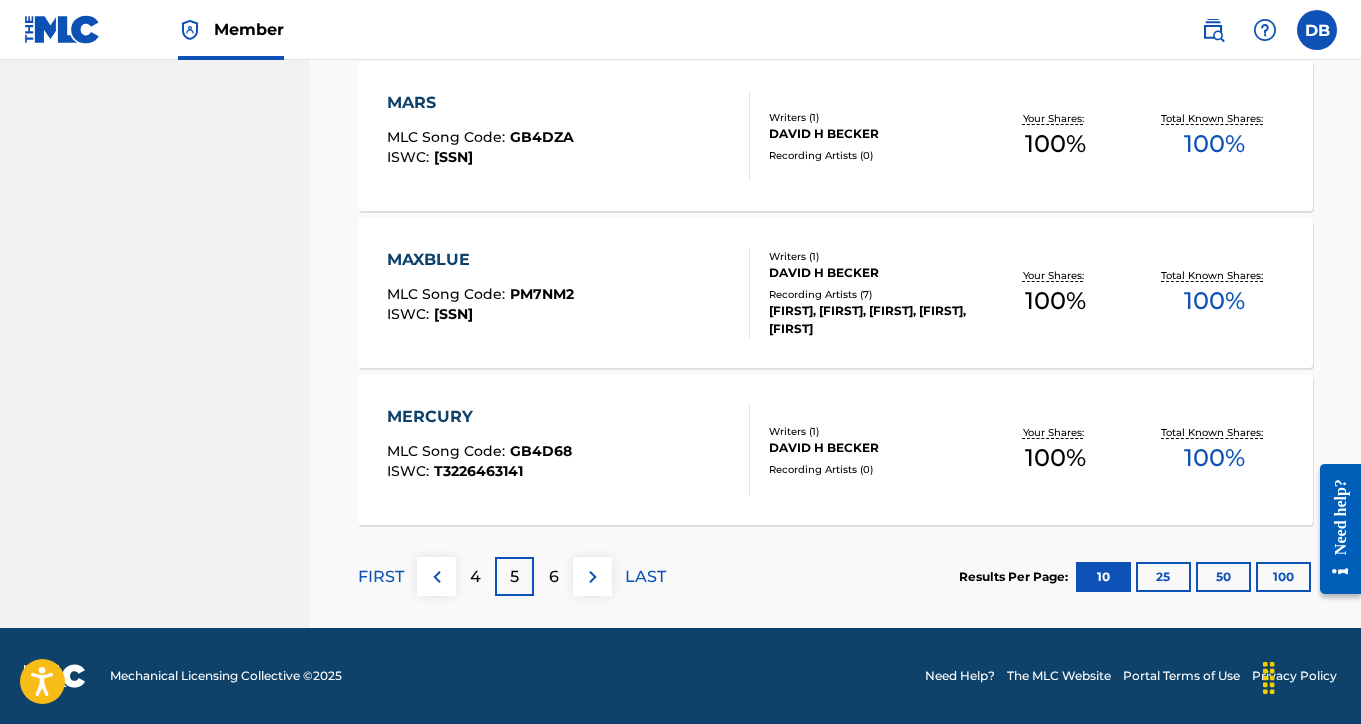 scroll, scrollTop: 1615, scrollLeft: 0, axis: vertical 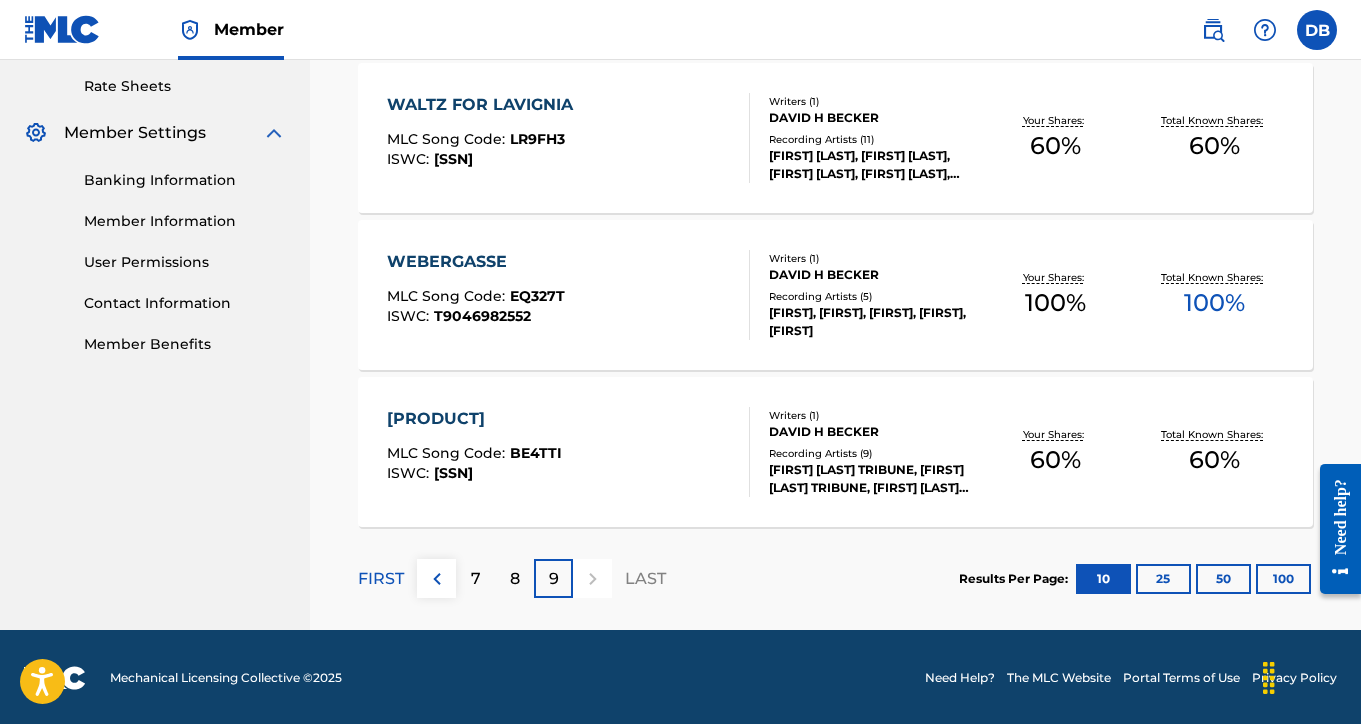 click on "8" at bounding box center [515, 579] 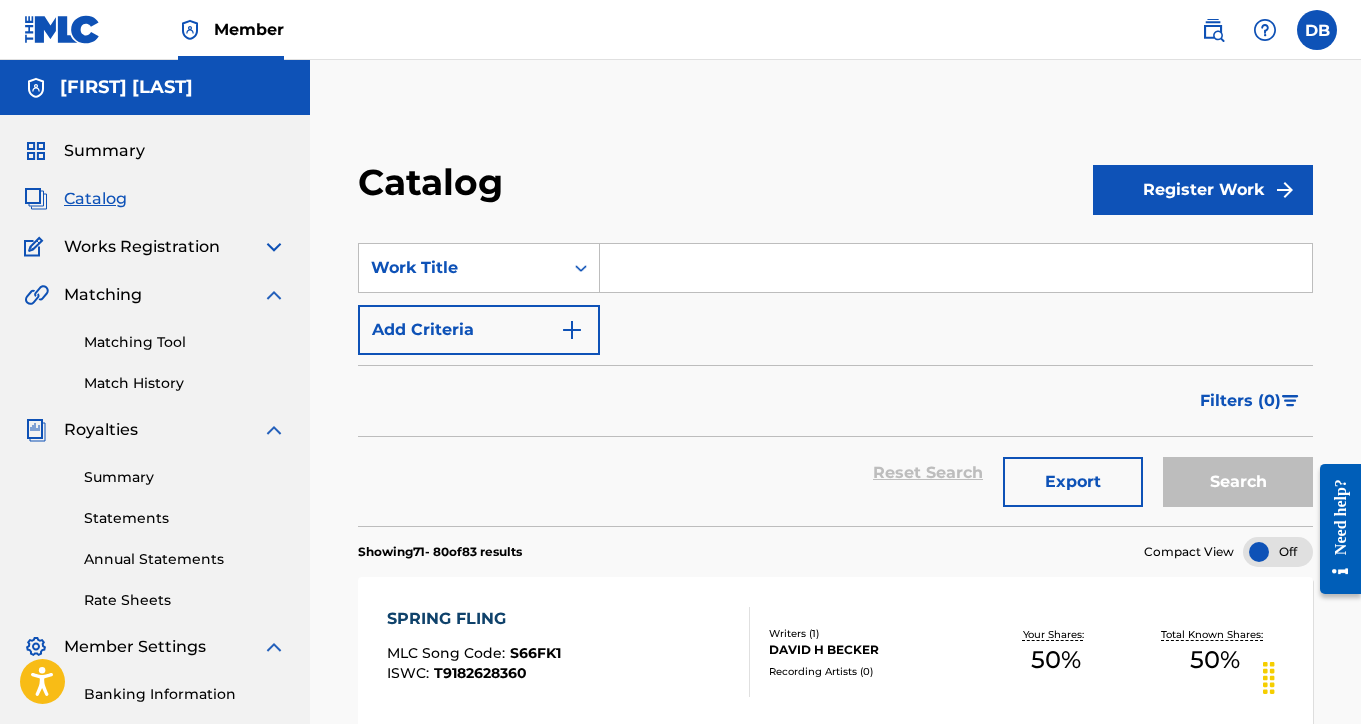scroll, scrollTop: 0, scrollLeft: 0, axis: both 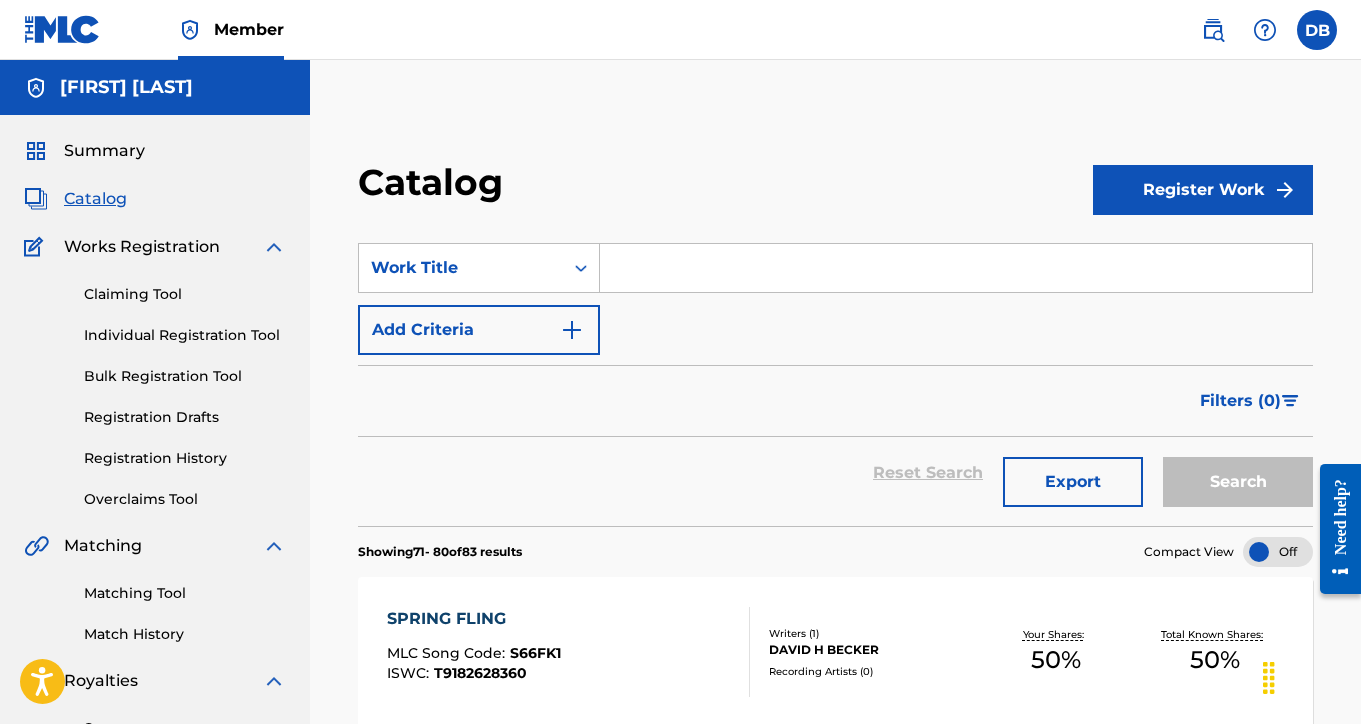 click on "Individual Registration Tool" at bounding box center (185, 335) 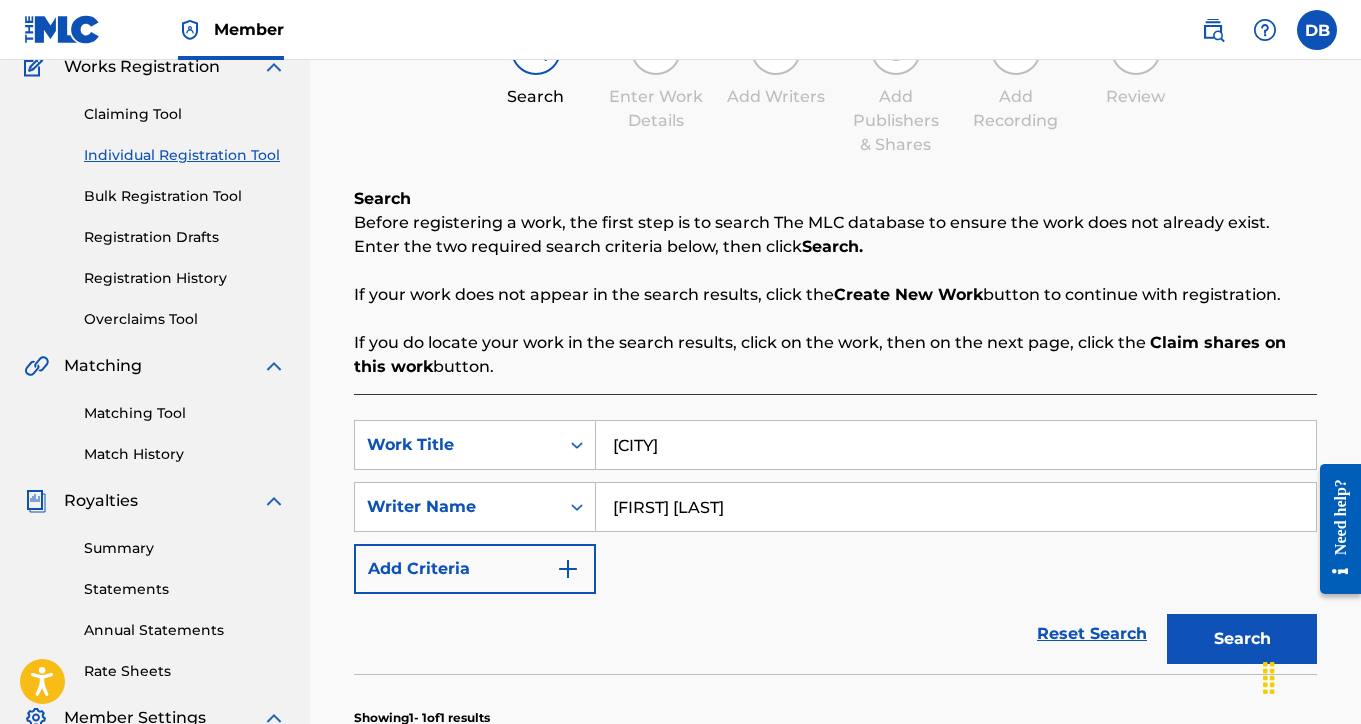 scroll, scrollTop: 221, scrollLeft: 0, axis: vertical 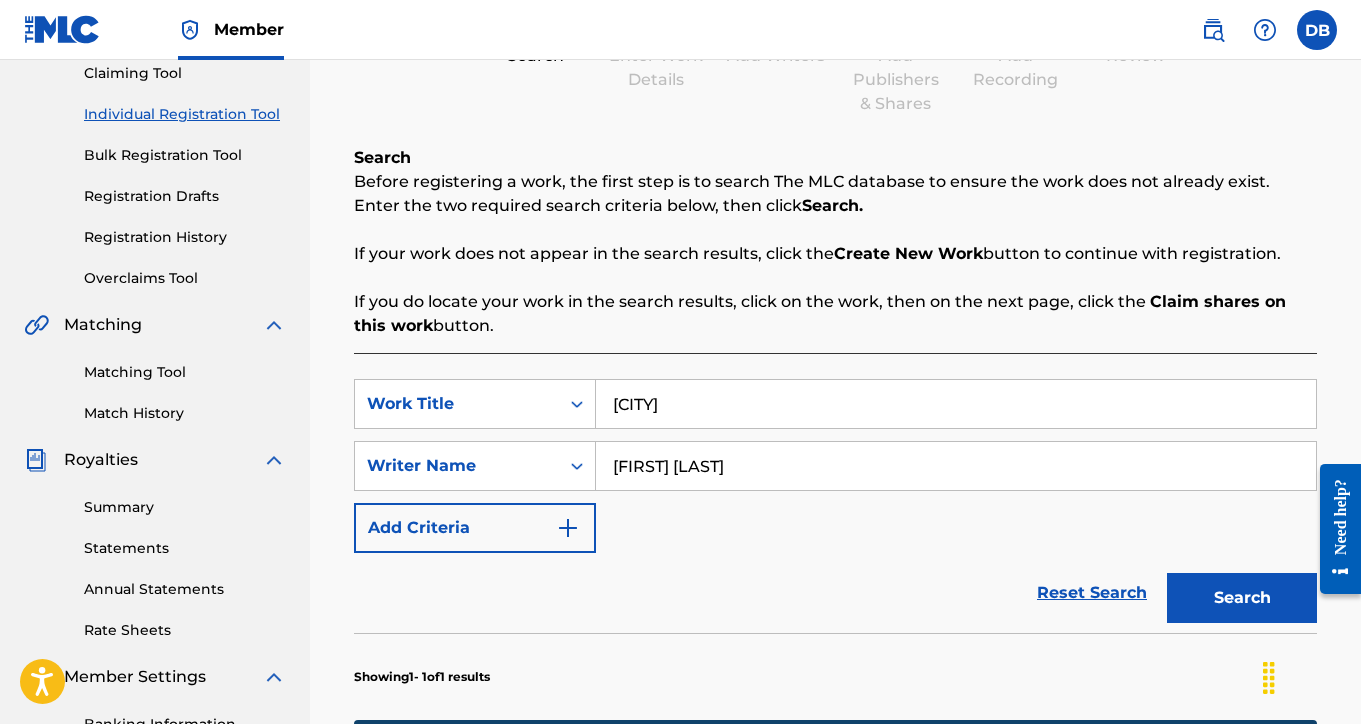 click on "[CITY]" at bounding box center [956, 404] 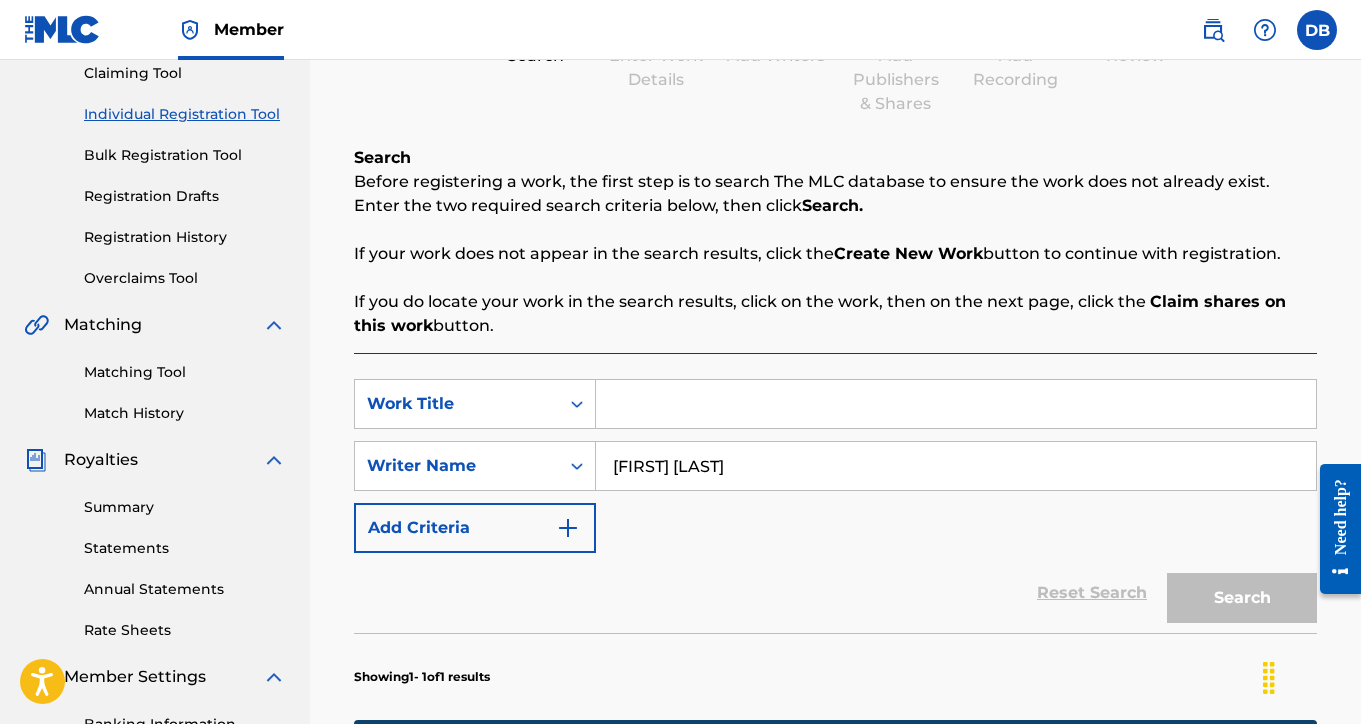 paste on "WHERE S HENNING" 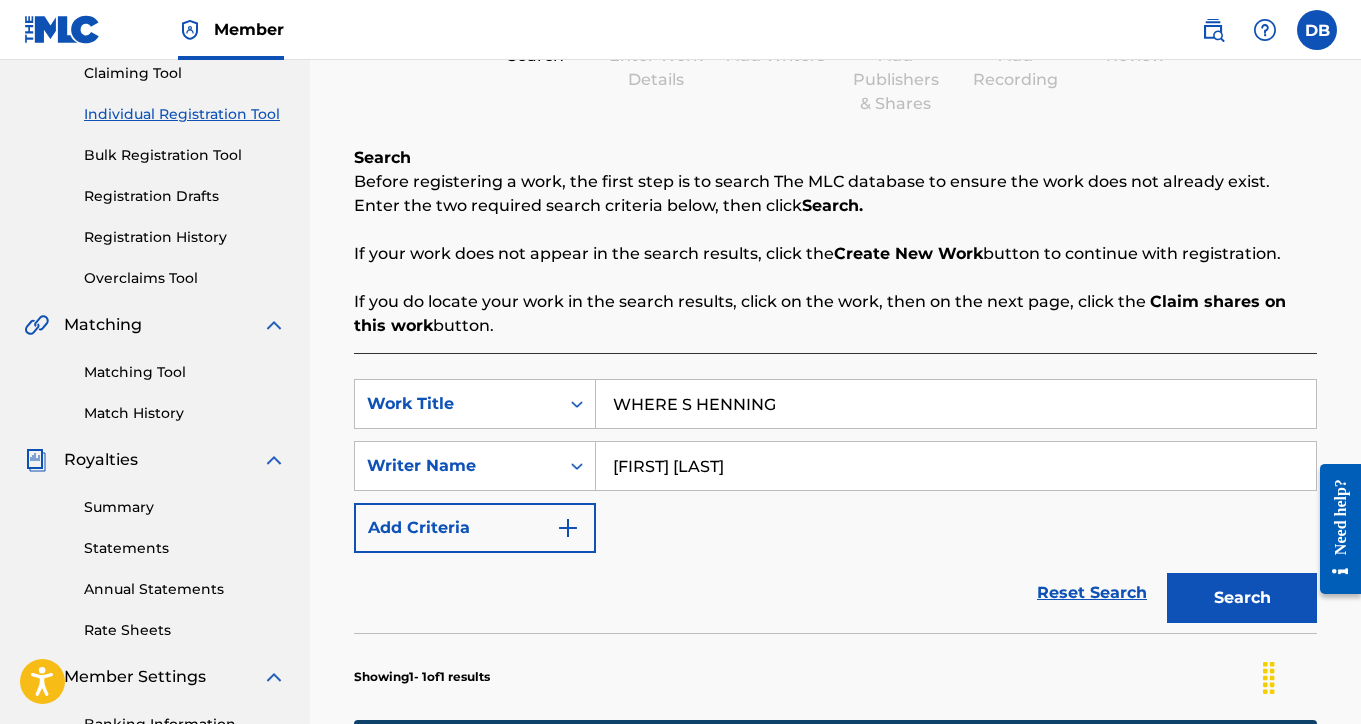 click on "[FIRST] [LAST]" at bounding box center [956, 466] 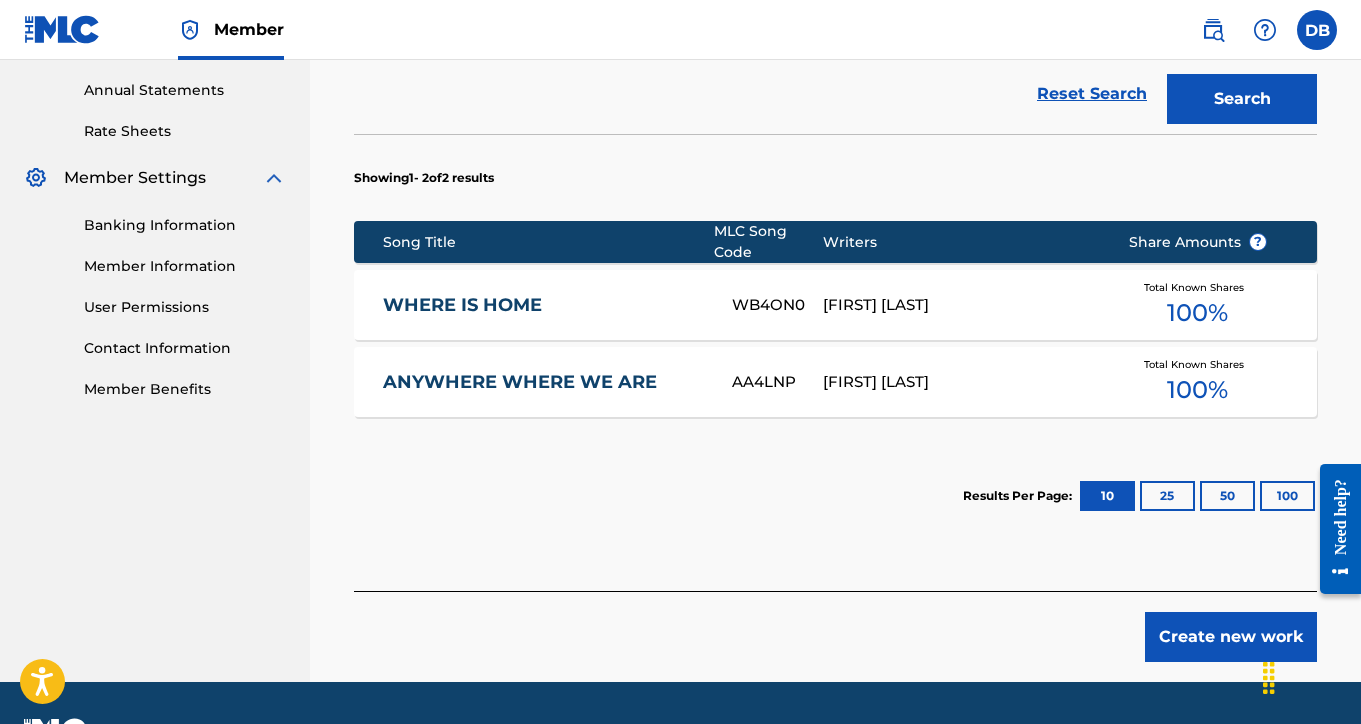 scroll, scrollTop: 723, scrollLeft: 0, axis: vertical 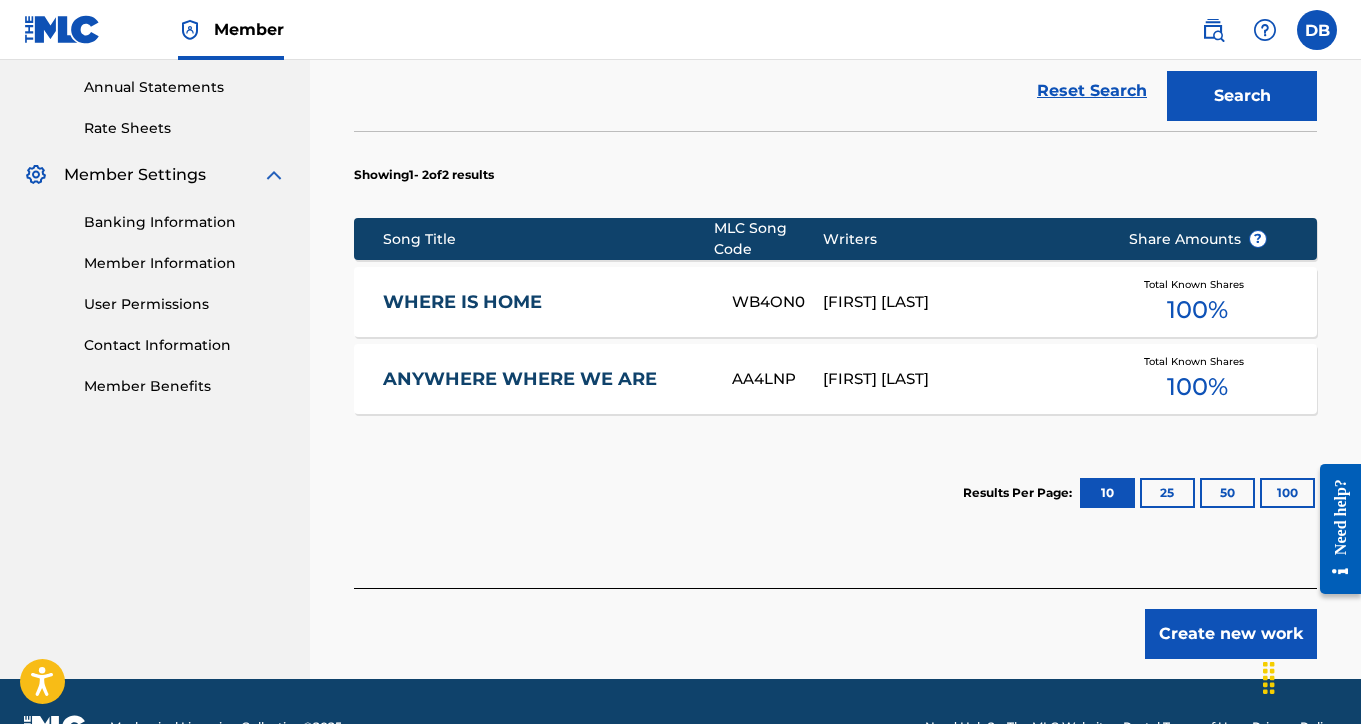 click on "Create new work" at bounding box center (1231, 634) 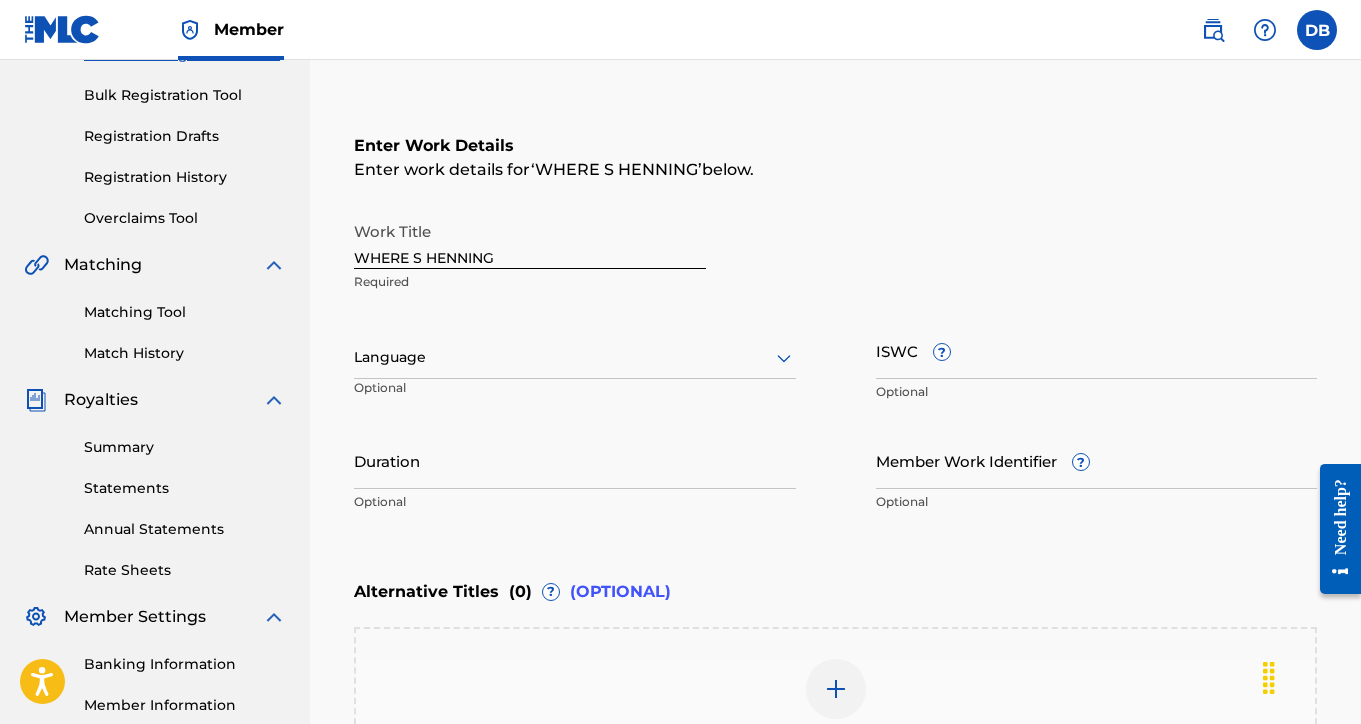 scroll, scrollTop: 270, scrollLeft: 0, axis: vertical 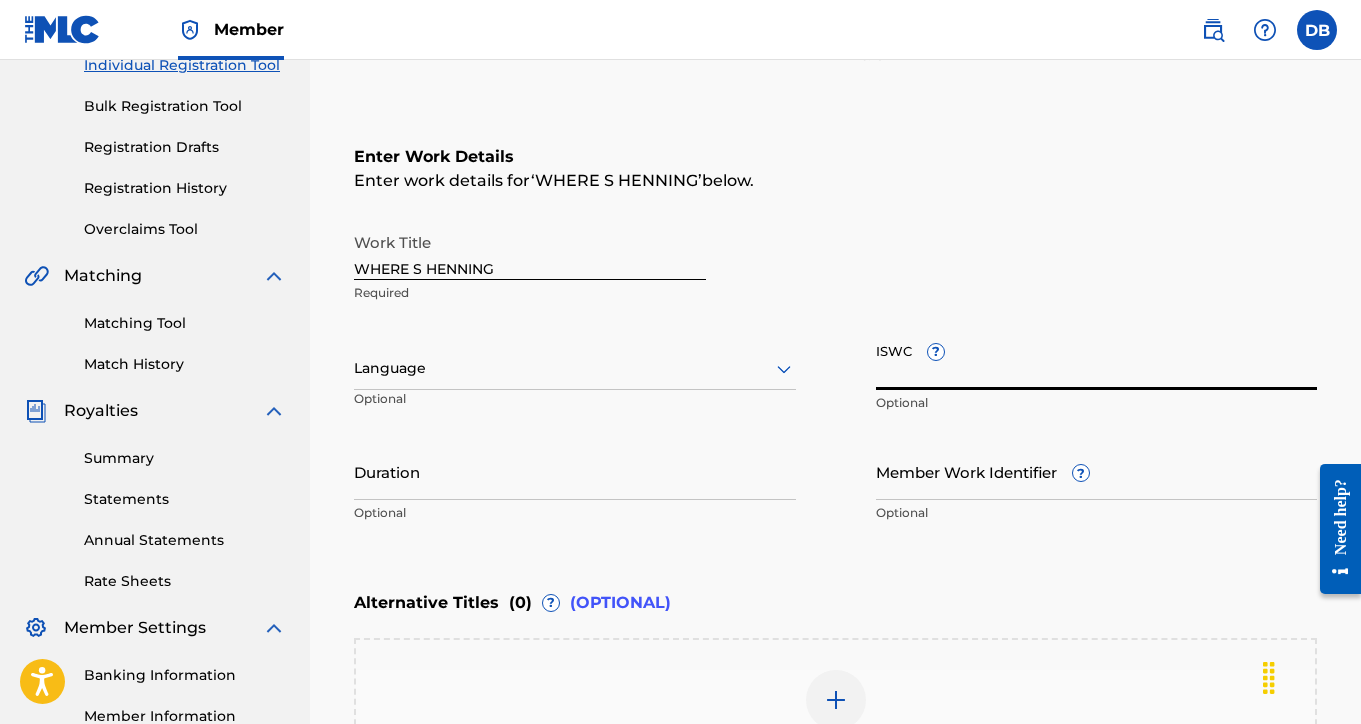 click on "ISWC   ?" at bounding box center (1097, 361) 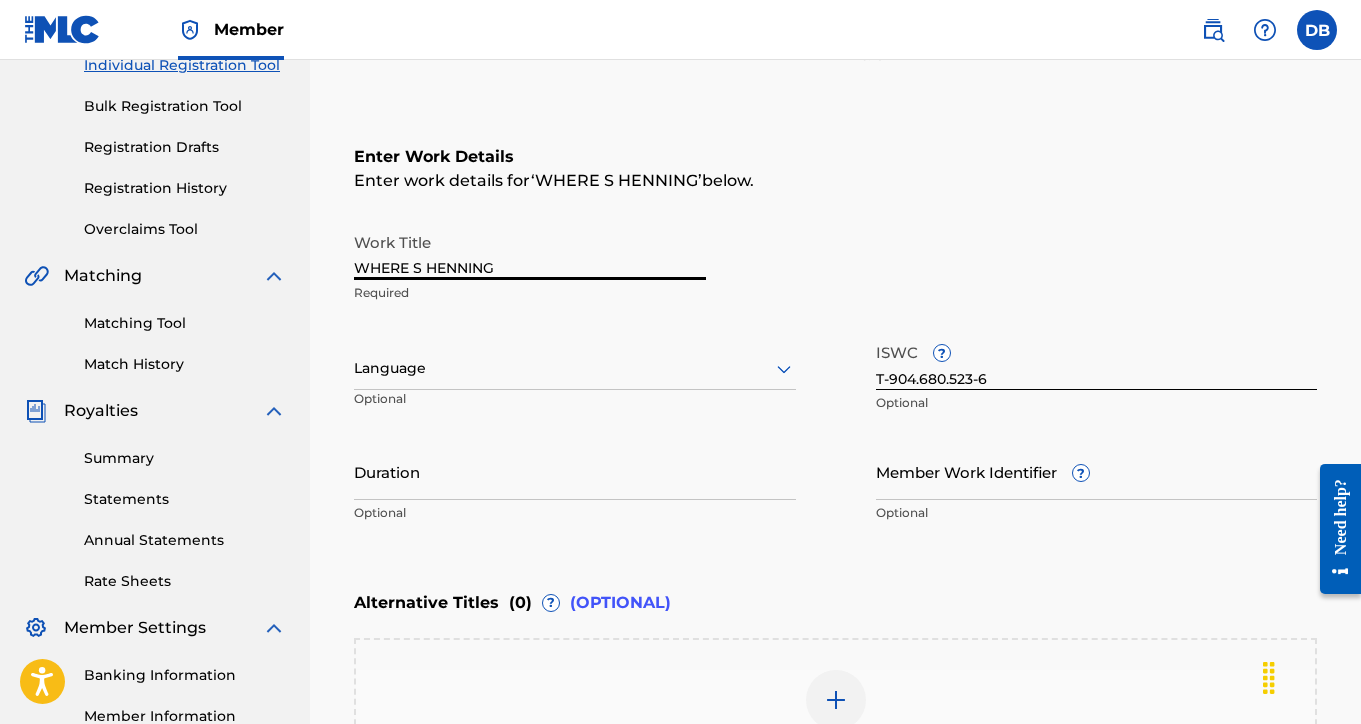 click on "WHERE S HENNING" at bounding box center (530, 251) 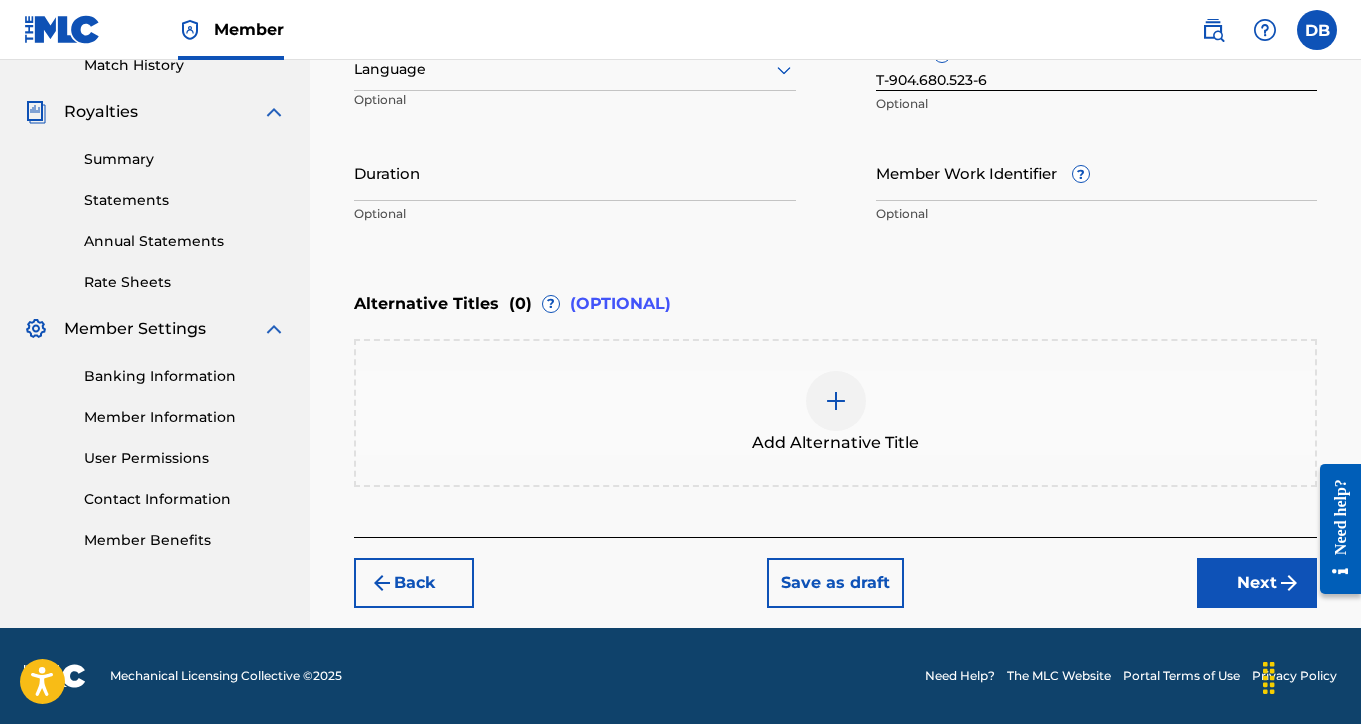 click on "Next" at bounding box center (1257, 583) 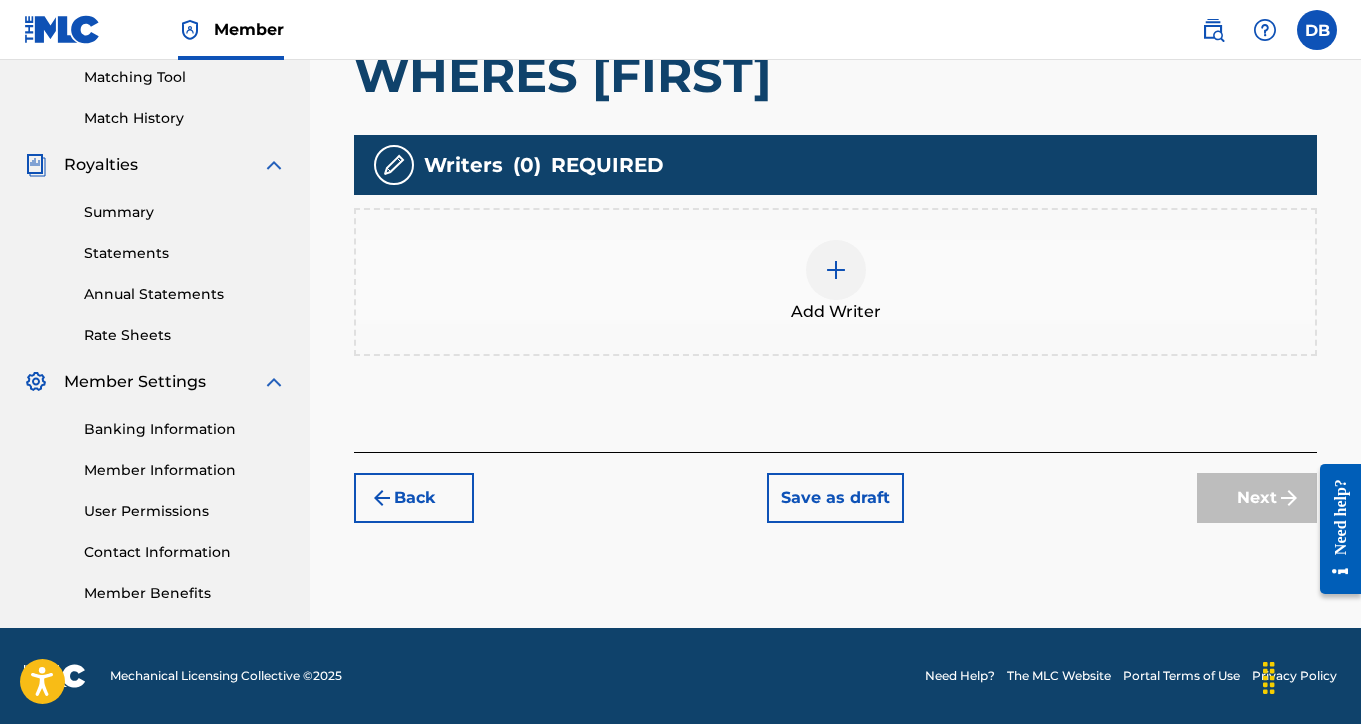 scroll, scrollTop: 516, scrollLeft: 0, axis: vertical 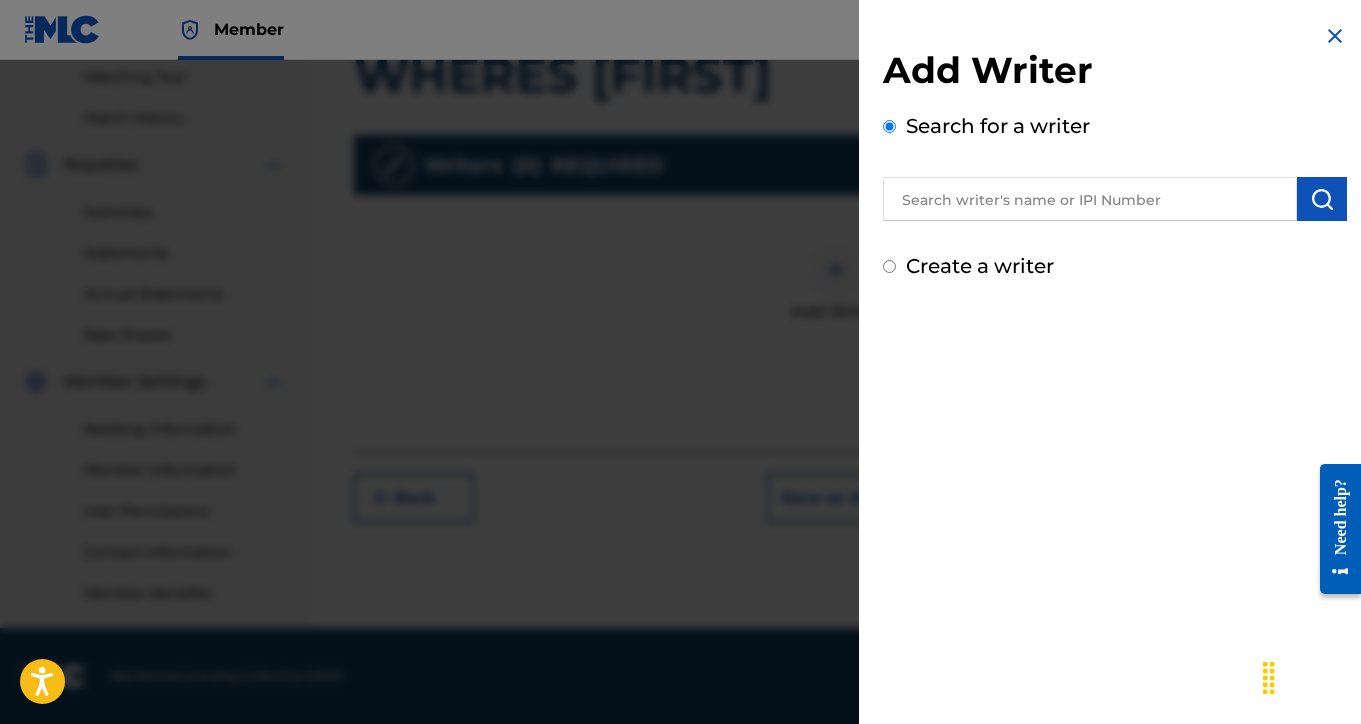 click at bounding box center [1090, 199] 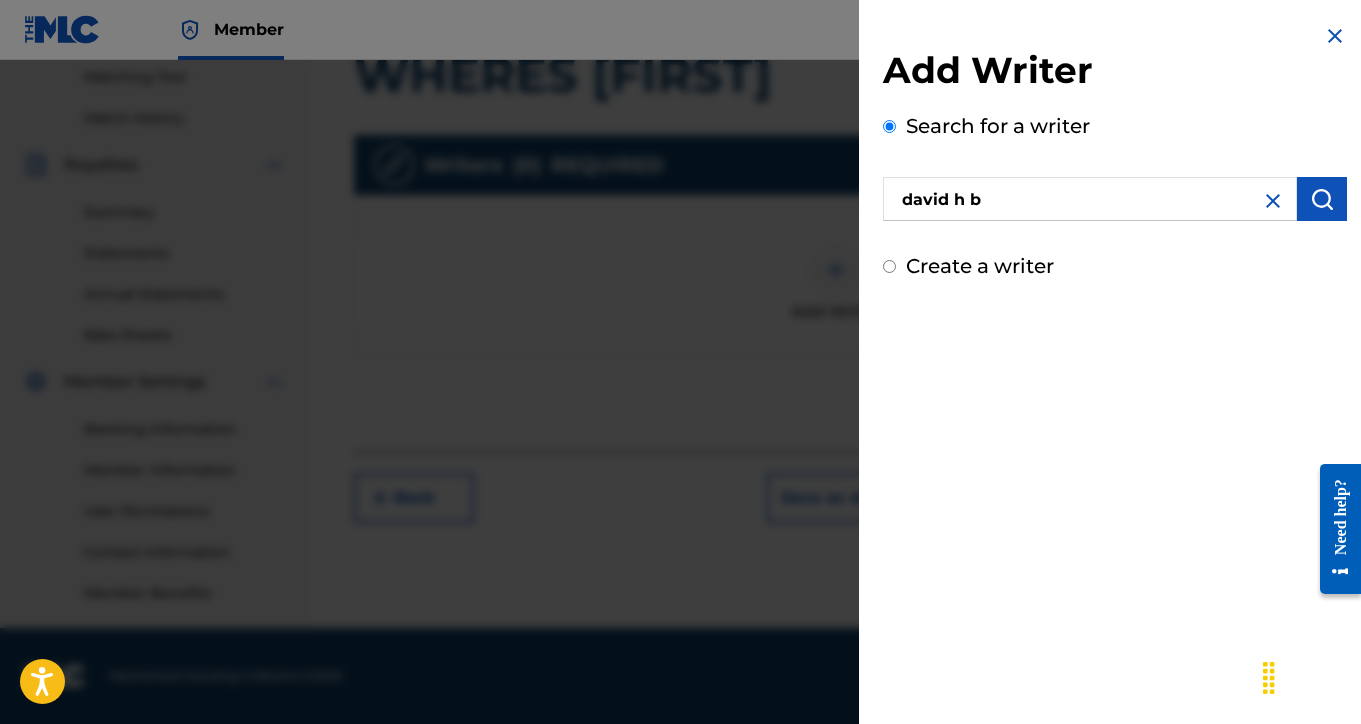 click at bounding box center [1322, 199] 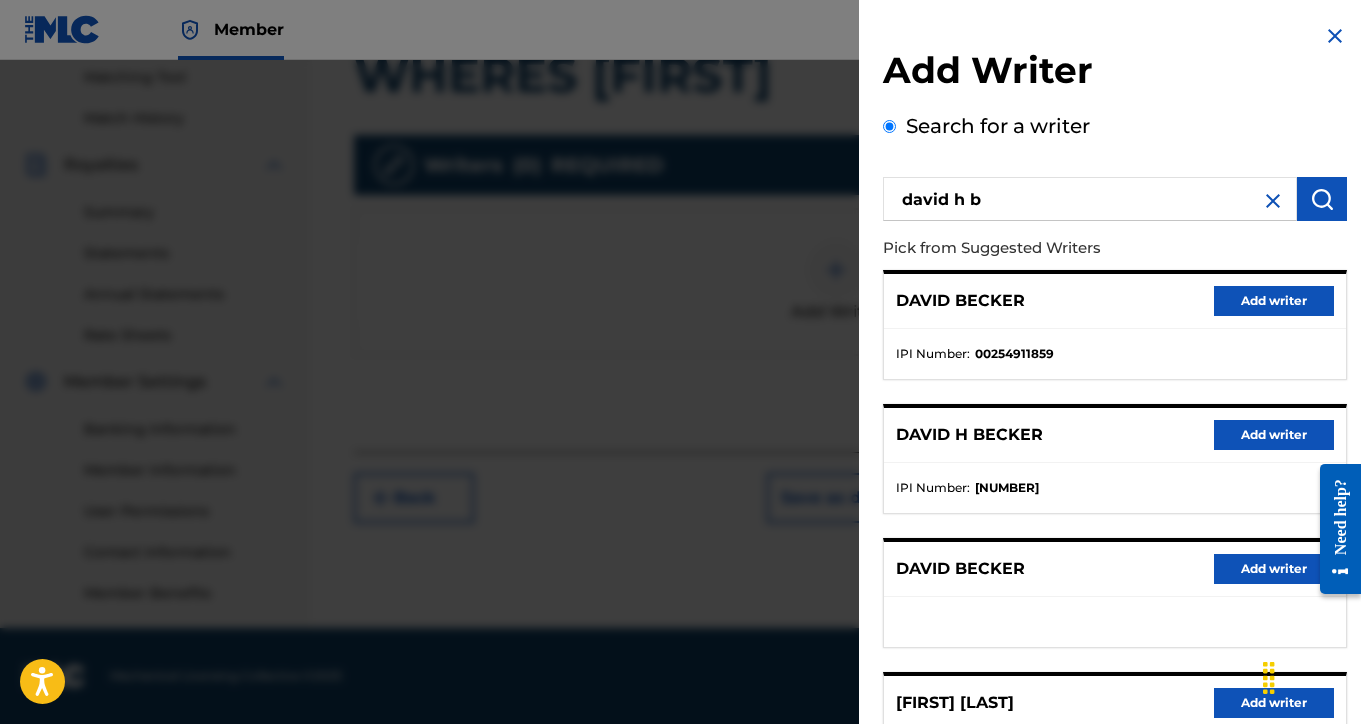 click on "Add writer" at bounding box center (1274, 435) 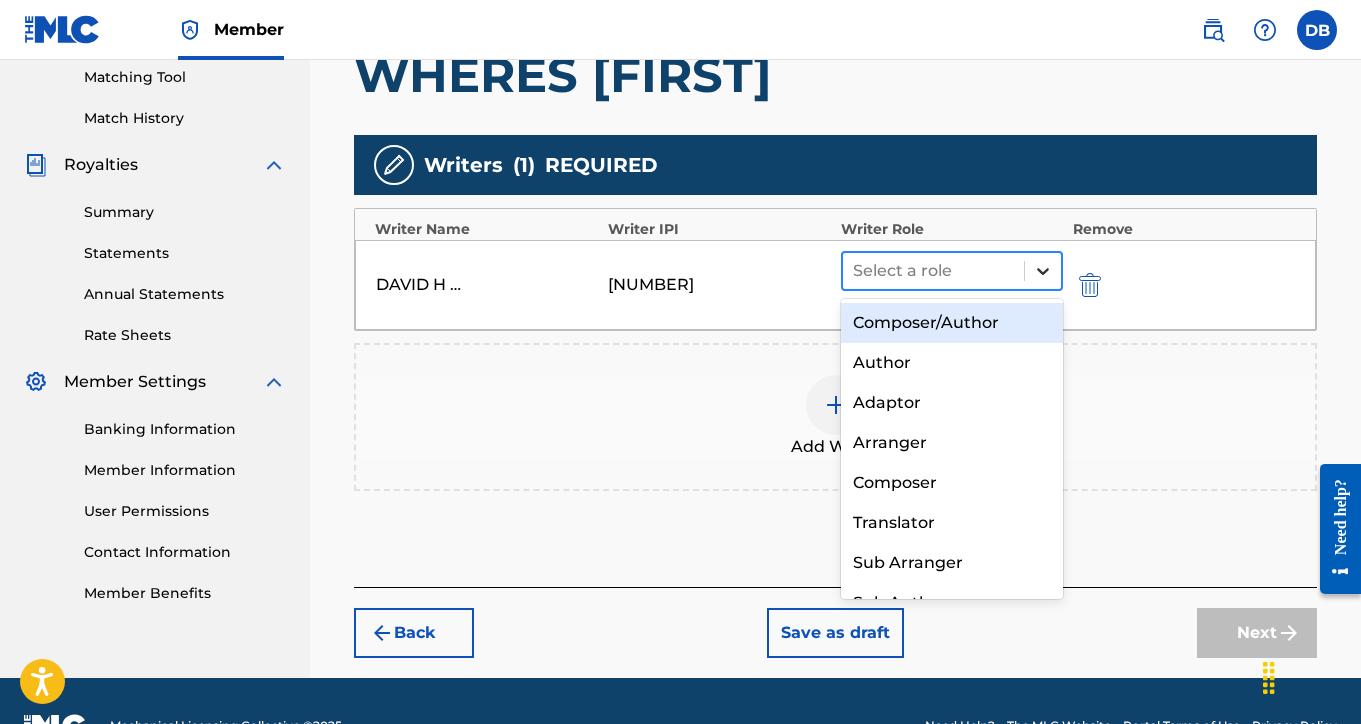 click 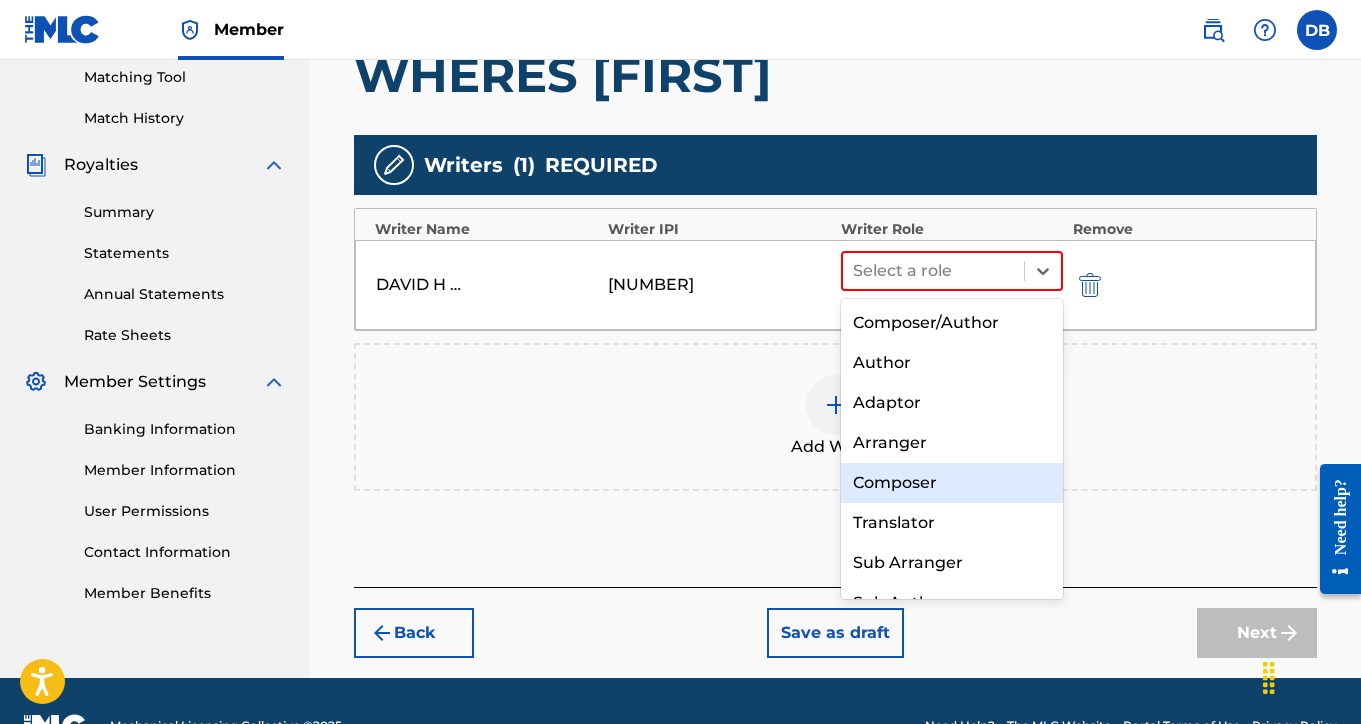 click on "Composer" at bounding box center (952, 483) 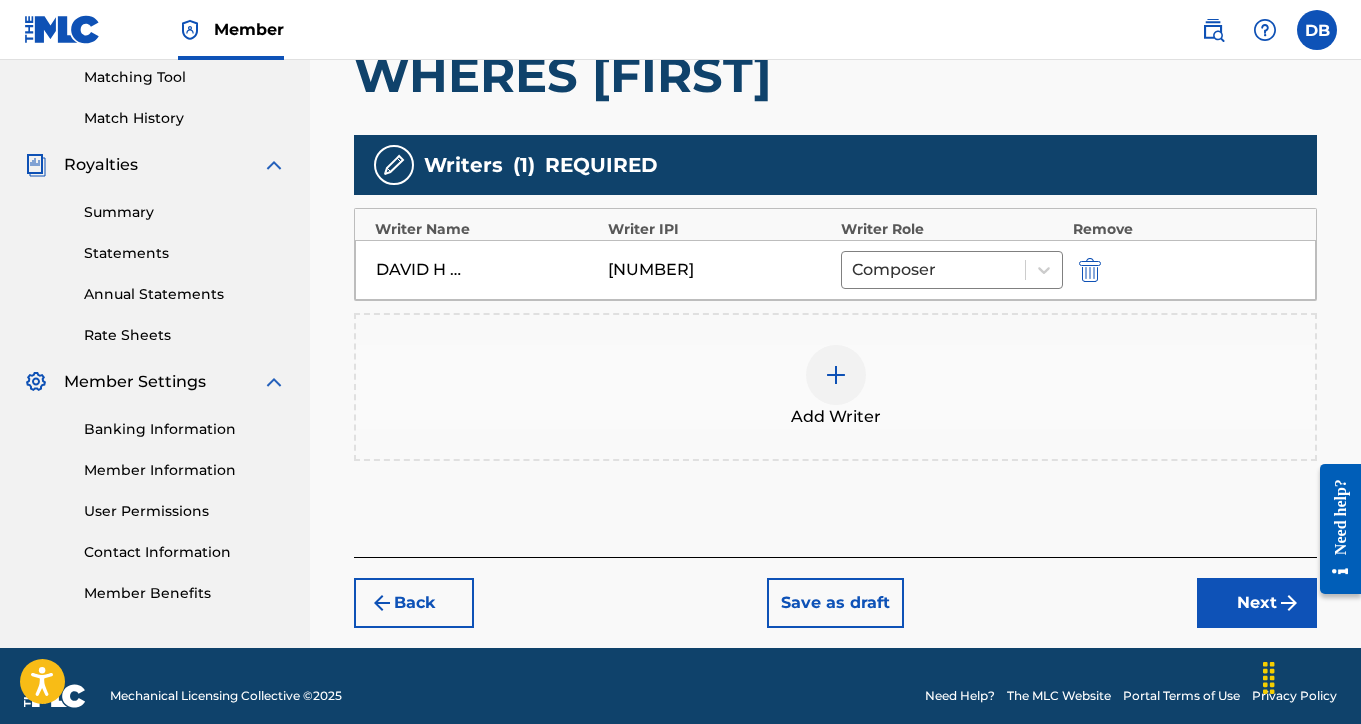 click on "Next" at bounding box center [1257, 603] 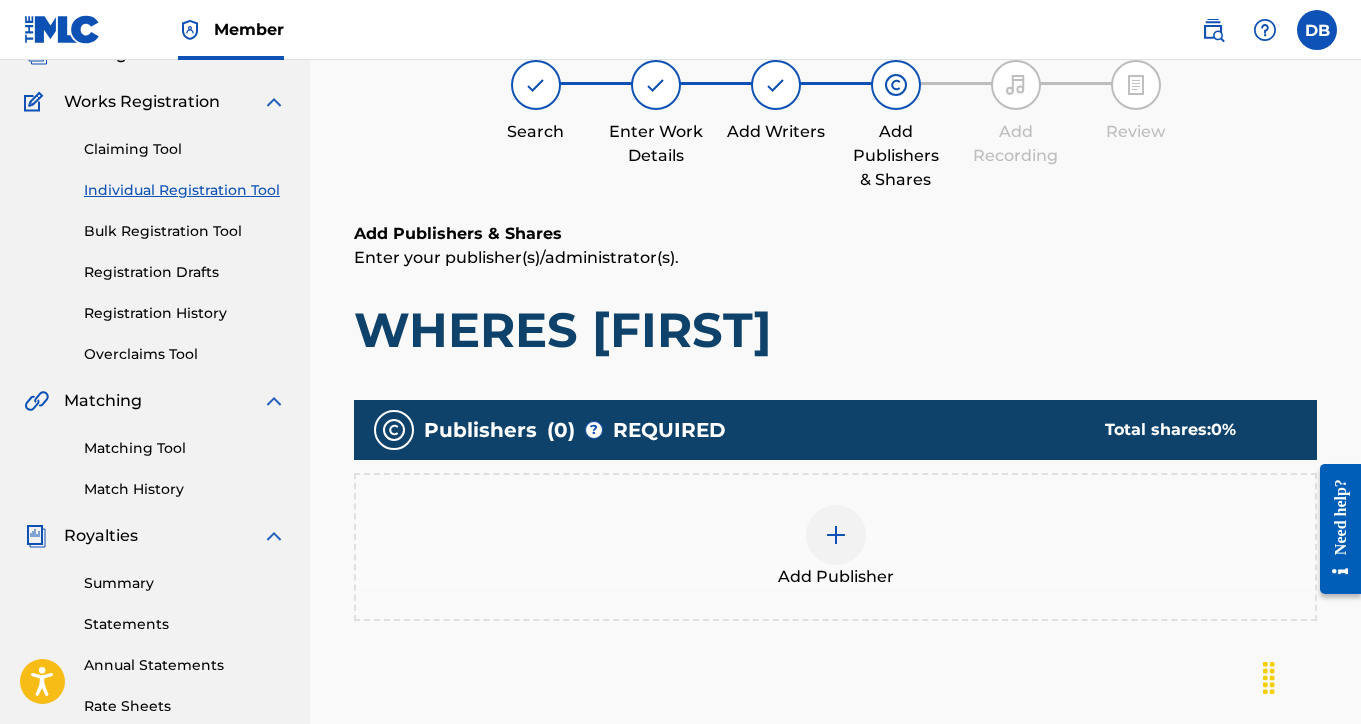 scroll, scrollTop: 191, scrollLeft: 0, axis: vertical 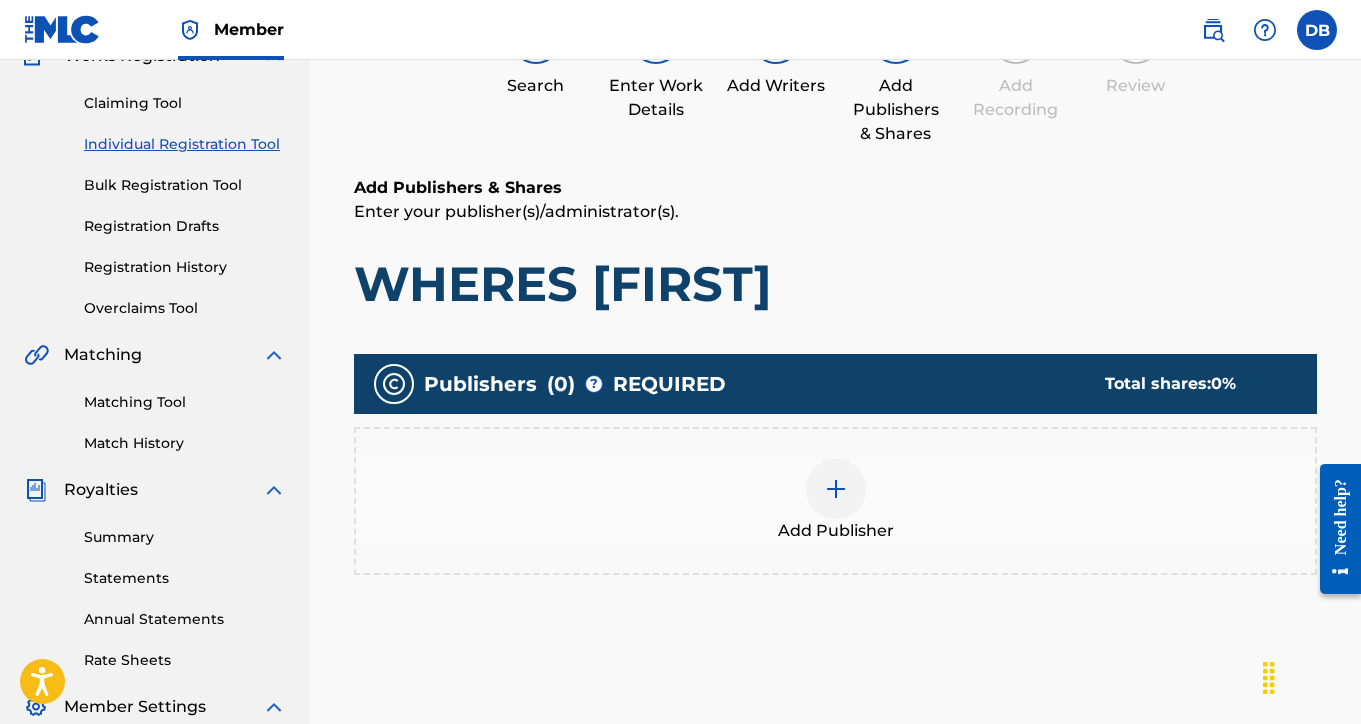 click at bounding box center (836, 489) 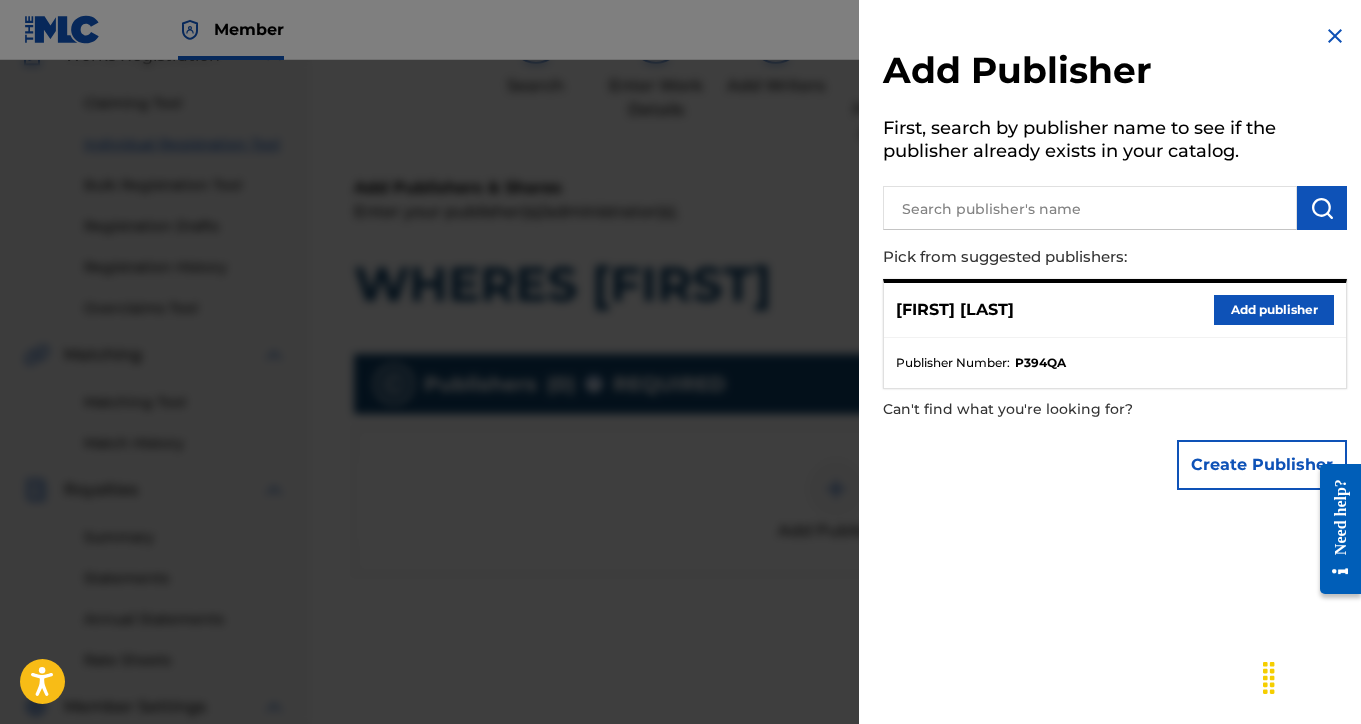 click on "Add publisher" at bounding box center [1274, 310] 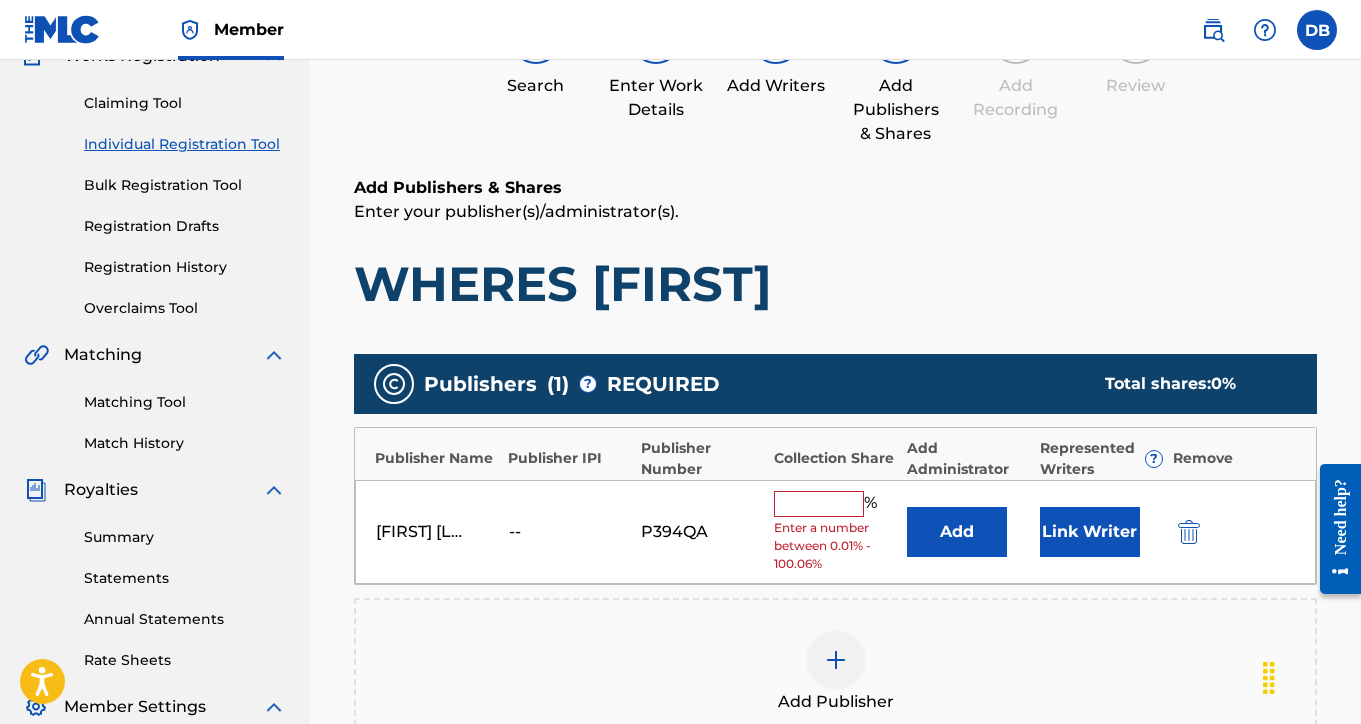 click at bounding box center [819, 504] 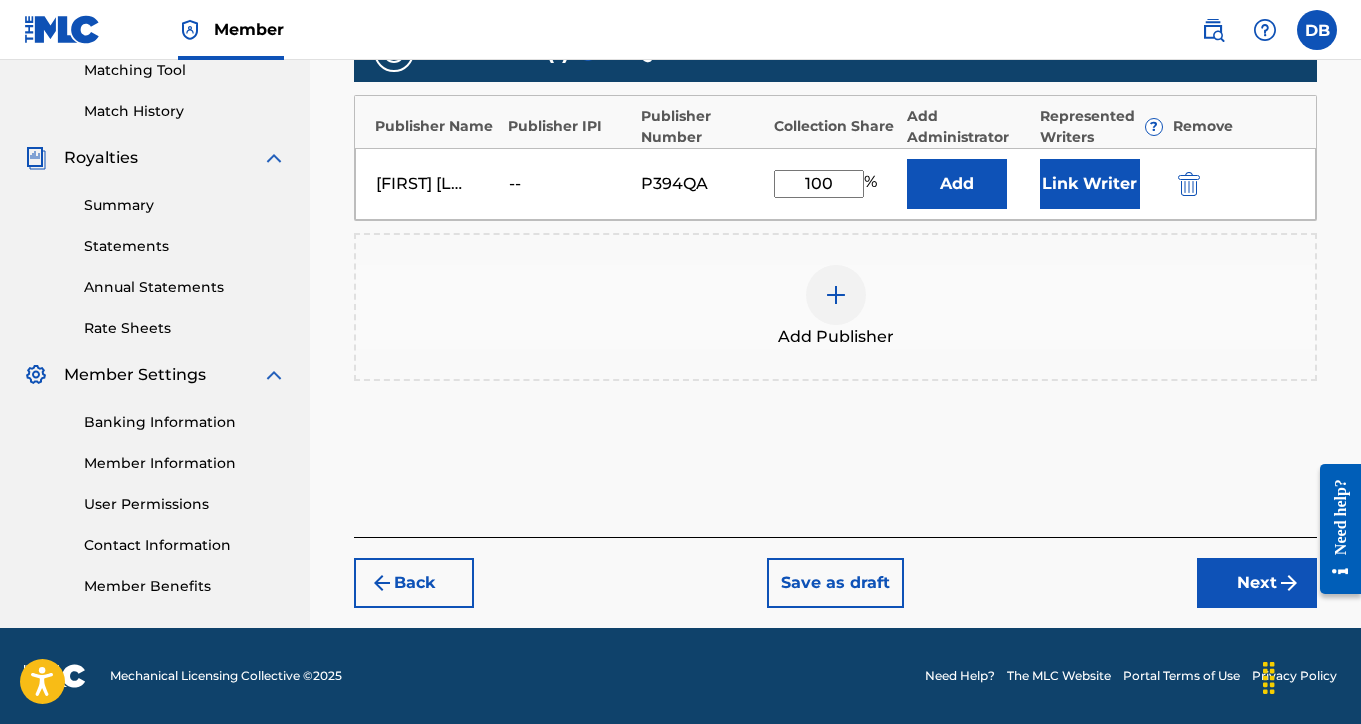 click on "Next" at bounding box center [1257, 583] 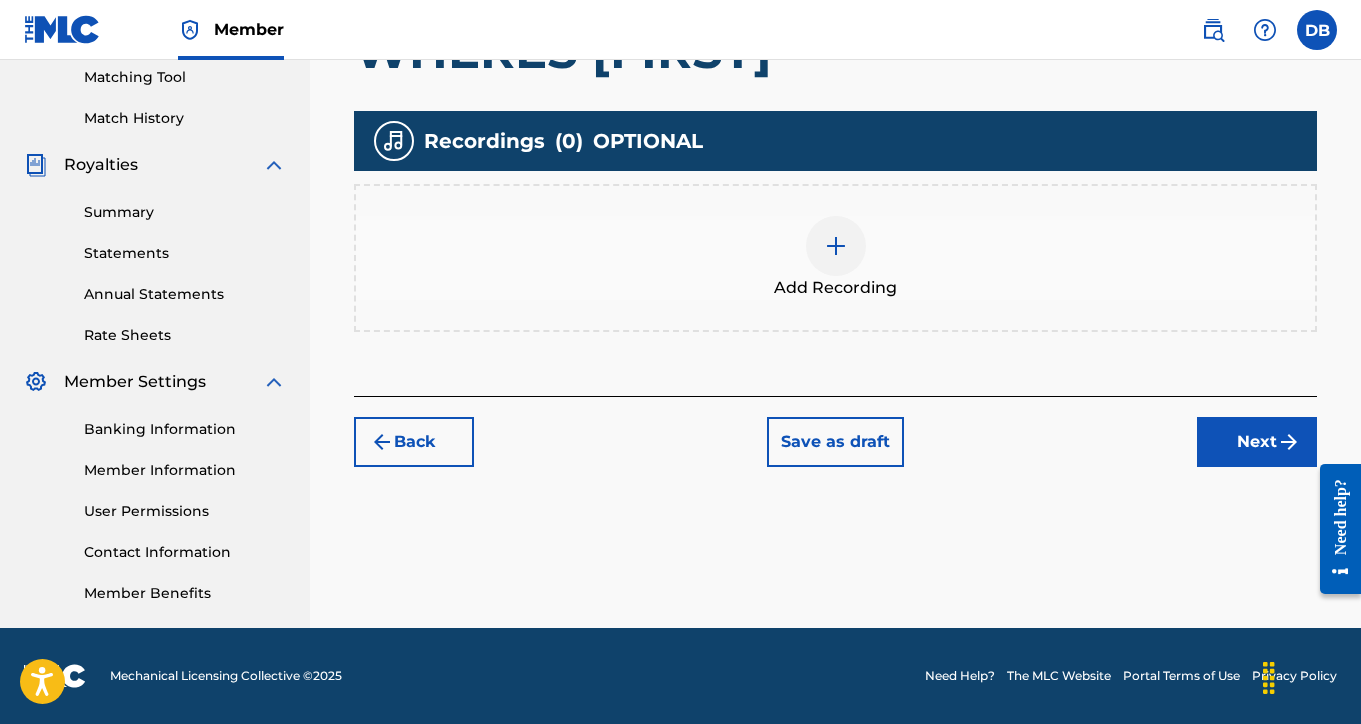 click at bounding box center [836, 246] 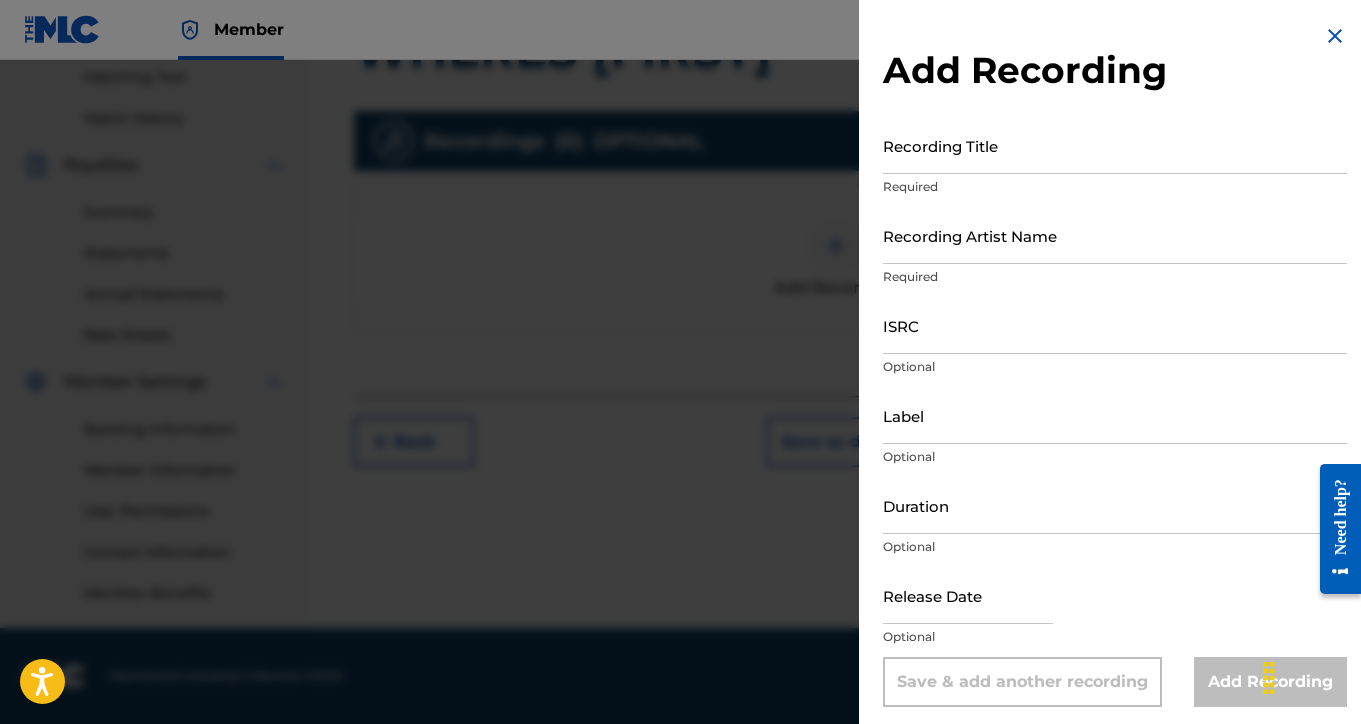 click on "Recording Title" at bounding box center [1115, 145] 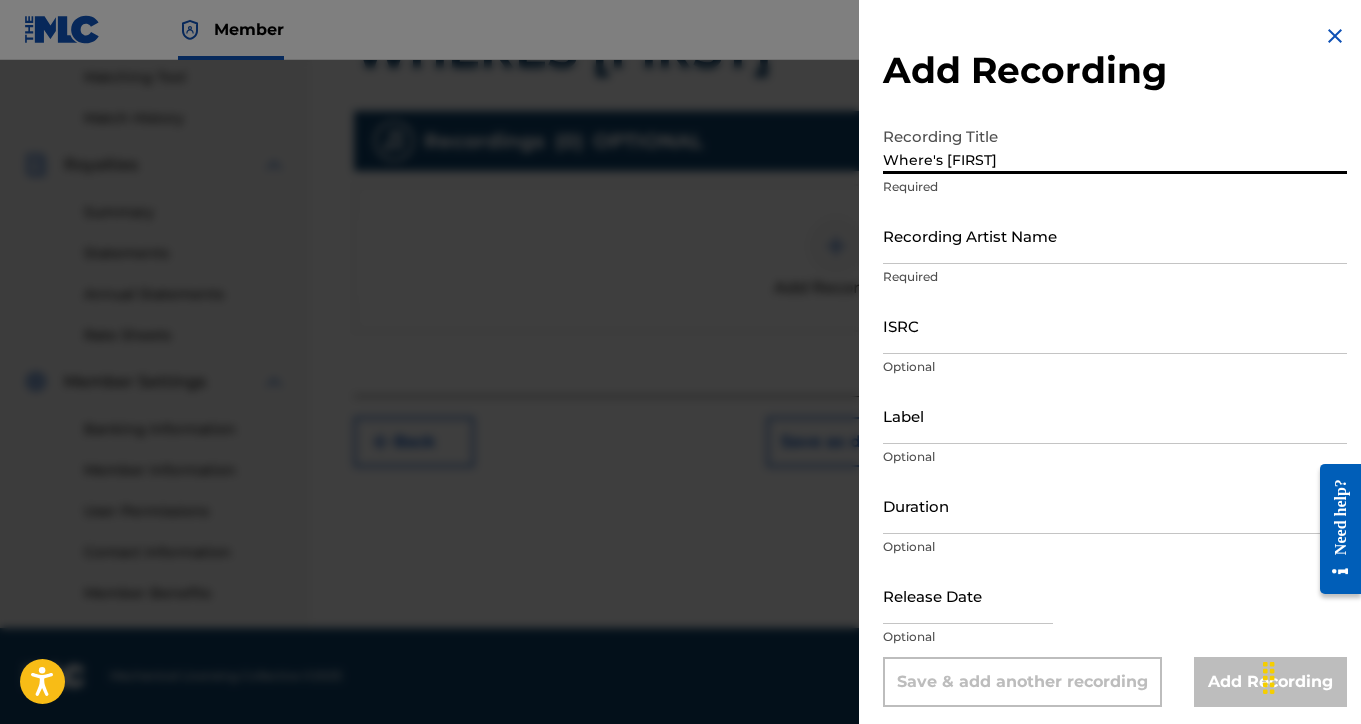 click on "Recording Artist Name" at bounding box center (1115, 235) 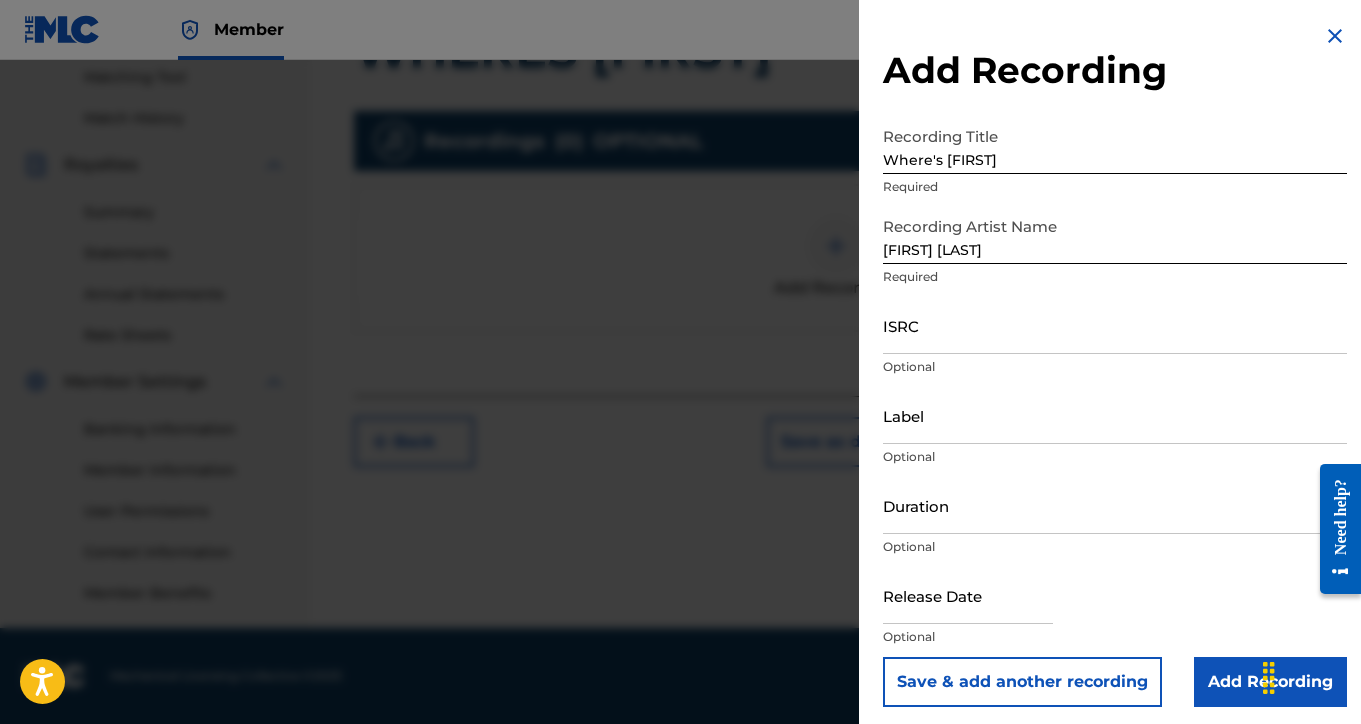 click on "Add Recording" at bounding box center (1270, 682) 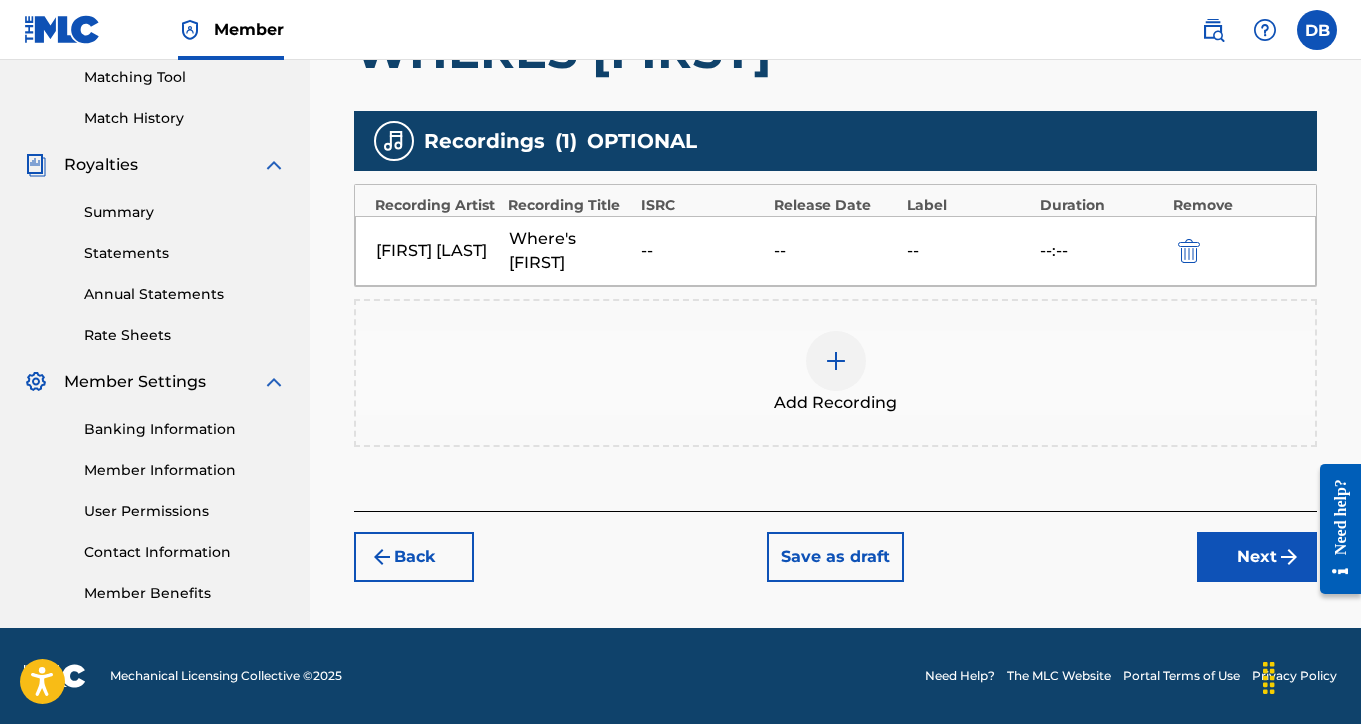 click on "Next" at bounding box center (1257, 557) 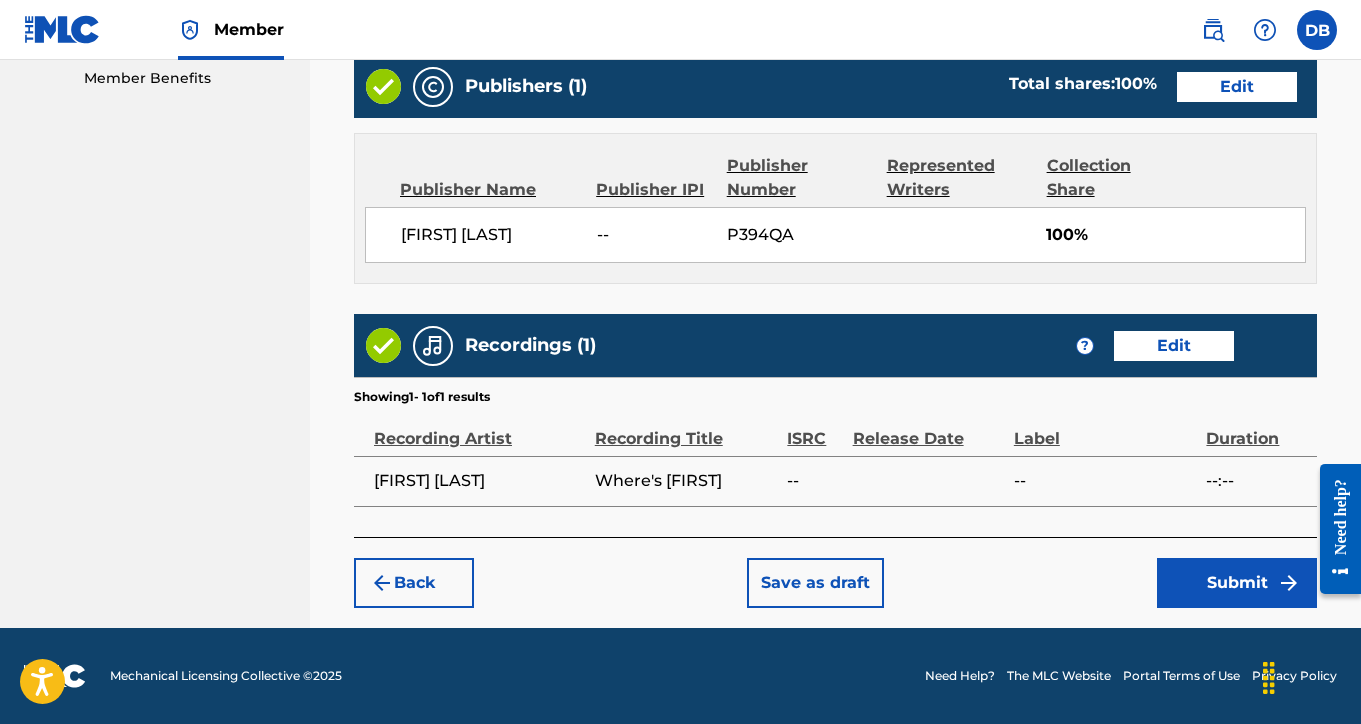 scroll, scrollTop: 1030, scrollLeft: 0, axis: vertical 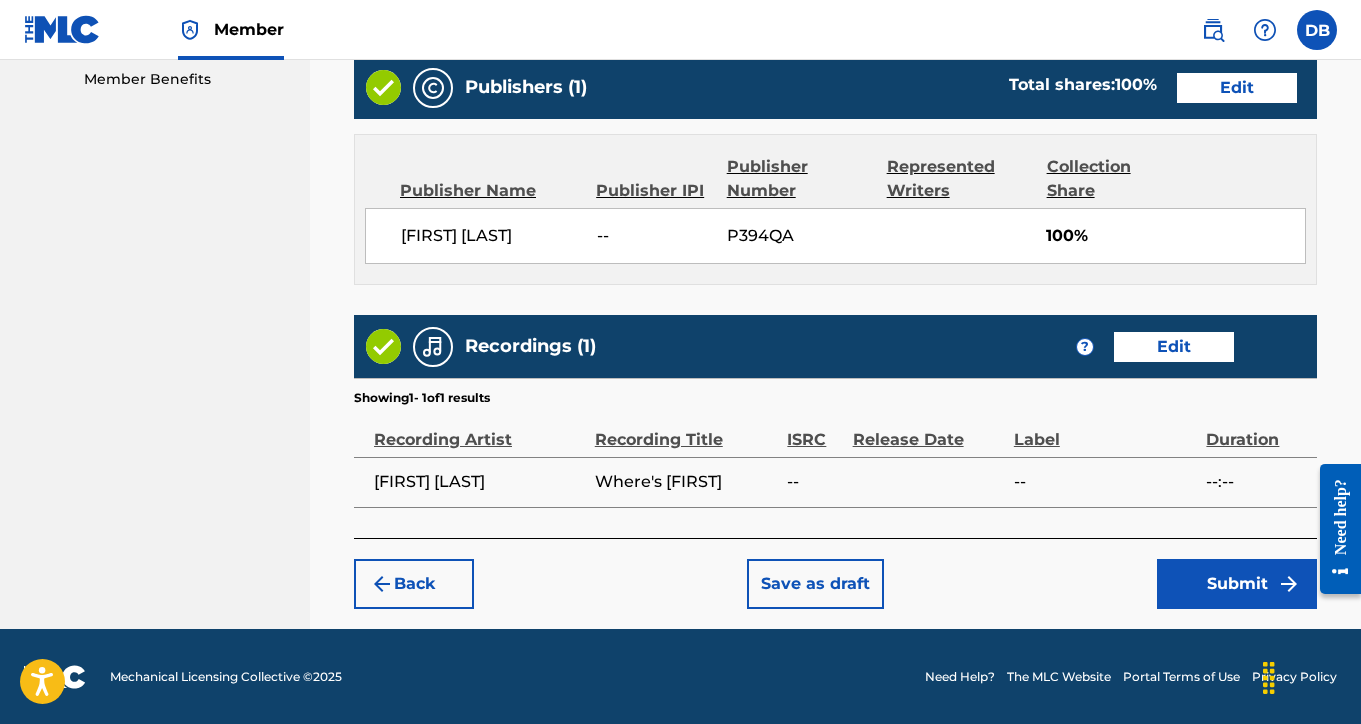 click on "Submit" at bounding box center [1237, 584] 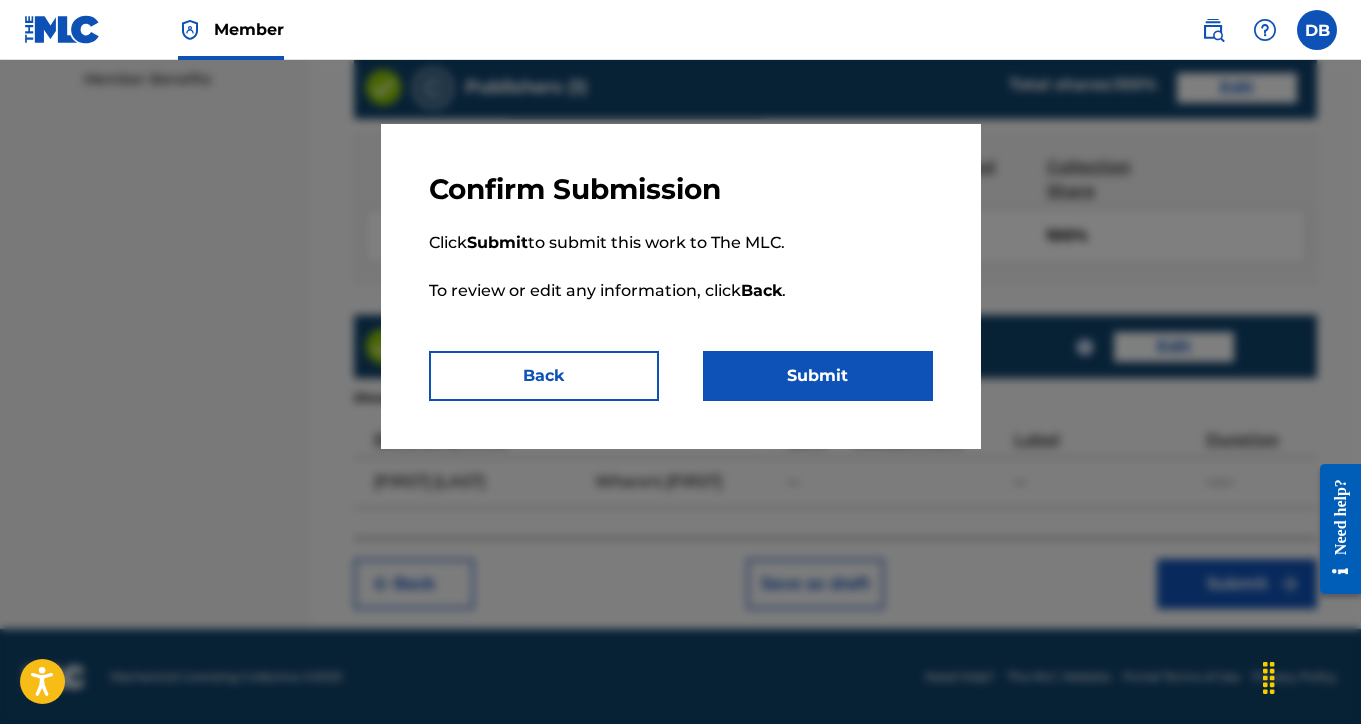 click on "Submit" at bounding box center (818, 376) 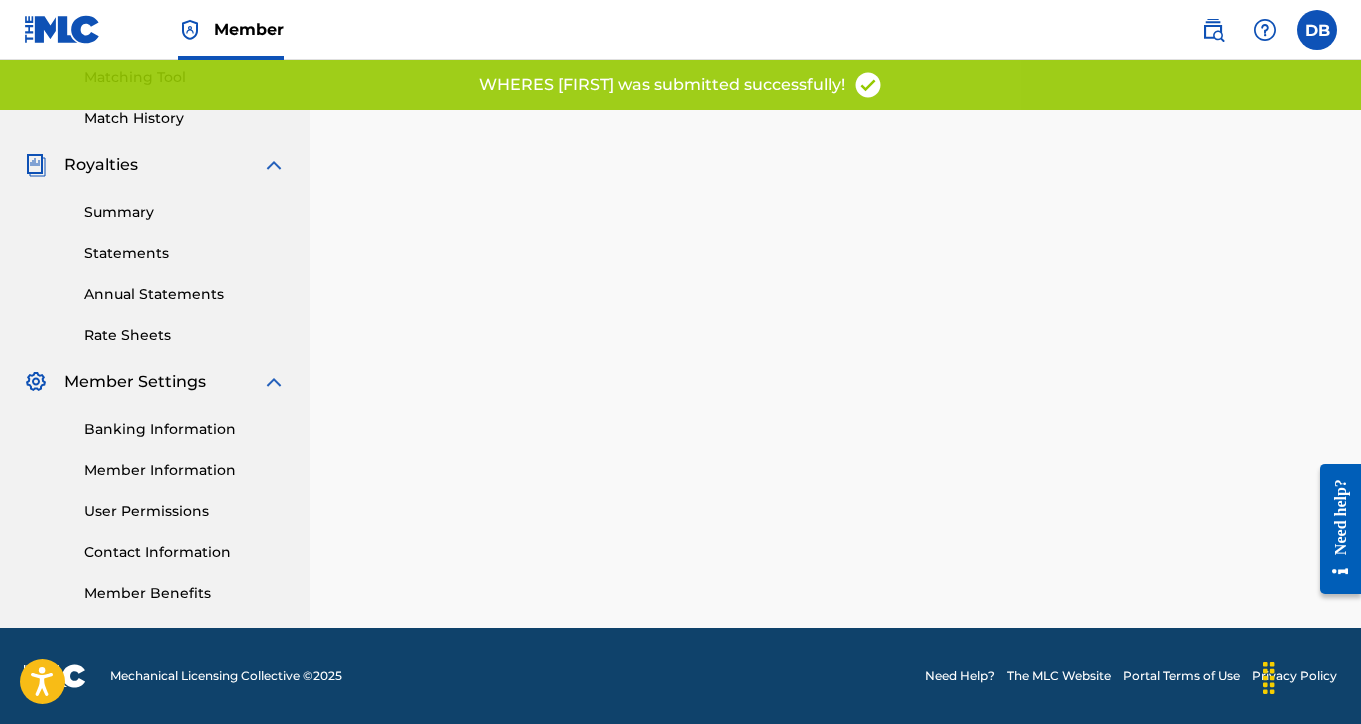 scroll, scrollTop: 0, scrollLeft: 0, axis: both 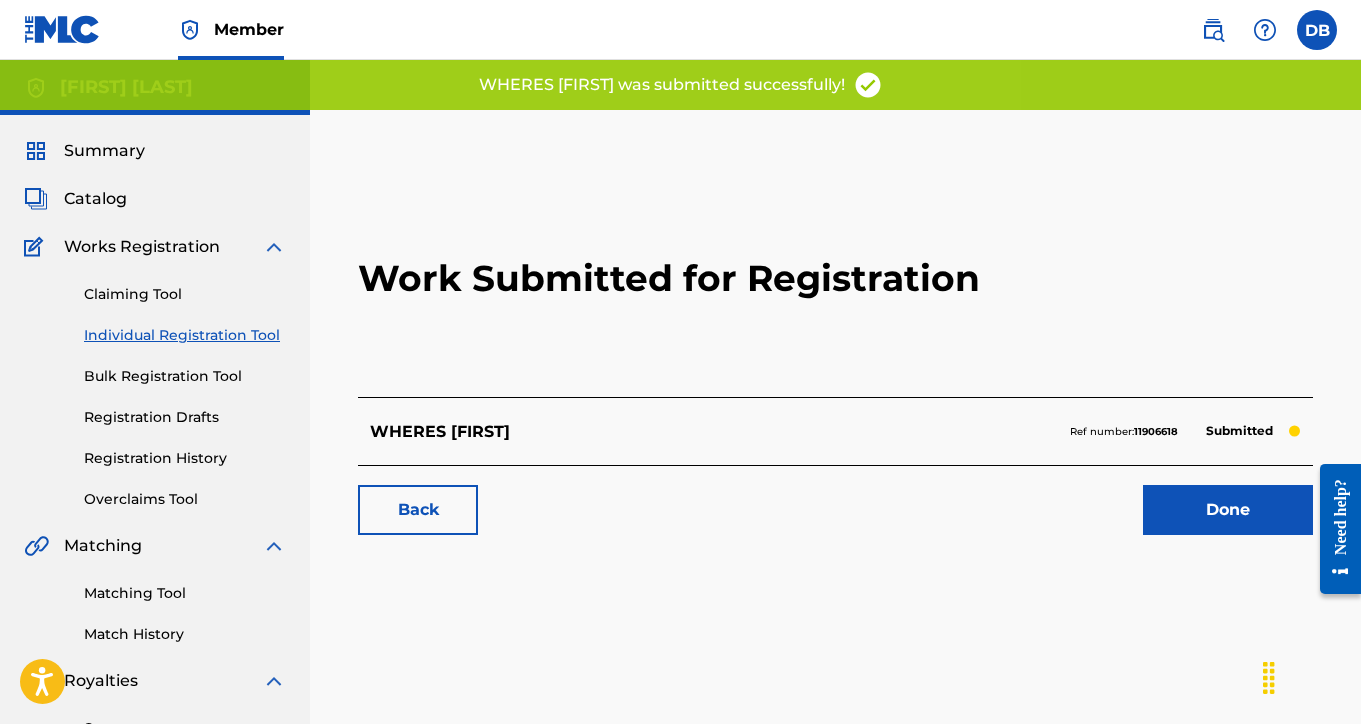 click on "Done" at bounding box center (1228, 510) 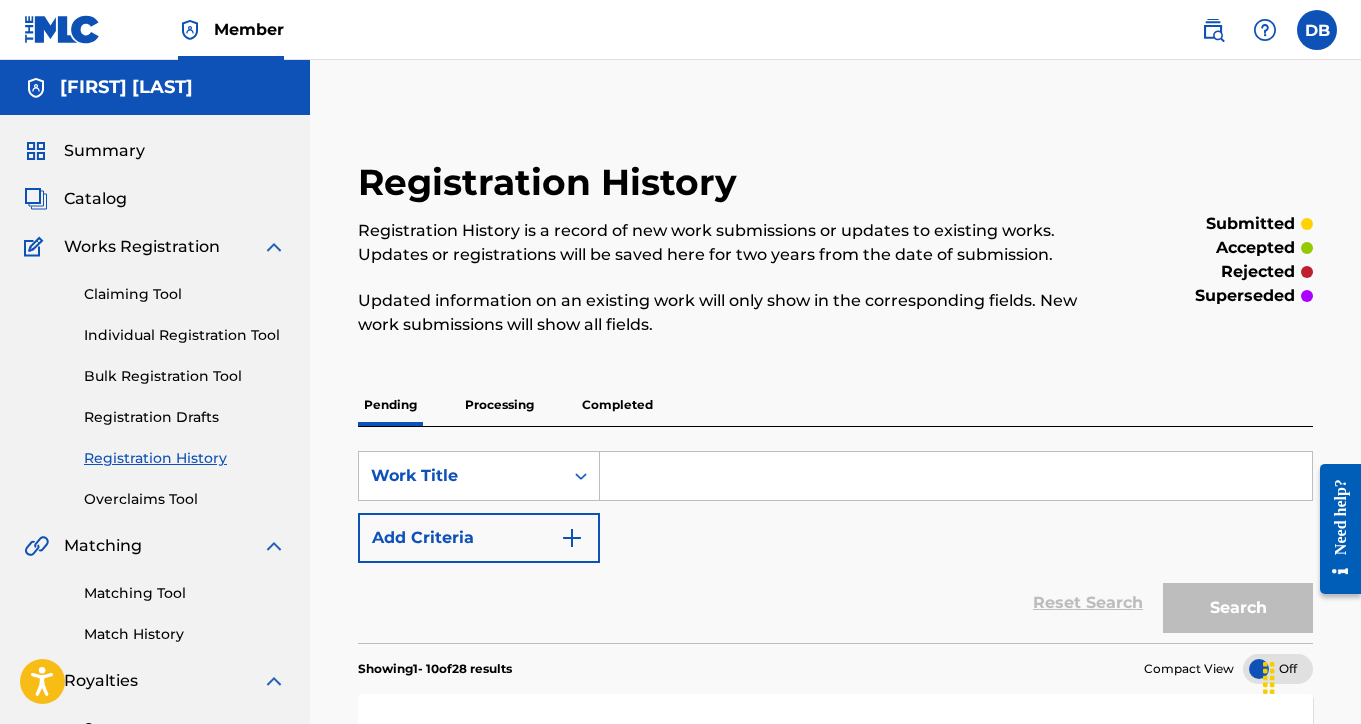 click at bounding box center [956, 476] 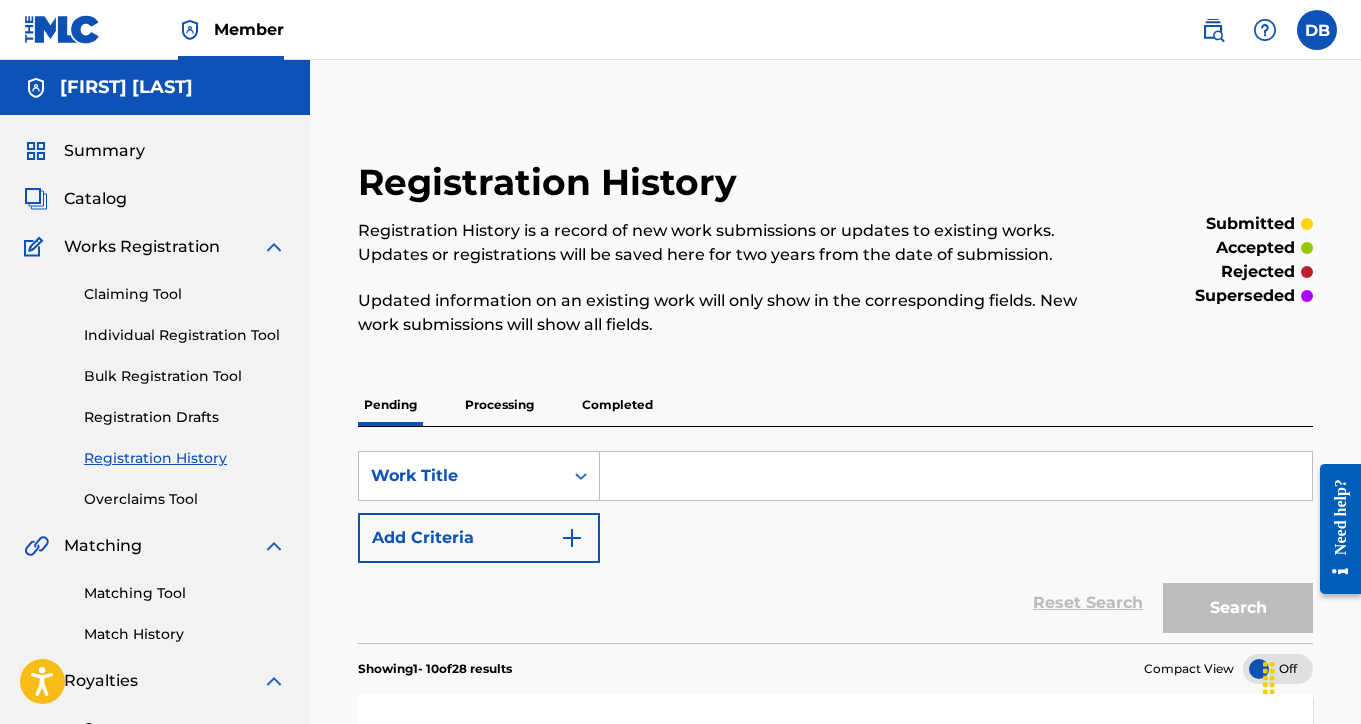 click on "Individual Registration Tool" at bounding box center (185, 335) 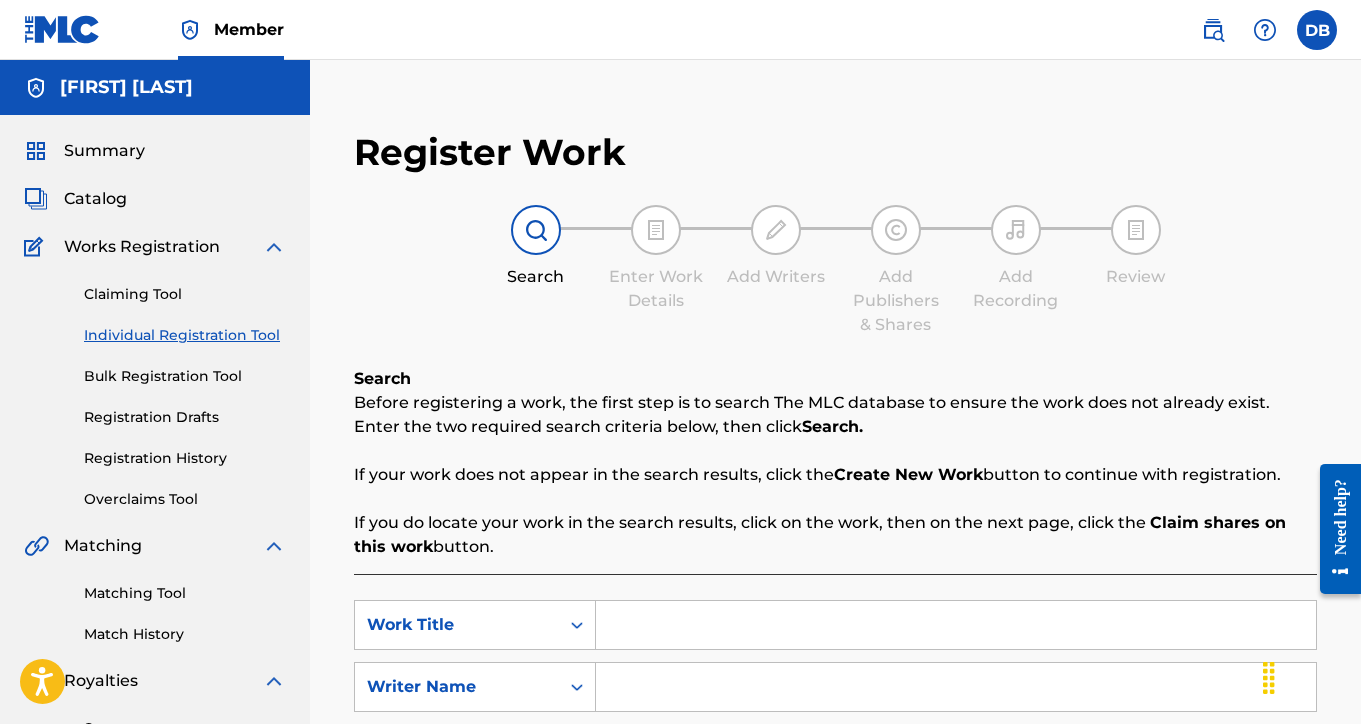 paste on "BRIDGE OUT OF TOWN" 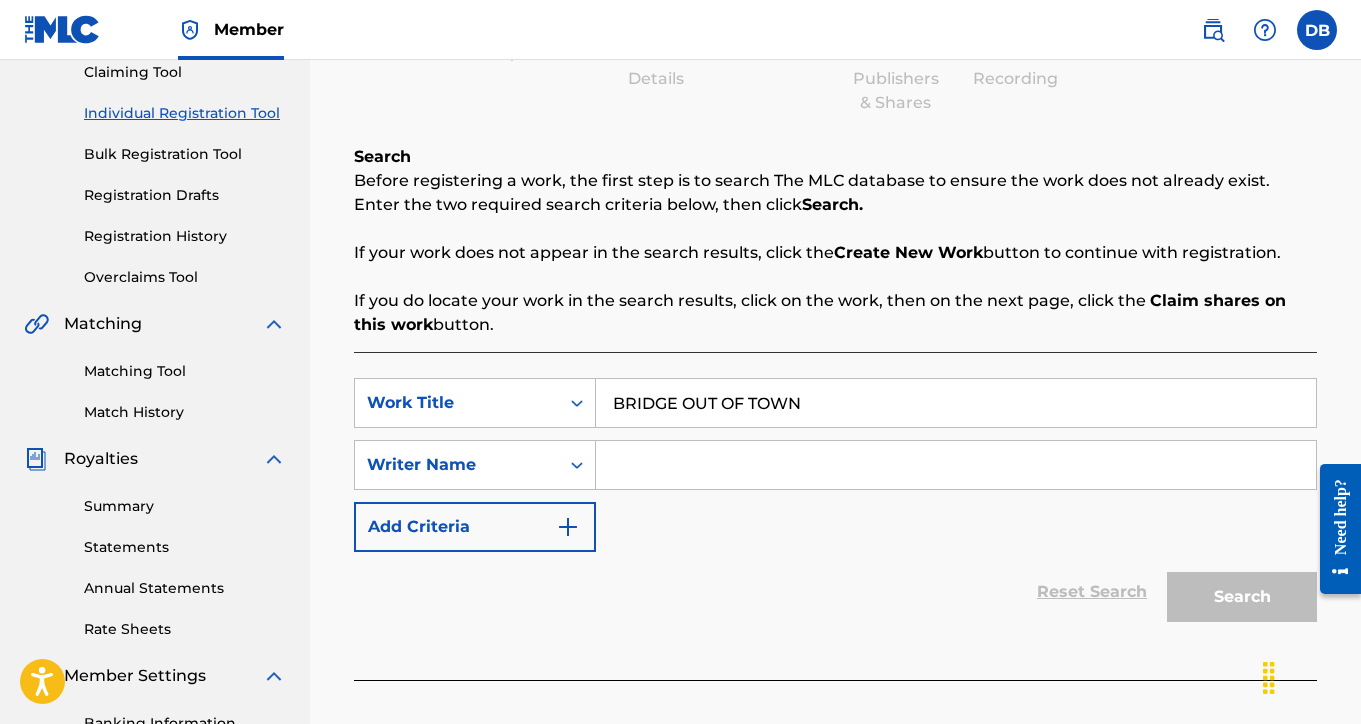 scroll, scrollTop: 270, scrollLeft: 0, axis: vertical 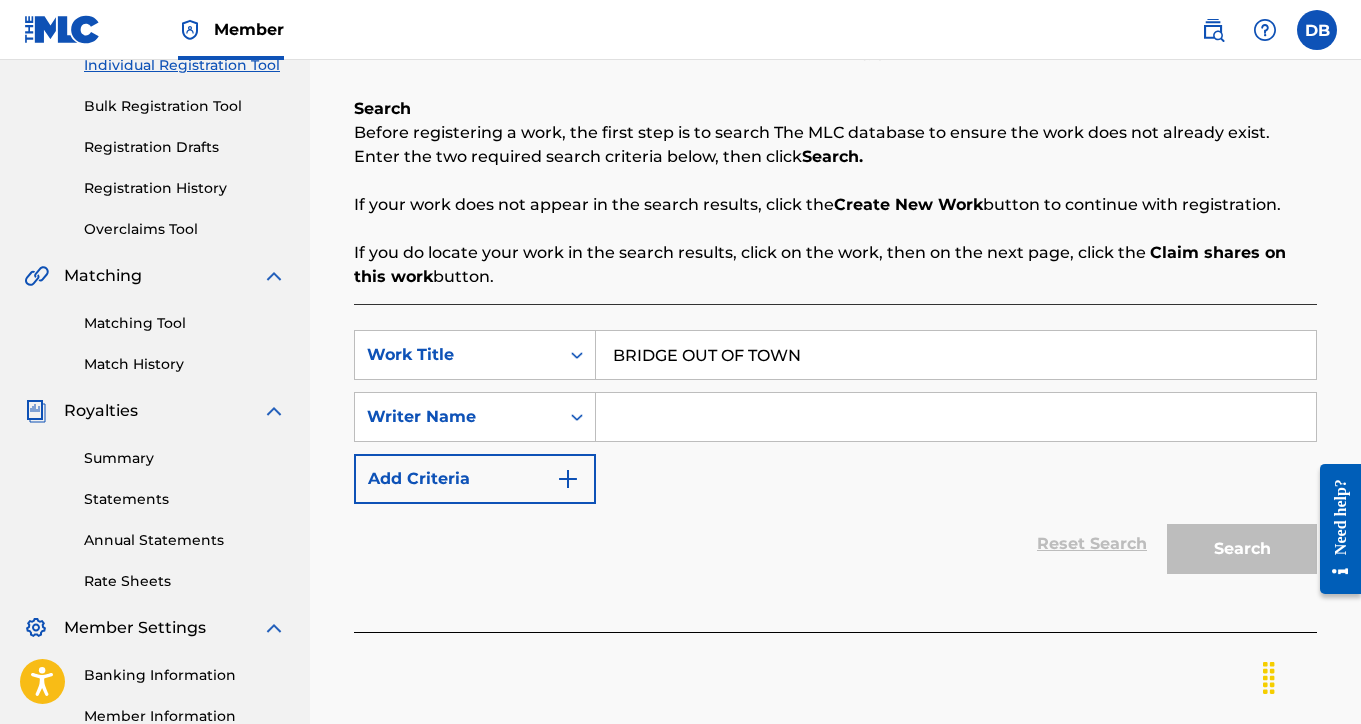 click at bounding box center [956, 417] 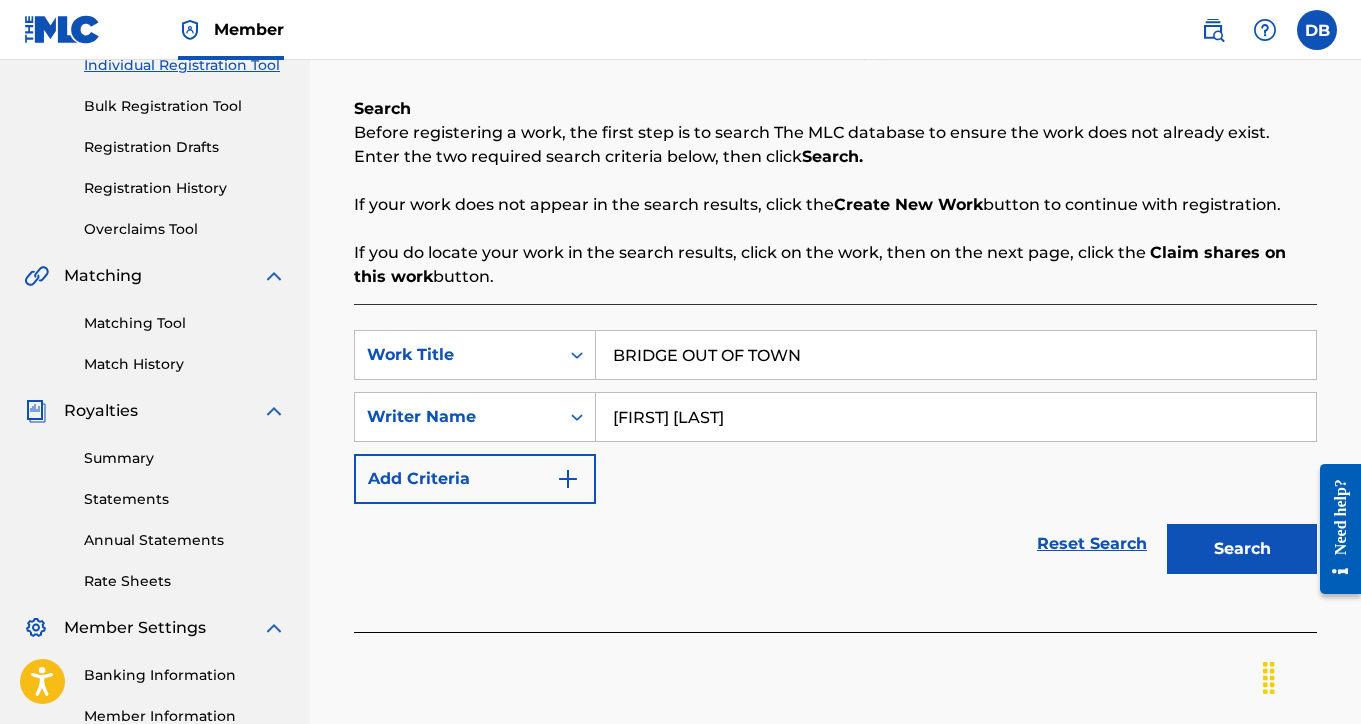 click on "Search" at bounding box center [1242, 549] 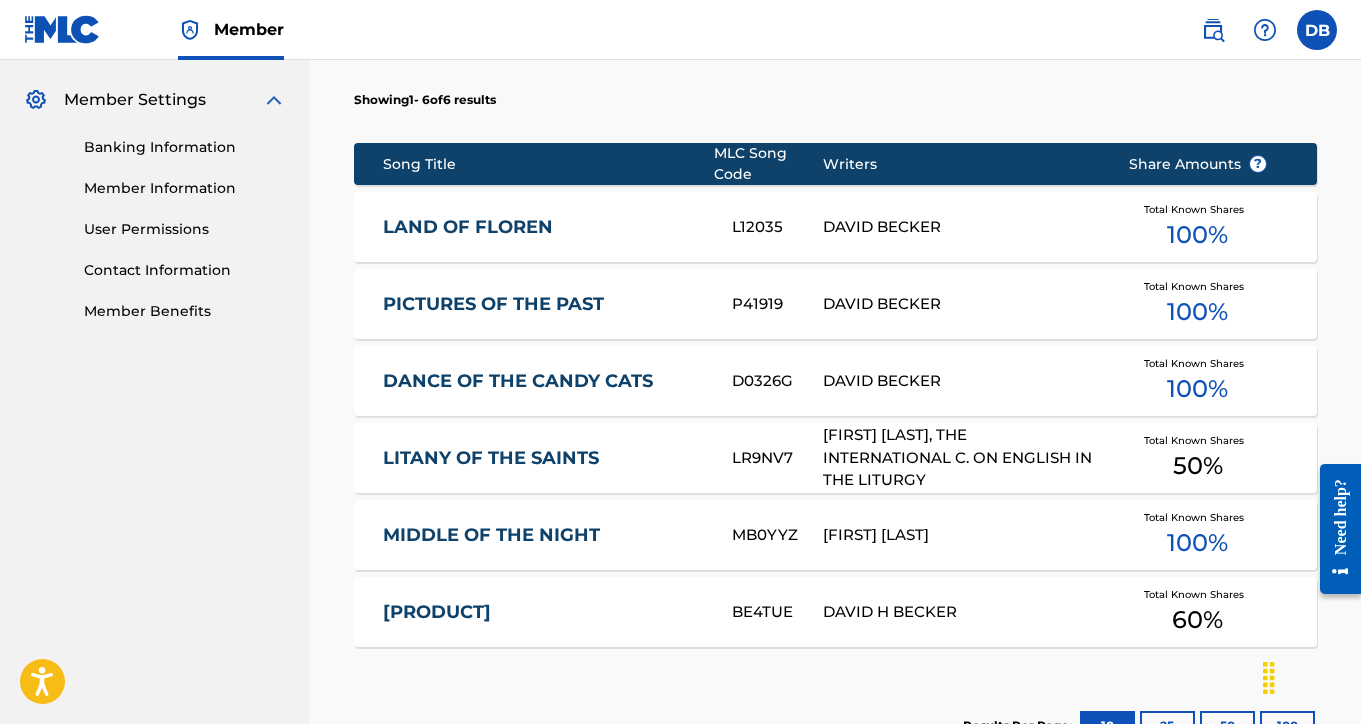 scroll, scrollTop: 802, scrollLeft: 0, axis: vertical 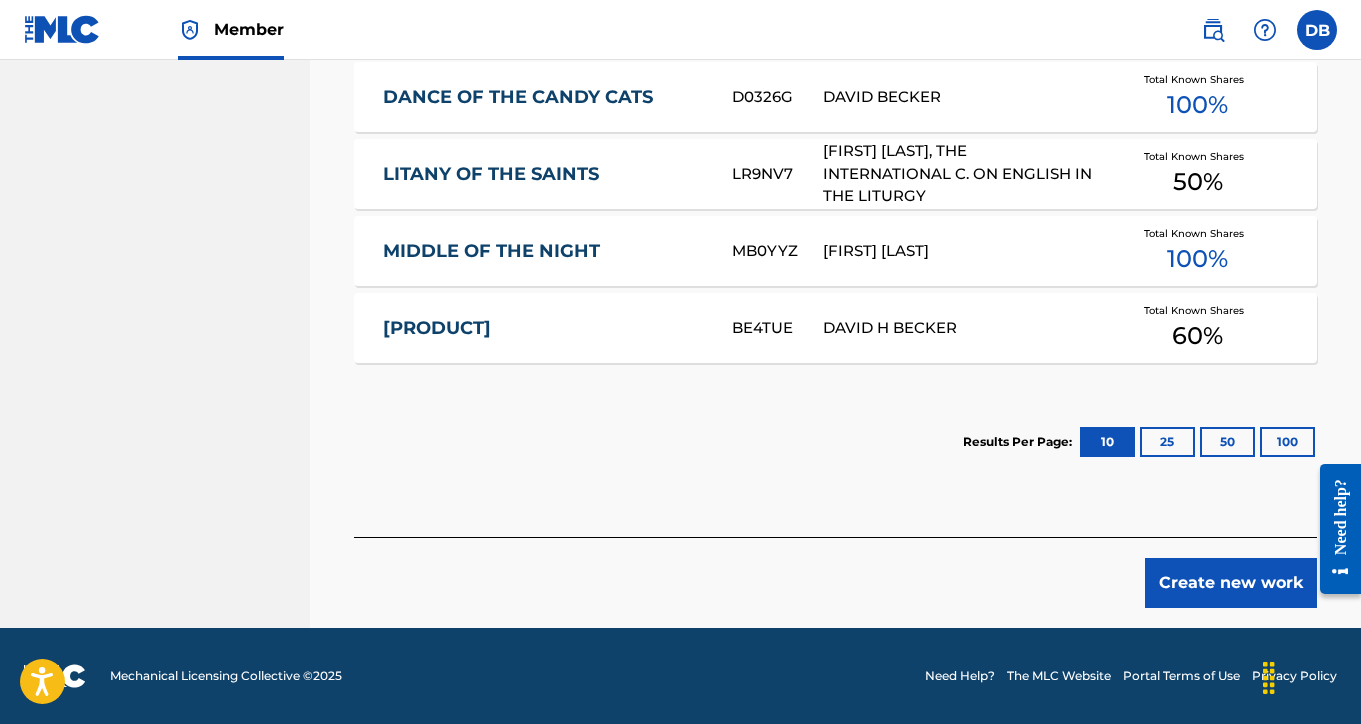 click on "Create new work" at bounding box center (1231, 583) 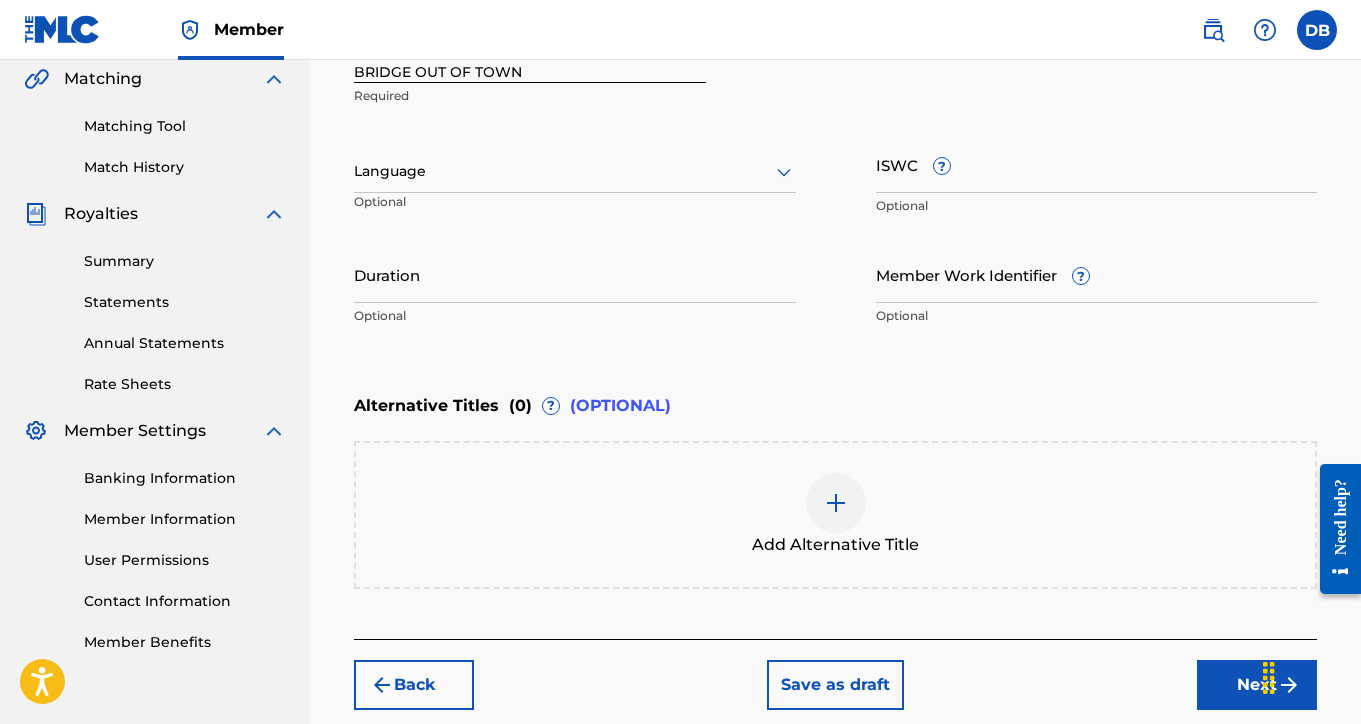 scroll, scrollTop: 260, scrollLeft: 0, axis: vertical 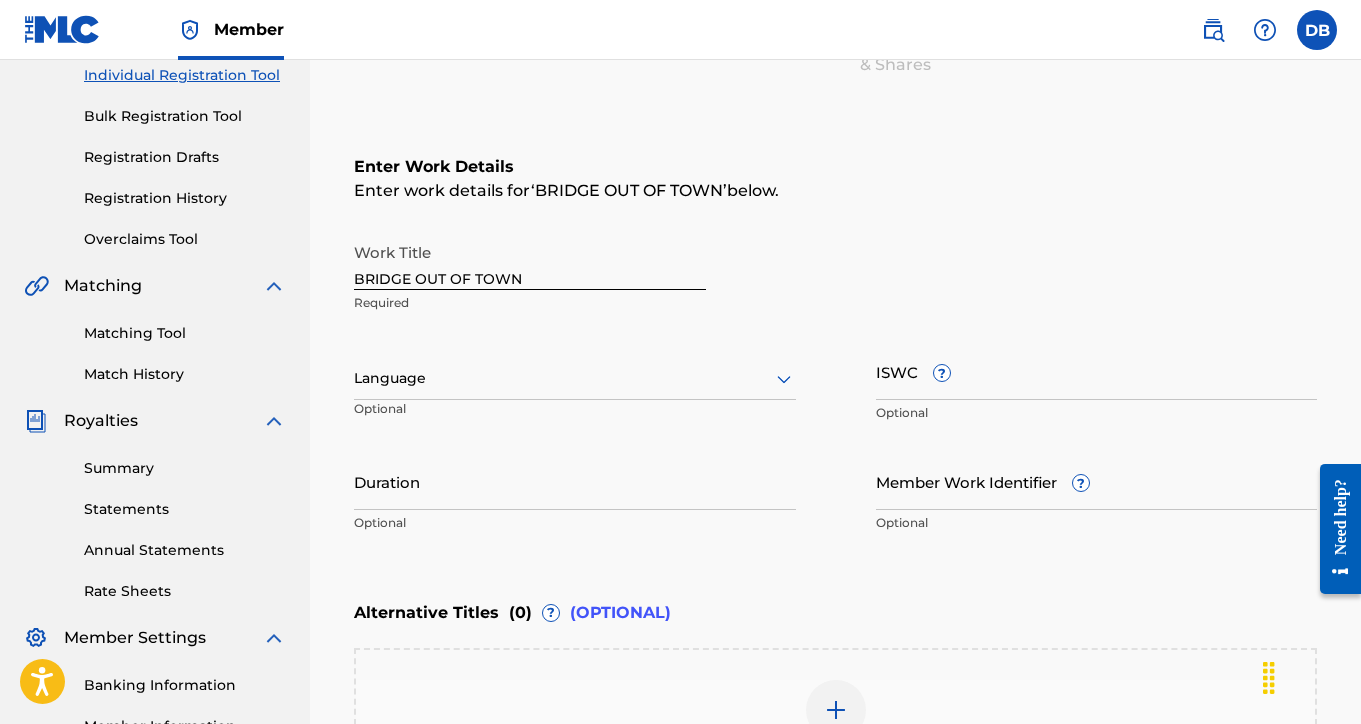 click on "ISWC   ?" at bounding box center [1097, 371] 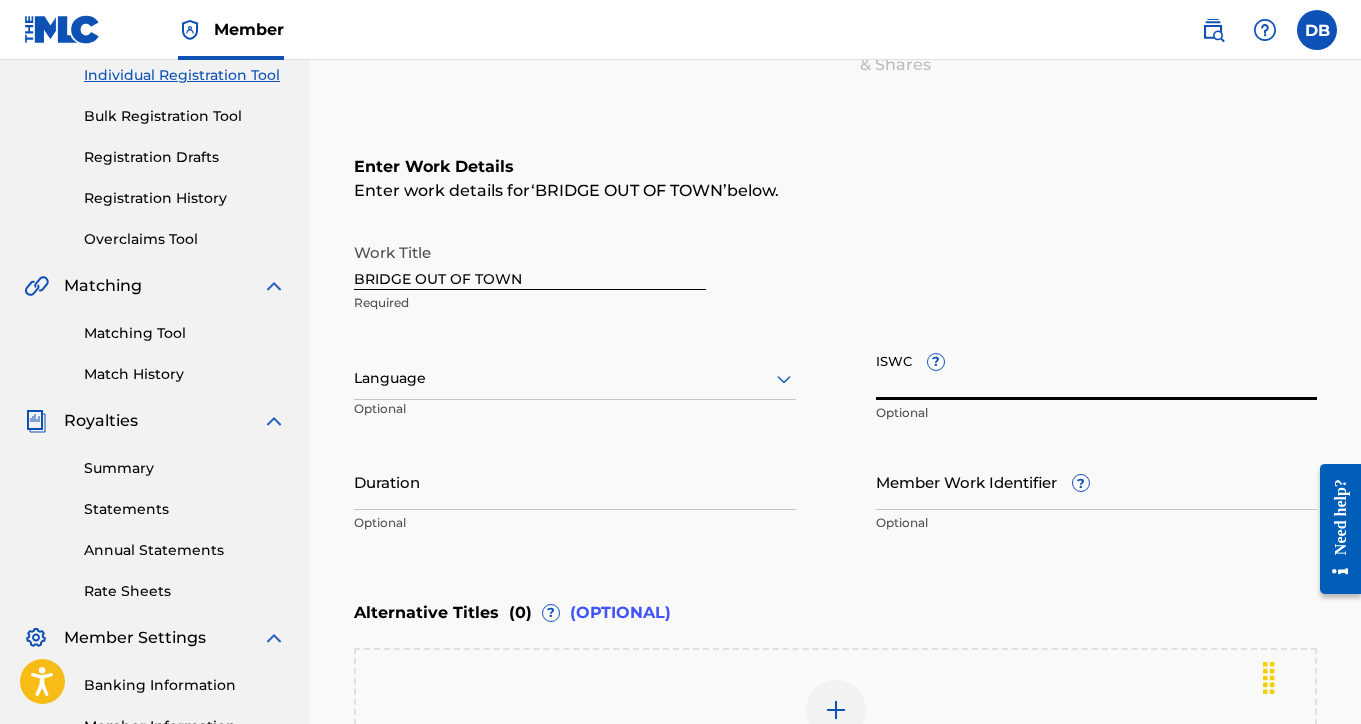 paste on "[SSN]" 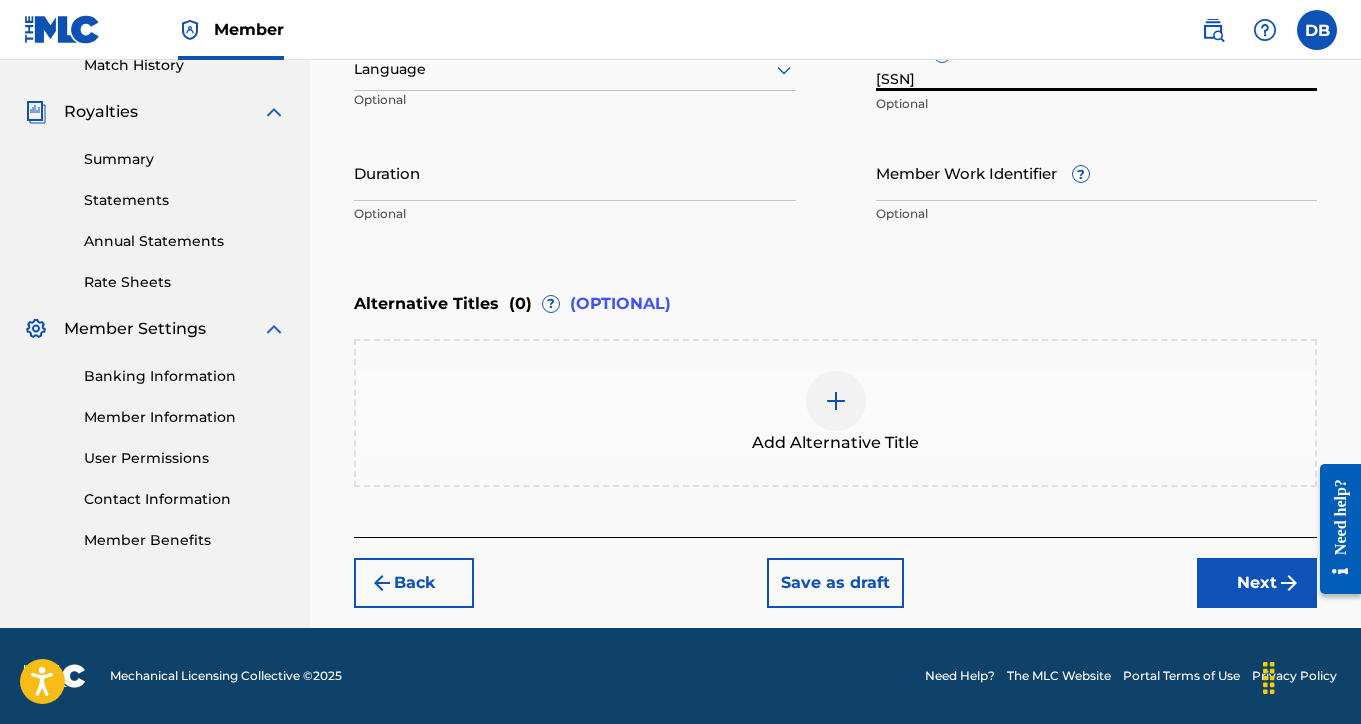 click on "Next" at bounding box center [1257, 583] 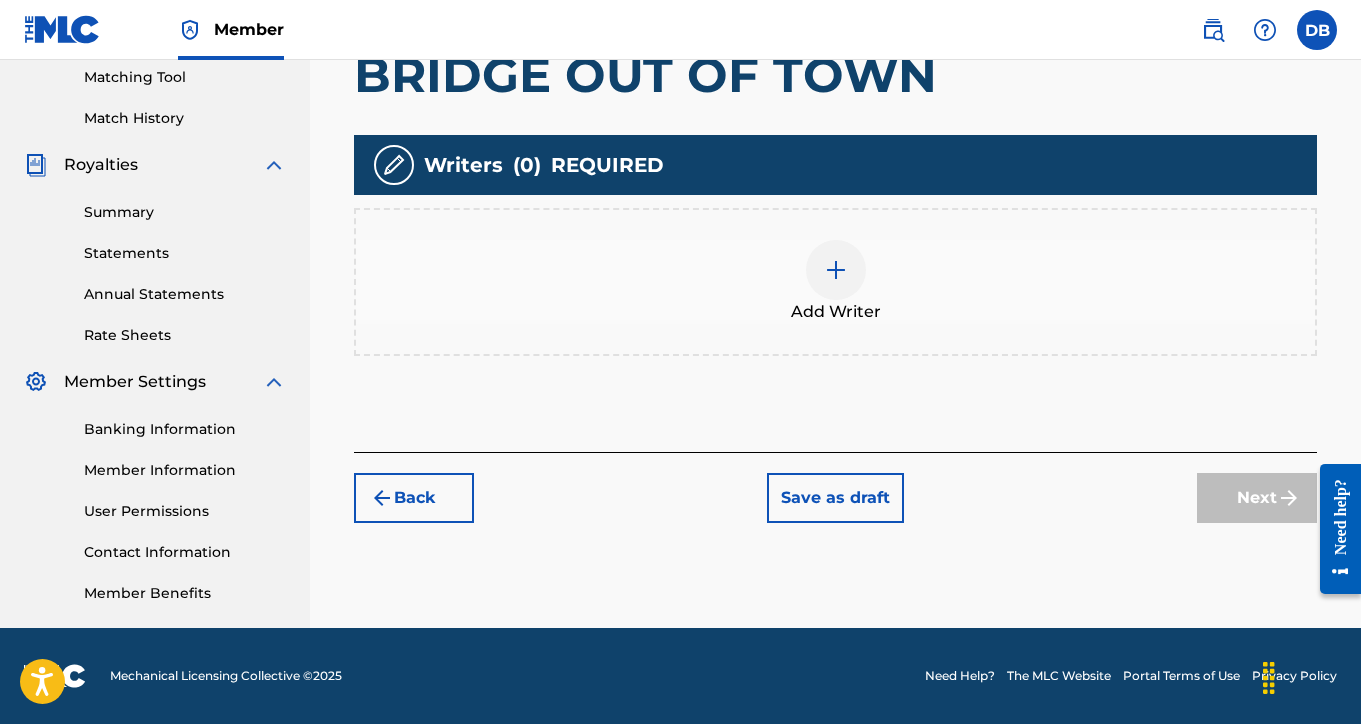 scroll, scrollTop: 516, scrollLeft: 0, axis: vertical 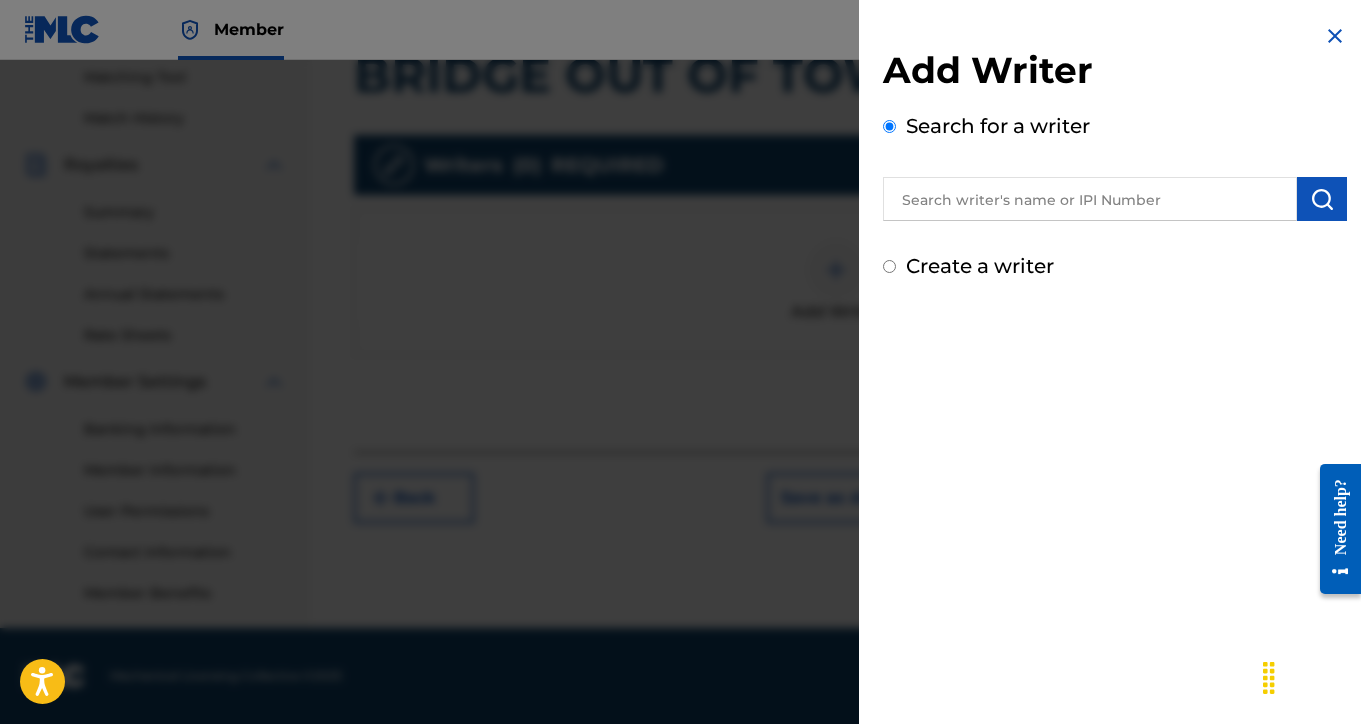 click at bounding box center (1090, 199) 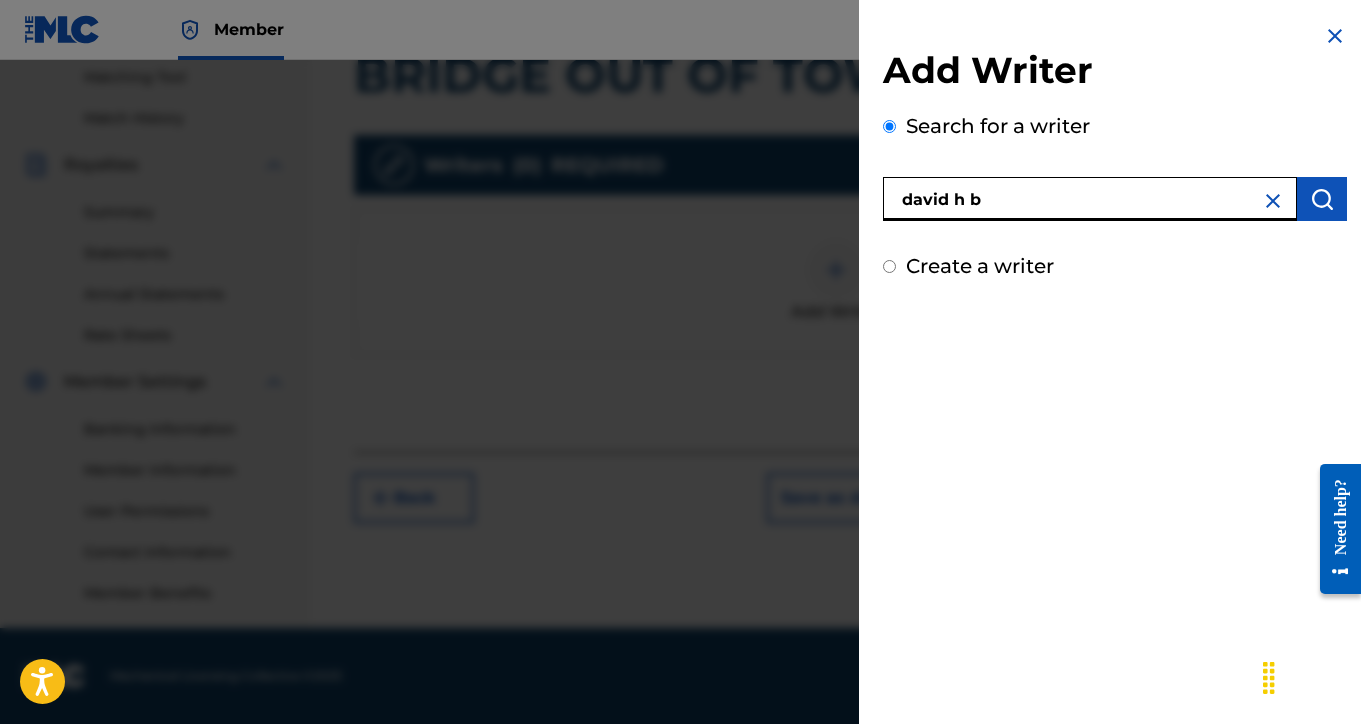 click at bounding box center [1322, 199] 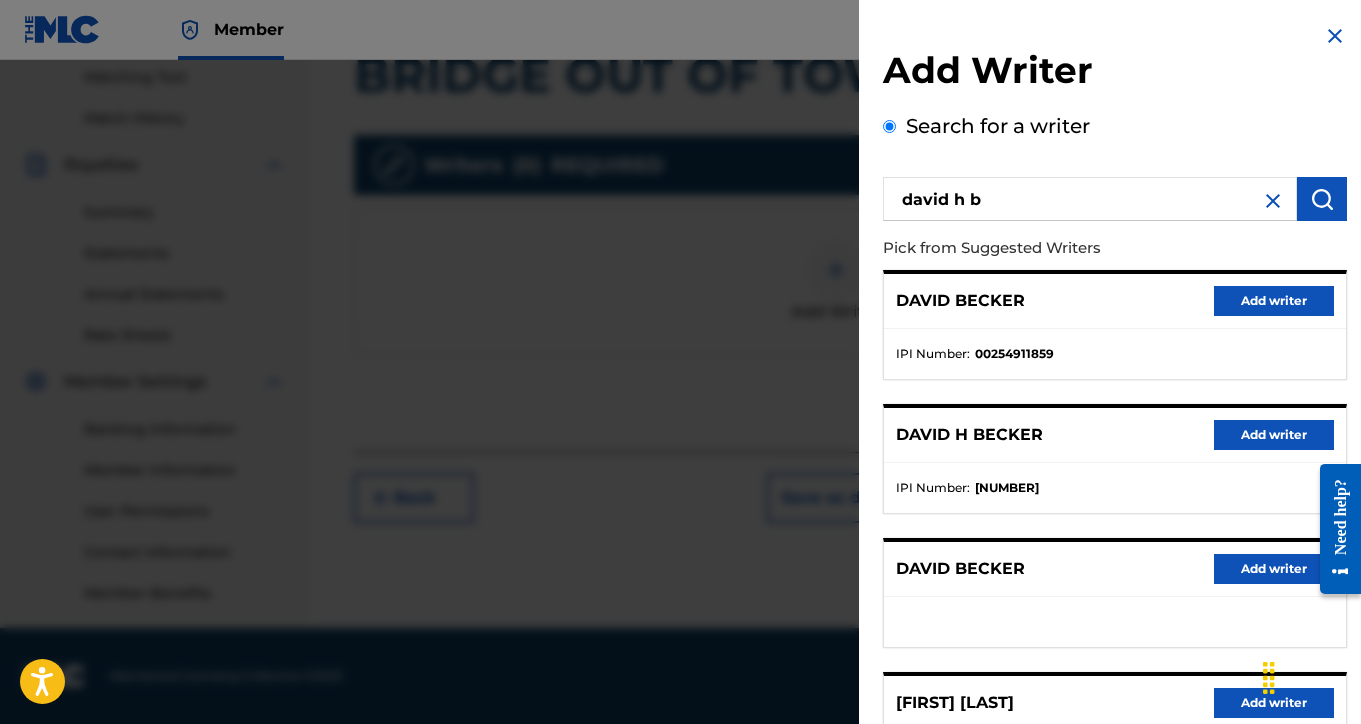click on "Add writer" at bounding box center [1274, 435] 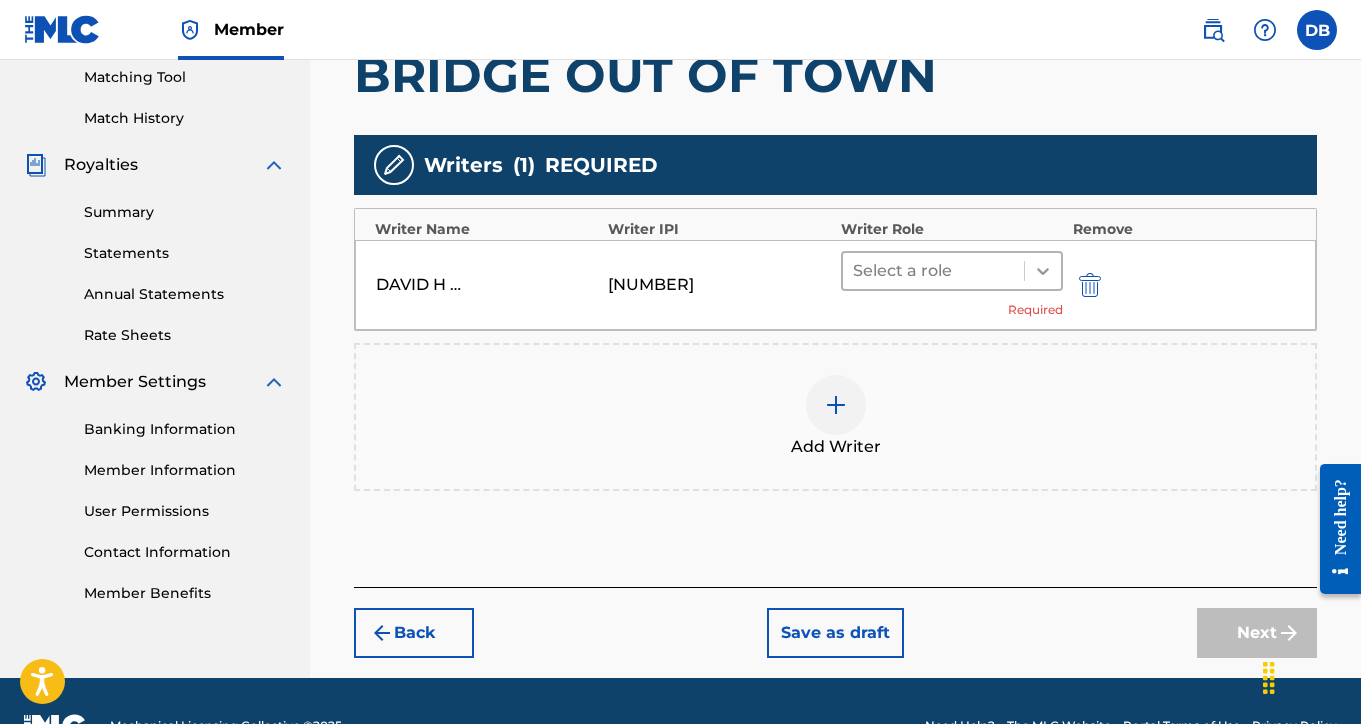 click 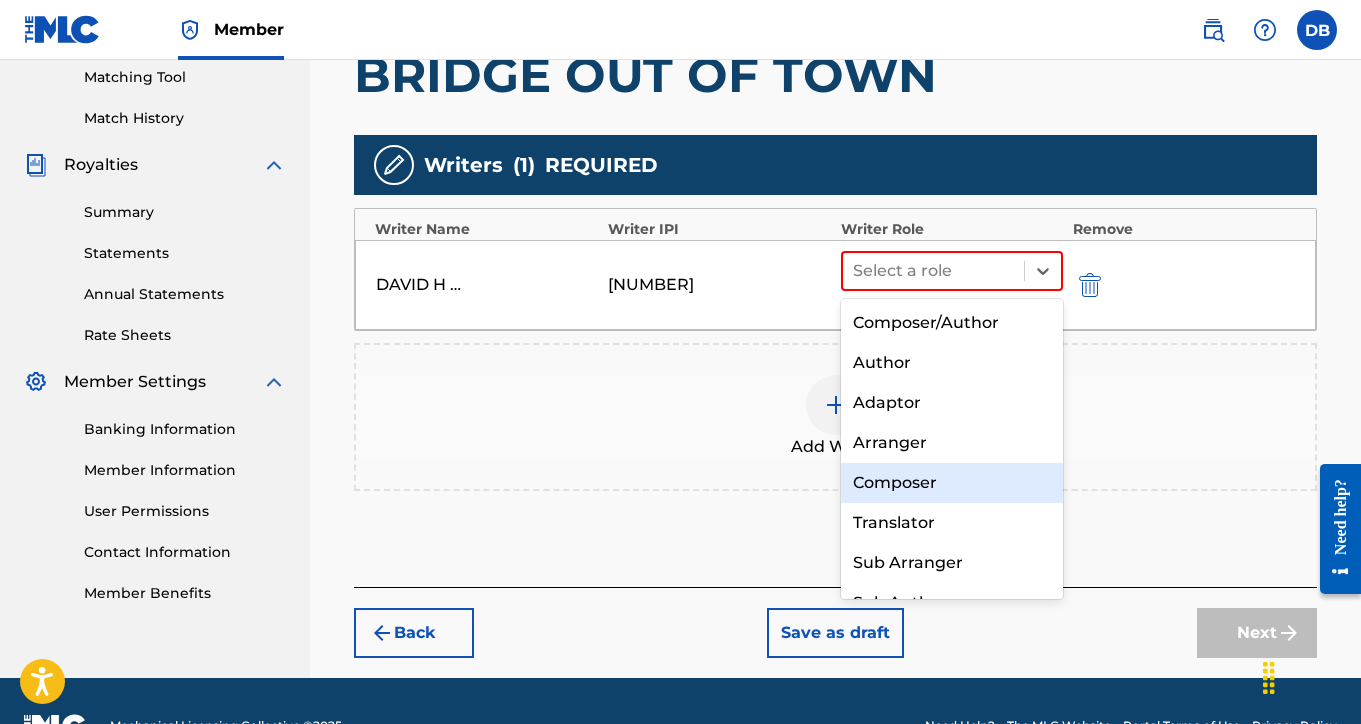 click on "Composer" at bounding box center (952, 483) 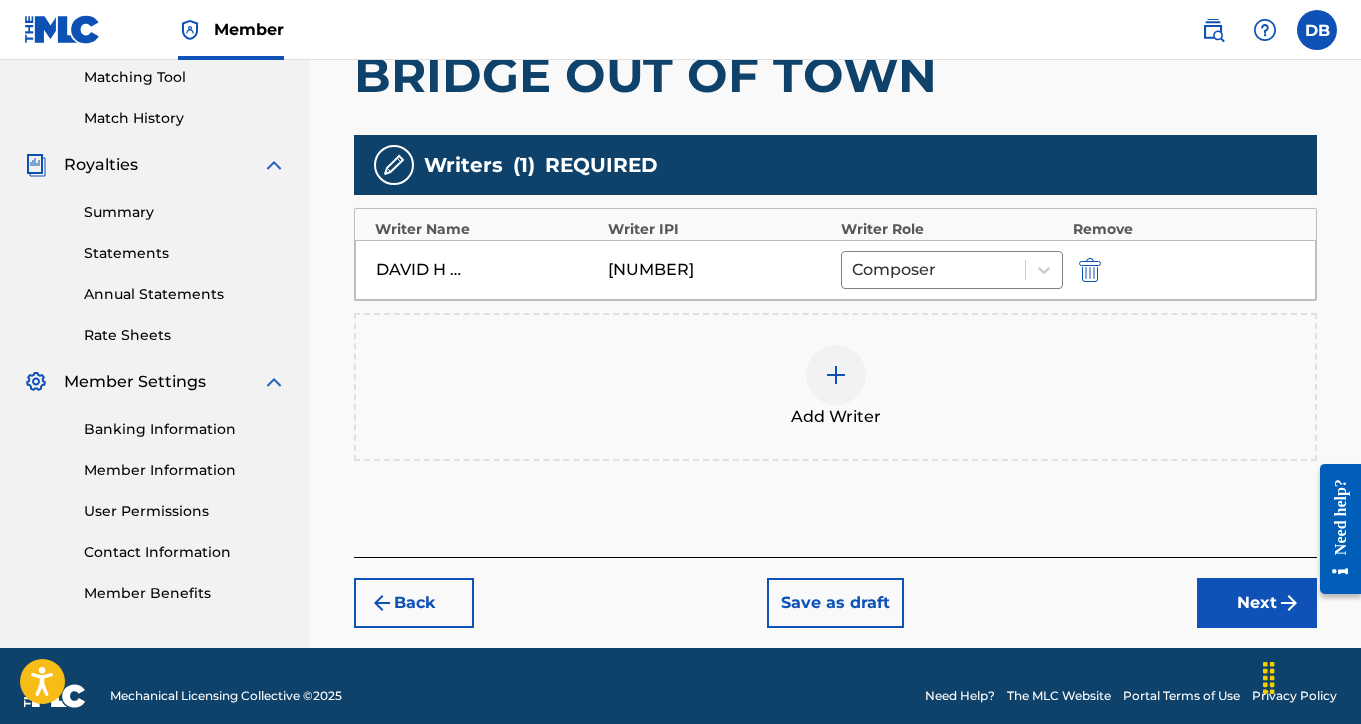 click on "Next" at bounding box center (1257, 603) 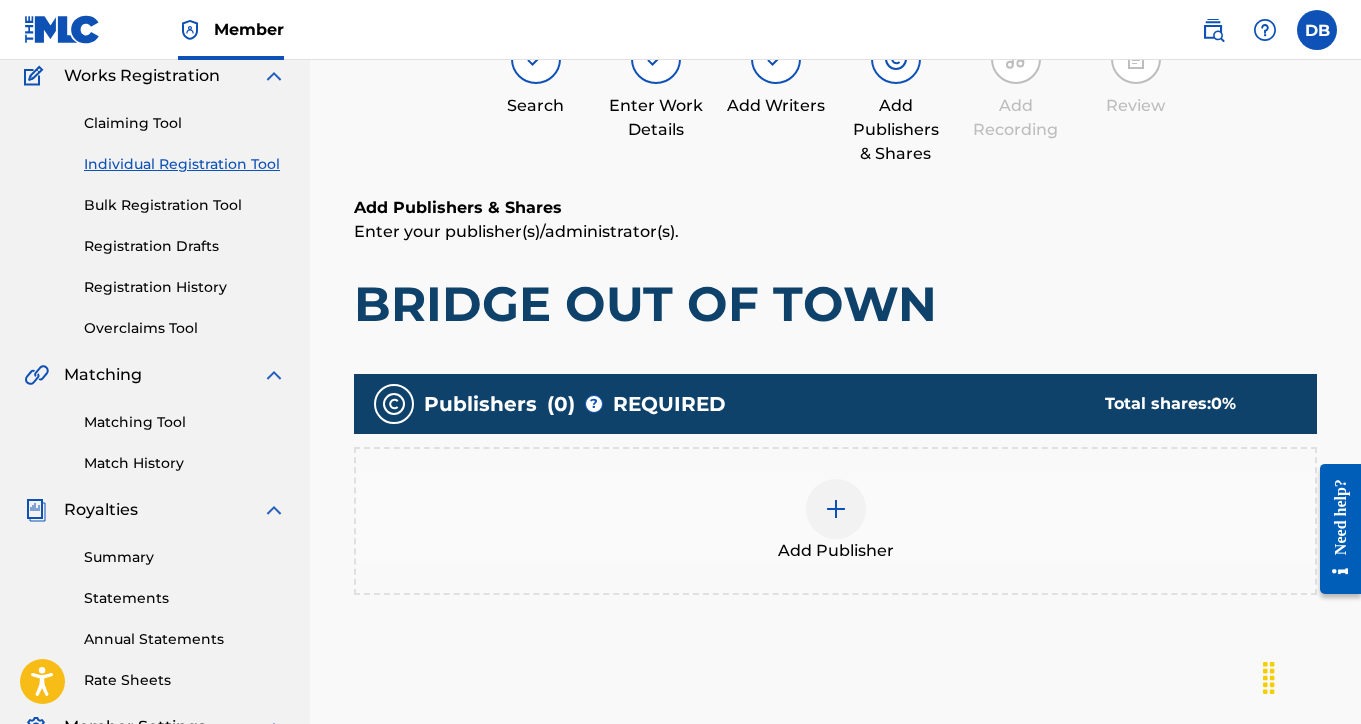 scroll, scrollTop: 90, scrollLeft: 0, axis: vertical 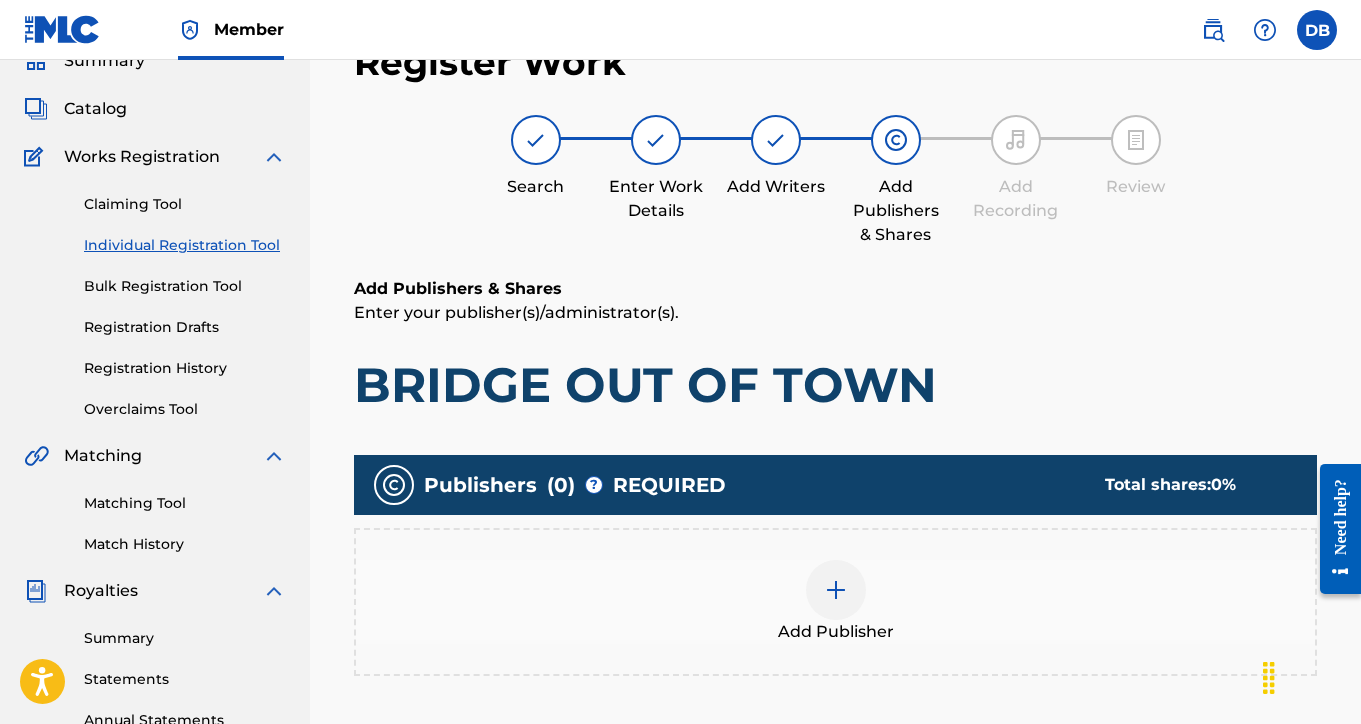 click at bounding box center [836, 590] 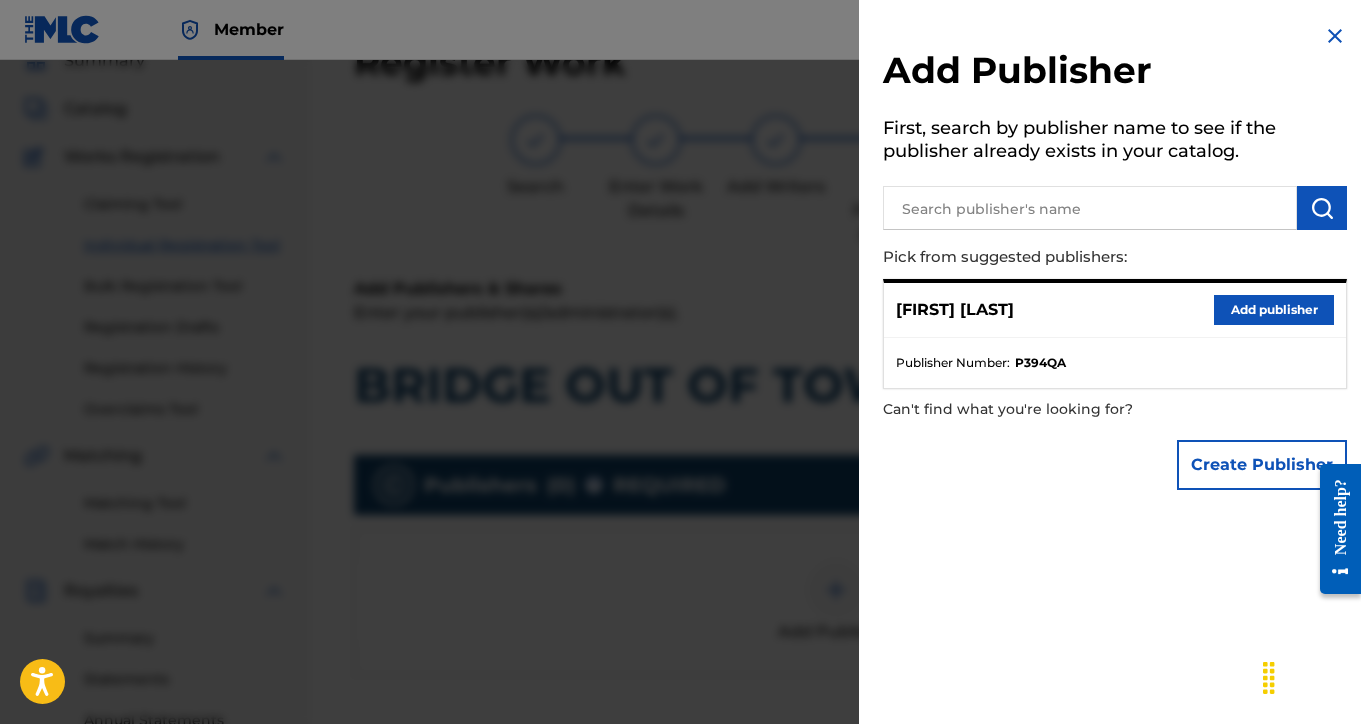 click on "Add publisher" at bounding box center (1274, 310) 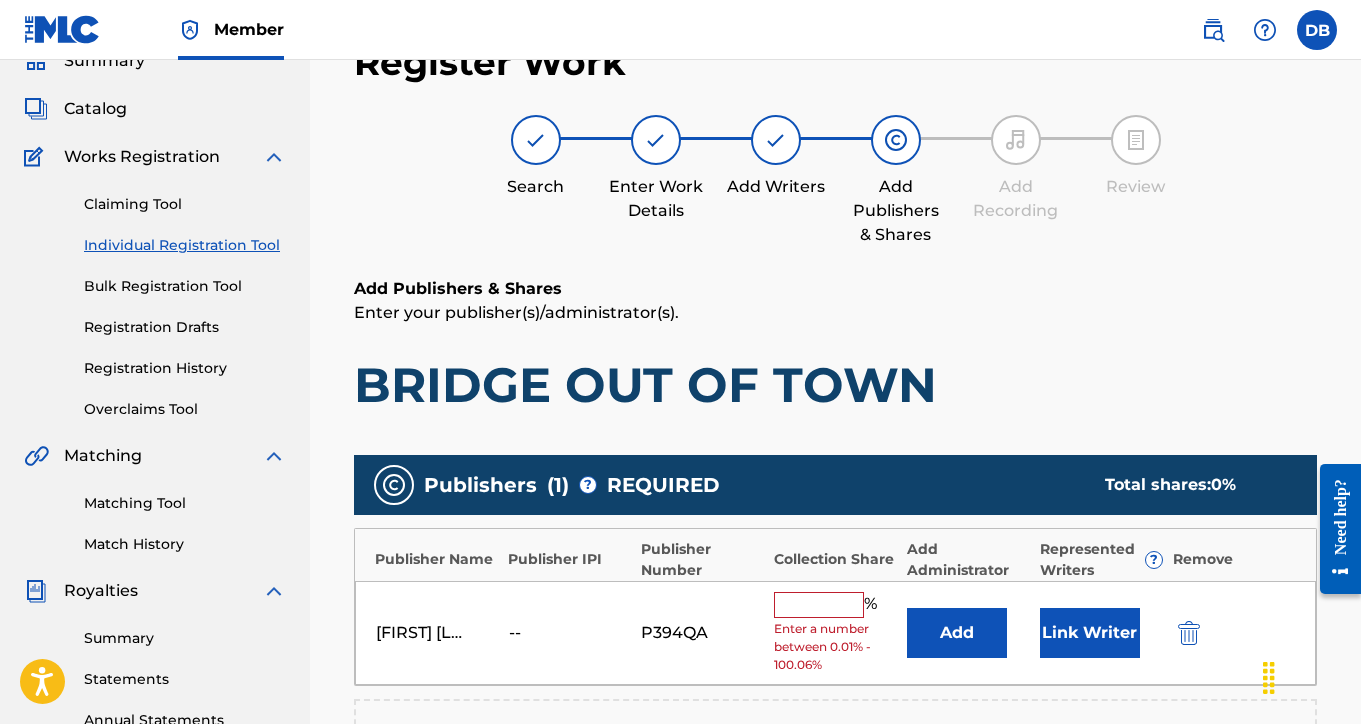 click at bounding box center (819, 605) 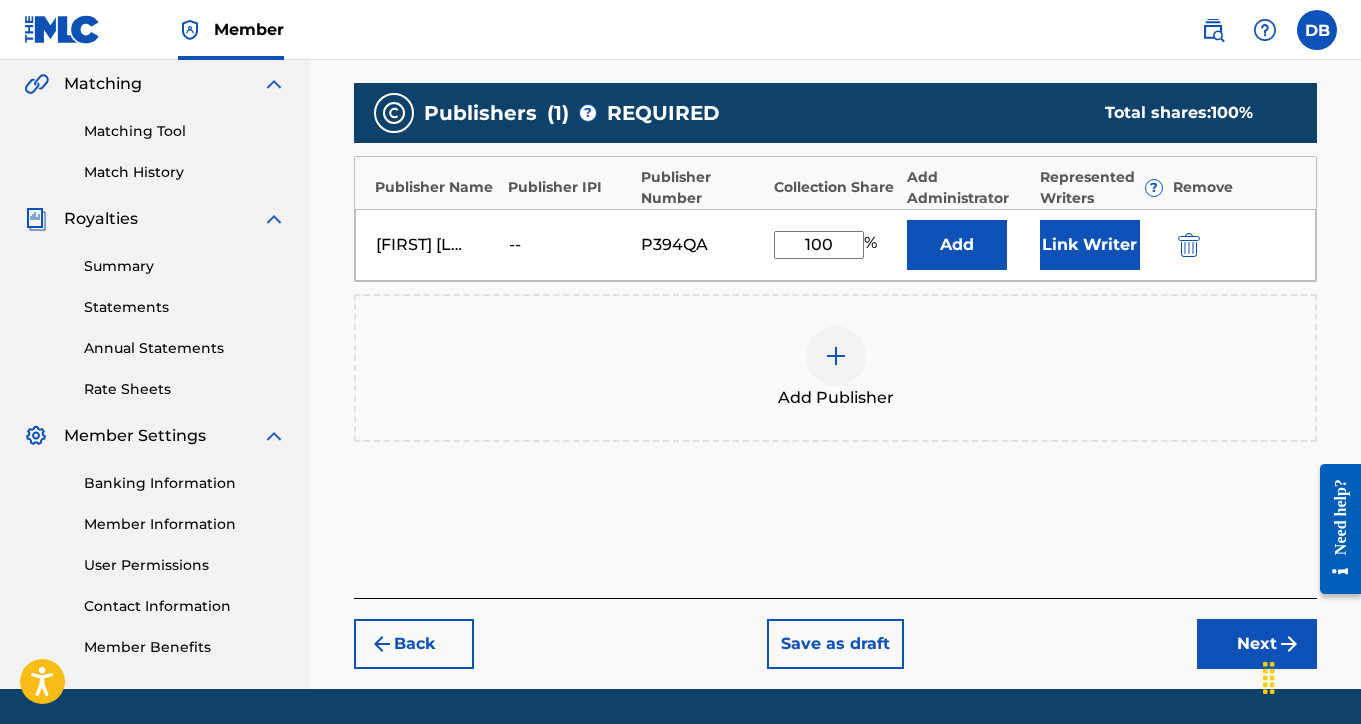 click on "Next" at bounding box center [1257, 644] 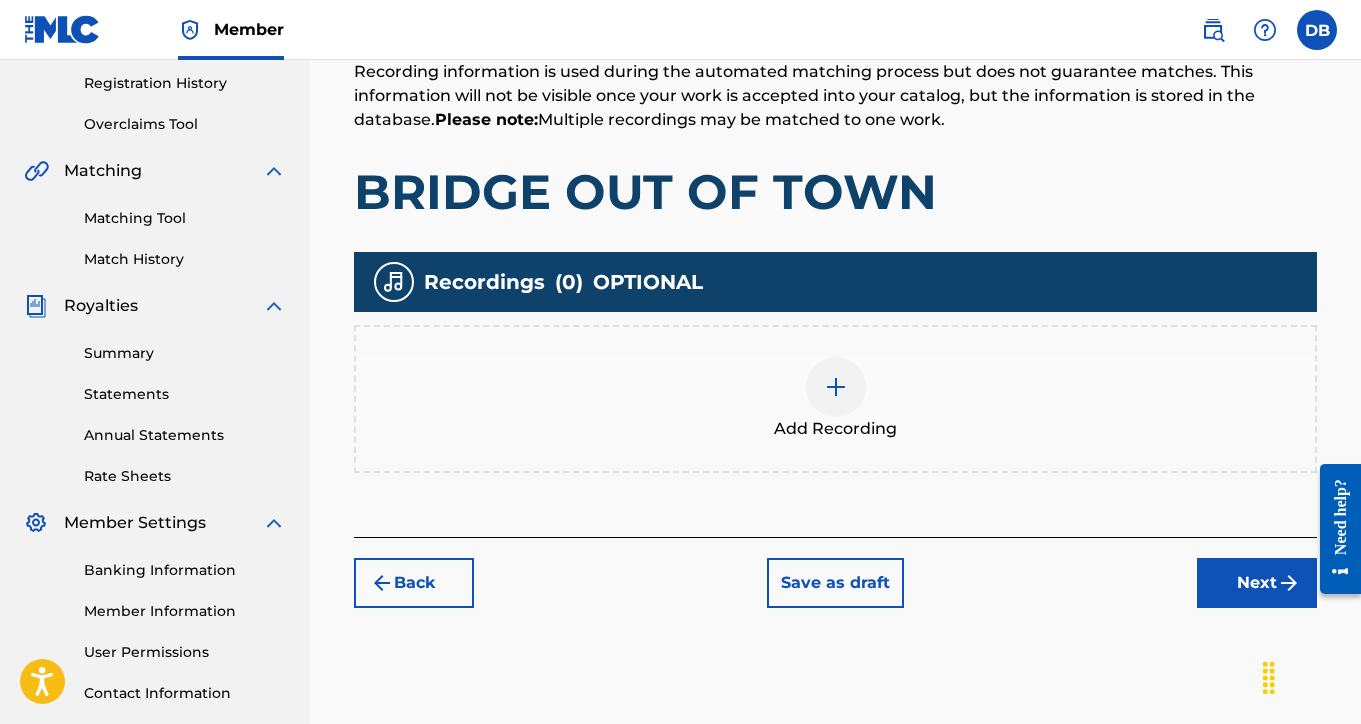 scroll, scrollTop: 396, scrollLeft: 0, axis: vertical 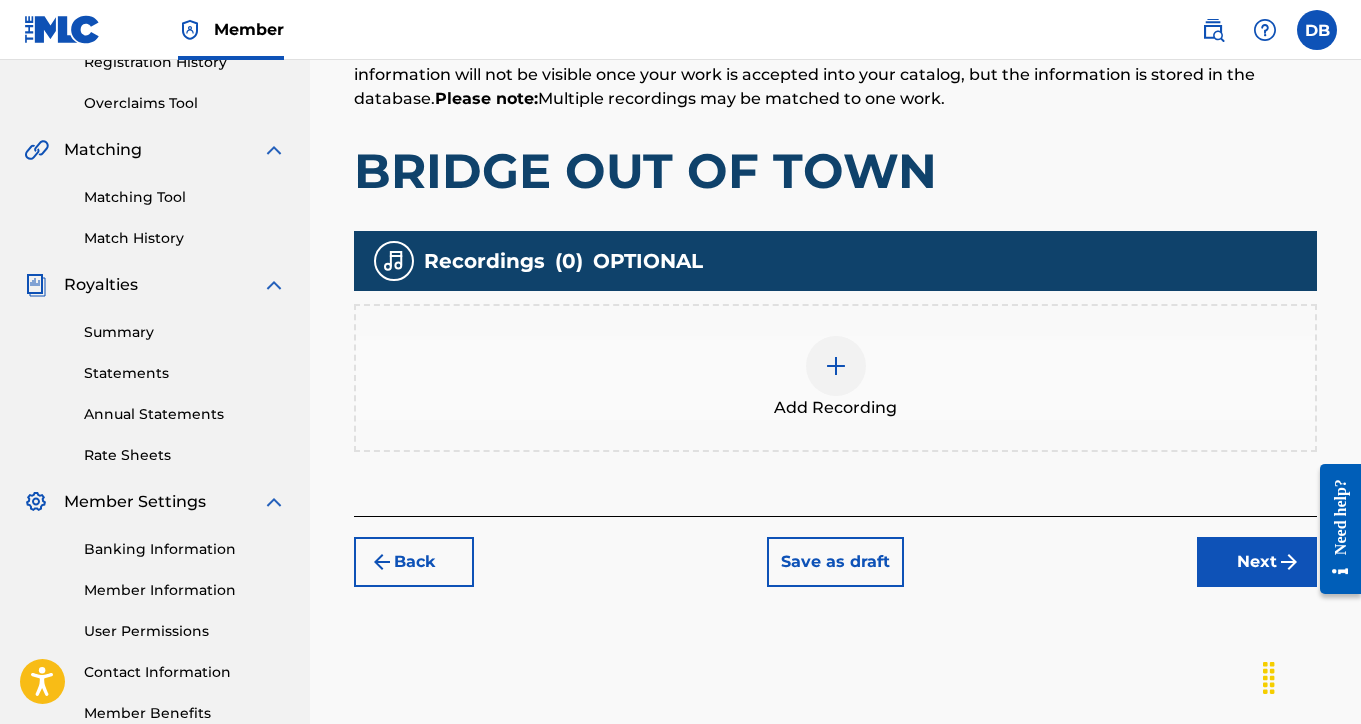 click at bounding box center (836, 366) 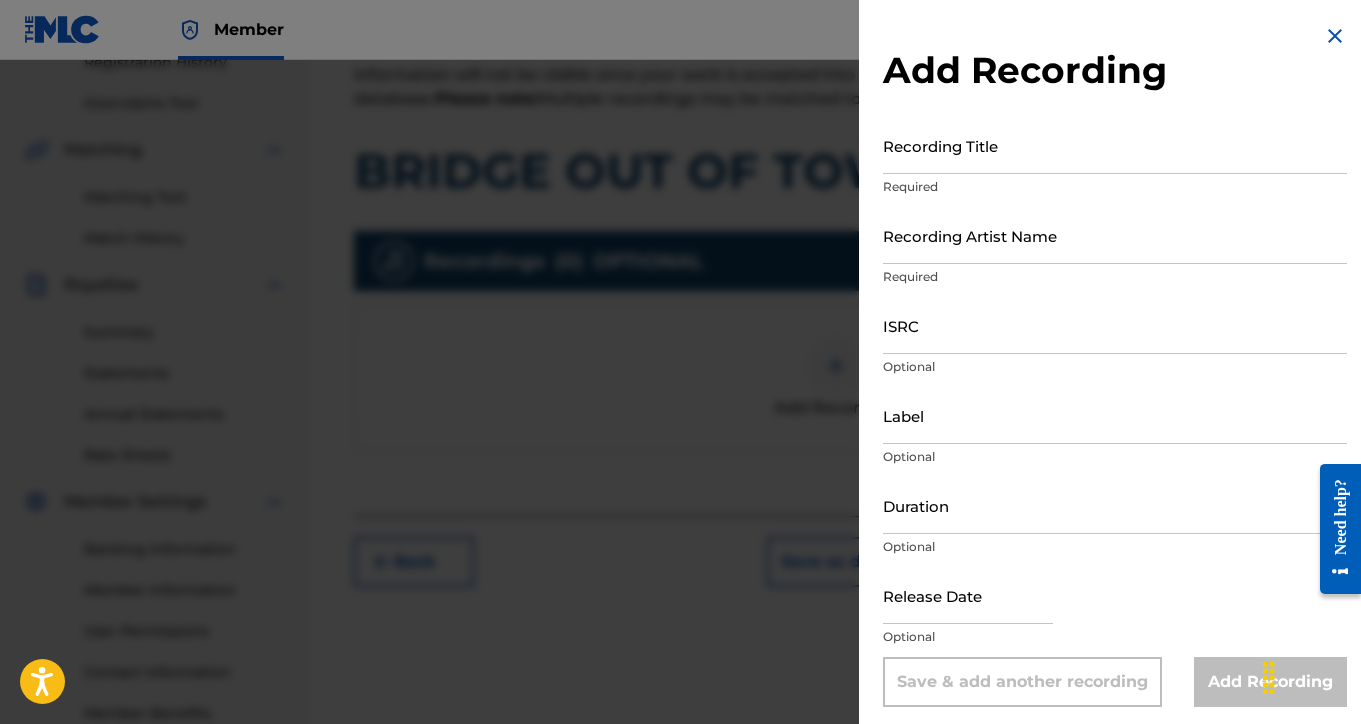click on "Recording Title" at bounding box center (1115, 145) 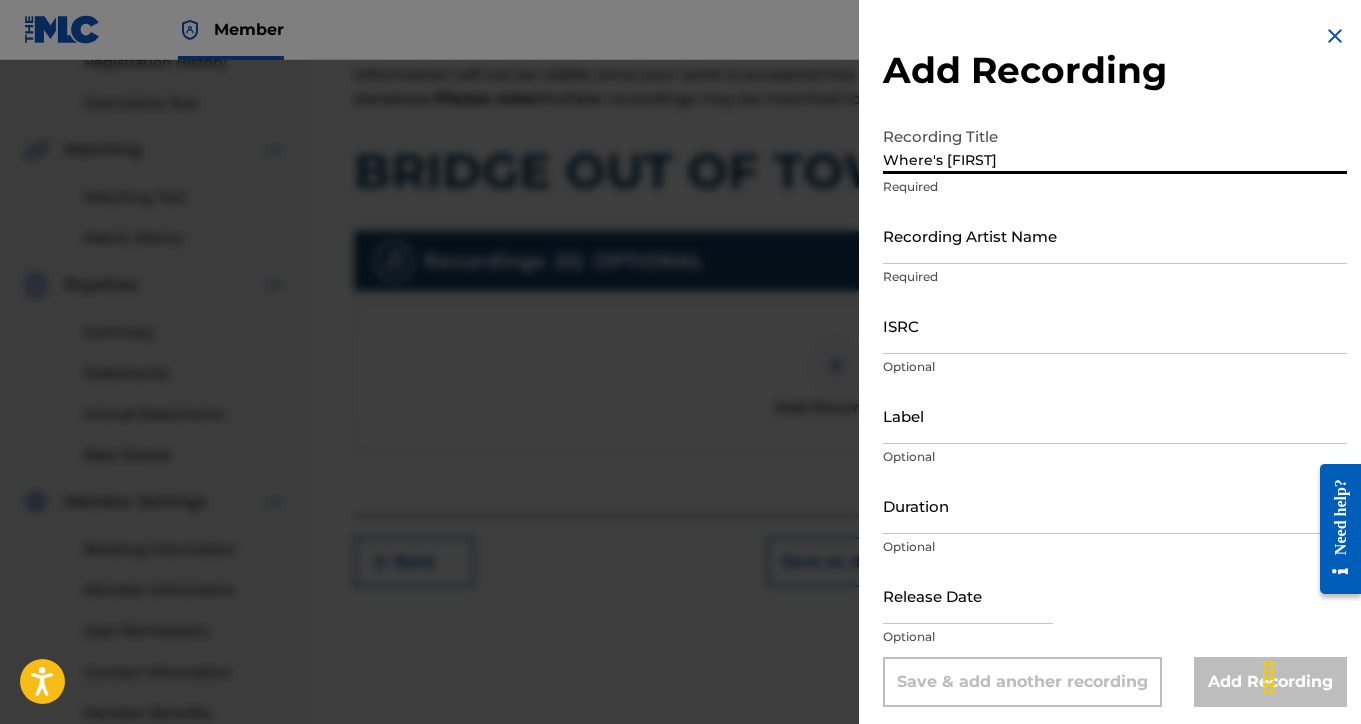 click on "Recording Artist Name" at bounding box center [1115, 235] 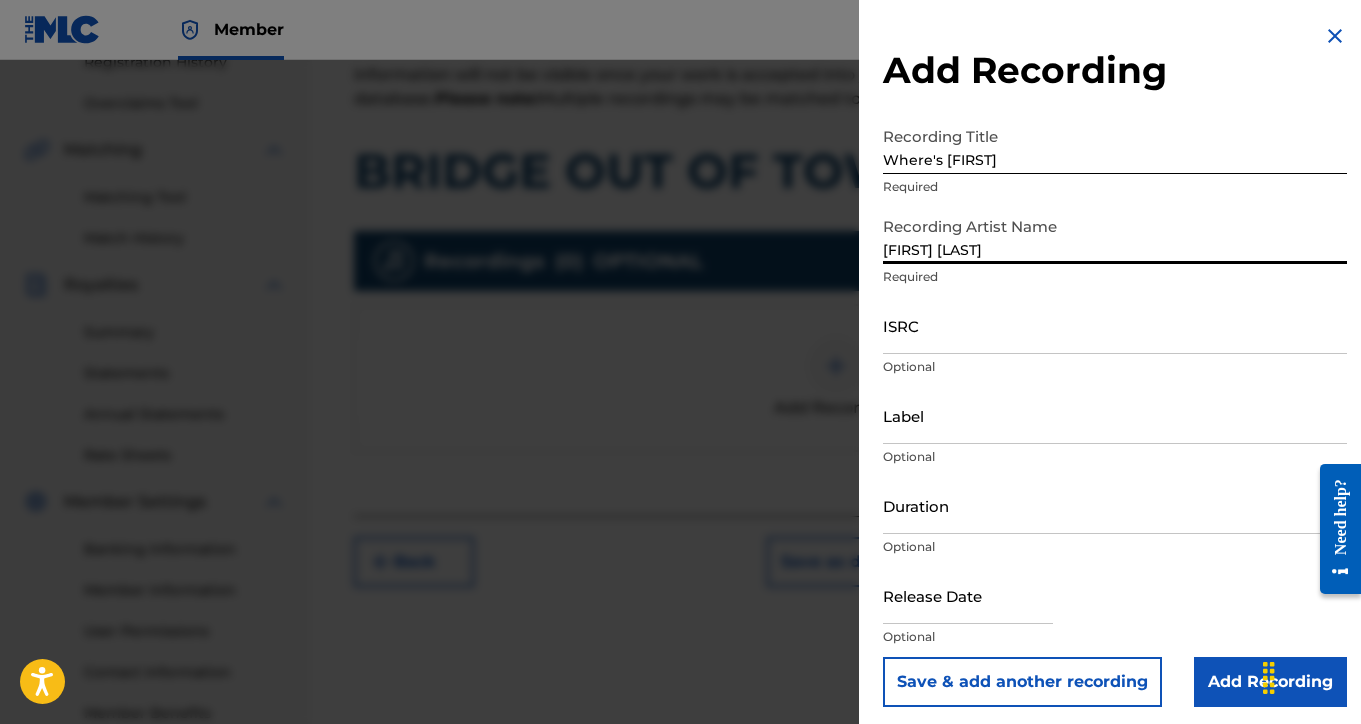 click on "Add Recording" at bounding box center (1270, 682) 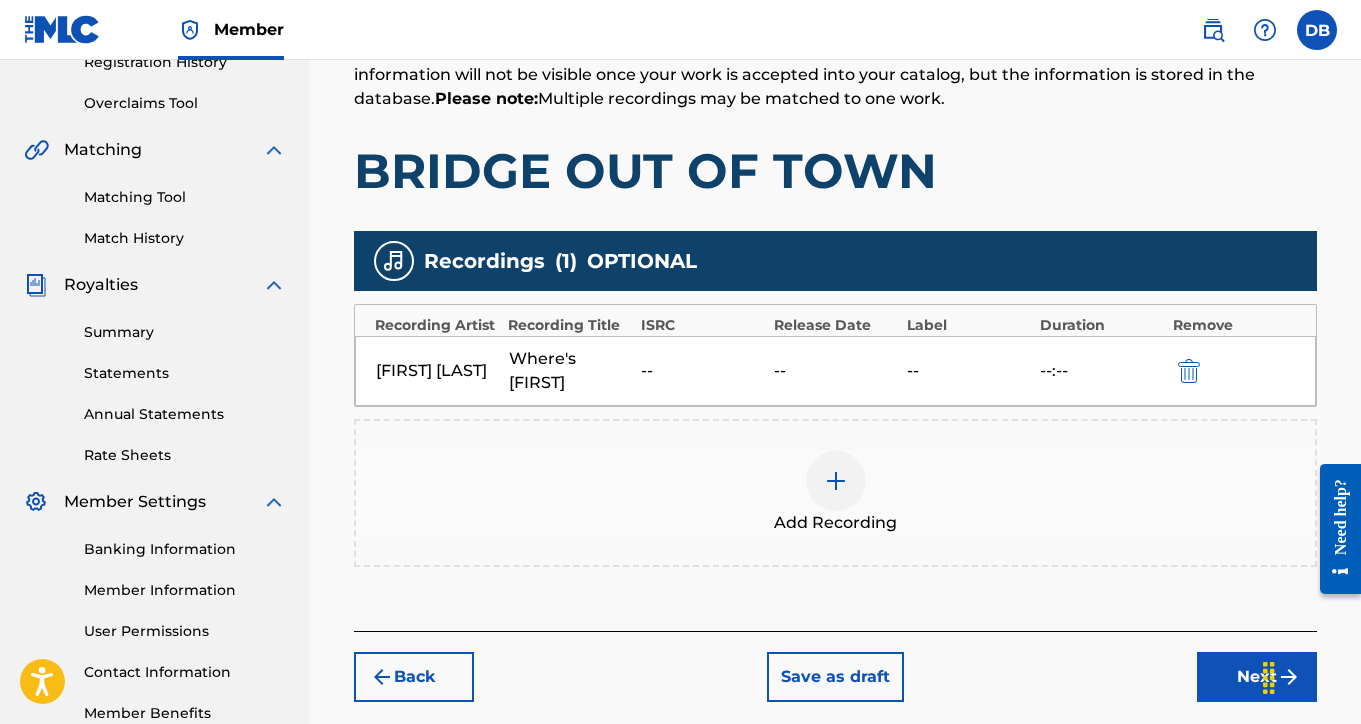click on "Next" at bounding box center (1257, 677) 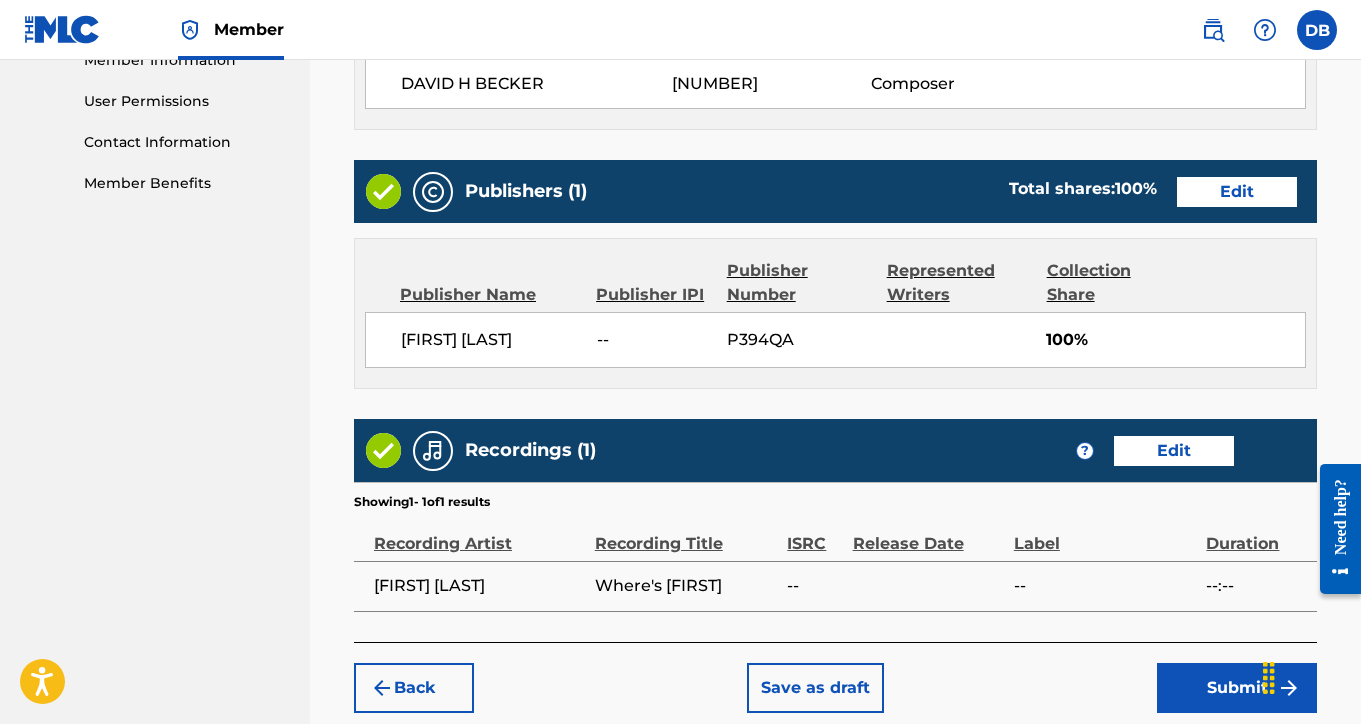 scroll, scrollTop: 1030, scrollLeft: 0, axis: vertical 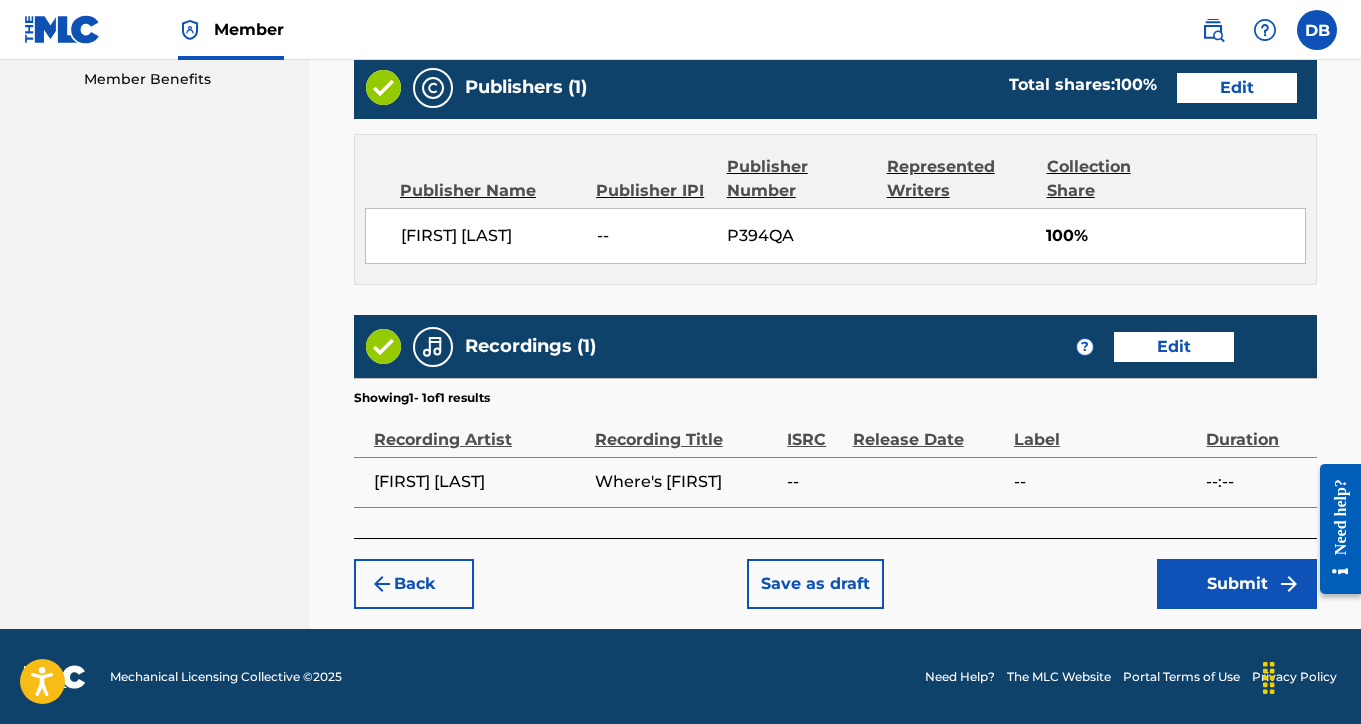click on "Submit" at bounding box center (1237, 584) 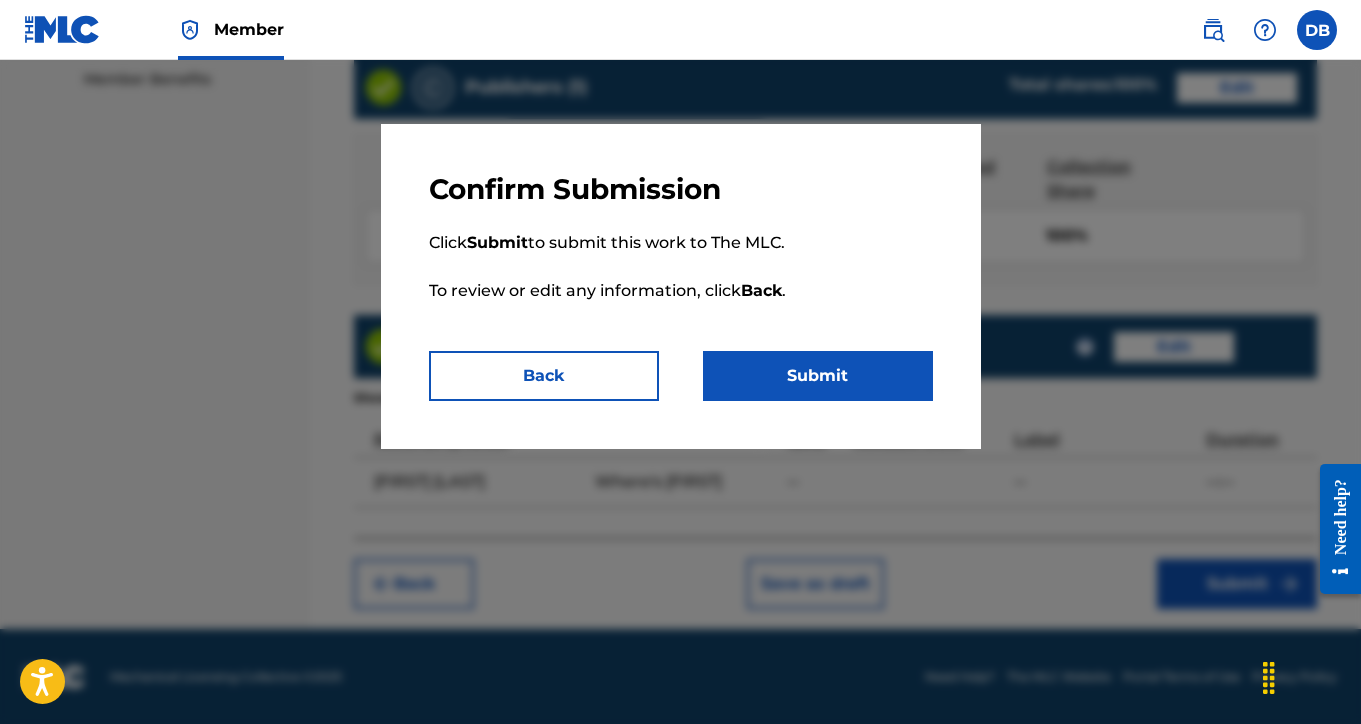 click on "Submit" at bounding box center [818, 376] 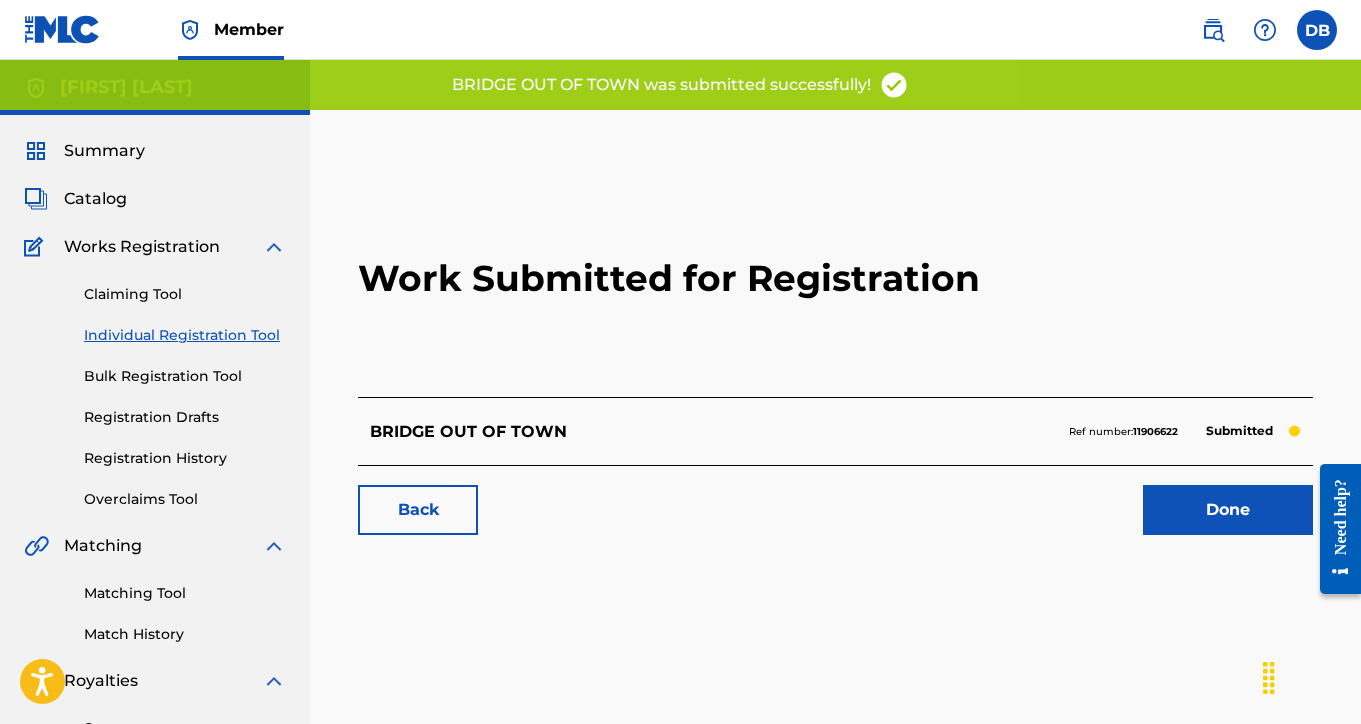 click on "Done" at bounding box center (1228, 510) 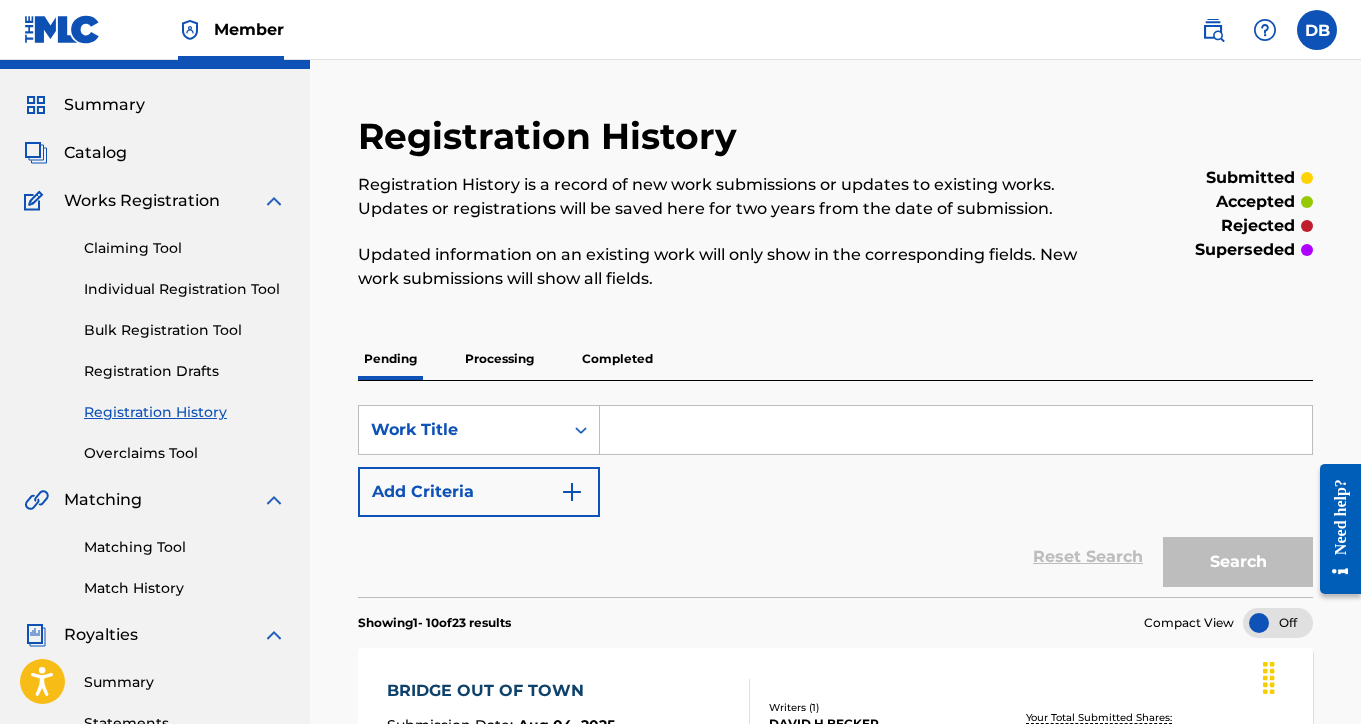scroll, scrollTop: 52, scrollLeft: 0, axis: vertical 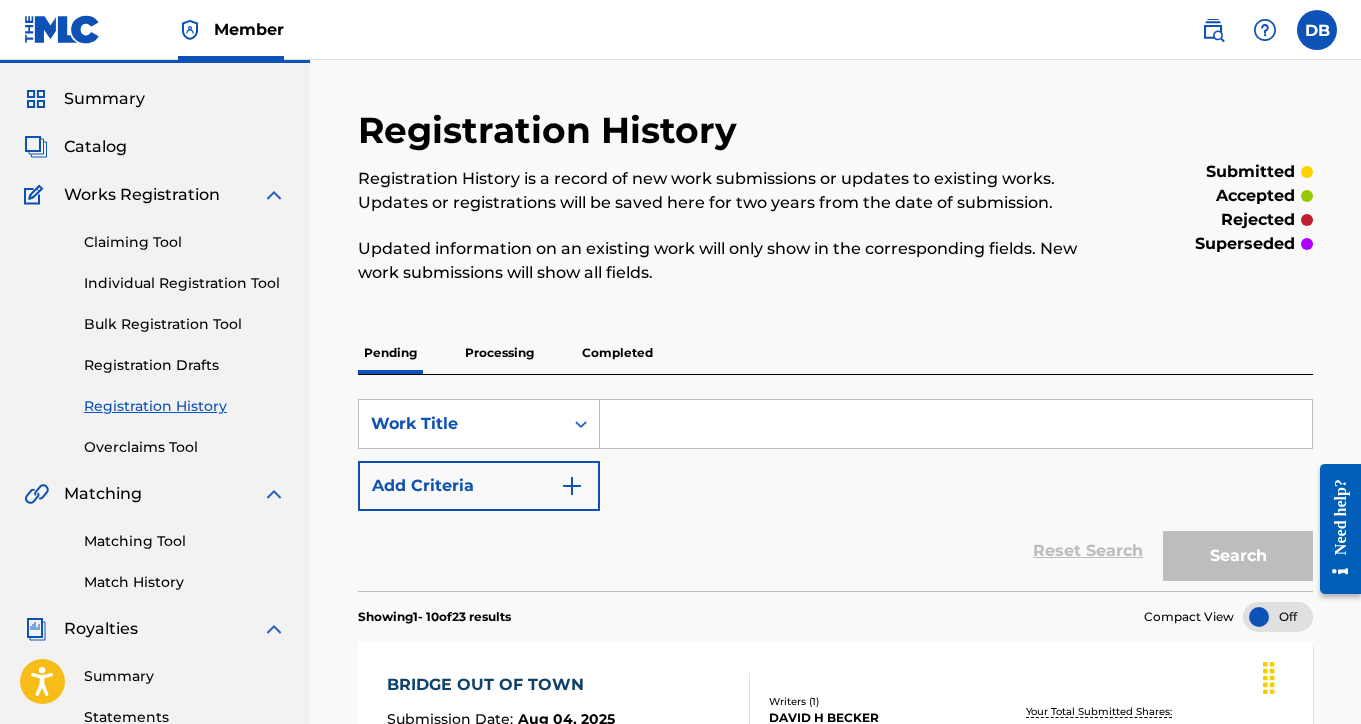 click on "Individual Registration Tool" at bounding box center (185, 283) 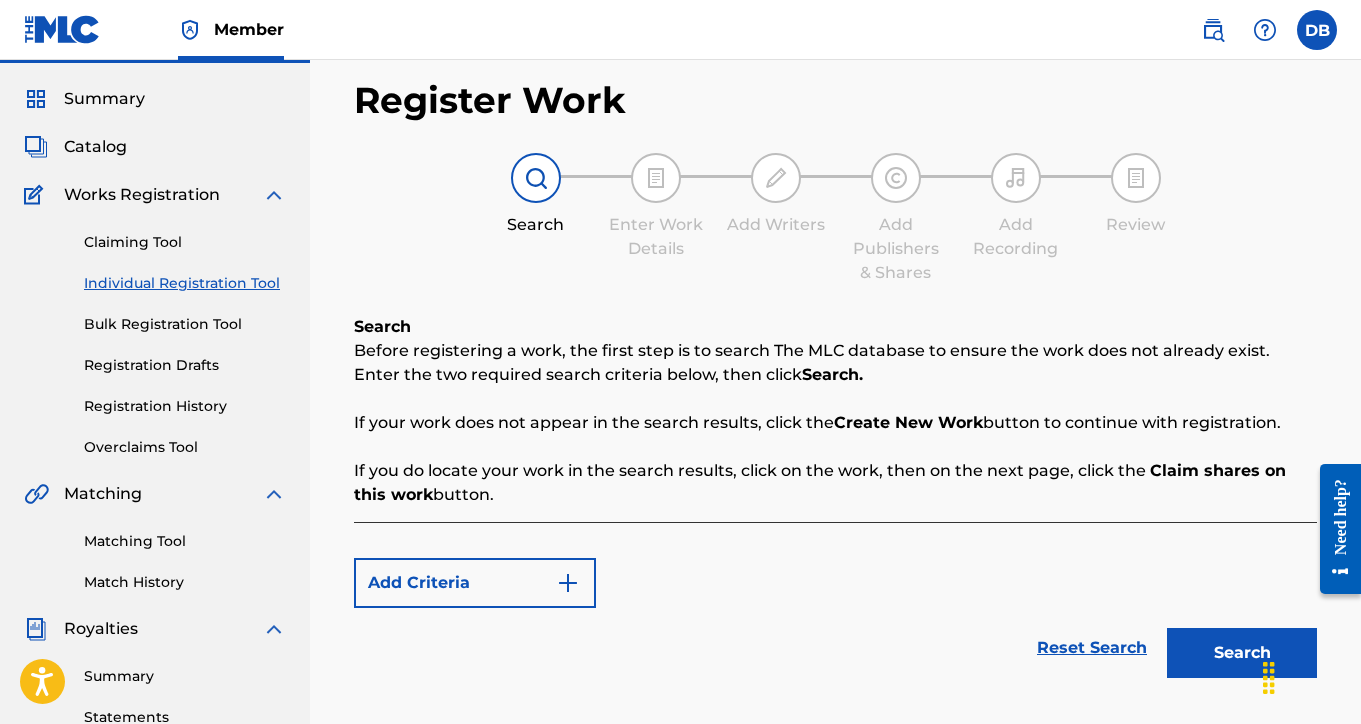 scroll, scrollTop: 0, scrollLeft: 0, axis: both 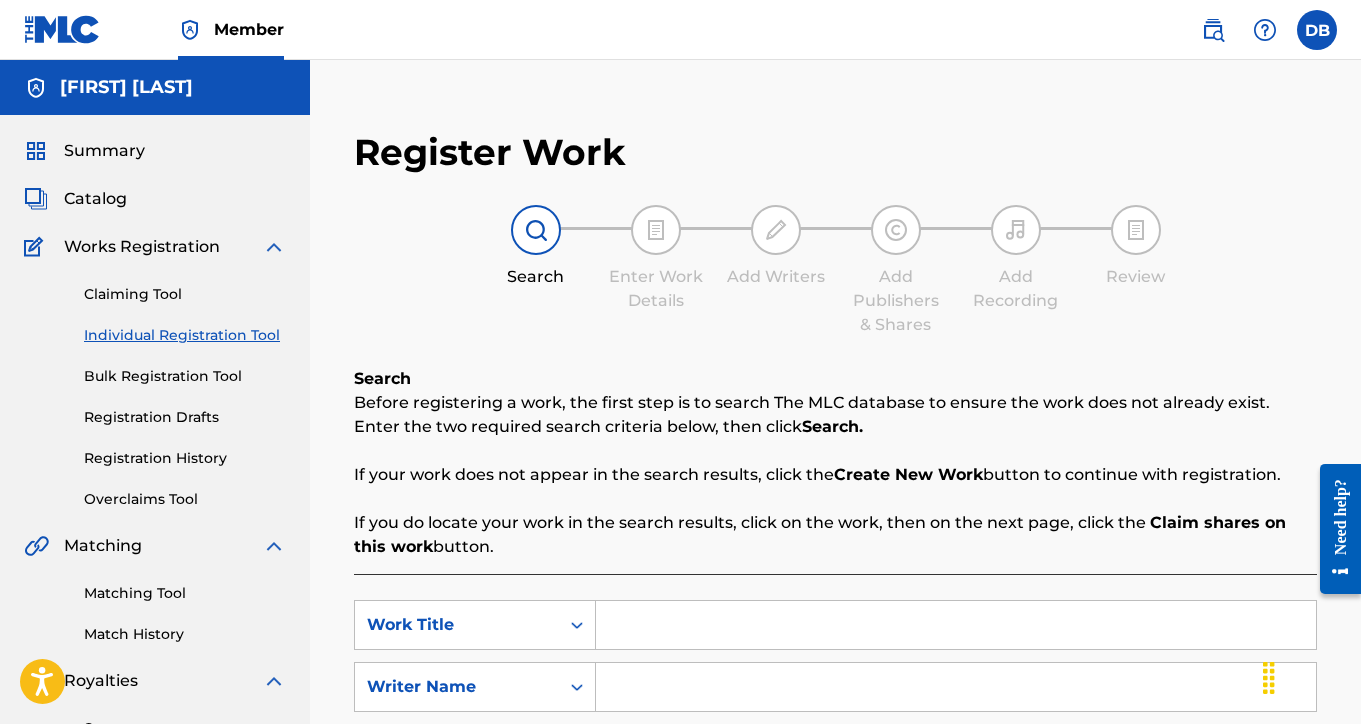 click at bounding box center (956, 625) 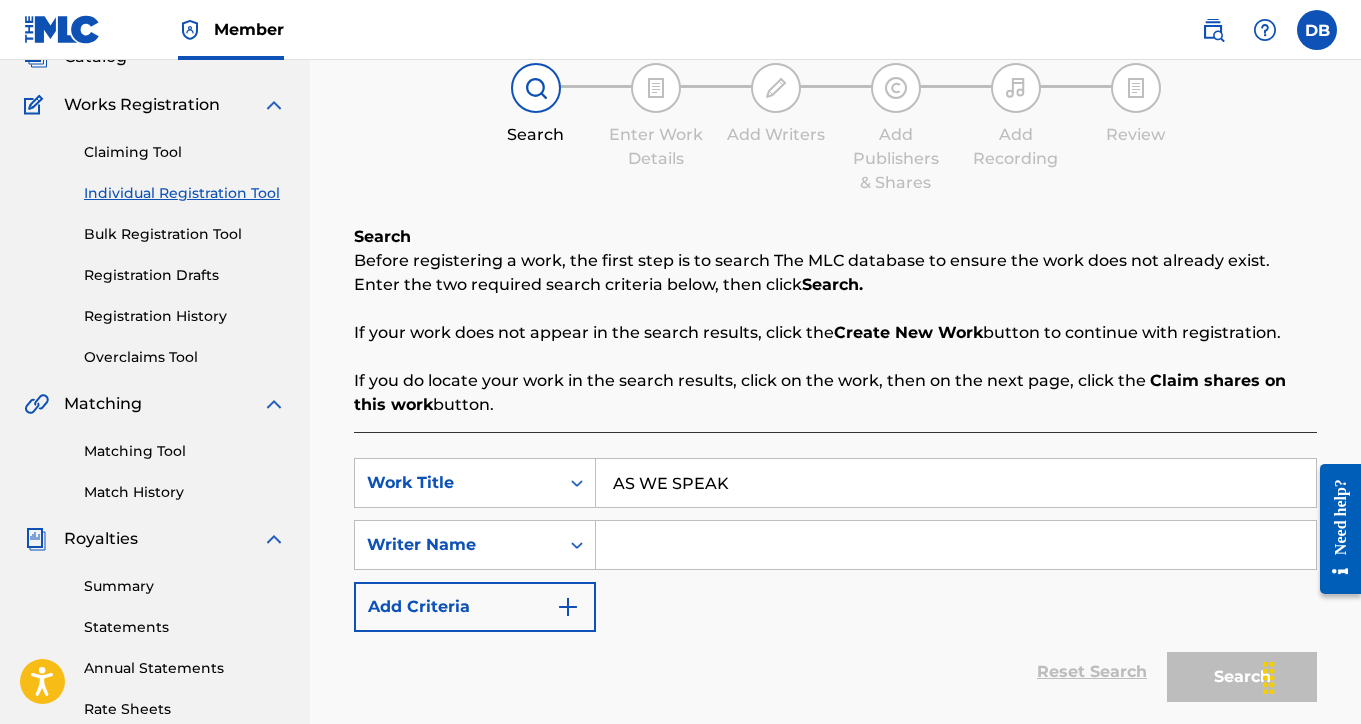 scroll, scrollTop: 228, scrollLeft: 0, axis: vertical 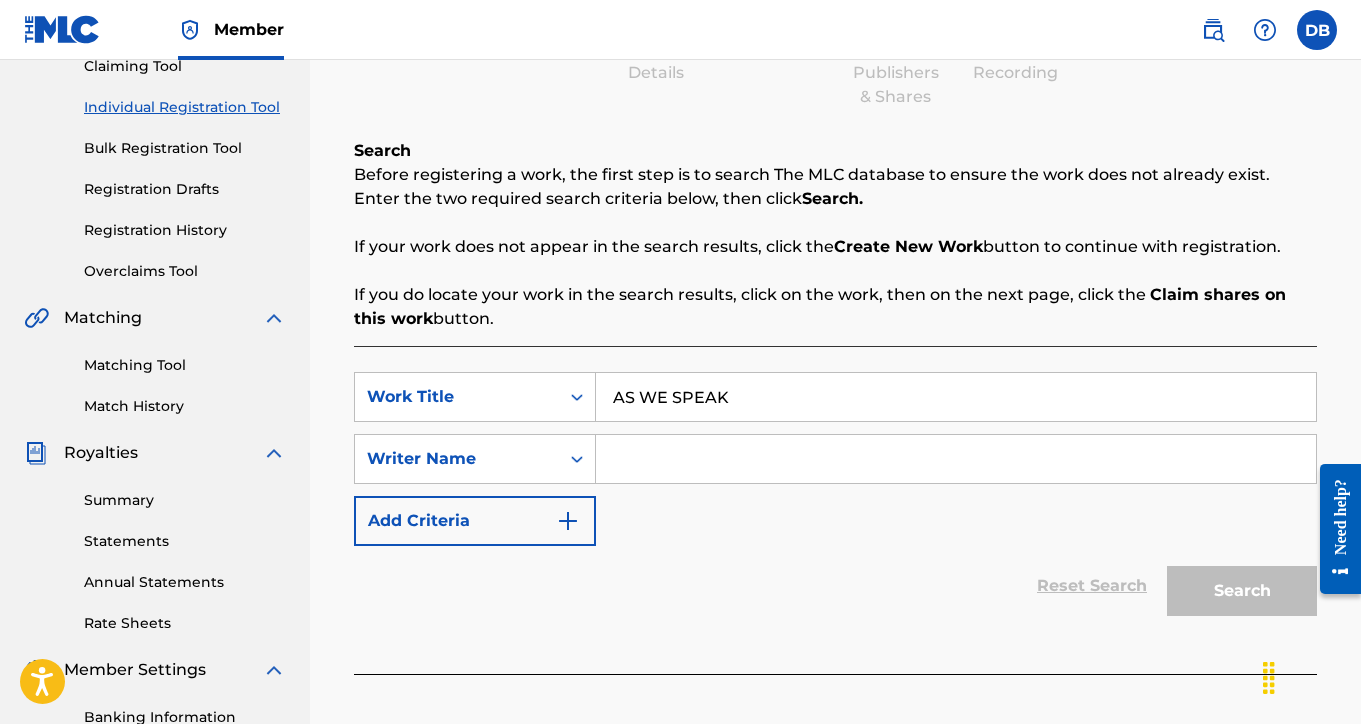click at bounding box center [956, 459] 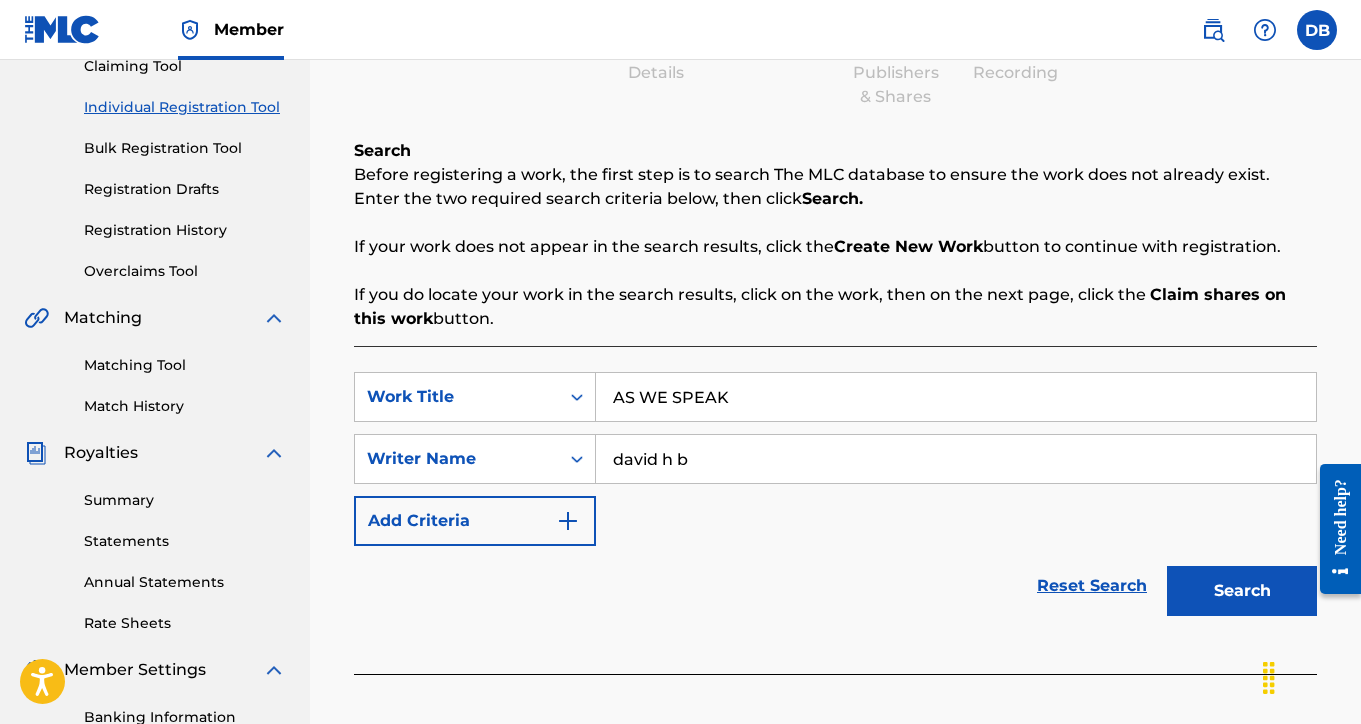 click on "Search" at bounding box center (1242, 591) 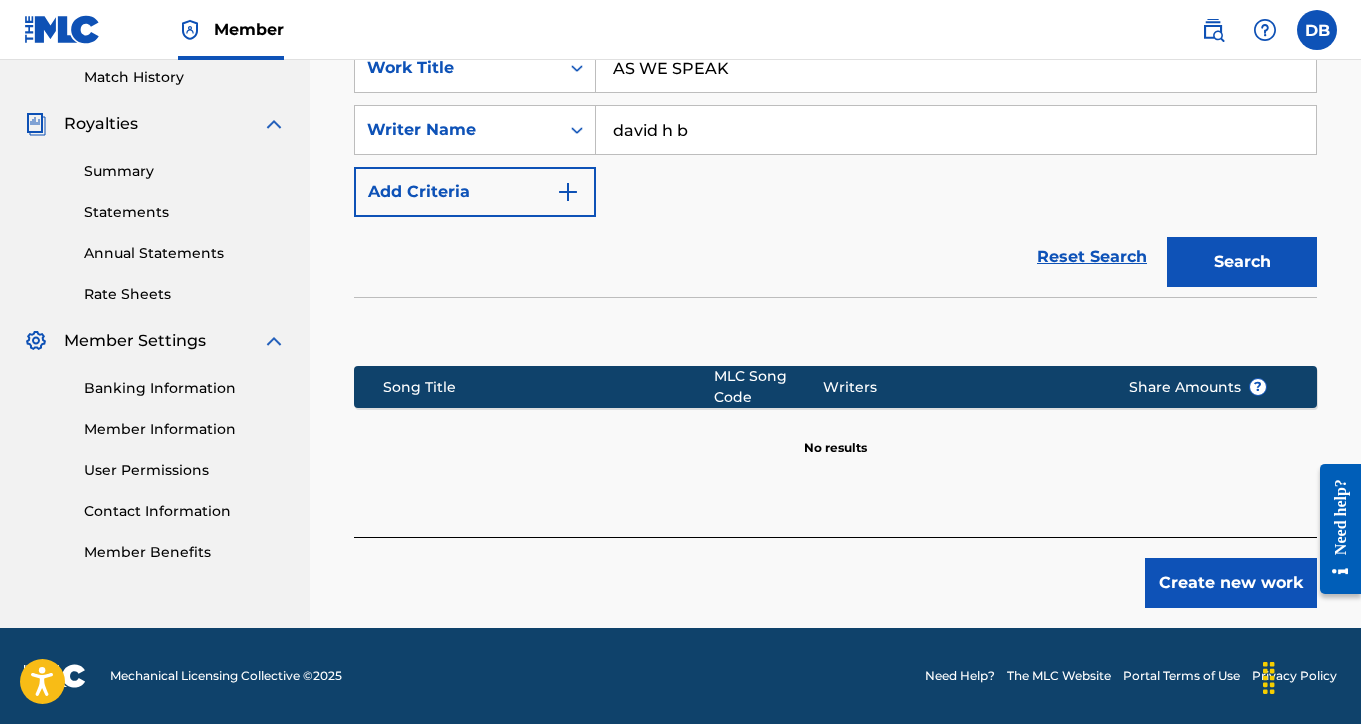 scroll, scrollTop: 557, scrollLeft: 0, axis: vertical 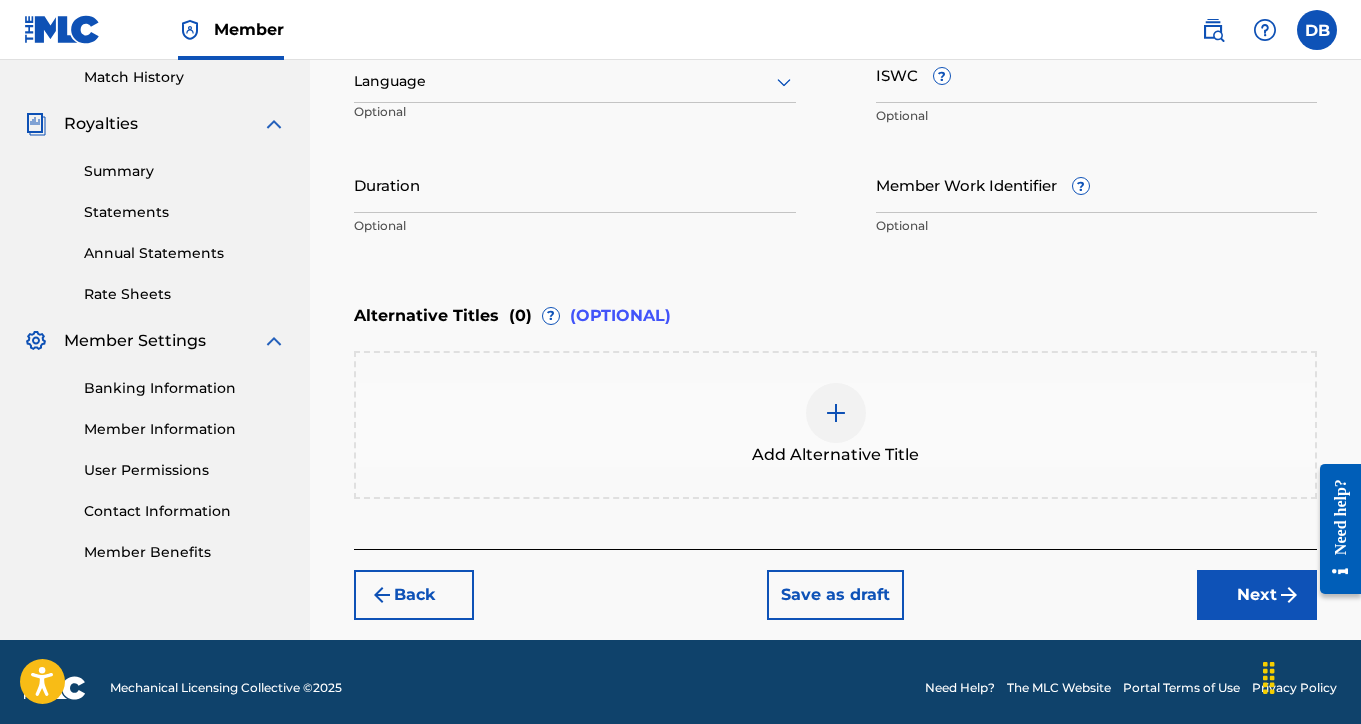 click on "ISWC   ?" at bounding box center [1097, 74] 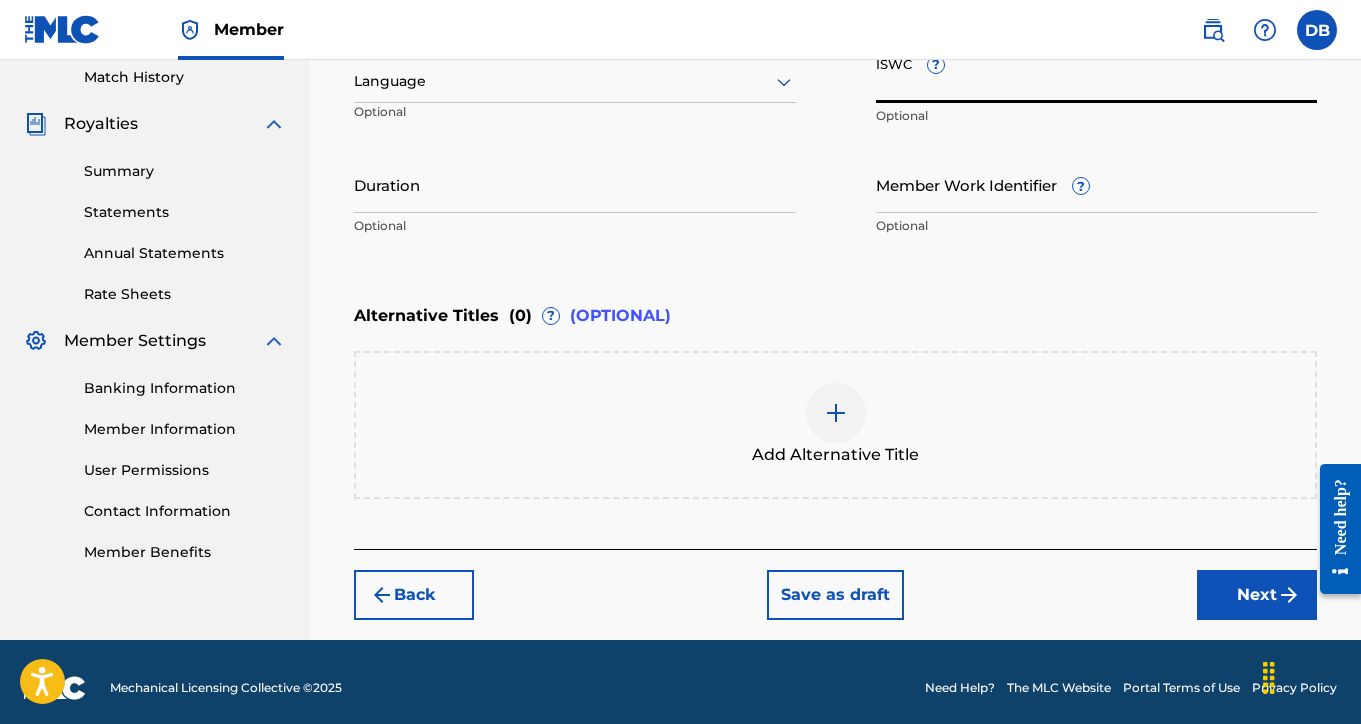paste on "T-904.680.519-0" 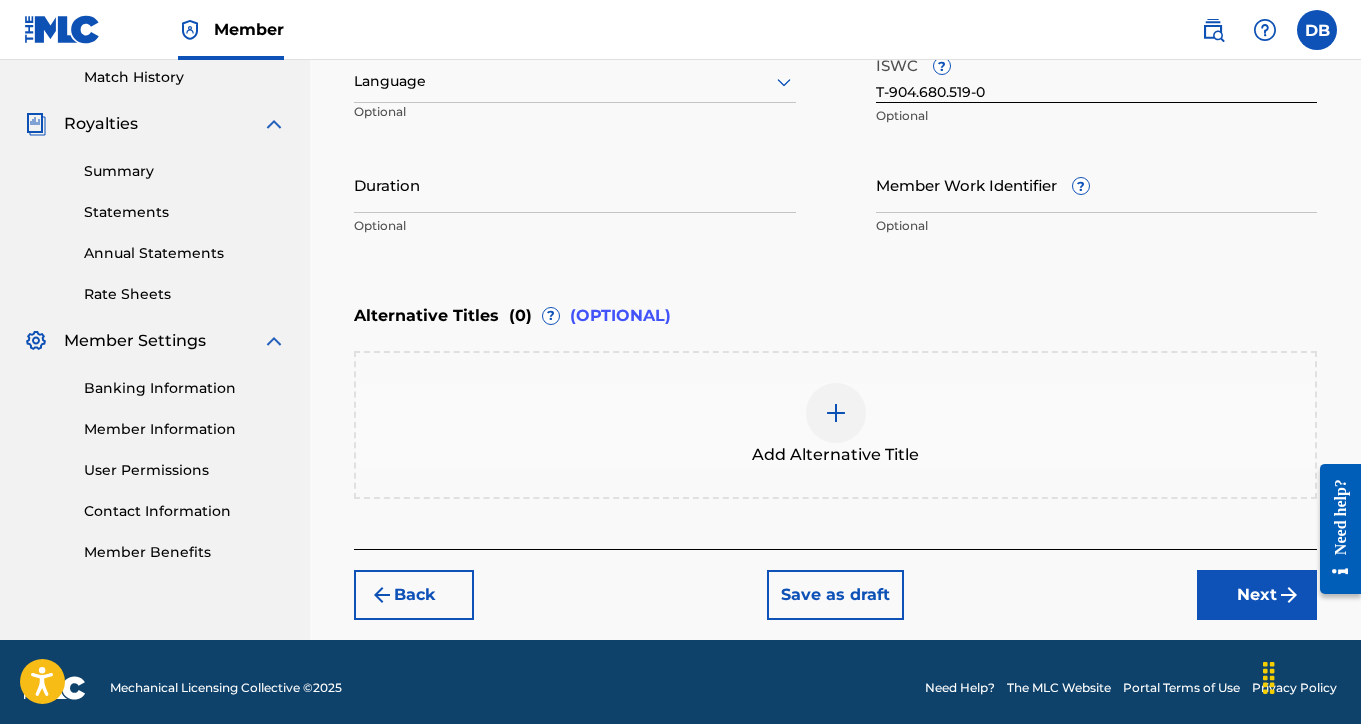 click on "Next" at bounding box center [1257, 595] 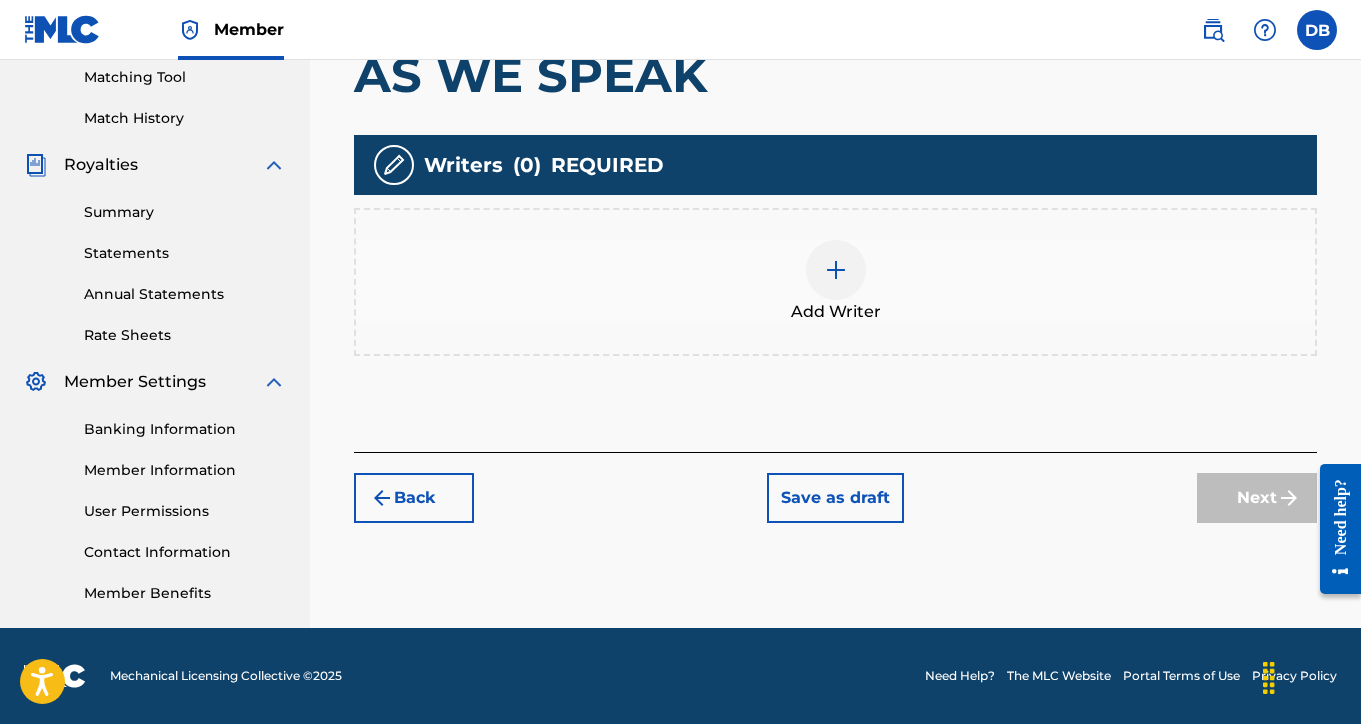 click at bounding box center [836, 270] 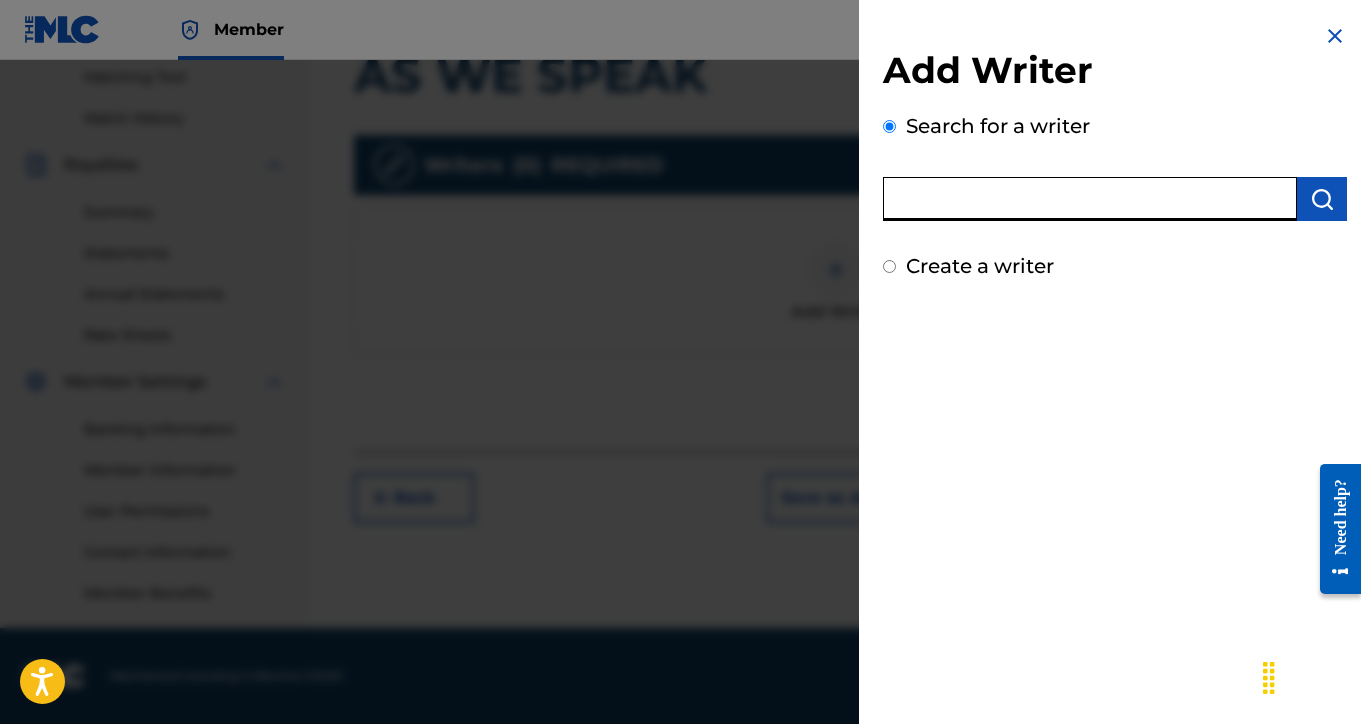 click at bounding box center [1090, 199] 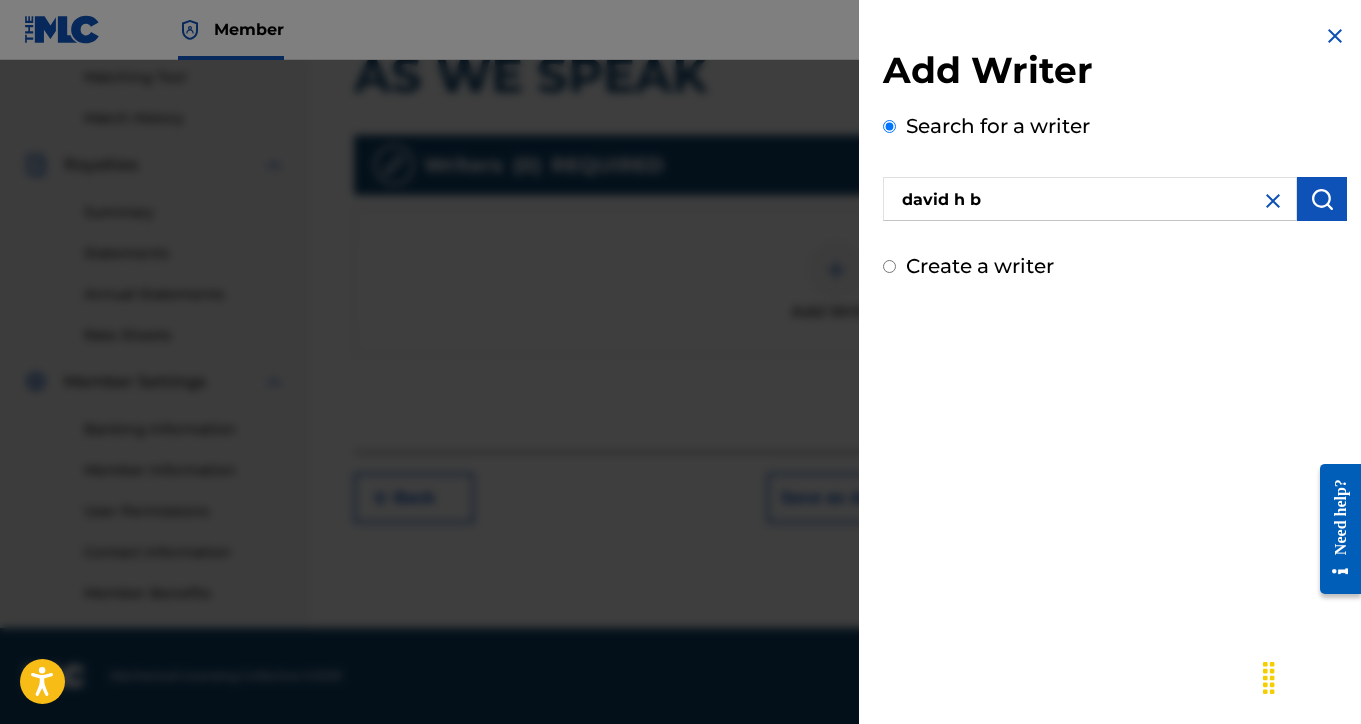 click at bounding box center (1322, 199) 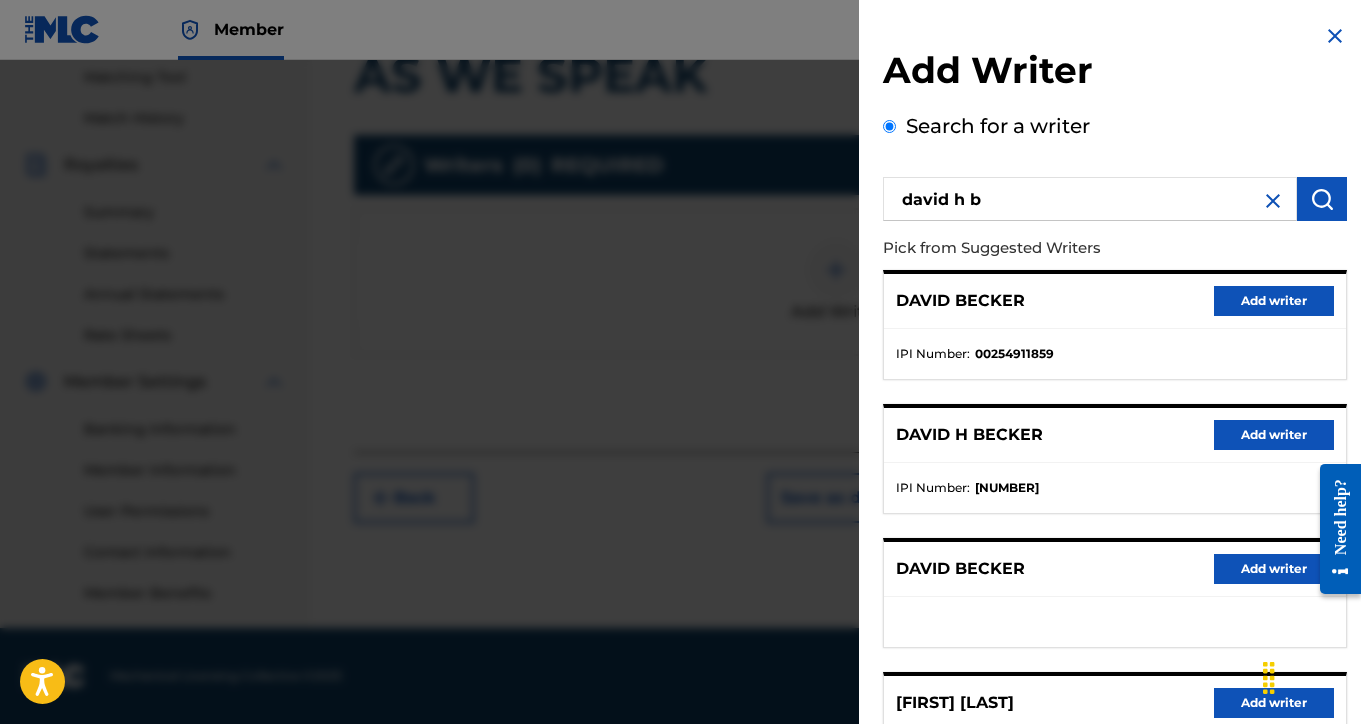 click on "Add writer" at bounding box center (1274, 435) 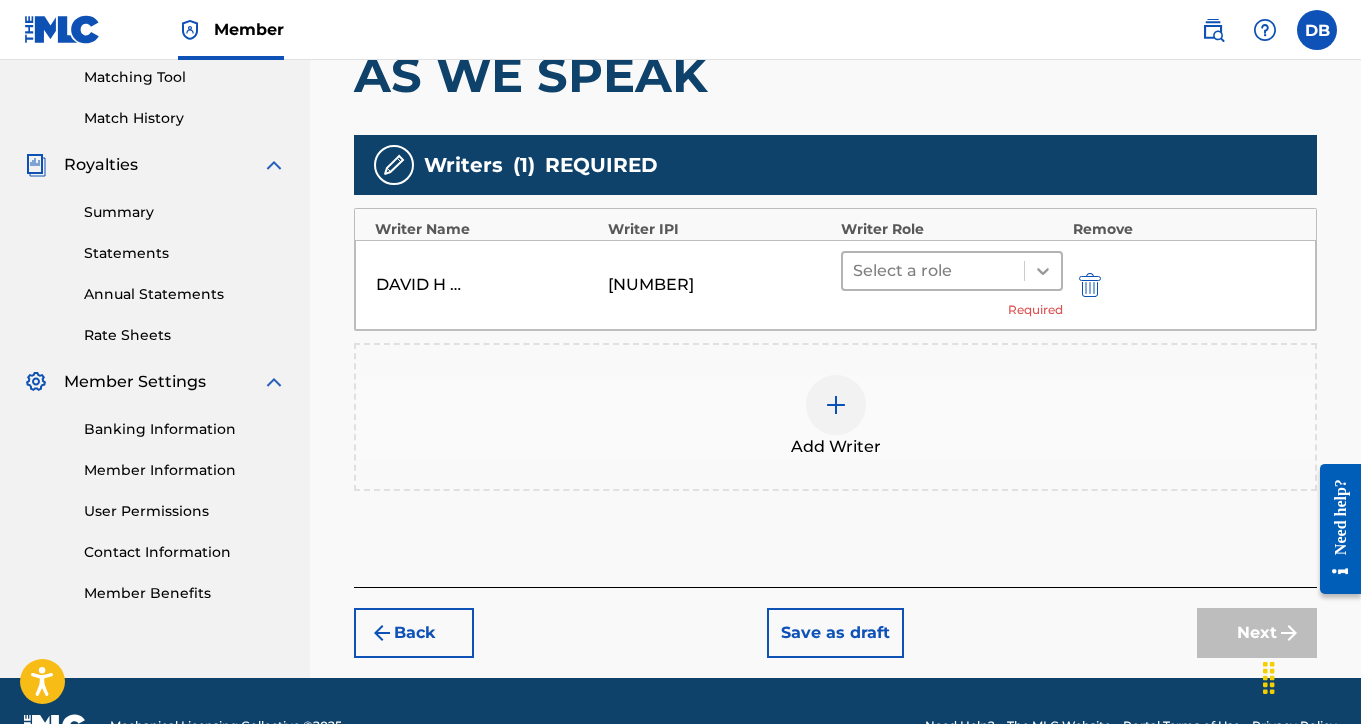click 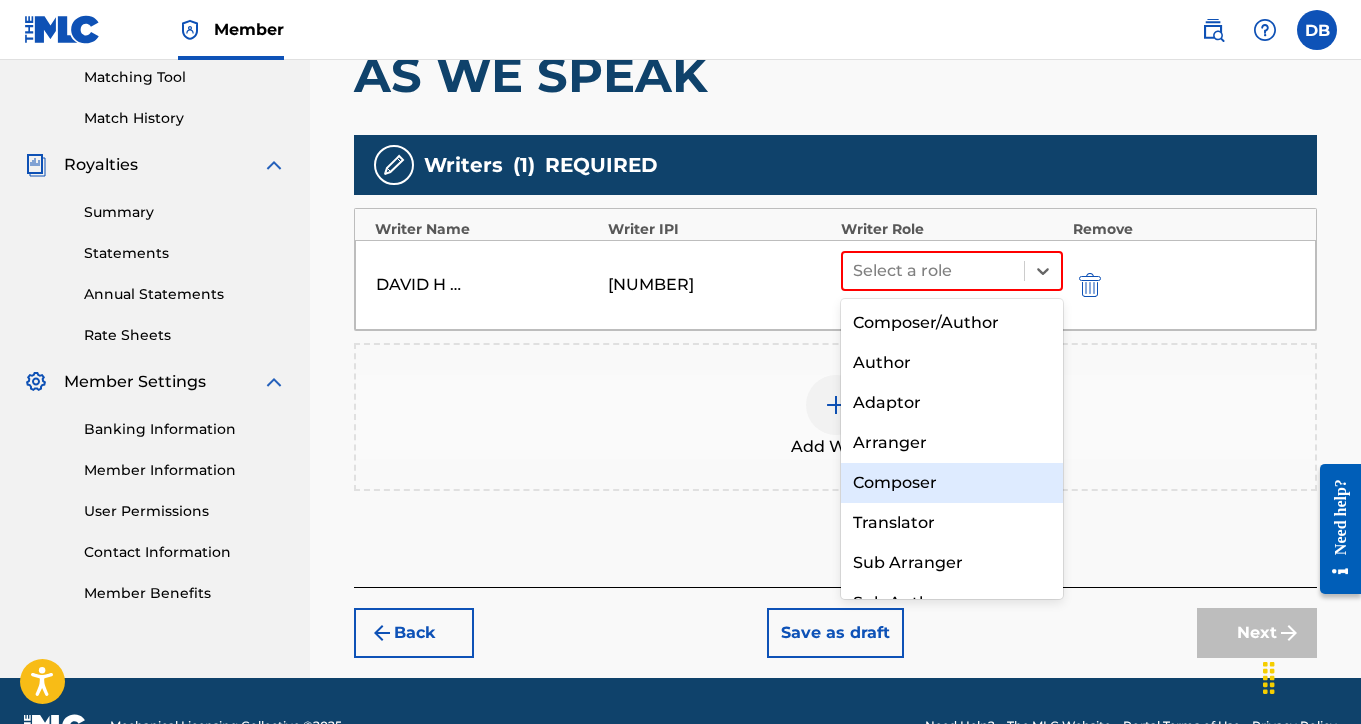 click on "Composer" at bounding box center [952, 483] 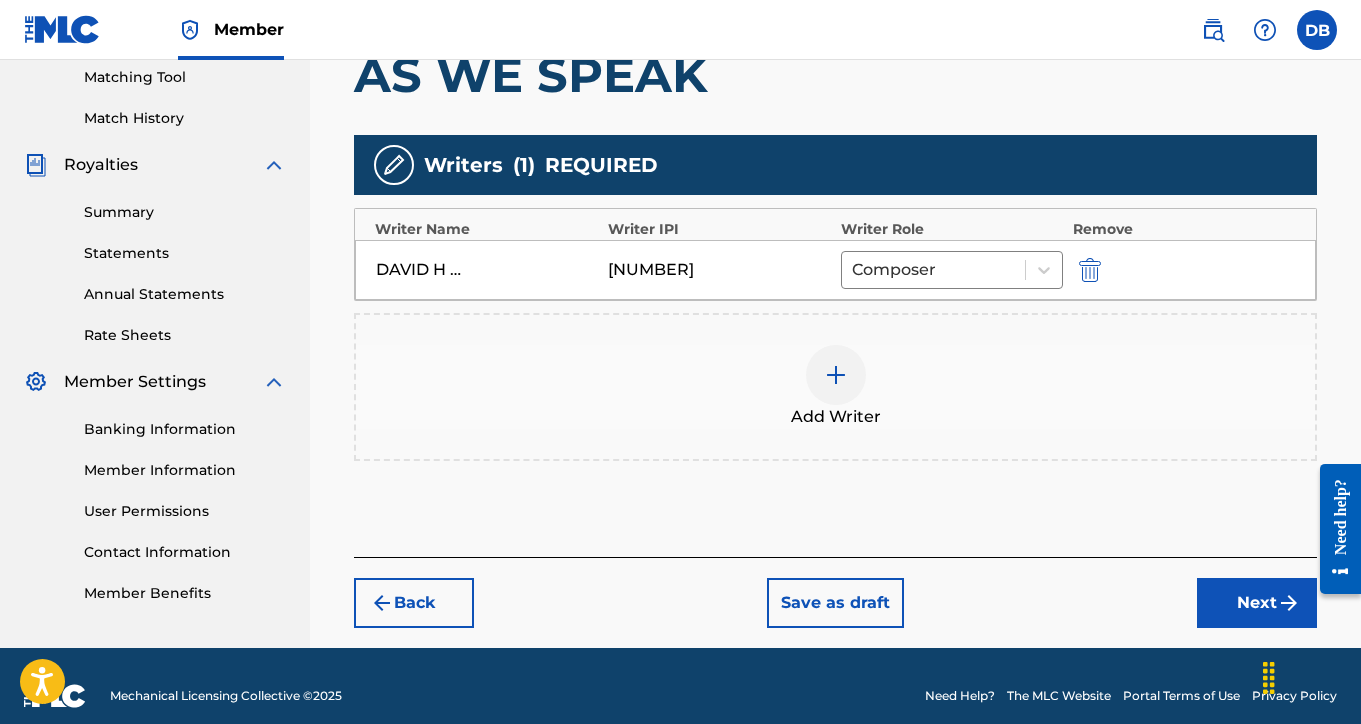 click on "Next" at bounding box center (1257, 603) 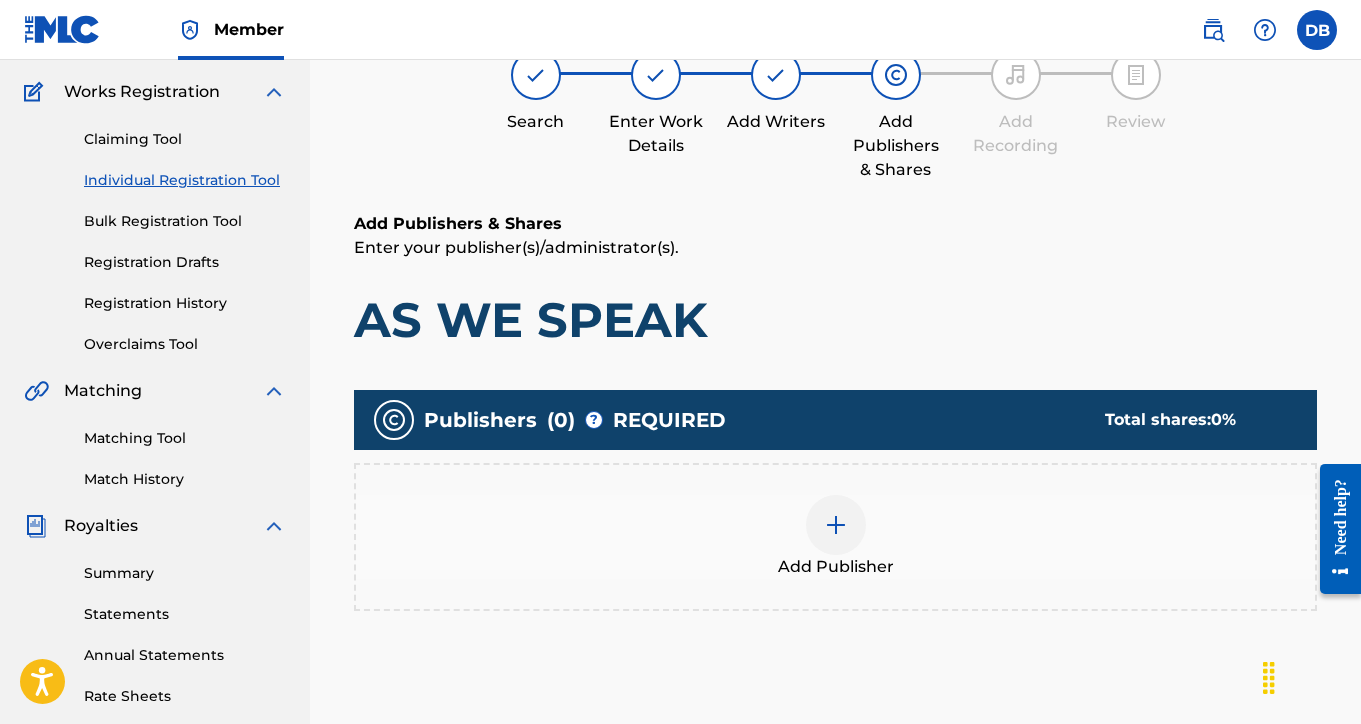 scroll, scrollTop: 90, scrollLeft: 0, axis: vertical 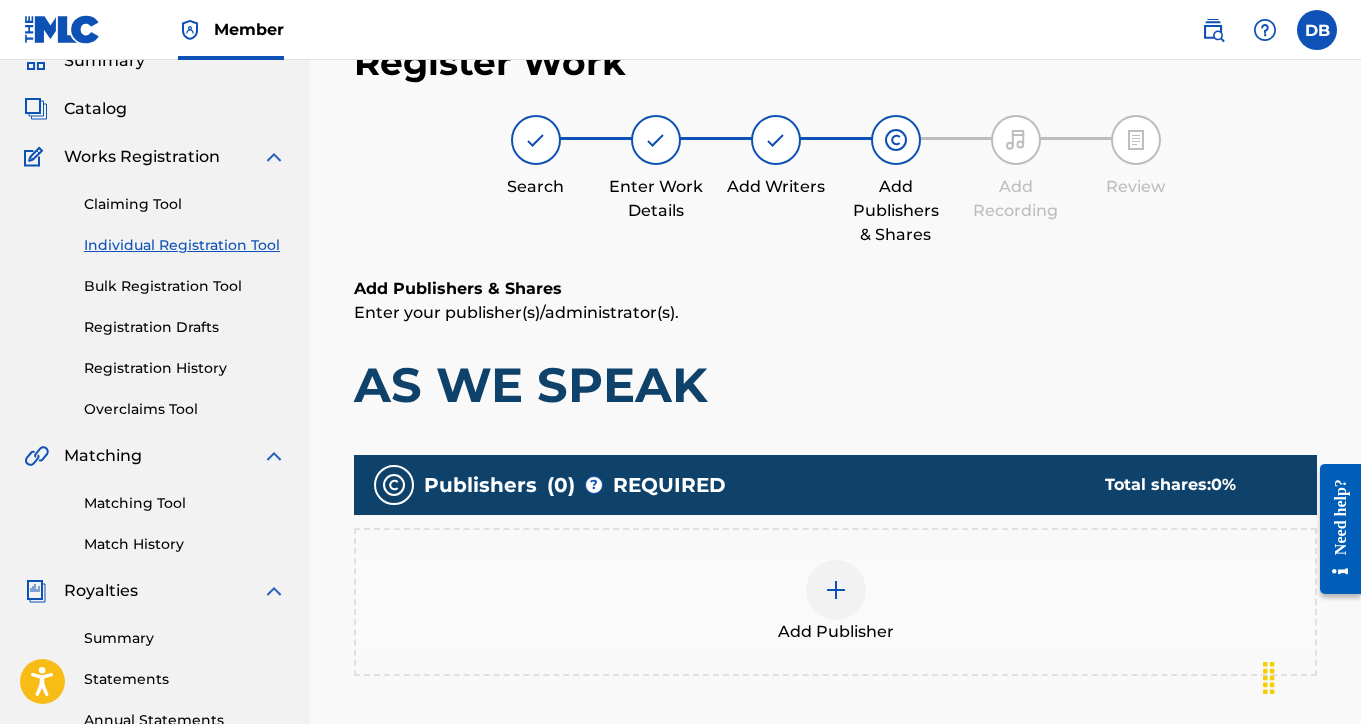 click at bounding box center (836, 590) 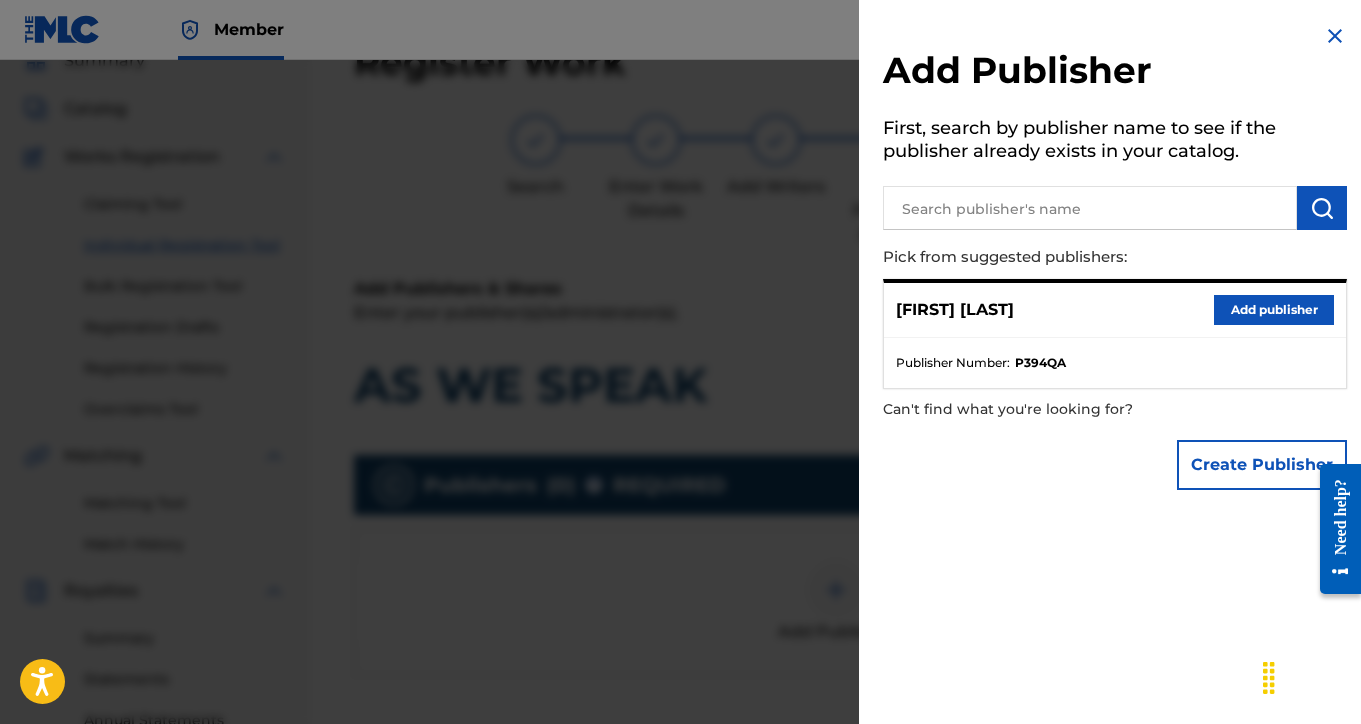 click on "Add publisher" at bounding box center (1274, 310) 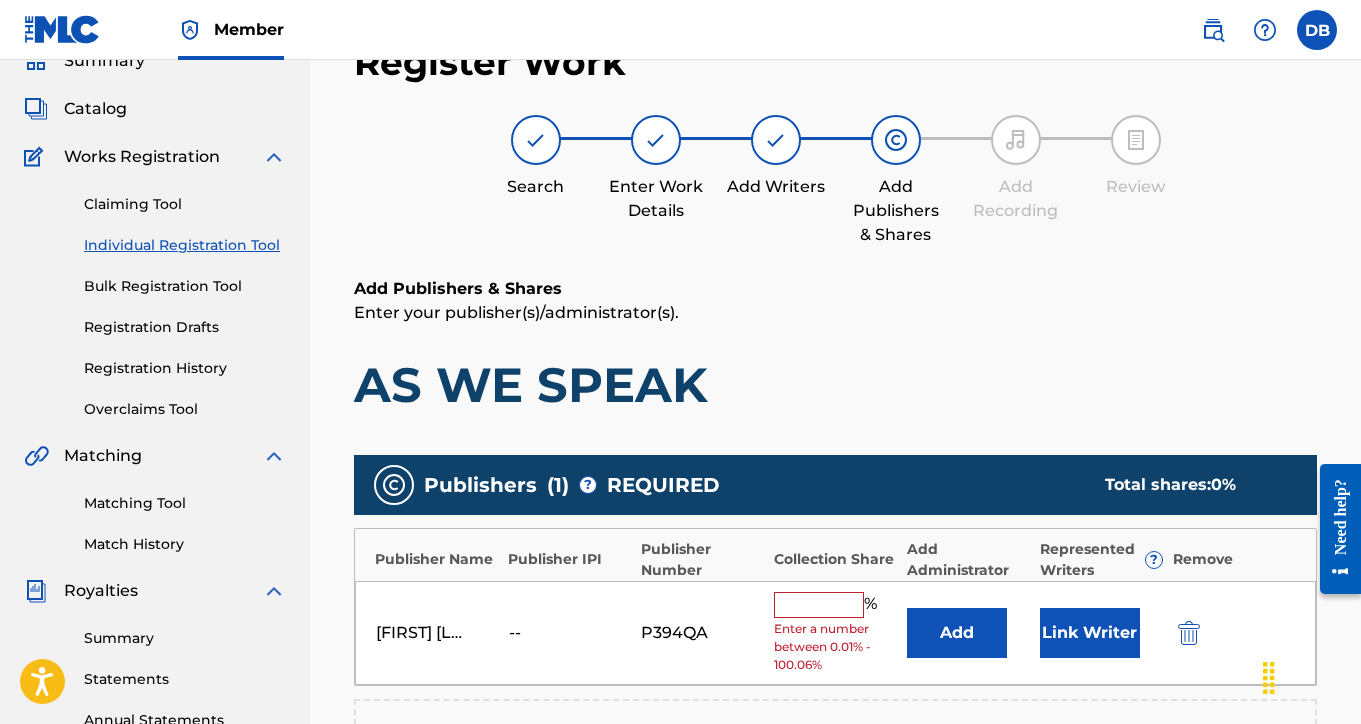 click at bounding box center (819, 605) 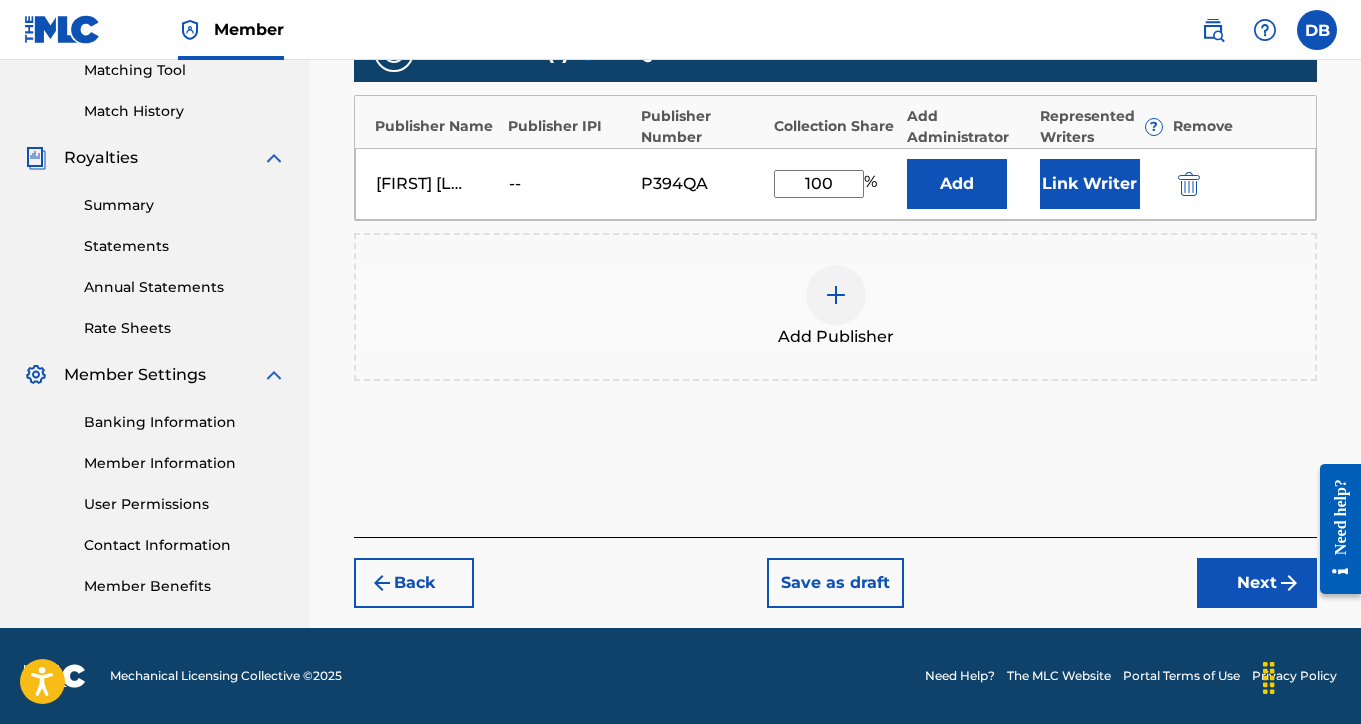 click on "Next" at bounding box center [1257, 583] 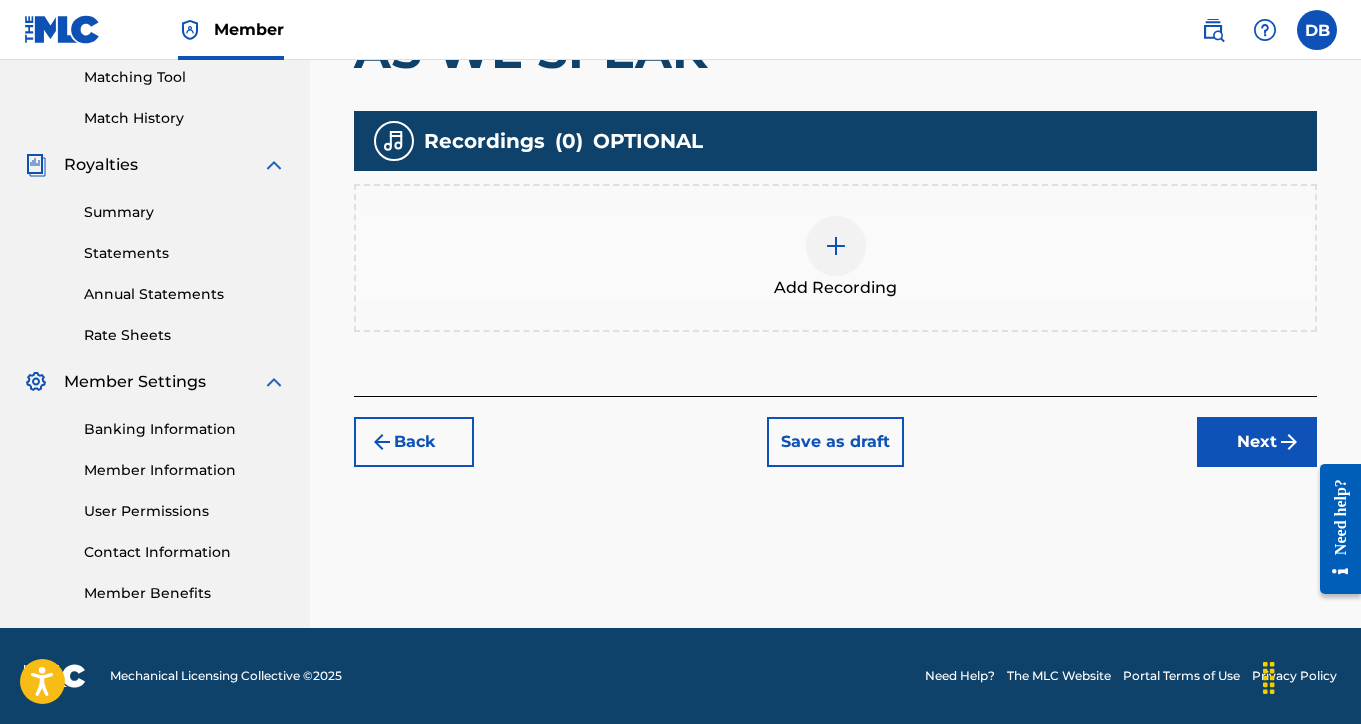 click at bounding box center (836, 246) 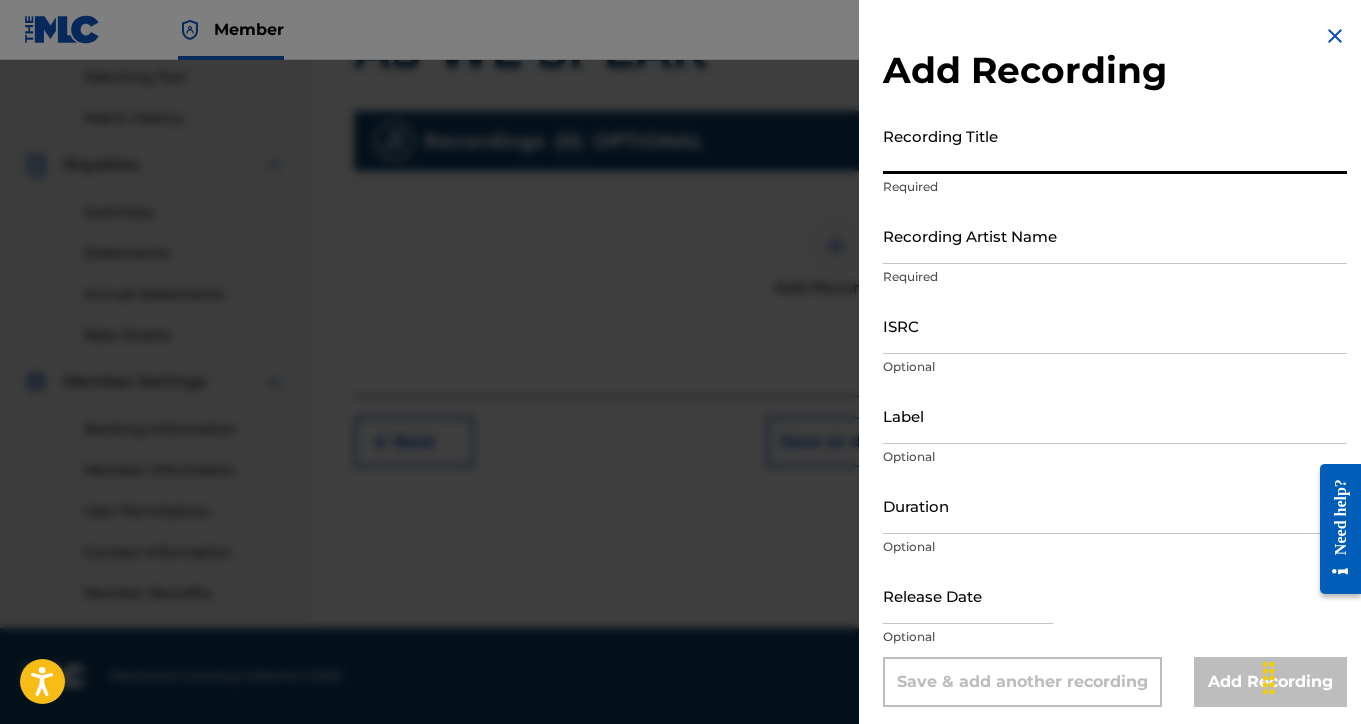 click on "Recording Title" at bounding box center [1115, 145] 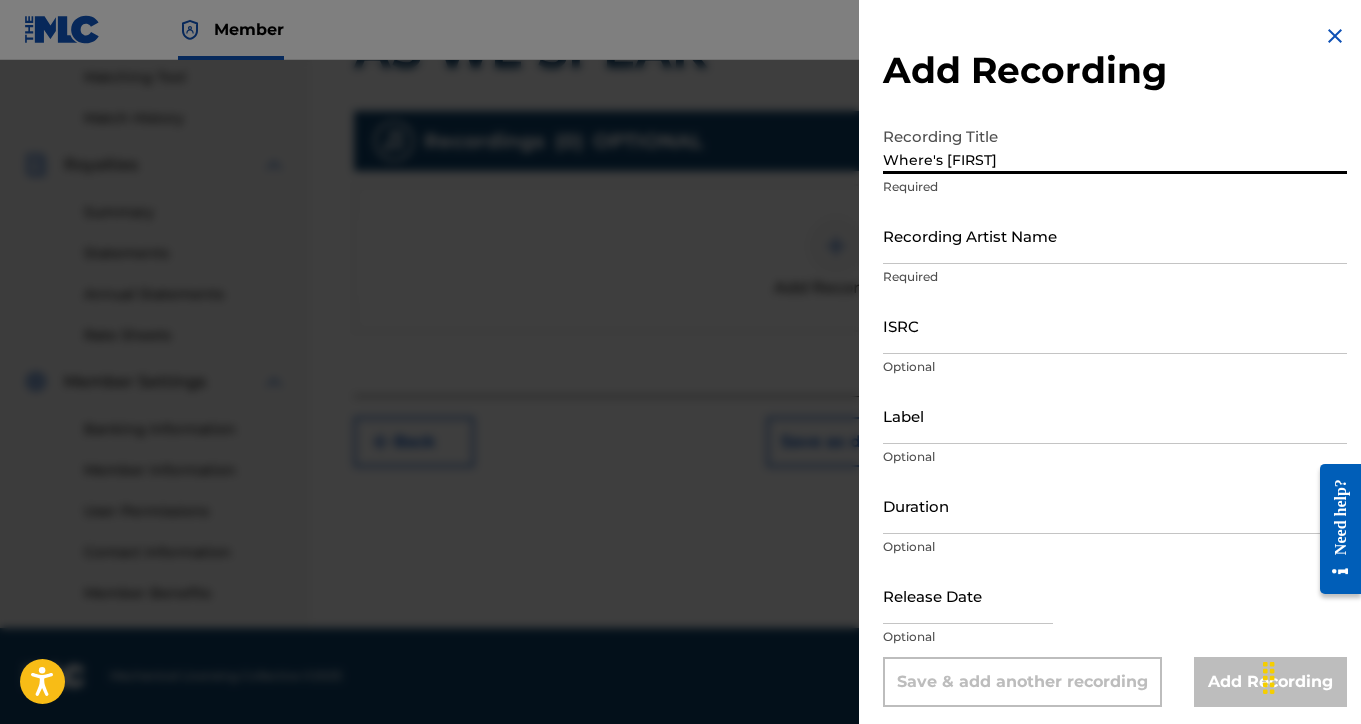 click on "Recording Artist Name" at bounding box center (1115, 235) 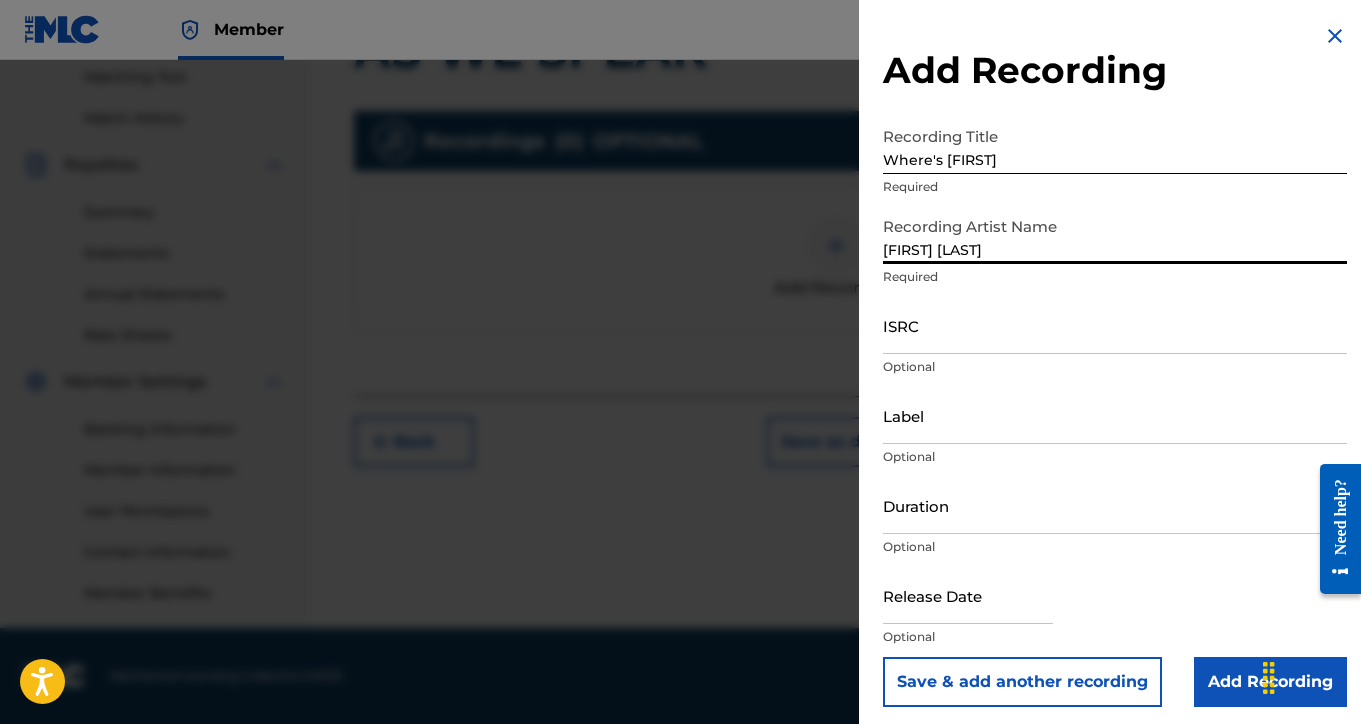 click on "Add Recording" at bounding box center (1270, 682) 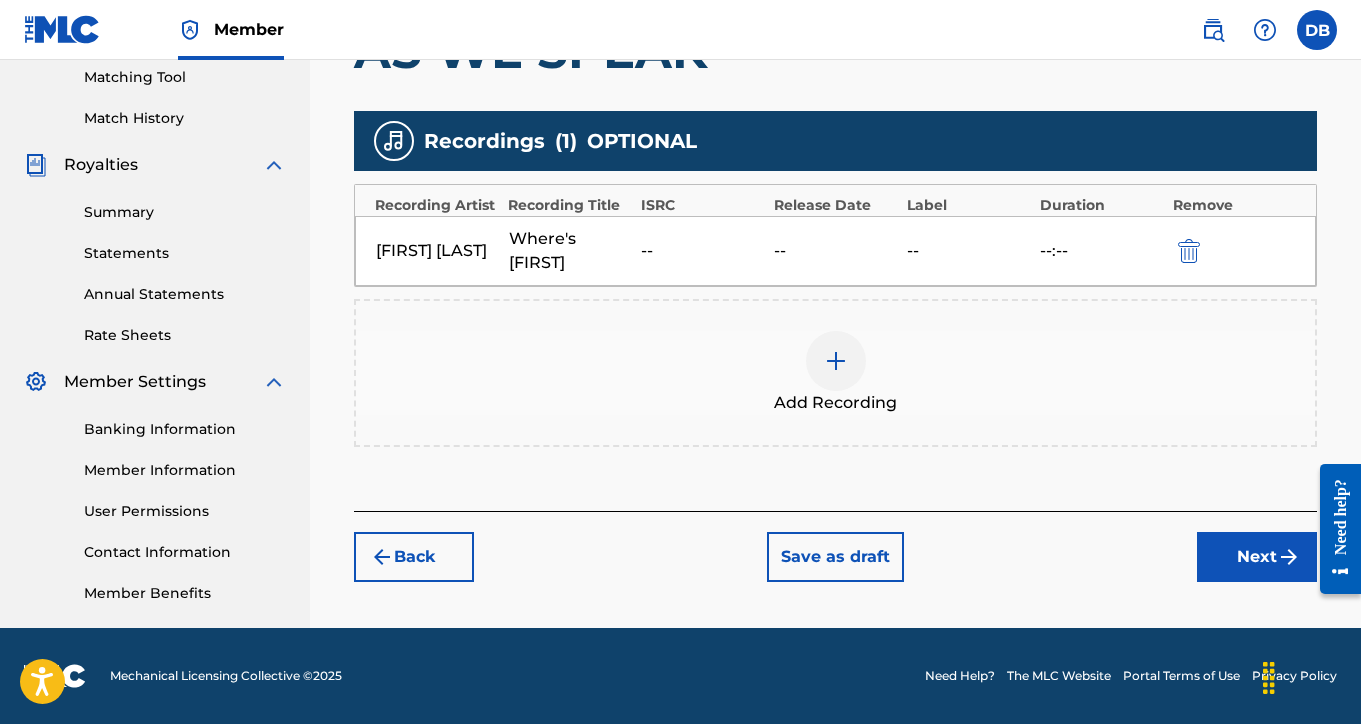 click on "Next" at bounding box center [1257, 557] 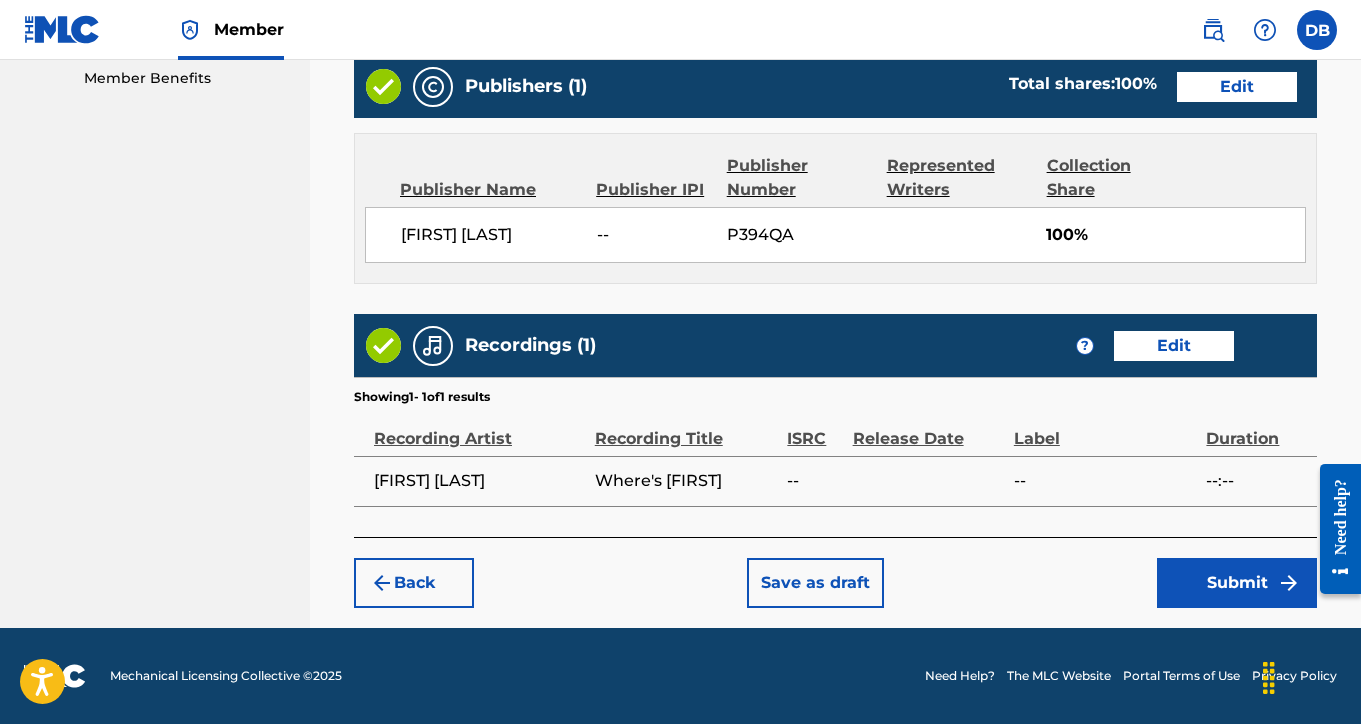 scroll, scrollTop: 1030, scrollLeft: 0, axis: vertical 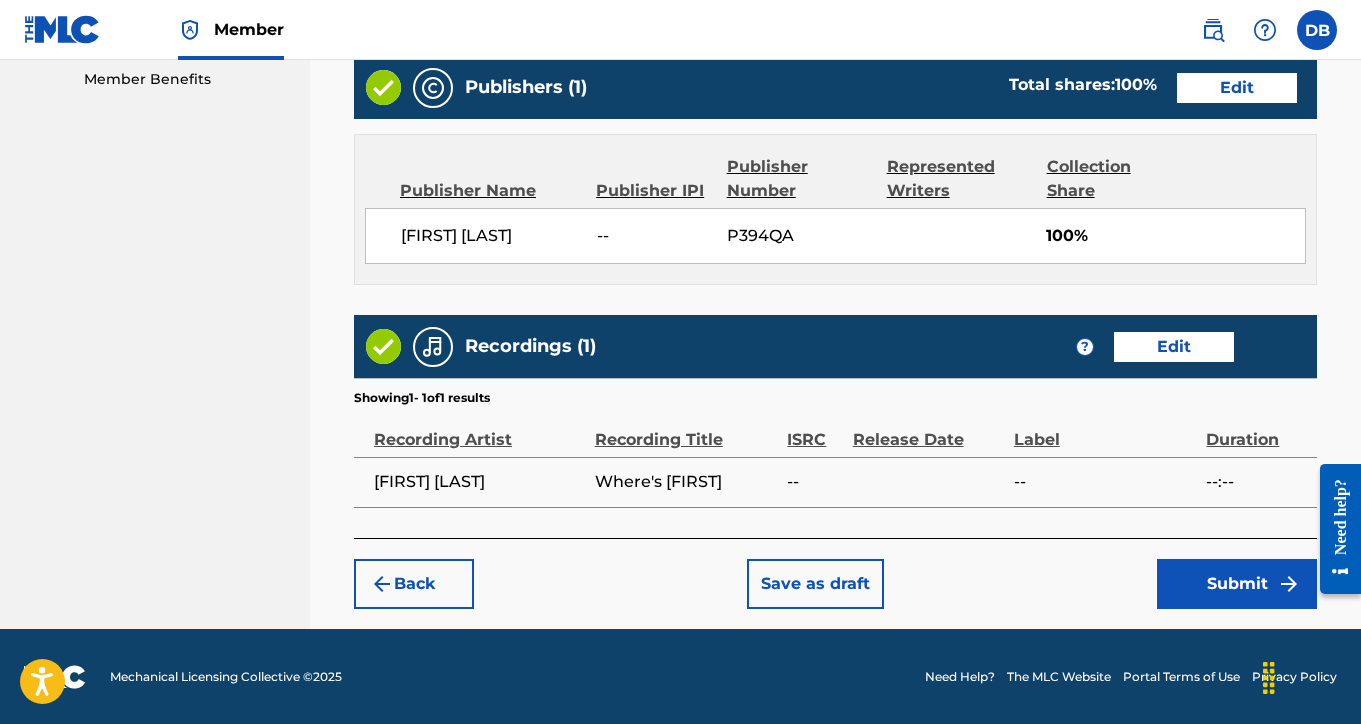 click on "Submit" at bounding box center [1237, 584] 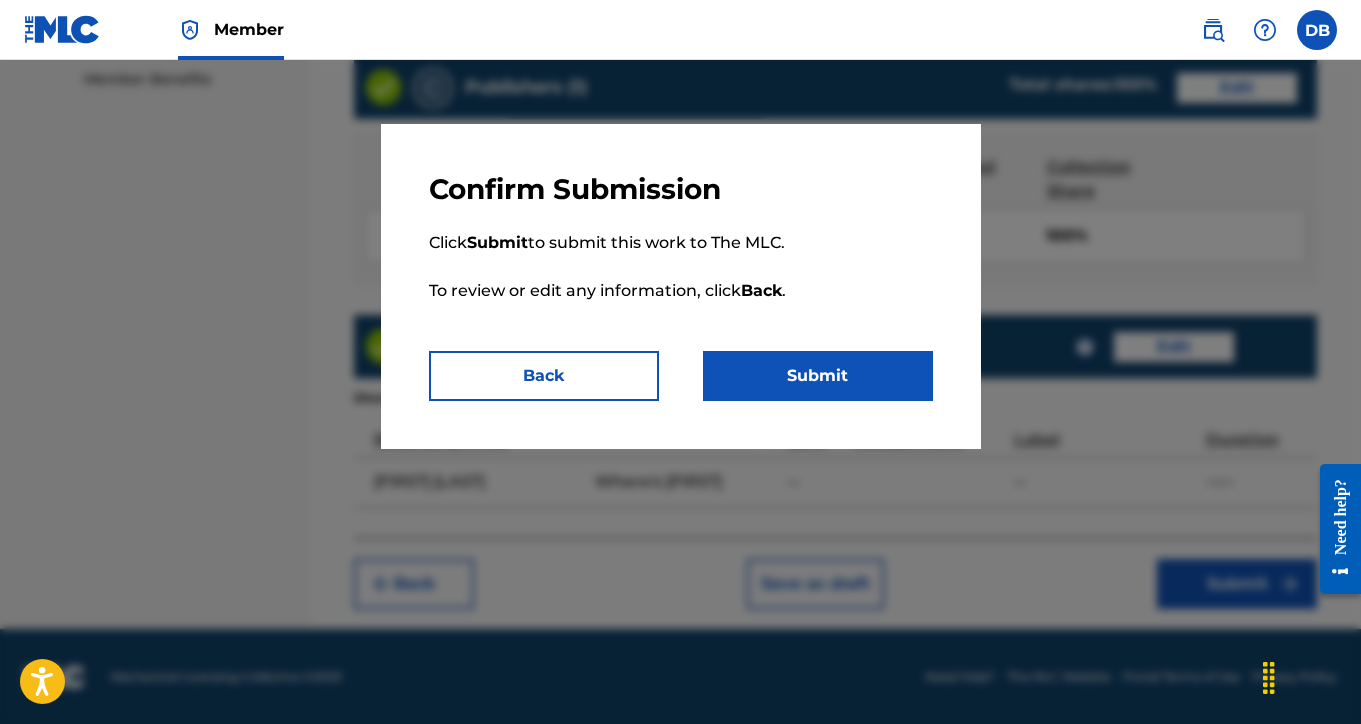 click on "Submit" at bounding box center (818, 376) 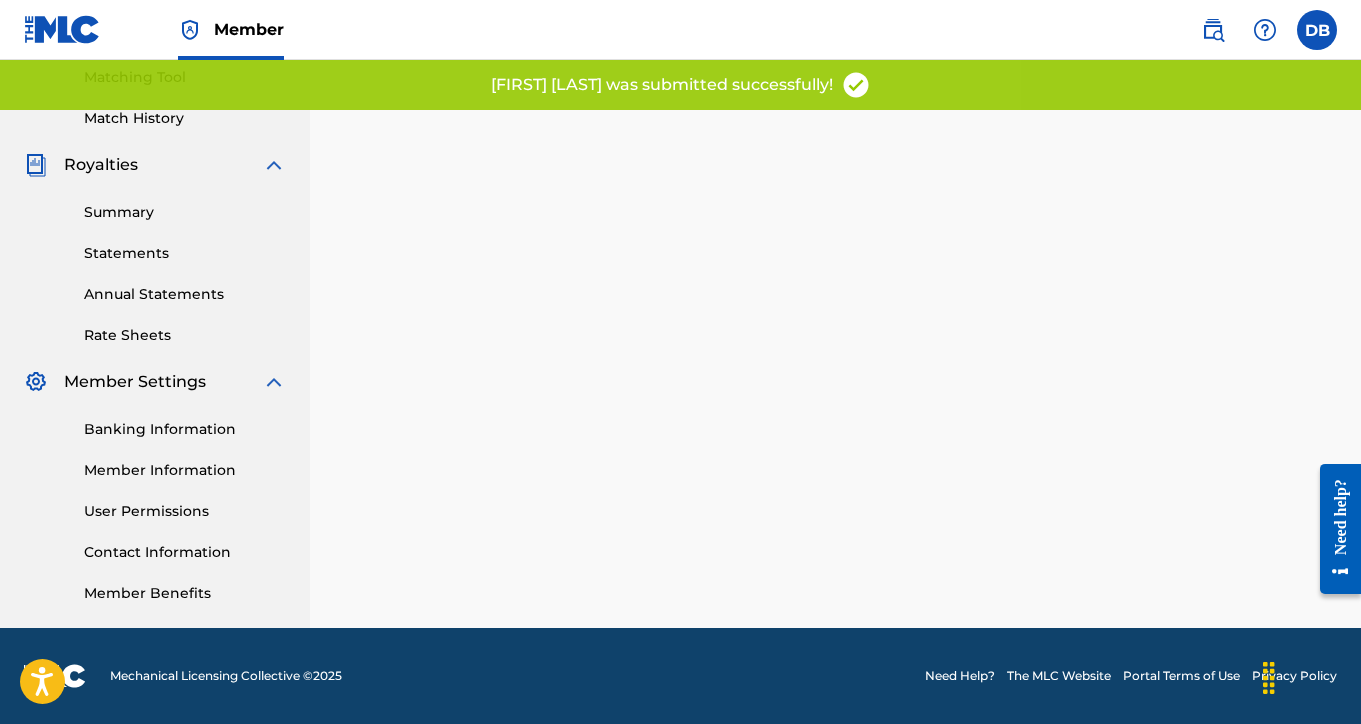 scroll, scrollTop: 0, scrollLeft: 0, axis: both 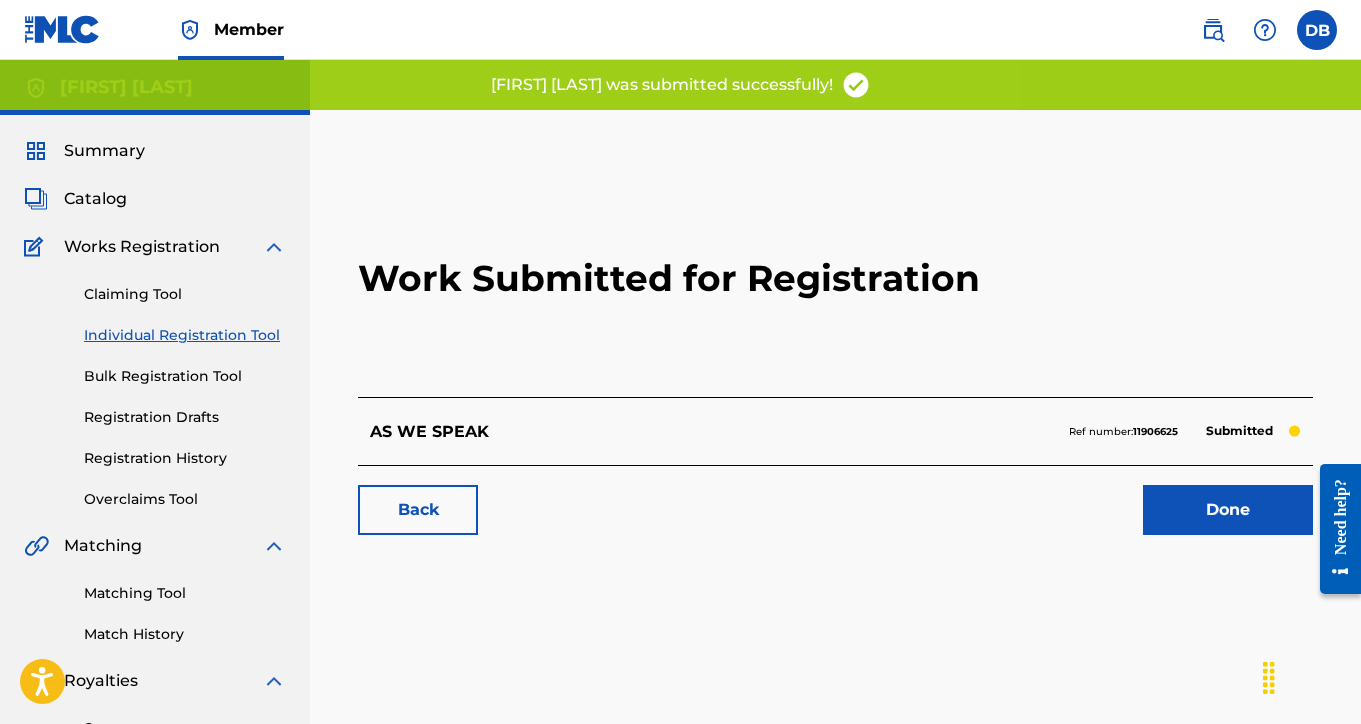 click on "Done" at bounding box center (1228, 510) 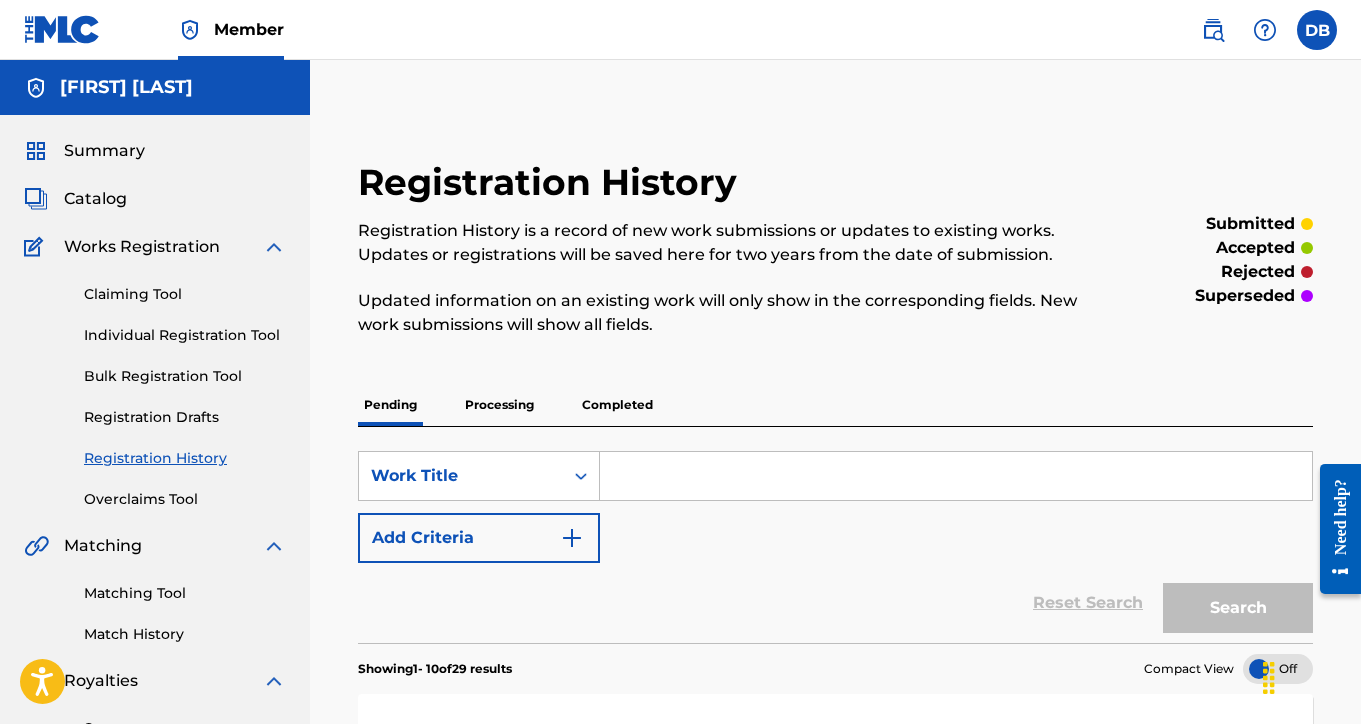 click on "Individual Registration Tool" at bounding box center (185, 335) 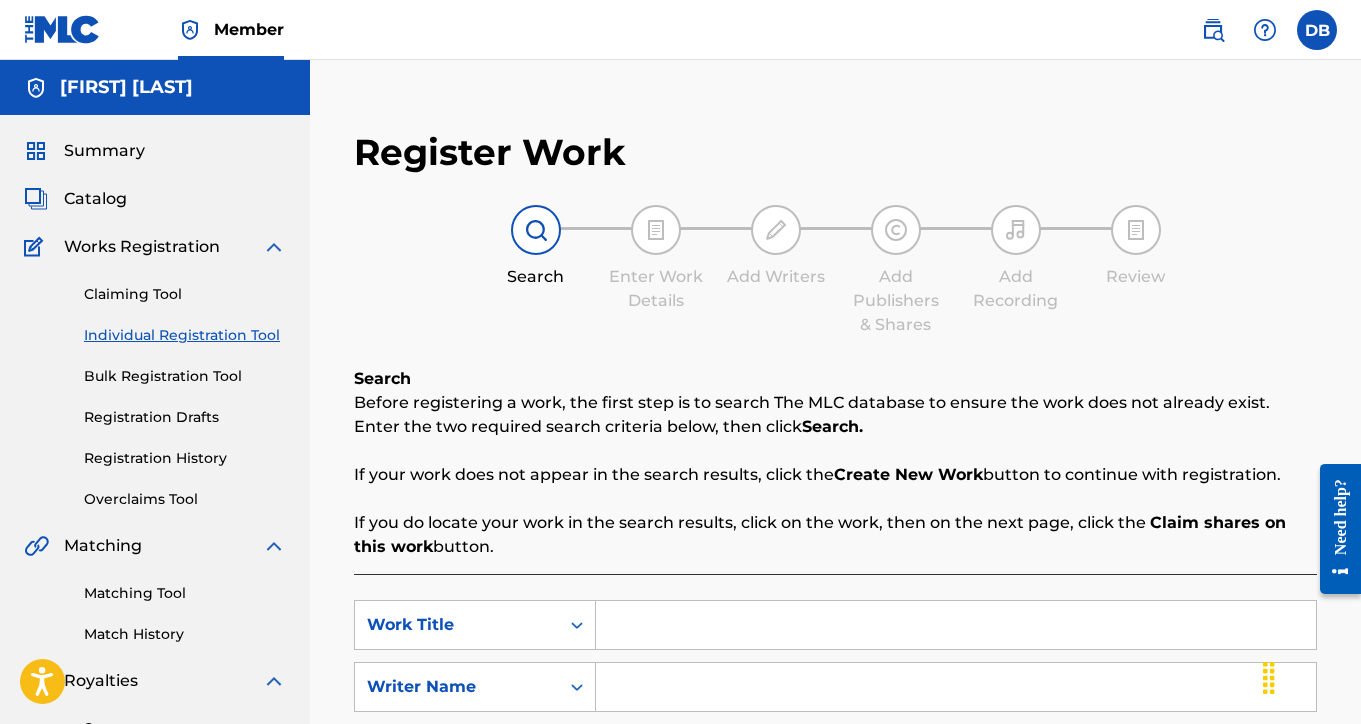 click at bounding box center (956, 625) 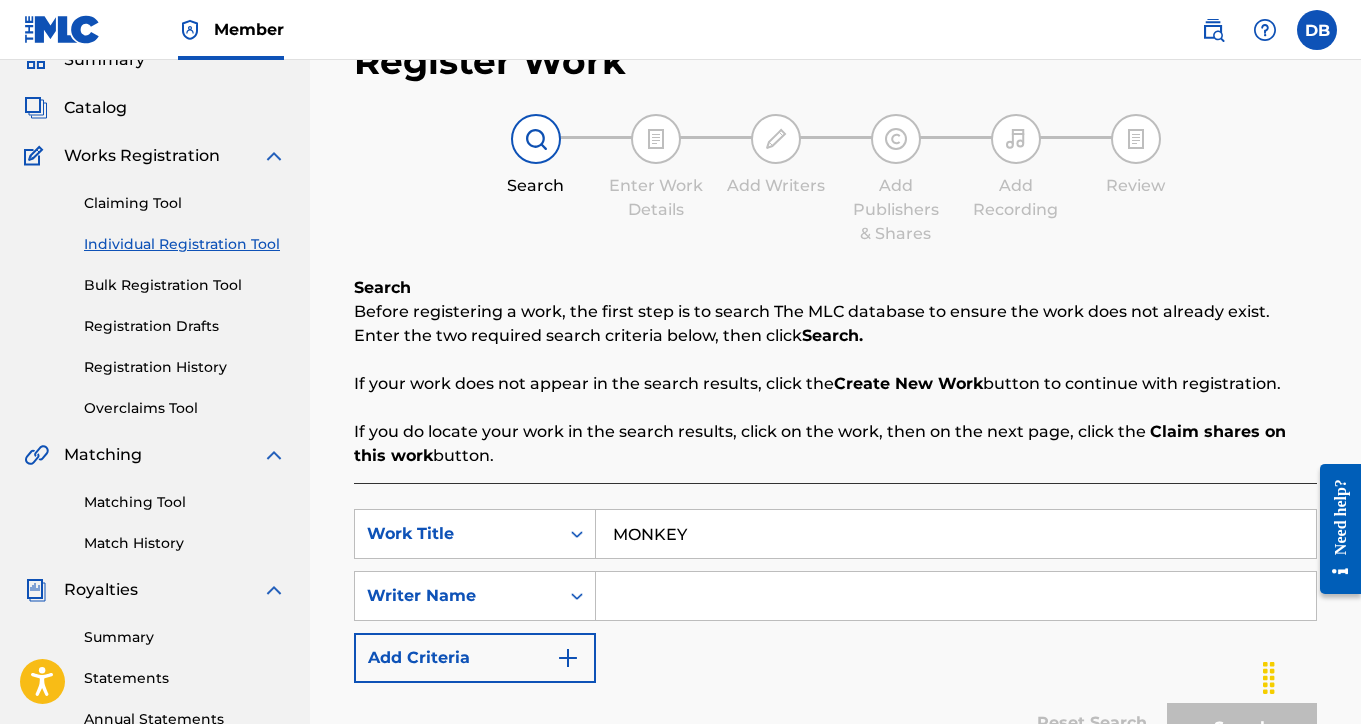 scroll, scrollTop: 114, scrollLeft: 0, axis: vertical 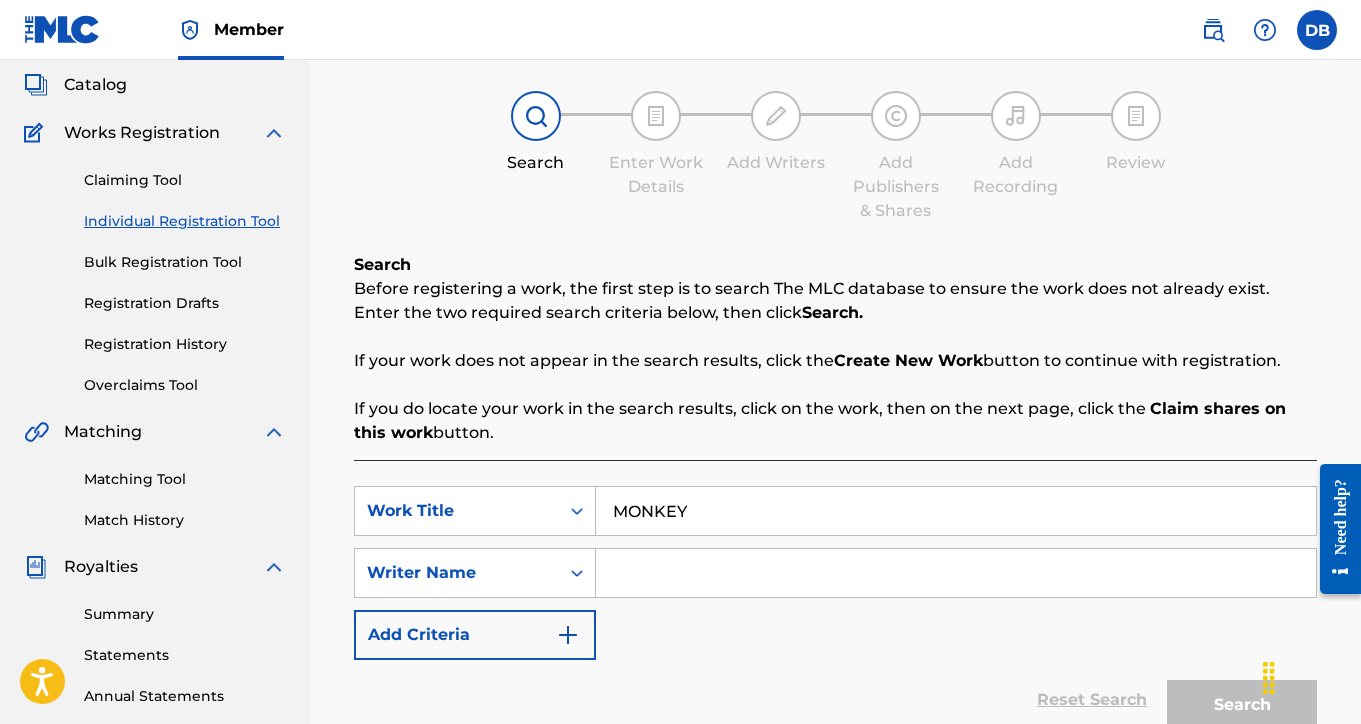 click at bounding box center (956, 573) 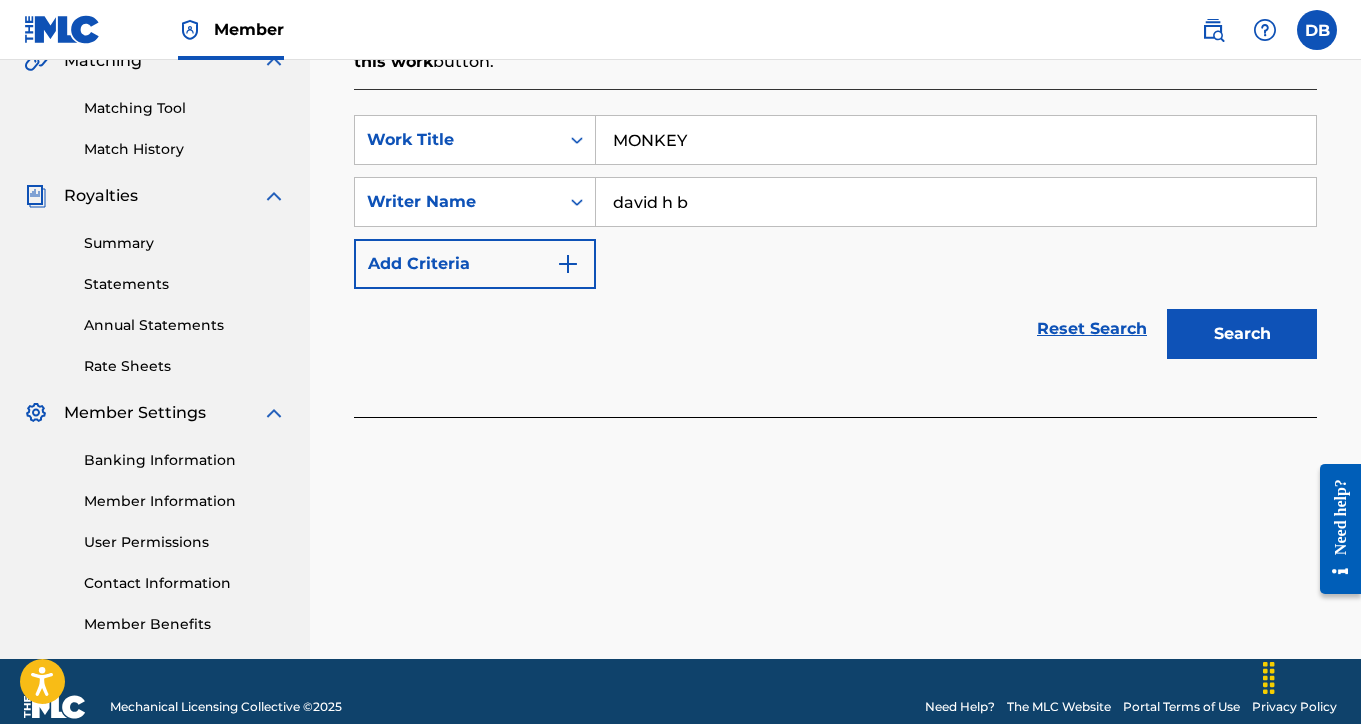 scroll, scrollTop: 492, scrollLeft: 0, axis: vertical 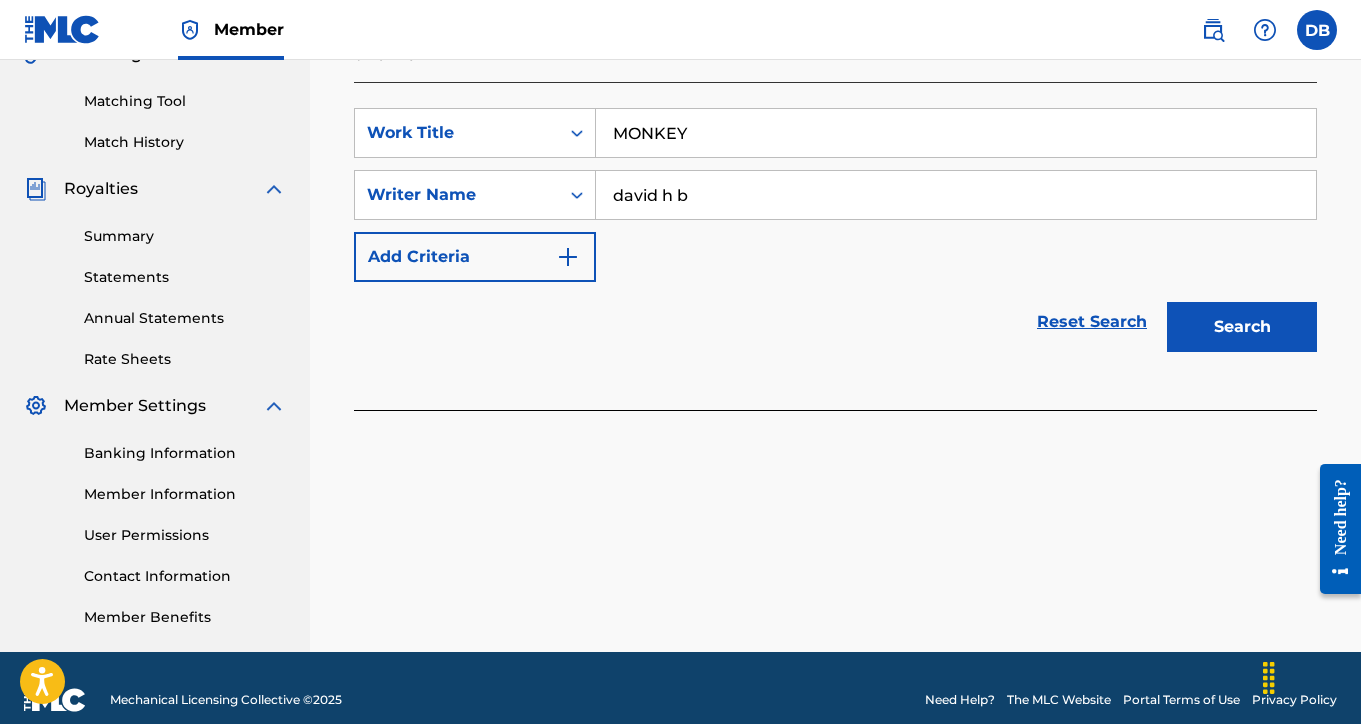 click on "Search" at bounding box center (1242, 327) 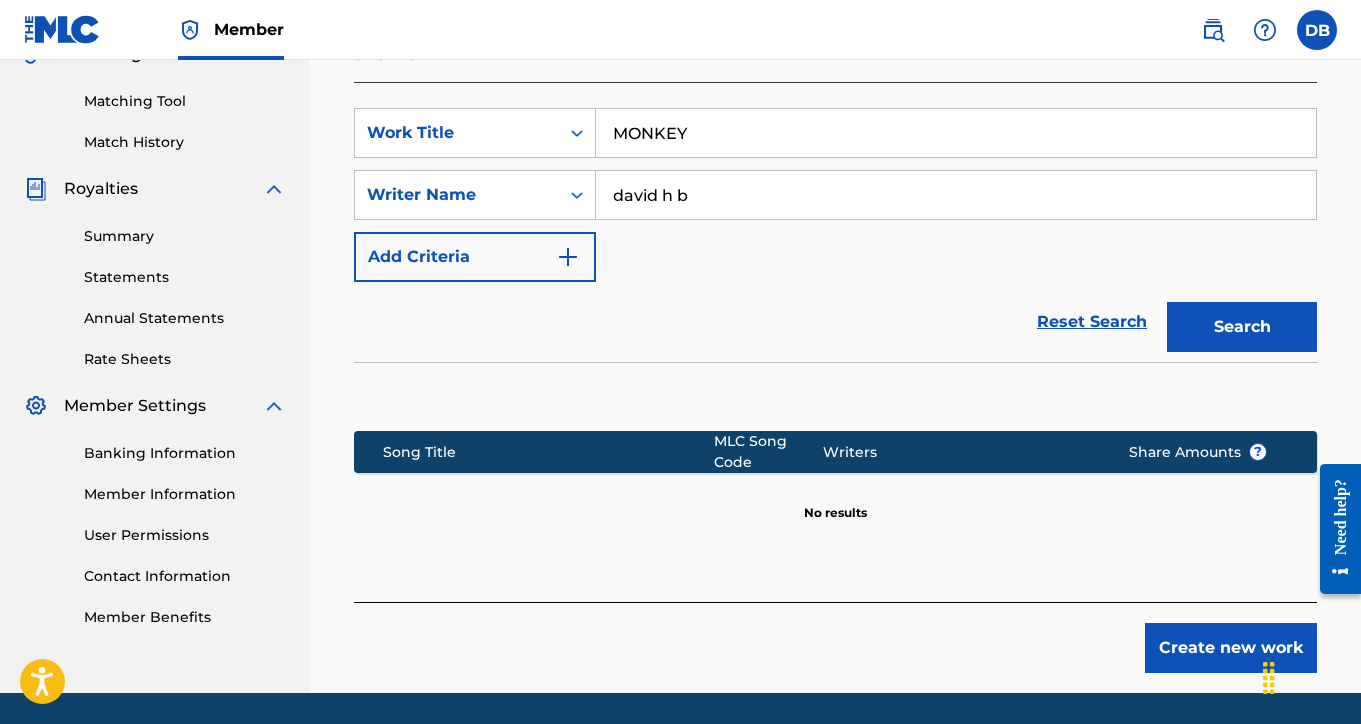 click on "Create new work" at bounding box center (1231, 648) 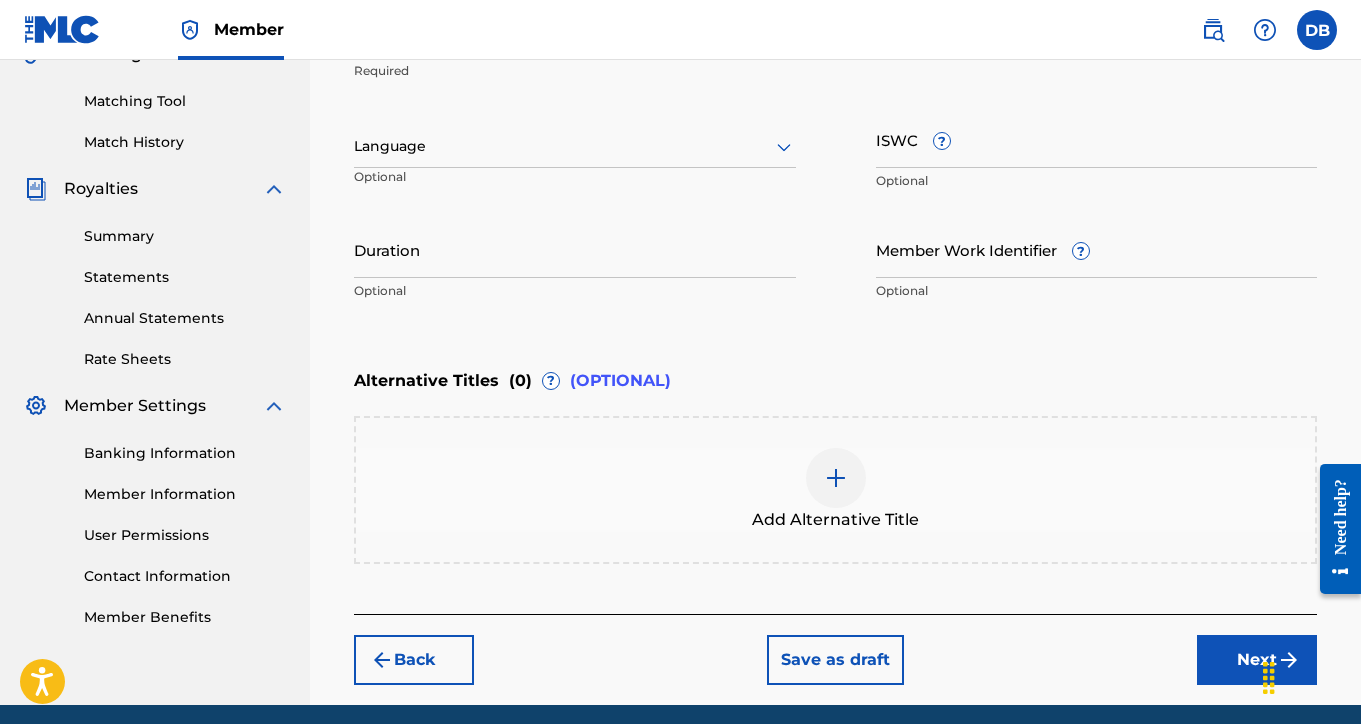 click on "ISWC   ?" at bounding box center [1097, 139] 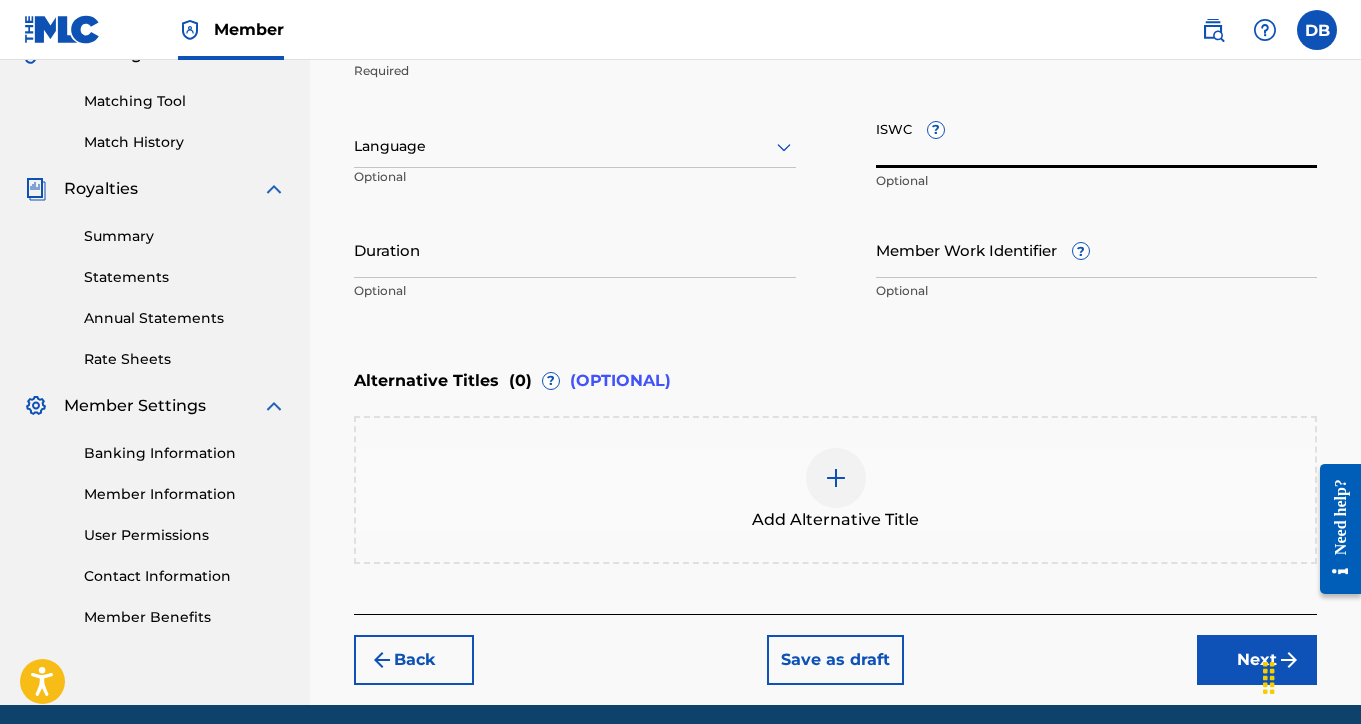 paste on "[SSN]" 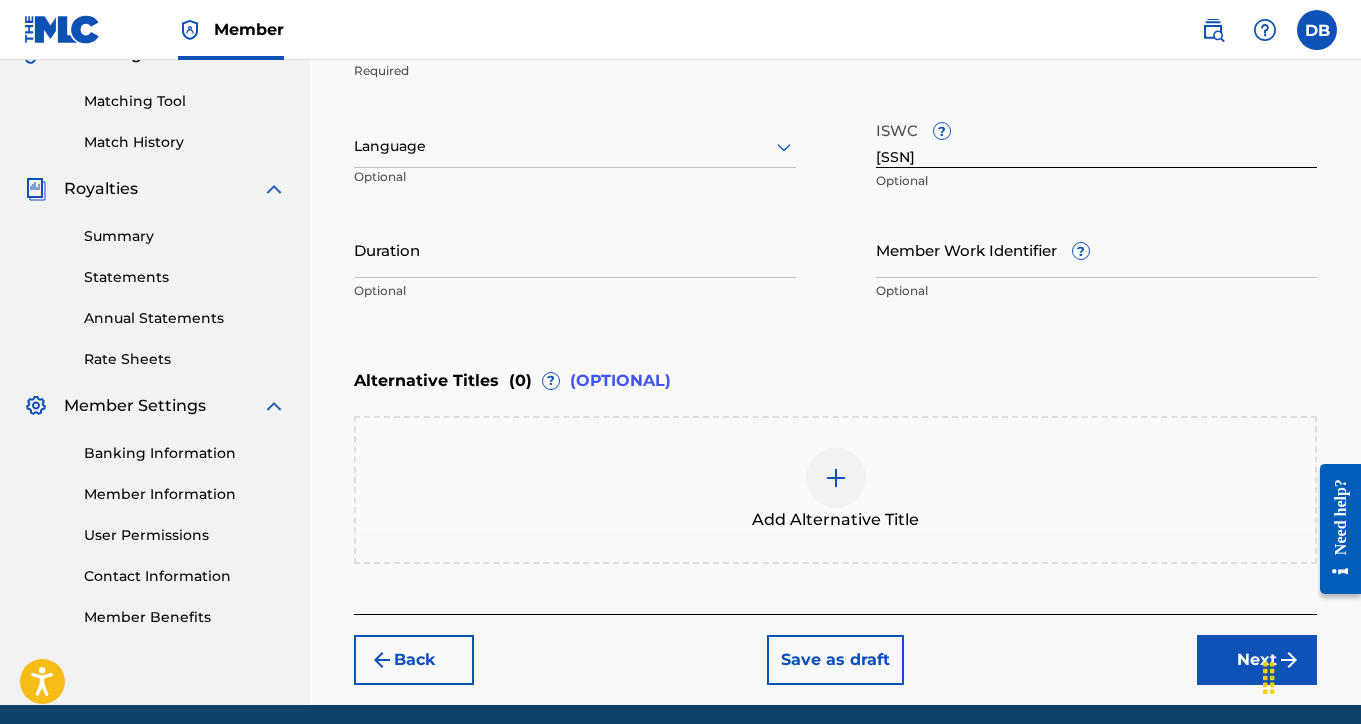 click on "Next" at bounding box center (1257, 660) 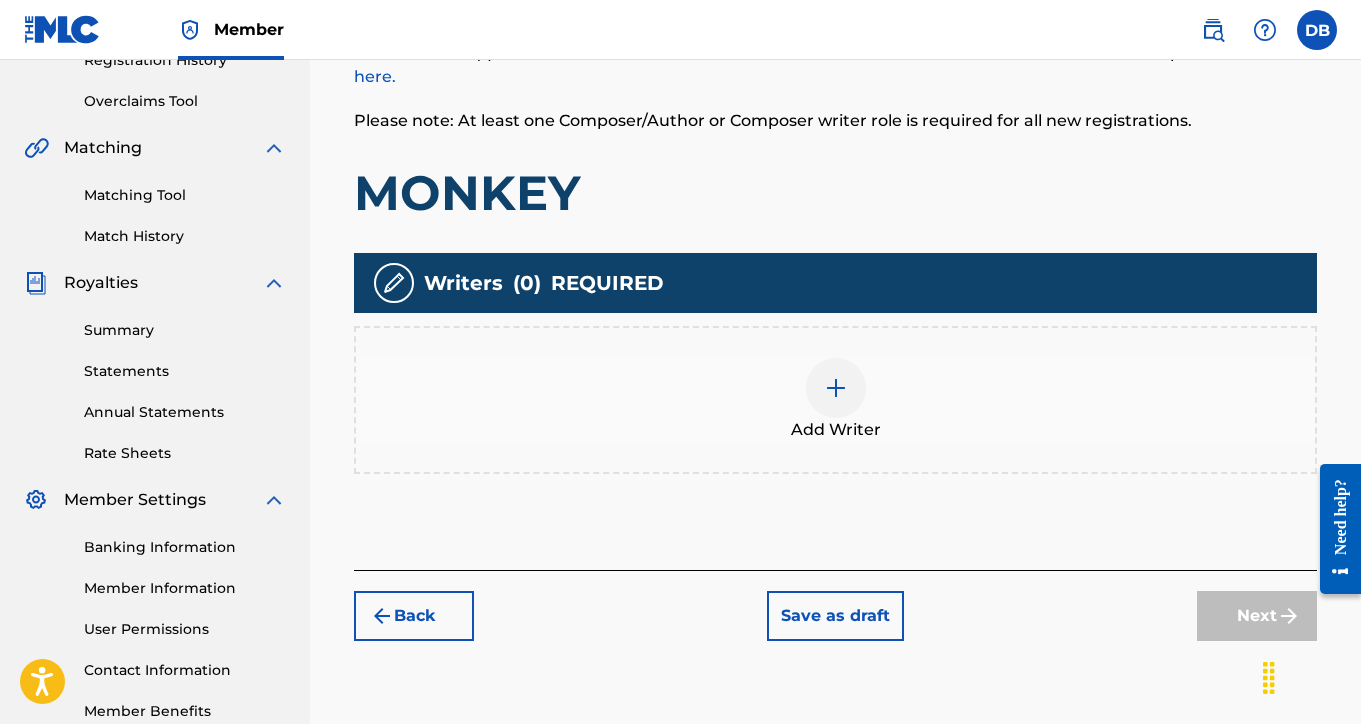 scroll, scrollTop: 516, scrollLeft: 0, axis: vertical 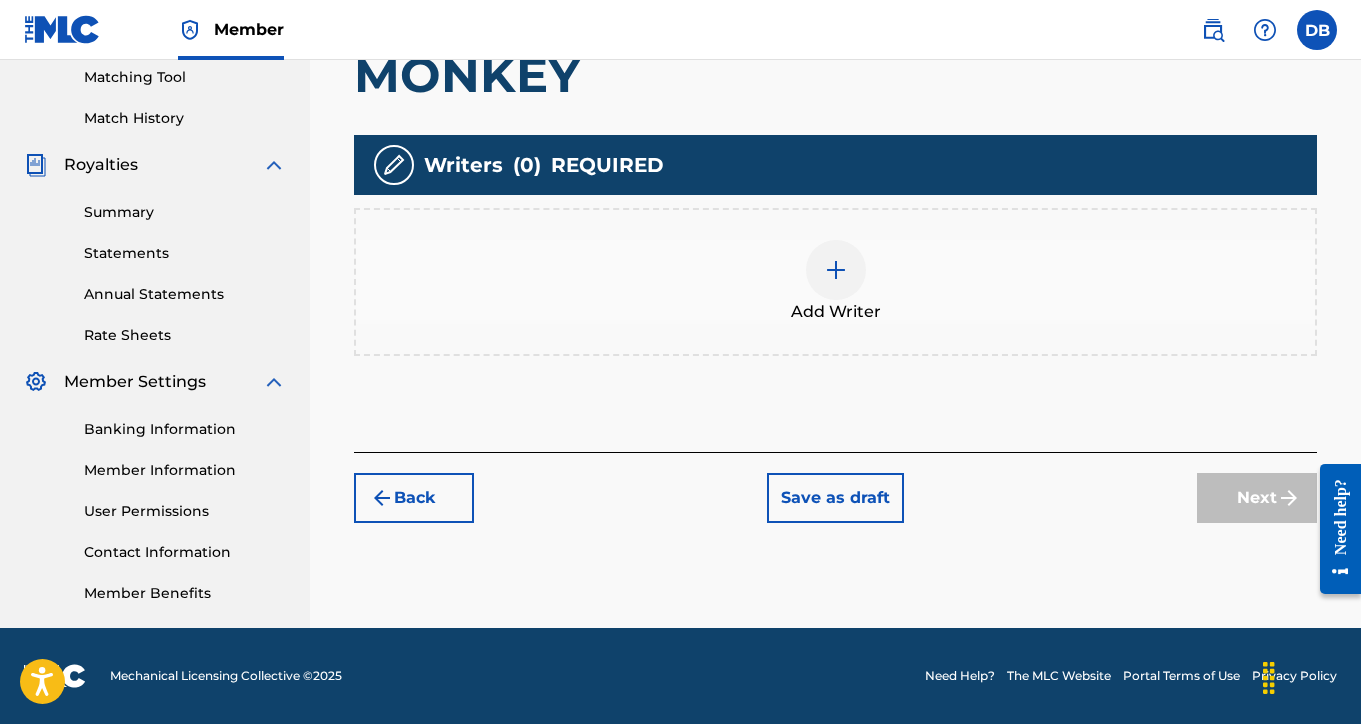 click at bounding box center (836, 270) 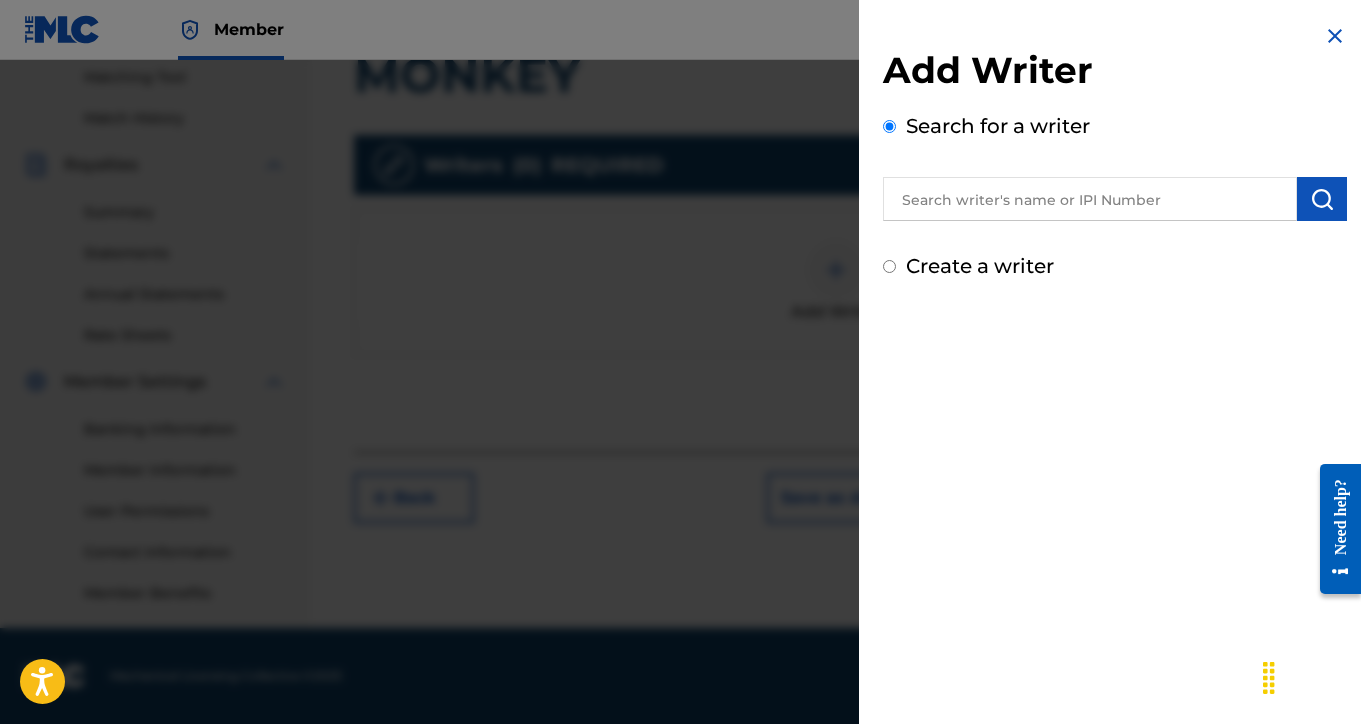 click at bounding box center [1090, 199] 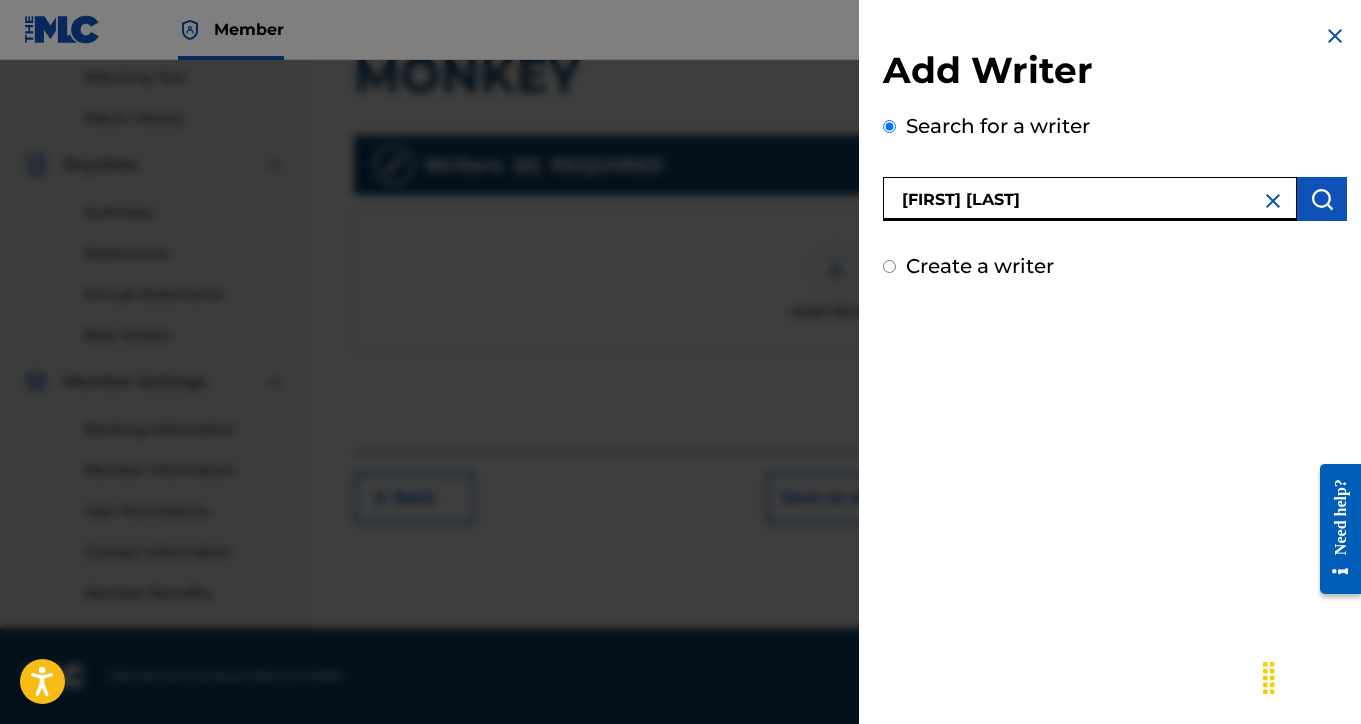 click at bounding box center [1322, 199] 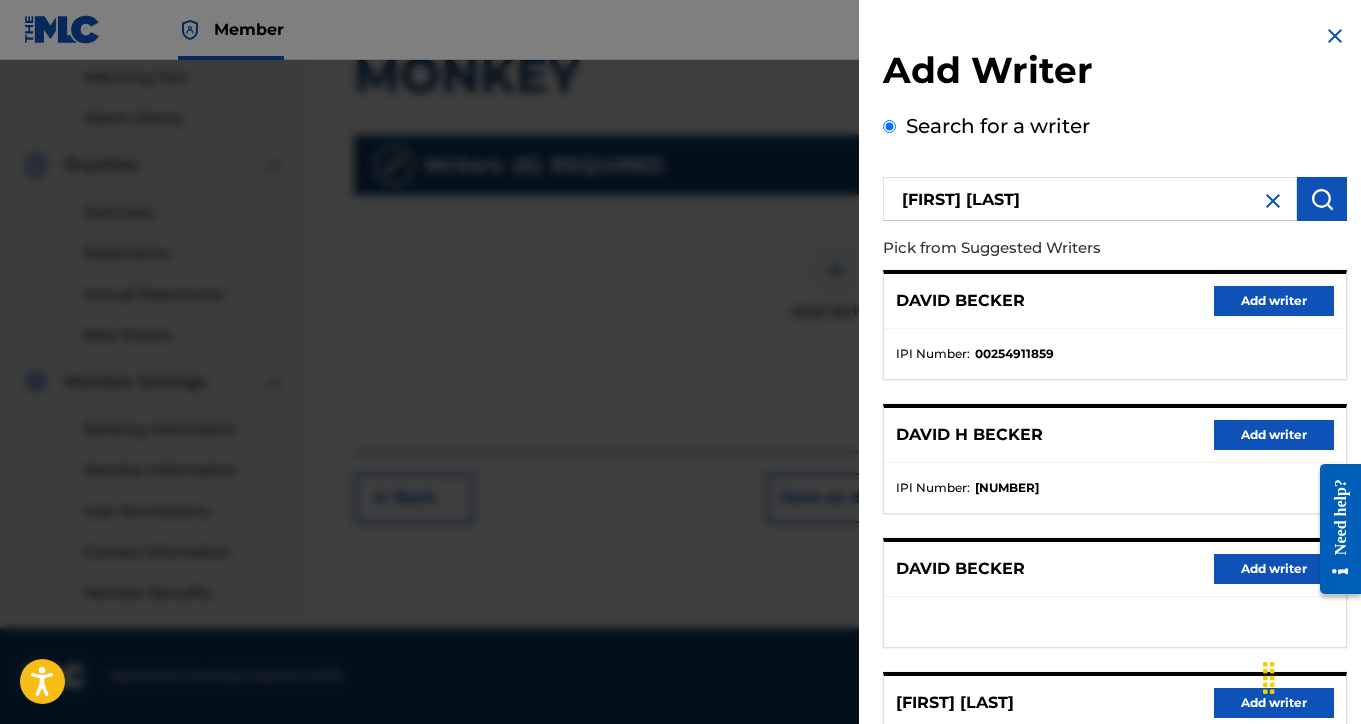click on "Add writer" at bounding box center (1274, 435) 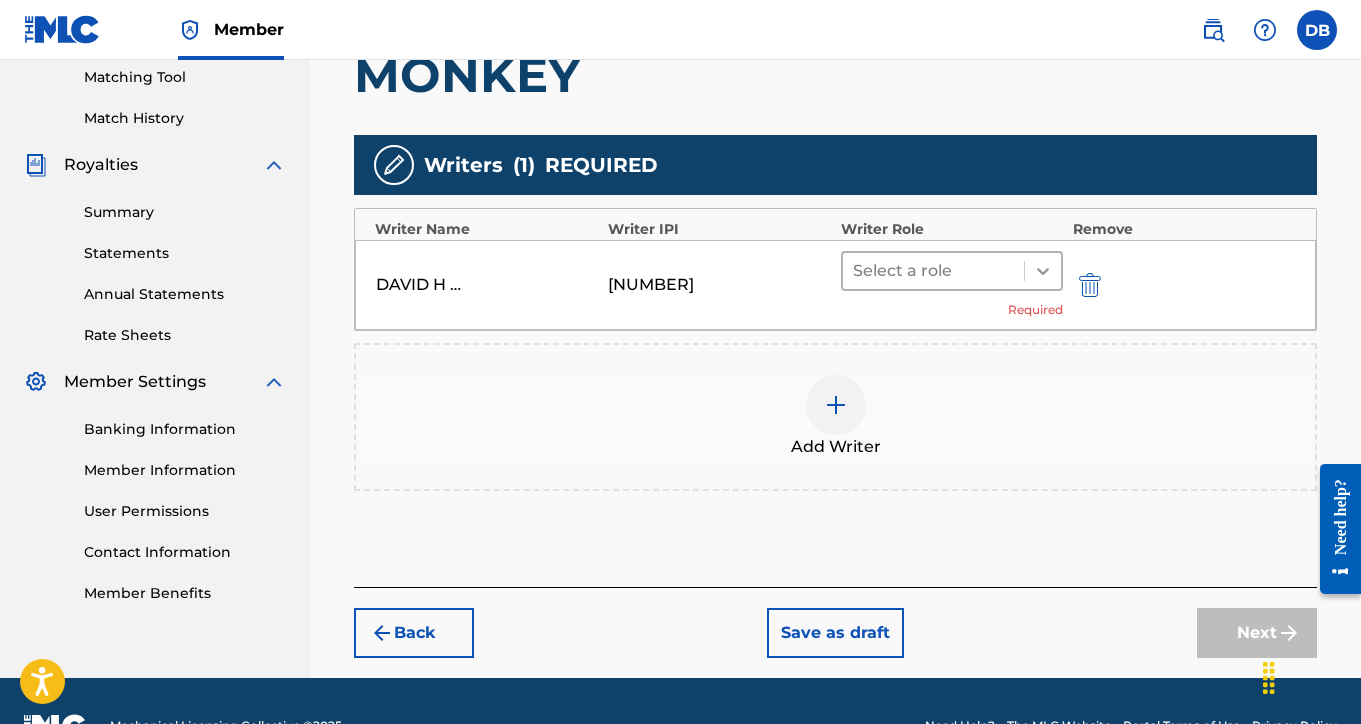 click 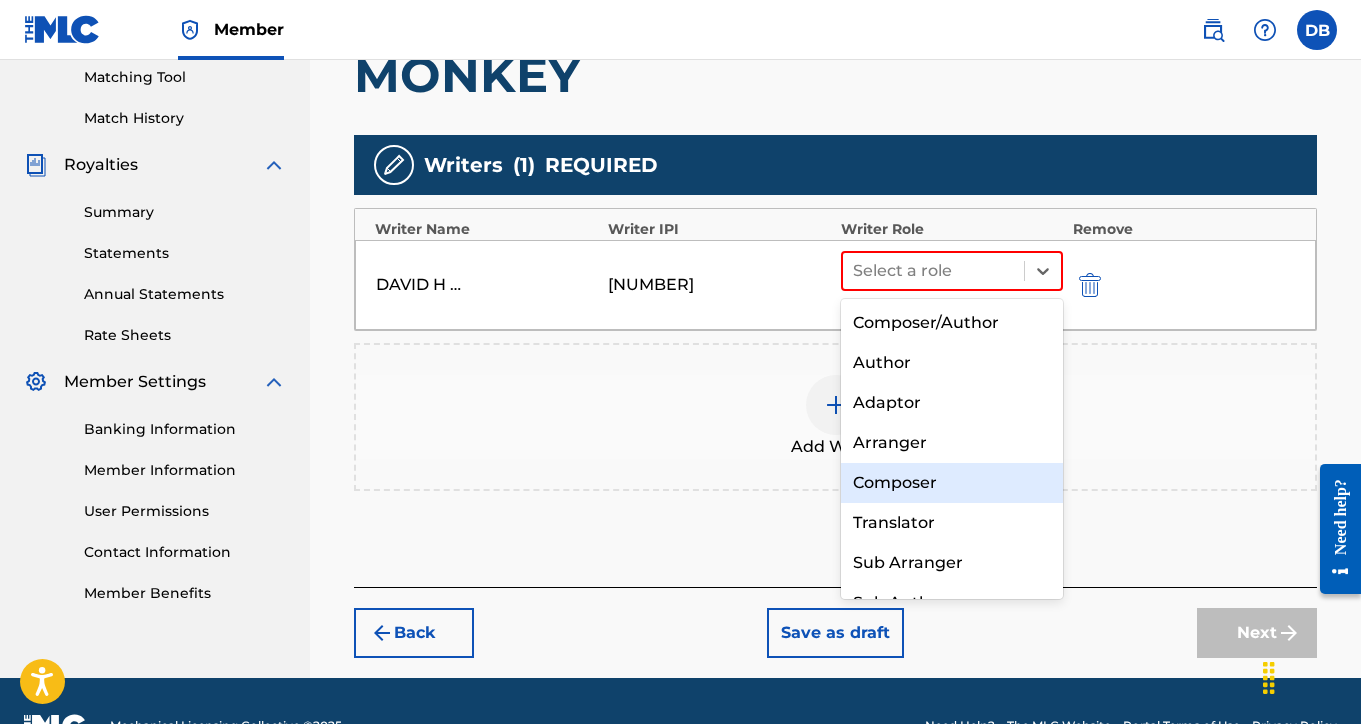 click on "Composer" at bounding box center [952, 483] 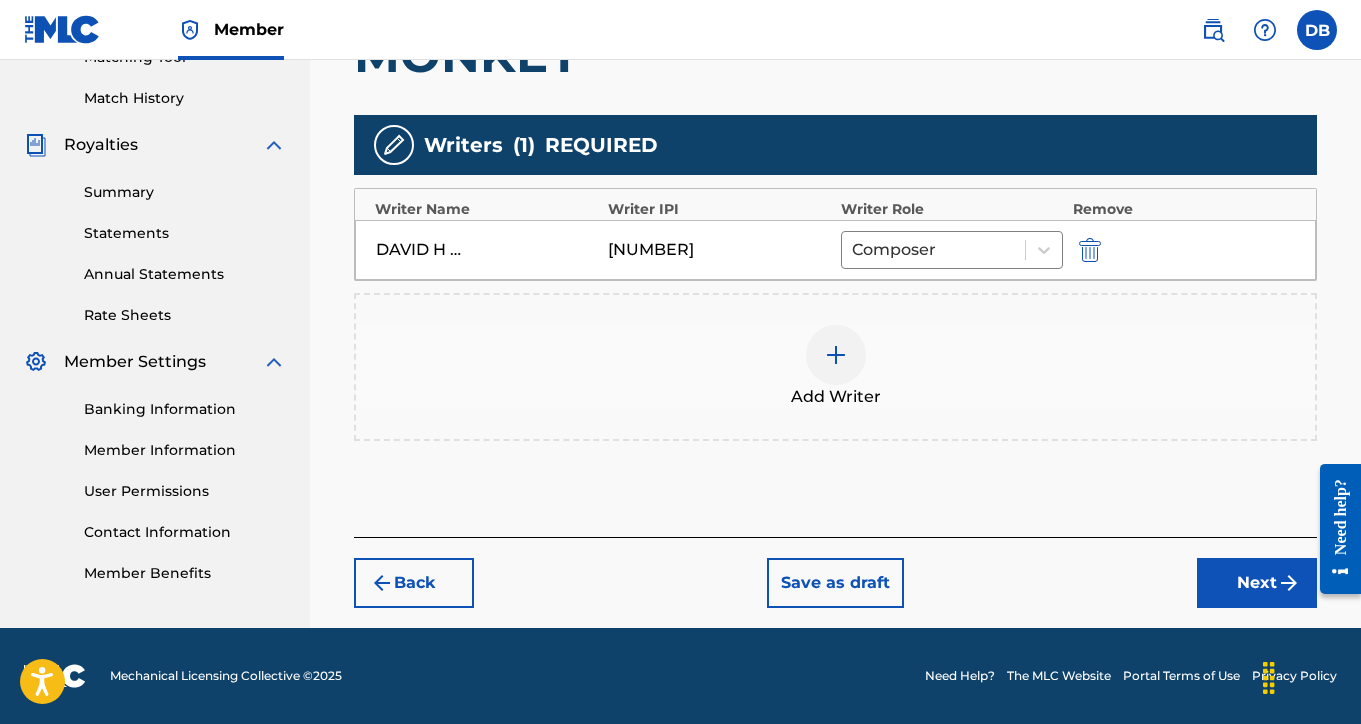 click on "Next" at bounding box center (1257, 583) 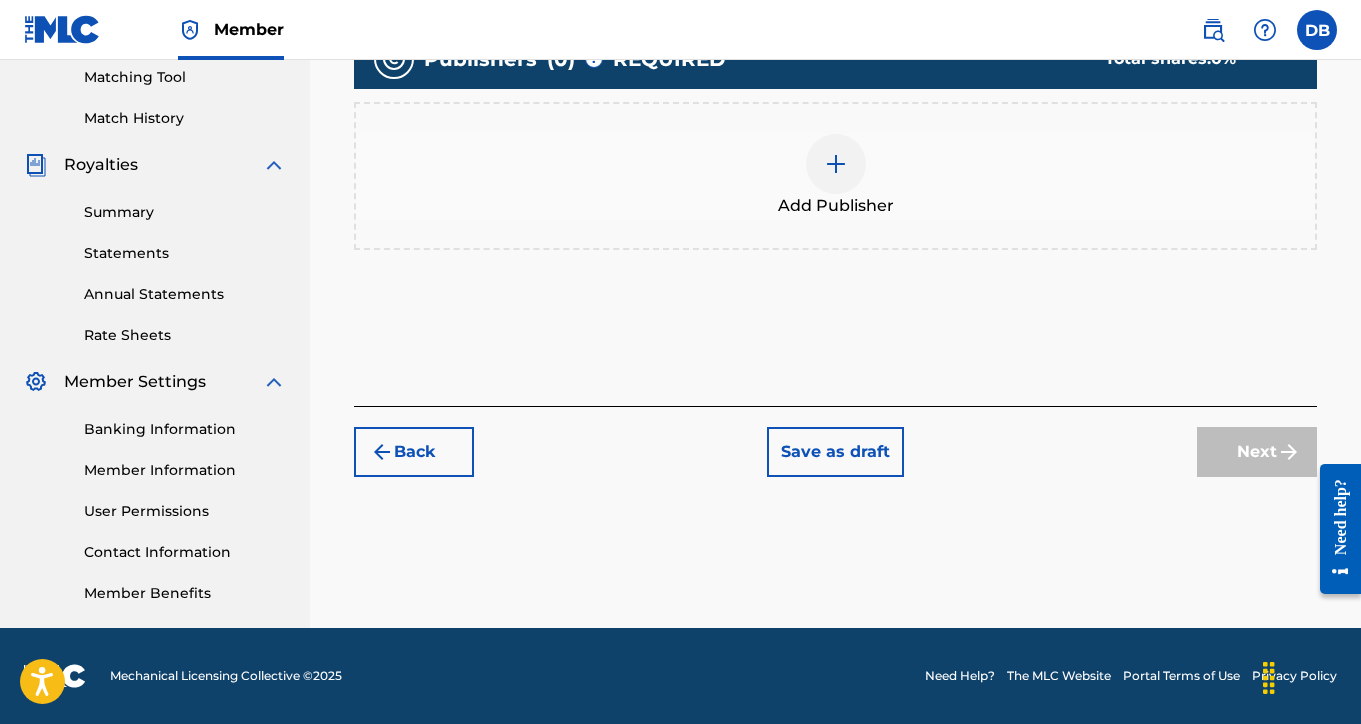 click at bounding box center [836, 164] 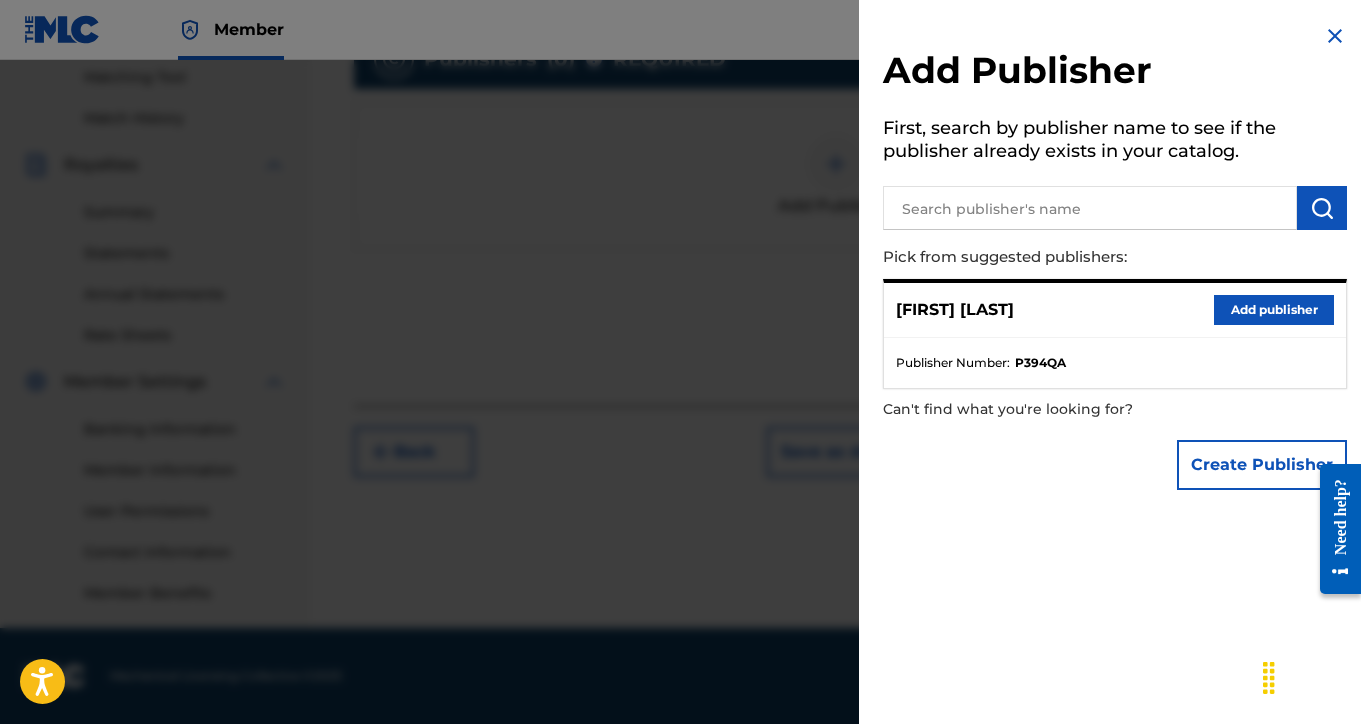click on "Add publisher" at bounding box center [1274, 310] 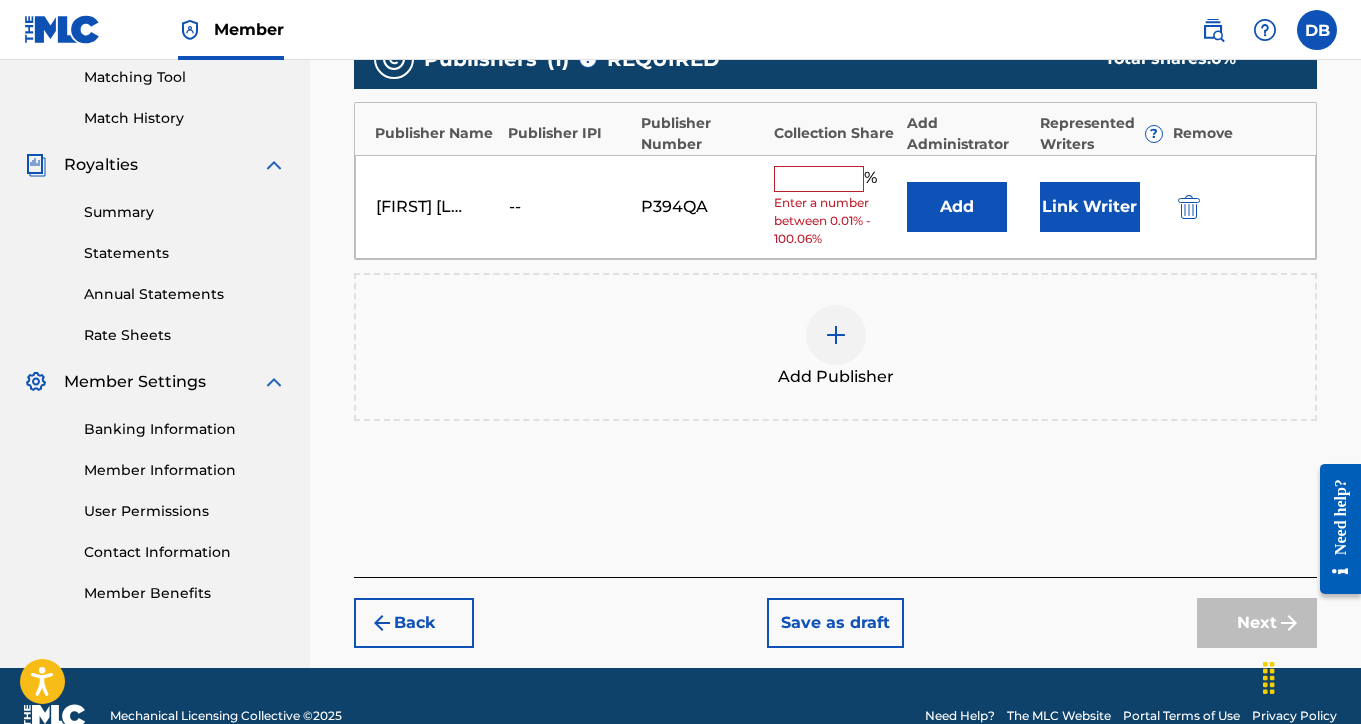 click at bounding box center (819, 179) 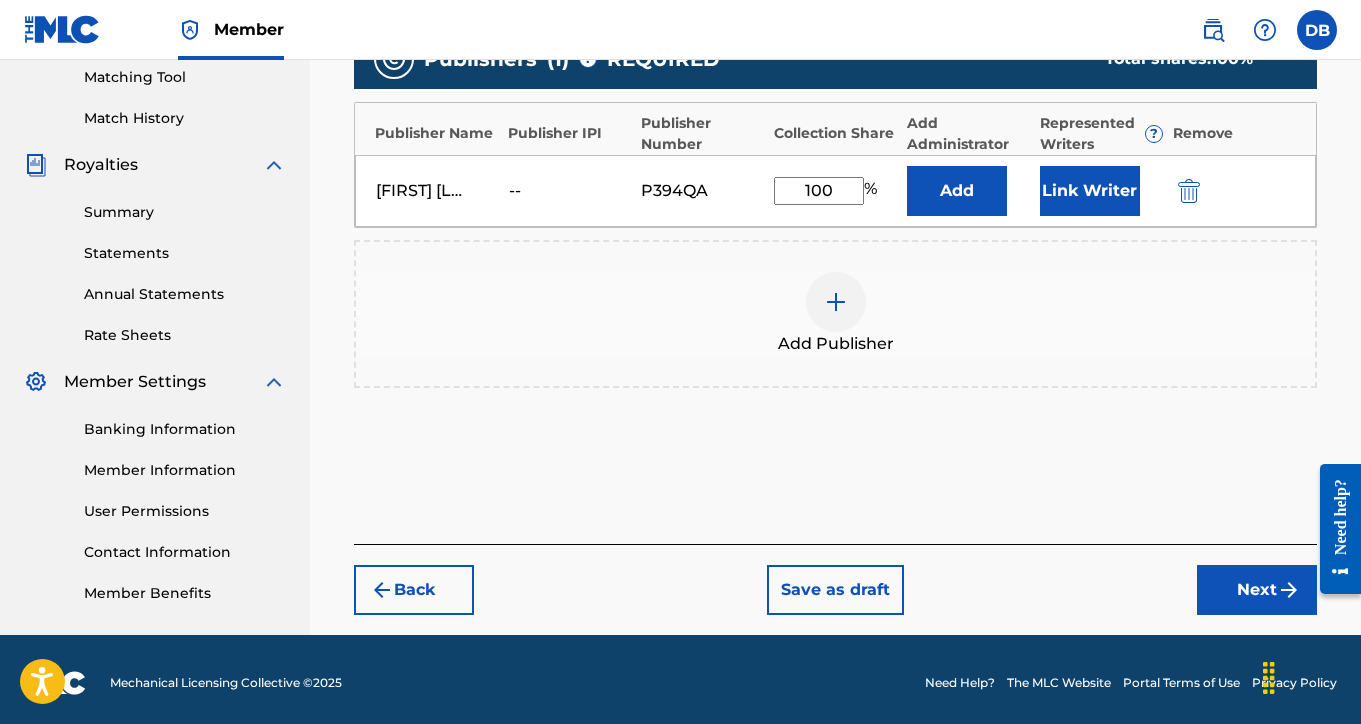 click on "Next" at bounding box center (1257, 590) 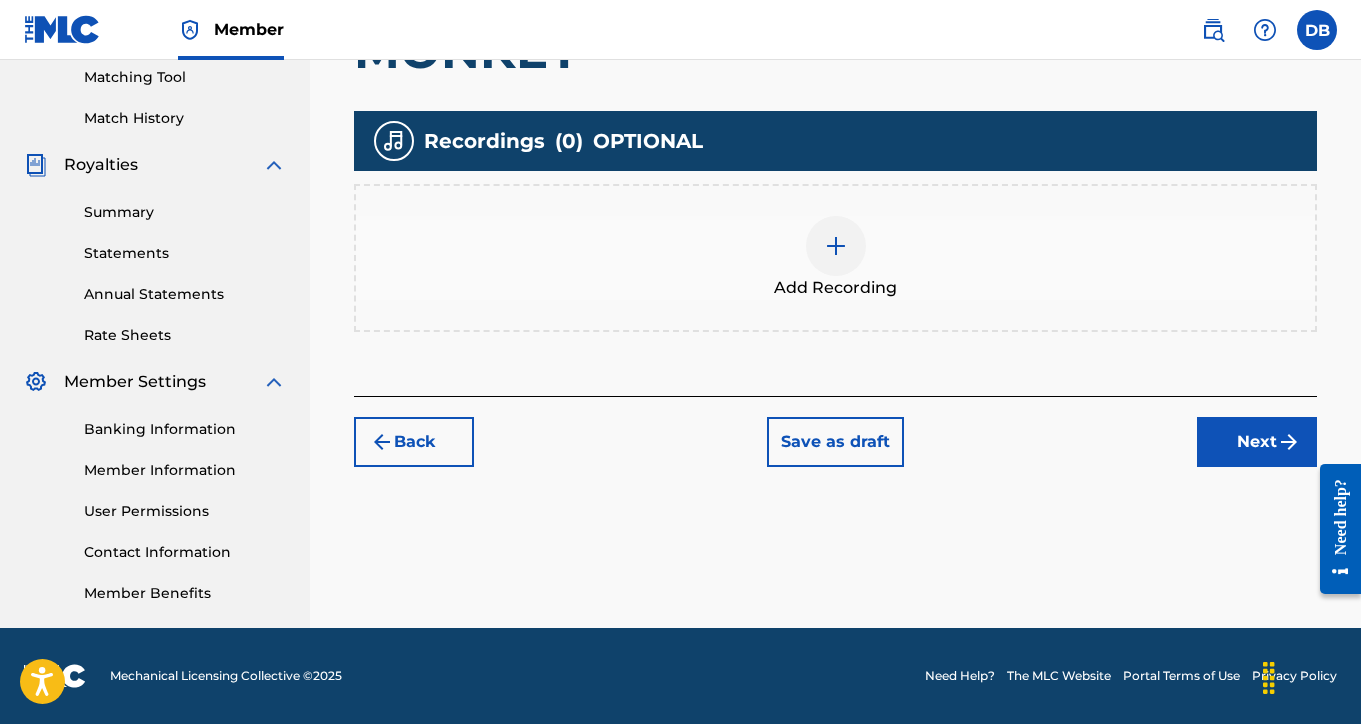 click on "Next" at bounding box center [1257, 442] 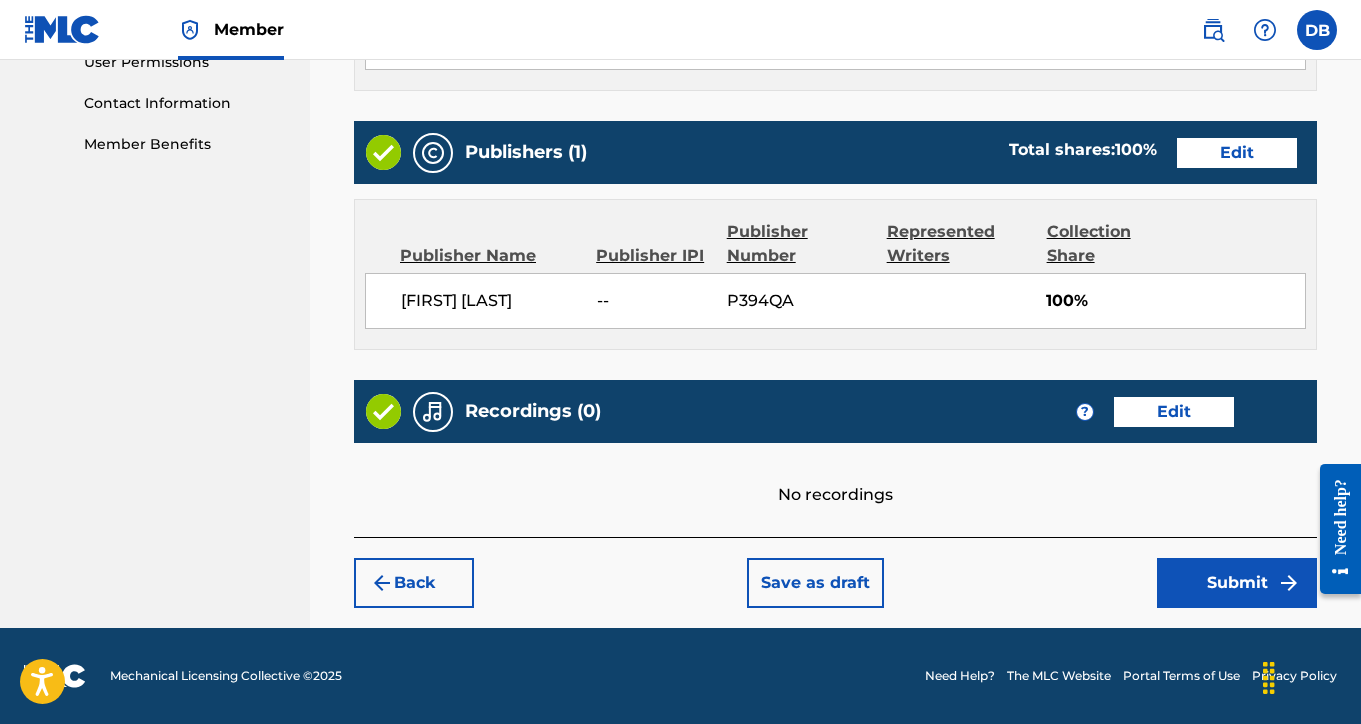 scroll, scrollTop: 964, scrollLeft: 0, axis: vertical 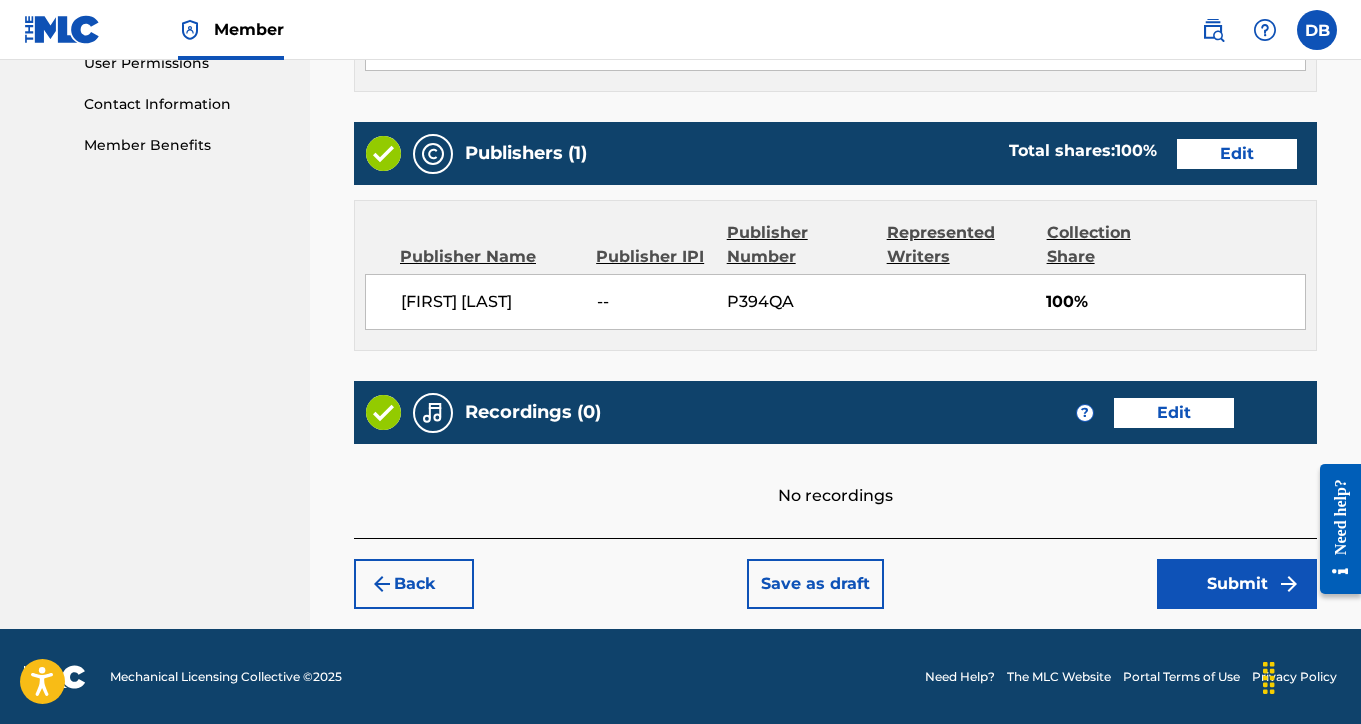 click on "Edit" at bounding box center (1174, 413) 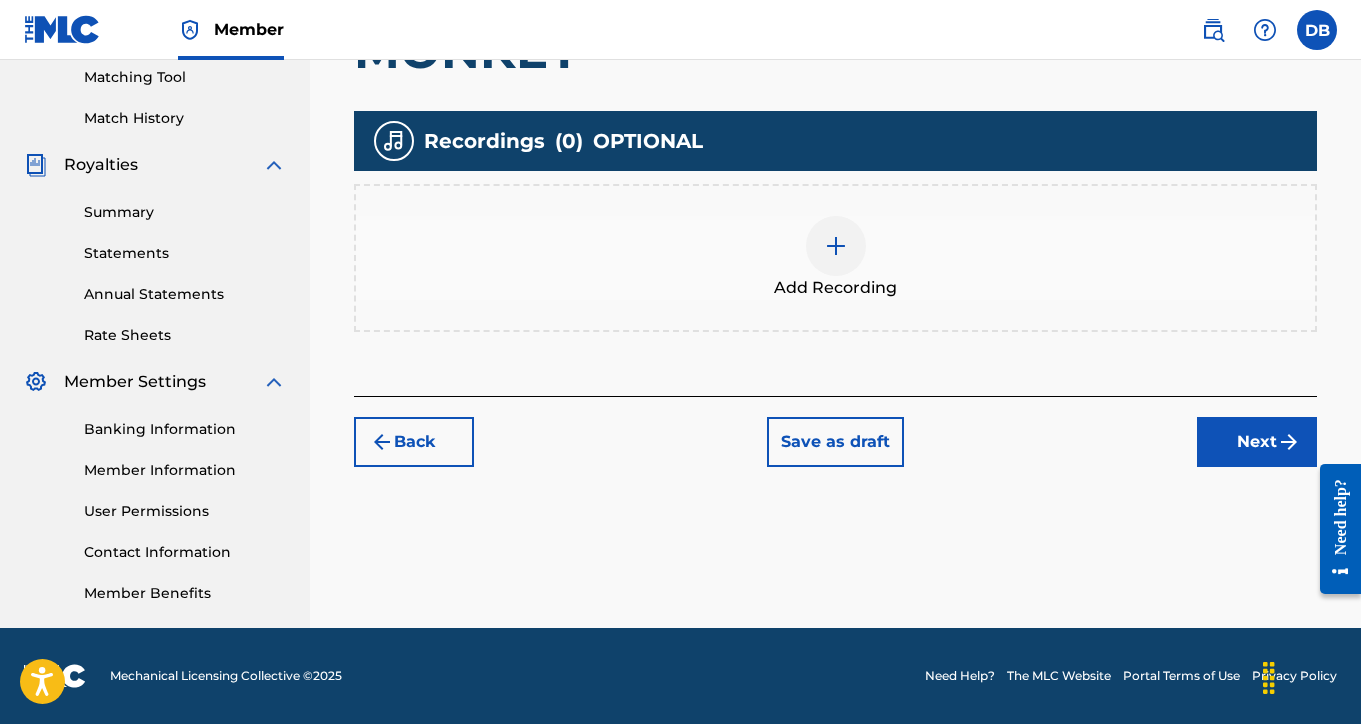 scroll, scrollTop: 516, scrollLeft: 0, axis: vertical 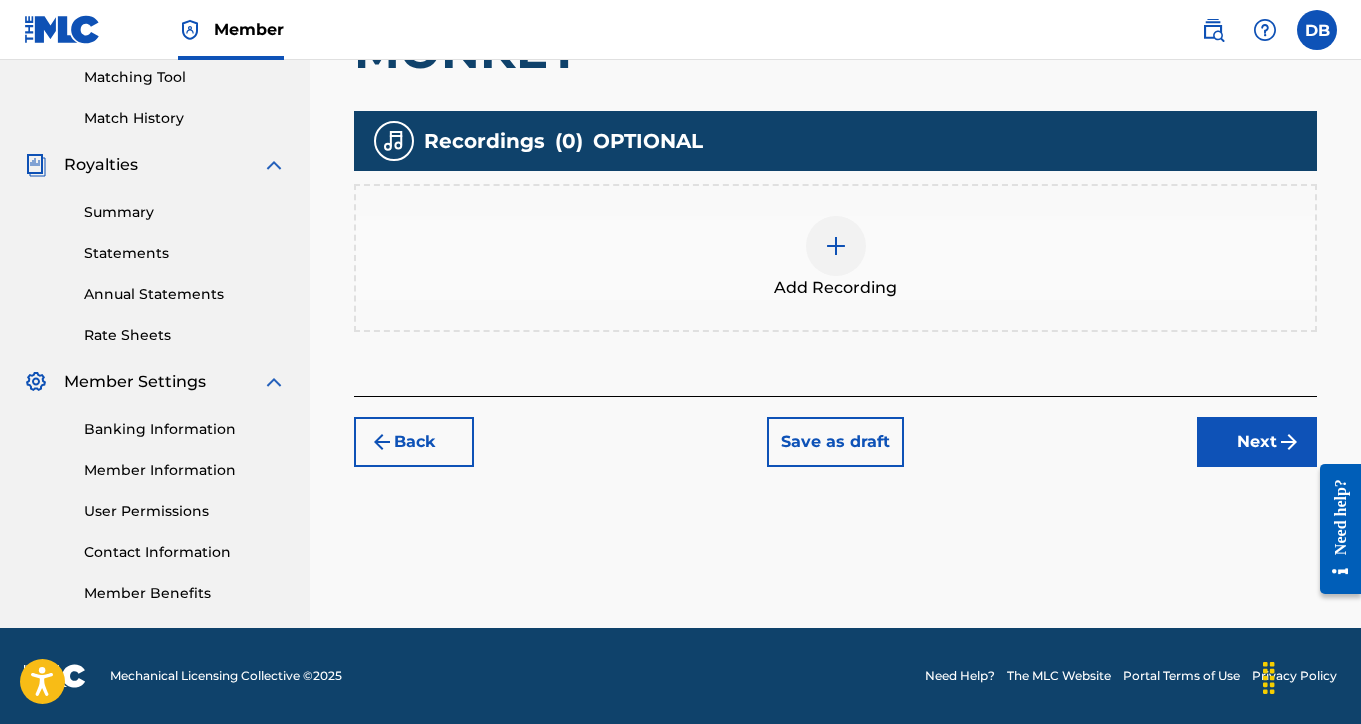 click at bounding box center [836, 246] 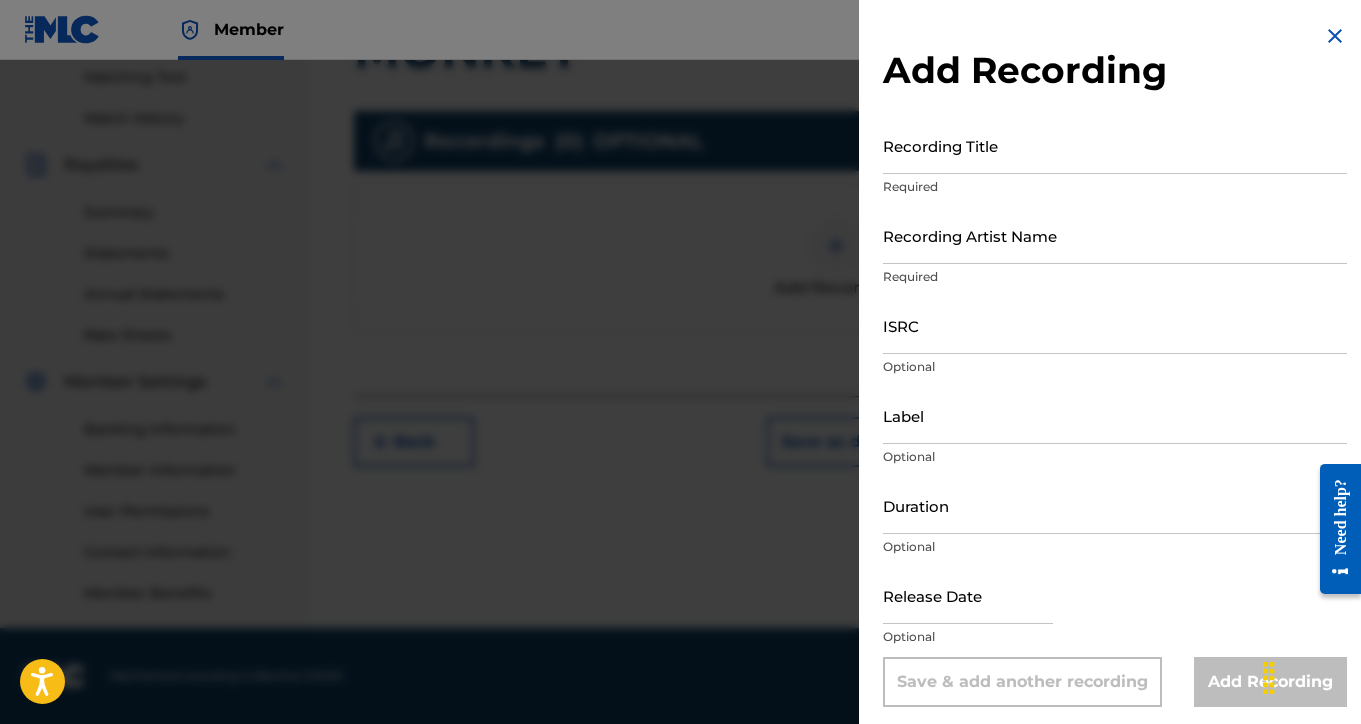 click on "Recording Title" at bounding box center [1115, 145] 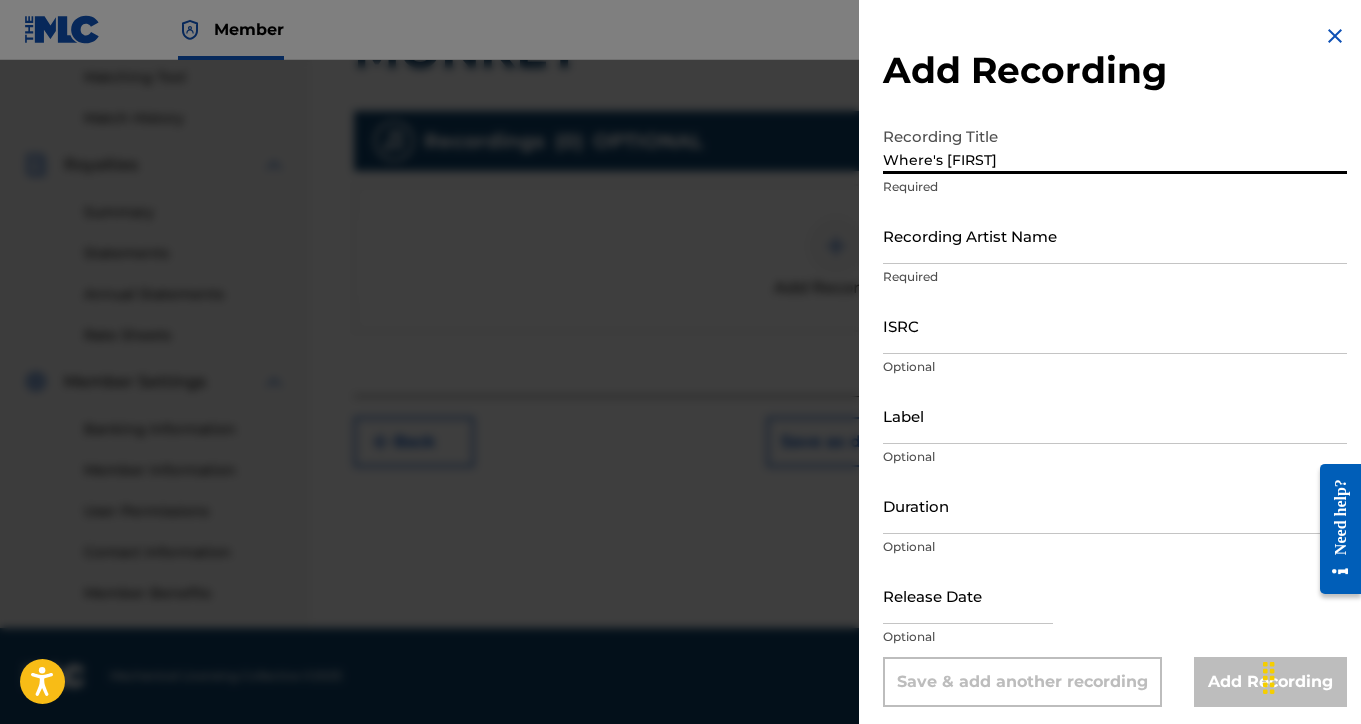 click on "Recording Artist Name" at bounding box center [1115, 235] 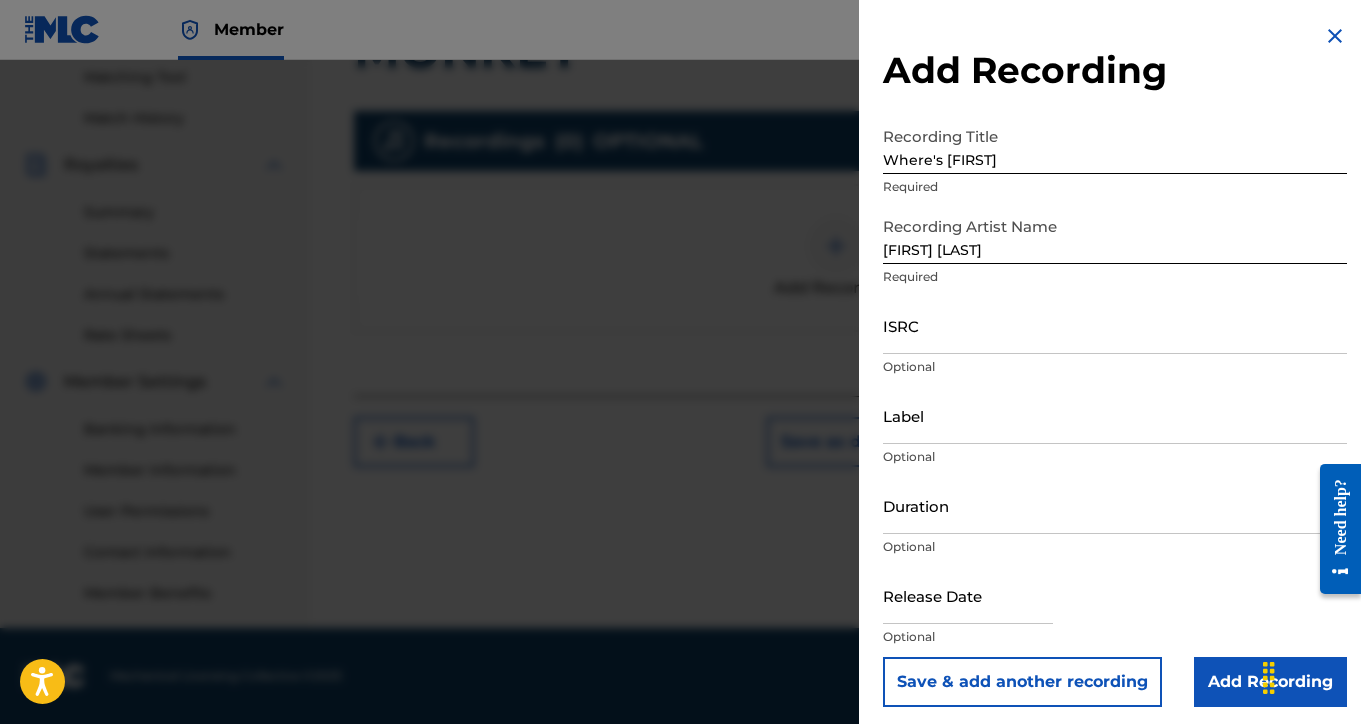 click on "Add Recording" at bounding box center (1270, 682) 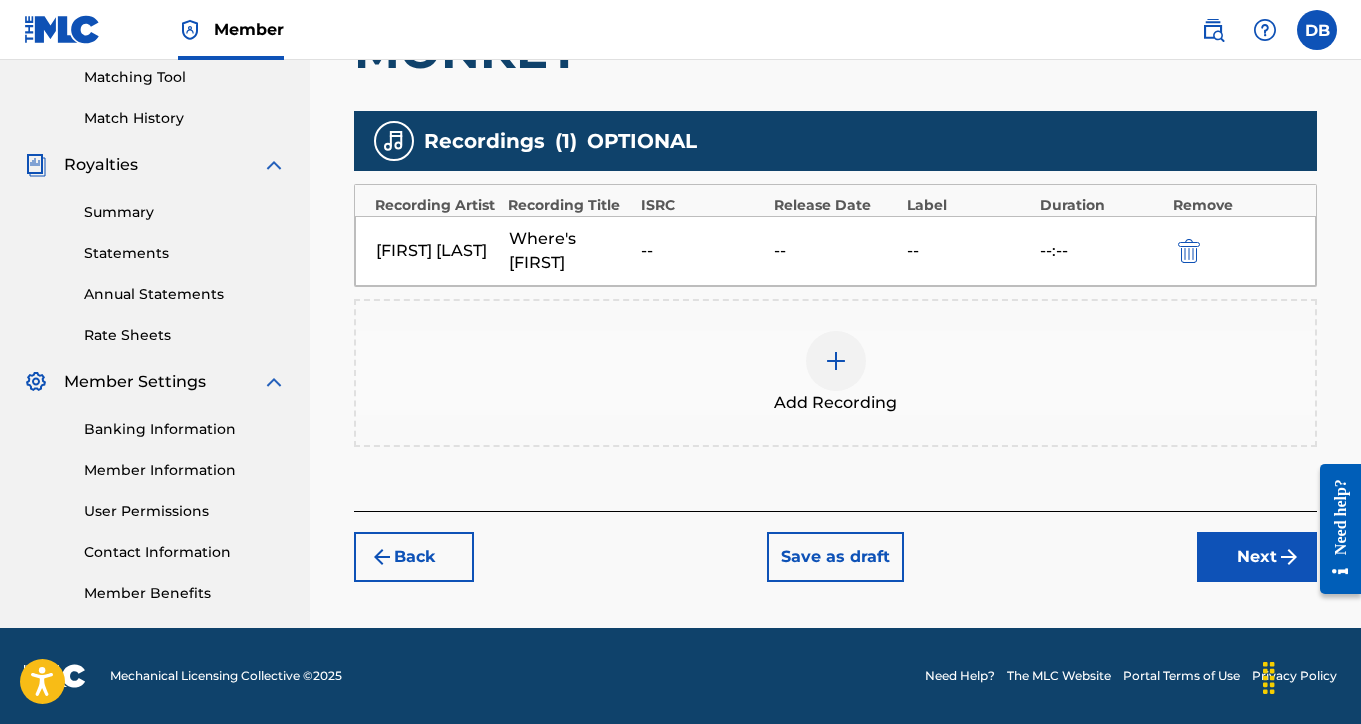 click on "Next" at bounding box center [1257, 557] 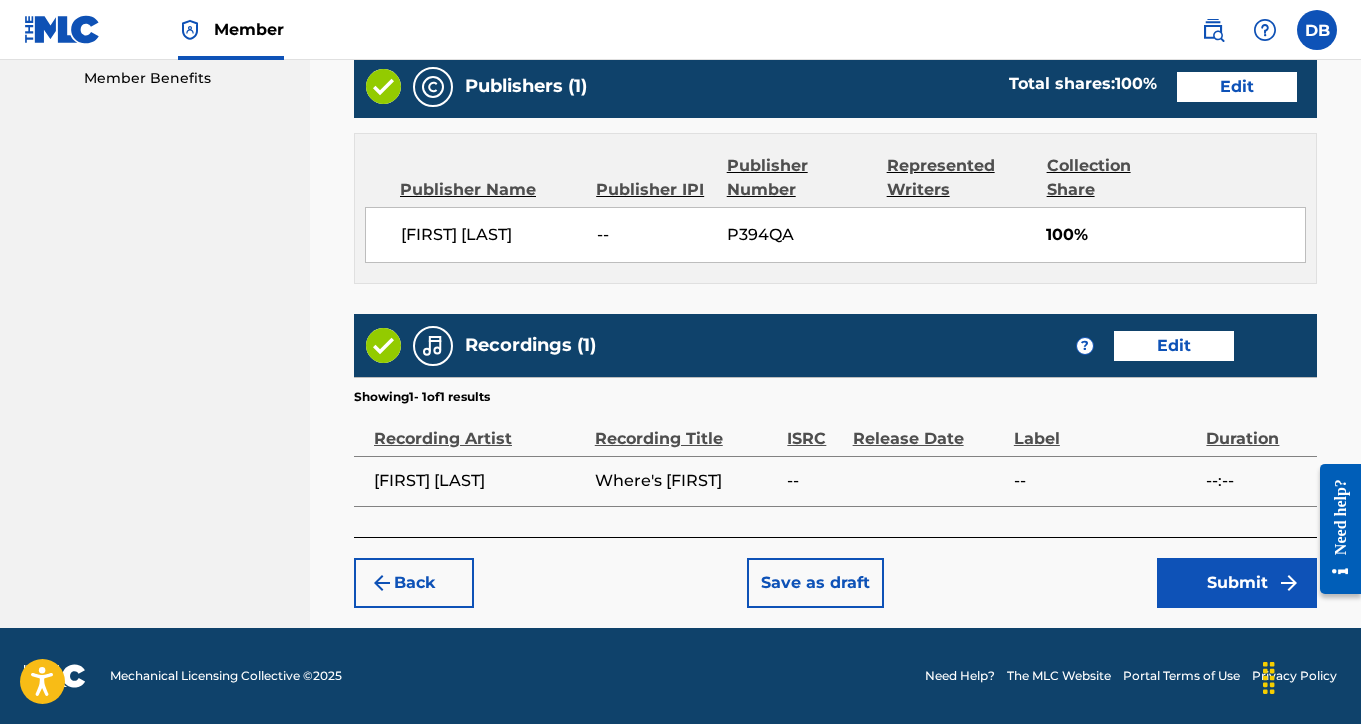 scroll, scrollTop: 1030, scrollLeft: 0, axis: vertical 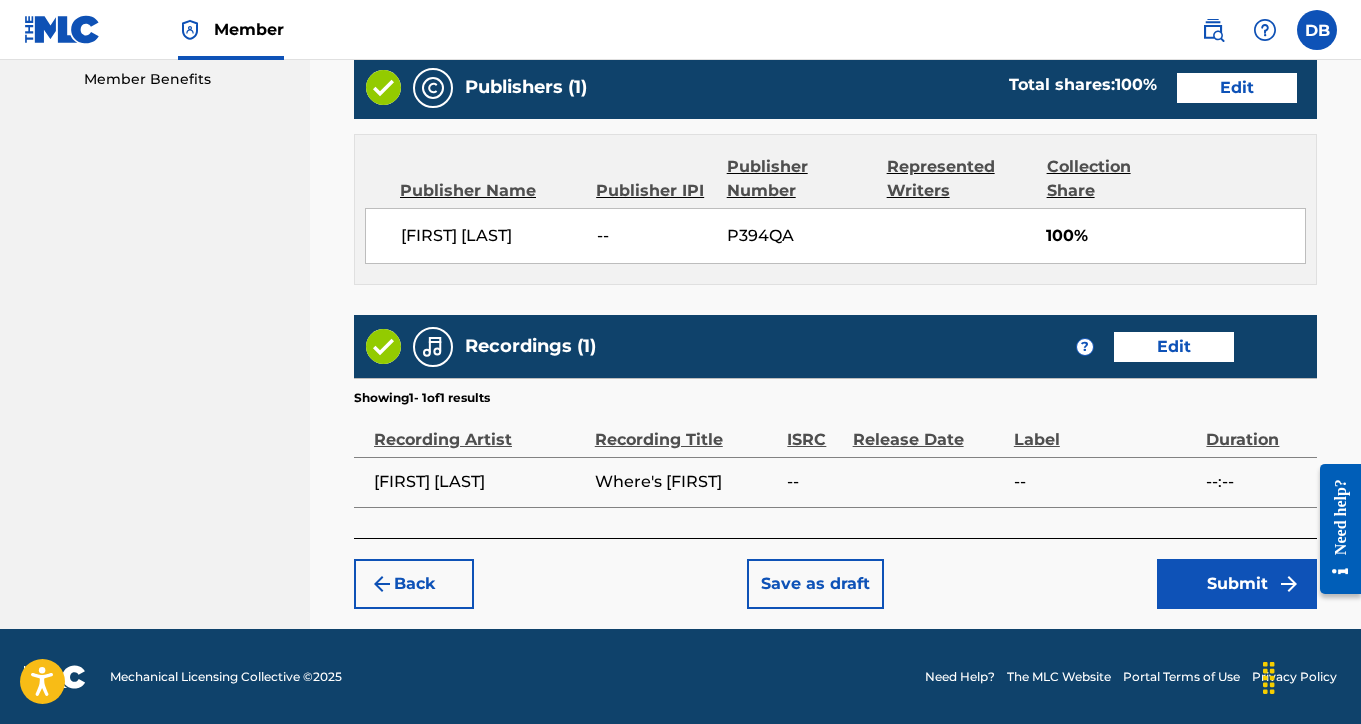 click on "Submit" at bounding box center (1237, 584) 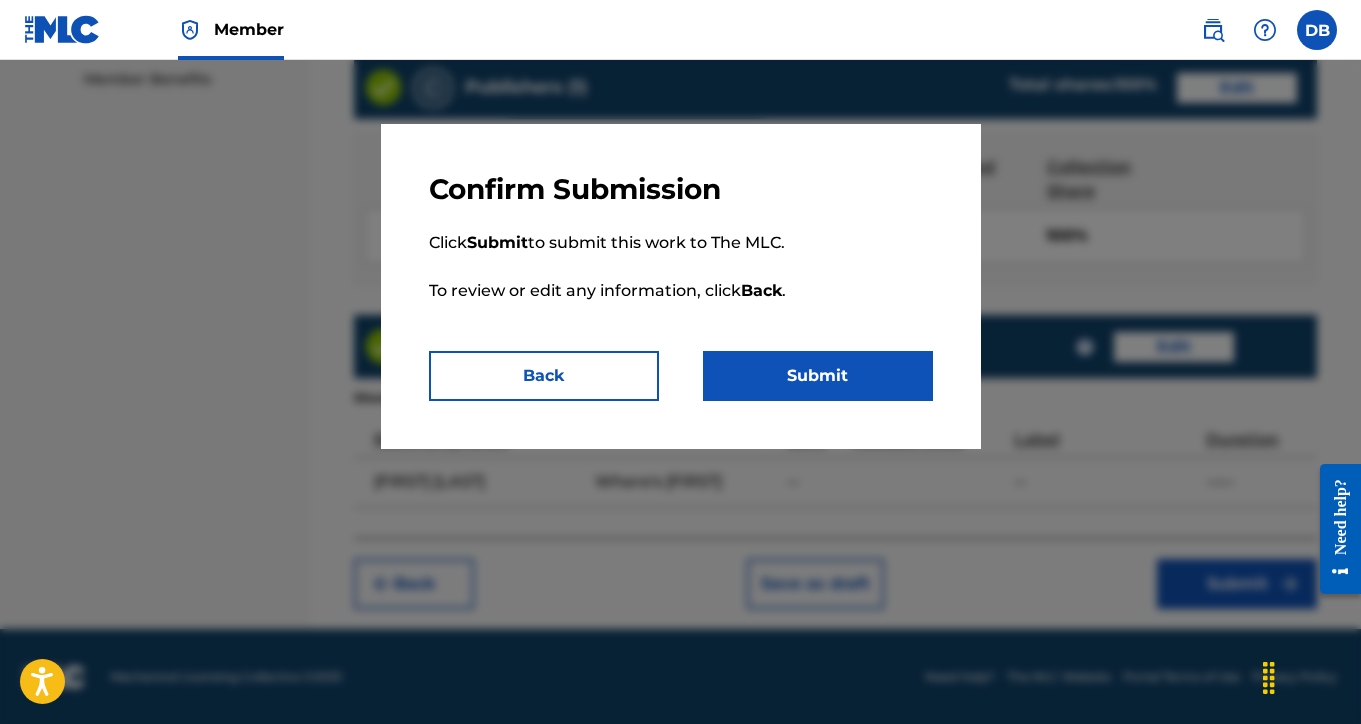 click on "Submit" at bounding box center (818, 376) 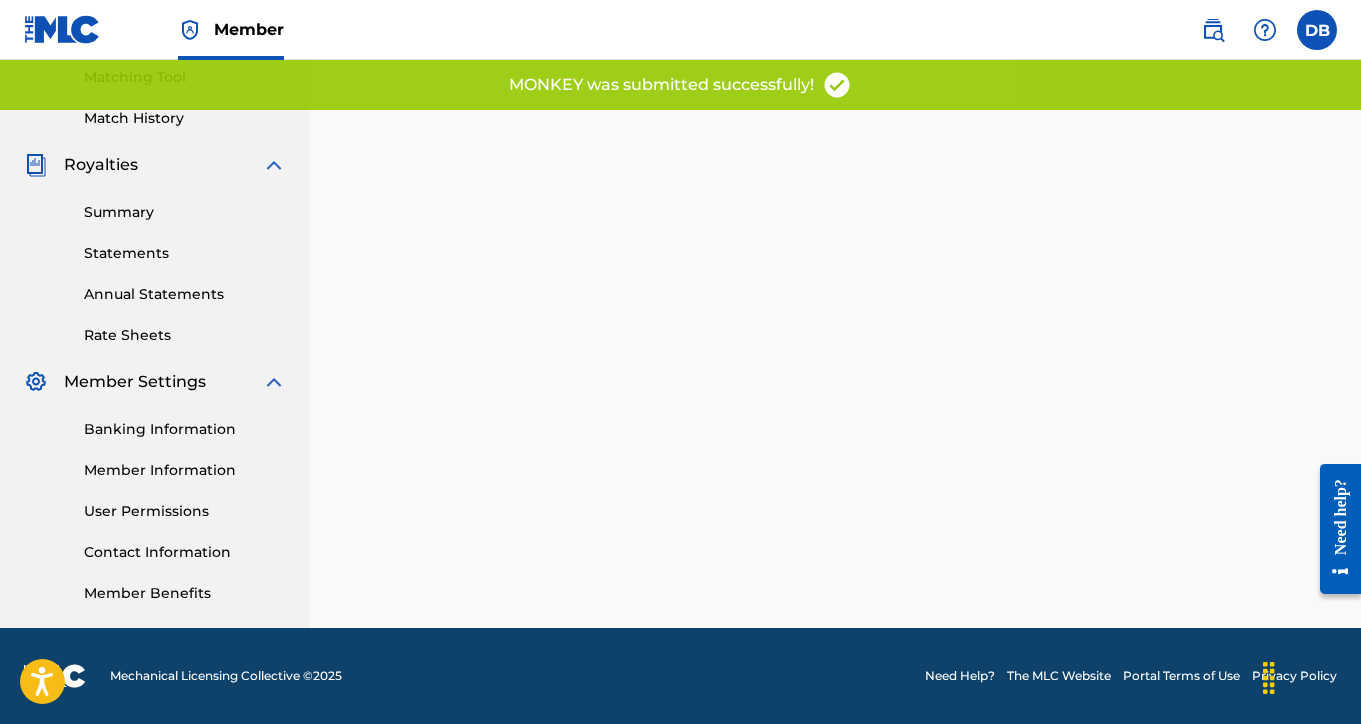 scroll, scrollTop: 0, scrollLeft: 0, axis: both 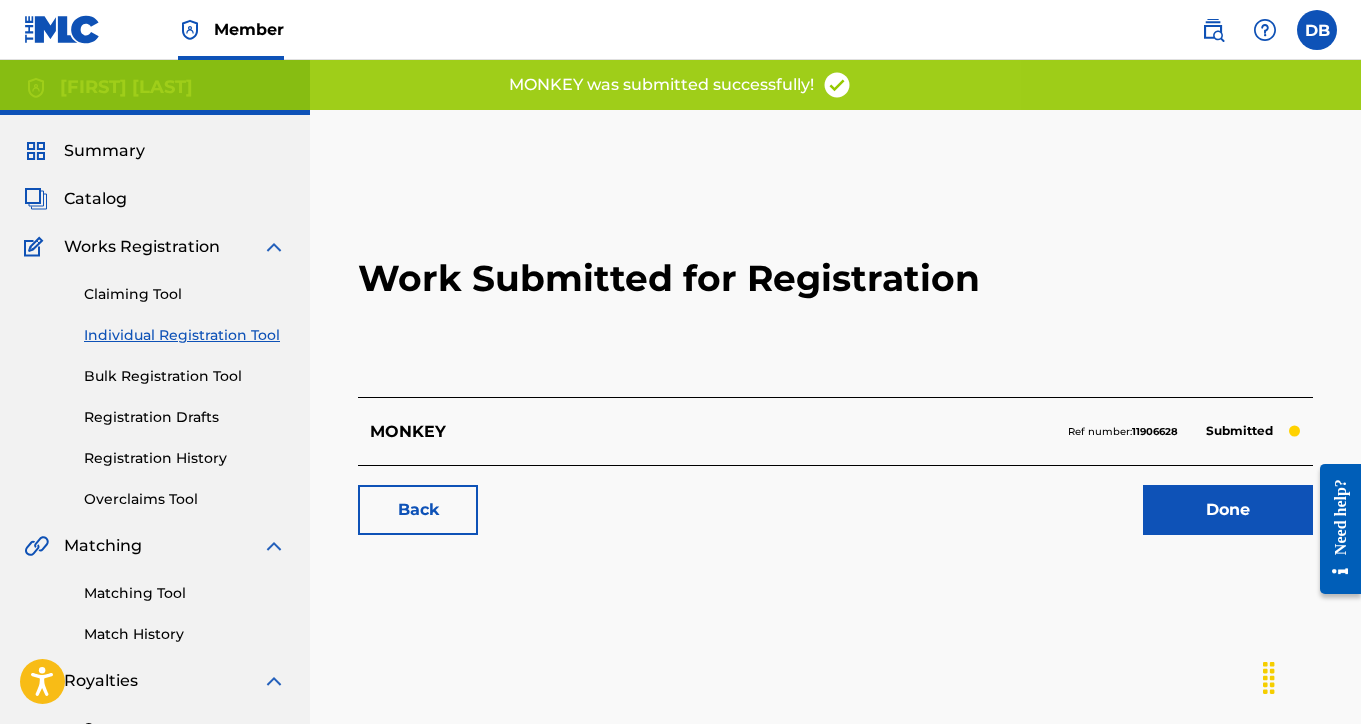 click on "Done" at bounding box center [1228, 510] 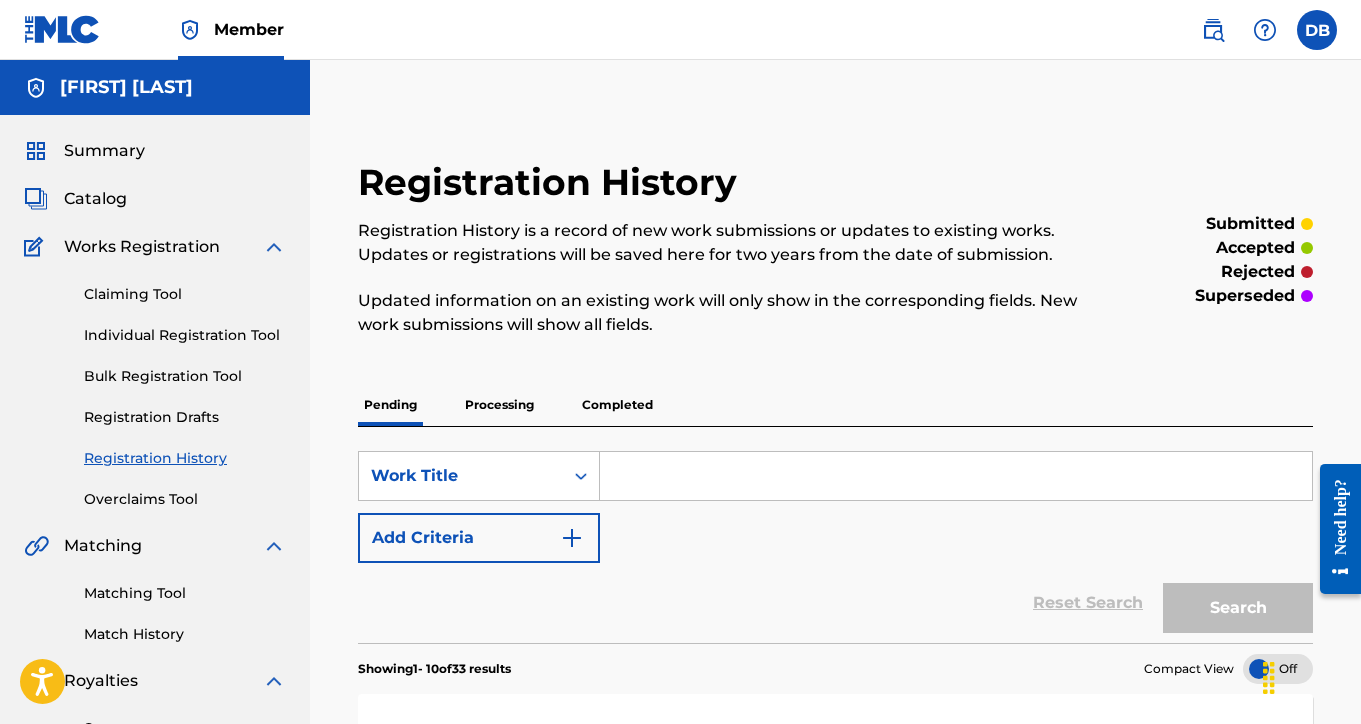 scroll, scrollTop: 0, scrollLeft: 0, axis: both 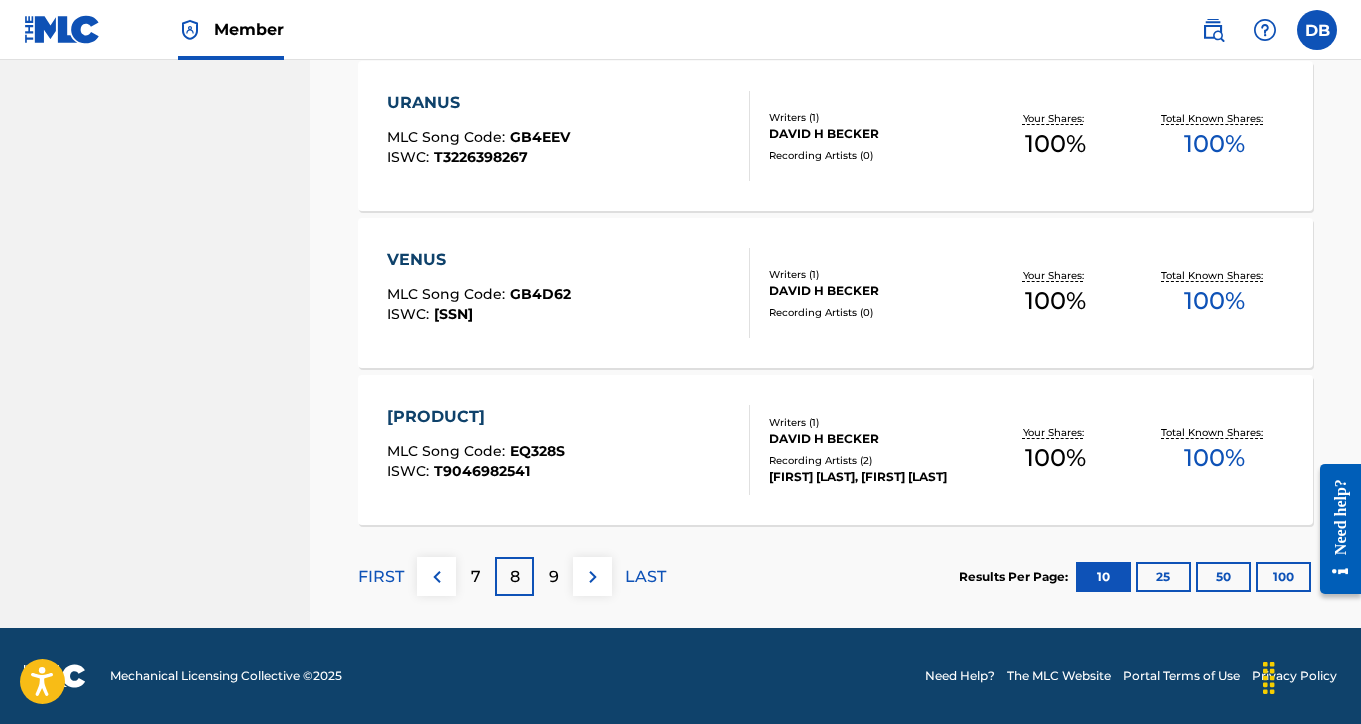 click on "FIRST" at bounding box center [381, 577] 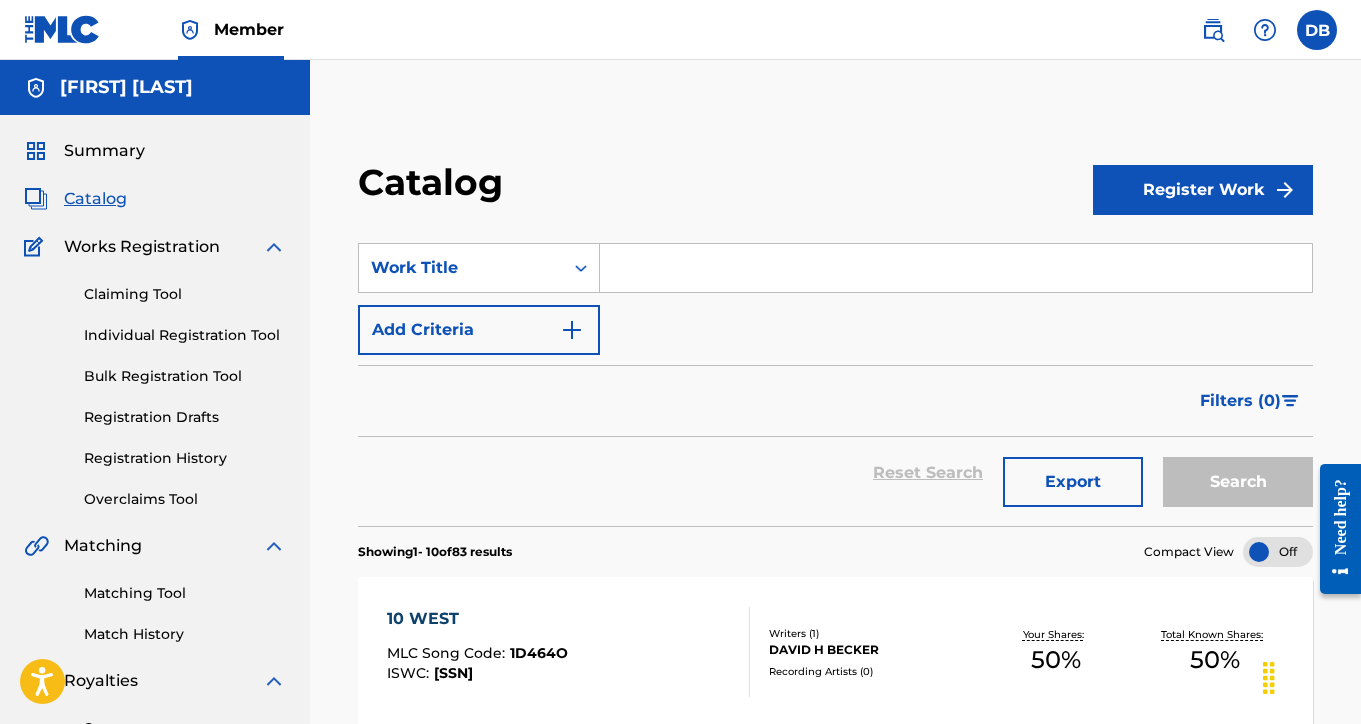 scroll, scrollTop: 0, scrollLeft: 0, axis: both 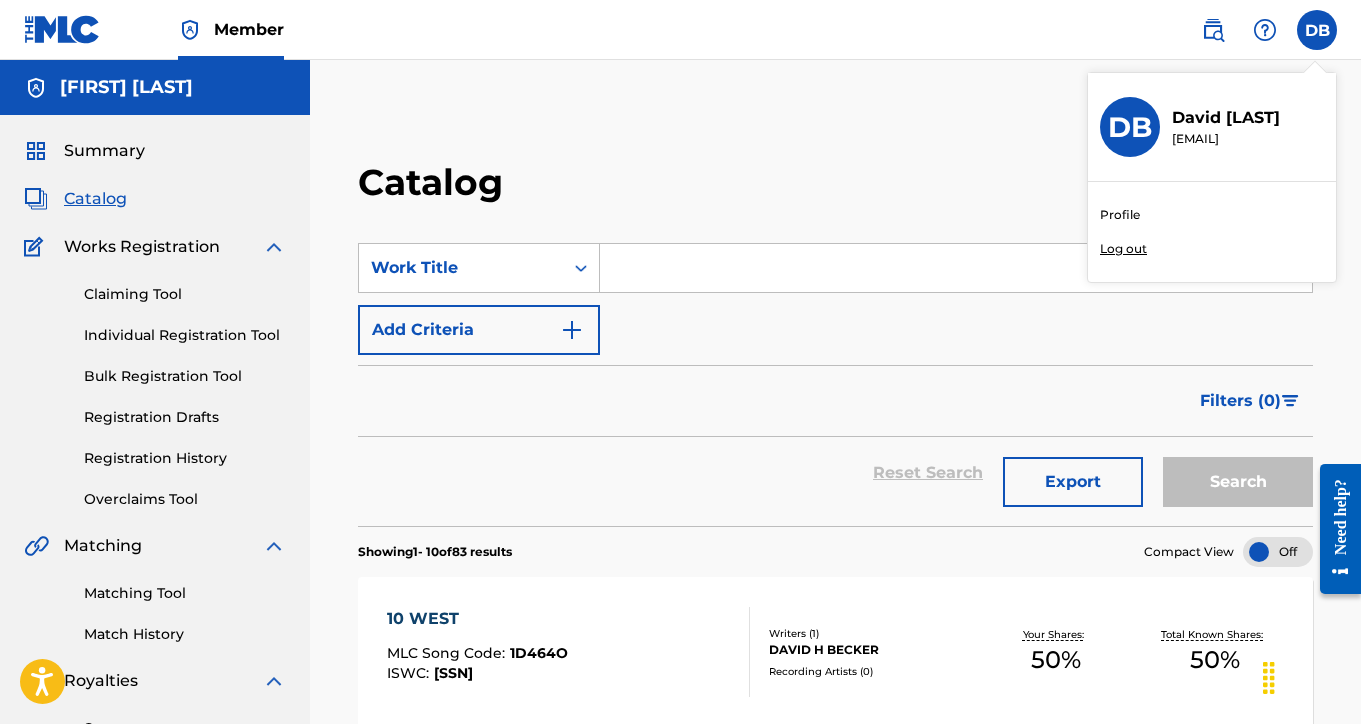 click on "Log out" at bounding box center [1123, 249] 